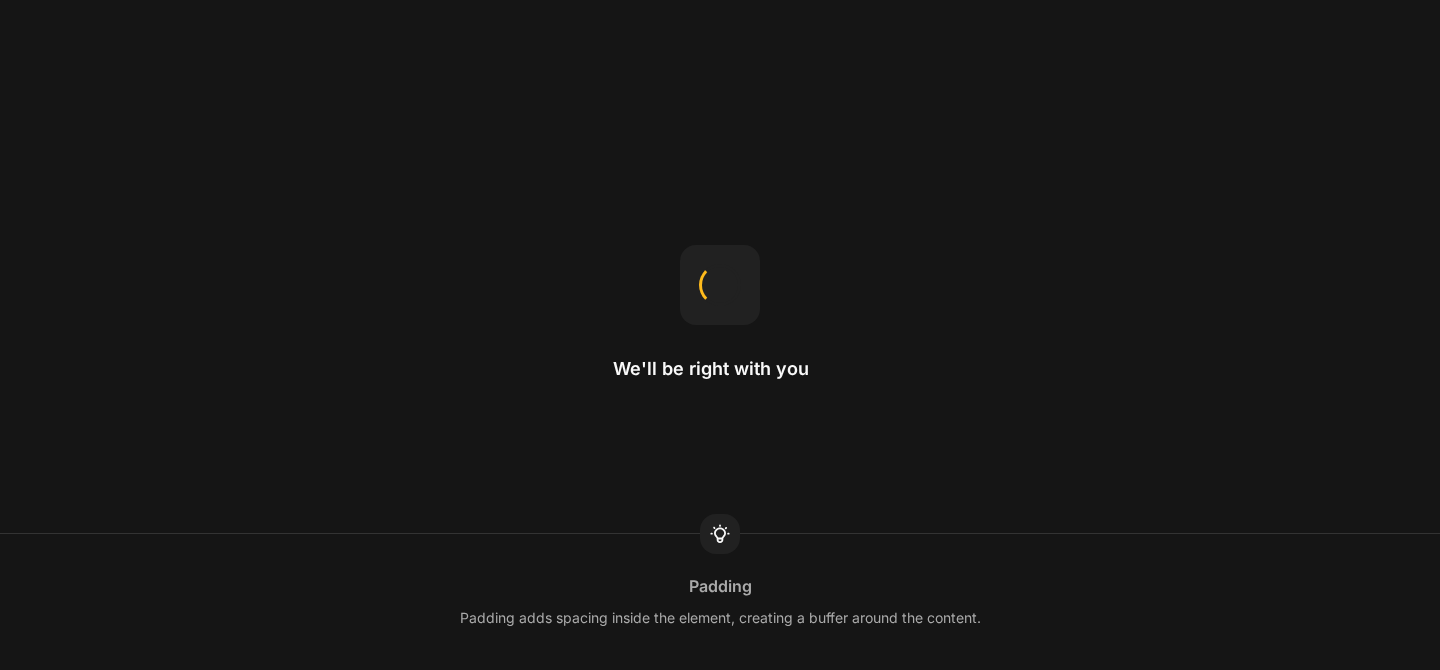scroll, scrollTop: 0, scrollLeft: 0, axis: both 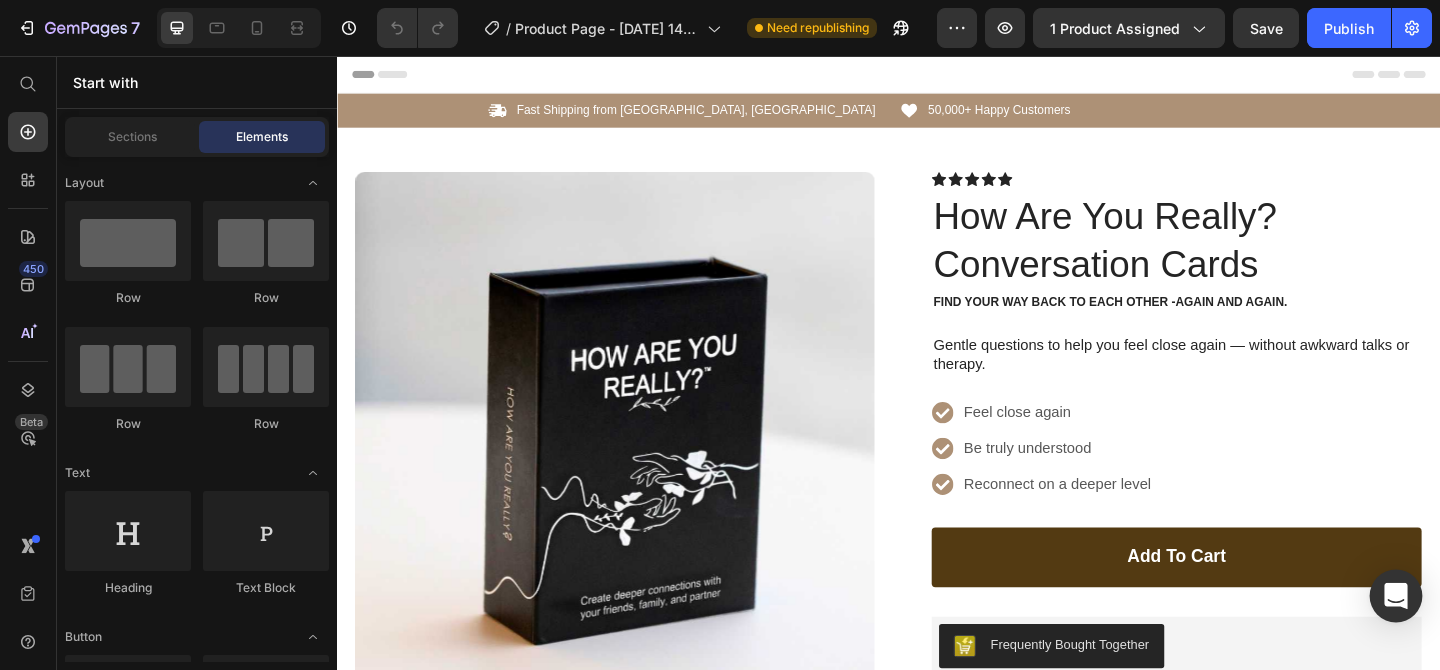 click at bounding box center [1396, 596] 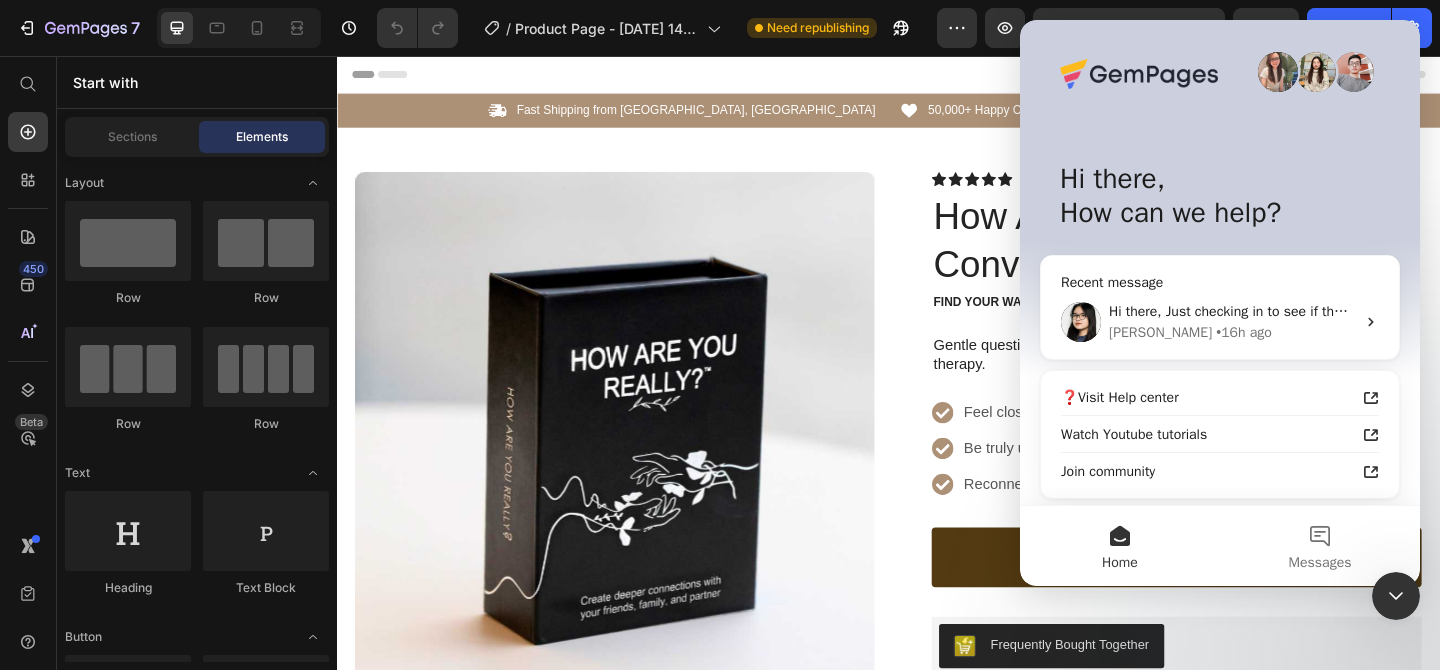 scroll, scrollTop: 0, scrollLeft: 0, axis: both 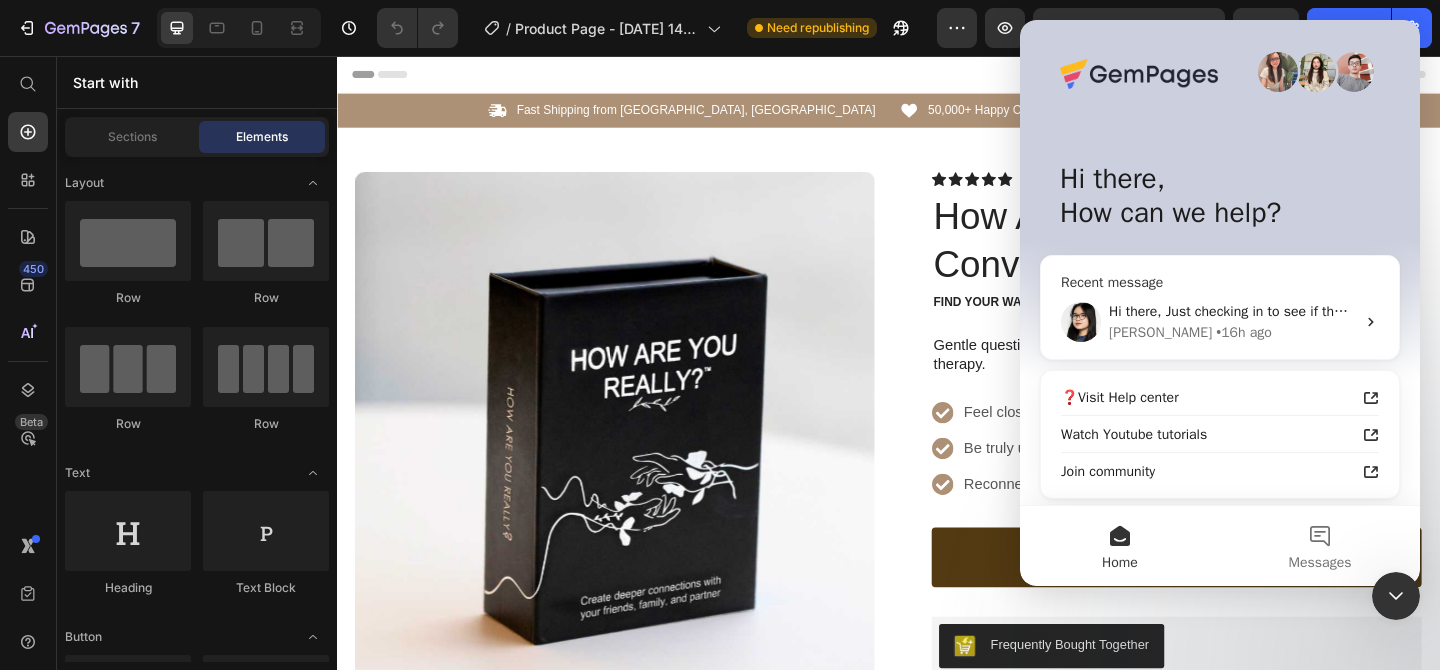 click on "Pauline •  16h ago" at bounding box center (1232, 332) 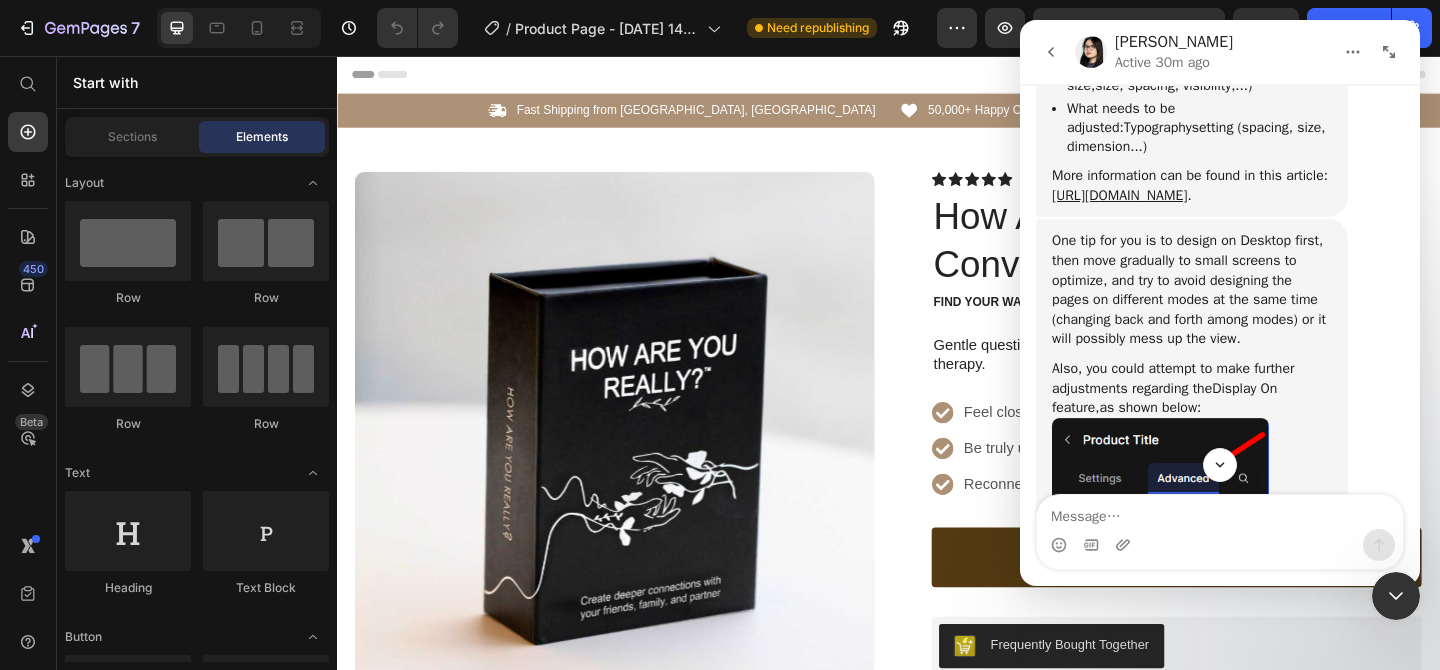 scroll, scrollTop: 2381, scrollLeft: 0, axis: vertical 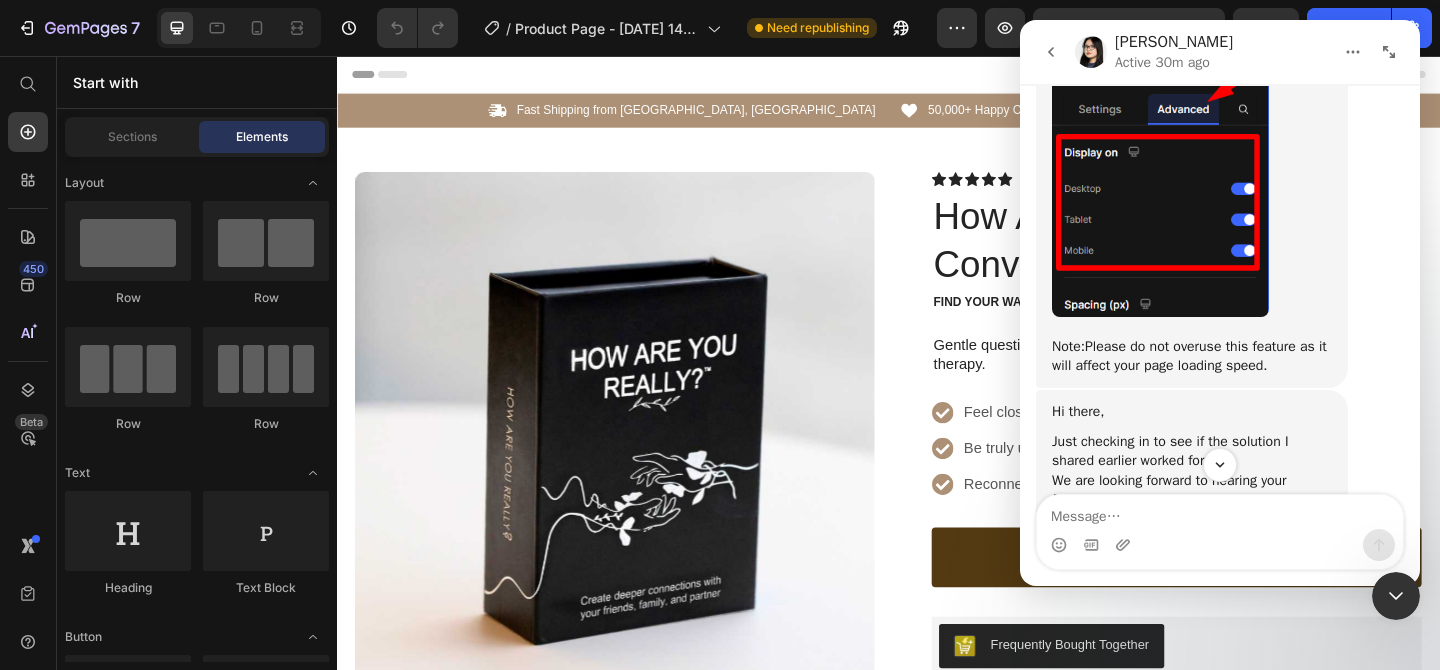 click 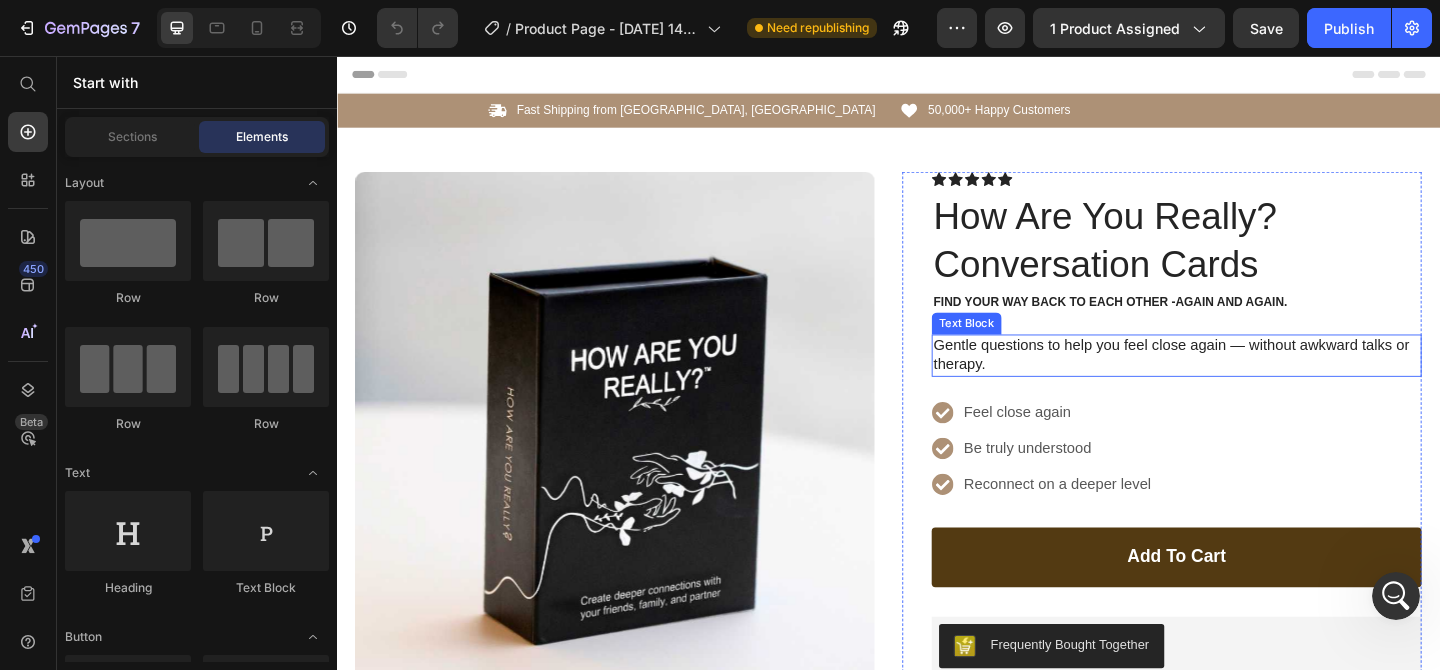 scroll, scrollTop: 0, scrollLeft: 0, axis: both 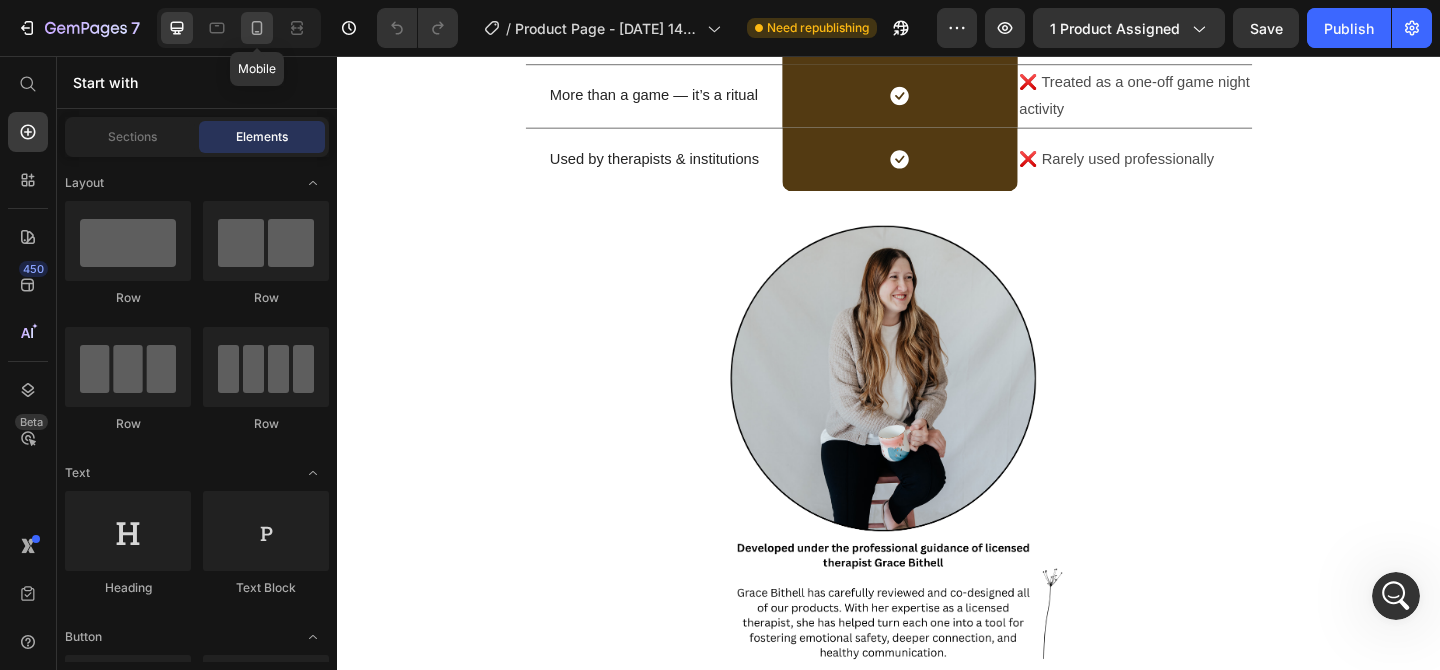 click 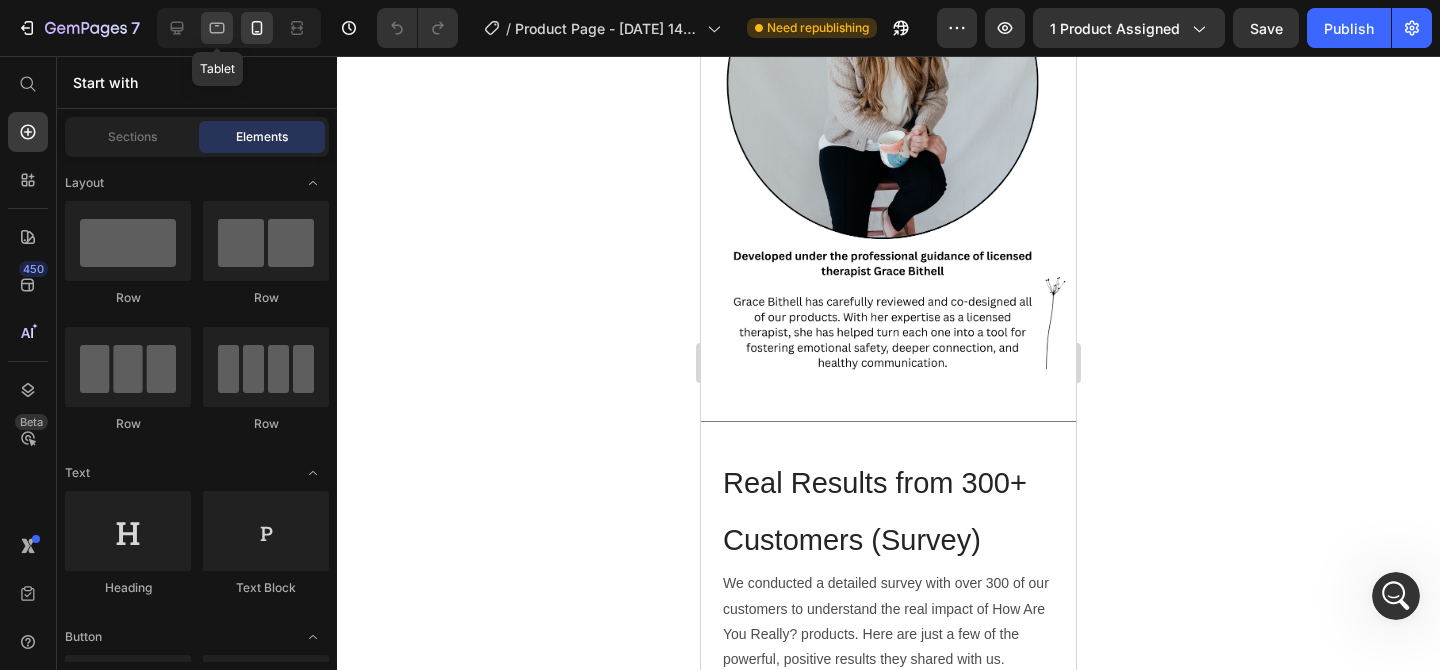 click 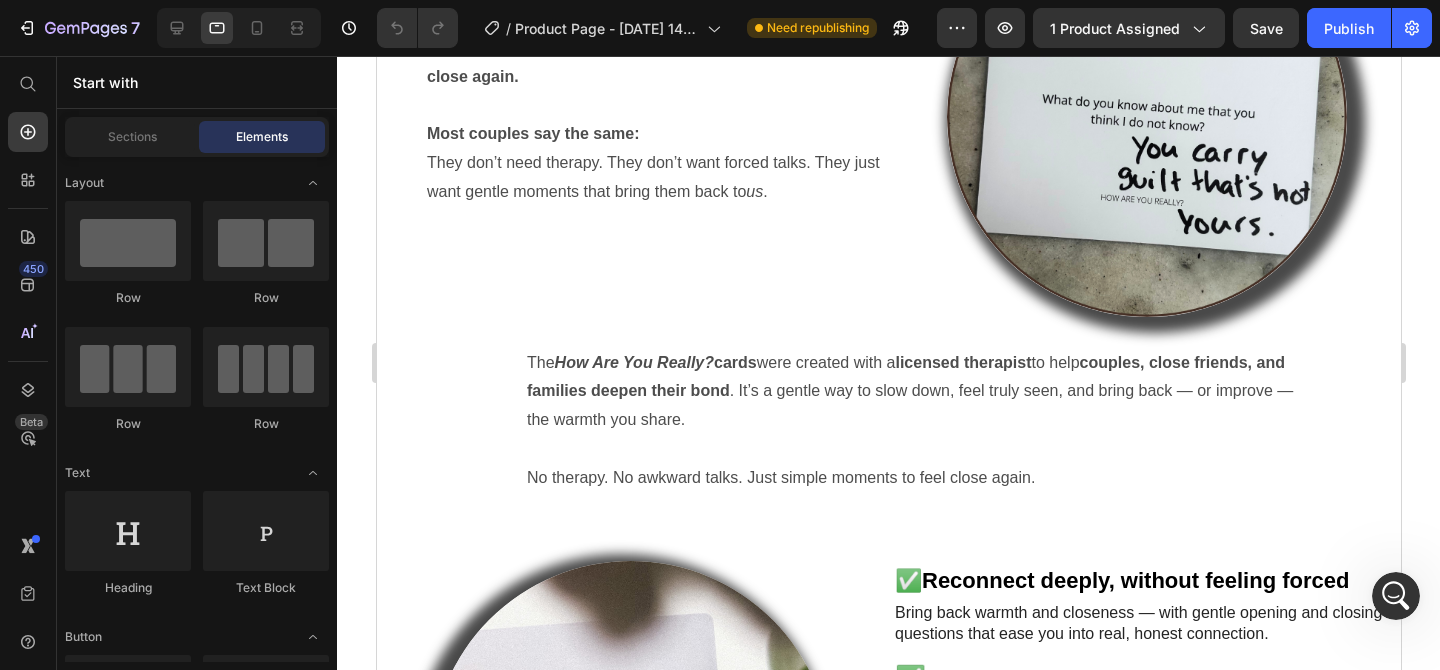 scroll, scrollTop: 2433, scrollLeft: 0, axis: vertical 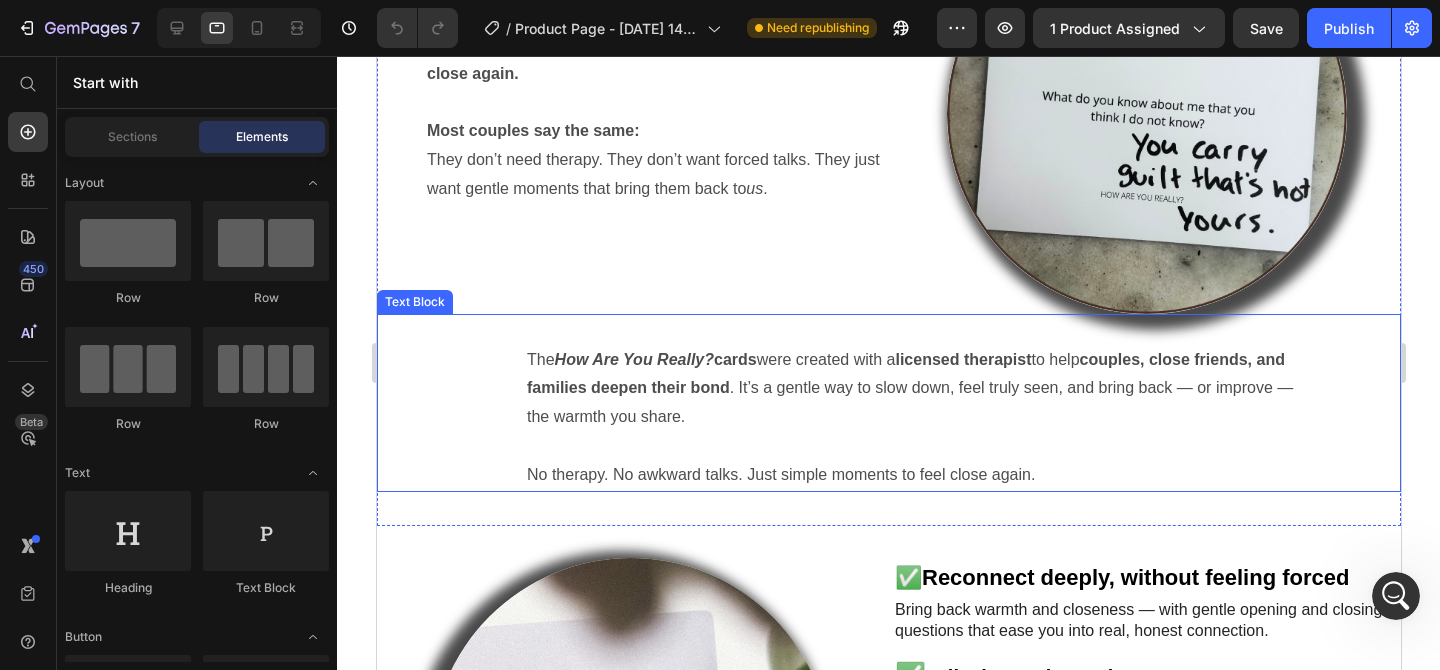 click on "The  How Are You Really?  cards  were created with a  licensed therapist  to help  couples, close friends, and families deepen their bond . It’s a gentle way to slow down, feel truly seen, and bring back — or improve — the warmth you share.   No therapy. No awkward talks. Just simple moments to feel close again. Text Block" at bounding box center (888, 403) 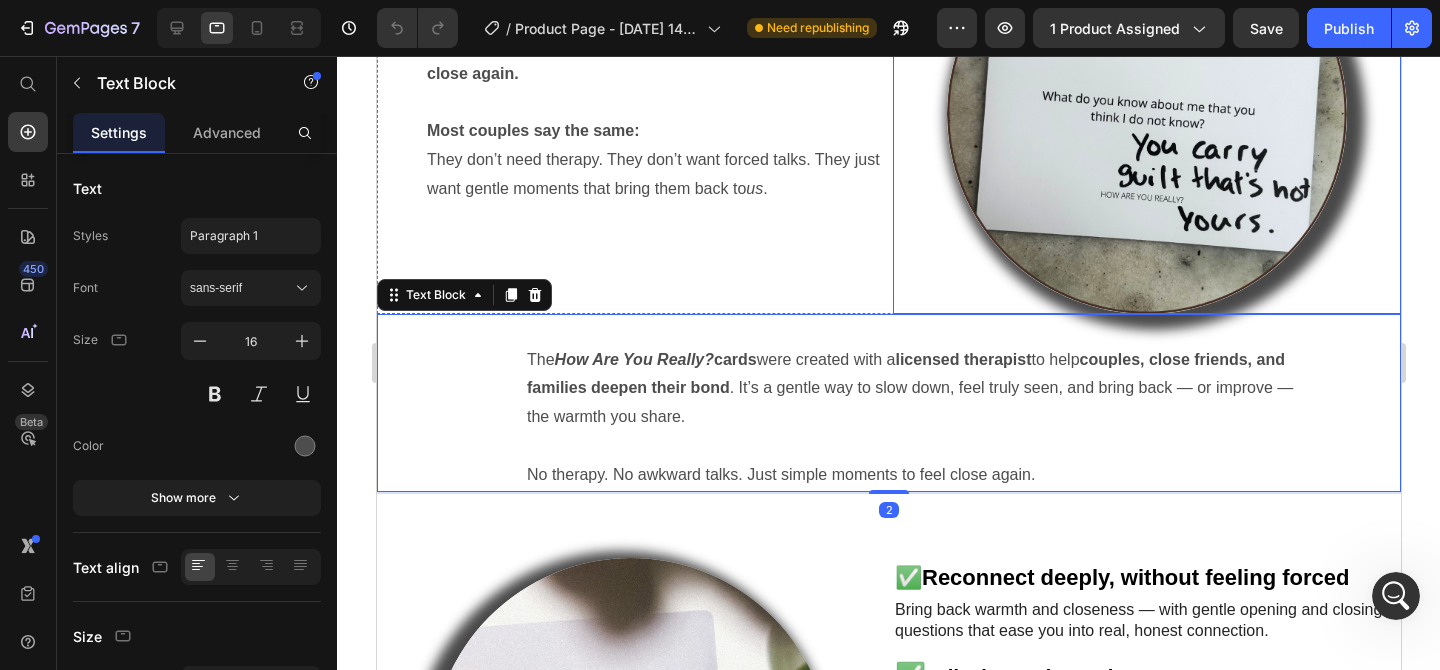 click at bounding box center (1146, 114) 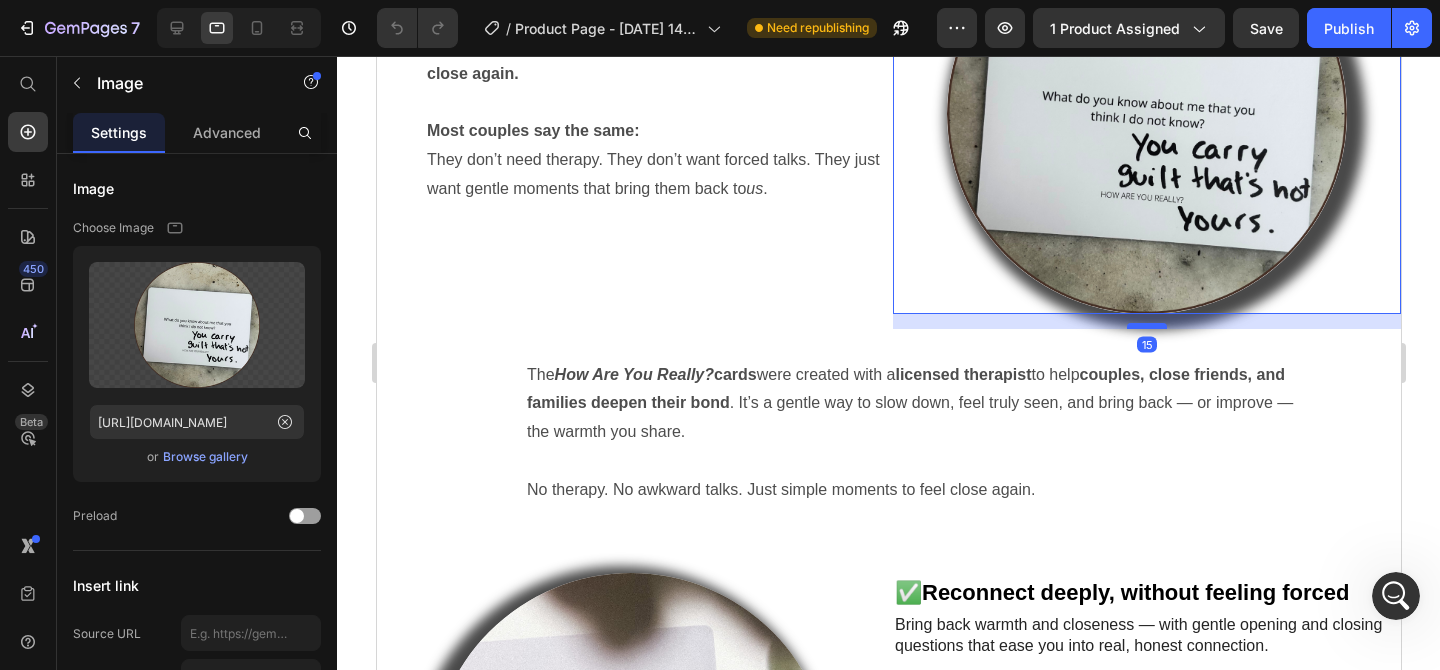 drag, startPoint x: 1150, startPoint y: 295, endPoint x: 1151, endPoint y: 310, distance: 15.033297 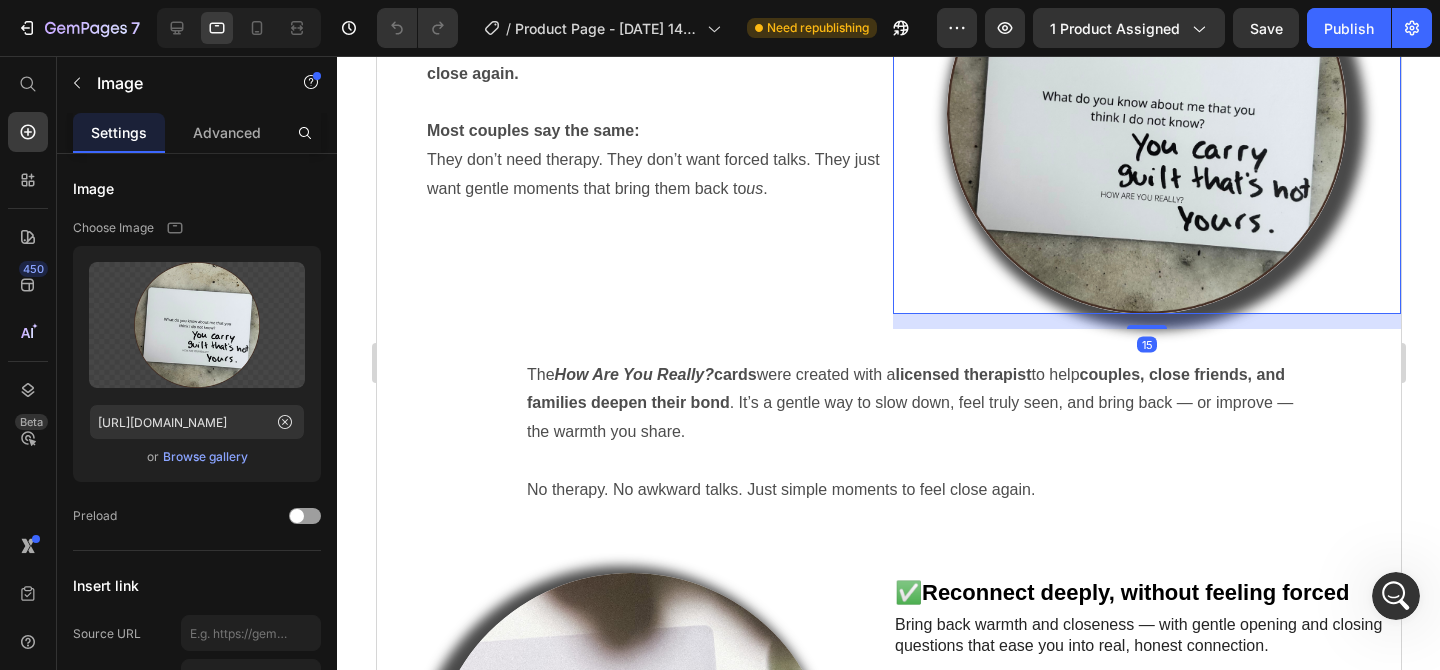 click on "The  How Are You Really?  cards  were created with a  licensed therapist  to help  couples, close friends, and families deepen their bond . It’s a gentle way to slow down, feel truly seen, and bring back — or improve — the warmth you share.   No therapy. No awkward talks. Just simple moments to feel close again. Text Block" at bounding box center [888, 418] 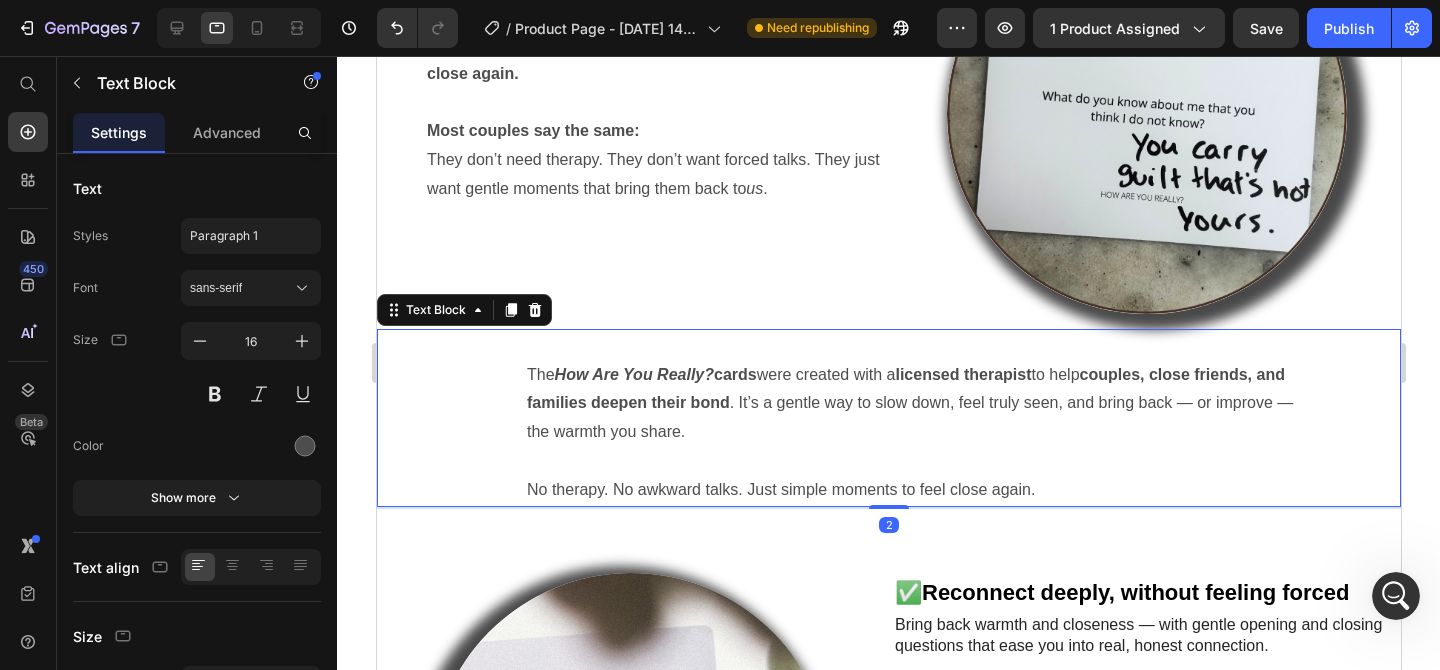 click 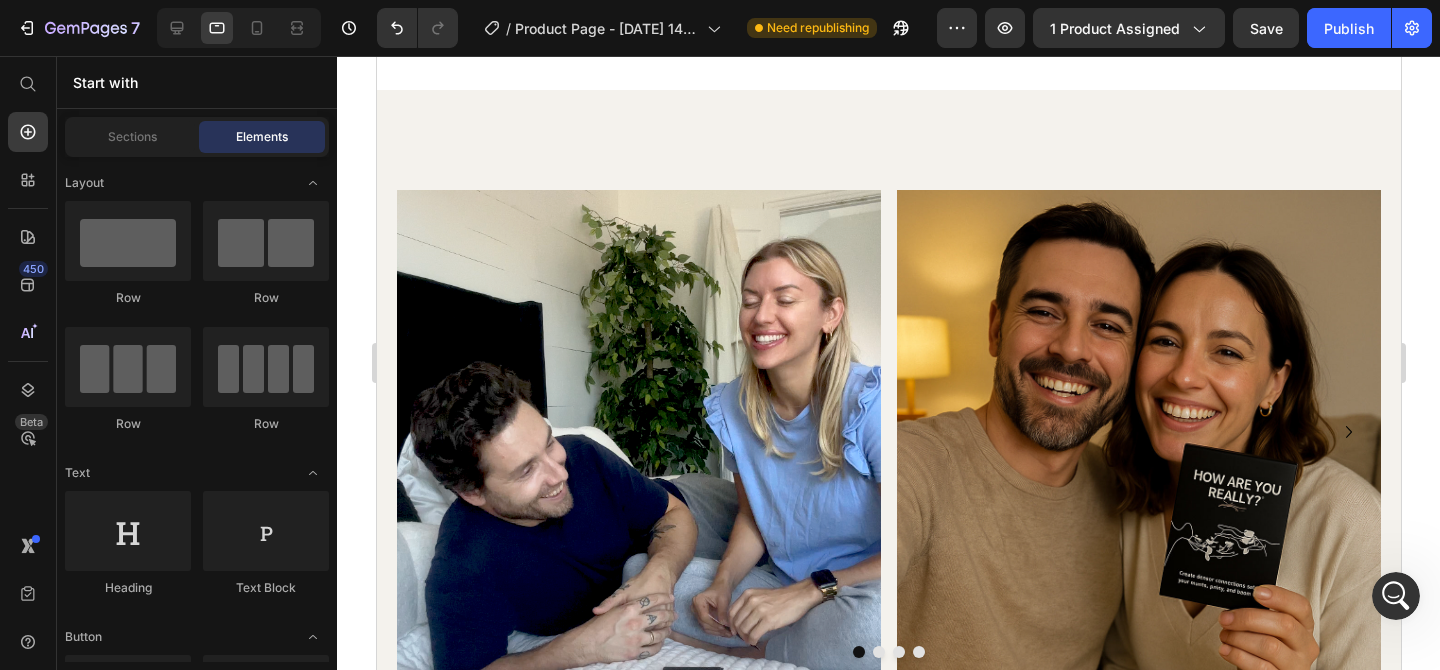 scroll, scrollTop: 6593, scrollLeft: 0, axis: vertical 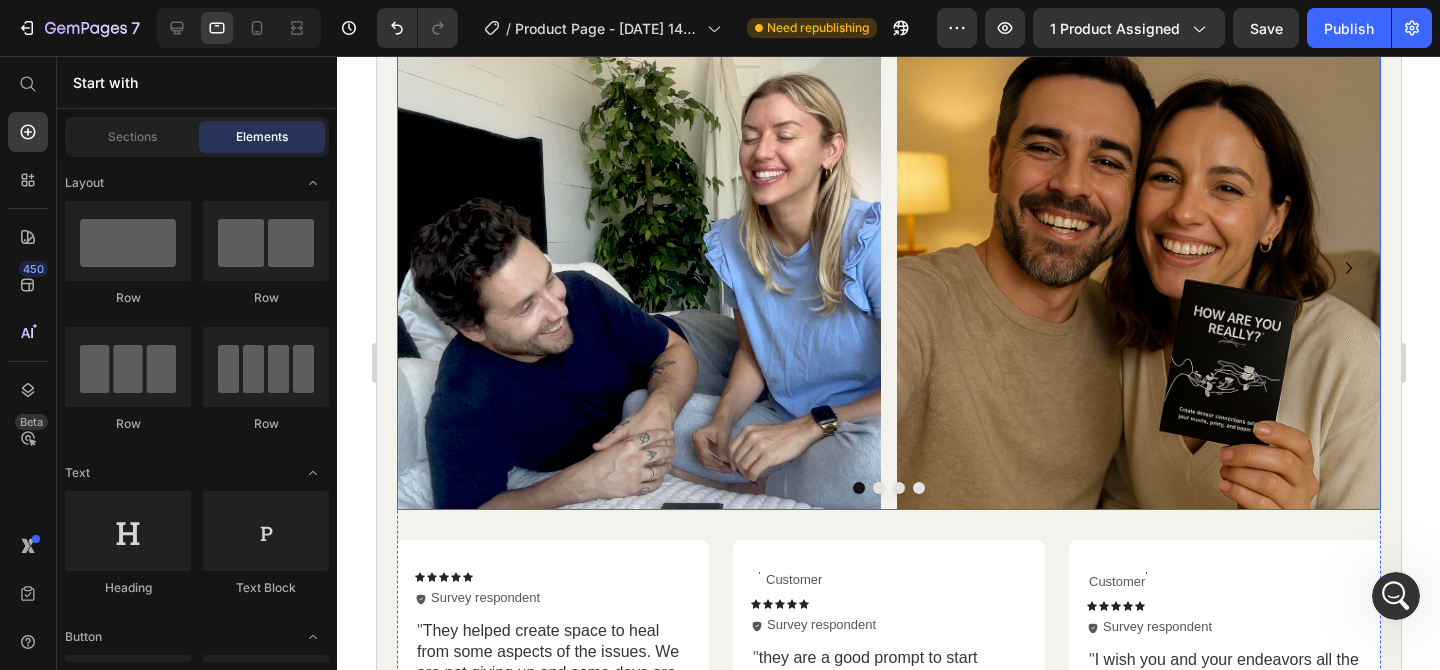 click at bounding box center (878, 488) 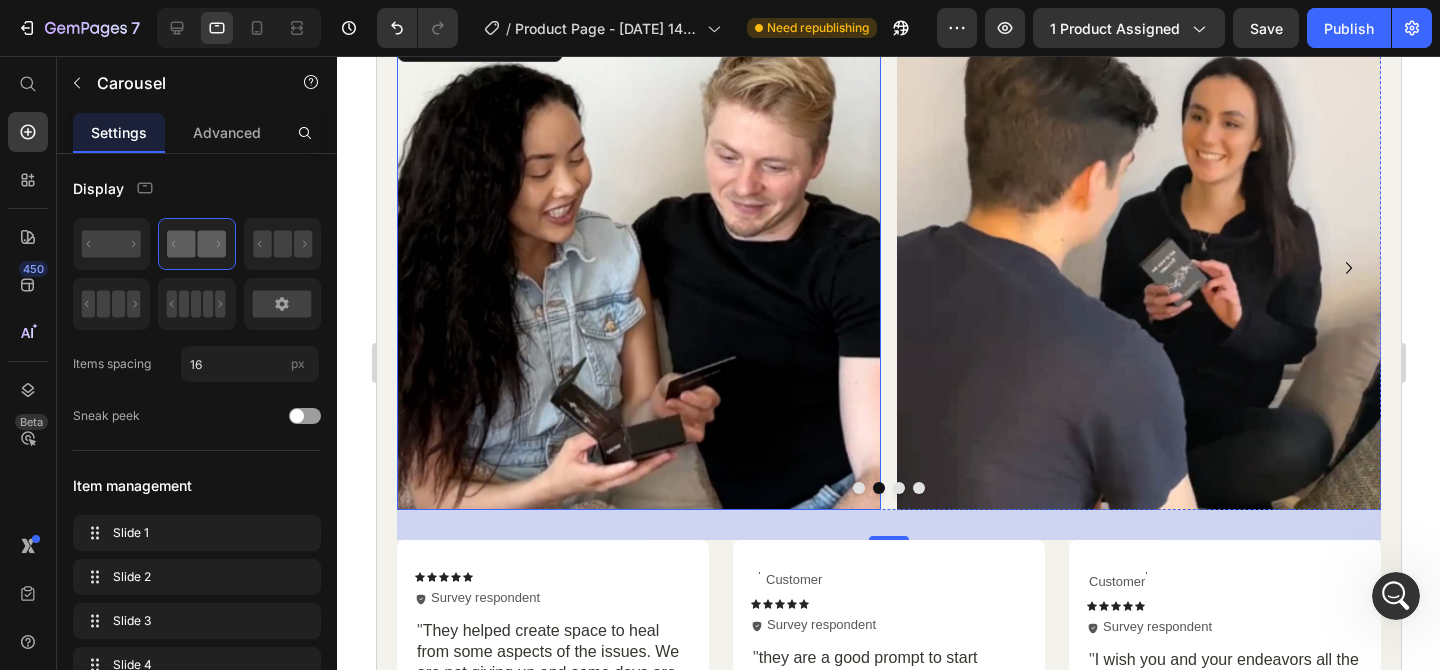 click at bounding box center (638, 268) 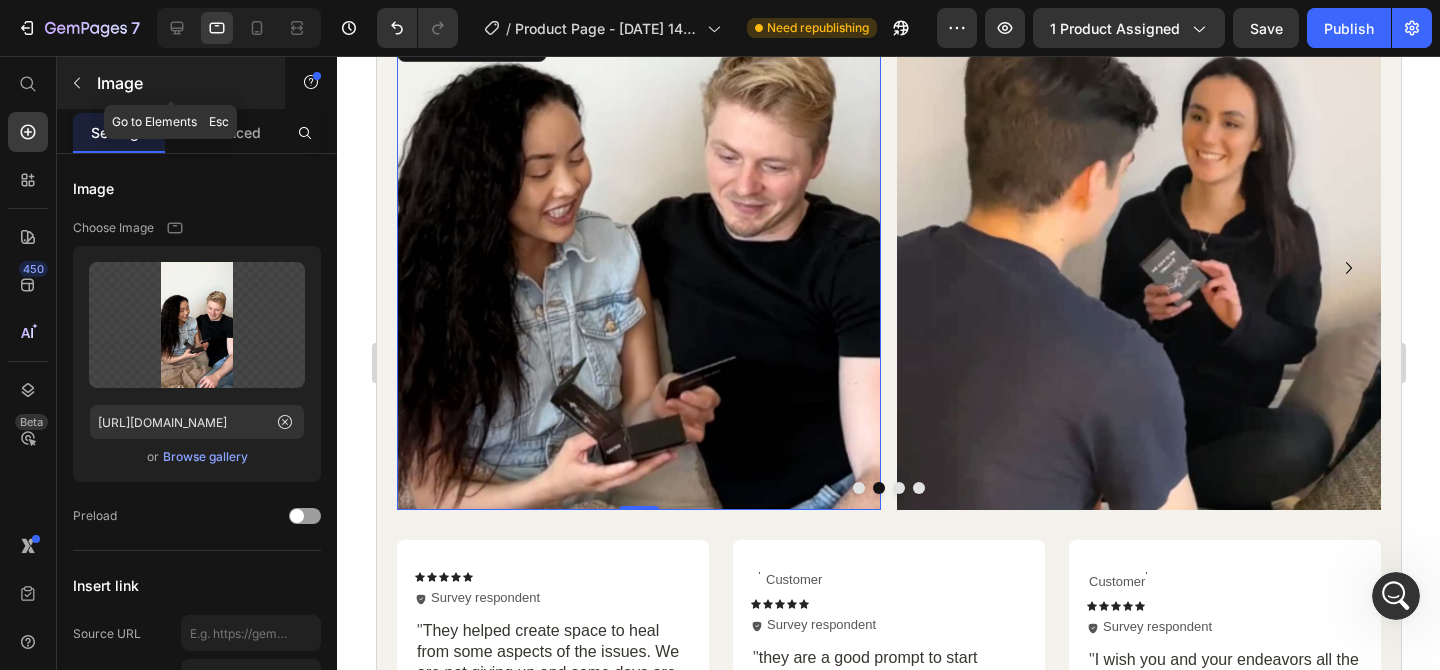 click 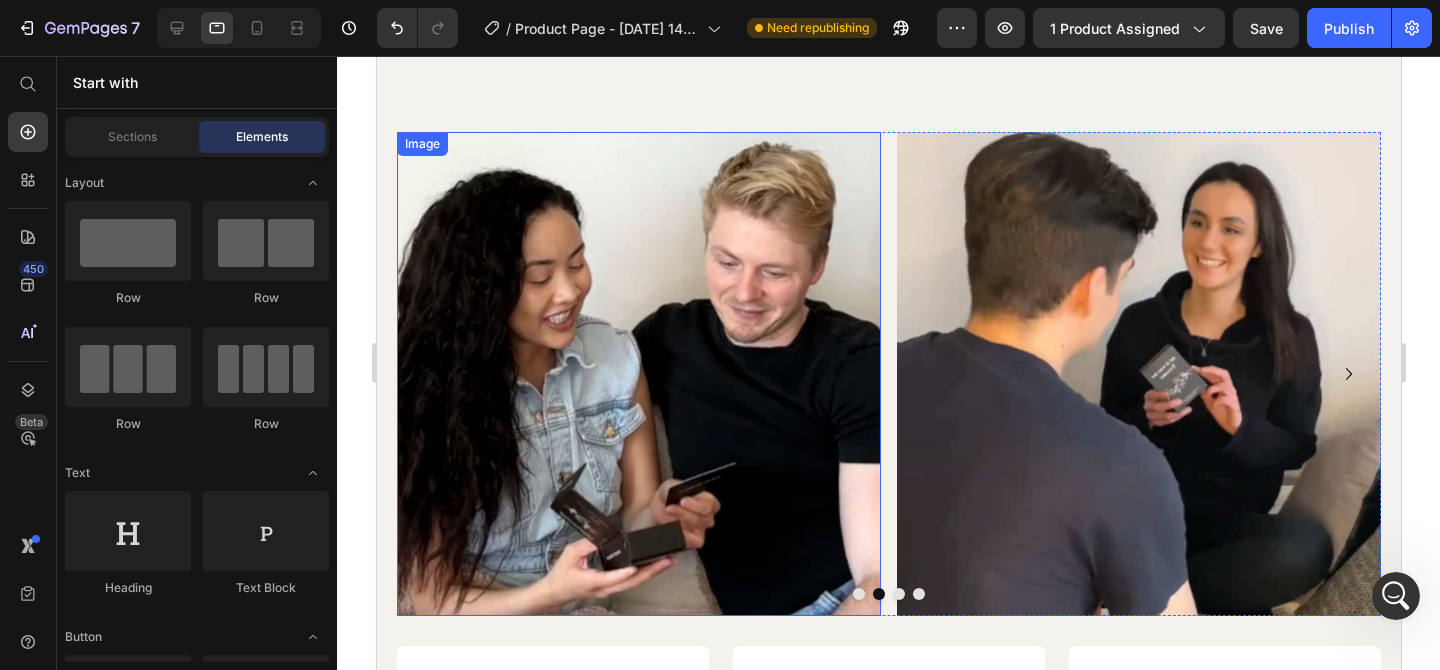 scroll, scrollTop: 6458, scrollLeft: 0, axis: vertical 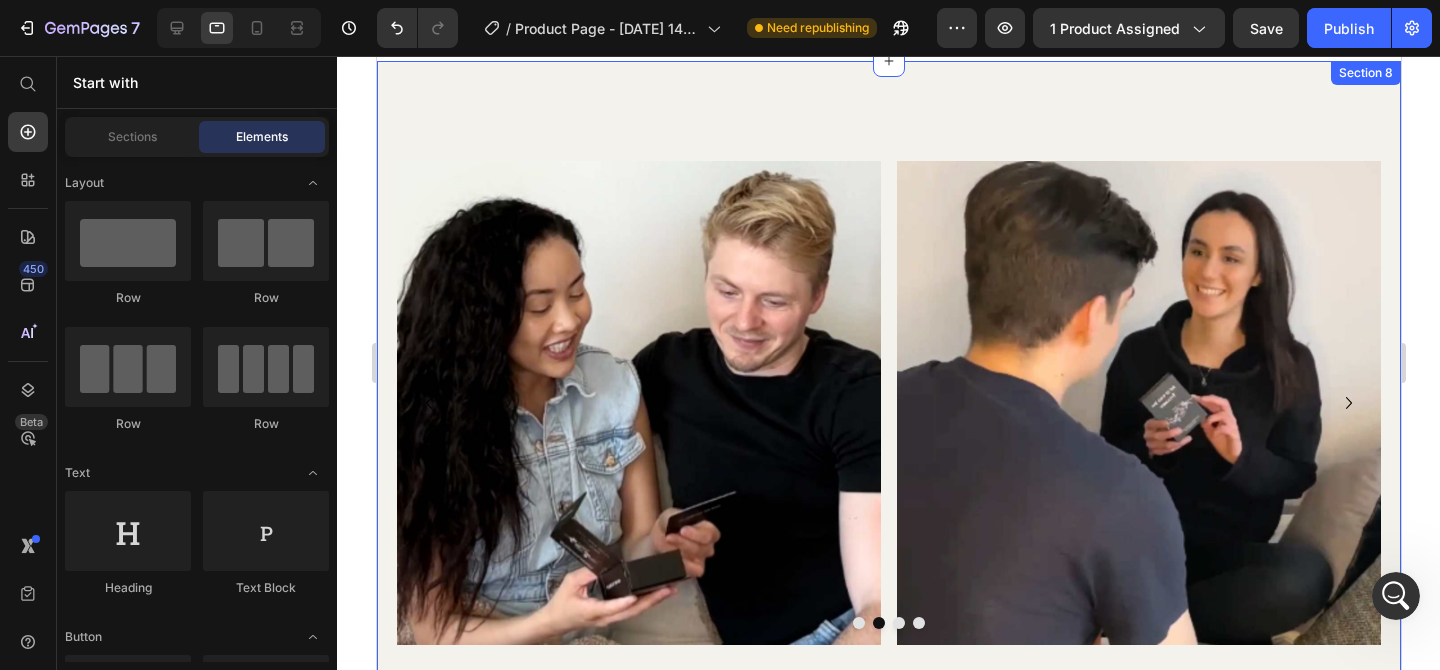 click on "Image Image Image Image Image Image Image Image
Carousel Icon Icon Icon Icon Icon Icon List
Icon Survey respondent Text Block Row Row " They helped create space to heal from some aspects of the issues. We are not giving up and some days are harder than others." Text Block Row Text Block Customer  Text Block Row Icon Icon Icon Icon Icon Icon List
Icon Survey respondent Text Block Row Row " they are a good prompt to start convos that would otherwise be difficult to bring up" Text Block Row Text Block Customer  Text Block Row Icon Icon Icon Icon Icon Icon List
Icon Survey respondent Text Block Row Row " I wish you and your endeavors all the best. For what you gave, to me and everyone else- may you learn for yourself and/or your partner, a love unending 💜 thank you!" Text Block Row Row Text Block Customer  Text Block Row Icon Icon Icon Icon Icon Icon List" at bounding box center [888, 812] 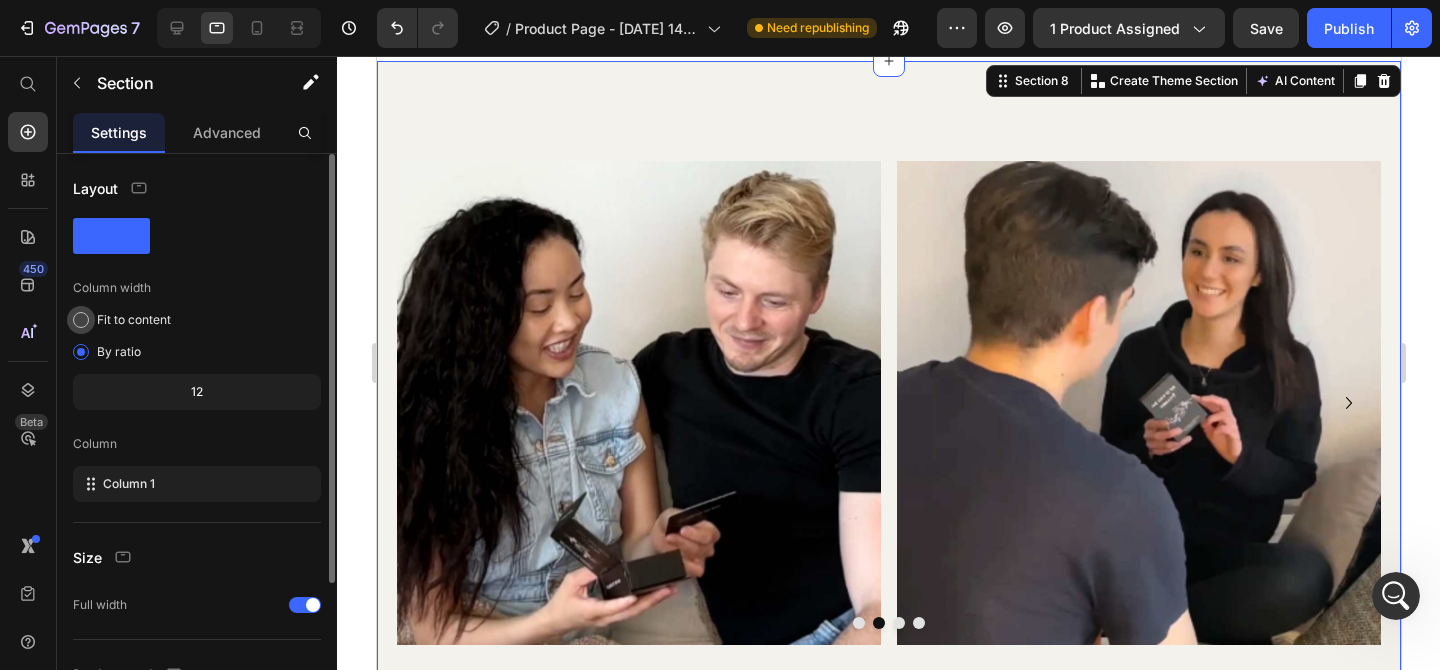 click on "Fit to content" at bounding box center (134, 320) 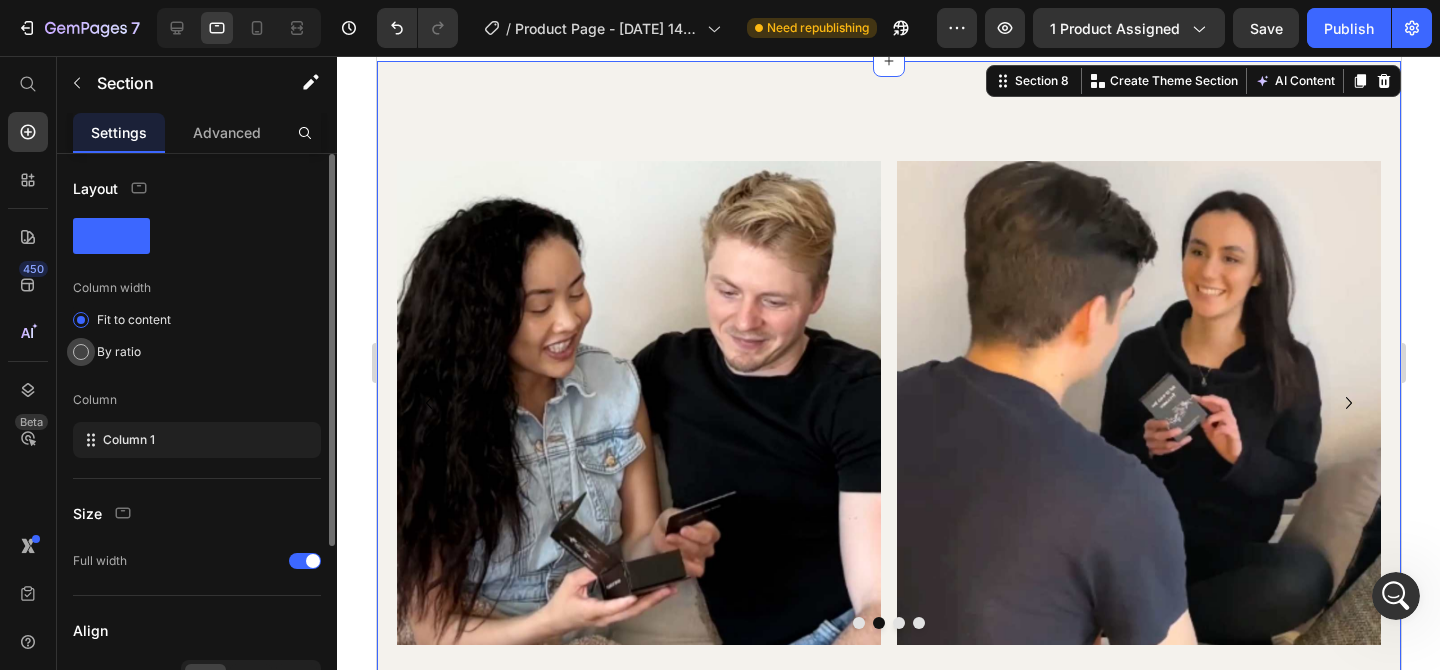 click on "By ratio" at bounding box center (119, 352) 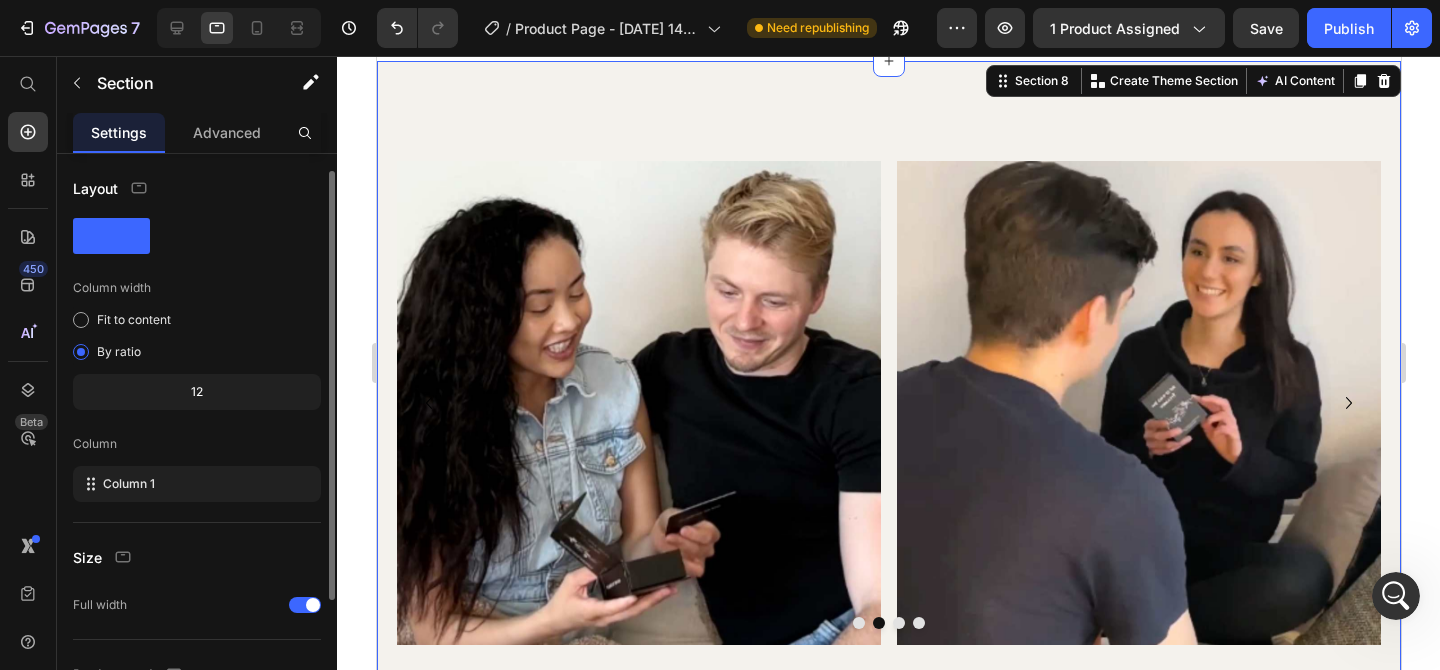 scroll, scrollTop: 23, scrollLeft: 0, axis: vertical 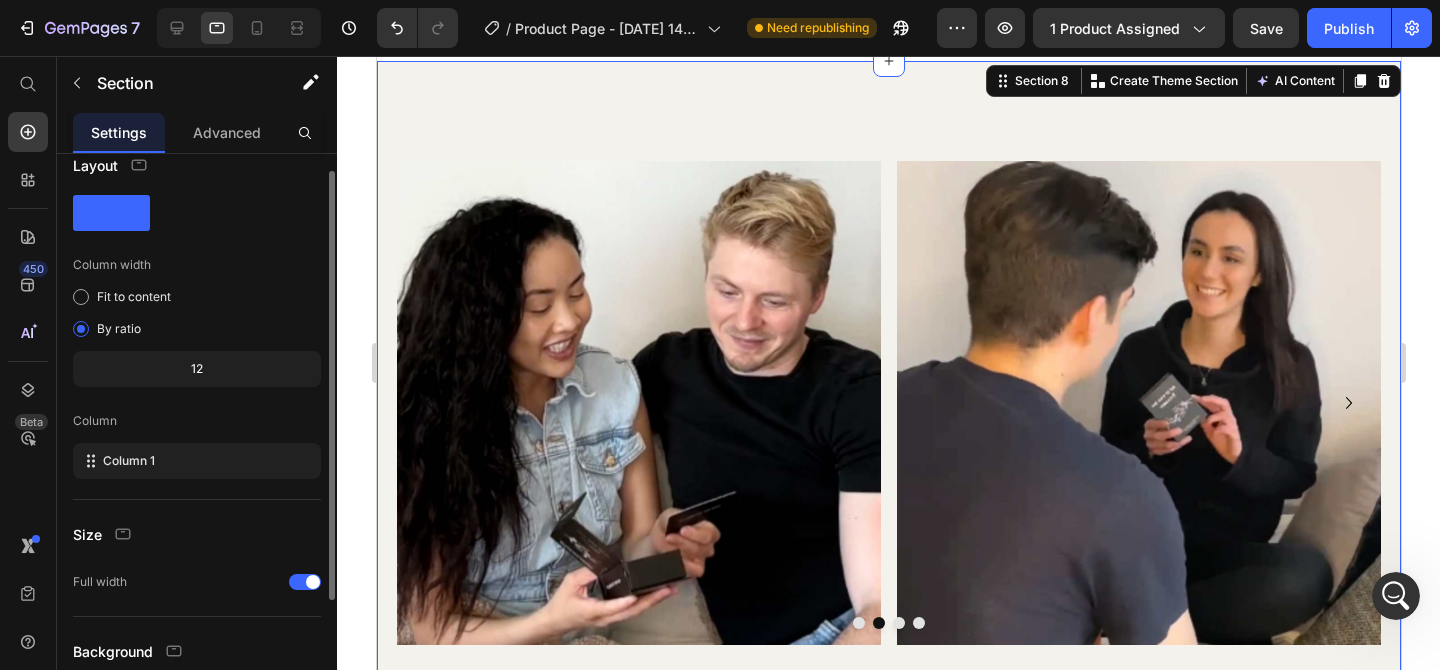 click on "12" 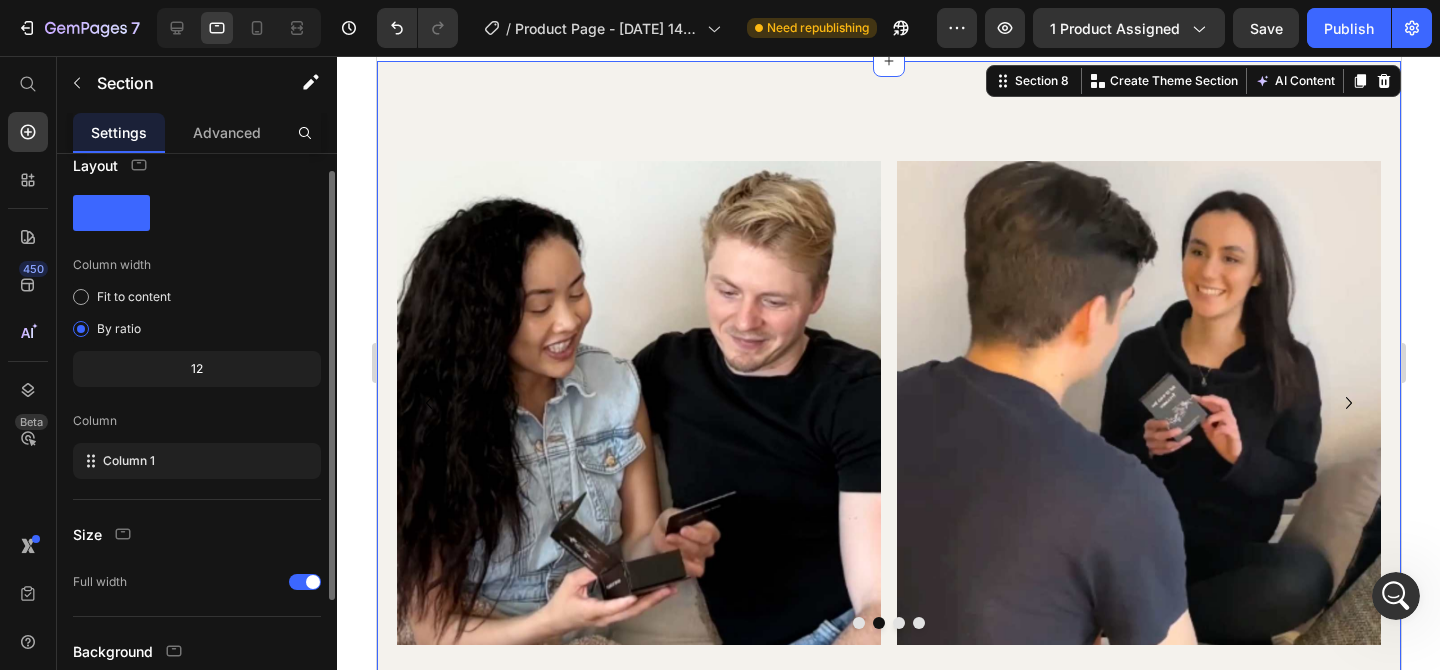 click on "12" 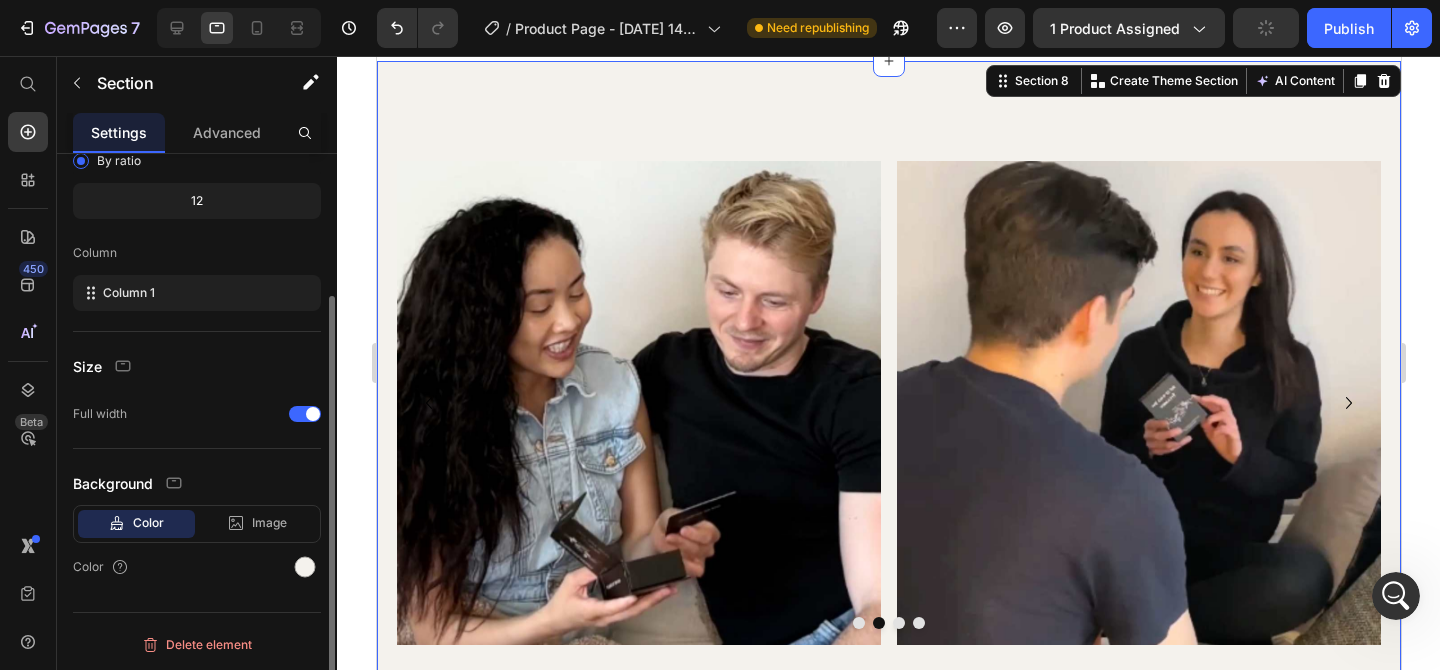 scroll, scrollTop: 0, scrollLeft: 0, axis: both 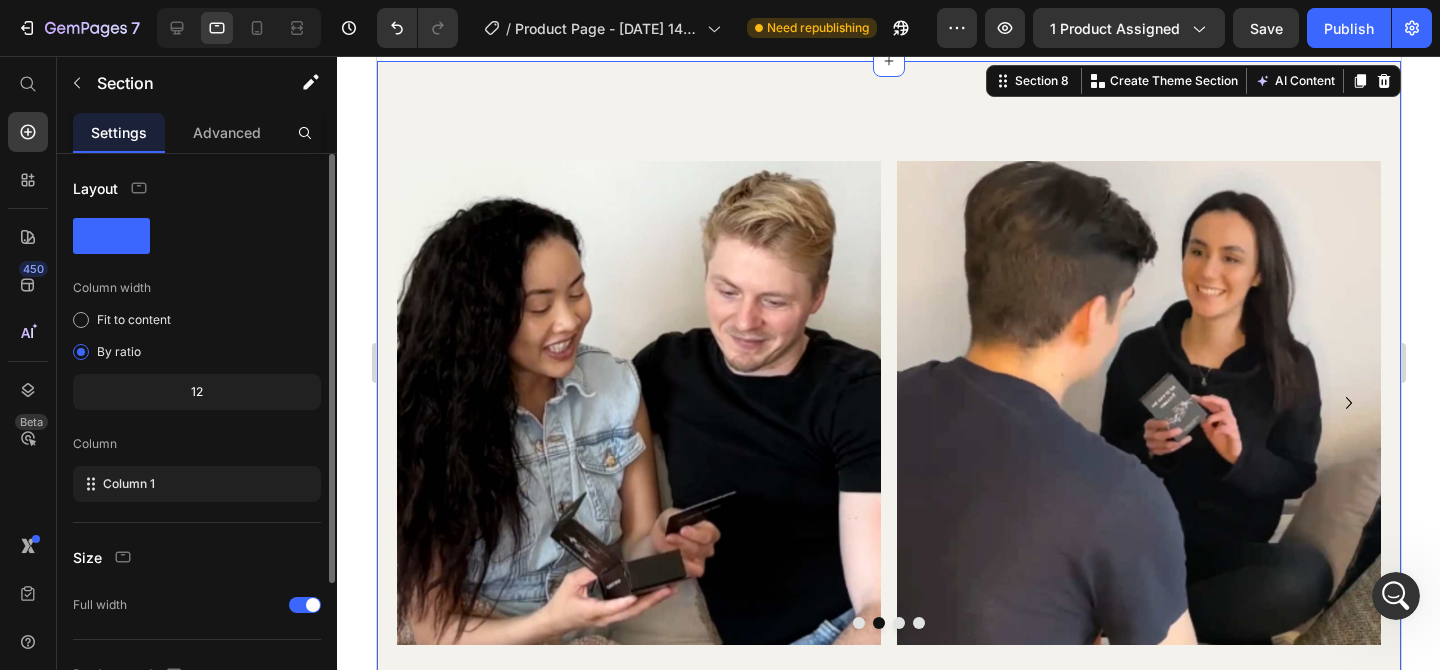 click on "12" 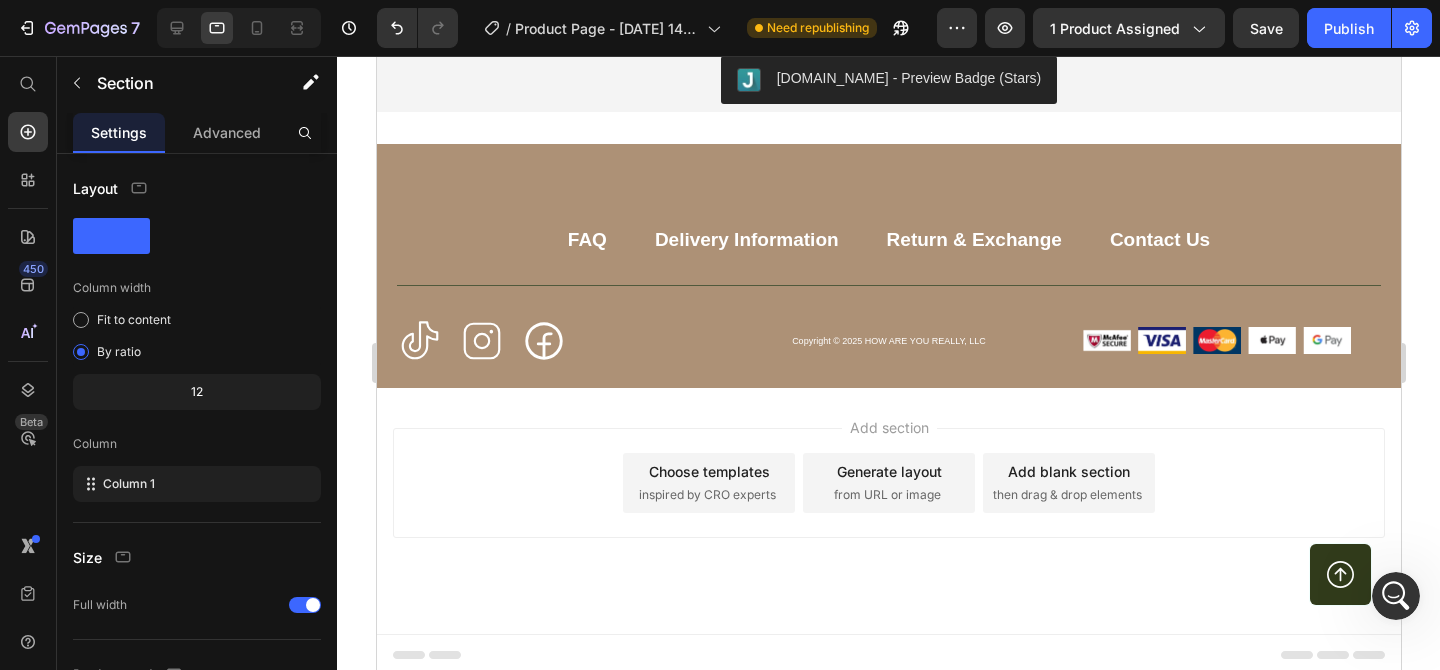 scroll, scrollTop: 8010, scrollLeft: 0, axis: vertical 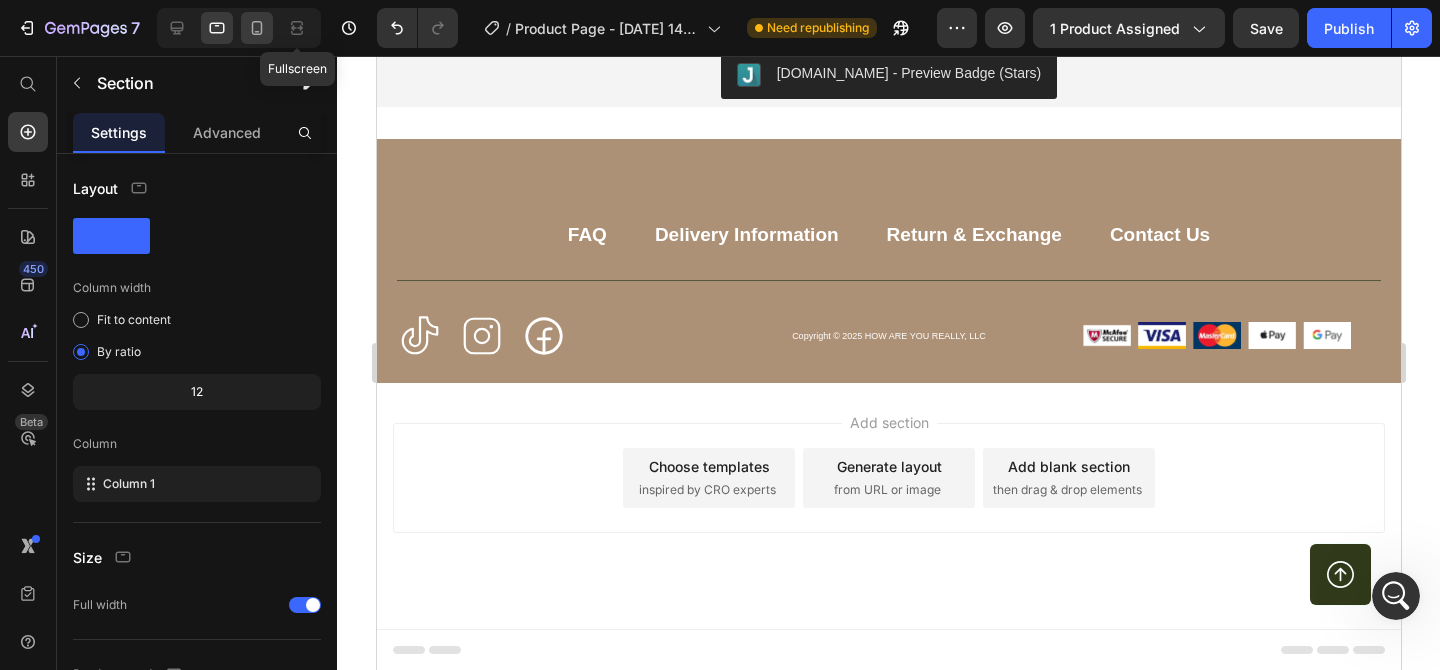 click 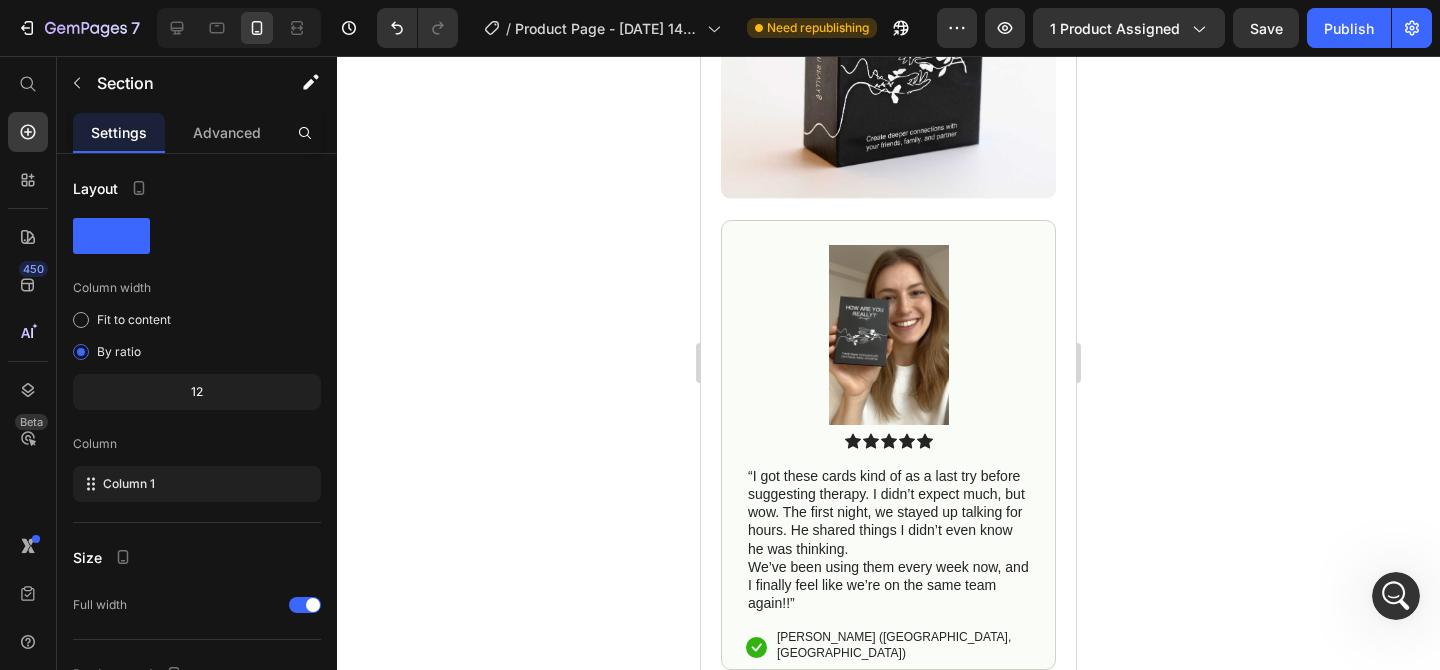 scroll, scrollTop: 310, scrollLeft: 0, axis: vertical 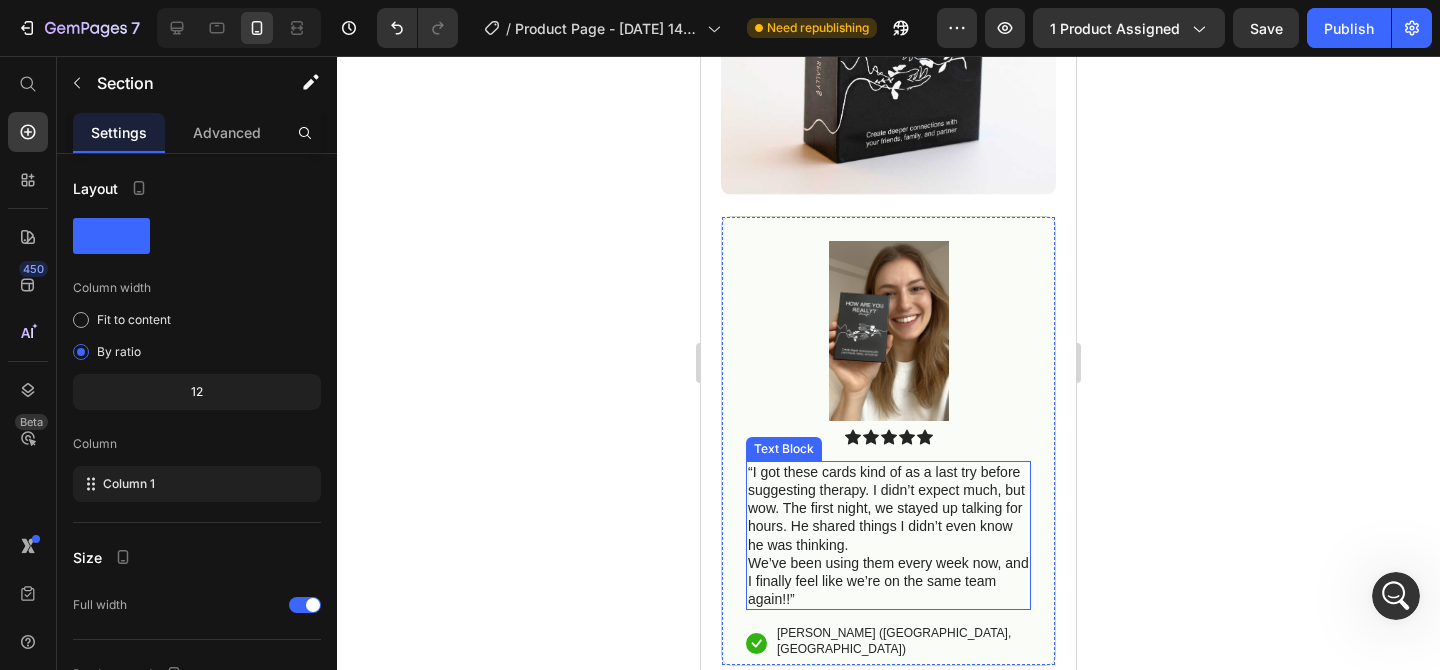 click on "“I got these cards kind of as a last try before suggesting therapy. I didn’t expect much, but wow. The first night, we stayed up talking for hours. He shared things I didn’t even know he was thinking." at bounding box center [888, 508] 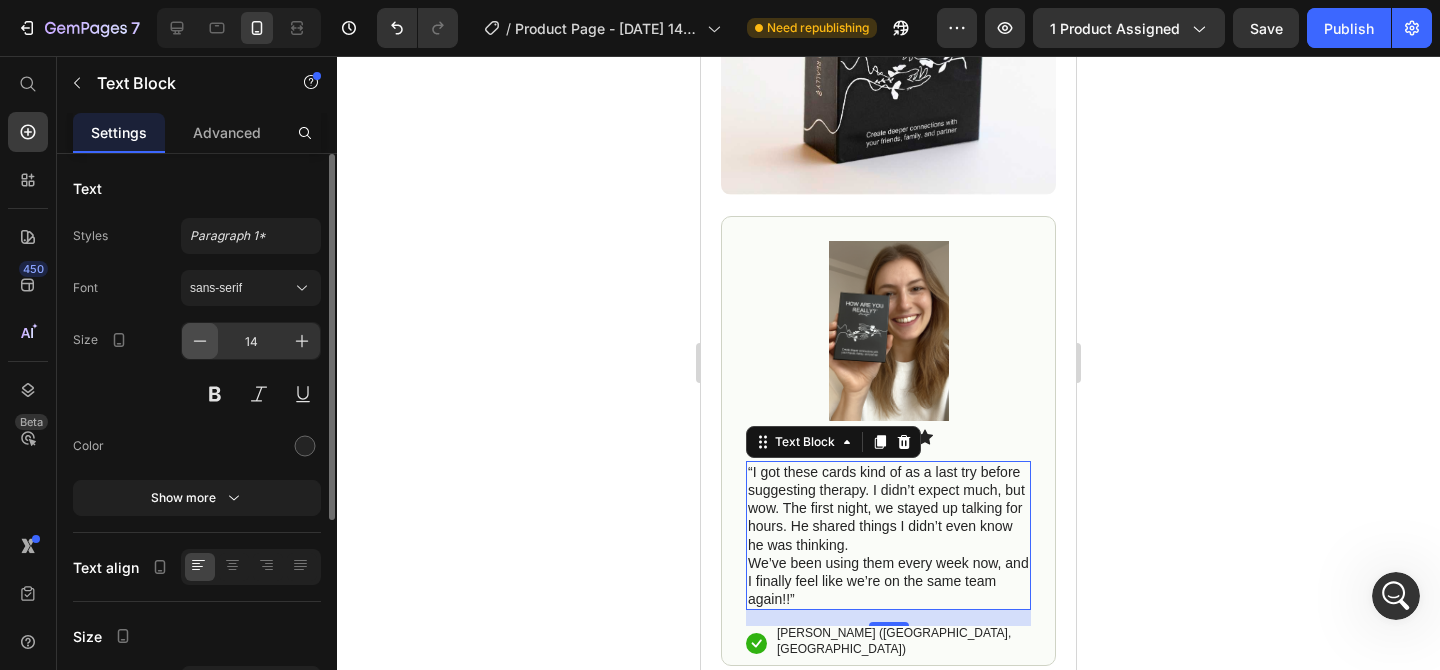 click 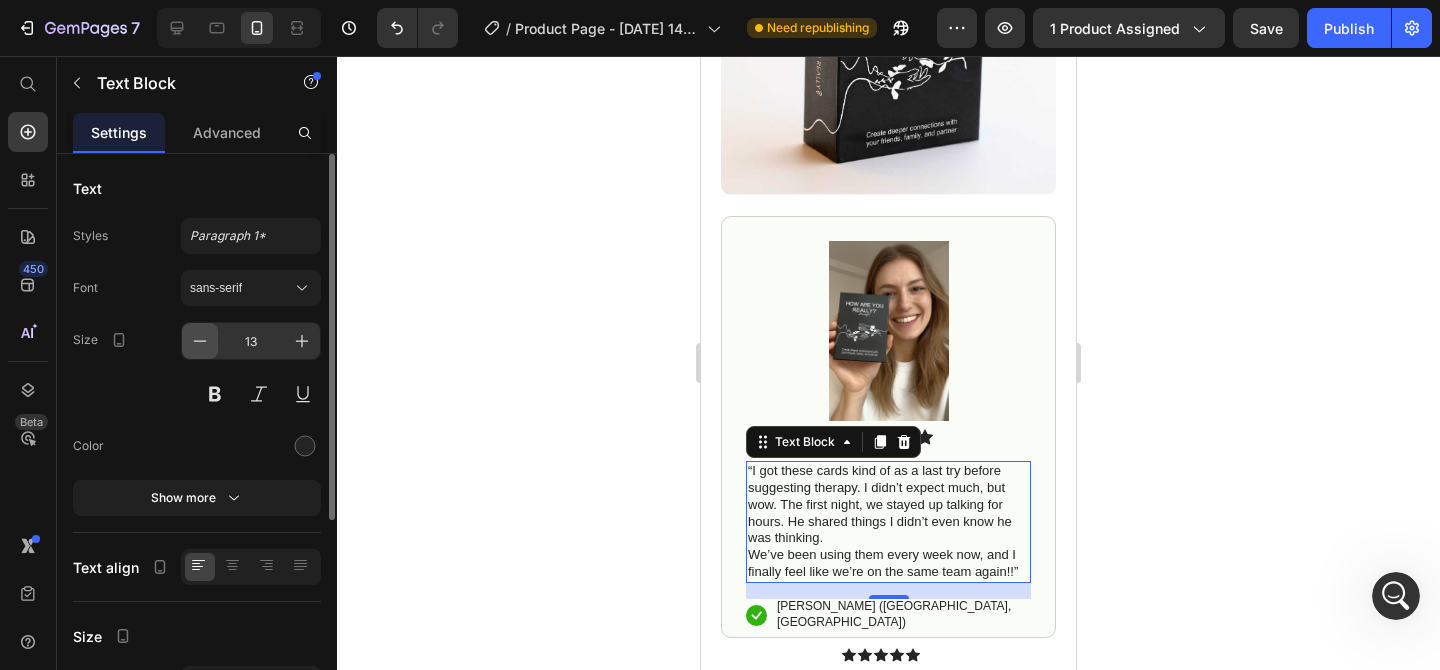 click 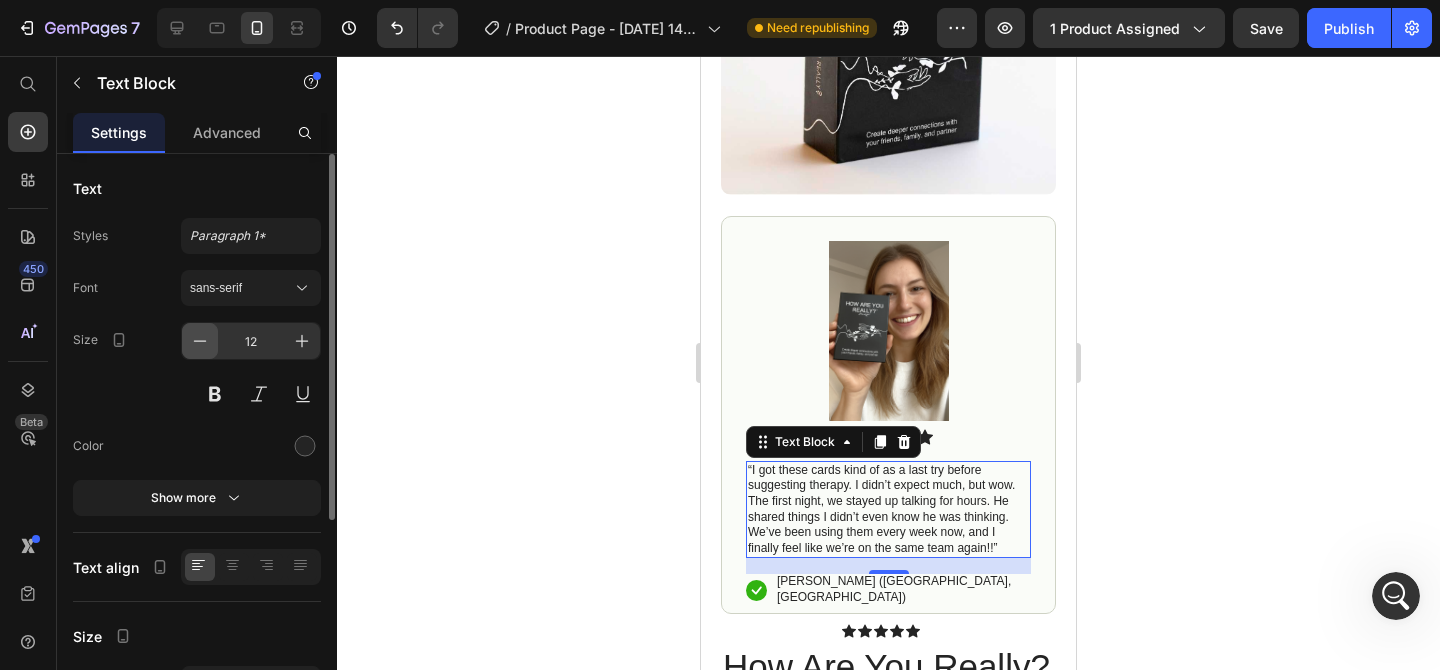 click 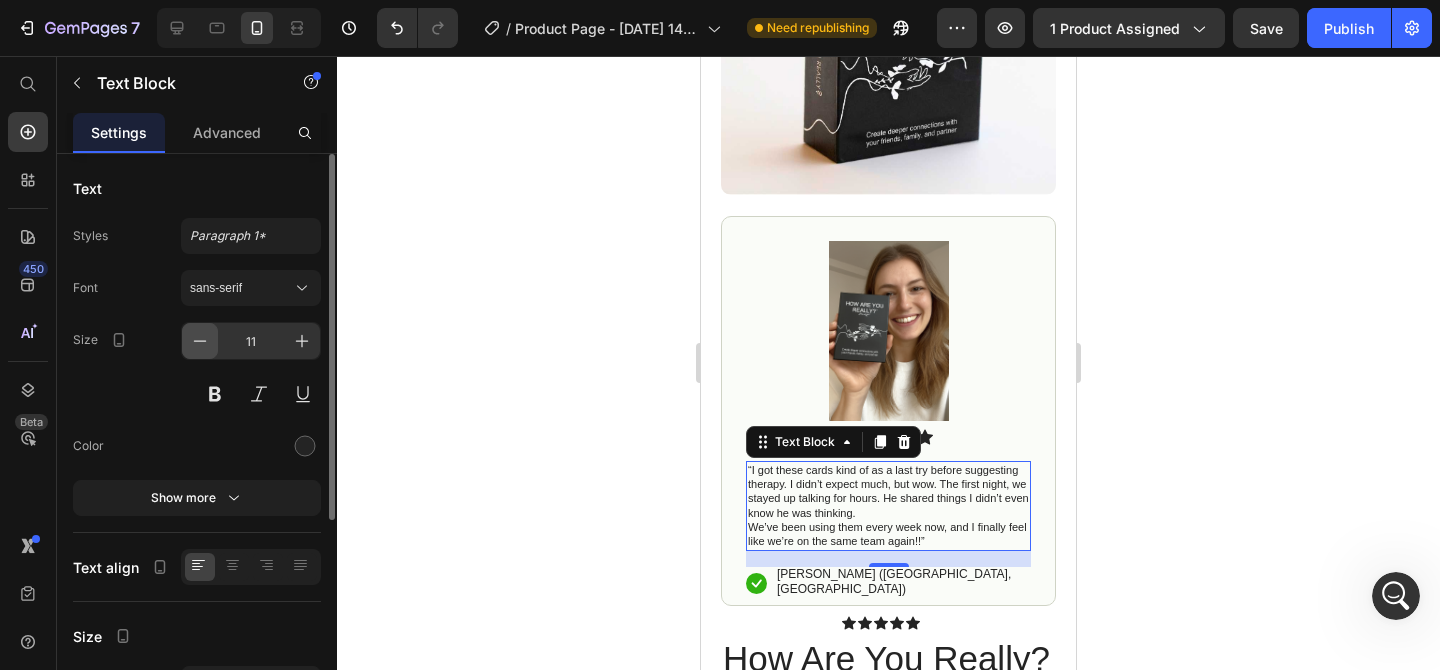 click 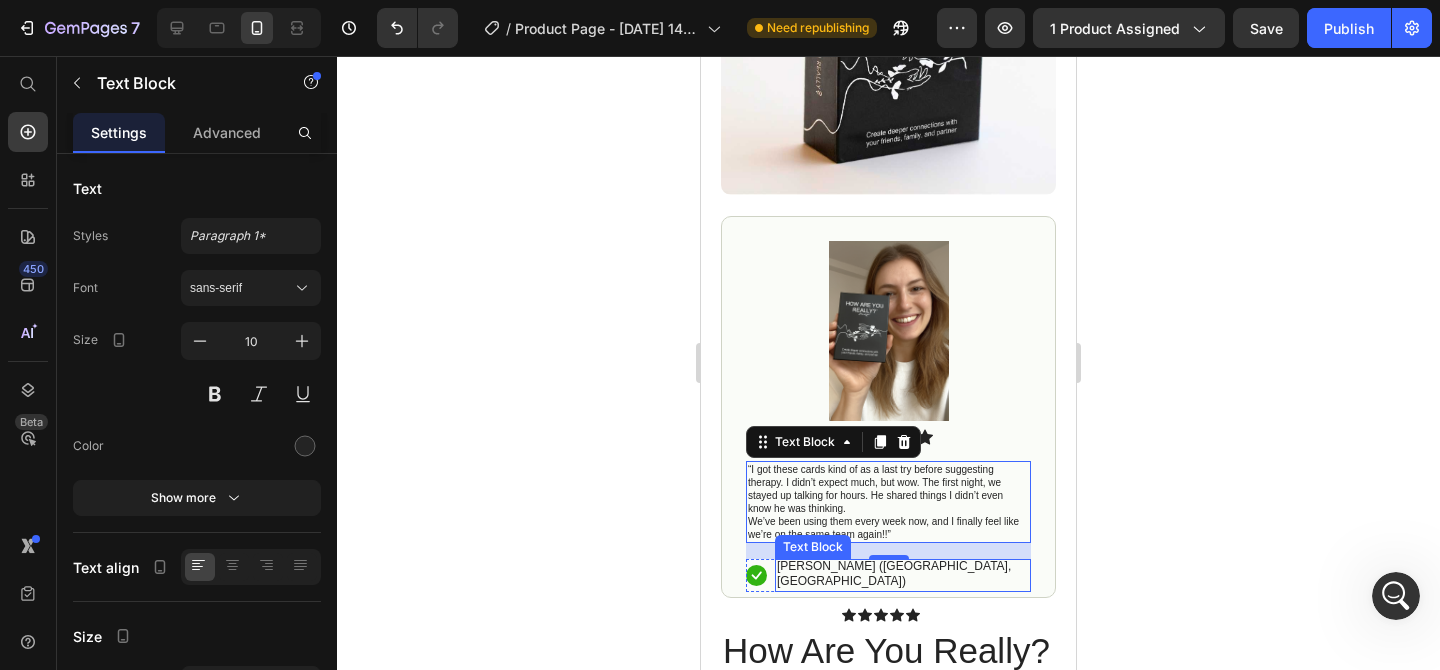 click on "[PERSON_NAME] ([GEOGRAPHIC_DATA], [GEOGRAPHIC_DATA])" at bounding box center (903, 574) 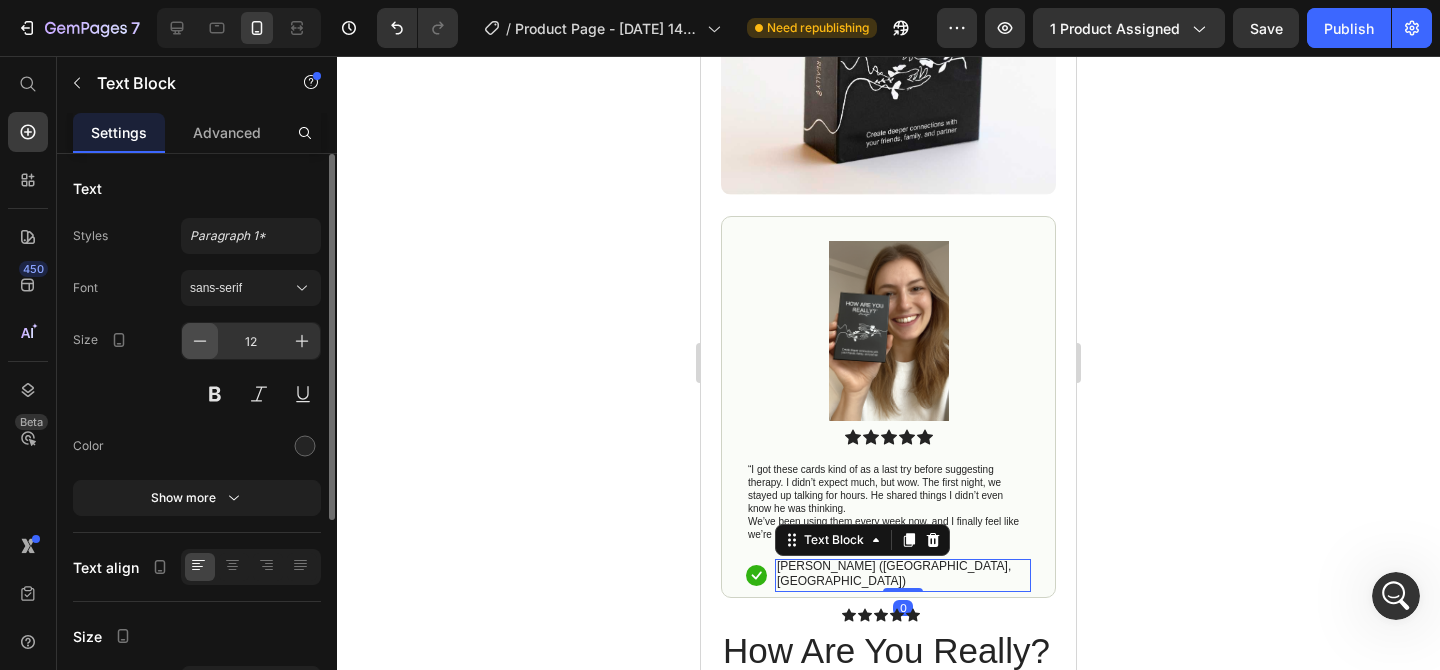 click 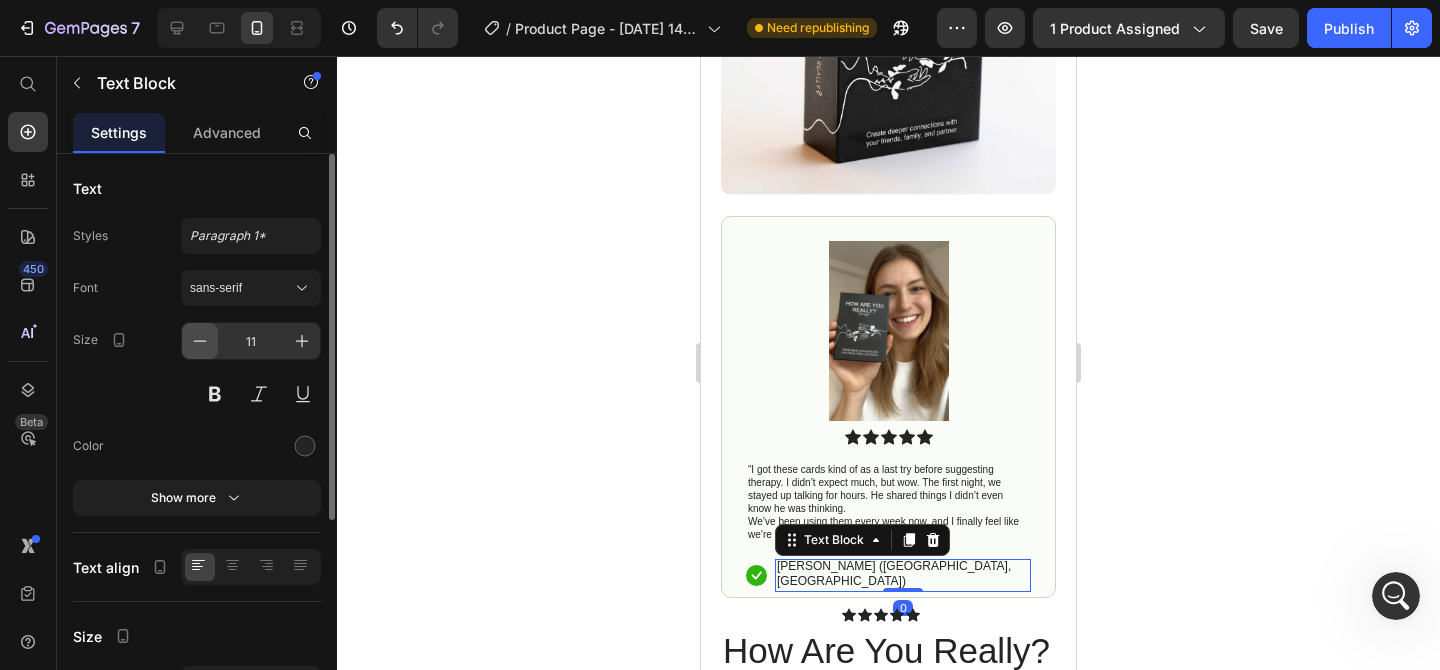 click 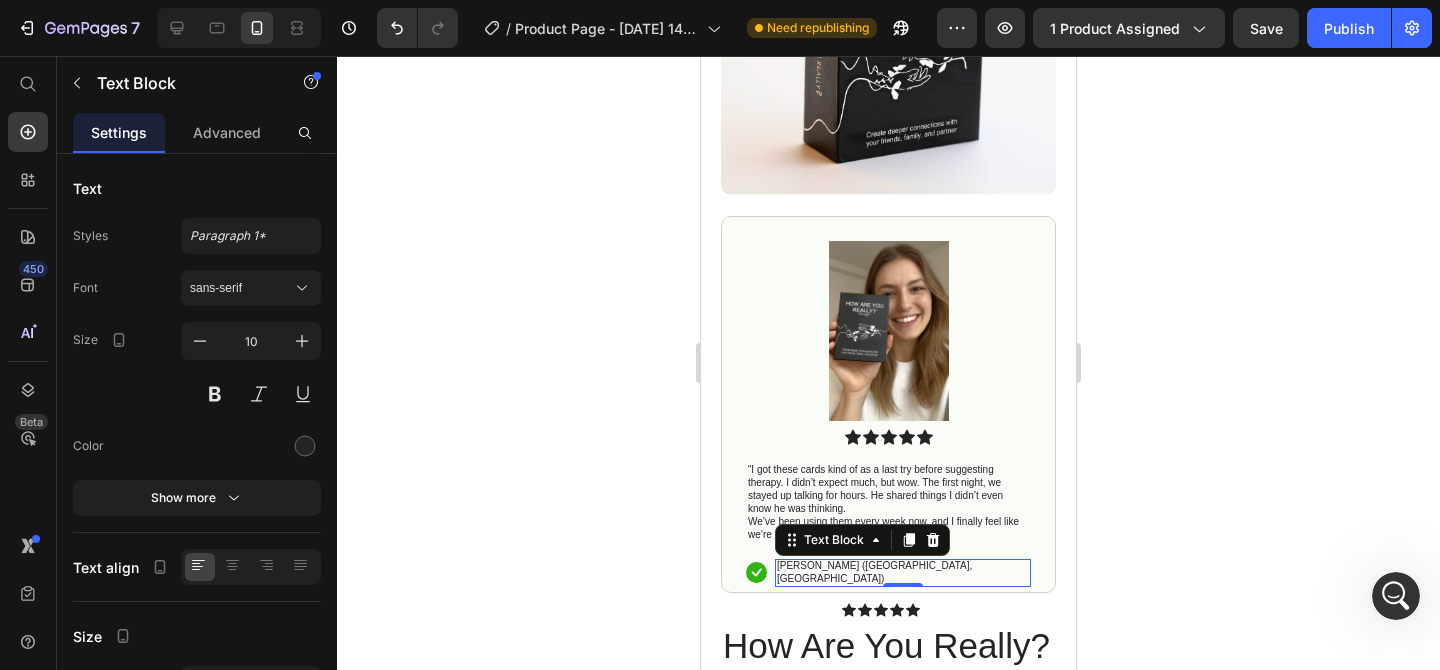 click 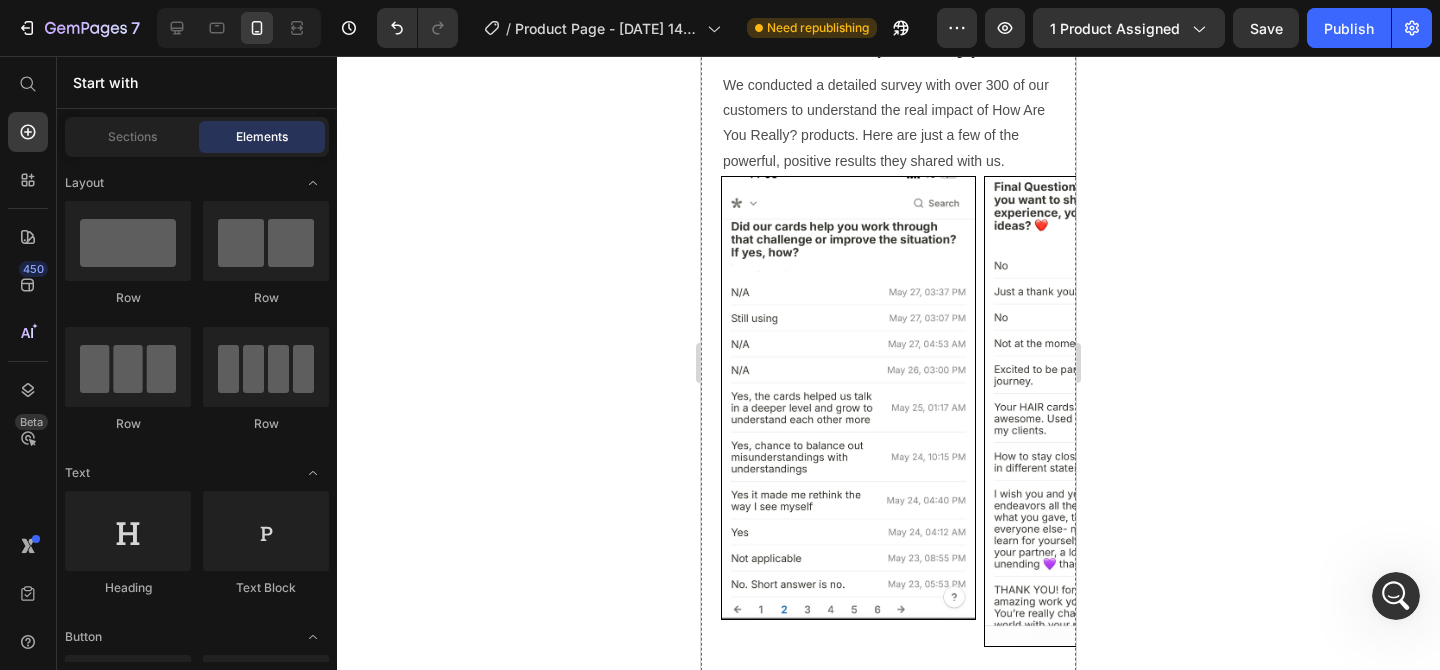 scroll, scrollTop: 6368, scrollLeft: 0, axis: vertical 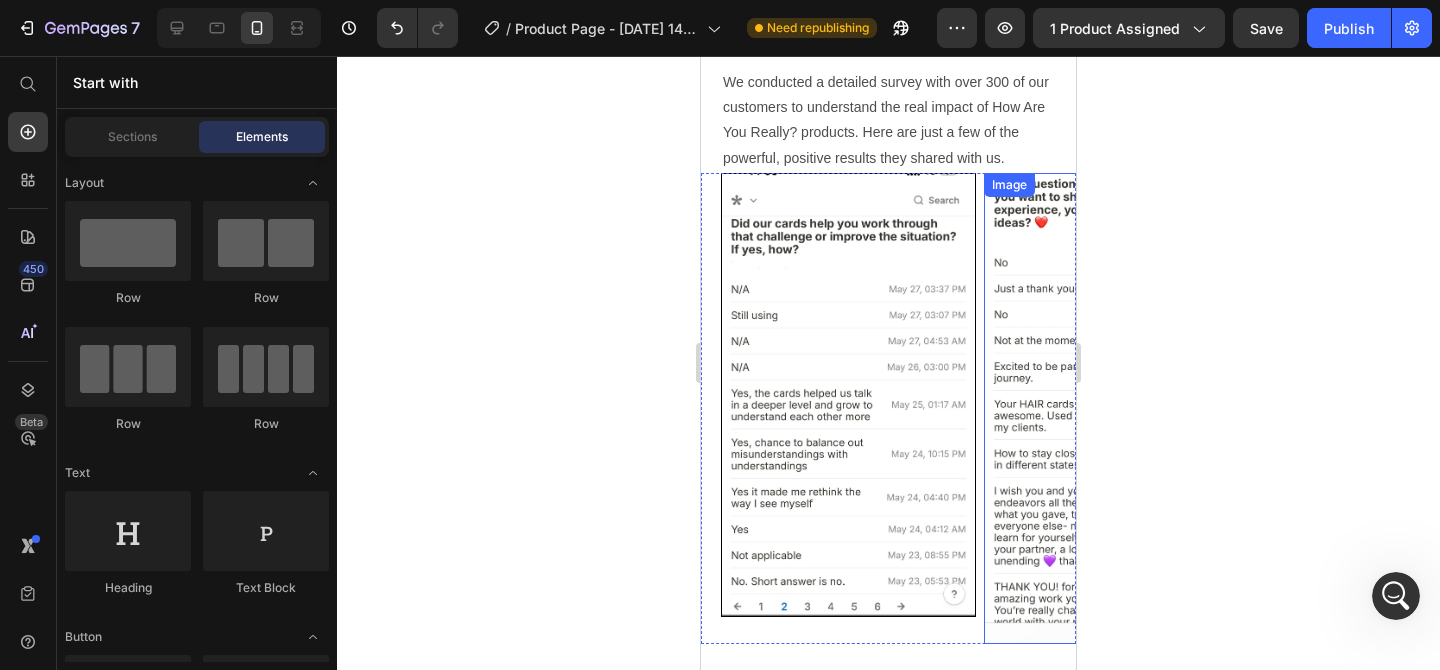 click at bounding box center [1111, 408] 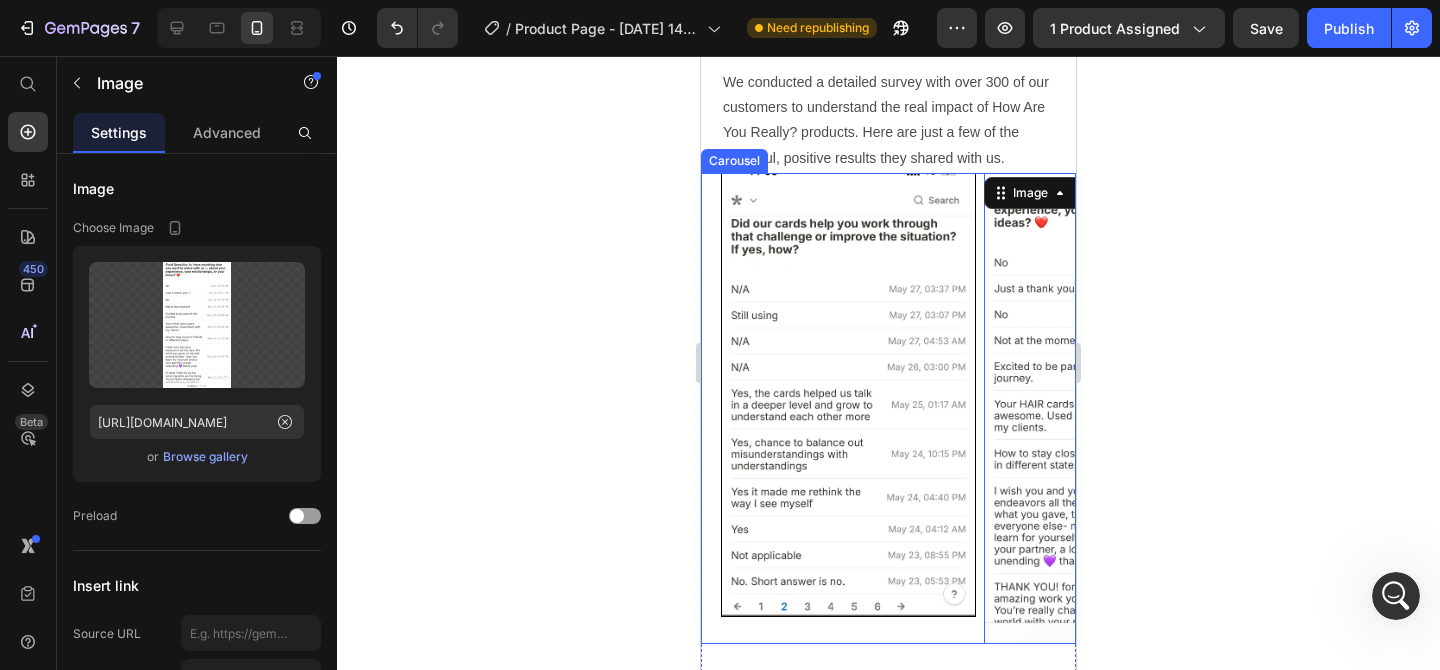 click on "Image Image   0 Carousel" at bounding box center [888, 408] 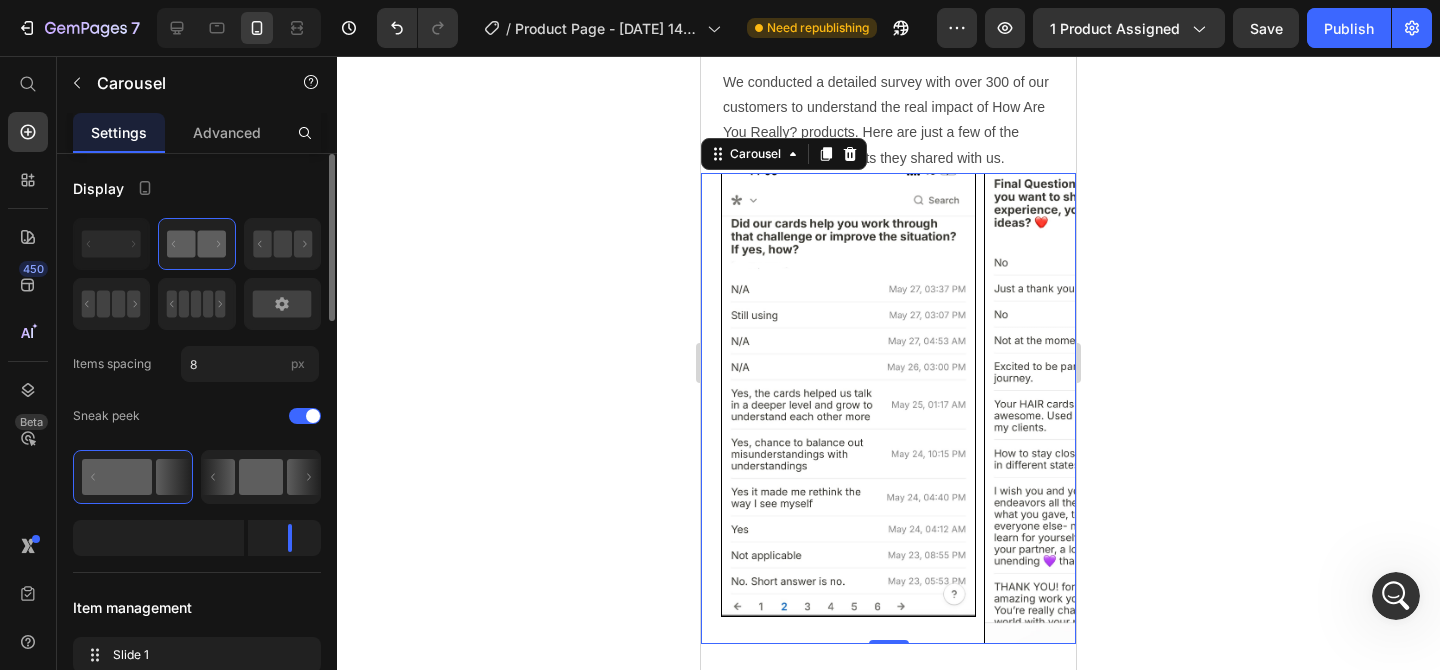 click 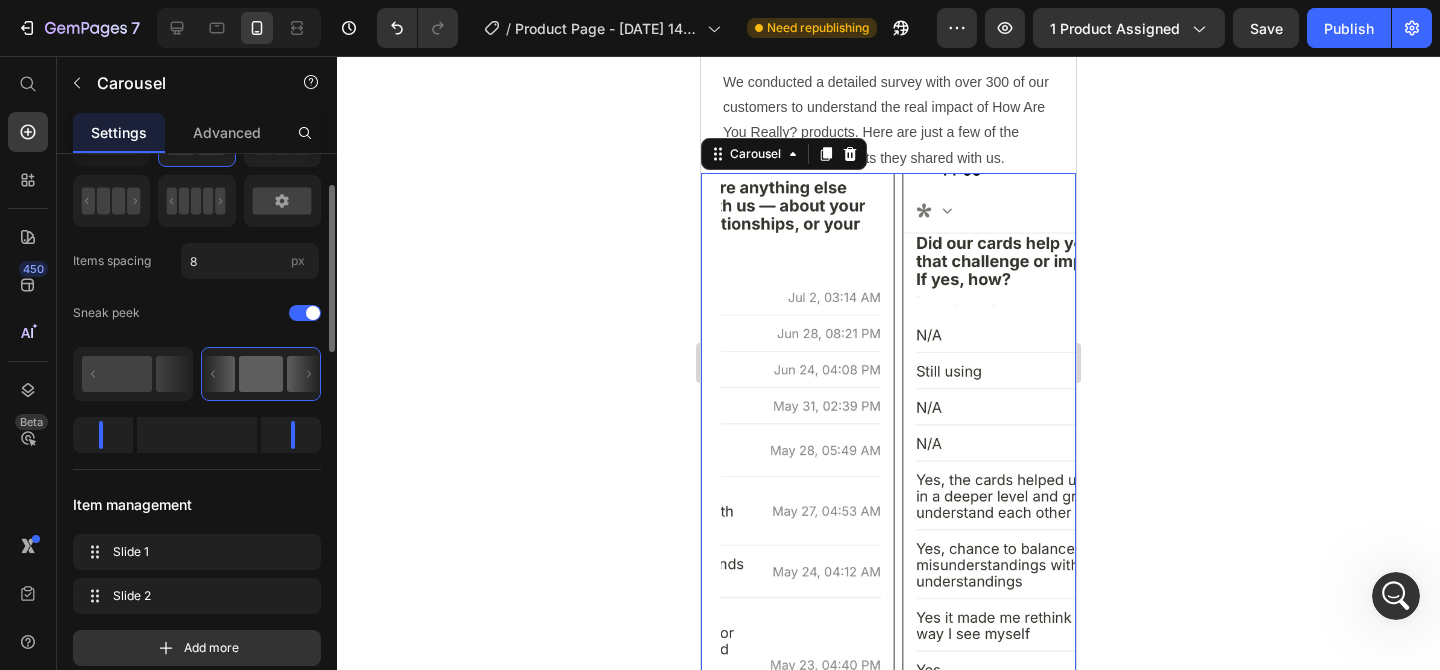 scroll, scrollTop: 107, scrollLeft: 0, axis: vertical 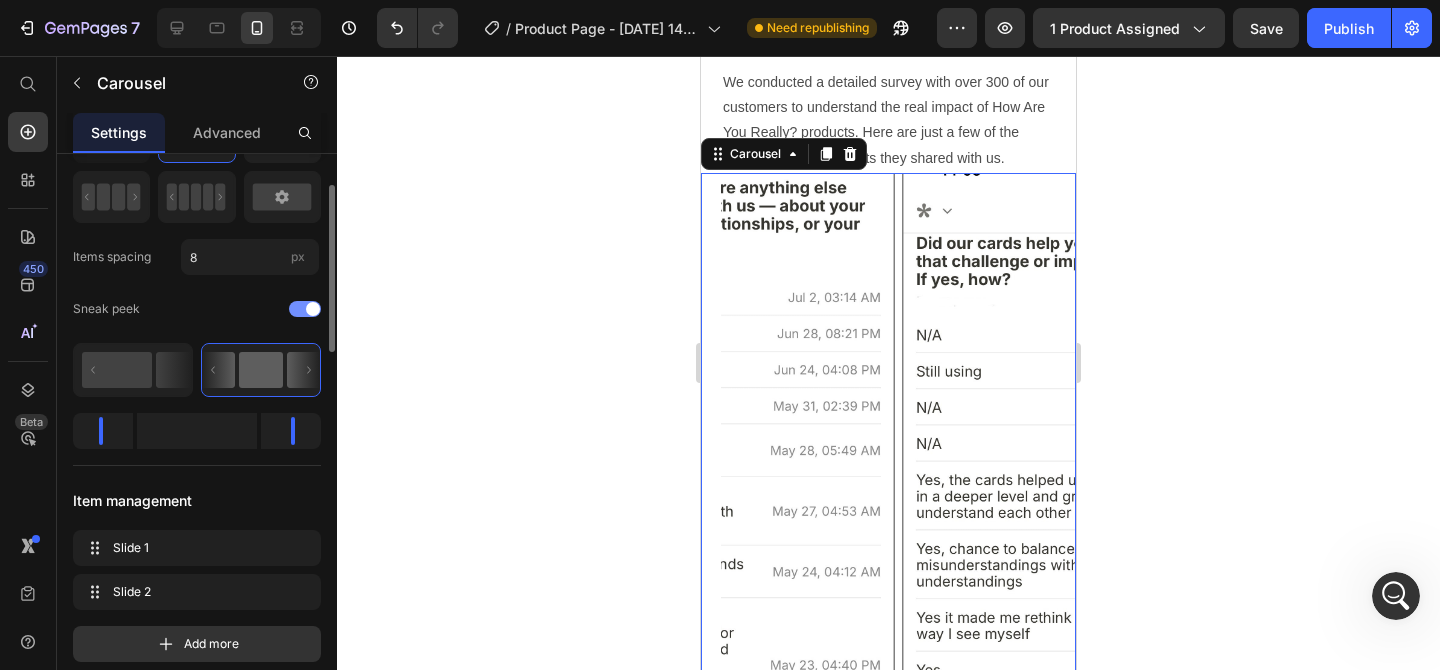 click at bounding box center [305, 309] 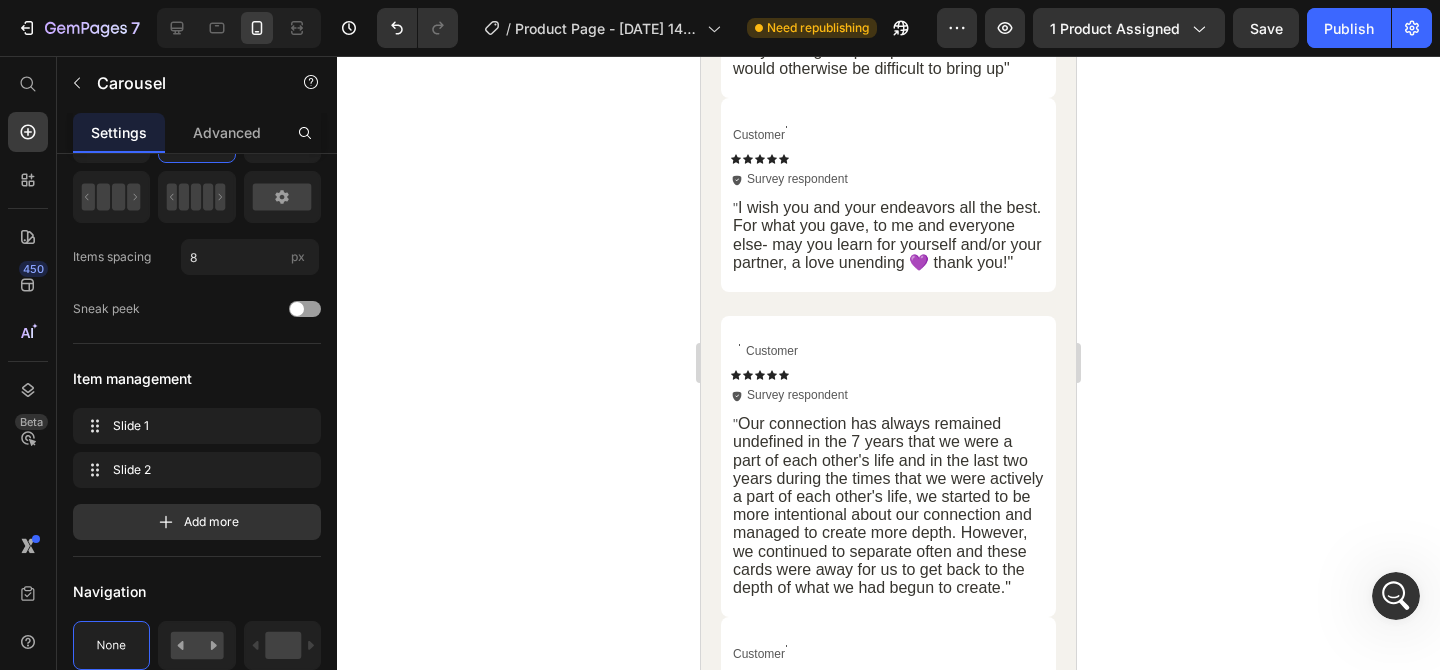 scroll, scrollTop: 7700, scrollLeft: 0, axis: vertical 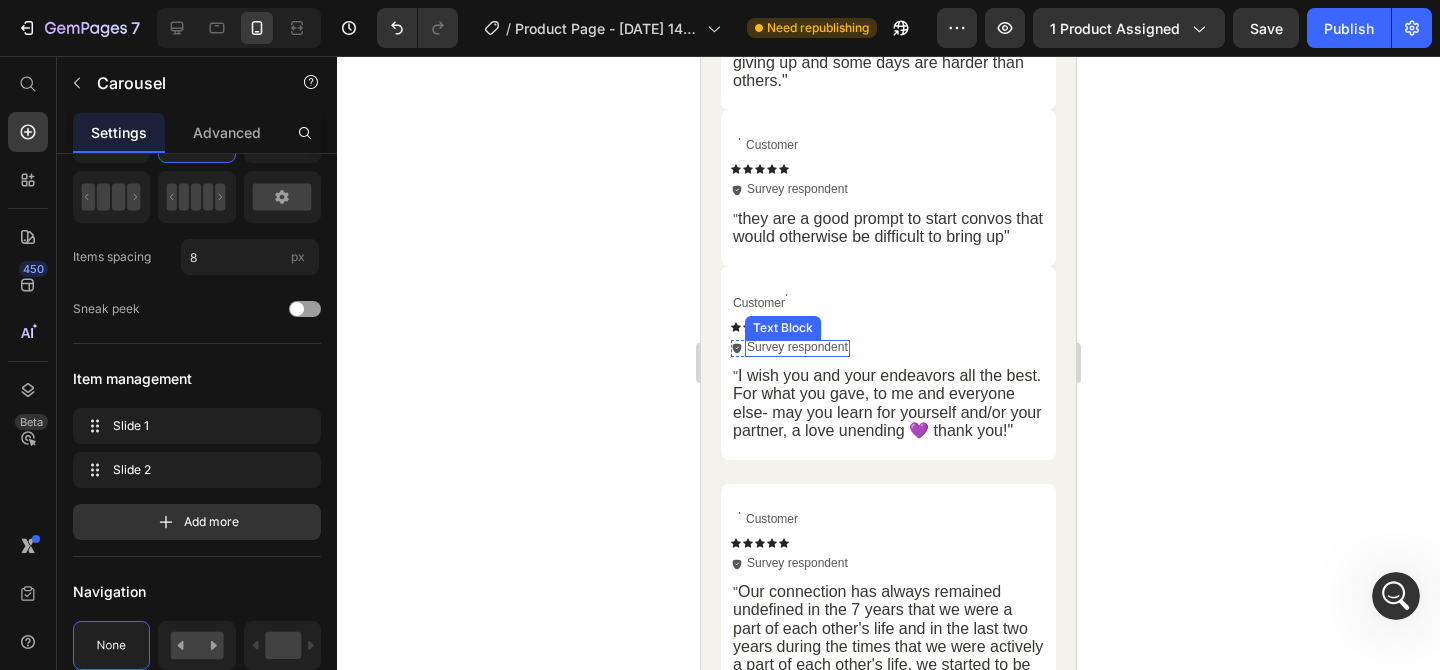 click on "Text Block Customer  Text Block Row Icon Icon Icon Icon Icon Icon List
Icon Survey respondent Text Block Row Row " I wish you and your endeavors all the best. For what you gave, to me and everyone else- may you learn for yourself and/or your partner, a love unending 💜 thank you!" Text Block Row" at bounding box center (888, 363) 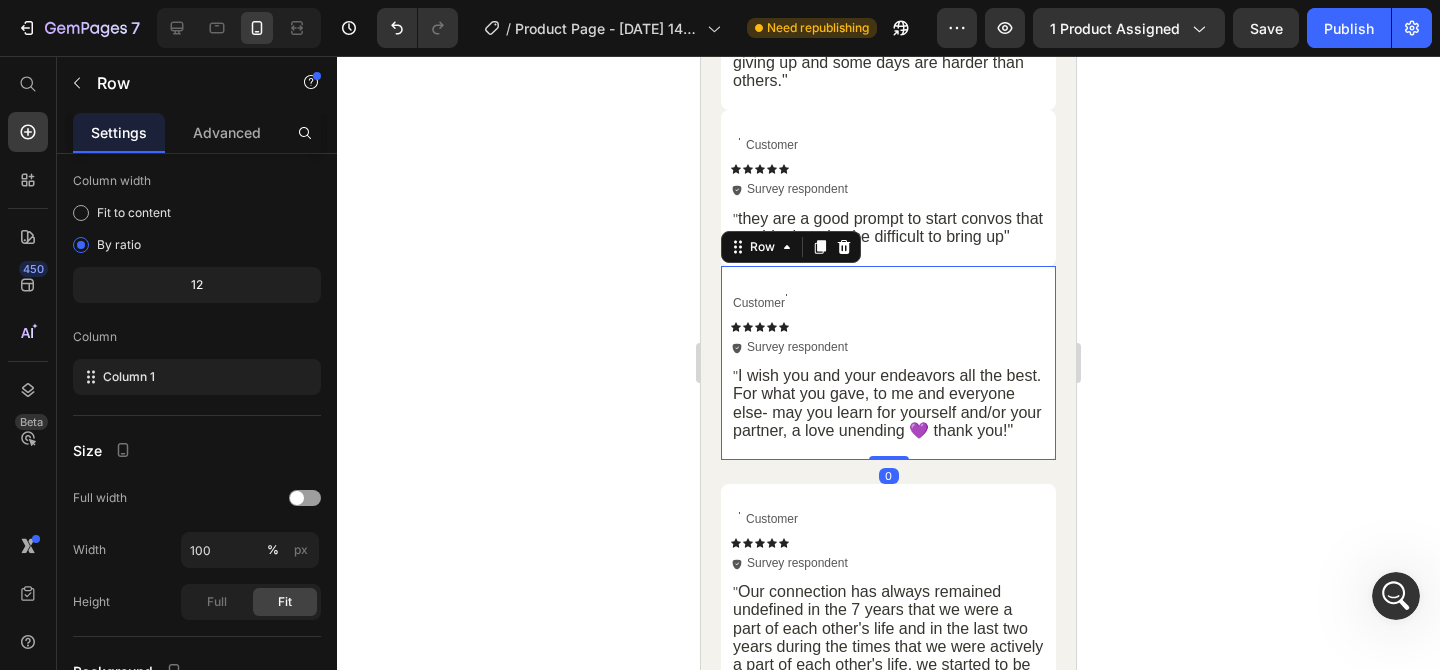 scroll, scrollTop: 0, scrollLeft: 0, axis: both 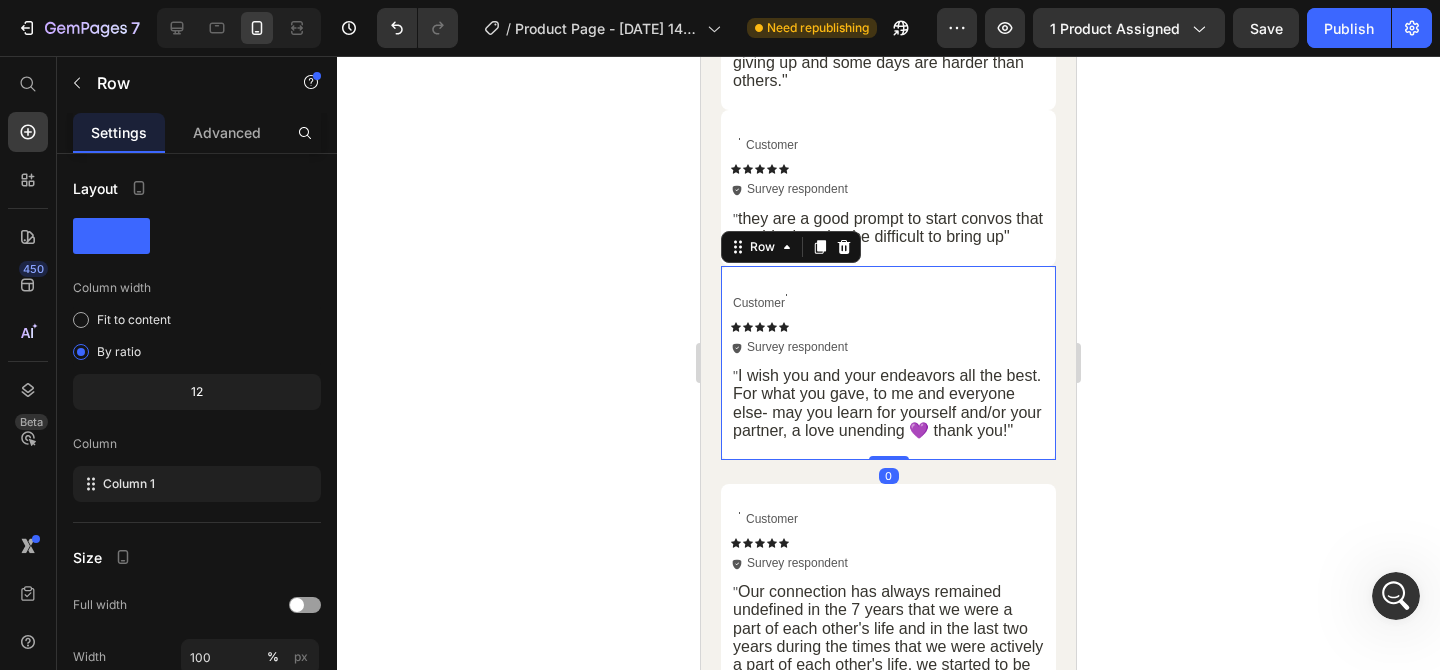 click on "Text Block Customer  Text Block Row Icon Icon Icon Icon Icon Icon List
Icon Survey respondent Text Block Row" at bounding box center [790, 318] 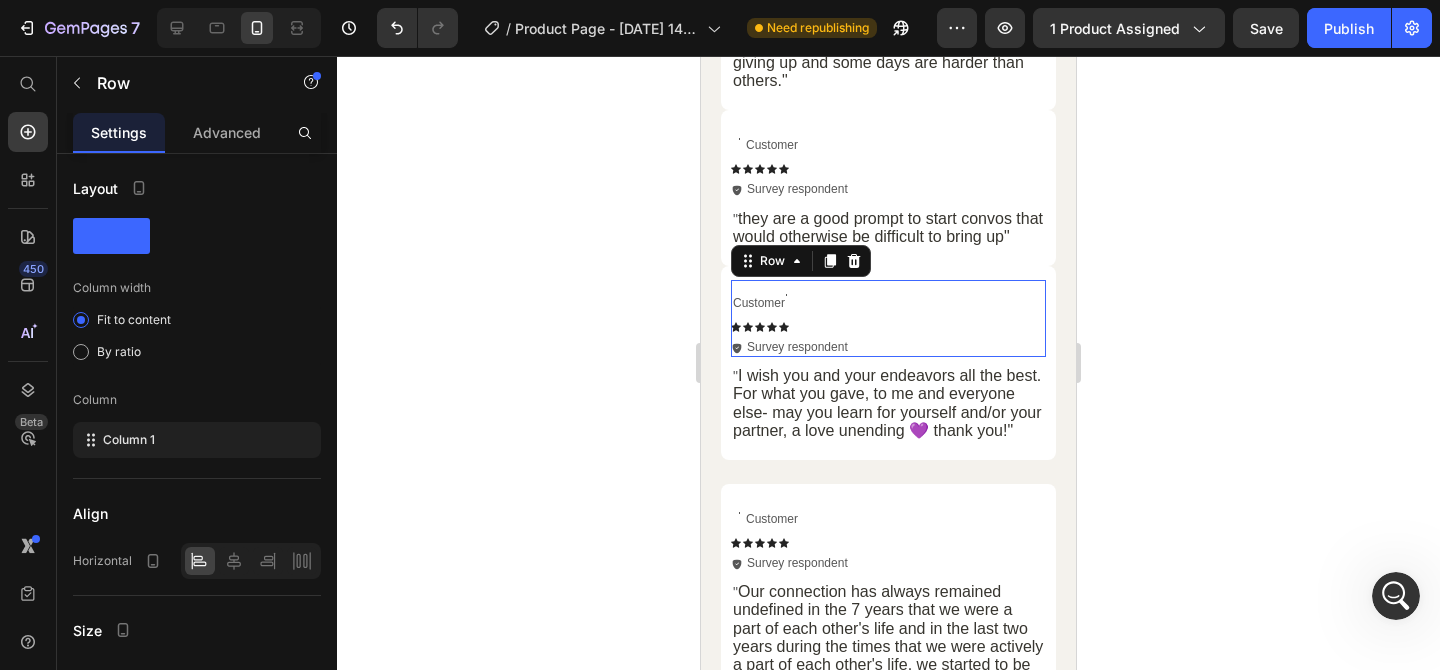 click on "Text Block Customer  Text Block Row Icon Icon Icon Icon Icon Icon List
Icon Survey respondent Text Block Row" at bounding box center (790, 318) 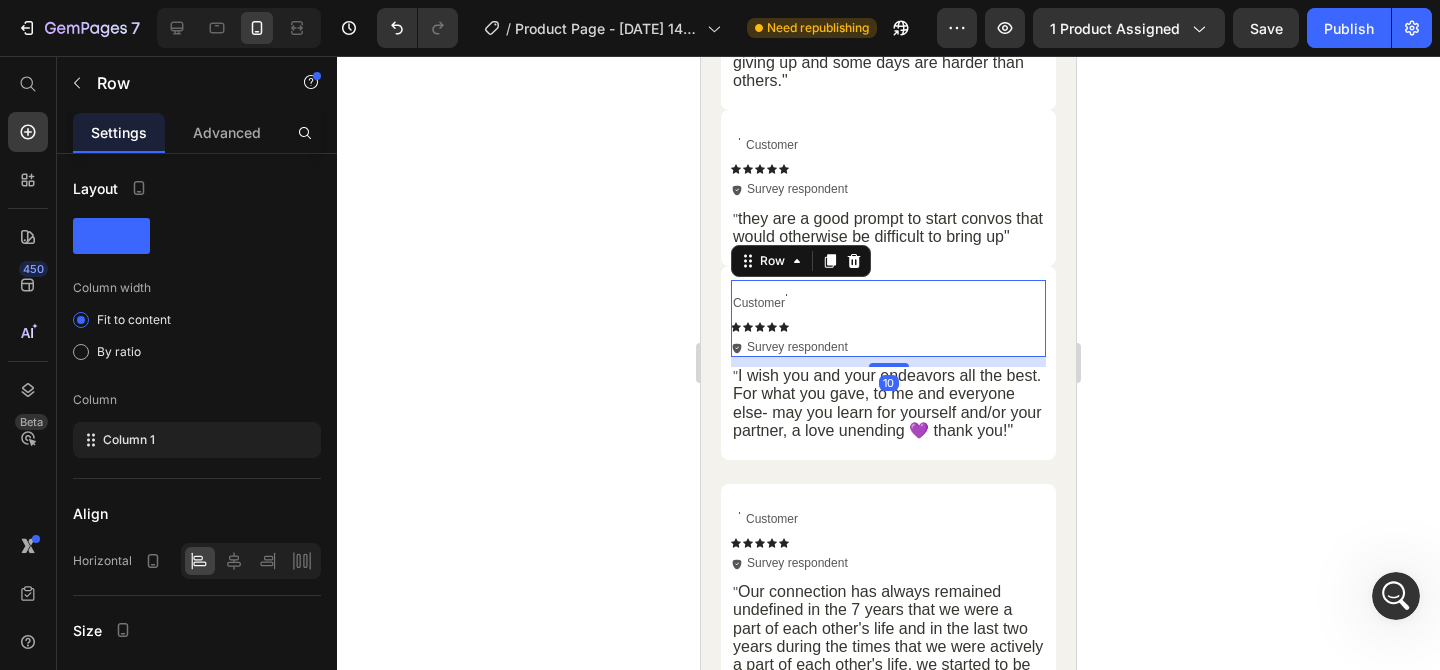 click on "Text Block Customer  Text Block Row Icon Icon Icon Icon Icon Icon List
Icon Survey respondent Text Block Row" at bounding box center [790, 318] 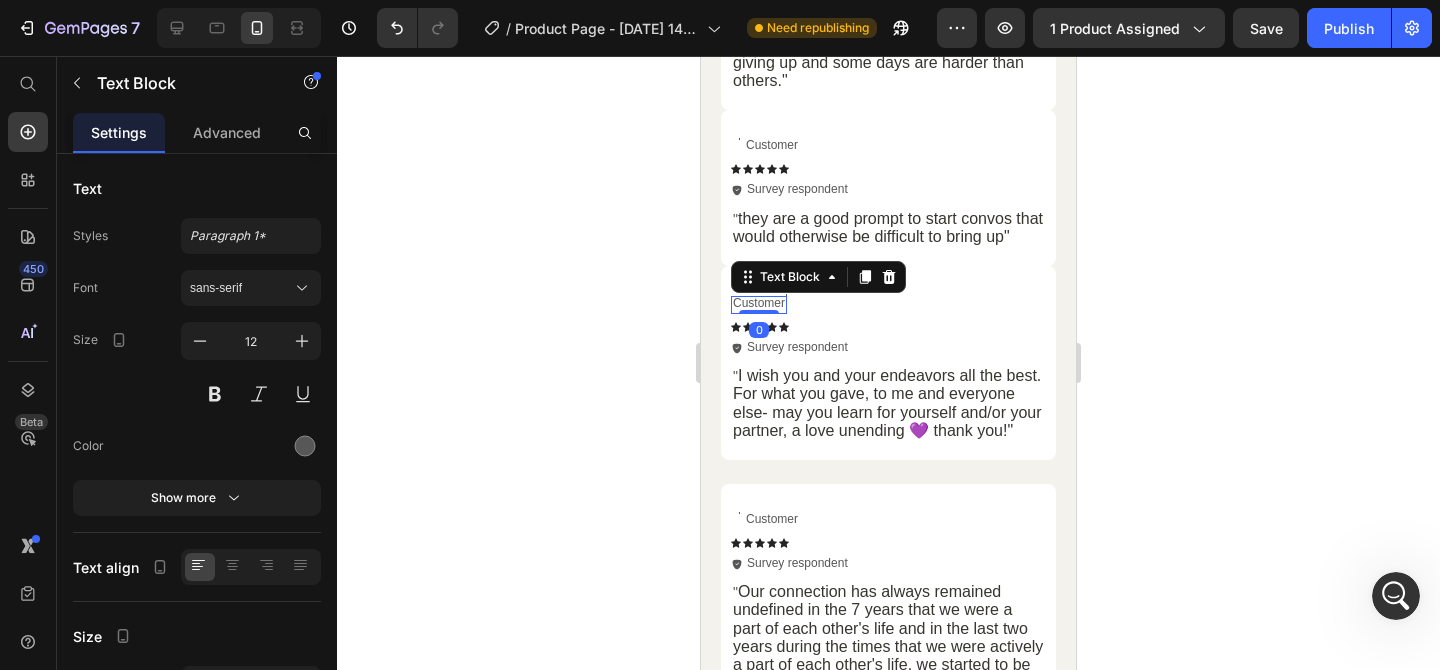 click on "Customer" at bounding box center [759, 304] 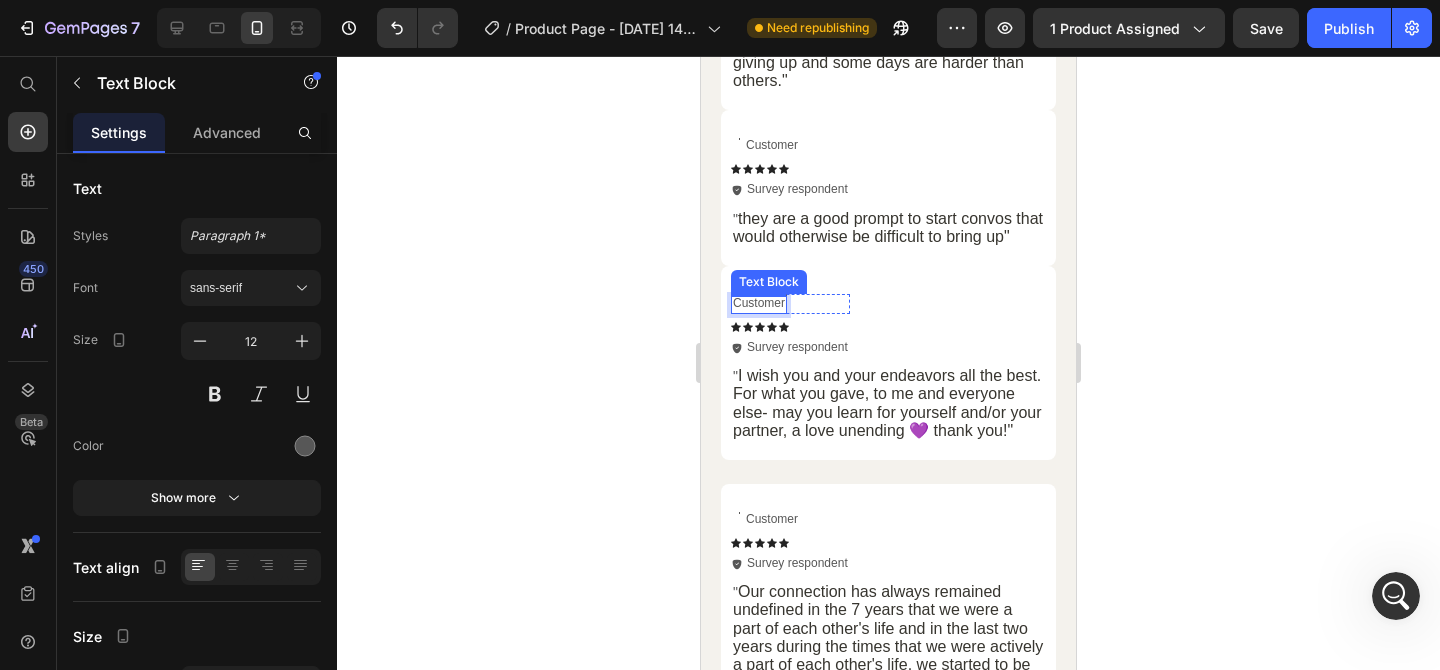 click on "Text Block" at bounding box center [769, 282] 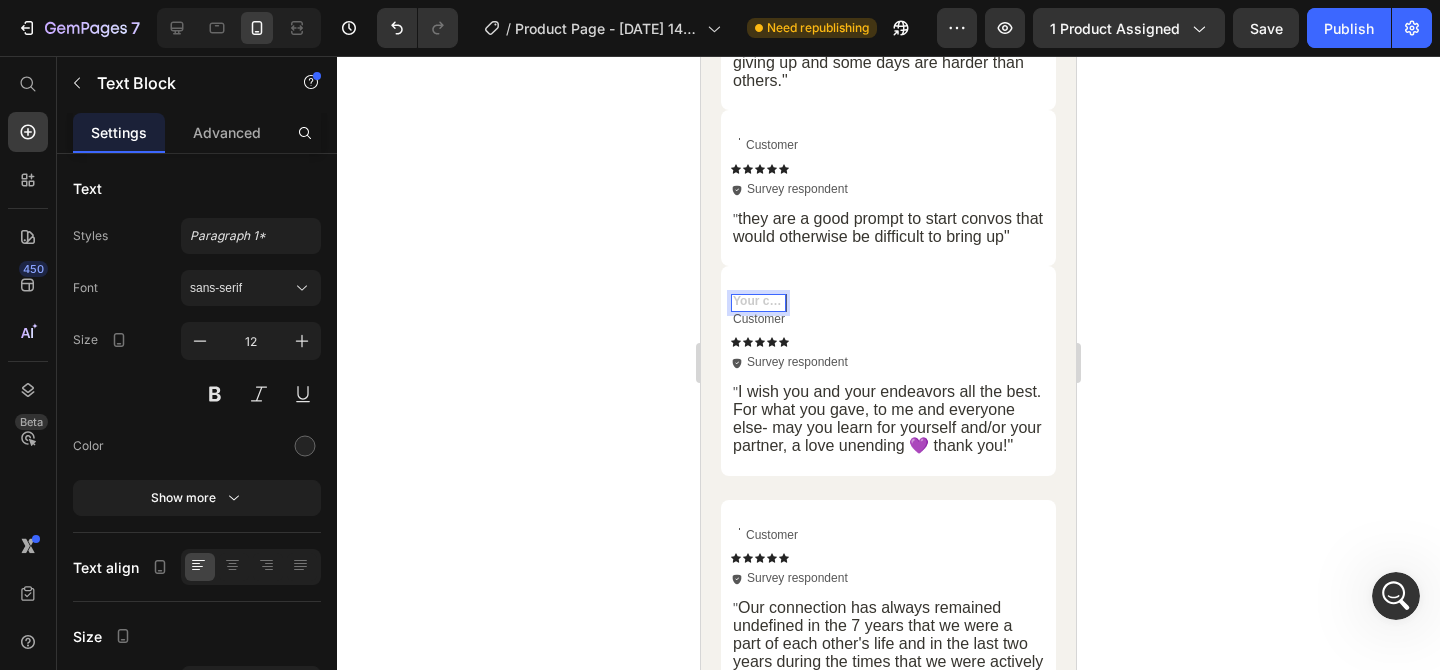 click 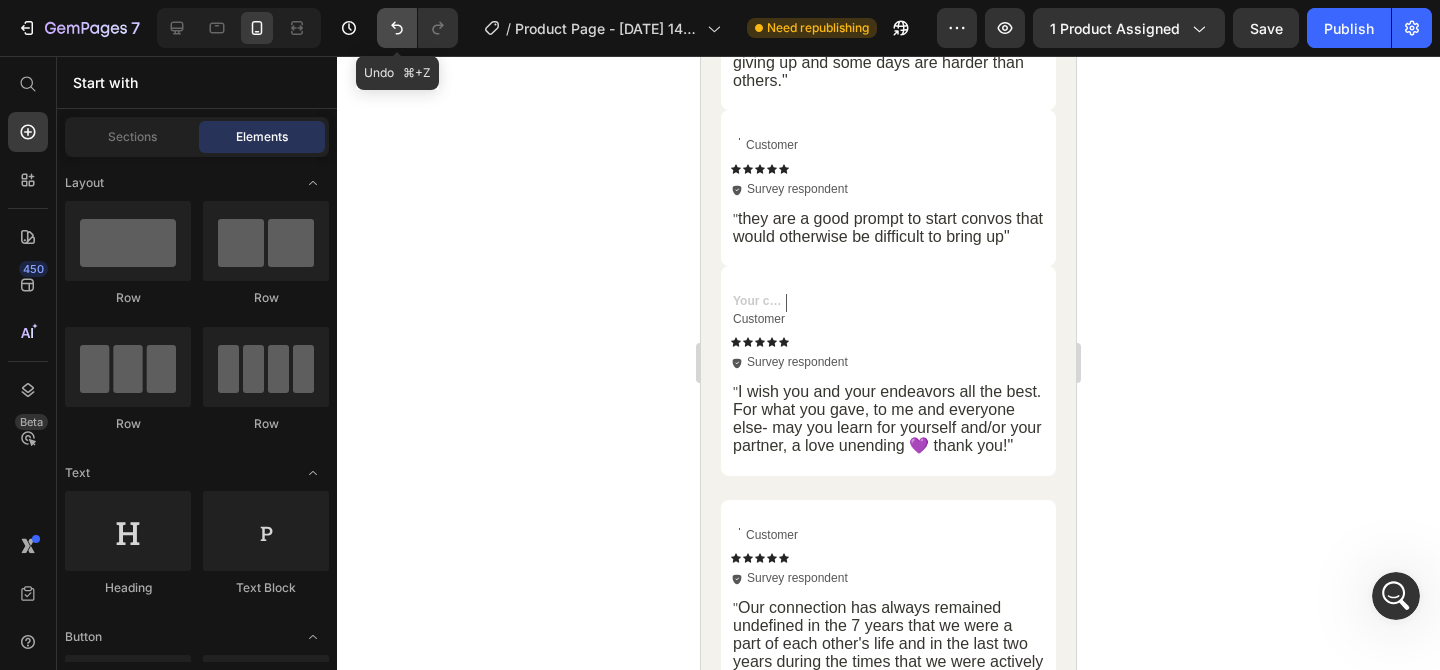 click 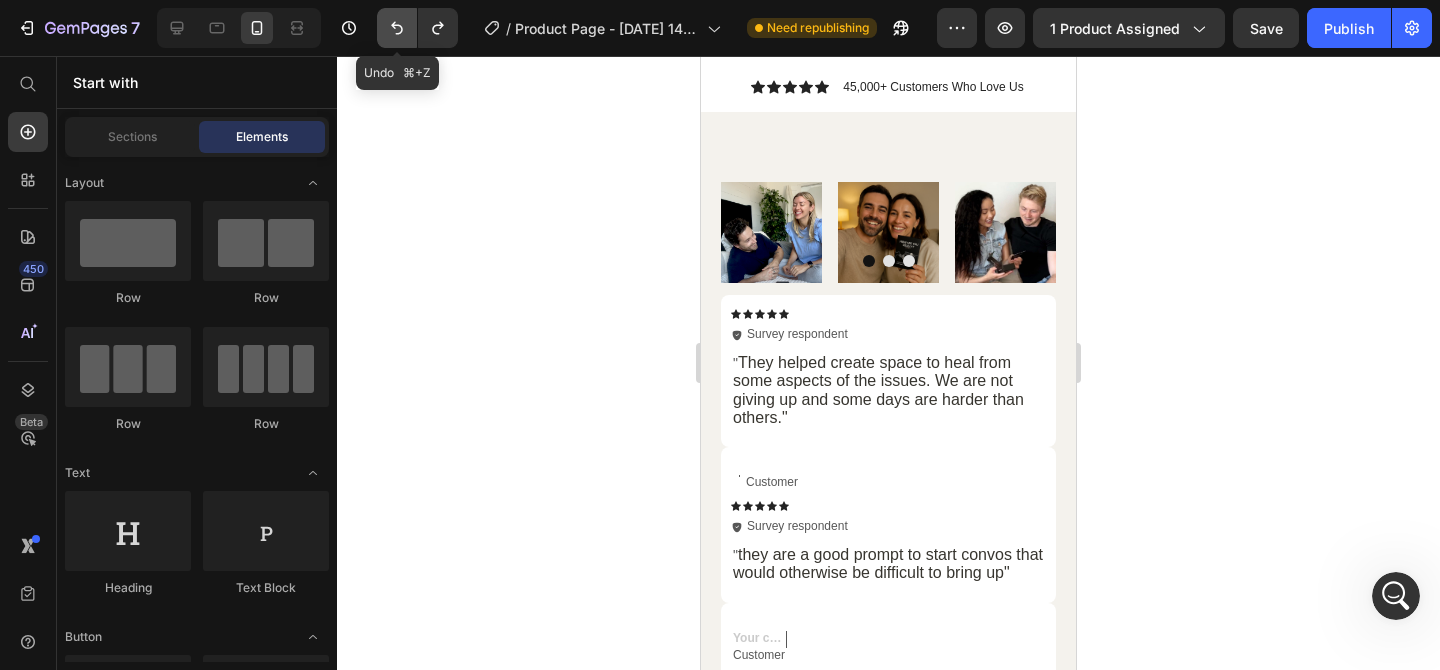 scroll, scrollTop: 8036, scrollLeft: 0, axis: vertical 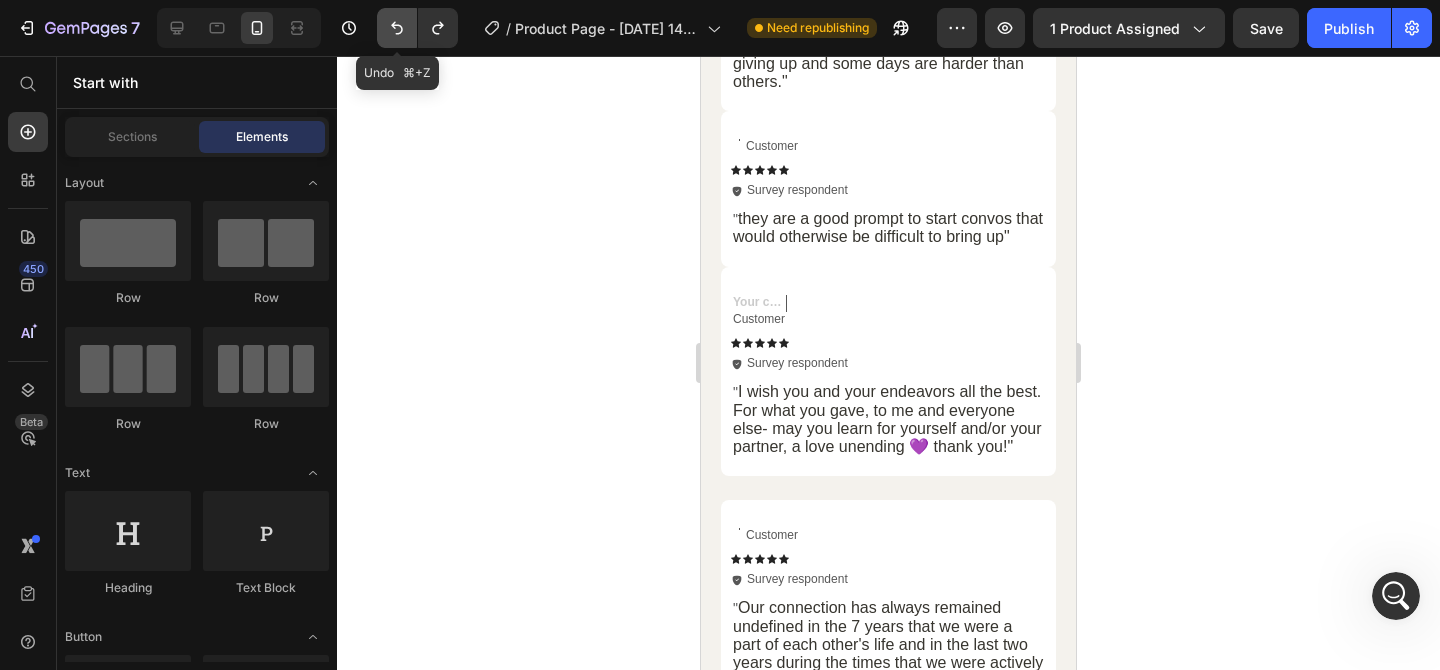 click 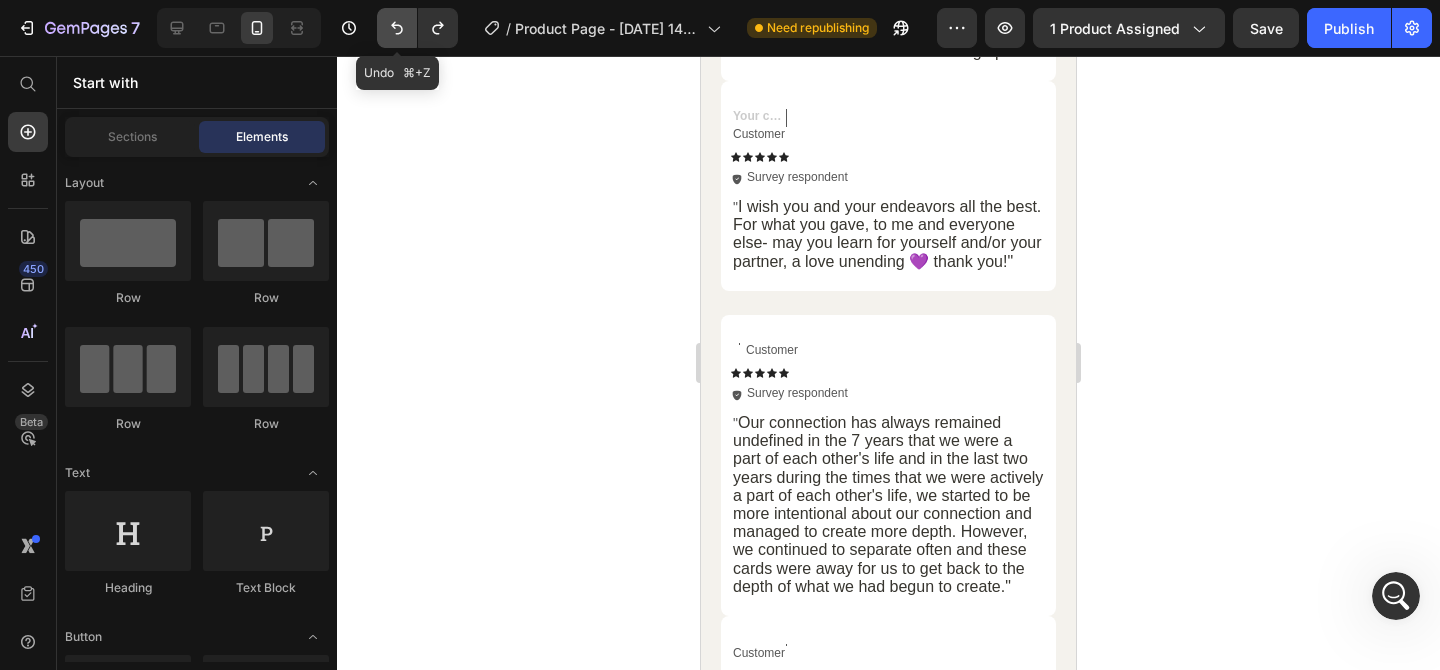 scroll, scrollTop: 7851, scrollLeft: 0, axis: vertical 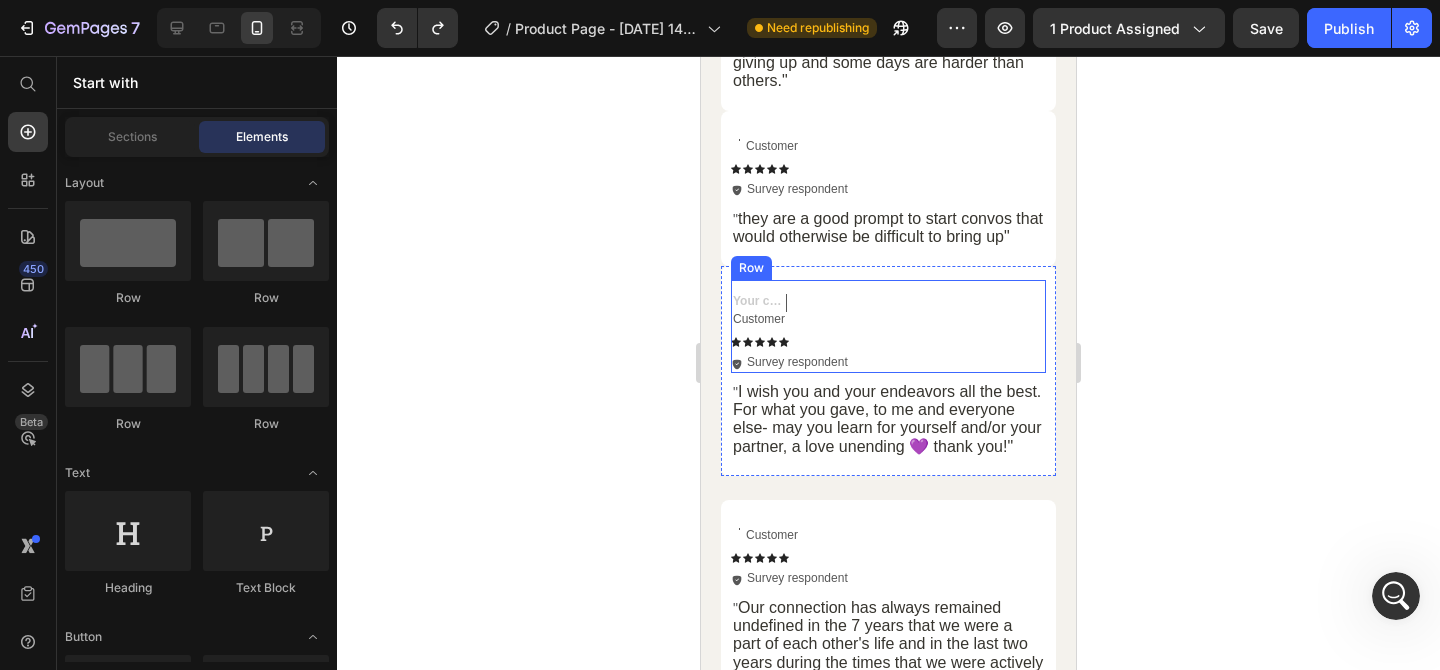 click on "Text Block Customer  Text Block Row Icon Icon Icon Icon Icon Icon List
Icon Survey respondent Text Block Row" at bounding box center (790, 326) 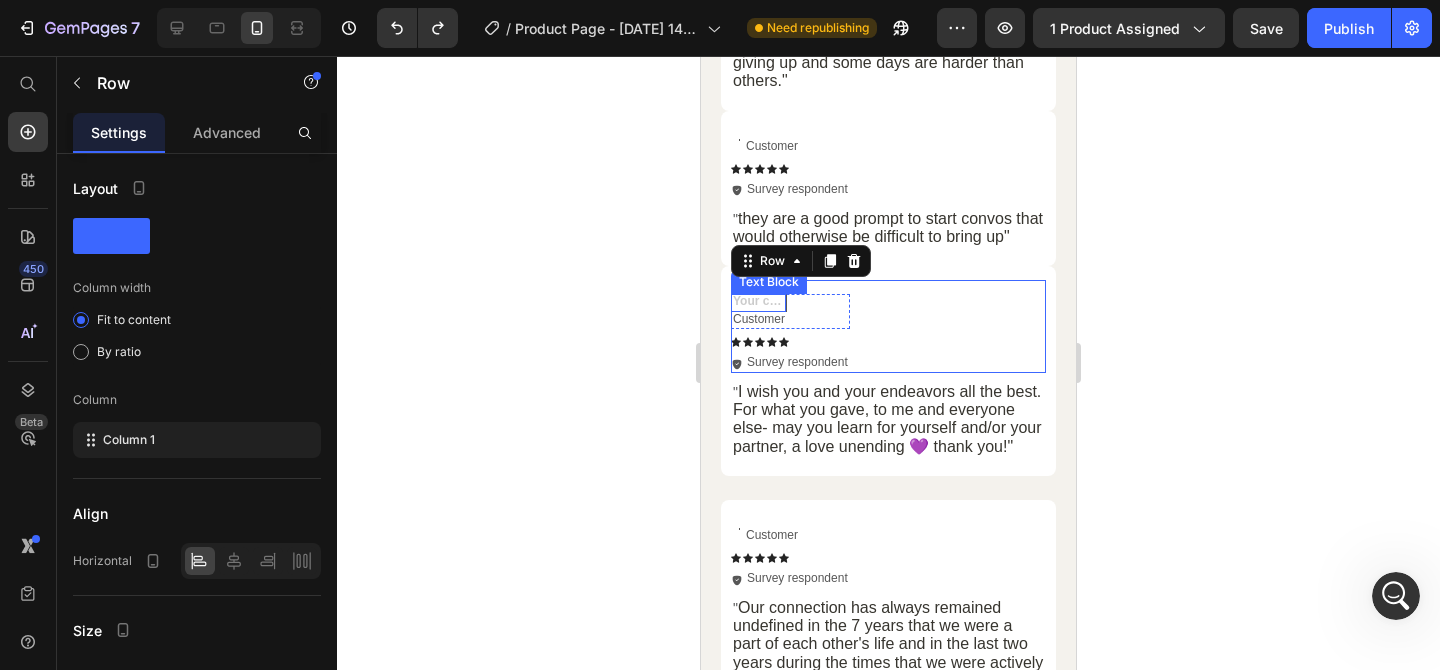 click at bounding box center [756, 303] 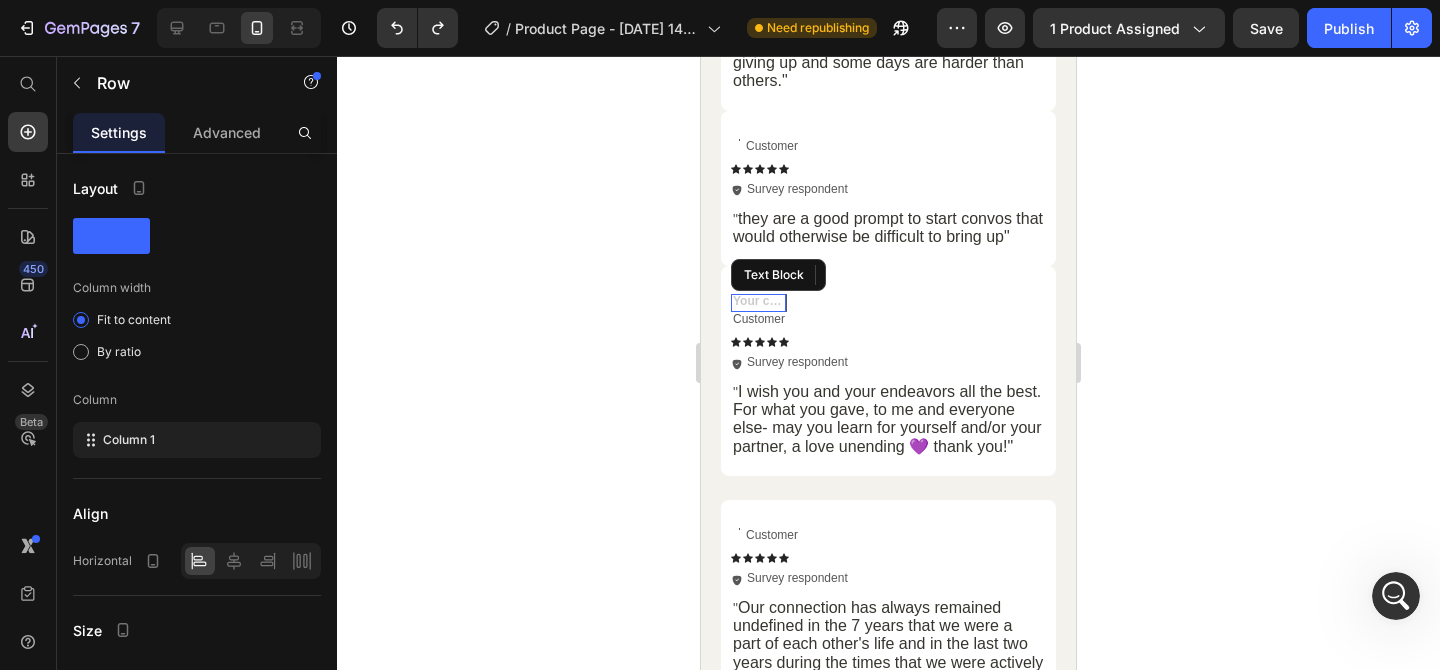 click at bounding box center (756, 303) 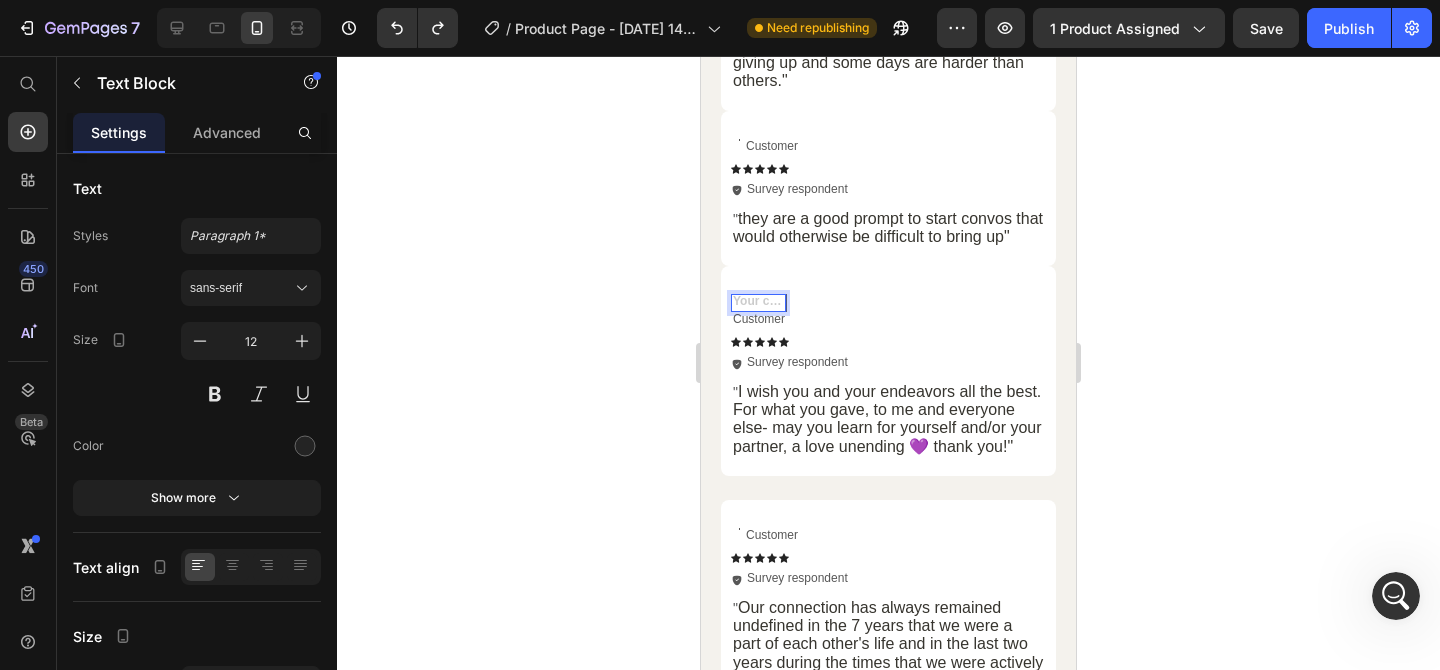 click on "Text Block   0 Customer  Text Block Row Icon Icon Icon Icon Icon Icon List
Icon Survey respondent Text Block Row" at bounding box center (790, 326) 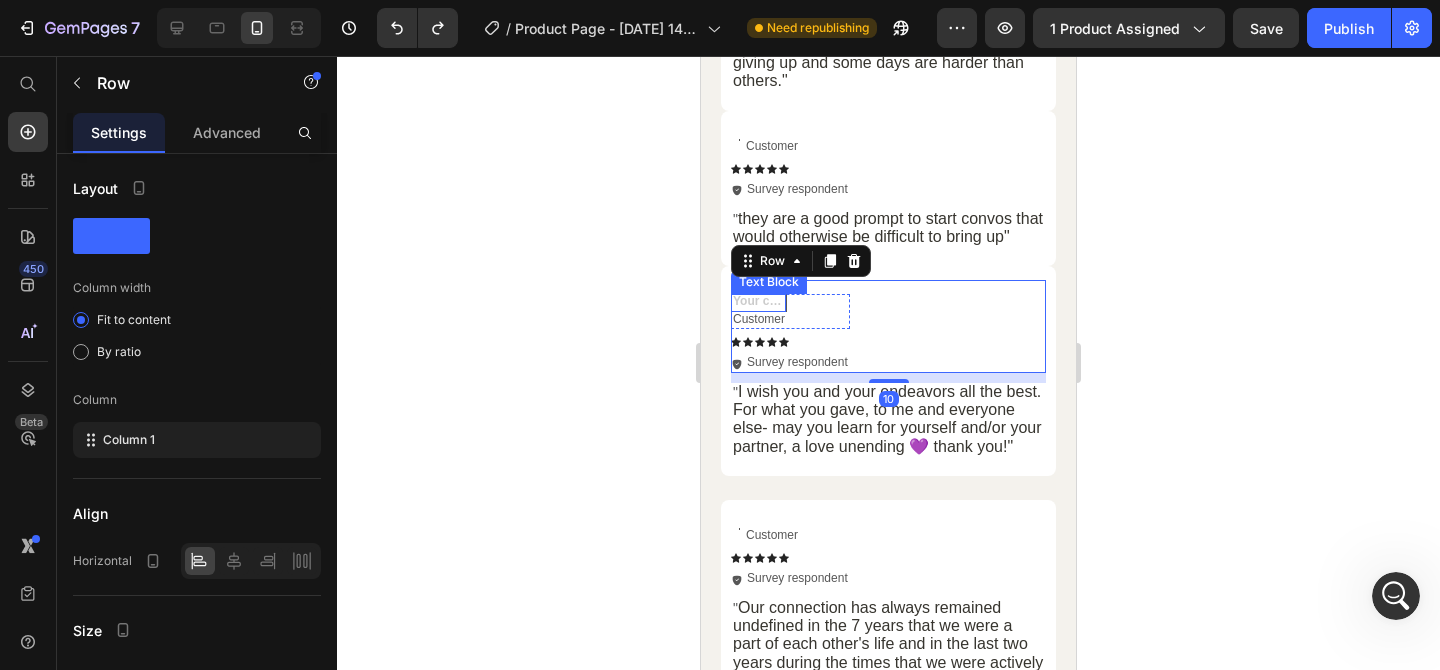click at bounding box center [756, 303] 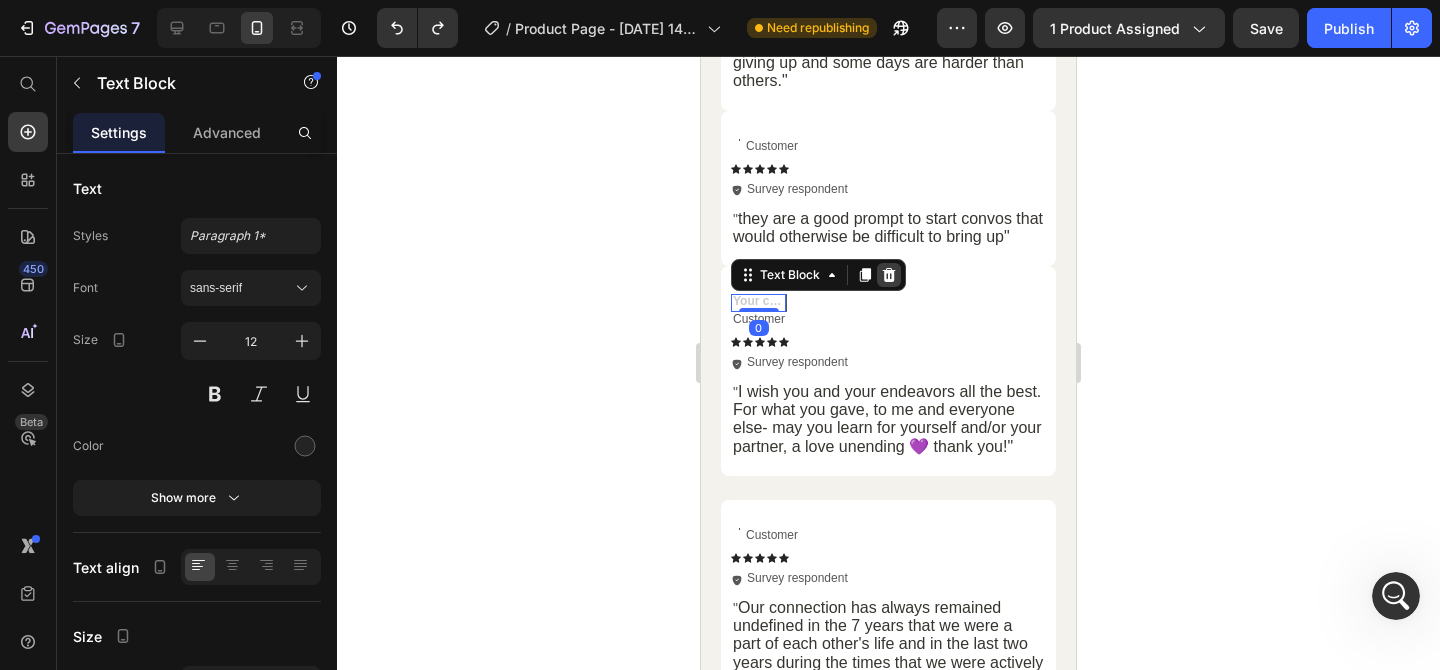 click 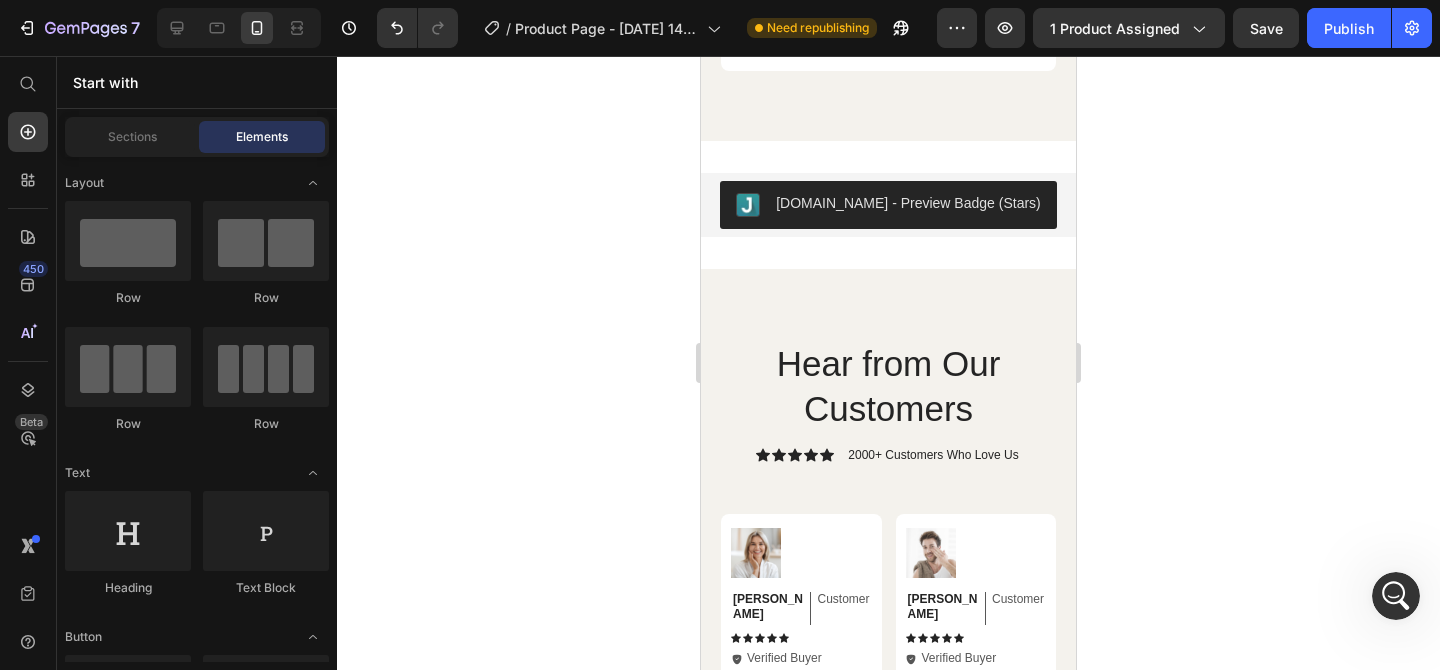 scroll, scrollTop: 9434, scrollLeft: 0, axis: vertical 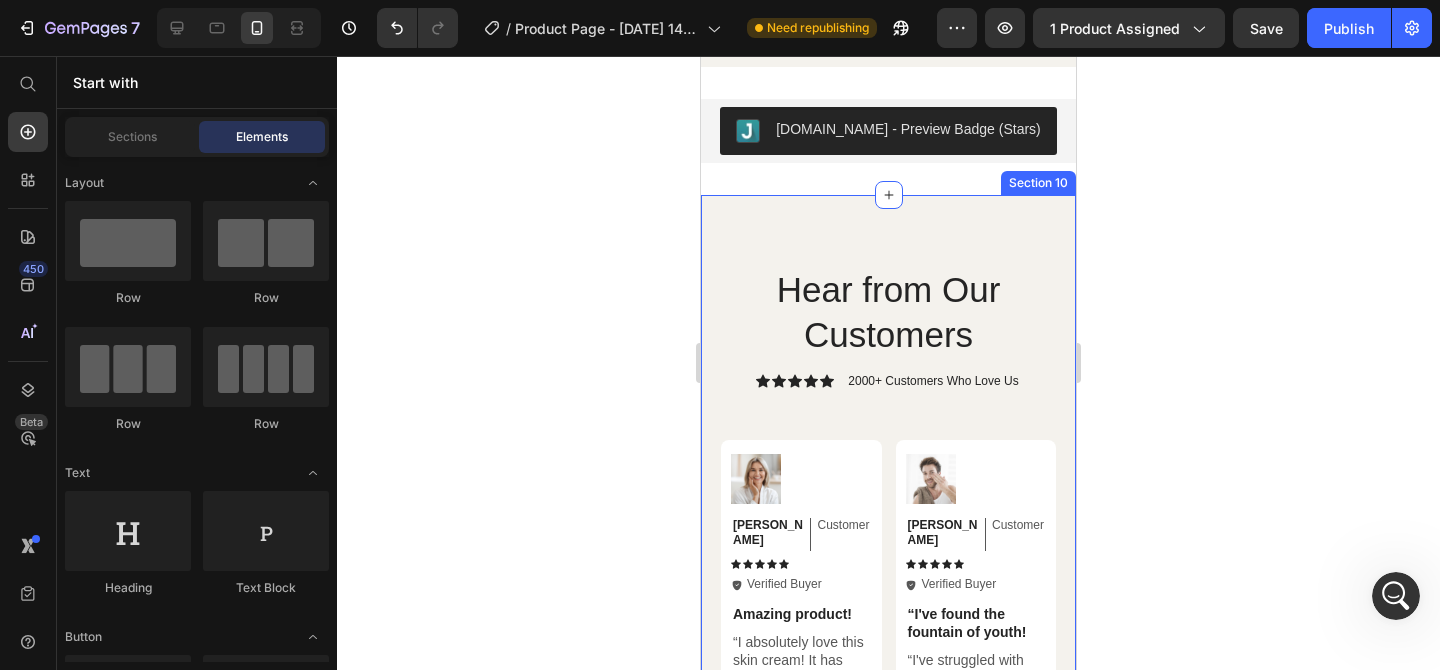 click on "Hear from Our Customers Heading Icon Icon Icon Icon Icon Icon List 2000+ Customers Who Love Us Text Block Row Image Michael Text Block Customer  Text Block Row Icon Icon Icon Icon Icon Icon List
Icon Verified Buyer Text Block Row Row “I've found the fountain of youth! Text Block “I've struggled with dry skin for years, but this cream has been a game-changer. It keeps my skin hydrated all day long.” Text Block Row Image Jessica Text Block Customer  Text Block Row Icon Icon Icon Icon Icon Icon List
Icon Verified Buyer Text Block Row Row Highly recommend! Text Block "I can't get enough of this skin cream! It has noticeably improved my skin's texture and reduced the appearance of fine lines.” Text Block Row Image Olivia Text Block Customer  Text Block Row Icon Icon Icon Icon Icon Icon List
Icon Verified Buyer Text Block Row Row Rejuvenated every time I use it Text Block Text Block Row Image Emily Text Block Customer  Text Block Row Icon Icon Icon" at bounding box center [888, 830] 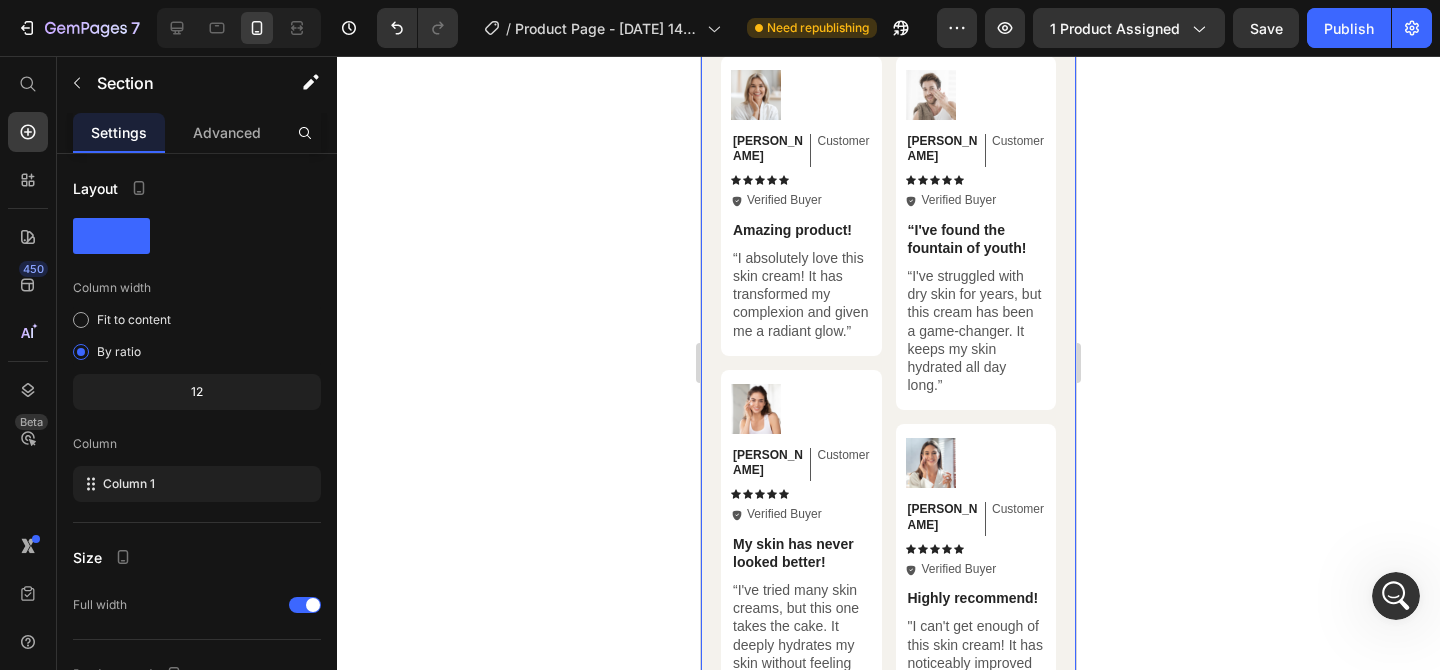 scroll, scrollTop: 9288, scrollLeft: 0, axis: vertical 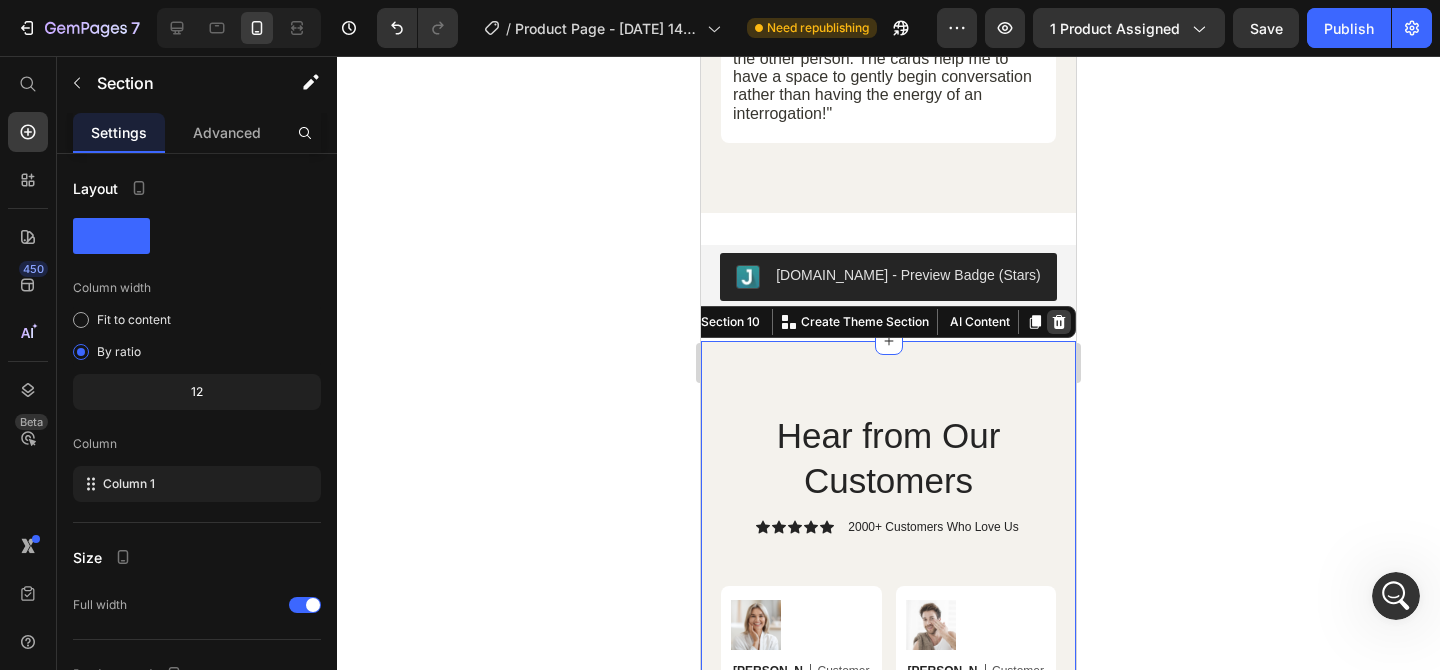 click 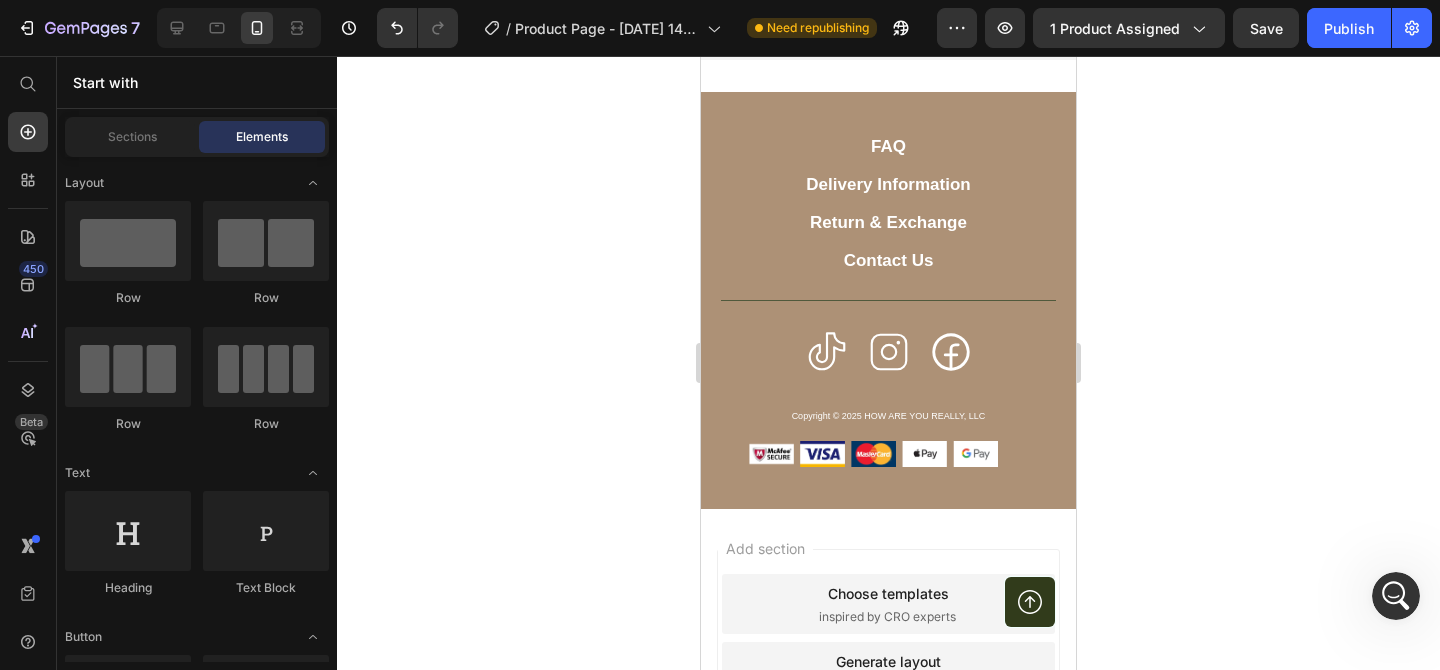scroll, scrollTop: 9538, scrollLeft: 0, axis: vertical 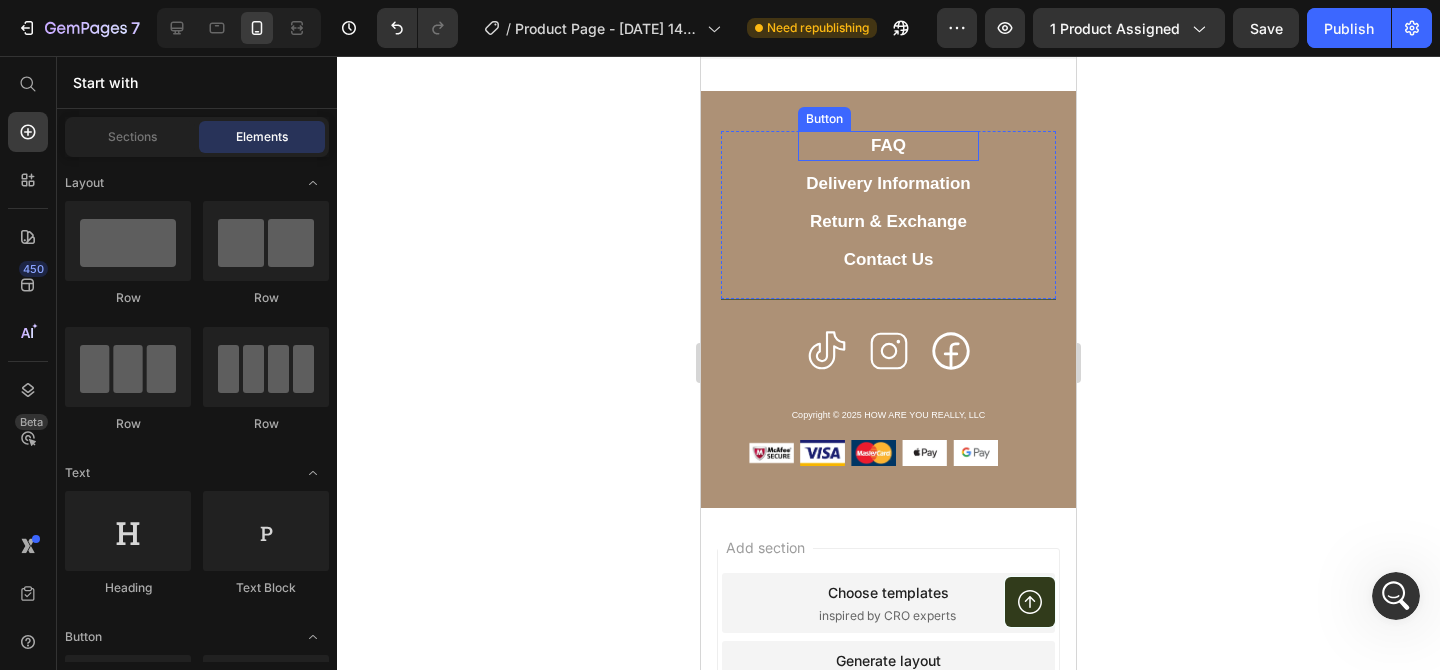 click on "FAQ" at bounding box center (888, 146) 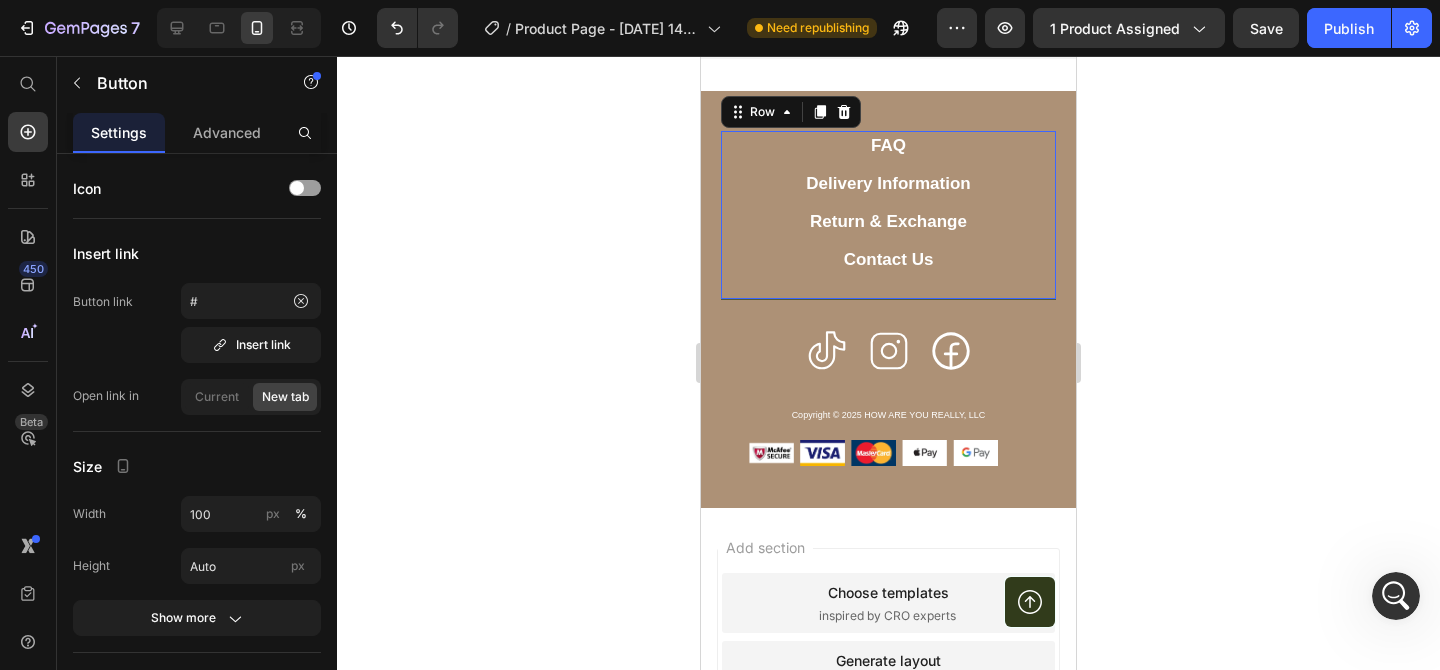 click on "FAQ Button Delivery Information Button Return & Exchange   Button Contact Us Button Row   0" at bounding box center [888, 215] 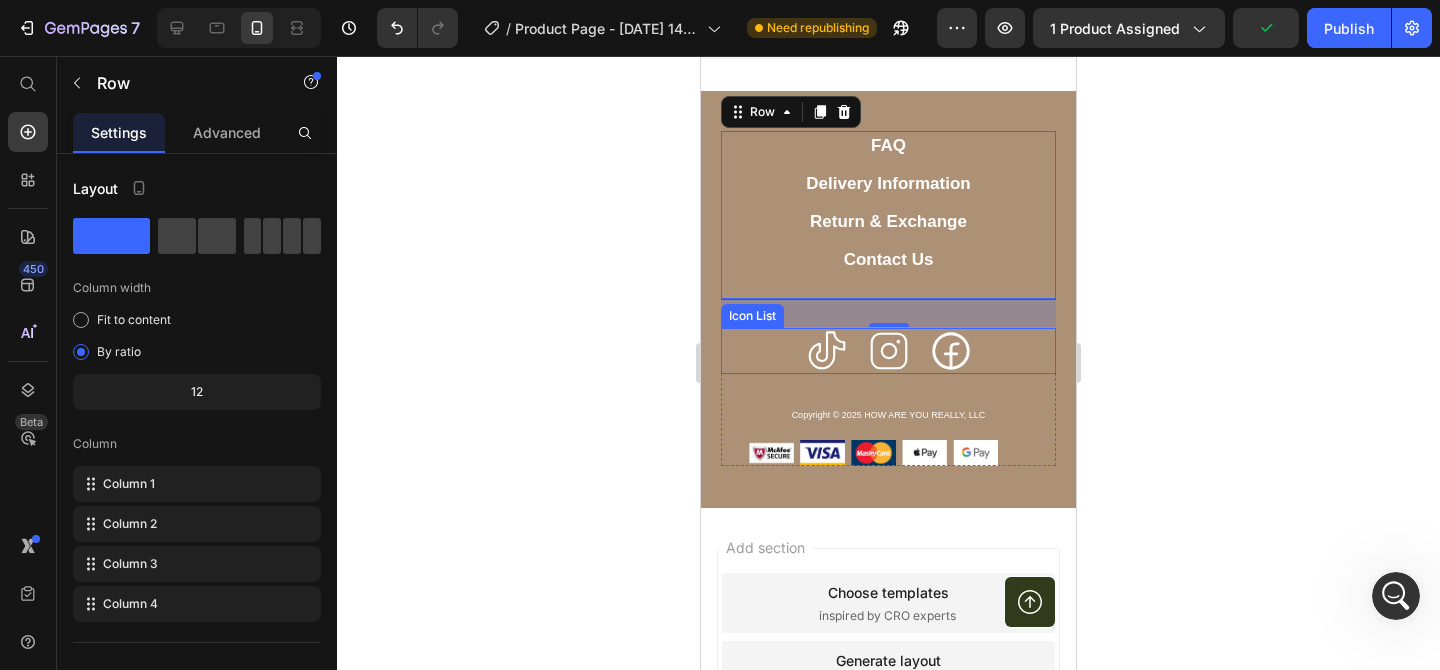 scroll, scrollTop: 9816, scrollLeft: 0, axis: vertical 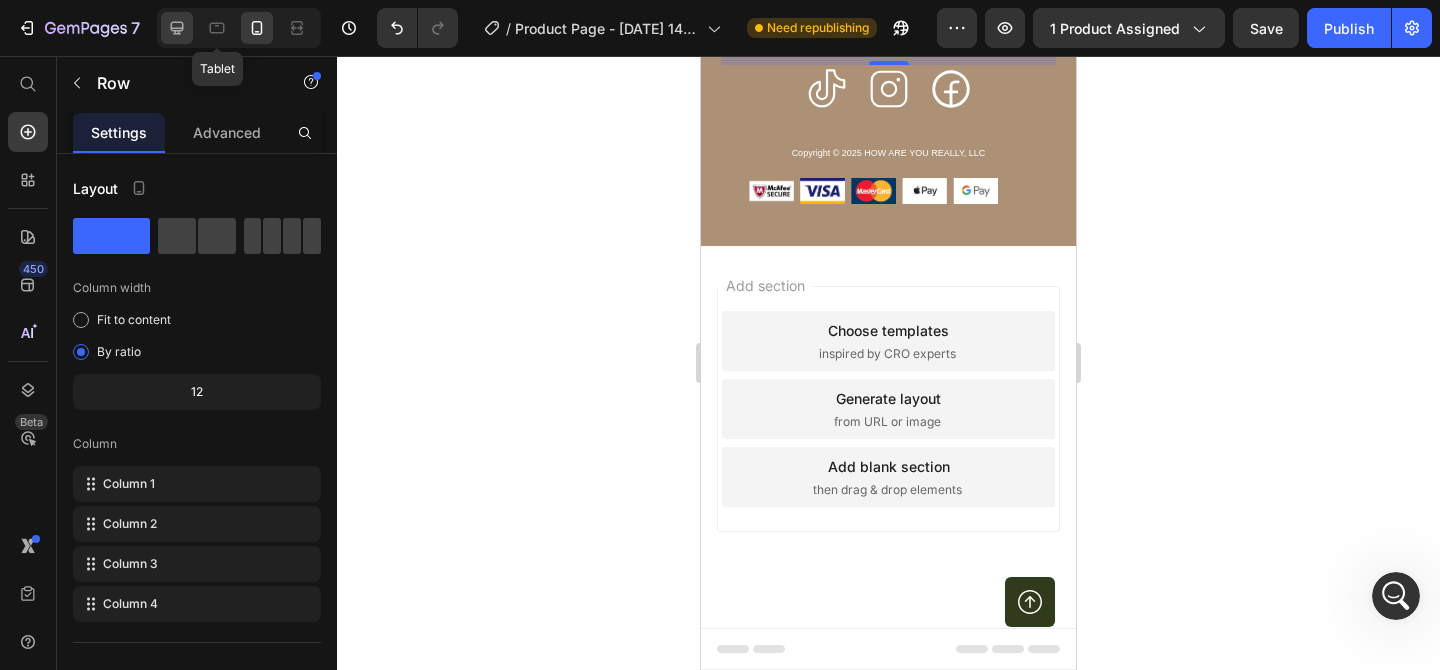 click 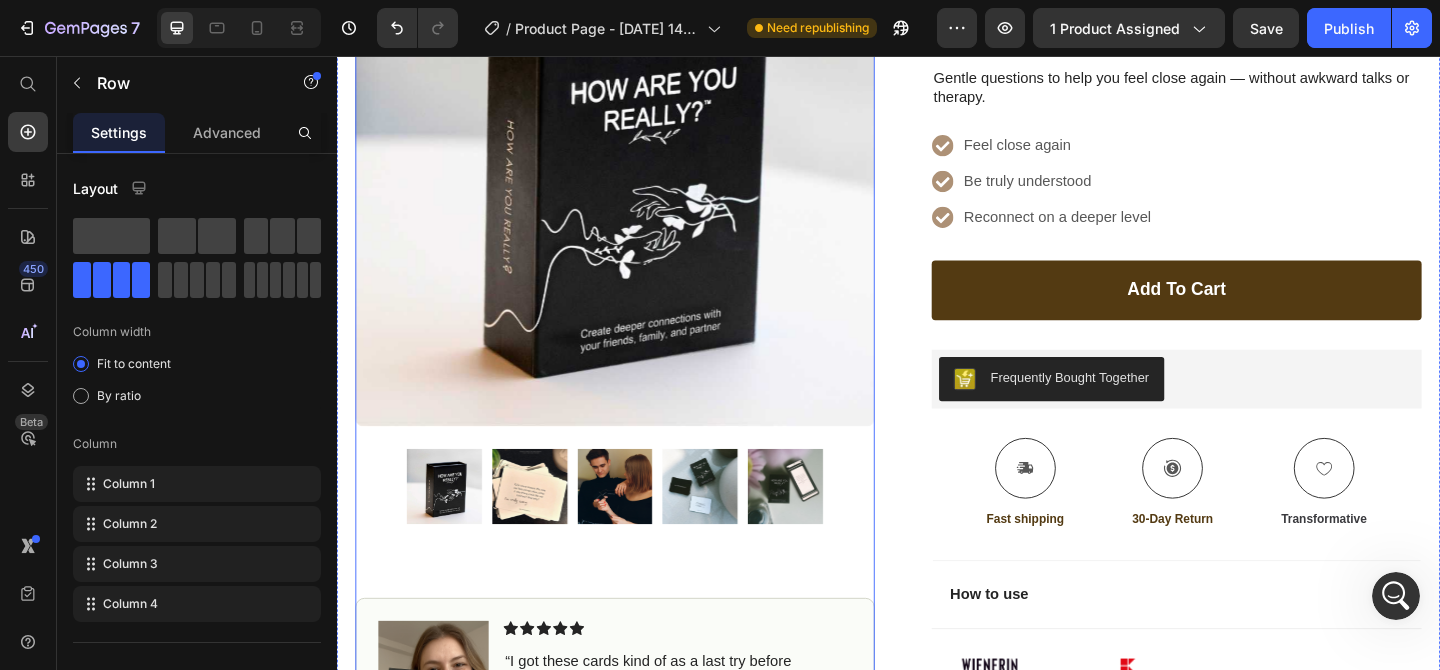 scroll, scrollTop: 0, scrollLeft: 0, axis: both 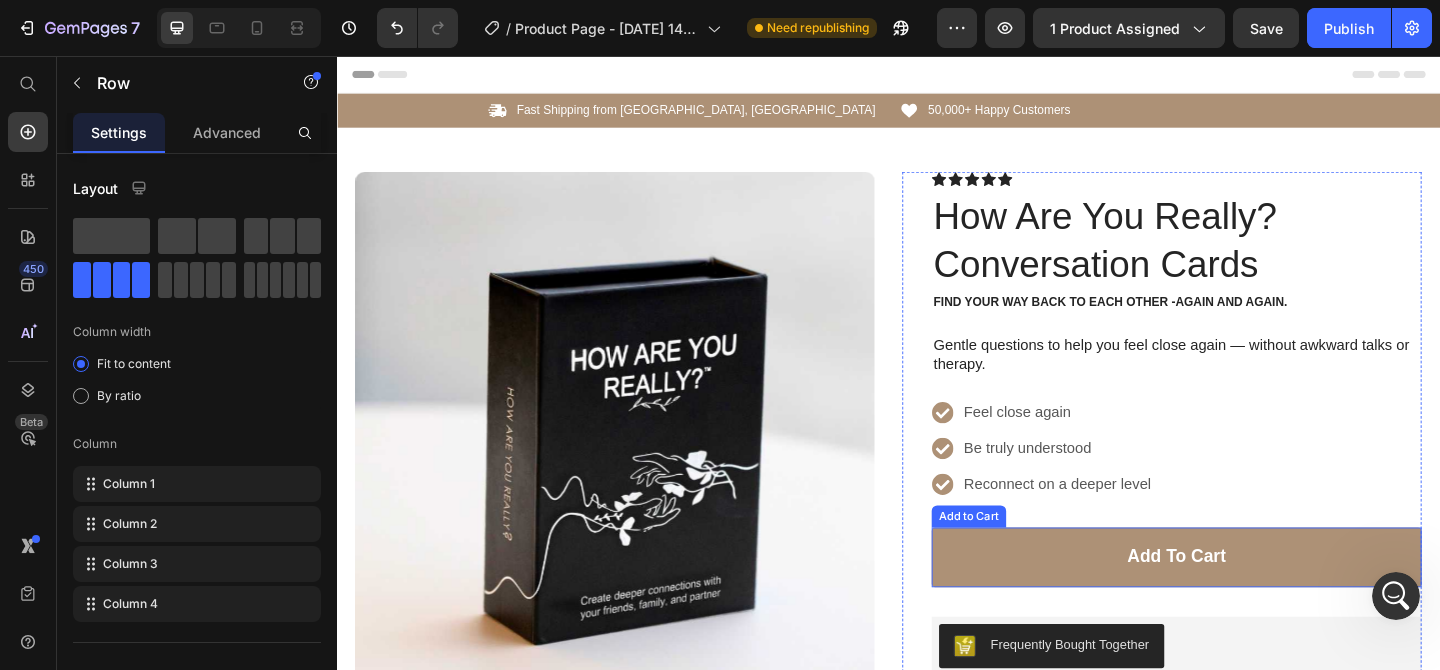 click on "add to cart" at bounding box center [1250, 601] 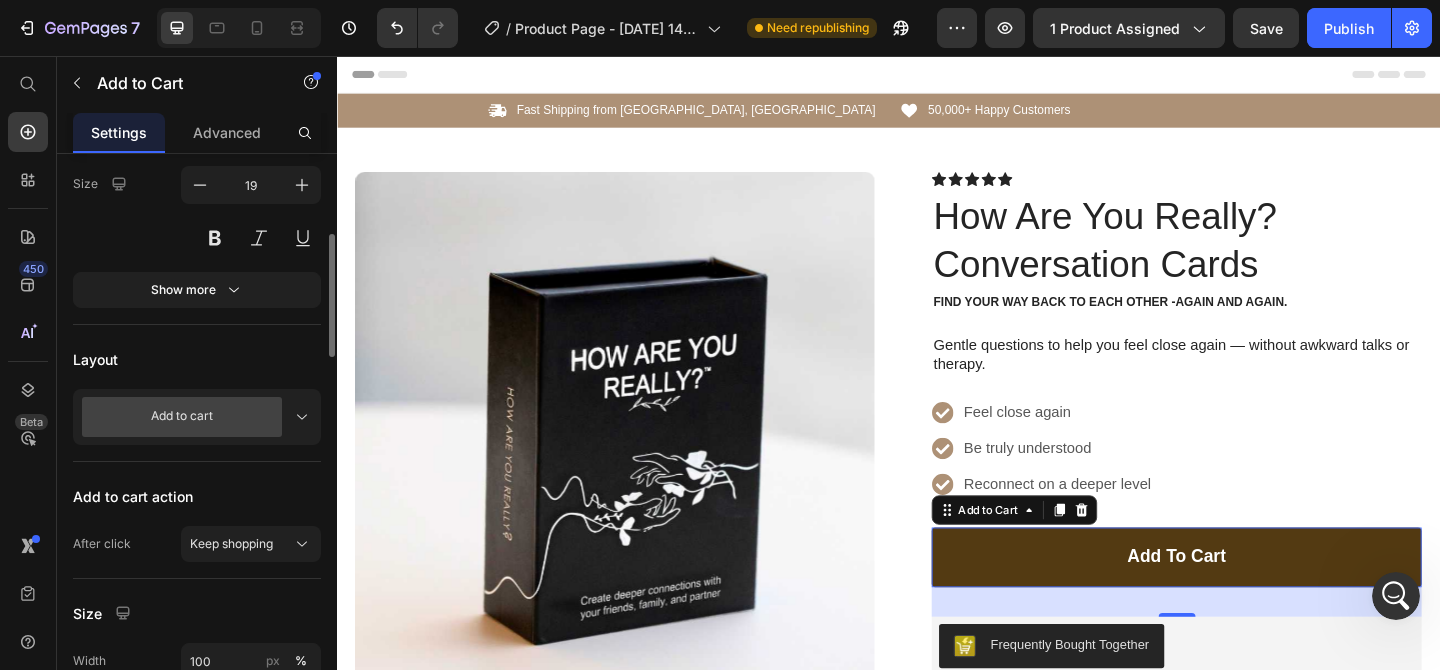 scroll, scrollTop: 370, scrollLeft: 0, axis: vertical 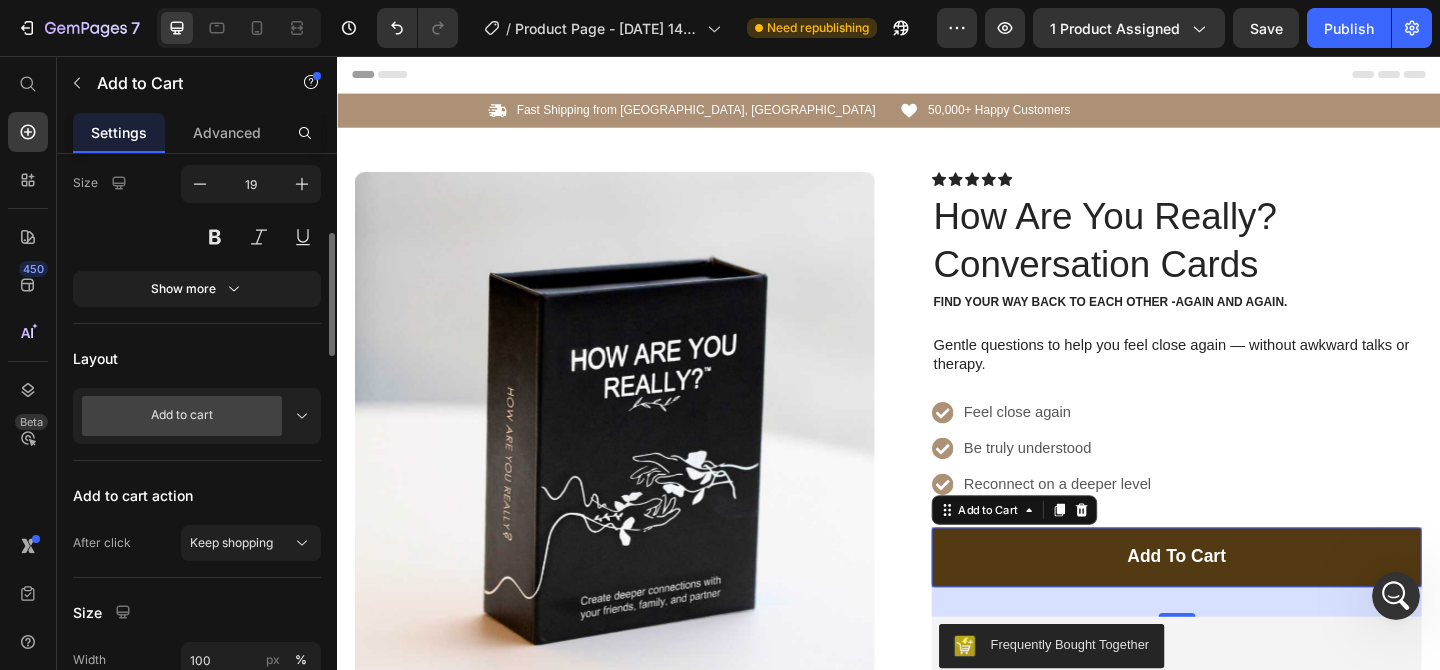 click 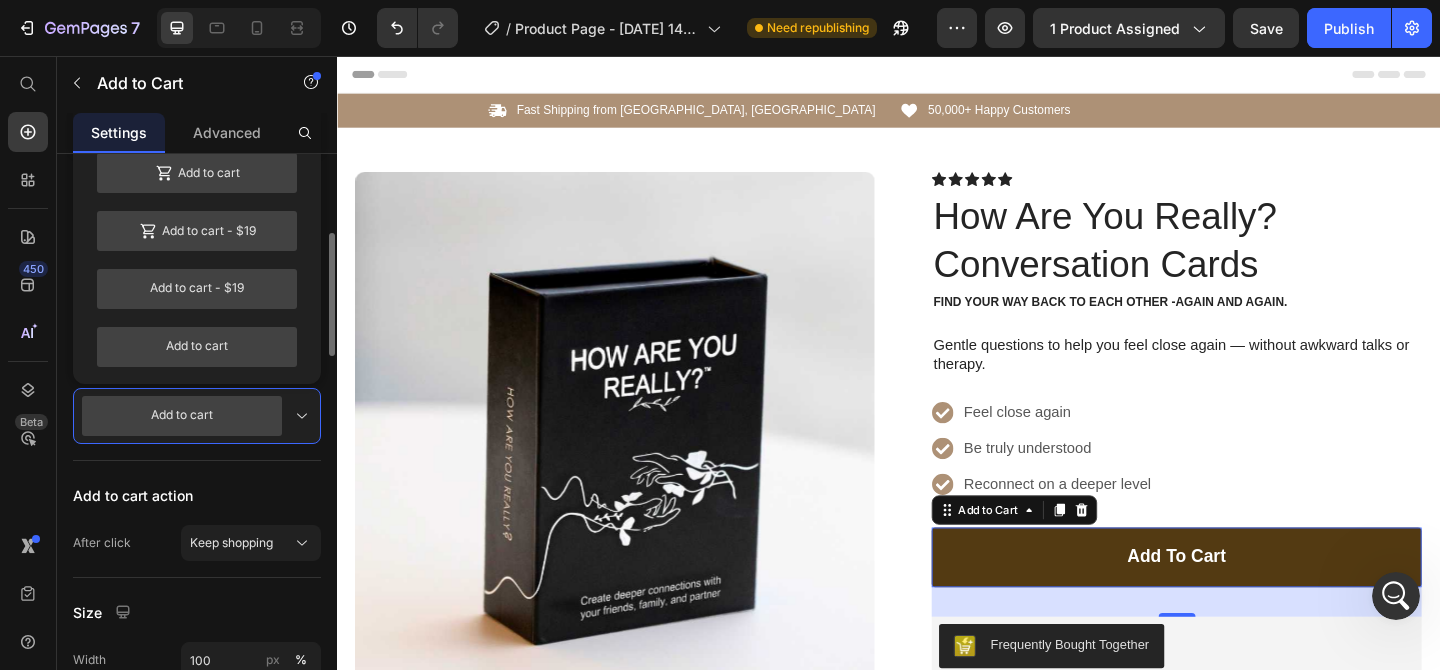 click 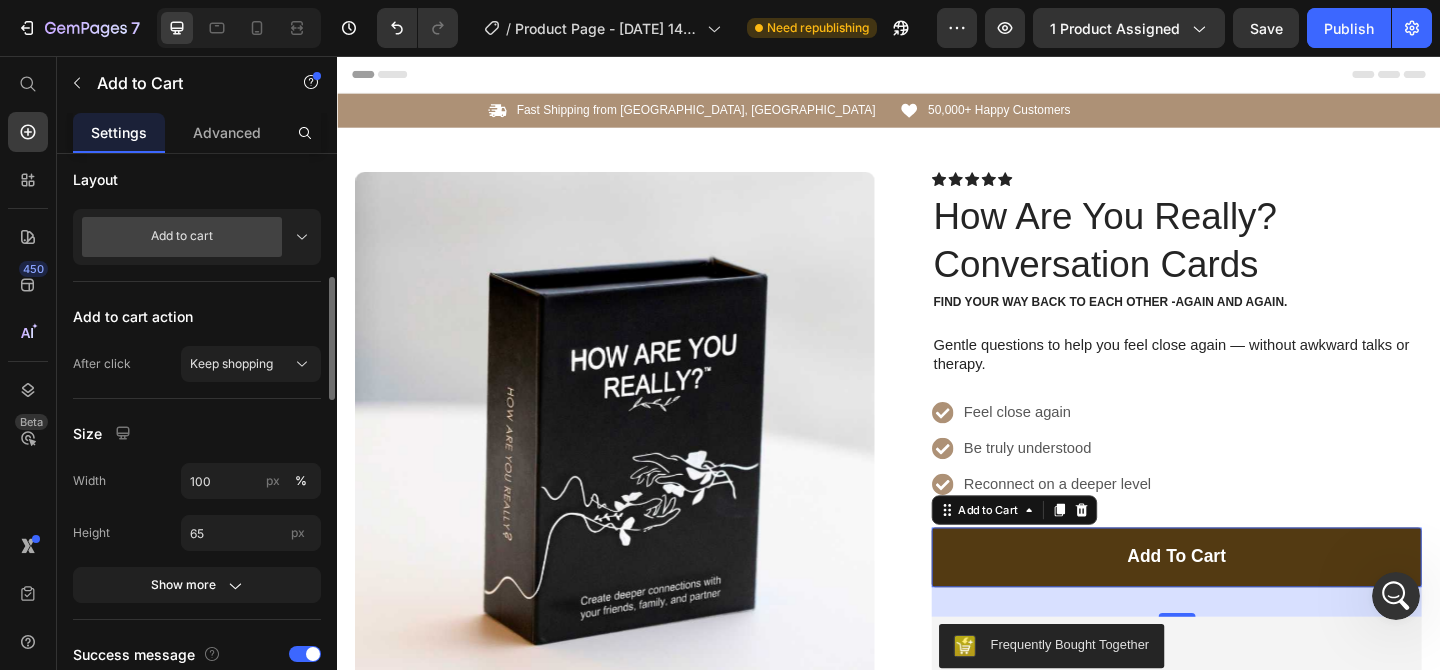 scroll, scrollTop: 554, scrollLeft: 0, axis: vertical 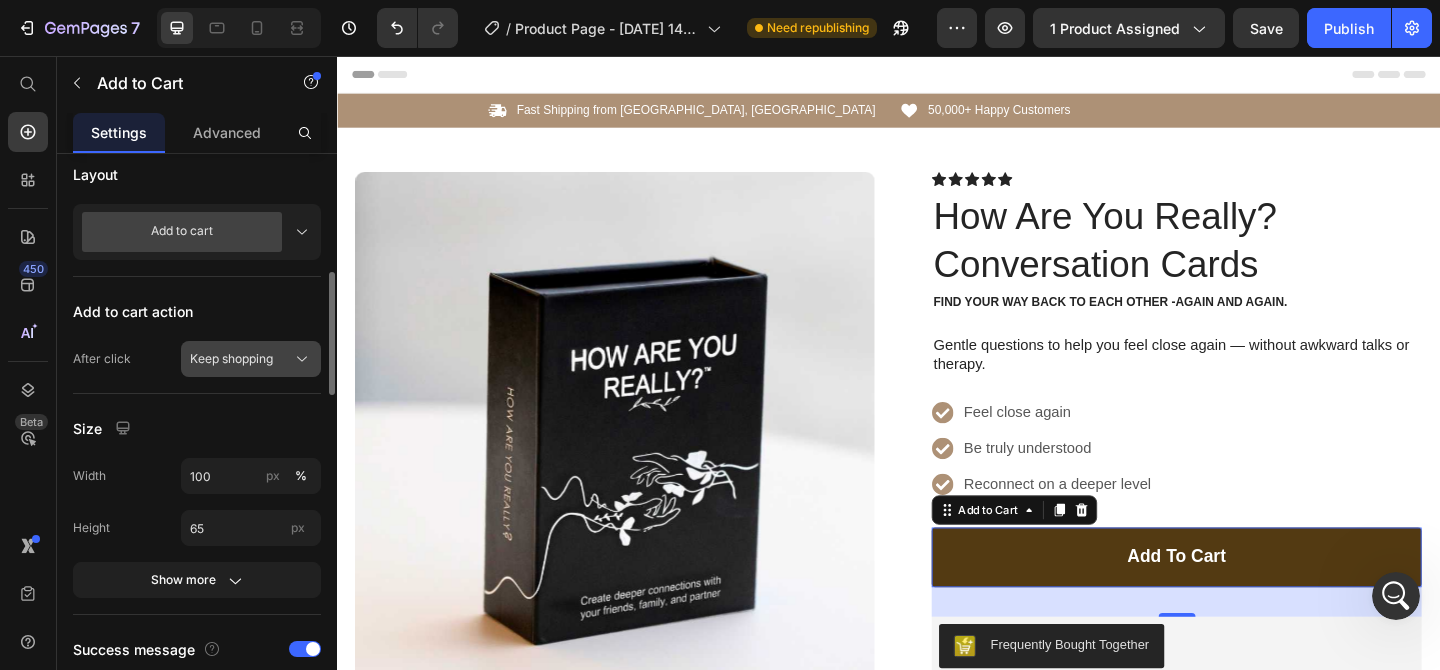 click 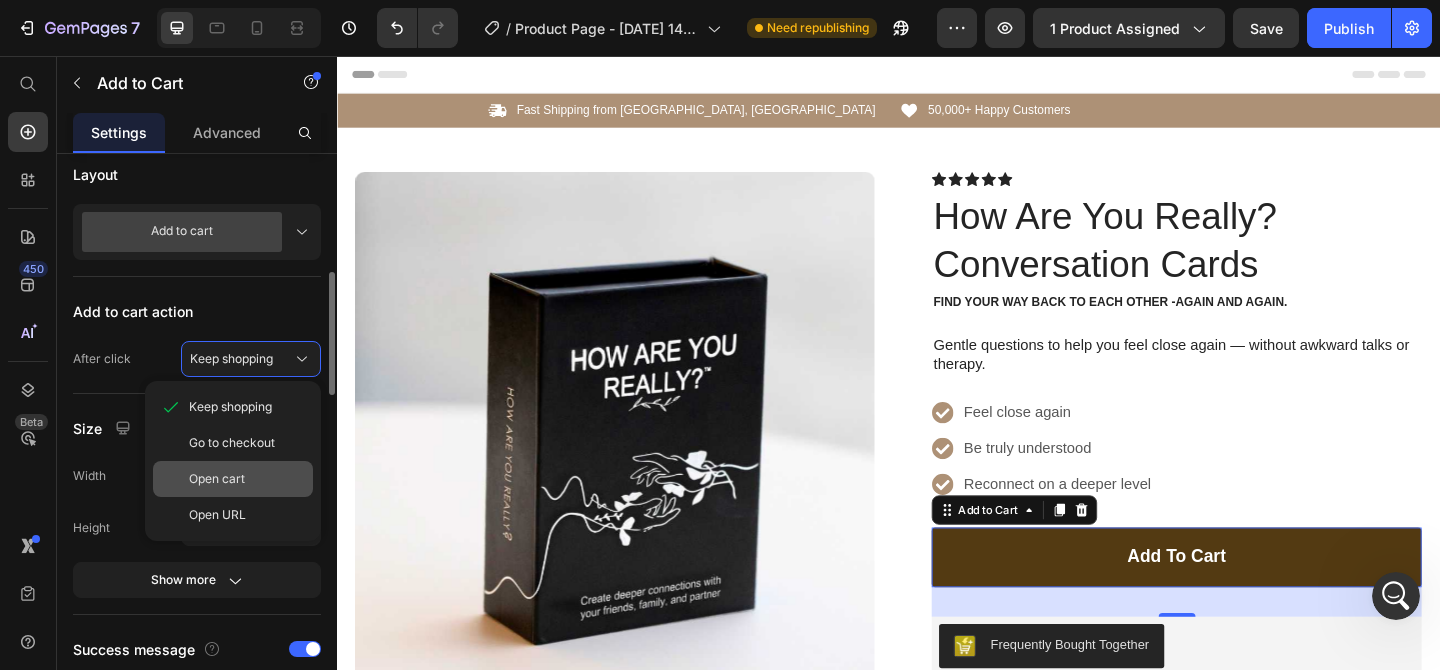 click on "Open cart" at bounding box center [247, 479] 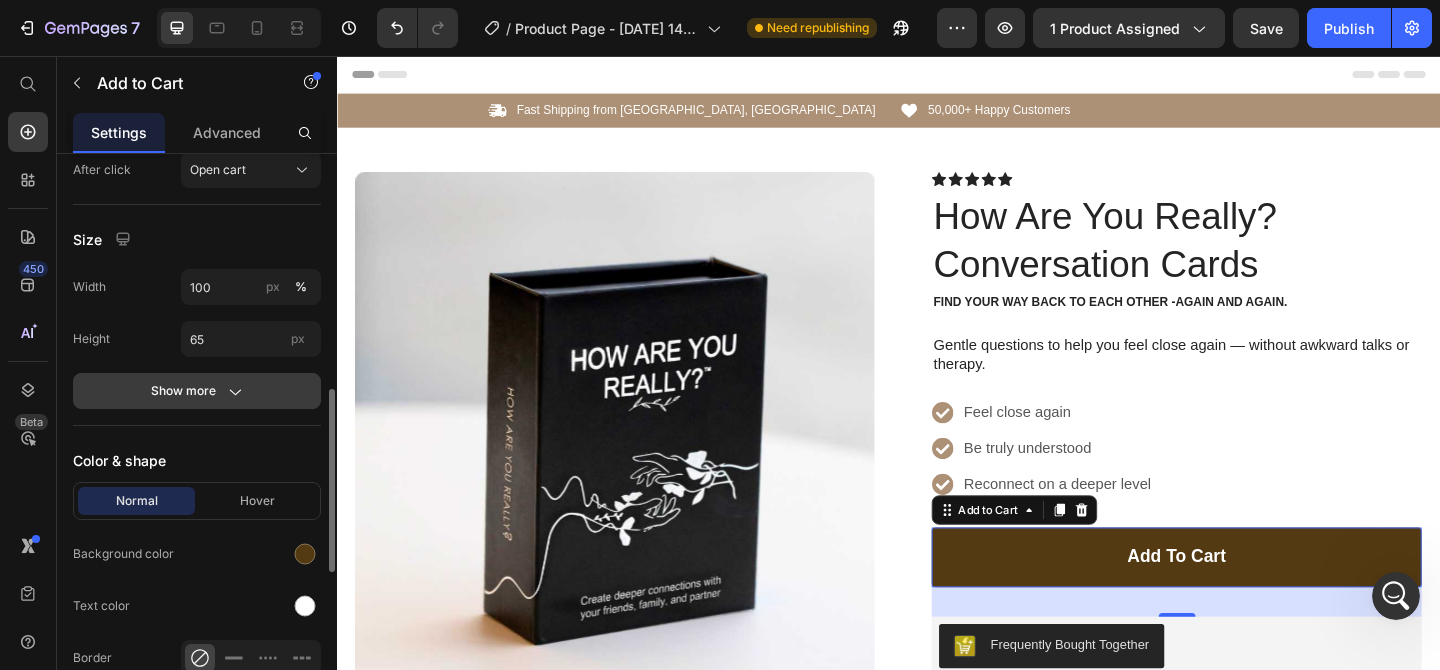 scroll, scrollTop: 746, scrollLeft: 0, axis: vertical 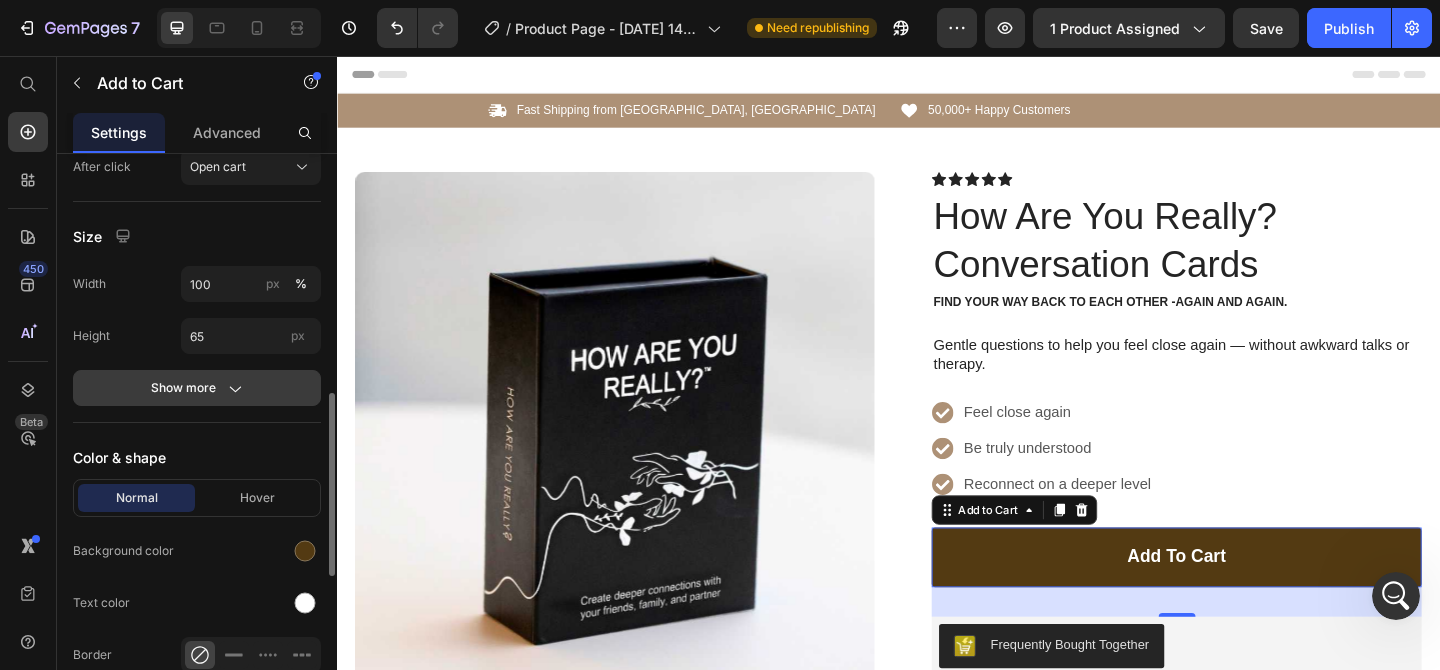 click 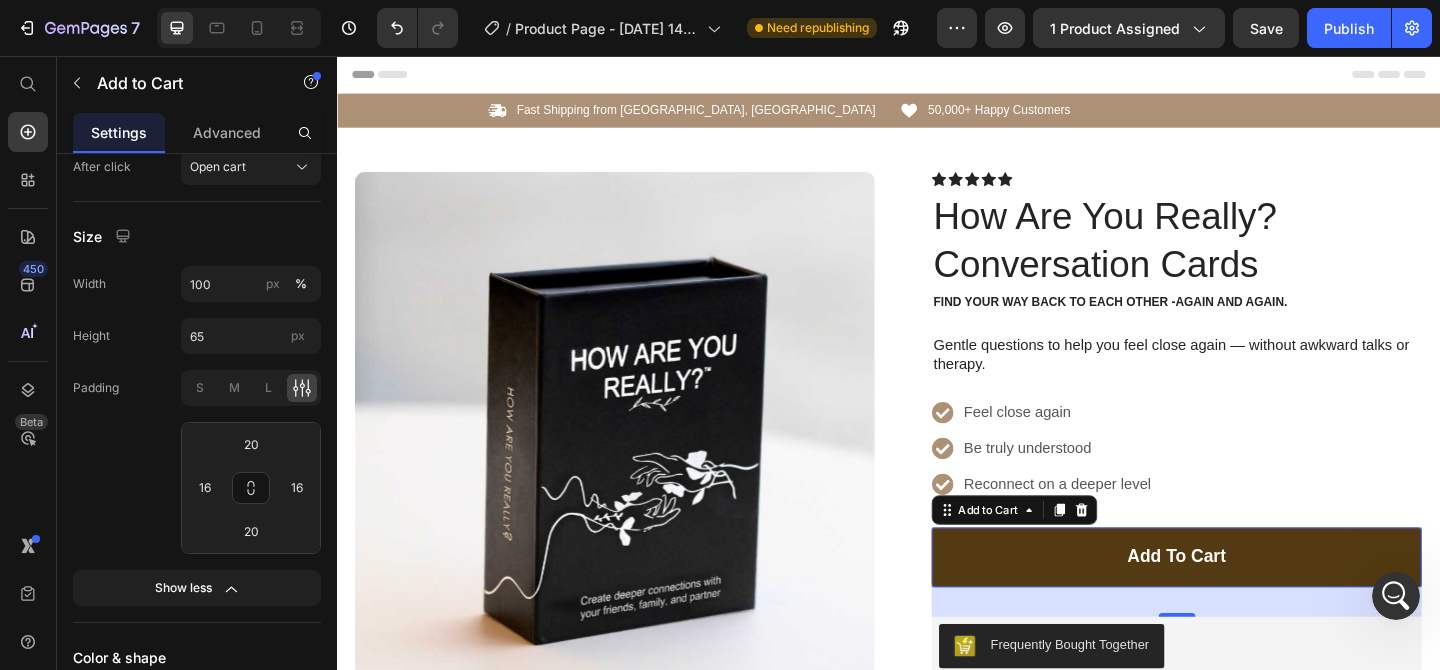 scroll, scrollTop: 0, scrollLeft: 0, axis: both 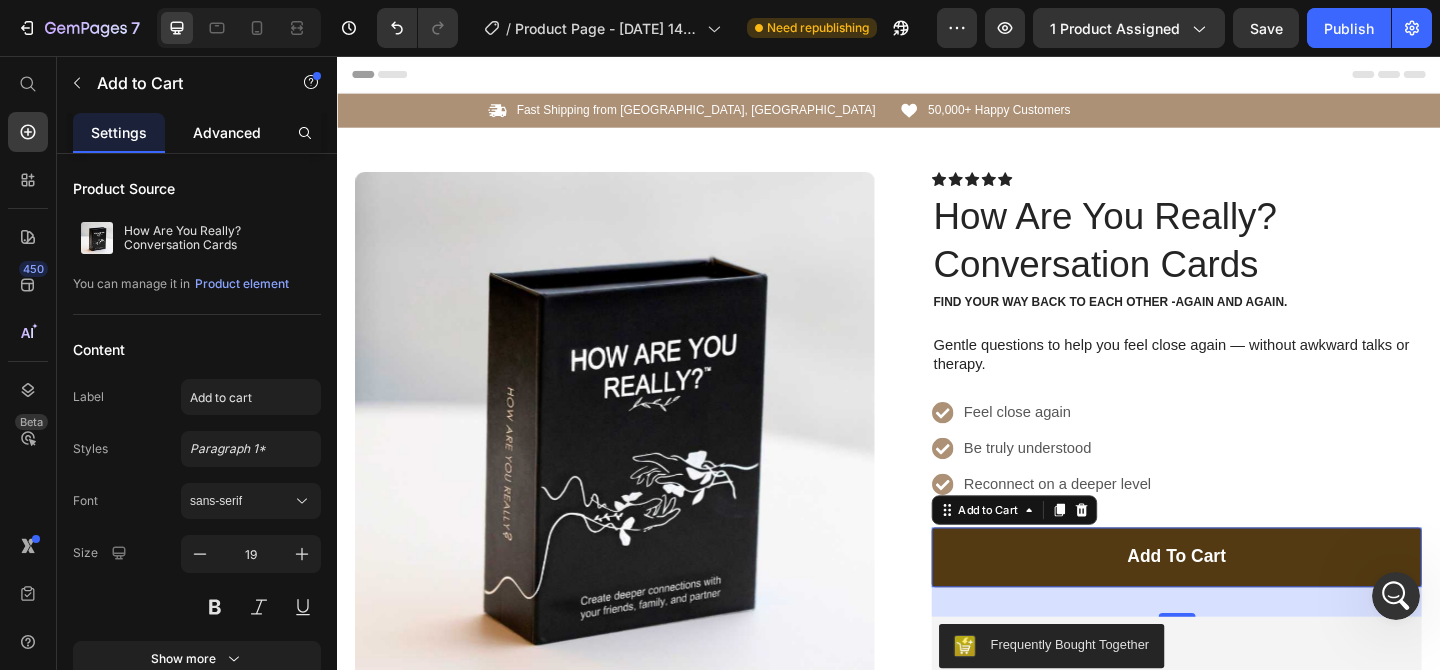 click on "Advanced" 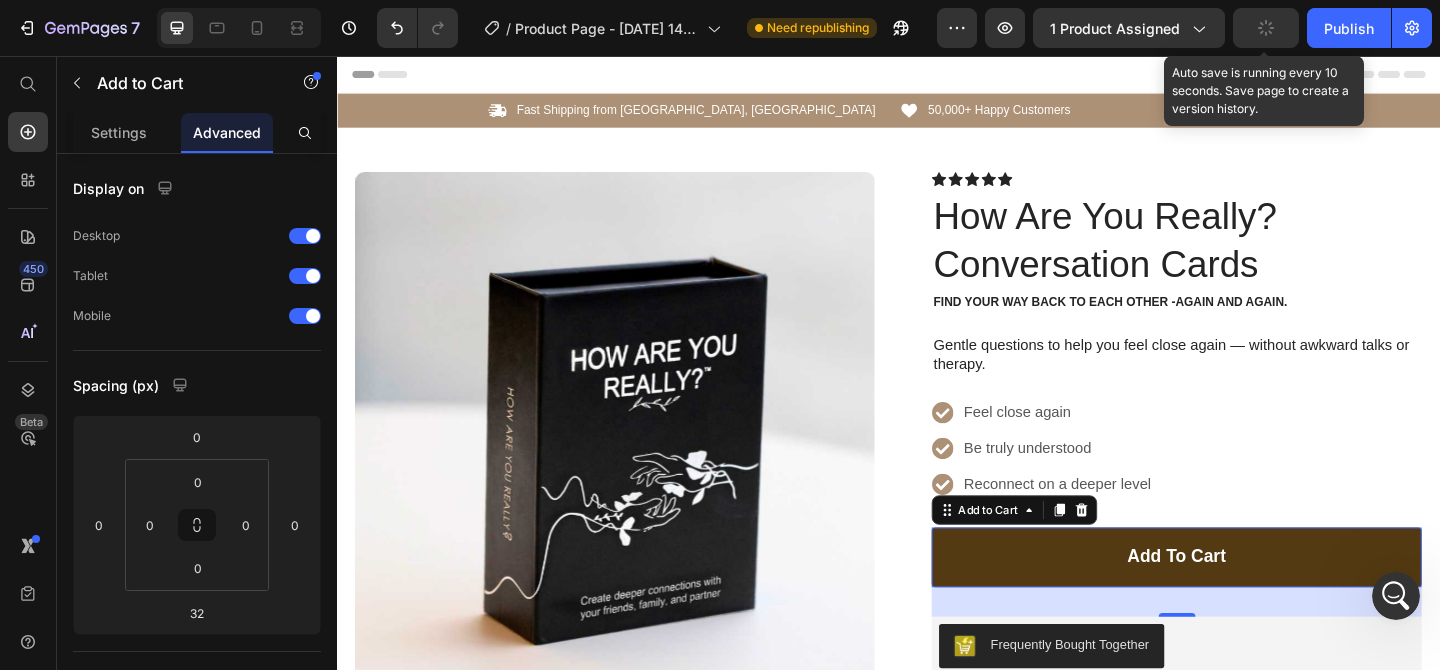 click 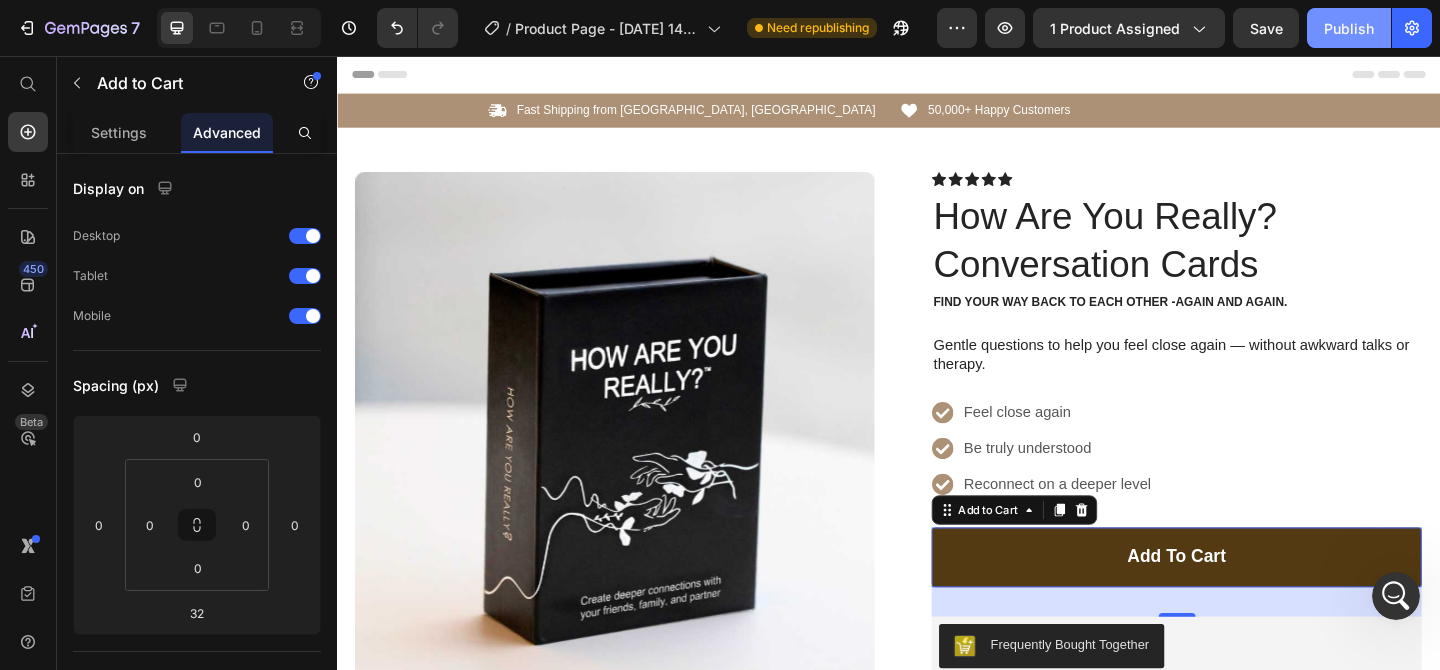 click on "Publish" at bounding box center (1349, 28) 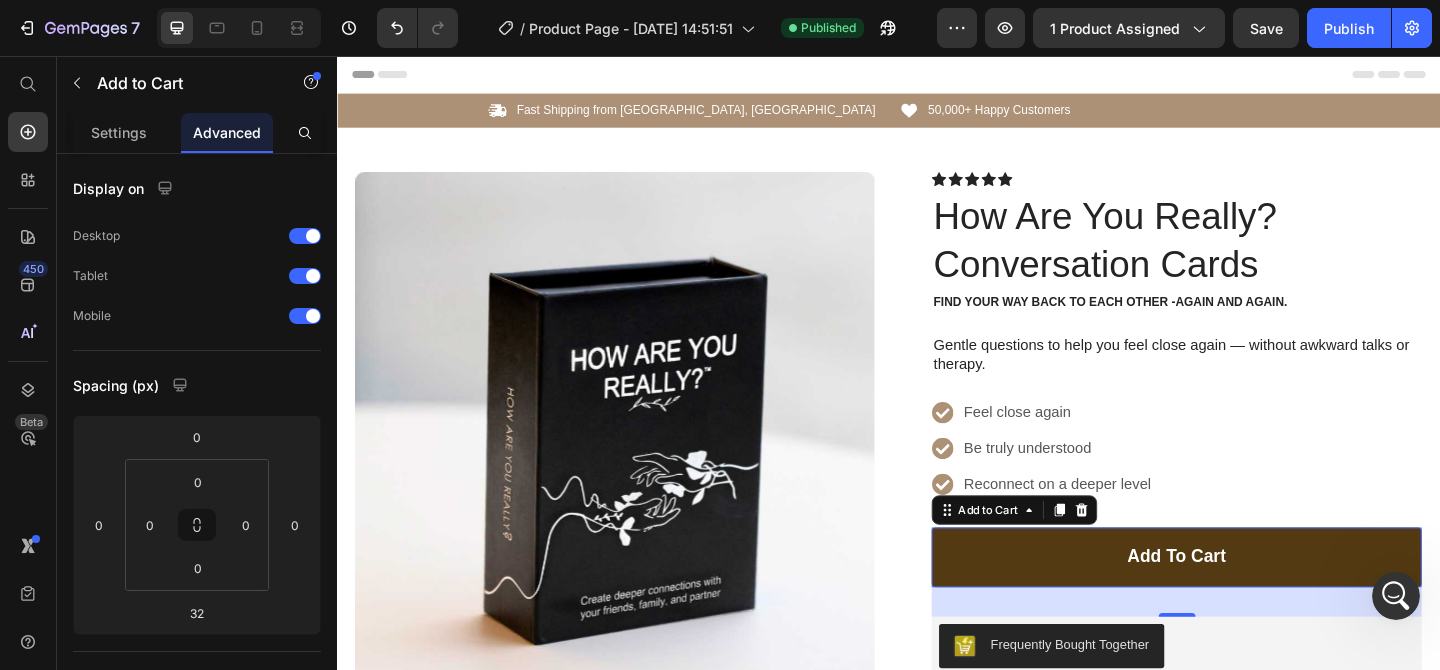 type 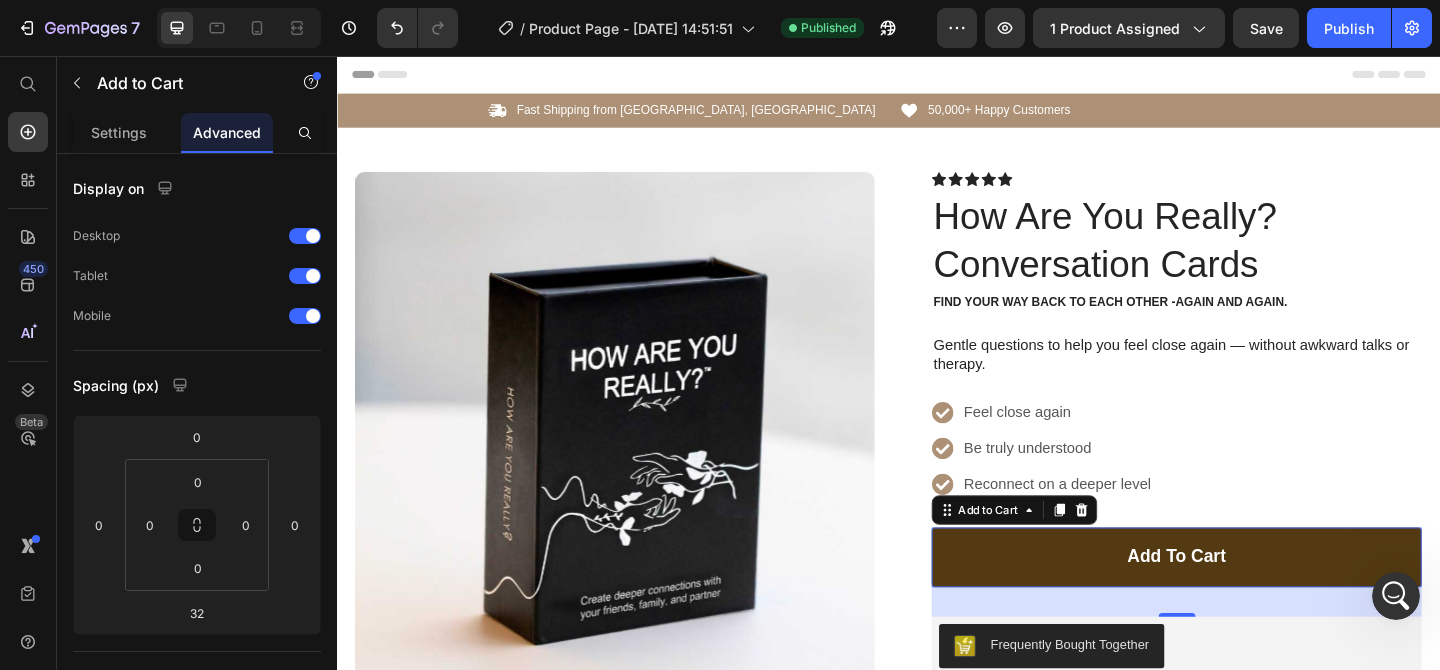 click at bounding box center (239, 28) 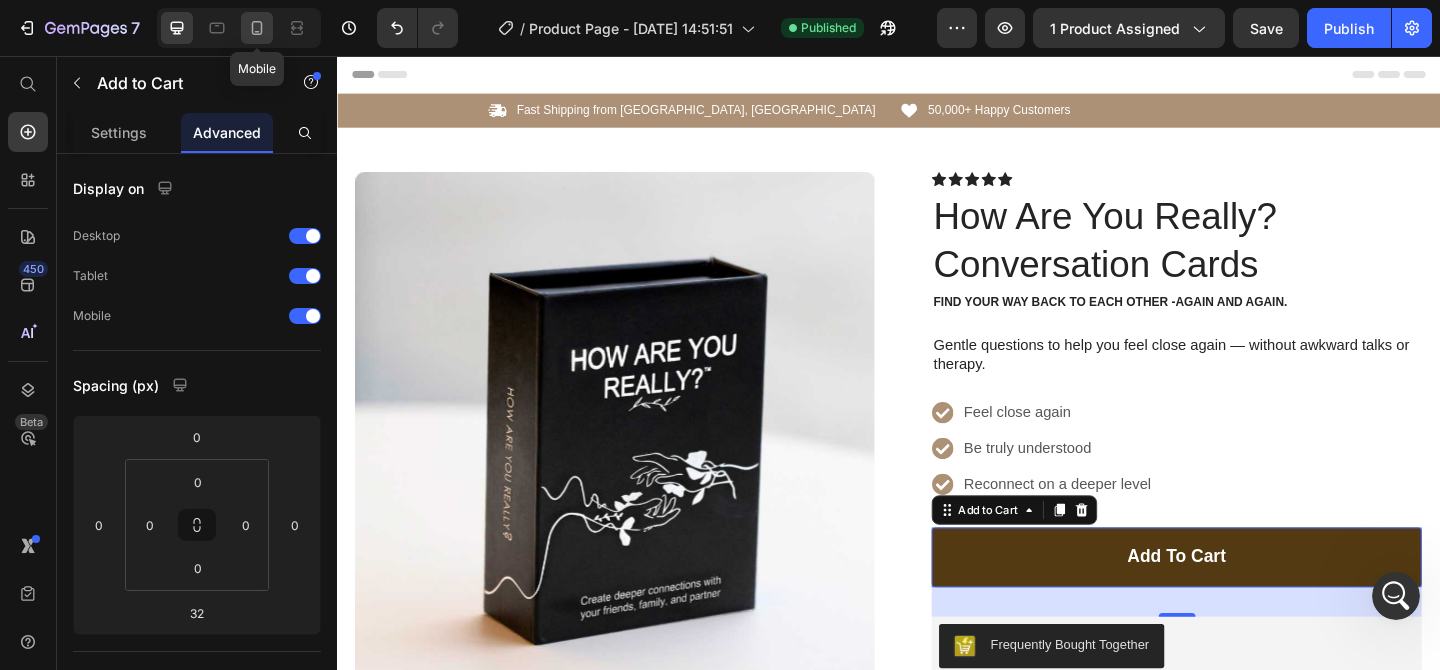 click 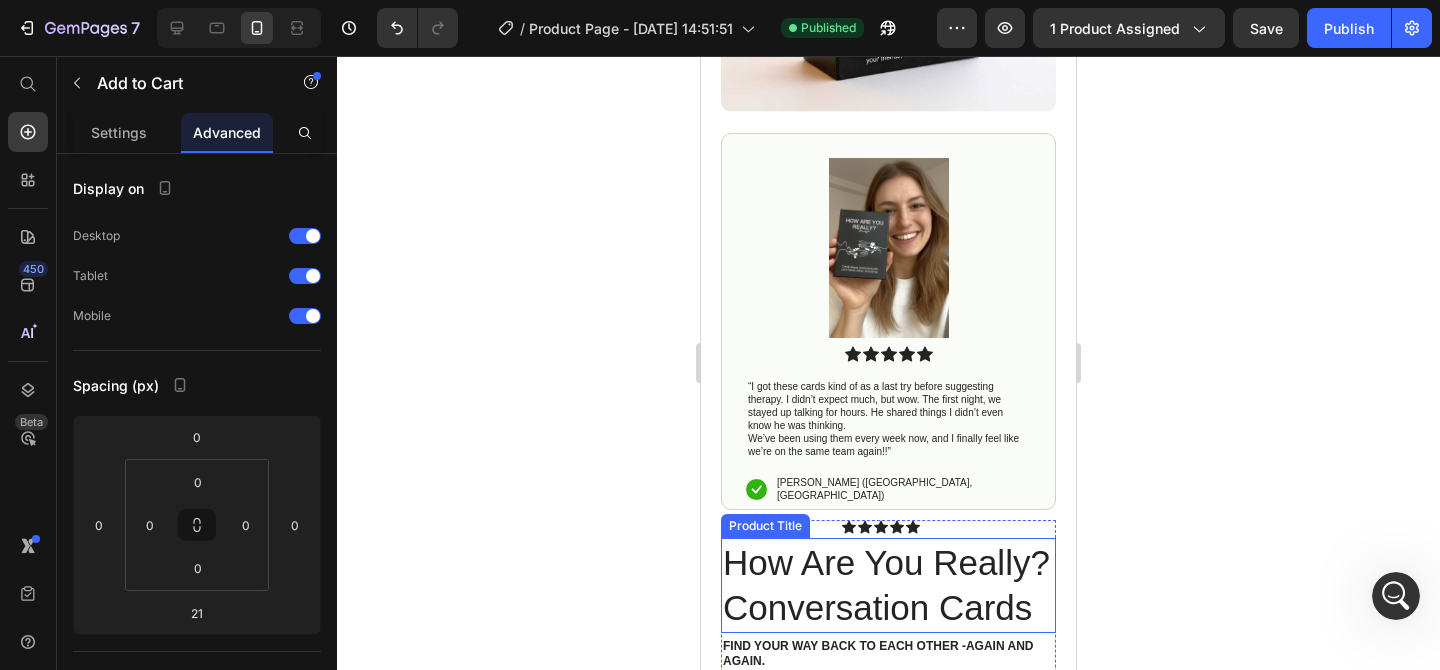 scroll, scrollTop: 371, scrollLeft: 0, axis: vertical 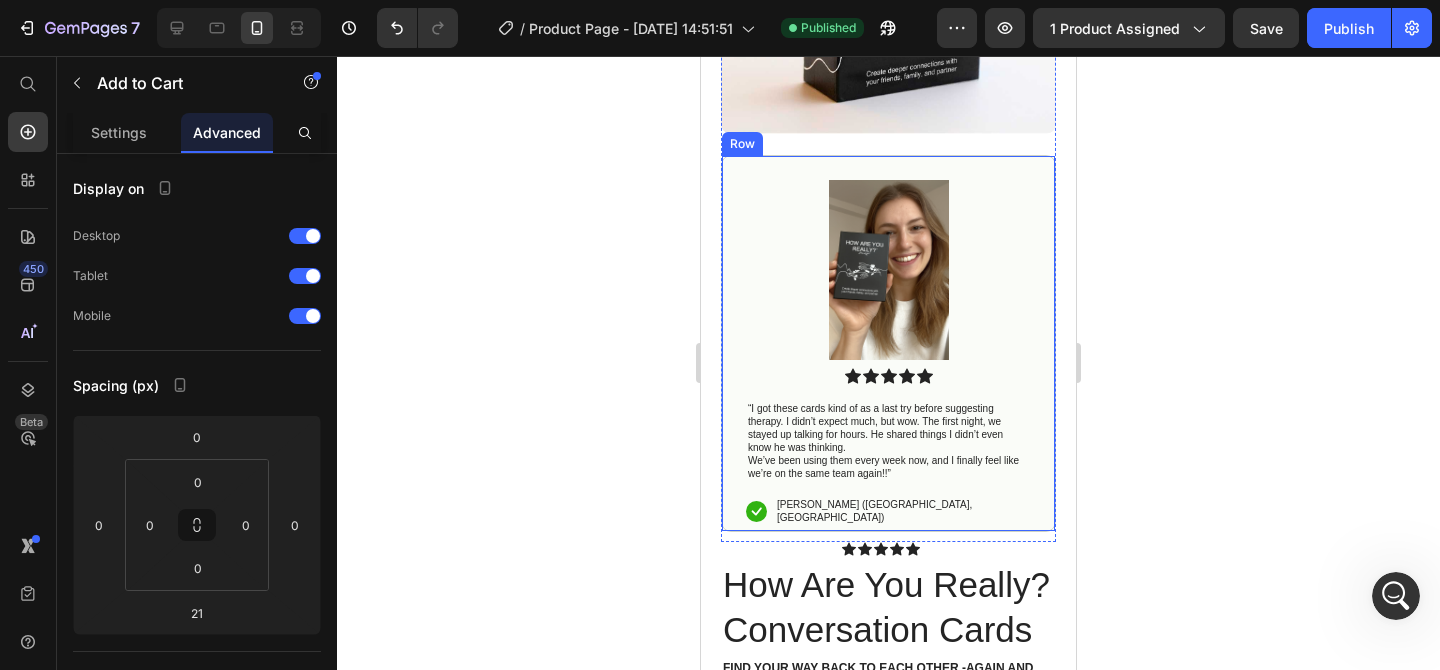 click on "Image Icon Icon Icon Icon Icon Icon List “I got these cards kind of as a last try before suggesting therapy. I didn’t expect much, but wow. The first night, we stayed up talking for hours. He shared things I didn’t even know he was thinking.  We’ve been using them every week now, and I finally feel like we’re on the same team again!!” Text Block
Icon Emma N. (Houston, USA) Text Block Row Row" at bounding box center [888, 343] 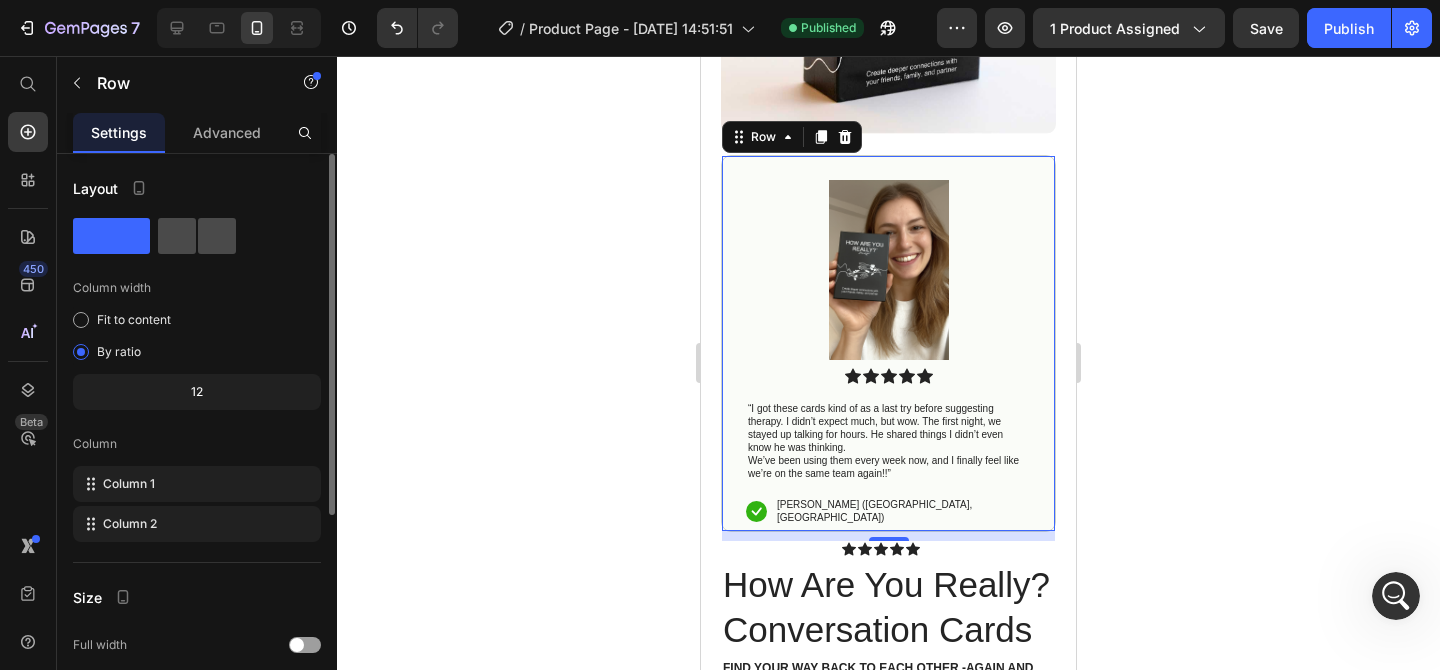 click 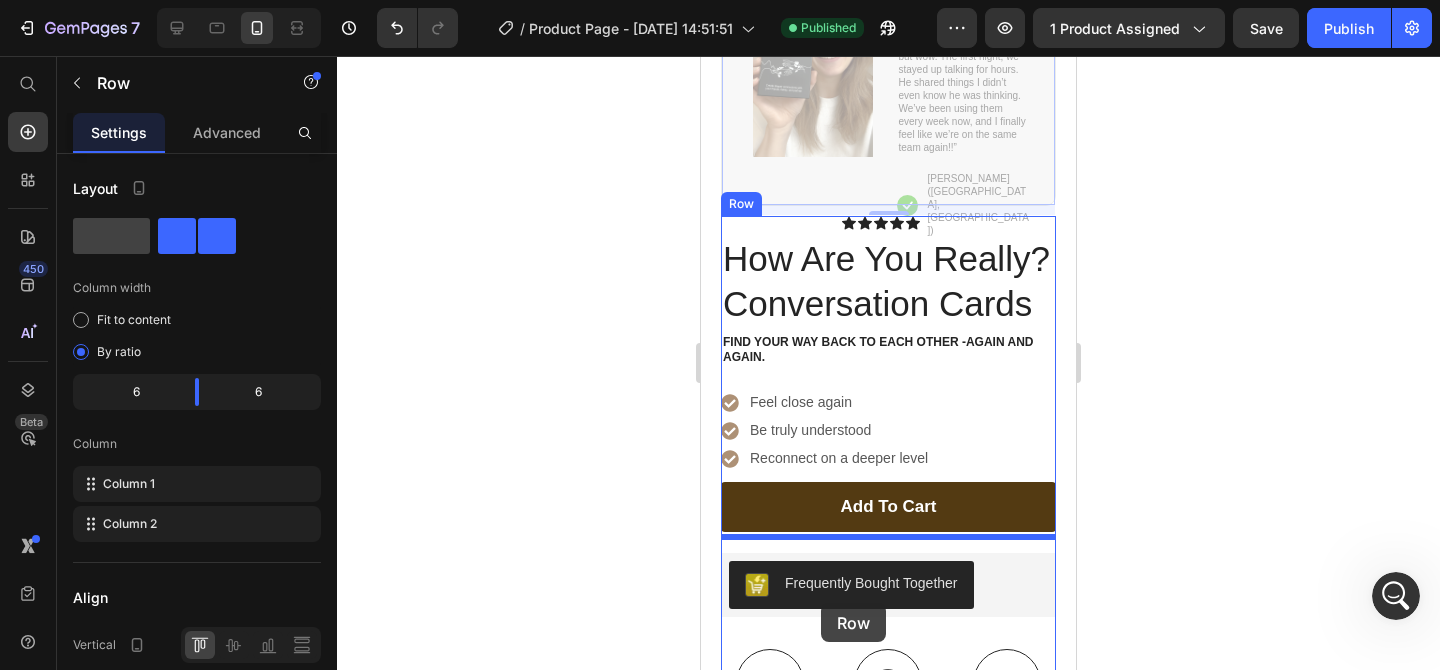 scroll, scrollTop: 630, scrollLeft: 0, axis: vertical 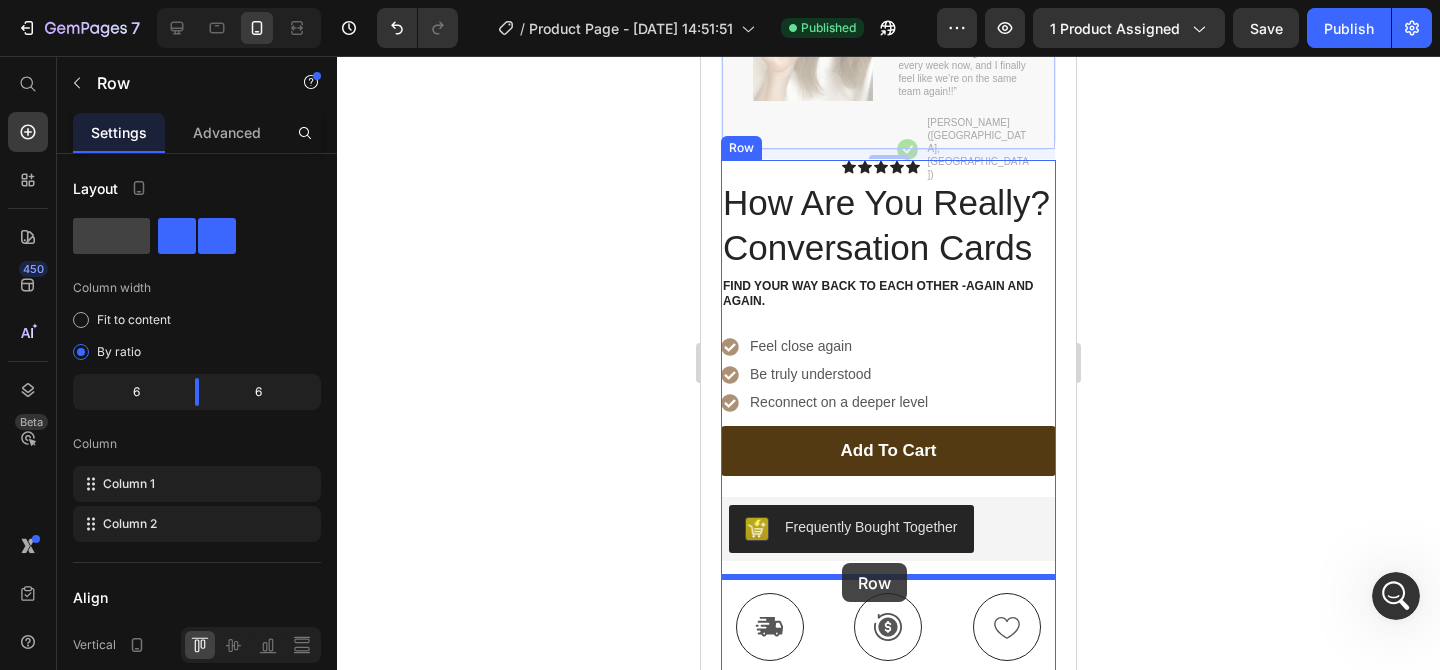 drag, startPoint x: 737, startPoint y: 125, endPoint x: 842, endPoint y: 563, distance: 450.40982 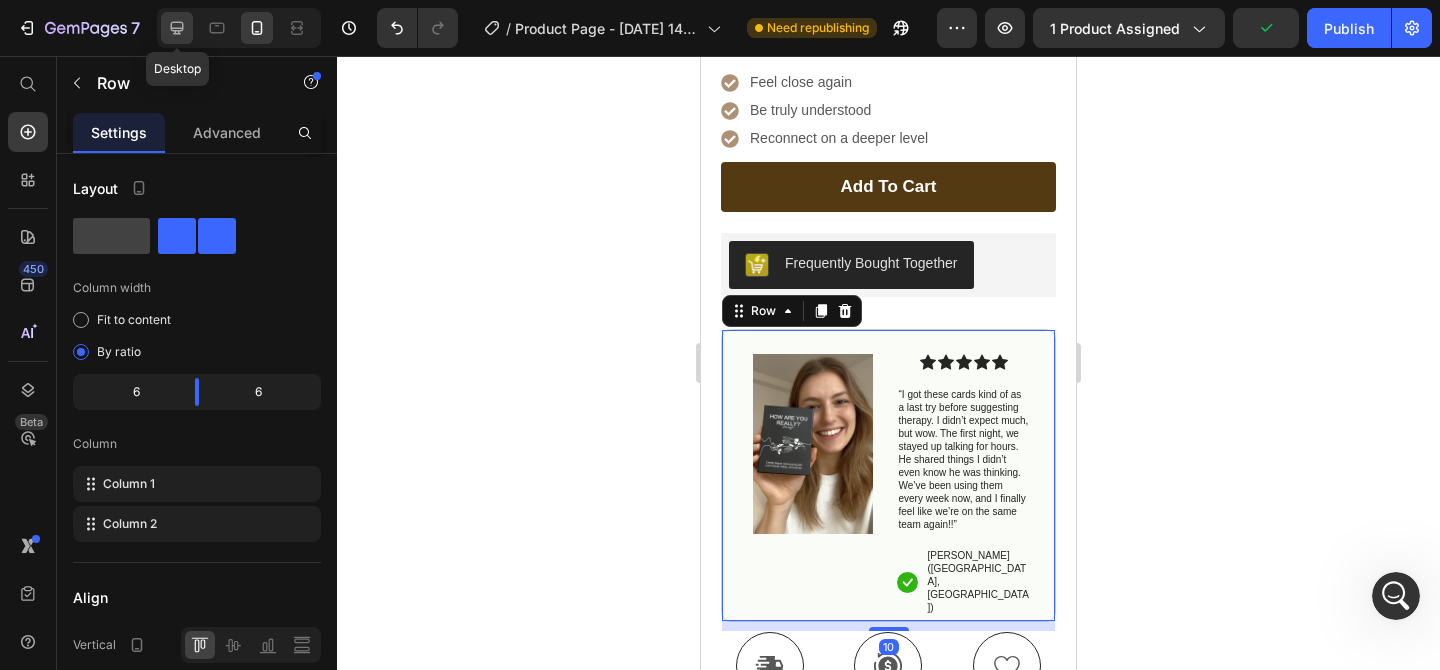 click 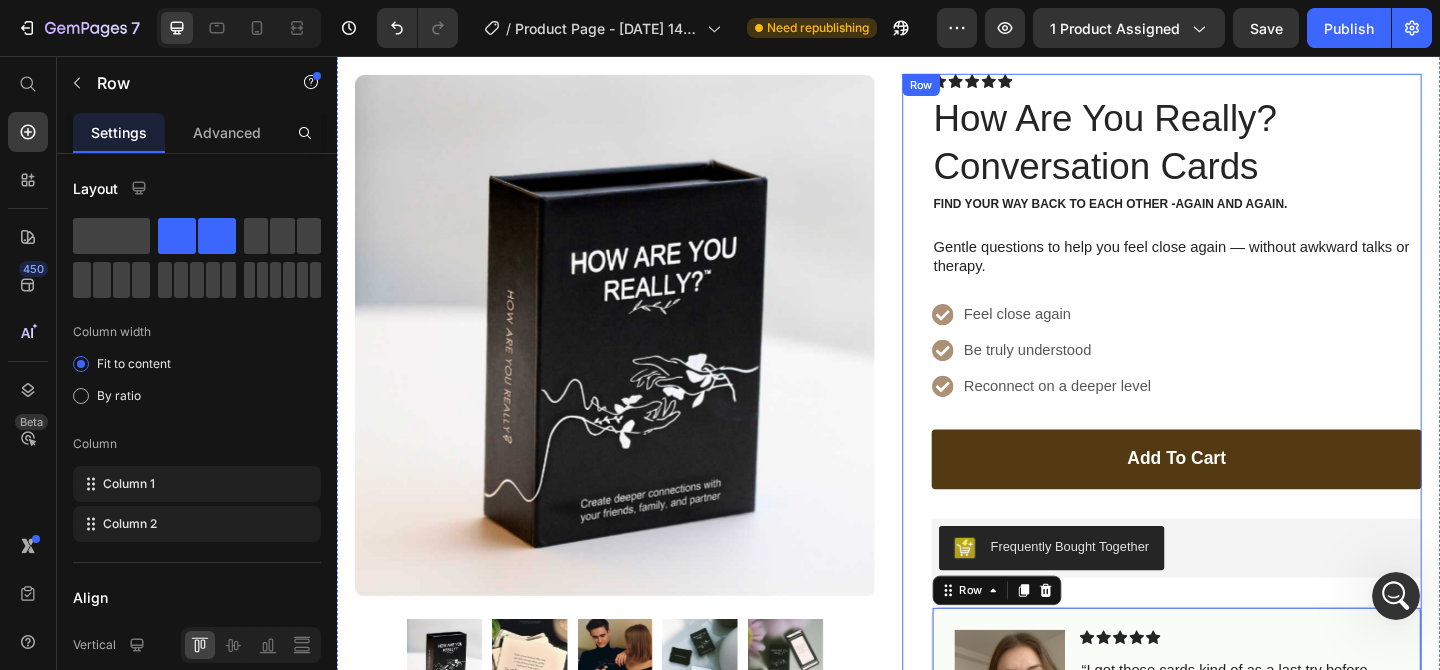 scroll, scrollTop: 104, scrollLeft: 0, axis: vertical 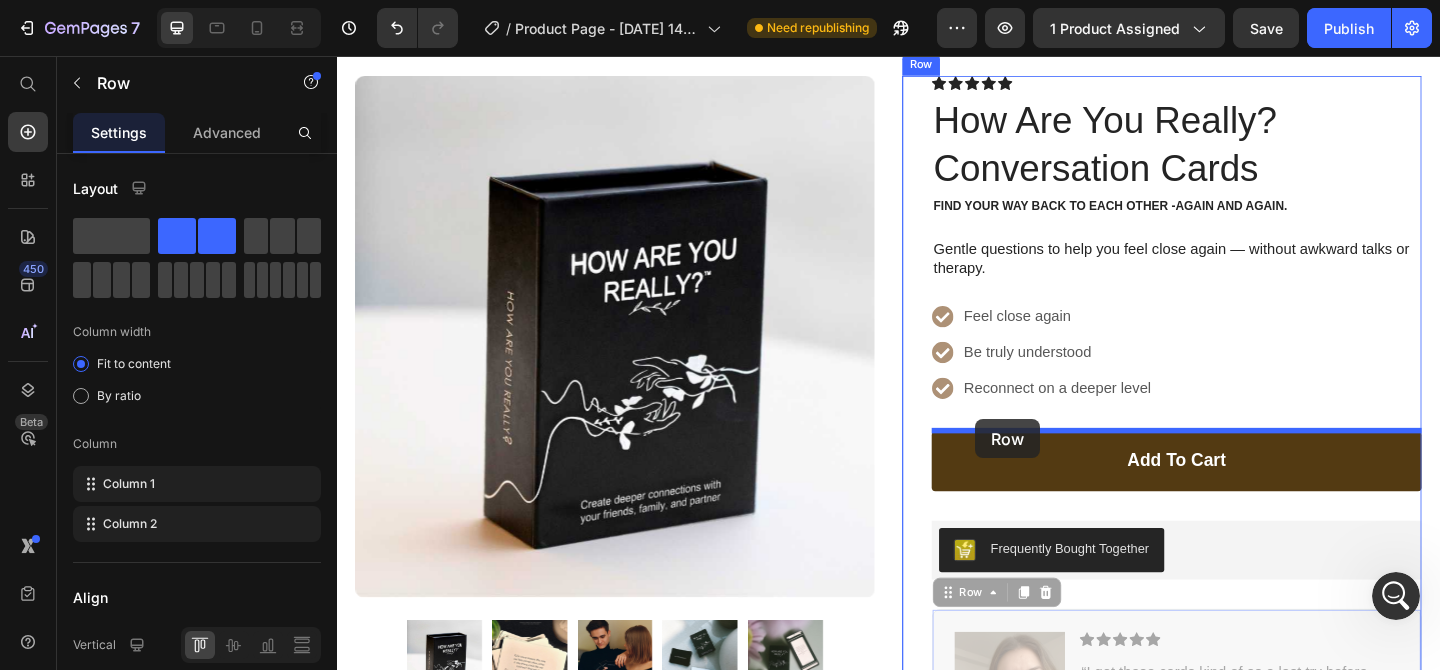drag, startPoint x: 1002, startPoint y: 639, endPoint x: 1031, endPoint y: 451, distance: 190.22356 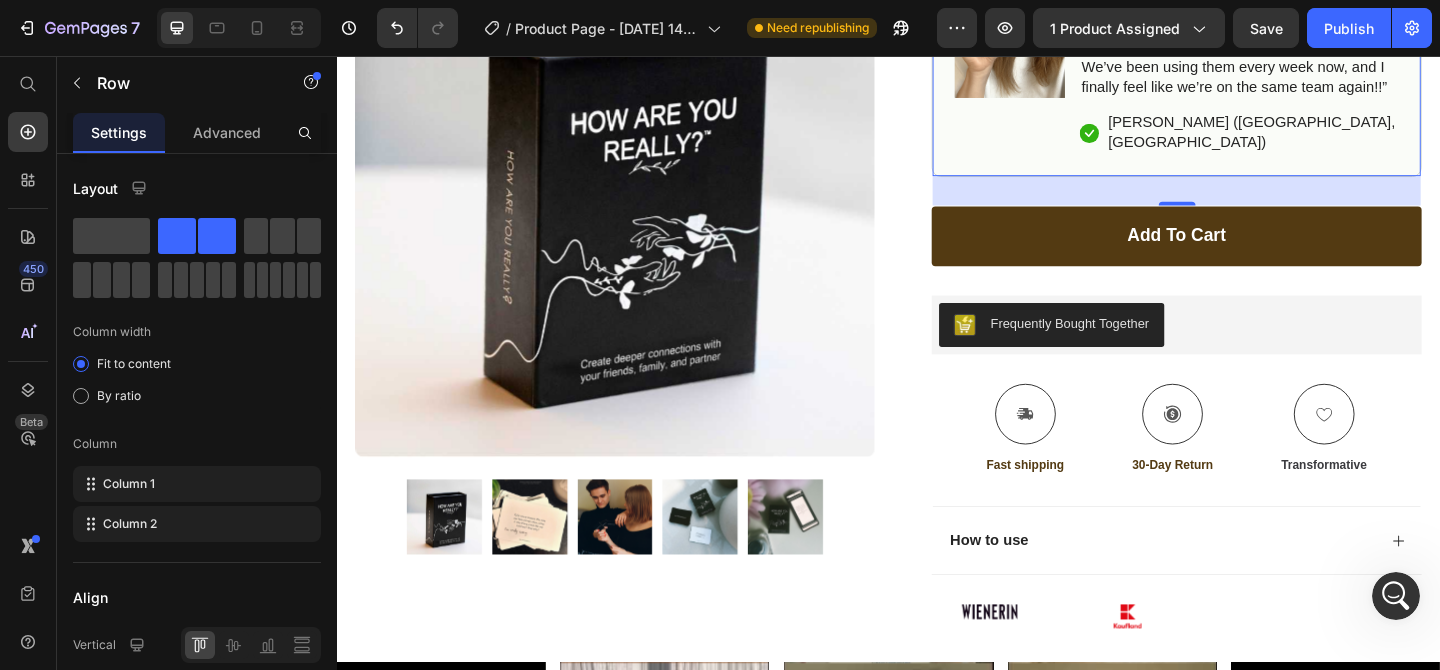 scroll, scrollTop: 728, scrollLeft: 0, axis: vertical 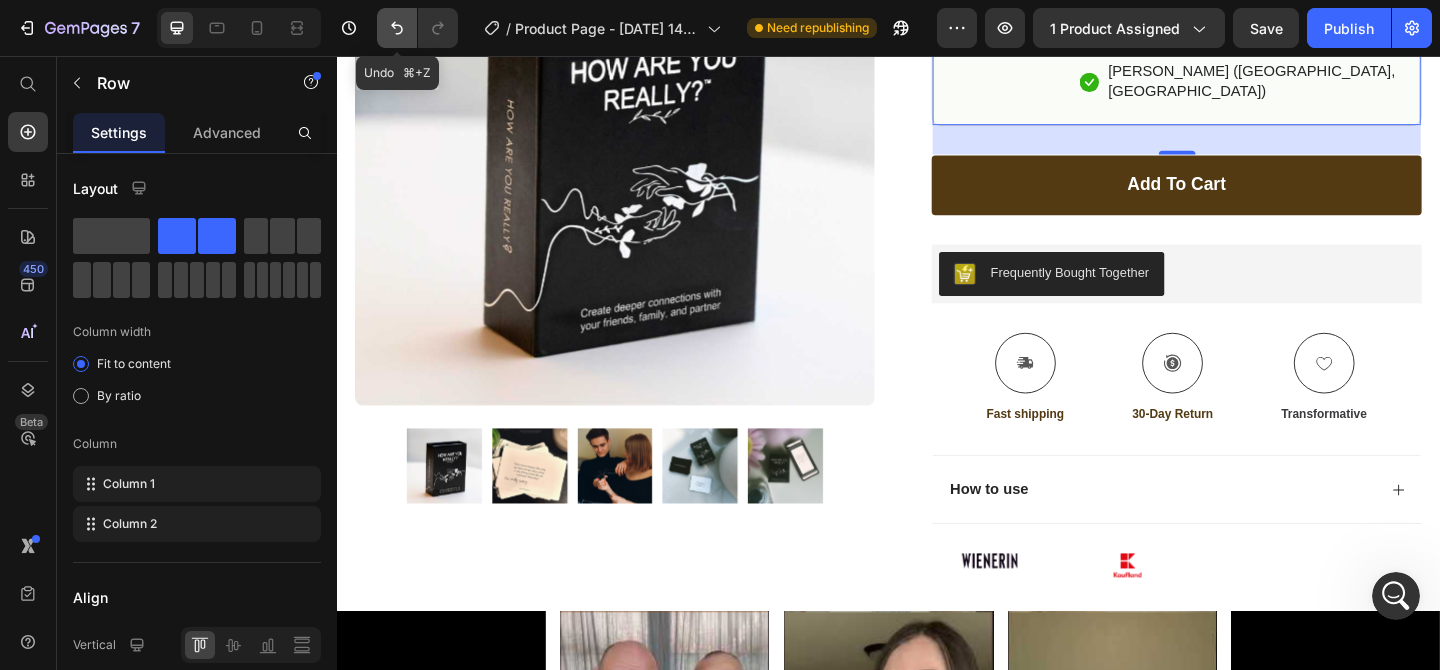 click 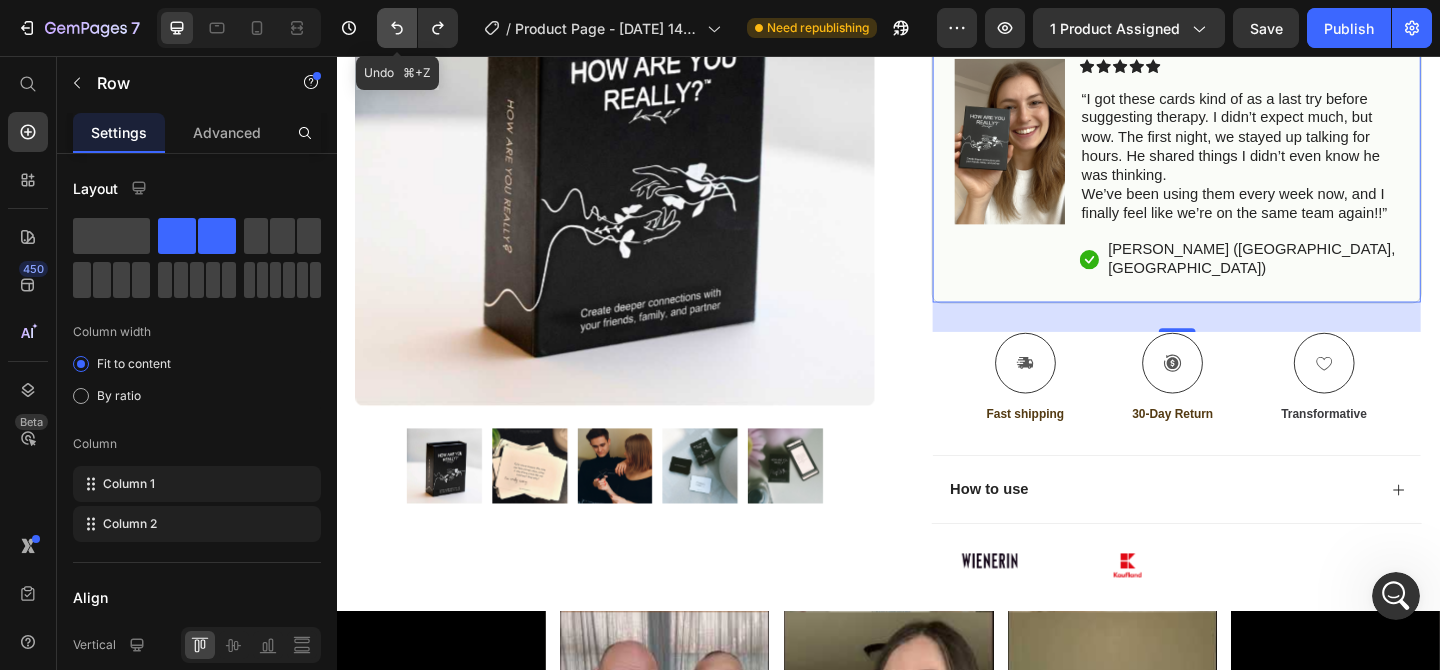 click 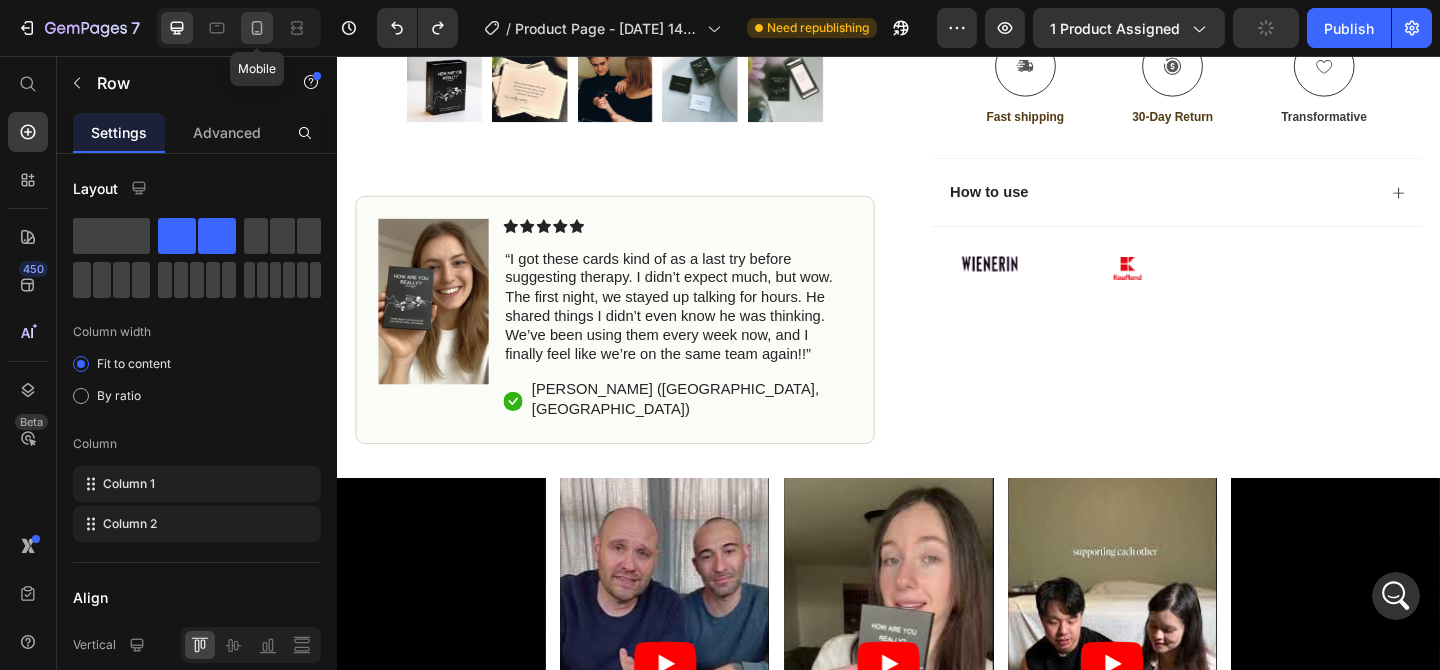 click 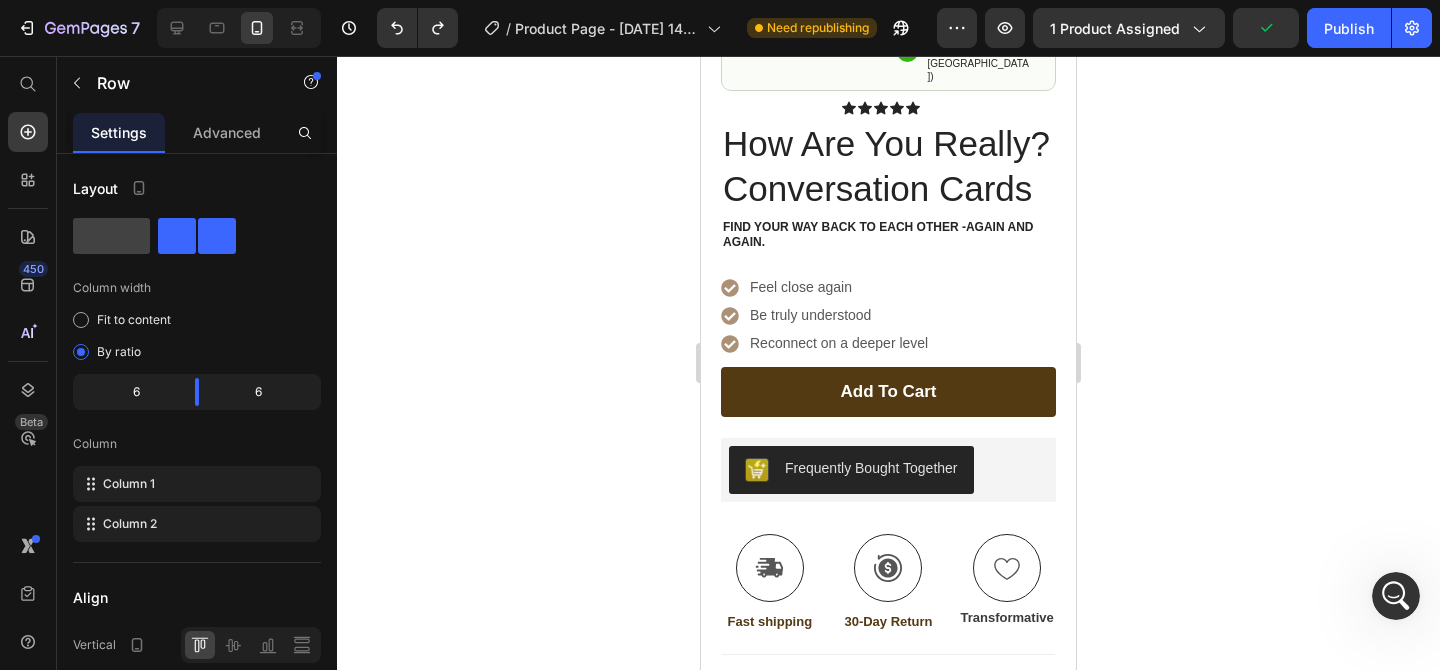 scroll, scrollTop: 647, scrollLeft: 0, axis: vertical 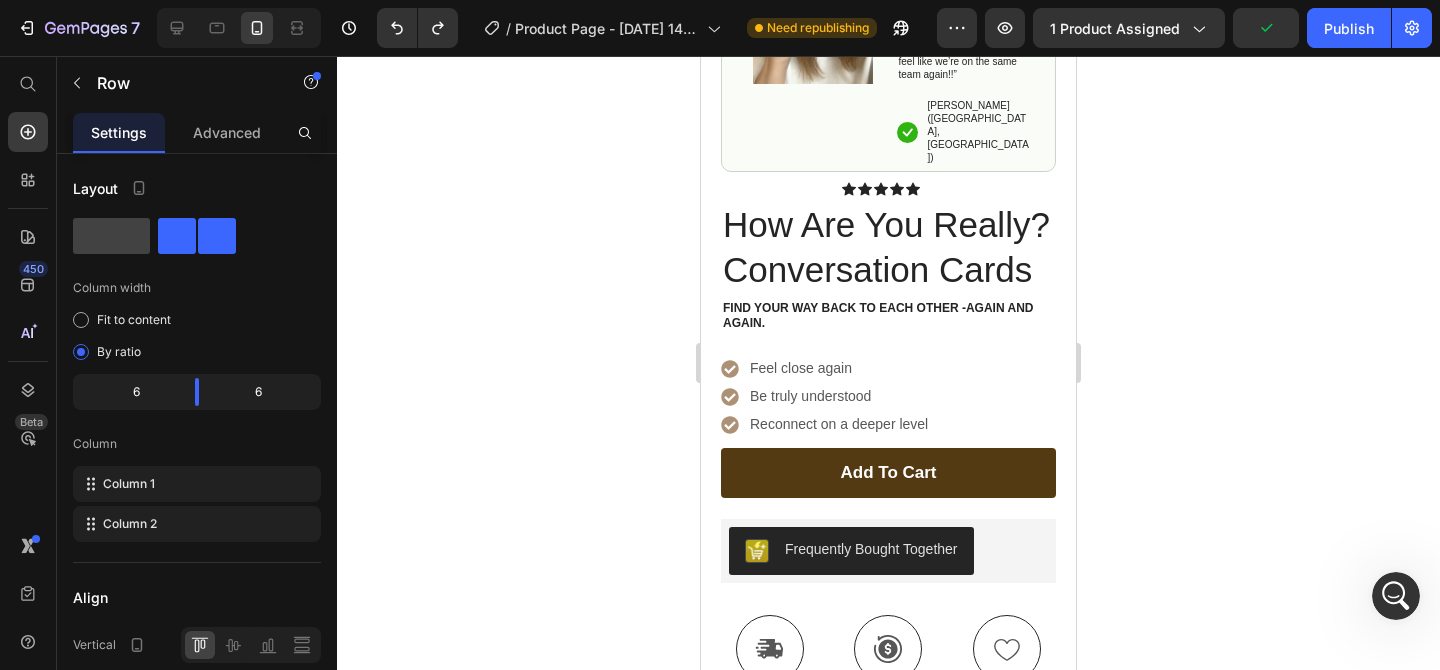 click on "Image Icon Icon Icon Icon Icon Icon List “I got these cards kind of as a last try before suggesting therapy. I didn’t expect much, but wow. The first night, we stayed up talking for hours. He shared things I didn’t even know he was thinking.  We’ve been using them every week now, and I finally feel like we’re on the same team again!!” Text Block
Icon Emma N. (Houston, USA) Text Block Row Row" at bounding box center (888, 25) 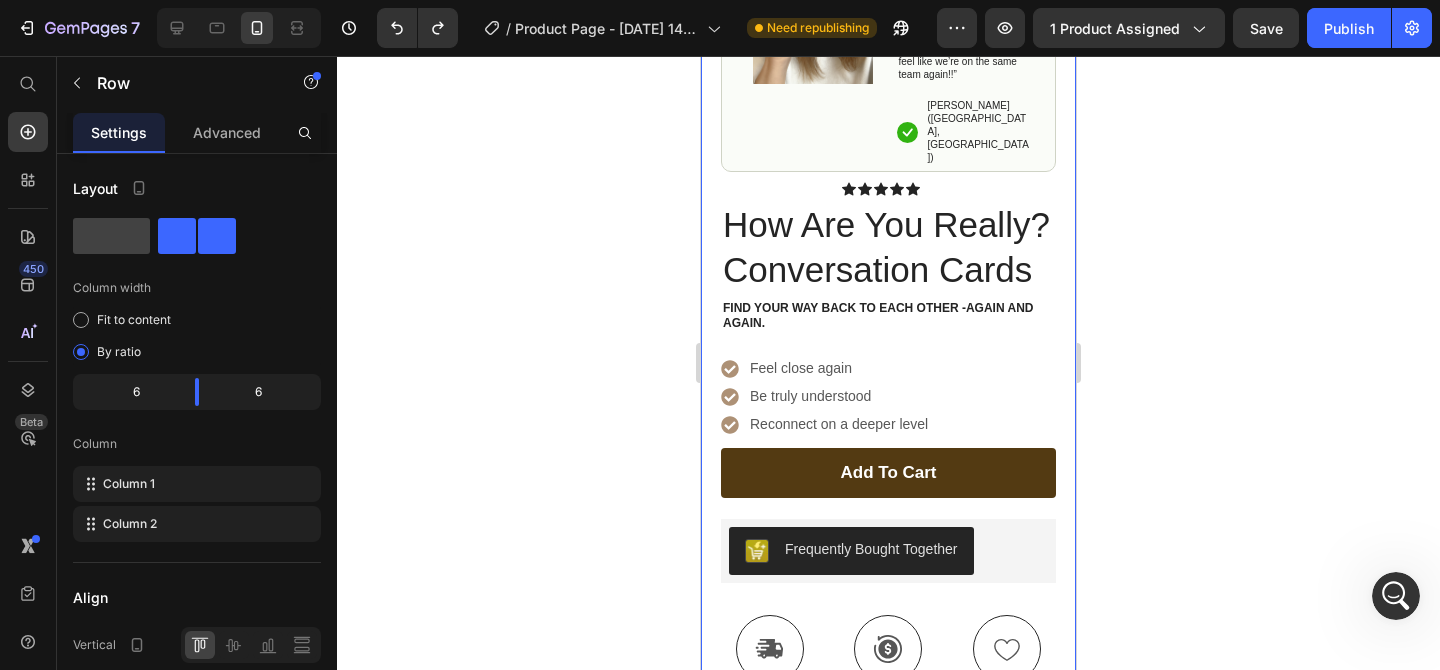 click on "Product Images Image Icon Icon Icon Icon Icon Icon List “I got these cards kind of as a last try before suggesting therapy. I didn’t expect much, but wow. The first night, we stayed up talking for hours. He shared things I didn’t even know he was thinking.  We’ve been using them every week now, and I finally feel like we’re on the same team again!!” Text Block
Icon Emma N. (Houston, USA) Text Block Row Row Row Icon Icon Icon Icon Icon Icon List Text Block Row How Are You Really? Conversation Cards Product Title Find your way back to each other -again and again. Text Block Gentle questions to help you feel close again — without awkward talks or therapy. Text Block Feel close again Be truly understood Reconnect on a deeper level Item List add to cart Add to Cart Frequently Bought Together Frequently Bought Together
Icon Fast shipping Text Block
Icon 30-Day Return Text Block
Icon Transformative Text Block Row" at bounding box center [888, 174] 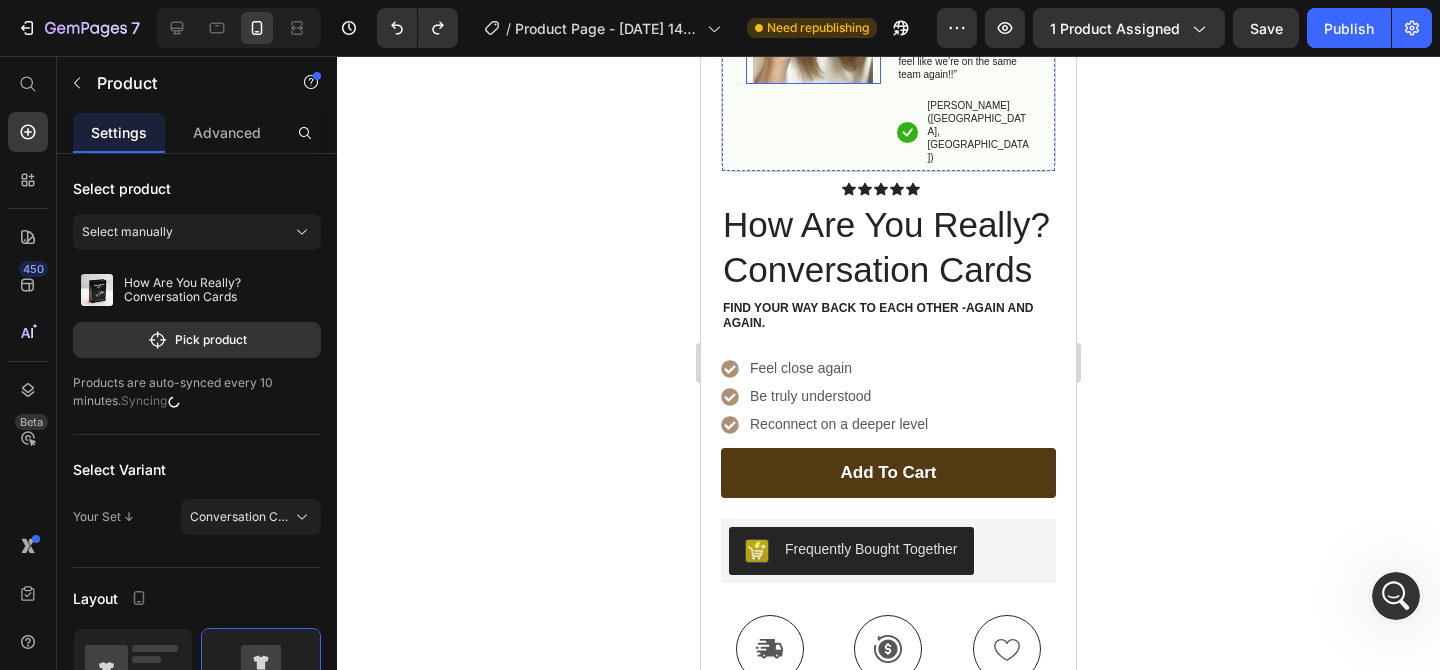 scroll, scrollTop: 405, scrollLeft: 0, axis: vertical 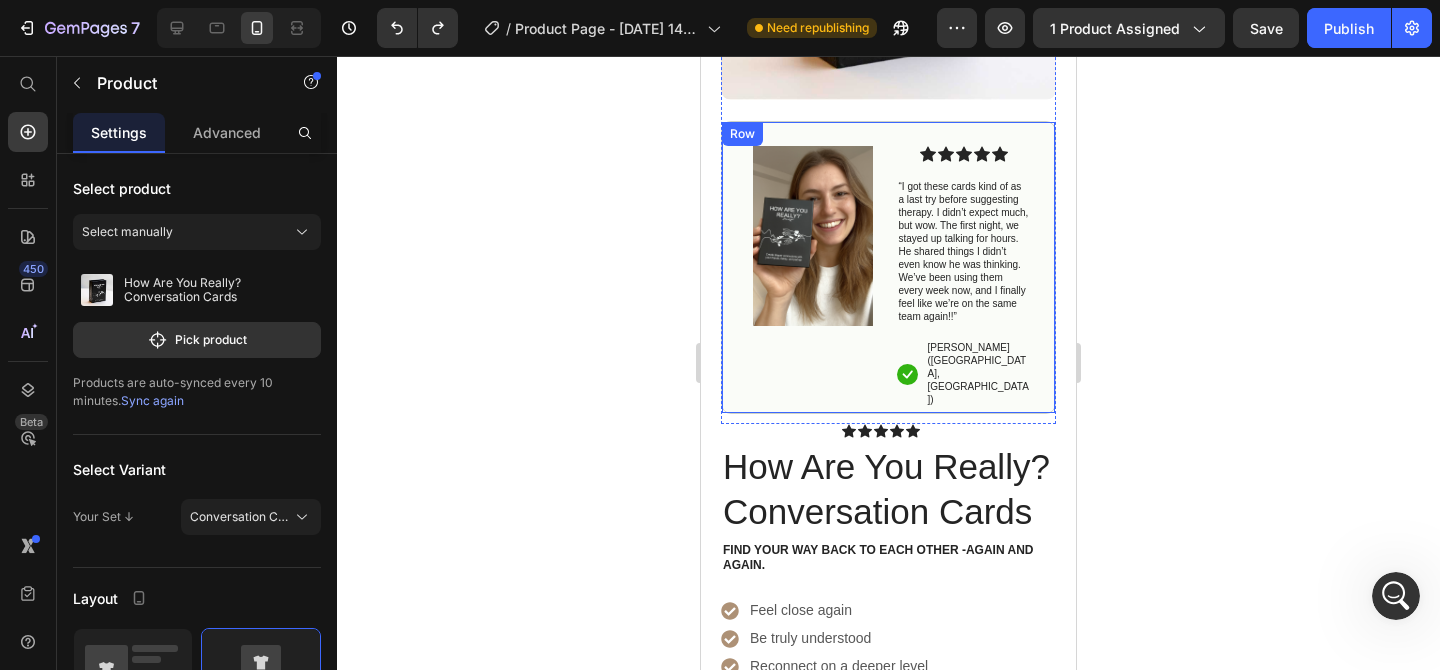 click on "Image Icon Icon Icon Icon Icon Icon List “I got these cards kind of as a last try before suggesting therapy. I didn’t expect much, but wow. The first night, we stayed up talking for hours. He shared things I didn’t even know he was thinking.  We’ve been using them every week now, and I finally feel like we’re on the same team again!!” Text Block
Icon Emma N. (Houston, USA) Text Block Row Row" at bounding box center (888, 267) 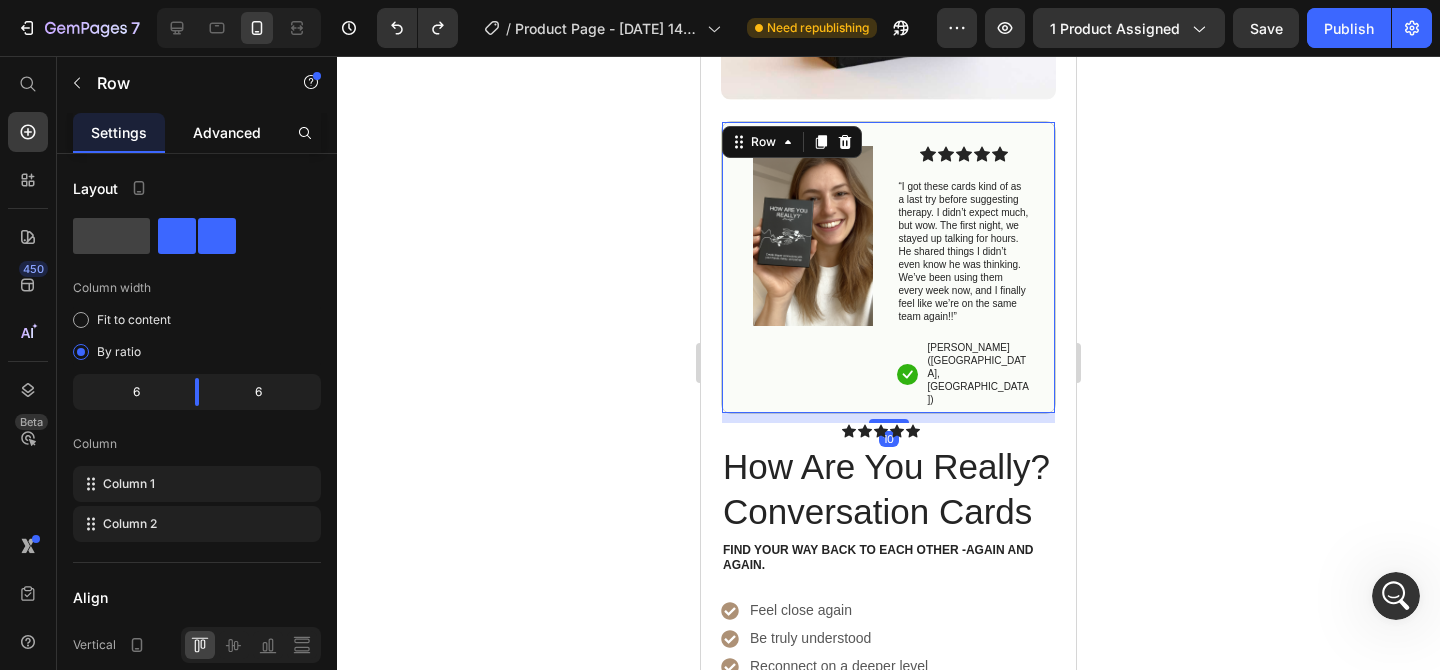 click on "Advanced" at bounding box center (227, 132) 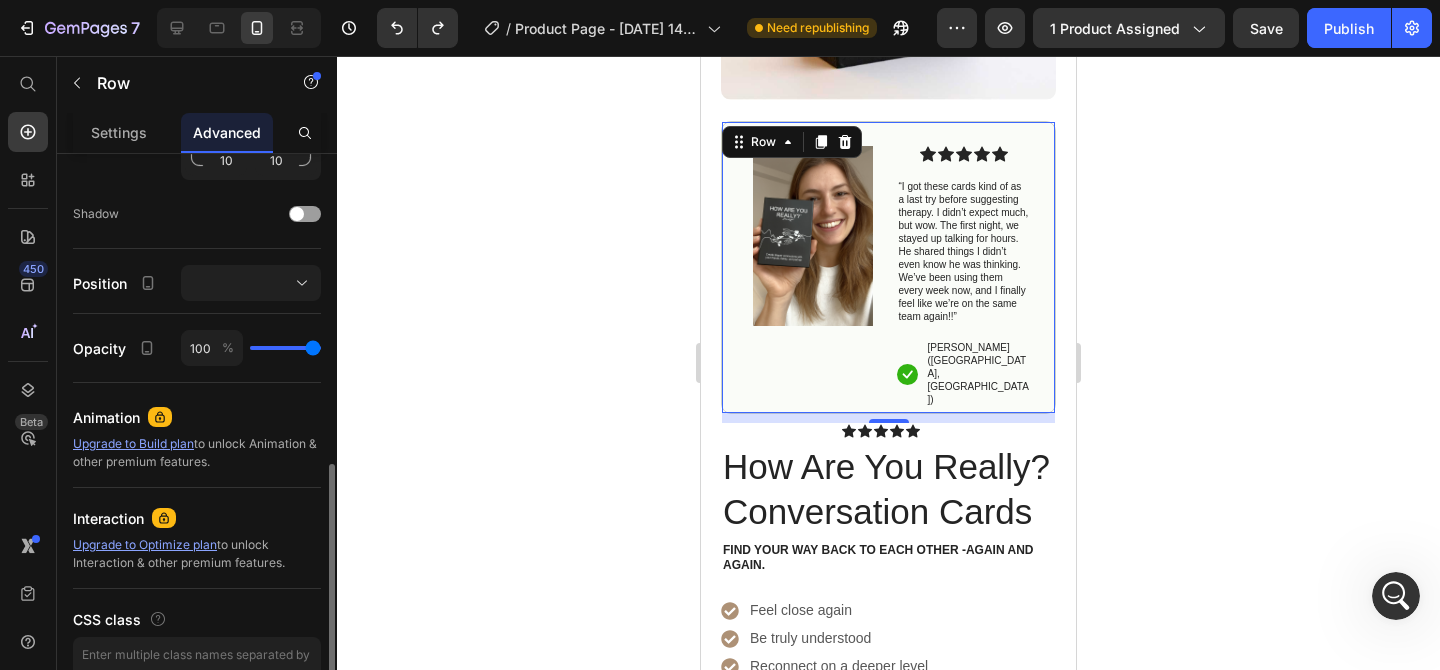 scroll, scrollTop: 776, scrollLeft: 0, axis: vertical 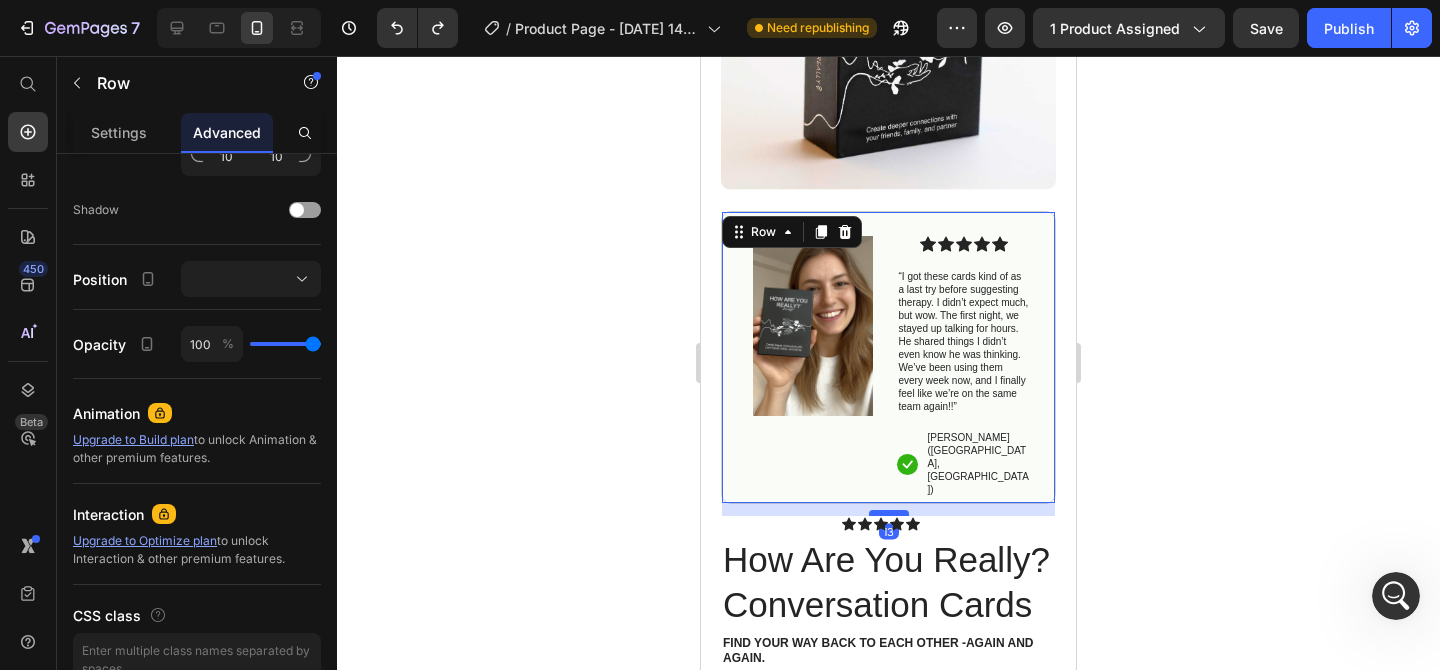 click at bounding box center [889, 513] 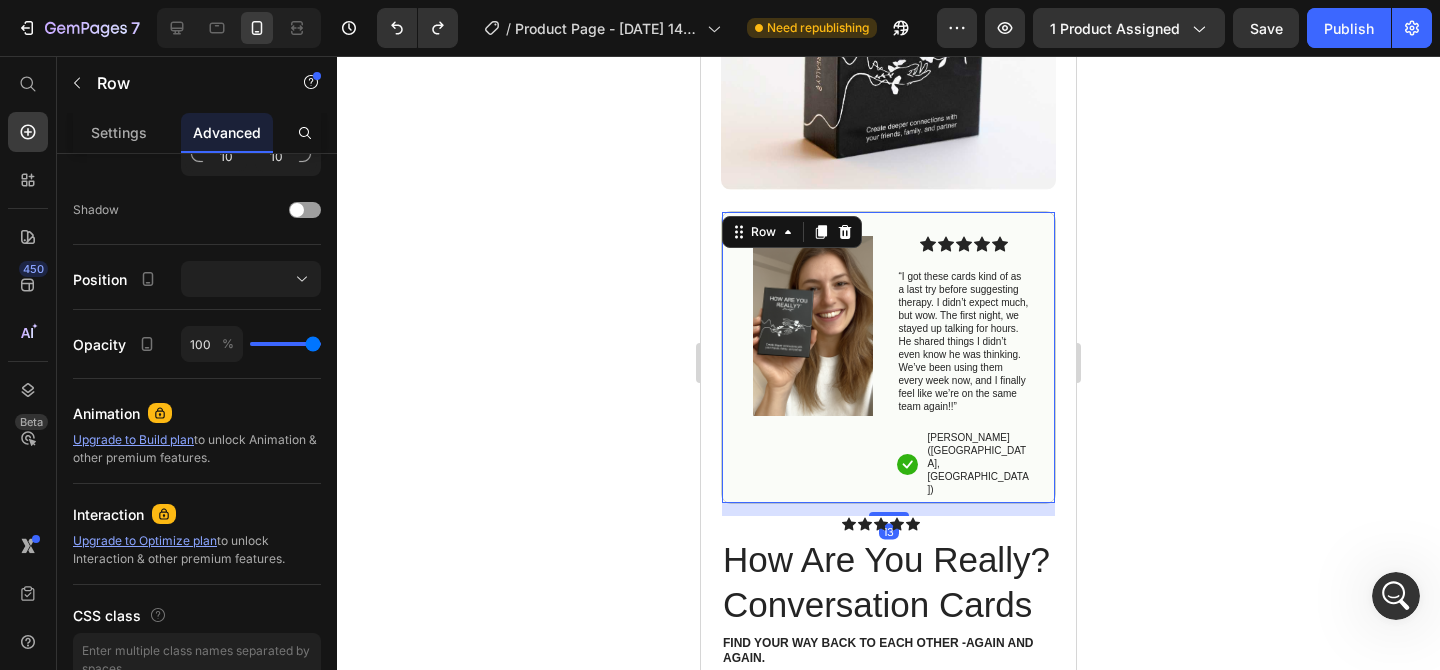 type on "13" 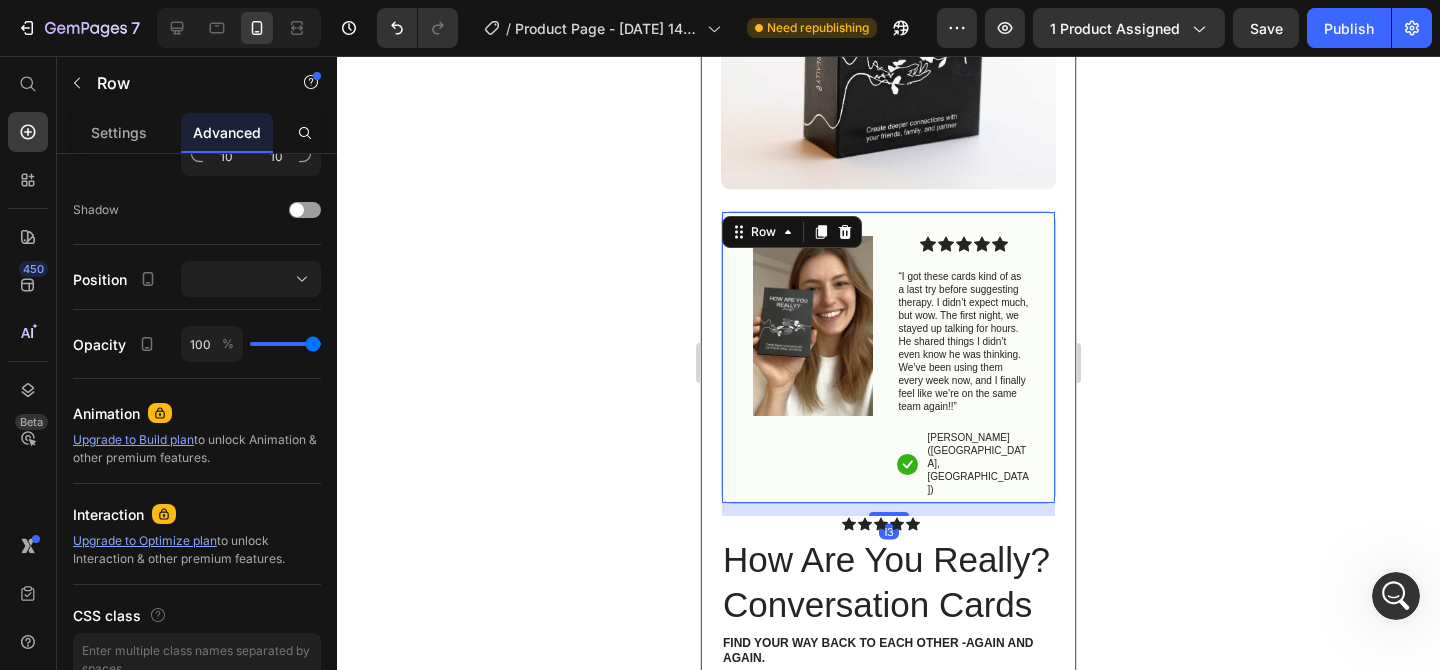 click 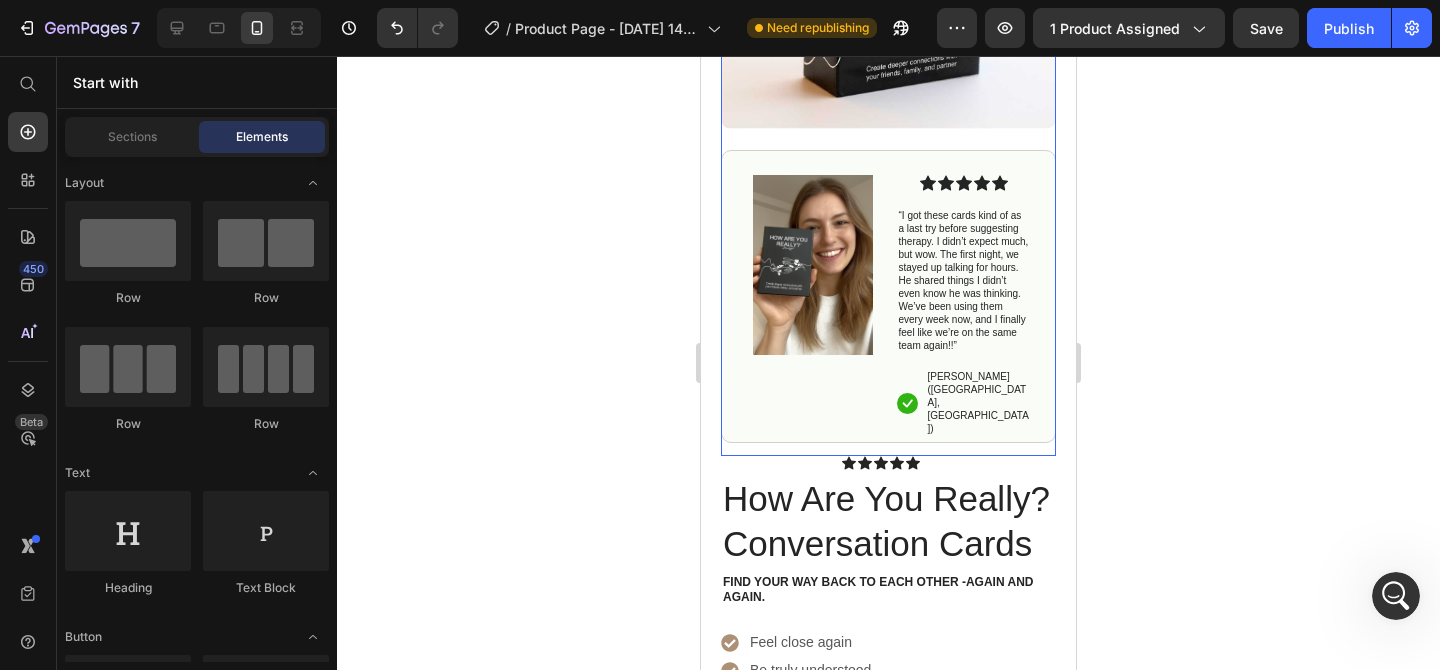 scroll, scrollTop: 444, scrollLeft: 0, axis: vertical 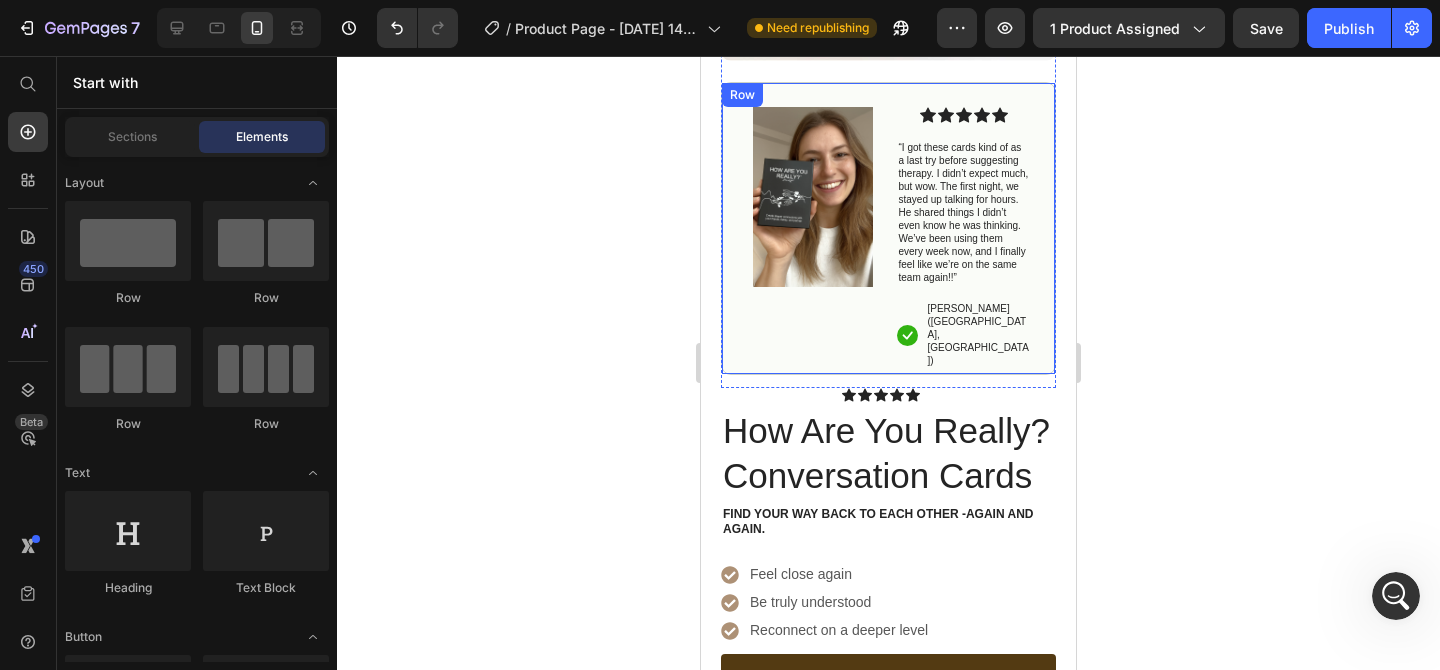 click on "Row" at bounding box center (742, 95) 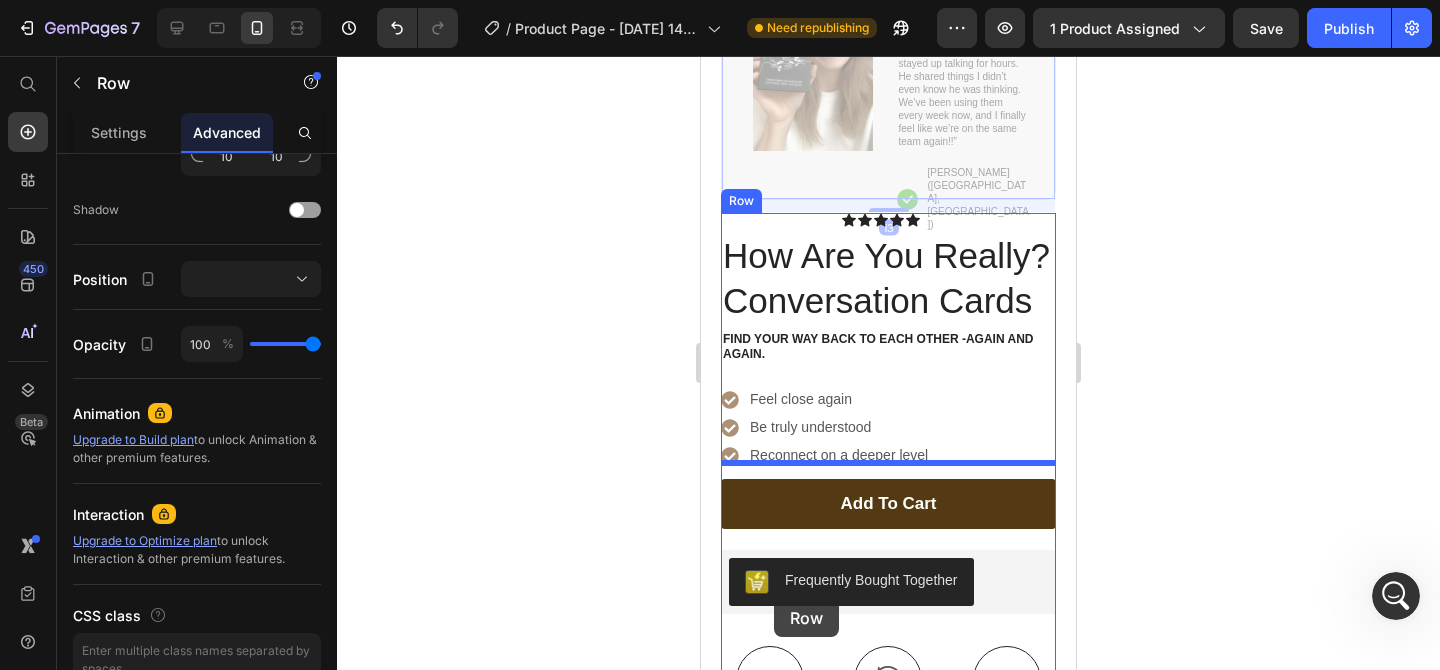 scroll, scrollTop: 604, scrollLeft: 0, axis: vertical 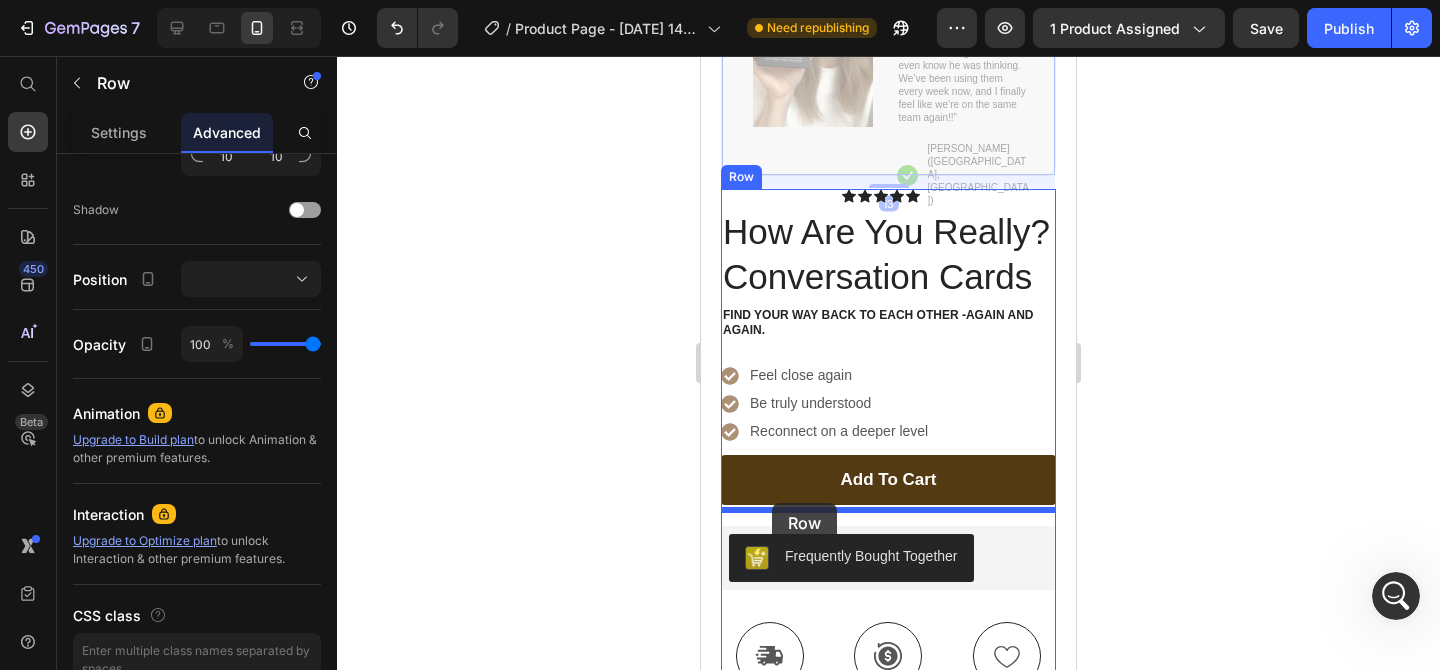drag, startPoint x: 733, startPoint y: 78, endPoint x: 772, endPoint y: 503, distance: 426.78568 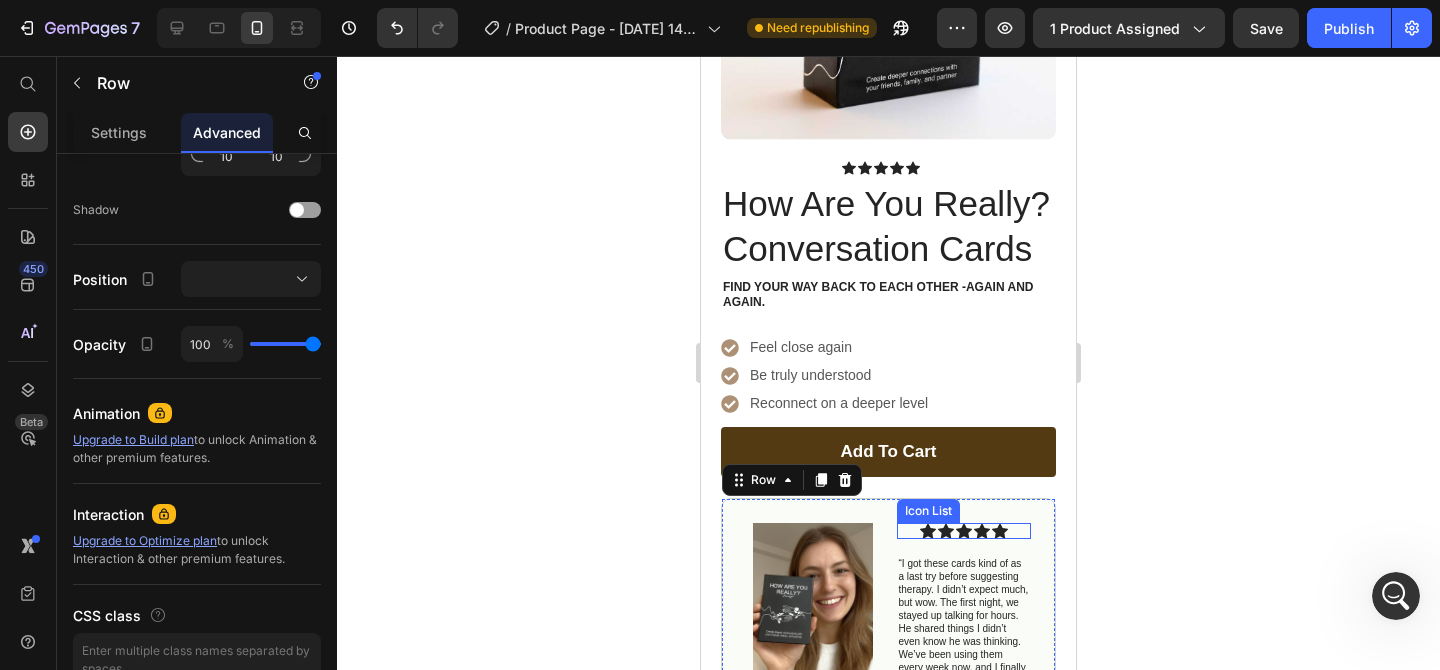 scroll, scrollTop: 367, scrollLeft: 0, axis: vertical 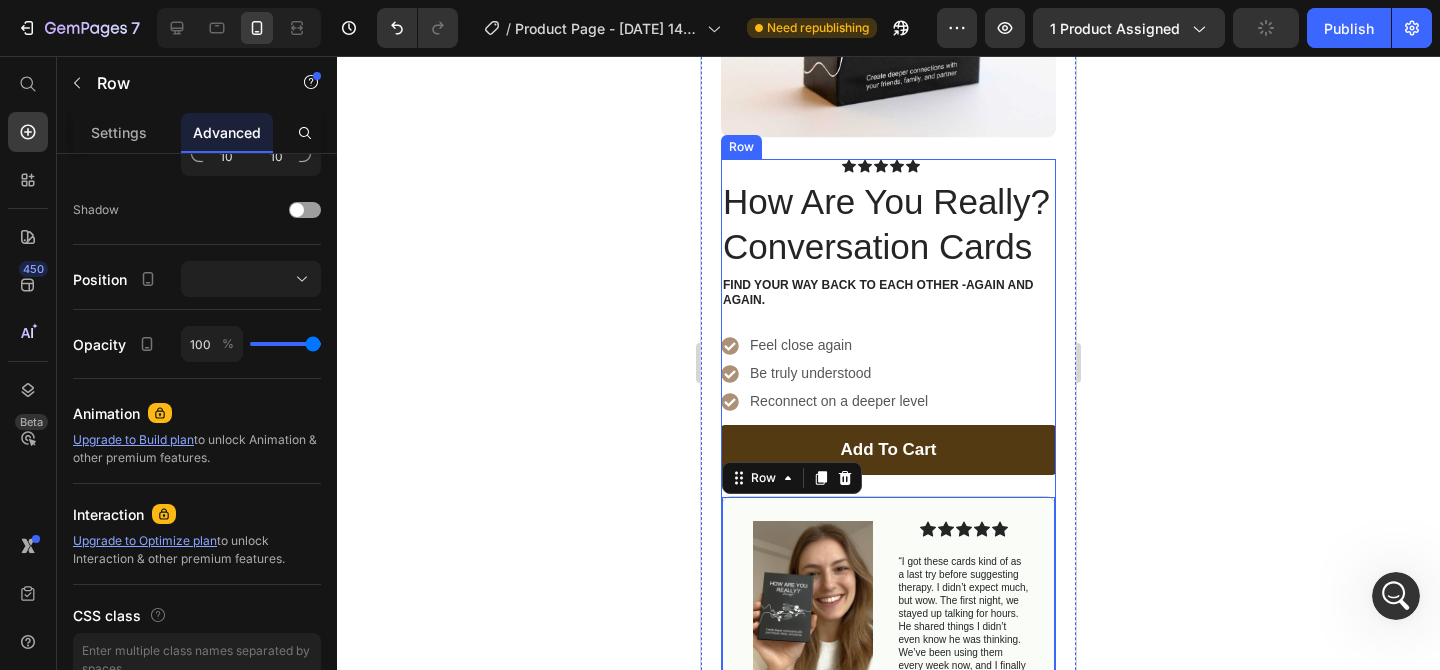 click on "How Are You Really? Conversation Cards" at bounding box center (888, 224) 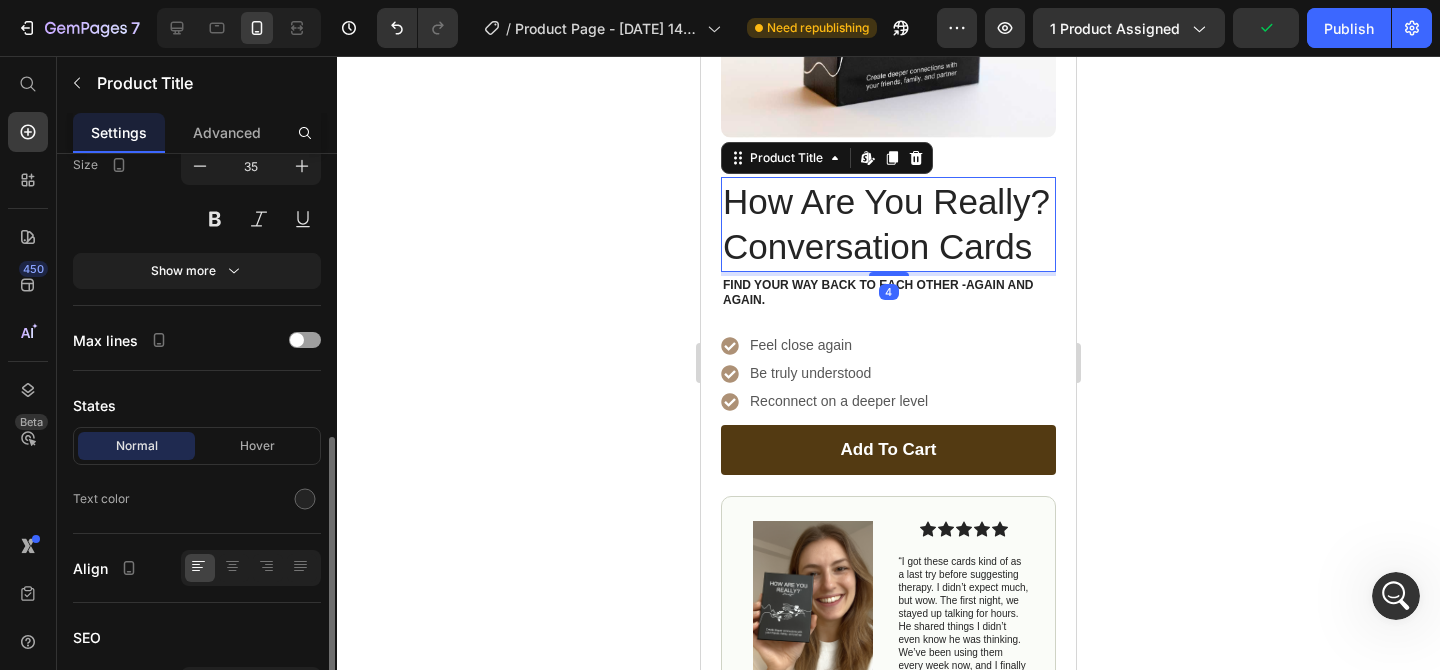 scroll, scrollTop: 525, scrollLeft: 0, axis: vertical 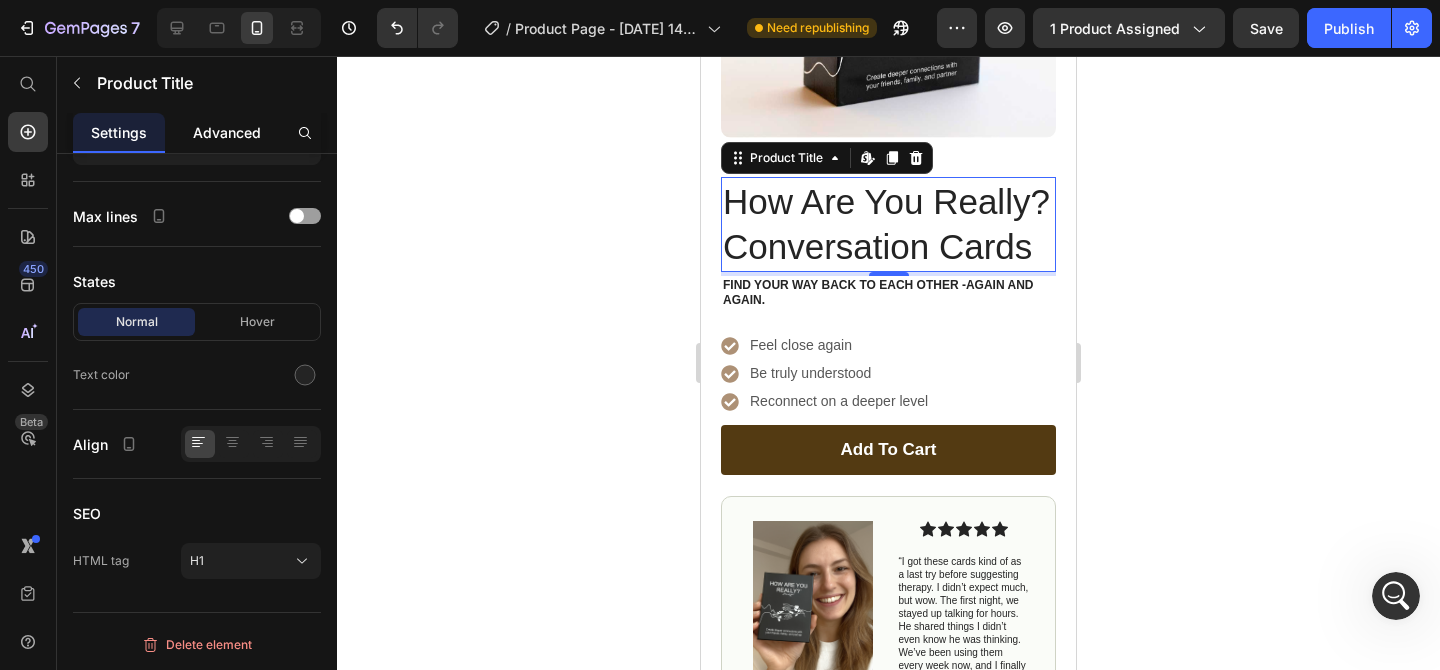 click on "Advanced" at bounding box center [227, 132] 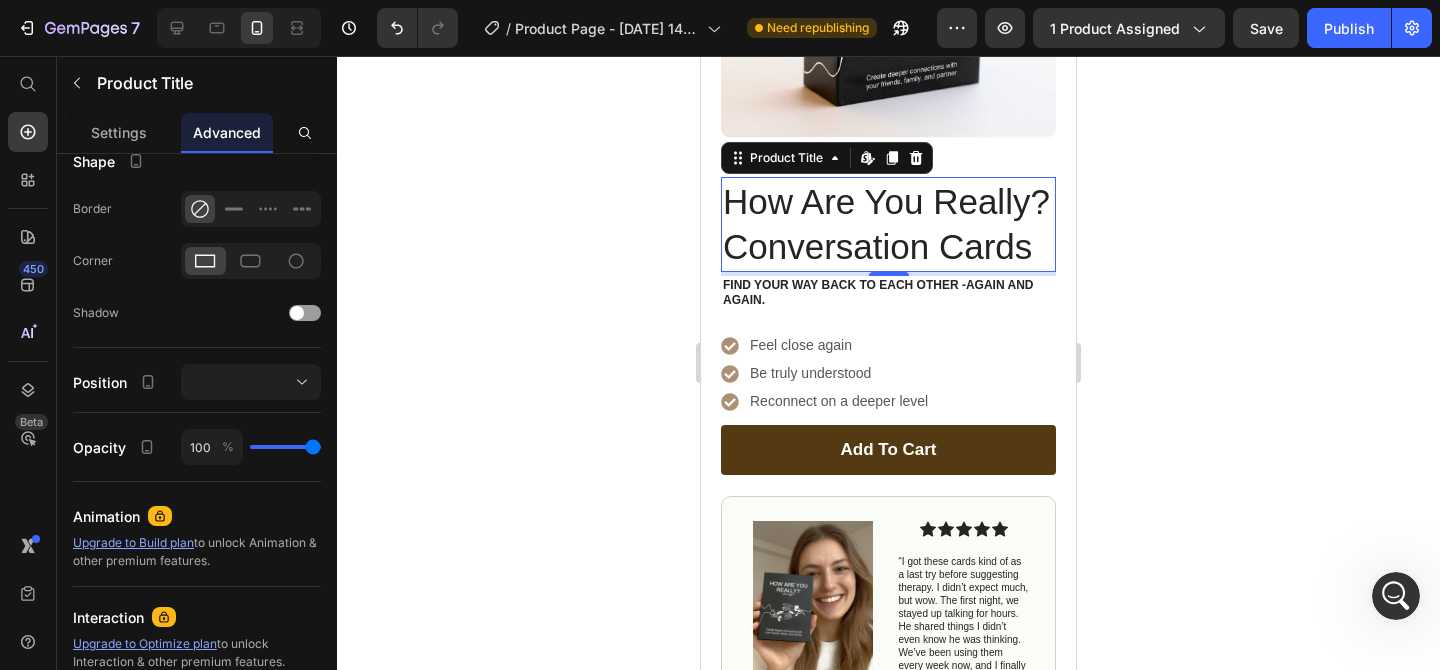 scroll, scrollTop: 0, scrollLeft: 0, axis: both 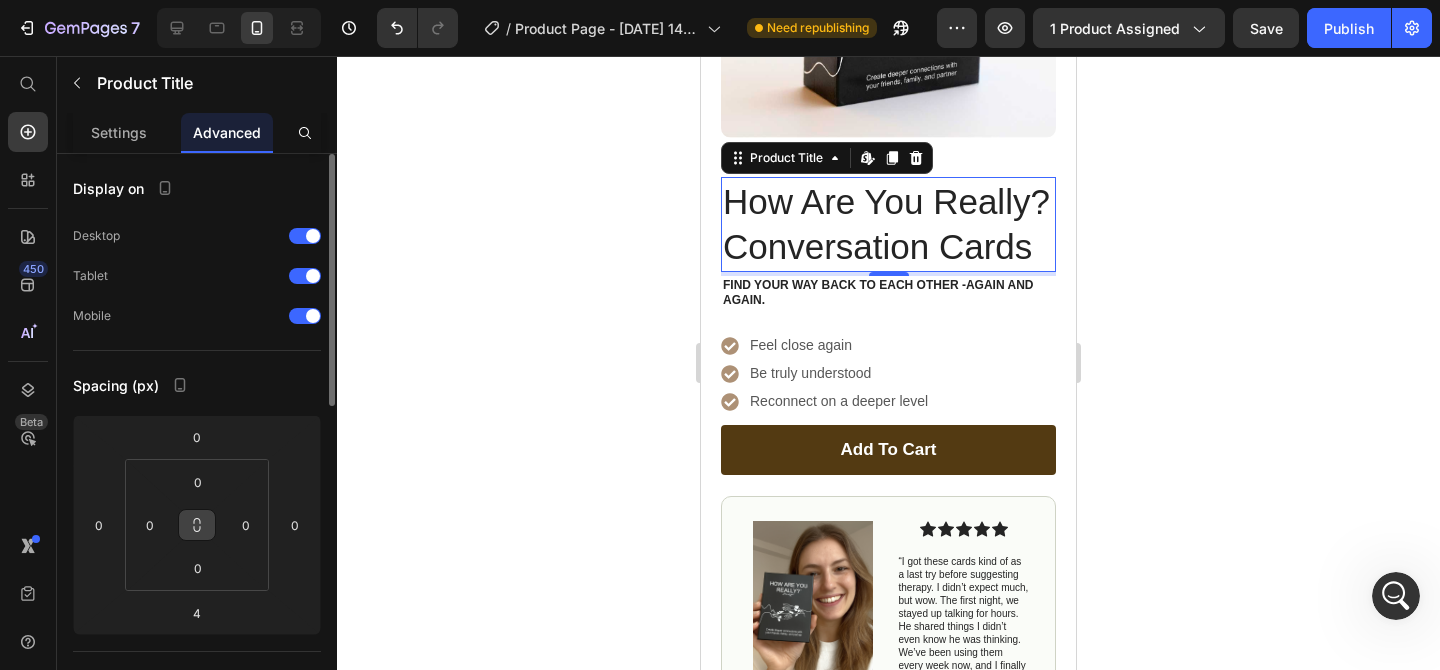 click 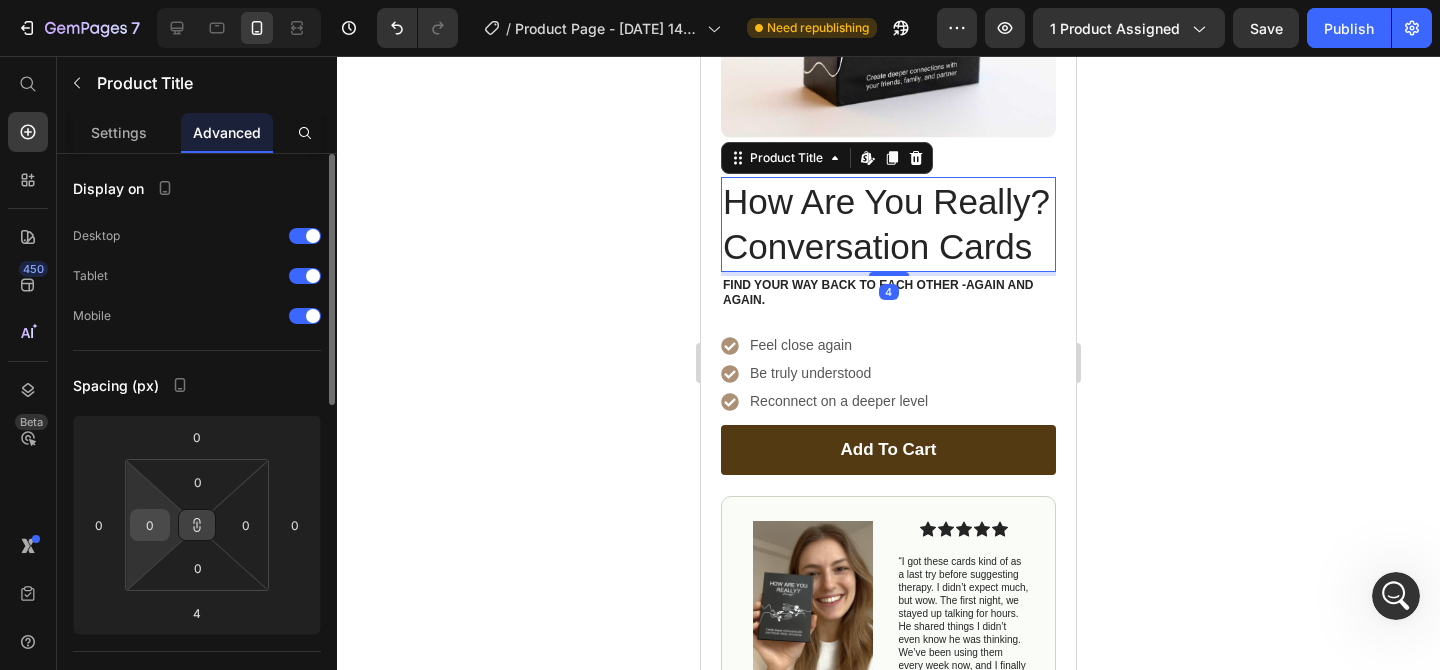click on "0" at bounding box center (150, 525) 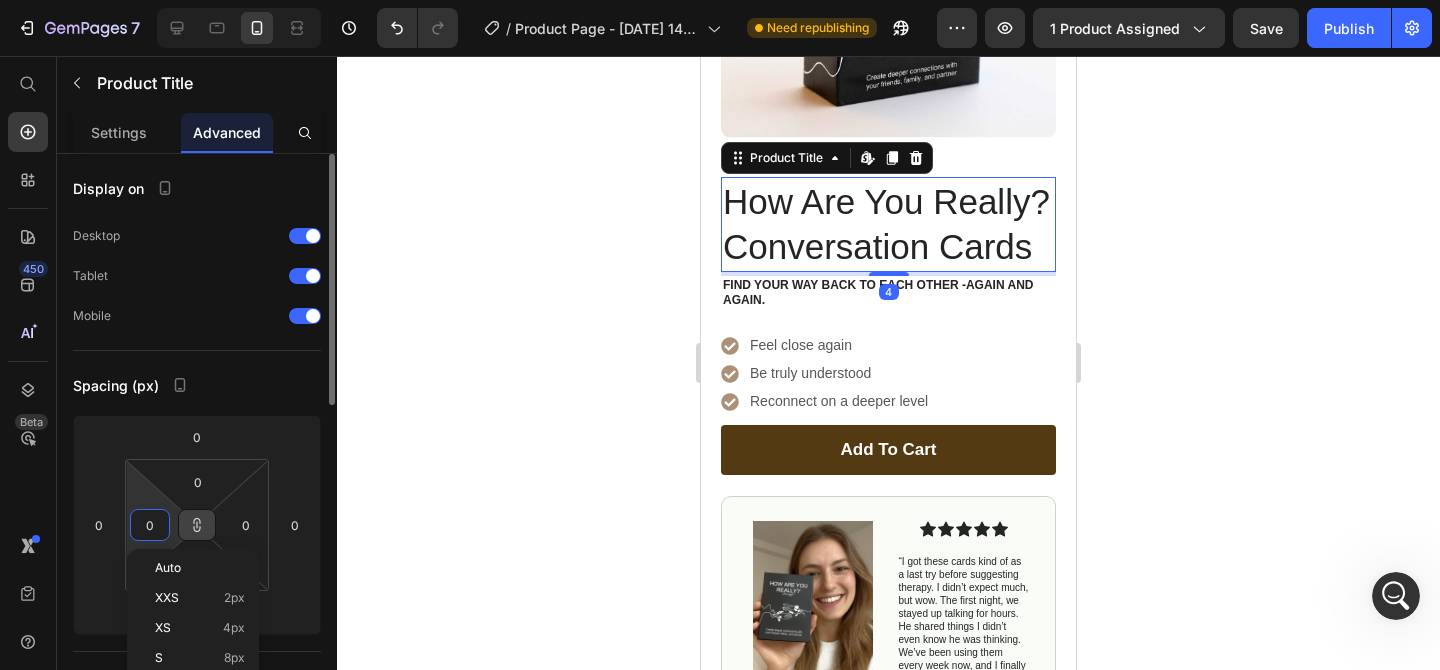 type on "5" 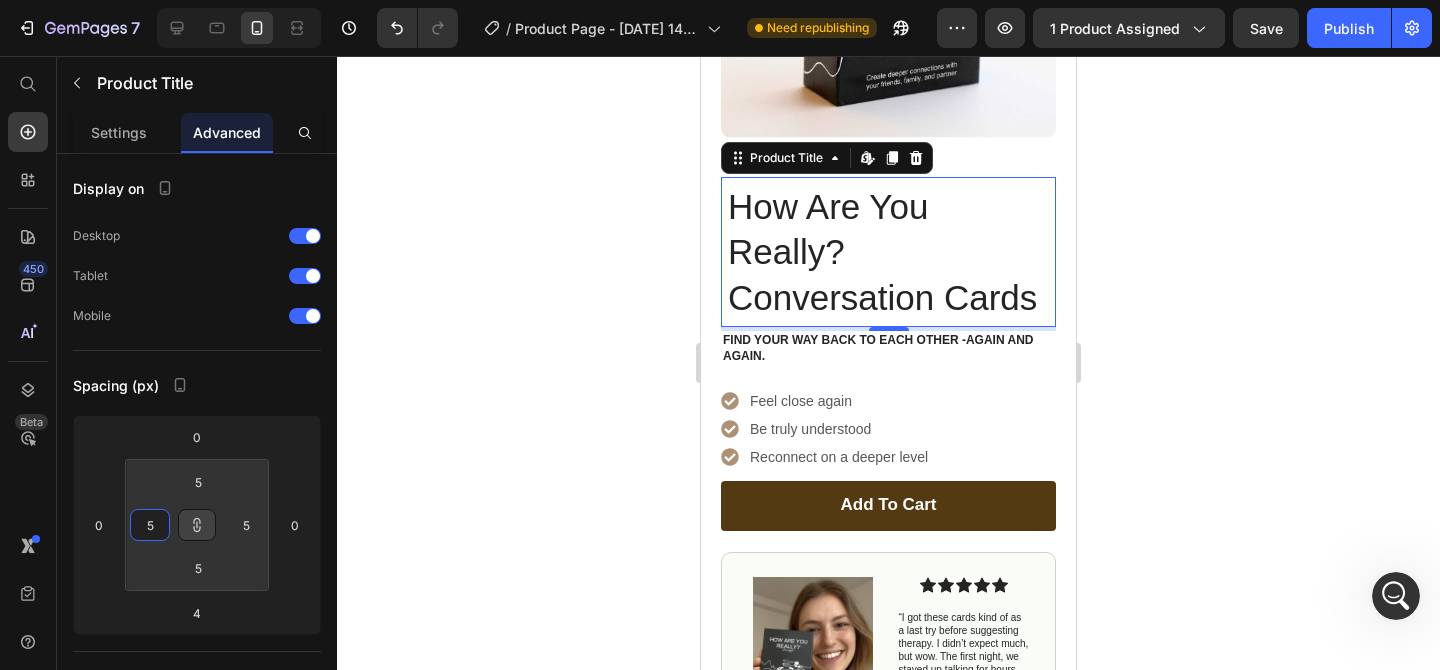 type on "5" 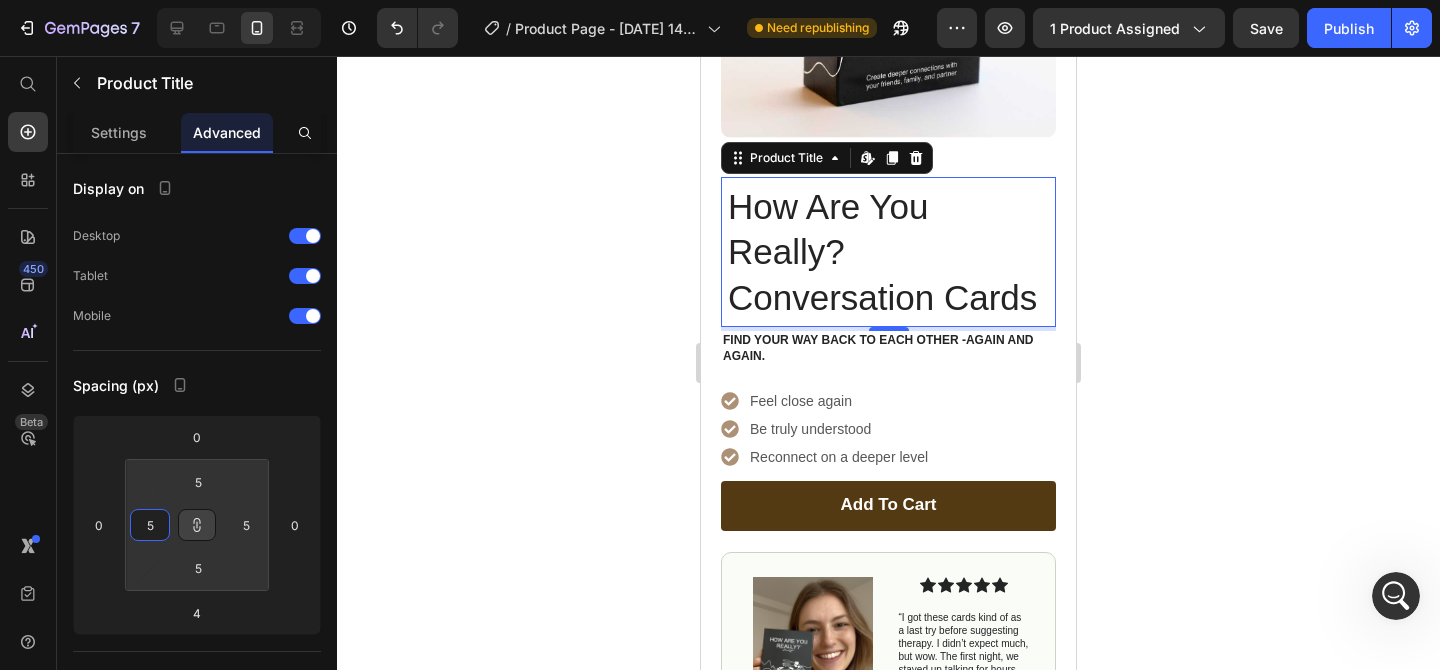 click on "How Are You Really? Conversation Cards" at bounding box center (888, 252) 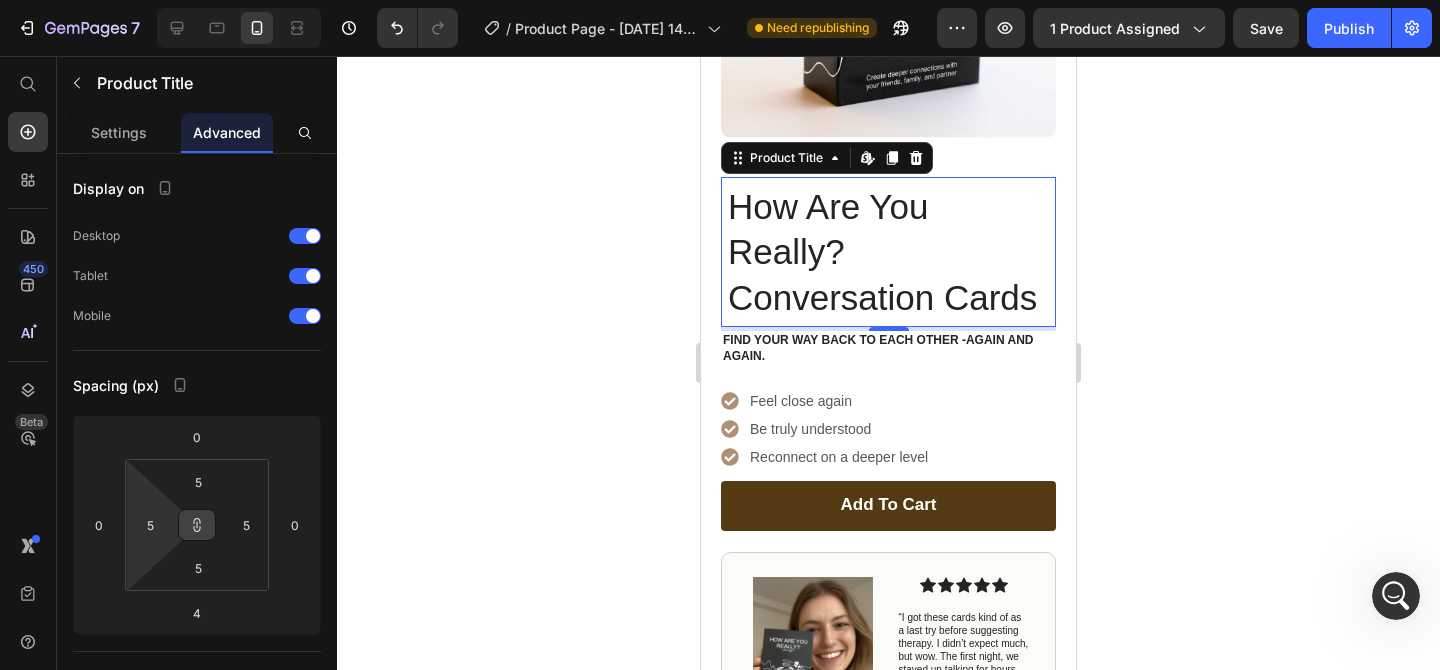 click on "How Are You Really? Conversation Cards" at bounding box center [888, 252] 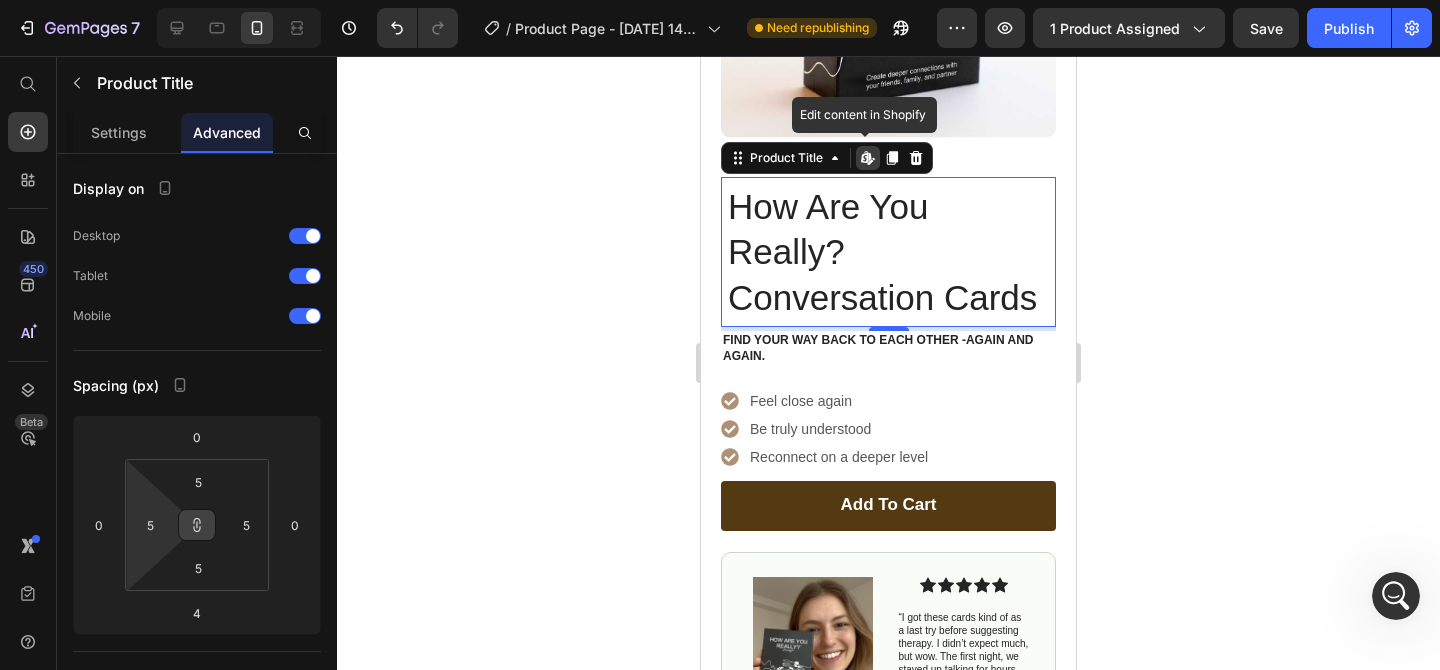 click on "How Are You Really? Conversation Cards" at bounding box center [888, 252] 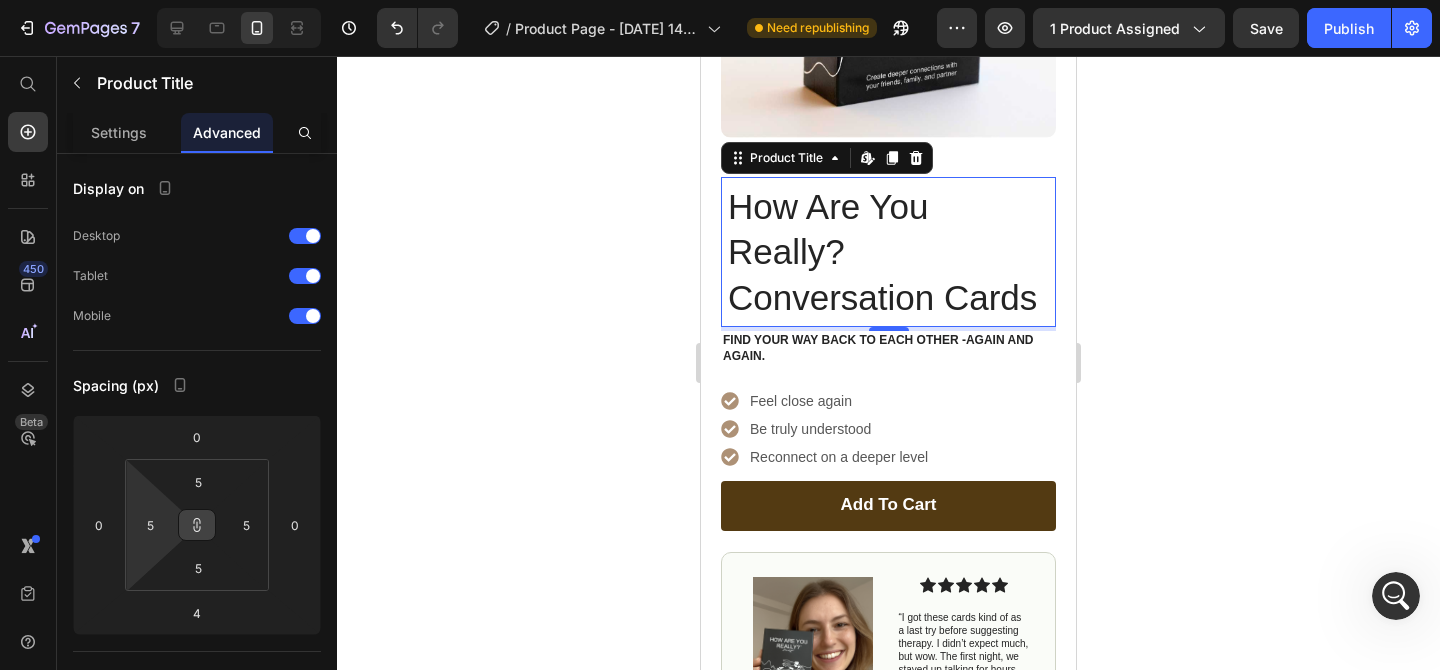 click on "How Are You Really? Conversation Cards" at bounding box center [888, 252] 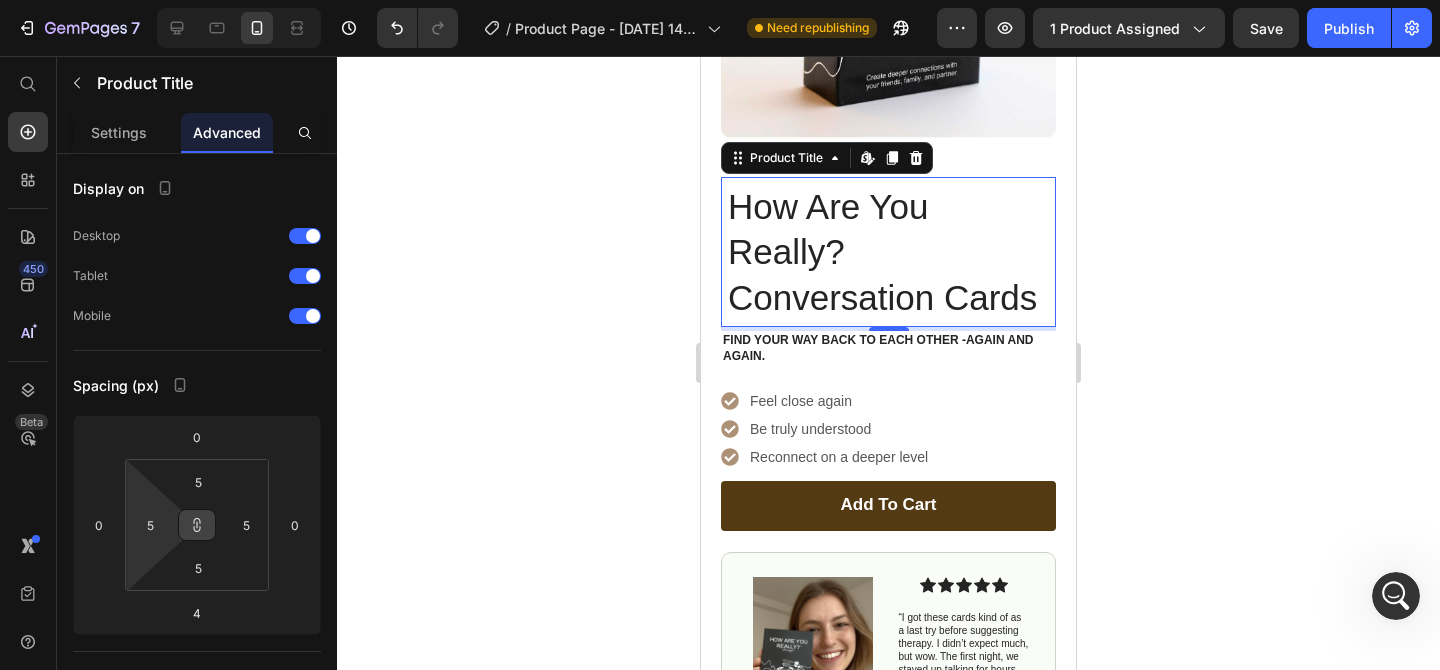 click on "How Are You Really? Conversation Cards" at bounding box center [888, 252] 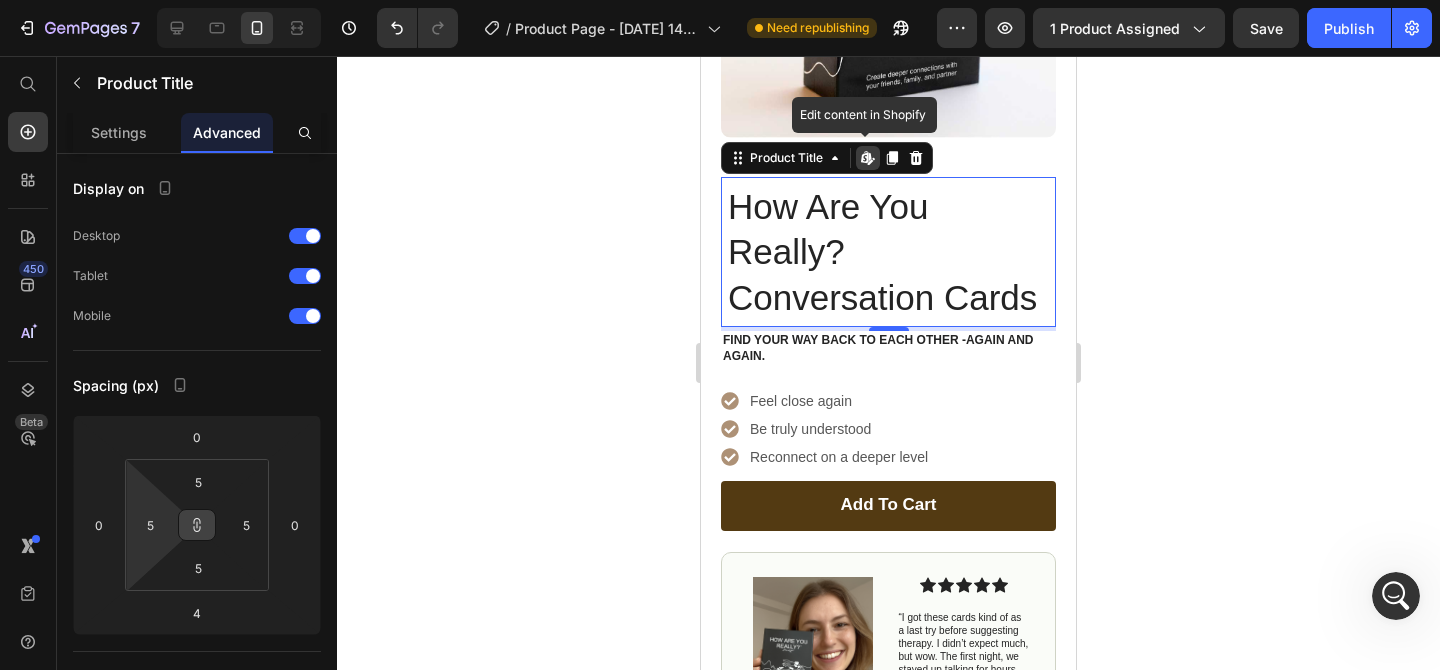 click on "How Are You Really? Conversation Cards" at bounding box center [888, 252] 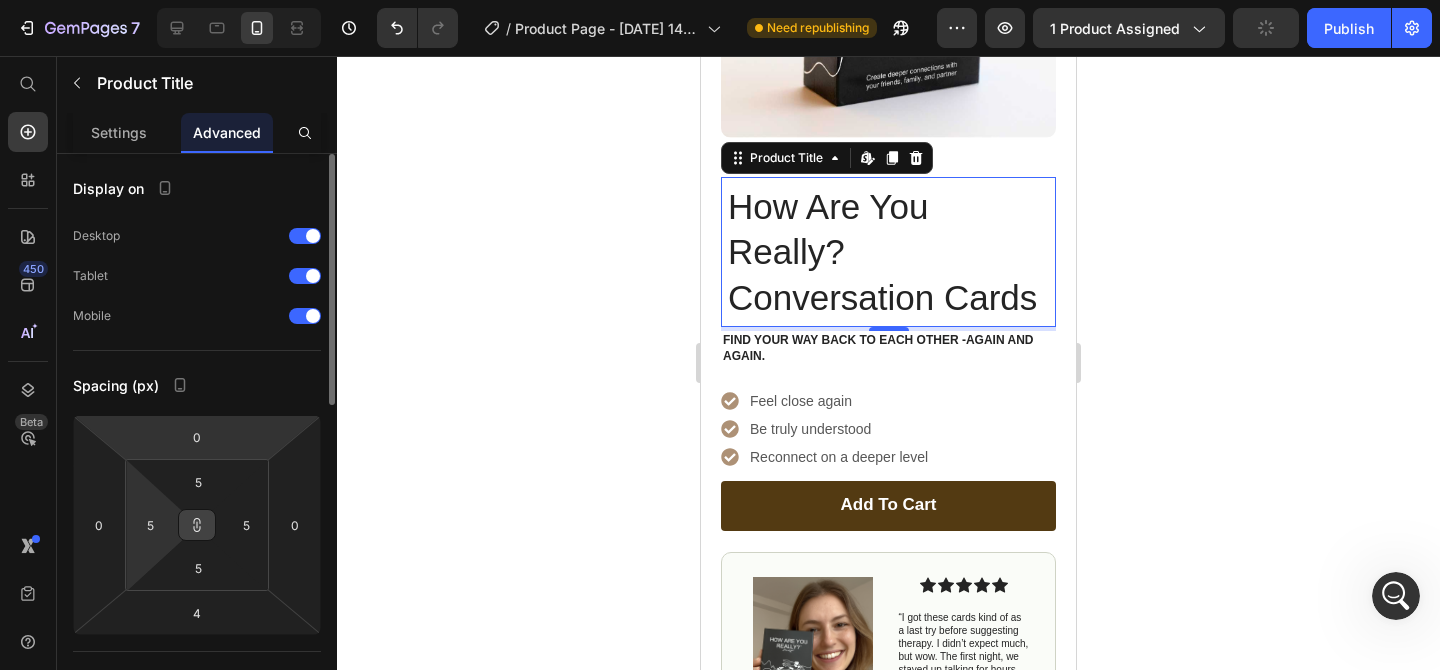 click on "Display on Desktop Tablet Mobile Spacing (px) 0 0 4 0 5 5 5 5 Shape Border Corner Shadow Position Opacity 100 % Animation Upgrade to Build plan  to unlock Animation & other premium features. Interaction Upgrade to Optimize plan  to unlock Interaction & other premium features. CSS class  Delete element" at bounding box center (197, 806) 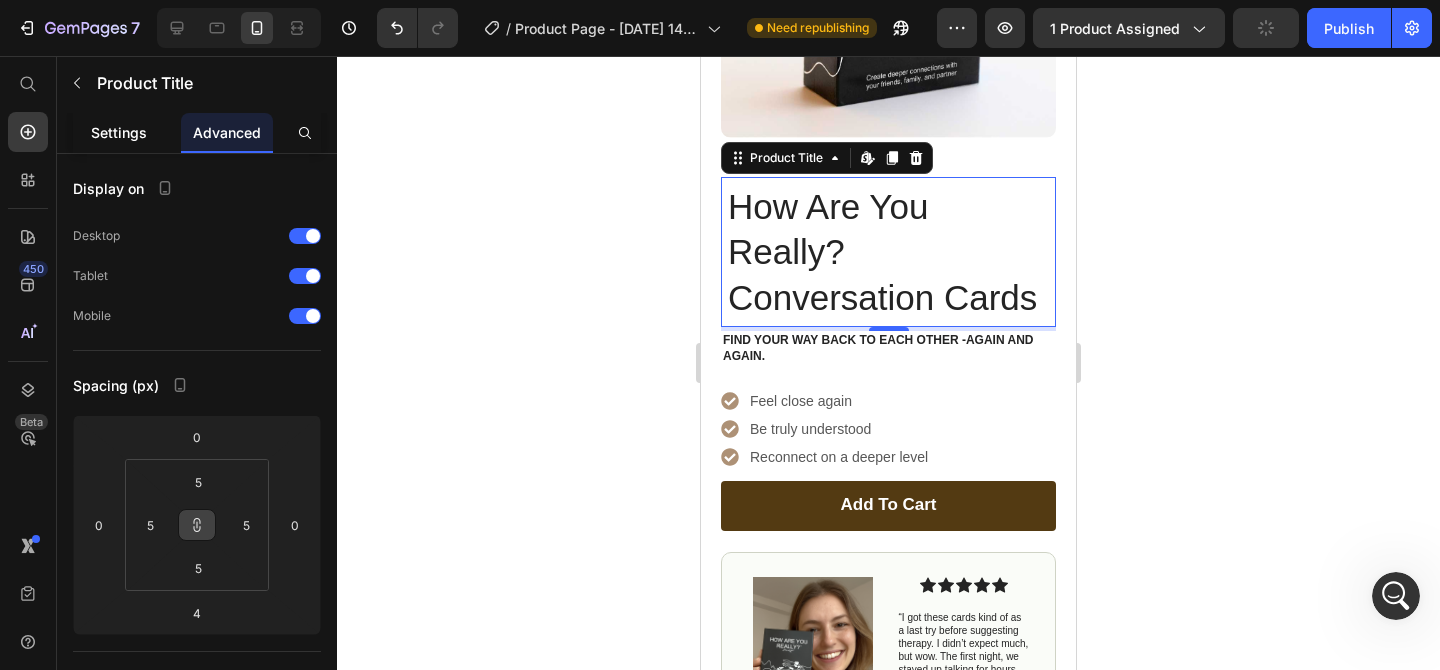click on "Settings" at bounding box center (119, 132) 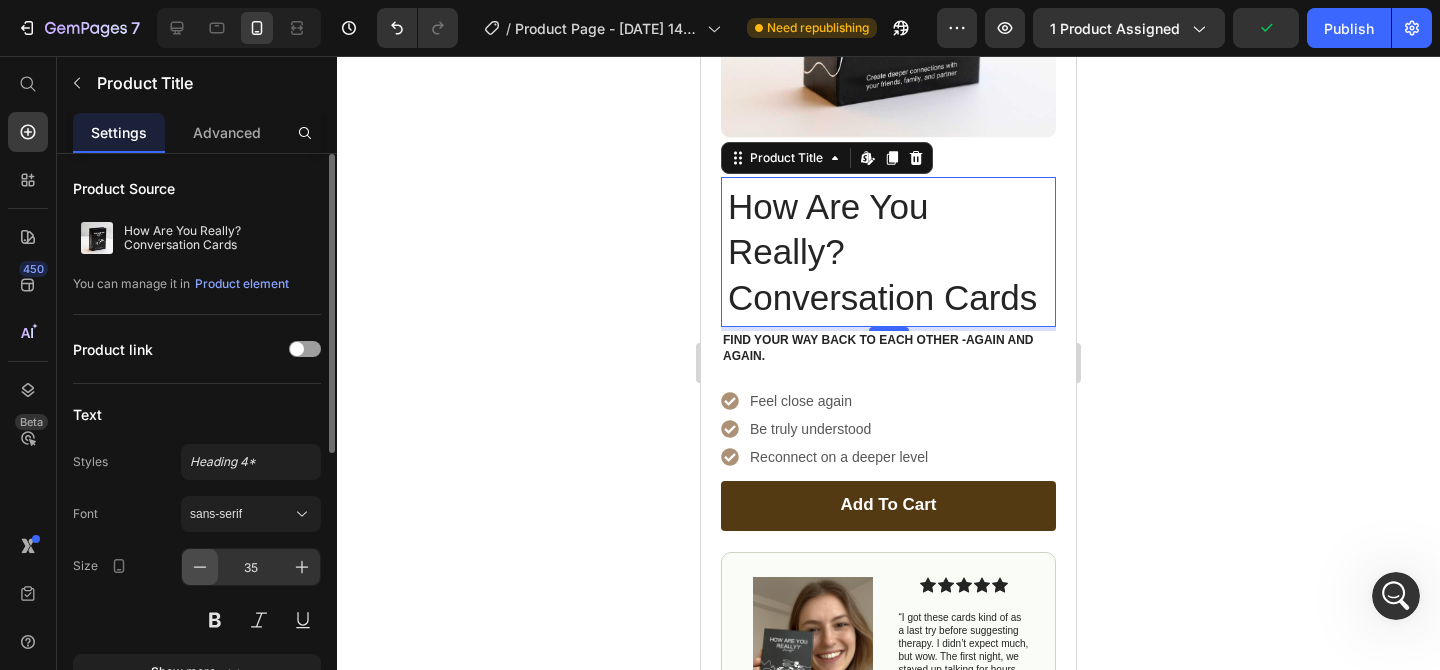 click 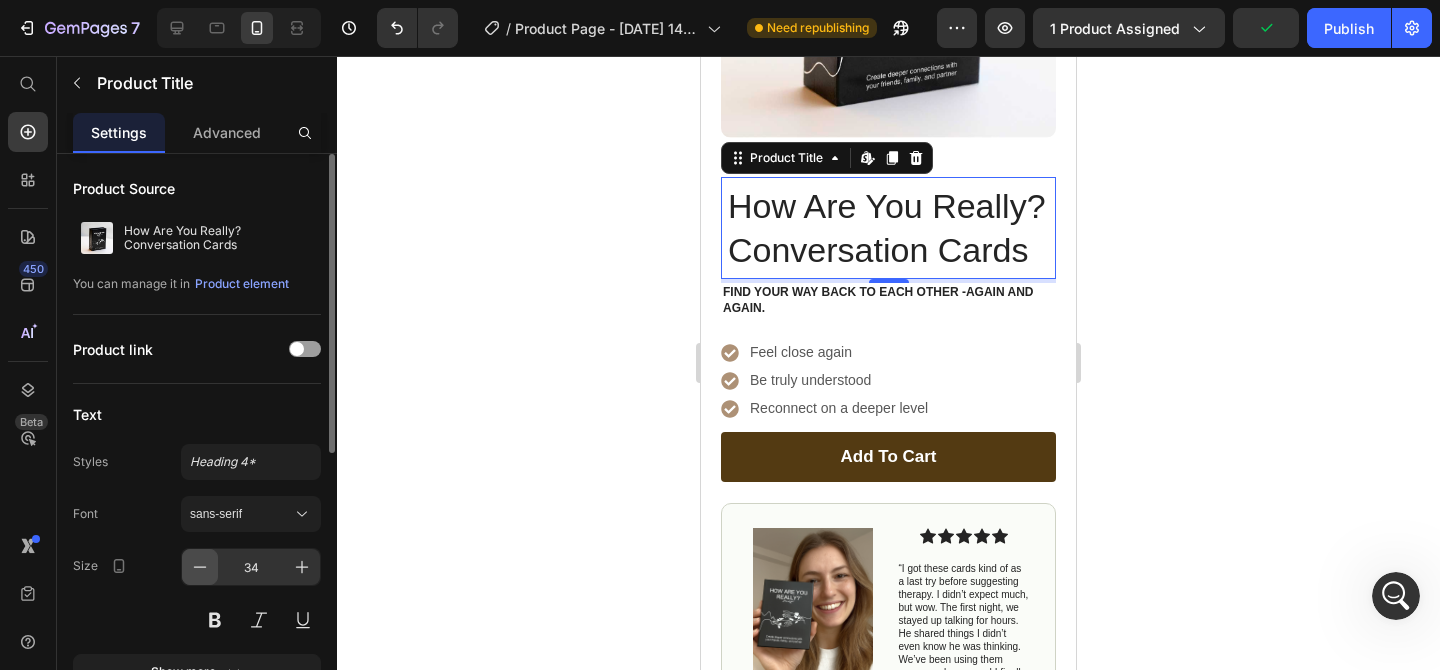 click 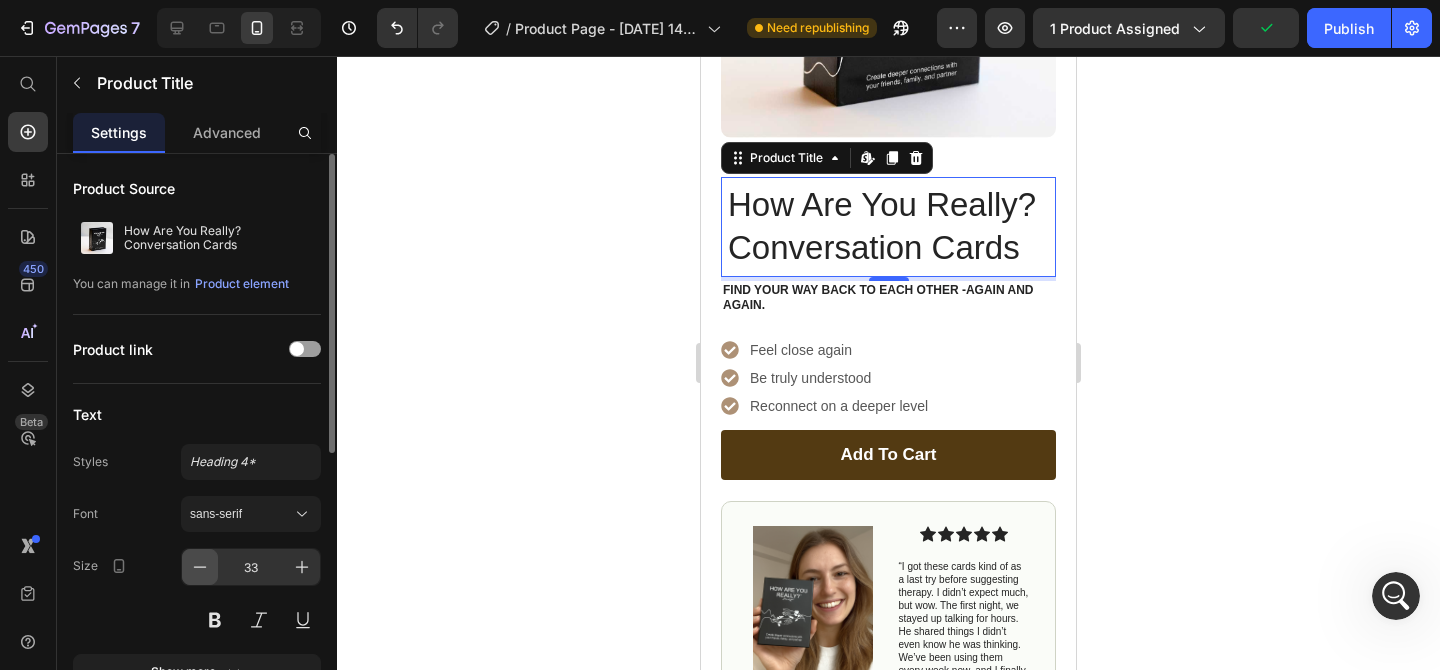click 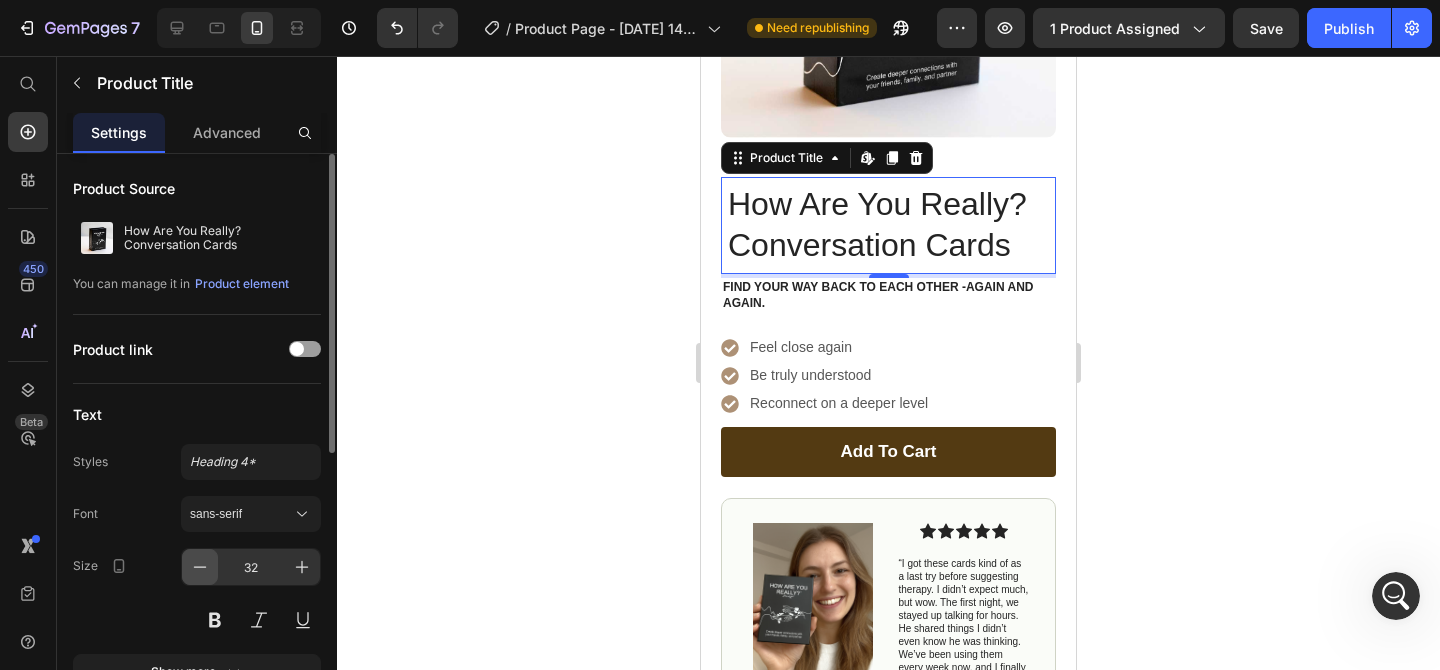 click 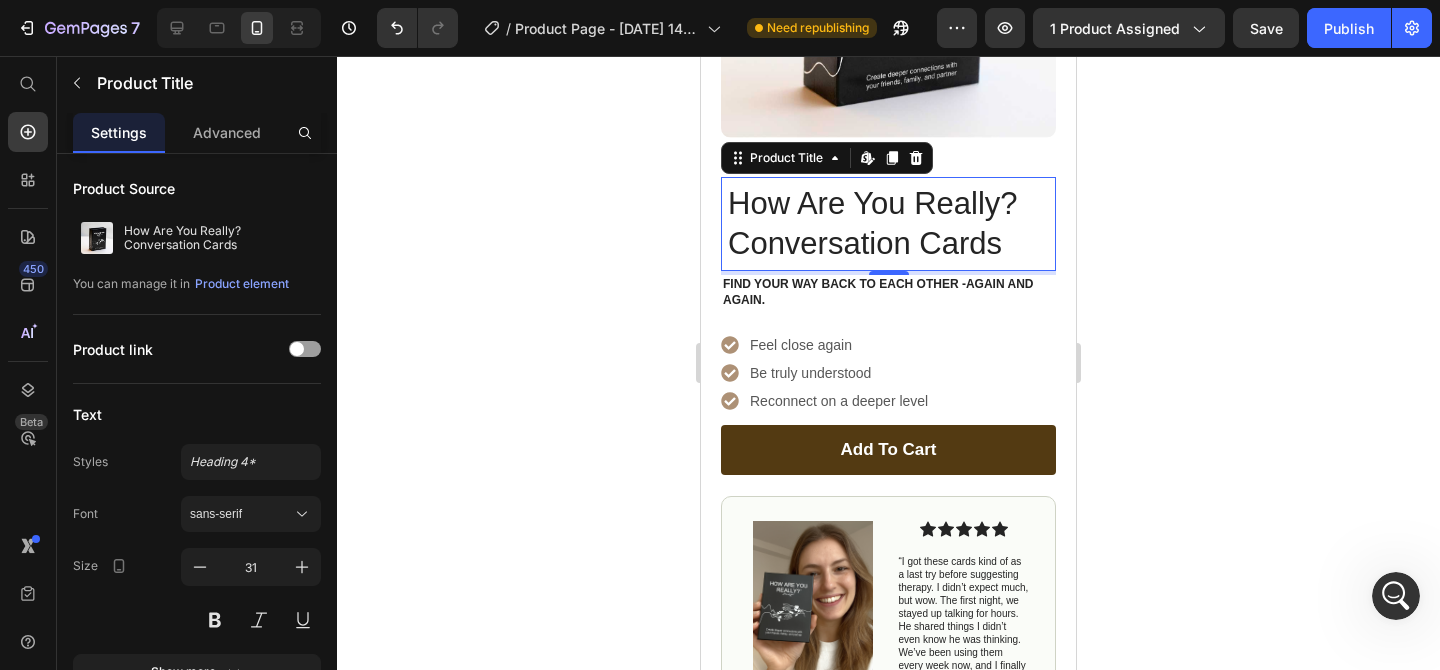 click 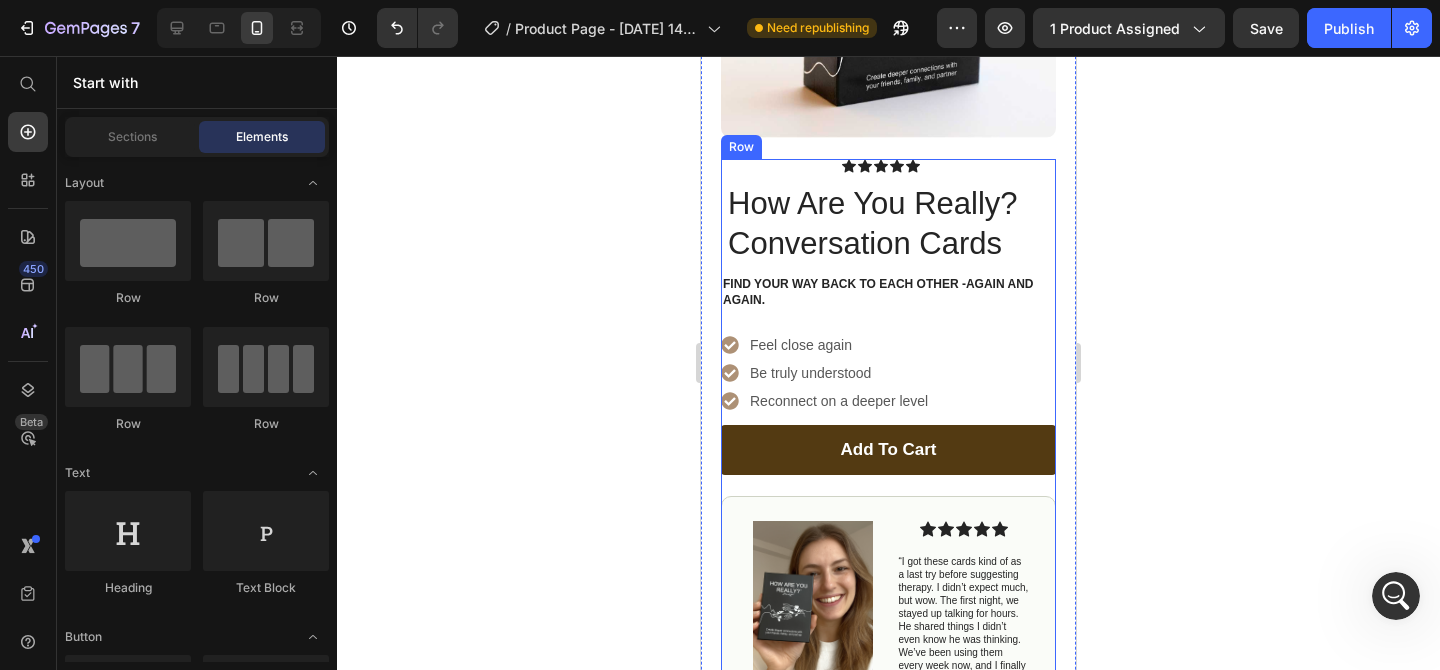 click on "Icon Icon Icon Icon Icon Icon List Text Block Row How Are You Really? Conversation Cards Product Title Find your way back to each other -again and again. Text Block Gentle questions to help you feel close again — without awkward talks or therapy. Text Block Feel close again Be truly understood Reconnect on a deeper level Item List add to cart Add to Cart Image Icon Icon Icon Icon Icon Icon List “I got these cards kind of as a last try before suggesting therapy. I didn’t expect much, but wow. The first night, we stayed up talking for hours. He shared things I didn’t even know he was thinking.  We’ve been using them every week now, and I finally feel like we’re on the same team again!!” Text Block
Icon Emma N. (Houston, USA) Text Block Row Row Frequently Bought Together Frequently Bought Together
Icon Fast shipping Text Block
Icon 30-Day Return Text Block
Icon Transformative Text Block Row
How to use Image" at bounding box center (888, 644) 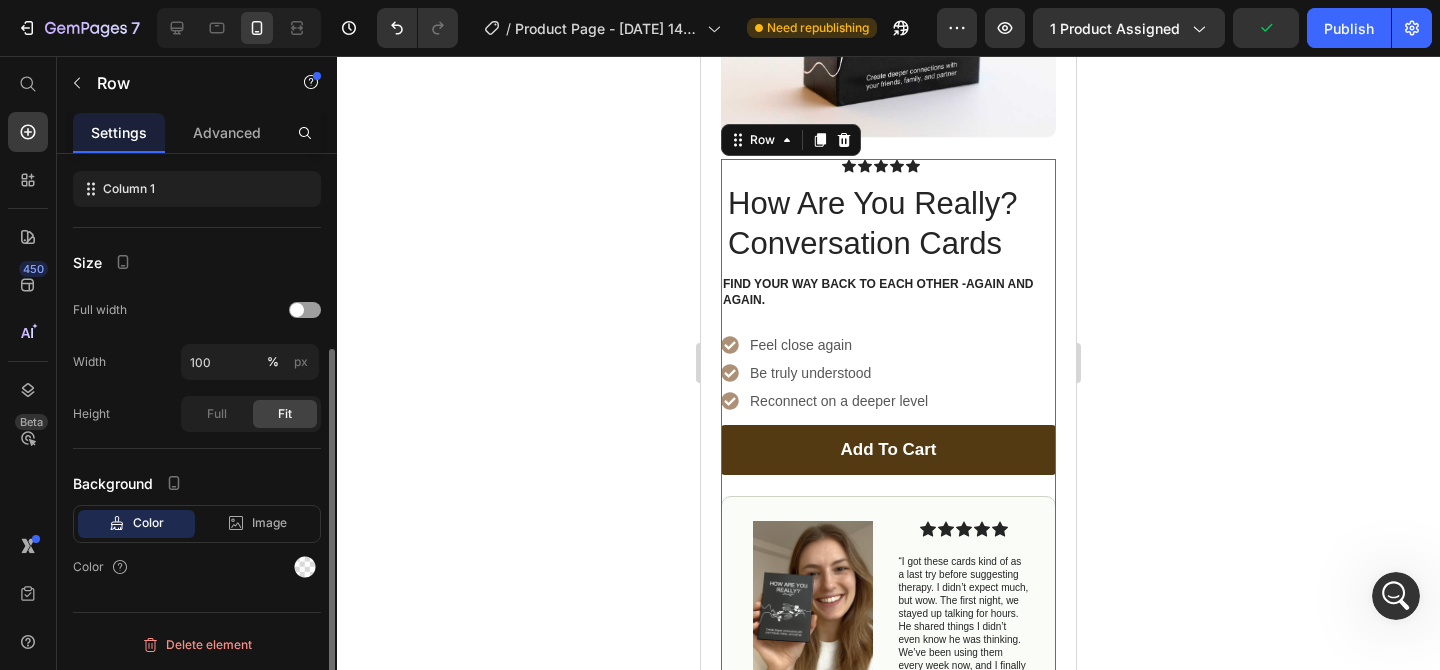 scroll, scrollTop: 293, scrollLeft: 0, axis: vertical 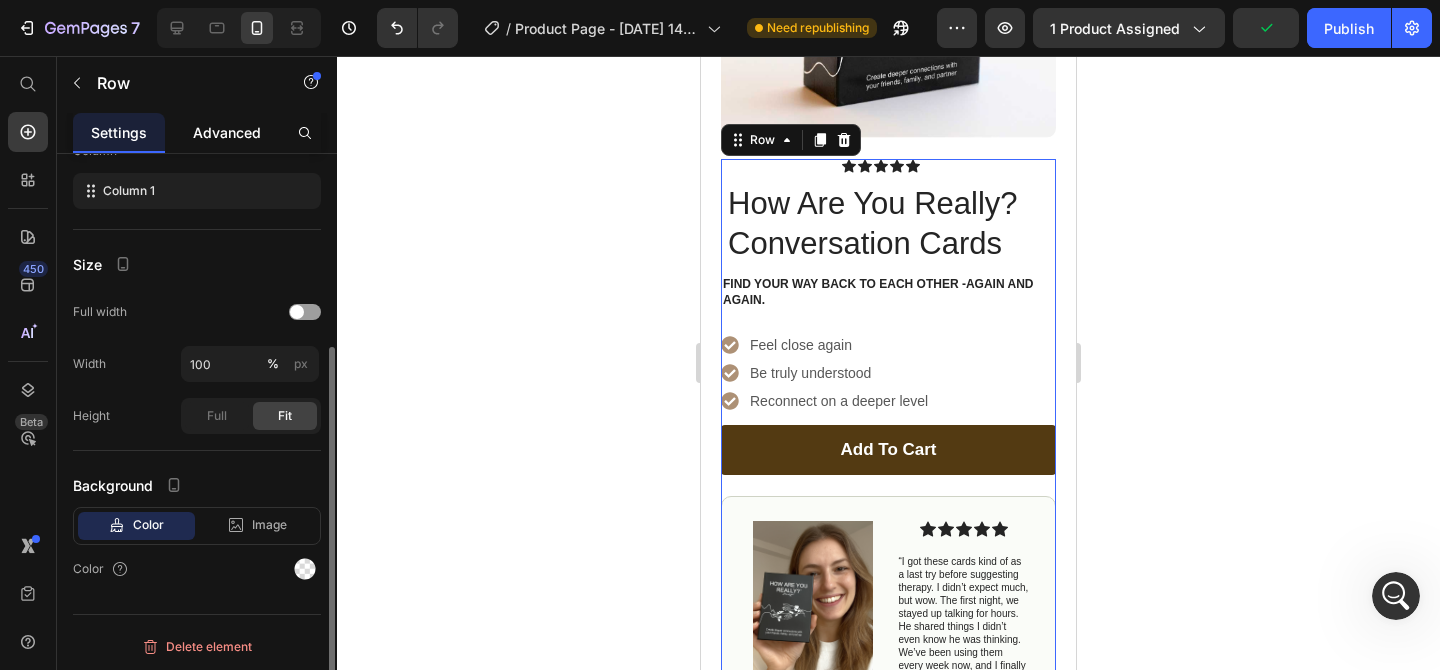 click on "Advanced" at bounding box center [227, 132] 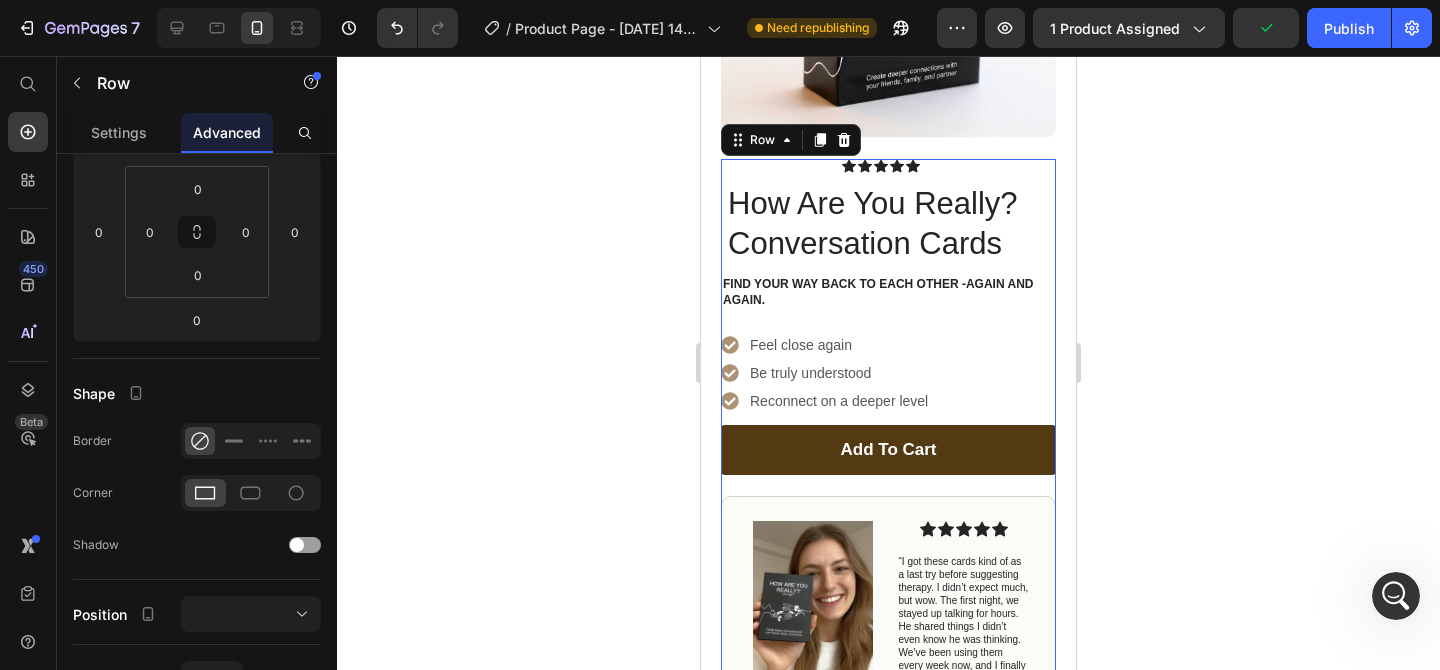 scroll, scrollTop: 0, scrollLeft: 0, axis: both 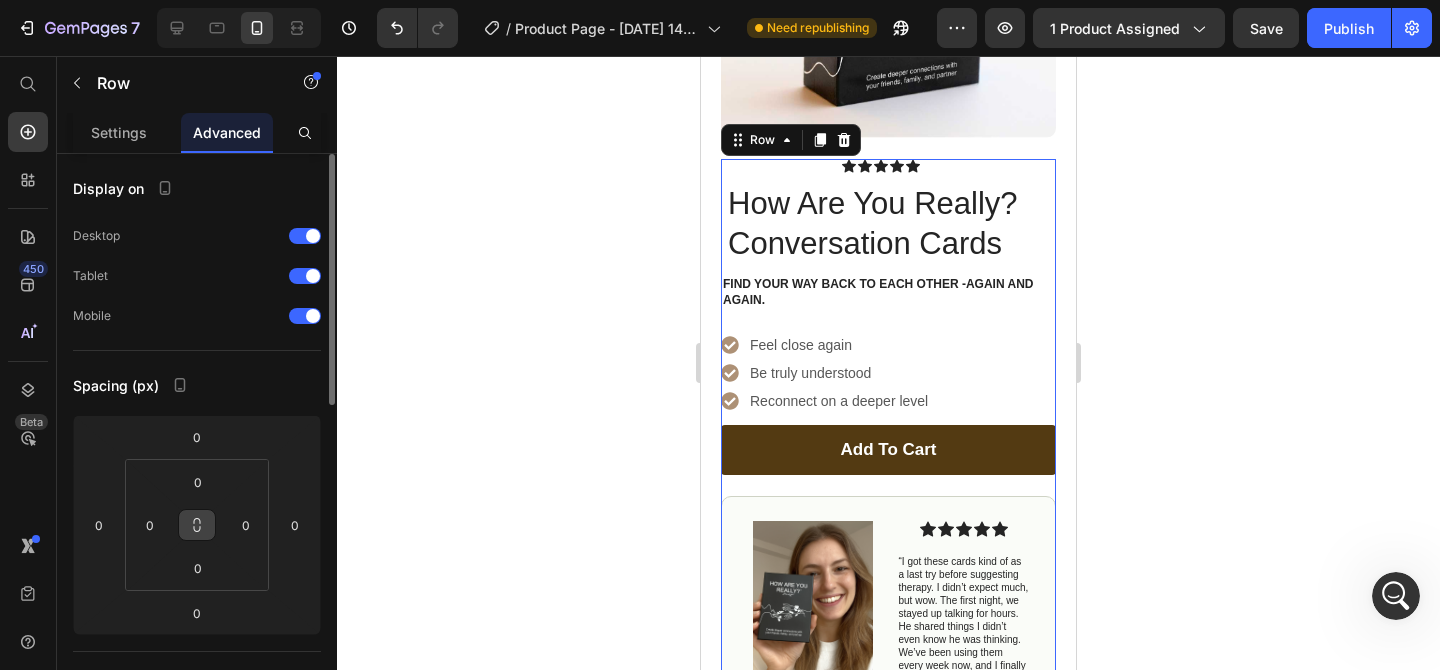 click at bounding box center [197, 525] 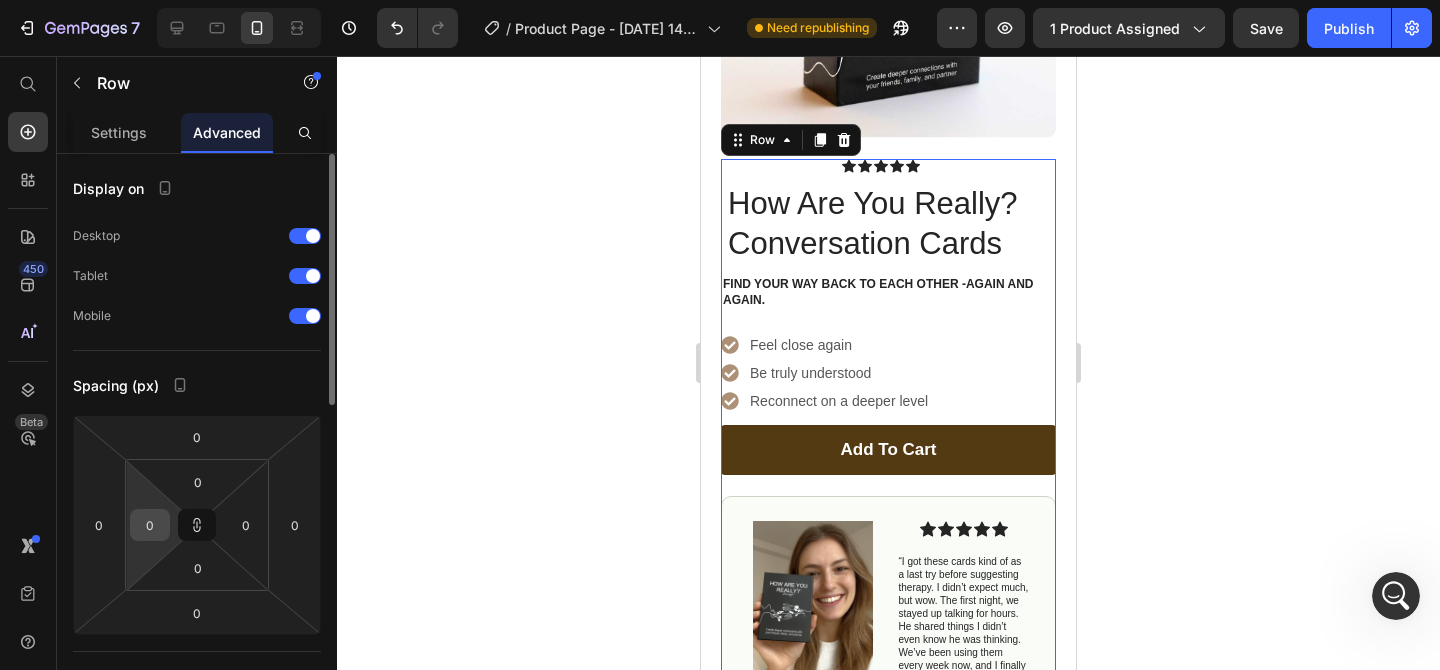 click on "0" at bounding box center (150, 525) 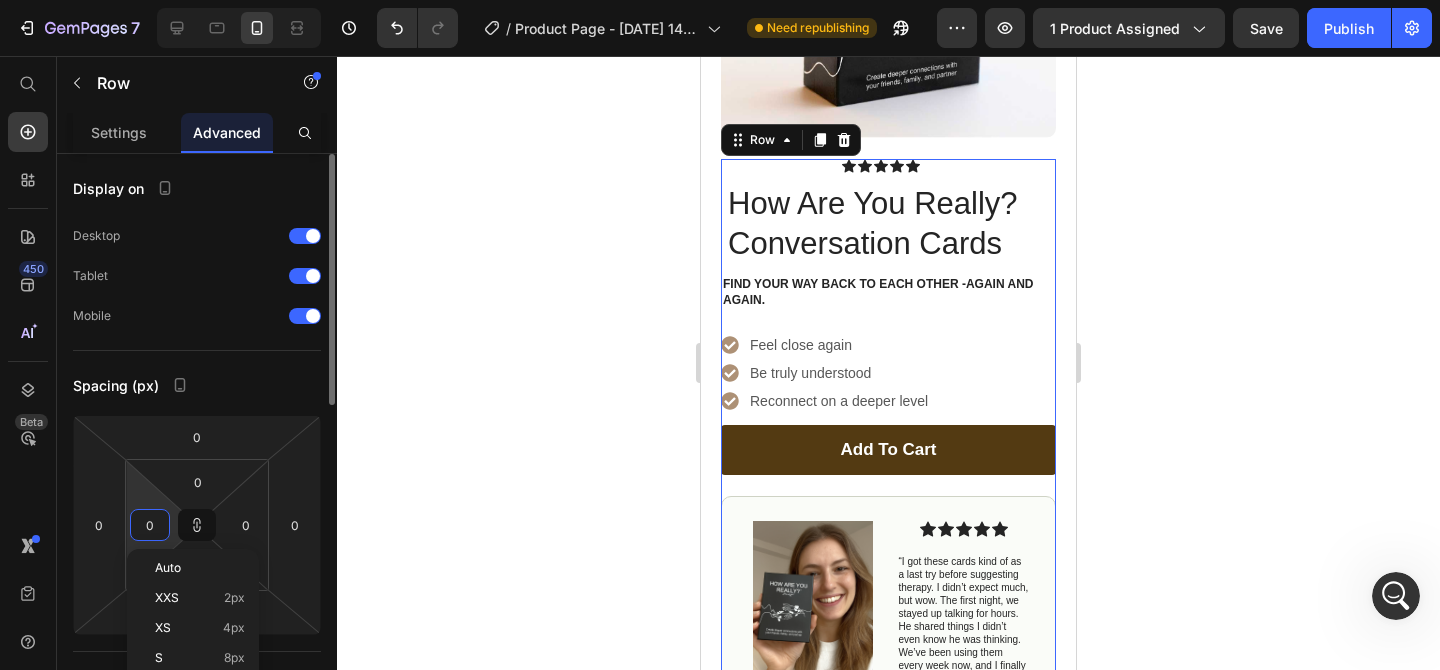 type on "4" 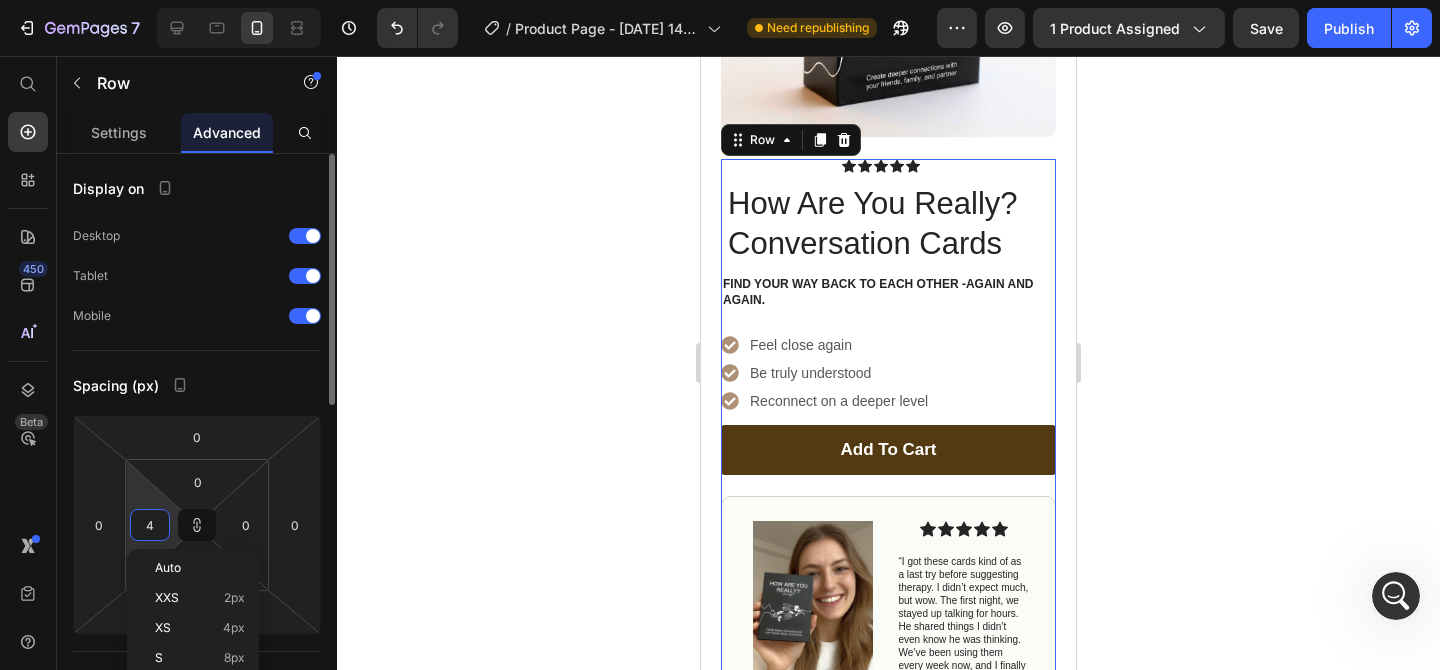 type on "4" 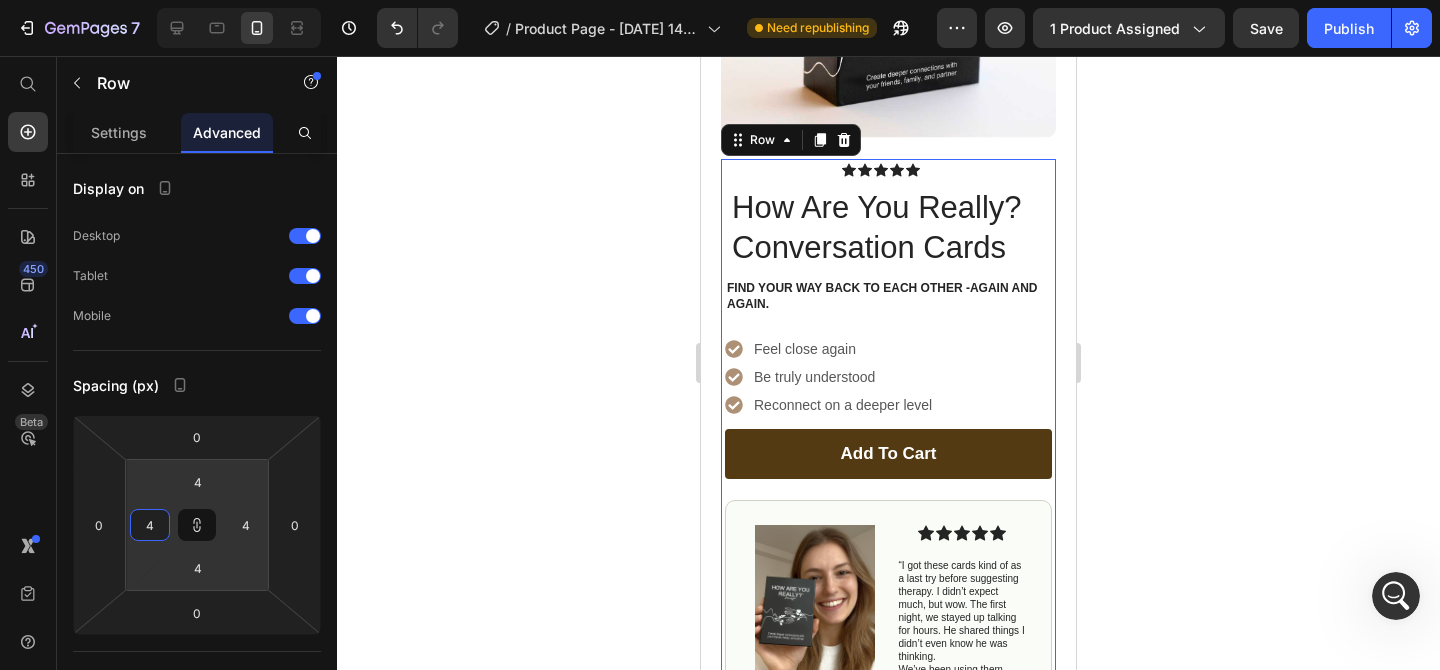 click 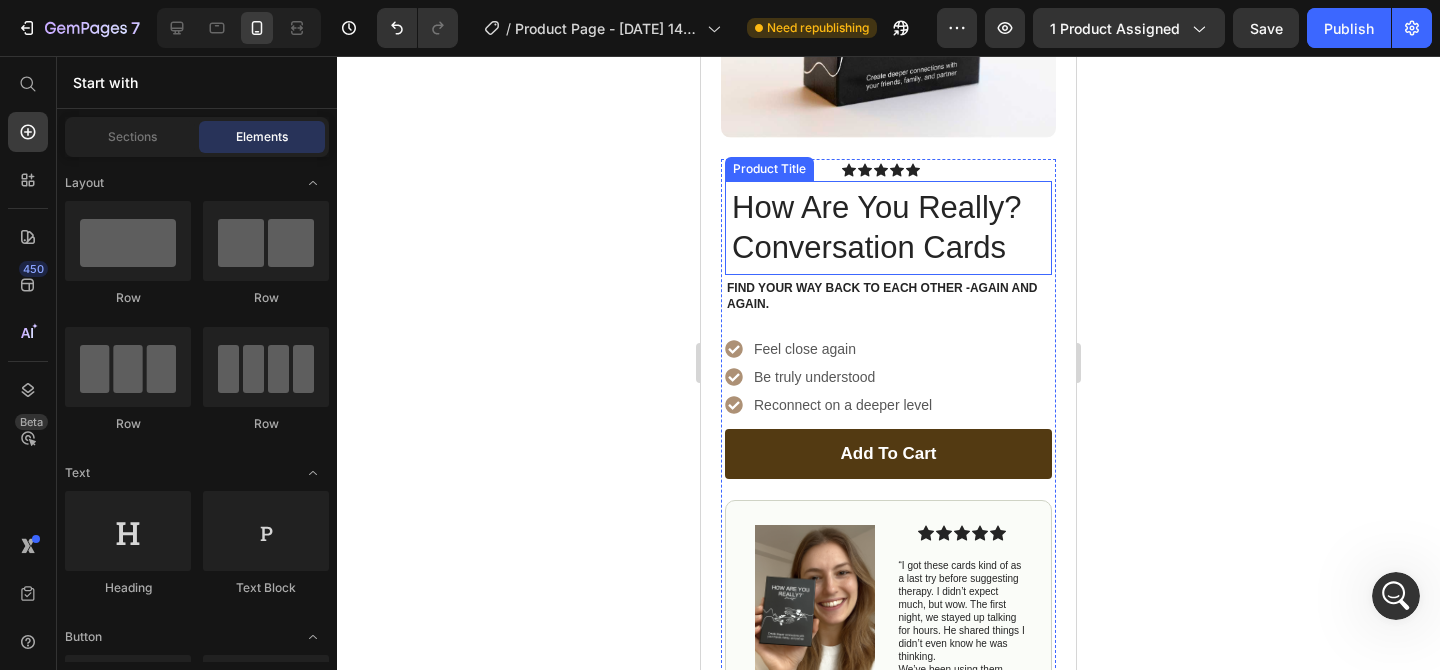 click on "How Are You Really? Conversation Cards" at bounding box center [888, 228] 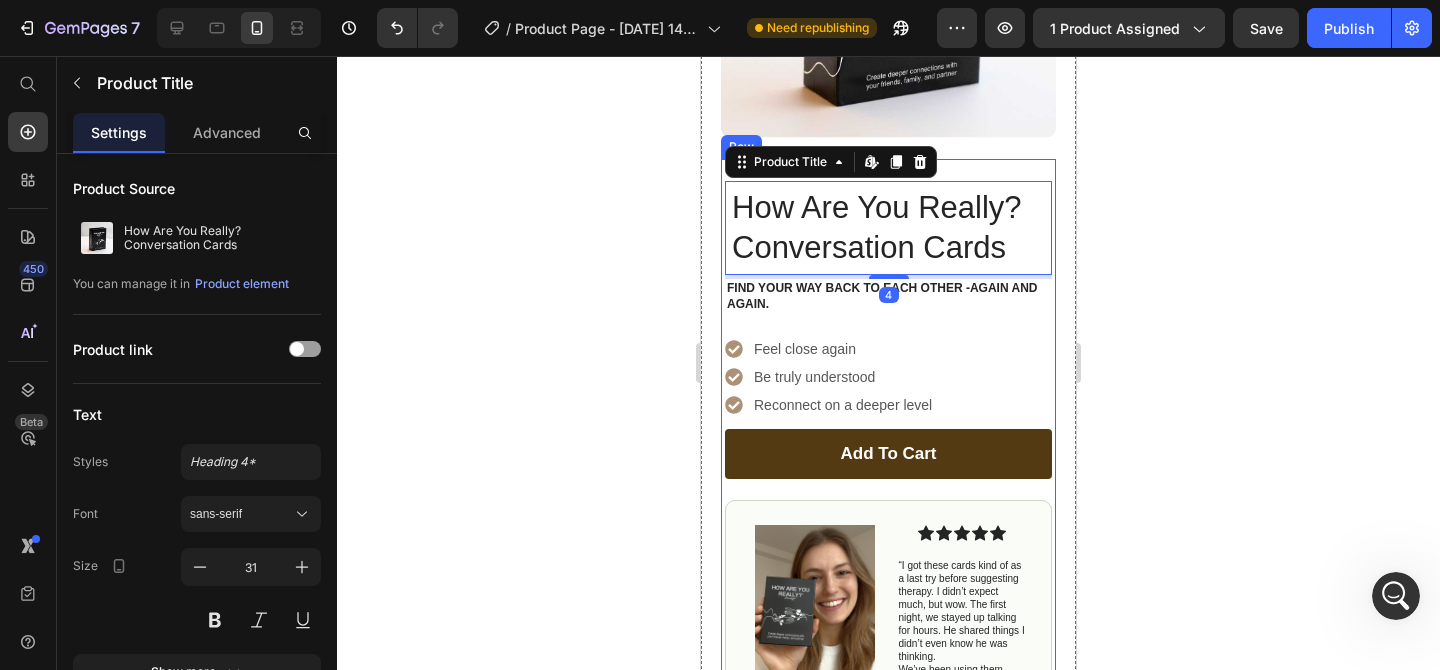 click 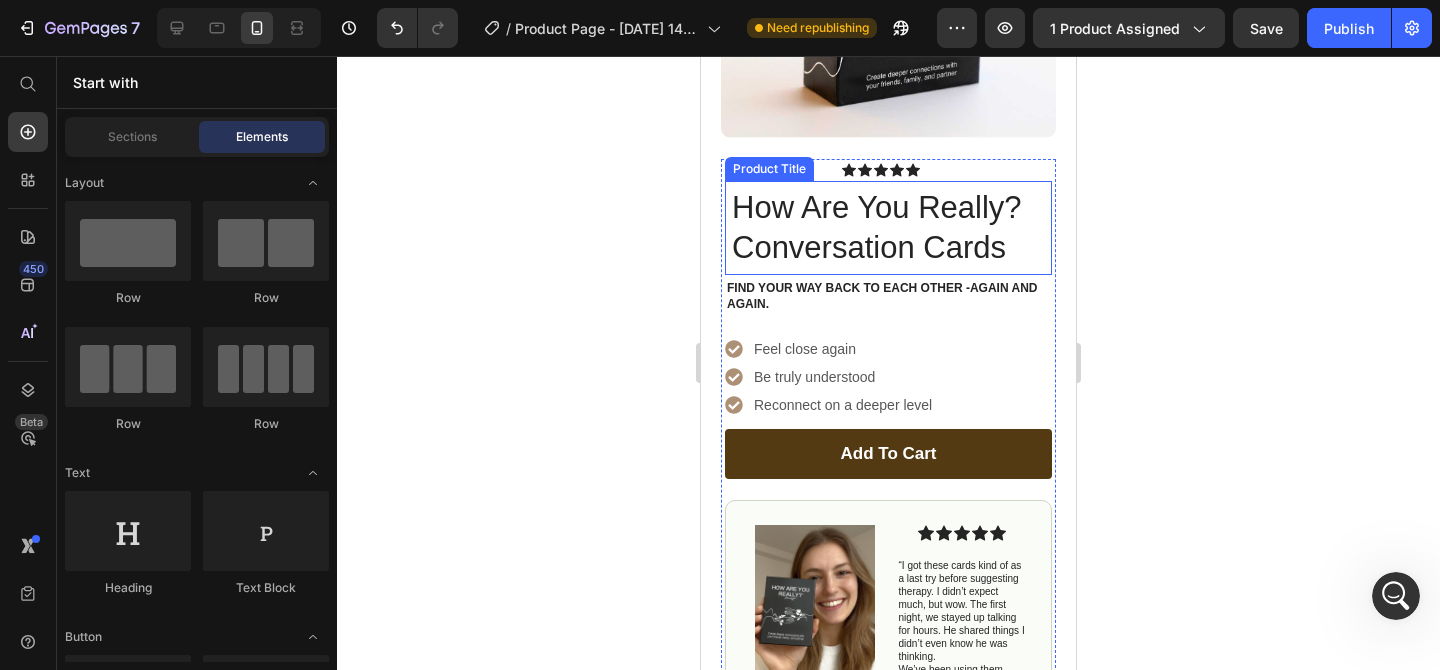 click on "How Are You Really? Conversation Cards" at bounding box center [888, 228] 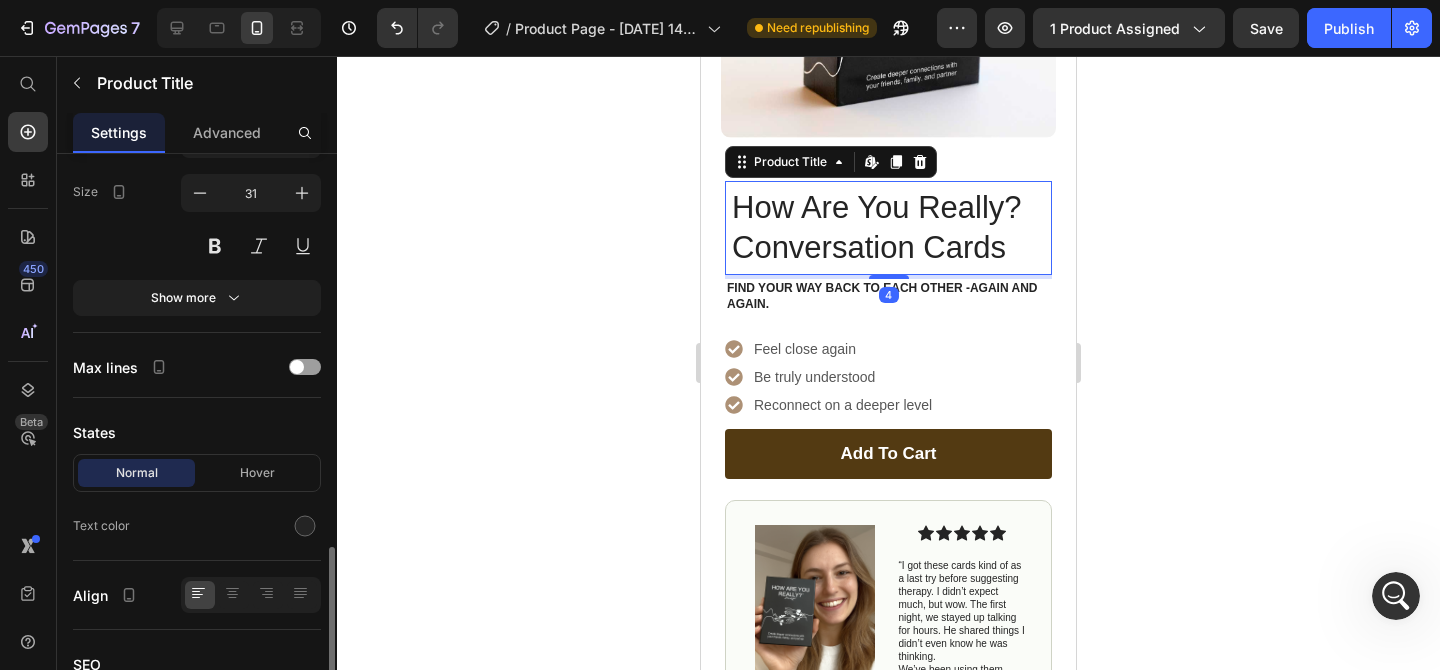 scroll, scrollTop: 525, scrollLeft: 0, axis: vertical 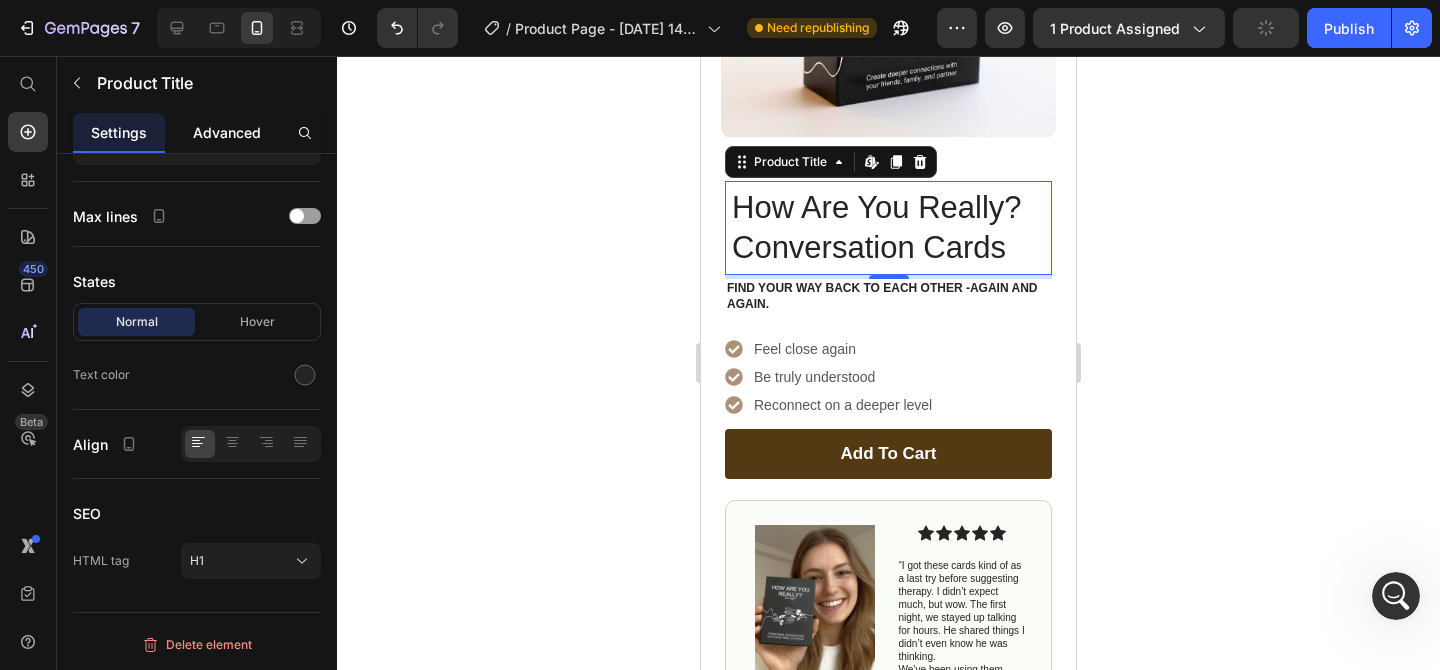 click on "Advanced" at bounding box center [227, 132] 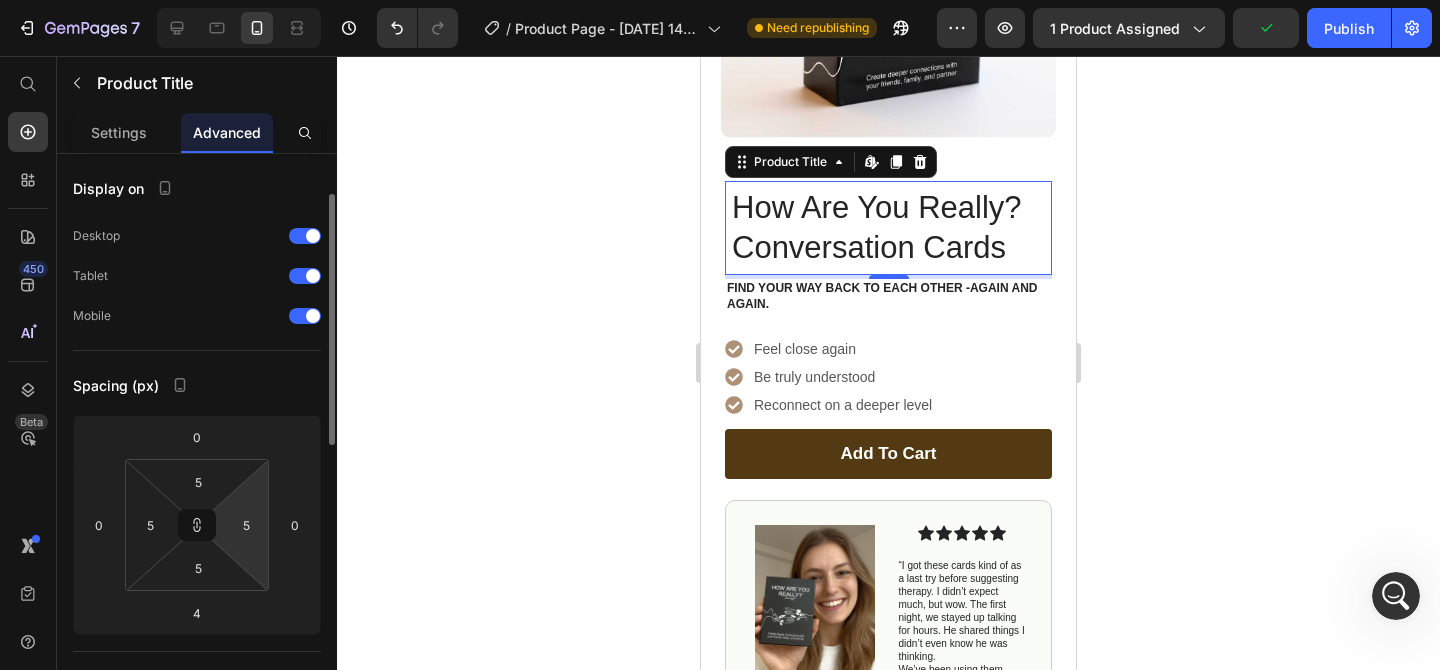 scroll, scrollTop: 28, scrollLeft: 0, axis: vertical 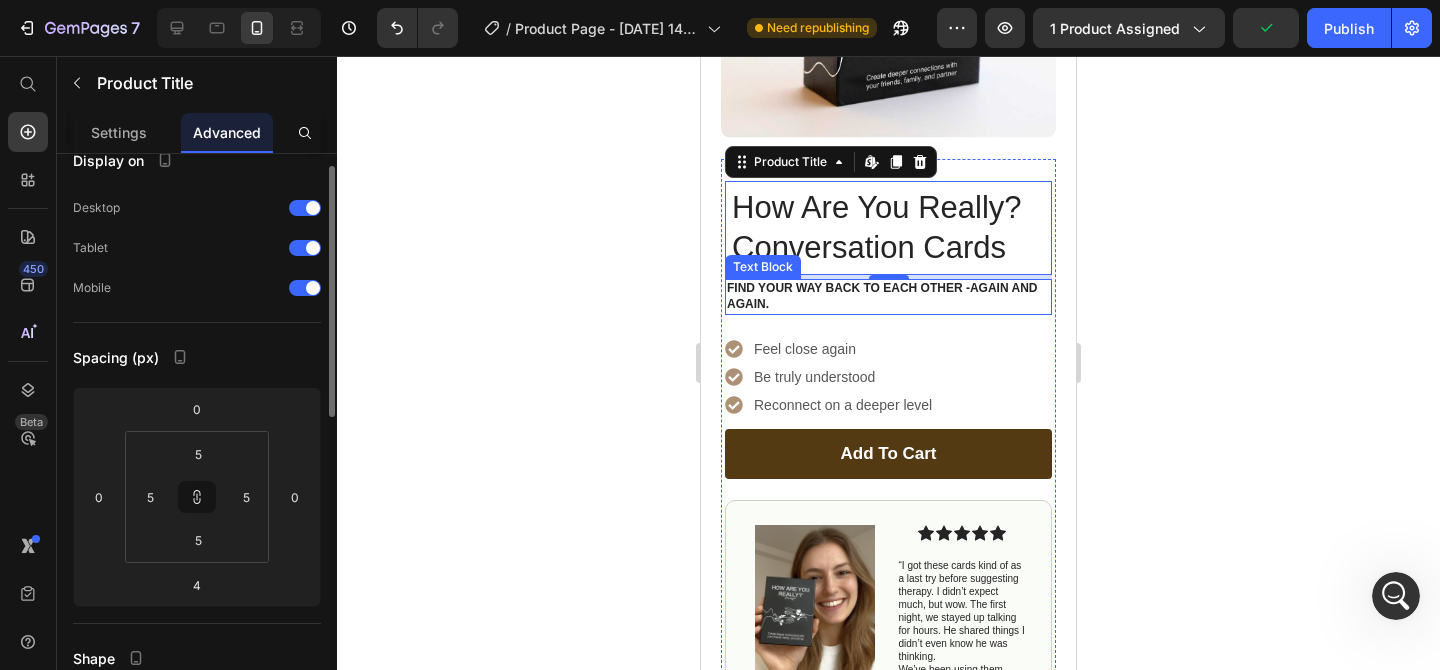 click on "Find your way back to each other -again and again." at bounding box center [888, 296] 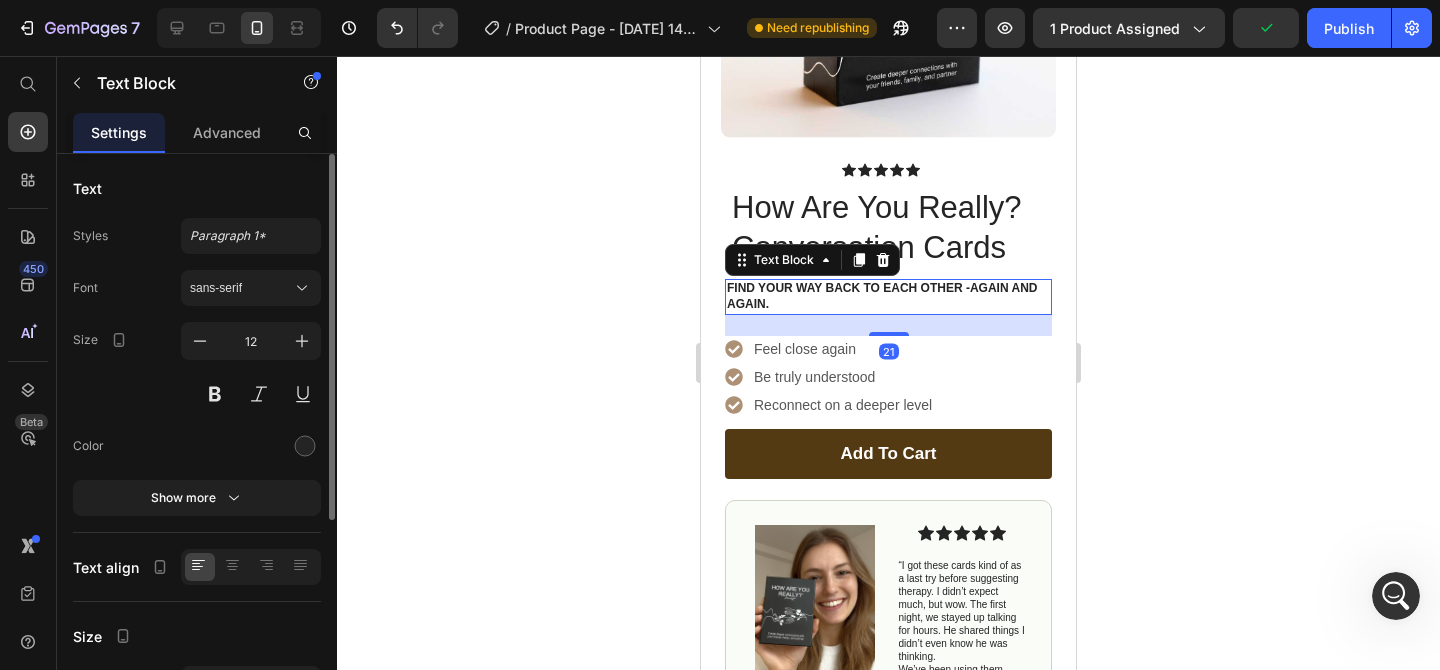 scroll, scrollTop: 322, scrollLeft: 0, axis: vertical 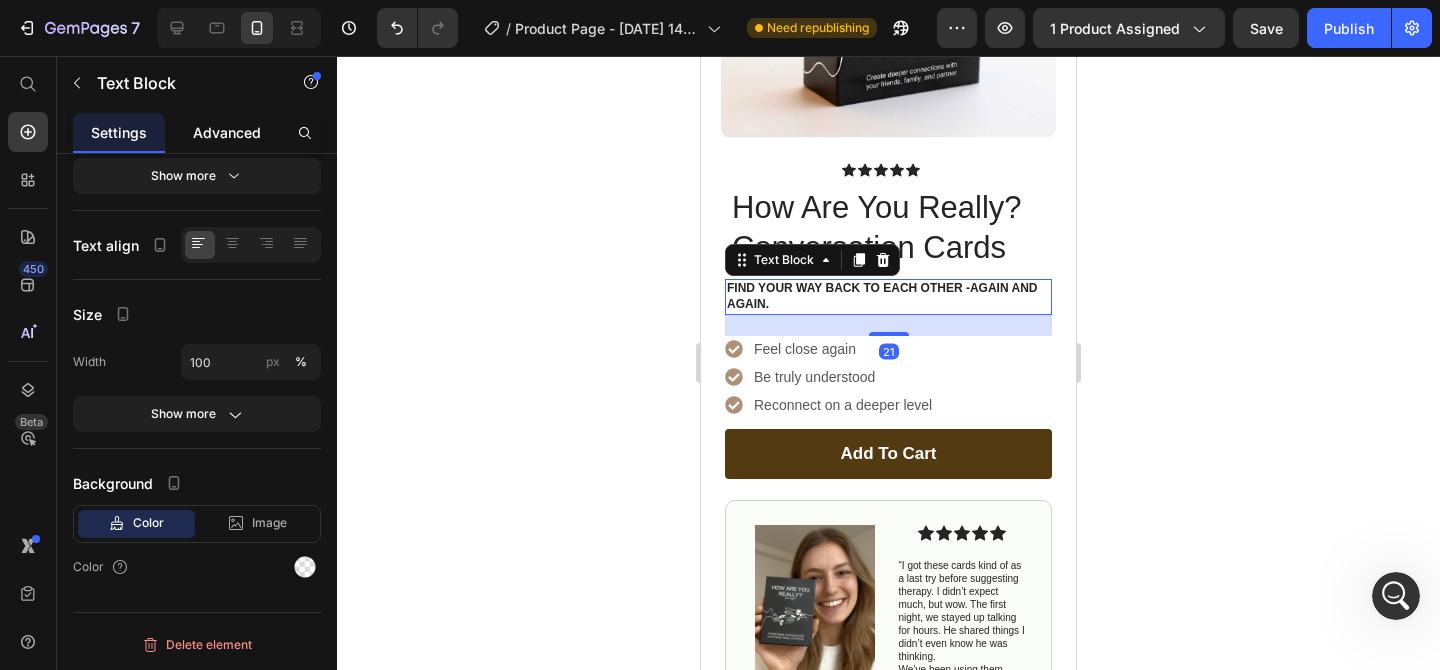click on "Advanced" at bounding box center (227, 132) 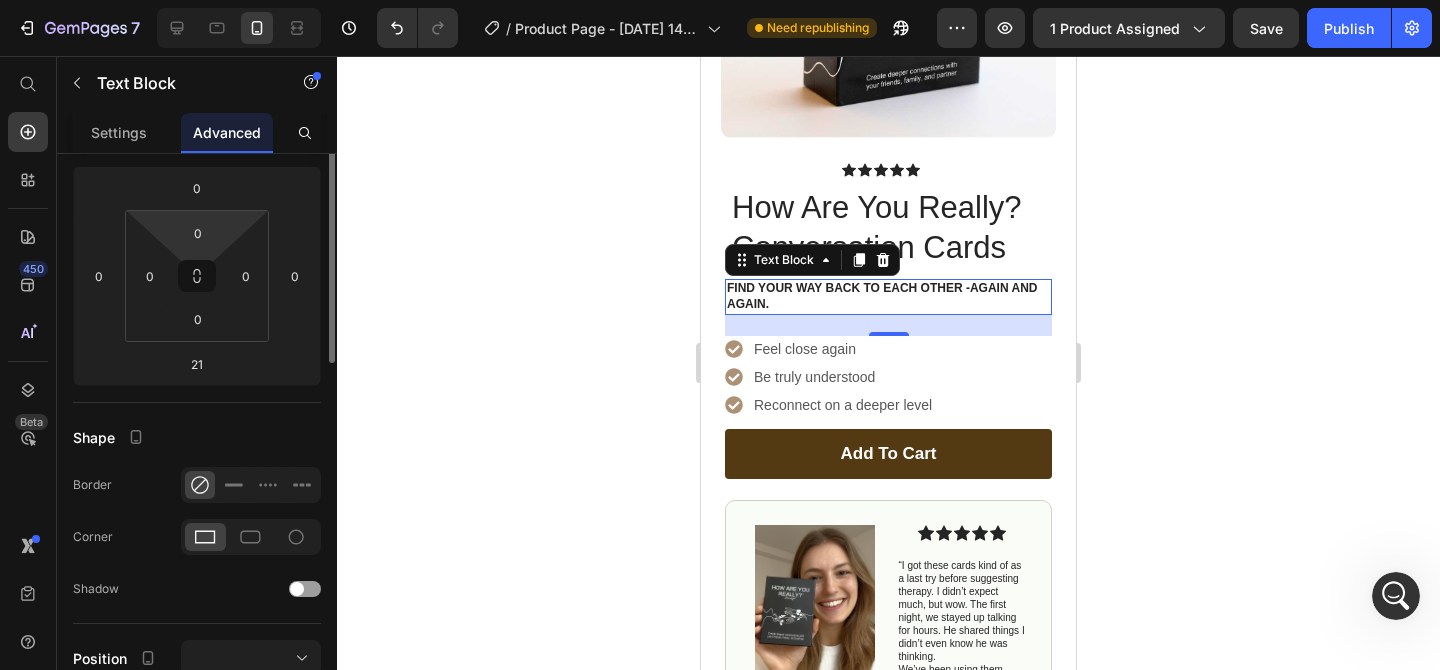 scroll, scrollTop: 0, scrollLeft: 0, axis: both 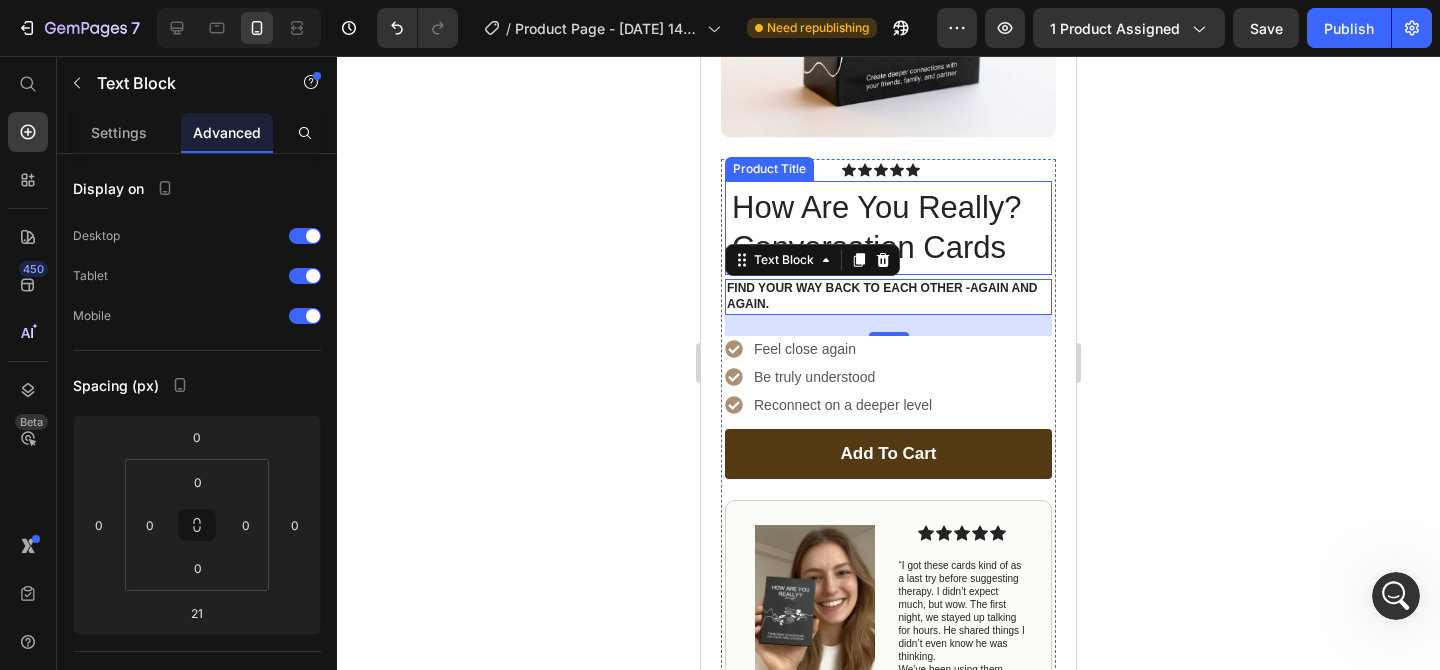 click on "How Are You Really? Conversation Cards" at bounding box center (888, 228) 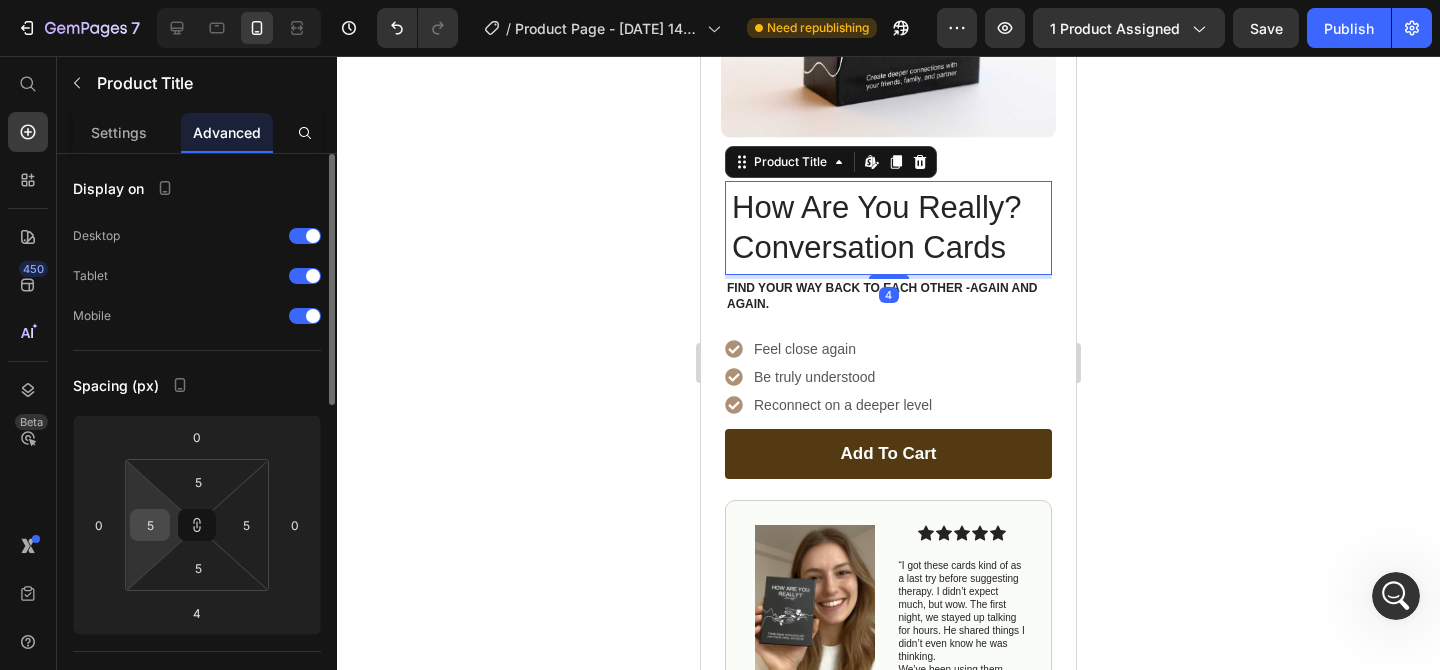 click on "5" at bounding box center (150, 525) 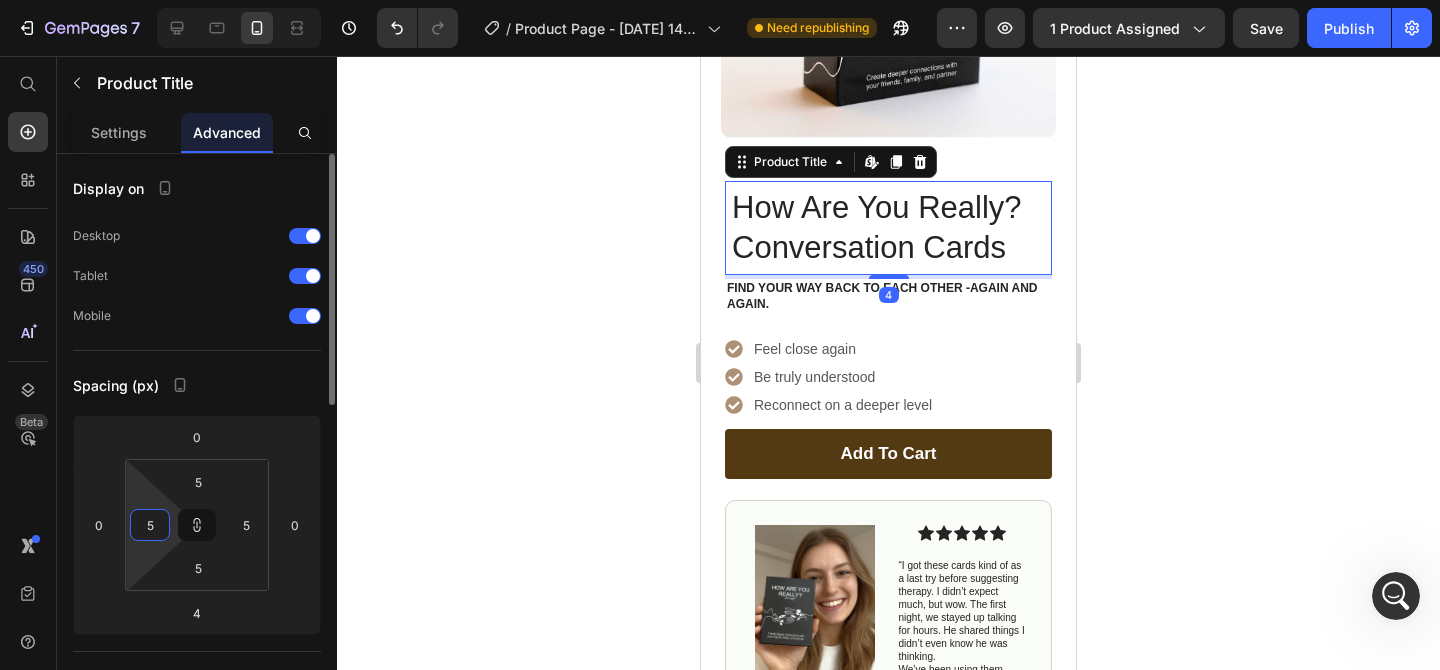 click on "5" at bounding box center [150, 525] 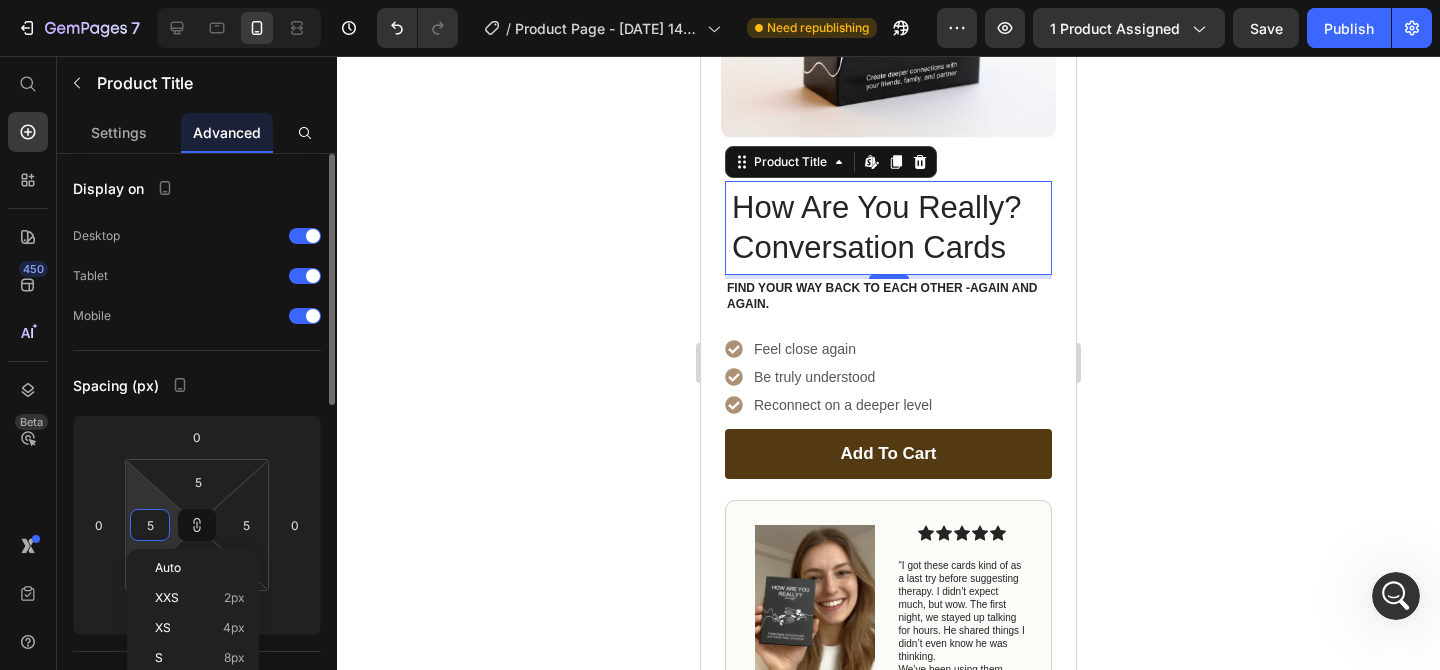 type on "0" 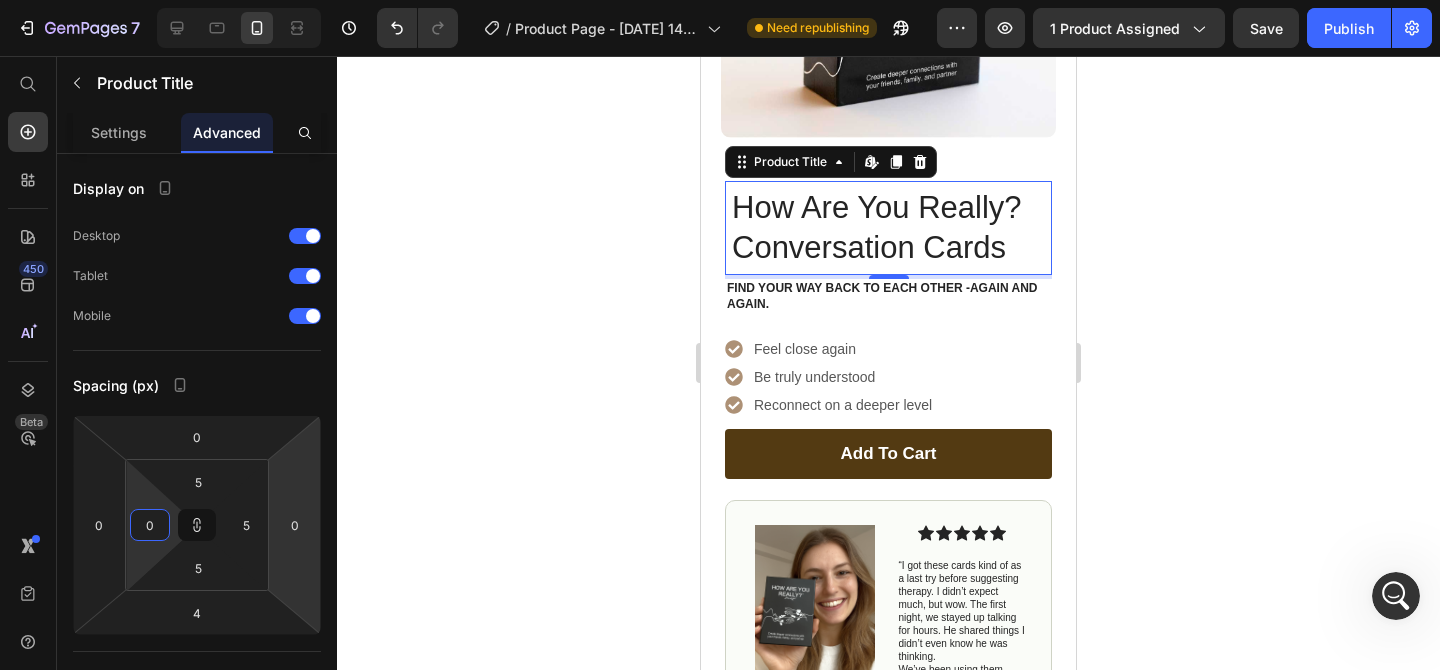 click 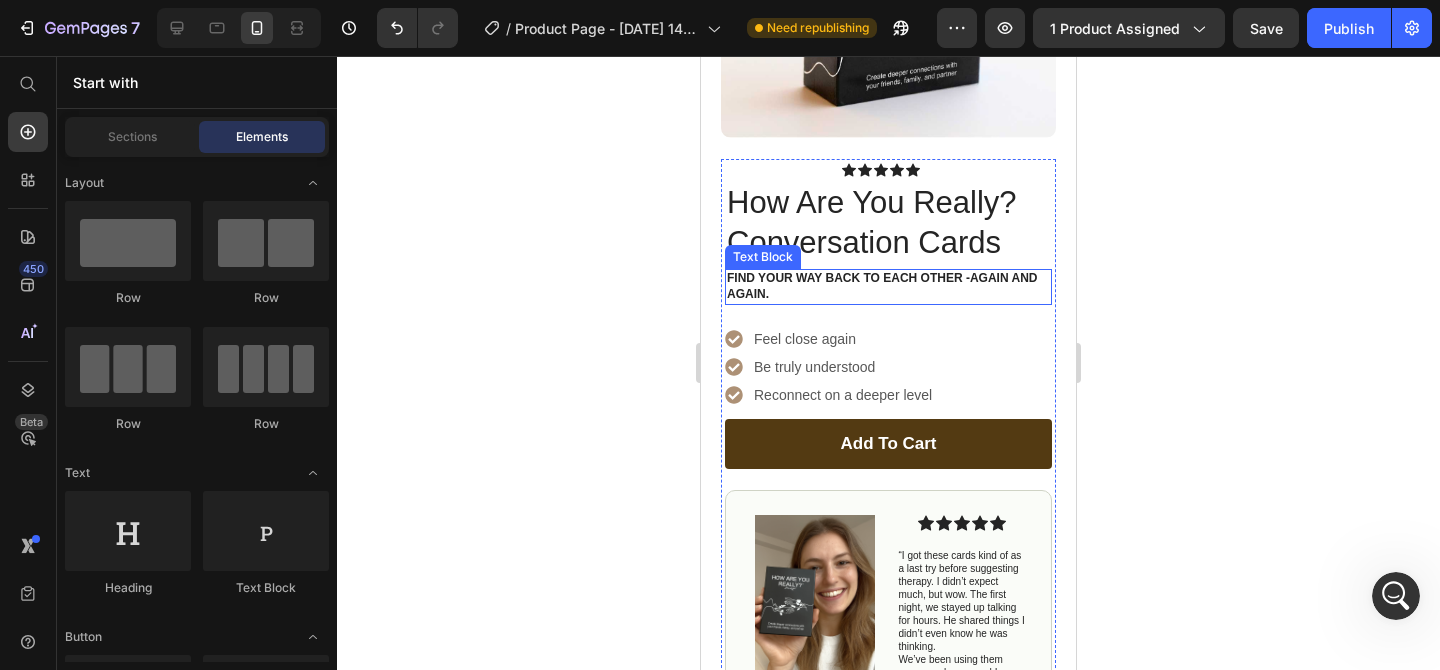 click on "How Are You Really? Conversation Cards" at bounding box center (888, 223) 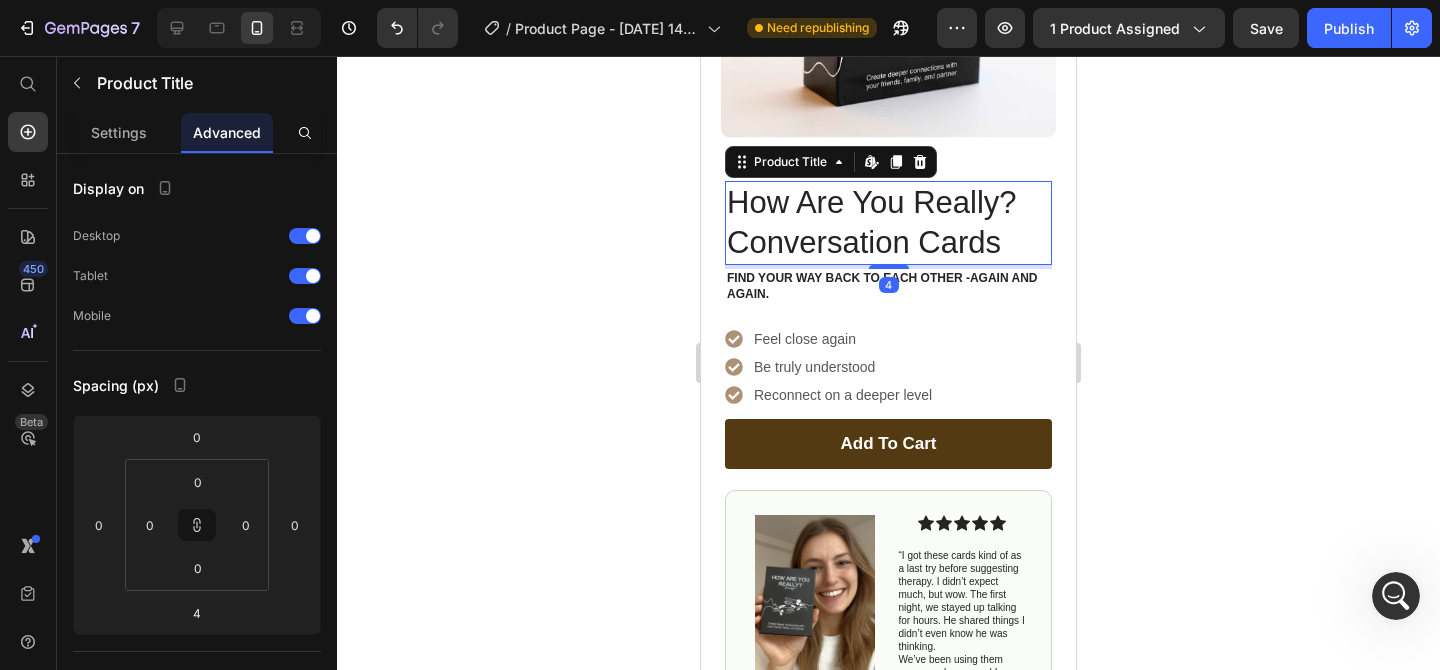 click on "How Are You Really? Conversation Cards" at bounding box center (888, 223) 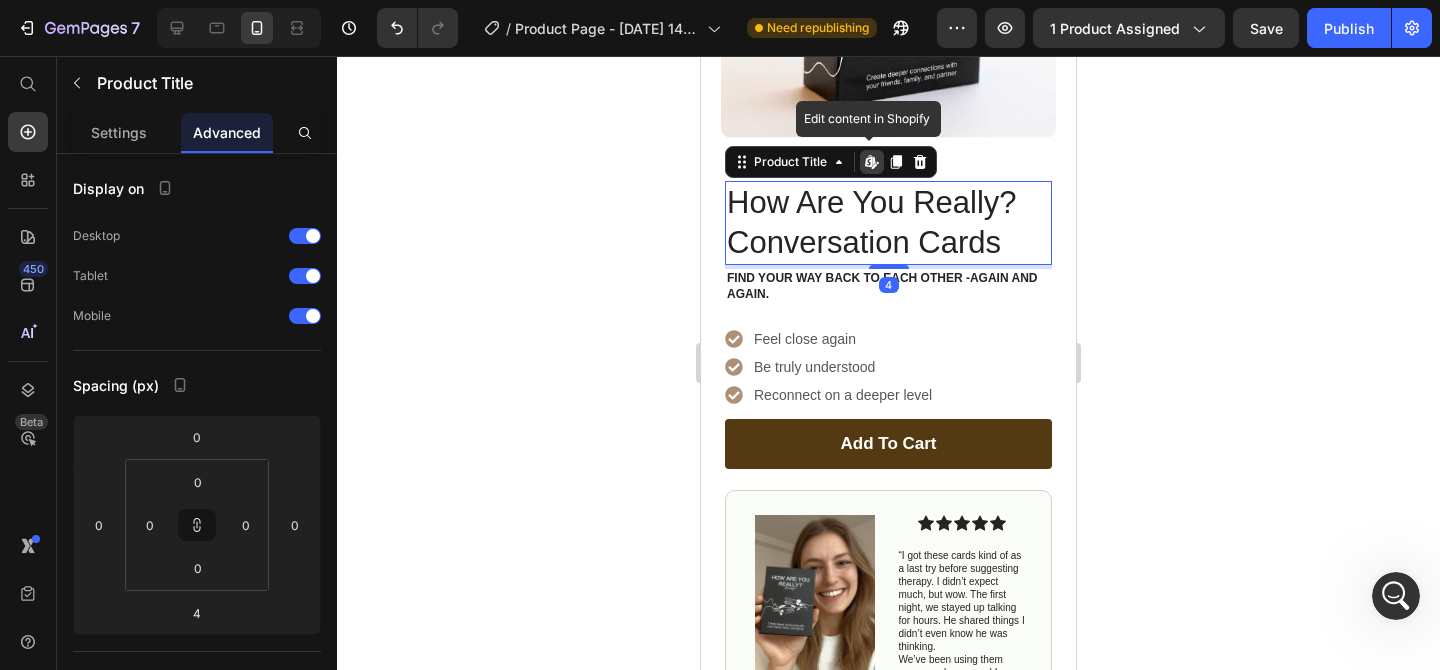 click on "How Are You Really? Conversation Cards" at bounding box center (888, 223) 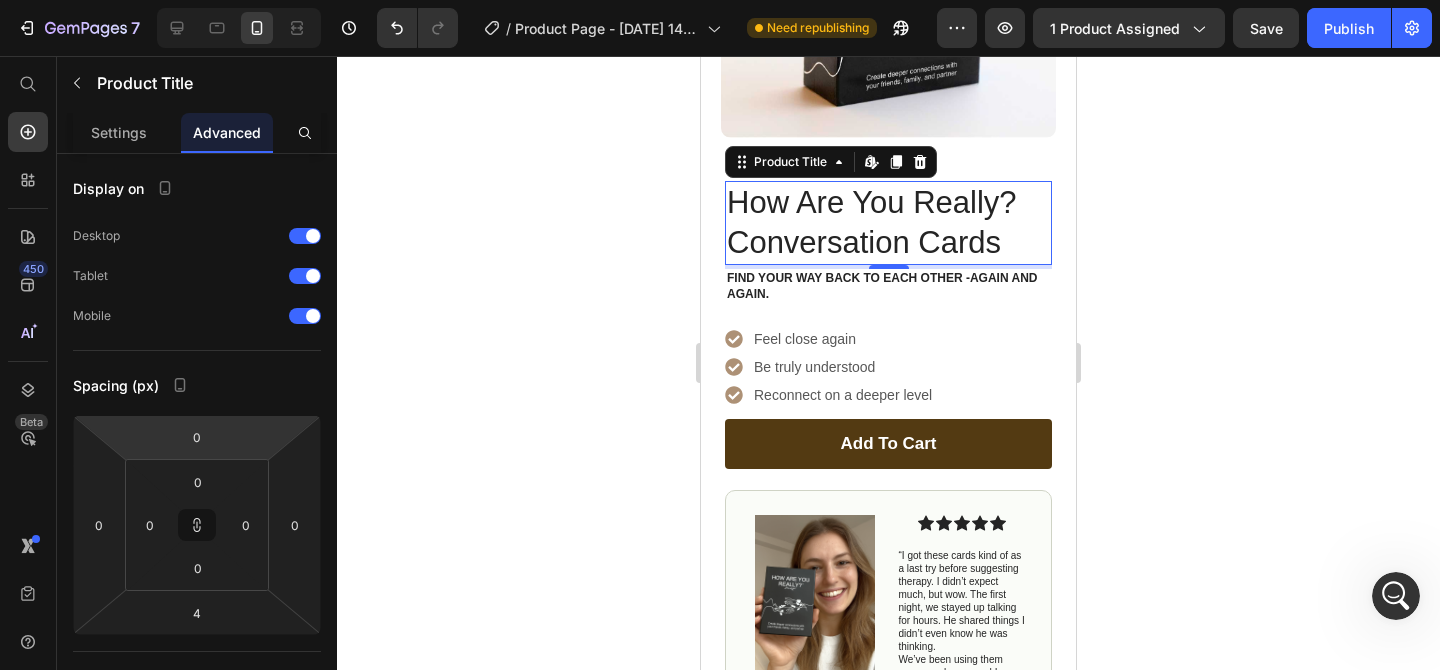 click on "How Are You Really? Conversation Cards" at bounding box center [888, 223] 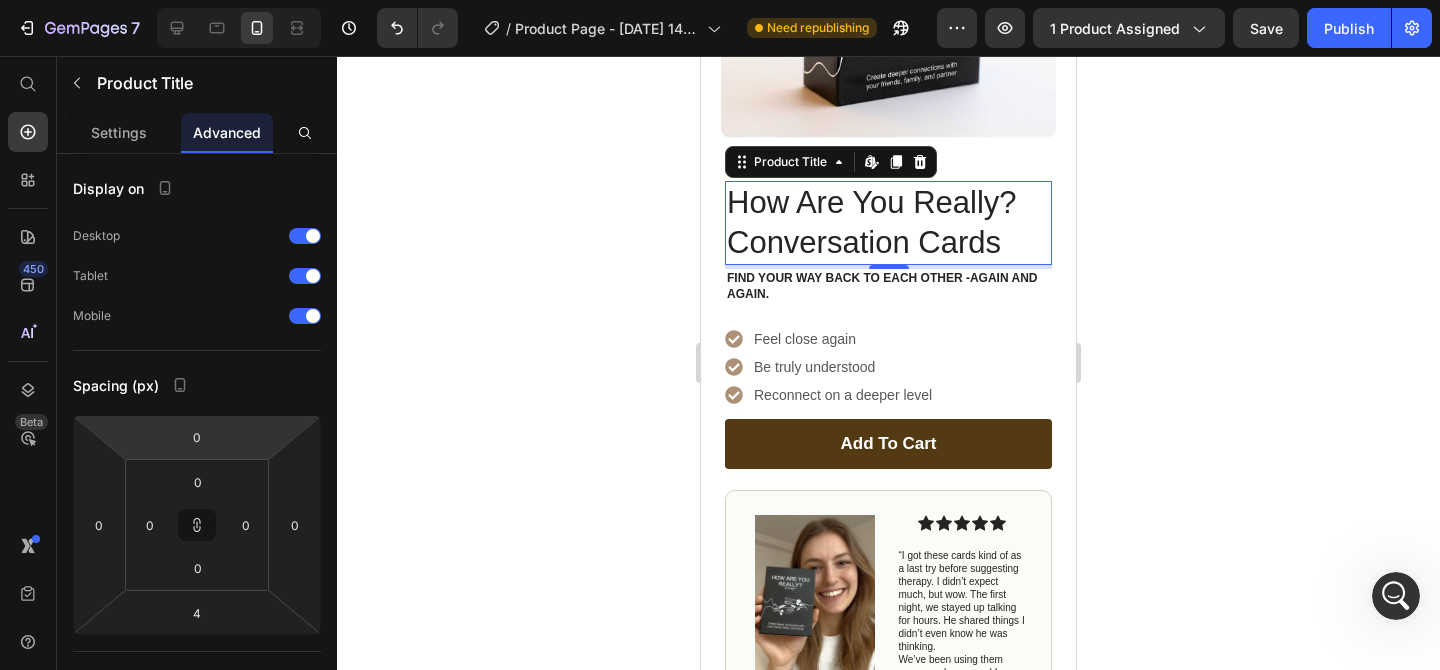 click on "How Are You Really? Conversation Cards" at bounding box center [888, 223] 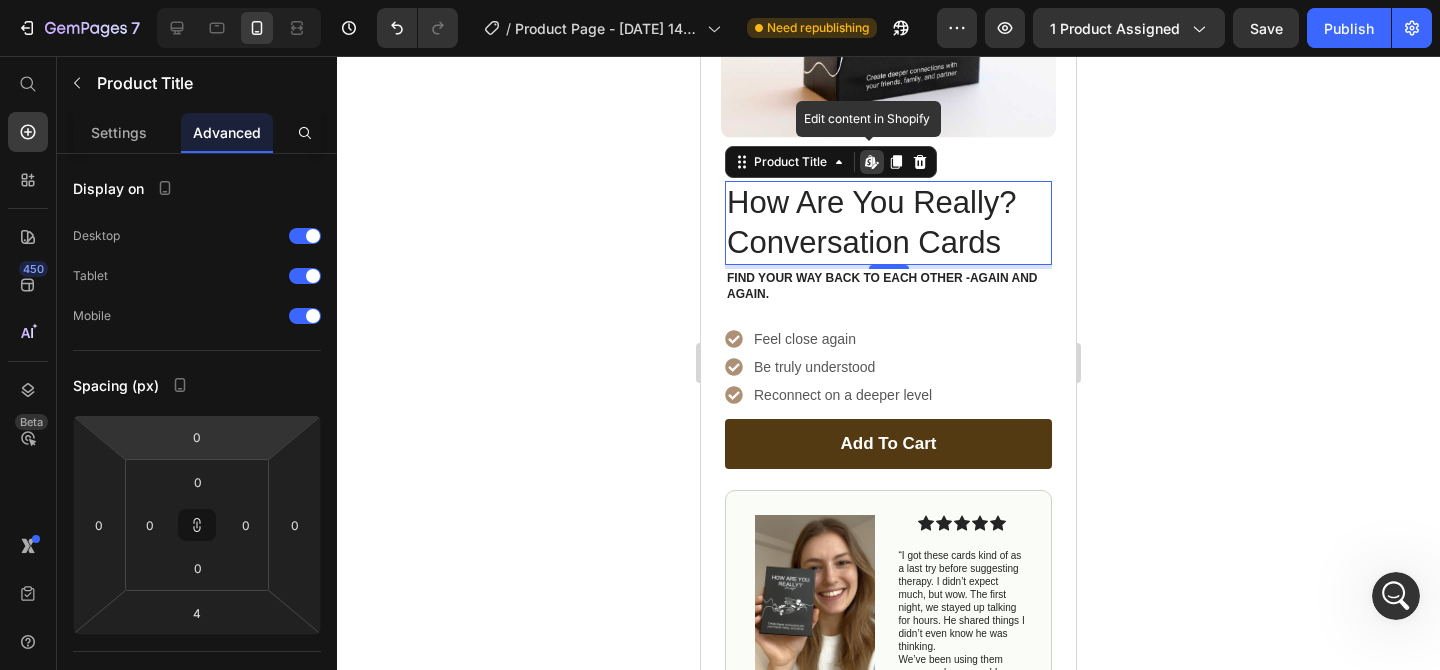 click on "How Are You Really? Conversation Cards" at bounding box center (888, 223) 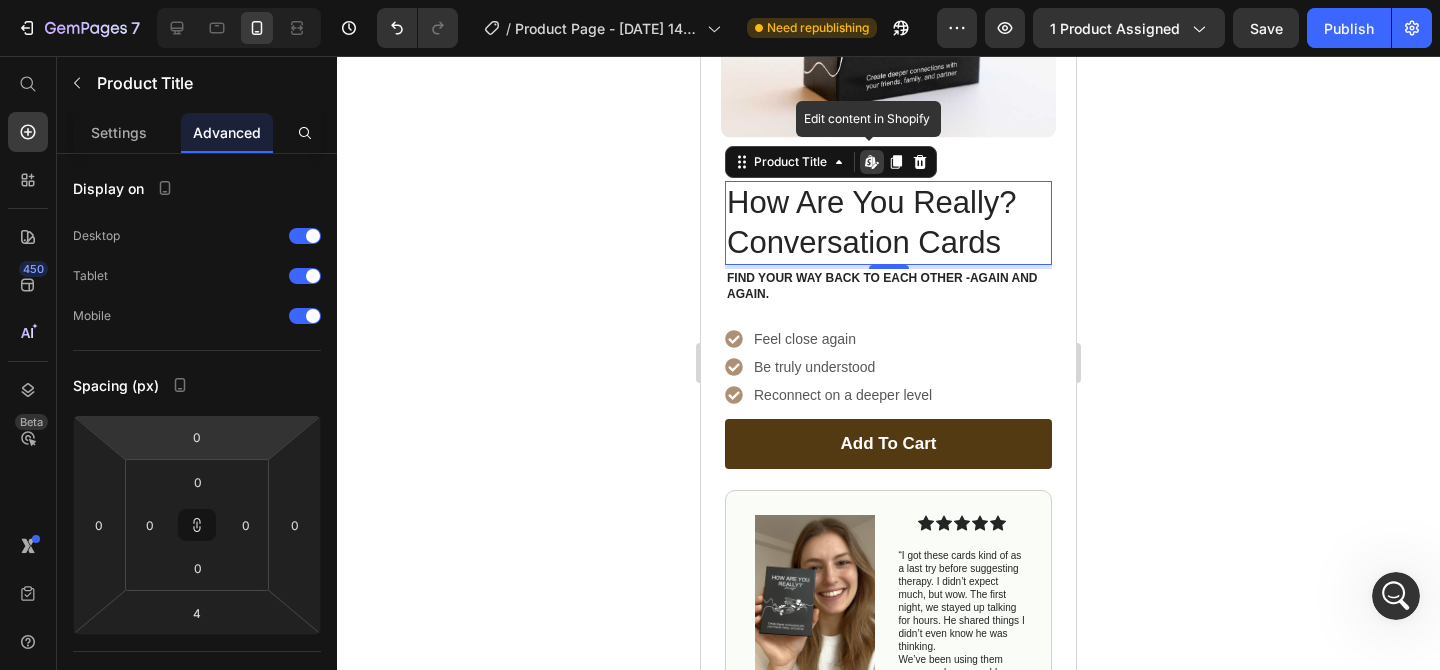 click on "How Are You Really? Conversation Cards" at bounding box center (888, 223) 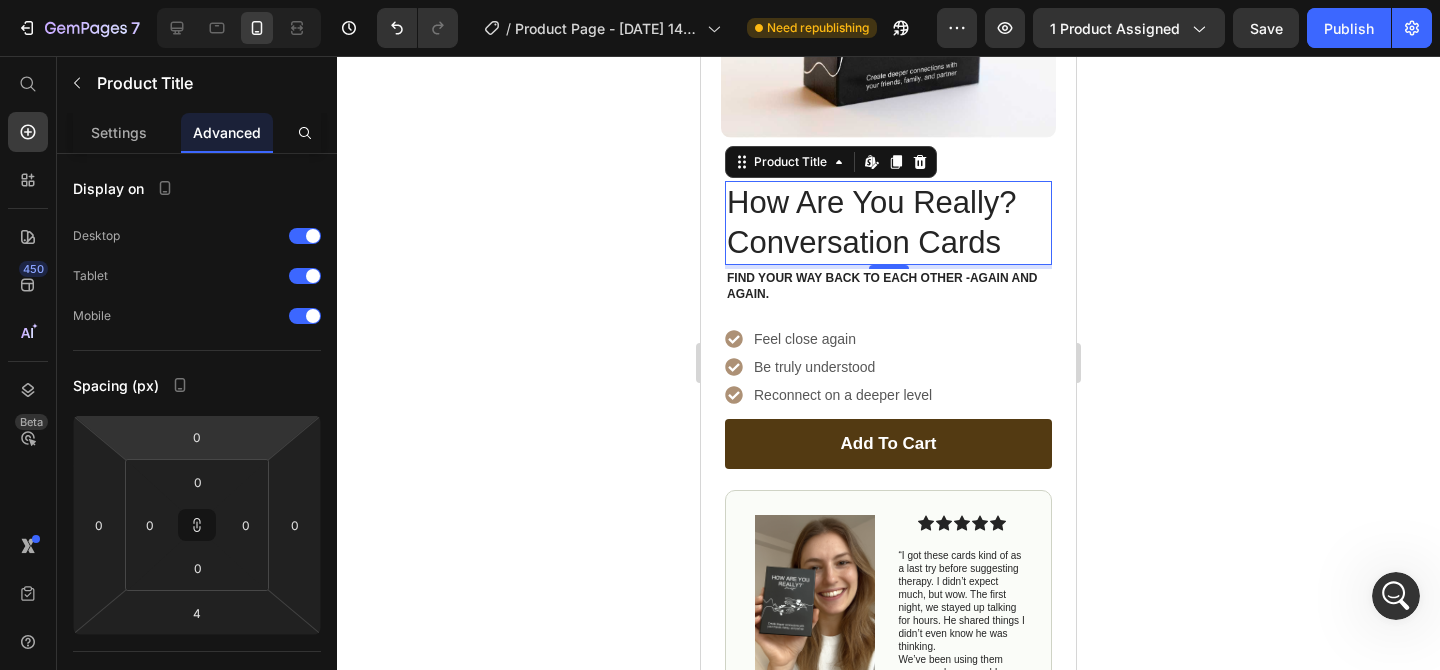 click on "How Are You Really? Conversation Cards" at bounding box center (888, 223) 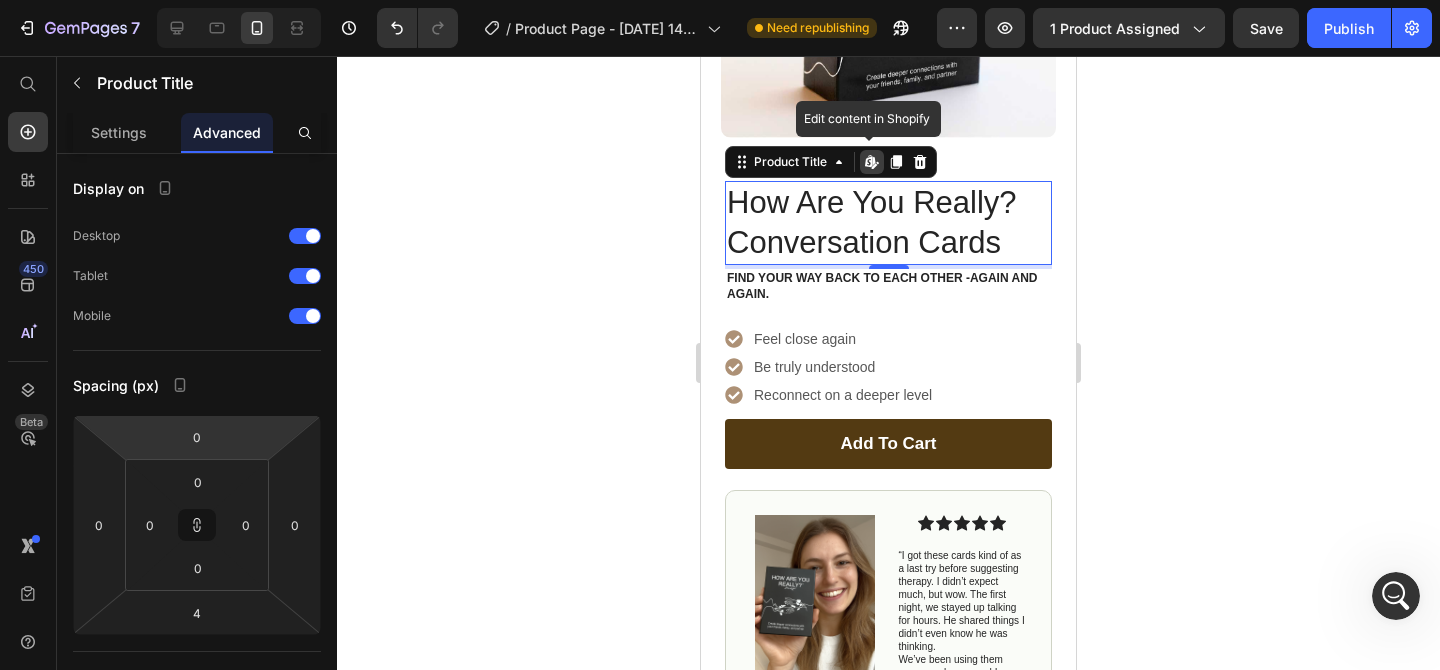 click on "How Are You Really? Conversation Cards" at bounding box center [888, 223] 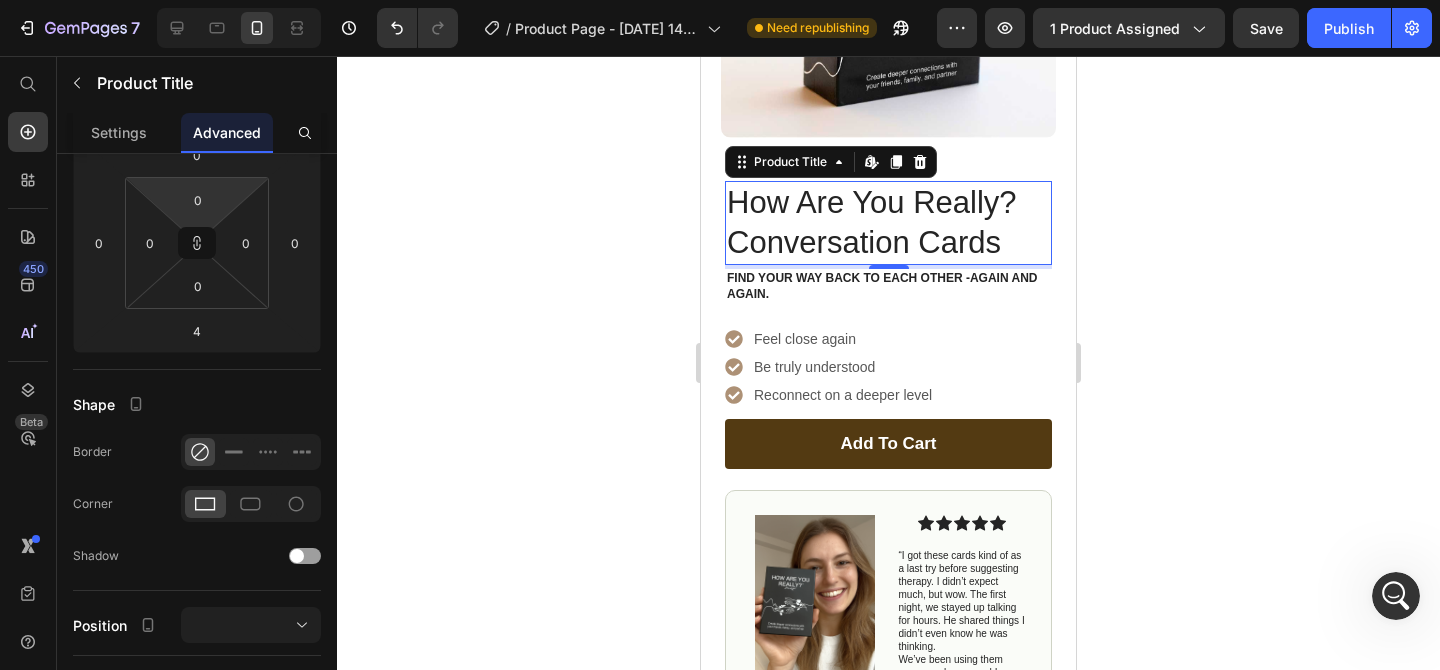 scroll, scrollTop: 0, scrollLeft: 0, axis: both 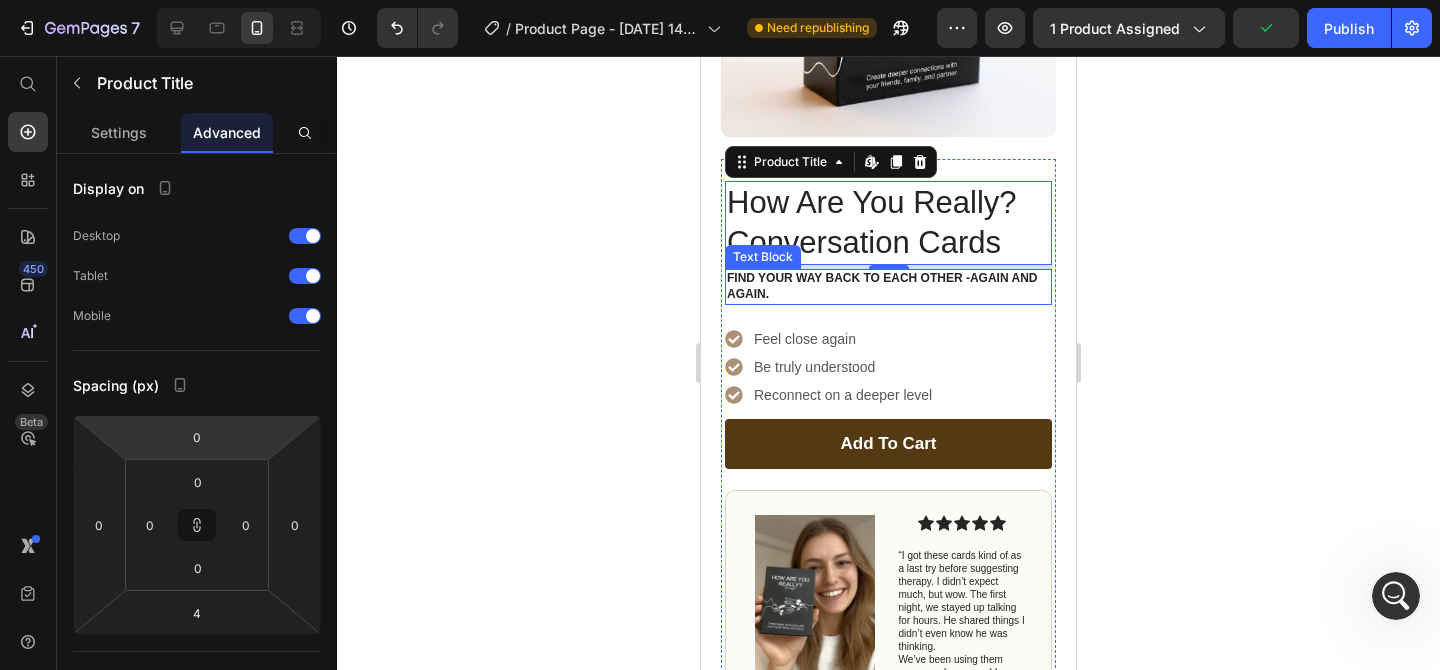 click on "Find your way back to each other -again and again." at bounding box center [888, 286] 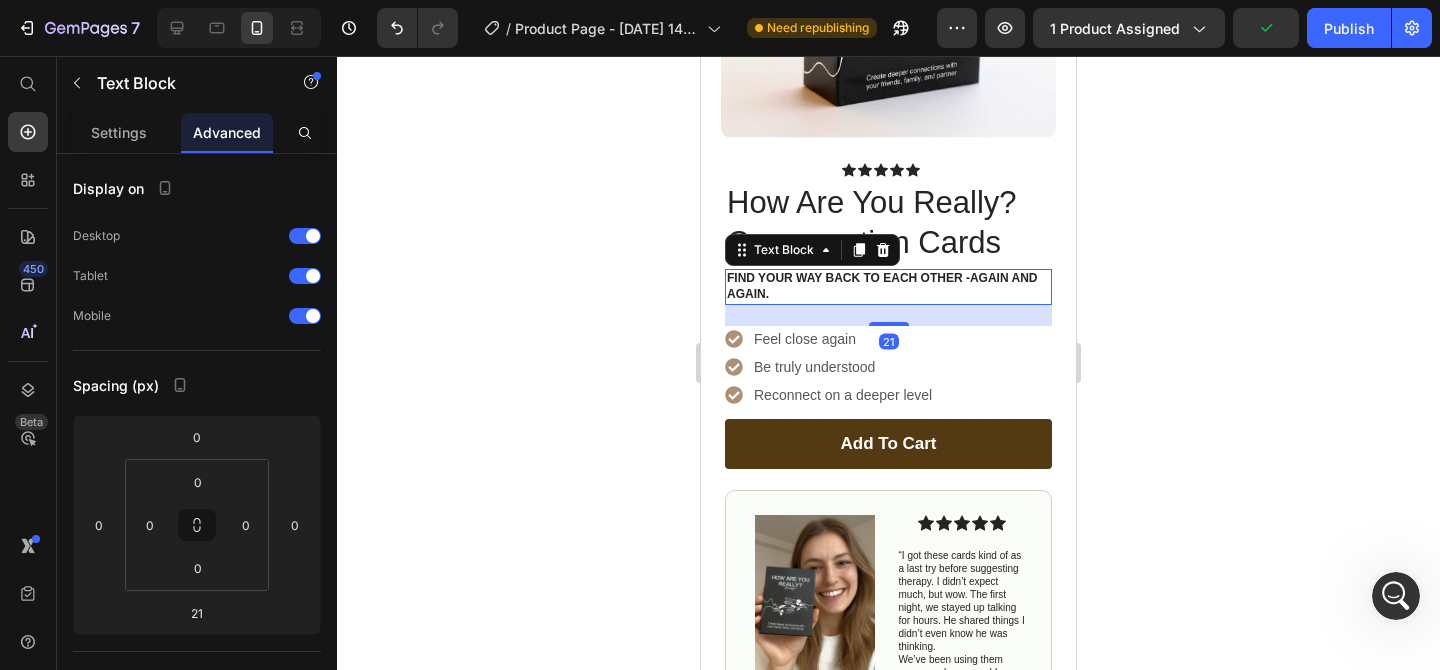 click 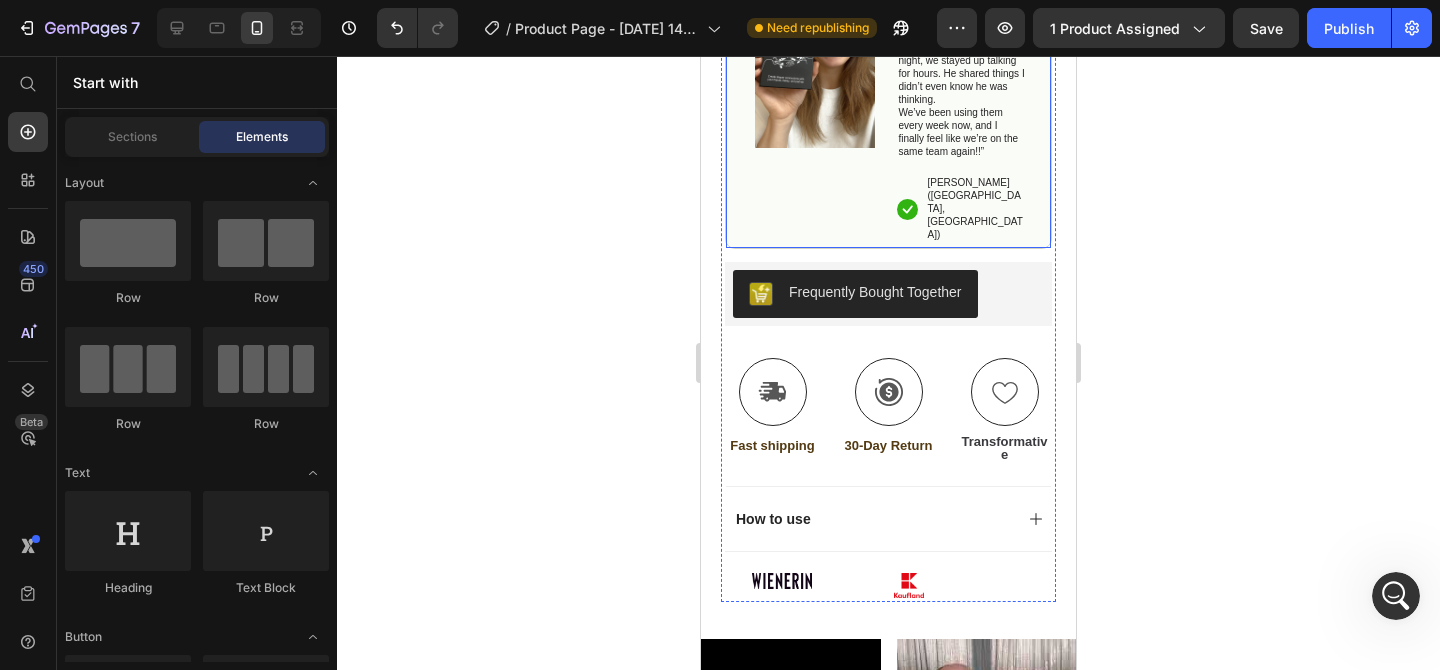 scroll, scrollTop: 921, scrollLeft: 0, axis: vertical 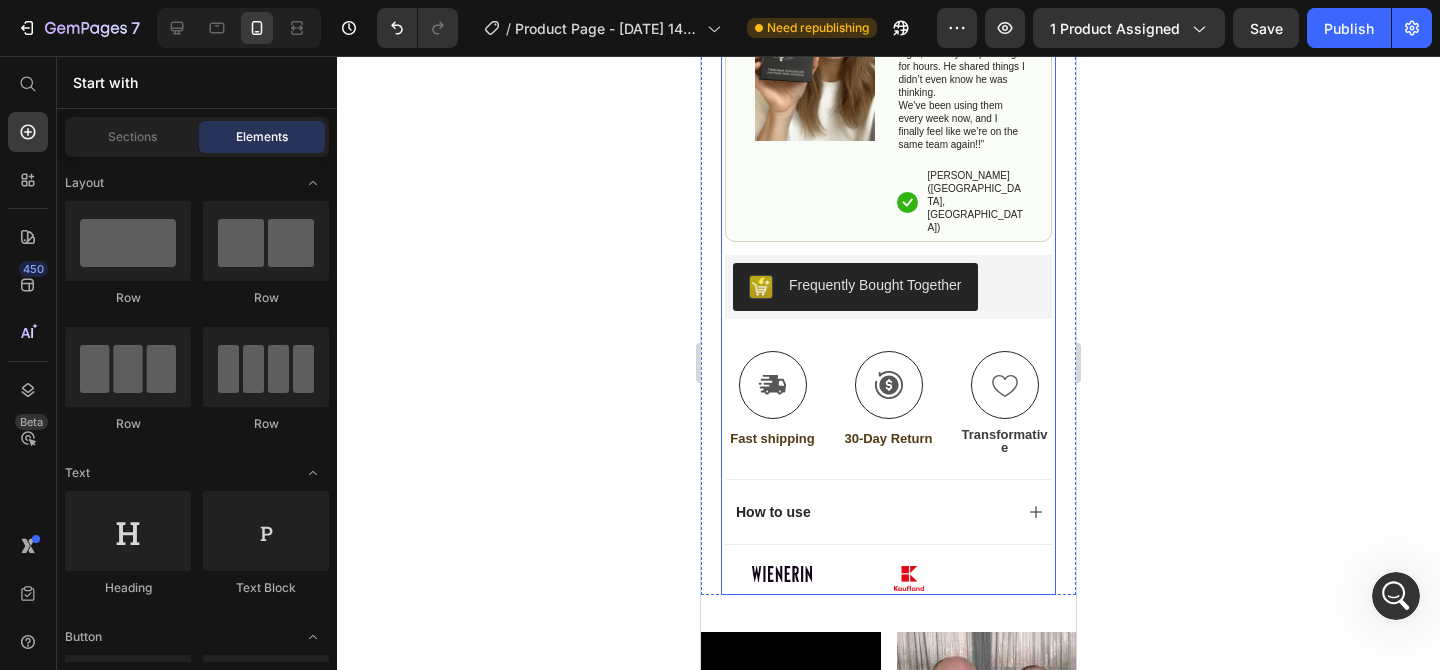 click on "Icon Icon Icon Icon Icon Icon List Text Block Row How Are You Really? Conversation Cards Product Title Find your way back to each other -again and again. Text Block Gentle questions to help you feel close again — without awkward talks or therapy. Text Block Feel close again Be truly understood Reconnect on a deeper level Item List add to cart Add to Cart Image Icon Icon Icon Icon Icon Icon List “I got these cards kind of as a last try before suggesting therapy. I didn’t expect much, but wow. The first night, we stayed up talking for hours. He shared things I didn’t even know he was thinking.  We’ve been using them every week now, and I finally feel like we’re on the same team again!!” Text Block
Icon Emma N. (Houston, USA) Text Block Row Row Frequently Bought Together Frequently Bought Together
Icon Fast shipping Text Block
Icon 30-Day Return Text Block
Icon Transformative Text Block Row
How to use Image" at bounding box center (888, 100) 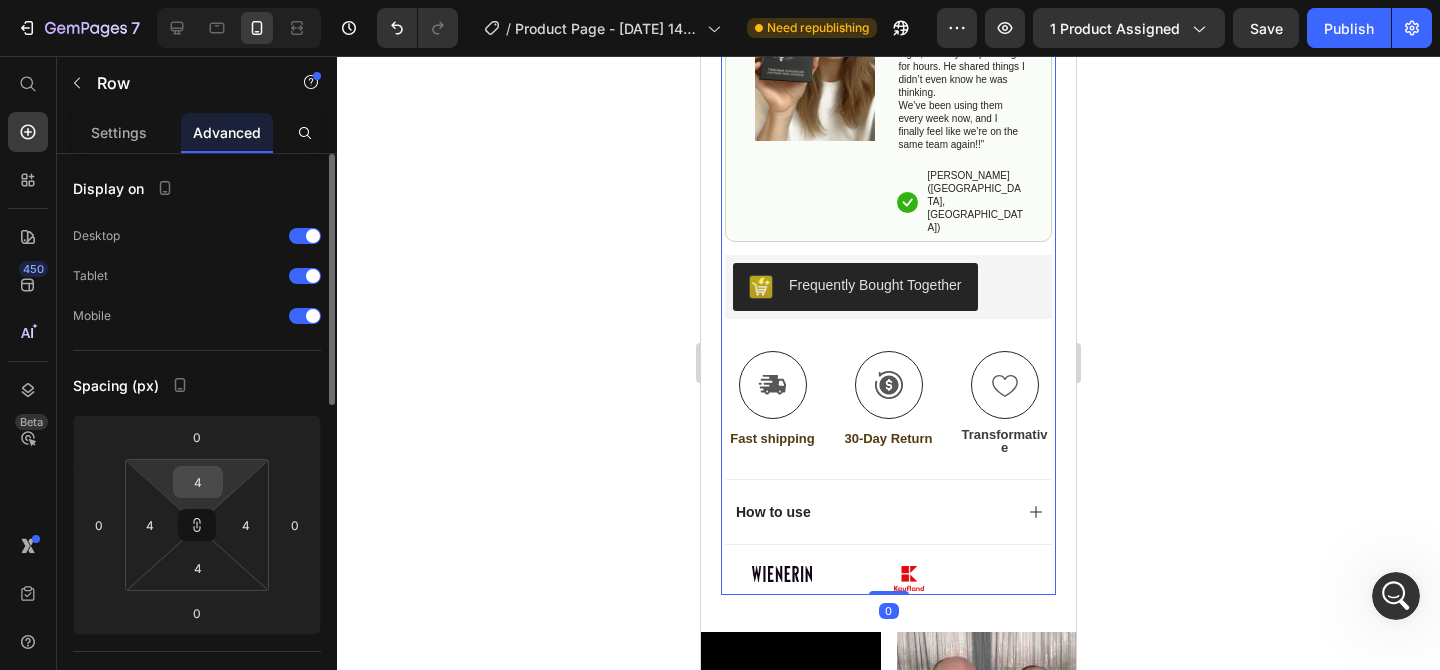 click on "4" at bounding box center [198, 482] 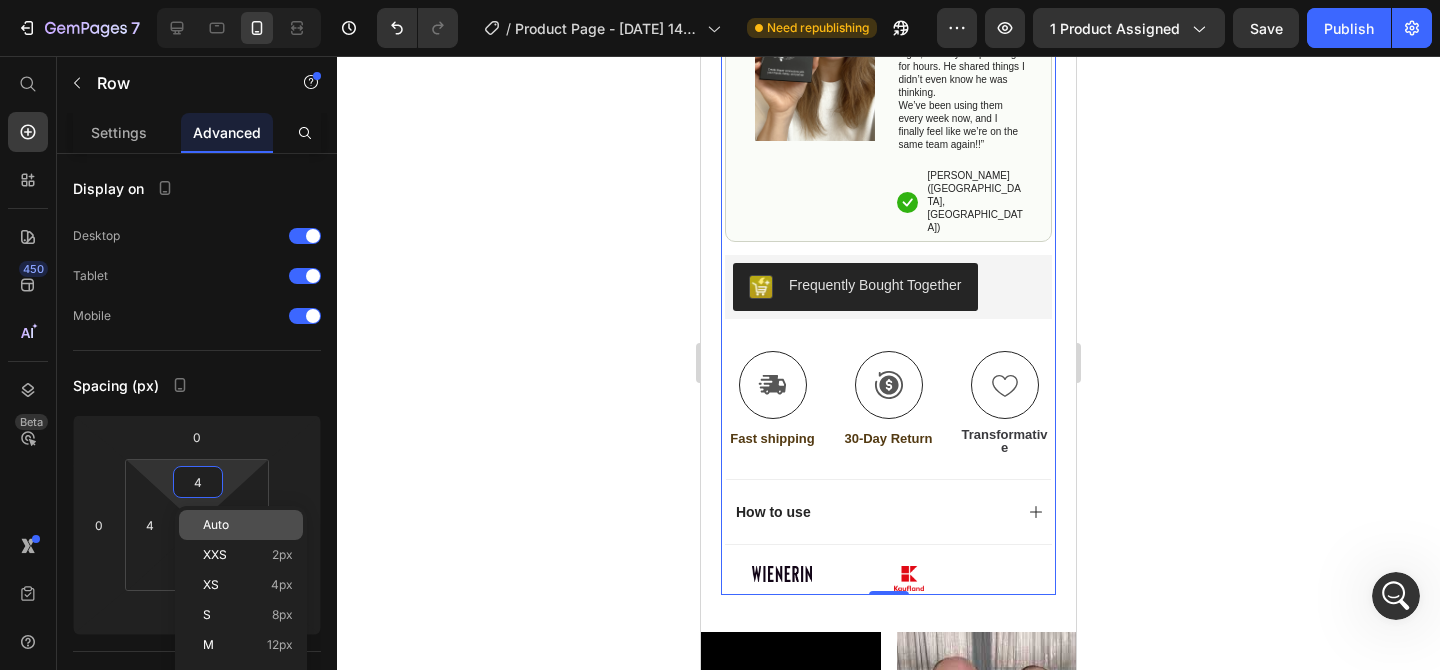 type on "2" 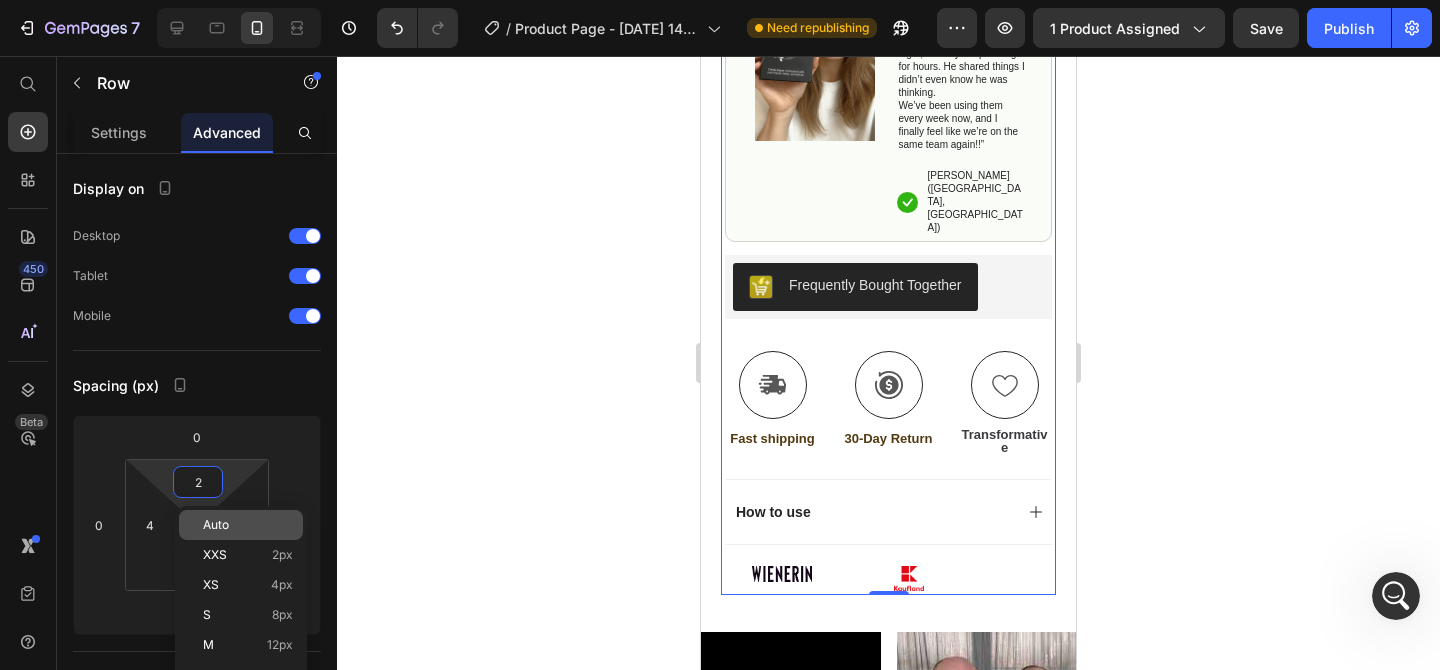 type on "2" 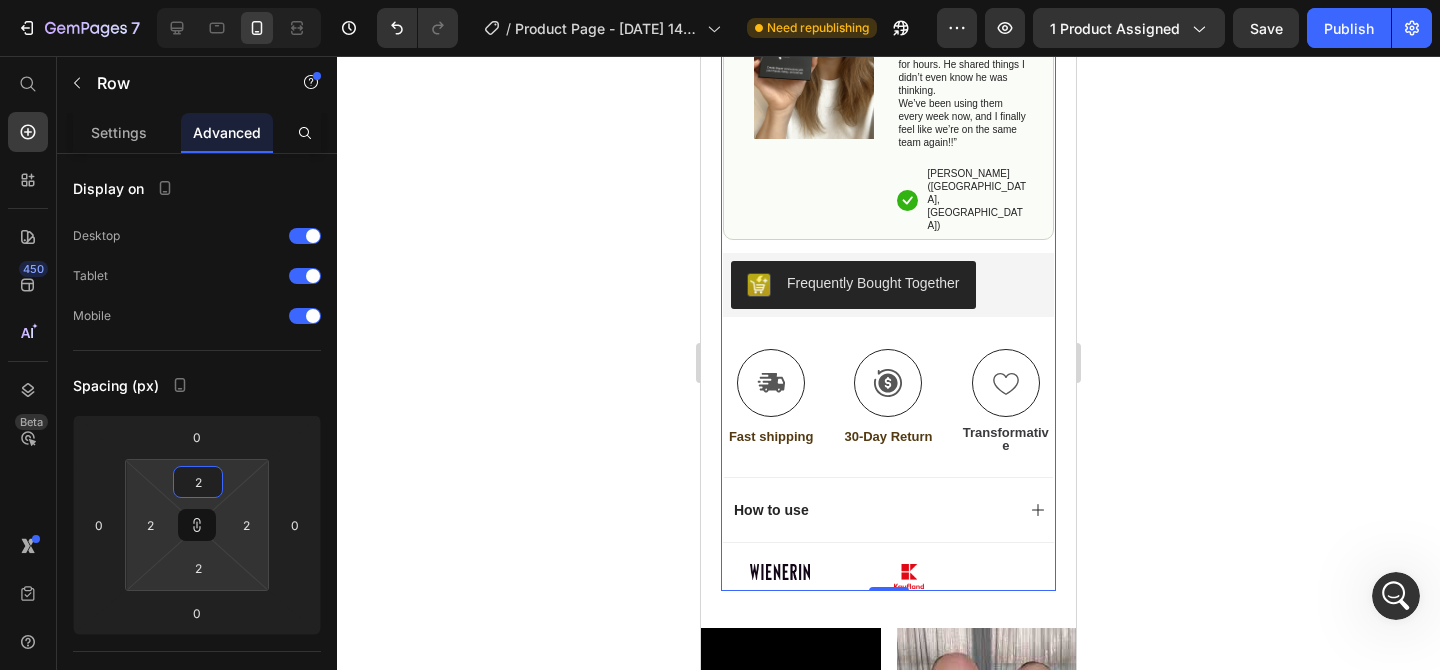type on "0" 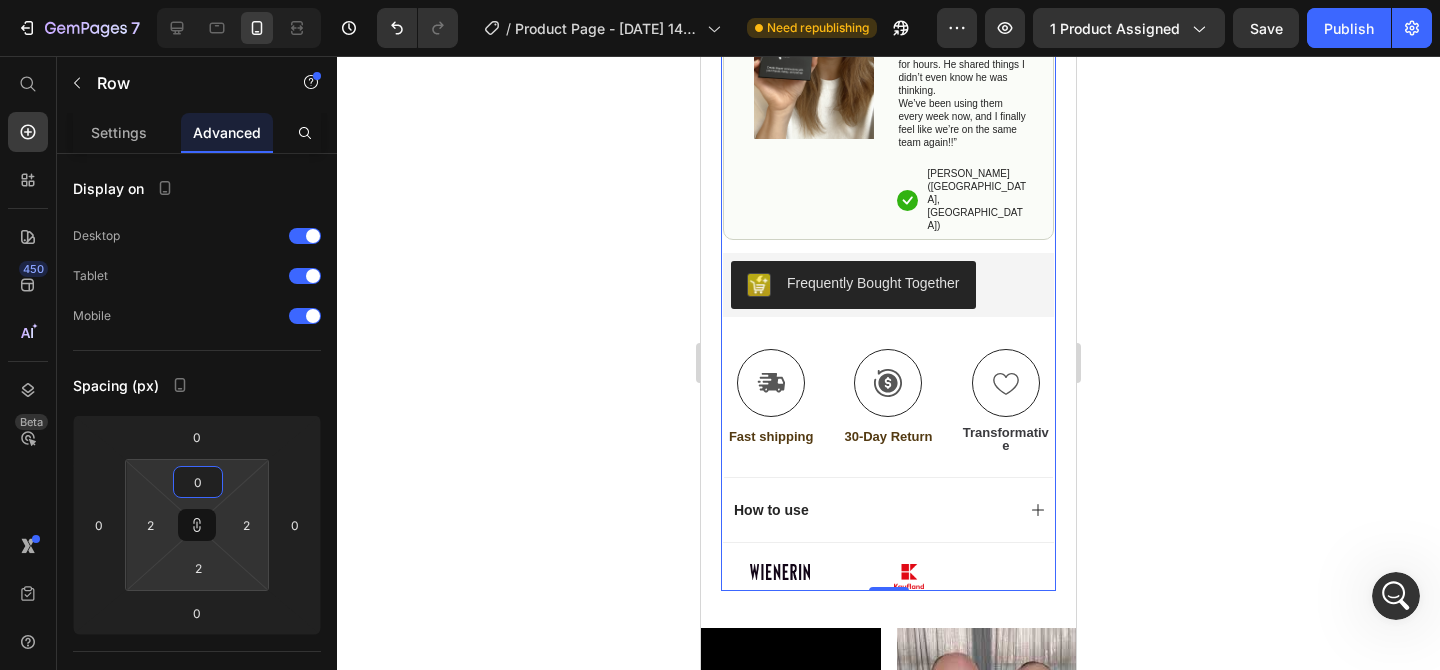 type on "0" 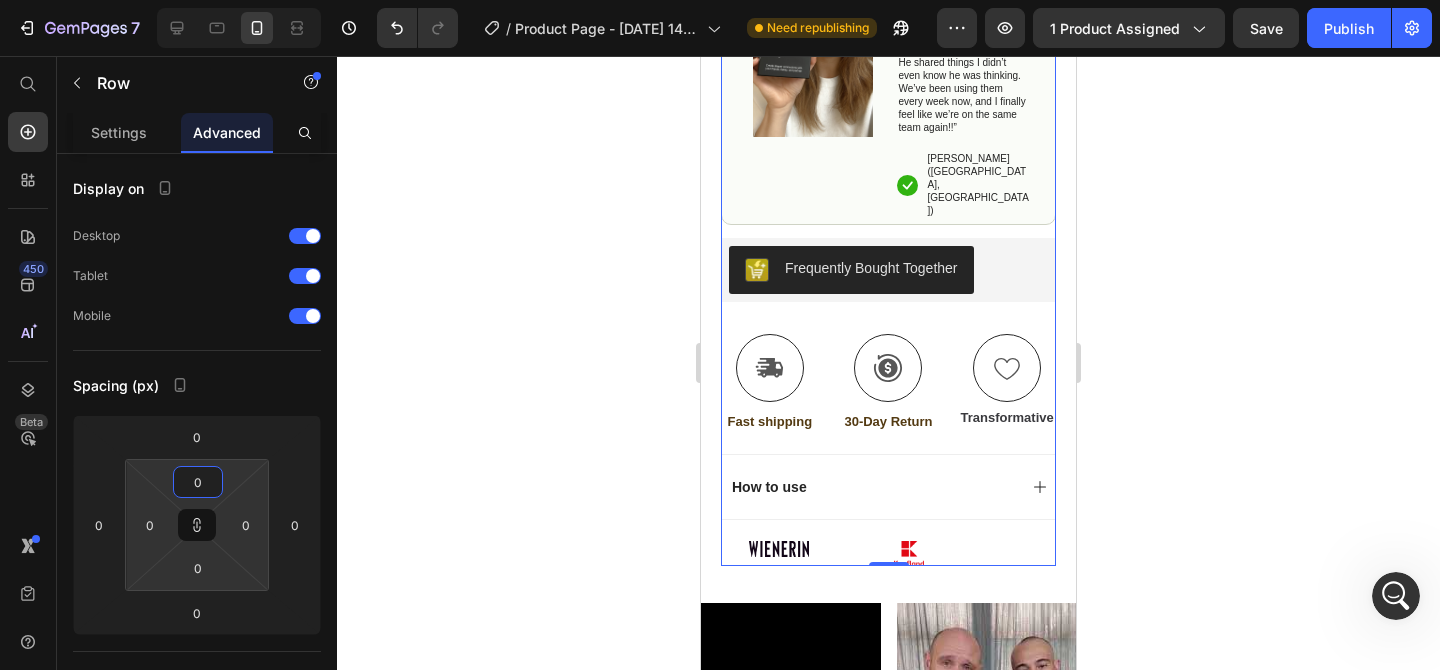 type on "4" 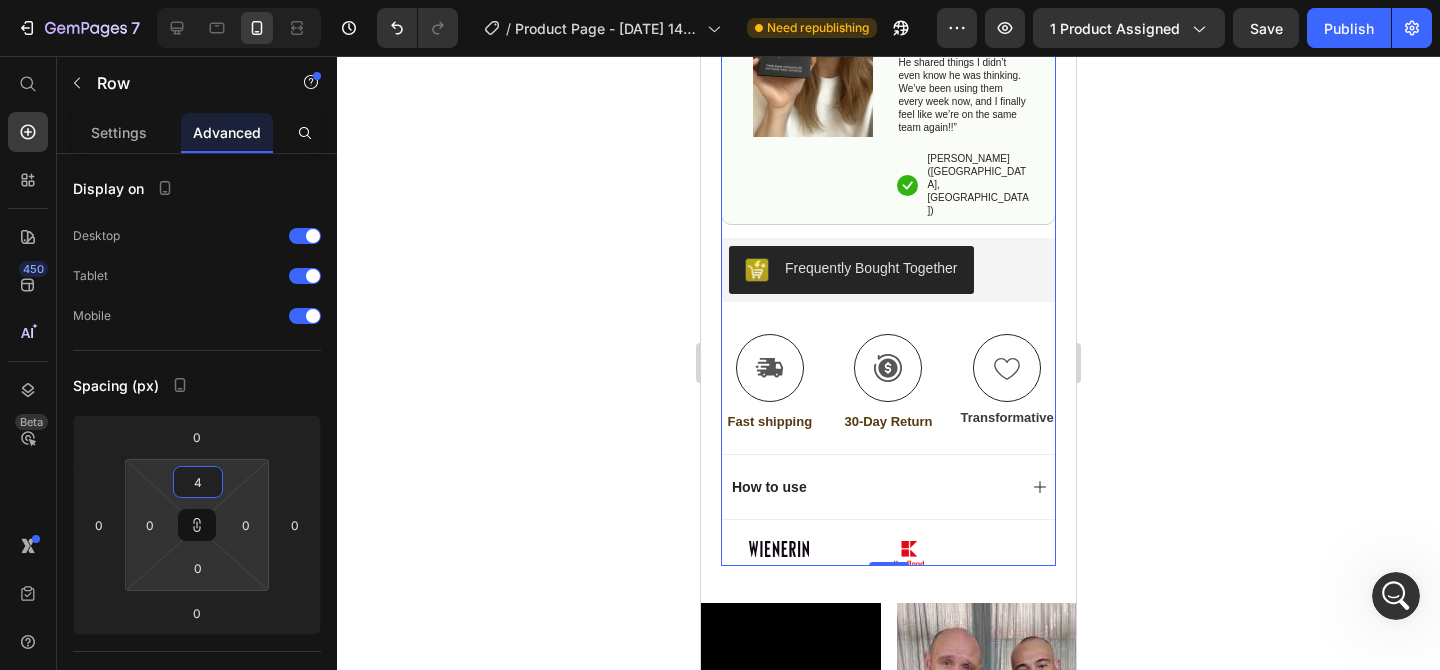 type on "4" 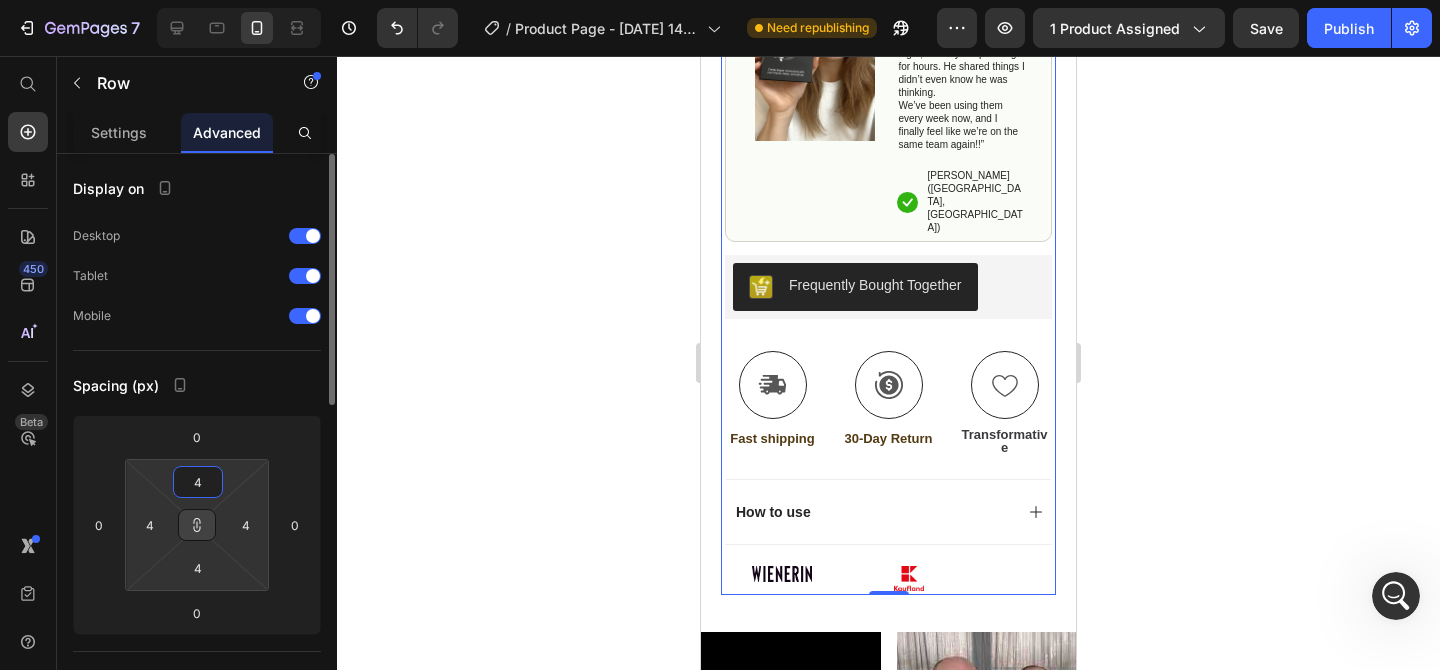 drag, startPoint x: 199, startPoint y: 531, endPoint x: 199, endPoint y: 489, distance: 42 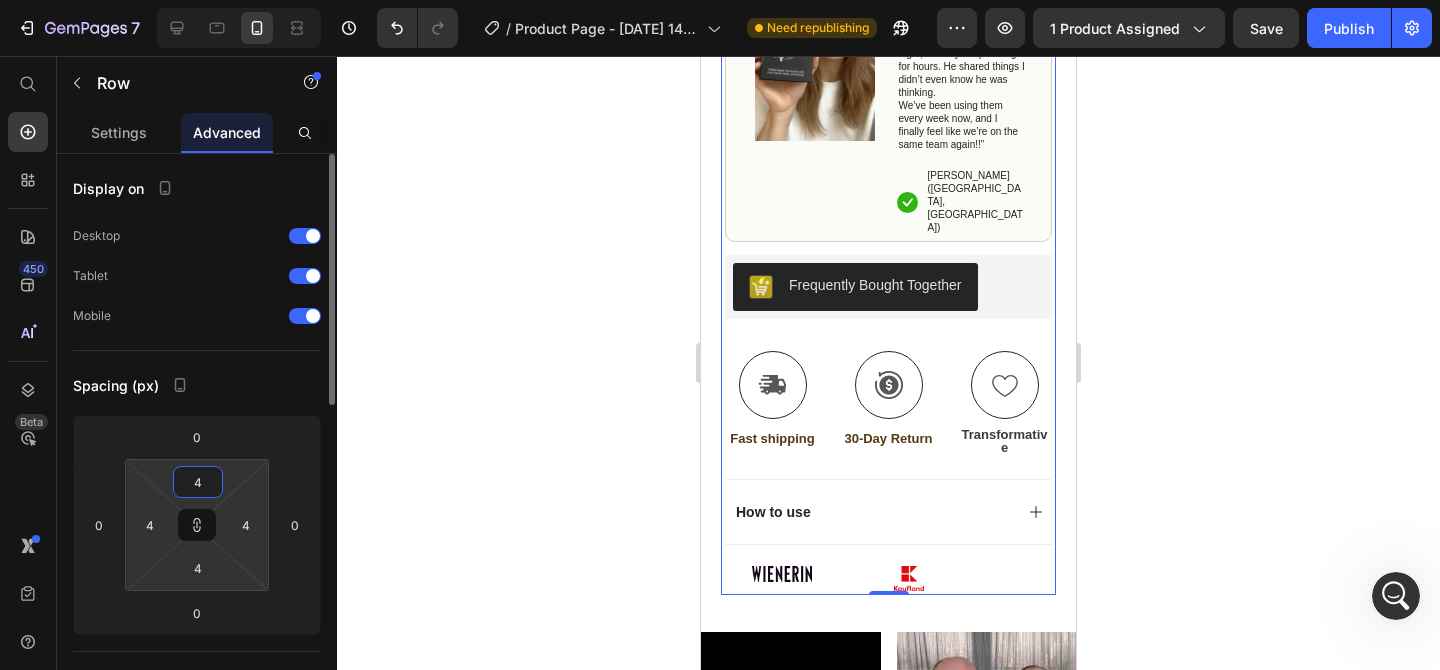 click 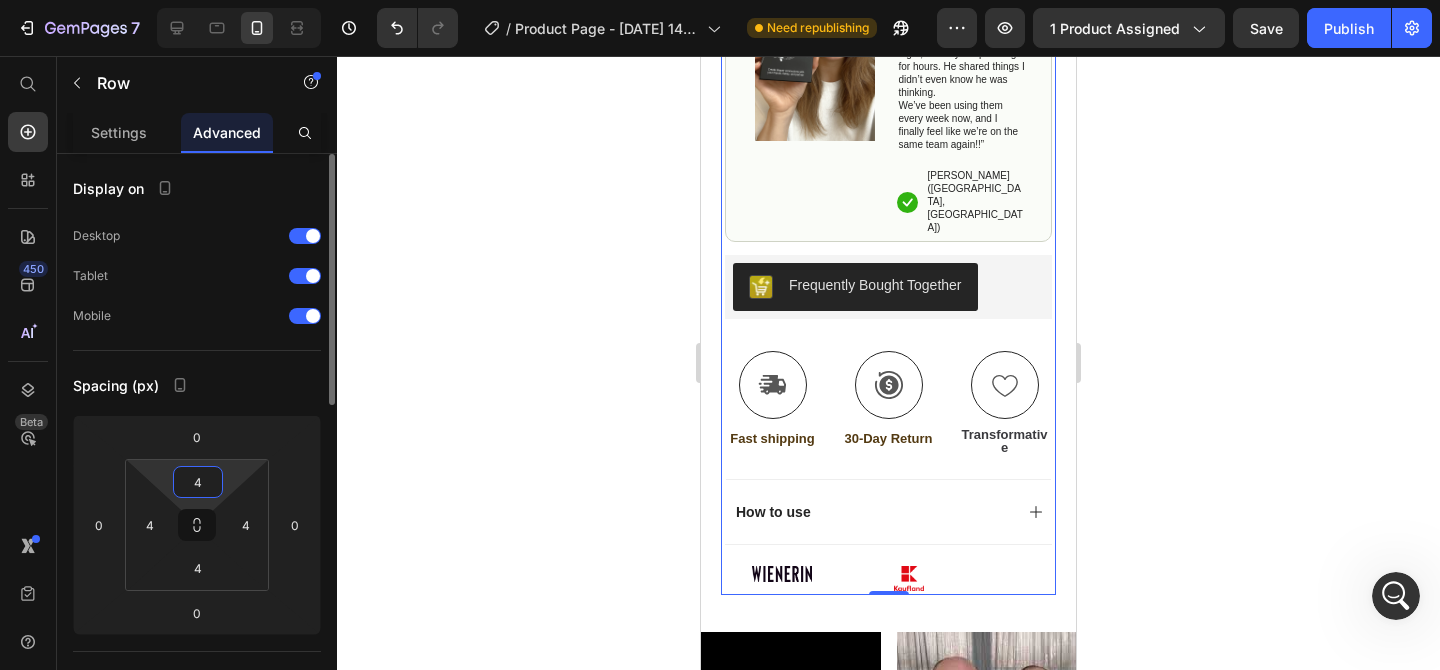 click on "4" at bounding box center [198, 482] 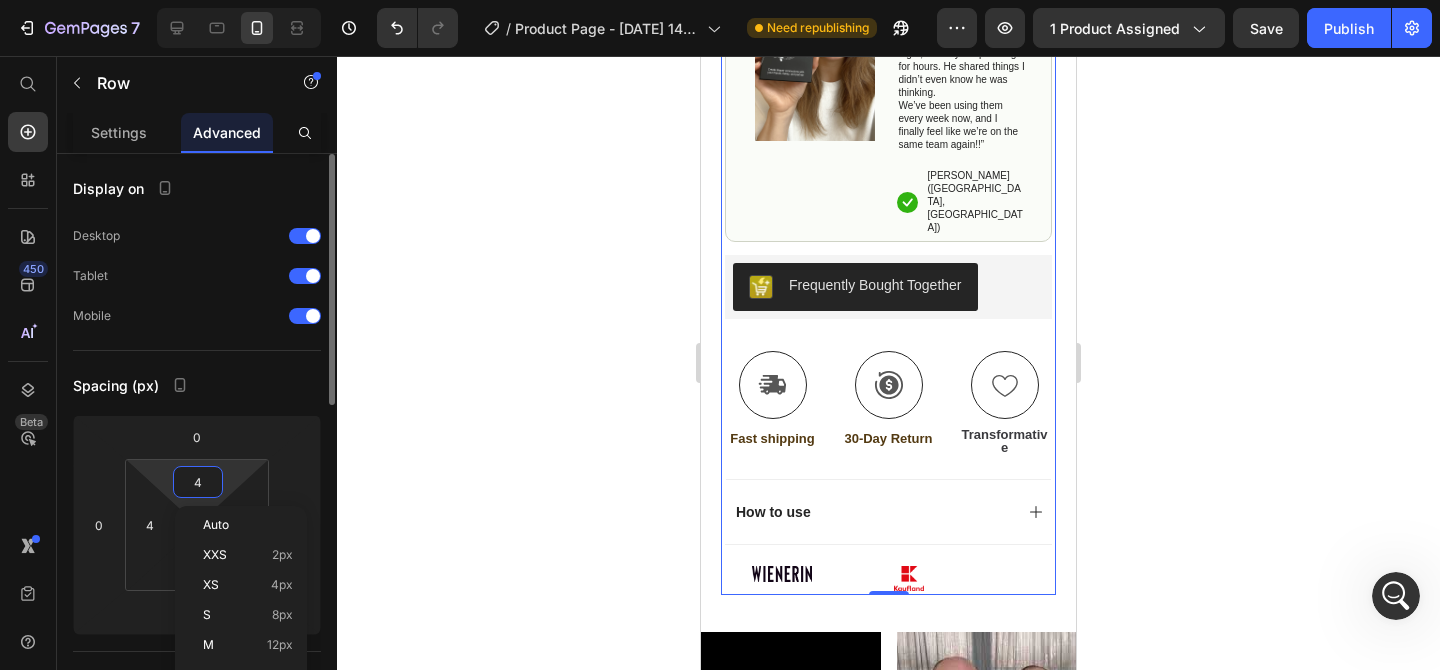 type on "2" 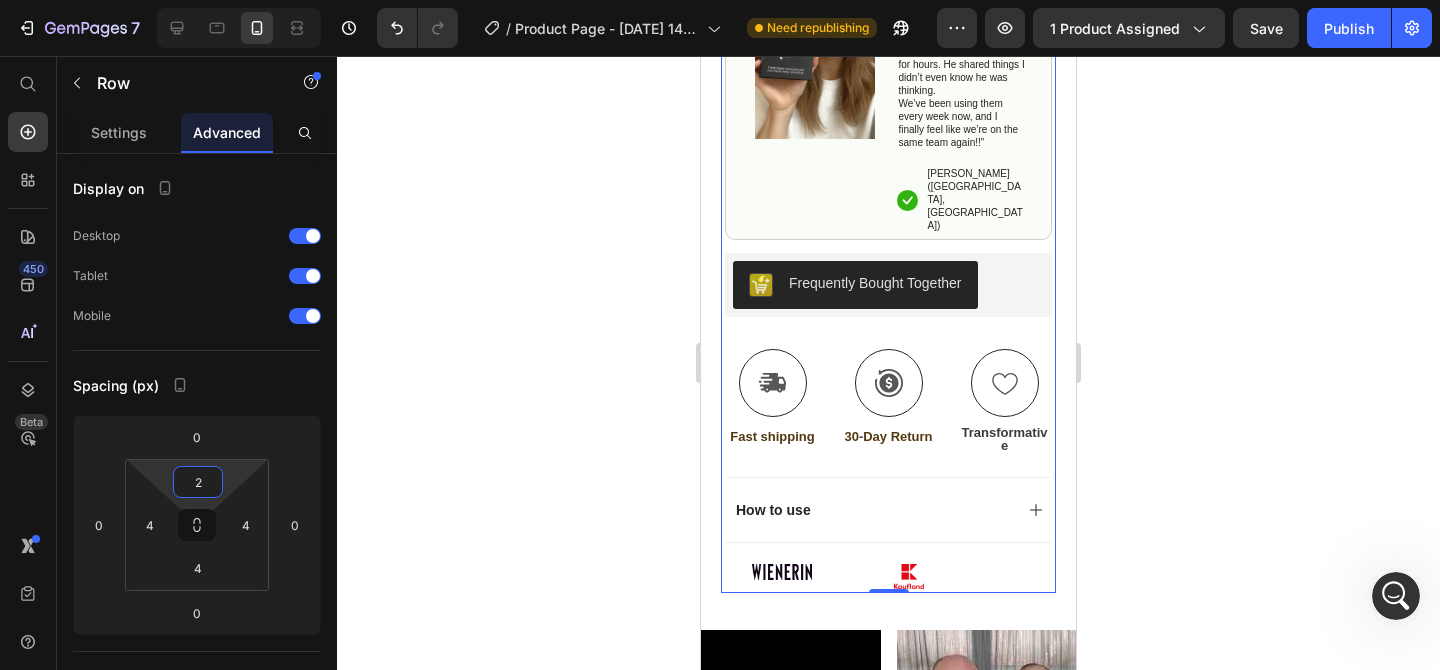 click 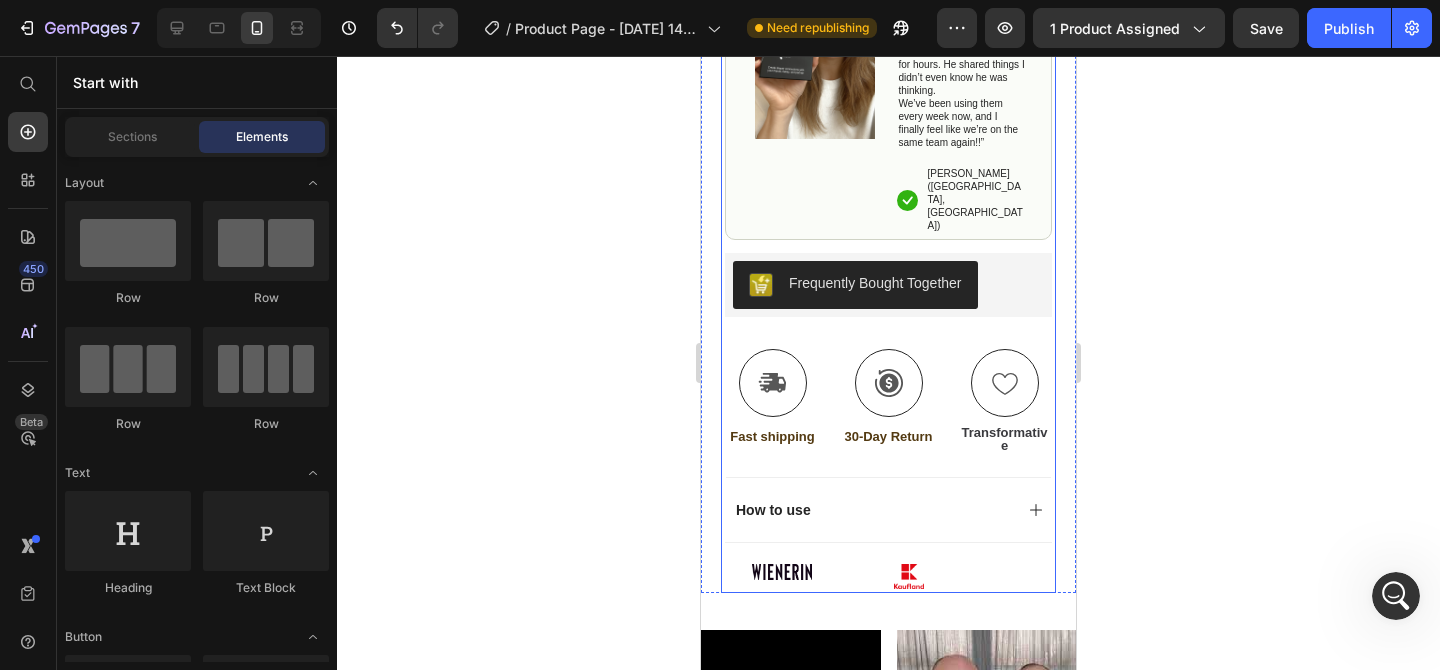 click on "Icon Icon Icon Icon Icon Icon List Text Block Row How Are You Really? Conversation Cards Product Title Find your way back to each other -again and again. Text Block Gentle questions to help you feel close again — without awkward talks or therapy. Text Block Feel close again Be truly understood Reconnect on a deeper level Item List add to cart Add to Cart Image Icon Icon Icon Icon Icon Icon List “I got these cards kind of as a last try before suggesting therapy. I didn’t expect much, but wow. The first night, we stayed up talking for hours. He shared things I didn’t even know he was thinking.  We’ve been using them every week now, and I finally feel like we’re on the same team again!!” Text Block
Icon Emma N. (Houston, USA) Text Block Row Row Frequently Bought Together Frequently Bought Together
Icon Fast shipping Text Block
Icon 30-Day Return Text Block
Icon Transformative Text Block Row
How to use Image" at bounding box center [888, 98] 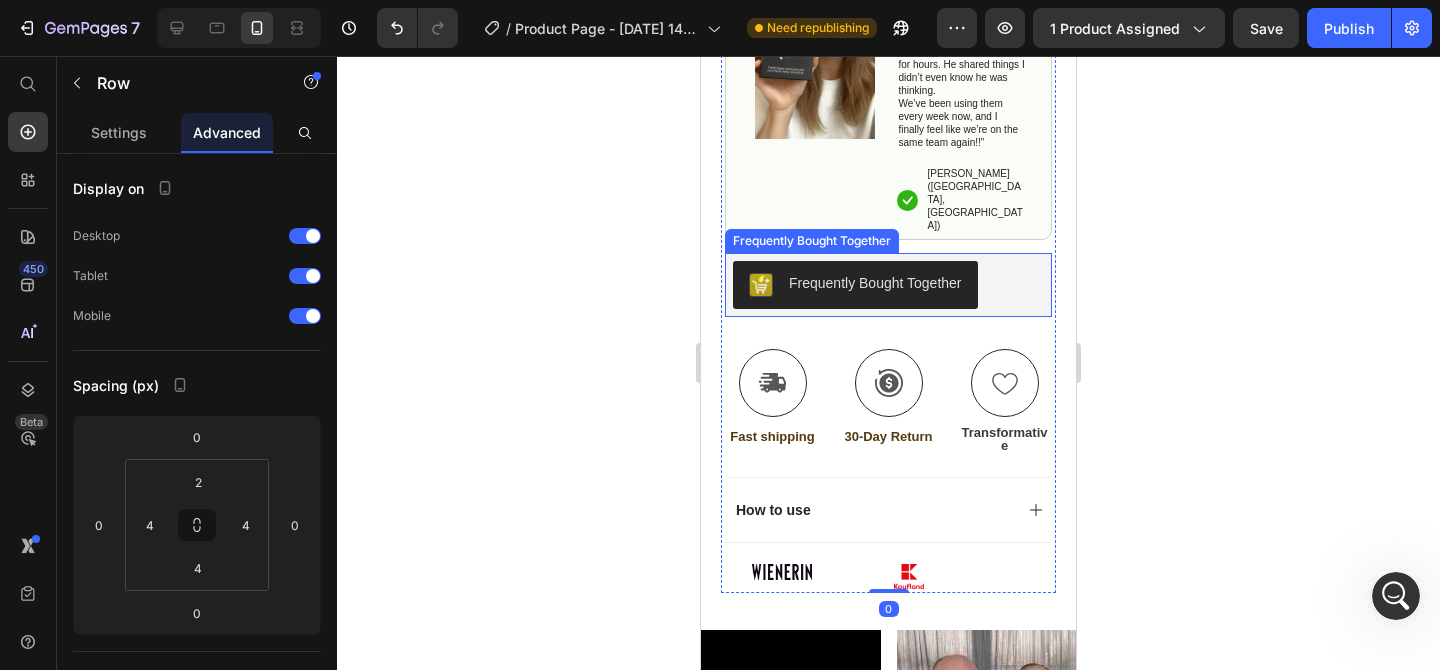 click on "Frequently Bought Together" at bounding box center [875, 283] 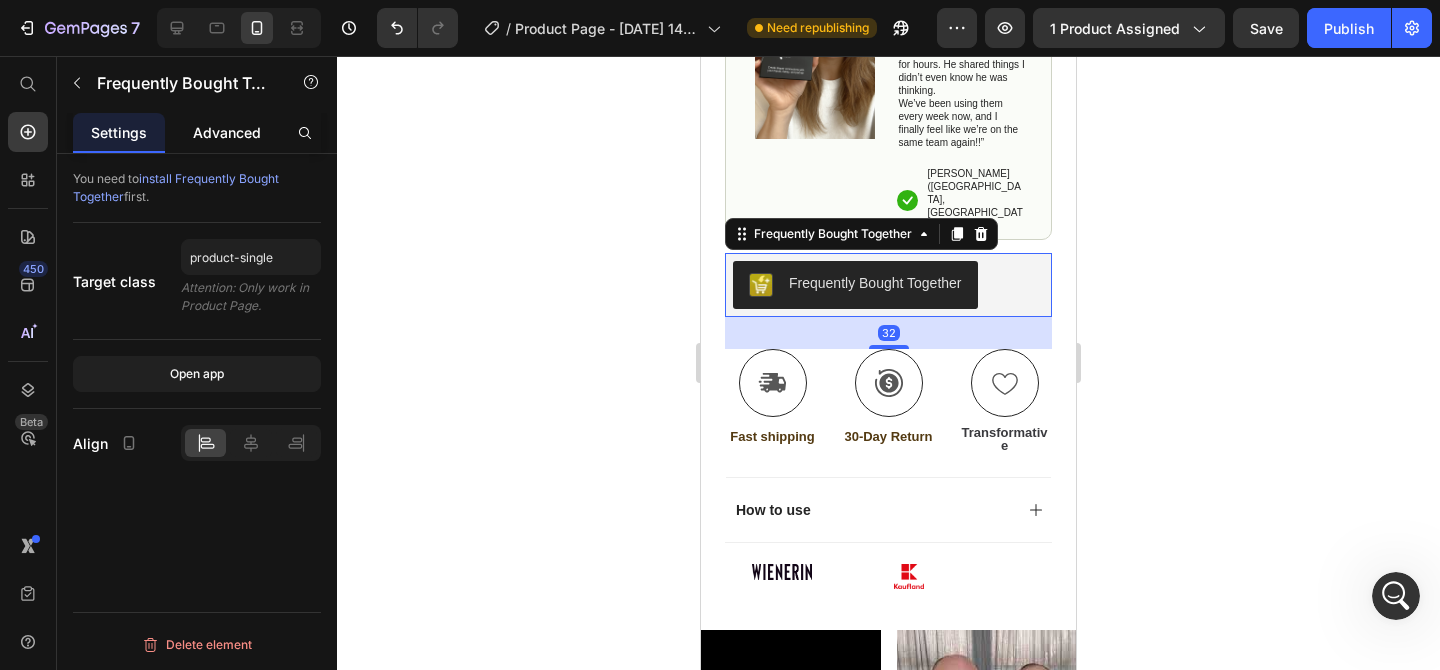 click on "Advanced" 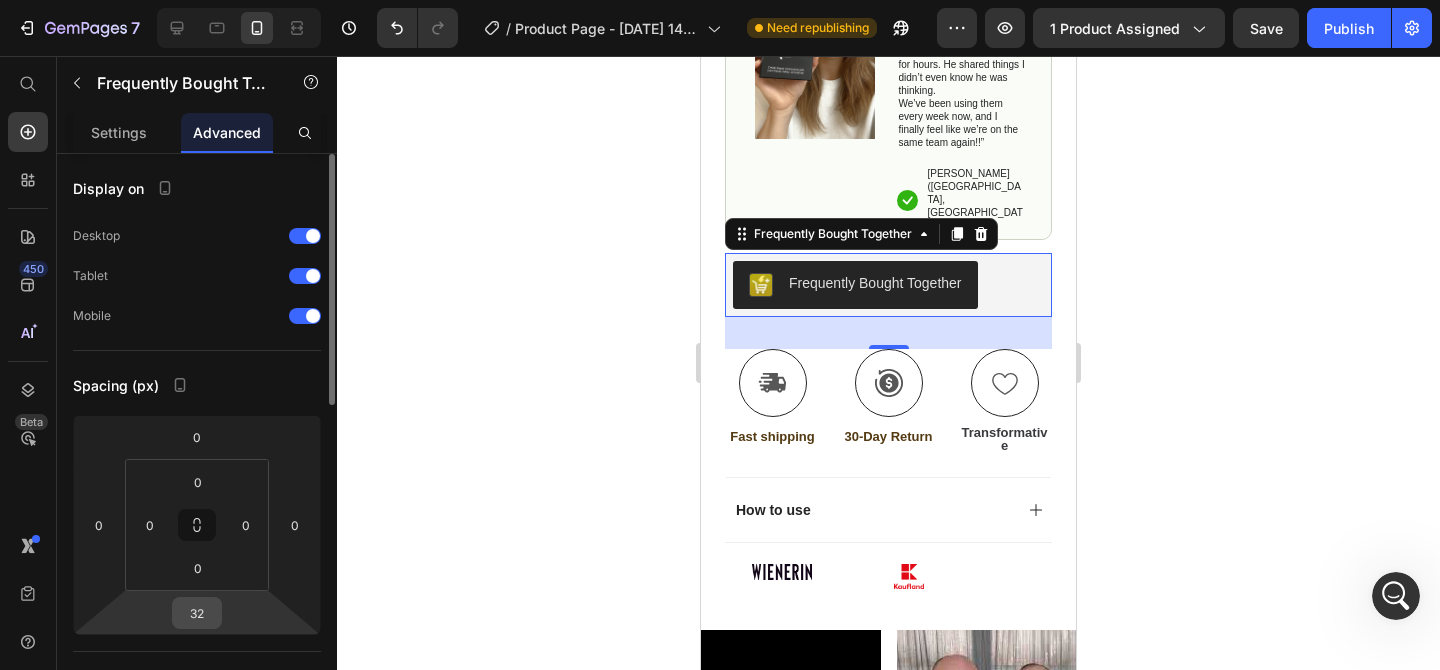 click on "32" at bounding box center [197, 613] 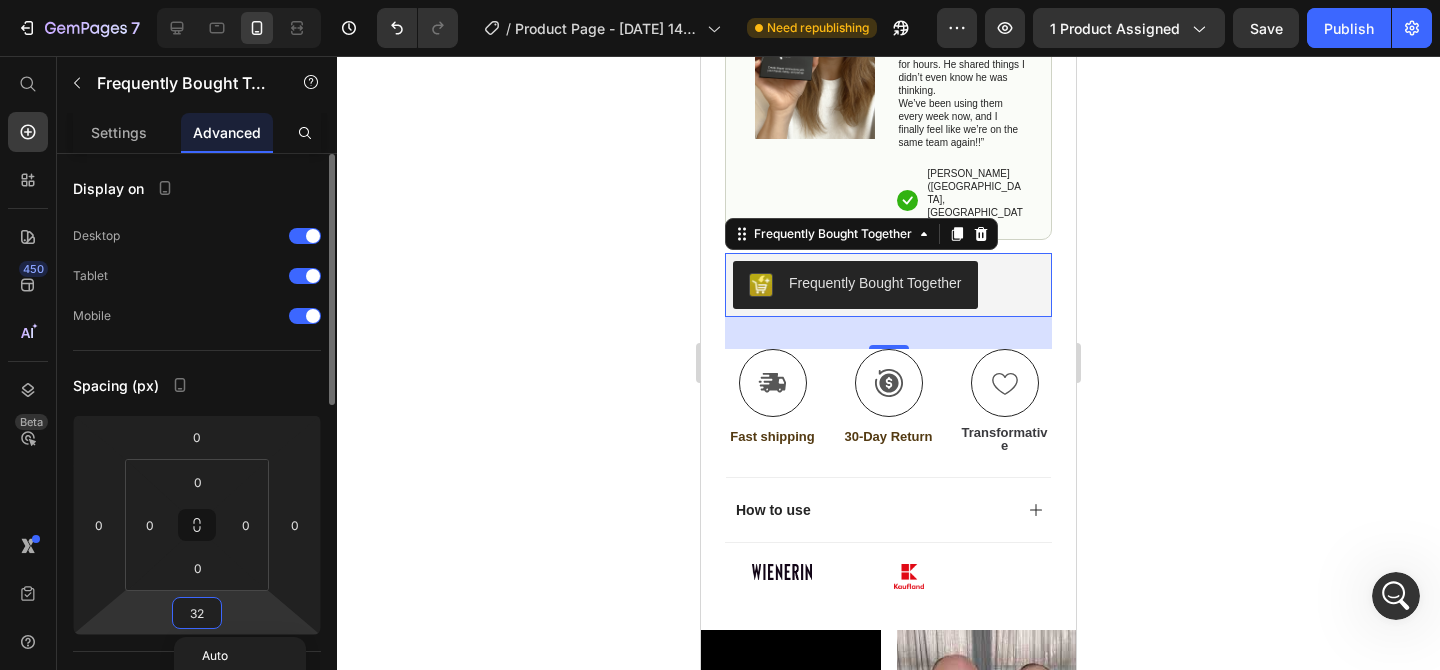 click on "32" at bounding box center [197, 613] 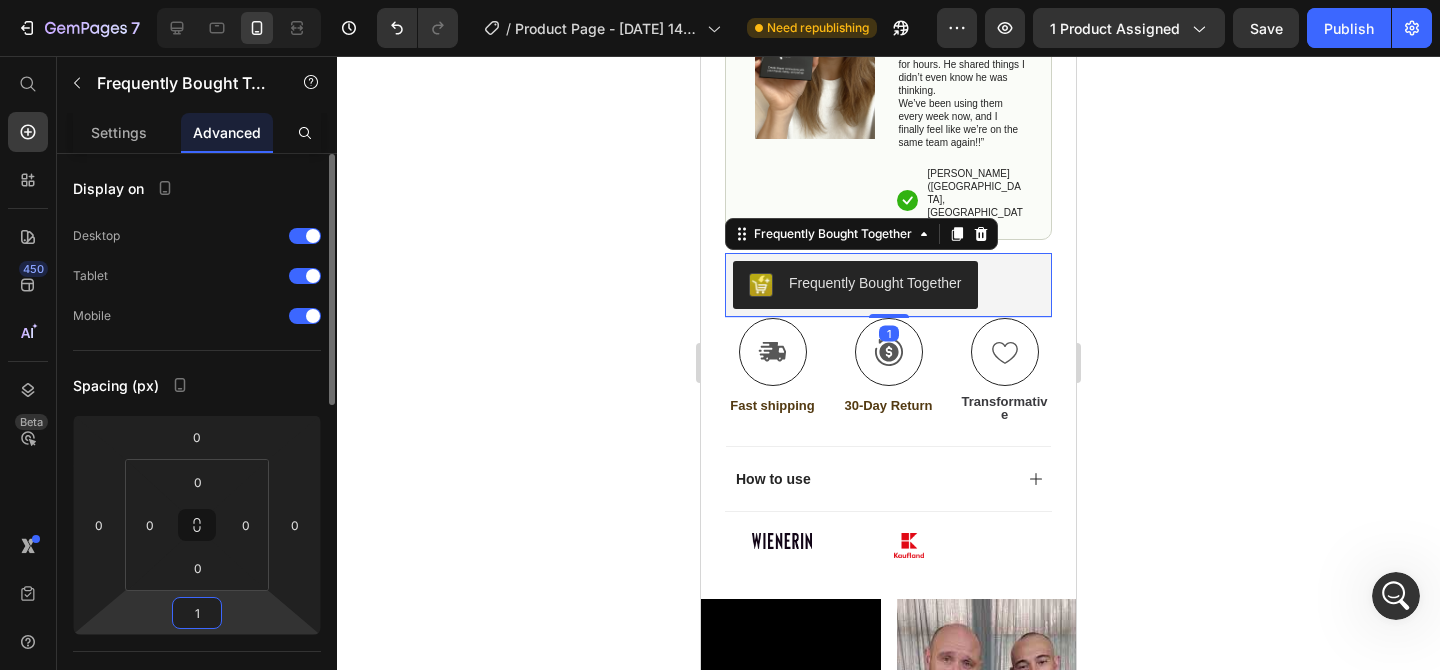 type on "10" 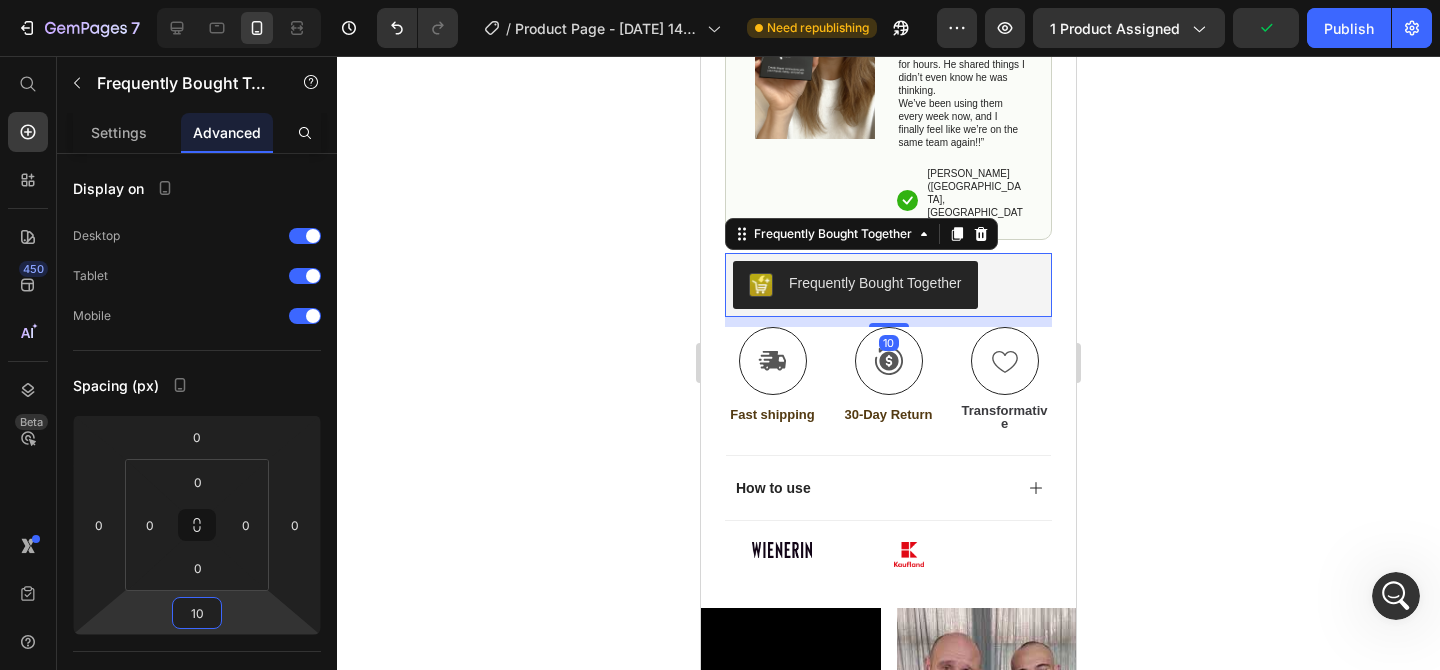 click 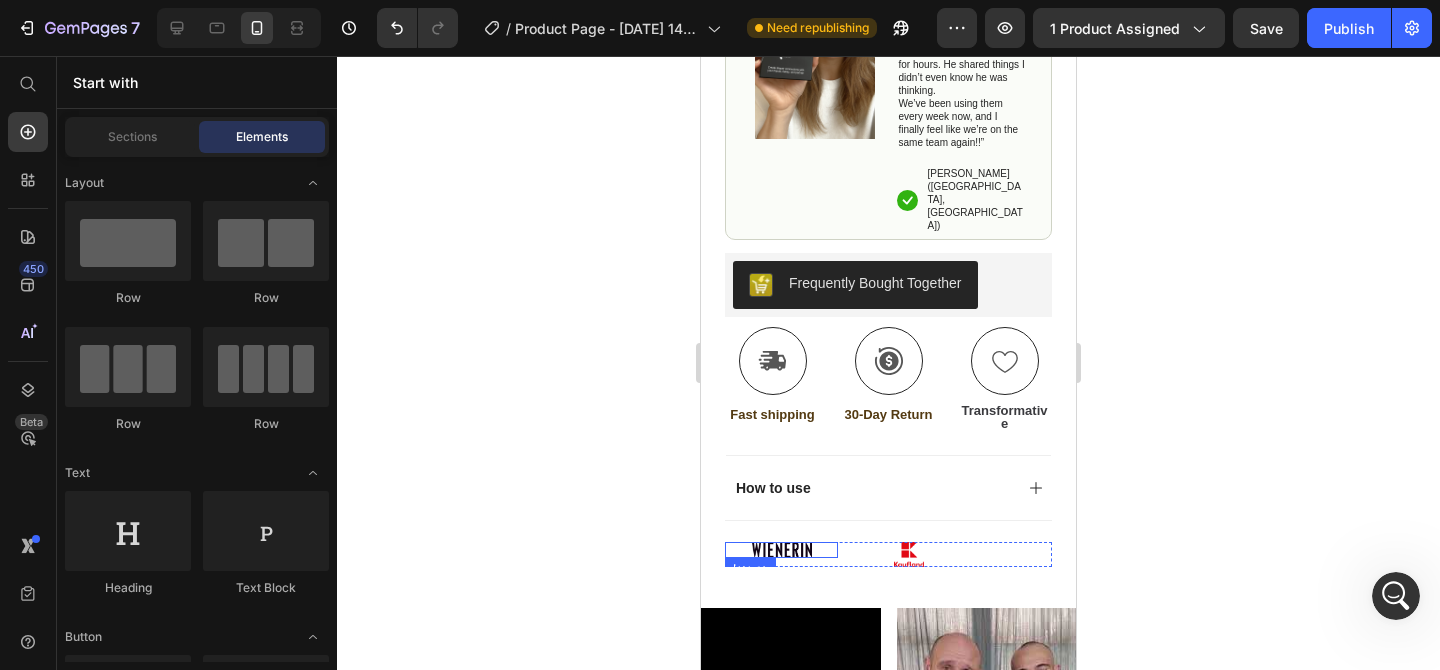 click at bounding box center (781, 550) 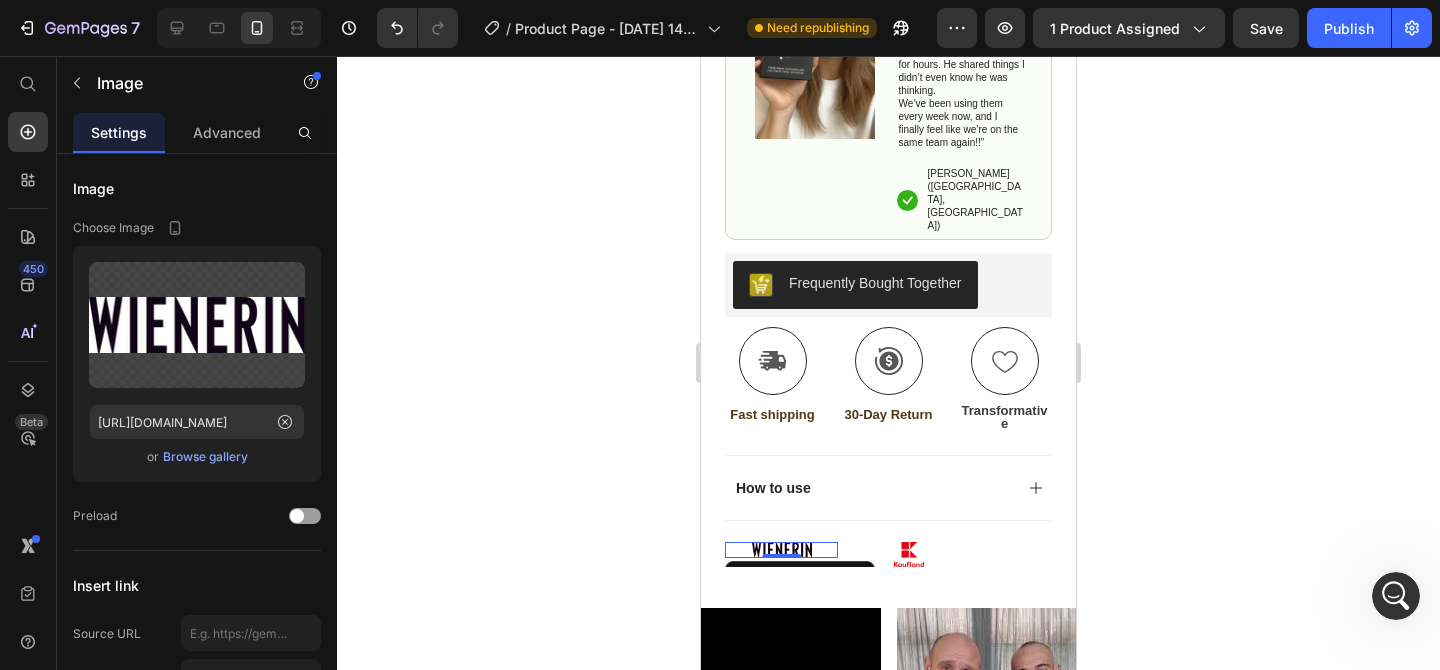 click on "Icon Icon Icon Icon Icon Icon List Text Block Row How Are You Really? Conversation Cards Product Title Find your way back to each other -again and again. Text Block Gentle questions to help you feel close again — without awkward talks or therapy. Text Block Feel close again Be truly understood Reconnect on a deeper level Item List add to cart Add to Cart Image Icon Icon Icon Icon Icon Icon List “I got these cards kind of as a last try before suggesting therapy. I didn’t expect much, but wow. The first night, we stayed up talking for hours. He shared things I didn’t even know he was thinking.  We’ve been using them every week now, and I finally feel like we’re on the same team again!!” Text Block
Icon Emma N. (Houston, USA) Text Block Row Row Frequently Bought Together Frequently Bought Together
Icon Fast shipping Text Block
Icon 30-Day Return Text Block
Icon Transformative Text Block Row
How to use Image" at bounding box center [888, 87] 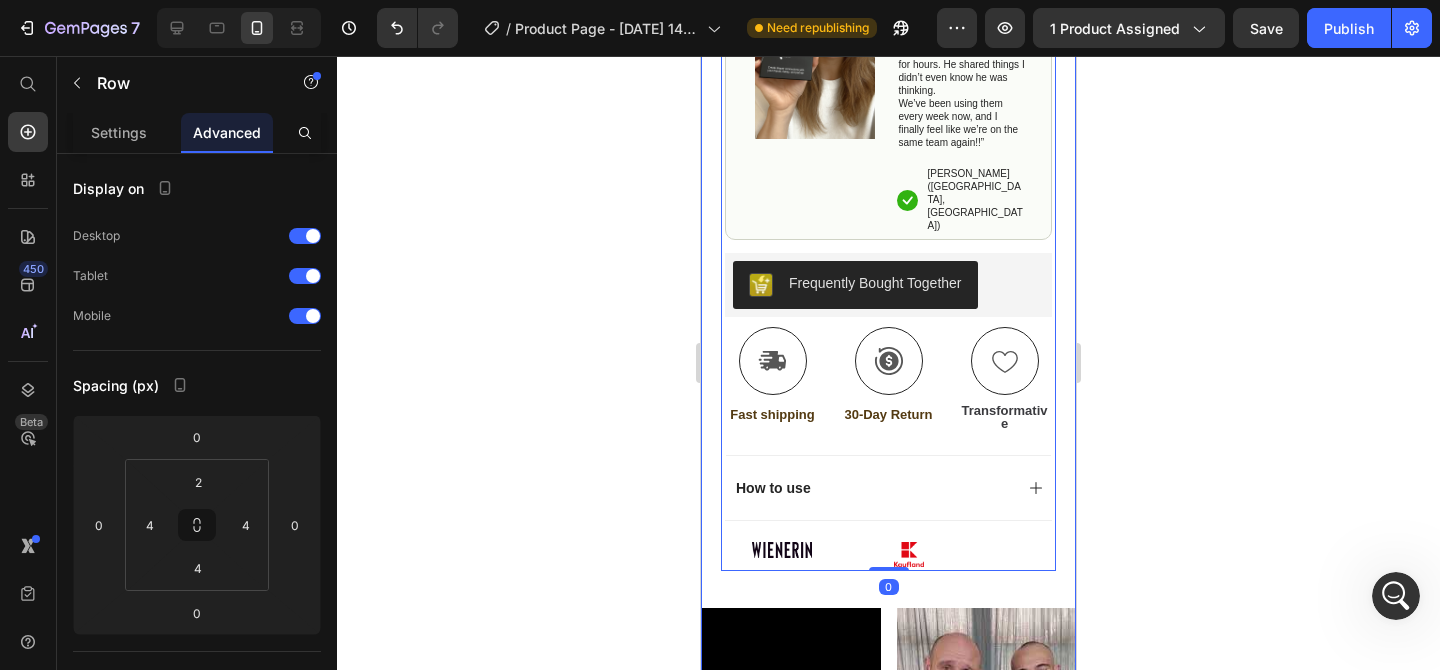 click on "Icon Fast Shipping from Tulsa, OK Text Block Row
Icon 50,000+ Happy Customers Text Block Row
Carousel Row Product Images Row Icon Icon Icon Icon Icon Icon List Text Block Row How Are You Really? Conversation Cards Product Title Find your way back to each other -again and again. Text Block Gentle questions to help you feel close again — without awkward talks or therapy. Text Block Feel close again Be truly understood Reconnect on a deeper level Item List add to cart Add to Cart Image Icon Icon Icon Icon Icon Icon List “I got these cards kind of as a last try before suggesting therapy. I didn’t expect much, but wow. The first night, we stayed up talking for hours. He shared things I didn’t even know he was thinking.  We’ve been using them every week now, and I finally feel like we’re on the same team again!!” Text Block
Icon Emma N. (Houston, USA) Text Block Row Row
Icon" at bounding box center [888, 52] 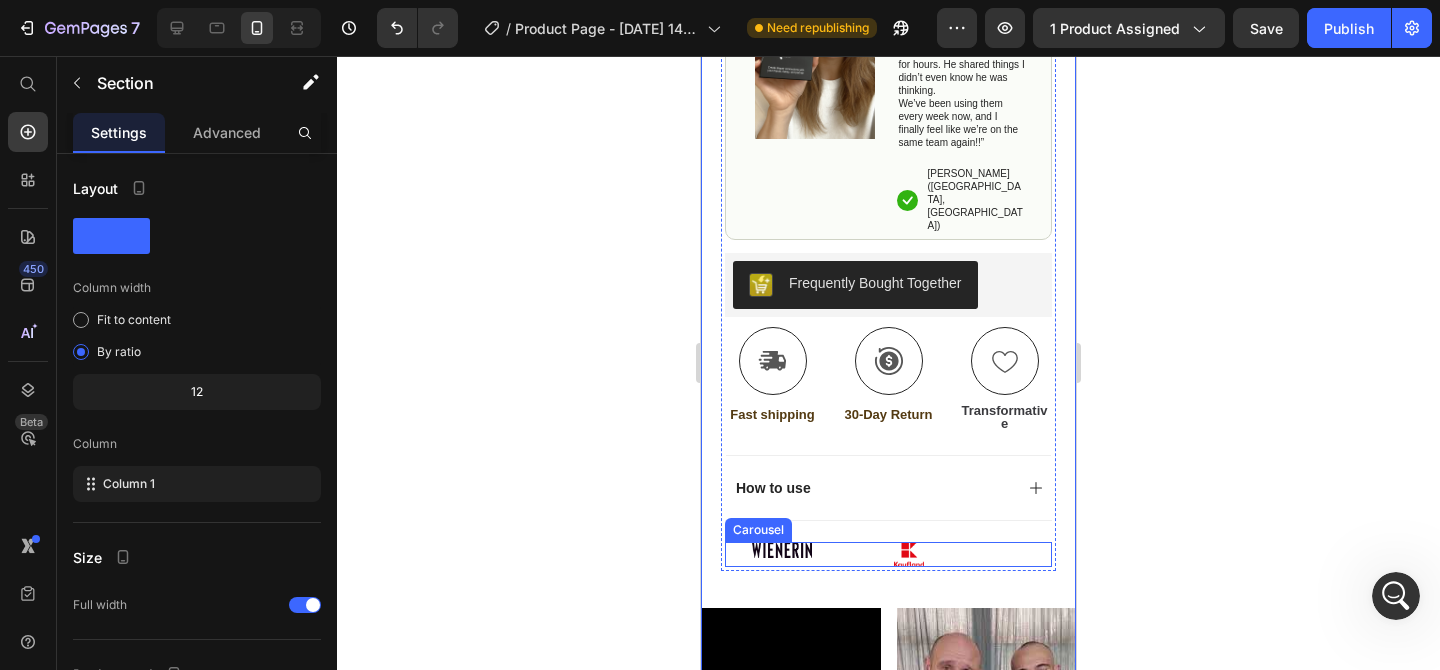 click on "Image Image" at bounding box center [888, 554] 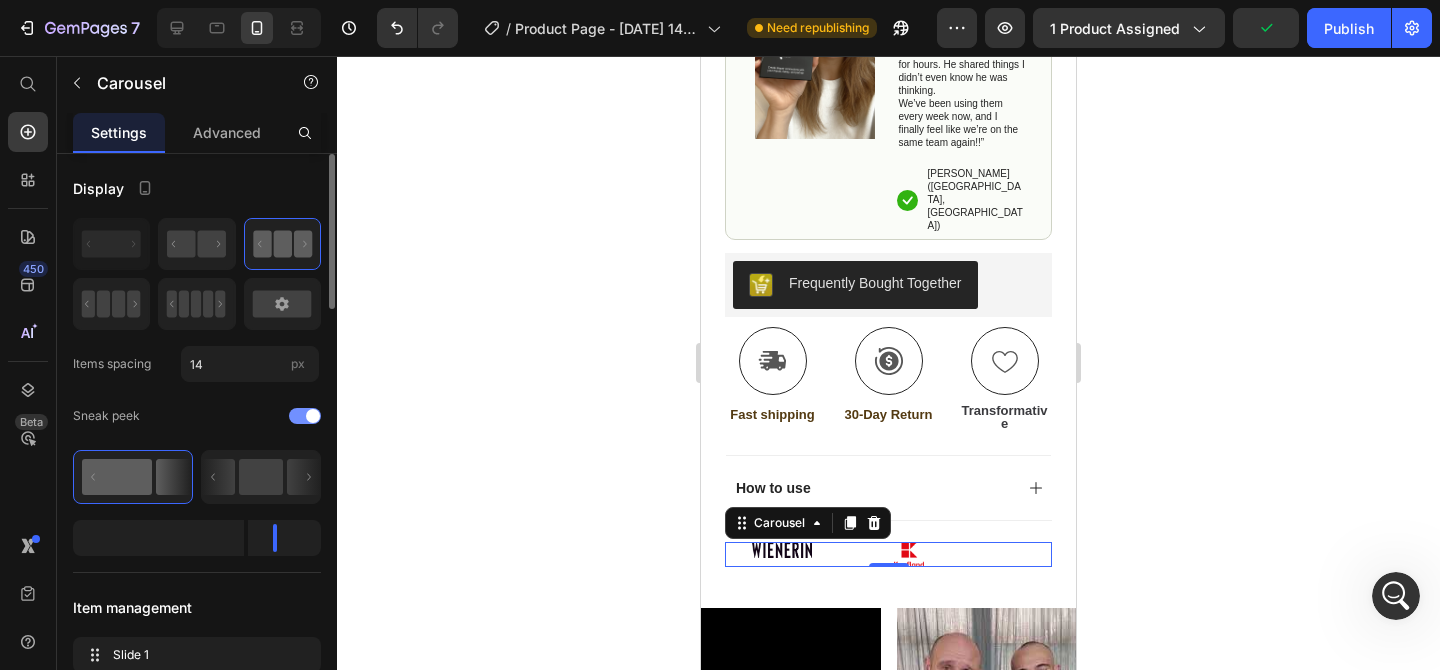 click at bounding box center [313, 416] 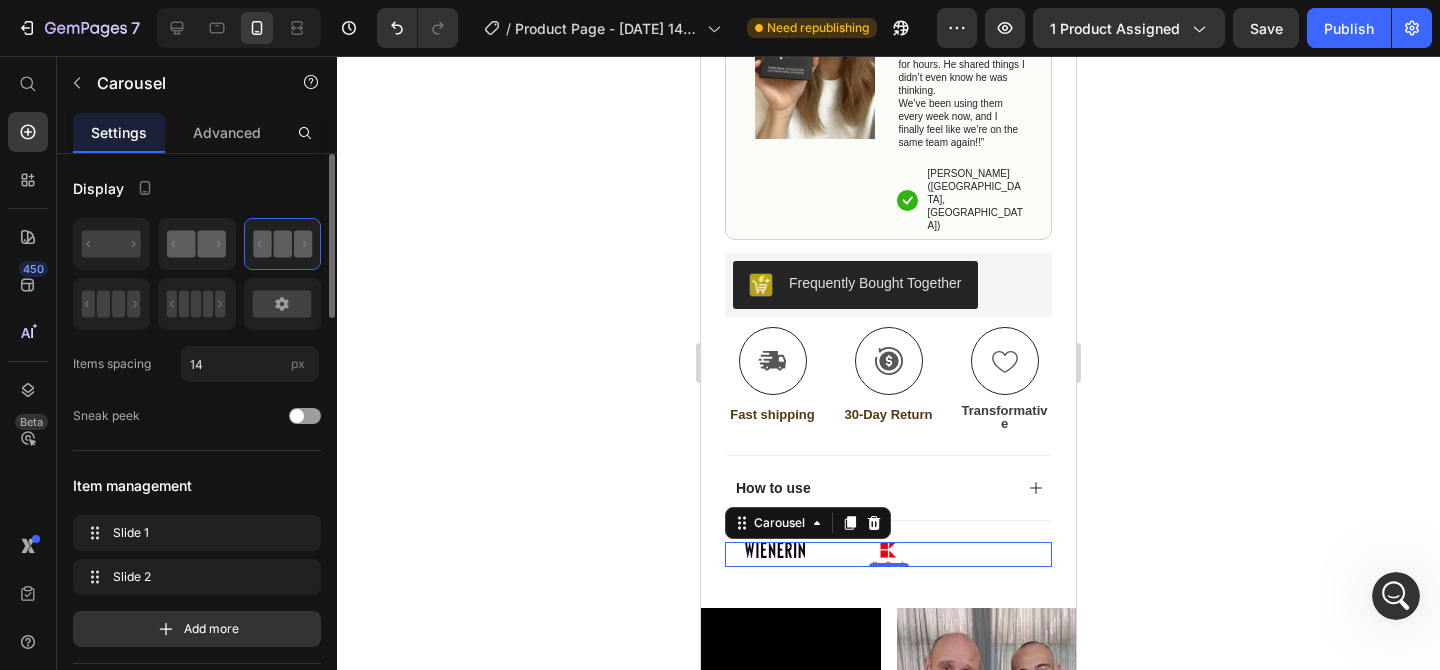click 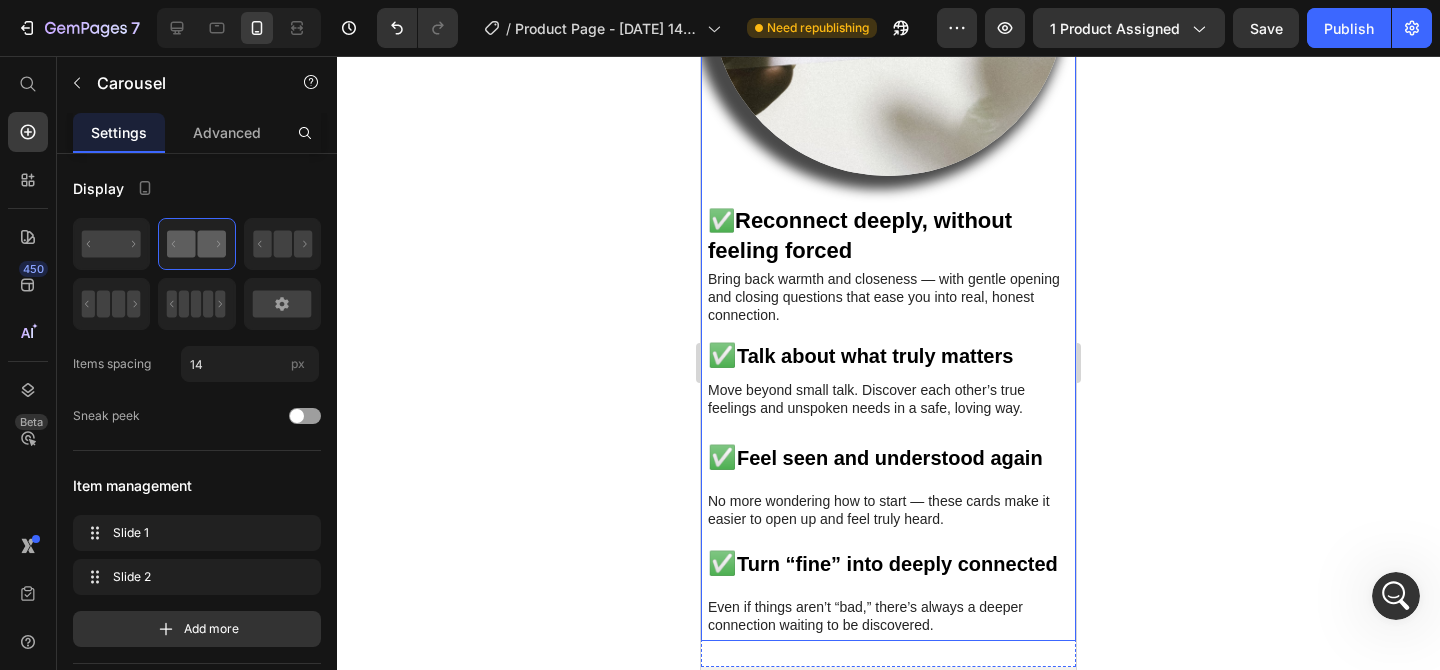scroll, scrollTop: 3220, scrollLeft: 0, axis: vertical 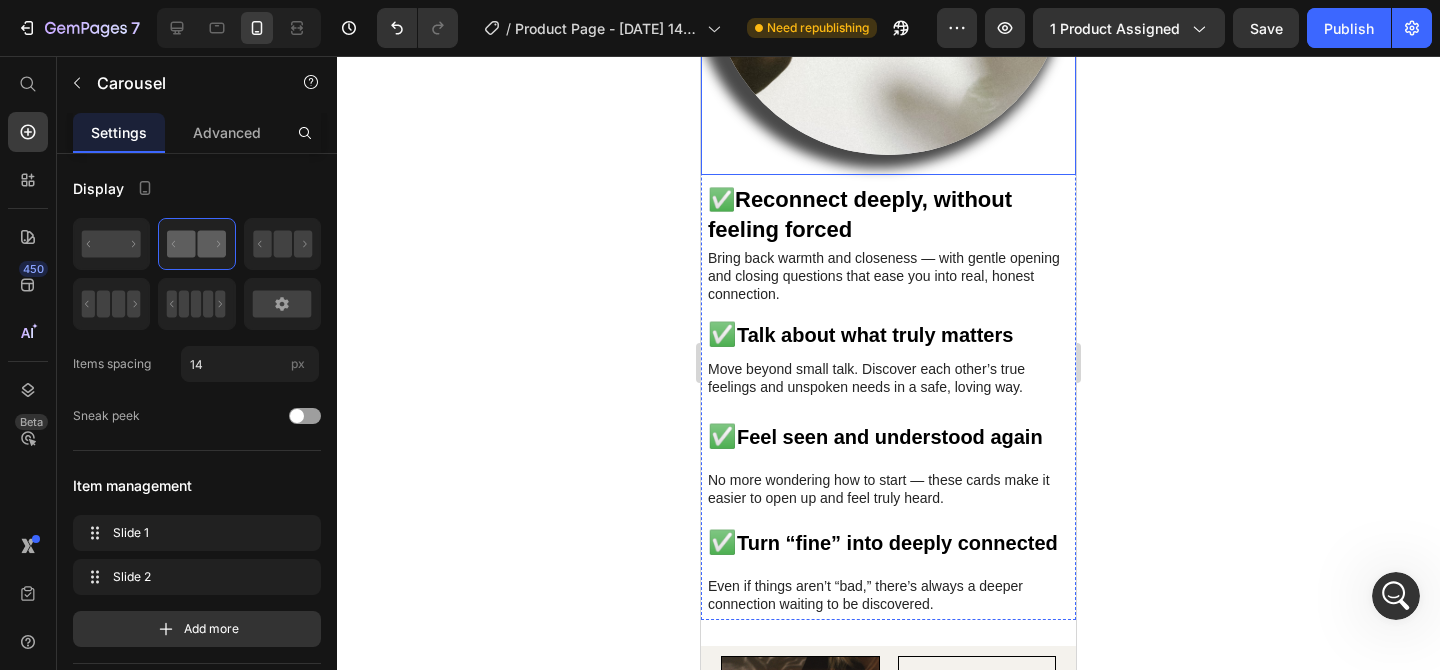 click at bounding box center (888, -14) 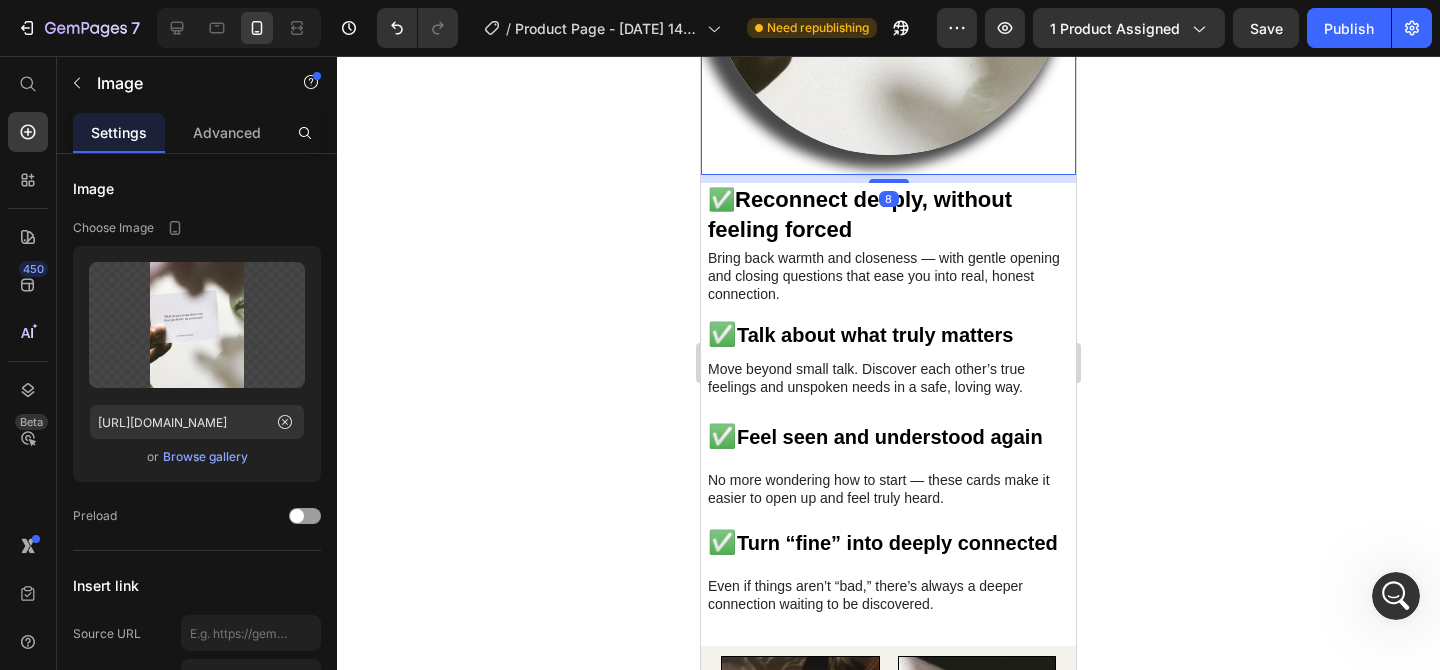 click on "8" at bounding box center [888, 179] 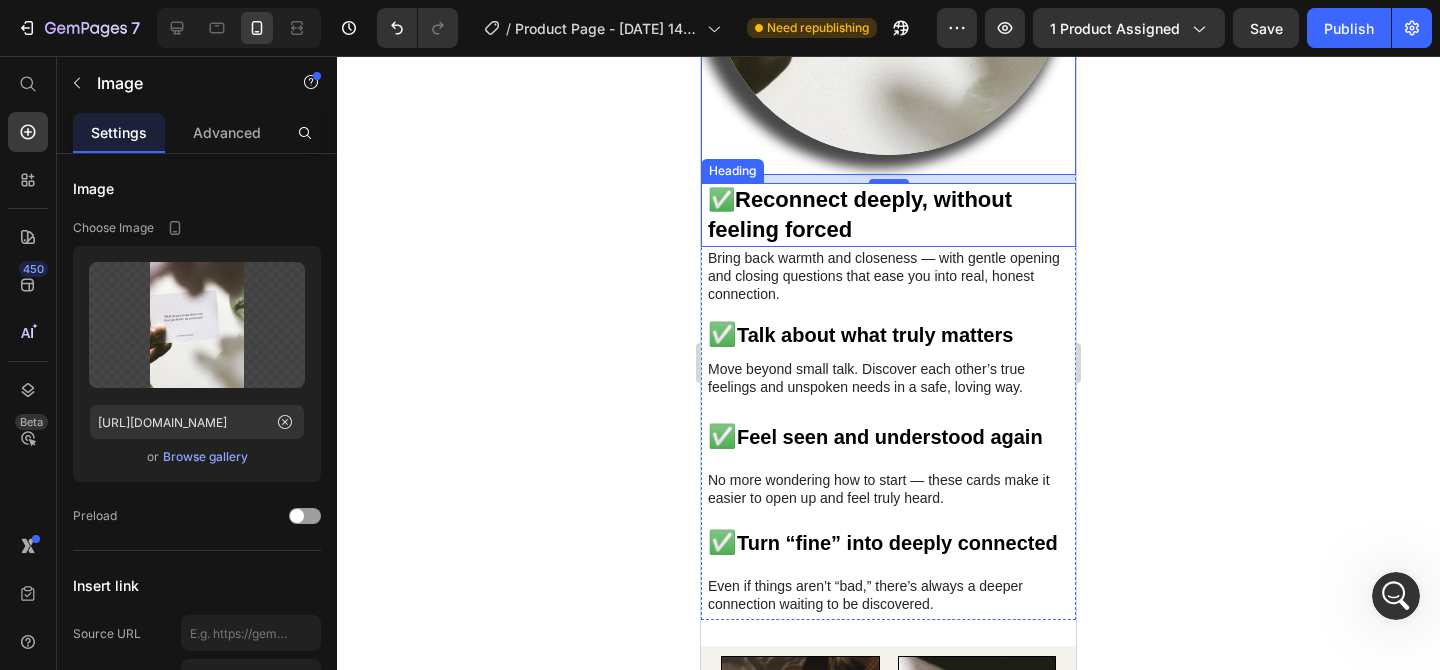 click on "✅  Reconnect deeply, without feeling forced" at bounding box center [888, 215] 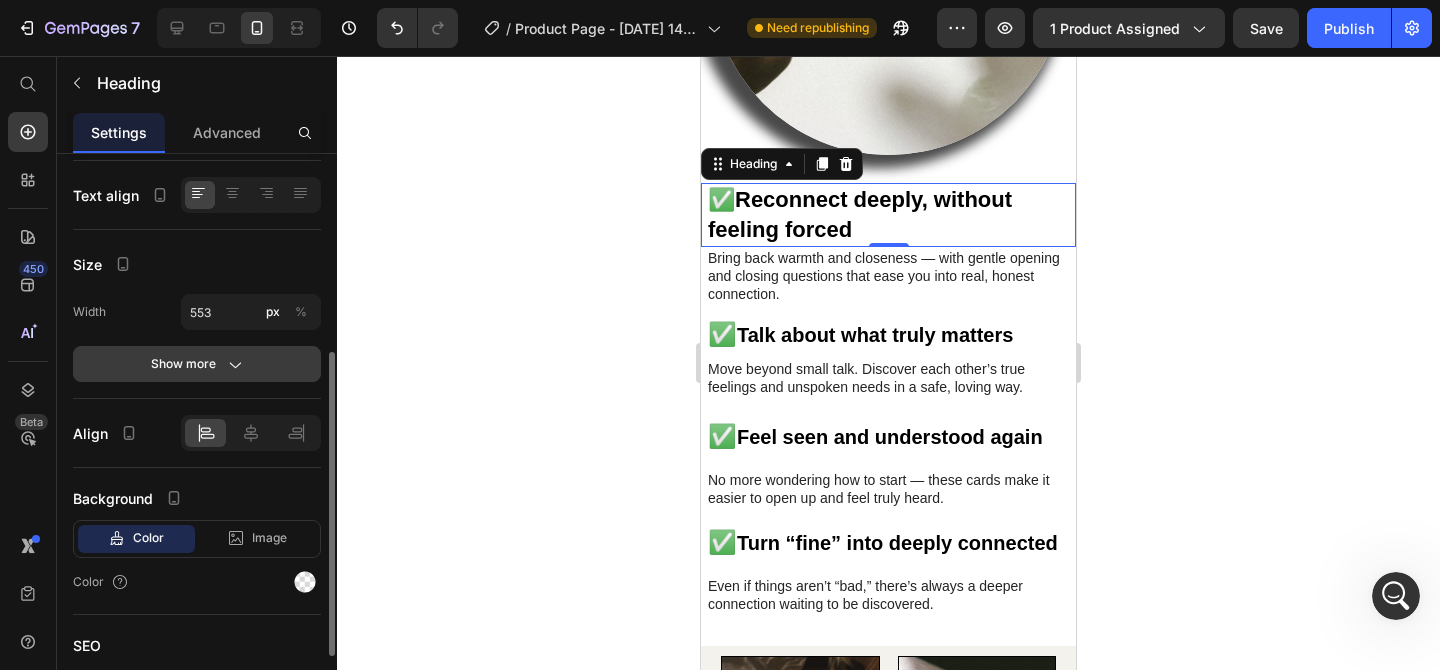 scroll, scrollTop: 504, scrollLeft: 0, axis: vertical 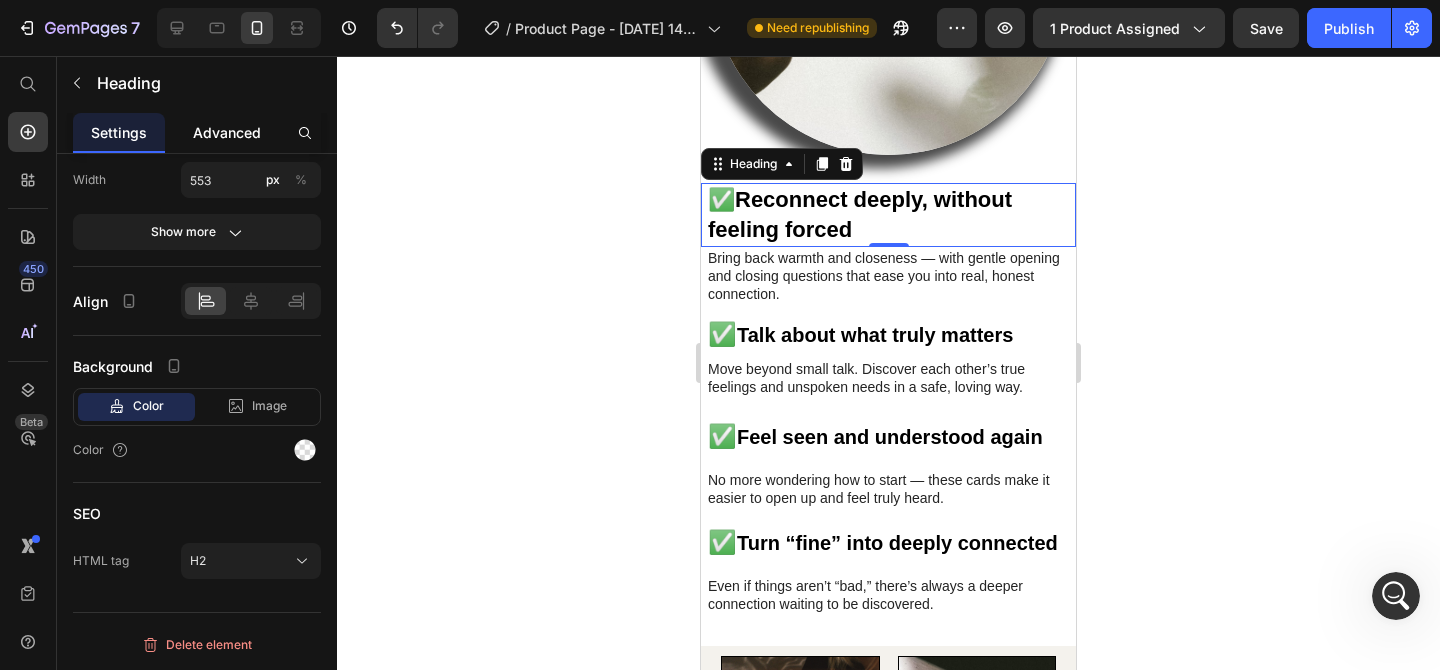 drag, startPoint x: 253, startPoint y: 124, endPoint x: 252, endPoint y: 134, distance: 10.049875 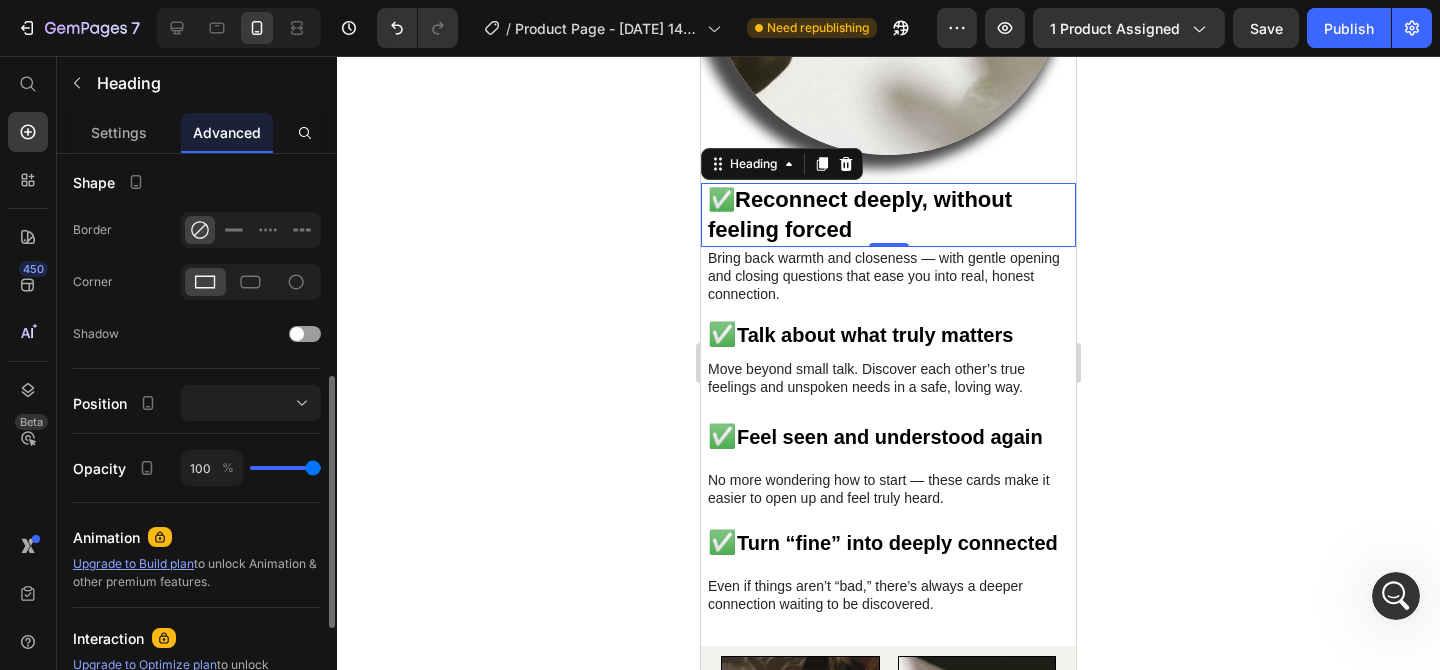 scroll, scrollTop: 0, scrollLeft: 0, axis: both 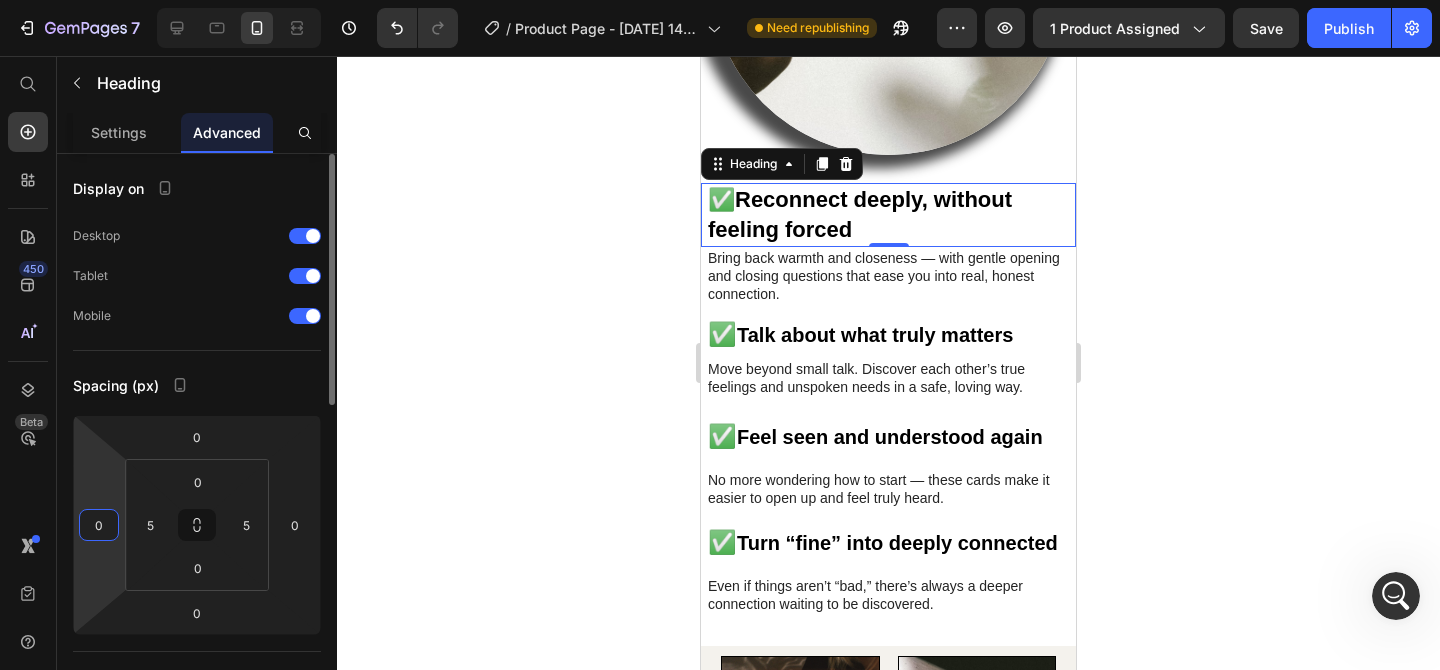 click on "0" at bounding box center [99, 525] 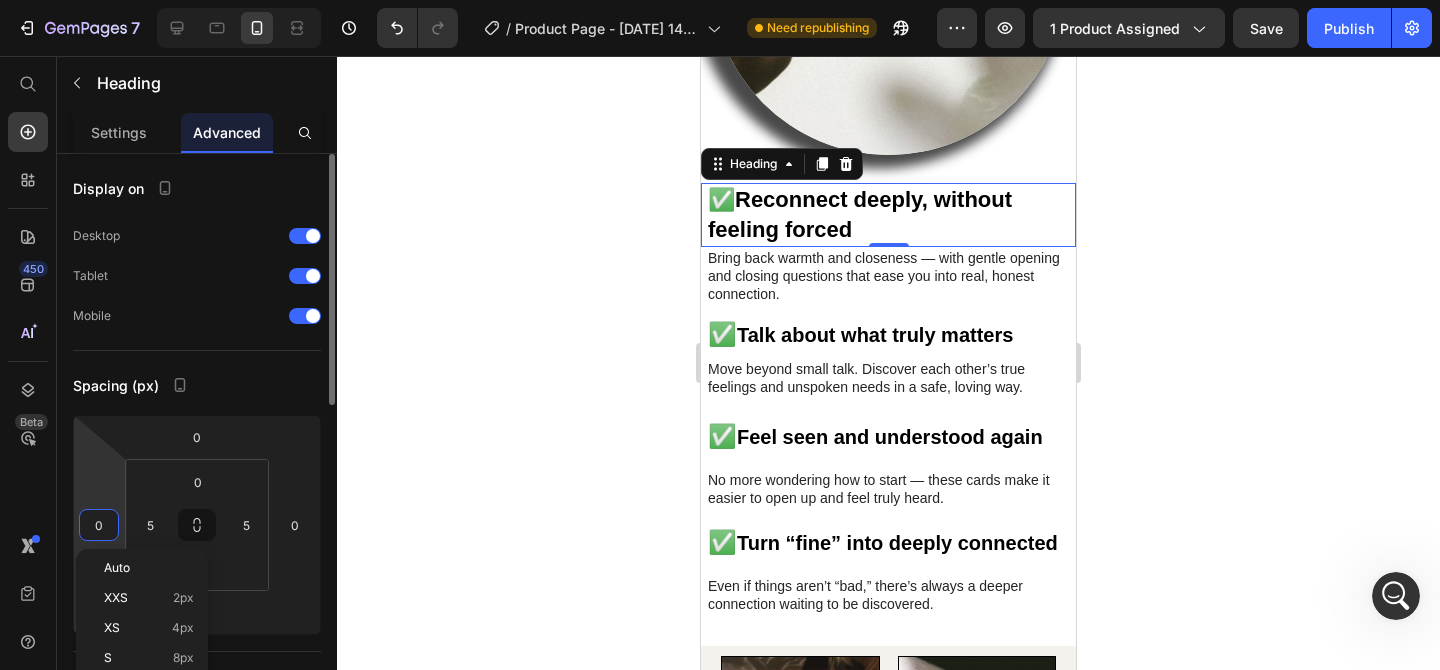 type on "5" 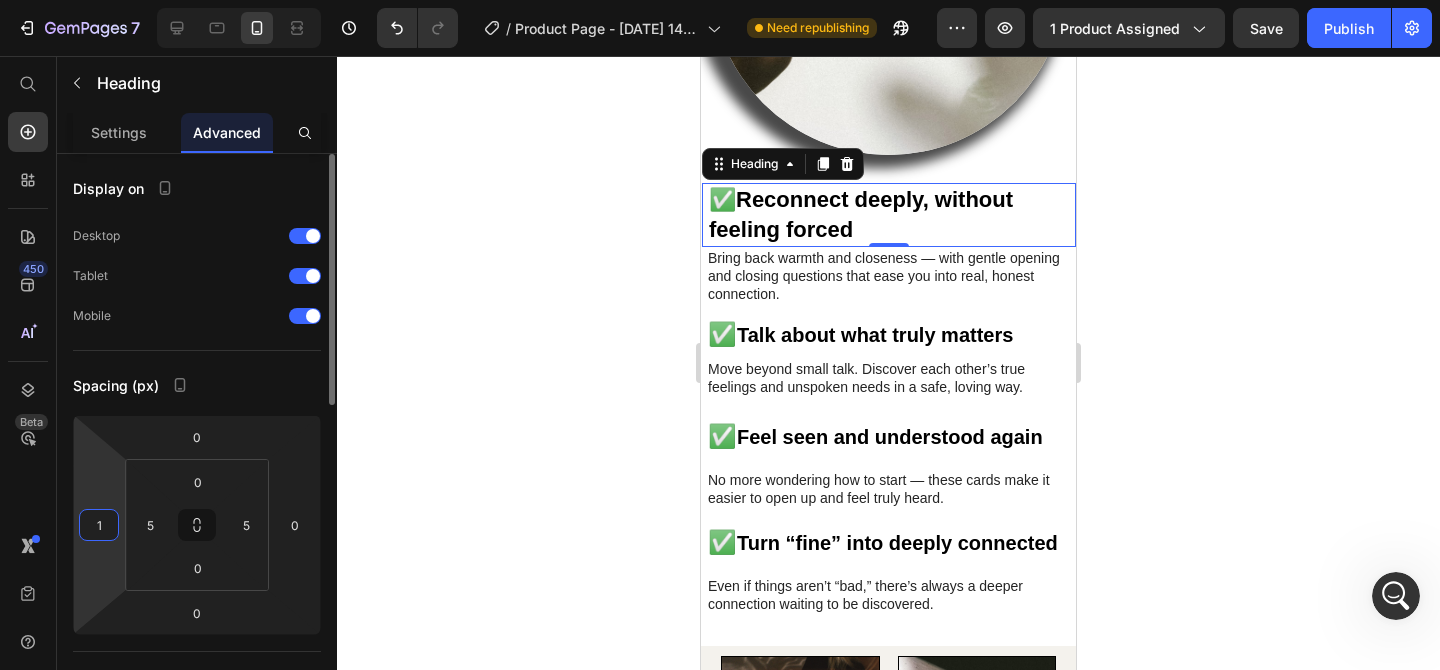 type on "10" 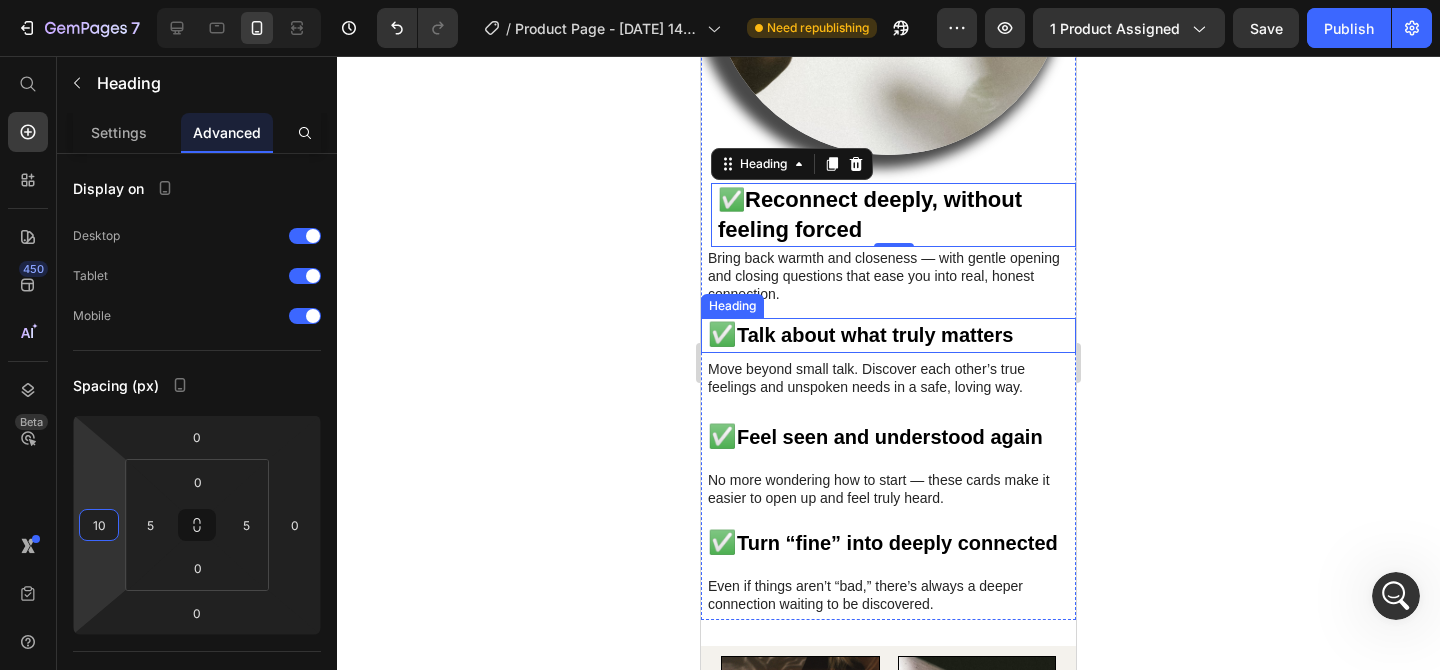 click on "✅  Talk about what truly matters" at bounding box center (888, 335) 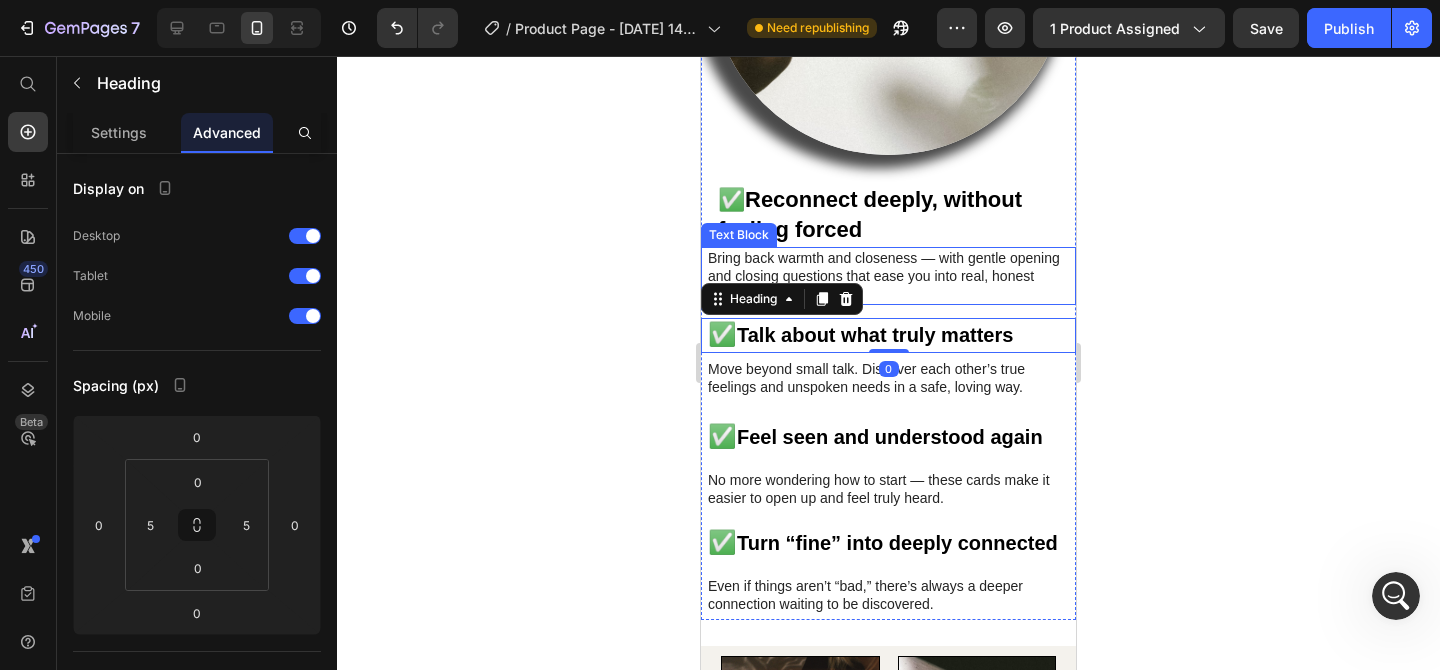 click on "Bring back warmth and closeness — with gentle opening and closing questions that ease you into real, honest connection." at bounding box center [888, 276] 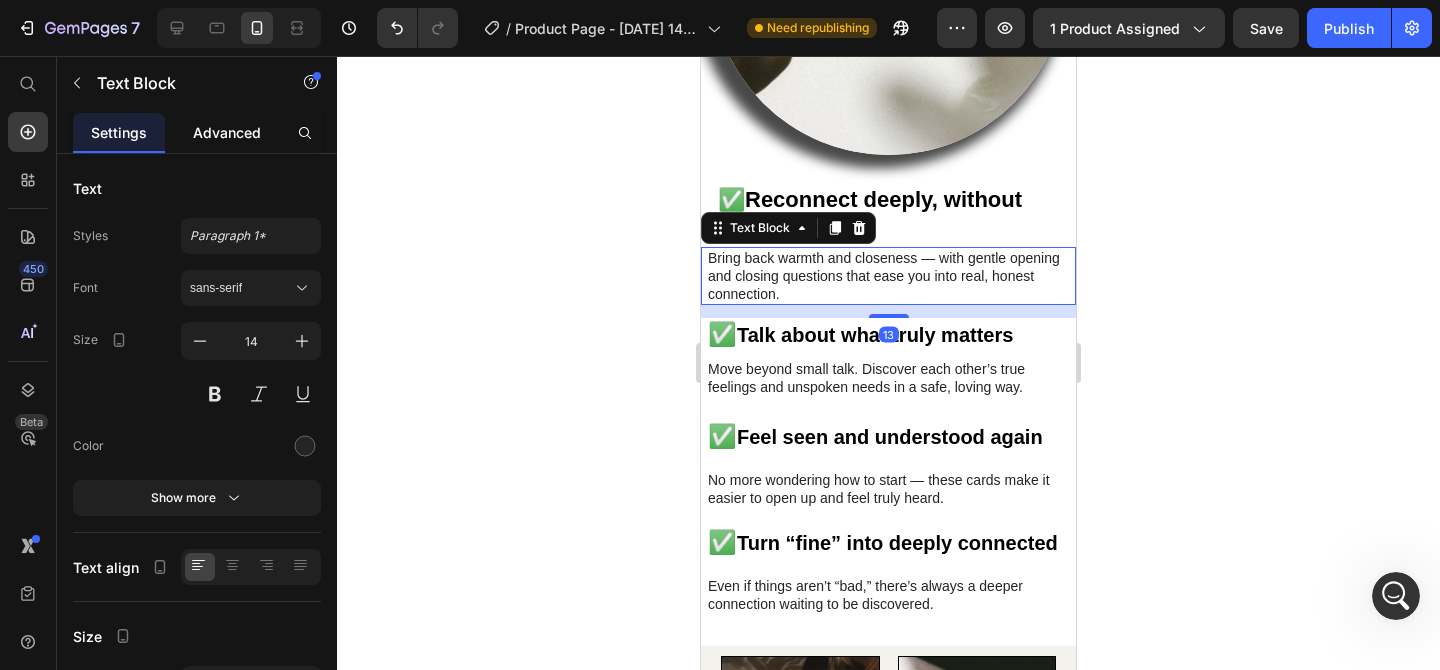 click on "Advanced" at bounding box center [227, 132] 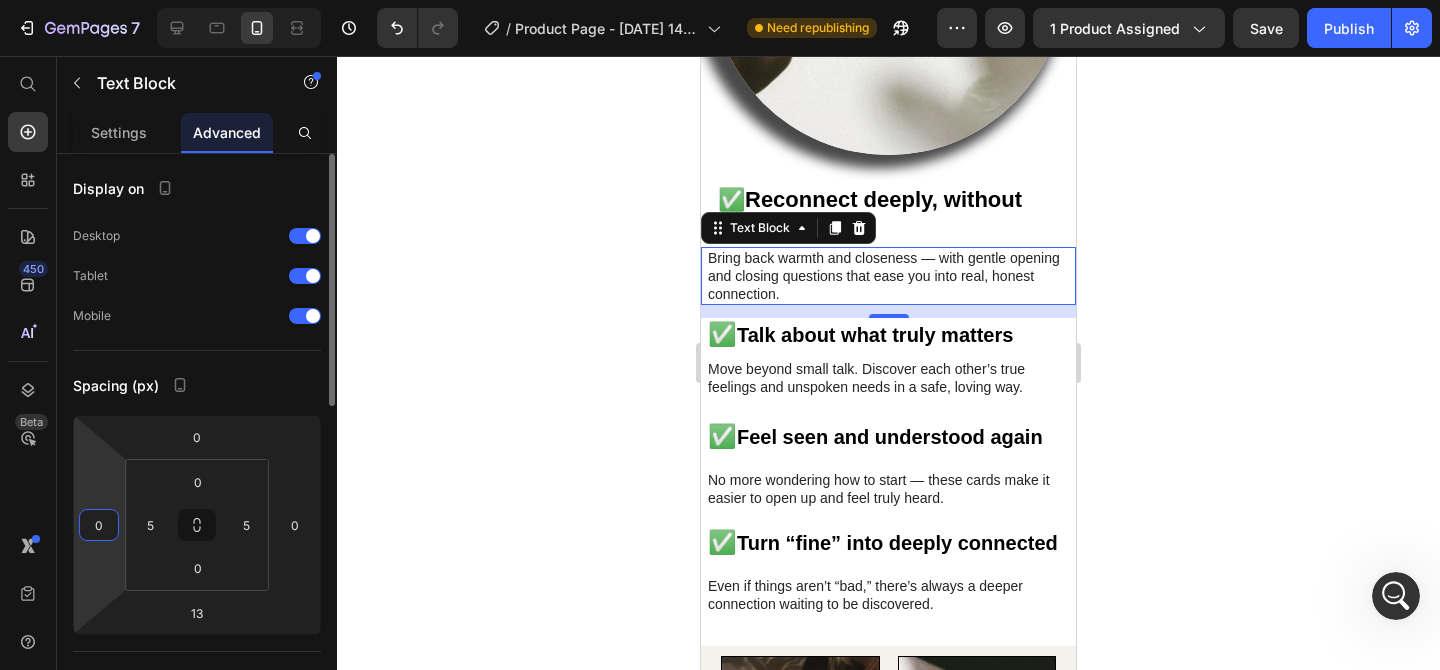 click on "0" at bounding box center [99, 525] 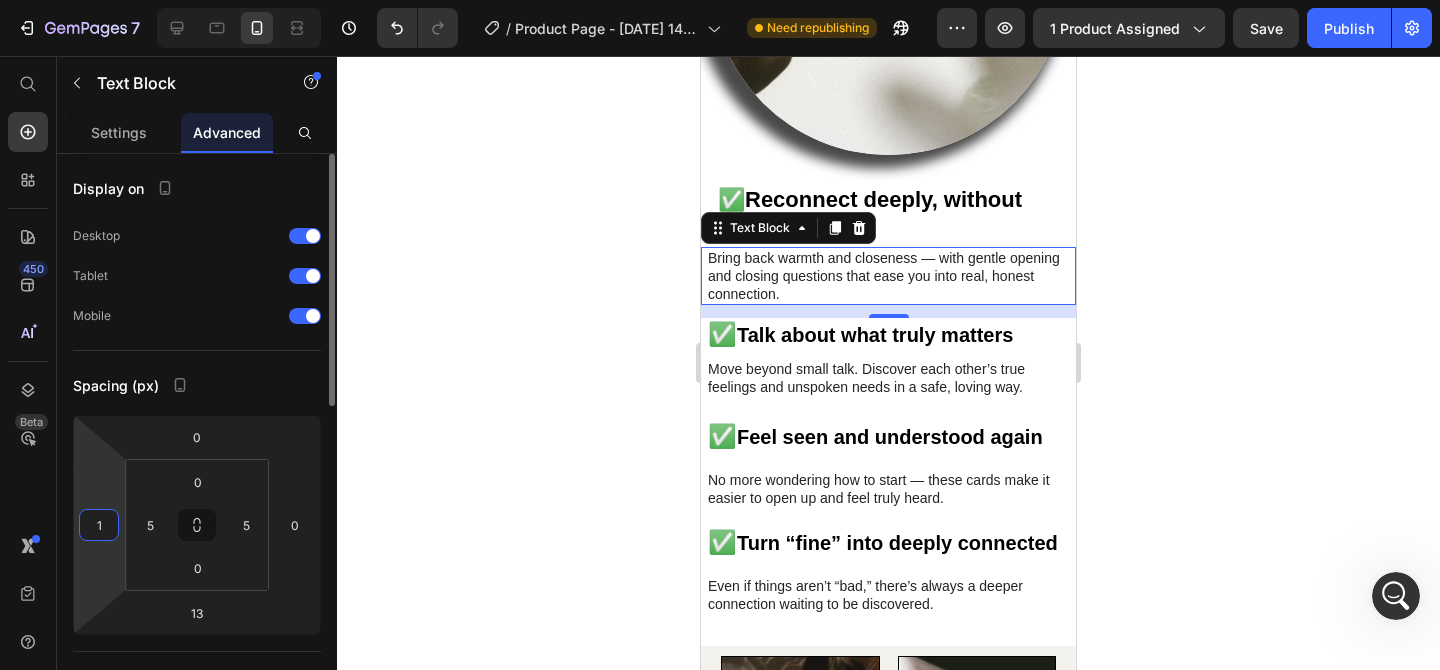 type on "10" 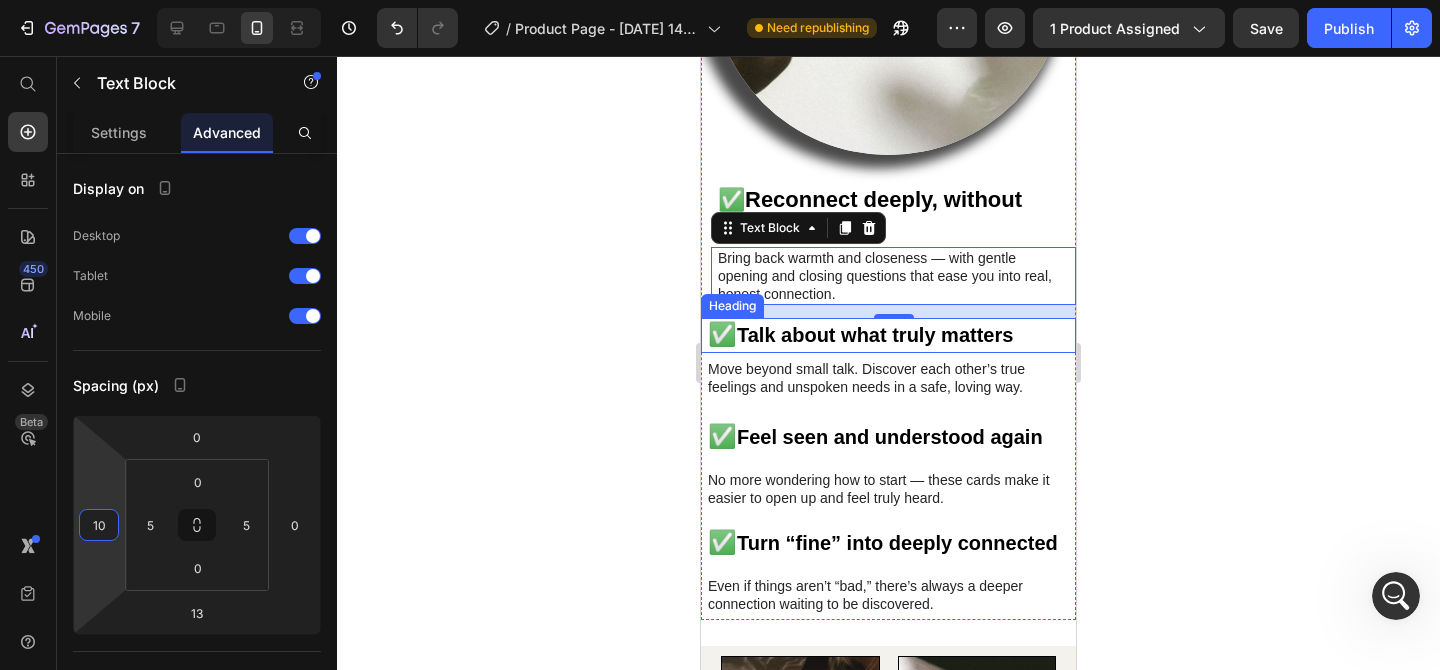 click on "Talk about what truly matters" at bounding box center (875, 335) 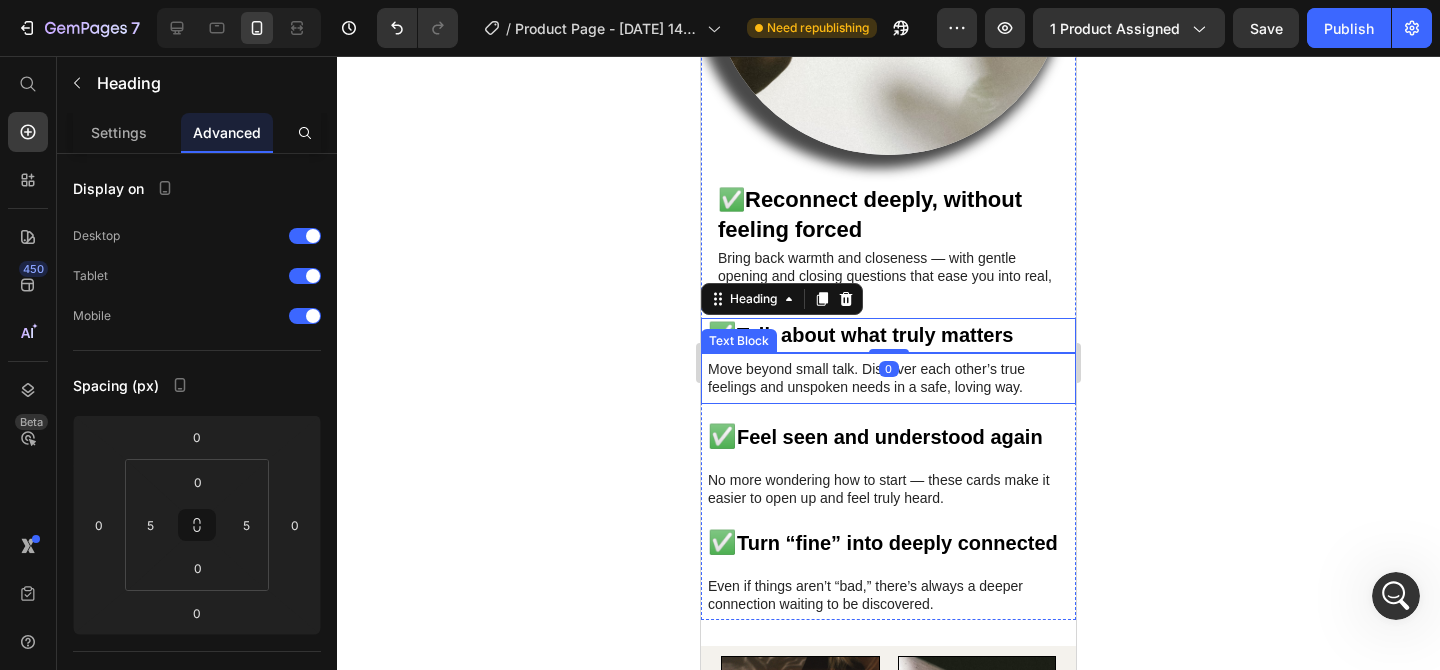 click on "Move beyond small talk. Discover each other’s true feelings and unspoken needs in a safe, loving way." at bounding box center (888, 378) 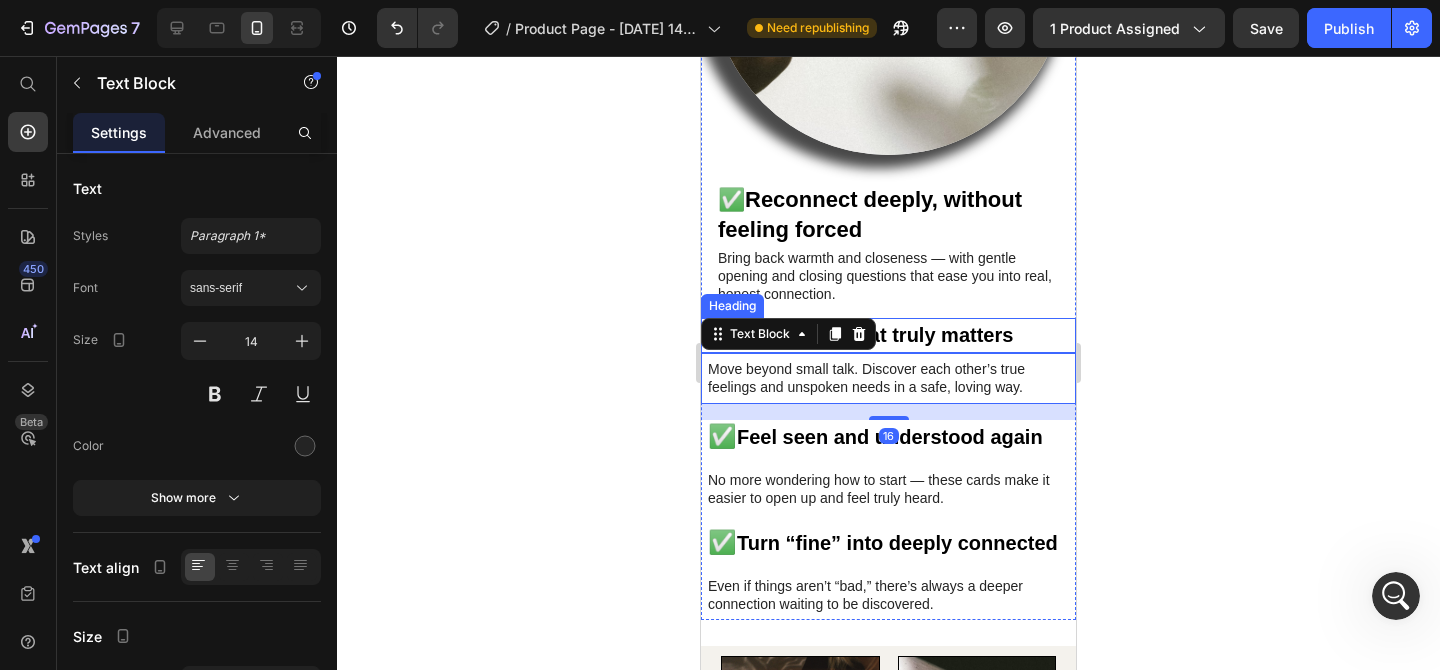 click on "Talk about what truly matters" at bounding box center [875, 335] 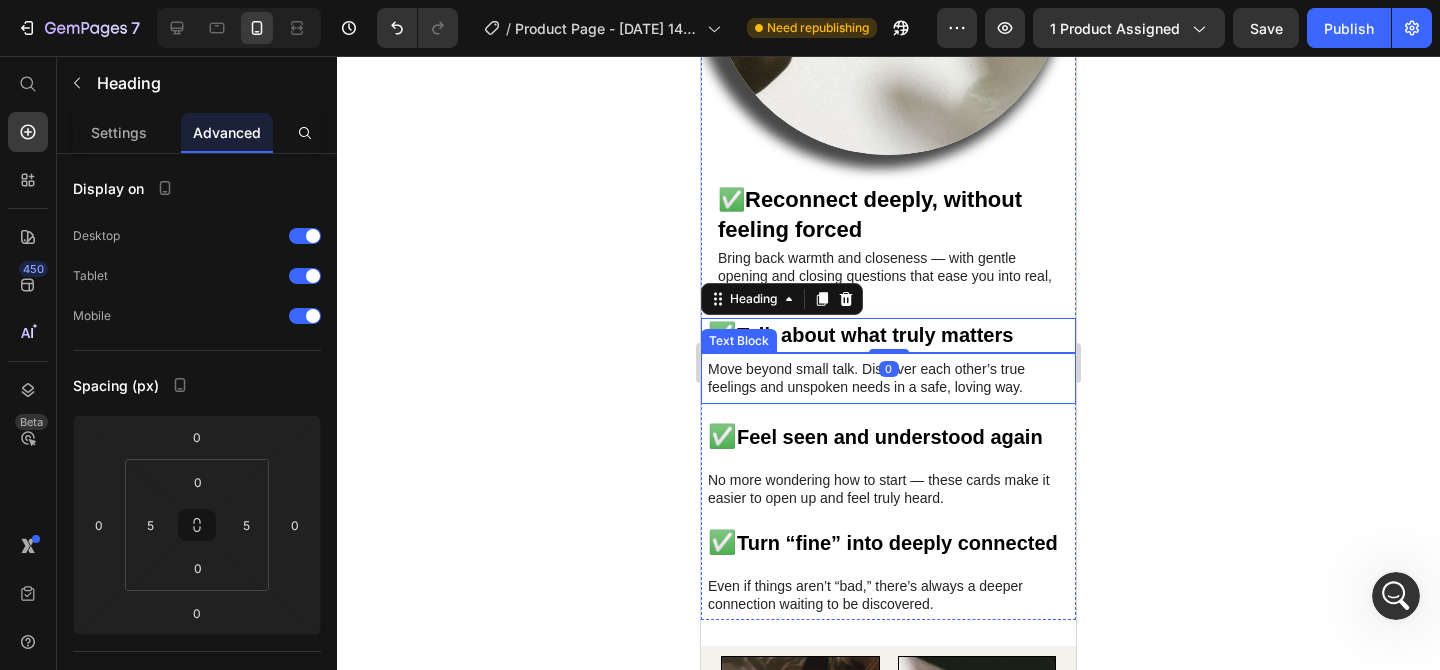 click on "Move beyond small talk. Discover each other’s true feelings and unspoken needs in a safe, loving way. Text Block" at bounding box center [888, 378] 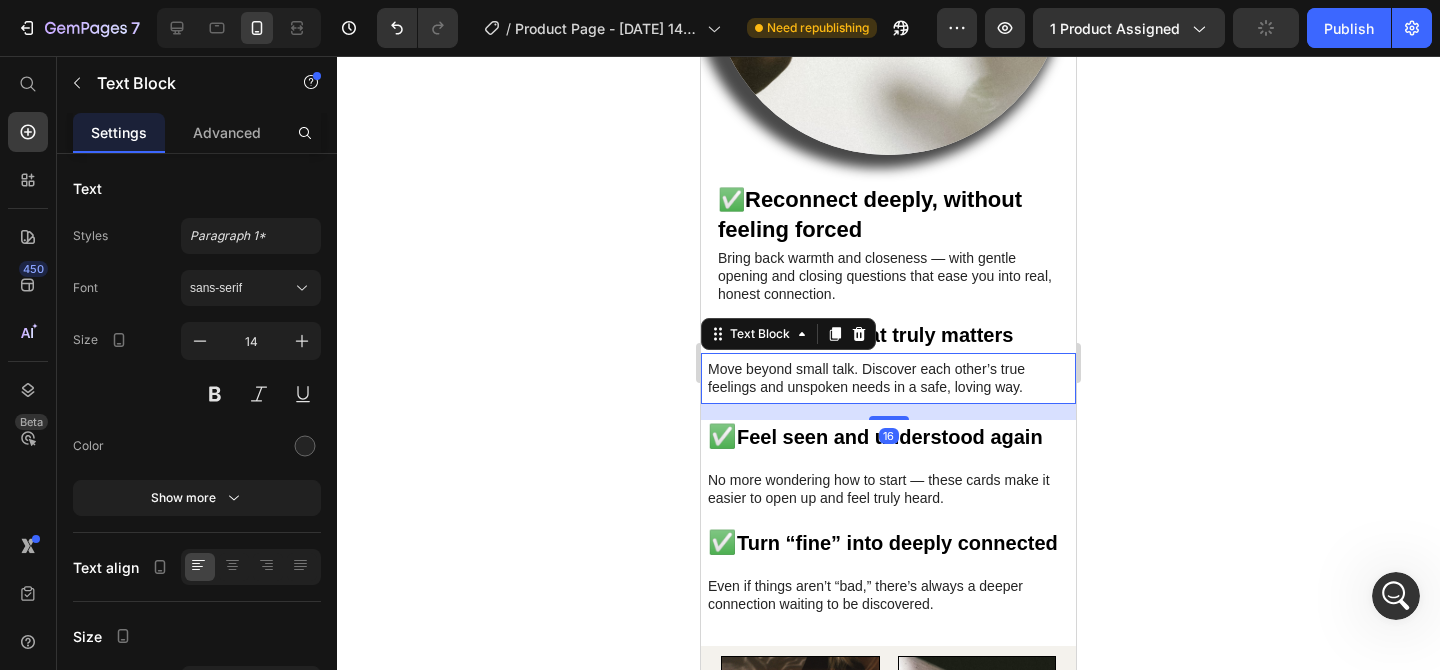 click on "Talk about what truly matters" at bounding box center (875, 335) 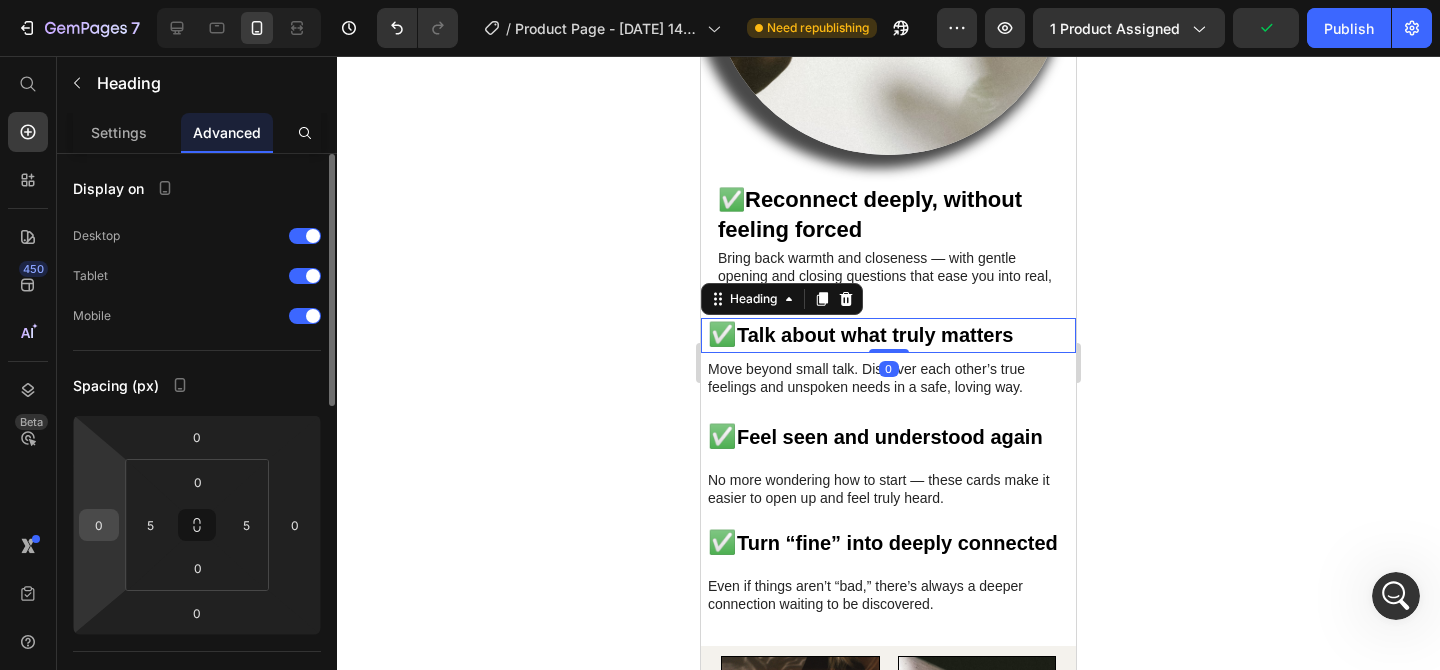click on "0" at bounding box center [99, 525] 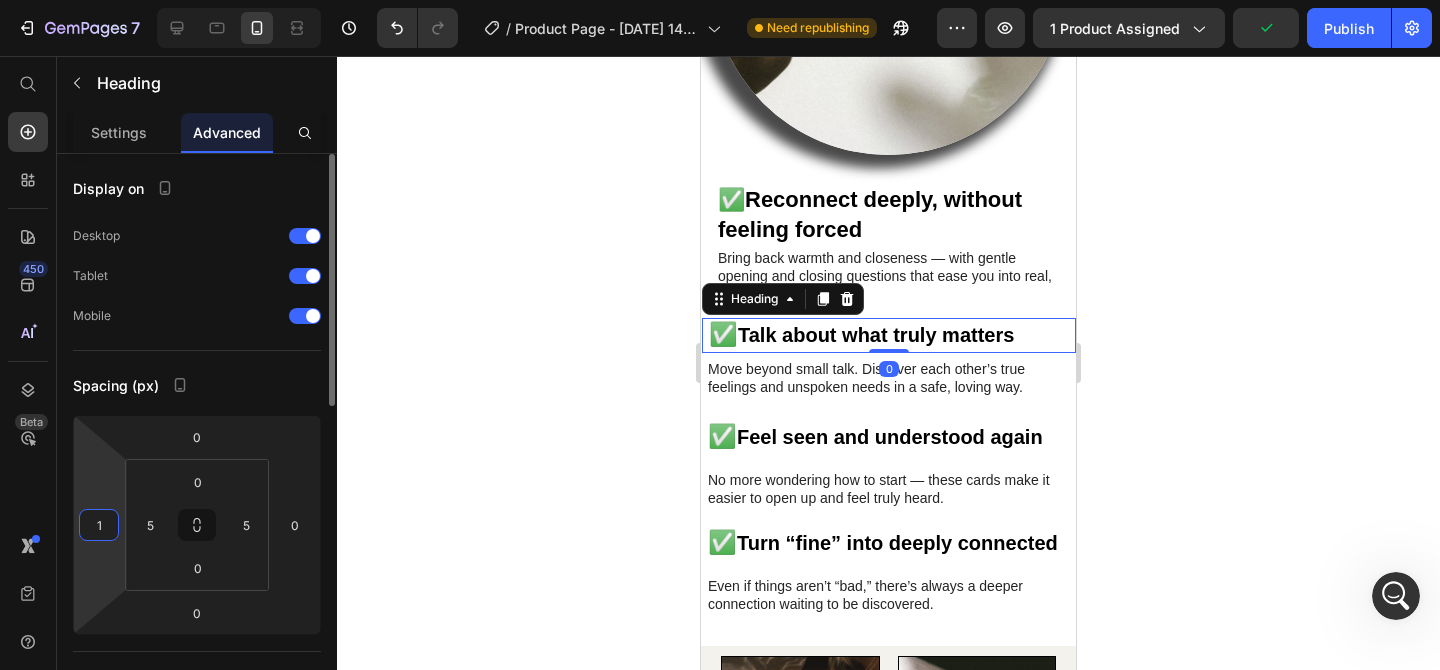 type on "10" 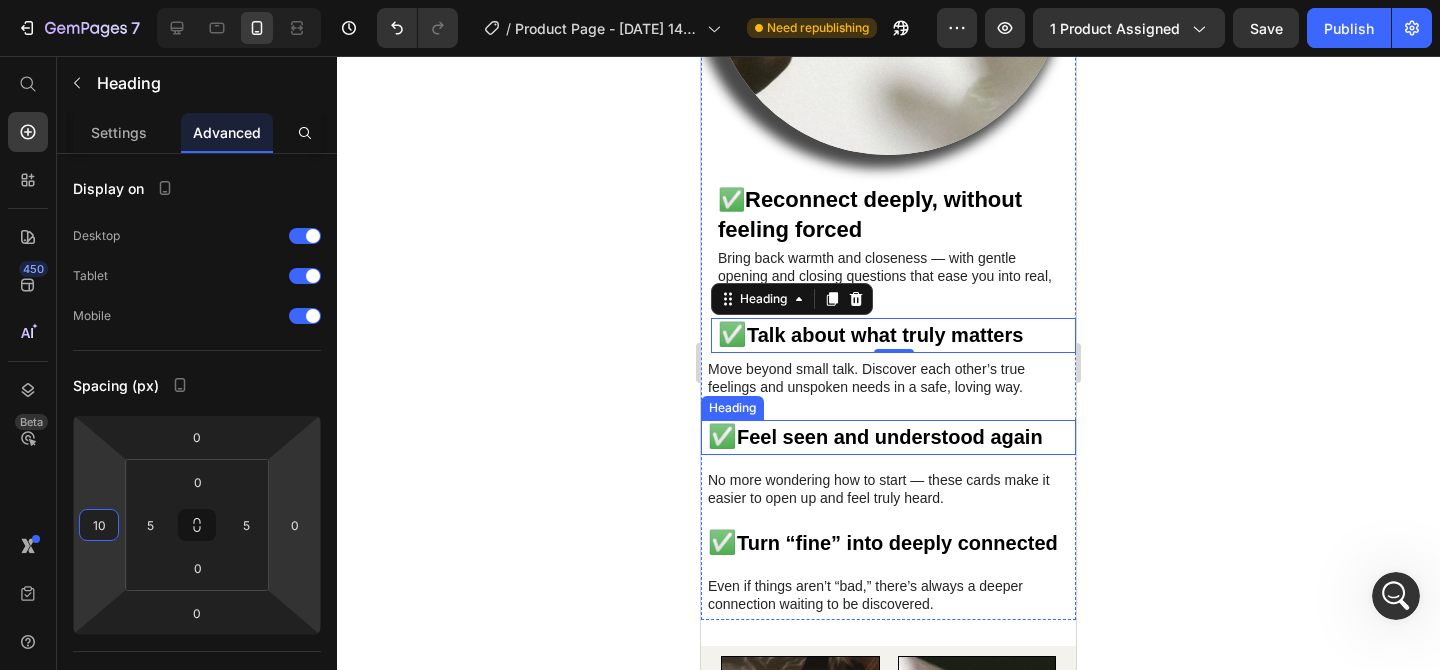 click on "Move beyond small talk. Discover each other’s true feelings and unspoken needs in a safe, loving way." at bounding box center (888, 378) 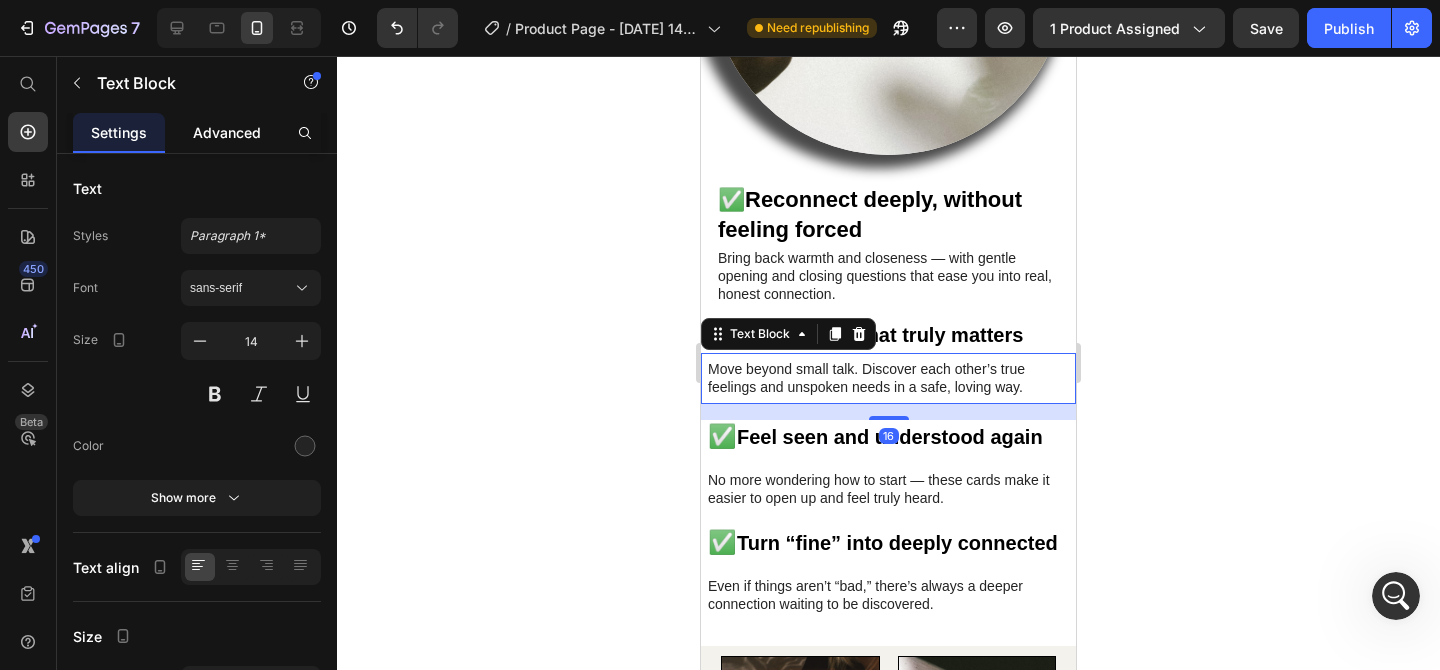 click on "Advanced" at bounding box center [227, 132] 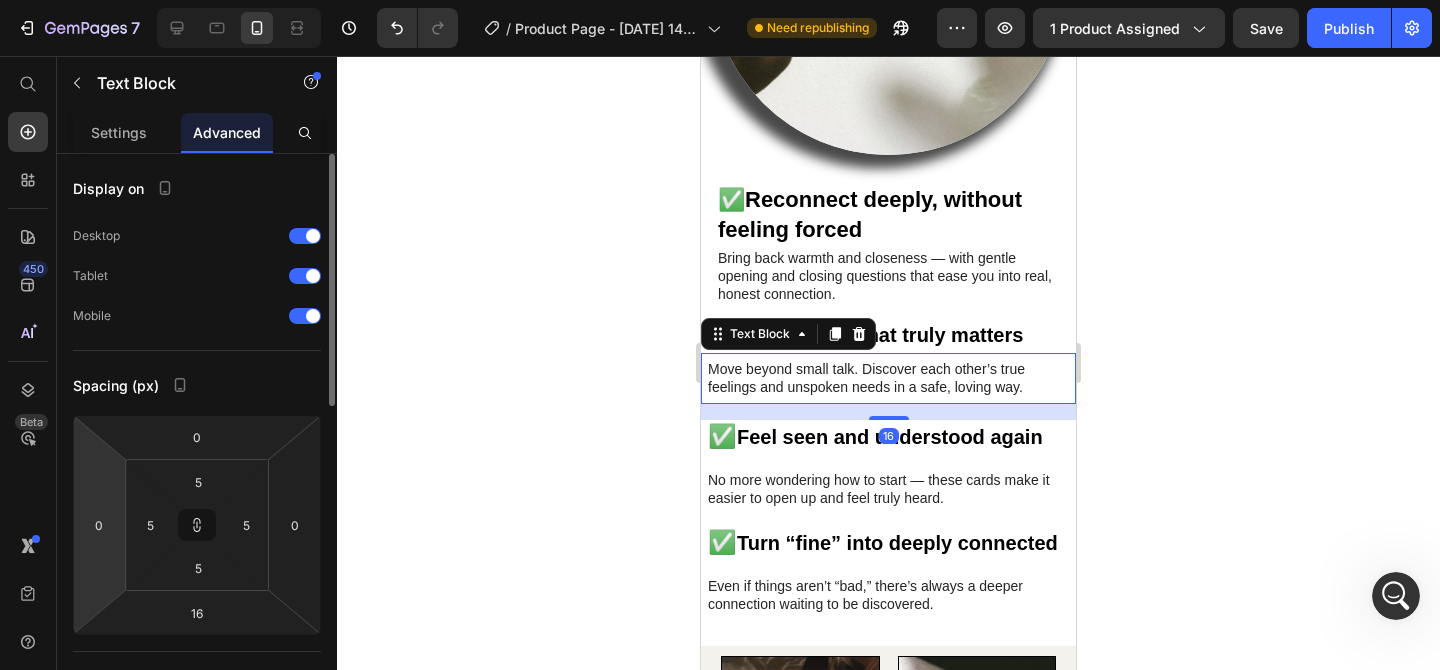 click on "0" at bounding box center (99, 525) 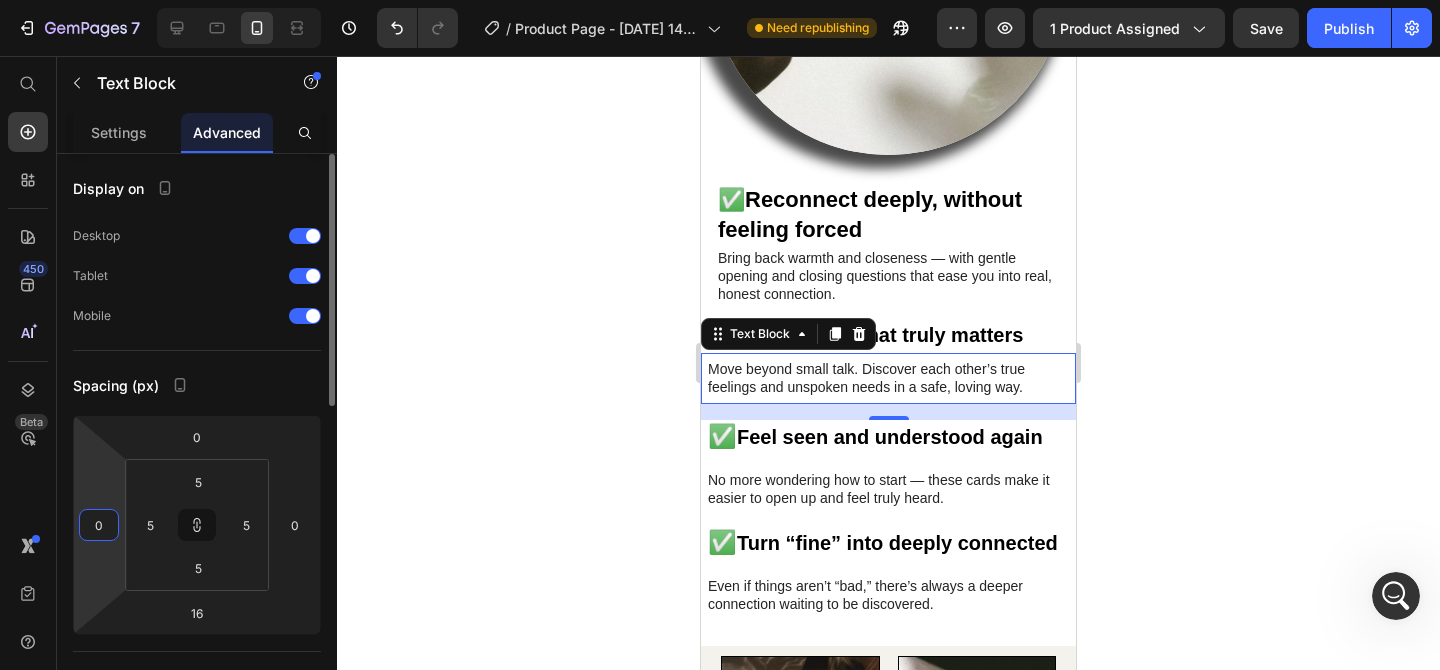 click on "0" at bounding box center (99, 525) 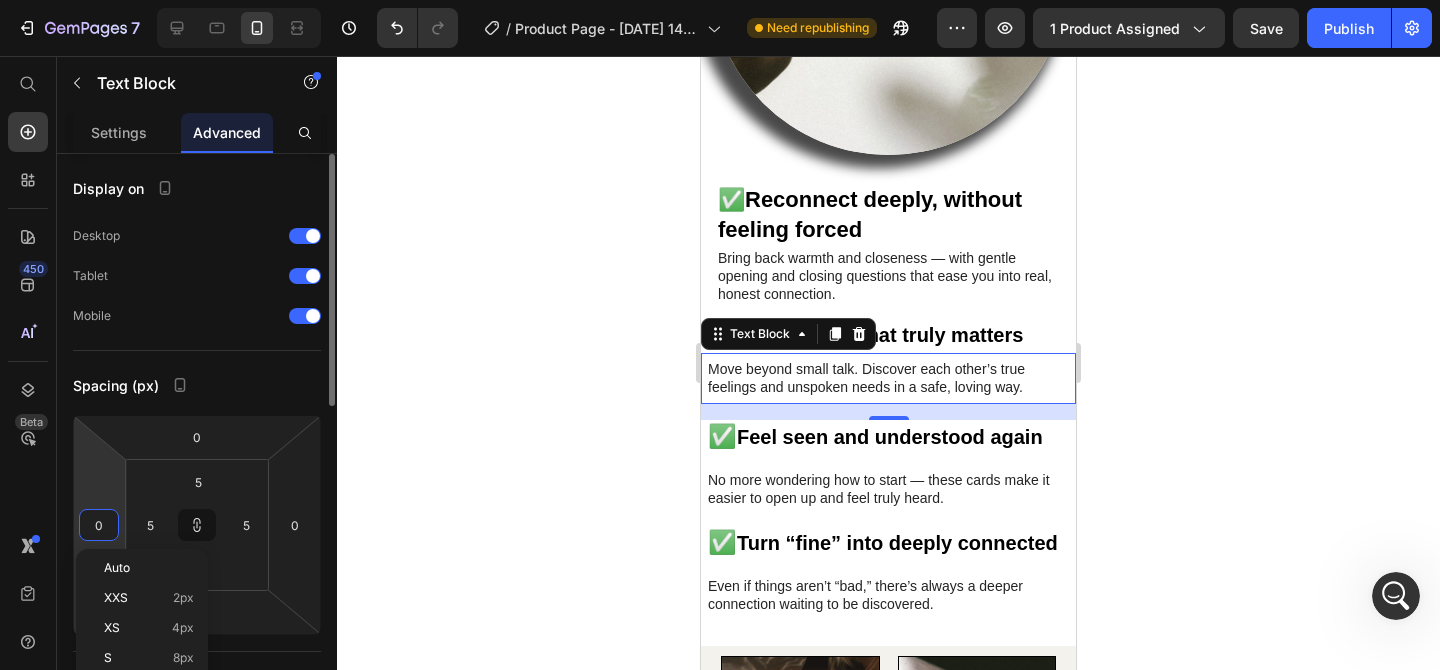 type on "1" 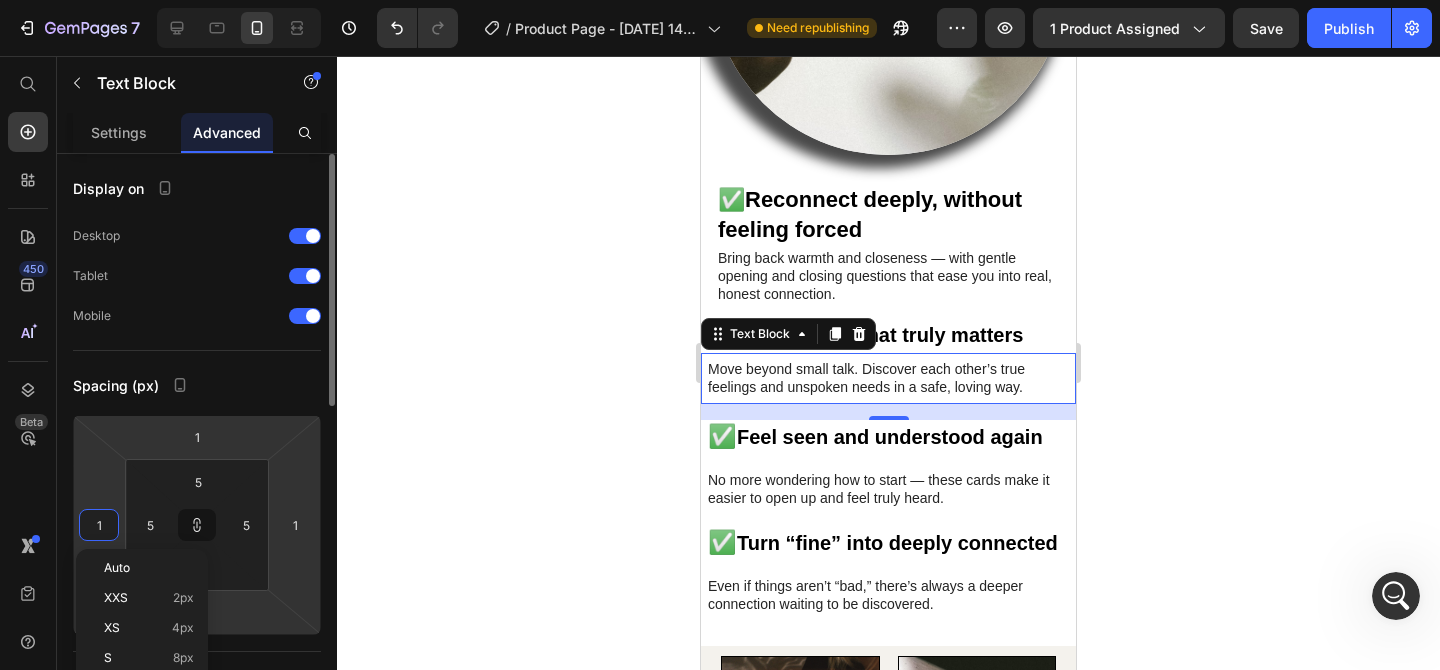 type on "10" 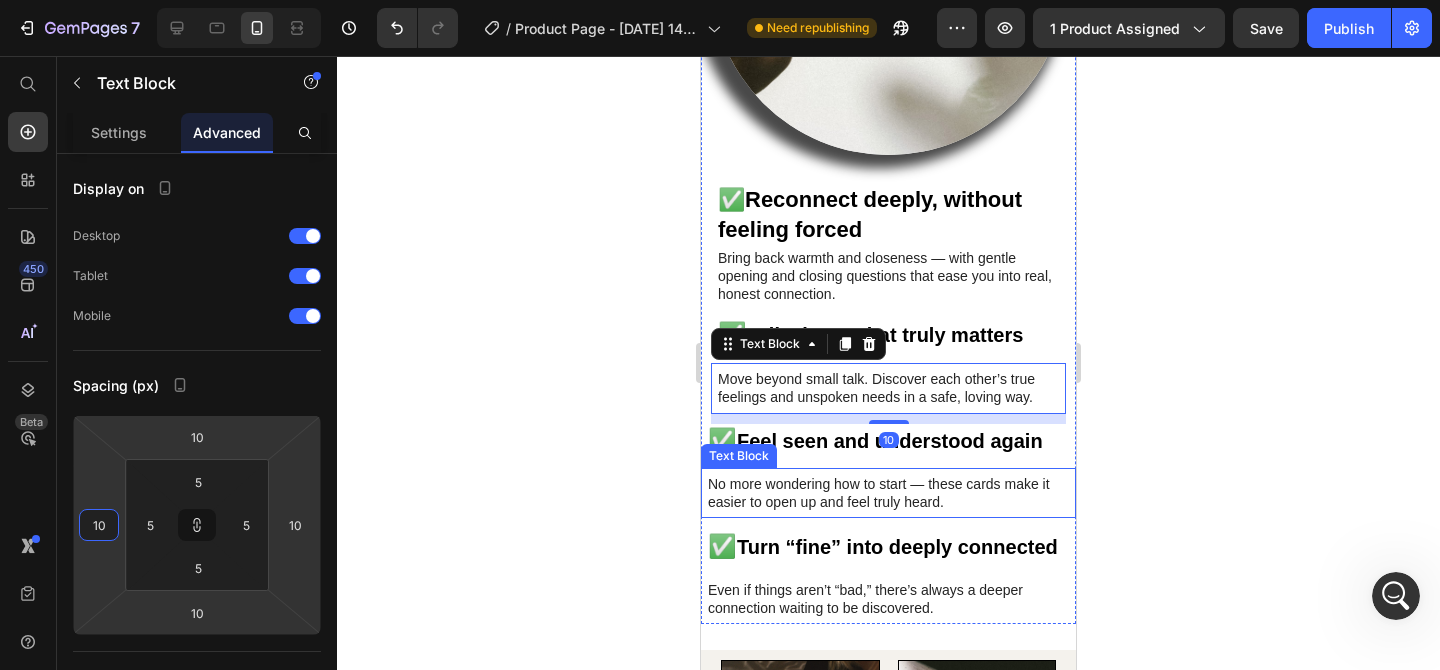 click on "Text Block" at bounding box center (739, 456) 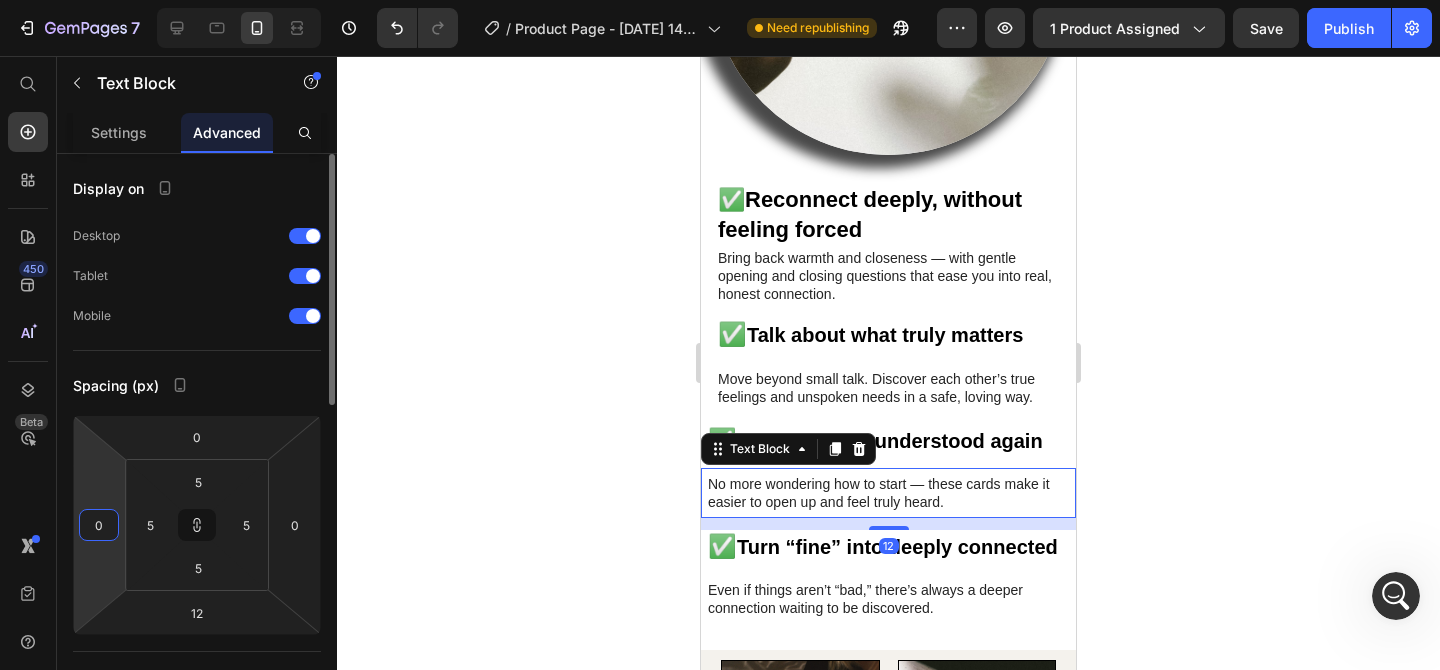 click on "0" at bounding box center (99, 525) 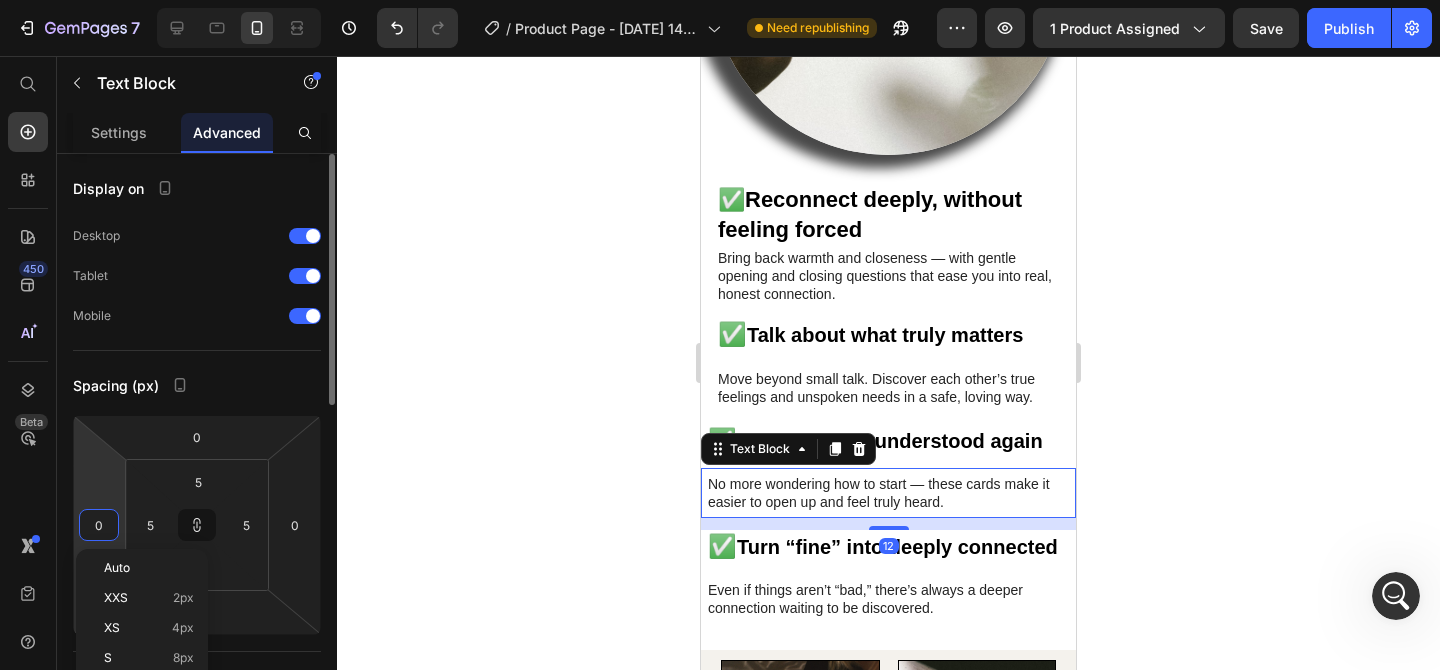type on "1" 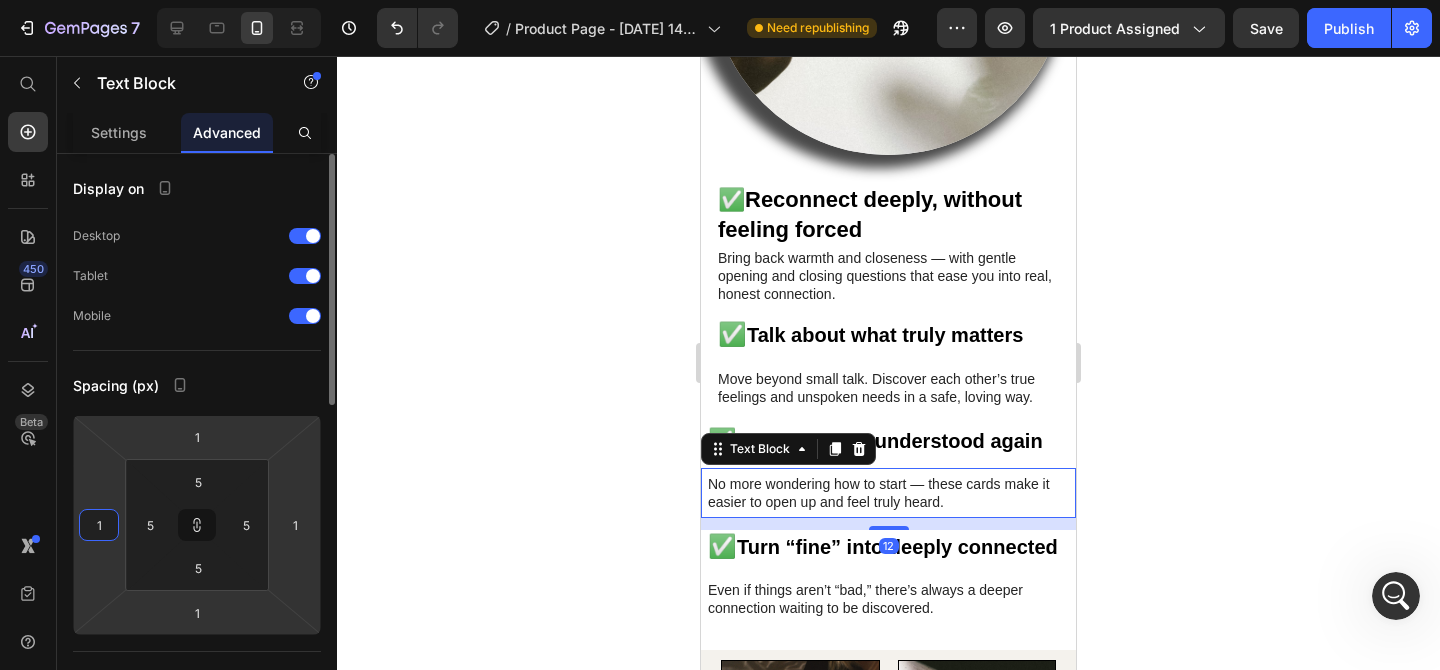 type on "10" 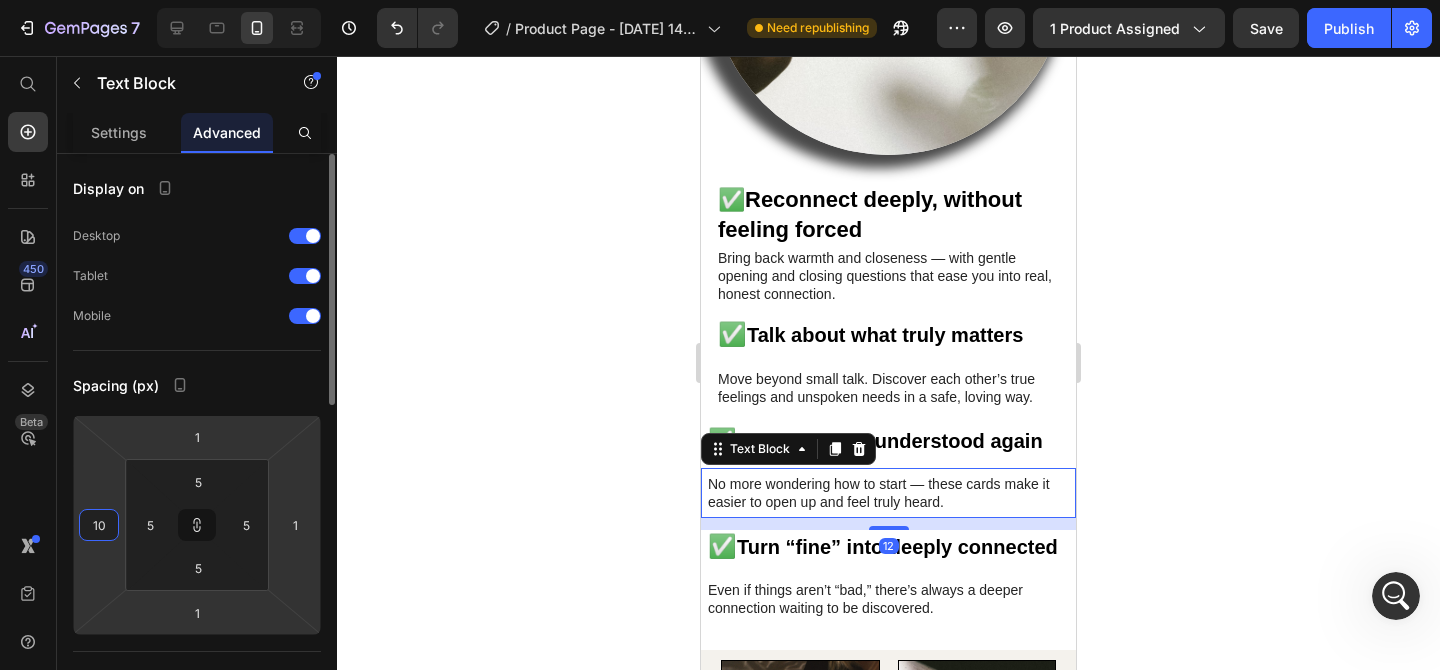 type on "10" 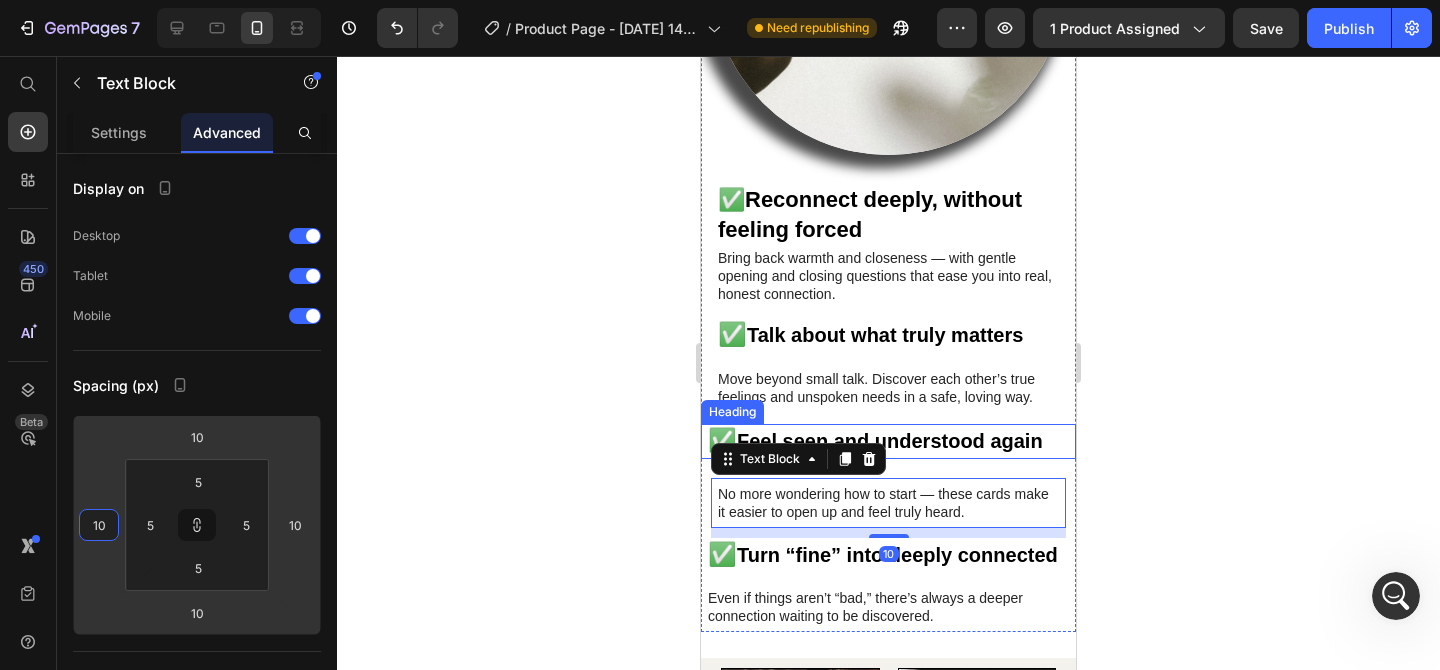 click on "Feel seen and understood again" at bounding box center (890, 441) 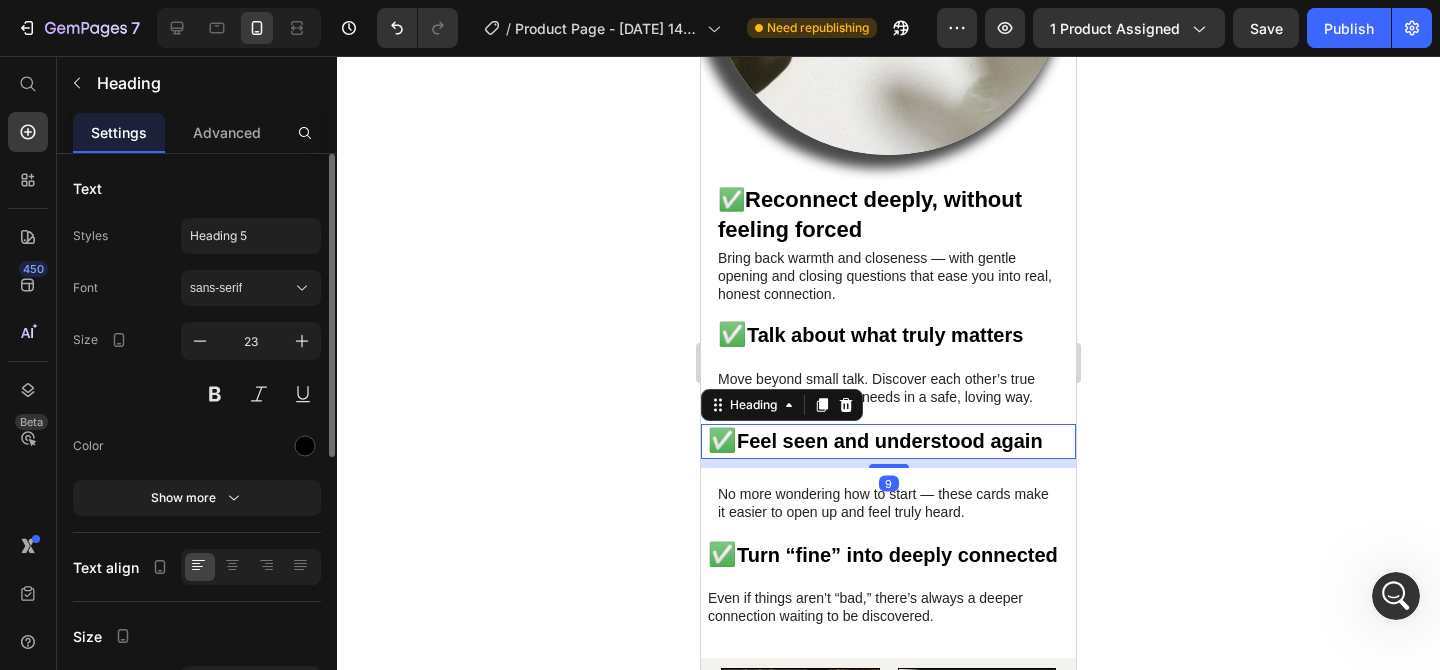 scroll, scrollTop: 504, scrollLeft: 0, axis: vertical 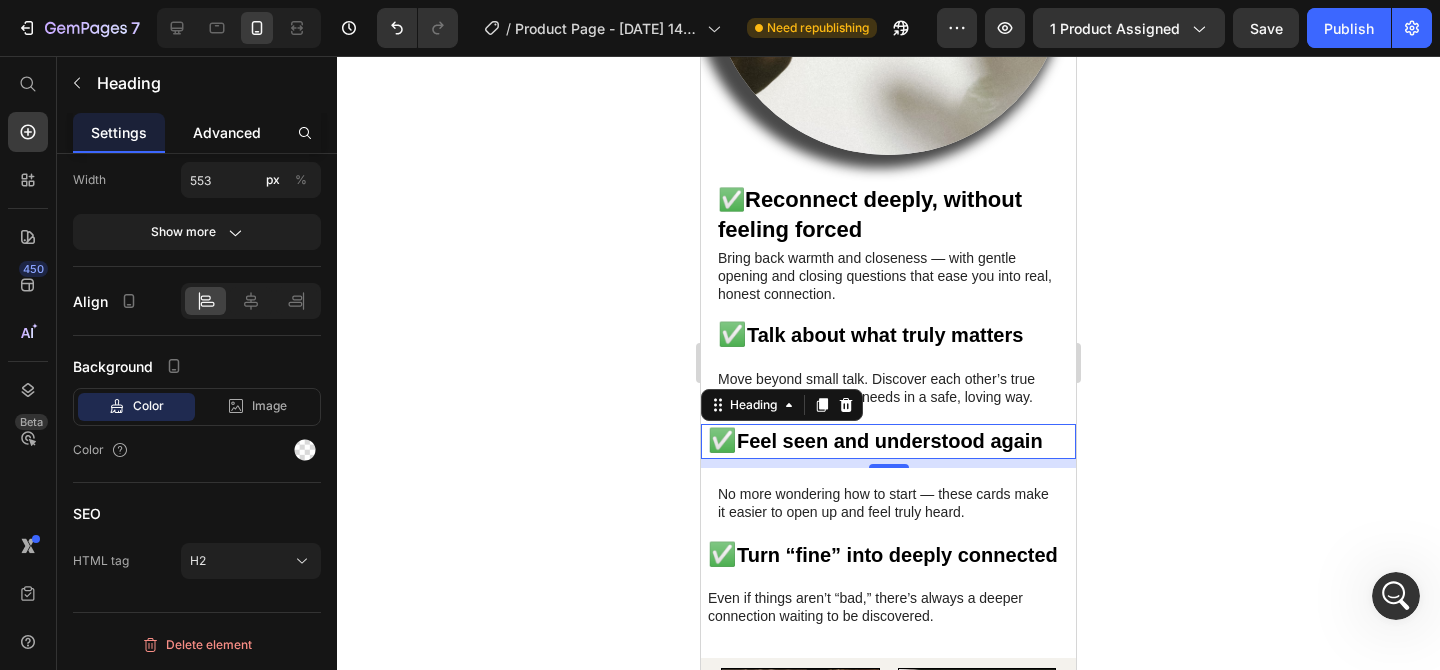 click on "Advanced" 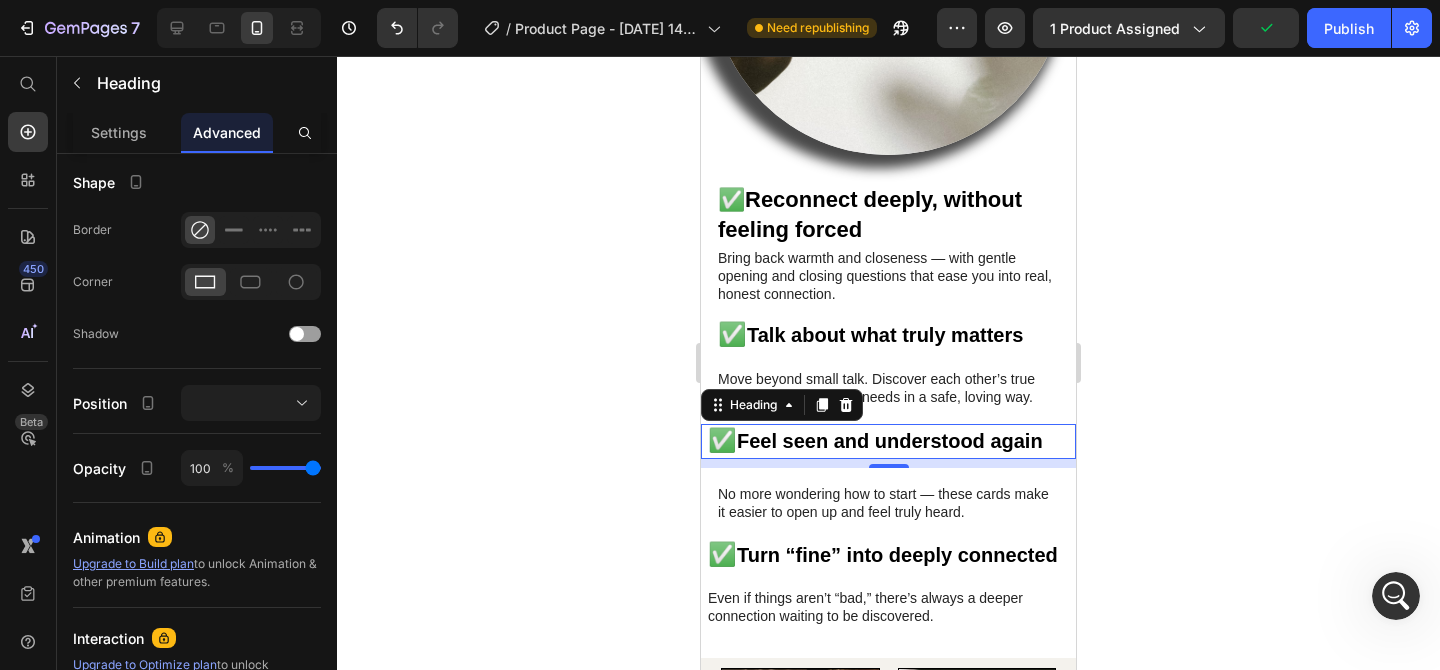 scroll, scrollTop: 0, scrollLeft: 0, axis: both 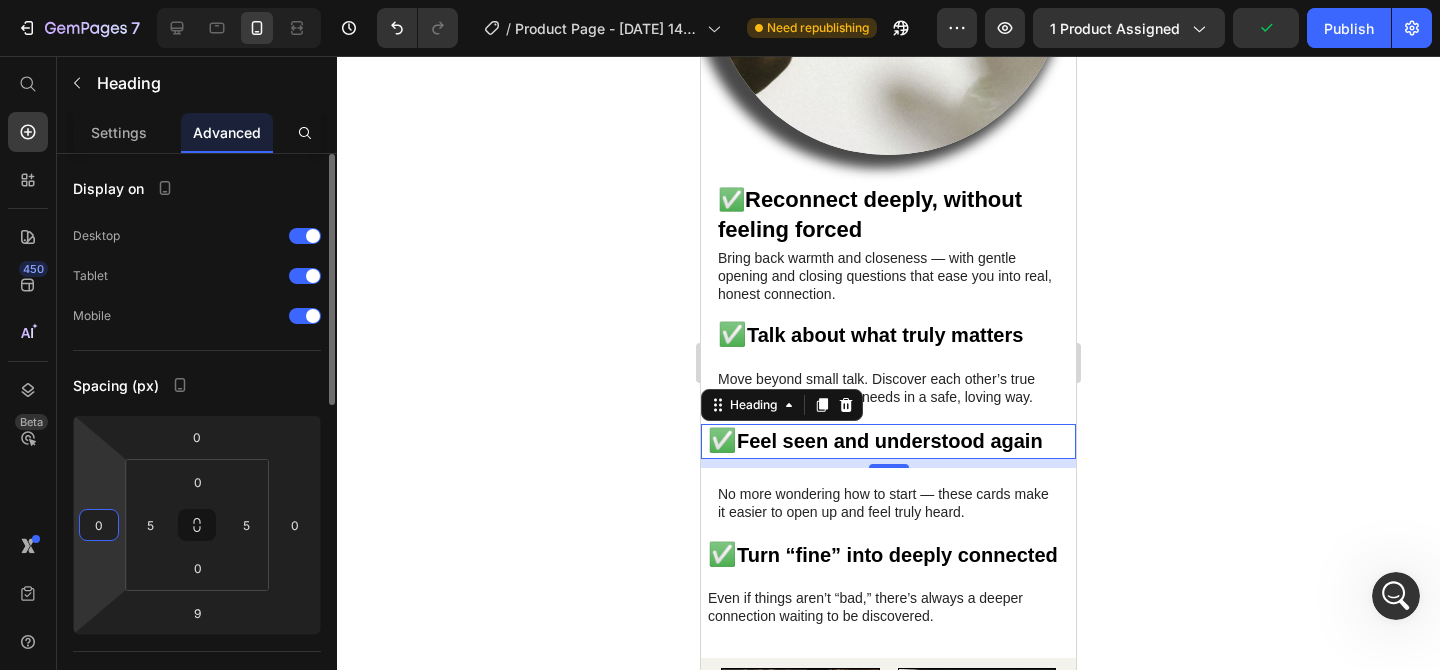 click on "0" at bounding box center [99, 525] 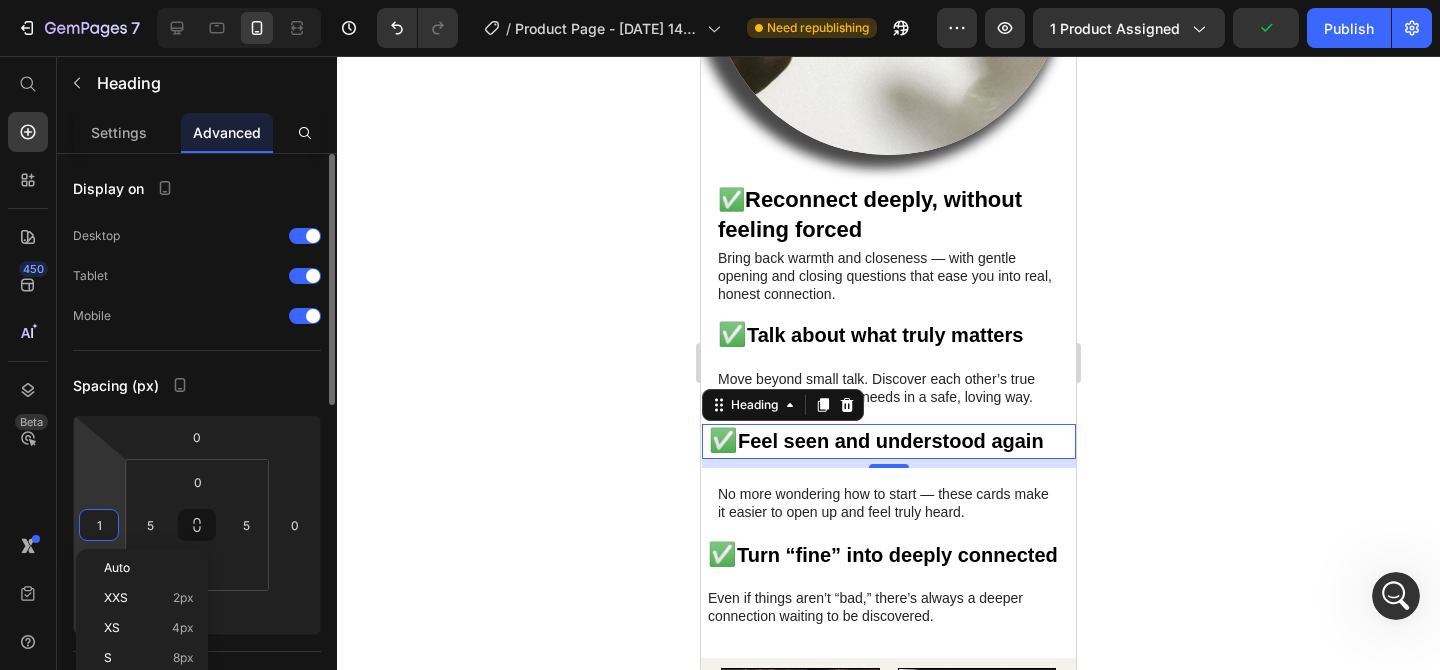type on "10" 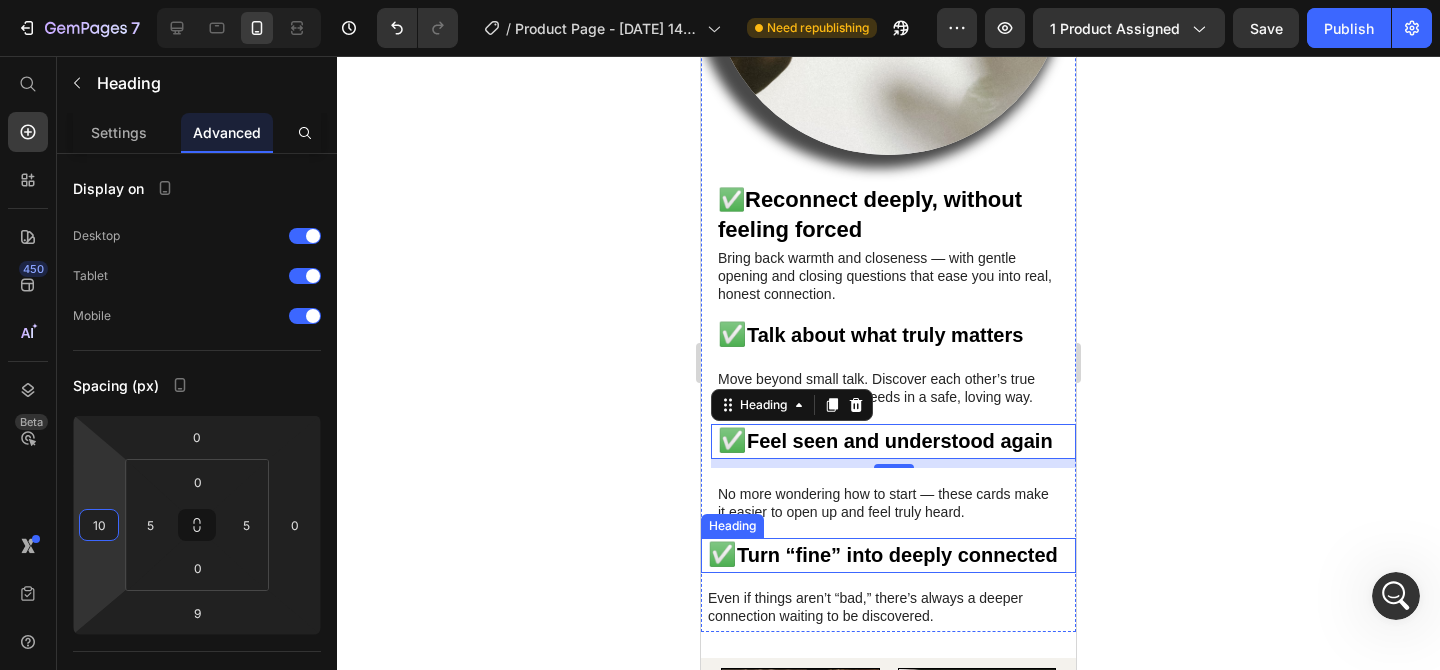 click on "Turn “fine” into deeply connected" at bounding box center [897, 555] 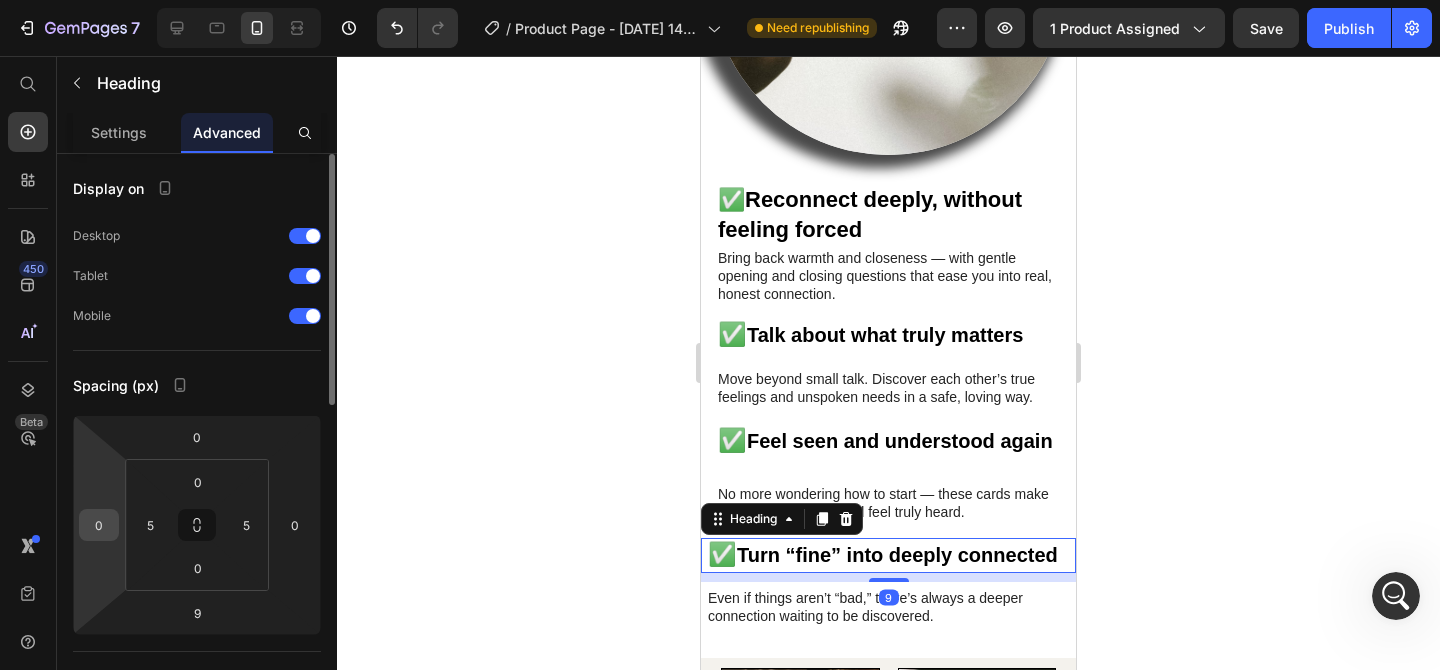 click on "0" at bounding box center [99, 525] 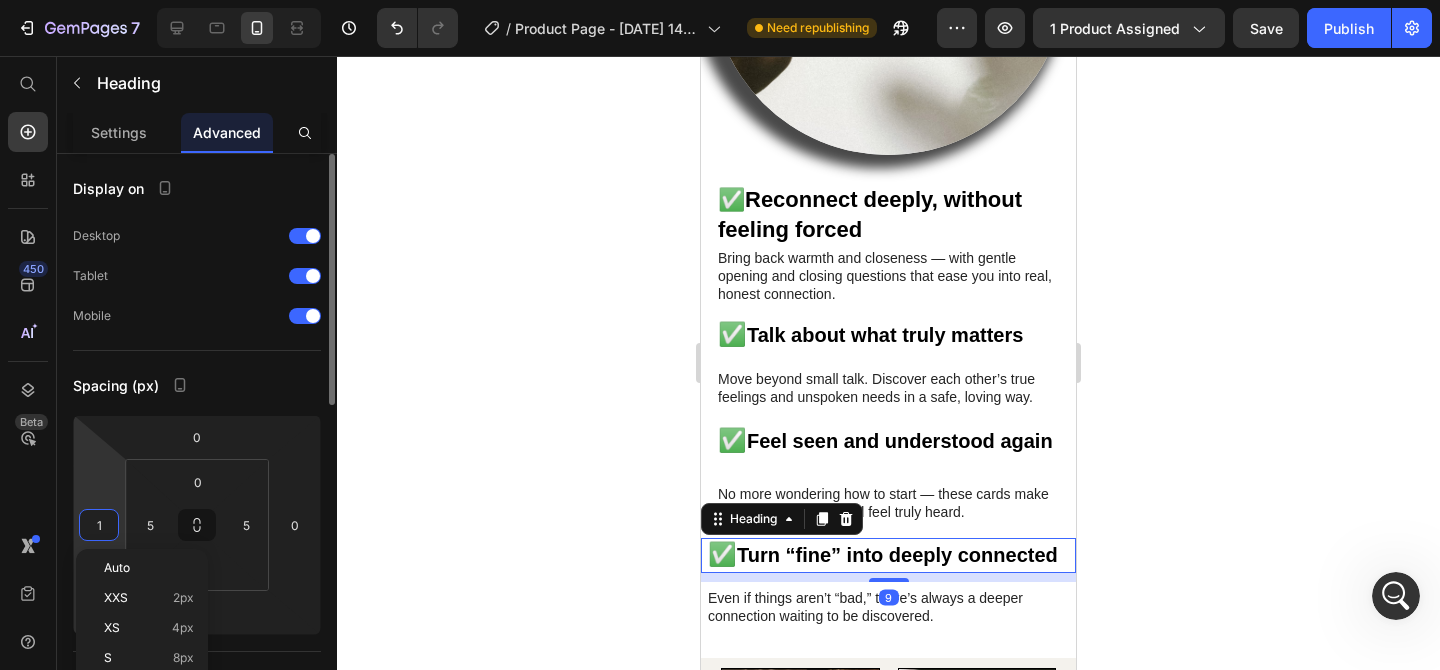 type on "10" 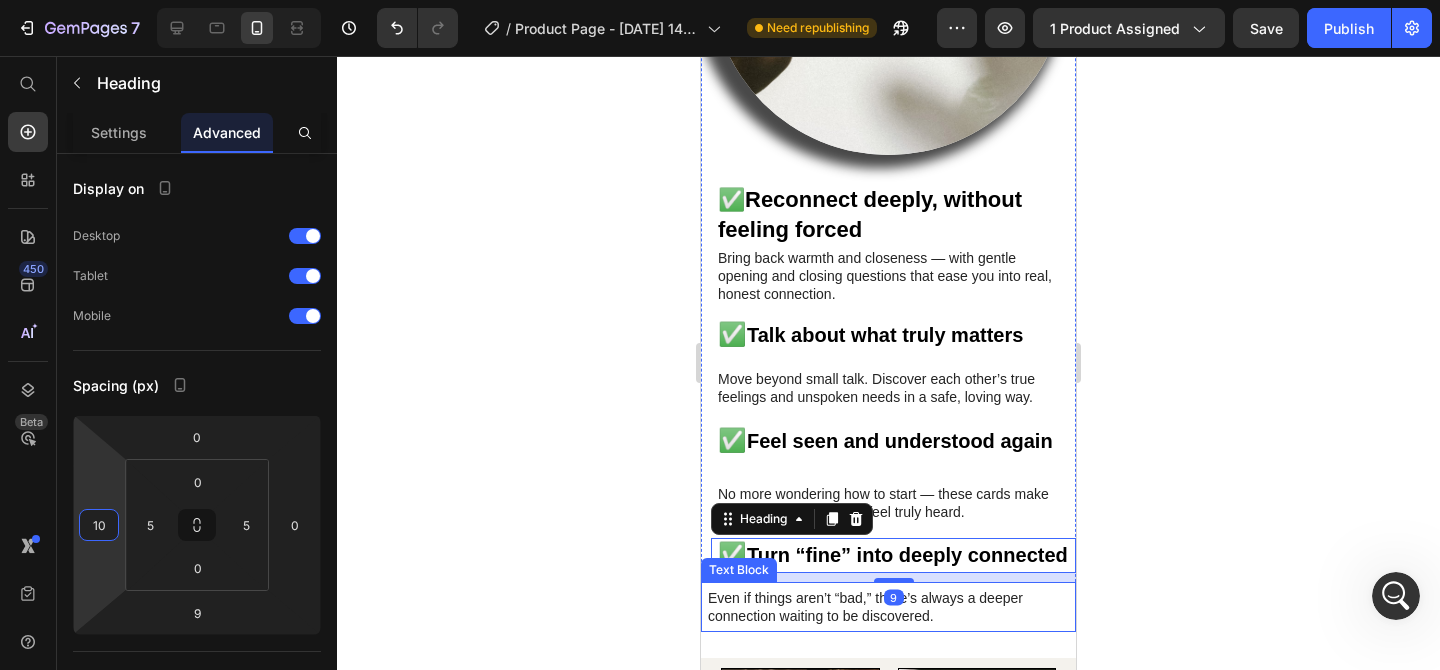 click on "Even if things aren’t “bad,” there’s always a deeper connection waiting to be discovered." at bounding box center (888, 607) 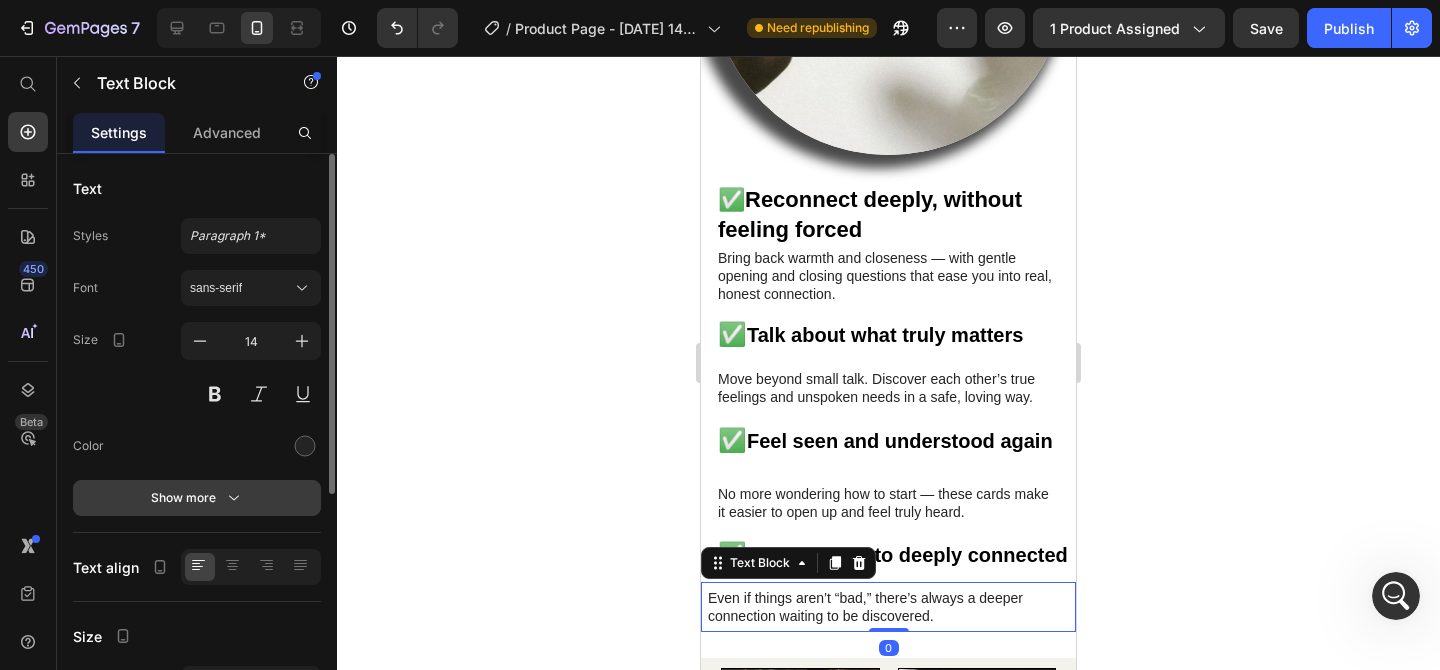 scroll, scrollTop: 387, scrollLeft: 0, axis: vertical 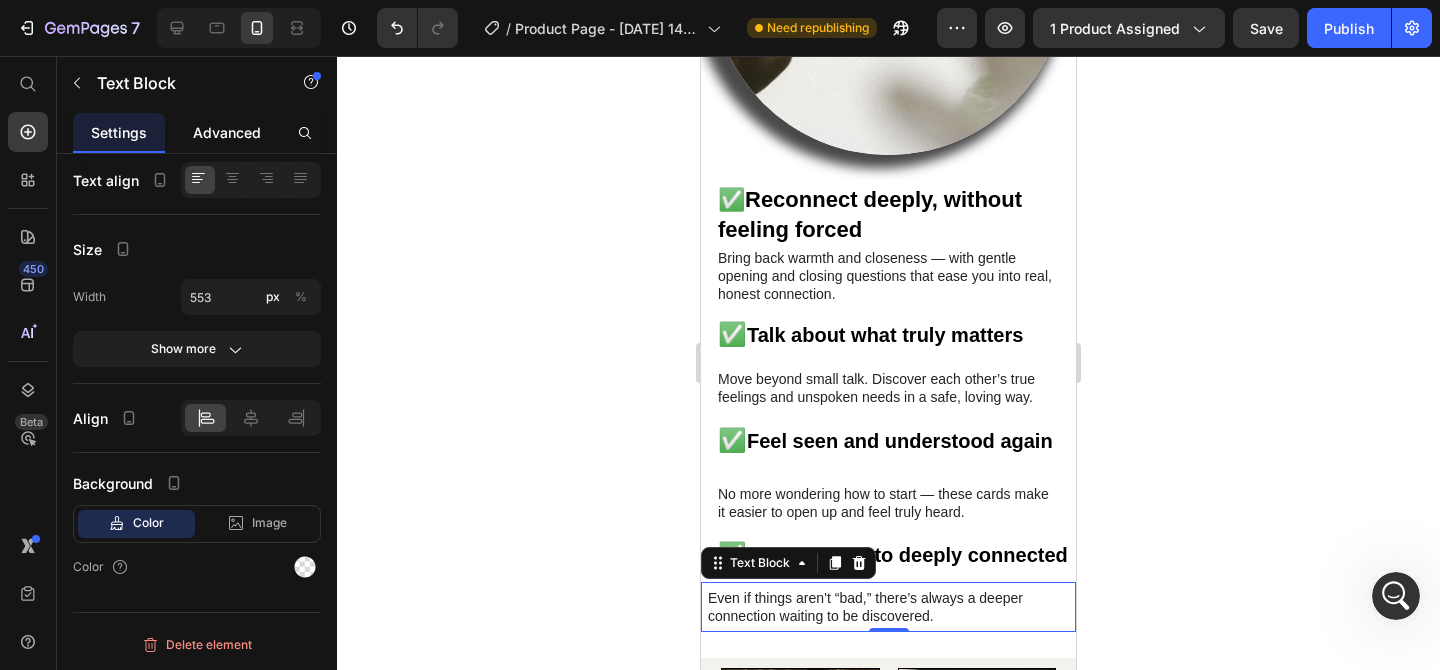 click on "Advanced" at bounding box center [227, 132] 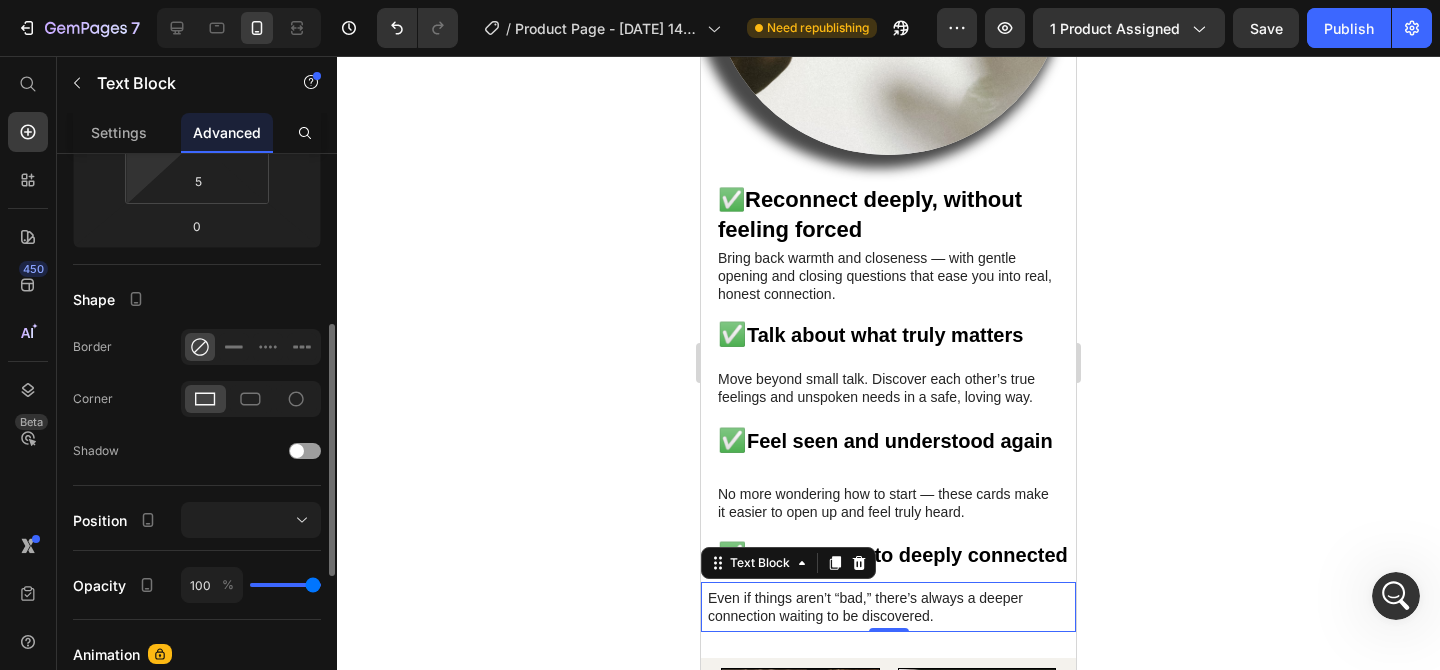 scroll, scrollTop: 0, scrollLeft: 0, axis: both 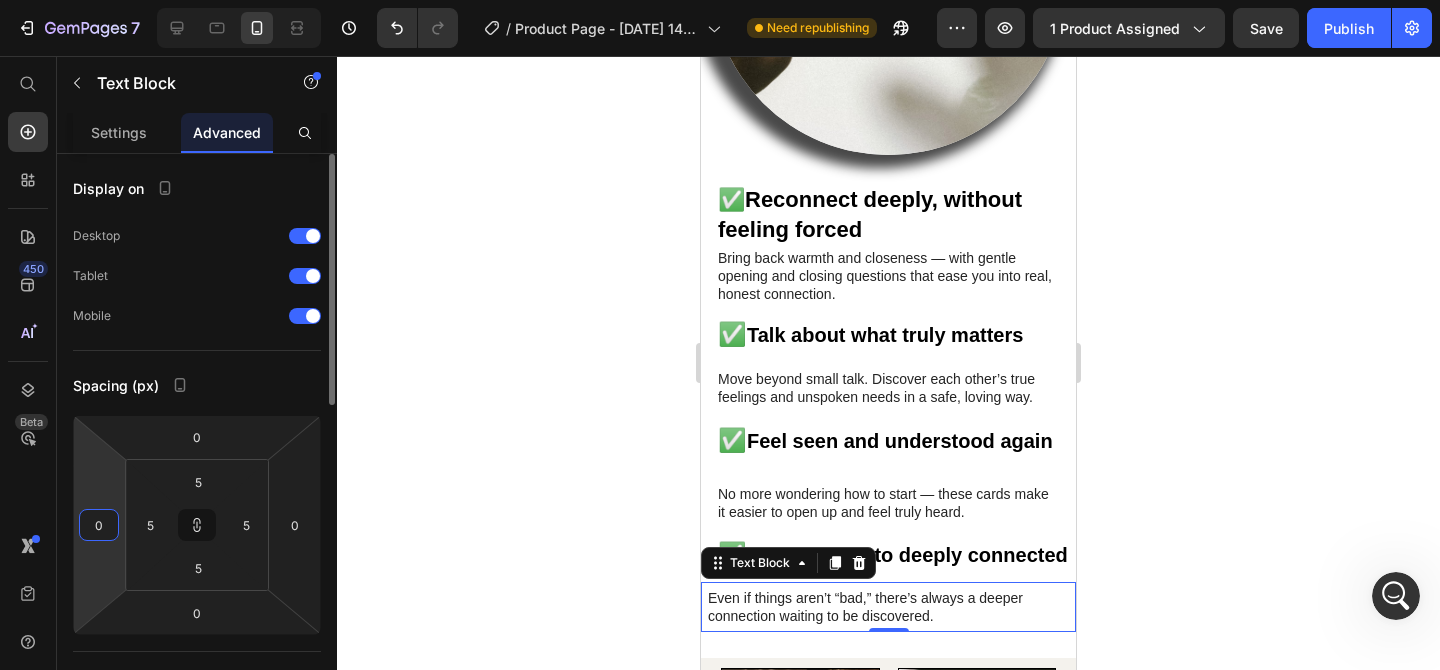 click on "0" at bounding box center (99, 525) 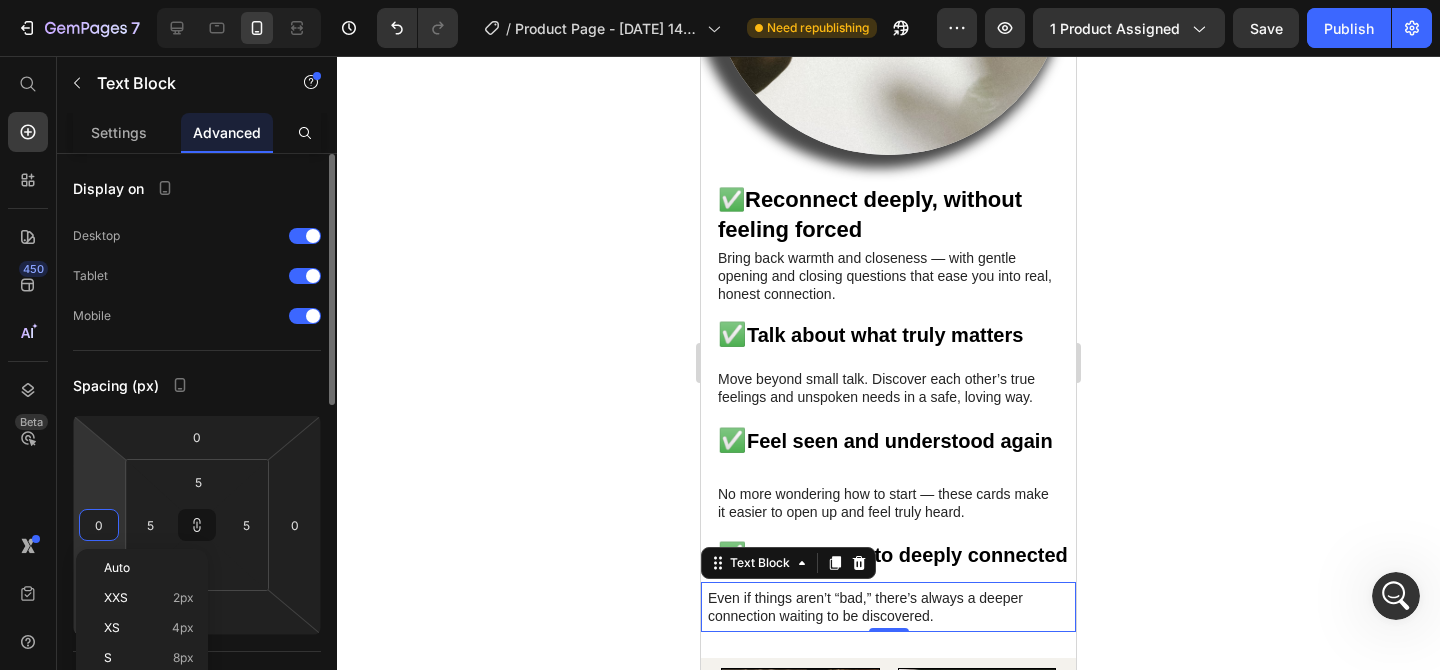 type on "1" 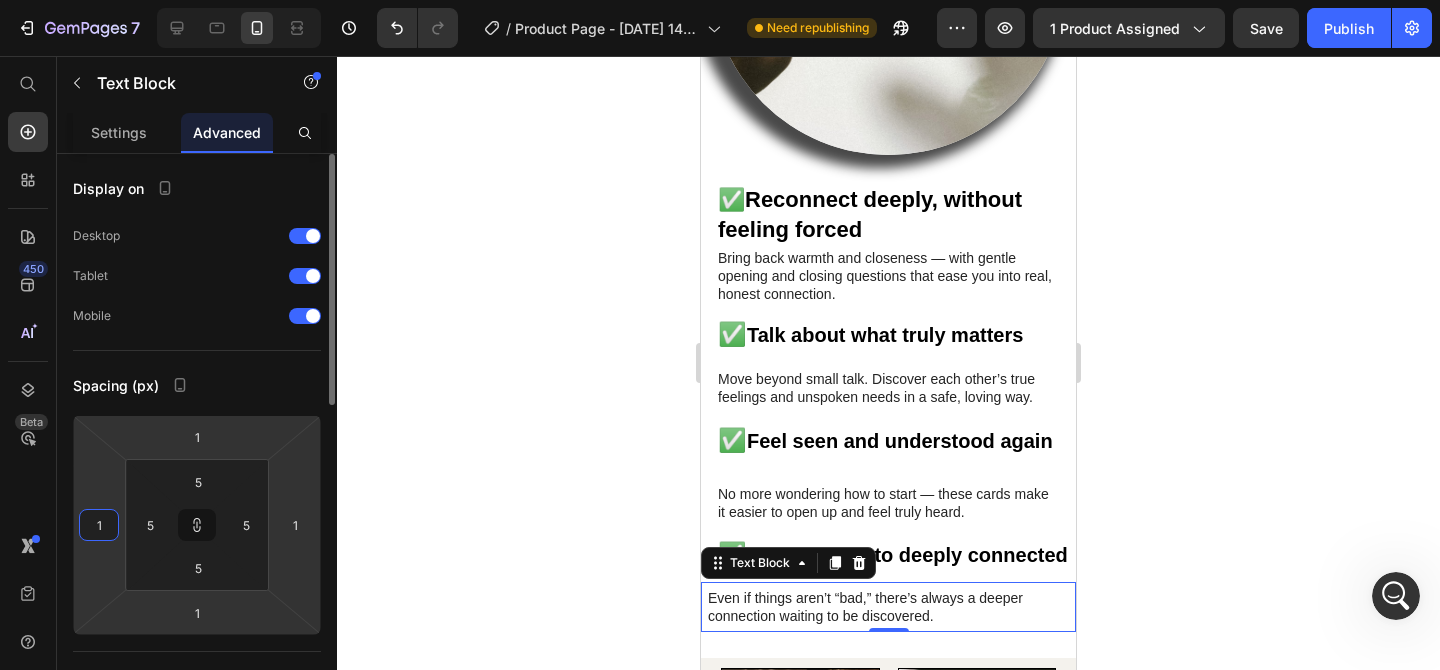 type on "10" 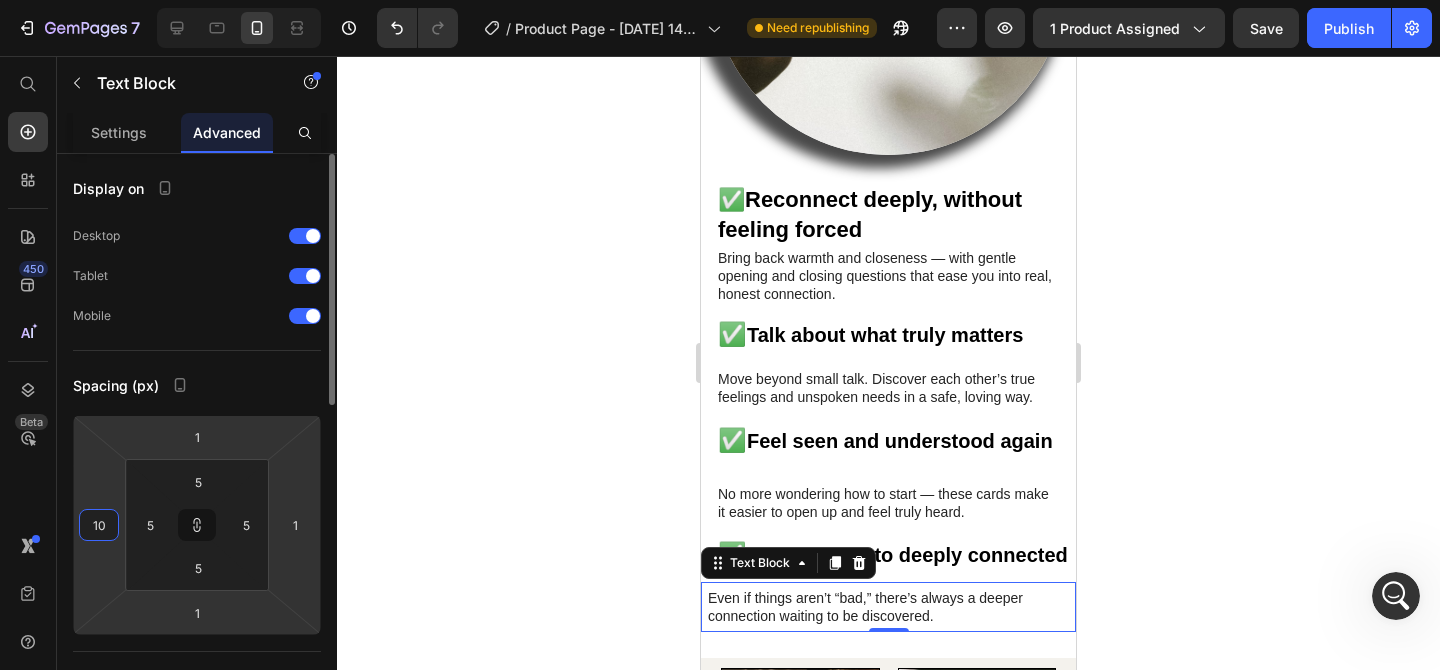 type on "10" 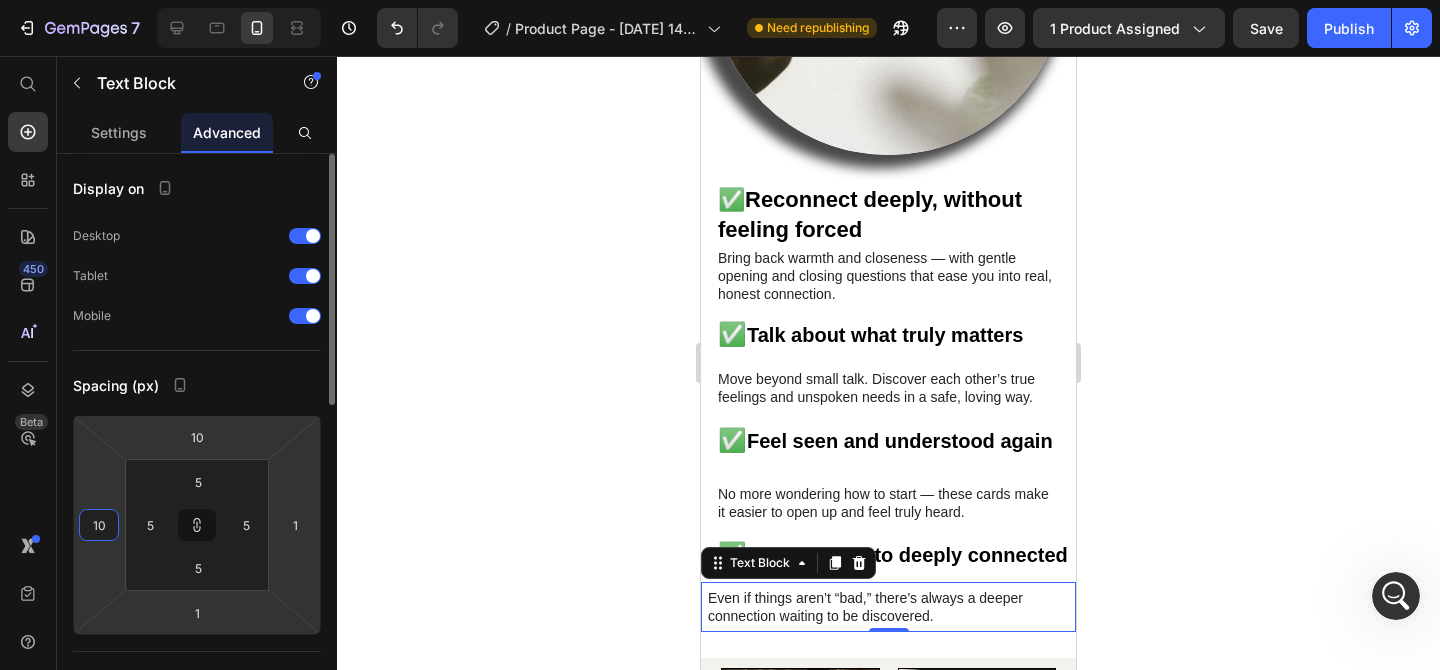 type on "10" 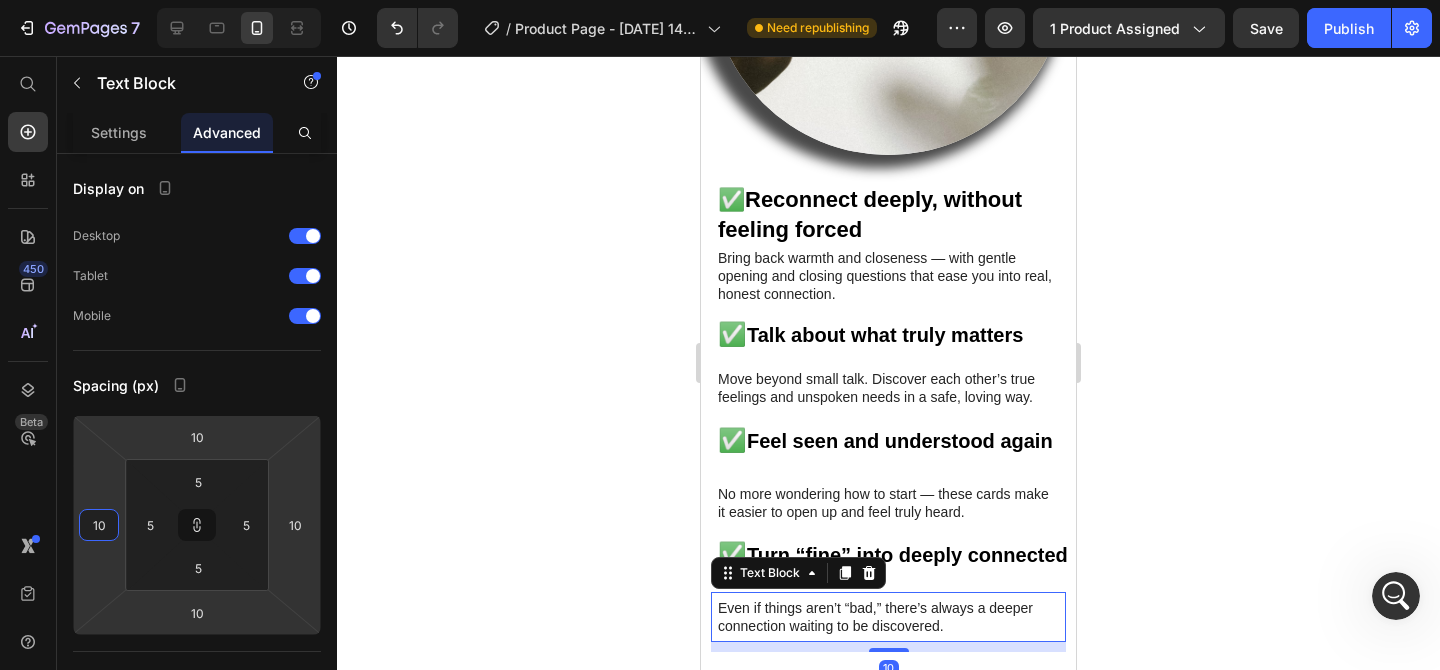 click 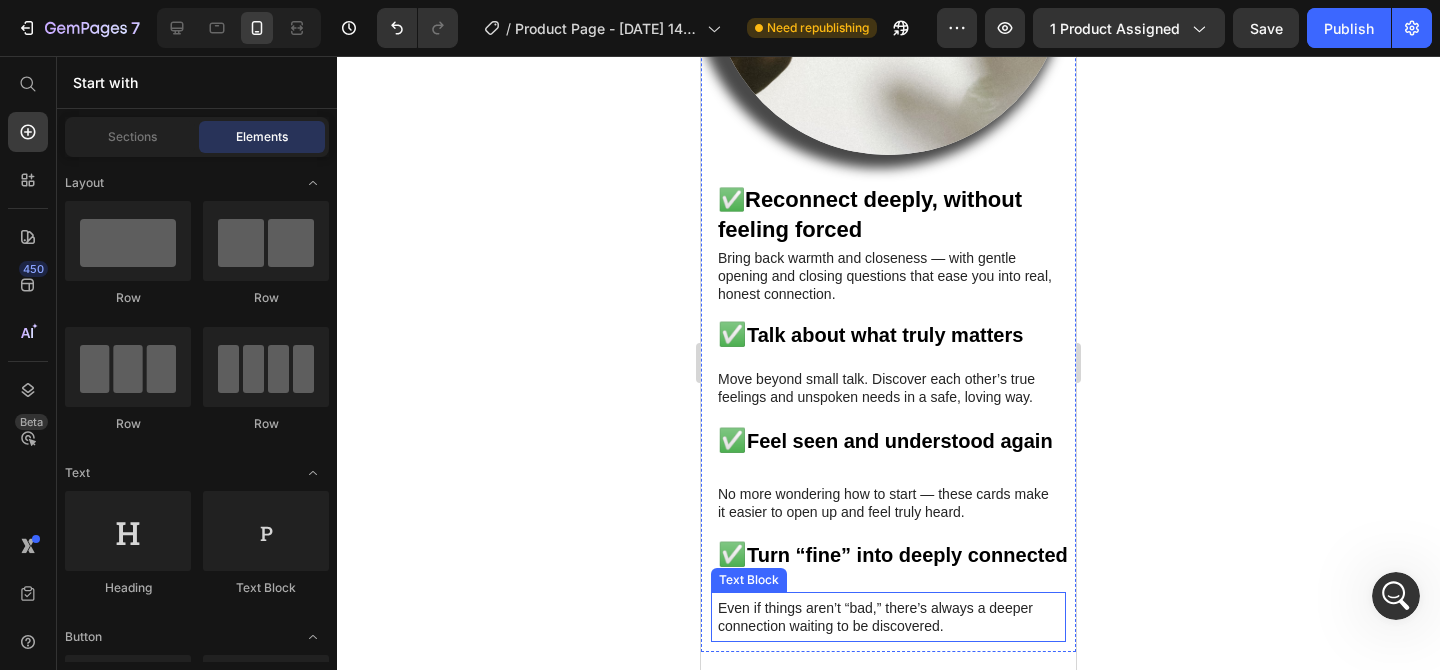 click on "Even if things aren’t “bad,” there’s always a deeper connection waiting to be discovered. Text Block" at bounding box center (888, 617) 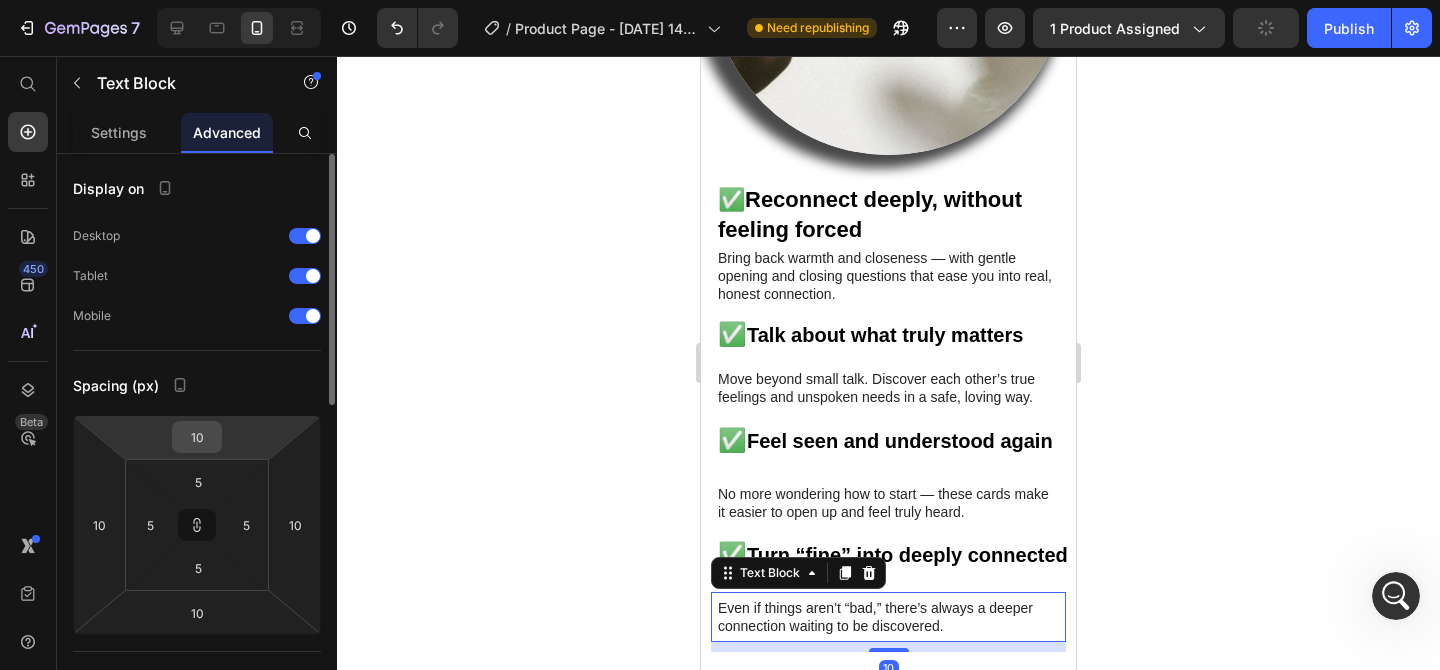 click on "10" at bounding box center [197, 437] 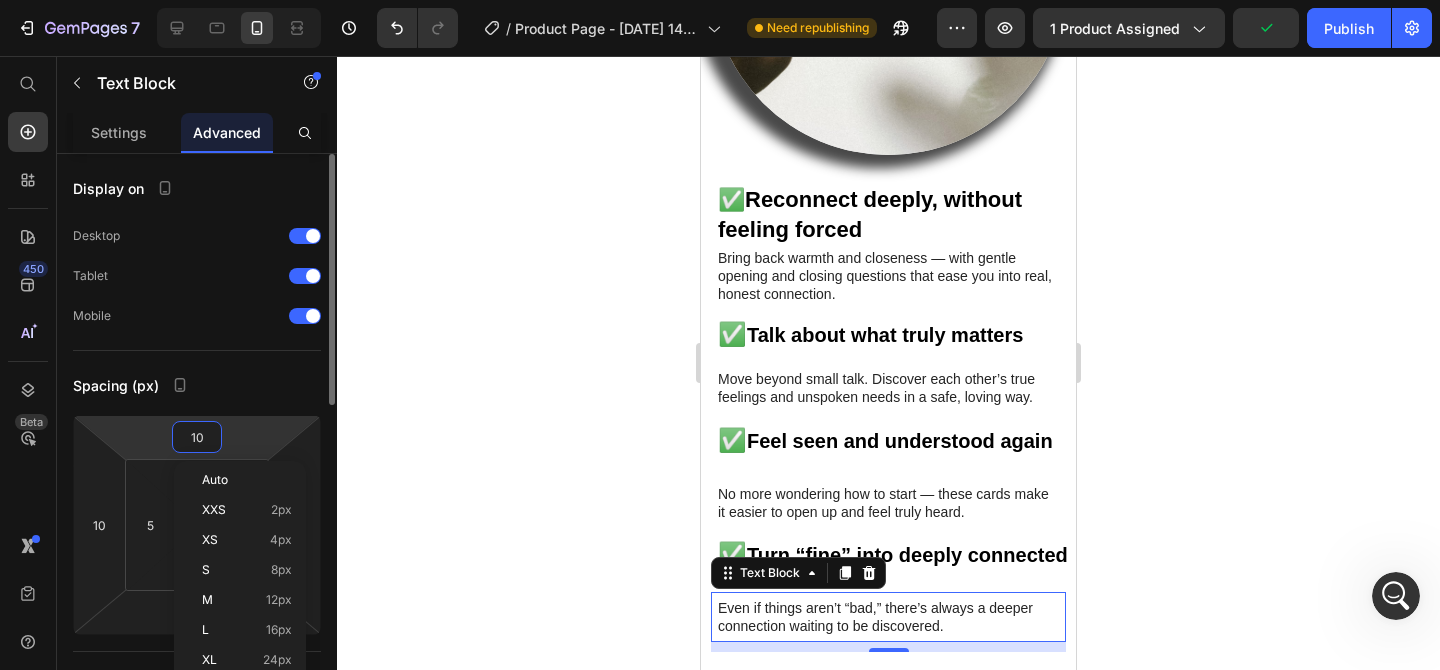 type on "0" 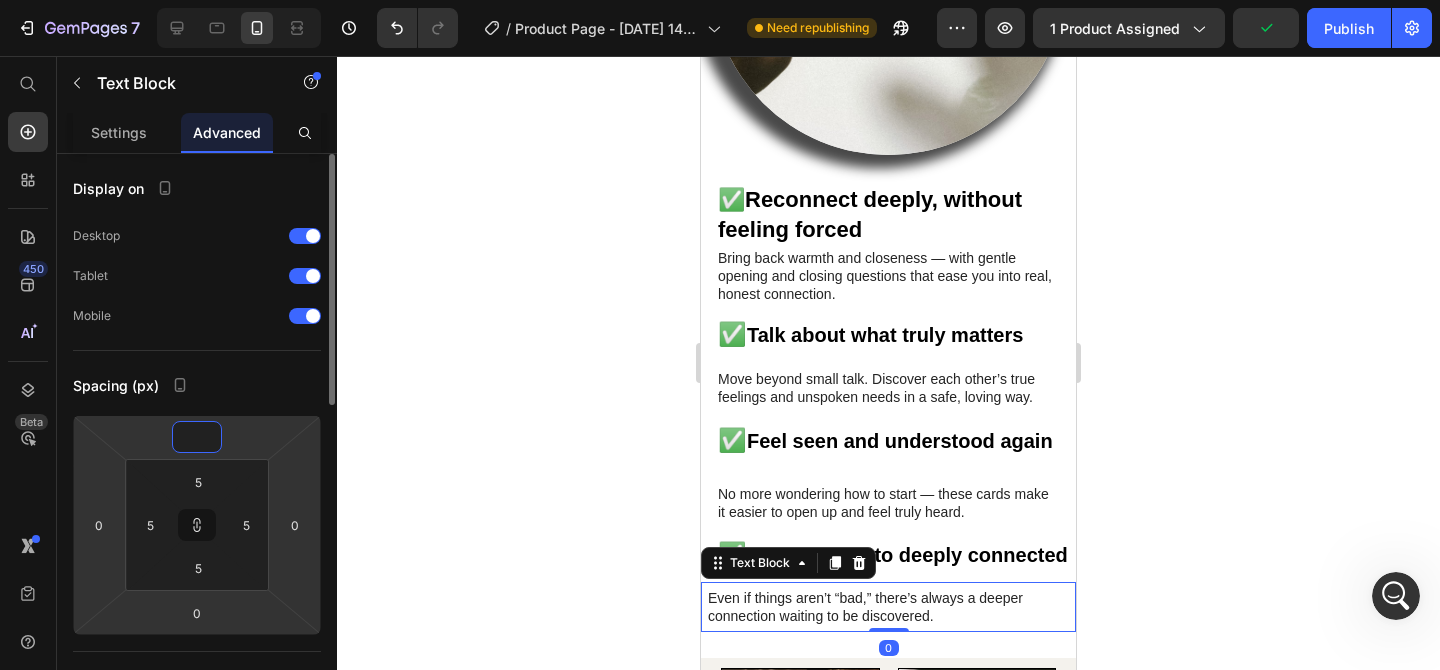 type on "3" 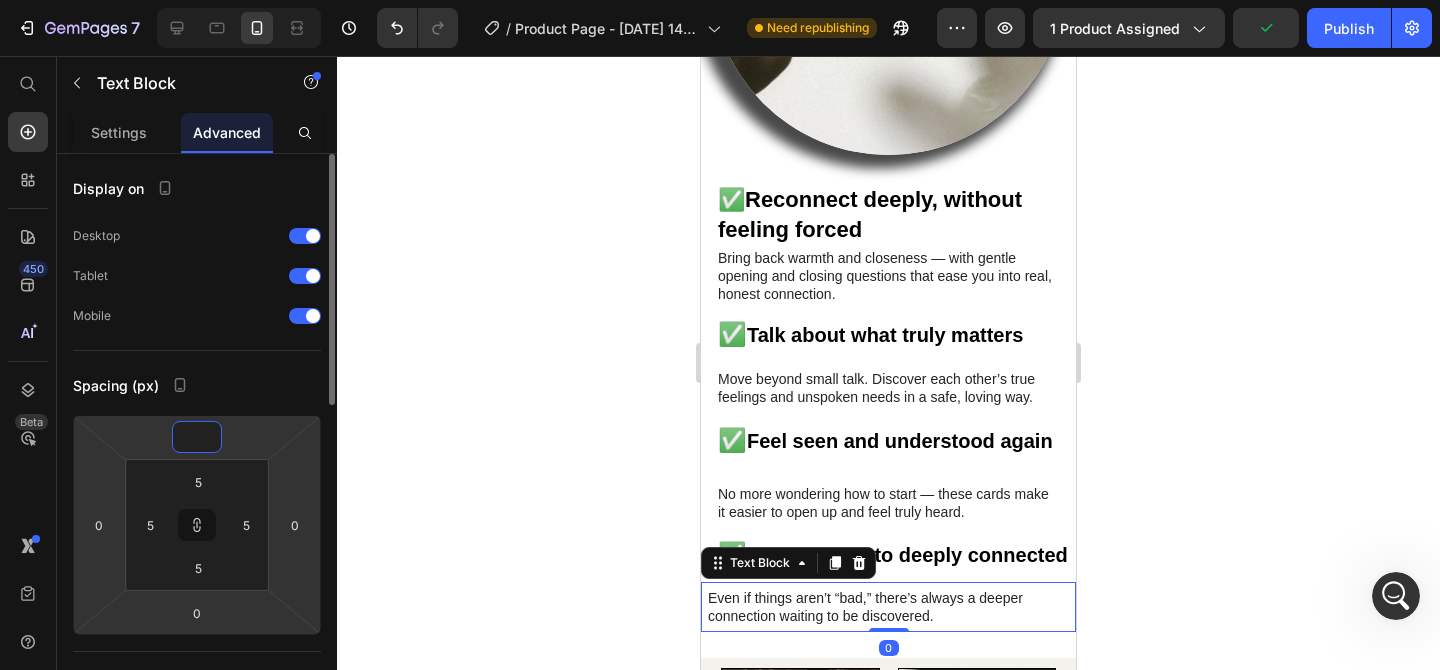 type on "3" 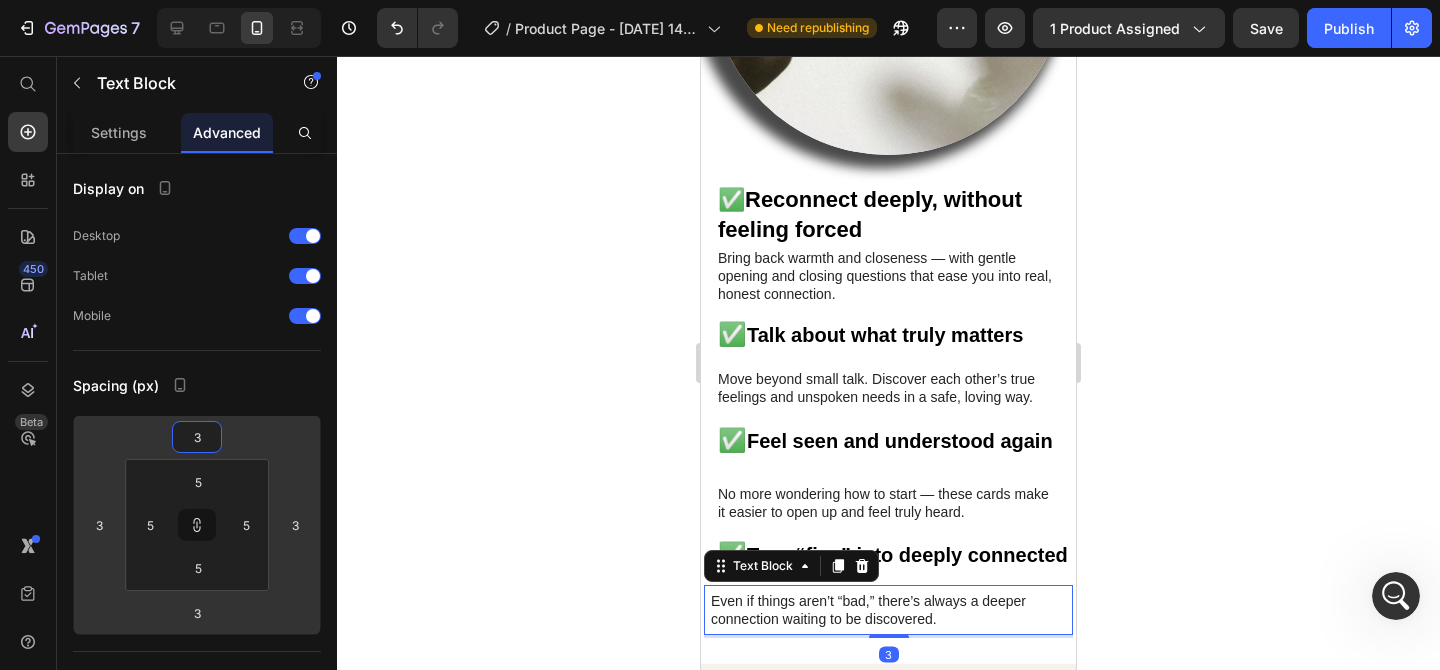 click 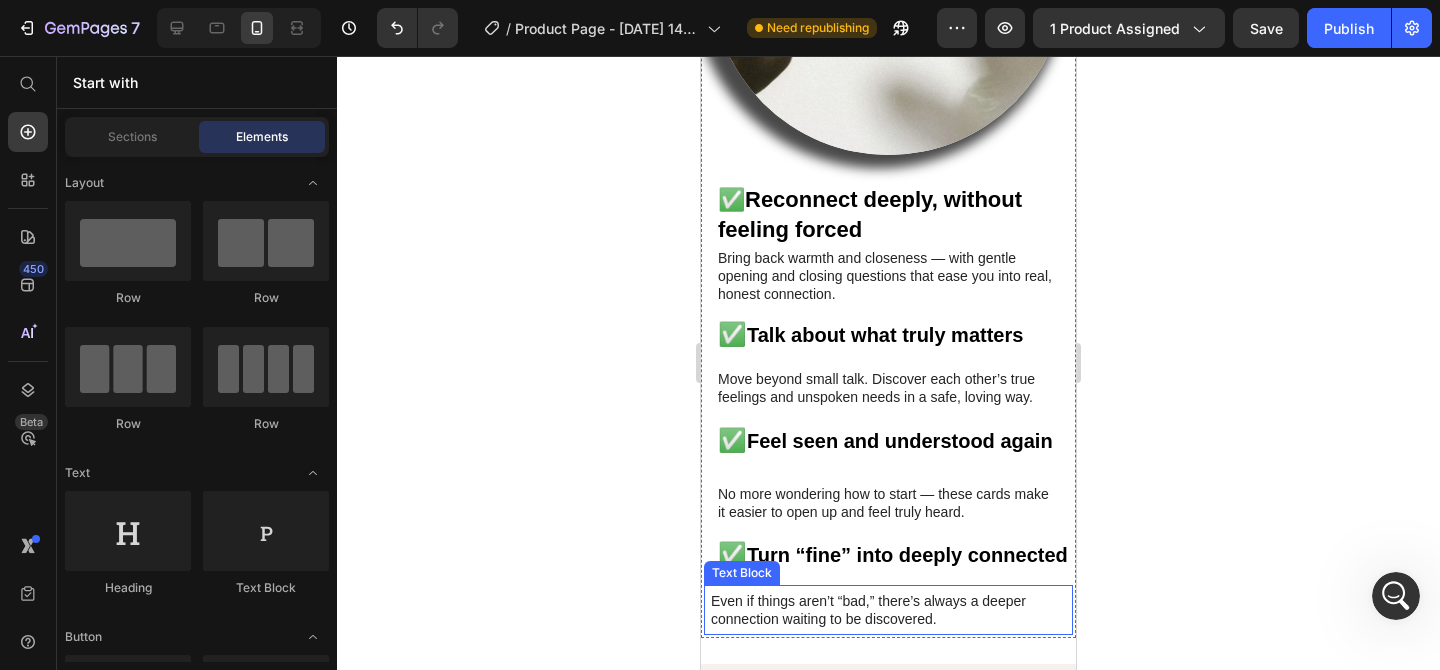click on "Even if things aren’t “bad,” there’s always a deeper connection waiting to be discovered." at bounding box center (888, 610) 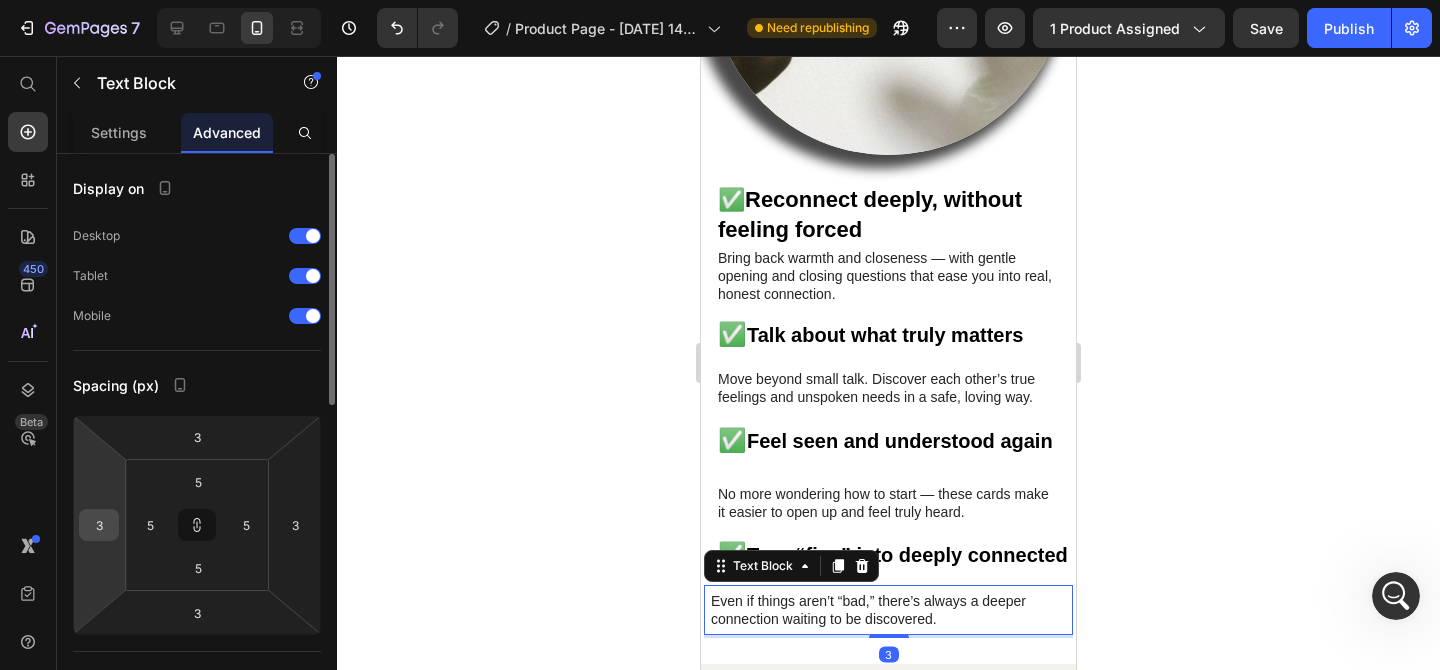 click on "3" at bounding box center (99, 525) 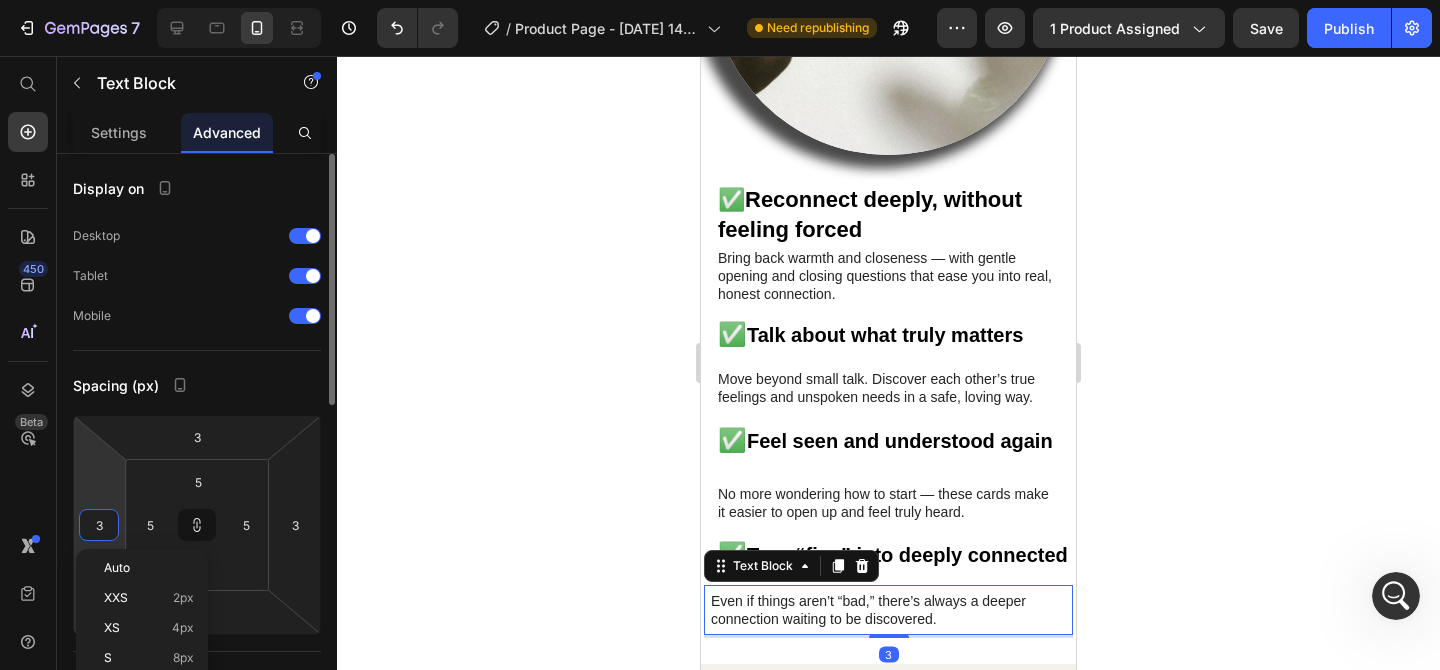type on "1" 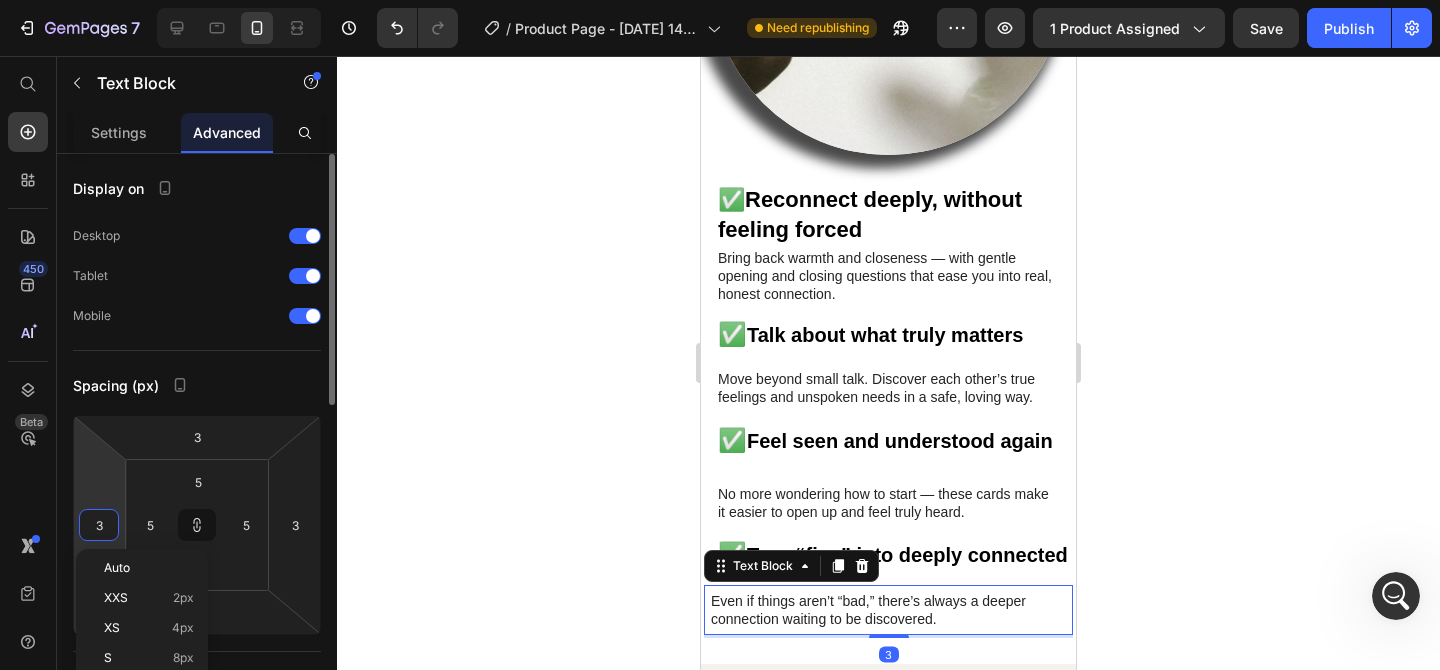 type on "1" 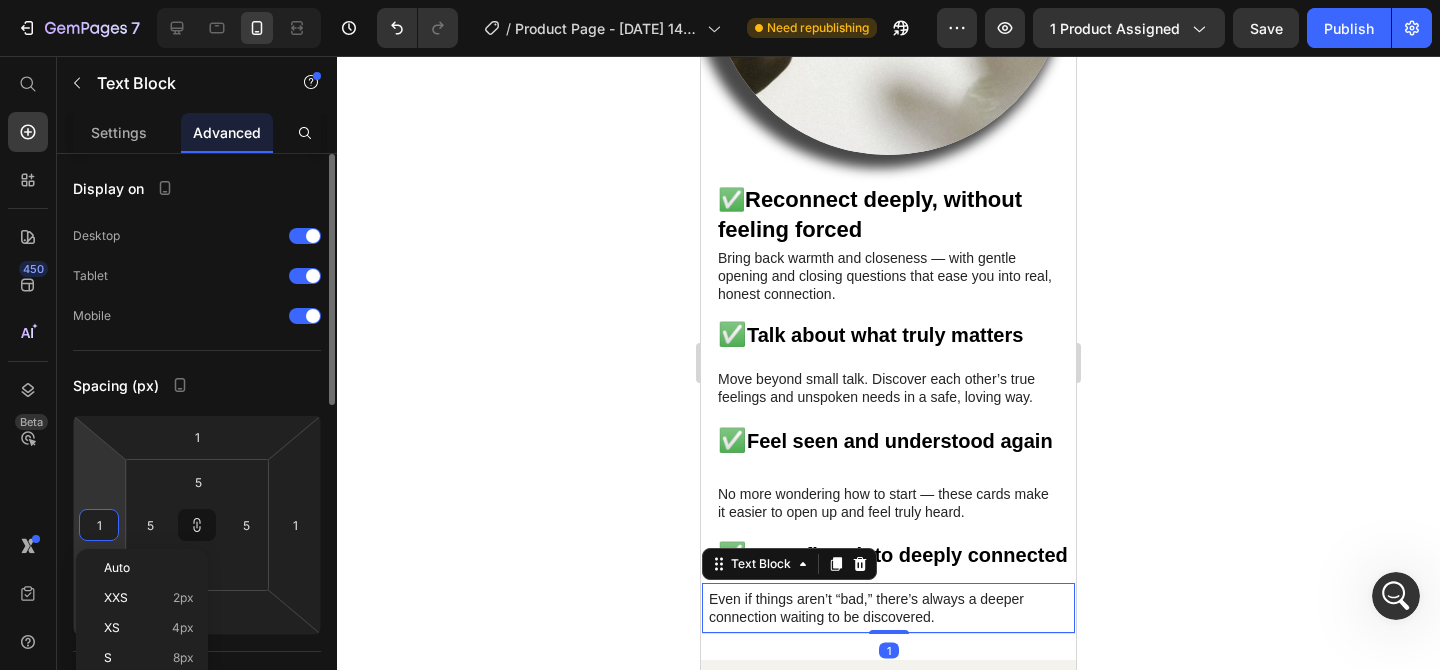 type on "10" 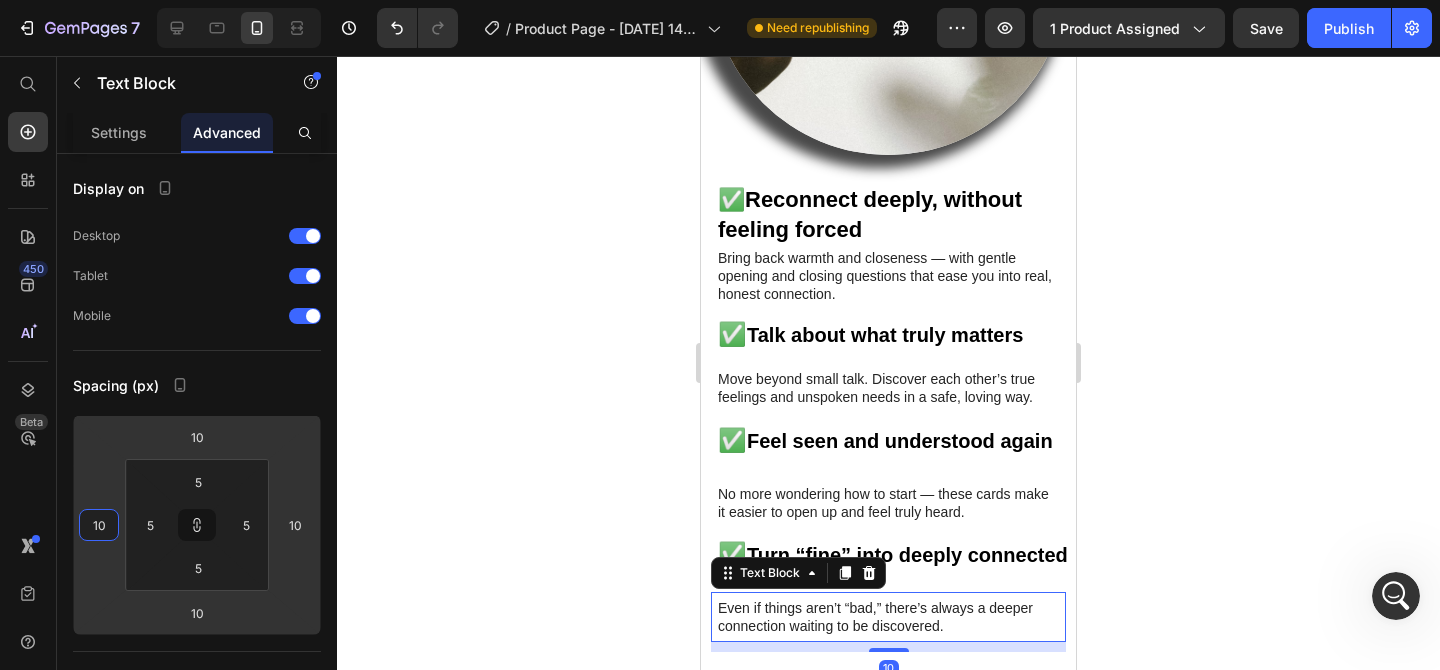 click 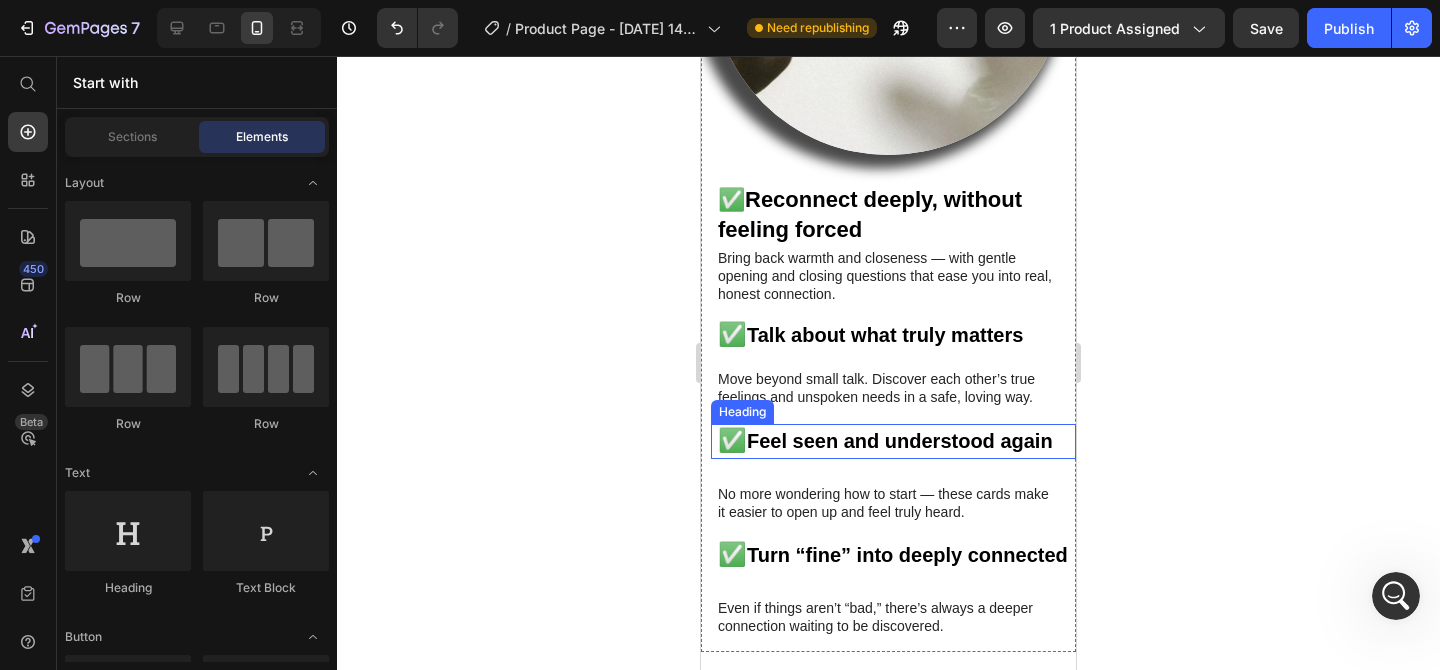 click on "Feel seen and understood again" at bounding box center (900, 441) 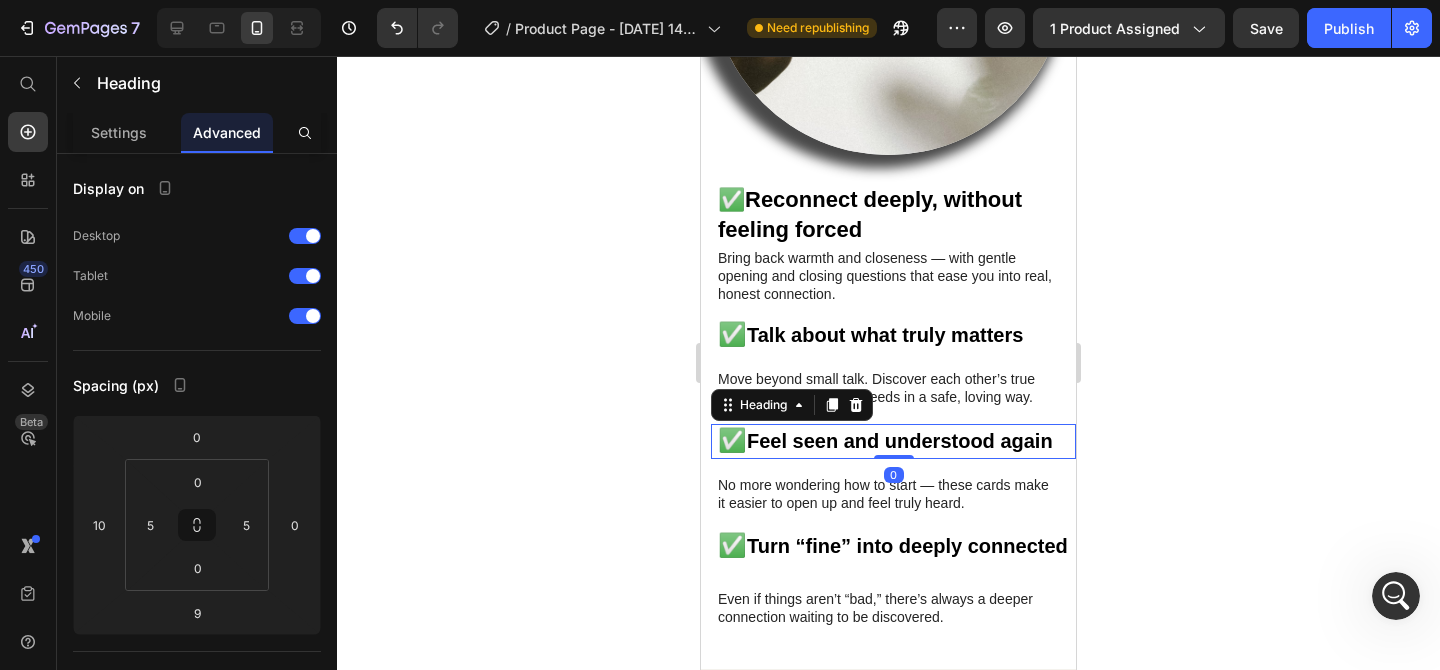 drag, startPoint x: 893, startPoint y: 464, endPoint x: 894, endPoint y: 446, distance: 18.027756 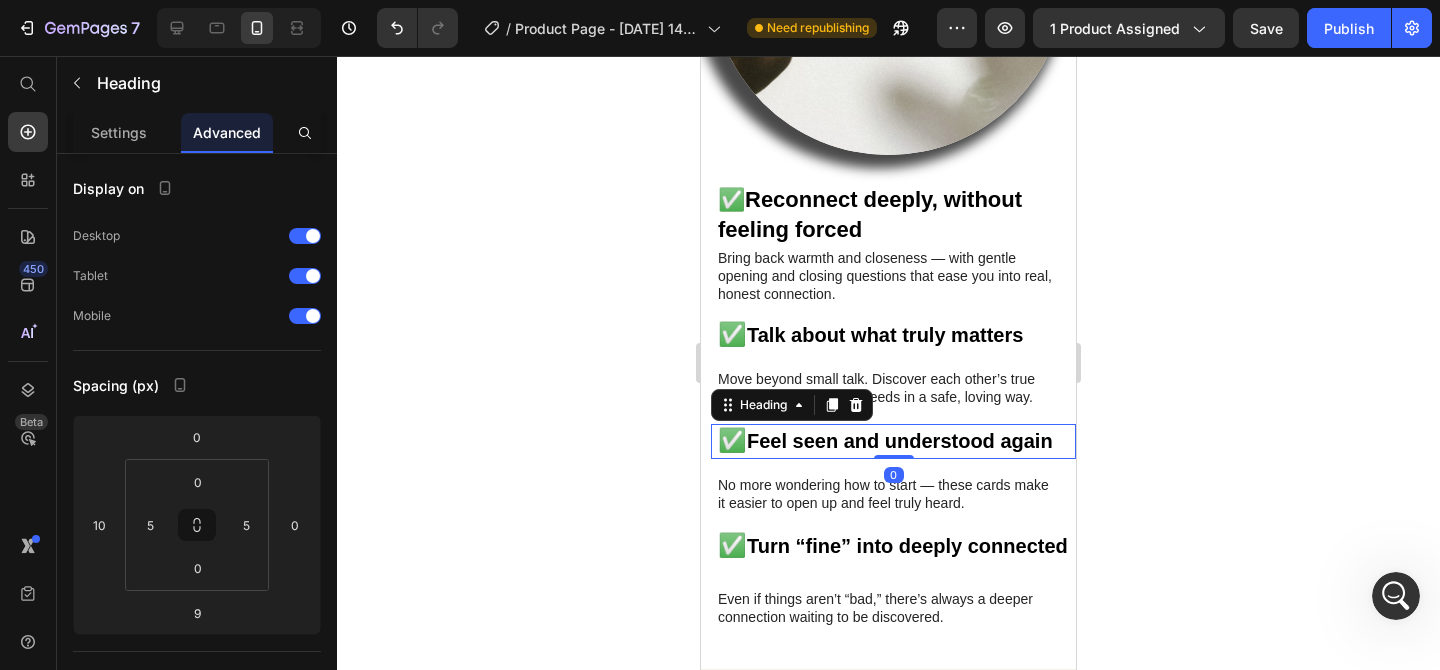 click on "✅  Feel seen and understood again Heading   0" at bounding box center [893, 441] 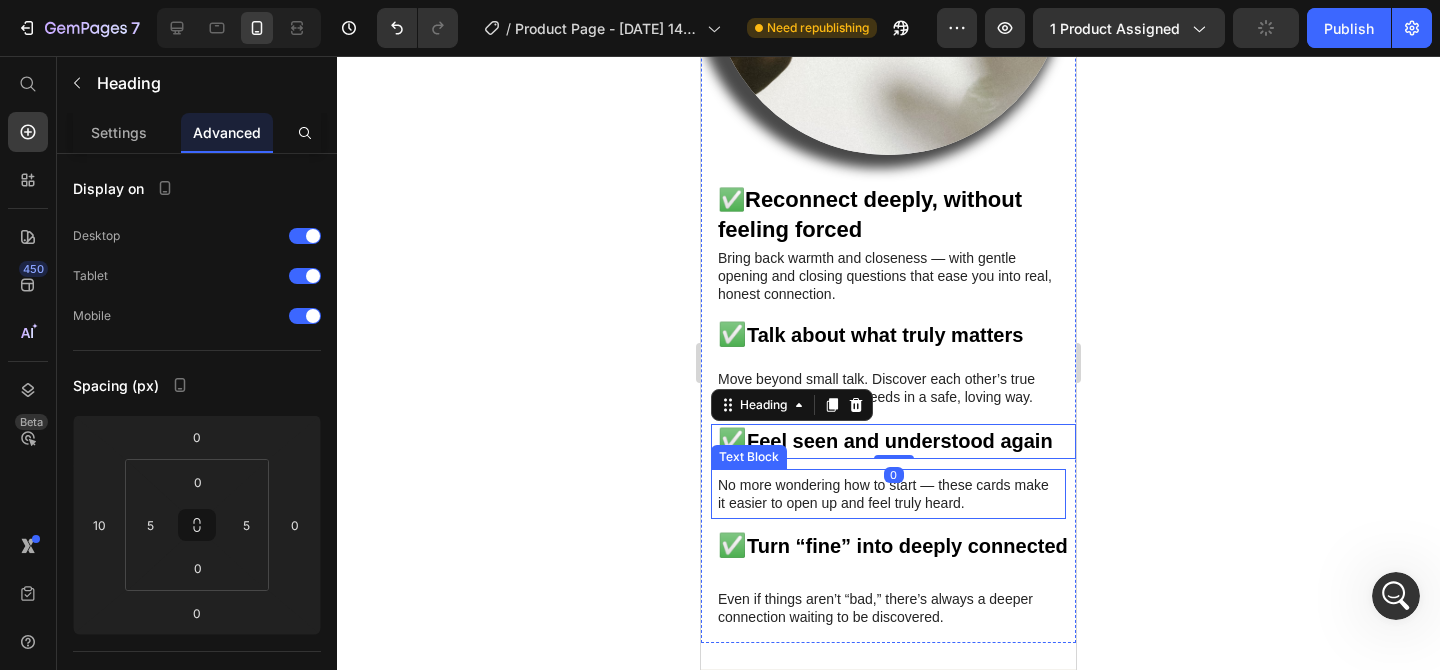 click on "No more wondering how to start — these cards make it easier to open up and feel truly heard." at bounding box center [888, 494] 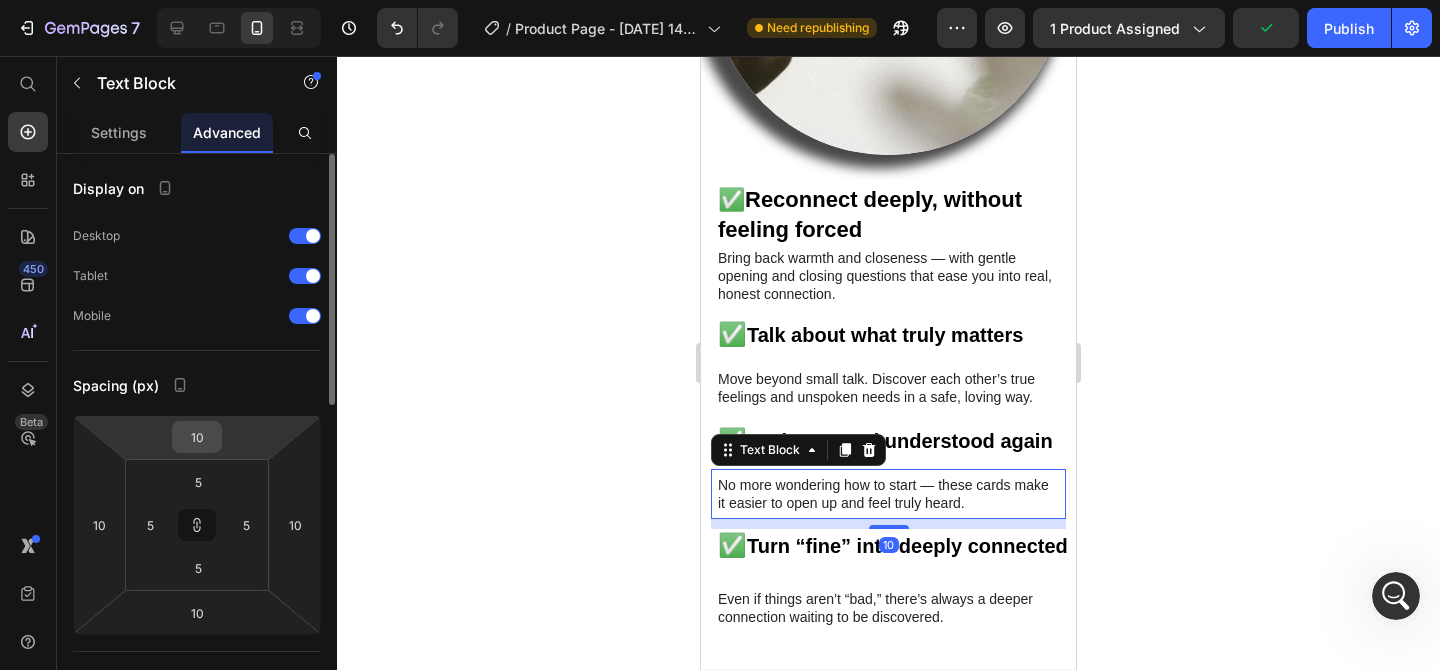 click on "10" at bounding box center [197, 437] 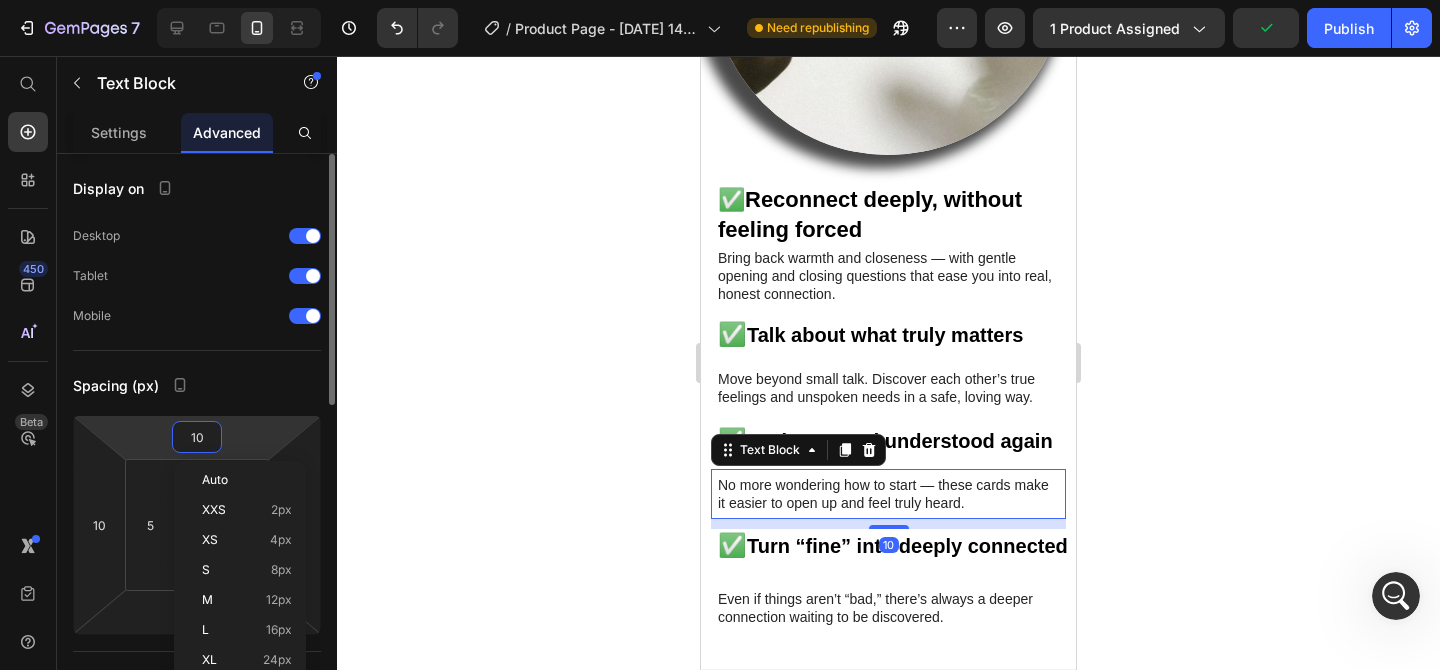 click on "10" at bounding box center (197, 437) 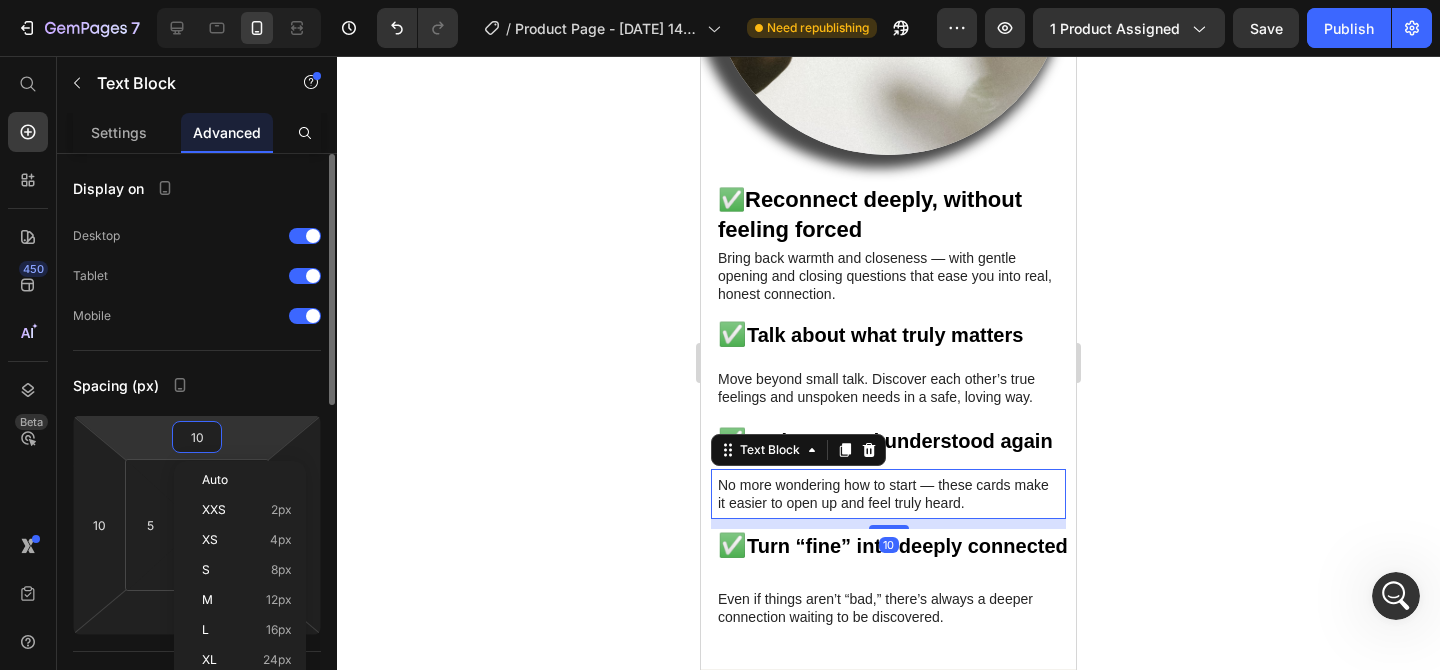 type on "0" 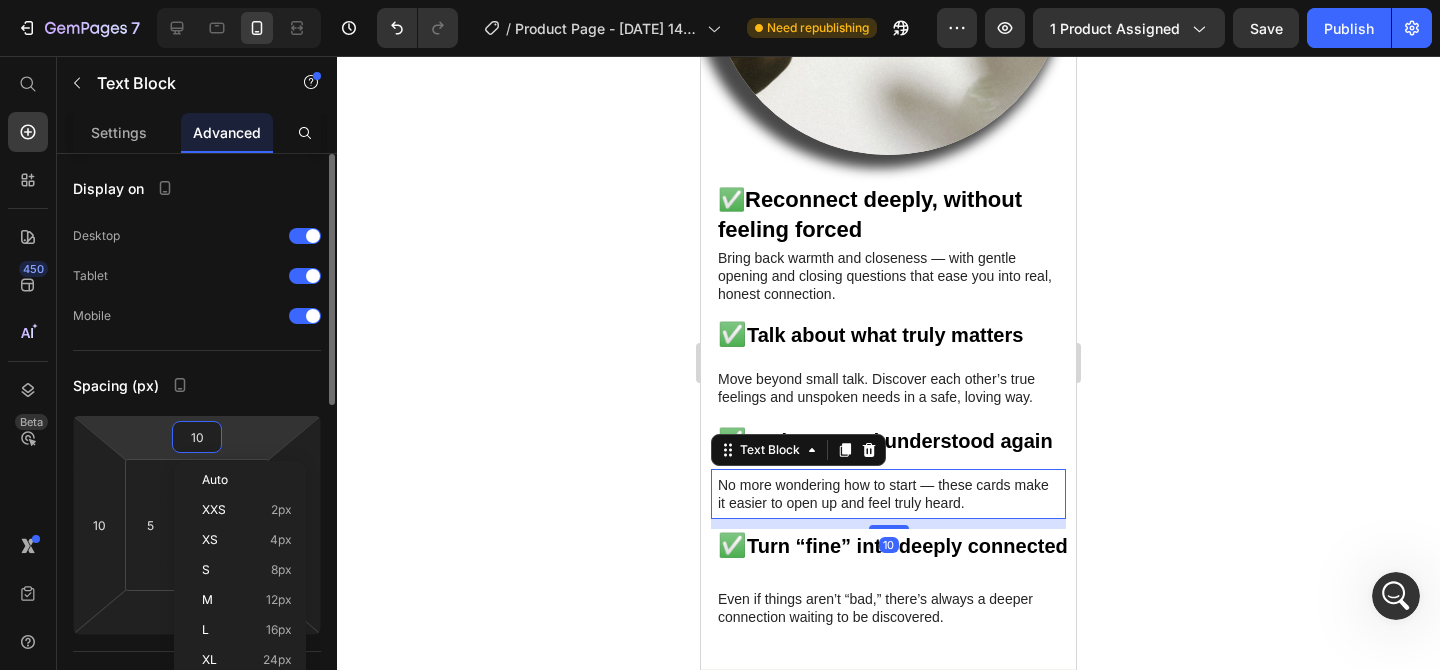 type on "0" 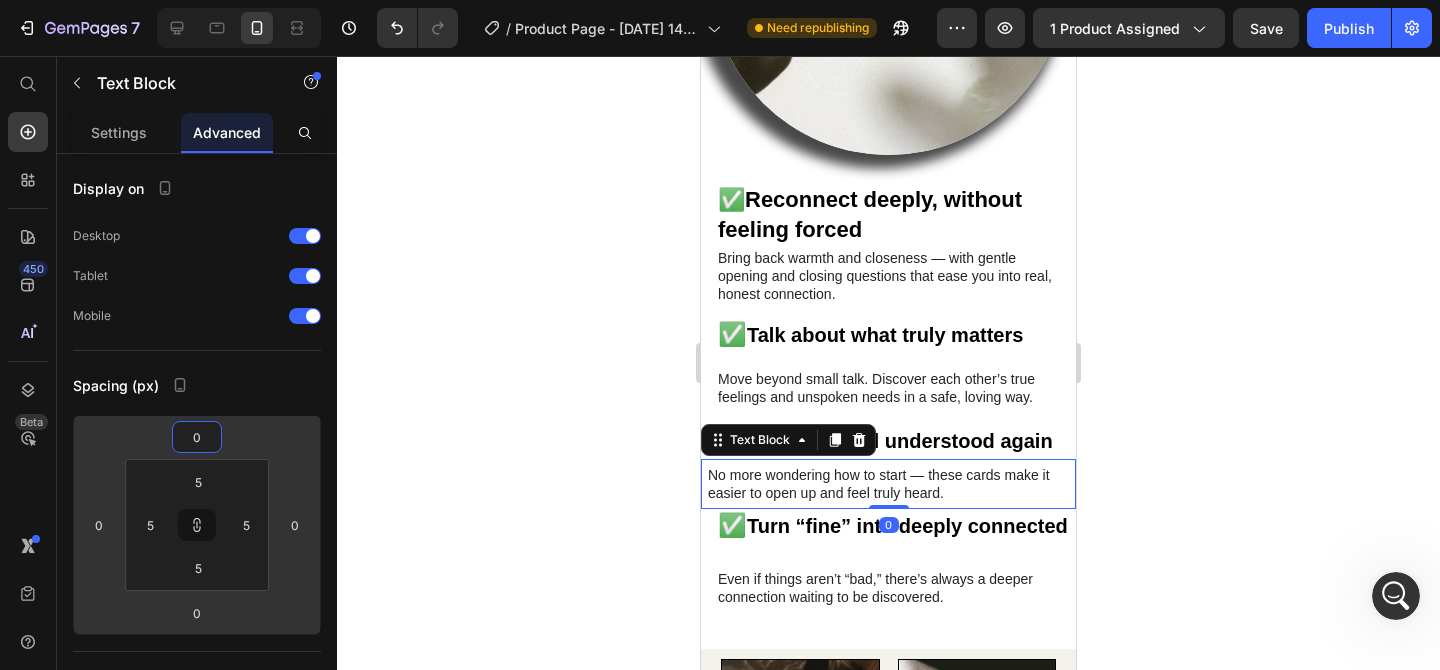 click 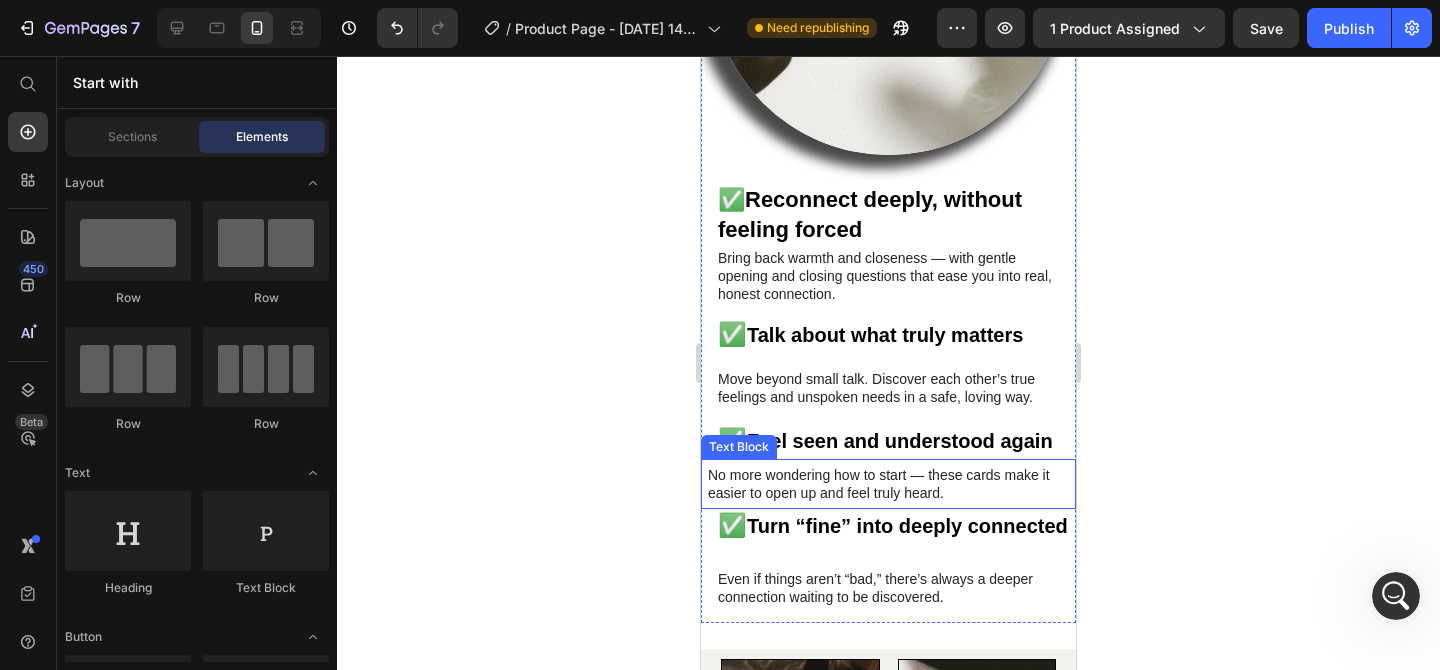 click on "No more wondering how to start — these cards make it easier to open up and feel truly heard." at bounding box center [888, 484] 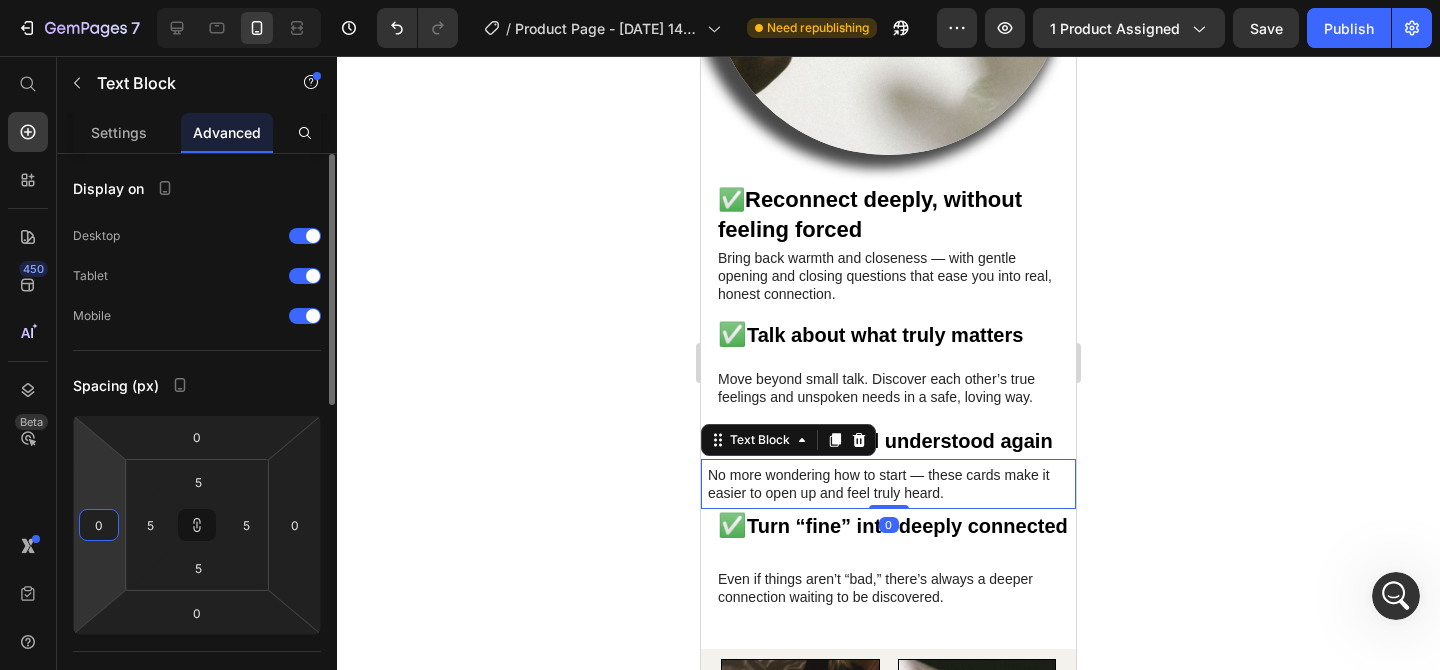 click on "0" at bounding box center (99, 525) 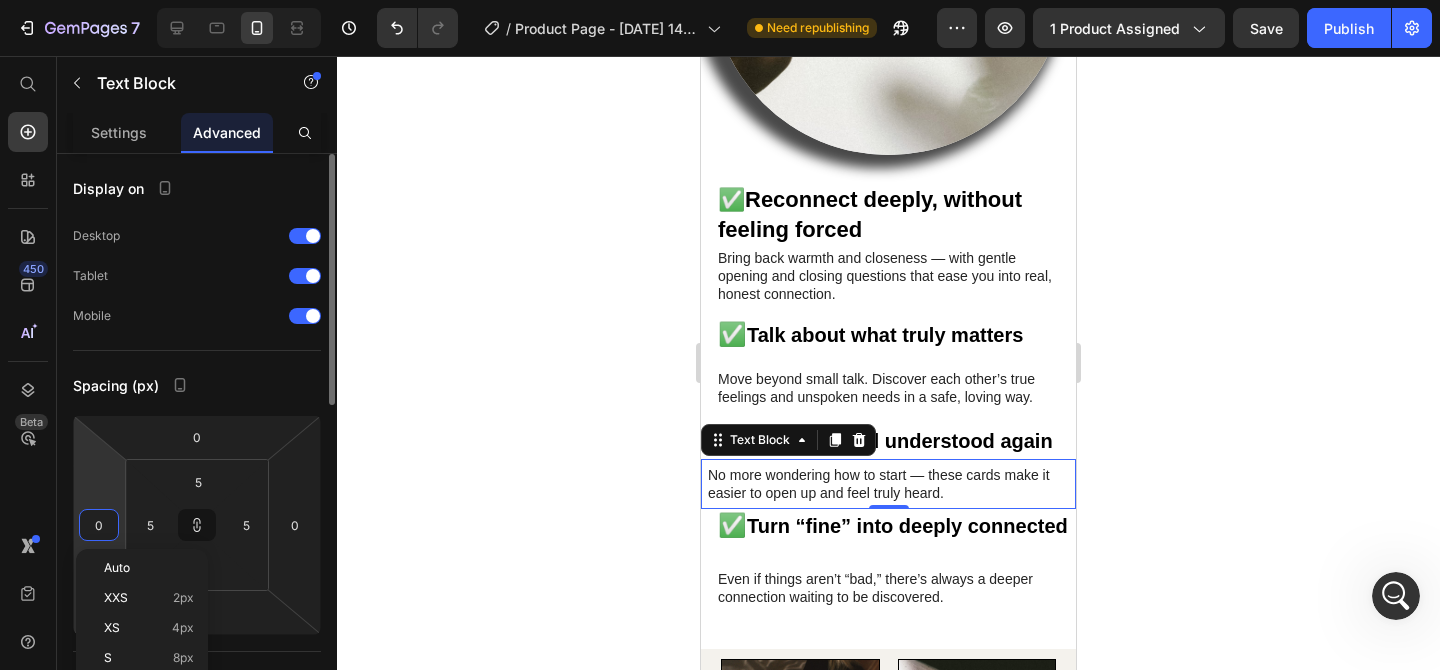 type on "1" 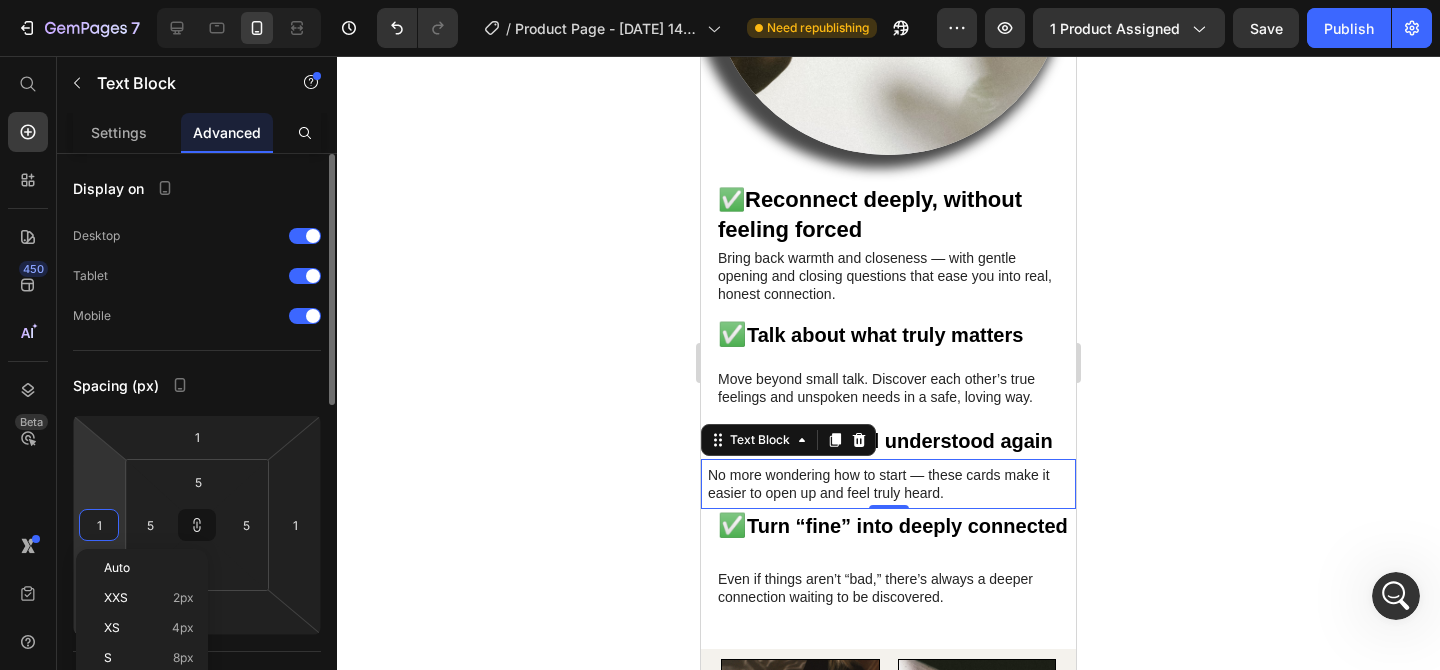 type on "10" 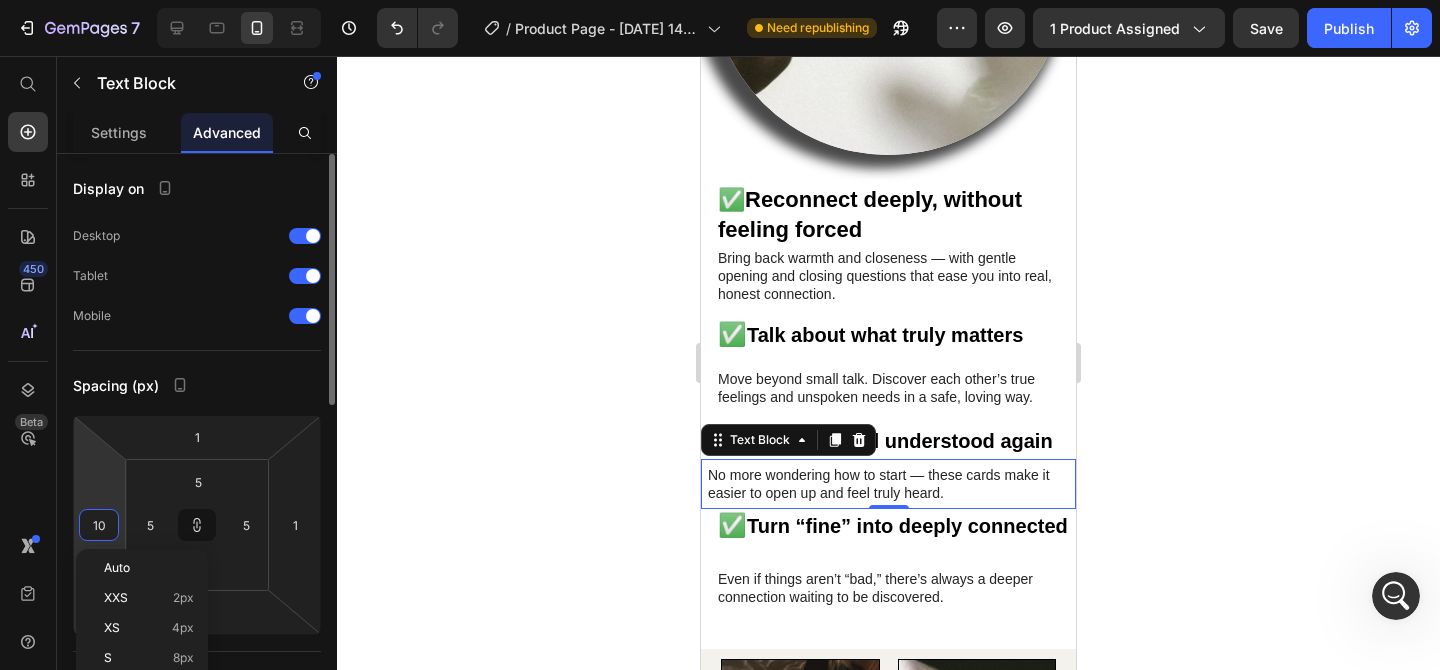 type on "10" 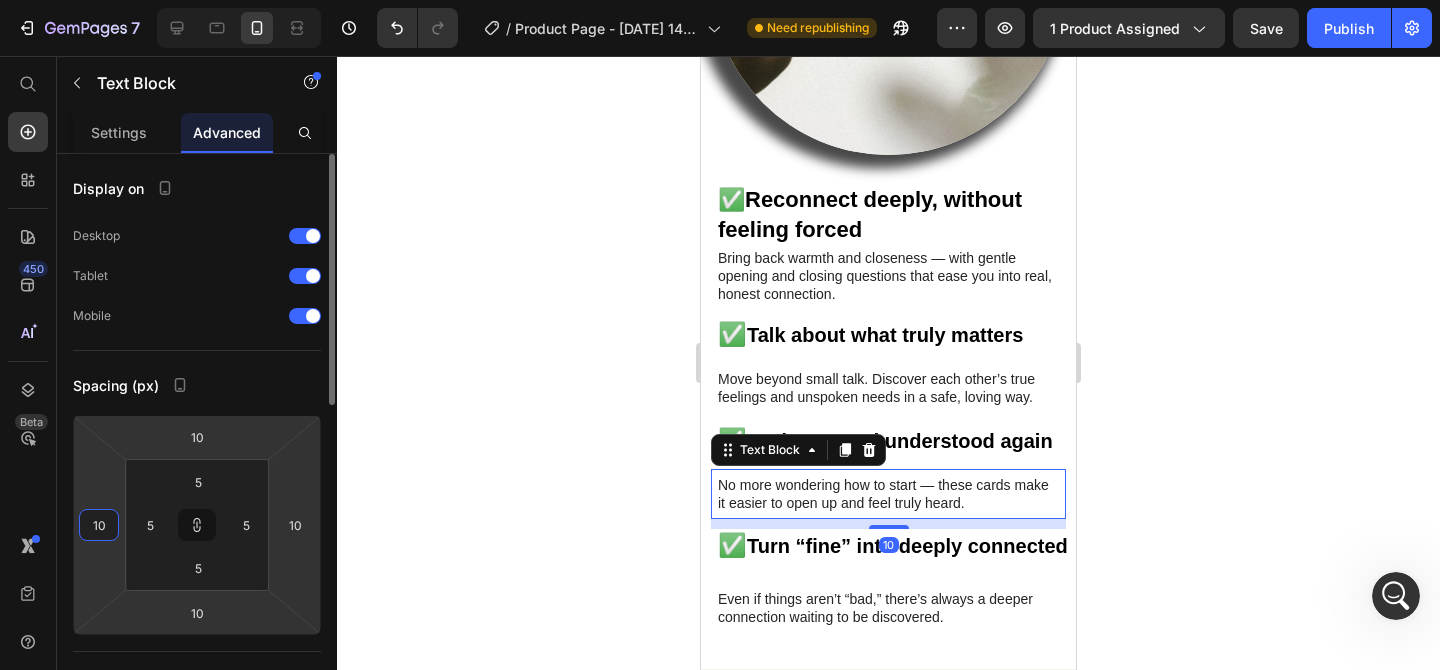 type on "1" 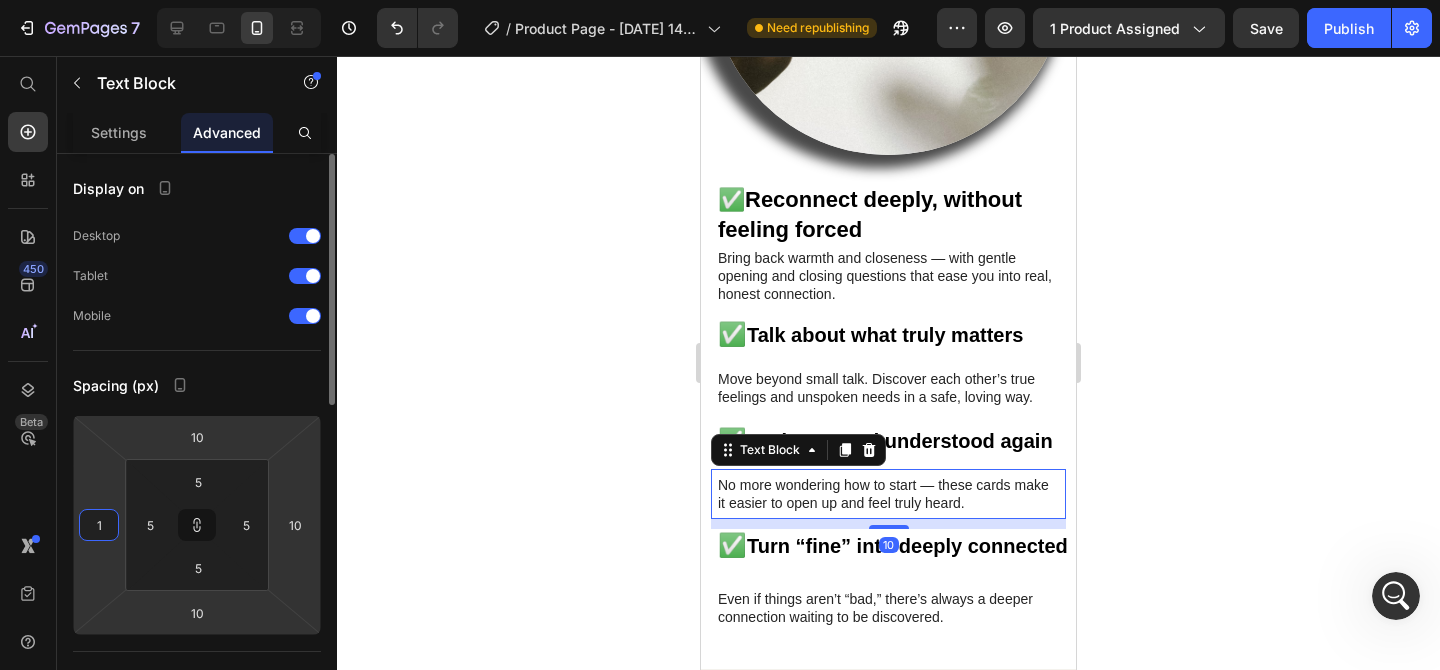 type on "1" 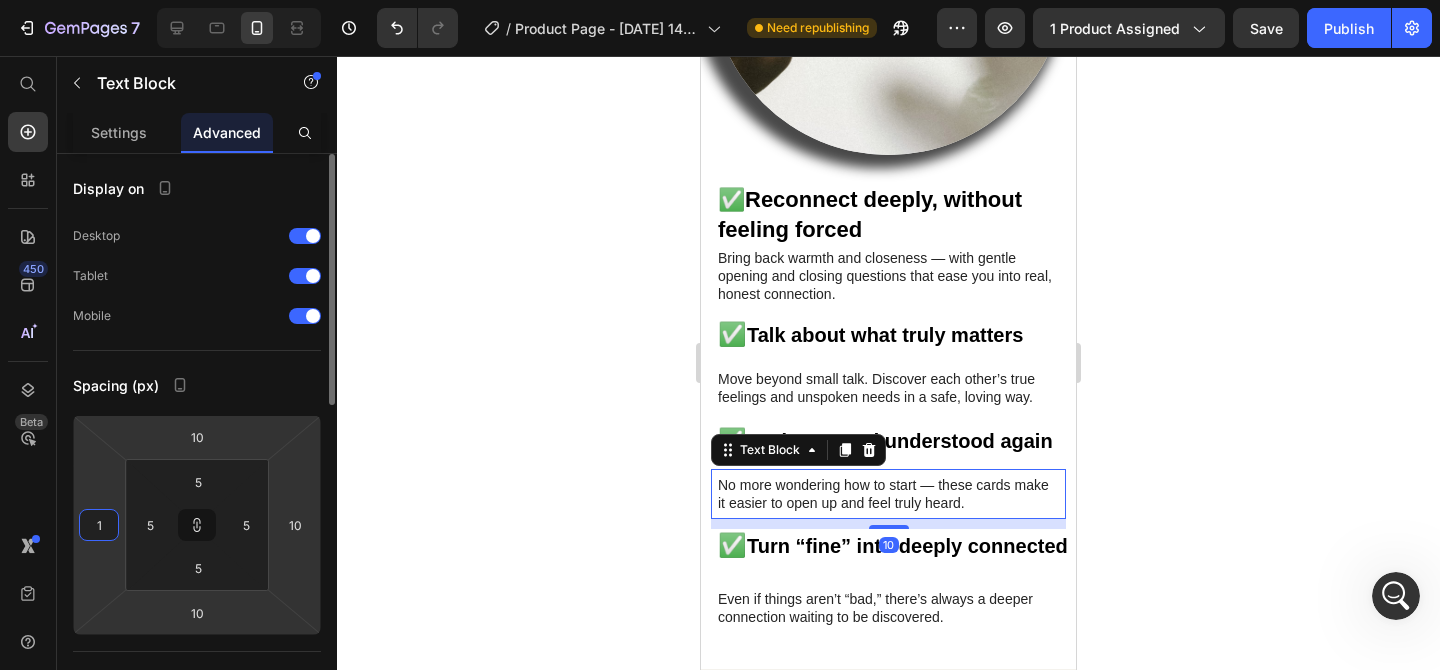 type on "1" 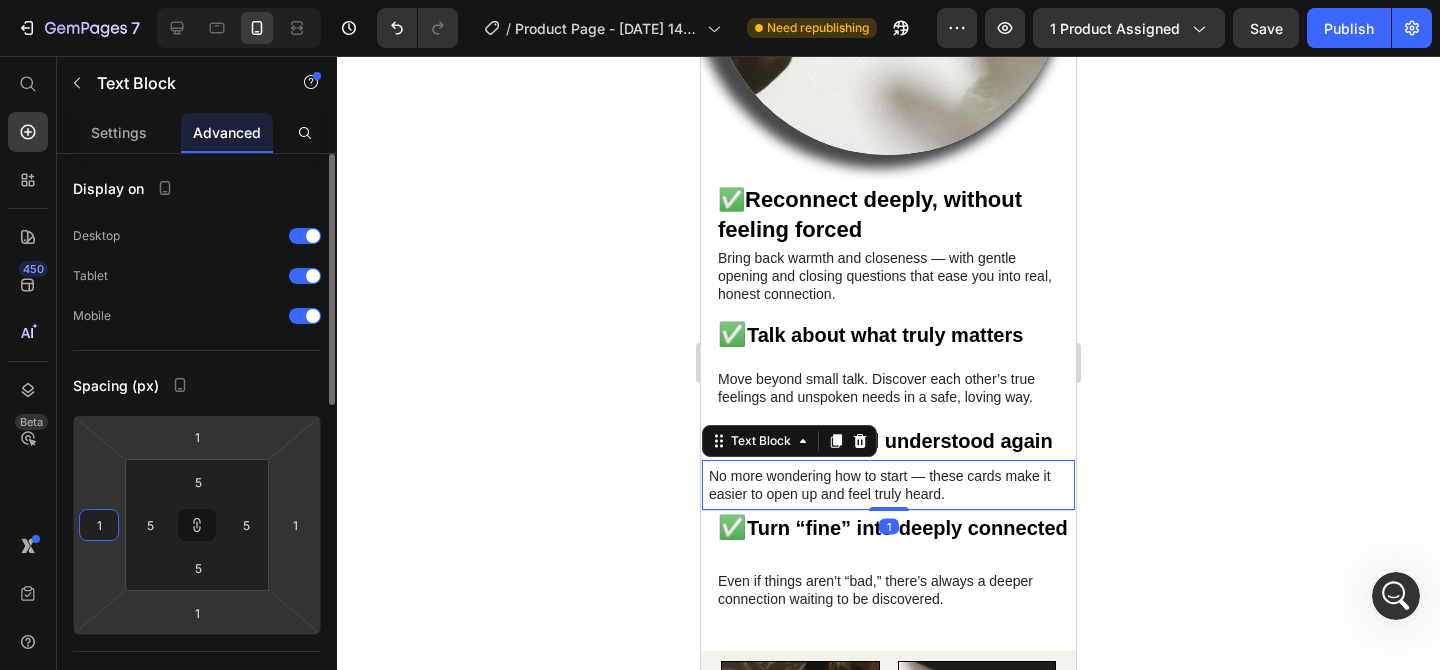 type on "0" 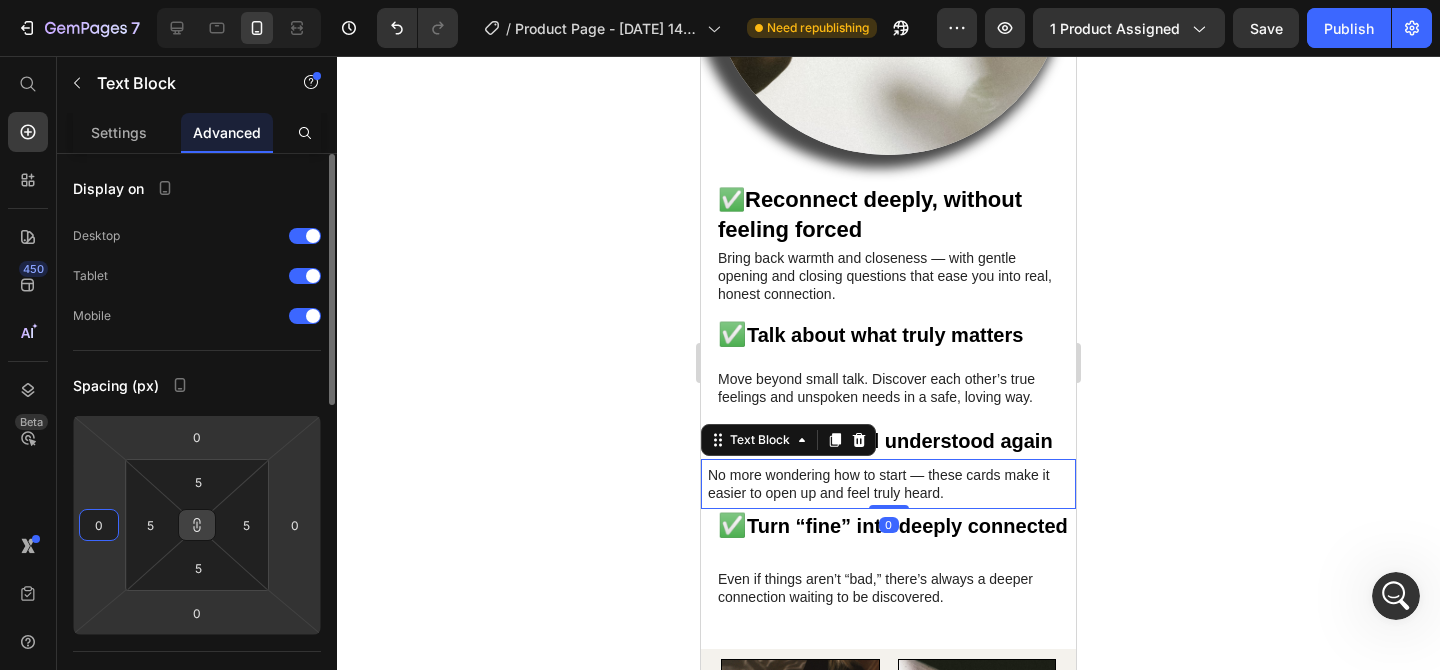 click 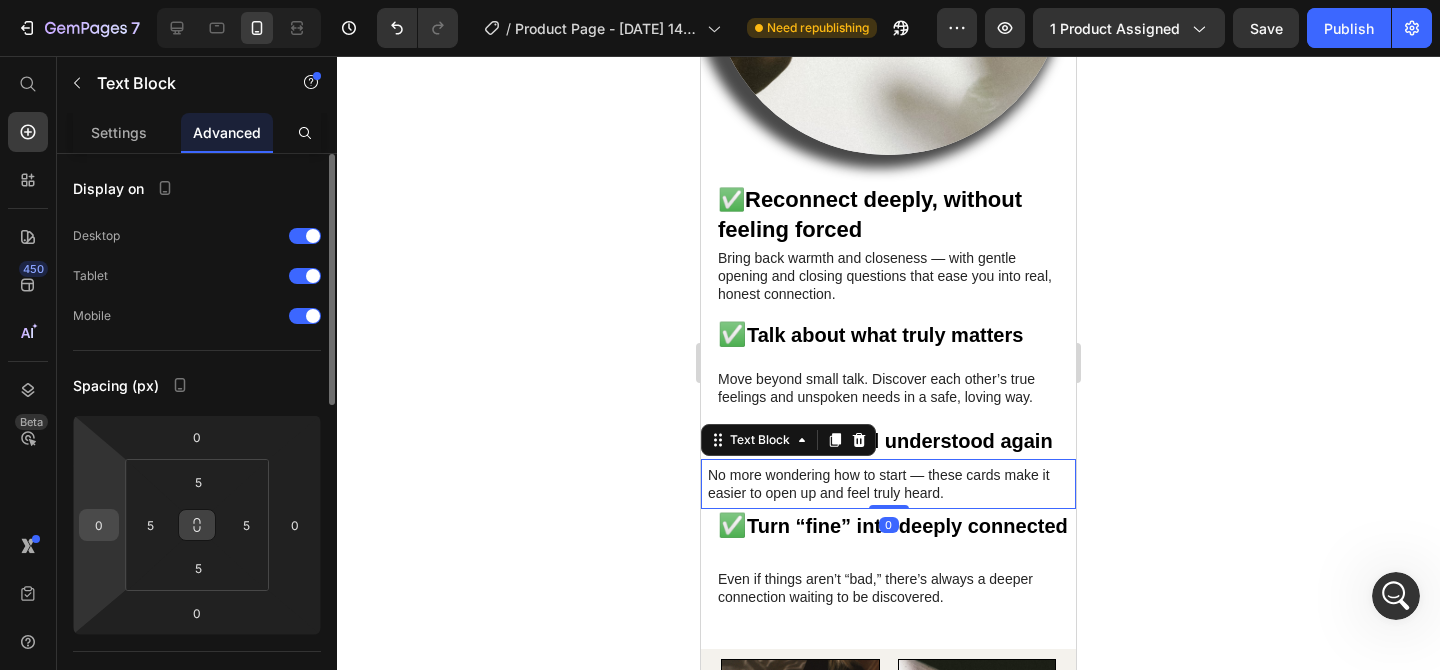 click on "0" at bounding box center (99, 525) 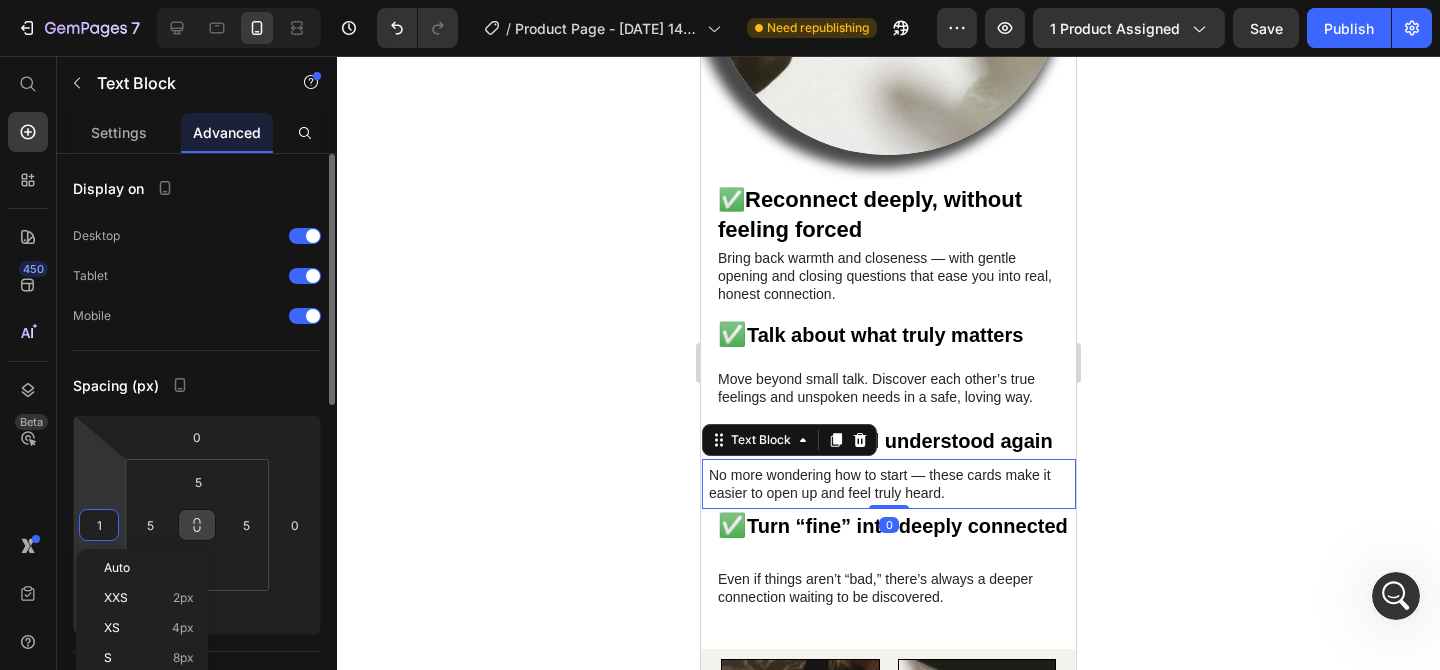 type on "10" 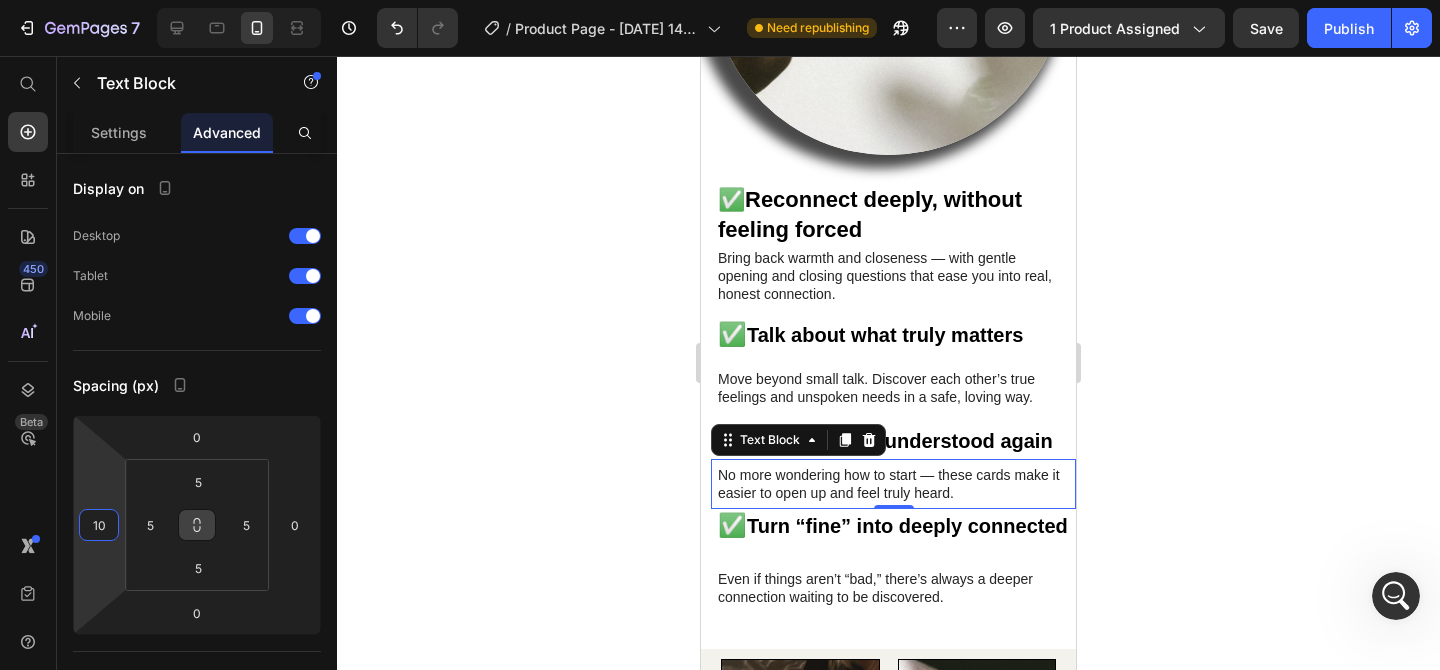 click 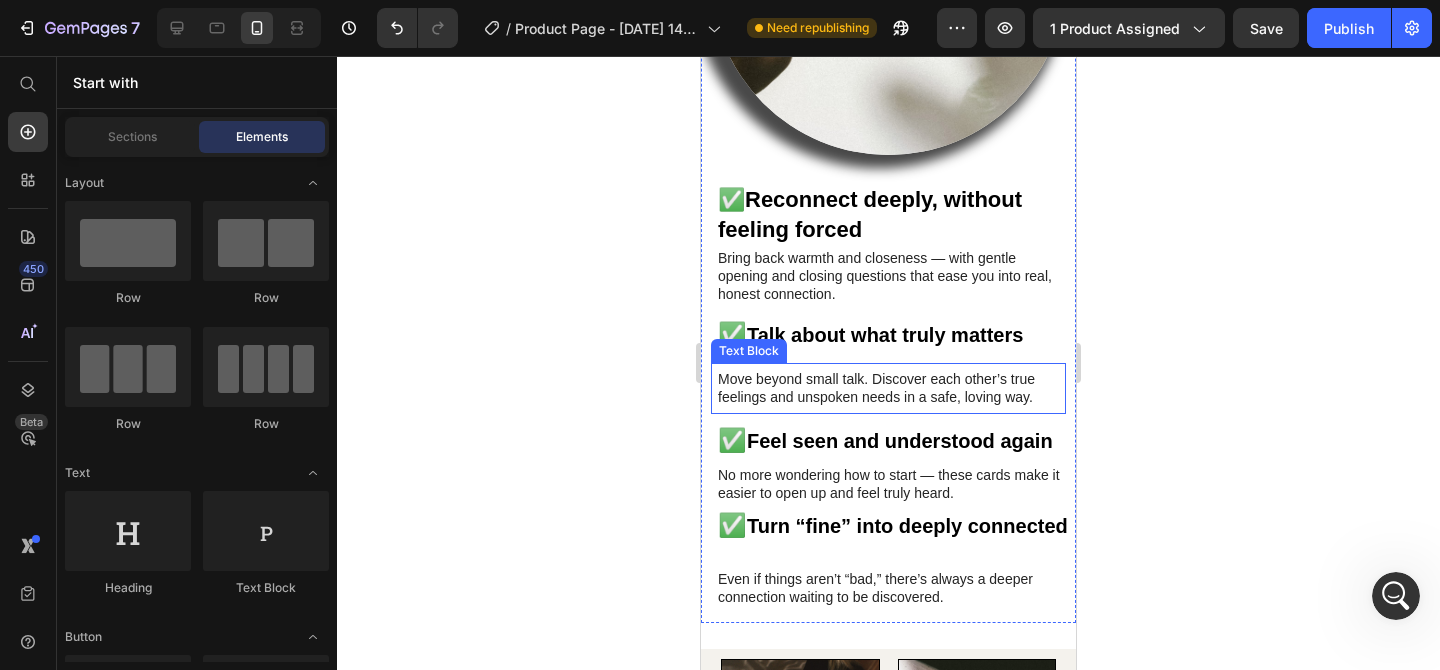 click on "Move beyond small talk. Discover each other’s true feelings and unspoken needs in a safe, loving way." at bounding box center (888, 388) 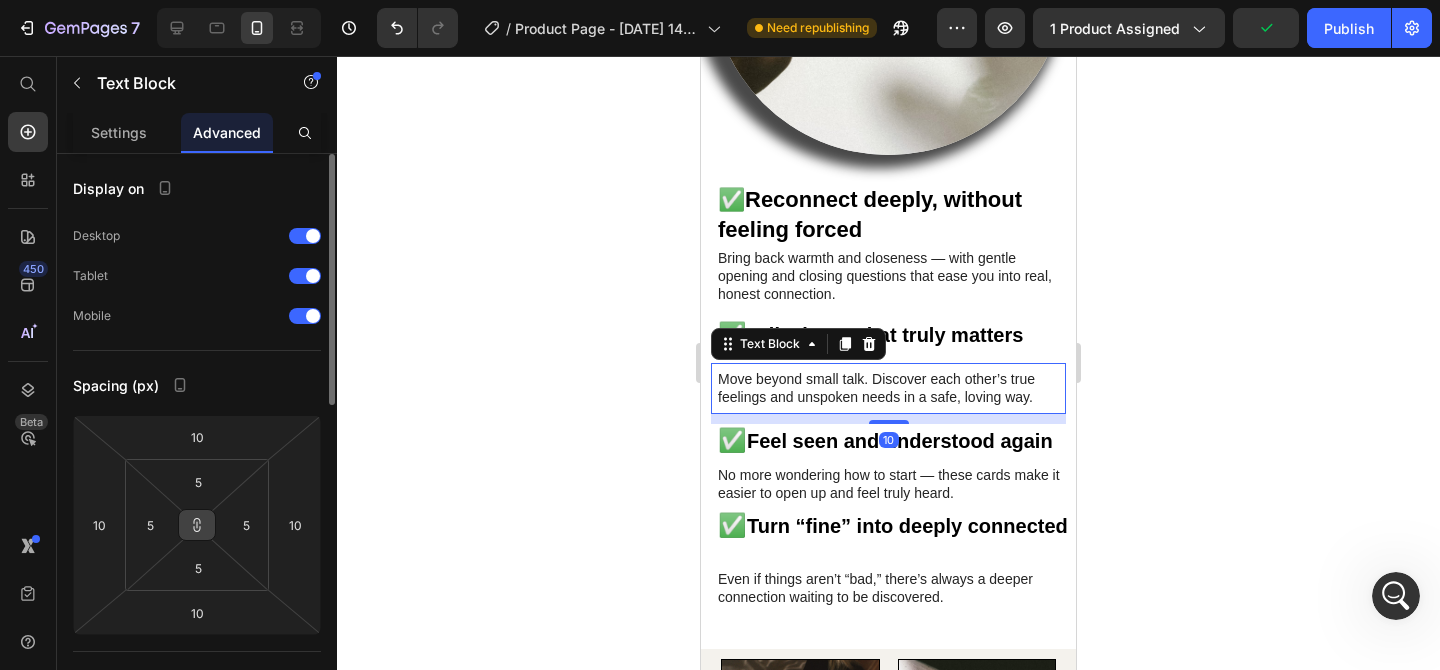 click 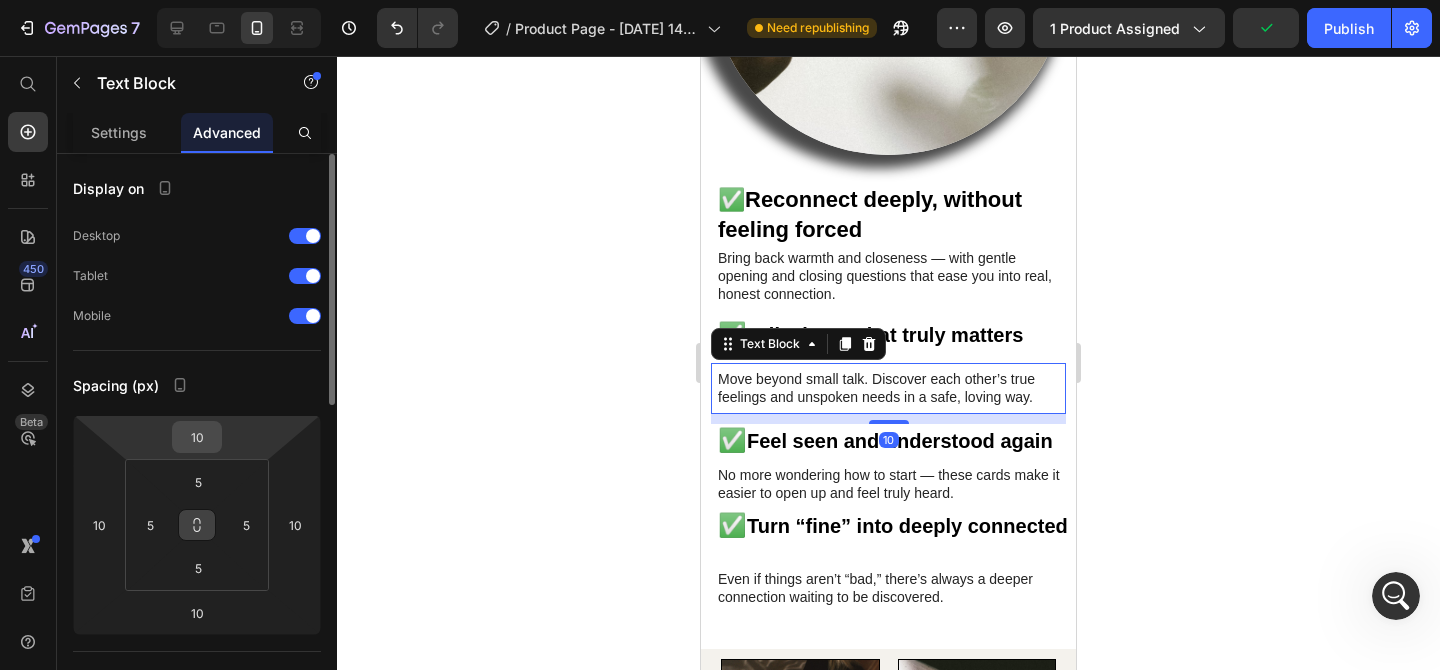 click on "10" at bounding box center [197, 437] 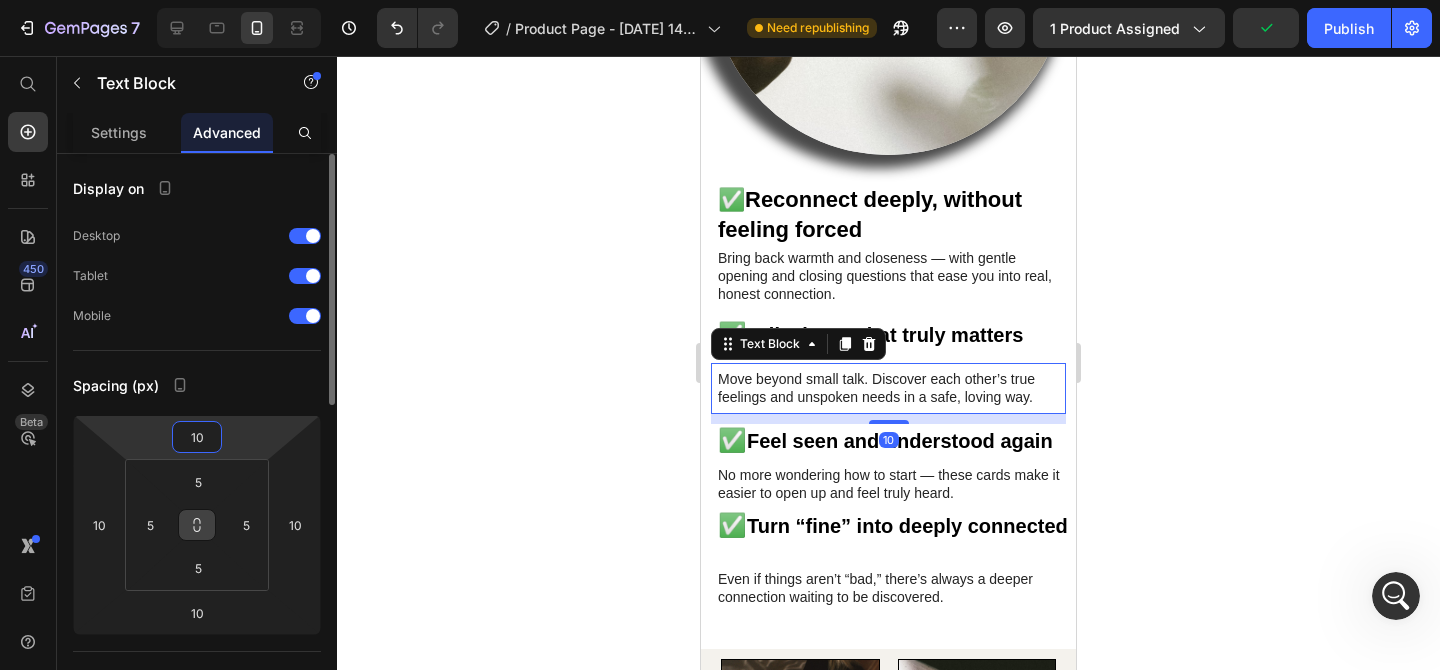 click on "10" at bounding box center [197, 437] 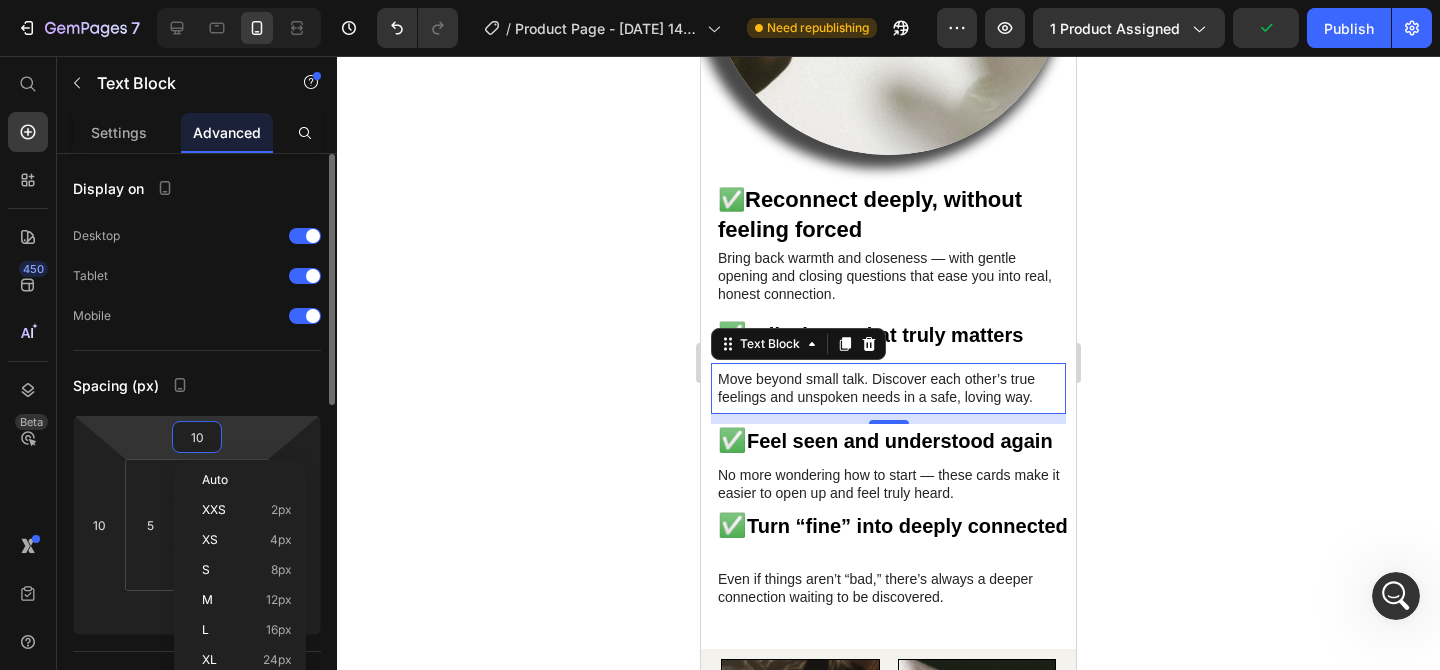 type on "0" 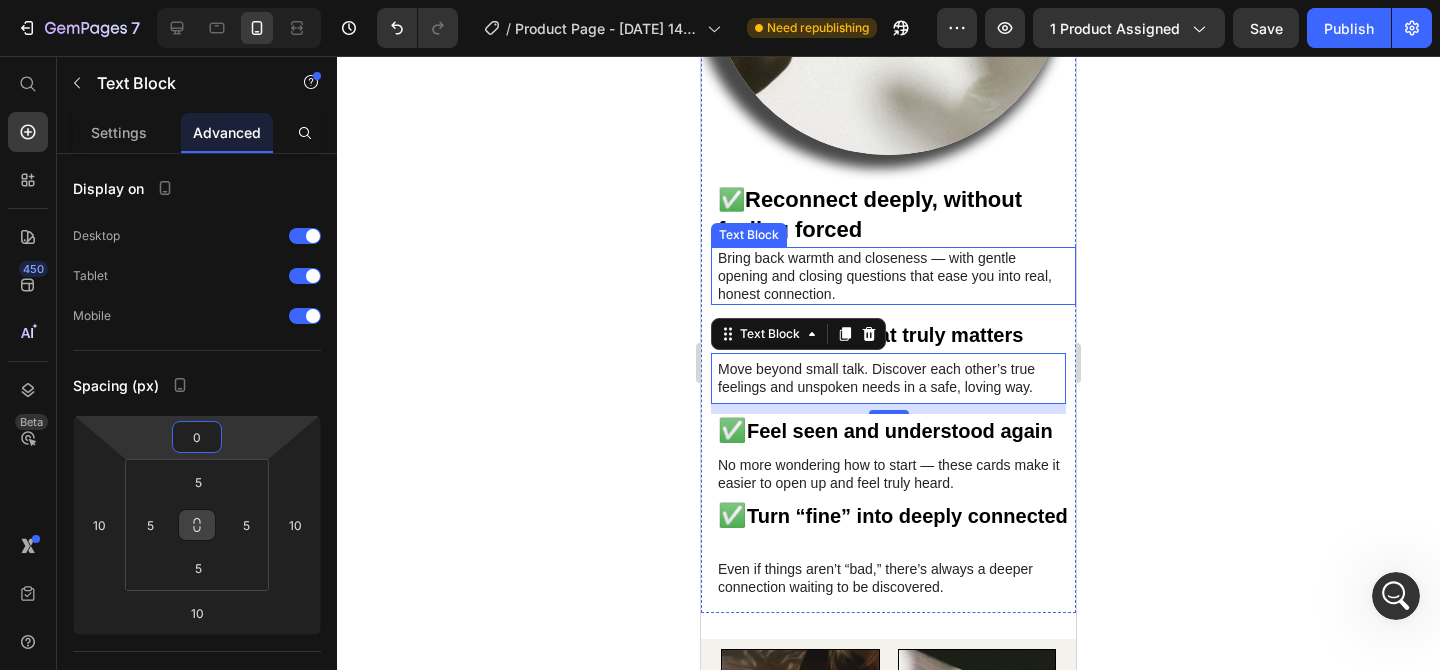 click on "Bring back warmth and closeness — with gentle opening and closing questions that ease you into real, honest connection." at bounding box center (893, 276) 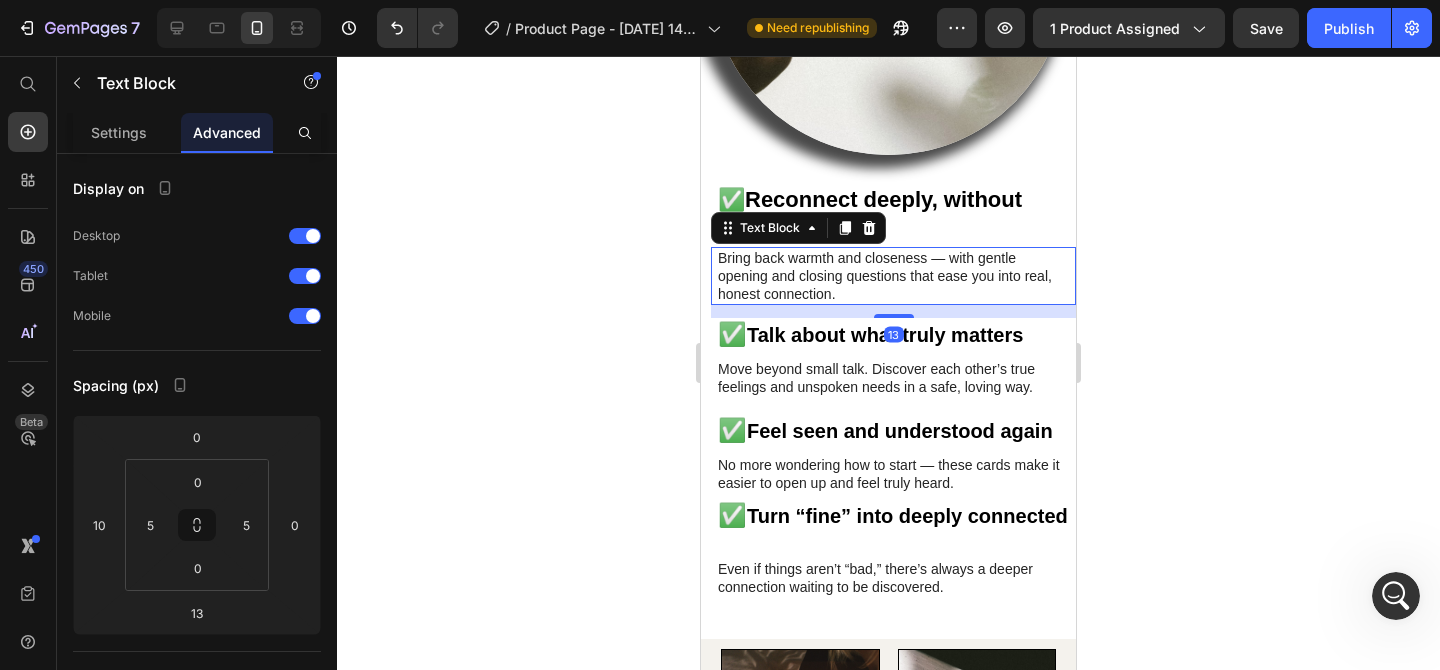 click 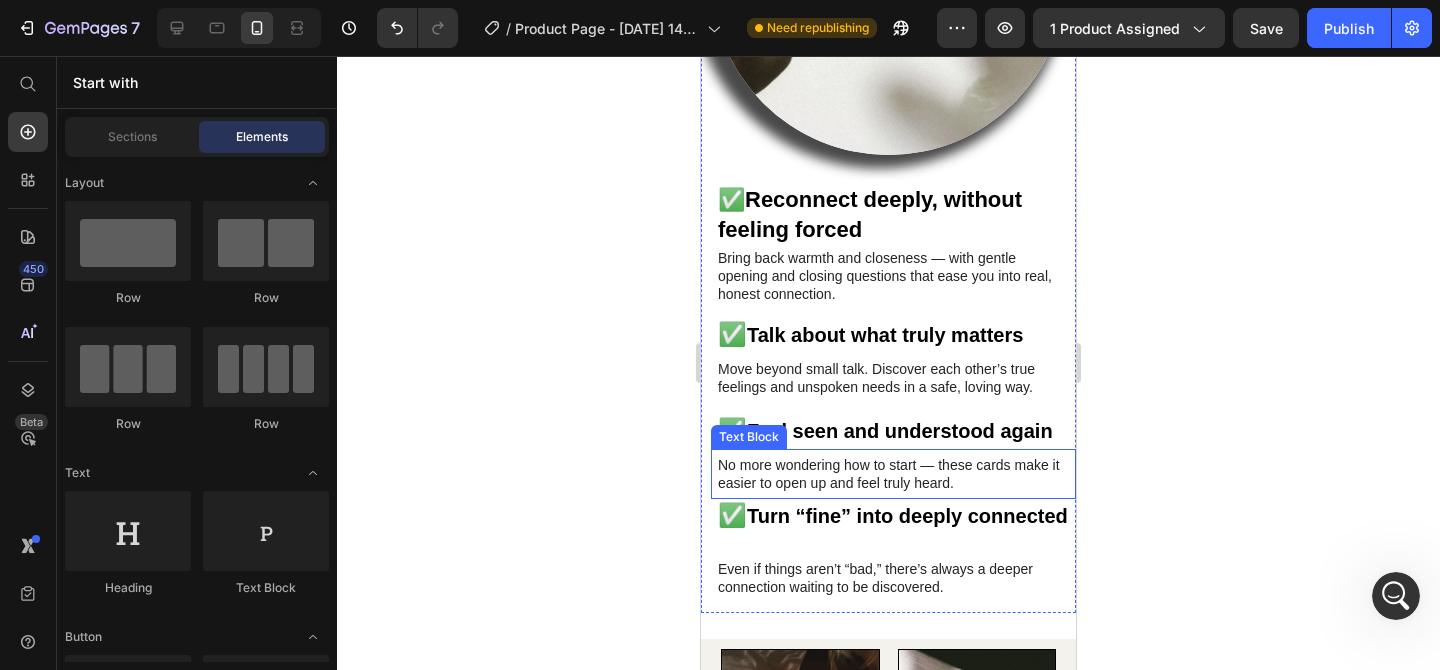 click on "No more wondering how to start — these cards make it easier to open up and feel truly heard." at bounding box center (893, 474) 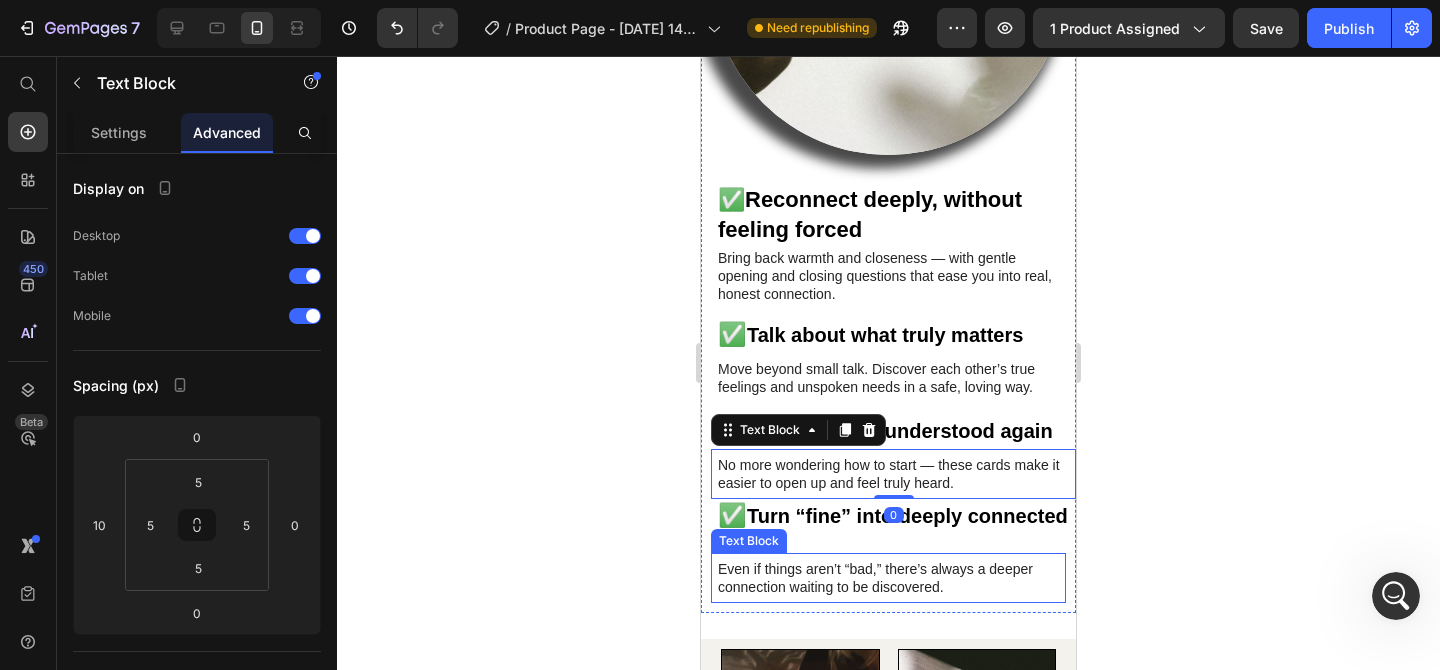 click on "Even if things aren’t “bad,” there’s always a deeper connection waiting to be discovered." at bounding box center [888, 578] 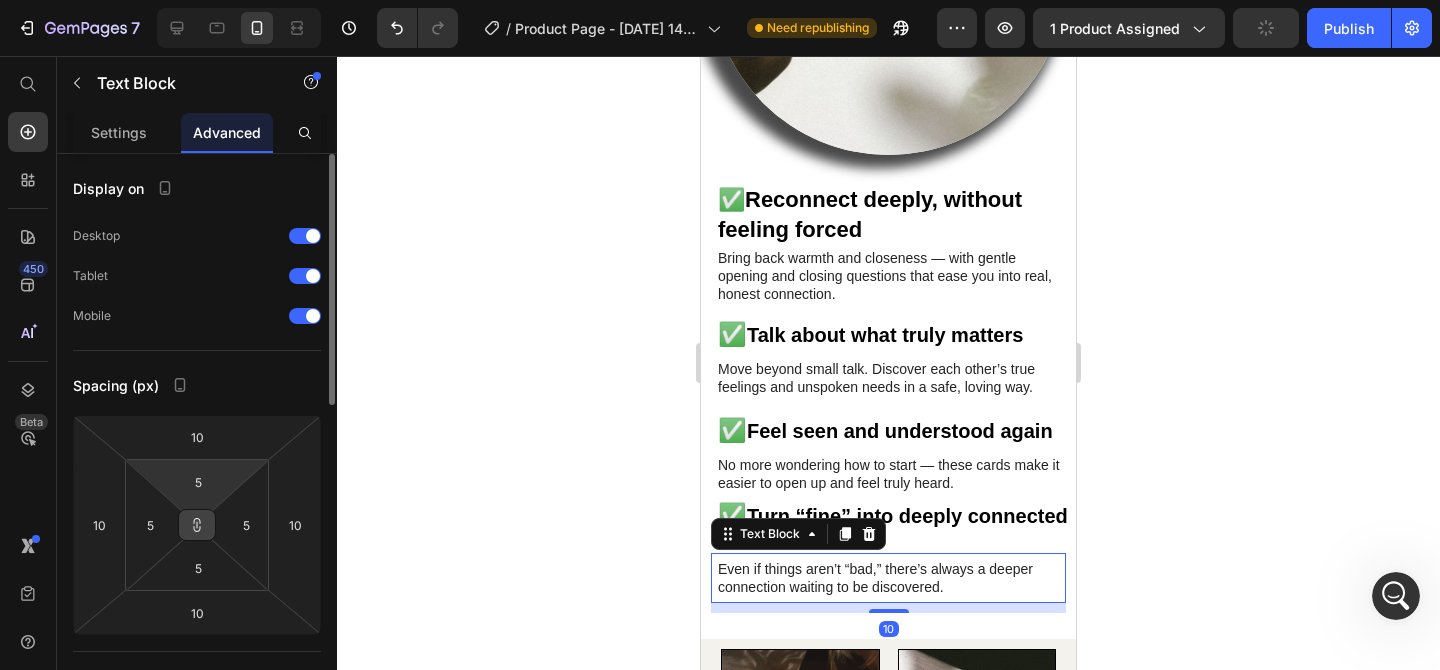 click 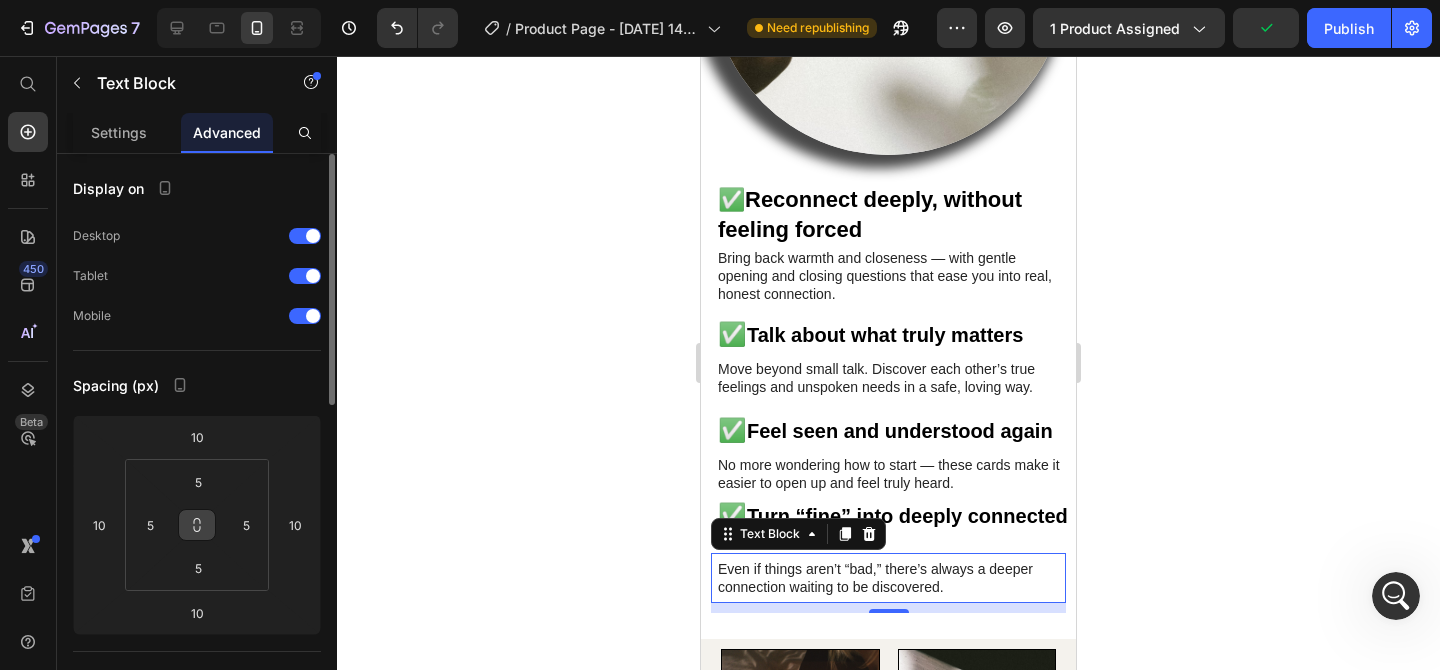 click 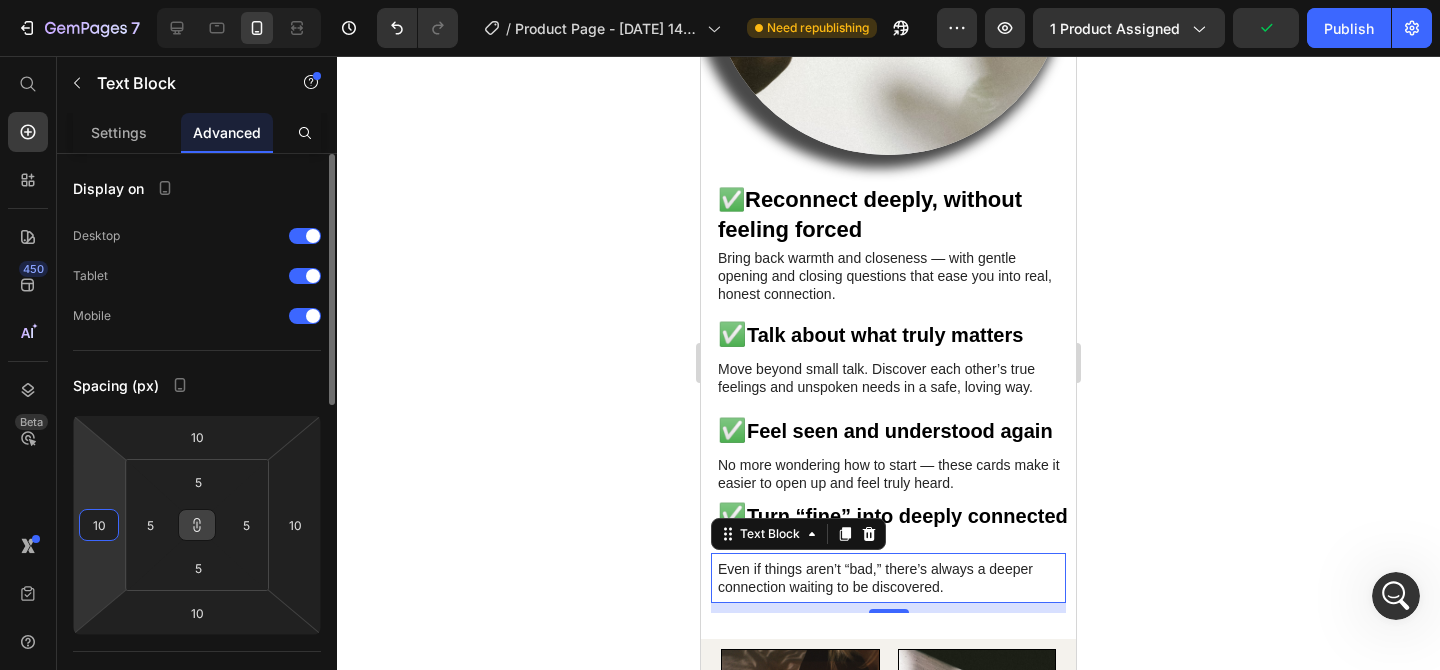click on "10" at bounding box center [99, 525] 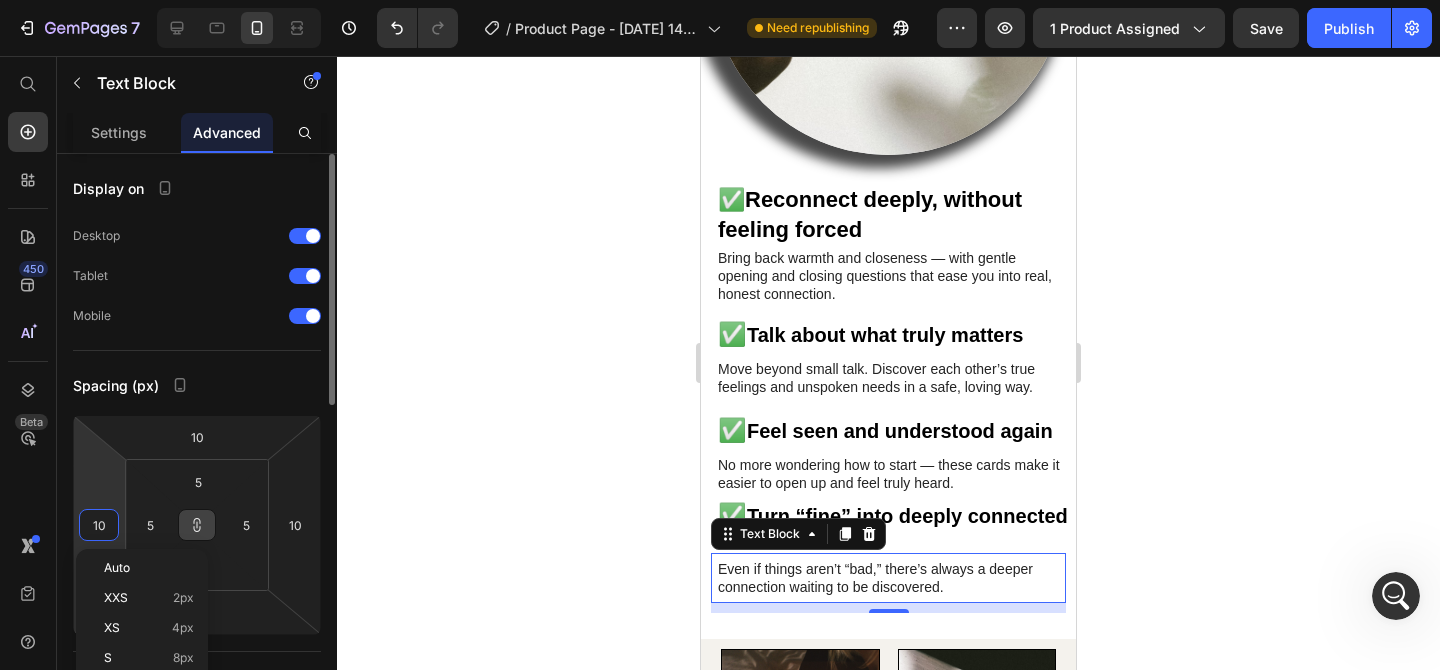 click on "10" at bounding box center [99, 525] 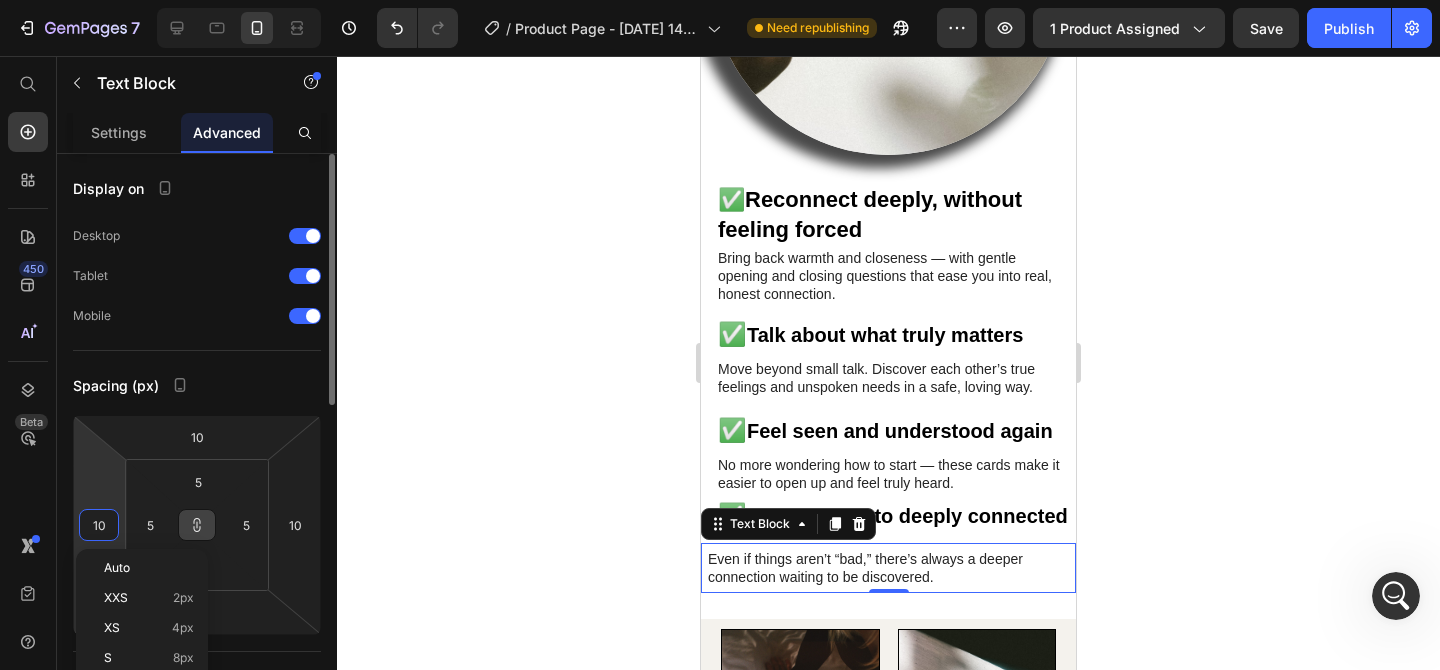 type on "0" 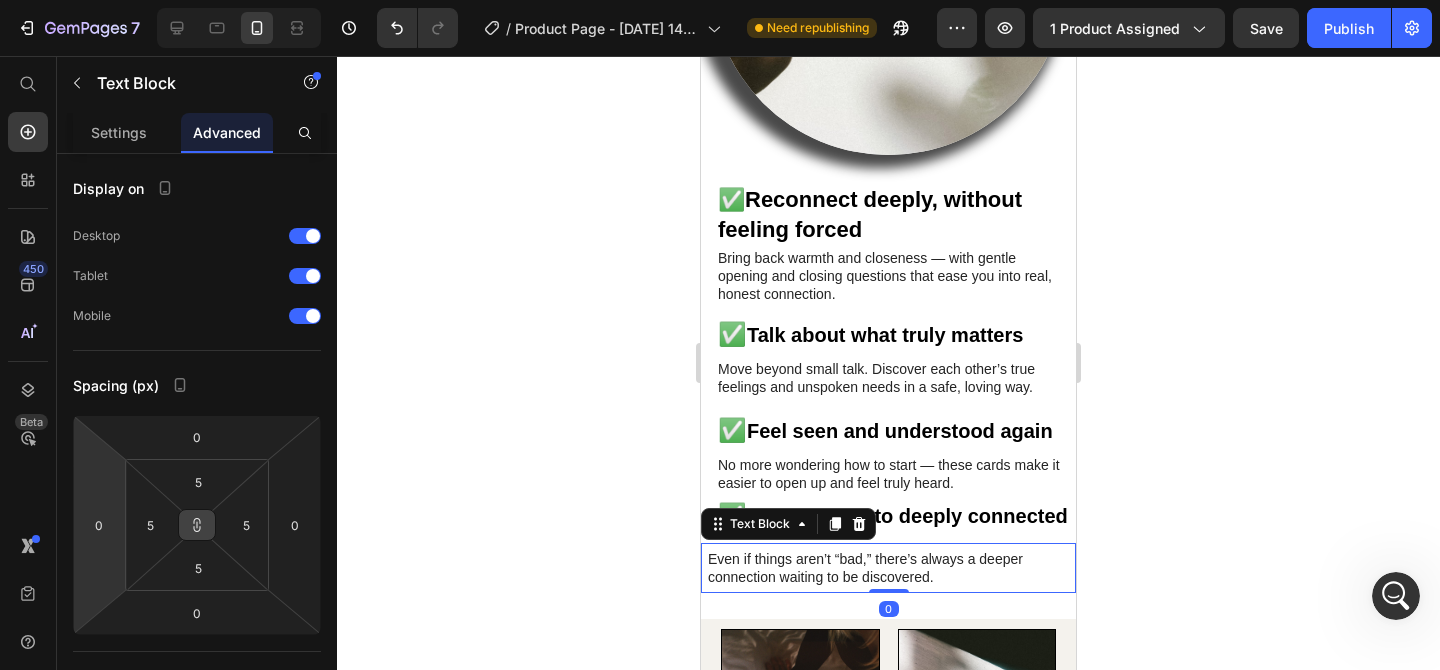 click 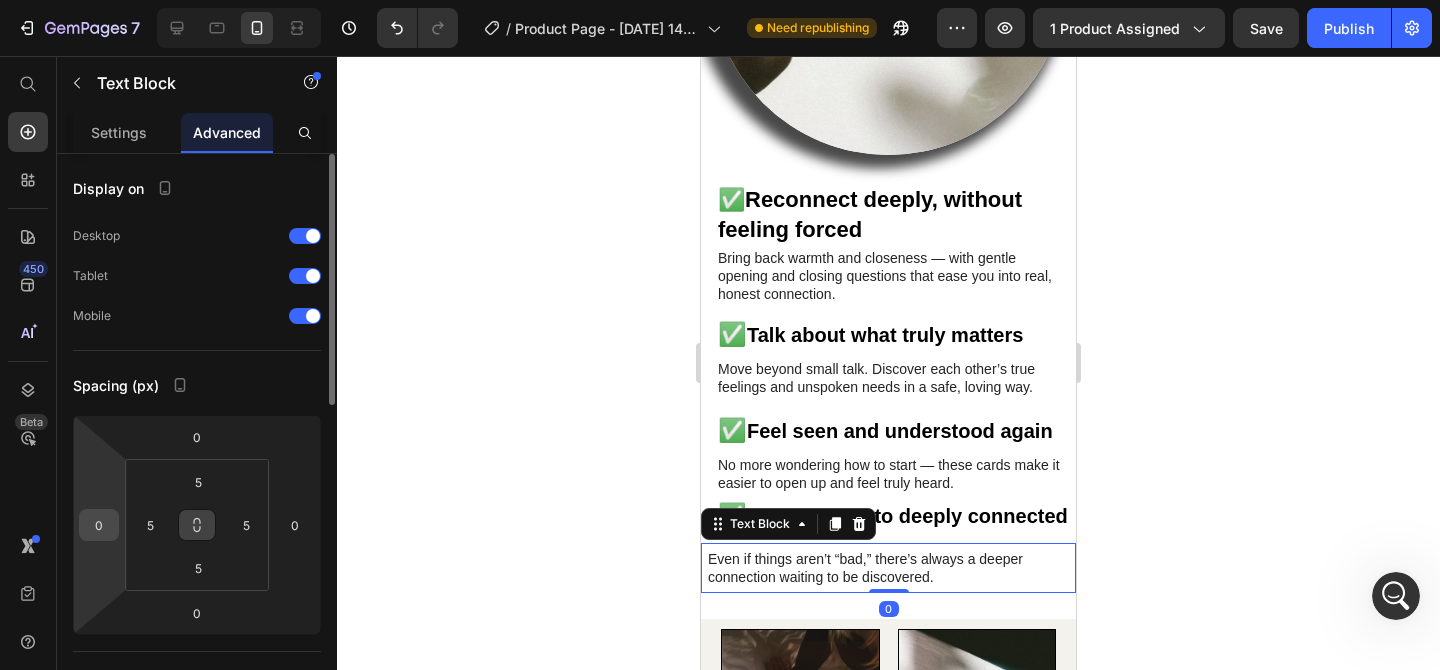 click on "0" at bounding box center (99, 525) 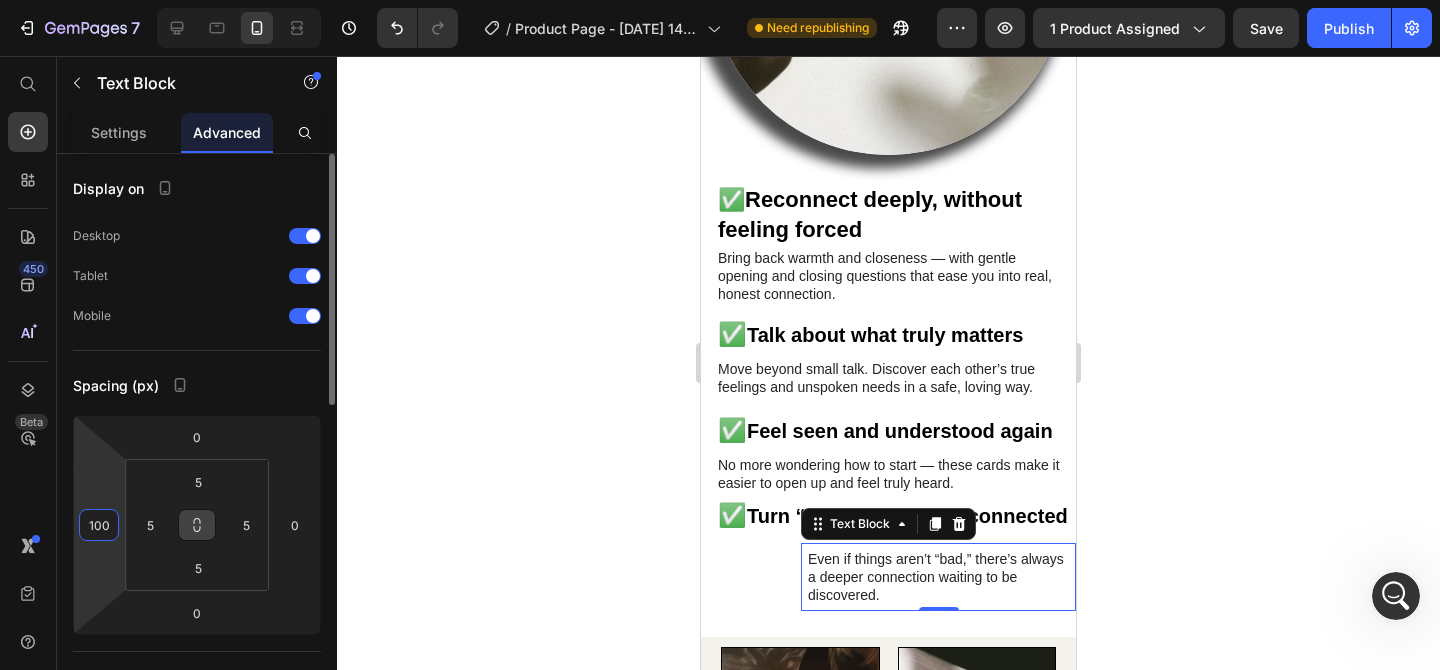 type on "10" 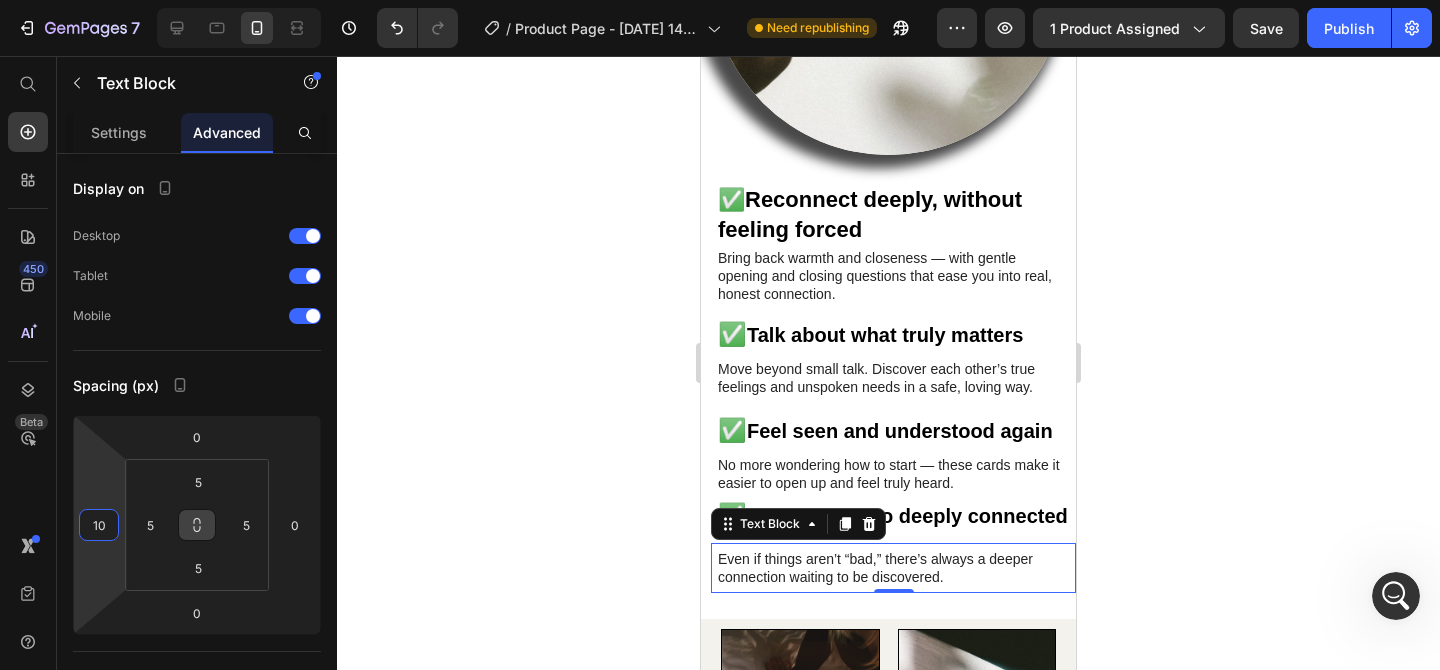 click 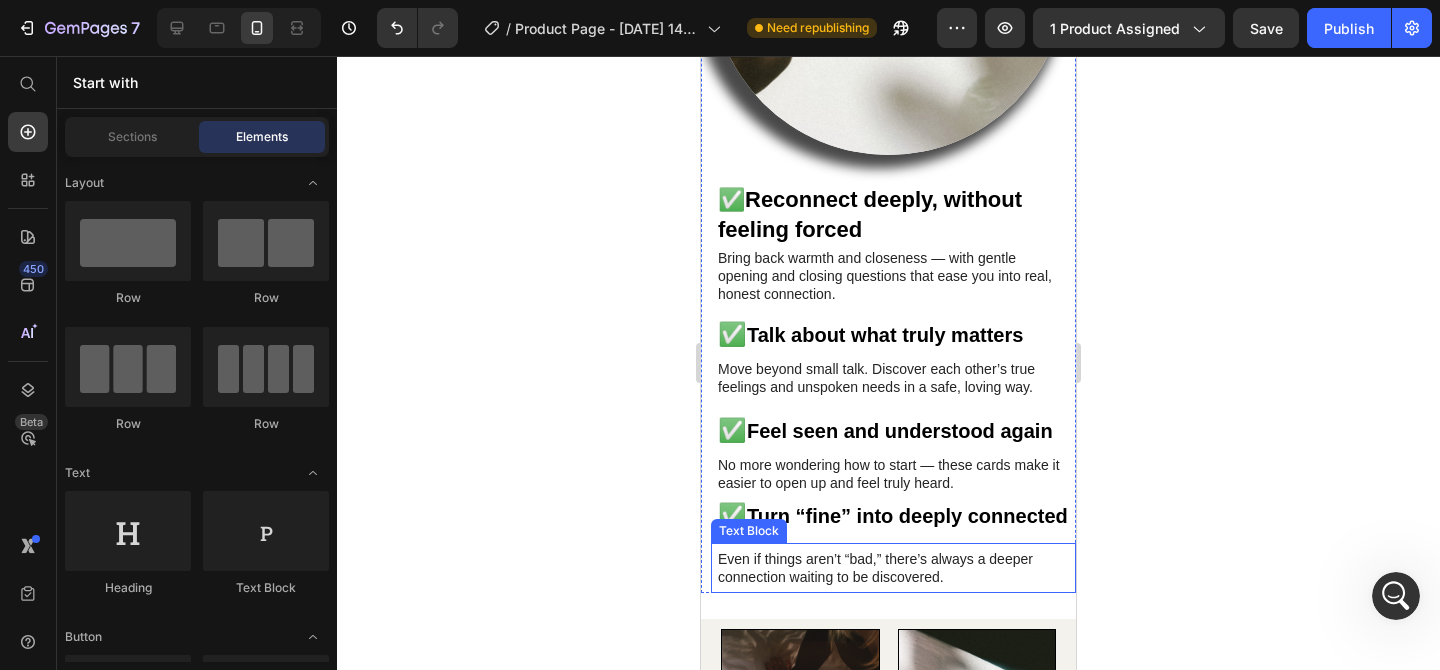 click on "Even if things aren’t “bad,” there’s always a deeper connection waiting to be discovered. Text Block" at bounding box center (893, 568) 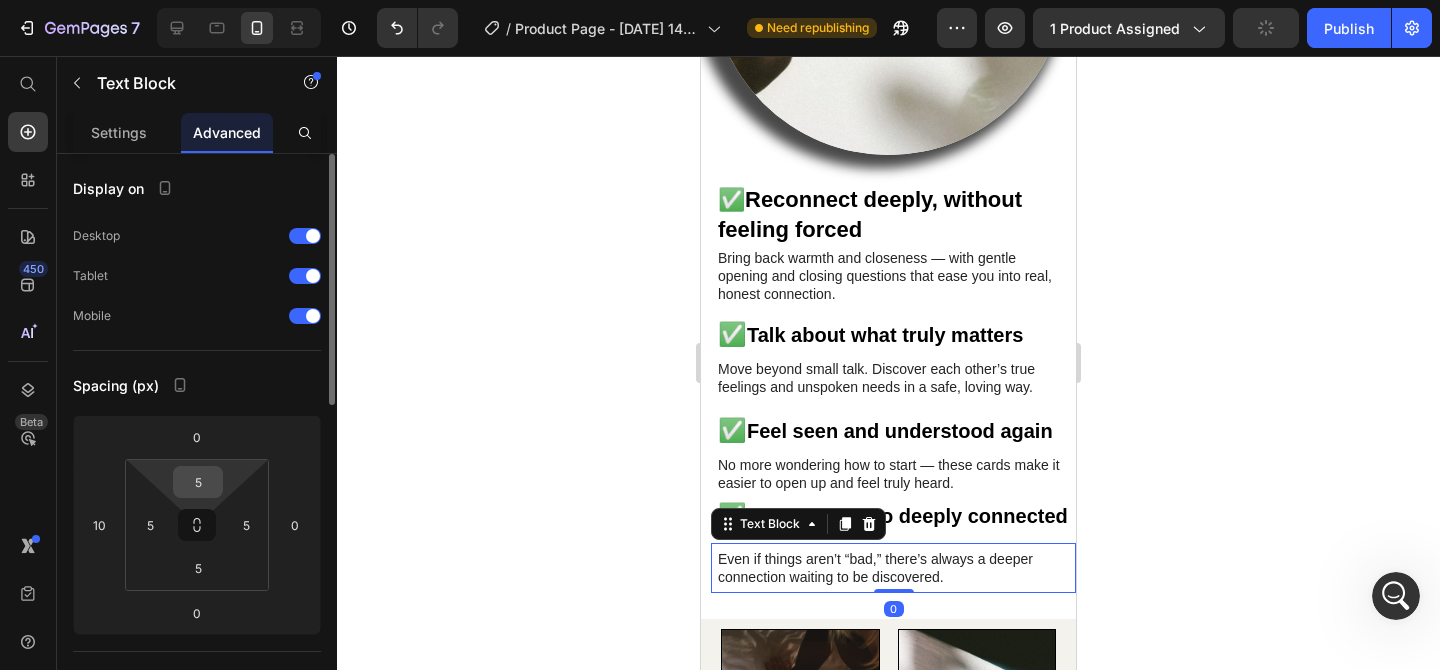 click on "5" at bounding box center (198, 482) 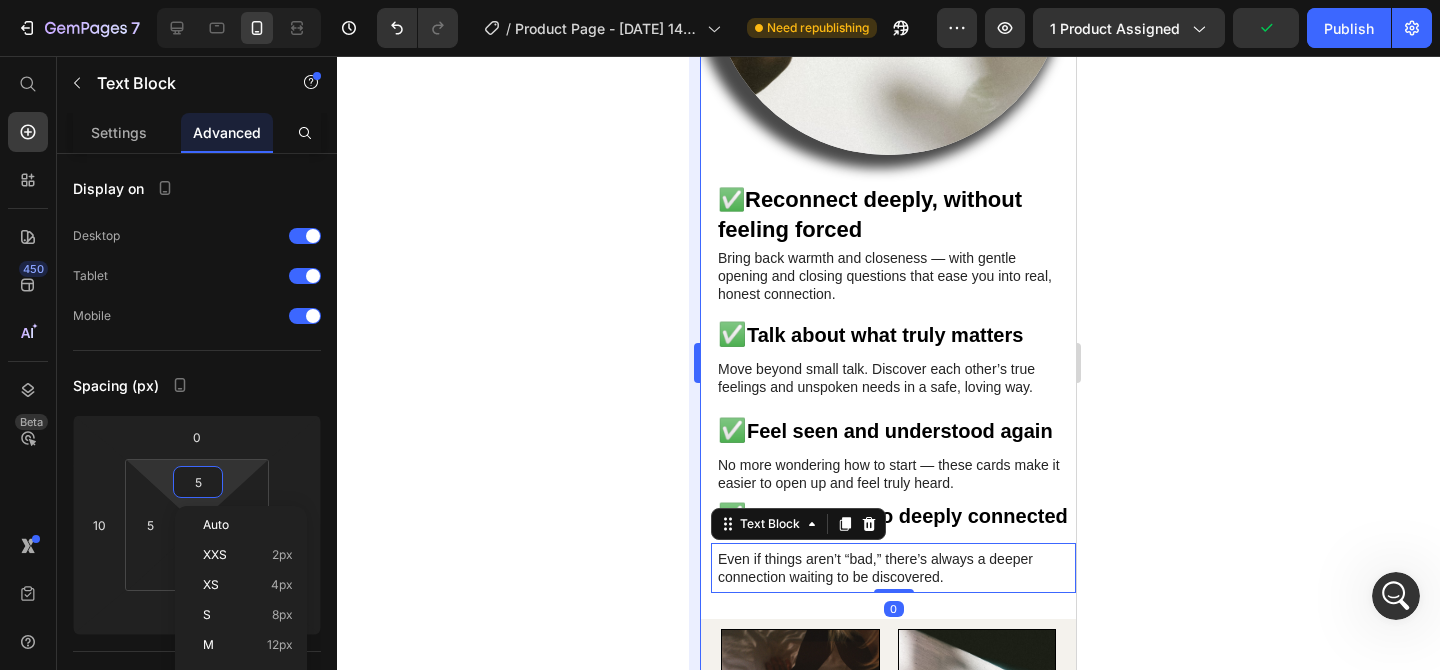 type on "2" 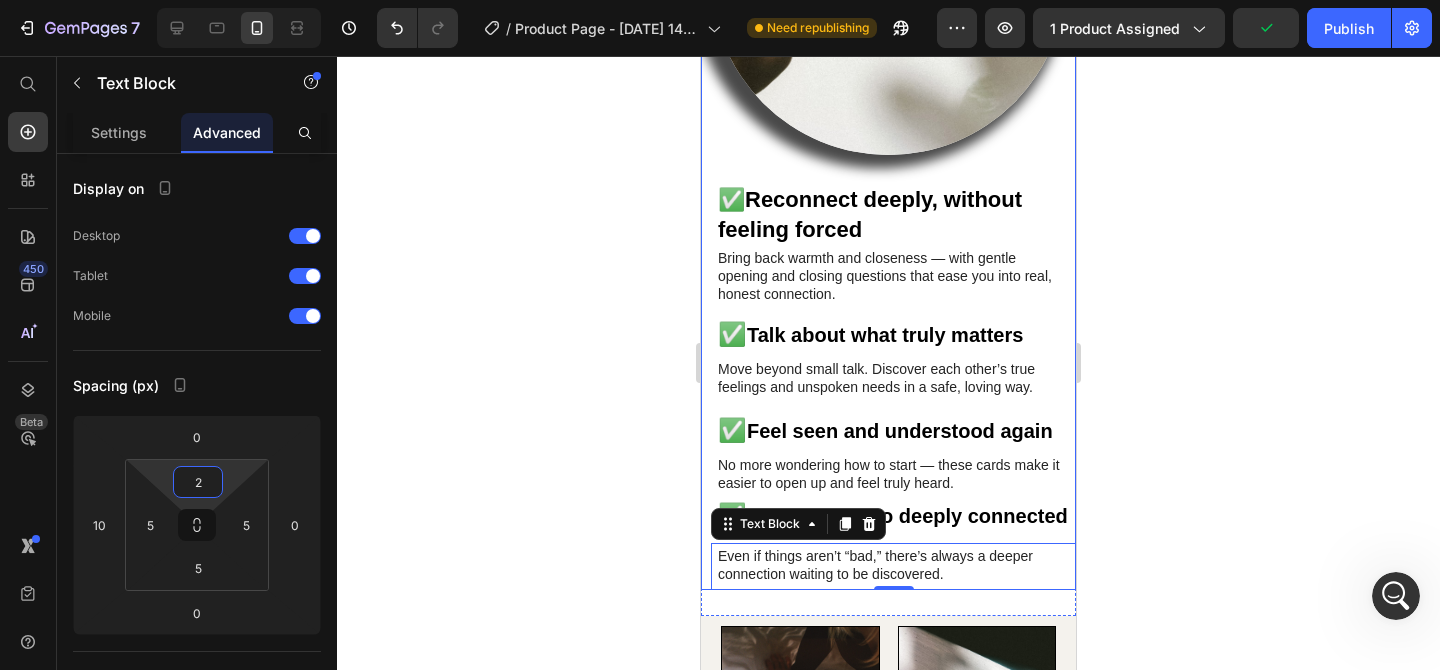 click on "Turn “fine” into deeply connected" at bounding box center (907, 516) 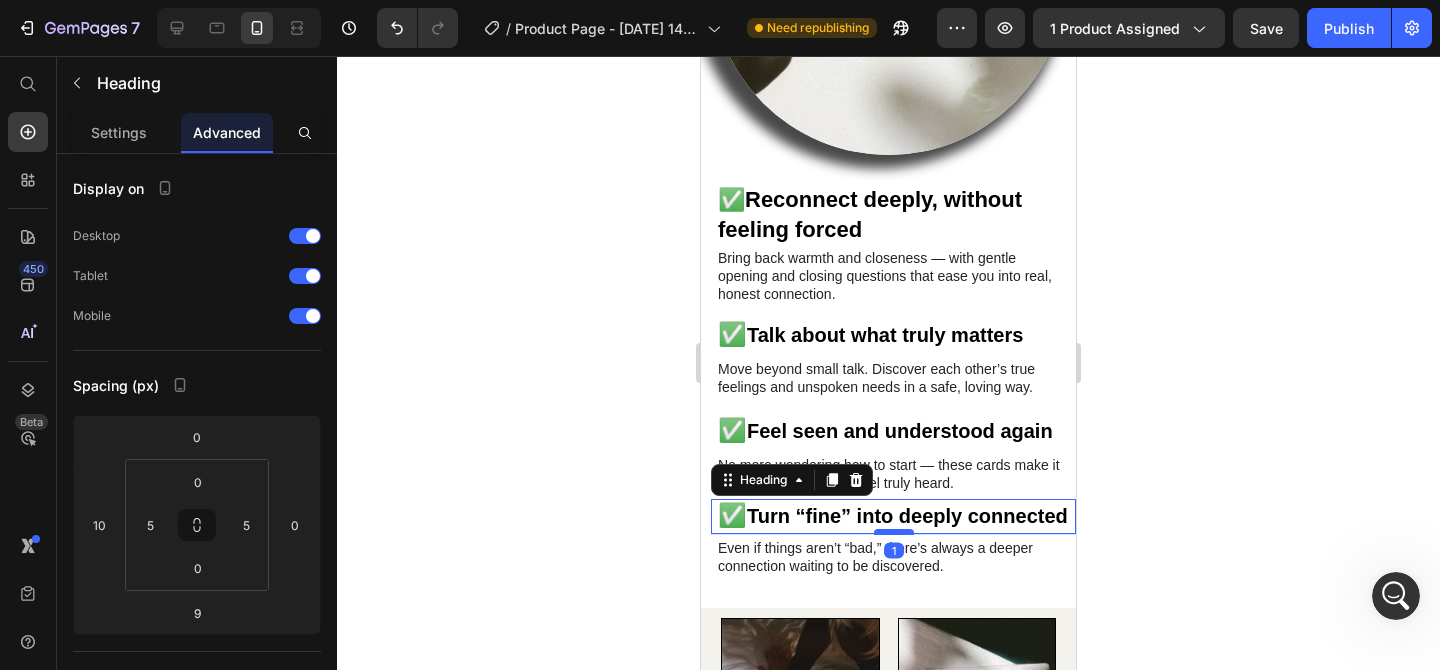 click at bounding box center [894, 532] 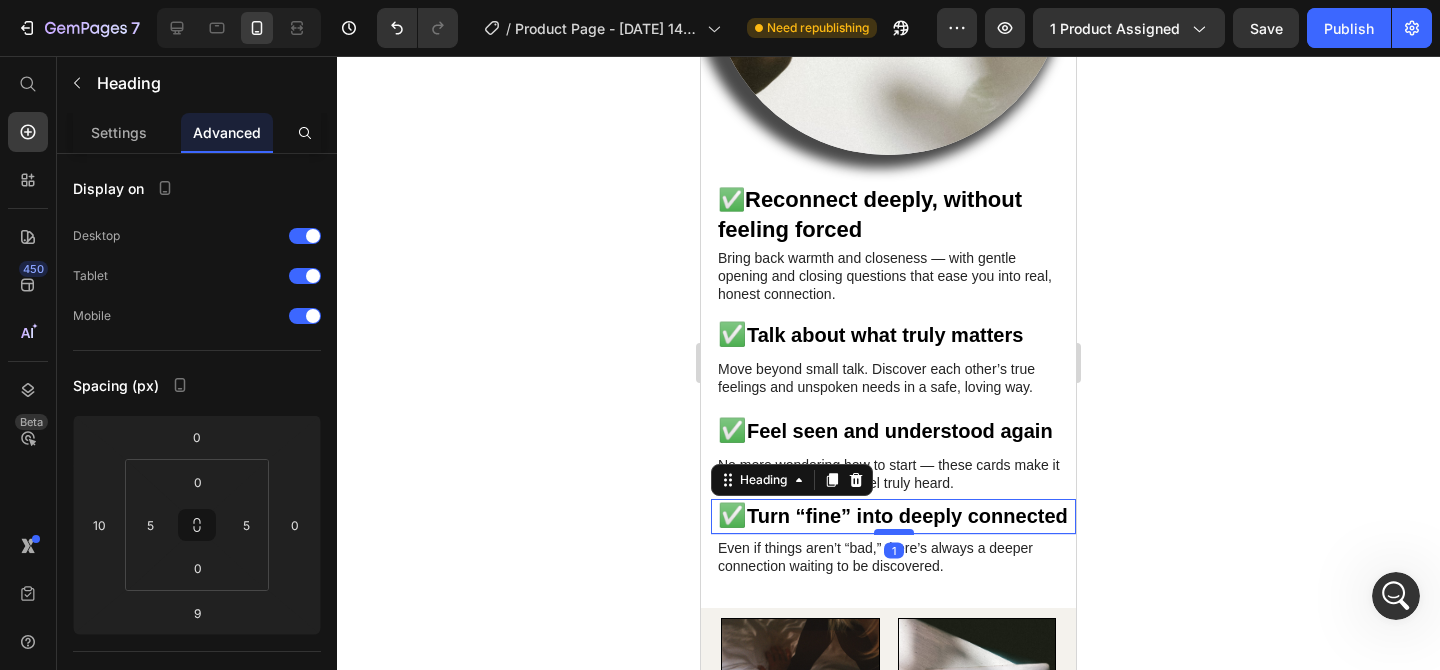 type on "1" 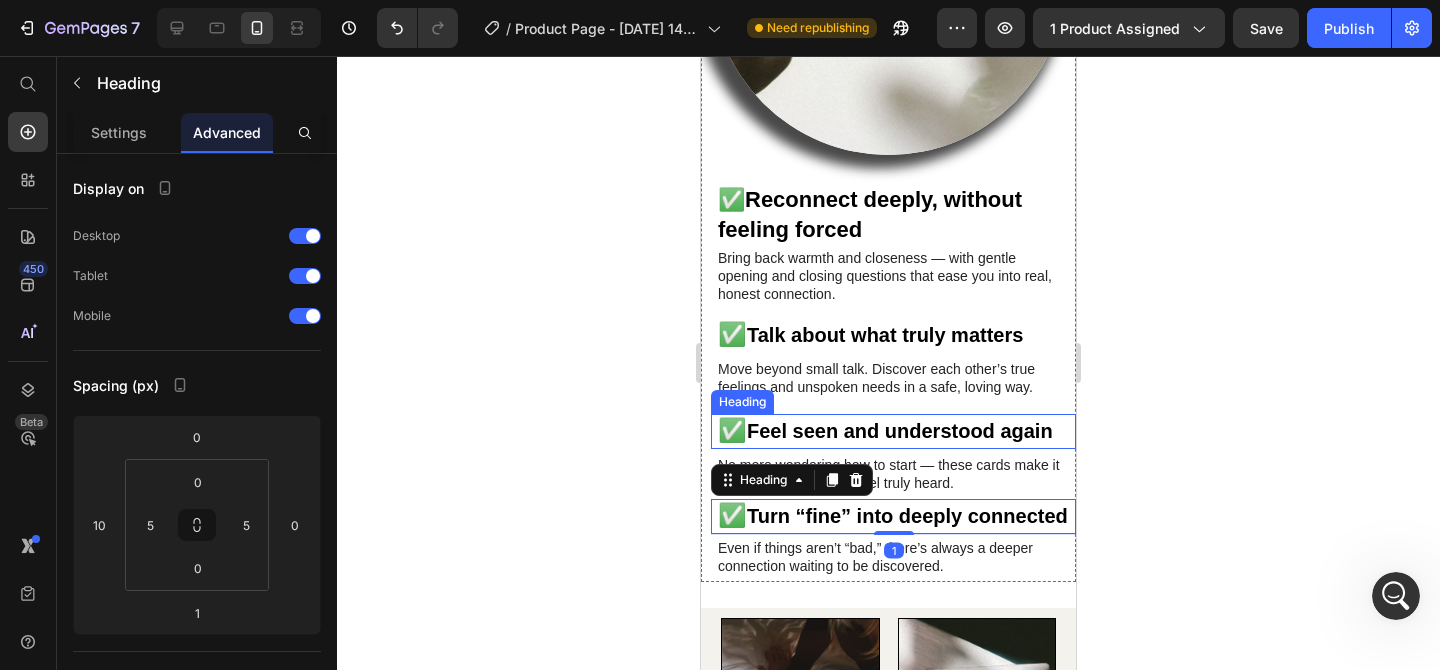 click on "Feel seen and understood again" at bounding box center (900, 431) 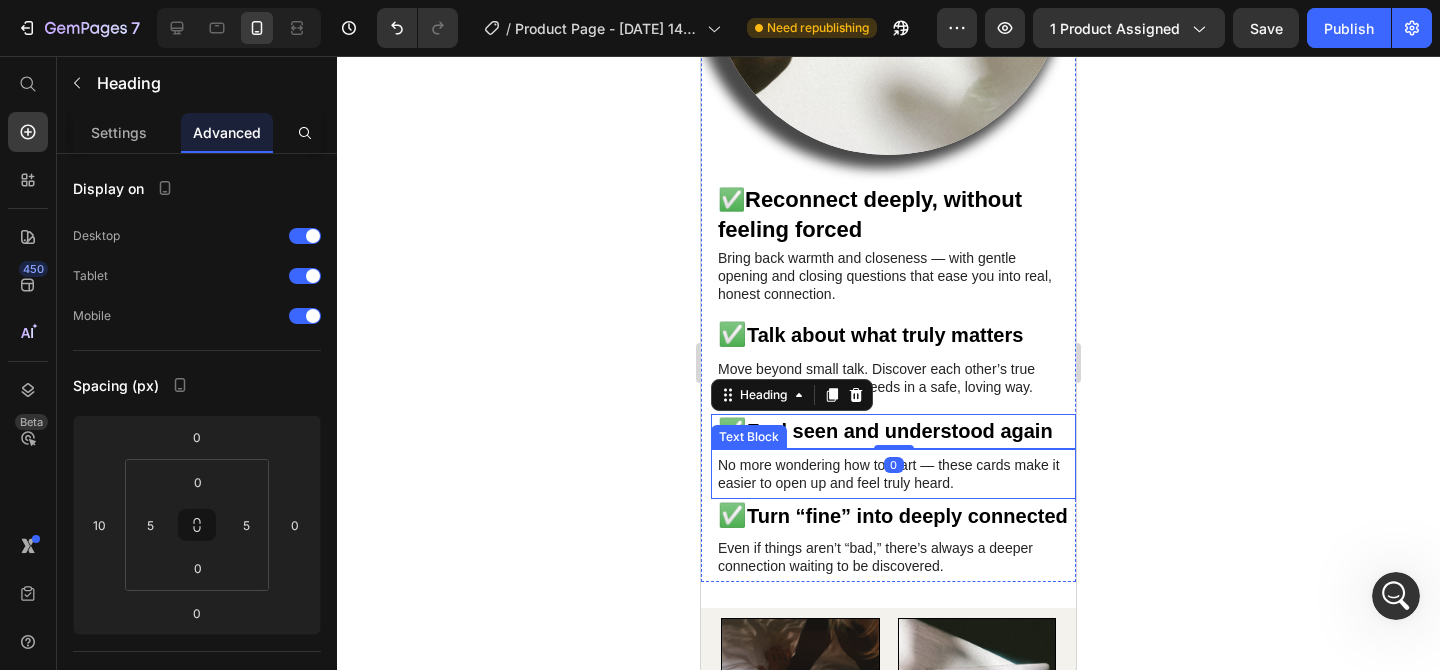 click on "No more wondering how to start — these cards make it easier to open up and feel truly heard." at bounding box center (893, 474) 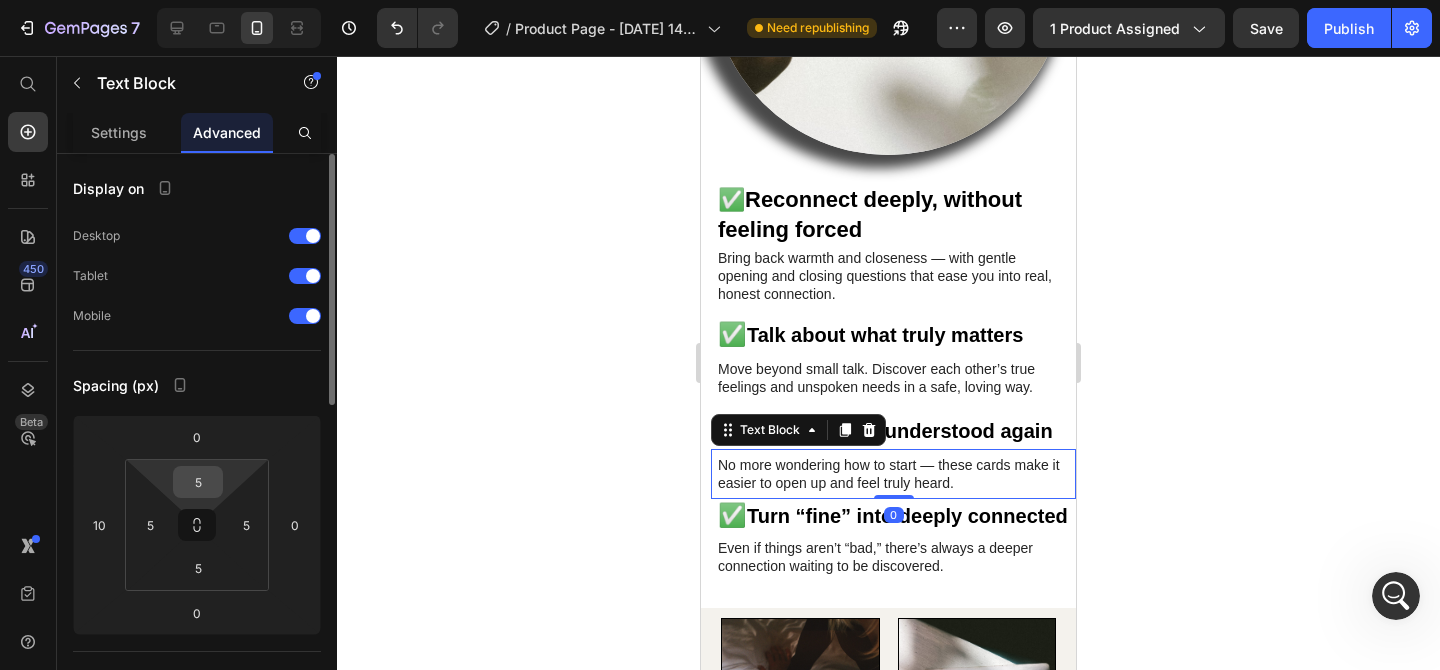 click on "5" at bounding box center [198, 482] 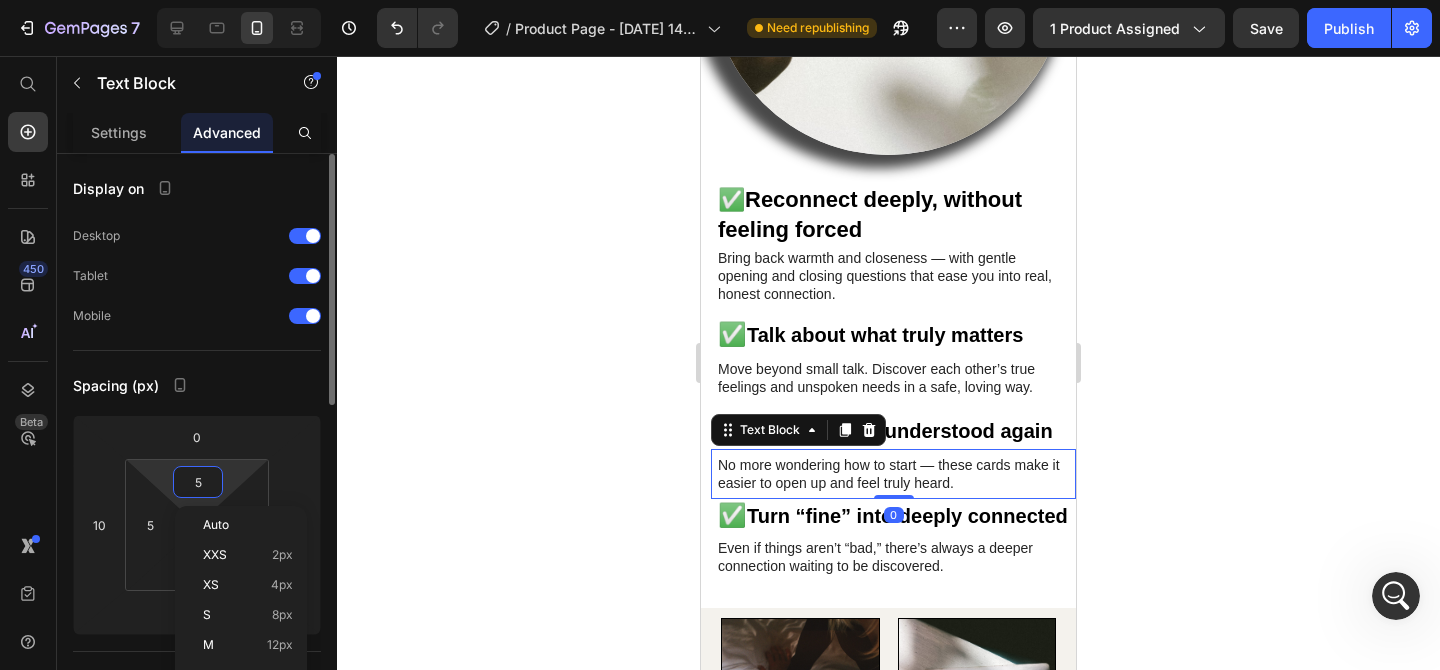 type on "0" 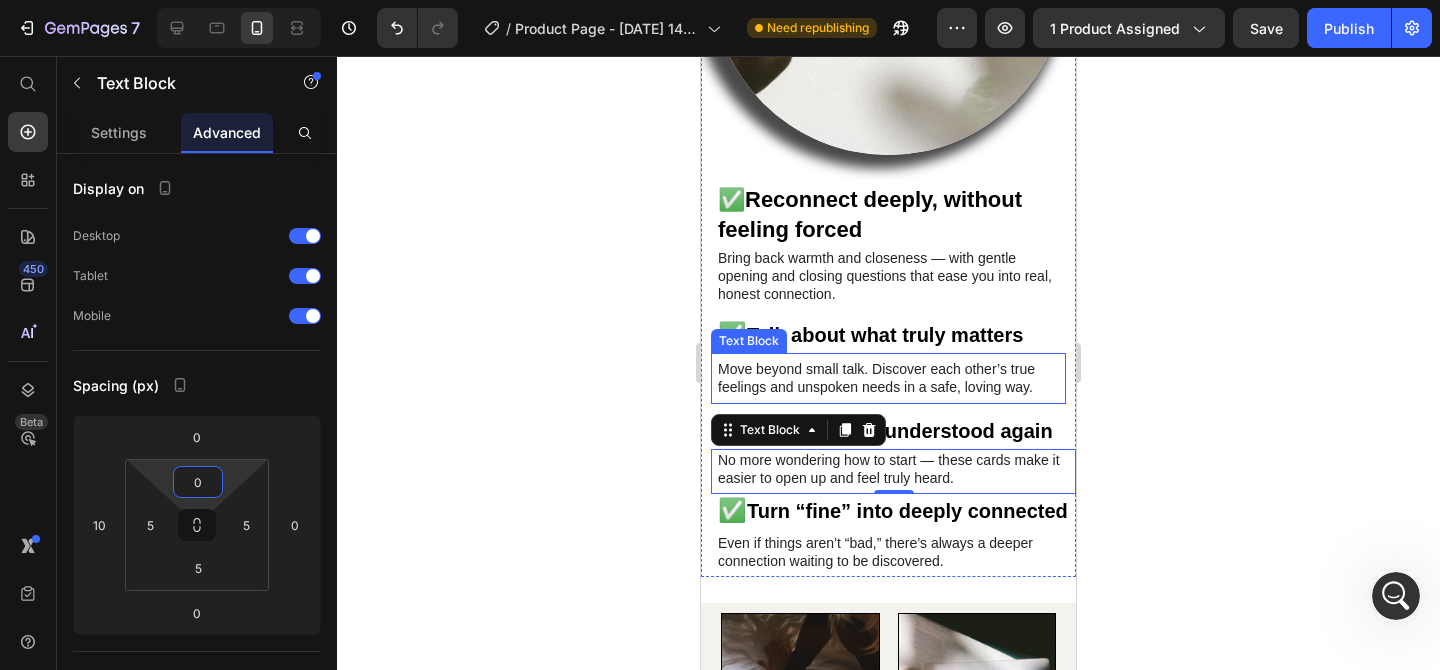 click on "Move beyond small talk. Discover each other’s true feelings and unspoken needs in a safe, loving way." at bounding box center (888, 378) 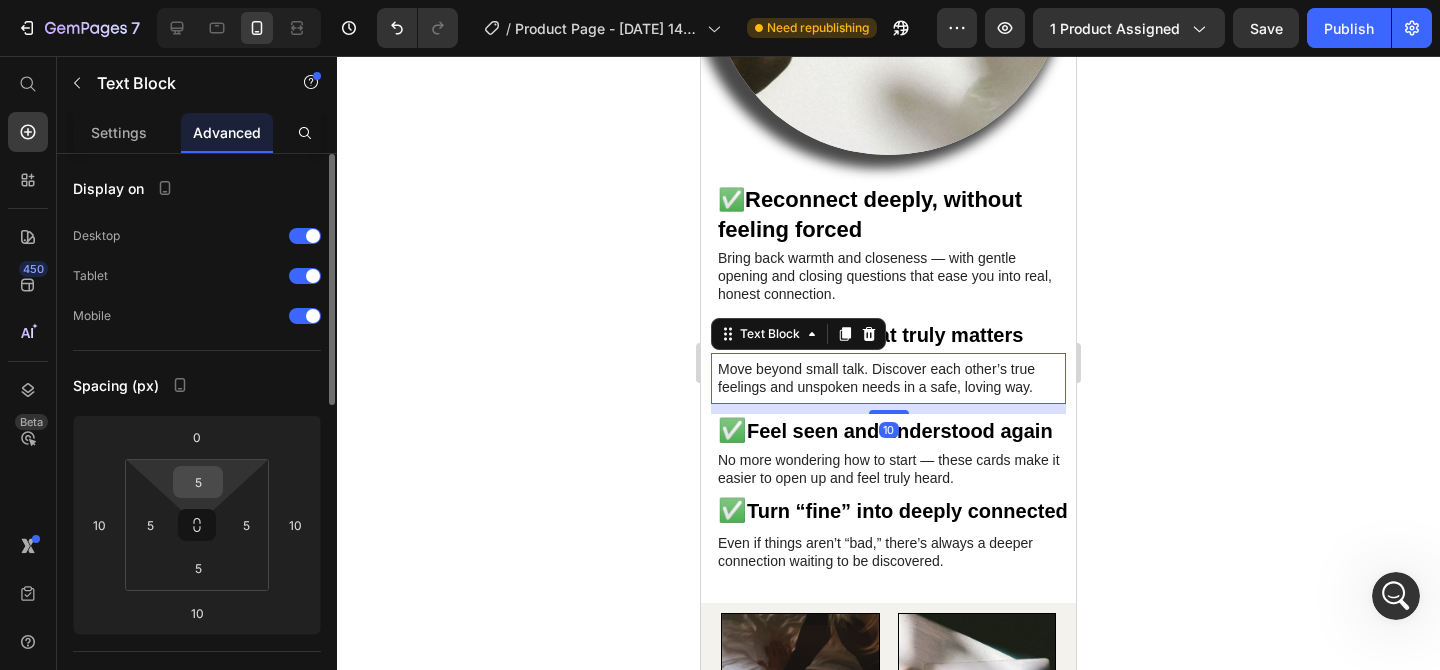 click on "5" at bounding box center (198, 482) 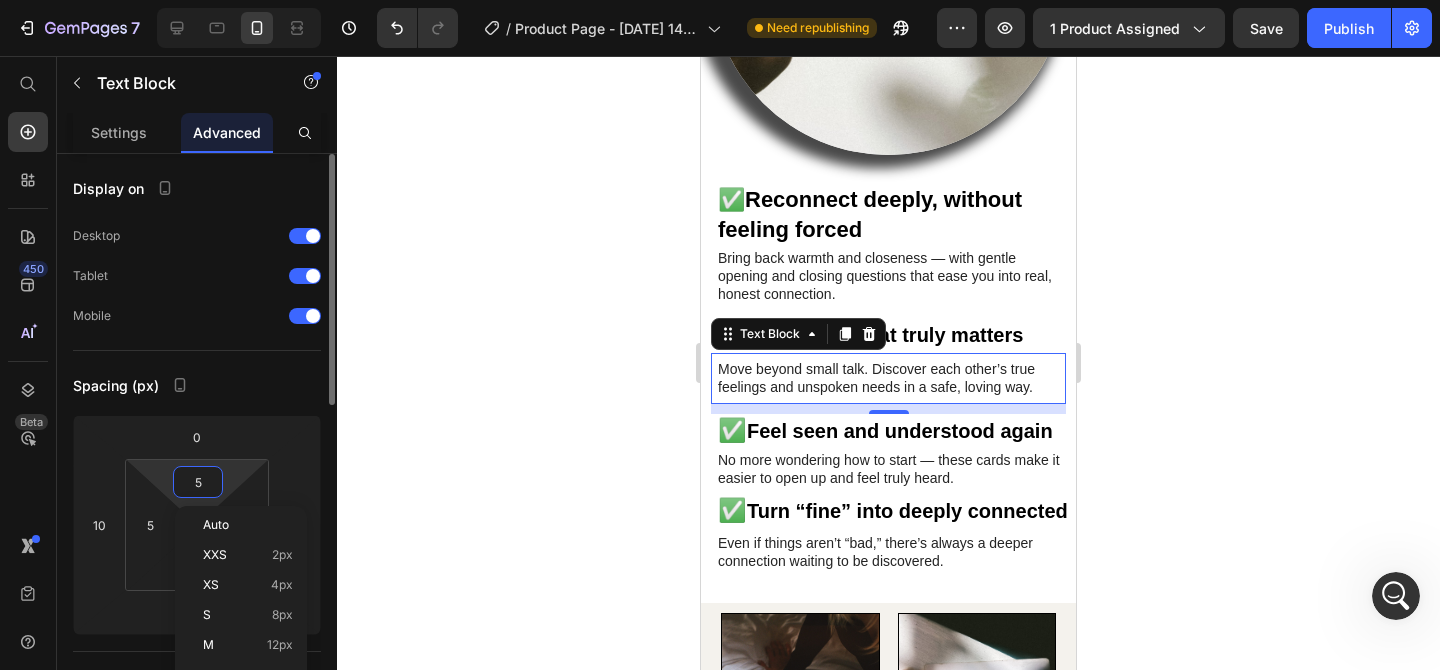 type on "0" 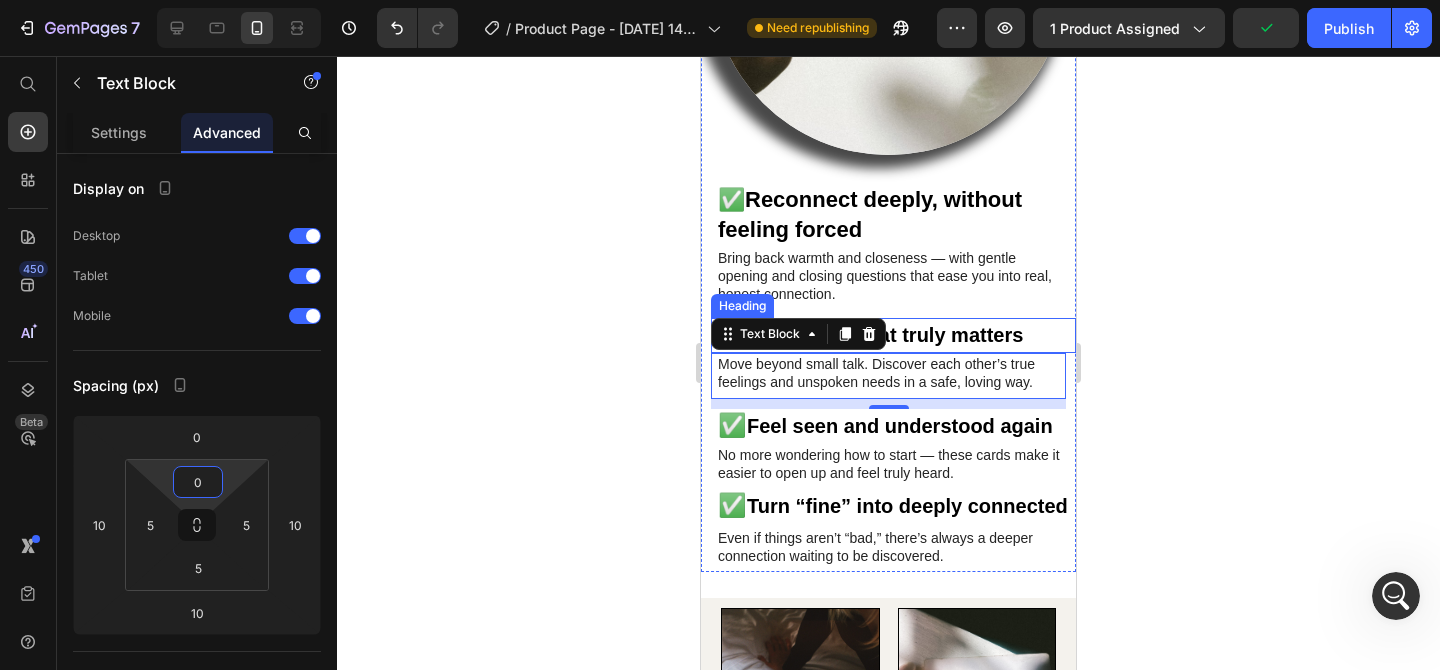 click on "Talk about what truly matters" at bounding box center (885, 335) 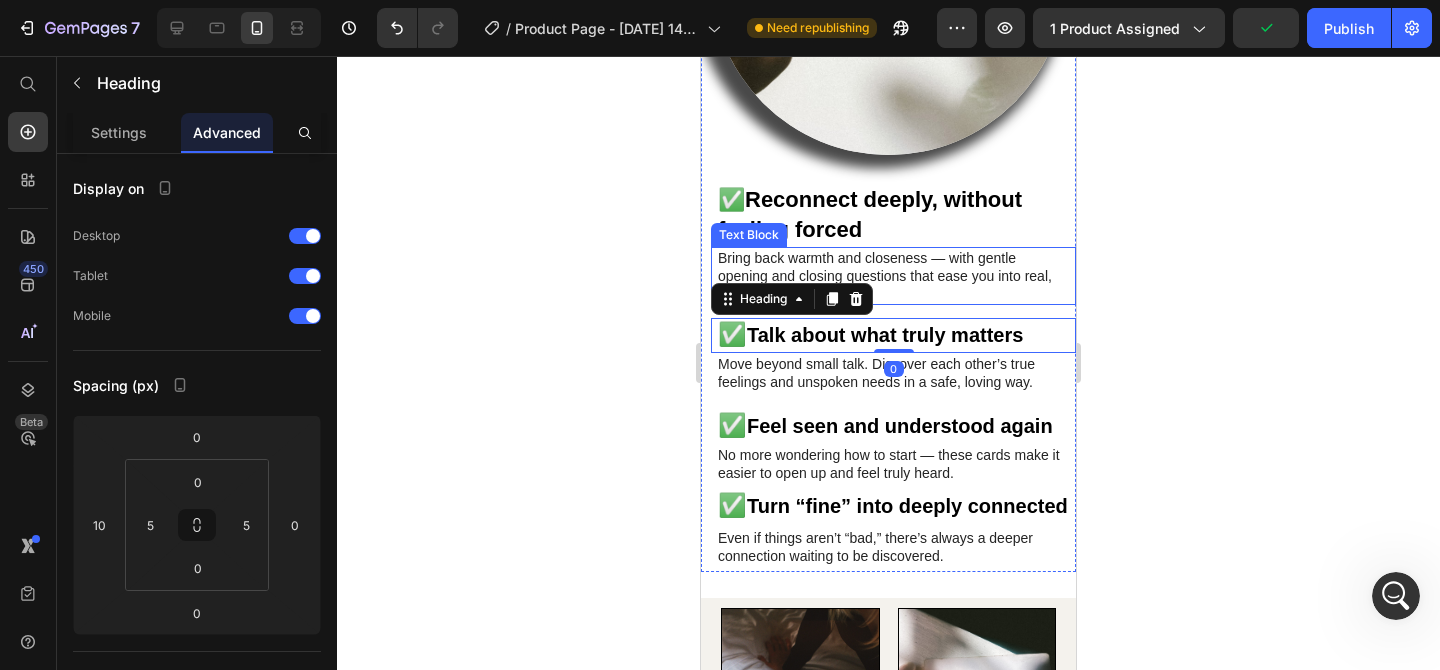 click on "Bring back warmth and closeness — with gentle opening and closing questions that ease you into real, honest connection." at bounding box center (893, 276) 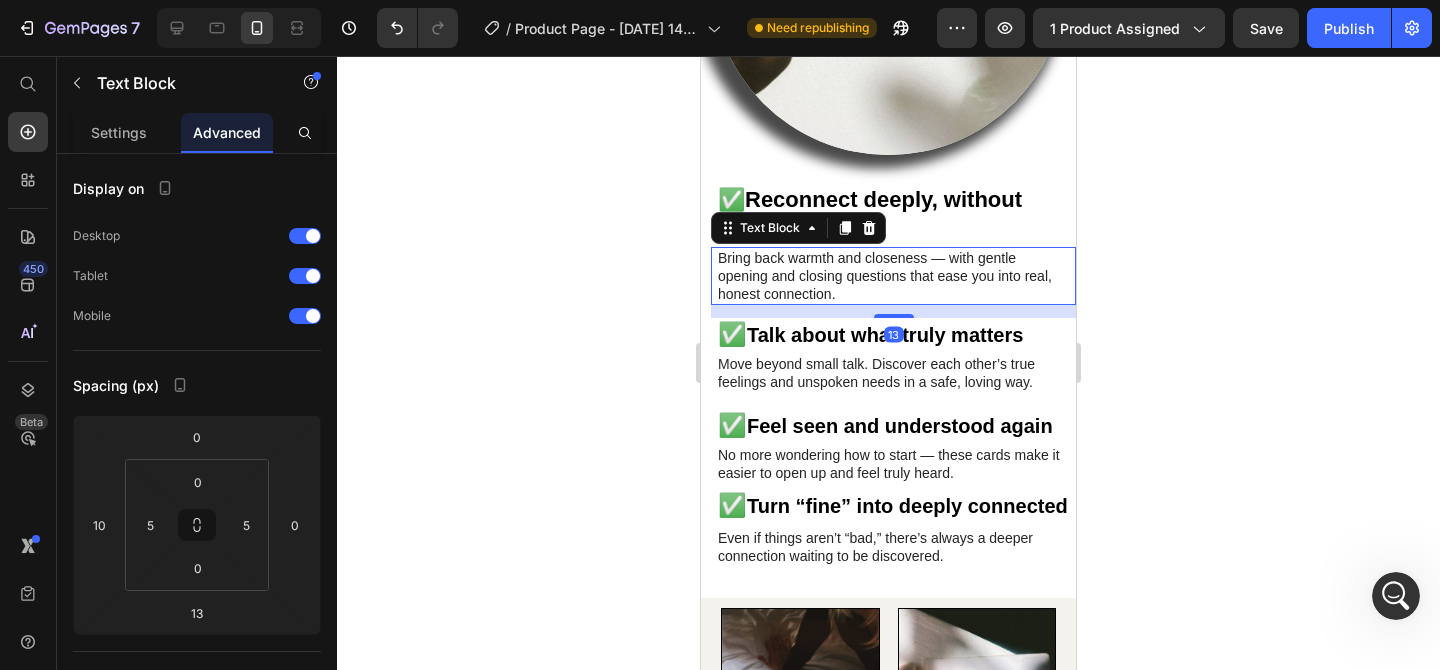 click 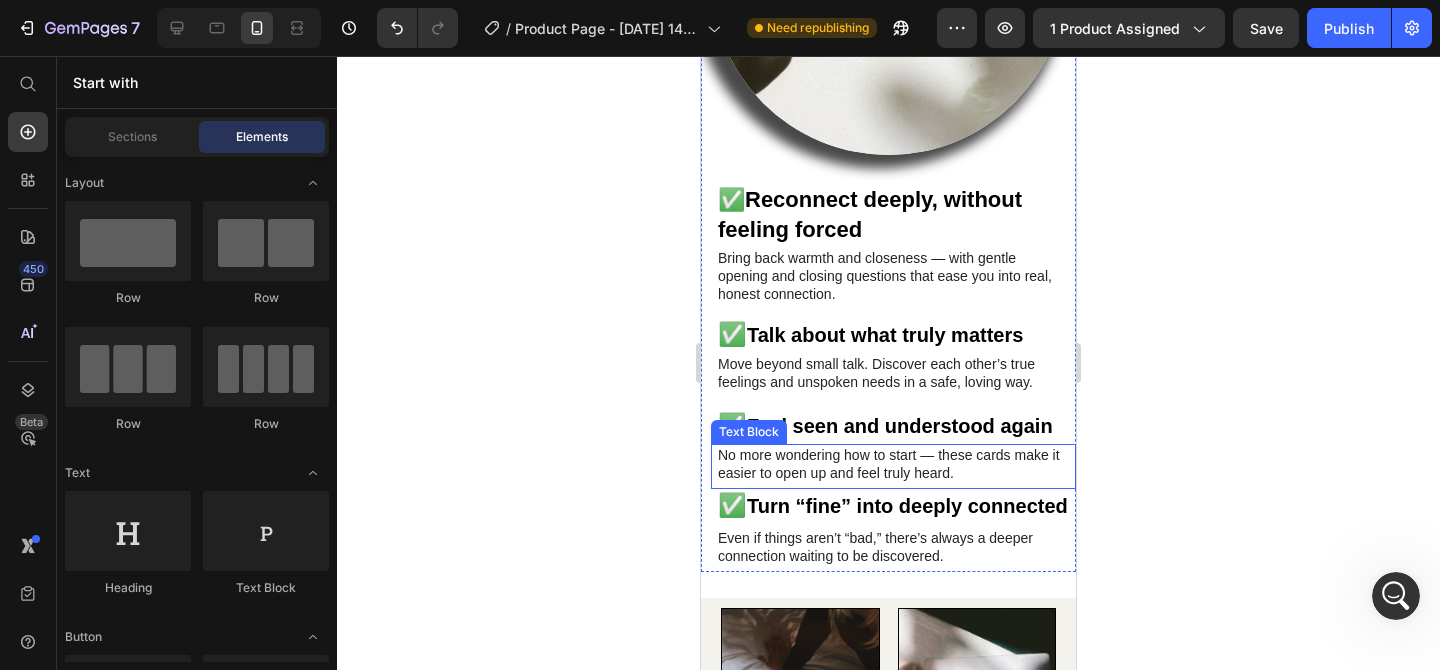 click on "No more wondering how to start — these cards make it easier to open up and feel truly heard." at bounding box center (893, 464) 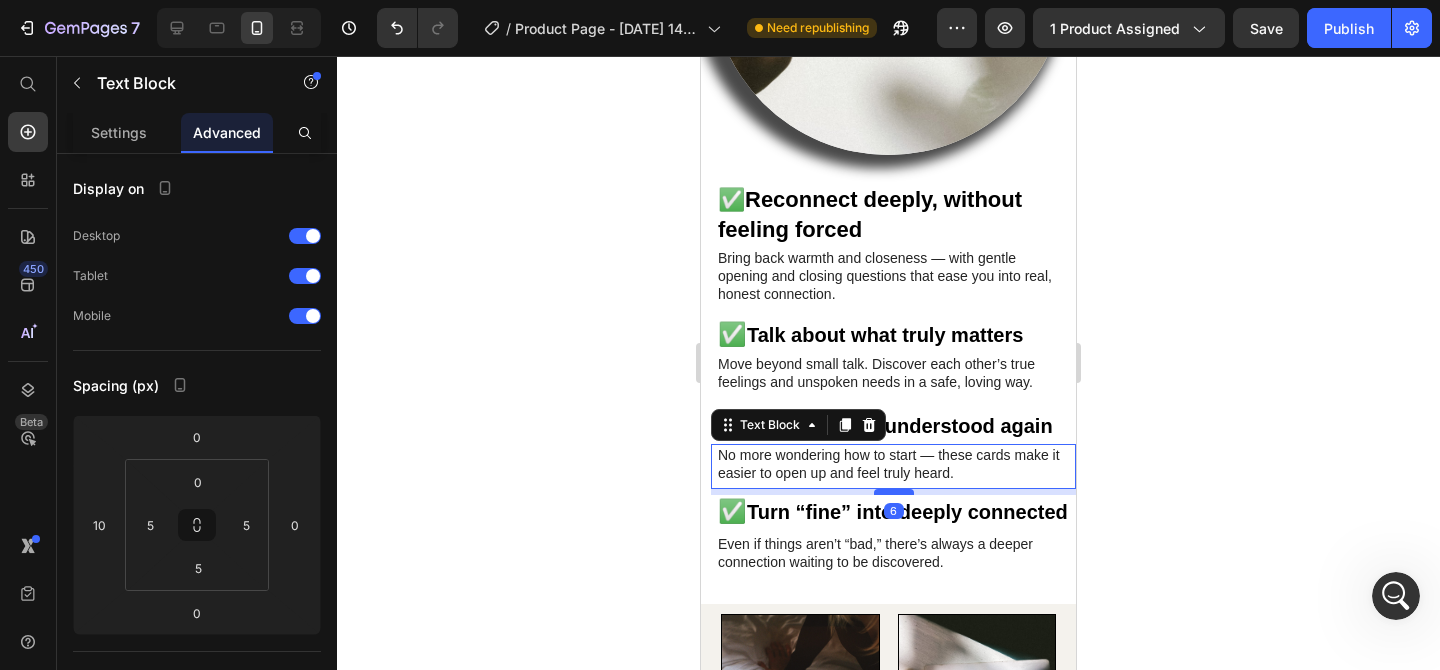 click at bounding box center (894, 492) 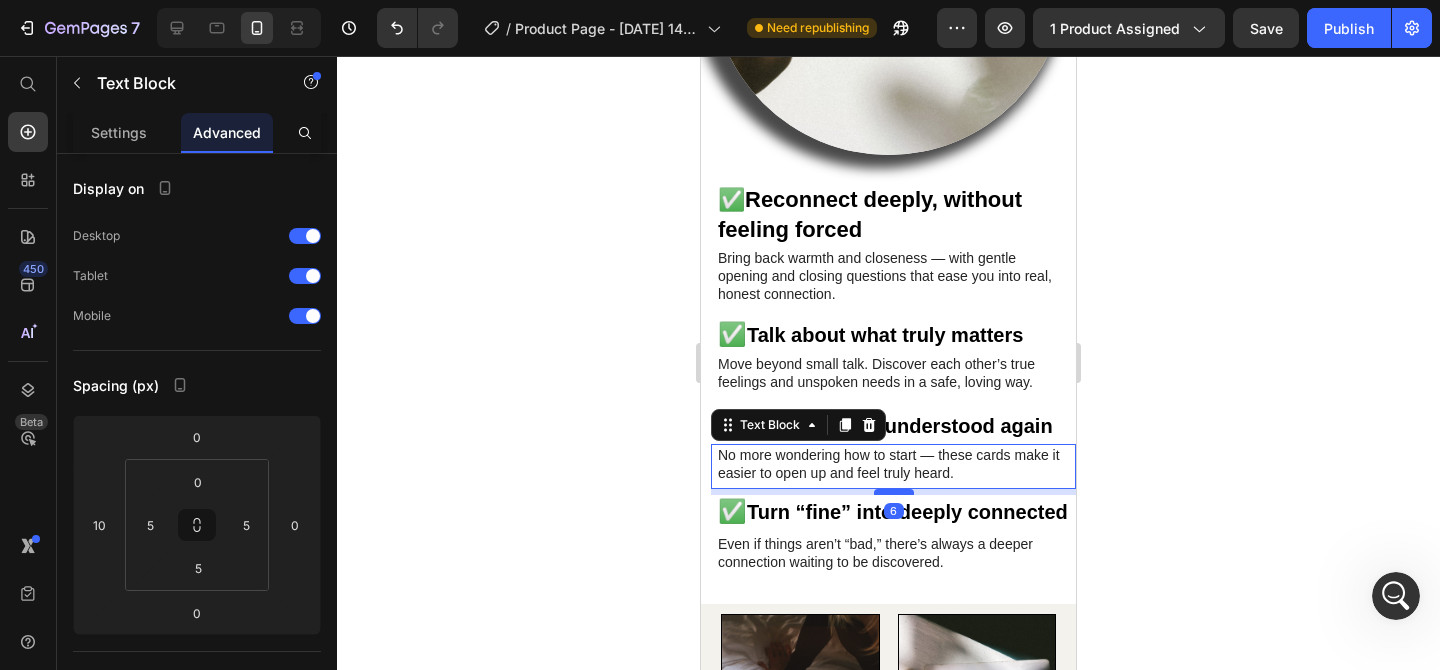 type on "7" 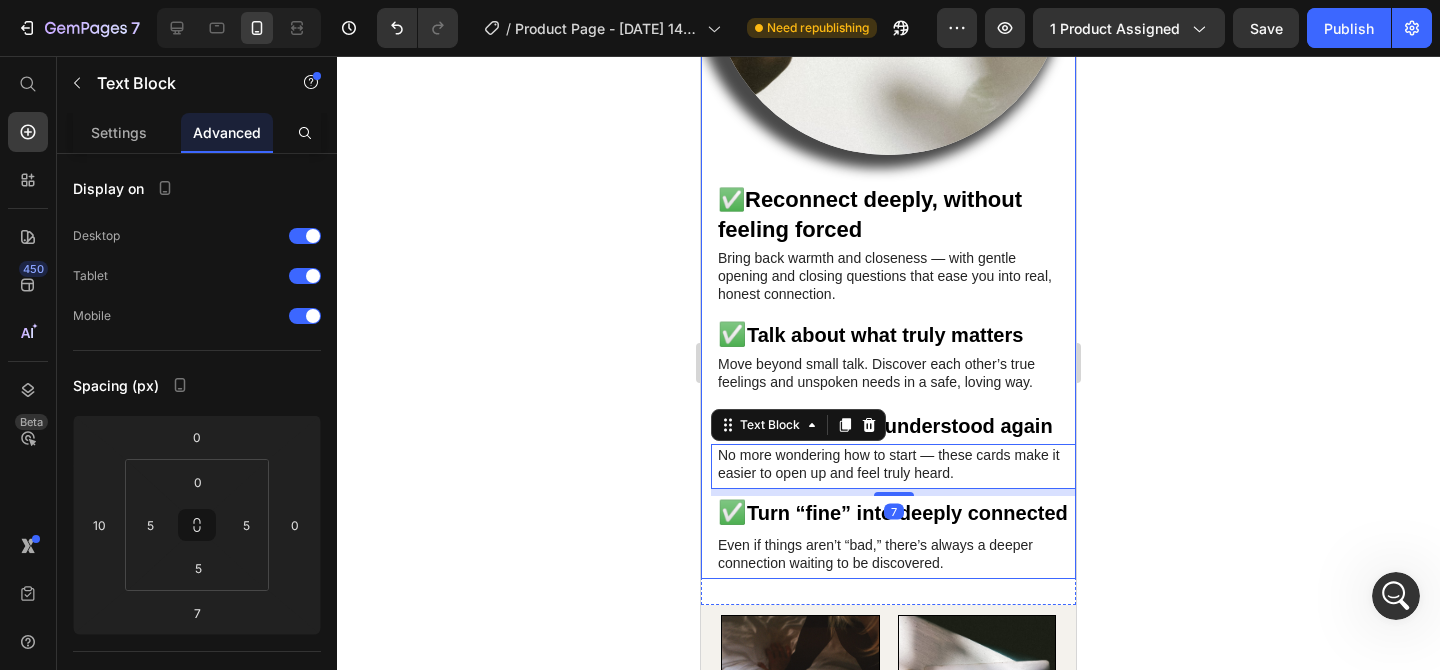 click 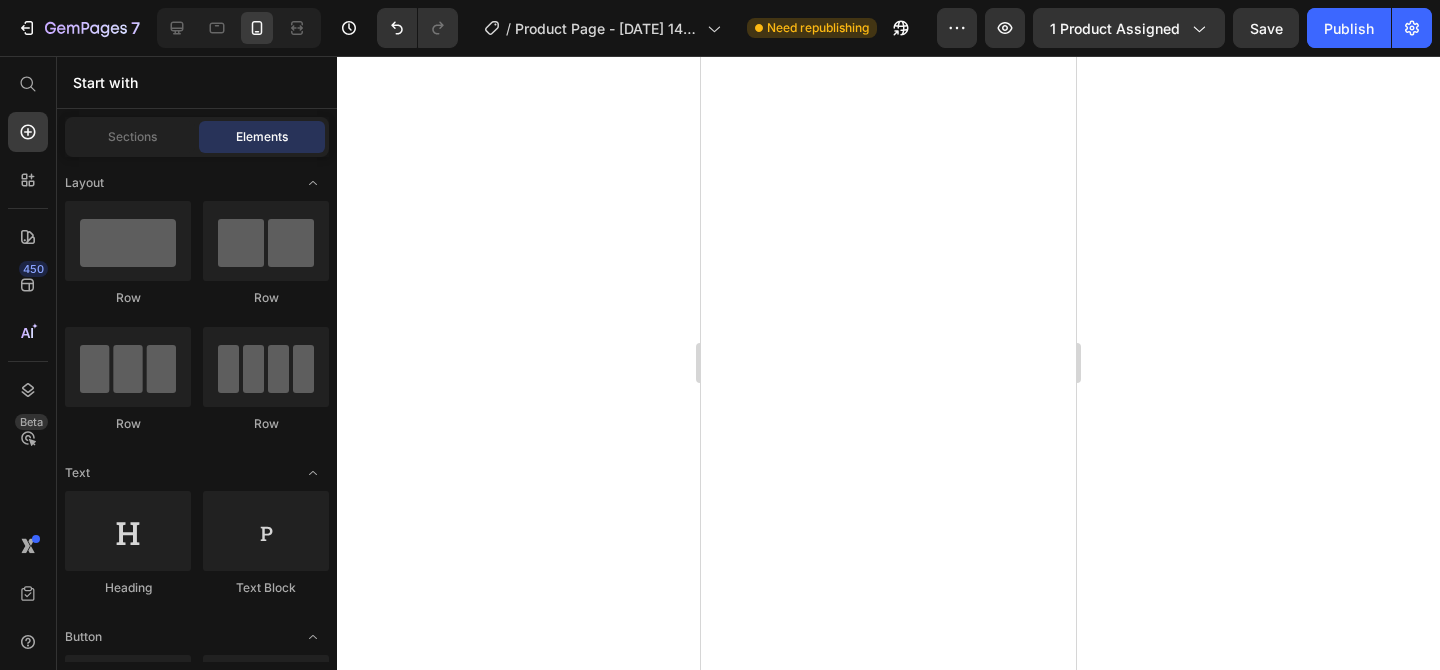 scroll, scrollTop: 0, scrollLeft: 0, axis: both 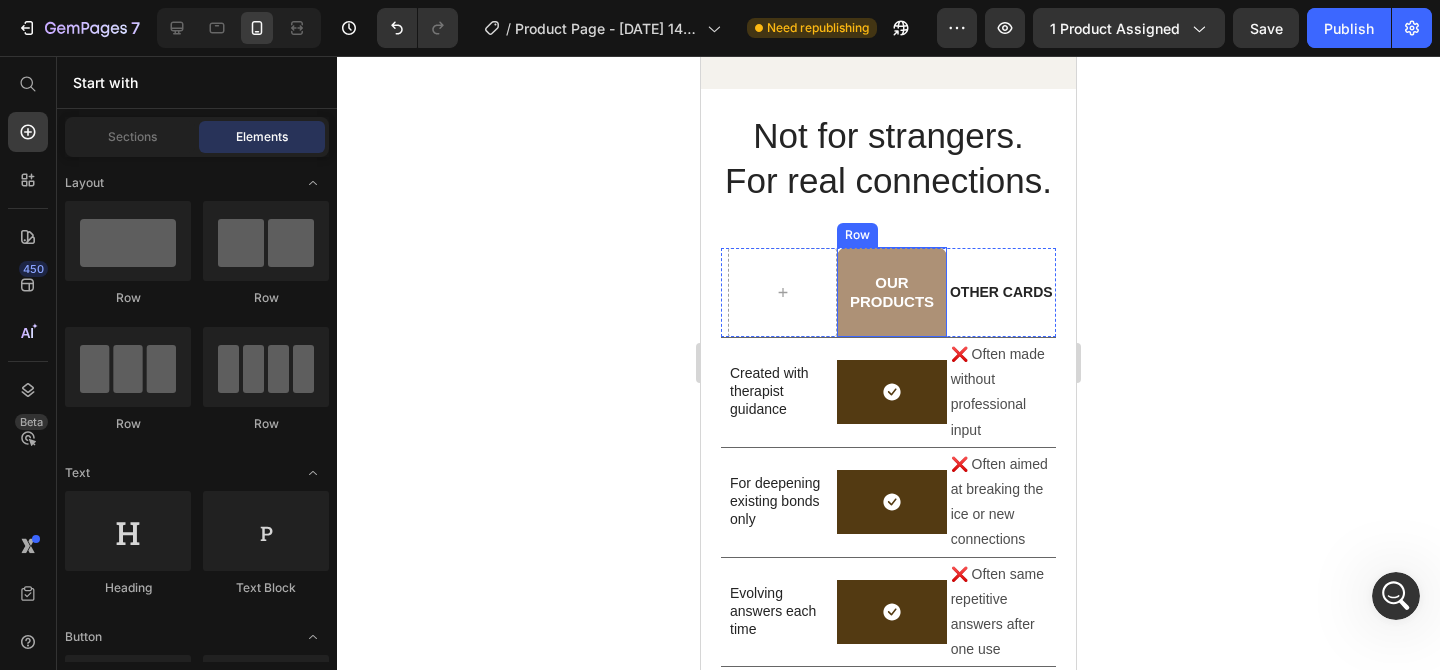 click on "Not for strangers. For real connections." at bounding box center [888, 158] 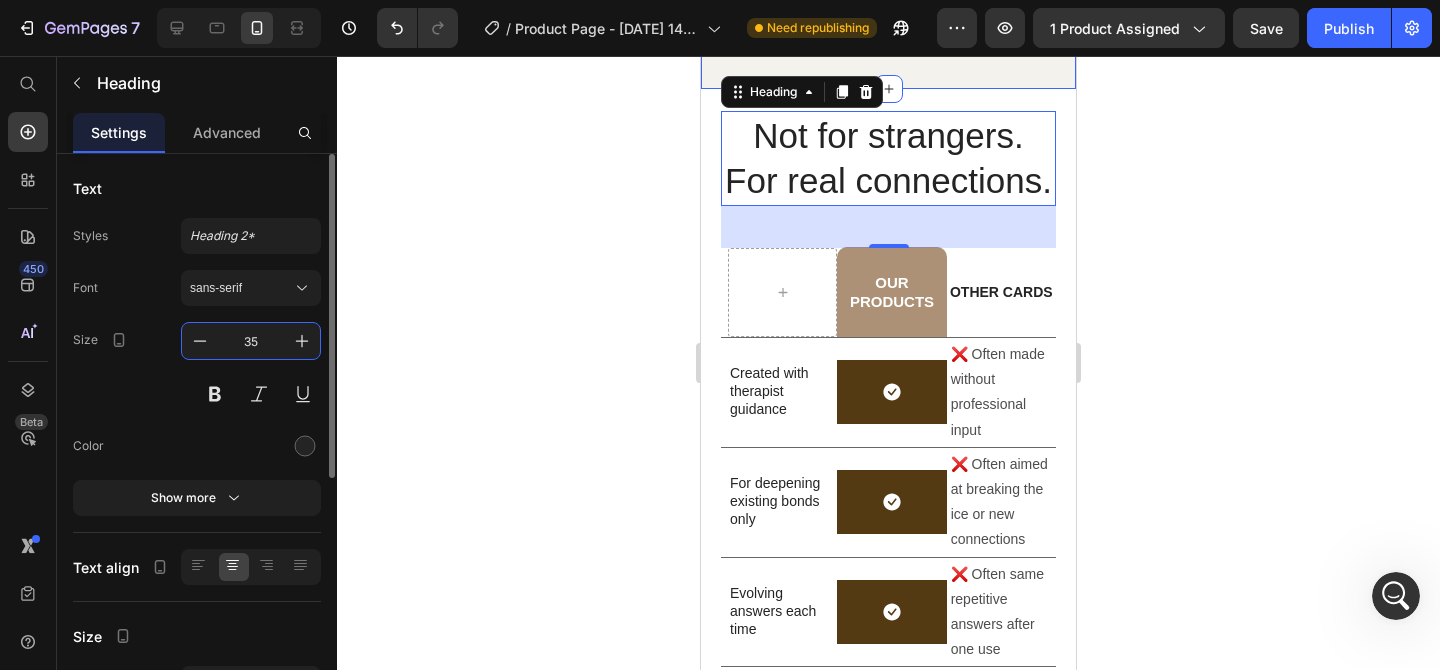 click on "35" at bounding box center (251, 341) 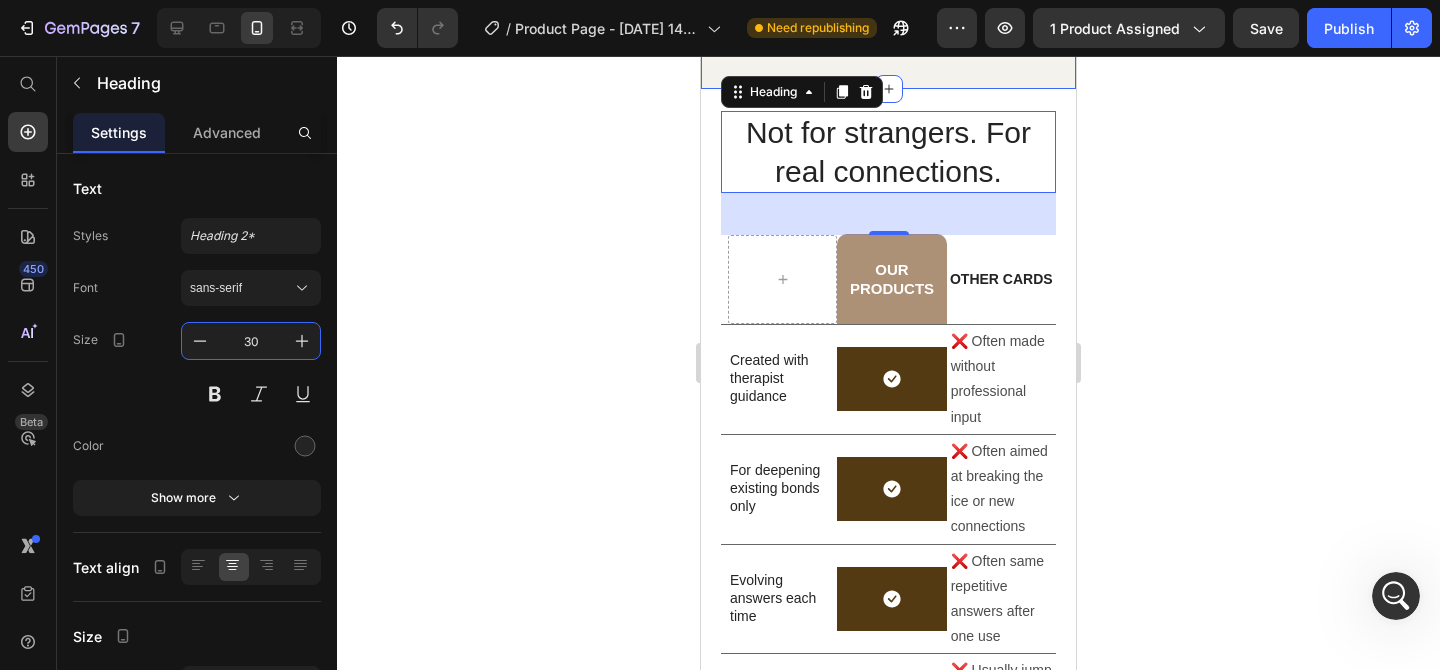 type on "30" 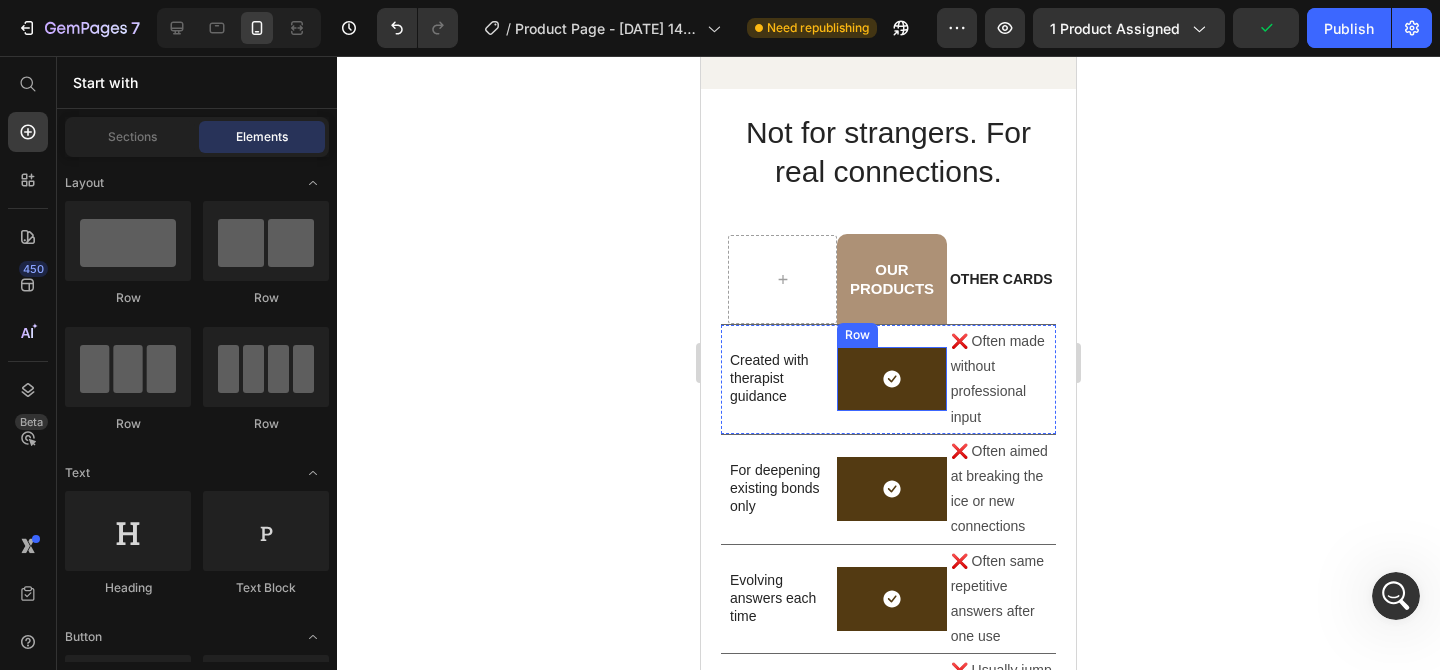 click on "Icon Row" at bounding box center [891, 379] 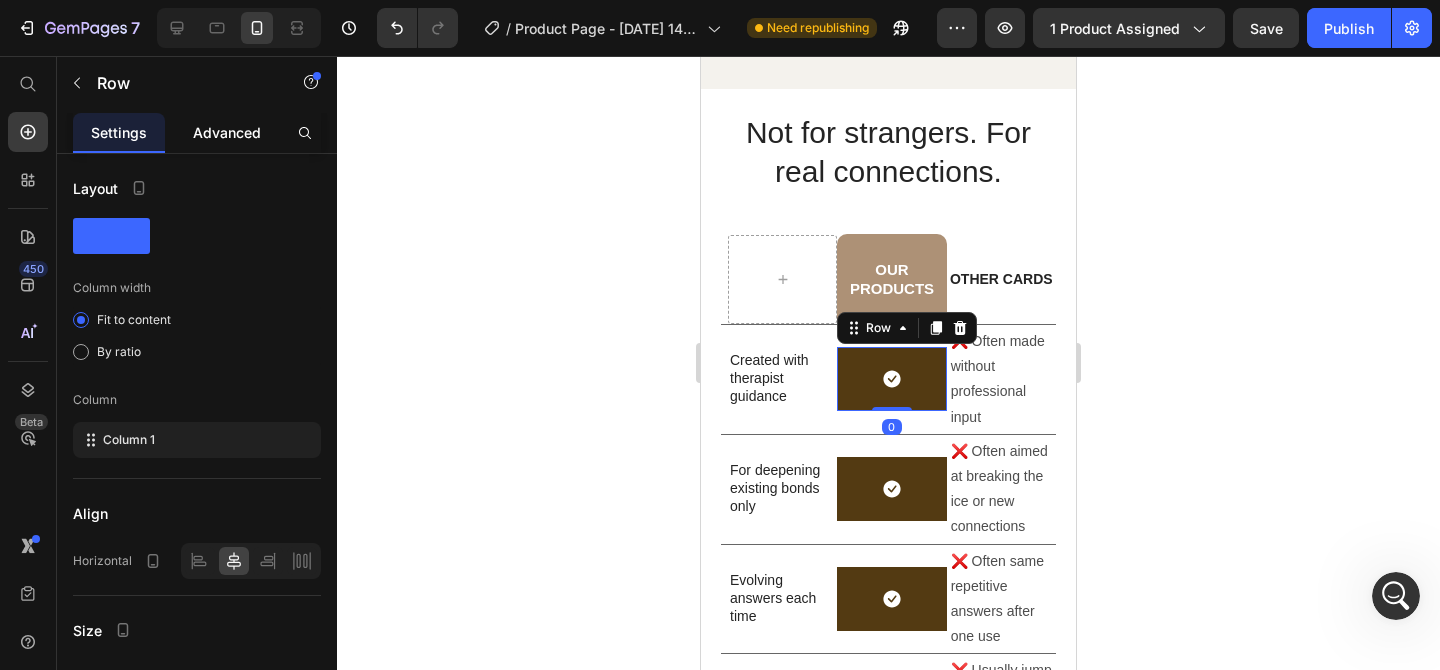 click on "Advanced" at bounding box center (227, 132) 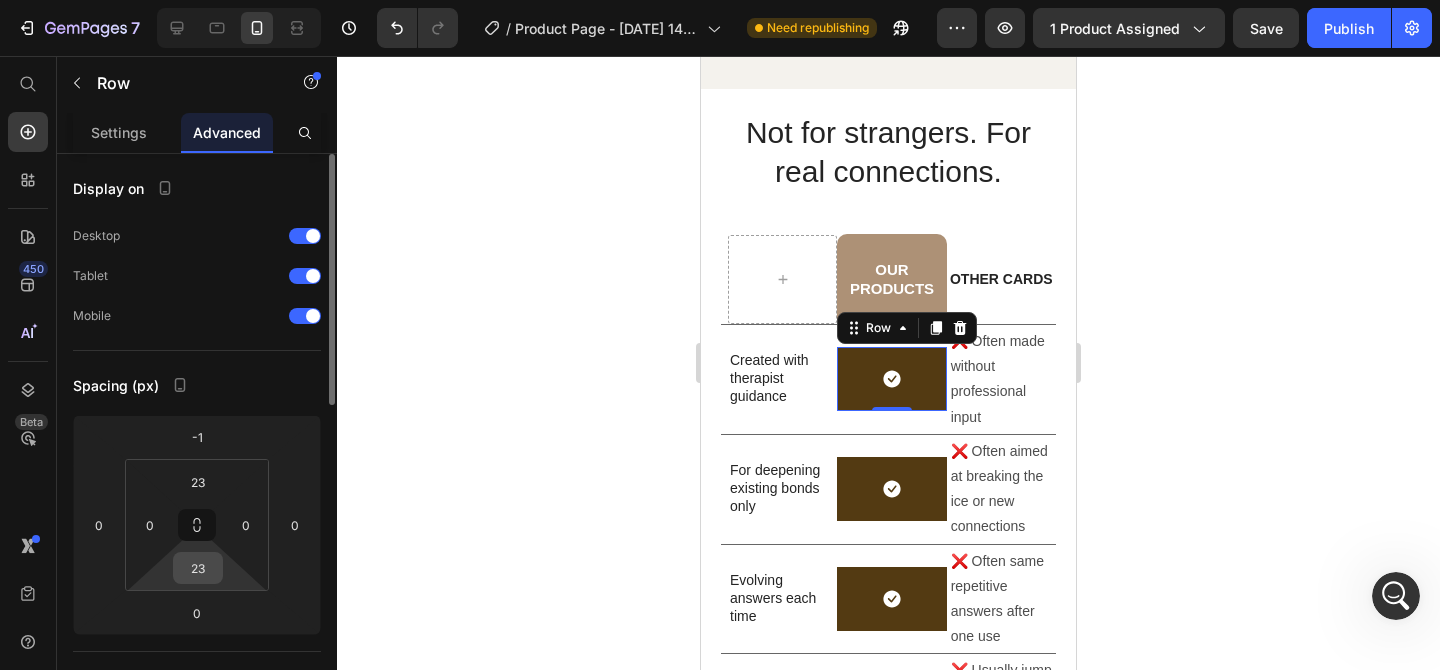click on "23" at bounding box center (198, 568) 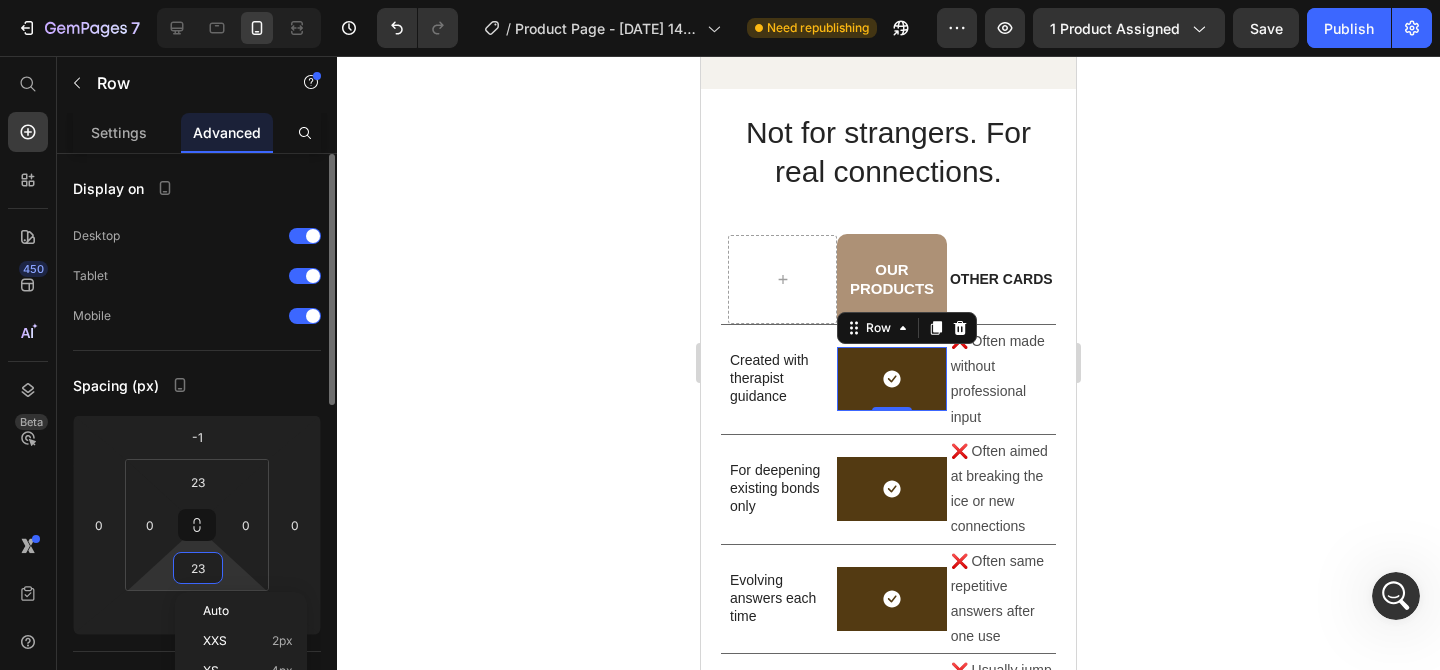 click on "23" at bounding box center [198, 568] 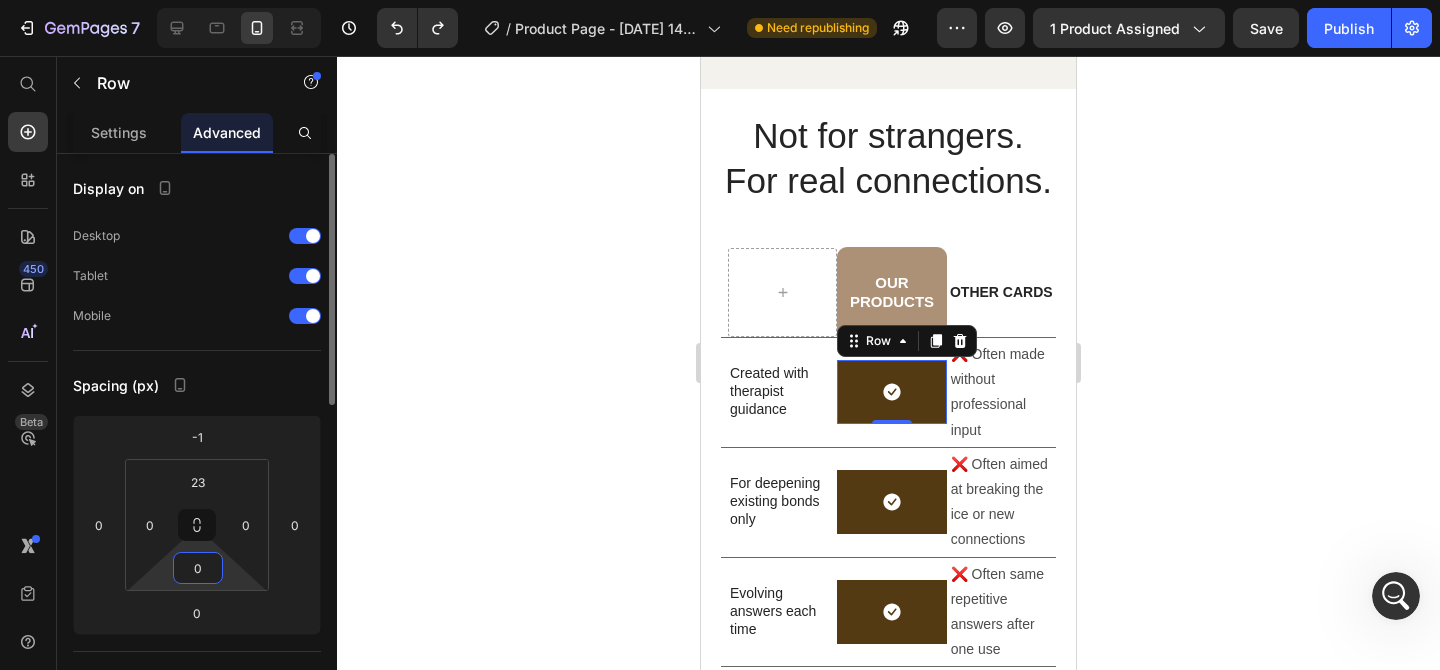 type on "23" 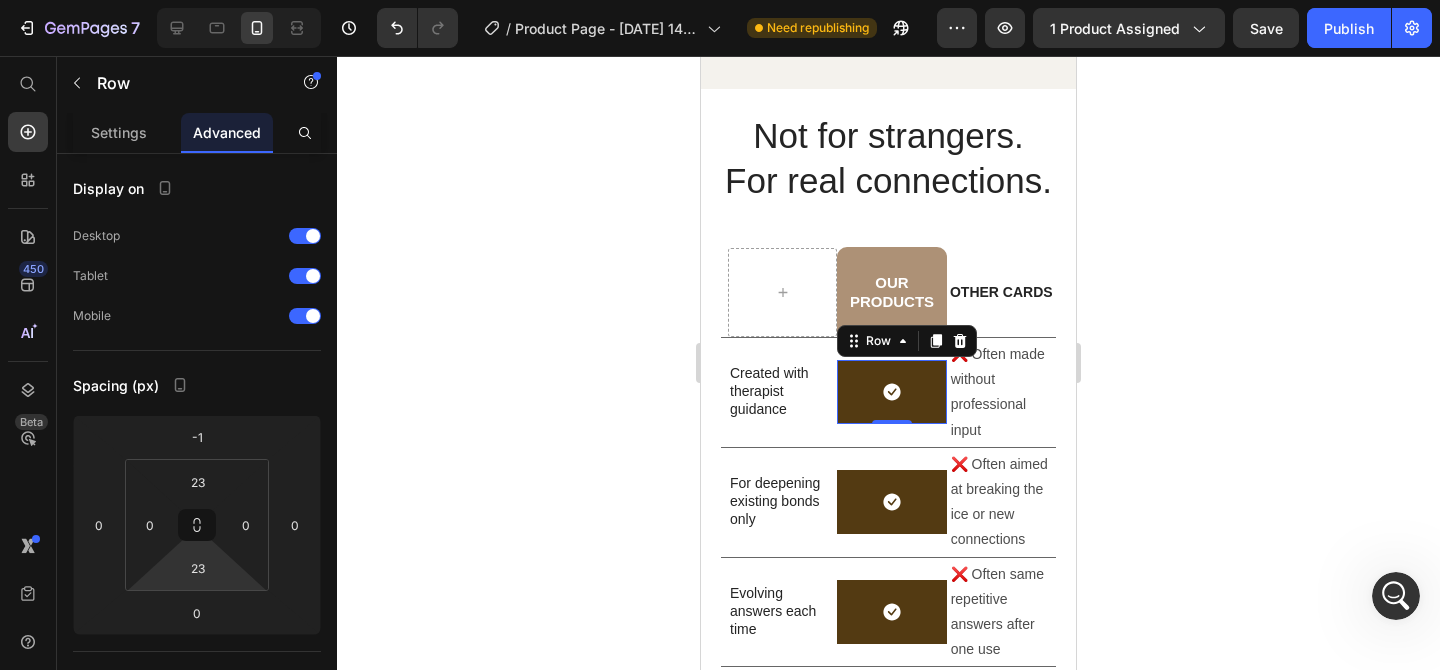 click on "0" at bounding box center [892, 440] 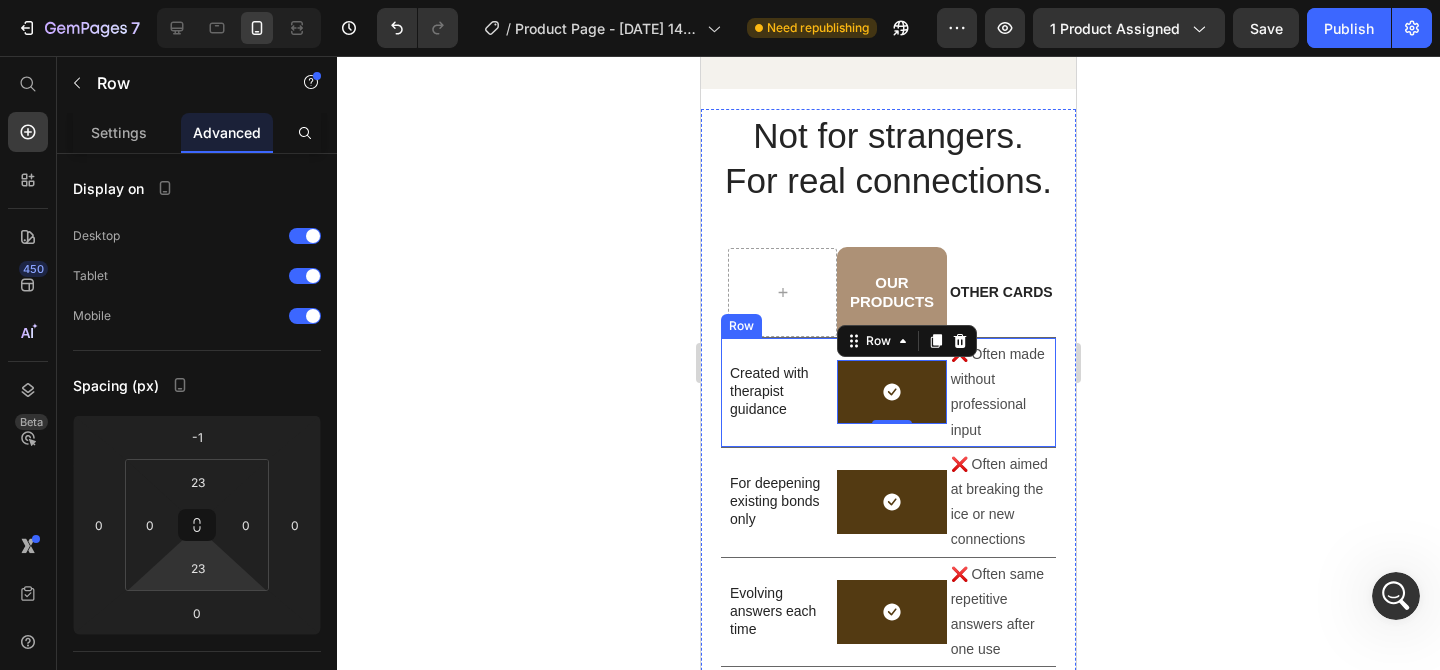 click on "Created with therapist guidance Text Block" at bounding box center (782, 392) 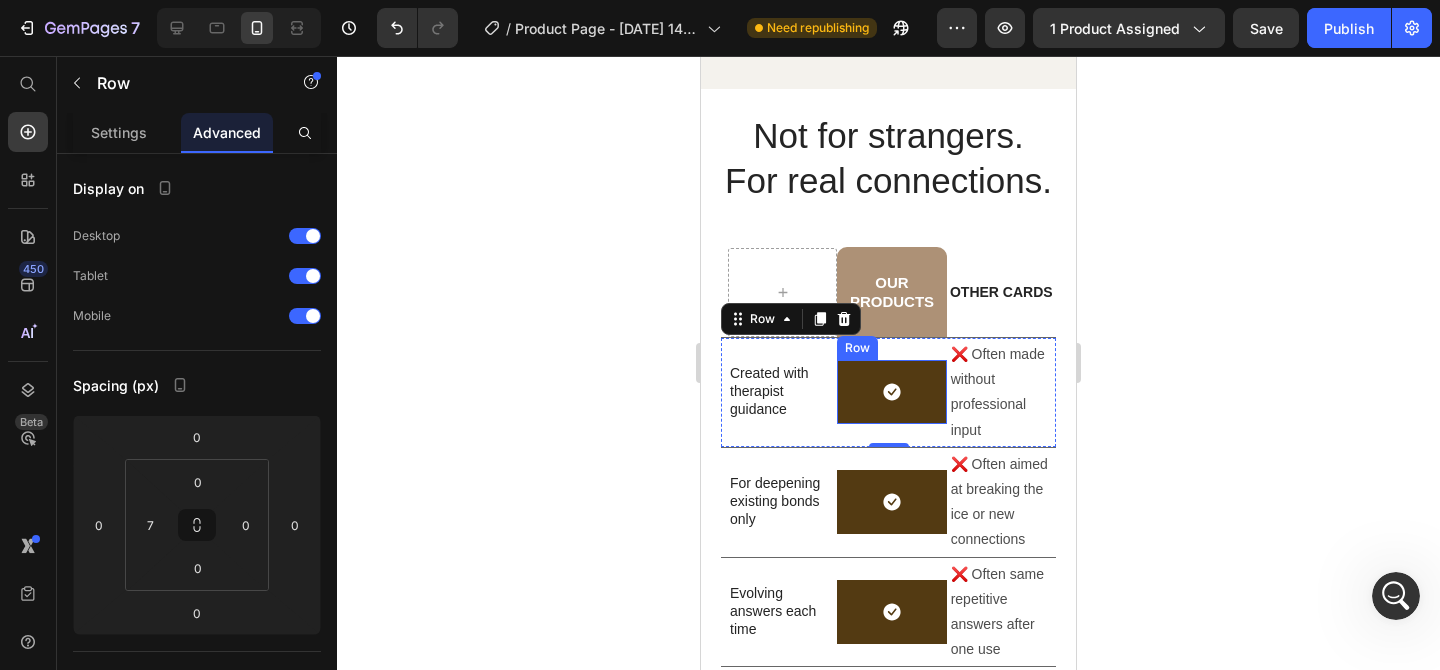 click on "Icon Row" at bounding box center (891, 392) 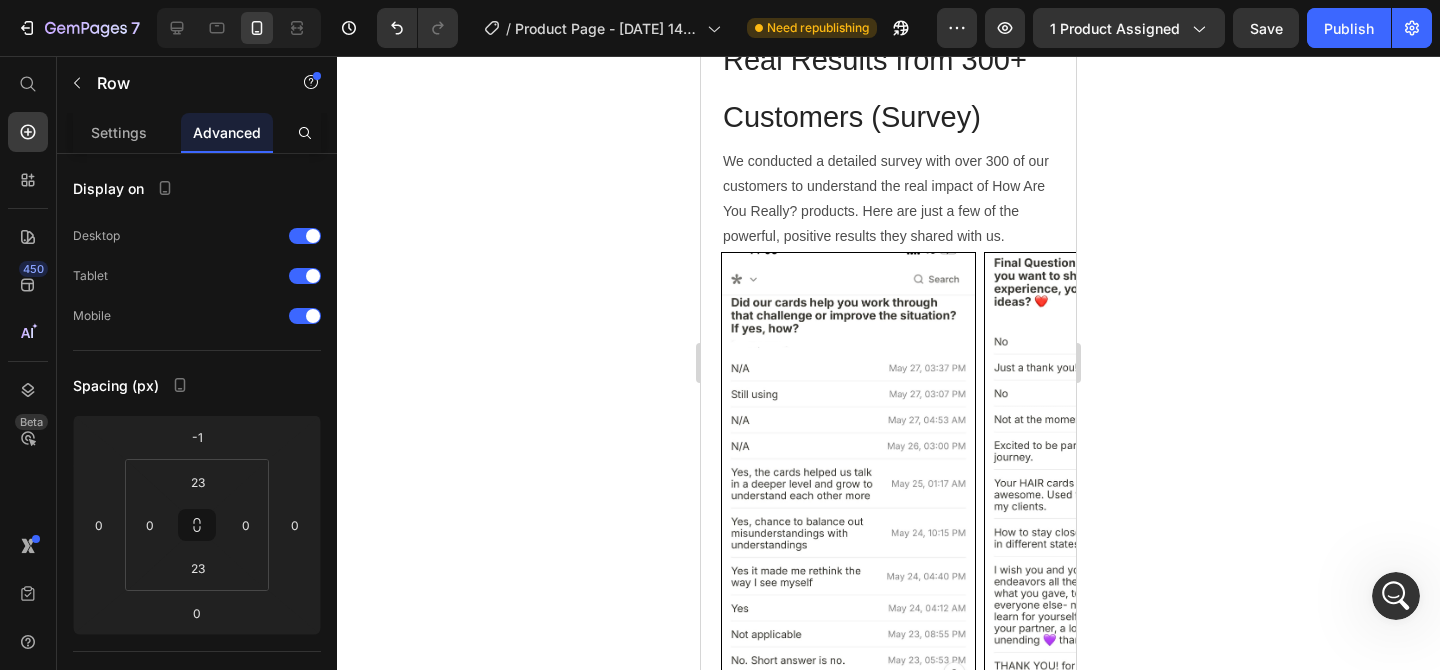 scroll, scrollTop: 5849, scrollLeft: 0, axis: vertical 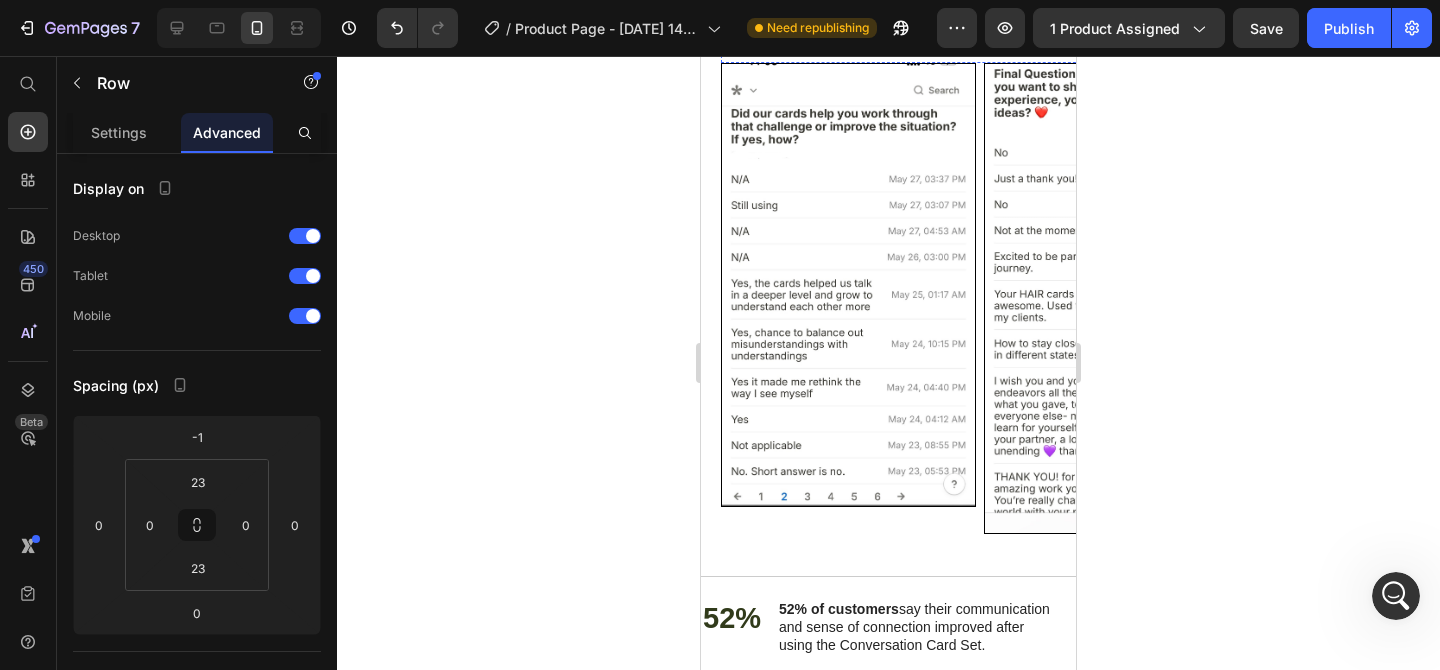 click on "Real Results from 300+ Customers (Survey)" at bounding box center (875, -101) 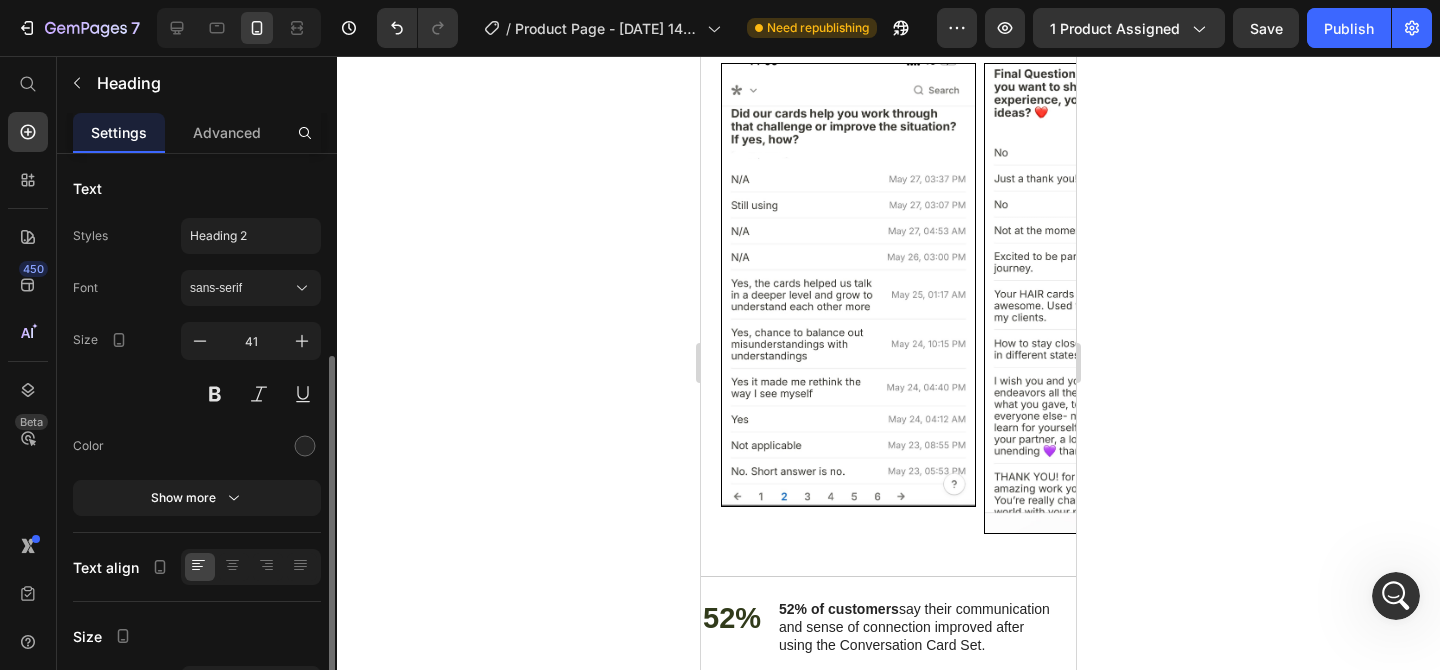 scroll, scrollTop: 290, scrollLeft: 0, axis: vertical 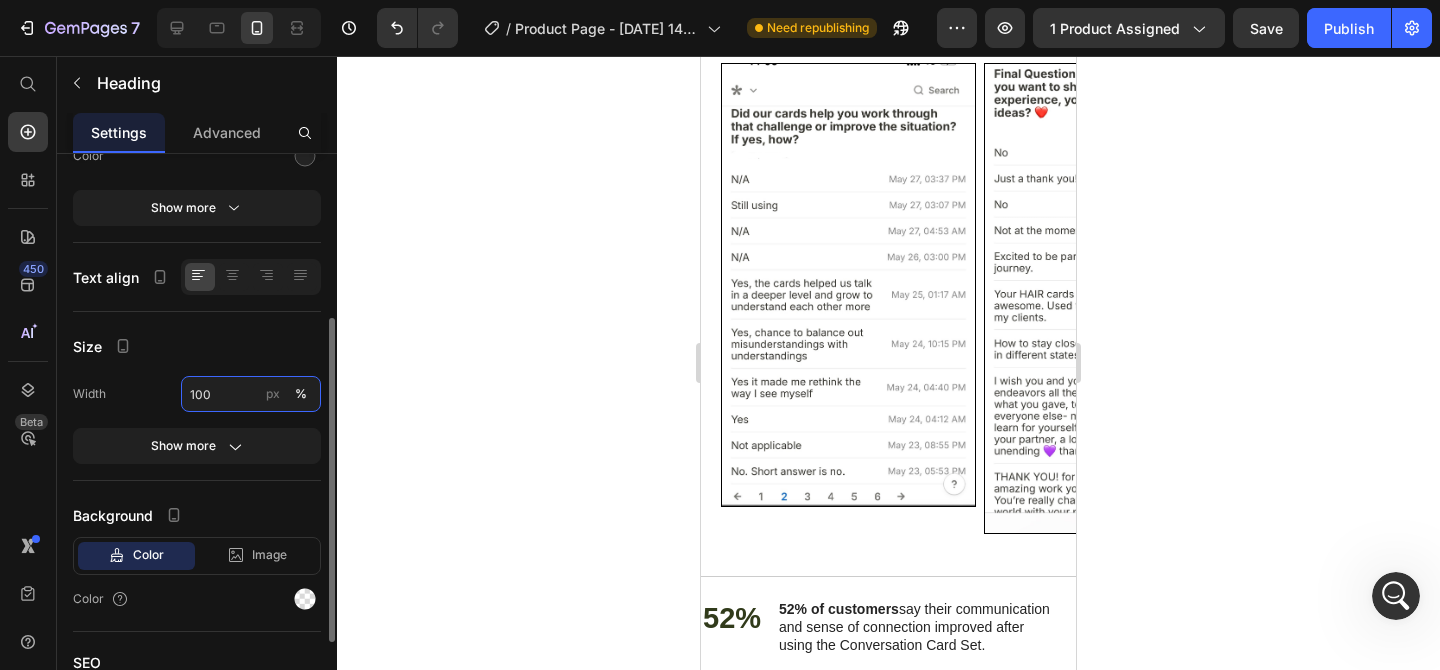 click on "100" at bounding box center (251, 394) 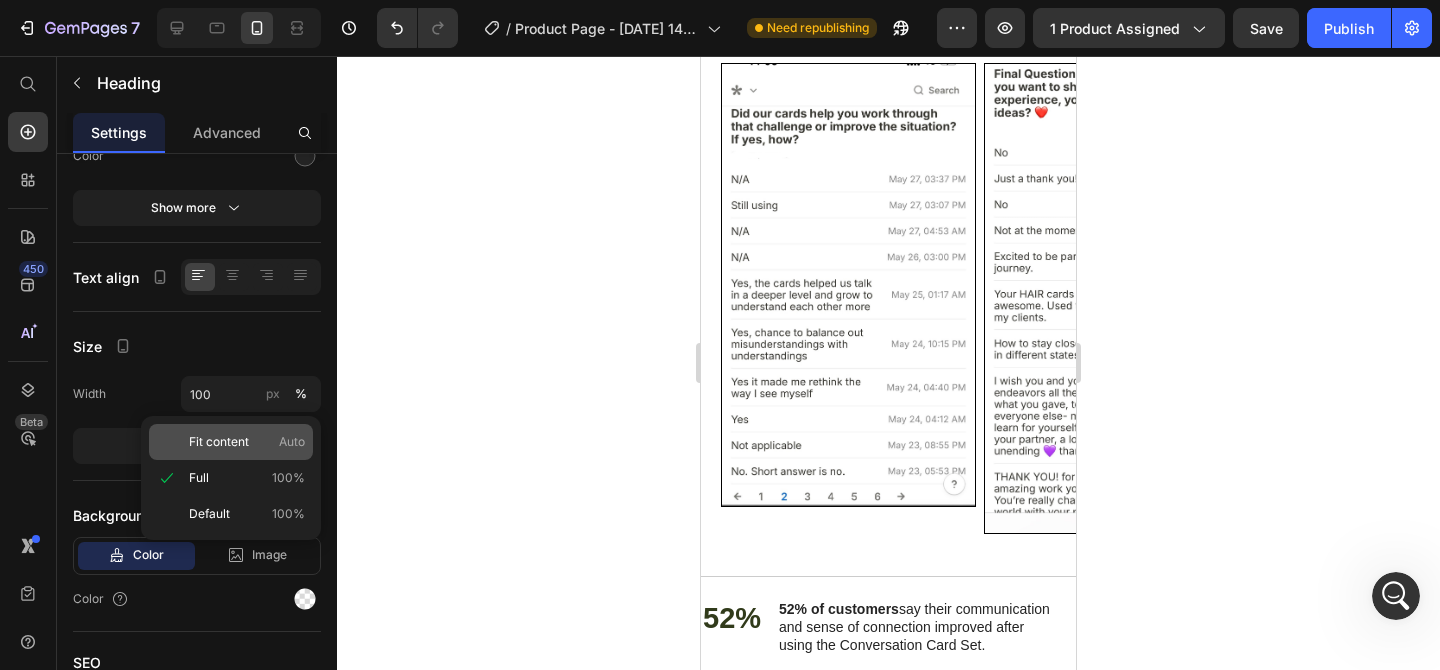 click on "Fit content" at bounding box center (219, 442) 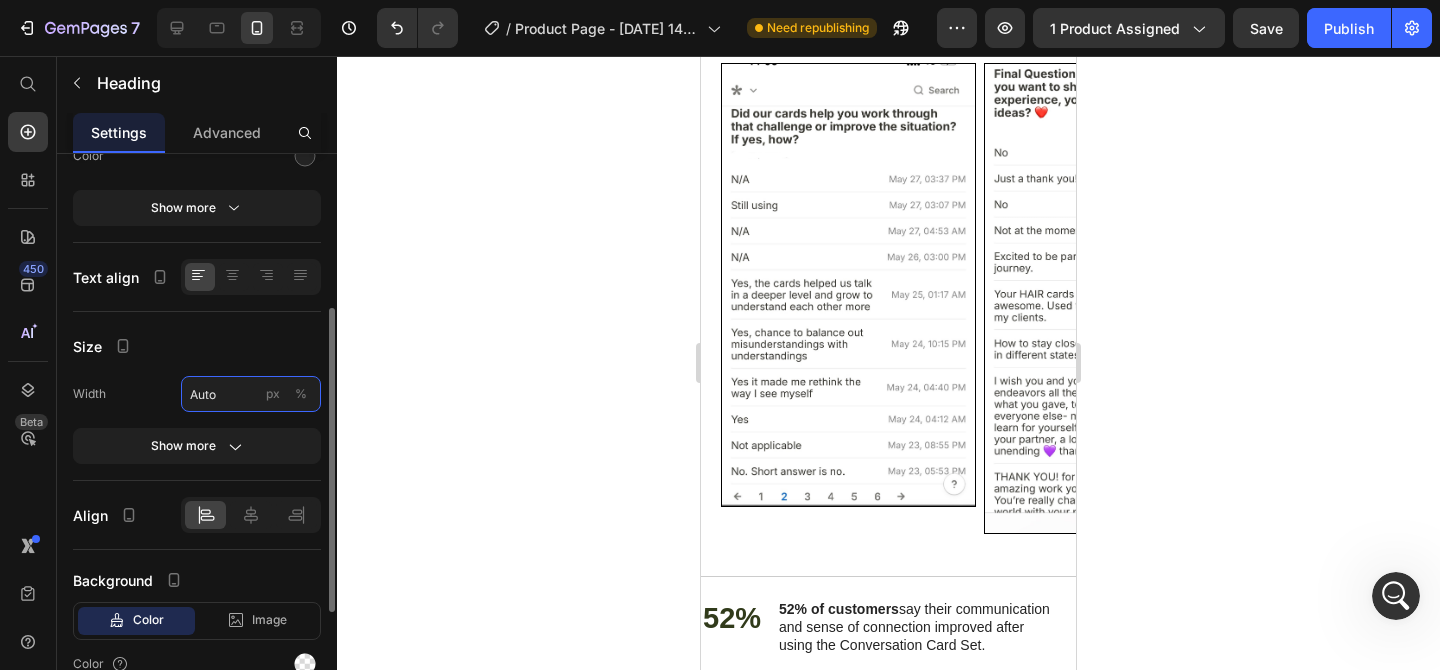 click on "Auto" at bounding box center [251, 394] 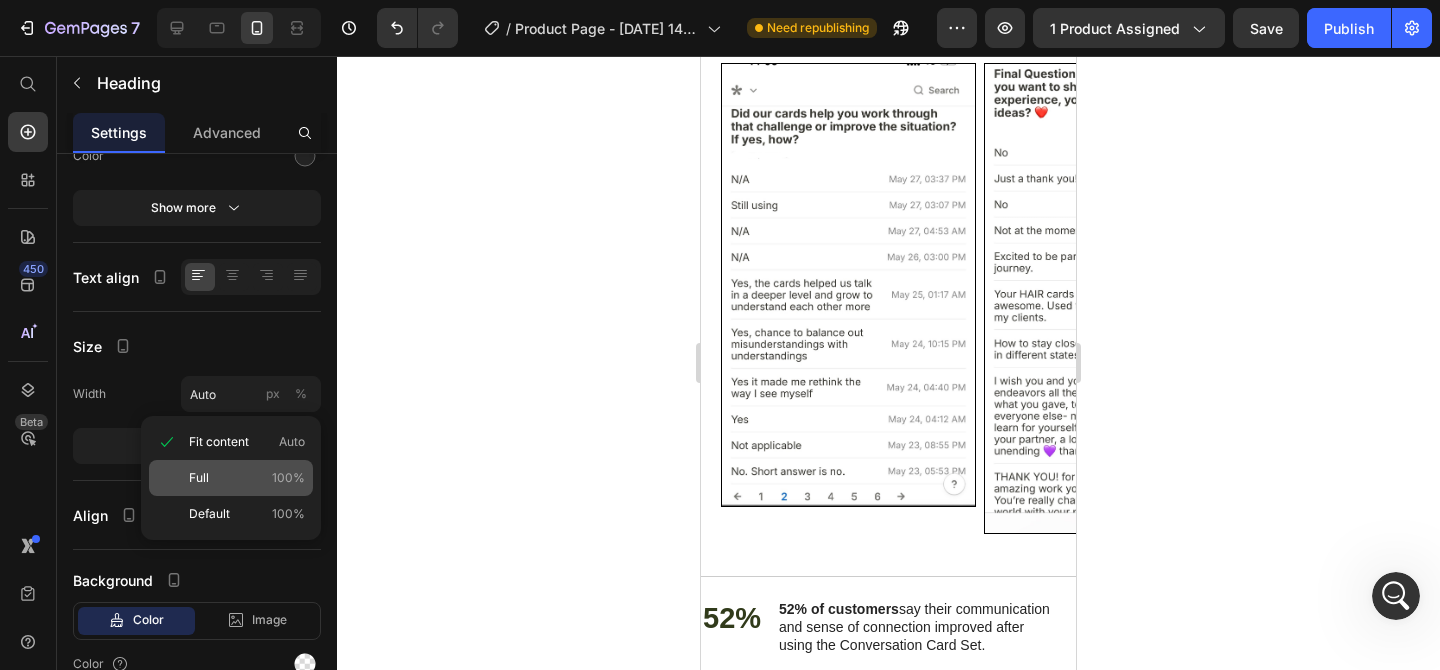click on "Full 100%" at bounding box center [247, 478] 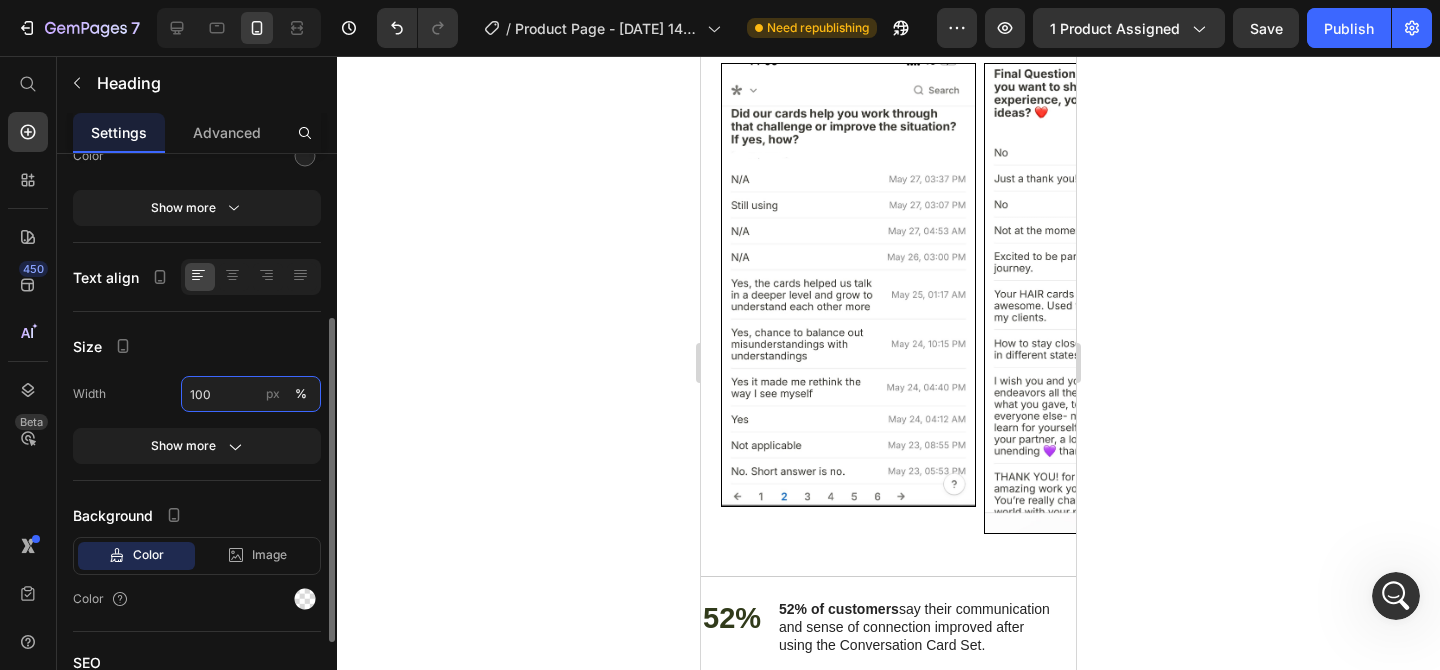 click on "100" at bounding box center [251, 394] 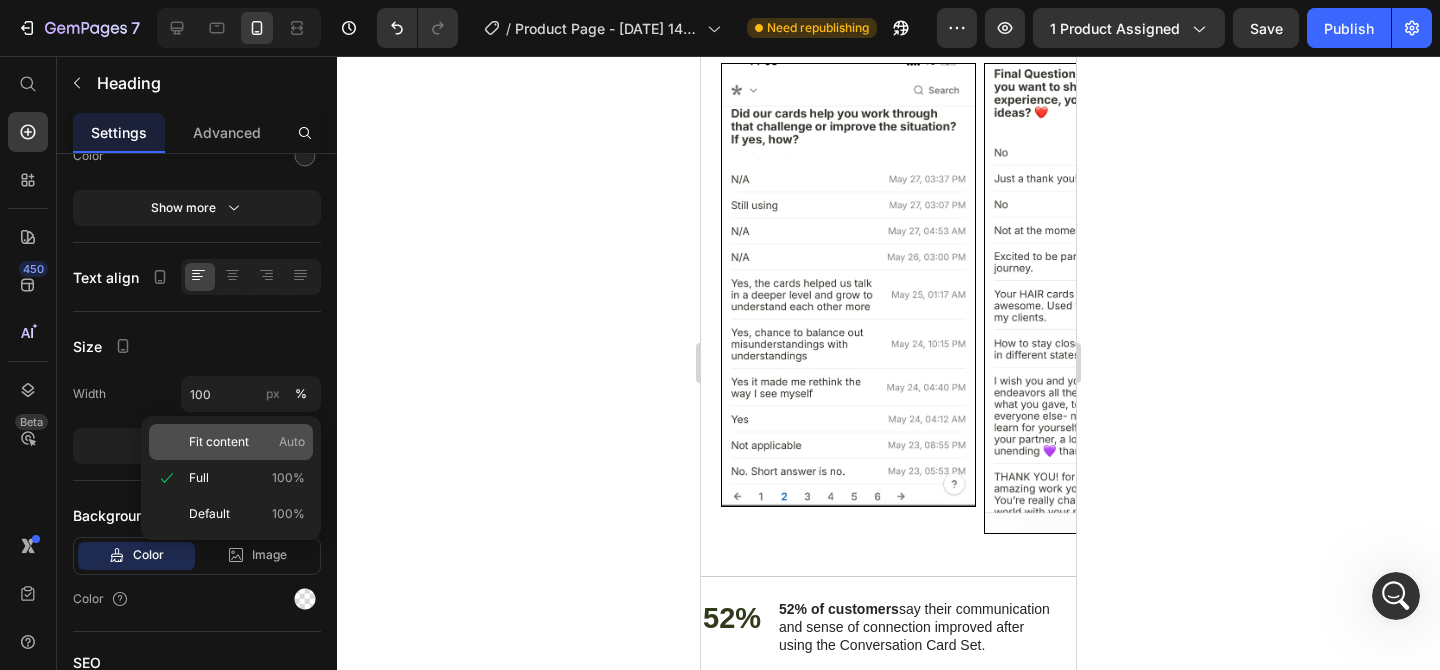click on "Fit content" at bounding box center [219, 442] 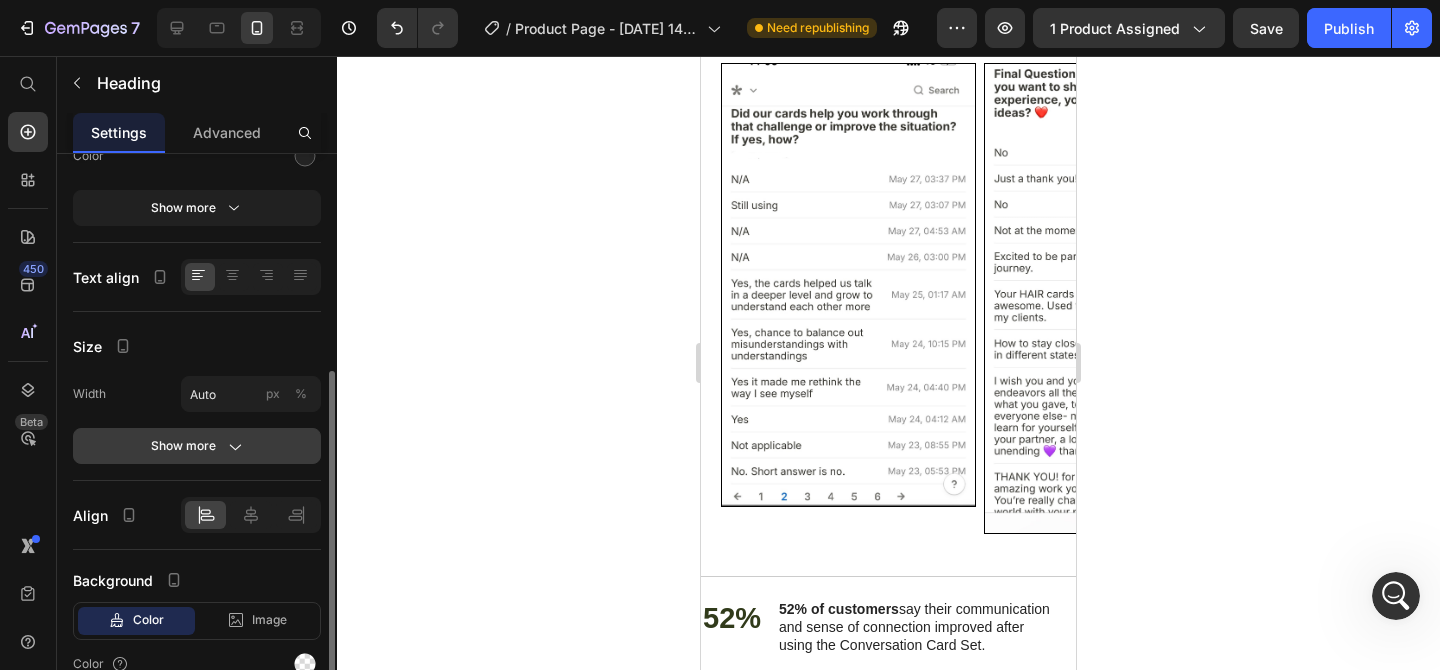 scroll, scrollTop: 504, scrollLeft: 0, axis: vertical 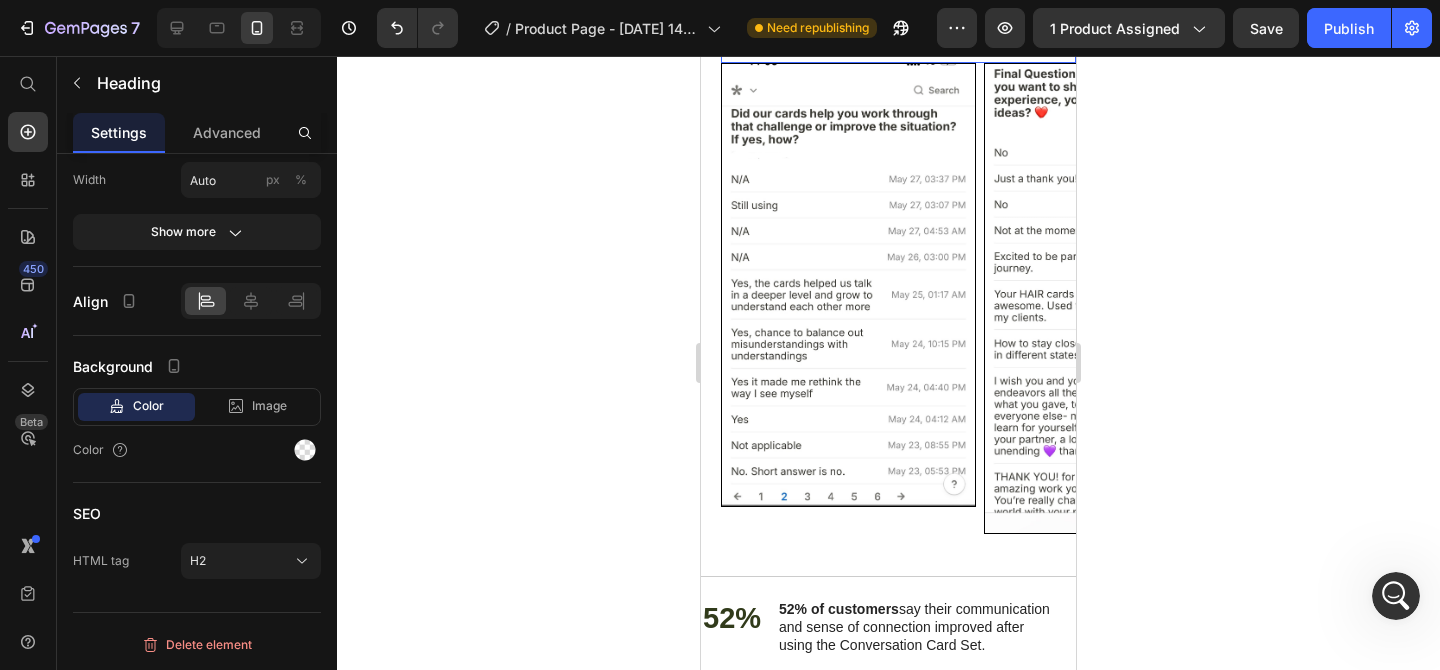 click on "We conducted a detailed survey with over 300 of our customers to understand the real impact of How Are You Really? products. Here are just a few of the powerful, positive results   they shared with us." at bounding box center [888, 10] 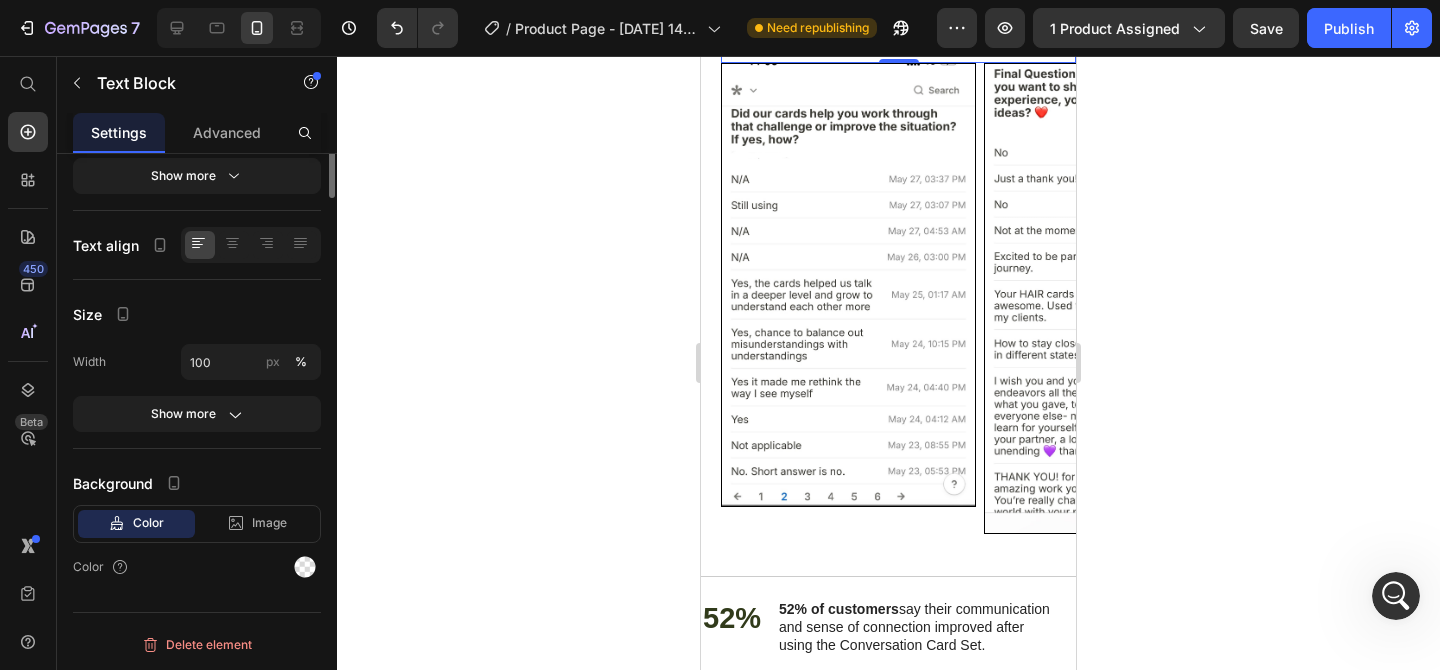 scroll, scrollTop: 0, scrollLeft: 0, axis: both 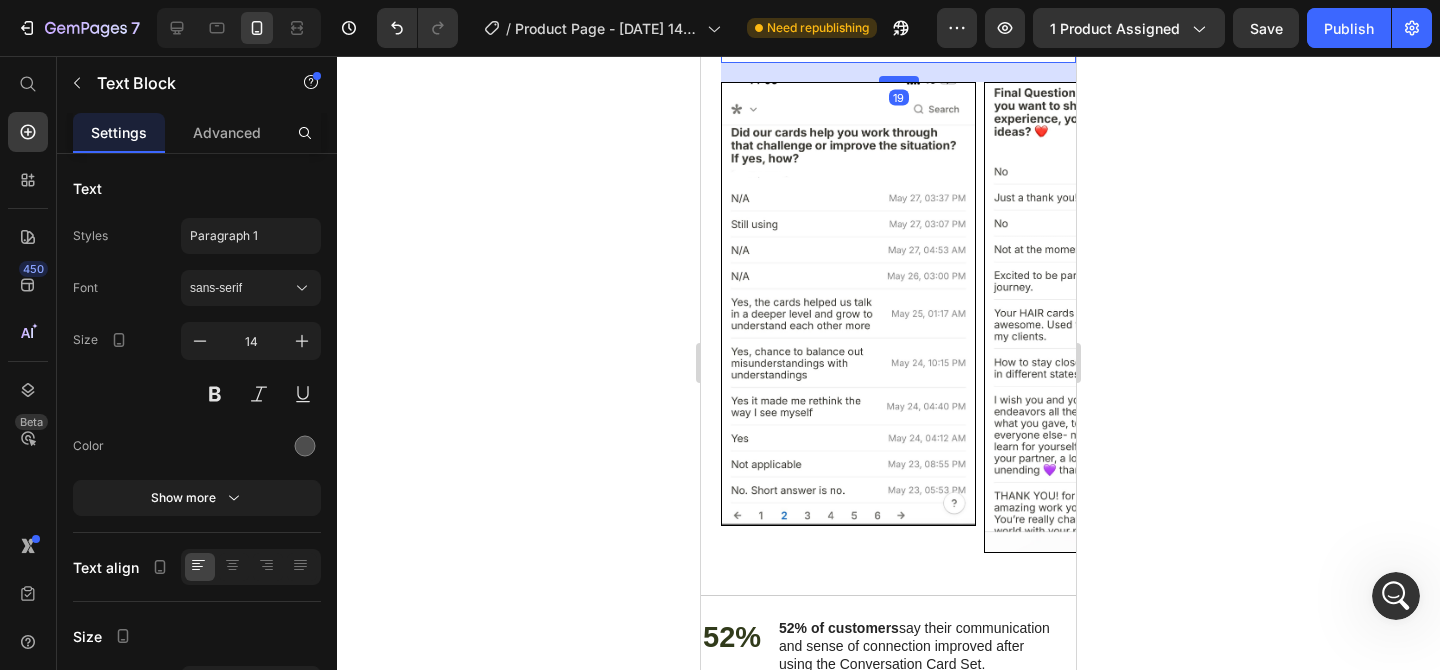 drag, startPoint x: 903, startPoint y: 529, endPoint x: 904, endPoint y: 548, distance: 19.026299 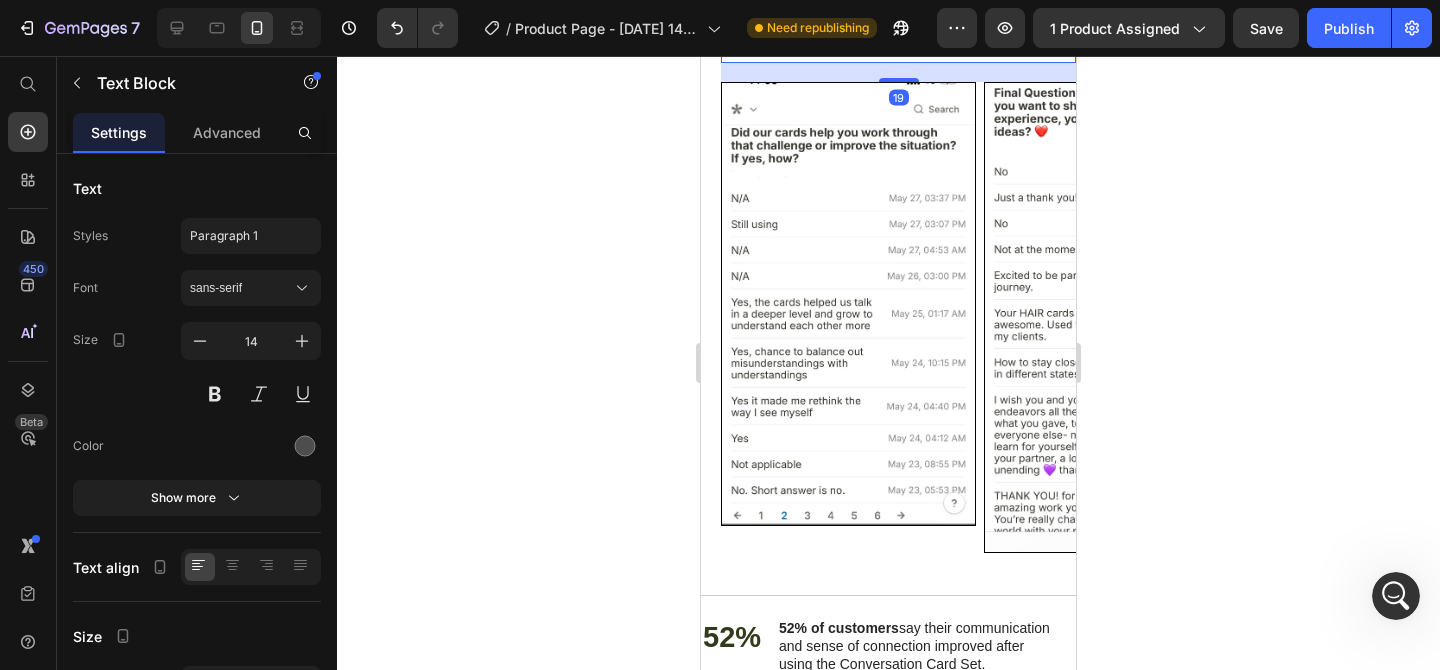 click 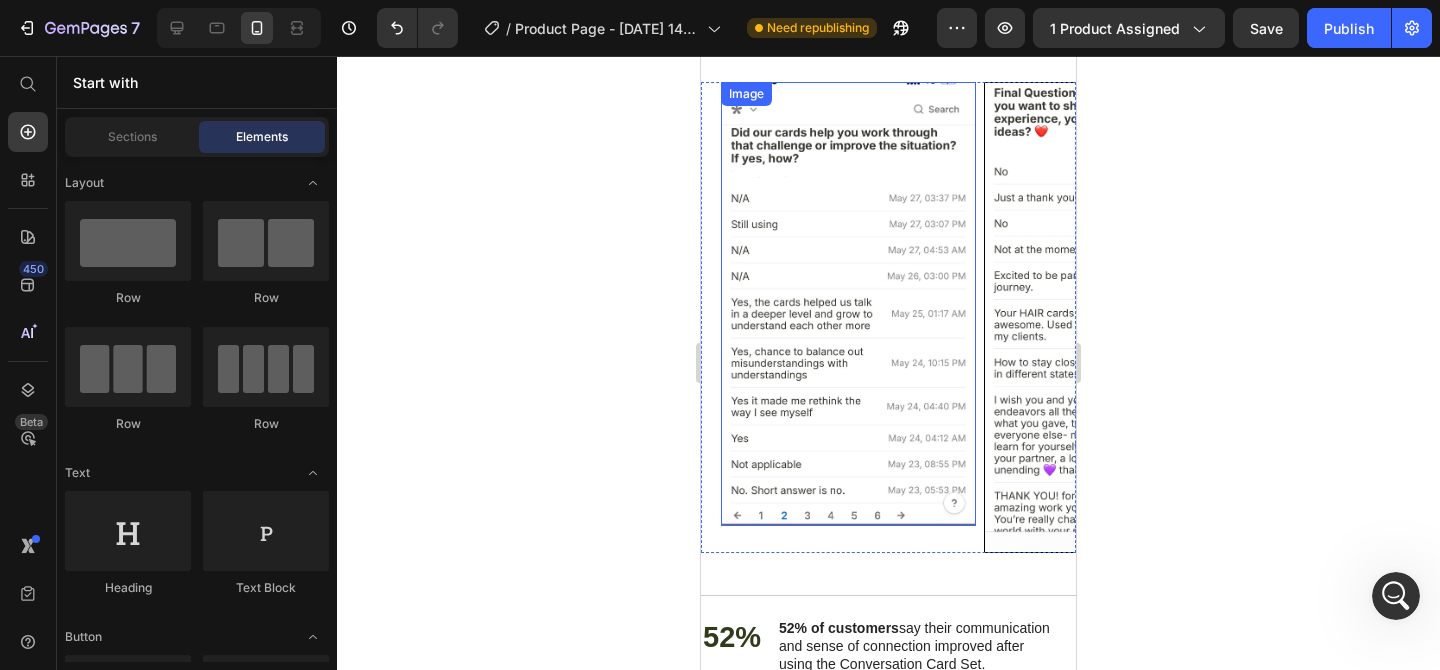 click at bounding box center (848, 304) 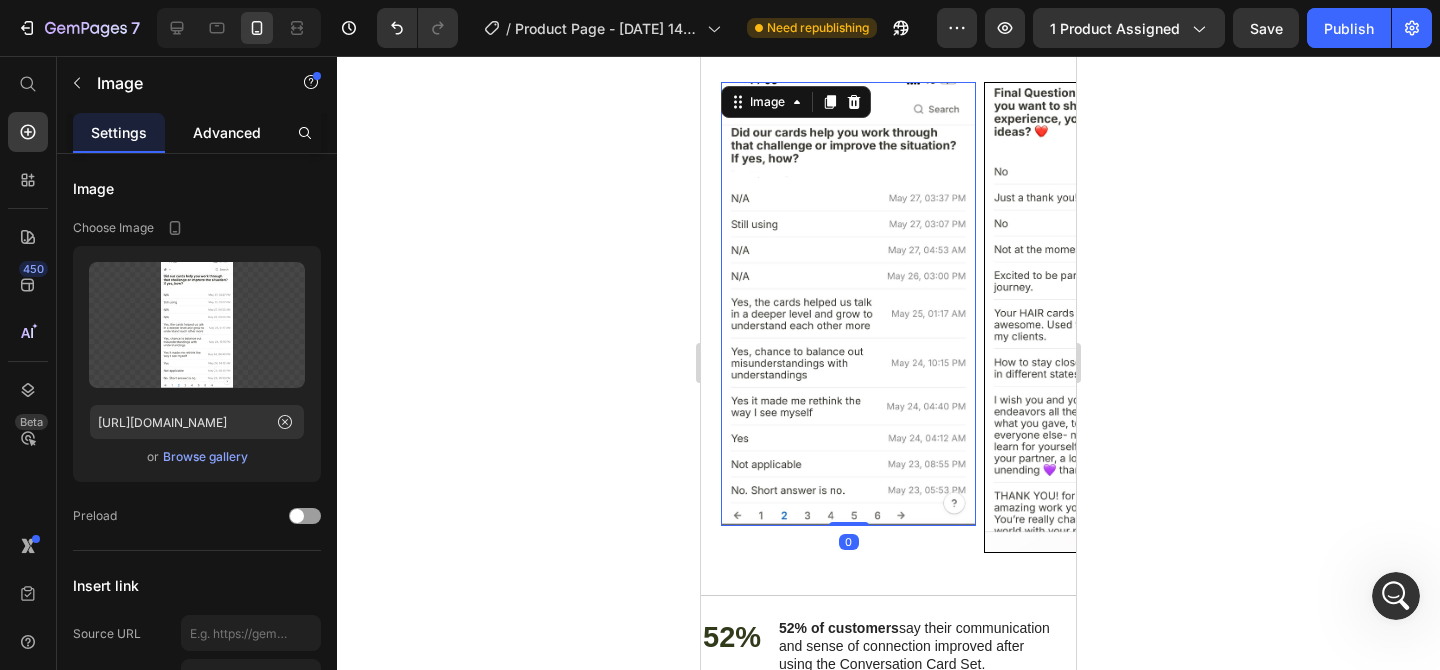 click on "Advanced" at bounding box center (227, 132) 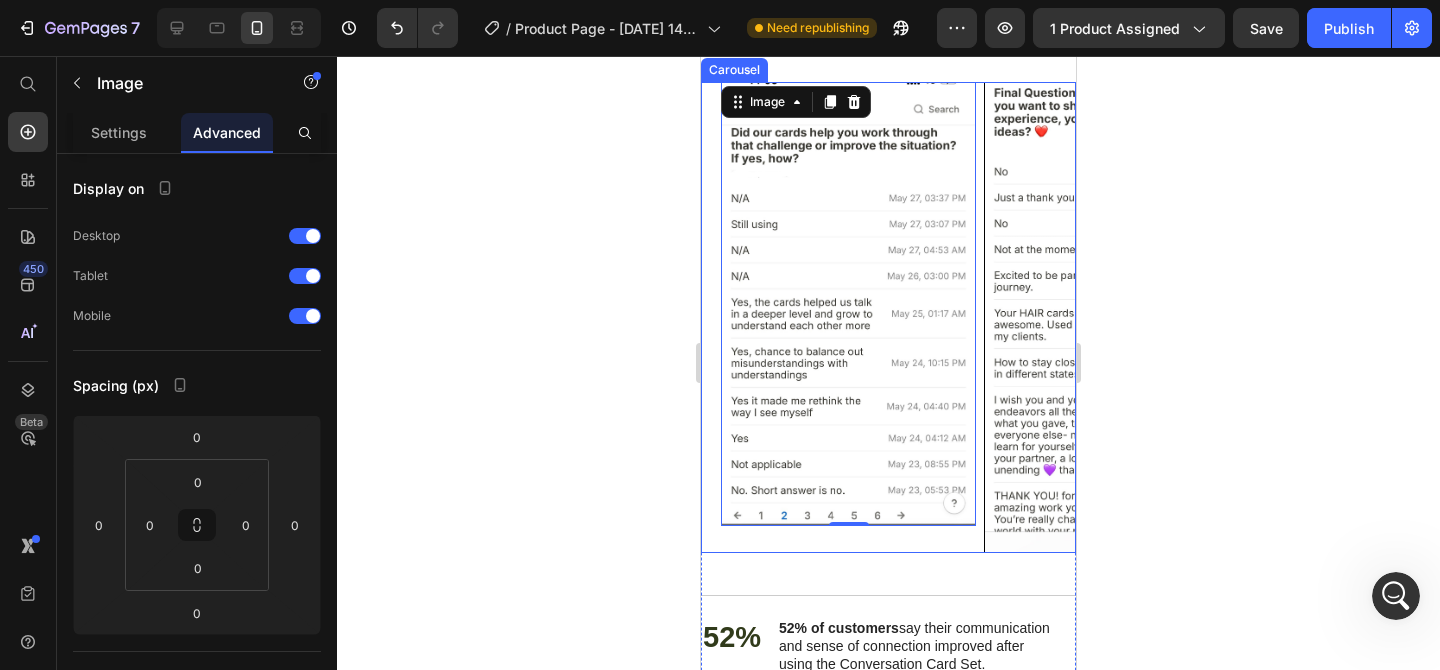 click on "Image   0 Image Carousel" at bounding box center (888, 317) 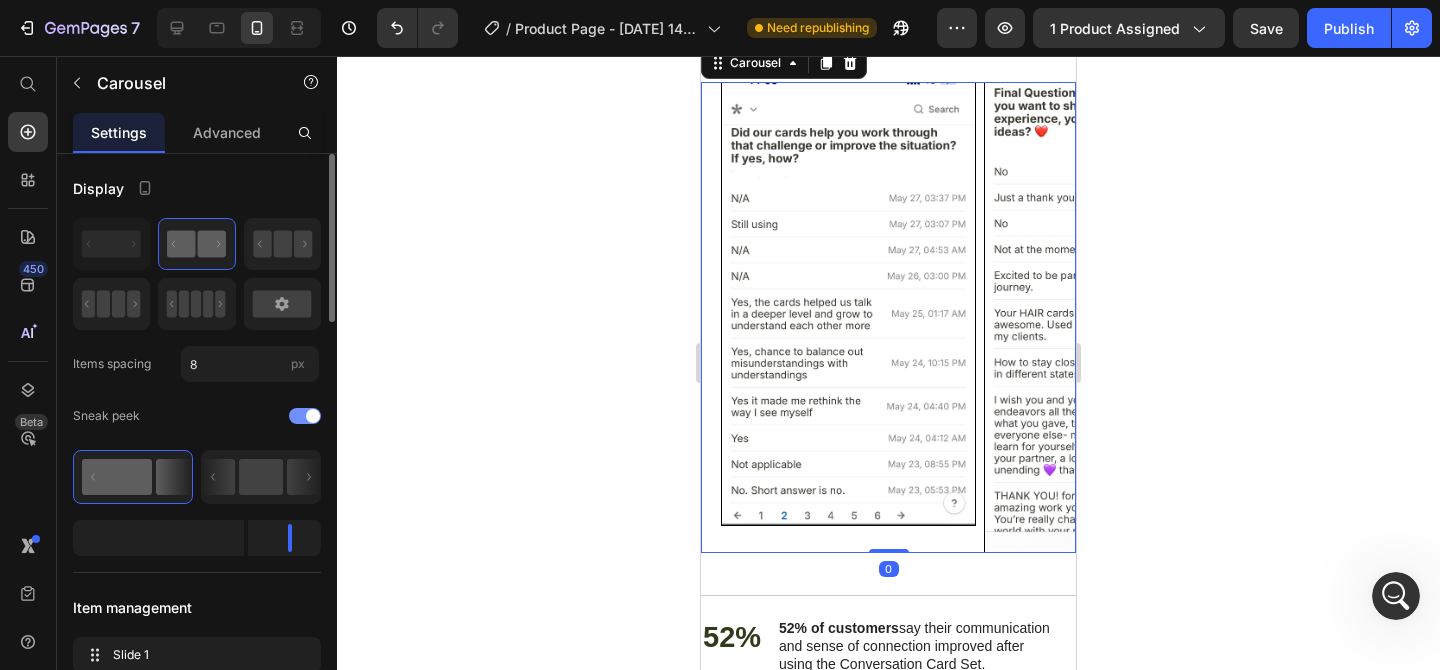 click at bounding box center (313, 416) 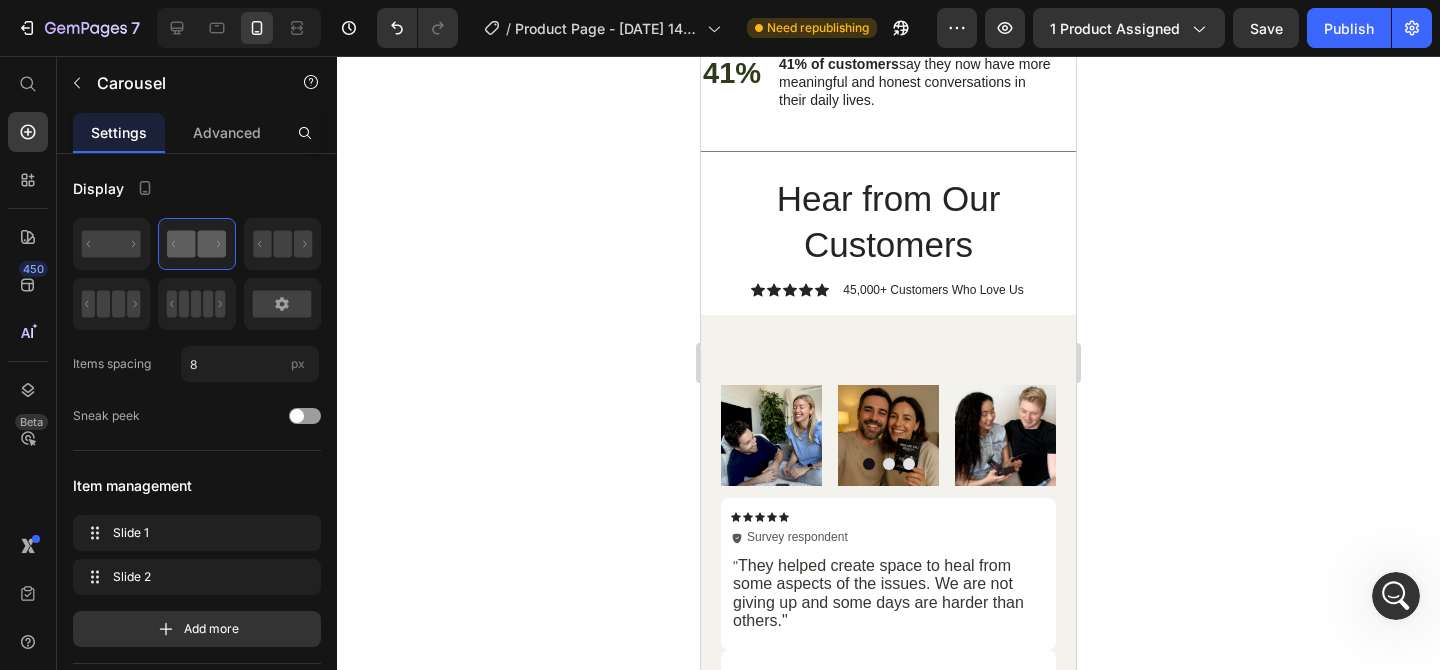 scroll, scrollTop: 6563, scrollLeft: 0, axis: vertical 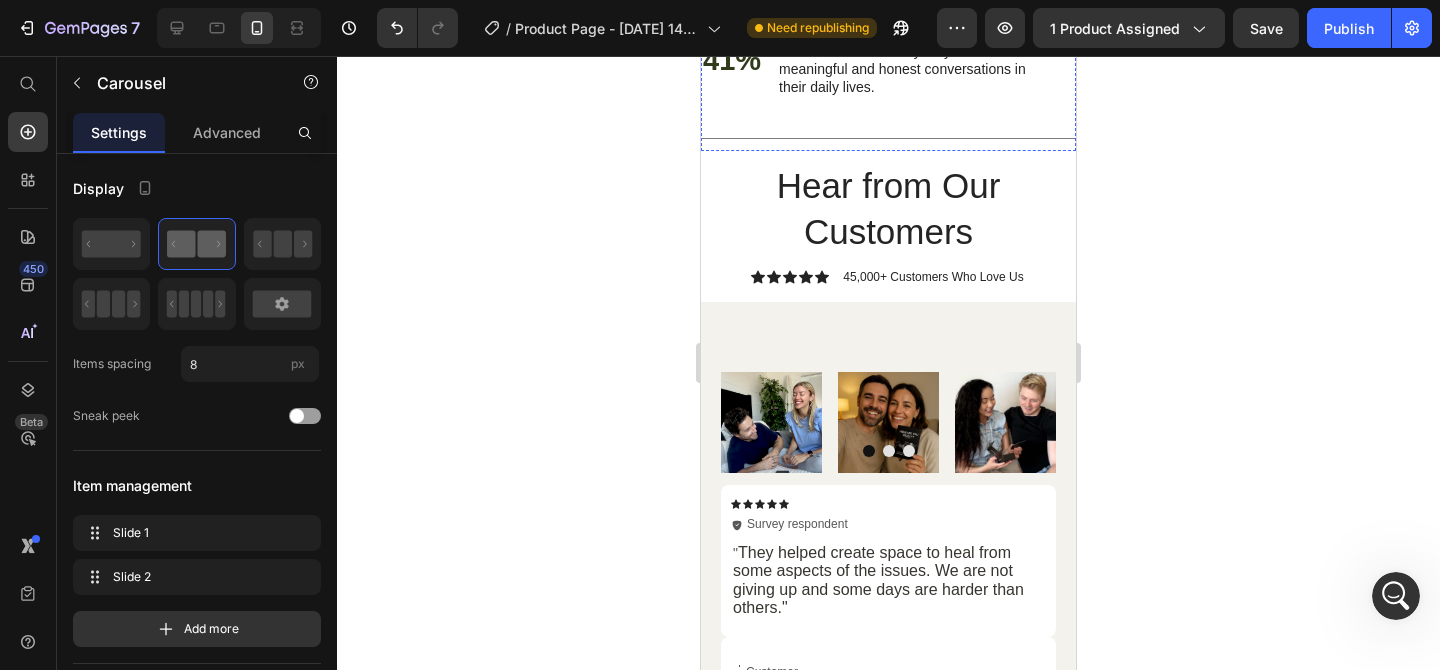 click on "52% Text Block 52% of customers  say their communication and sense of connection improved after using the Conversation Card Set. Text Block Row" at bounding box center (888, -219) 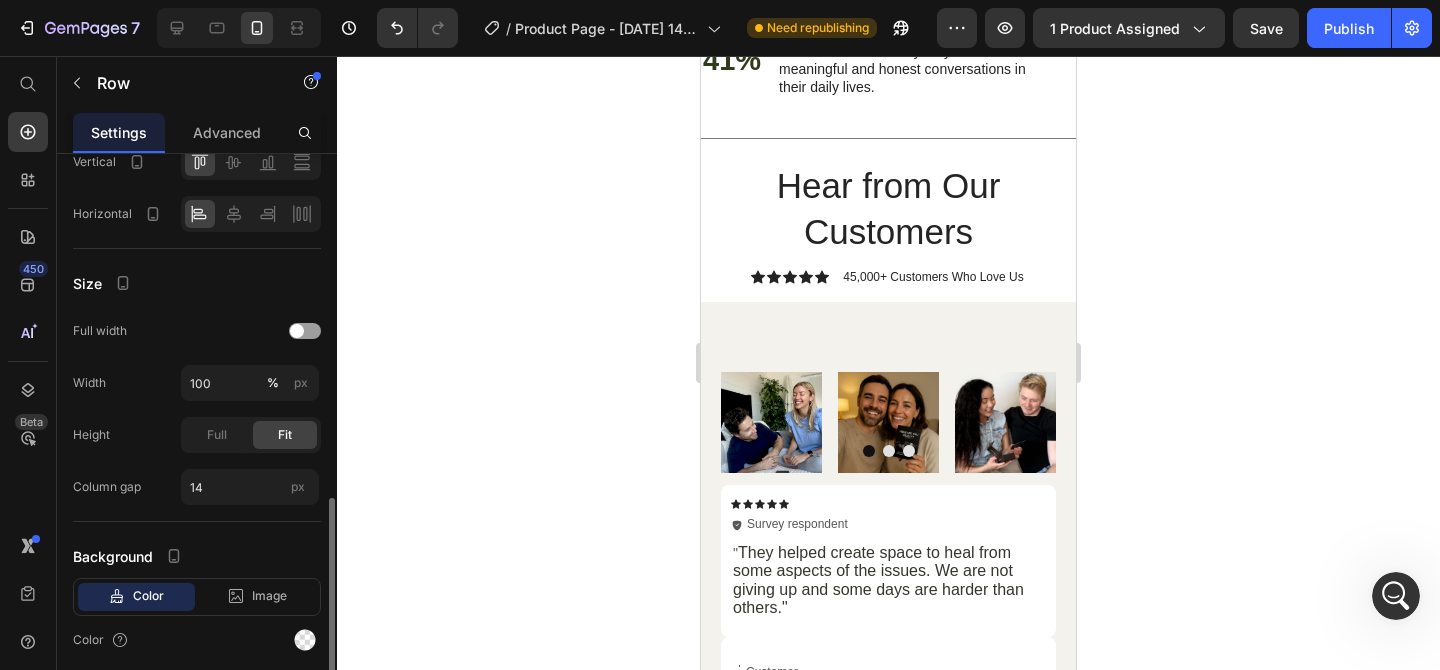 scroll, scrollTop: 512, scrollLeft: 0, axis: vertical 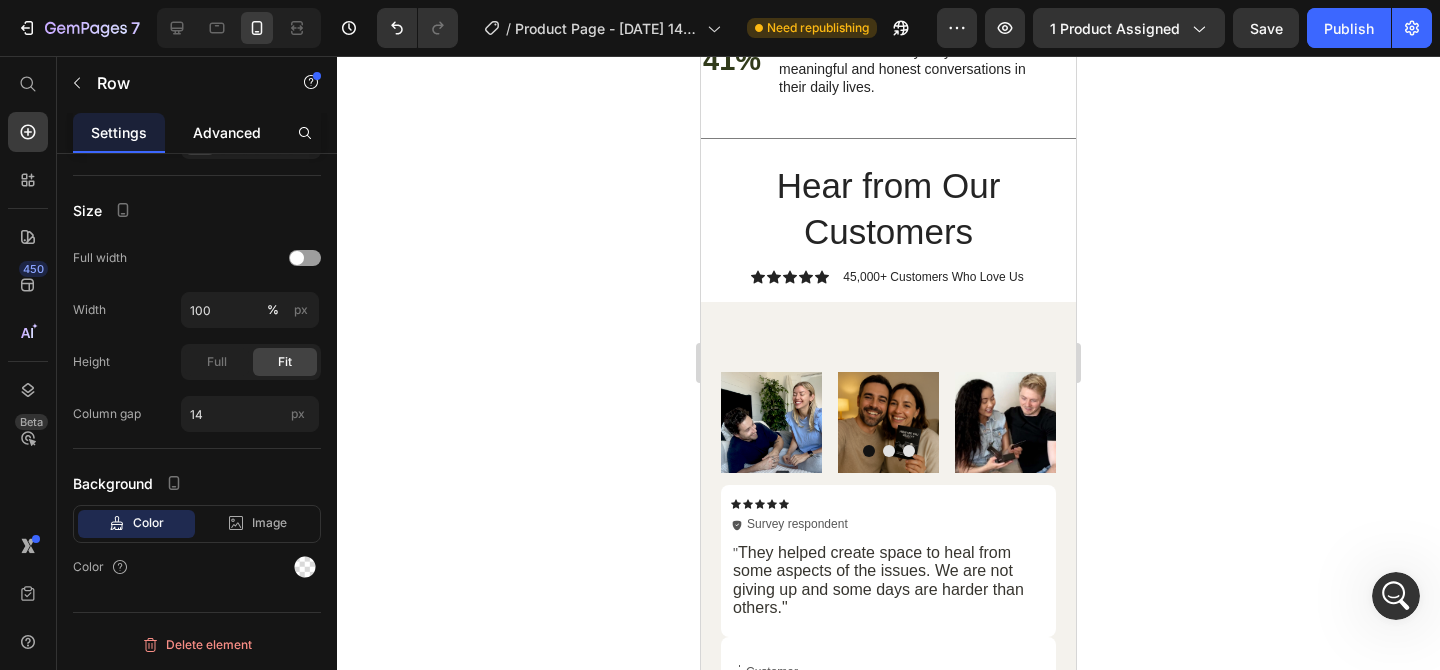 click on "Advanced" at bounding box center [227, 132] 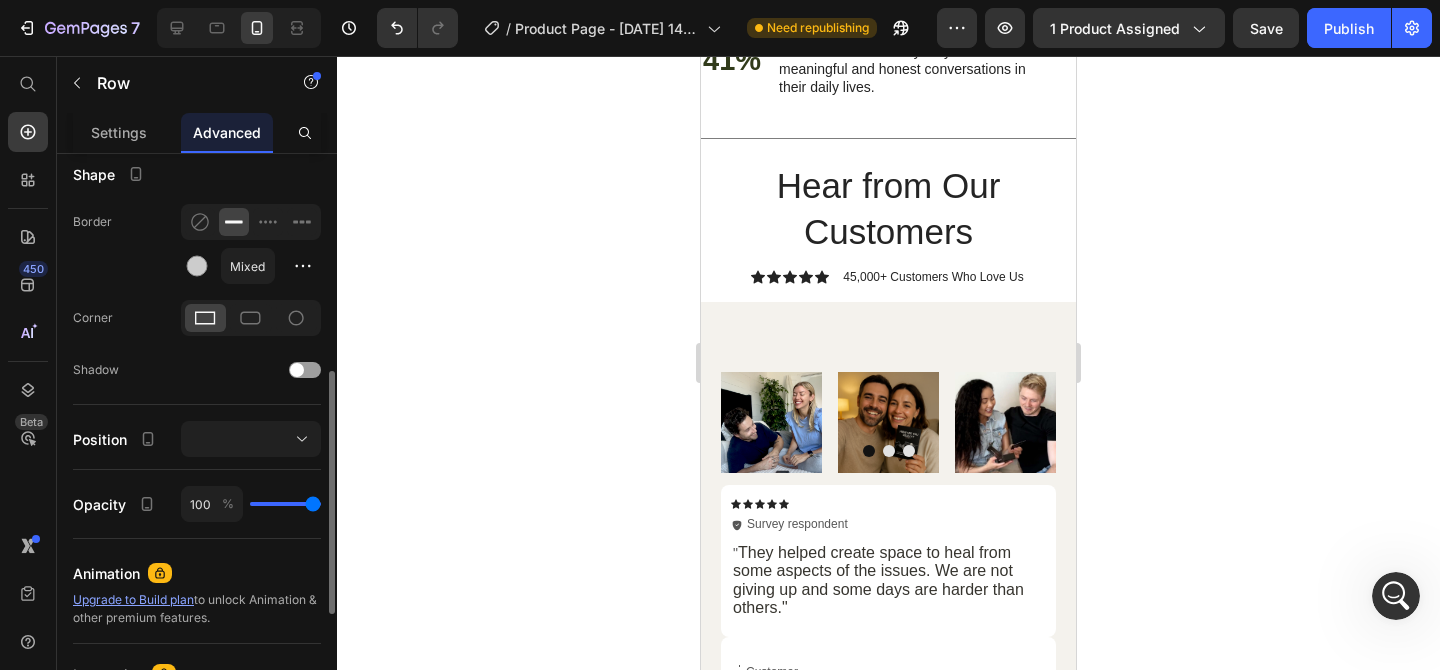 scroll, scrollTop: 0, scrollLeft: 0, axis: both 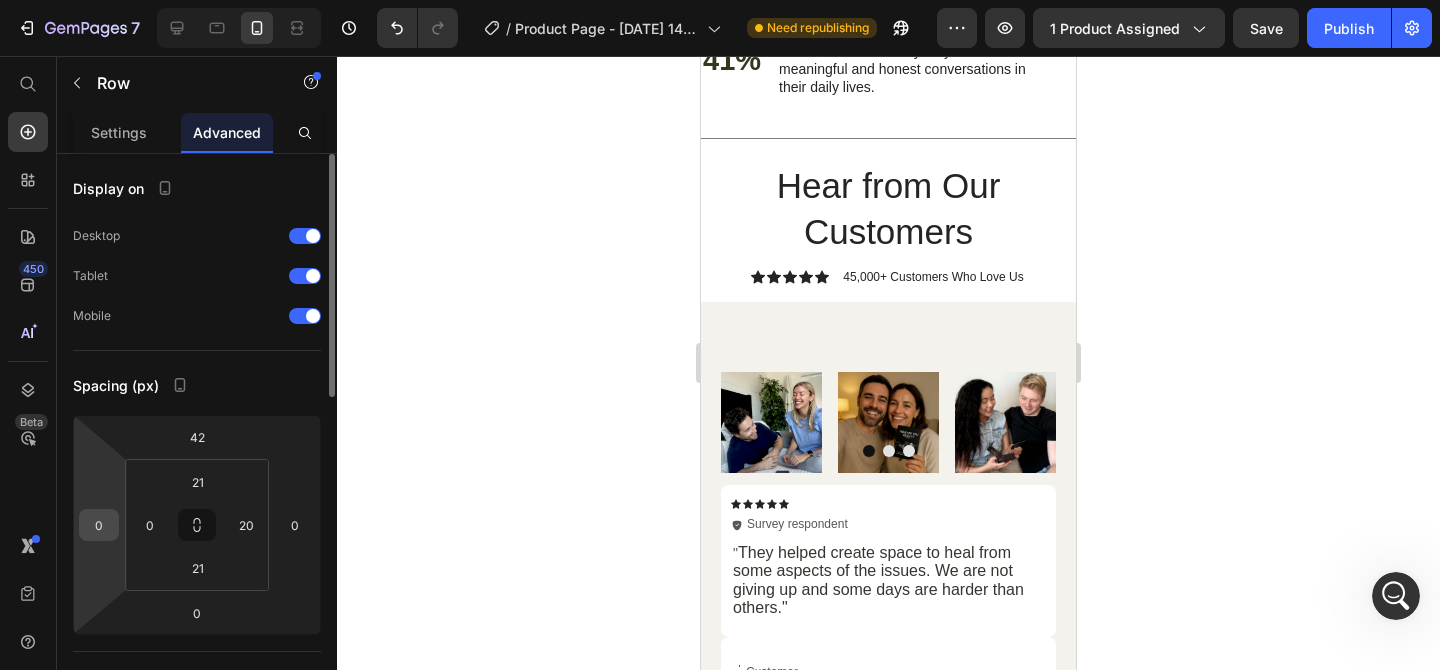 click on "0" at bounding box center [99, 525] 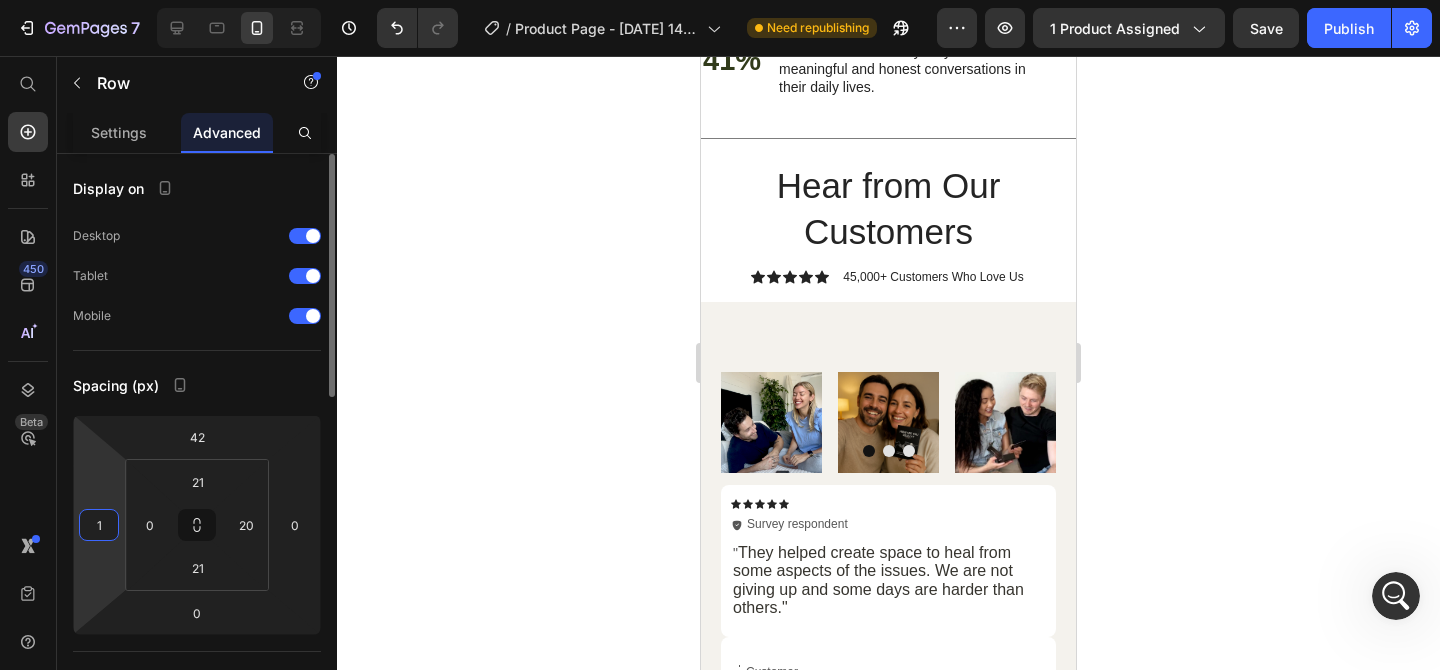 type on "10" 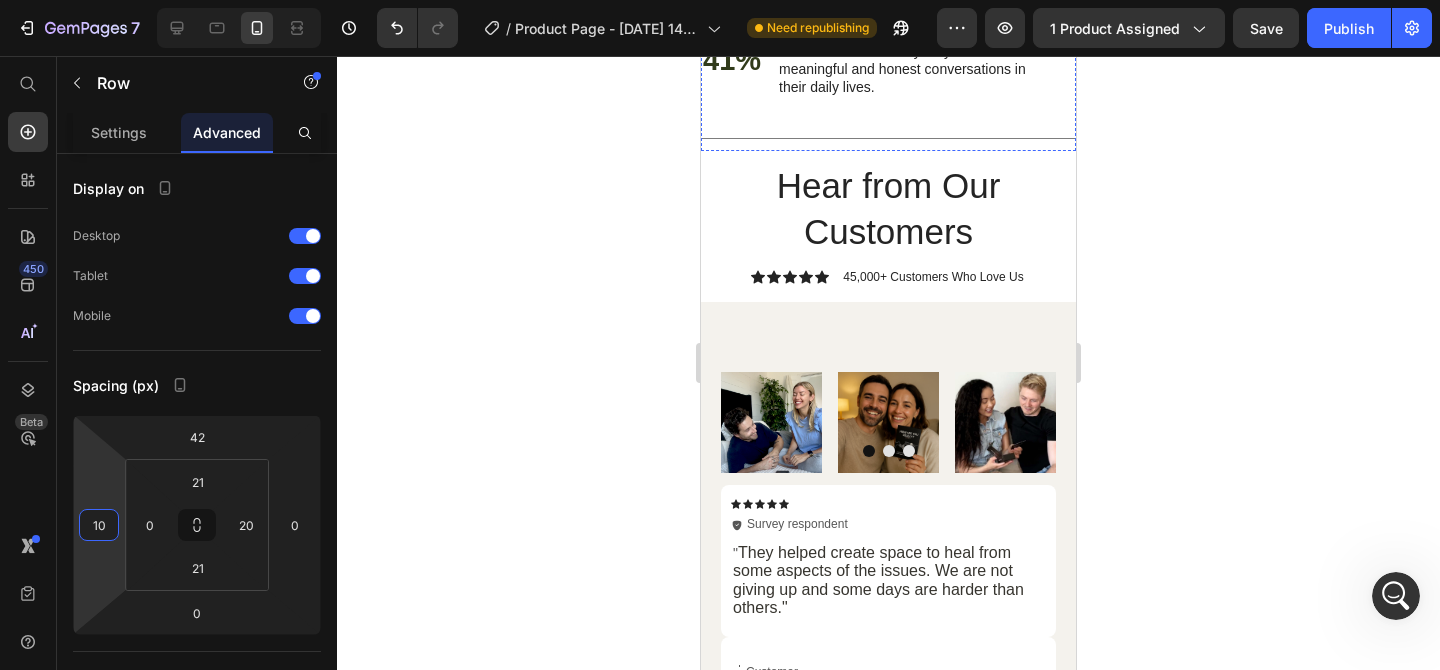 click on "81% Text Block Among those who use the cards every week,  81% report clear, lasting benefits. Text Block Row" at bounding box center (888, -127) 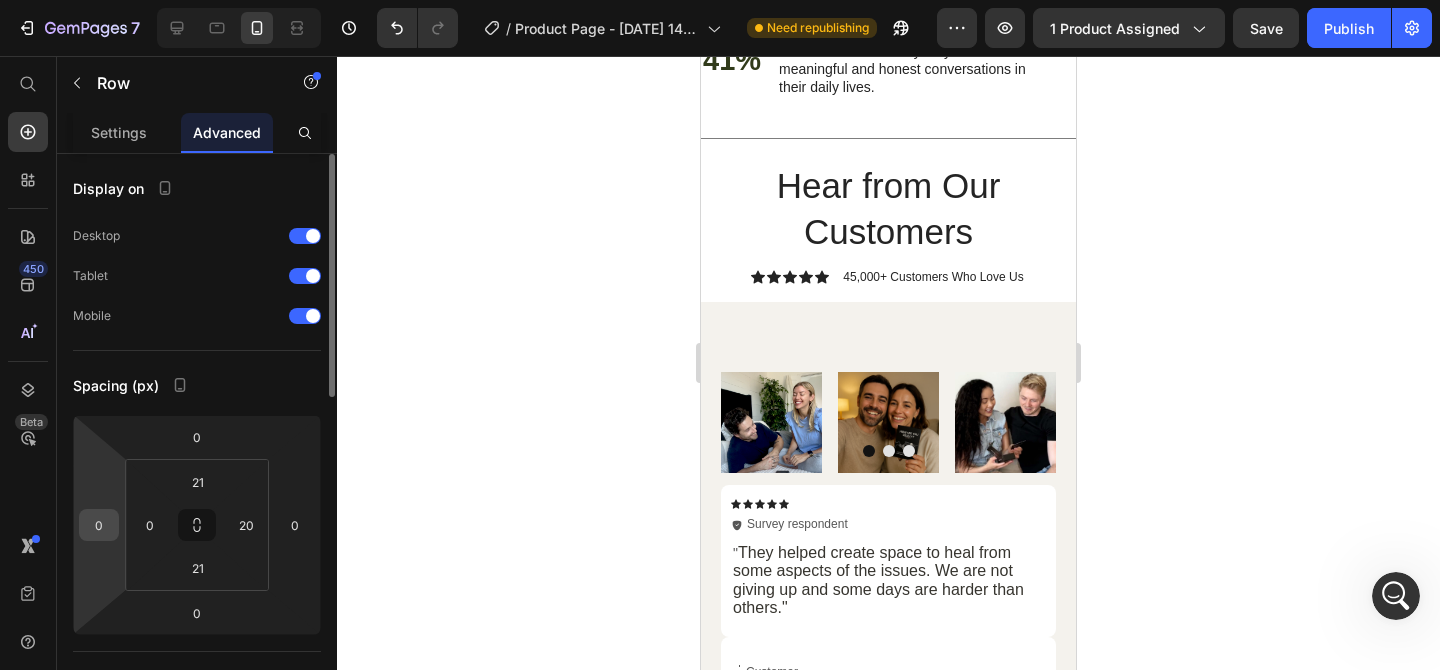 click on "0" at bounding box center [99, 525] 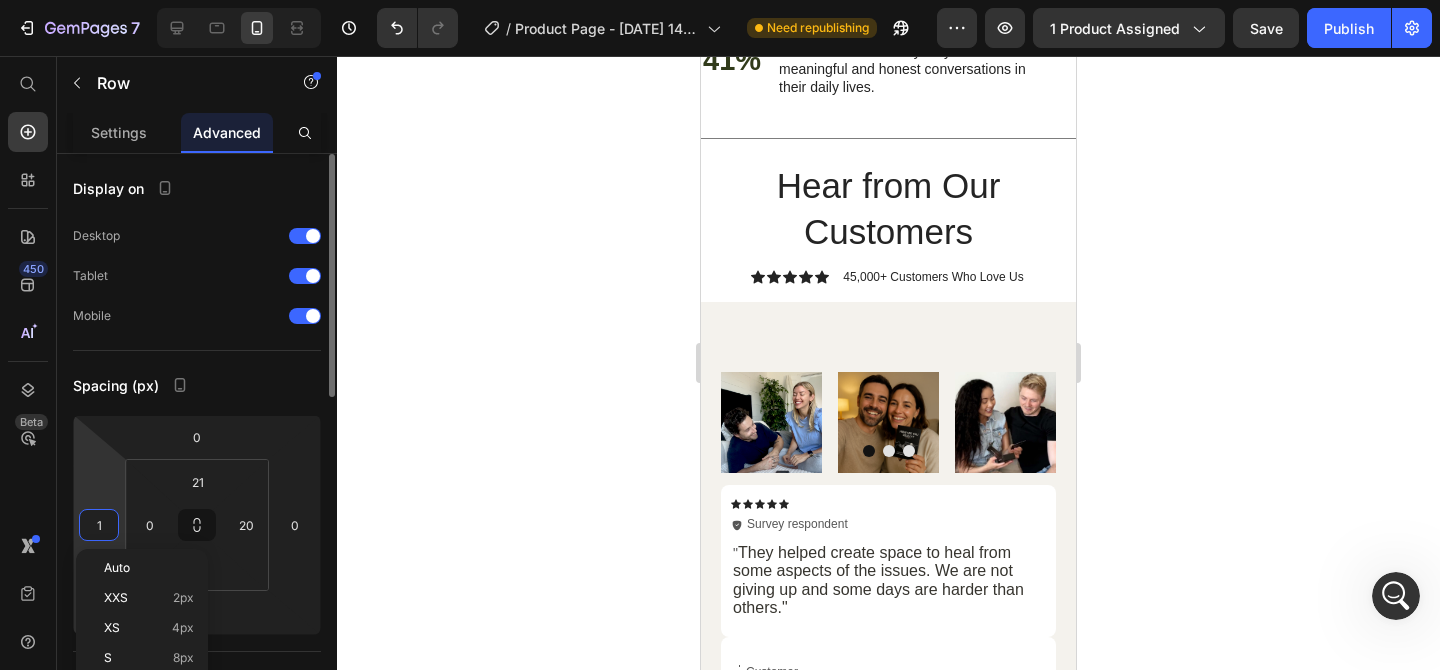 type on "10" 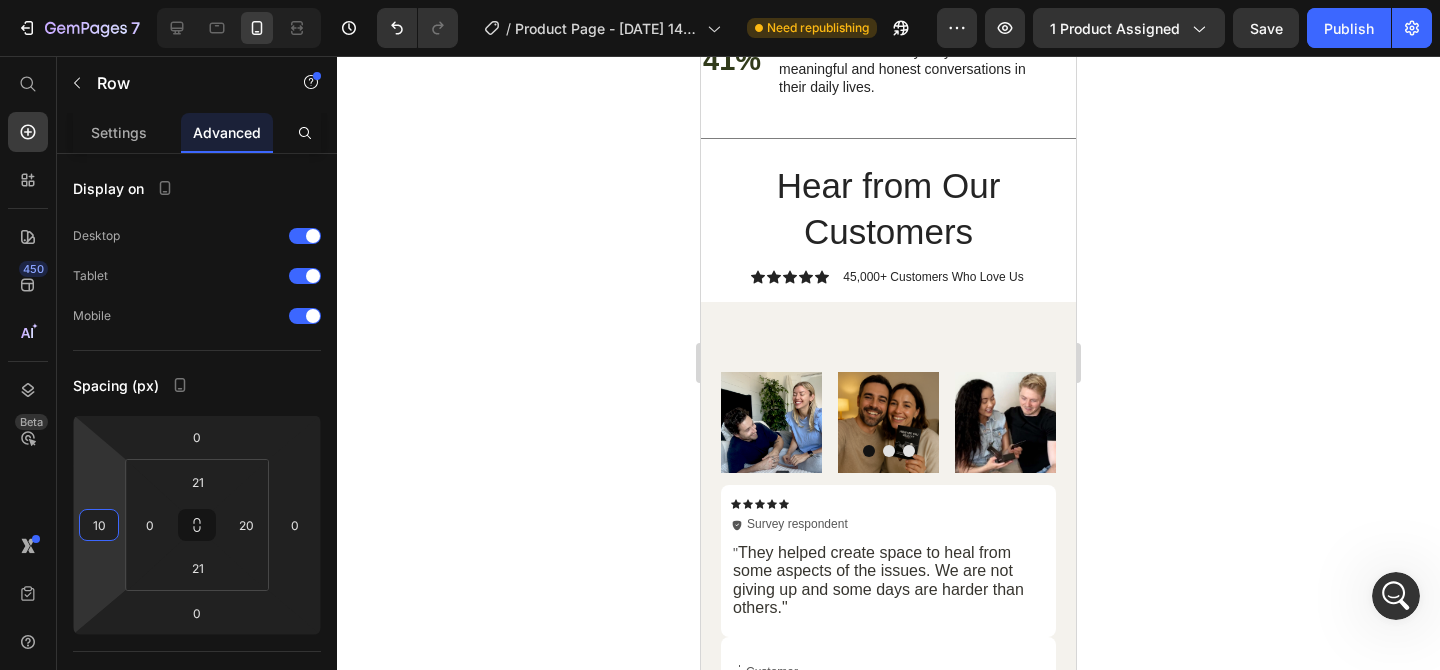 click on "45% Text Block 45% of customers  feel they now understand their partner or loved ones on a much deeper level after using the cards. Text Block Row" at bounding box center (888, -33) 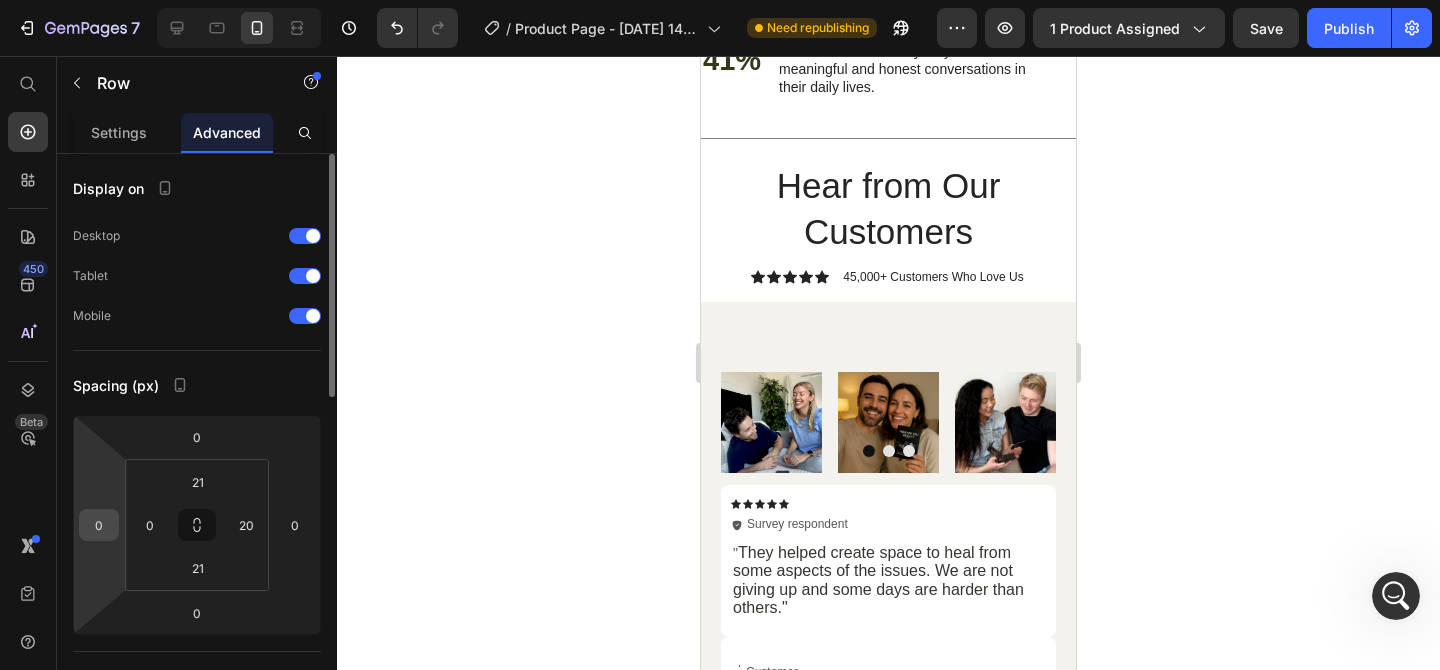 click on "0" at bounding box center [99, 525] 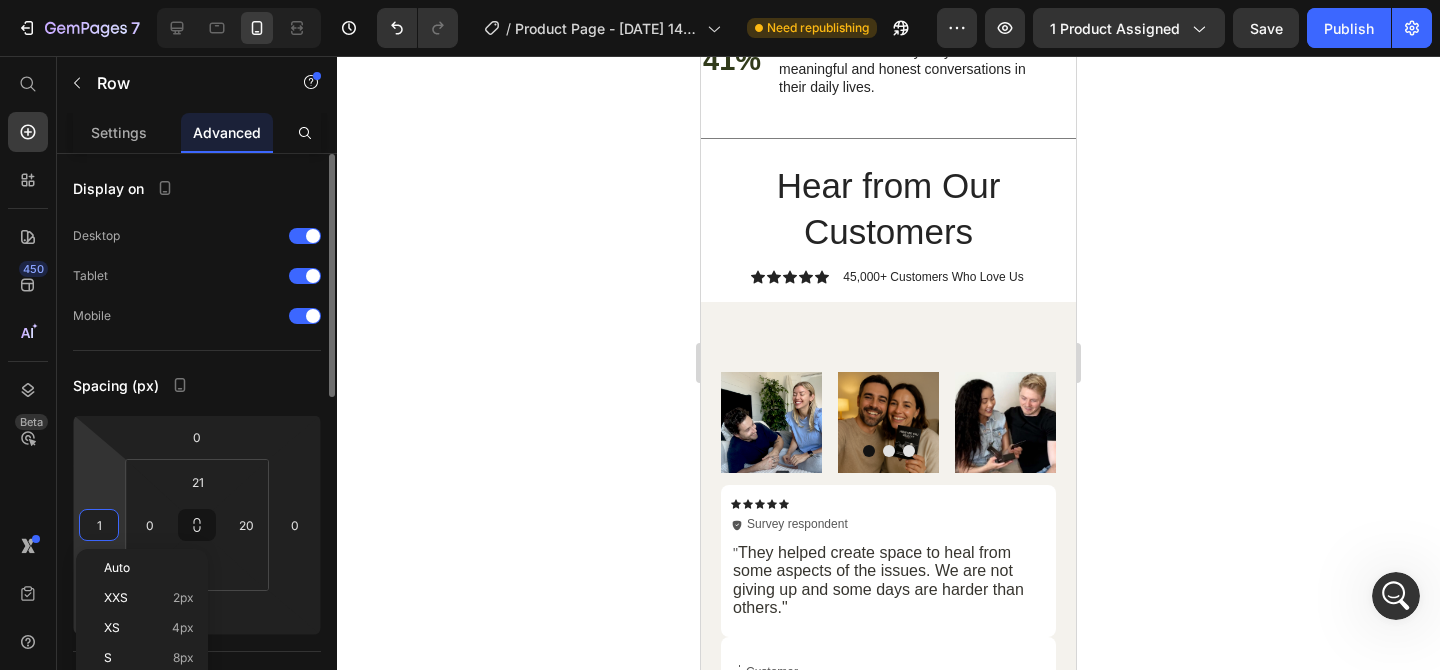 type on "10" 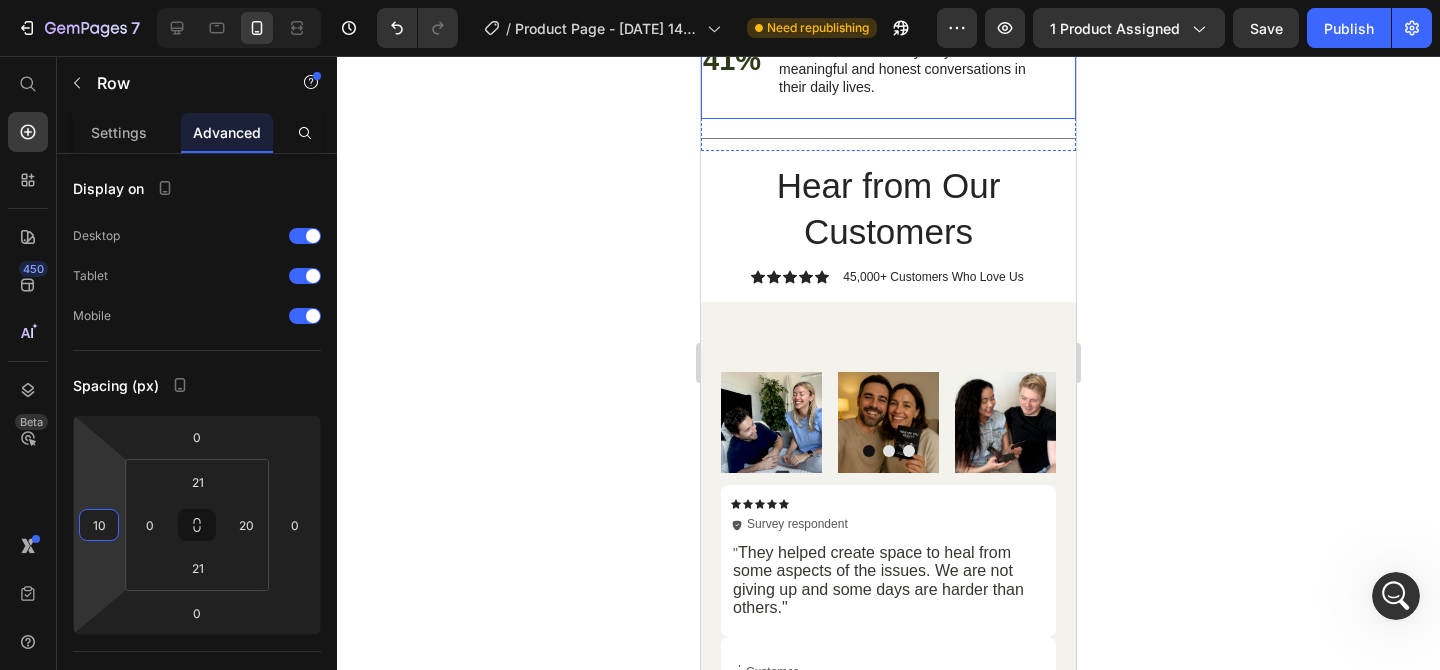click on "41% Text Block 41% of customers  say they now have more meaningful and honest conversations in their daily lives. Text Block Row" at bounding box center (888, 69) 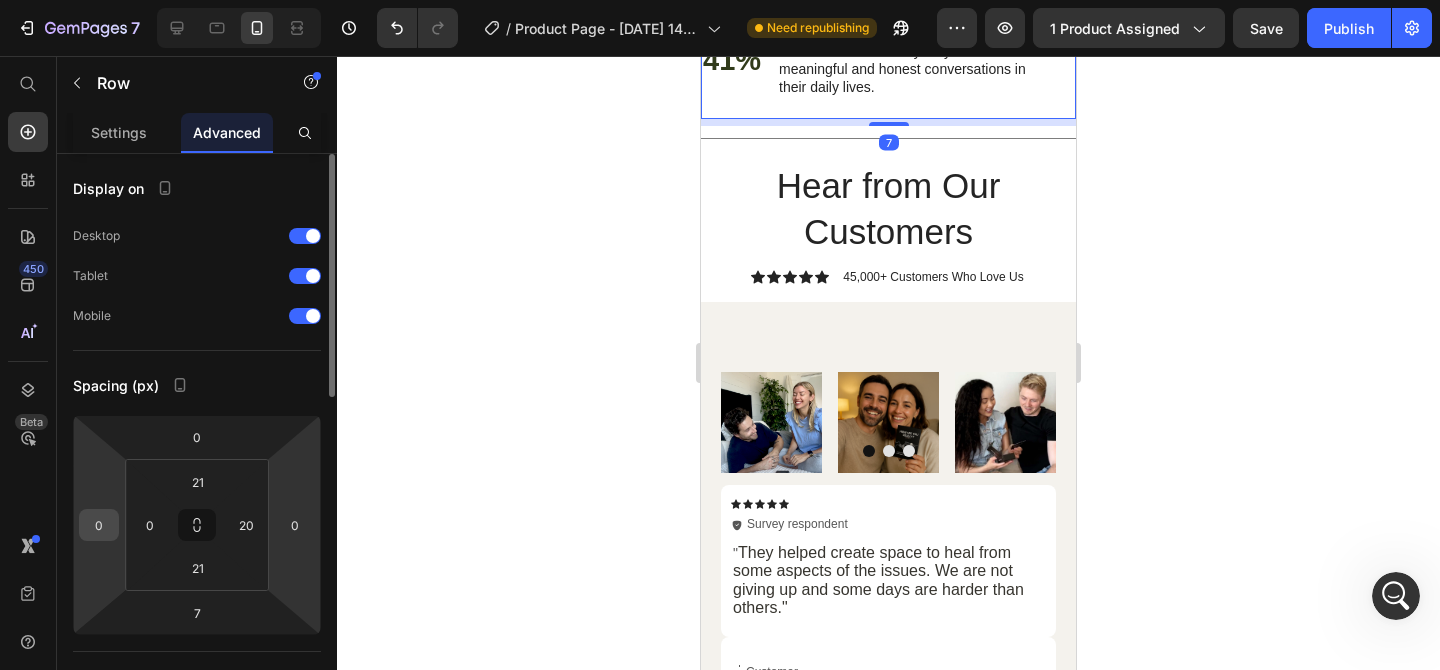 click on "0" at bounding box center (99, 525) 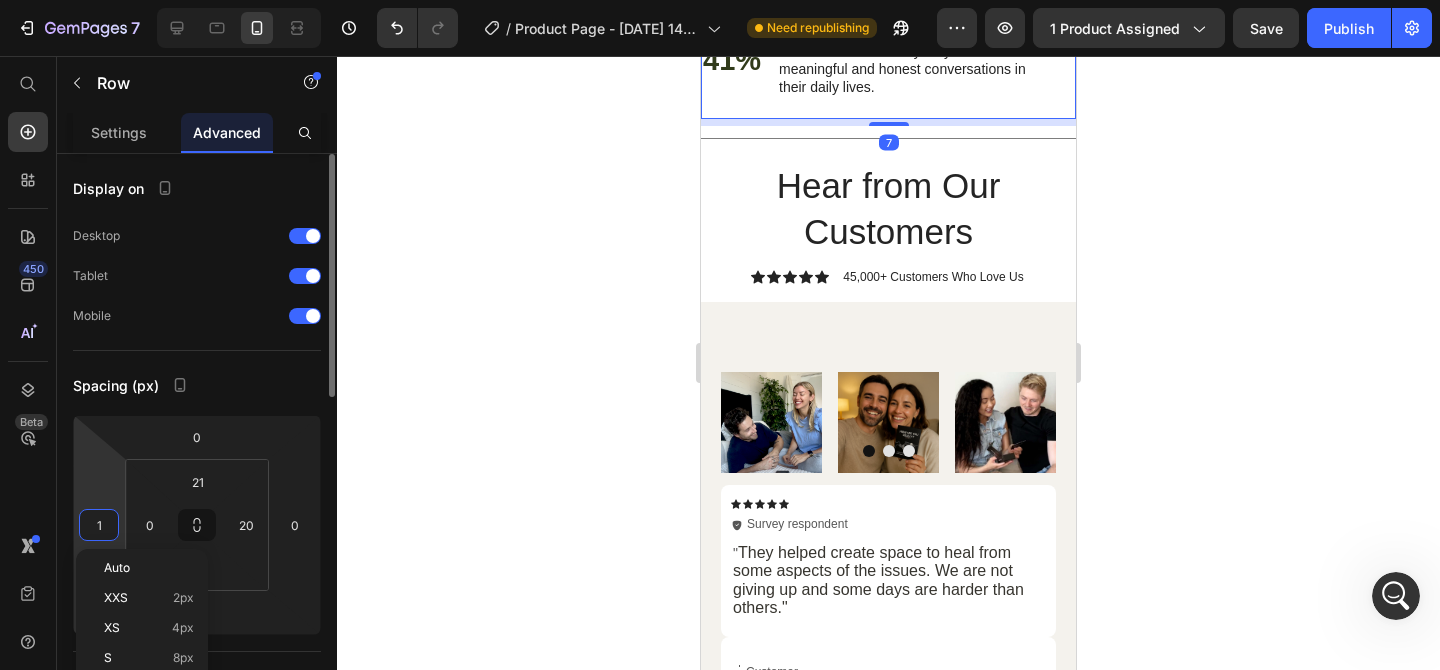 type on "10" 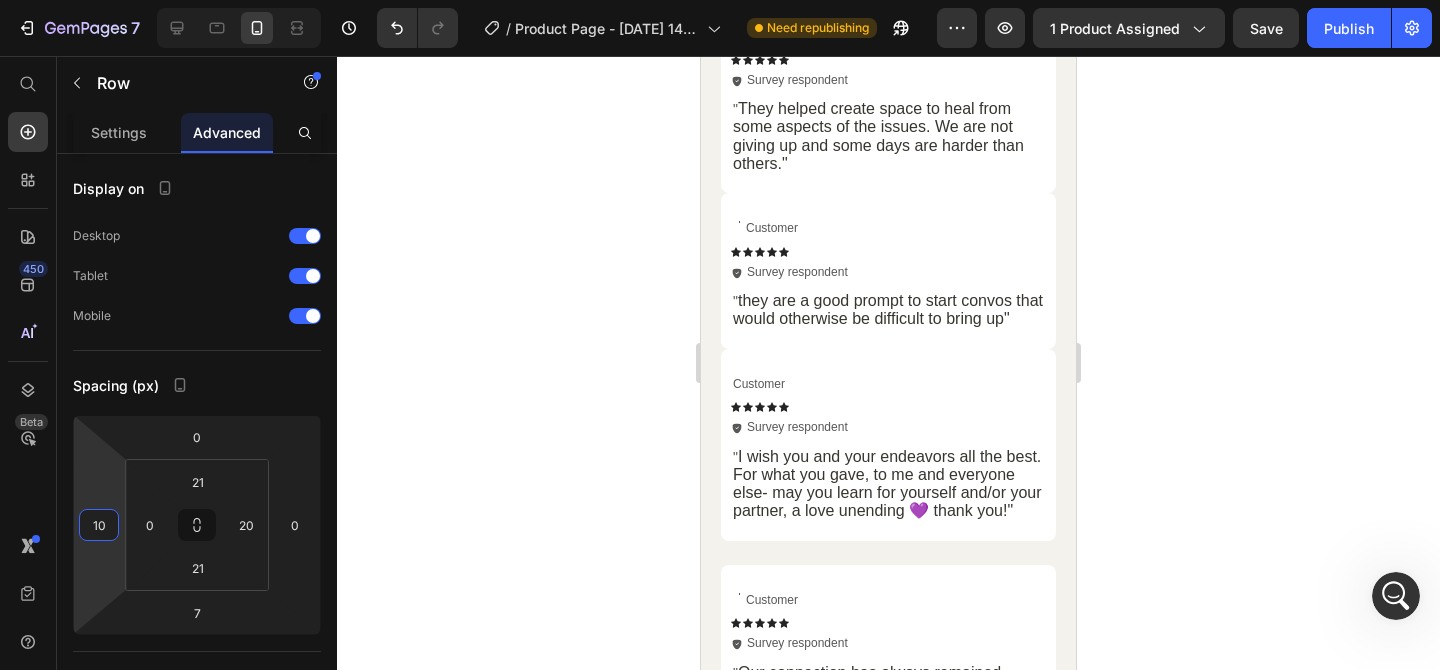 scroll, scrollTop: 7052, scrollLeft: 0, axis: vertical 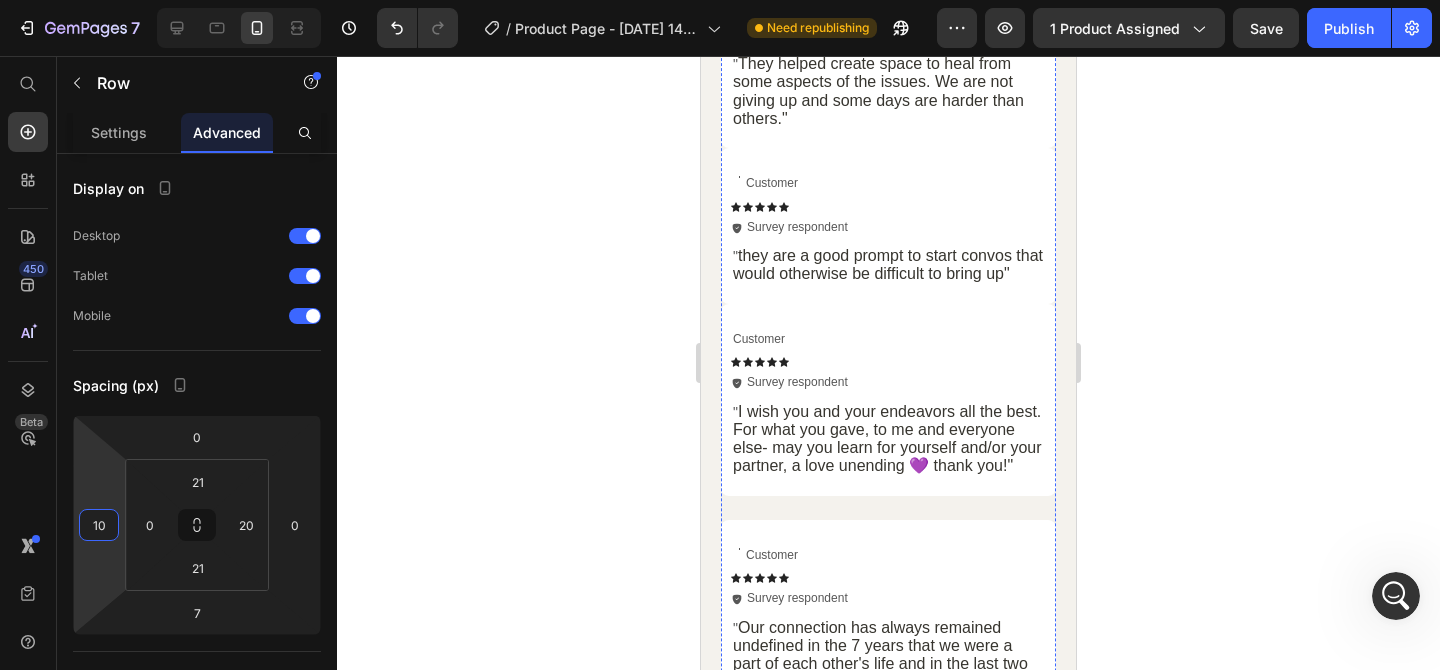 click on "Image Image Image Image Image Image Image Image" at bounding box center (888, -67) 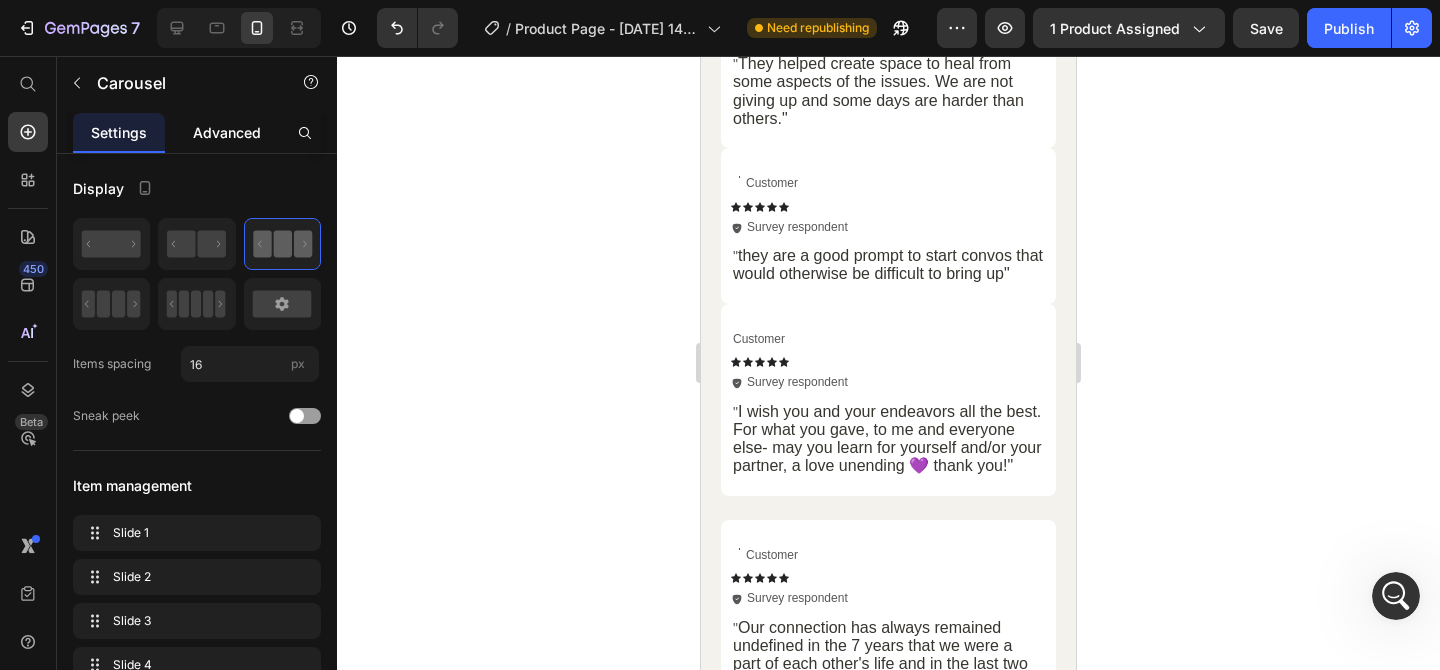 click on "Advanced" 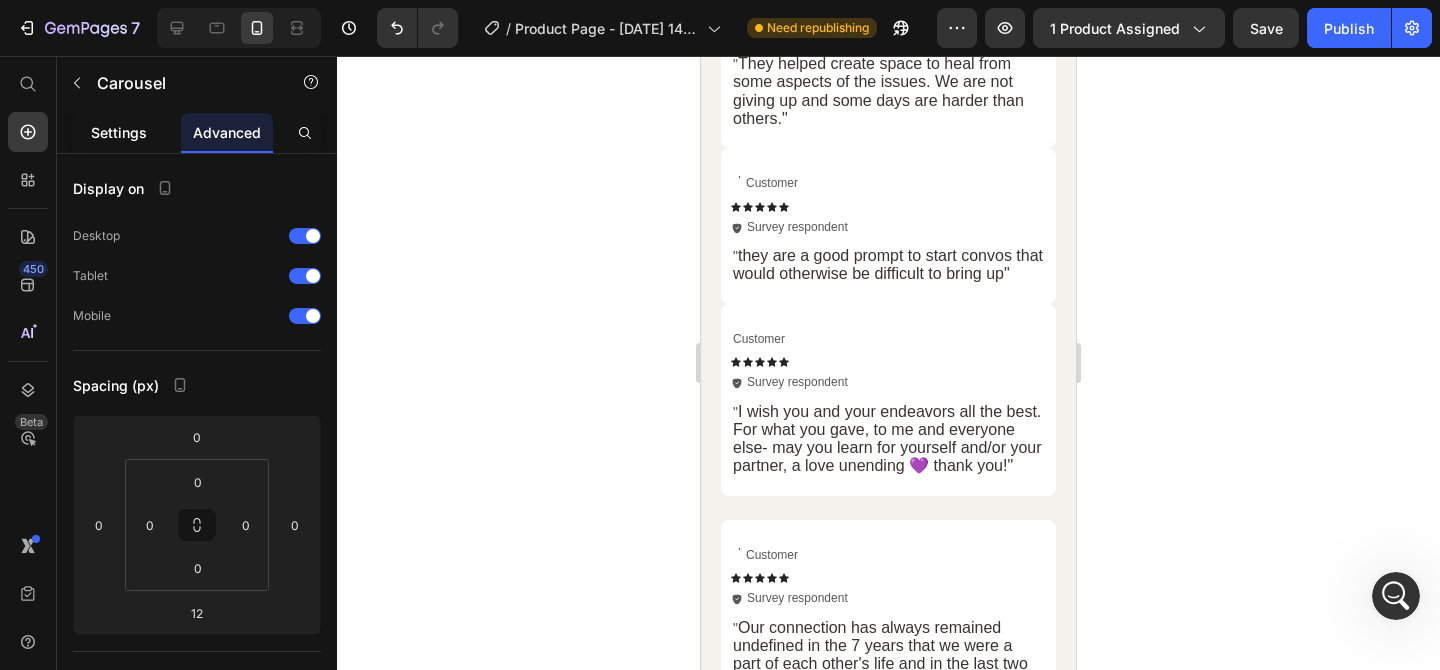 click on "Settings" at bounding box center [119, 132] 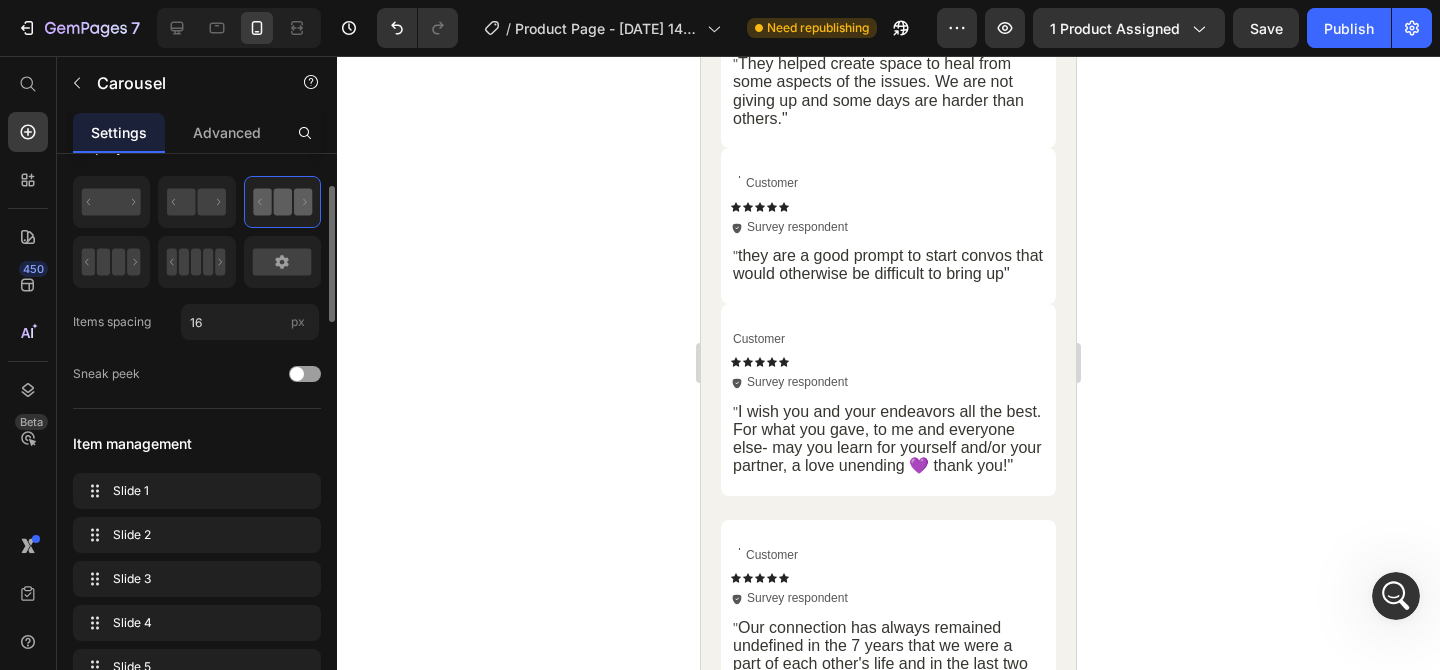scroll, scrollTop: 0, scrollLeft: 0, axis: both 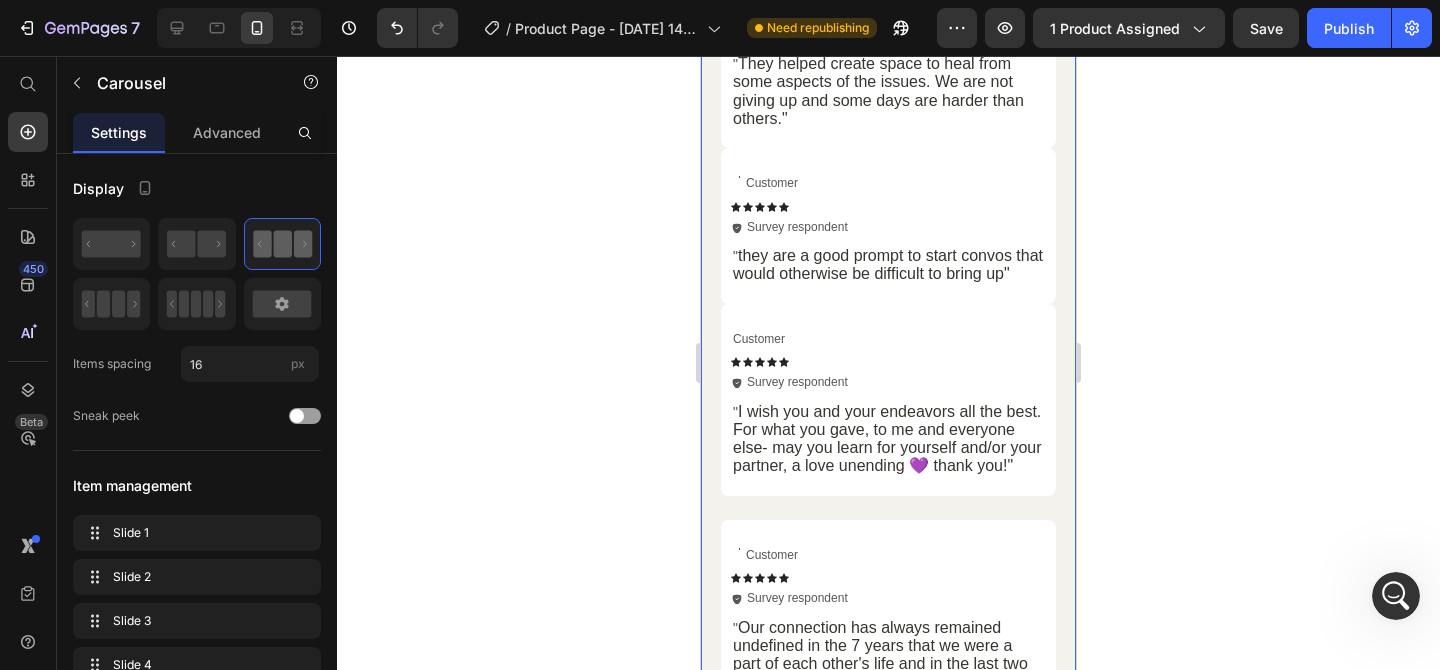 click on "Image Image Image Image Image Image Image Image
Carousel   12 Icon Icon Icon Icon Icon Icon List
Icon Survey respondent Text Block Row Row " They helped create space to heal from some aspects of the issues. We are not giving up and some days are harder than others." Text Block Row Text Block Customer  Text Block Row Icon Icon Icon Icon Icon Icon List
Icon Survey respondent Text Block Row Row " they are a good prompt to start convos that would otherwise be difficult to bring up" Text Block Row Customer  Text Block Row Icon Icon Icon Icon Icon Icon List
Icon Survey respondent Text Block Row Row " I wish you and your endeavors all the best. For what you gave, to me and everyone else- may you learn for yourself and/or your partner, a love unending 💜 thank you!" Text Block Row Row Text Block Customer  Text Block Row Icon Icon Icon Icon Icon Icon List" at bounding box center (888, 750) 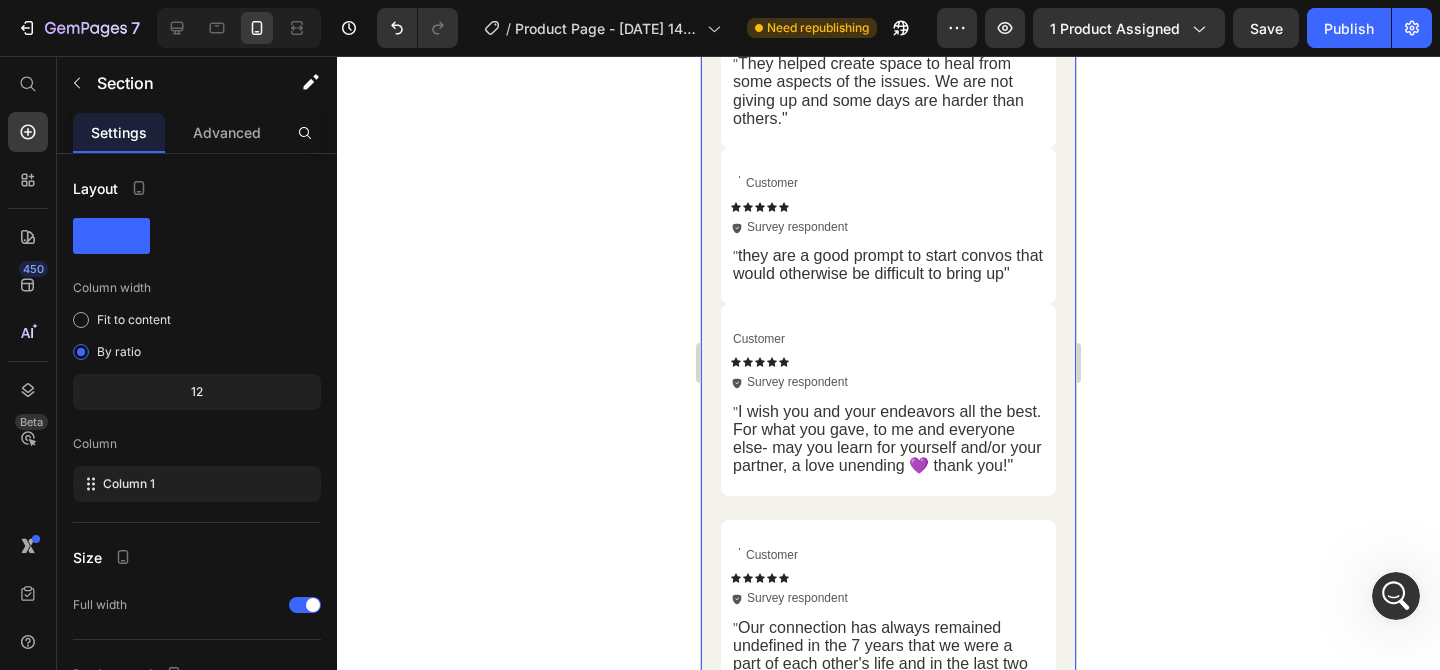 click on "Image Image Image Image Image Image Image Image
Carousel Icon Icon Icon Icon Icon Icon List
Icon Survey respondent Text Block Row Row " They helped create space to heal from some aspects of the issues. We are not giving up and some days are harder than others." Text Block Row Text Block Customer  Text Block Row Icon Icon Icon Icon Icon Icon List
Icon Survey respondent Text Block Row Row " they are a good prompt to start convos that would otherwise be difficult to bring up" Text Block Row Customer  Text Block Row Icon Icon Icon Icon Icon Icon List
Icon Survey respondent Text Block Row Row " I wish you and your endeavors all the best. For what you gave, to me and everyone else- may you learn for yourself and/or your partner, a love unending 💜 thank you!" Text Block Row Row Text Block Customer  Text Block Row Icon Icon Icon Icon Icon Icon List" at bounding box center (888, 750) 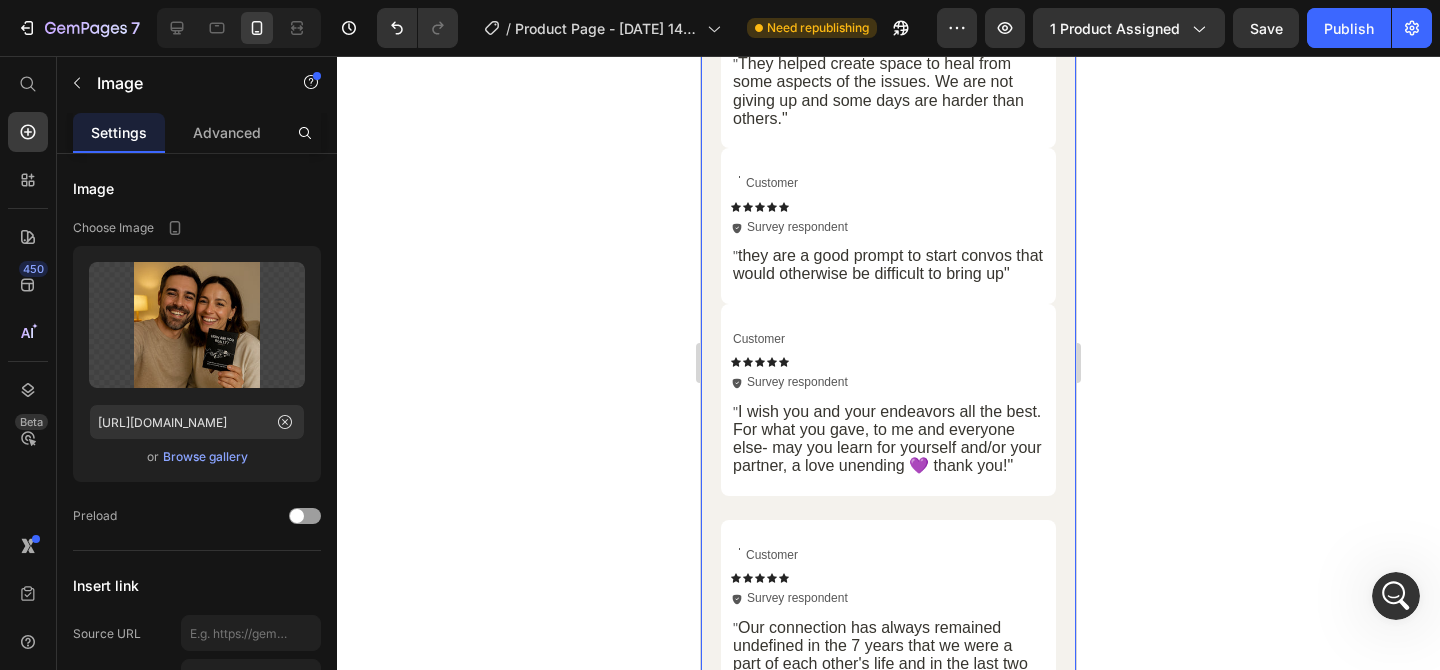 click on "Image Image   0 Image Image Image Image Image Image
Carousel Icon Icon Icon Icon Icon Icon List
Icon Survey respondent Text Block Row Row " They helped create space to heal from some aspects of the issues. We are not giving up and some days are harder than others." Text Block Row Text Block Customer  Text Block Row Icon Icon Icon Icon Icon Icon List
Icon Survey respondent Text Block Row Row " they are a good prompt to start convos that would otherwise be difficult to bring up" Text Block Row Customer  Text Block Row Icon Icon Icon Icon Icon Icon List
Icon Survey respondent Text Block Row Row " I wish you and your endeavors all the best. For what you gave, to me and everyone else- may you learn for yourself and/or your partner, a love unending 💜 thank you!" Text Block Row Row Text Block Customer  Text Block Row Icon Icon Icon Icon Icon Icon List" at bounding box center [888, 750] 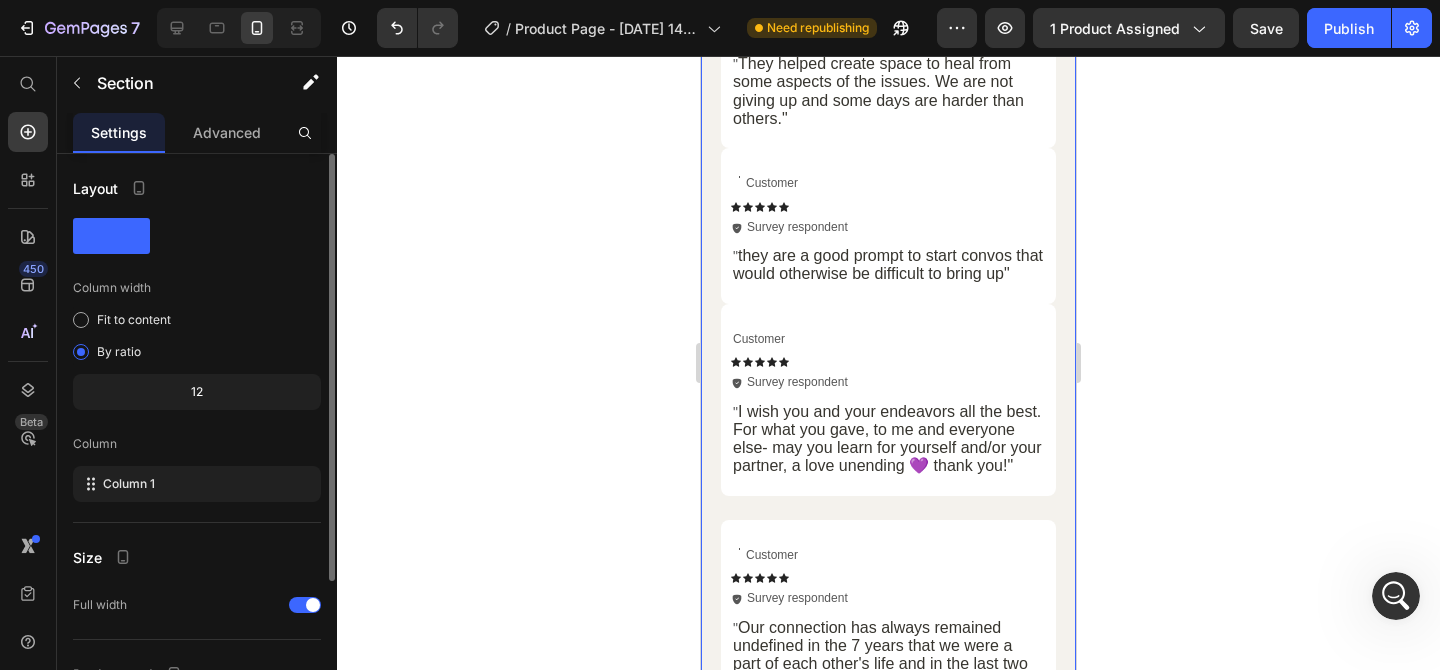 scroll, scrollTop: 191, scrollLeft: 0, axis: vertical 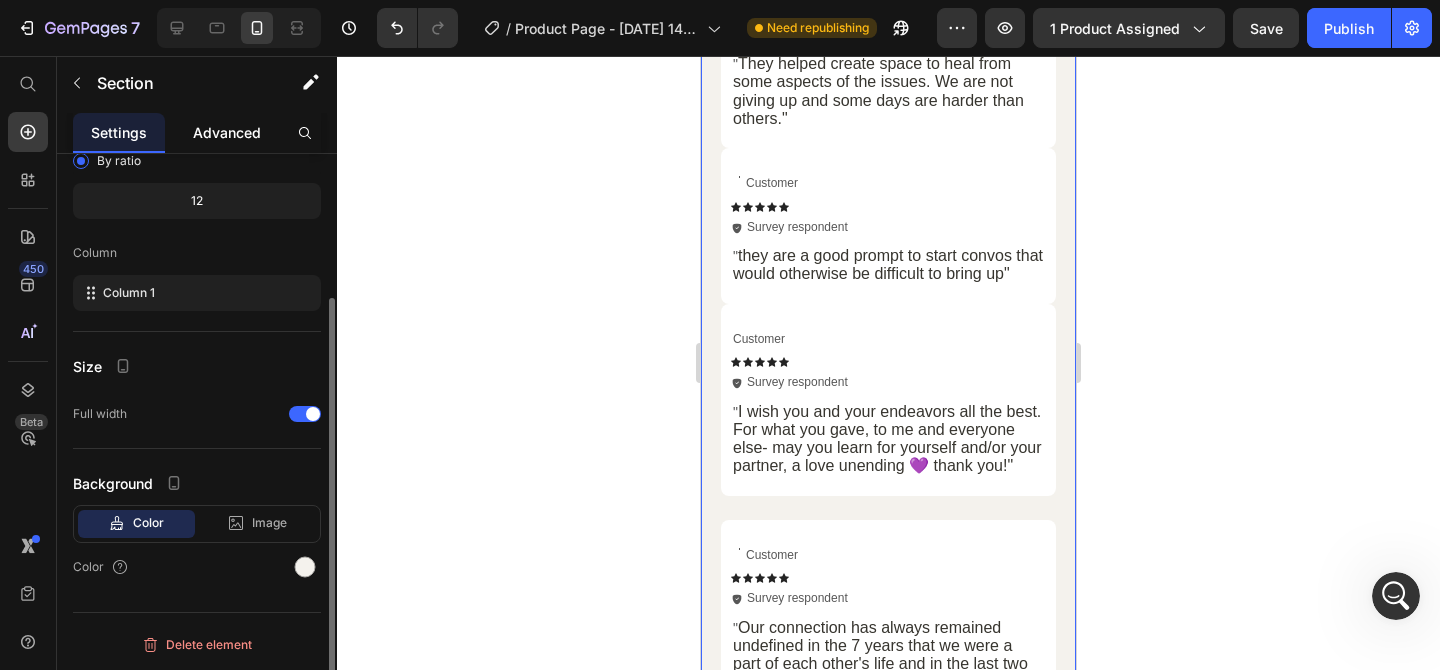 click on "Advanced" at bounding box center (227, 132) 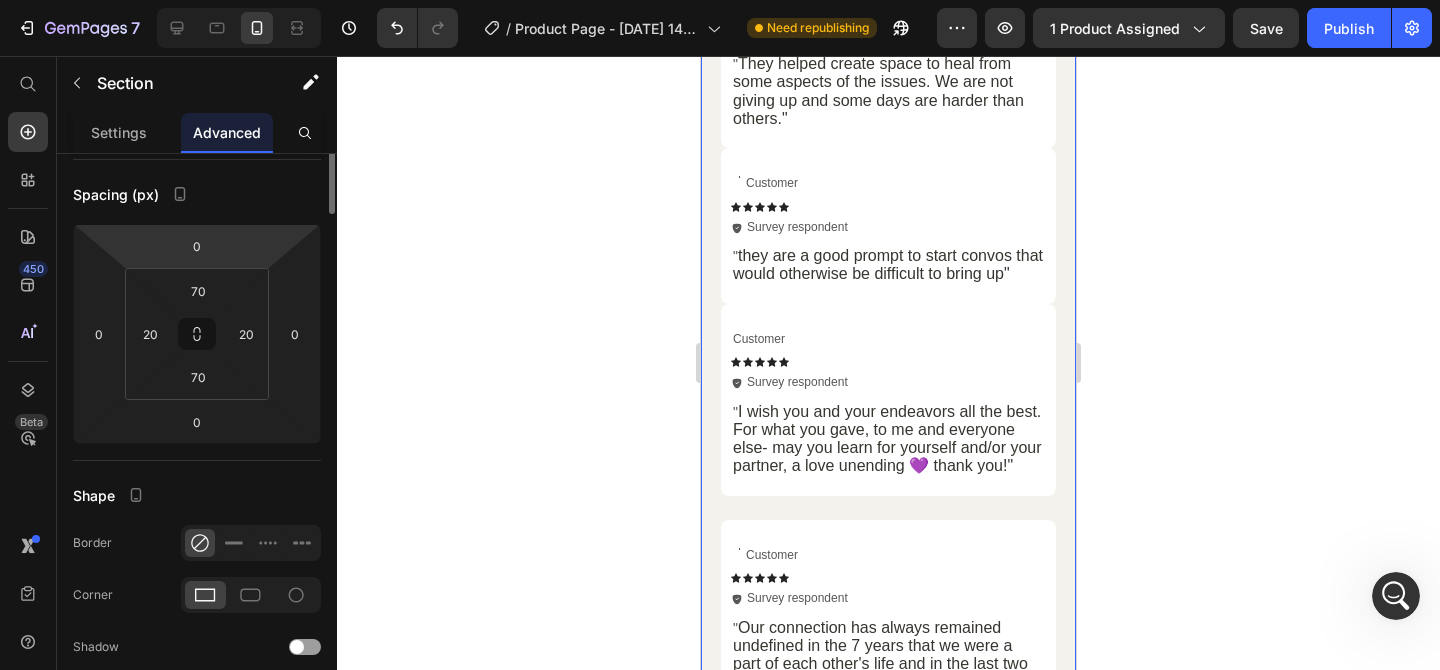 scroll, scrollTop: 0, scrollLeft: 0, axis: both 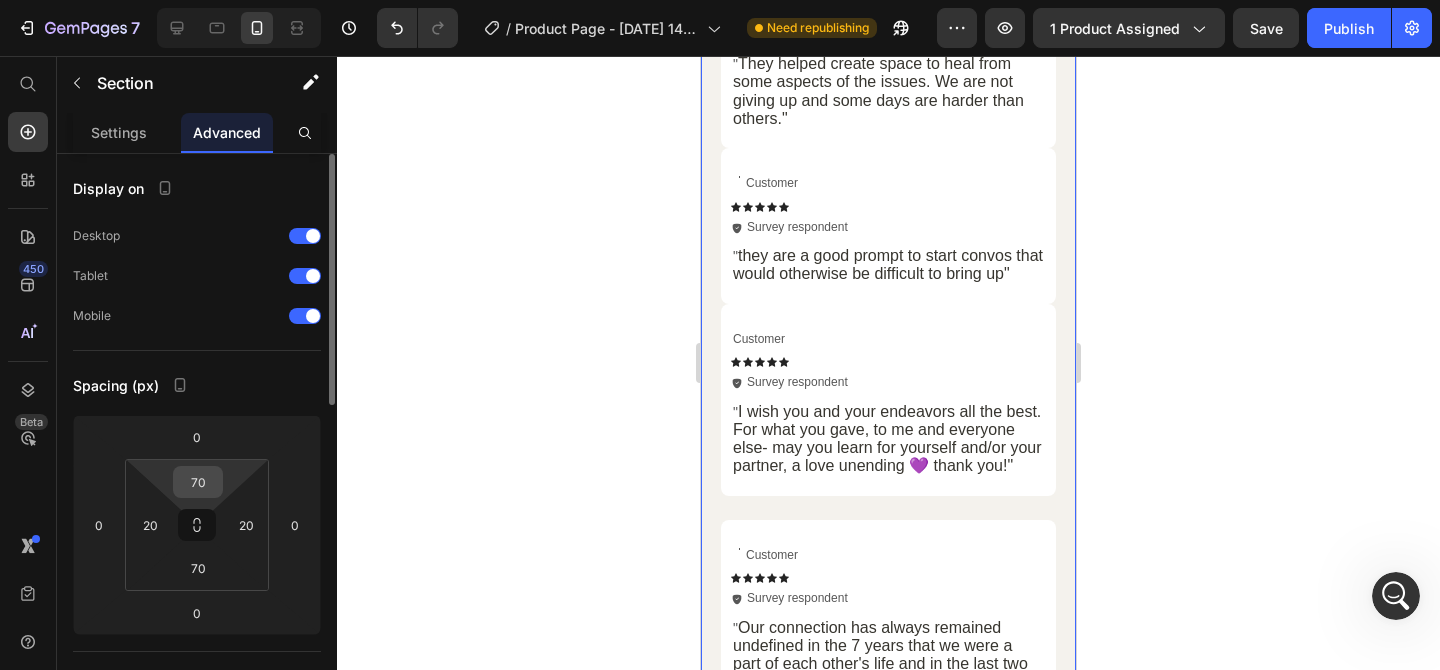 click on "70" at bounding box center (198, 482) 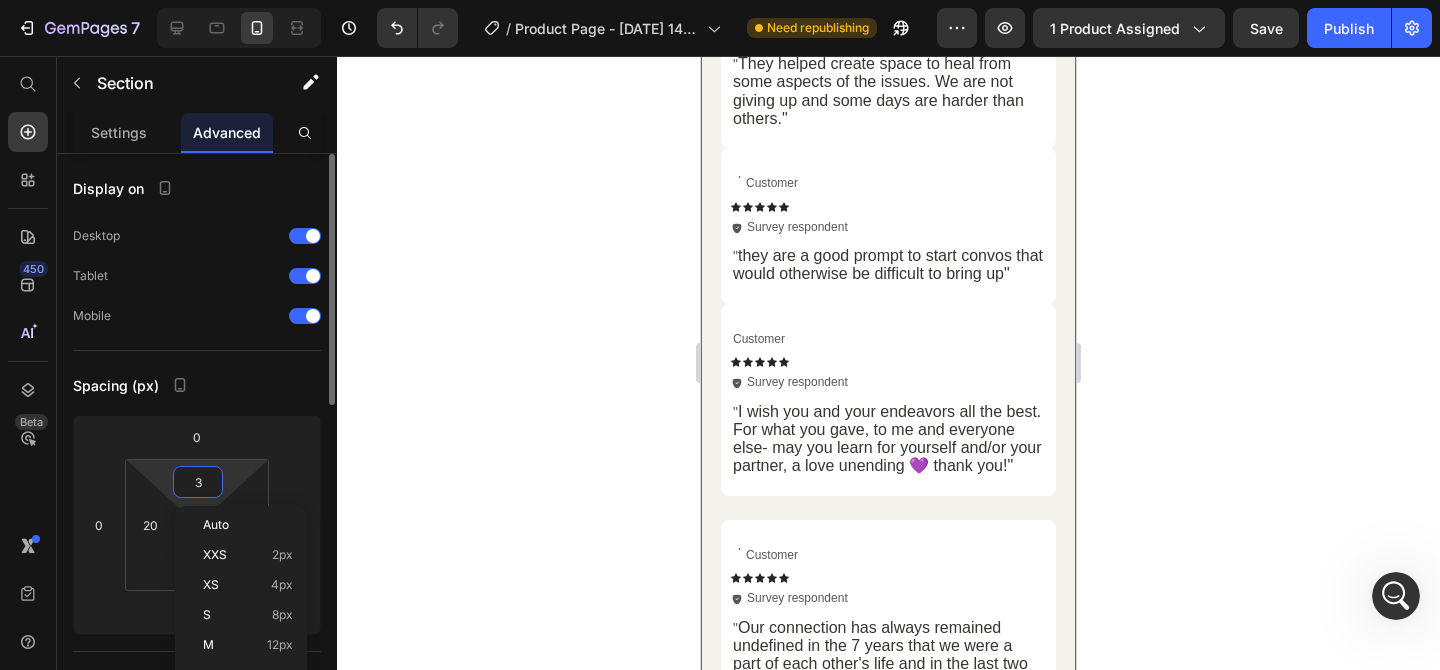 type on "30" 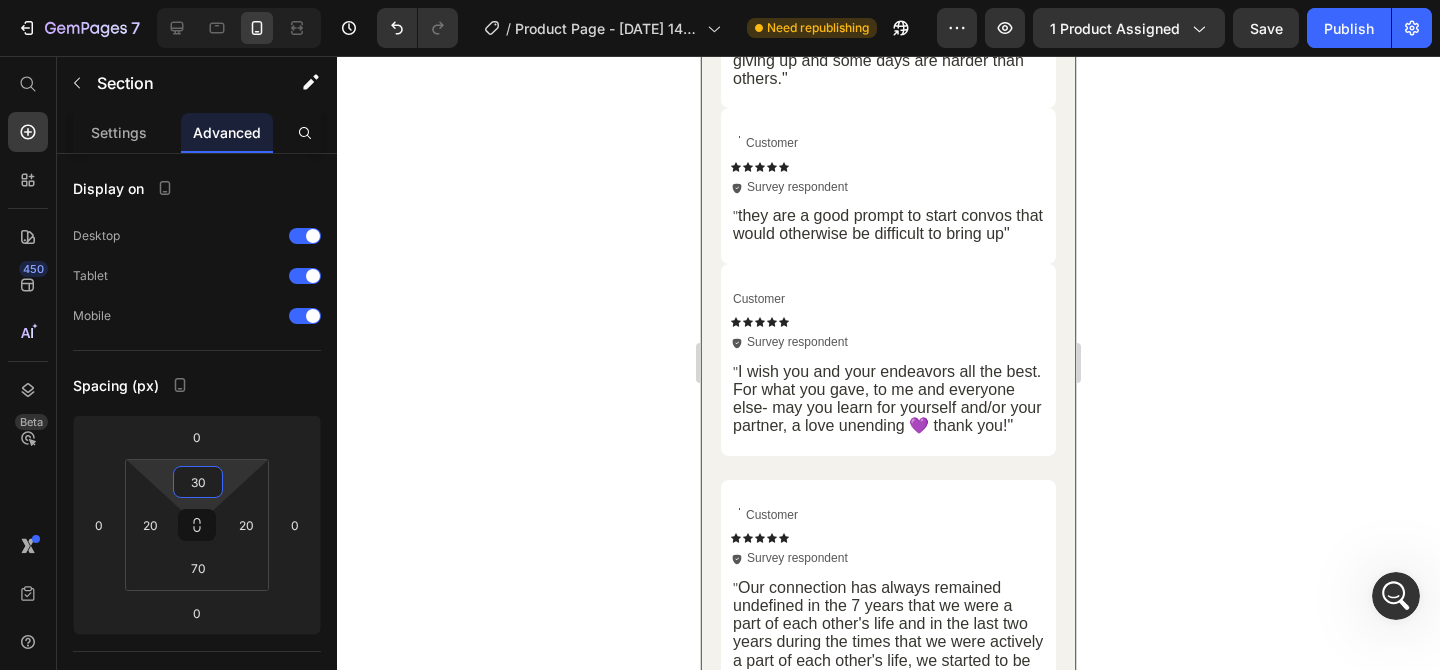 click 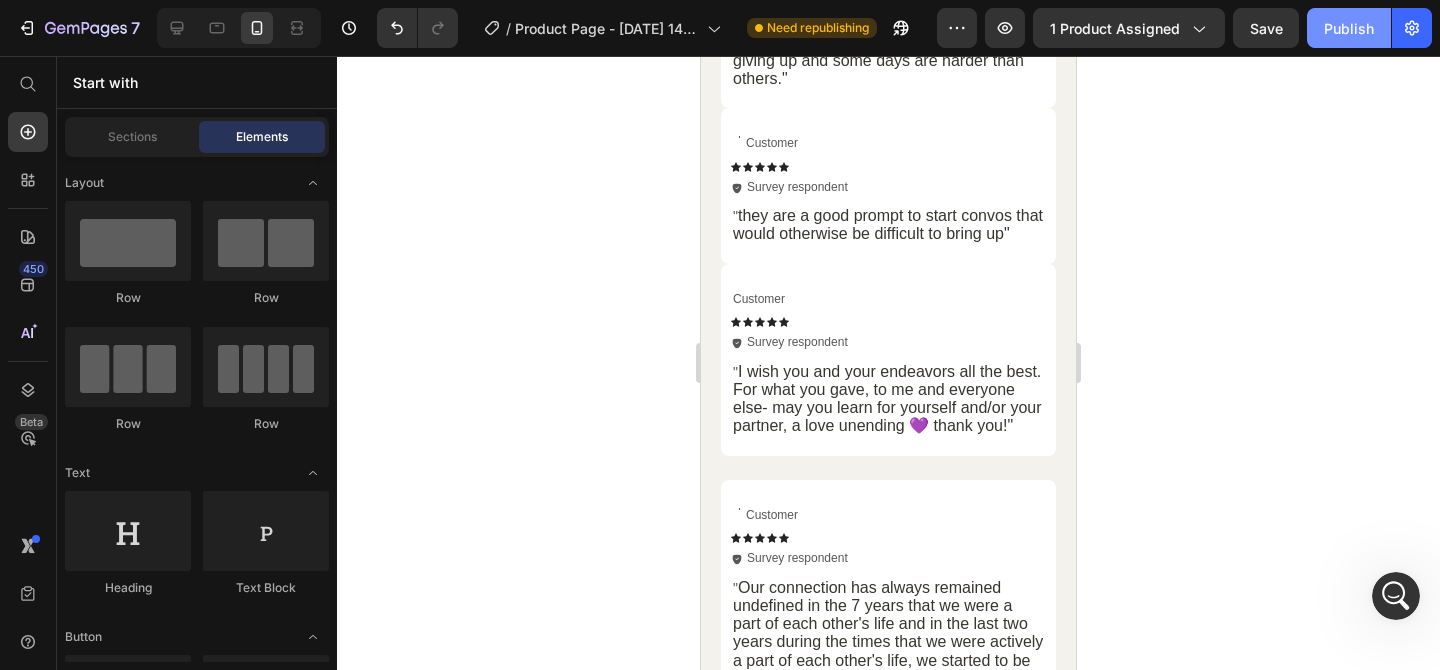 click on "Publish" at bounding box center [1349, 28] 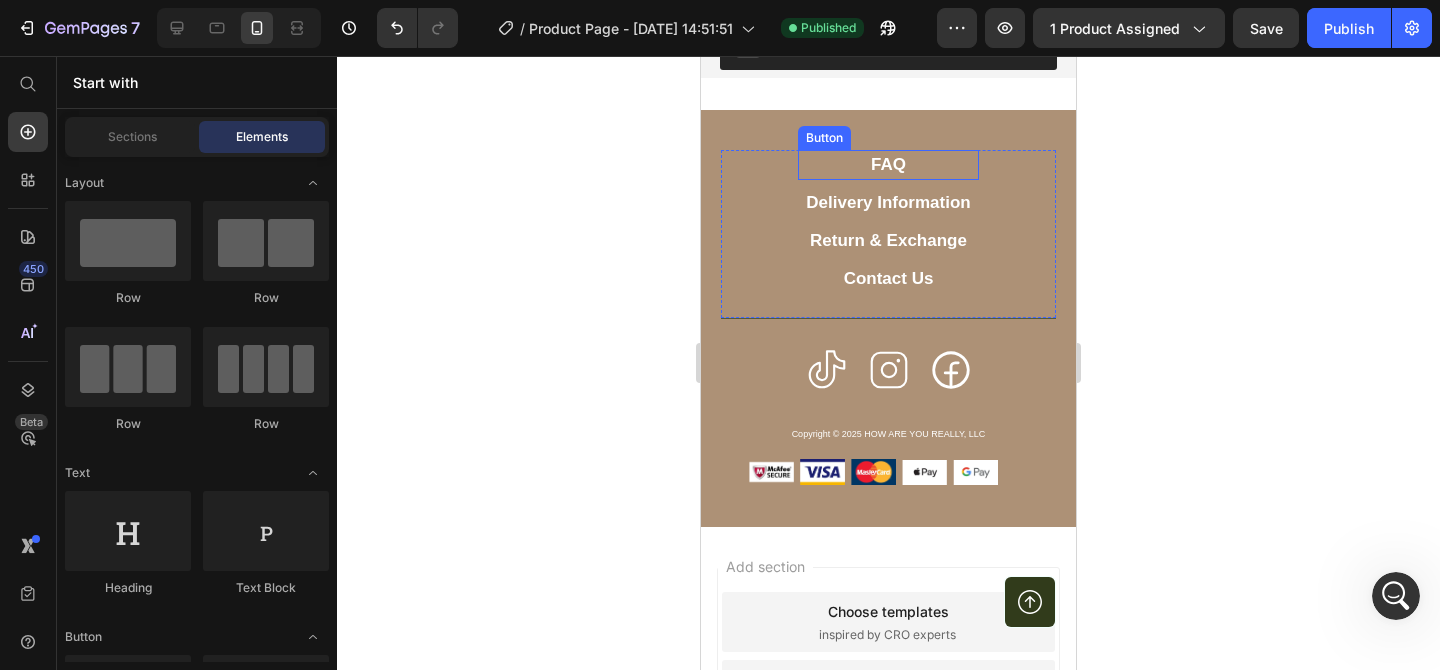 scroll, scrollTop: 9006, scrollLeft: 0, axis: vertical 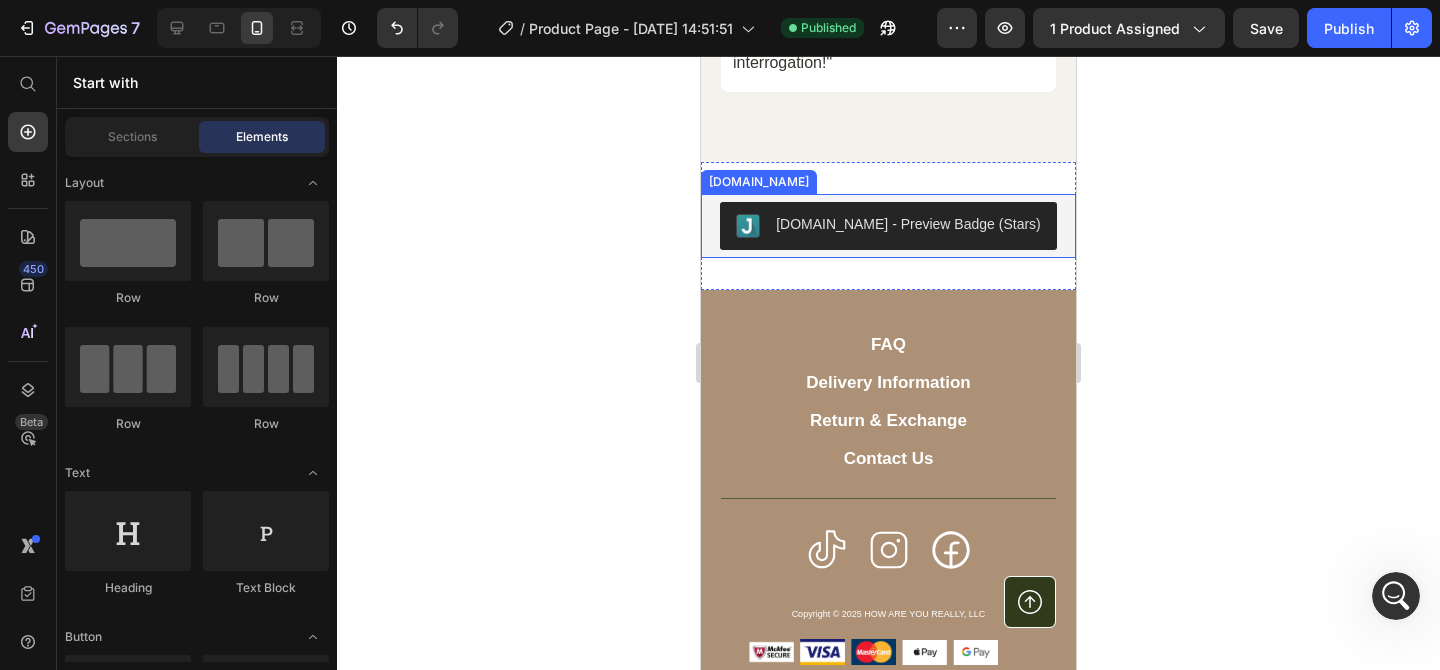 click on "Judge.me - Preview Badge (Stars)" at bounding box center [908, 224] 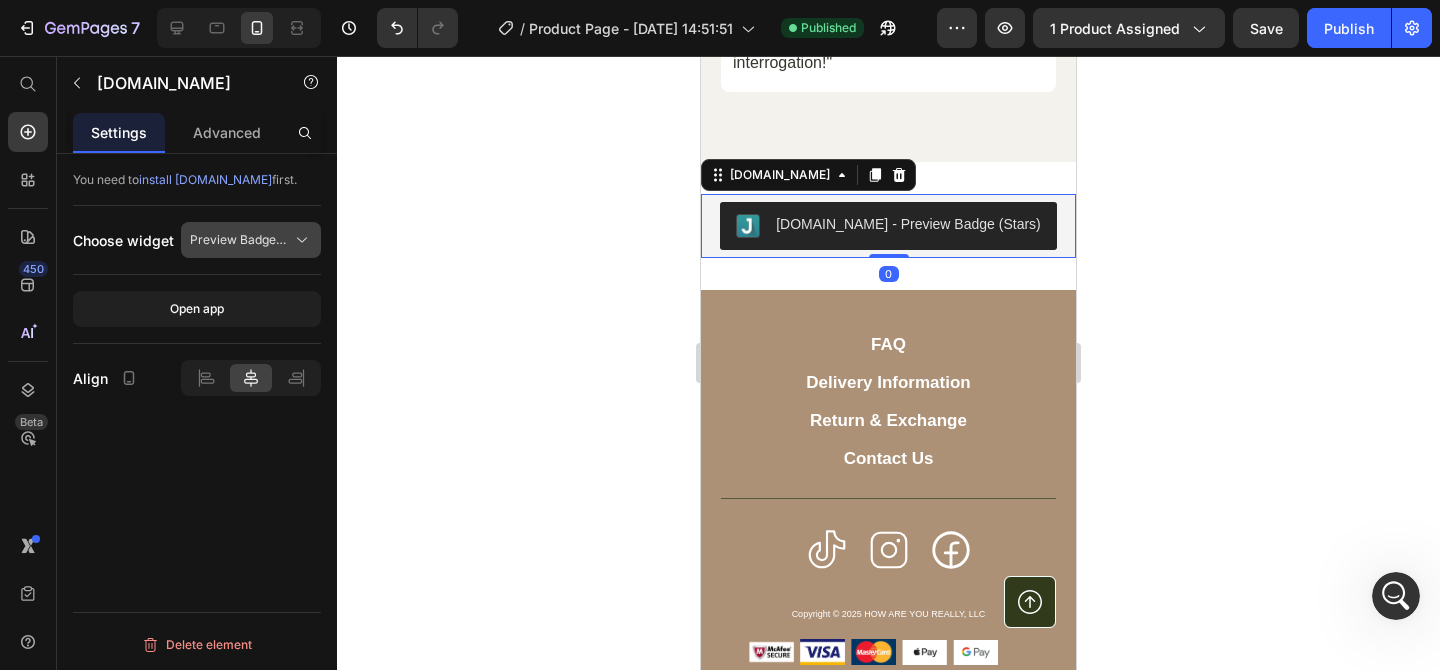click on "Preview Badge (Stars)" at bounding box center [239, 240] 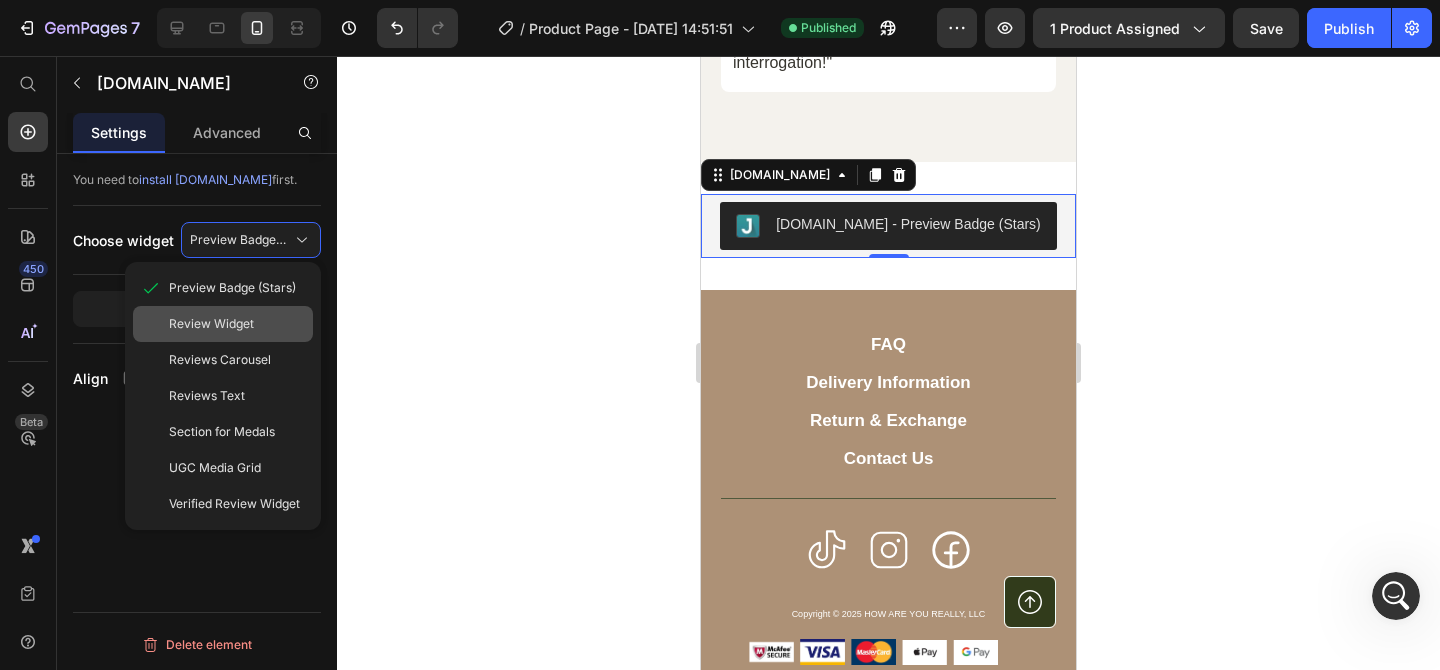 click on "Review Widget" at bounding box center (237, 324) 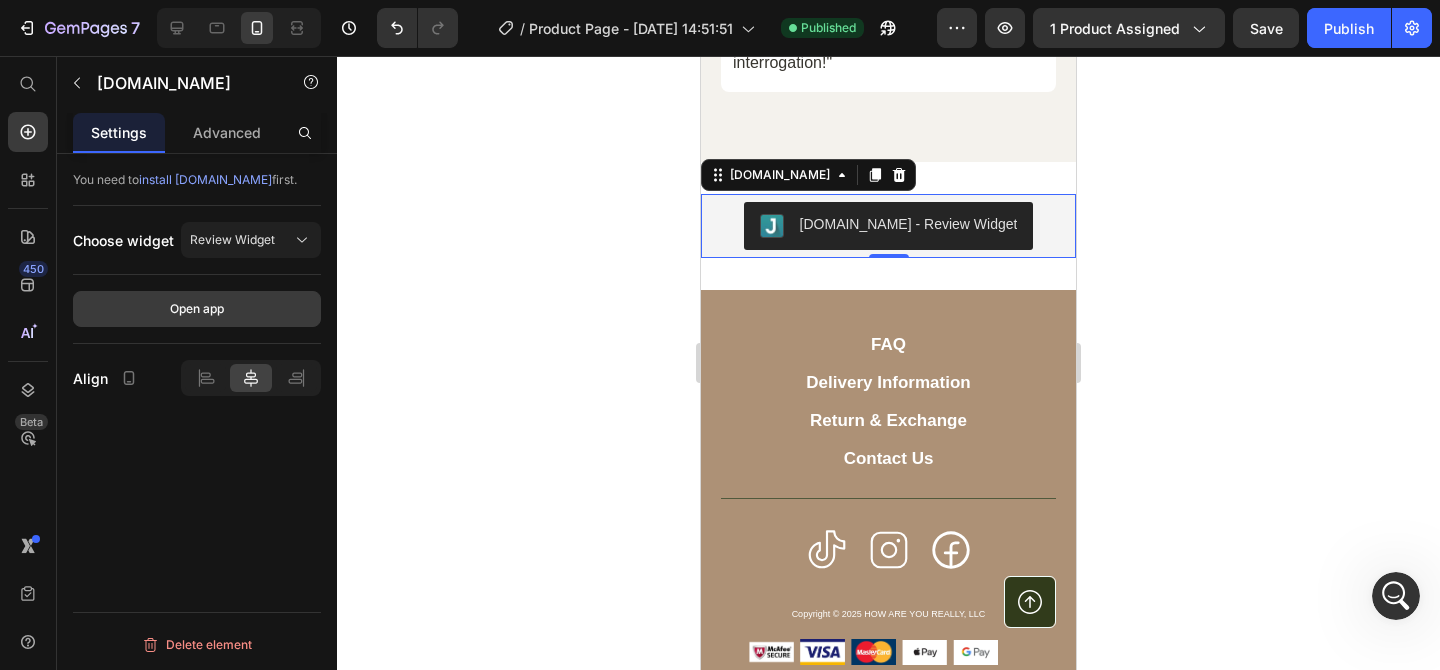 click on "Open app" at bounding box center [197, 309] 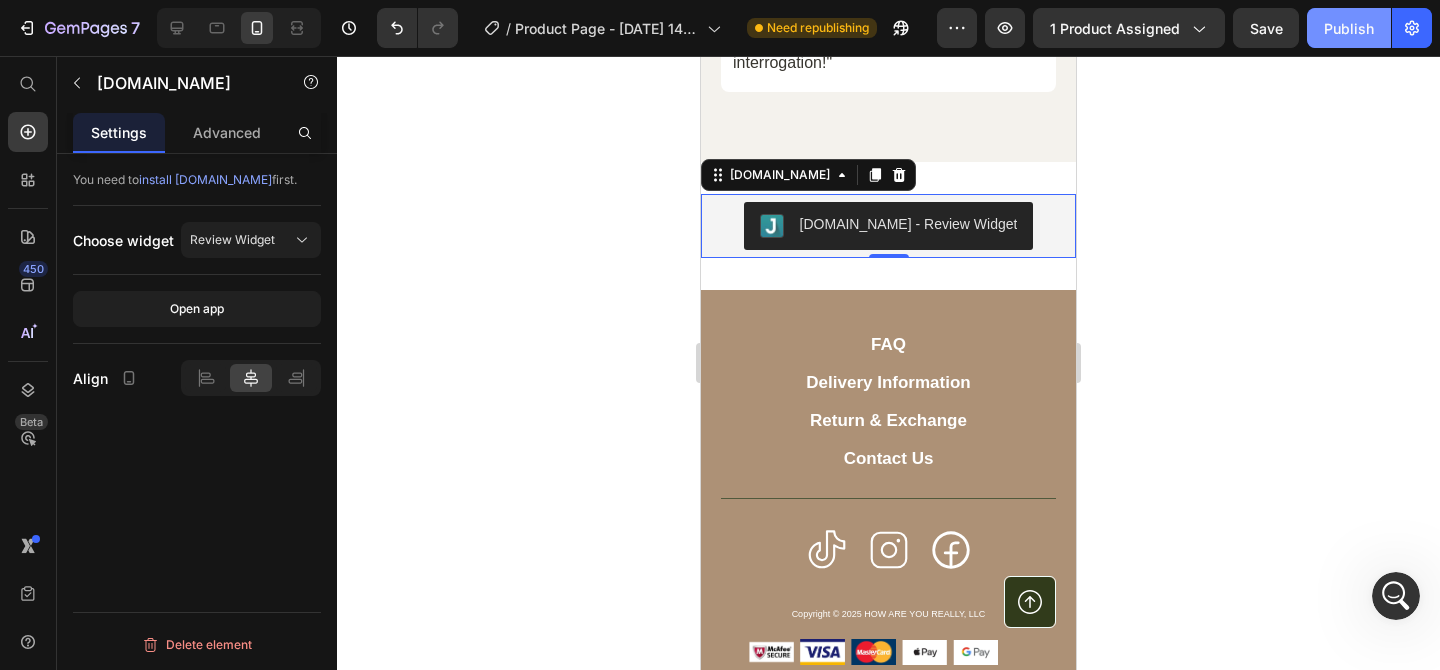 click on "Publish" 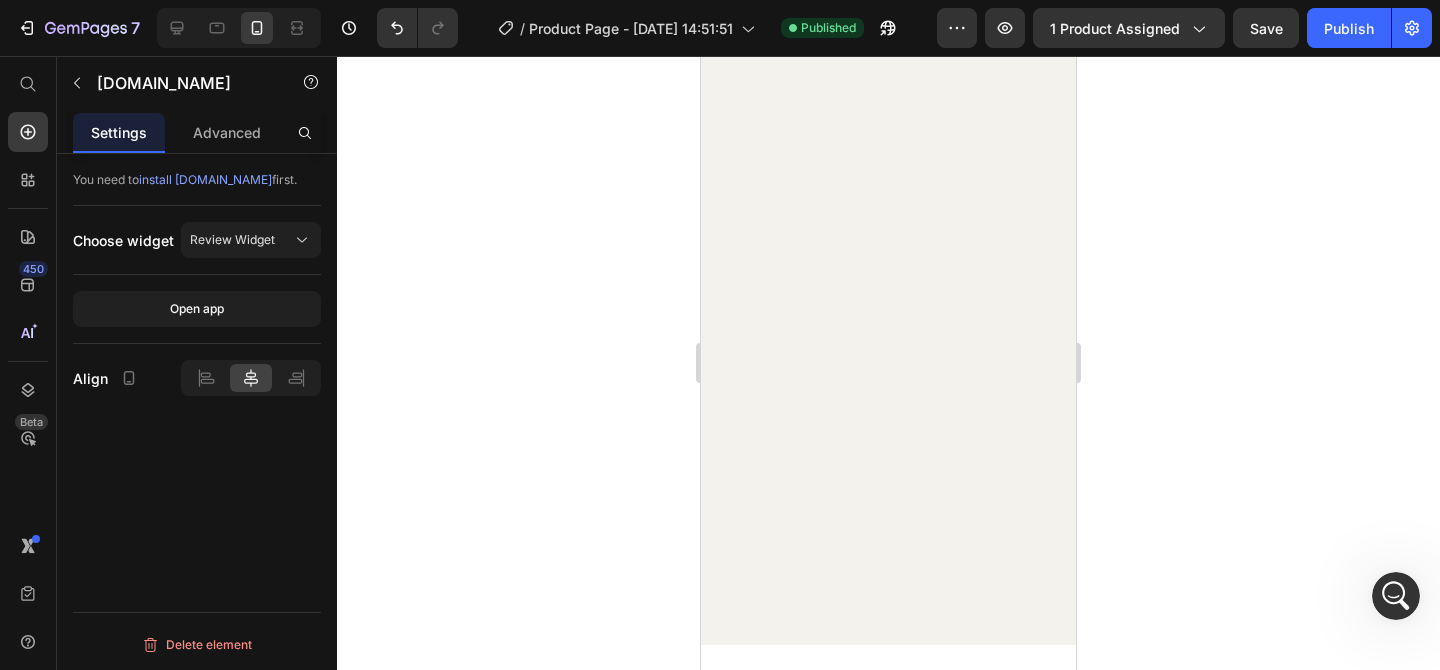 scroll, scrollTop: 0, scrollLeft: 0, axis: both 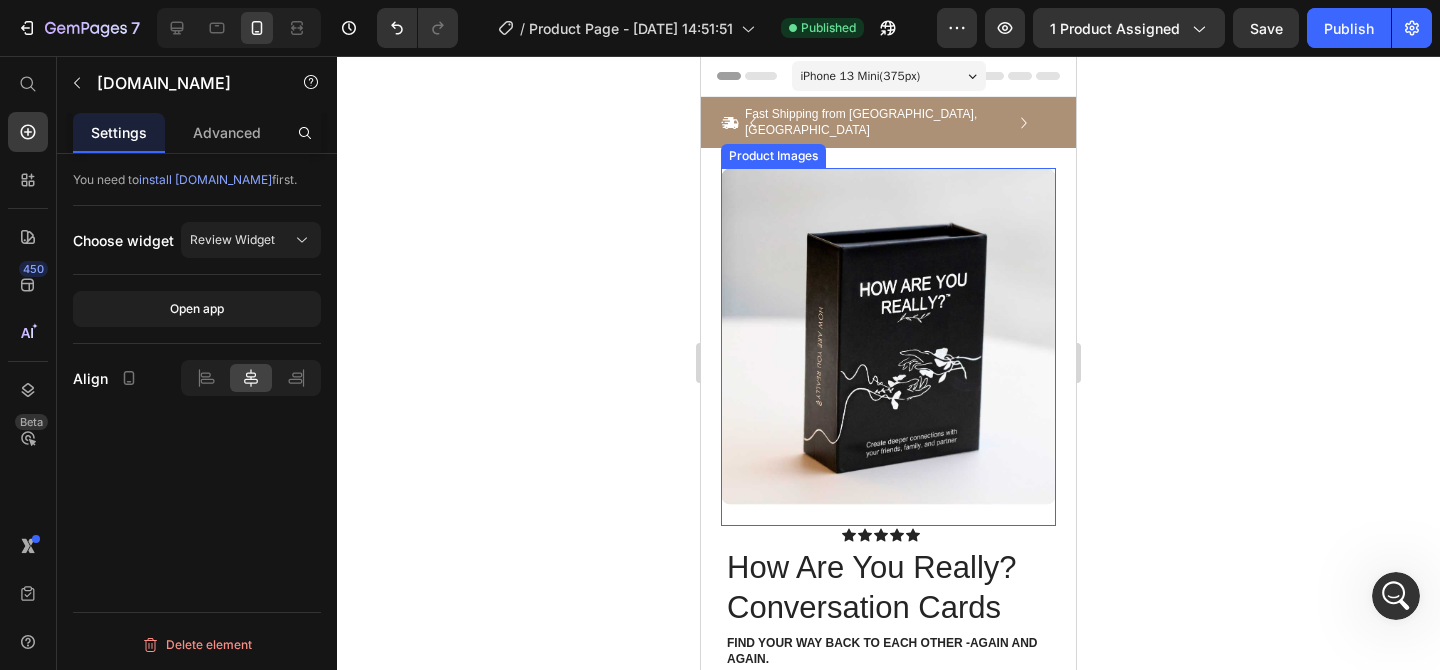 click at bounding box center (888, 336) 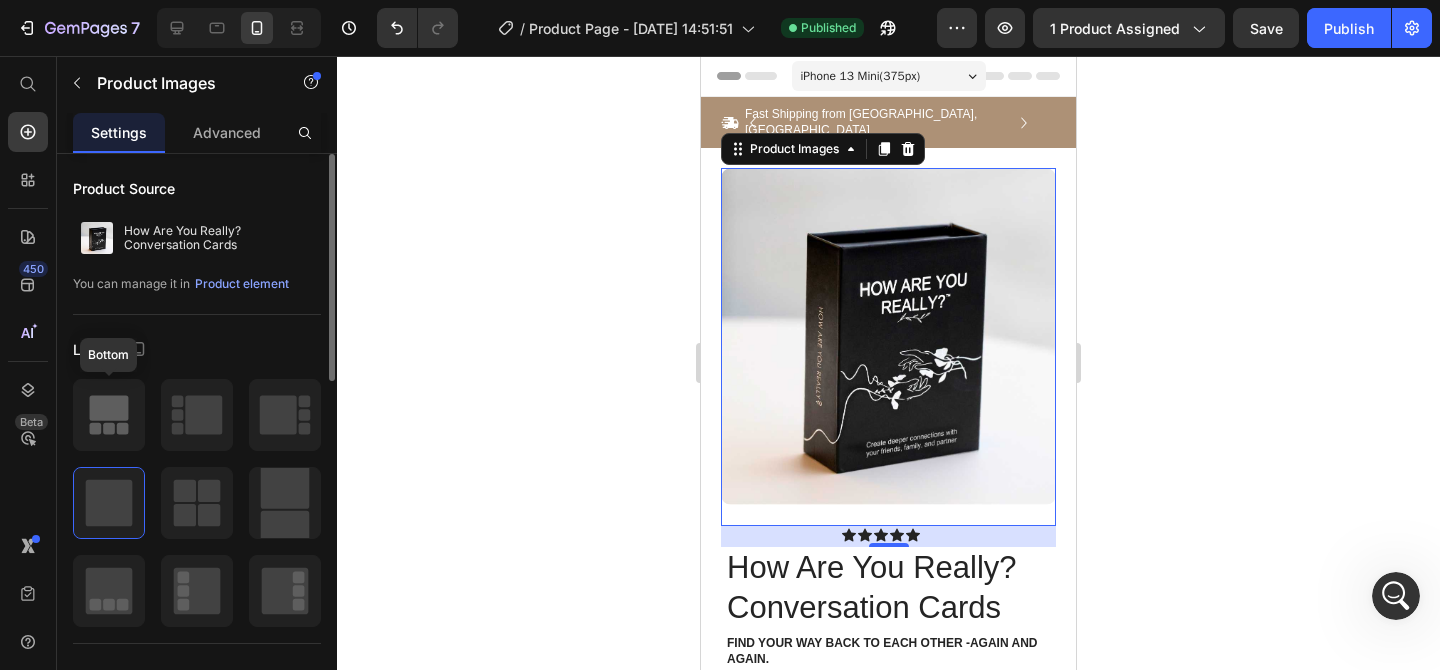 click 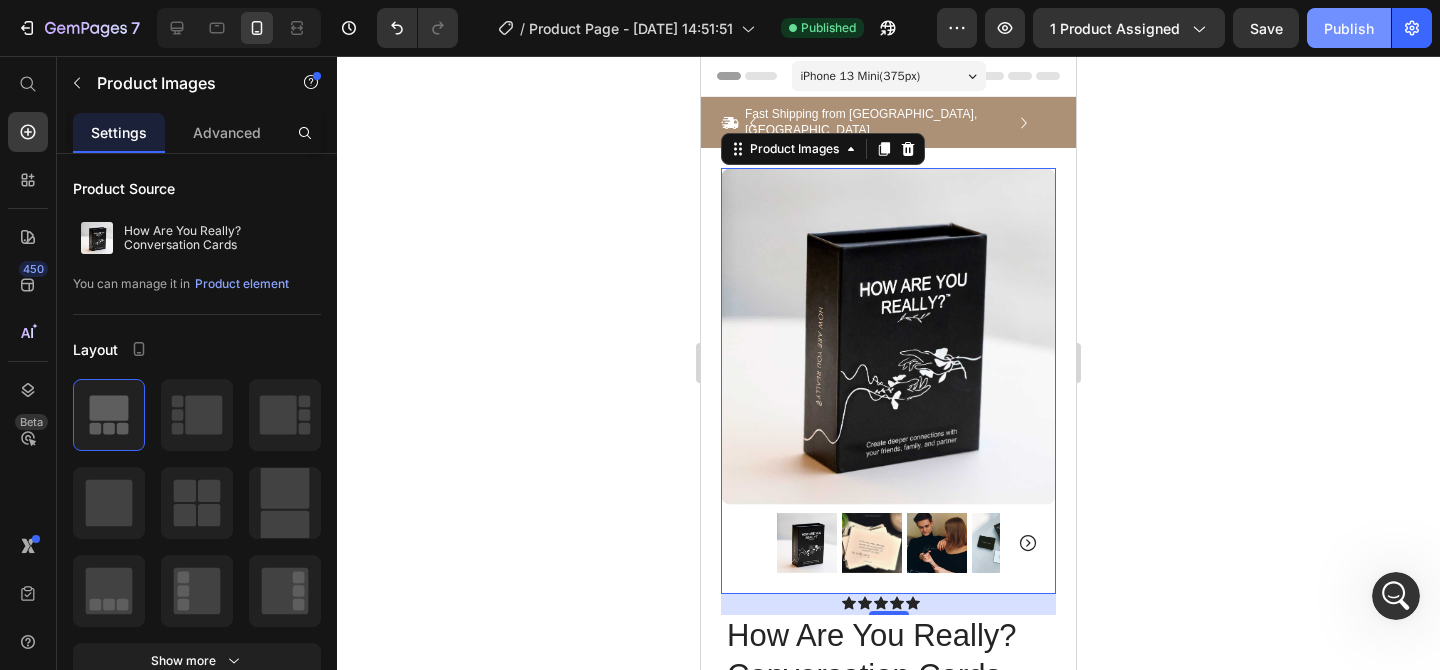 click on "Publish" at bounding box center (1349, 28) 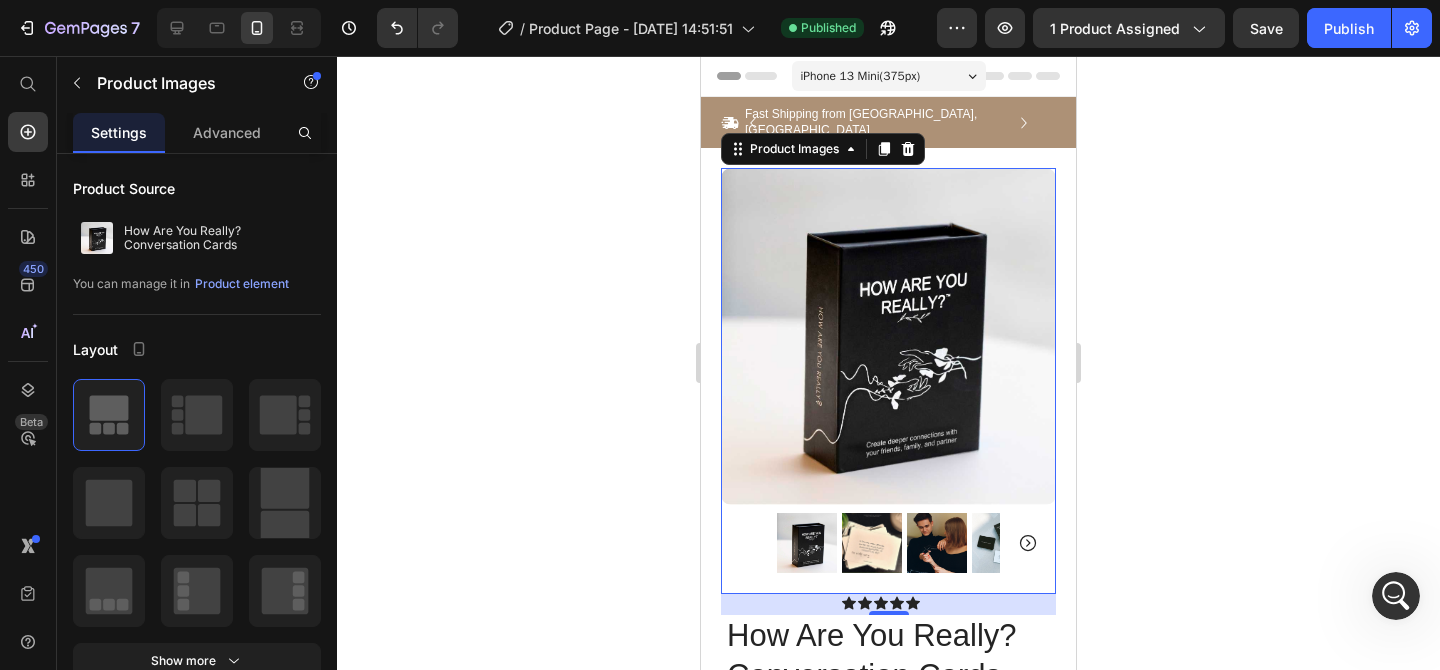 scroll, scrollTop: 227, scrollLeft: 0, axis: vertical 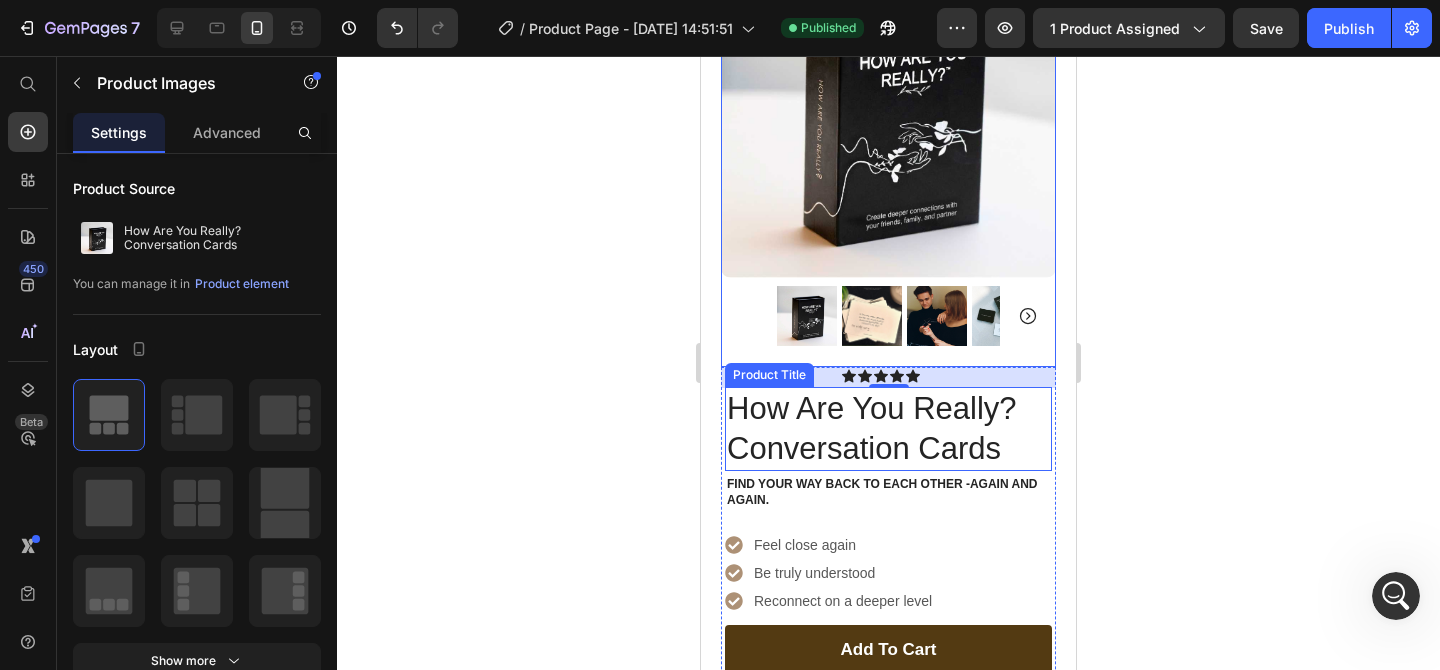 click on "How Are You Really? Conversation Cards" at bounding box center [888, 429] 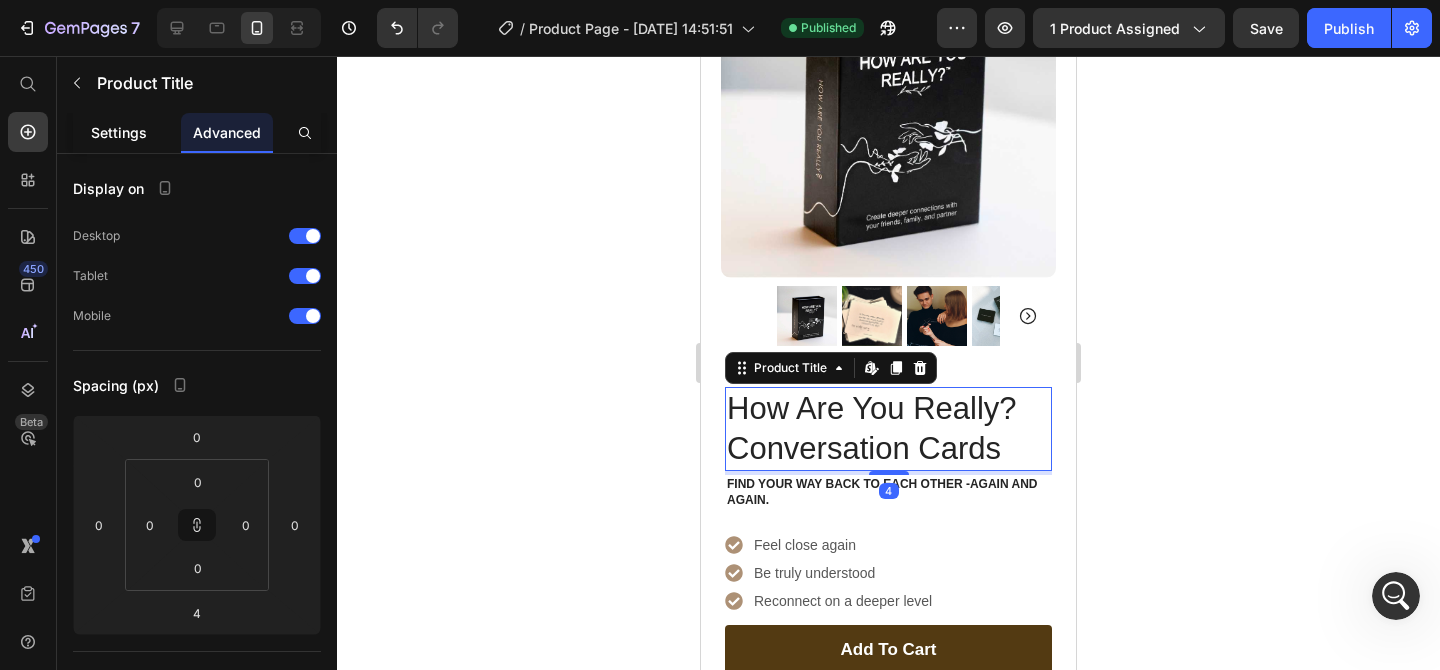 click on "Settings" at bounding box center [119, 132] 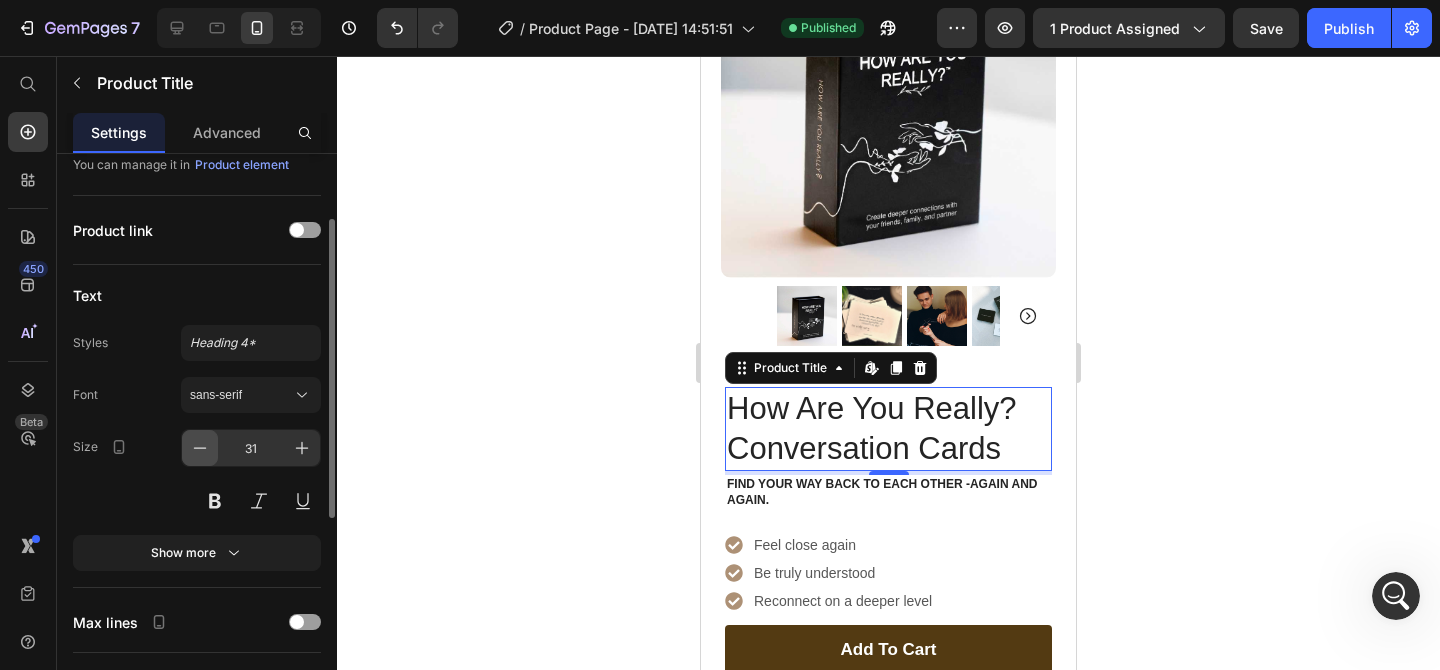 scroll, scrollTop: 121, scrollLeft: 0, axis: vertical 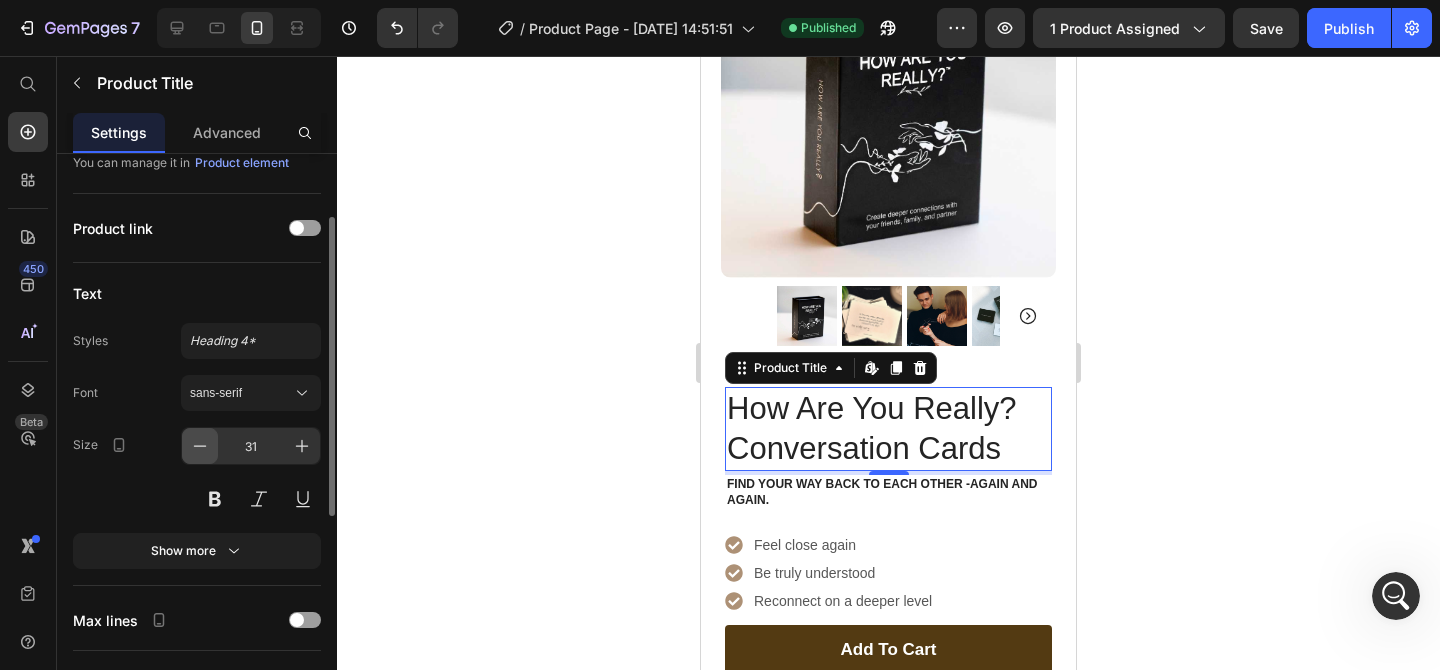 click 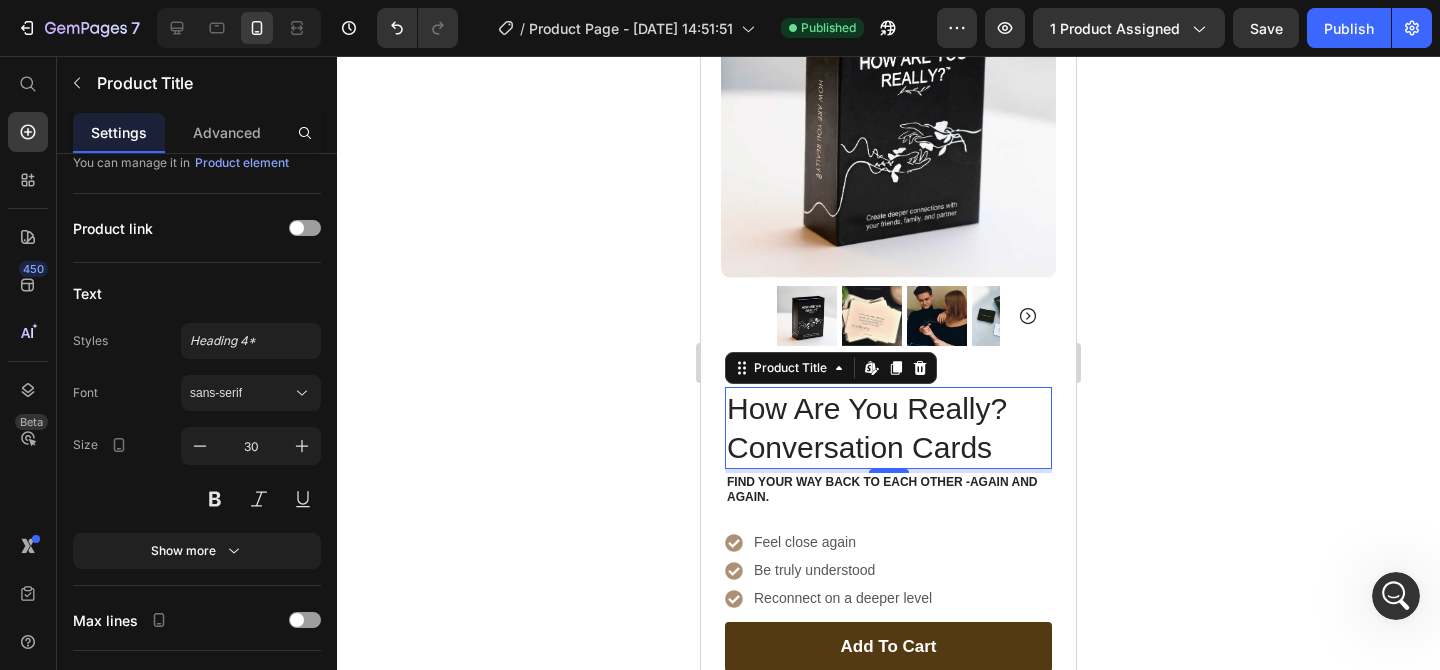 click on "How Are You Really? Conversation Cards" at bounding box center [888, 428] 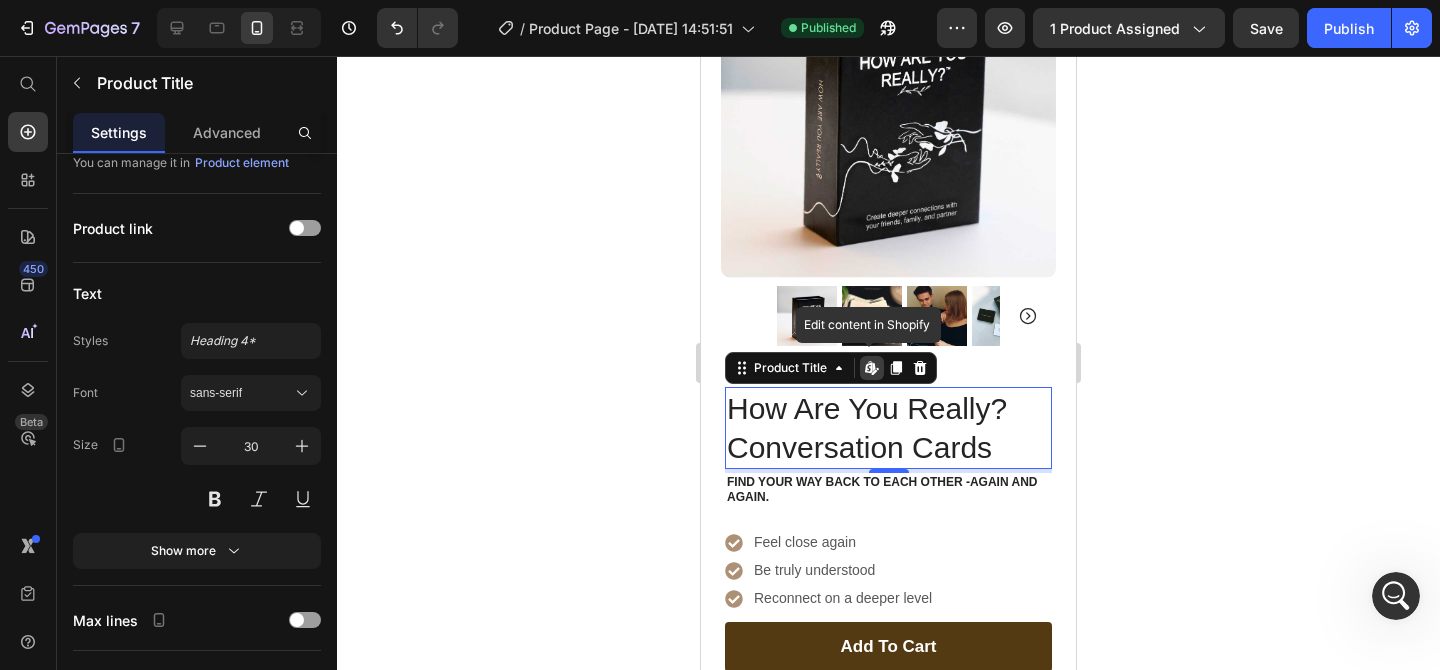 click on "How Are You Really? Conversation Cards" at bounding box center (888, 428) 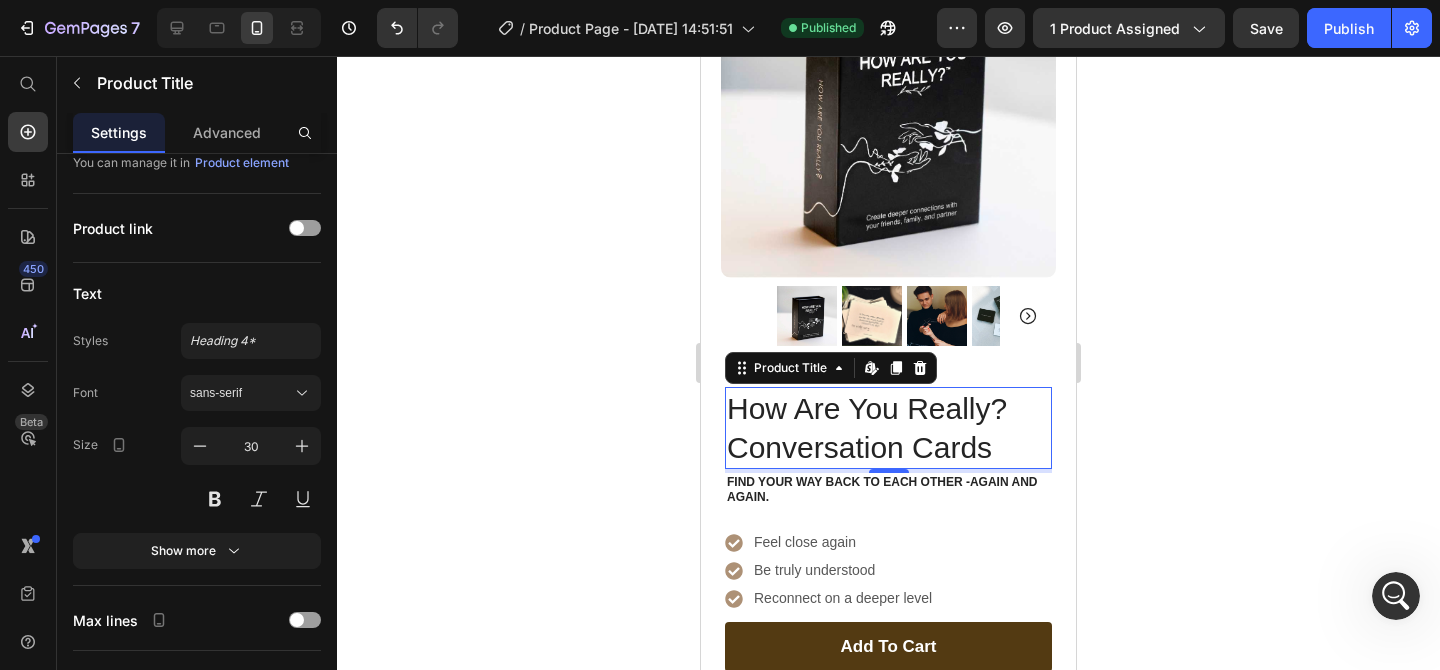 click on "How Are You Really? Conversation Cards" at bounding box center (888, 428) 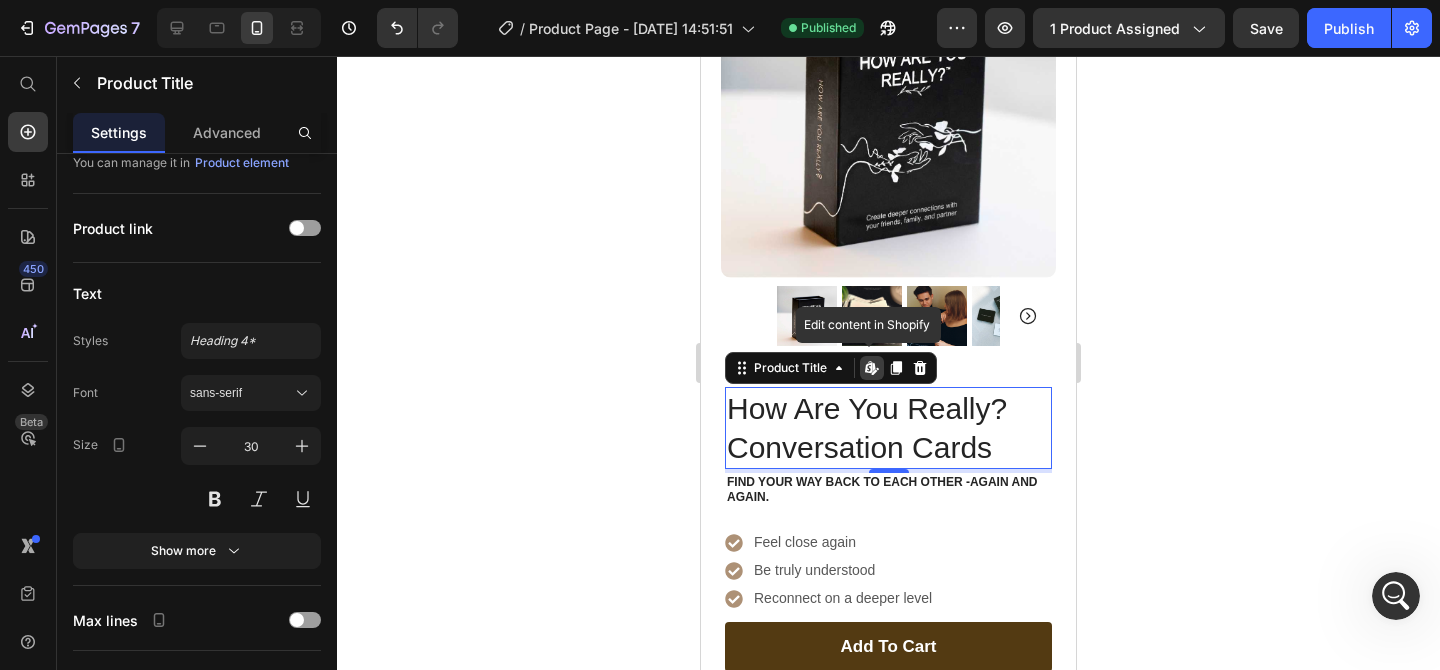click on "How Are You Really? Conversation Cards" at bounding box center [888, 428] 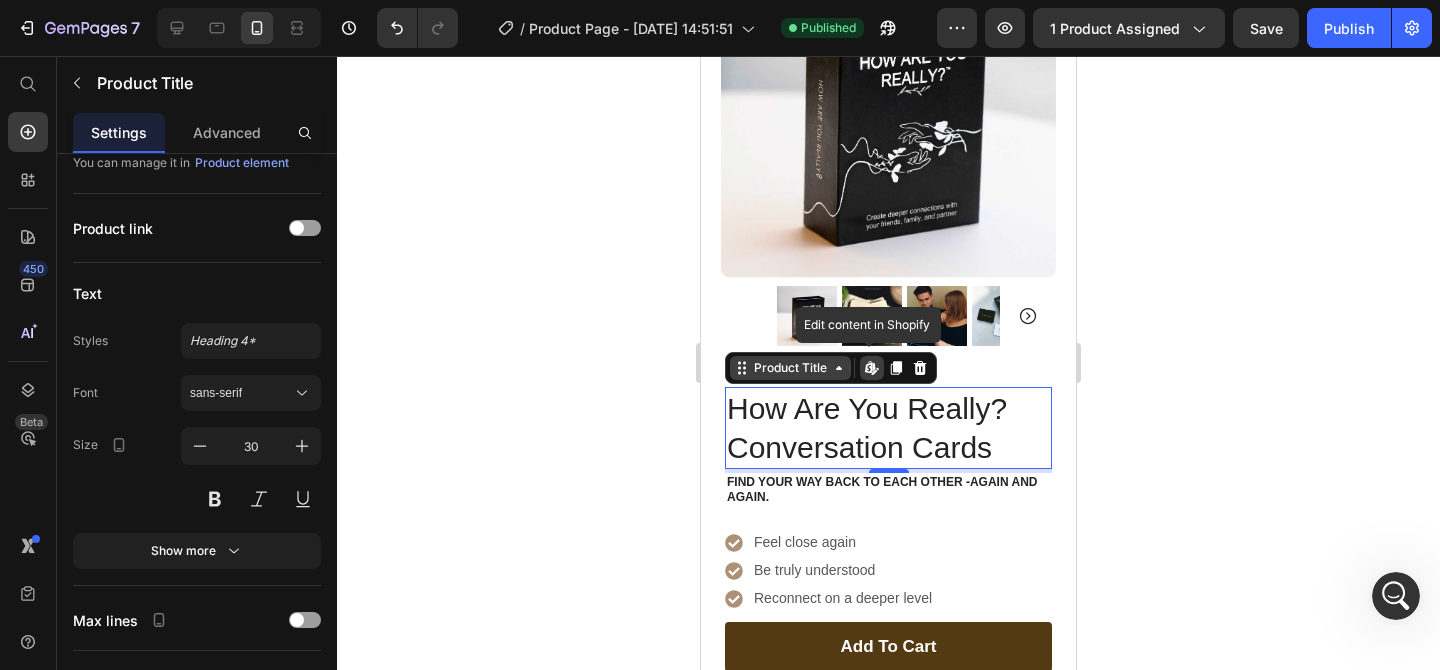 click 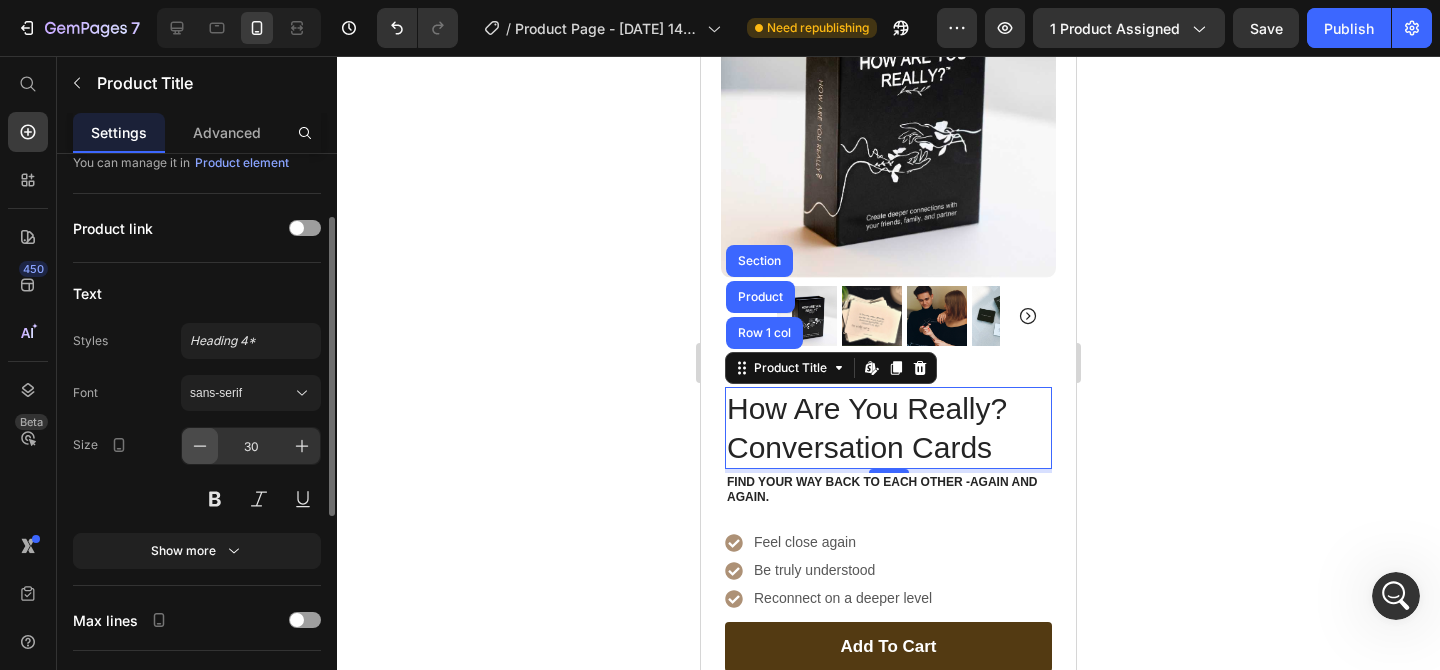 click at bounding box center [200, 446] 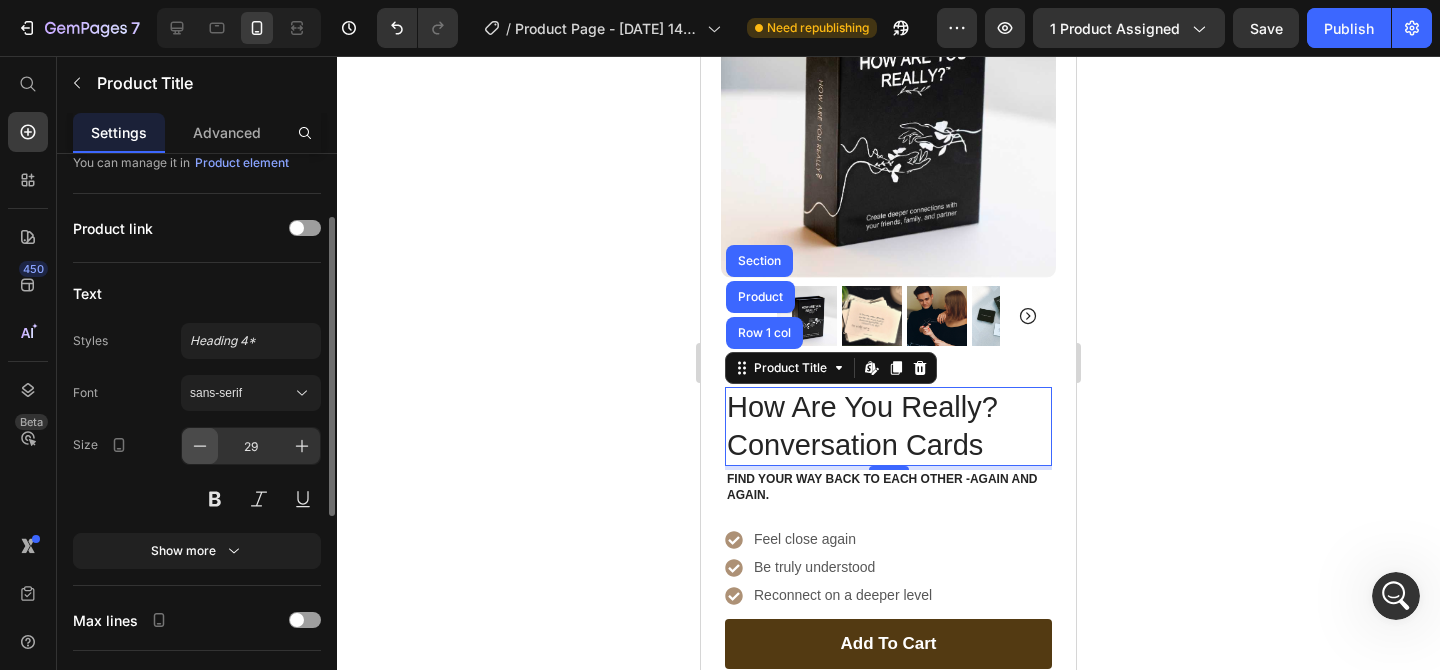 click at bounding box center [200, 446] 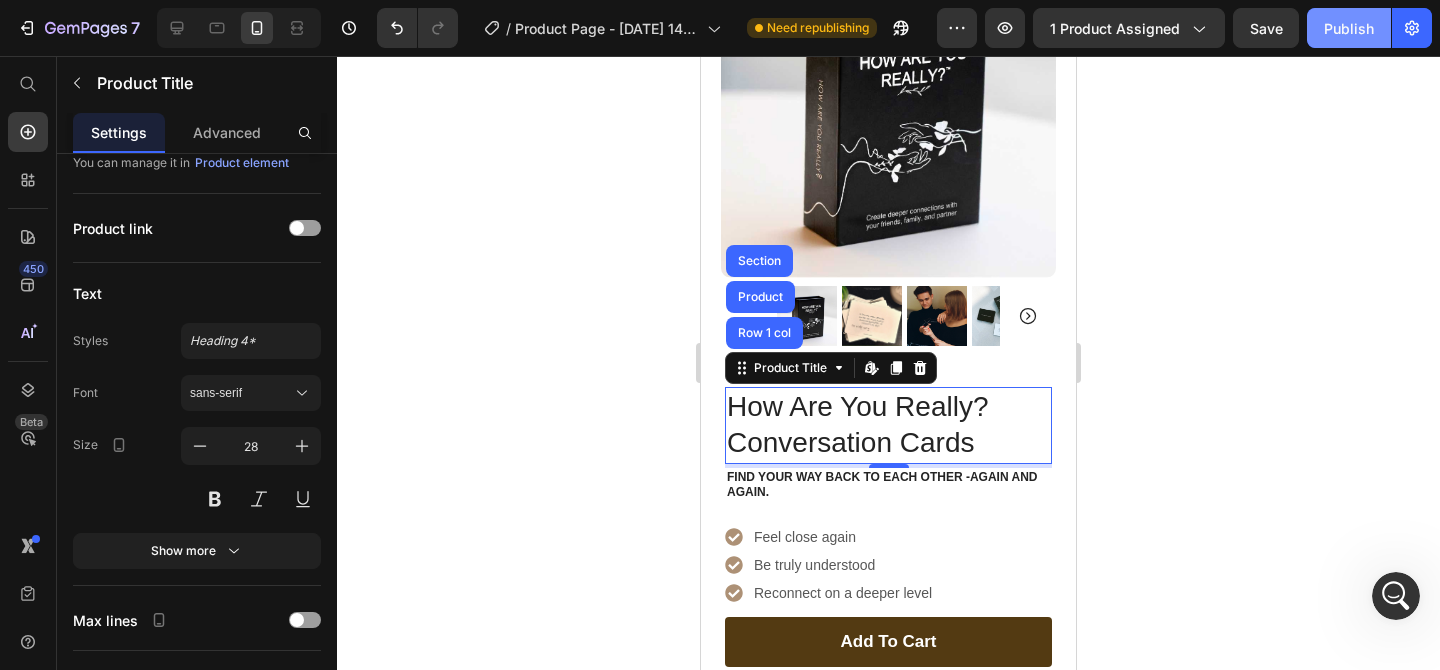 click on "Publish" at bounding box center [1349, 28] 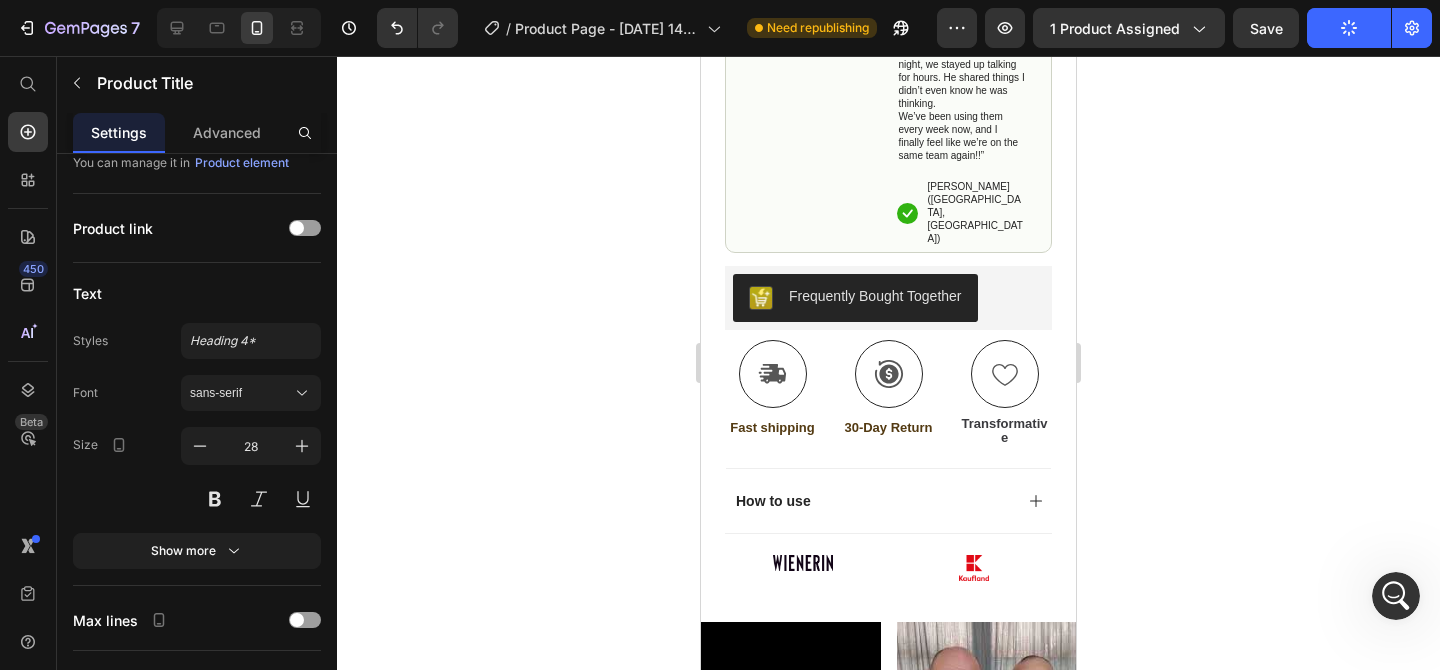 scroll, scrollTop: 1075, scrollLeft: 0, axis: vertical 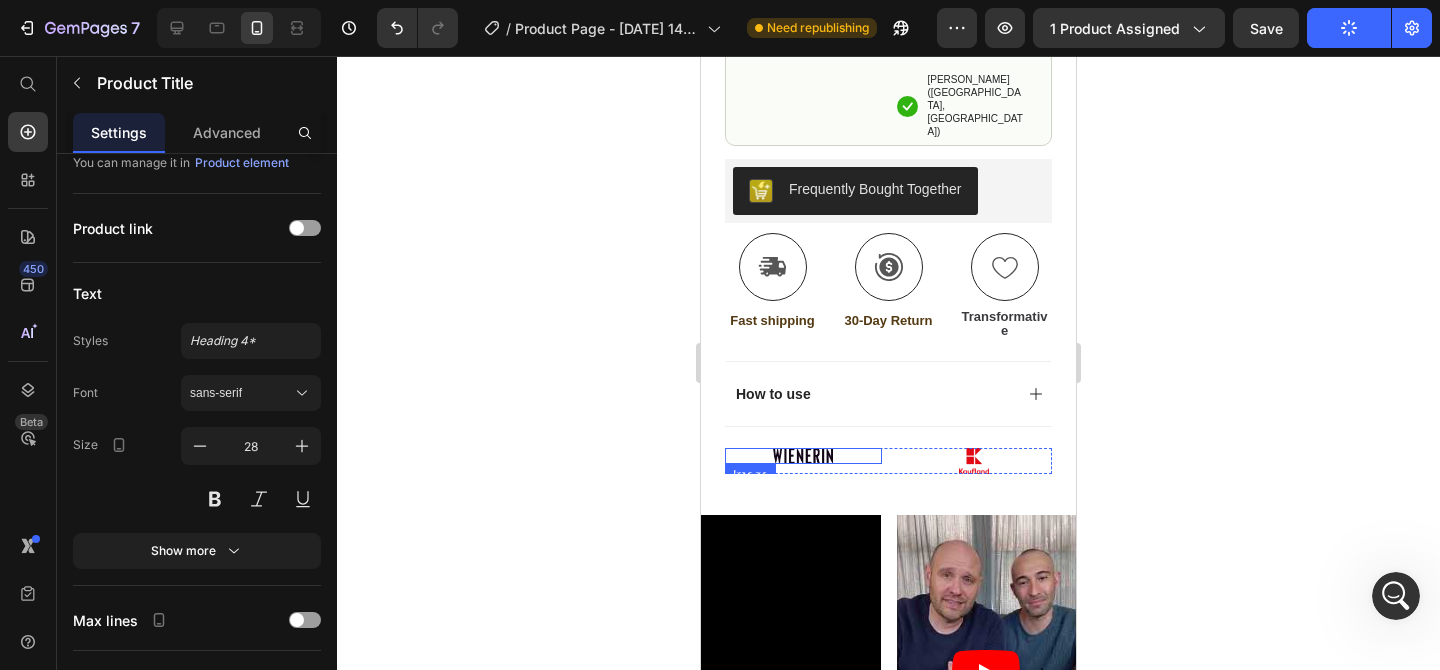 click at bounding box center (803, 456) 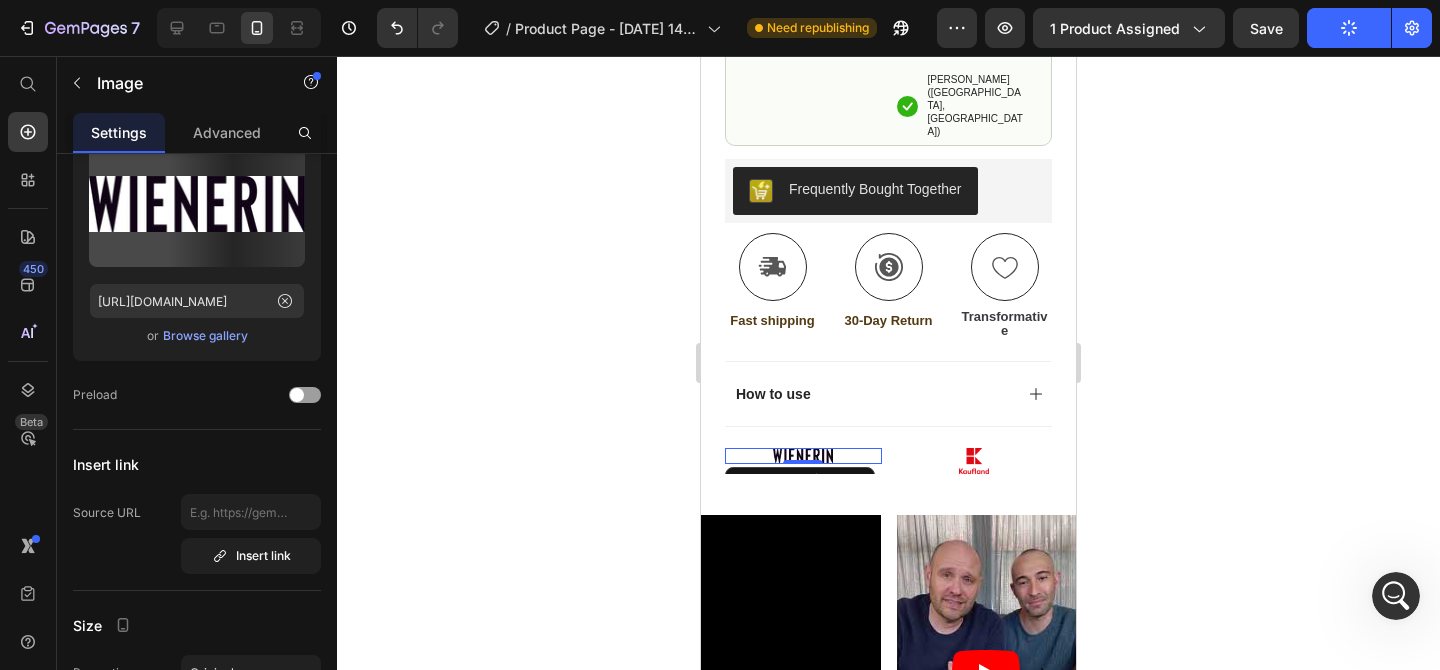 scroll, scrollTop: 0, scrollLeft: 0, axis: both 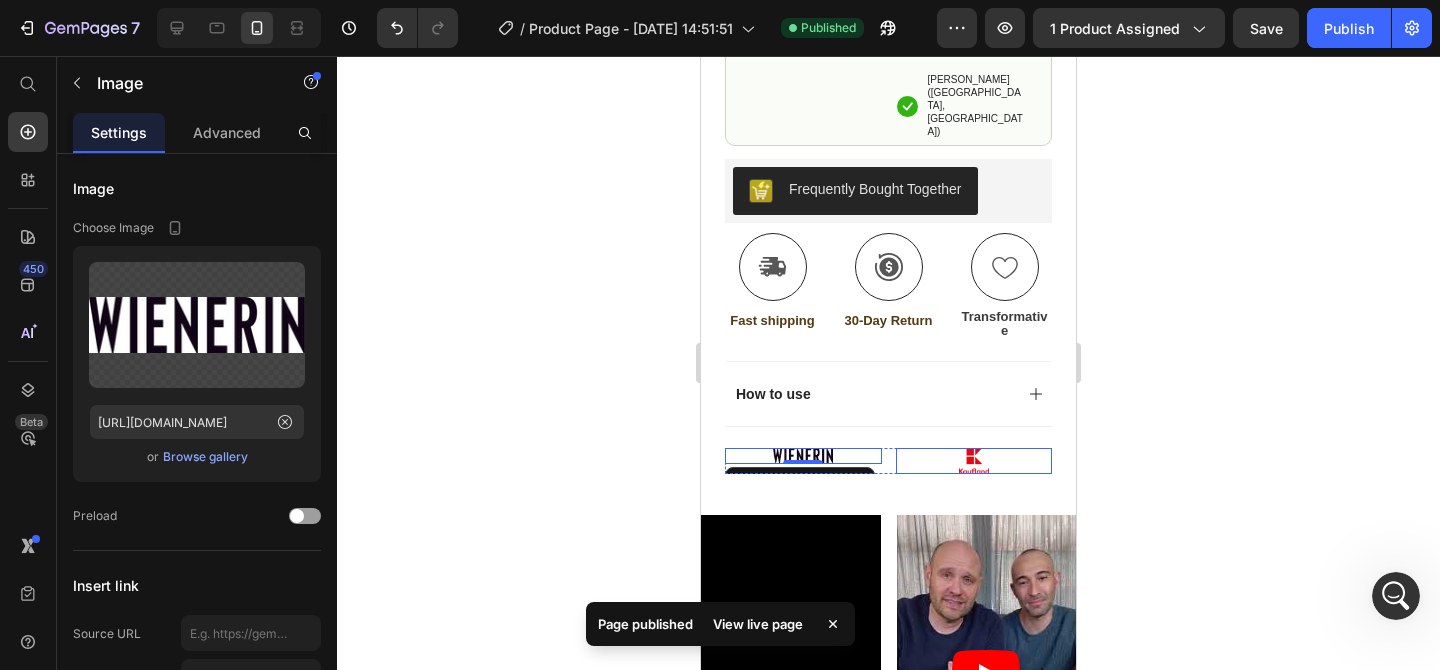click at bounding box center (974, 460) 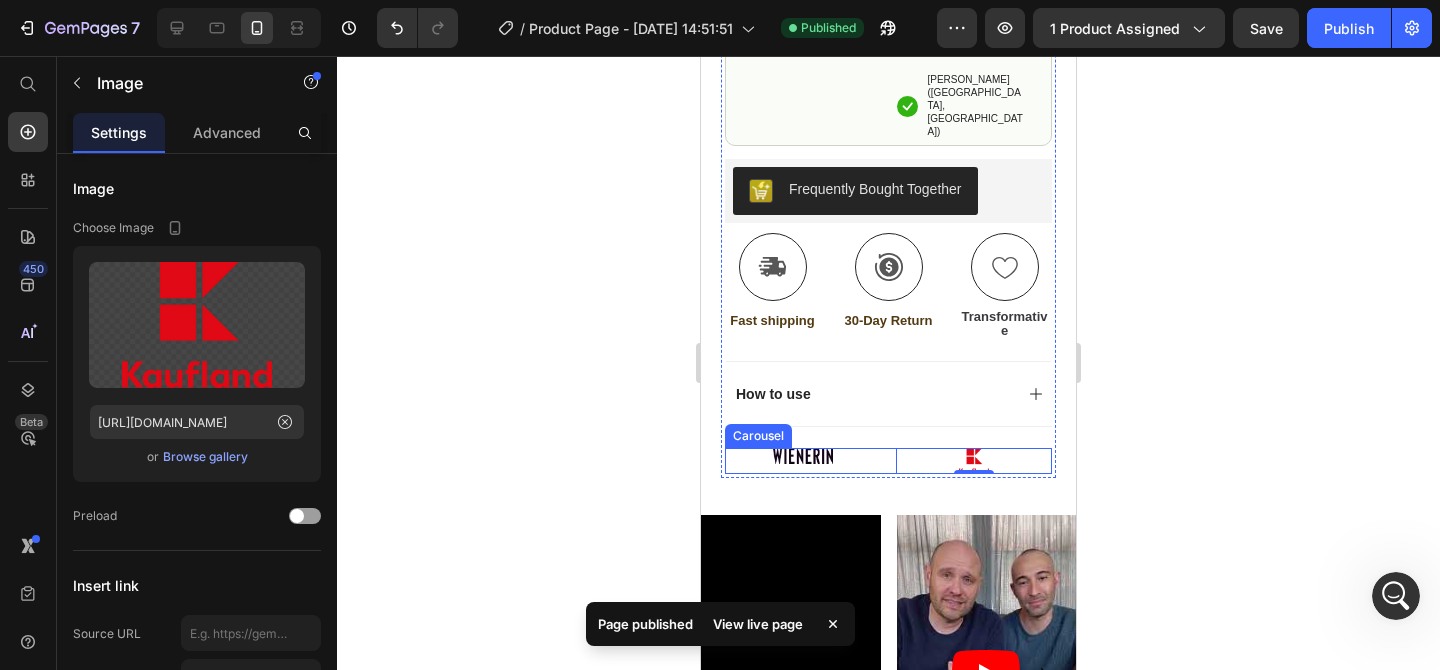click on "Image Image   0" at bounding box center (888, 460) 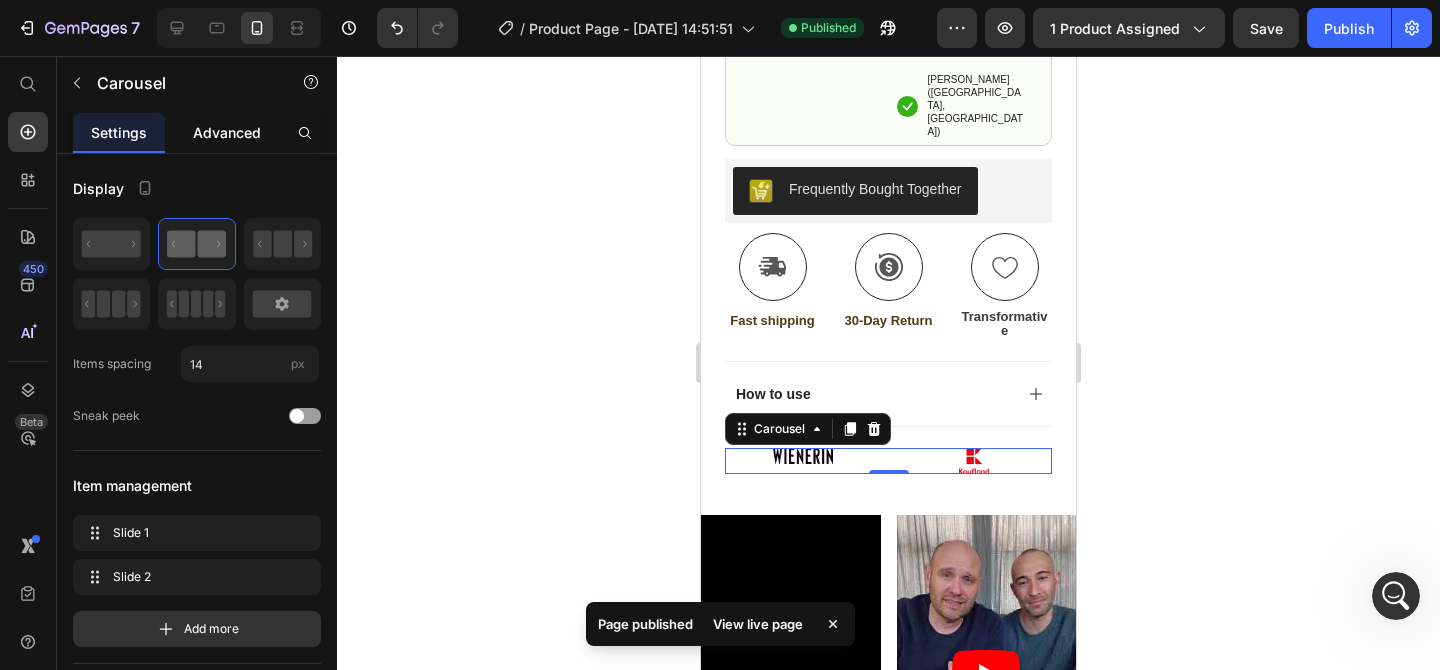 click on "Advanced" at bounding box center (227, 132) 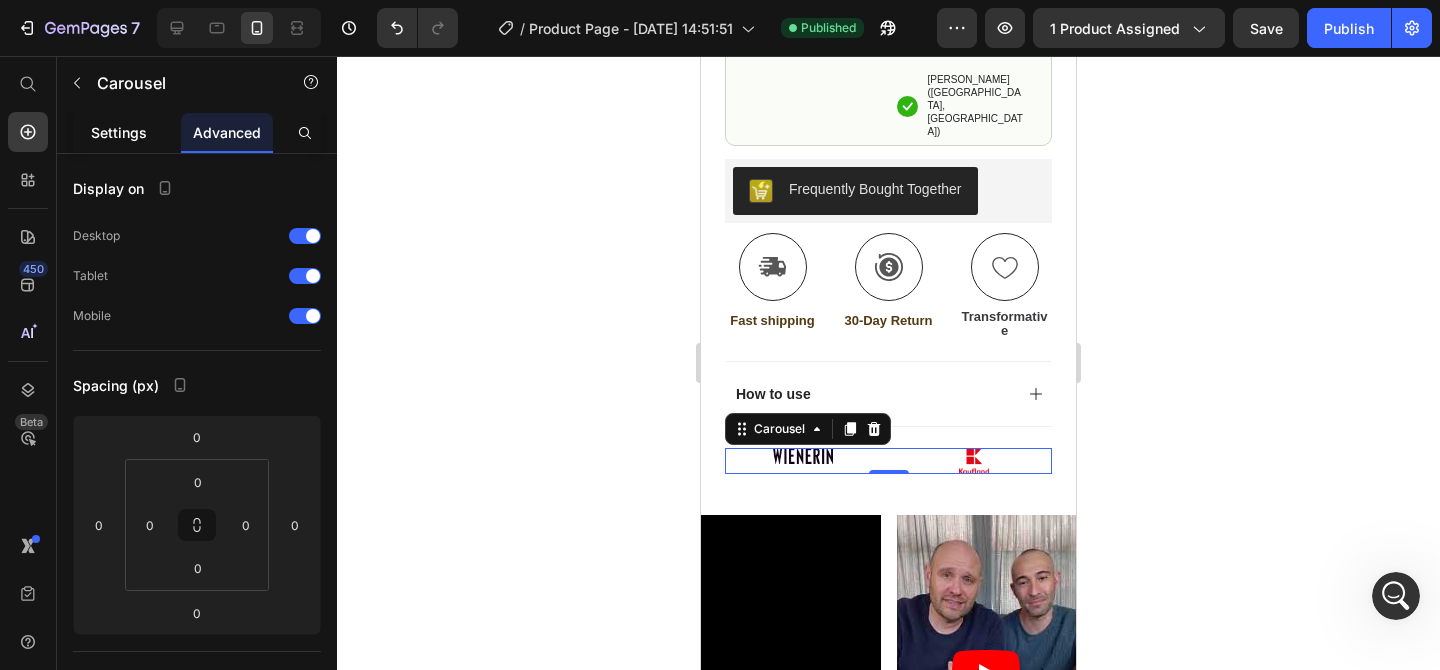 click on "Settings" at bounding box center [119, 132] 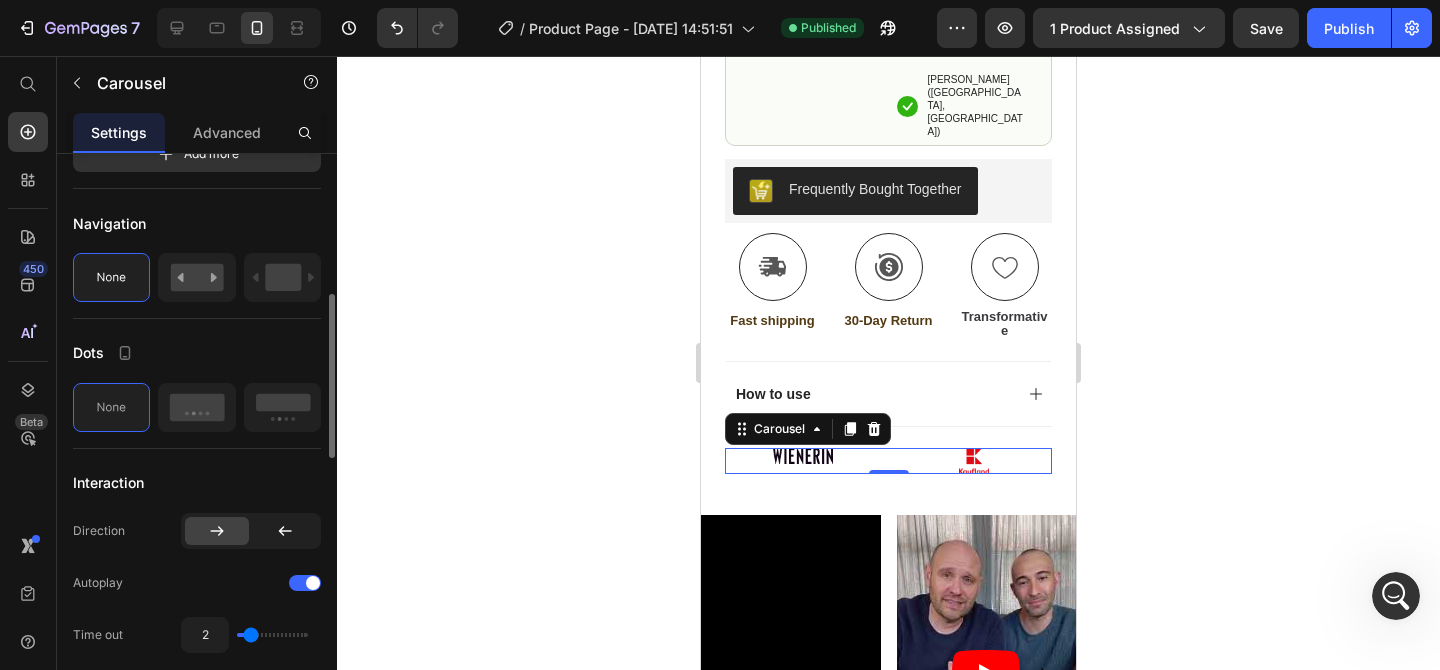 scroll, scrollTop: 478, scrollLeft: 0, axis: vertical 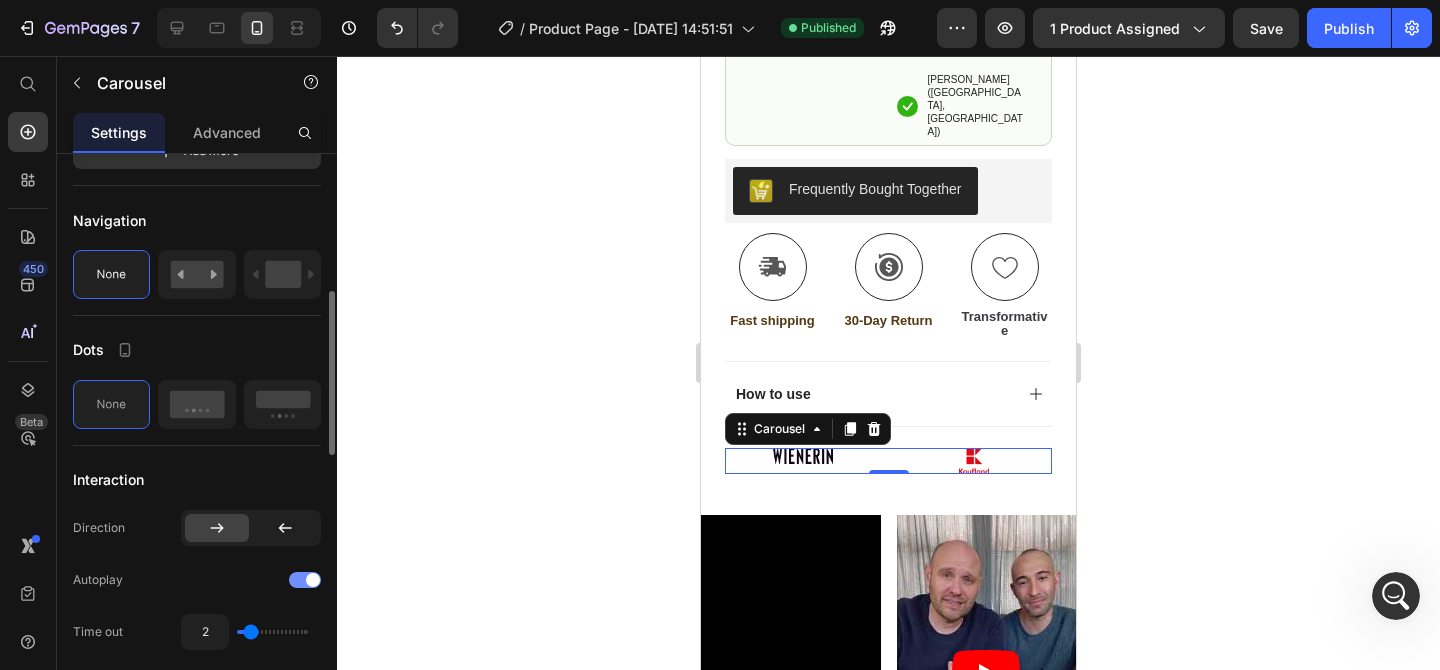 click at bounding box center [305, 580] 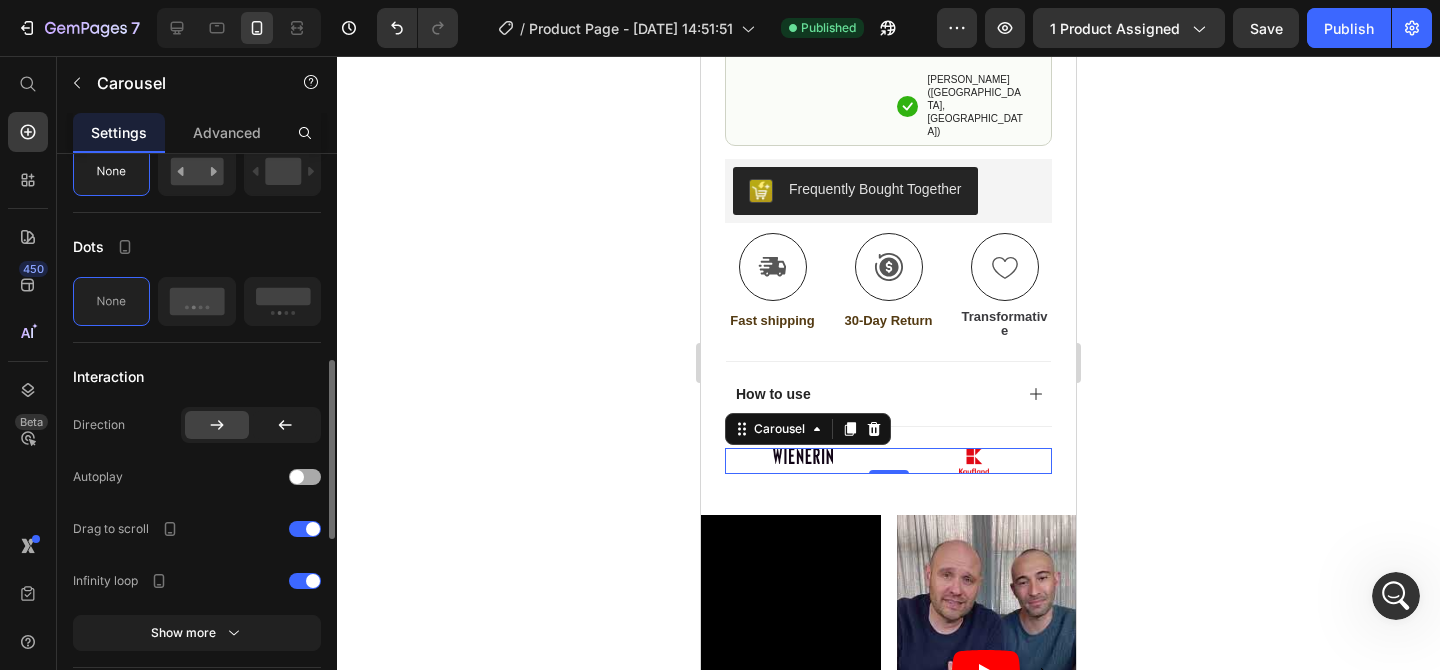 scroll, scrollTop: 609, scrollLeft: 0, axis: vertical 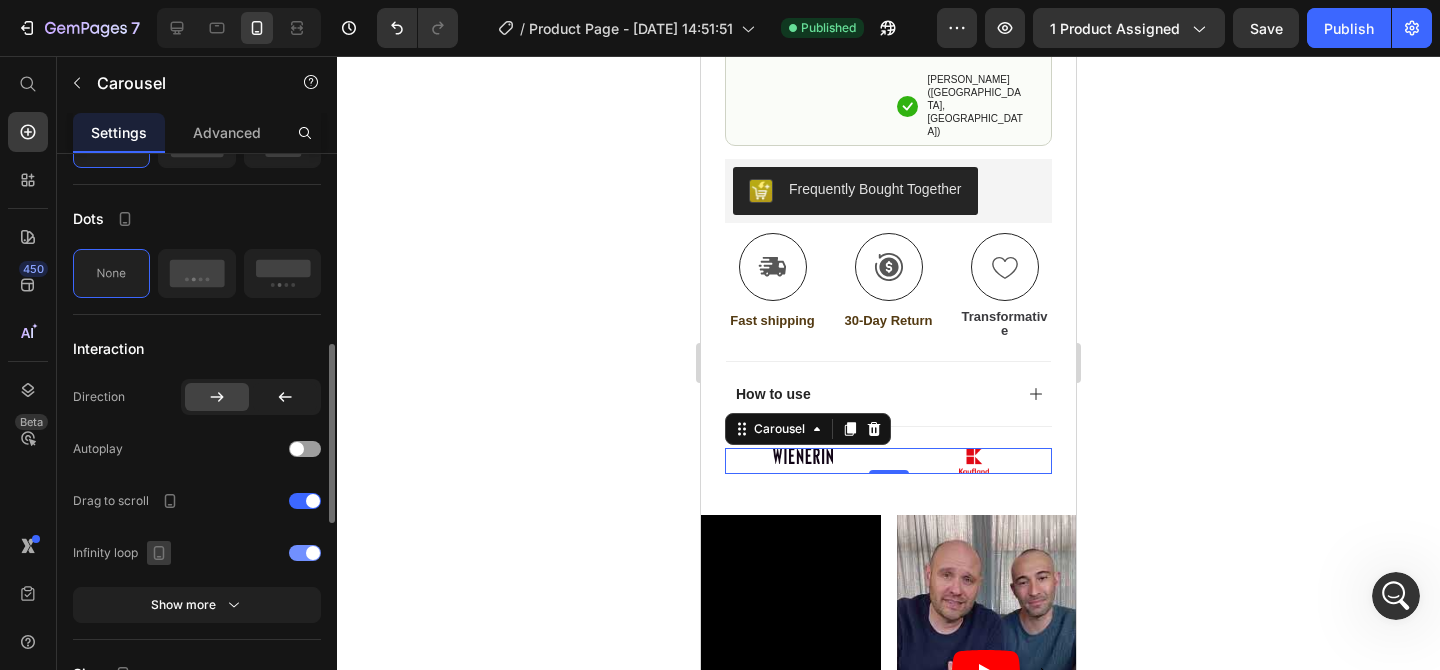 click 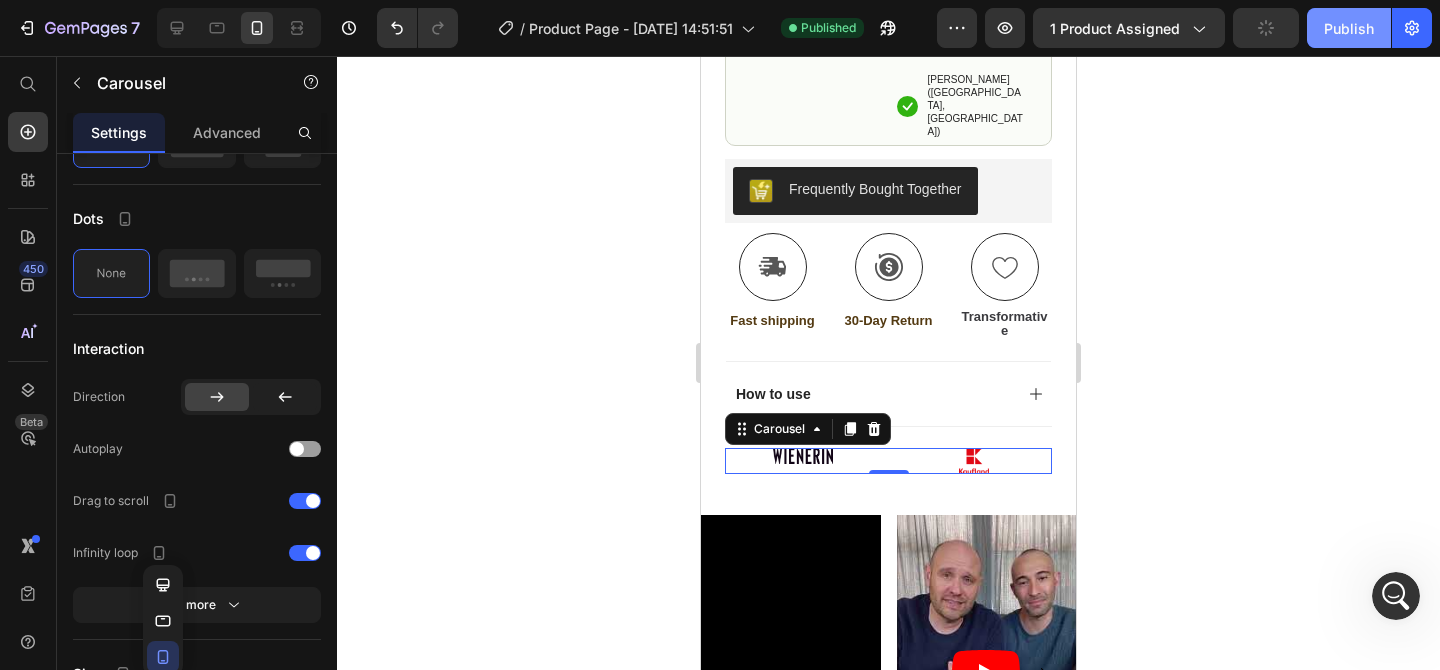 click on "Publish" at bounding box center (1349, 28) 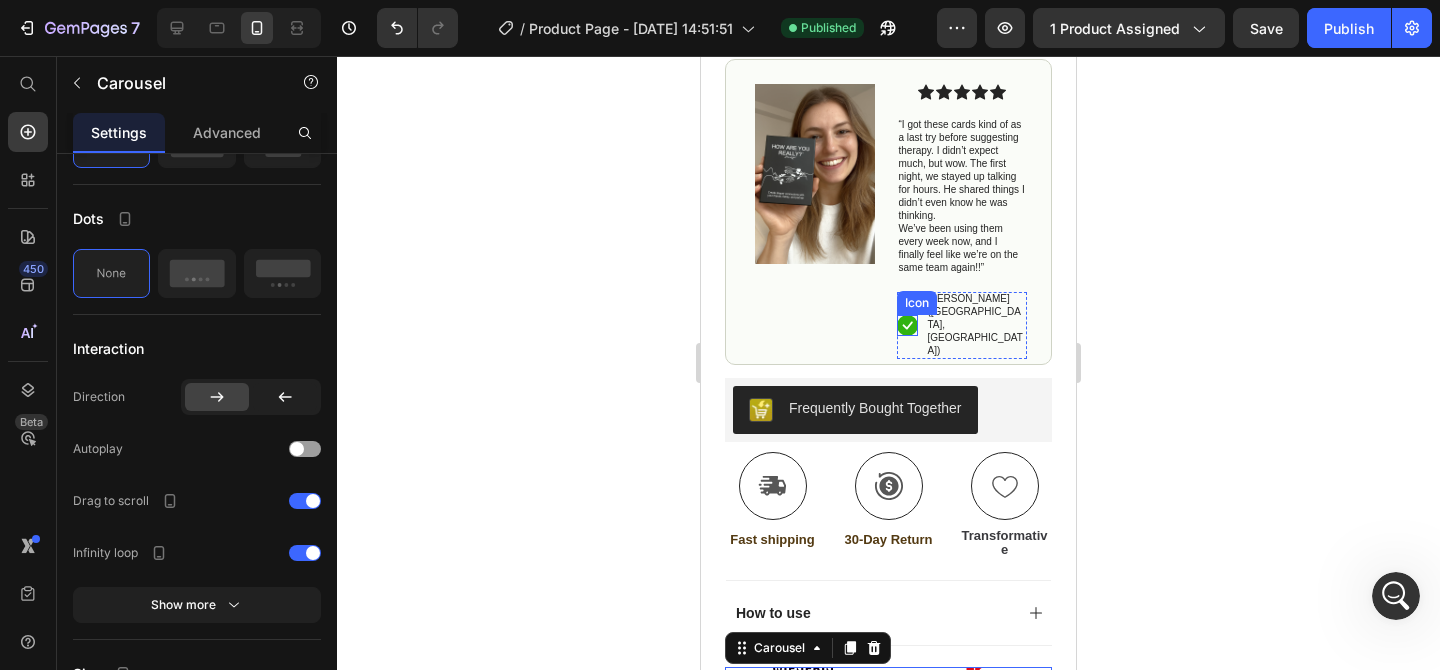 scroll, scrollTop: 850, scrollLeft: 0, axis: vertical 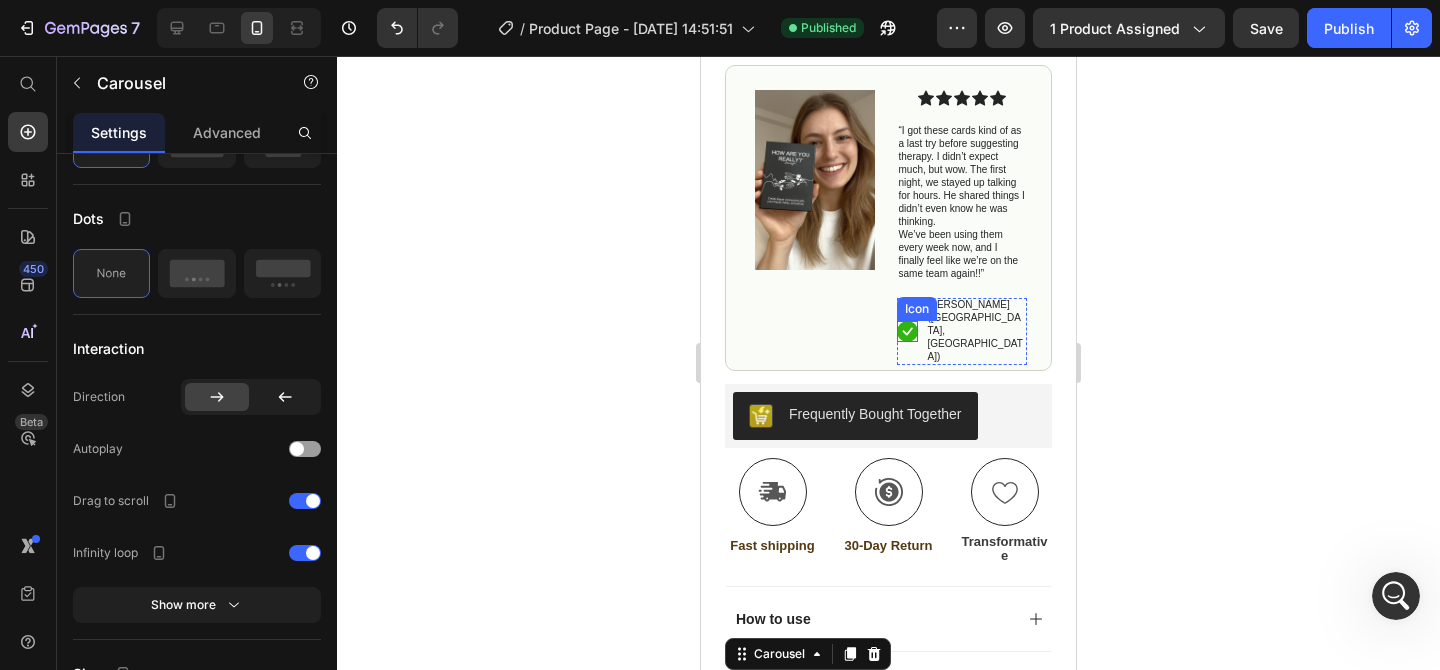 click 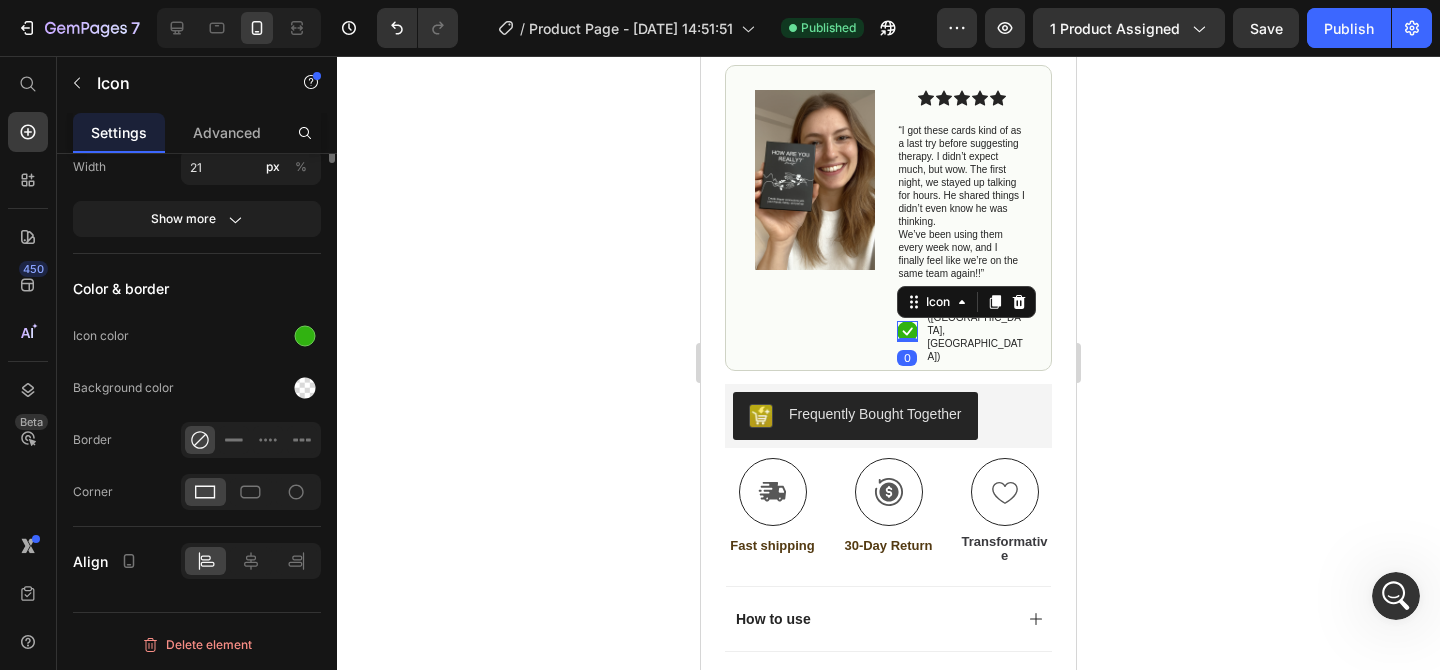scroll, scrollTop: 0, scrollLeft: 0, axis: both 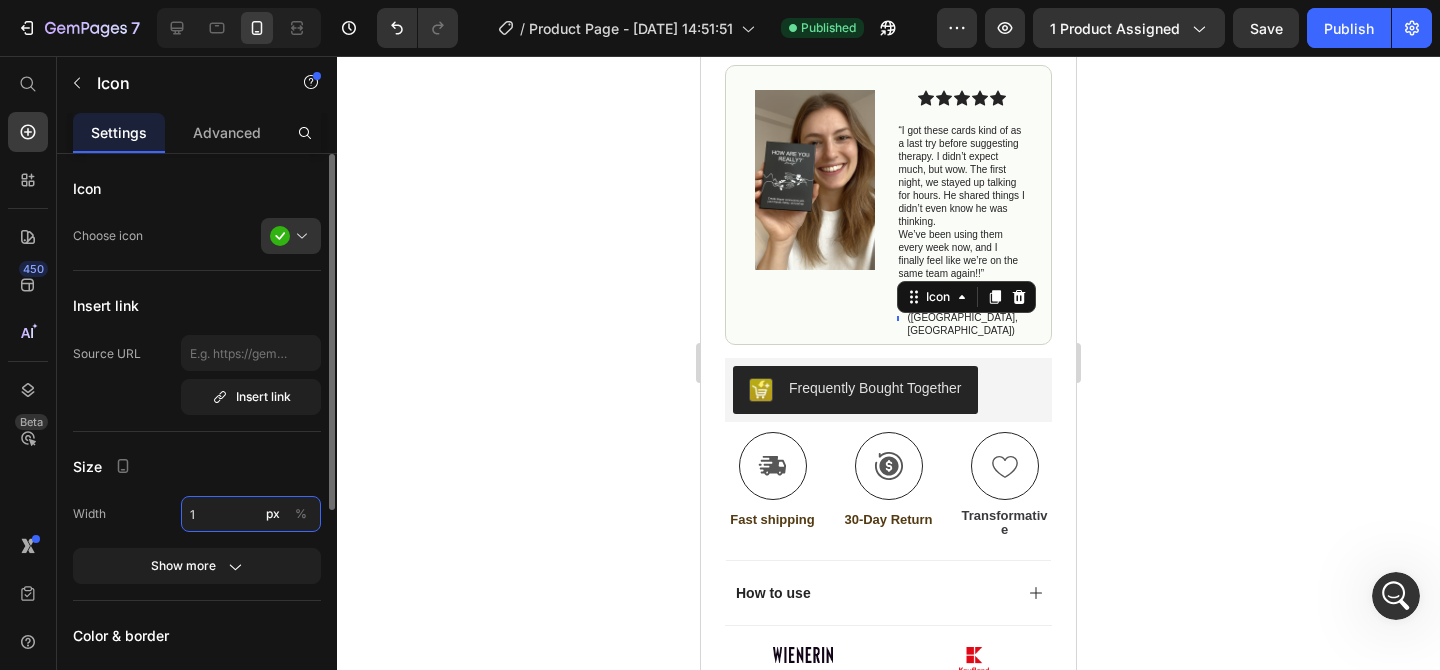 type on "18" 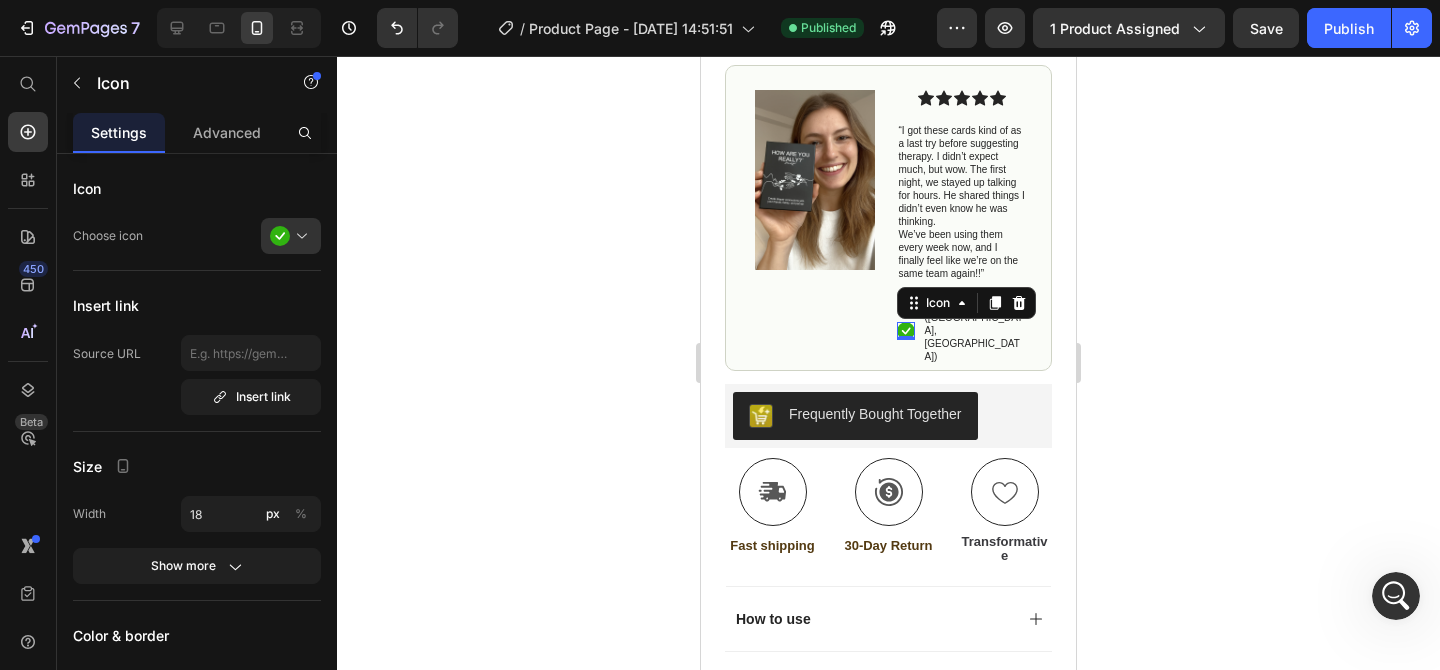 click 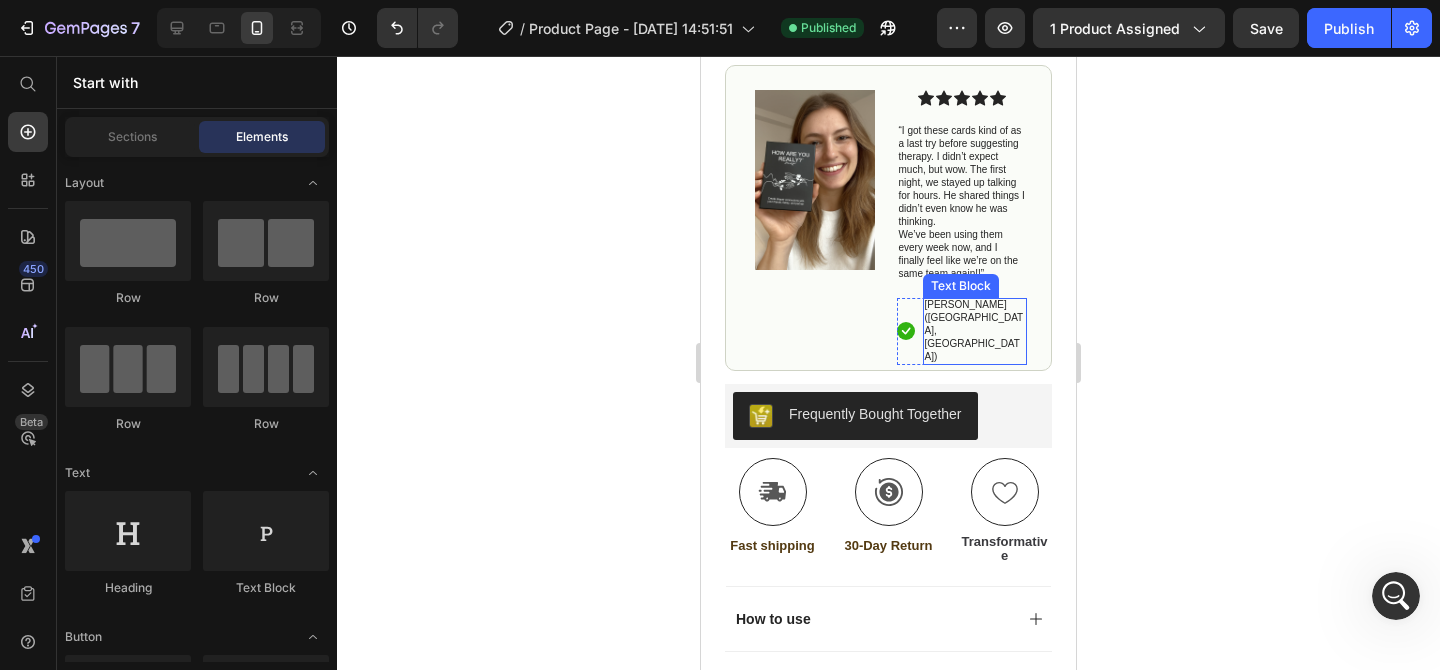 click on "[PERSON_NAME] ([GEOGRAPHIC_DATA], [GEOGRAPHIC_DATA])" at bounding box center [975, 330] 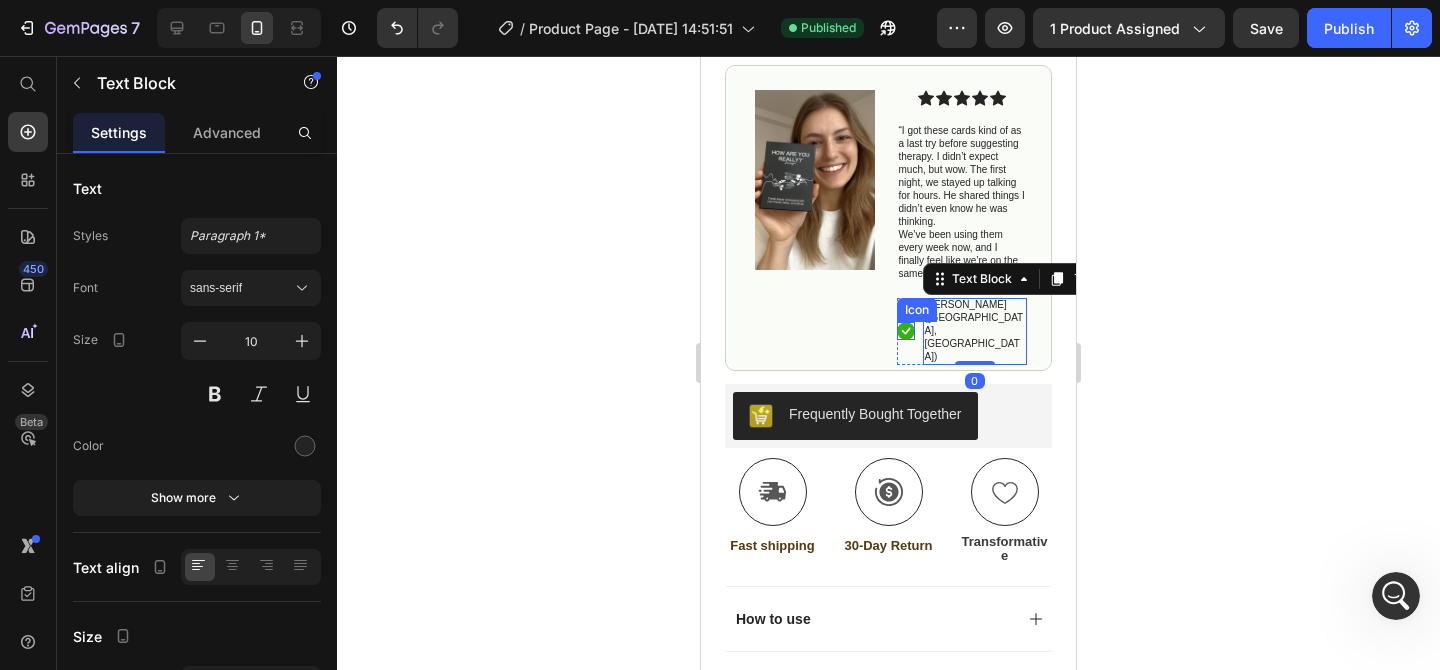click 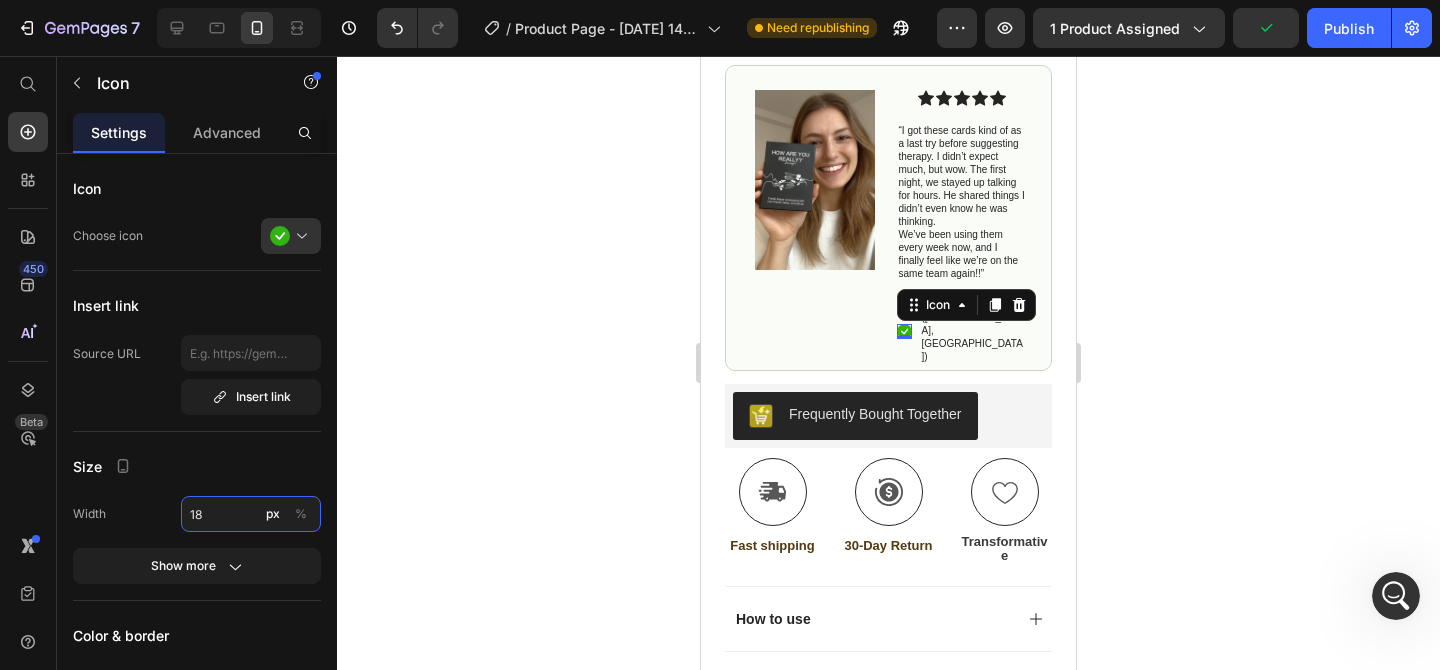 type on "15" 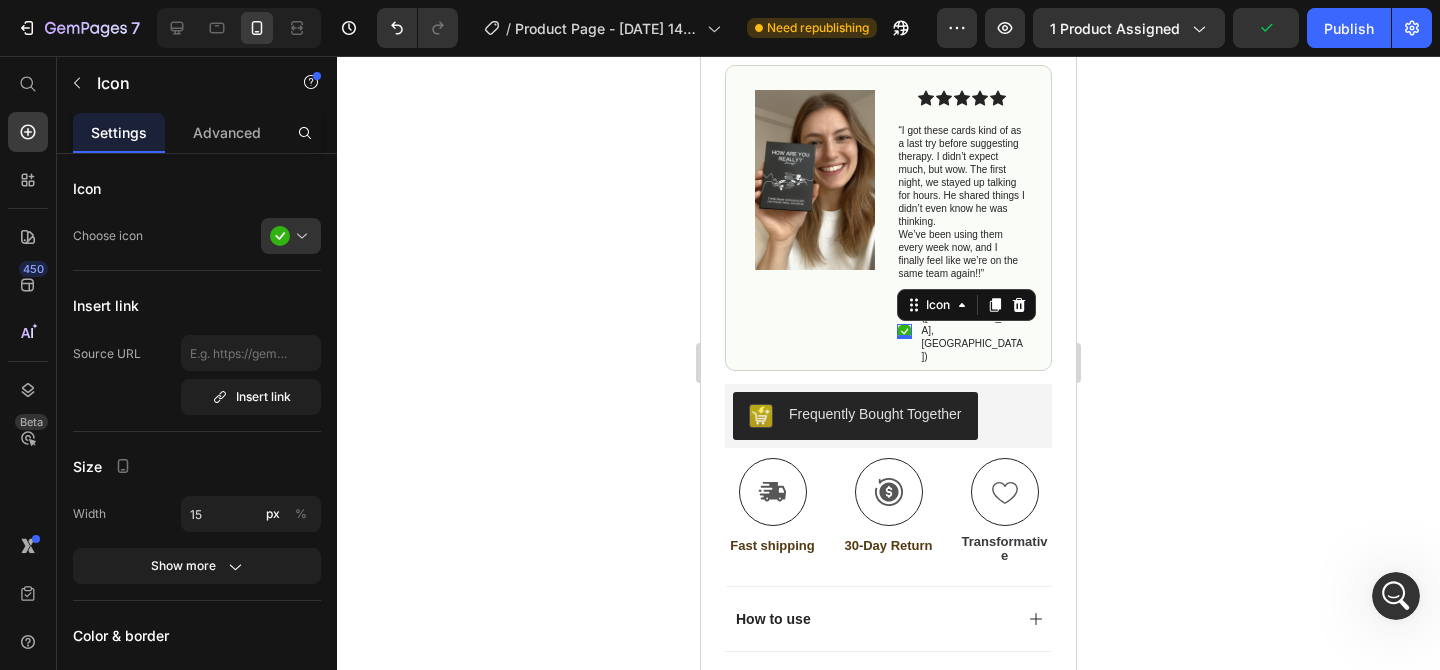 click 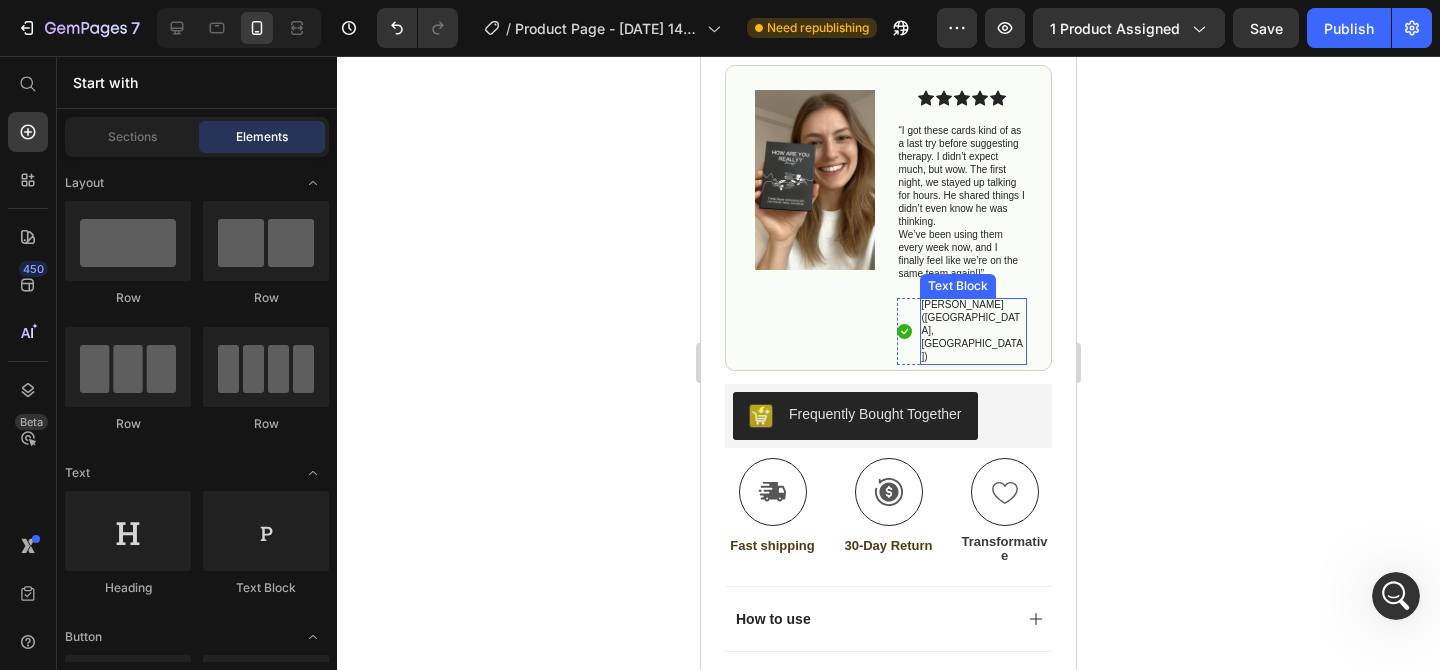 click on "[PERSON_NAME] ([GEOGRAPHIC_DATA], [GEOGRAPHIC_DATA])" at bounding box center (974, 330) 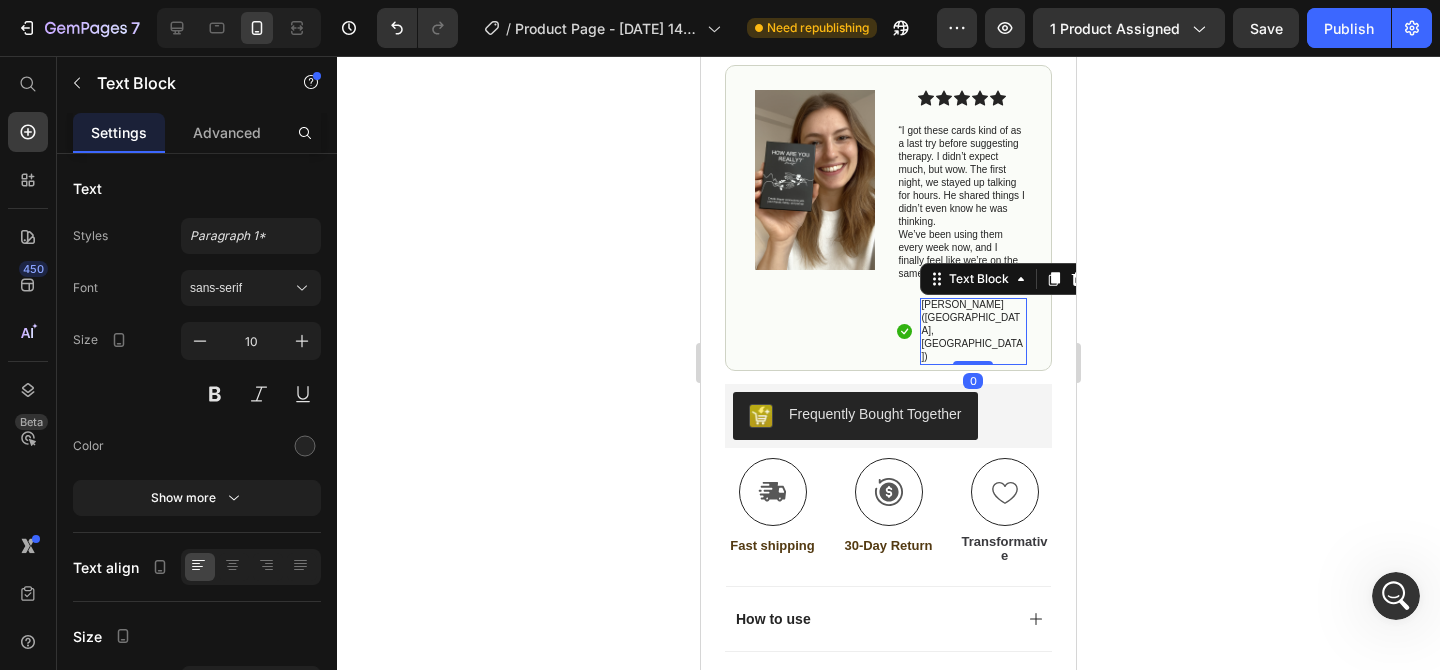 click 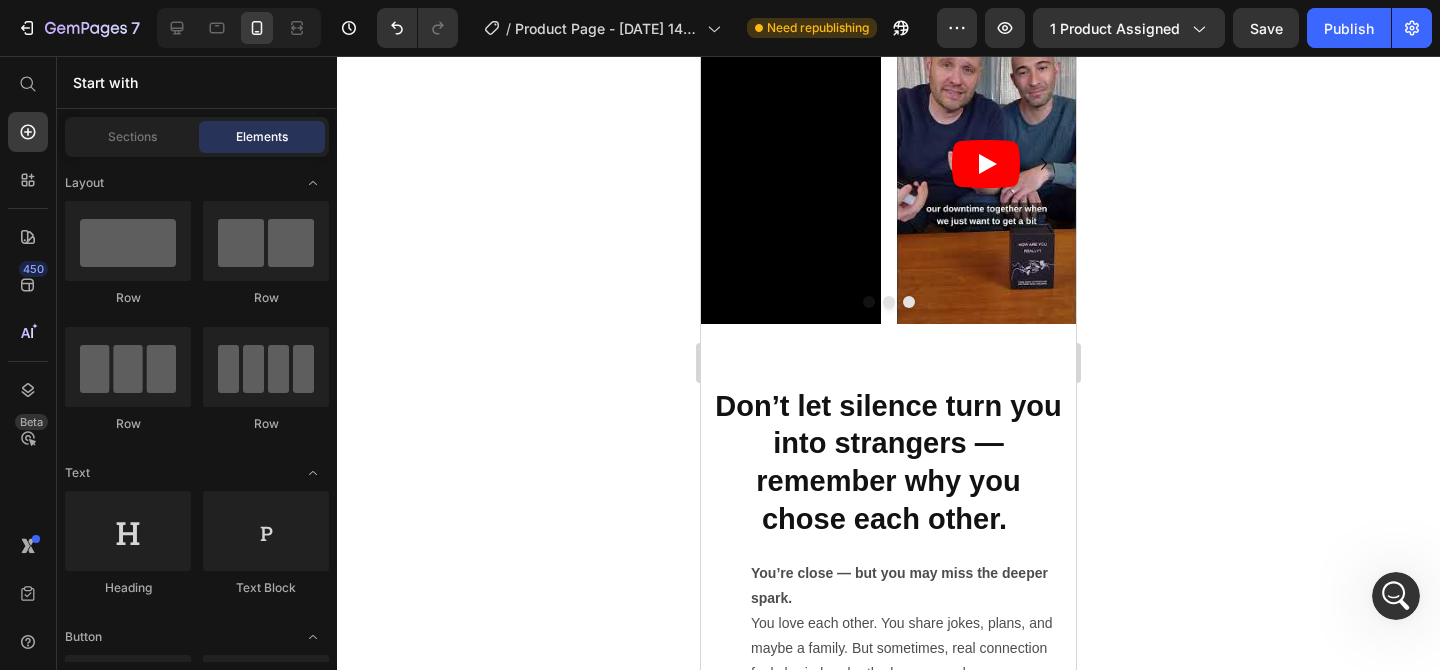 scroll, scrollTop: 1604, scrollLeft: 0, axis: vertical 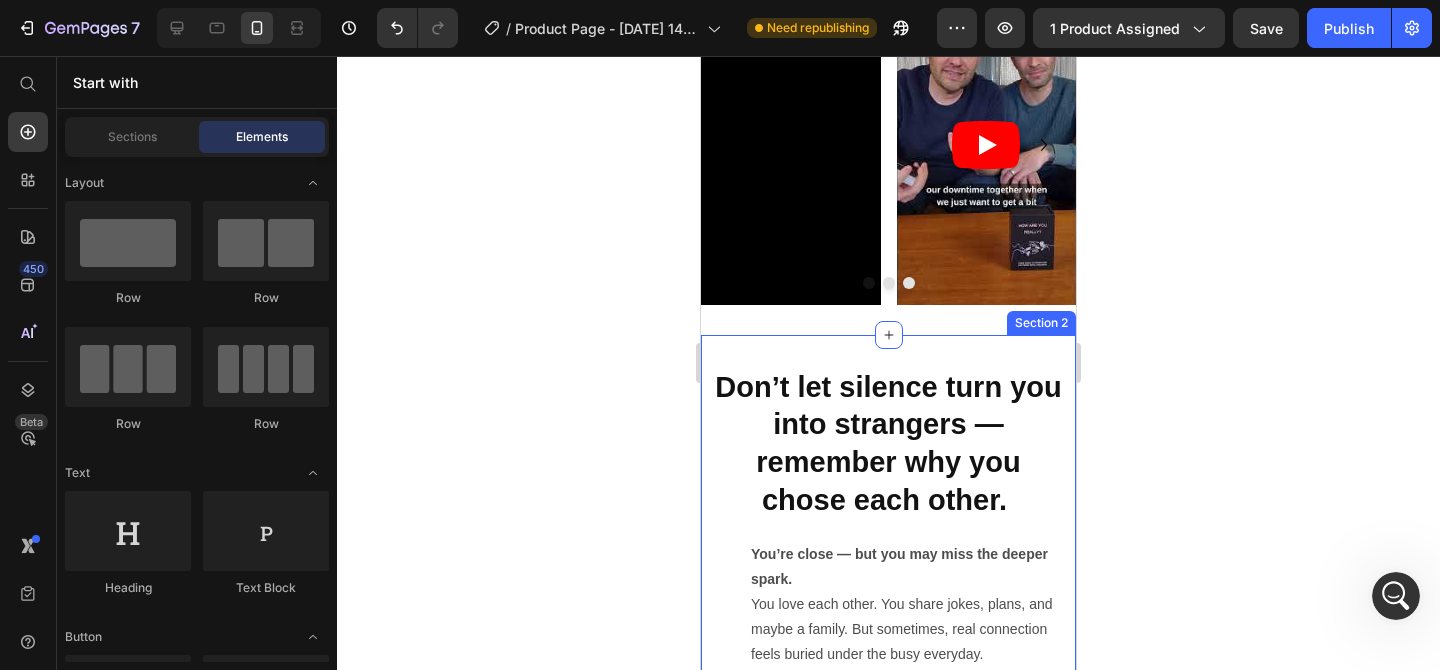click on "Don’t let silence turn you into strangers — remember why you chose each other." at bounding box center [888, 443] 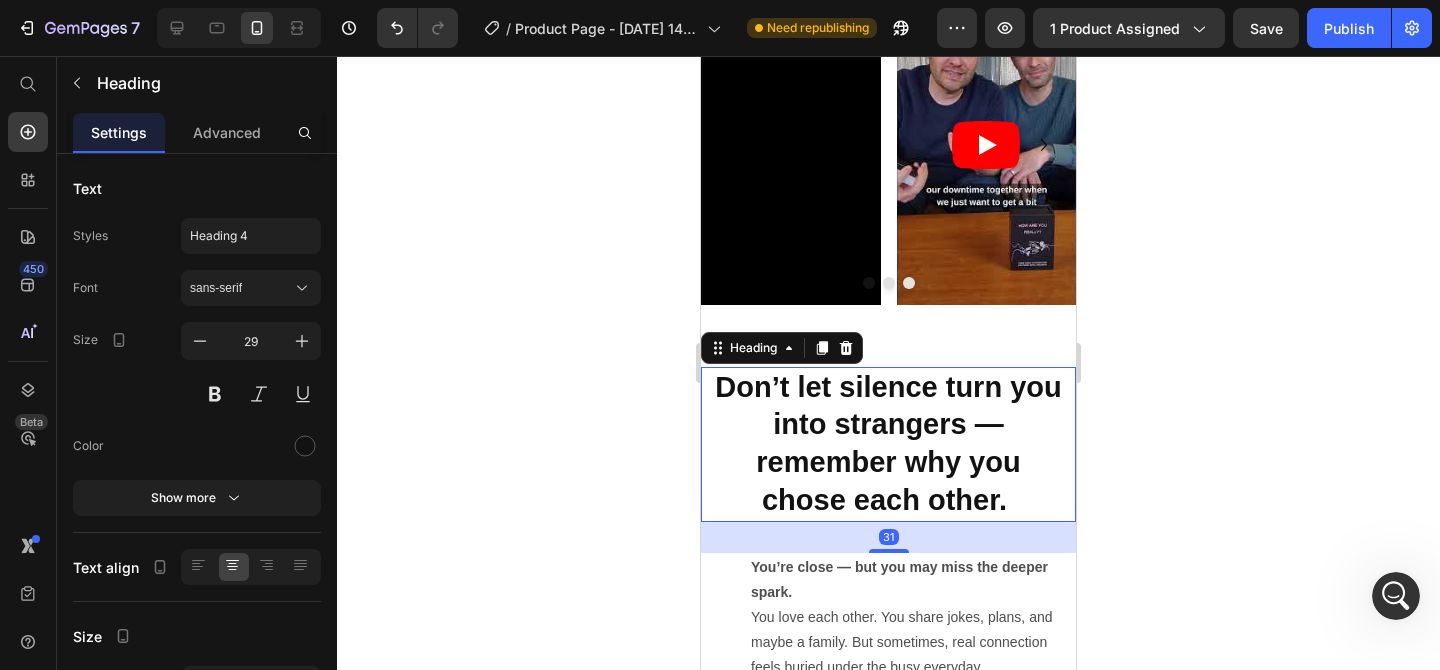 drag, startPoint x: 885, startPoint y: 482, endPoint x: 886, endPoint y: 496, distance: 14.035668 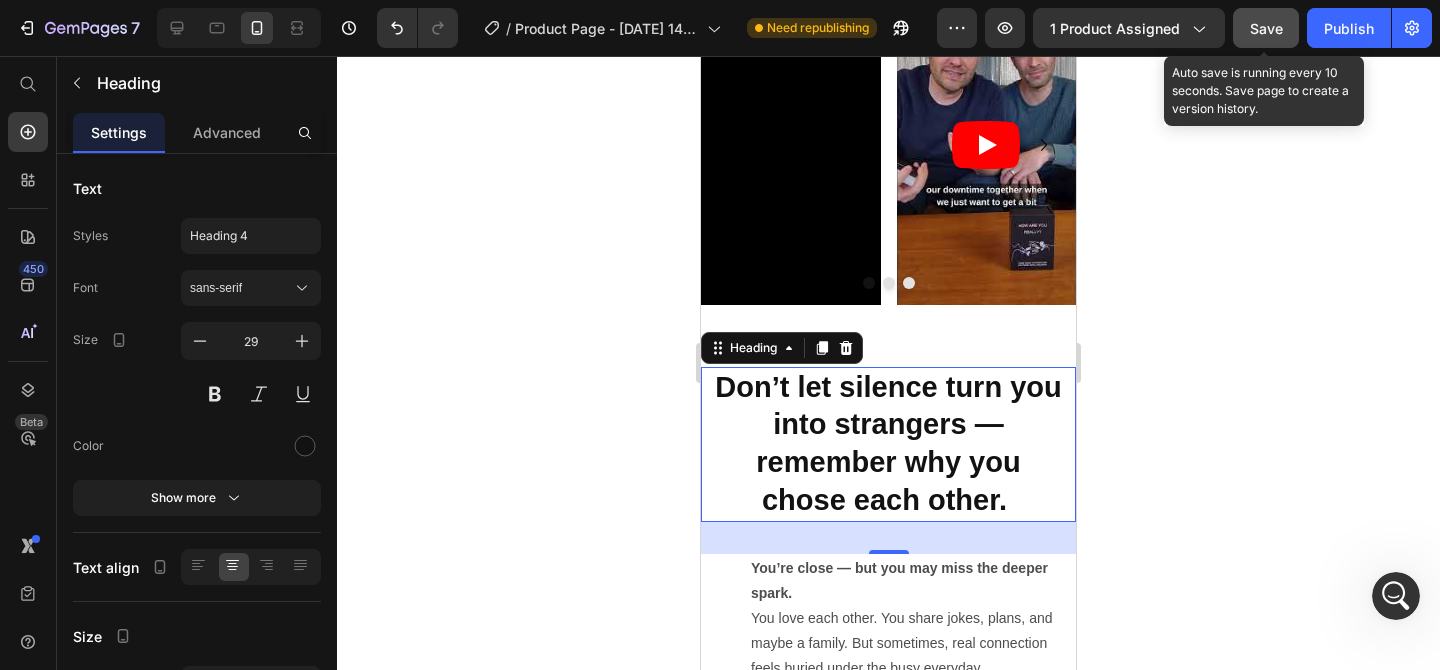 click on "Save" at bounding box center [1266, 28] 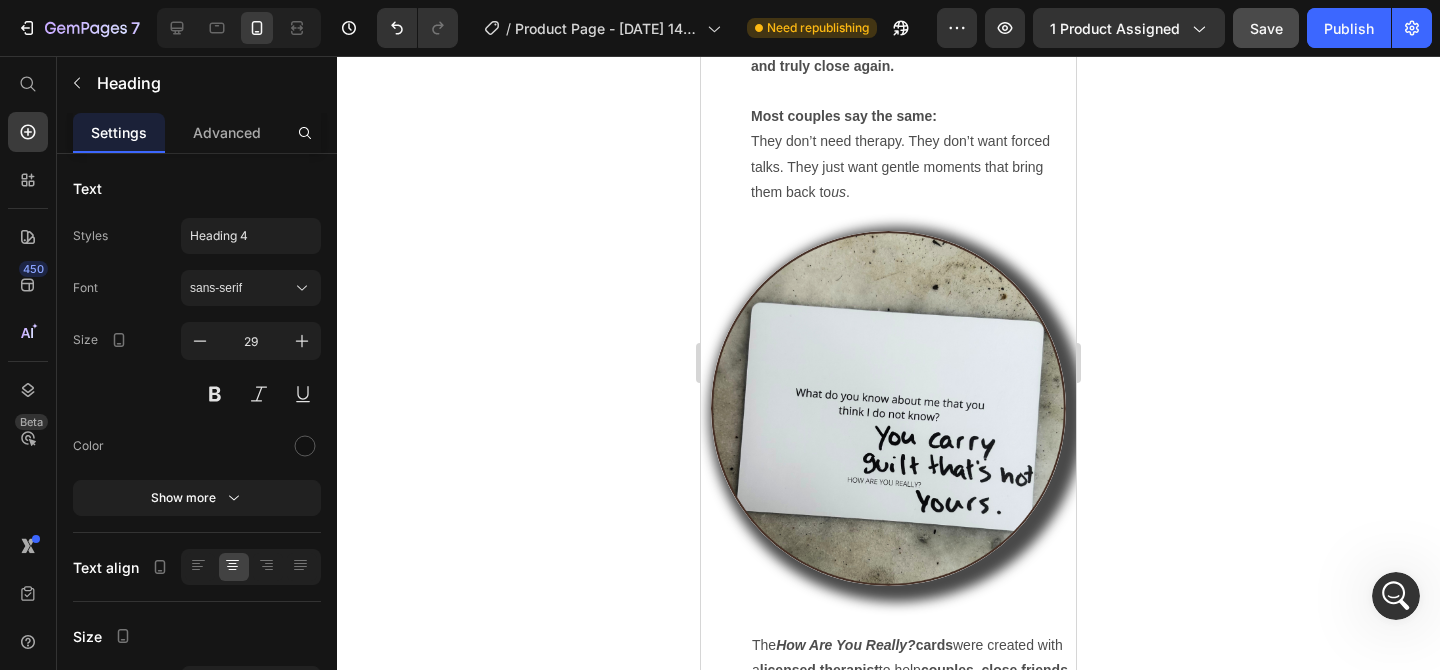 scroll, scrollTop: 2258, scrollLeft: 0, axis: vertical 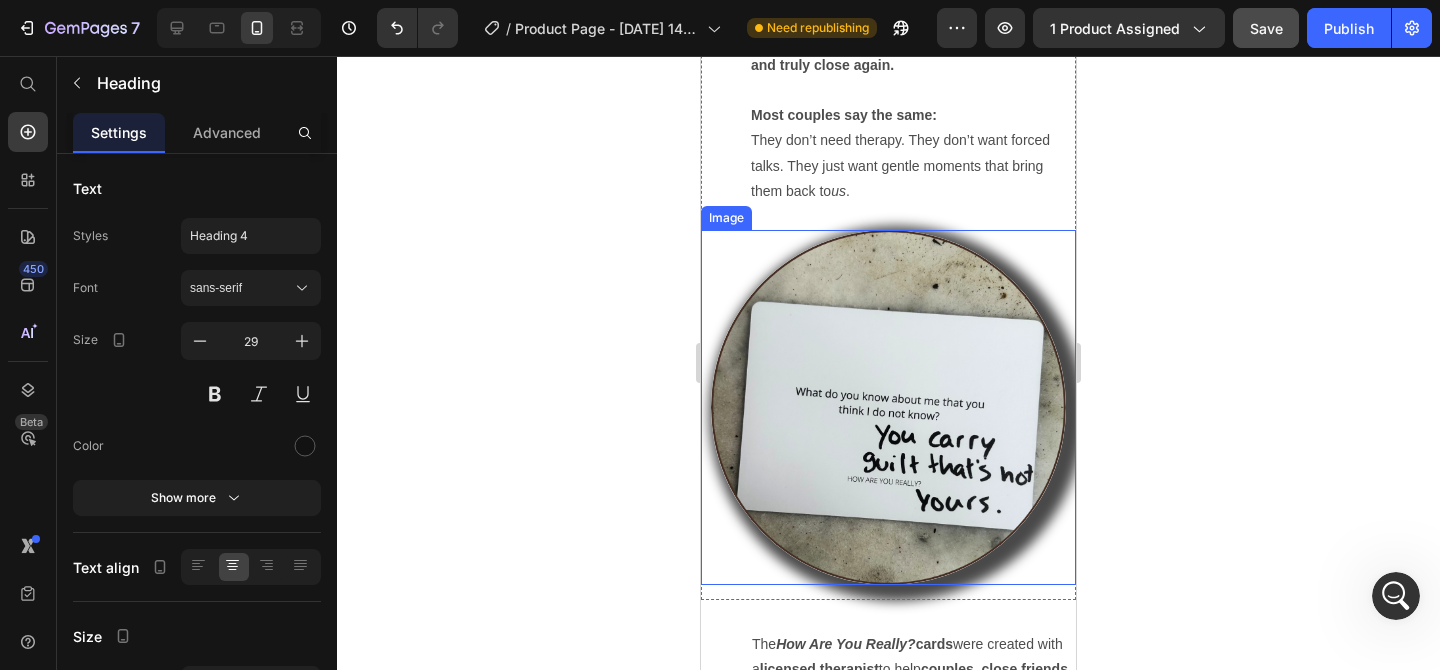 click at bounding box center (888, 407) 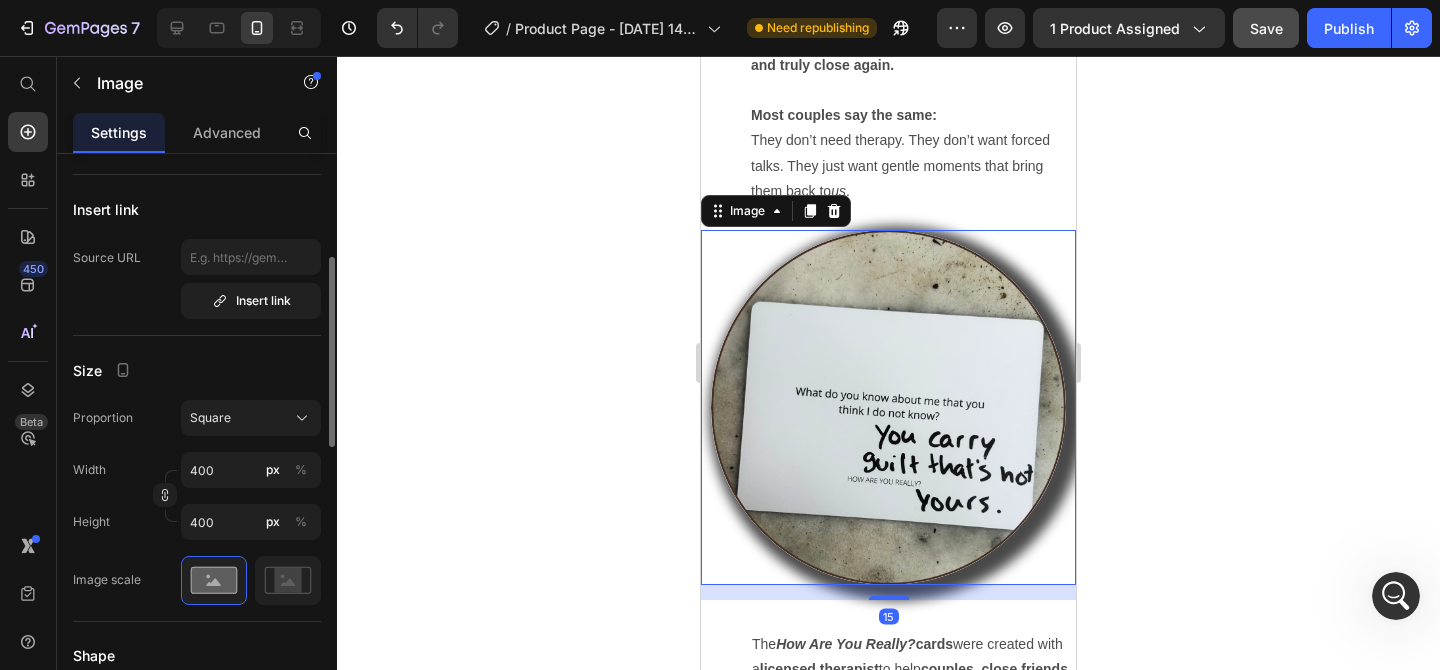scroll, scrollTop: 378, scrollLeft: 0, axis: vertical 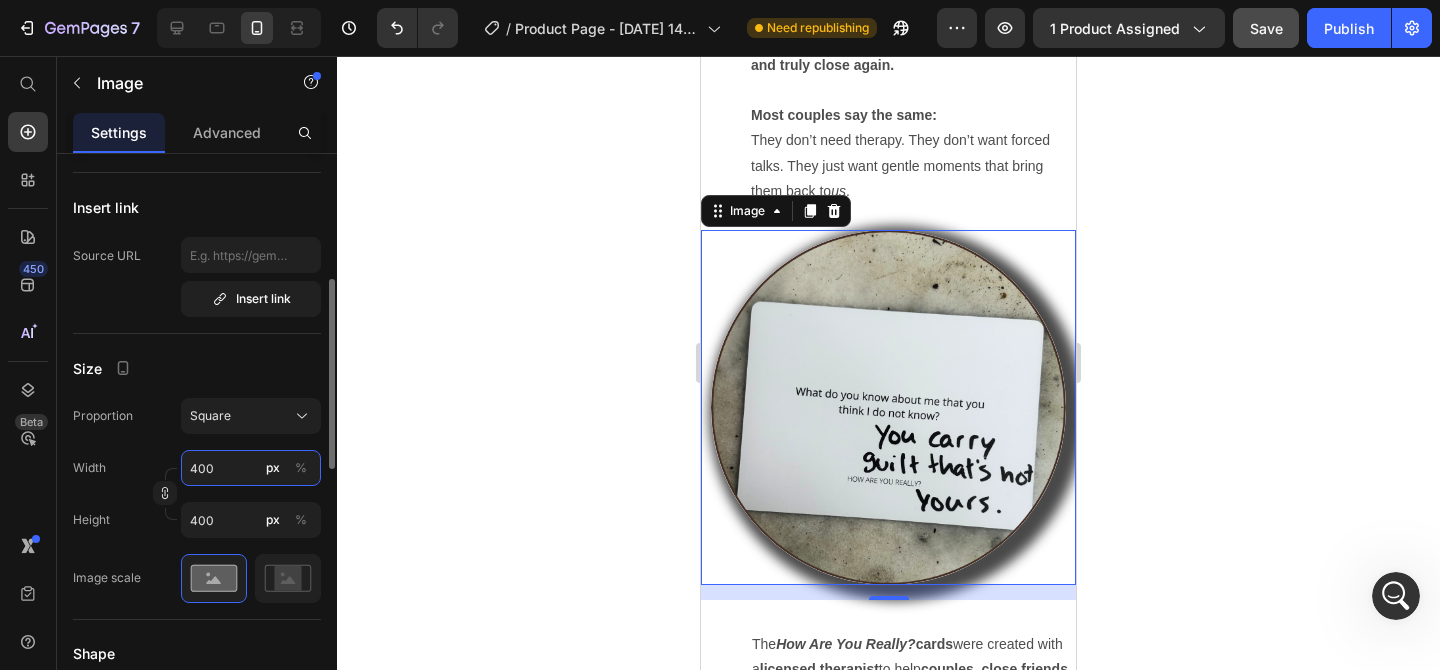 drag, startPoint x: 220, startPoint y: 466, endPoint x: 160, endPoint y: 466, distance: 60 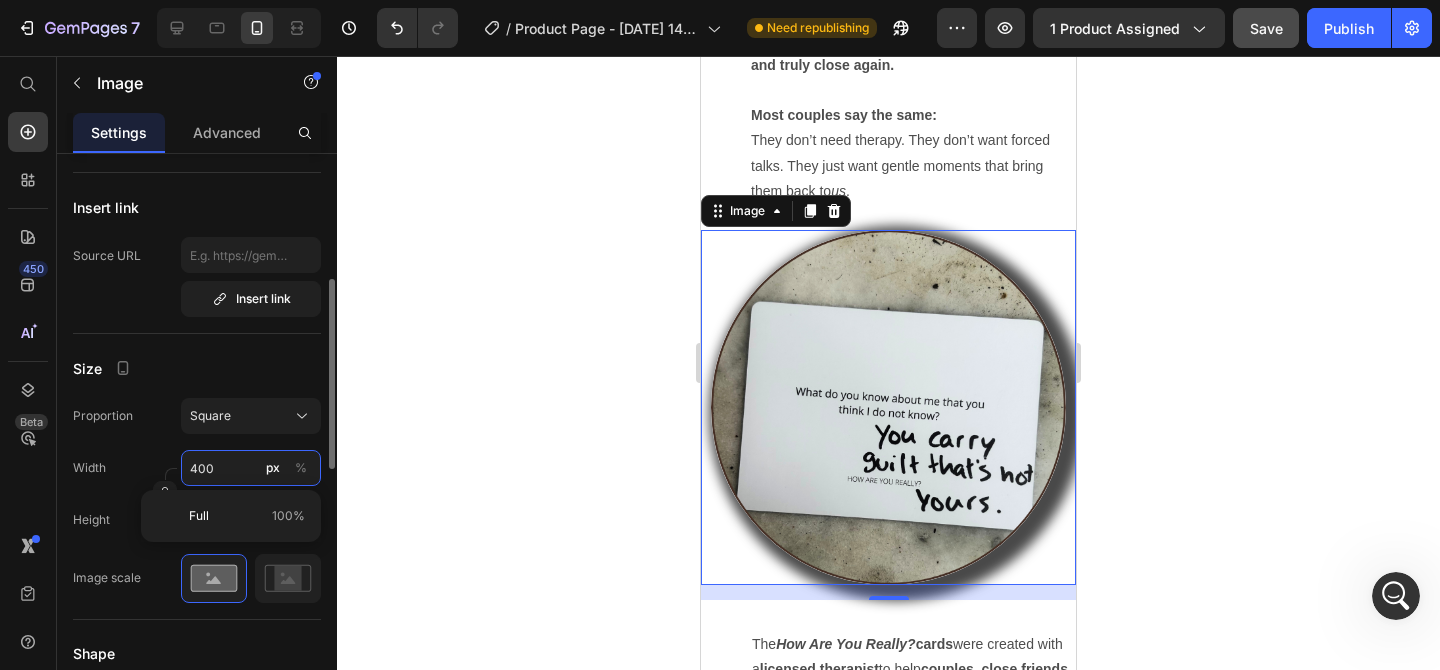 click on "400" at bounding box center (251, 468) 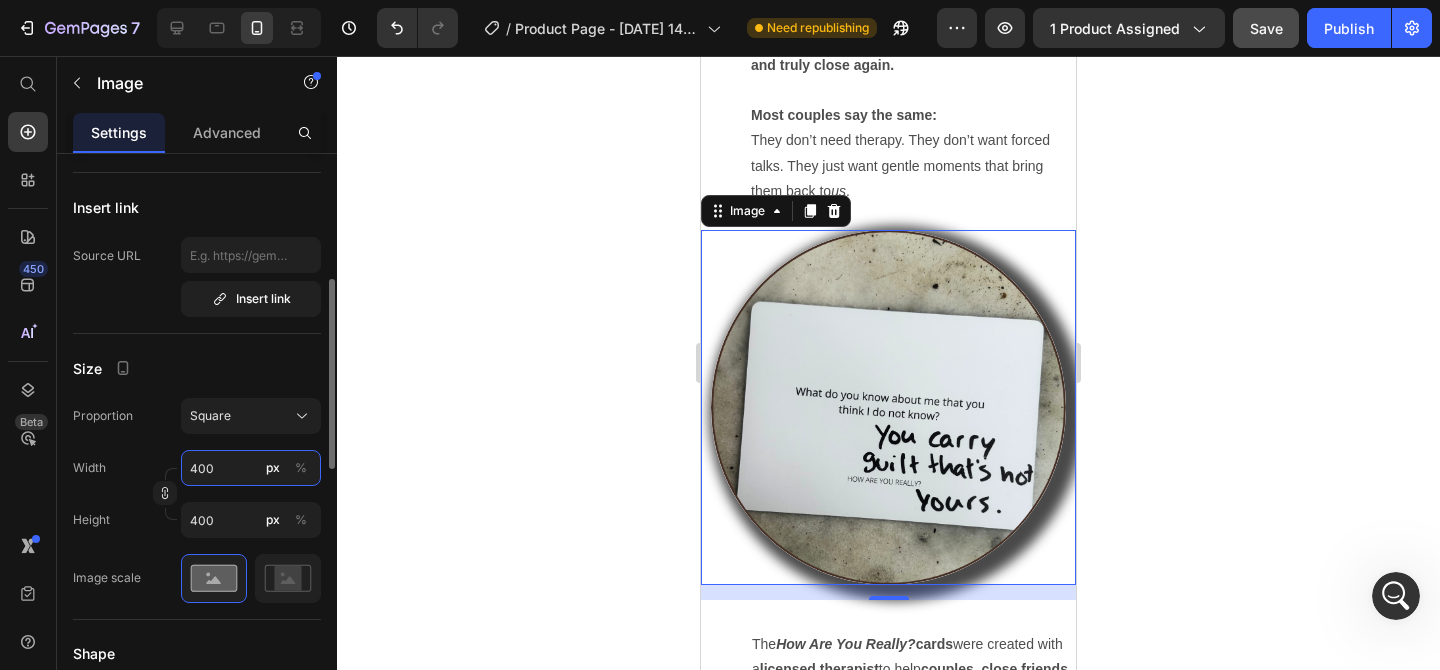 click on "400" at bounding box center [251, 468] 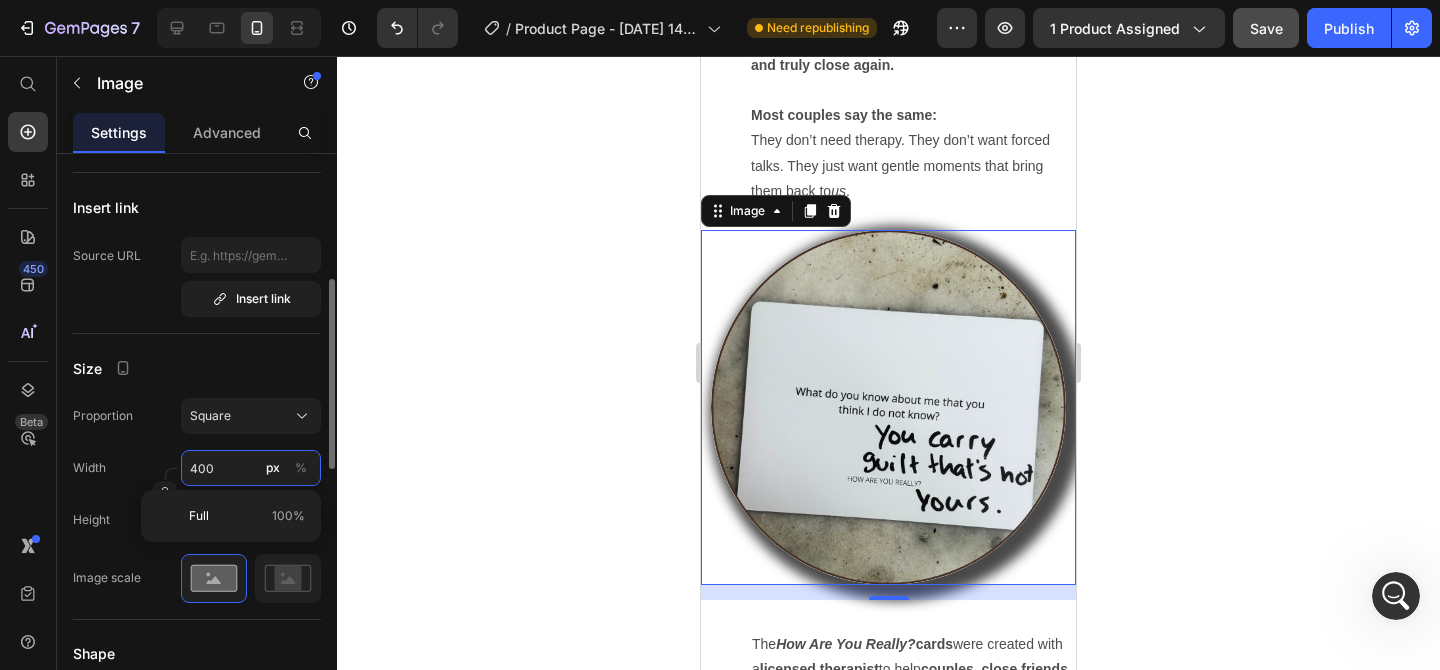 type on "3" 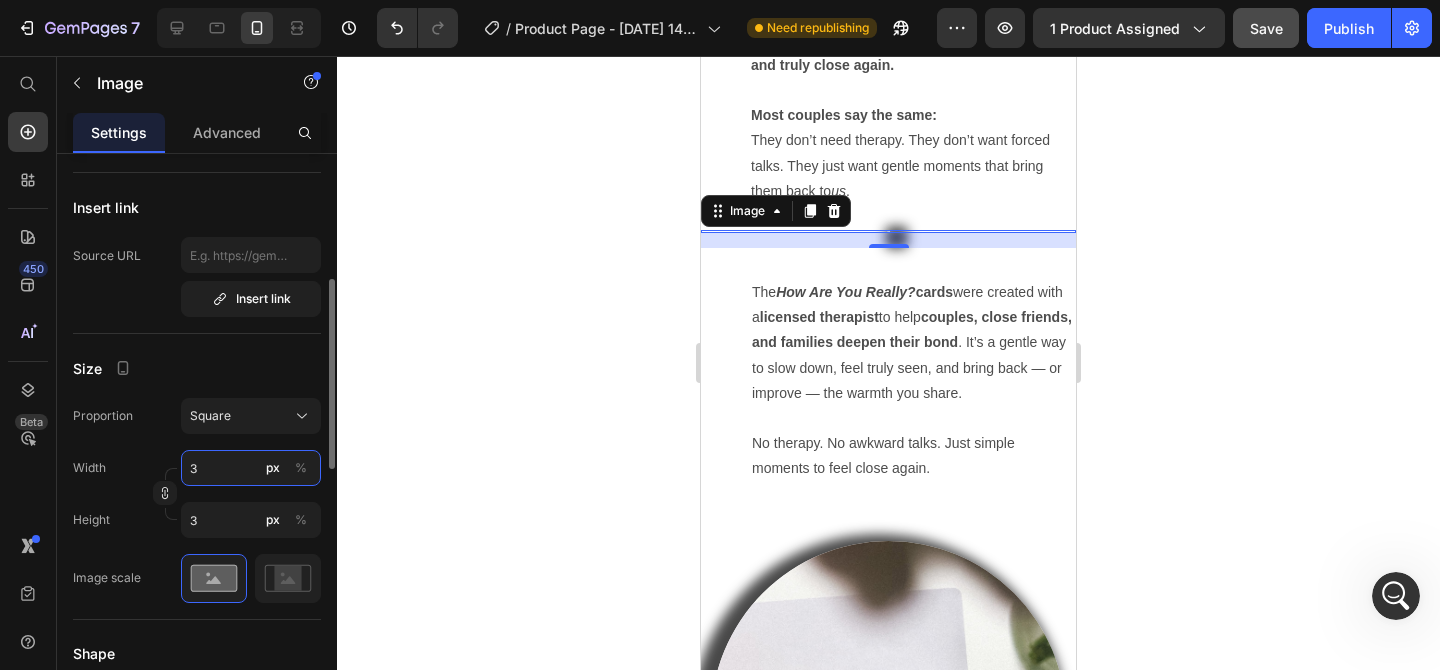 type on "35" 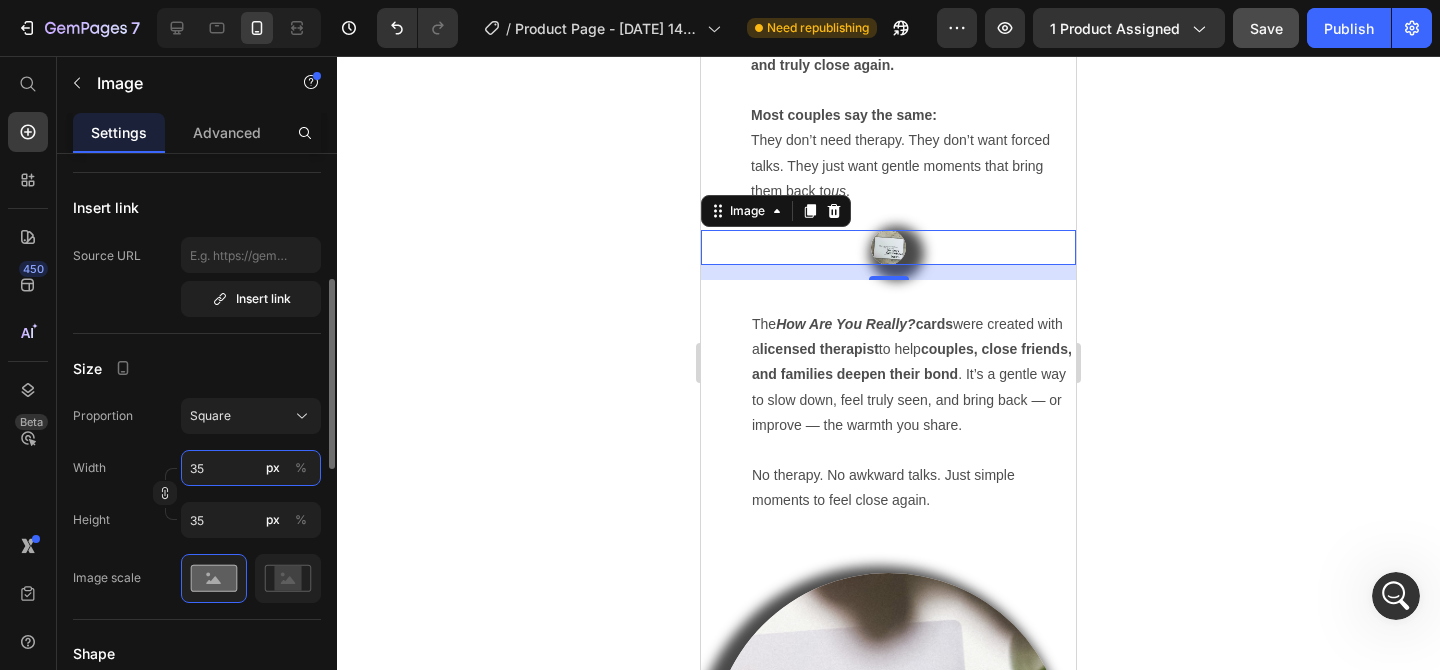type on "350" 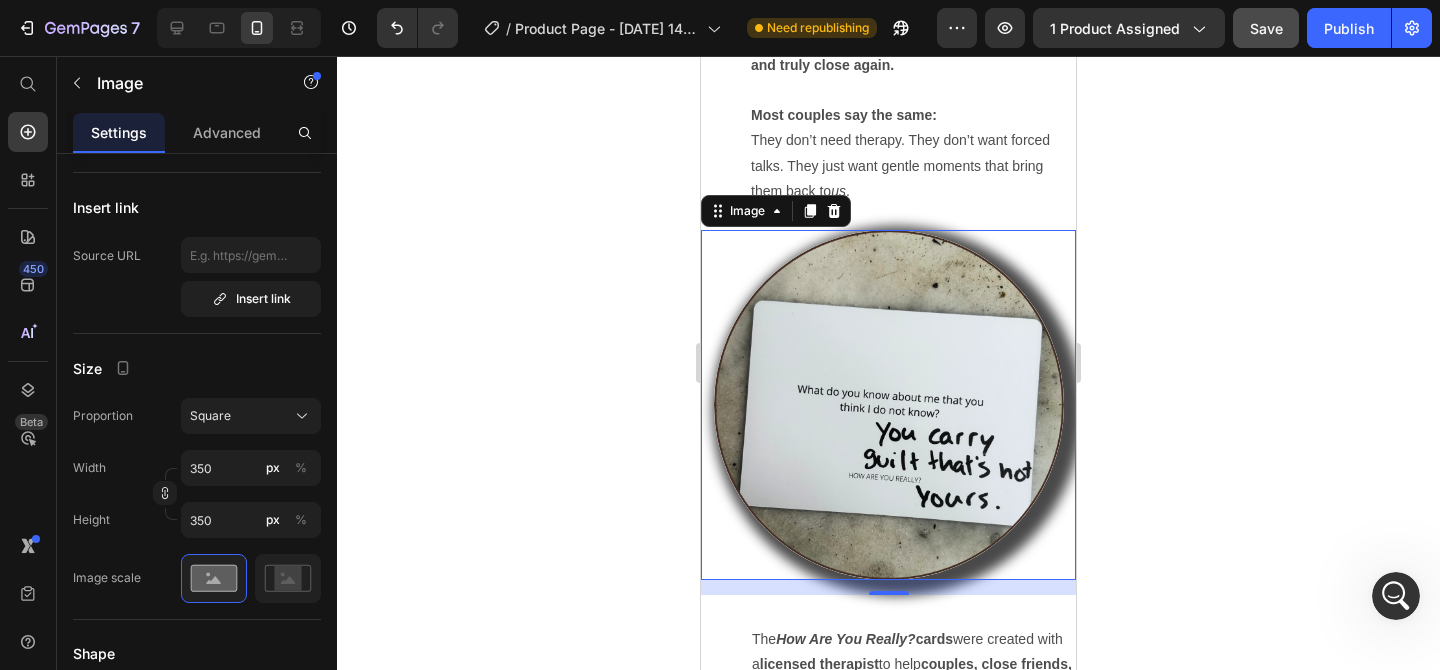 click at bounding box center (888, 1074) 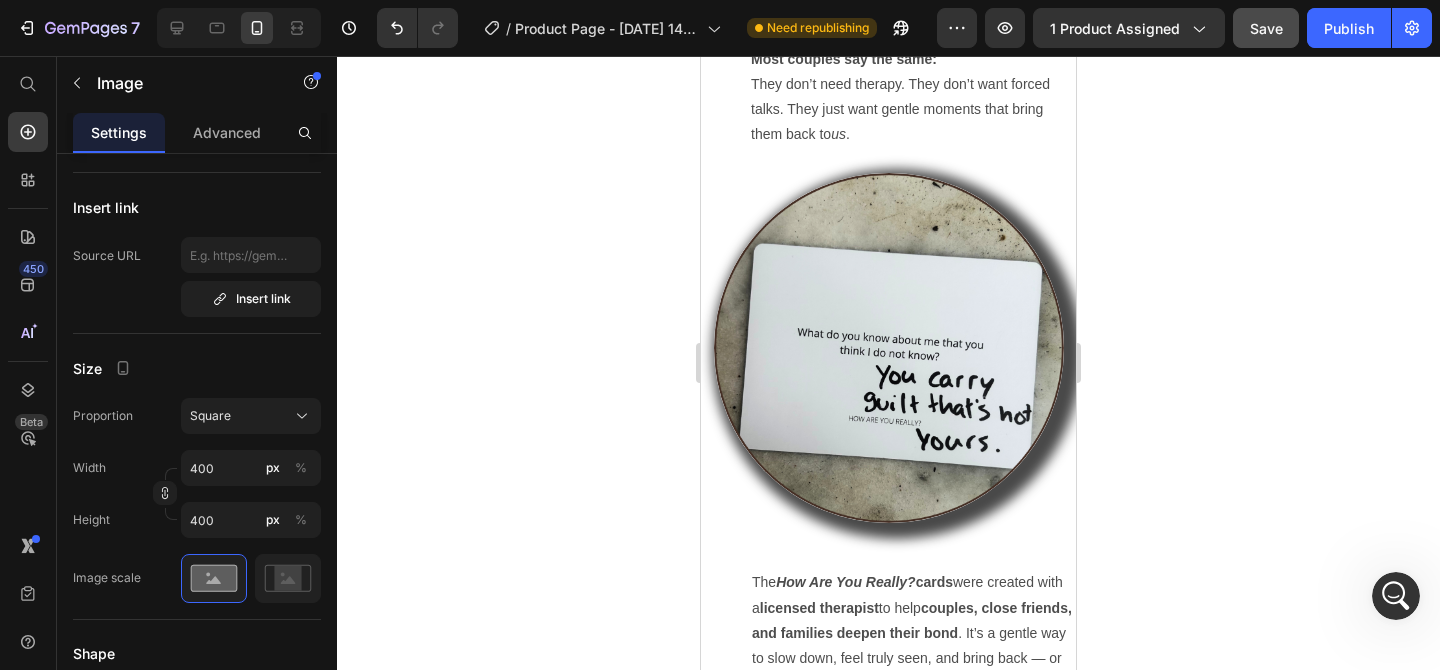 scroll, scrollTop: 2668, scrollLeft: 0, axis: vertical 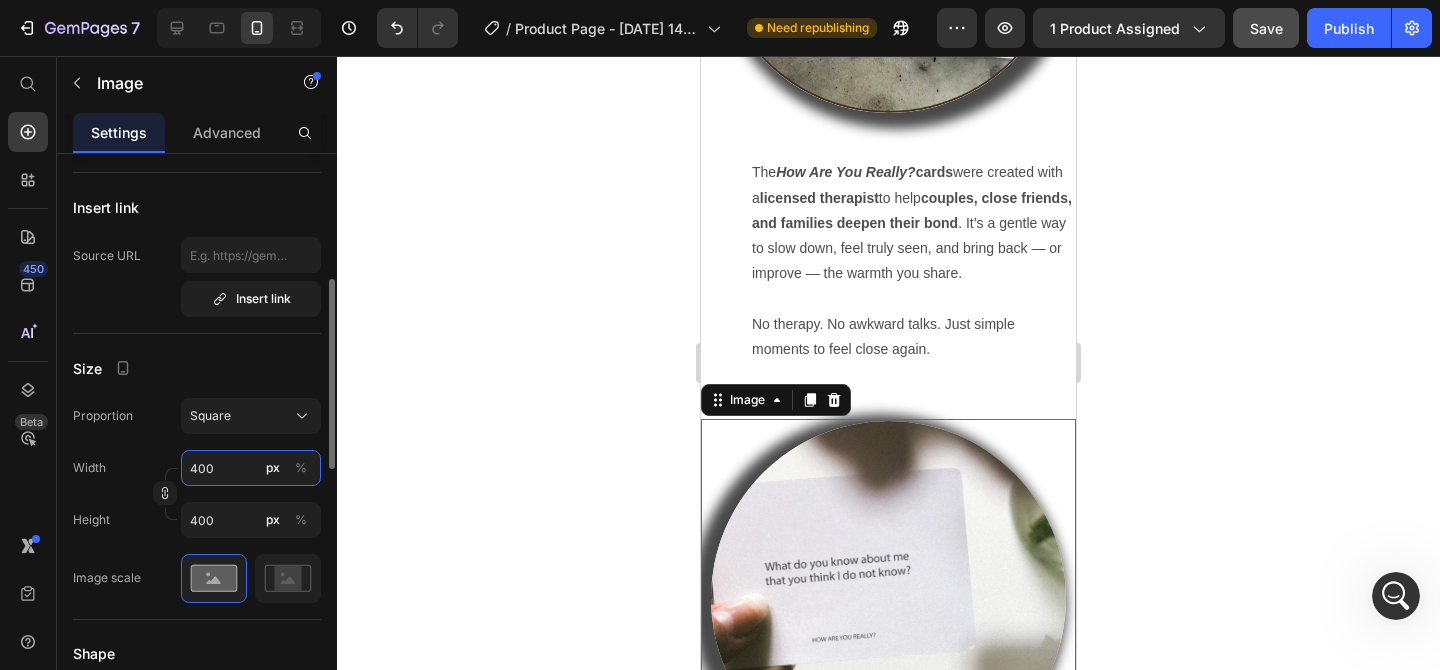 click on "400" at bounding box center [251, 468] 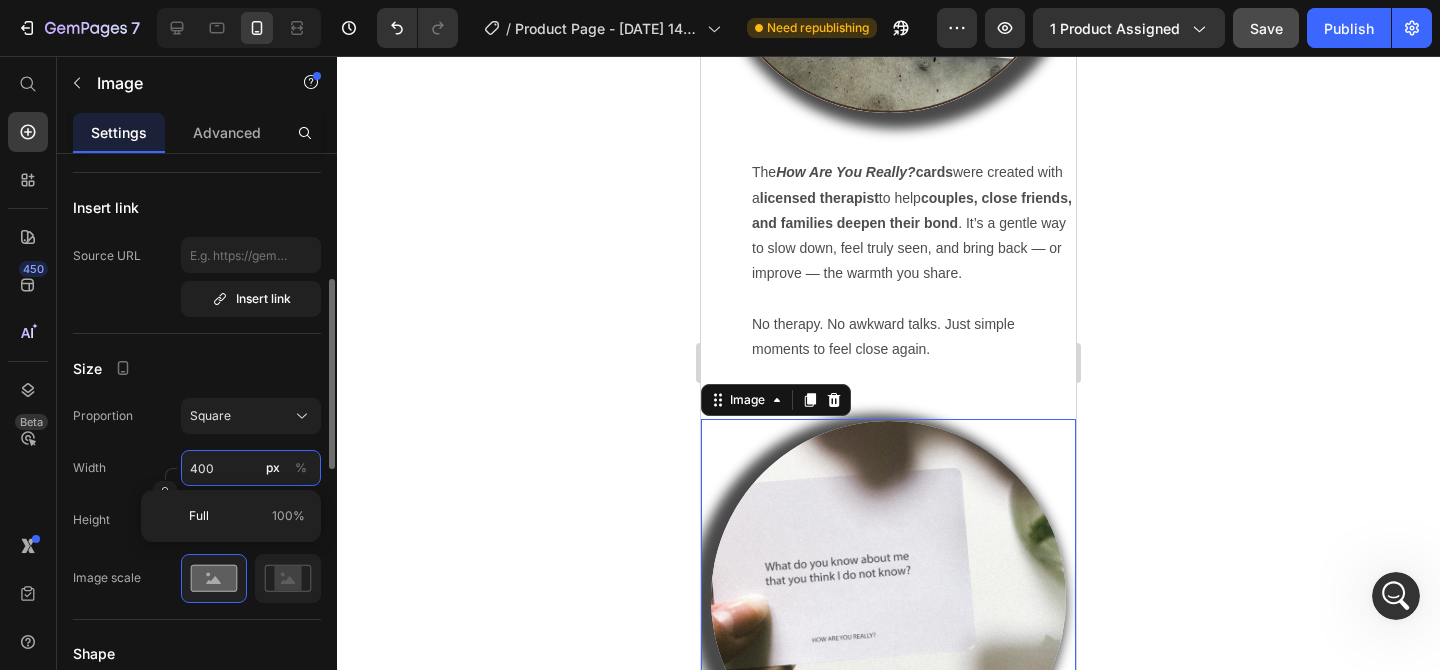 type on "3" 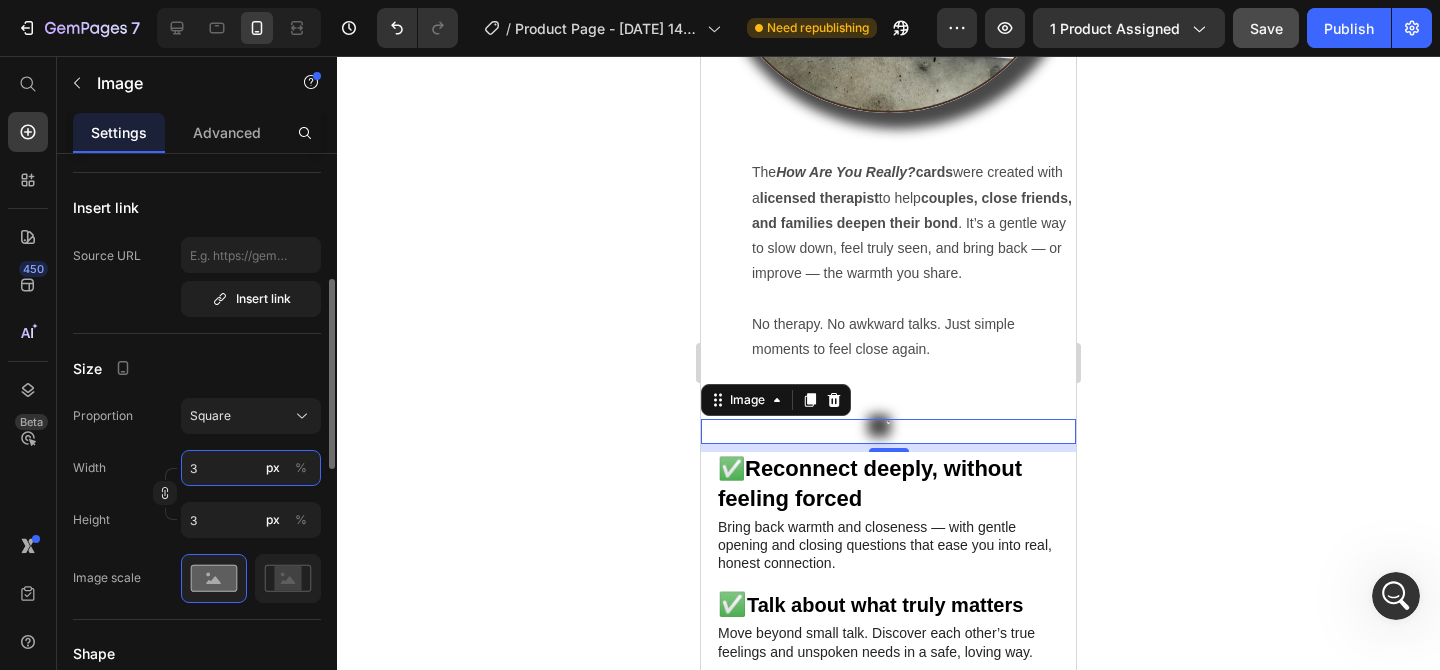 type on "36" 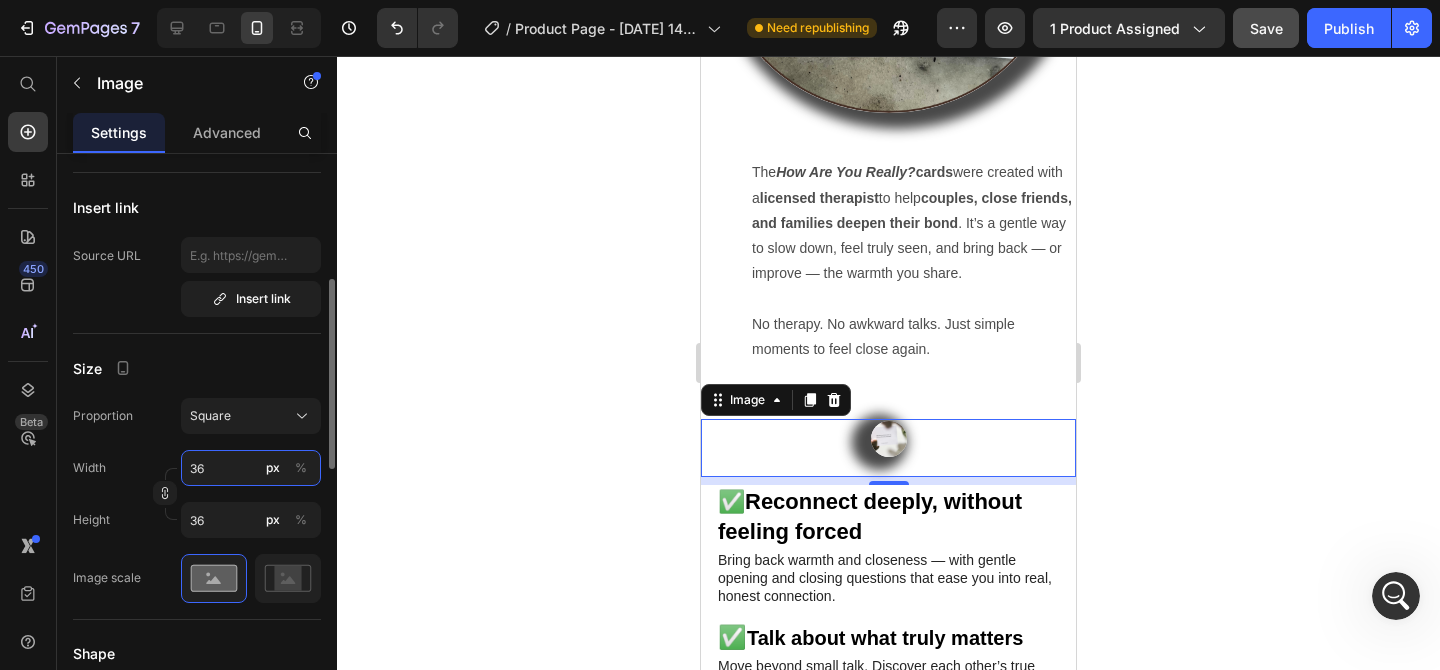 type on "3" 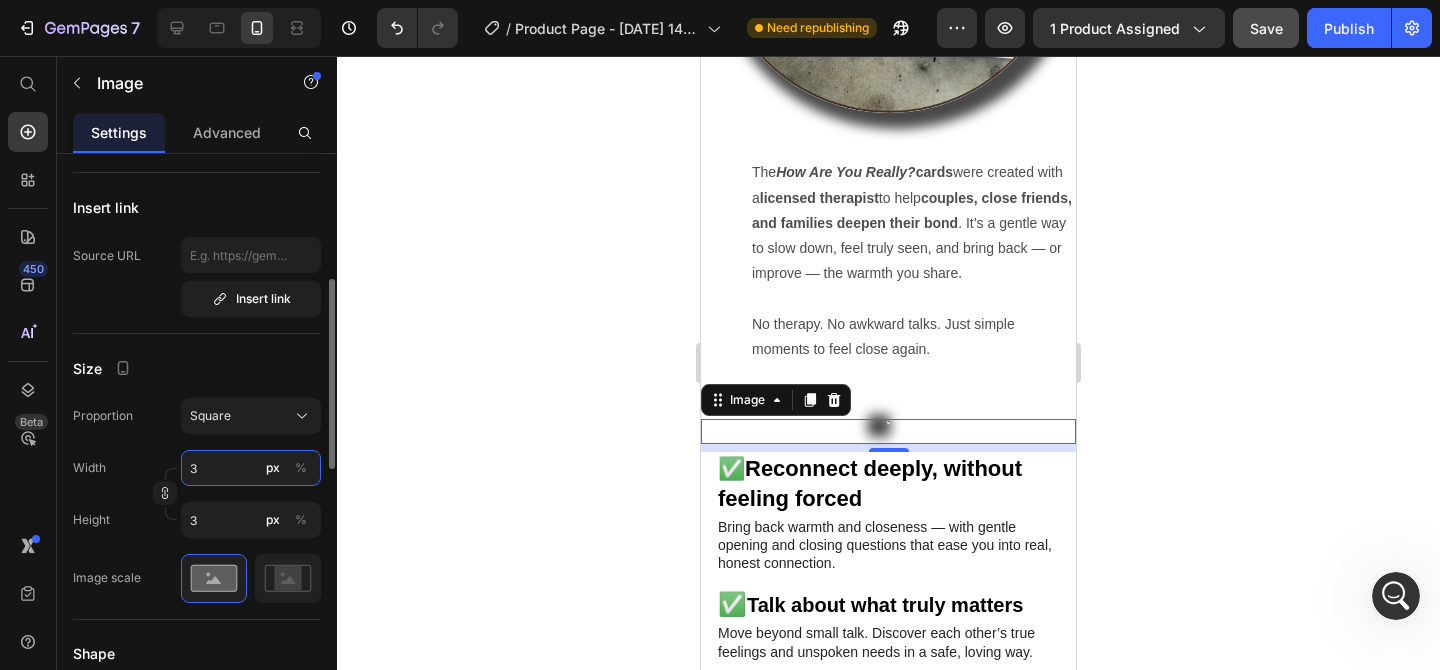 type on "35" 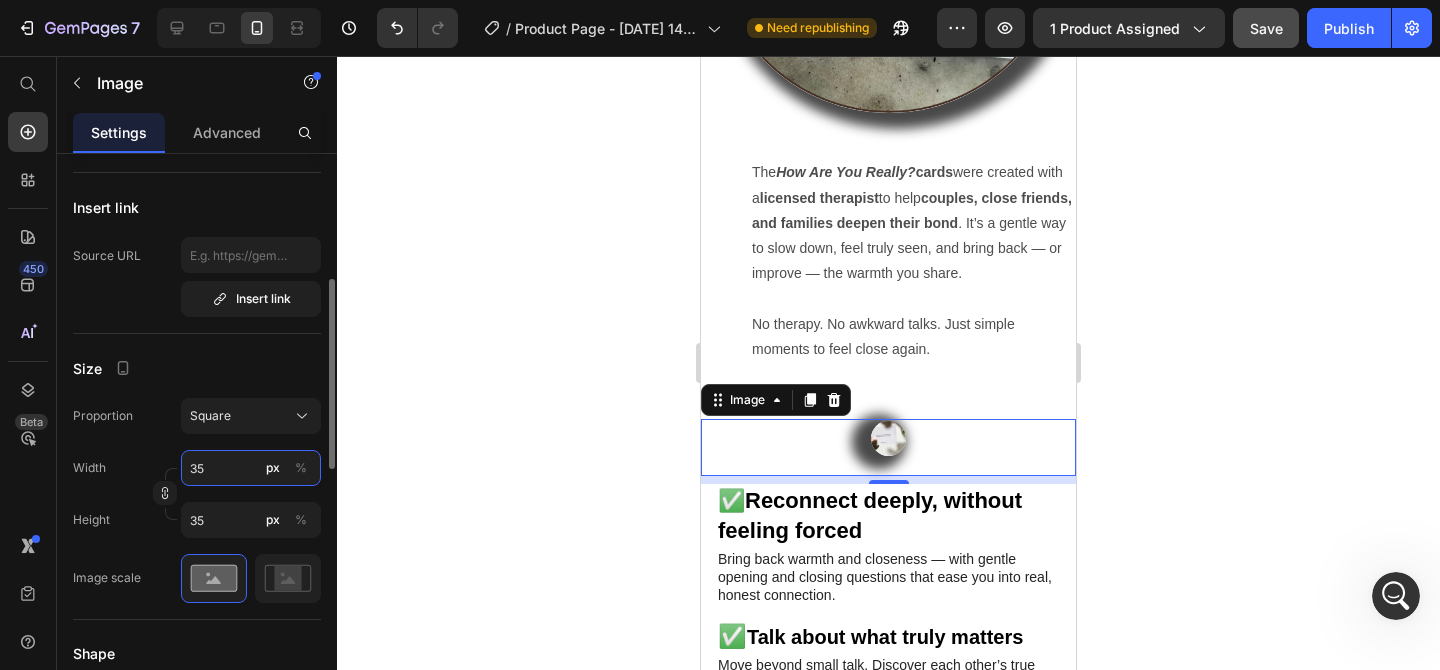 type on "350" 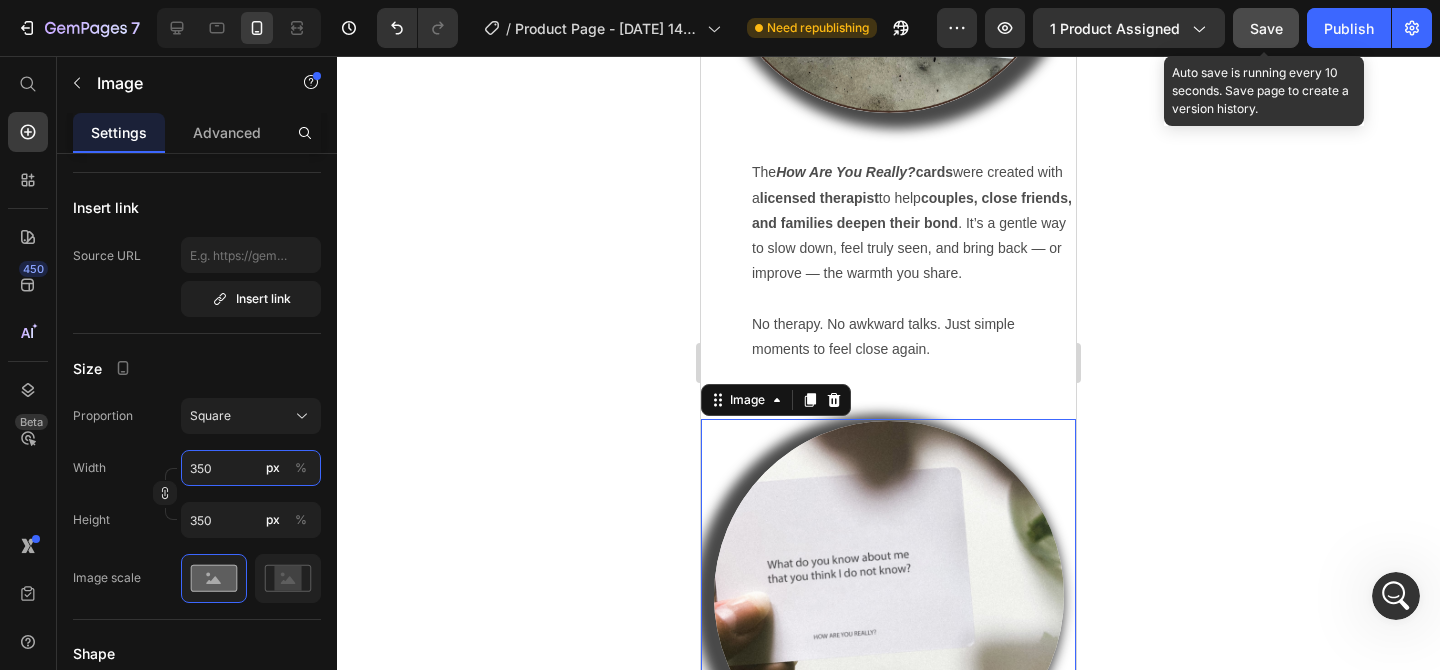 type on "350" 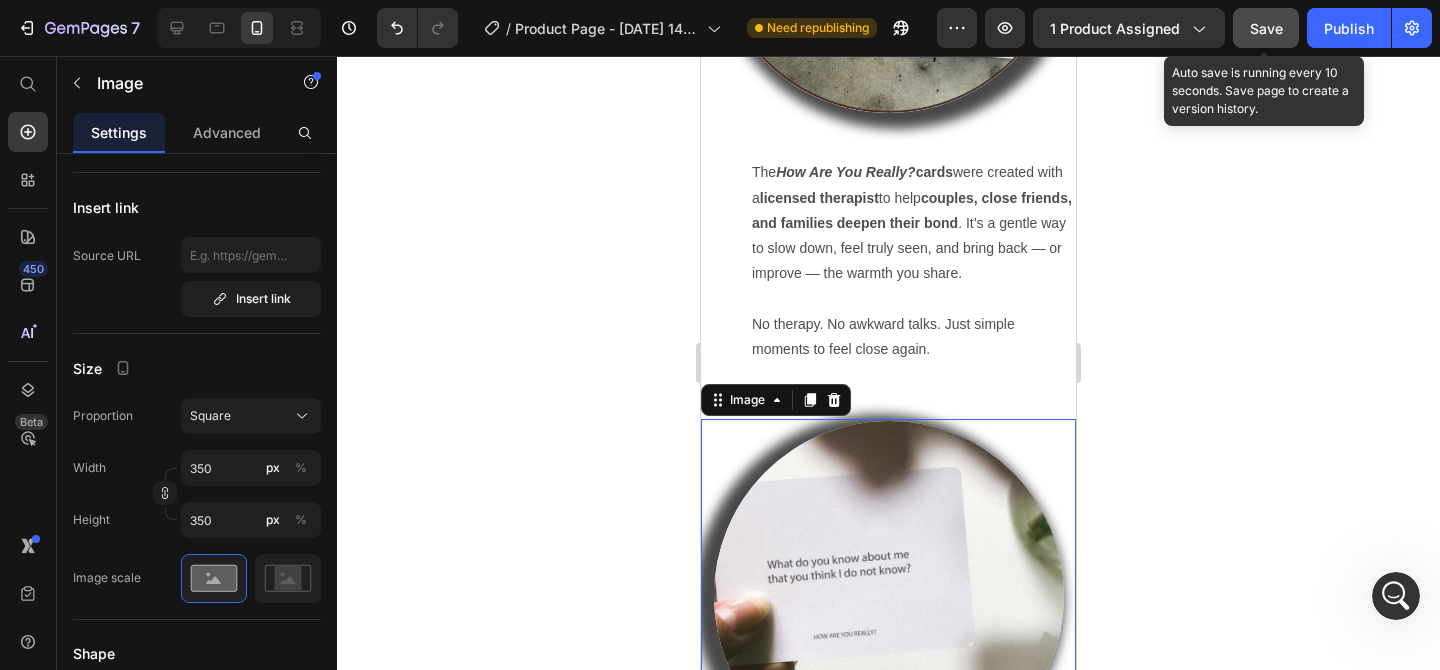 click on "Save" 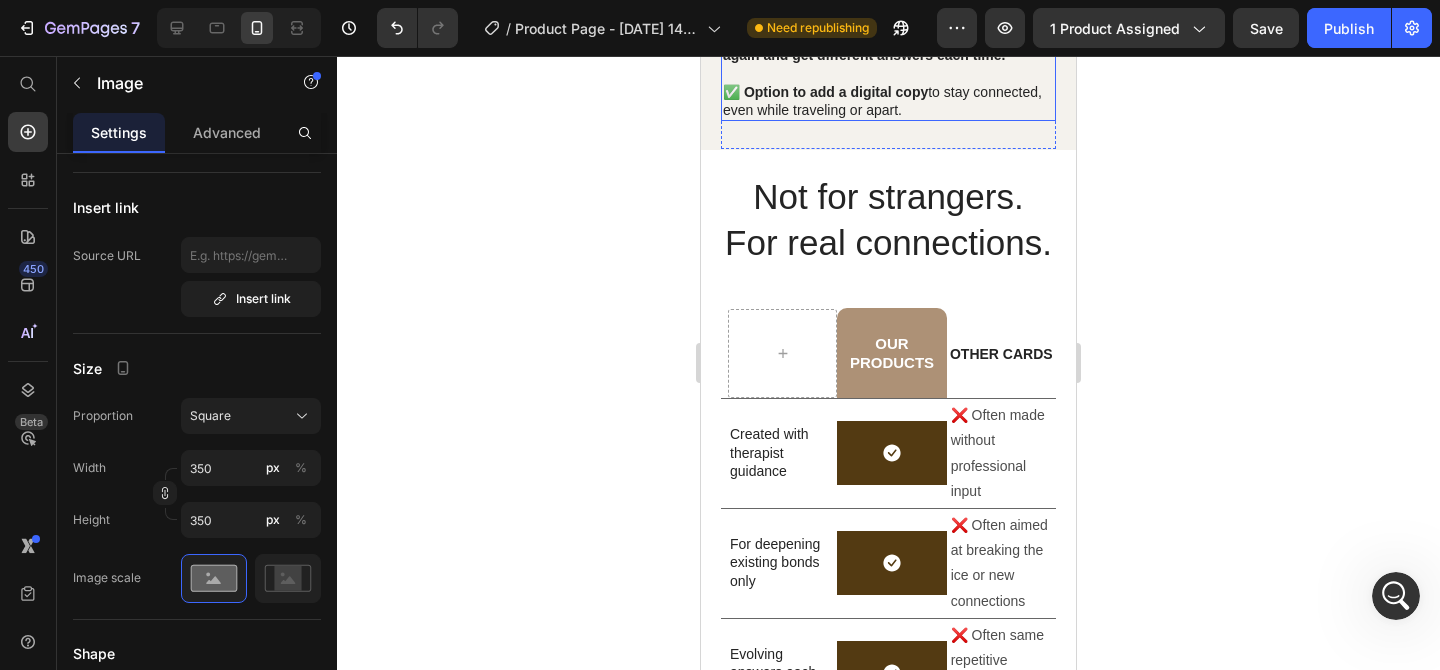 scroll, scrollTop: 4498, scrollLeft: 0, axis: vertical 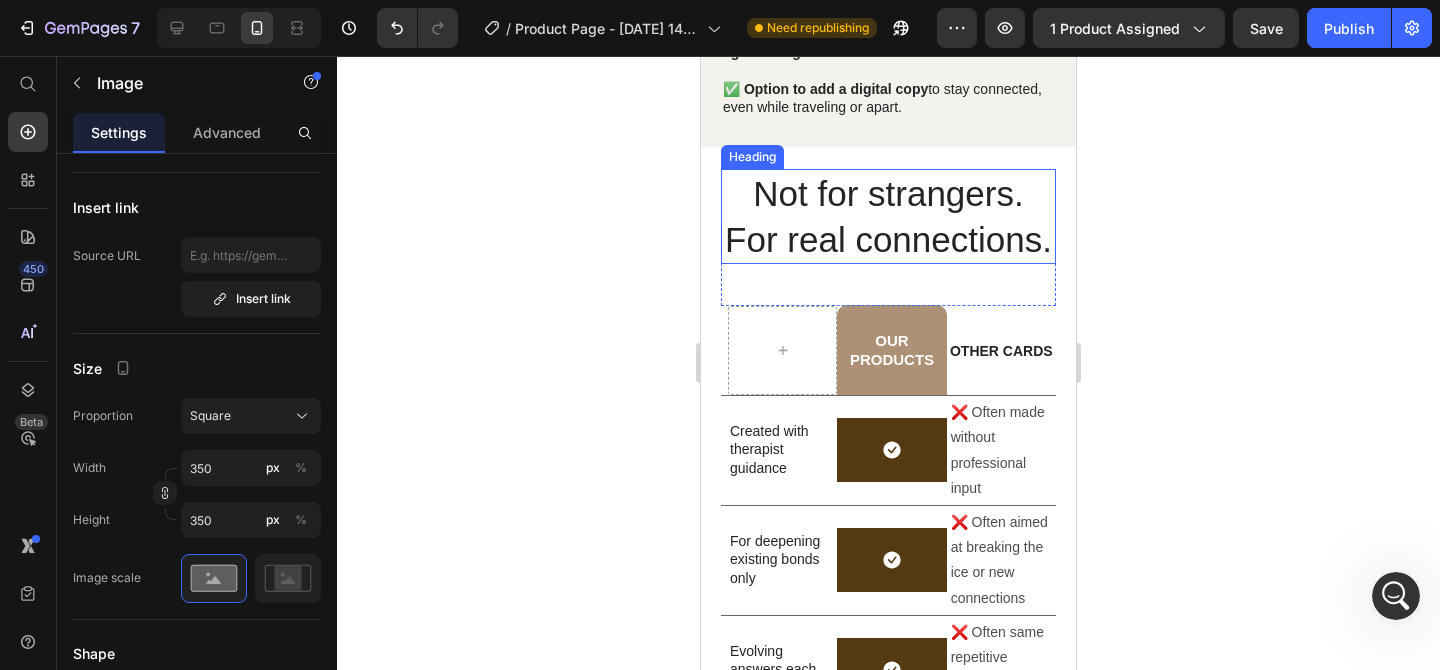 click on "Not for strangers. For real connections." at bounding box center (888, 216) 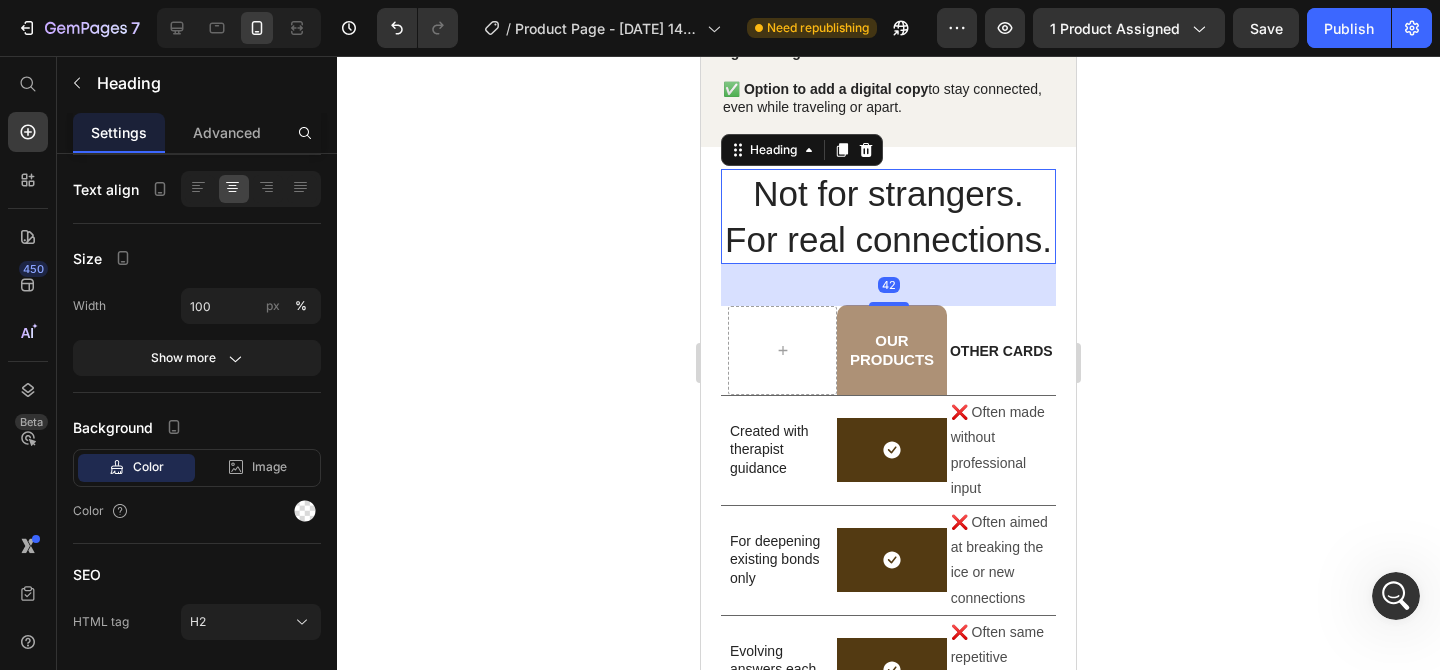 scroll, scrollTop: 0, scrollLeft: 0, axis: both 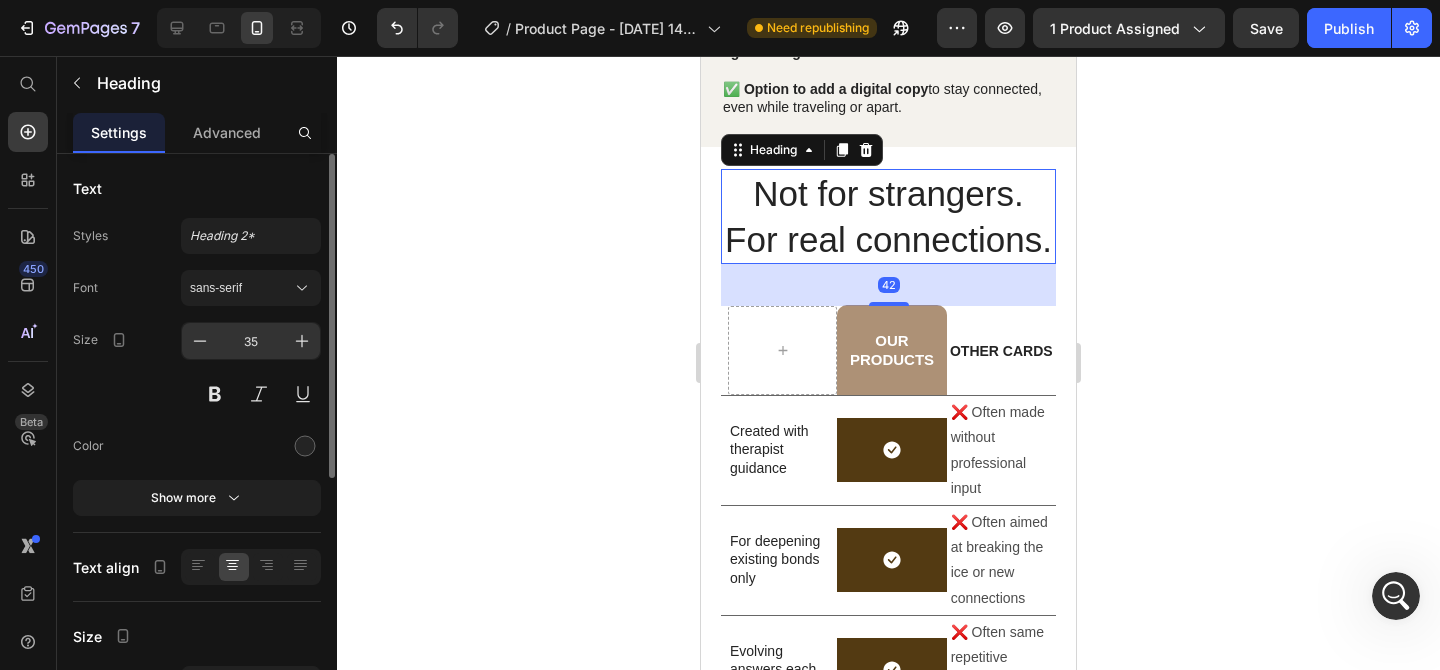 click on "35" at bounding box center [251, 341] 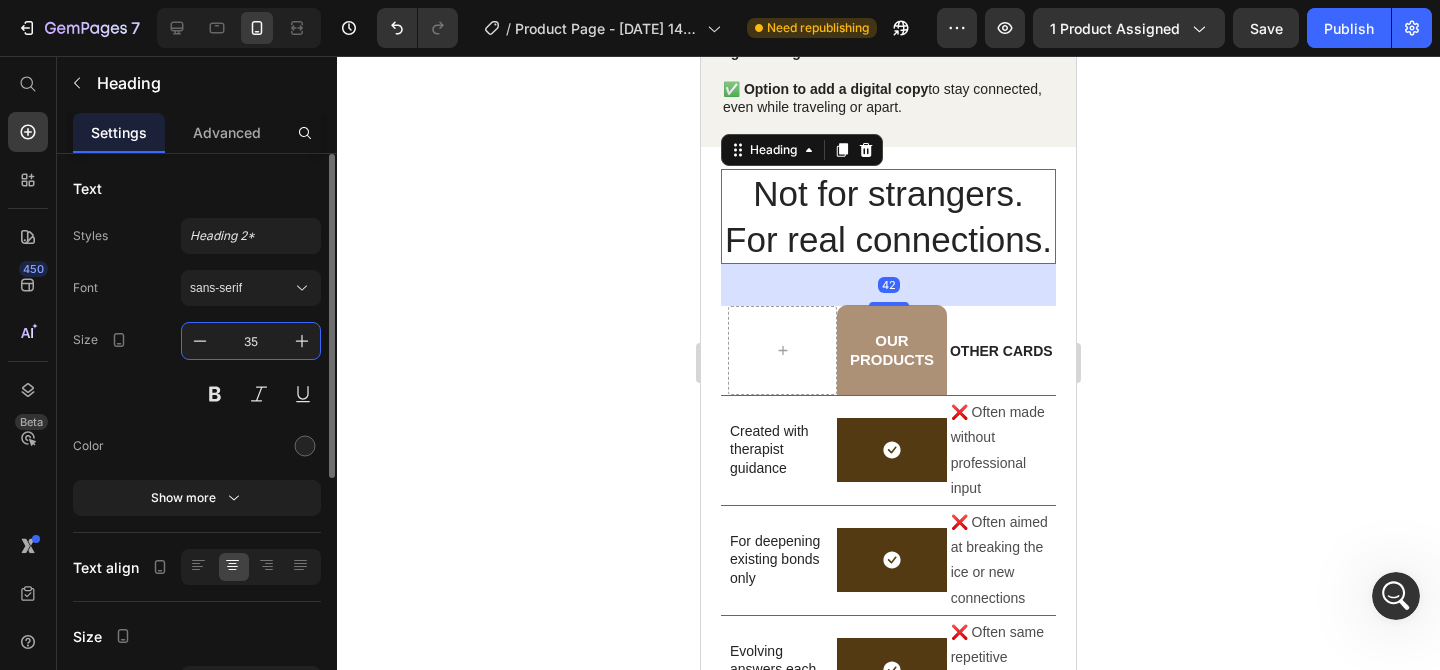 click on "35" at bounding box center (251, 341) 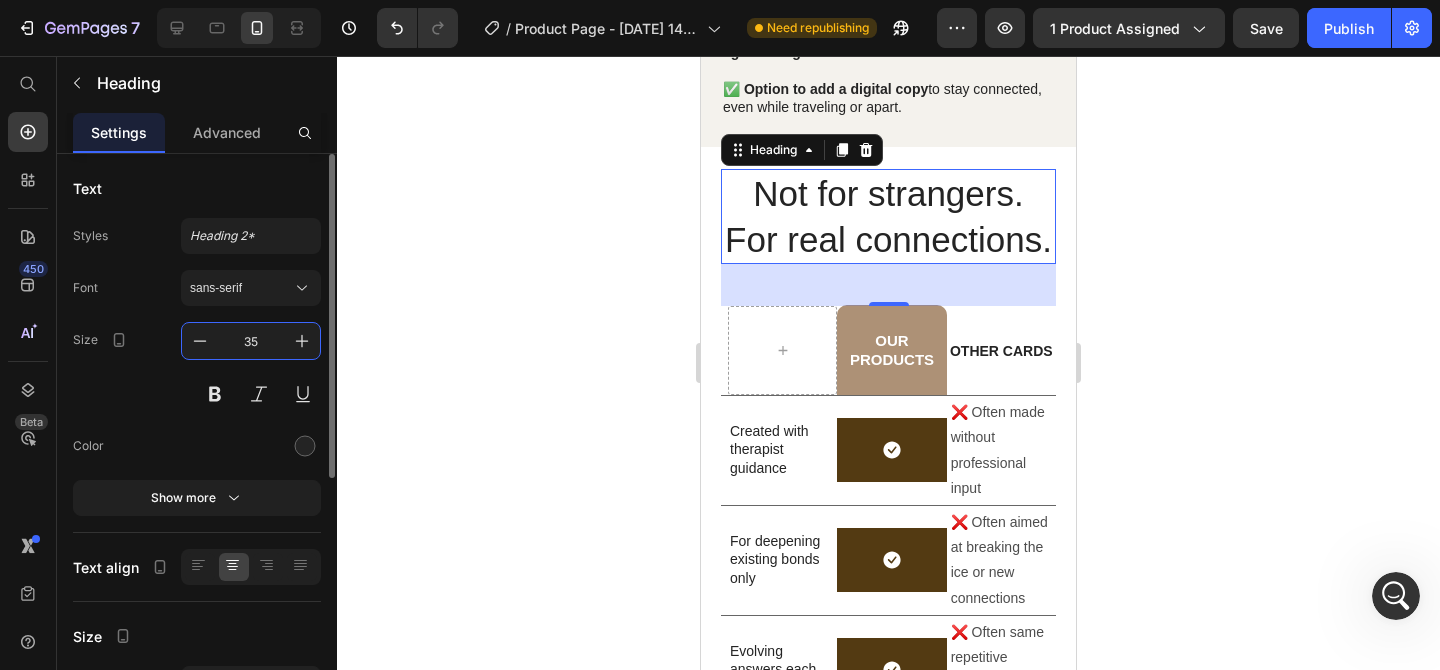 click on "35" at bounding box center (251, 341) 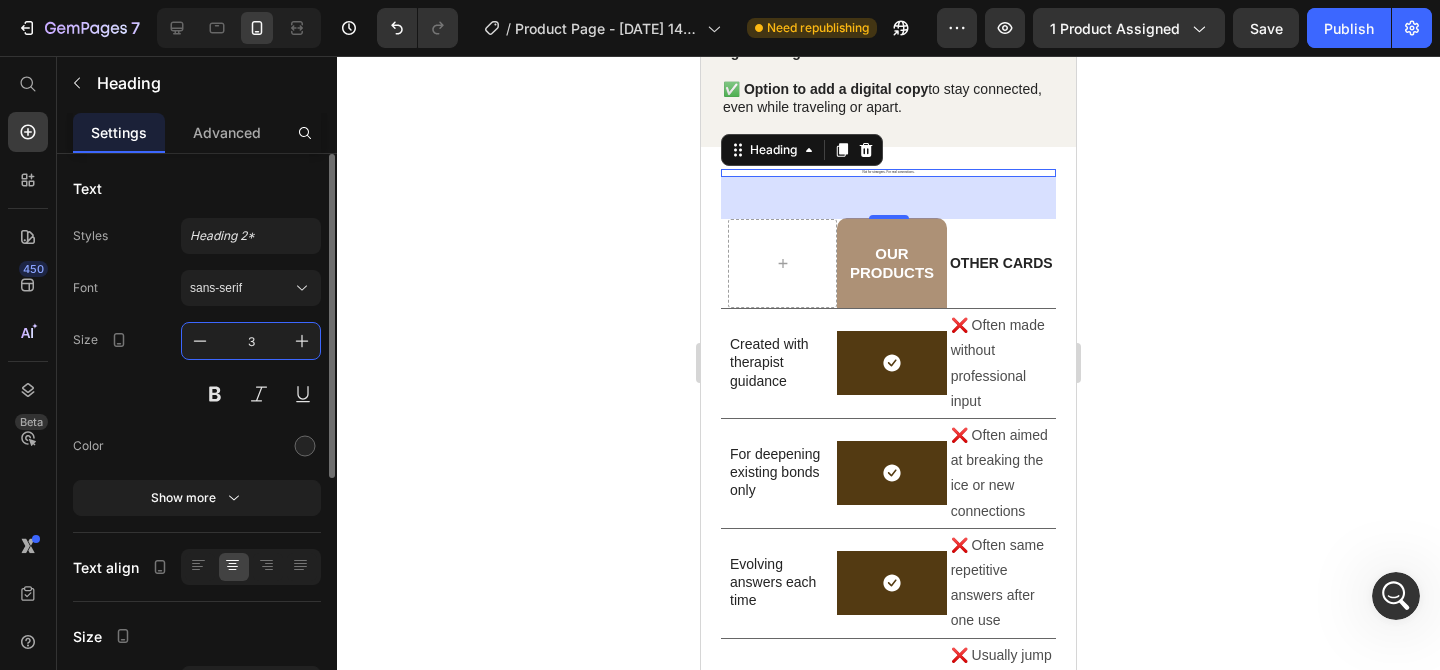 type on "30" 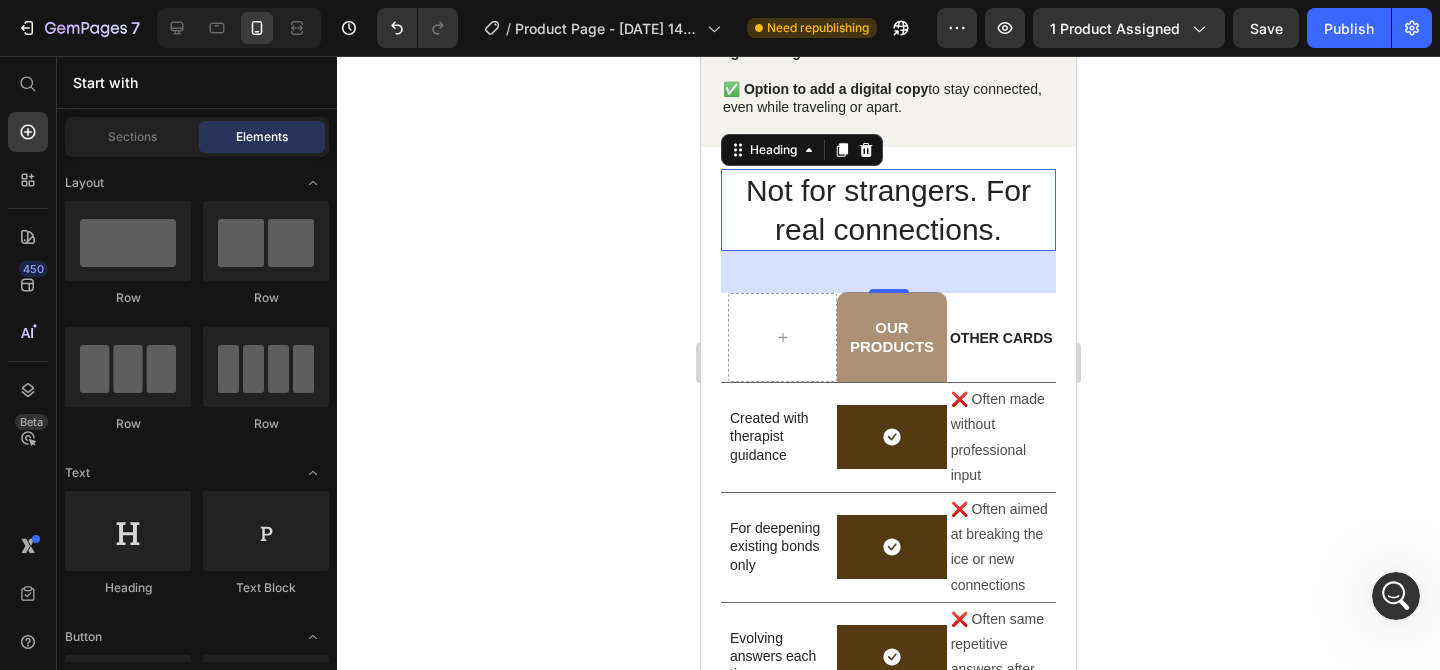 click on "Image Image Image Row Your new favorite connection ritual — all in one deck Heading ✅ Opening and closing questions.  Ease into deep talks and end on a warm, safe note.   ✅ 55 deep questions  and  15 tasks. Each question and task invites deep reflection and real openness.   ✅ Reviewed and approved by a therapist. Designed to support you at home, whether you’re in therapy or simply want to feel closer.   ✅ Designed so the same people can use them again and get different answers each time.   ✅ Option to add a digital copy  to stay connected, even while traveling or apart. Text Block Row Row Section 4 Not for strangers. For real connections. Heading   42 Row
OUR PRODUCTS Heading Row OTHER CARDS Text Block Row Created with therapist guidance Text Block
Icon Row  ❌ Often made without professional input Text Block Row For deepening existing bonds only Text Block
Icon Row  ❌ Often aimed at breaking the ice or new connections Text Block Row Evolving answers each time" at bounding box center [888, -28] 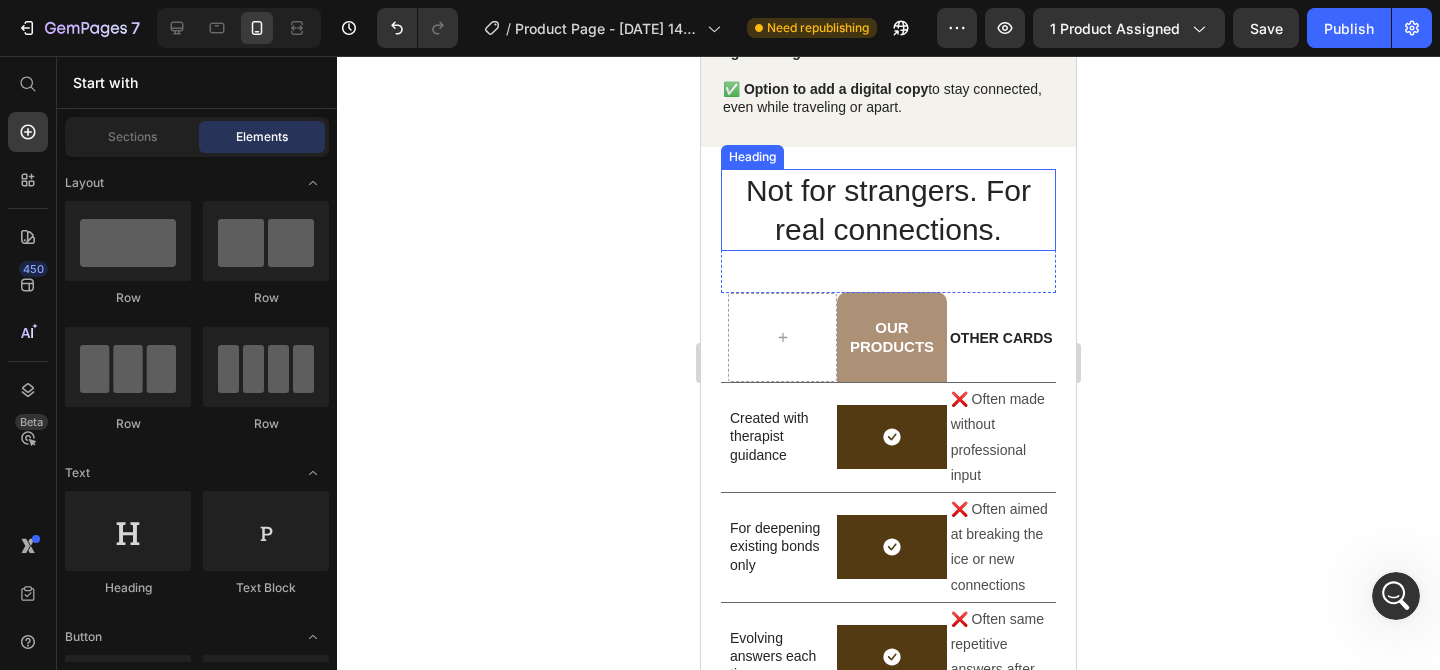 click on "Not for strangers. For real connections." at bounding box center [888, 210] 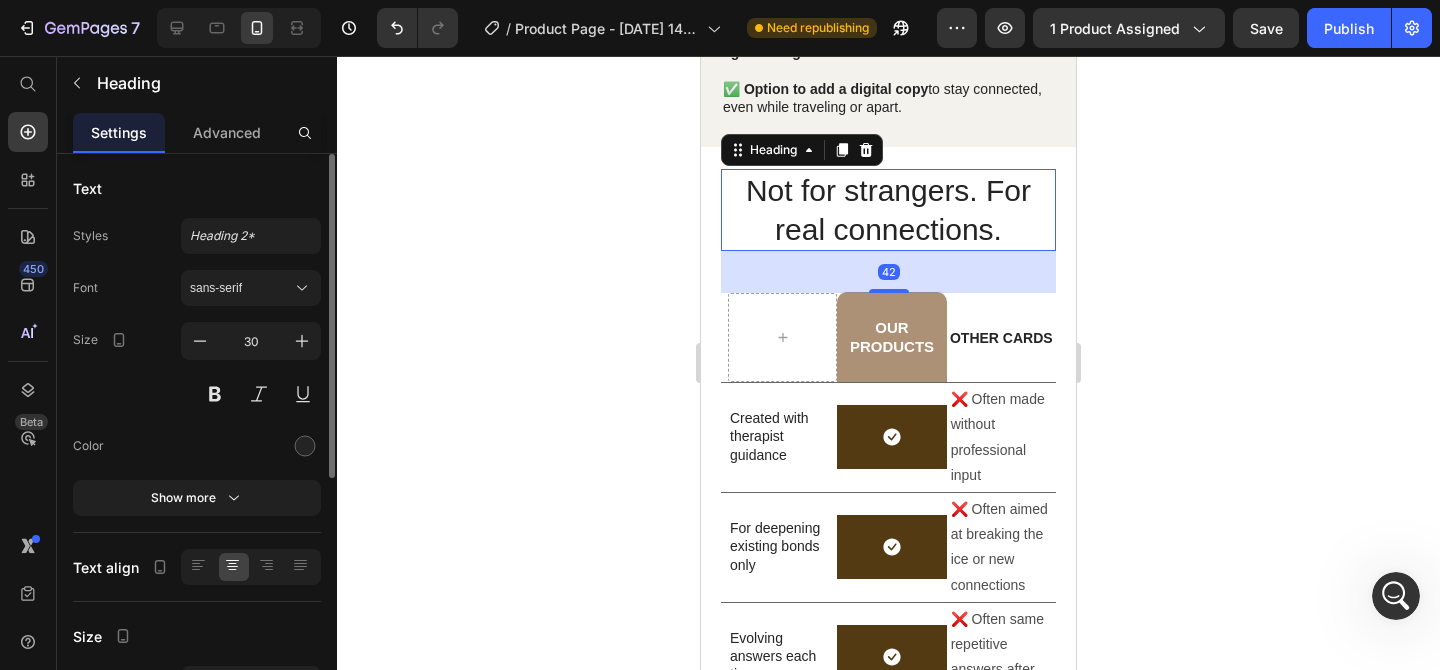 click on "Not for strangers. For real connections." at bounding box center (888, 210) 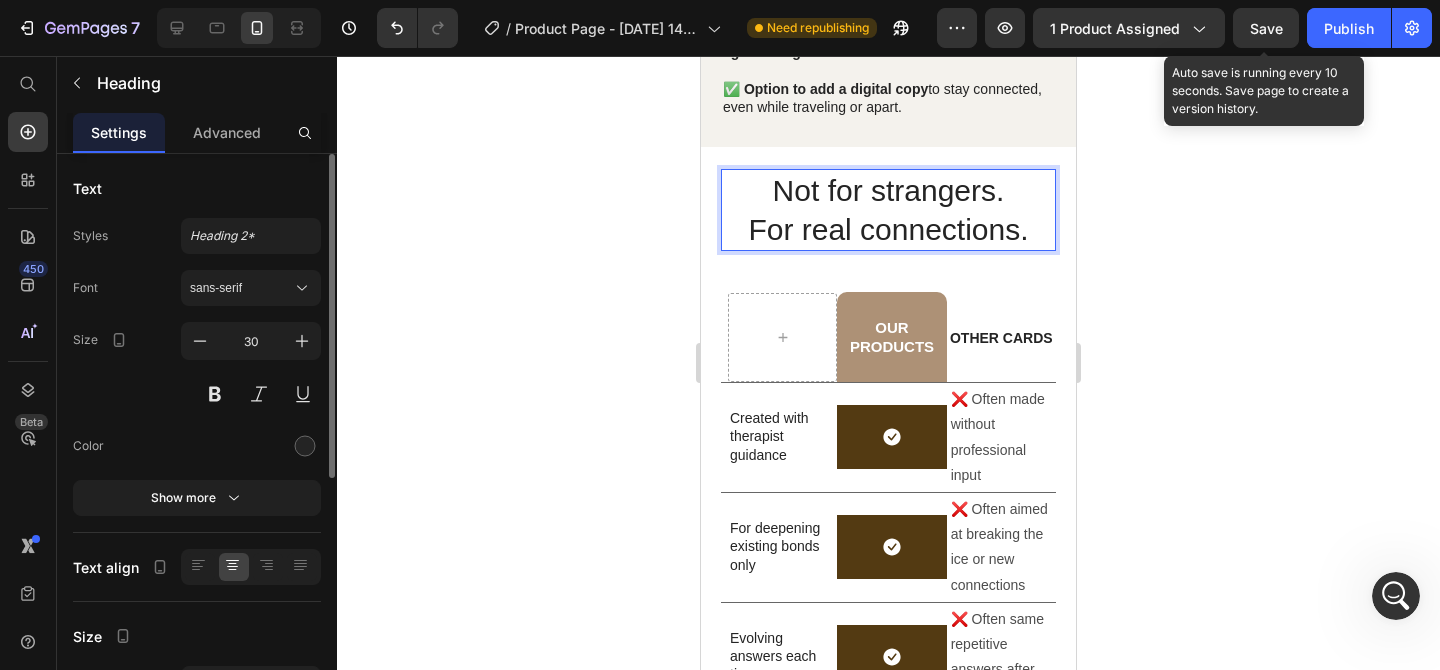 click on "Save" at bounding box center (1266, 28) 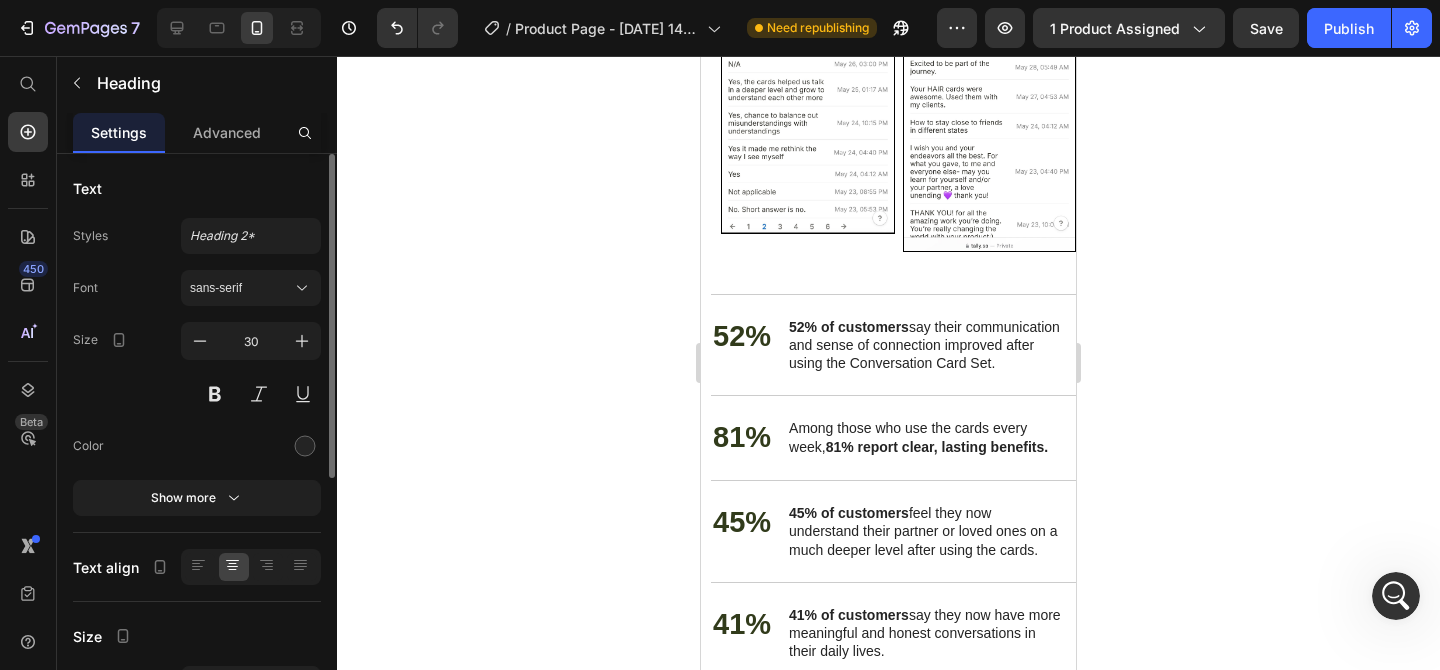 scroll, scrollTop: 6072, scrollLeft: 0, axis: vertical 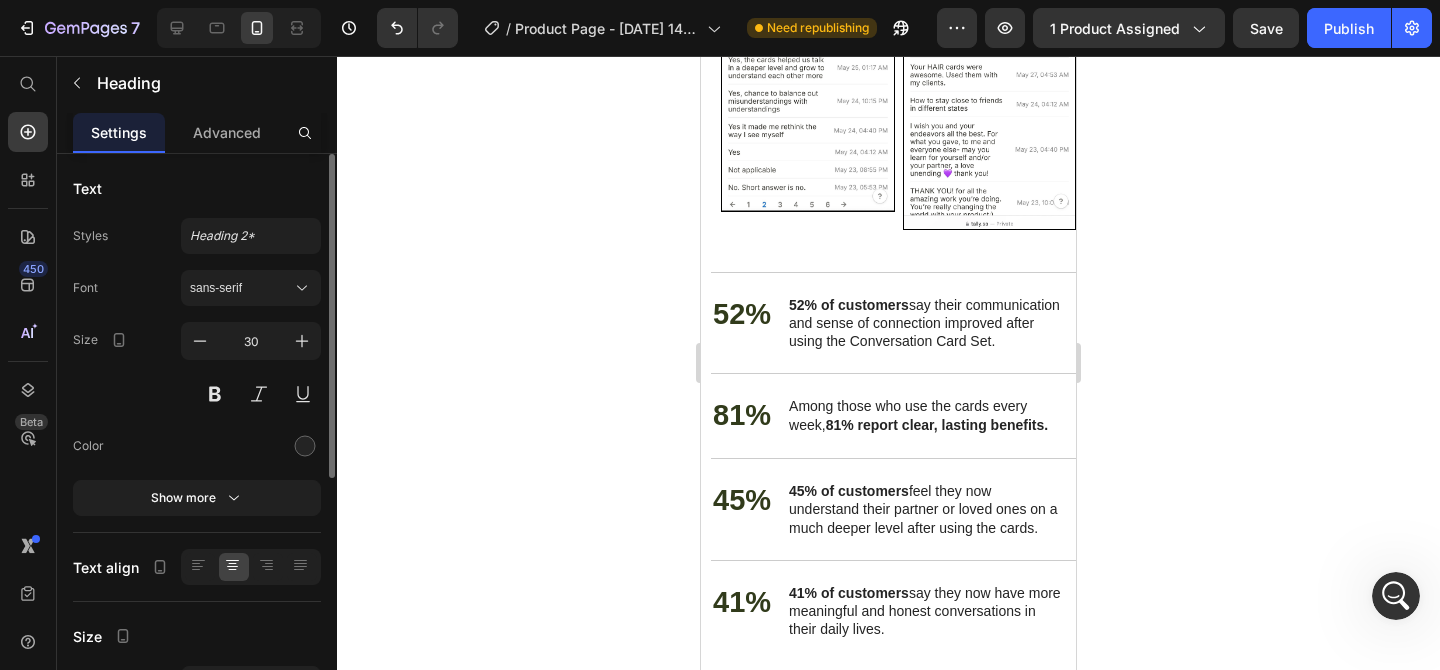 click on "Real Results from 300+ Customers (Survey)" at bounding box center [898, -274] 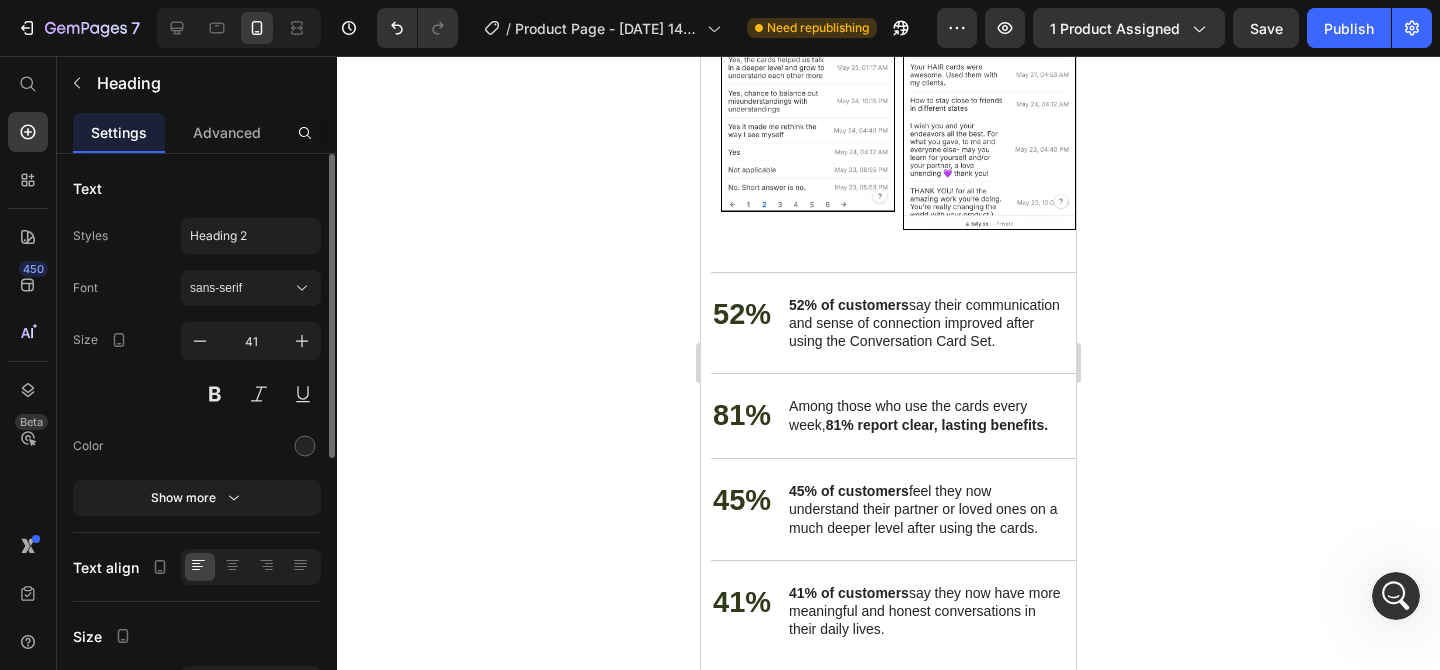 click on "Font sans-serif Size 41 Color Show more" at bounding box center [197, 393] 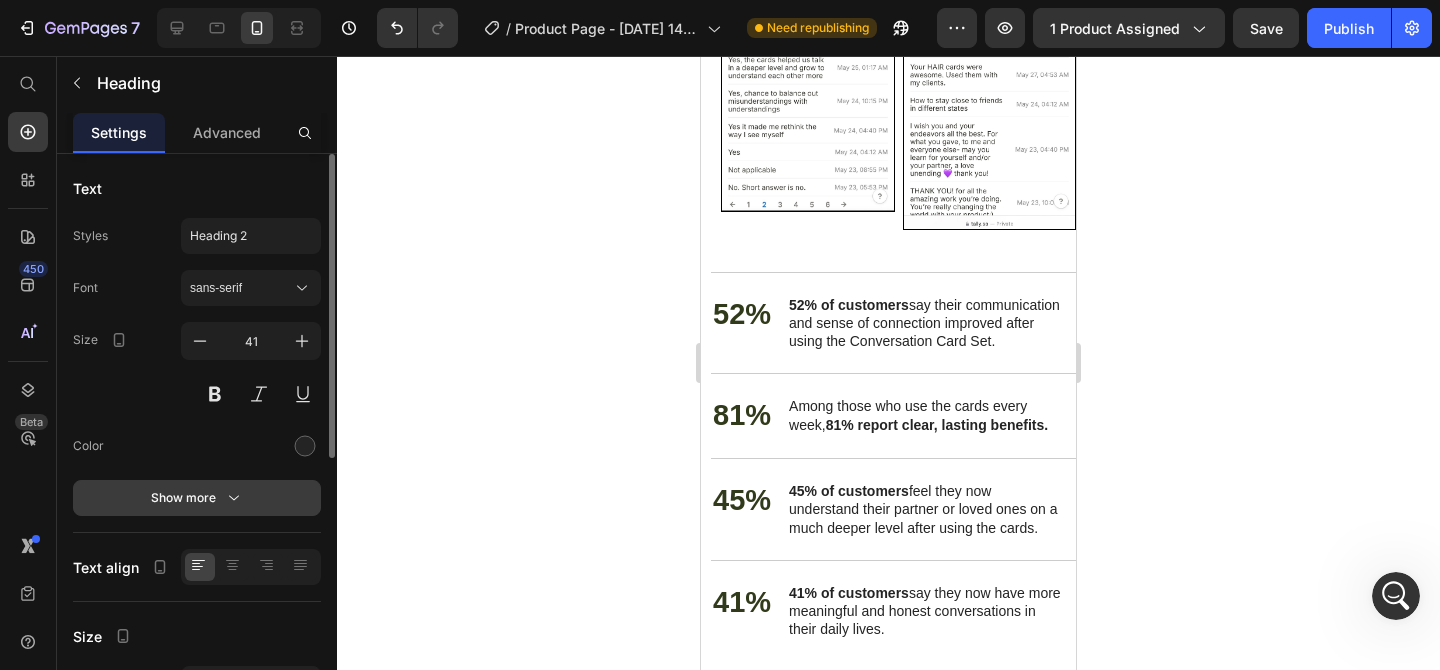 click 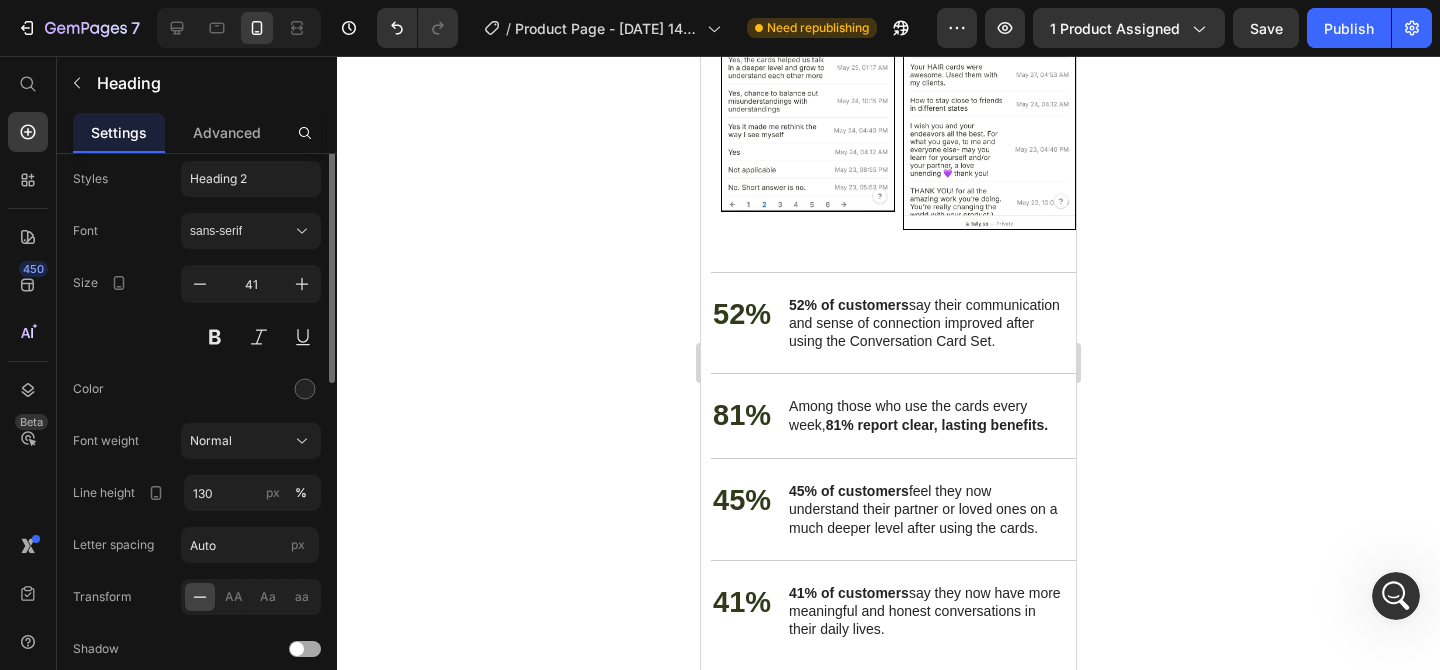 scroll, scrollTop: 59, scrollLeft: 0, axis: vertical 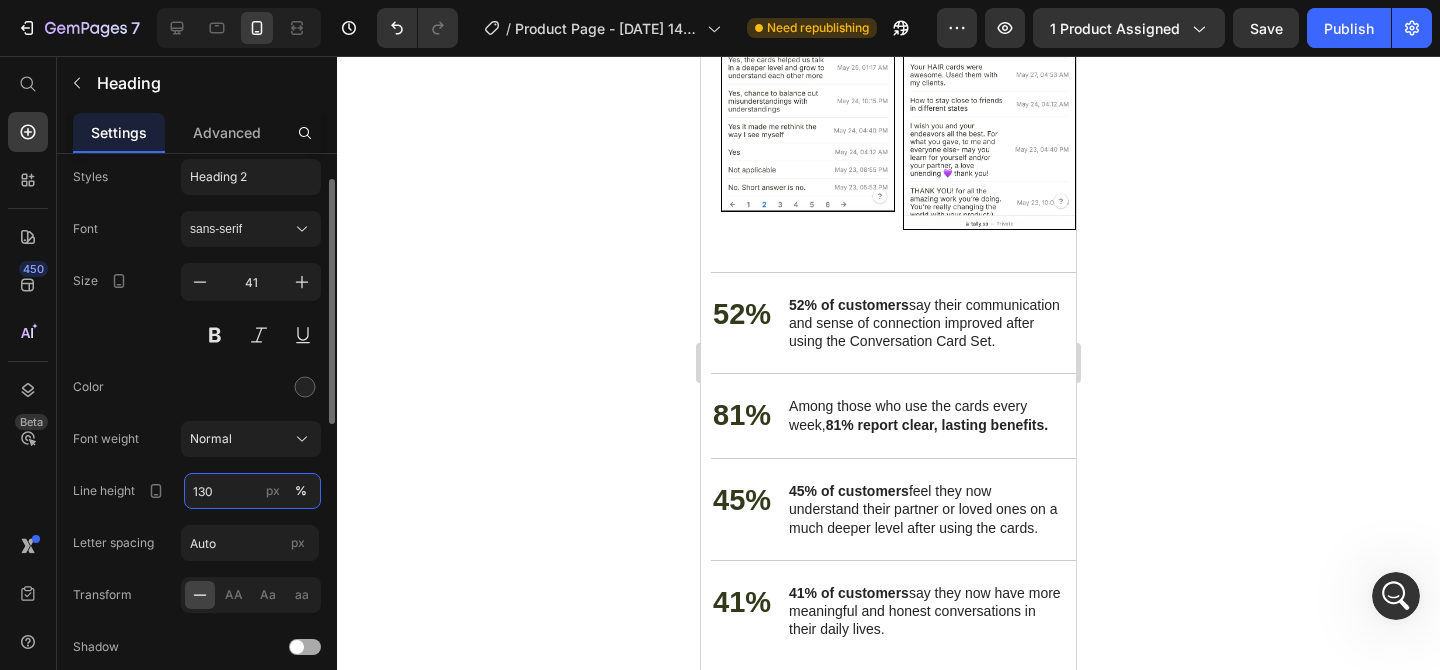 click on "130" at bounding box center (252, 491) 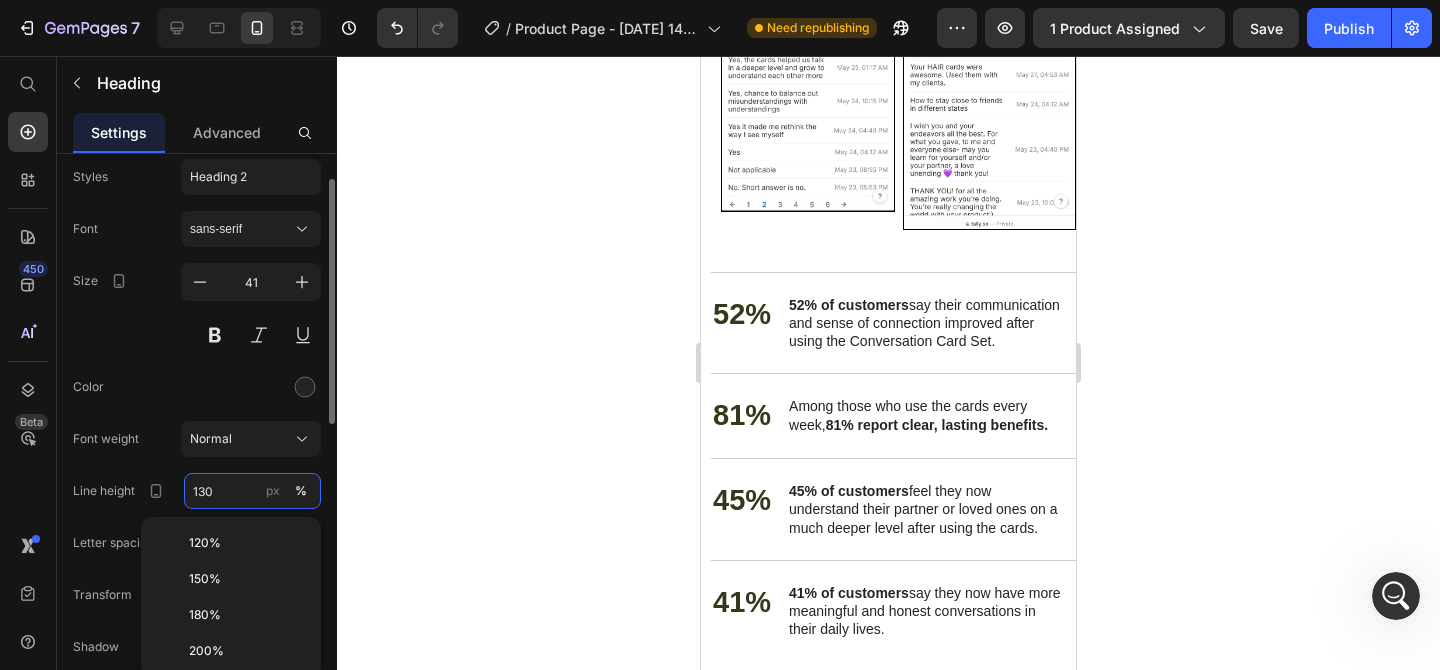 click on "130" at bounding box center [252, 491] 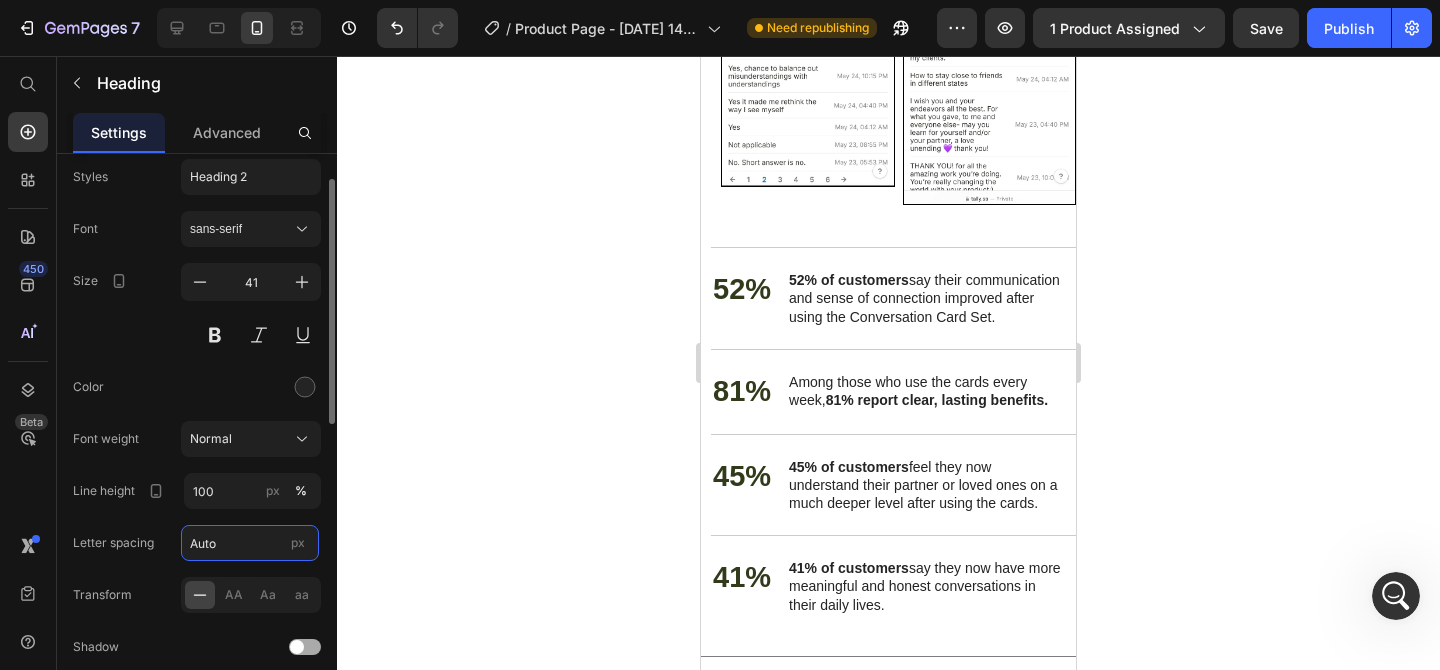 click on "Auto" at bounding box center (250, 543) 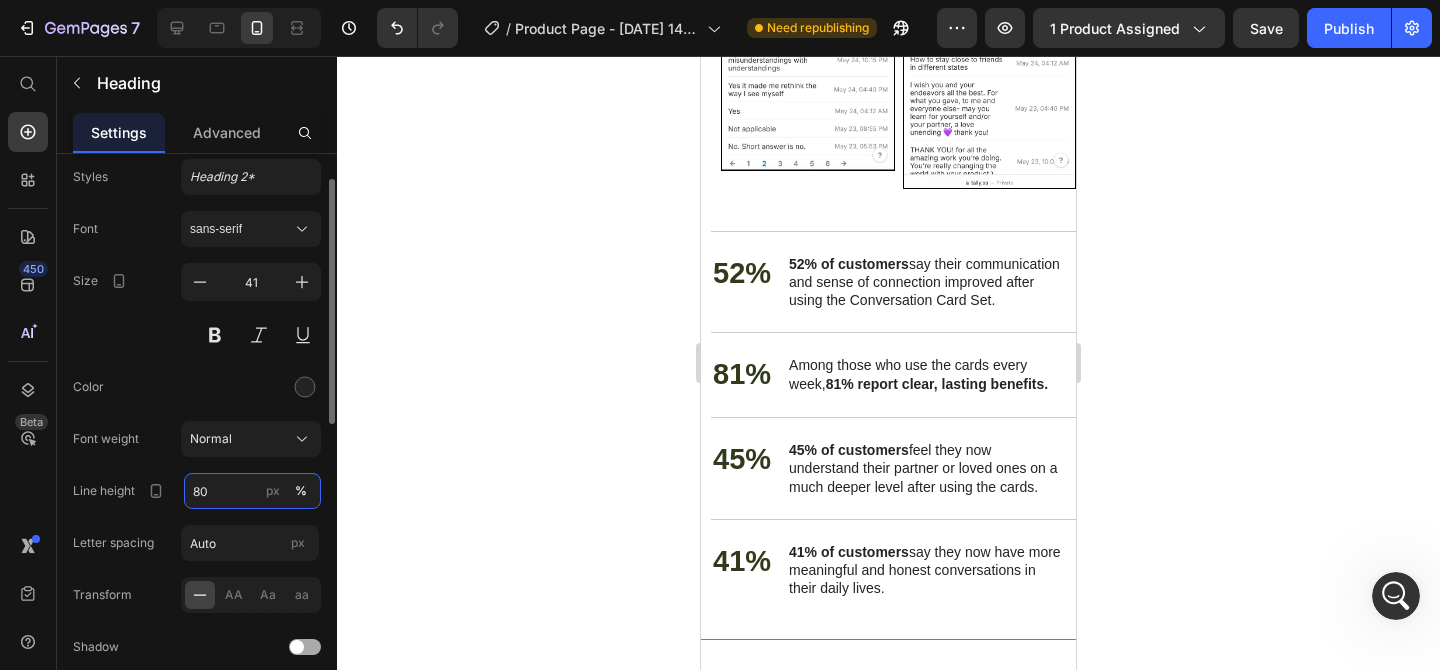 type on "8" 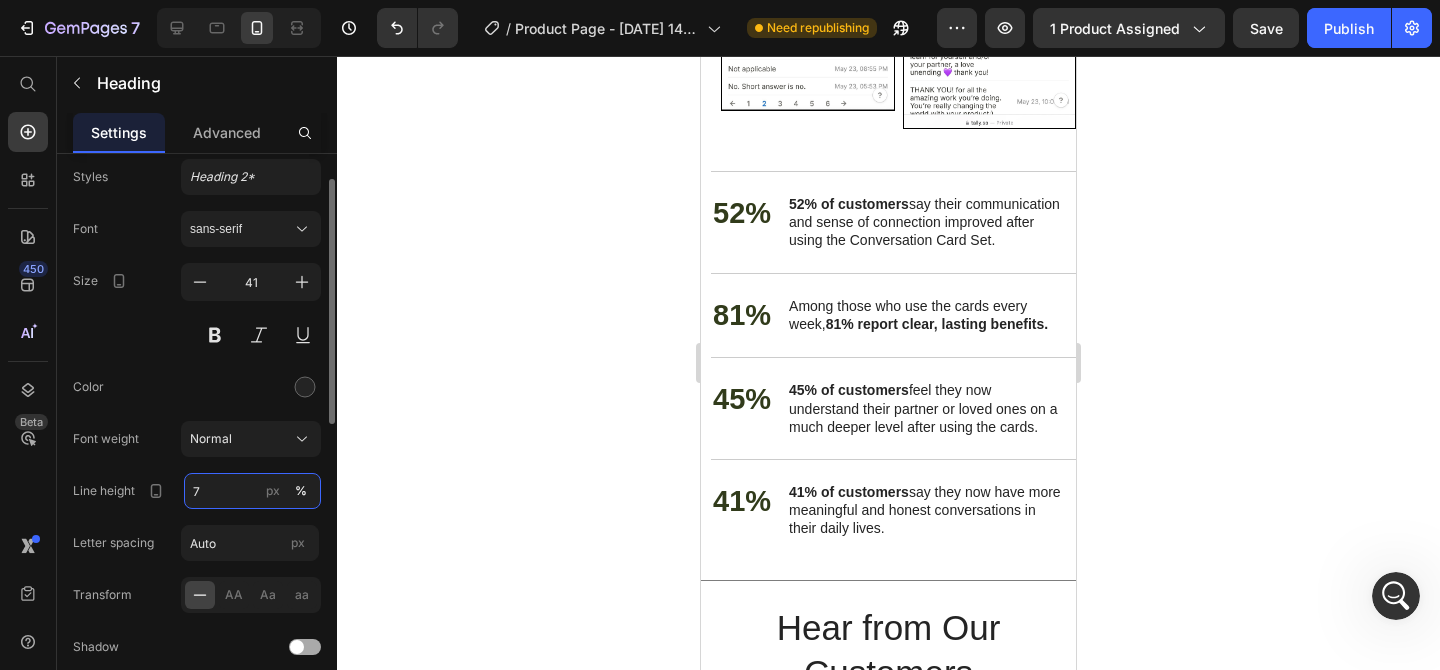 type on "70" 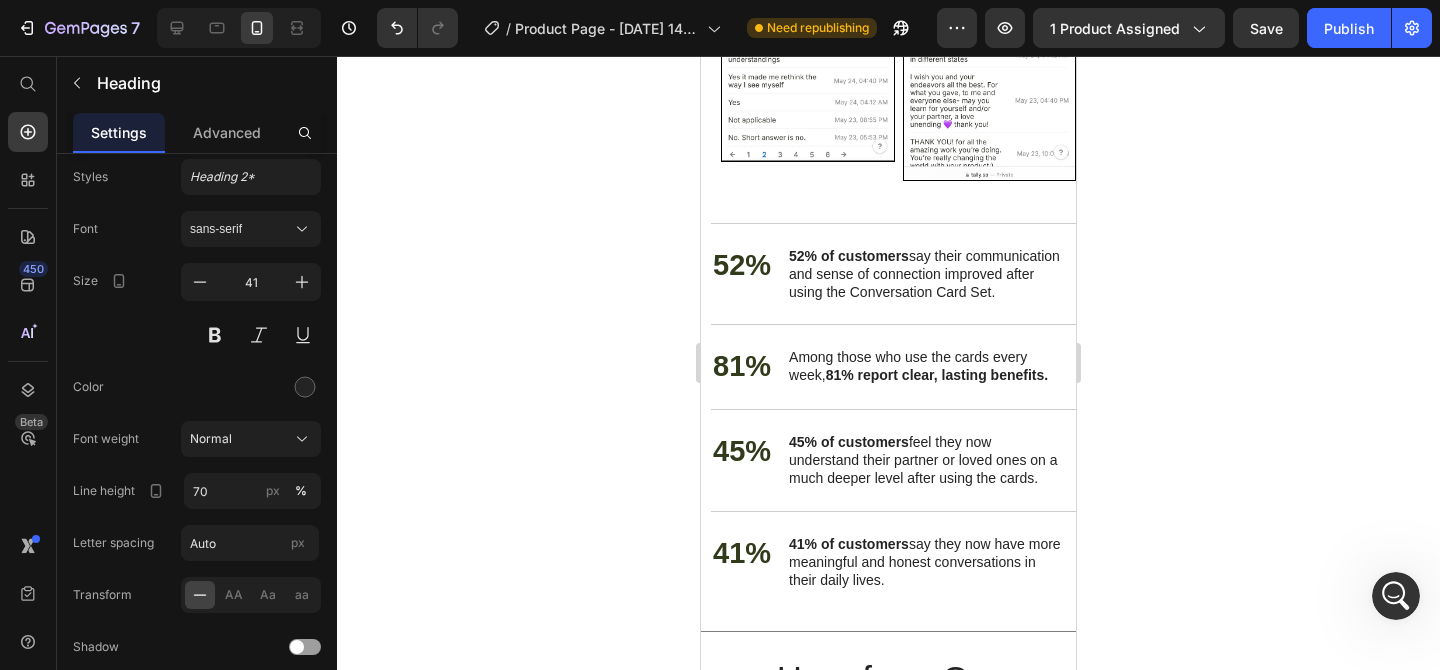 click 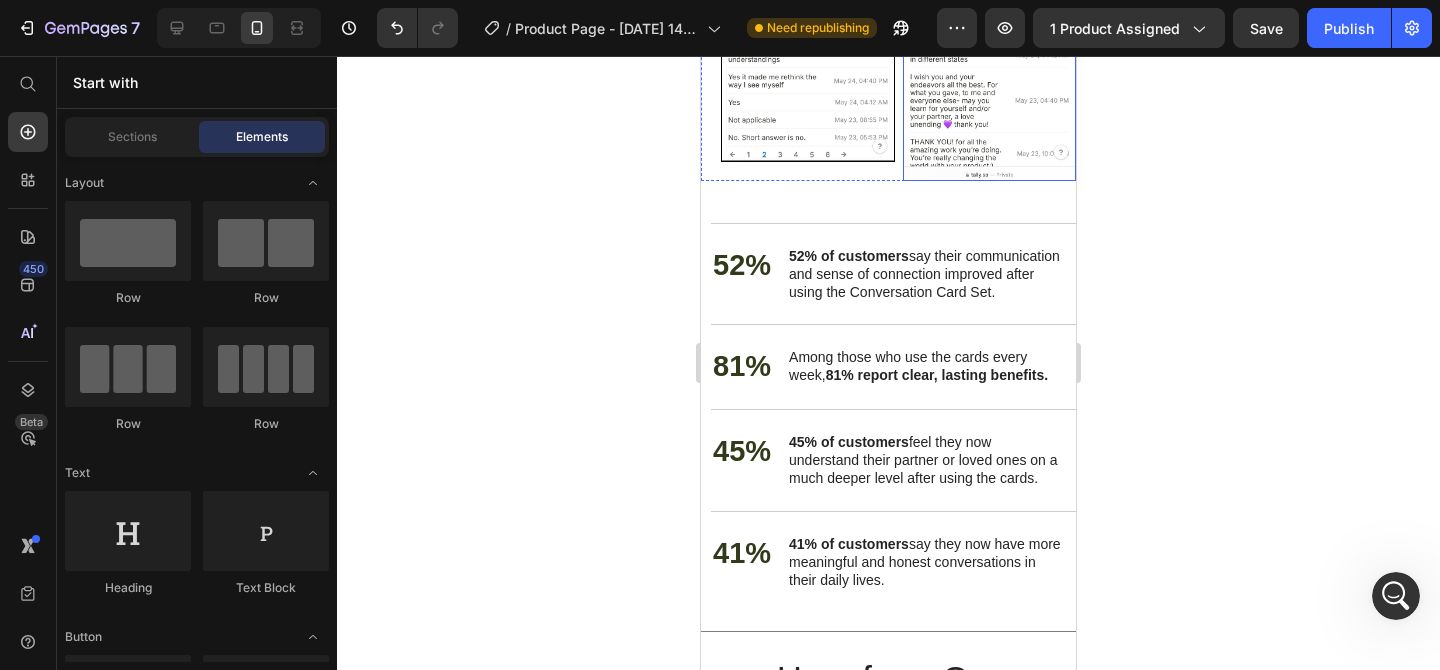 click on "52% Text Block 52% of customers  say their communication and sense of connection improved after using the Conversation Card Set. Text Block Row" at bounding box center [898, 274] 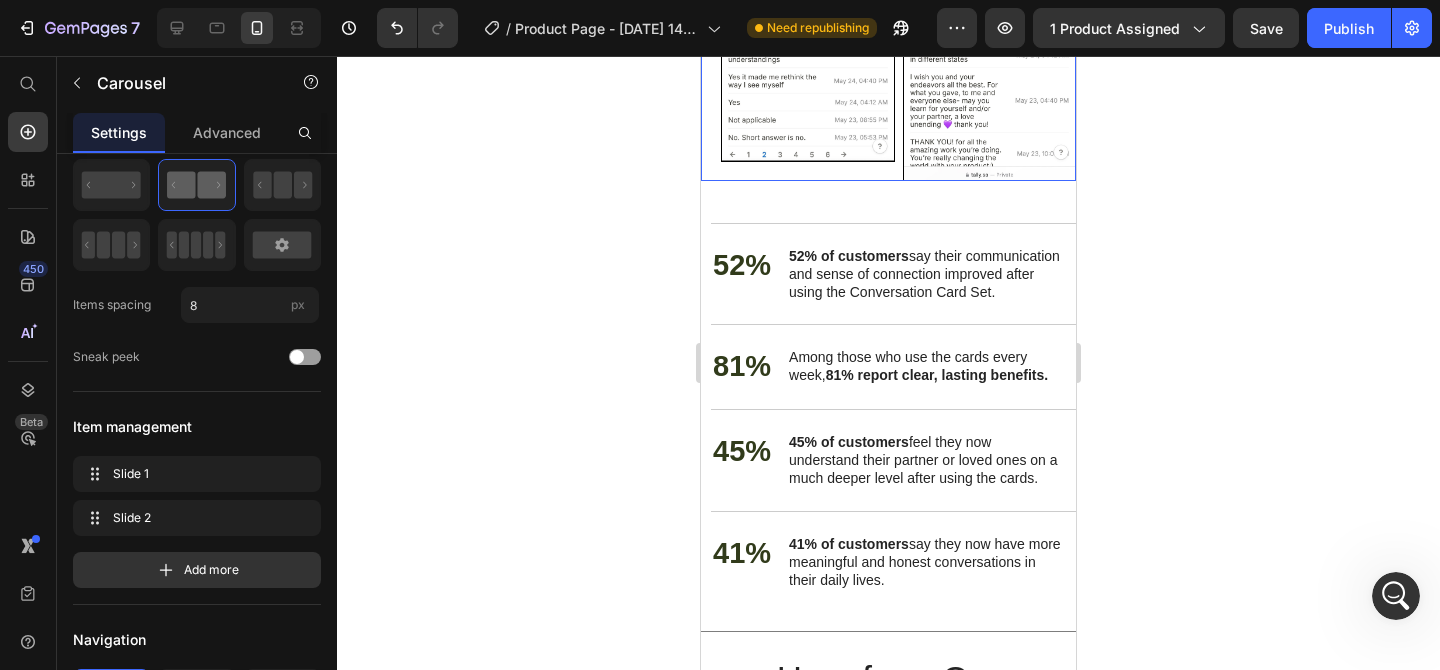 click on "Image Image Carousel" at bounding box center (888, 21) 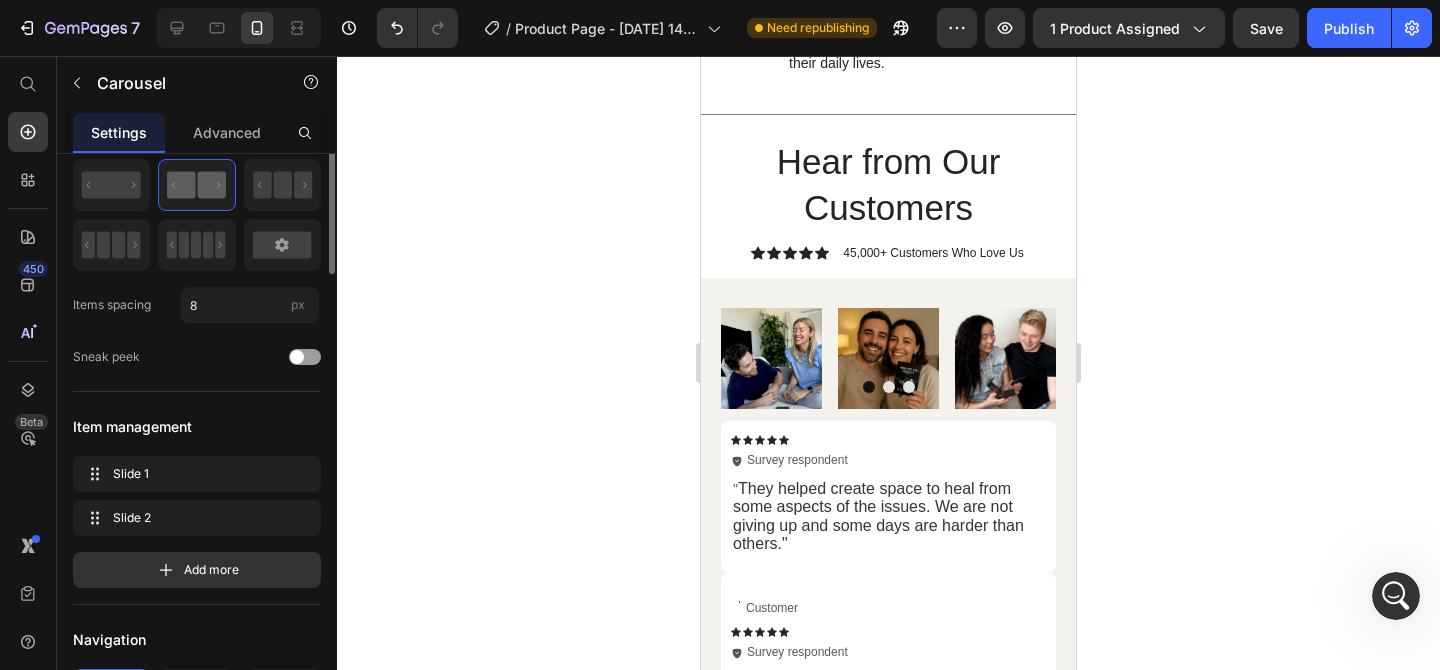 scroll, scrollTop: 0, scrollLeft: 0, axis: both 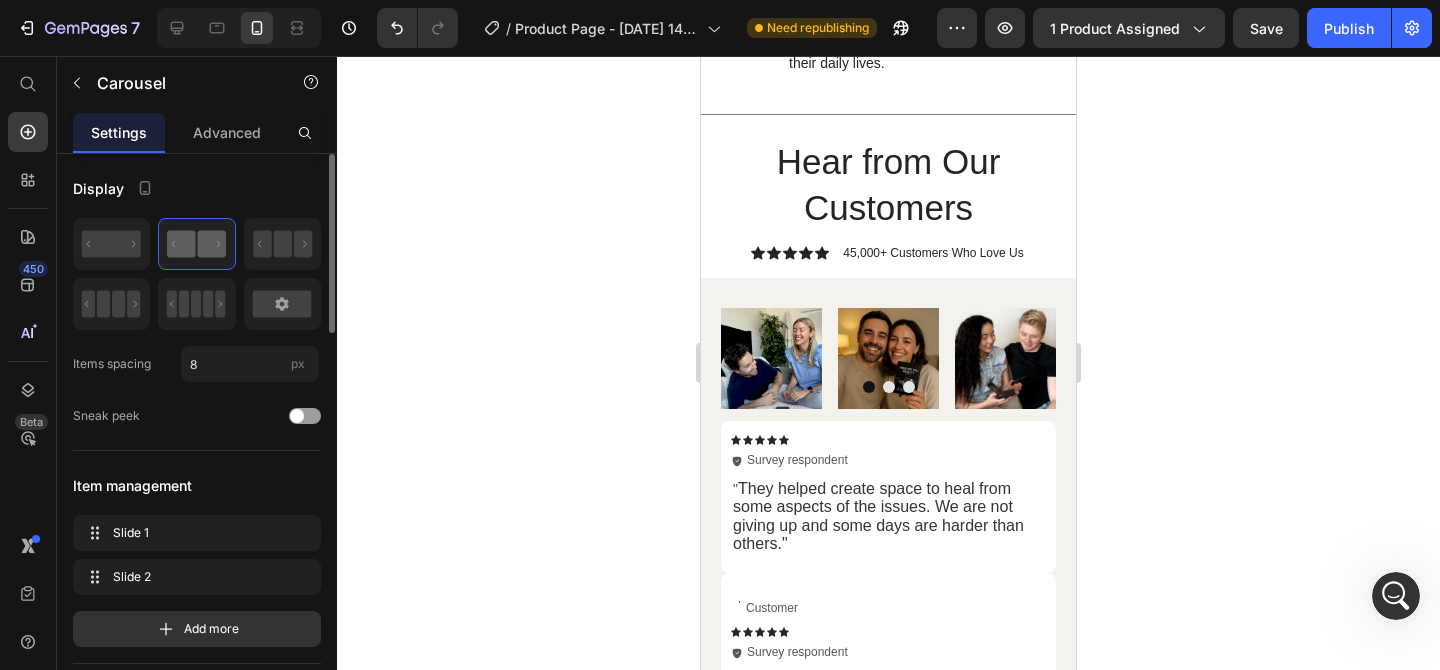 click on "52%" at bounding box center (742, -251) 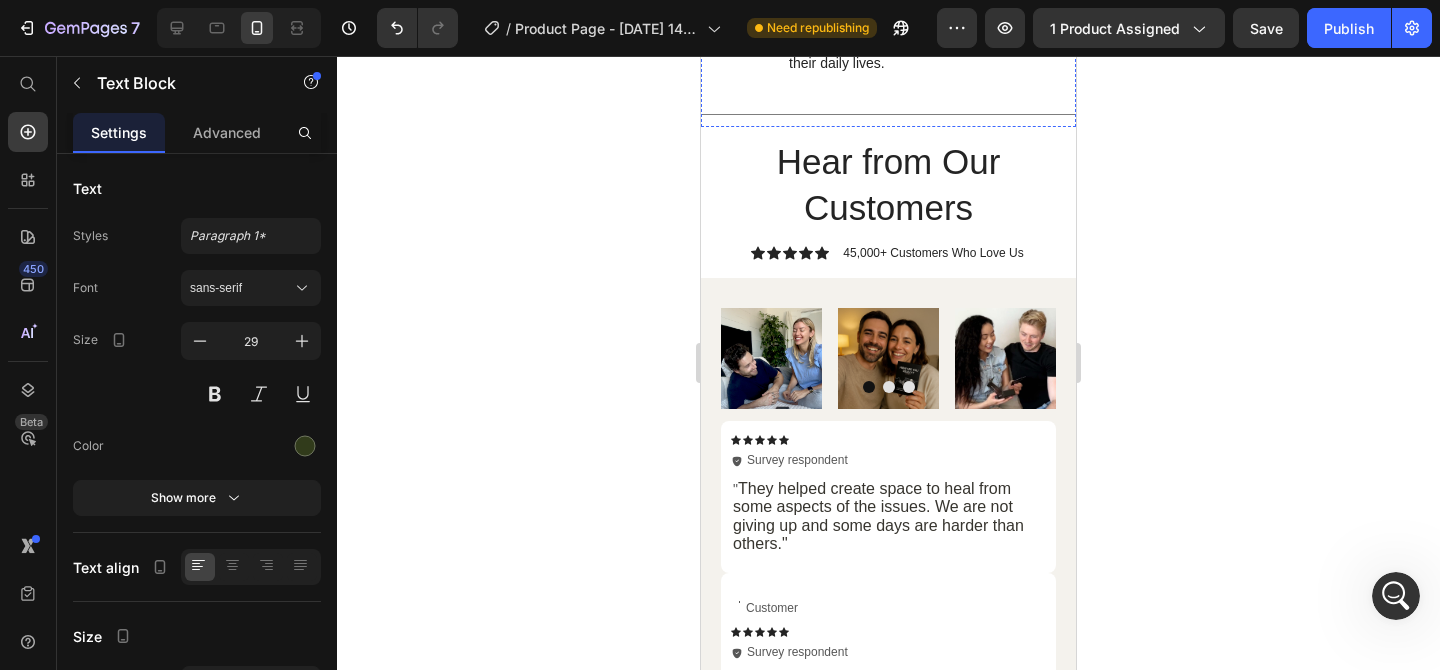 click on "52% Text Block   0" at bounding box center (742, -243) 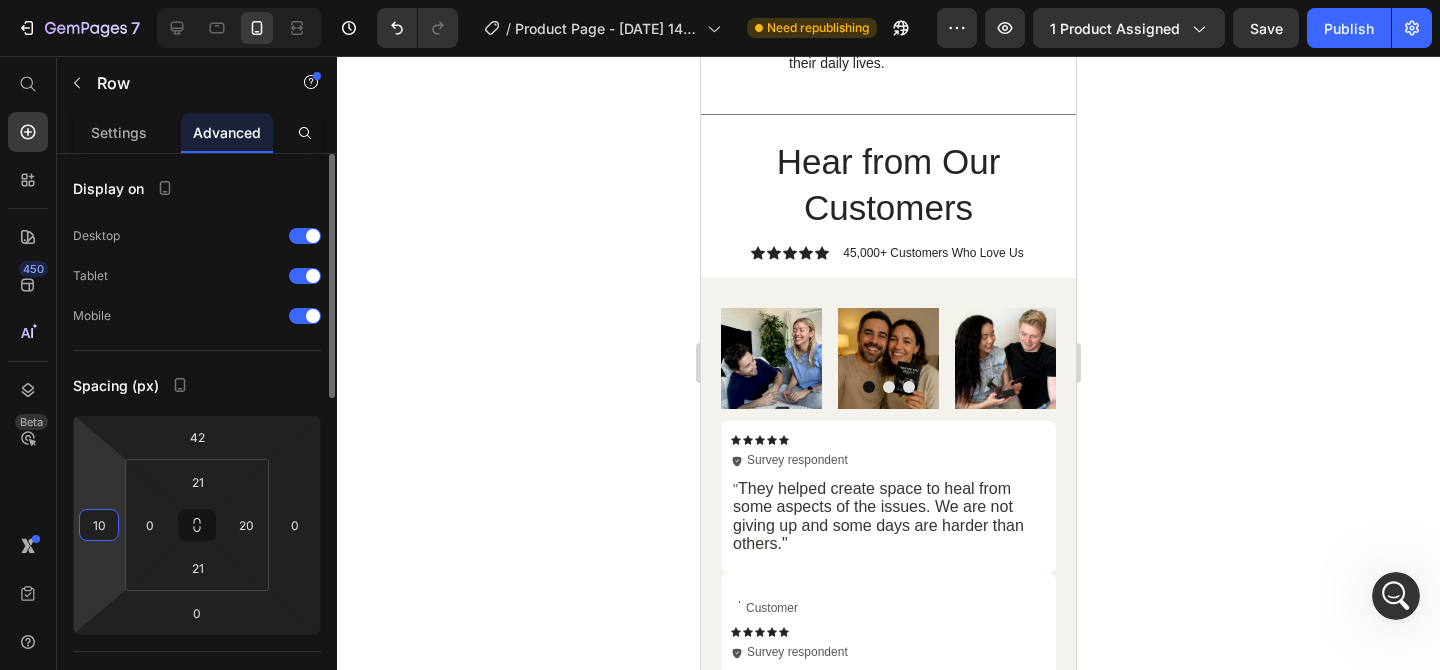 click on "10" at bounding box center [99, 525] 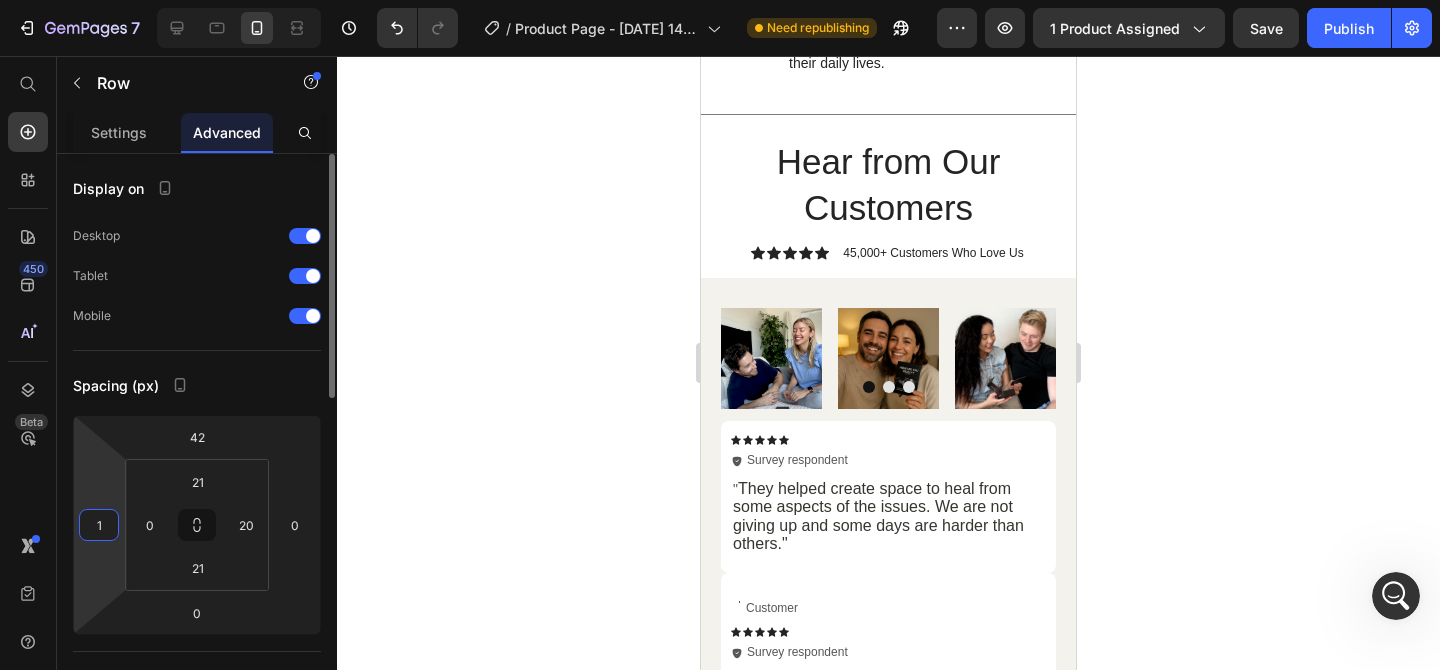 type on "15" 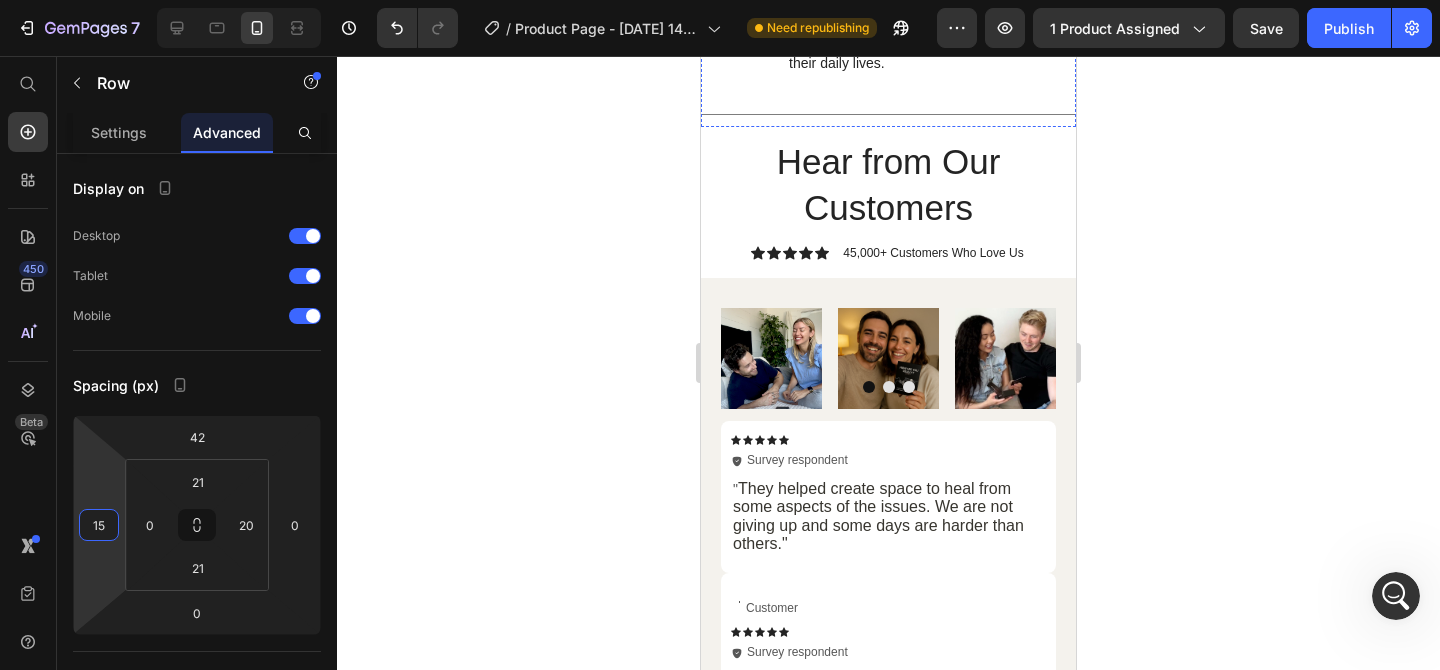 click on "81% Text Block Among those who use the cards every week,  81% report clear, lasting benefits. Text Block Row" at bounding box center (898, -151) 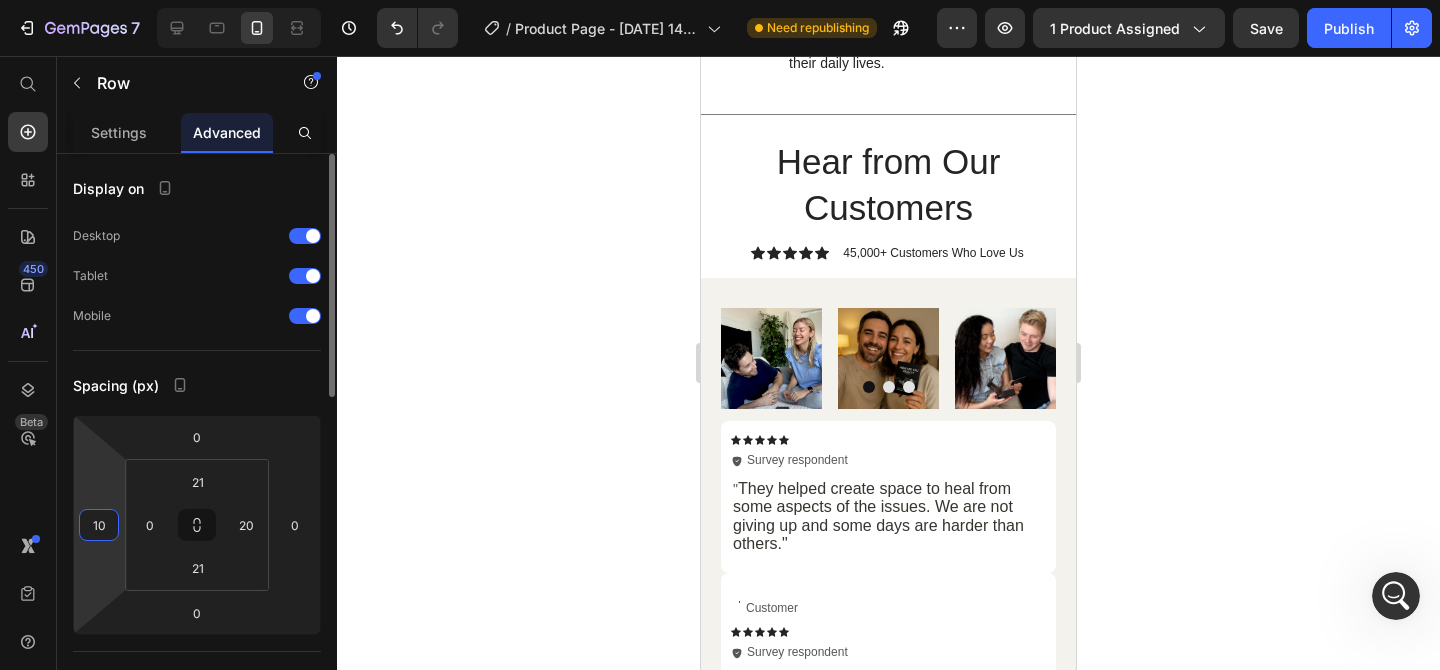 click on "10" at bounding box center [99, 525] 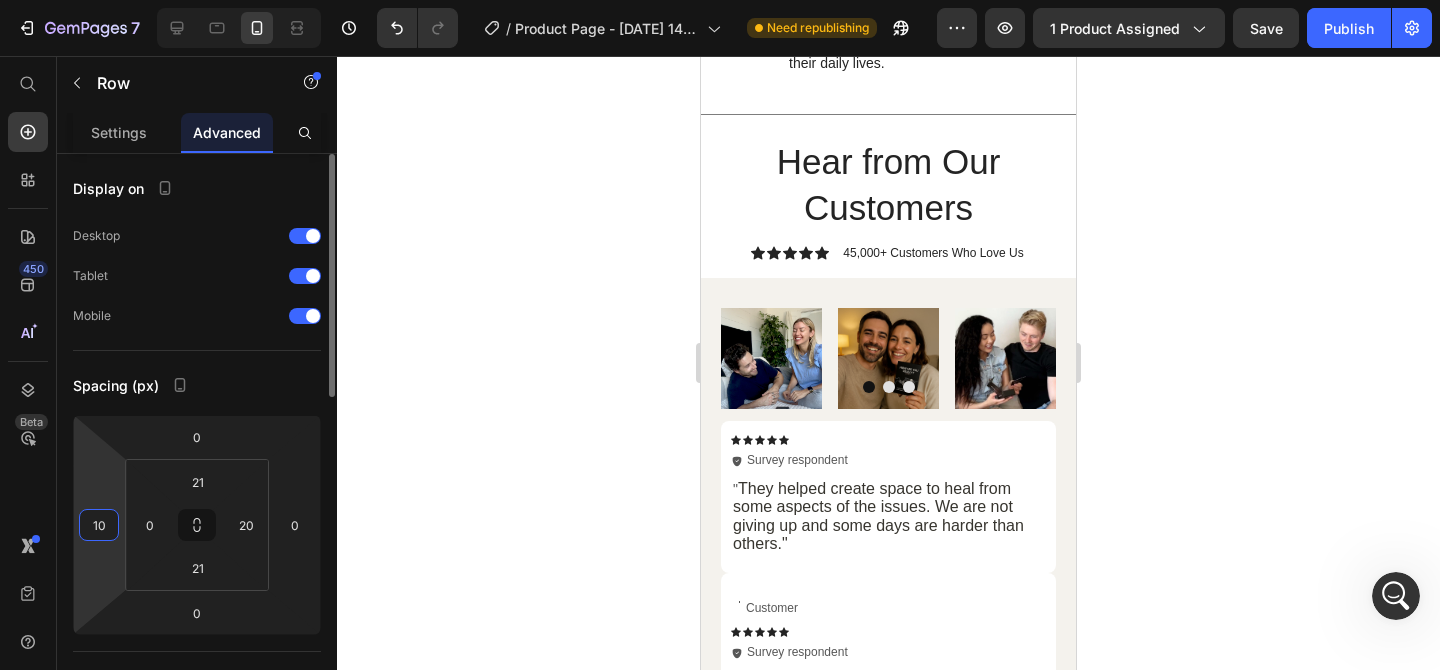 click on "10" at bounding box center (99, 525) 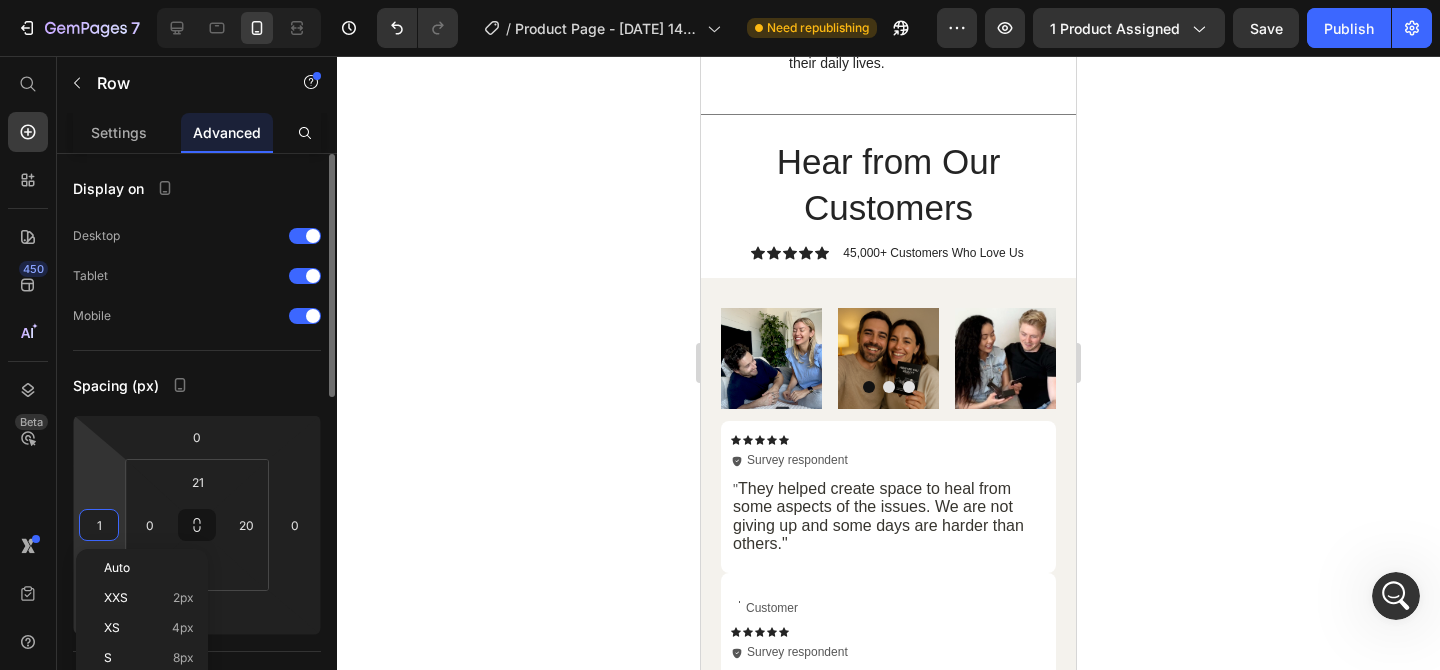 type on "15" 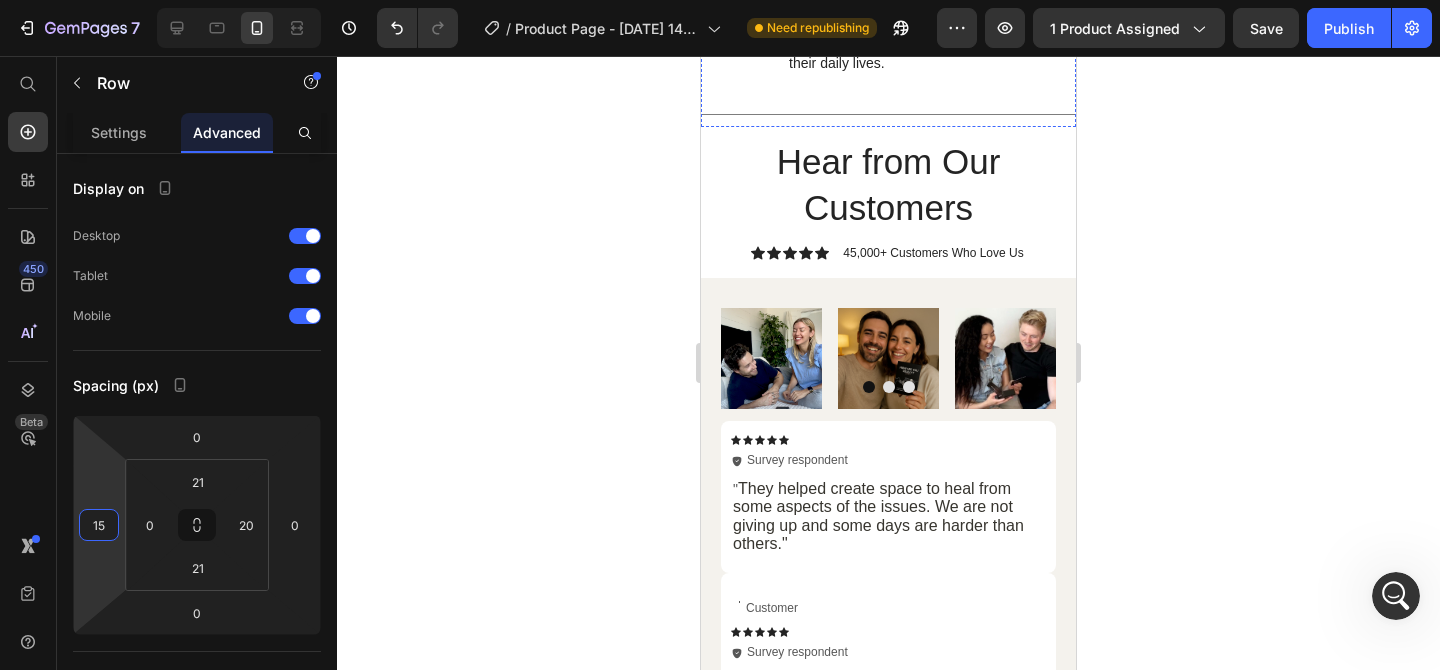 click on "45% Text Block 45% of customers  feel they now understand their partner or loved ones on a much deeper level after using the cards. Text Block Row" at bounding box center [898, -57] 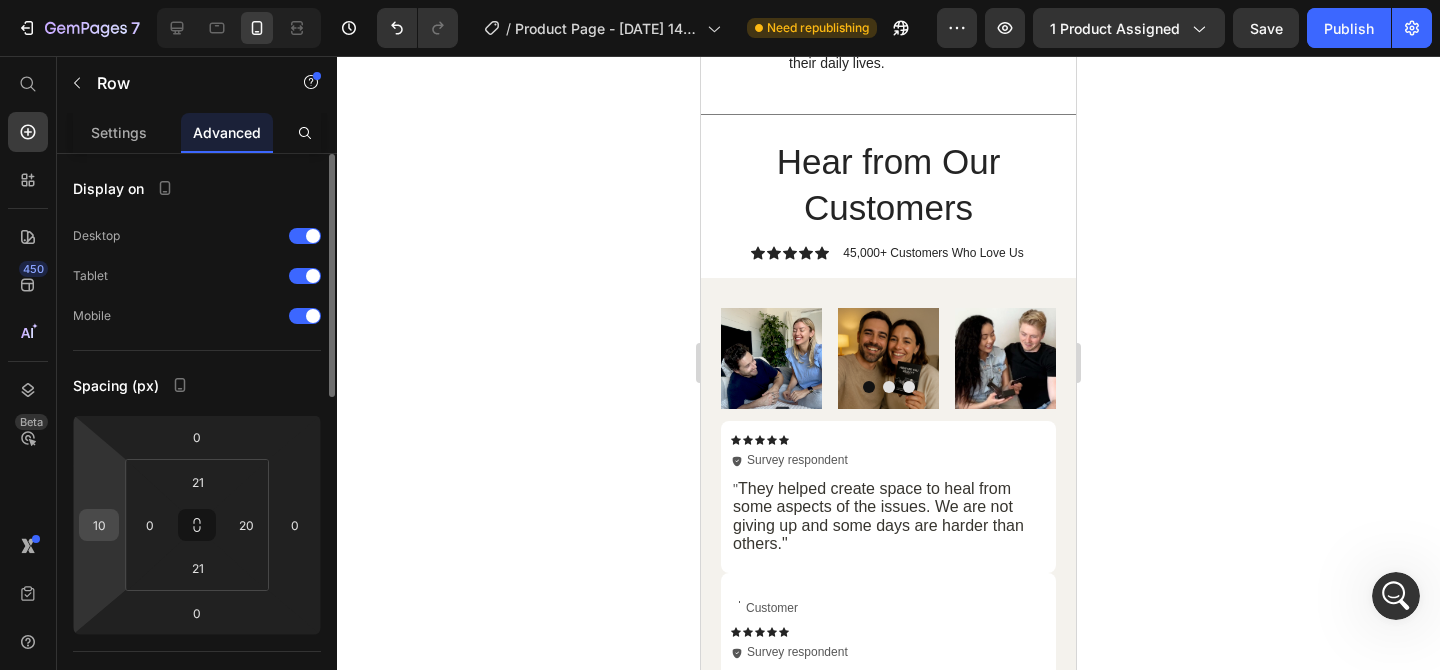 click on "10" at bounding box center [99, 525] 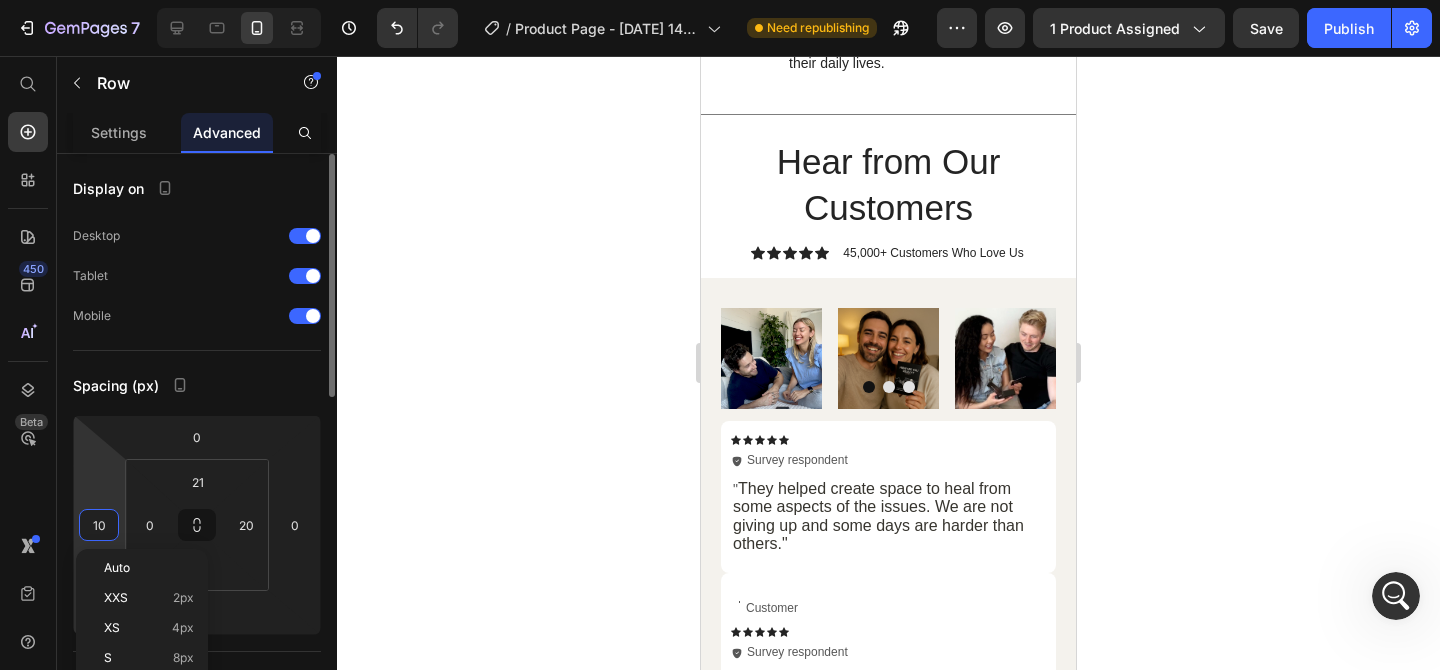 click on "10" at bounding box center (99, 525) 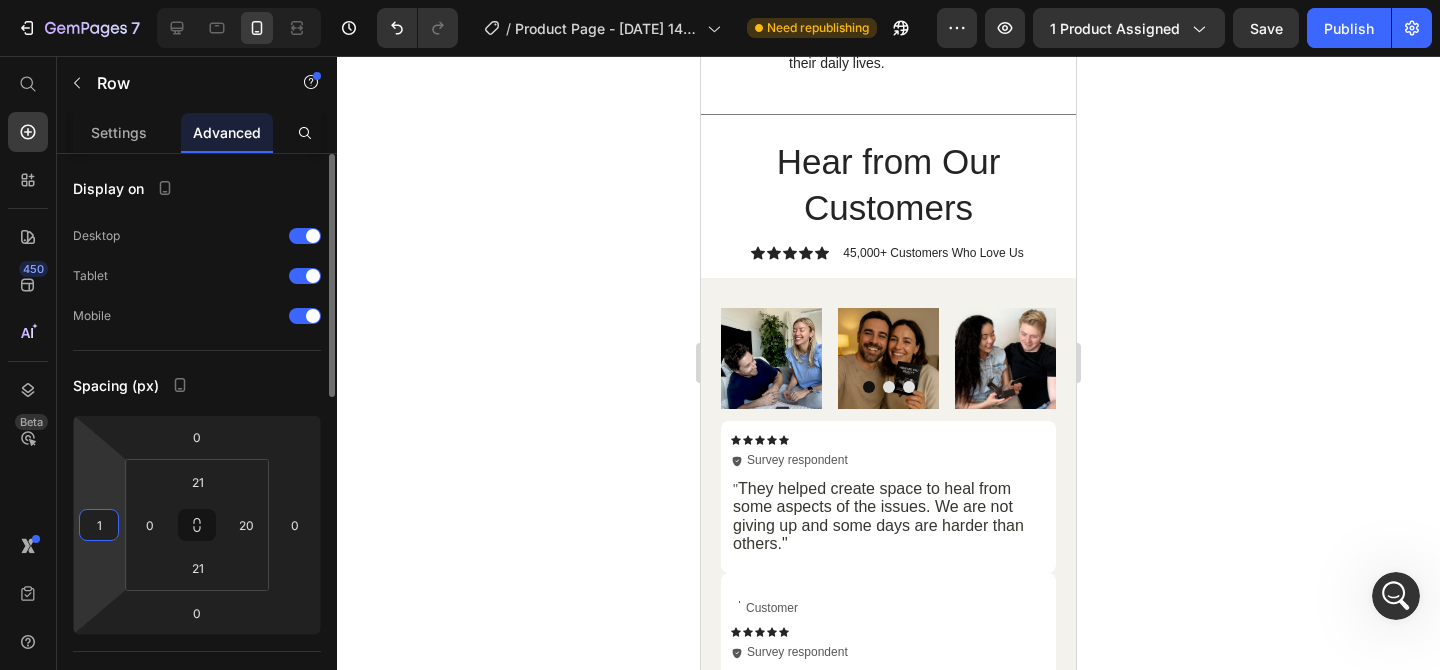 type on "15" 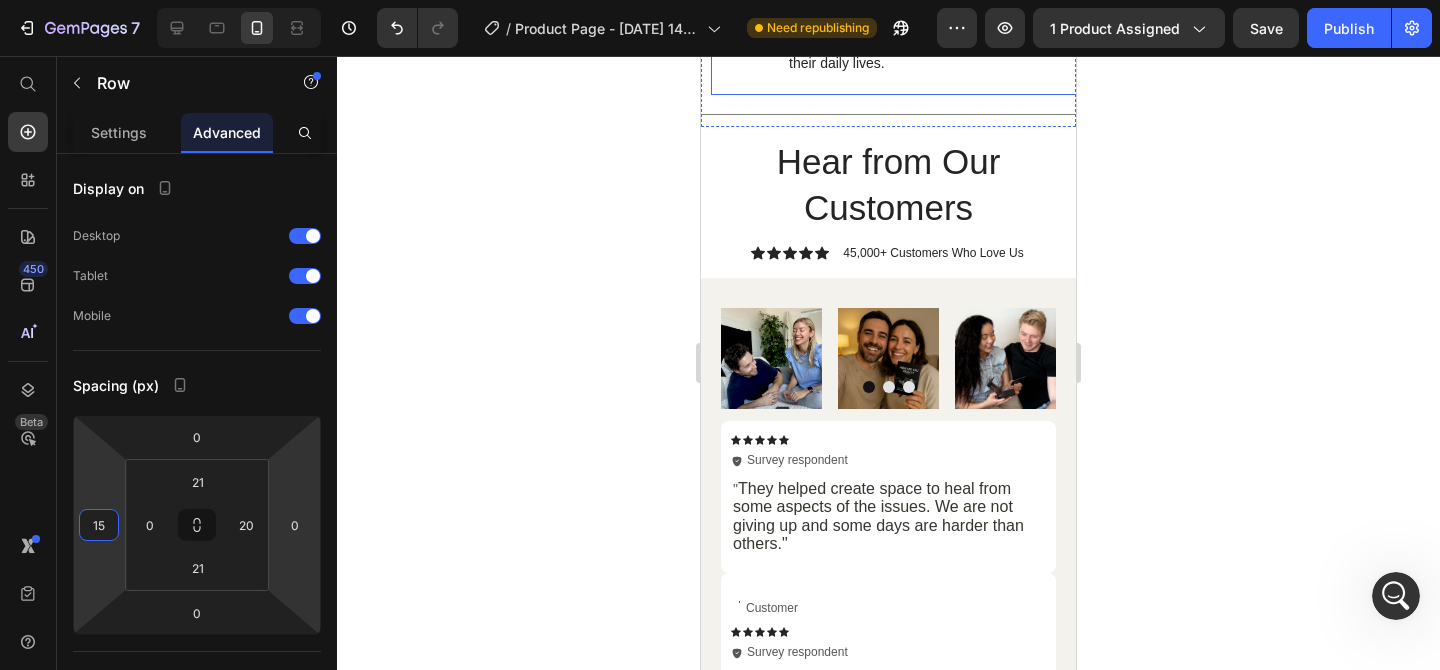 click on "41% Text Block 41% of customers  say they now have more meaningful and honest conversations in their daily lives. Text Block Row" at bounding box center [898, 45] 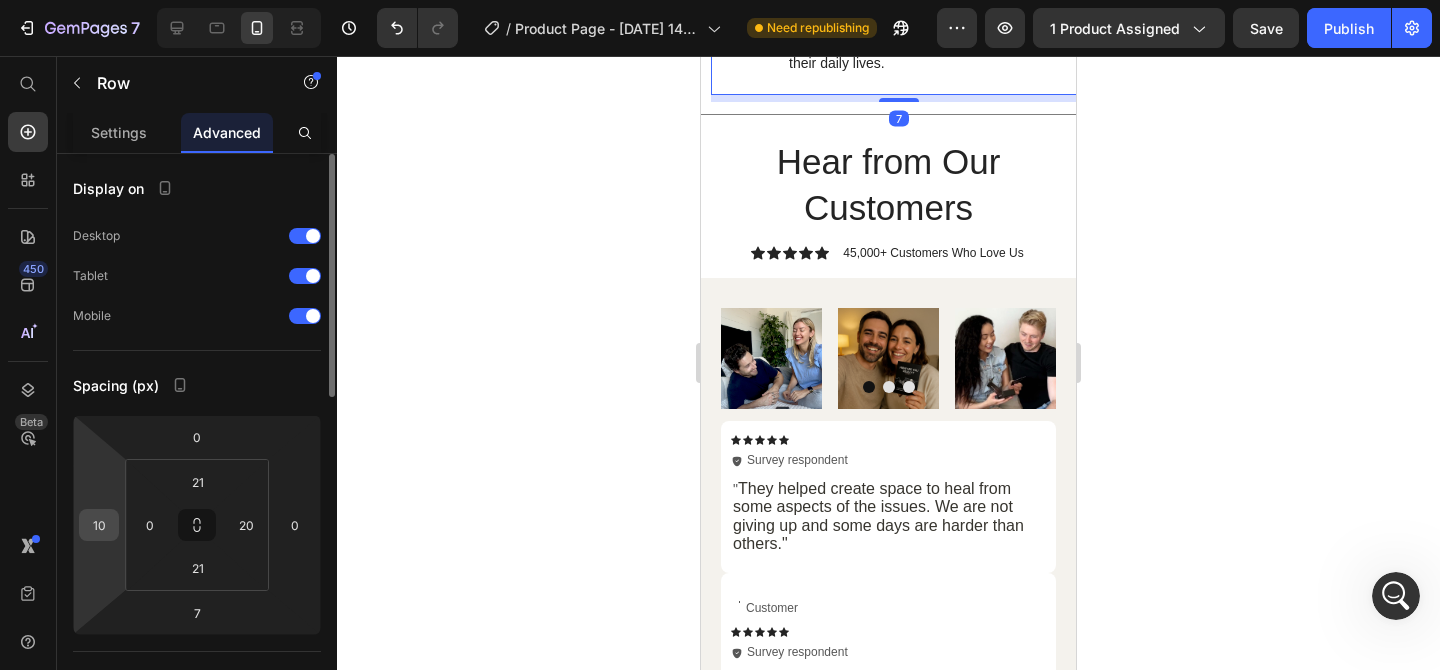 click on "10" at bounding box center (99, 525) 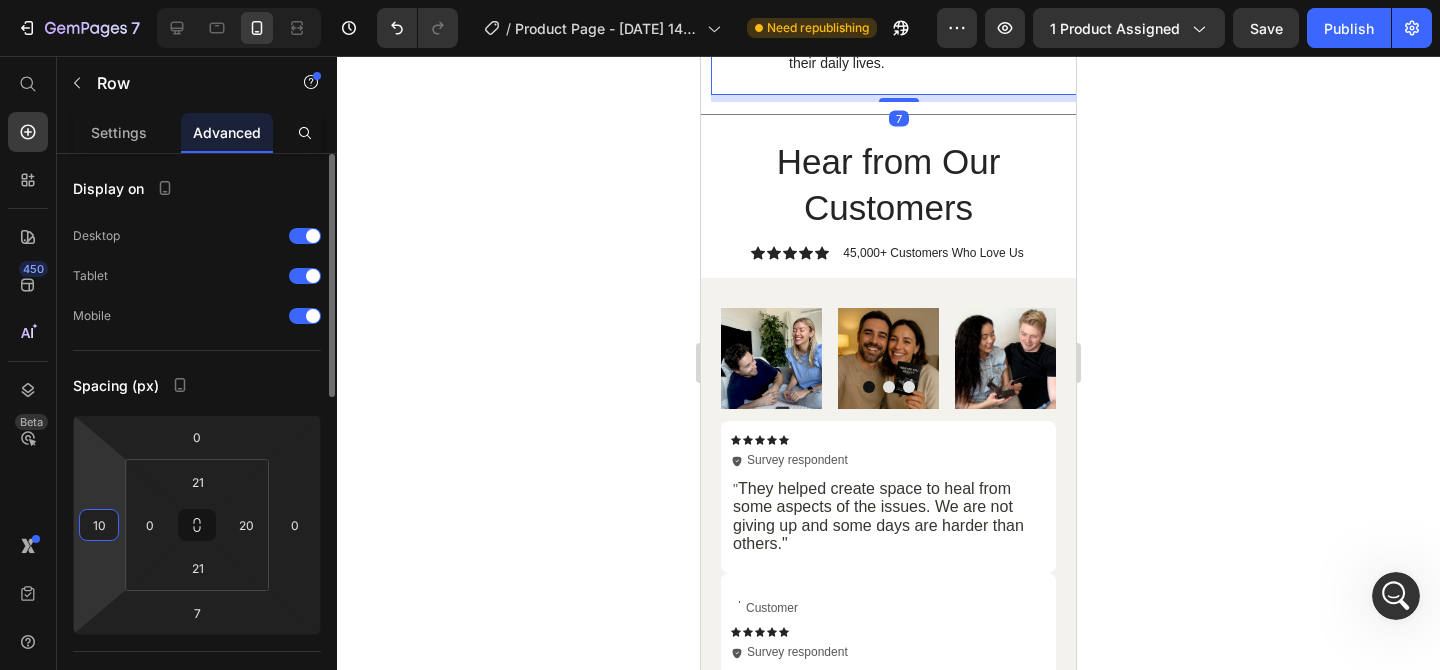 click on "10" at bounding box center [99, 525] 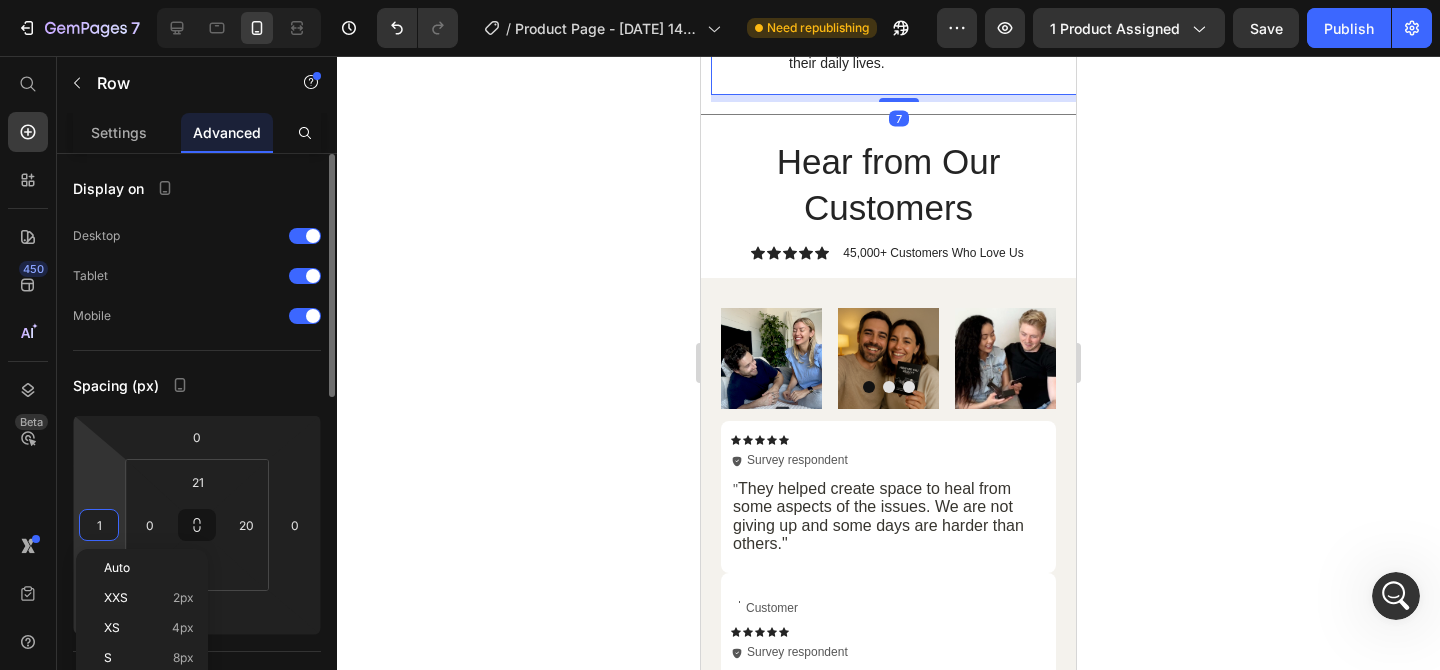 type on "15" 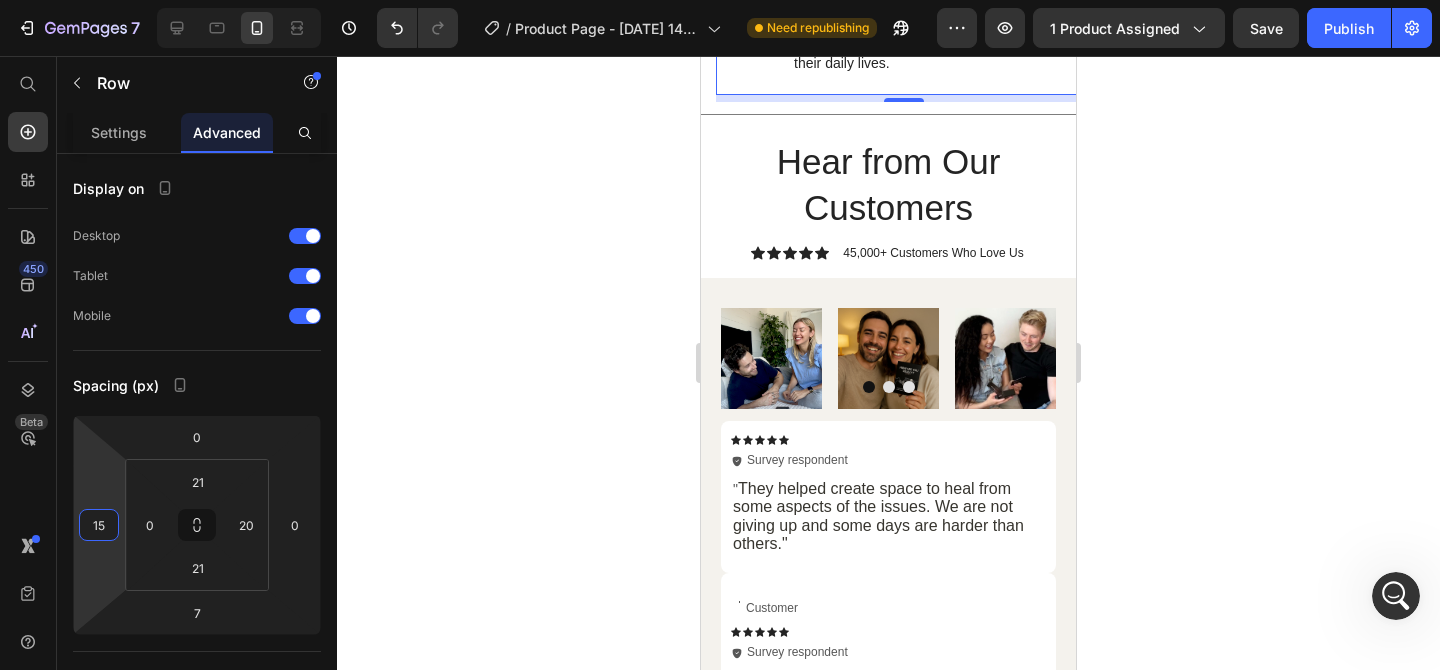 click 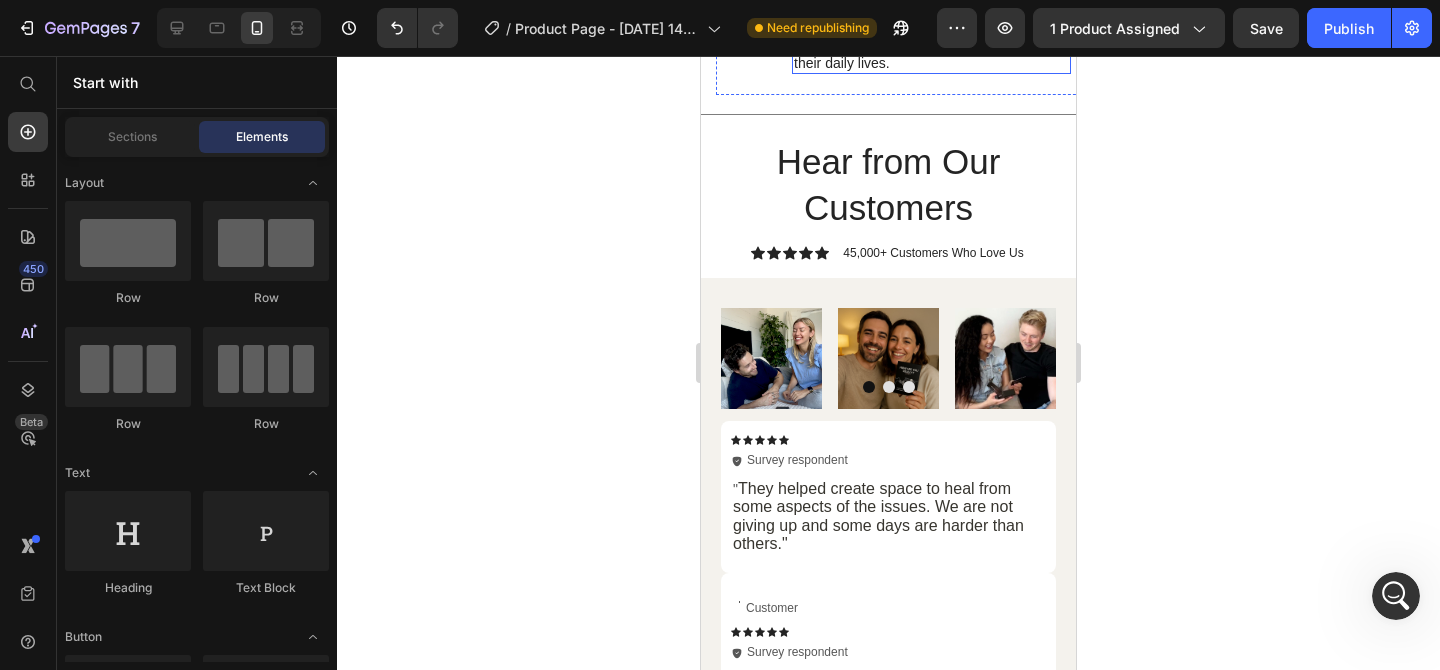 scroll, scrollTop: 7189, scrollLeft: 0, axis: vertical 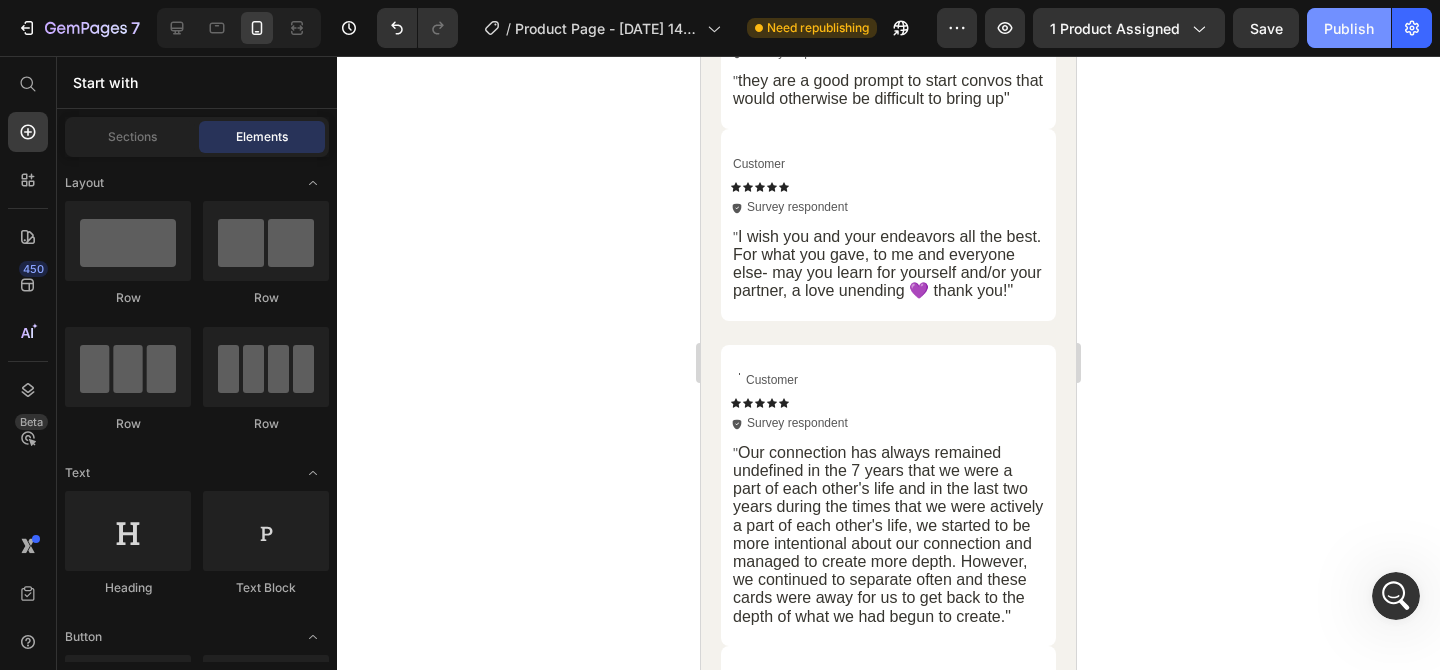 click on "Publish" at bounding box center (1349, 28) 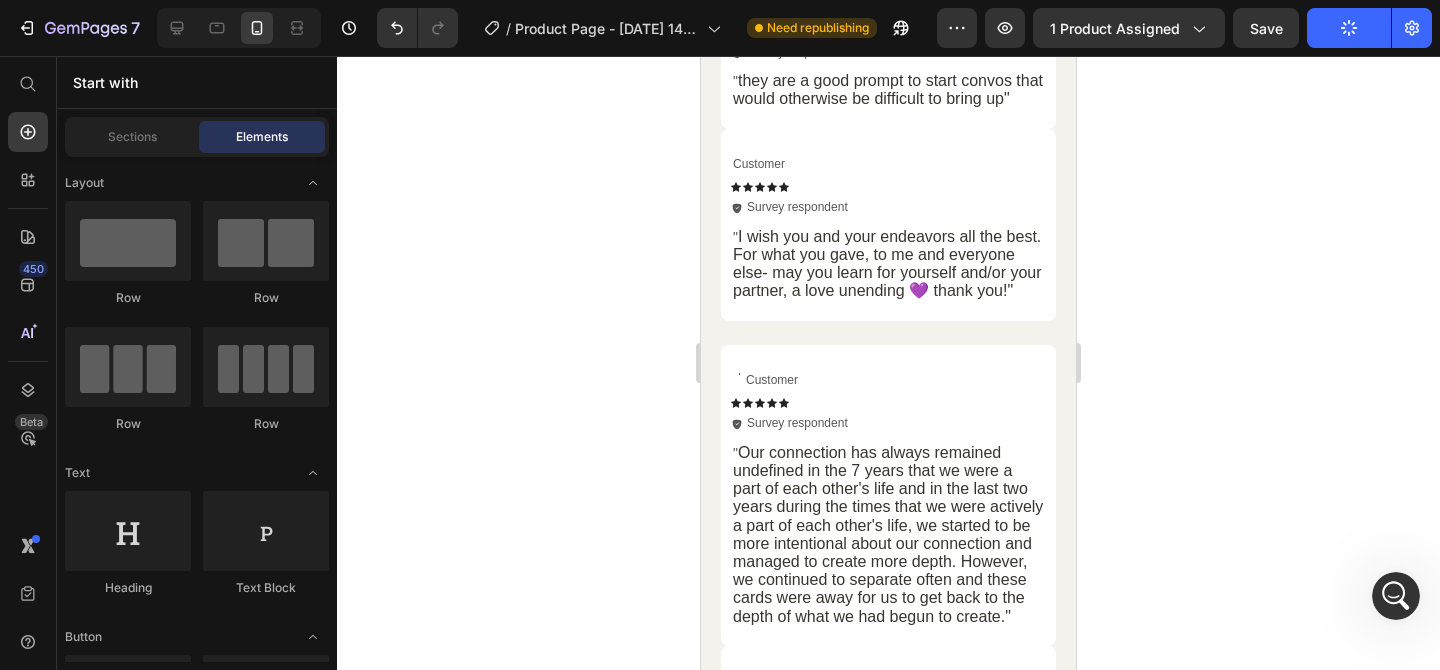 scroll, scrollTop: 6804, scrollLeft: 0, axis: vertical 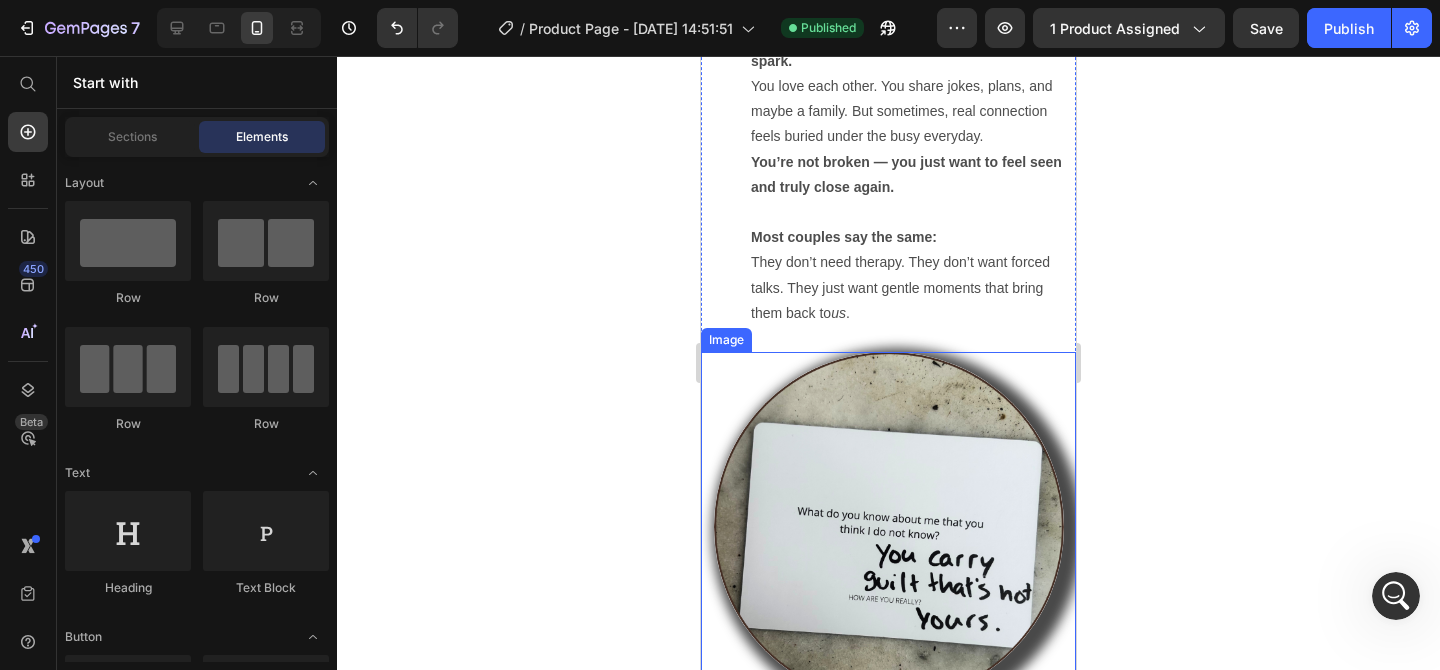 click at bounding box center [888, 527] 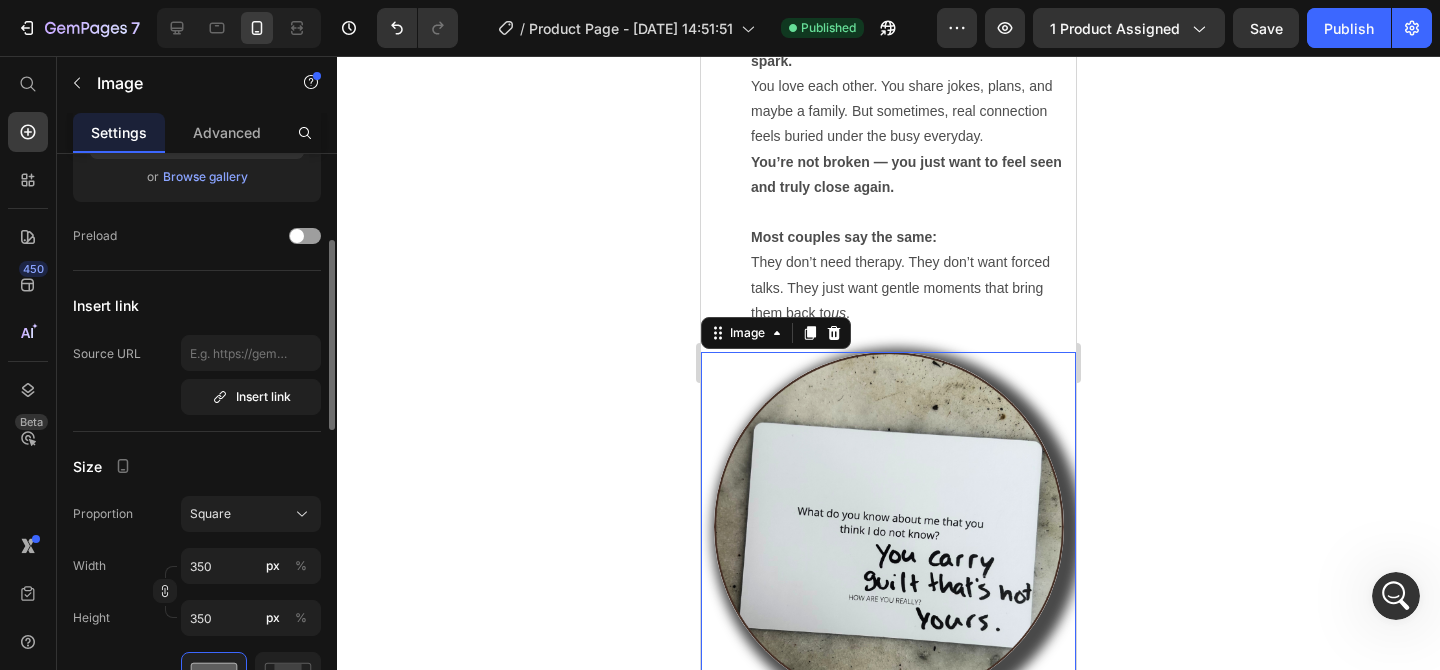 scroll, scrollTop: 281, scrollLeft: 0, axis: vertical 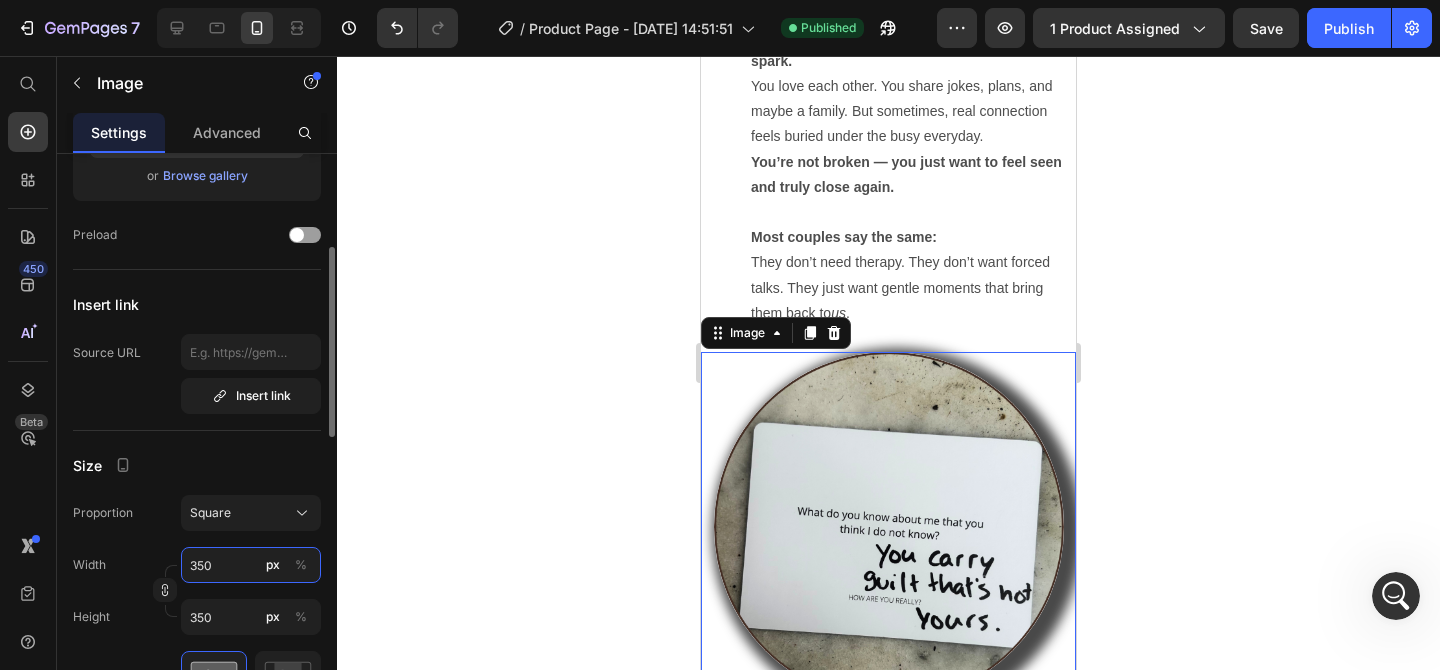 click on "350" at bounding box center [251, 565] 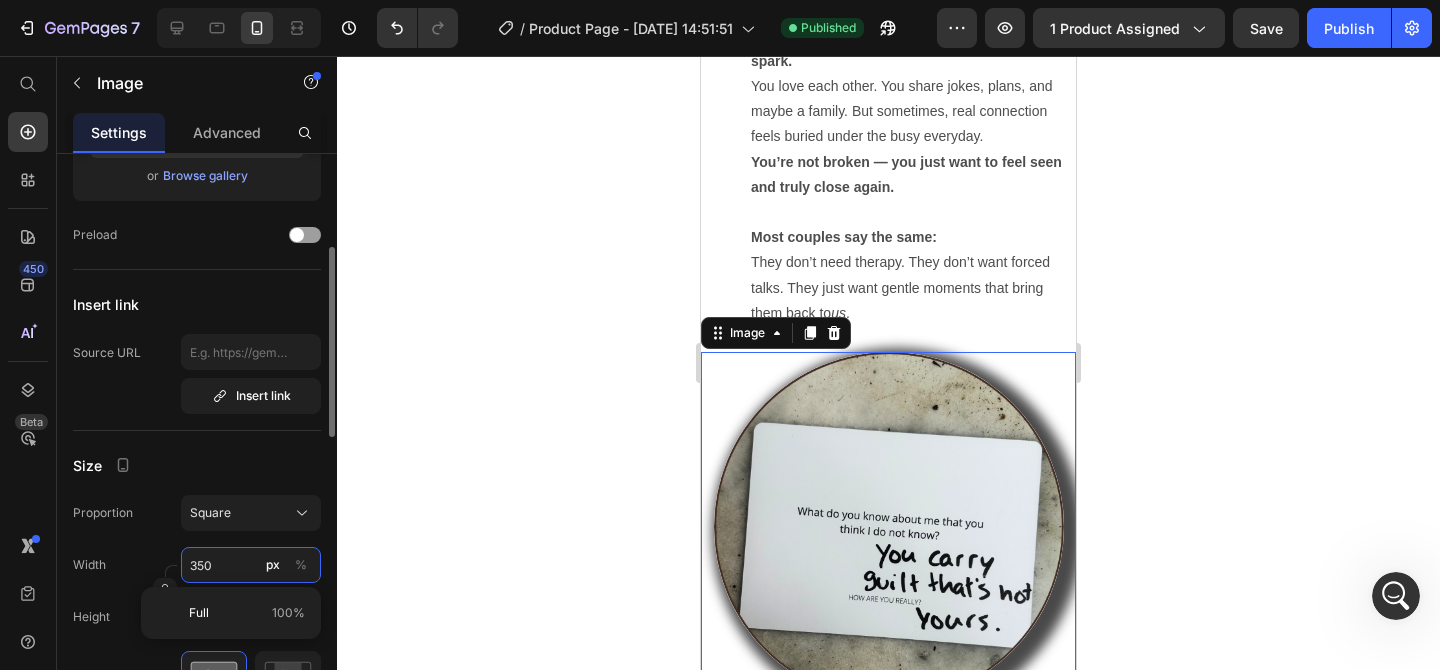click on "350" at bounding box center (251, 565) 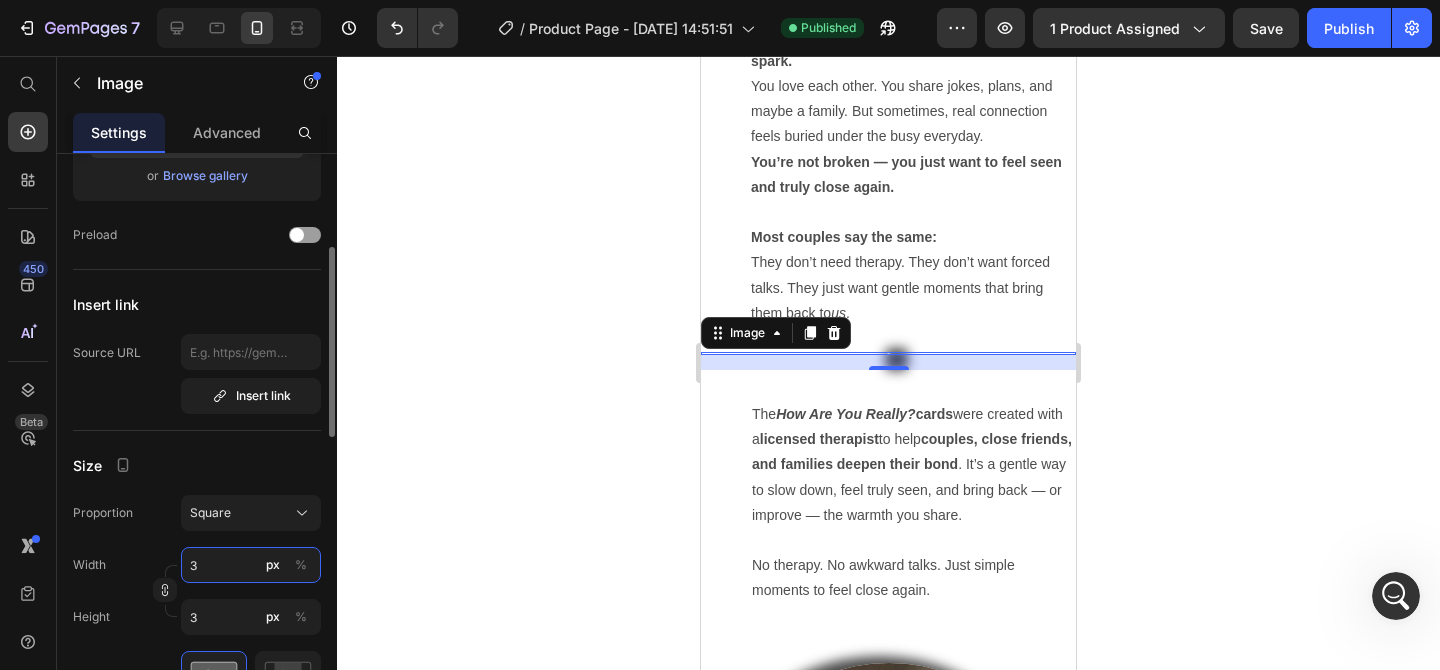 type on "30" 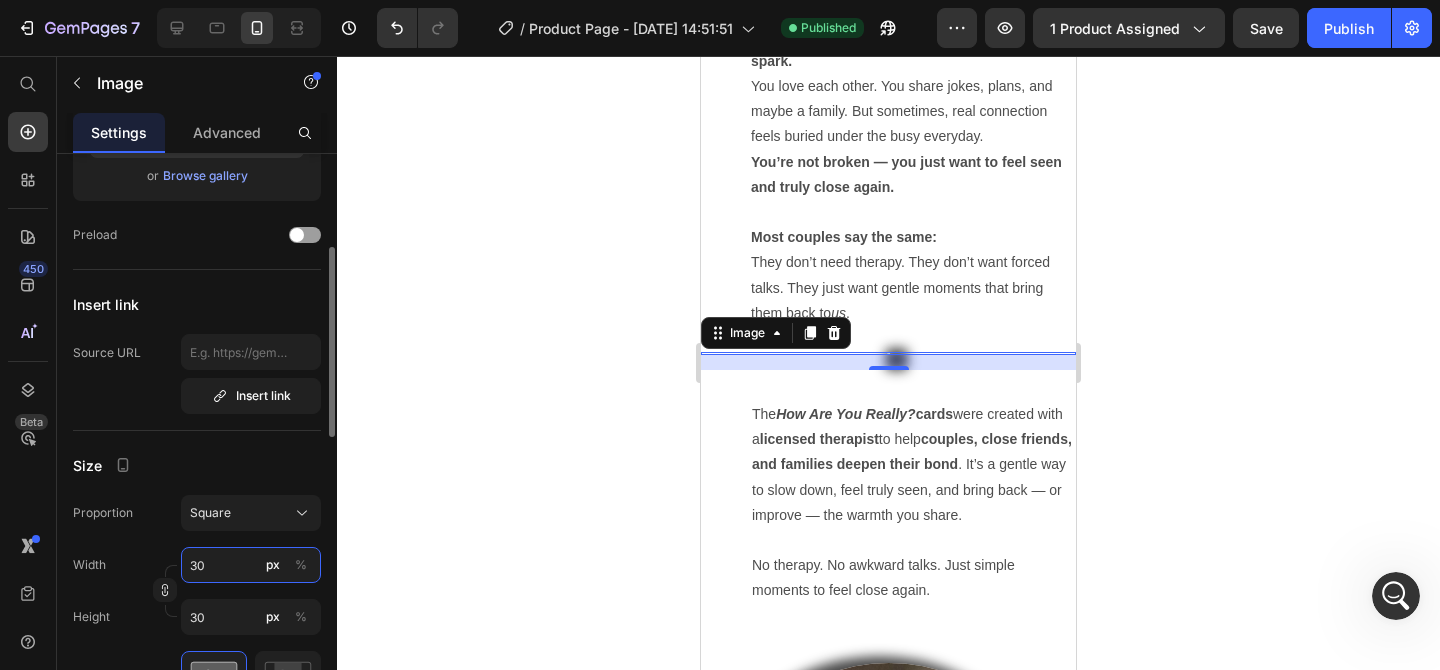 type on "300" 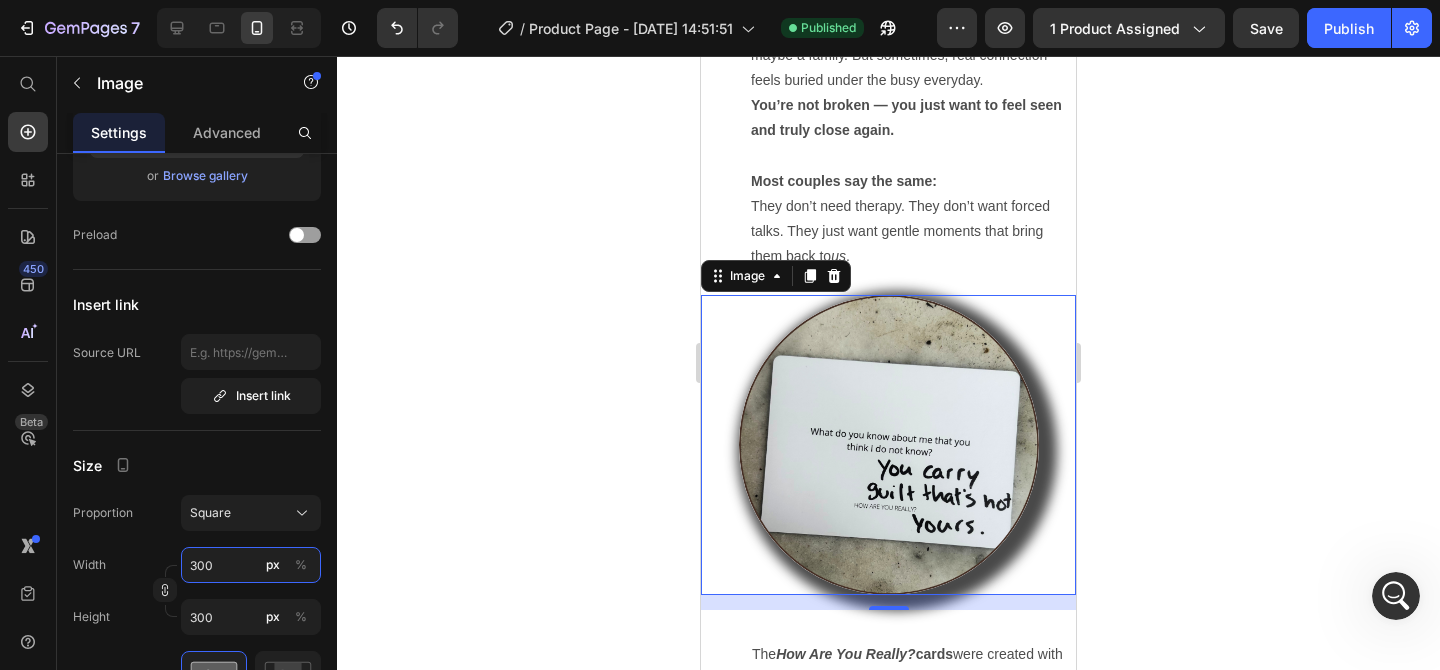 scroll, scrollTop: 2605, scrollLeft: 0, axis: vertical 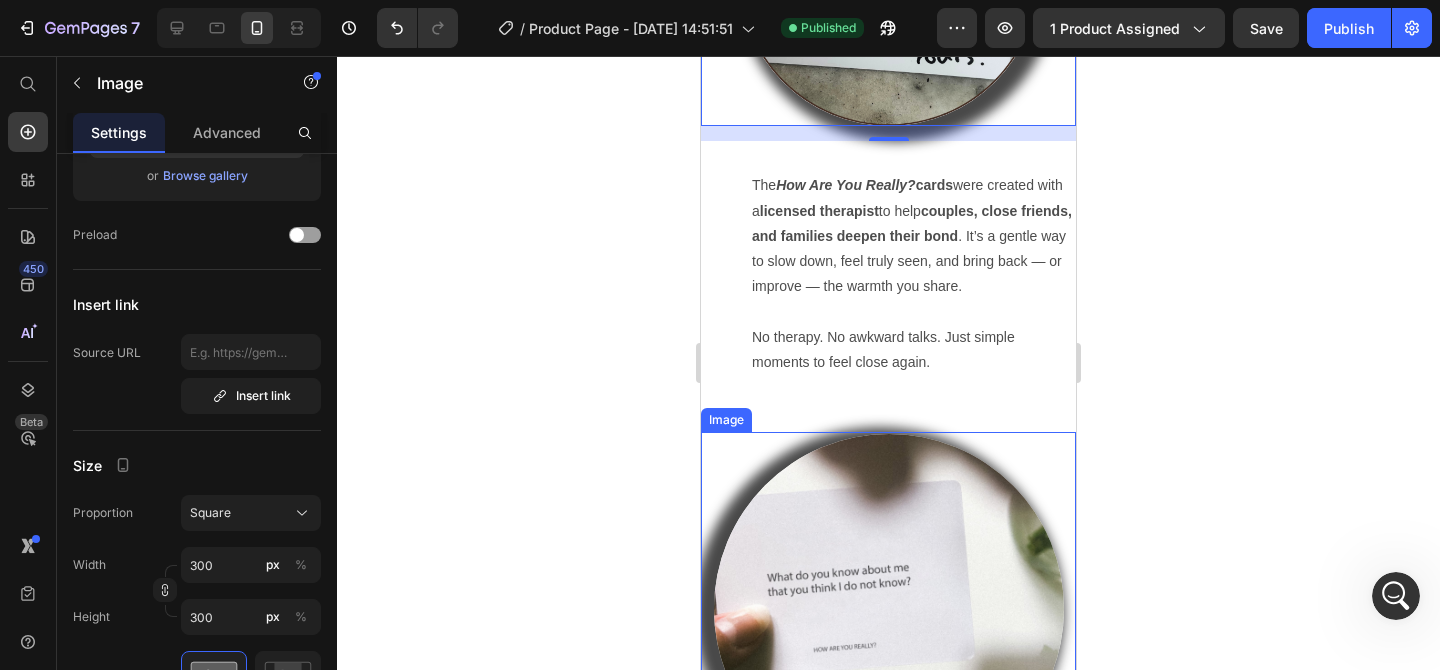 click at bounding box center [888, 618] 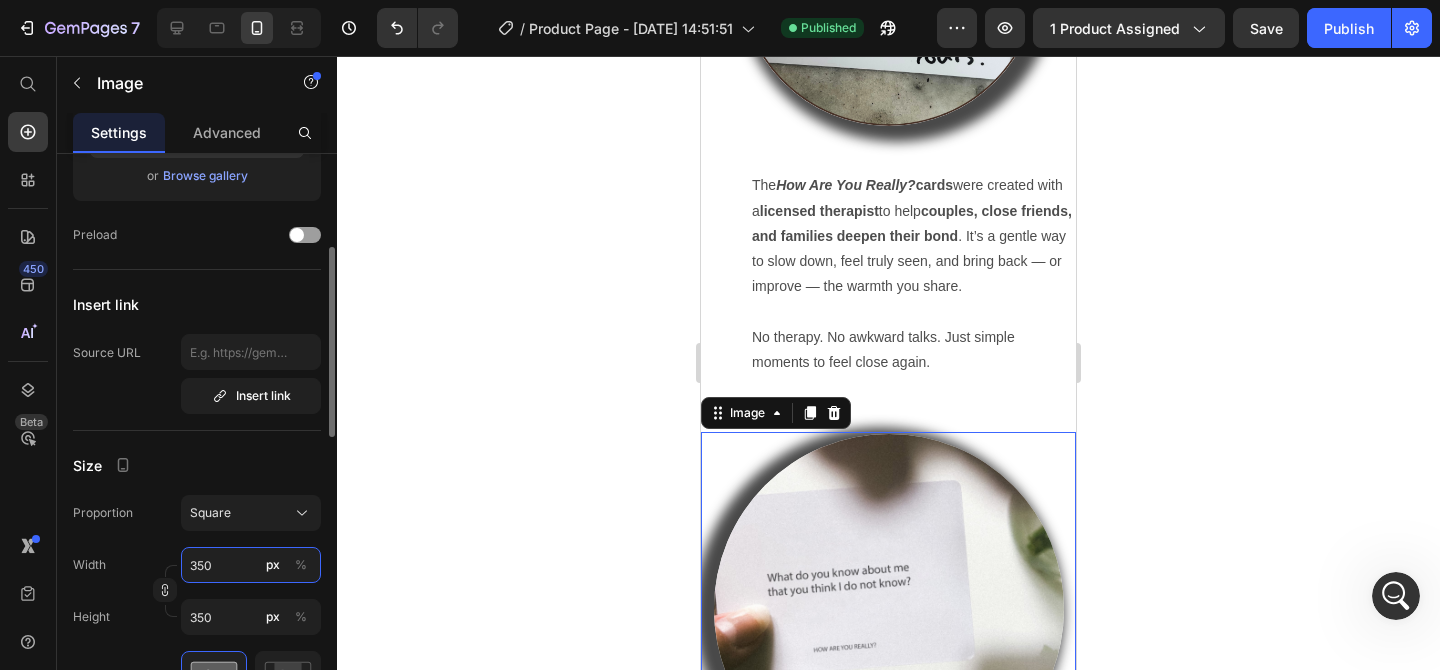 click on "350" at bounding box center [251, 565] 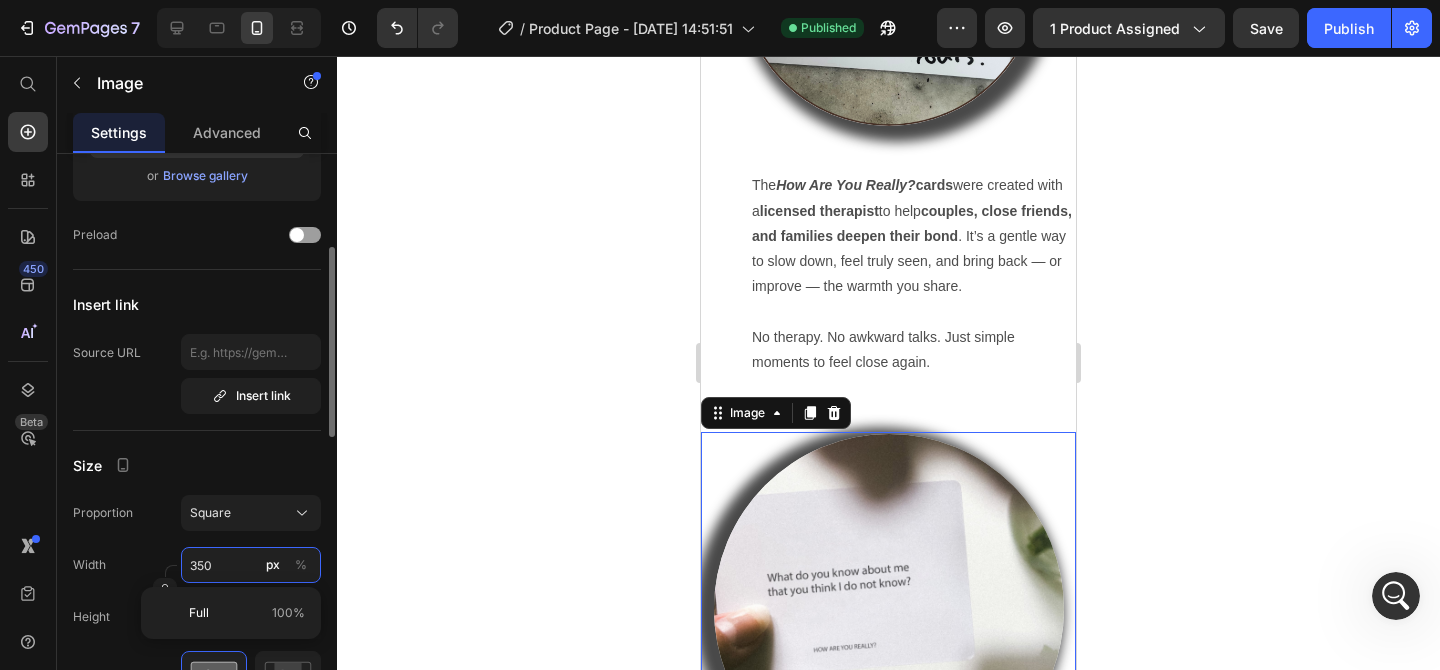 click on "350" at bounding box center [251, 565] 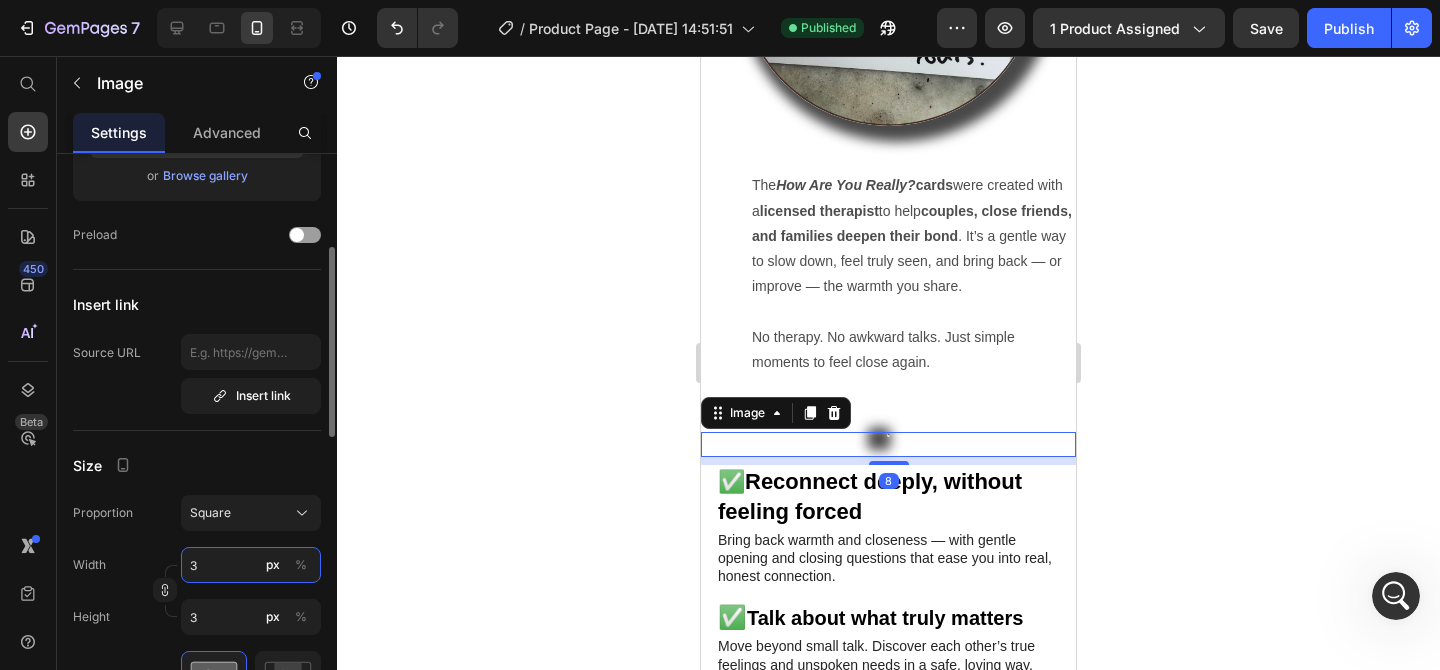 type on "30" 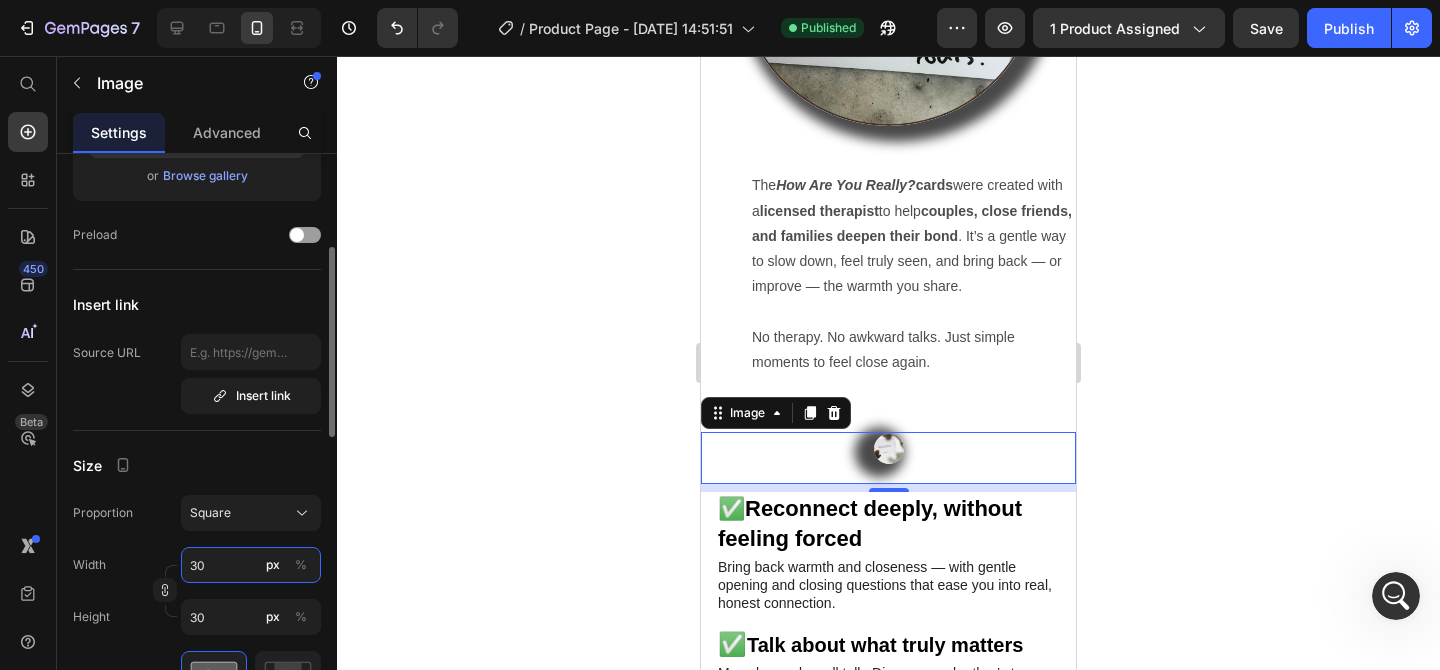 type on "300" 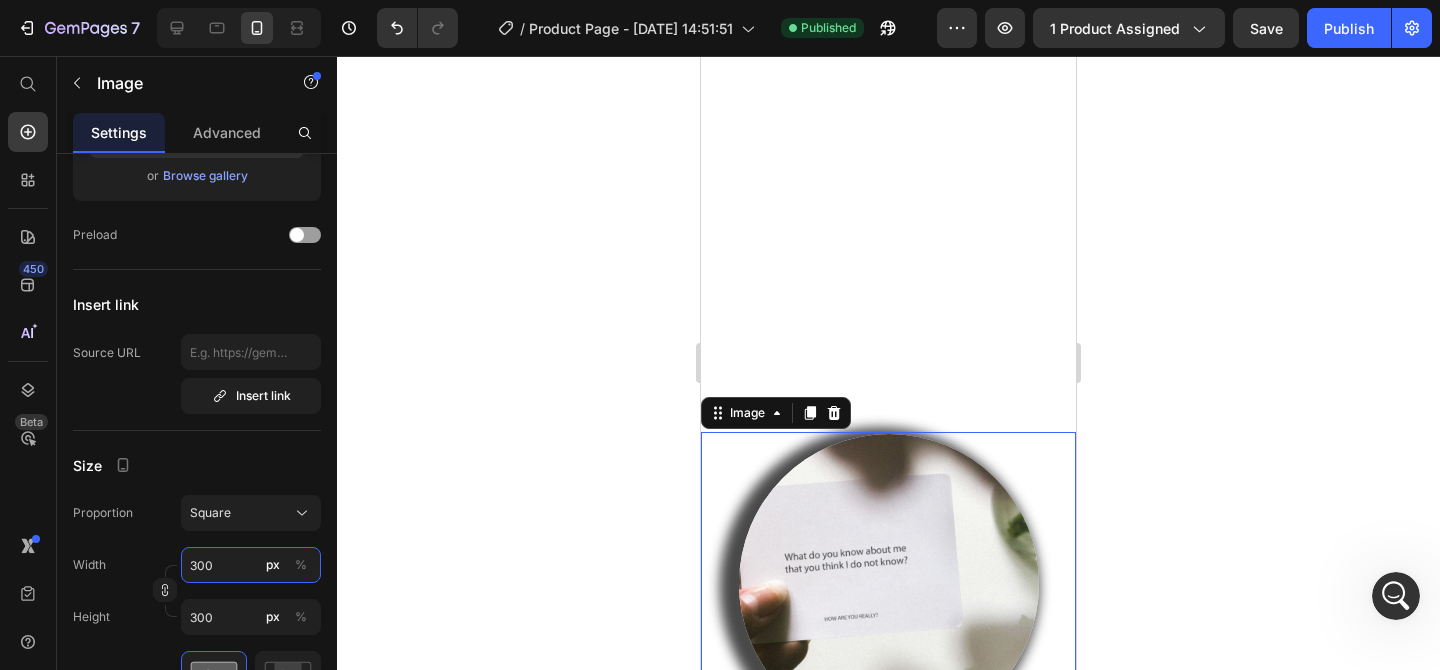 scroll, scrollTop: 3680, scrollLeft: 0, axis: vertical 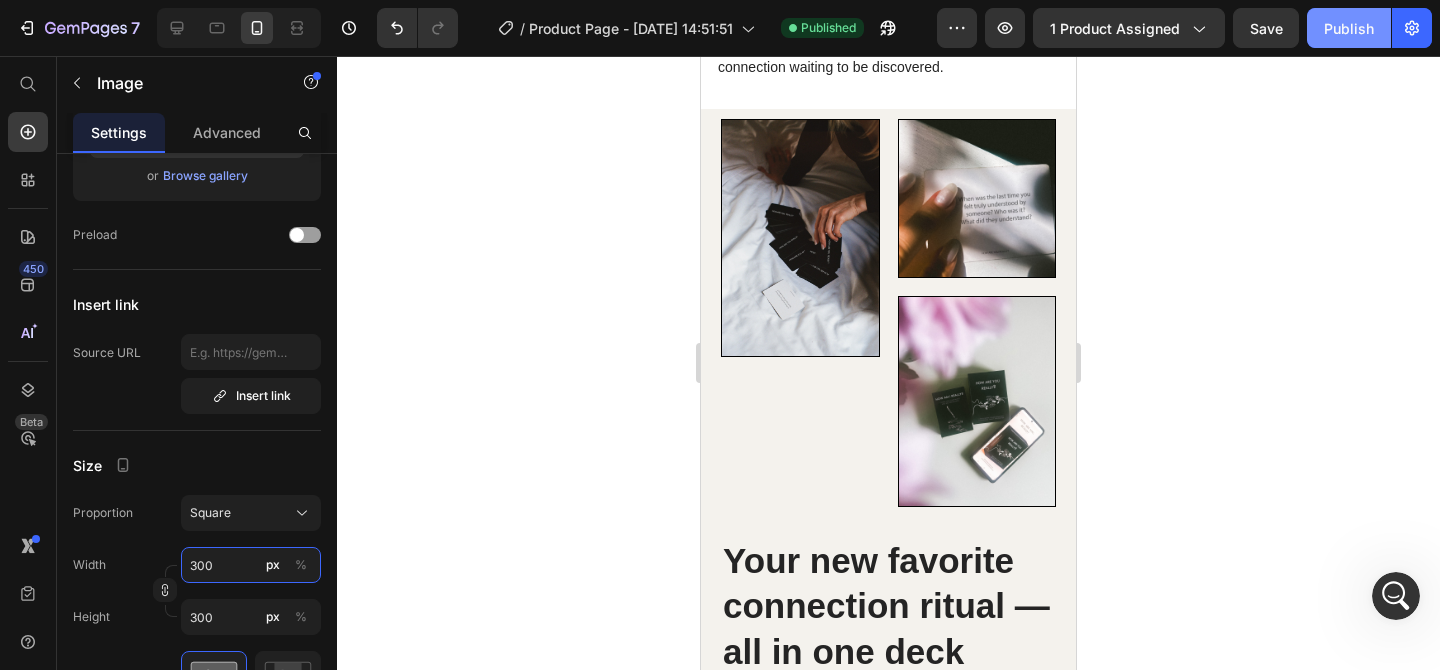 type on "300" 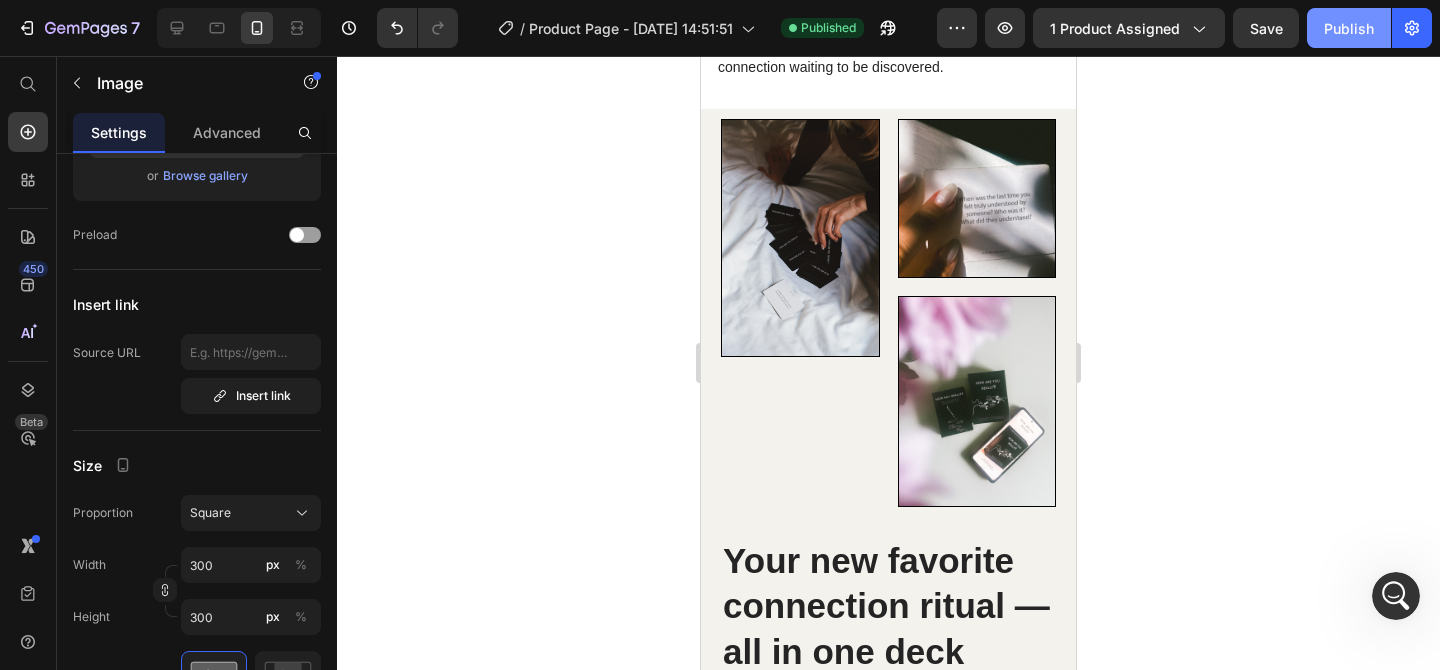 click on "Publish" 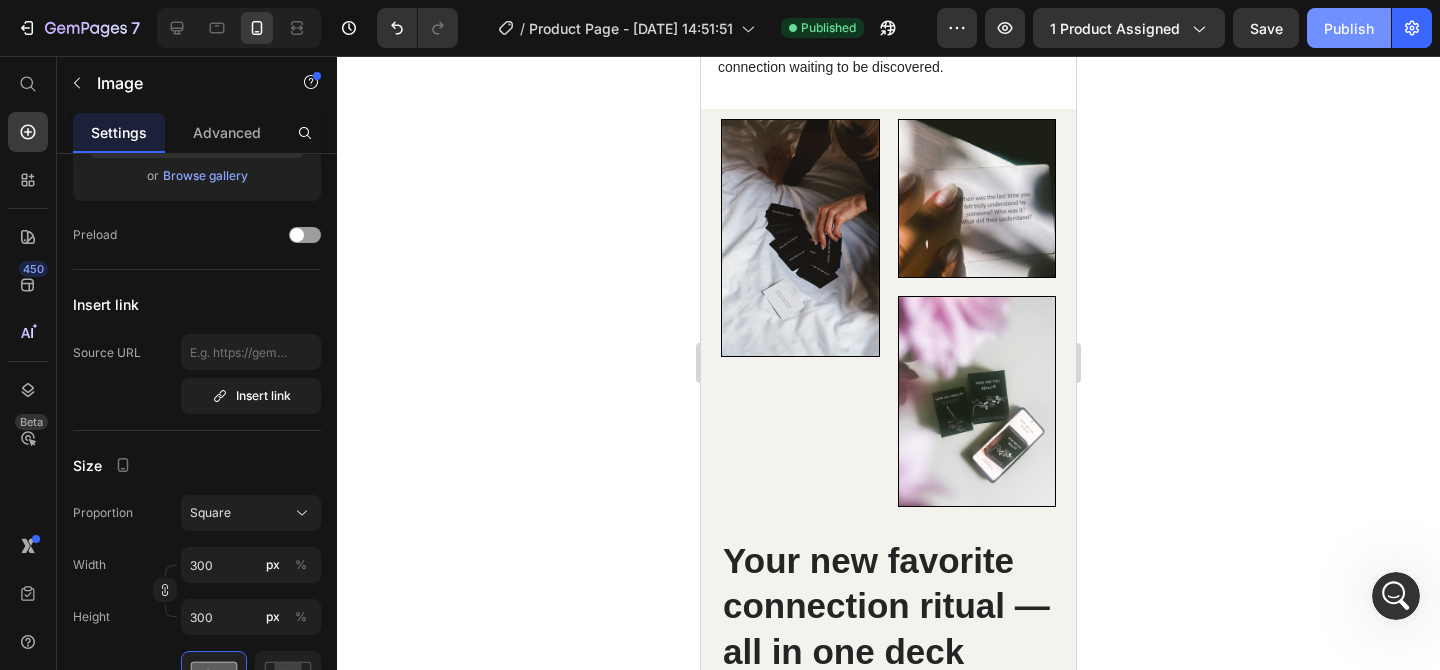 type 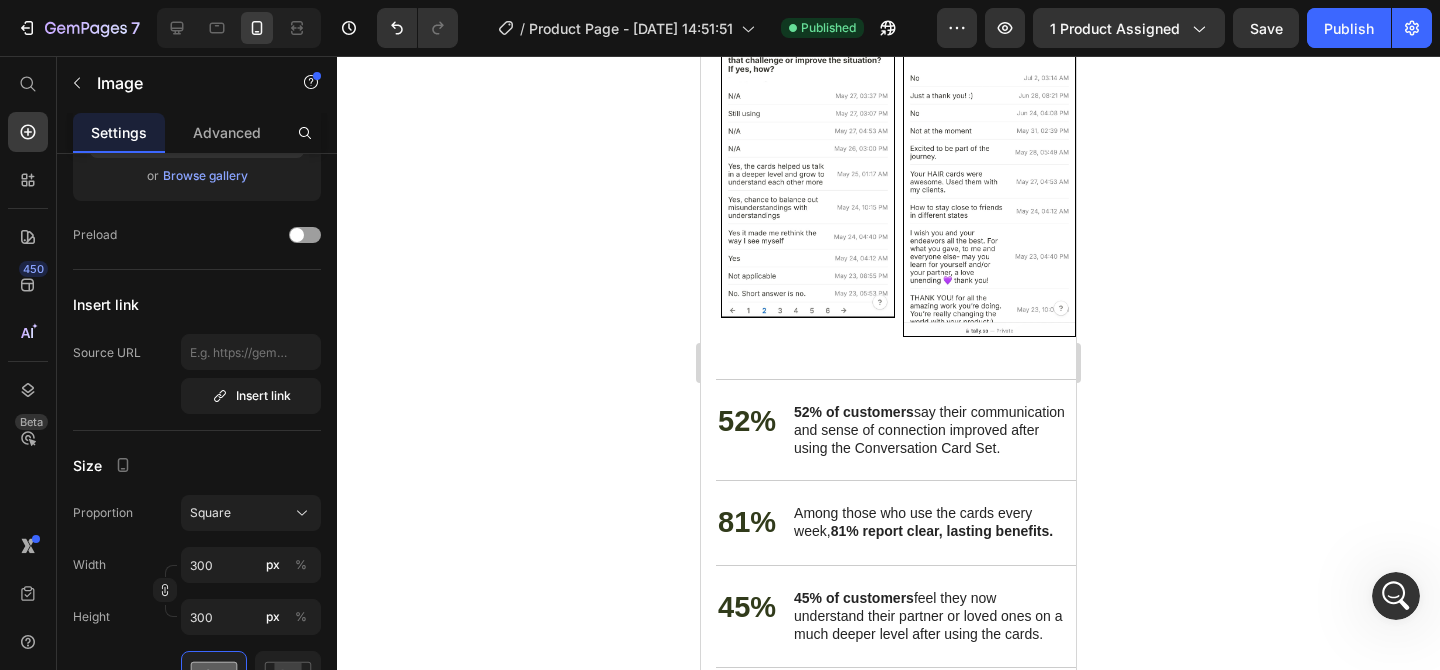 scroll, scrollTop: 5836, scrollLeft: 0, axis: vertical 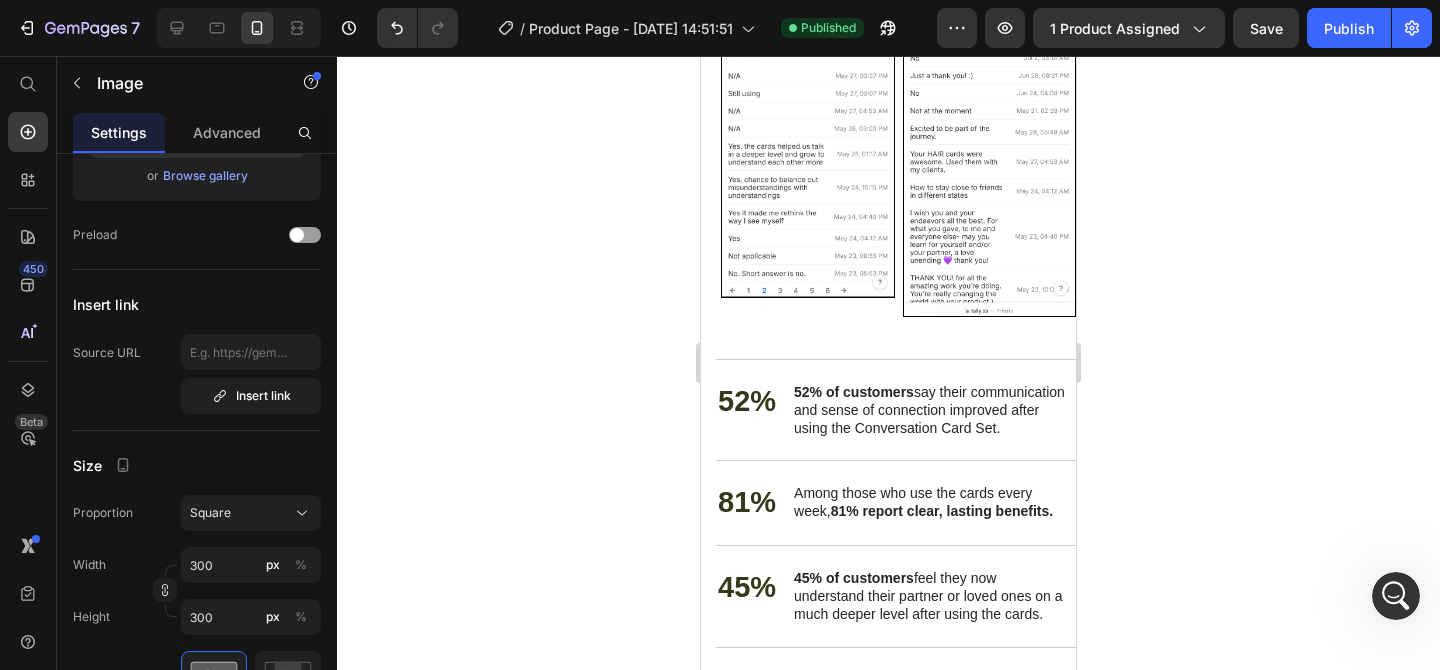 click on "Real Results from 300+ Customers (Survey)" at bounding box center (875, -161) 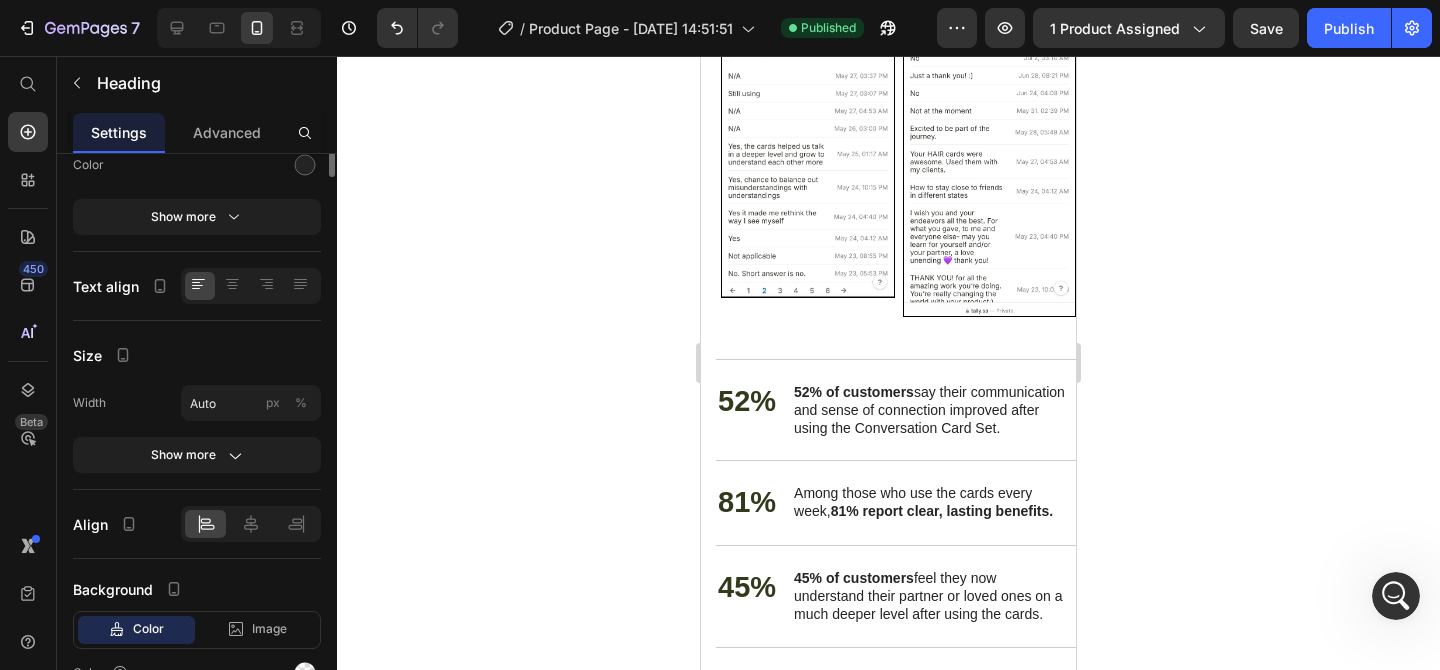 scroll, scrollTop: 0, scrollLeft: 0, axis: both 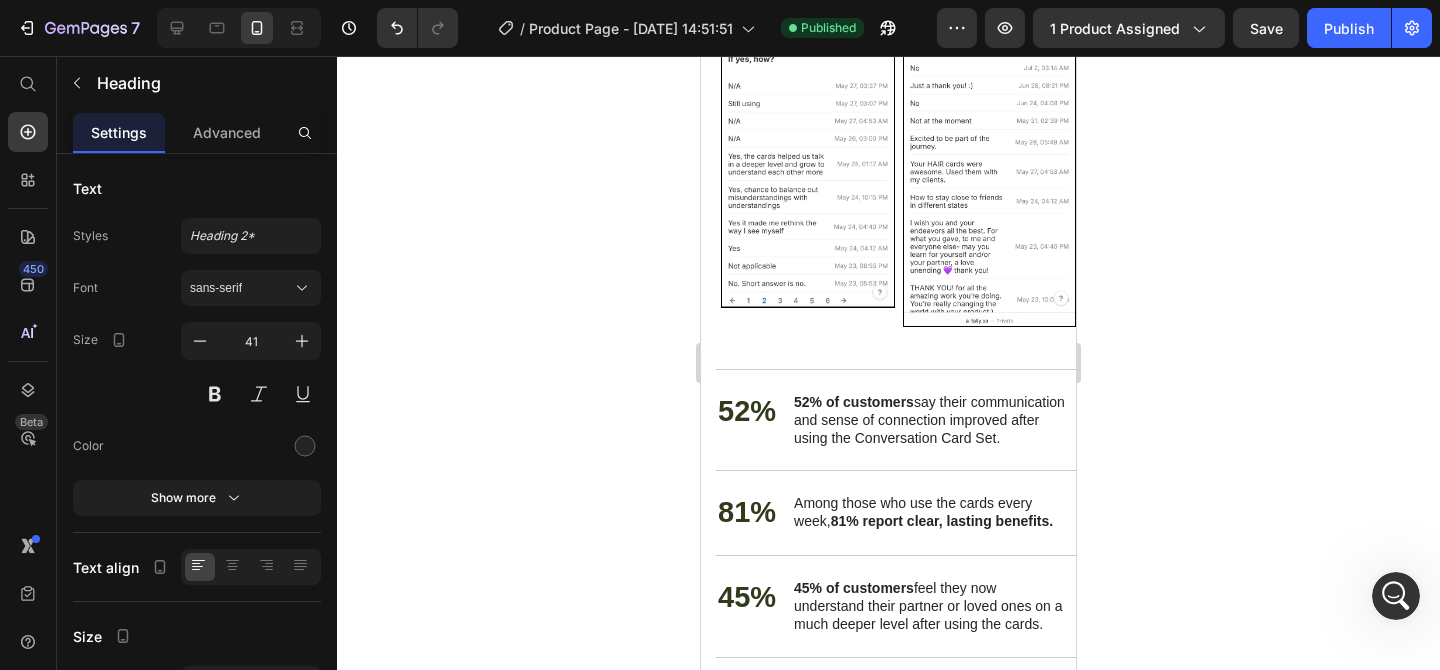 drag, startPoint x: 903, startPoint y: 338, endPoint x: 904, endPoint y: 348, distance: 10.049875 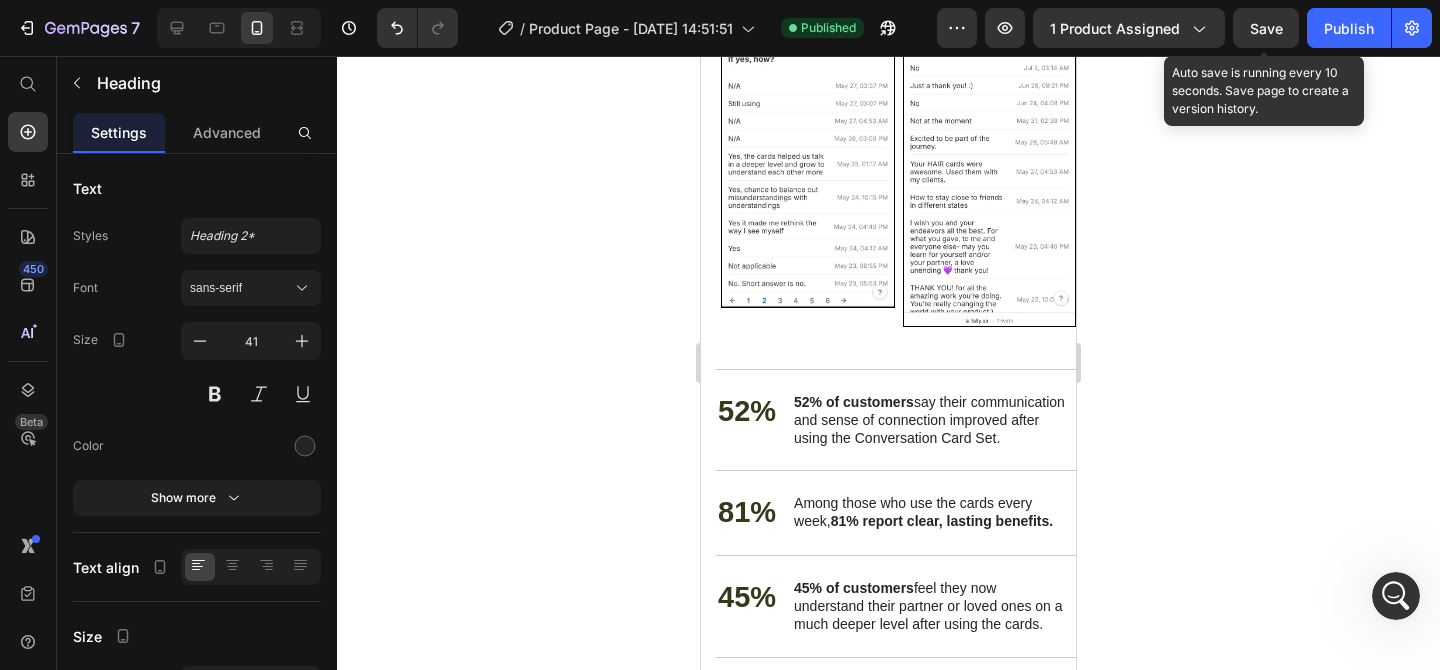 click on "Save" 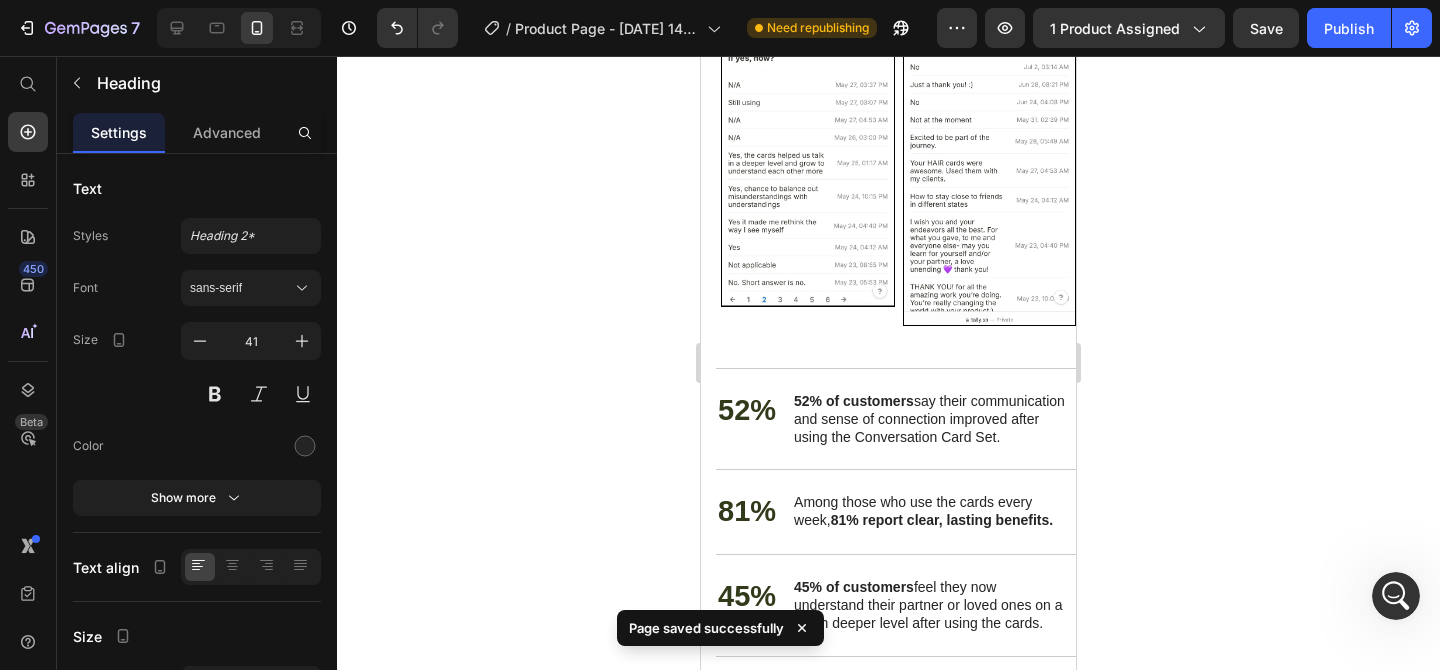 scroll, scrollTop: 6071, scrollLeft: 0, axis: vertical 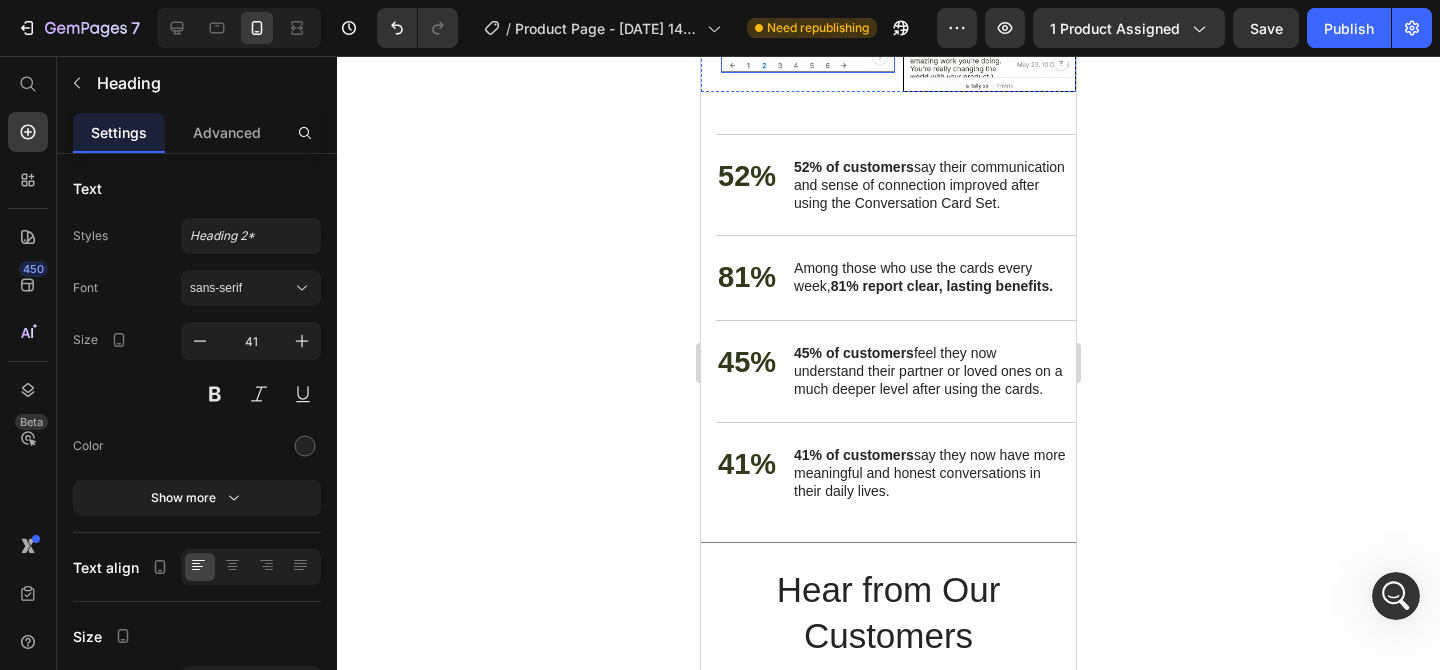 click at bounding box center (808, -77) 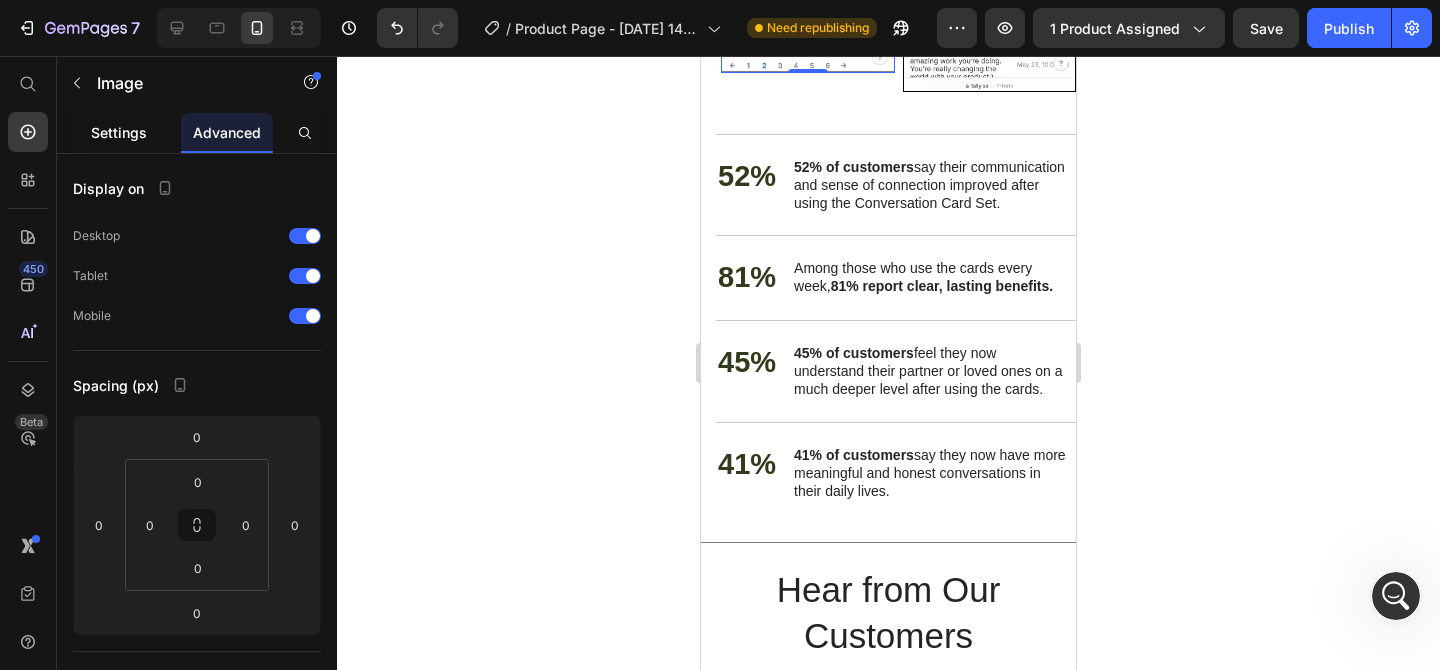 click on "Settings" 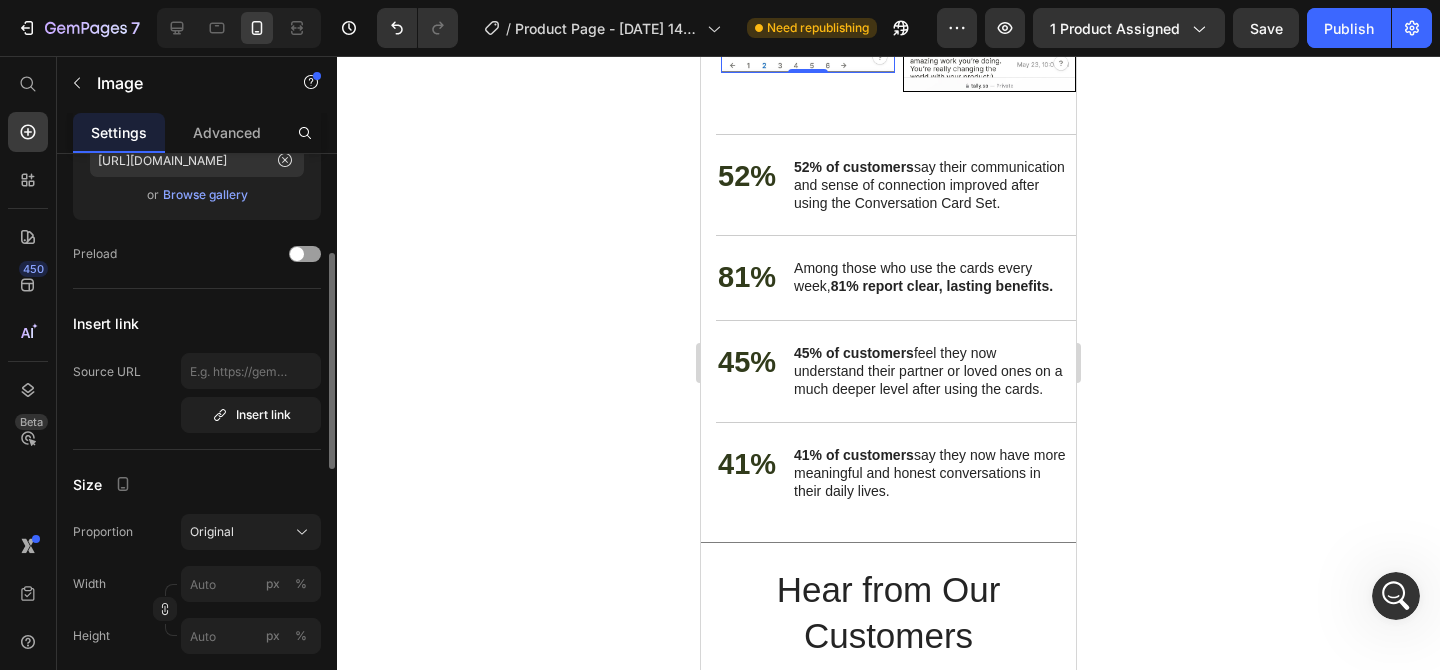 scroll, scrollTop: 474, scrollLeft: 0, axis: vertical 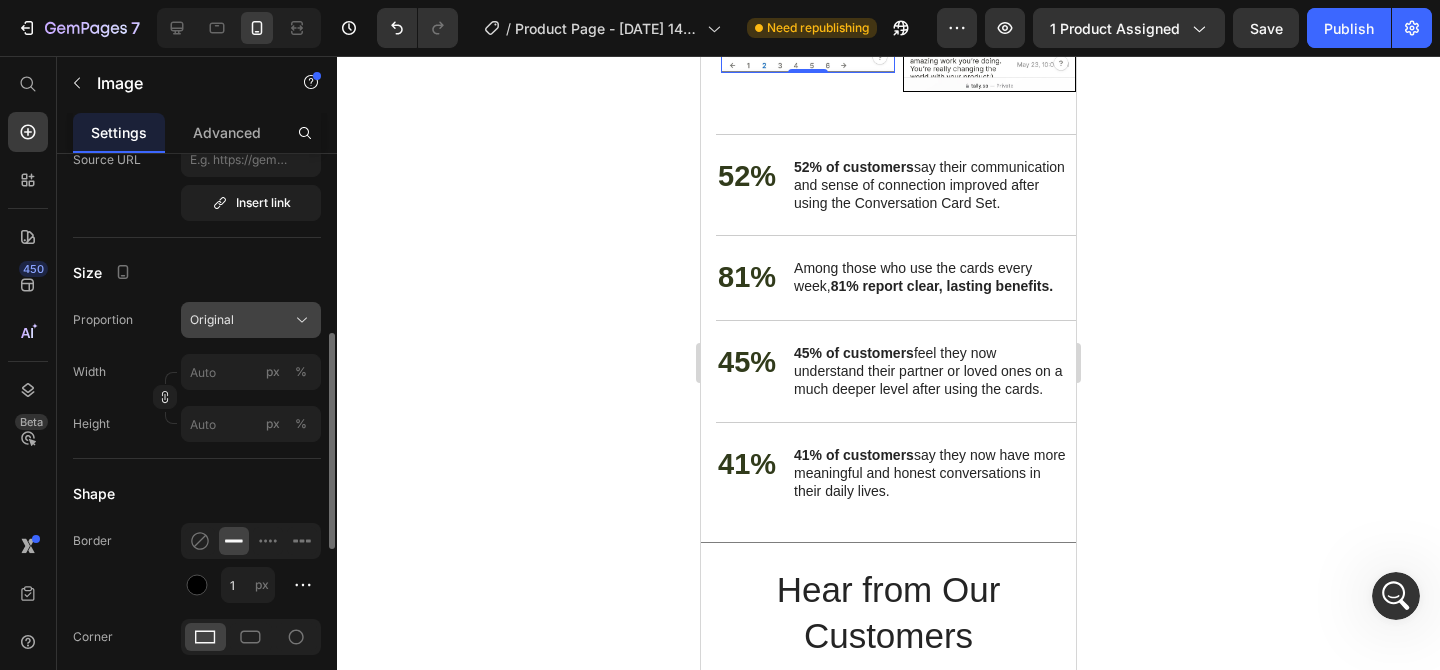 click on "Original" 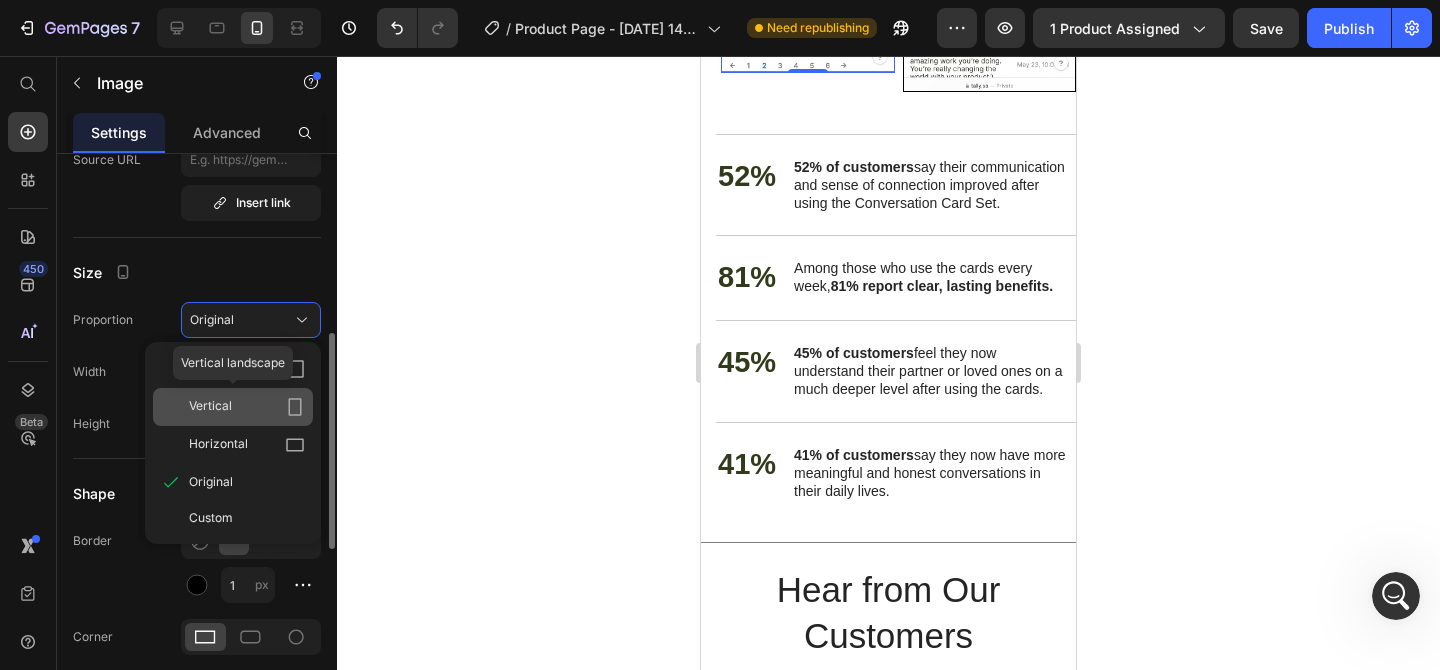 click on "Vertical" at bounding box center (247, 407) 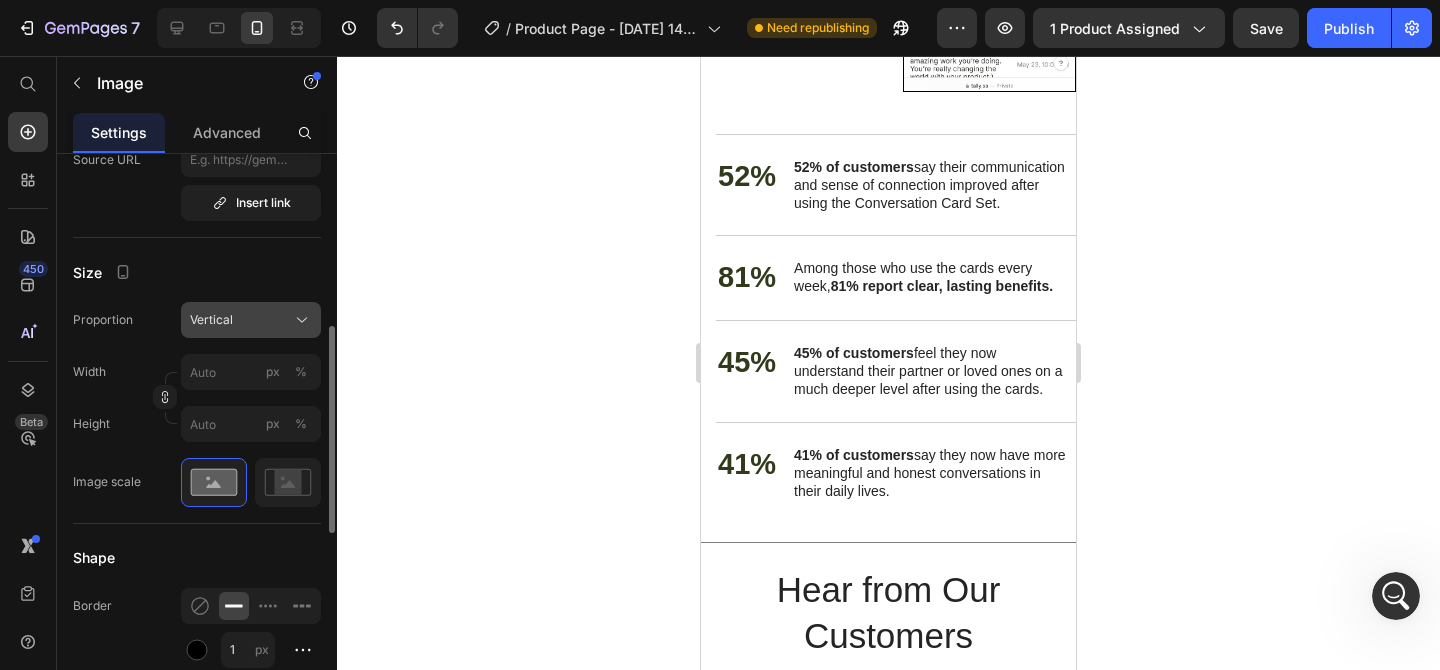 click on "Vertical" at bounding box center (211, 320) 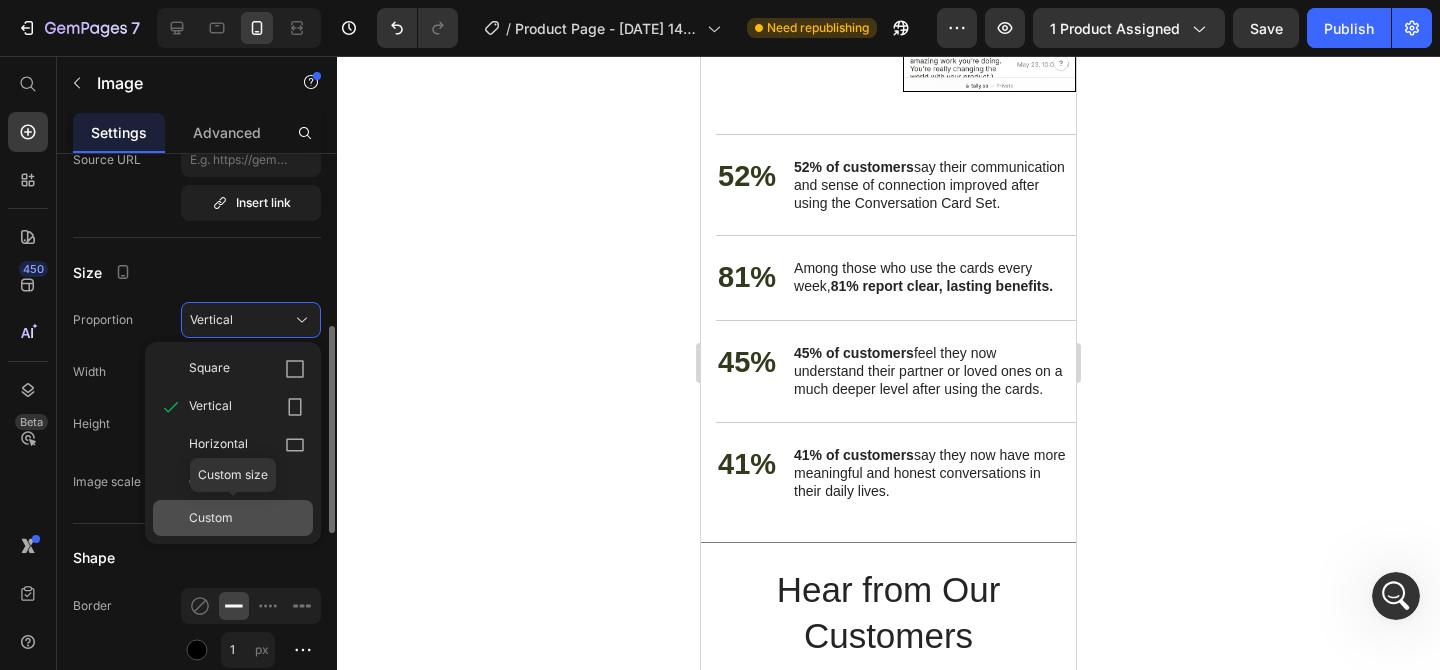click on "Custom" at bounding box center [247, 518] 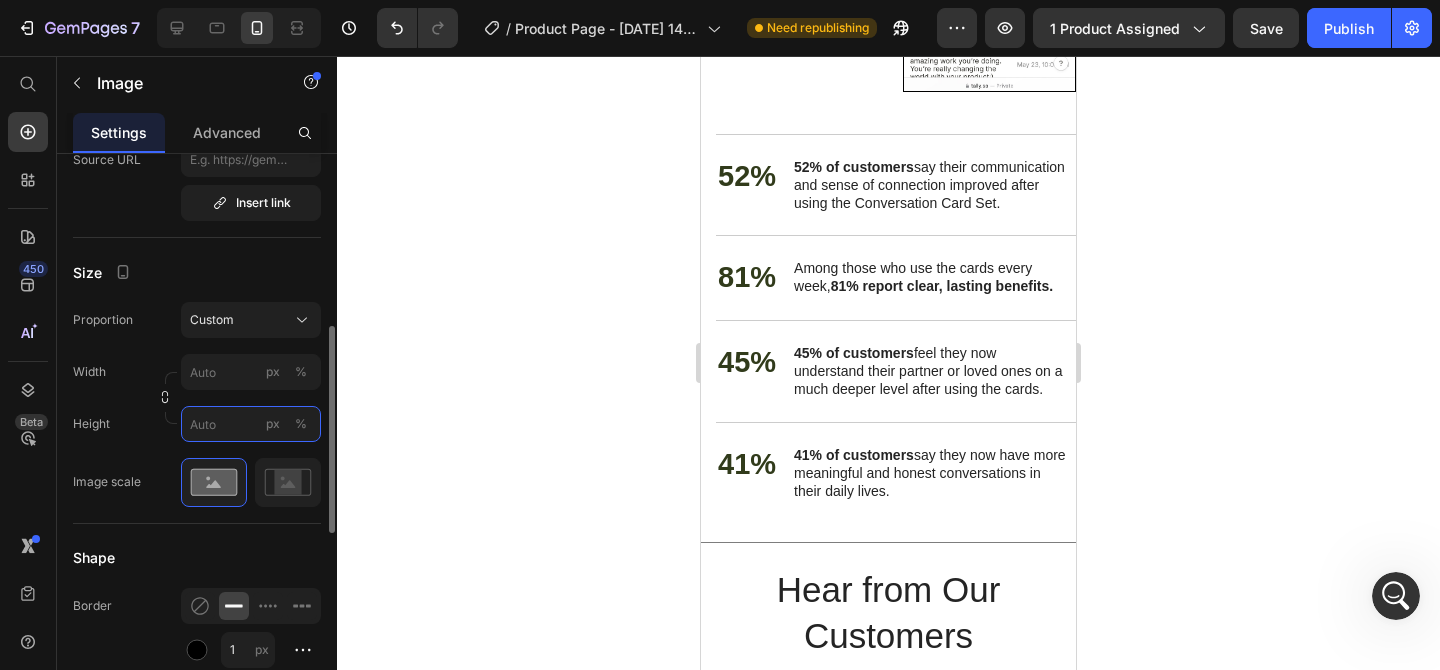 click on "px %" at bounding box center (251, 424) 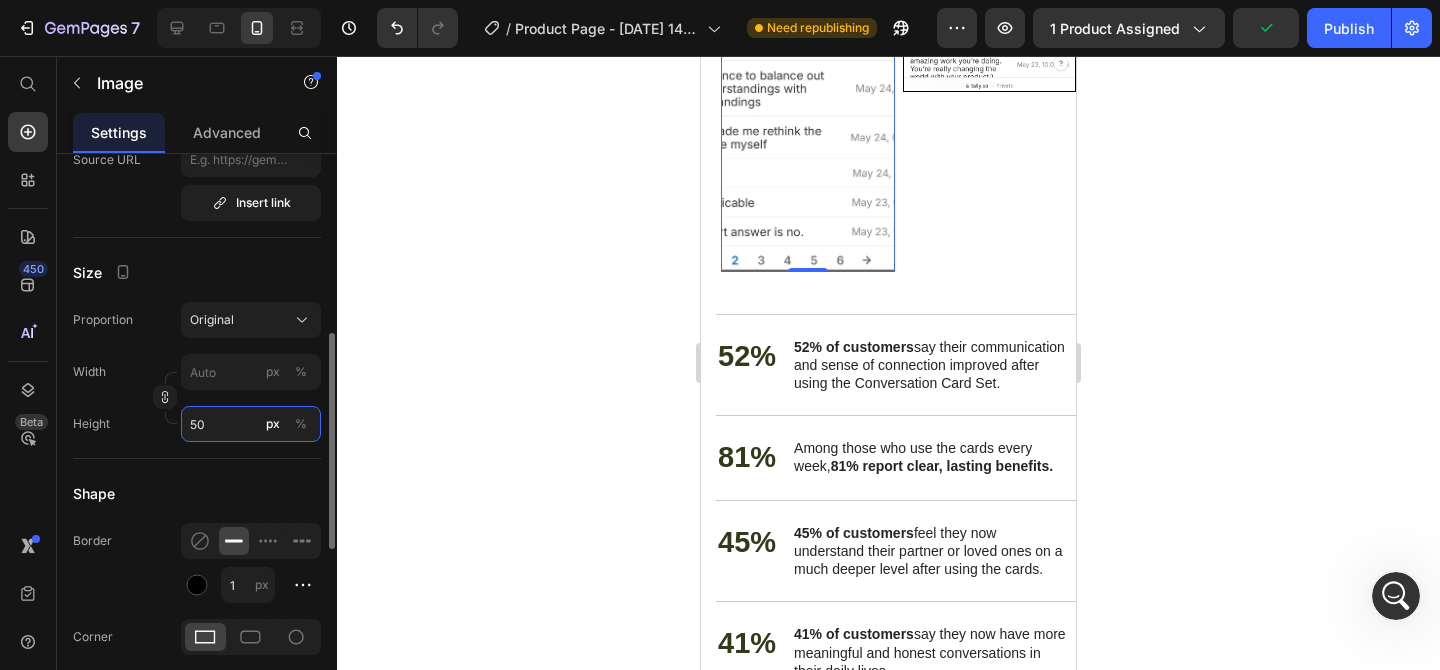 type on "5" 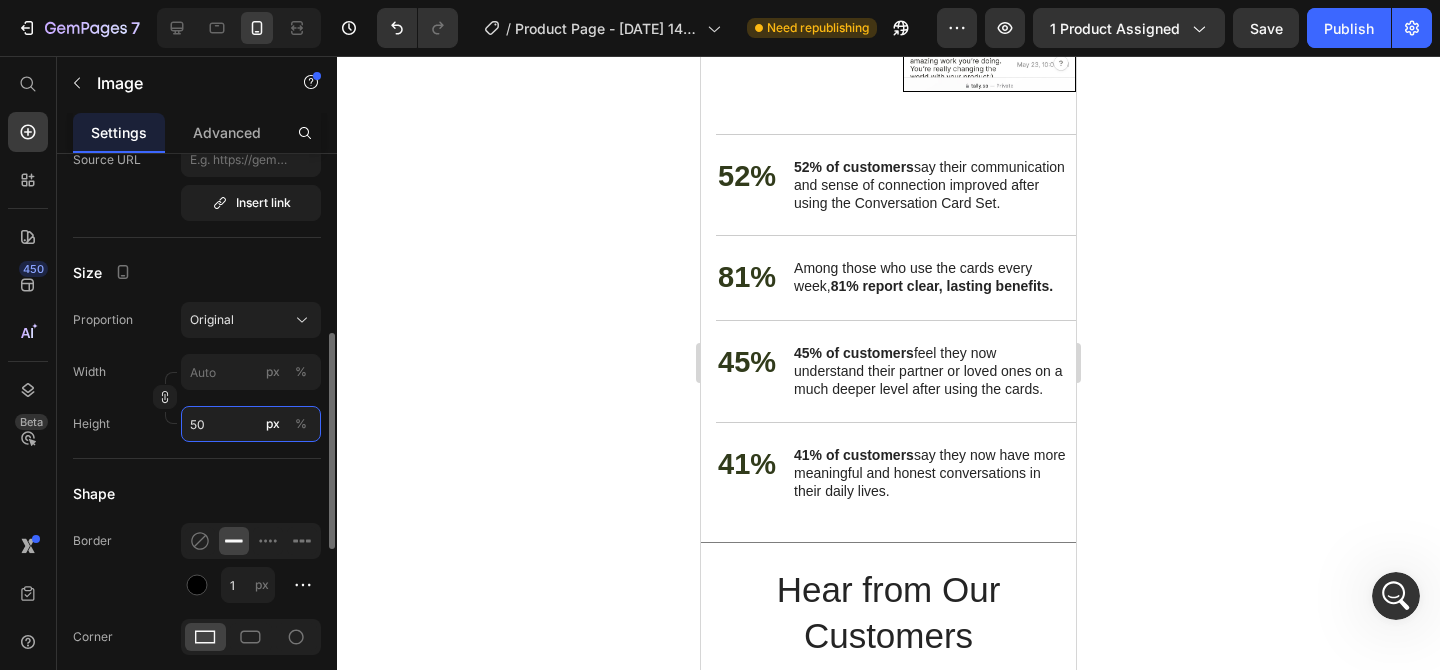 type on "5" 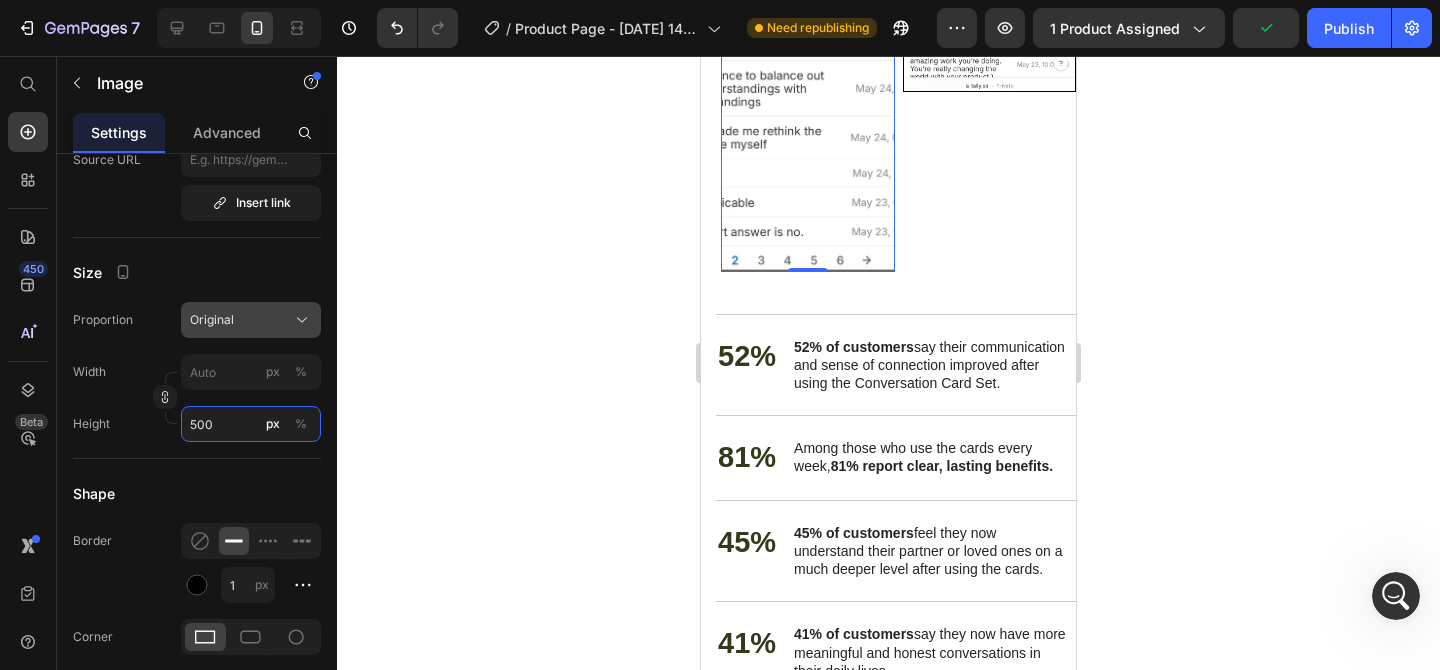 type on "500" 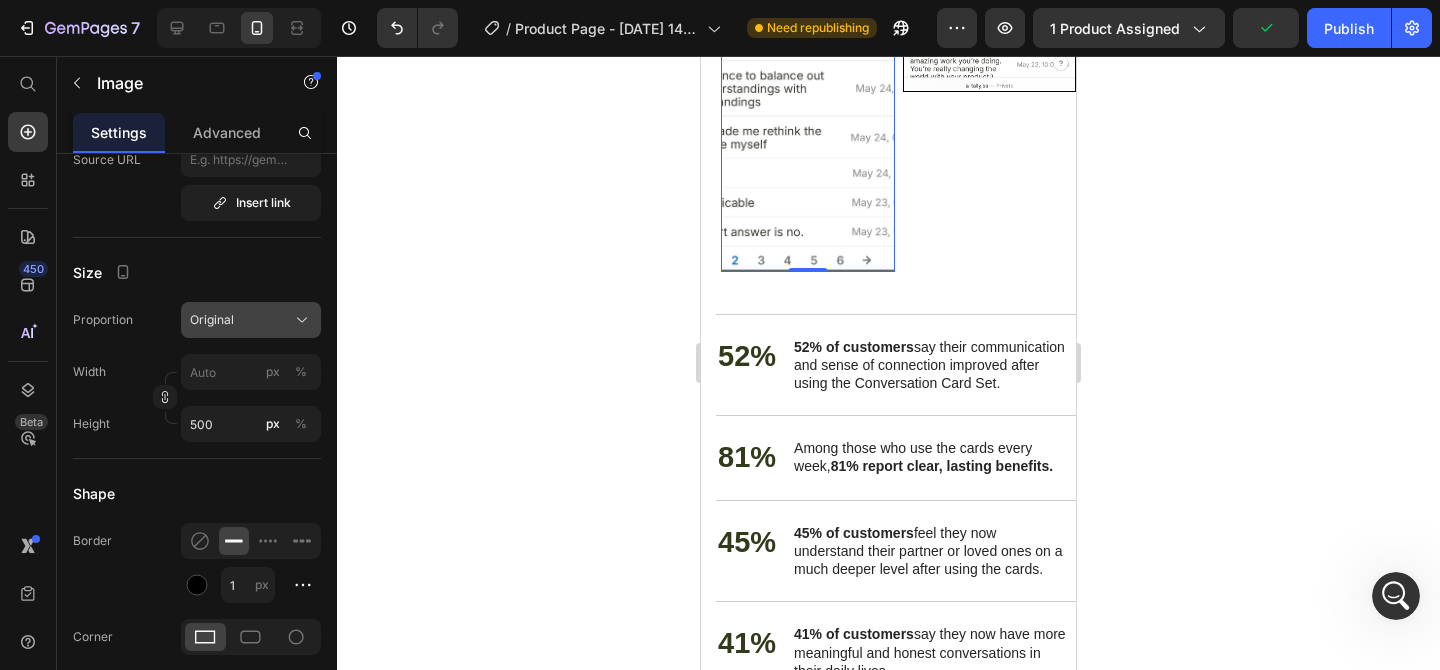click on "Original" 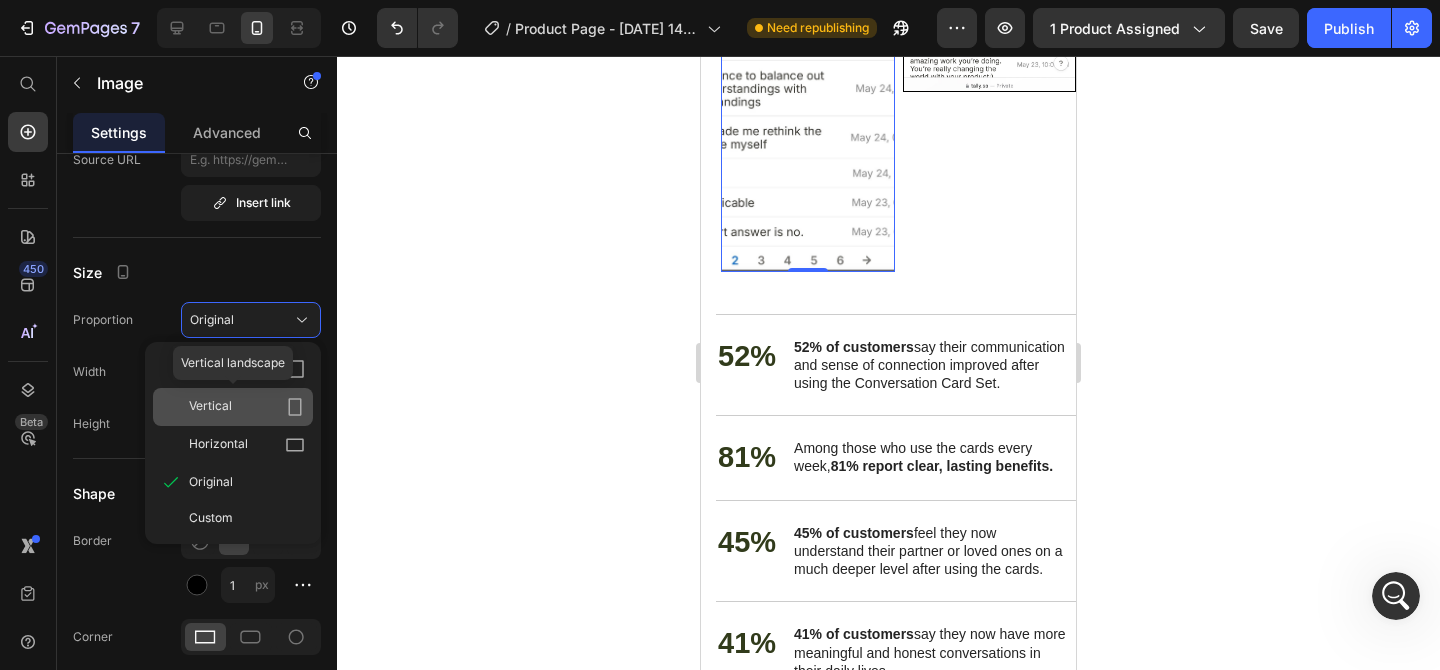 click on "Vertical" at bounding box center [247, 407] 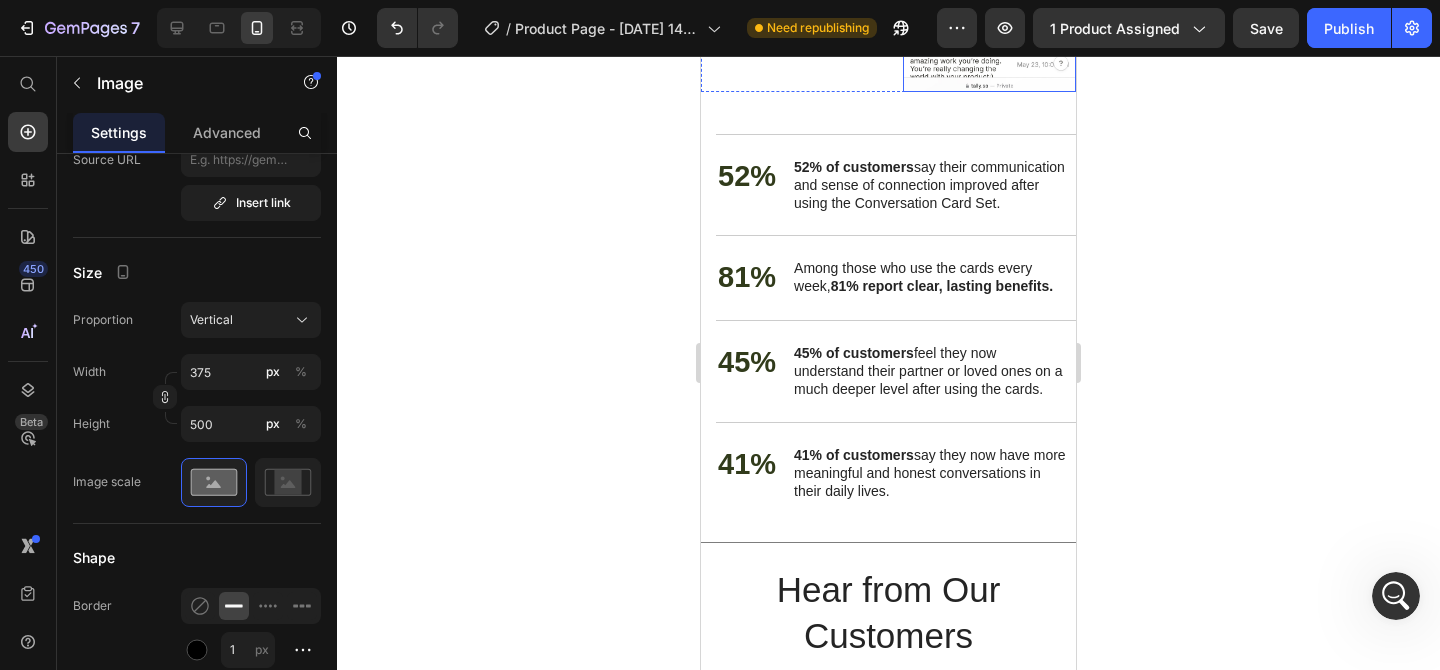 click at bounding box center [990, -68] 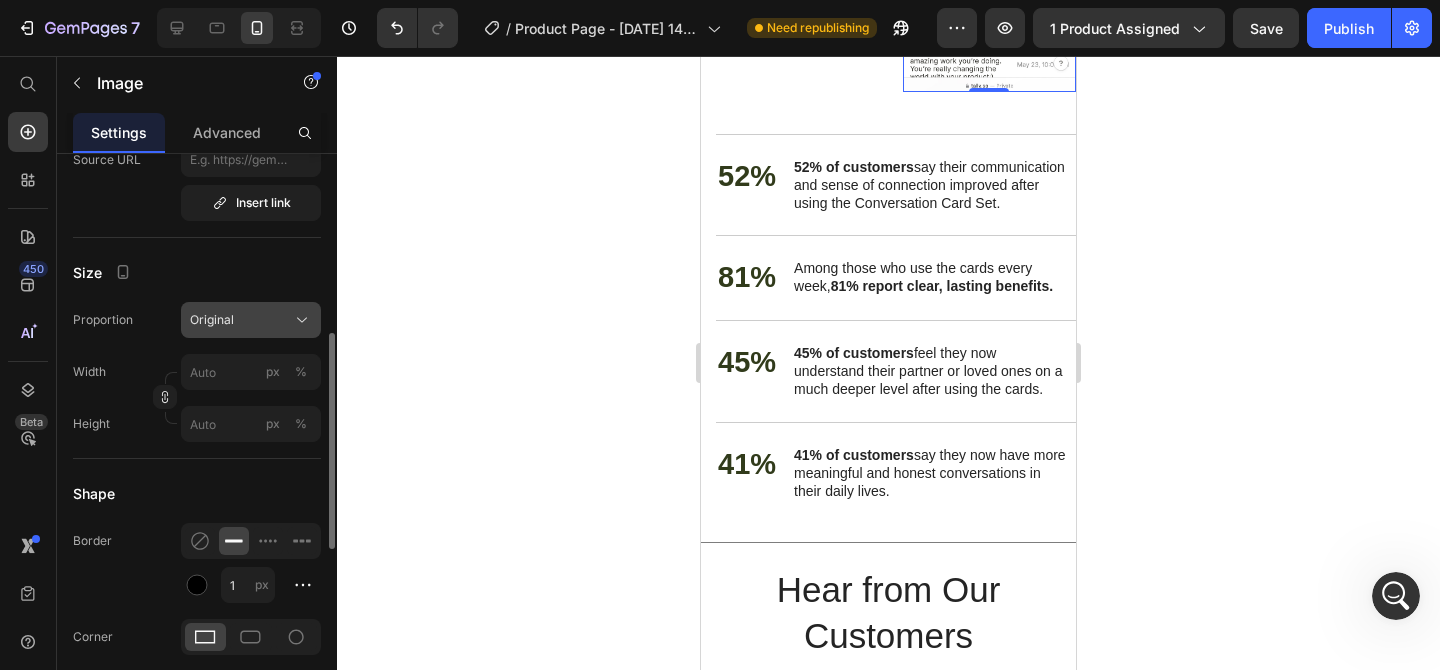 click on "Original" 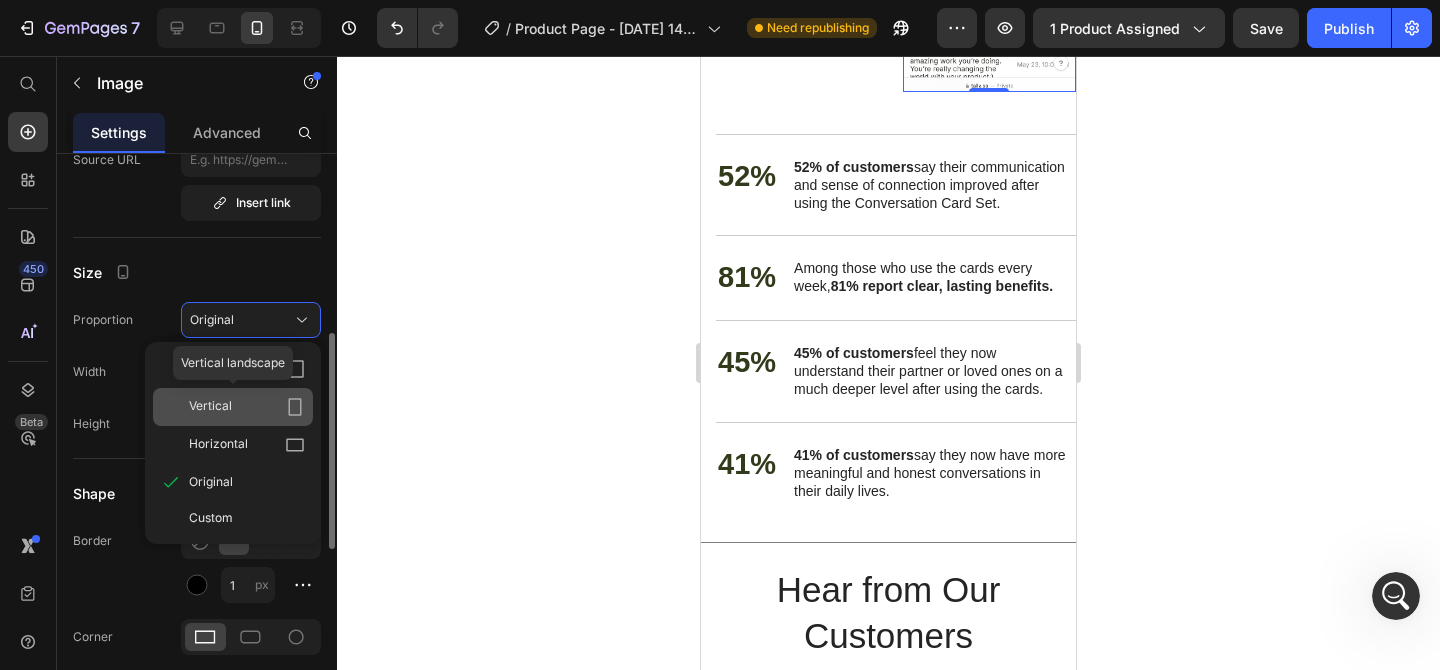 click on "Vertical" at bounding box center (247, 407) 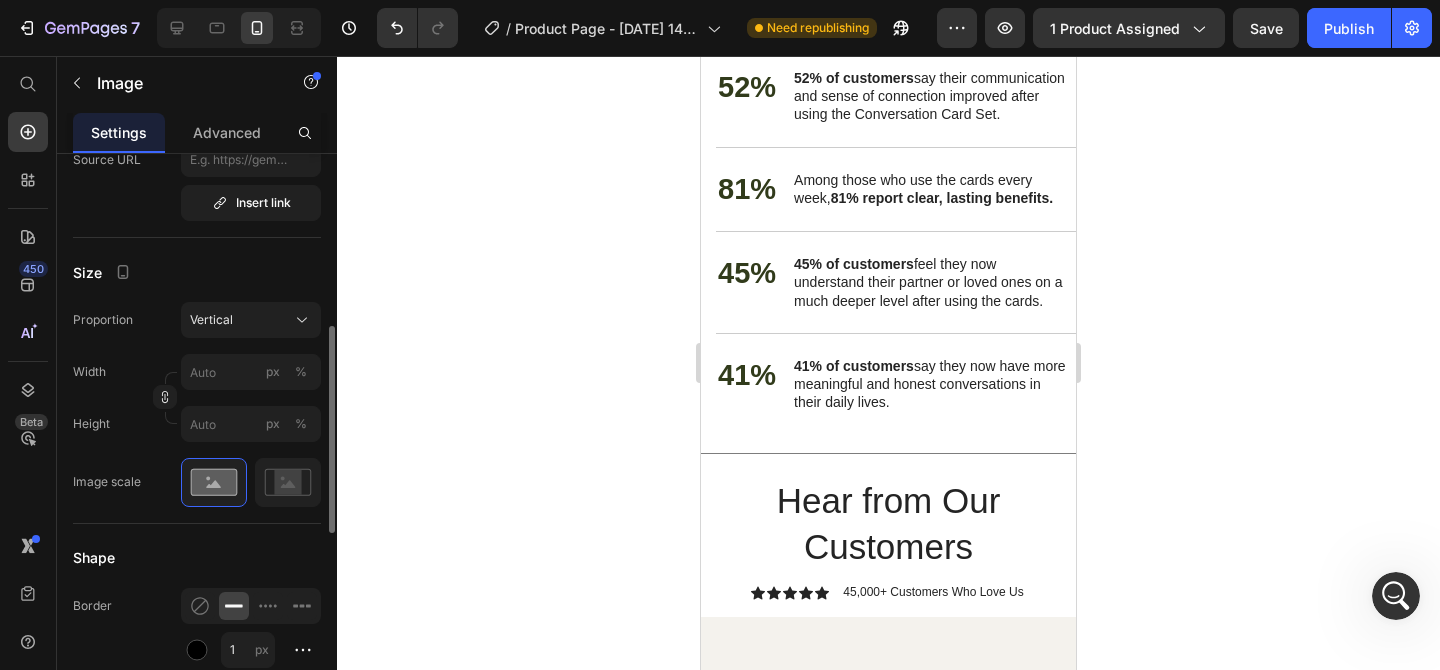 click 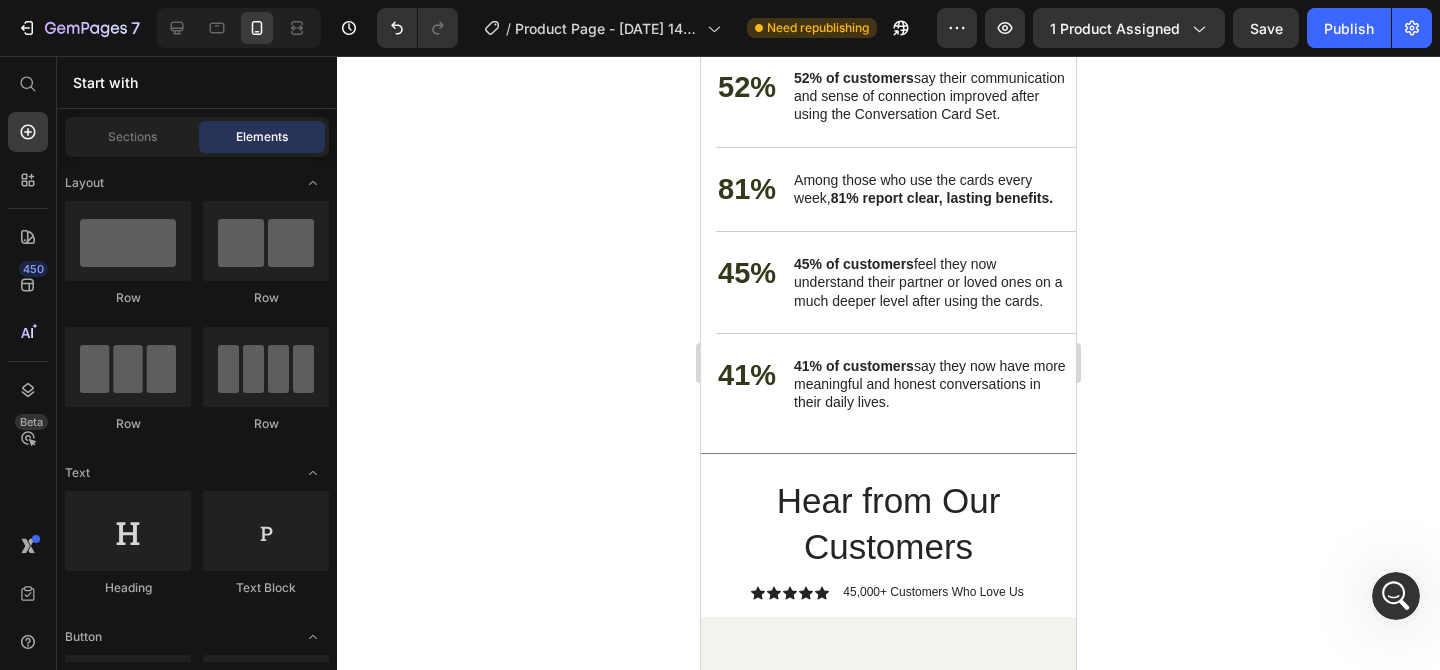 click at bounding box center (808, -113) 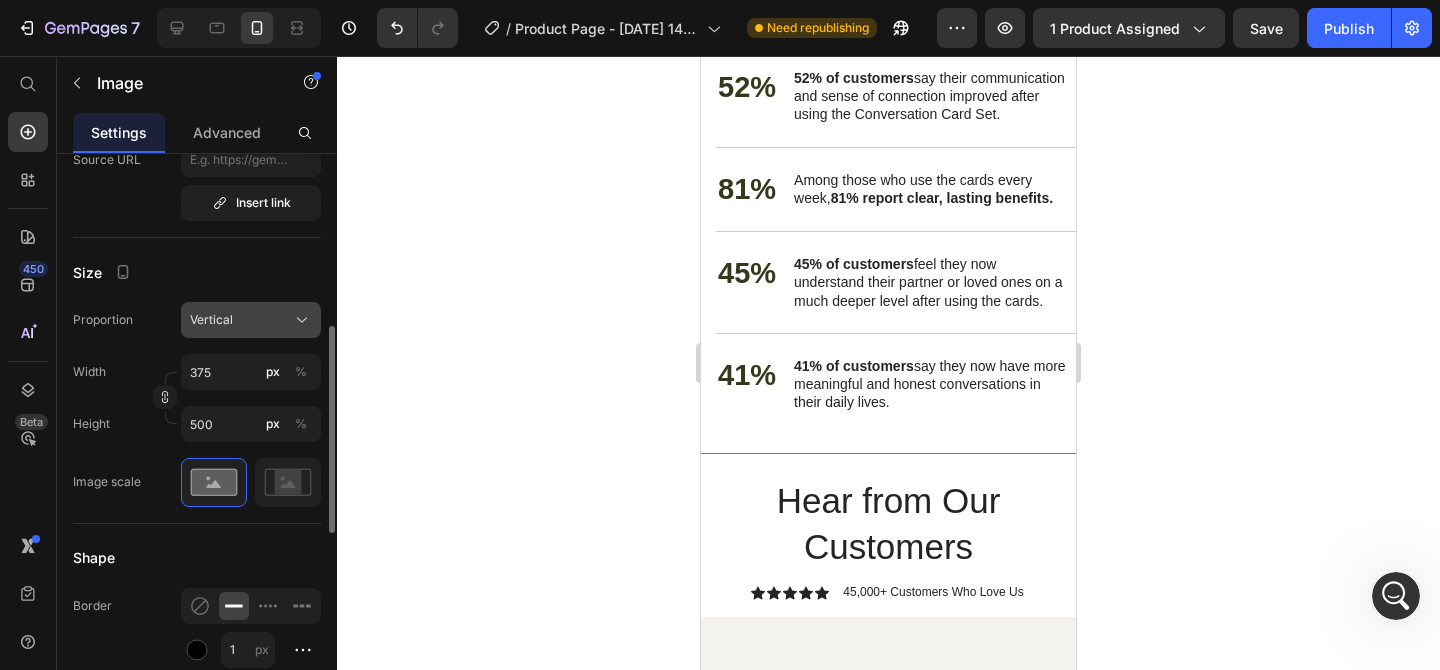 click on "Vertical" 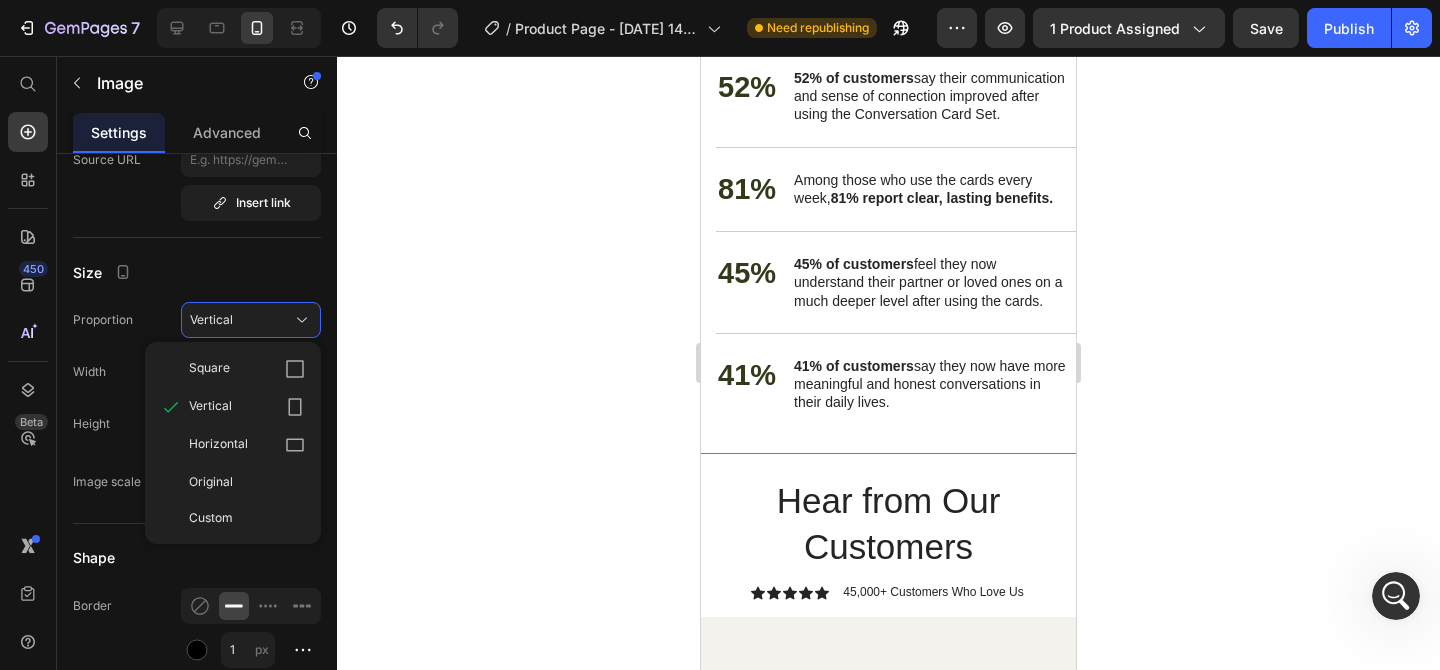 click on "Original" 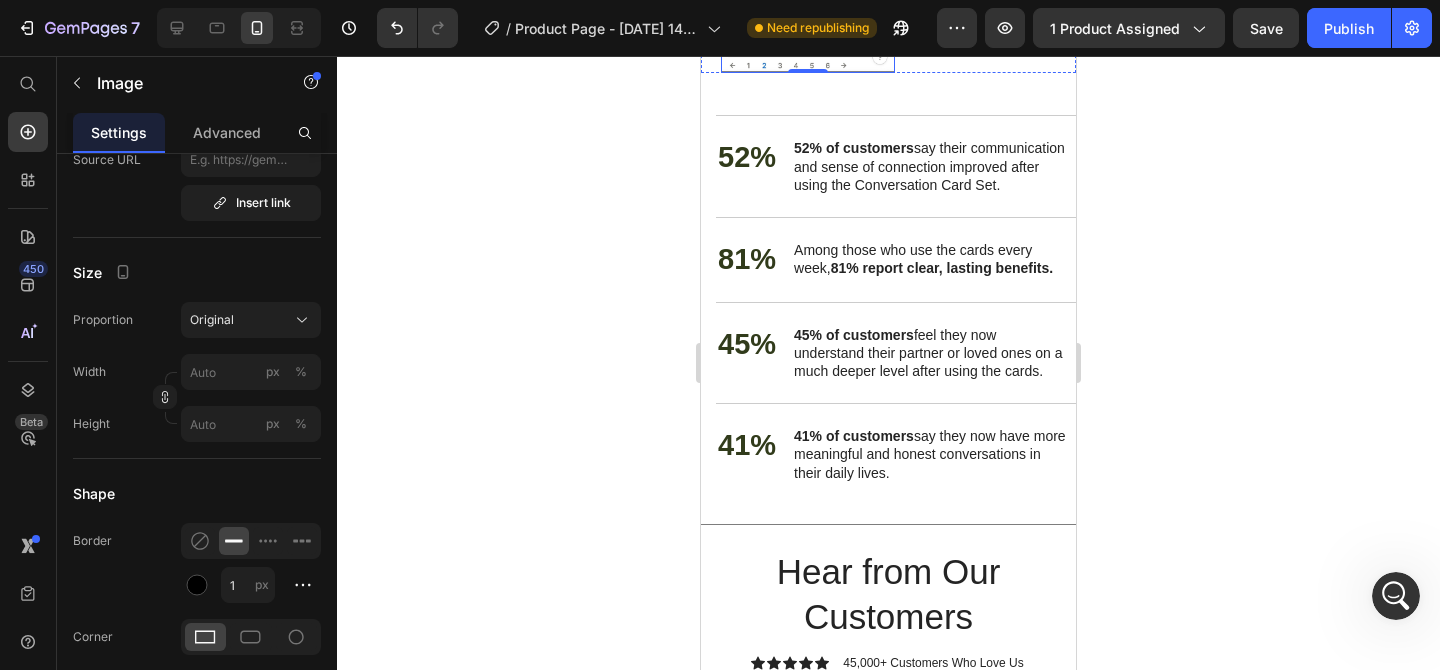 click at bounding box center [990, -113] 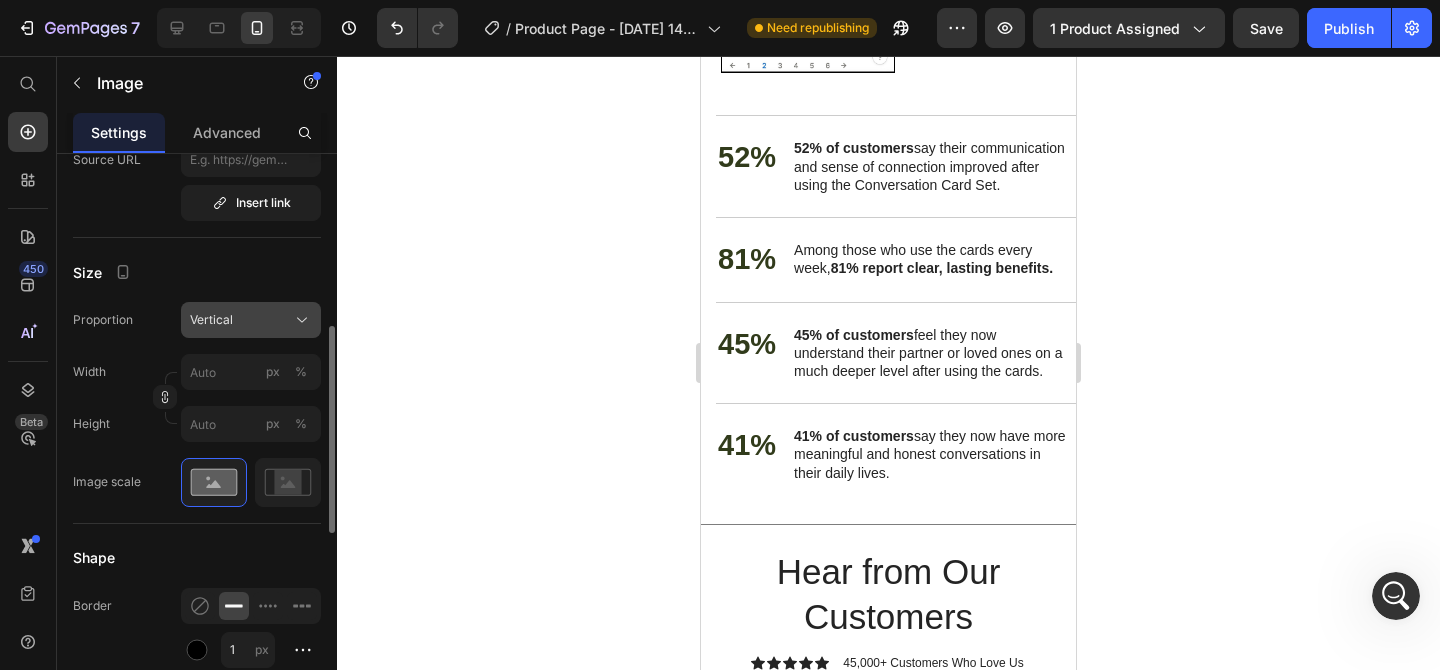 click on "Vertical" 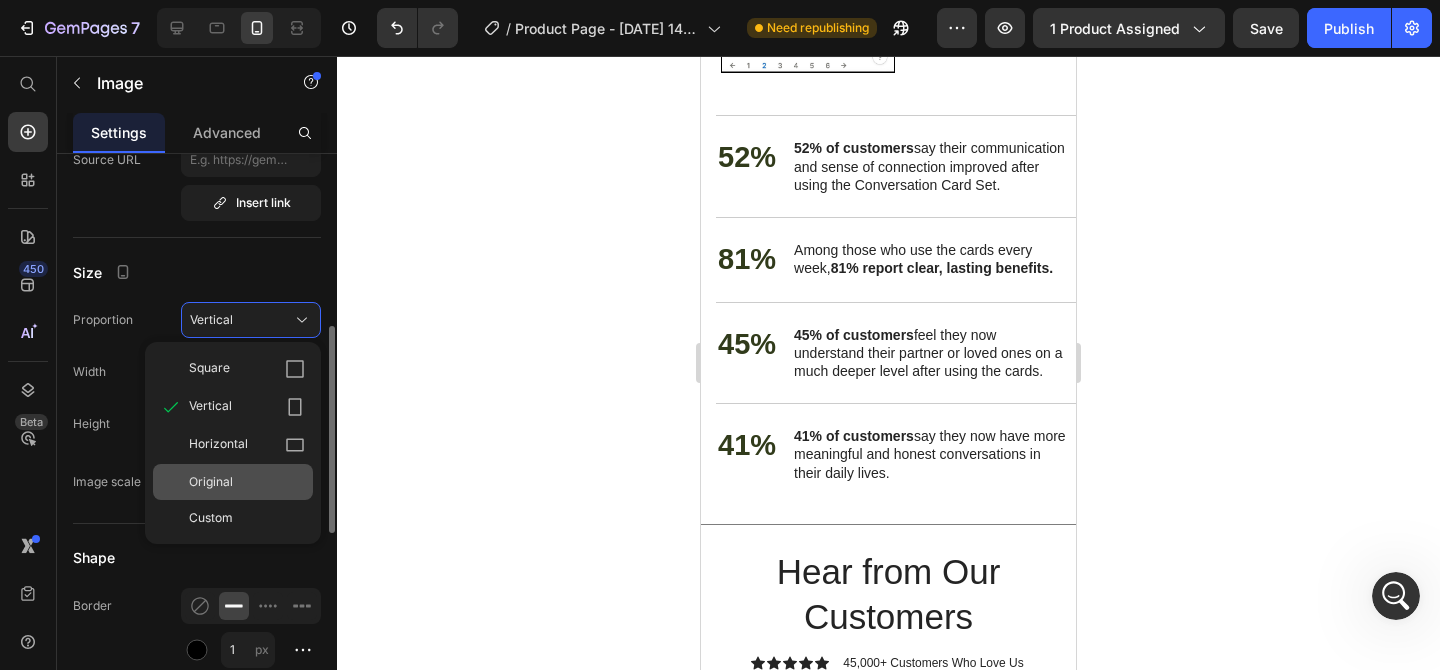 click on "Original" at bounding box center (247, 482) 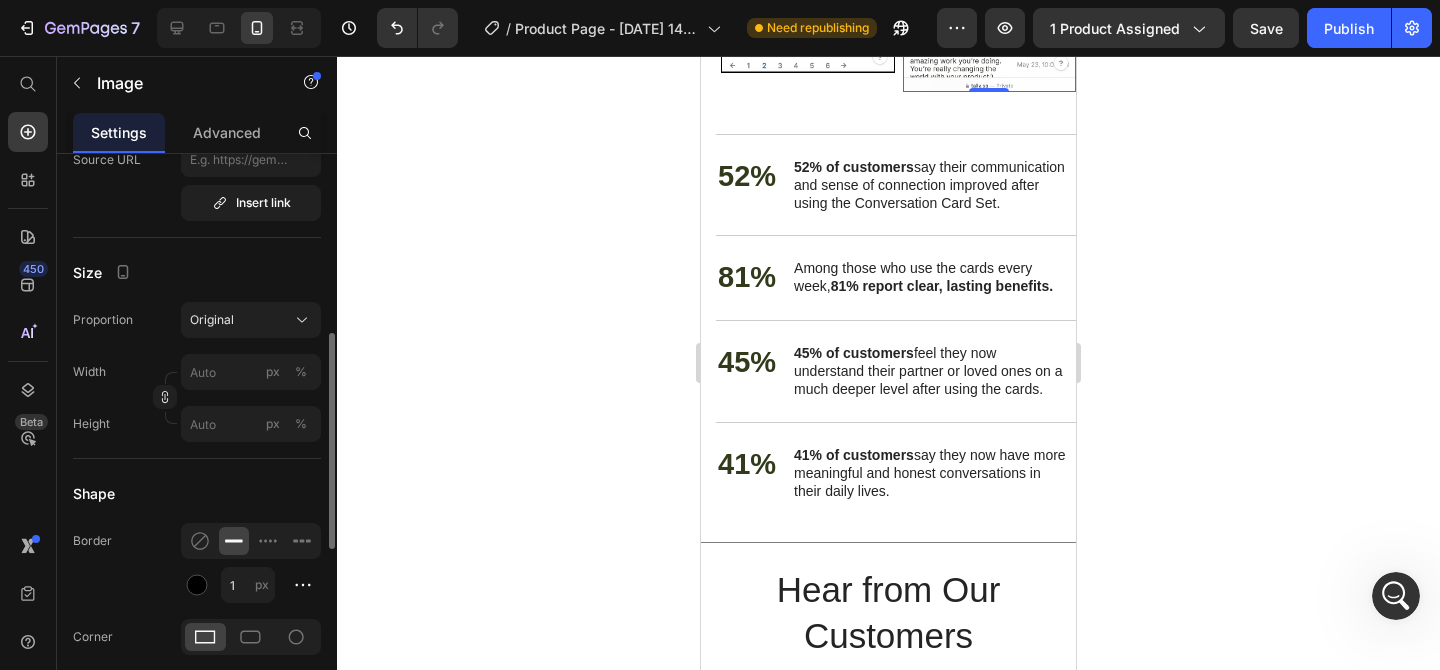 click 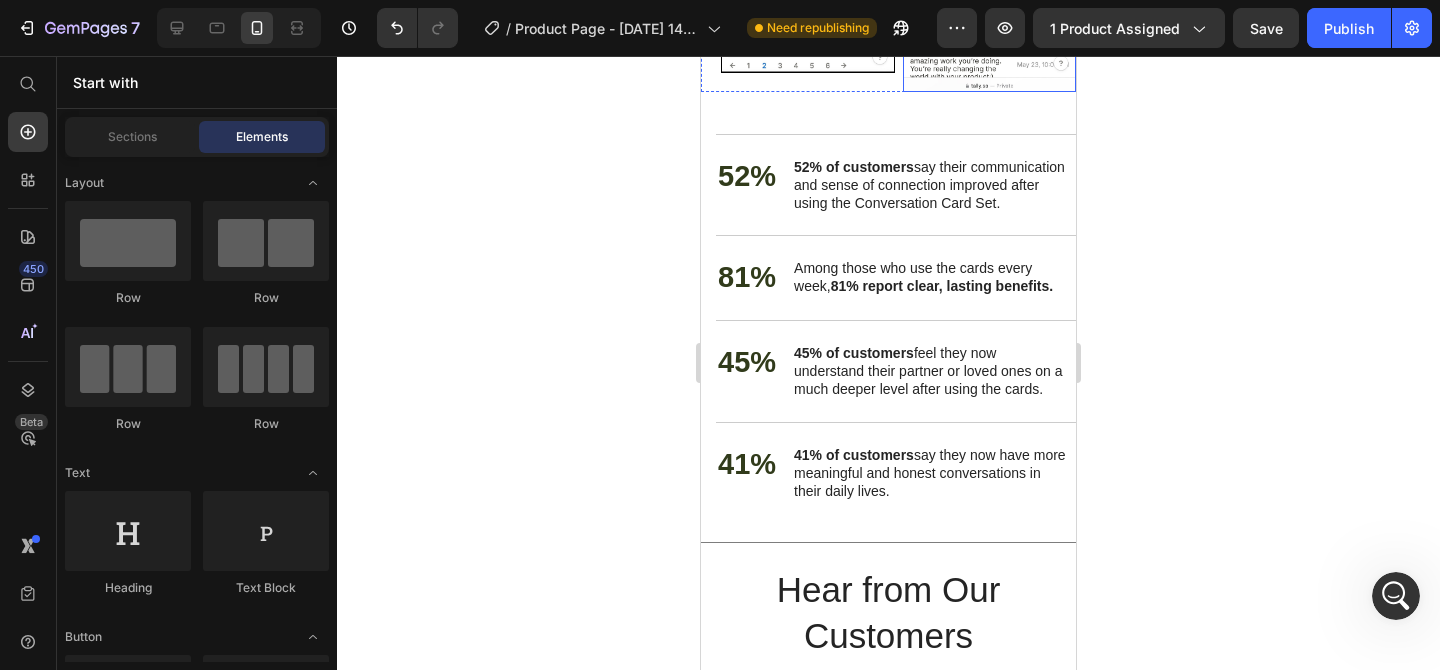 click at bounding box center [990, -68] 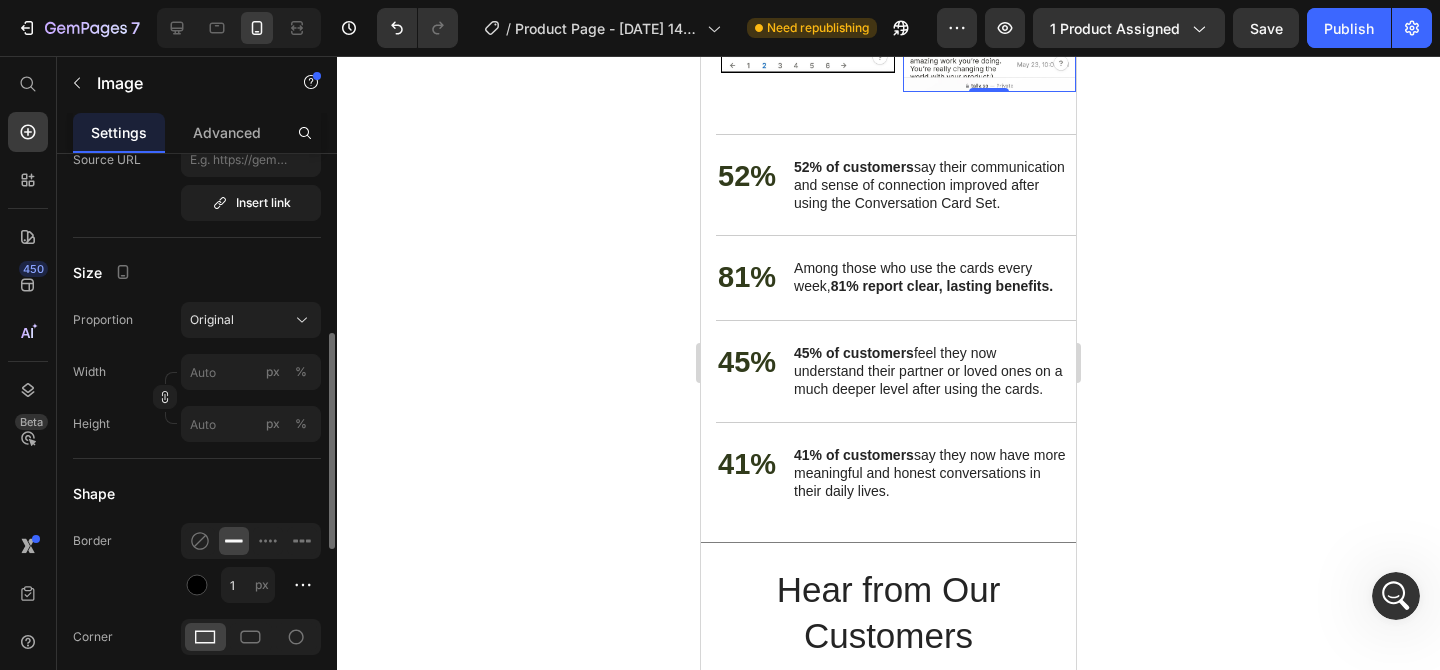 drag, startPoint x: 987, startPoint y: 556, endPoint x: 985, endPoint y: 533, distance: 23.086792 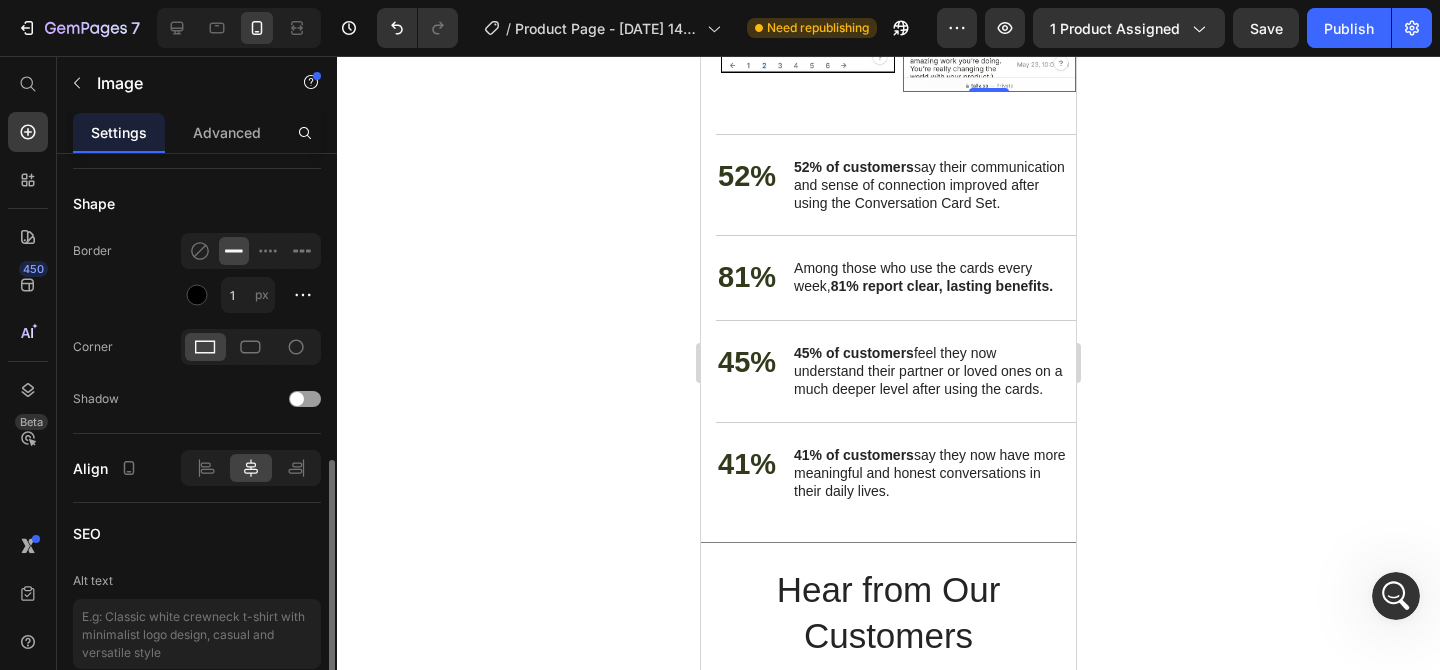 scroll, scrollTop: 942, scrollLeft: 0, axis: vertical 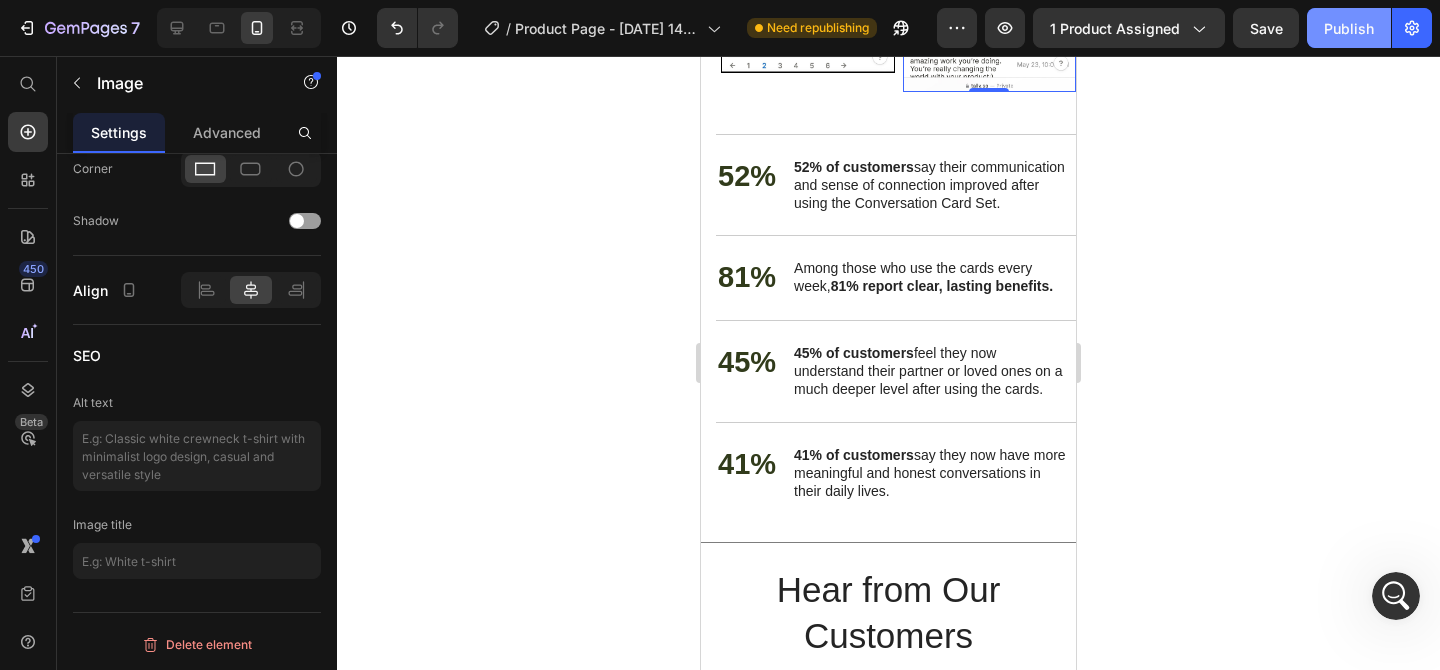 click on "Publish" at bounding box center (1349, 28) 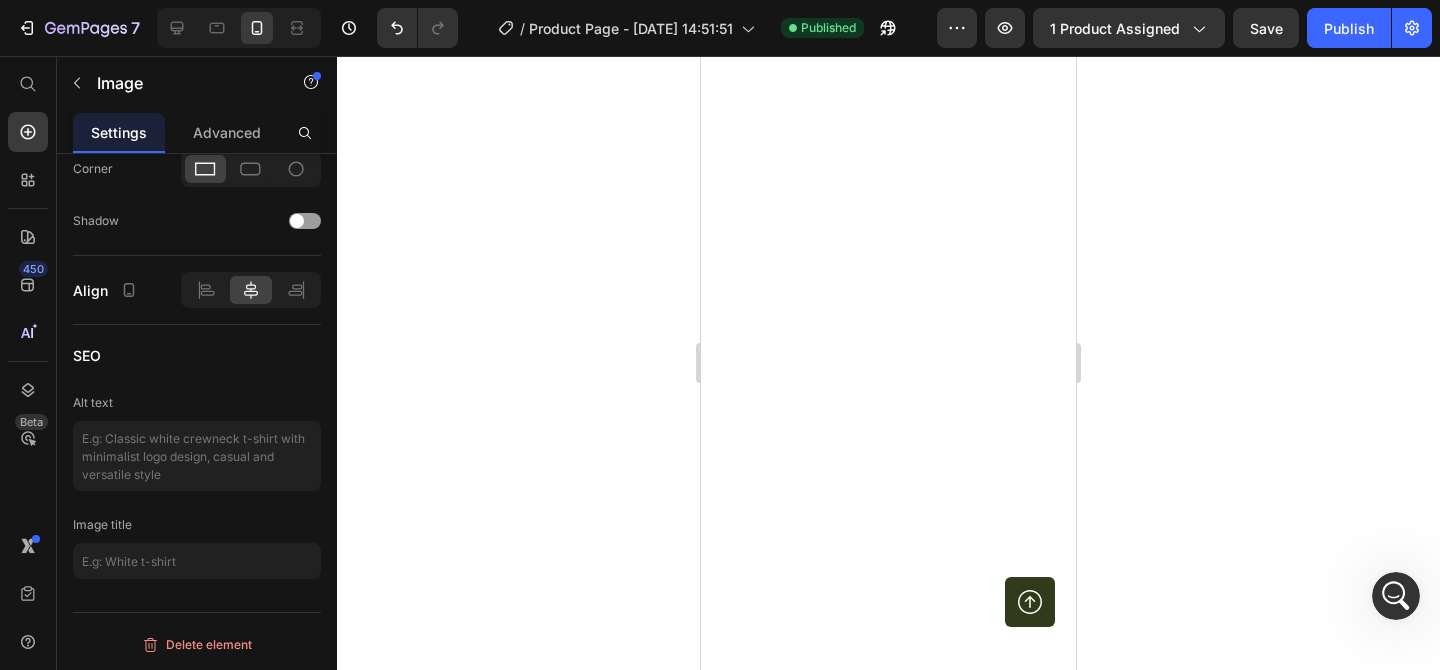 scroll, scrollTop: 8956, scrollLeft: 0, axis: vertical 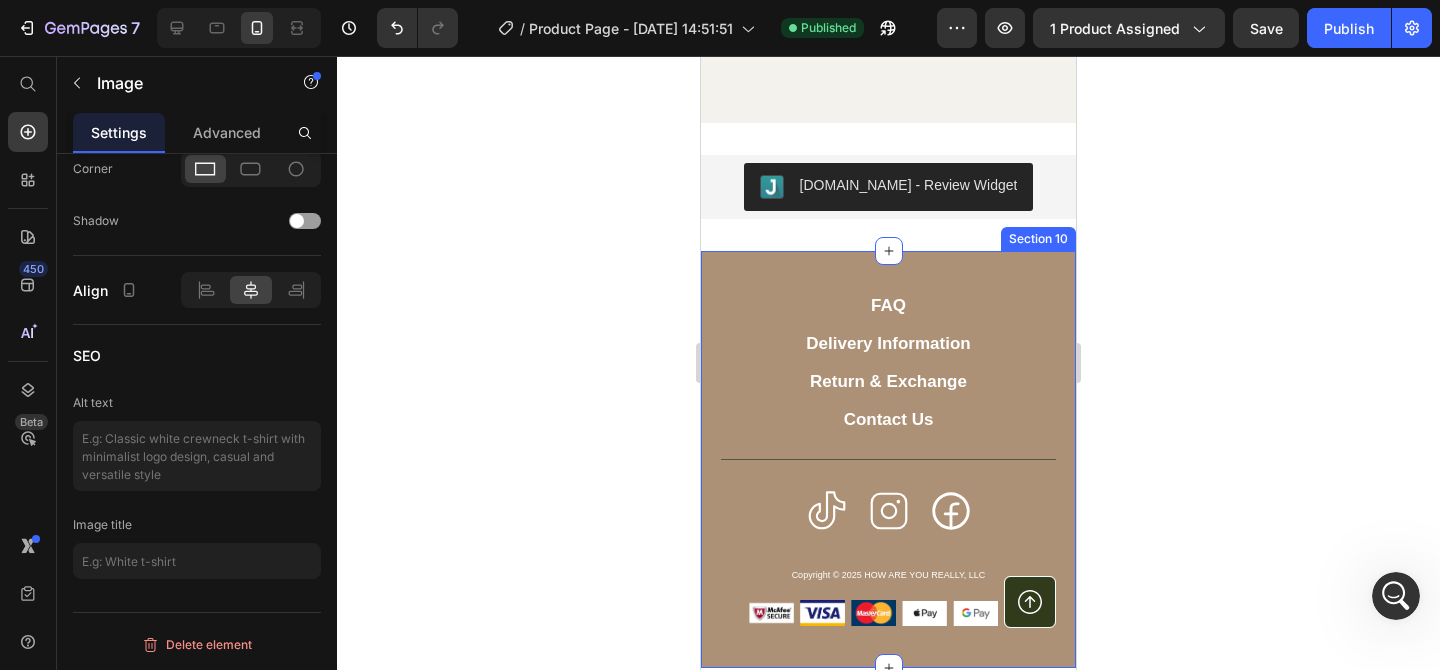 click on "FAQ Button Delivery Information Button Return & Exchange   Button Contact Us Button Row
Icon
Icon
Icon Icon List Copyright © 2025 HOW ARE YOU REALLY, LLC Text block Image Image Image Image Image Row Row
Button Row Section 10" at bounding box center (888, 460) 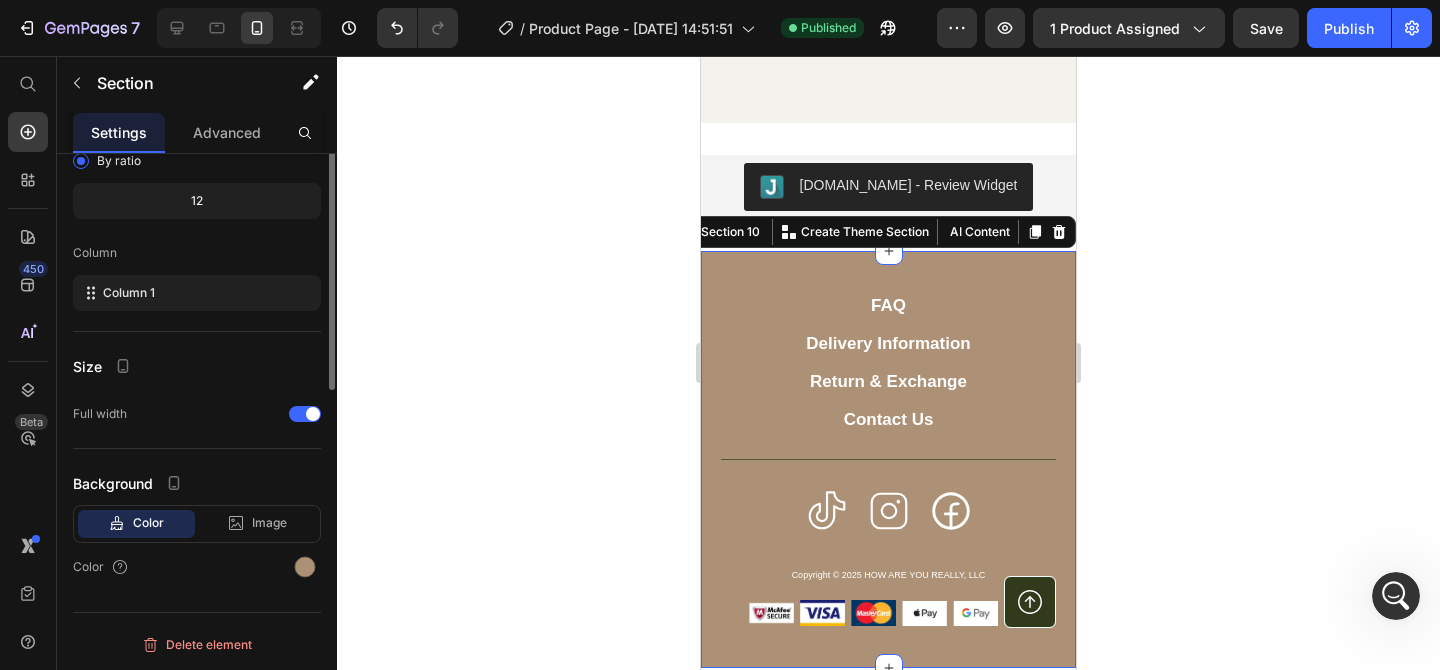 scroll, scrollTop: 0, scrollLeft: 0, axis: both 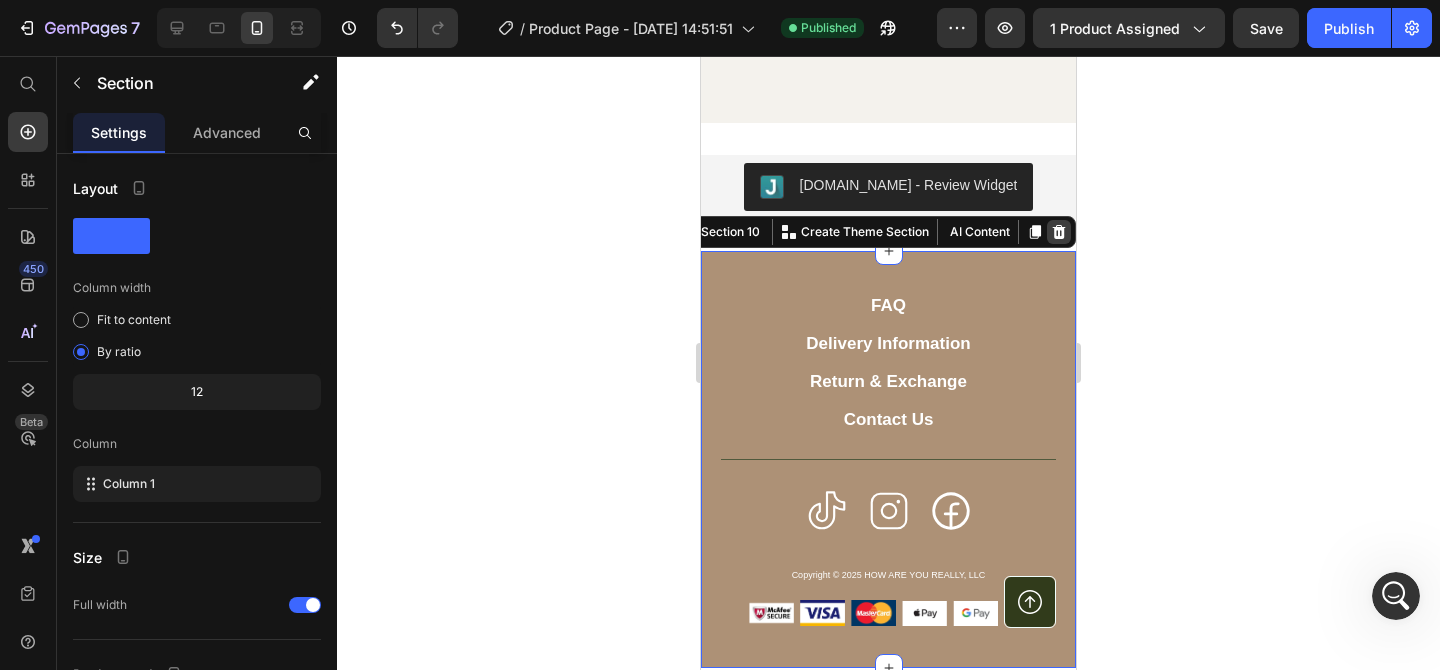 click 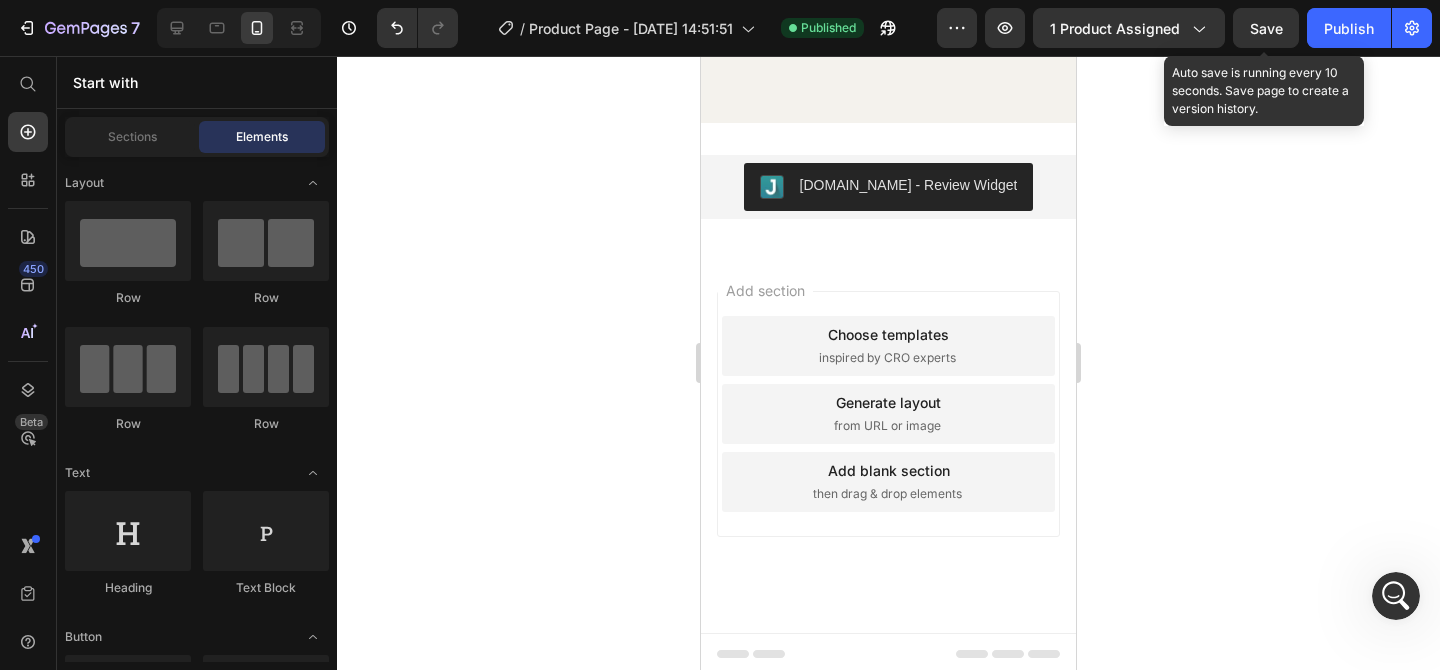 click on "Save" at bounding box center [1266, 28] 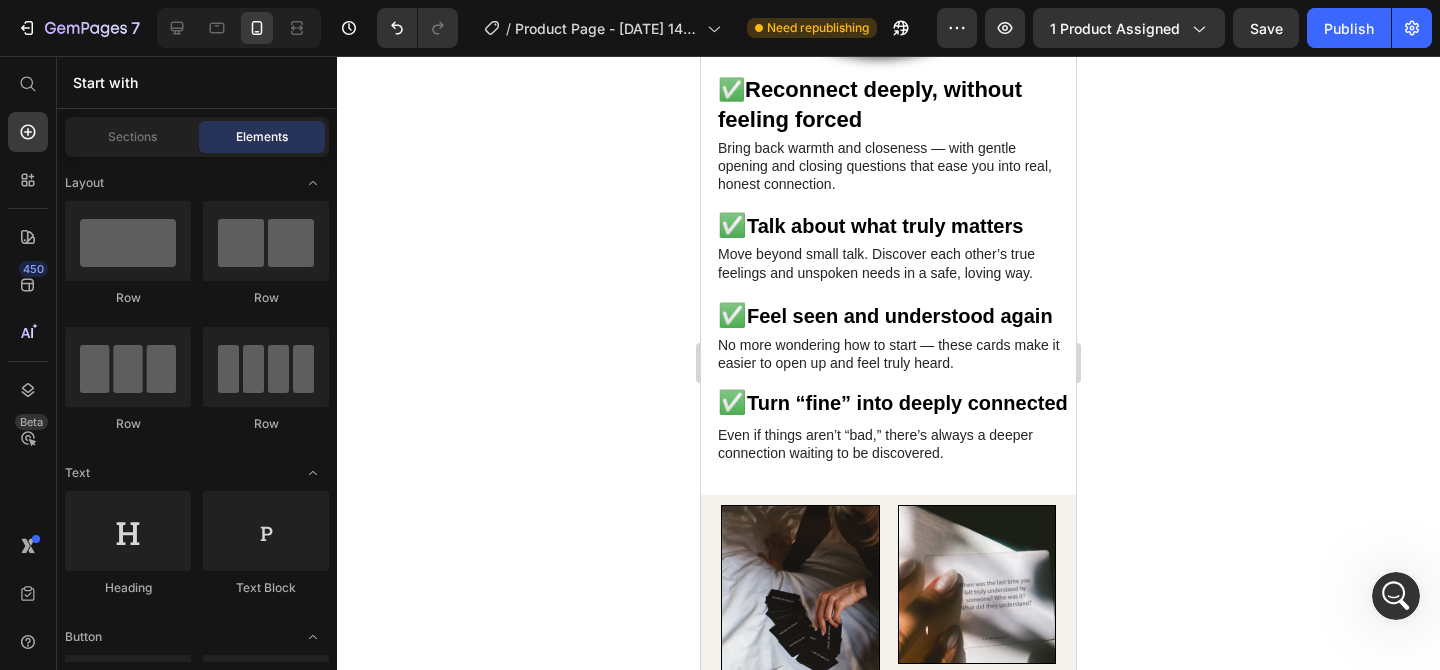 scroll, scrollTop: 3660, scrollLeft: 0, axis: vertical 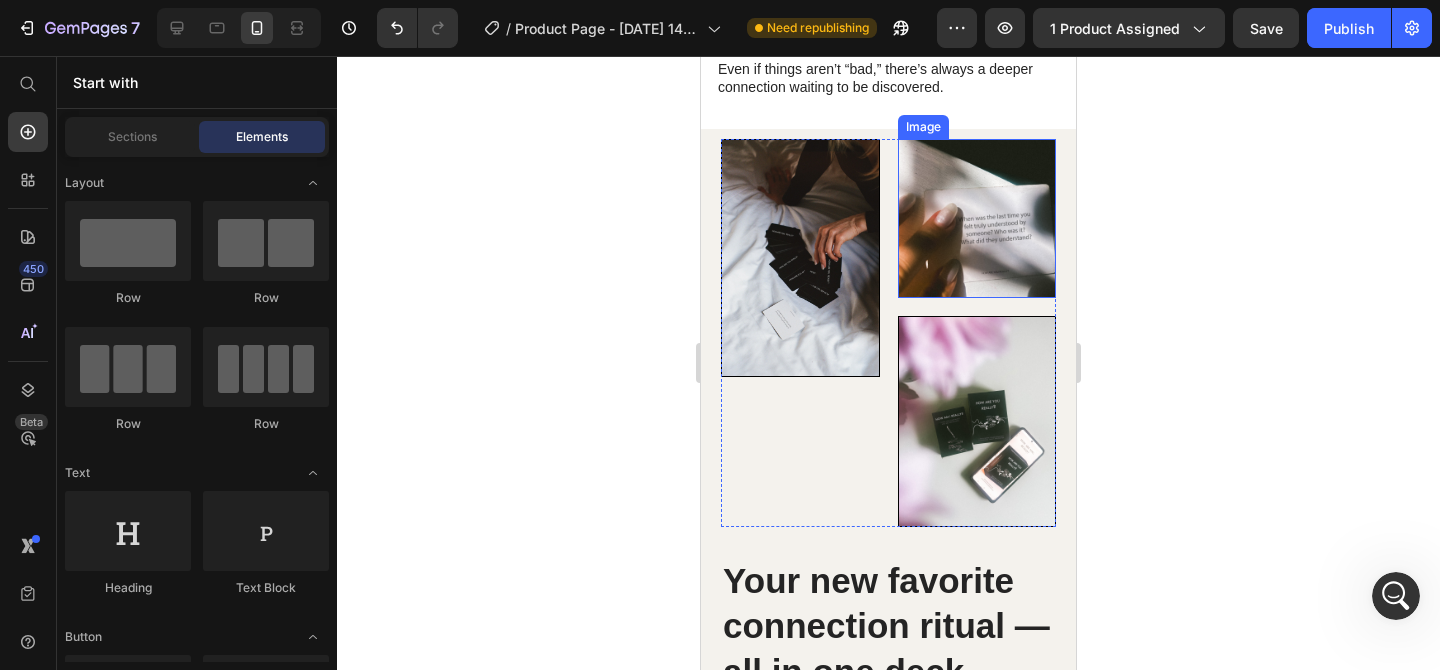 click at bounding box center (977, 218) 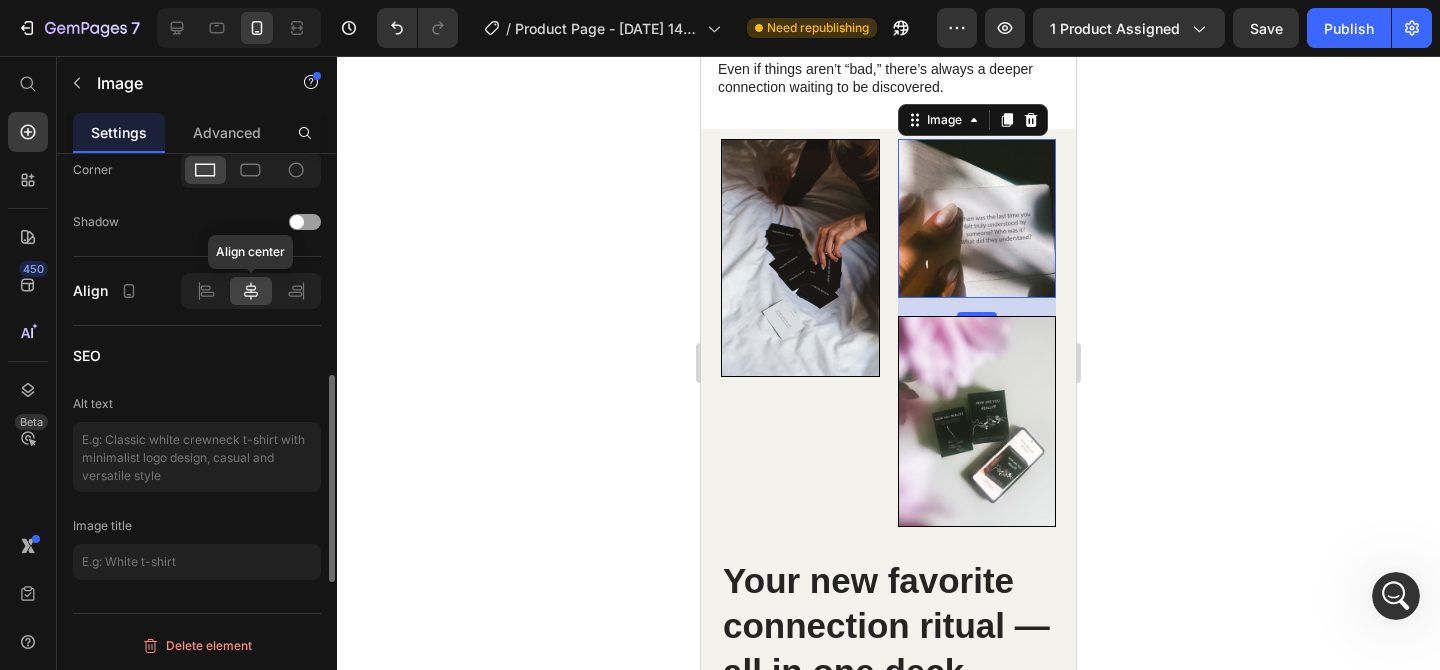 scroll, scrollTop: 339, scrollLeft: 0, axis: vertical 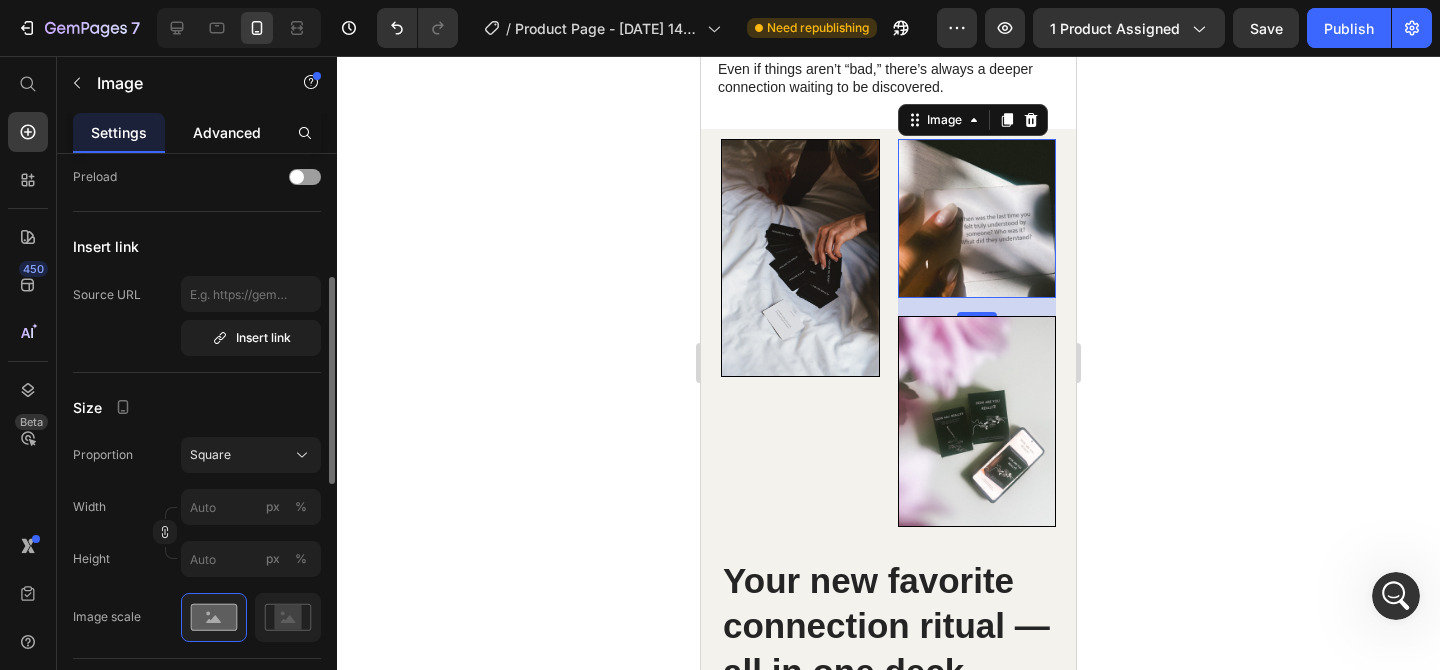 click on "Advanced" 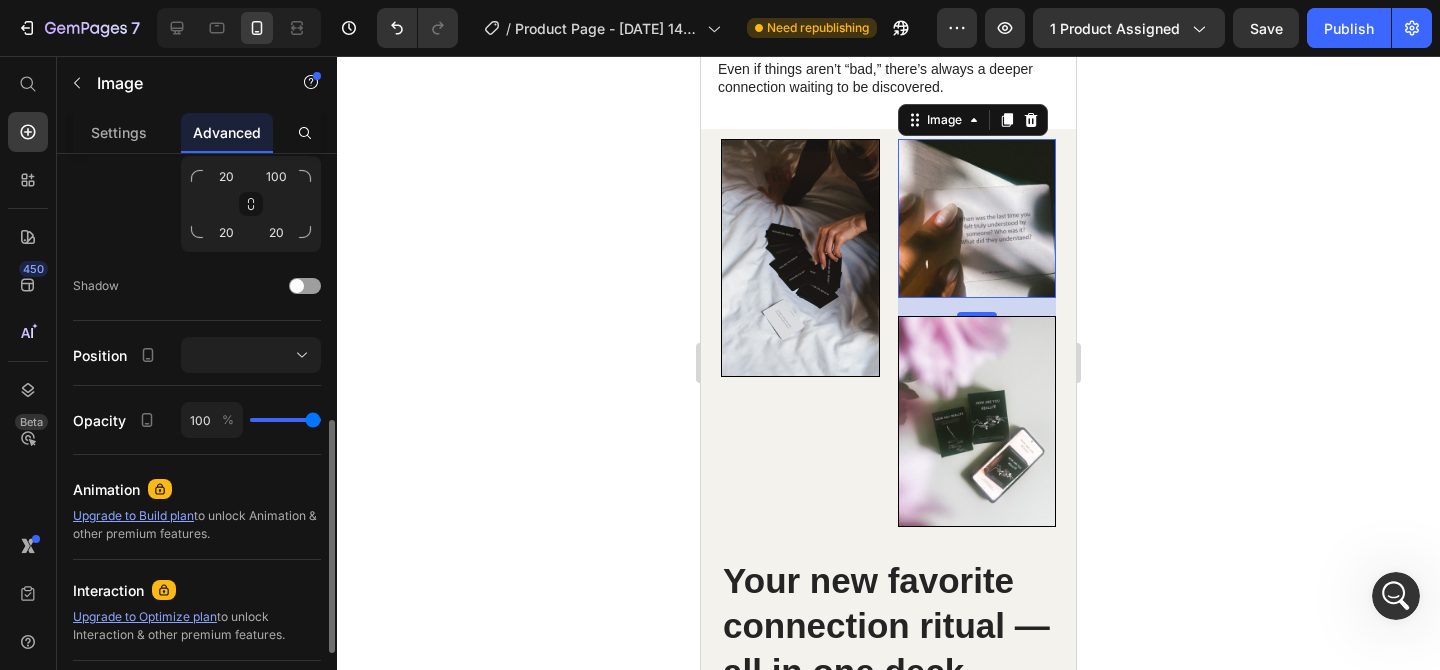 scroll, scrollTop: 836, scrollLeft: 0, axis: vertical 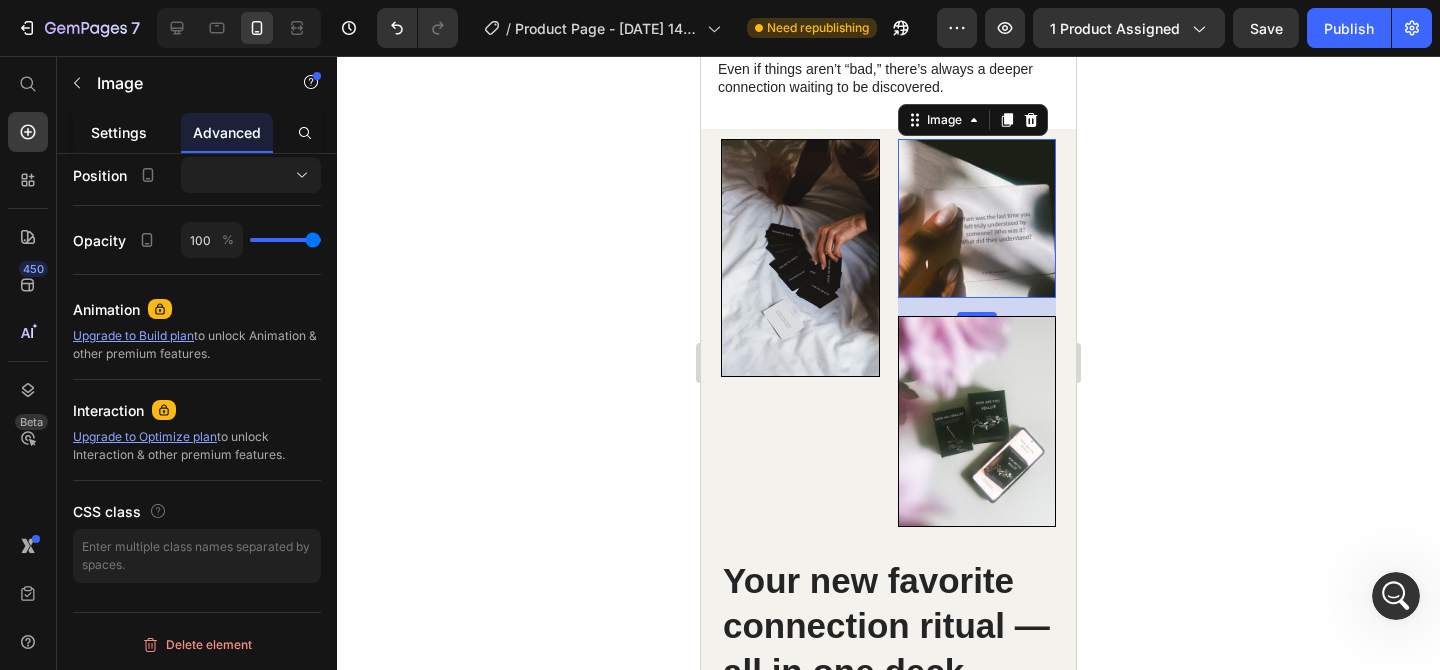 click on "Settings" 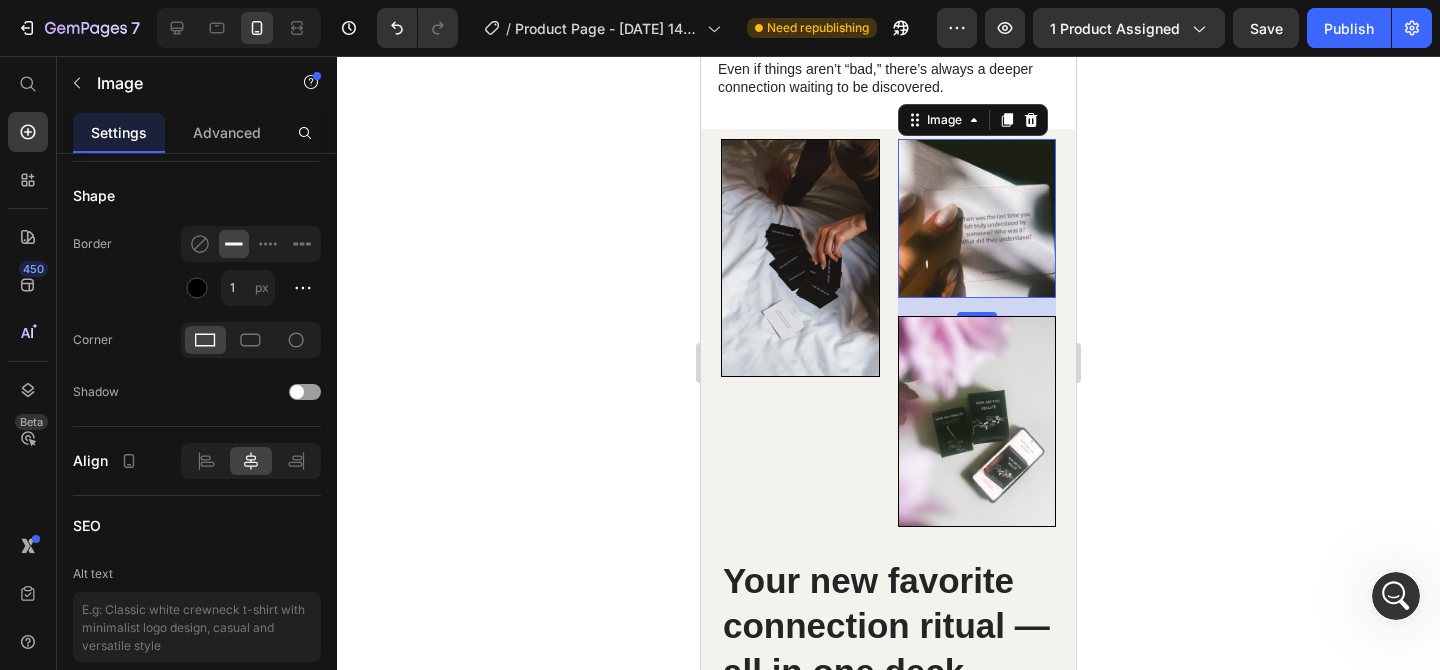 scroll, scrollTop: 0, scrollLeft: 0, axis: both 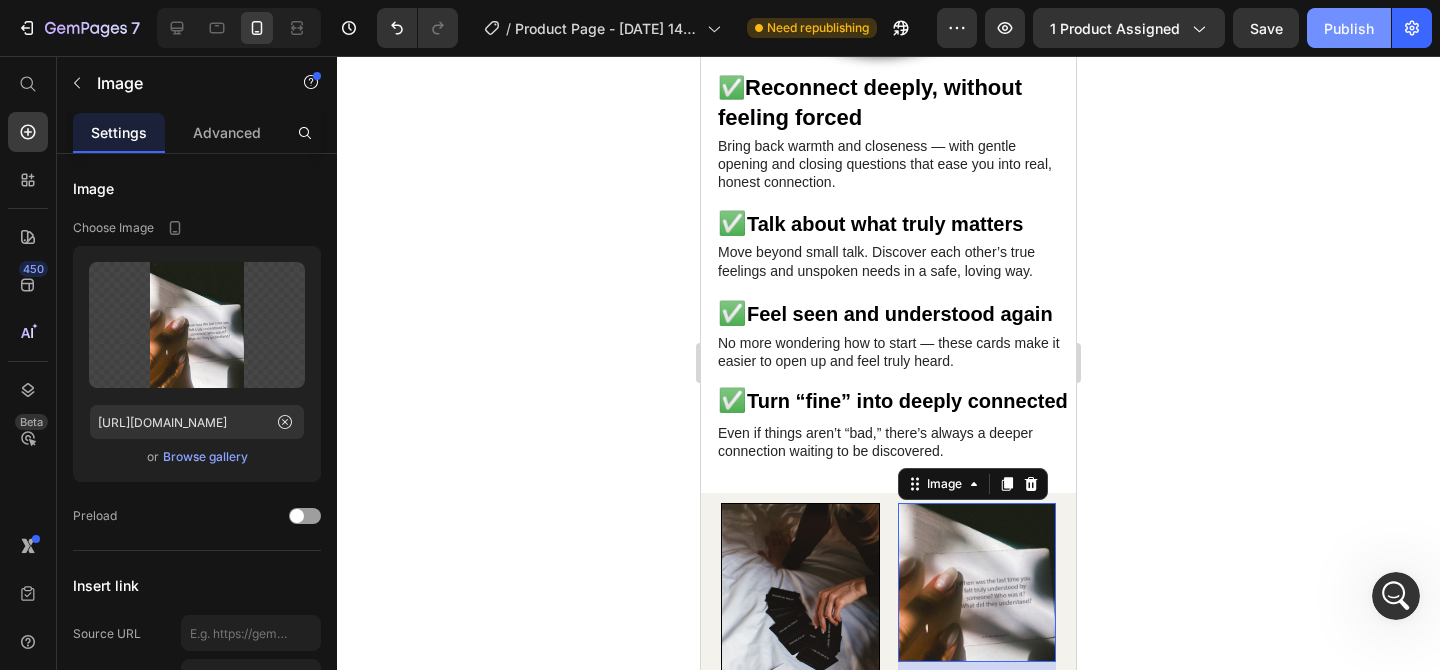 click on "Publish" at bounding box center (1349, 28) 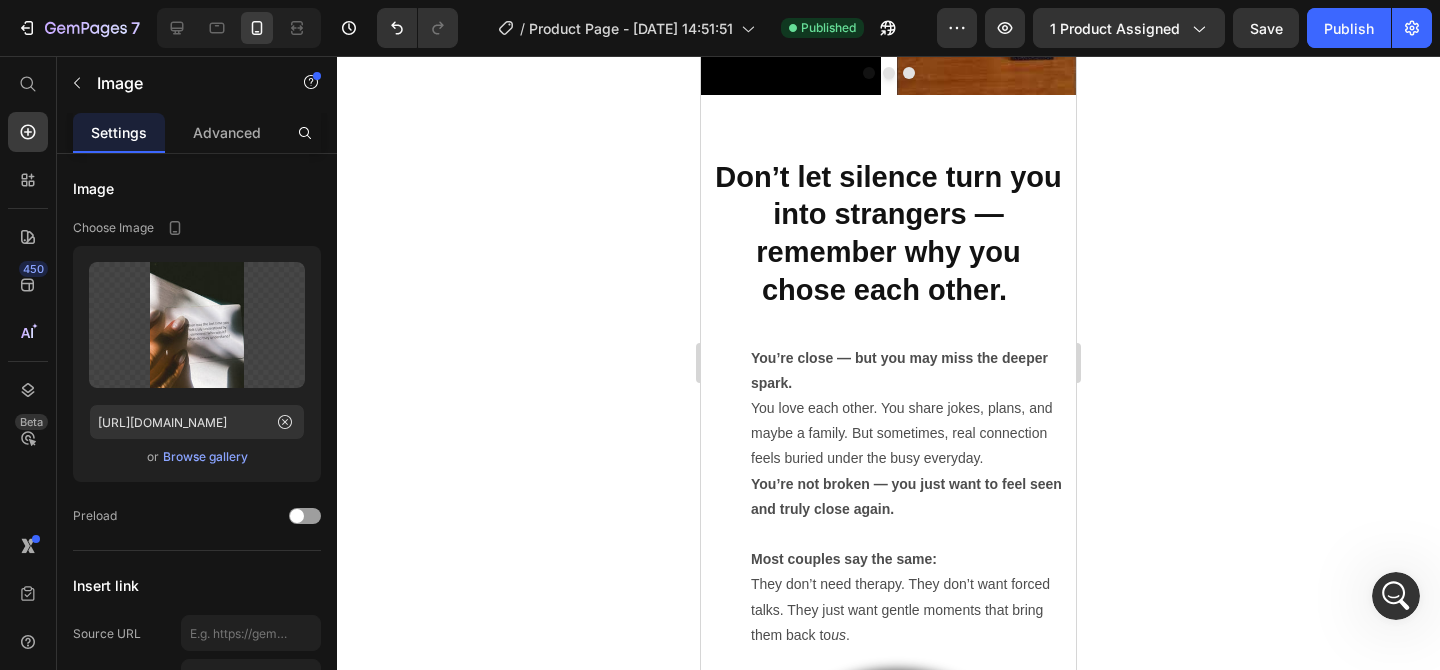 scroll, scrollTop: 1829, scrollLeft: 0, axis: vertical 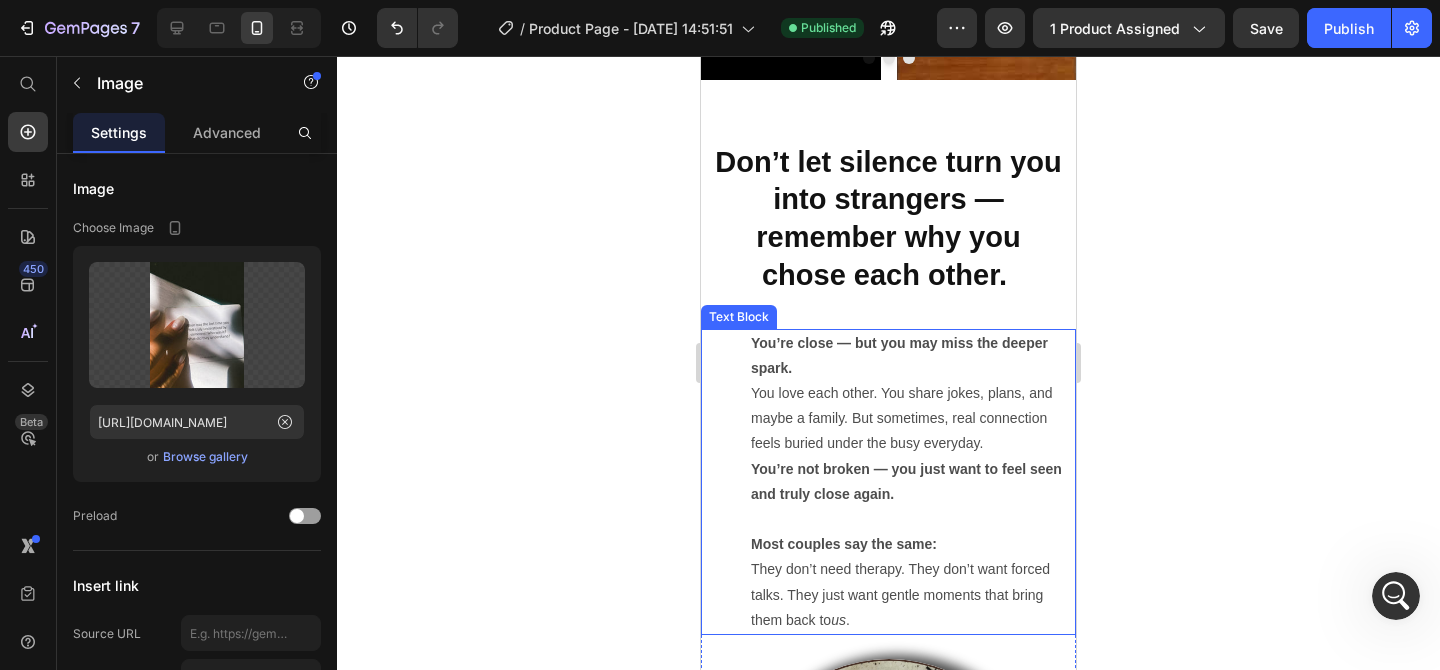 click on "You’re not broken — you just want to feel seen and truly close again." at bounding box center (912, 482) 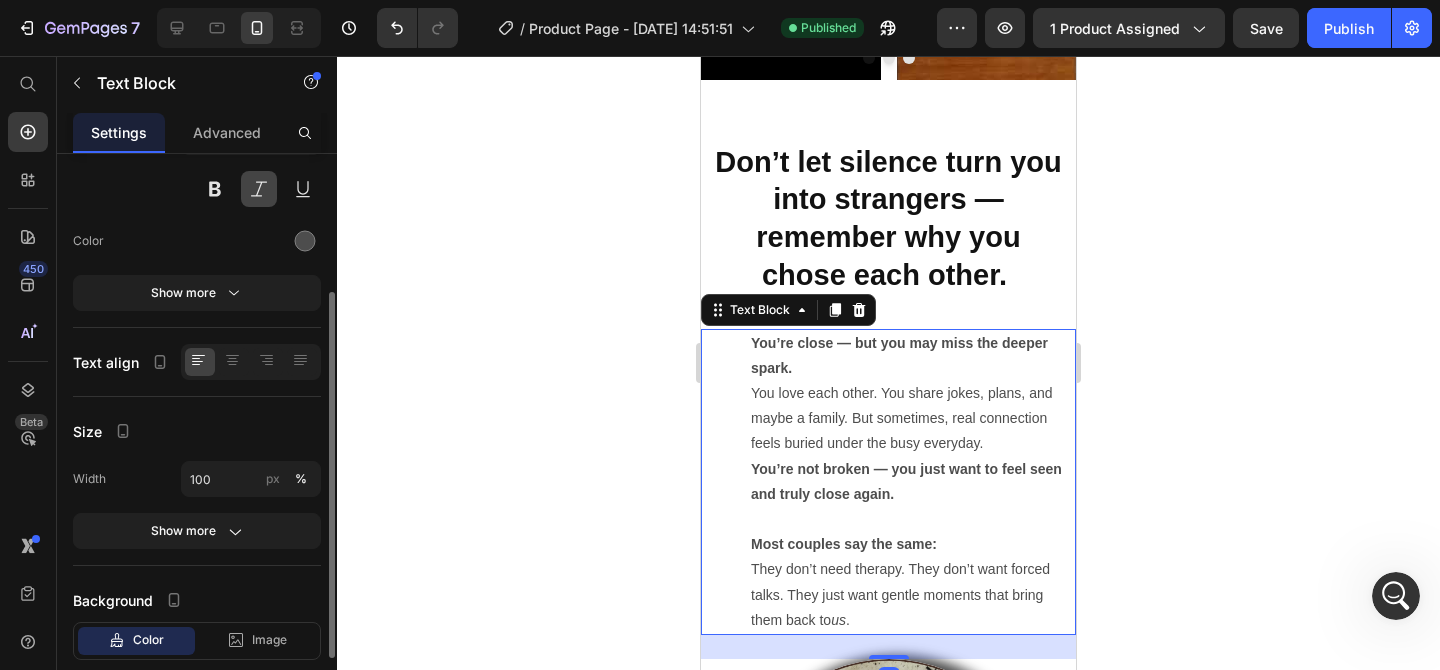 scroll, scrollTop: 209, scrollLeft: 0, axis: vertical 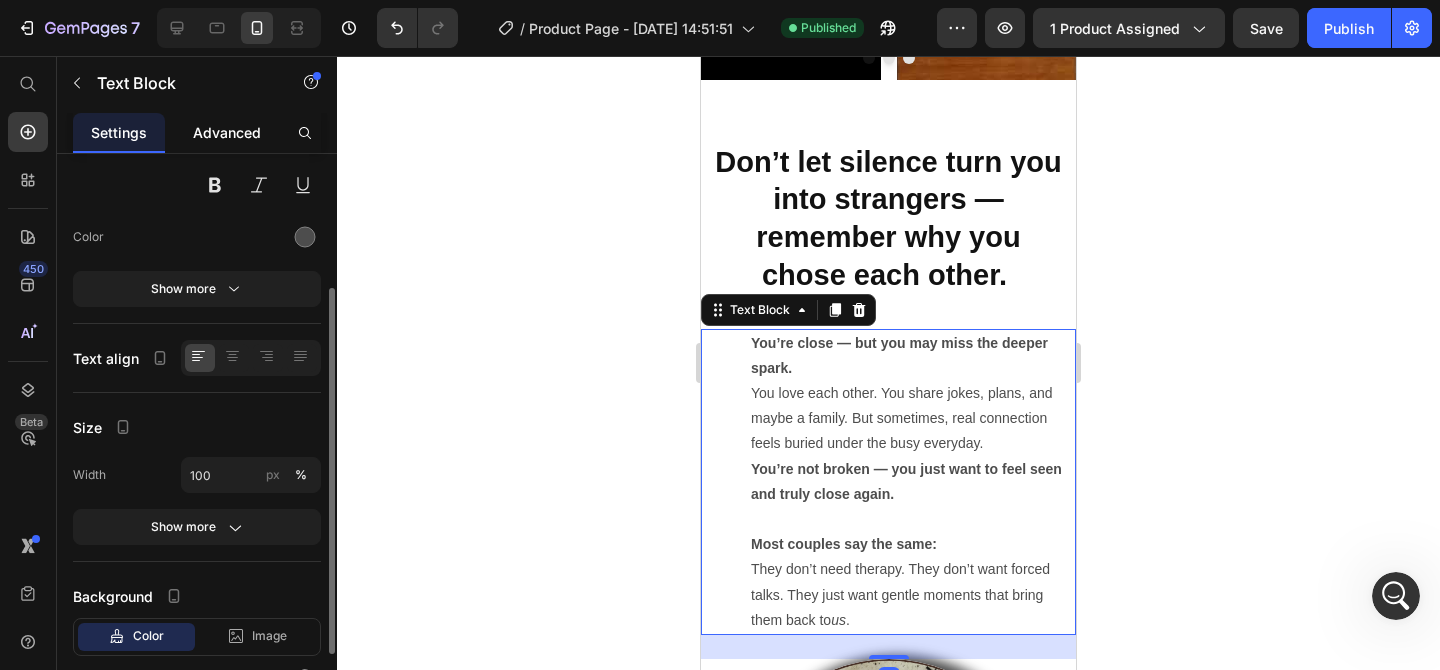 click on "Advanced" 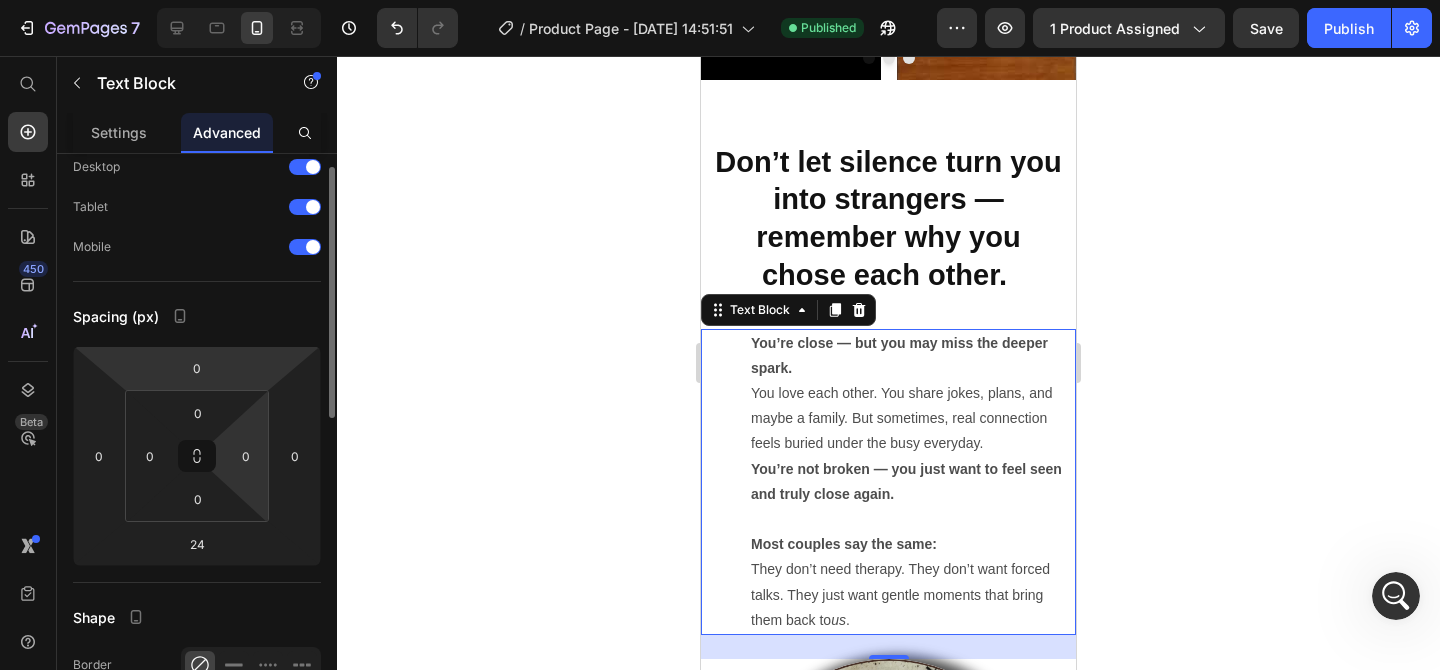 scroll, scrollTop: 70, scrollLeft: 0, axis: vertical 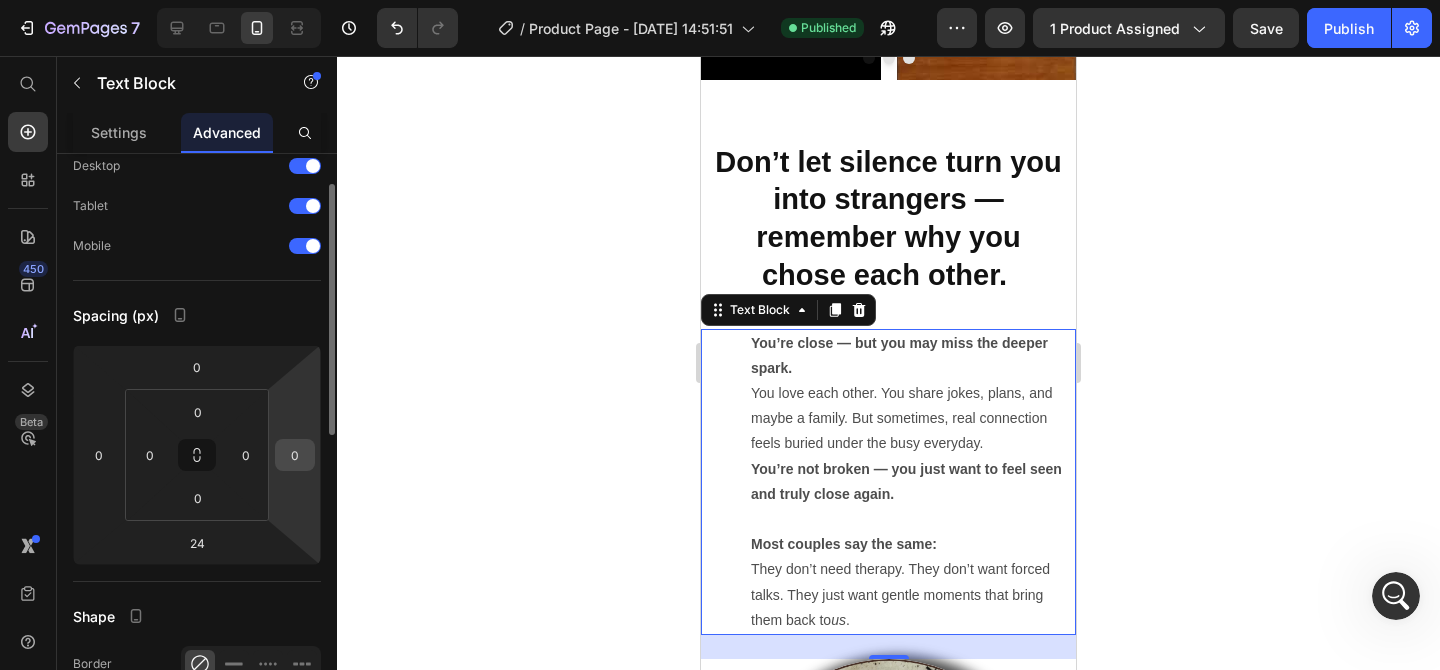 click on "0" at bounding box center [295, 455] 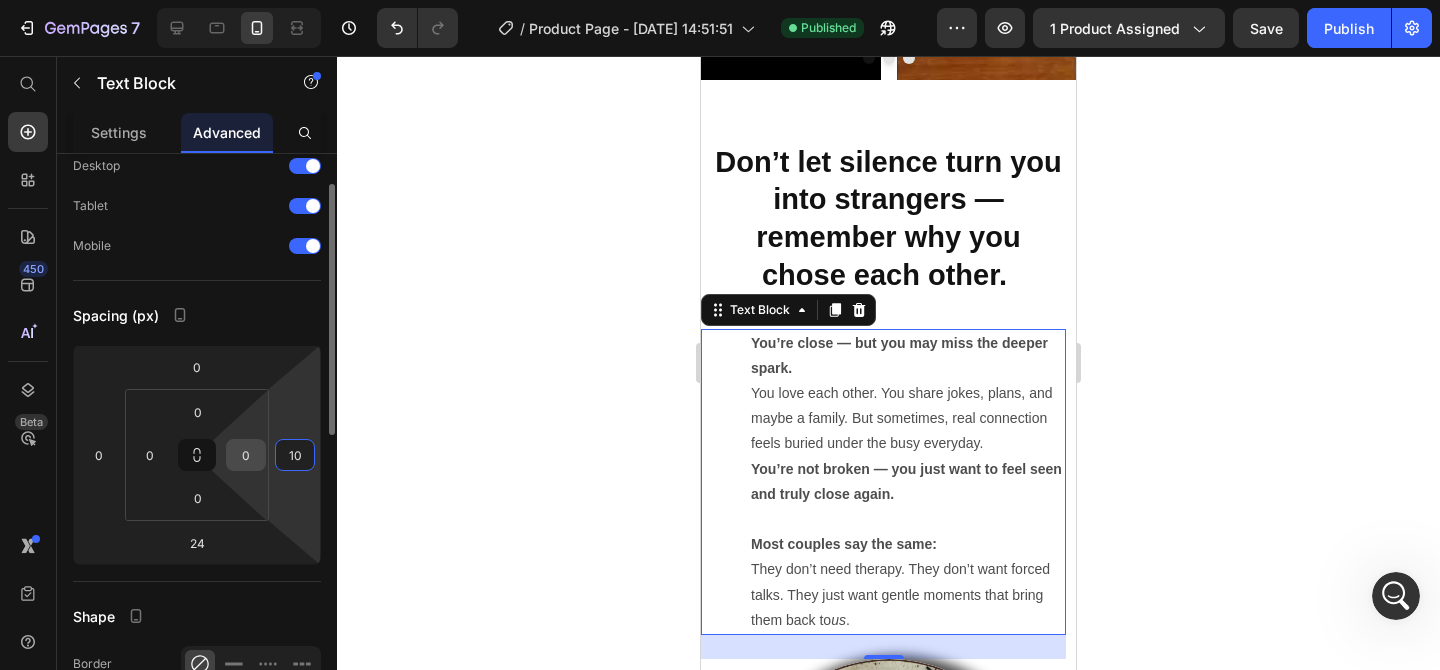 type on "10" 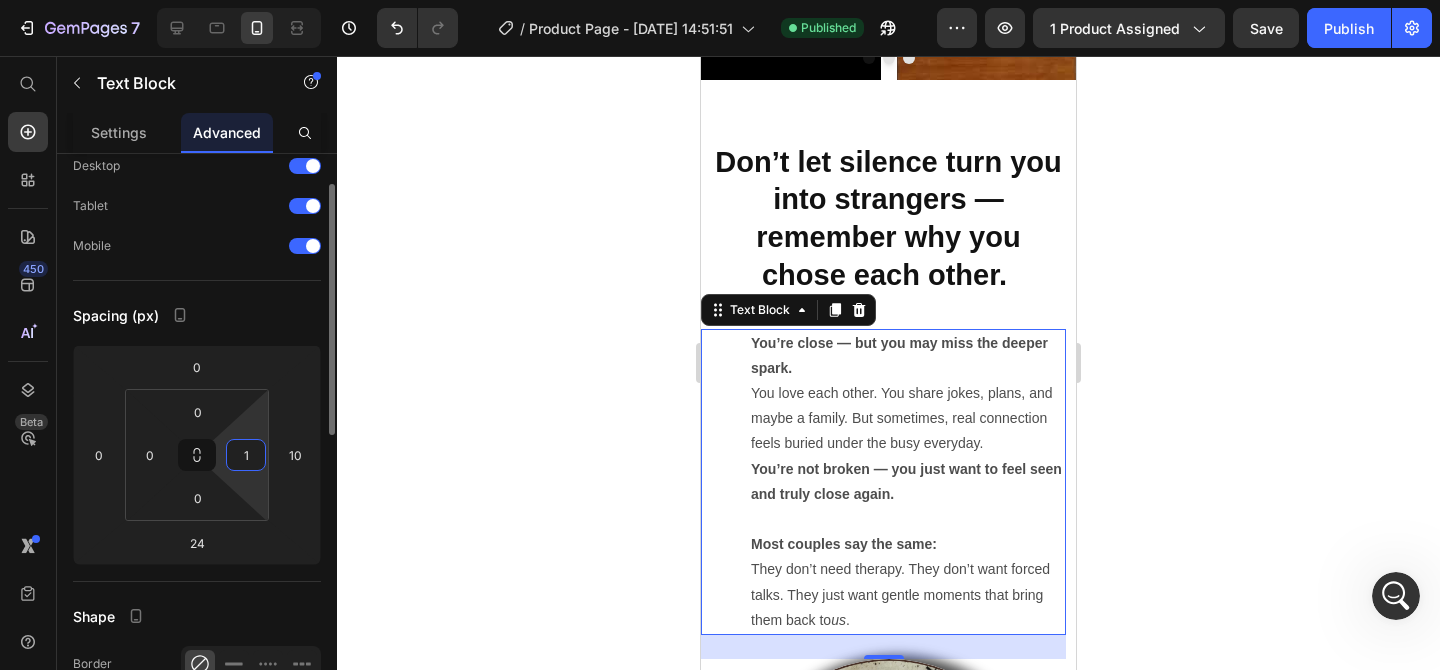 type on "10" 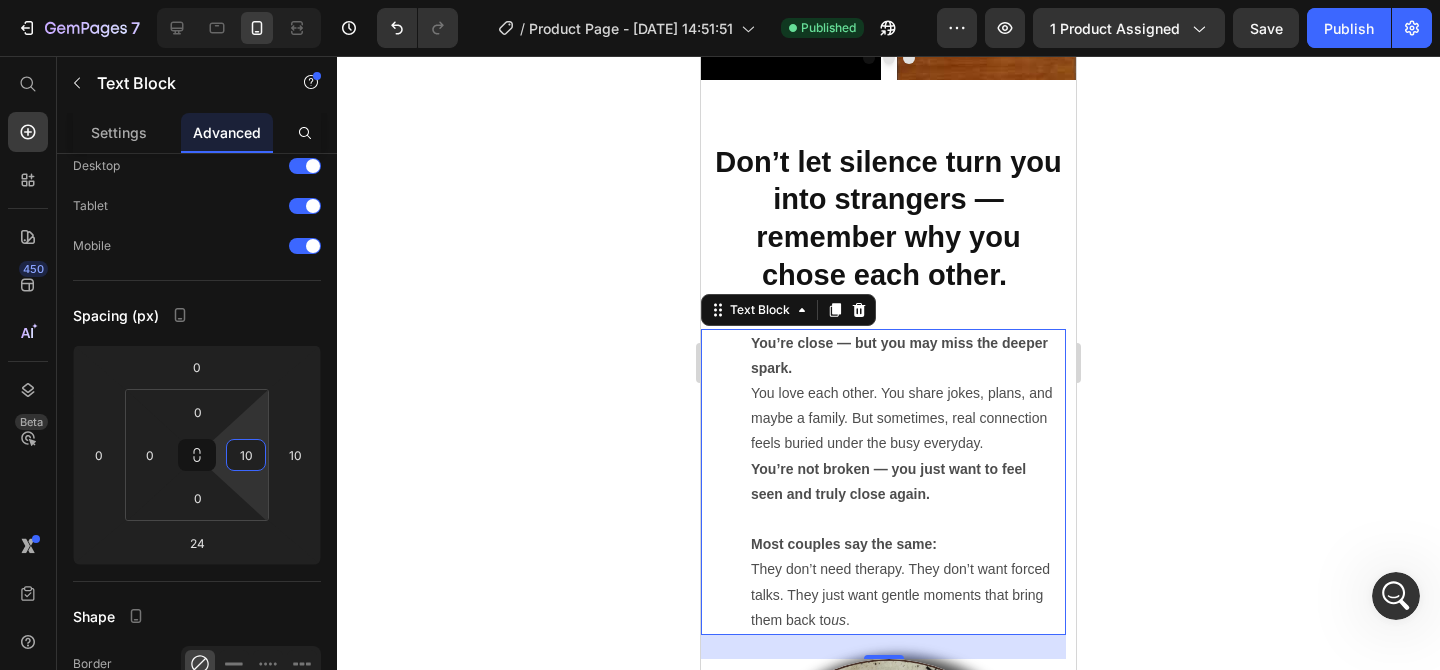 click 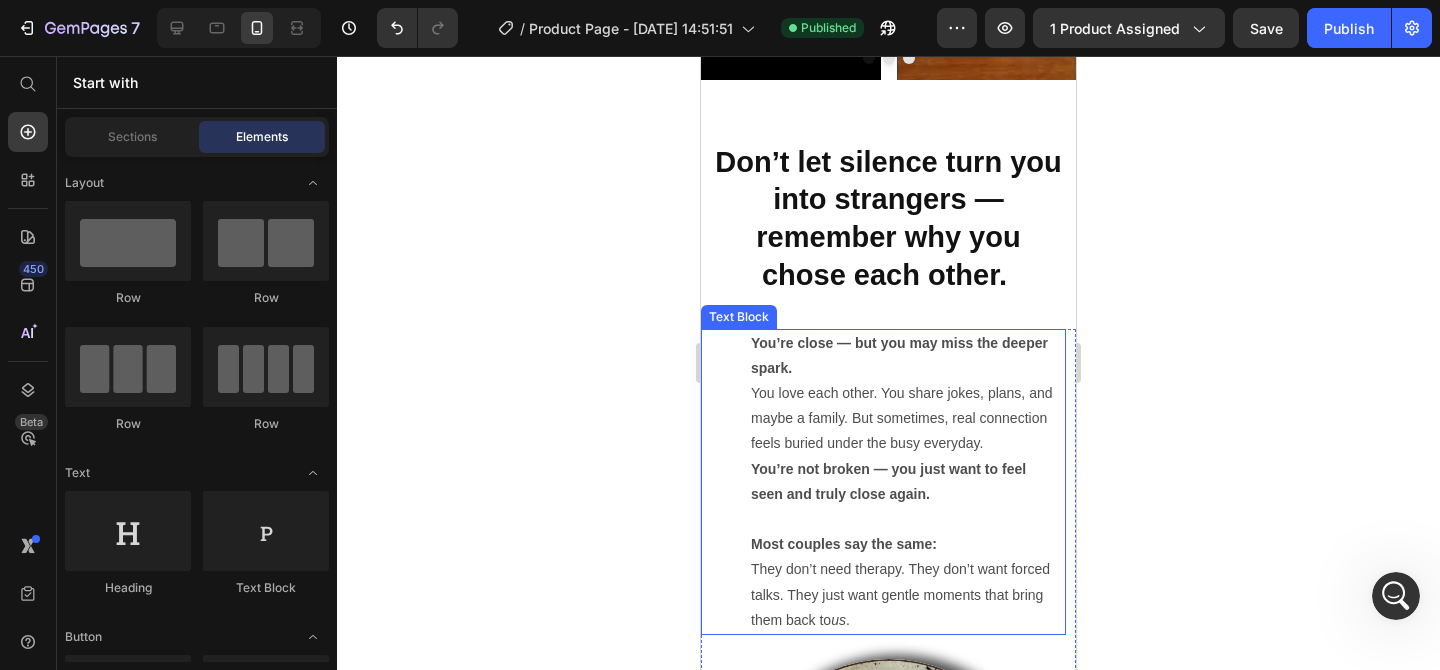 scroll, scrollTop: 2283, scrollLeft: 0, axis: vertical 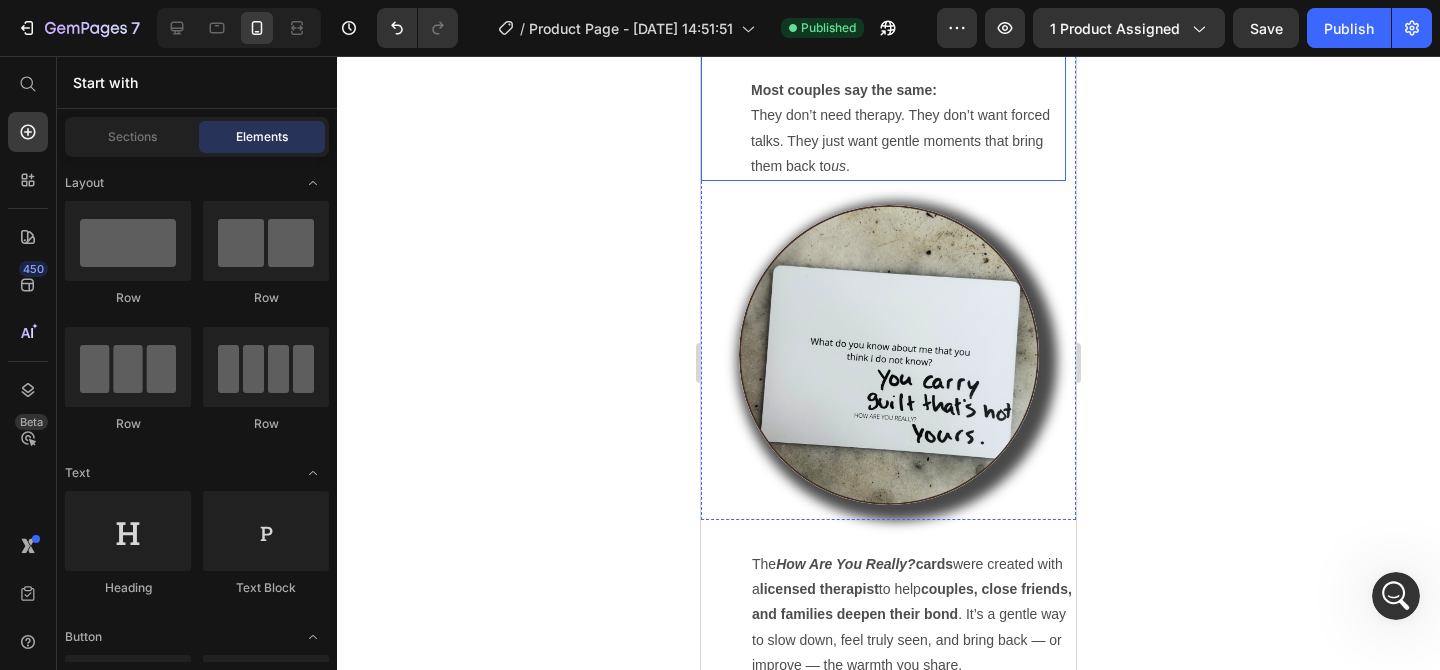 click on "The  How Are You Really?  cards  were created with a  licensed therapist  to help  couples, close friends, and families deepen their bond . It’s a gentle way to slow down, feel truly seen, and bring back — or improve — the warmth you share." at bounding box center (912, 627) 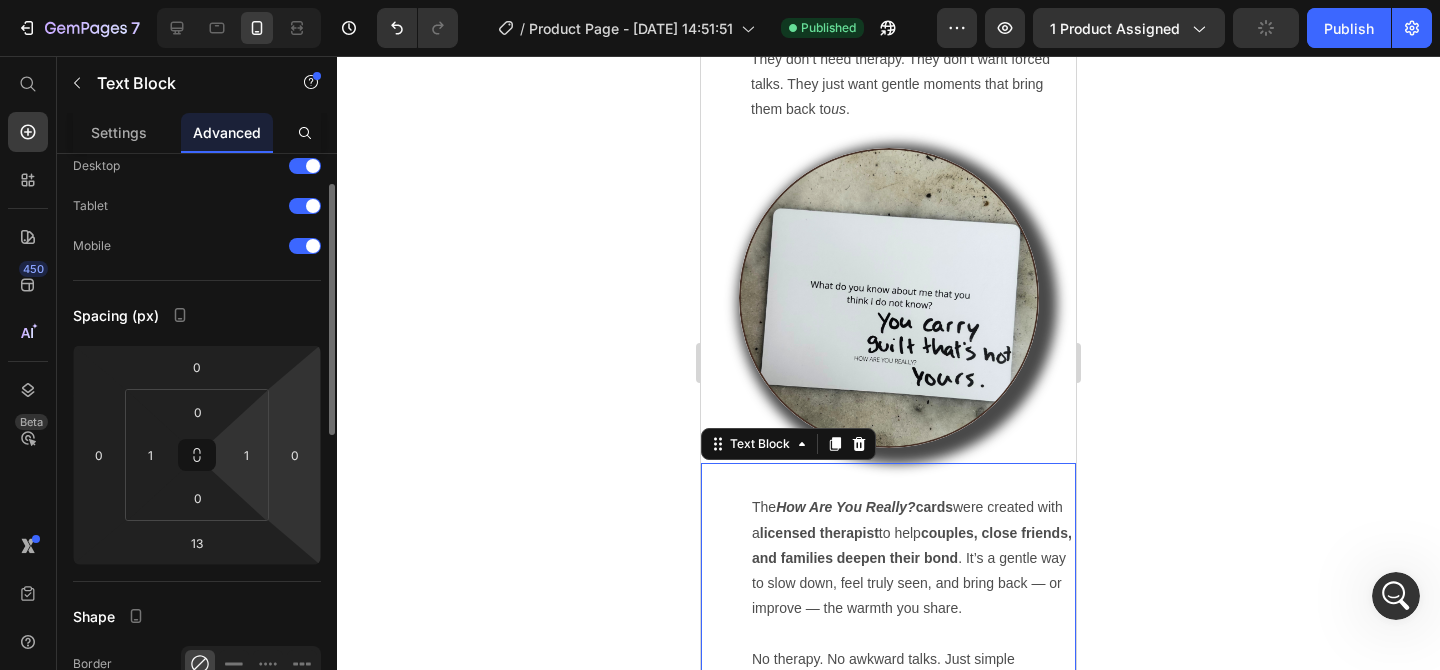 scroll, scrollTop: 2450, scrollLeft: 0, axis: vertical 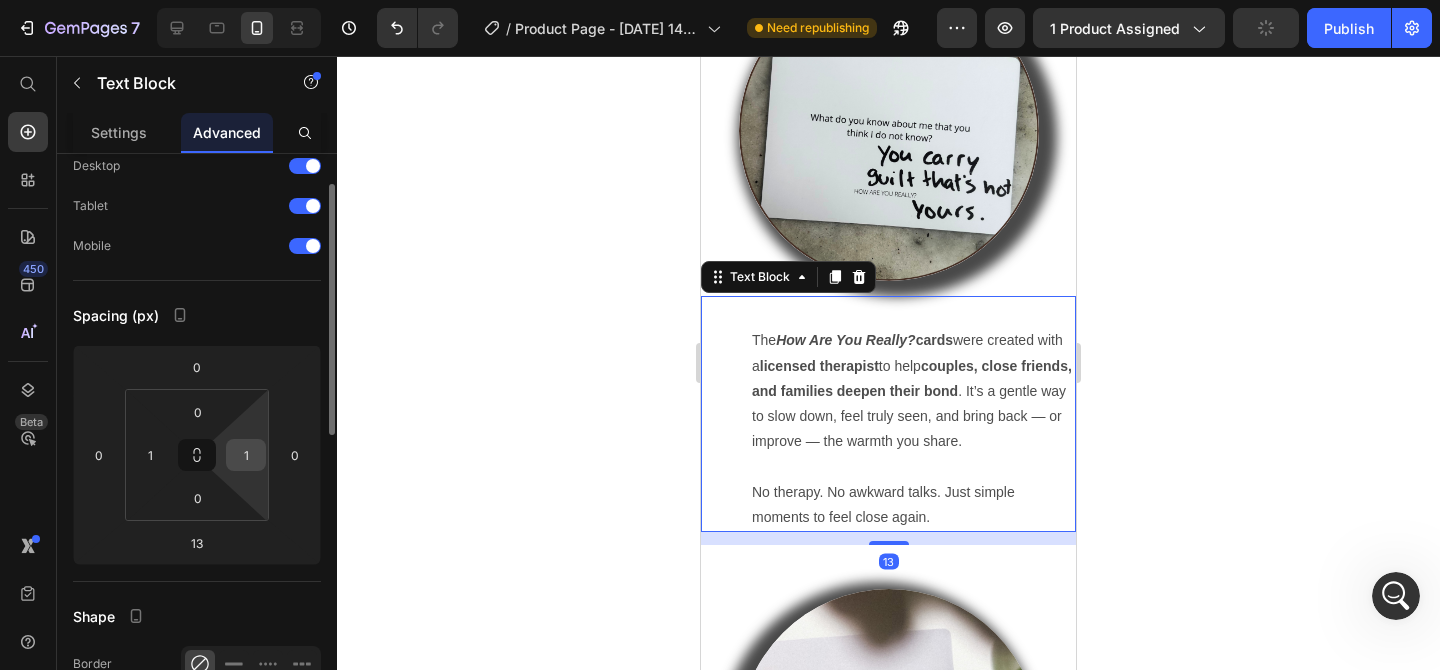 click on "1" at bounding box center [246, 455] 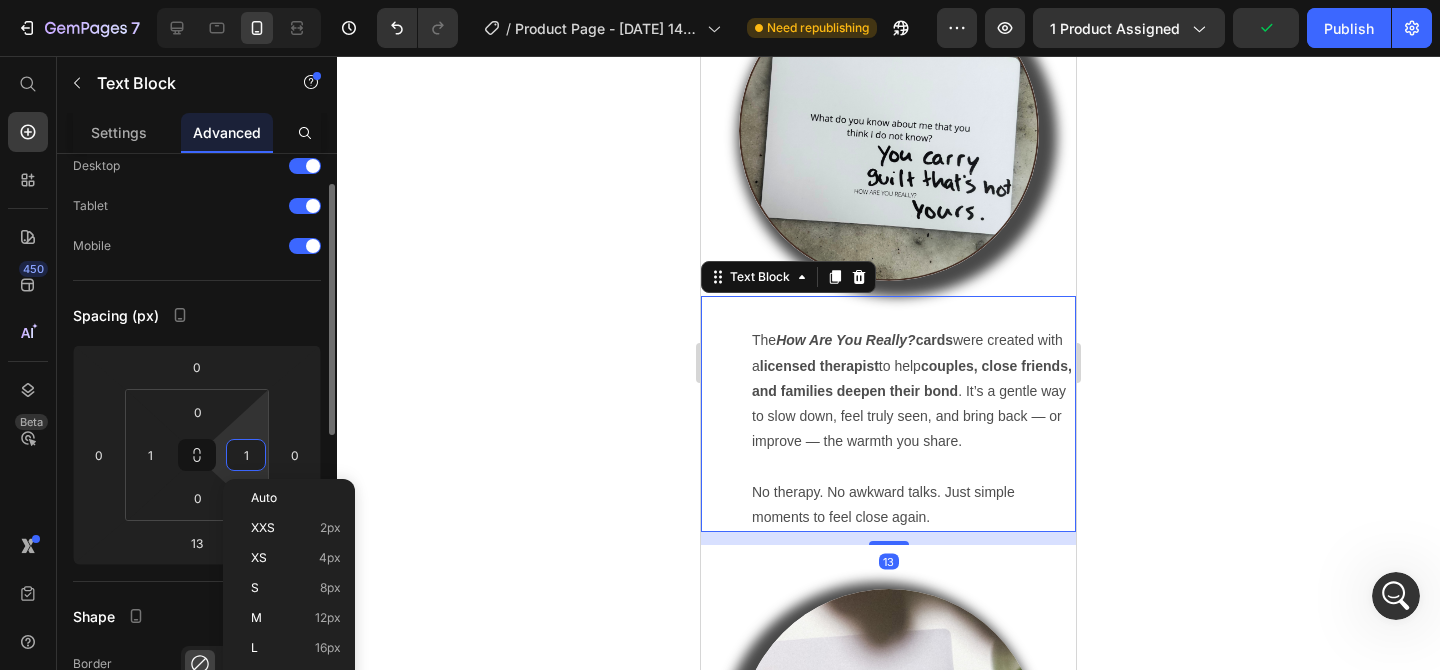 click on "1" at bounding box center (246, 455) 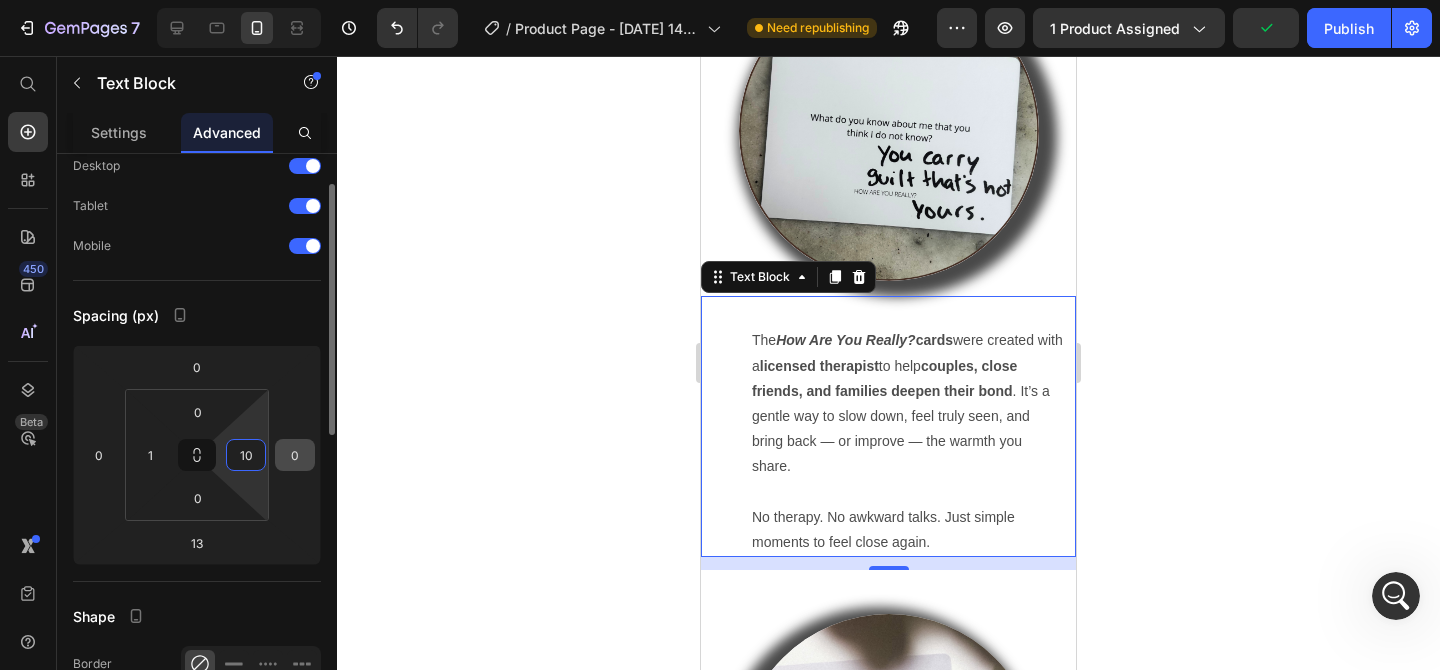 type on "10" 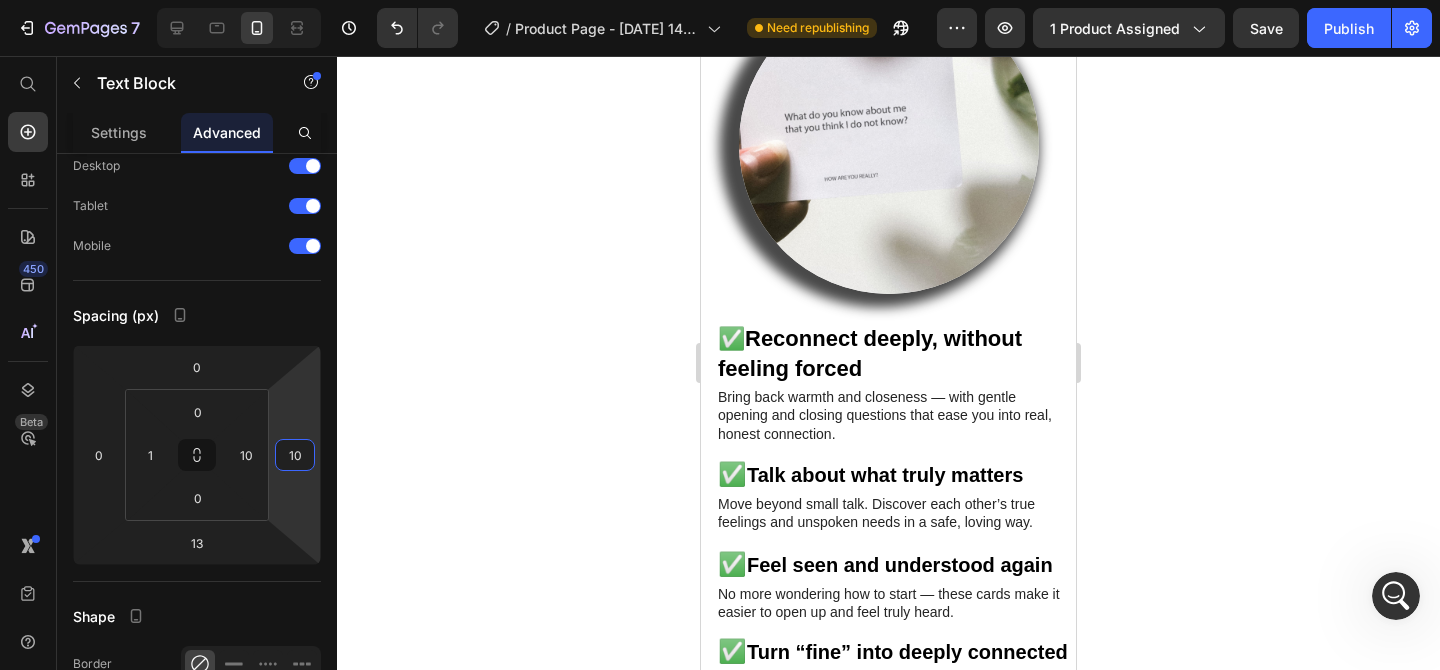 scroll, scrollTop: 3230, scrollLeft: 0, axis: vertical 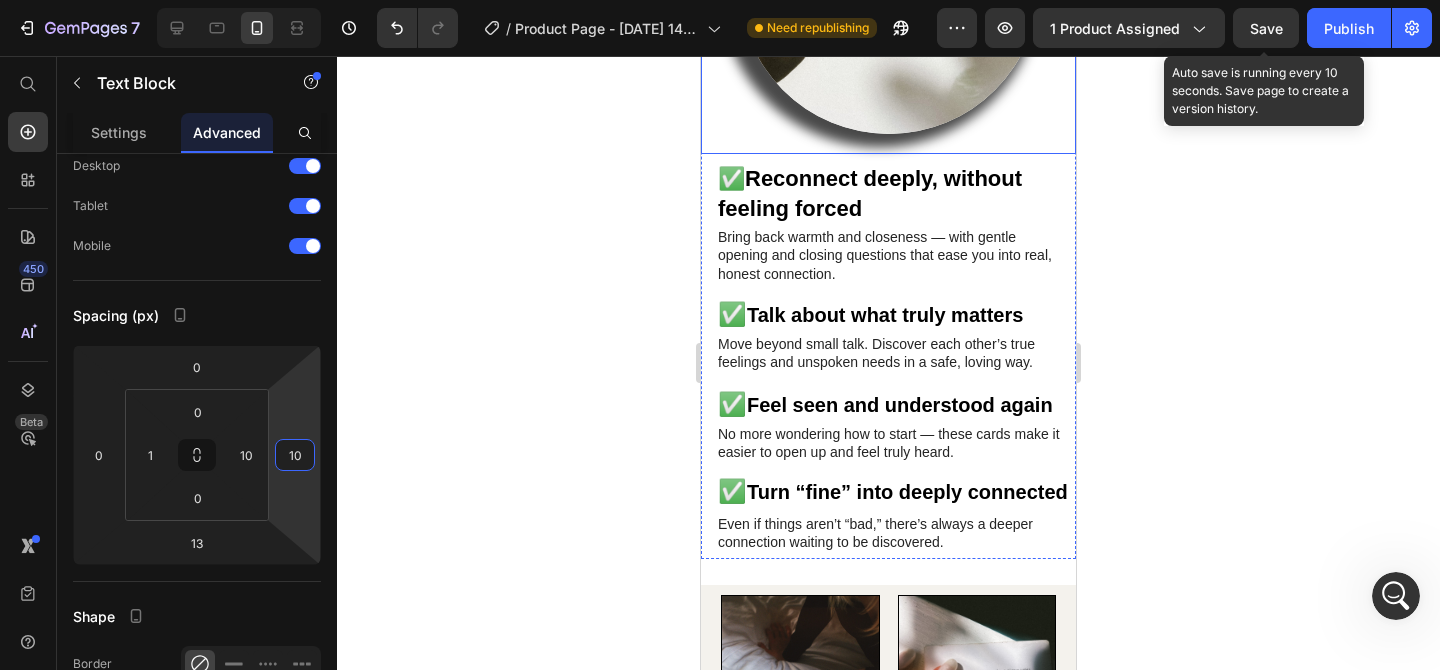 type on "10" 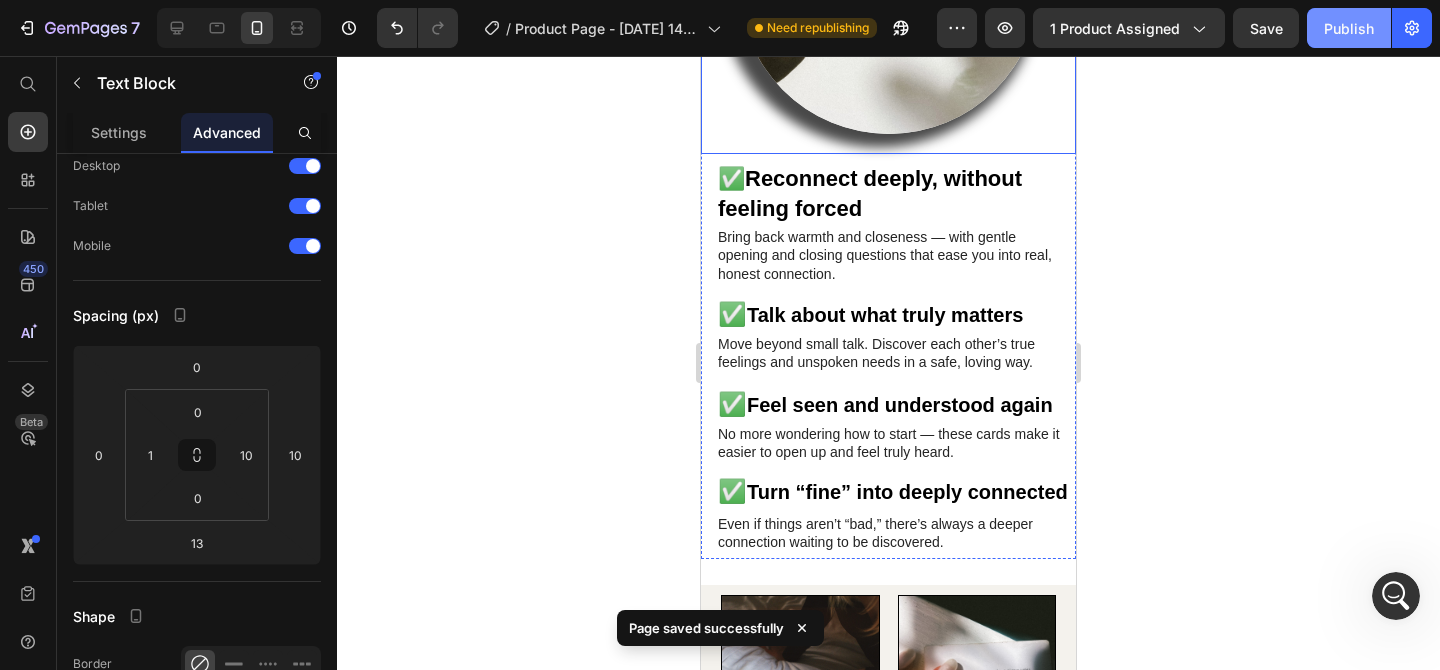 click on "Publish" 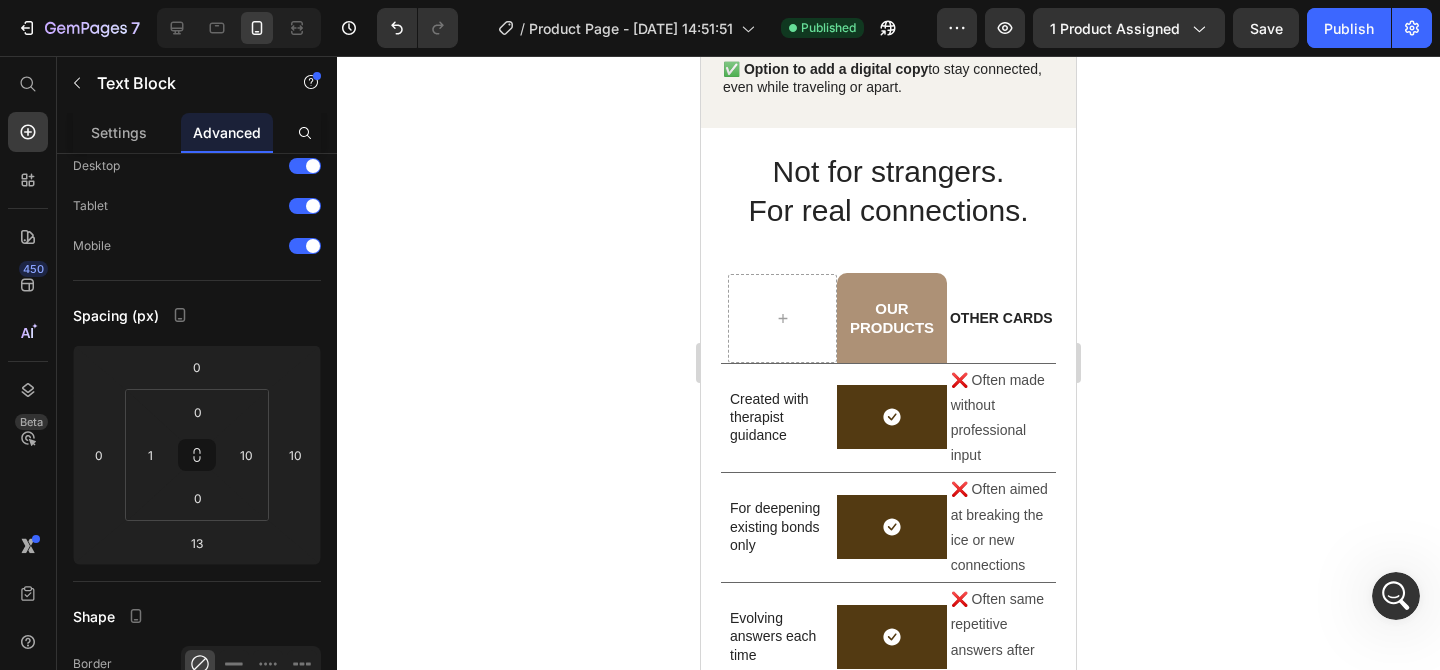 scroll, scrollTop: 4588, scrollLeft: 0, axis: vertical 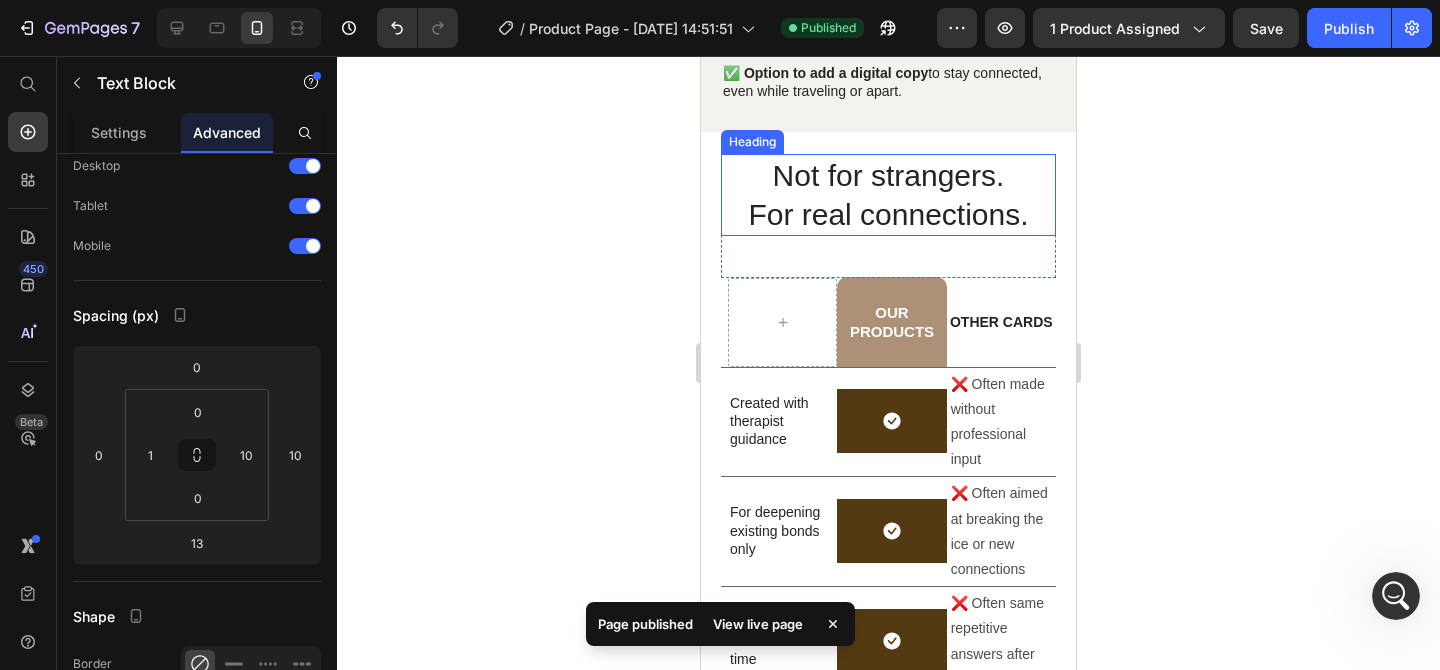 click on "Not for strangers.  For real connections." at bounding box center (888, 195) 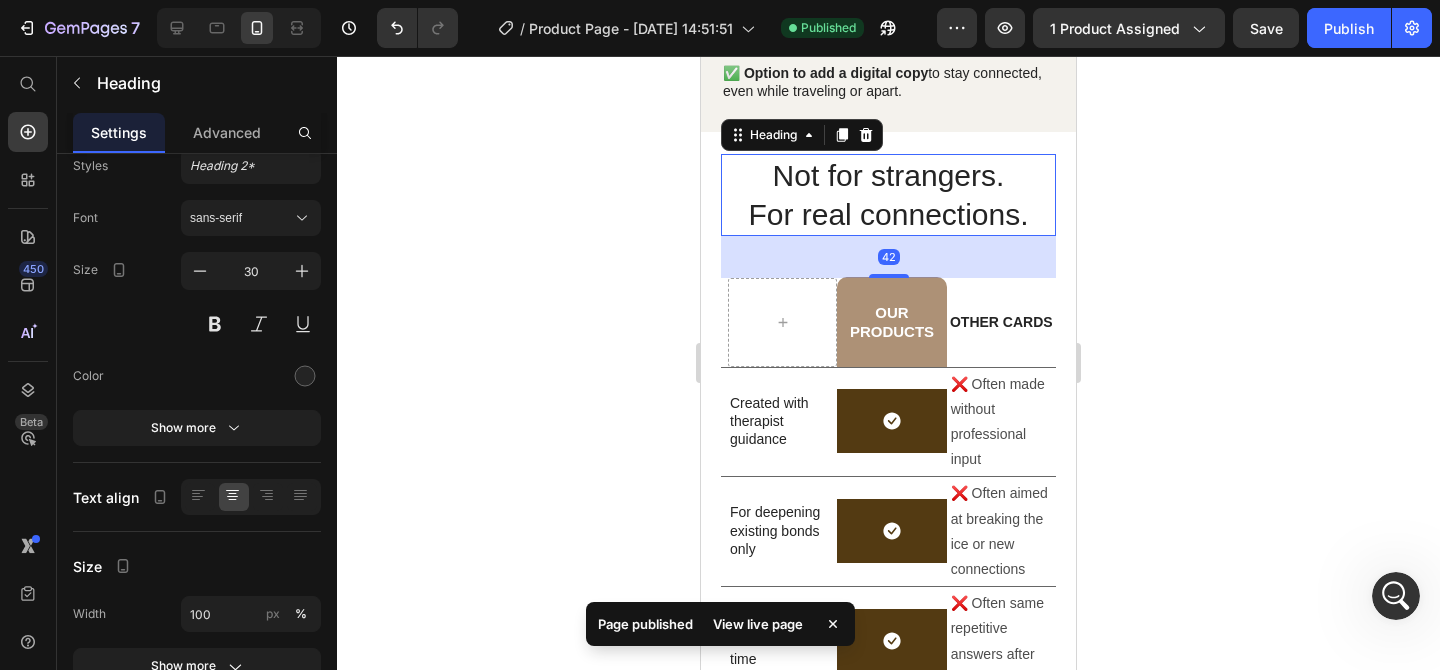 scroll, scrollTop: 0, scrollLeft: 0, axis: both 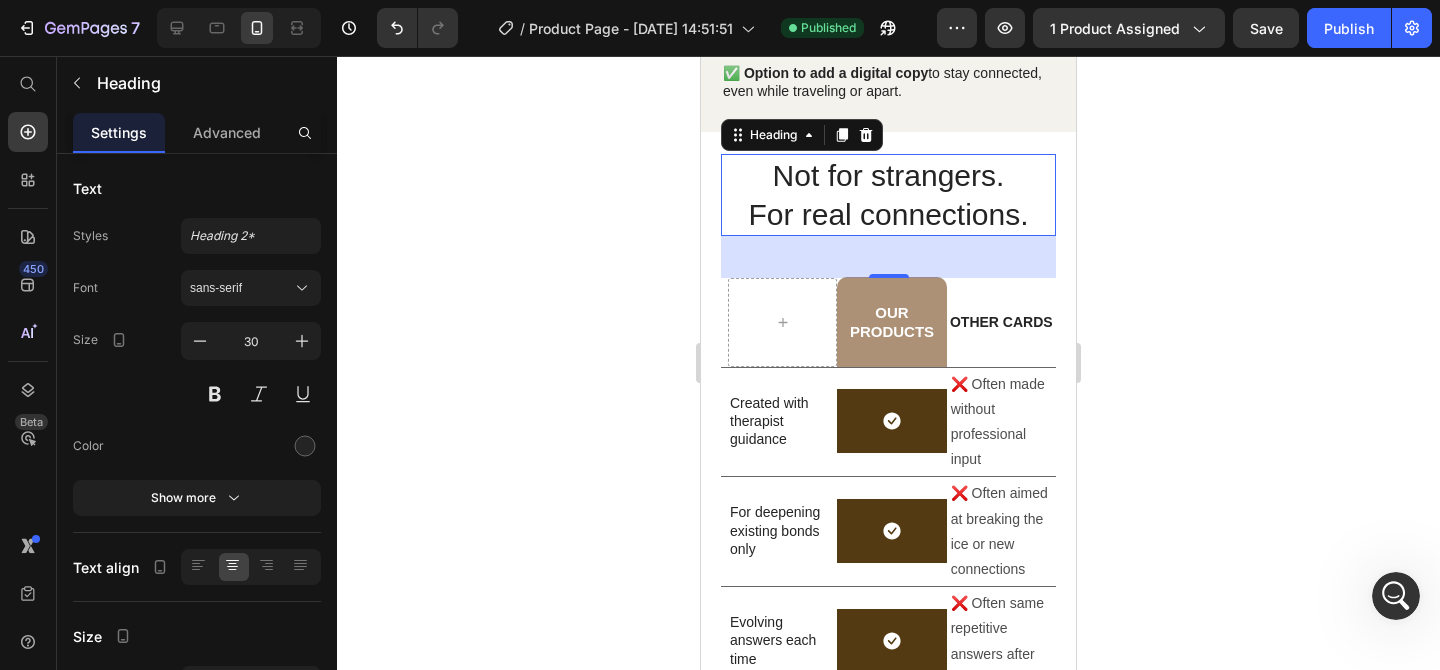 click on "Not for strangers.  For real connections." at bounding box center [888, 195] 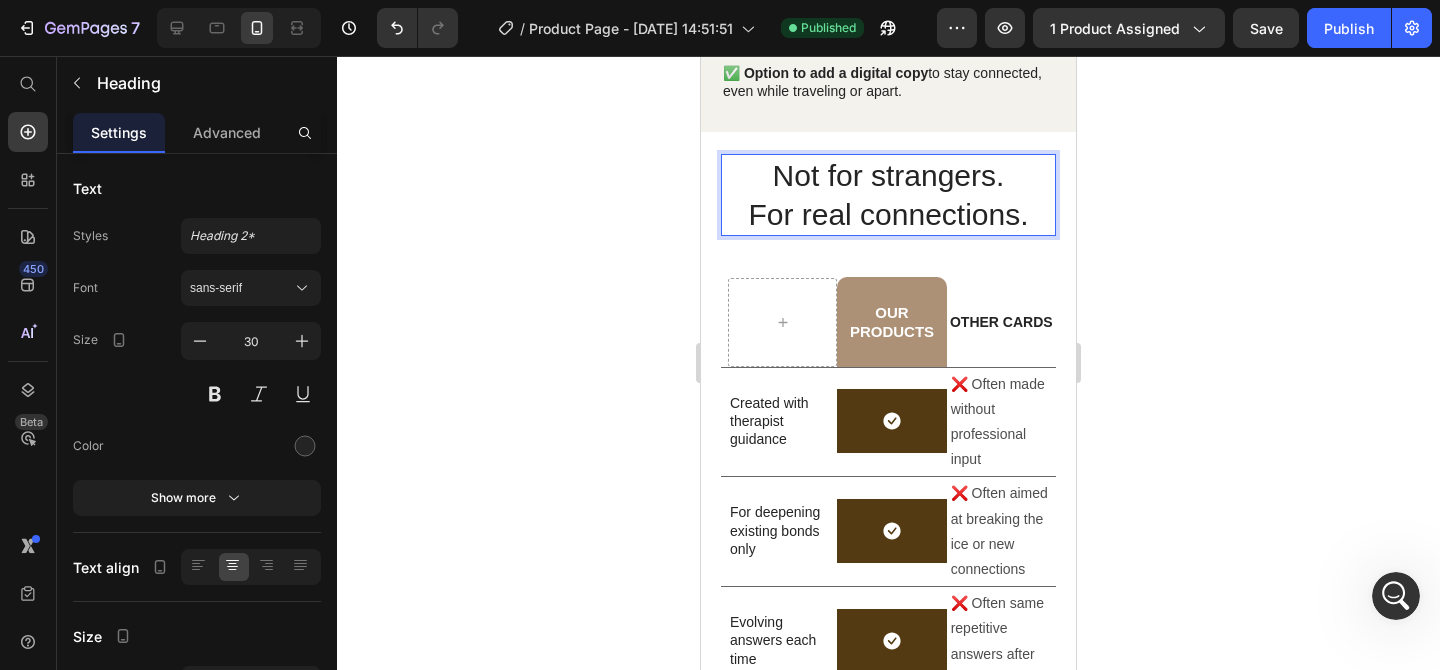 click on "Not for strangers.  For real connections." at bounding box center (888, 195) 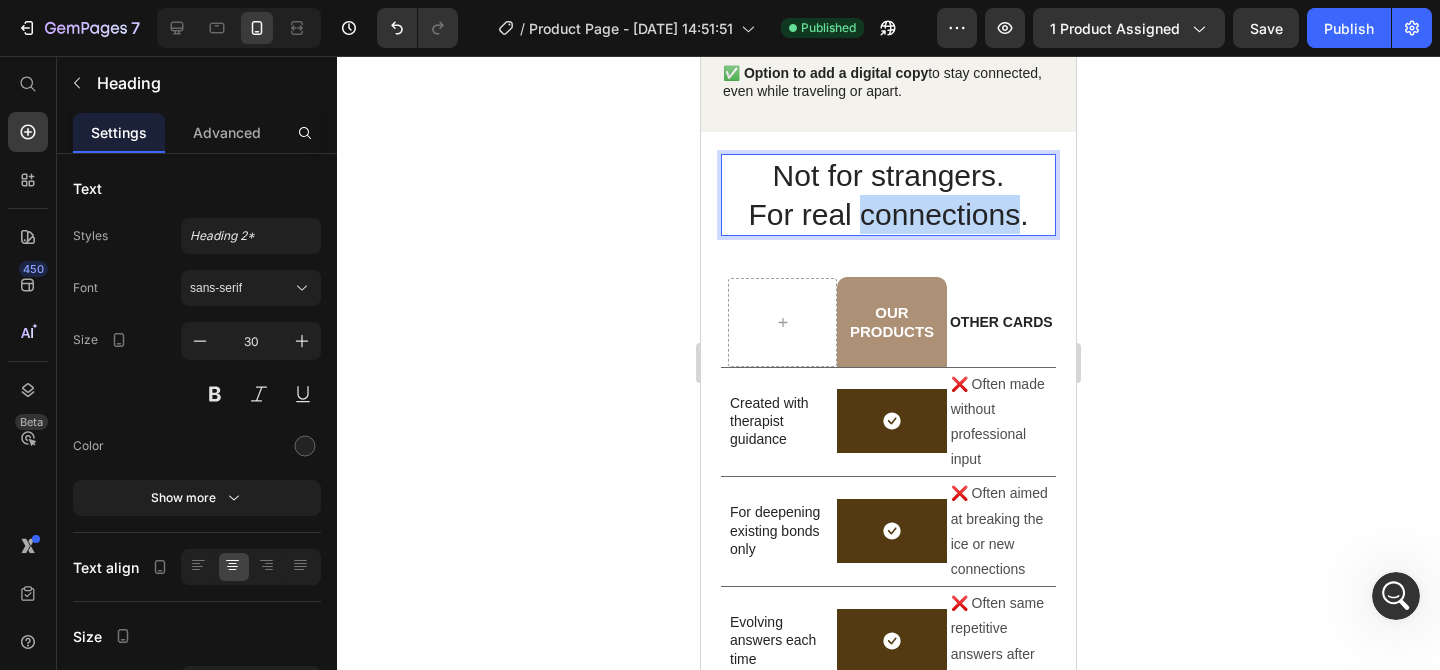 click on "Not for strangers.  For real connections." at bounding box center [888, 195] 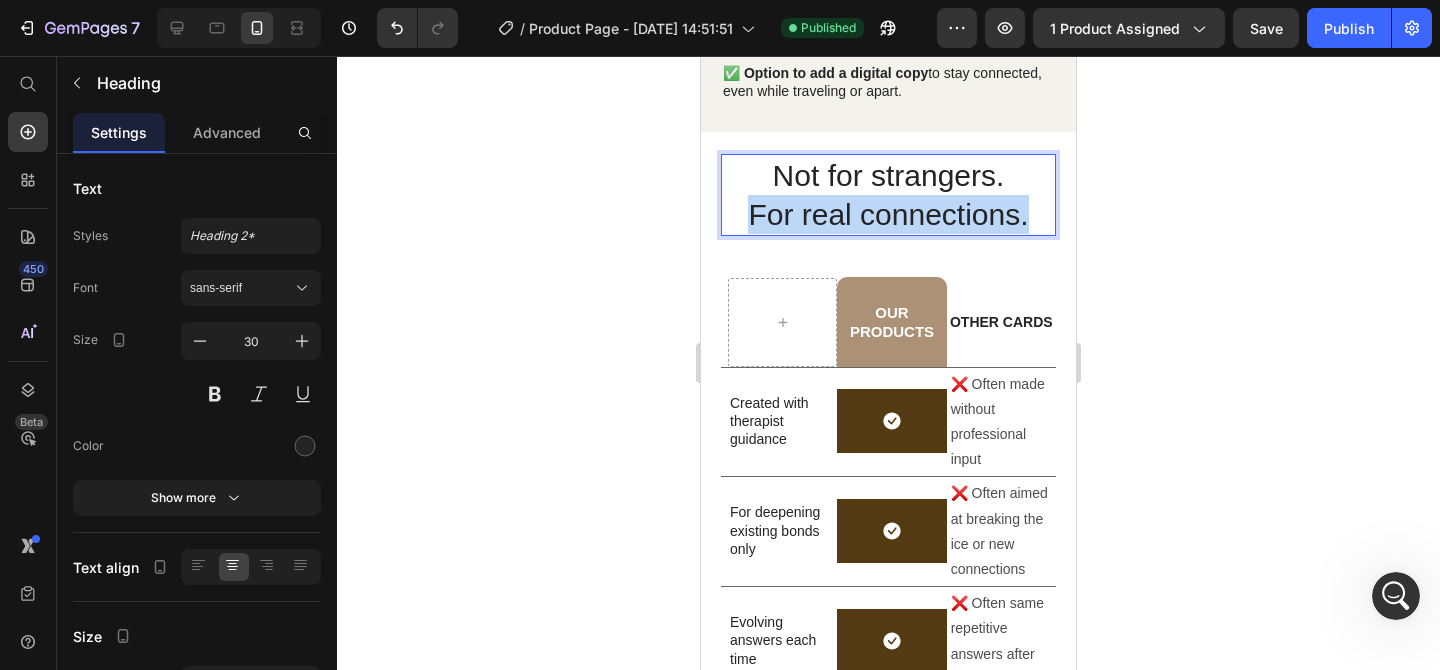 click on "Not for strangers.  For real connections." at bounding box center [888, 195] 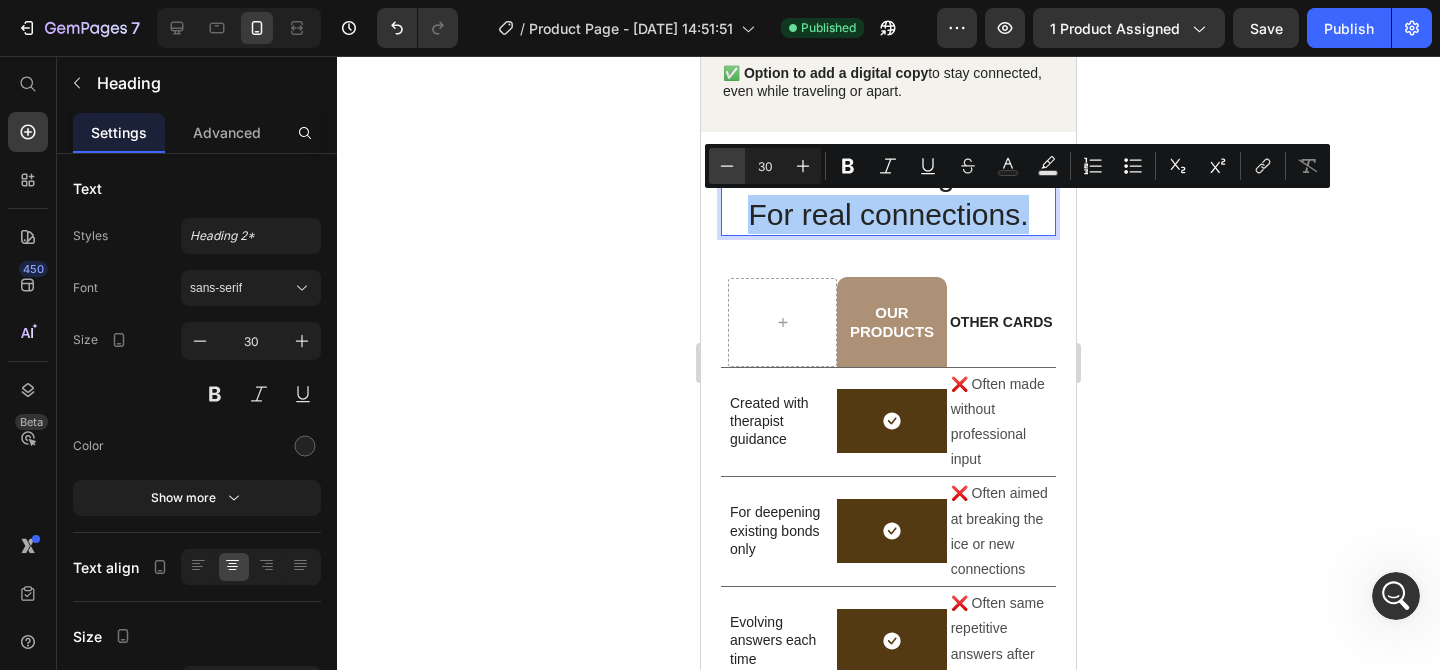 click 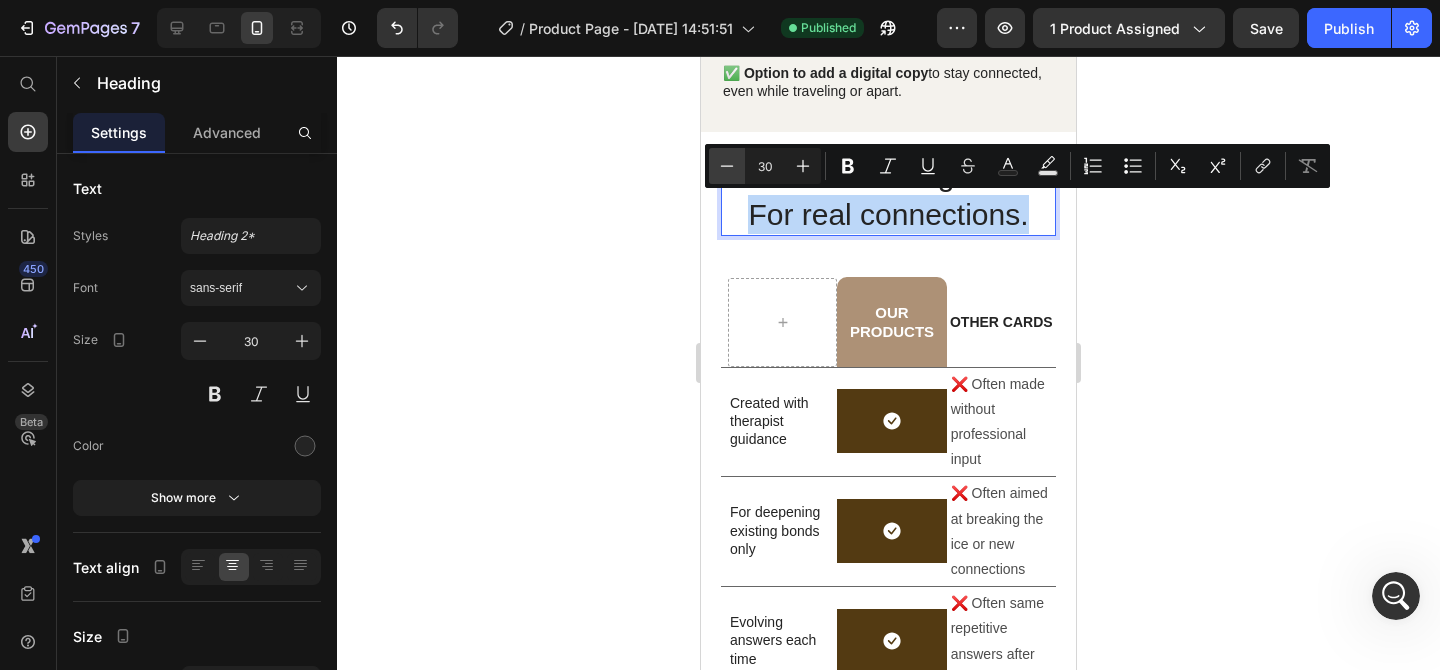 type on "29" 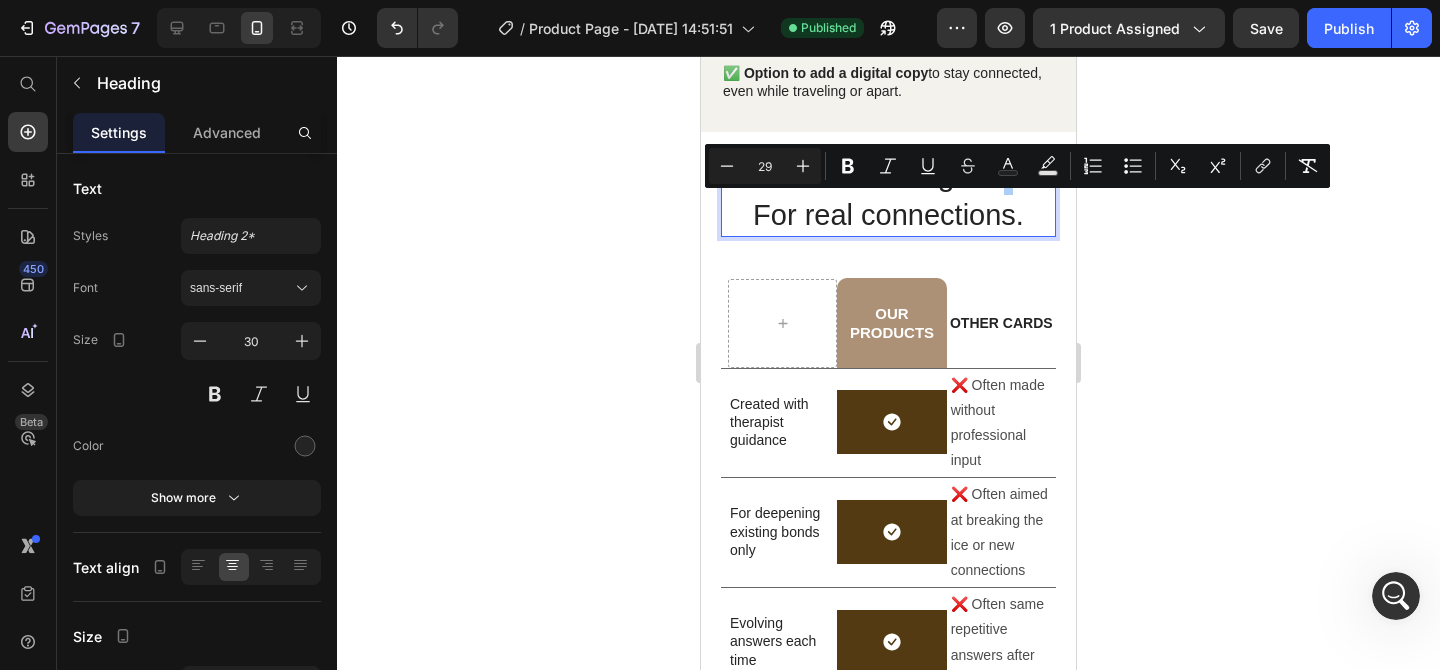 click 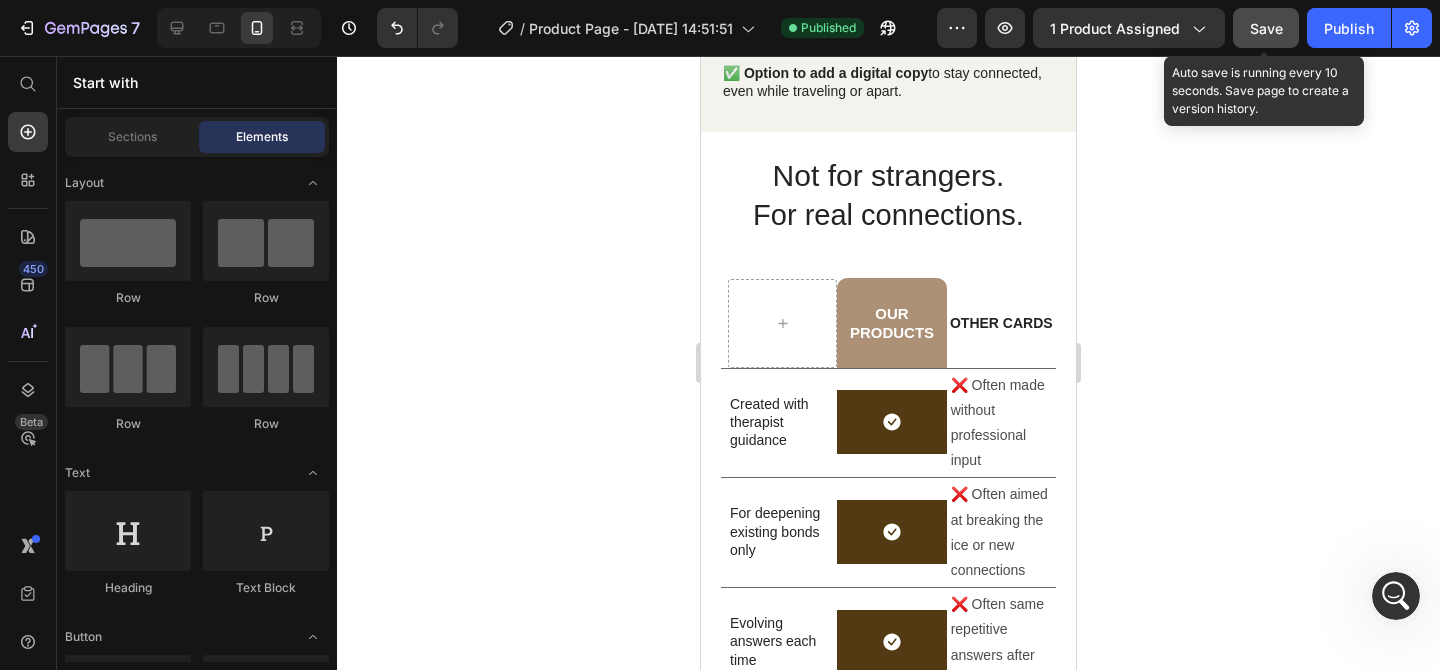click on "Save" 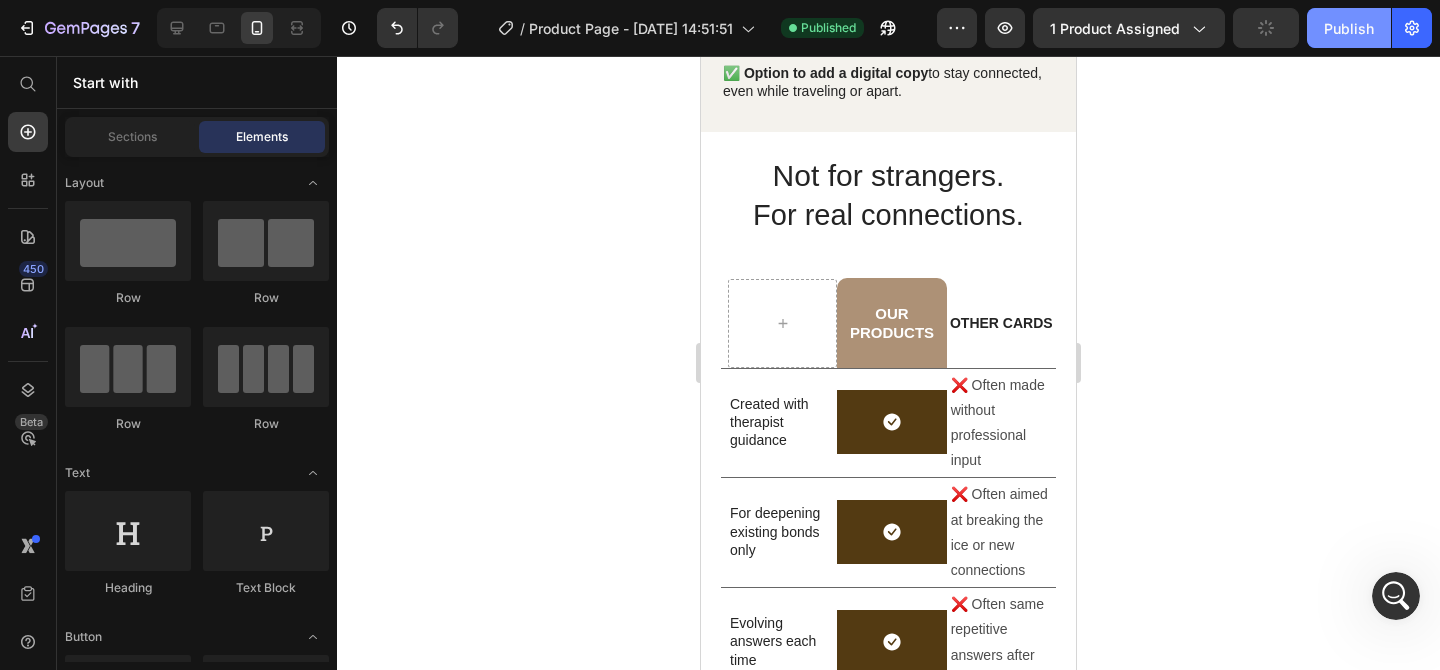 click on "Publish" at bounding box center [1349, 28] 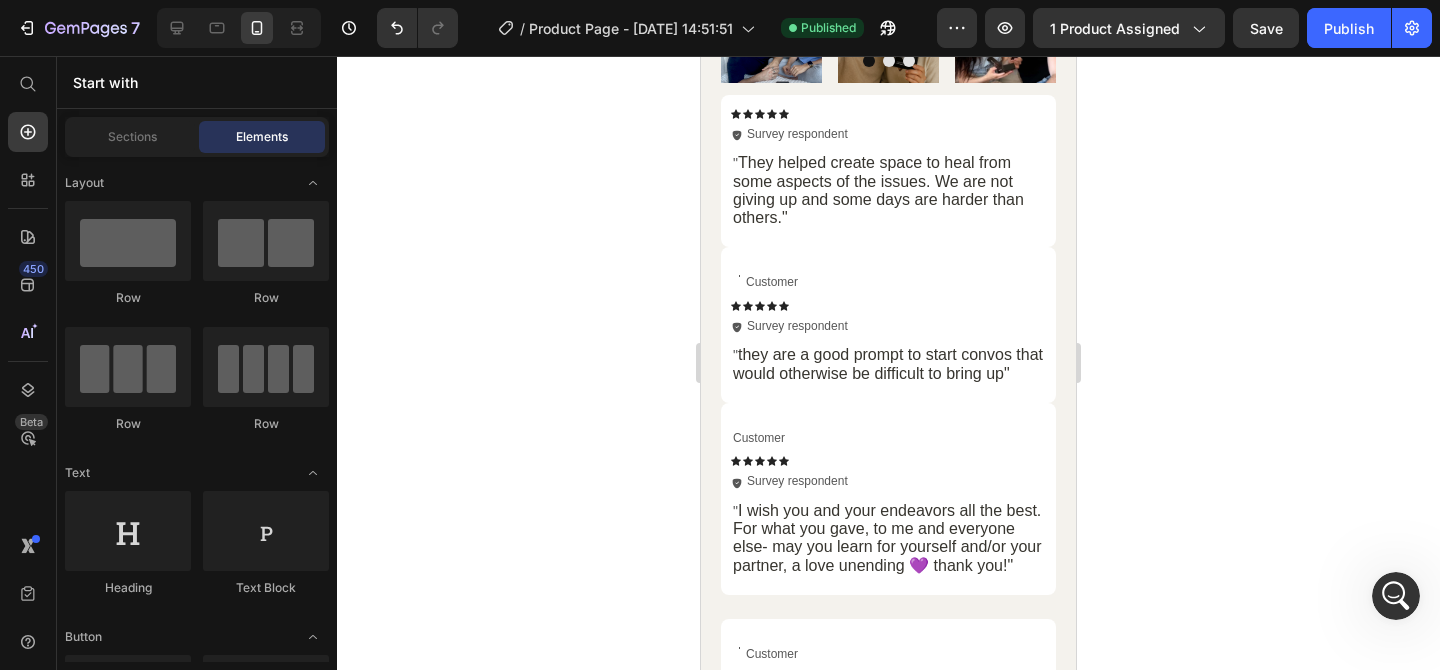 scroll, scrollTop: 6811, scrollLeft: 0, axis: vertical 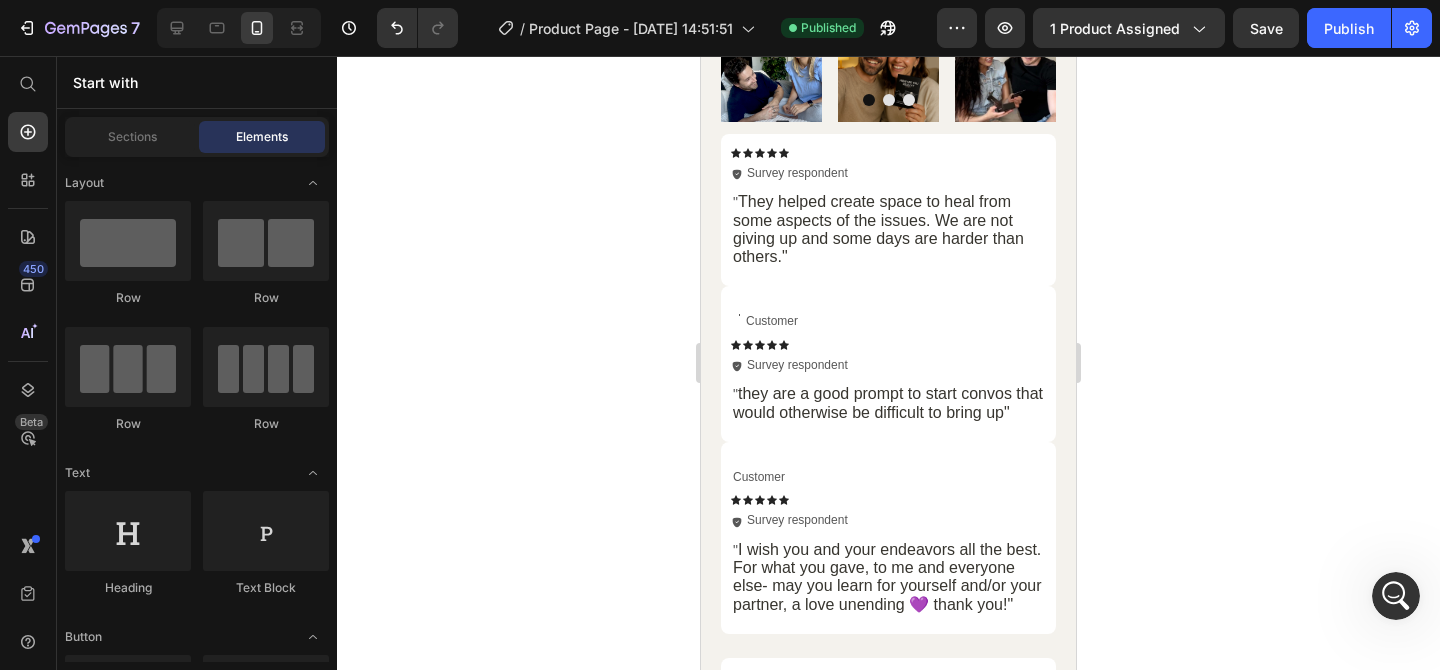 click on "45,000+ Customers Who Love Us" at bounding box center [933, -34] 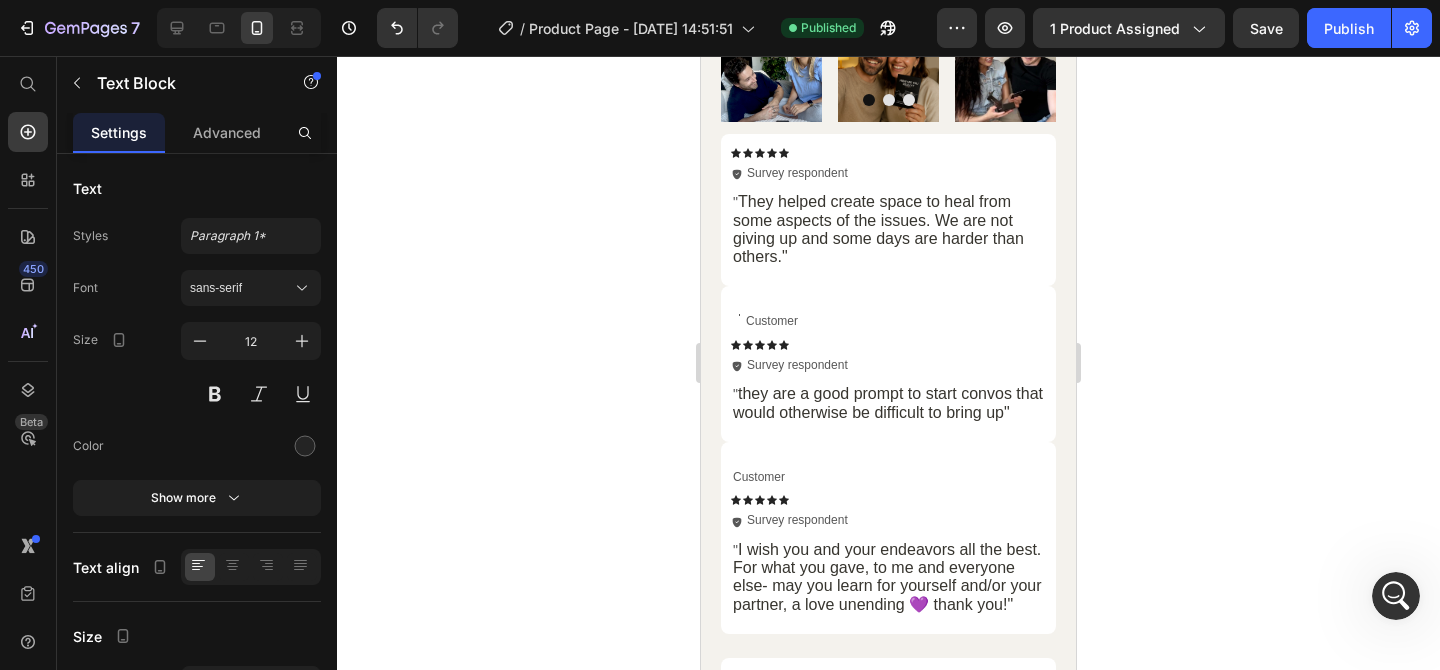 click on "45,000+ Customers Who Love Us" at bounding box center [933, -34] 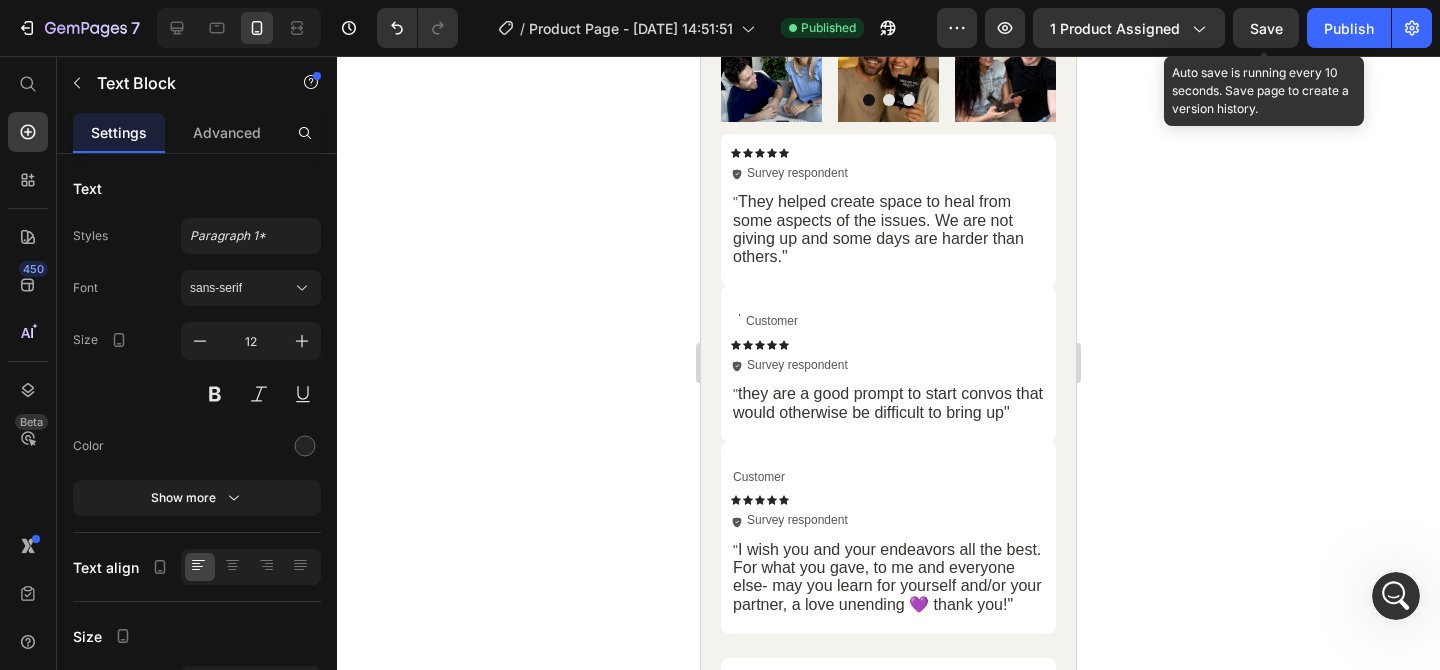 click on "Save" at bounding box center [1266, 28] 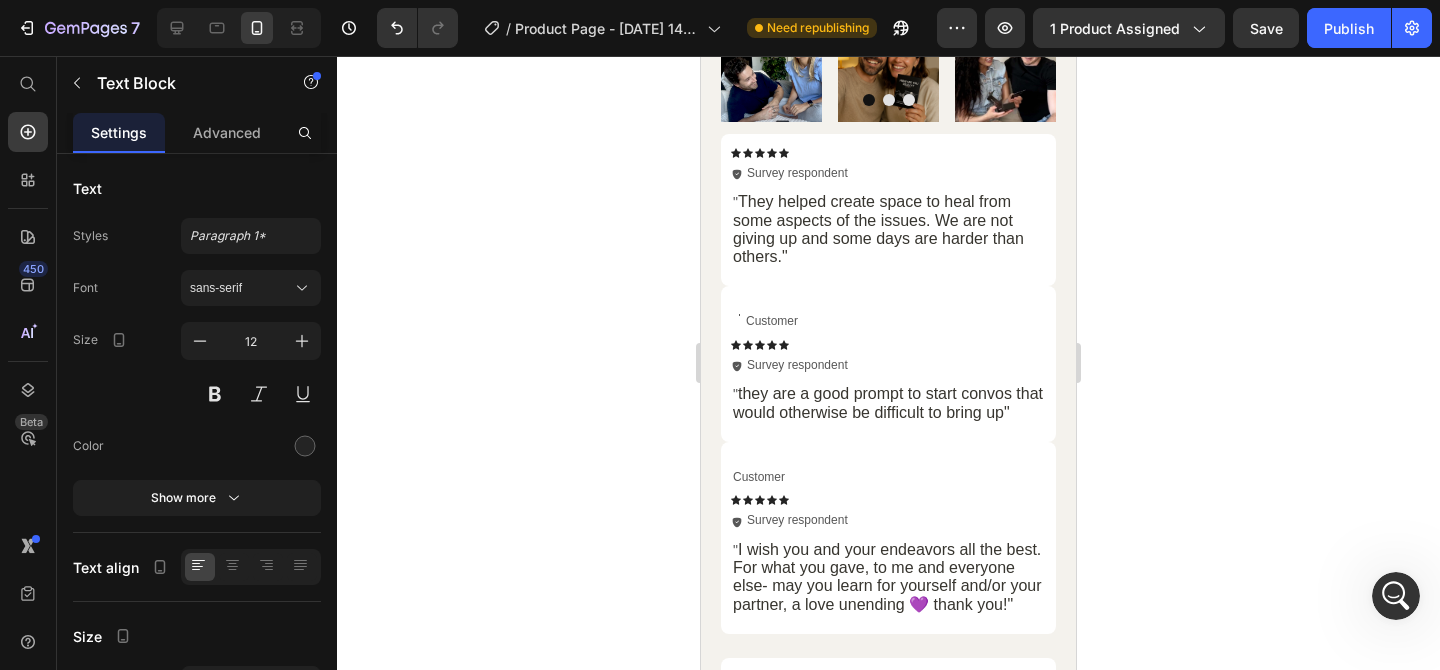 scroll, scrollTop: 2606, scrollLeft: 0, axis: vertical 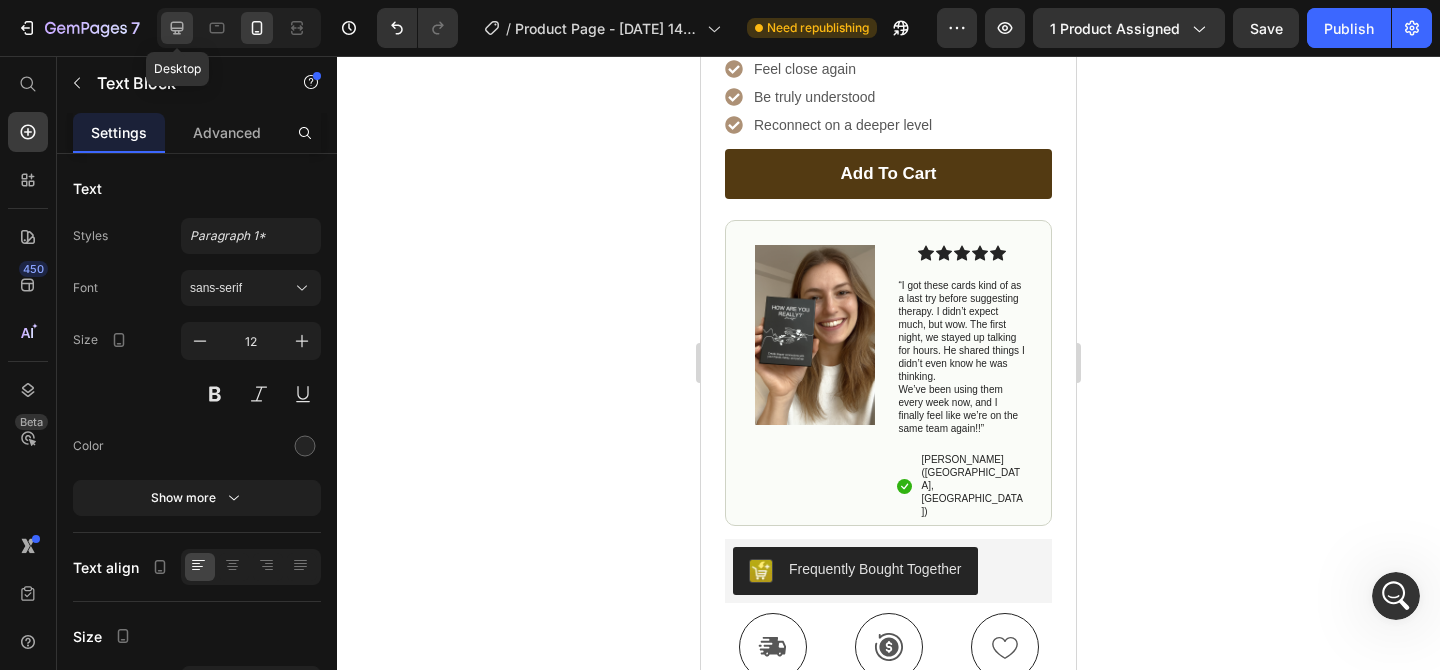 drag, startPoint x: 168, startPoint y: 30, endPoint x: 66, endPoint y: 211, distance: 207.76189 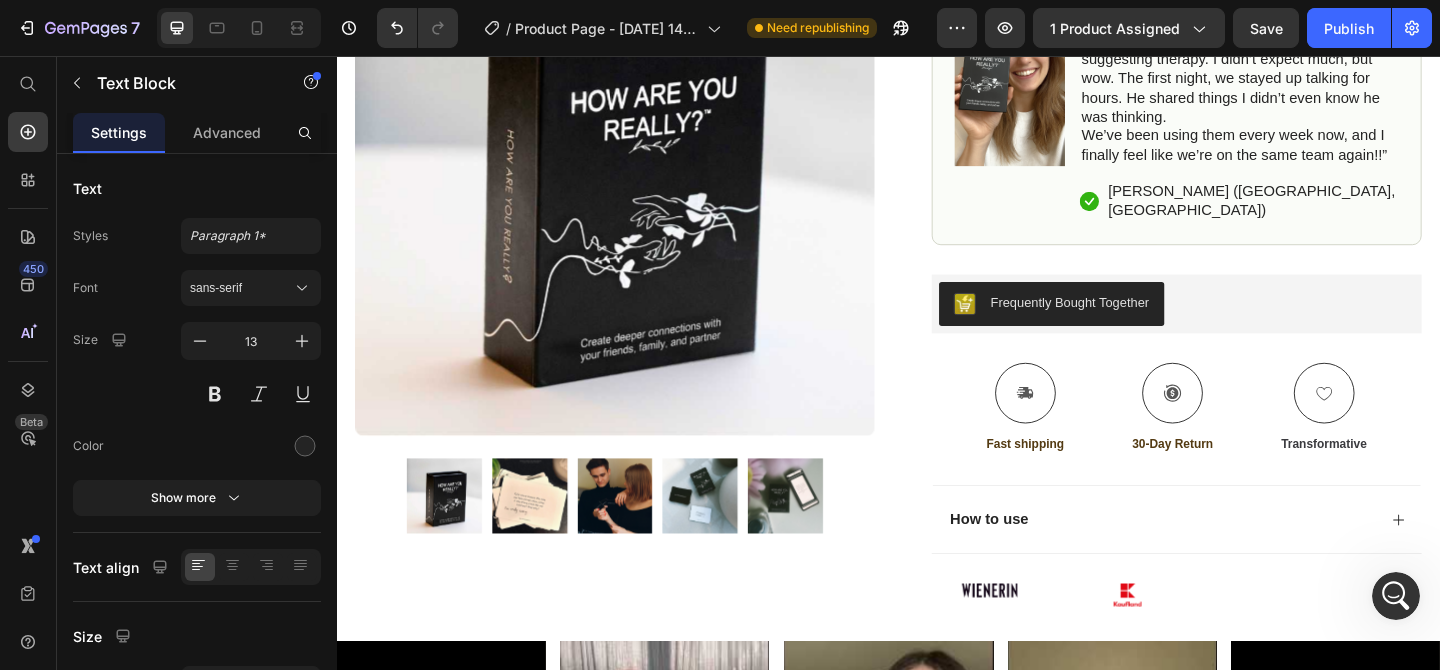 scroll, scrollTop: 2114, scrollLeft: 0, axis: vertical 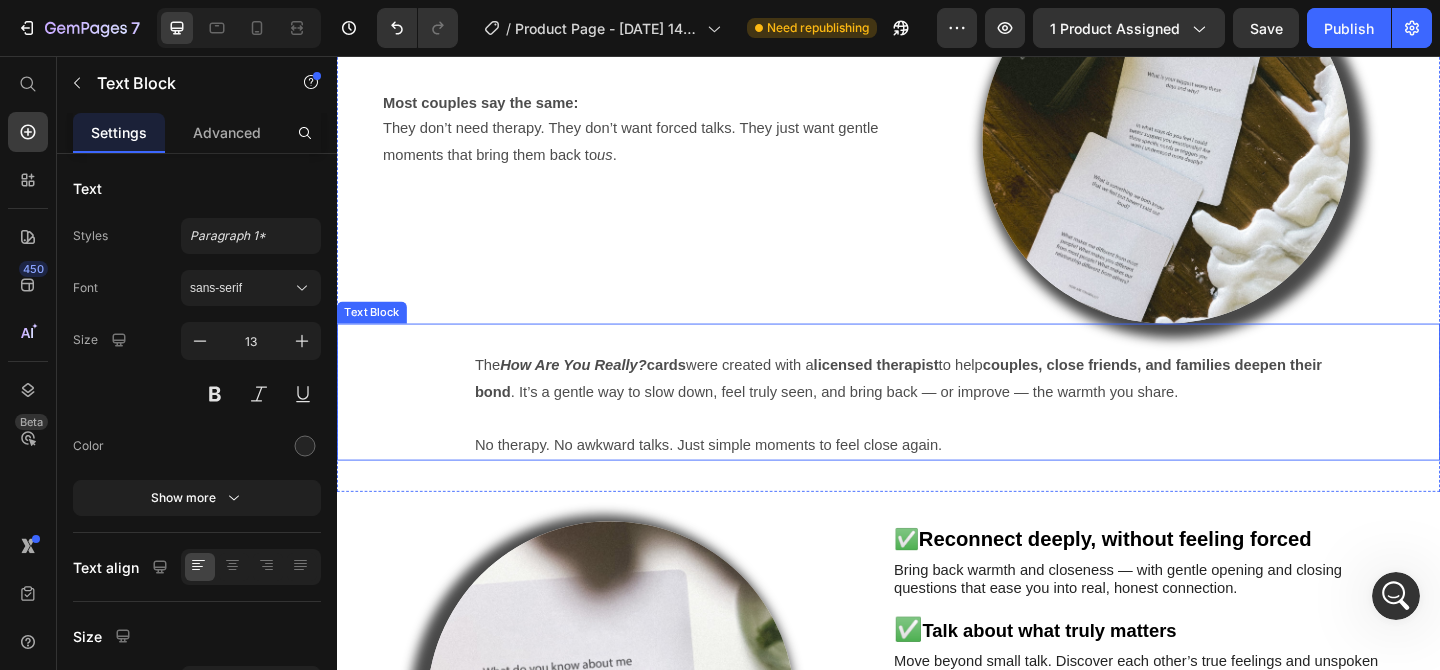 click on "The  How Are You Really?  cards  were created with a  licensed therapist  to help  couples, close friends, and families deepen their bond . It’s a gentle way to slow down, feel truly seen, and bring back — or improve — the warmth you share." at bounding box center (961, 422) 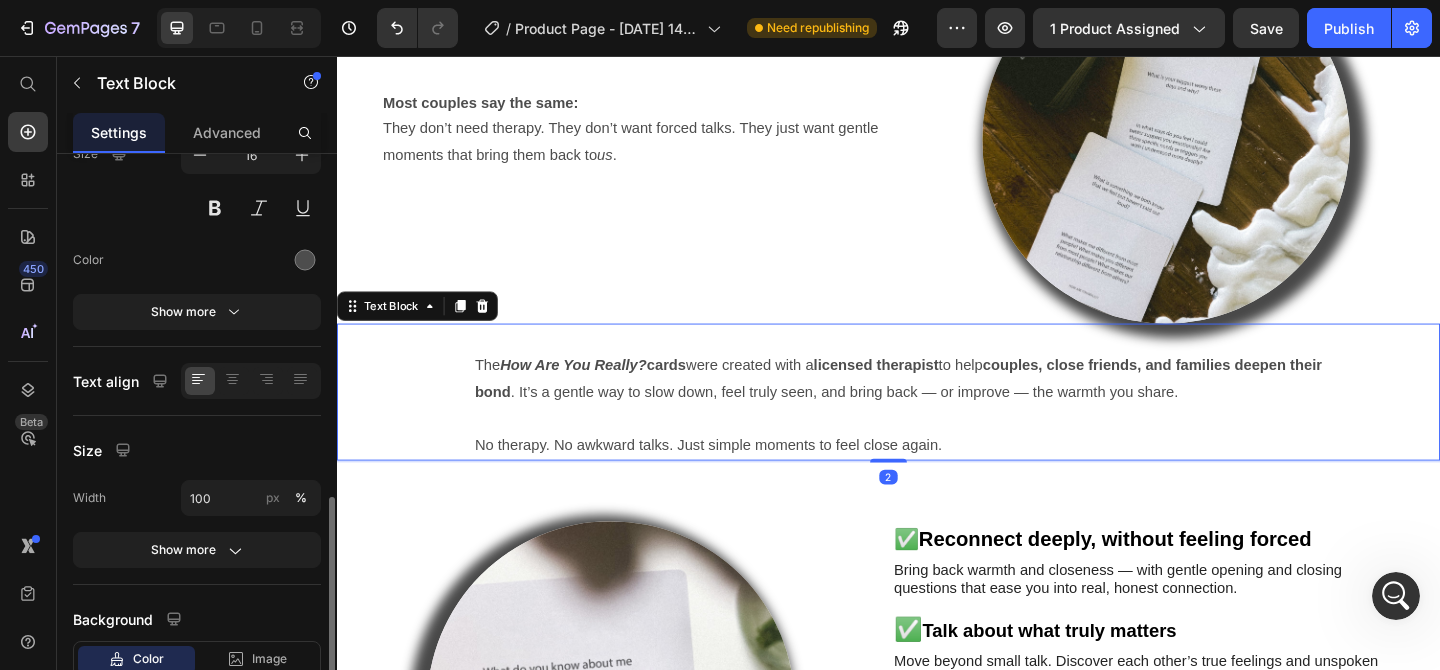 scroll, scrollTop: 322, scrollLeft: 0, axis: vertical 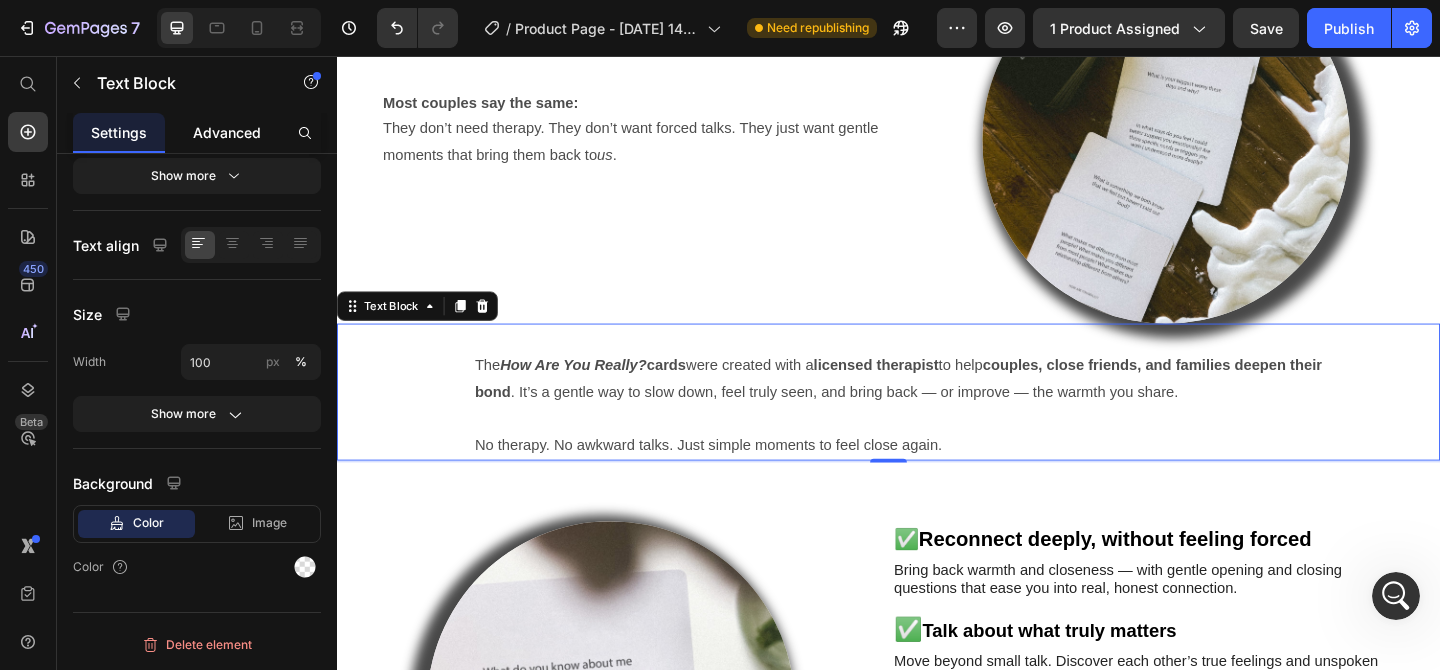 click on "Advanced" at bounding box center (227, 132) 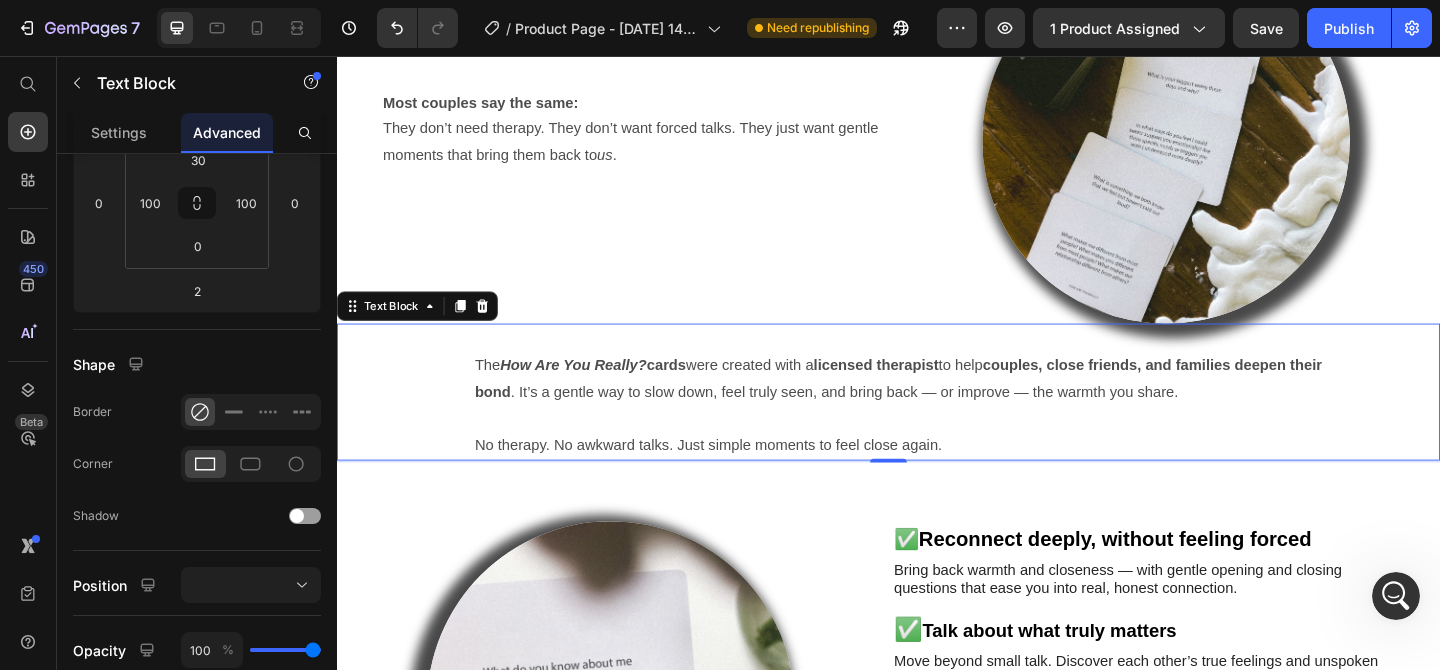 scroll, scrollTop: 0, scrollLeft: 0, axis: both 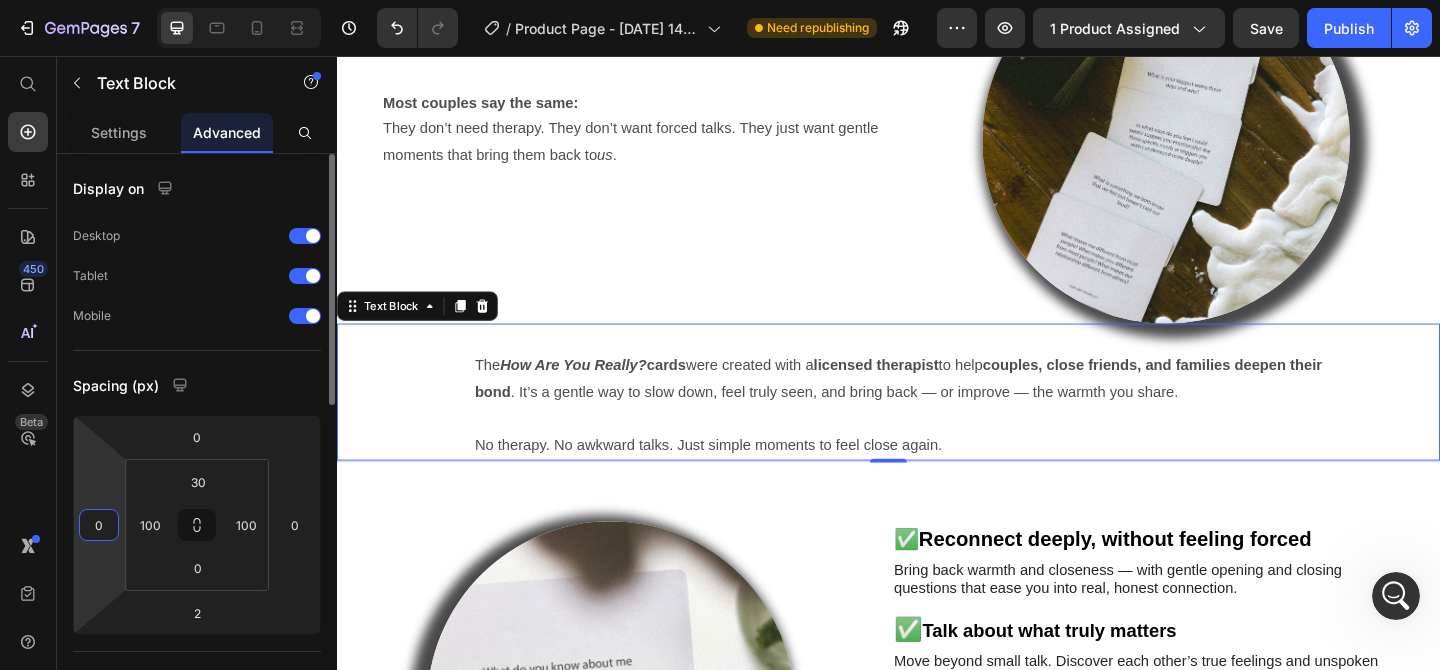 click on "0" at bounding box center [99, 525] 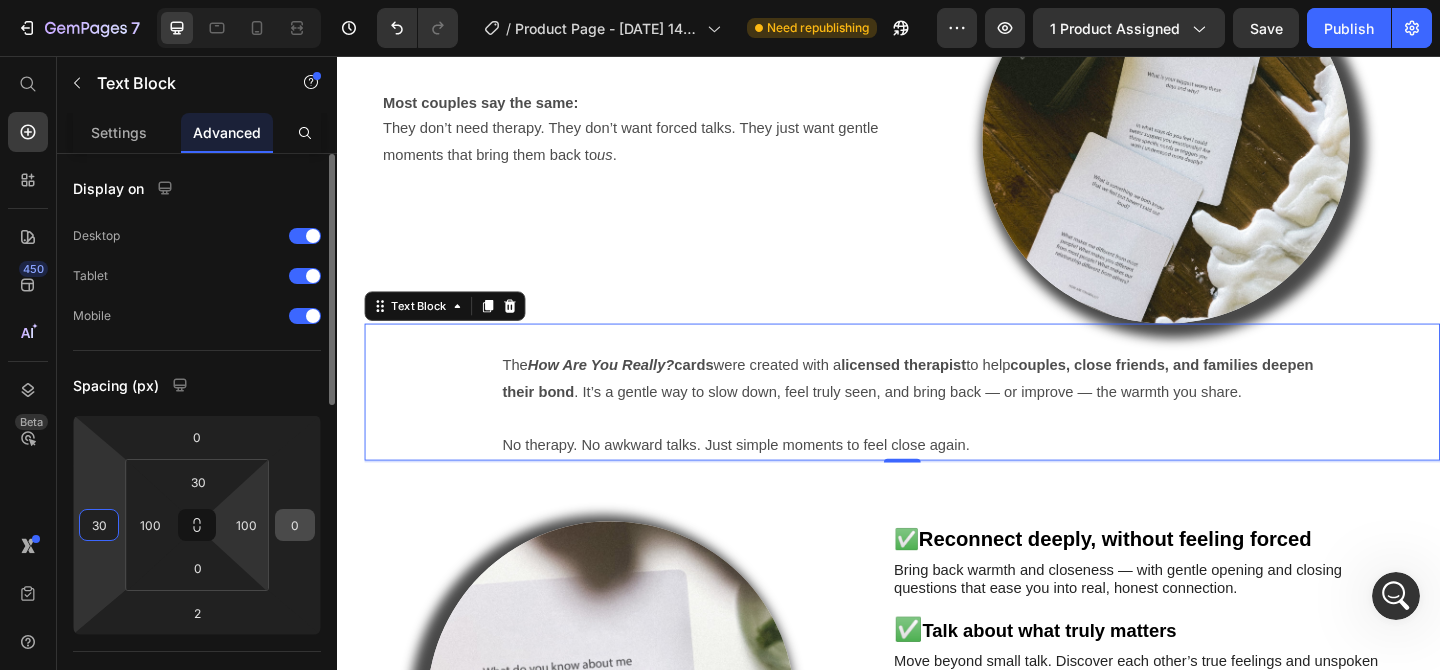 type on "30" 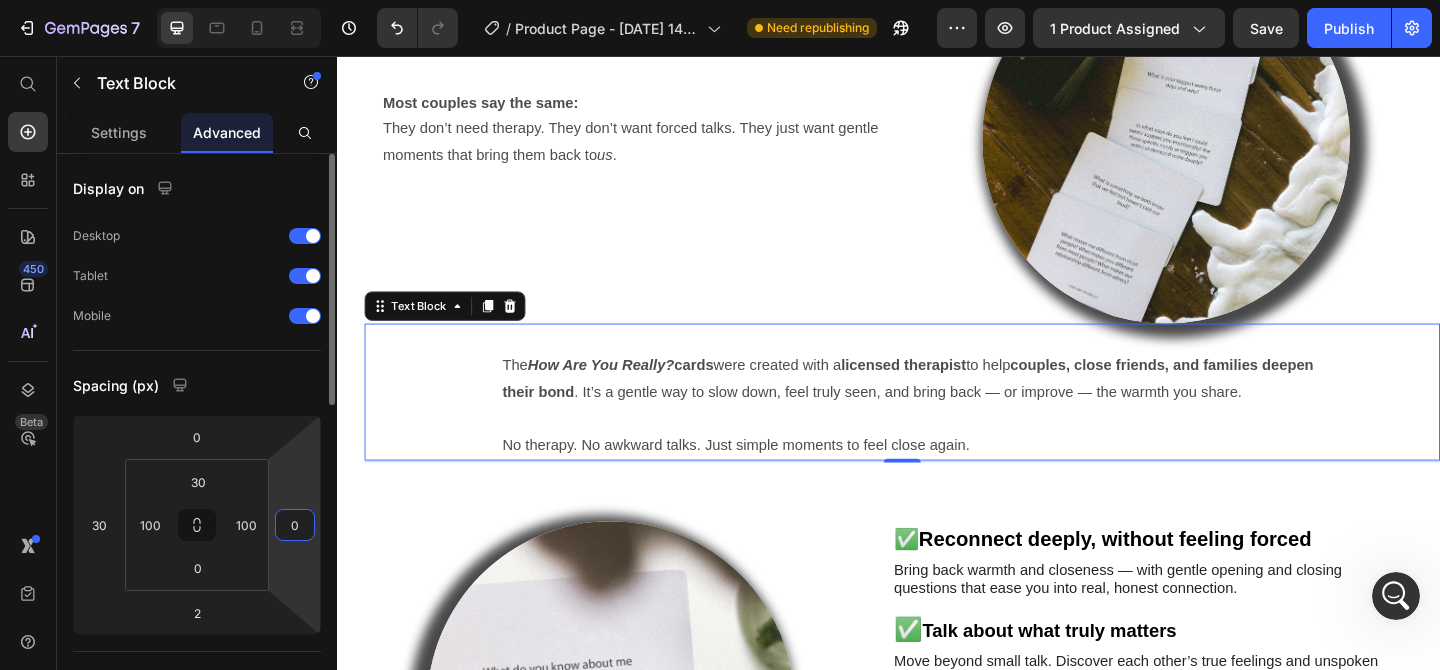 click on "0" at bounding box center (295, 525) 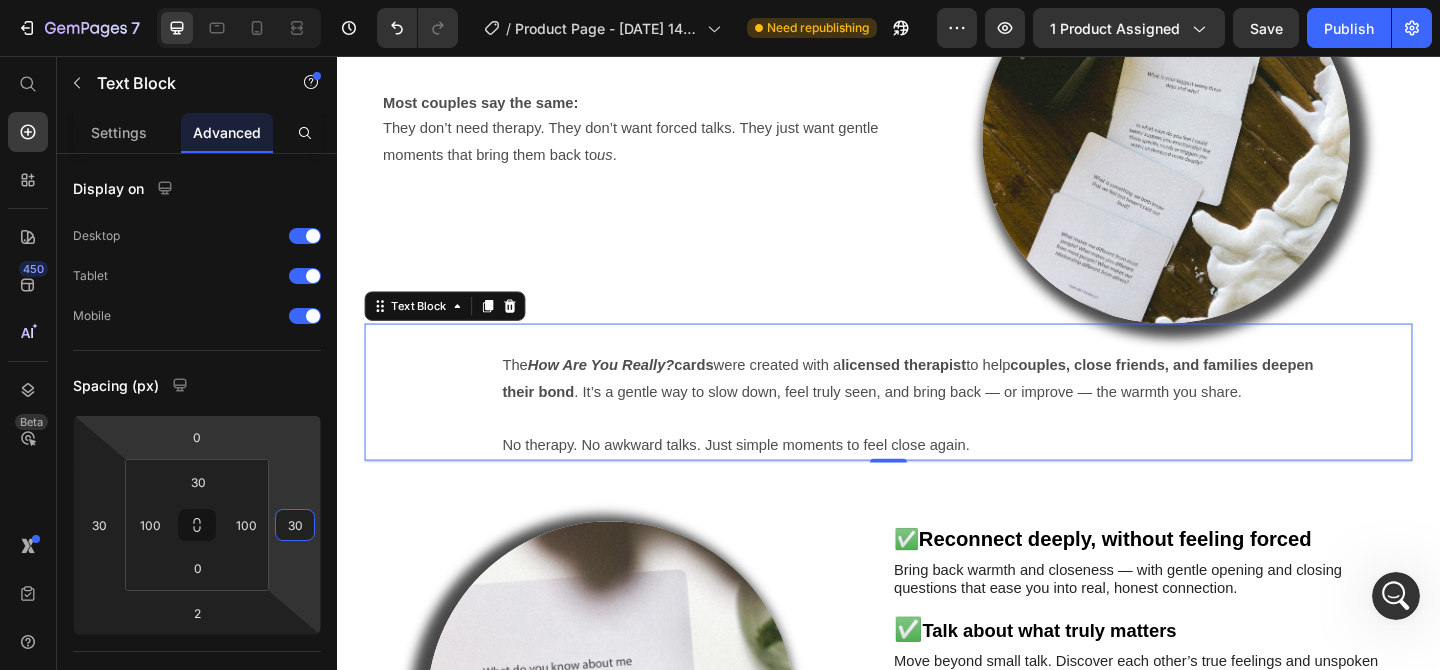 type on "30" 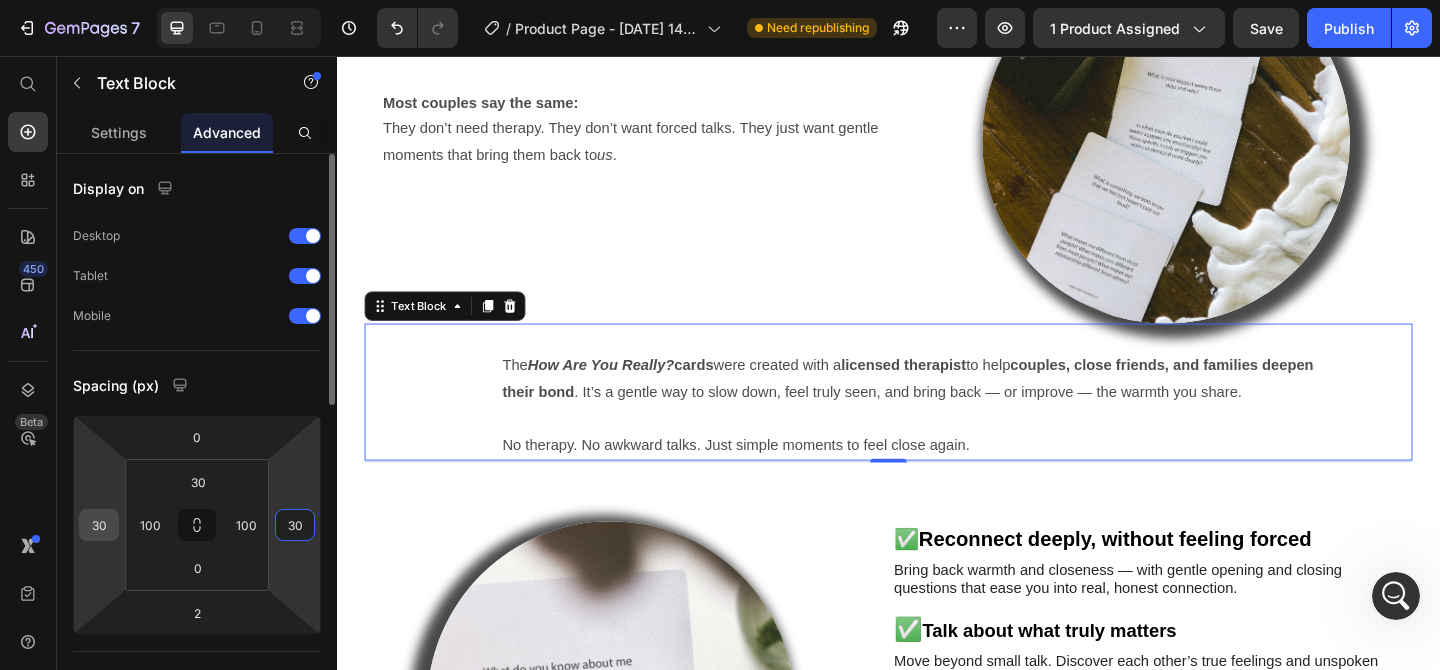 click on "30" at bounding box center (99, 525) 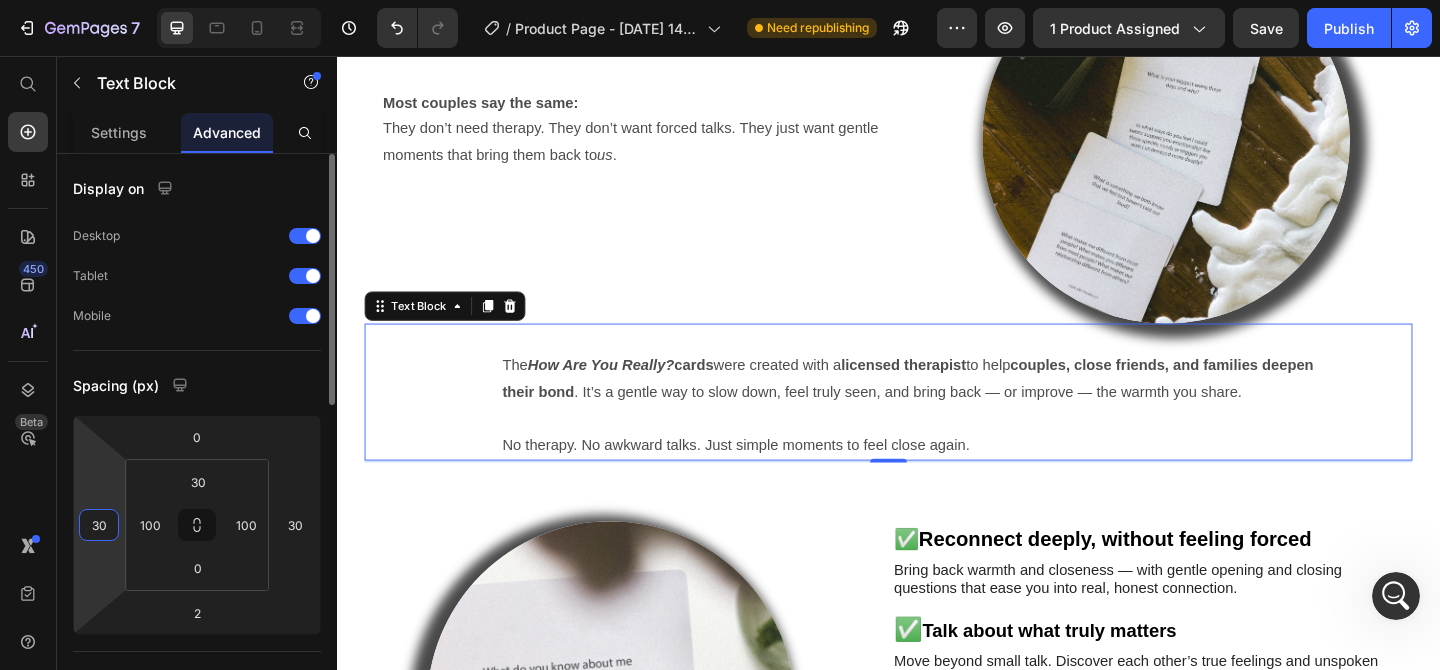 click on "30" at bounding box center [99, 525] 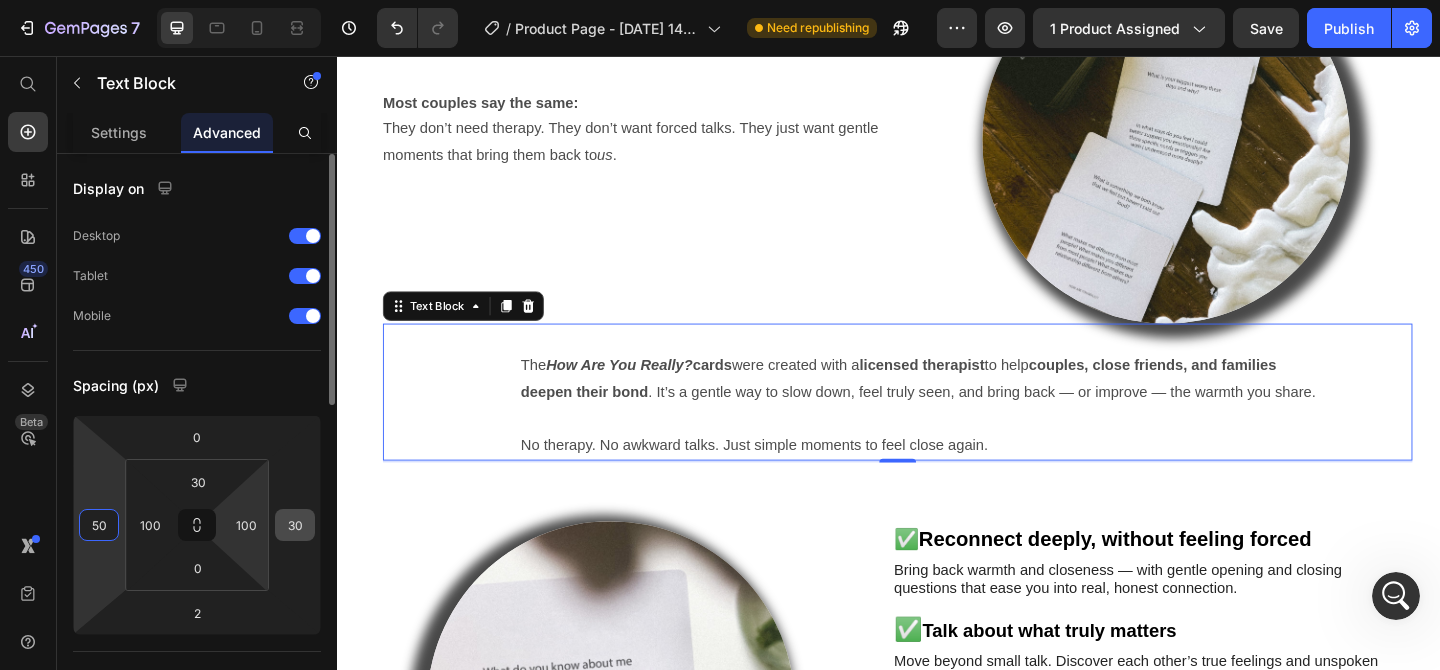type on "50" 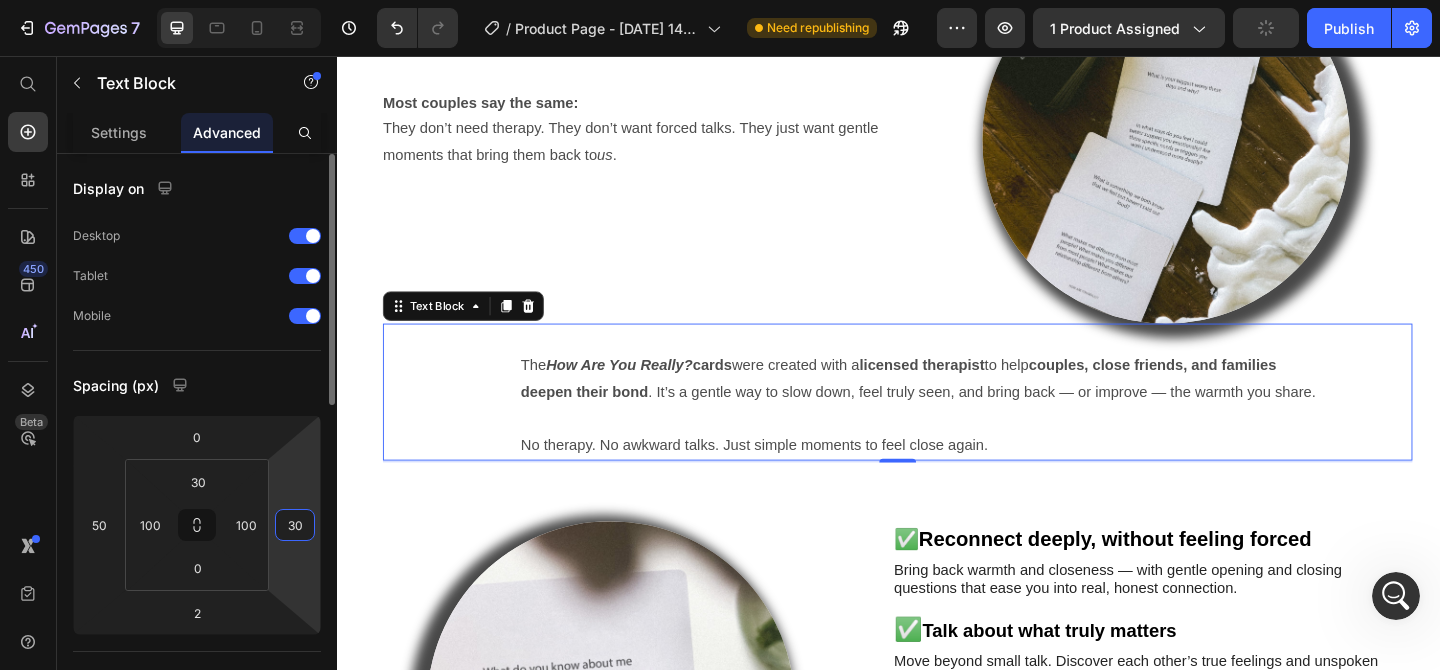 click on "30" at bounding box center (295, 525) 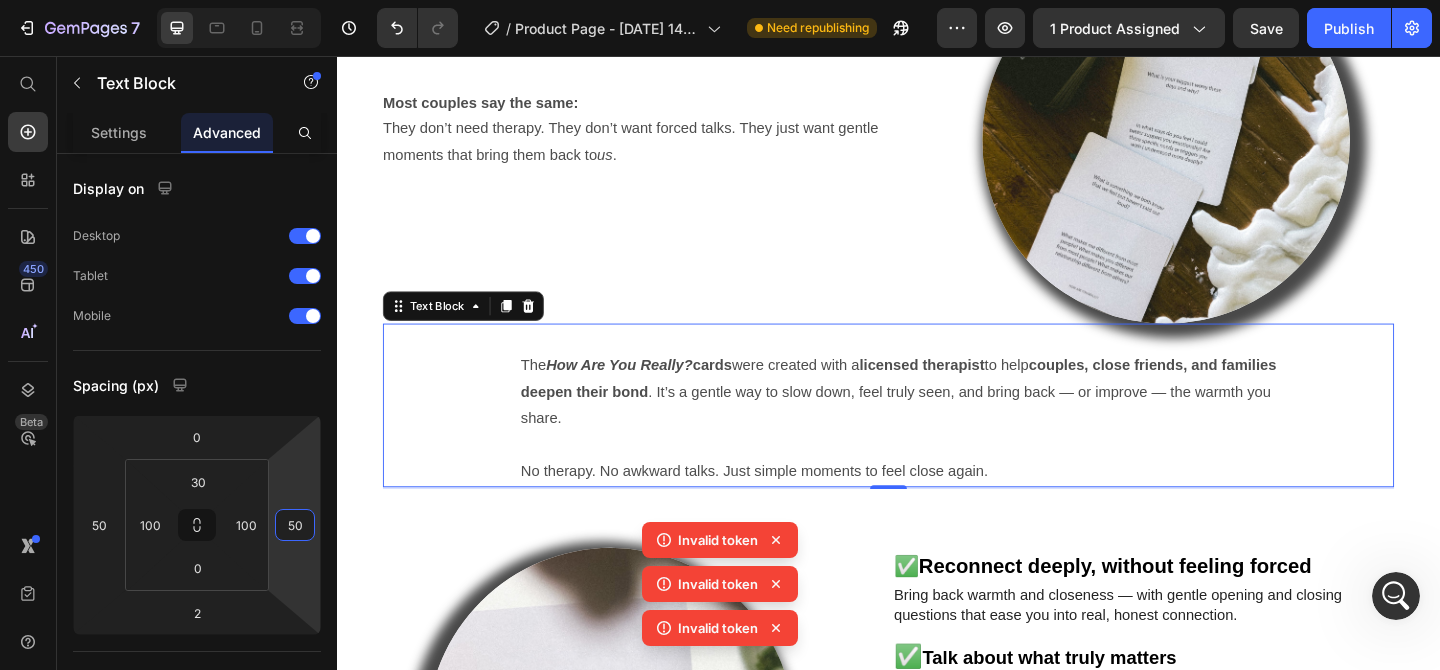 type on "50" 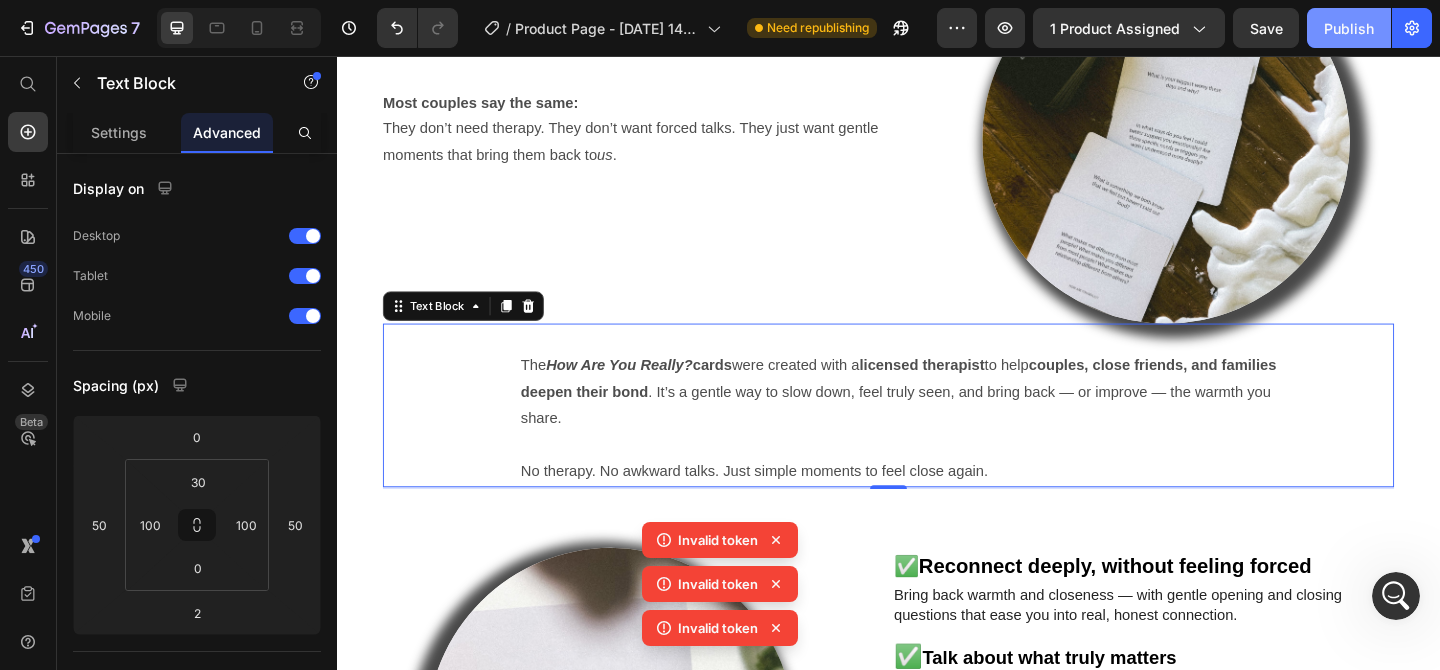 click on "Publish" at bounding box center [1349, 28] 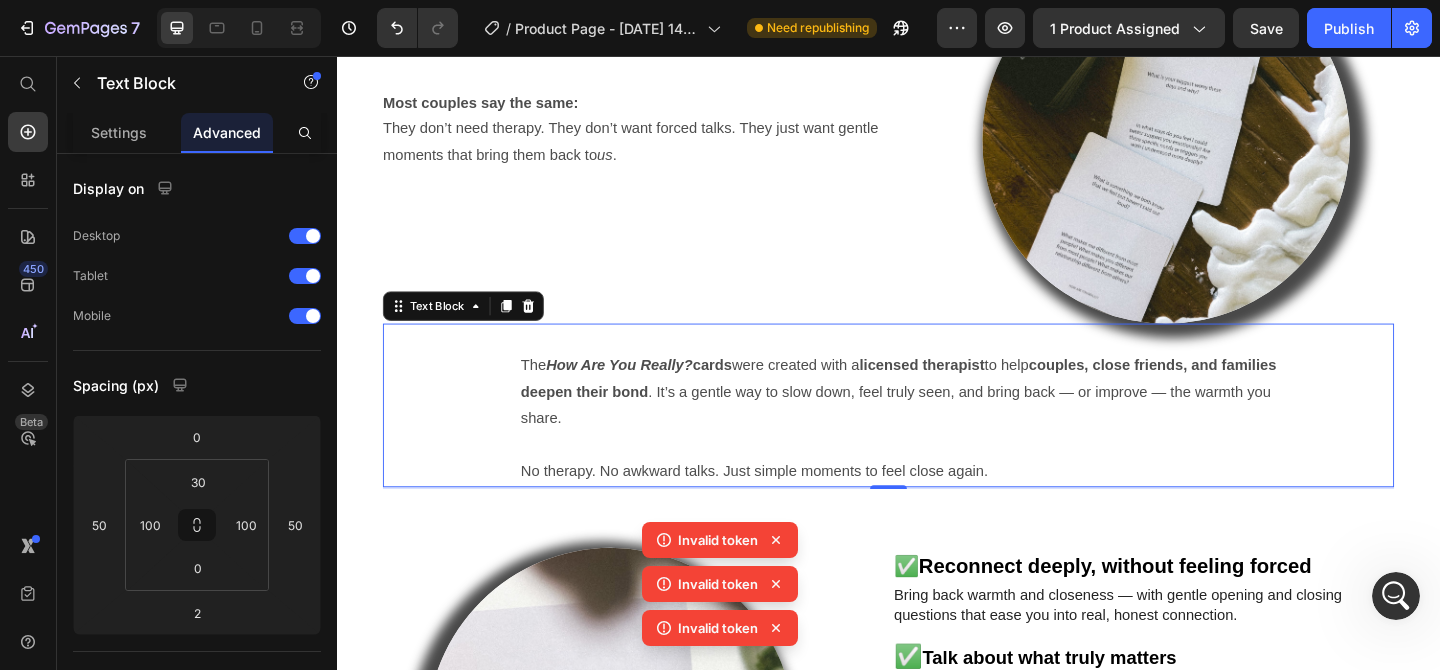 click on "You’re close — but you may miss the deeper spark. You love each other. You share jokes, plans, and maybe a family. But sometimes, real connection feels buried under the busy everyday. You’re not broken — you just want to feel seen and truly close again.   Most couples say the same: They don’t need therapy. They don’t want forced talks. They just want gentle moments that bring them back to  us . Text Block" at bounding box center [635, 147] 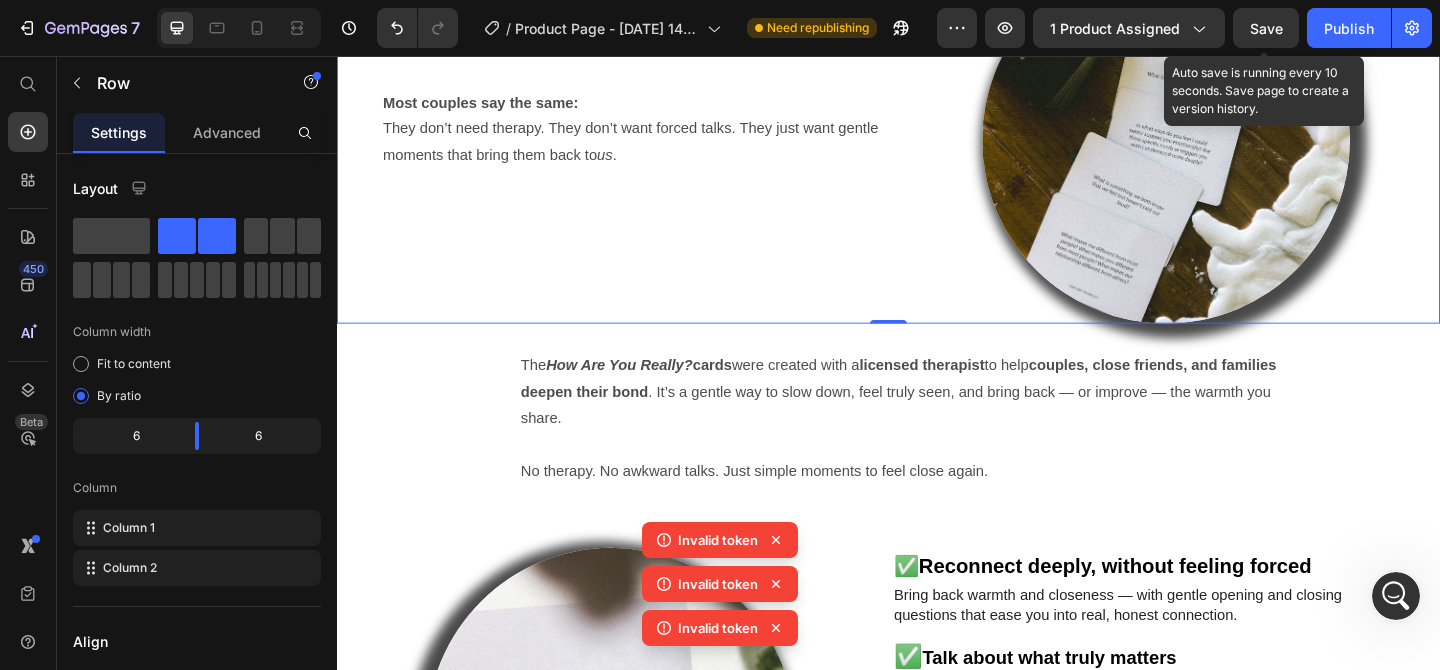 click on "Save" at bounding box center (1266, 28) 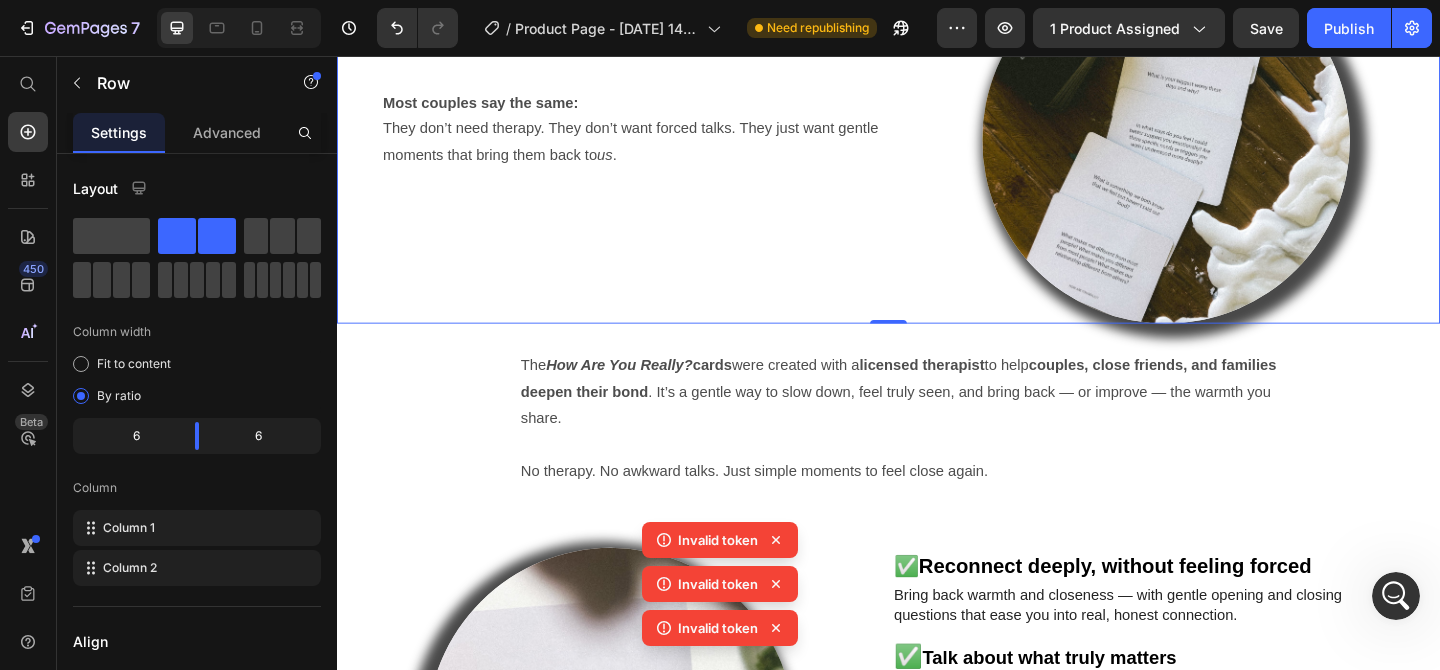 click on "Invalid token" 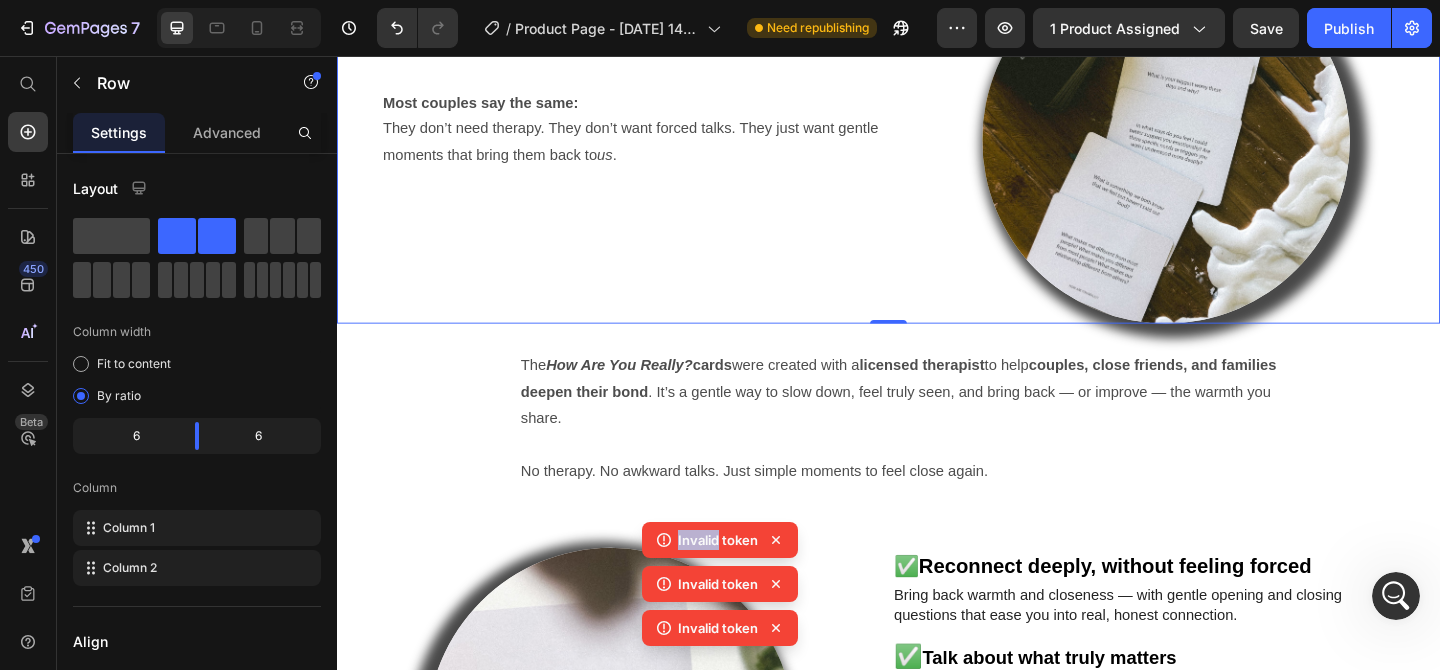 click 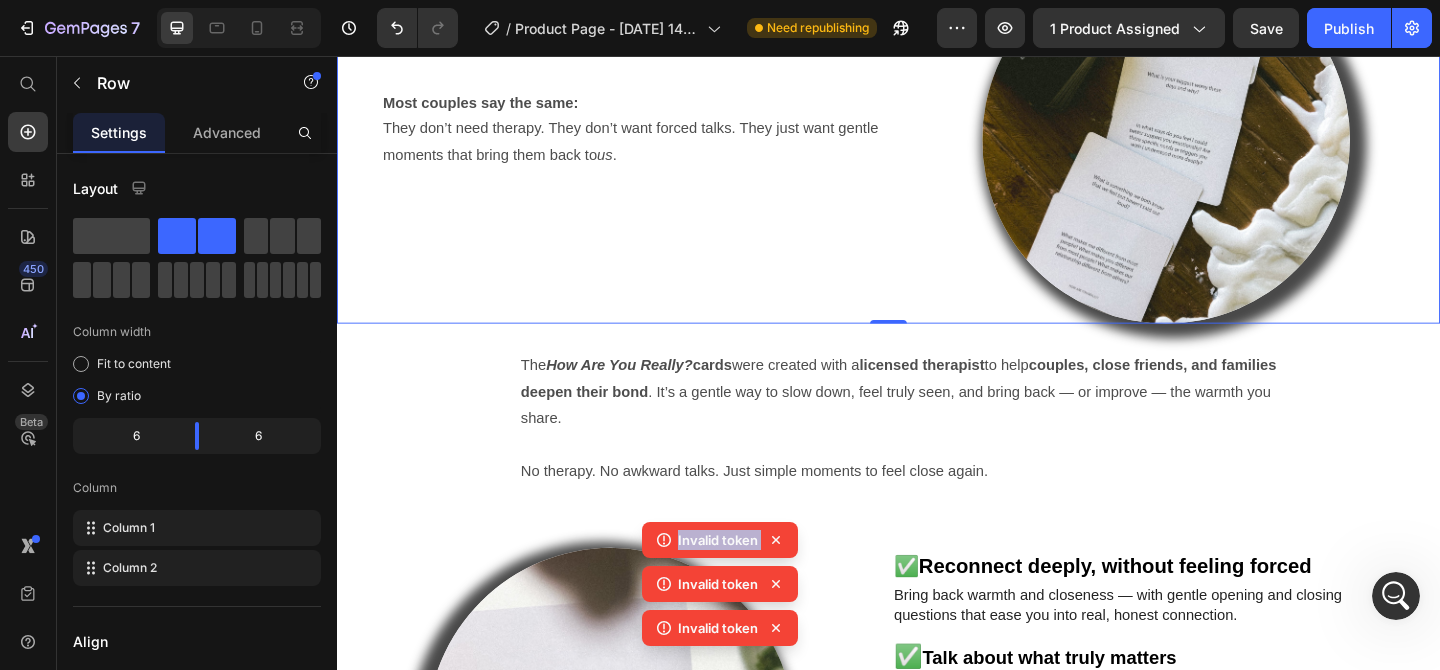 click 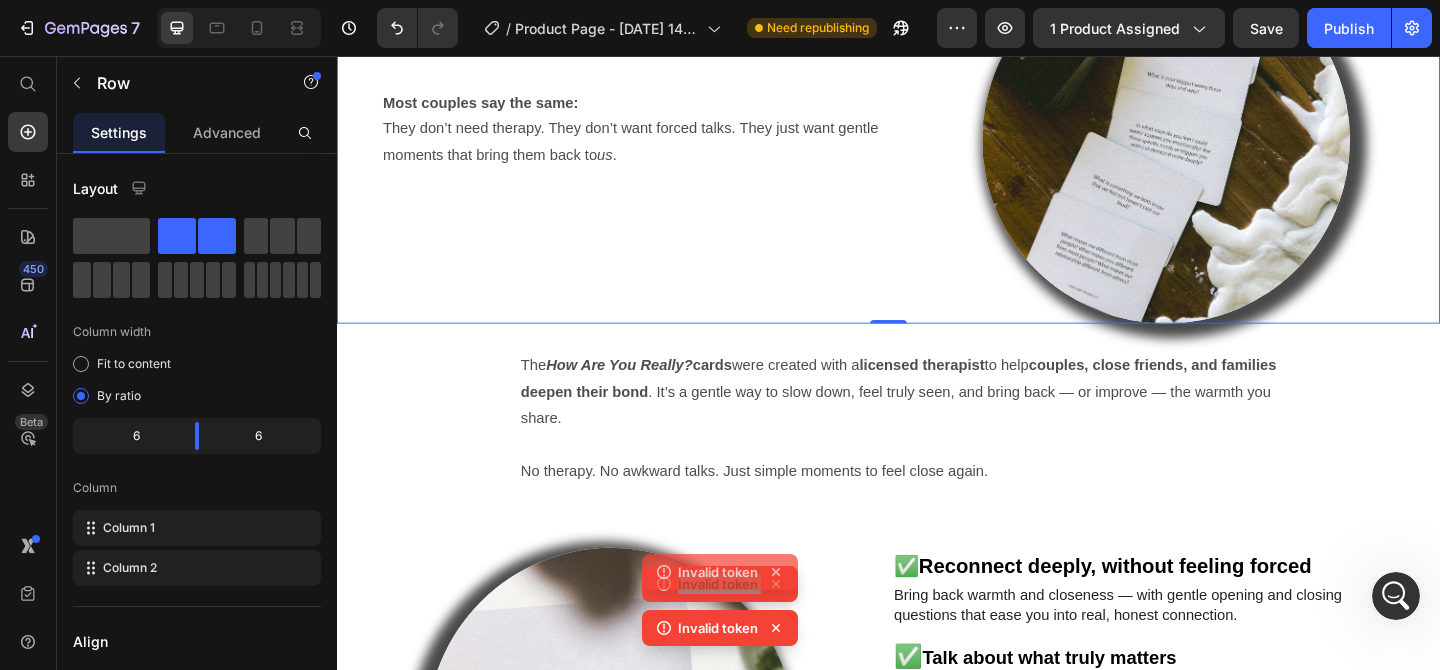 click at bounding box center (635, 791) 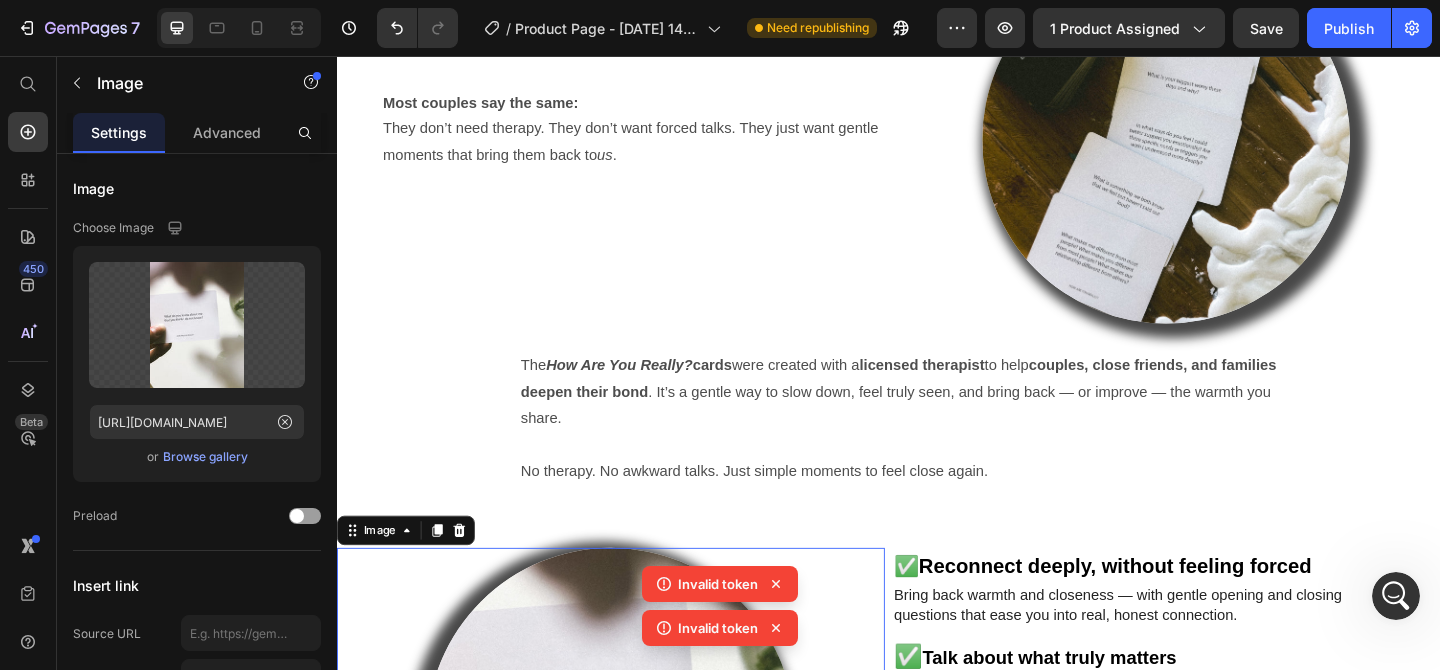 click 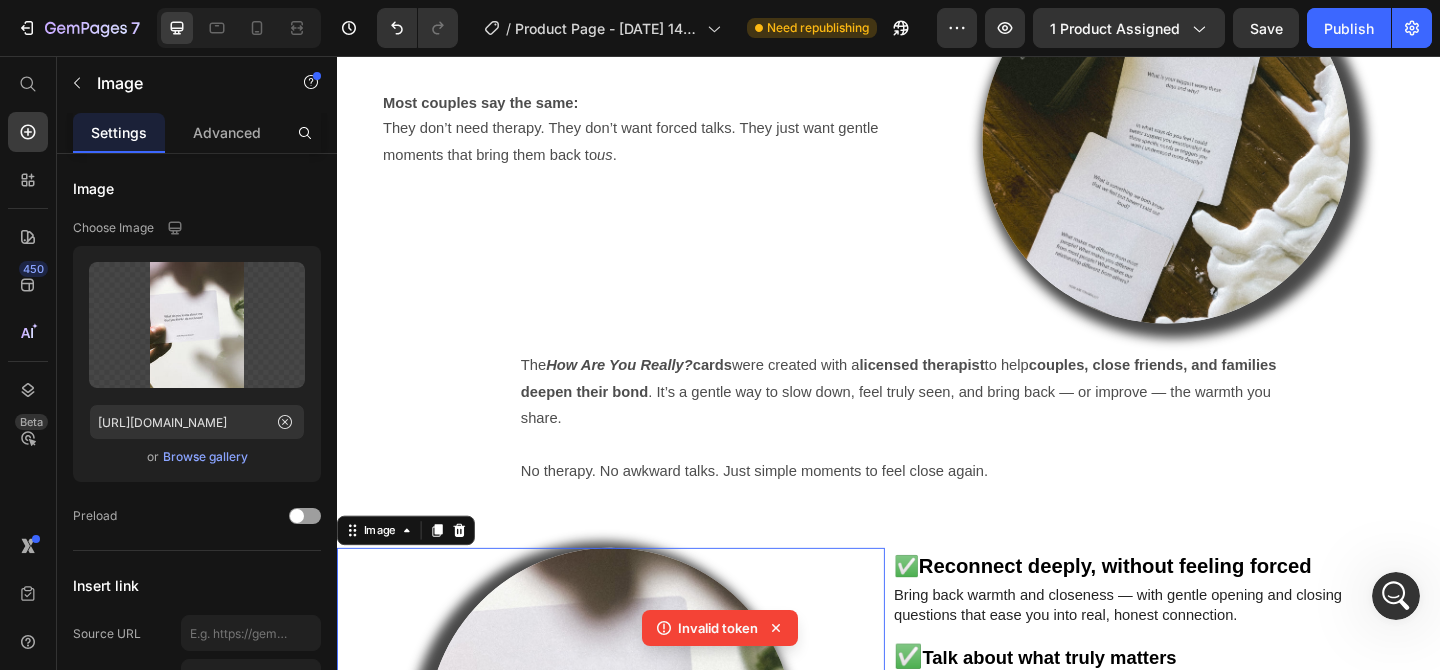 click 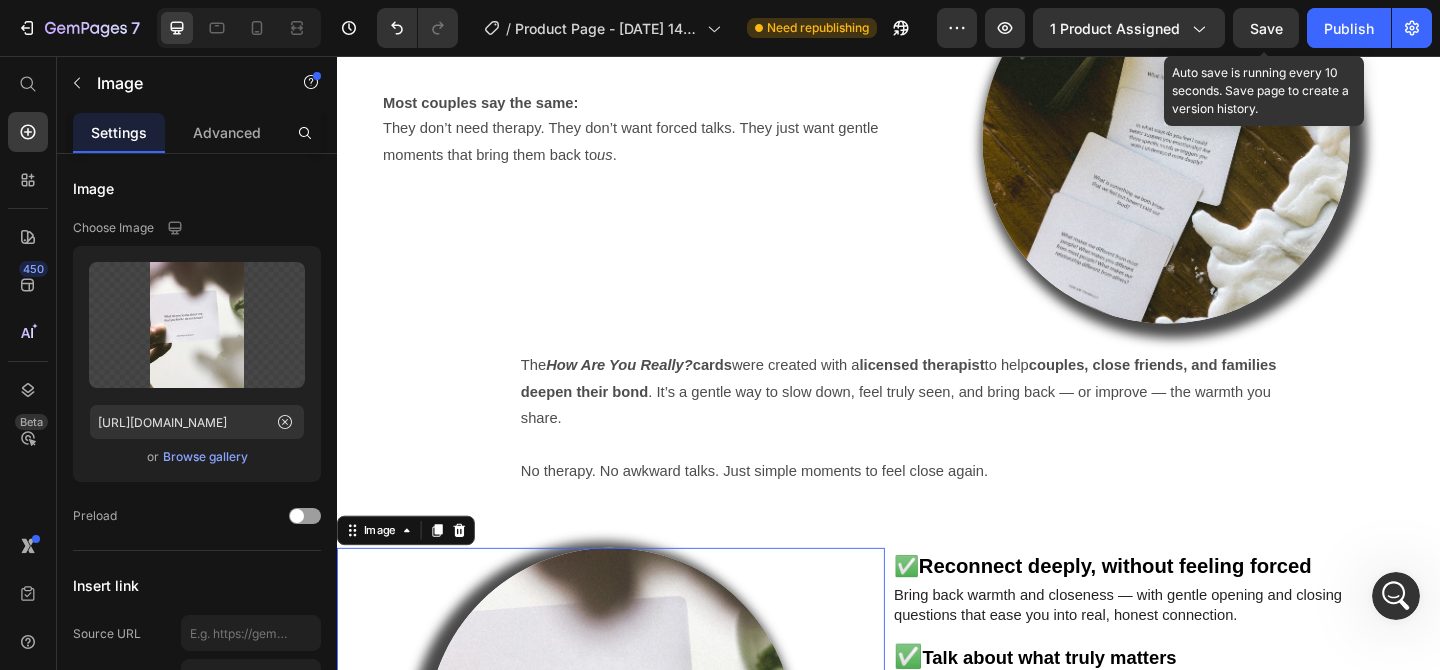 click on "Save" at bounding box center (1266, 28) 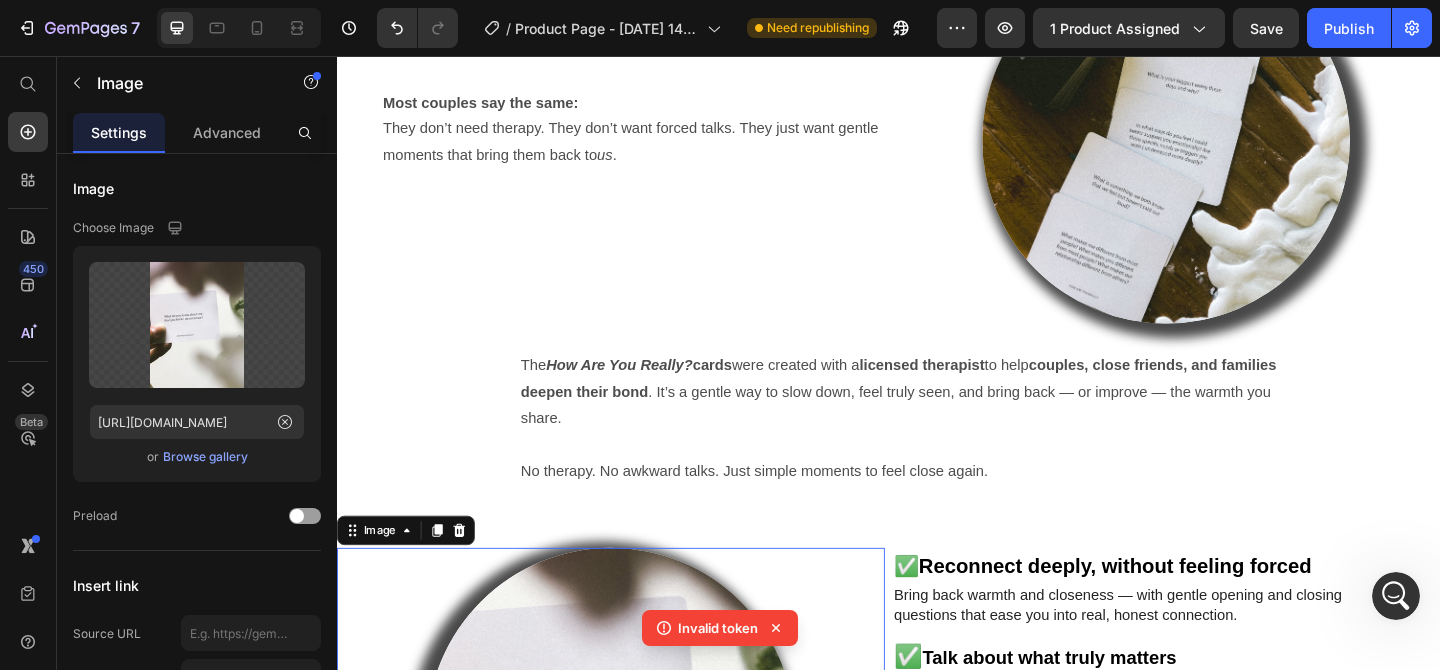 click 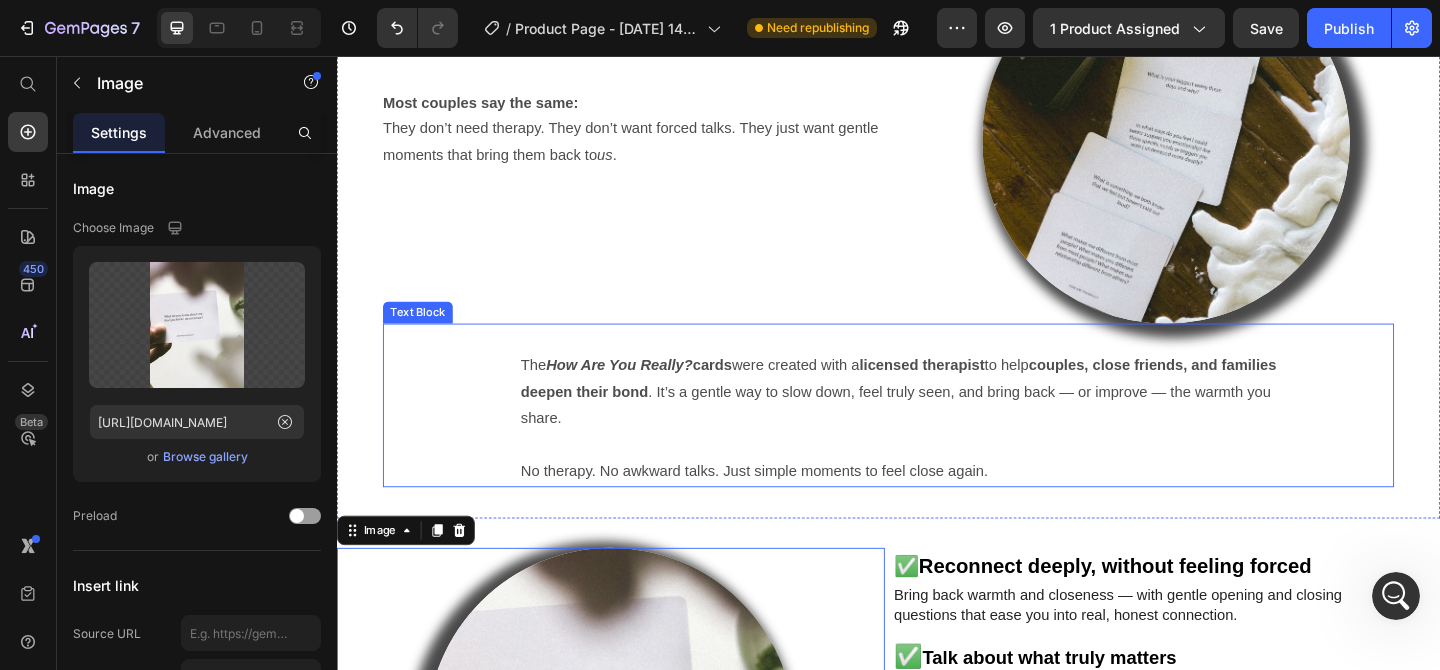 click on "The  How Are You Really?  cards  were created with a  licensed therapist  to help  couples, close friends, and families deepen their bond . It’s a gentle way to slow down, feel truly seen, and bring back — or improve — the warmth you share." at bounding box center (961, 436) 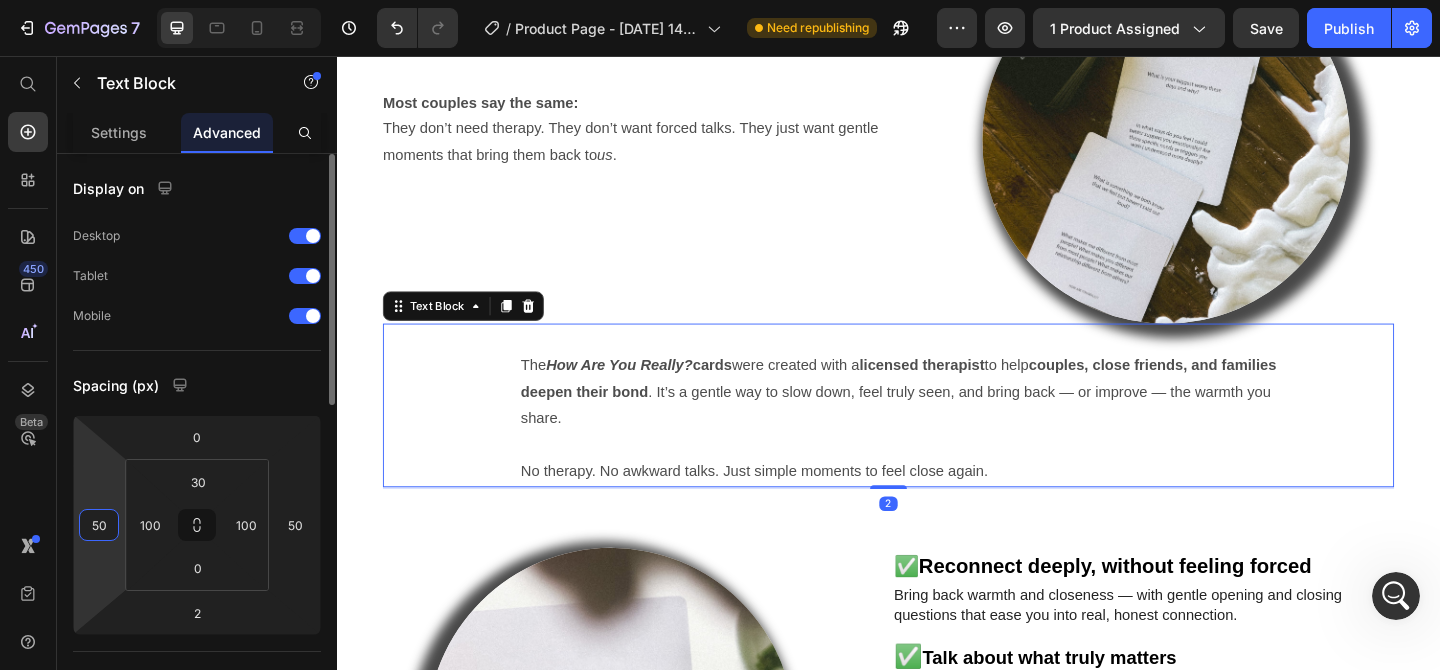 click on "50" at bounding box center [99, 525] 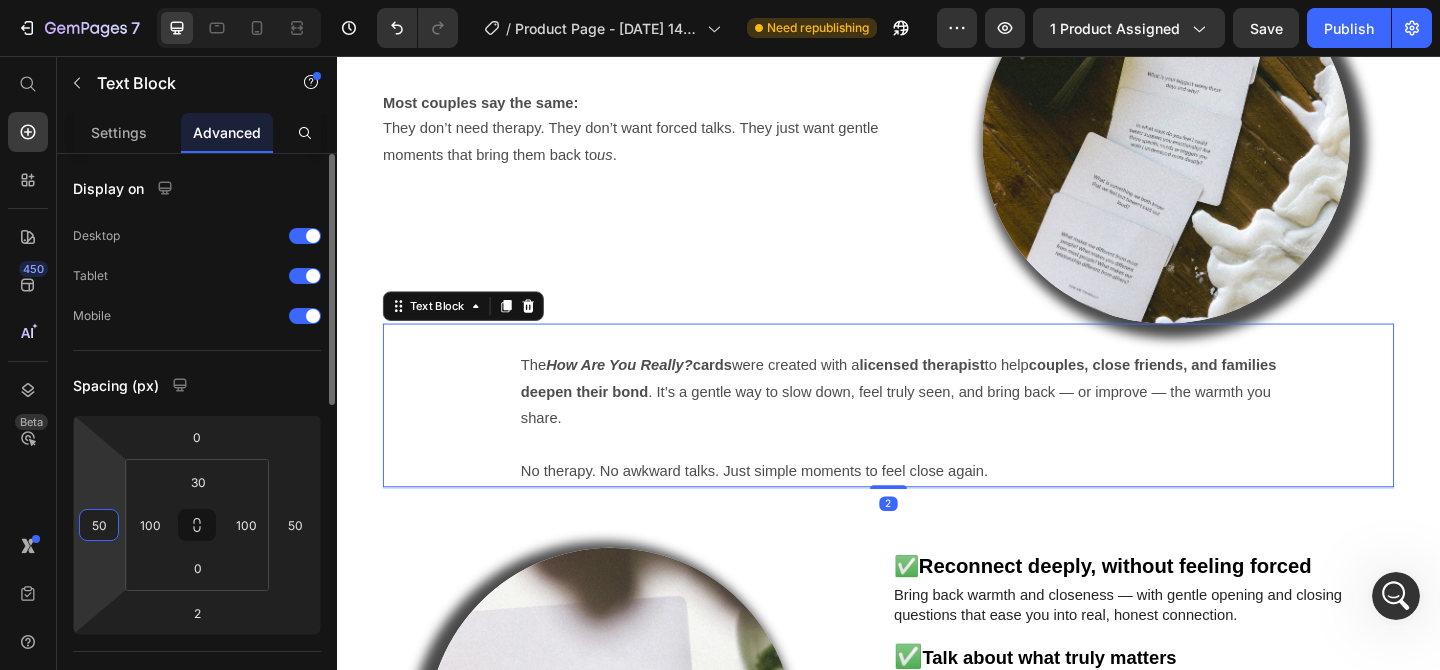 click on "50" at bounding box center (99, 525) 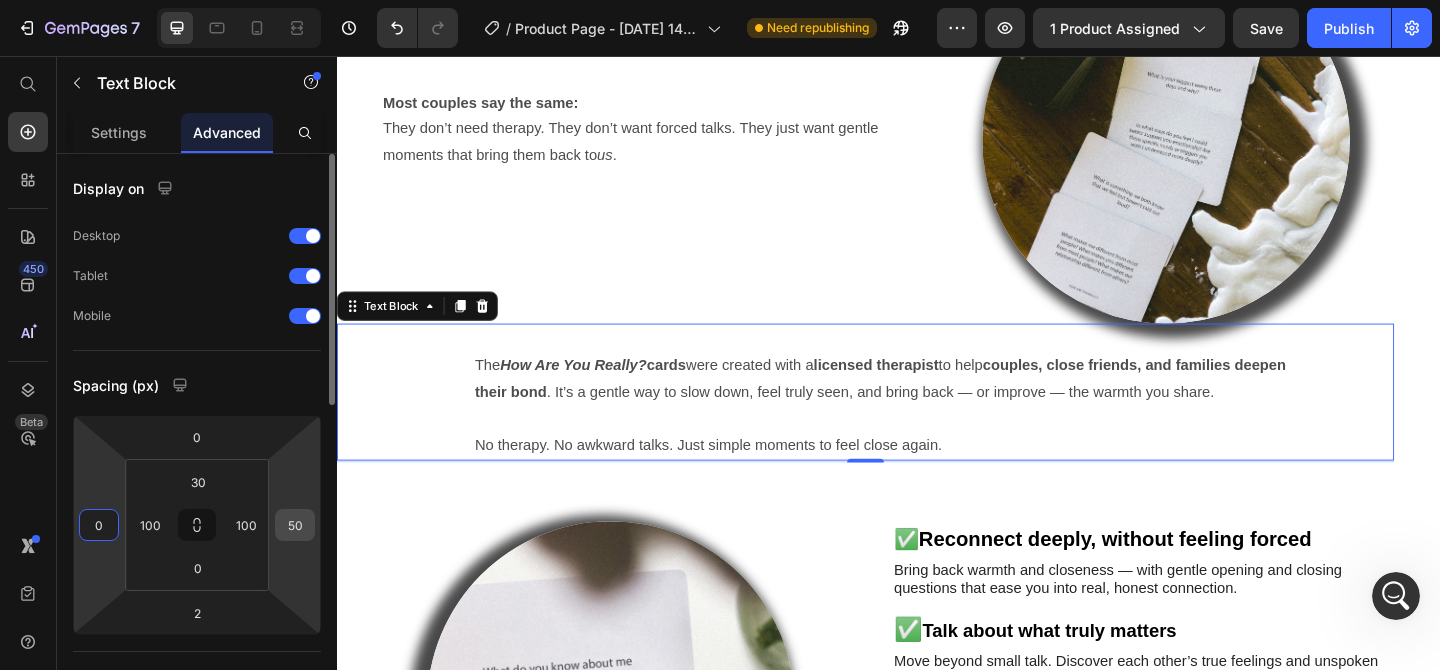 type on "0" 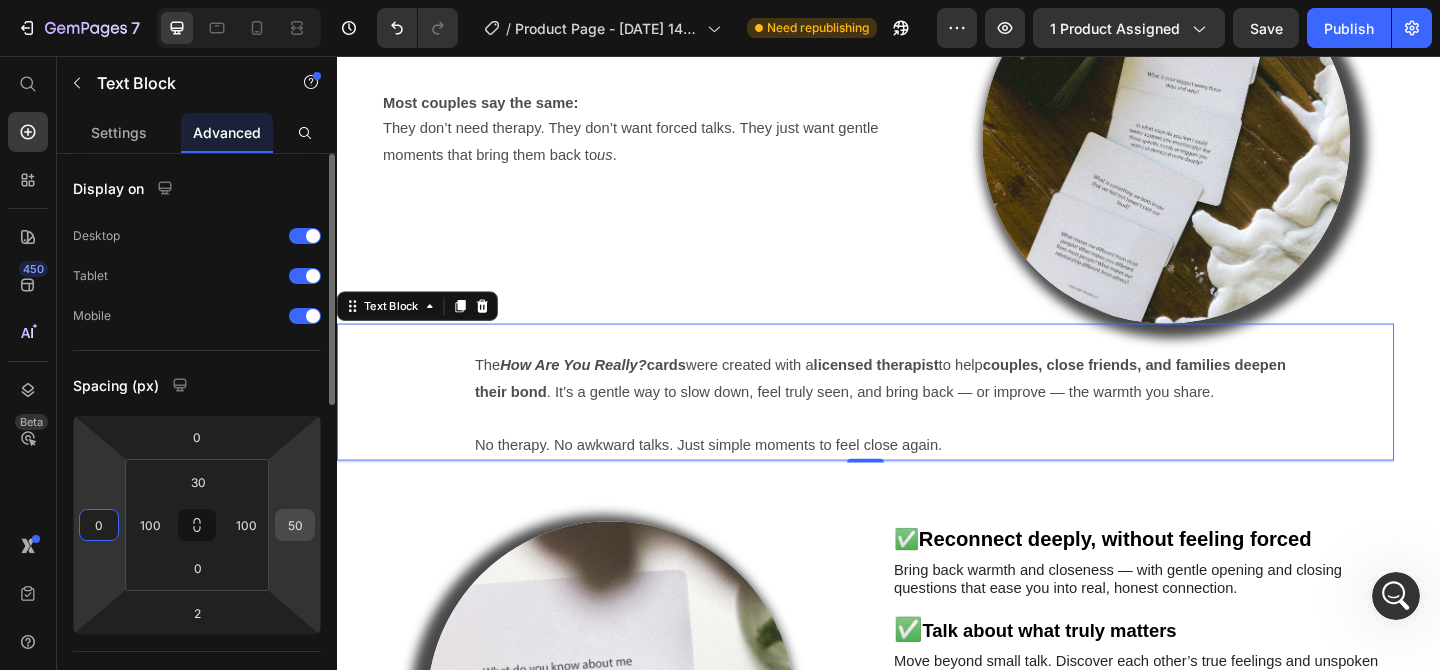 click on "50" at bounding box center (295, 525) 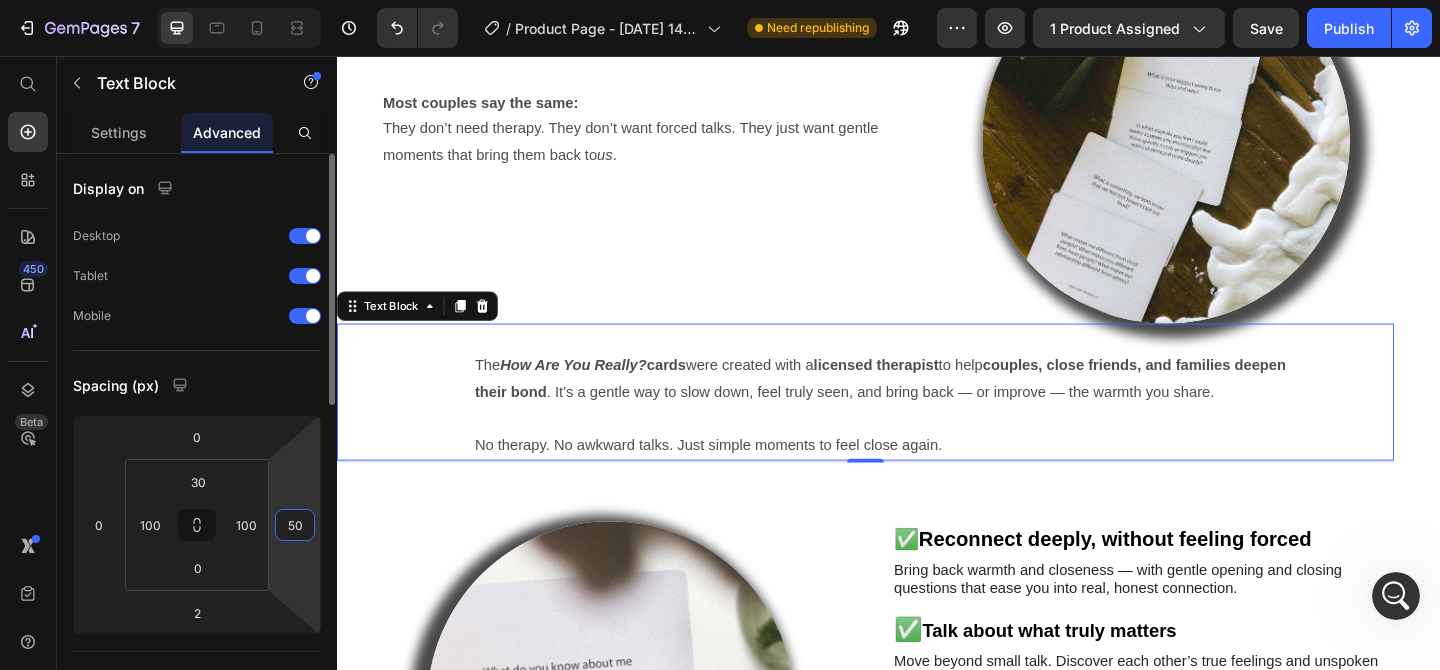 click on "50" at bounding box center (295, 525) 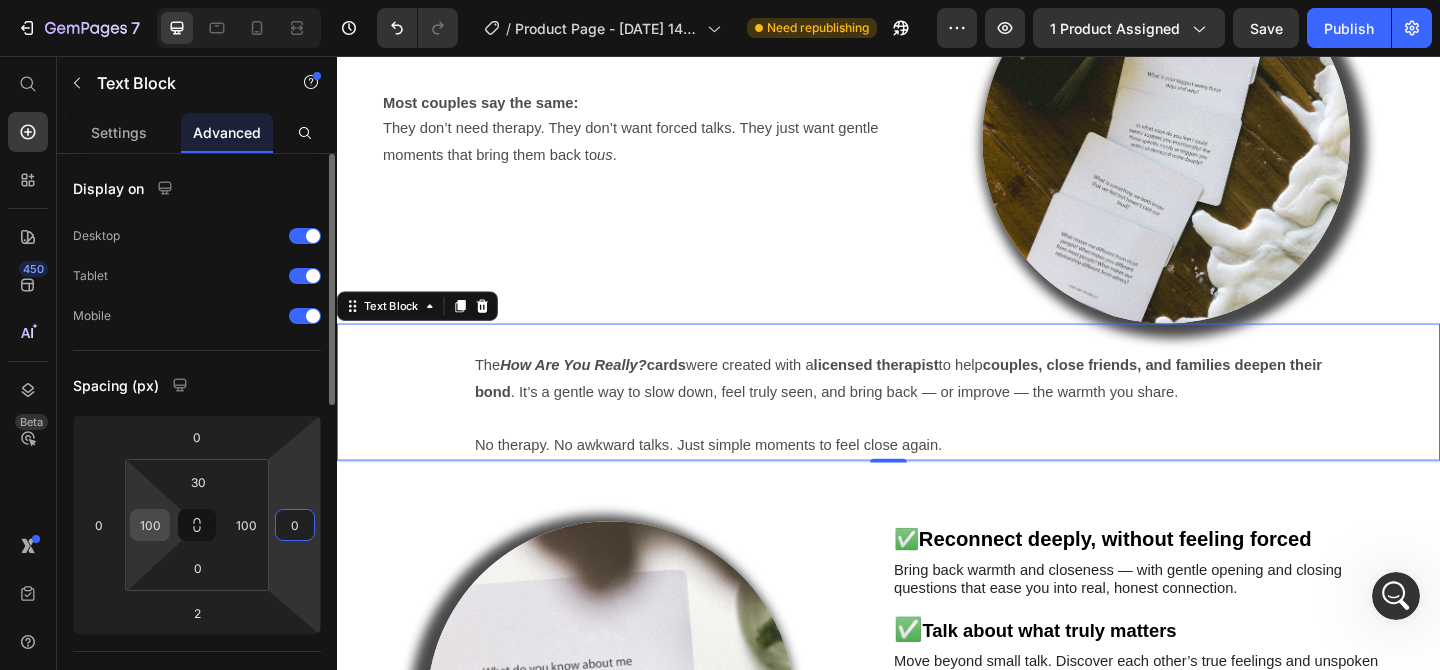 type on "0" 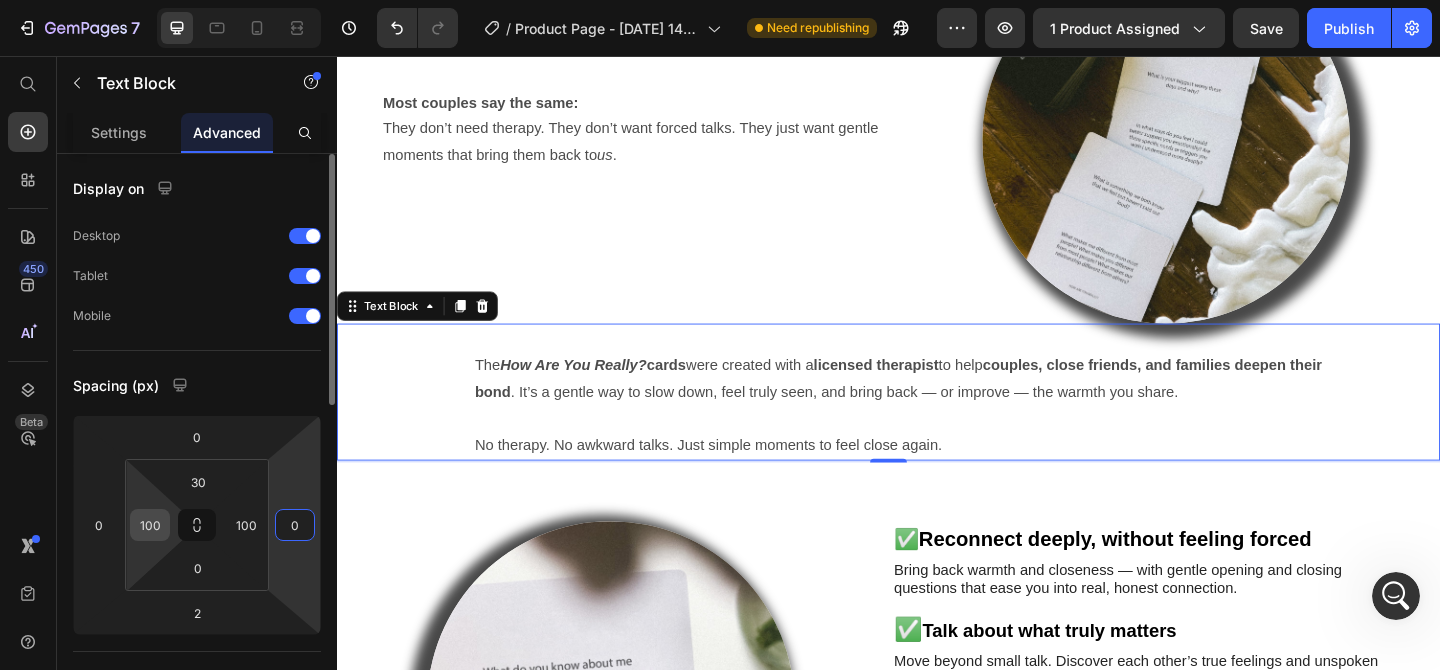 click on "100" at bounding box center [150, 525] 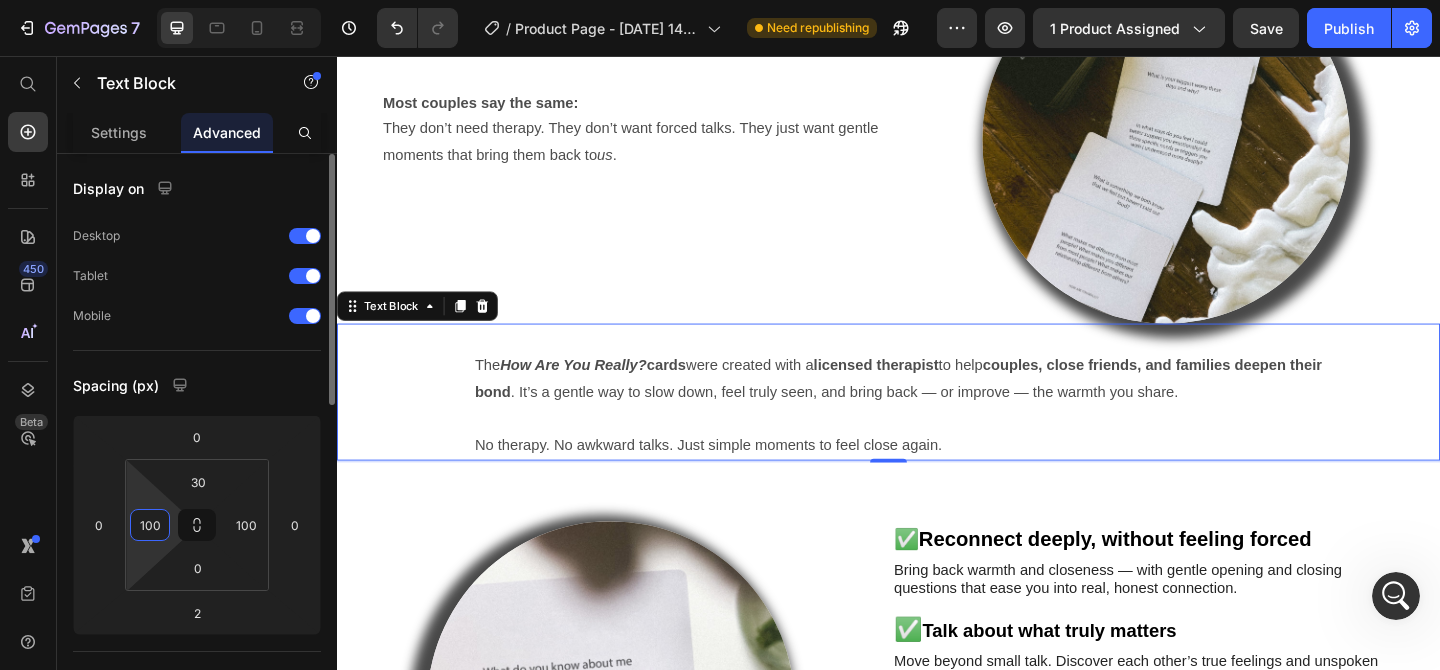 click on "100" at bounding box center (150, 525) 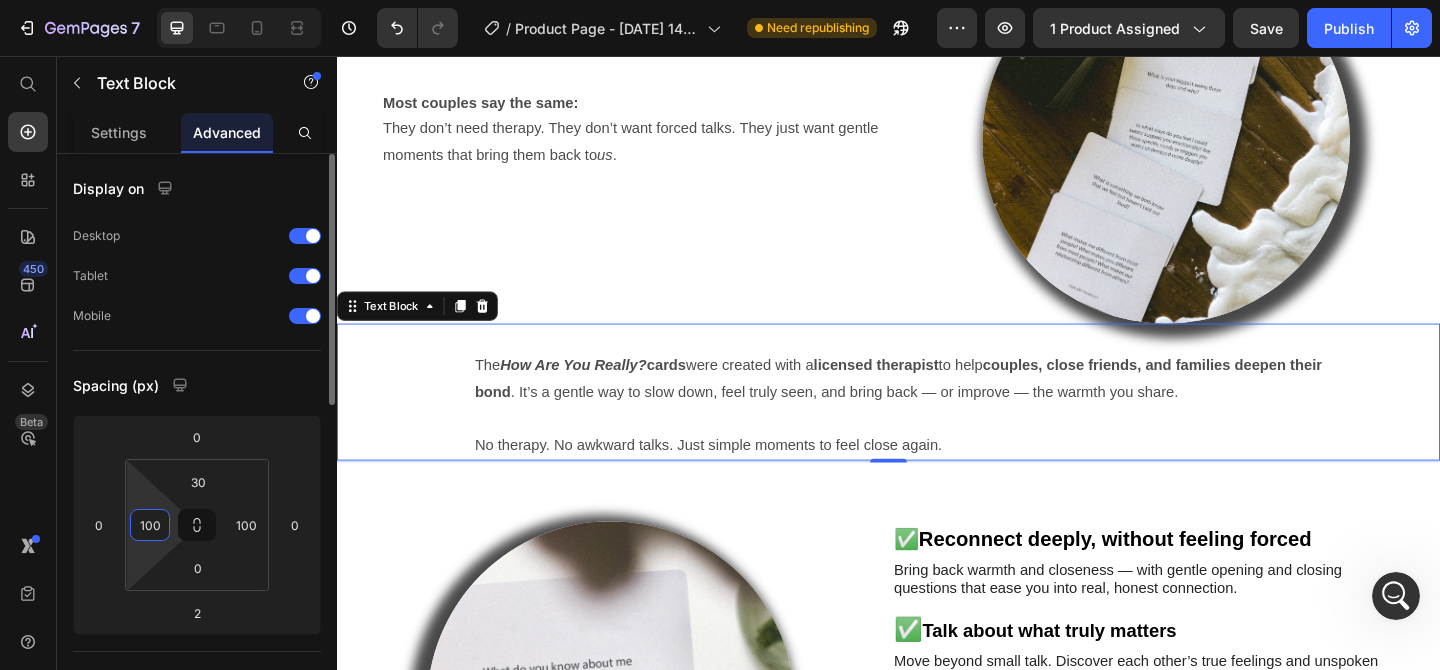 click on "100" at bounding box center [150, 525] 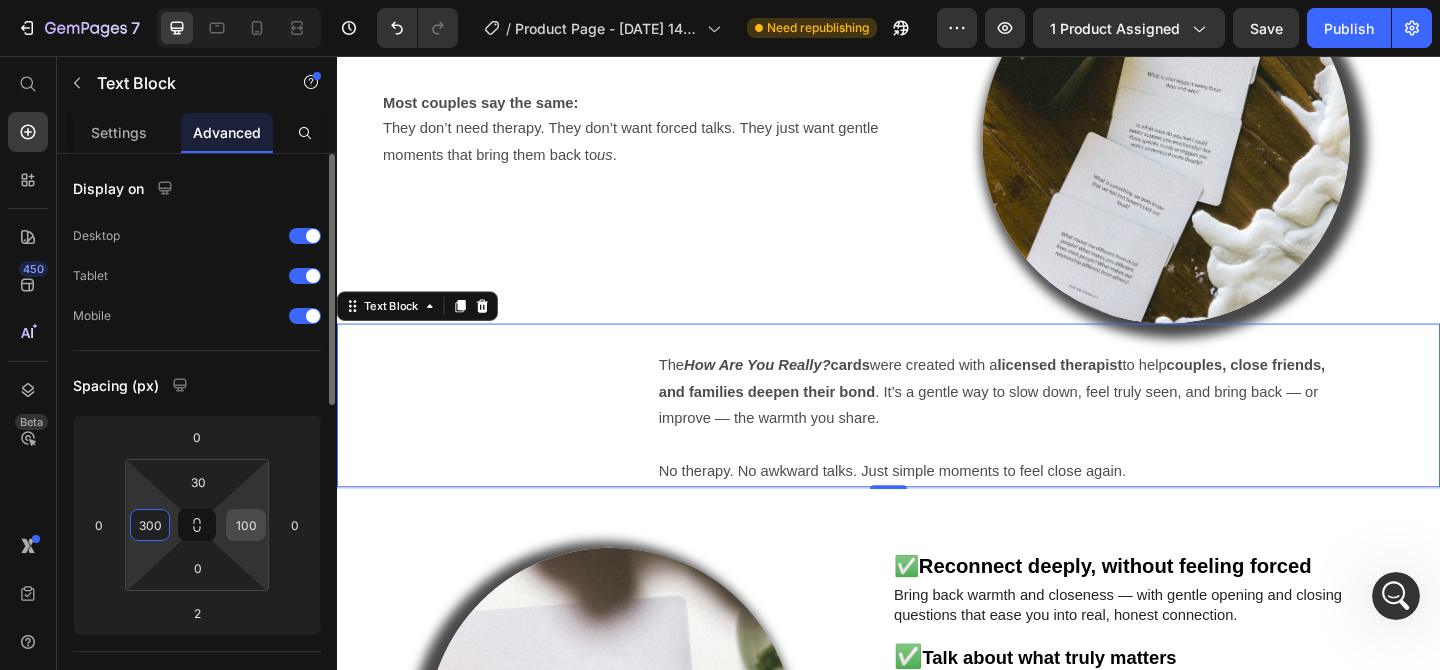 type on "300" 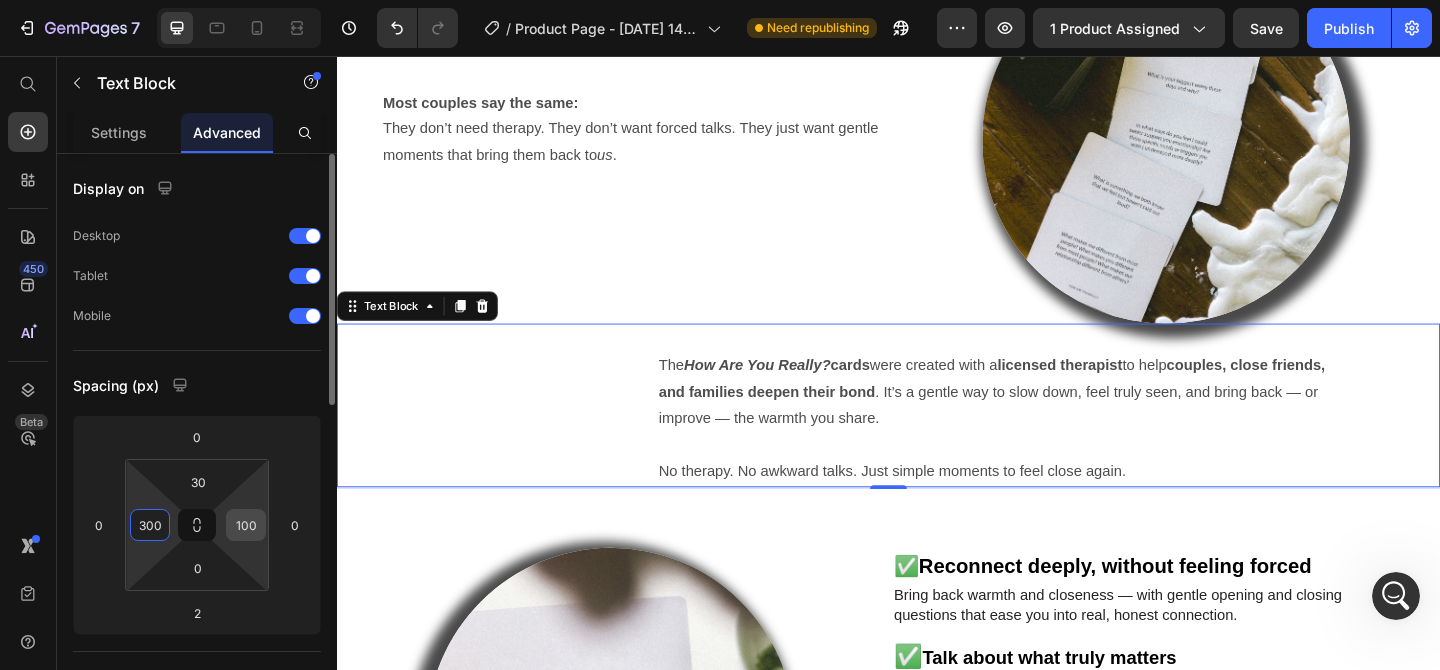 click on "100" at bounding box center [246, 525] 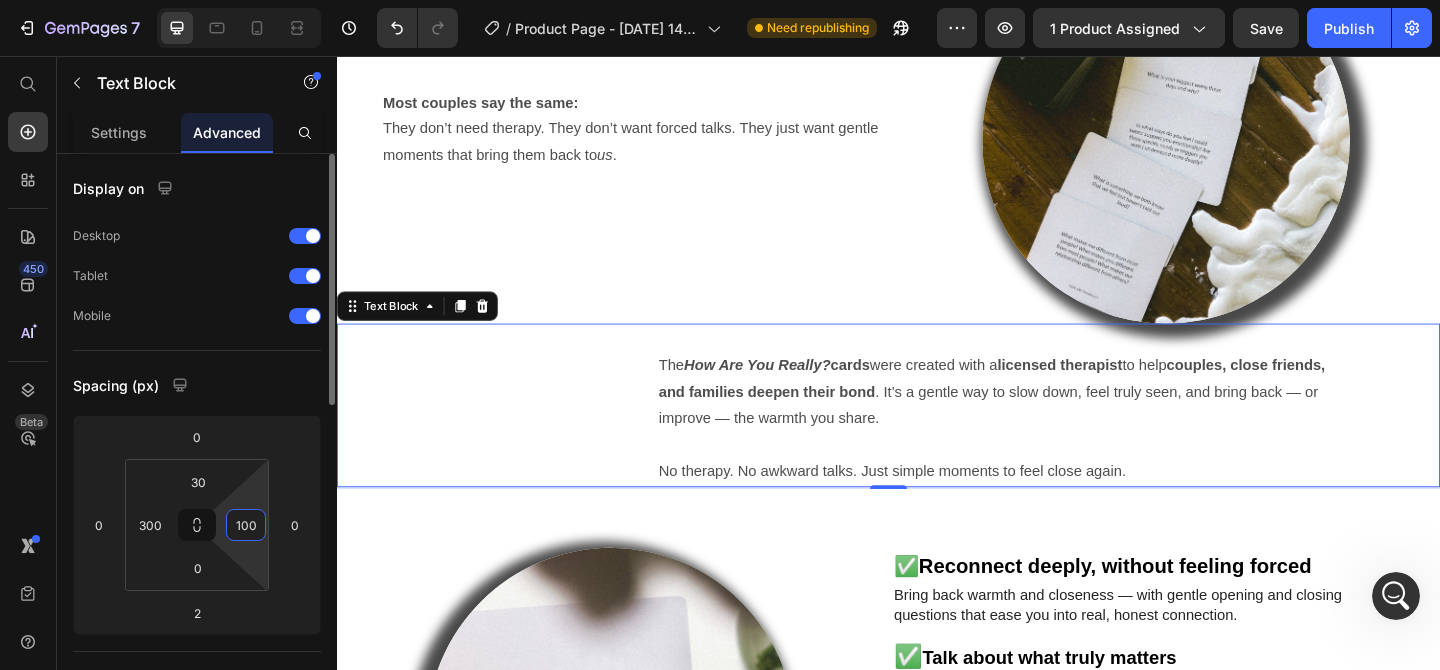 click on "100" at bounding box center [246, 525] 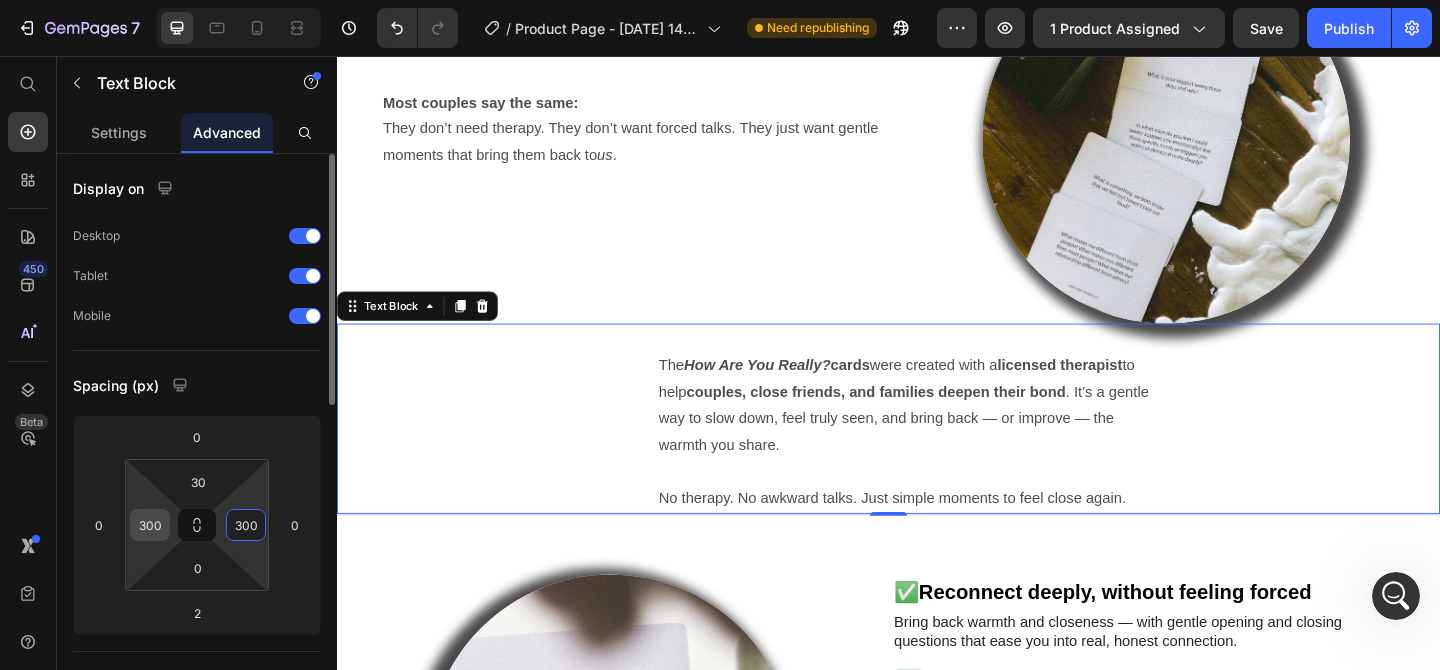 type on "300" 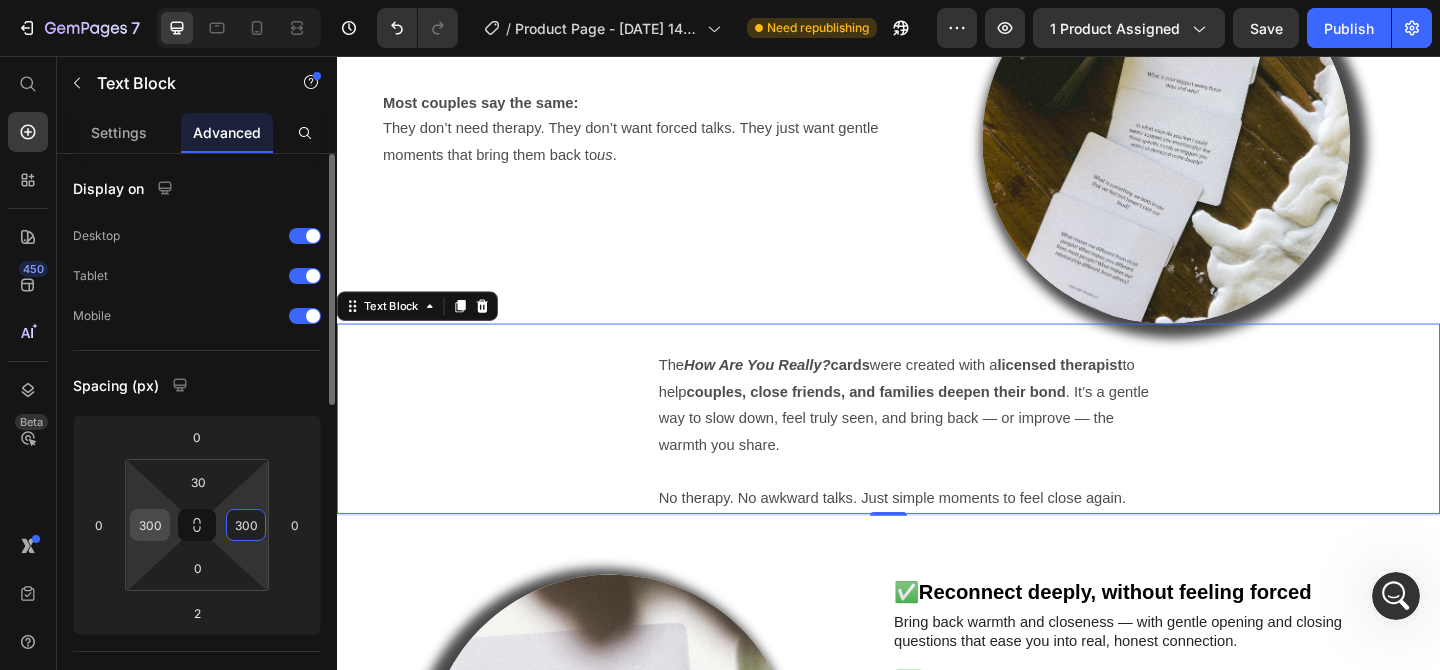 click on "300" at bounding box center (150, 525) 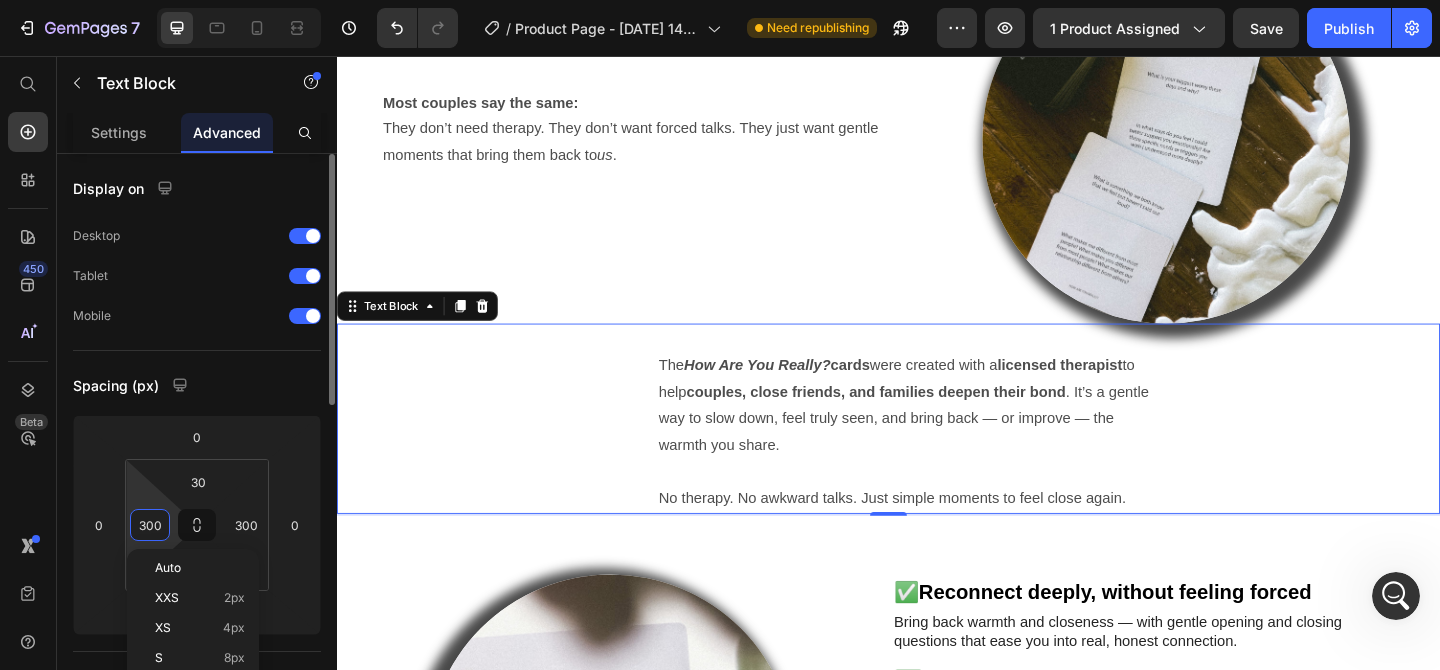 click on "300" at bounding box center (150, 525) 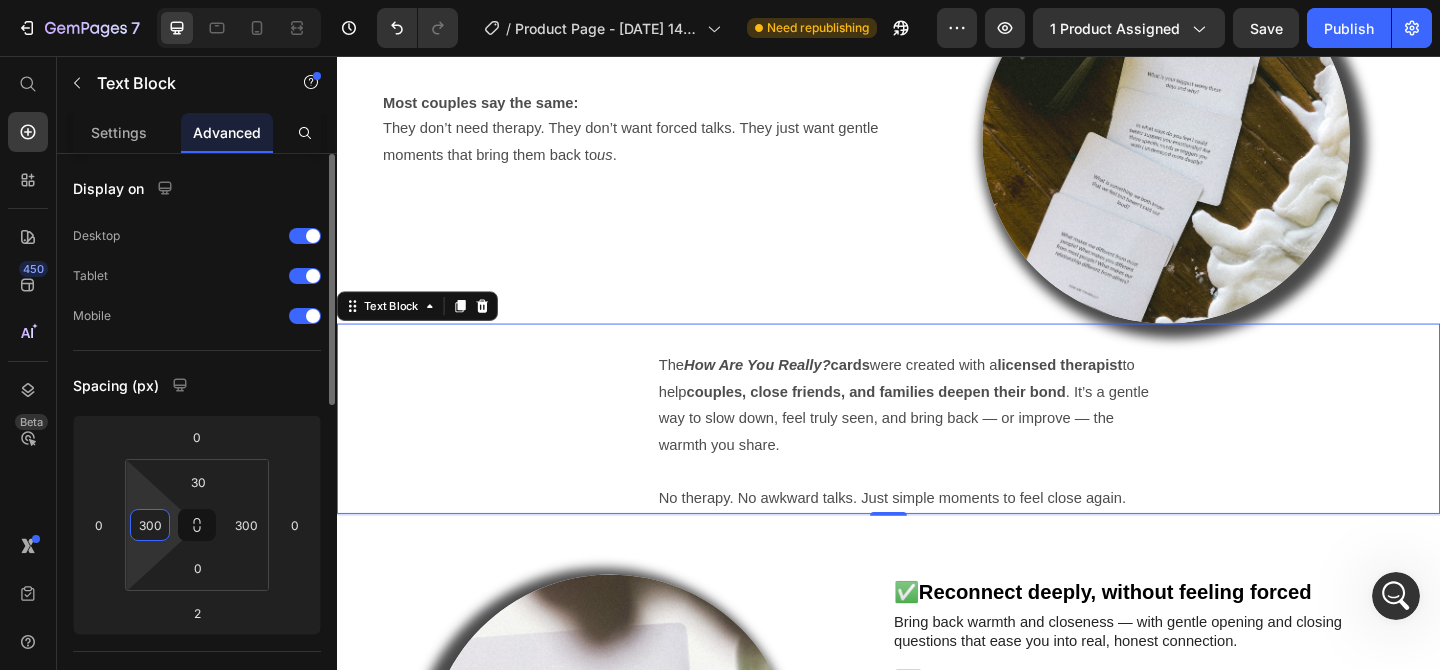 click on "300" at bounding box center (150, 525) 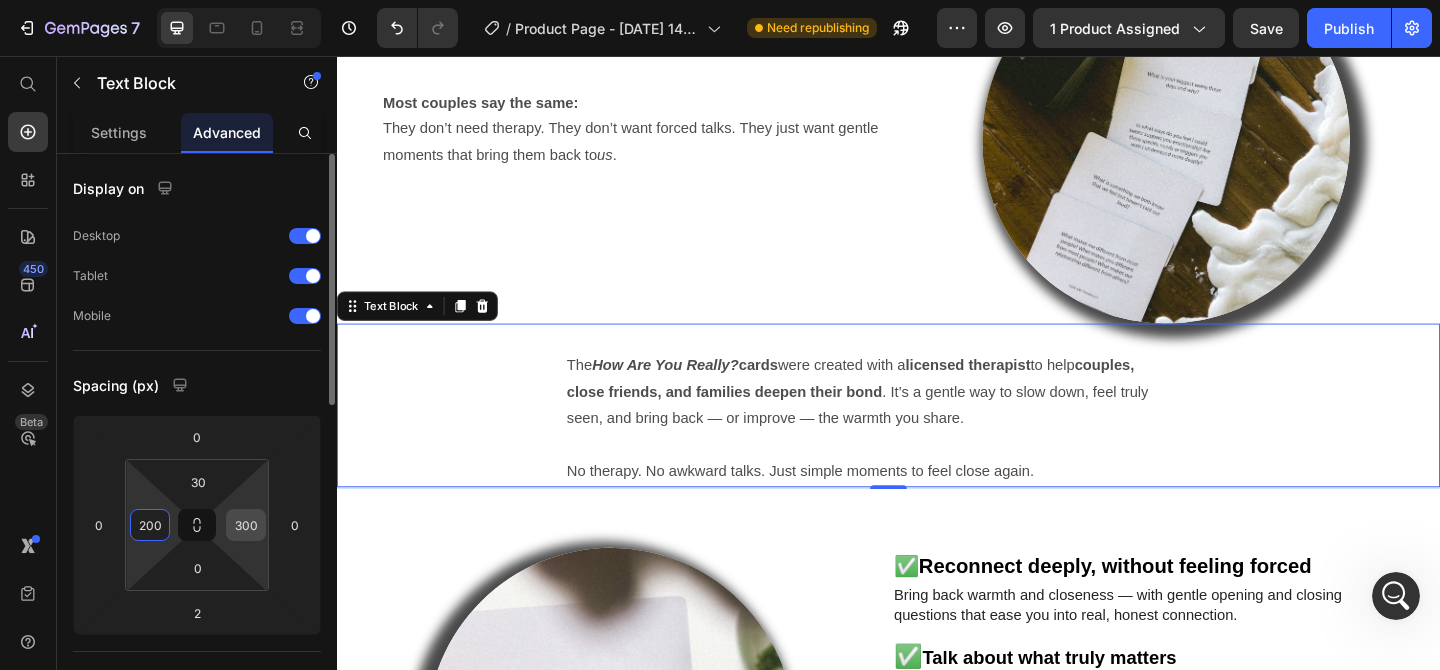 type on "200" 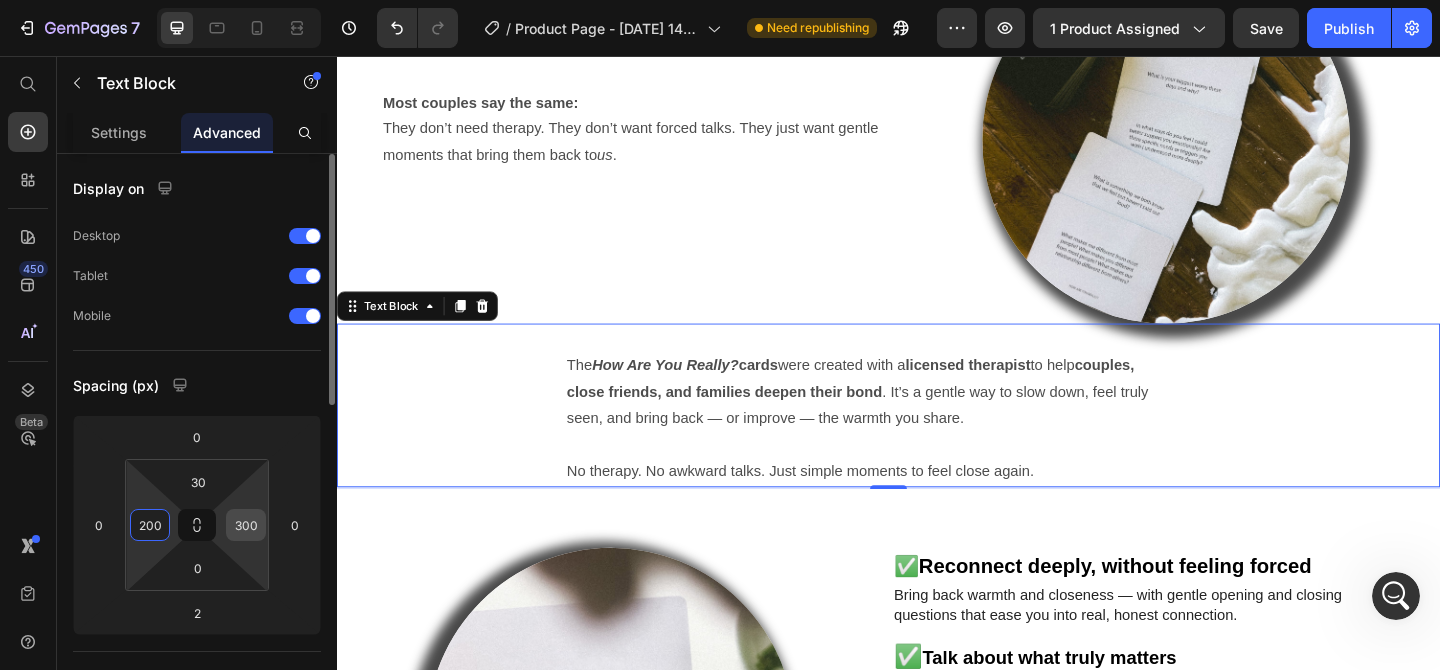 click on "300" at bounding box center (246, 525) 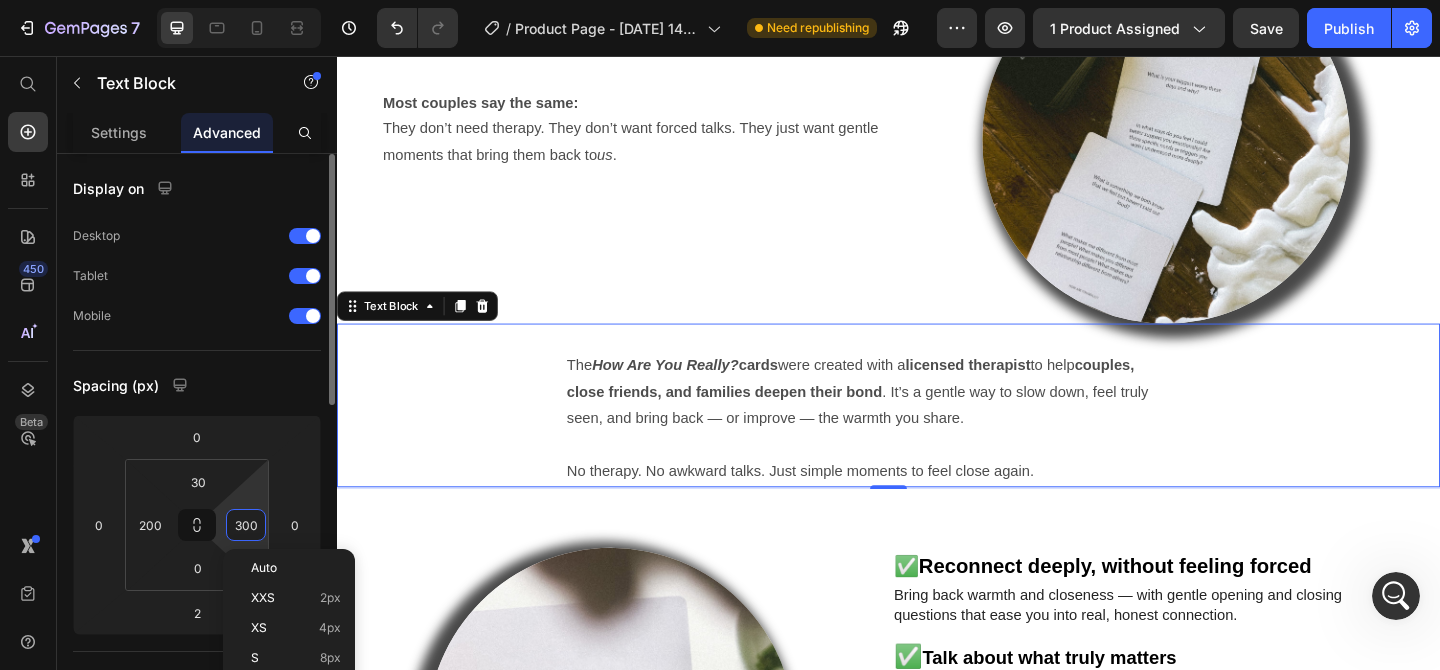 click on "300" at bounding box center [246, 525] 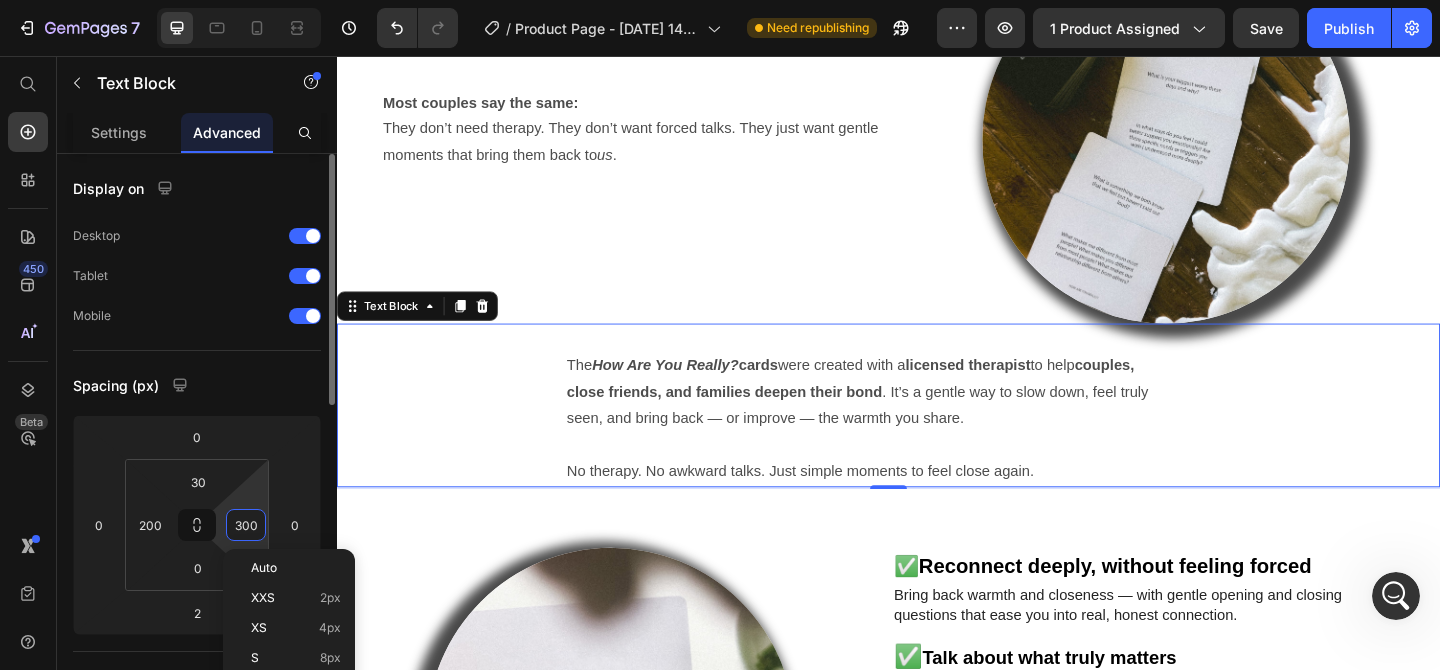 click on "300" at bounding box center (246, 525) 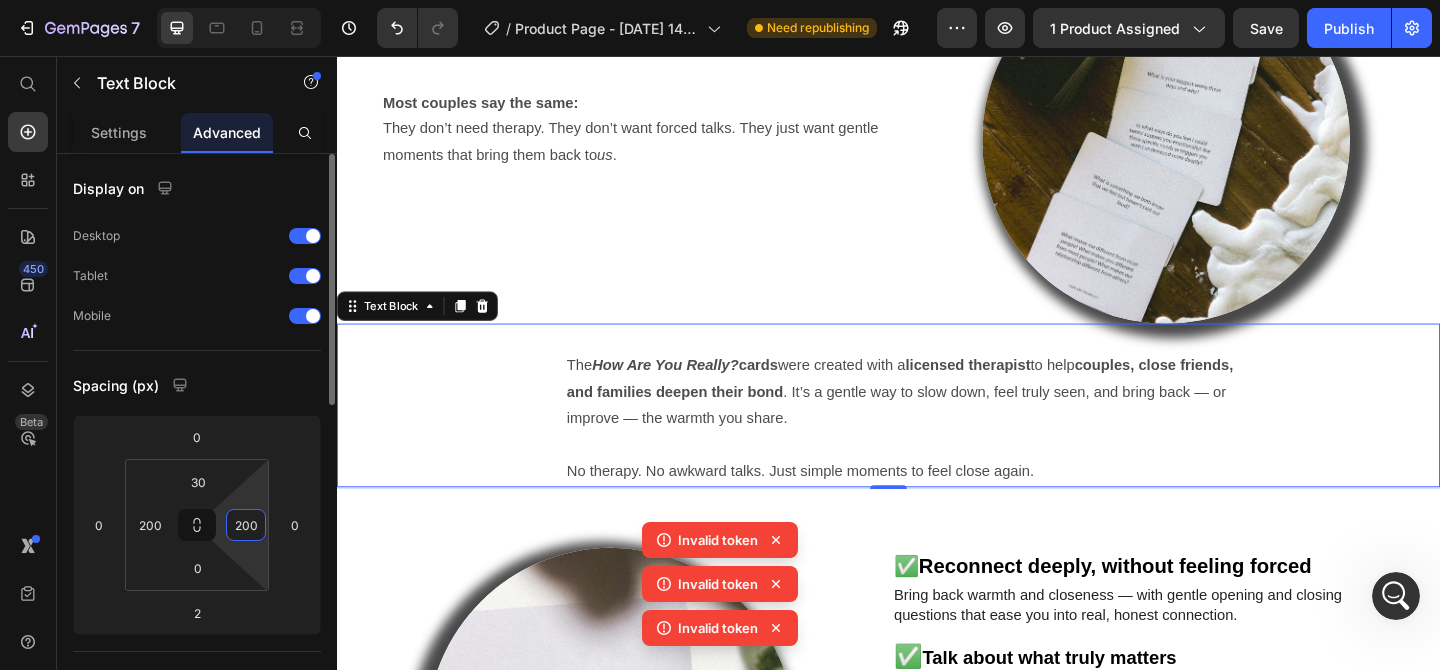 type on "200" 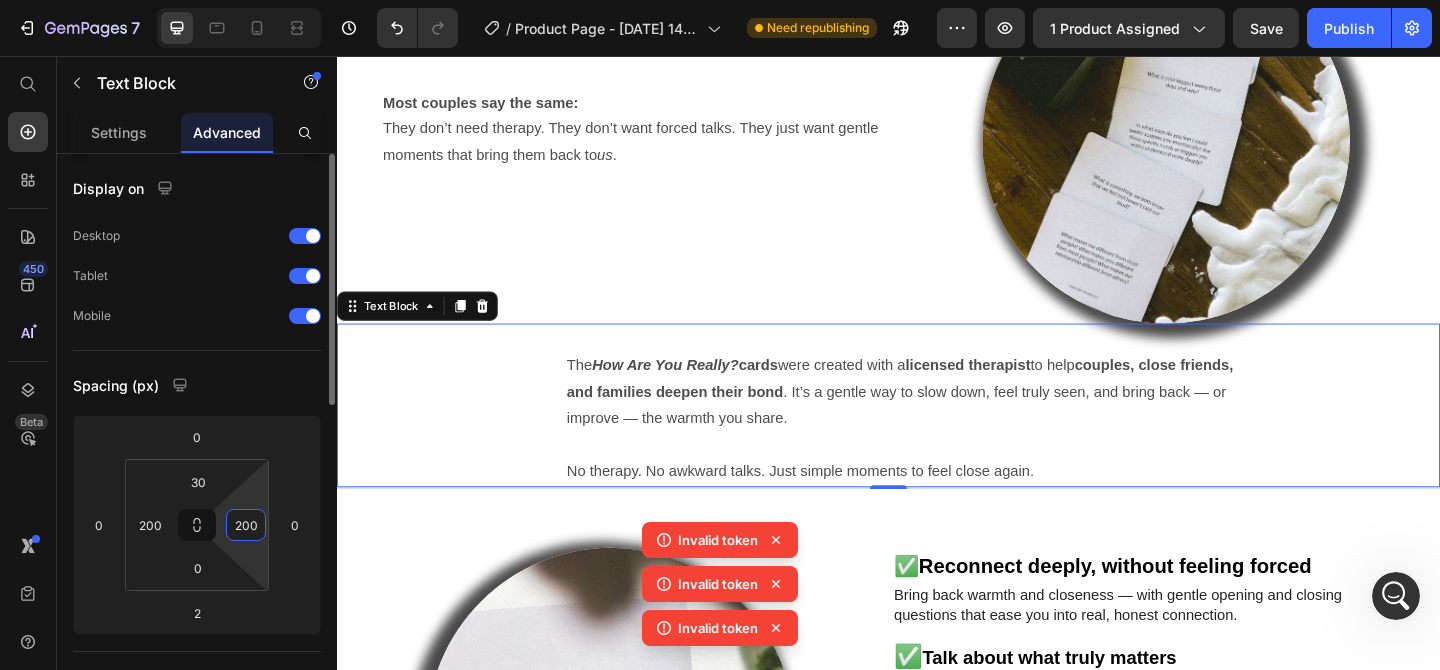 click on "Display on Desktop Tablet Mobile Spacing (px) 0 0 2 0 30 200 0 200 Shape Border Corner Shadow Position Opacity 100 % Animation Upgrade to Build plan  to unlock Animation & other premium features. Interaction Upgrade to Optimize plan  to unlock Interaction & other premium features. CSS class" at bounding box center (197, 757) 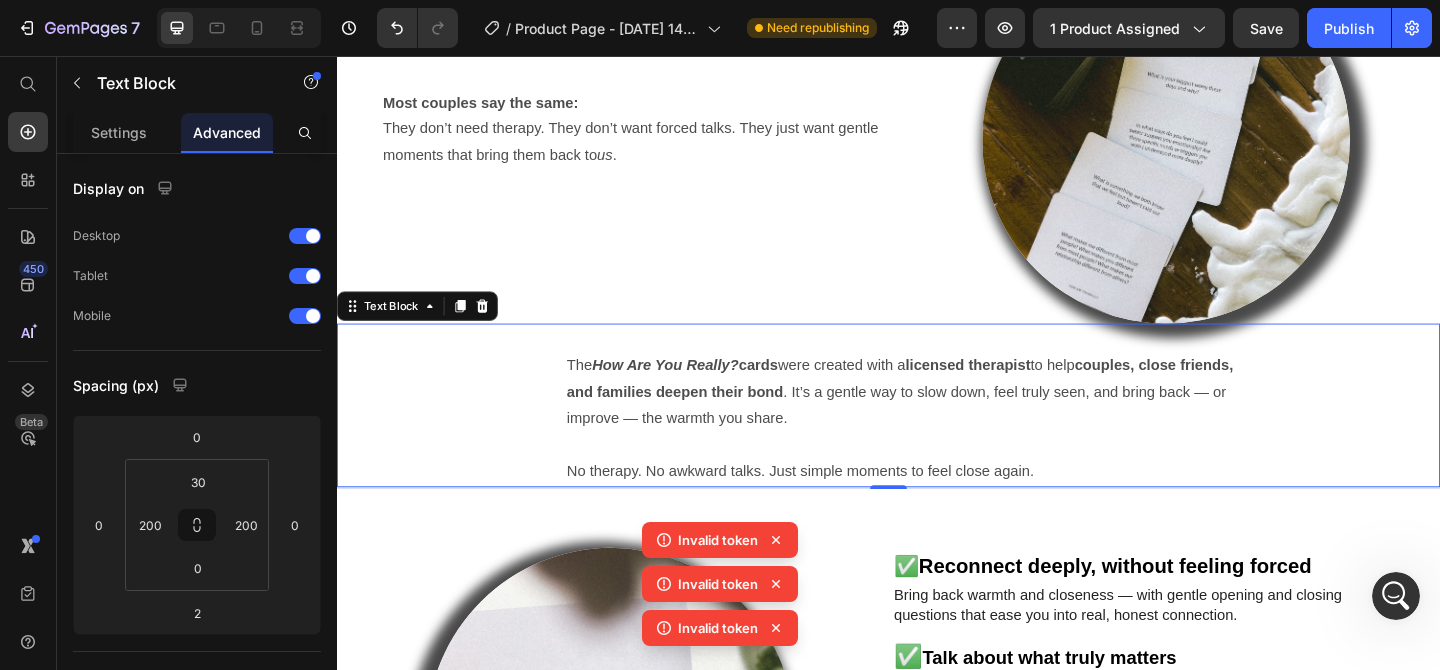 click 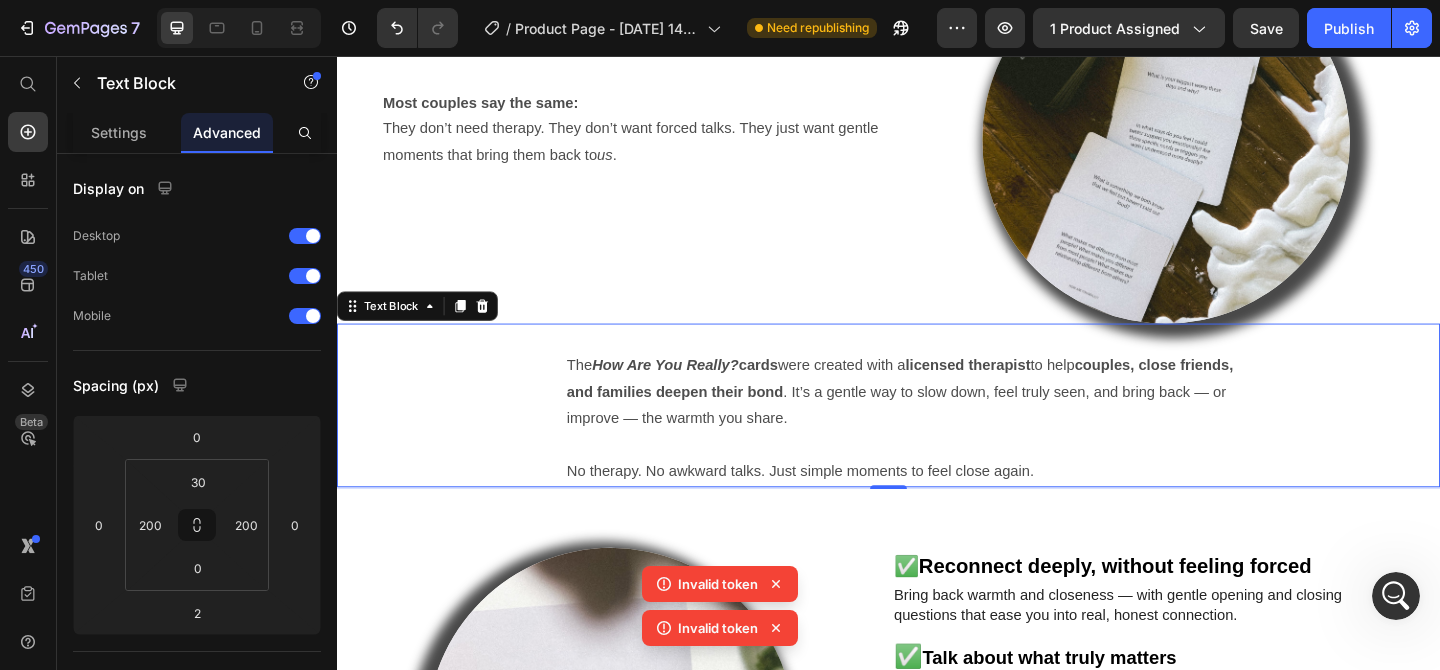 click on "Invalid token" 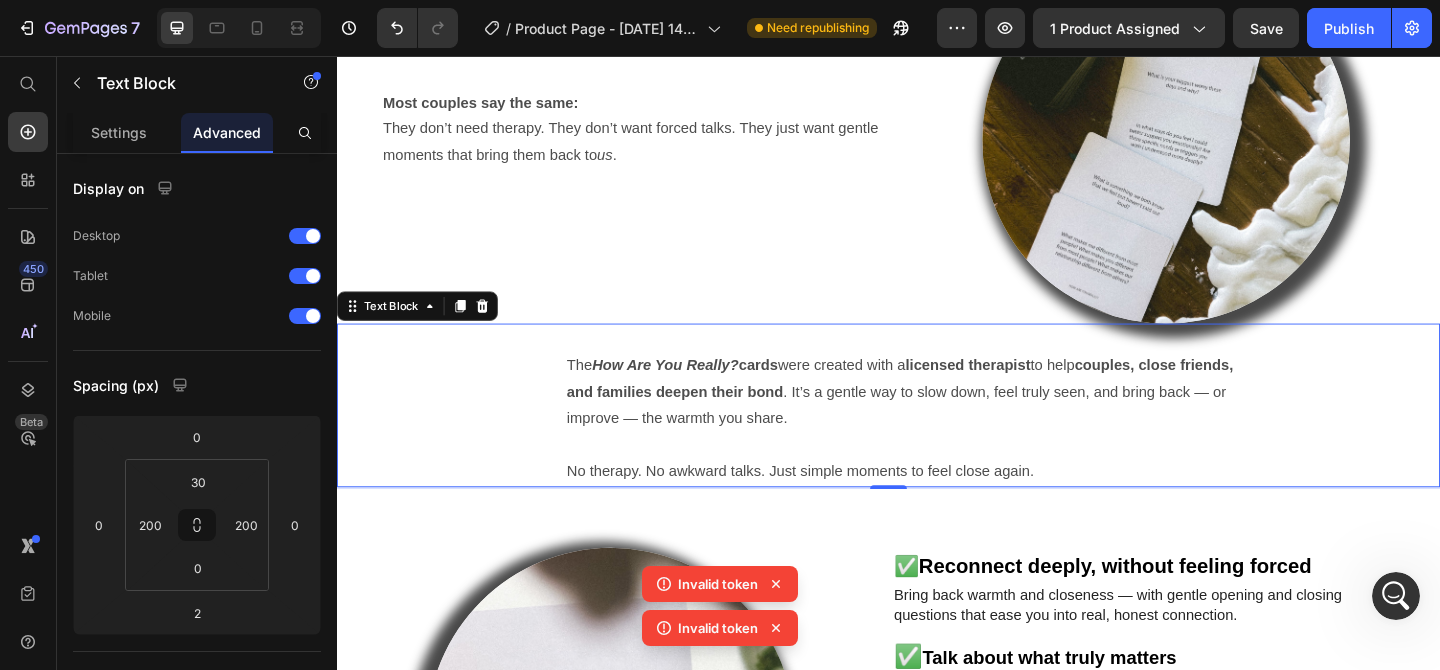 click 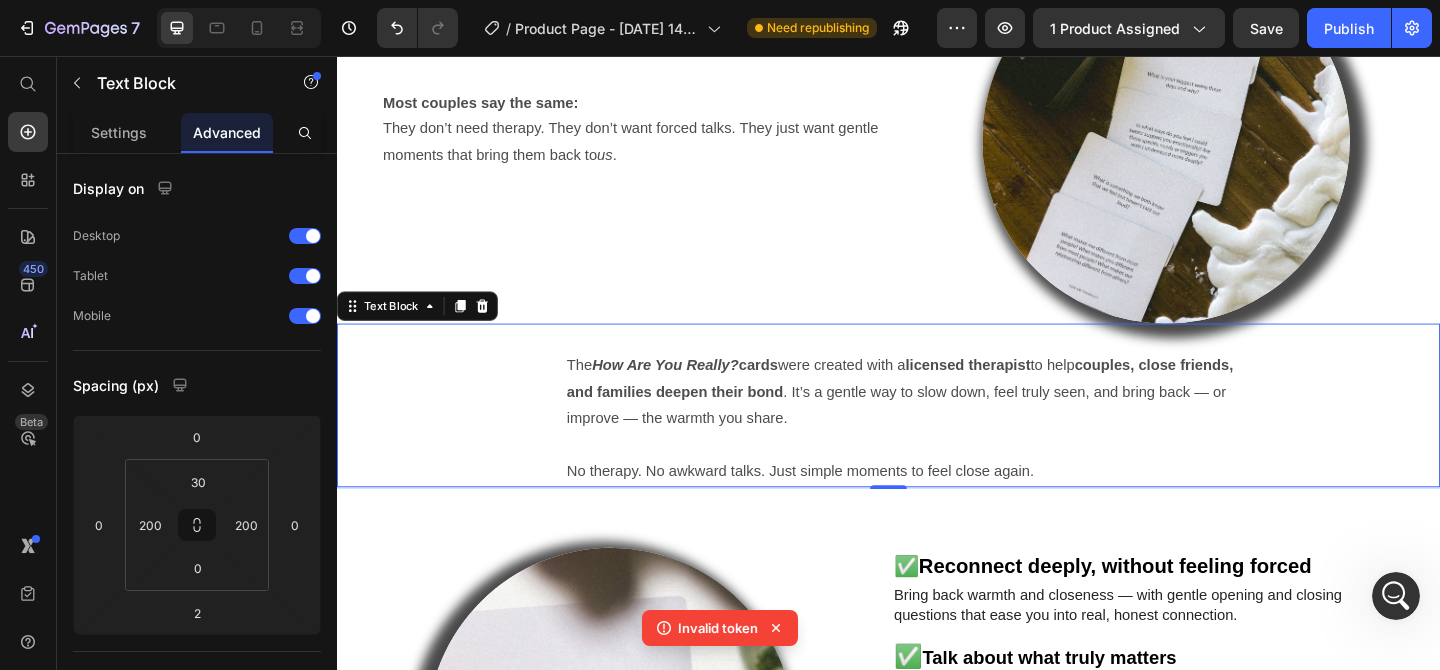 click 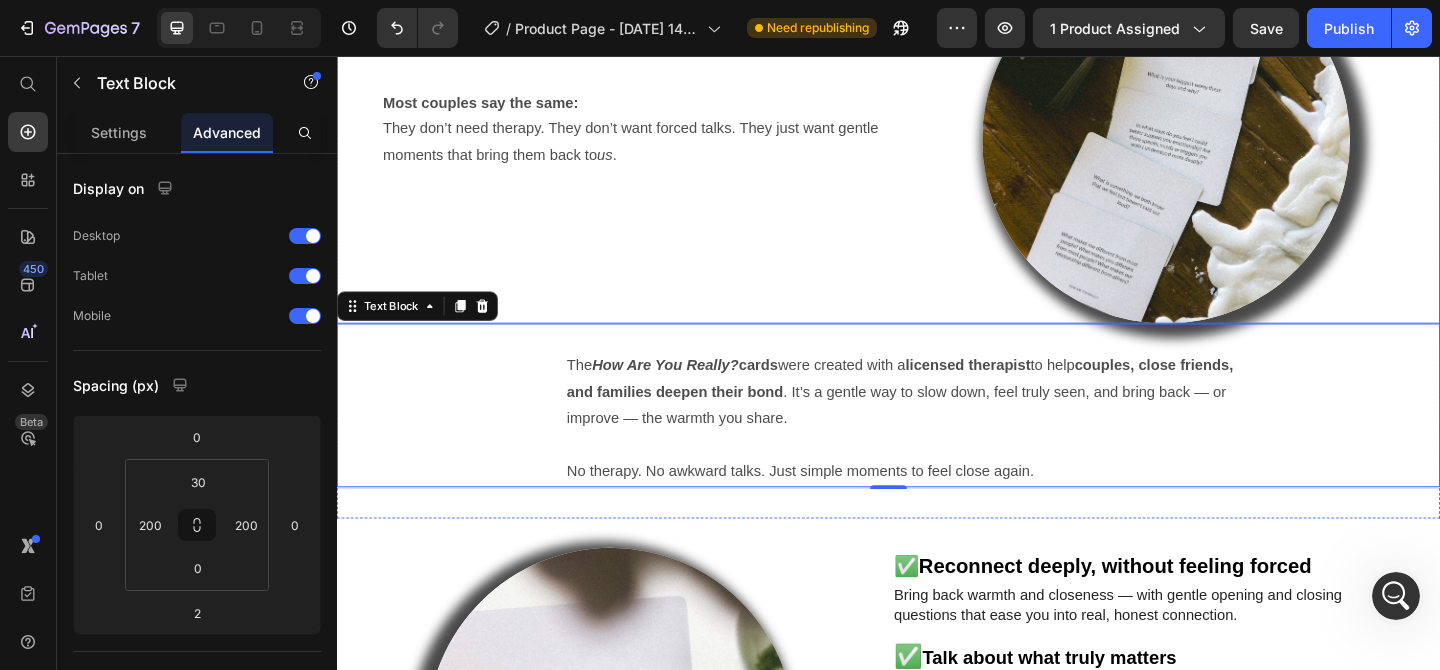 click on "You’re close — but you may miss the deeper spark. You love each other. You share jokes, plans, and maybe a family. But sometimes, real connection feels buried under the busy everyday. You’re not broken — you just want to feel seen and truly close again.   Most couples say the same: They don’t need therapy. They don’t want forced talks. They just want gentle moments that bring them back to  us . Text Block" at bounding box center [635, 147] 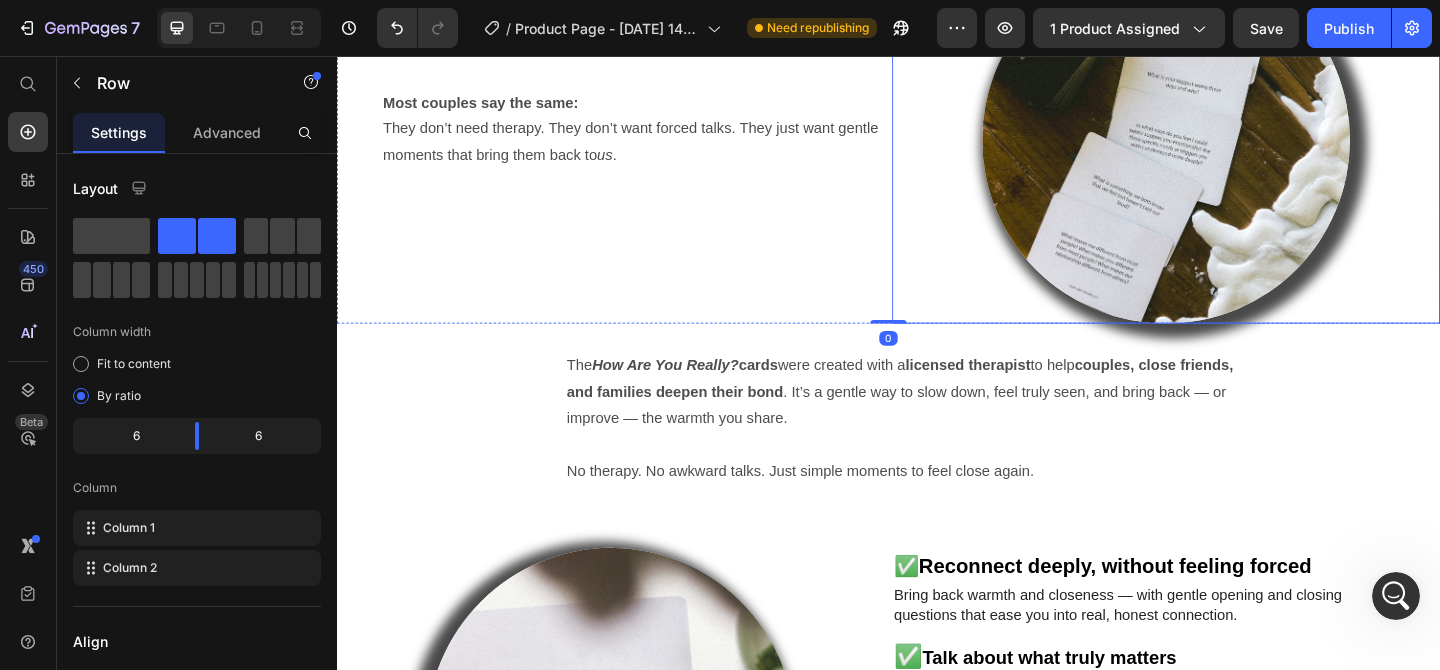 click at bounding box center [1239, 147] 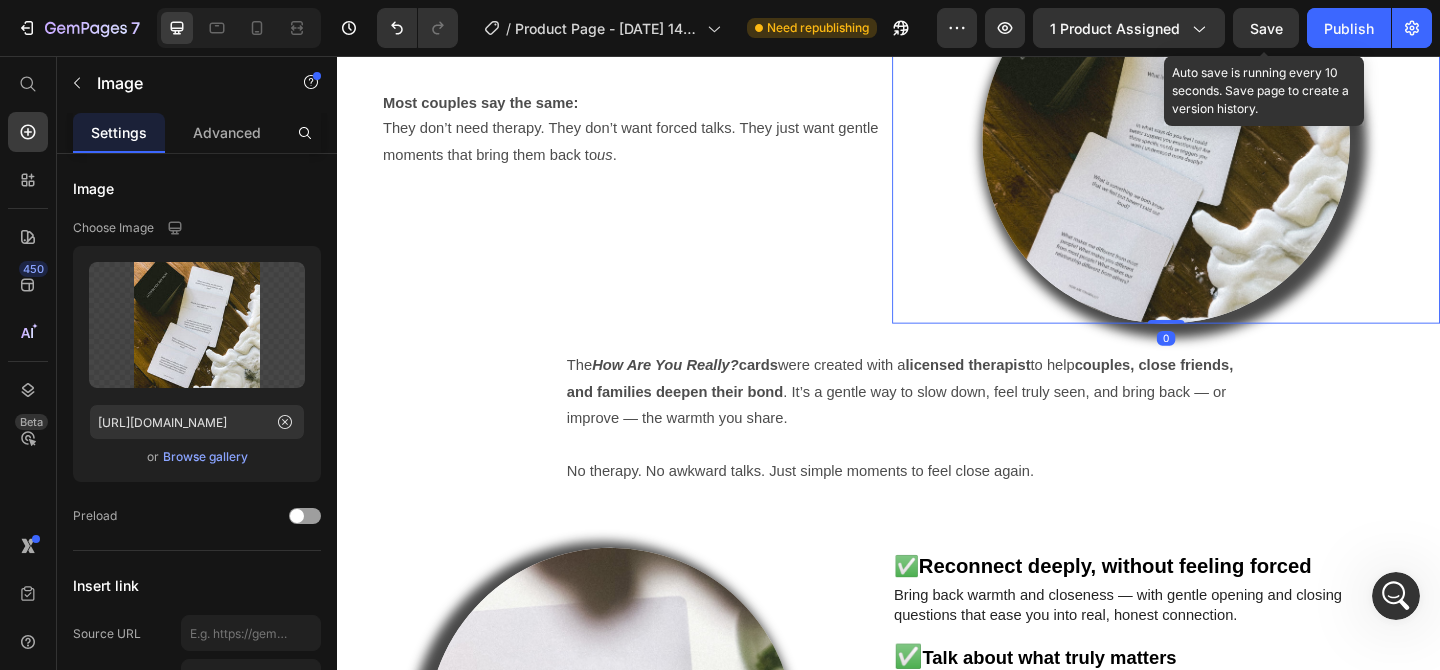 click on "Save" at bounding box center [1266, 28] 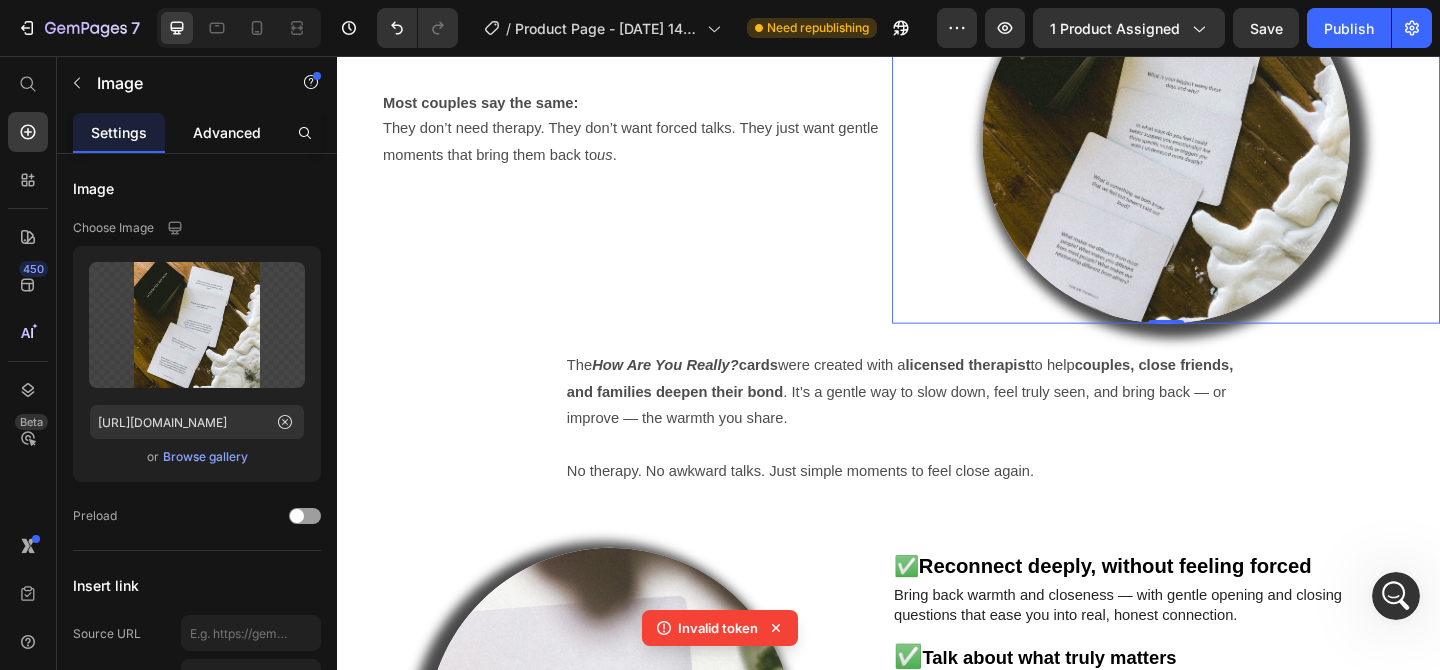 click on "Advanced" 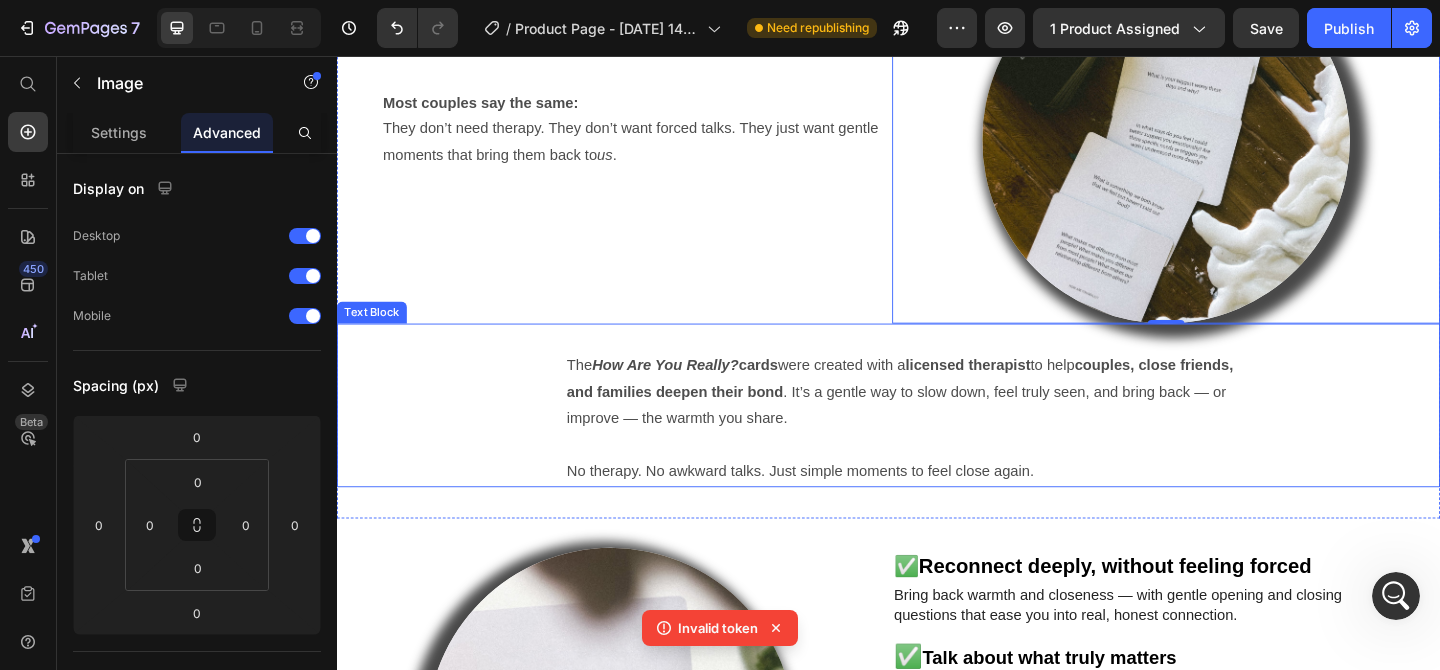 click on "The  How Are You Really?  cards  were created with a  licensed therapist  to help  couples, close friends, and families deepen their bond . It’s a gentle way to slow down, feel truly seen, and bring back — or improve — the warmth you share.   No therapy. No awkward talks. Just simple moments to feel close again. Text Block" at bounding box center (937, 436) 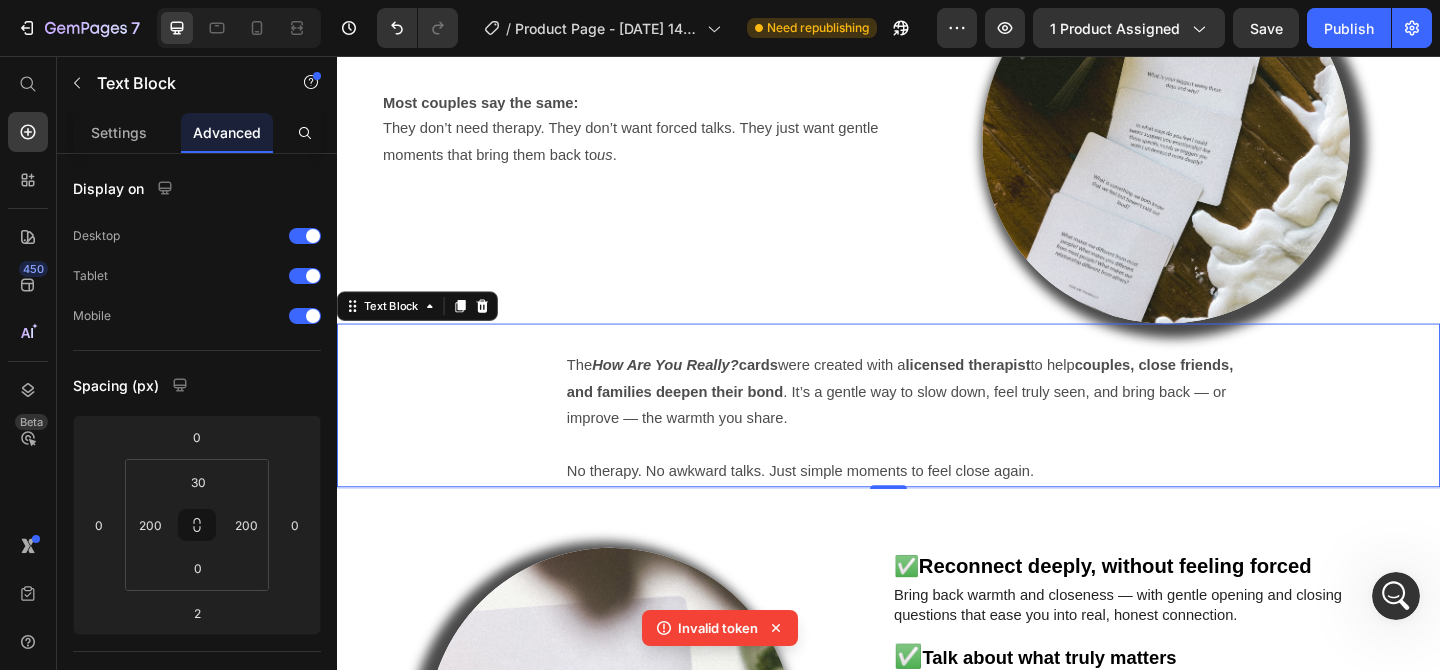 click 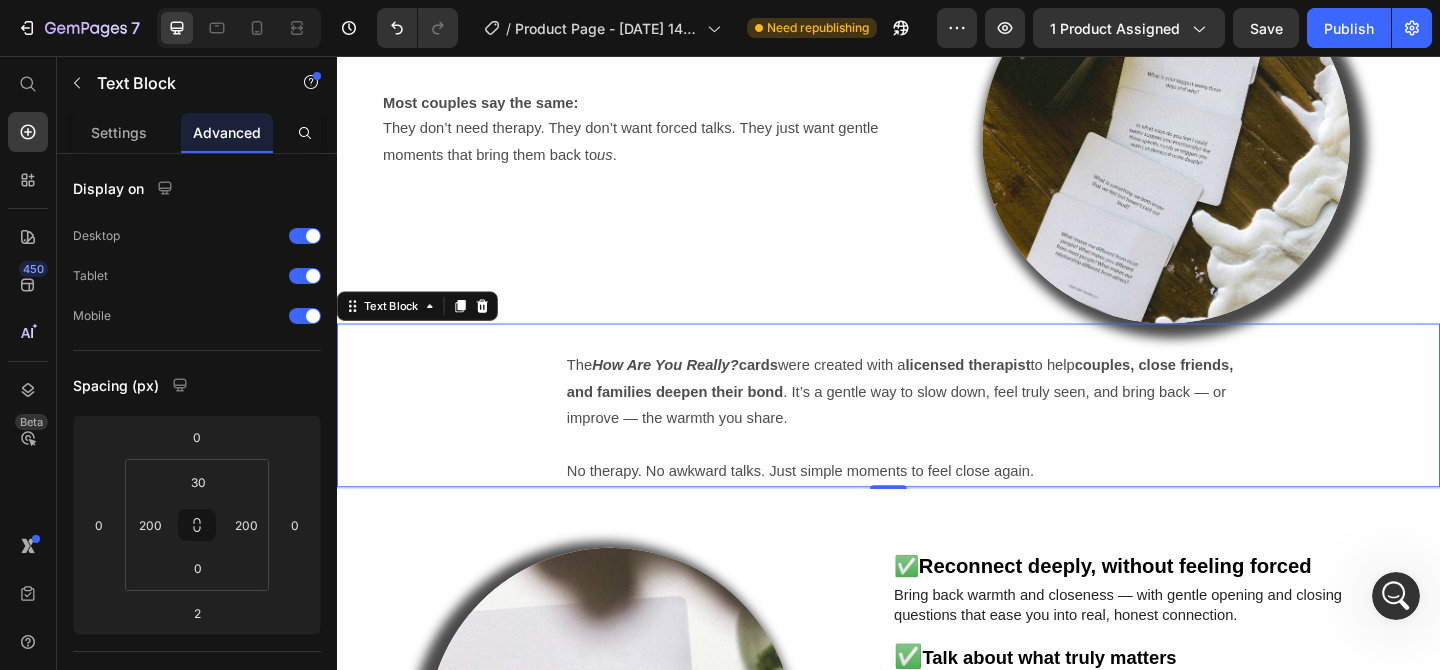 click on "Save" at bounding box center [1266, 28] 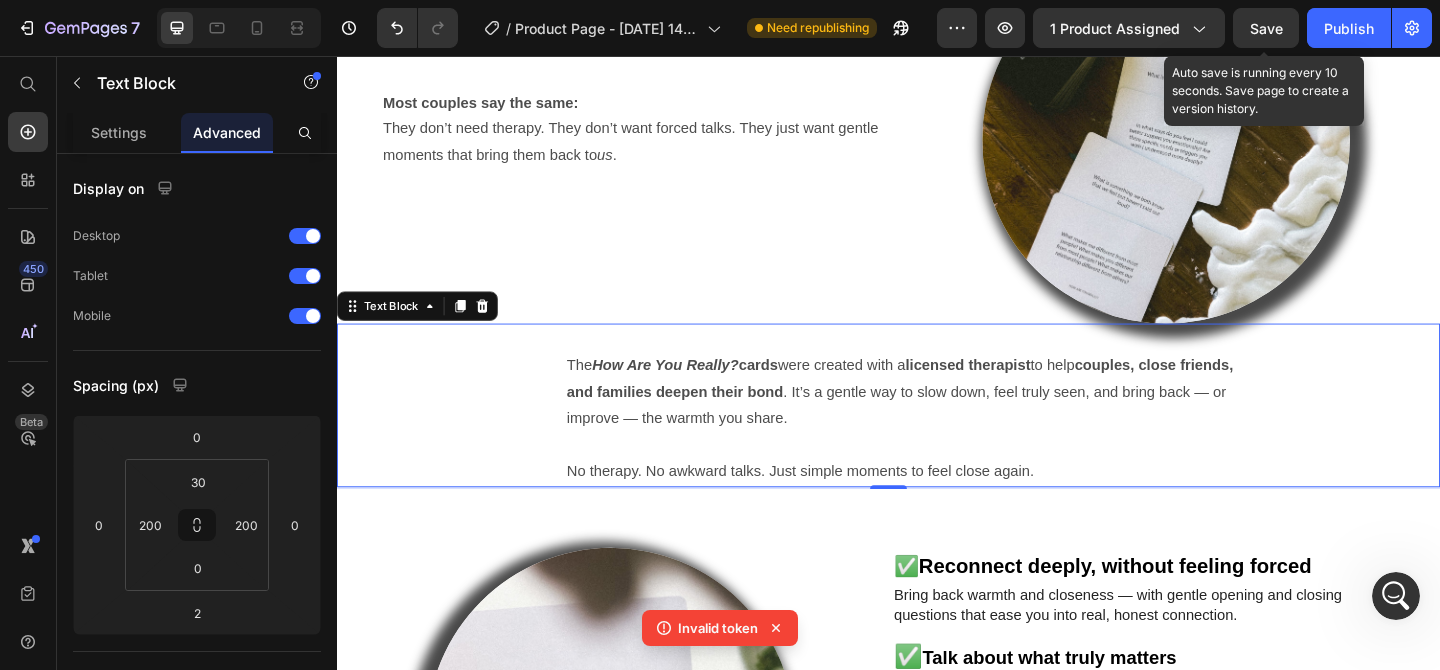 type 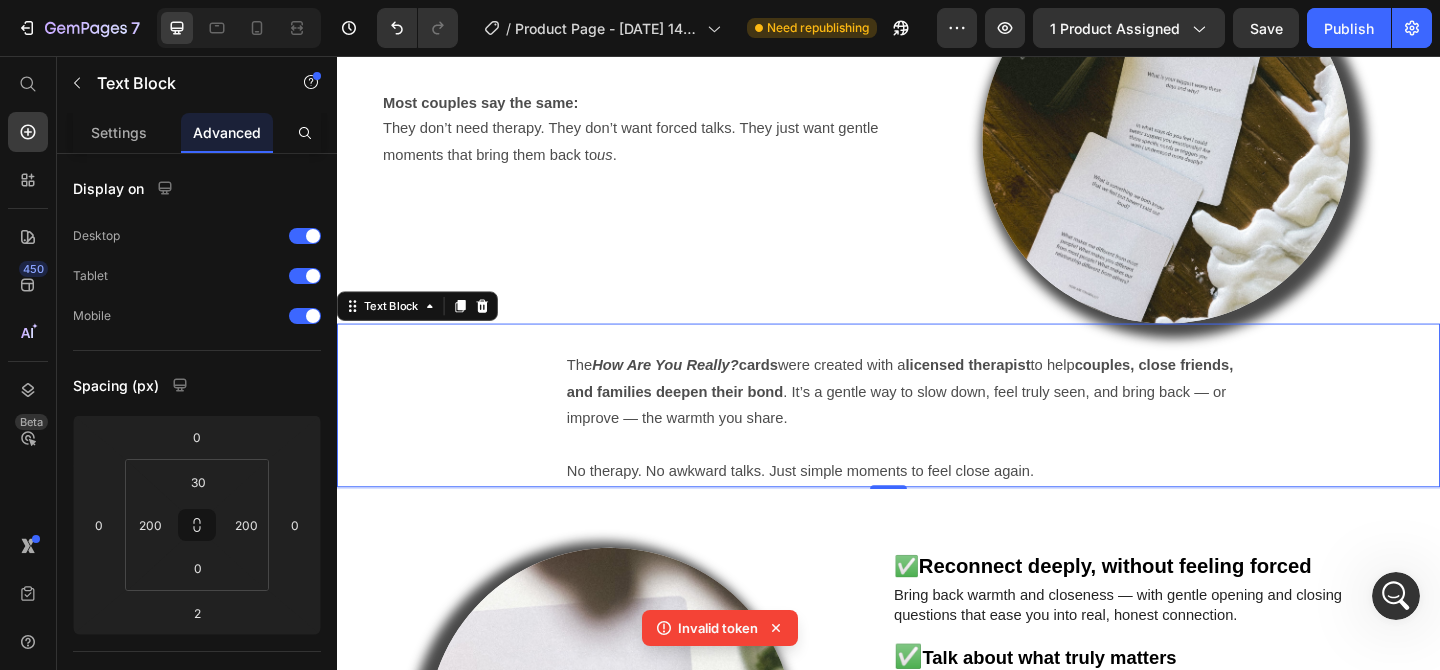 click 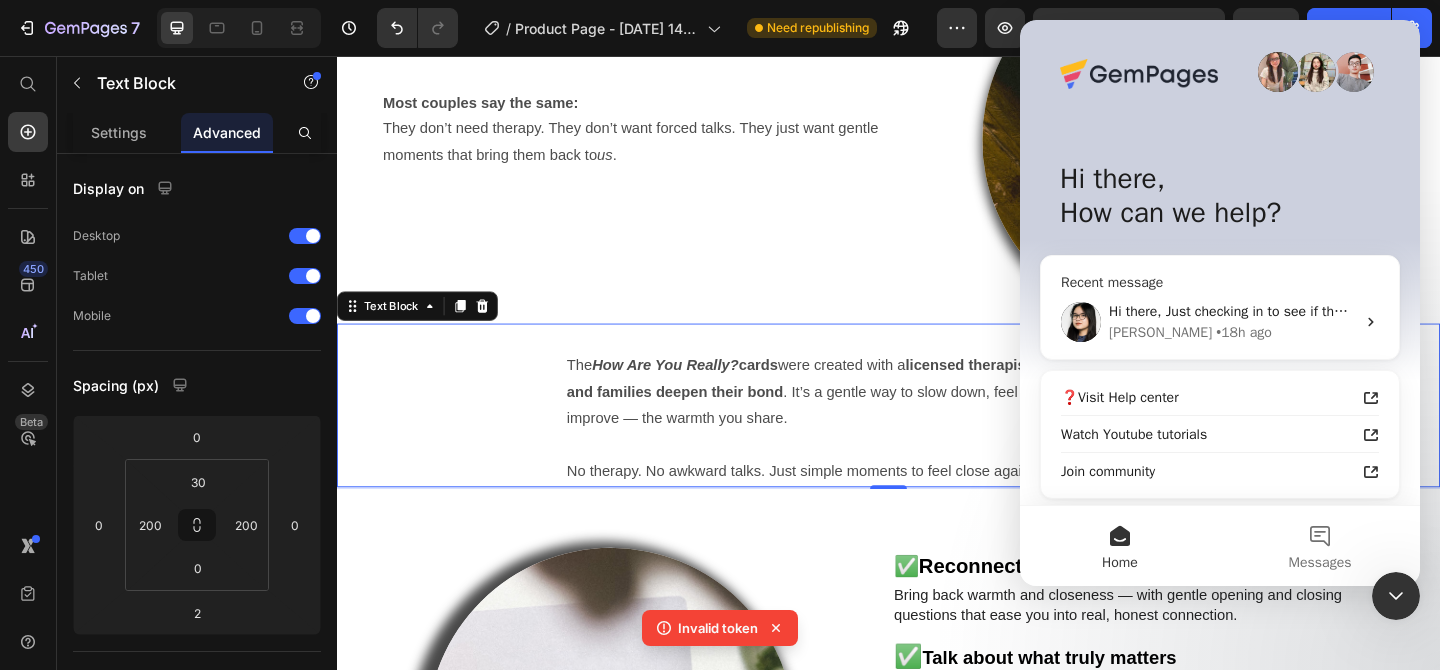 click on "Hi there,   Just checking in to see if the solution I shared earlier worked for you. We are looking forward to hearing your feedback soon. If I don't hear back, this conversation will be closed in the next 24 hours, but you can always reopen it anytime." at bounding box center [1860, 311] 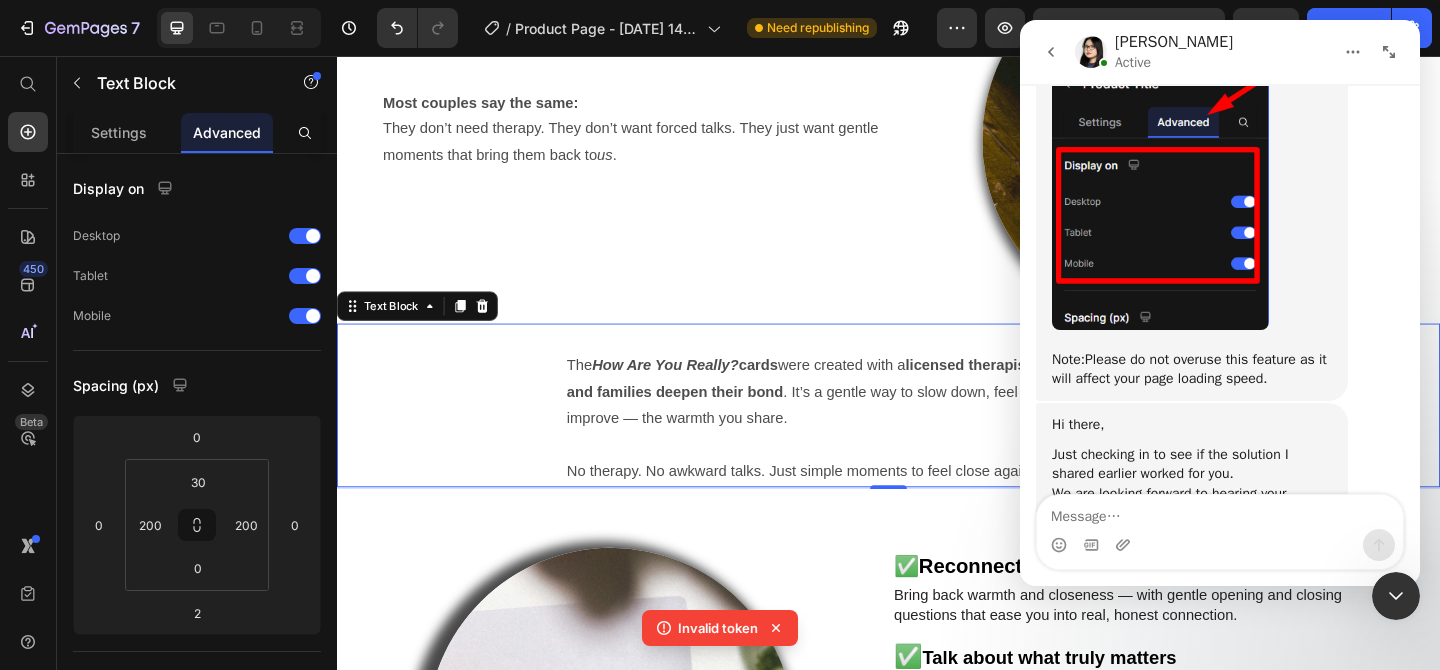 scroll, scrollTop: 2606, scrollLeft: 0, axis: vertical 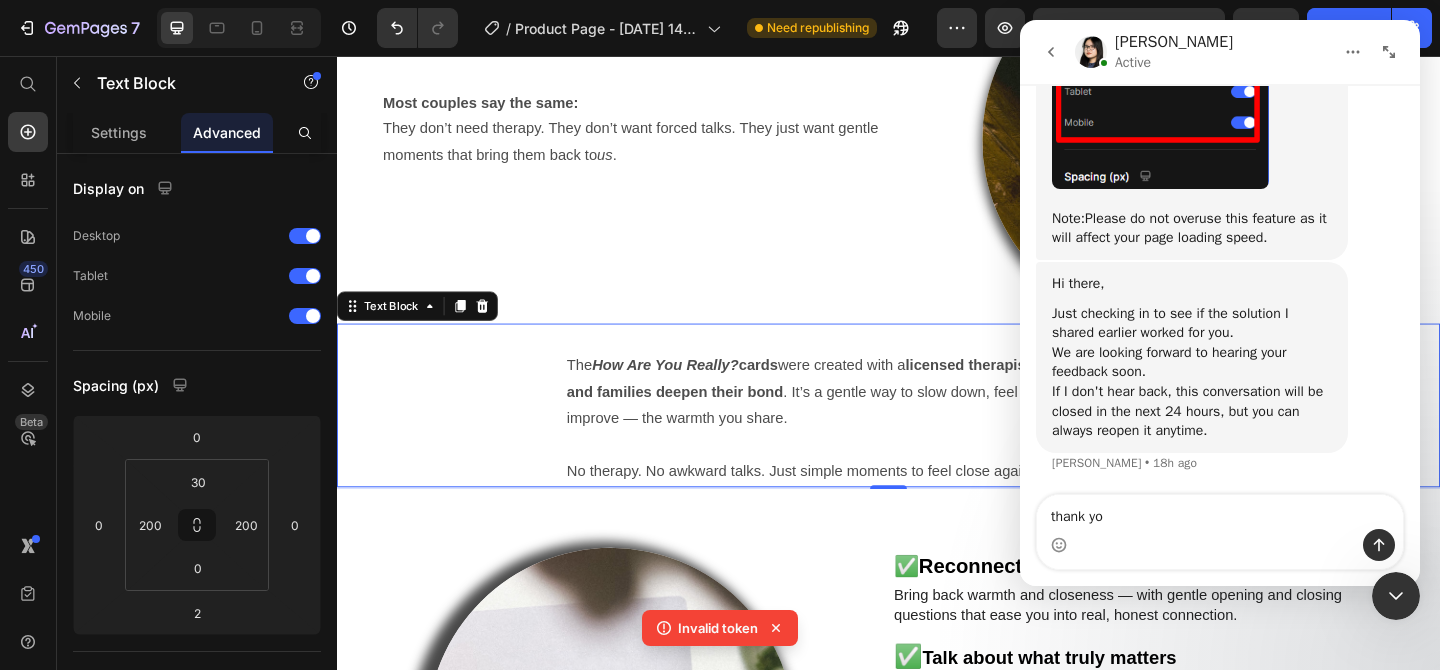 type on "thank you" 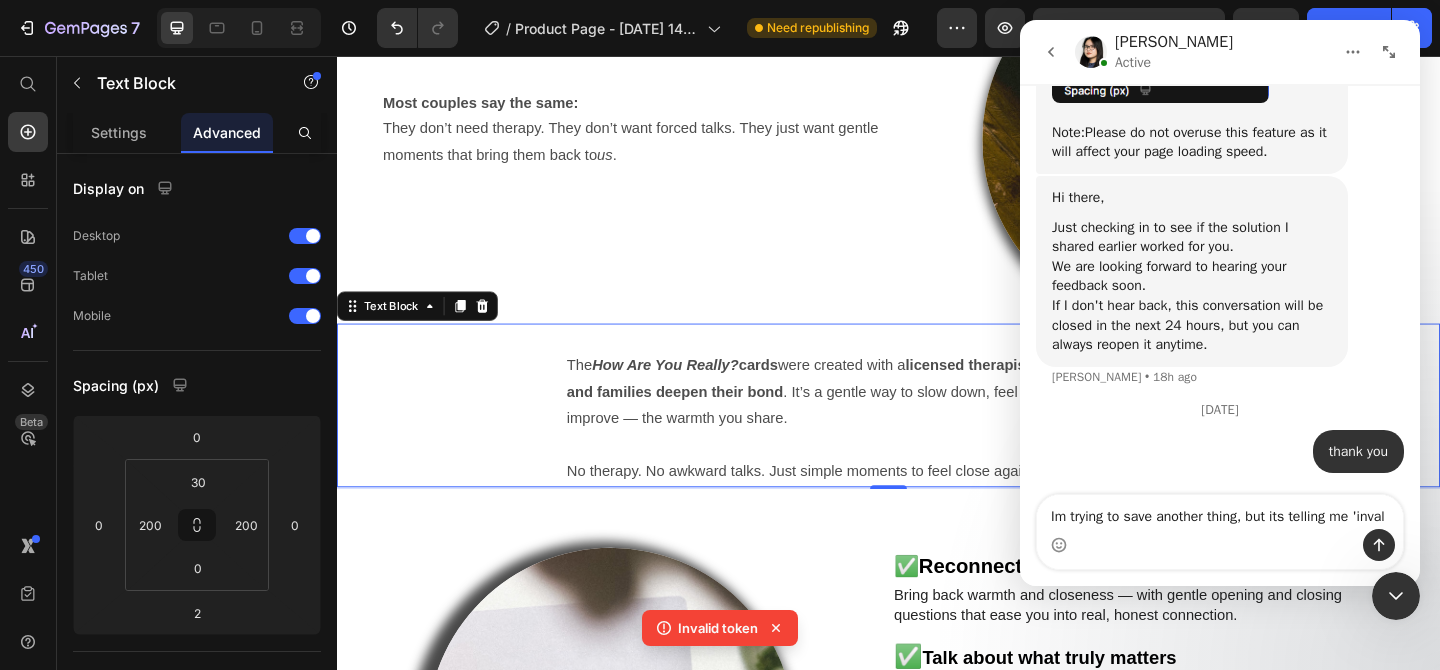 scroll, scrollTop: 2713, scrollLeft: 0, axis: vertical 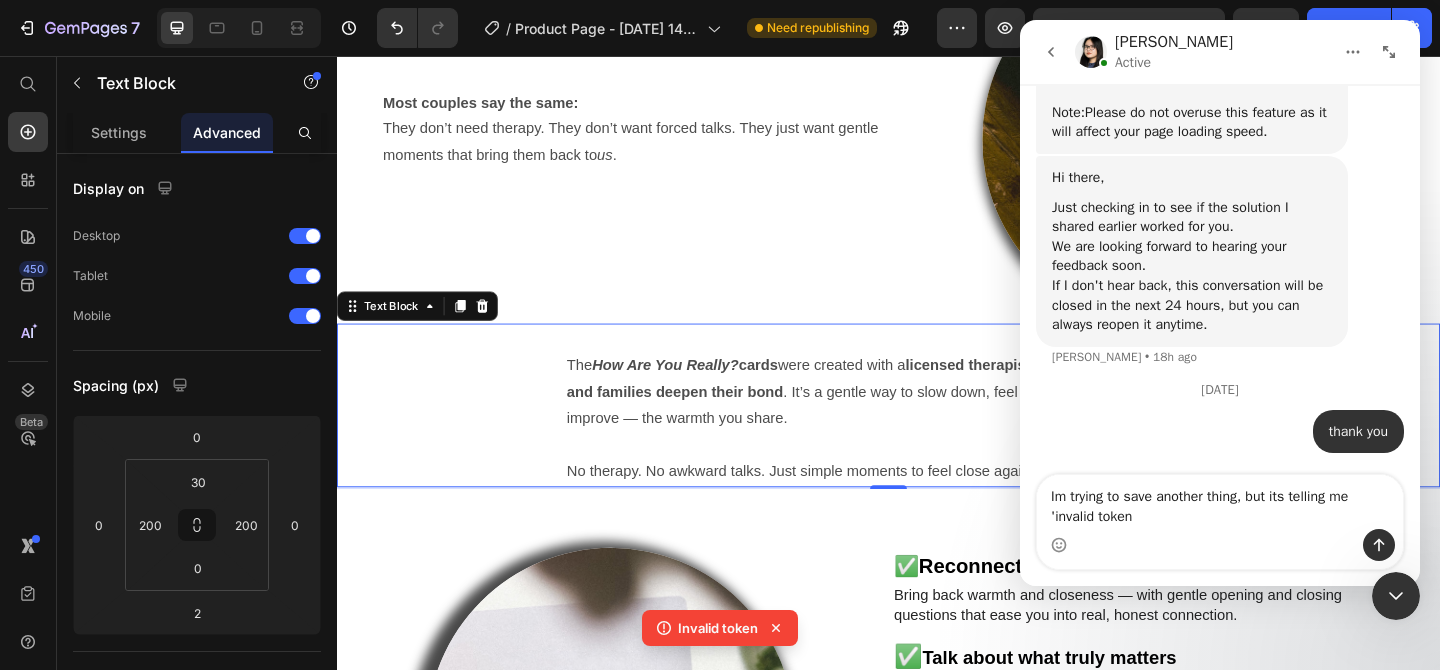 type on "Im trying to save another thing, but its telling me 'invalid token'" 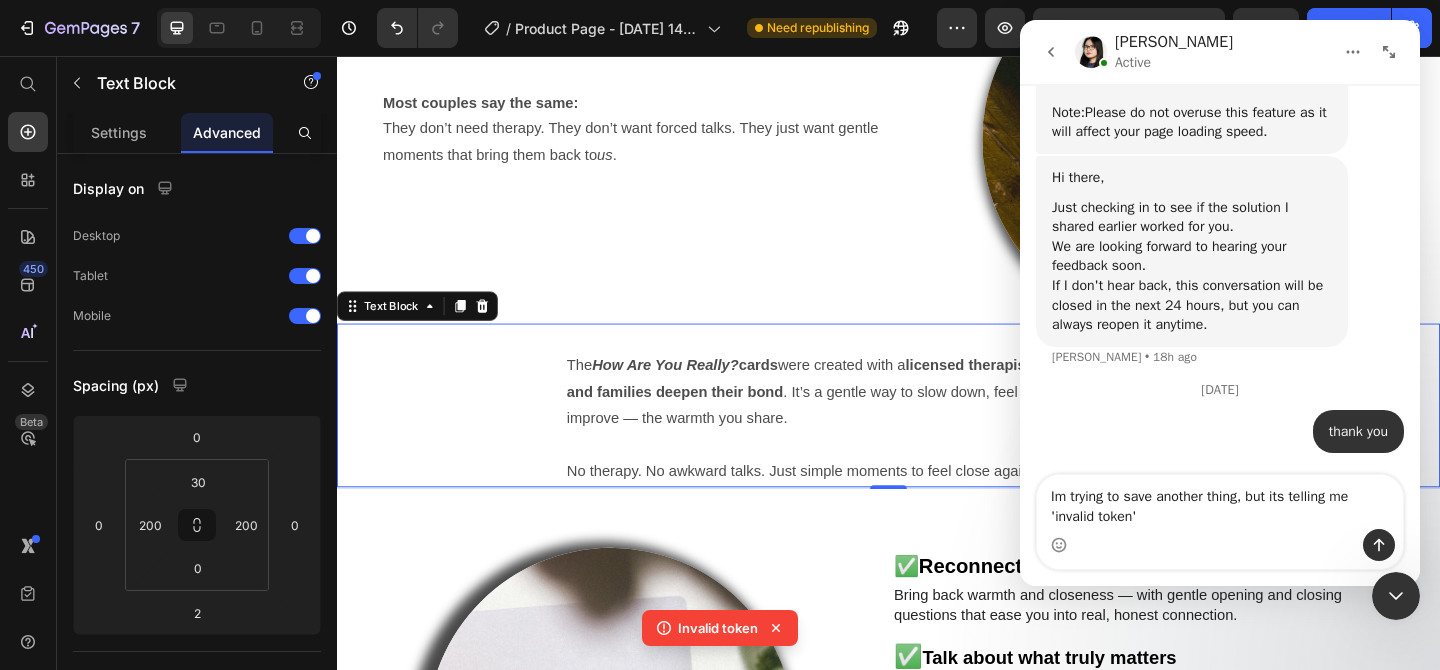 type 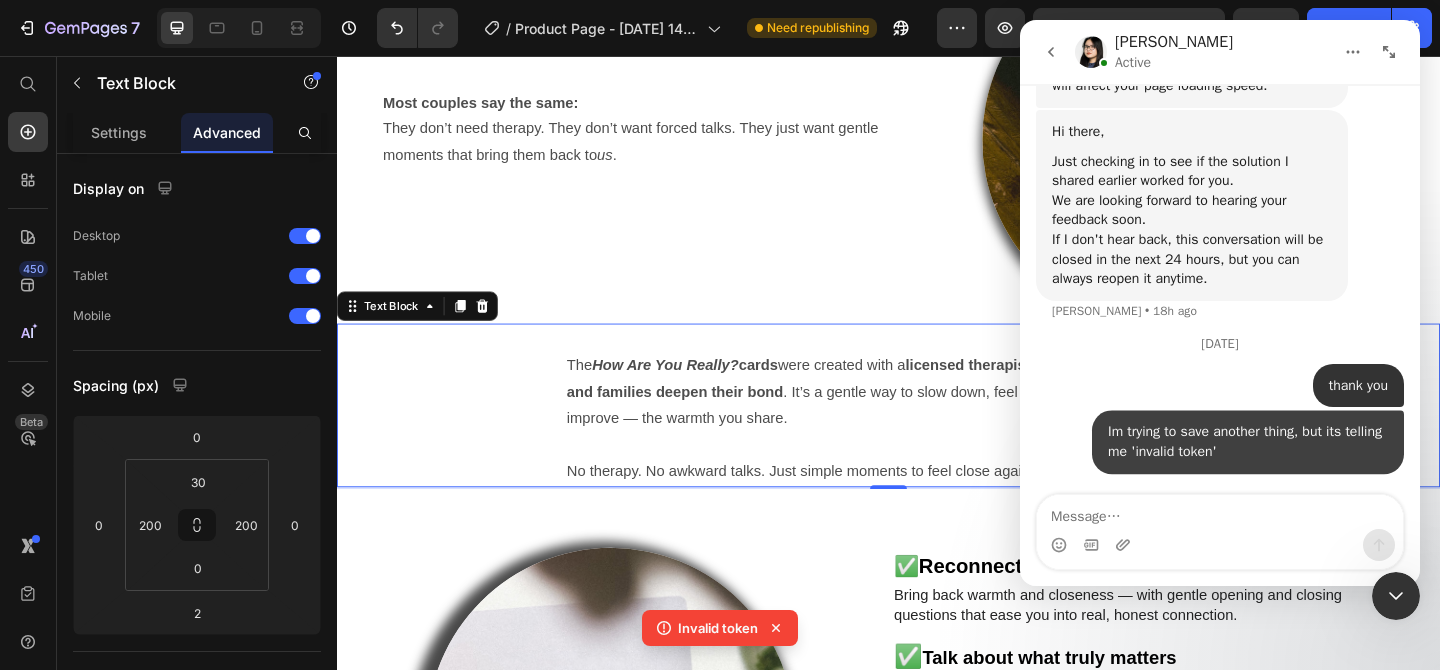 scroll, scrollTop: 2758, scrollLeft: 0, axis: vertical 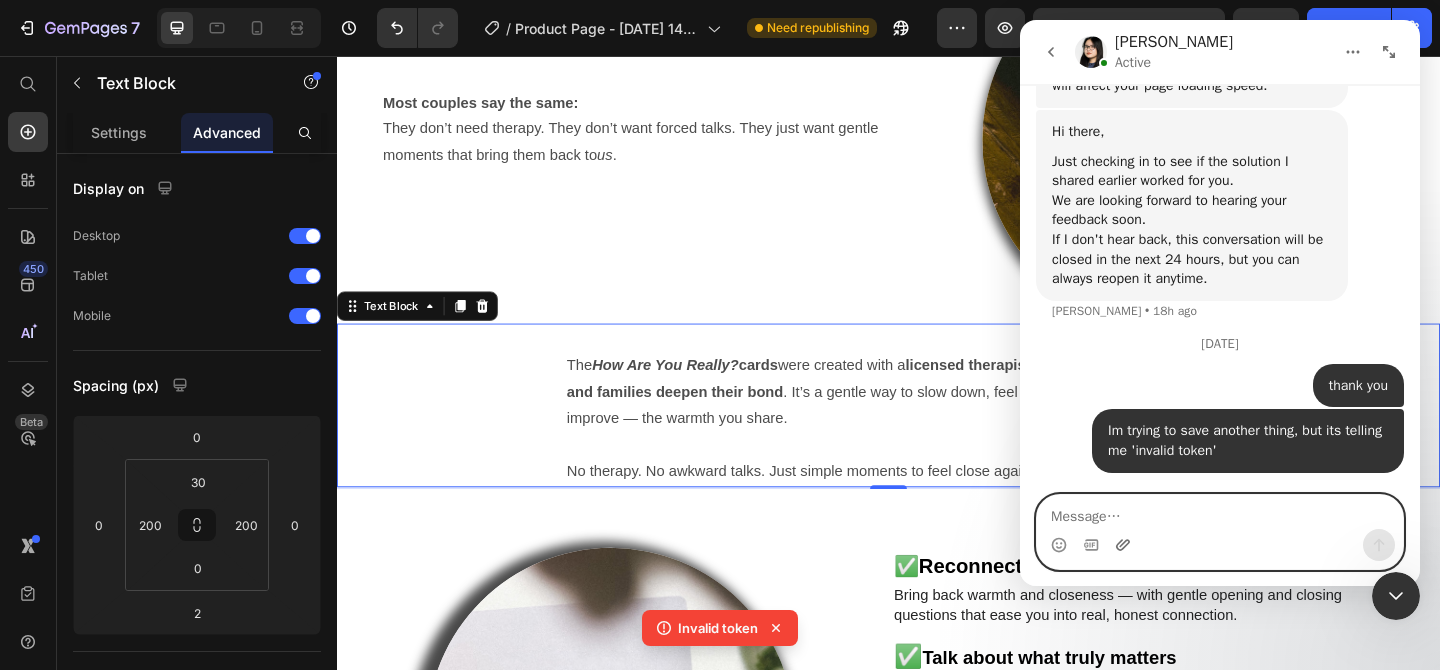 click 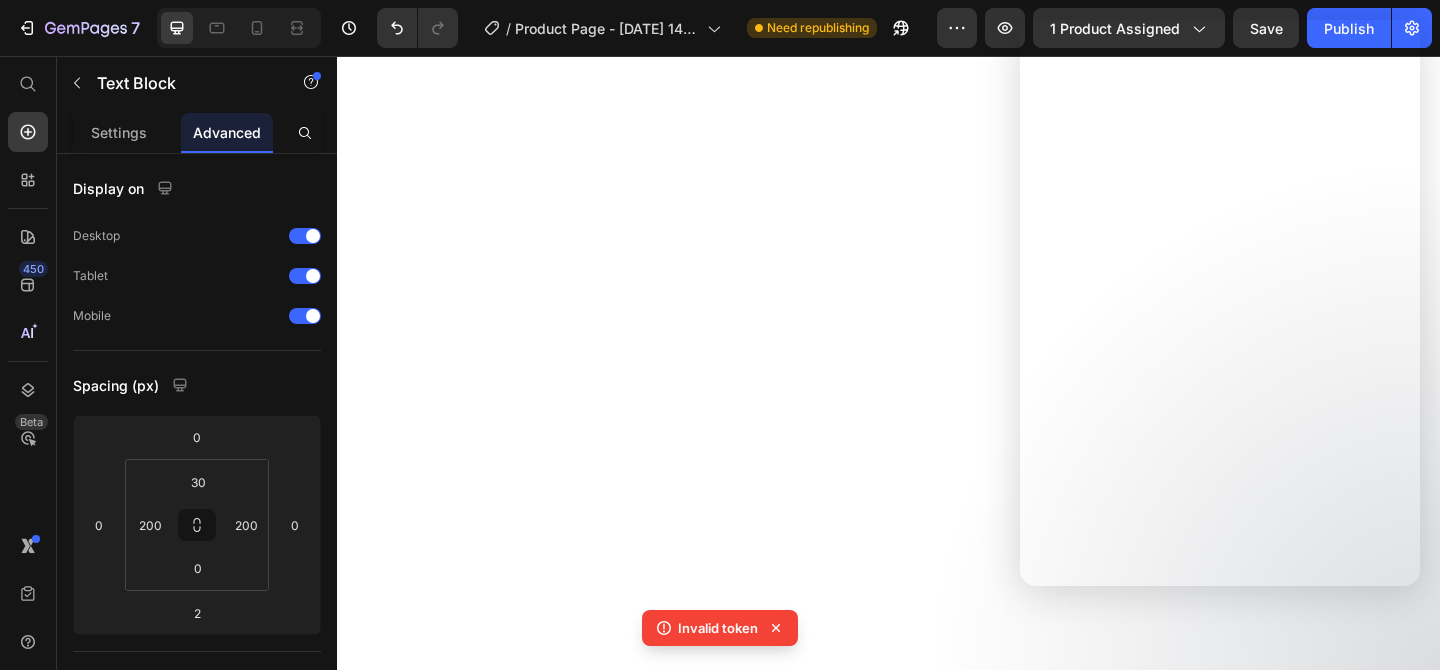 scroll, scrollTop: 0, scrollLeft: 0, axis: both 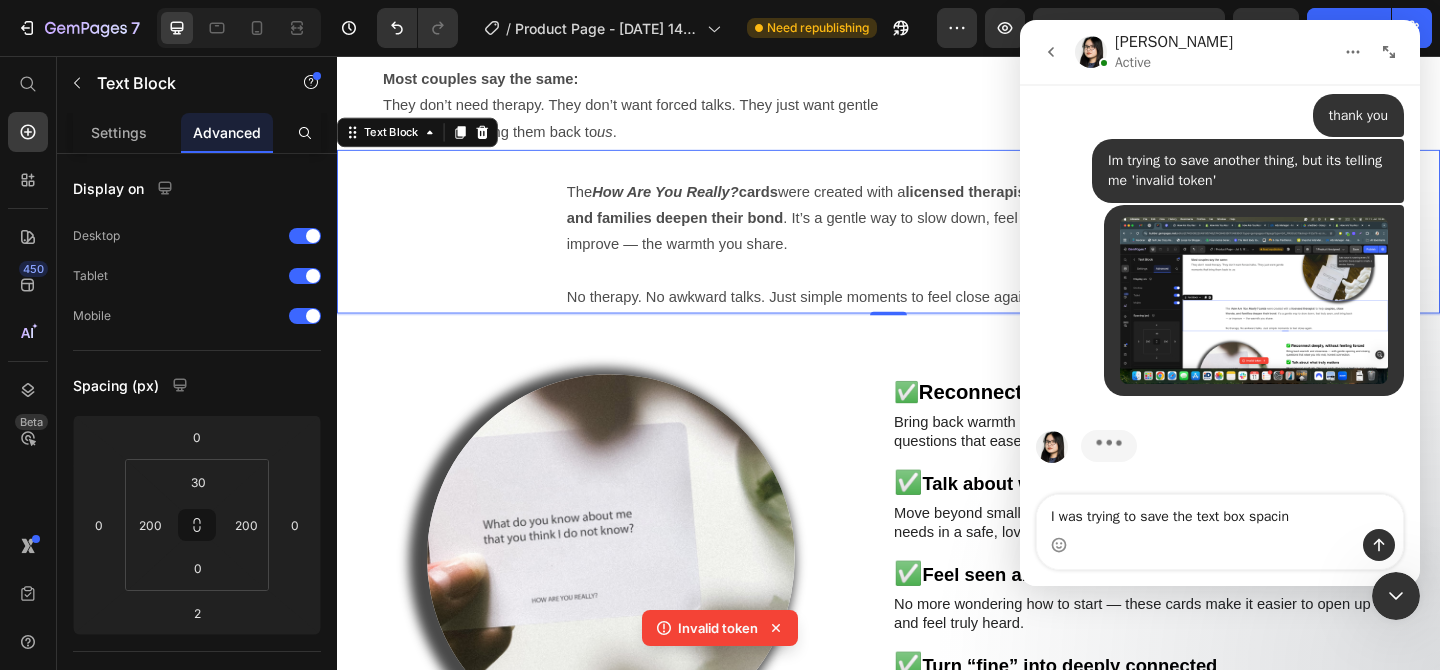 type on "I was trying to save the text box spacing" 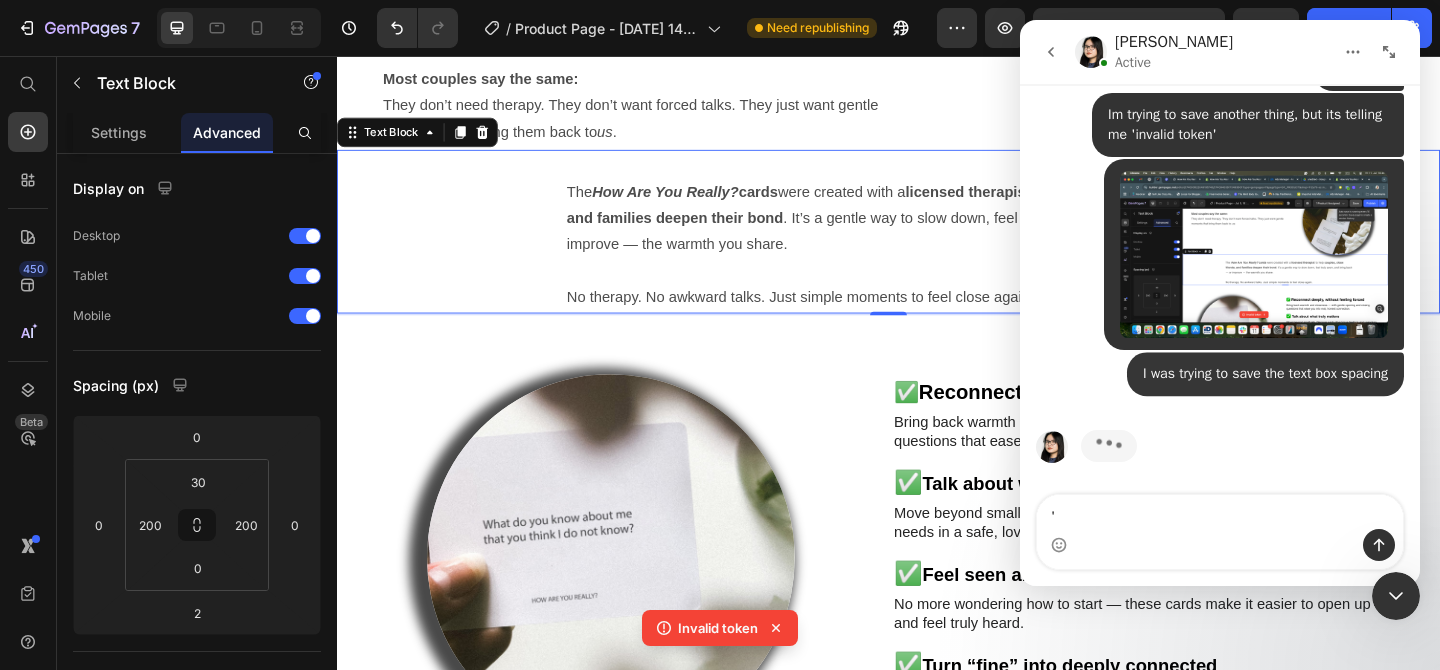 scroll, scrollTop: 3074, scrollLeft: 0, axis: vertical 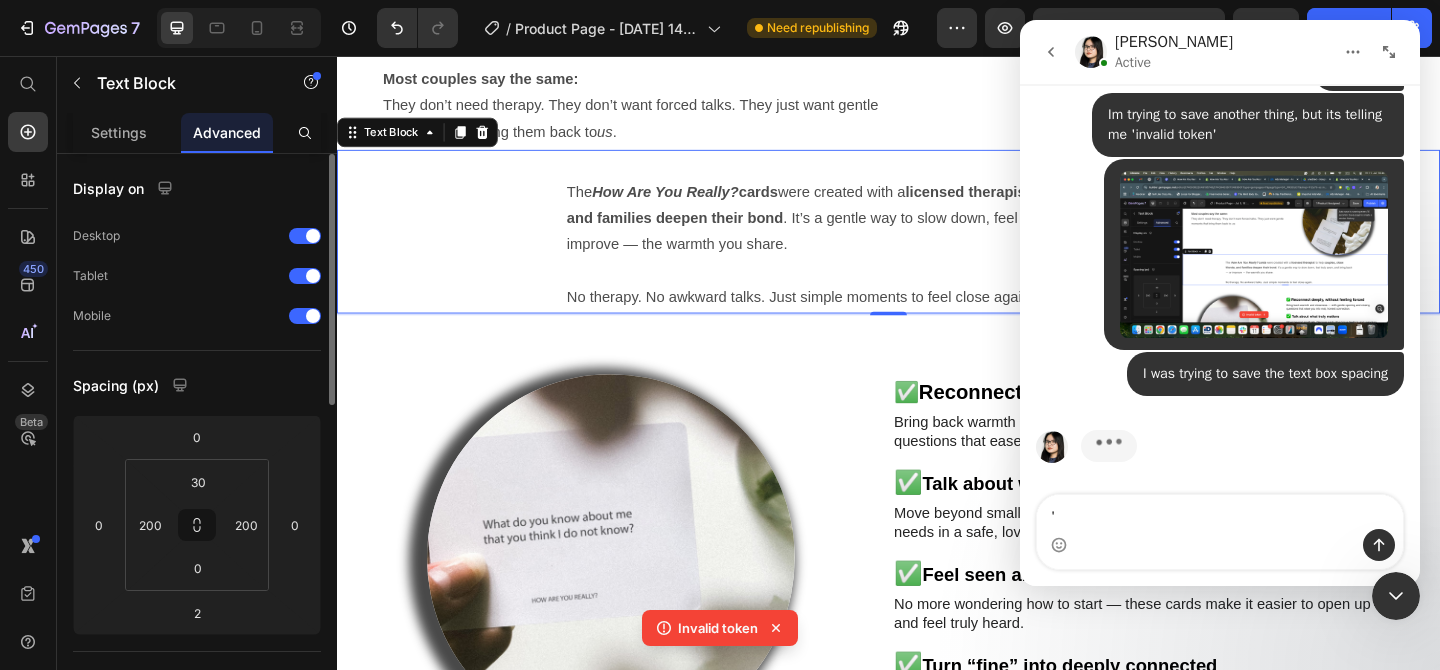 type on "'" 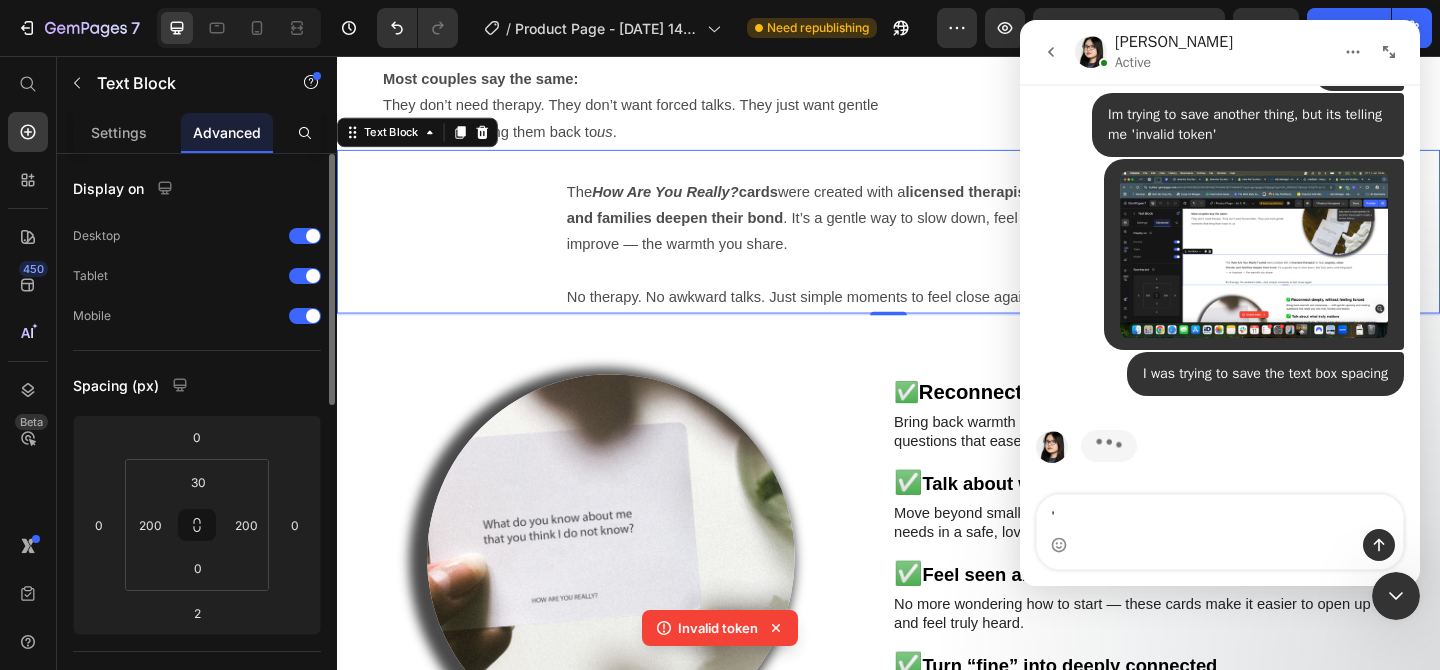click on "Display on Desktop Tablet Mobile Spacing (px) 0 0 2 0 30 200 0 200 Shape Border Corner Shadow Position Opacity 100 % Animation Upgrade to Build plan  to unlock Animation & other premium features. Interaction Upgrade to Optimize plan  to unlock Interaction & other premium features. CSS class  Delete element" at bounding box center (197, 806) 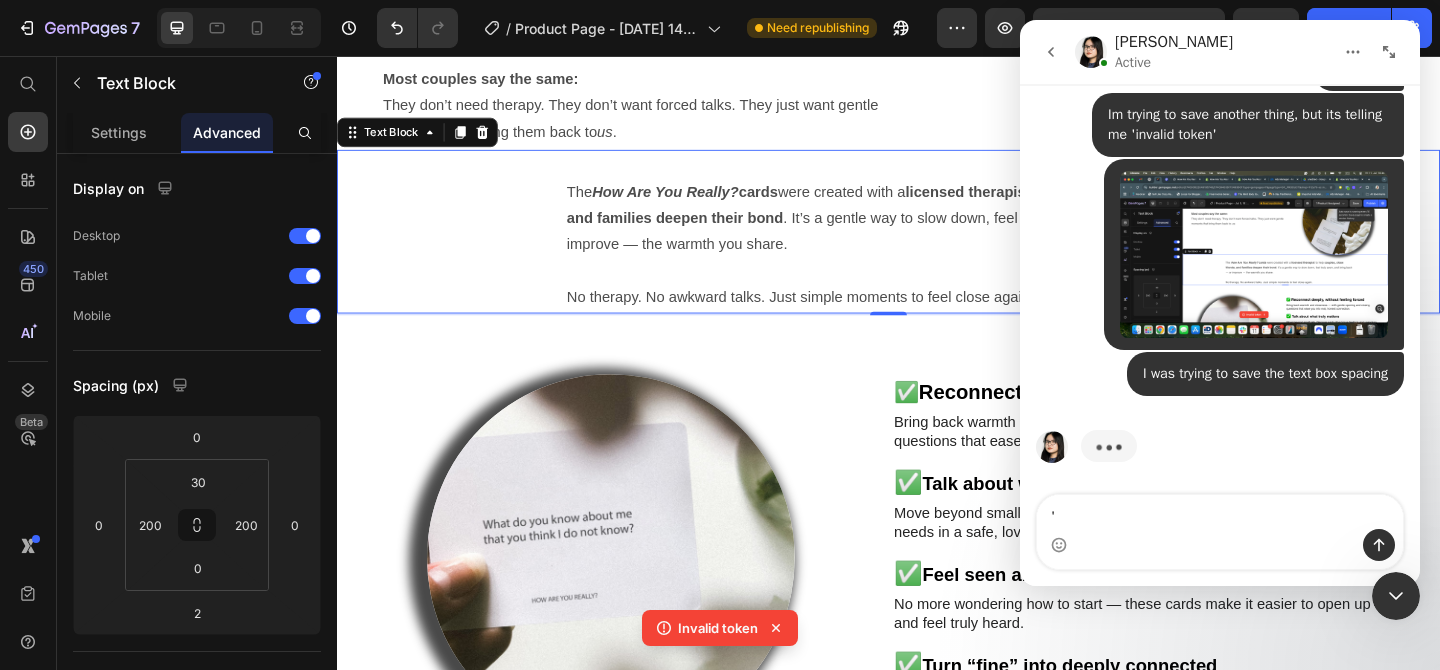 drag, startPoint x: 1399, startPoint y: 612, endPoint x: 2478, endPoint y: 1080, distance: 1176.1229 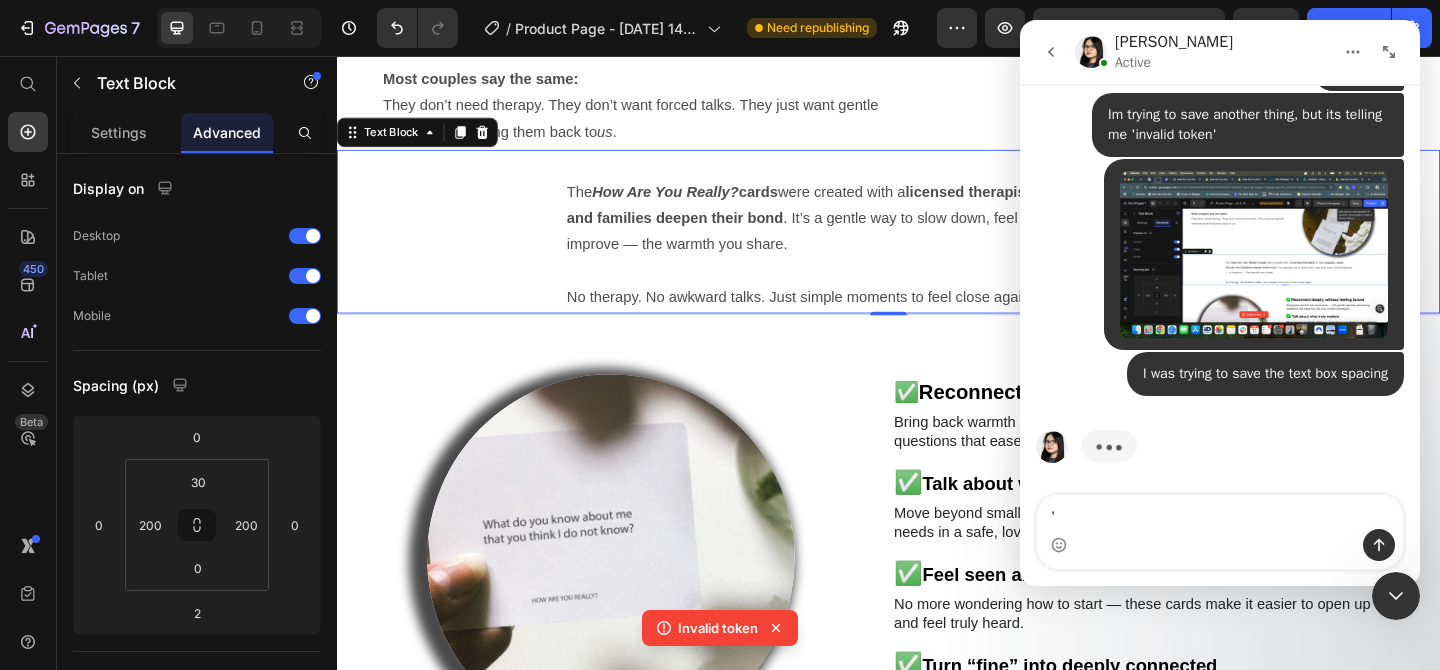 click at bounding box center [1396, 596] 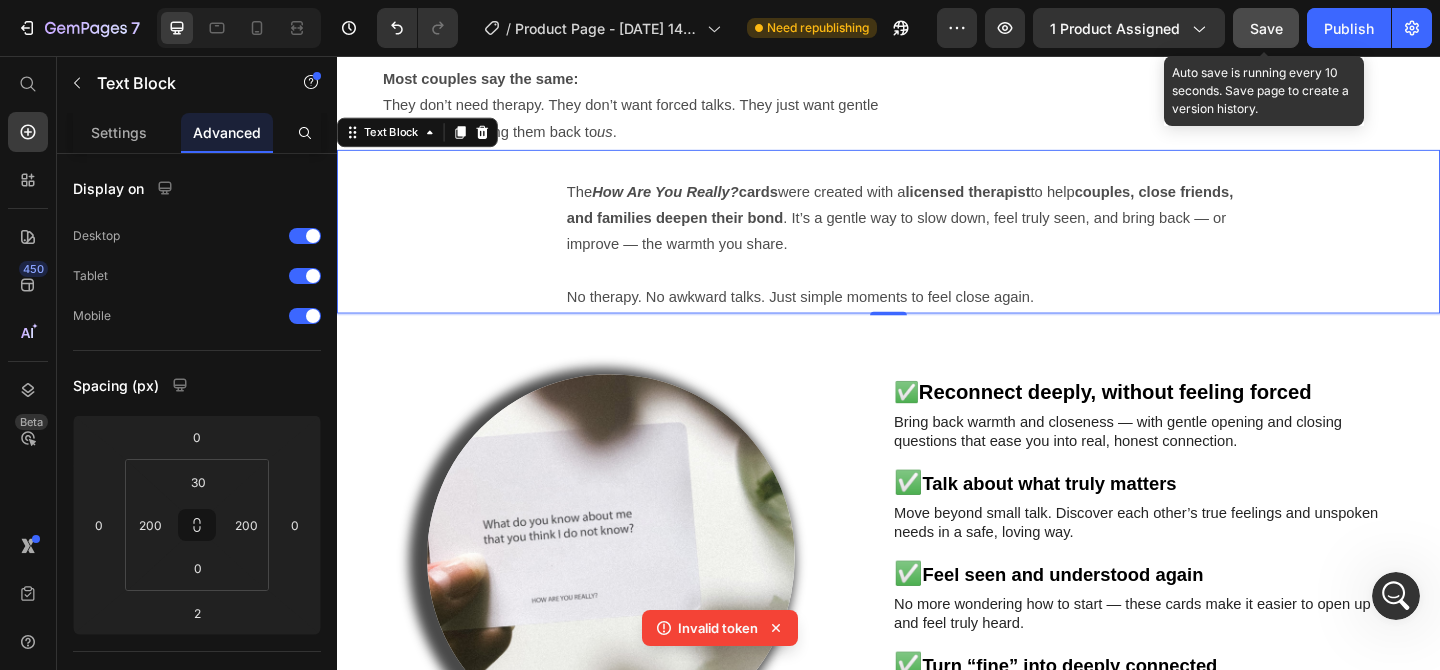 click on "Save" at bounding box center (1266, 28) 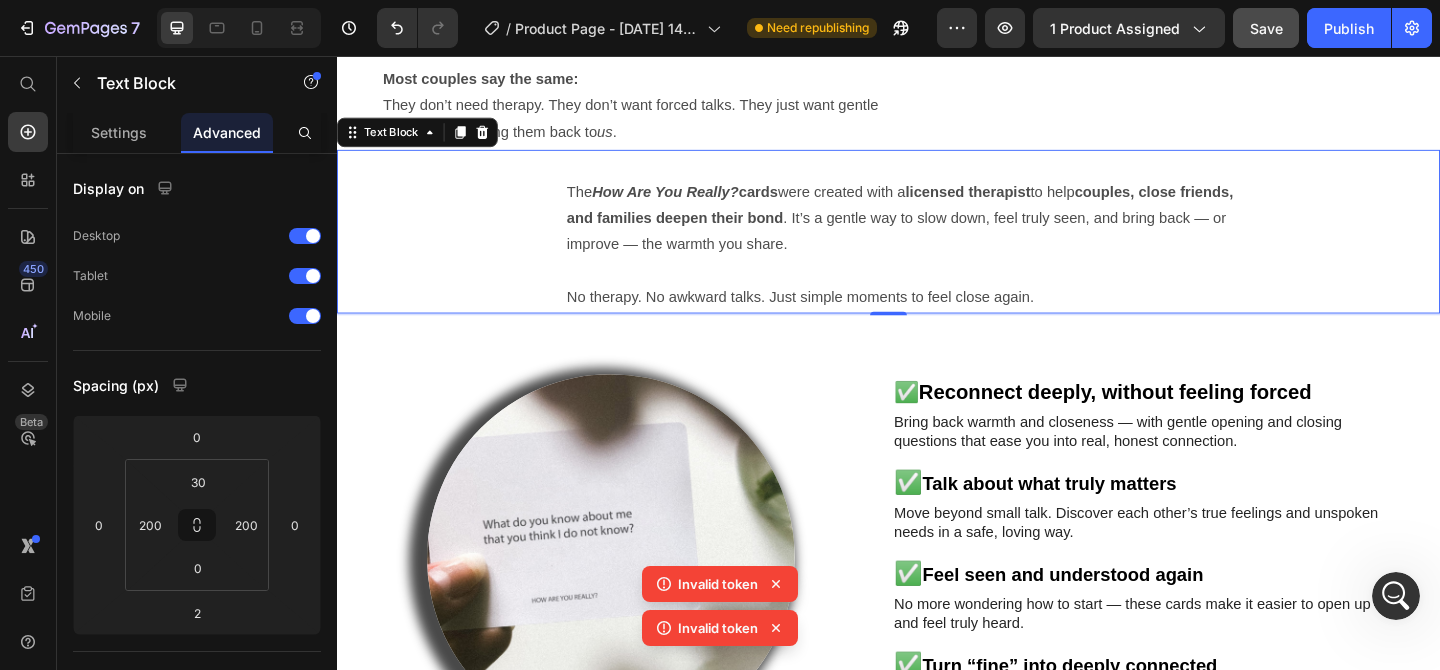 click 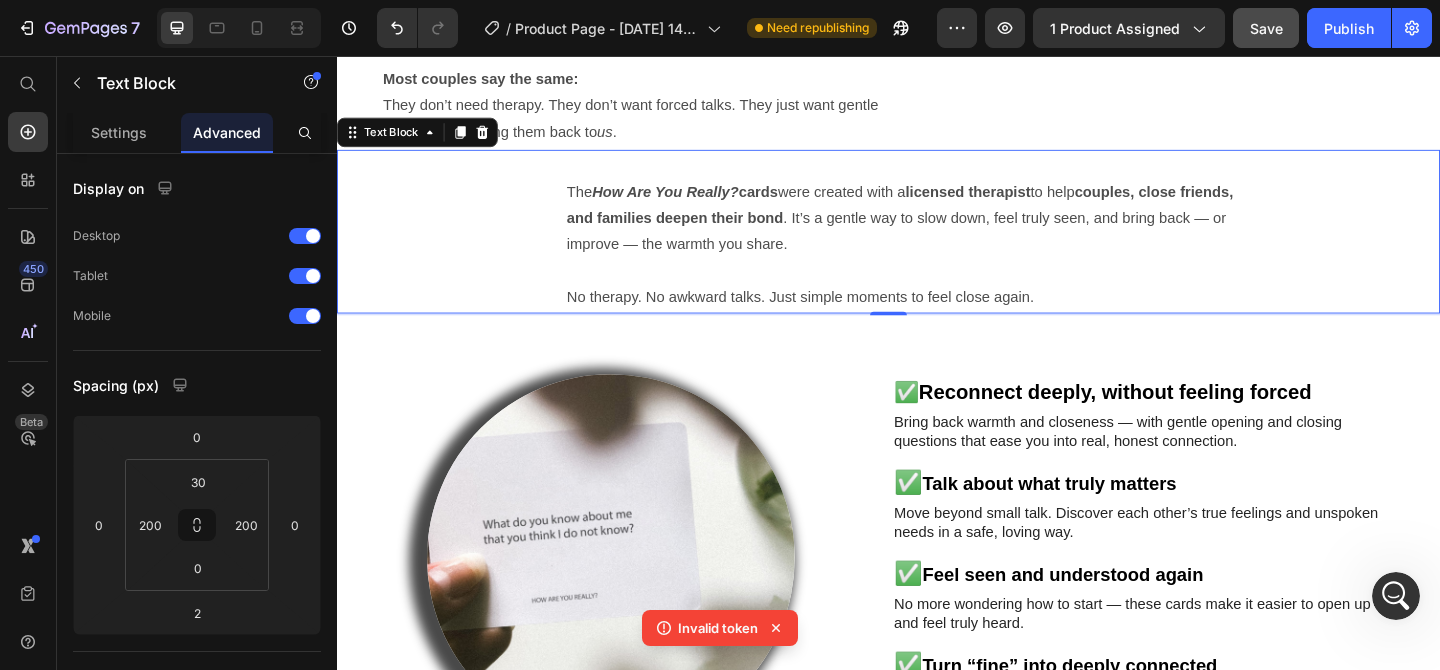 click 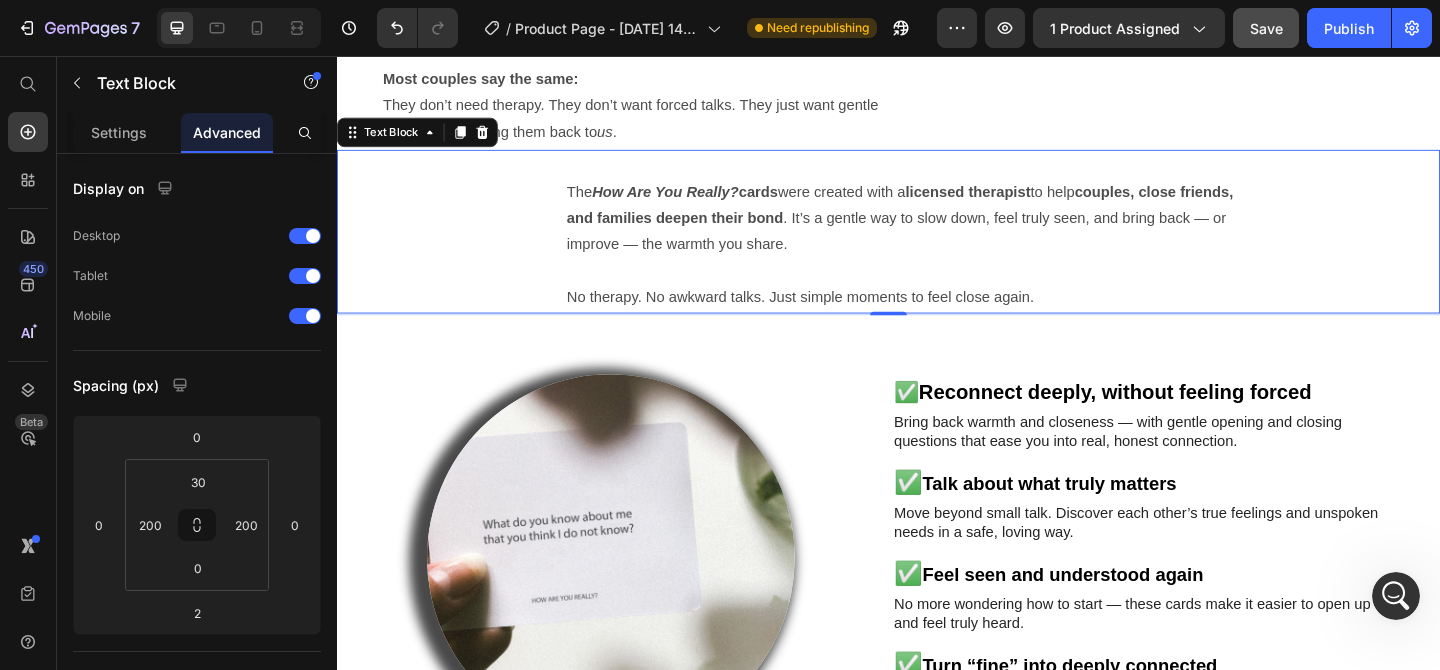 click at bounding box center (1396, 596) 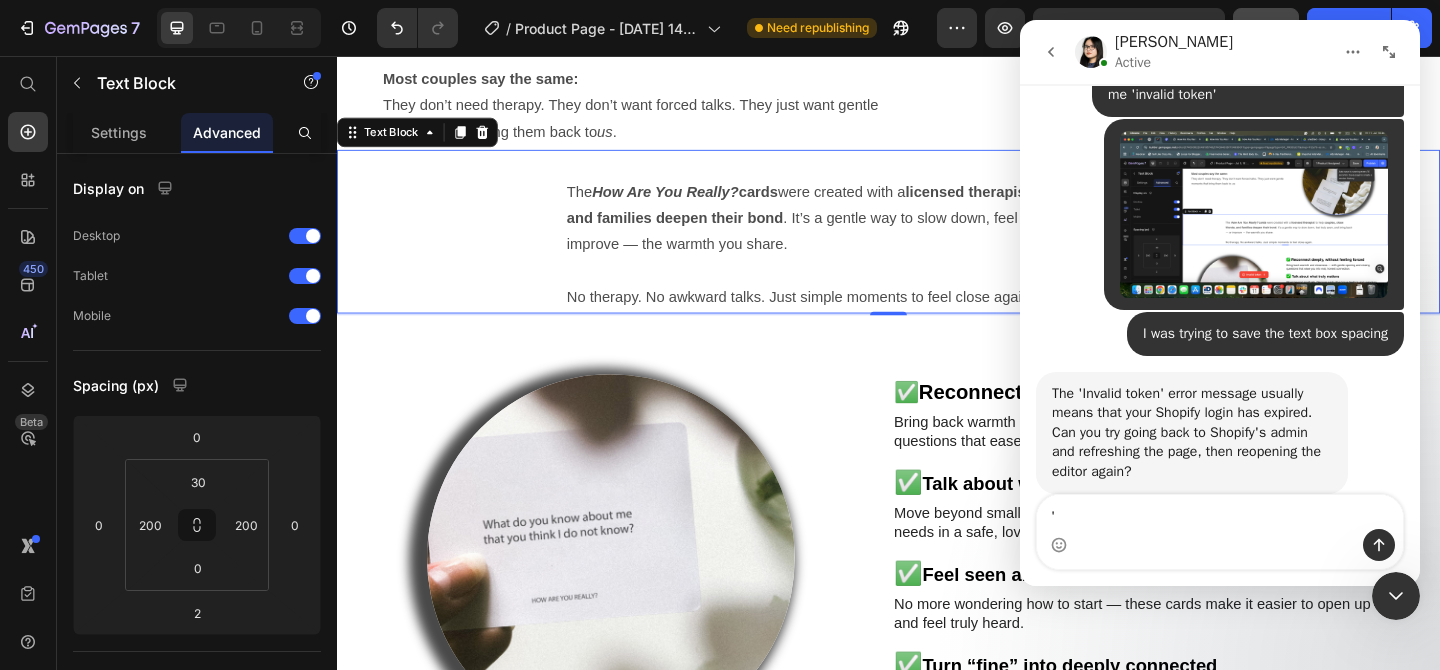 scroll, scrollTop: 3135, scrollLeft: 0, axis: vertical 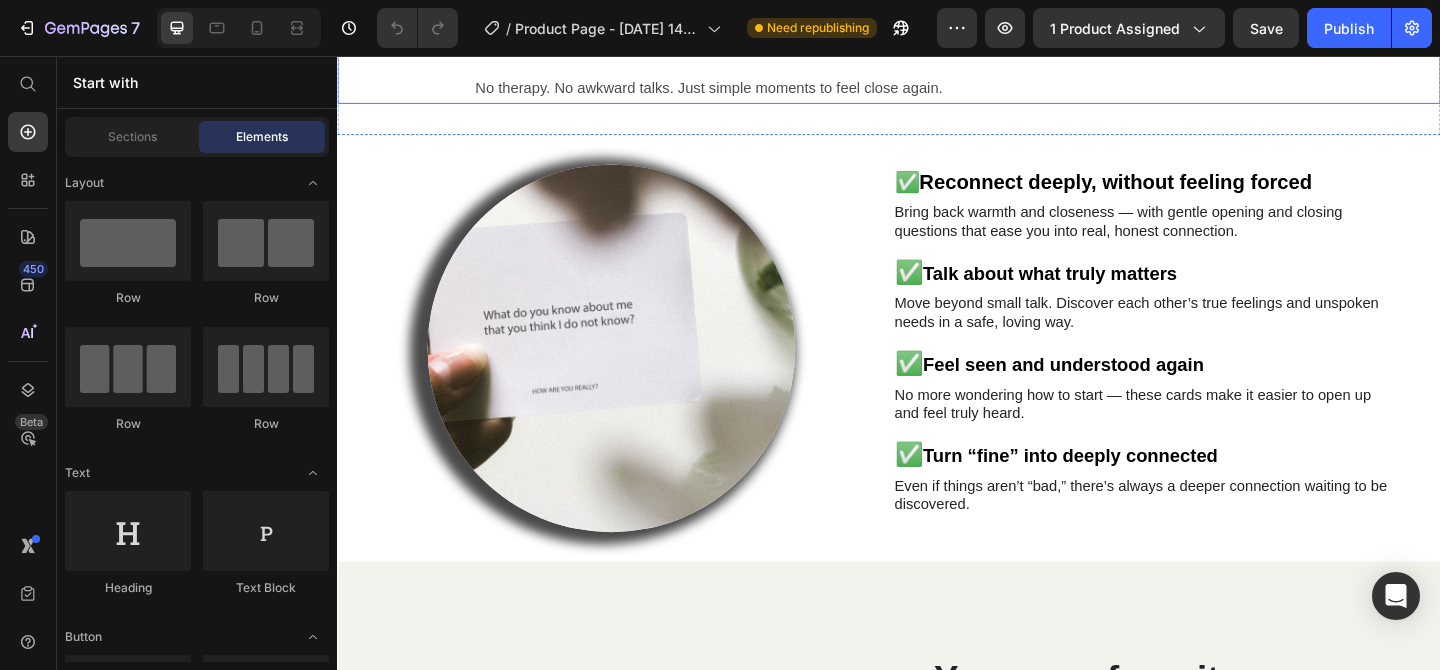 click on "The  How Are You Really?  cards  were created with a  licensed therapist  to help  couples, close friends, and families deepen their bond . It’s a gentle way to slow down, feel truly seen, and bring back — or improve — the warmth you share." at bounding box center [961, 34] 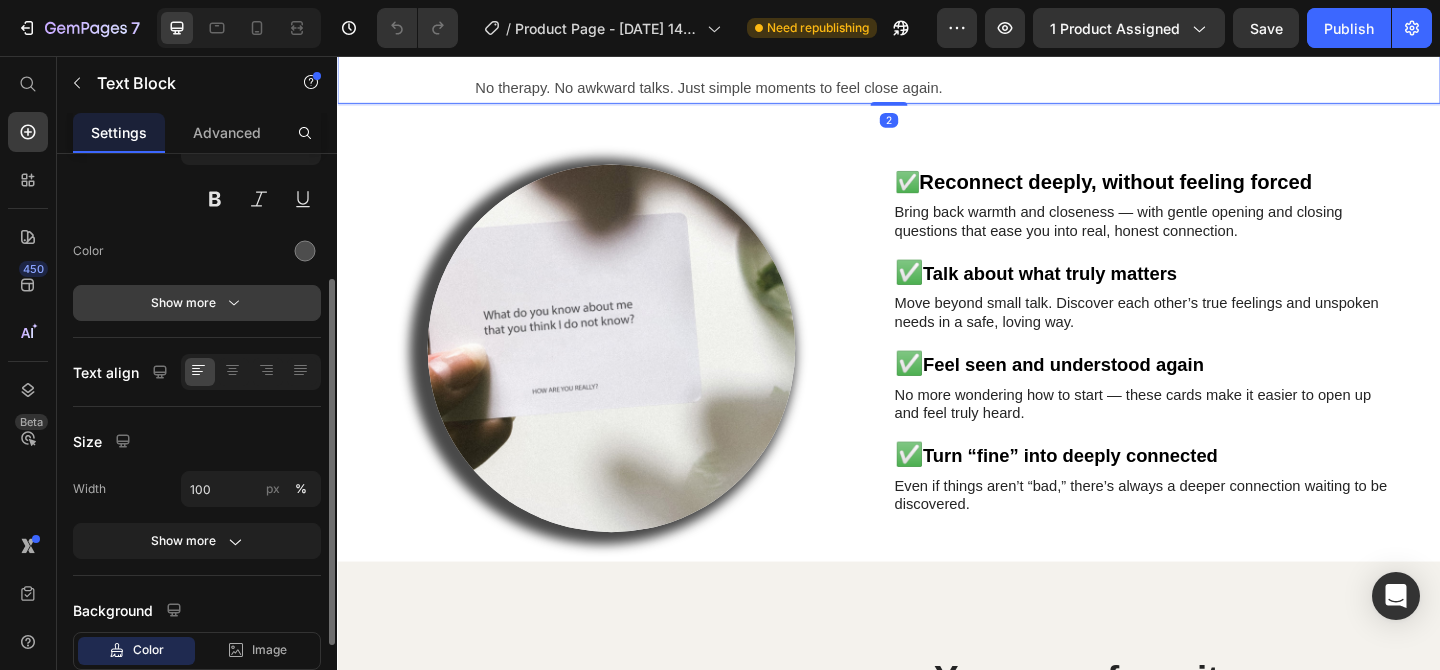 scroll, scrollTop: 294, scrollLeft: 0, axis: vertical 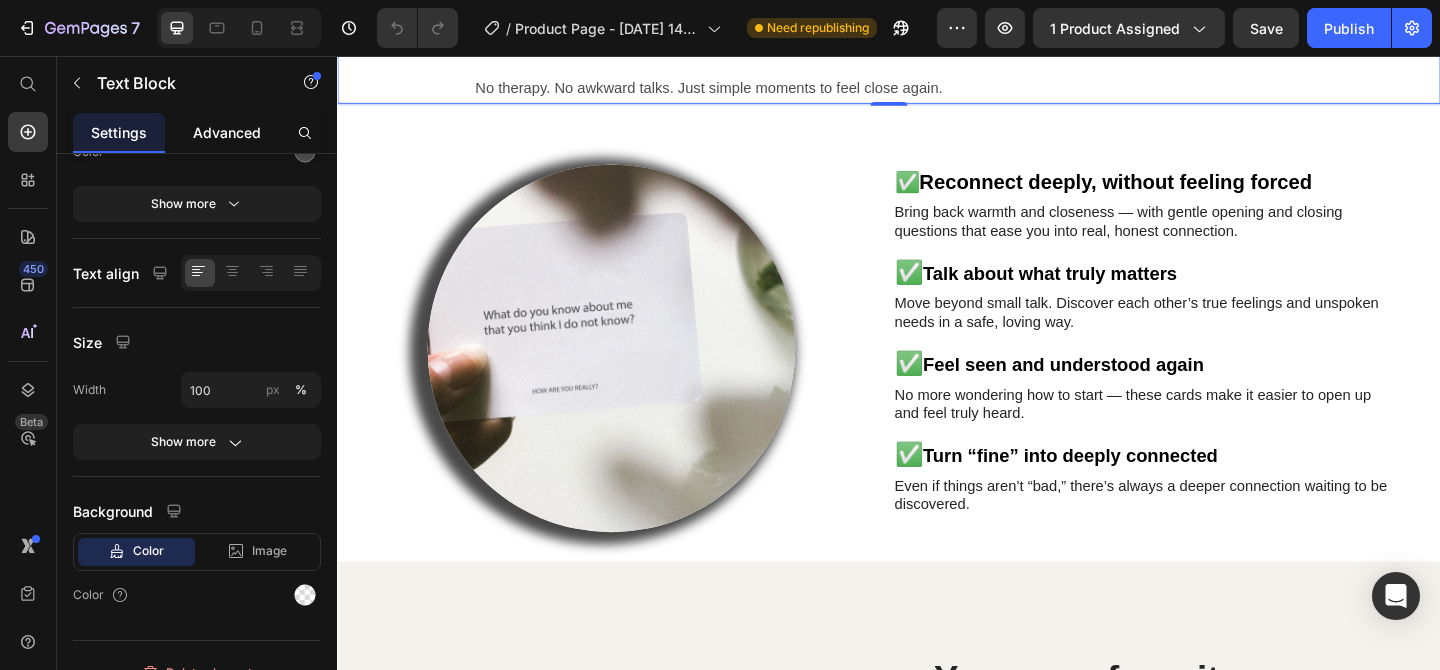 click on "Advanced" at bounding box center (227, 132) 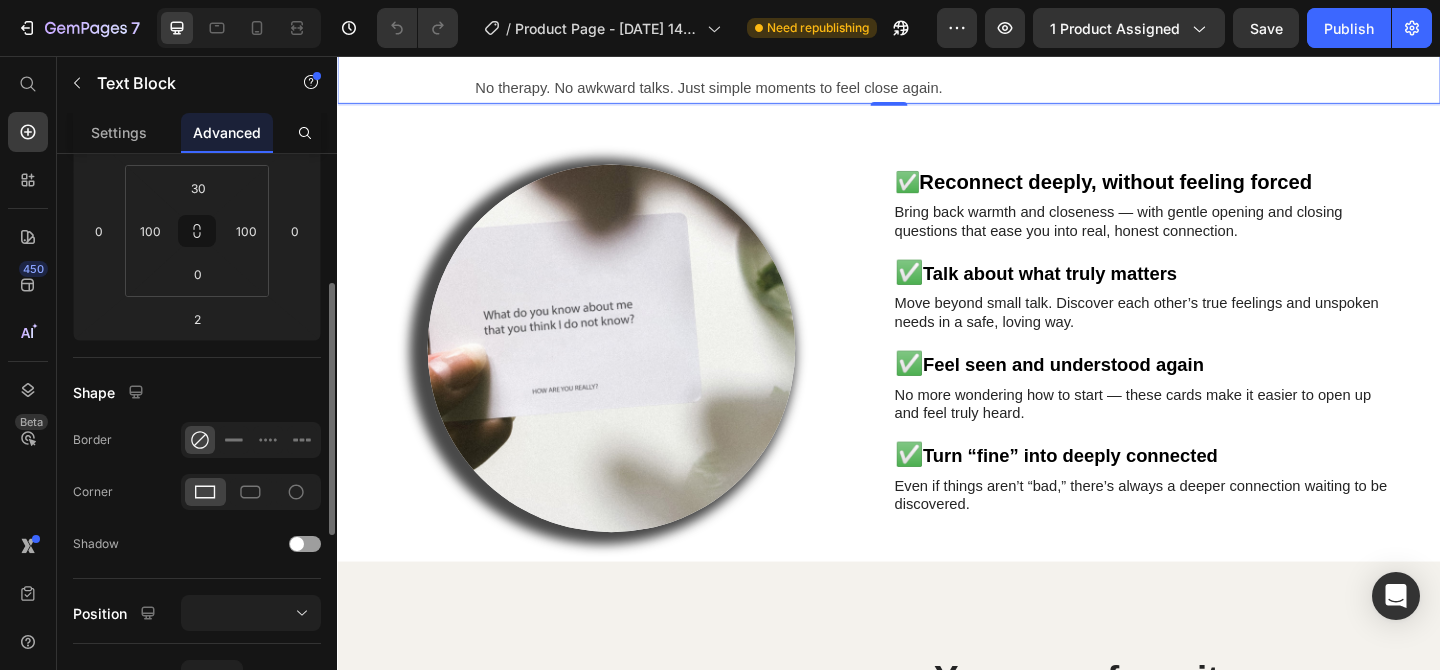 scroll, scrollTop: 0, scrollLeft: 0, axis: both 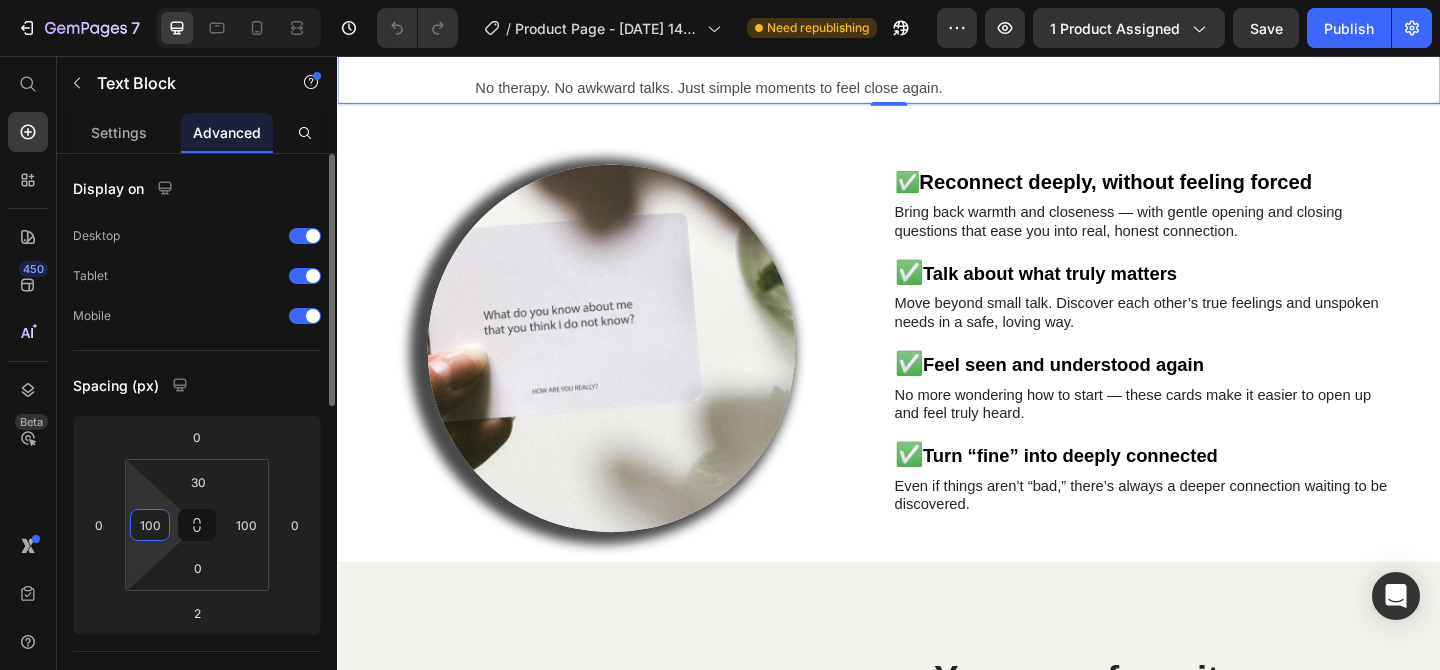 click on "100" at bounding box center (150, 525) 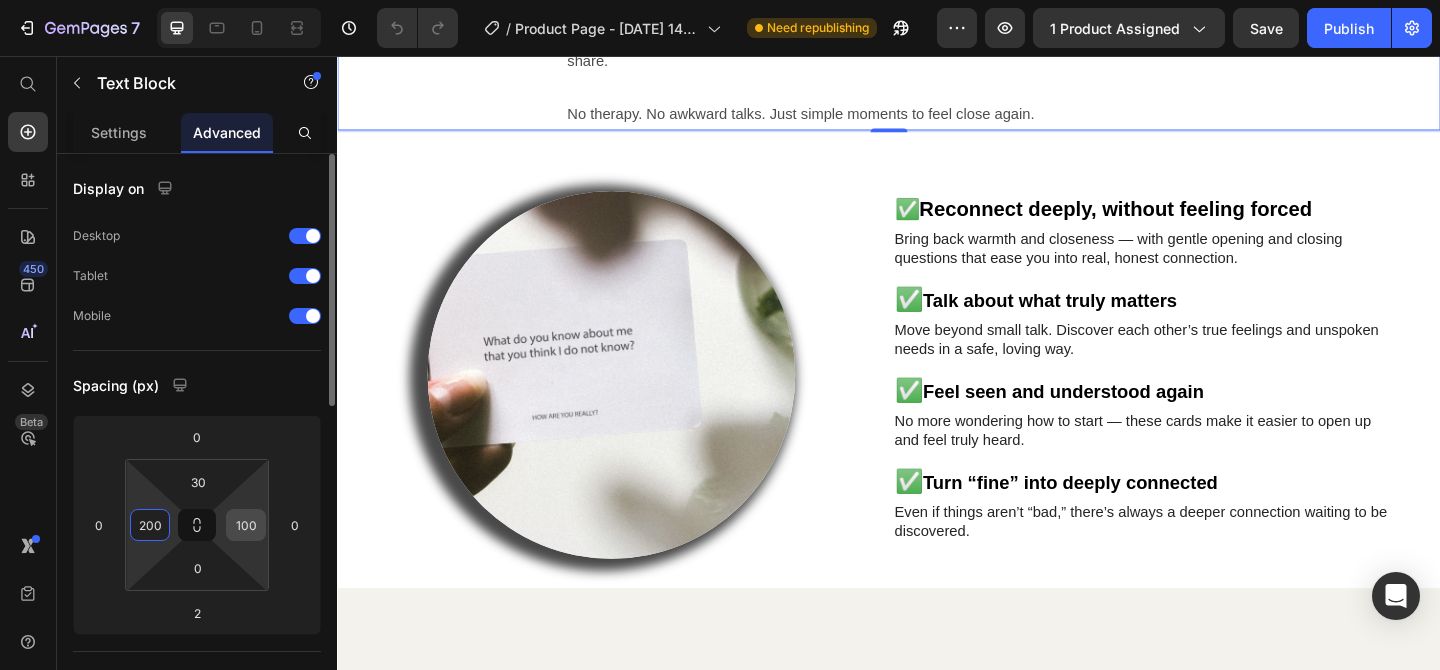 type on "200" 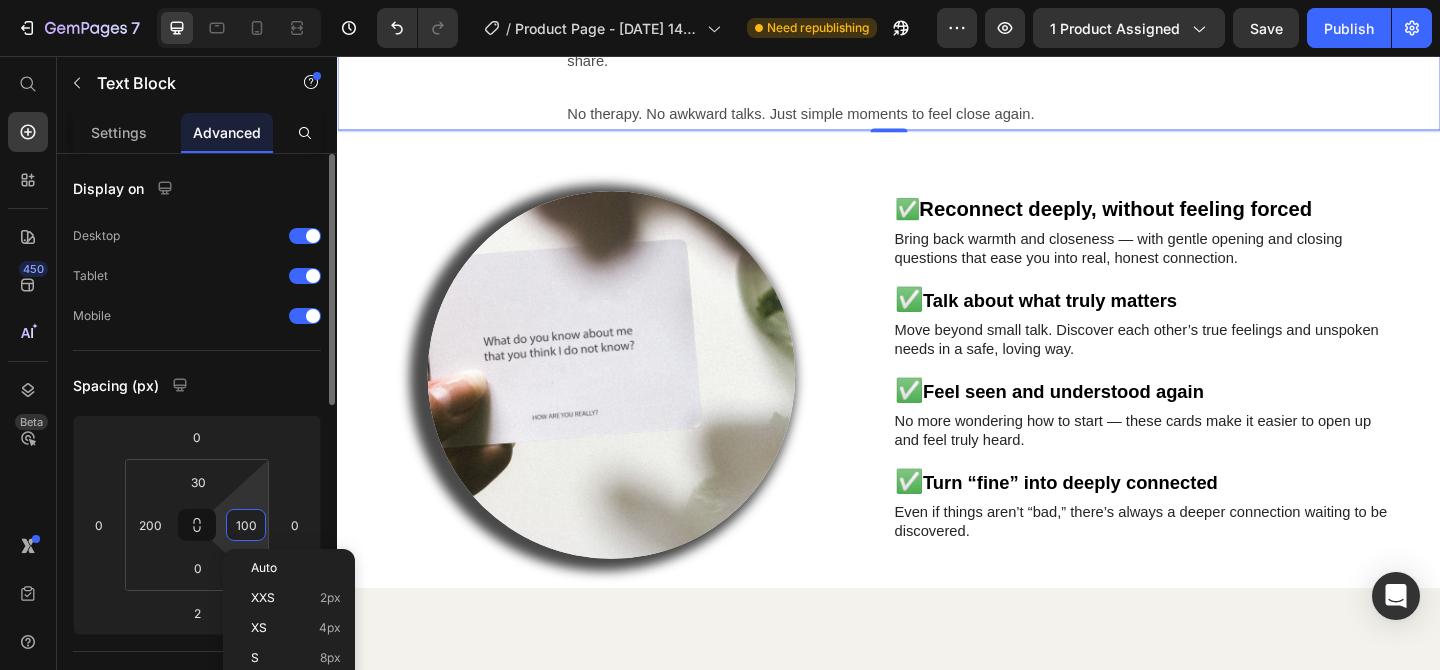 click on "100" at bounding box center [246, 525] 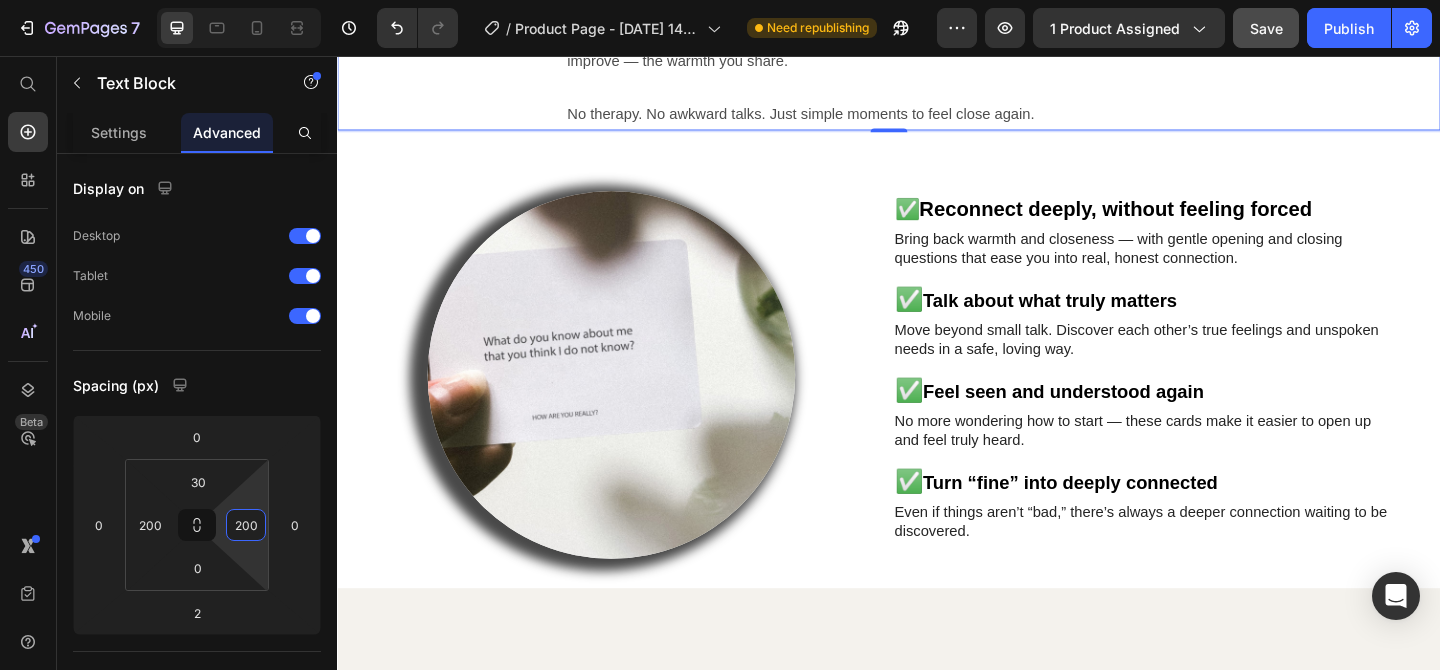 type on "200" 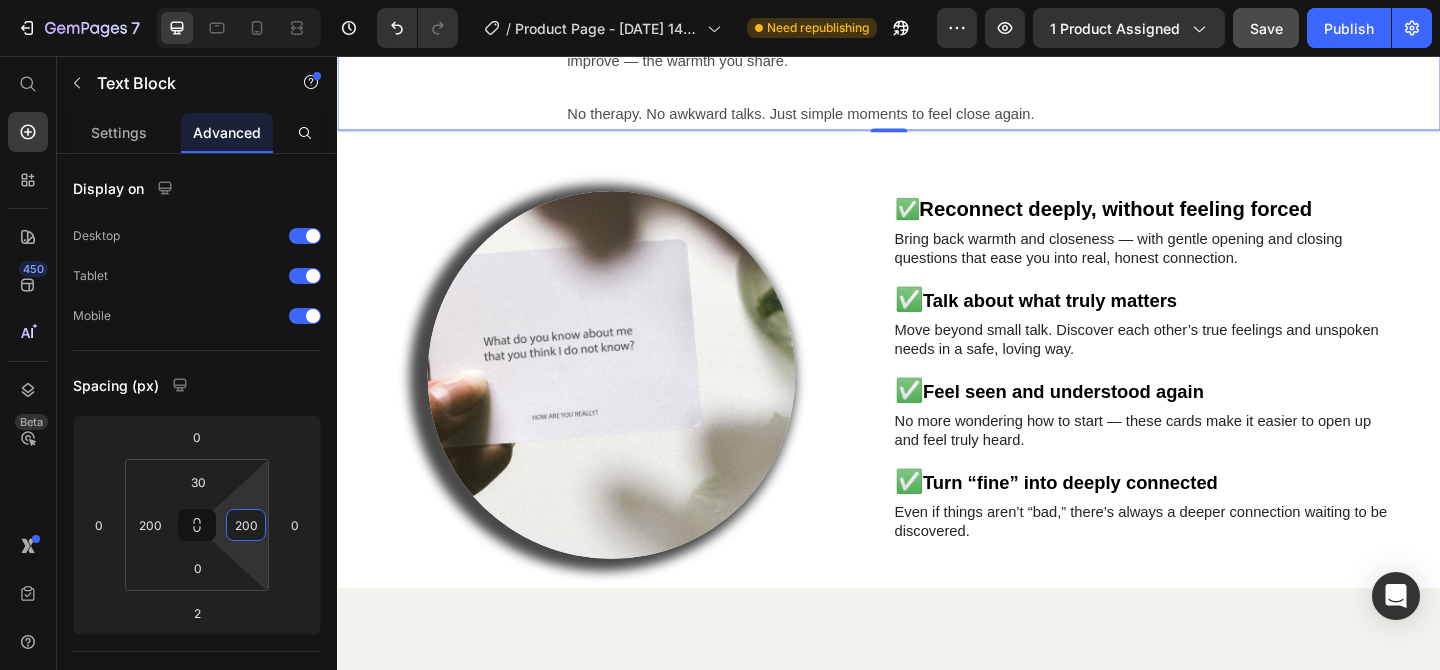 click on "Save" at bounding box center [1266, 28] 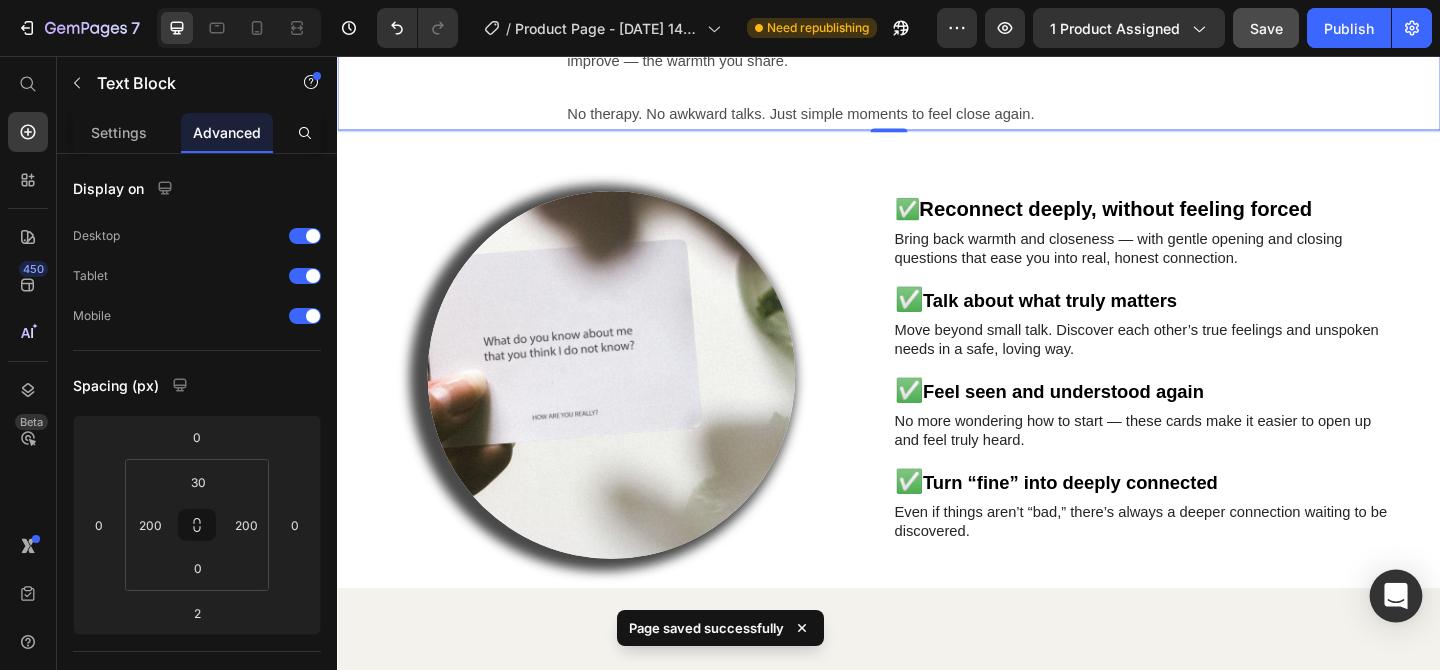 click 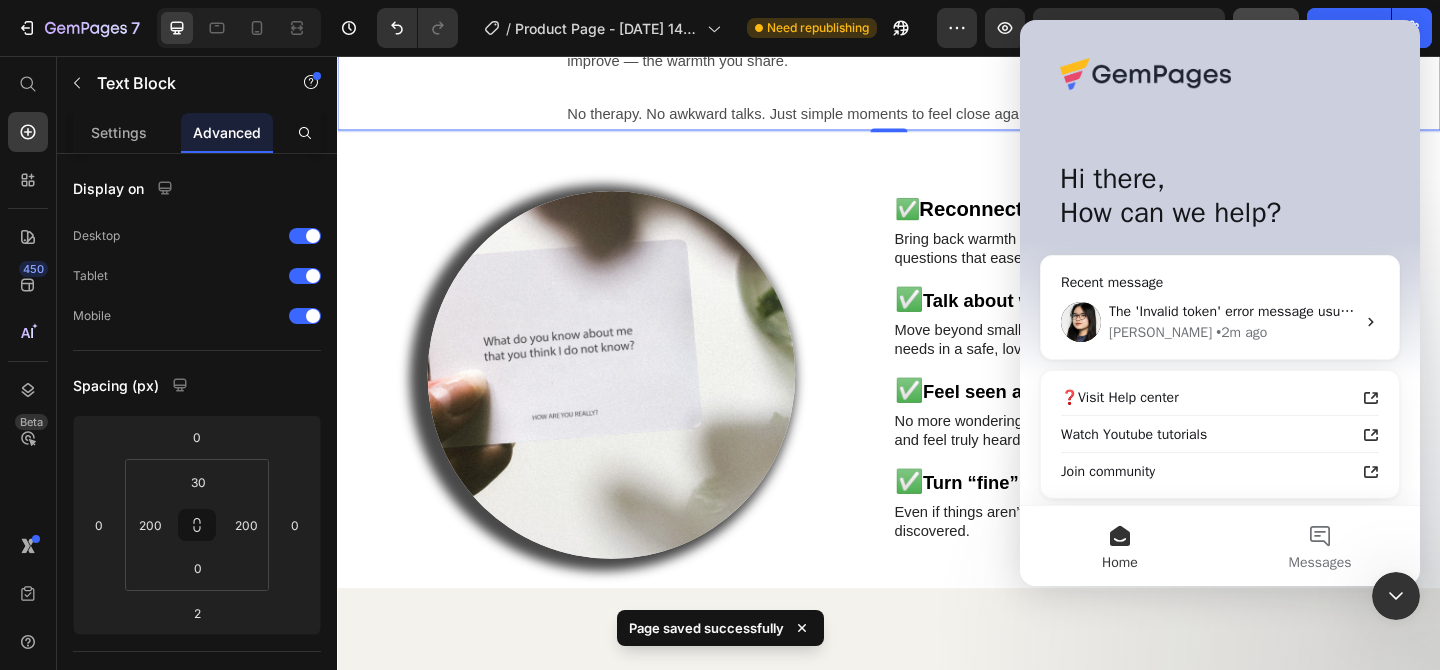 scroll, scrollTop: 0, scrollLeft: 0, axis: both 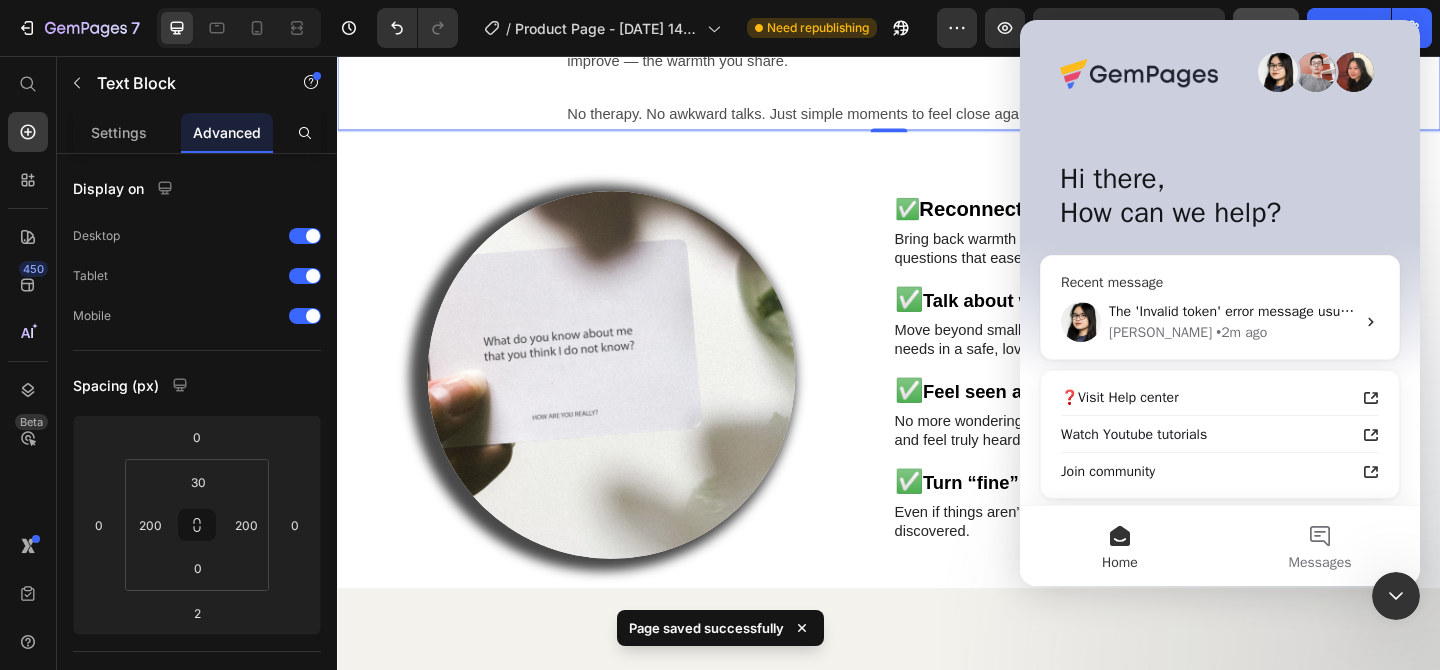 click on "The 'Invalid token' error message usually means that your Shopify login has expired. Can you try going back to Shopify's admin and refreshing the page, then reopening the editor again?" at bounding box center (1232, 311) 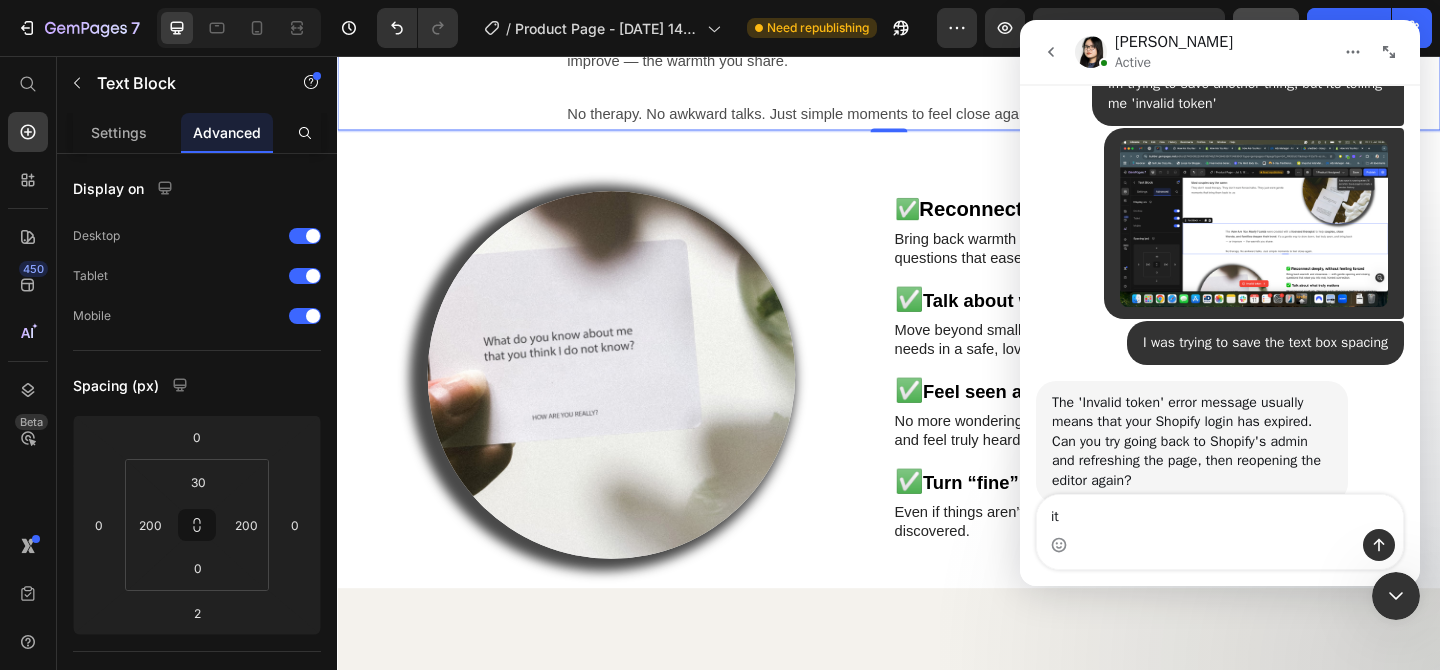 scroll, scrollTop: 3135, scrollLeft: 0, axis: vertical 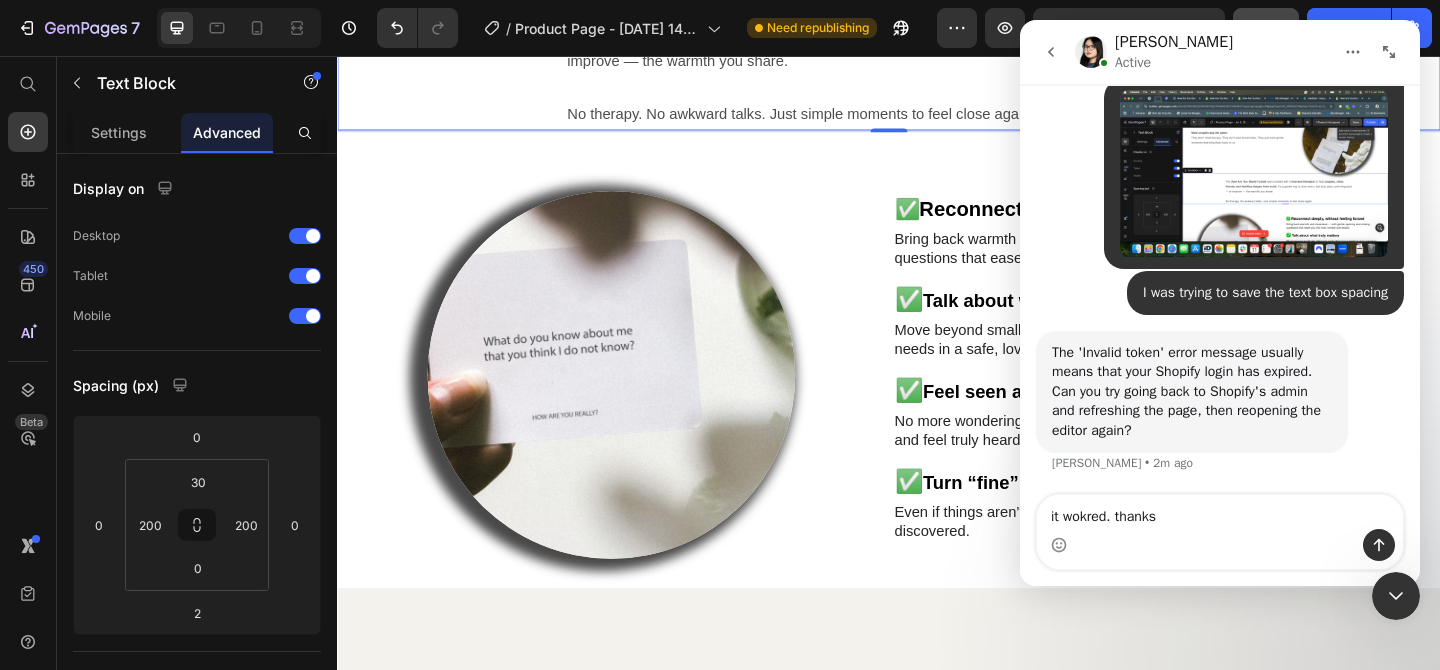type on "it wokred. thanks!" 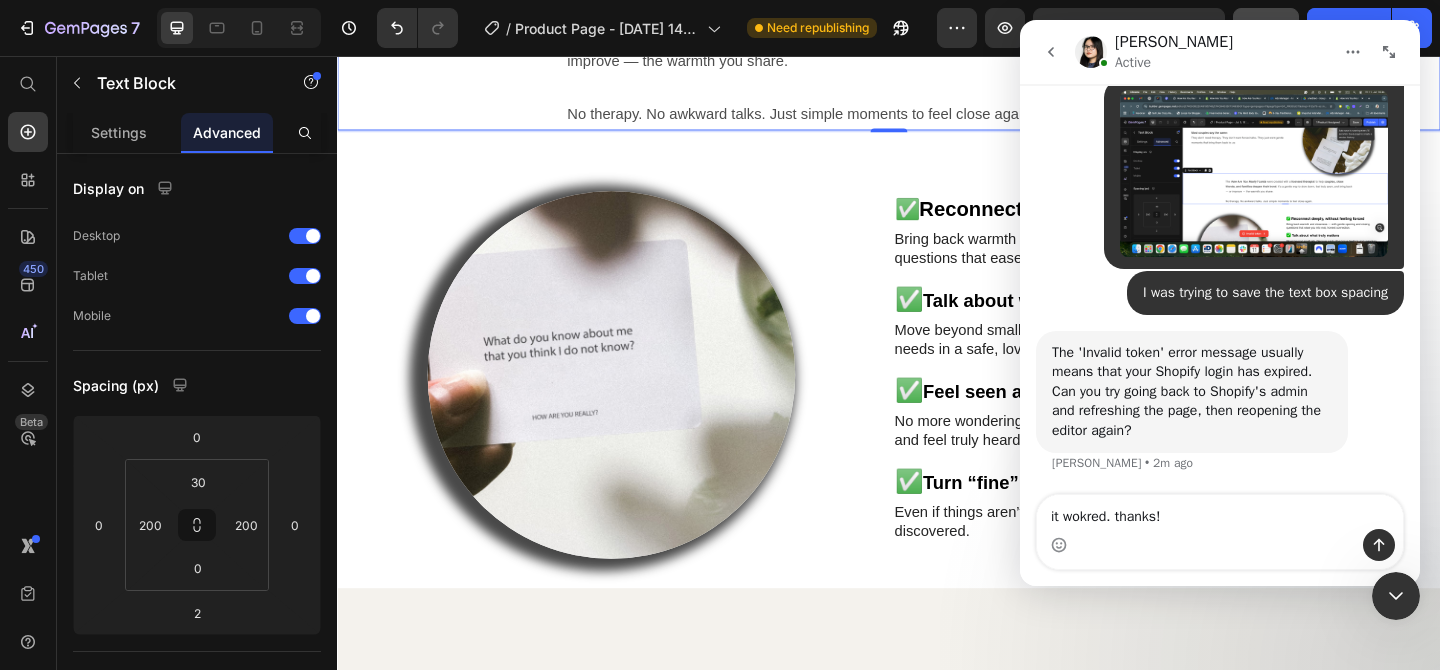 type 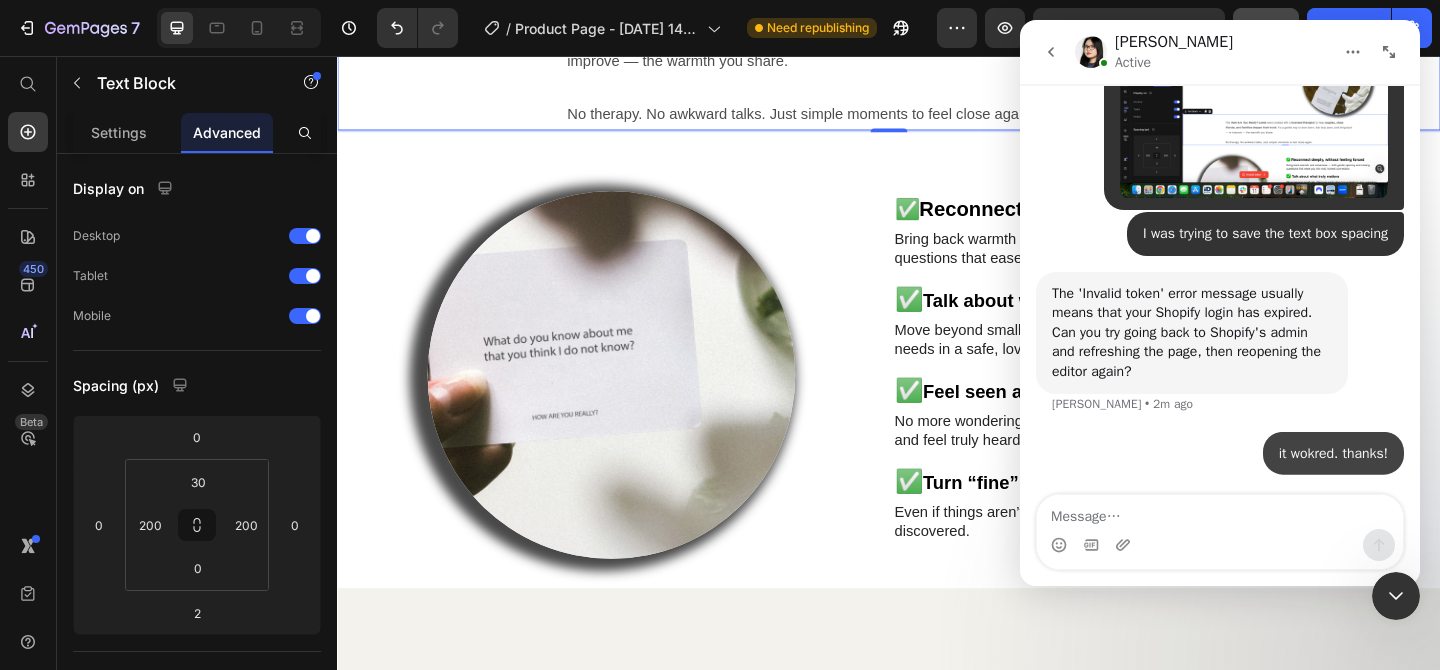 scroll, scrollTop: 3195, scrollLeft: 0, axis: vertical 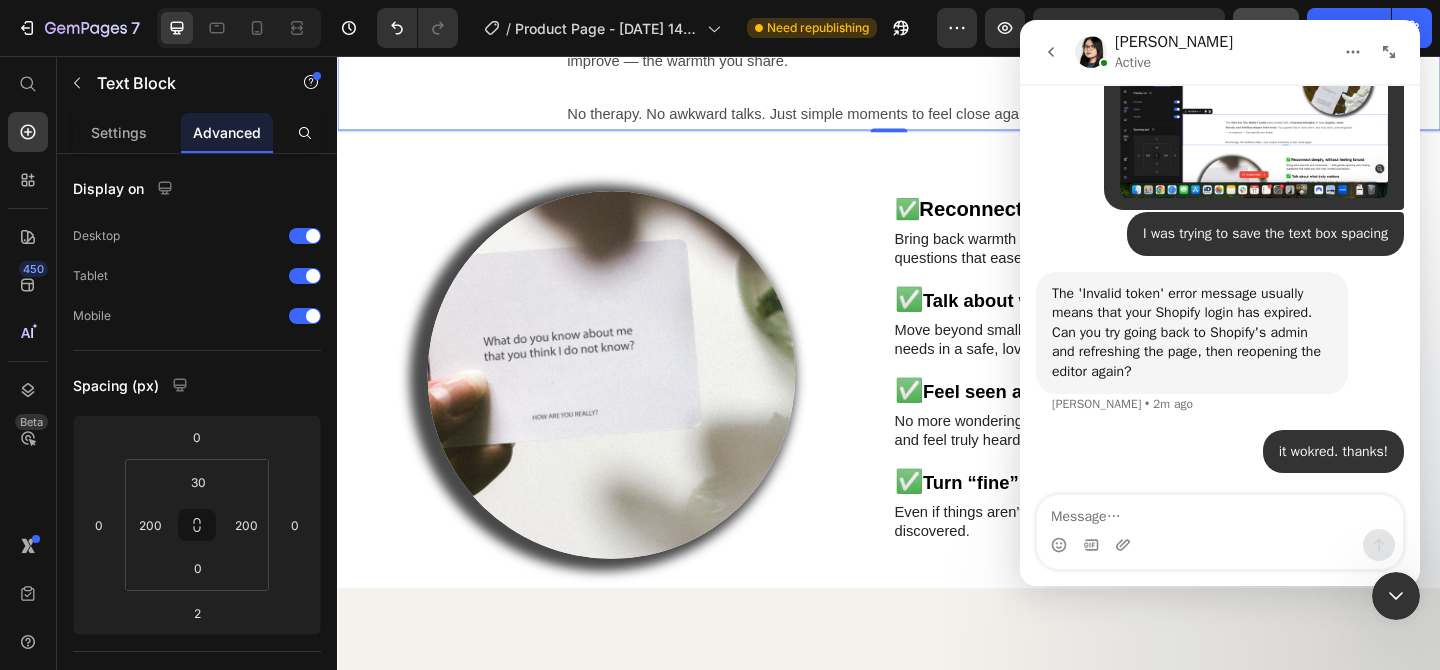 click 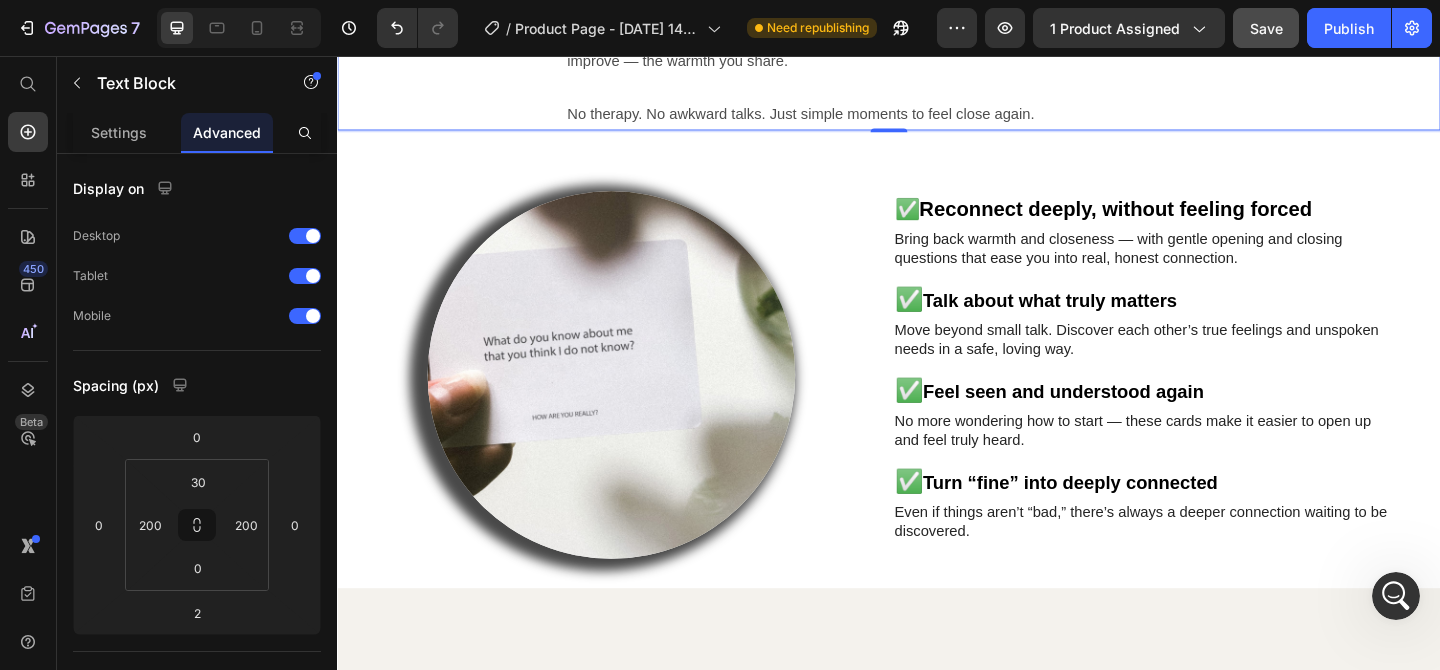 scroll, scrollTop: 0, scrollLeft: 0, axis: both 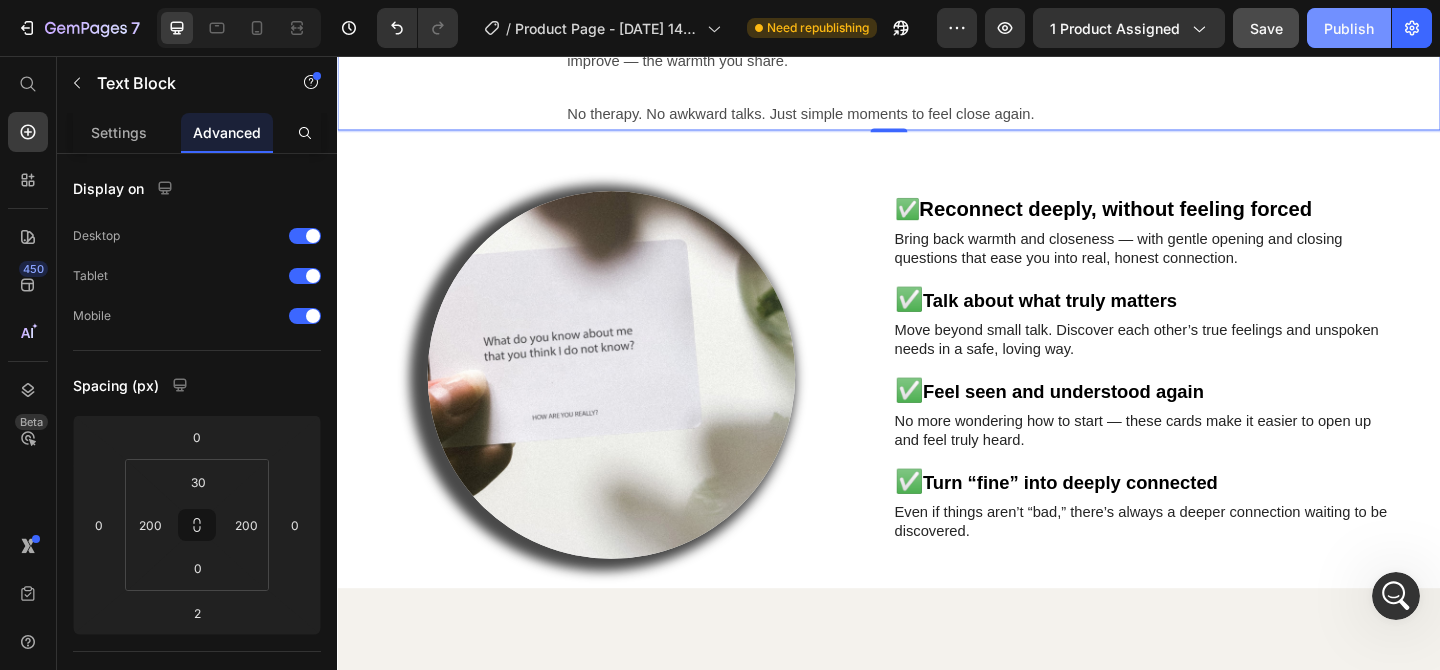 click on "Publish" 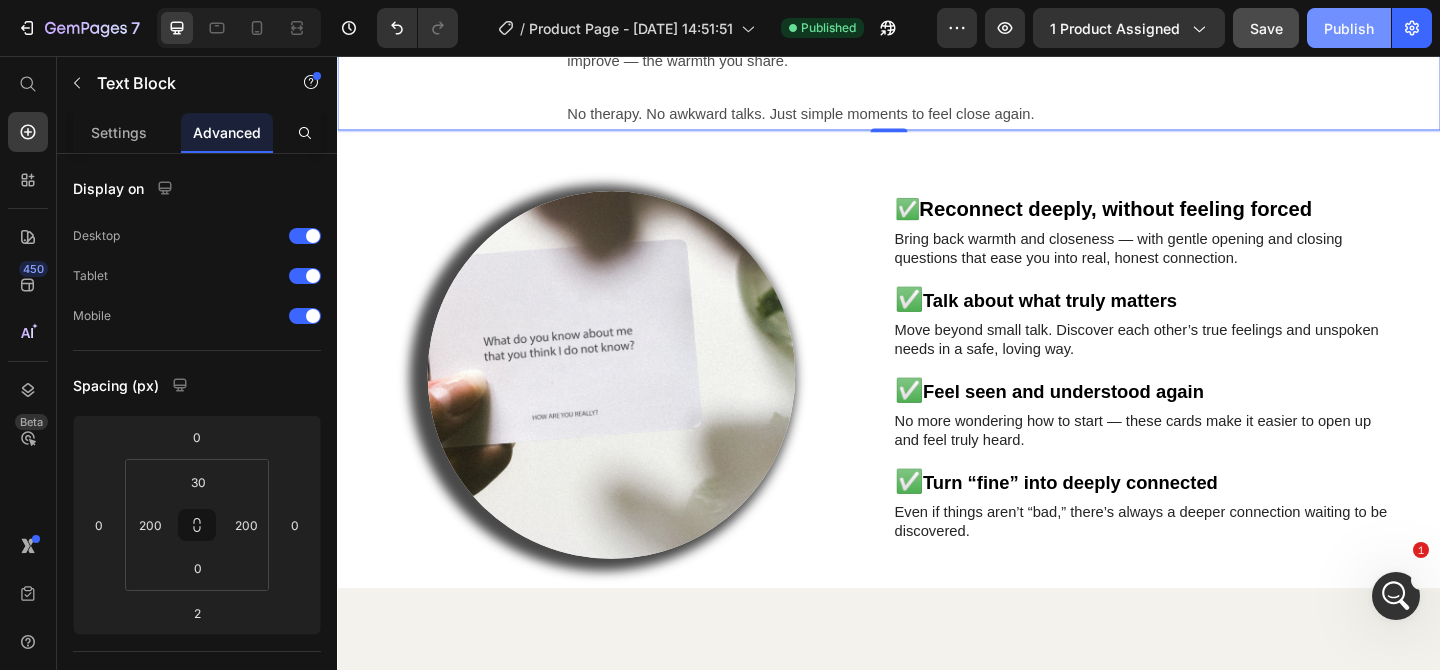 scroll, scrollTop: 3272, scrollLeft: 0, axis: vertical 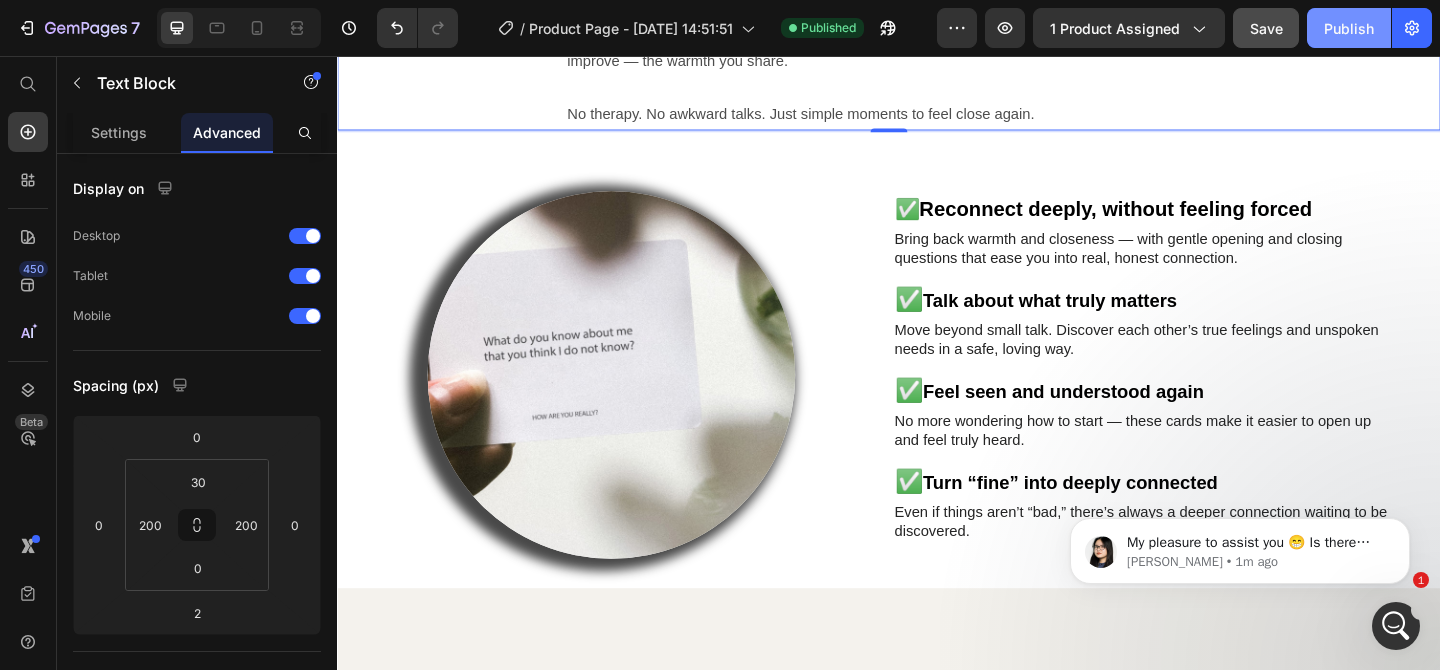 click on "Publish" at bounding box center [1349, 28] 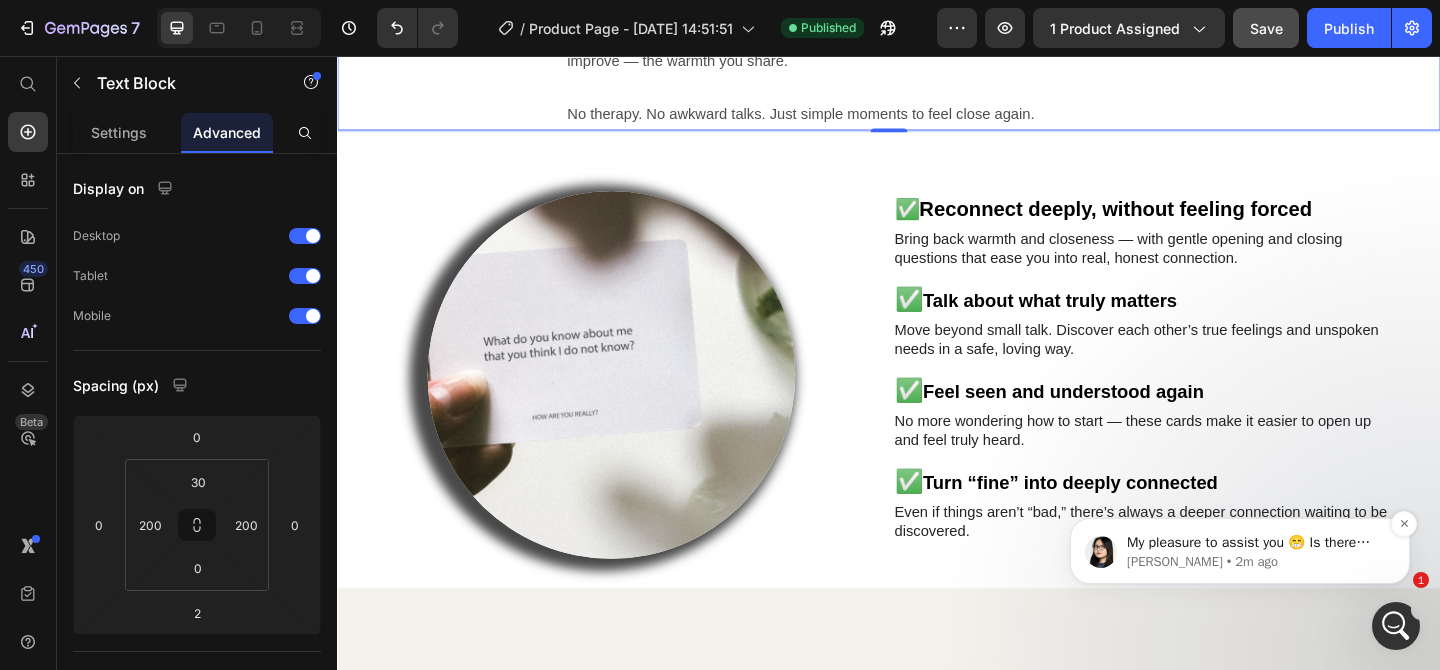 click on "Pauline • 2m ago" at bounding box center (1256, 562) 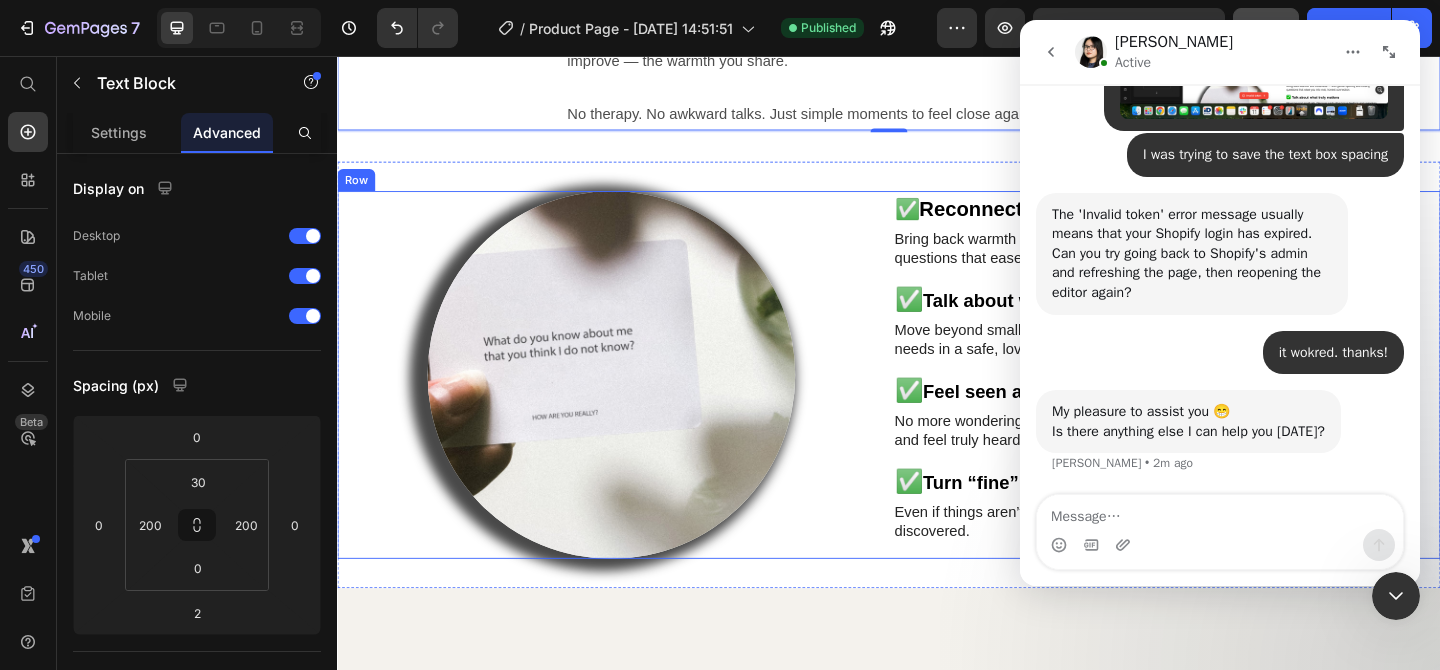 scroll, scrollTop: 0, scrollLeft: 0, axis: both 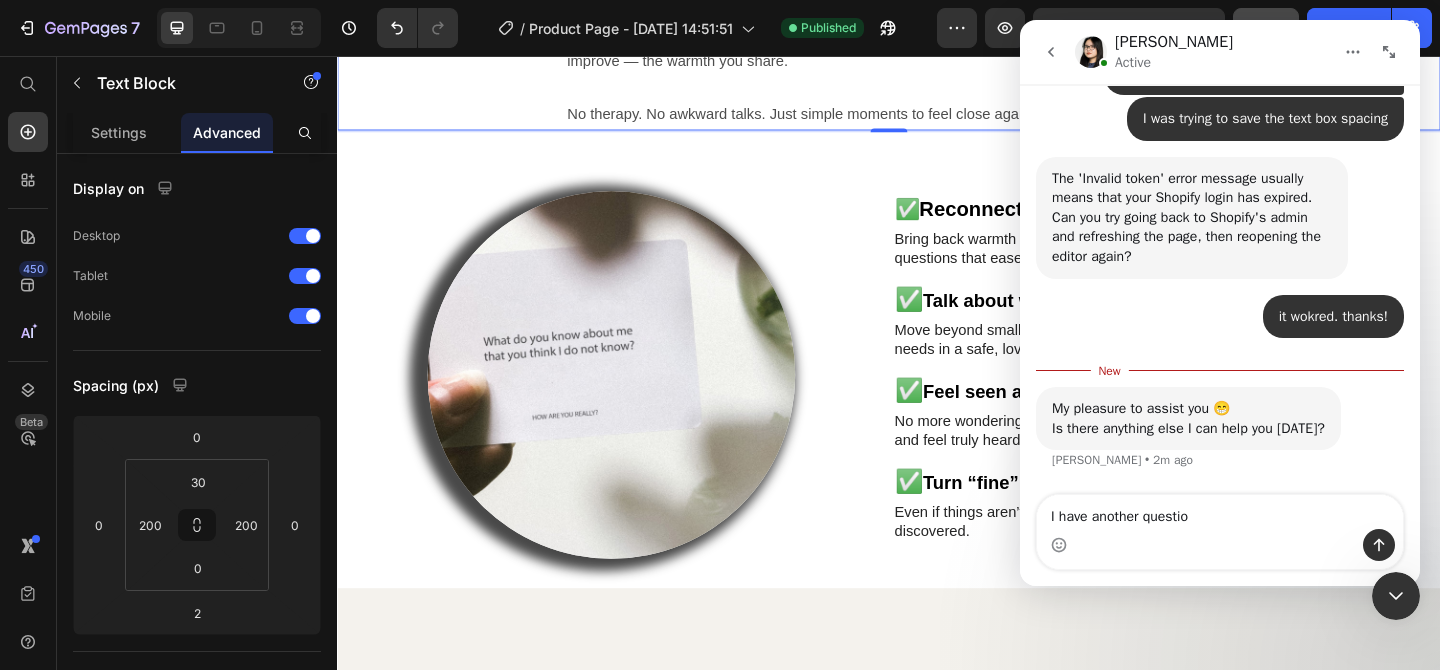 type on "I have another question" 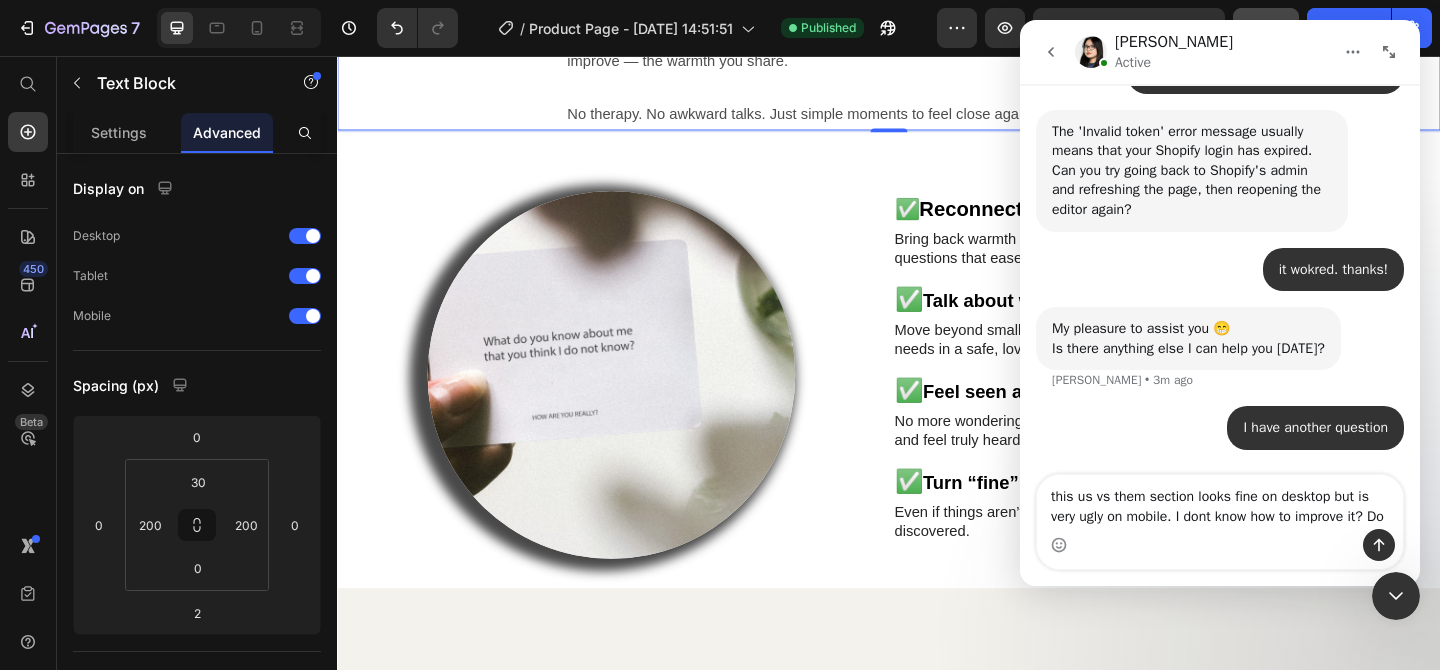 scroll, scrollTop: 3374, scrollLeft: 0, axis: vertical 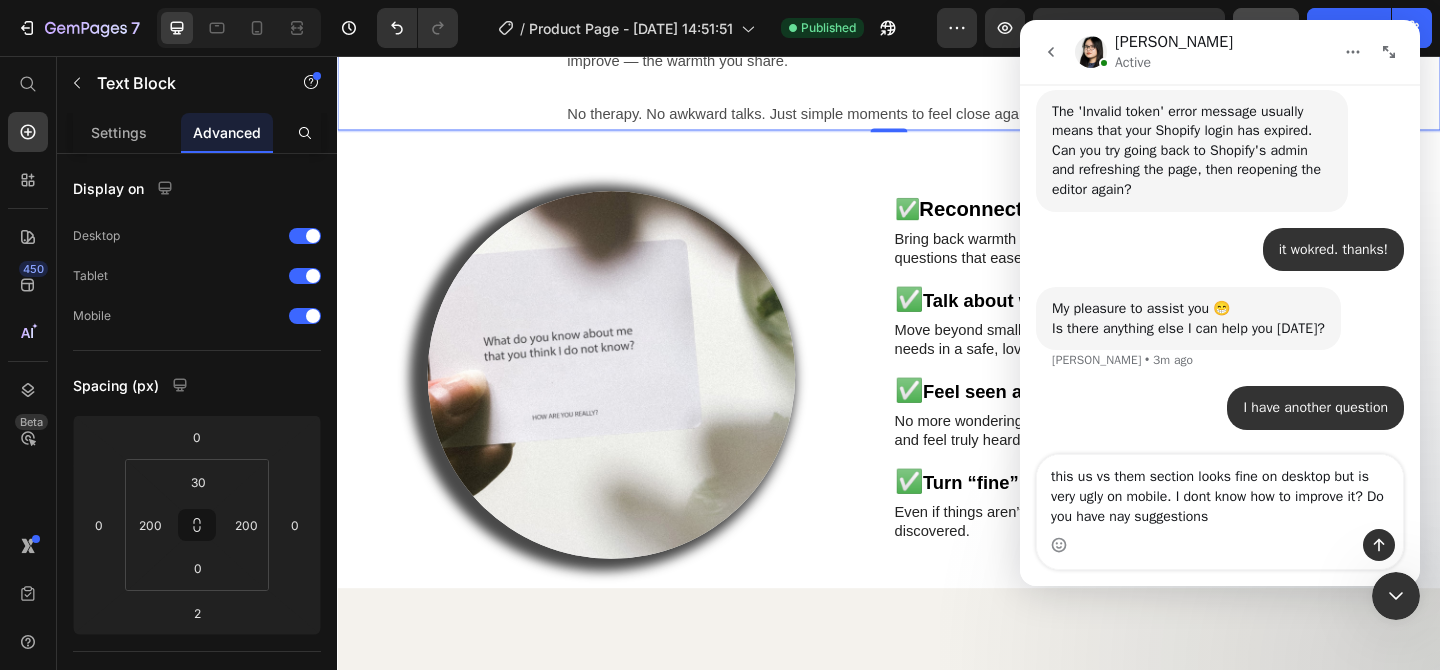 type on "this us vs them section looks fine on desktop but is very ugly on mobile. I dont know how to improve it? Do you have nay suggestions?" 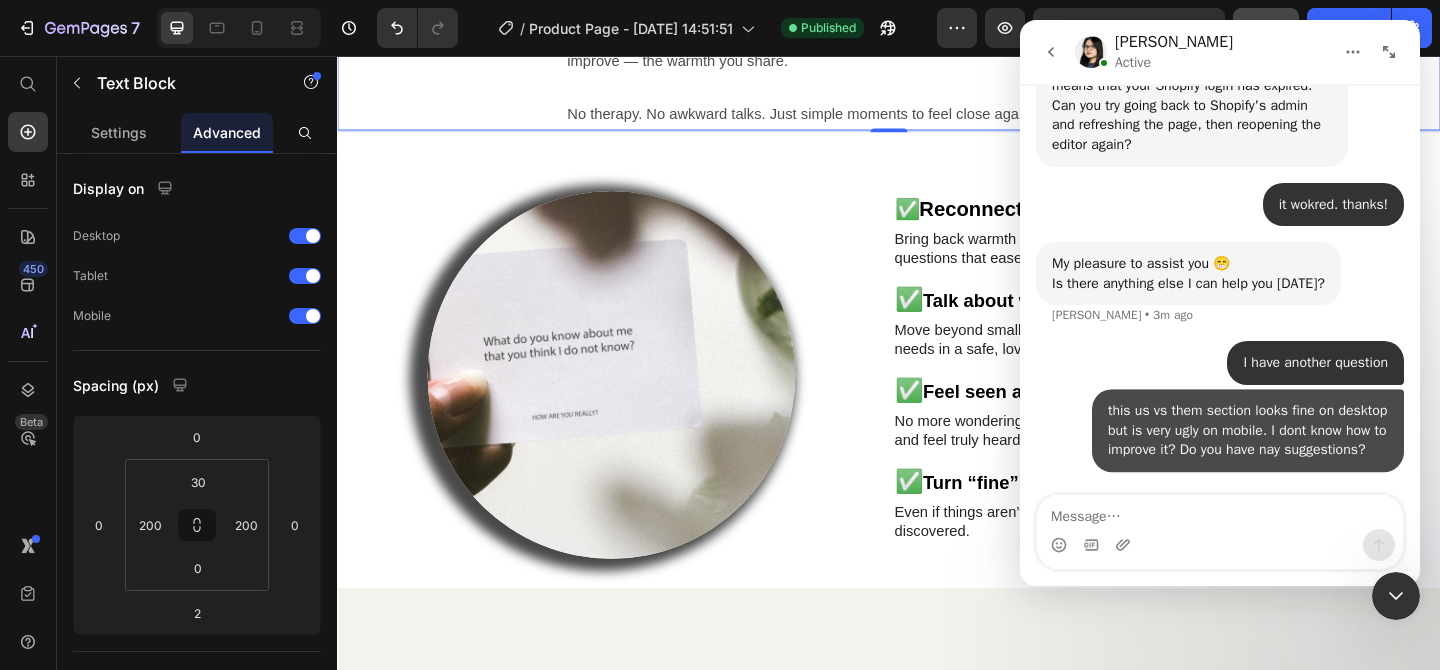 scroll, scrollTop: 3438, scrollLeft: 0, axis: vertical 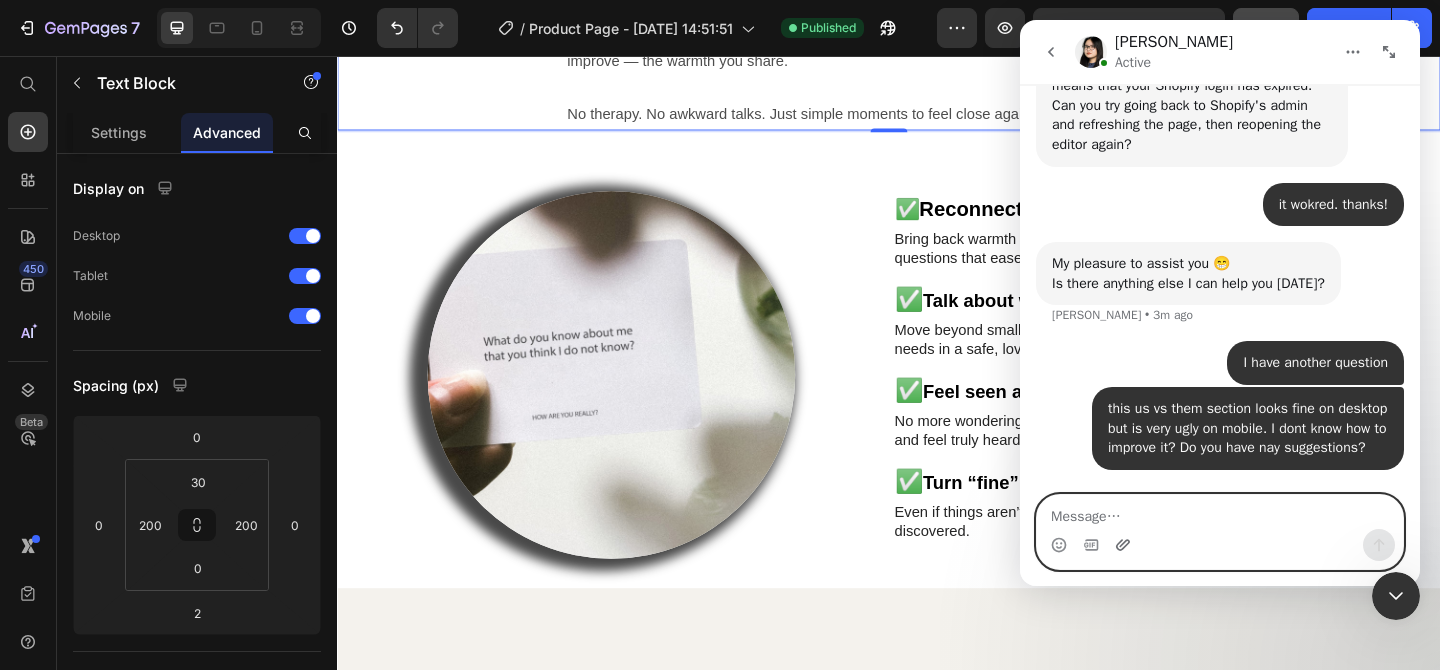 click 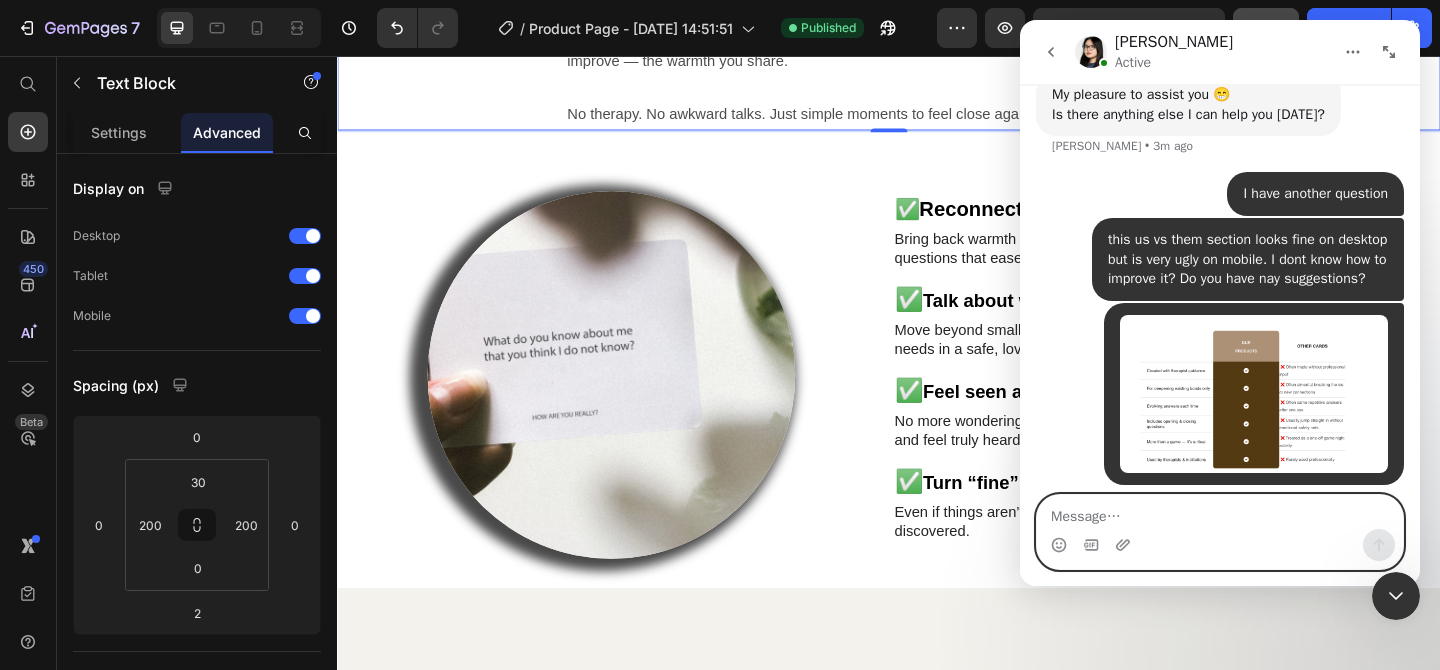 scroll, scrollTop: 3622, scrollLeft: 0, axis: vertical 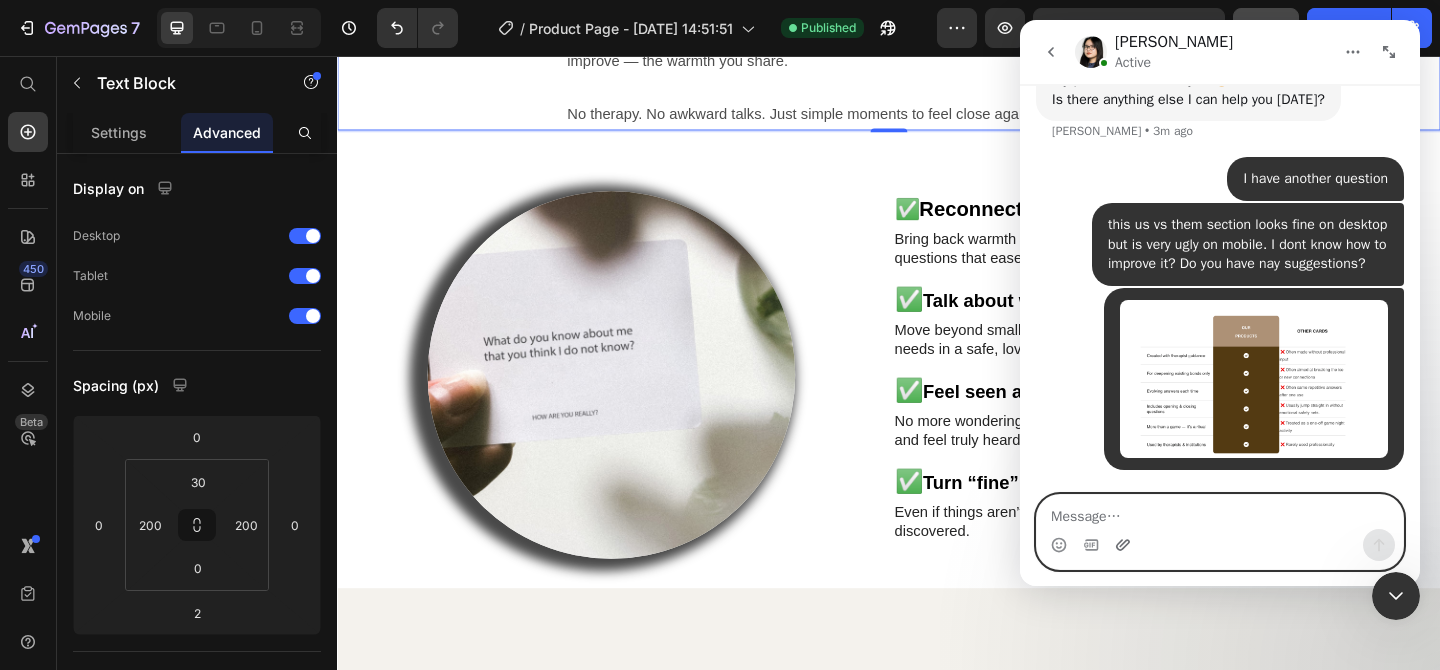 click 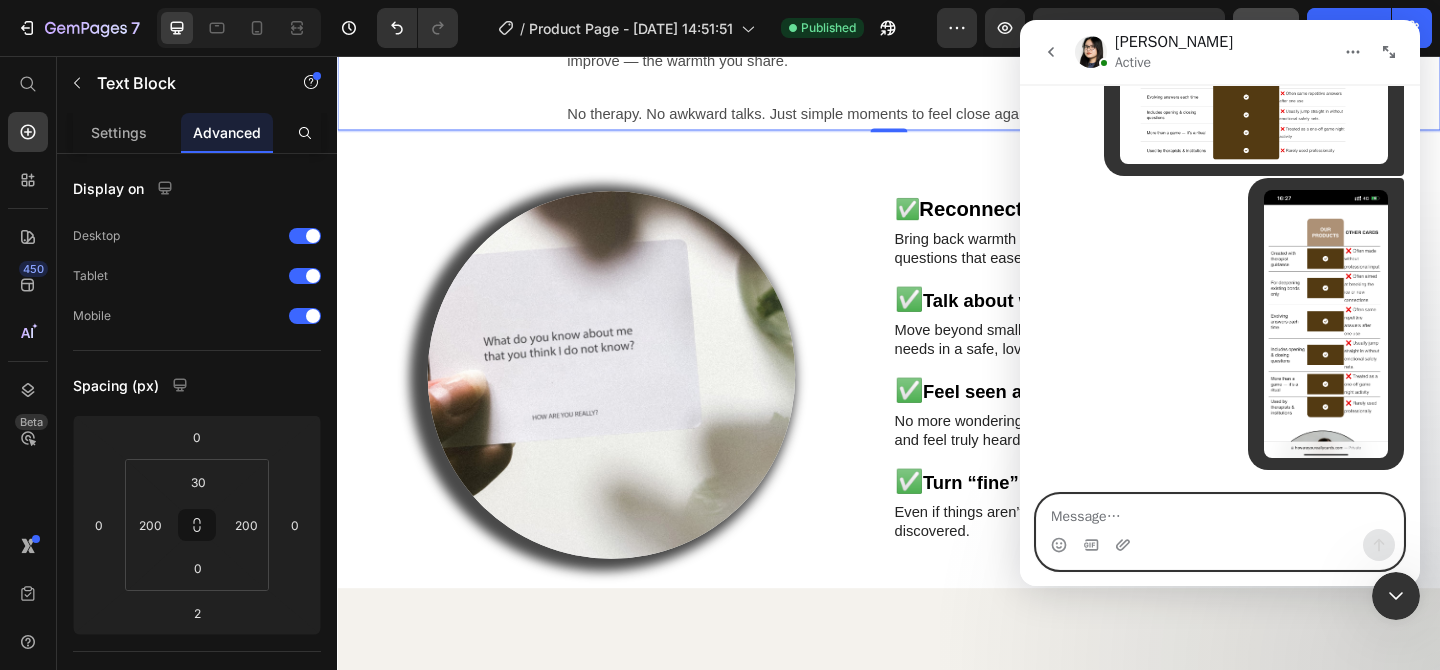 scroll, scrollTop: 3900, scrollLeft: 0, axis: vertical 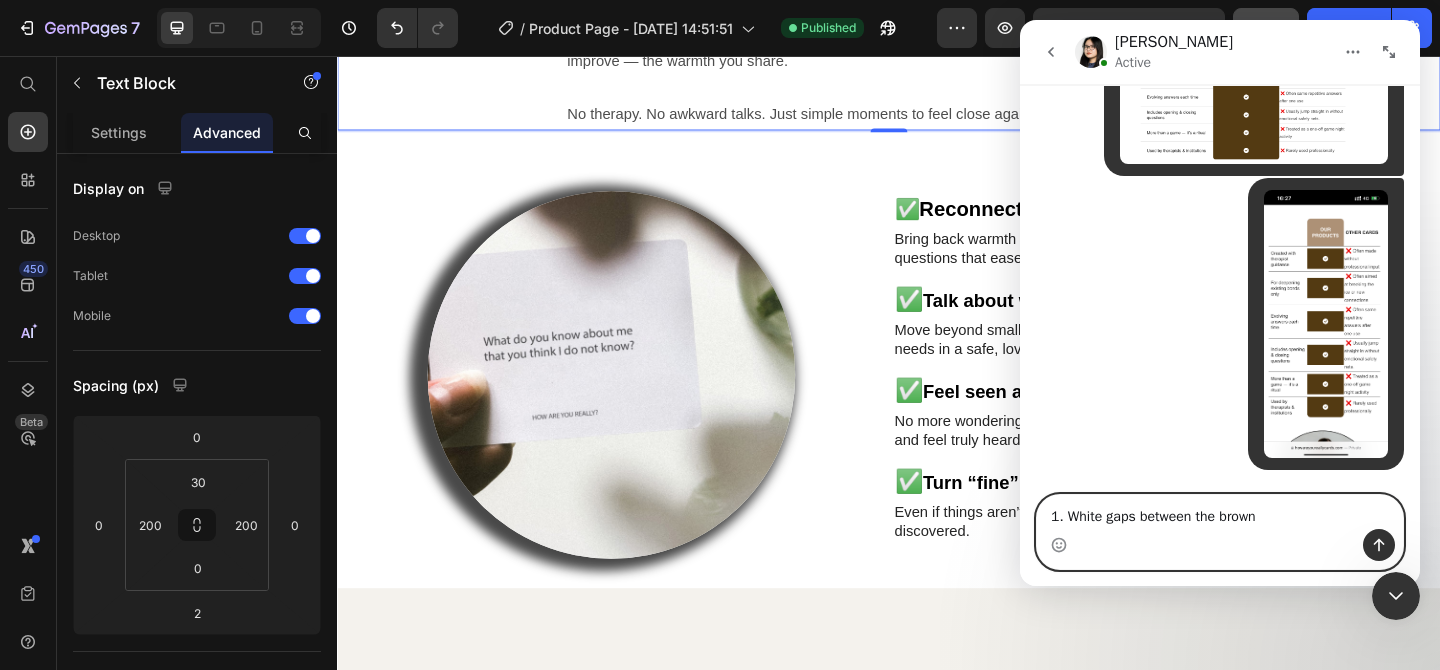 click on "1. White gaps between the brown" at bounding box center (1220, 512) 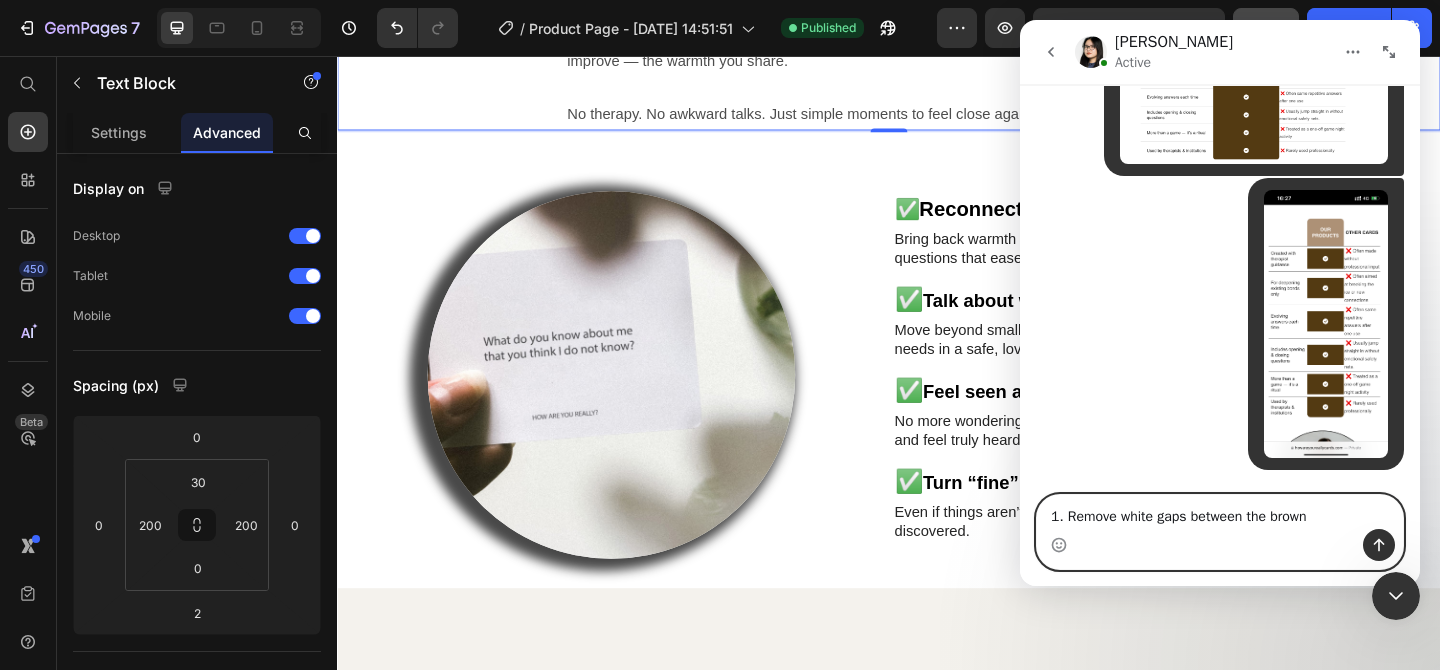 click on "1. Remove white gaps between the brown" at bounding box center [1220, 512] 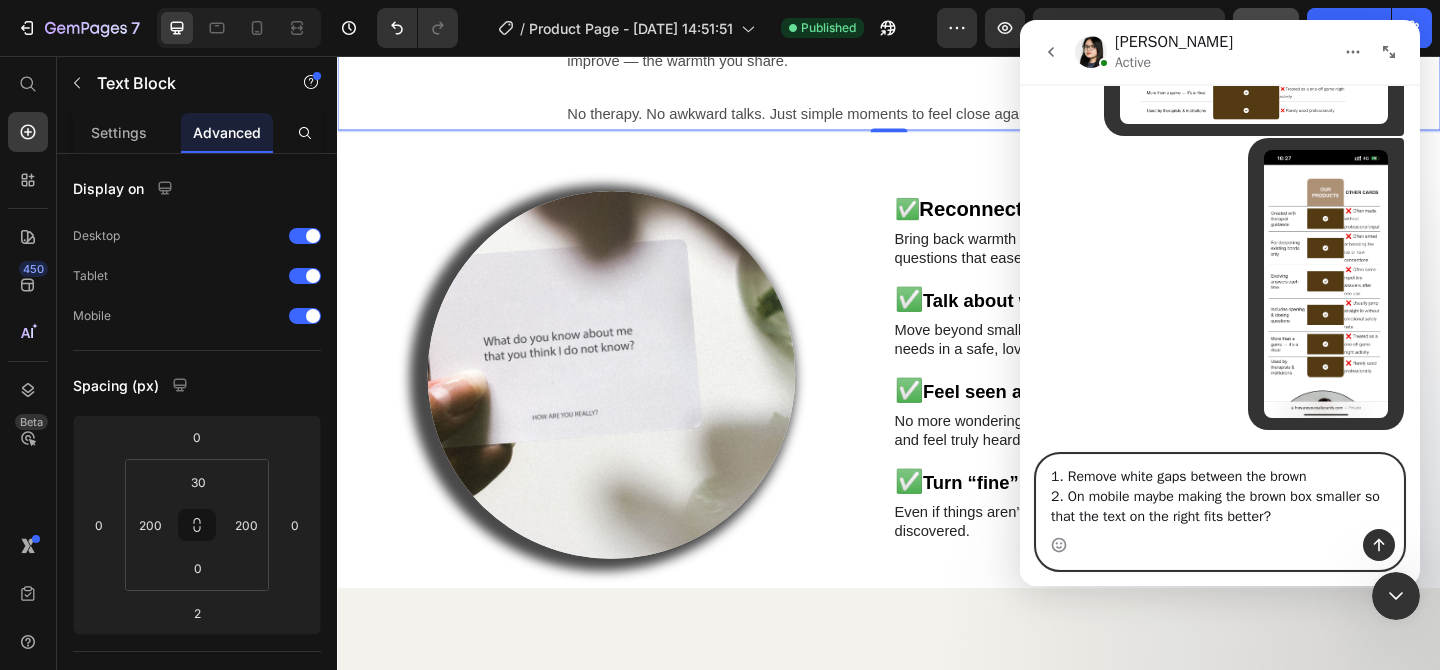 scroll, scrollTop: 3996, scrollLeft: 0, axis: vertical 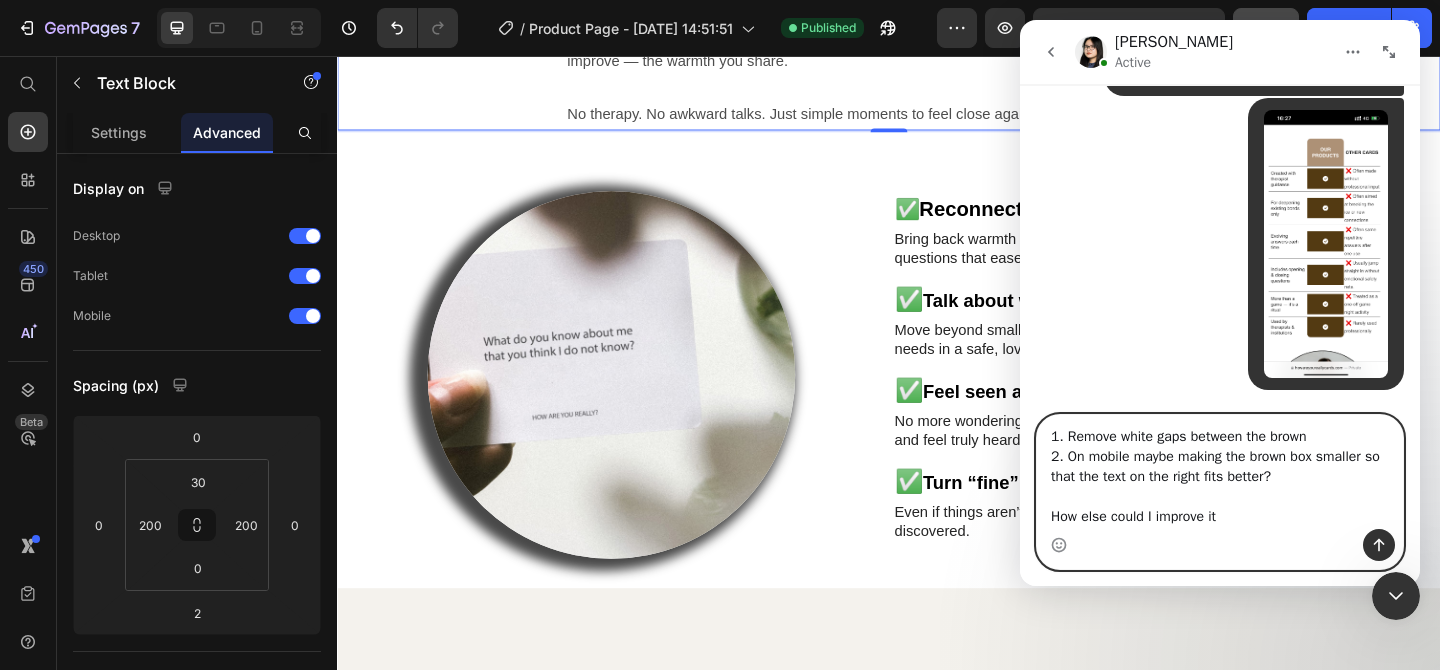 type on "1. Remove white gaps between the brown
2. On mobile maybe making the brown box smaller so that the text on the right fits better?
How else could I improve it?" 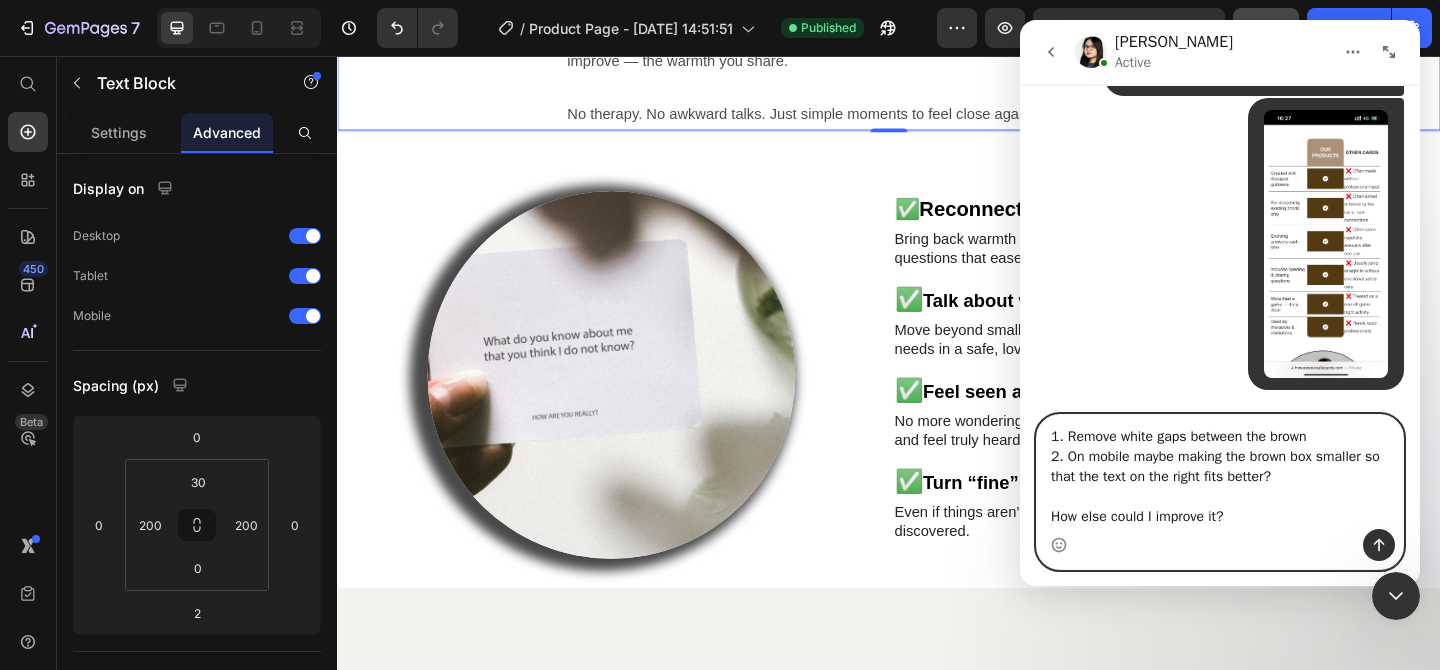 type 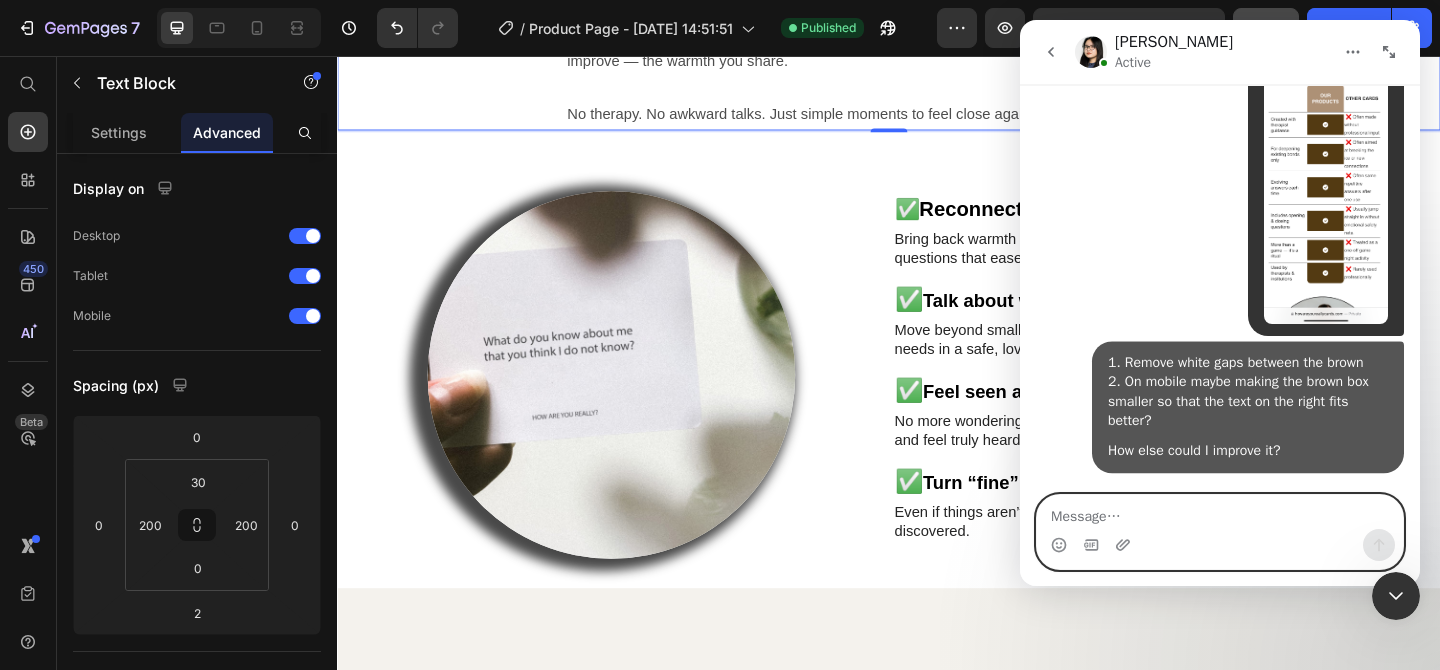 scroll, scrollTop: 4050, scrollLeft: 0, axis: vertical 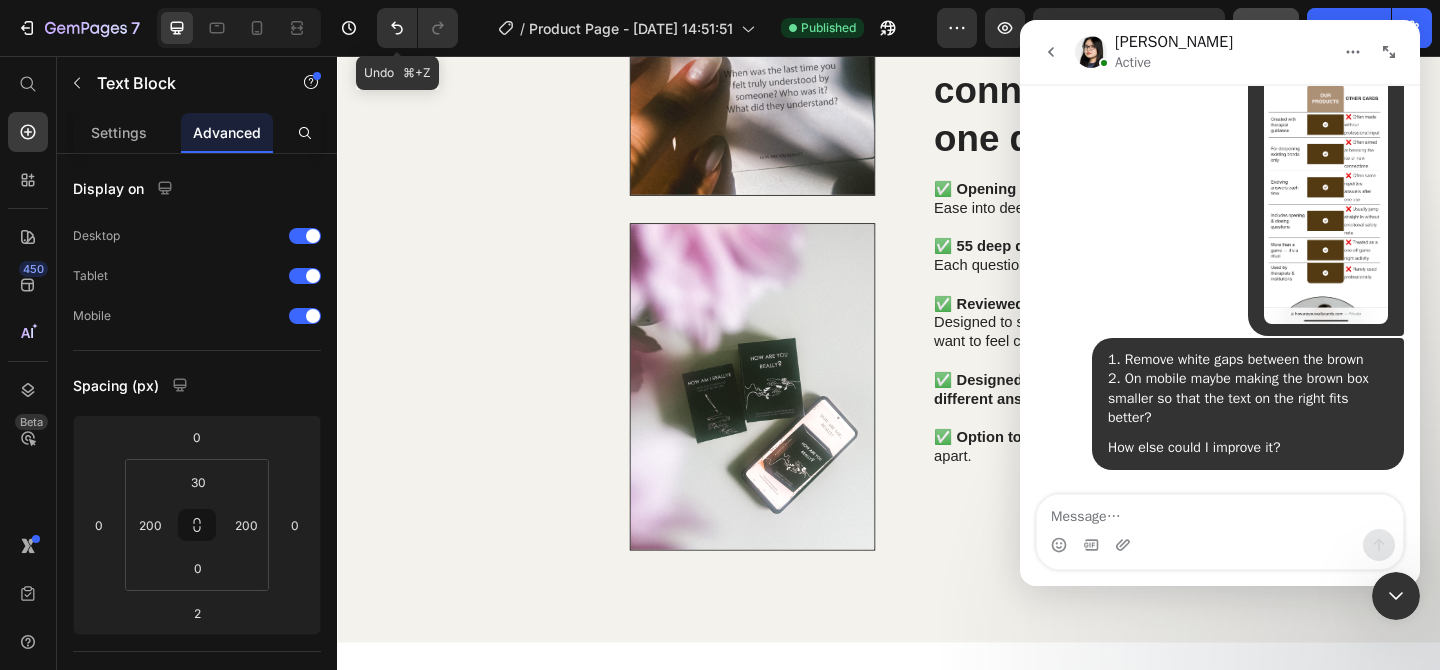 click 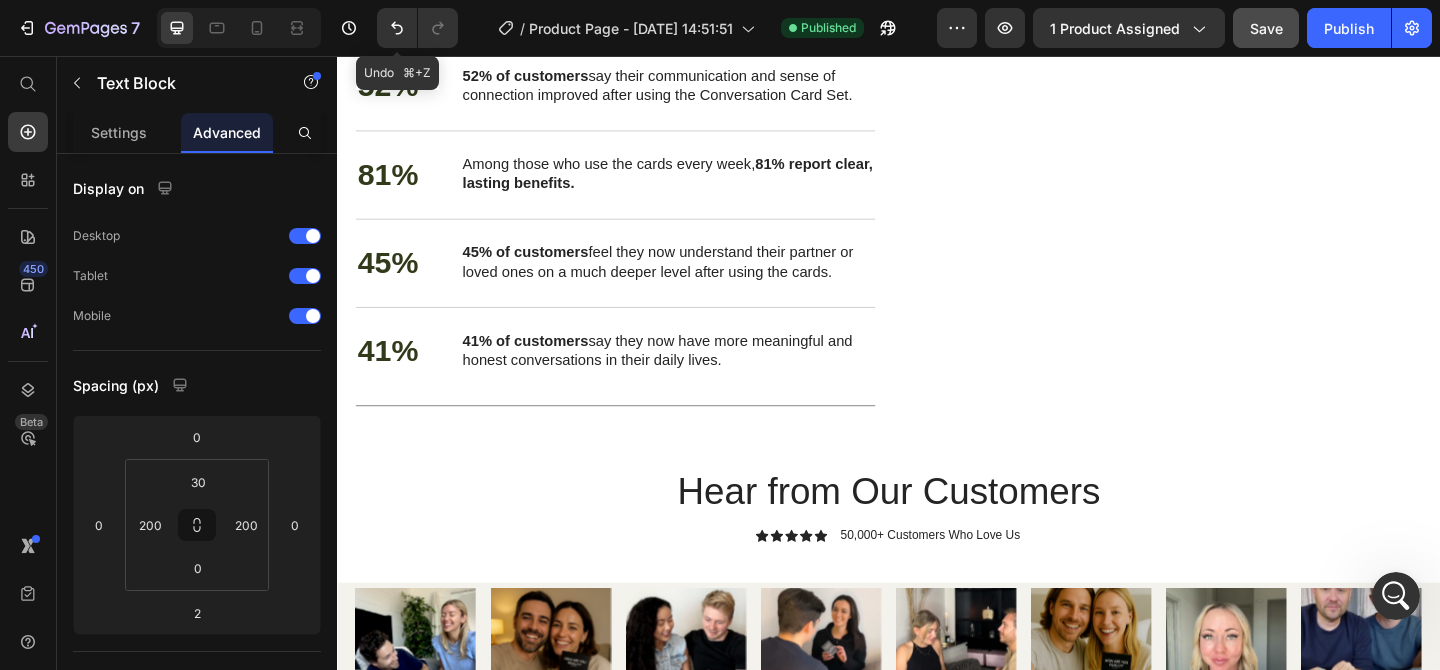 scroll, scrollTop: 5003, scrollLeft: 0, axis: vertical 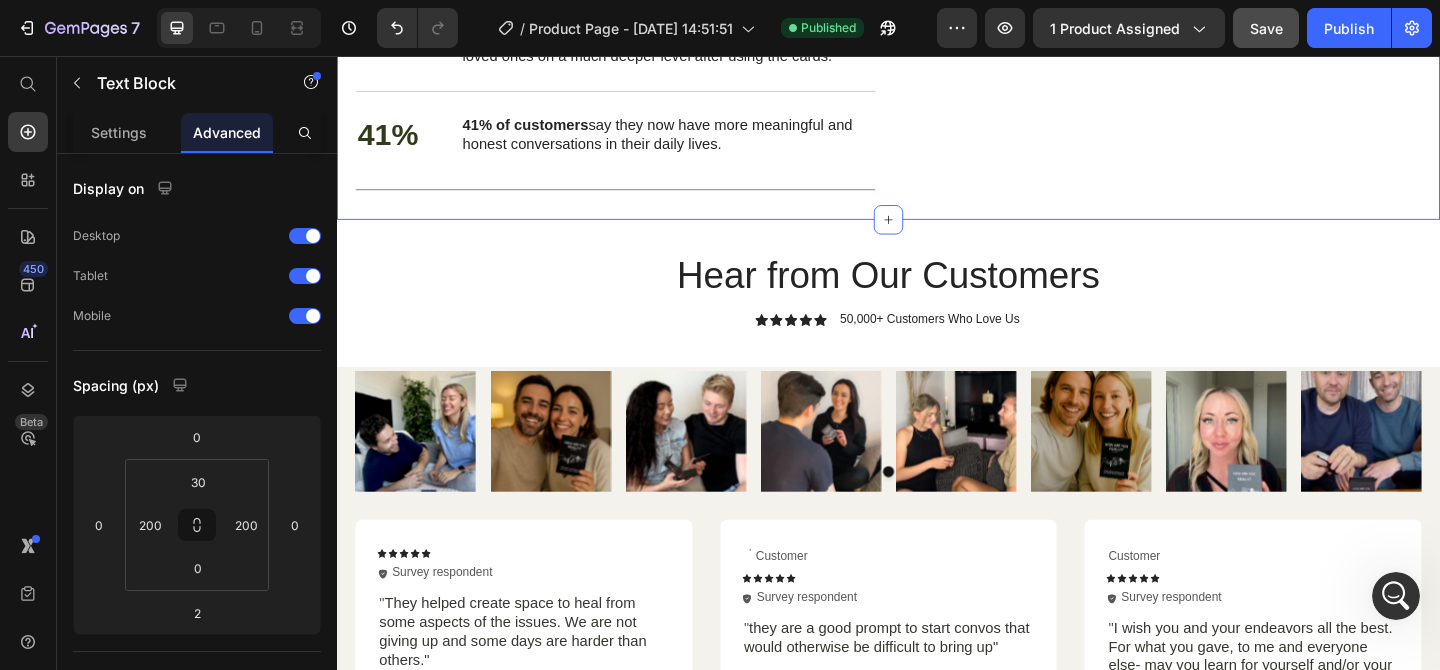 click on "Image                Title Line Real Results from 300+ Customers (Survey) Heading We conducted a detailed survey with over 300 of our customers to understand the real impact of How Are You Really? products. Here are just a few of the powerful, positive results   they shared with us. Text Block Row 52% Text Block 52% of customers  say their communication and sense of connection improved after using the Conversation Card Set. Text Block Row 81% Text Block Among those who use the cards every week,  81% report clear, lasting benefits. Text Block Row 45% Text Block 45% of customers  feel they now understand their partner or loved ones on a much deeper level after using the cards. Text Block Row 41% Text Block 41% of customers  say they now have more meaningful and honest conversations in their daily lives. Text Block Row                Title Line Image Image Carousel Row Section 6" at bounding box center (937, -107) 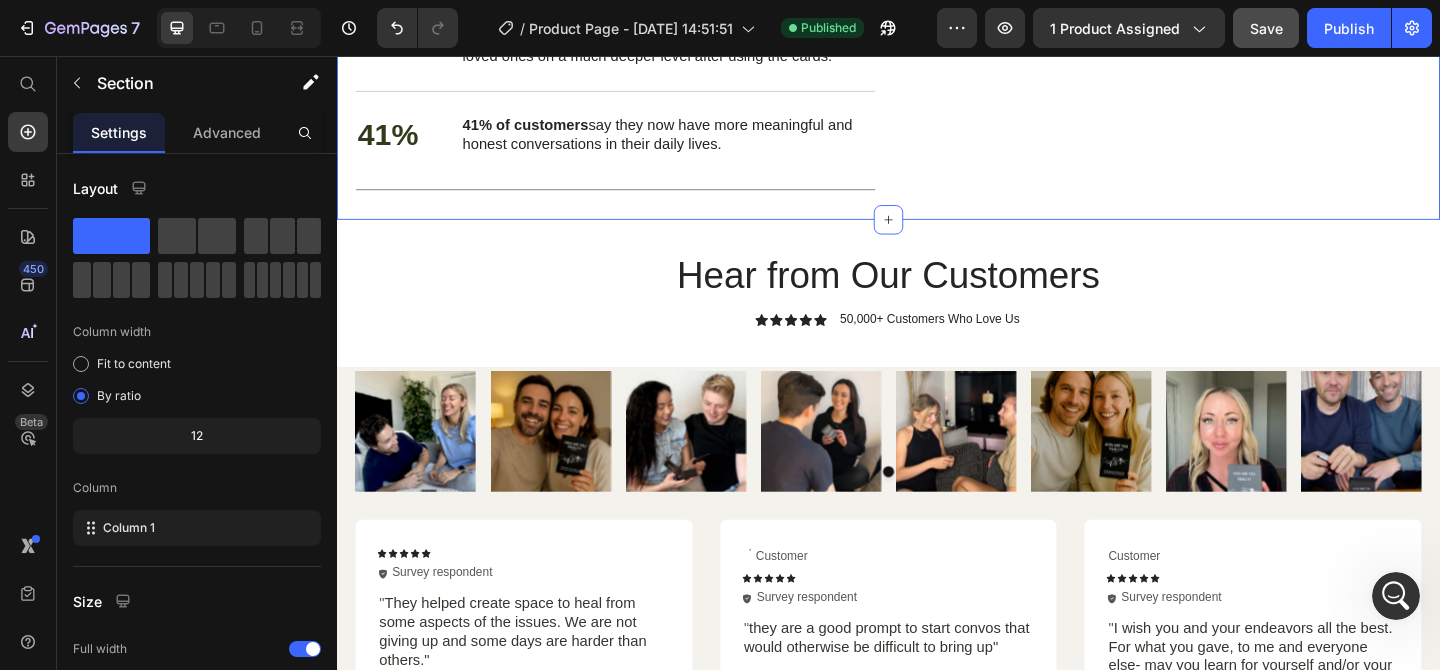 click on "Image                Title Line Real Results from 300+ Customers (Survey) Heading We conducted a detailed survey with over 300 of our customers to understand the real impact of How Are You Really? products. Here are just a few of the powerful, positive results   they shared with us. Text Block Row 52% Text Block 52% of customers  say their communication and sense of connection improved after using the Conversation Card Set. Text Block Row 81% Text Block Among those who use the cards every week,  81% report clear, lasting benefits. Text Block Row 45% Text Block 45% of customers  feel they now understand their partner or loved ones on a much deeper level after using the cards. Text Block Row 41% Text Block 41% of customers  say they now have more meaningful and honest conversations in their daily lives. Text Block Row                Title Line Image Image Carousel Row" at bounding box center (937, -107) 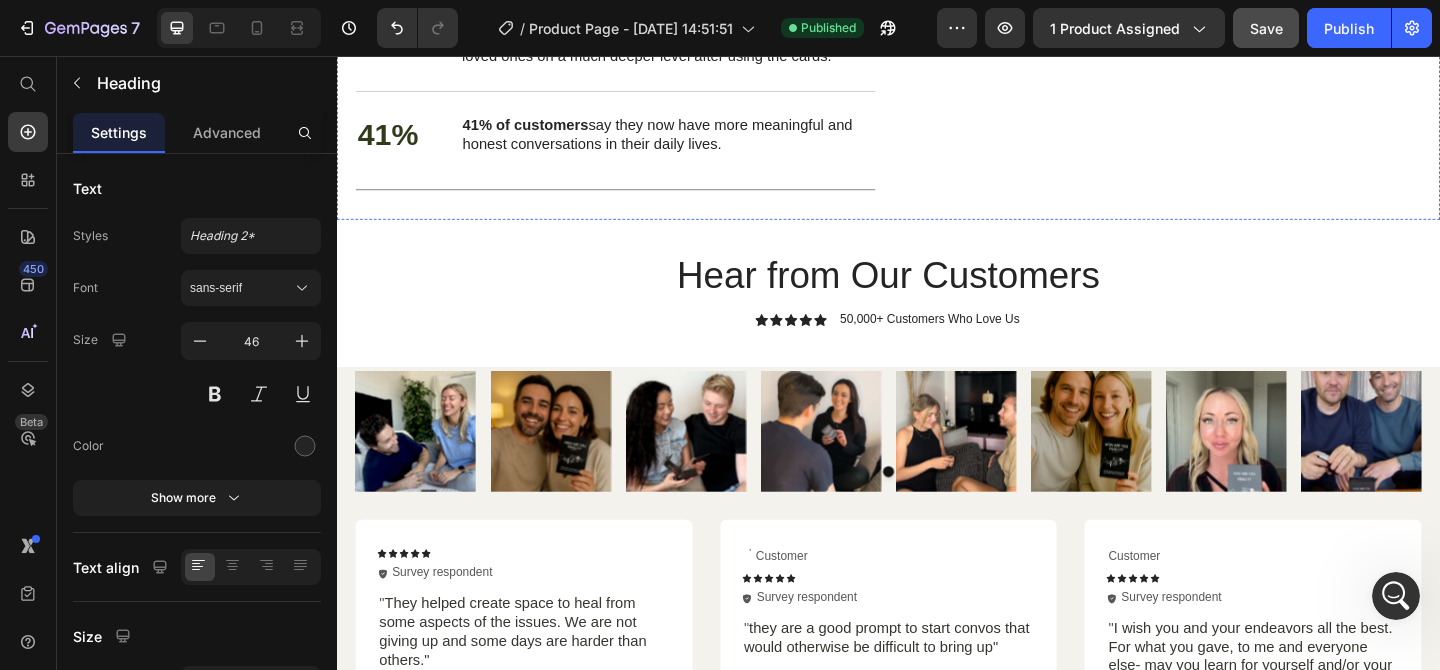 click on "Image                Title Line Real Results from 300+ Customers (Survey) Heading   0 We conducted a detailed survey with over 300 of our customers to understand the real impact of How Are You Really? products. Here are just a few of the powerful, positive results   they shared with us. Text Block Row 52% Text Block 52% of customers  say their communication and sense of connection improved after using the Conversation Card Set. Text Block Row 81% Text Block Among those who use the cards every week,  81% report clear, lasting benefits. Text Block Row 45% Text Block 45% of customers  feel they now understand their partner or loved ones on a much deeper level after using the cards. Text Block Row 41% Text Block 41% of customers  say they now have more meaningful and honest conversations in their daily lives. Text Block Row                Title Line Image Image Carousel Row" at bounding box center (937, -107) 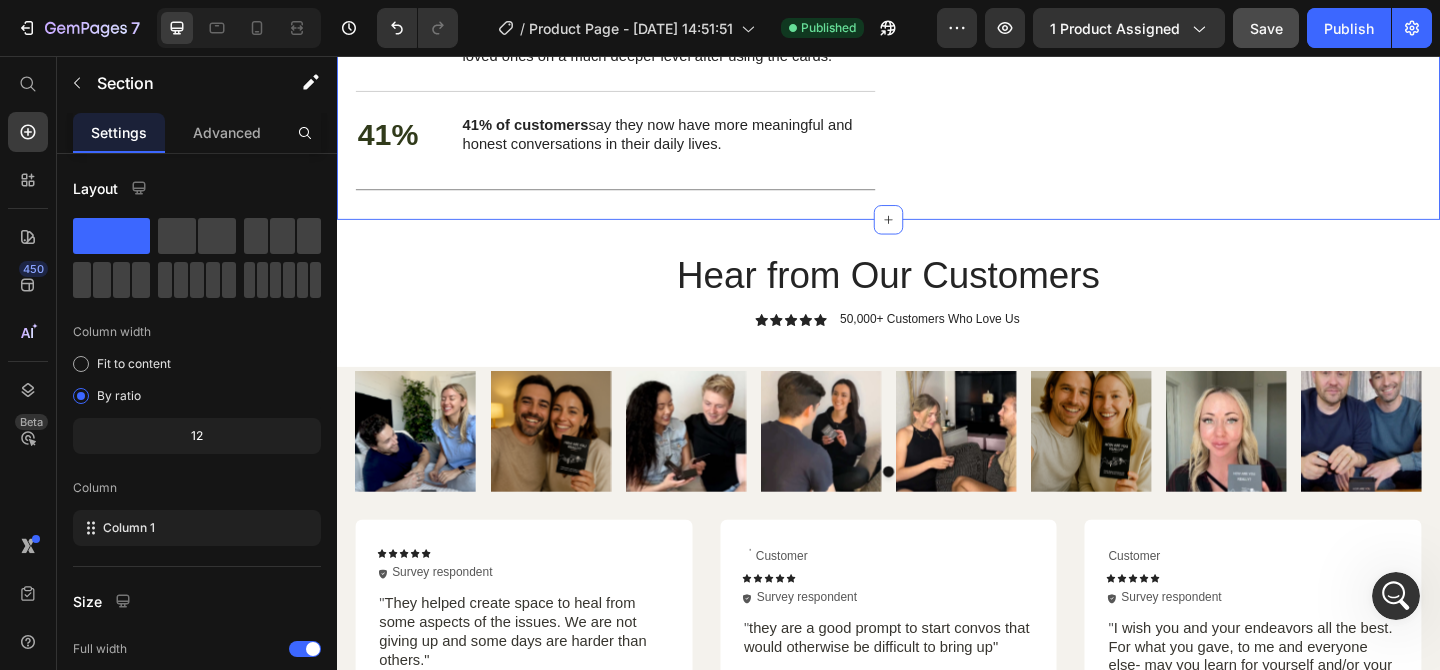 click on "Image                Title Line Real Results from 300+ Customers (Survey) Heading We conducted a detailed survey with over 300 of our customers to understand the real impact of How Are You Really? products. Here are just a few of the powerful, positive results   they shared with us. Text Block Row 52% Text Block 52% of customers  say their communication and sense of connection improved after using the Conversation Card Set. Text Block Row 81% Text Block Among those who use the cards every week,  81% report clear, lasting benefits. Text Block Row 45% Text Block 45% of customers  feel they now understand their partner or loved ones on a much deeper level after using the cards. Text Block Row 41% Text Block 41% of customers  say they now have more meaningful and honest conversations in their daily lives. Text Block Row                Title Line Image Image Carousel Row" at bounding box center [937, -107] 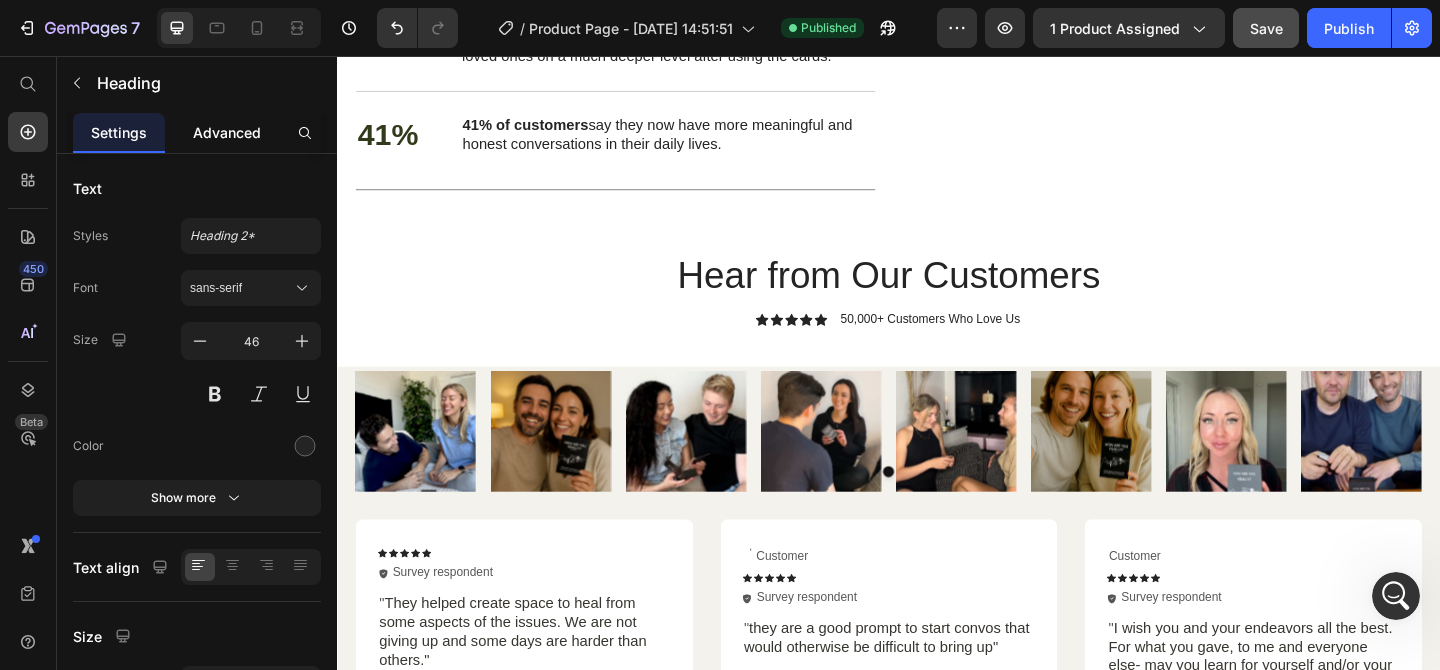 click on "Advanced" at bounding box center (227, 132) 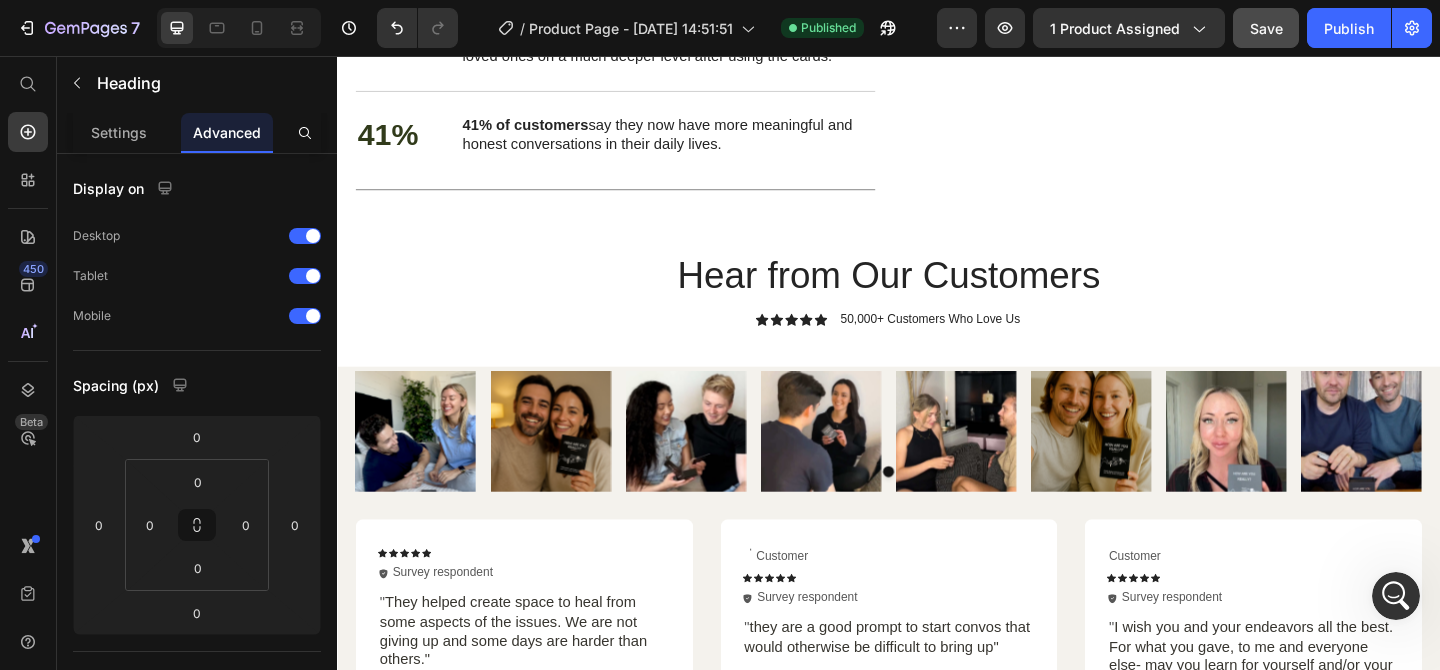 click on "We conducted a detailed survey with over 300 of our customers to understand the real impact of How Are You Really? products. Here are just a few of the powerful, positive results   they shared with us." at bounding box center (941, -263) 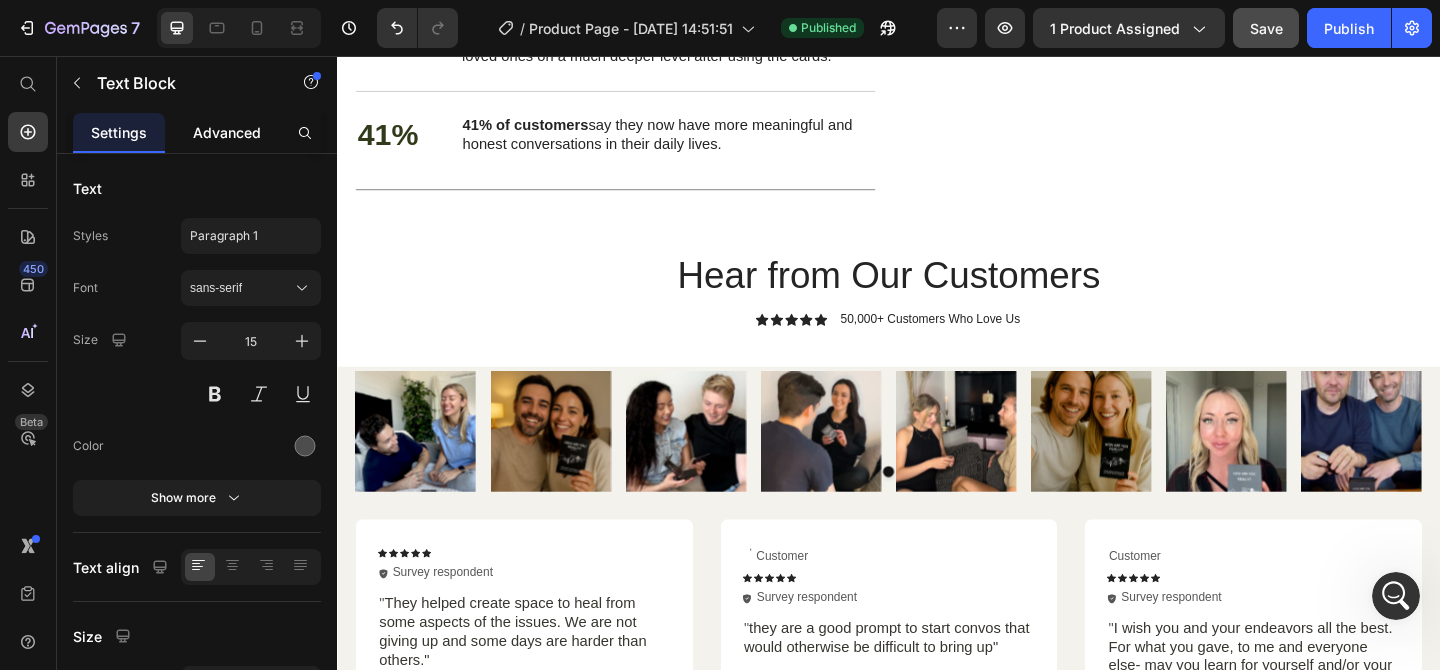 click on "Advanced" 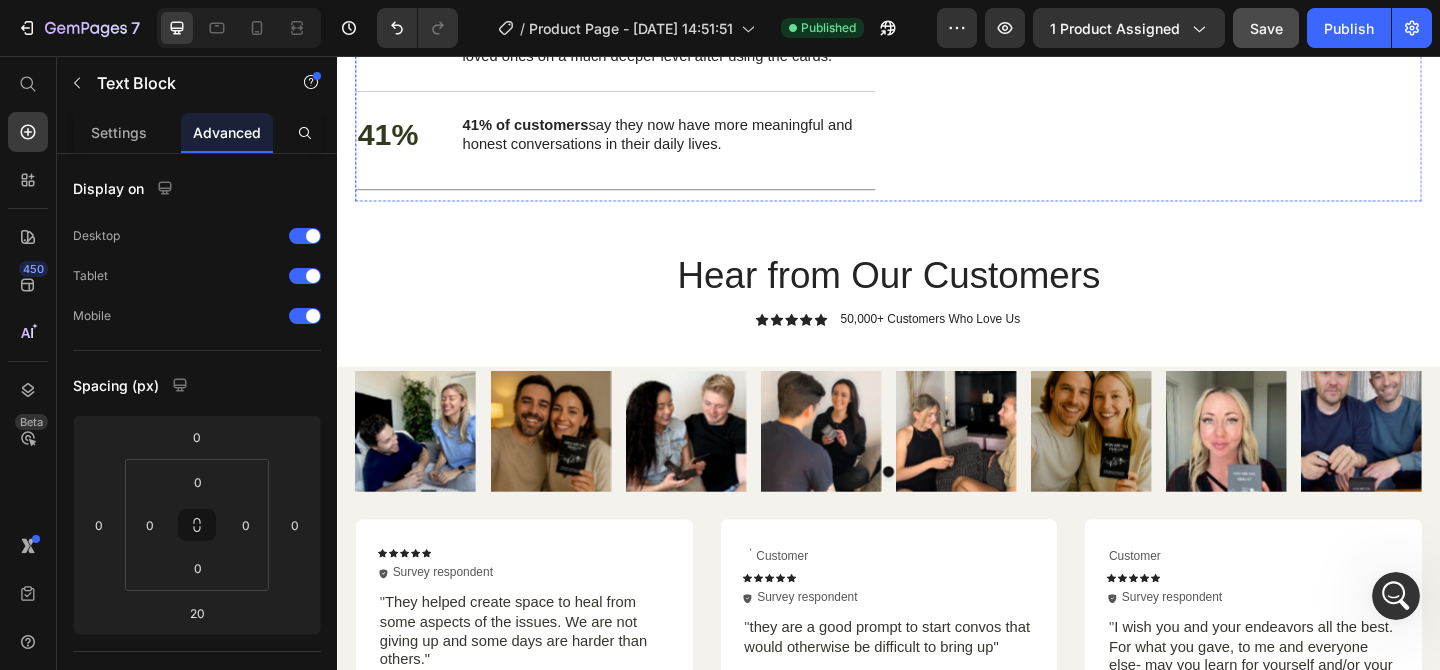 click on "52% Text Block 52% of customers  say their communication and sense of connection improved after using the Conversation Card Set. Text Block Row" at bounding box center (639, -146) 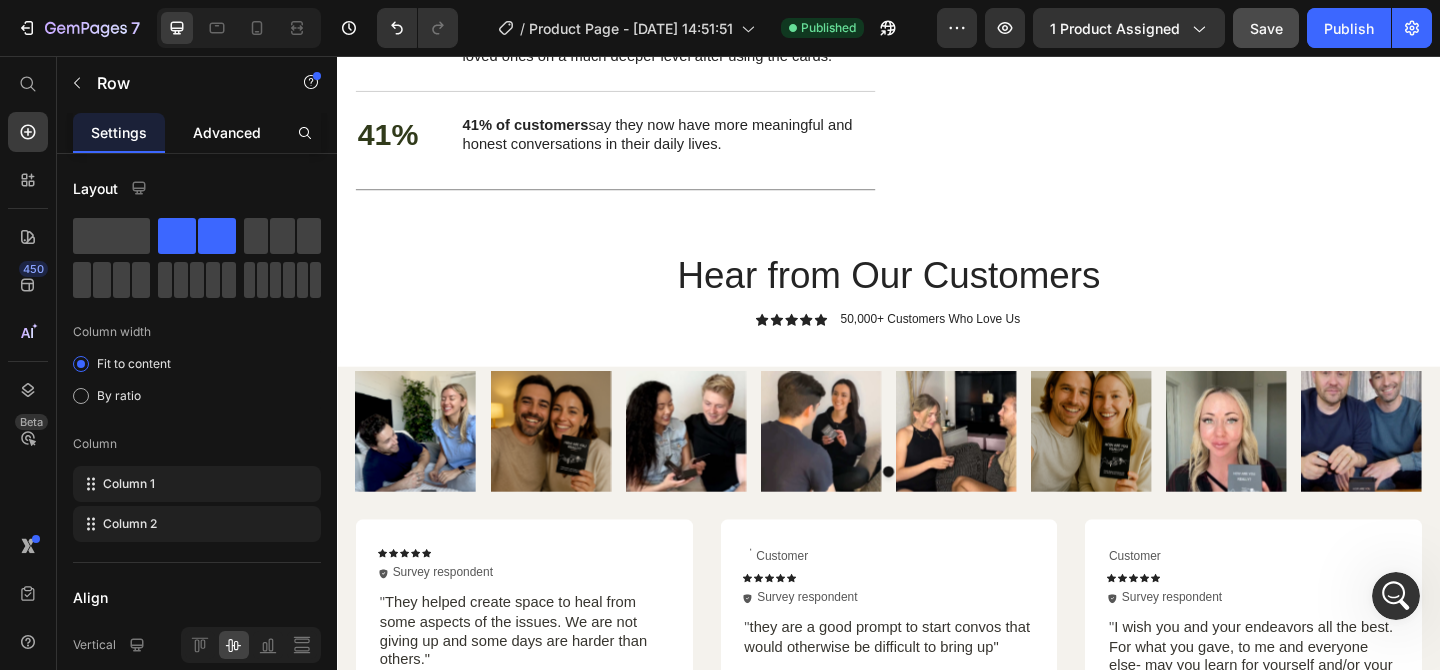 click on "Advanced" at bounding box center (227, 132) 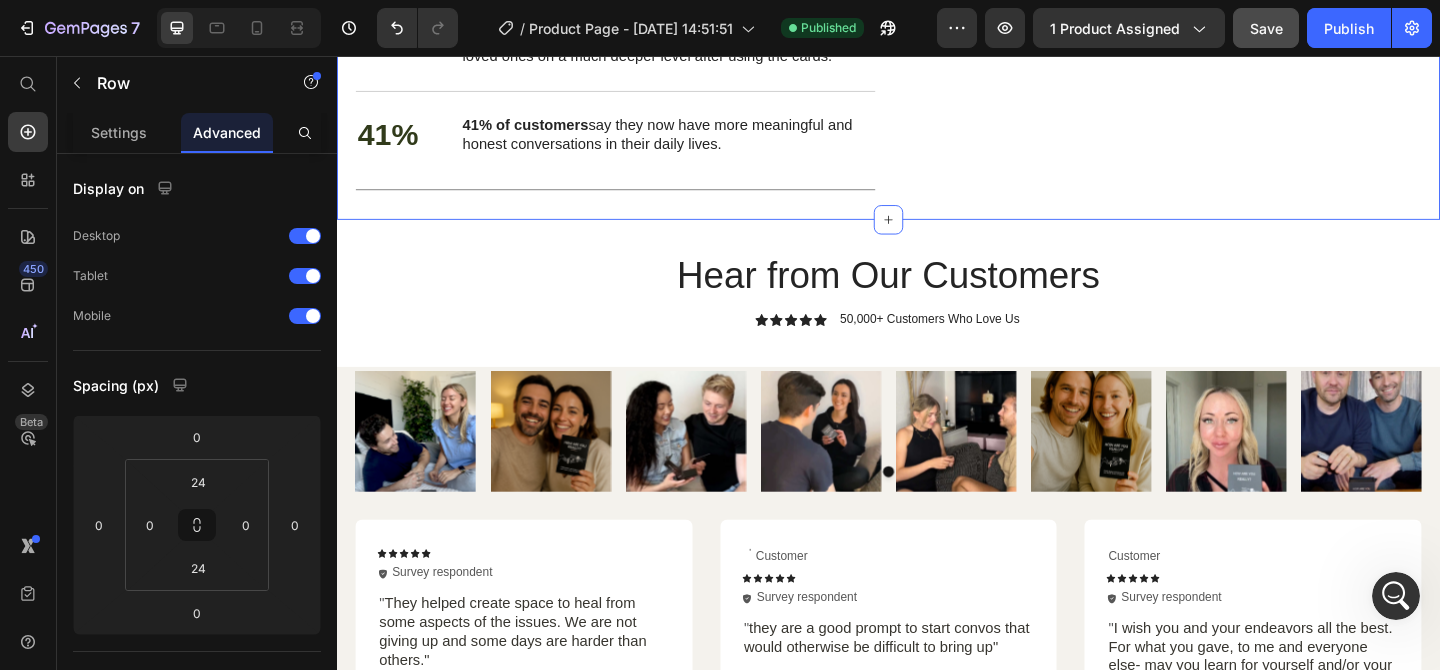click on "Title Line" at bounding box center [937, -395] 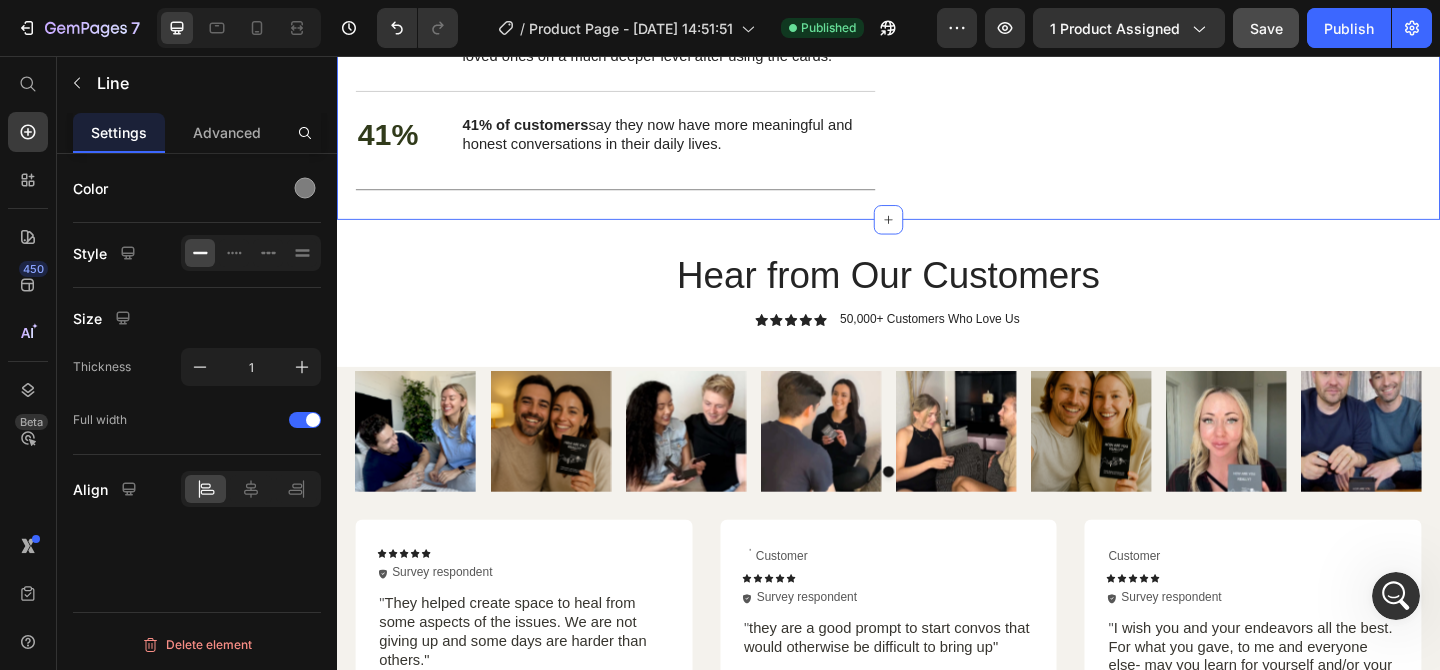 click on "Image                Title Line   20 Real Results from 300+ Customers (Survey) Heading We conducted a detailed survey with over 300 of our customers to understand the real impact of How Are You Really? products. Here are just a few of the powerful, positive results   they shared with us. Text Block Row 52% Text Block 52% of customers  say their communication and sense of connection improved after using the Conversation Card Set. Text Block Row 81% Text Block Among those who use the cards every week,  81% report clear, lasting benefits. Text Block Row 45% Text Block 45% of customers  feel they now understand their partner or loved ones on a much deeper level after using the cards. Text Block Row 41% Text Block 41% of customers  say they now have more meaningful and honest conversations in their daily lives. Text Block Row                Title Line Image Image Carousel Row Section 6" at bounding box center (937, -107) 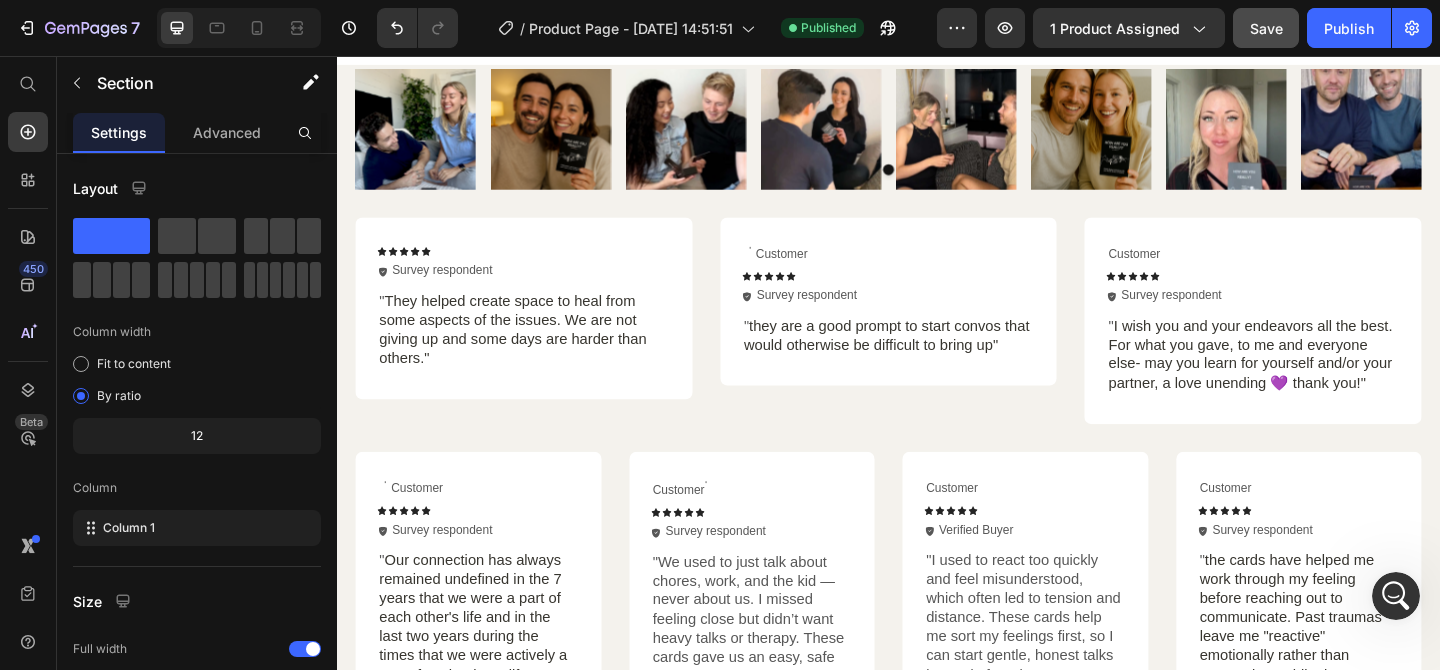 scroll, scrollTop: 5602, scrollLeft: 0, axis: vertical 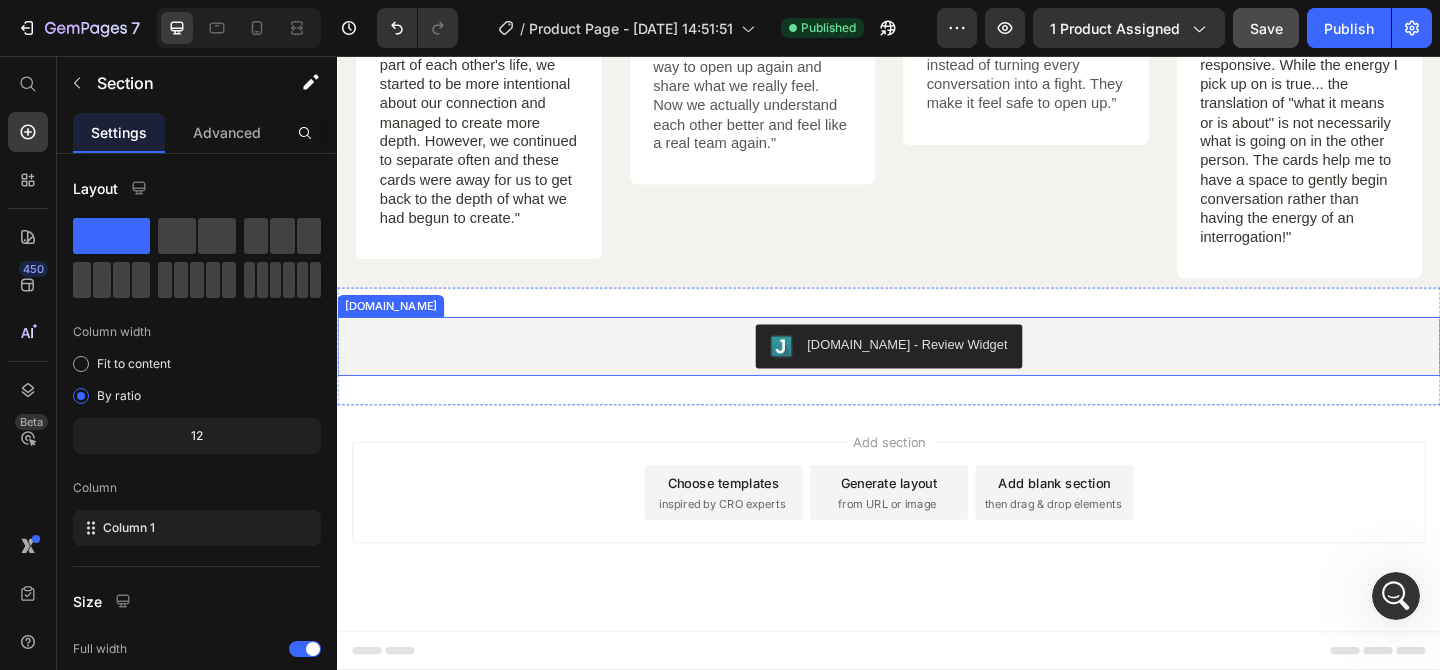click on "Judge.me - Review Widget" at bounding box center [937, 372] 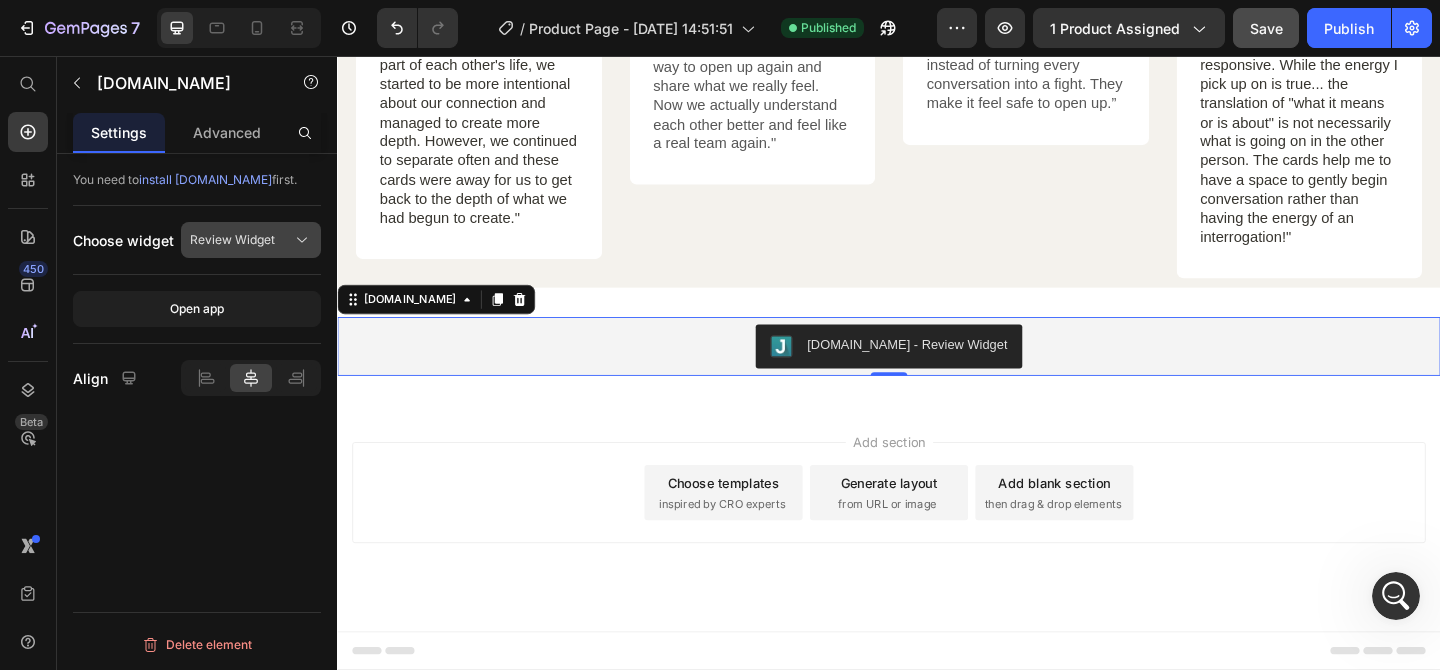 click 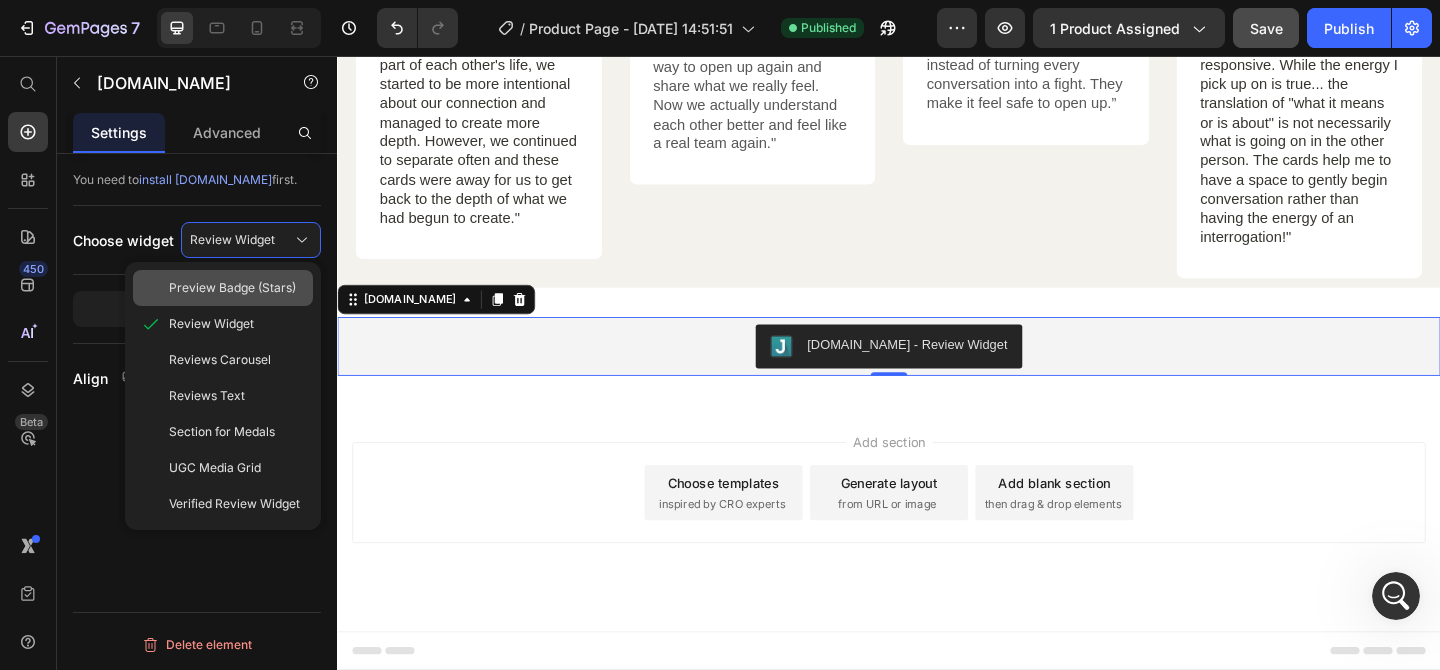 scroll, scrollTop: 4050, scrollLeft: 0, axis: vertical 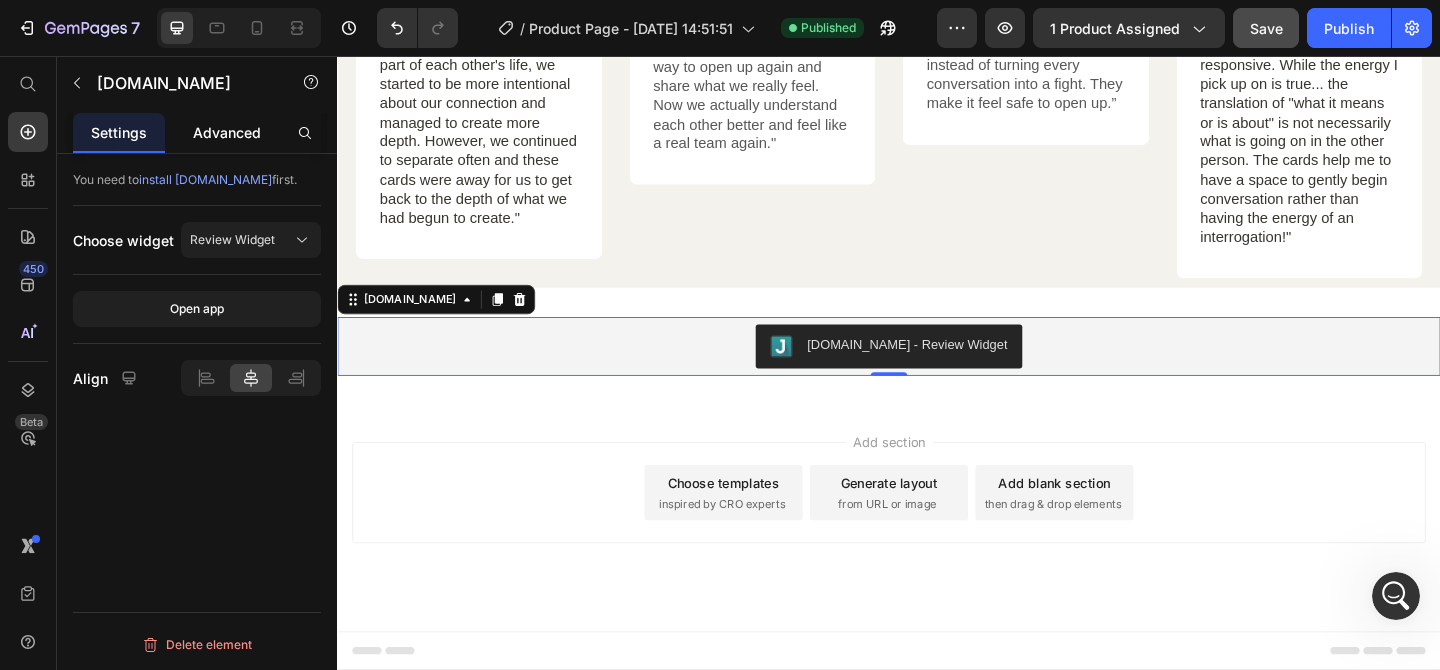 click on "Advanced" 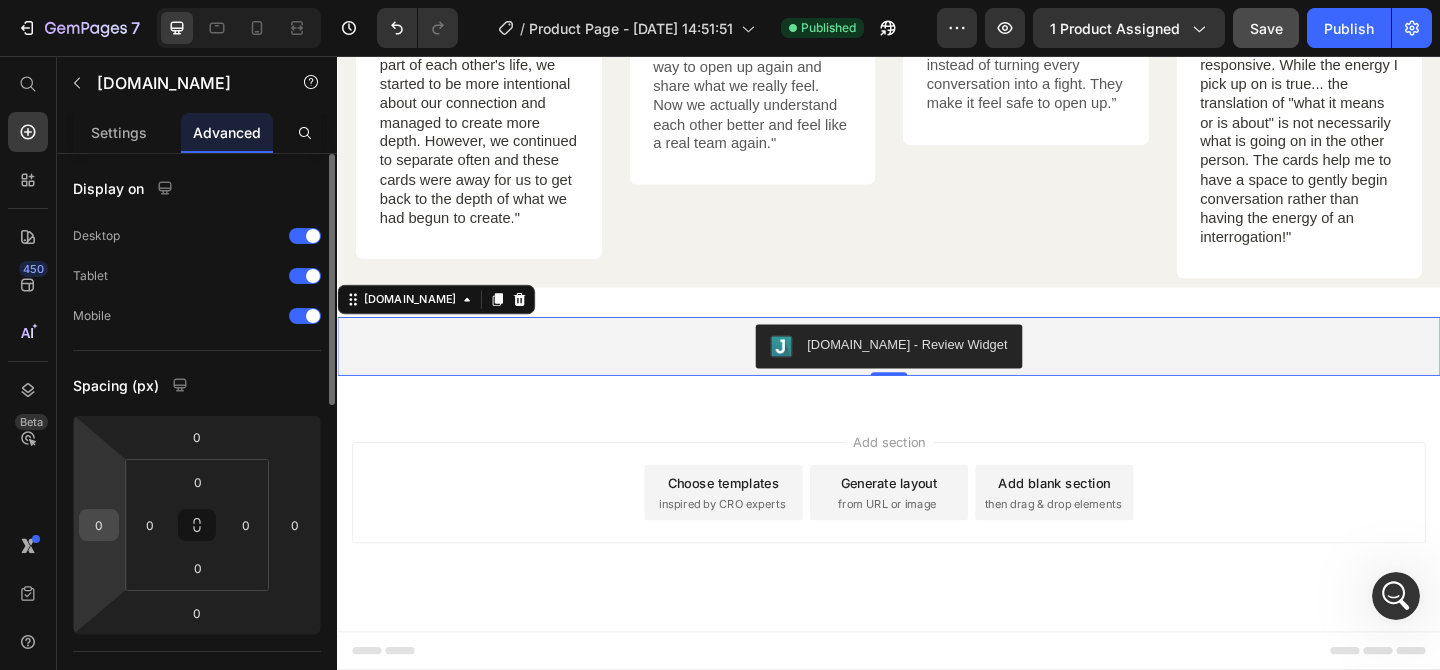 click on "0" at bounding box center (99, 525) 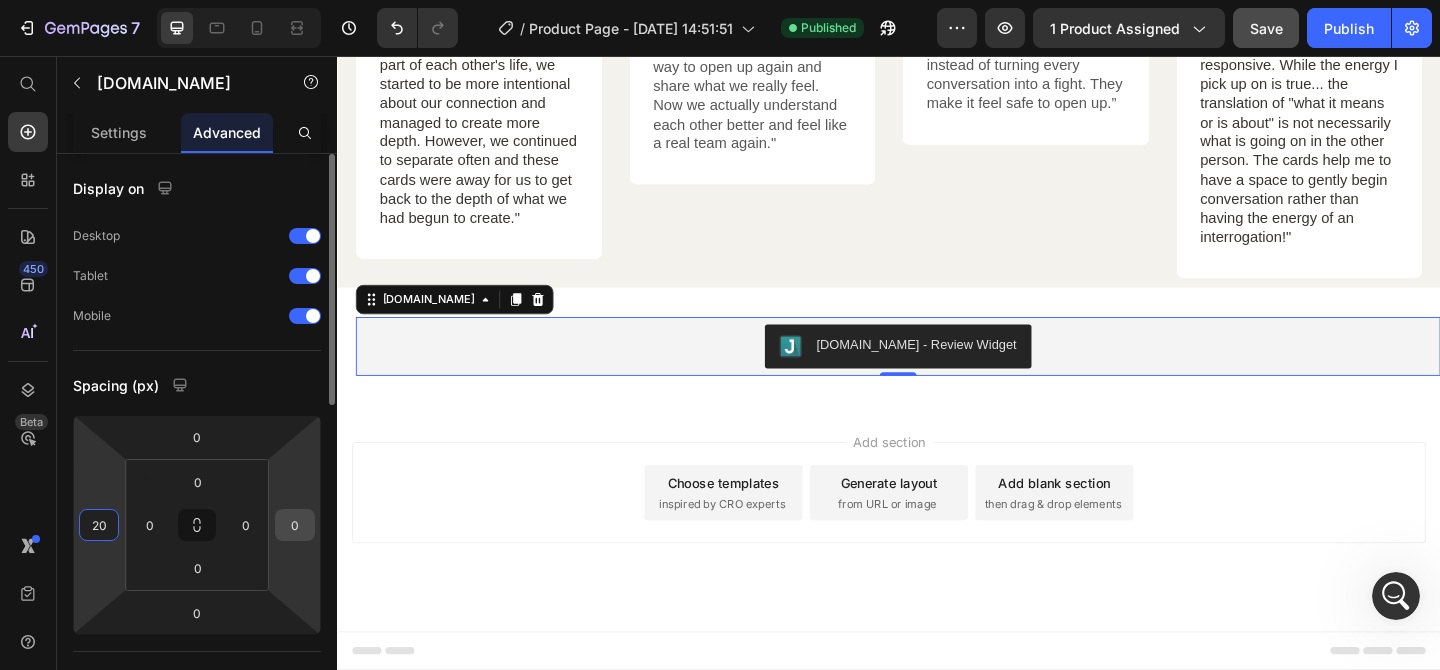 type on "20" 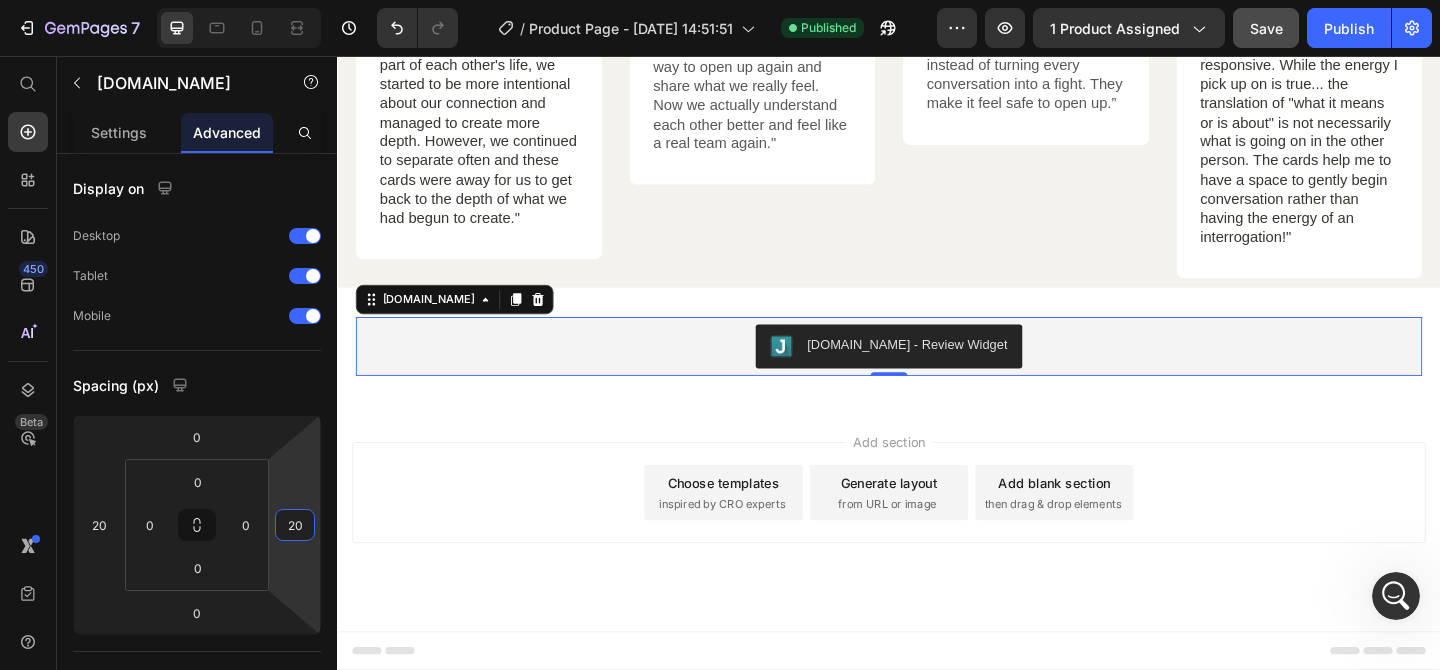 type on "20" 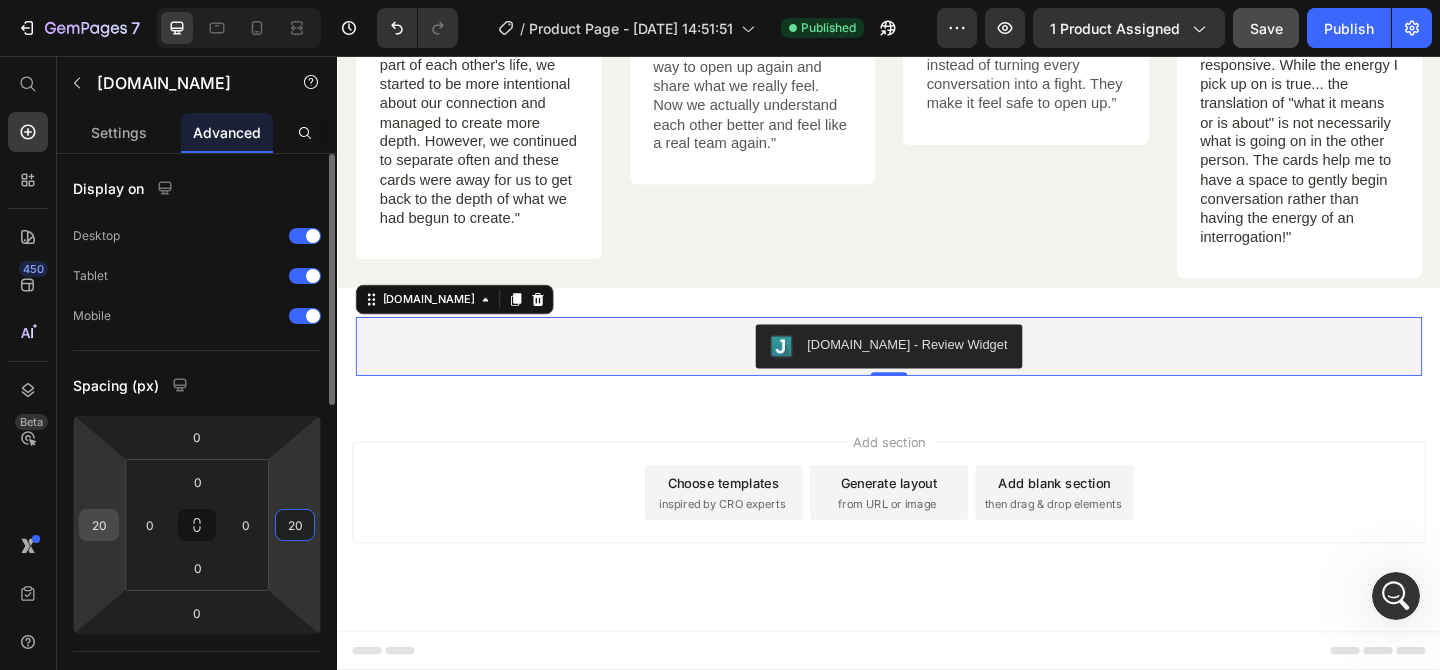 click on "20" at bounding box center [99, 525] 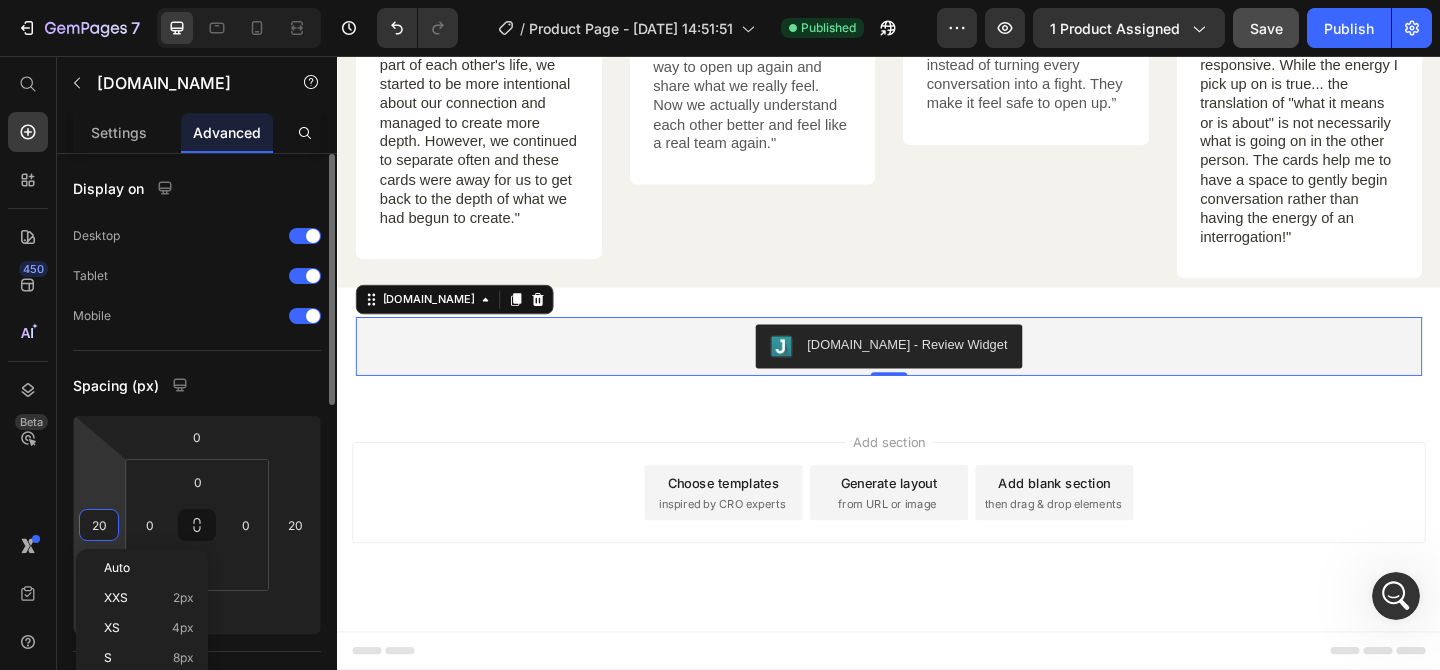 click on "20" at bounding box center [99, 525] 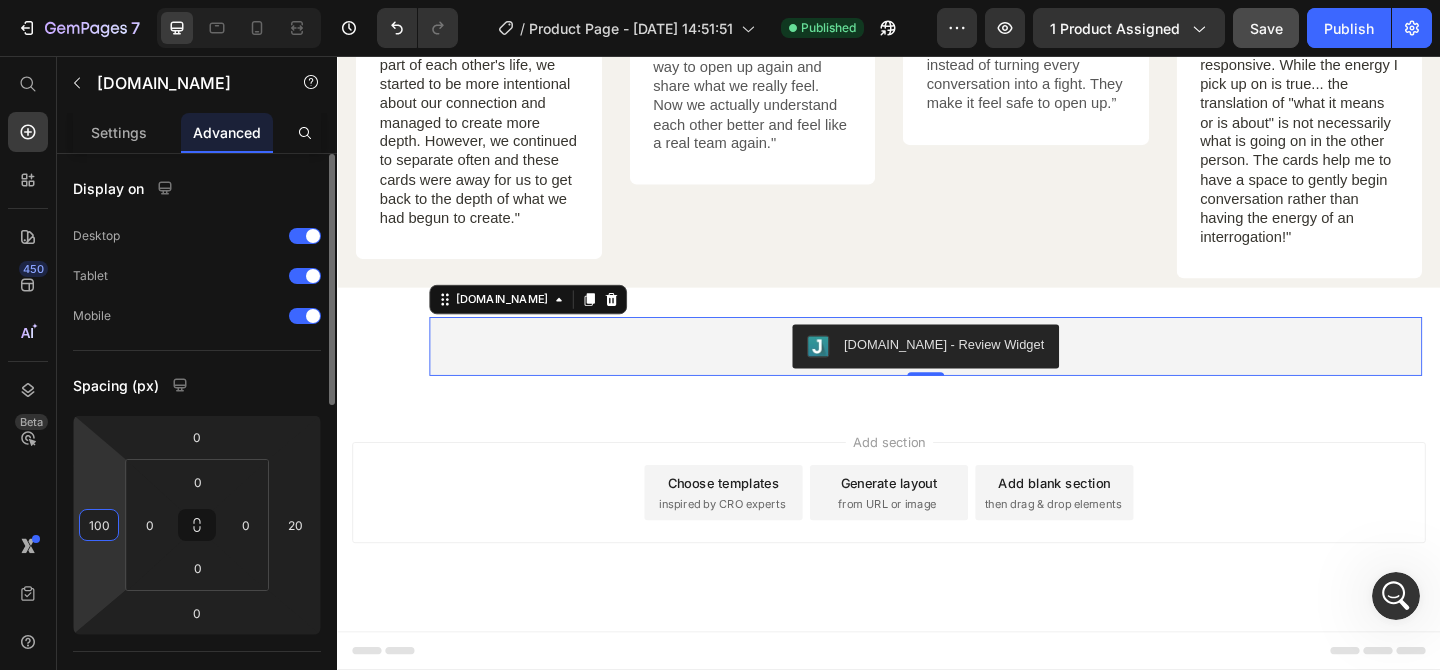 scroll, scrollTop: 4127, scrollLeft: 0, axis: vertical 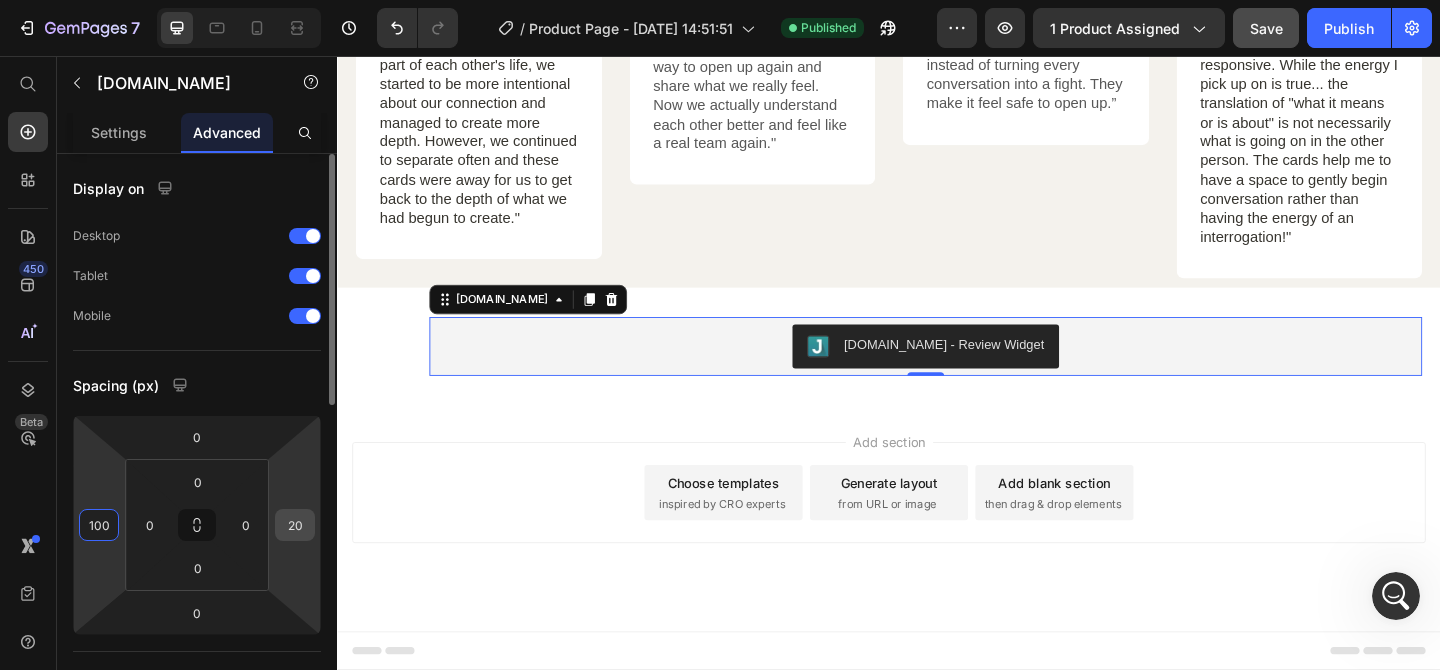 type on "100" 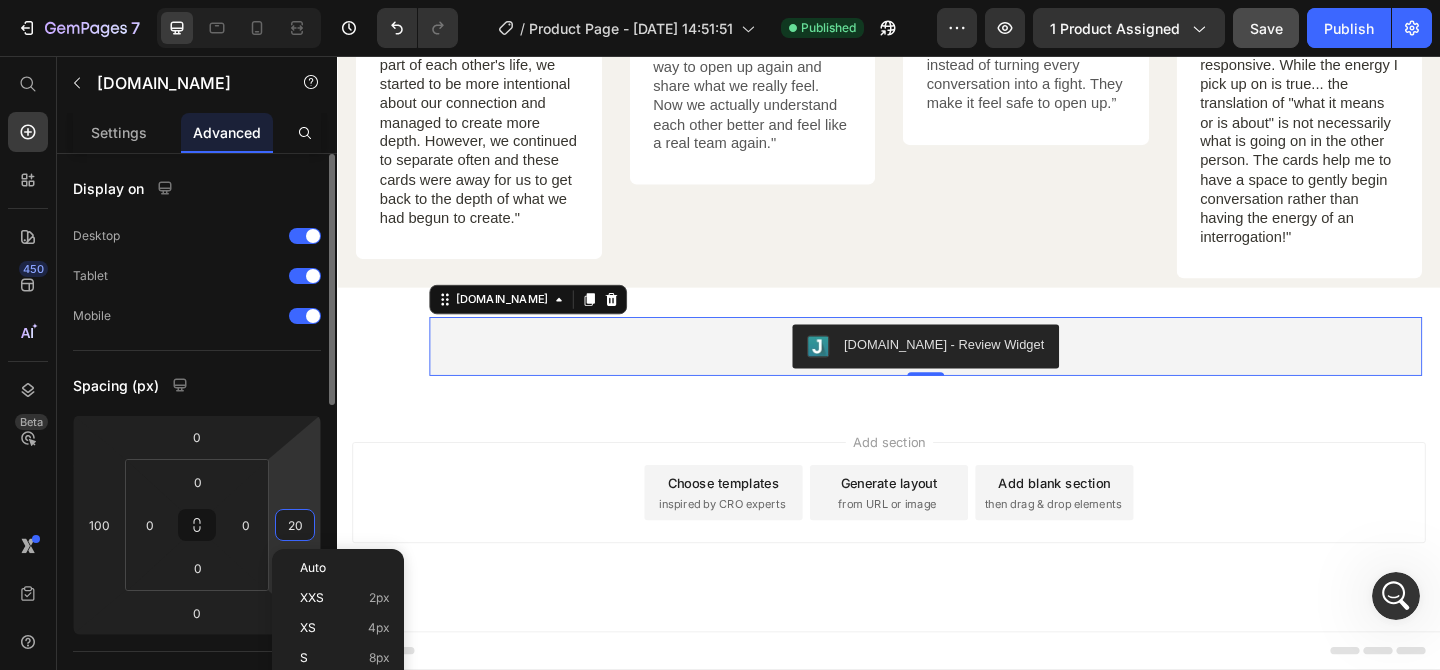 click on "20" at bounding box center (295, 525) 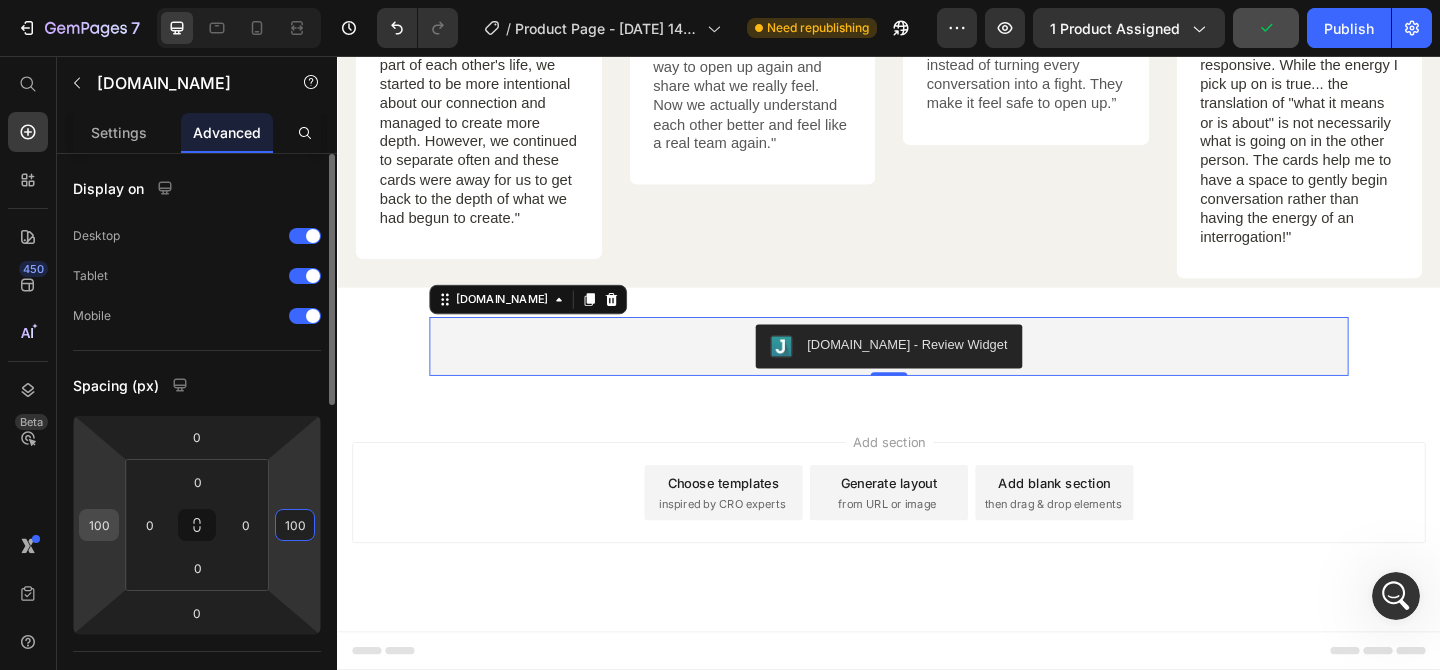 type on "100" 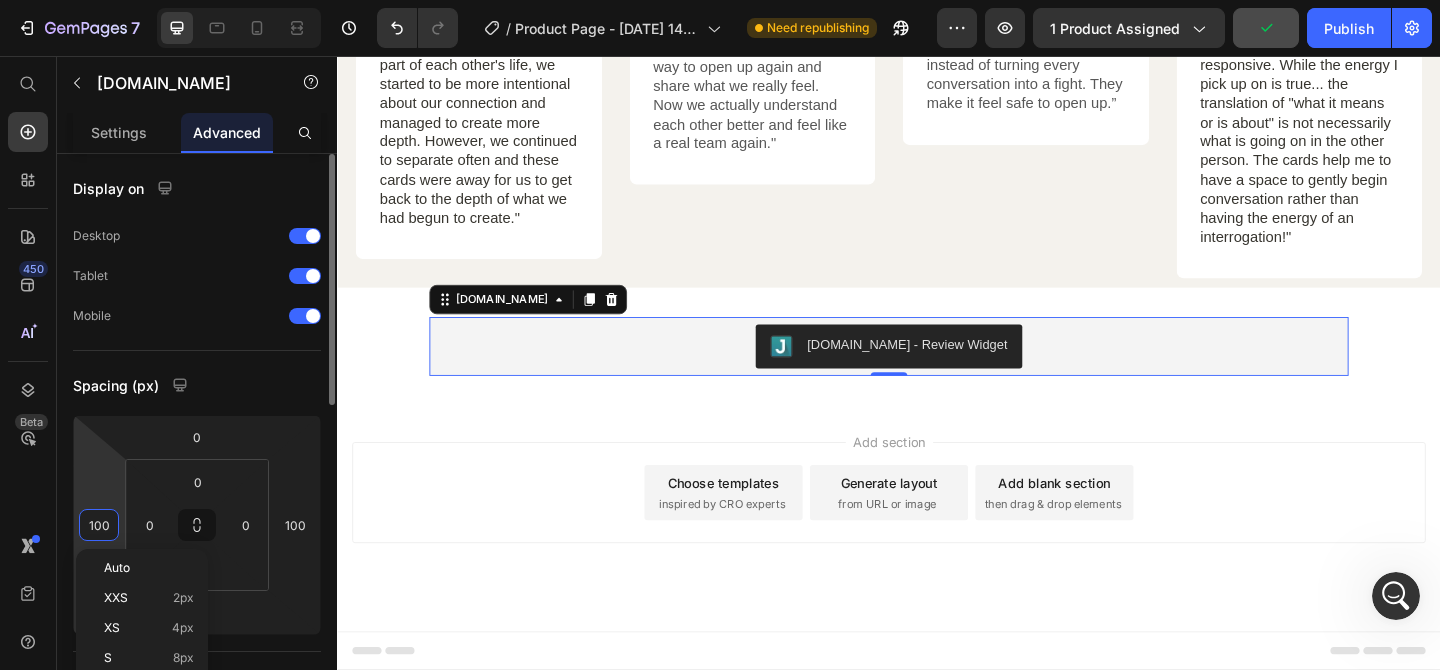 click on "100" at bounding box center (99, 525) 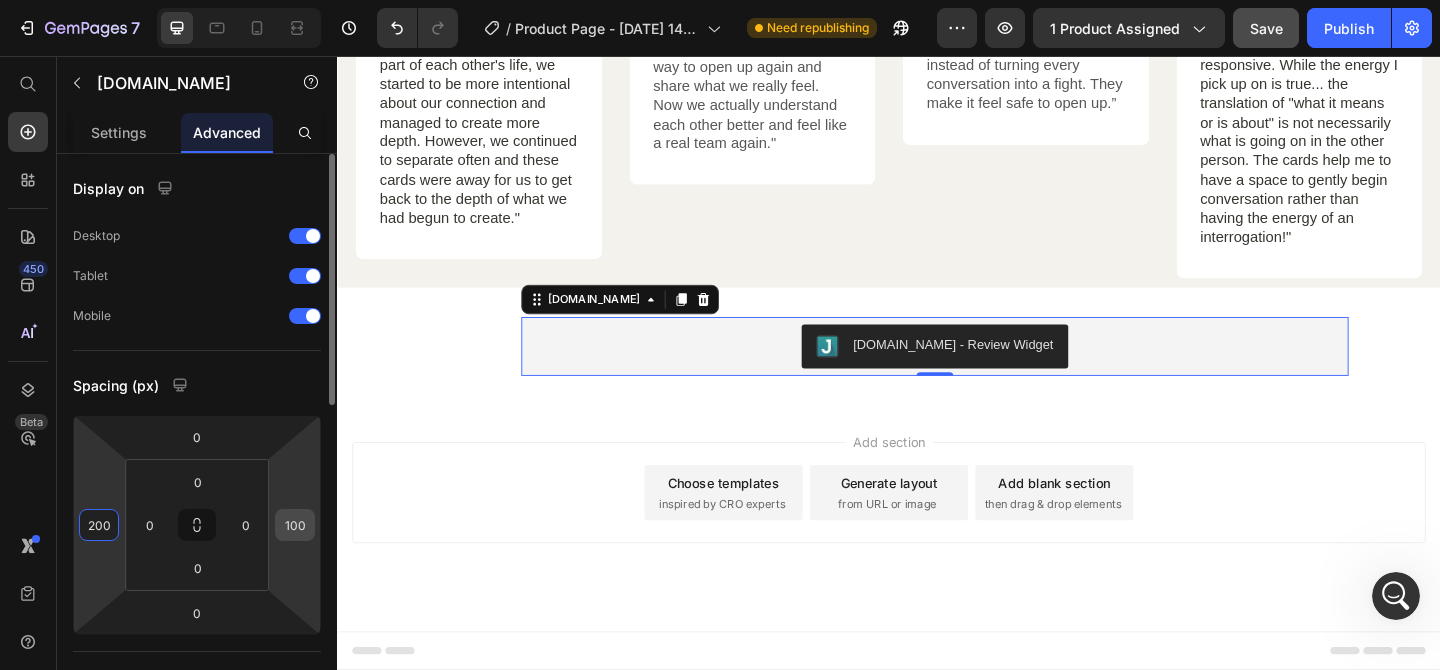 type on "200" 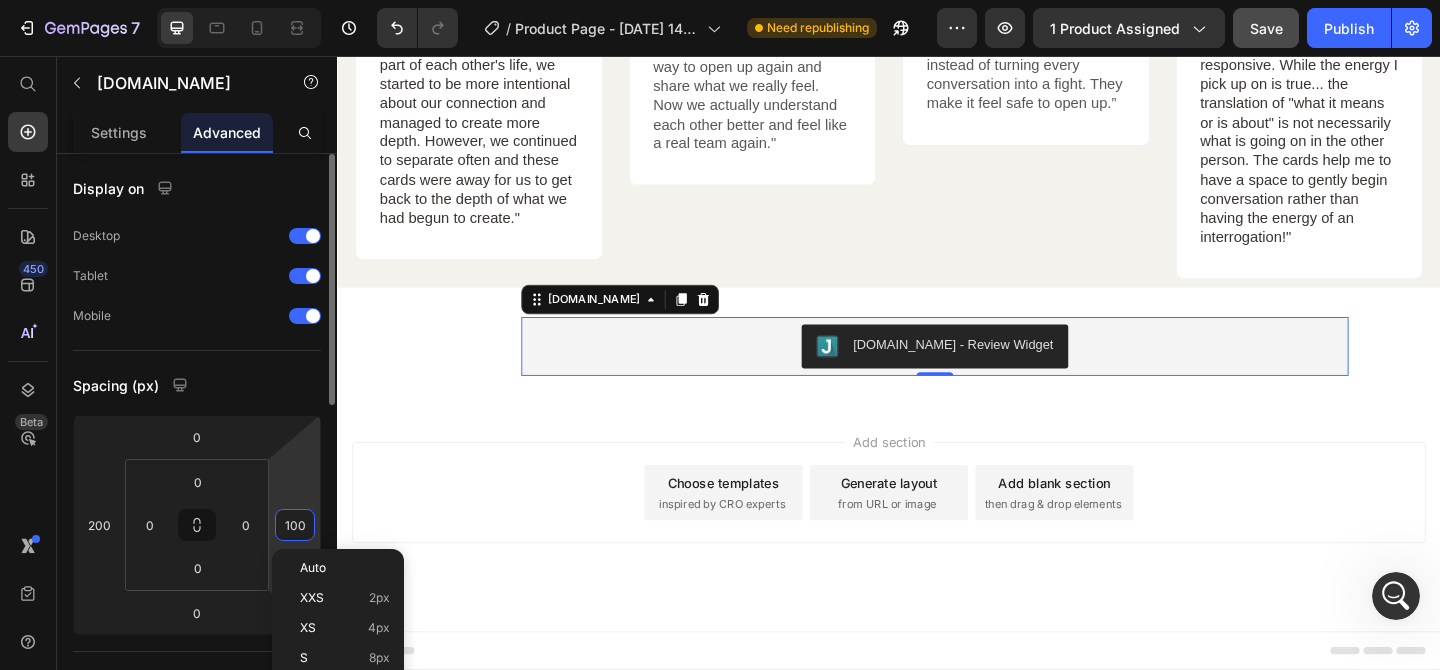 click on "100" at bounding box center [295, 525] 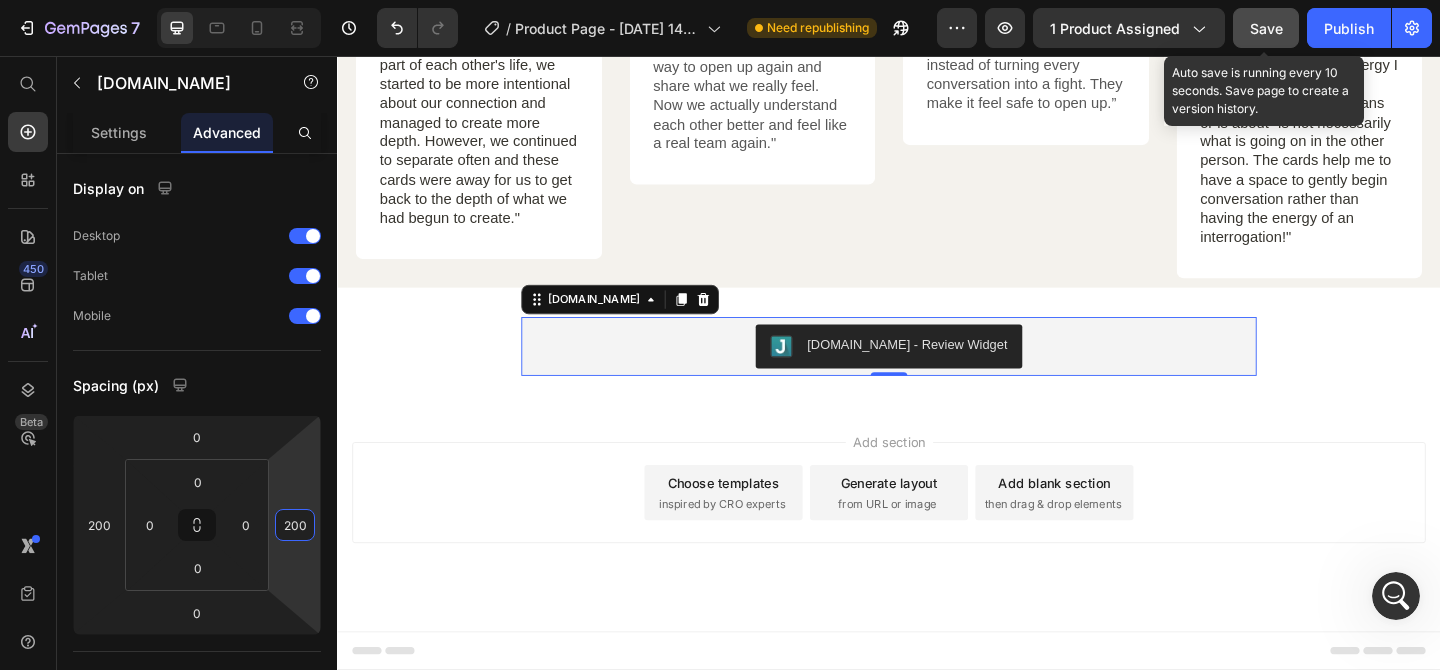 type on "200" 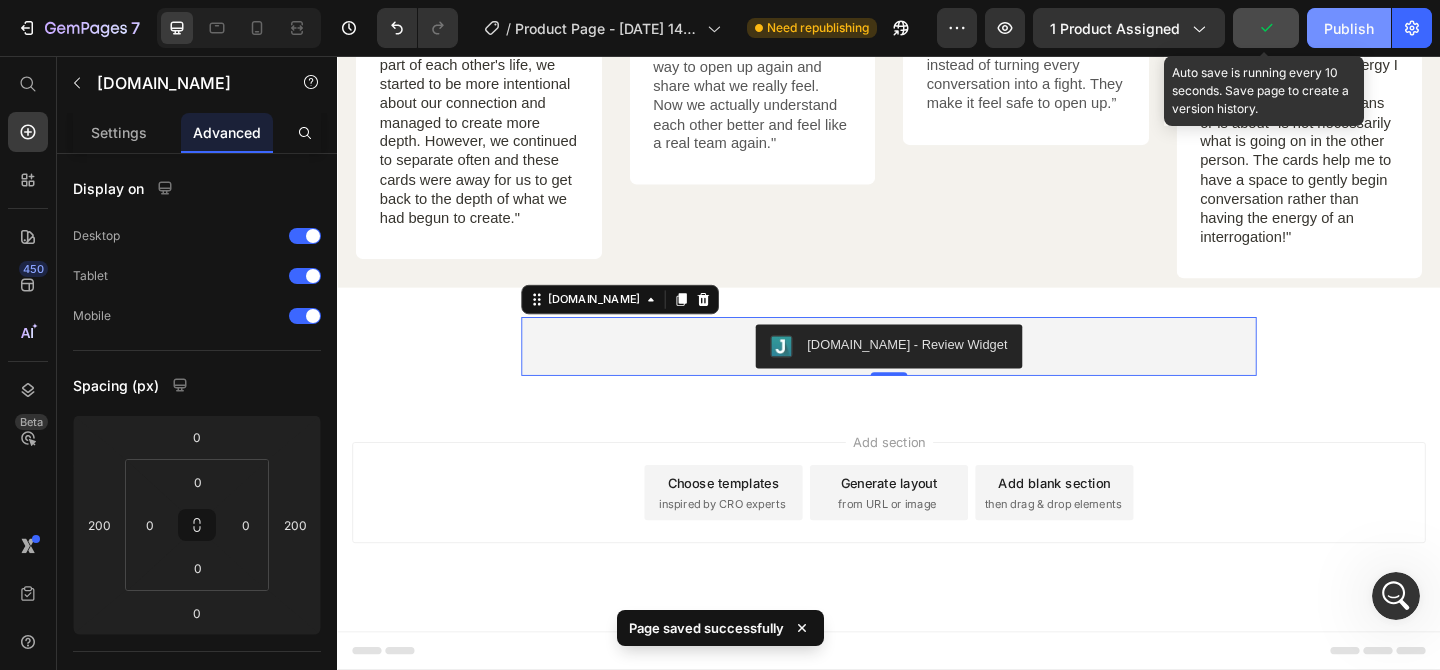click on "Publish" 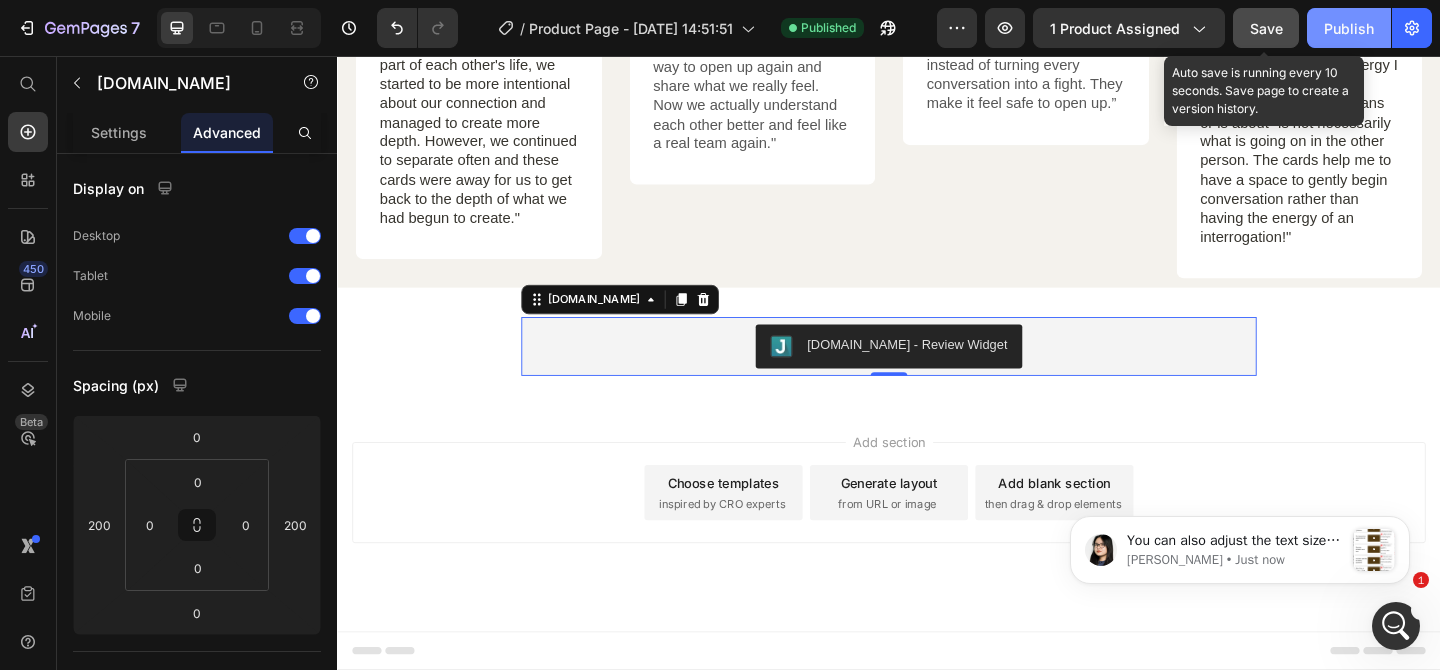 scroll, scrollTop: 0, scrollLeft: 0, axis: both 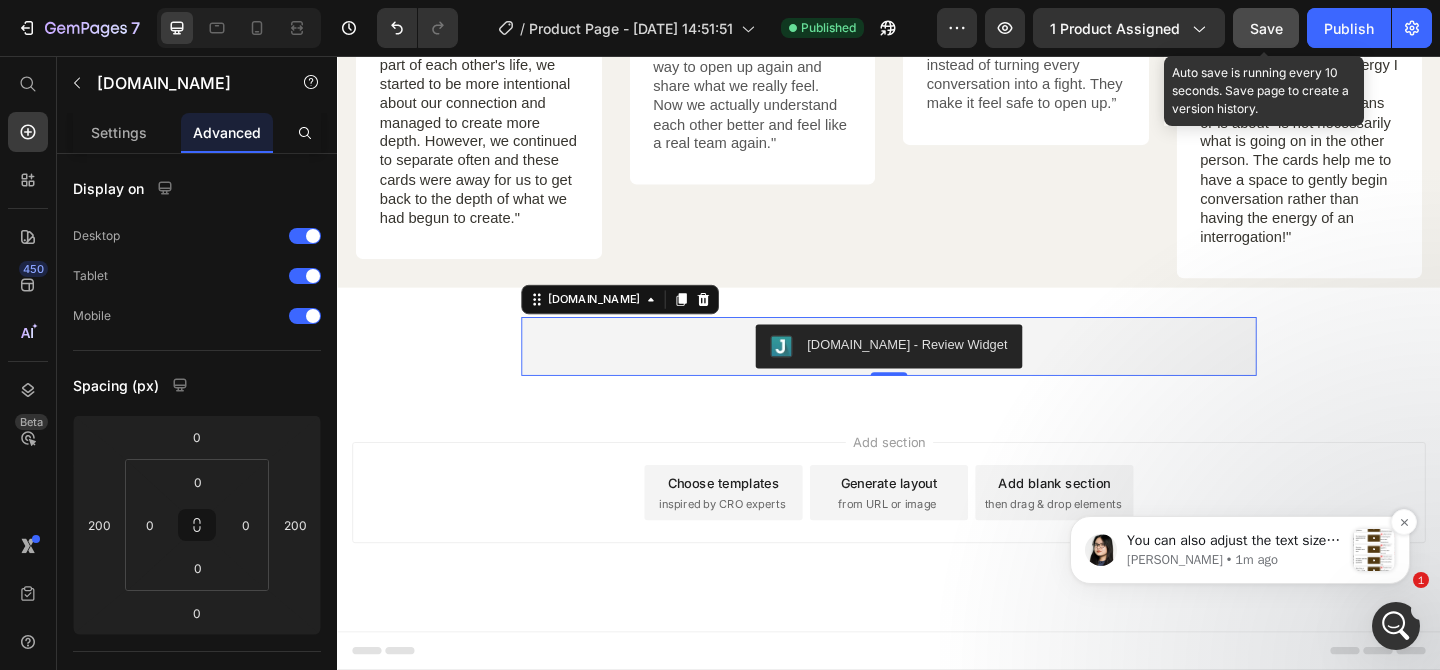 click on "Pauline • 1m ago" at bounding box center [1235, 560] 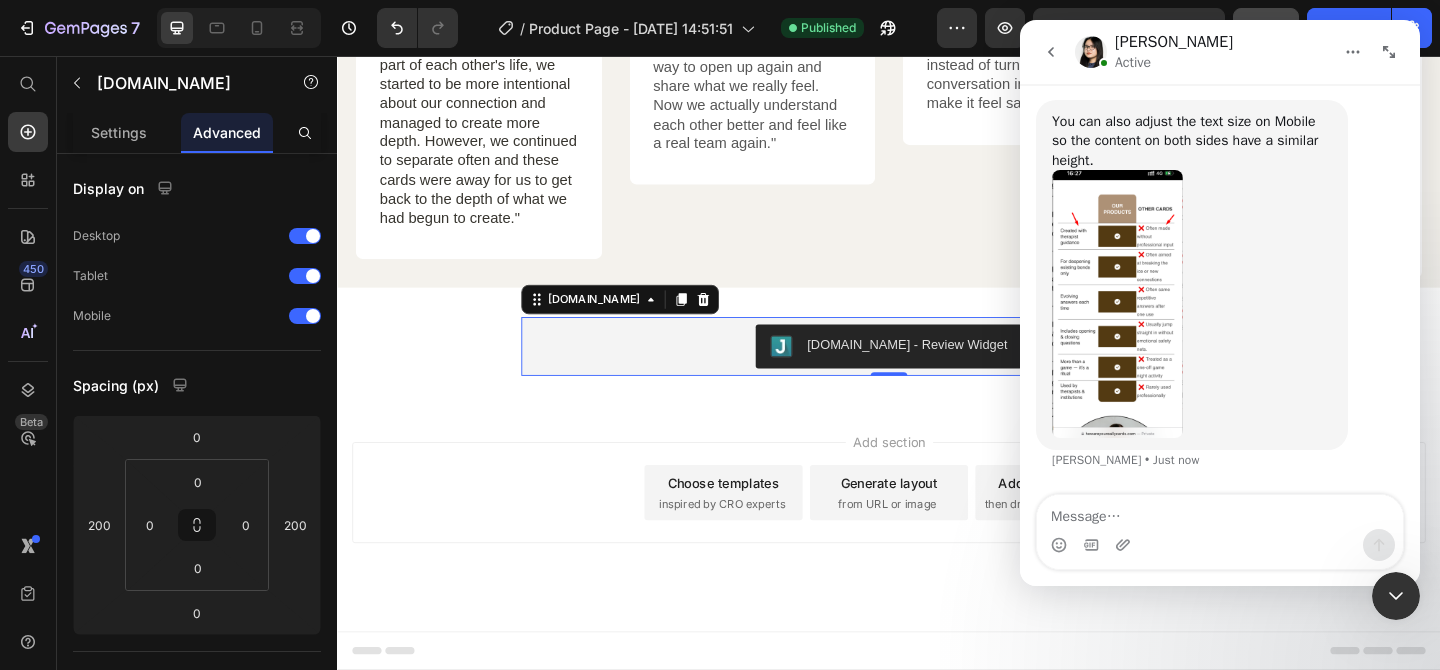 scroll, scrollTop: 0, scrollLeft: 0, axis: both 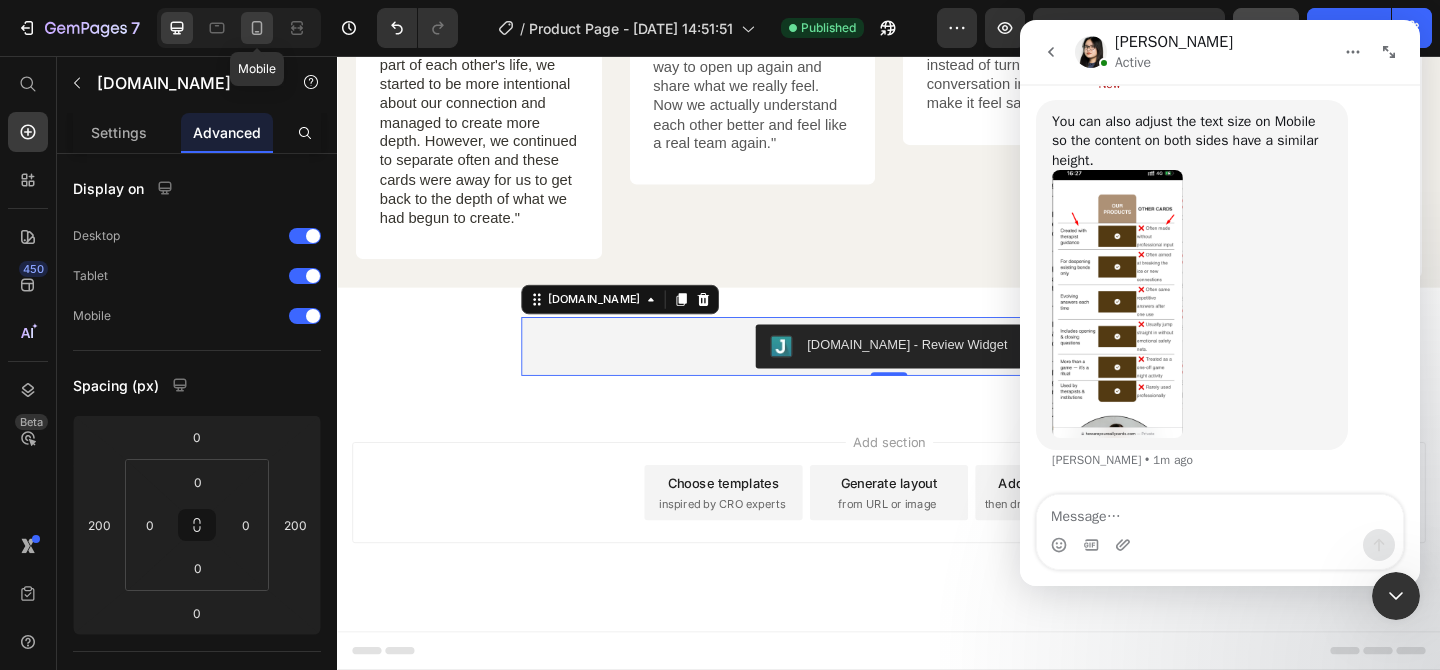 click 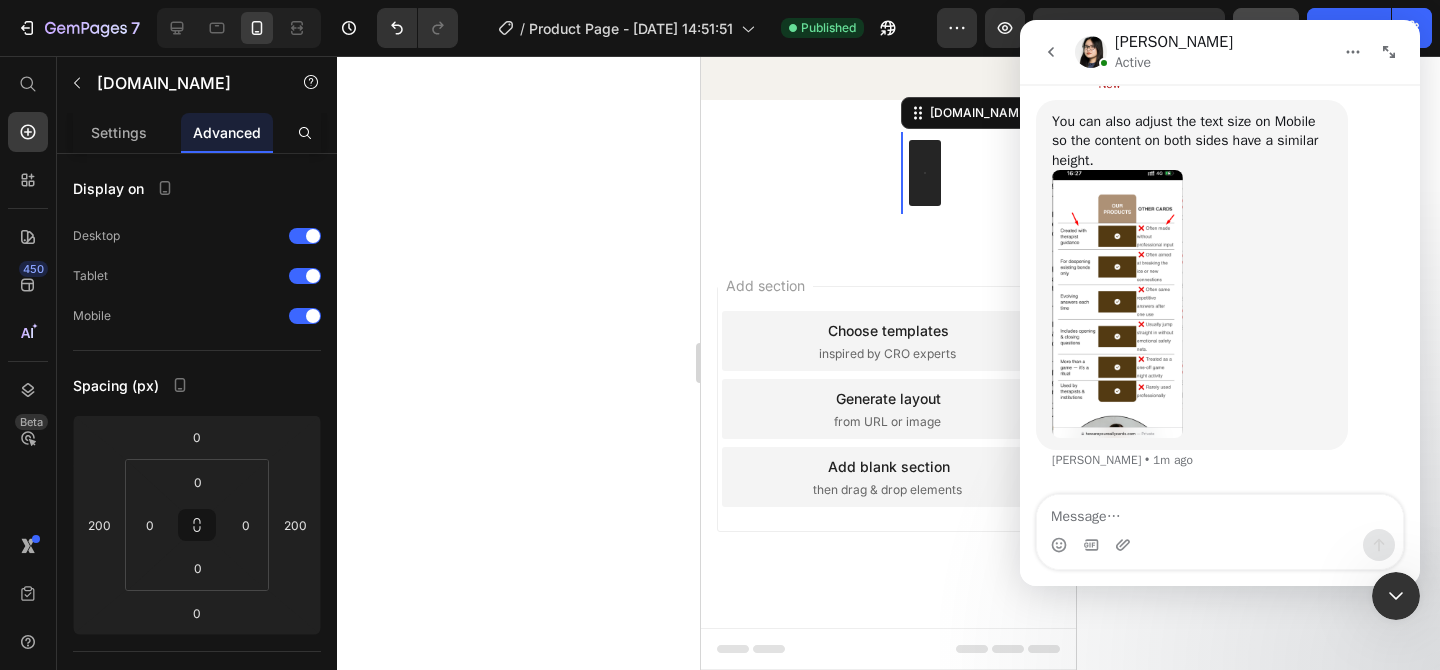 click 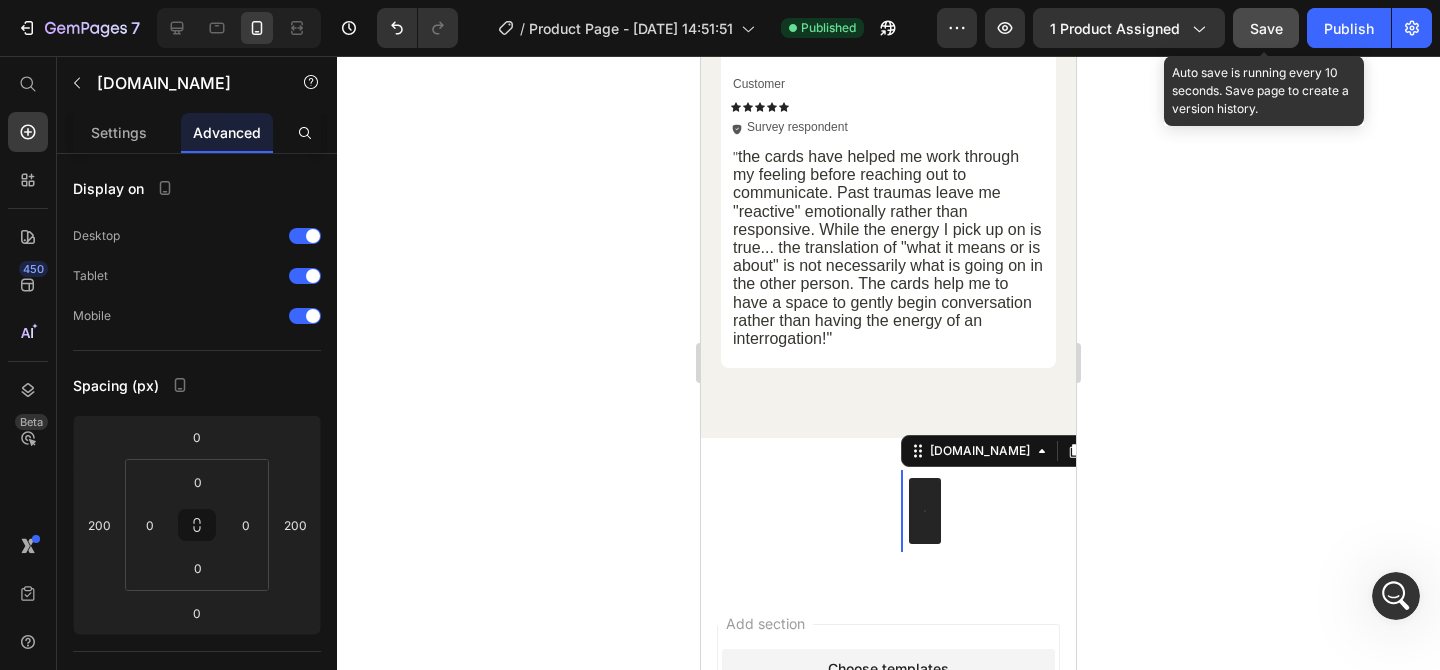 scroll, scrollTop: 7142, scrollLeft: 0, axis: vertical 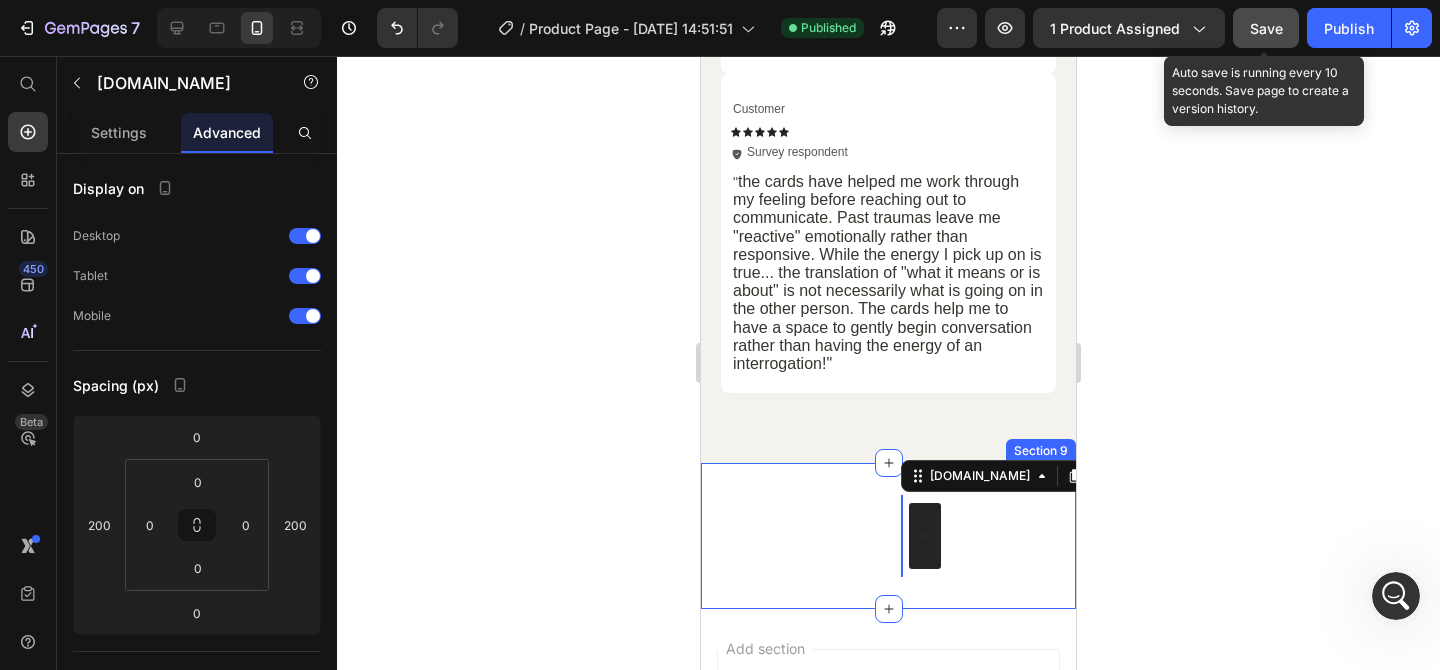 click on "Judge.me - Review Widget Judge.me   0" at bounding box center [888, 536] 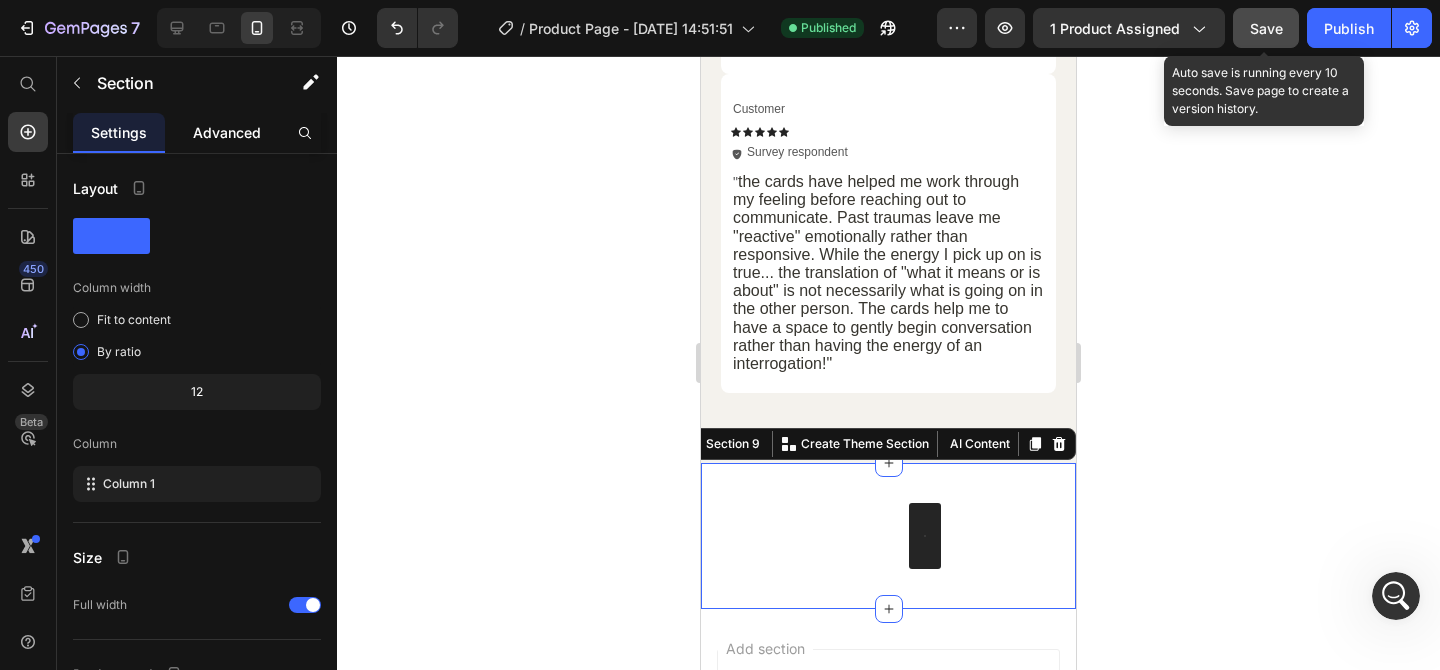 click on "Advanced" at bounding box center [227, 132] 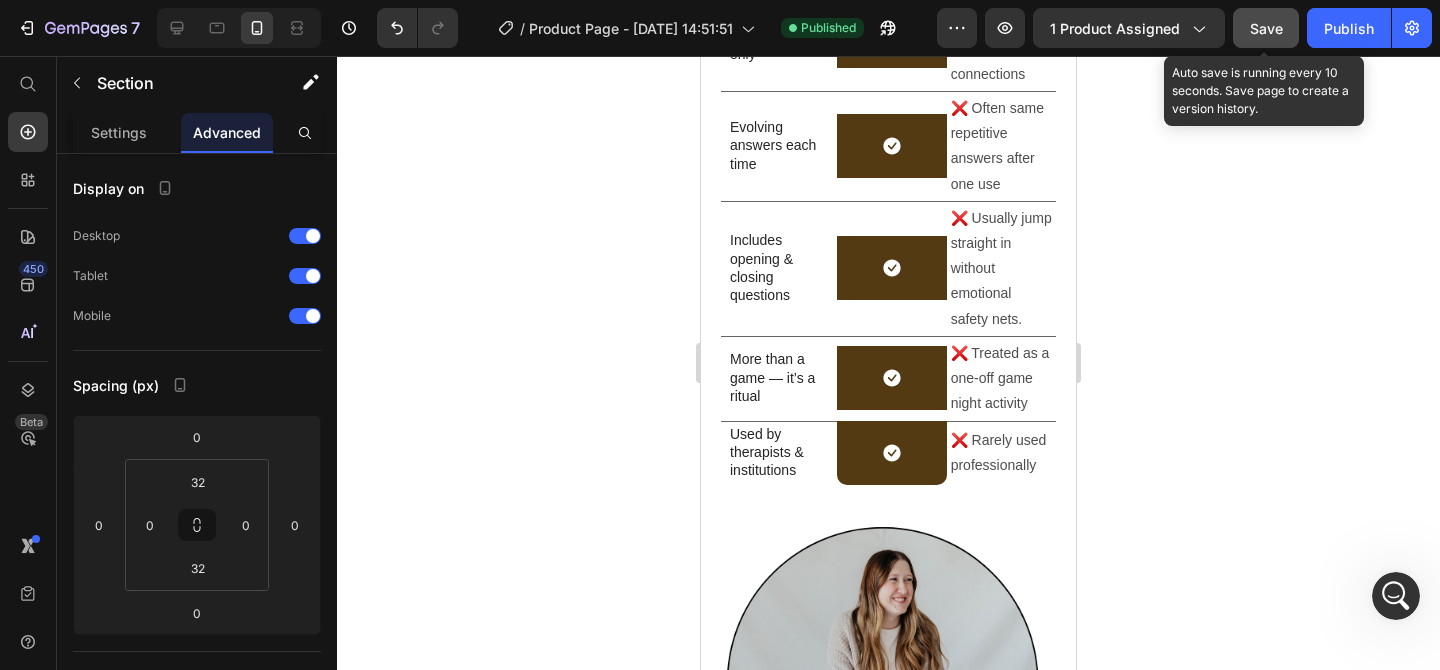 scroll, scrollTop: 3970, scrollLeft: 0, axis: vertical 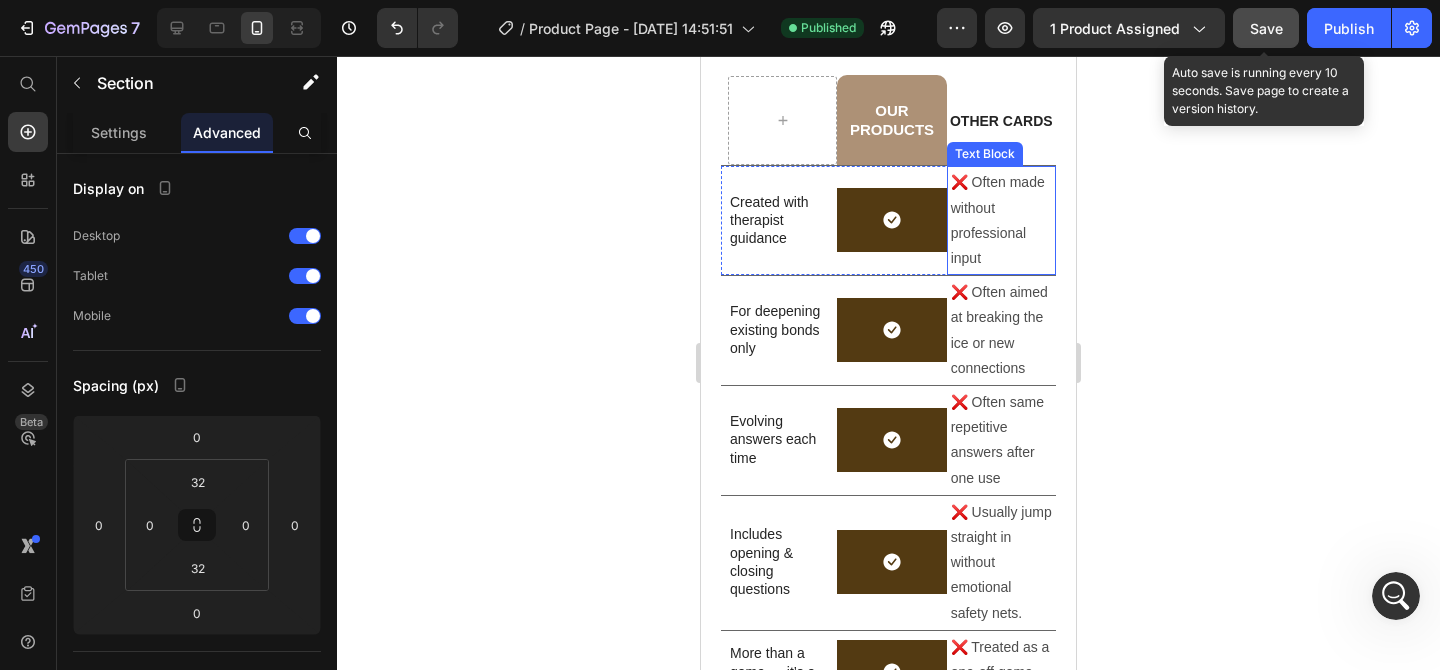 click on "❌ Often made without professional input" at bounding box center [1001, 220] 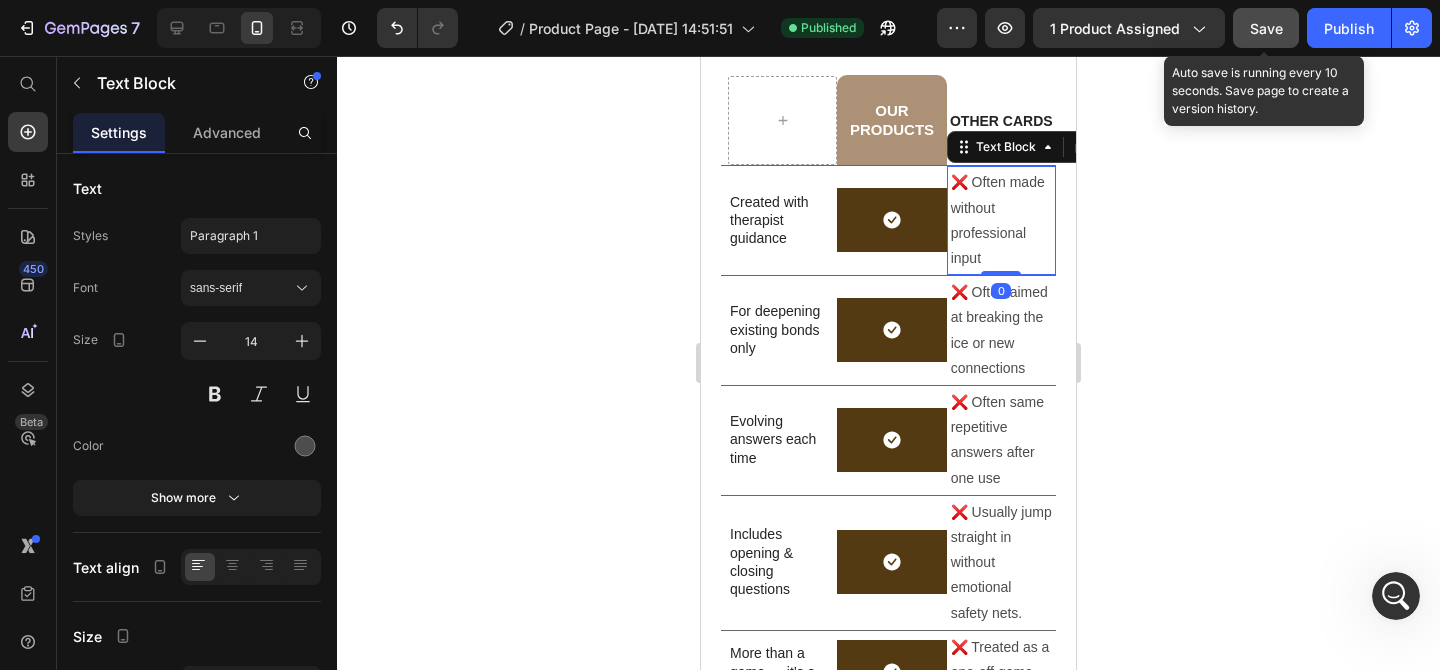 click on "❌ Often made without professional input" at bounding box center (1001, 220) 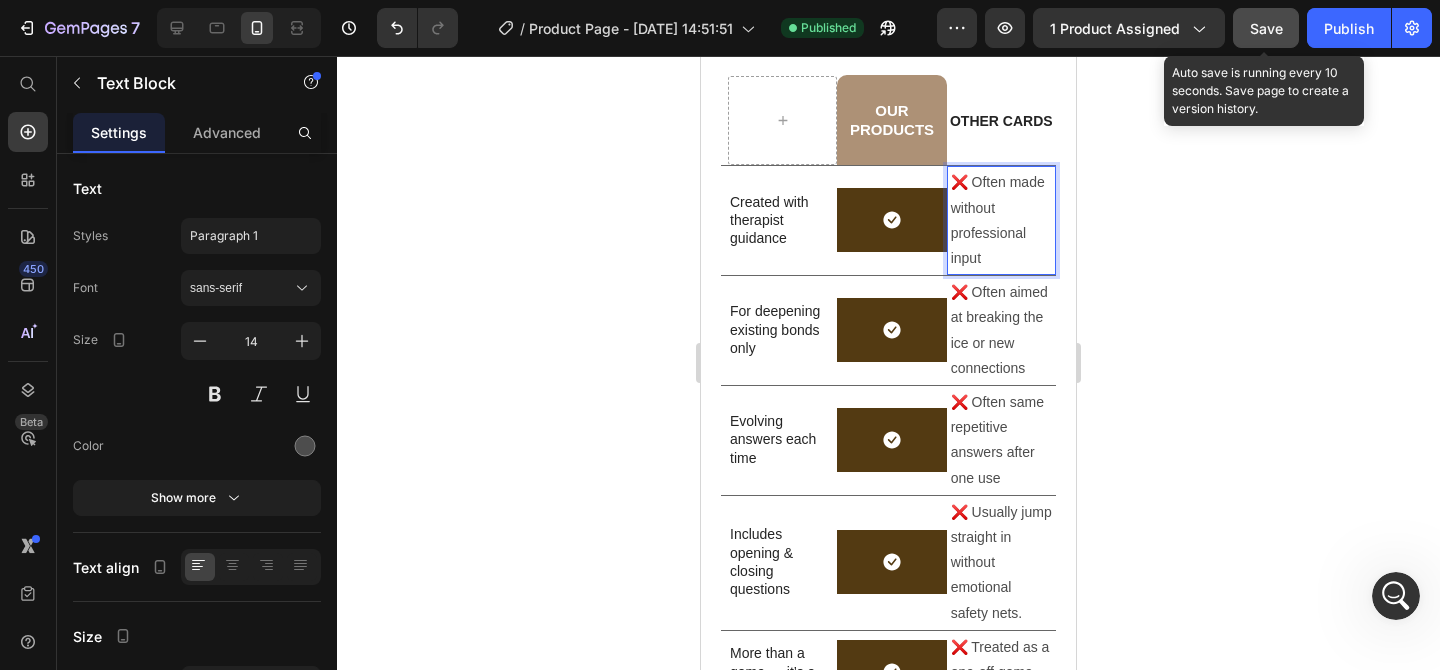 click on "❌ Often made without professional input" at bounding box center [1001, 220] 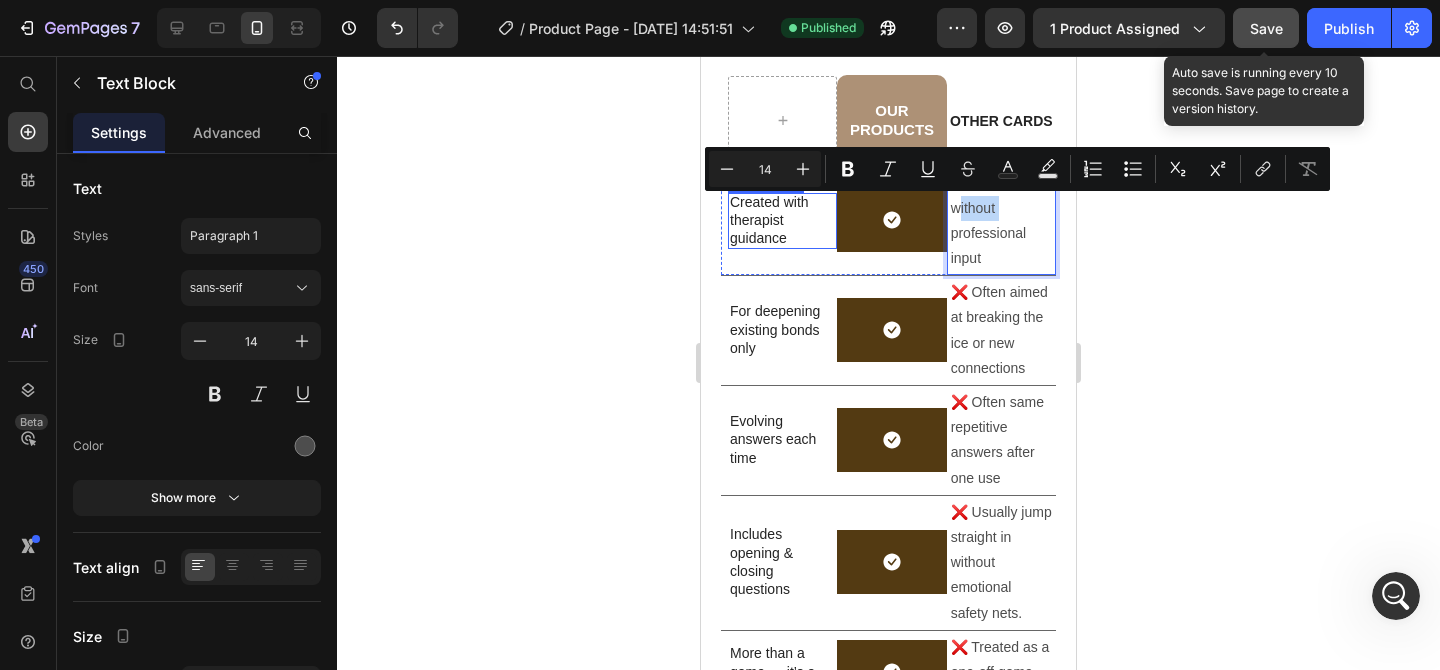 click on "Created with therapist guidance" at bounding box center [779, 220] 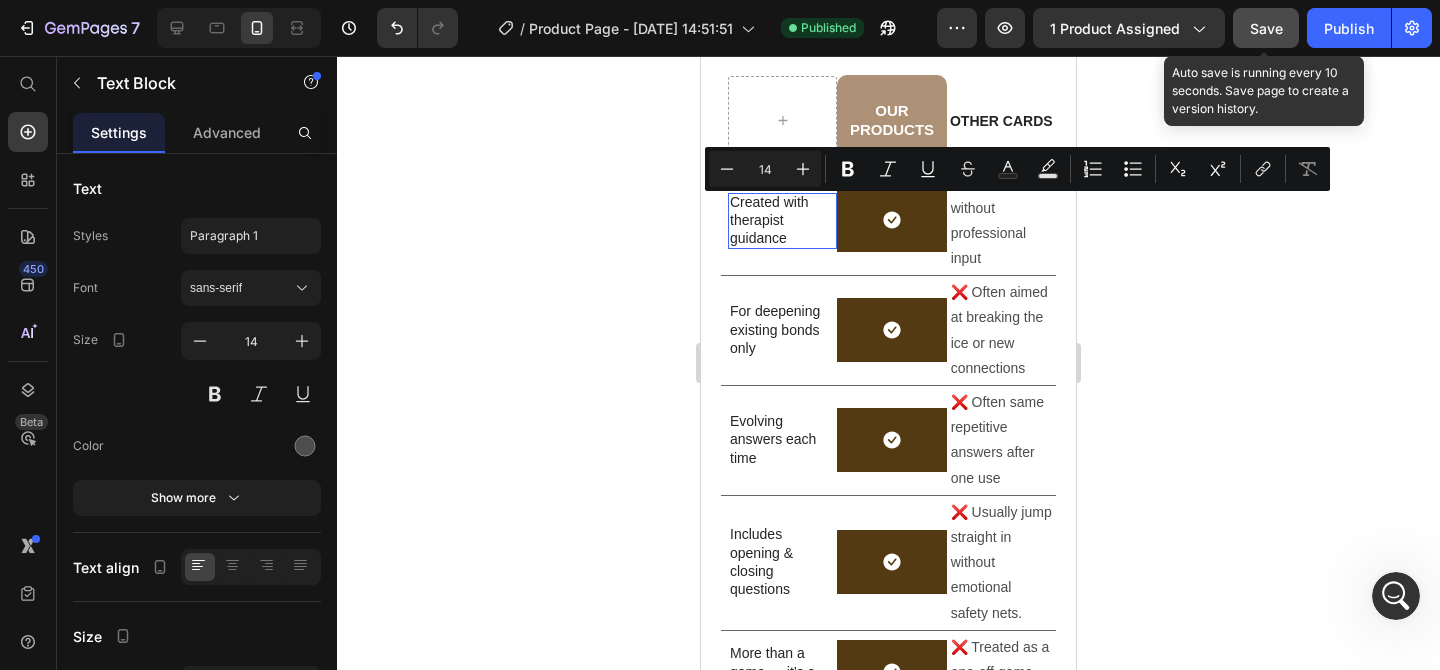 click on "Created with therapist guidance" at bounding box center [779, 220] 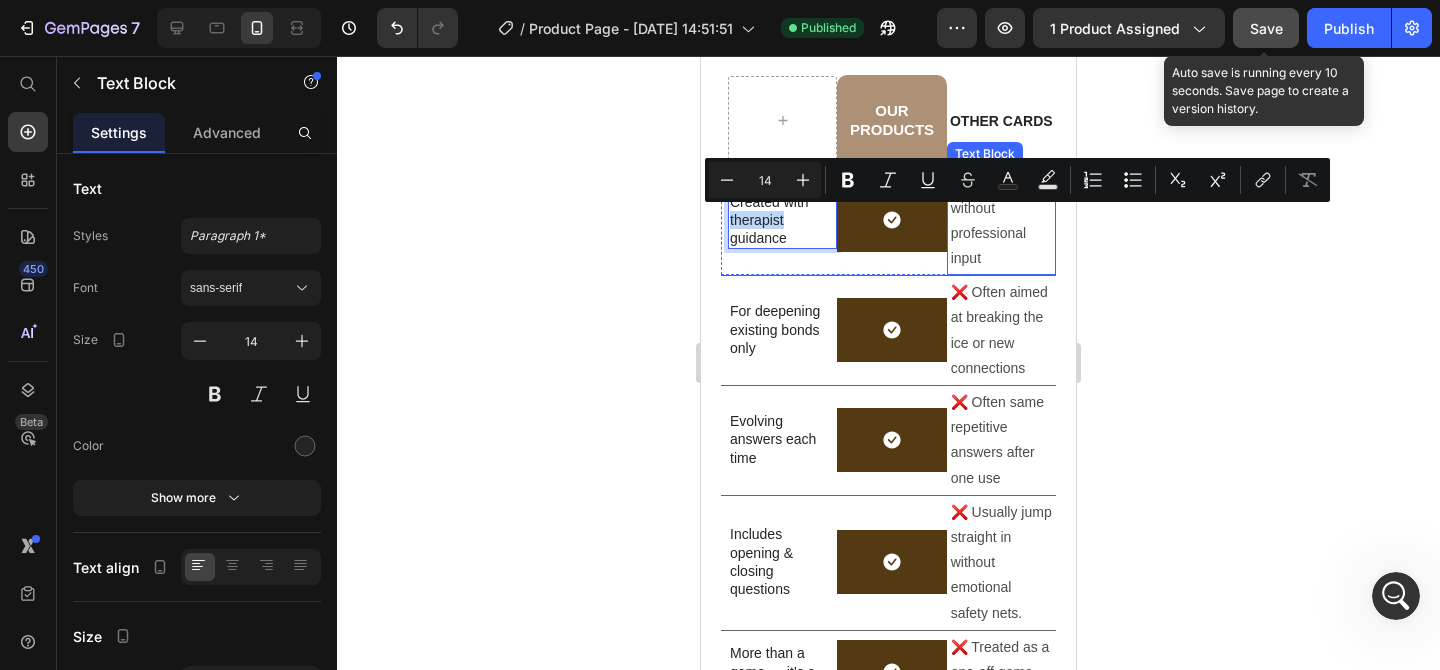 click on "❌ Often made without professional input" at bounding box center [1001, 220] 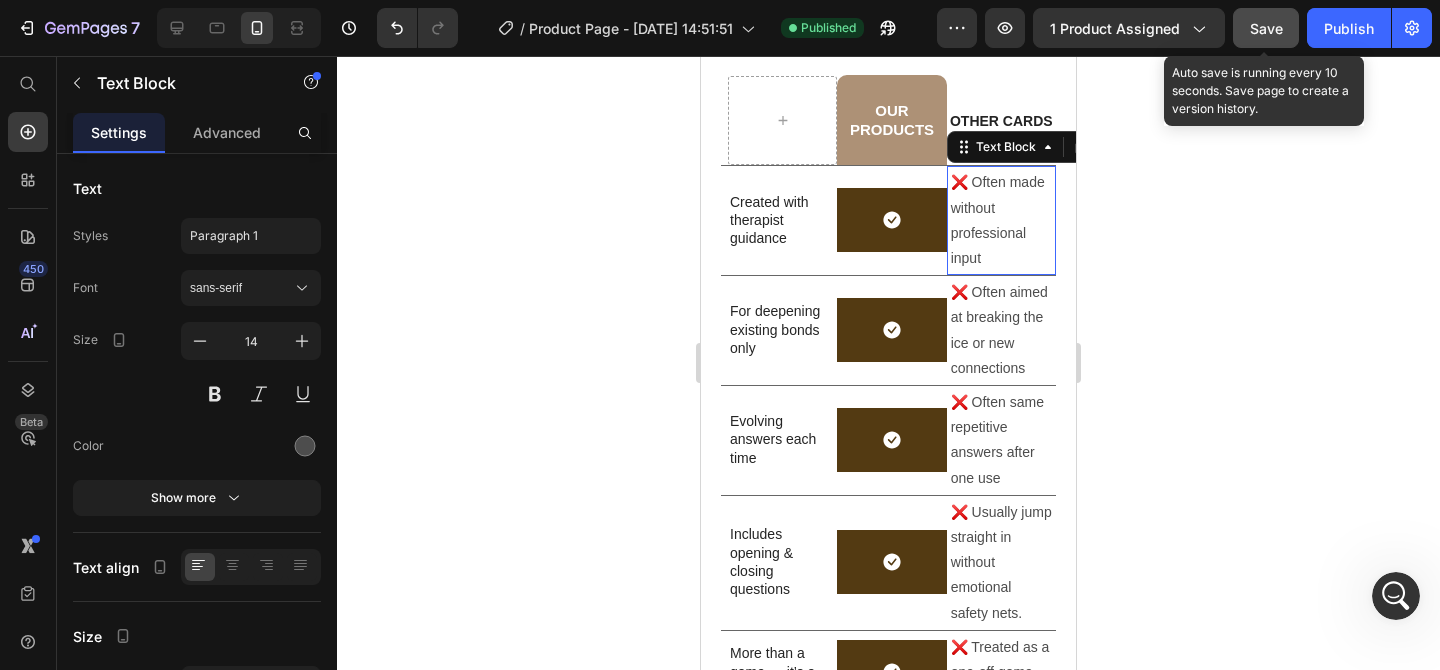click on "❌ Often made without professional input" at bounding box center (1001, 220) 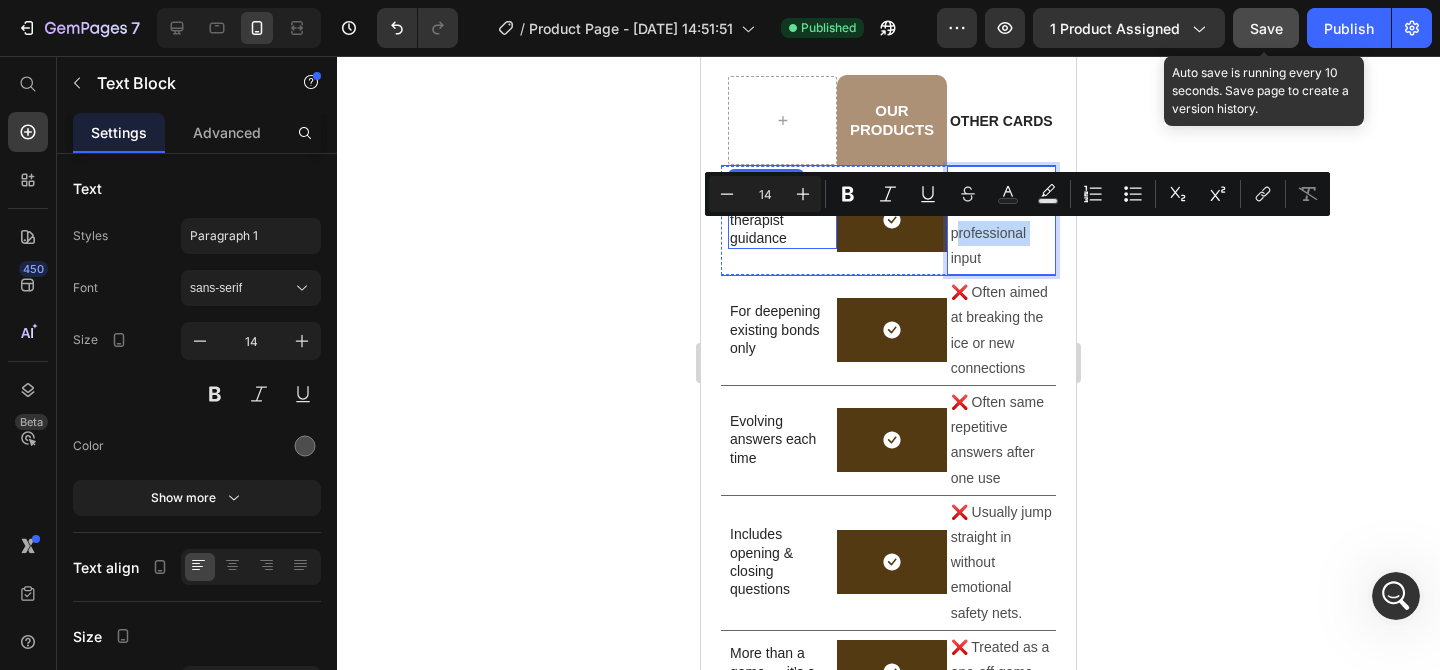 click on "Created with therapist guidance" at bounding box center [779, 220] 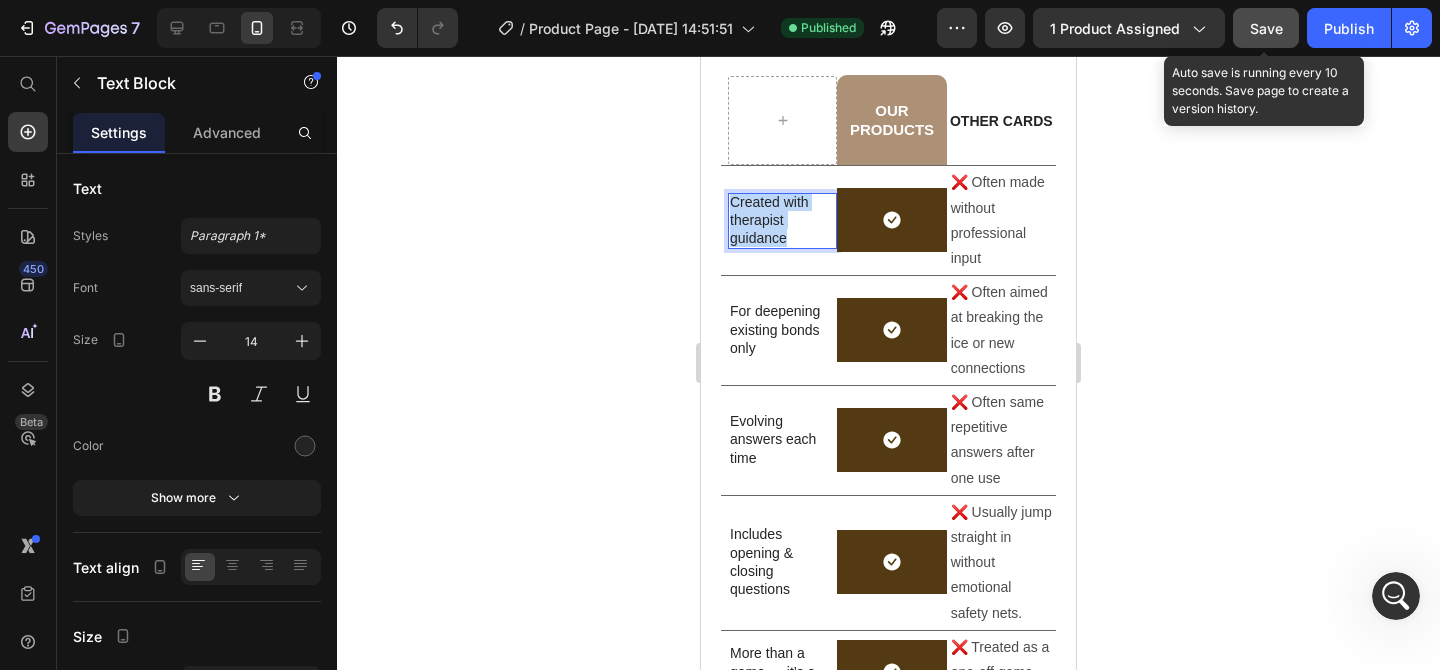 click on "Created with therapist guidance" at bounding box center (779, 220) 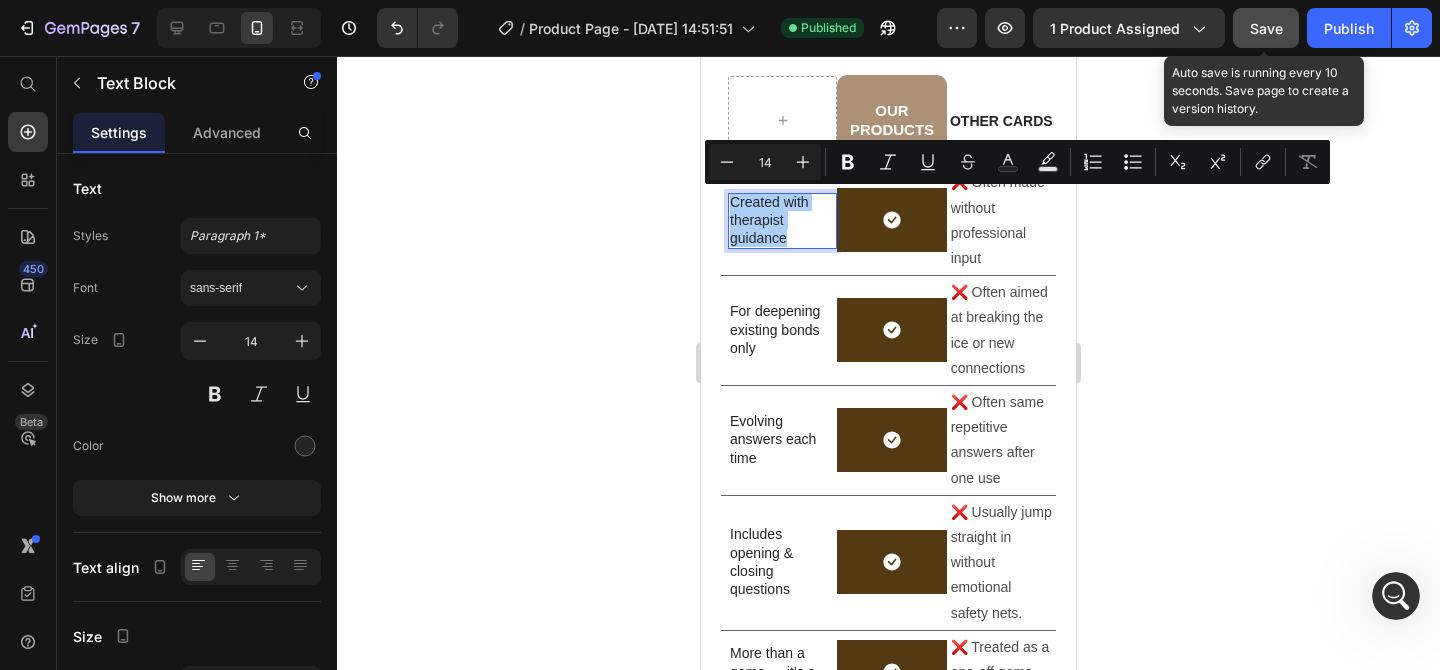 click 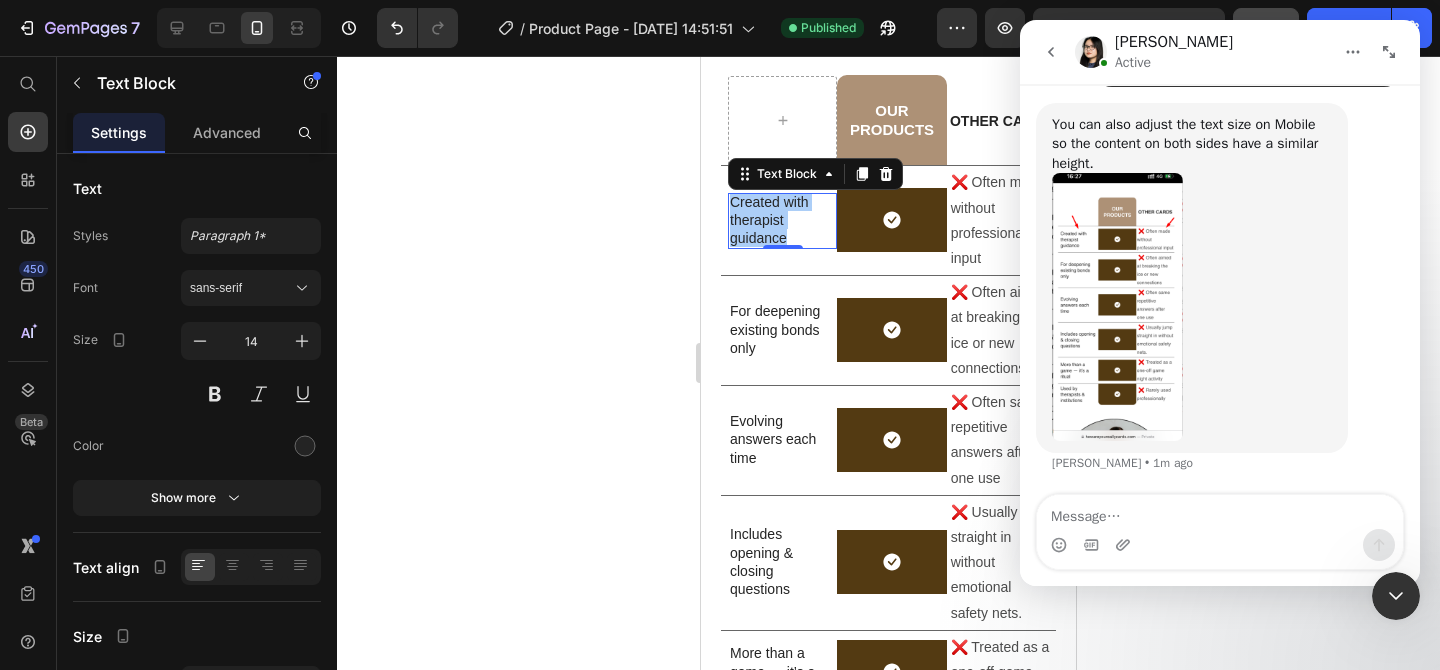 scroll, scrollTop: 4417, scrollLeft: 0, axis: vertical 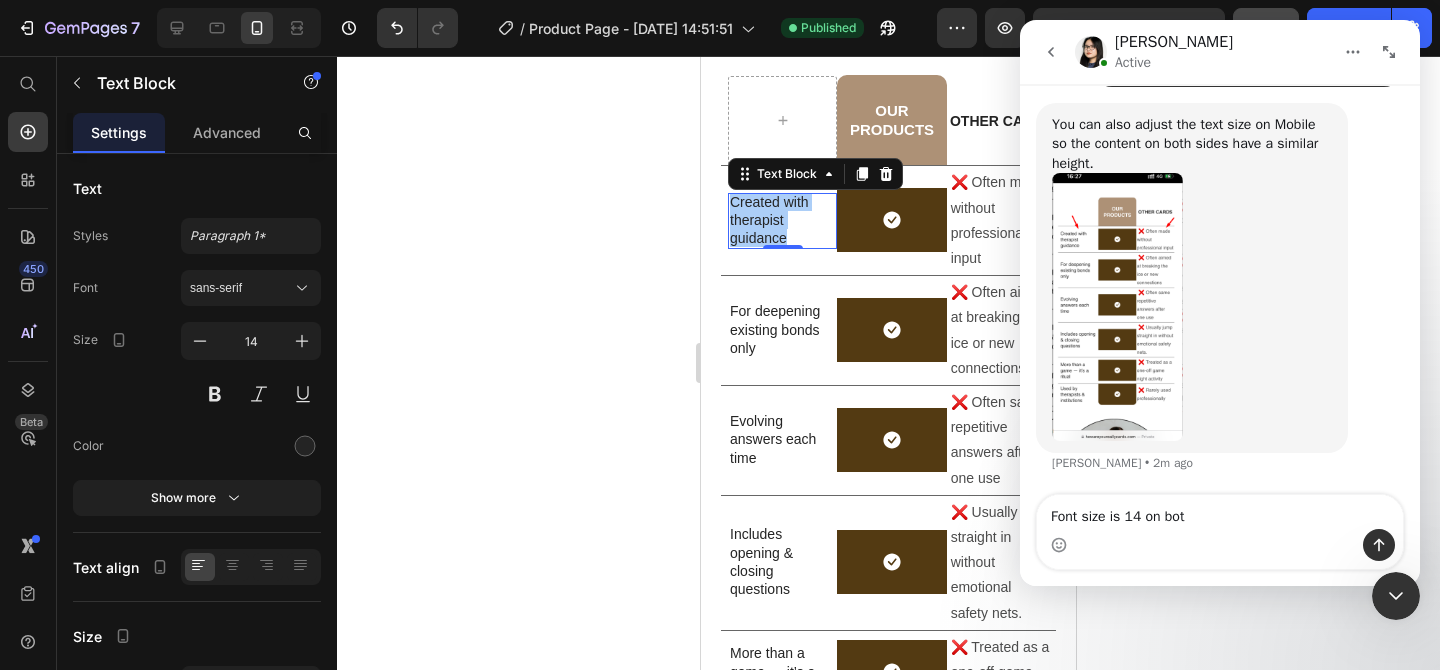 type on "Font size is 14 on both" 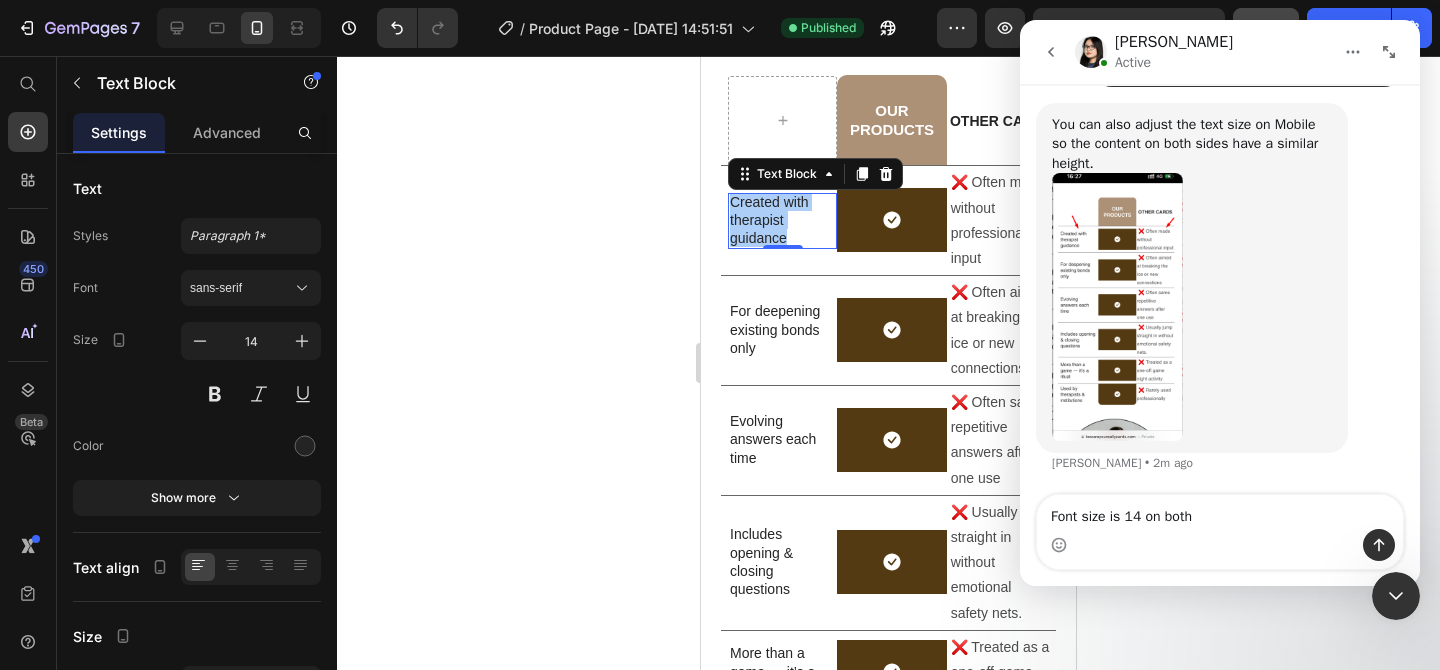 type 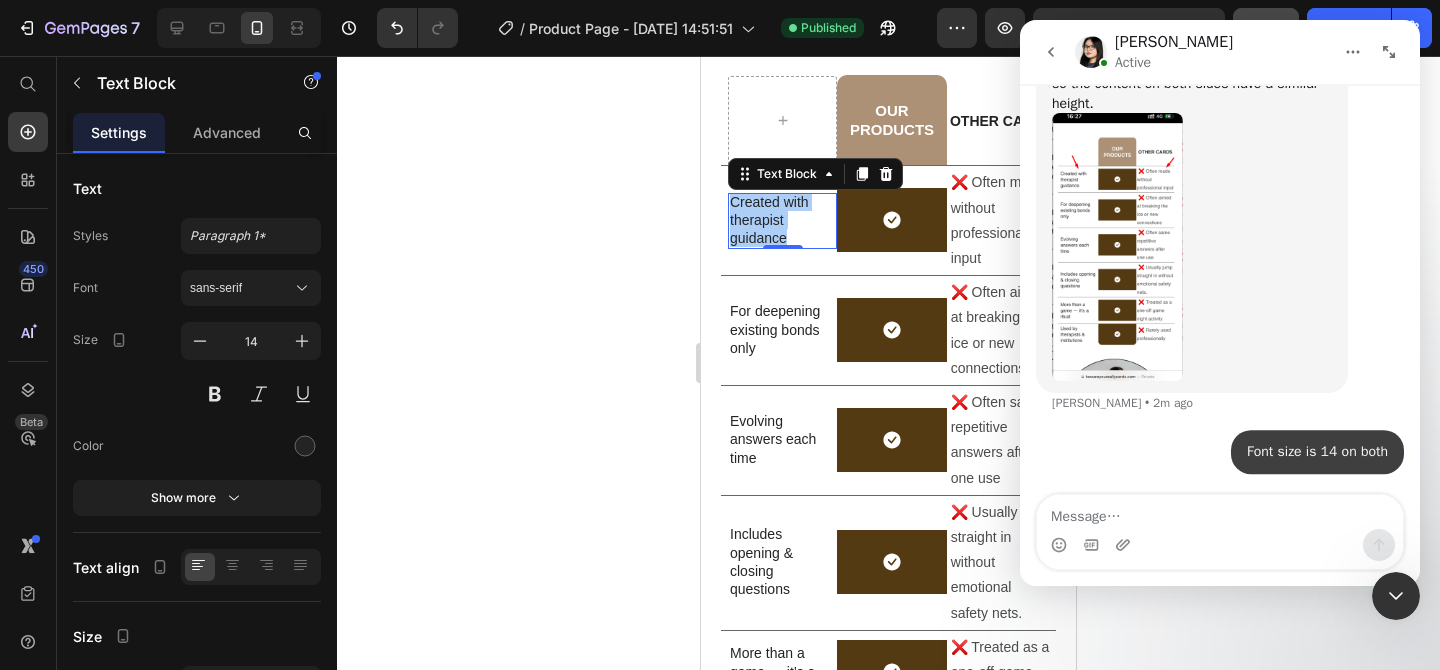 scroll, scrollTop: 4476, scrollLeft: 0, axis: vertical 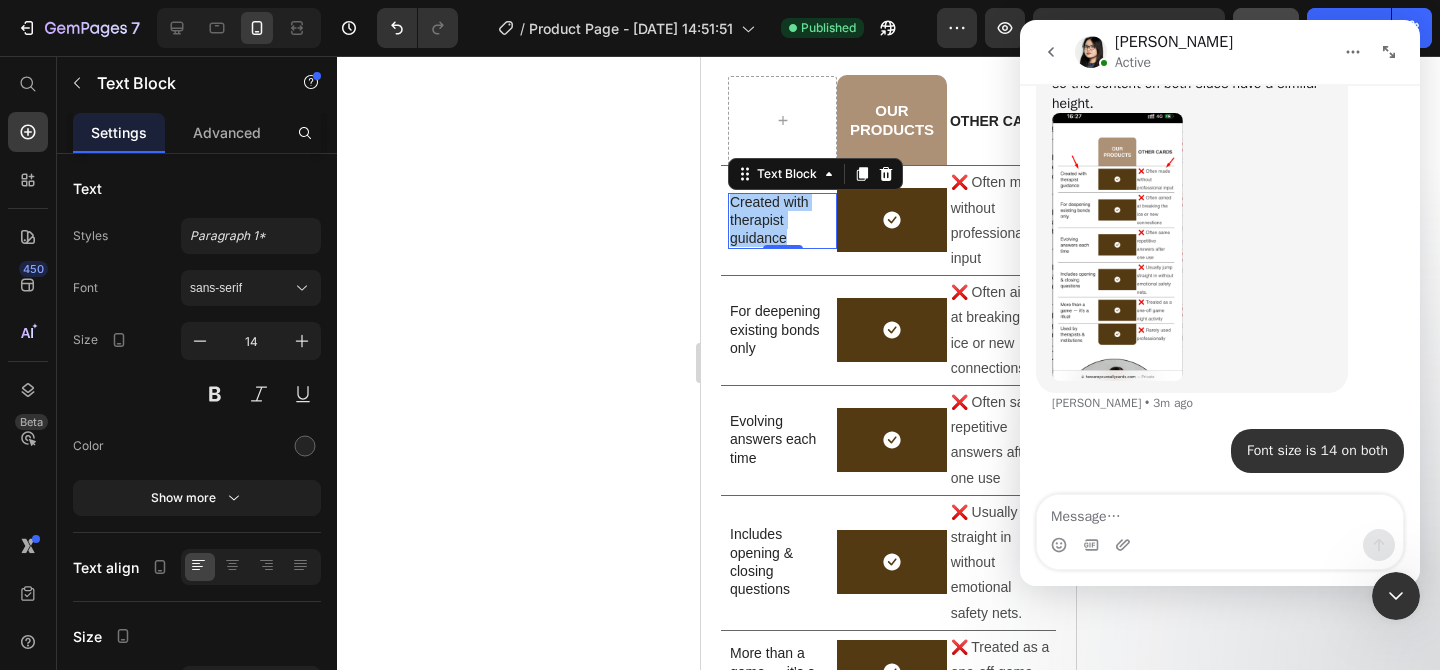 click 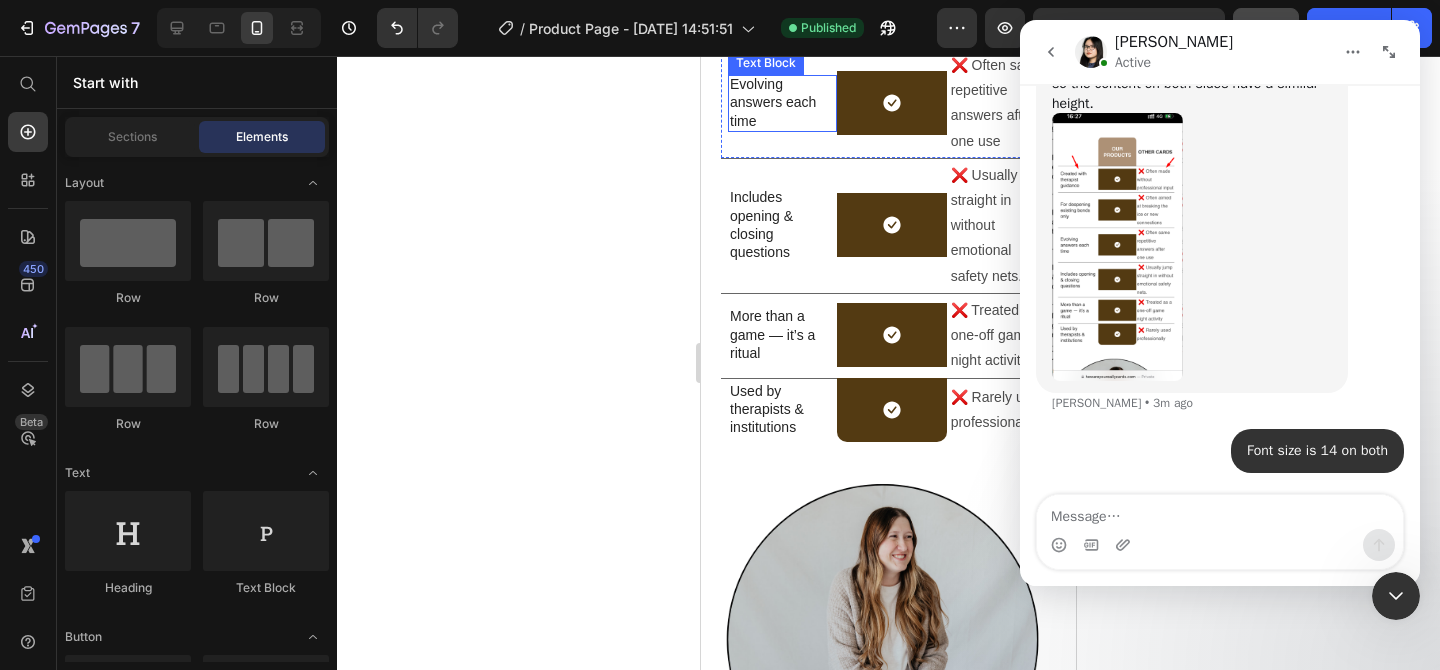 scroll, scrollTop: 5493, scrollLeft: 0, axis: vertical 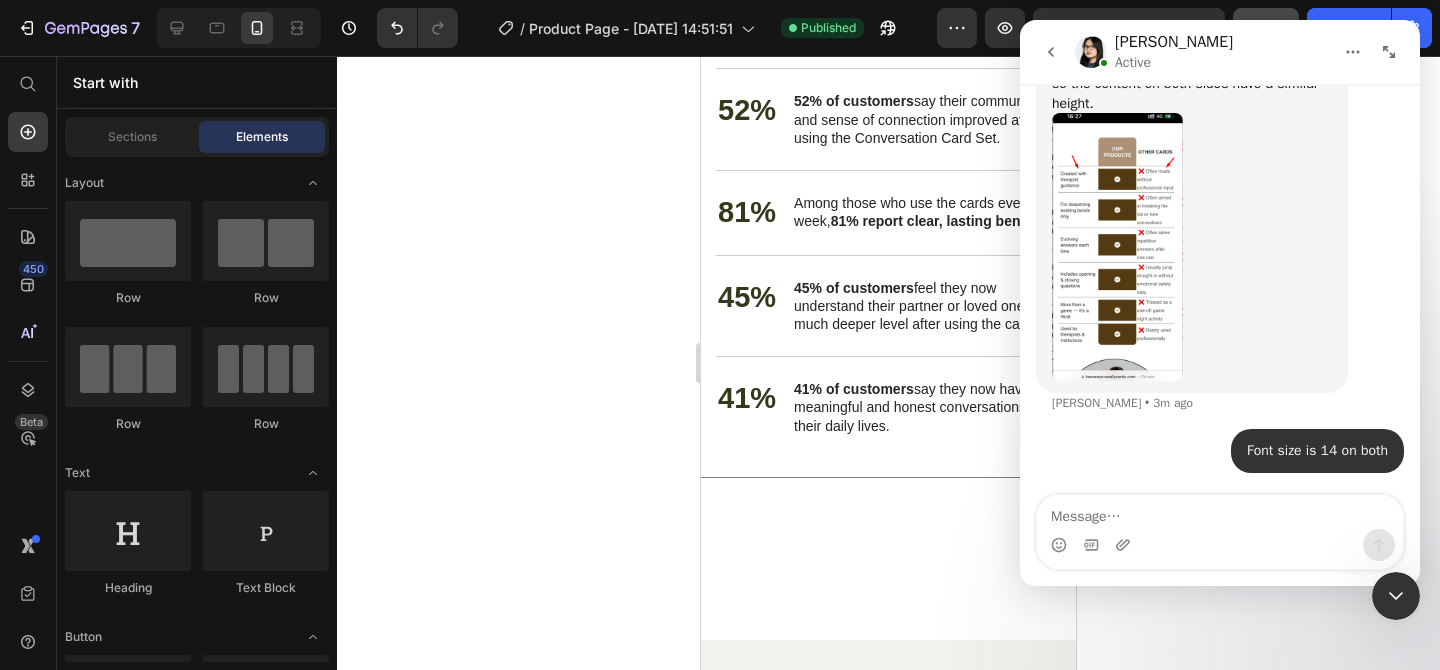 click at bounding box center (1396, 596) 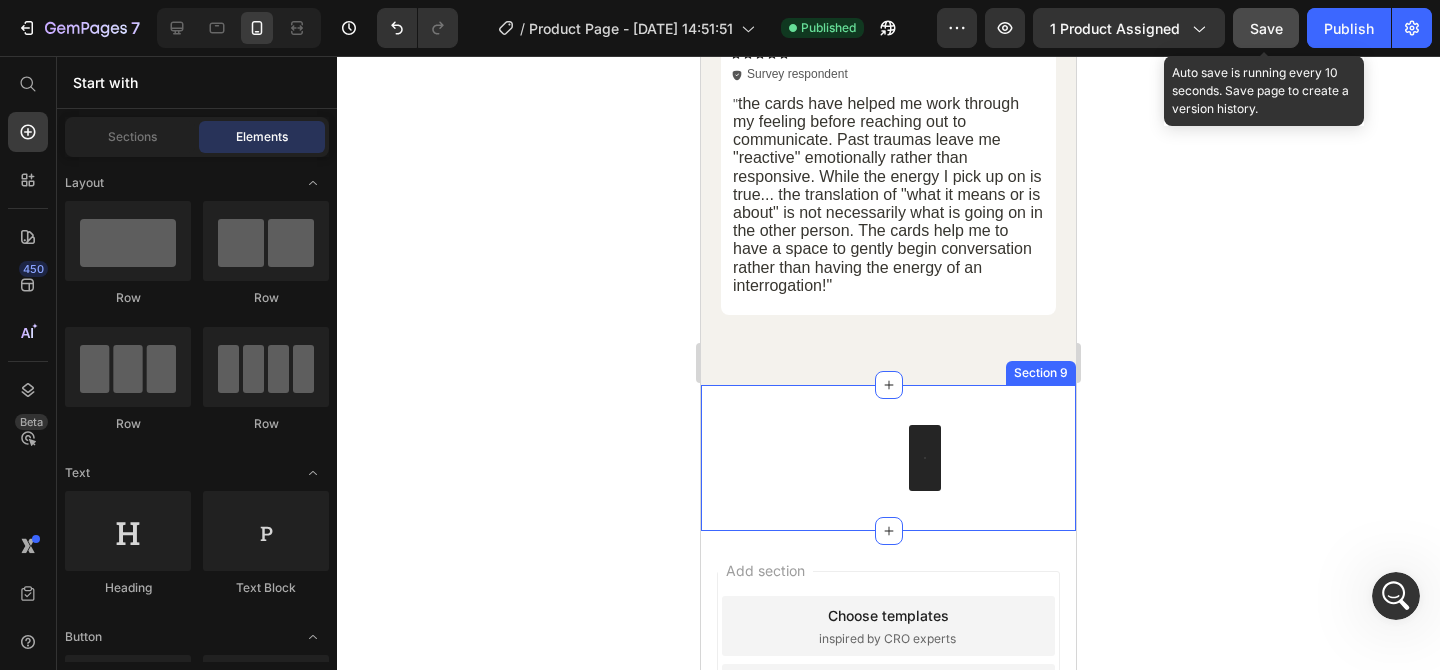 scroll, scrollTop: 7864, scrollLeft: 0, axis: vertical 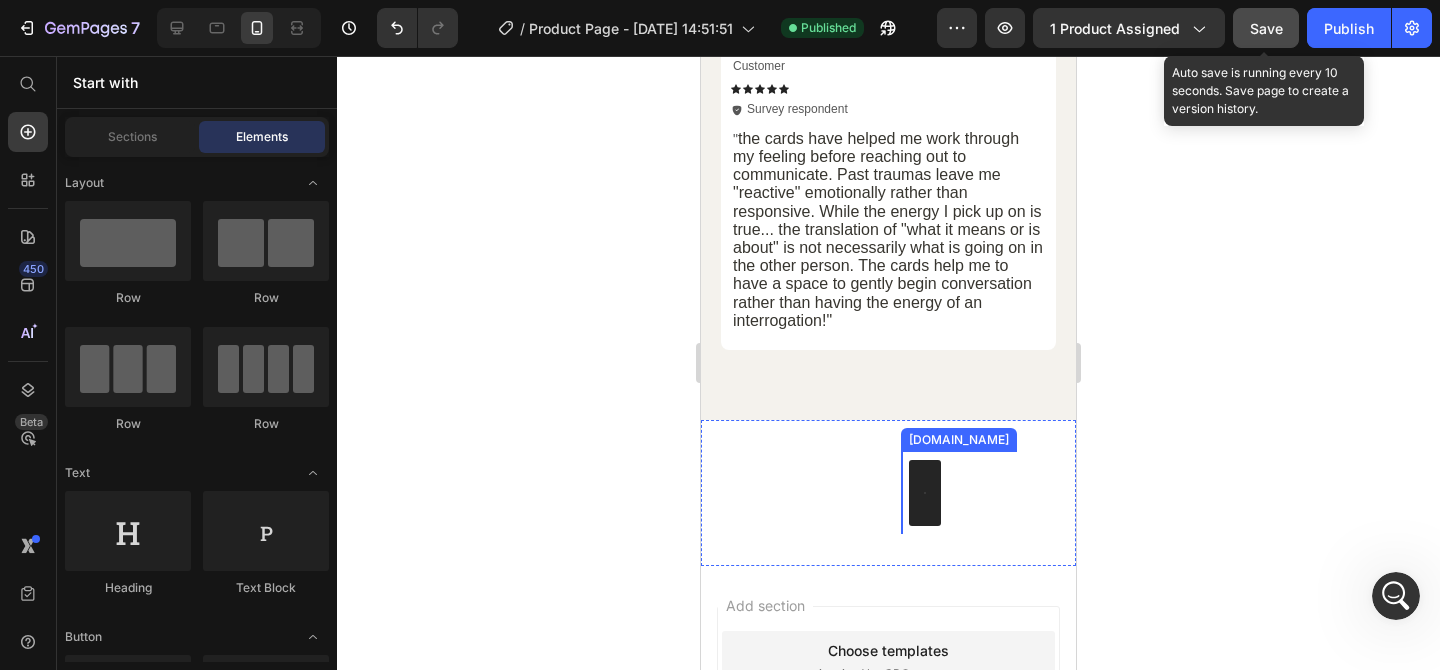 click on "[DOMAIN_NAME] - Review Widget" at bounding box center [925, 493] 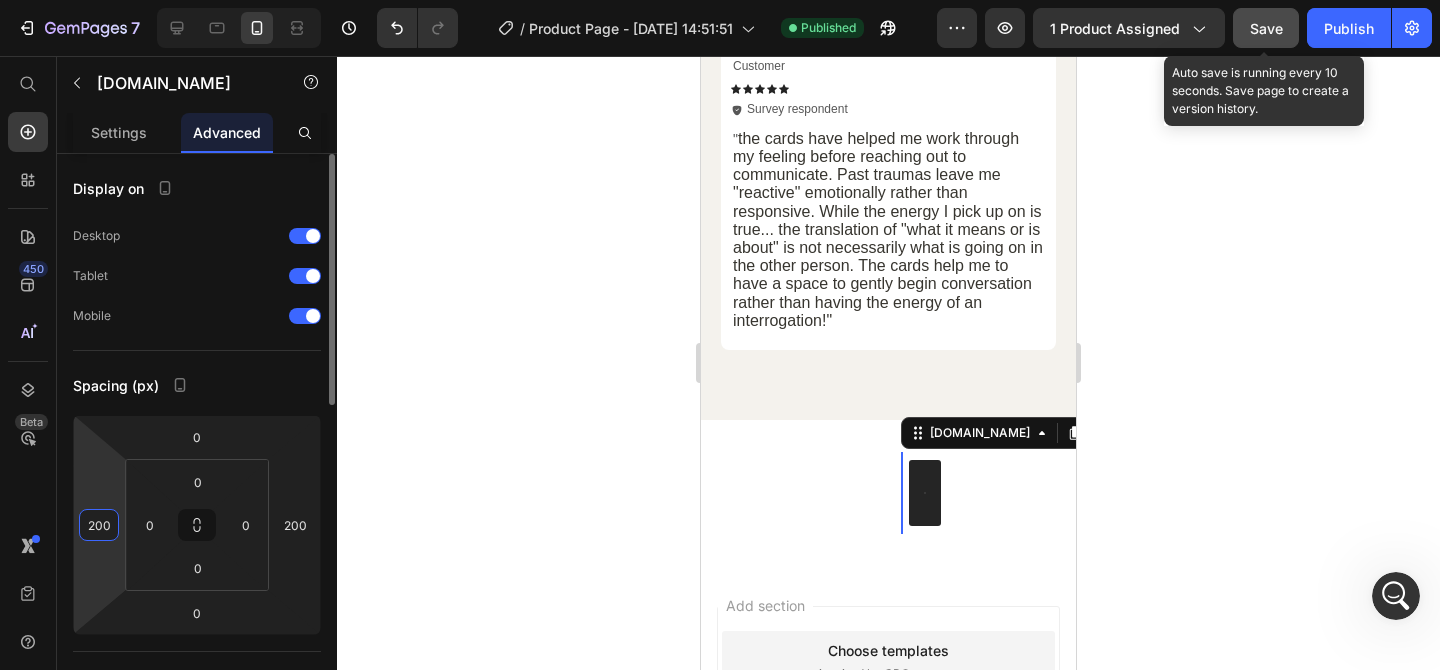 click on "200" at bounding box center [99, 525] 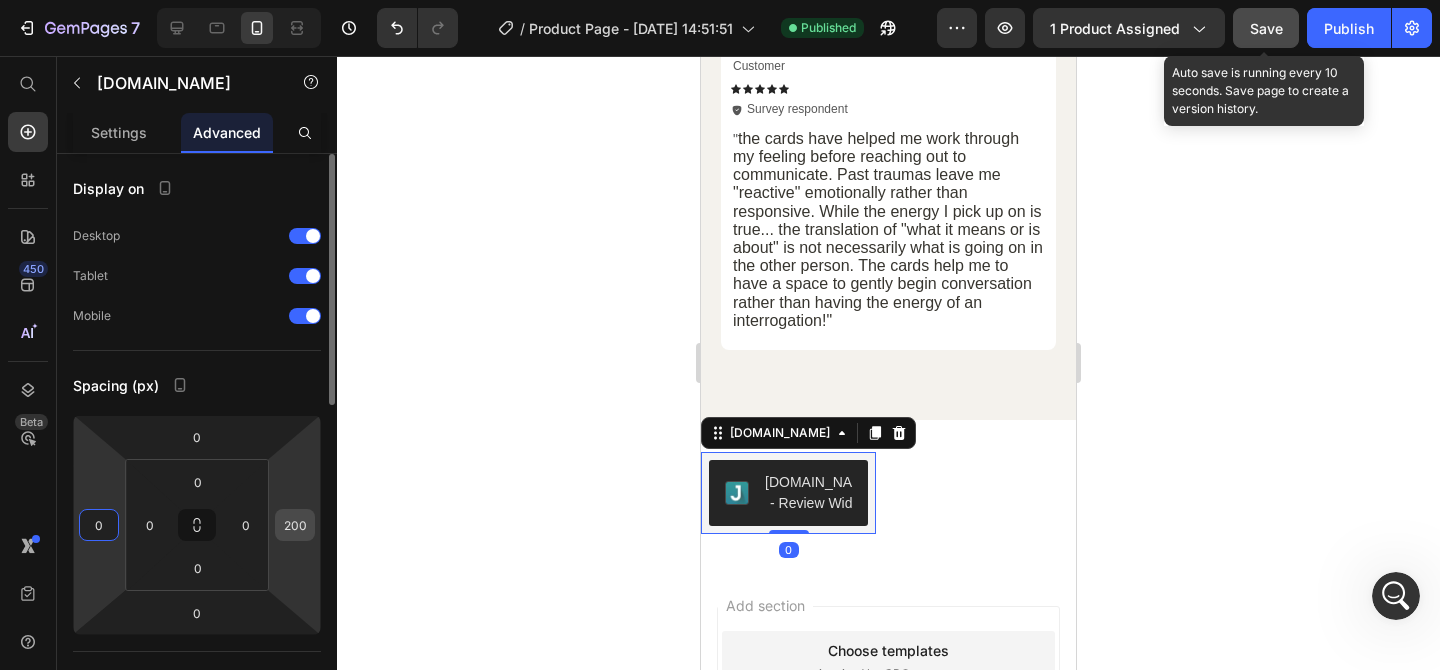 type on "0" 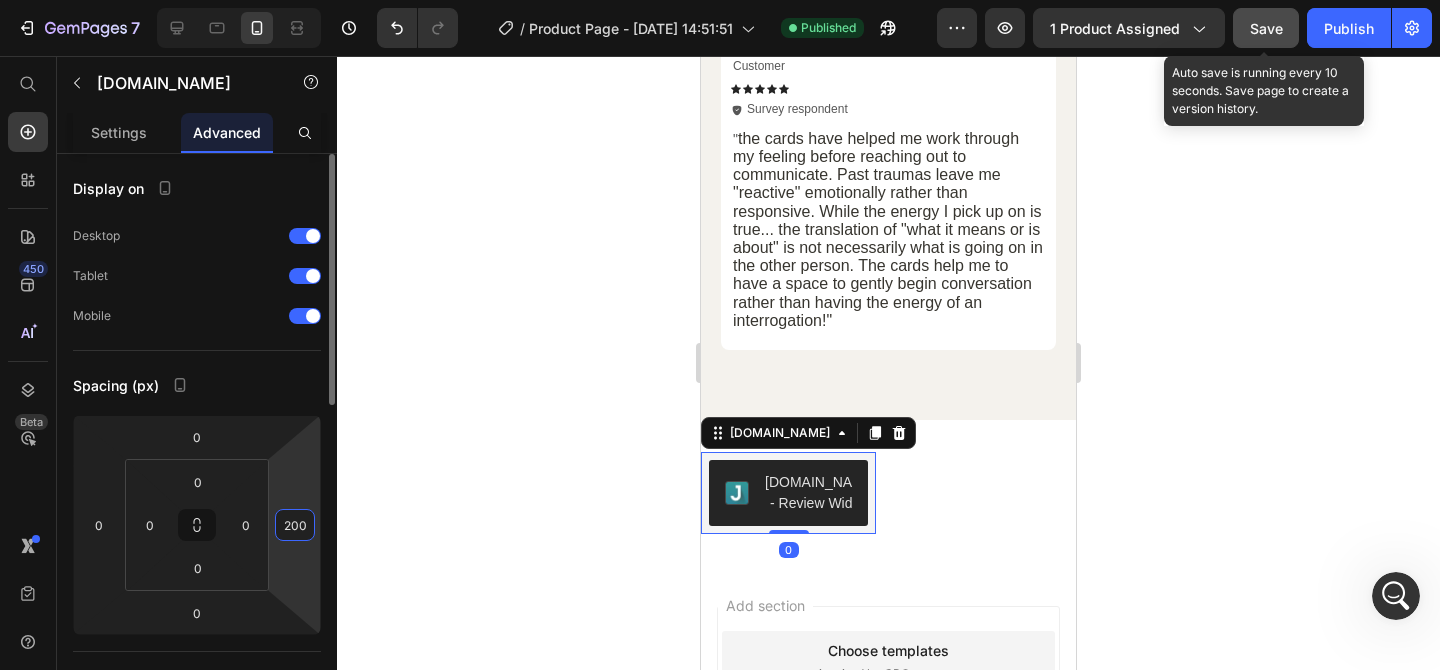 click on "200" at bounding box center [295, 525] 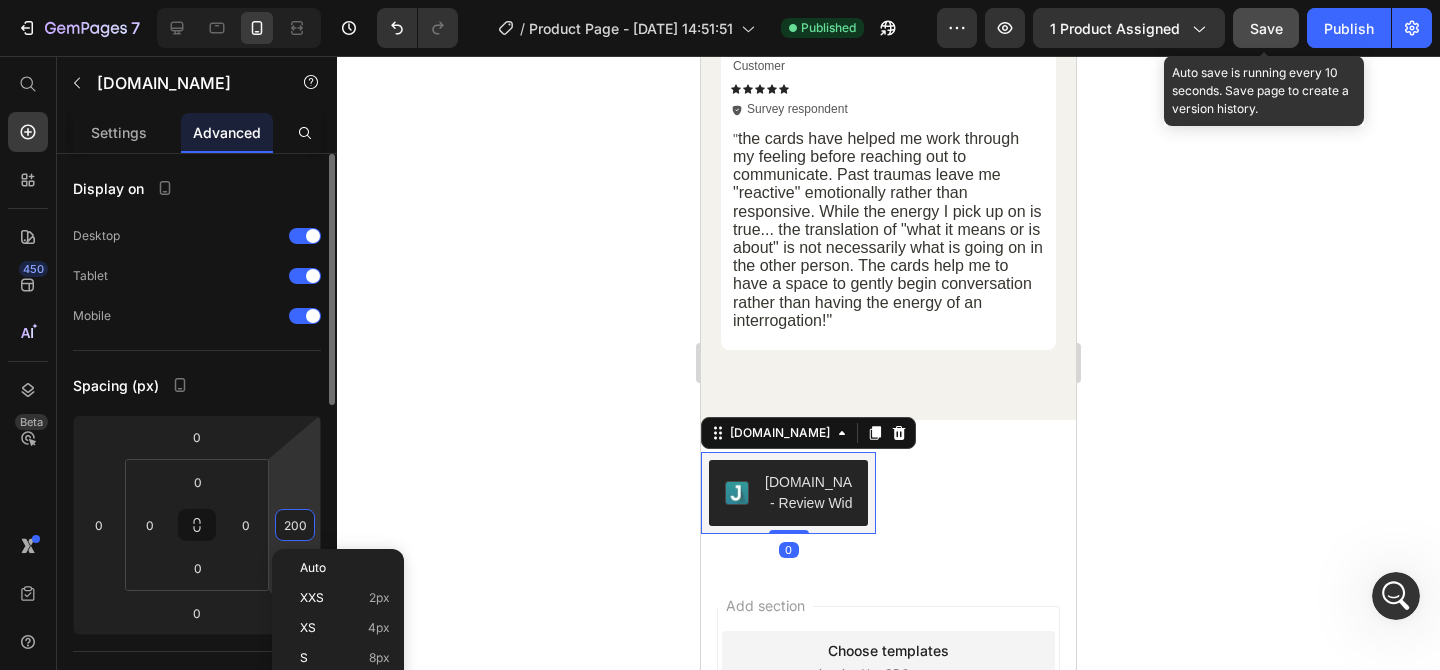 type on "0" 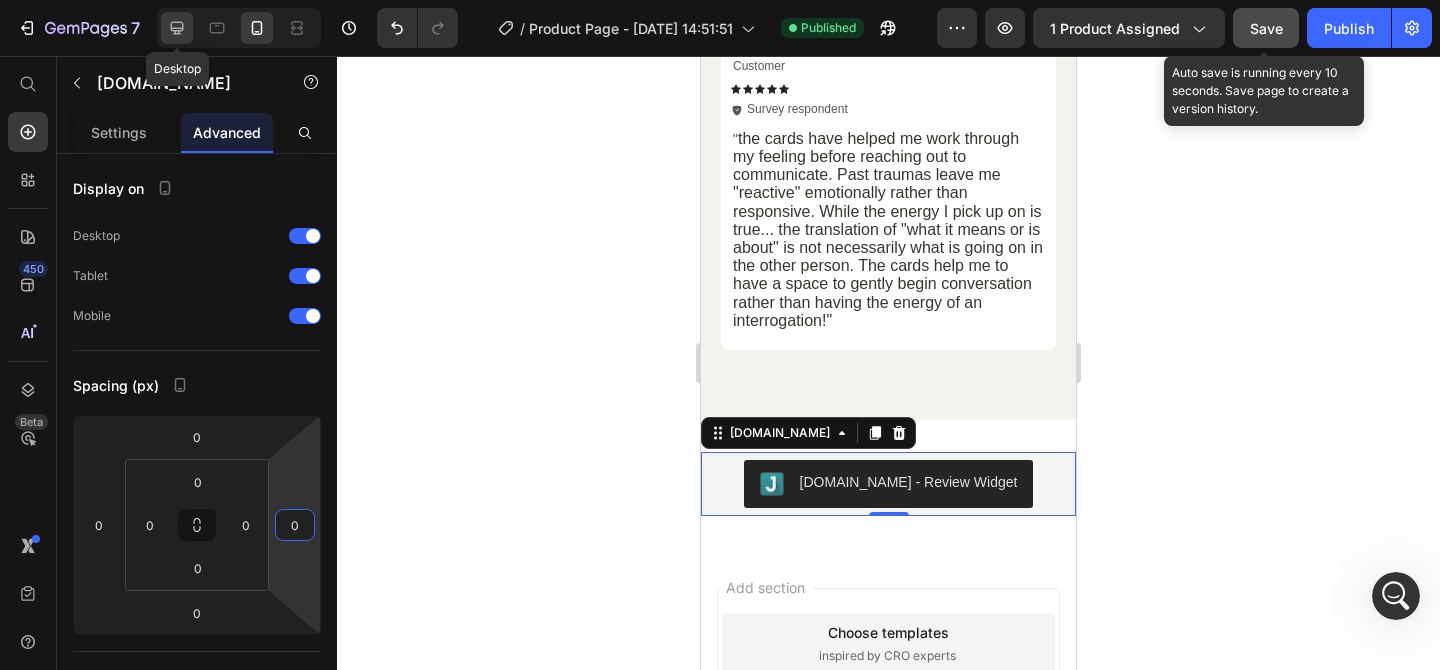 click 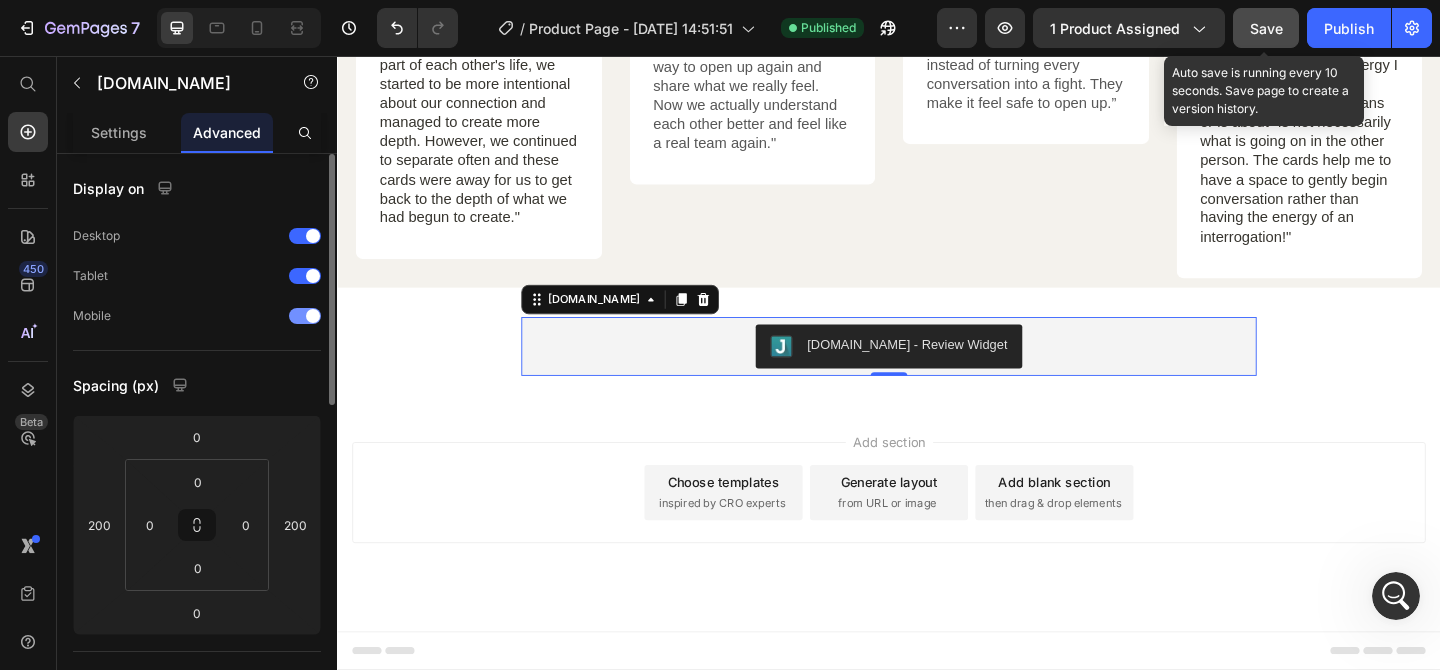scroll, scrollTop: 7420, scrollLeft: 0, axis: vertical 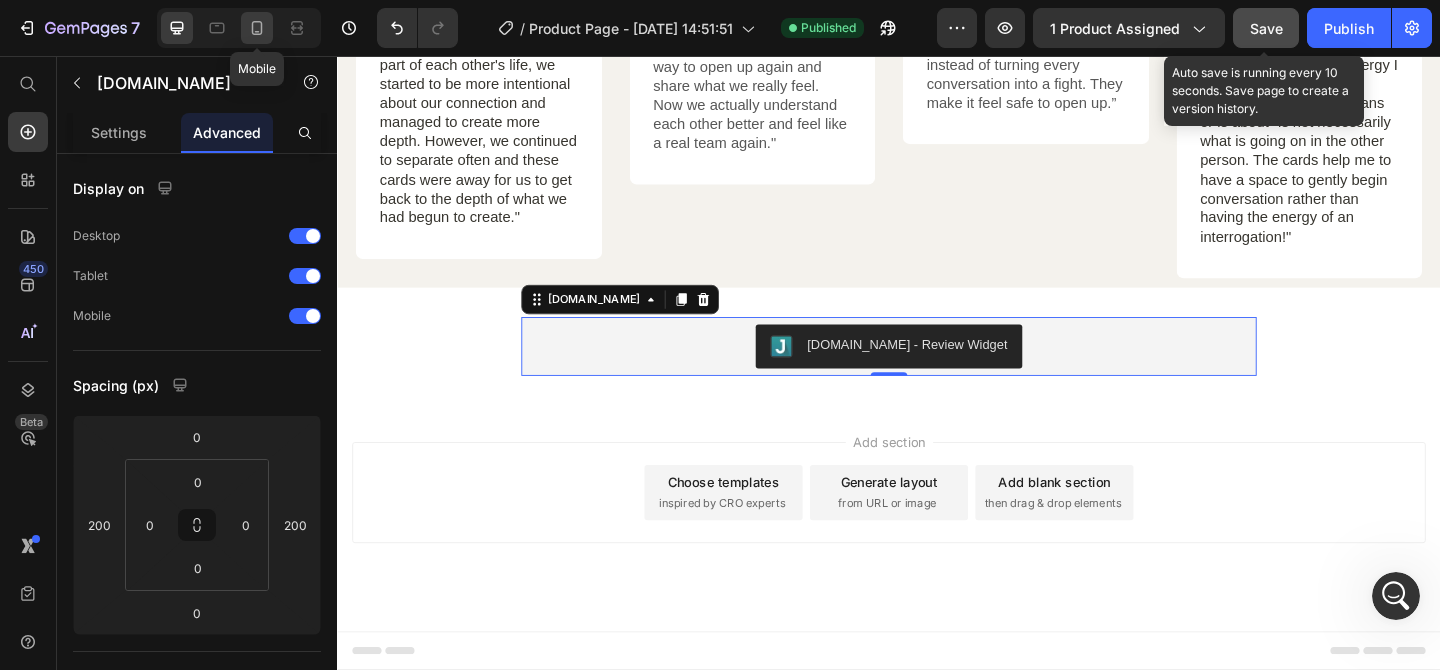 click 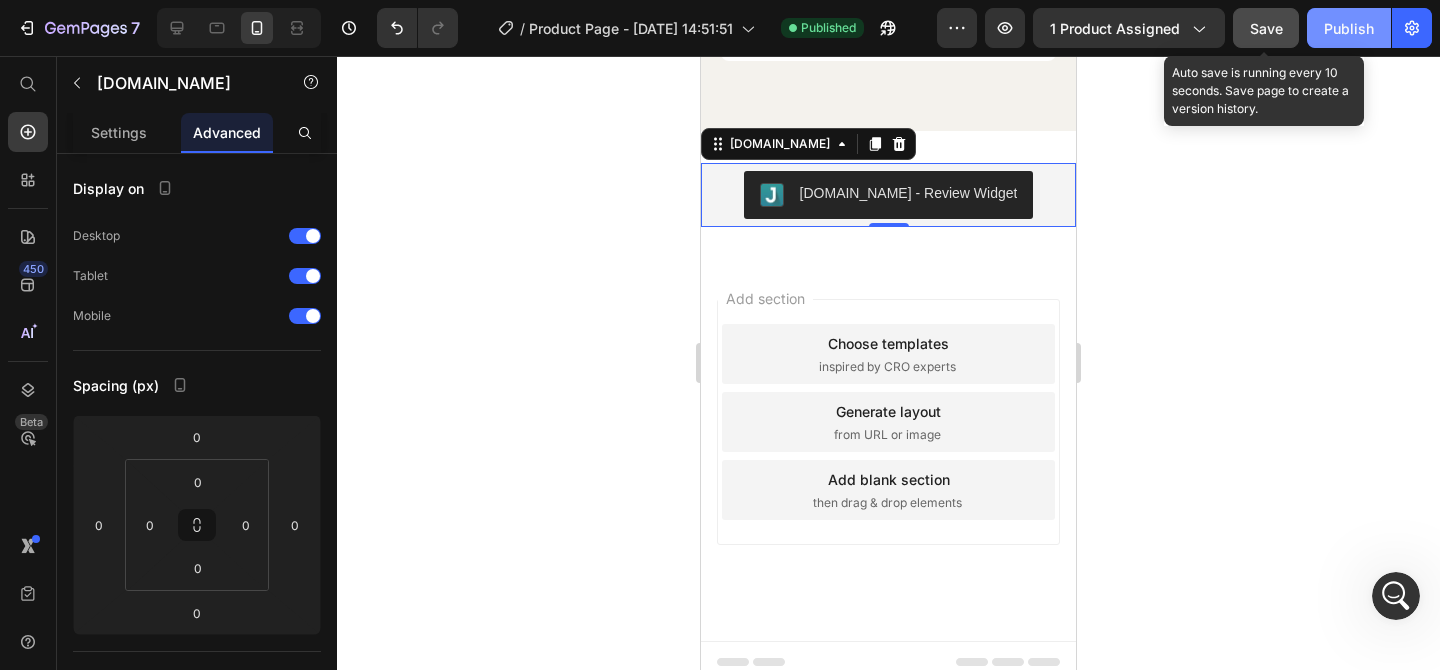 scroll, scrollTop: 8181, scrollLeft: 0, axis: vertical 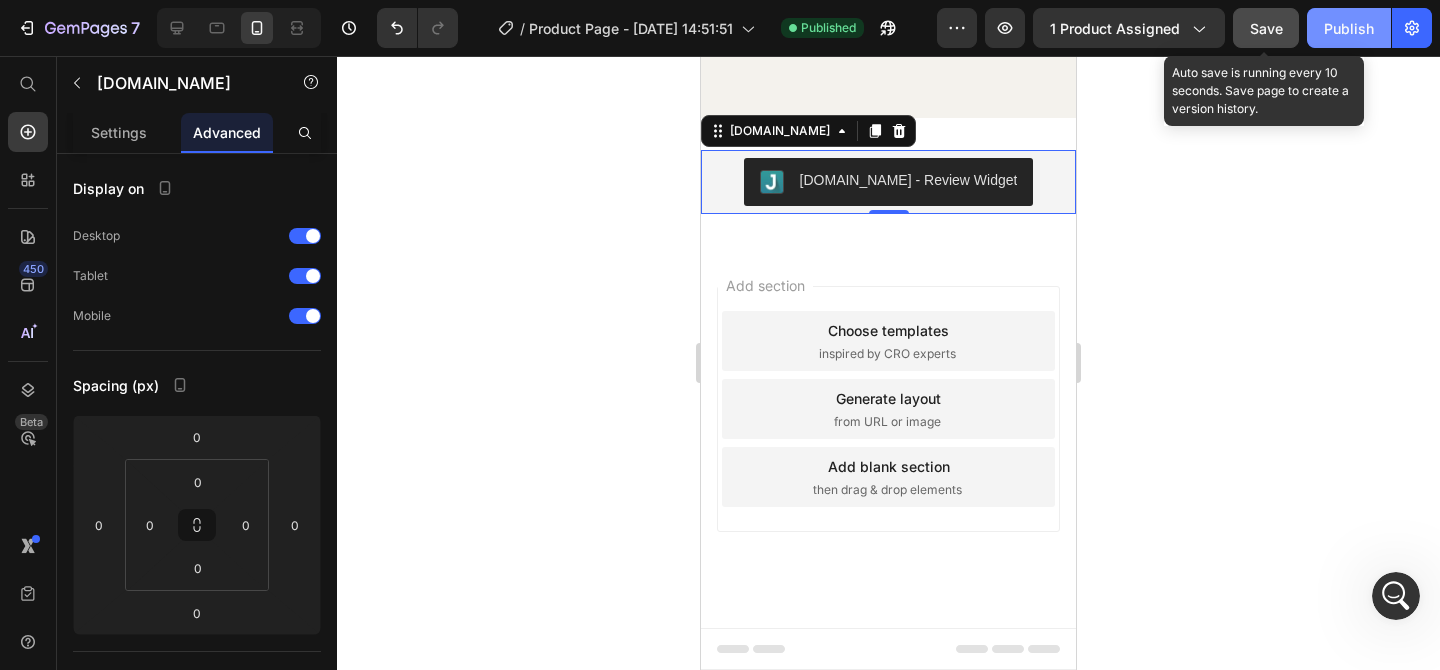 click on "Publish" at bounding box center (1349, 28) 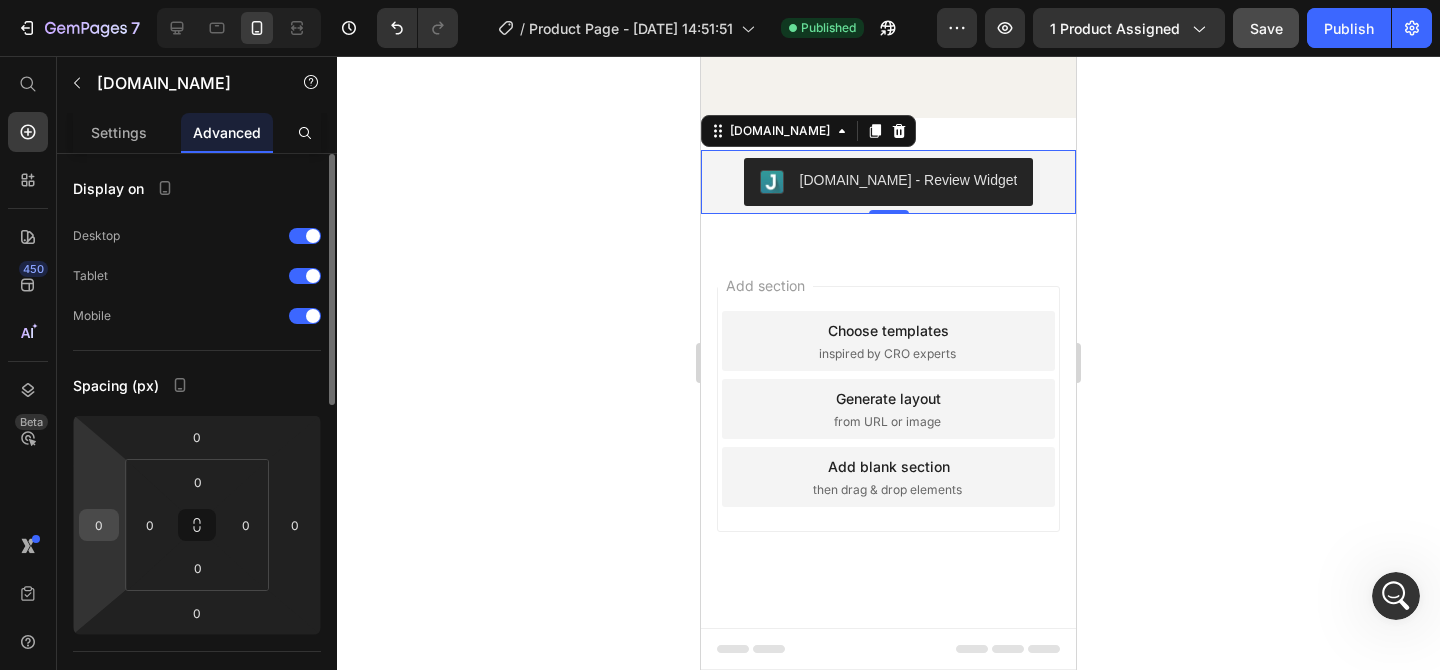 click on "0" at bounding box center [99, 525] 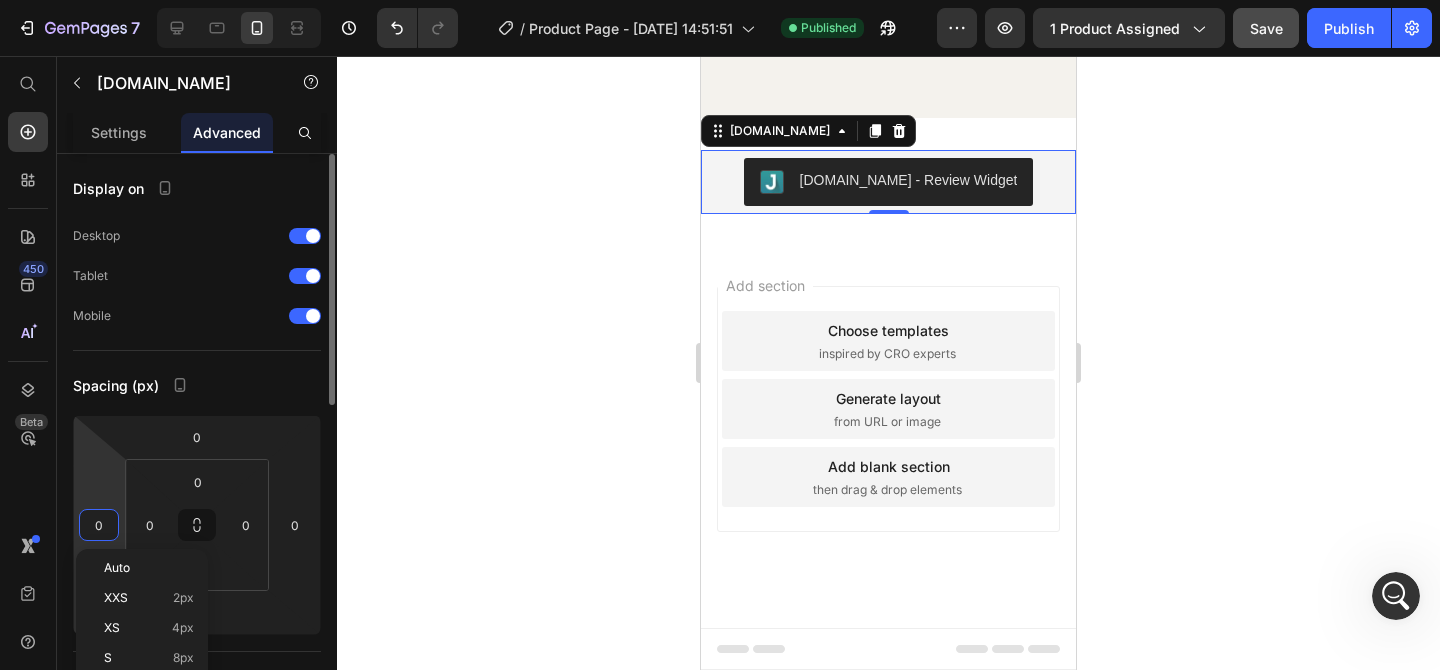 click on "0" at bounding box center [99, 525] 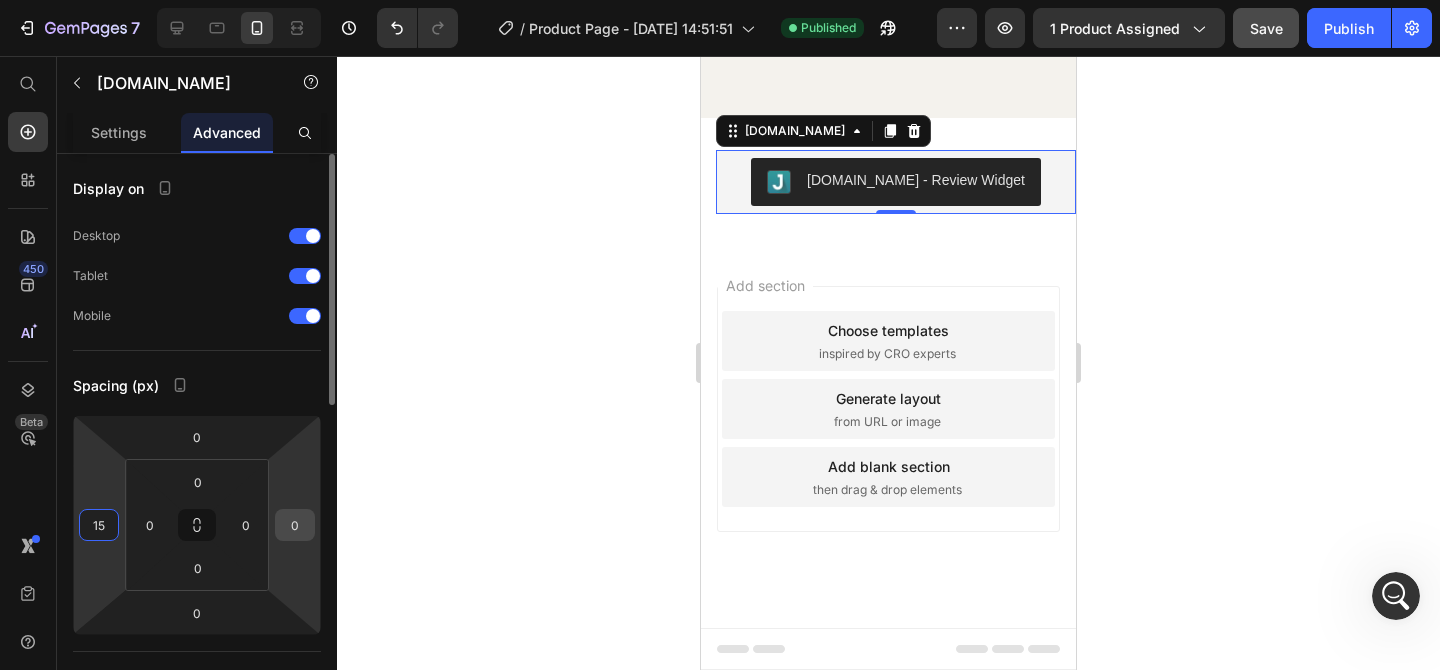 type on "15" 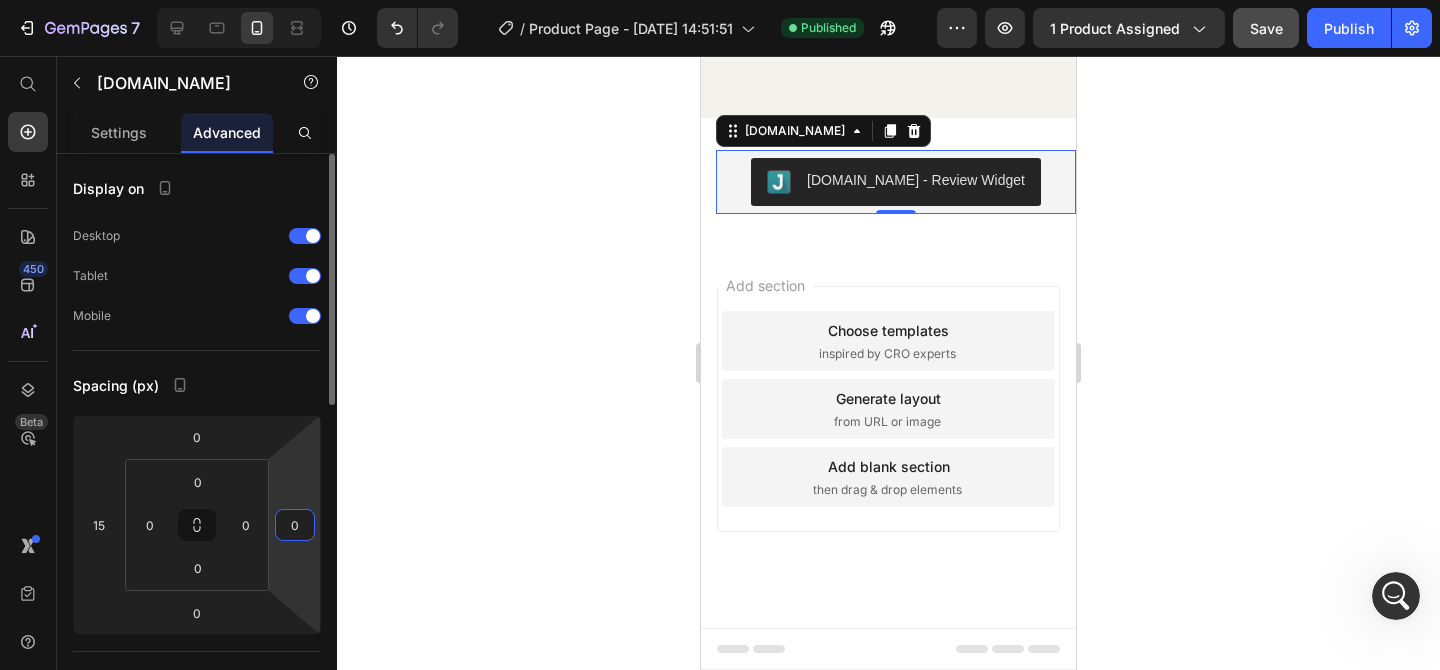 click on "0" at bounding box center [295, 525] 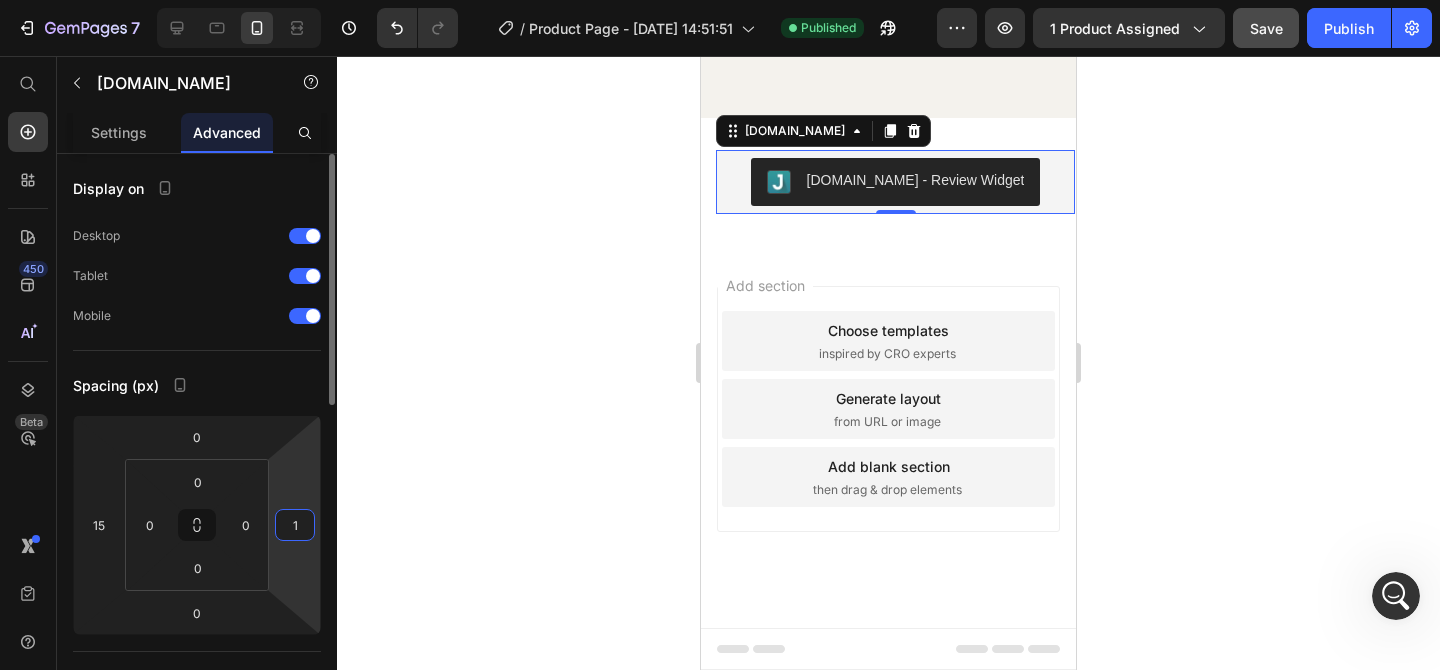 type on "15" 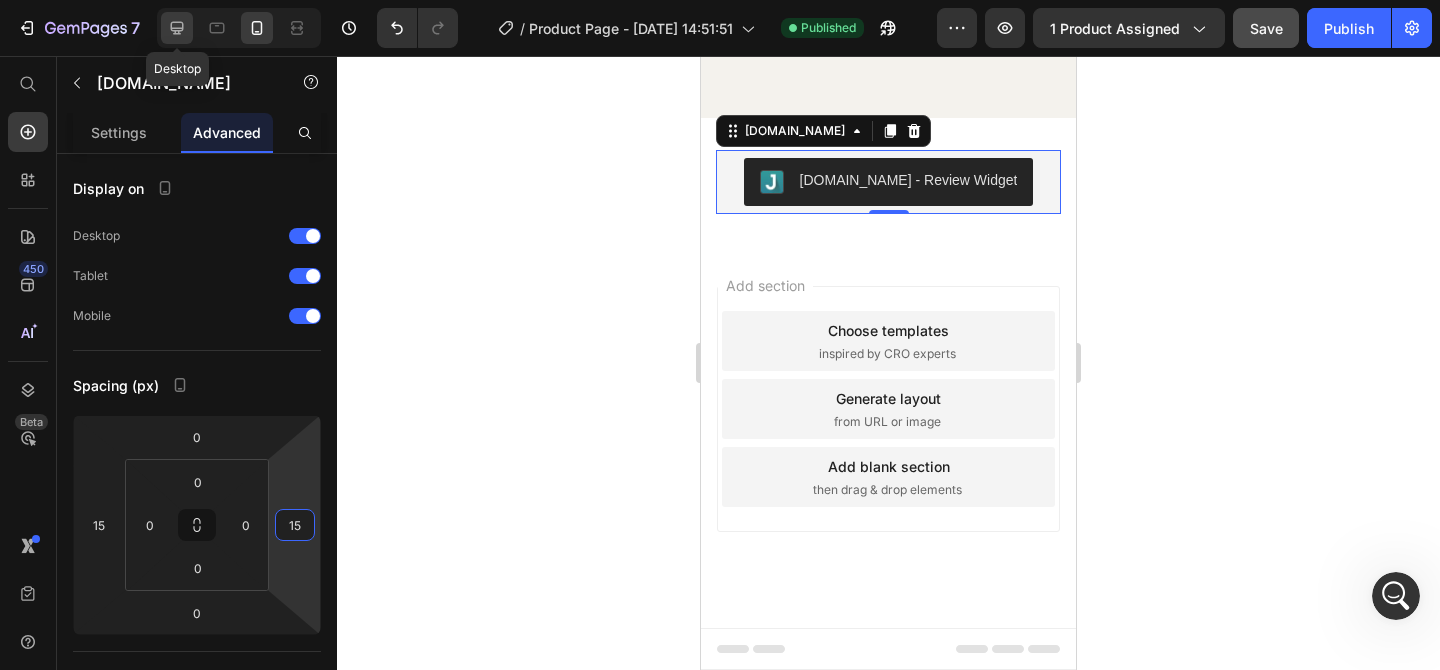 click 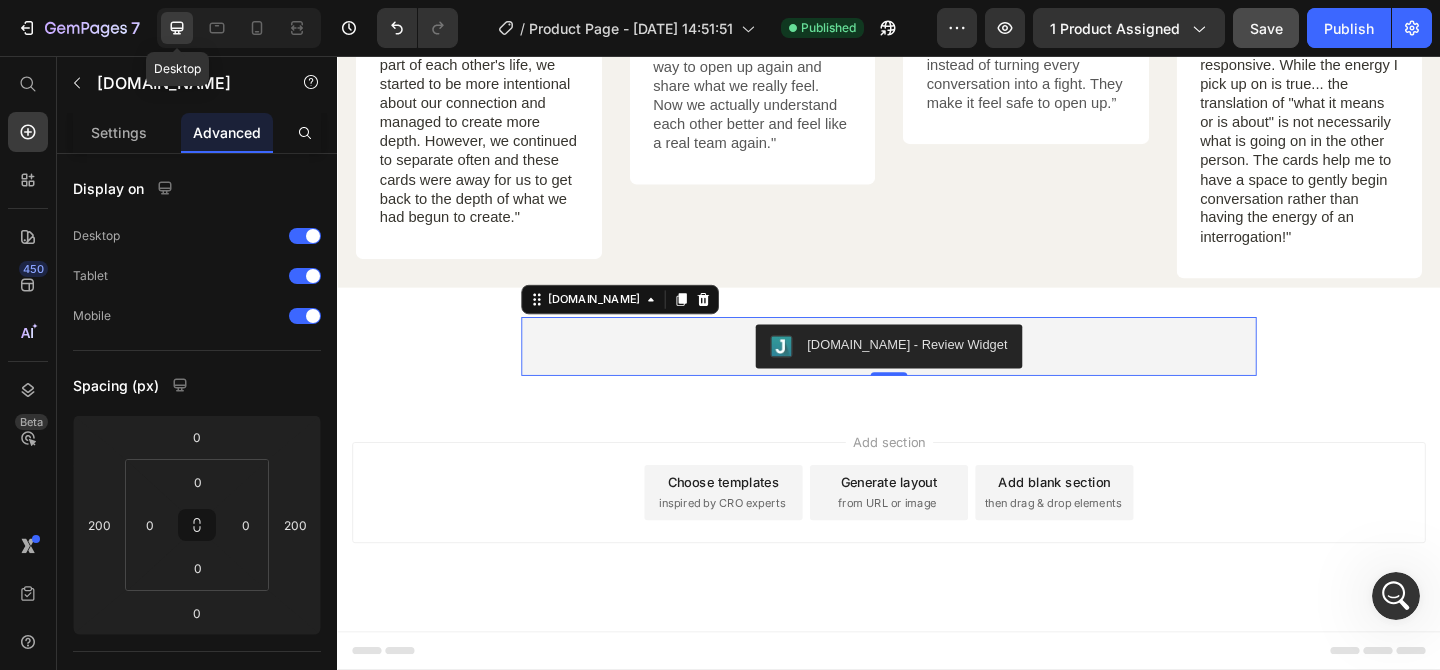 scroll, scrollTop: 7420, scrollLeft: 0, axis: vertical 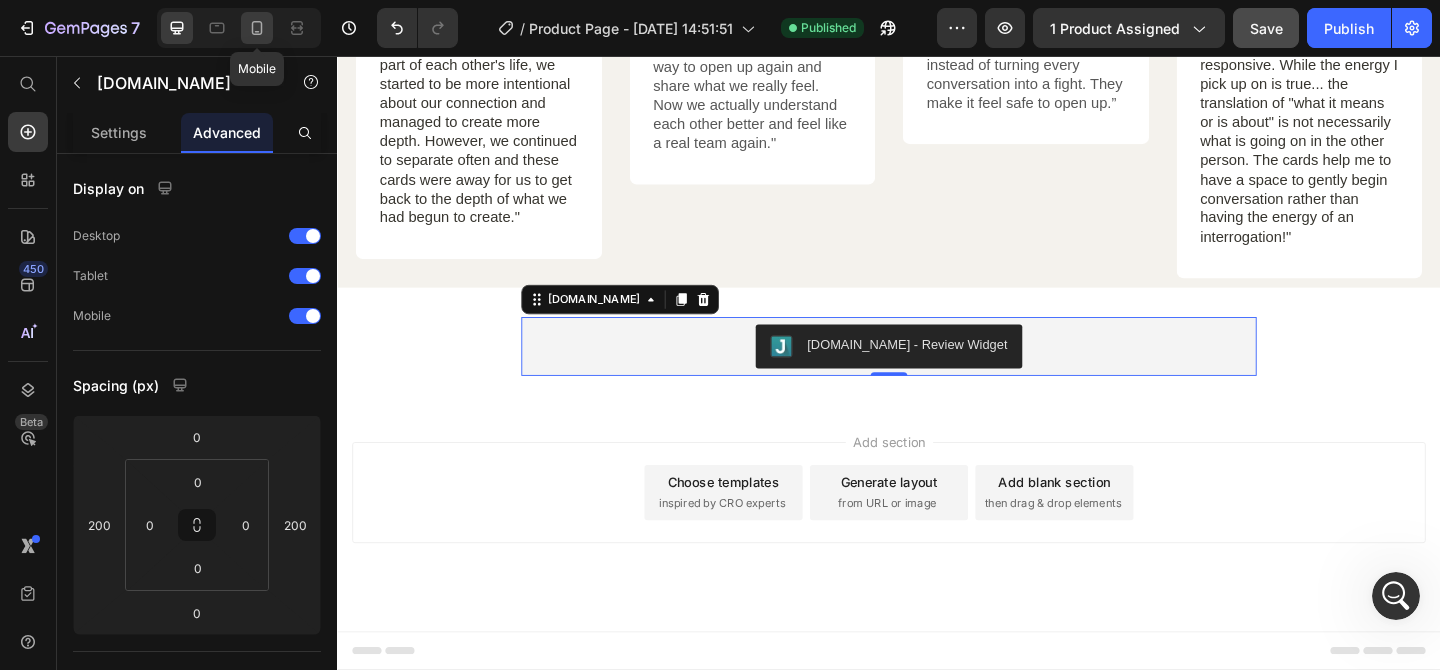 click 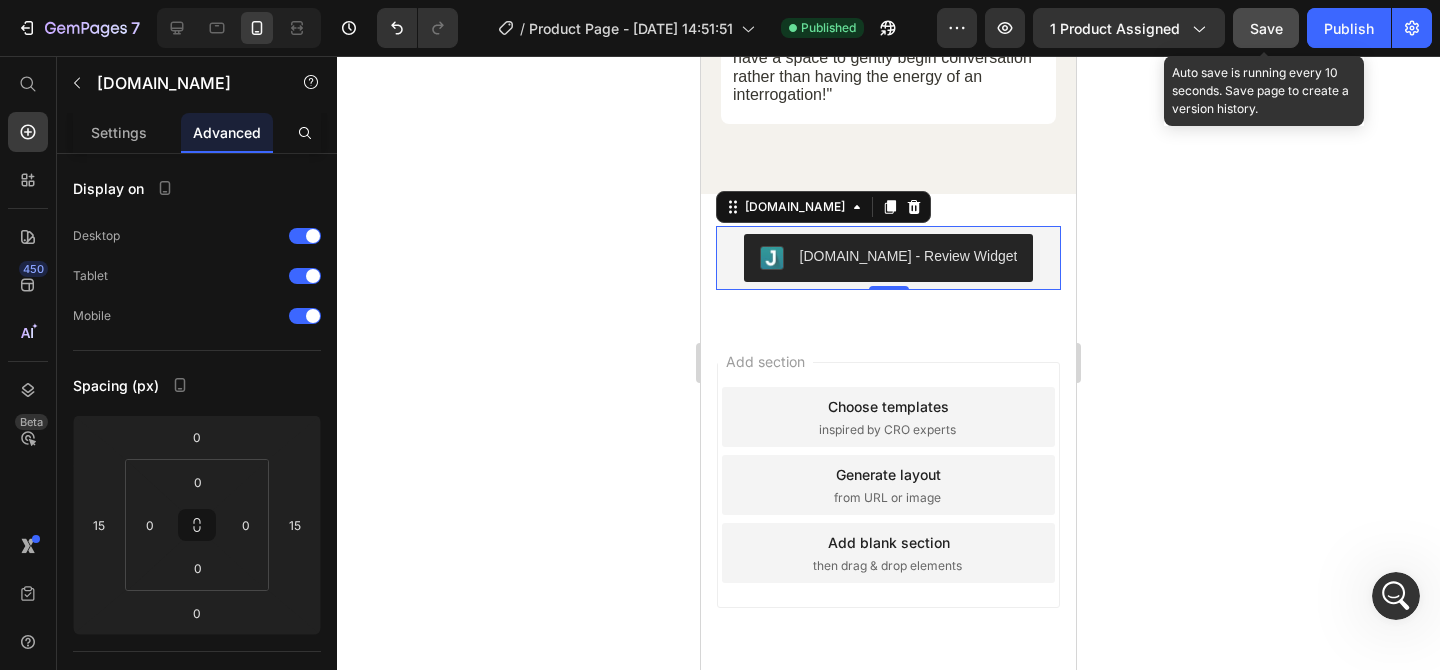 click on "Save" 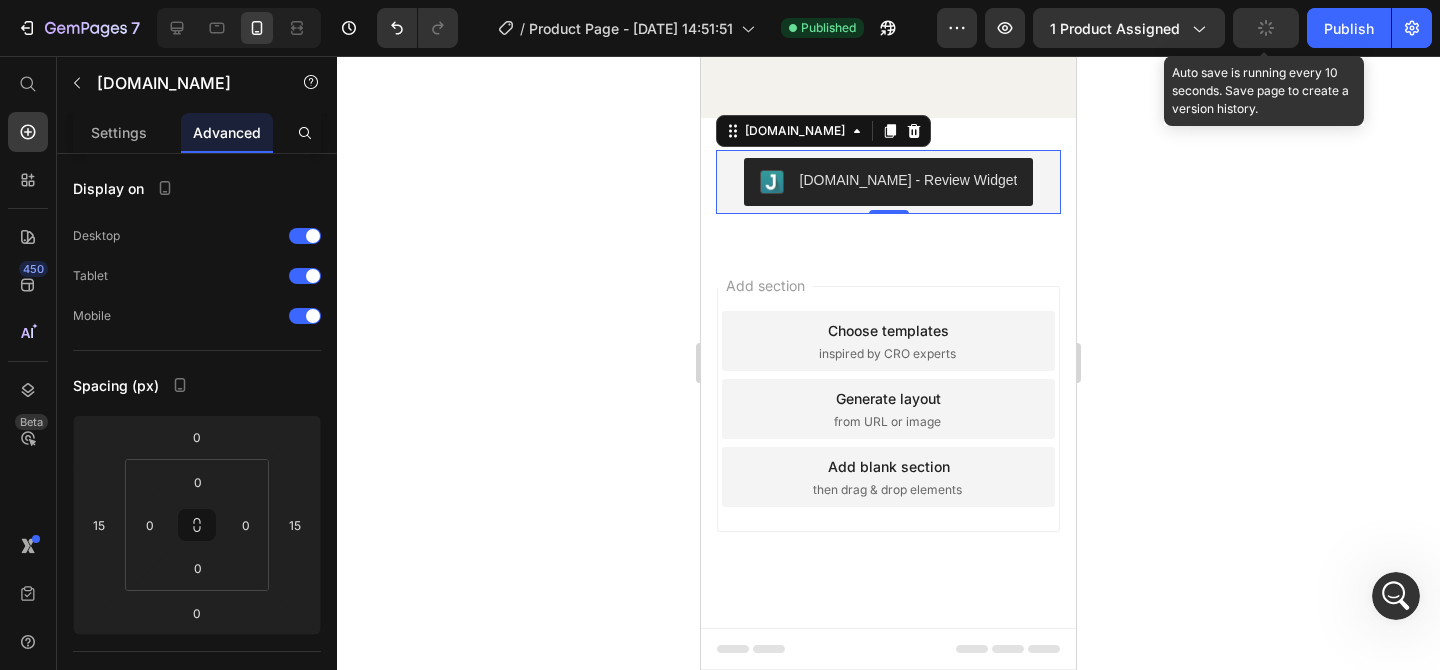 scroll, scrollTop: 8181, scrollLeft: 0, axis: vertical 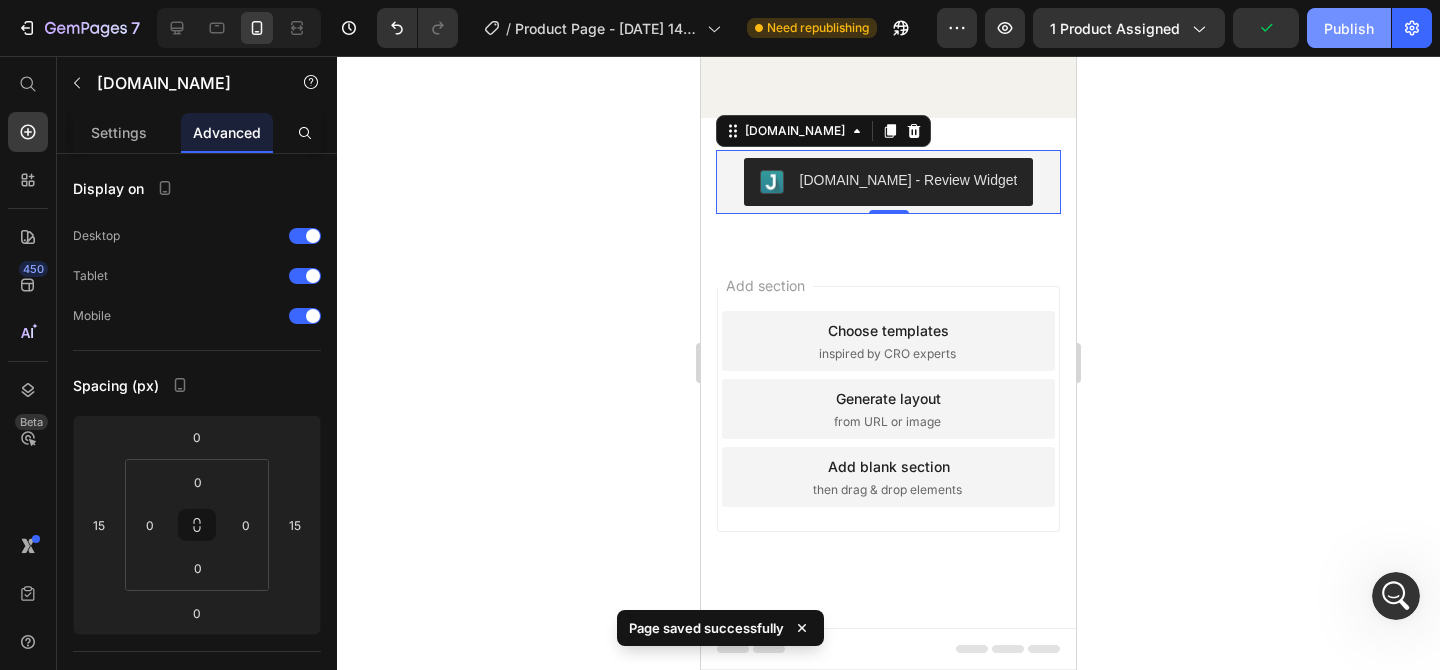 click on "Publish" at bounding box center [1349, 28] 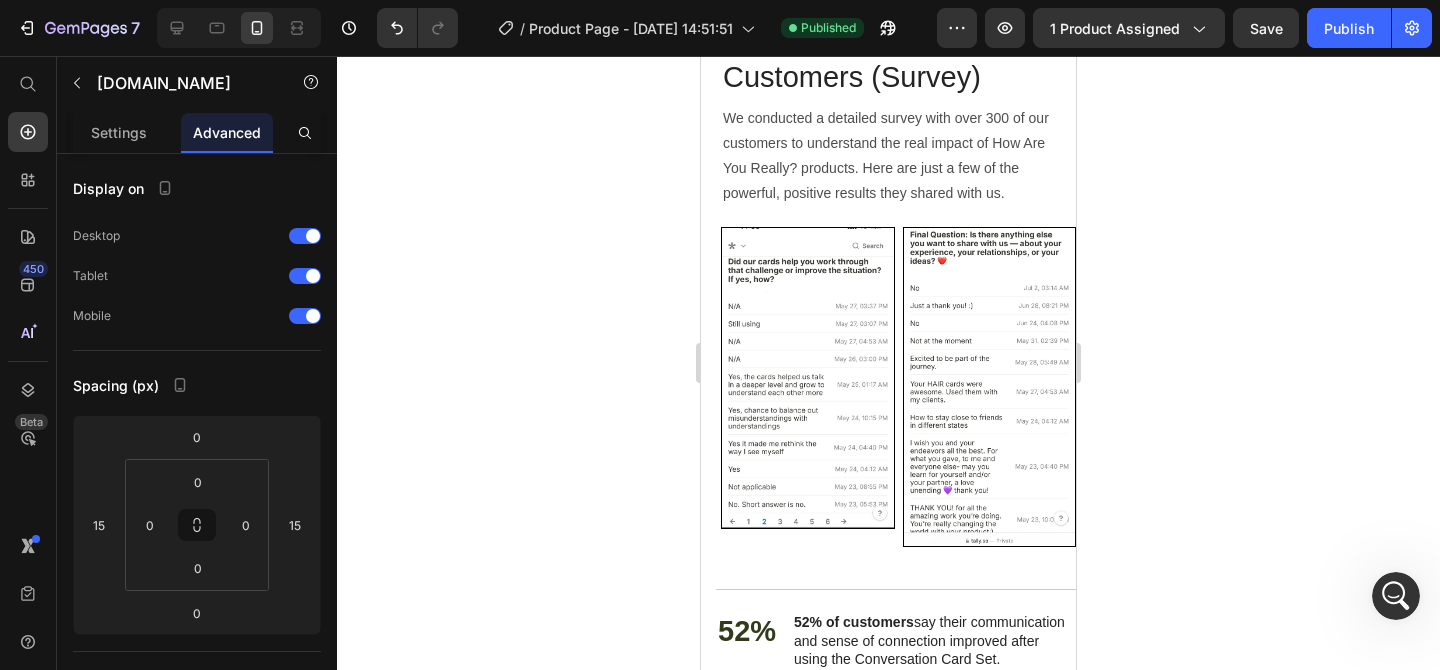 scroll, scrollTop: 5273, scrollLeft: 0, axis: vertical 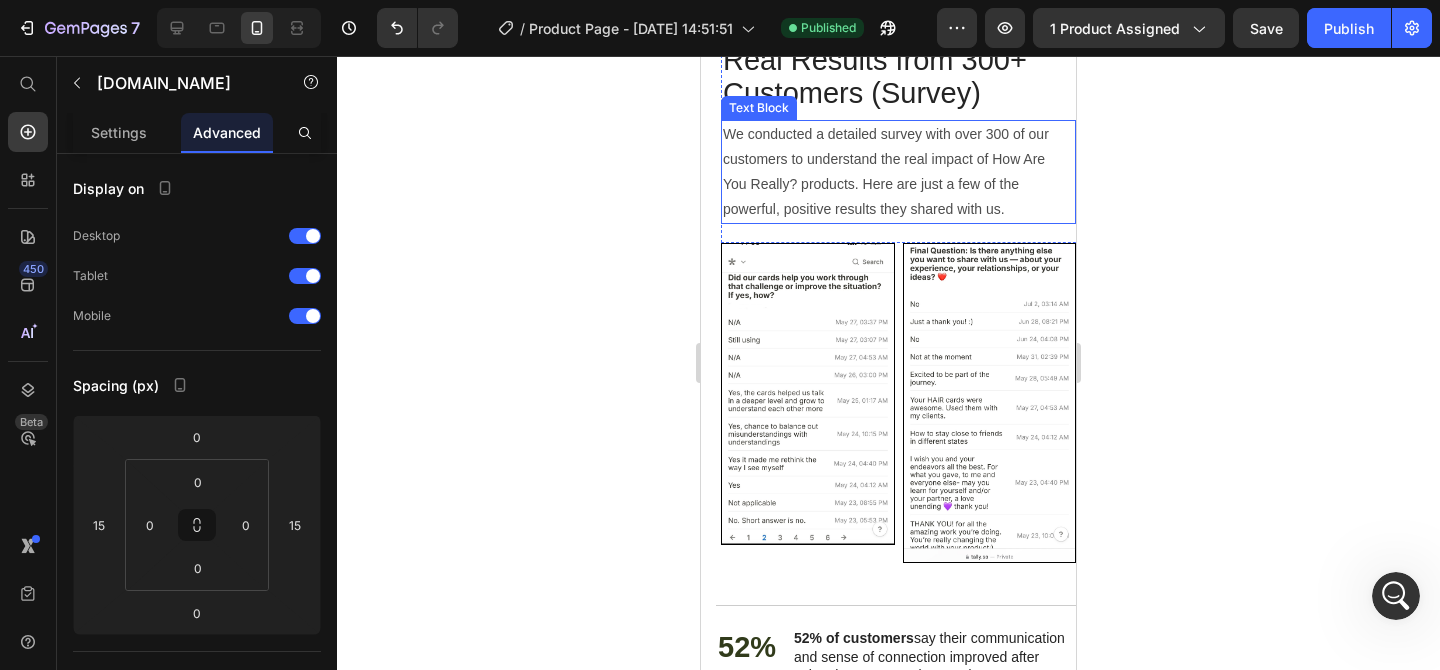 click on "We conducted a detailed survey with over 300 of our customers to understand the real impact of How Are You Really? products. Here are just a few of the powerful, positive results   they shared with us." at bounding box center (888, 172) 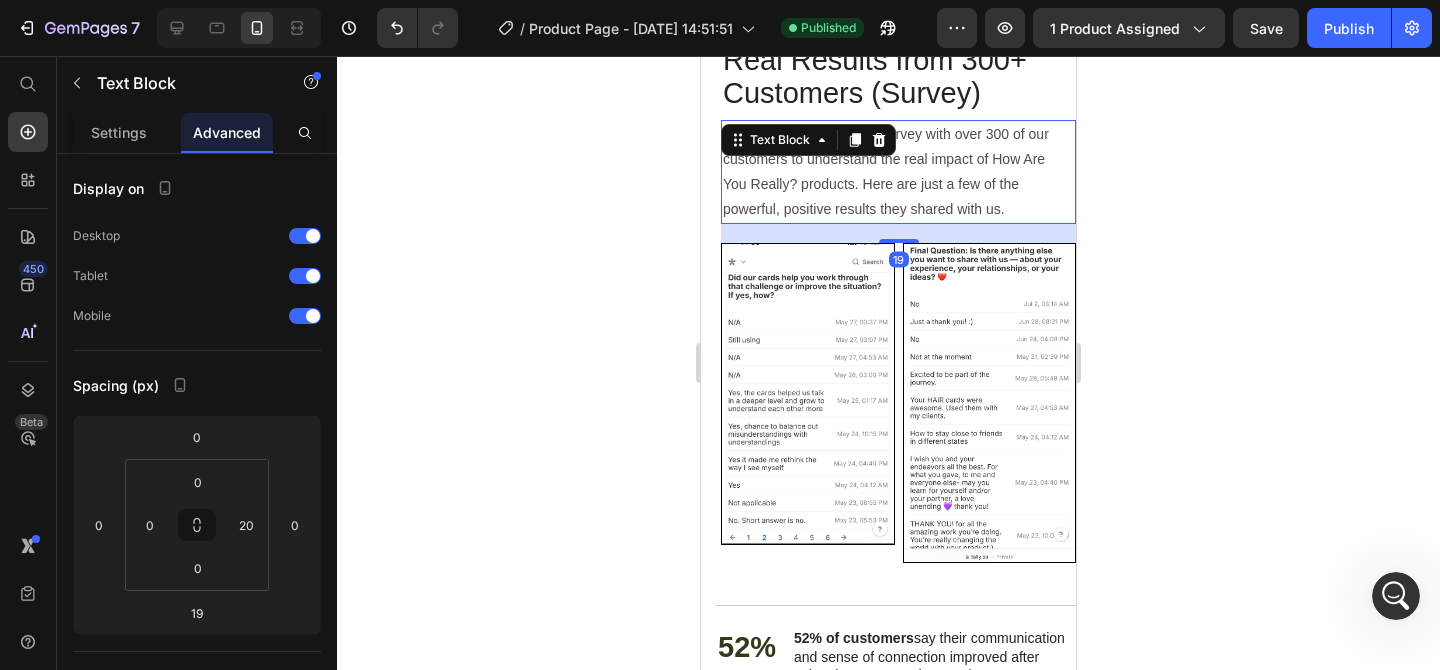 click on "19" at bounding box center (898, 233) 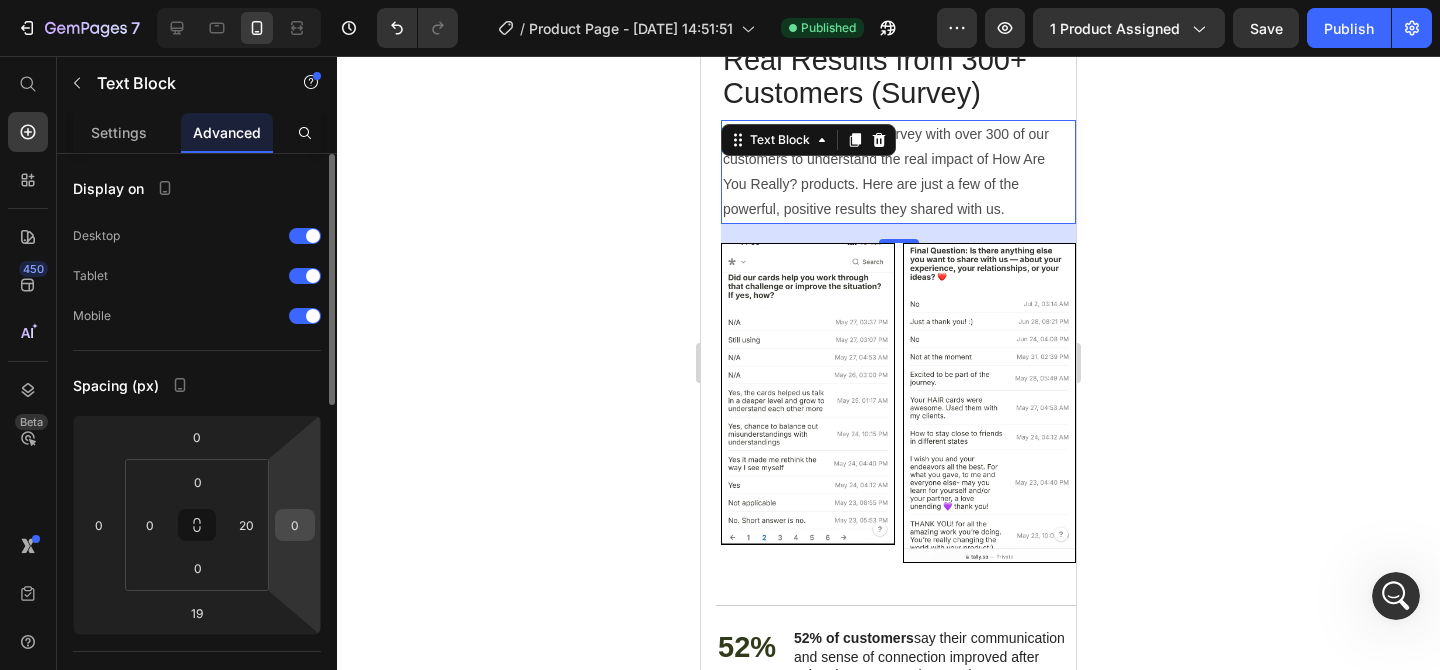 click on "0" at bounding box center (295, 525) 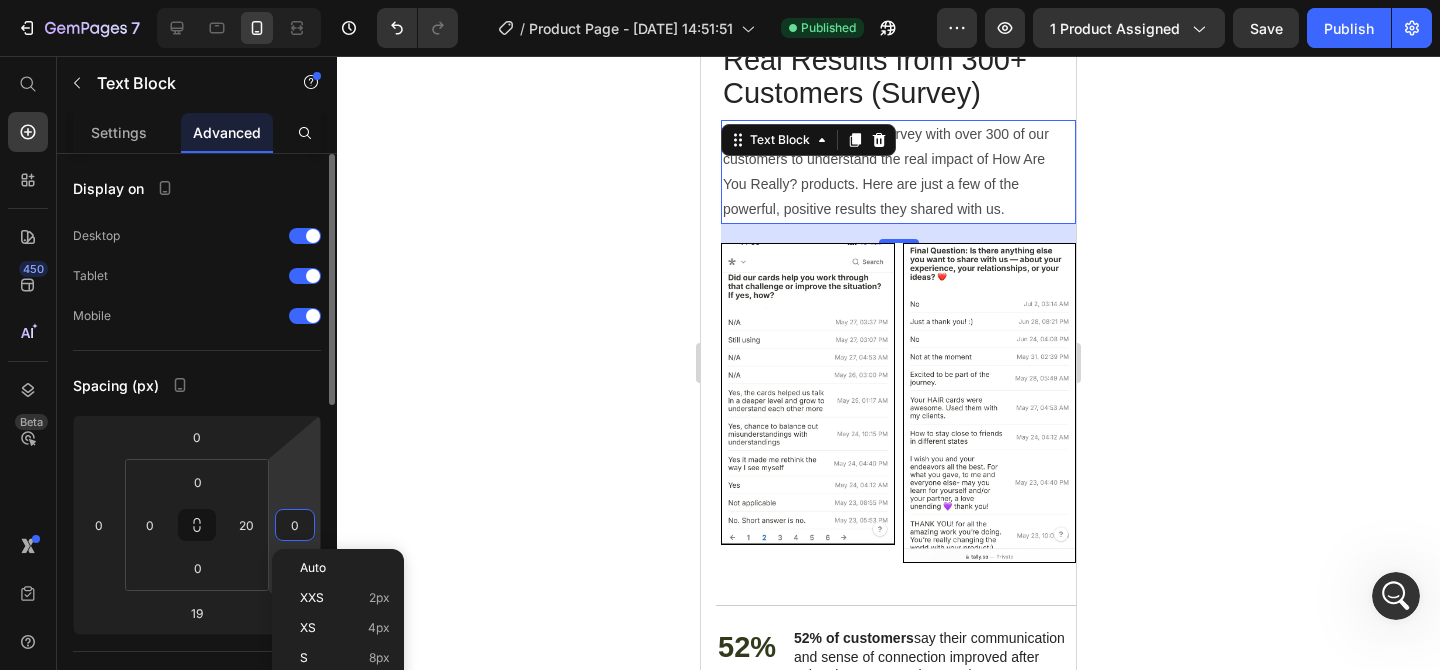 click on "0" at bounding box center (295, 525) 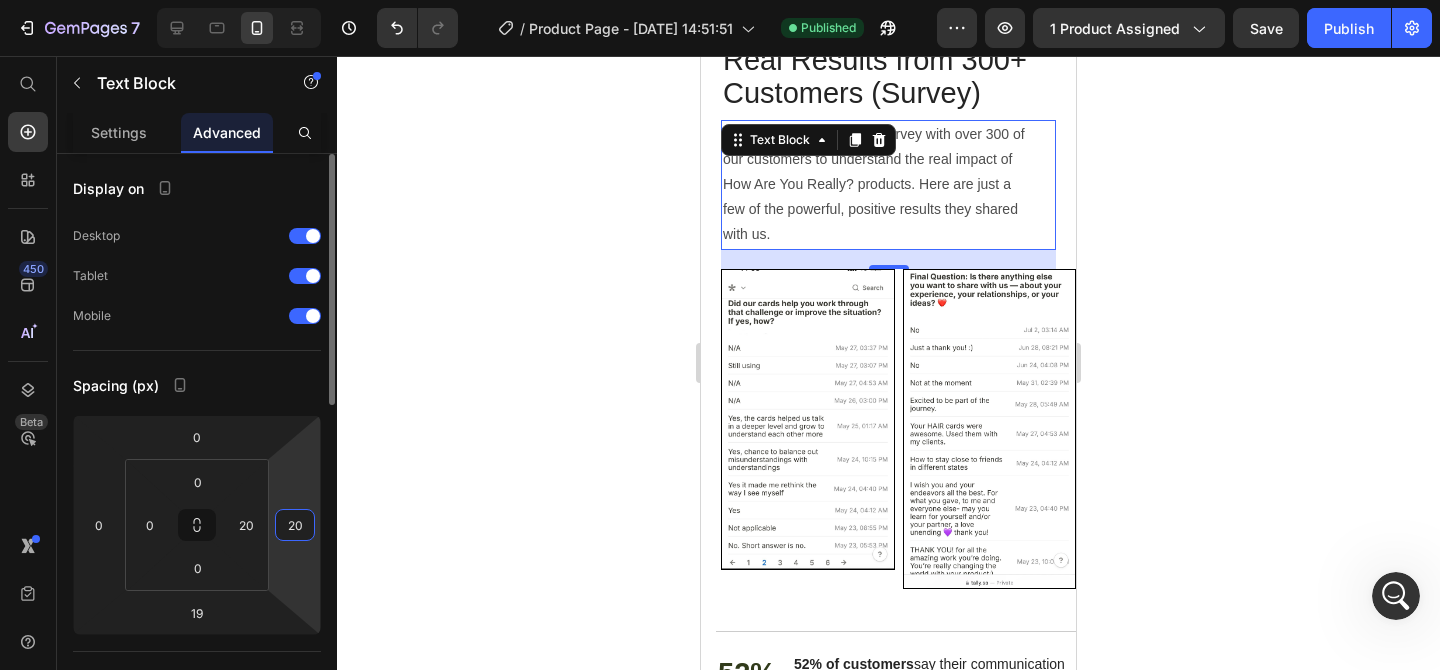 type on "2" 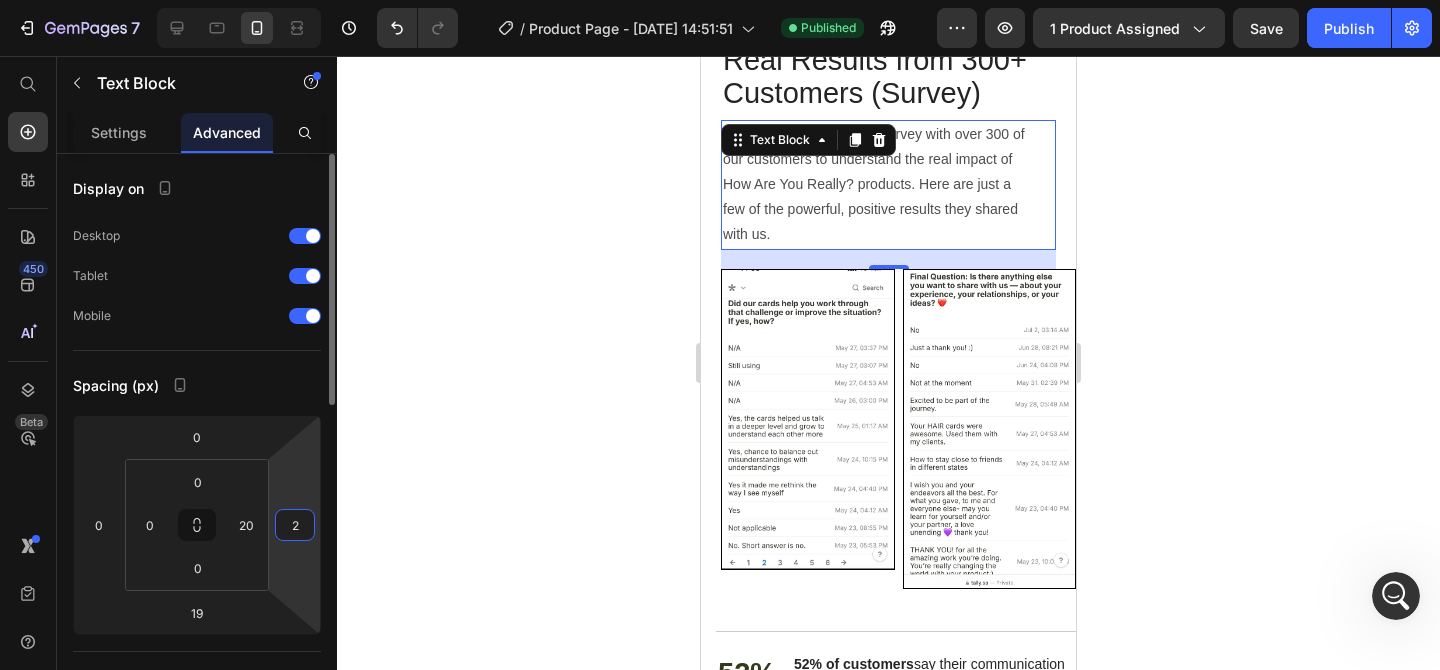 type 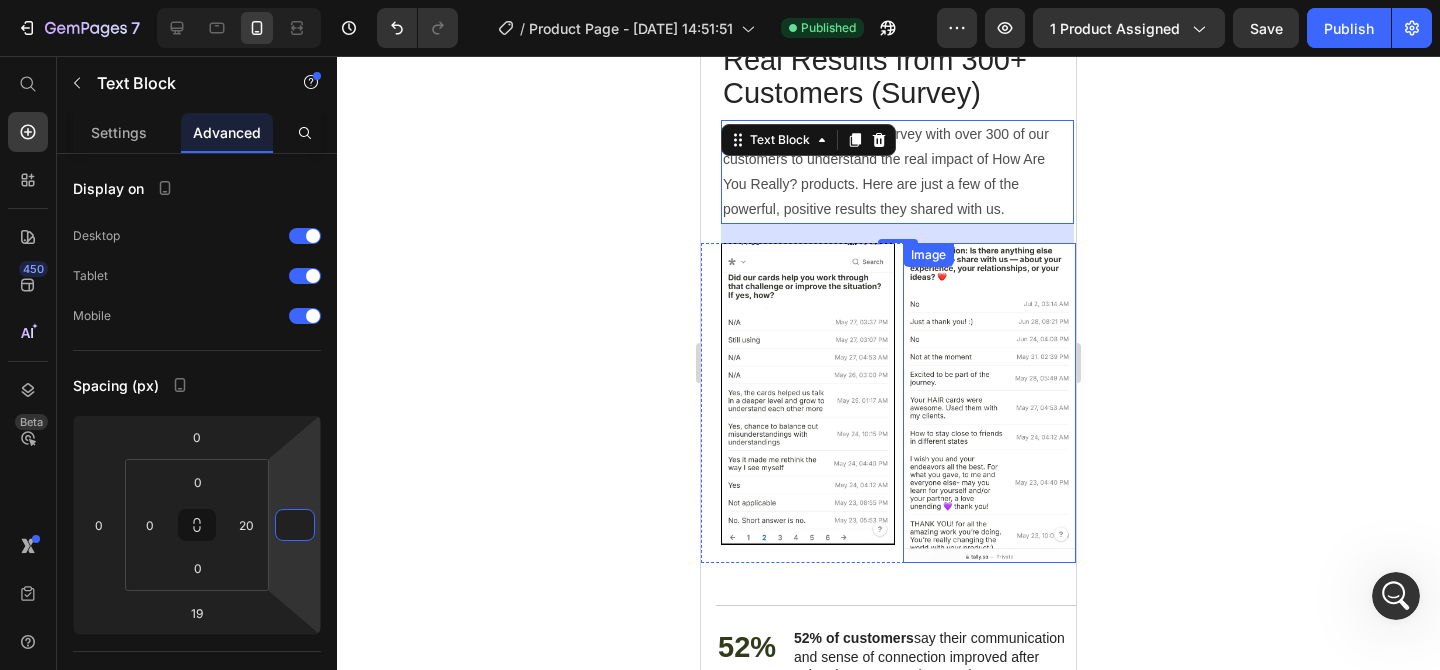 click at bounding box center [990, 403] 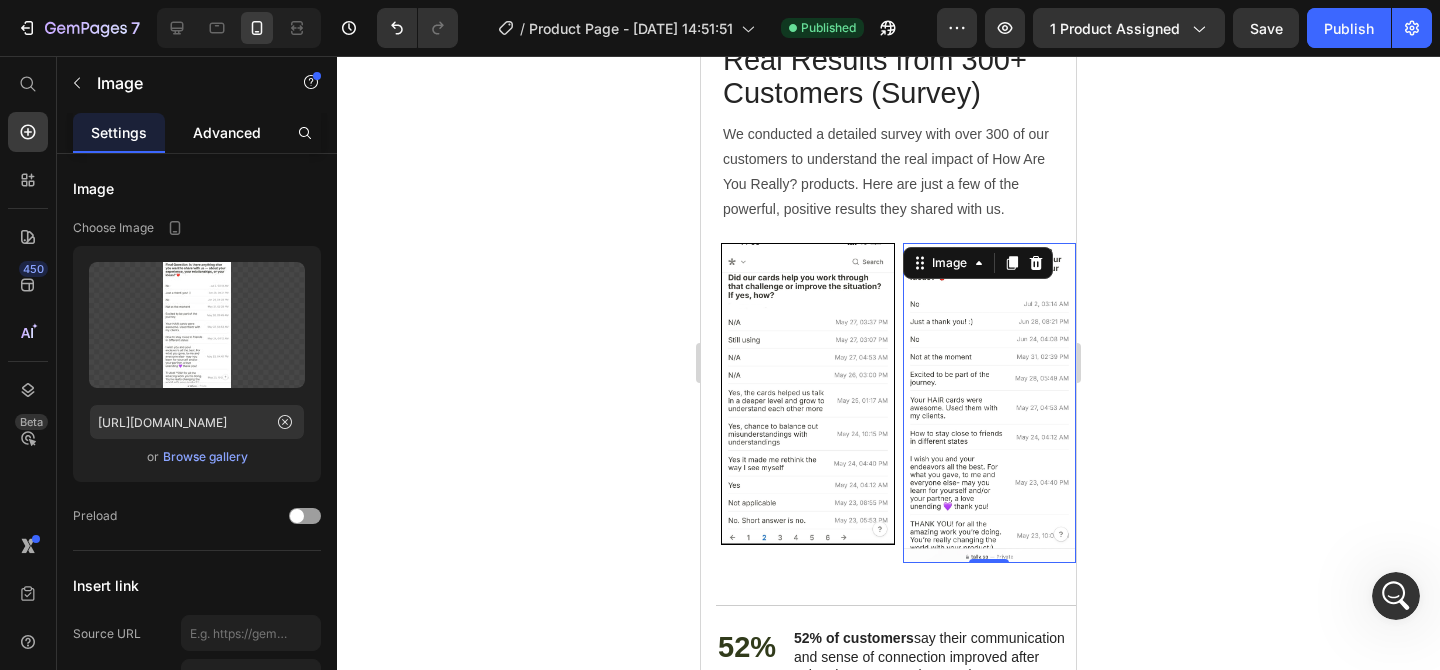 click on "Advanced" at bounding box center [227, 132] 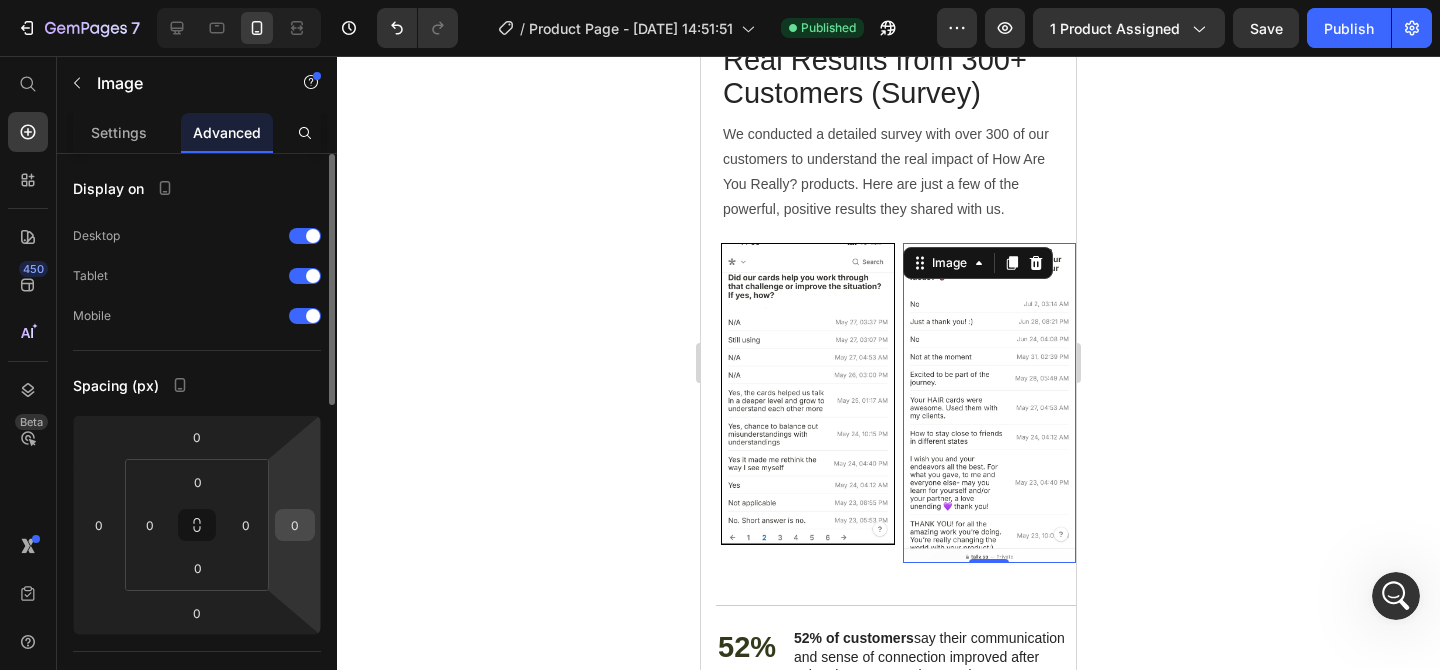 click on "0" at bounding box center (295, 525) 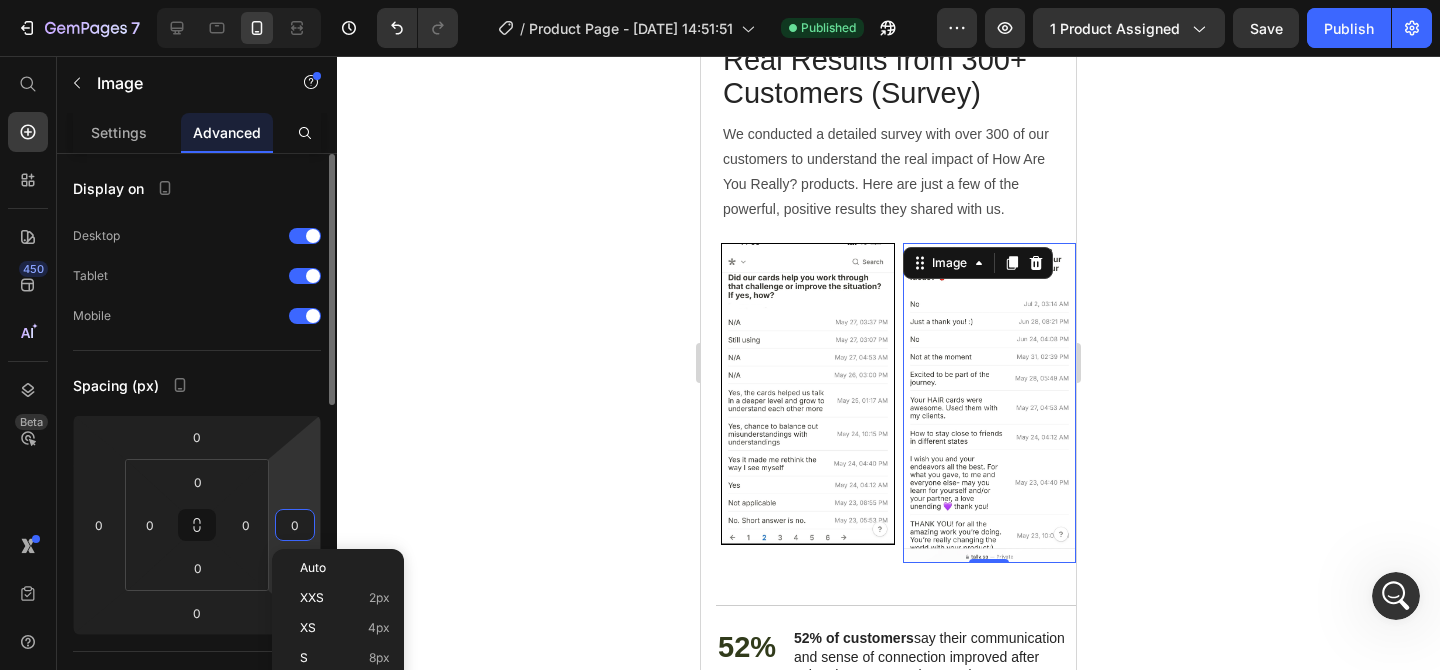 click on "0" at bounding box center (295, 525) 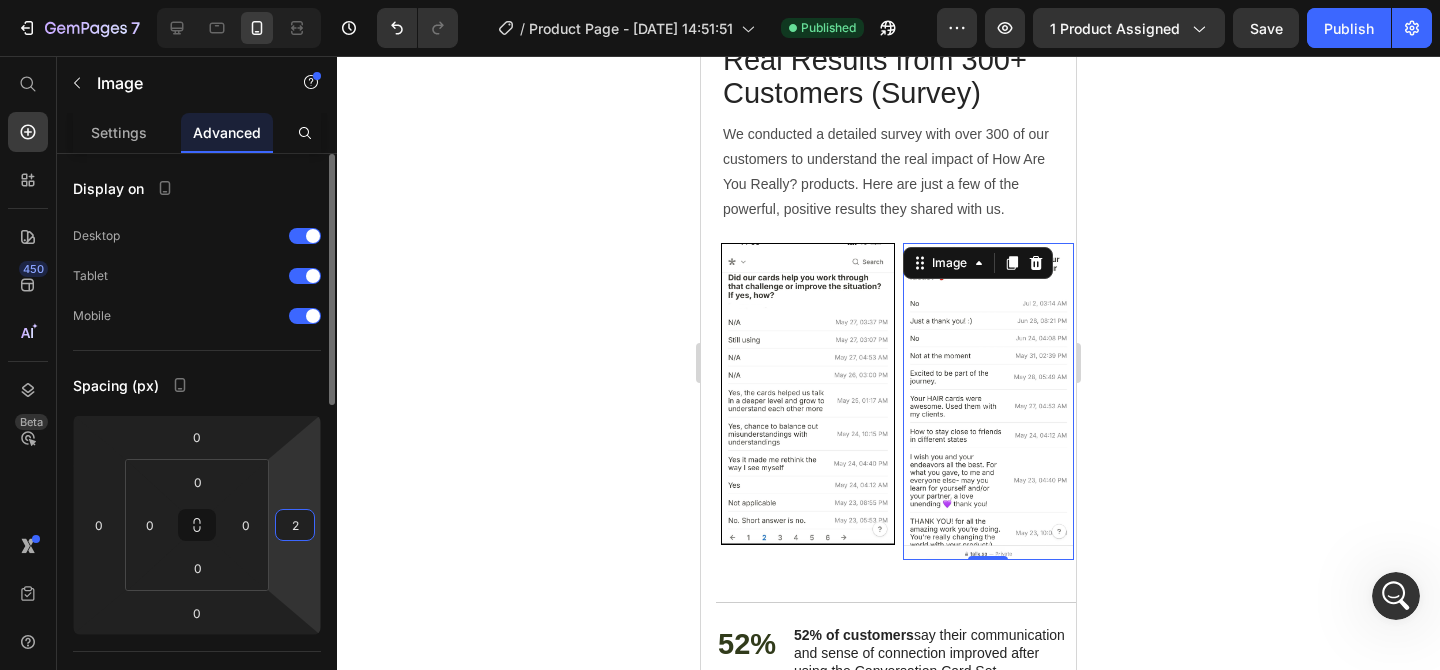 type on "20" 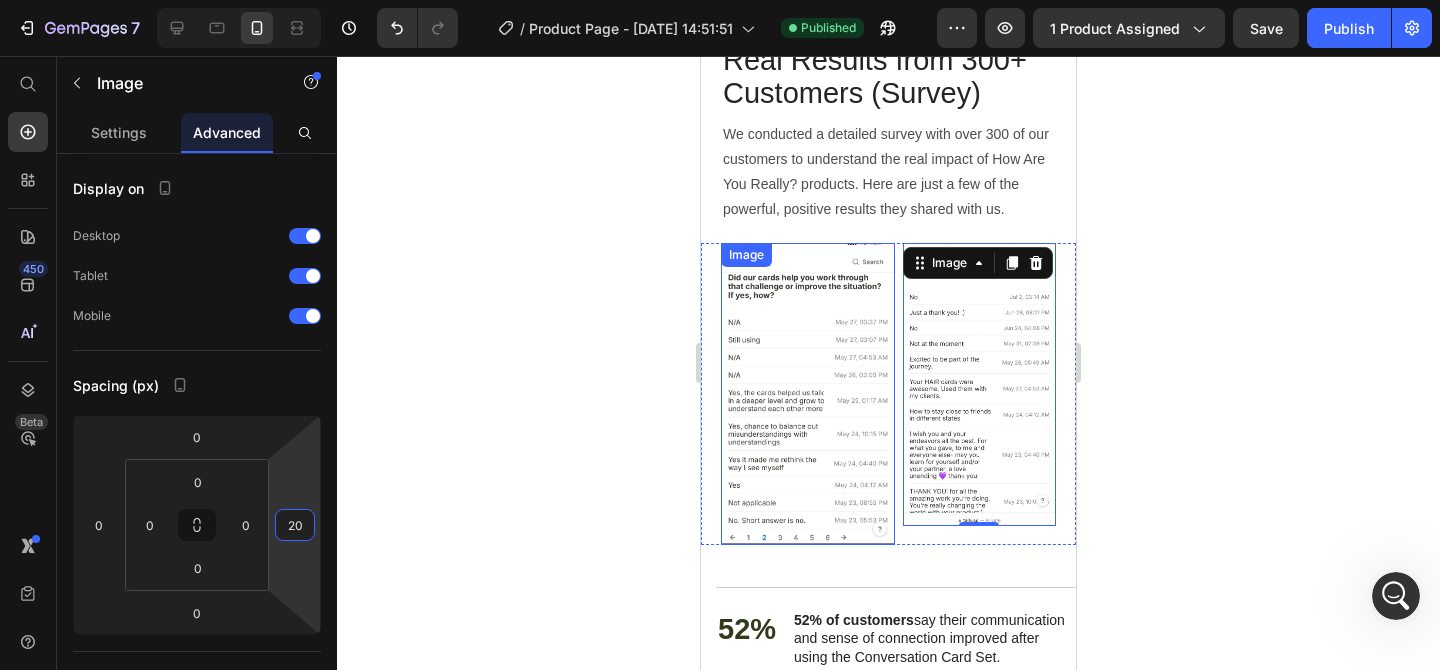 drag, startPoint x: 1227, startPoint y: 533, endPoint x: 714, endPoint y: 427, distance: 523.8368 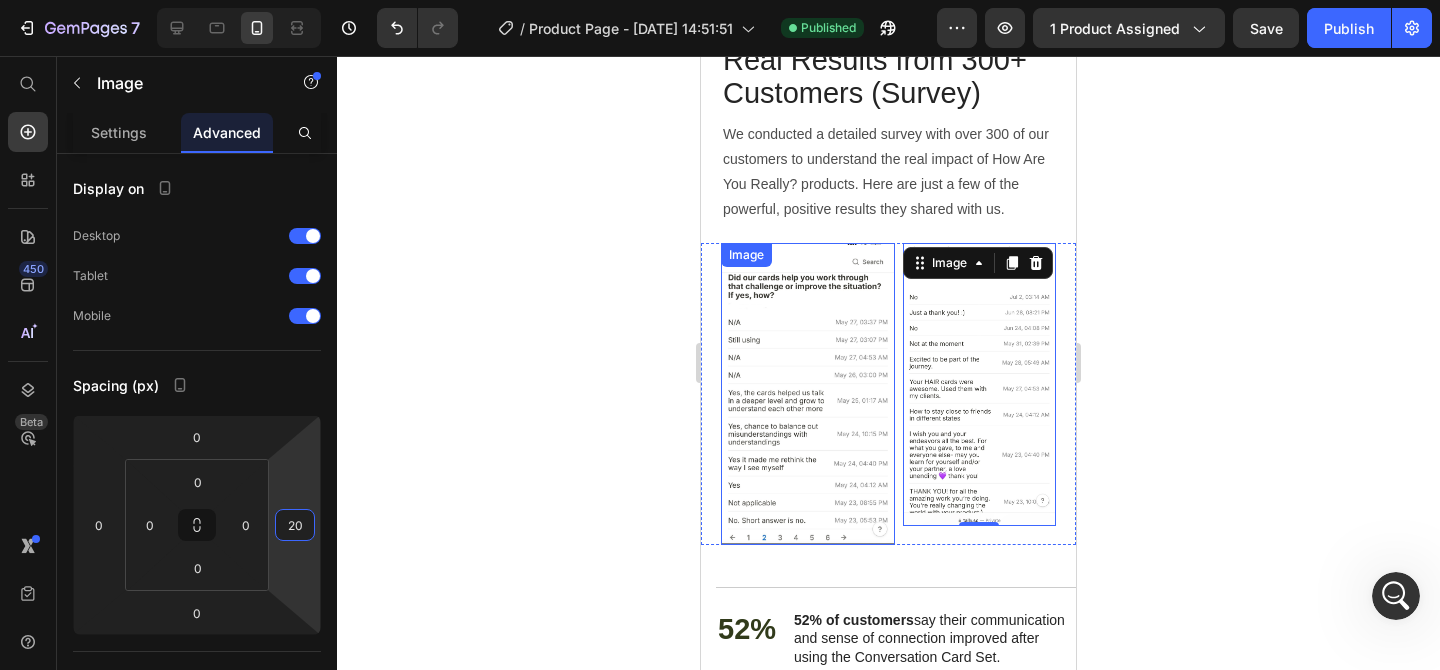 click at bounding box center [808, 394] 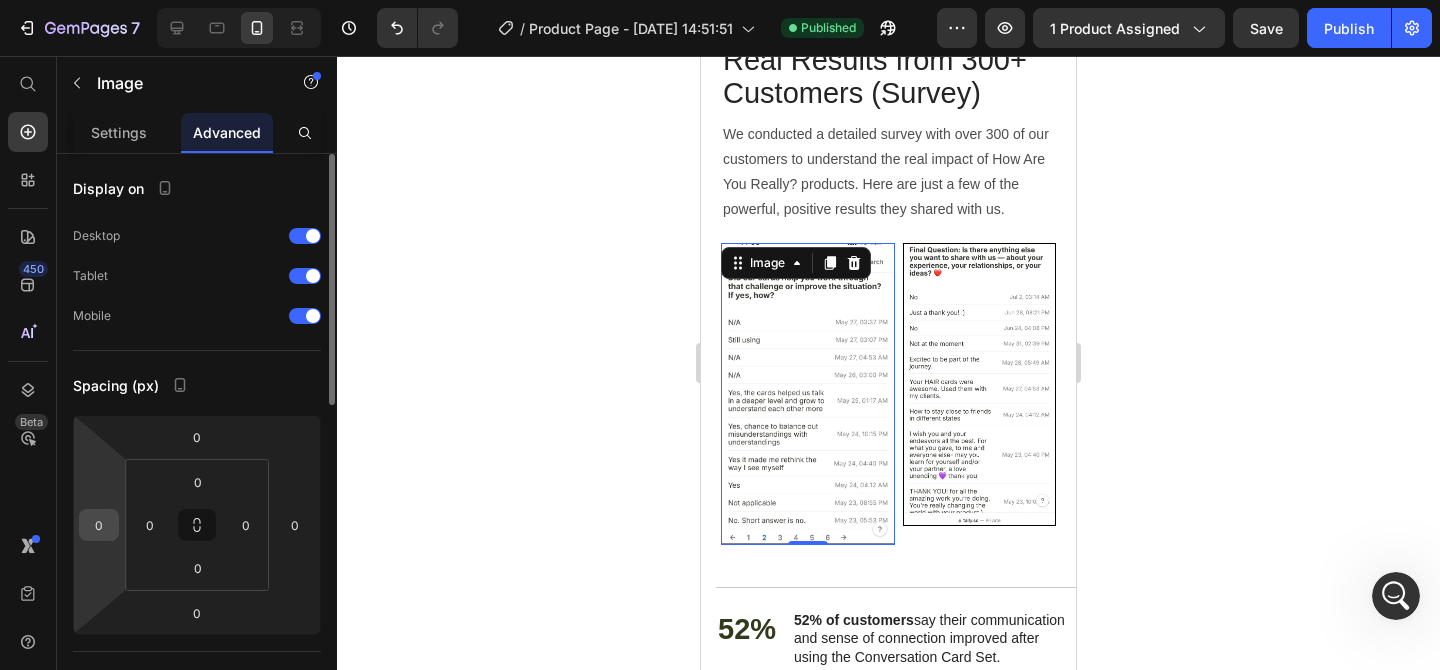 click on "0" at bounding box center [99, 525] 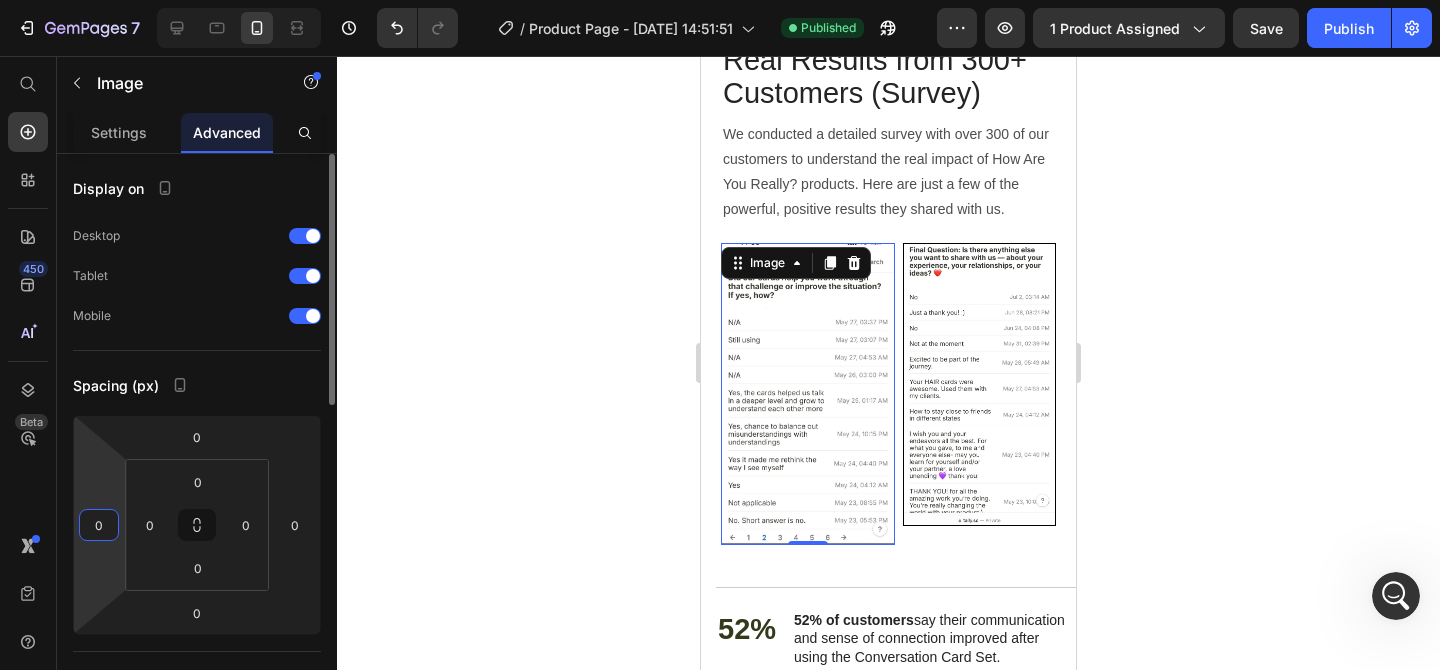 click on "0" at bounding box center [99, 525] 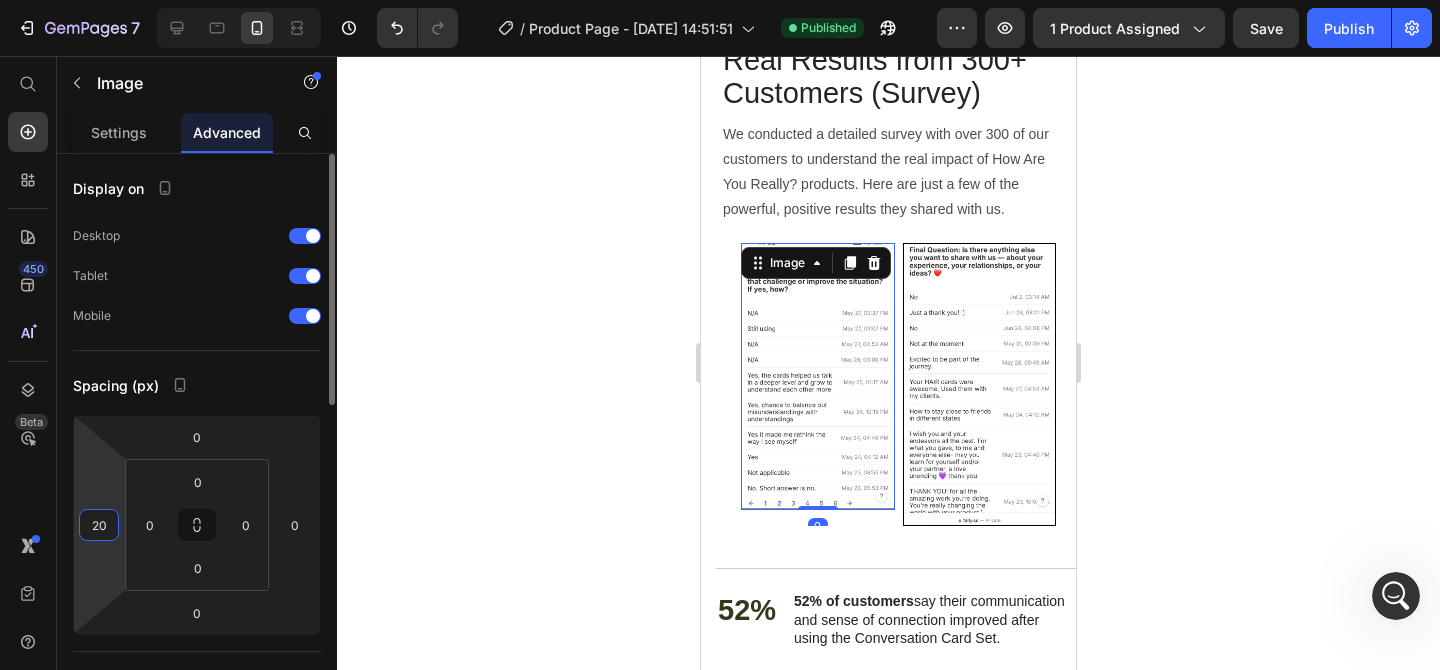 type on "2" 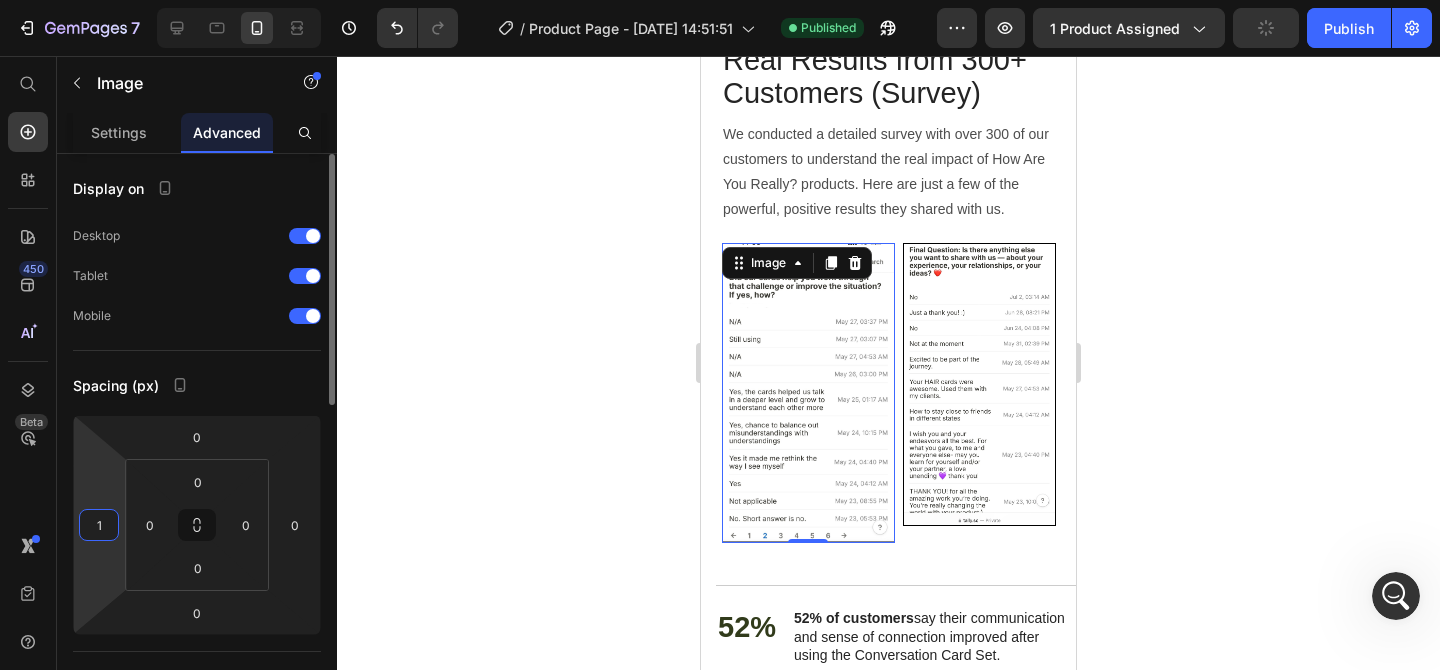 type on "10" 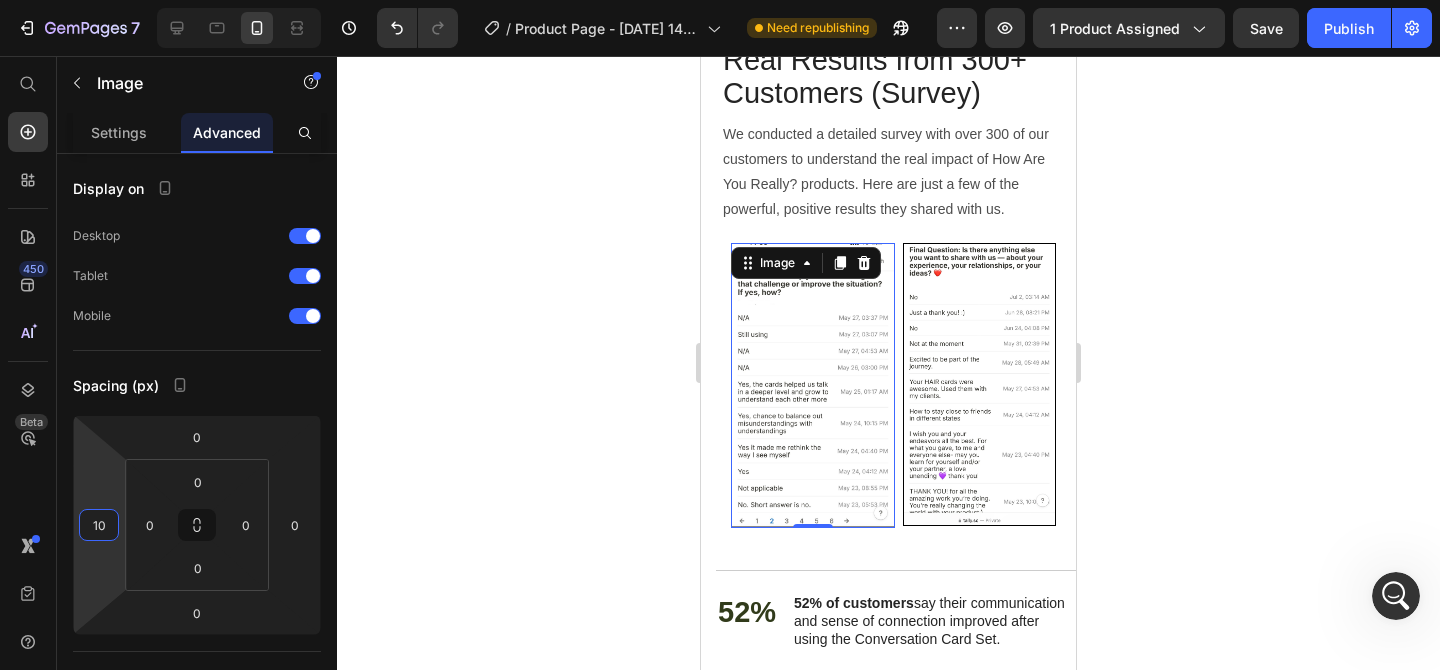 click 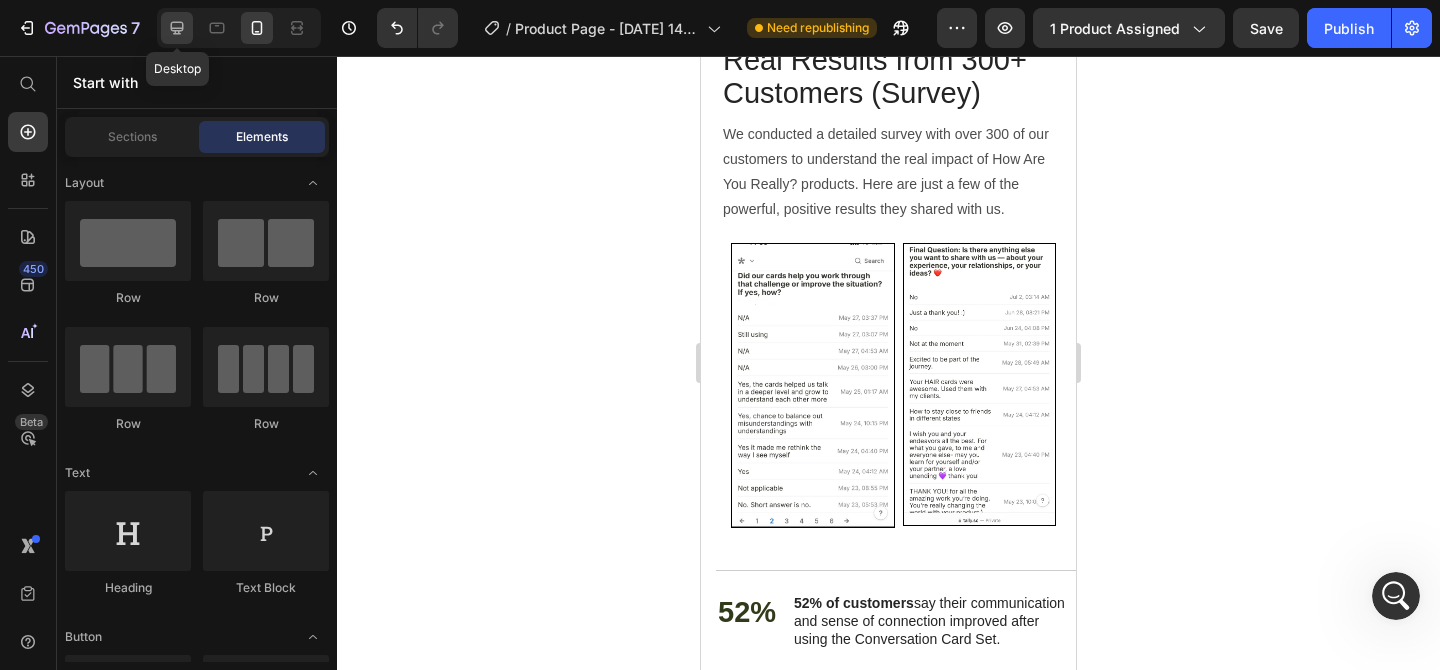 click 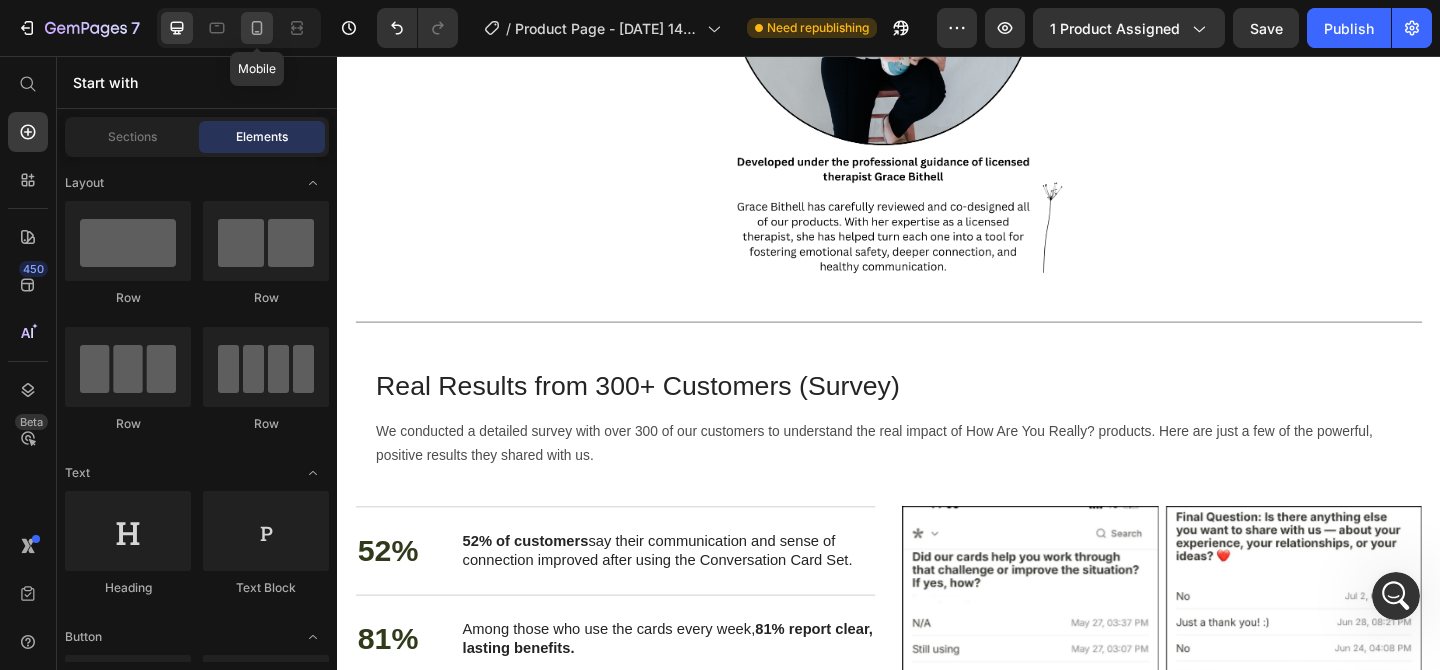 scroll, scrollTop: 5144, scrollLeft: 0, axis: vertical 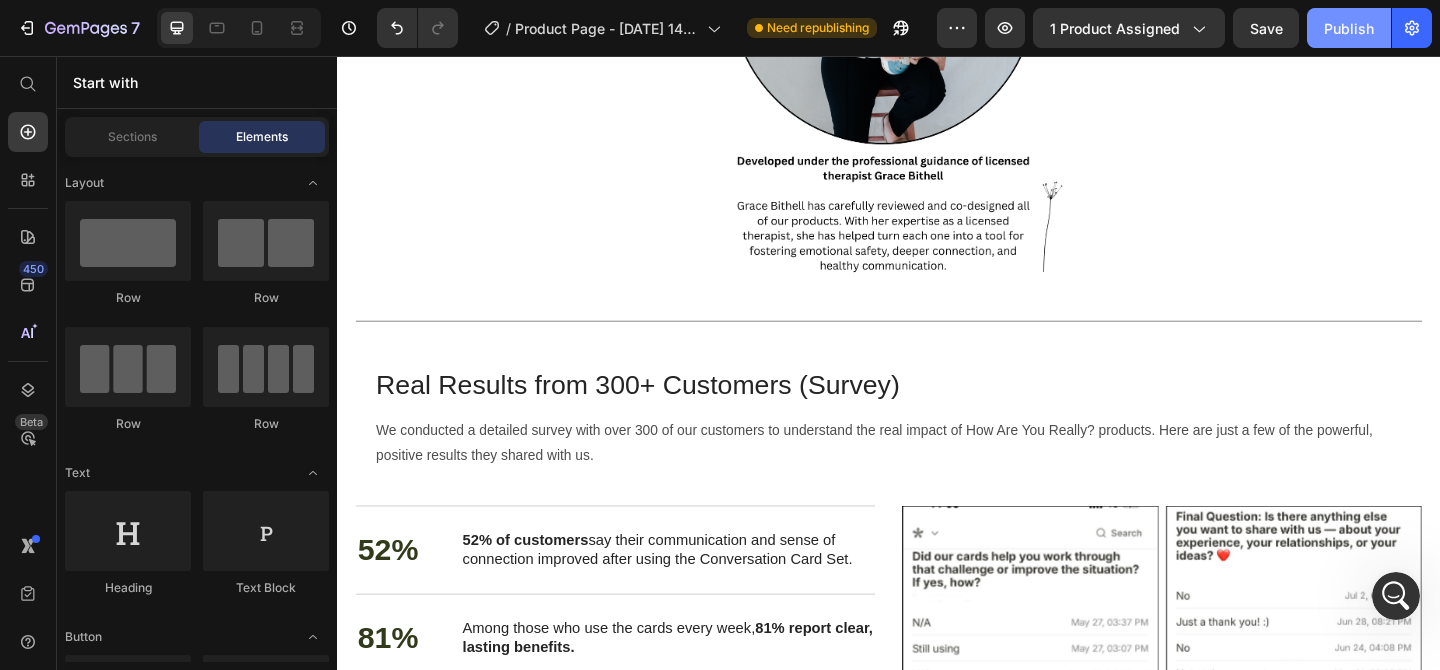click on "Publish" at bounding box center (1349, 28) 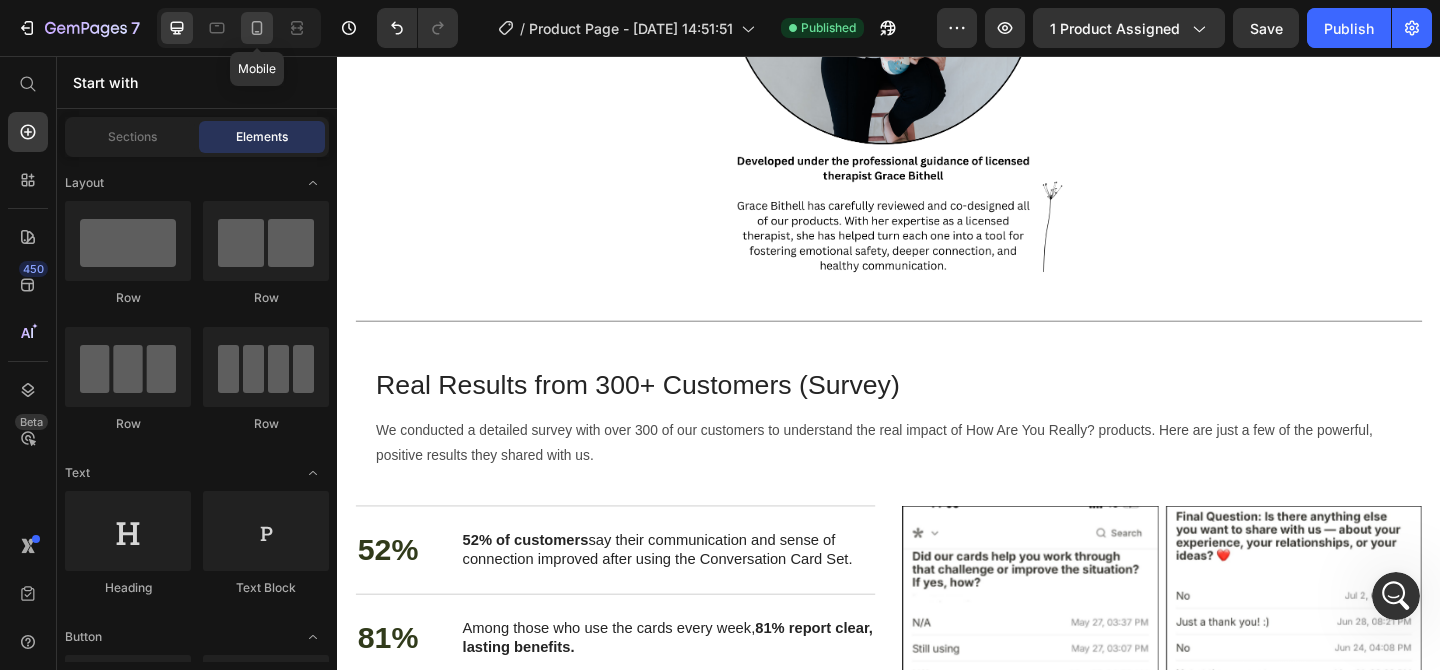 click 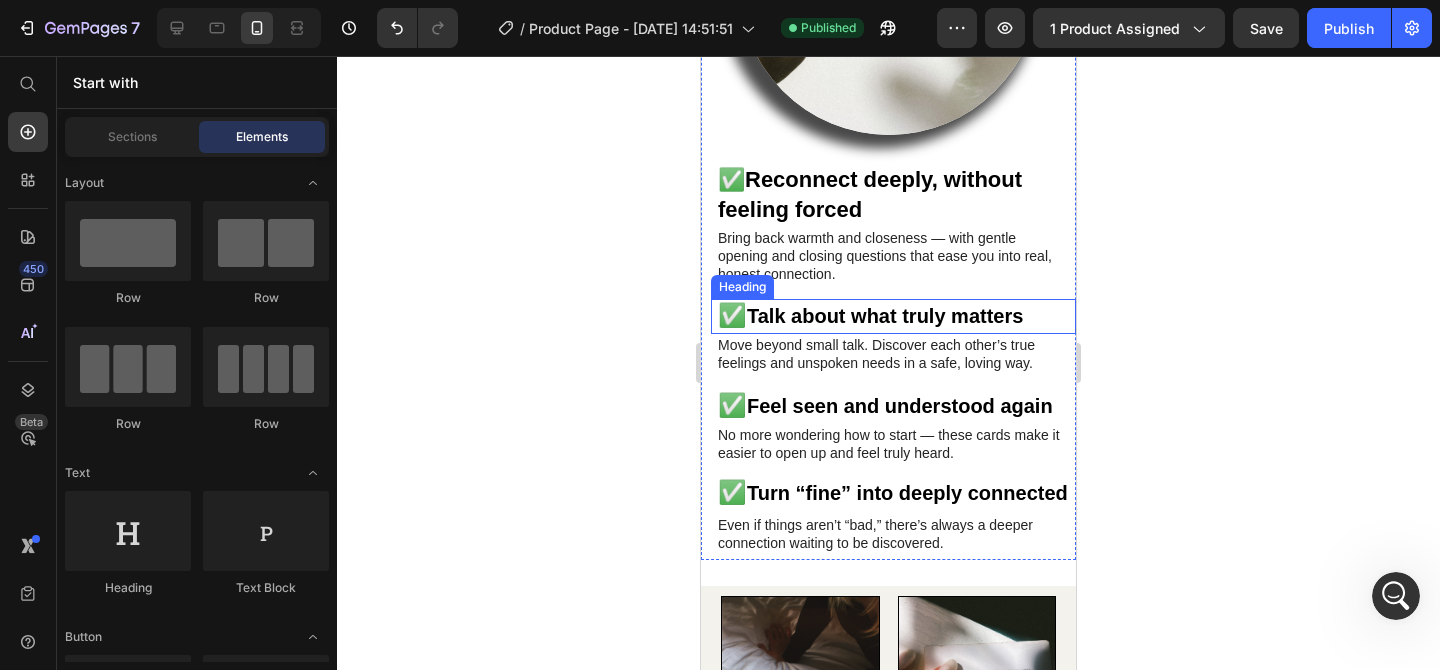 scroll, scrollTop: 3149, scrollLeft: 0, axis: vertical 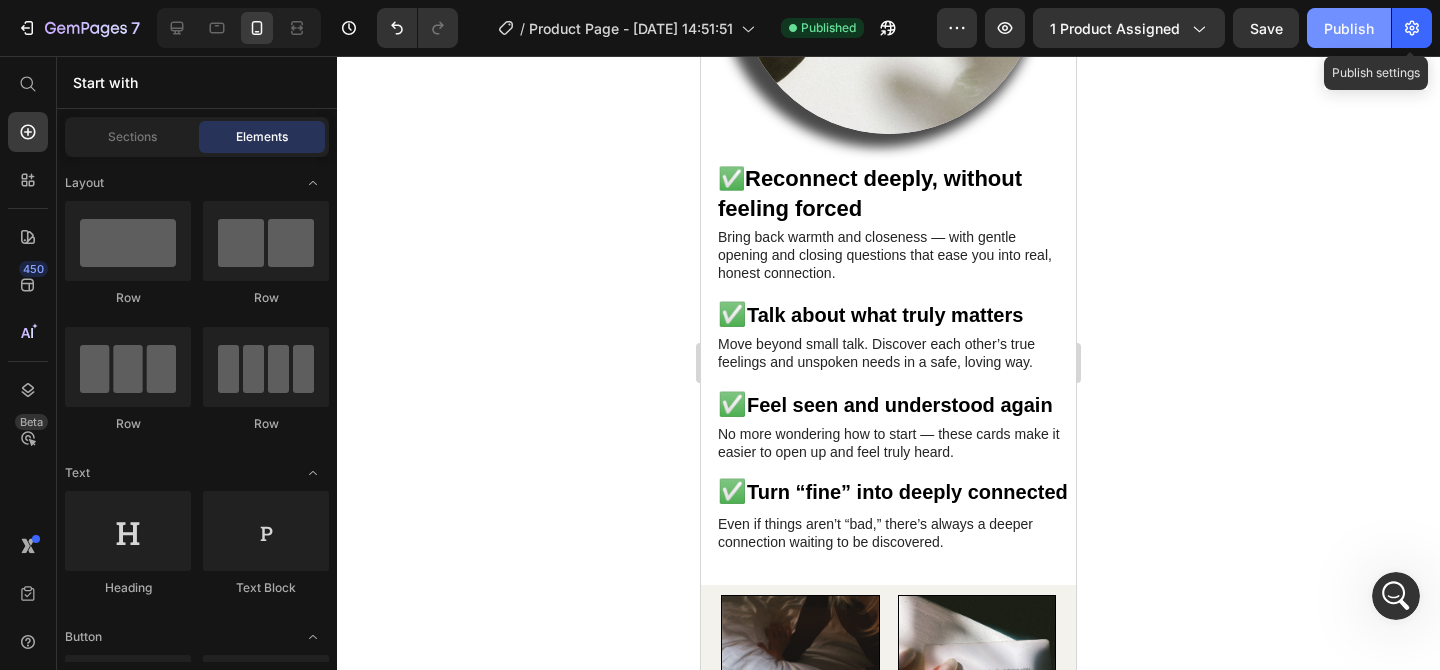 click on "Publish" at bounding box center [1349, 28] 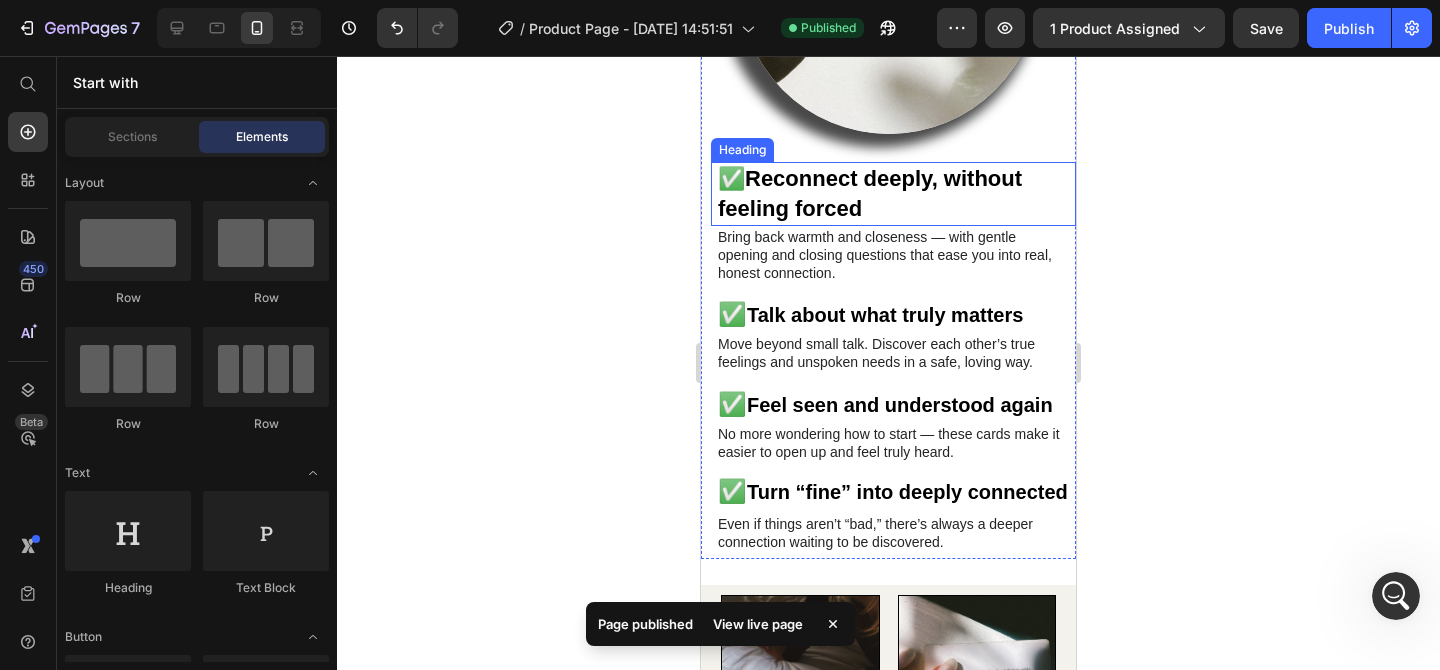 click on "Reconnect deeply, without feeling forced" at bounding box center (870, 193) 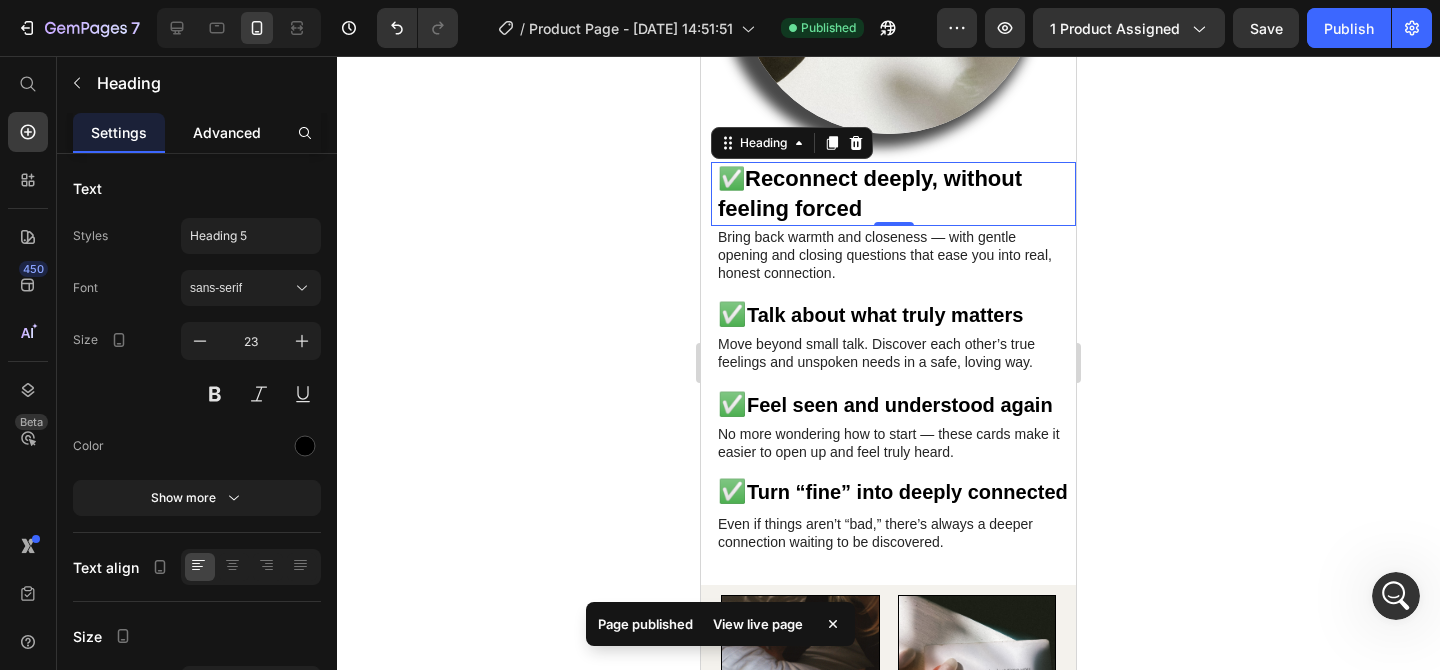 click on "Advanced" at bounding box center (227, 132) 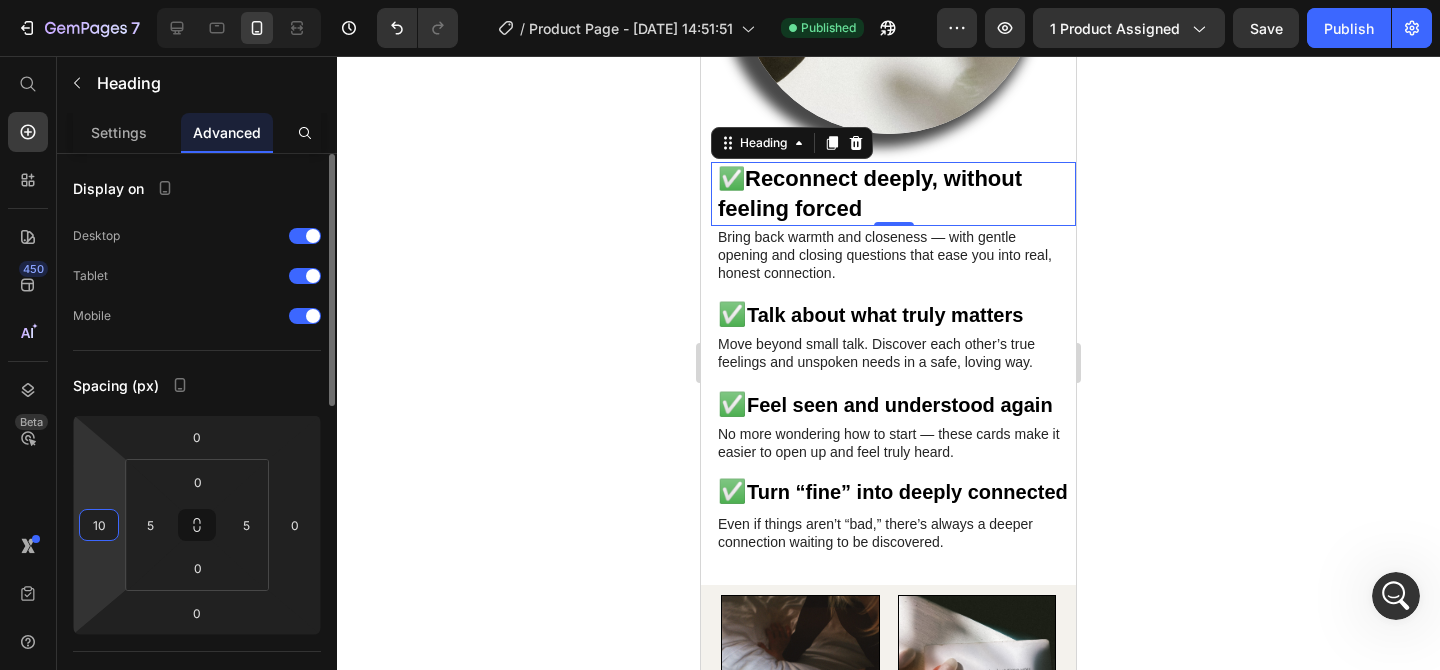 click on "10" at bounding box center [99, 525] 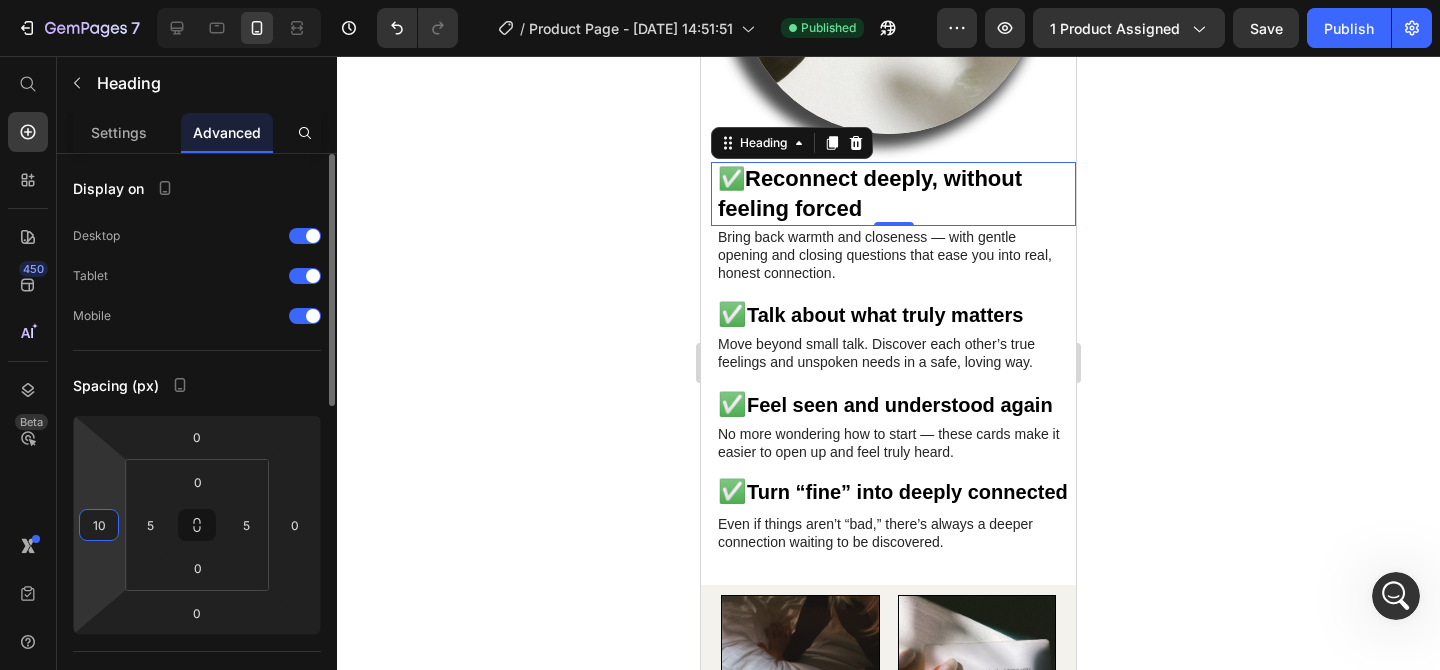 click on "10" at bounding box center (99, 525) 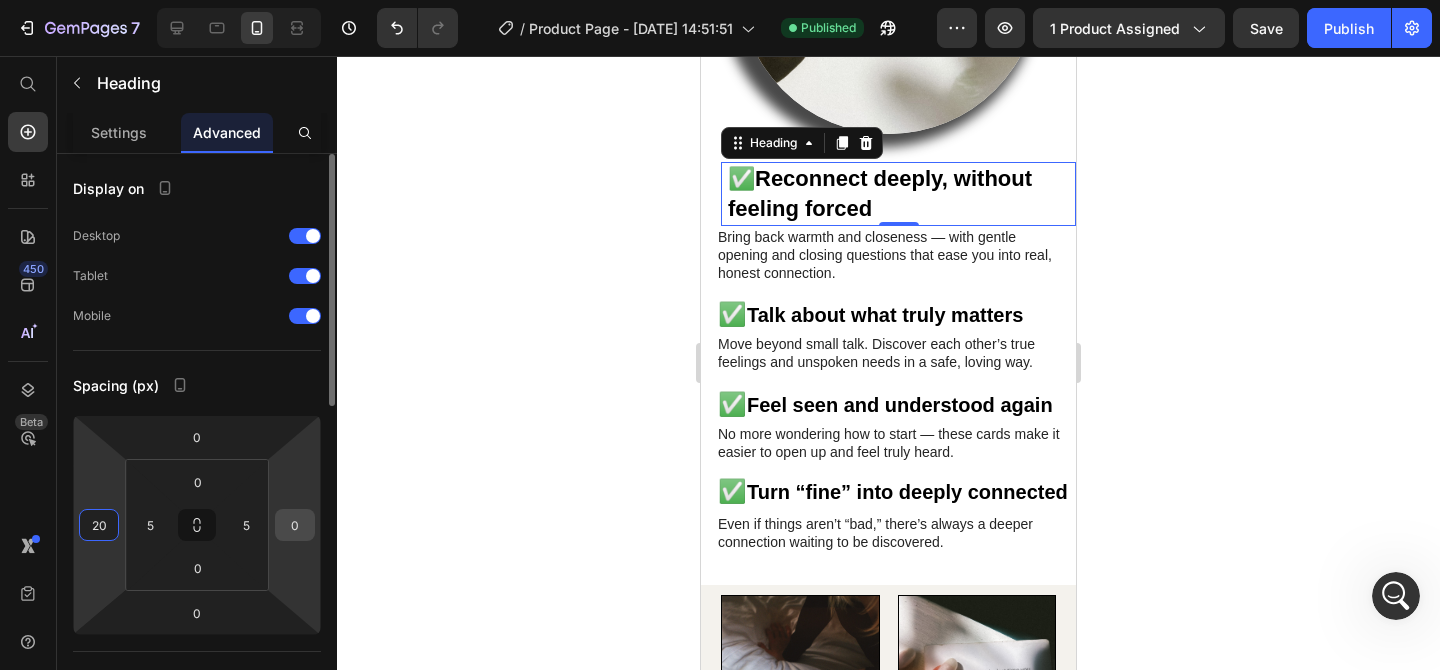 type on "20" 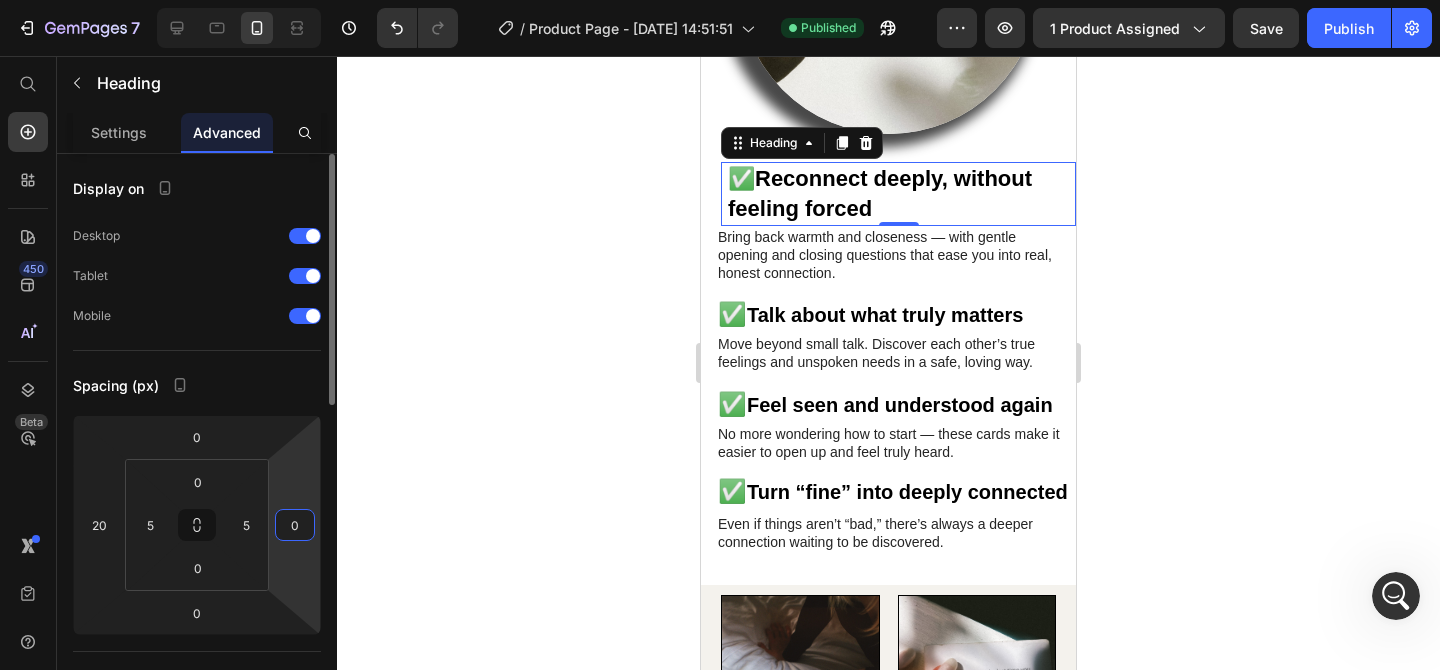 click on "0" at bounding box center (295, 525) 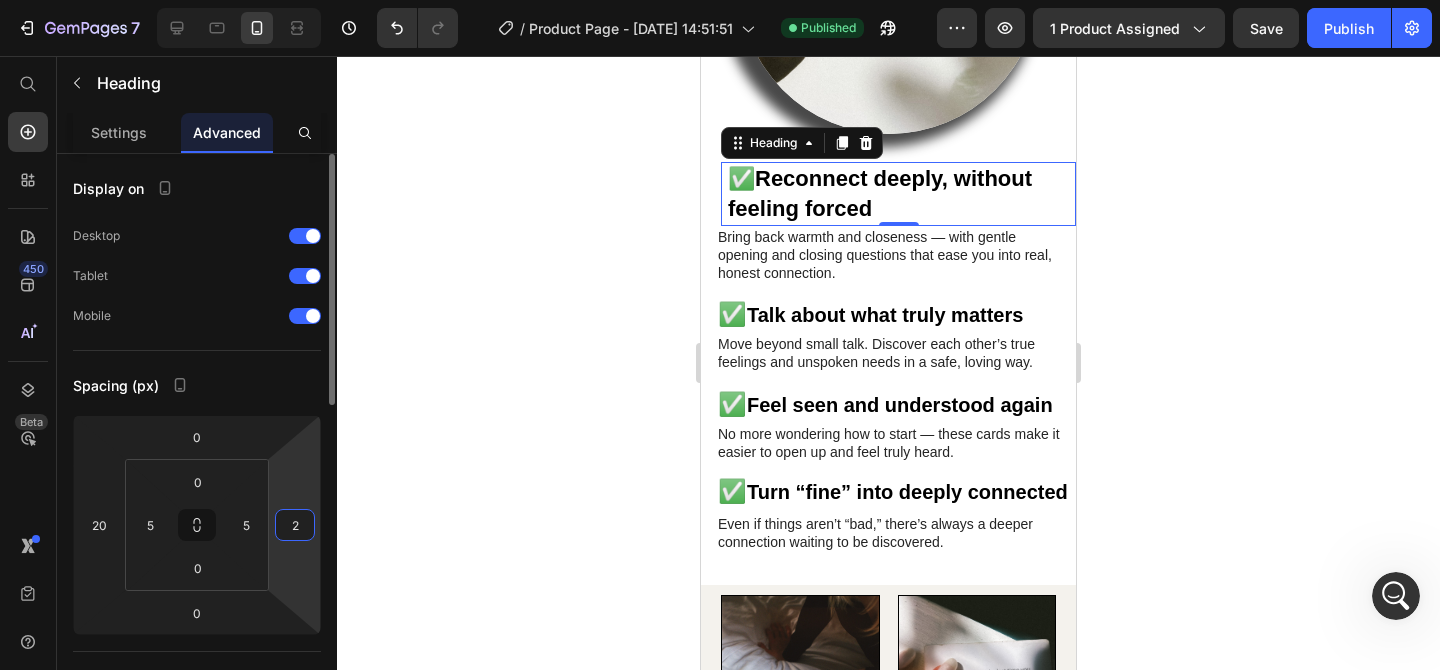 type on "20" 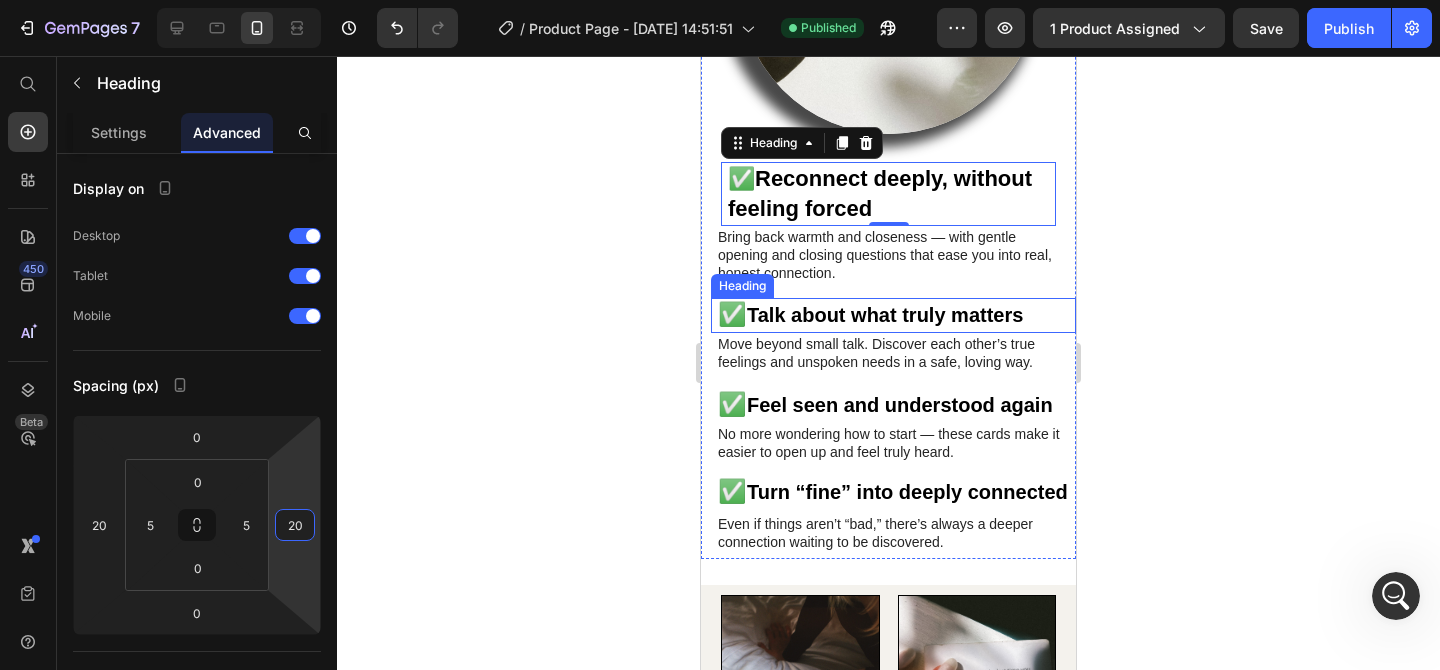 click on "Bring back warmth and closeness — with gentle opening and closing questions that ease you into real, honest connection." at bounding box center (893, 255) 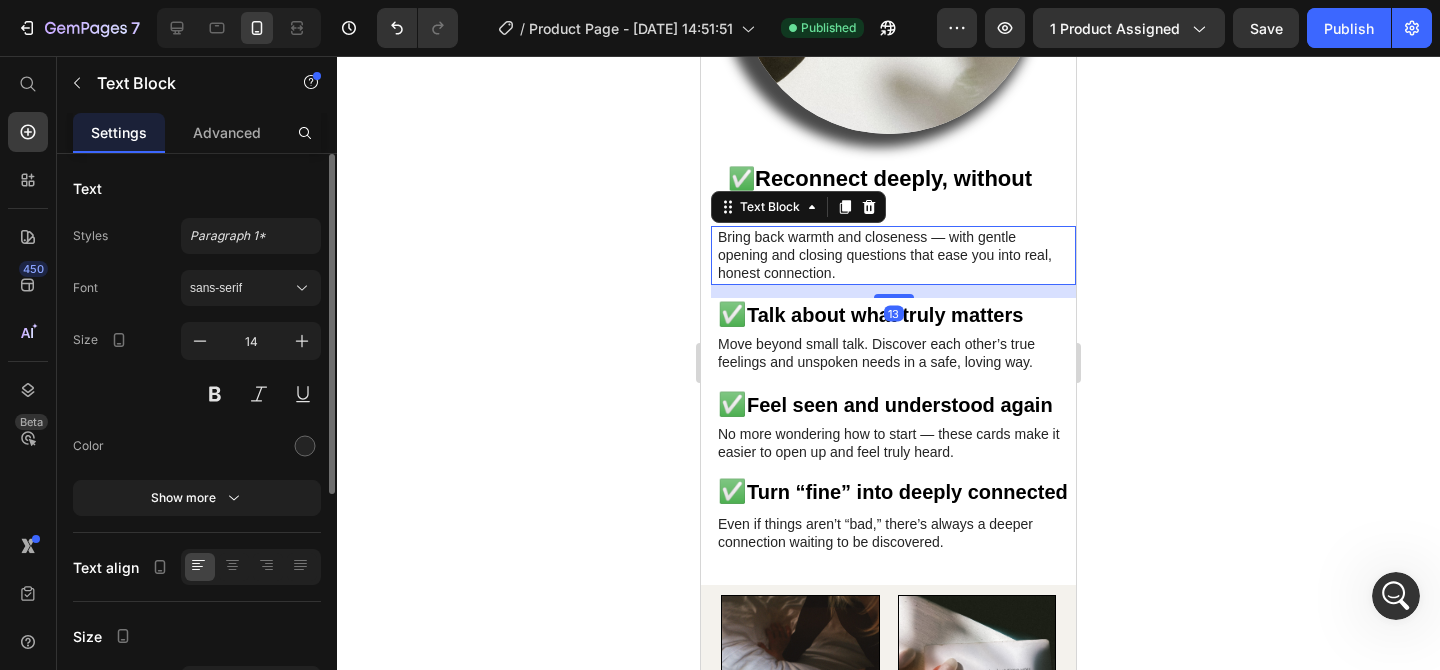 drag, startPoint x: 227, startPoint y: 131, endPoint x: 218, endPoint y: 355, distance: 224.18073 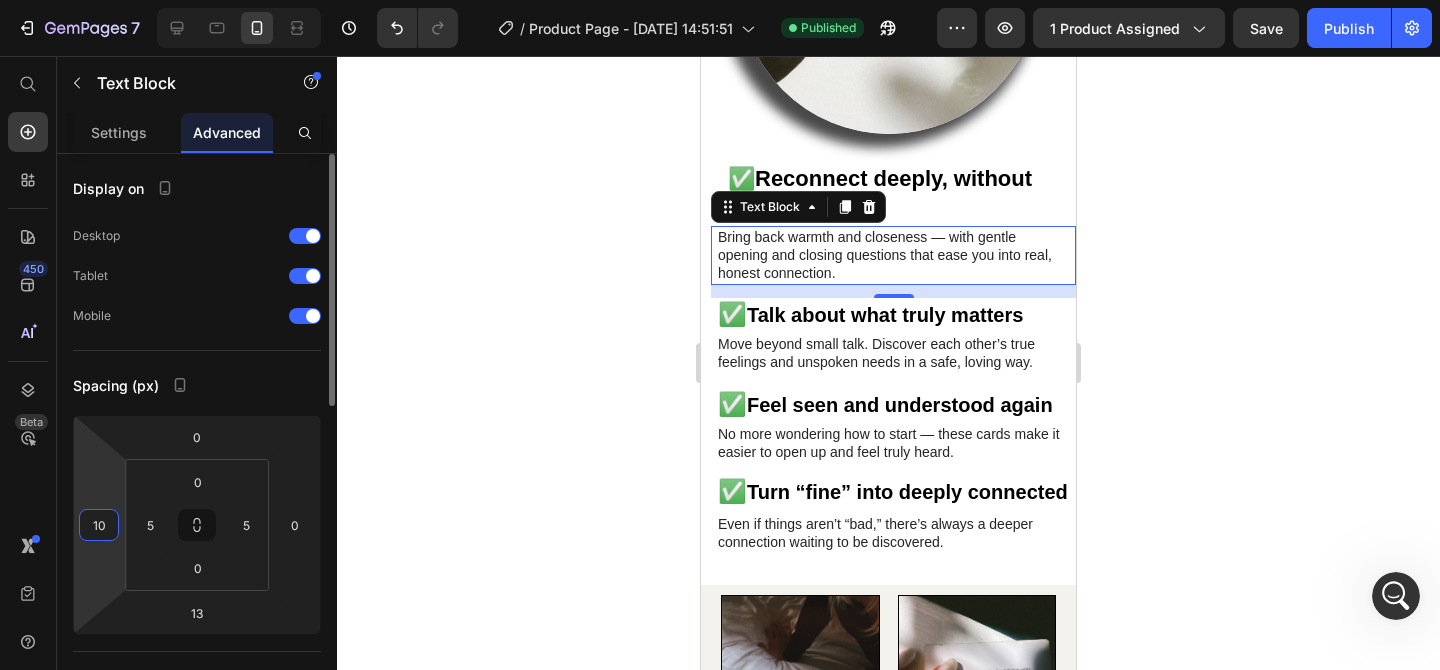 click on "10" at bounding box center (99, 525) 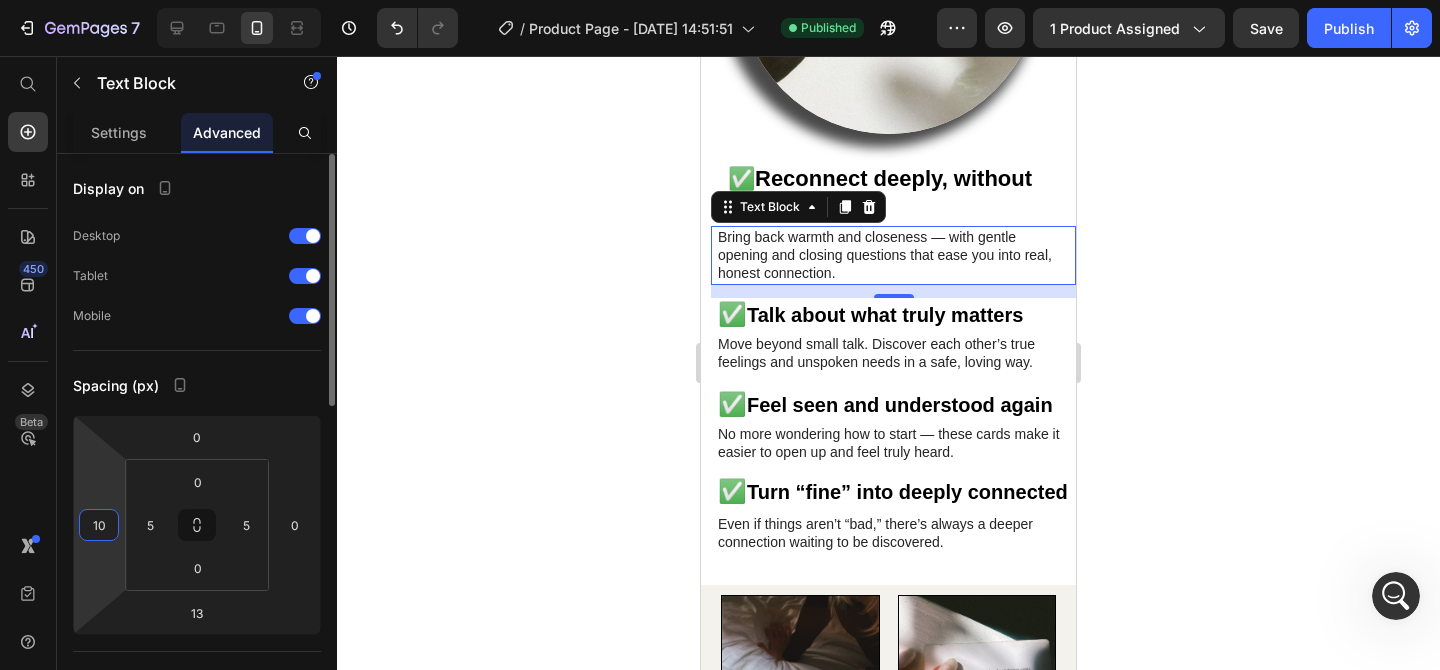 click on "10" at bounding box center [99, 525] 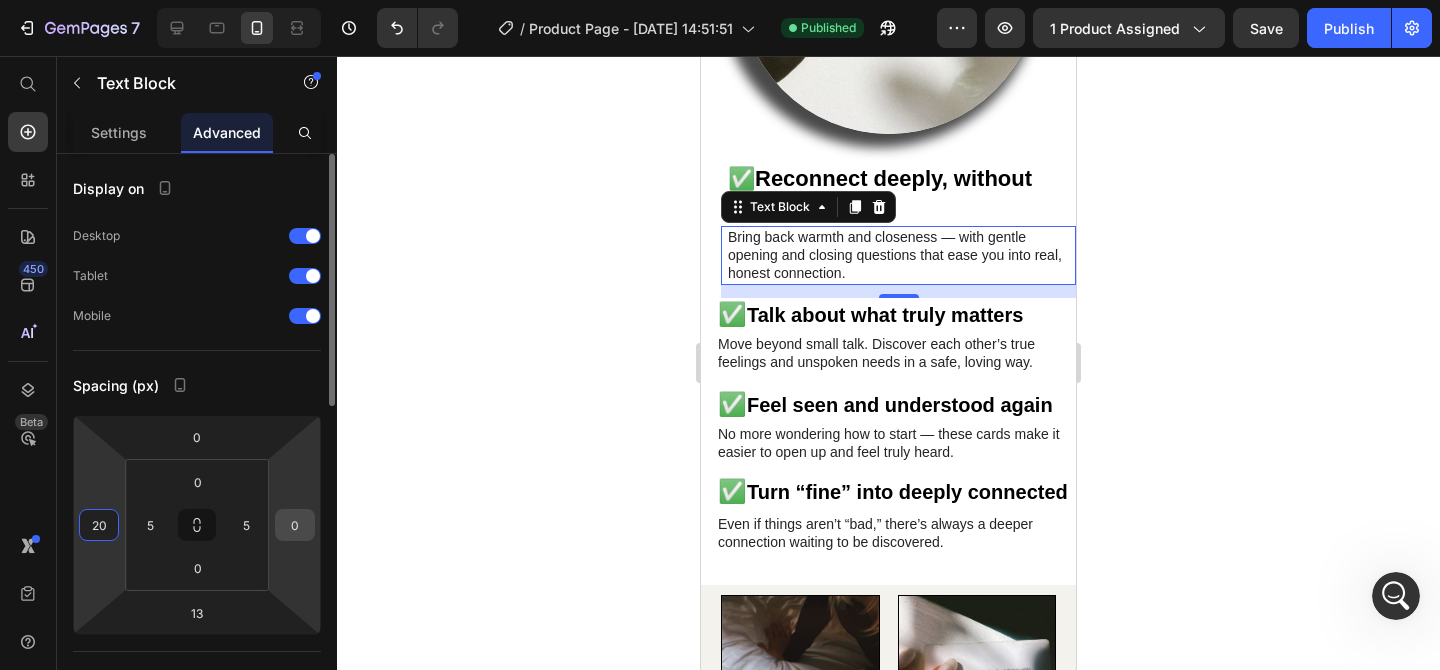 type on "20" 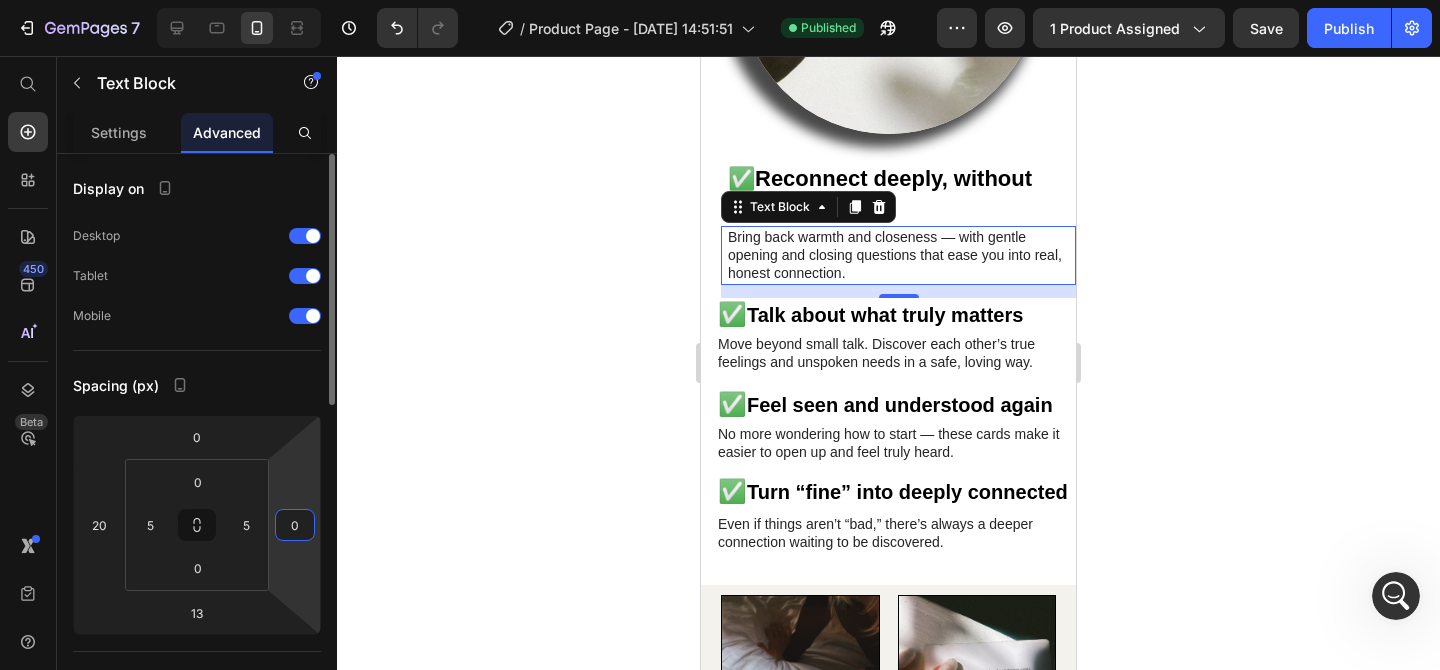 click on "0" at bounding box center (295, 525) 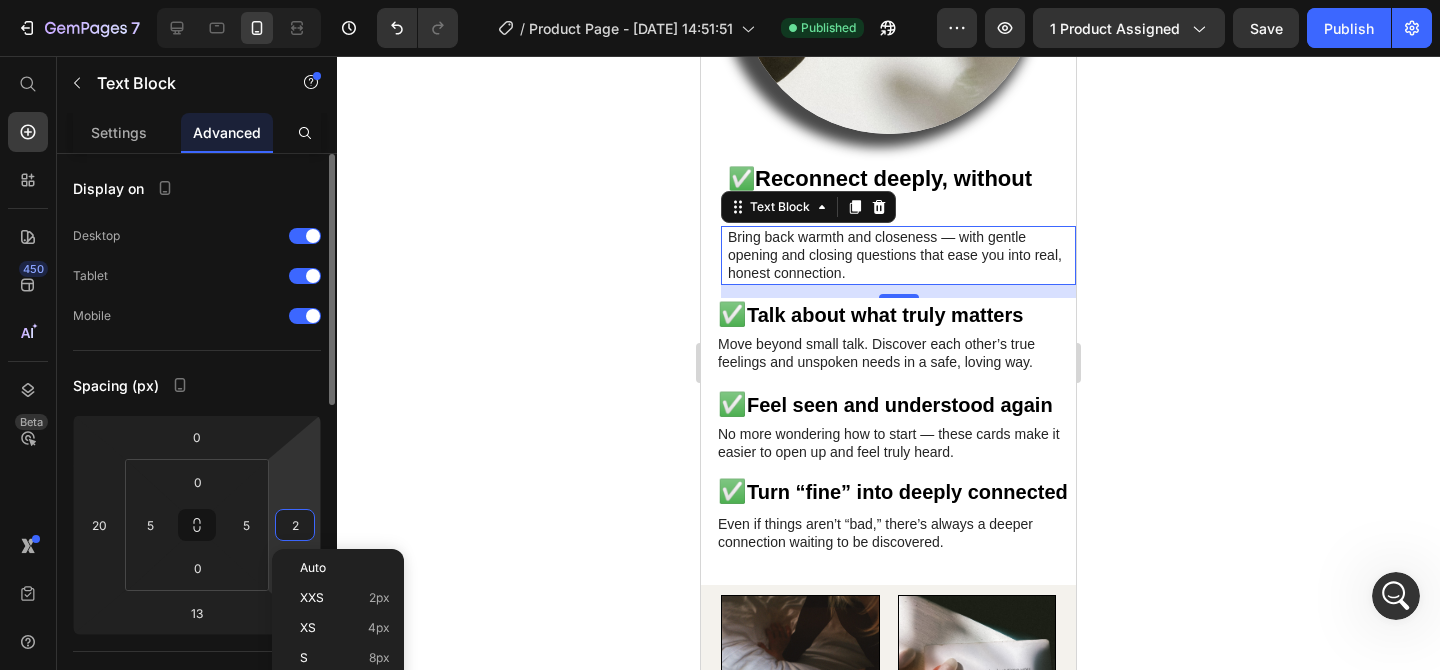 type on "20" 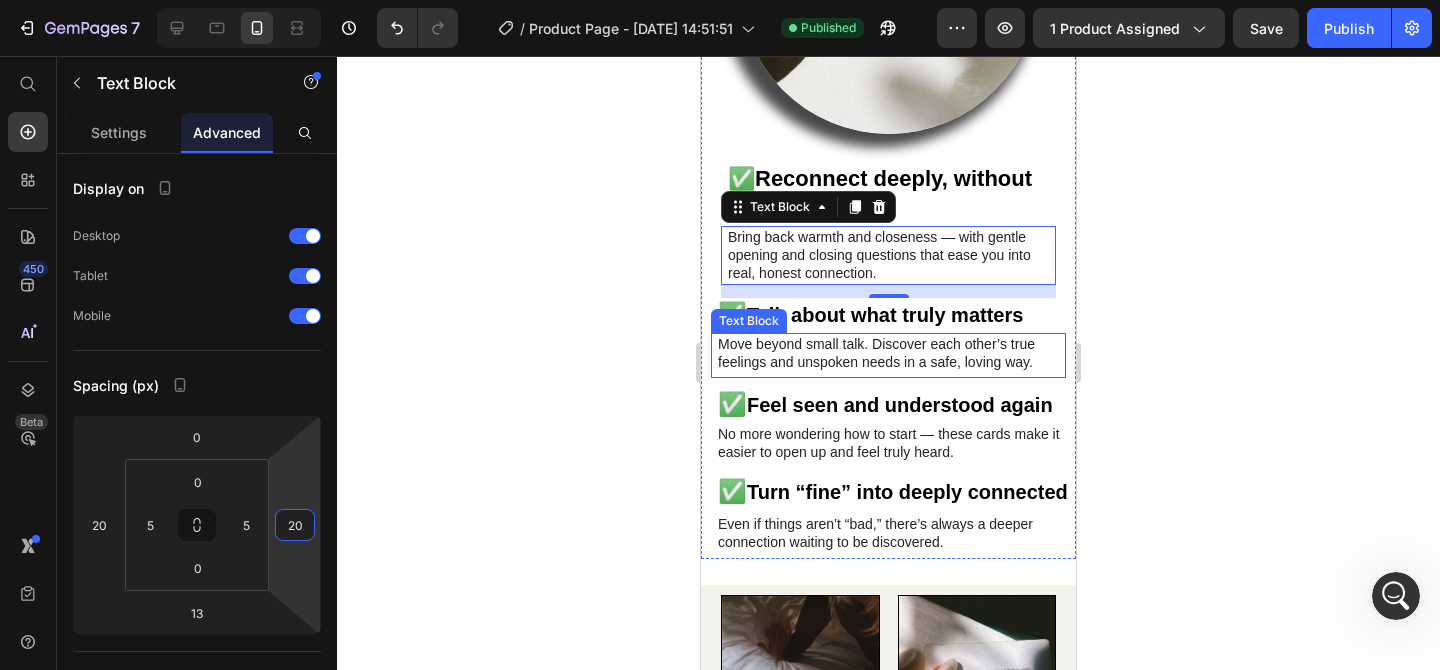click on "Move beyond small talk. Discover each other’s true feelings and unspoken needs in a safe, loving way." at bounding box center (888, 353) 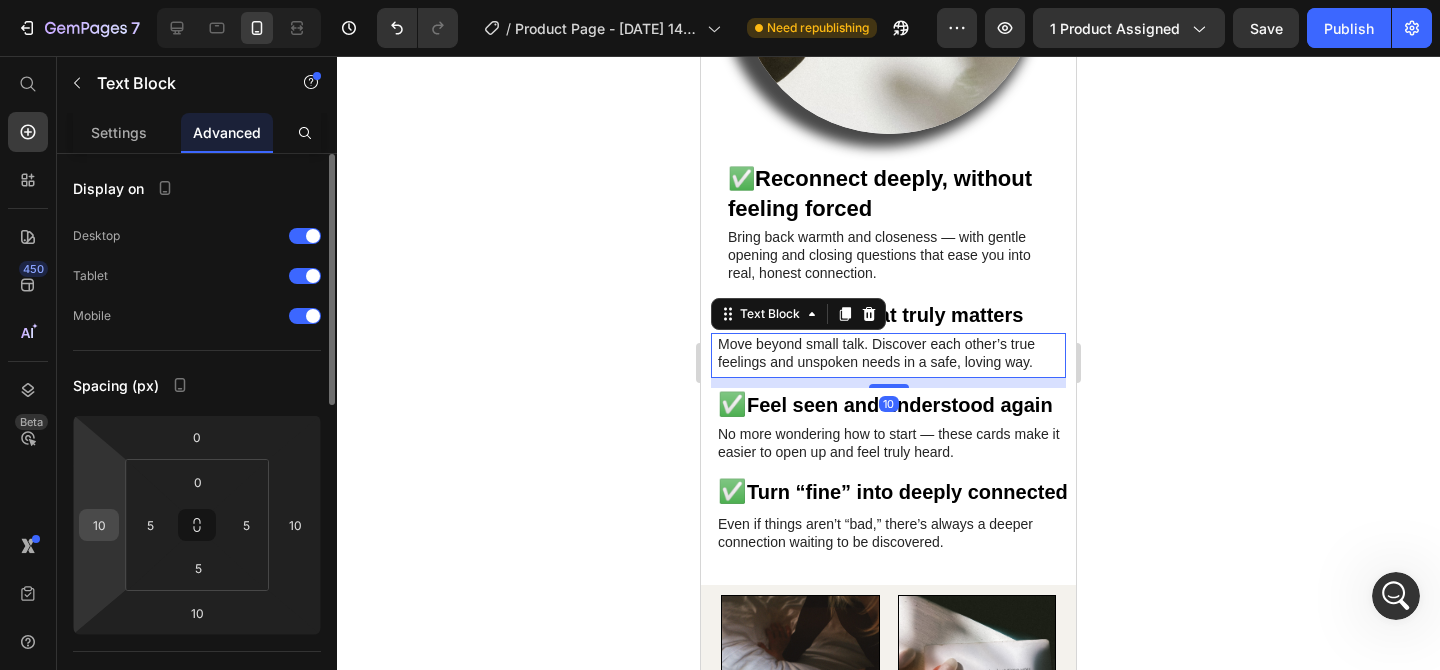 click on "10" at bounding box center [99, 525] 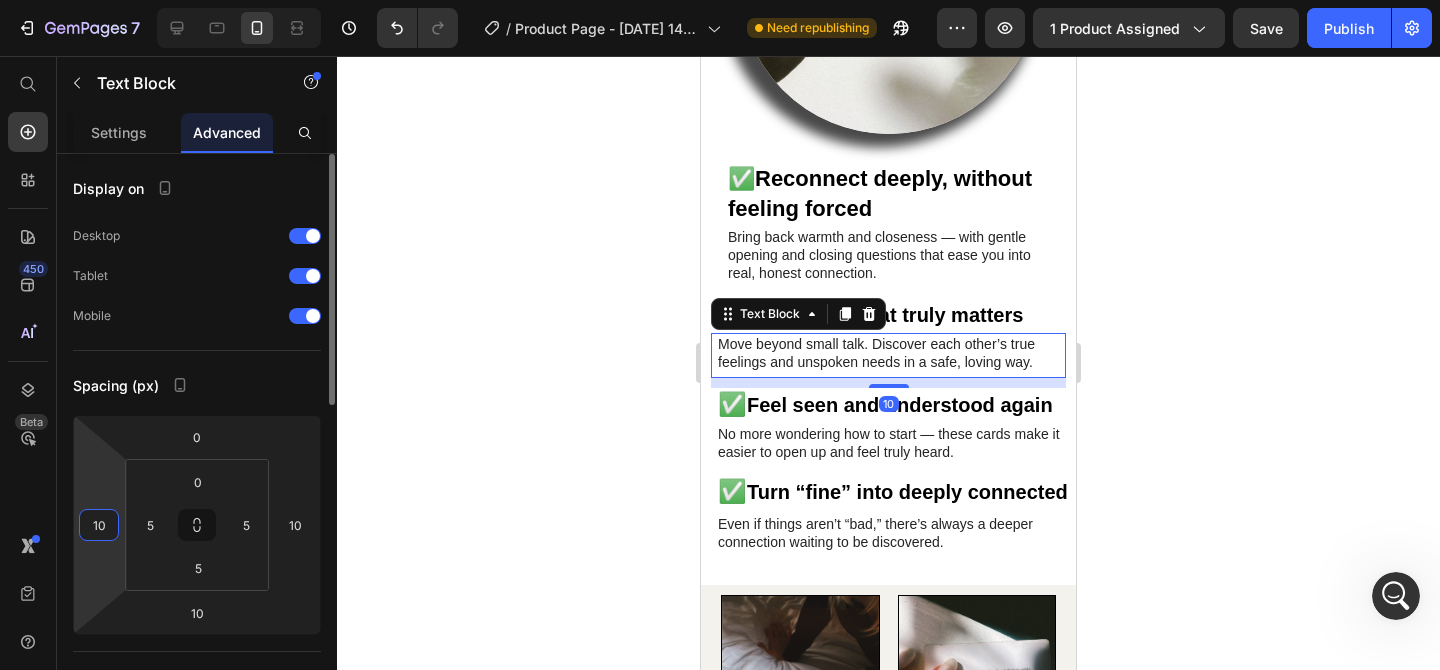 click on "10" at bounding box center [99, 525] 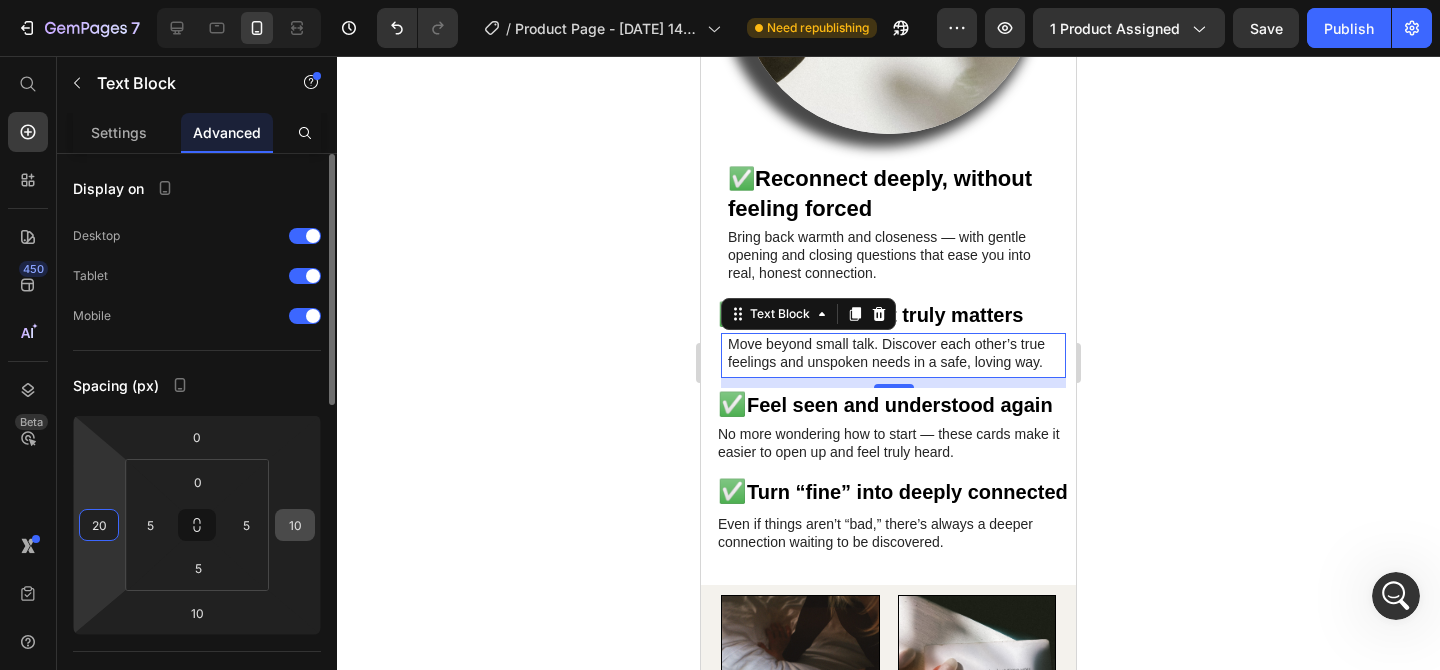 type on "20" 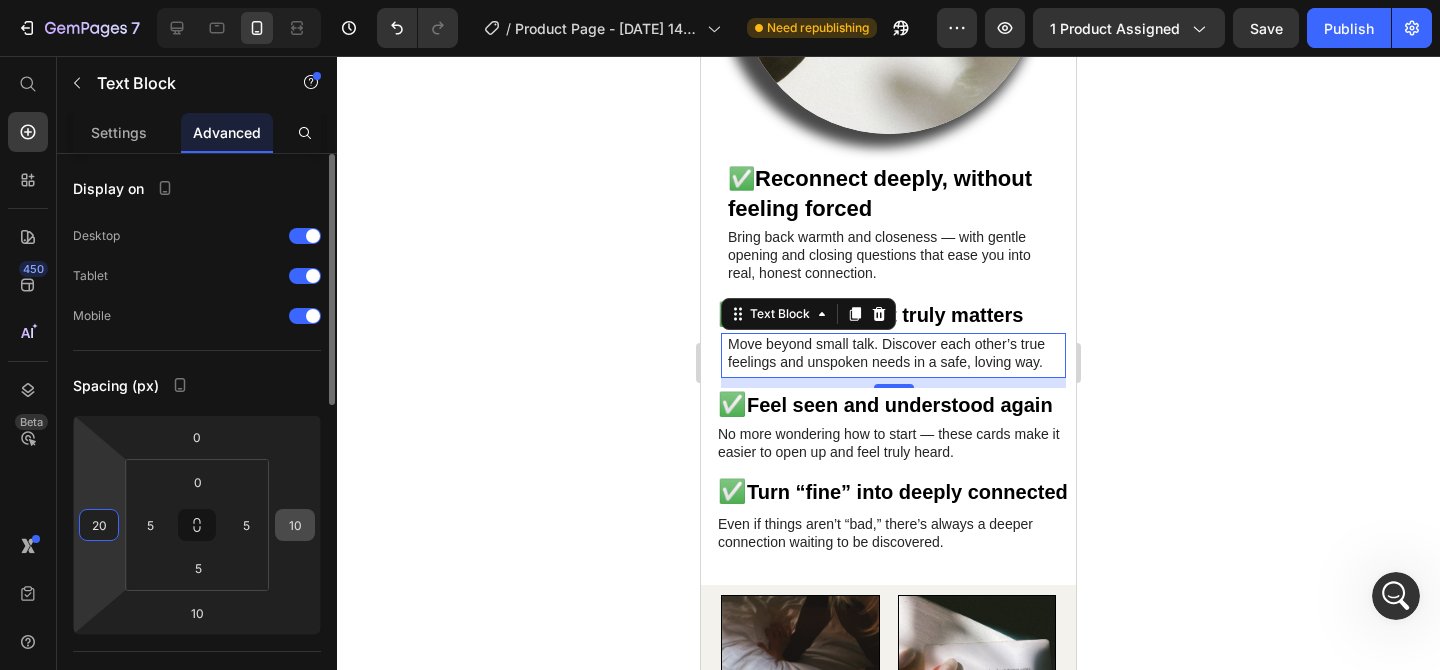 click on "10" at bounding box center [295, 525] 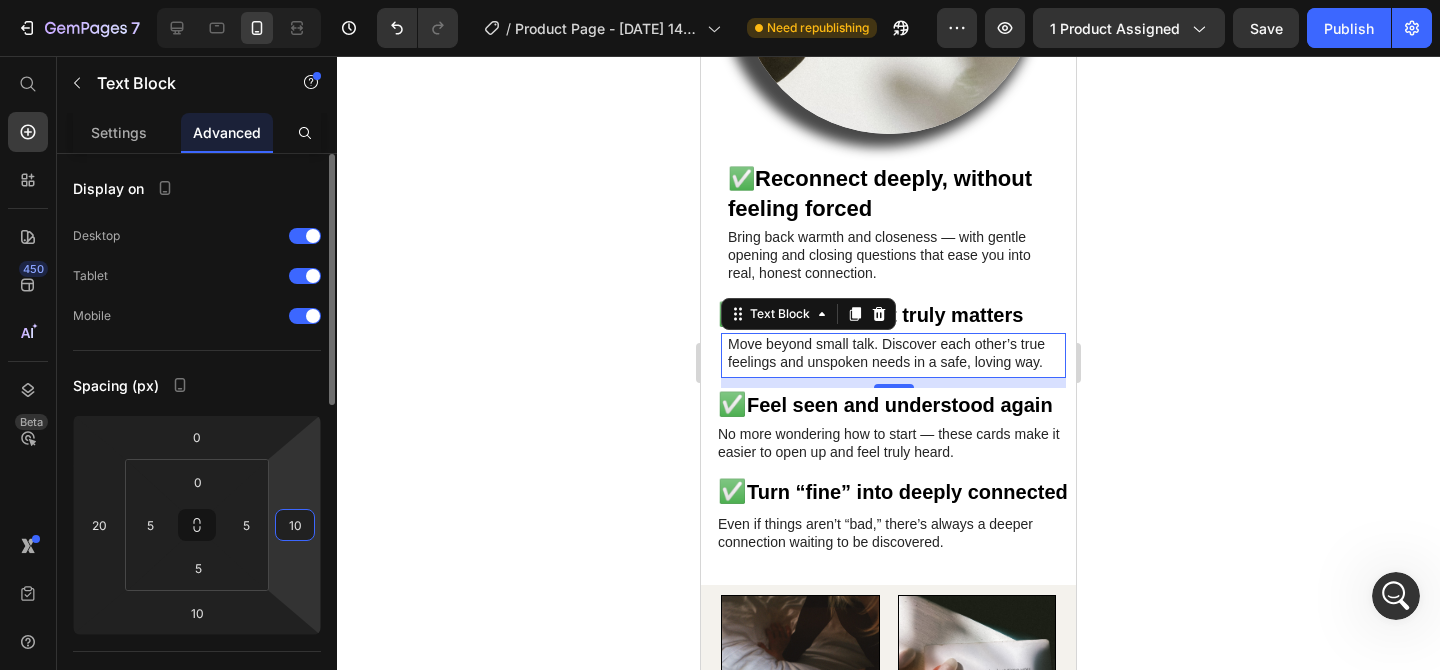 click on "10" at bounding box center [295, 525] 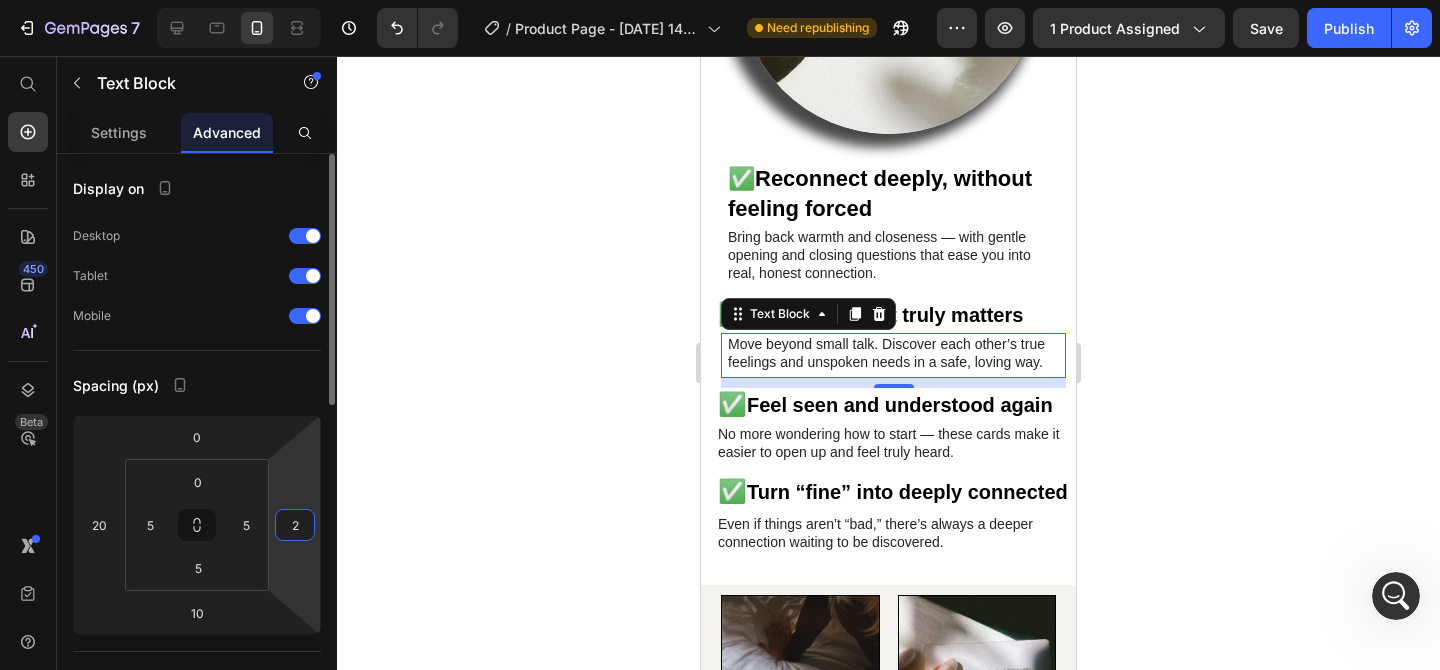 type on "20" 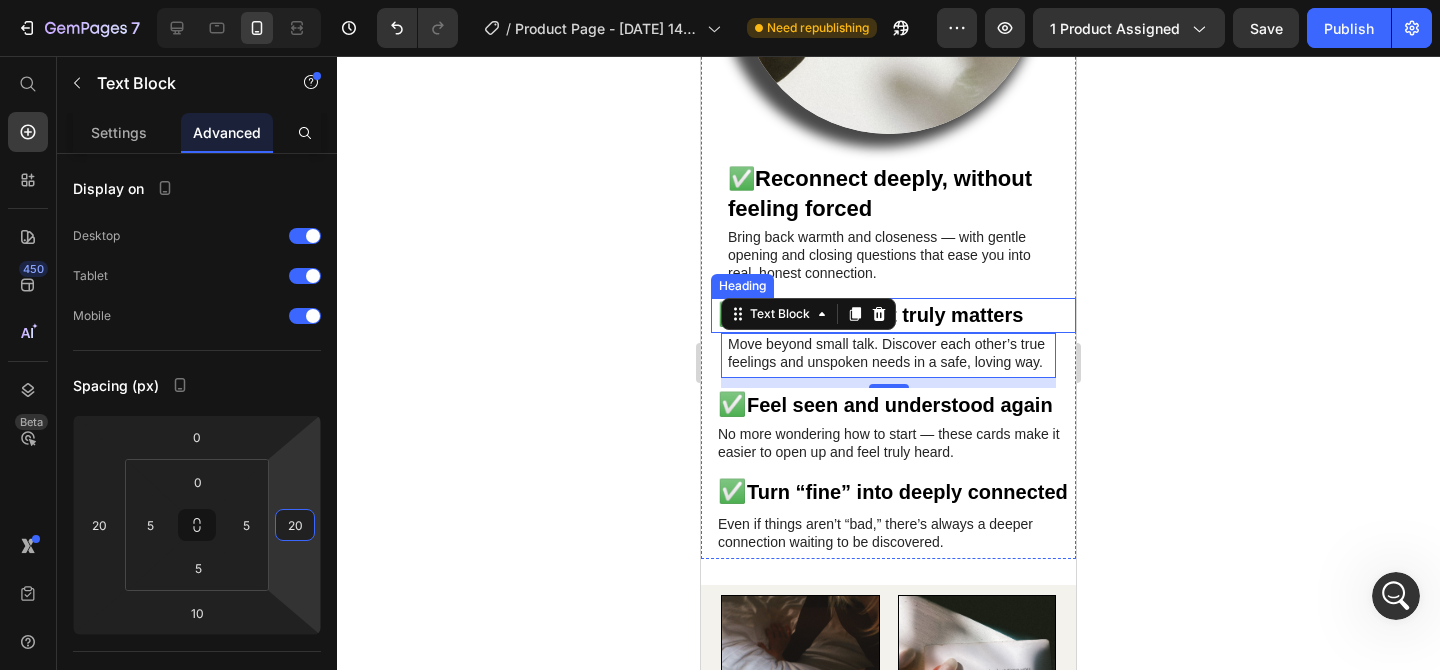 click on "Talk about what truly matters" at bounding box center [885, 315] 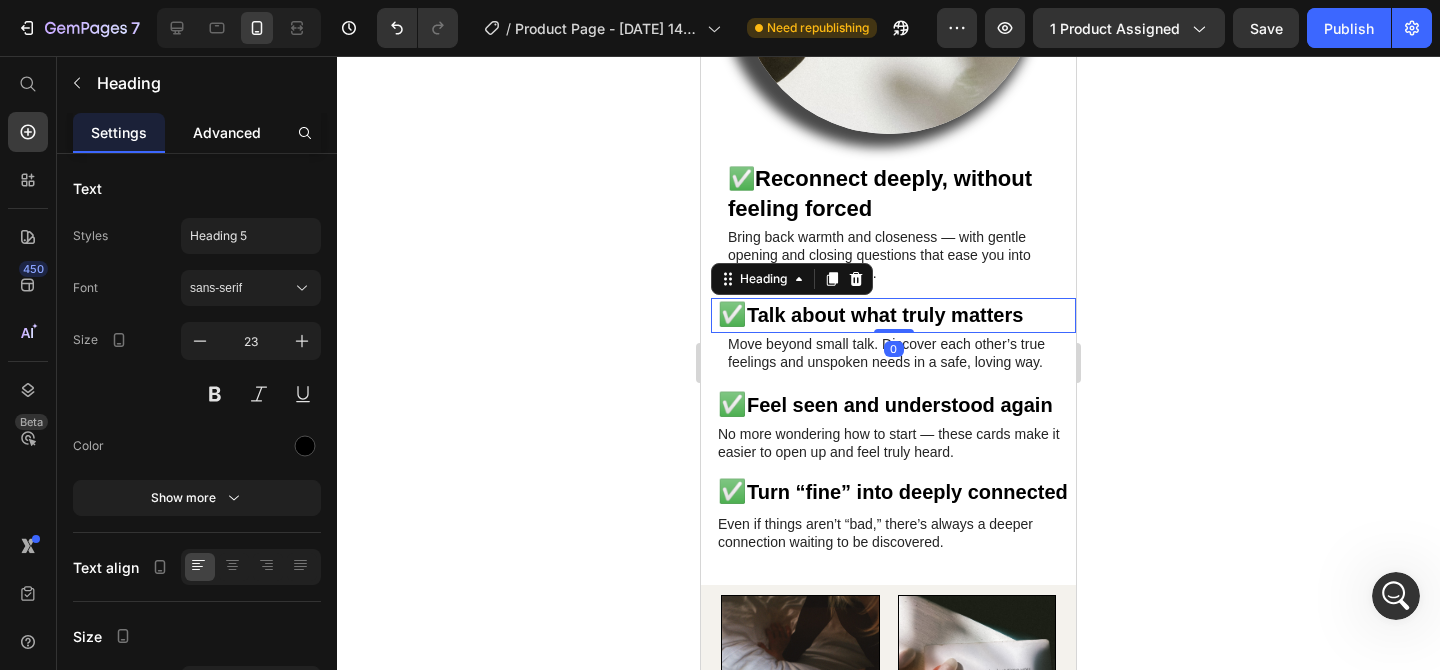 click on "Advanced" at bounding box center [227, 132] 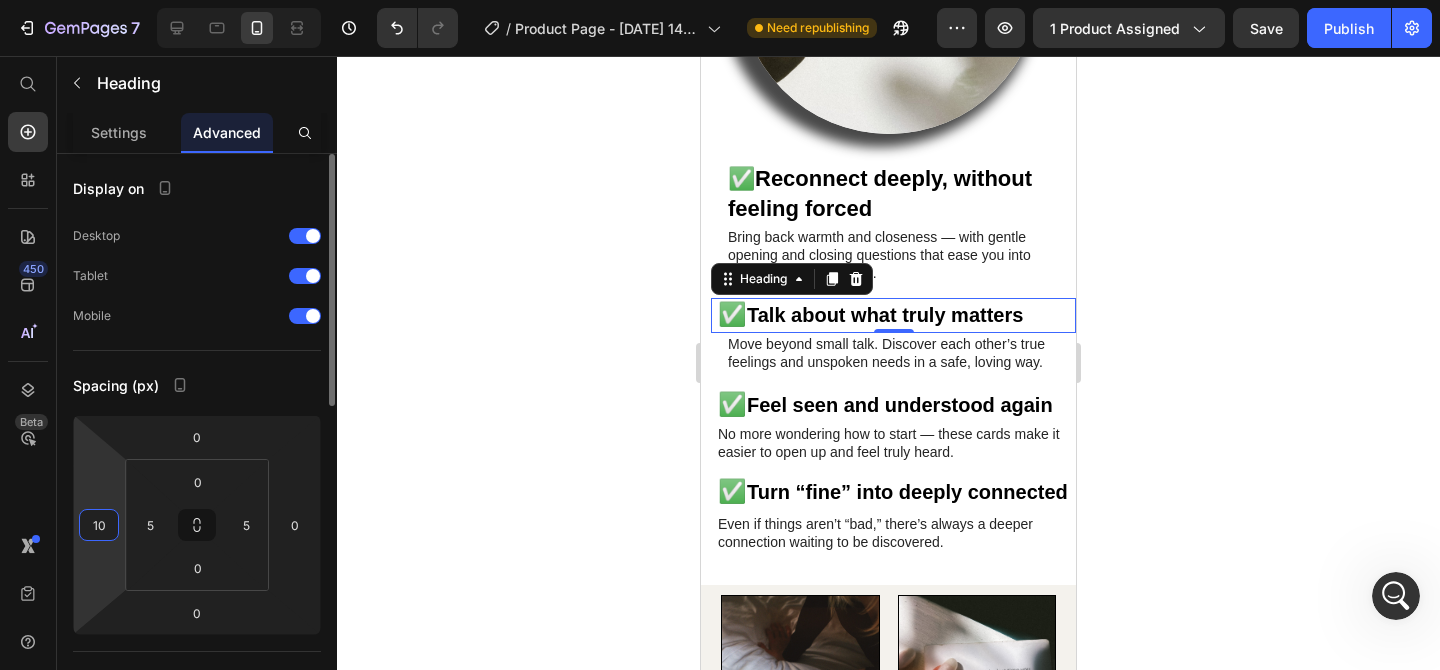 click on "10" at bounding box center (99, 525) 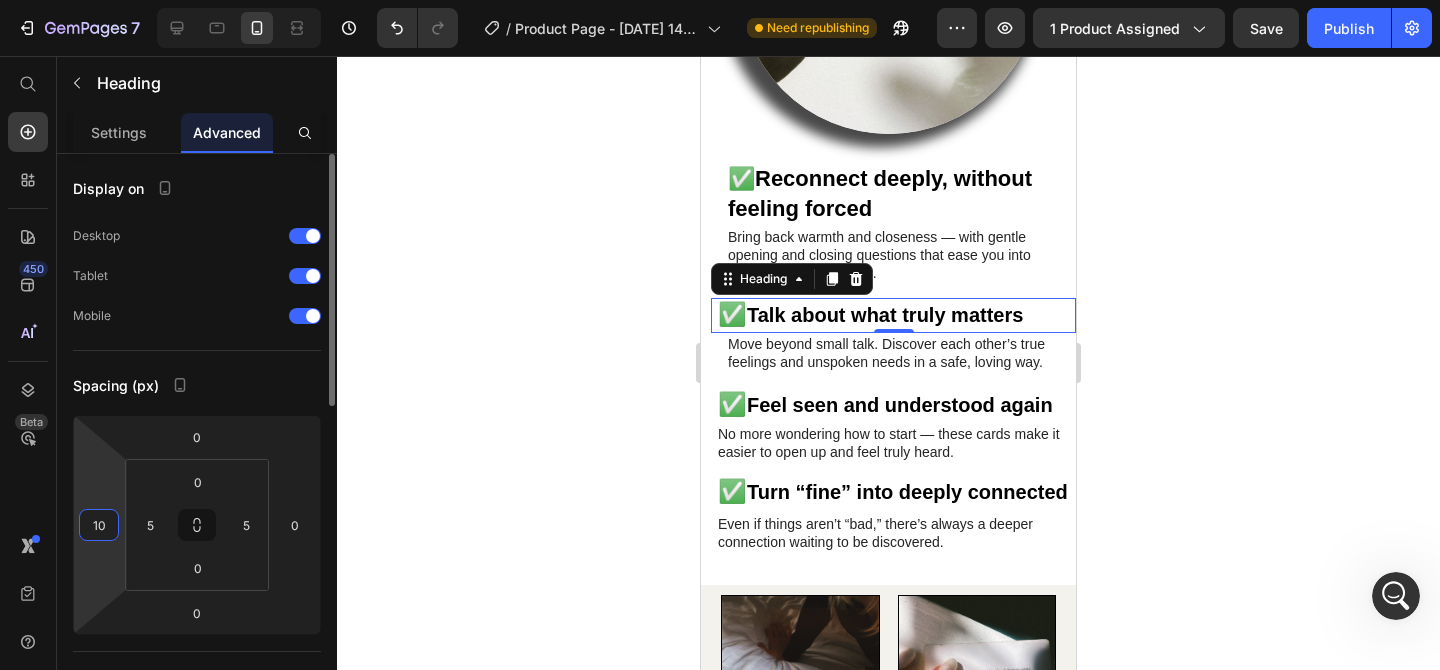 click on "10" at bounding box center [99, 525] 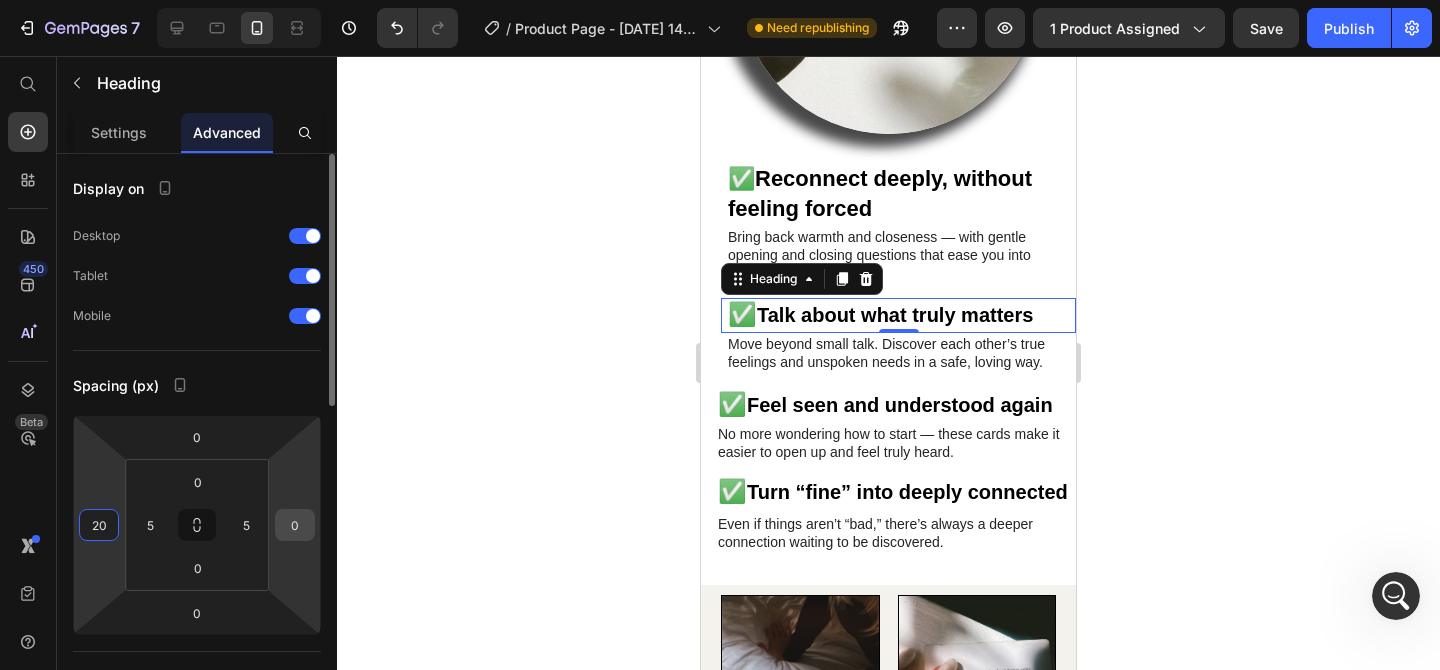 type on "20" 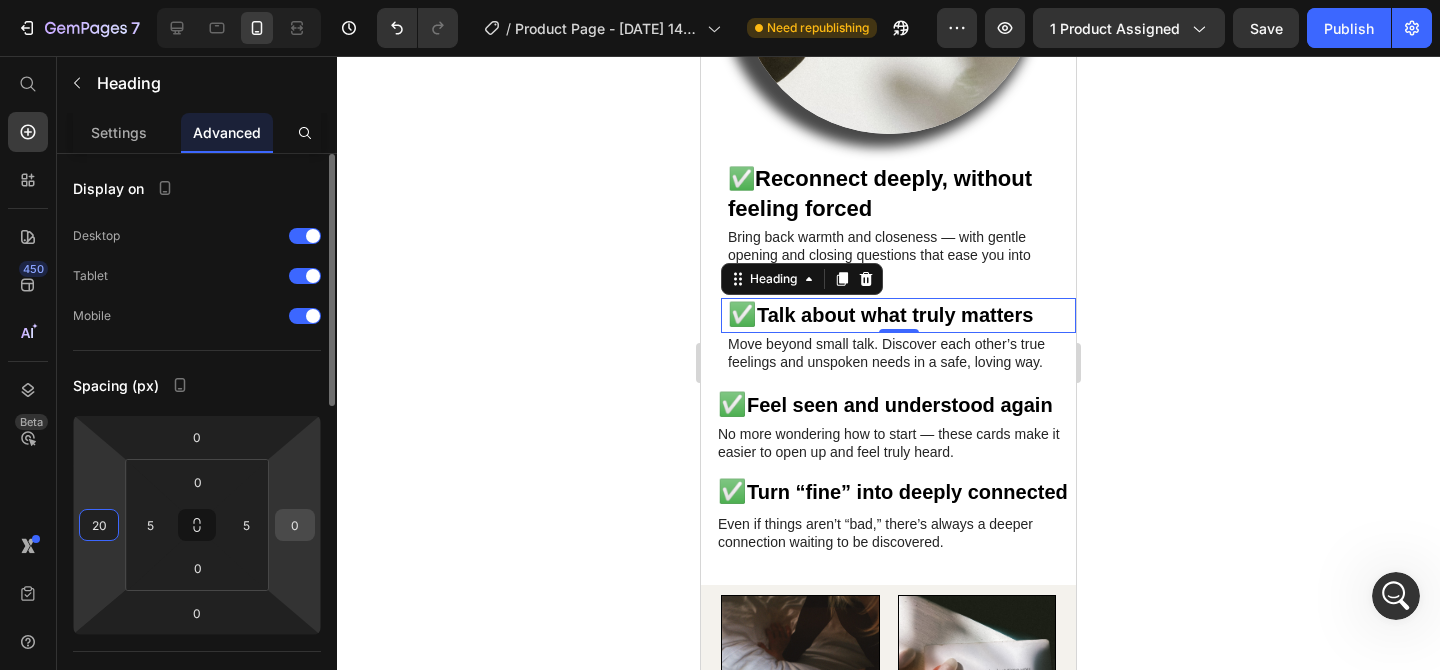 click on "0" at bounding box center [295, 525] 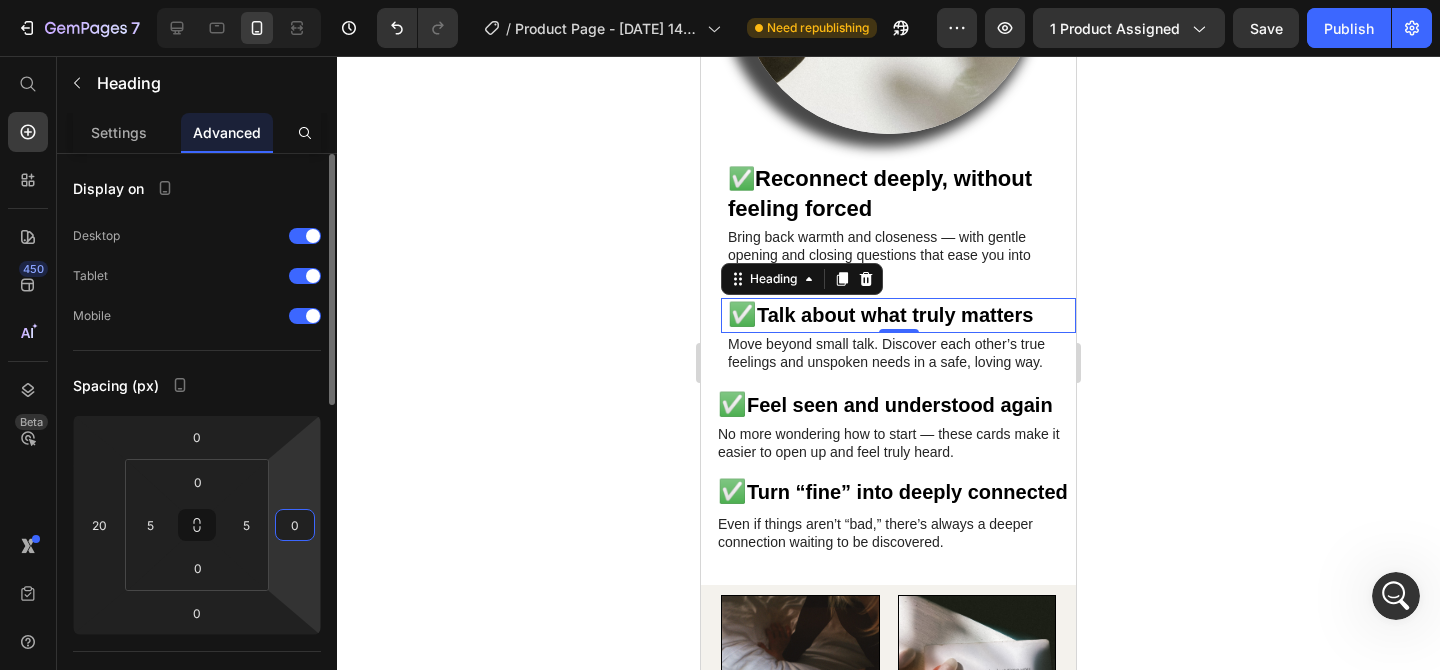 click on "0" at bounding box center [295, 525] 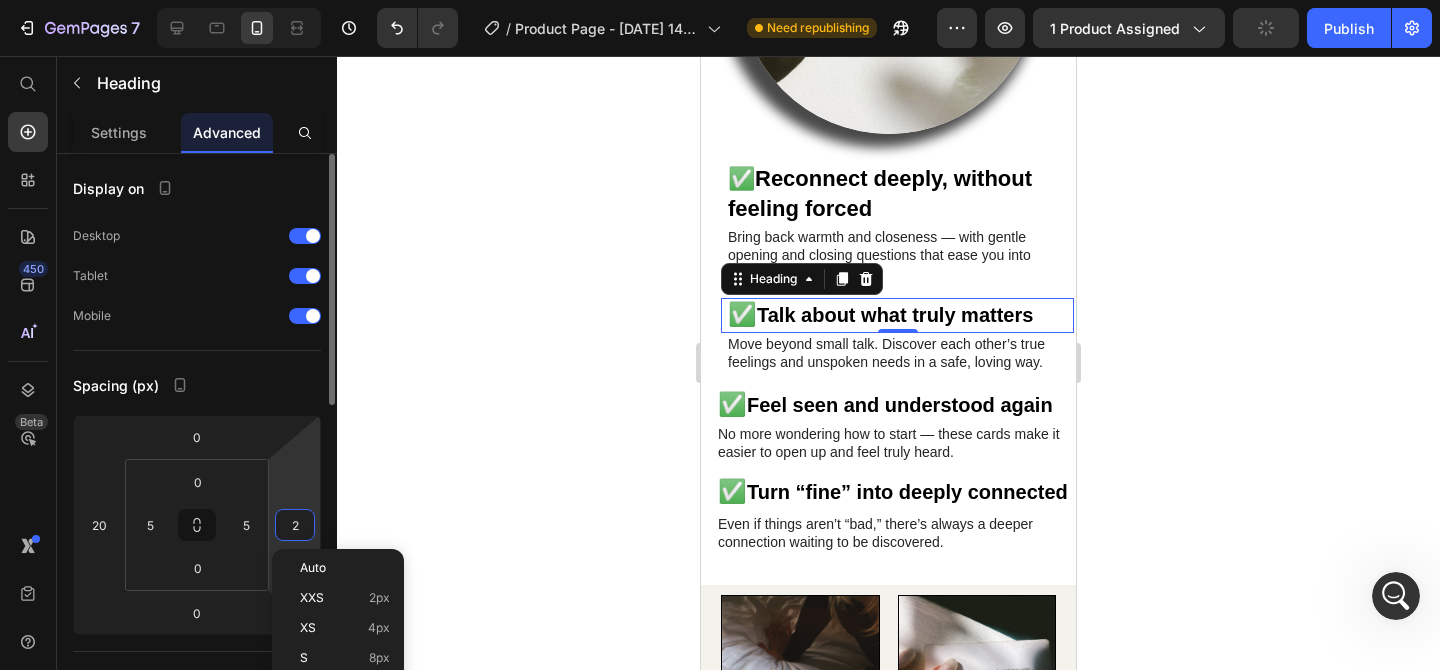 type on "20" 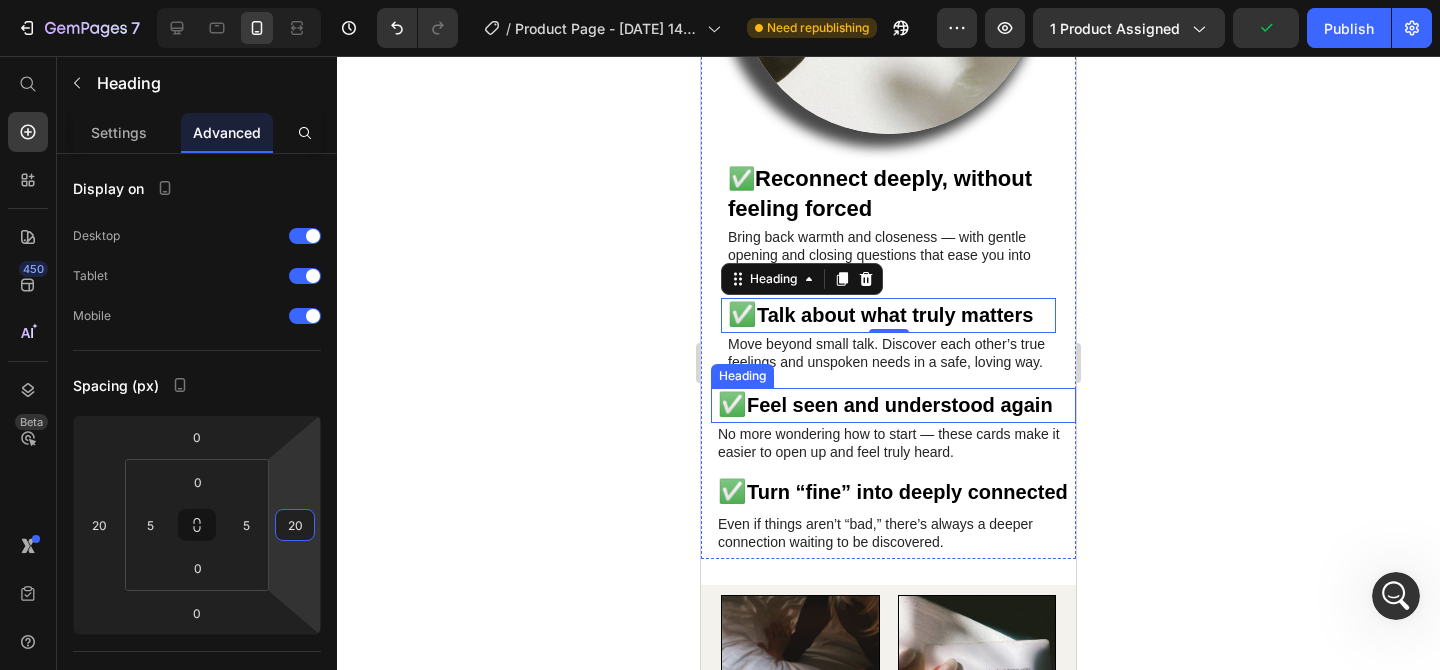 click on "Feel seen and understood again" at bounding box center [900, 405] 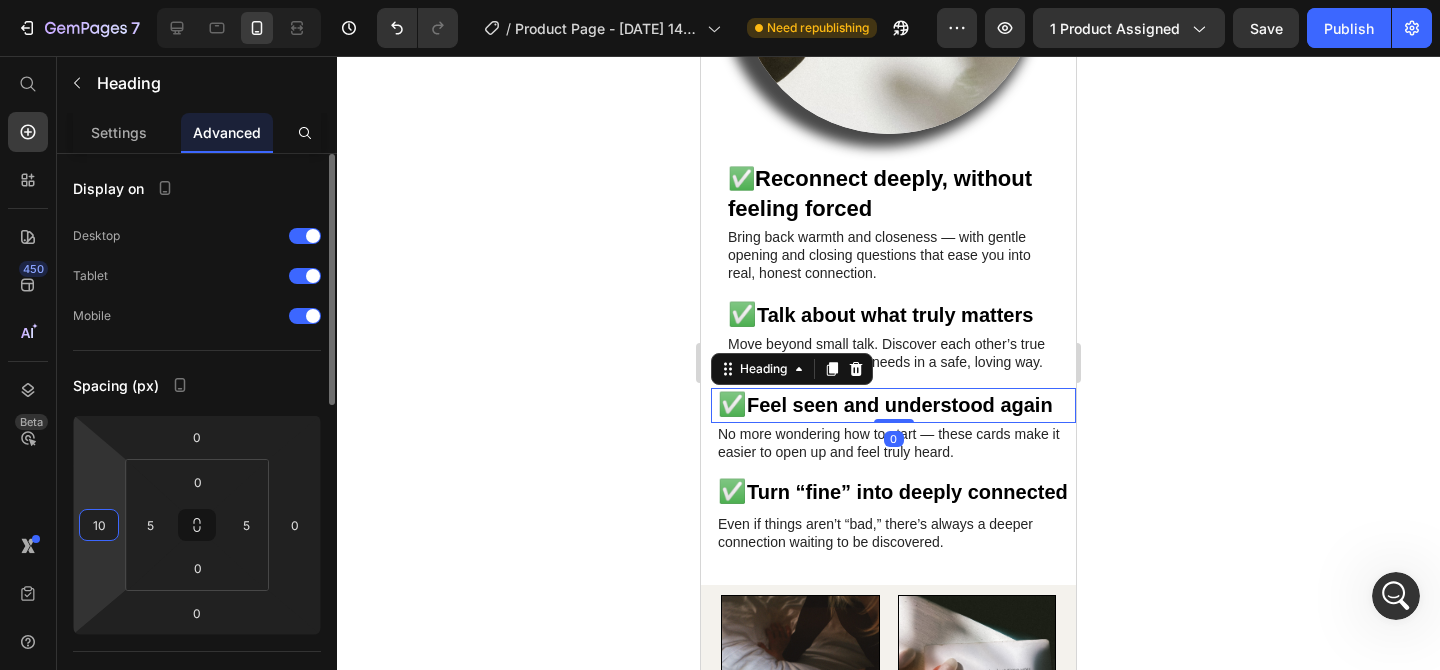 click on "10" at bounding box center (99, 525) 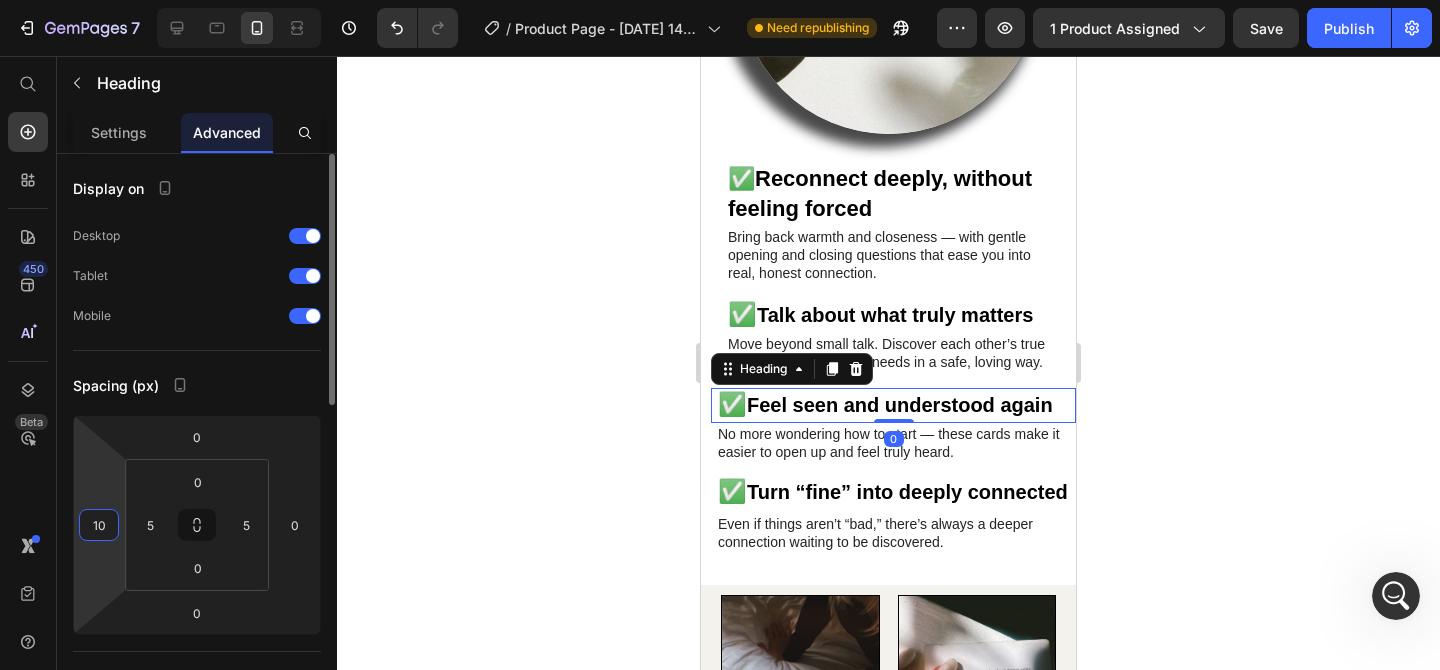click on "10" at bounding box center [99, 525] 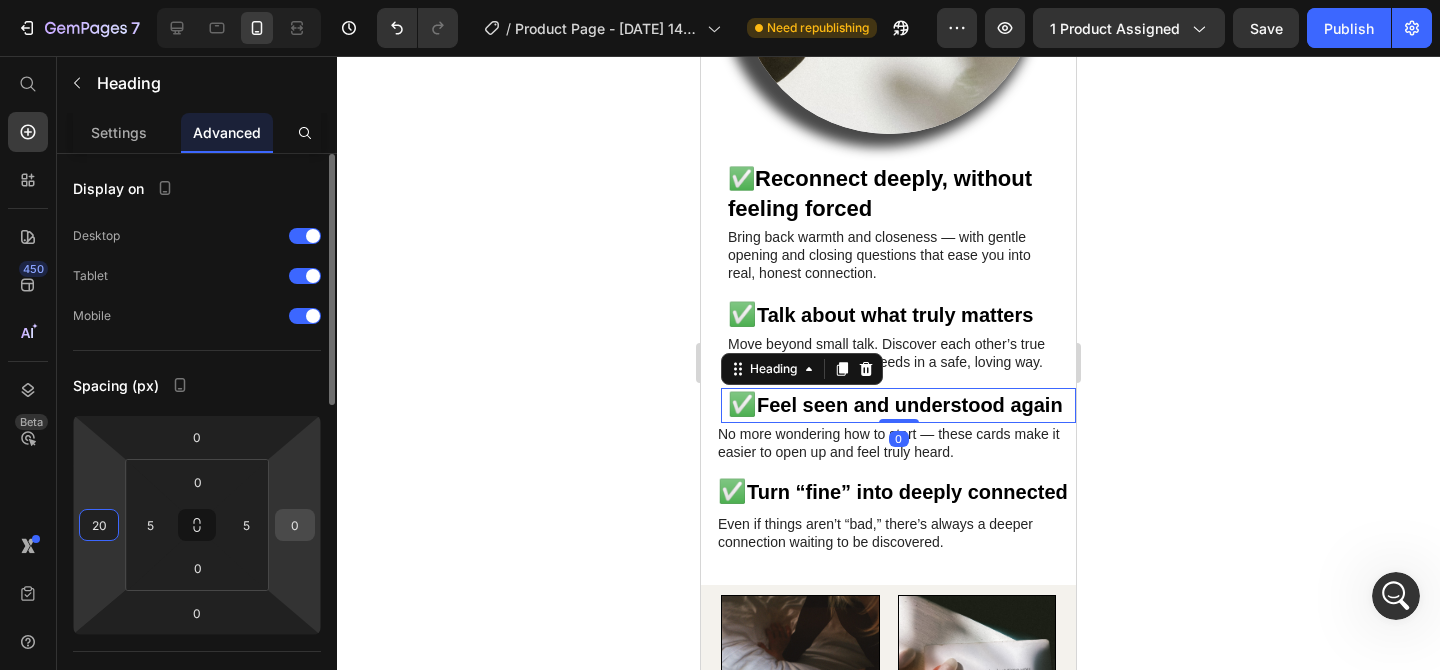 type on "20" 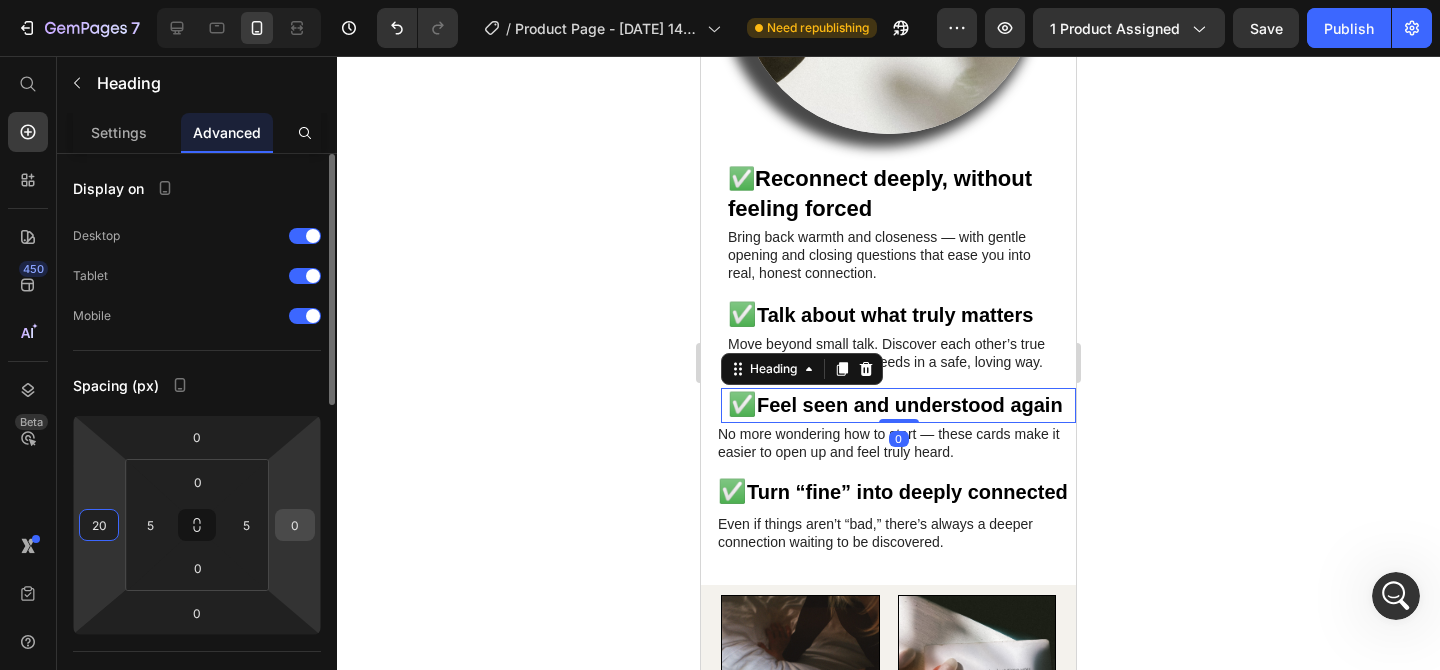 click on "0" at bounding box center (295, 525) 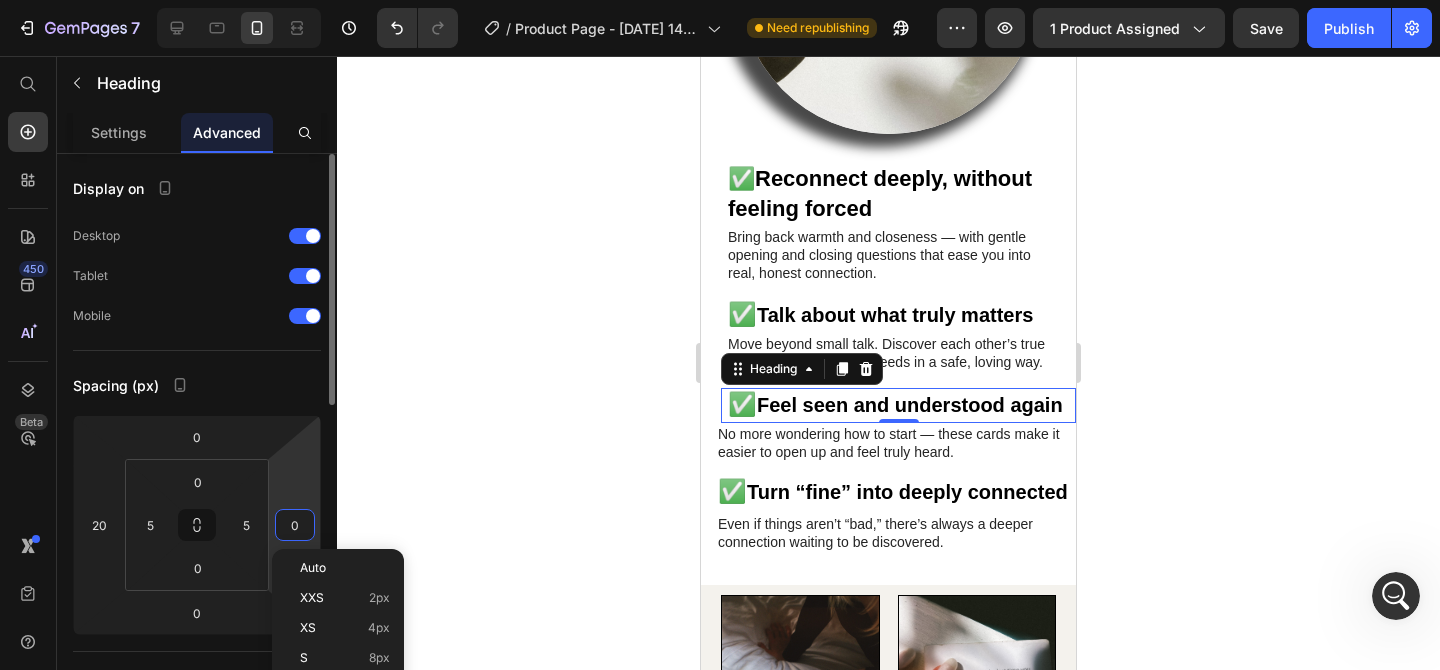 click on "0" at bounding box center (295, 525) 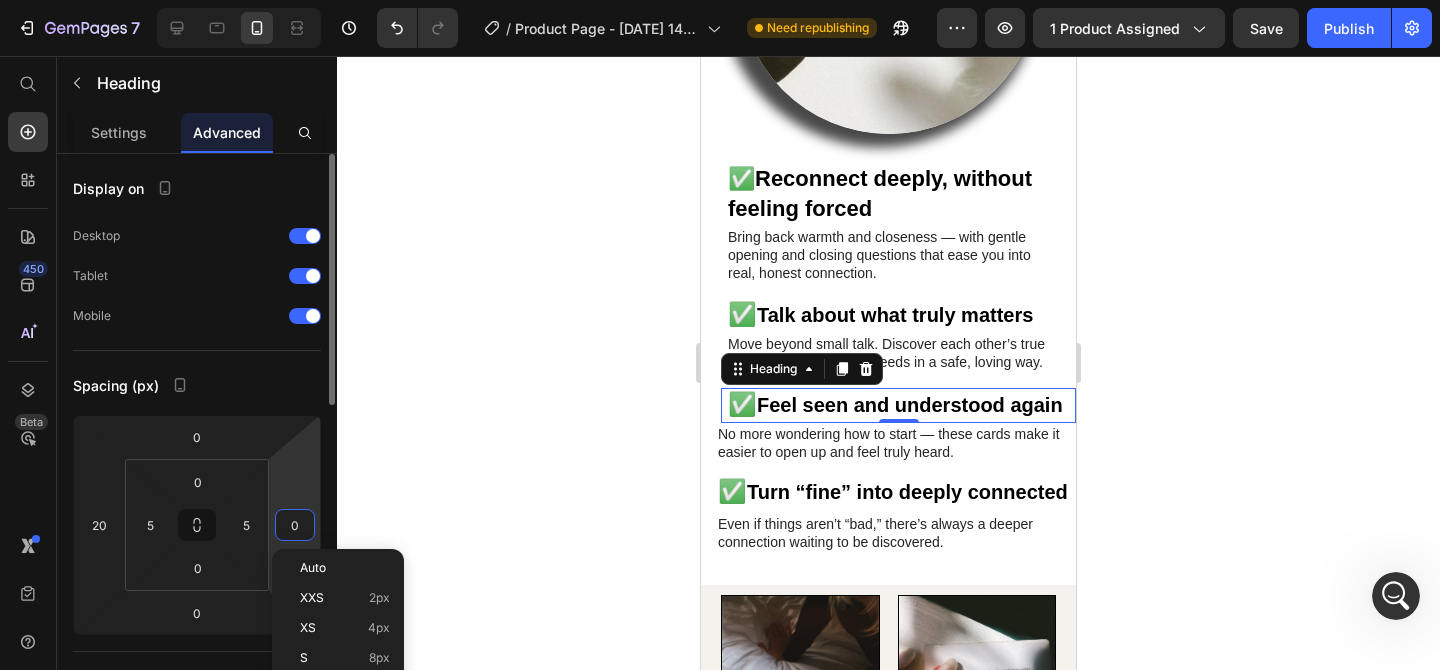 click on "0" at bounding box center (295, 525) 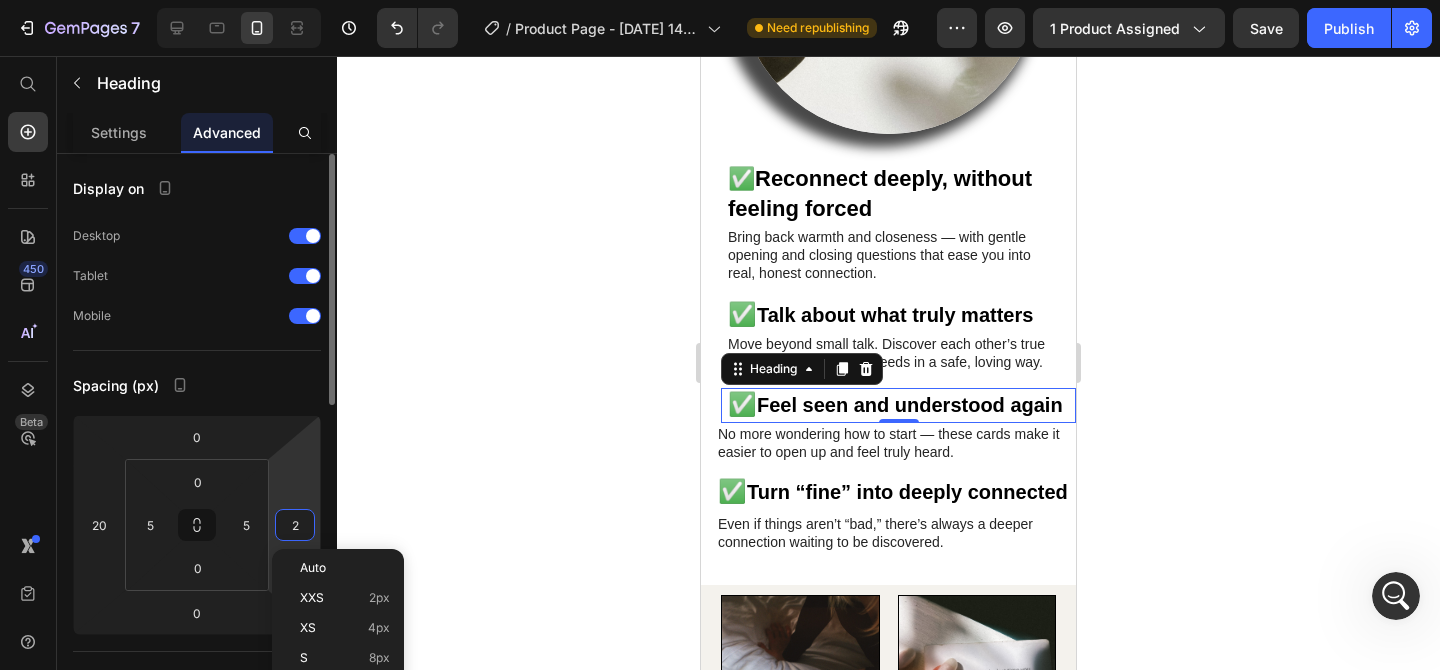 type on "20" 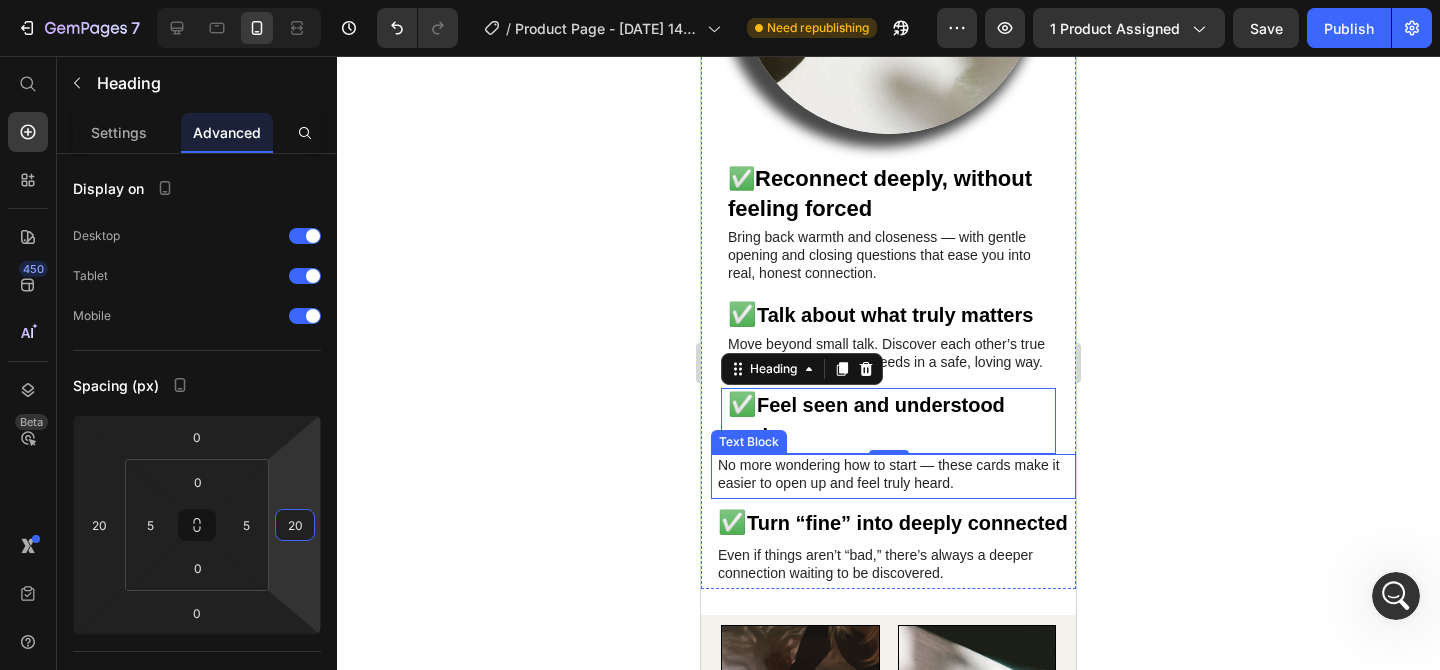click on "No more wondering how to start — these cards make it easier to open up and feel truly heard." at bounding box center [893, 474] 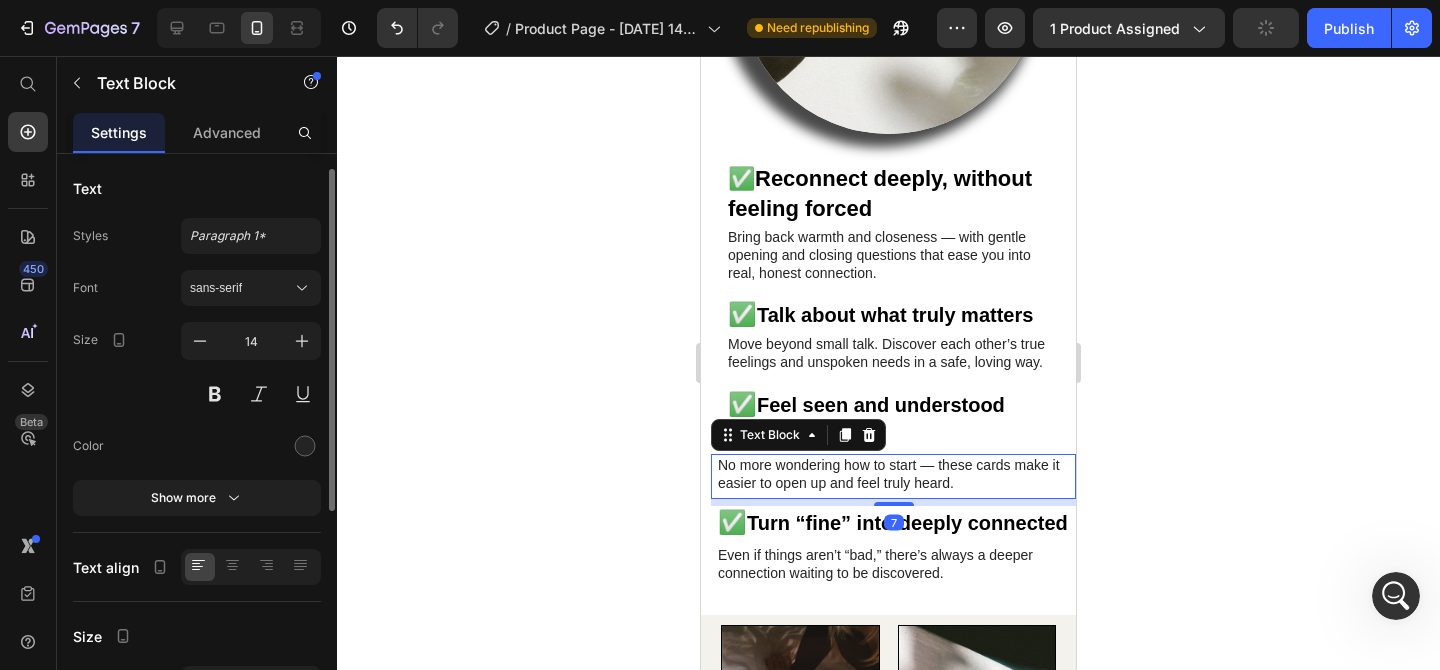 scroll, scrollTop: 11, scrollLeft: 0, axis: vertical 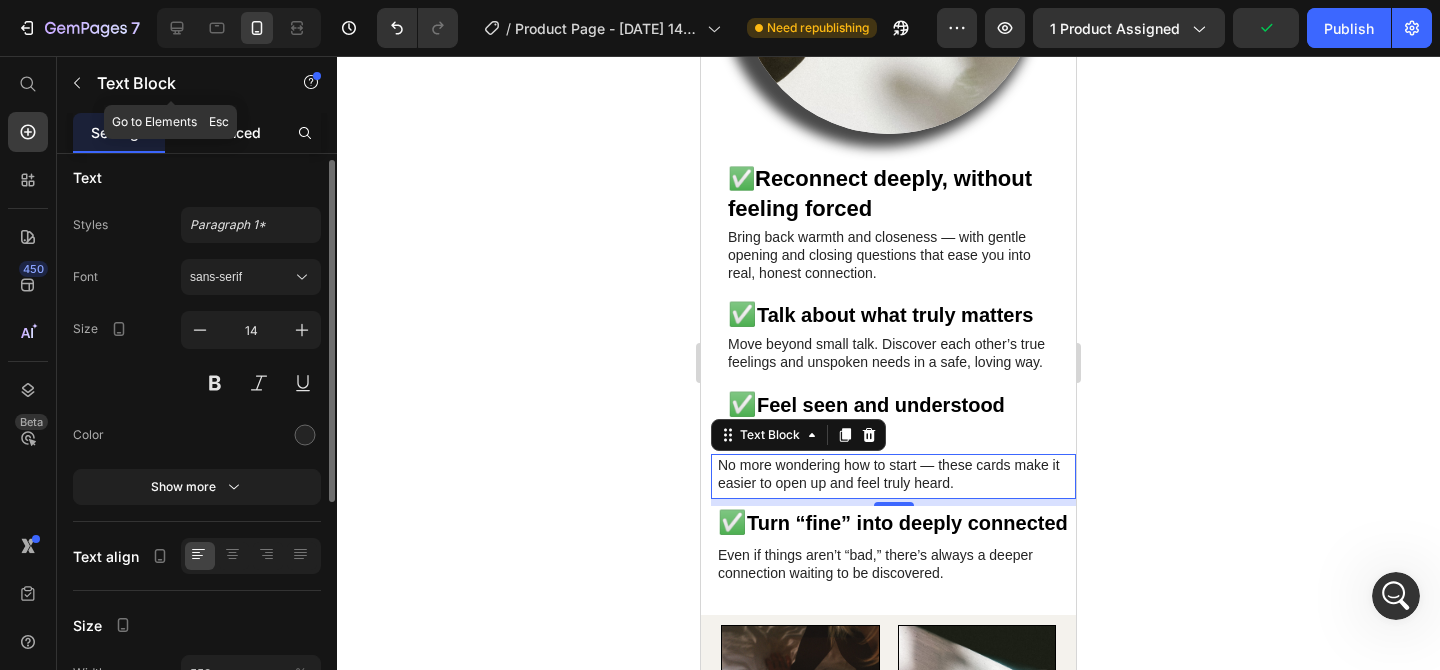 click on "Advanced" 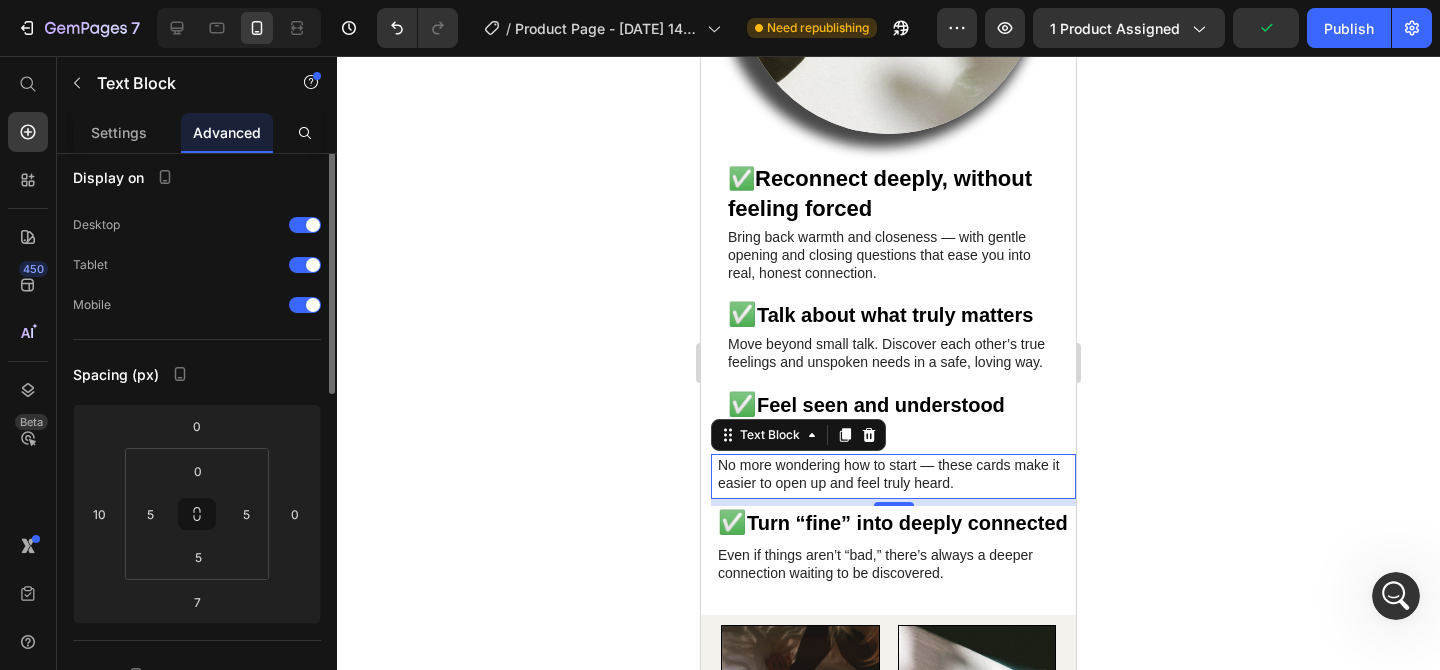 scroll, scrollTop: 0, scrollLeft: 0, axis: both 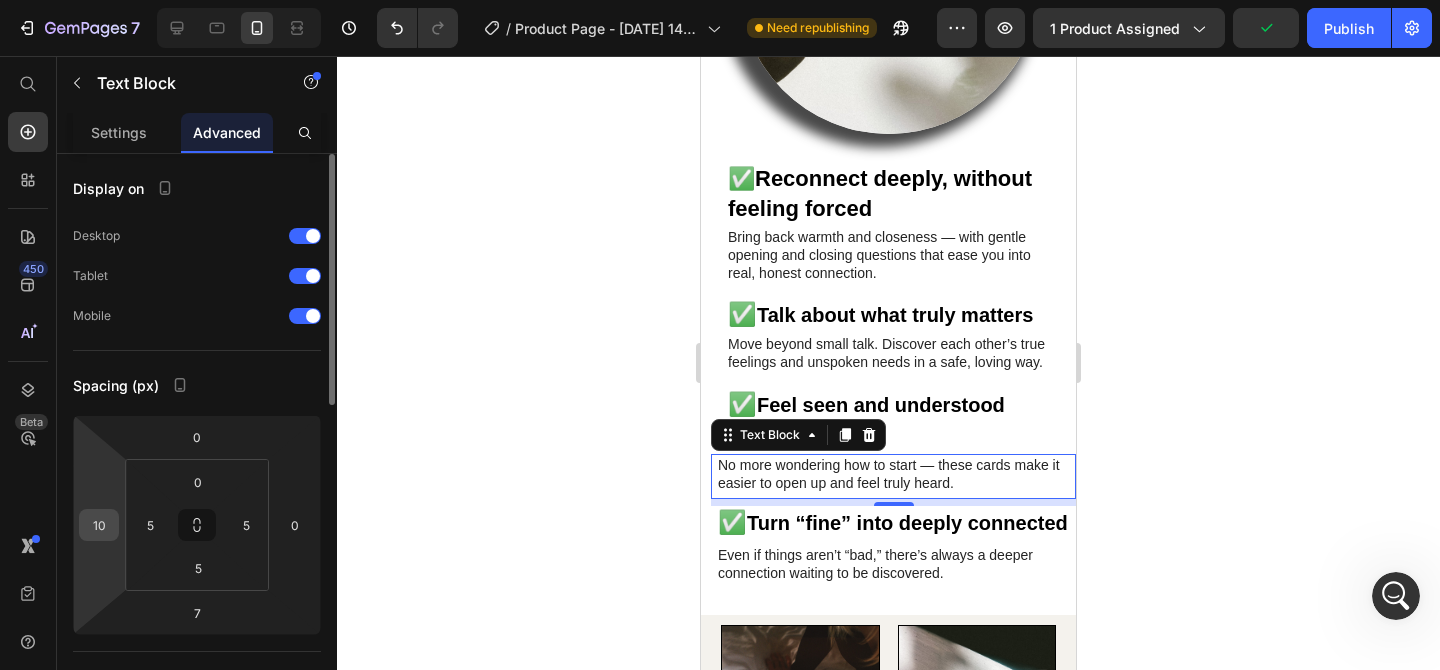 click on "10" at bounding box center [99, 525] 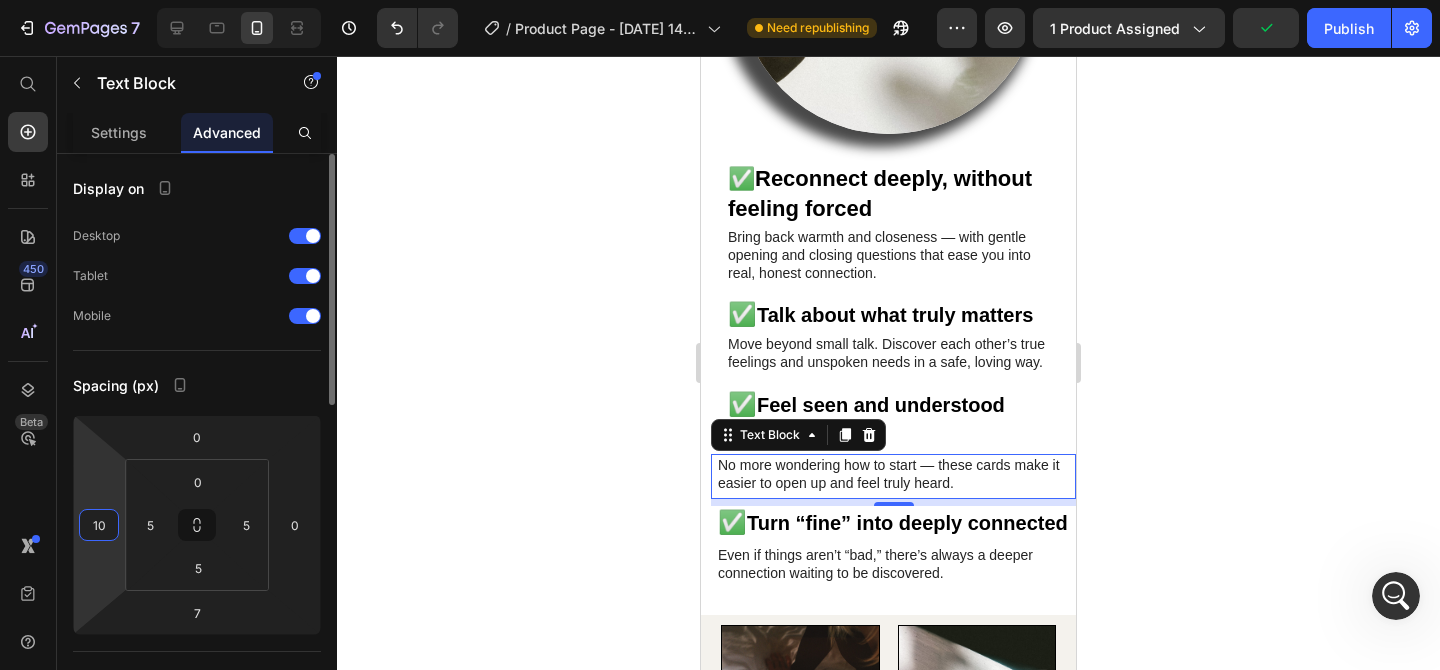 click on "10" at bounding box center (99, 525) 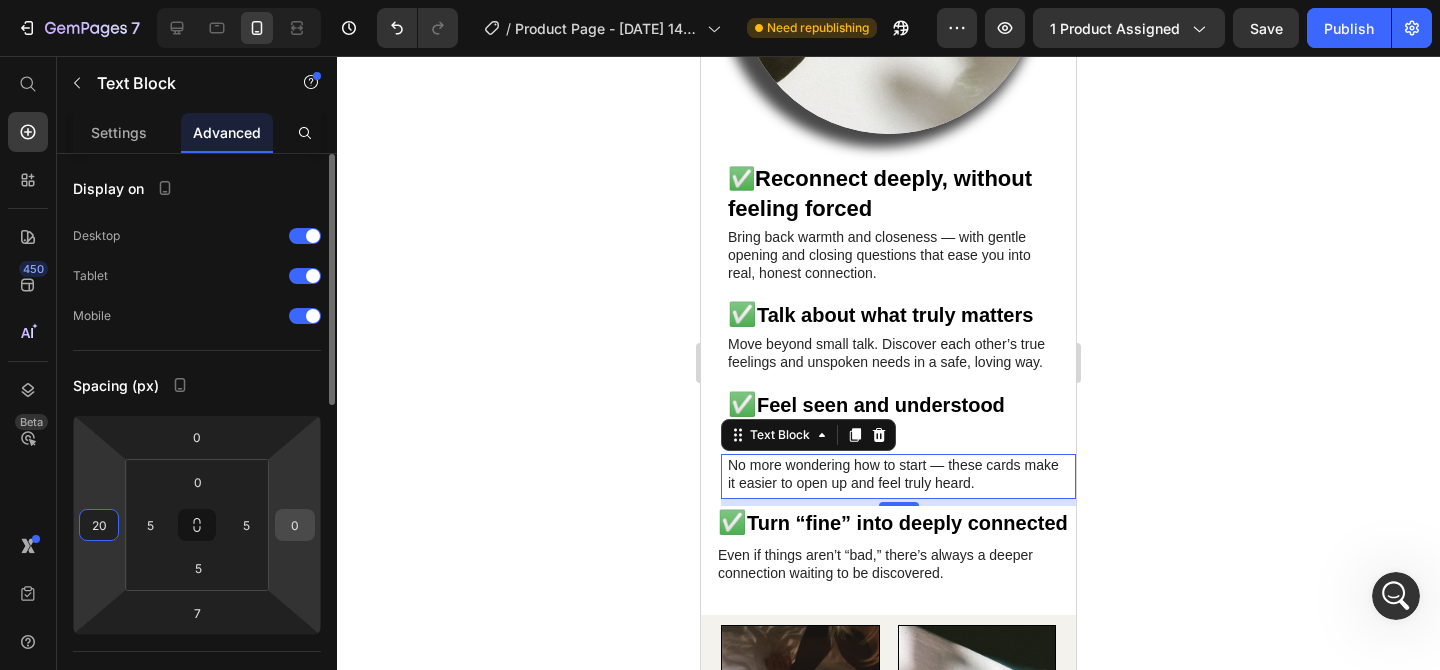 type on "20" 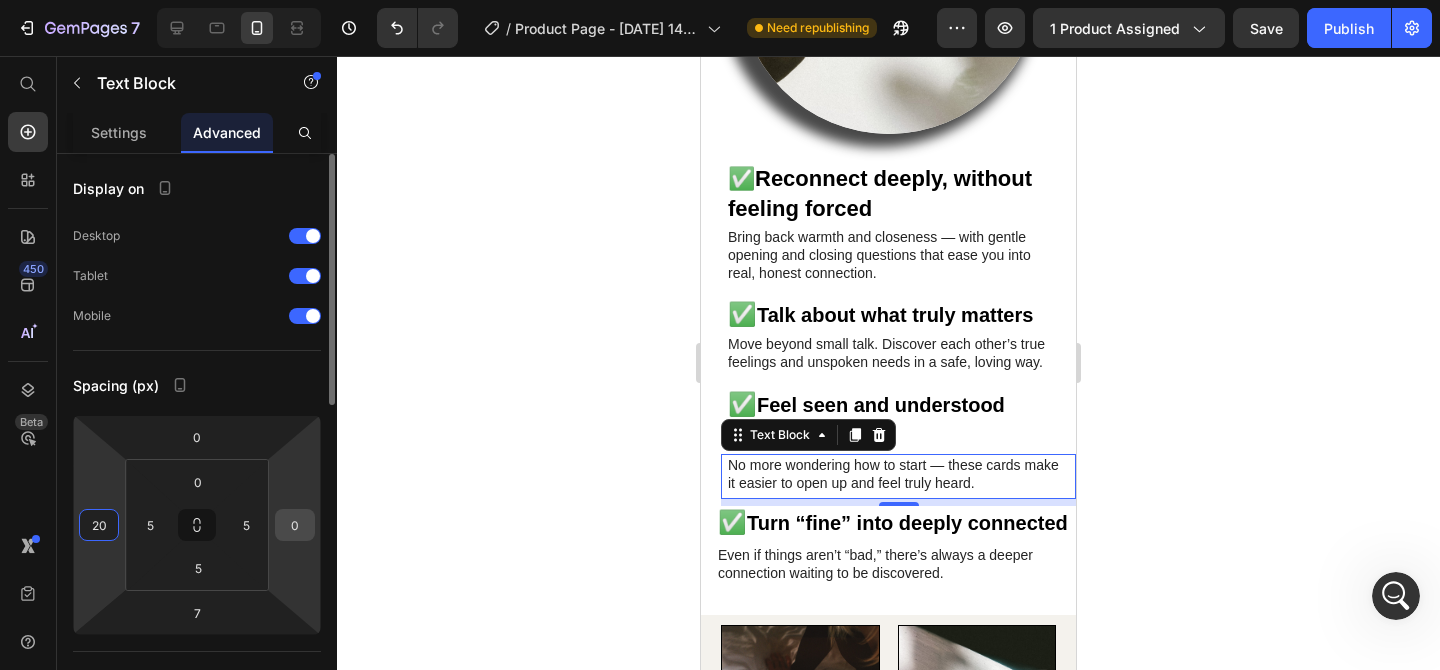 click on "0" at bounding box center (295, 525) 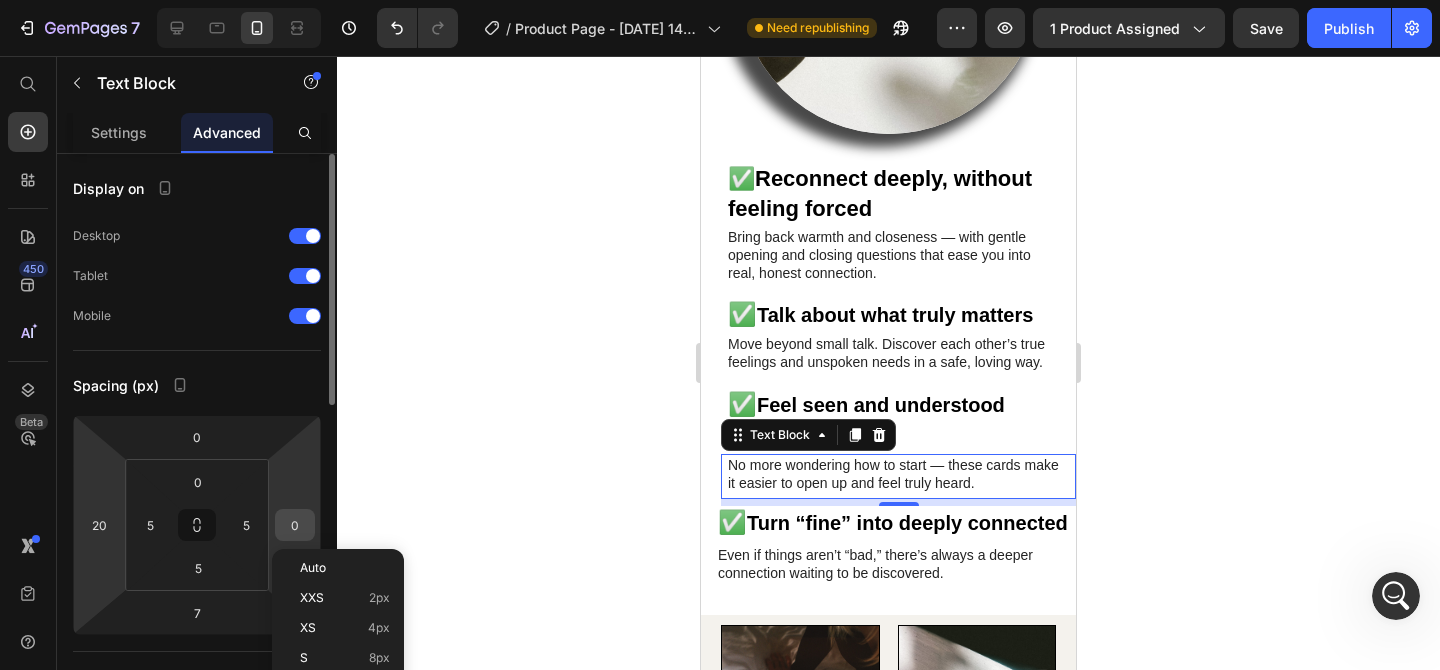 click on "0" at bounding box center [295, 525] 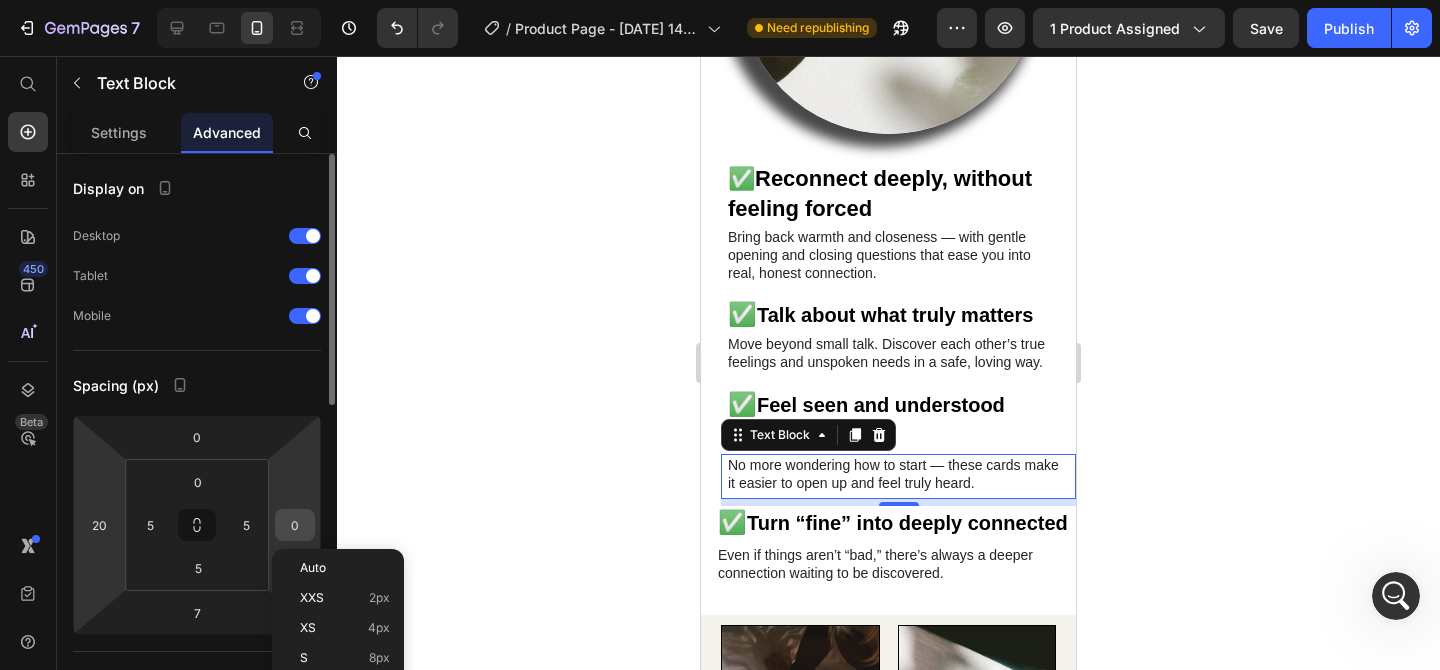 click on "0" at bounding box center [295, 525] 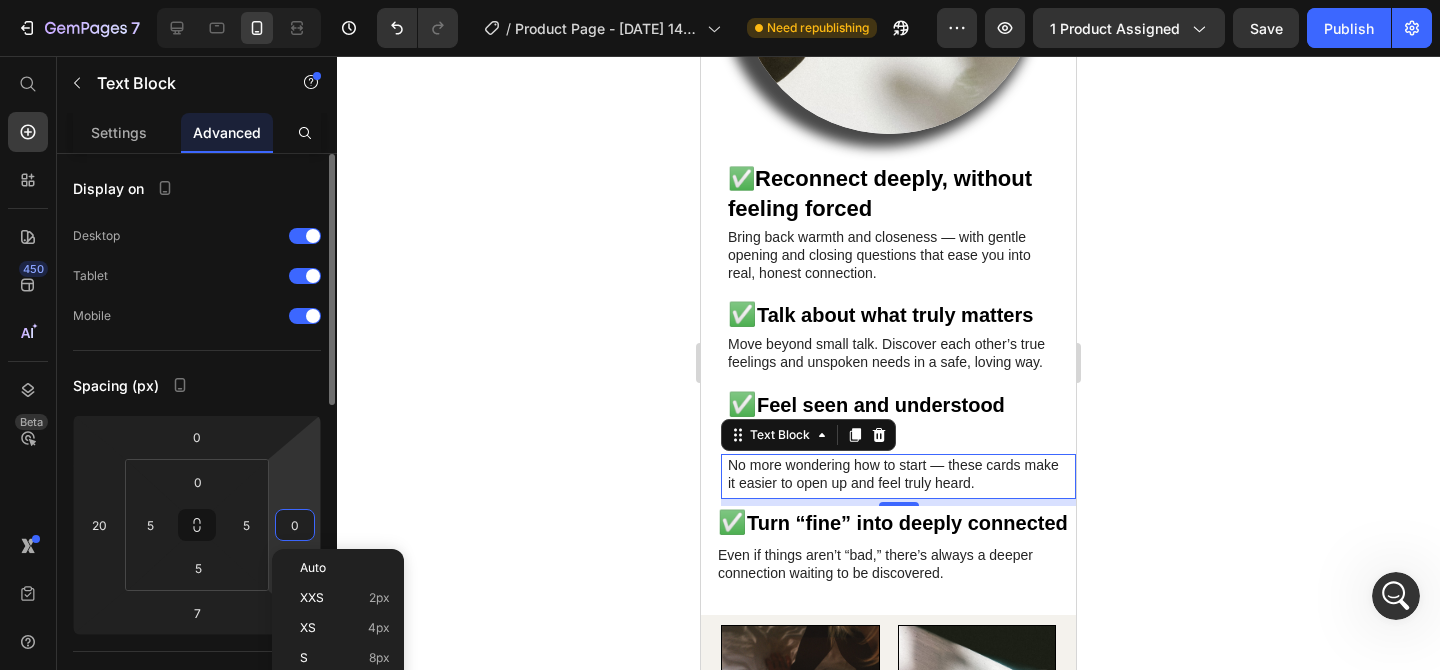 click on "0" at bounding box center (295, 525) 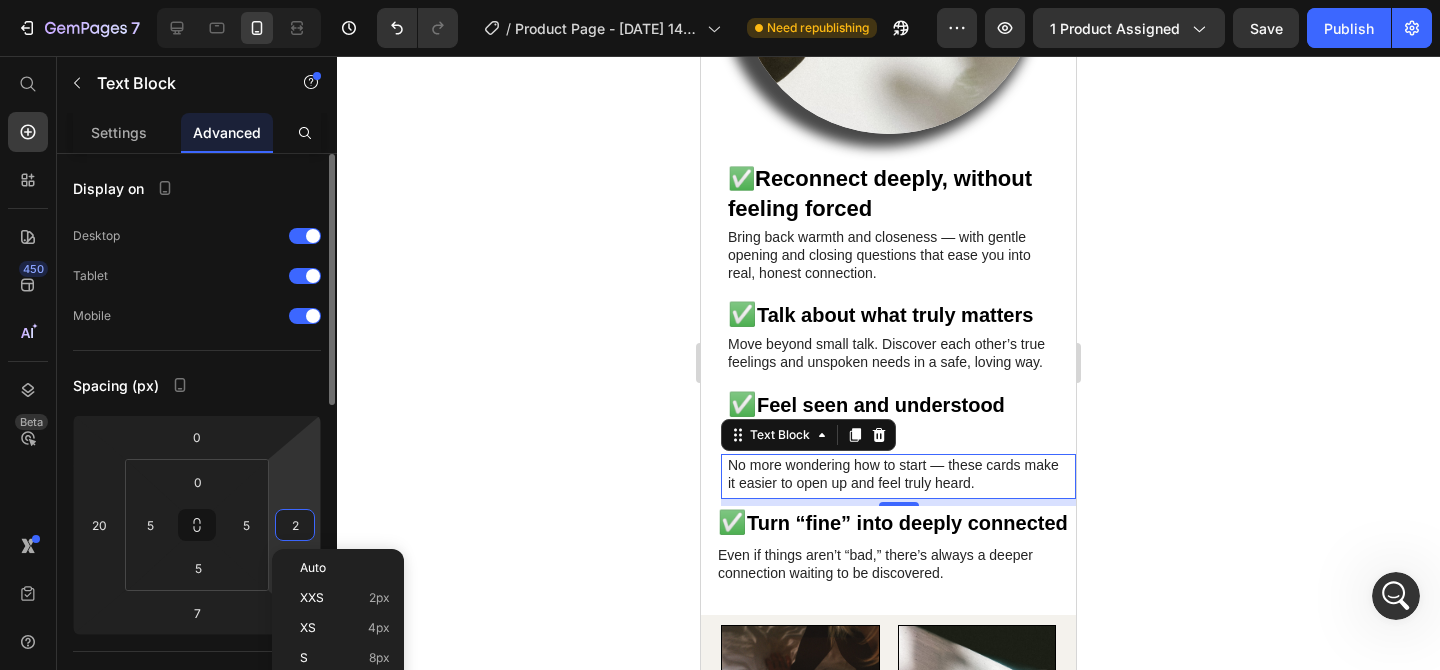 type on "20" 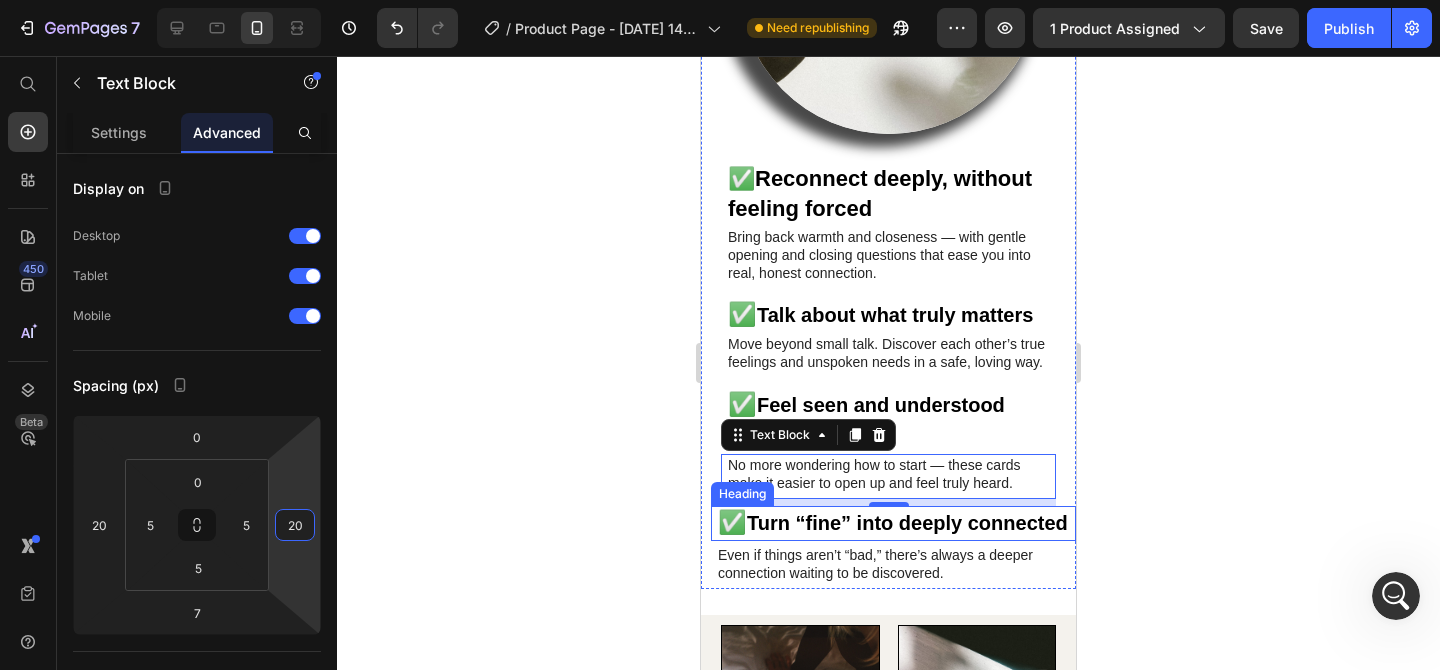 click on "✅  Turn “fine” into deeply connected" at bounding box center [893, 523] 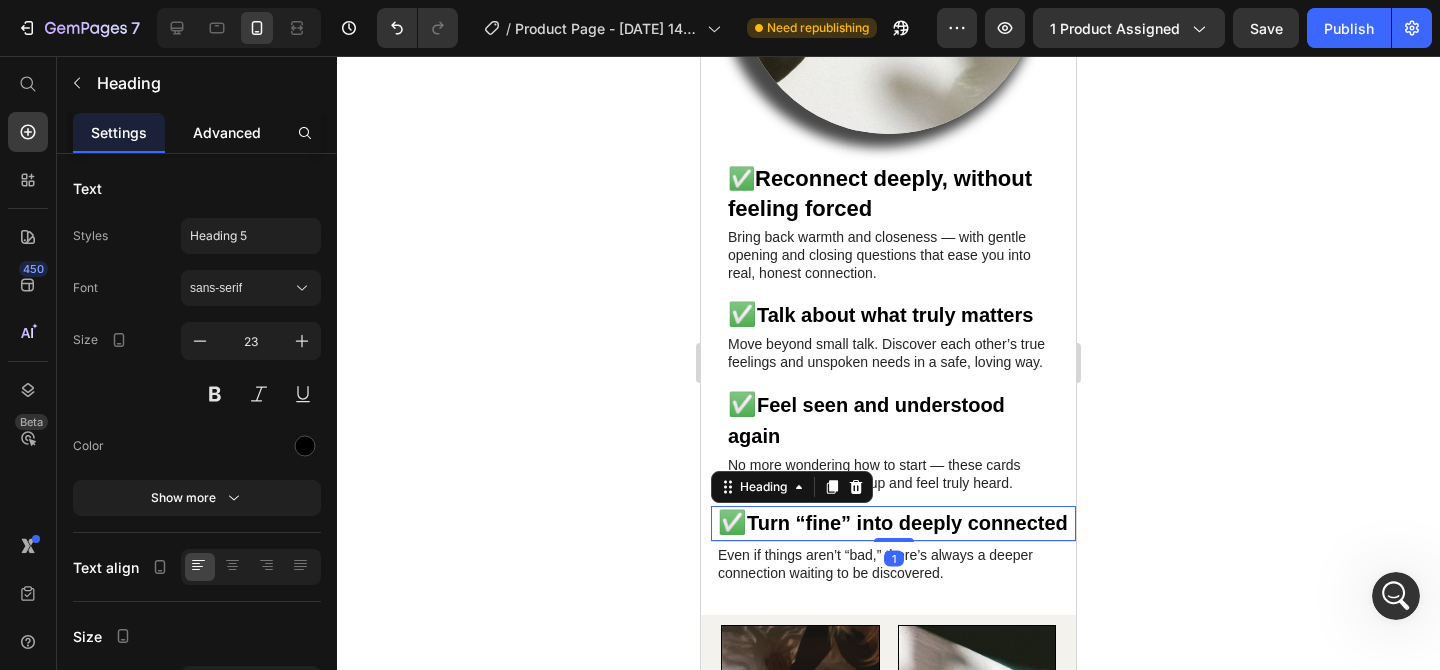 click on "Advanced" at bounding box center [227, 132] 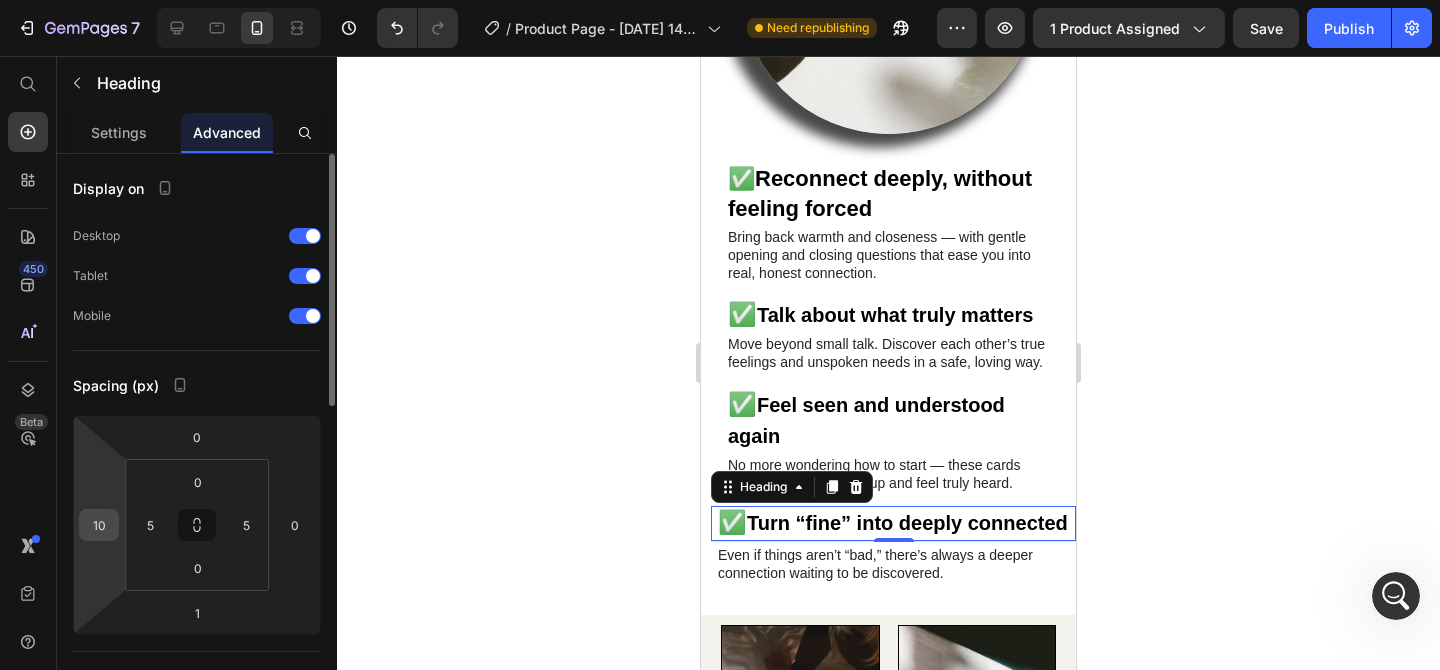 click on "10" at bounding box center [99, 525] 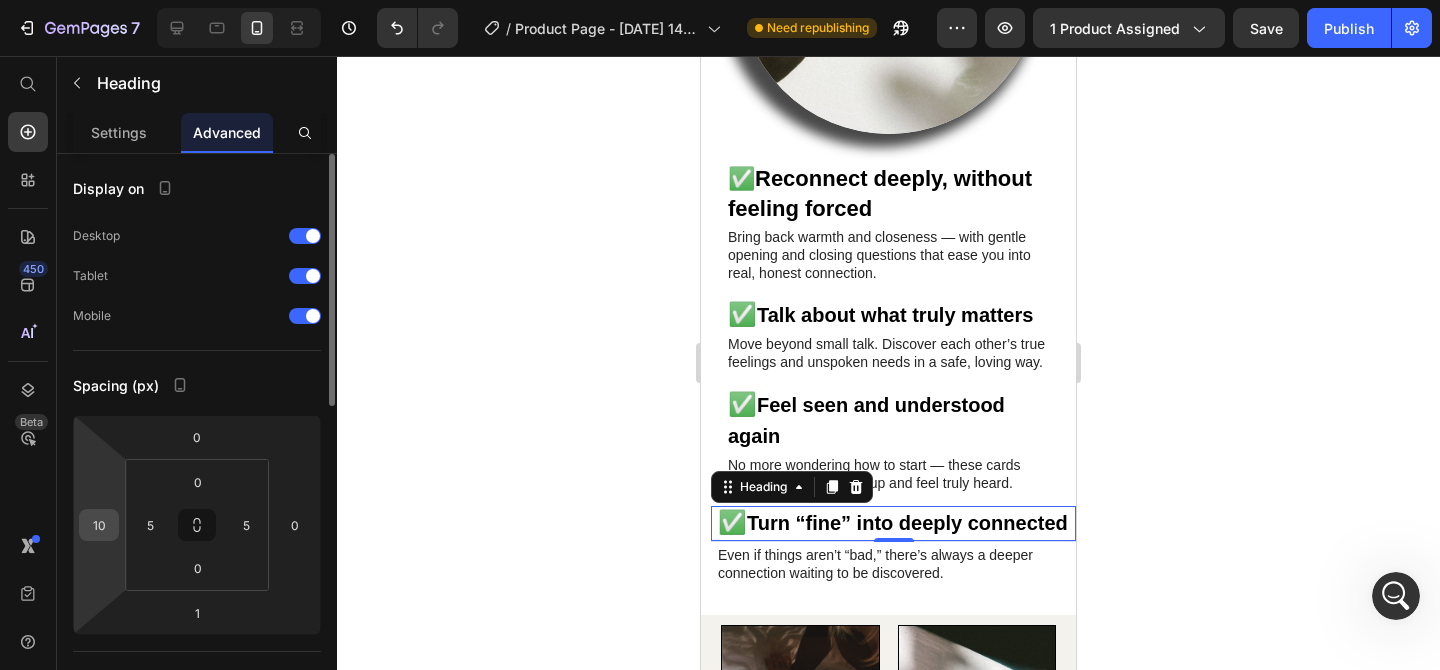 click on "10" at bounding box center (99, 525) 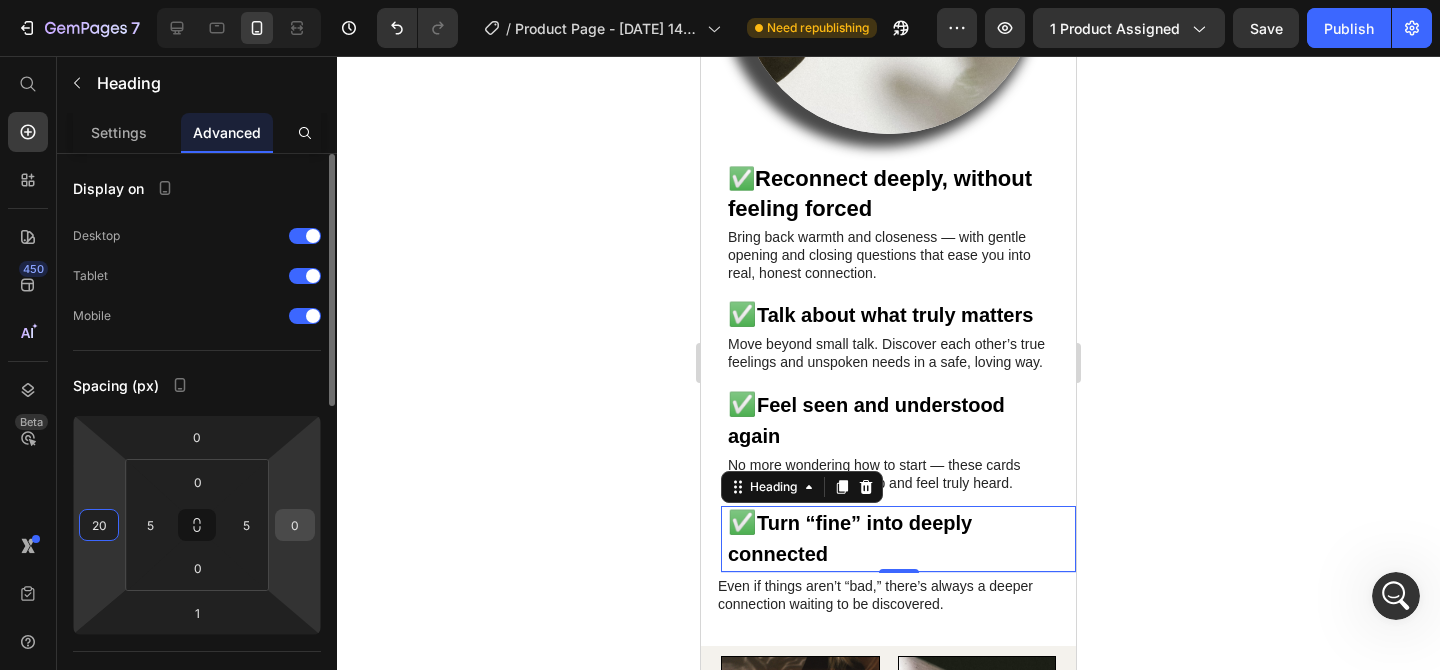 type on "20" 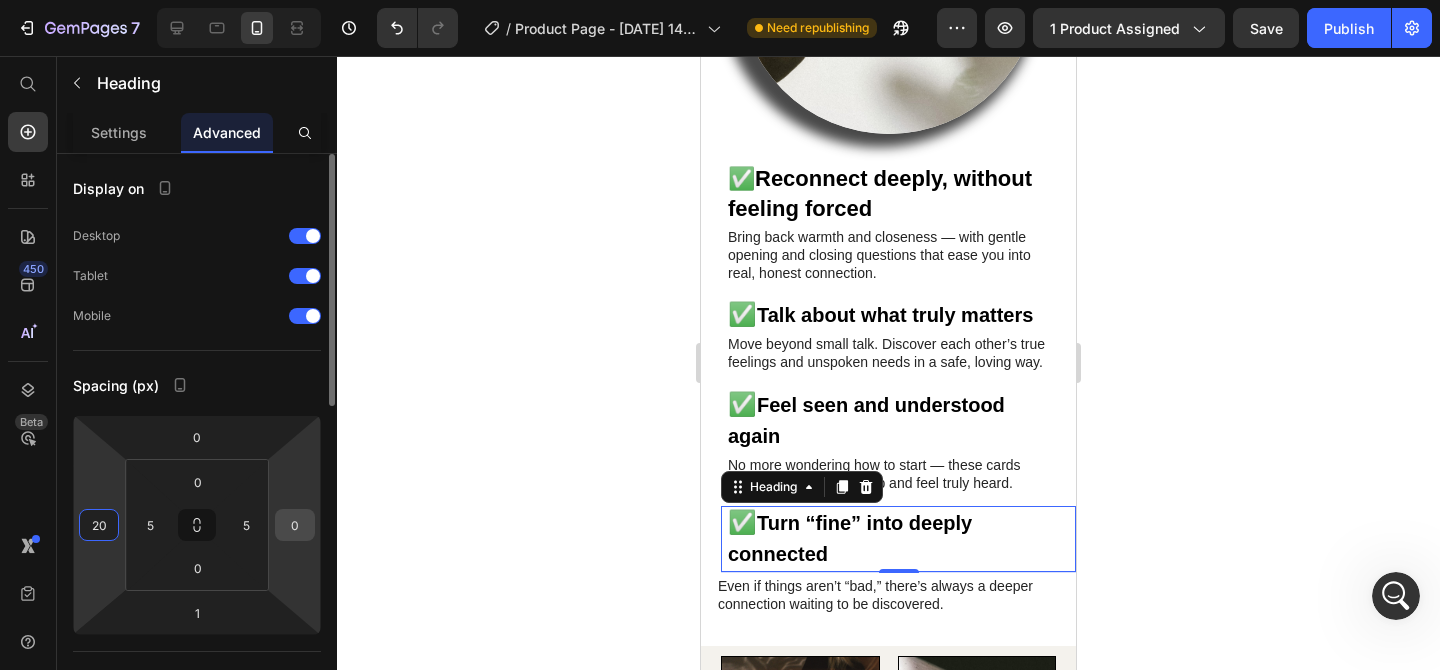 click on "0" at bounding box center (295, 525) 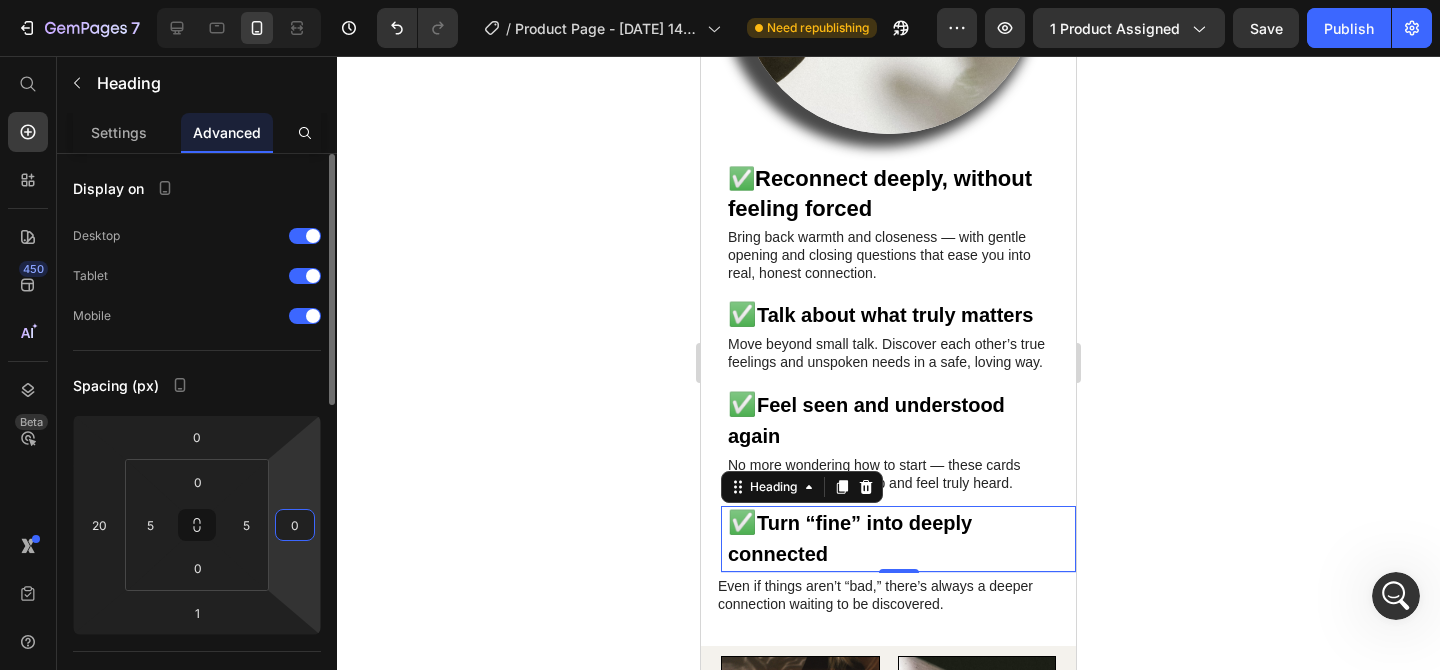 click on "0" at bounding box center (295, 525) 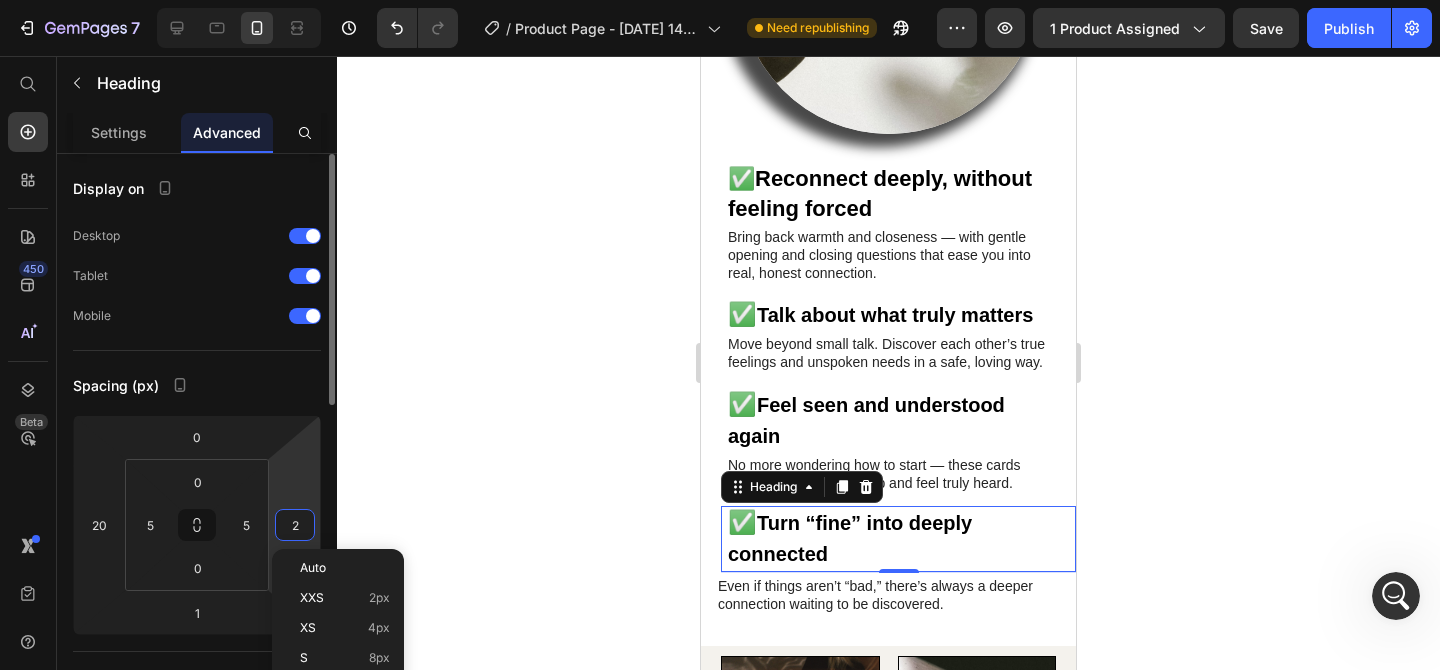 type on "20" 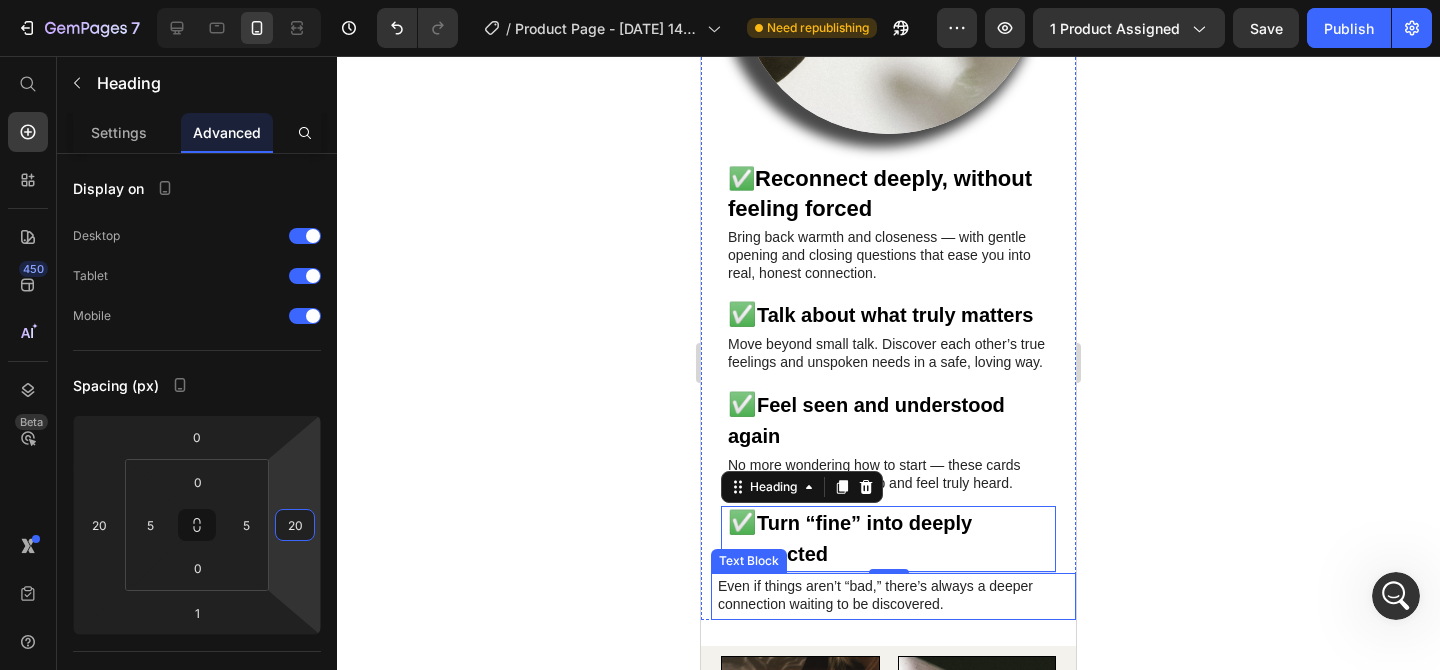 scroll, scrollTop: 3281, scrollLeft: 0, axis: vertical 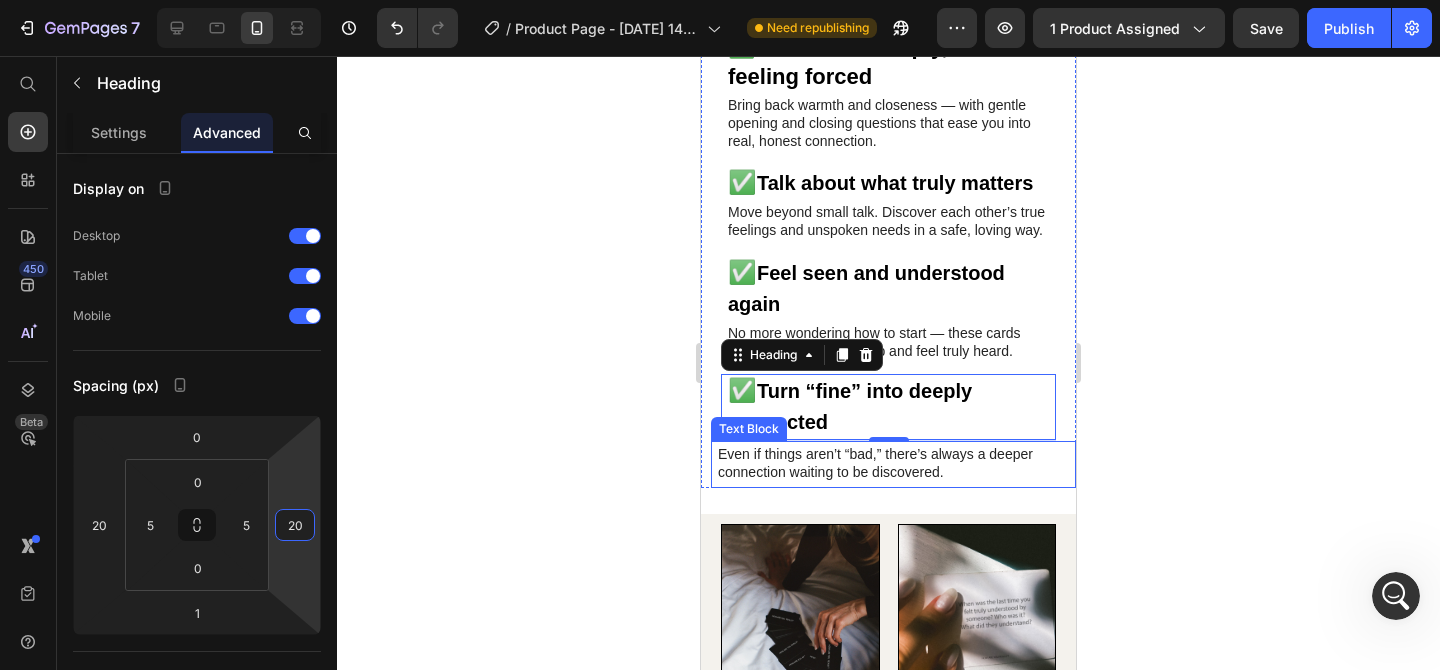 click on "Even if things aren’t “bad,” there’s always a deeper connection waiting to be discovered." at bounding box center [893, 463] 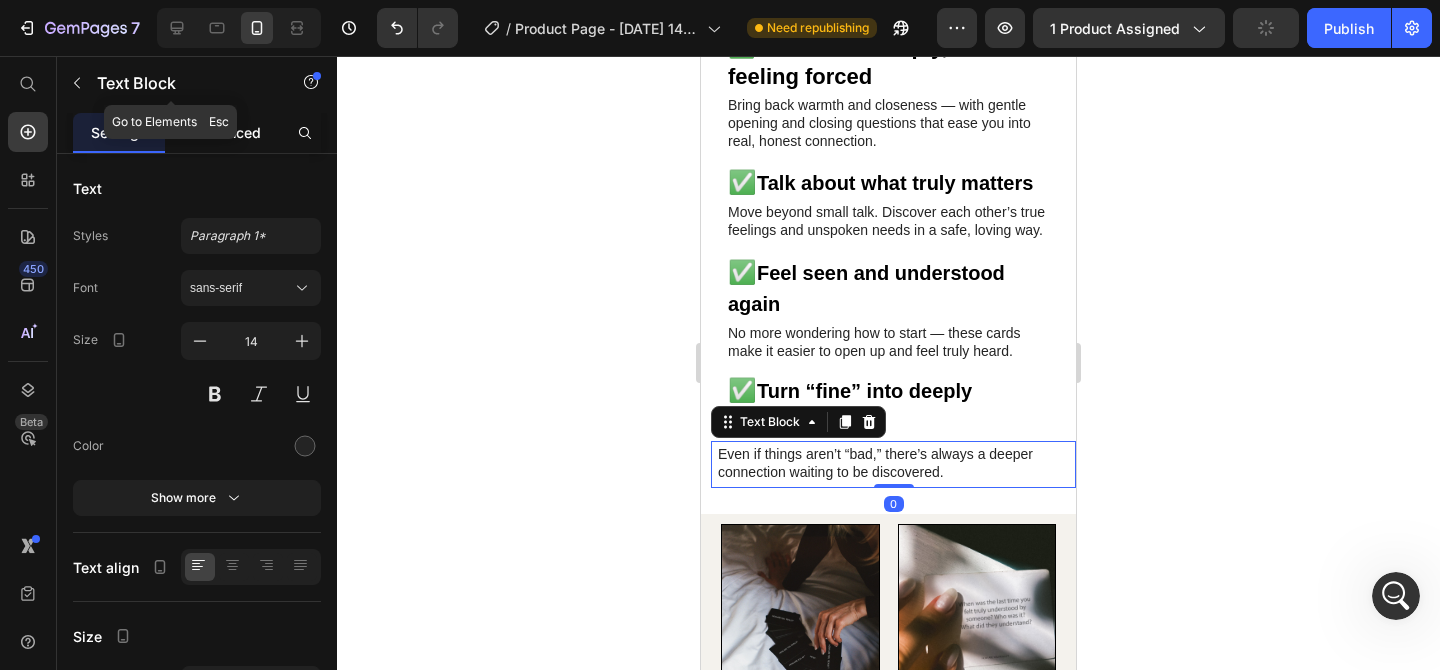 click on "Advanced" at bounding box center (227, 132) 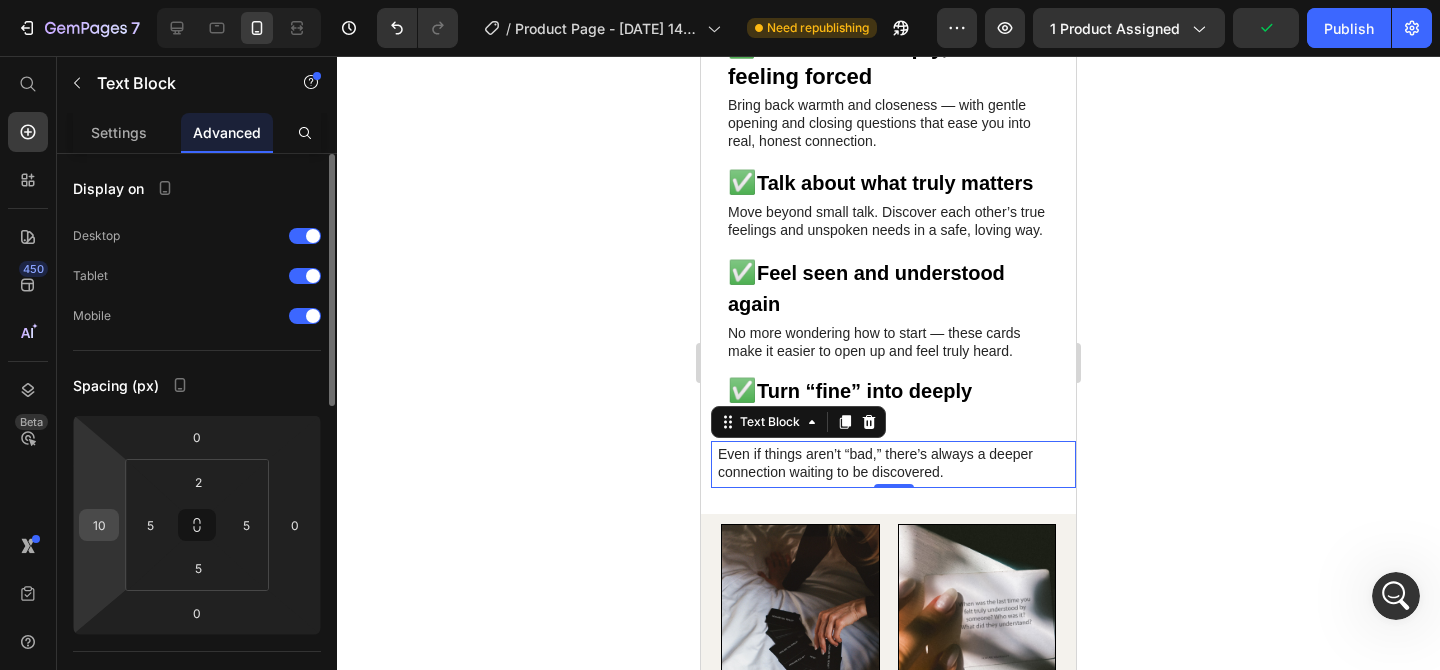 click on "7   /  Product Page - Jul 5, 14:51:51 Need republishing Preview 1 product assigned  Publish  450 Beta Start with Sections Elements Hero Section Product Detail Brands Trusted Badges Guarantee Product Breakdown How to use Testimonials Compare Bundle FAQs Social Proof Brand Story Product List Collection Blog List Contact Sticky Add to Cart Custom Footer Browse Library 450 Layout
Row
Row
Row
Row Text
Heading
Text Block Button
Button
Button
Sticky Back to top Media" at bounding box center (720, 0) 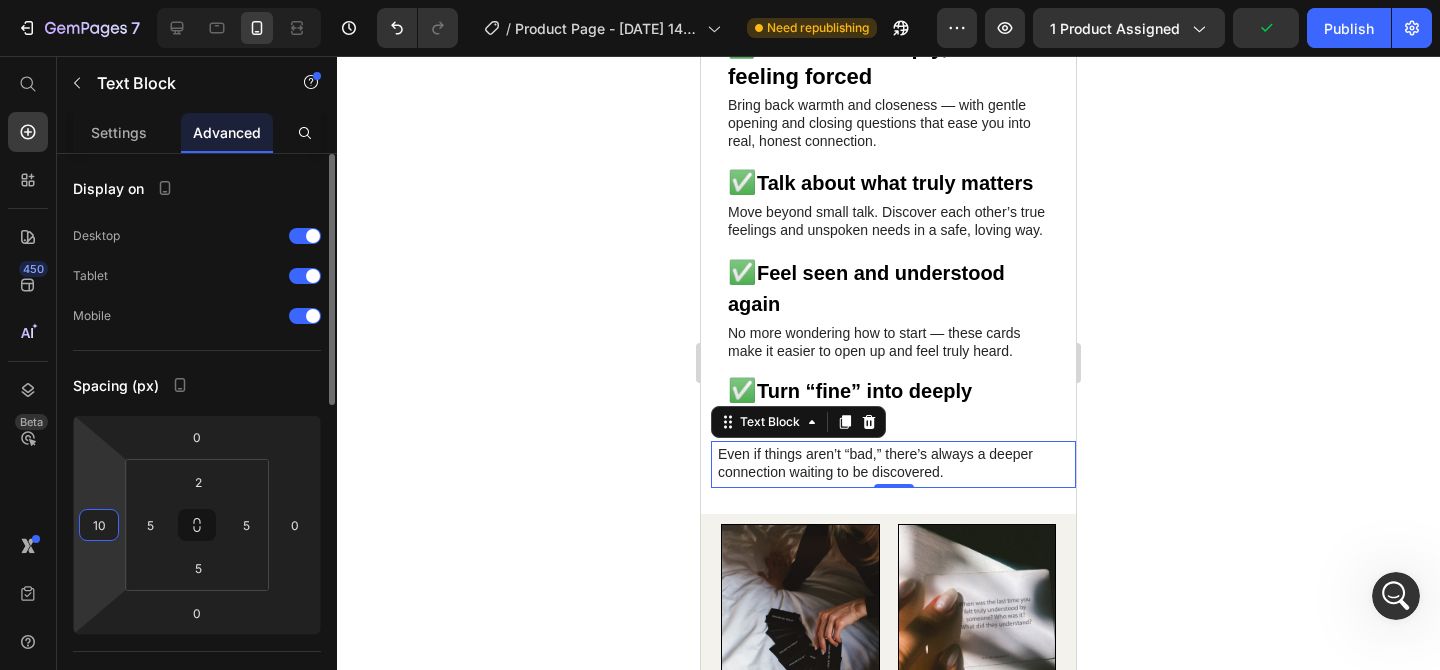 click on "10" at bounding box center [99, 525] 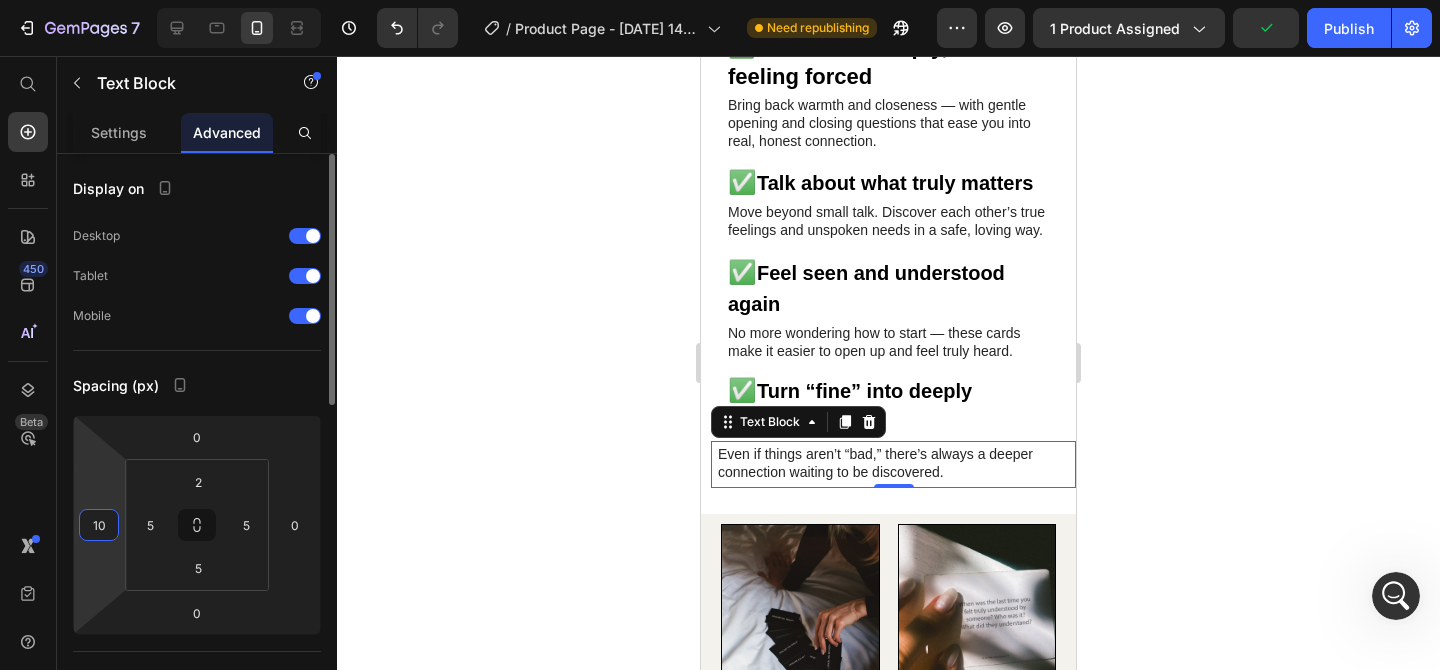 click on "10" at bounding box center [99, 525] 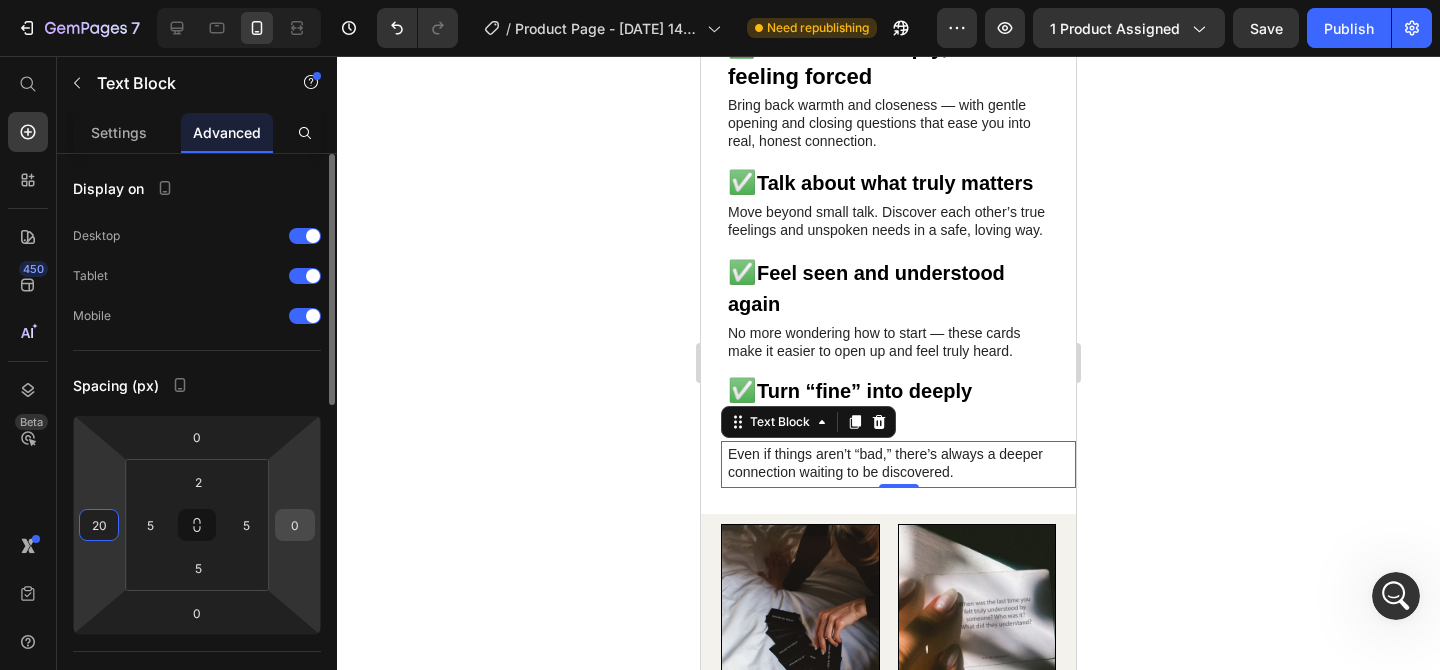 type on "20" 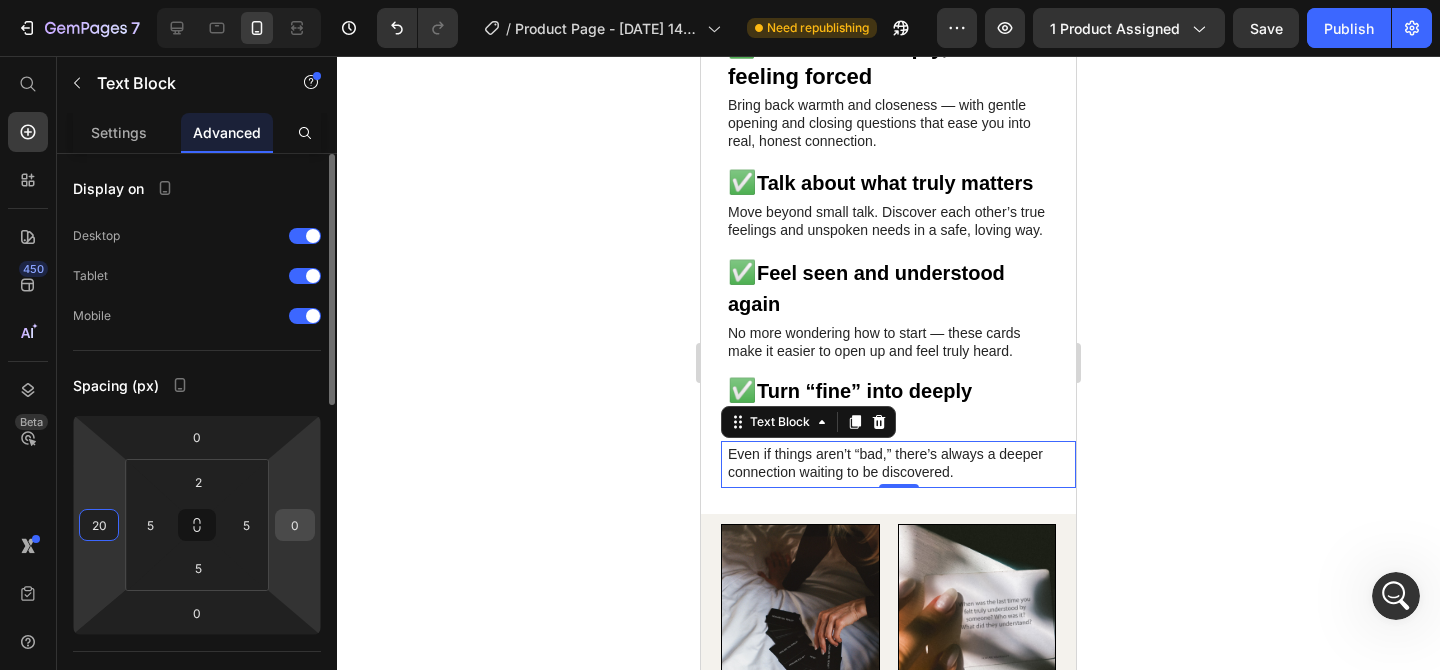 click on "0" at bounding box center (295, 525) 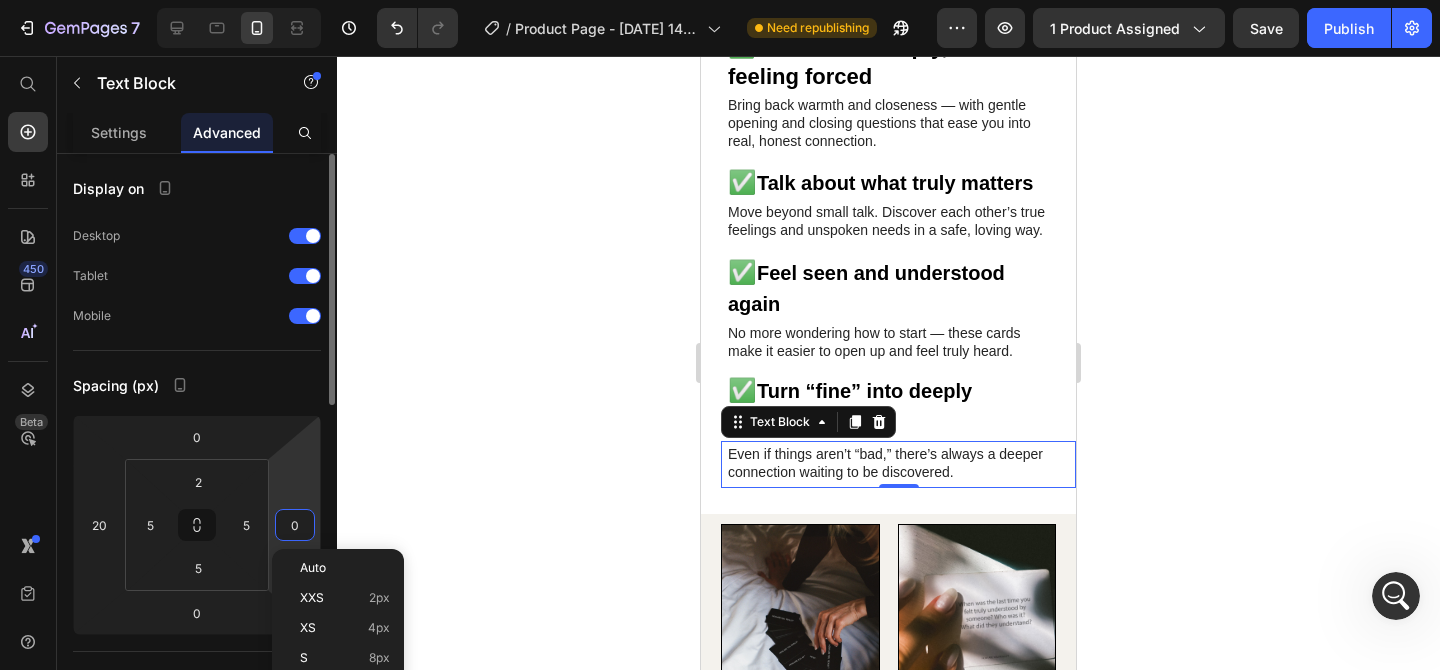 click on "0" at bounding box center [295, 525] 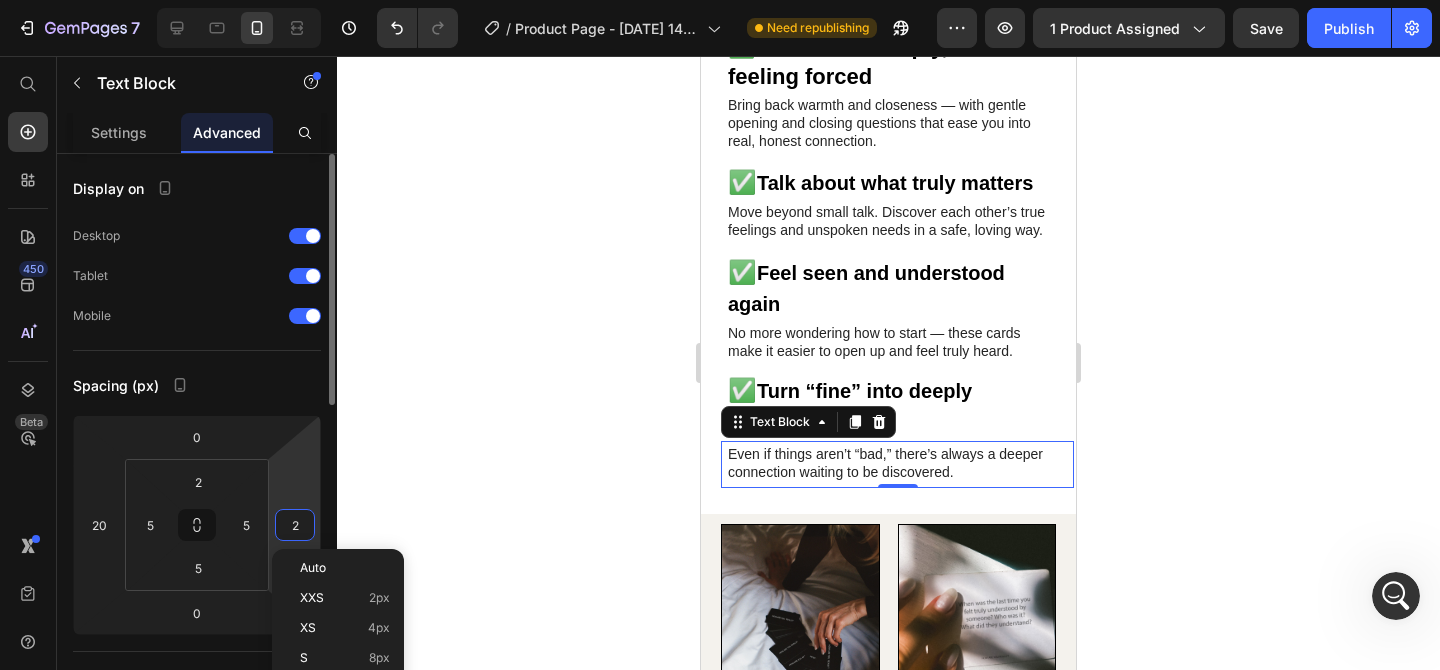 type on "20" 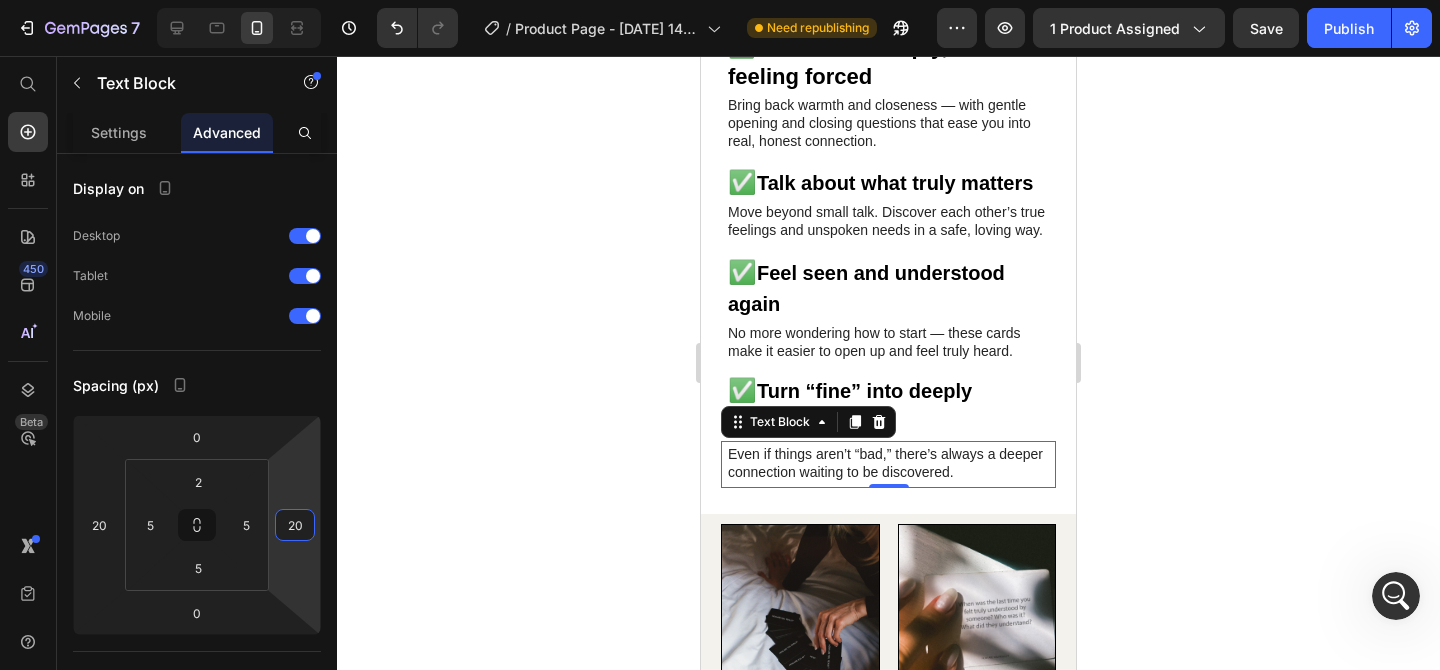 click 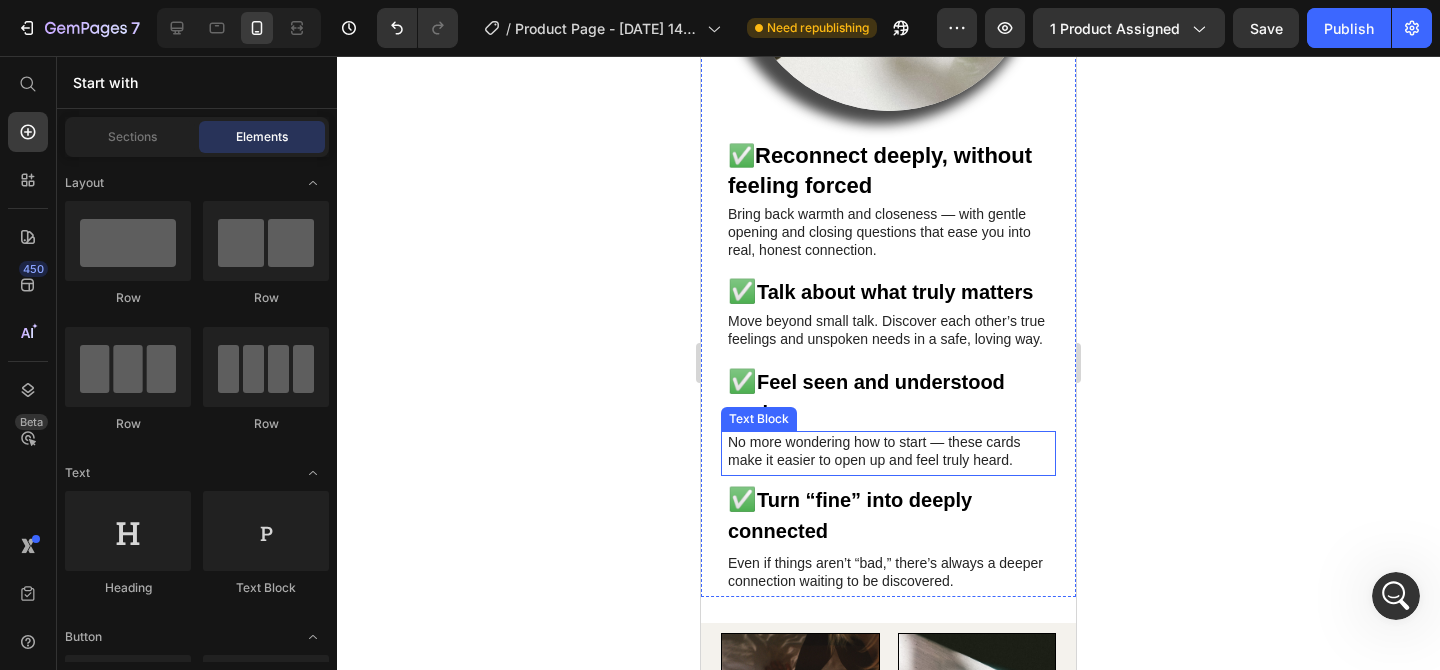 scroll, scrollTop: 3167, scrollLeft: 0, axis: vertical 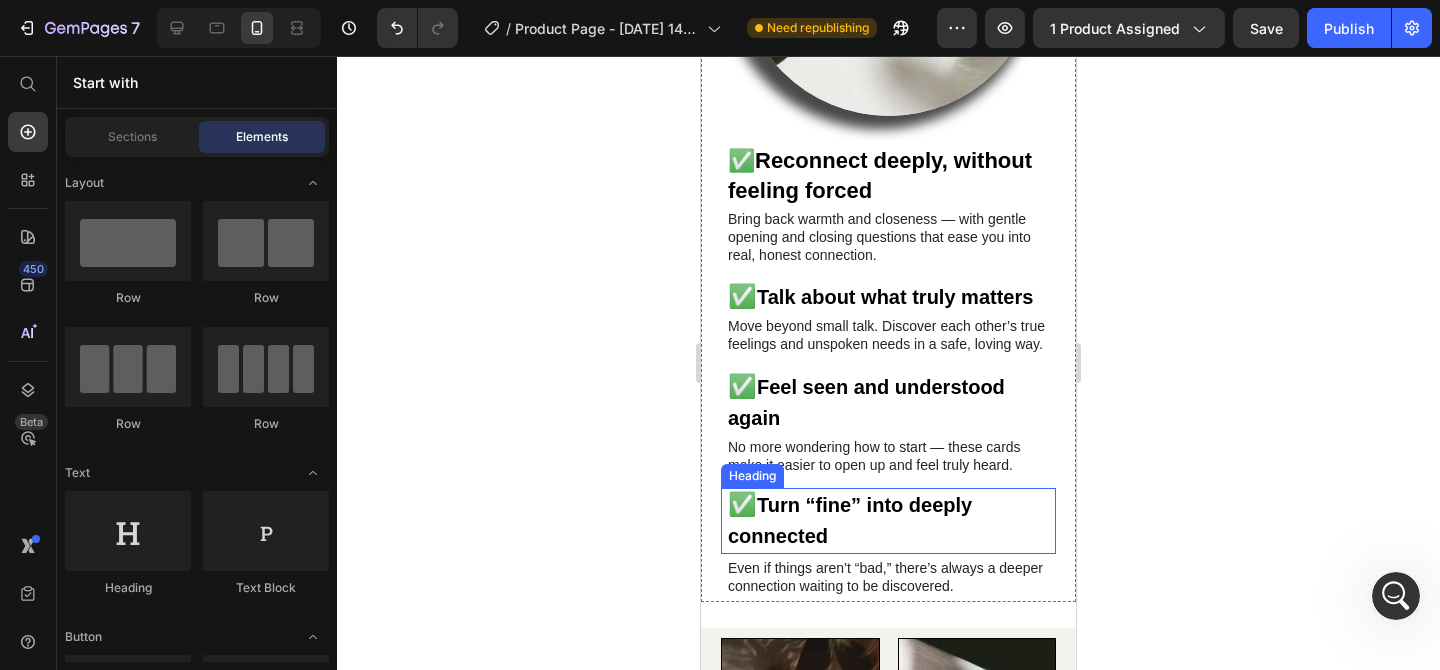 click on "✅  Turn “fine” into deeply connected" at bounding box center [888, 521] 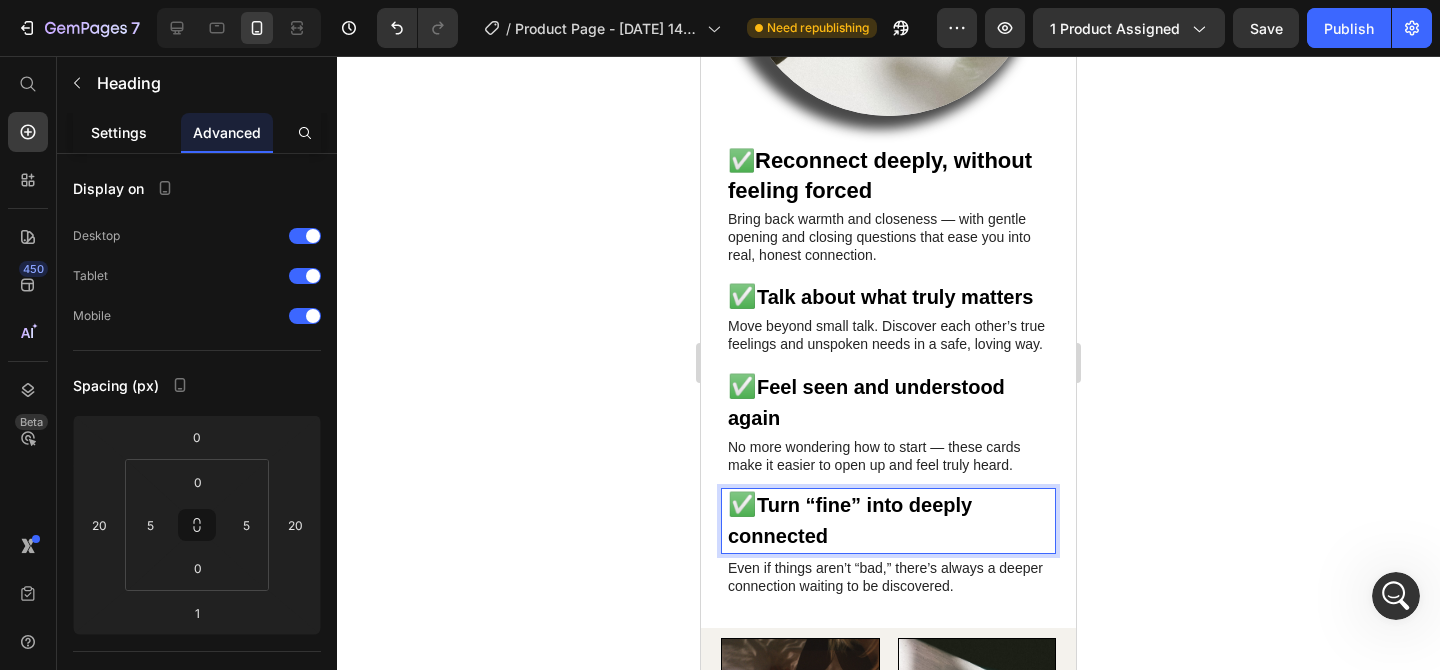 click on "Settings" at bounding box center [119, 132] 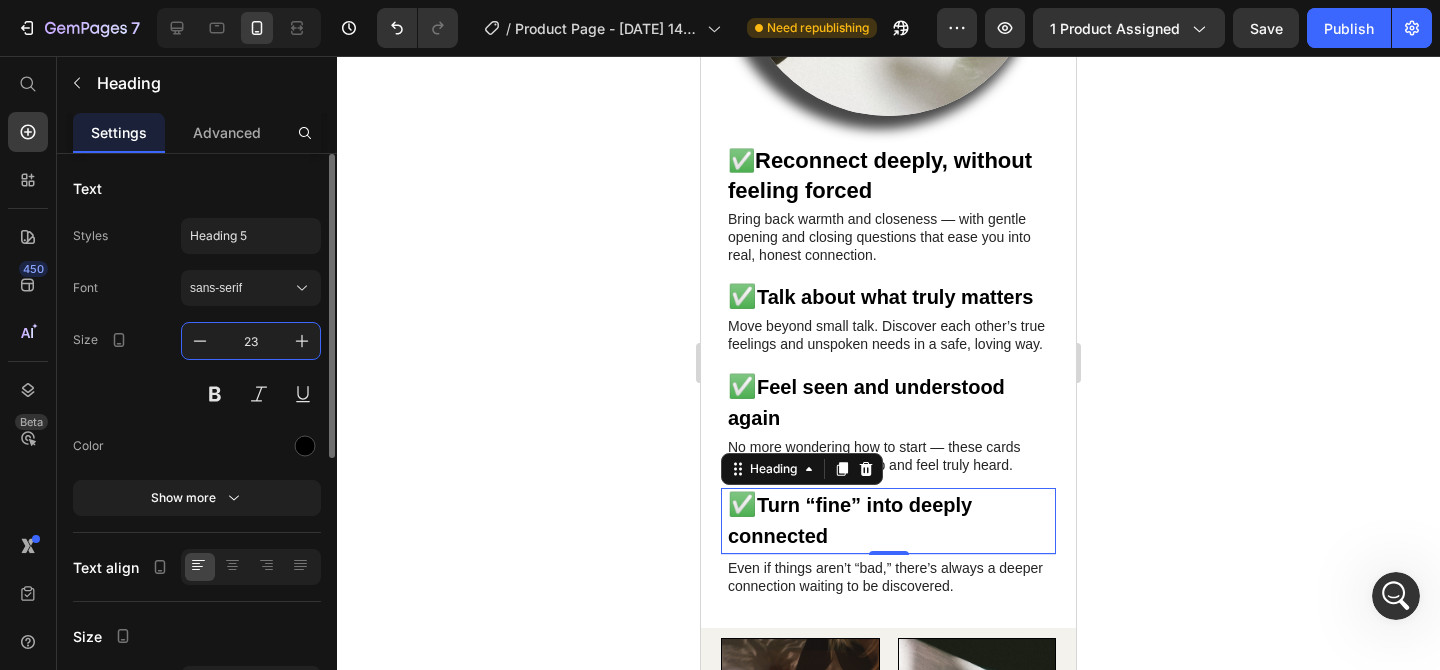 click on "23" at bounding box center (251, 341) 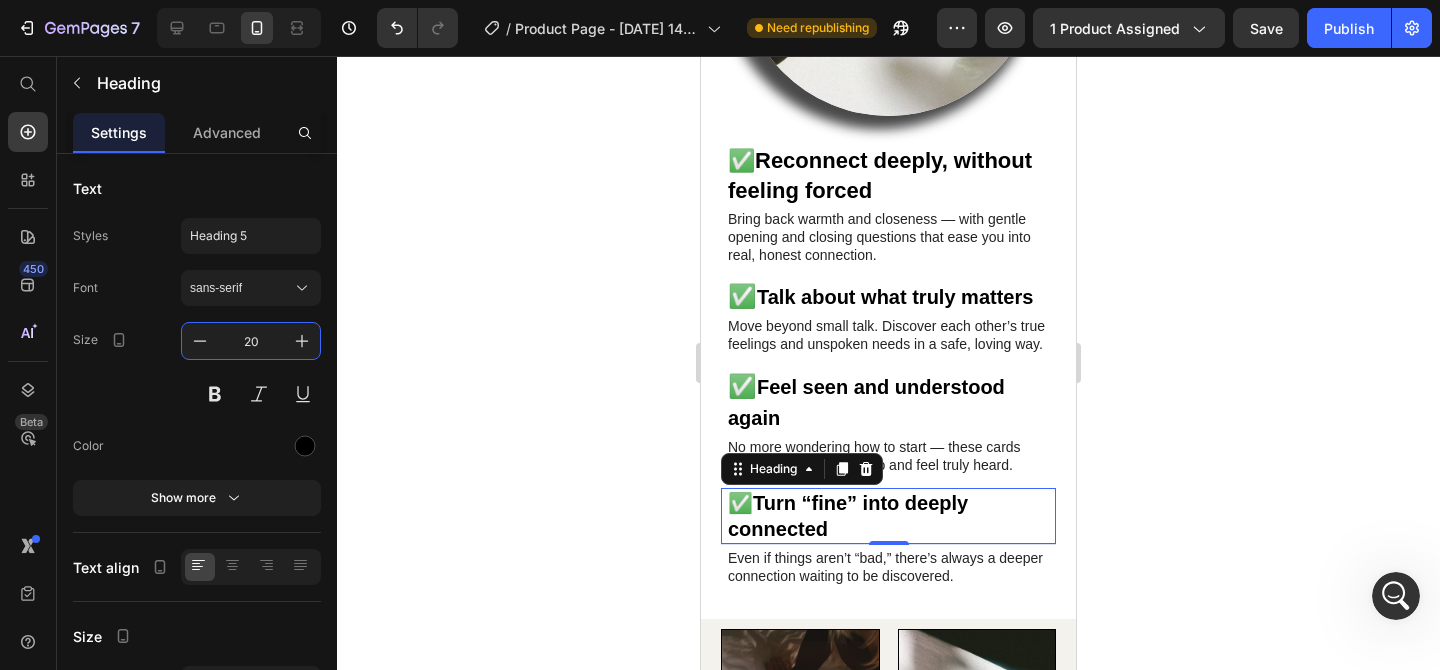 type on "20" 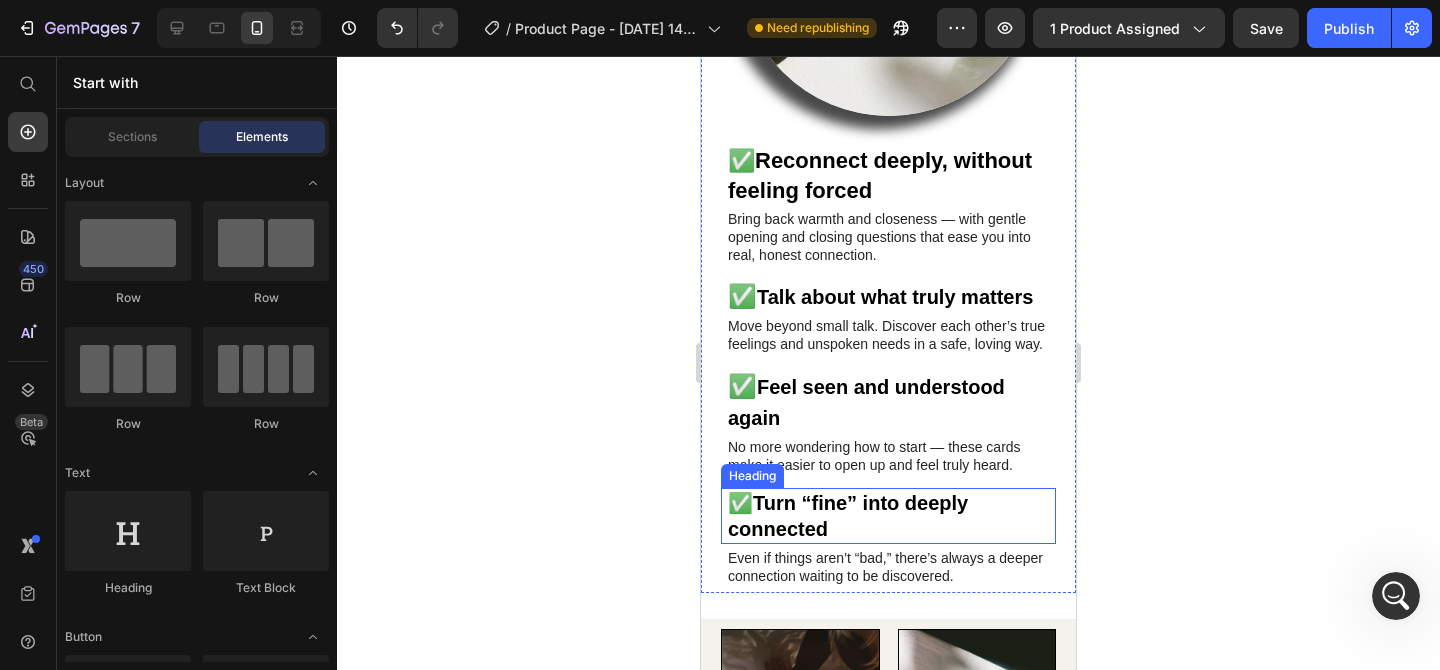click on "✅  Turn “fine” into deeply connected" at bounding box center [888, 516] 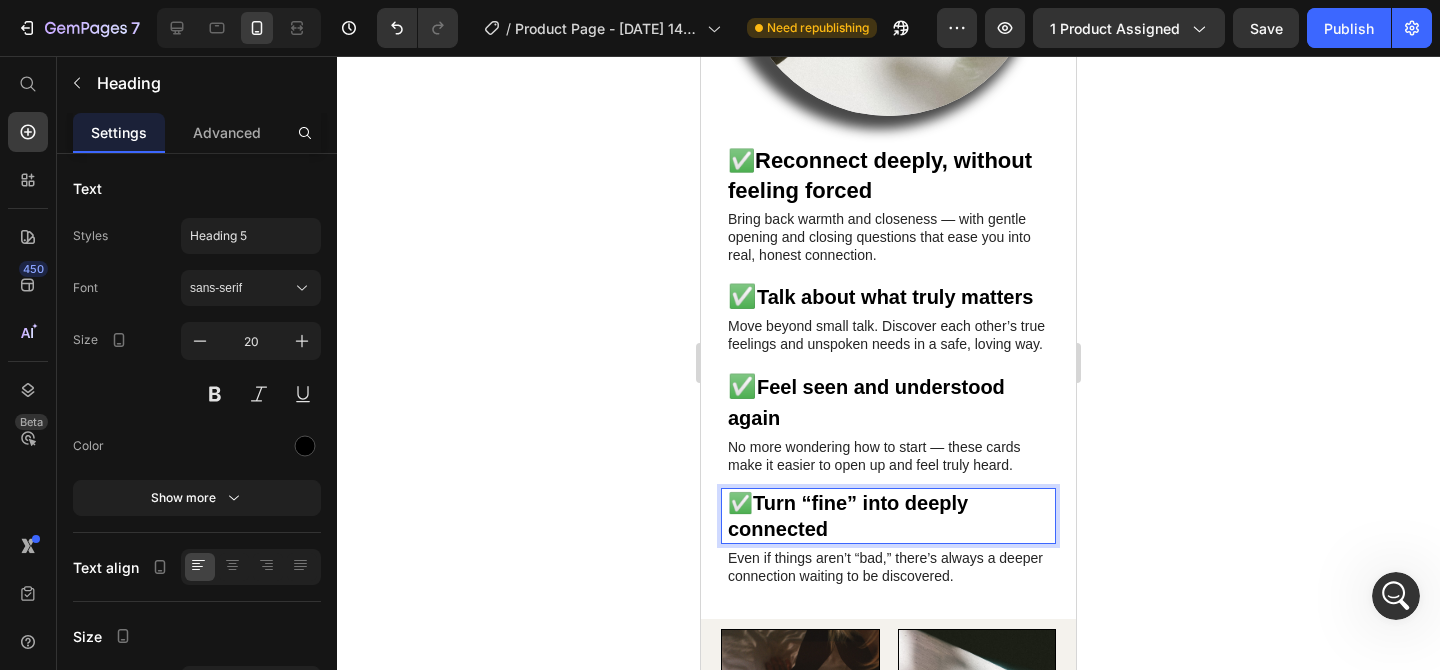click on "✅  Turn “fine” into deeply connected" at bounding box center (888, 516) 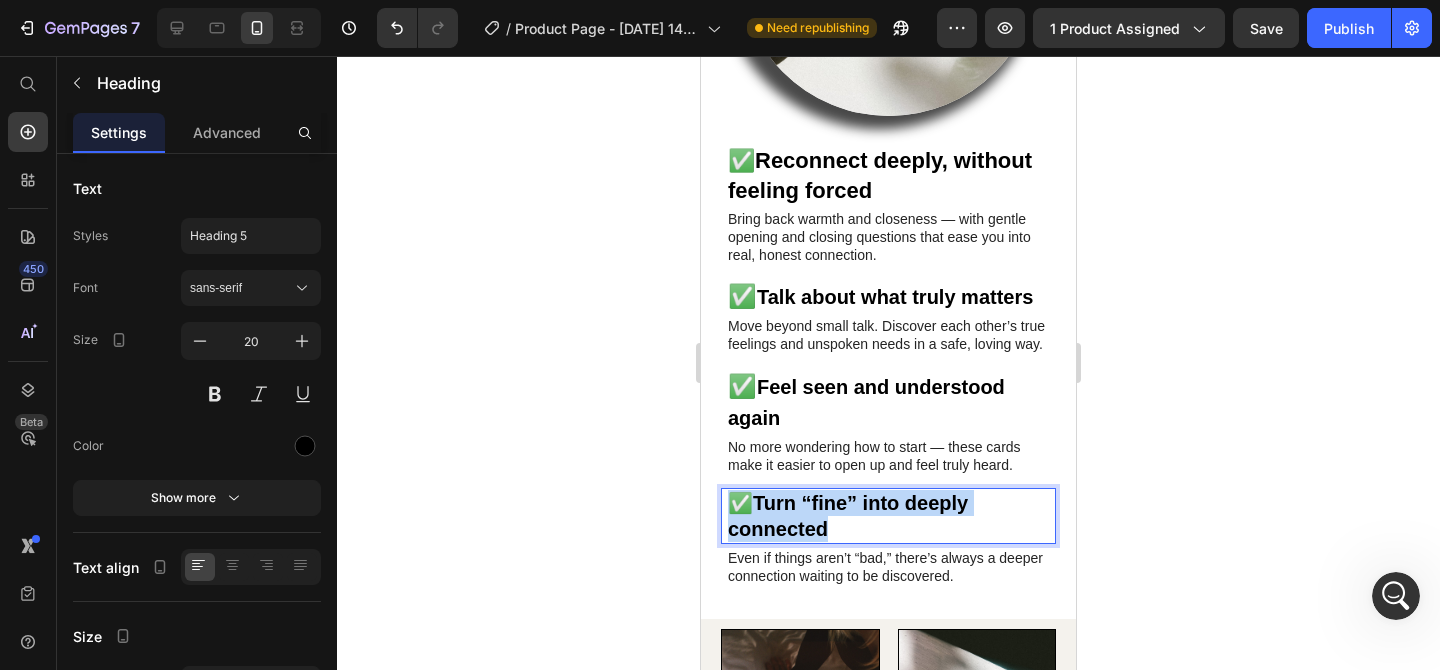 click on "✅  Turn “fine” into deeply connected" at bounding box center [888, 516] 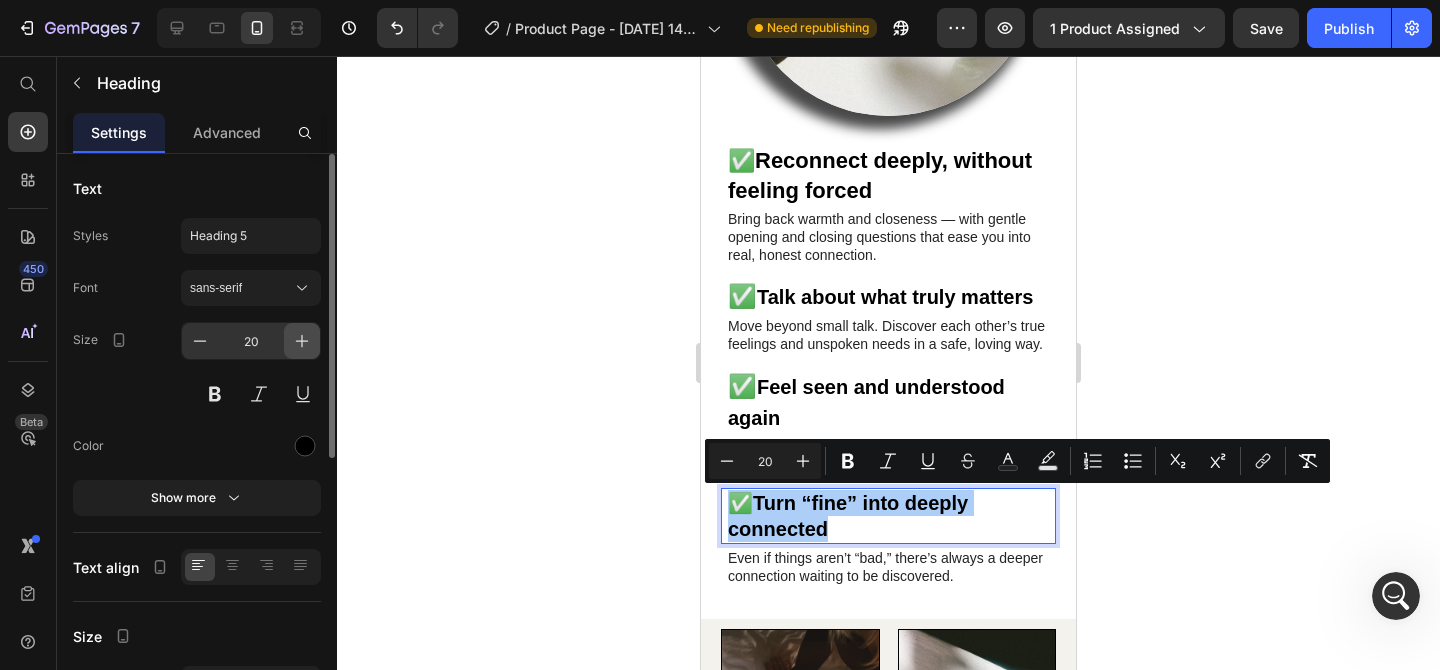 click 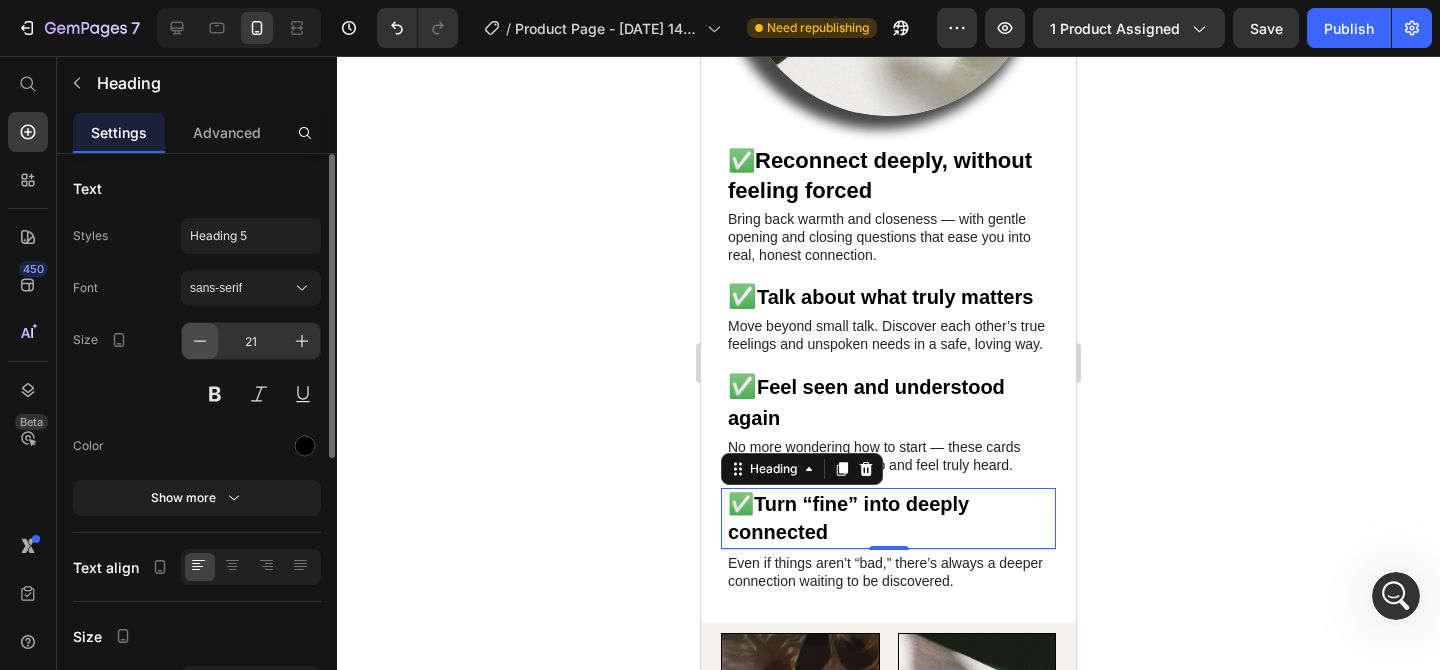 click 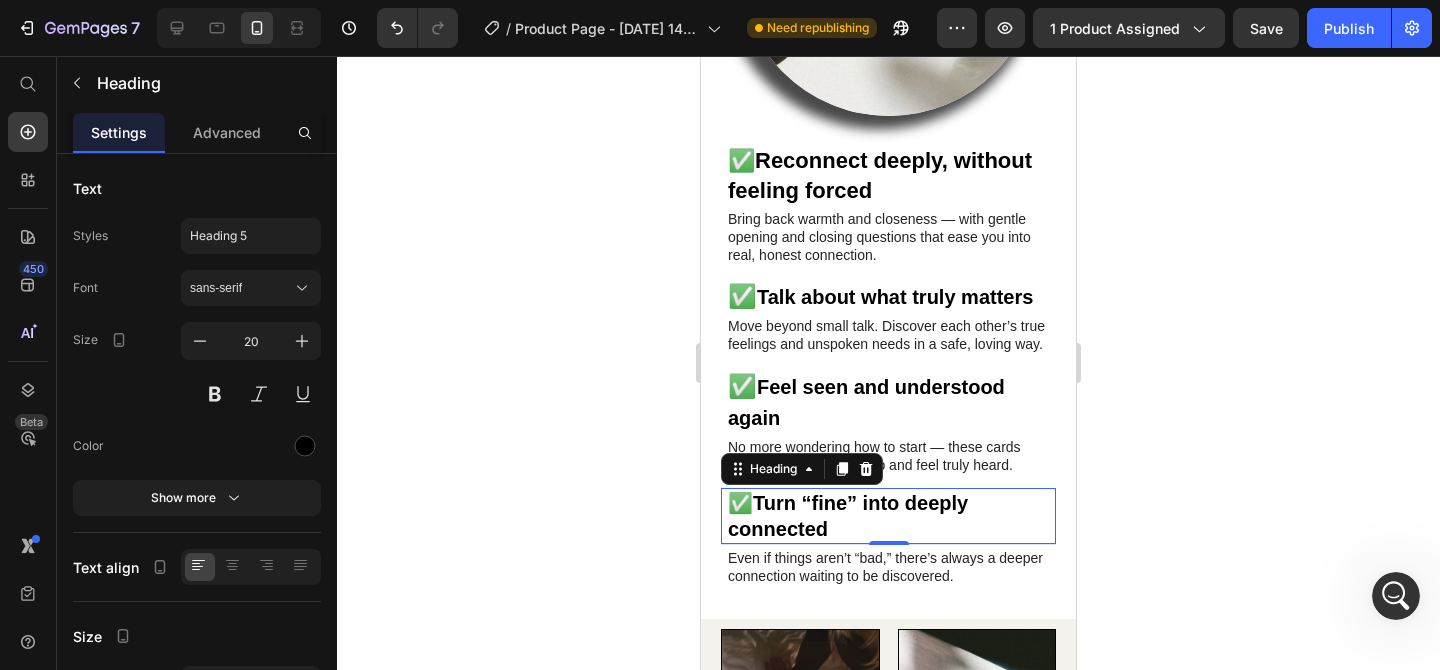 click on "Turn “fine” into deeply connected" at bounding box center [848, 516] 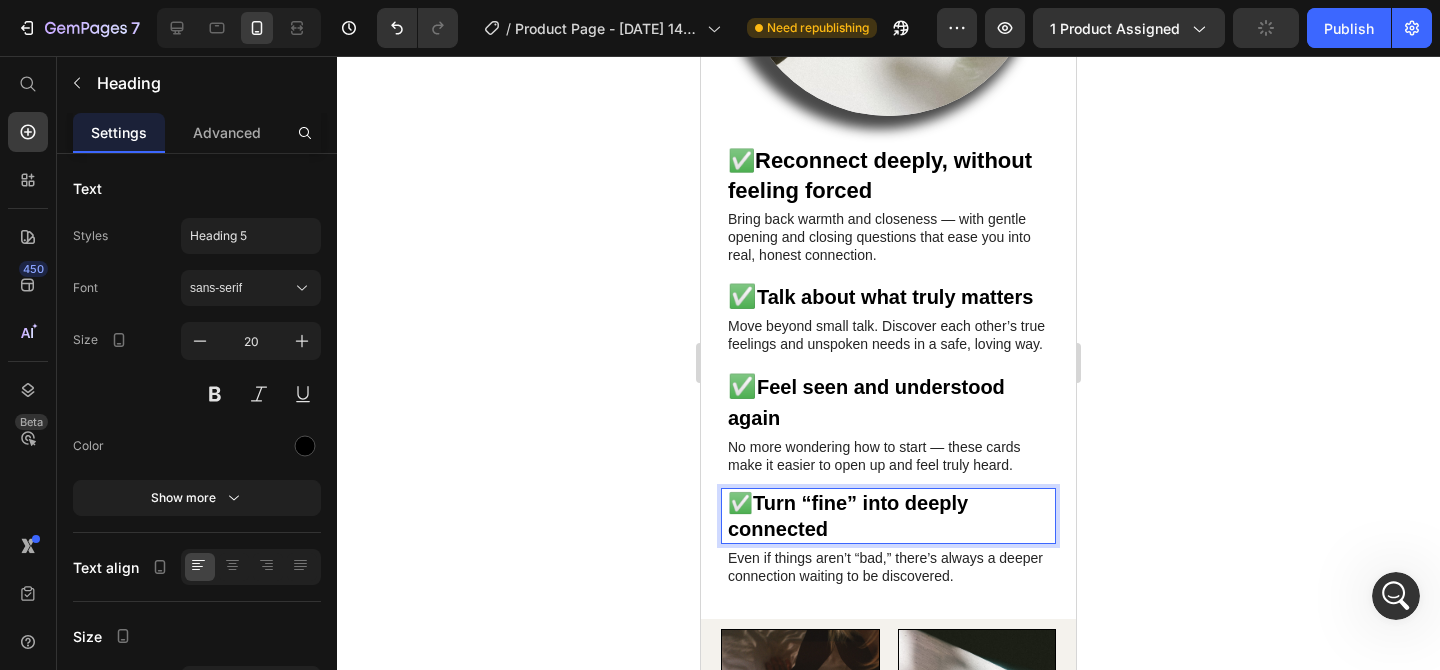 click on "Turn “fine” into deeply connected" at bounding box center (848, 516) 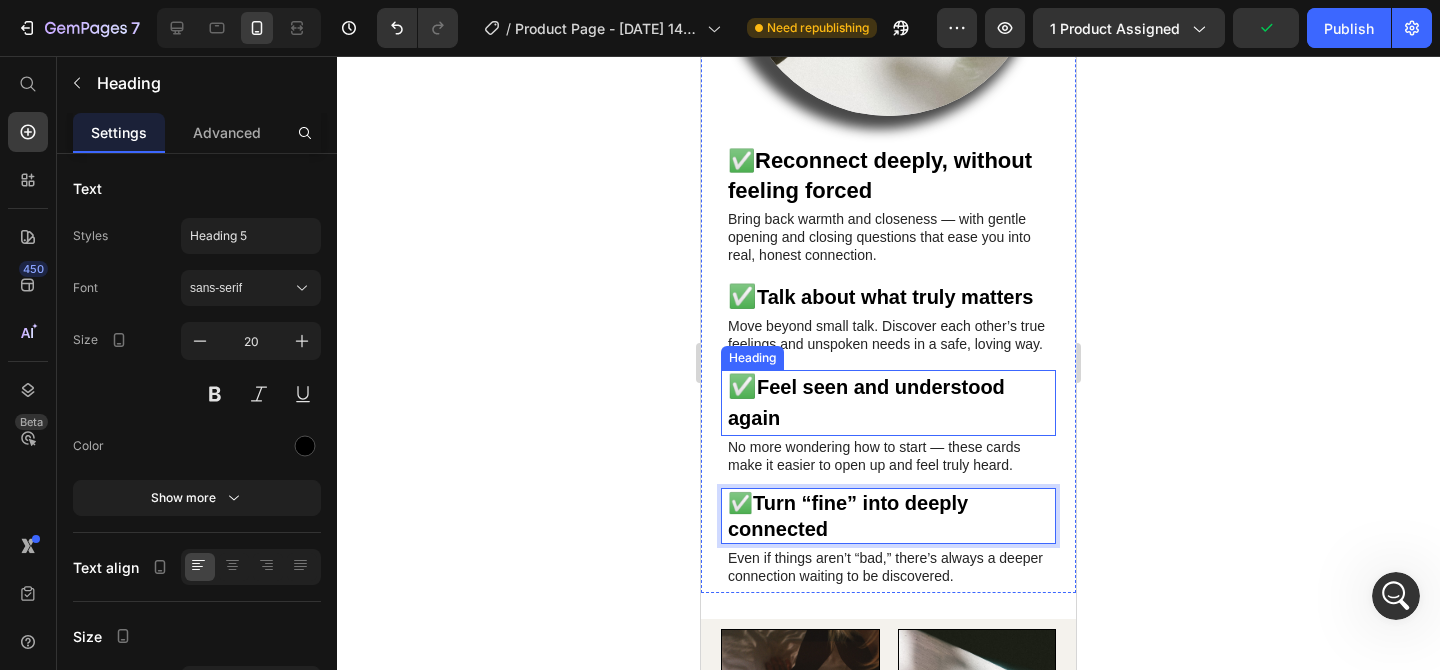 click on "Feel seen and understood again" at bounding box center [866, 402] 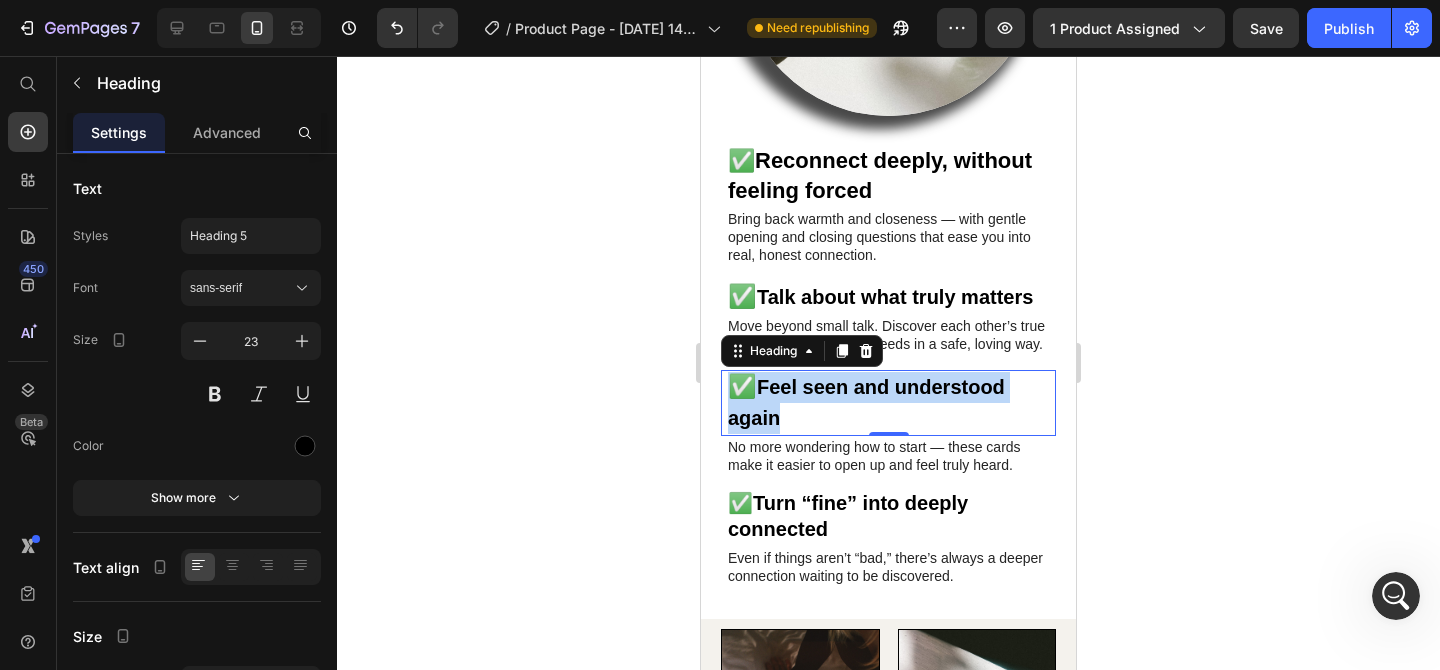 click on "Feel seen and understood again" at bounding box center (866, 402) 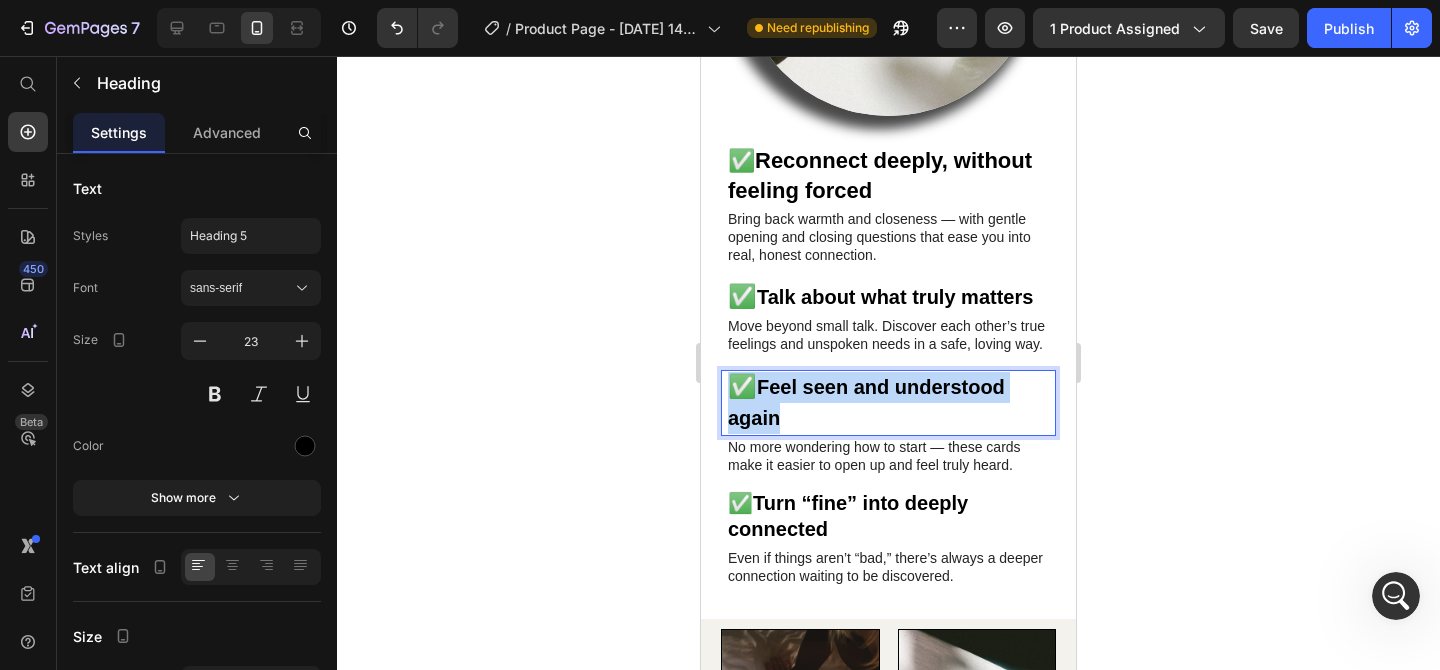 click on "Feel seen and understood again" at bounding box center [866, 402] 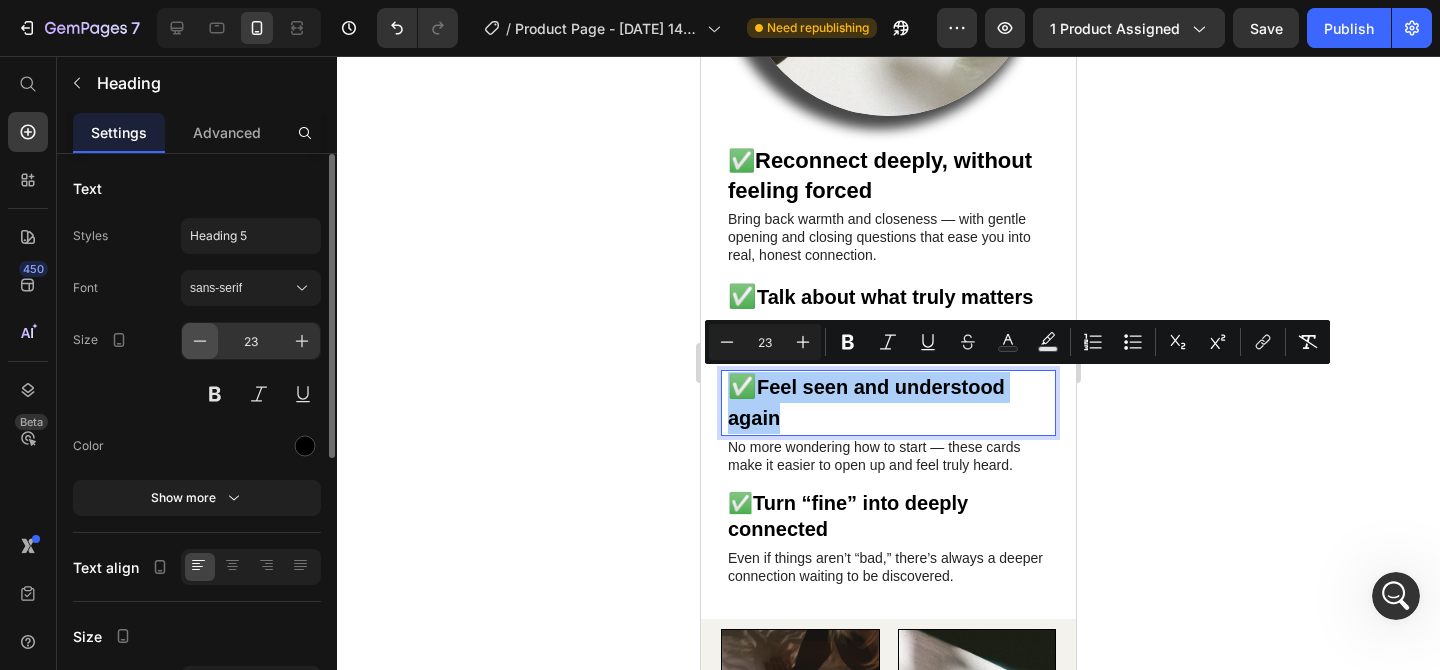 click 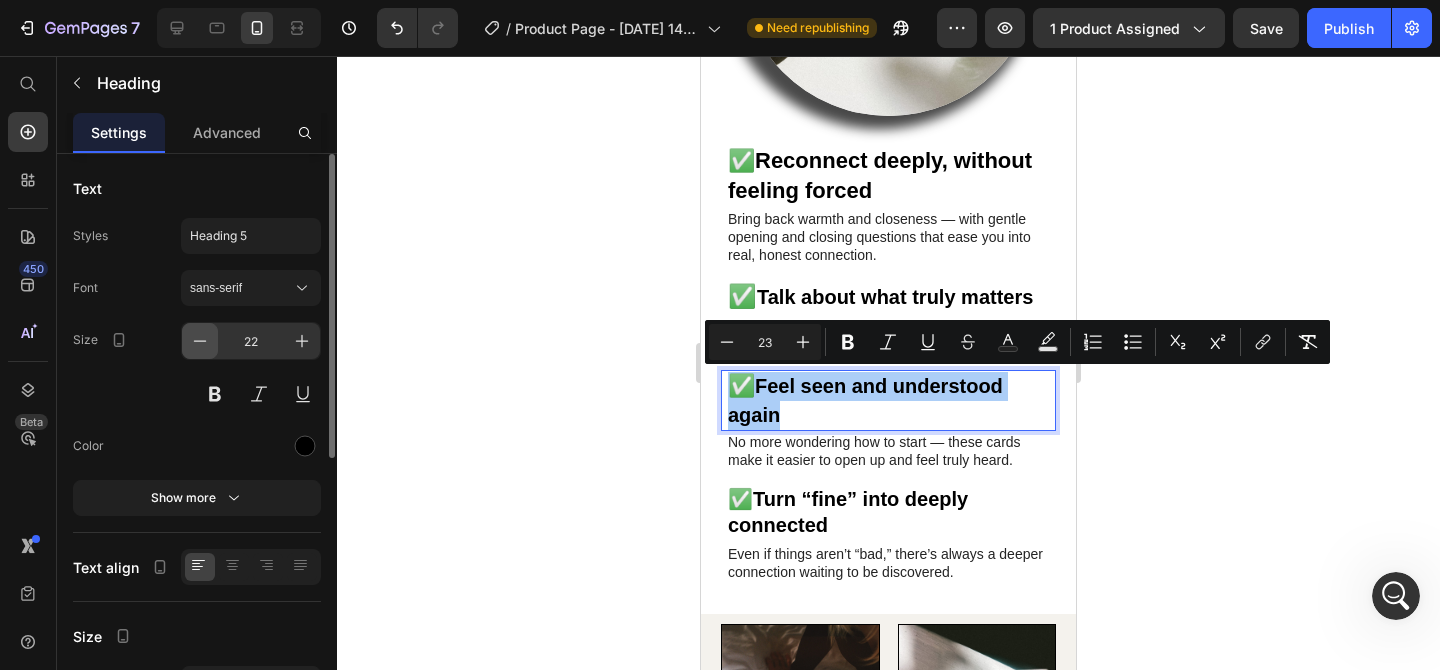 click 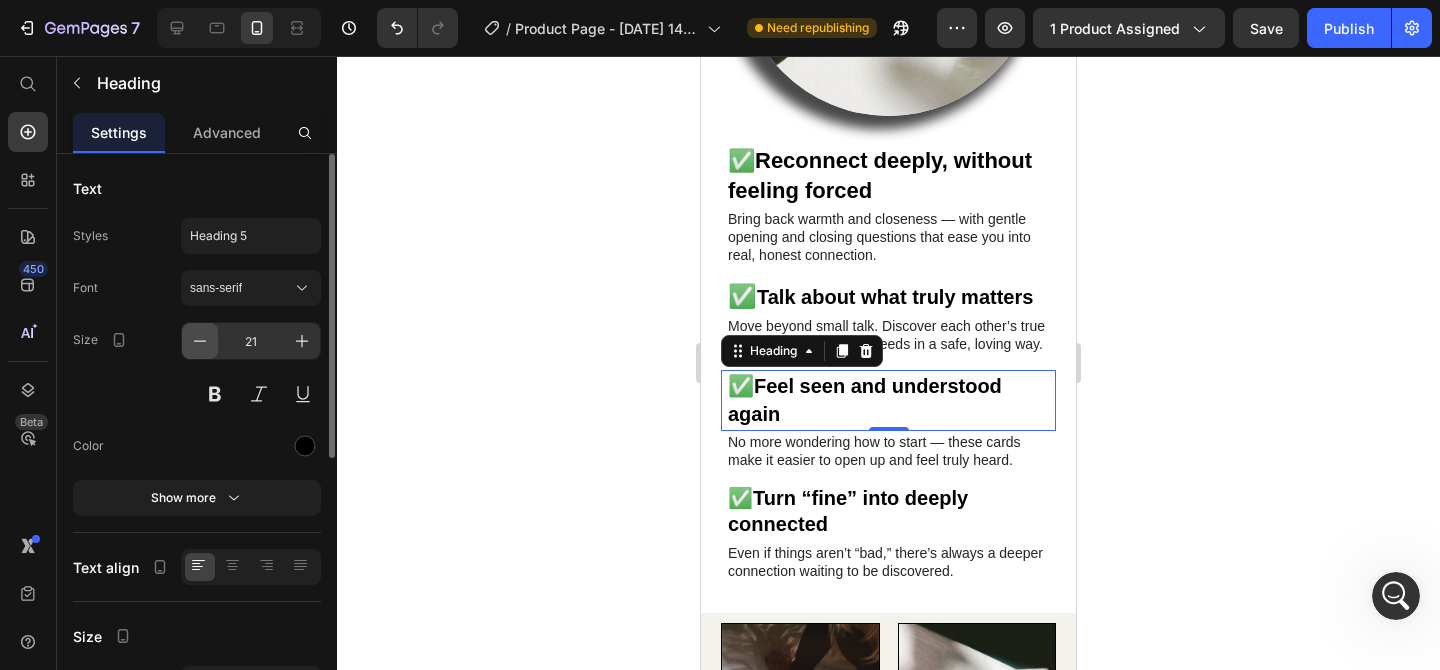 click 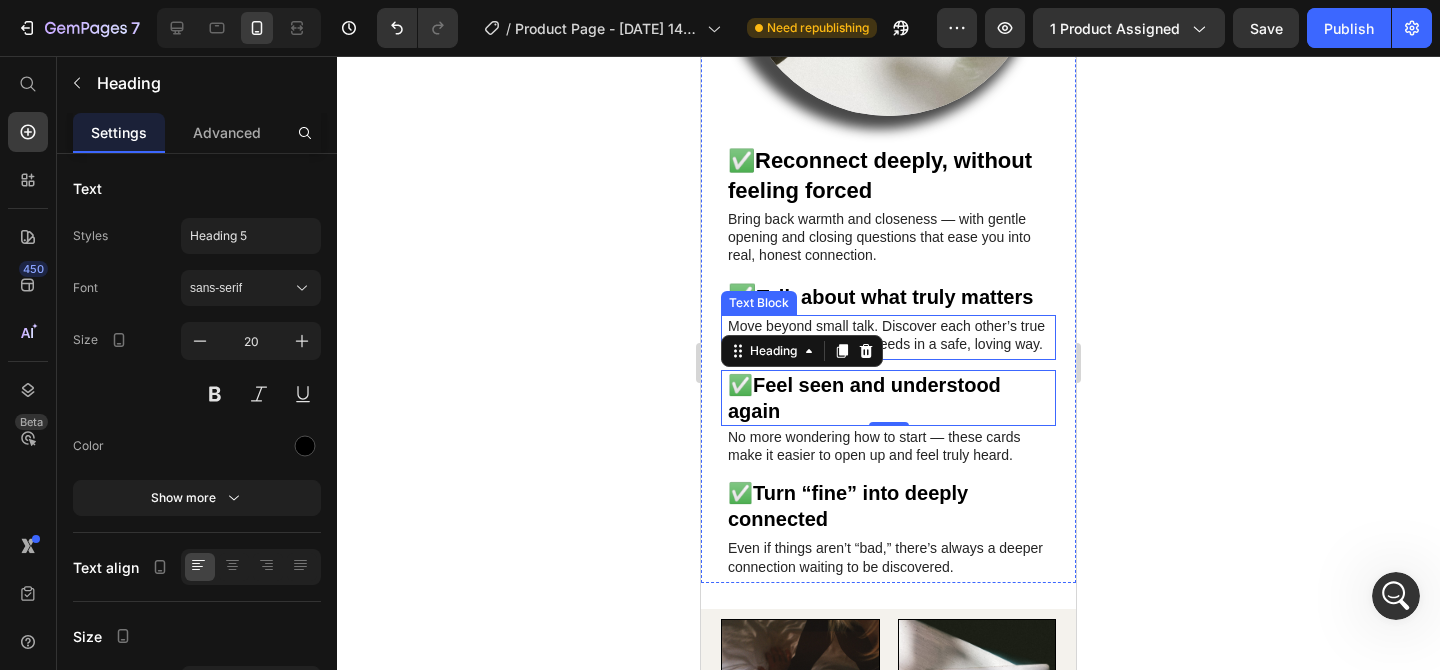 click on "✅  Talk about what truly matters" at bounding box center (888, 297) 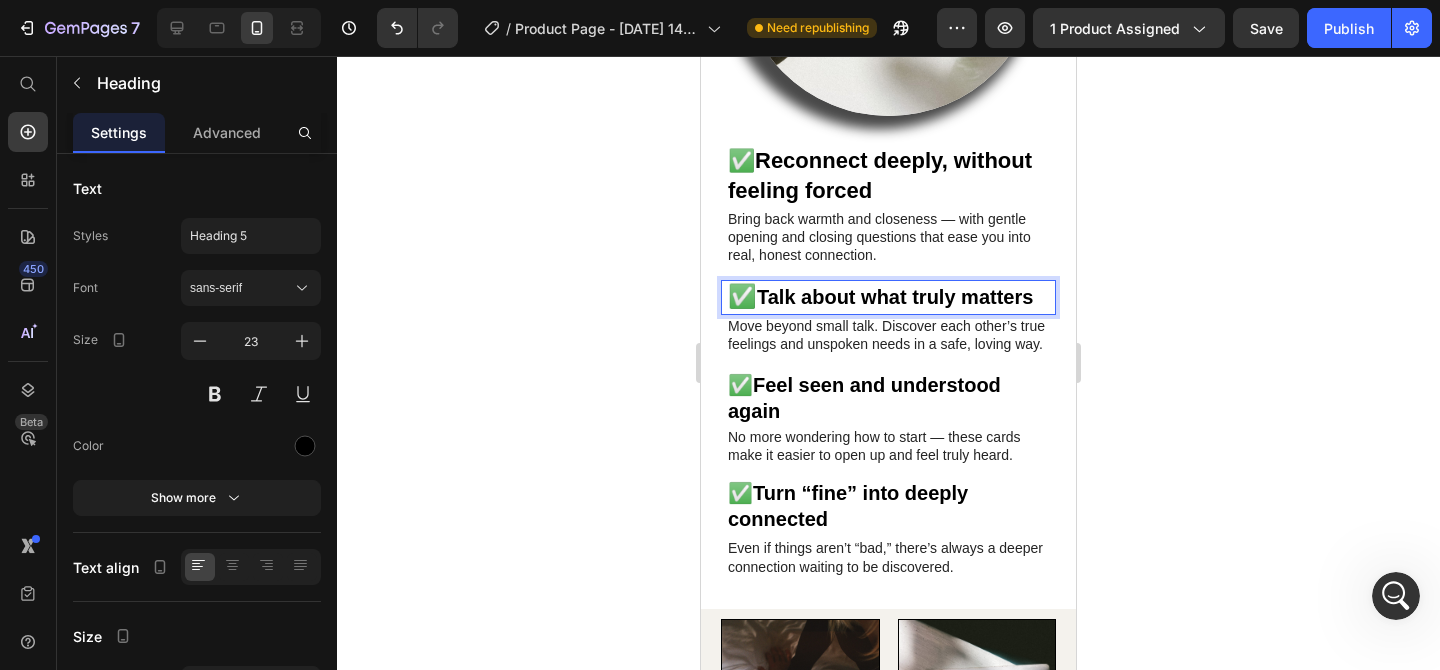 click on "Talk about what truly matters" at bounding box center (895, 297) 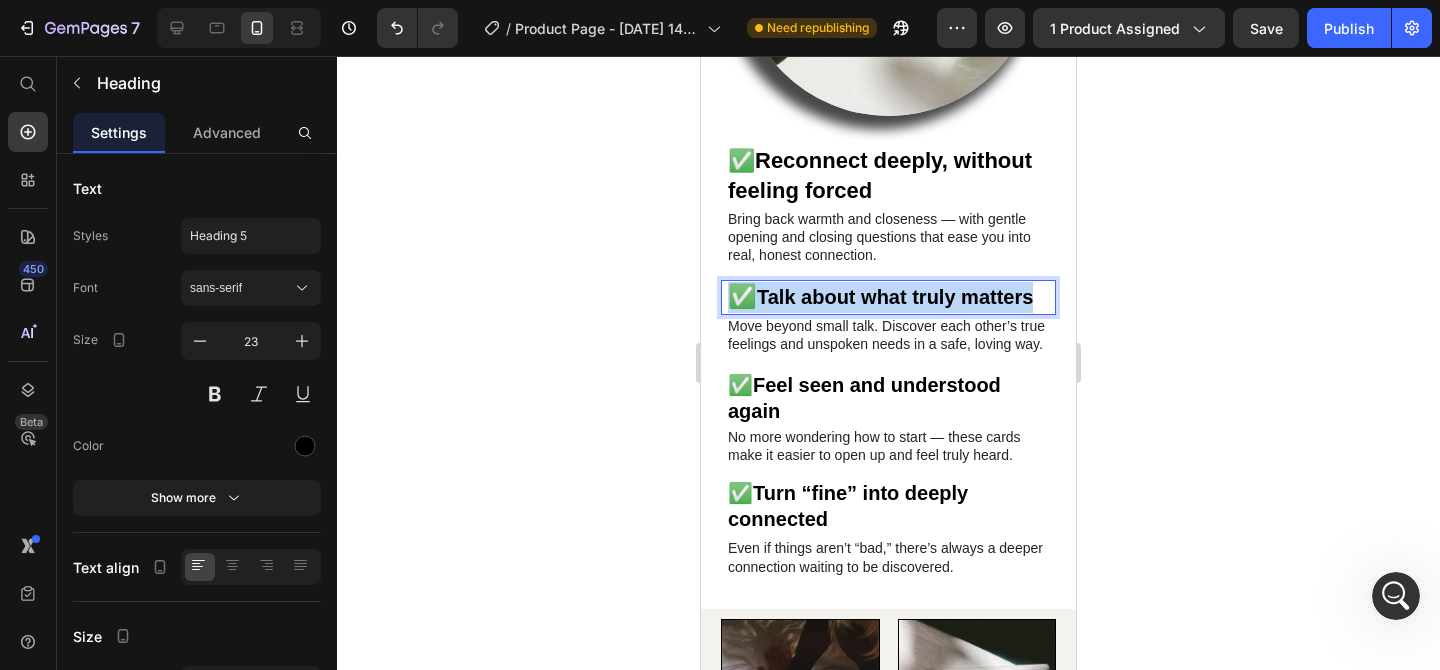 click on "Talk about what truly matters" at bounding box center [895, 297] 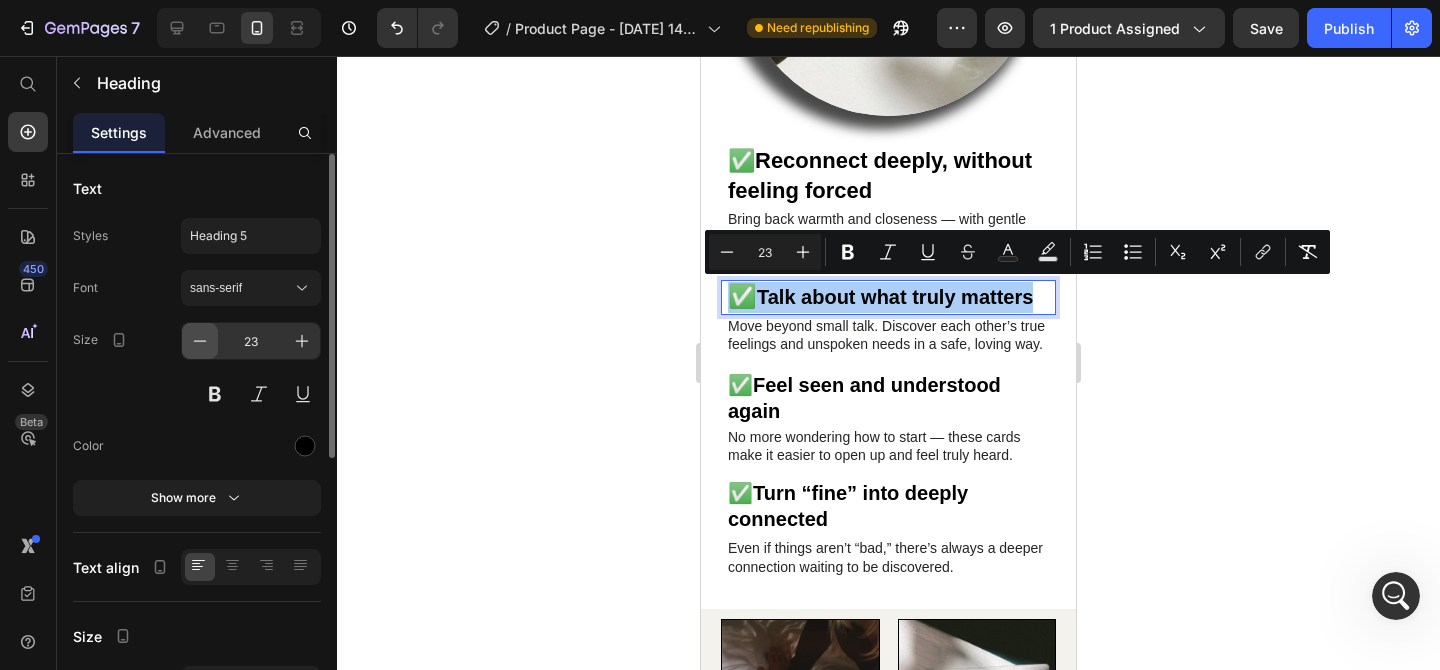click 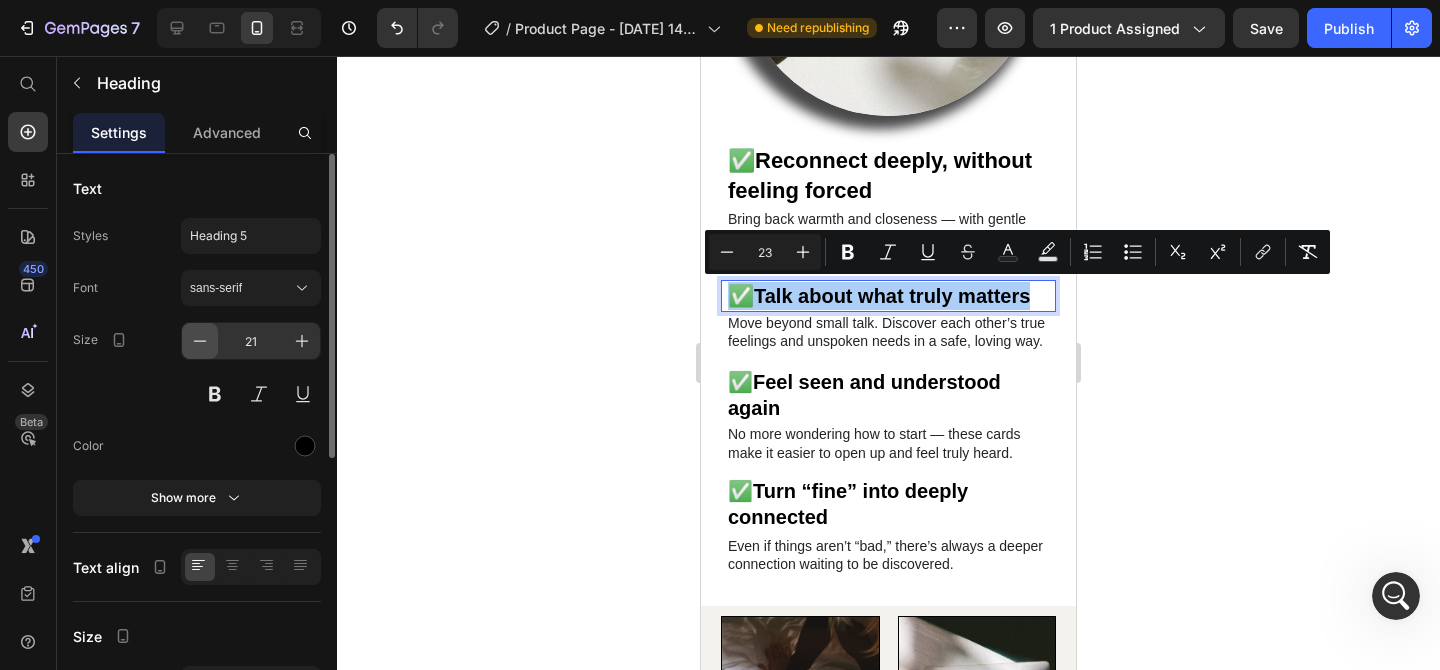 click 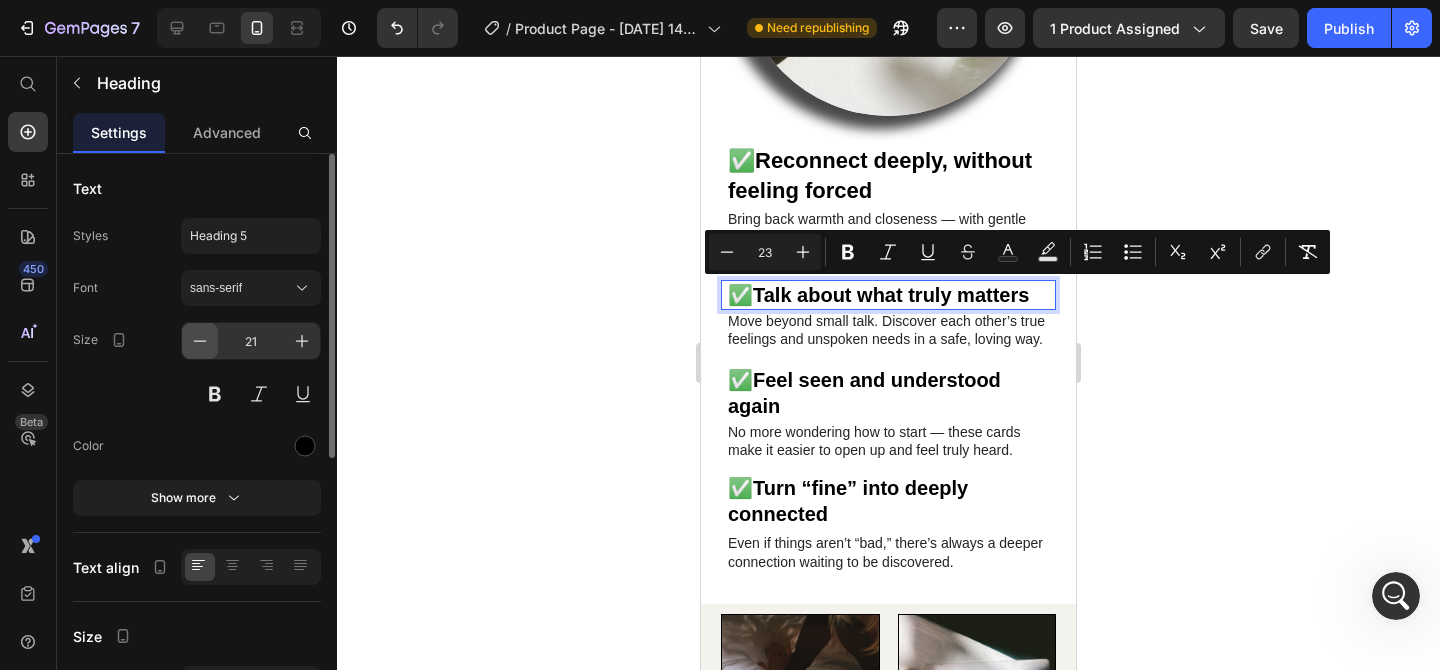 type on "20" 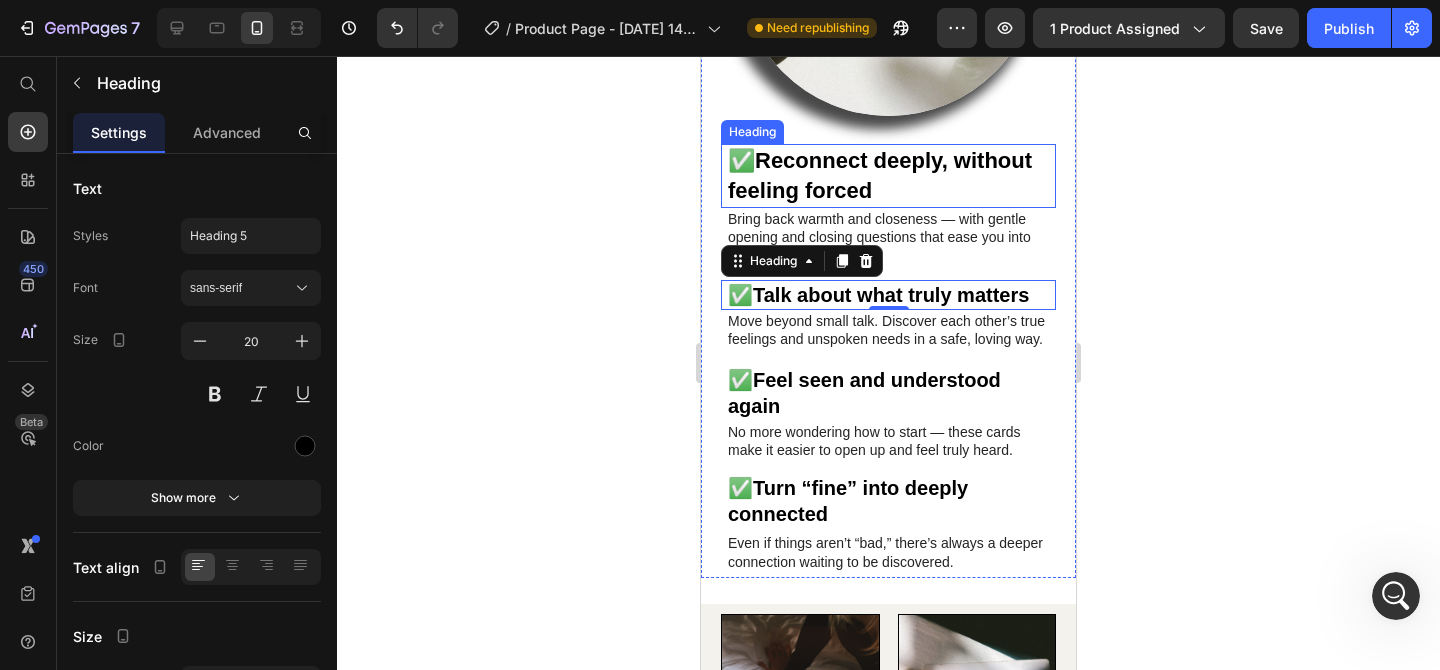 click on "Reconnect deeply, without feeling forced" at bounding box center (880, 175) 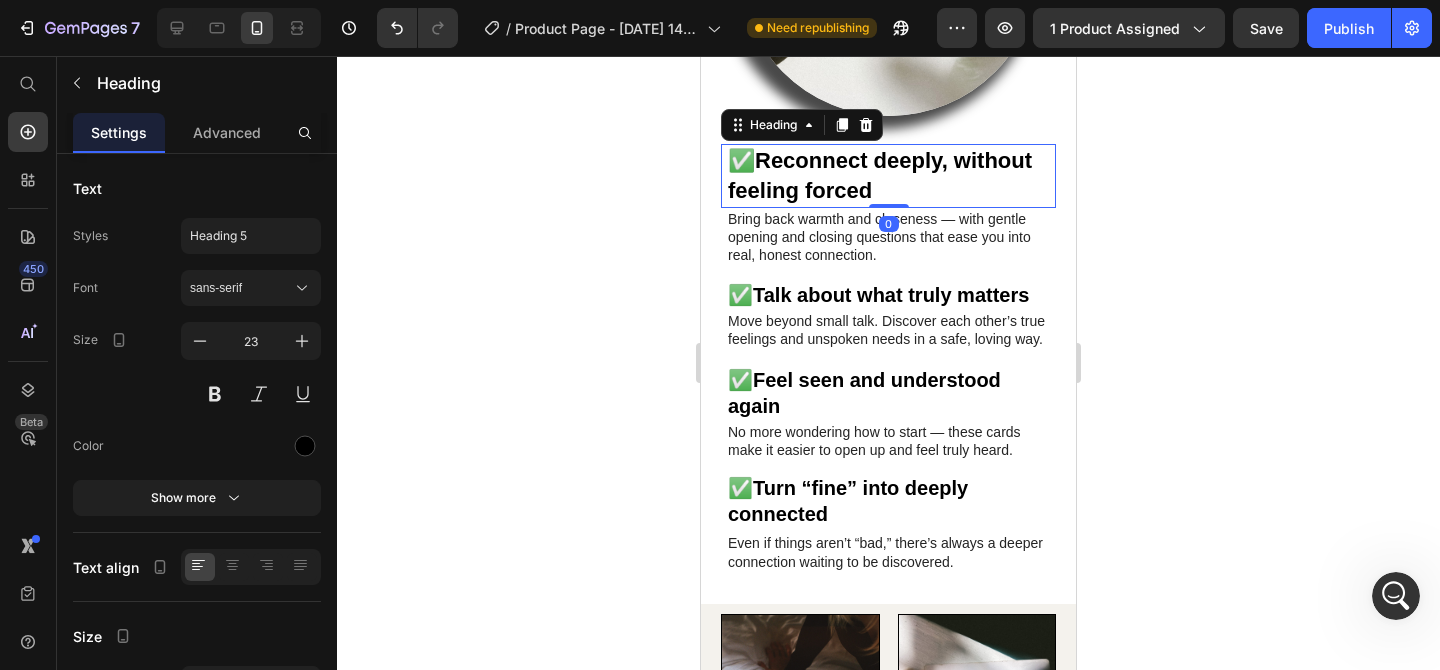 click on "Reconnect deeply, without feeling forced" at bounding box center (880, 175) 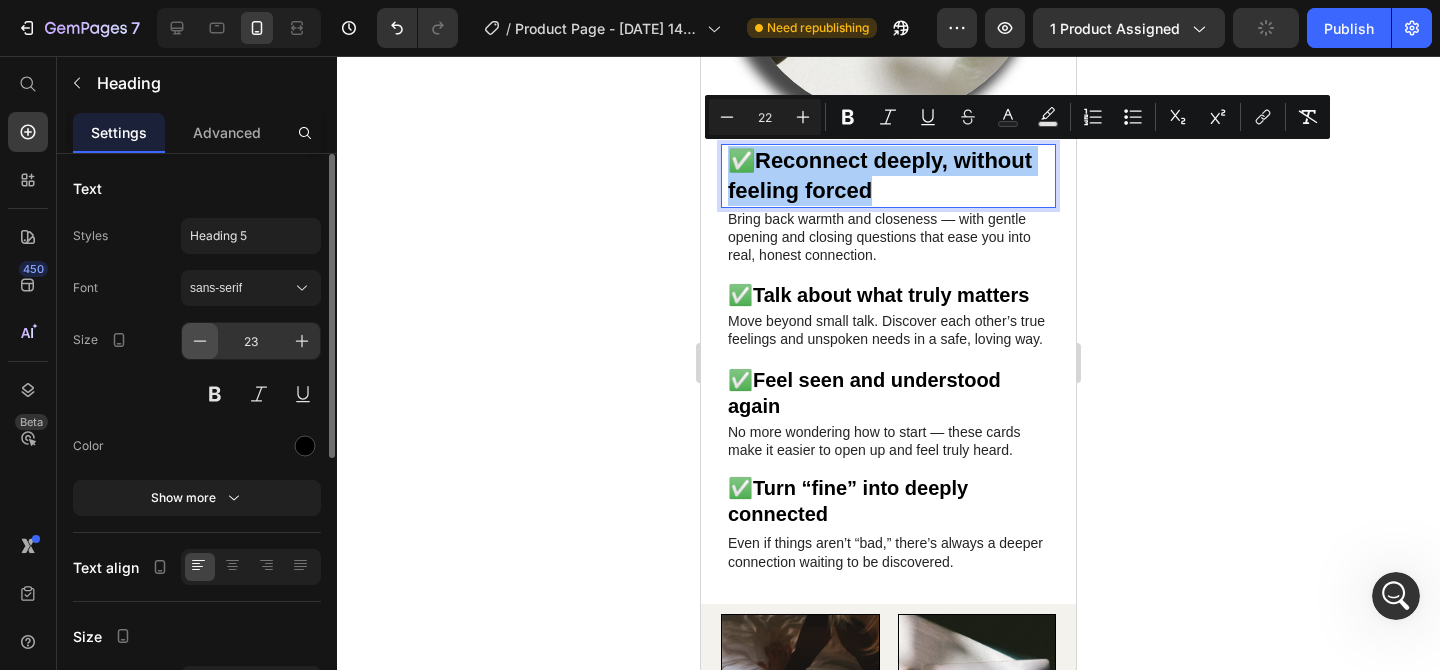 click 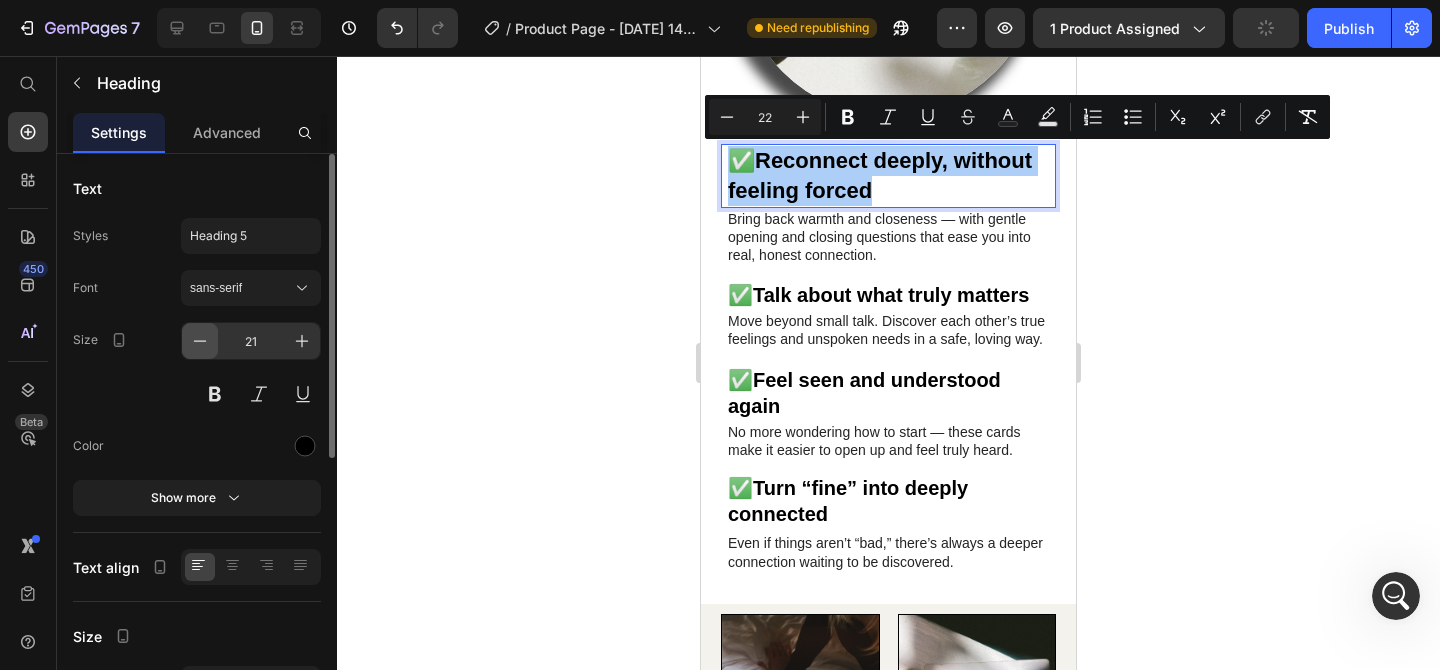click 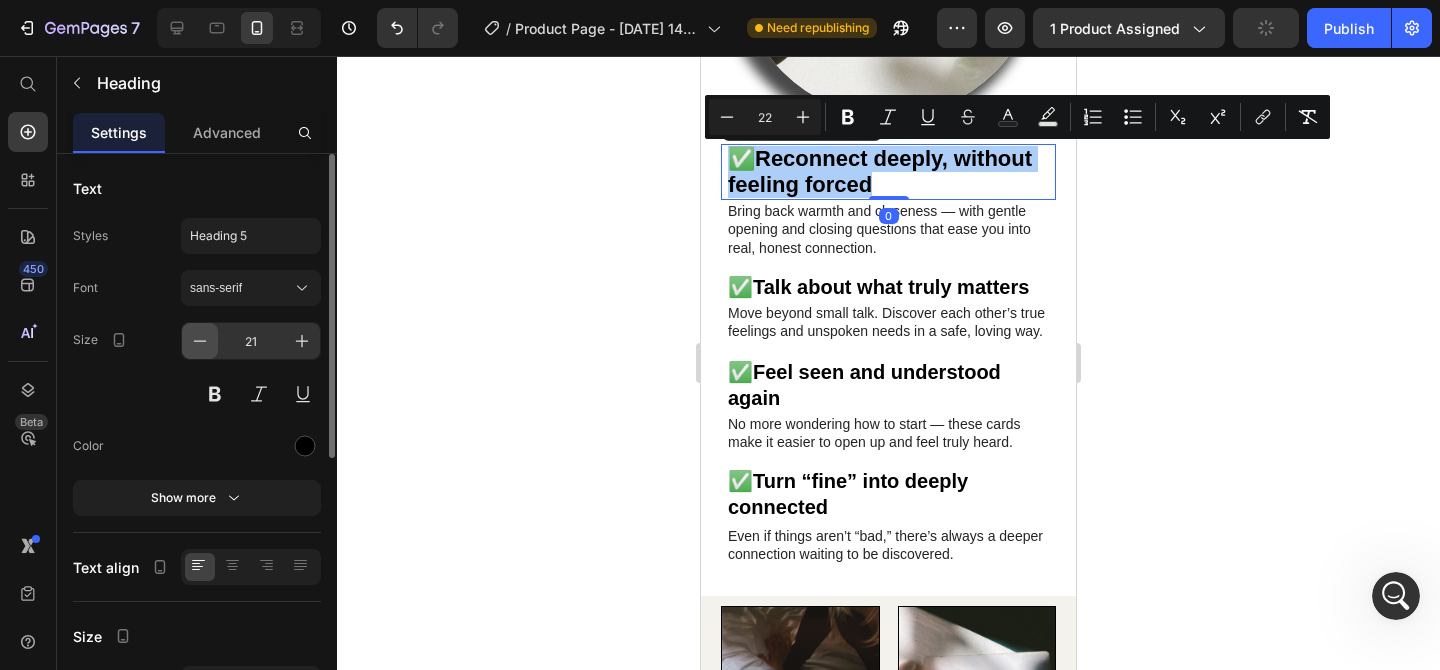 type on "20" 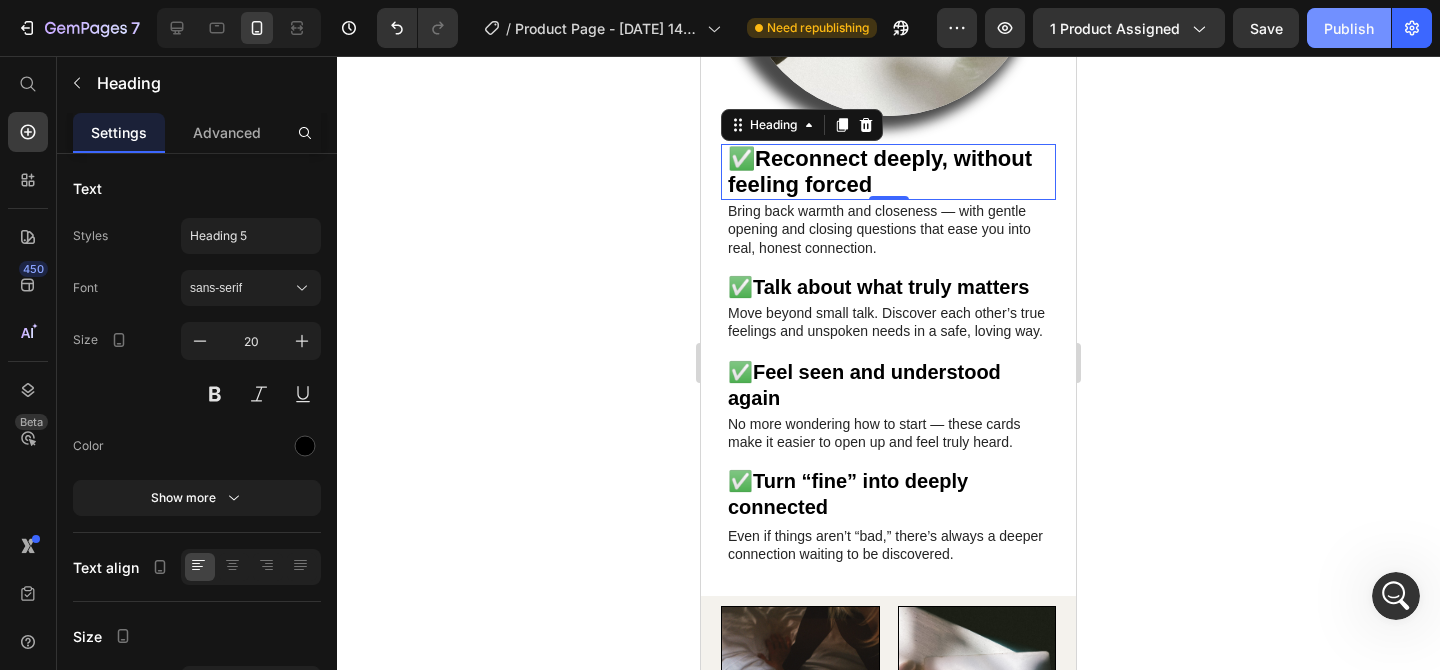 click on "Publish" at bounding box center (1349, 28) 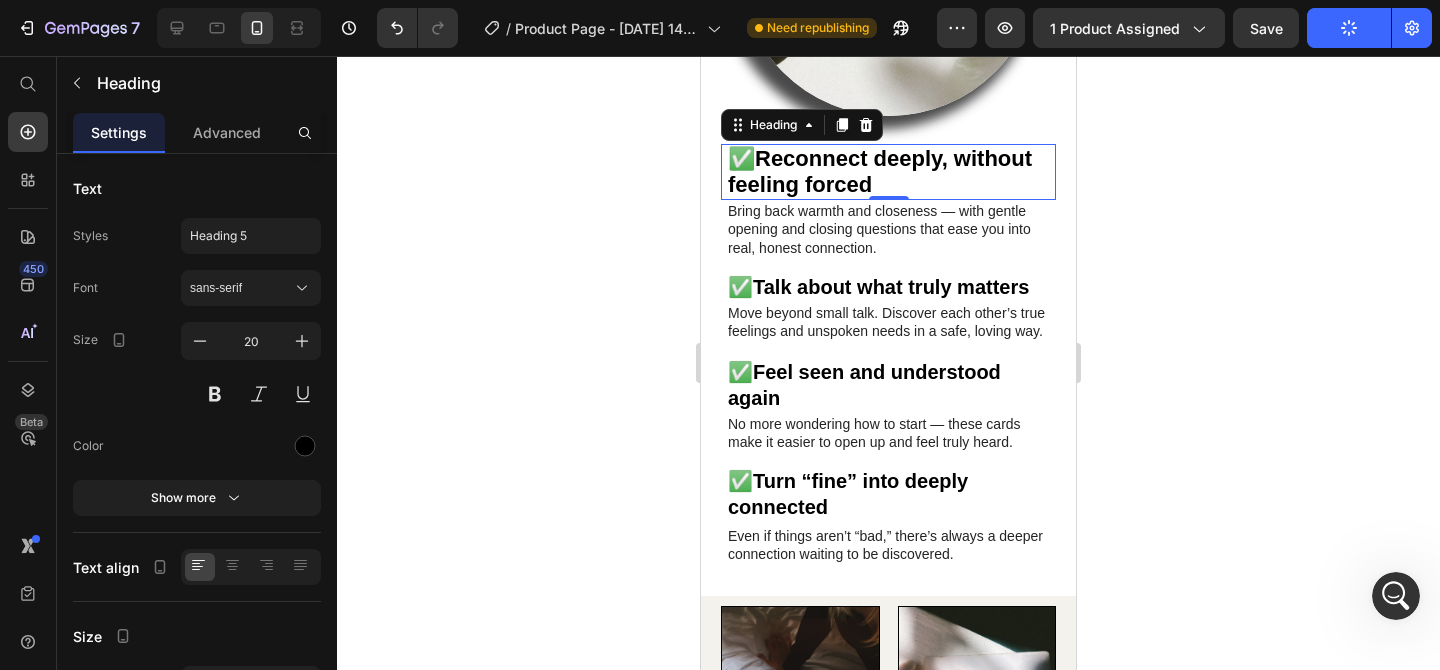 scroll, scrollTop: 4553, scrollLeft: 0, axis: vertical 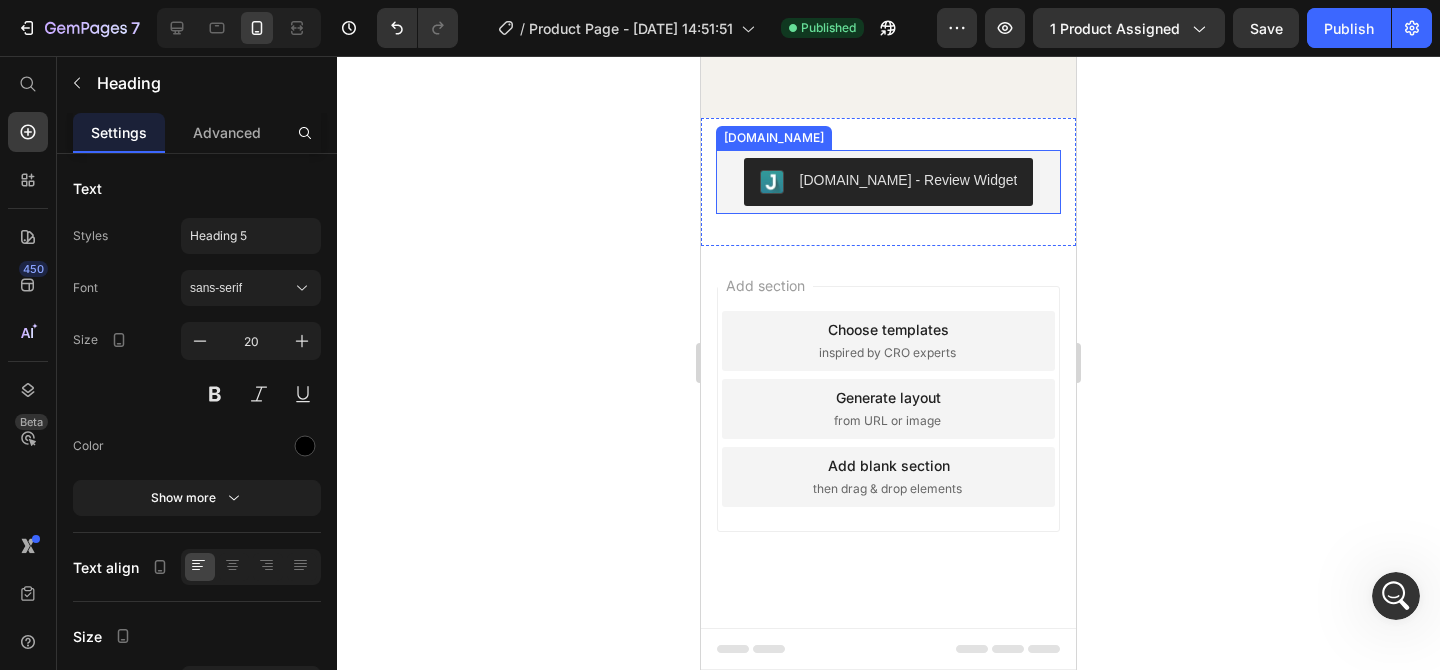 click on "[DOMAIN_NAME] - Review Widget" at bounding box center (888, 182) 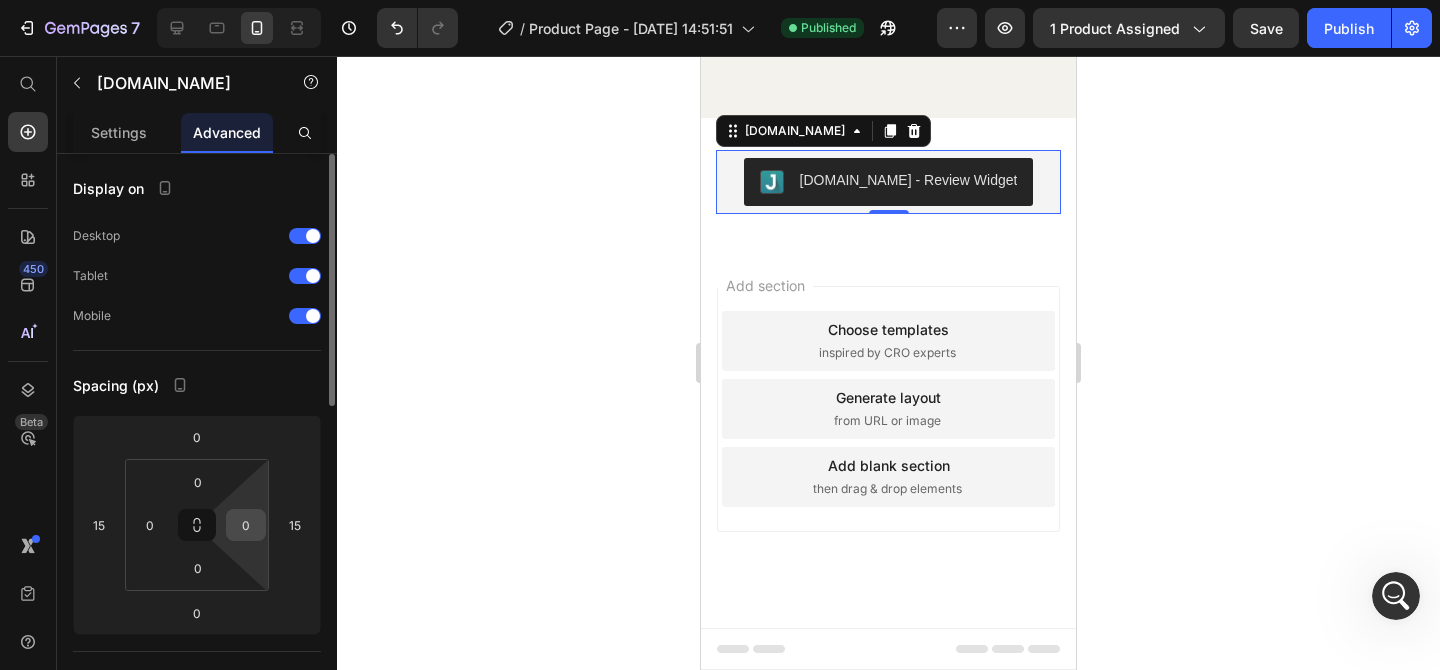 click on "0" at bounding box center (246, 525) 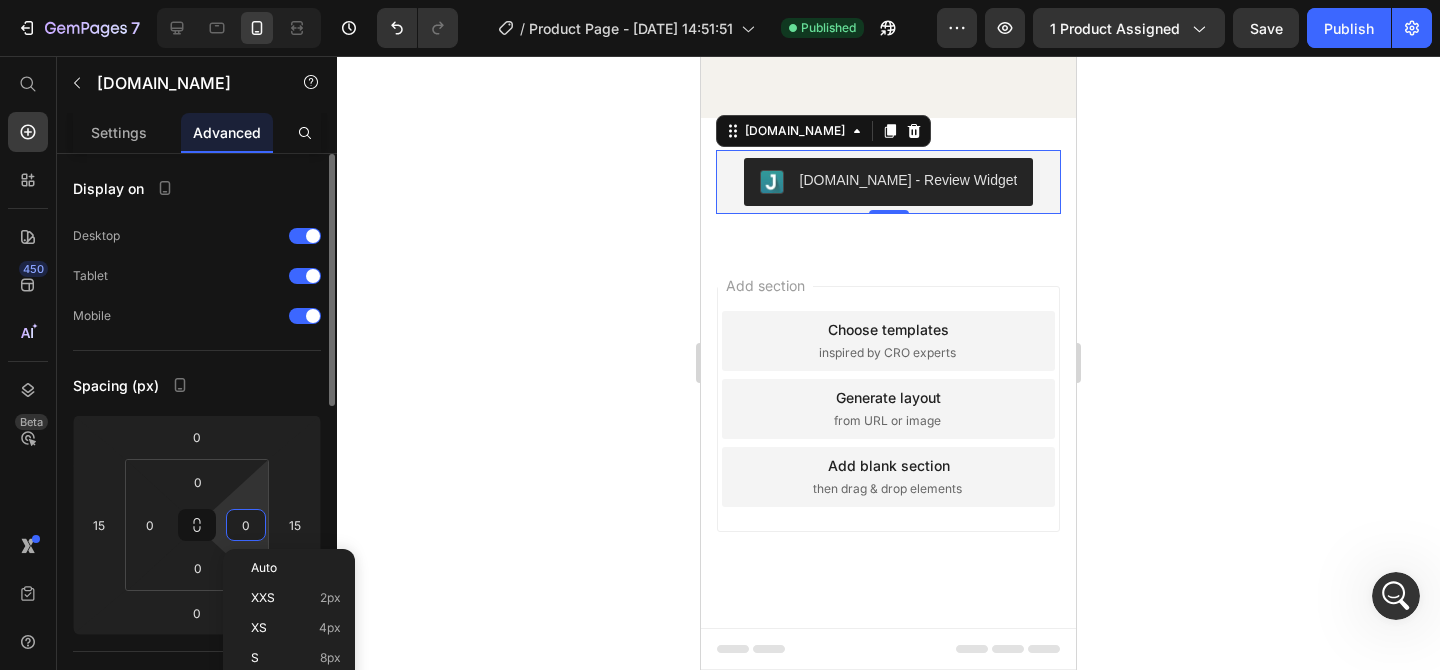 click on "0" at bounding box center [246, 525] 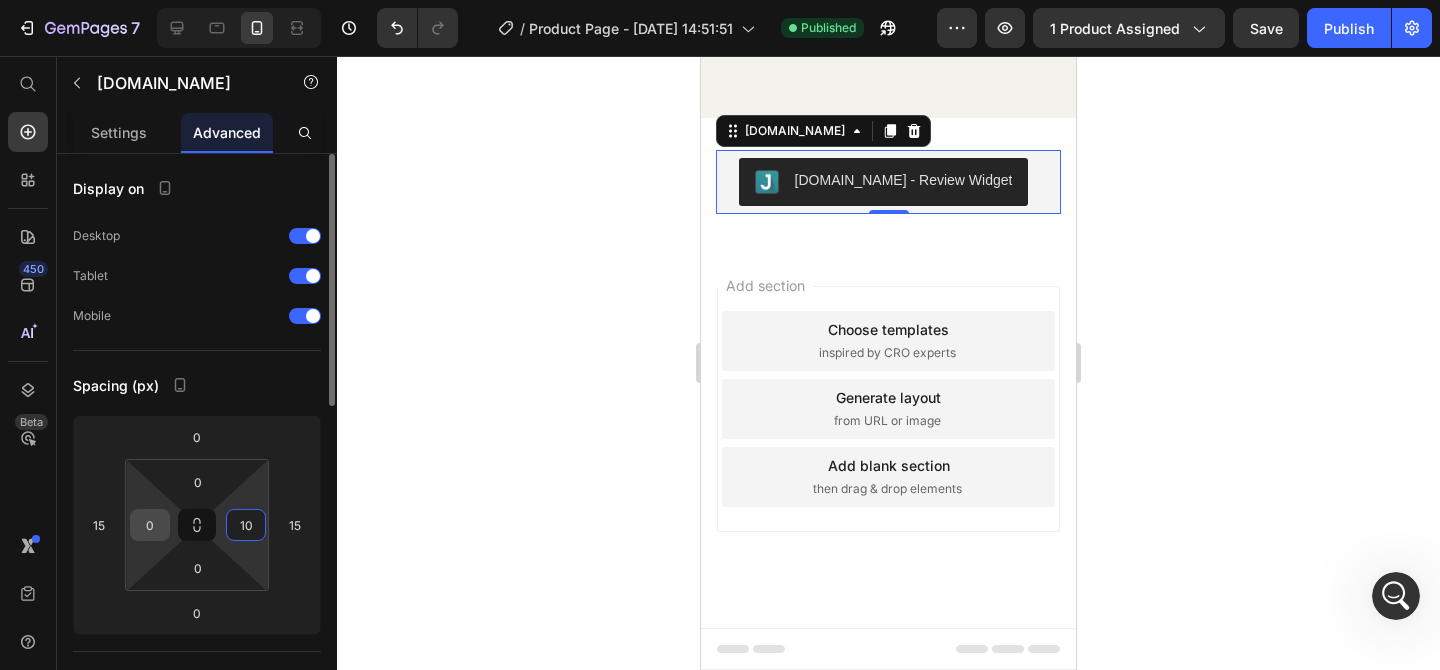 type on "10" 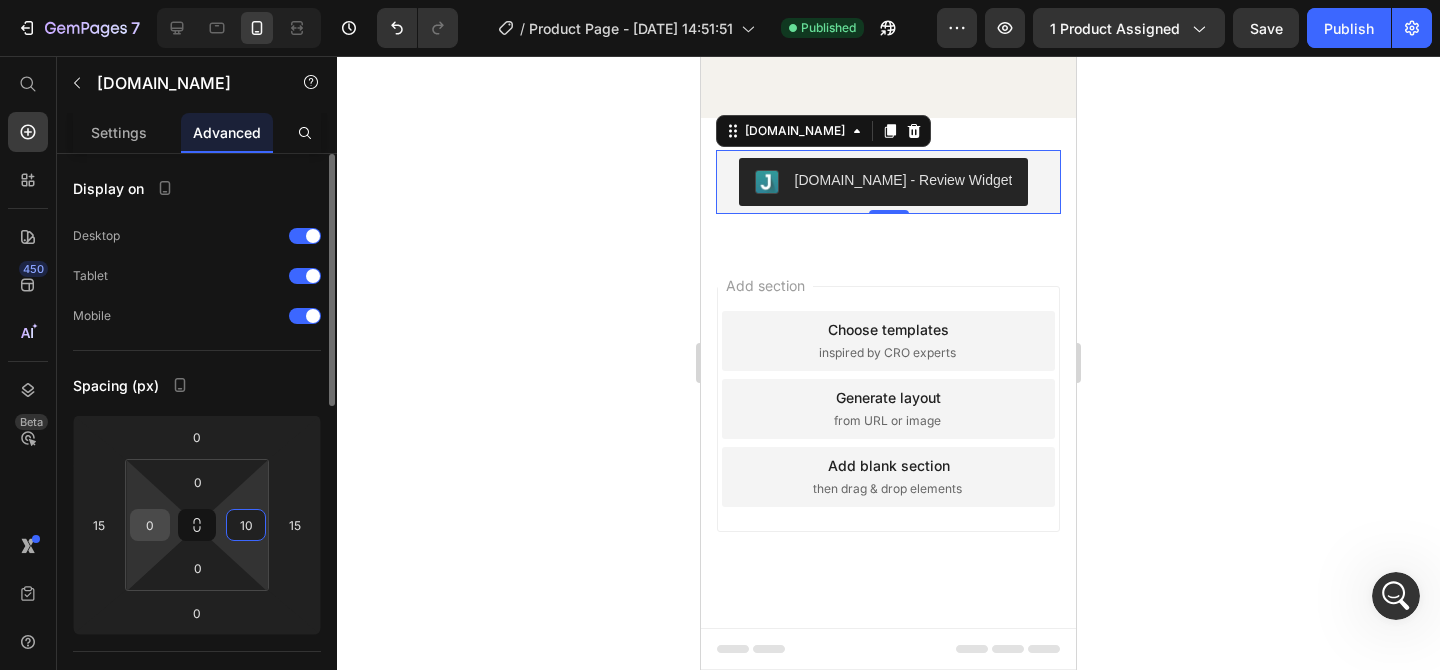 click on "0" at bounding box center [150, 525] 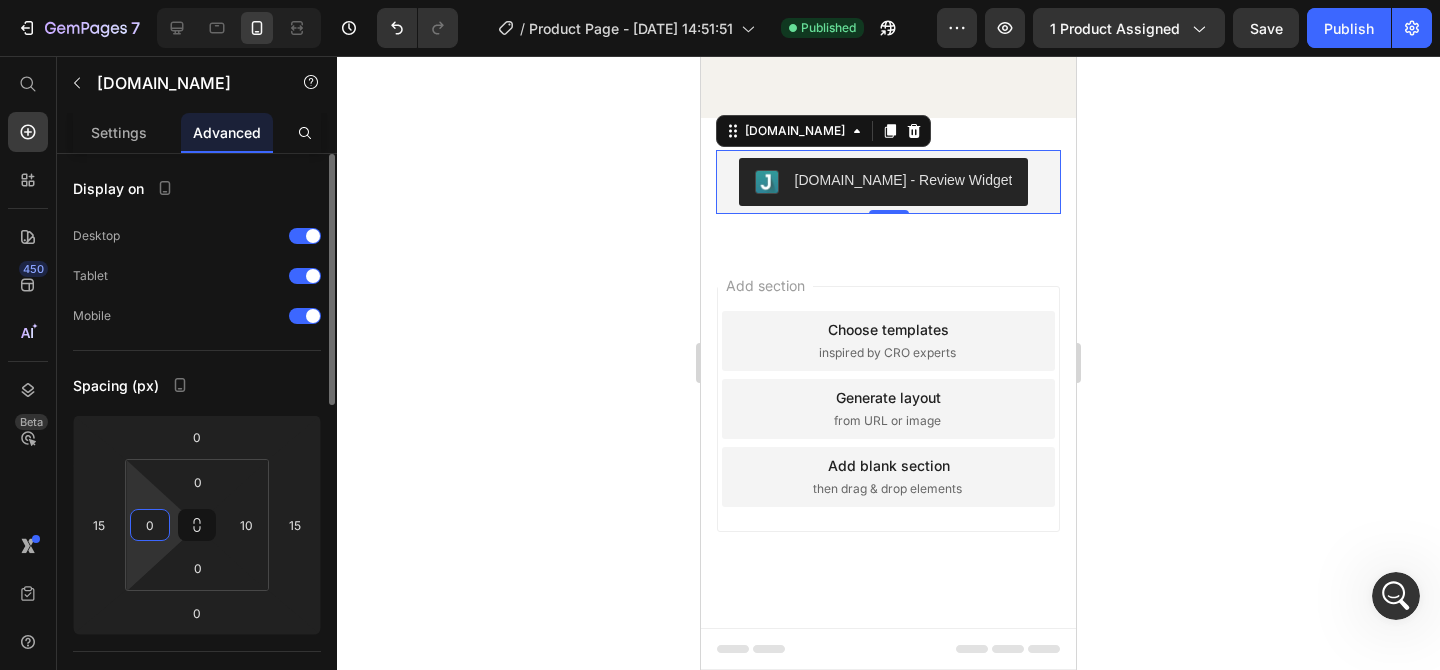 click on "0" at bounding box center [150, 525] 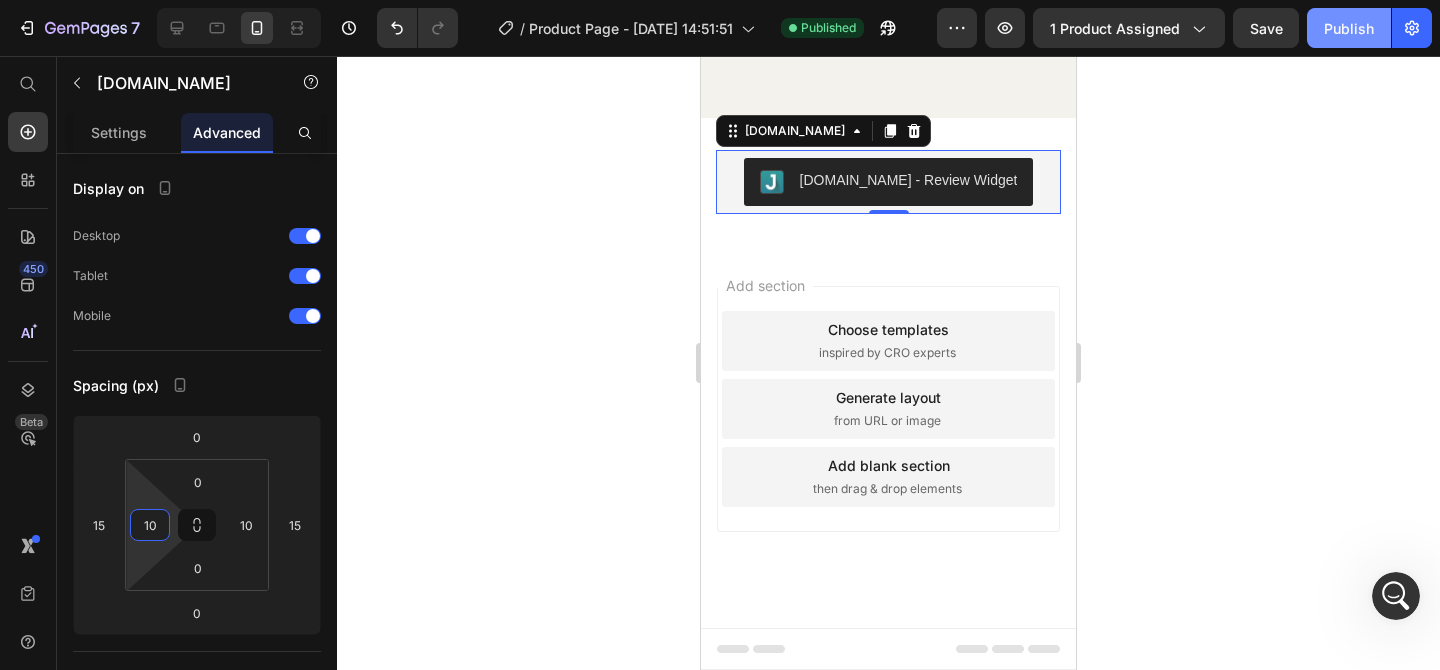 type on "10" 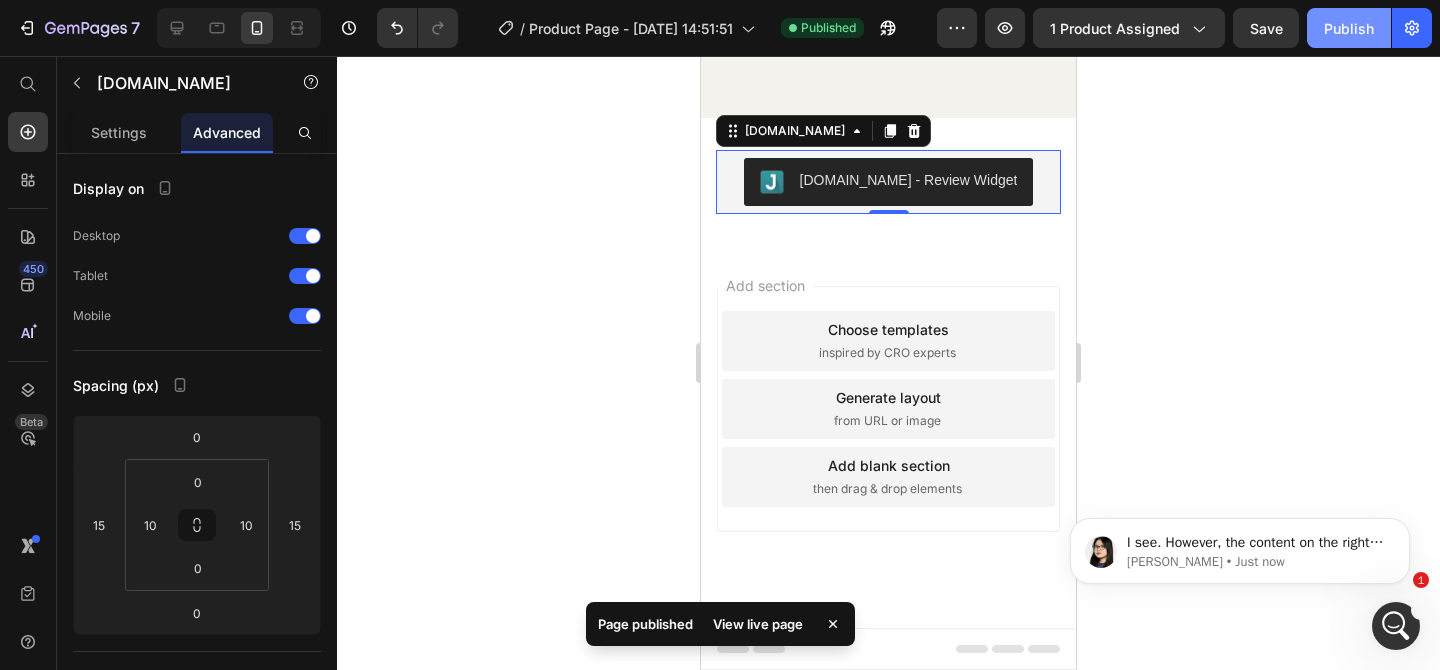 scroll, scrollTop: 0, scrollLeft: 0, axis: both 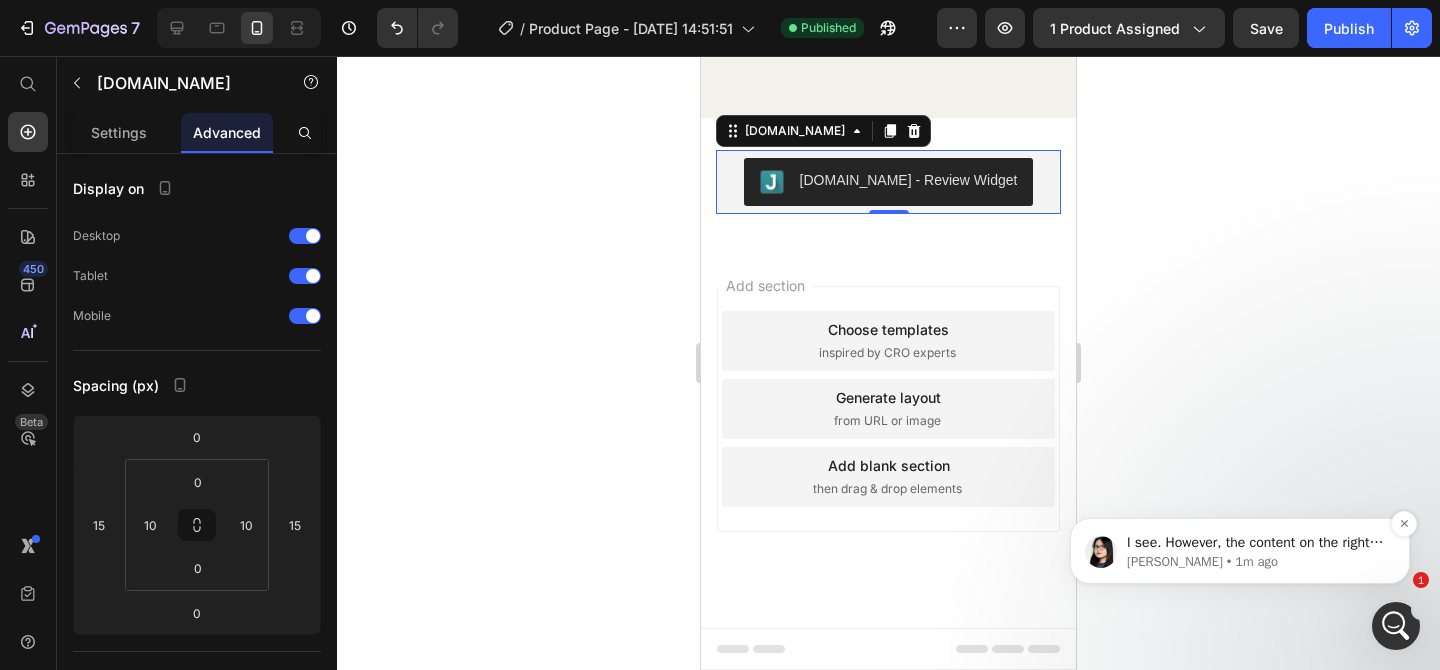 click on "I see. However, the content on the right side is longer, so it creates the difference. You can minimize the size more to see how it goes" at bounding box center (1256, 543) 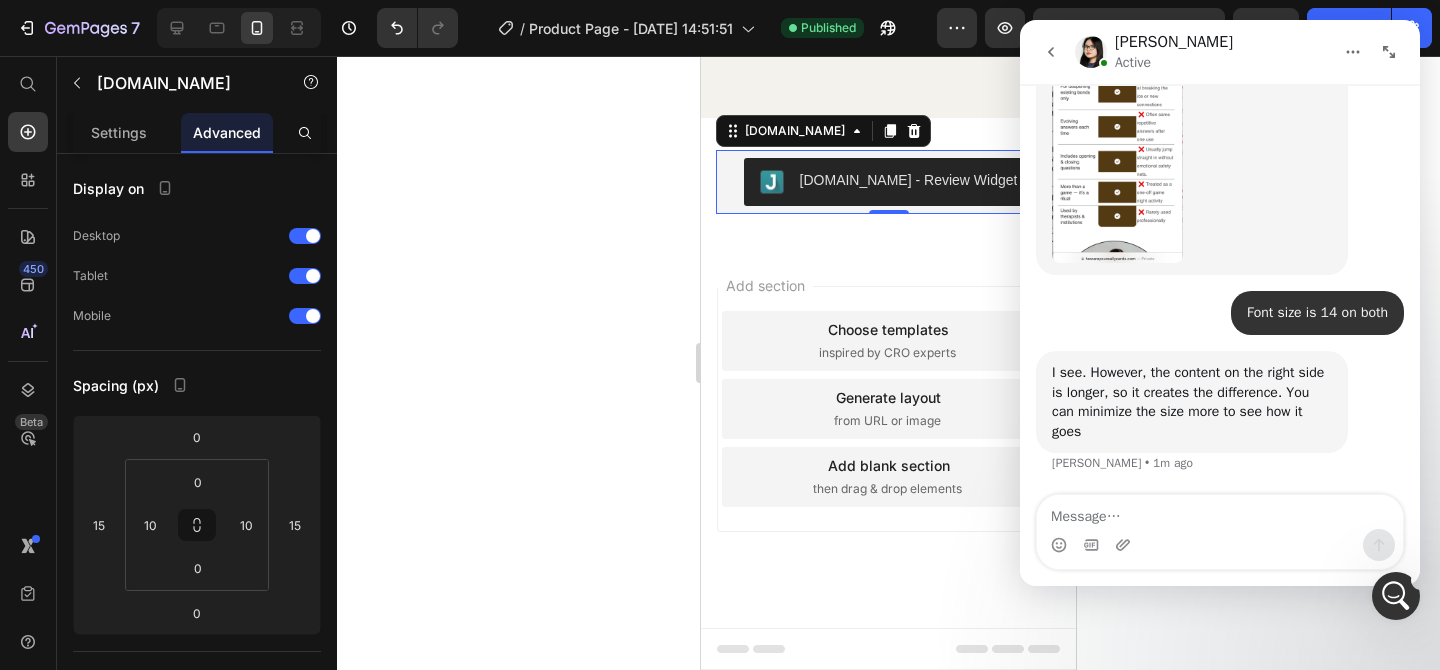 scroll, scrollTop: 0, scrollLeft: 0, axis: both 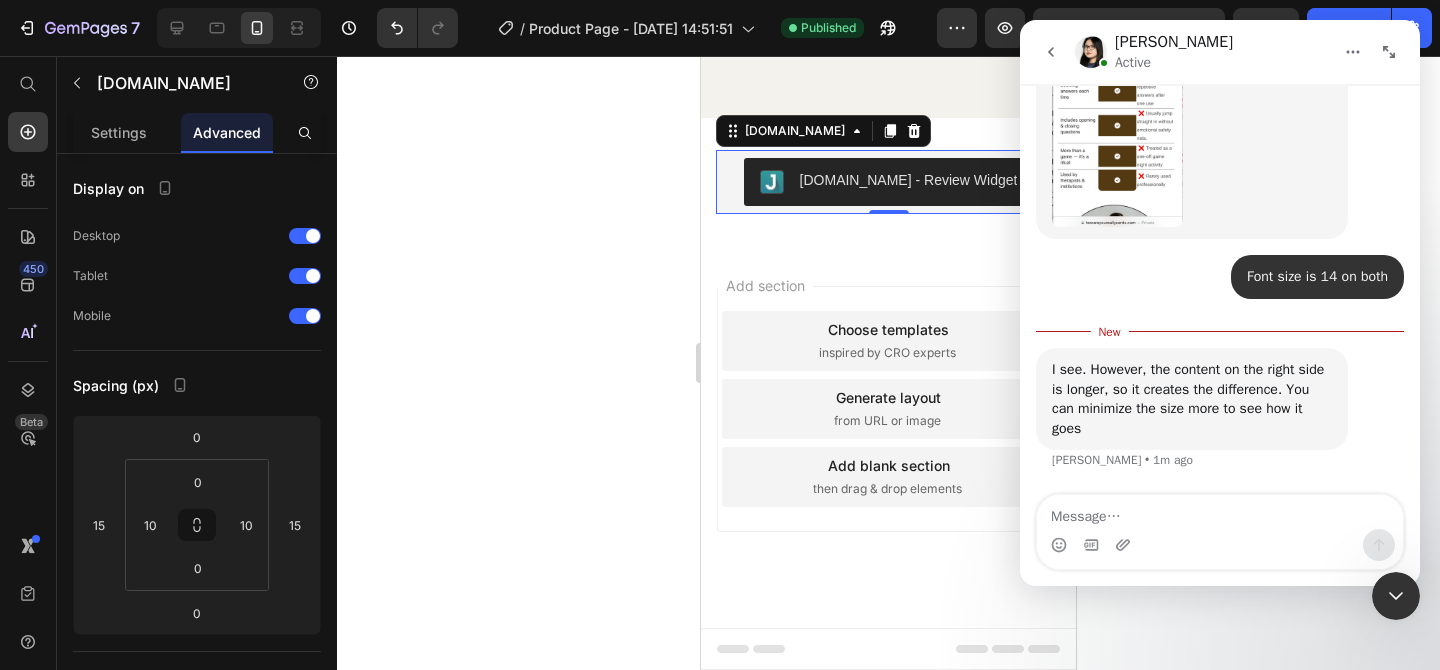 click 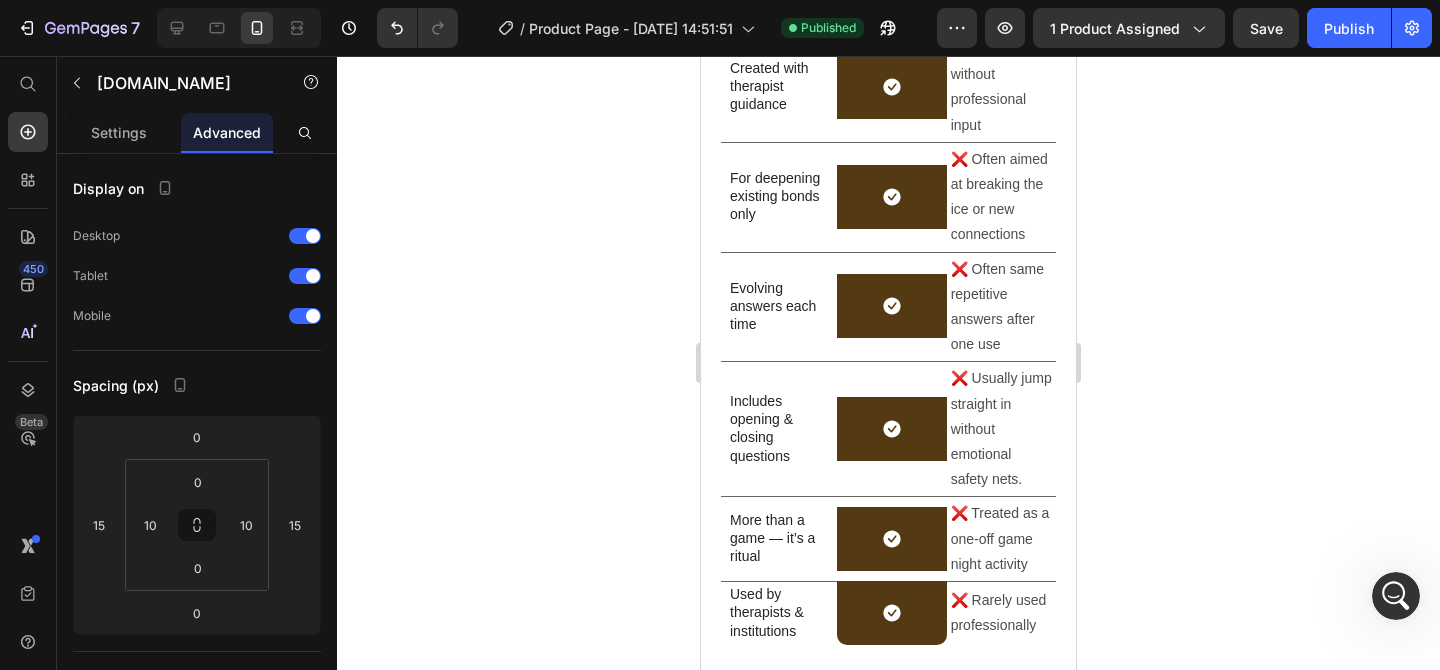 scroll, scrollTop: 5082, scrollLeft: 0, axis: vertical 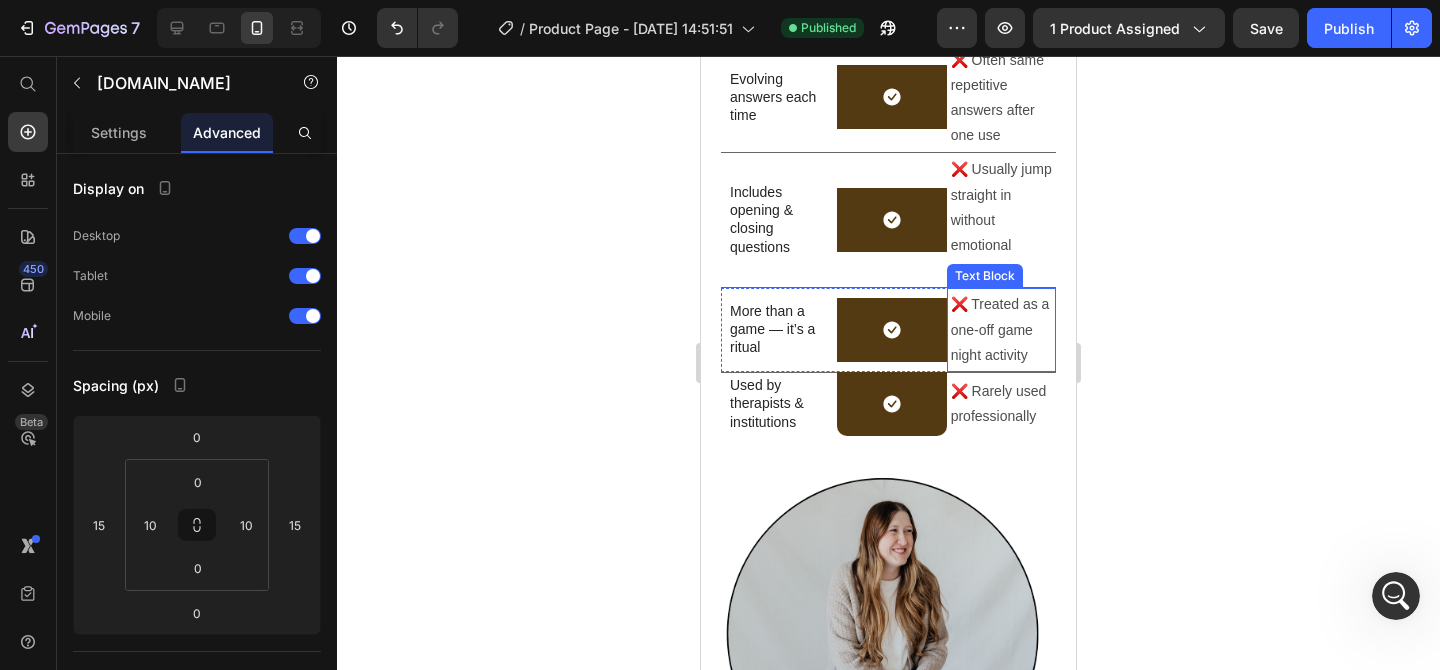 click on "❌ Treated as a one-off game night activity" at bounding box center [1001, 330] 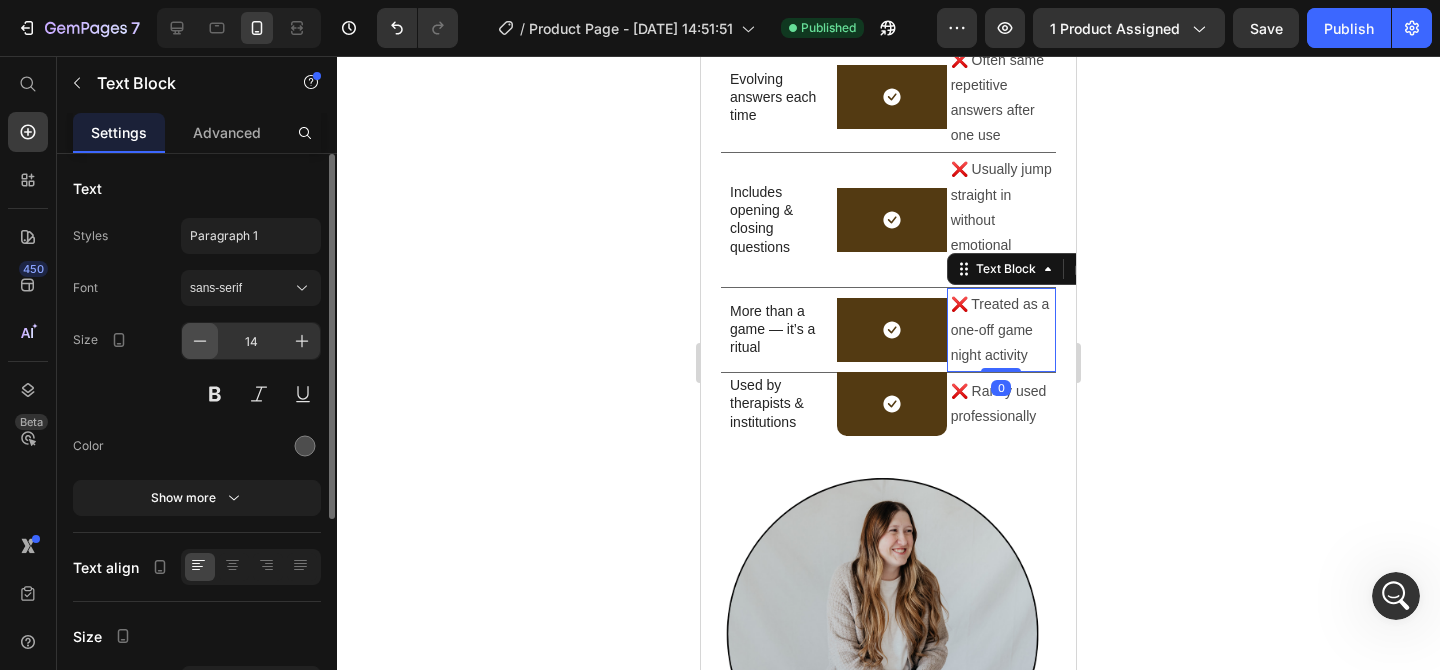 click 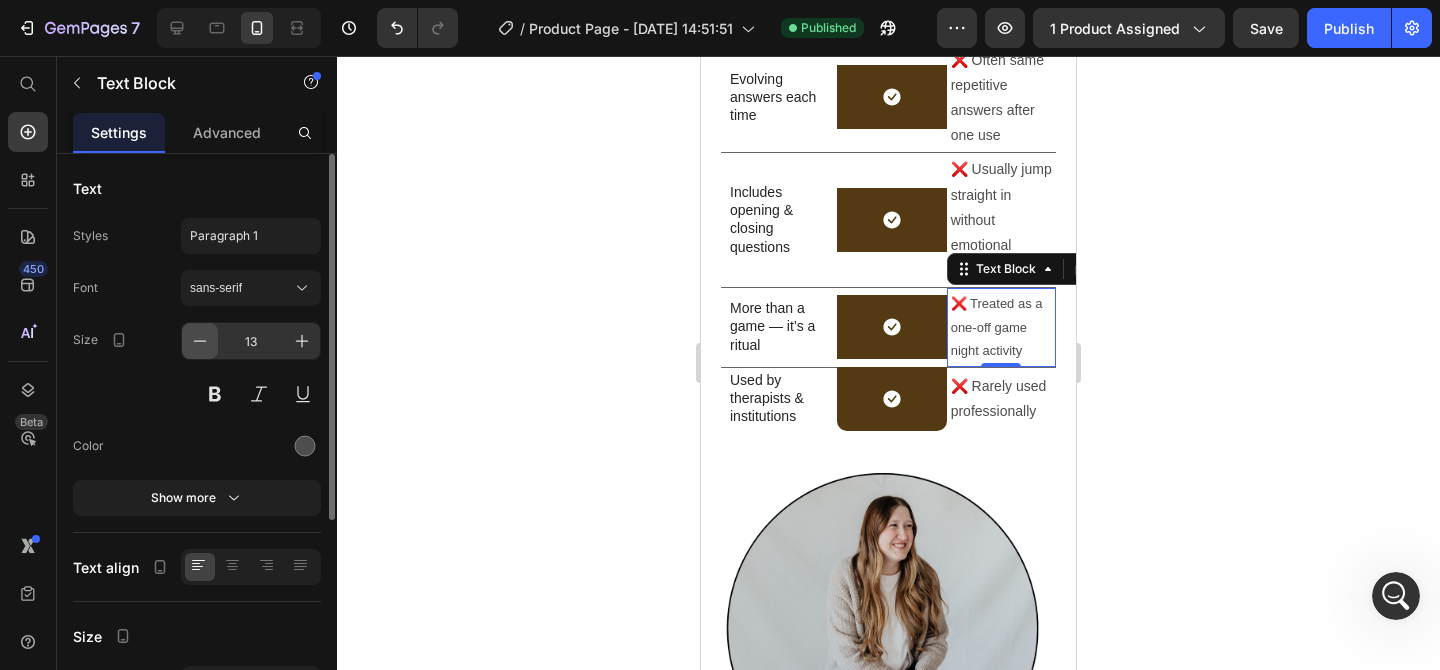click 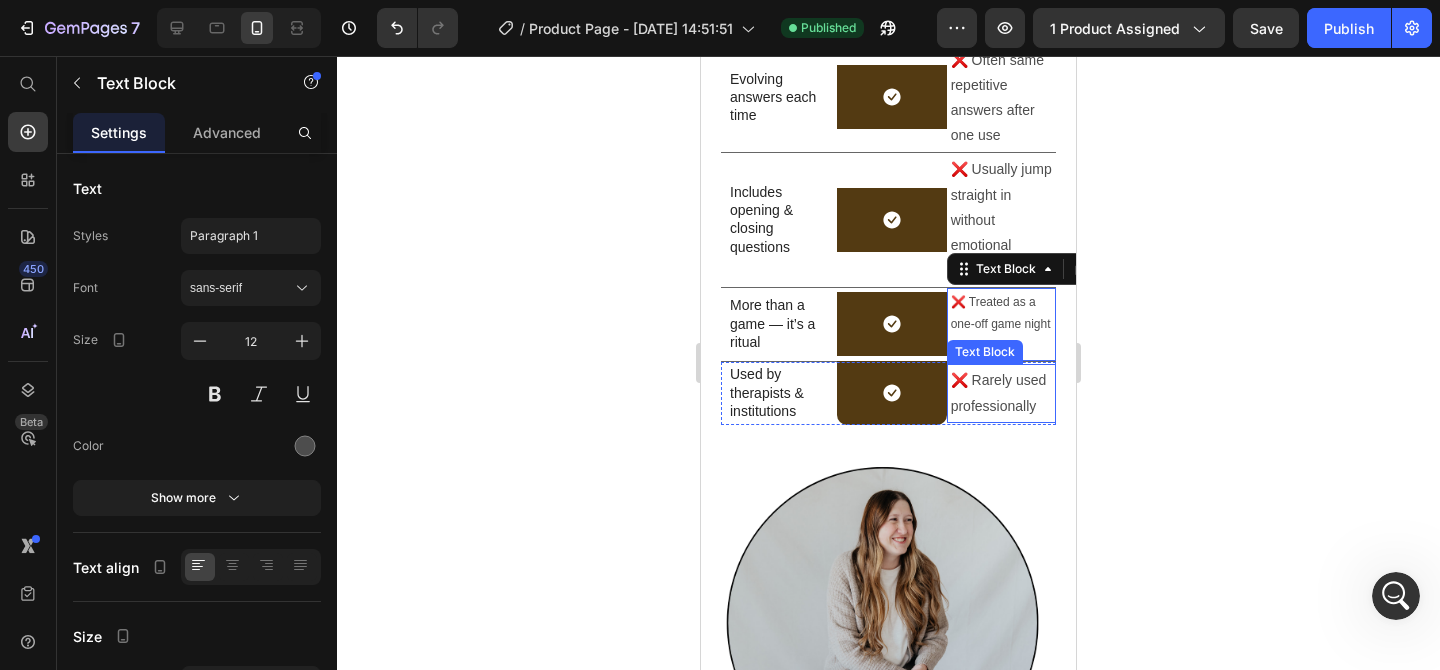 click on "❌ Rarely used professionally" at bounding box center (1001, 393) 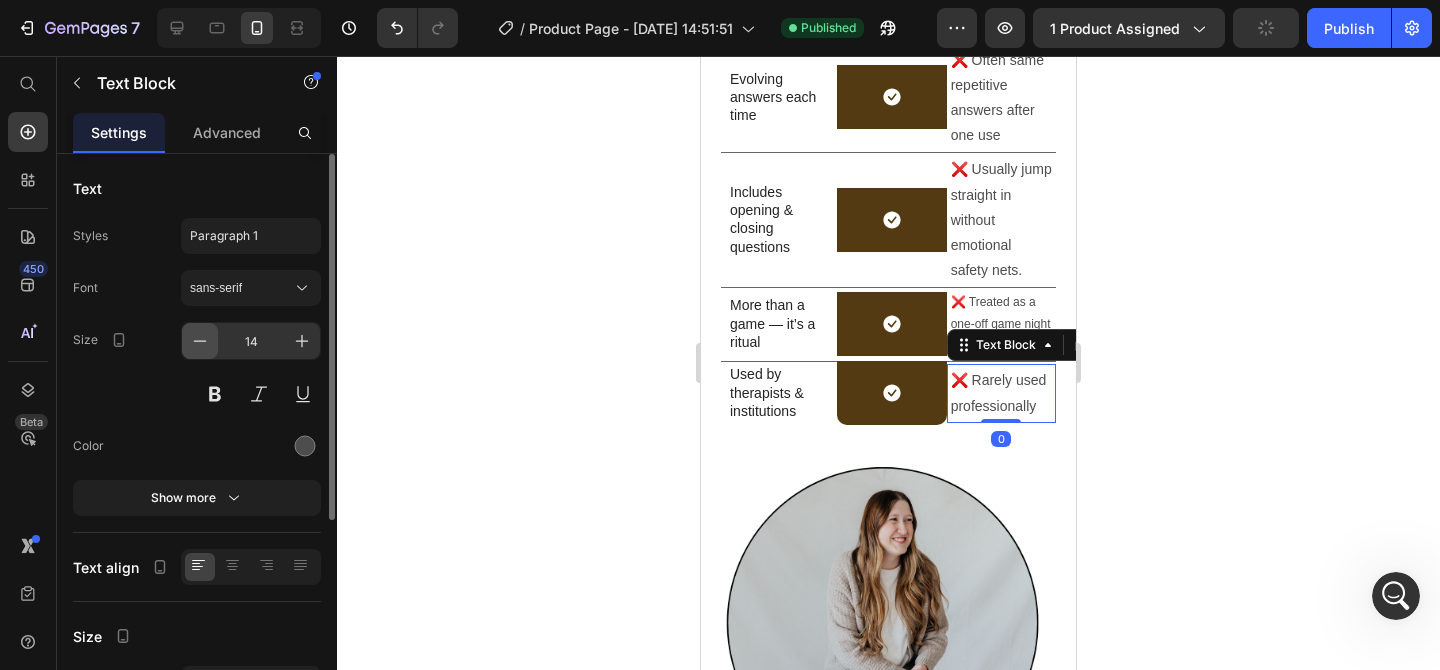 click 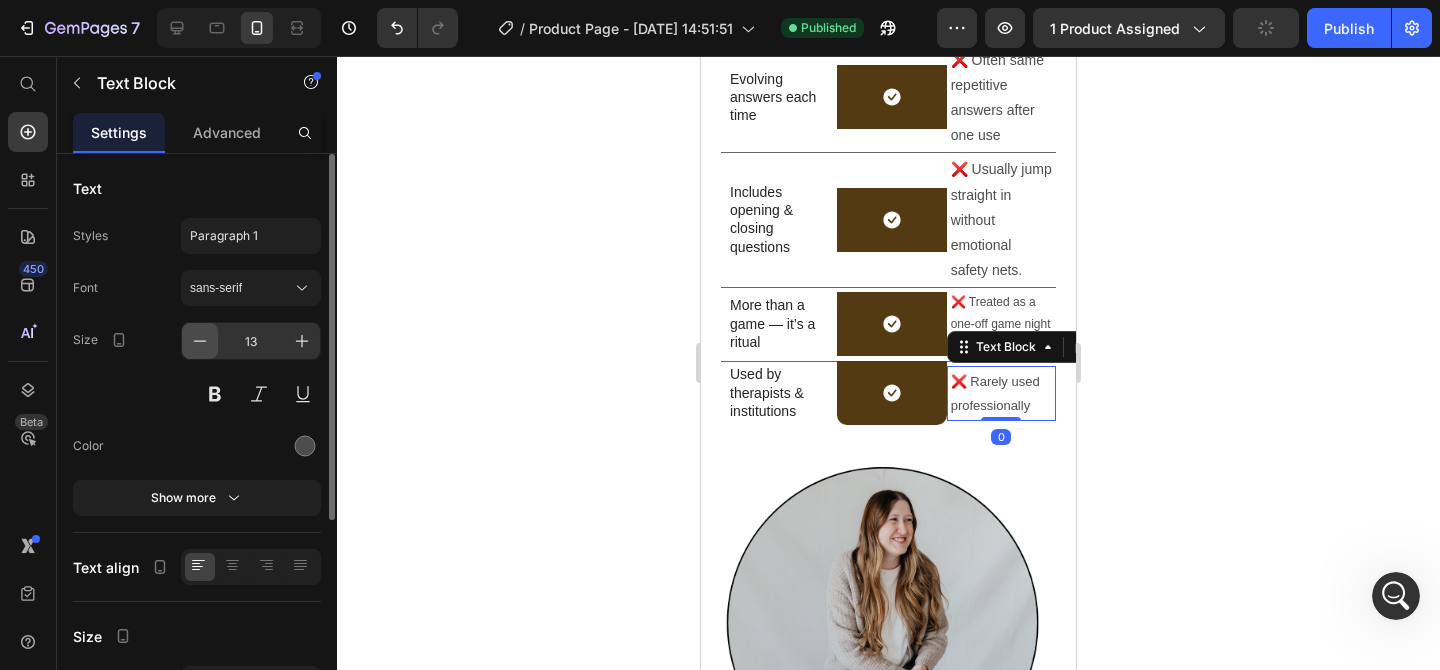 click 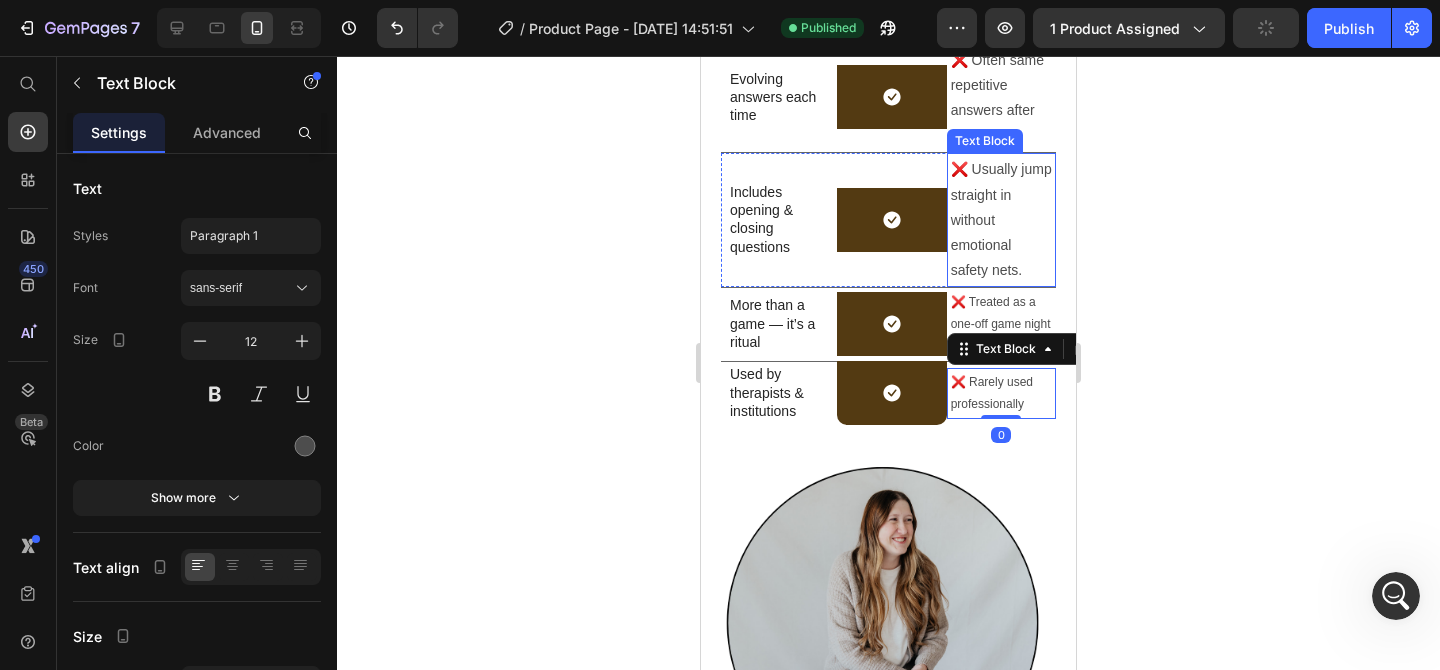 click on "❌ Usually jump straight in without emotional safety nets." at bounding box center [1001, 220] 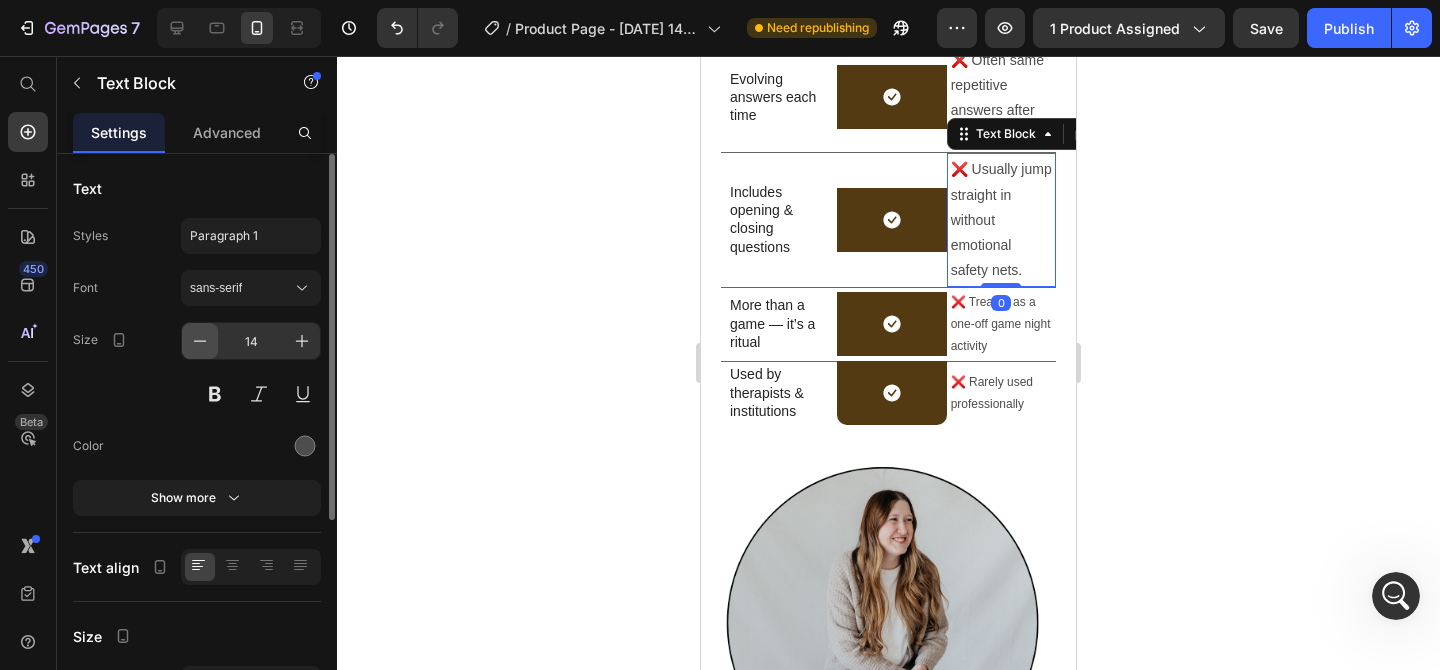 click at bounding box center (200, 341) 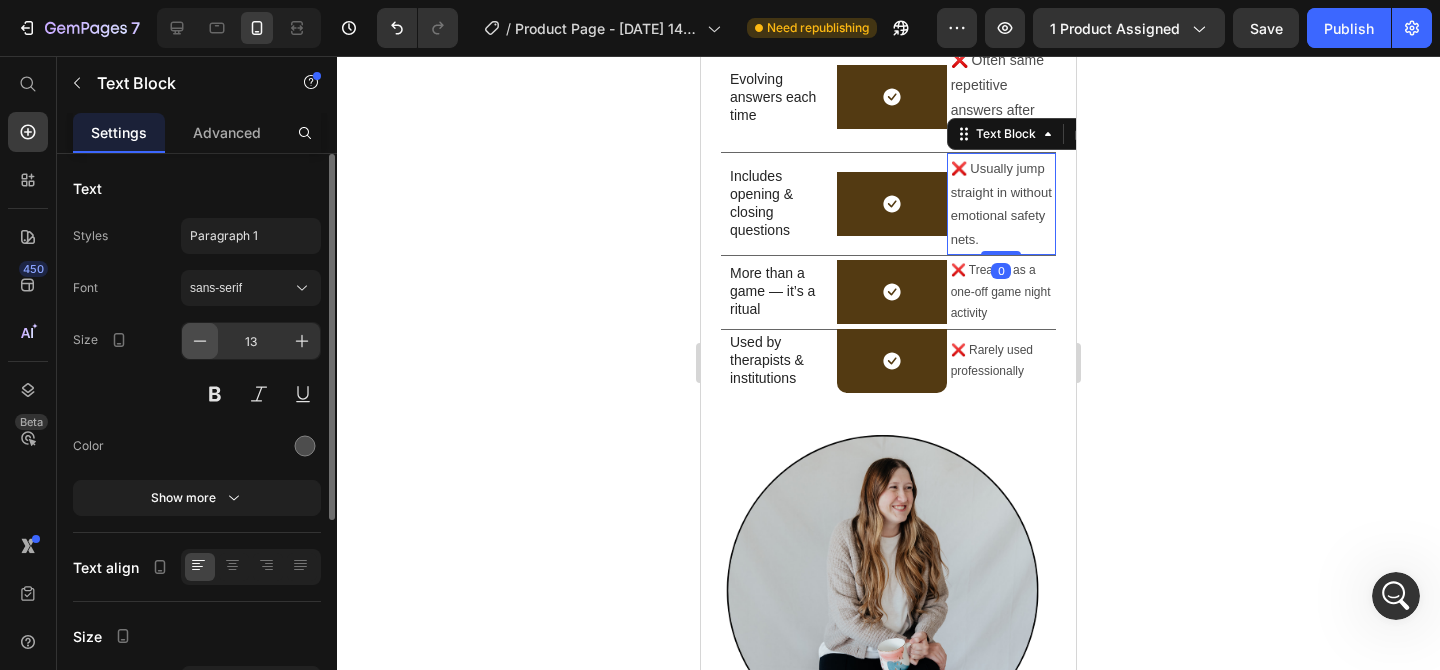 click at bounding box center (200, 341) 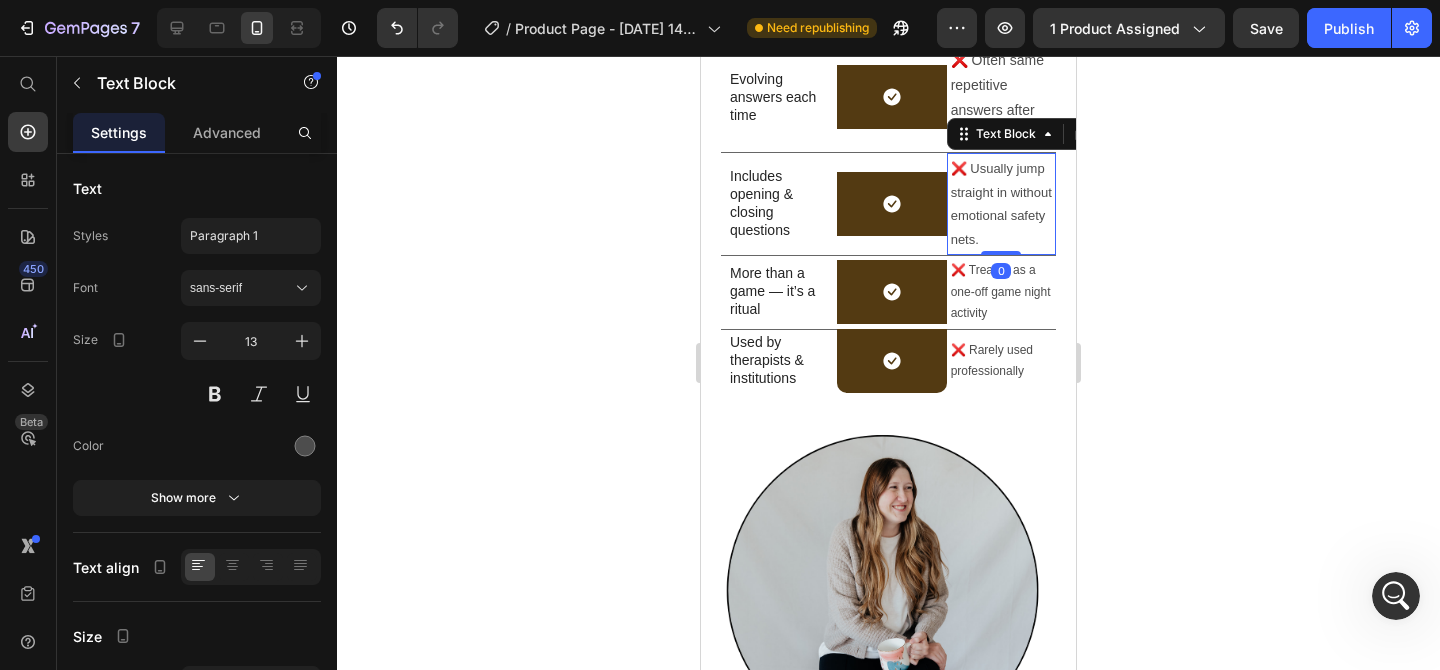 type on "12" 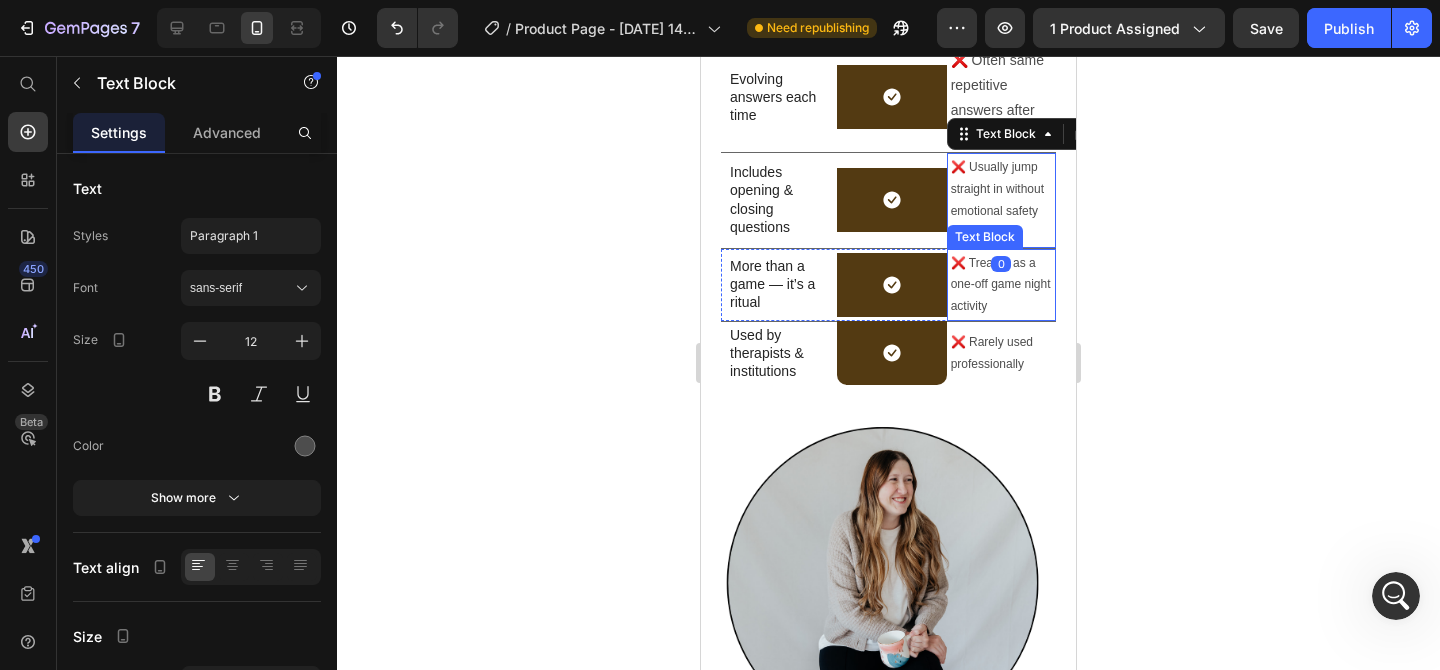 scroll, scrollTop: 4980, scrollLeft: 0, axis: vertical 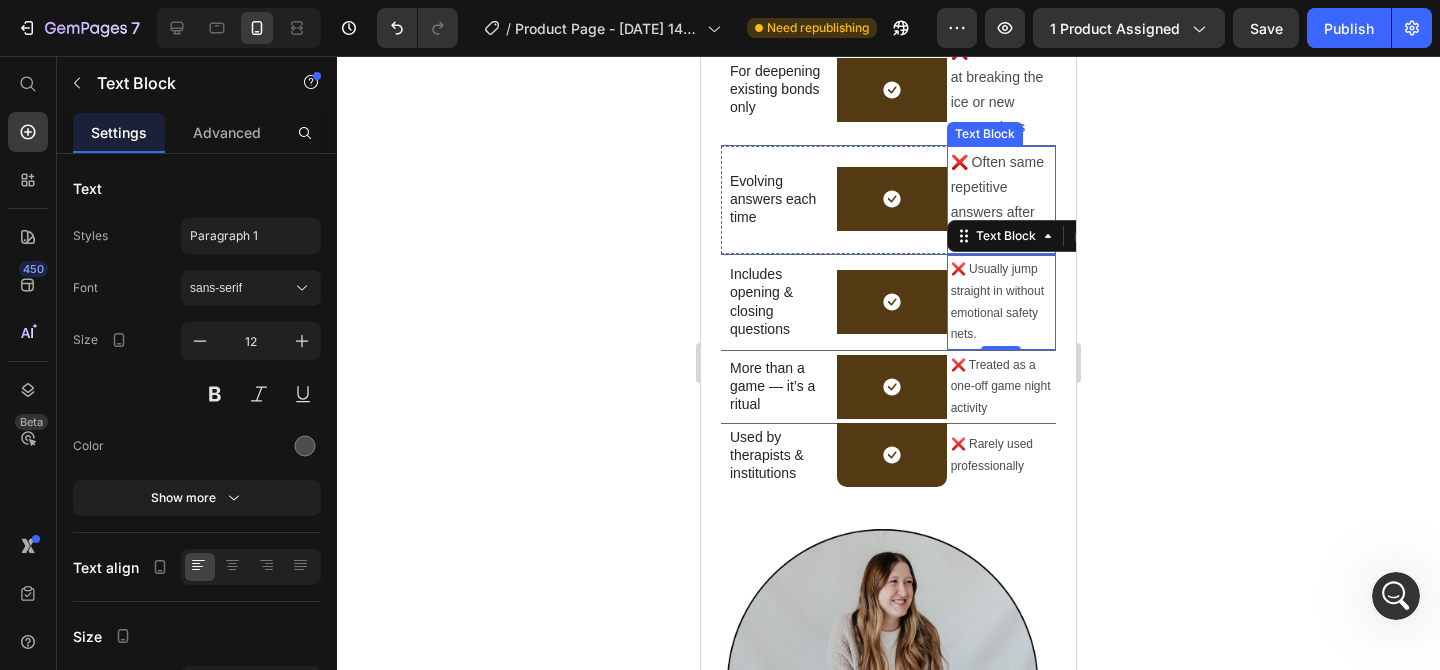 click on "❌ Often same repetitive answers after one use" at bounding box center [1001, 200] 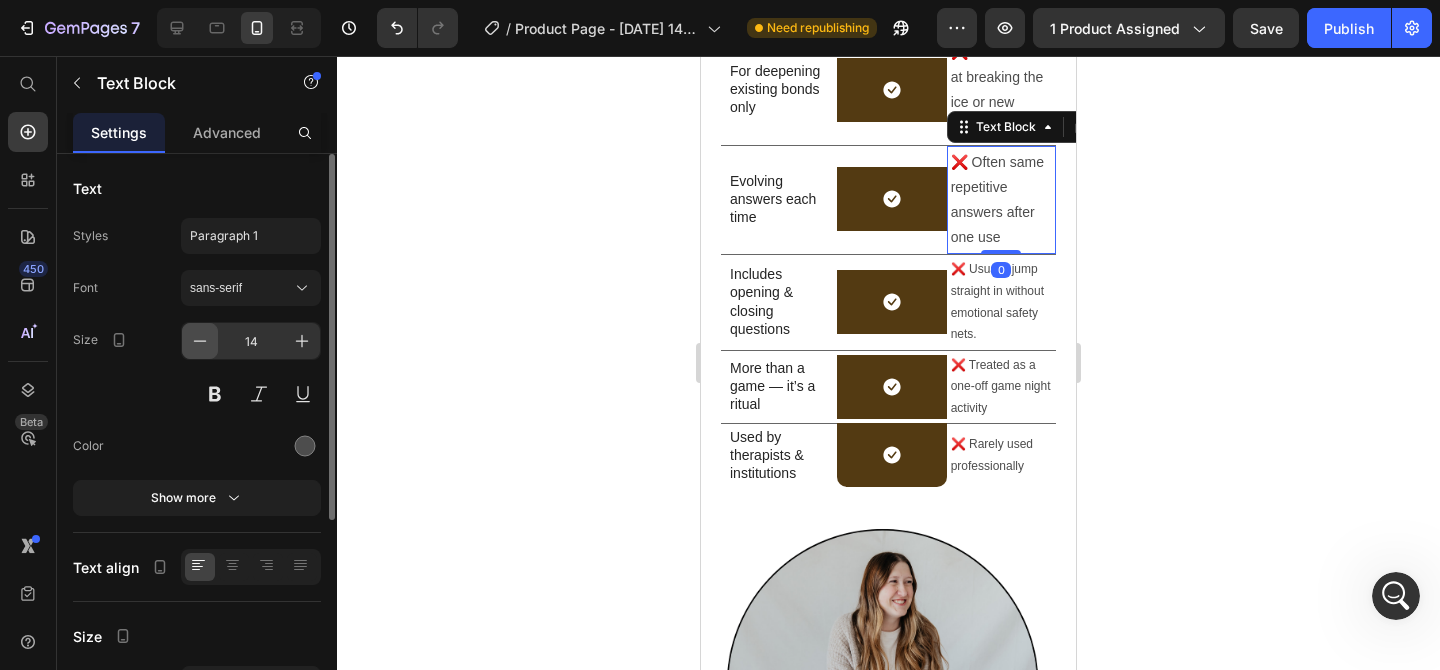 click at bounding box center [200, 341] 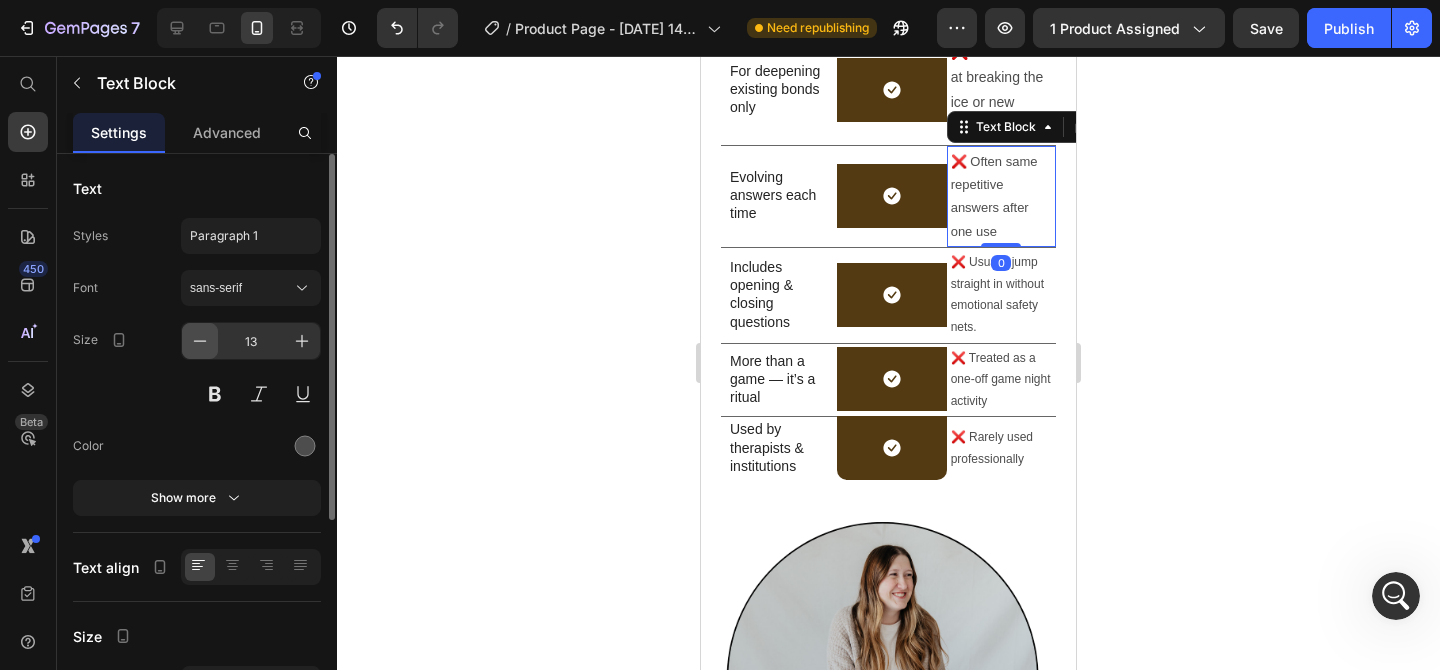 click at bounding box center (200, 341) 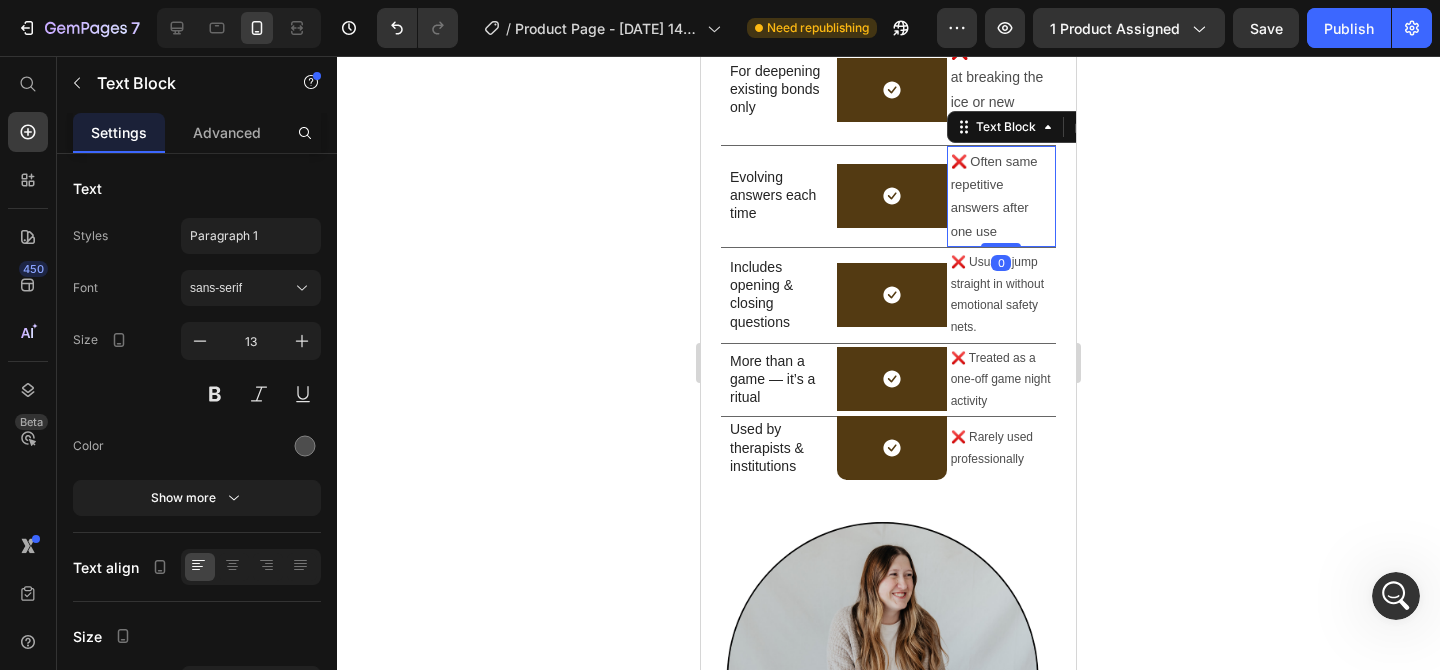 type on "12" 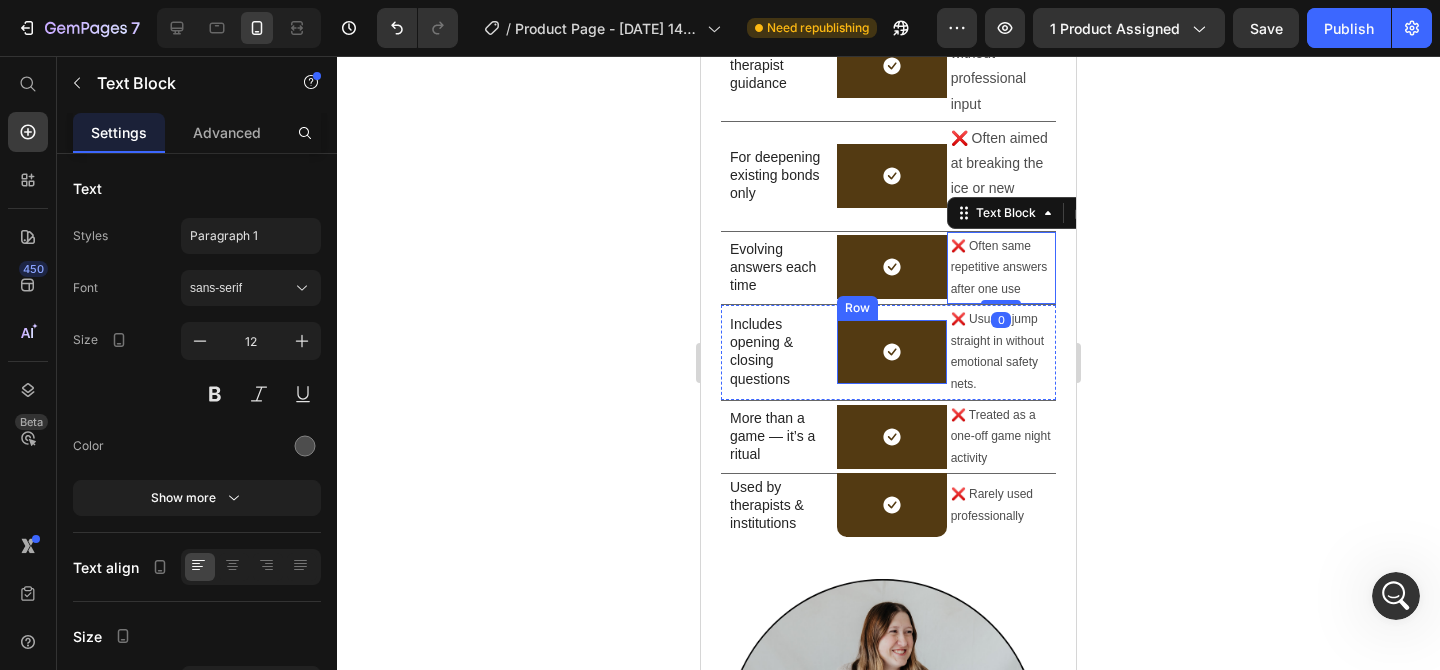scroll, scrollTop: 4865, scrollLeft: 0, axis: vertical 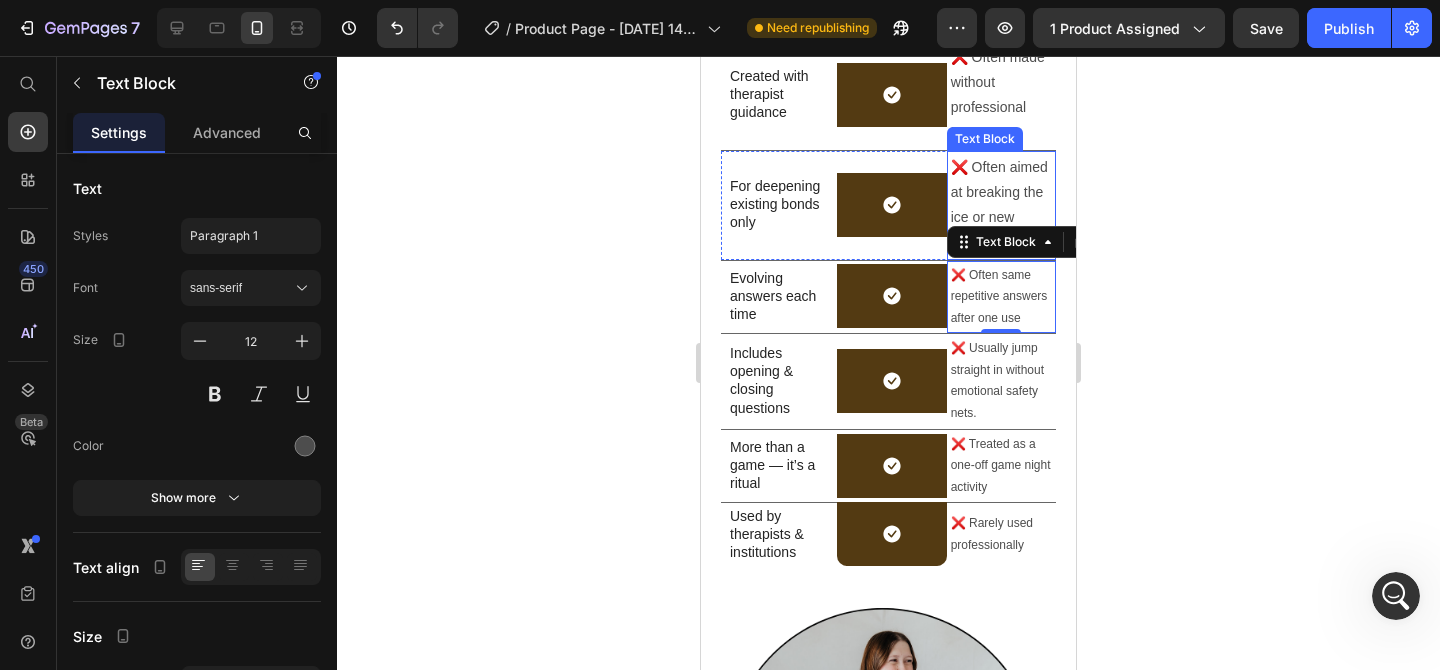 click on "❌ Often aimed at breaking the ice or new connections" at bounding box center [1001, 205] 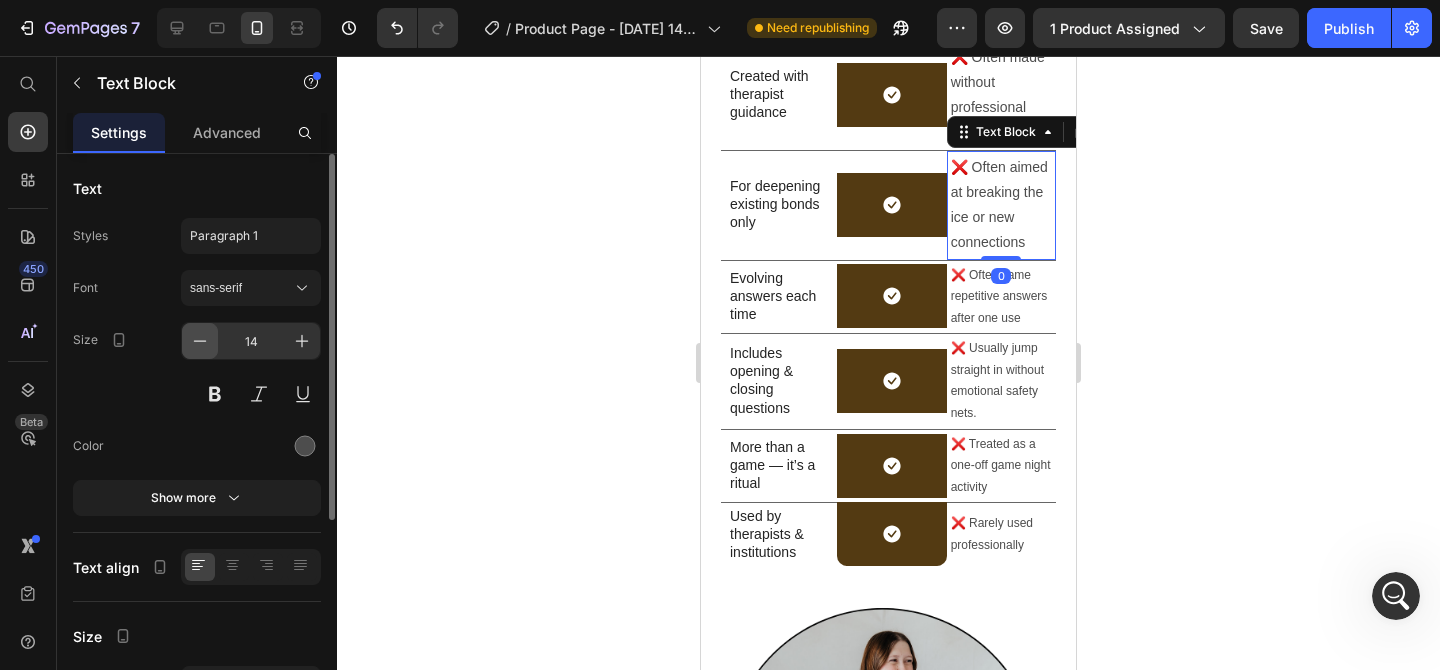 click at bounding box center [200, 341] 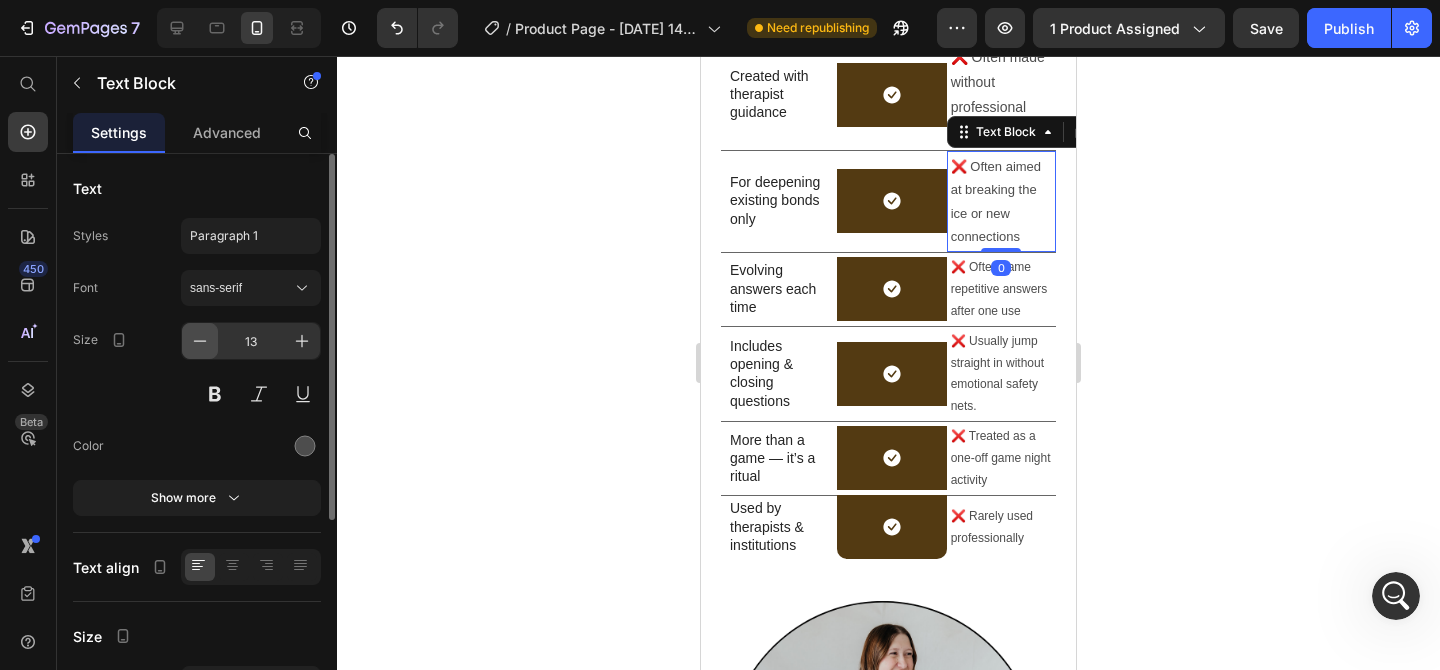 click at bounding box center [200, 341] 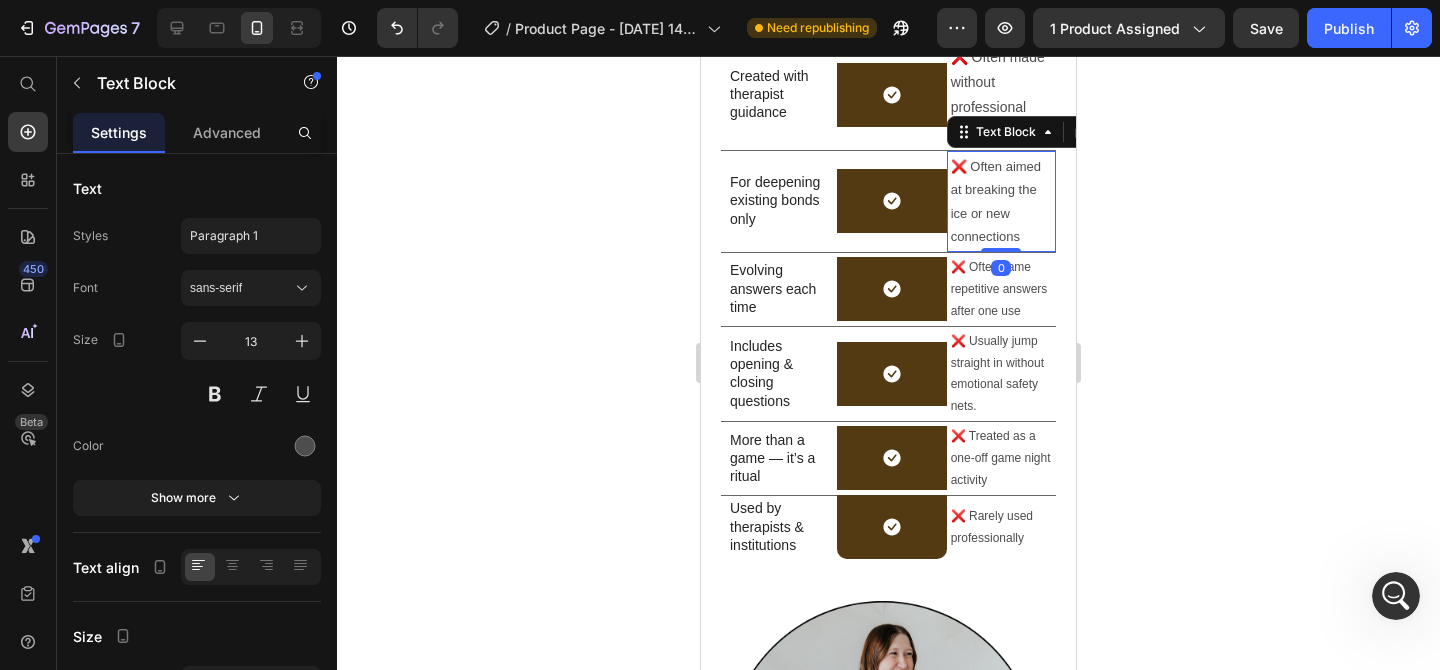 type on "12" 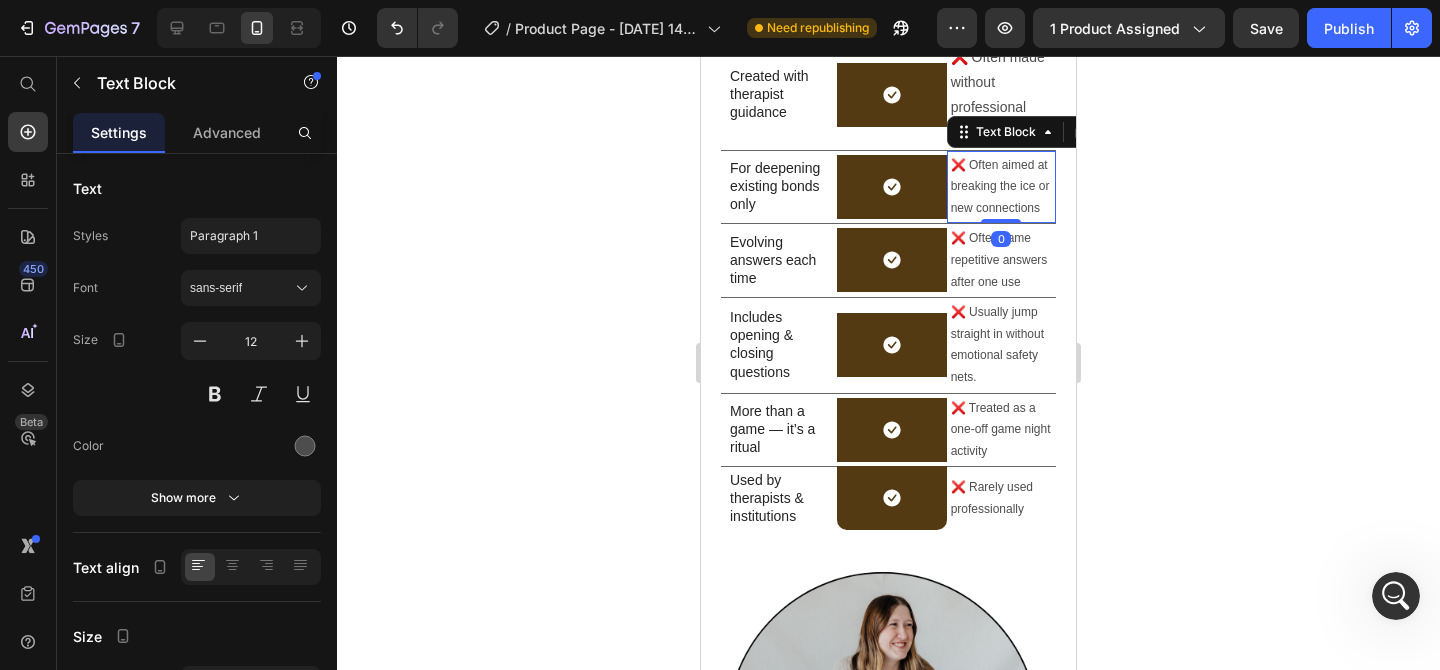 scroll, scrollTop: 4717, scrollLeft: 0, axis: vertical 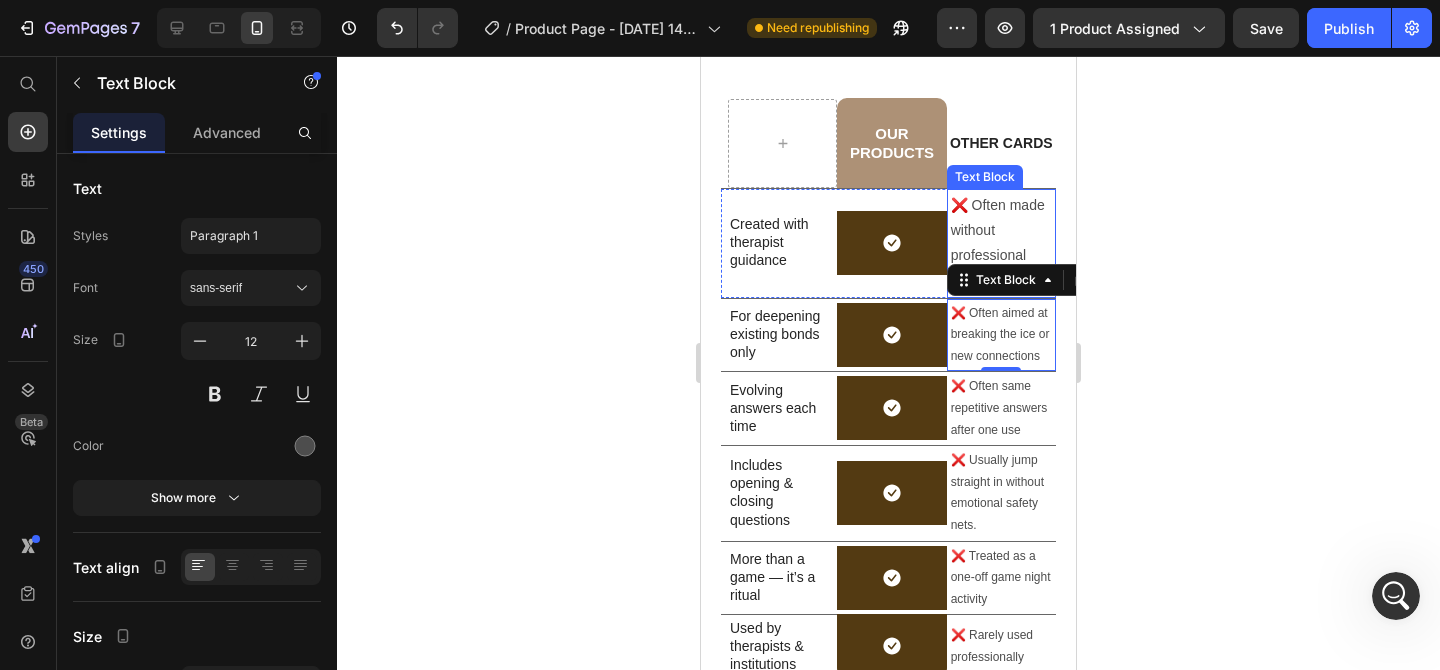 click on "❌ Often made without professional input" at bounding box center (1001, 243) 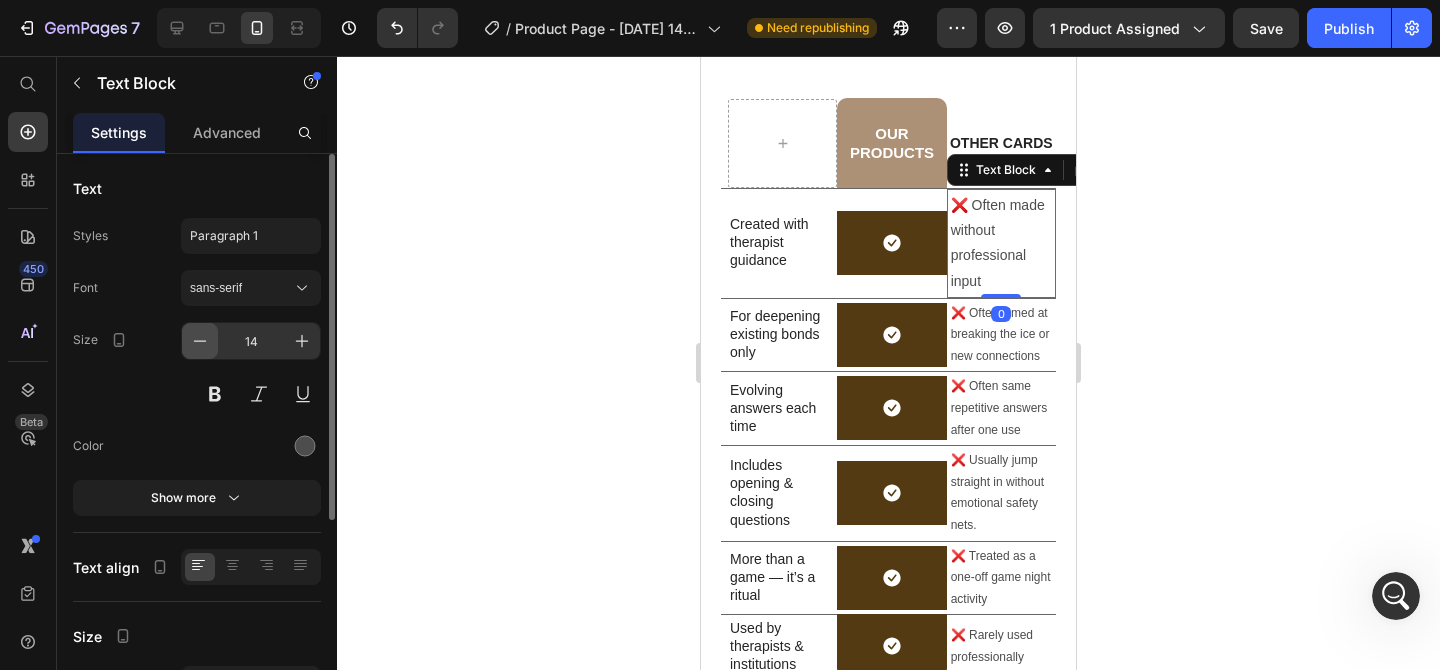 click 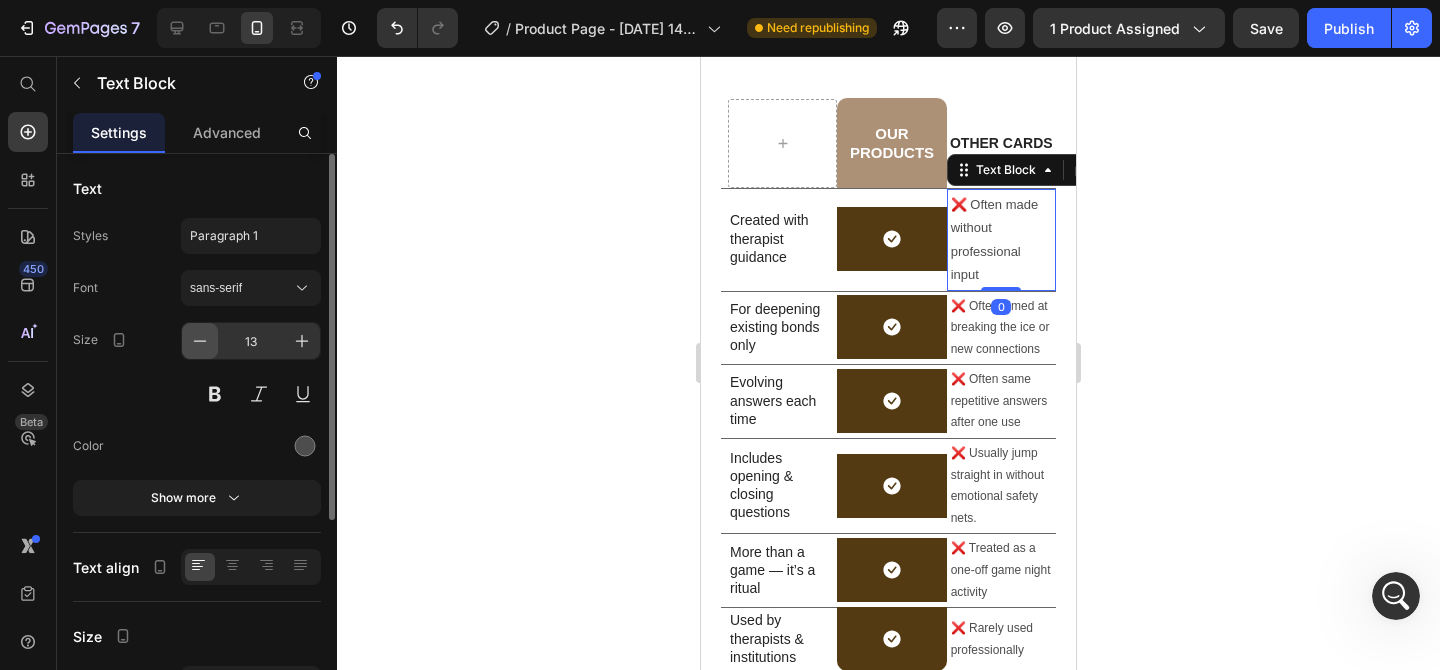 click 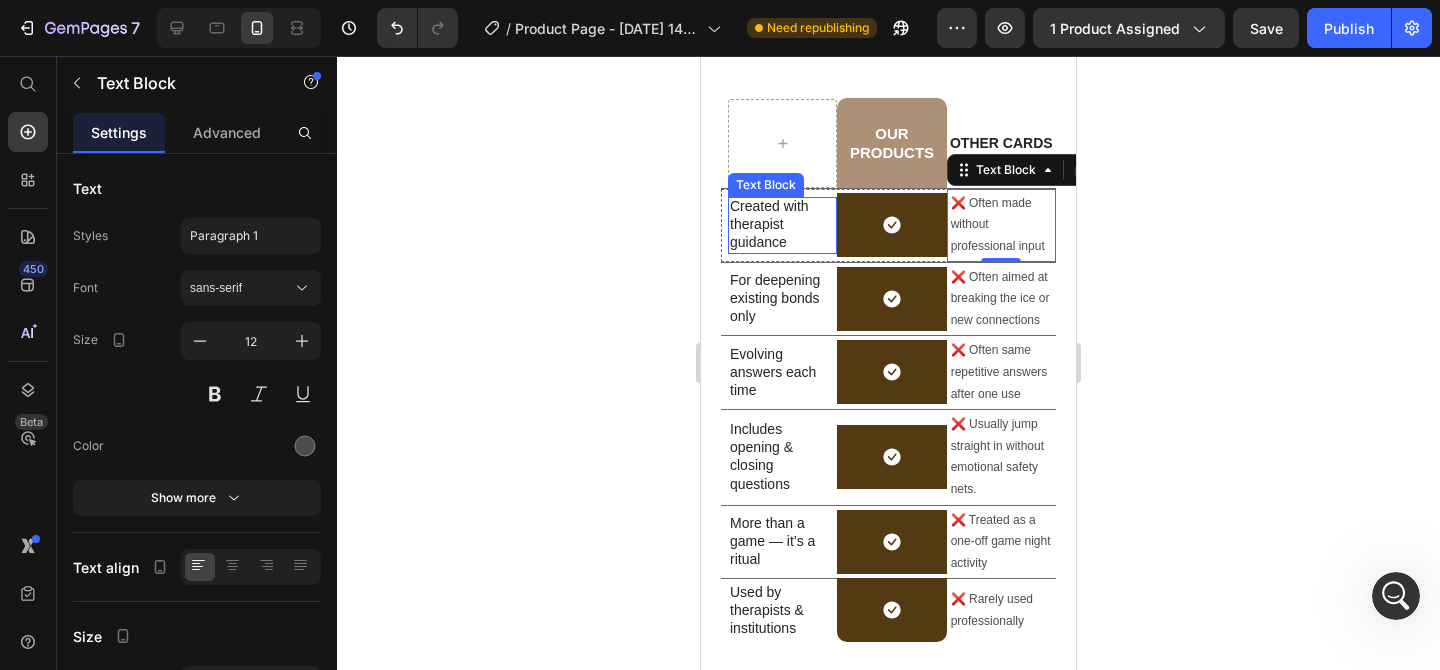 click on "Created with therapist guidance" at bounding box center [779, 224] 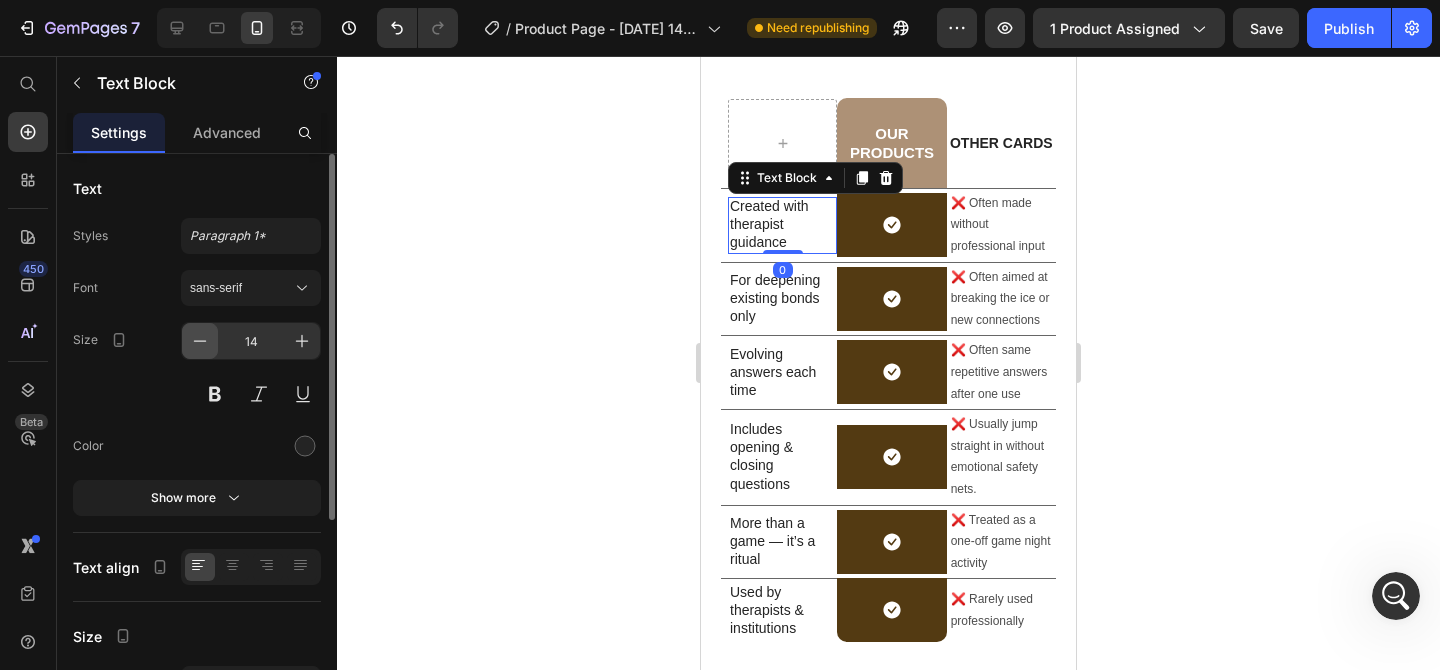 click 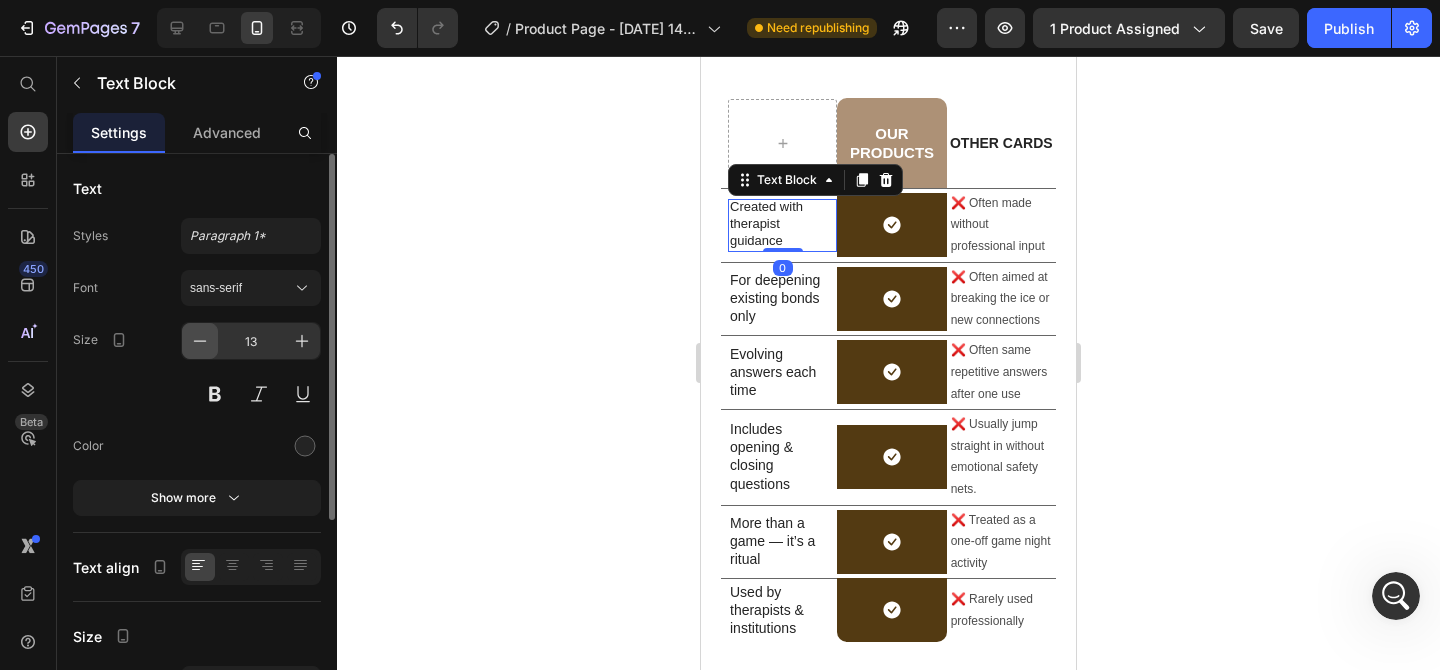 click 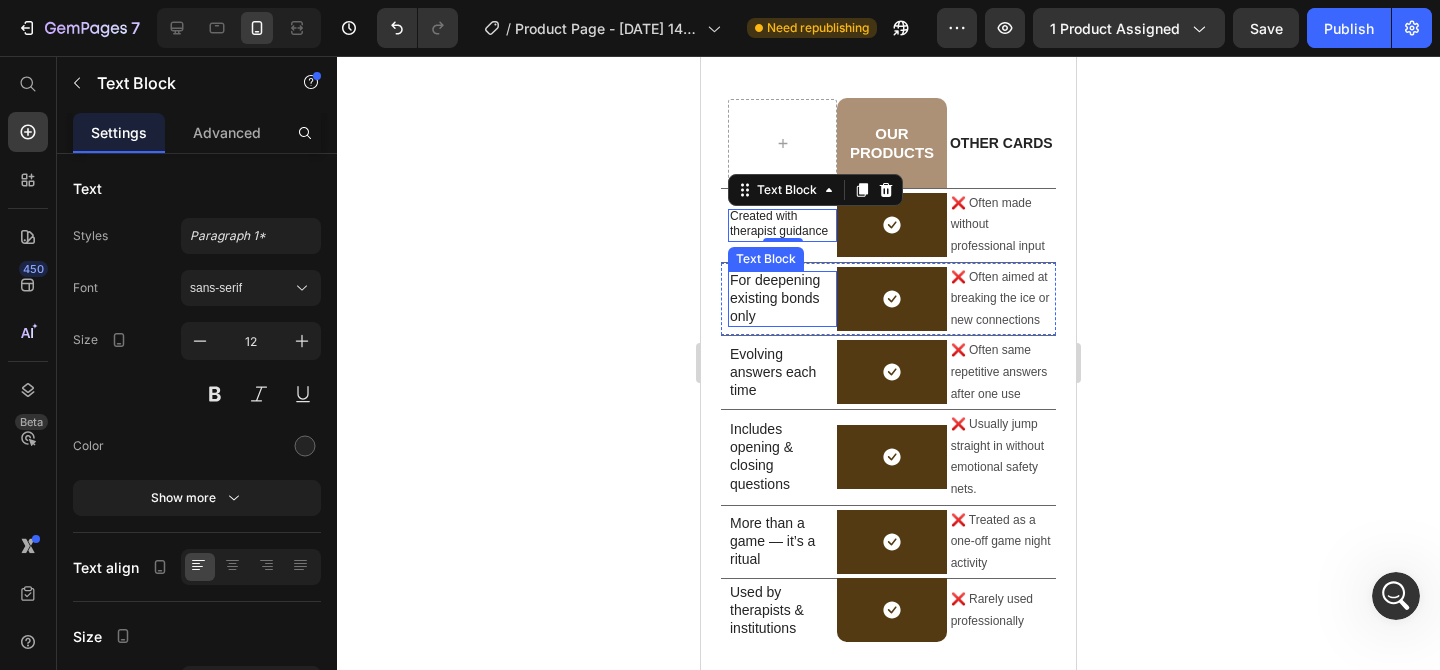 click on "For deepening existing bonds only" at bounding box center (779, 298) 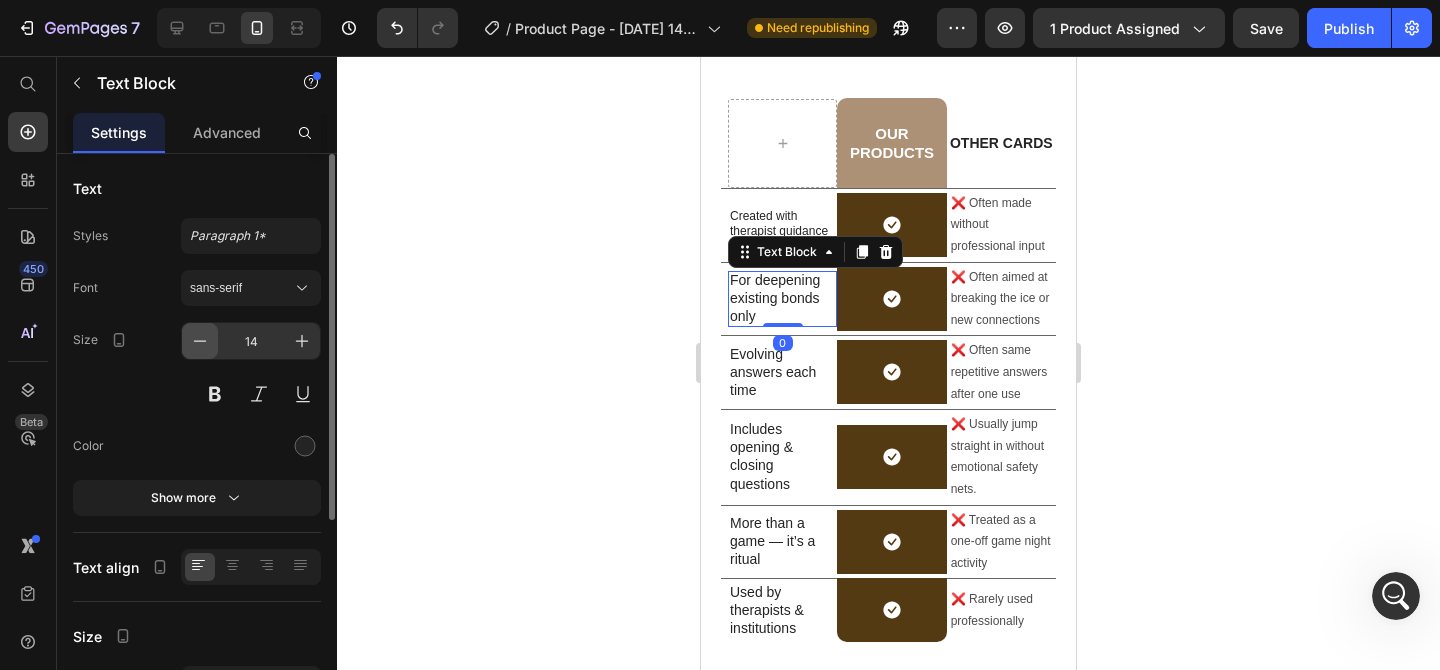 click 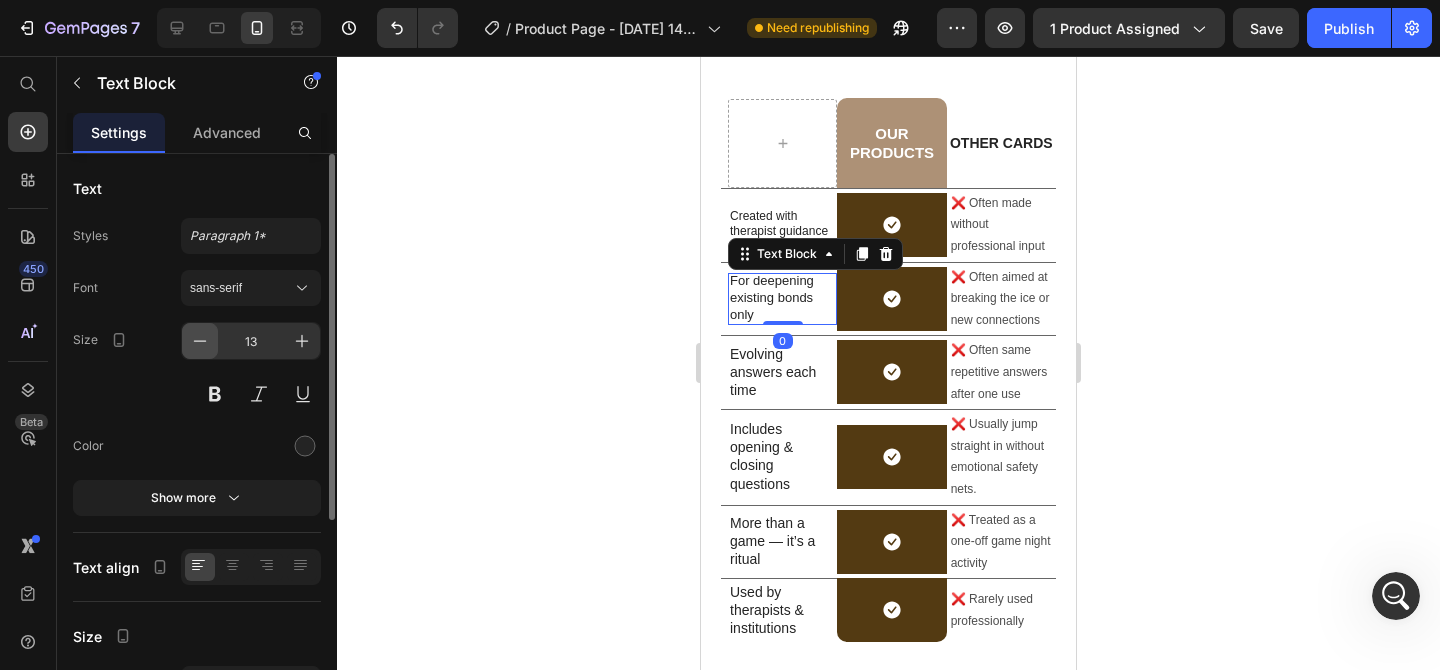 click 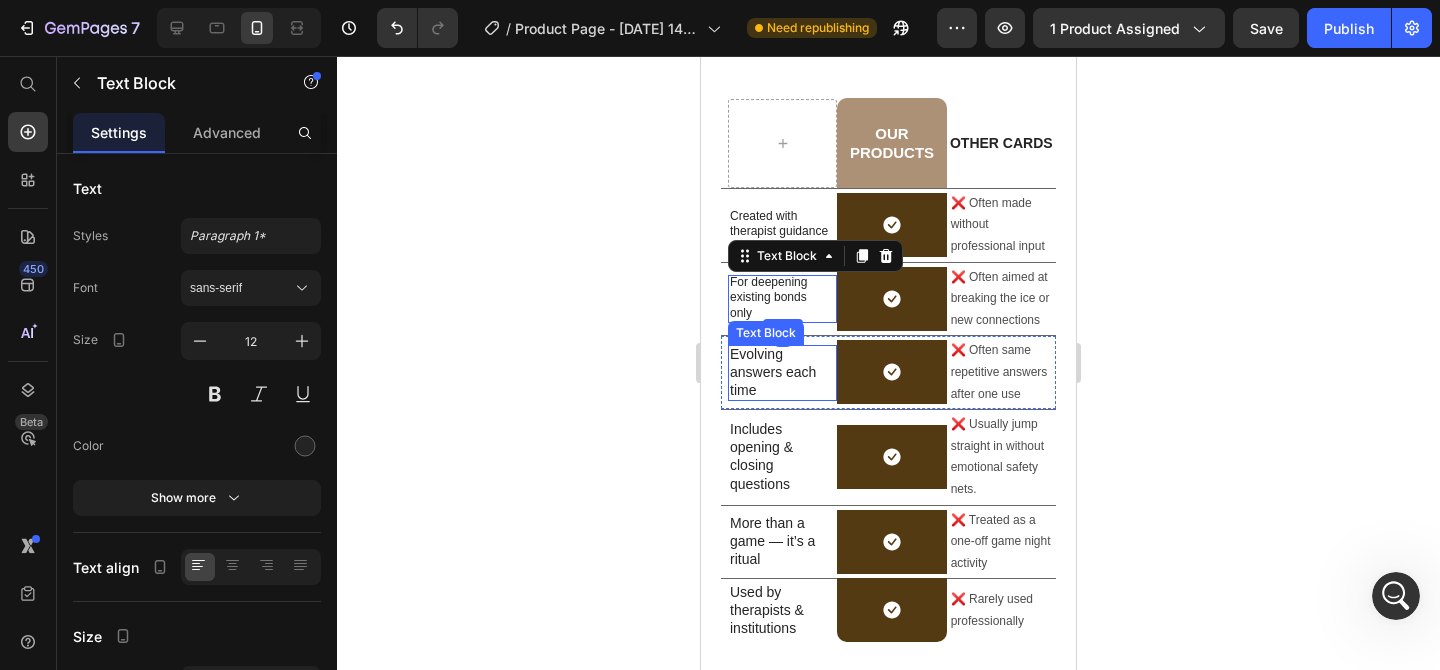 click on "Evolving answers each time" at bounding box center (779, 372) 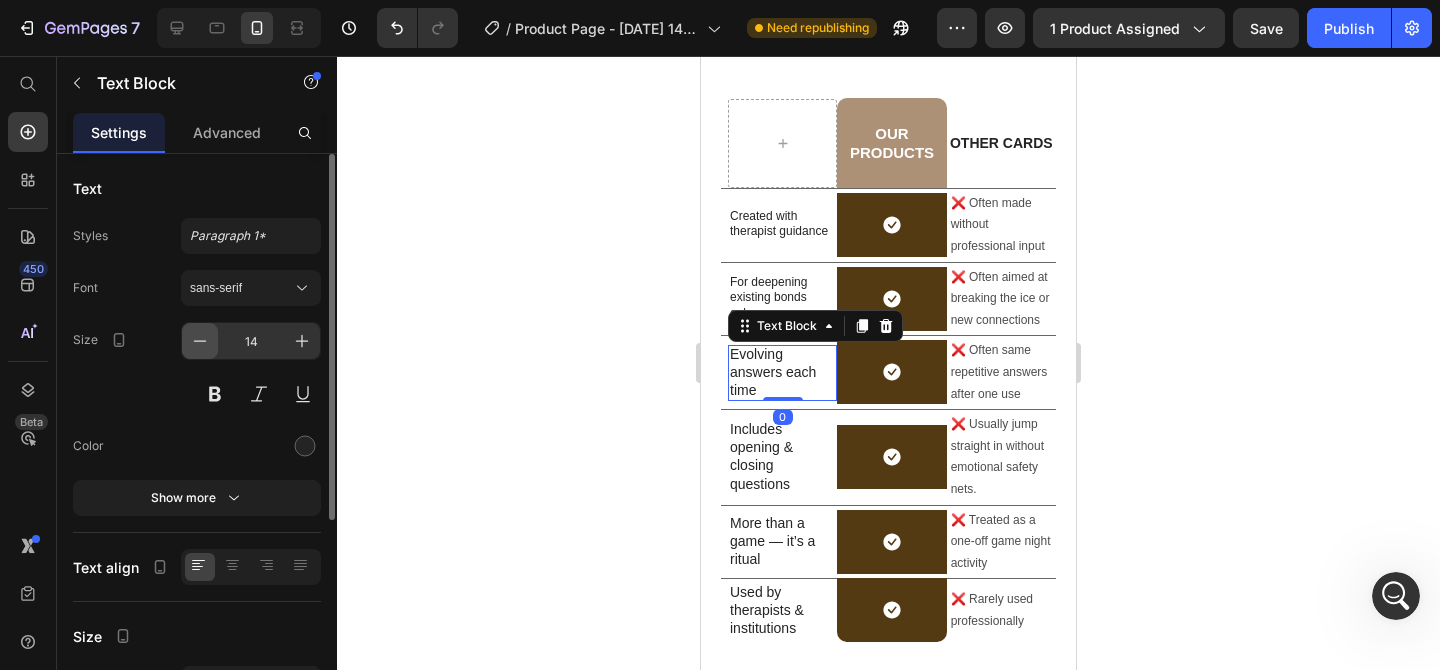 click 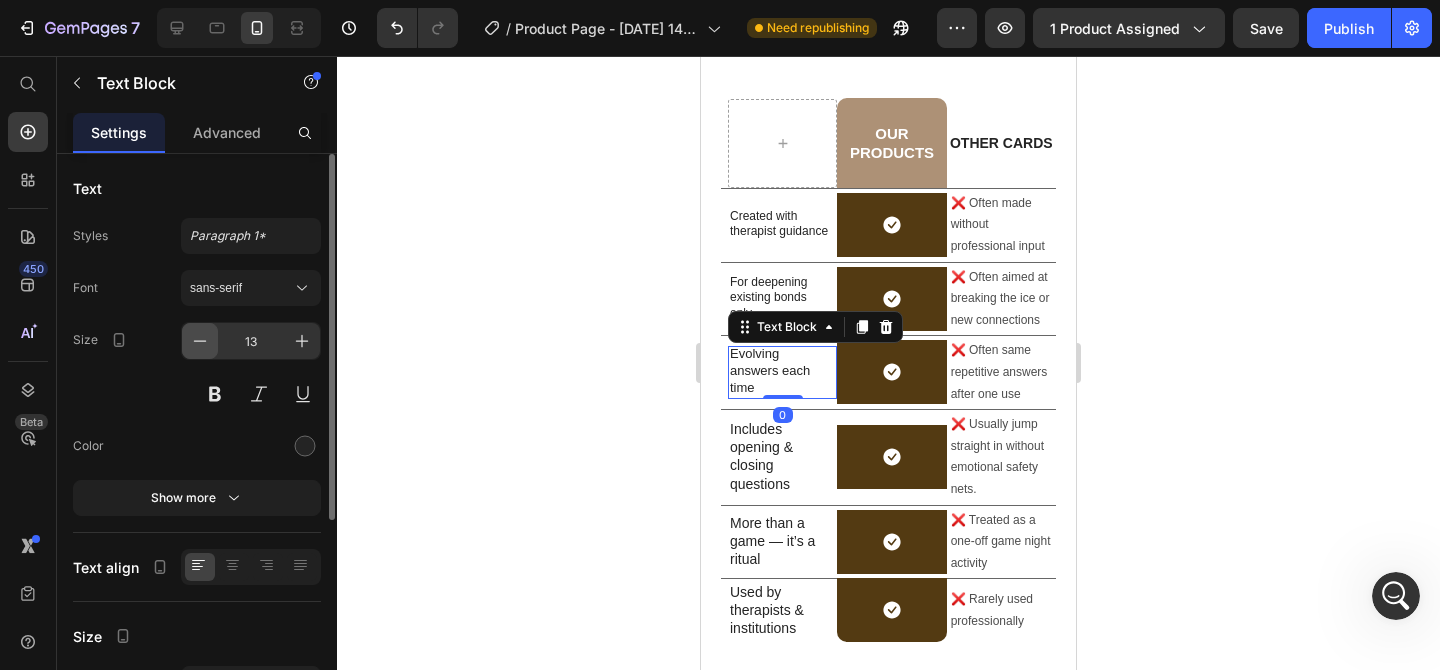 click 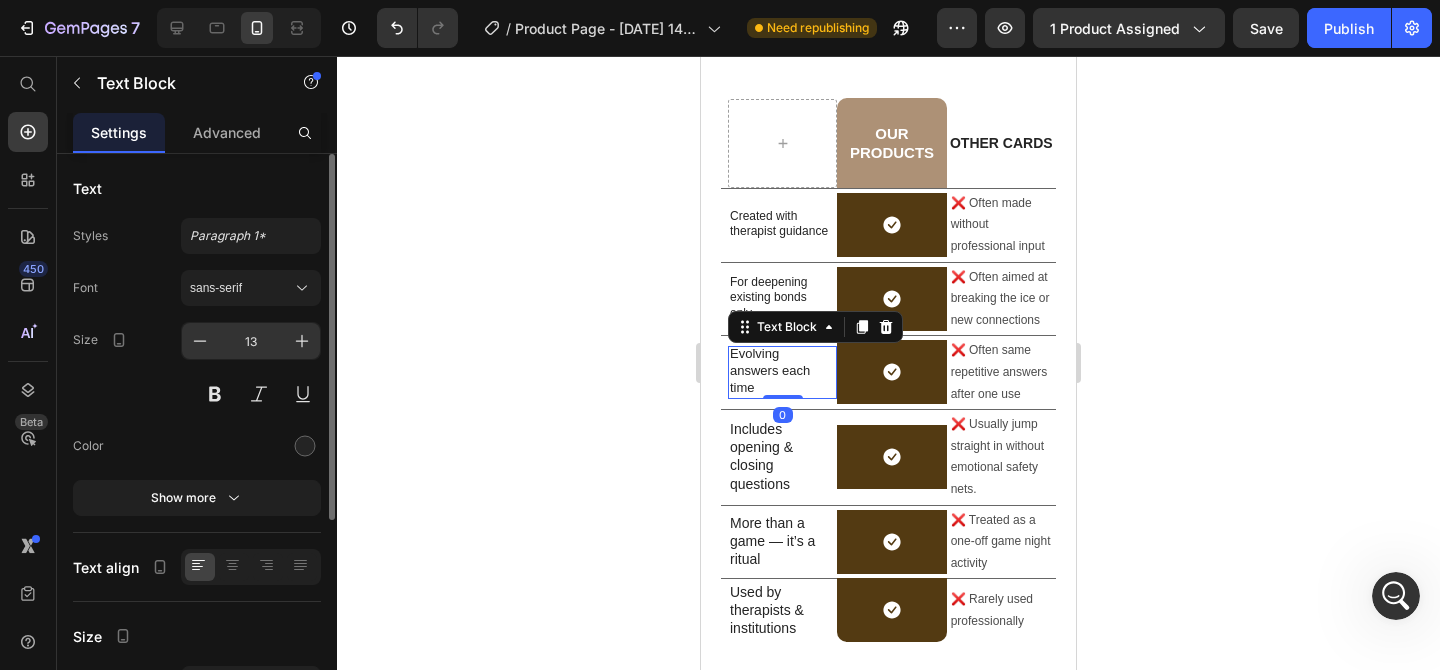 type on "12" 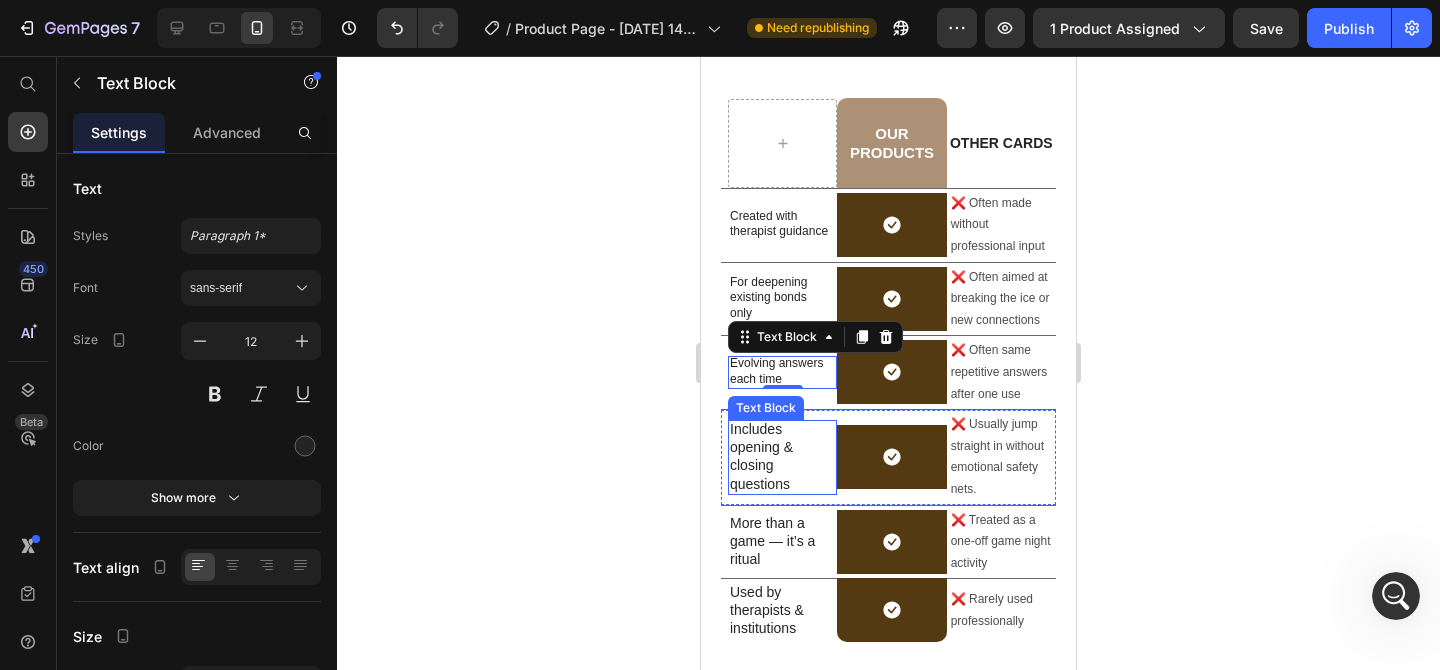 click on "Includes opening & closing questions" at bounding box center (779, 456) 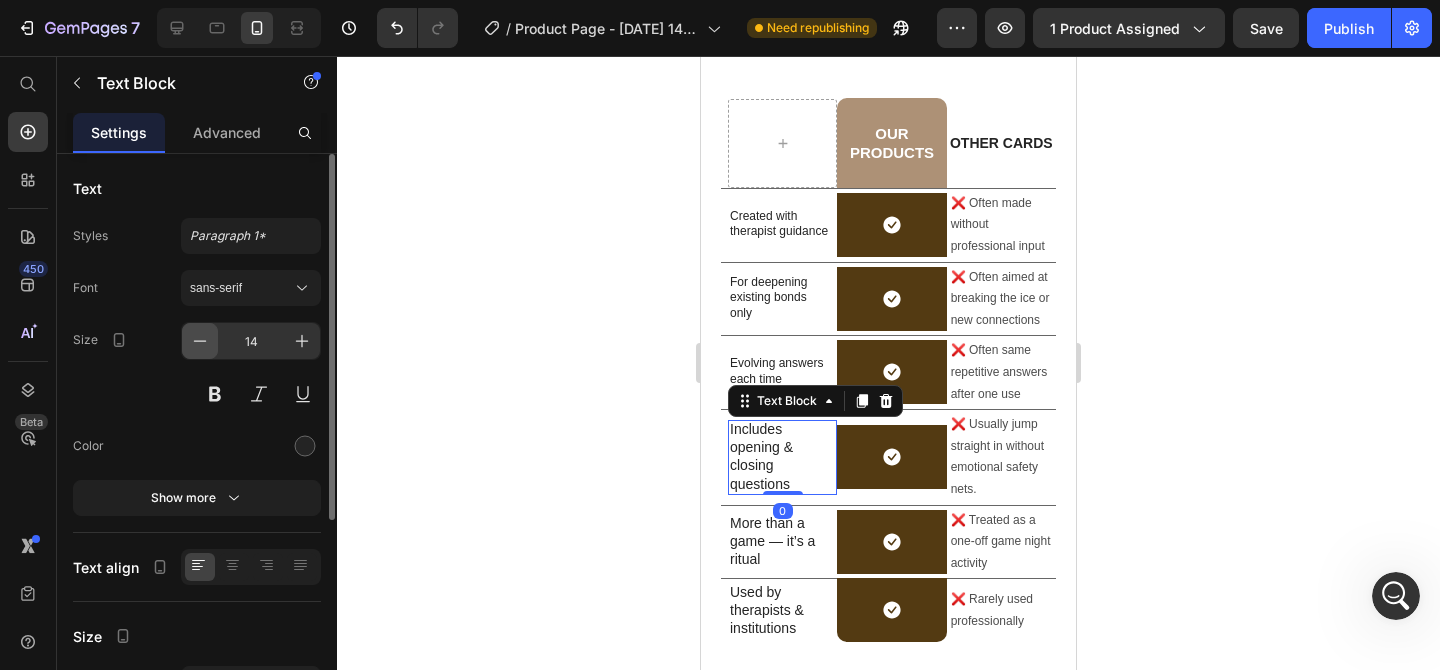 click 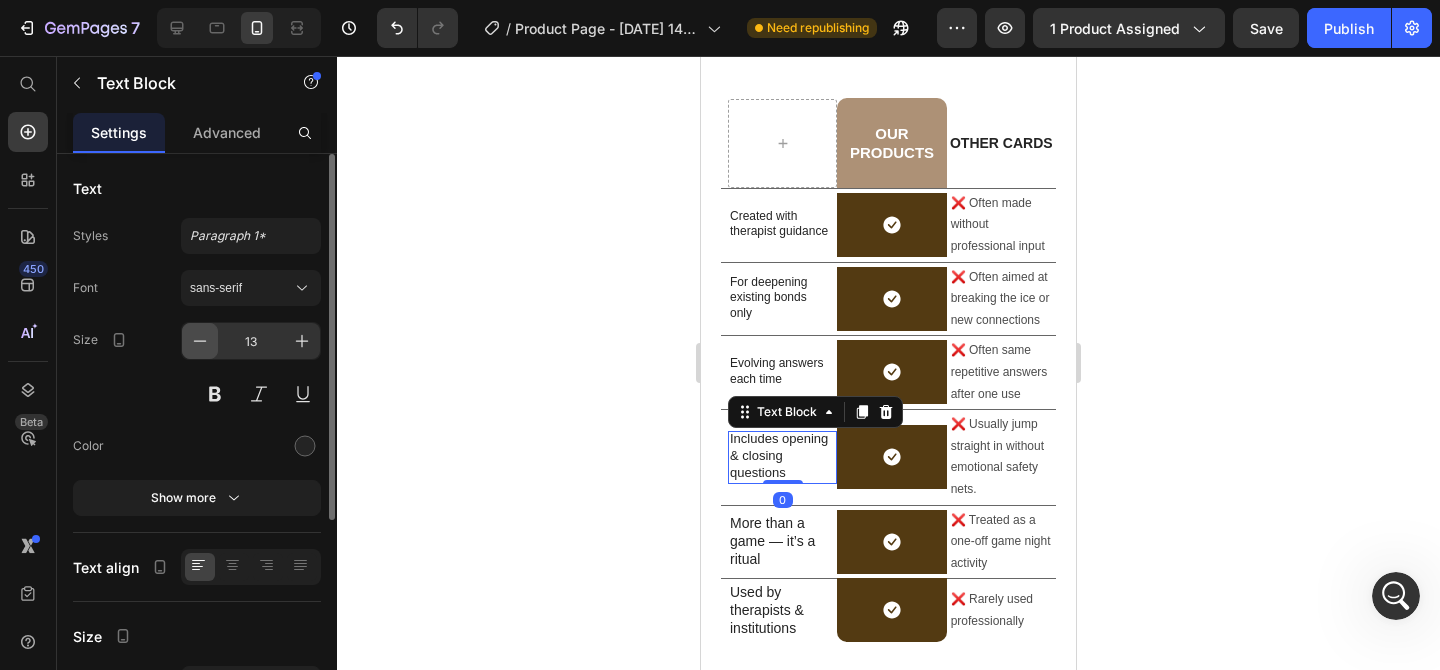 click 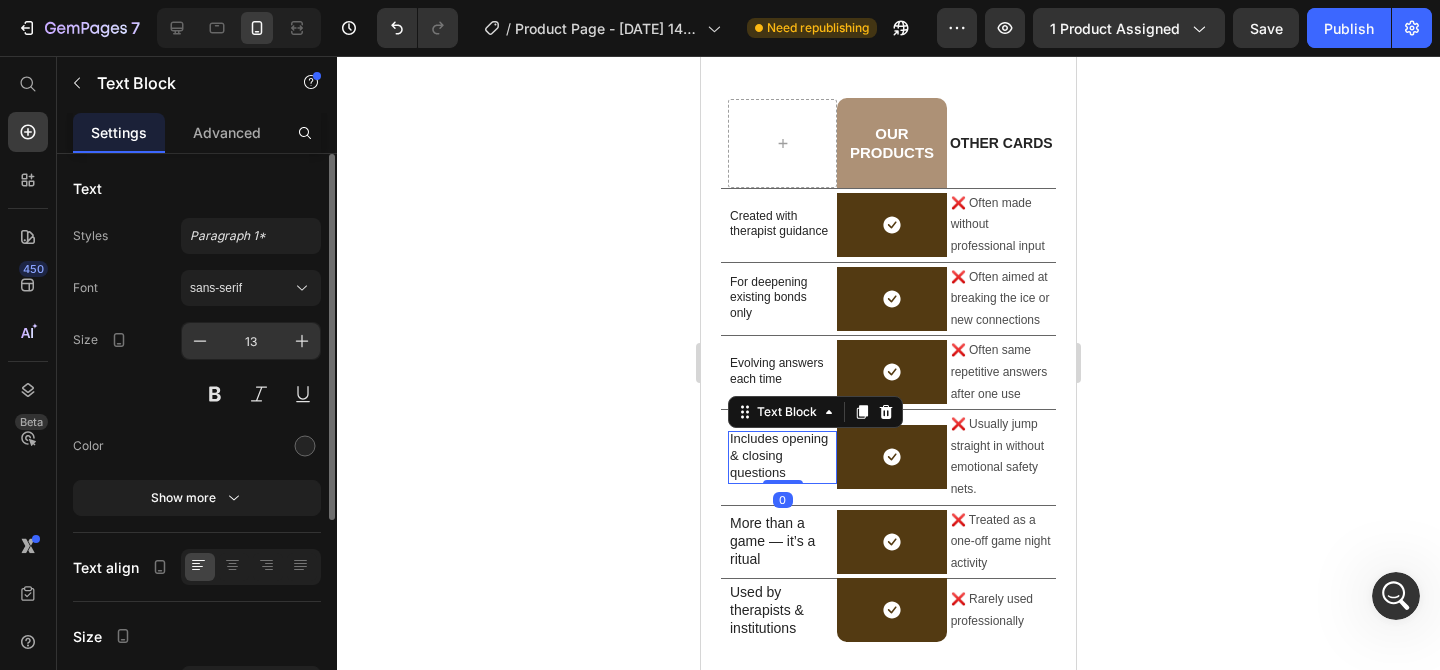 type on "12" 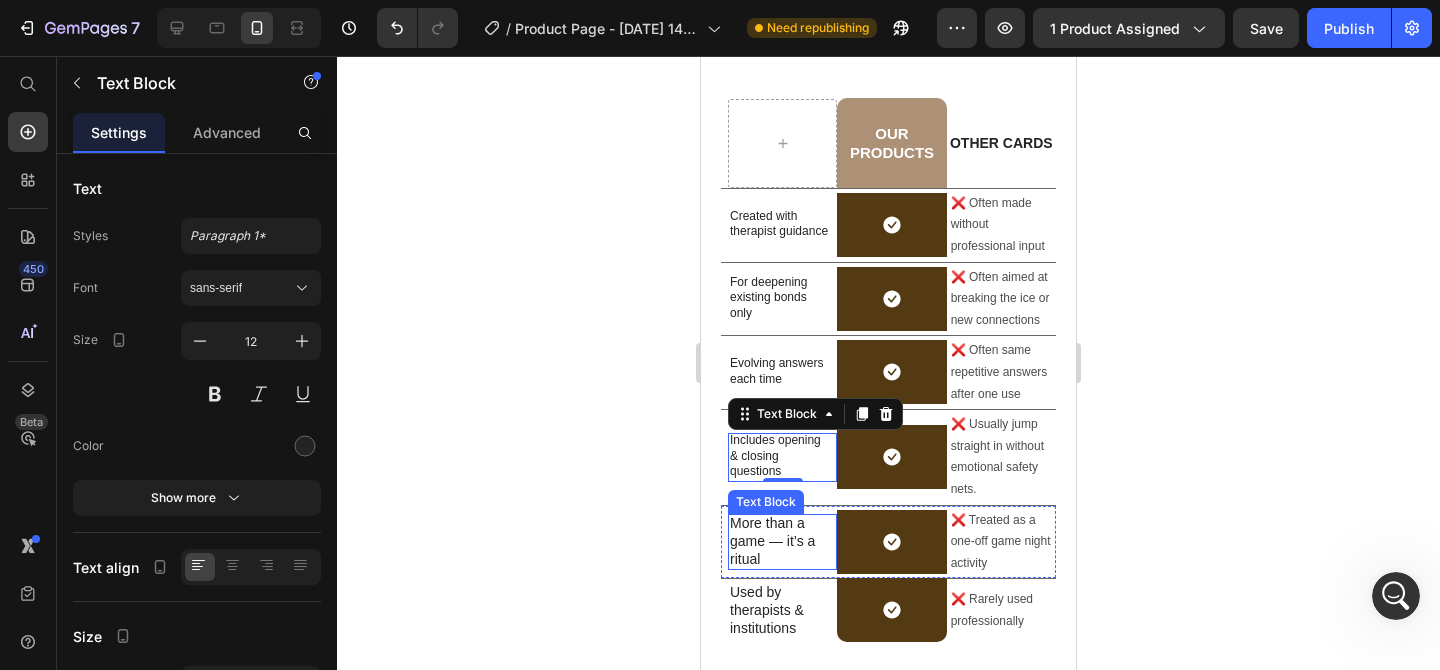 click on "More than a game — it’s a ritual" at bounding box center [779, 541] 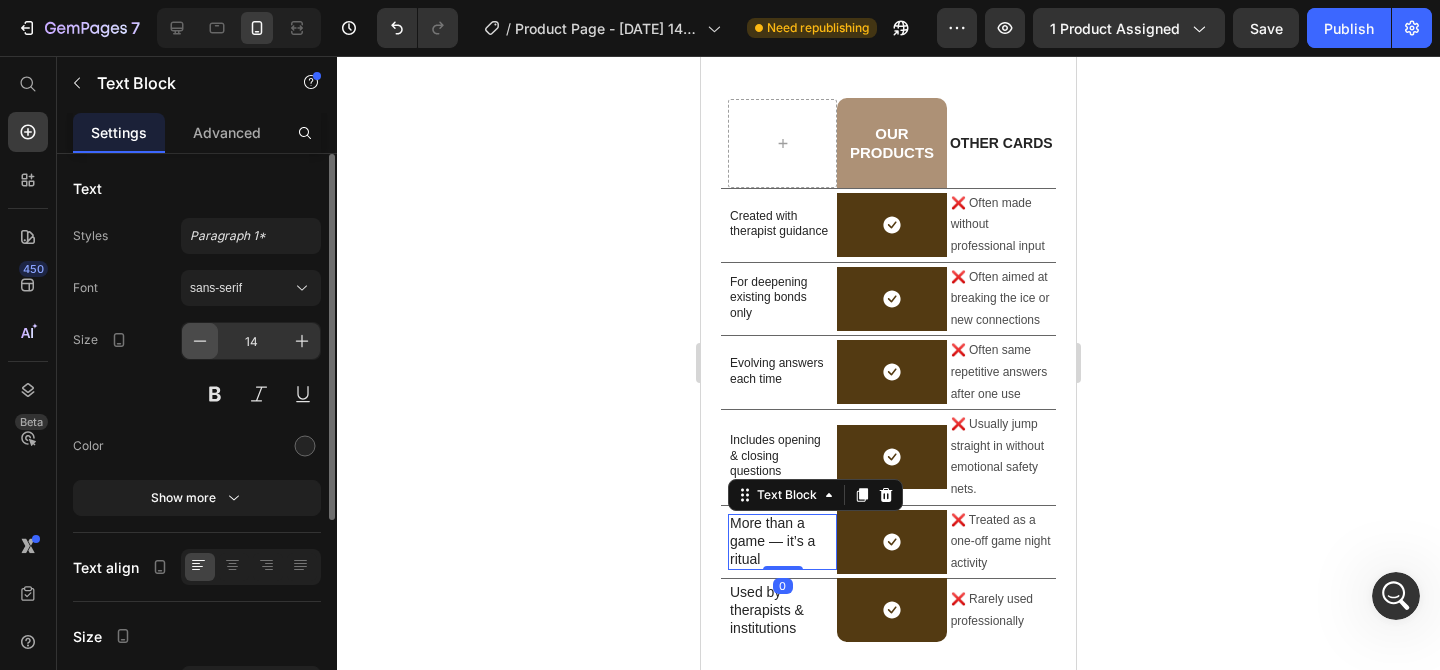 click 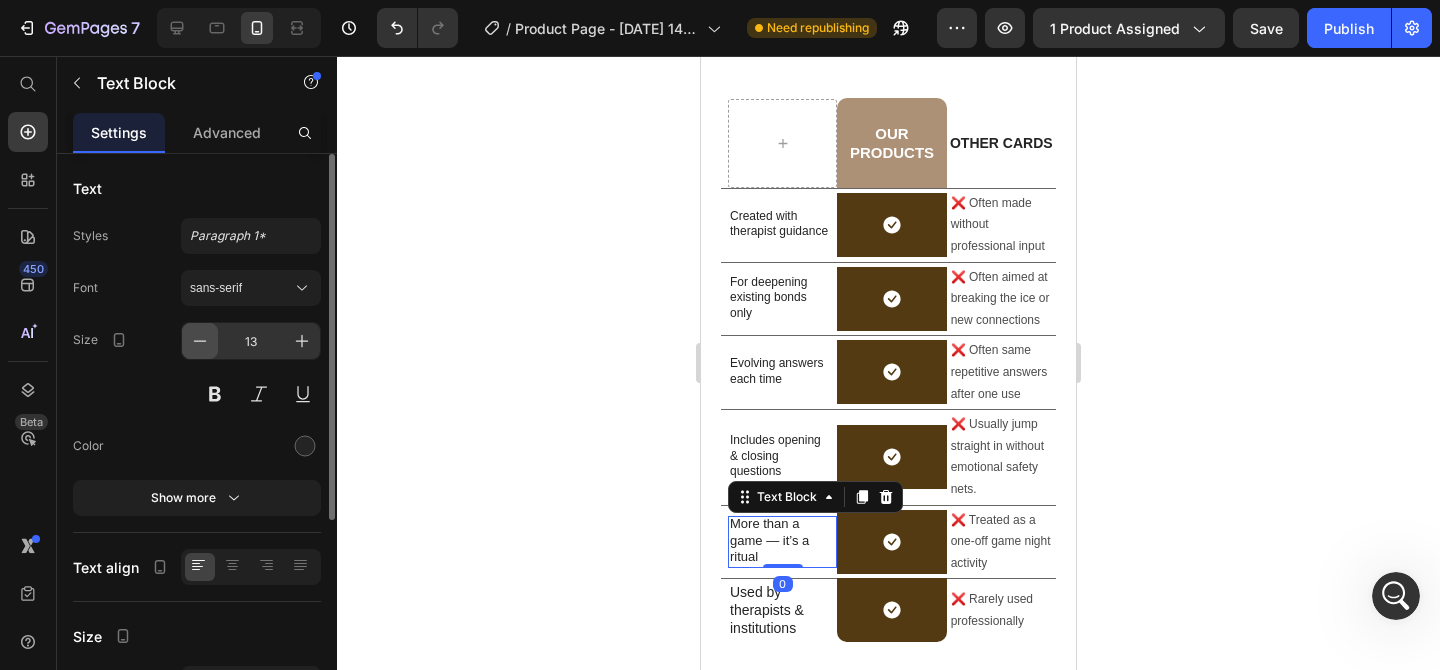 click 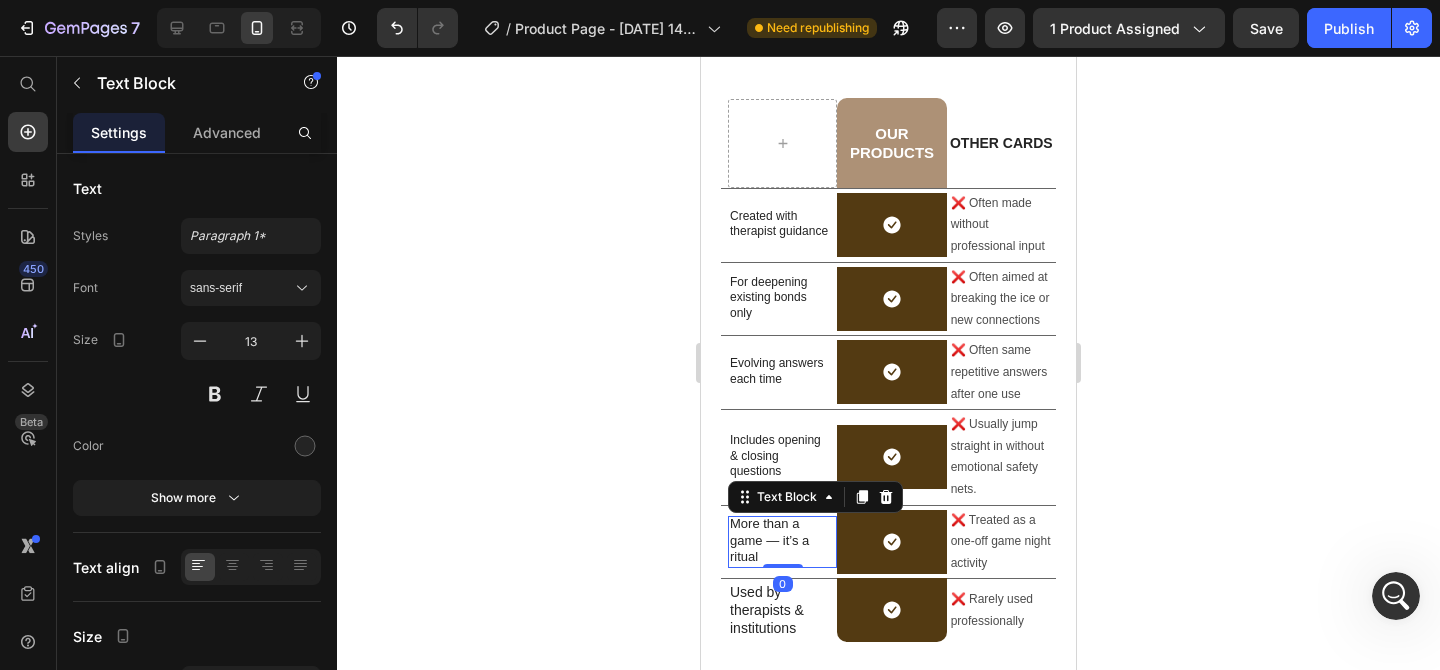 type on "12" 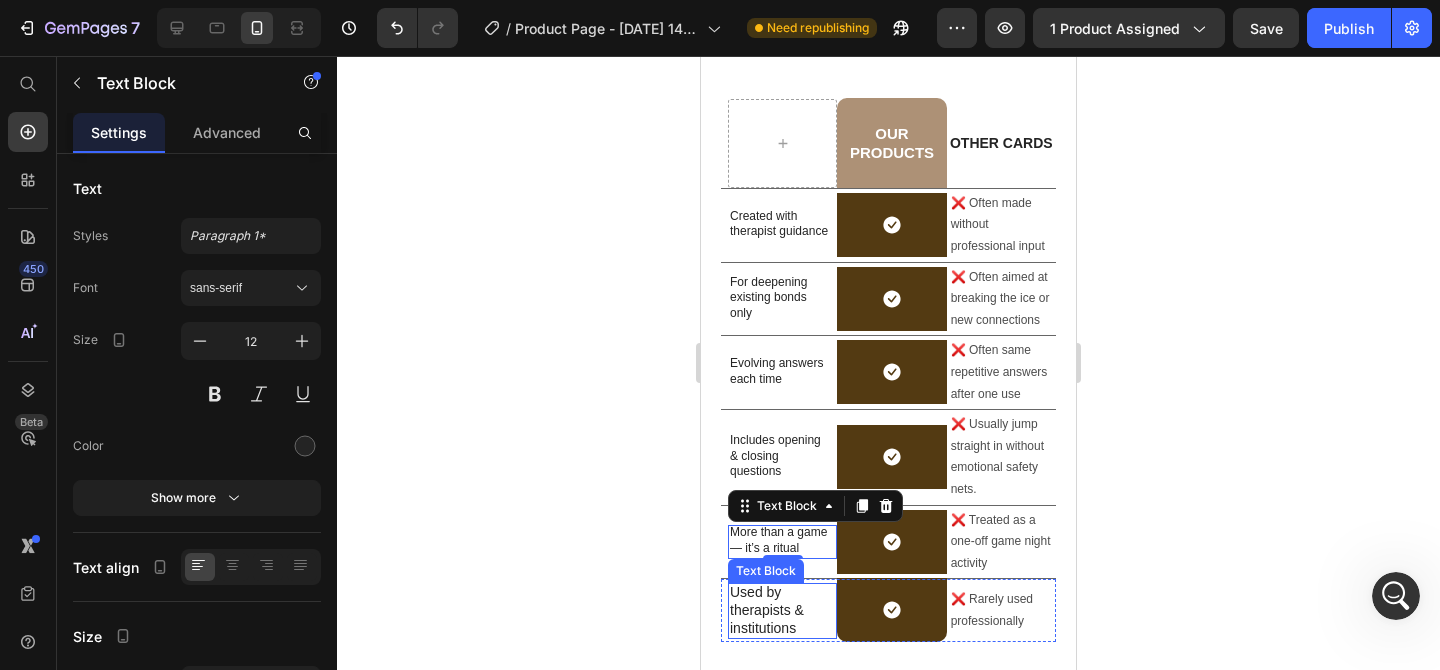 click on "Used by therapists & institutions" at bounding box center [779, 610] 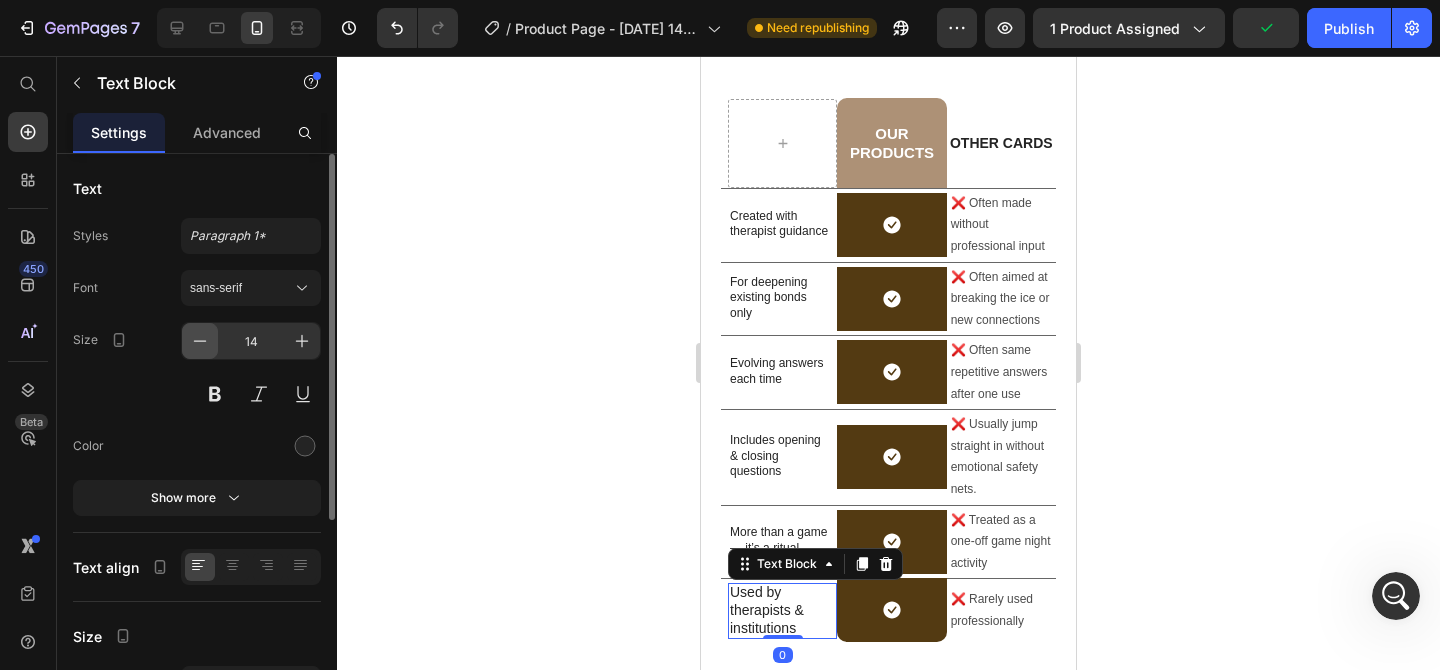 click 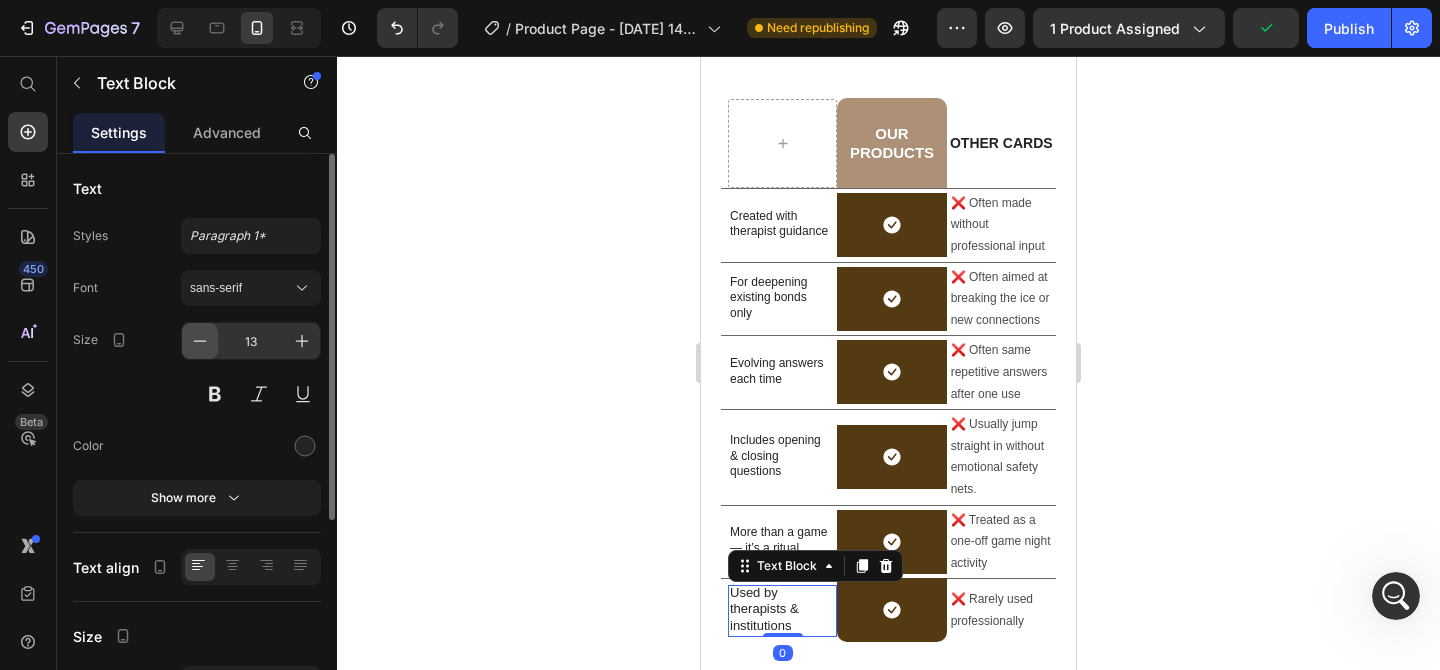 click 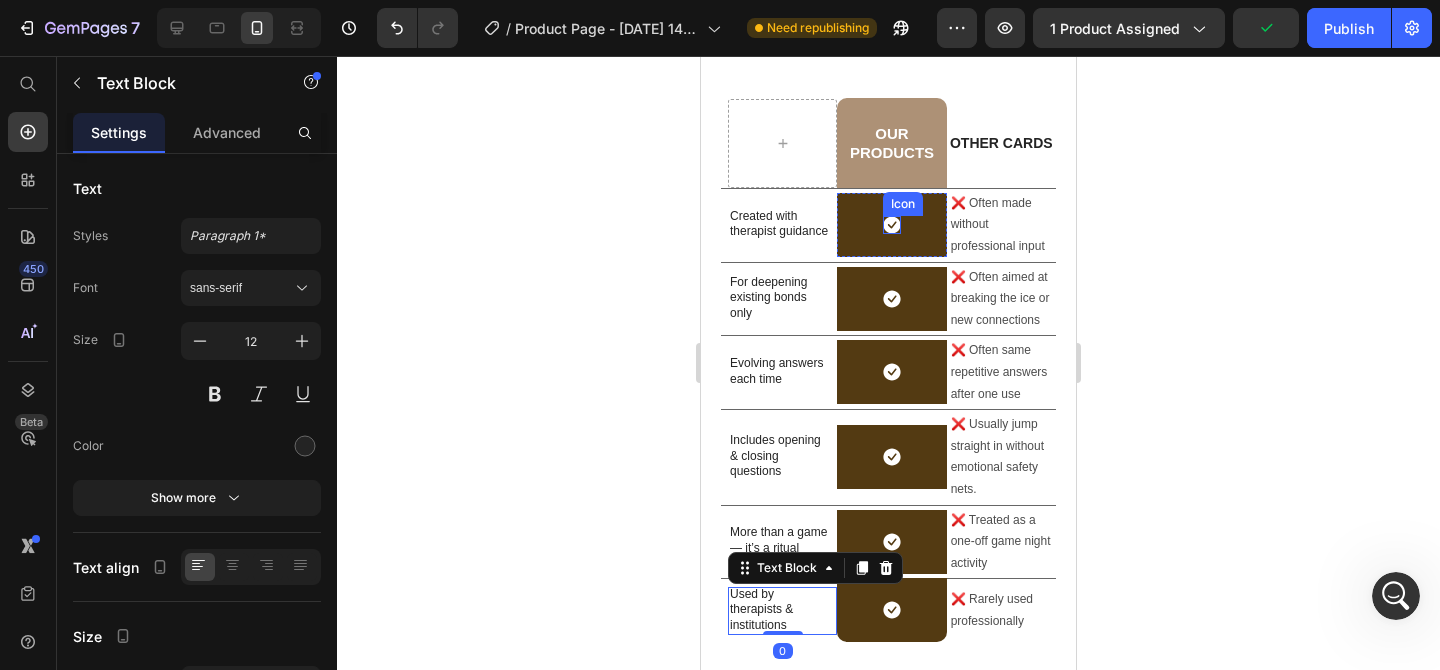 click on "Icon Row" at bounding box center [891, 225] 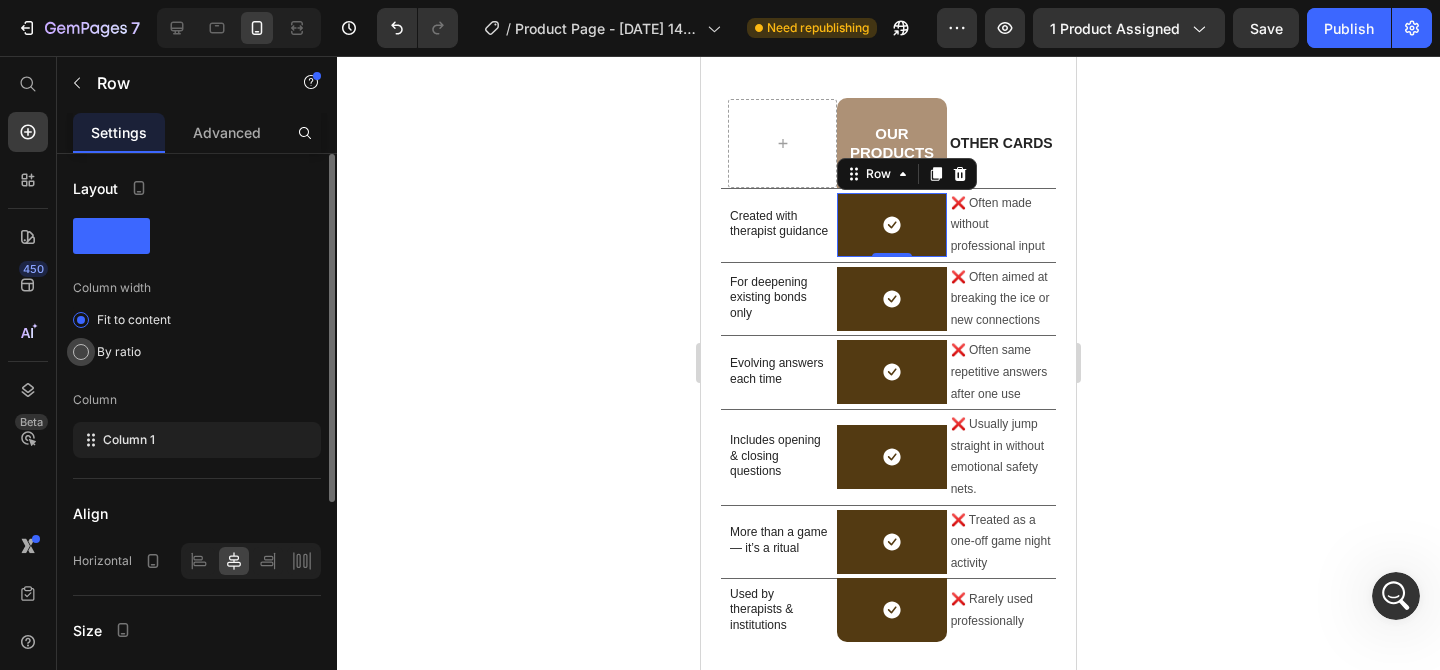 click on "By ratio" 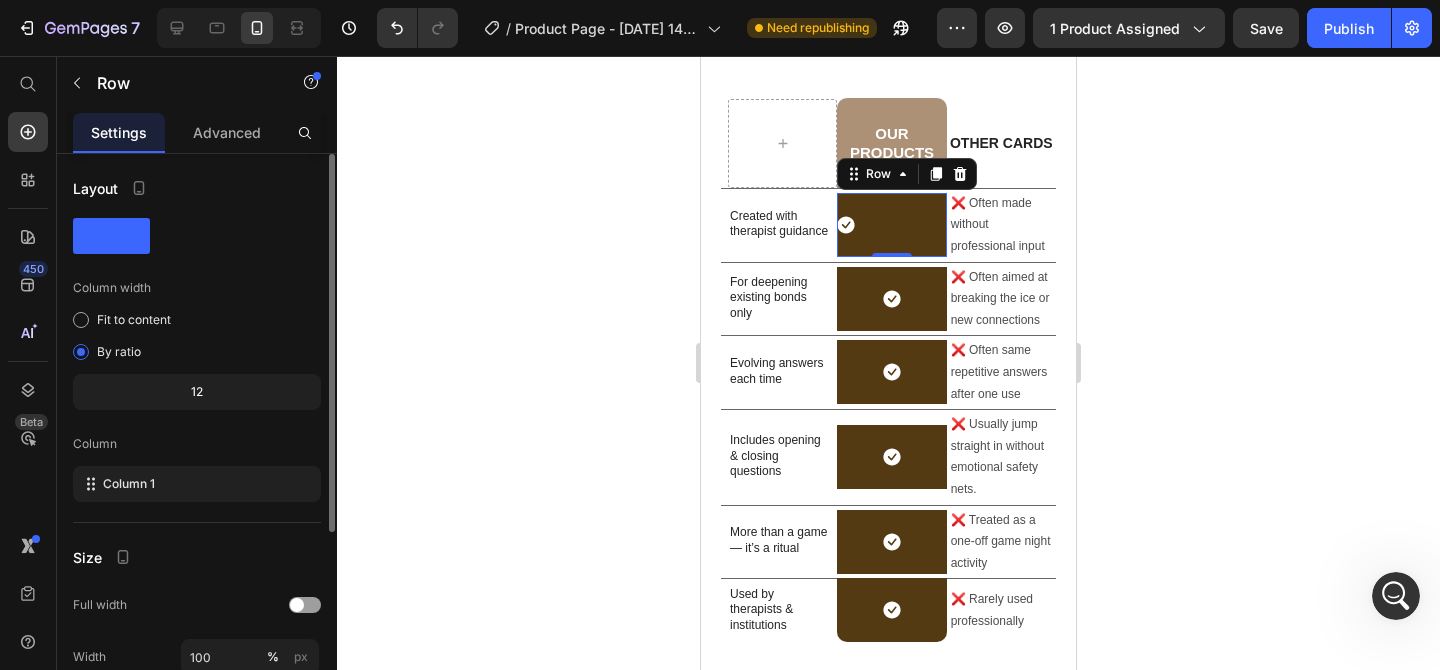 click on "12" 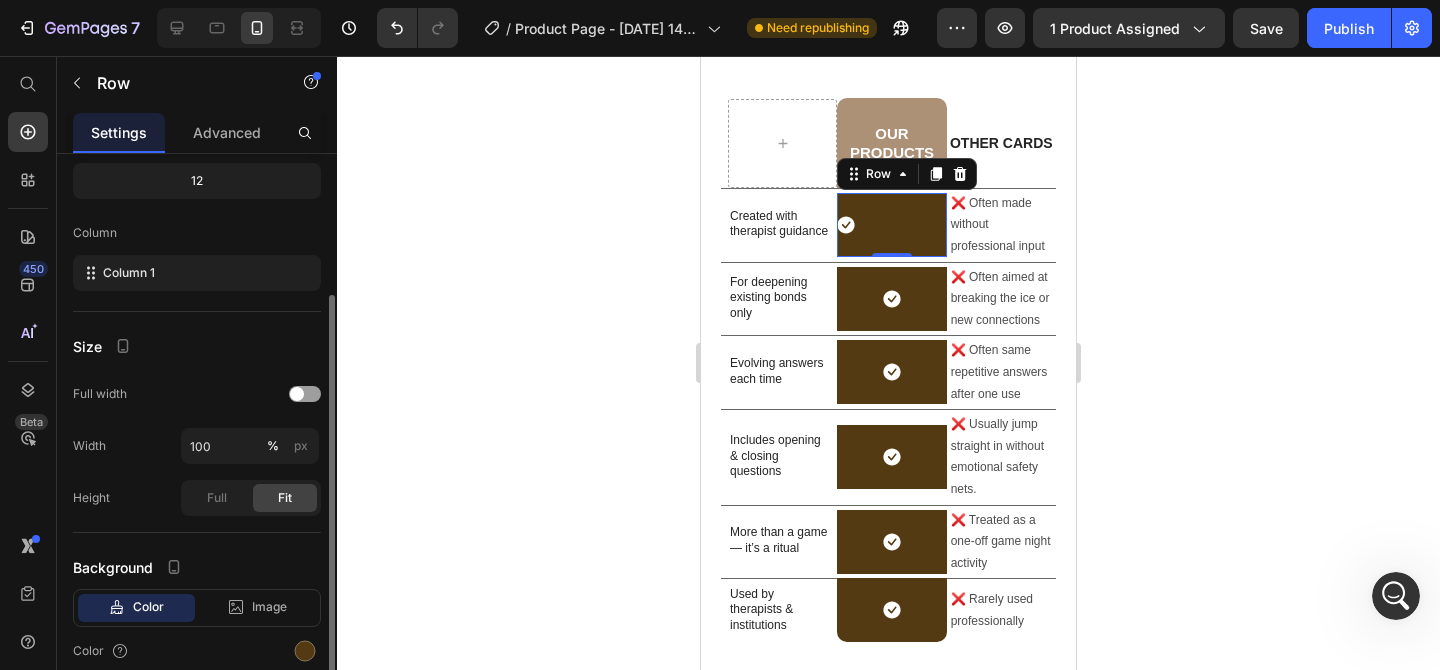 scroll, scrollTop: 212, scrollLeft: 0, axis: vertical 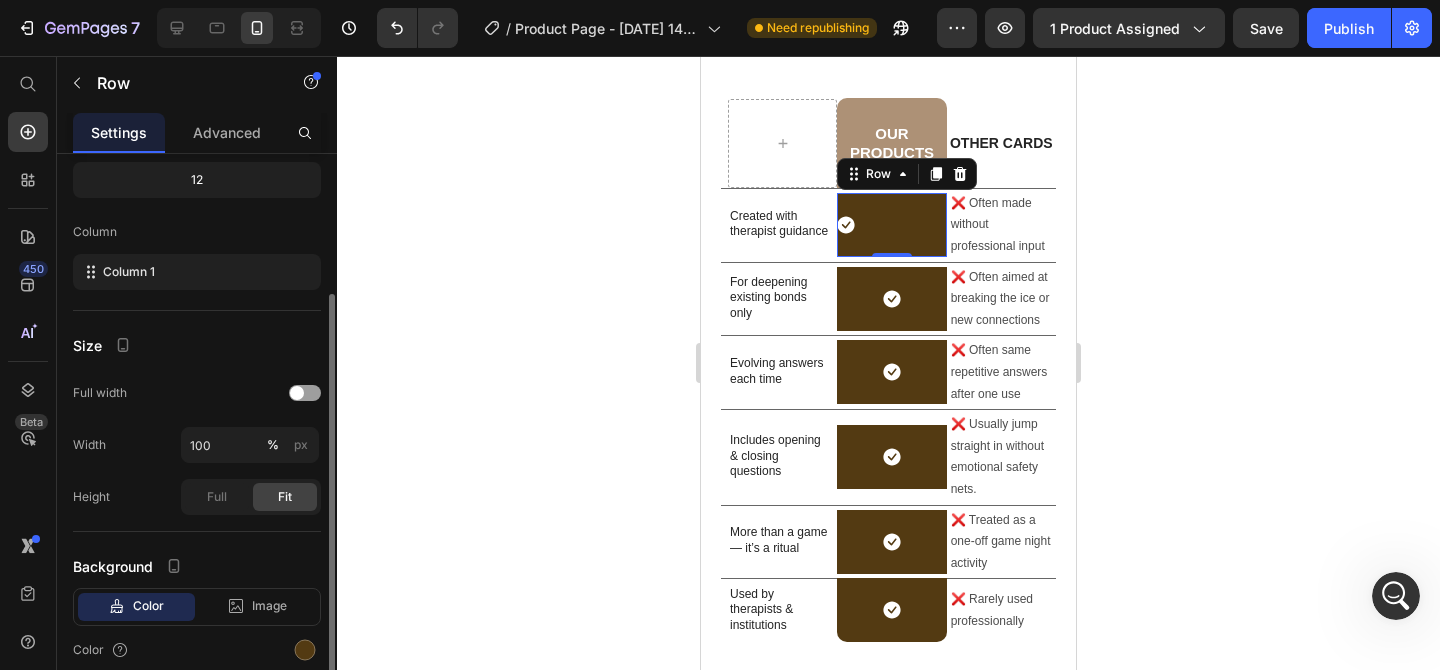 click on "12" 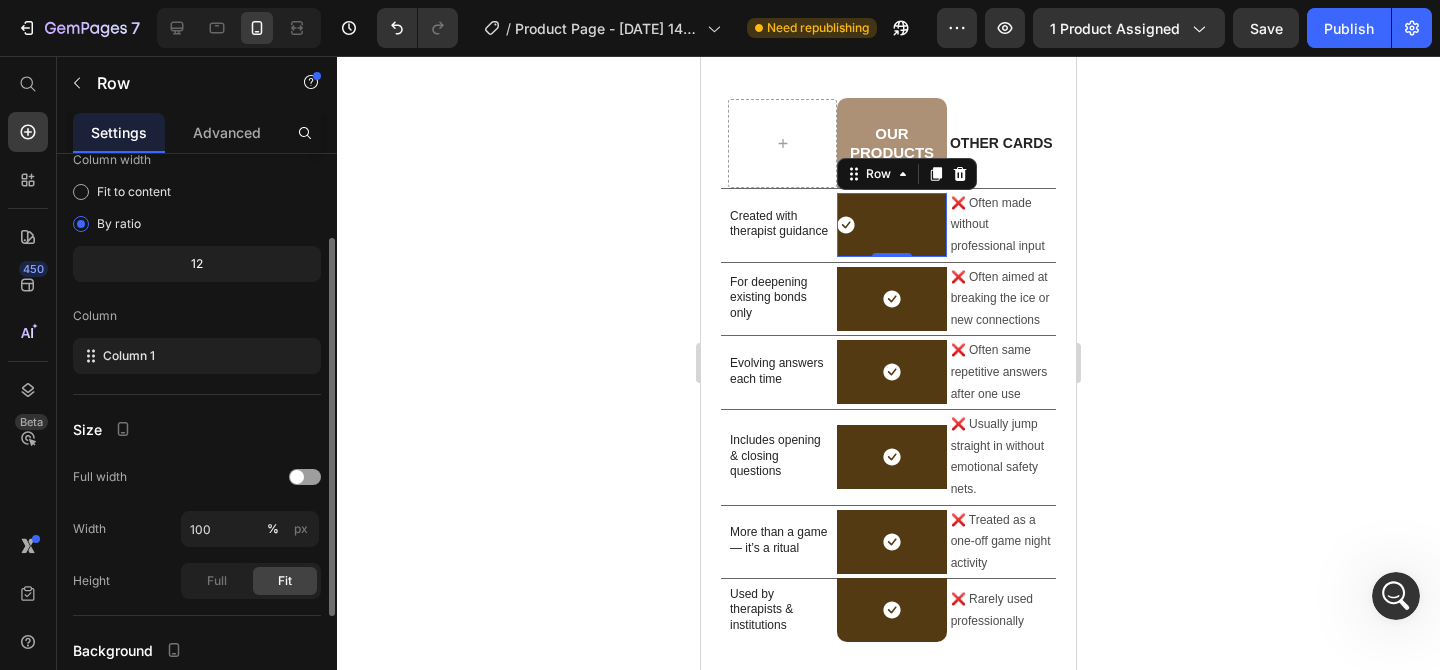 scroll, scrollTop: 124, scrollLeft: 0, axis: vertical 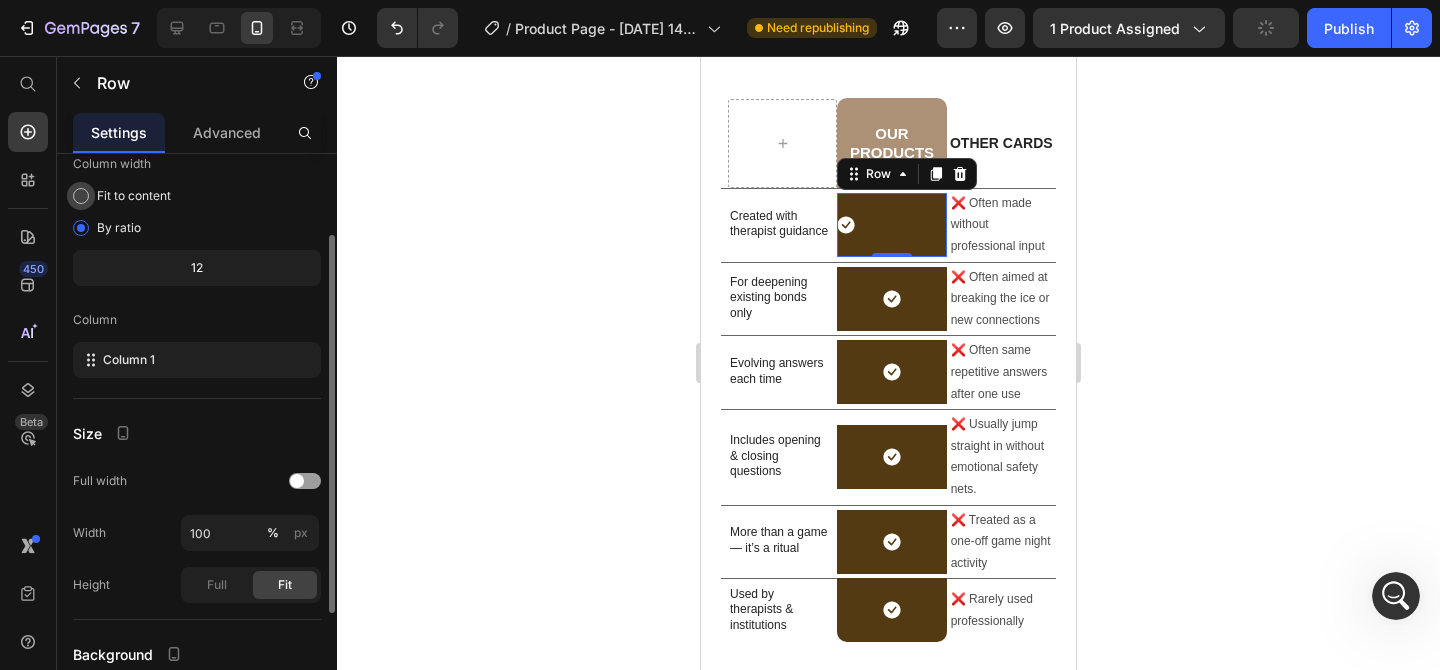 click on "Fit to content" at bounding box center (134, 196) 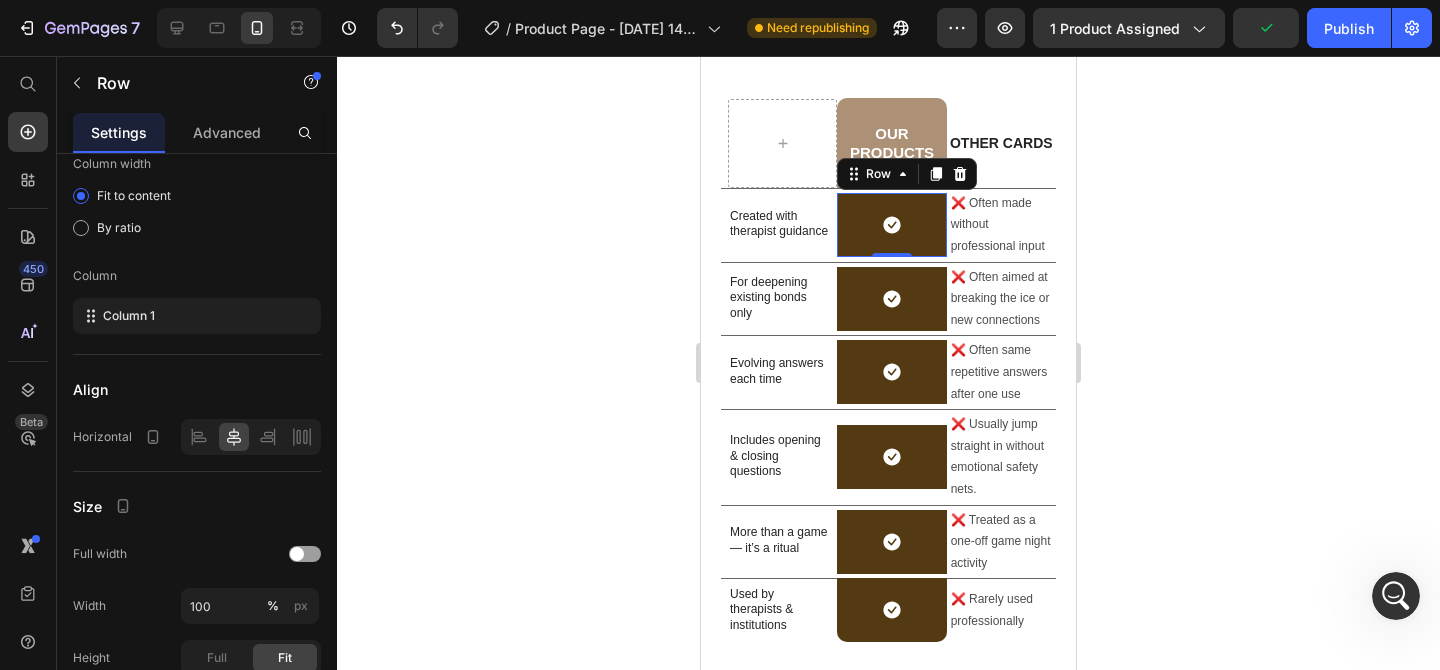 click on "Icon Row   0" at bounding box center [891, 225] 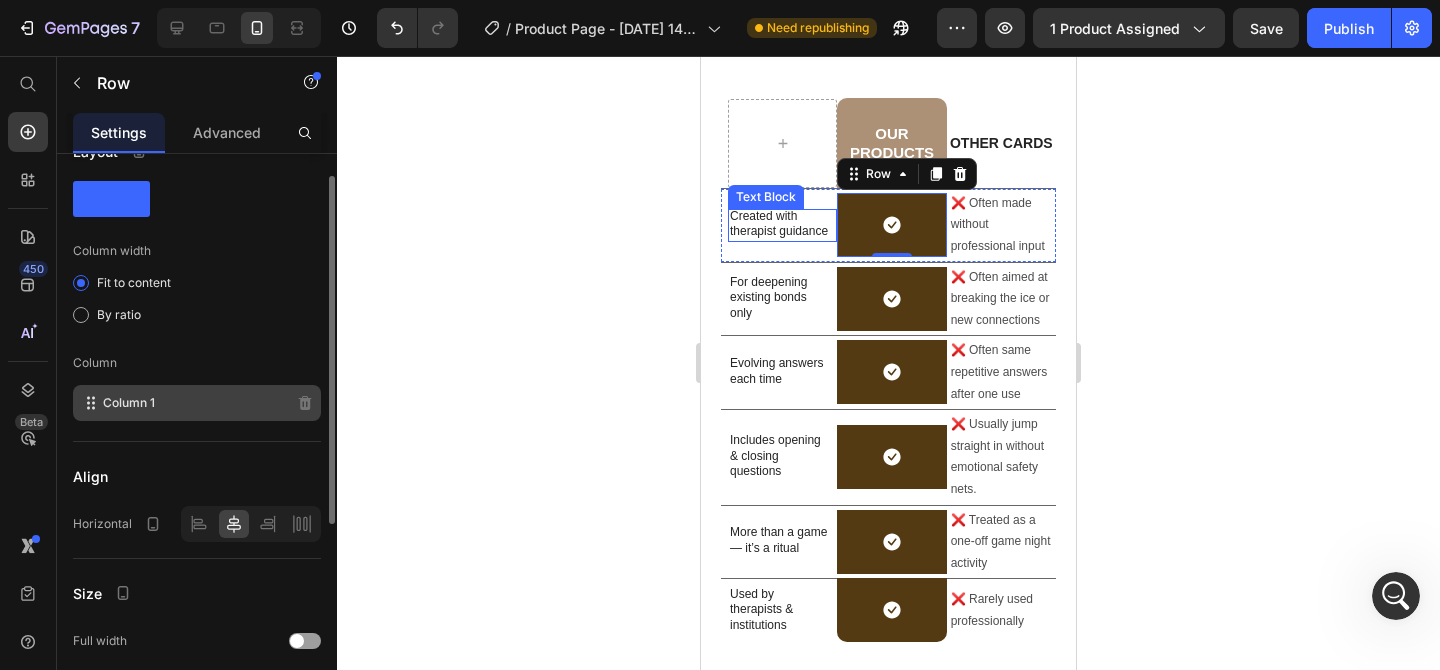 scroll, scrollTop: 0, scrollLeft: 0, axis: both 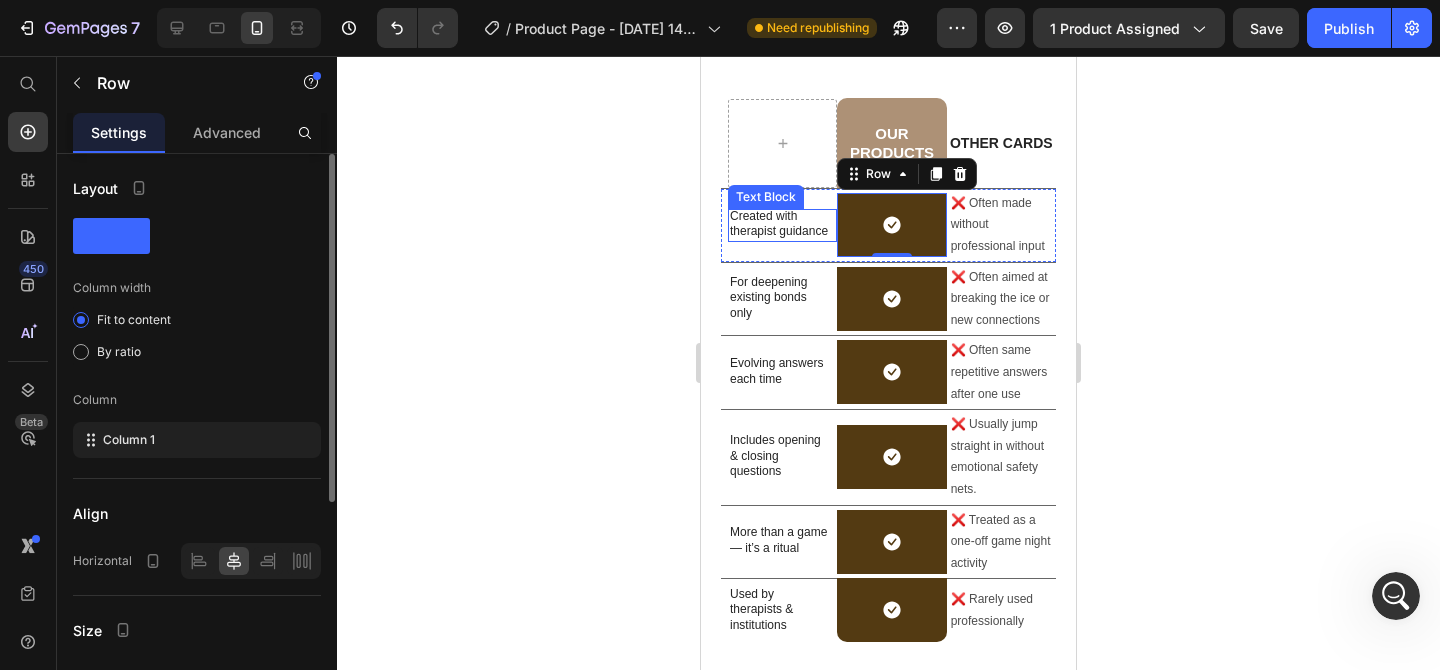 click 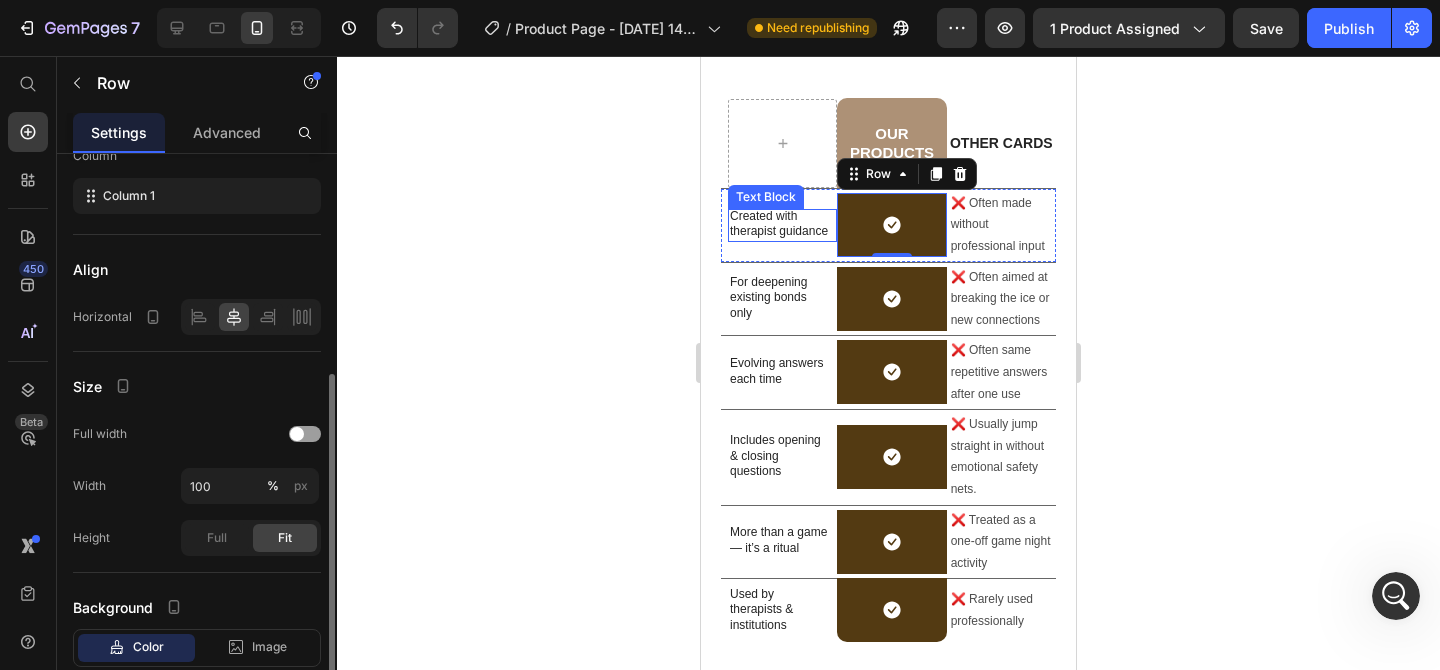 scroll, scrollTop: 368, scrollLeft: 0, axis: vertical 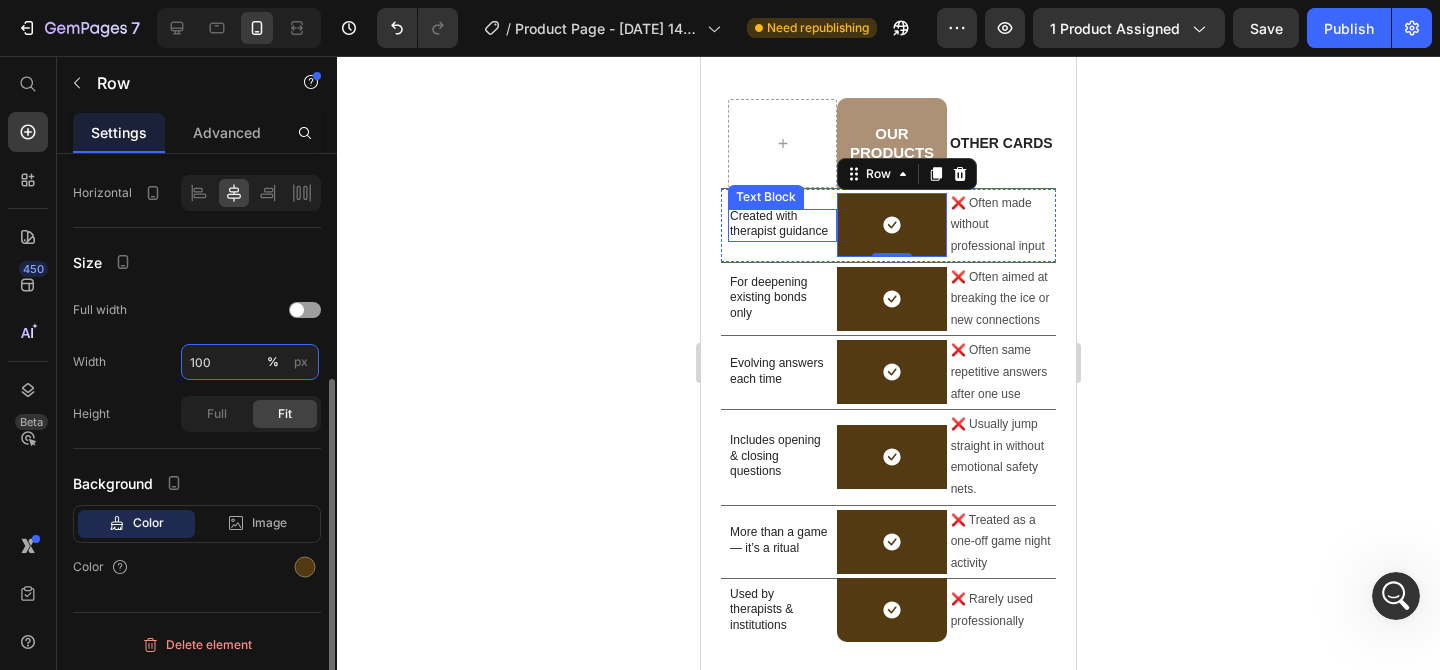 click on "100" at bounding box center [250, 362] 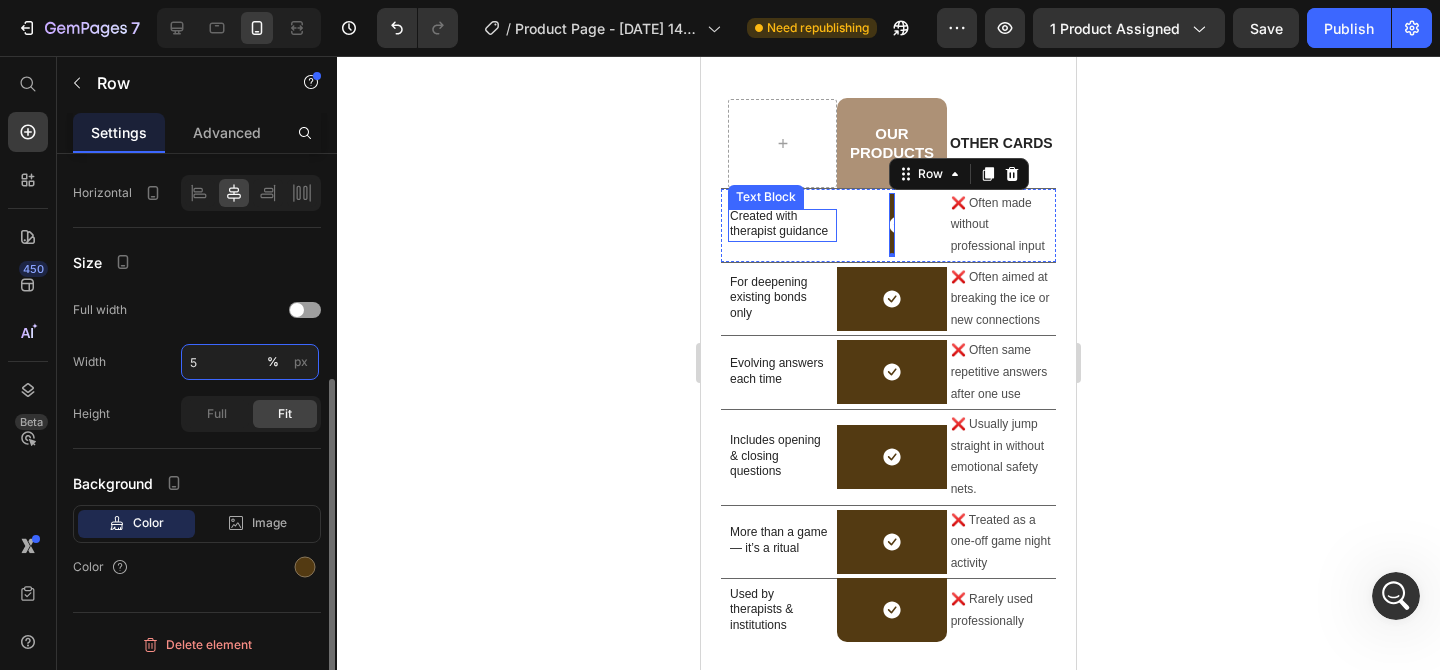 type on "50" 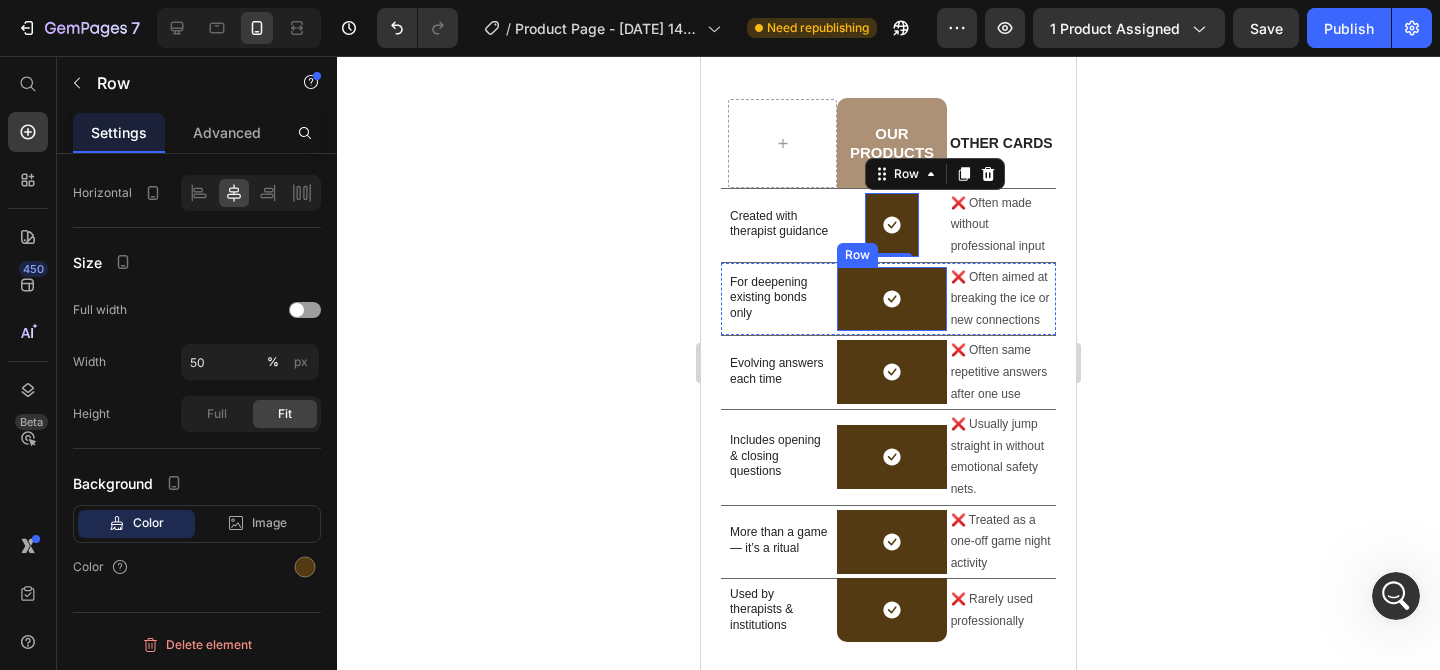 click on "Icon Row" at bounding box center (891, 299) 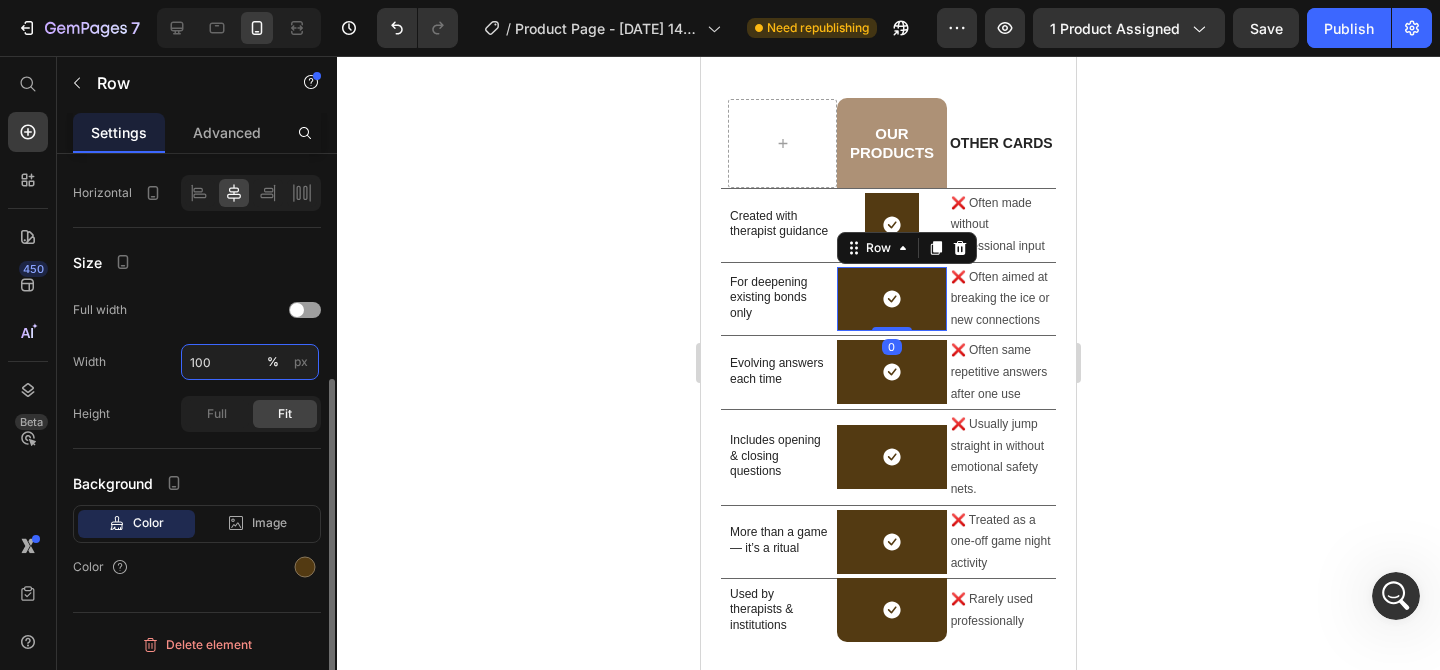 click on "100" at bounding box center [250, 362] 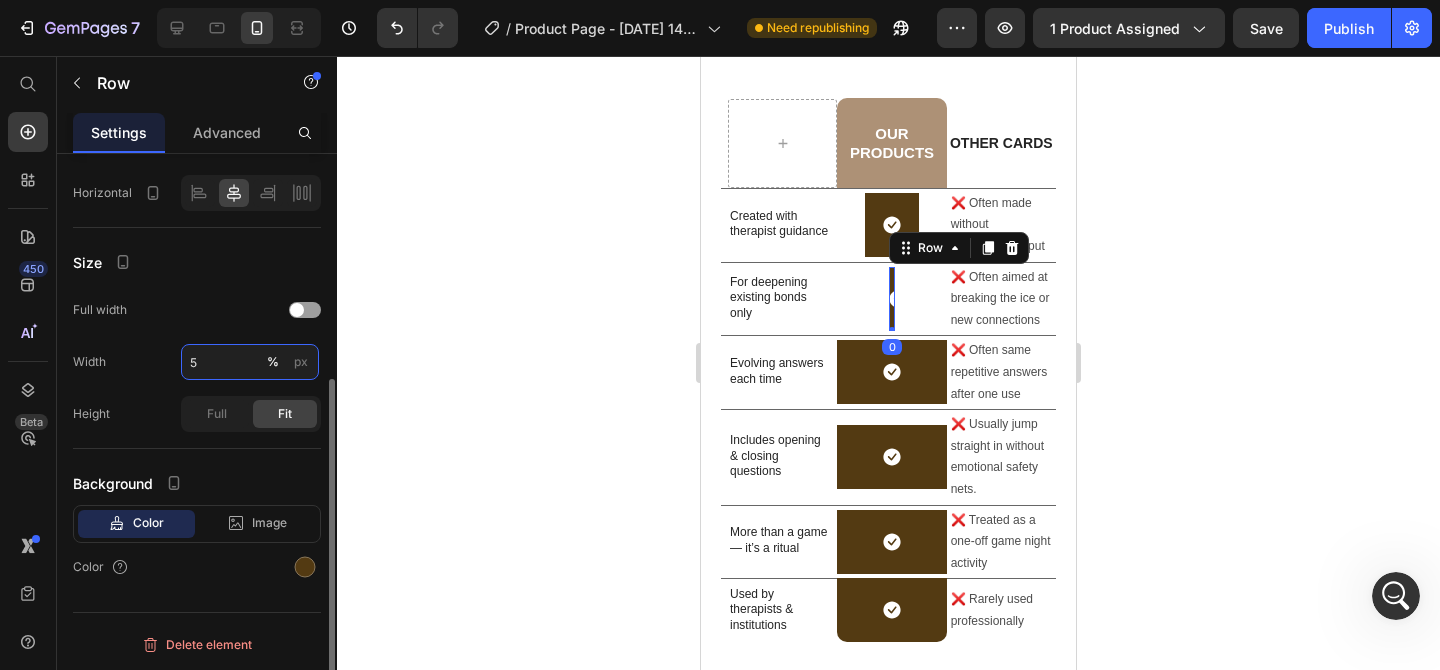 type on "50" 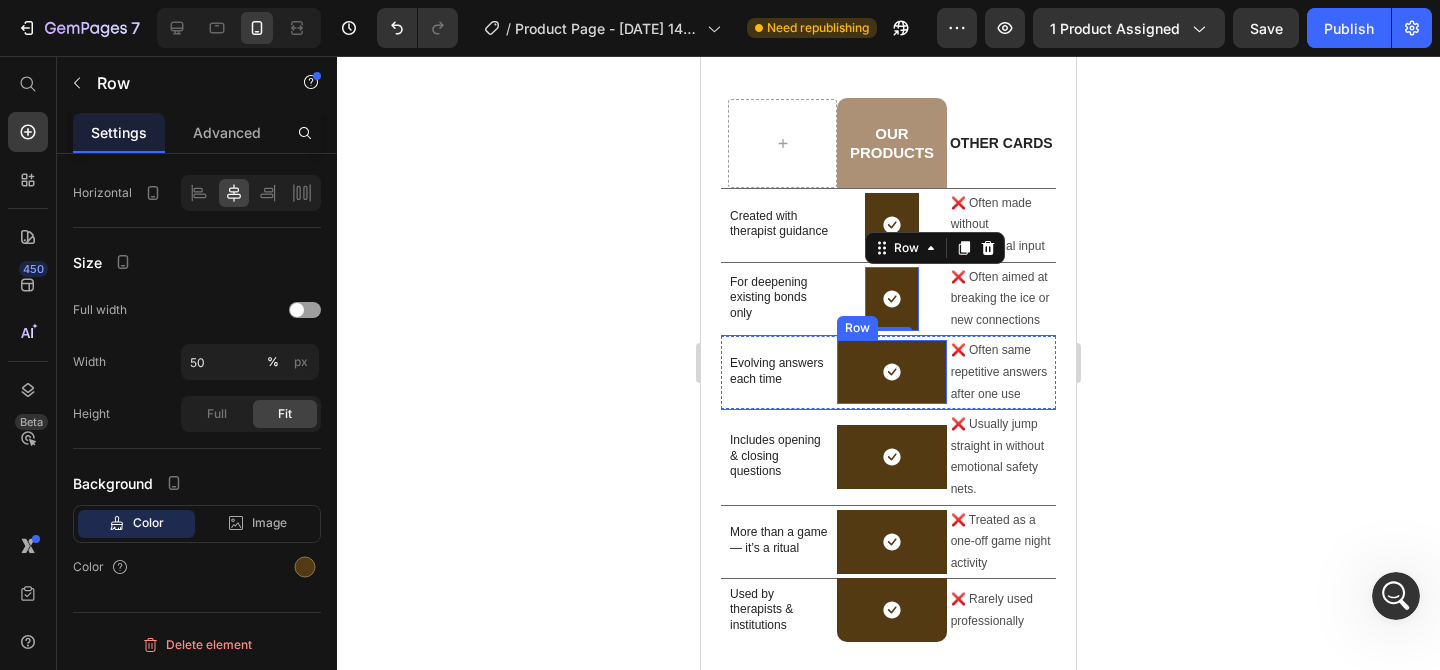 click on "Icon Row" at bounding box center (891, 372) 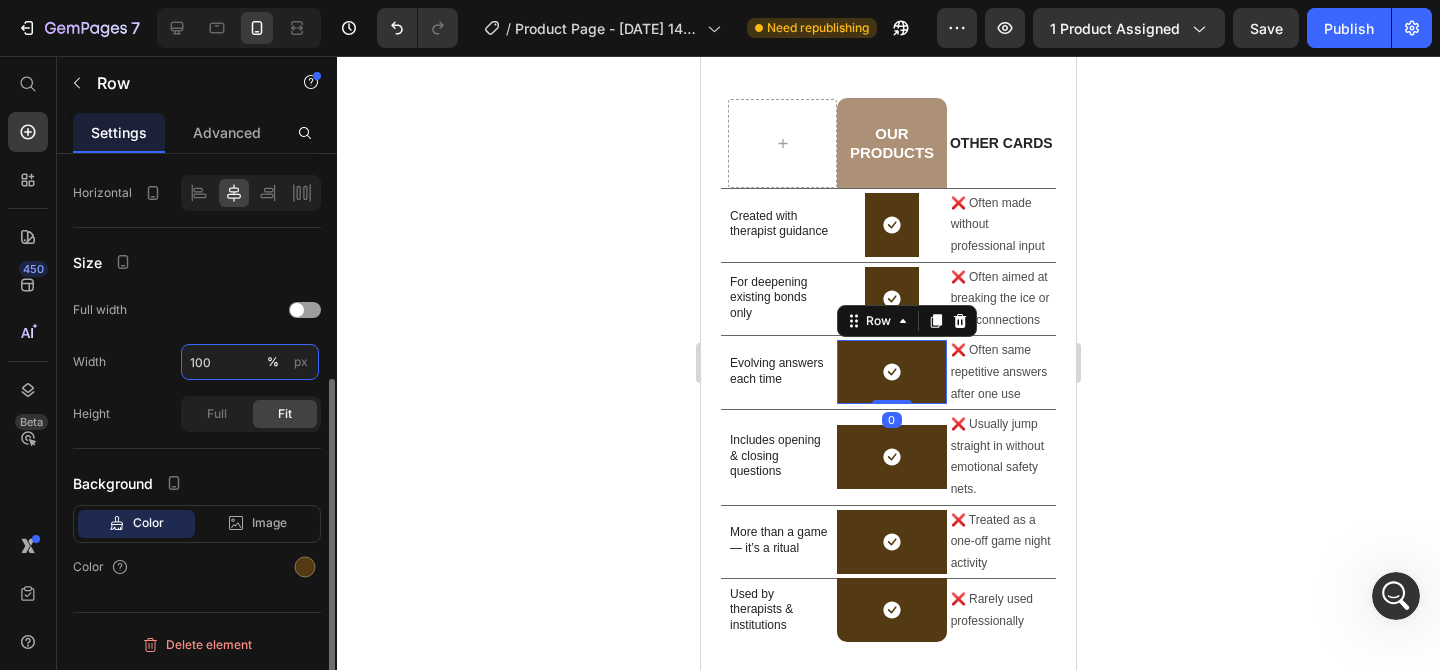 click on "100" at bounding box center [250, 362] 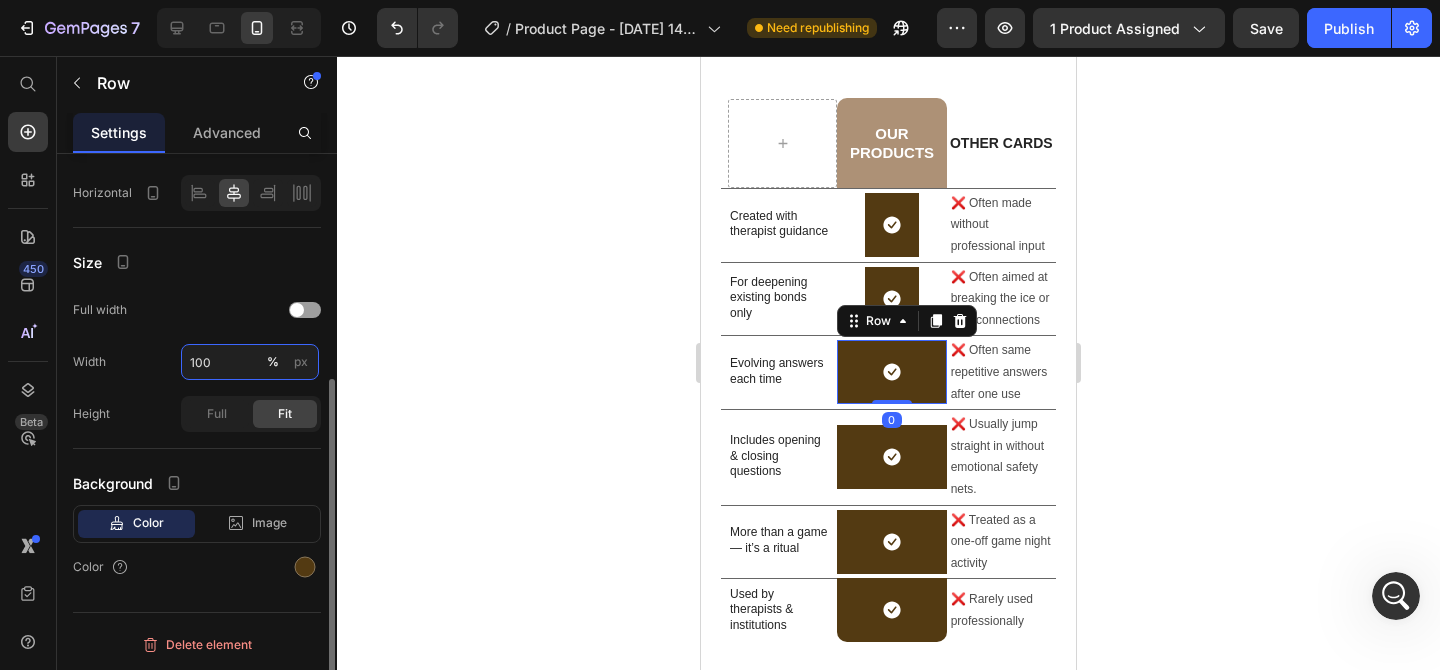 click on "100" at bounding box center (250, 362) 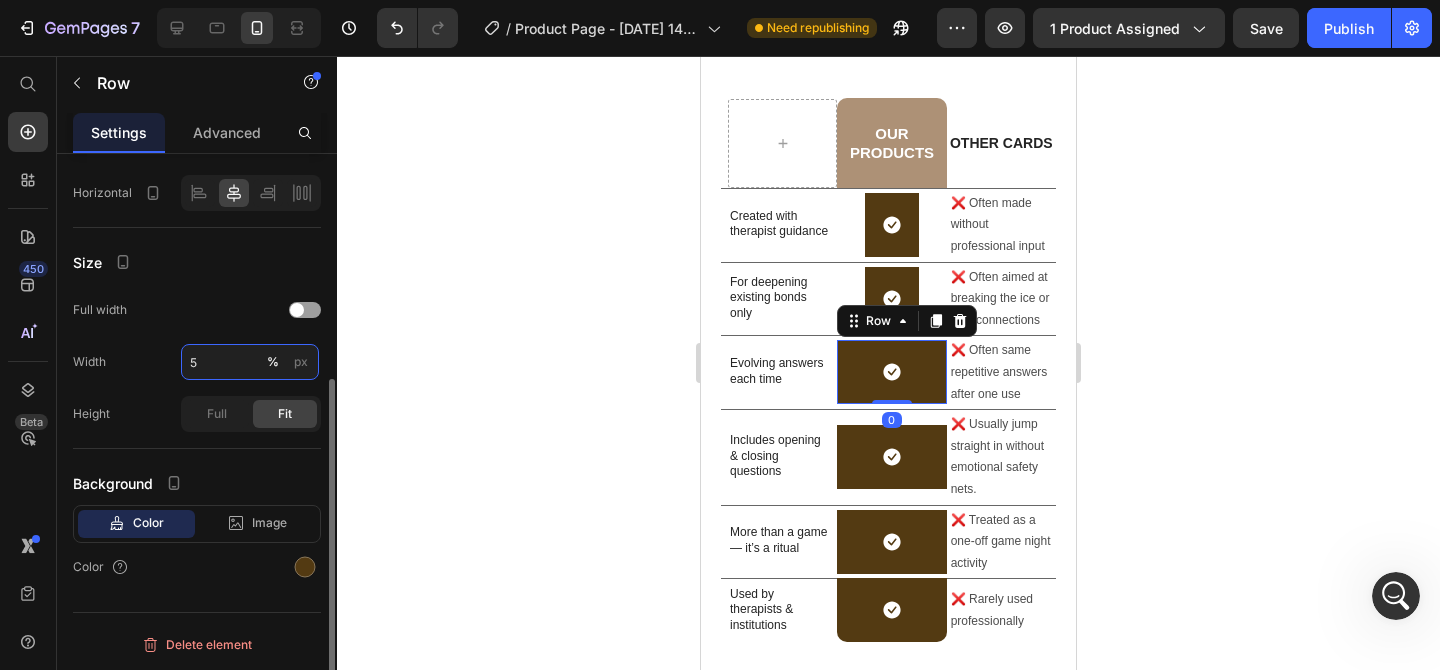 type on "50" 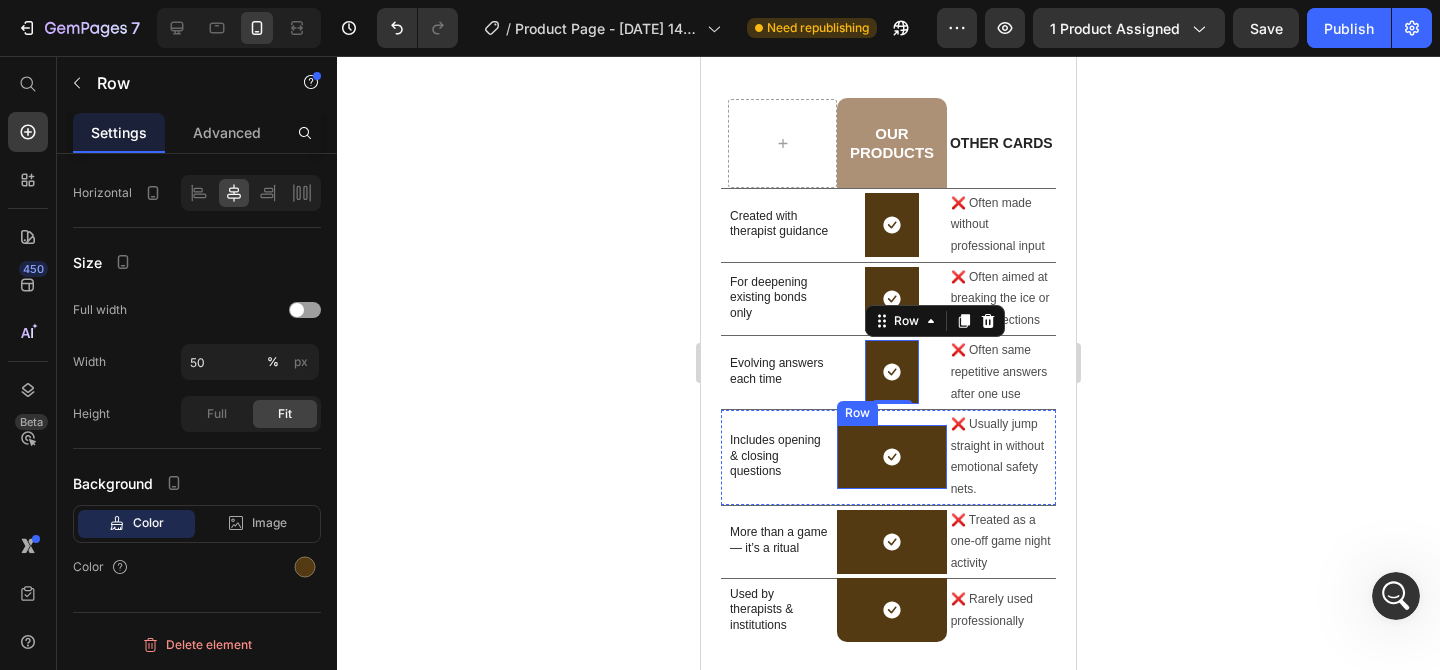 click on "Icon Row" at bounding box center (891, 457) 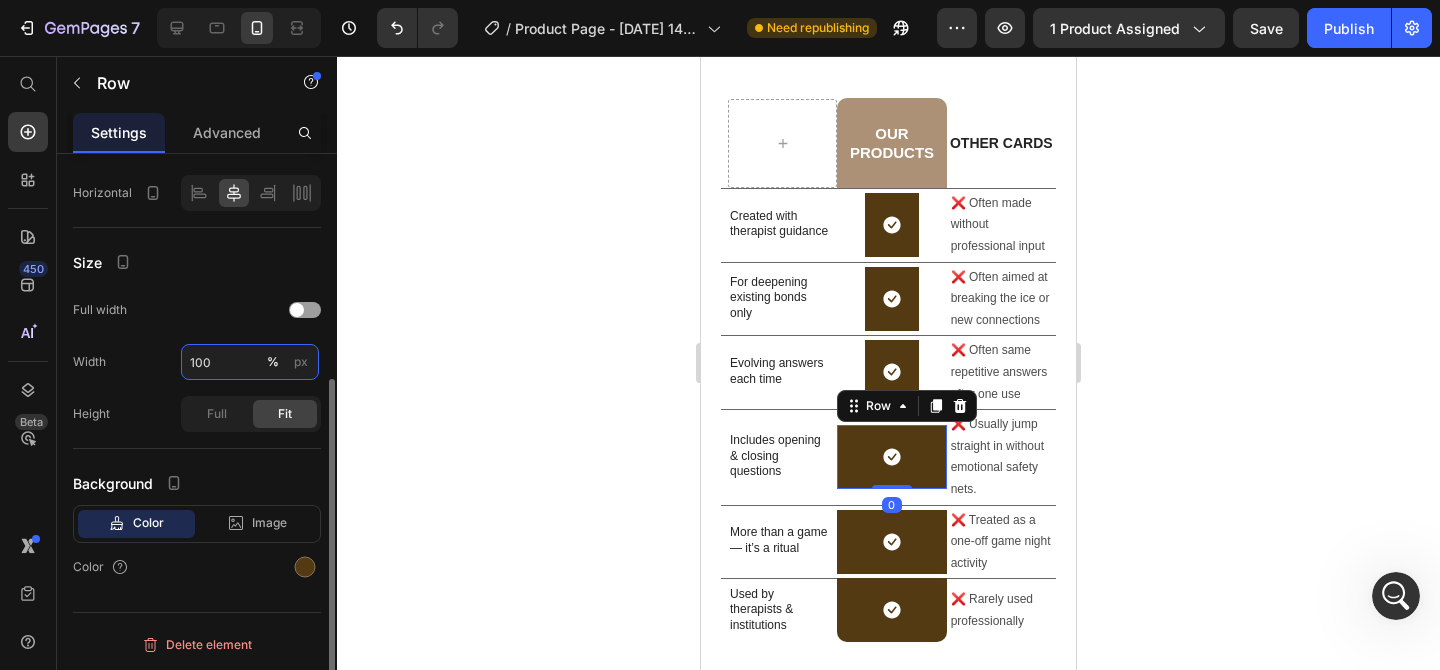 click on "100" at bounding box center (250, 362) 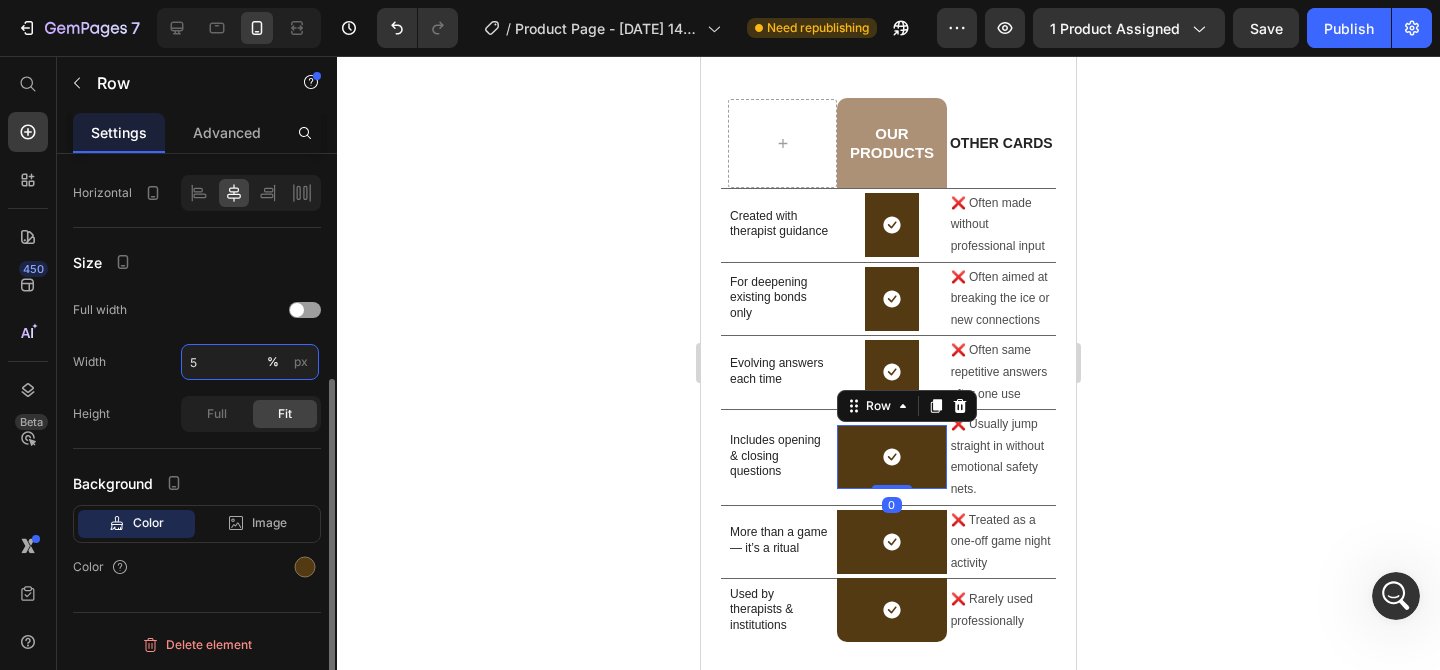 type on "50" 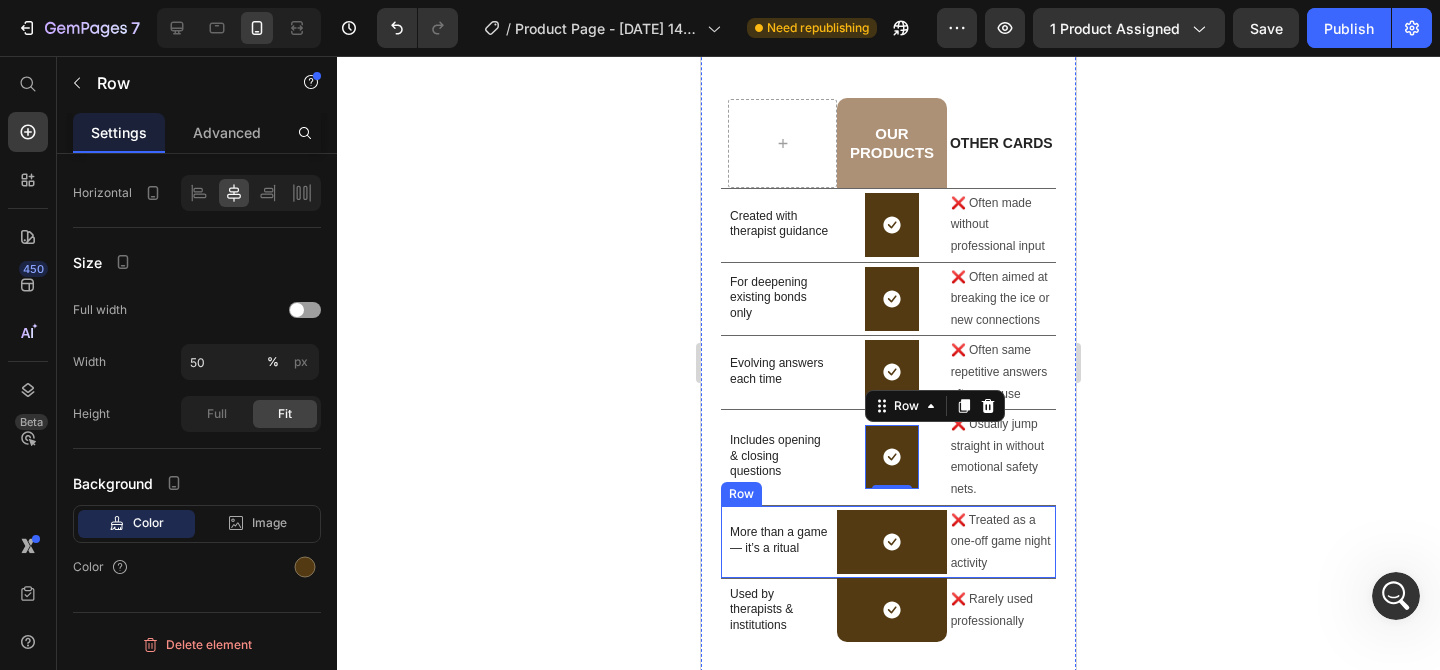 click on "Icon Row" at bounding box center [891, 542] 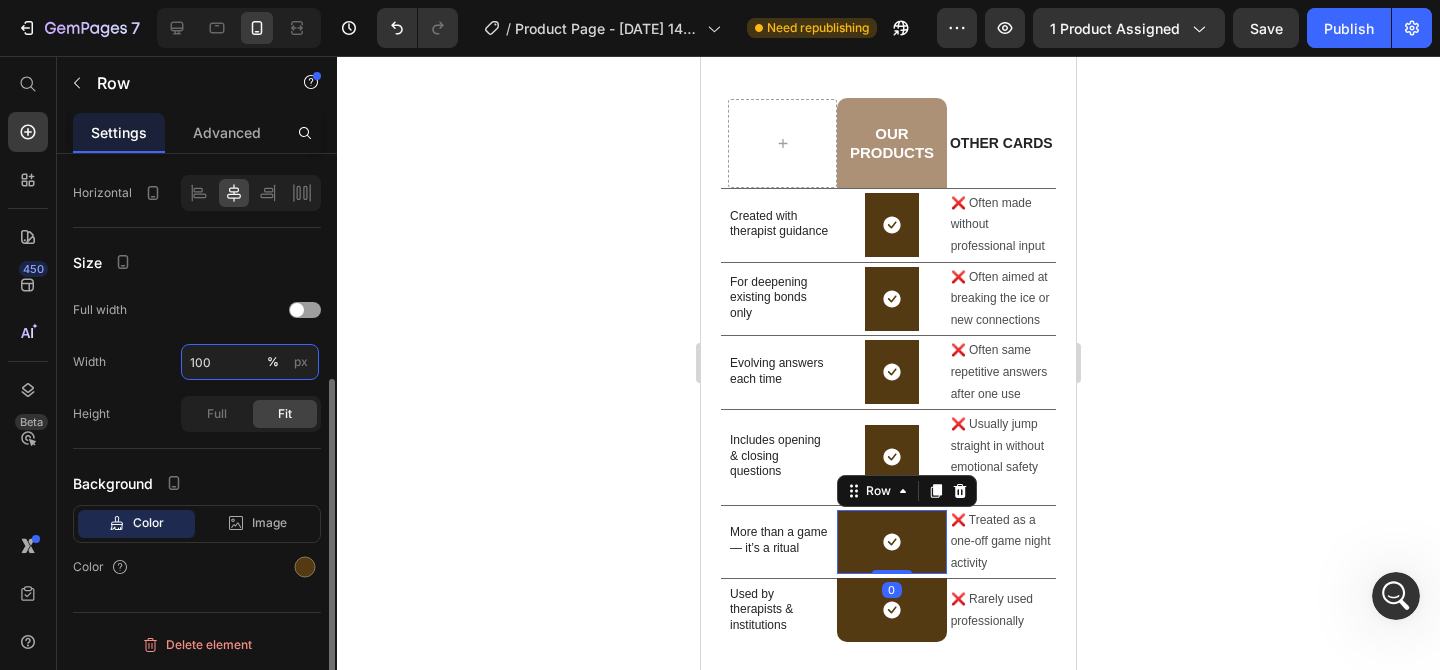 click on "100" at bounding box center [250, 362] 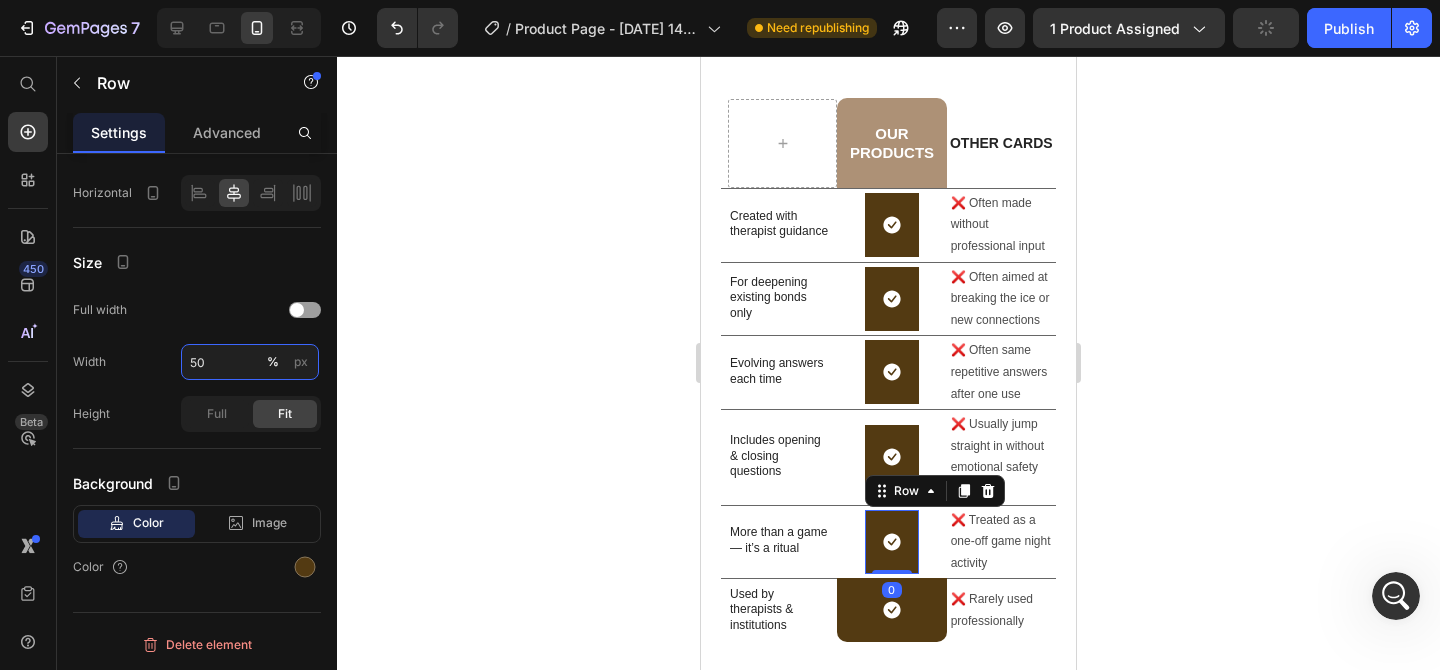 type on "100" 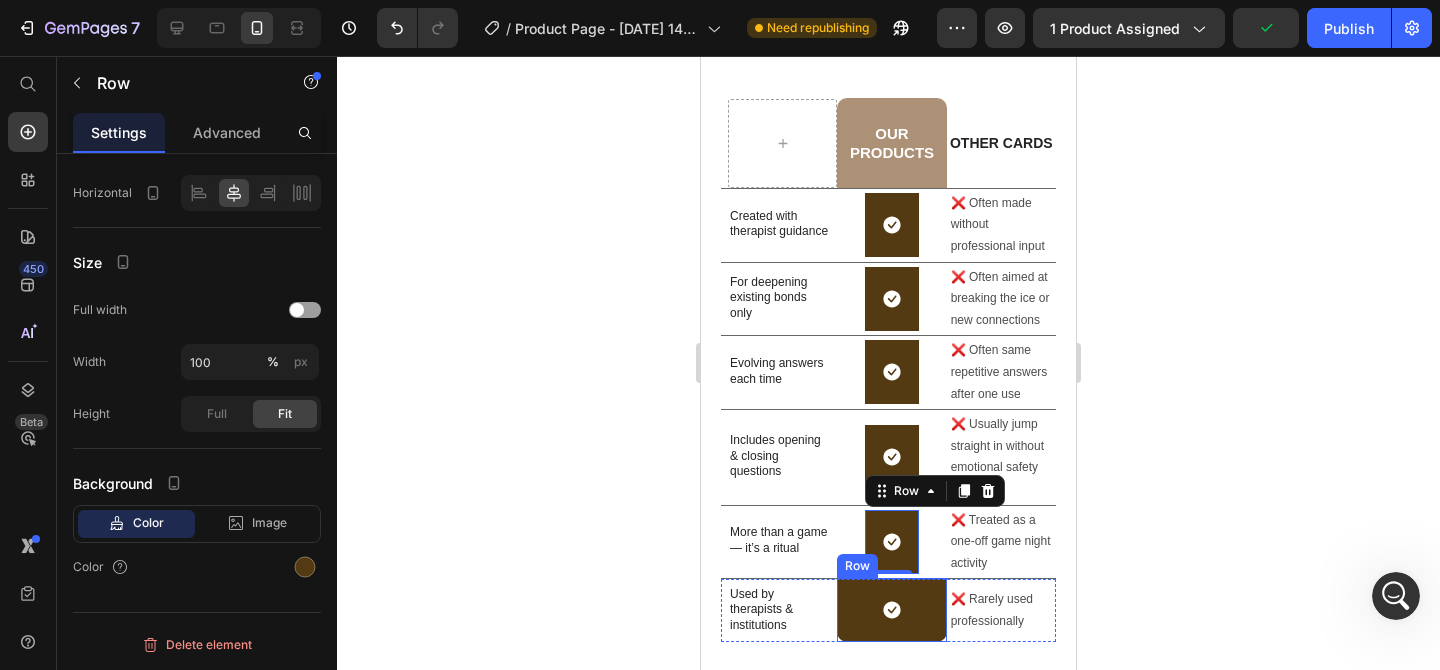 click on "Icon Row" at bounding box center (891, 610) 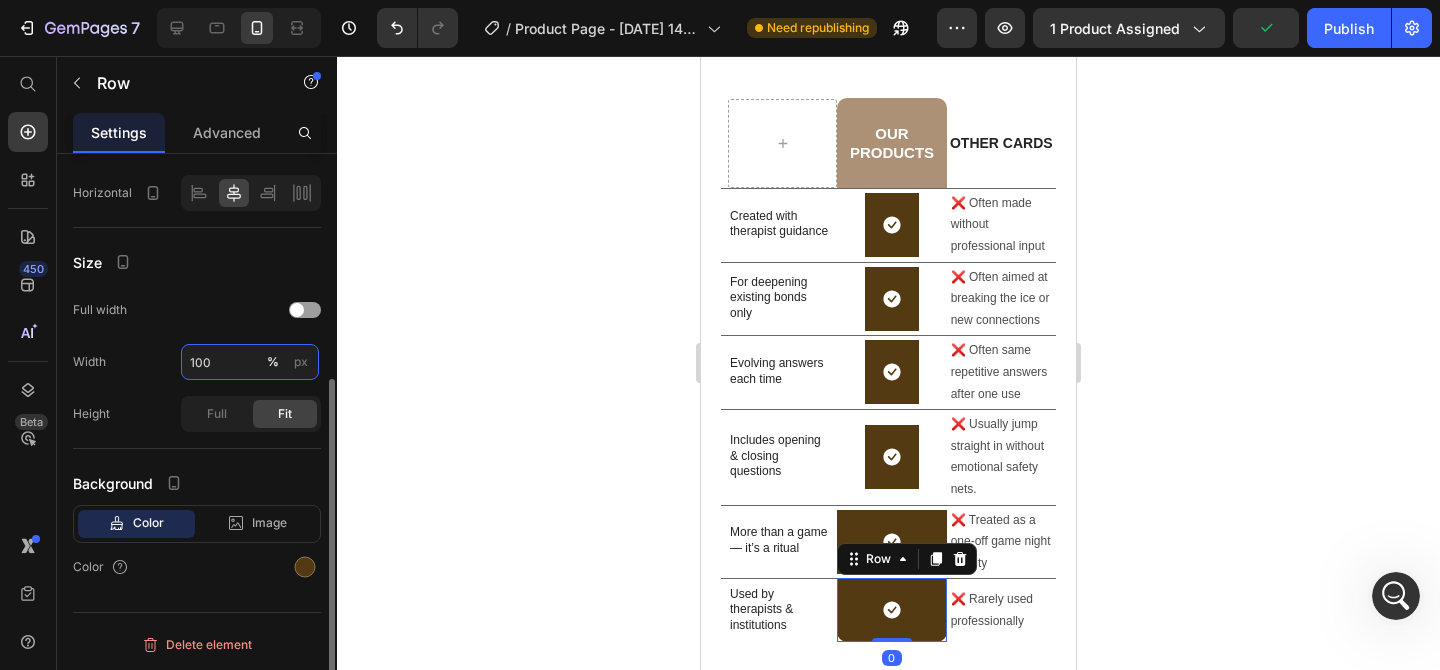 click on "100" at bounding box center (250, 362) 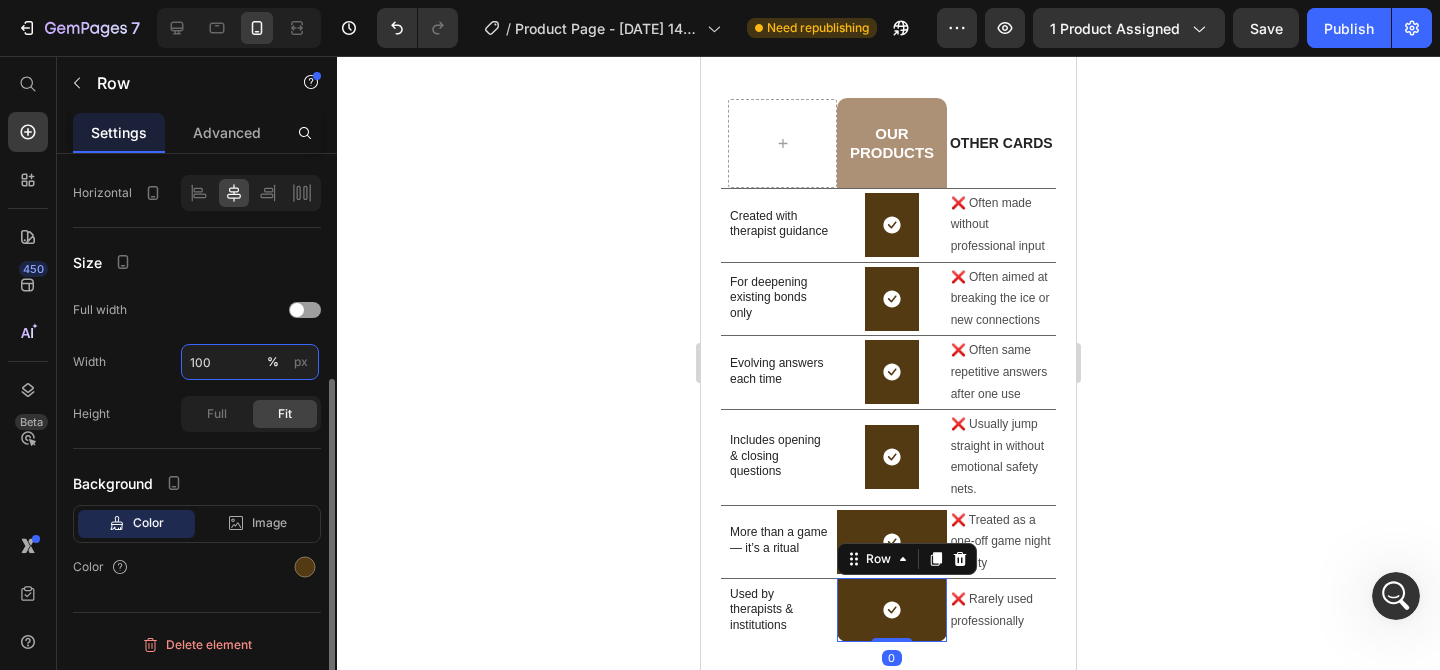 click on "100" at bounding box center [250, 362] 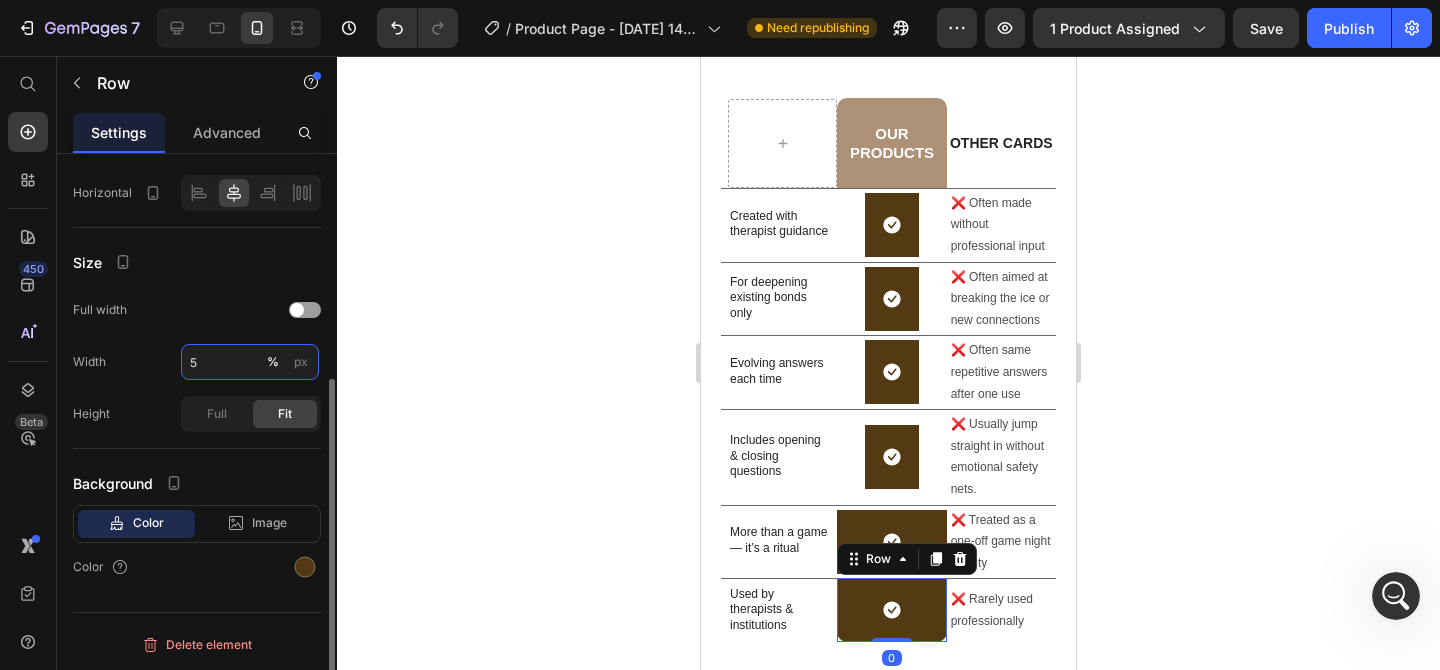type on "50" 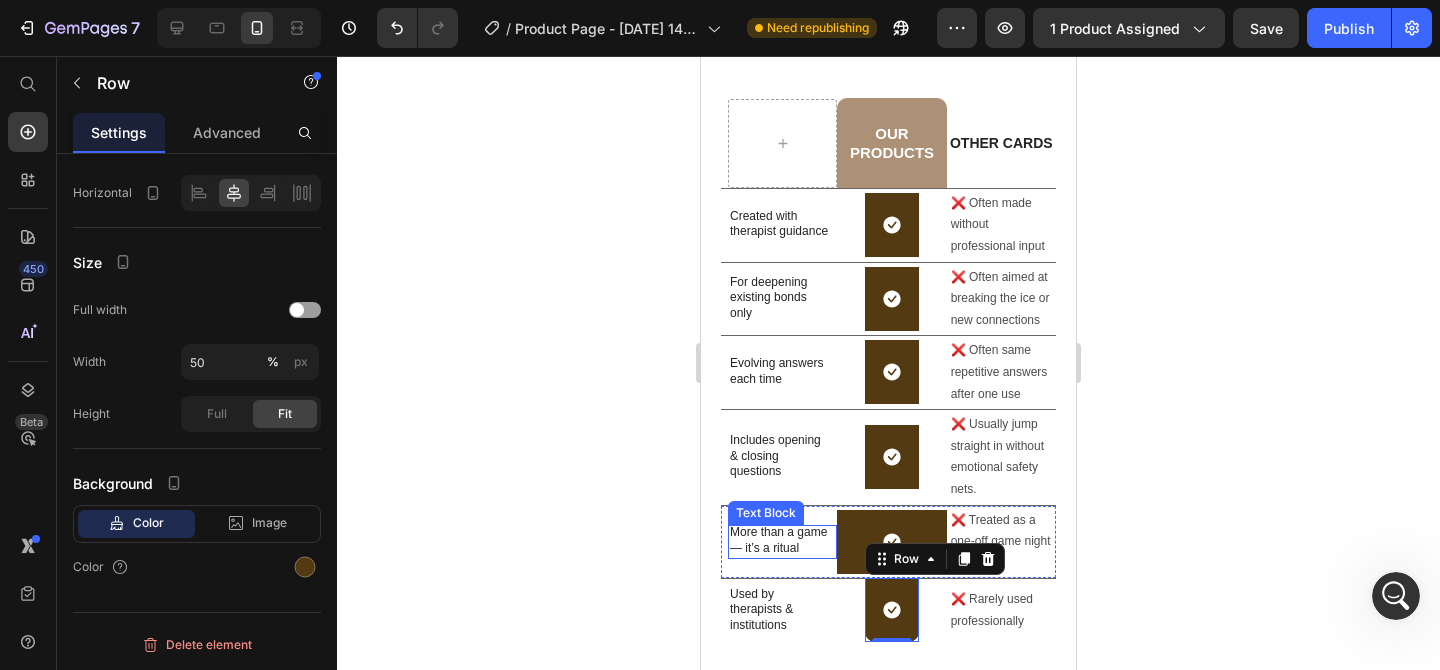click on "Icon Row" at bounding box center [891, 542] 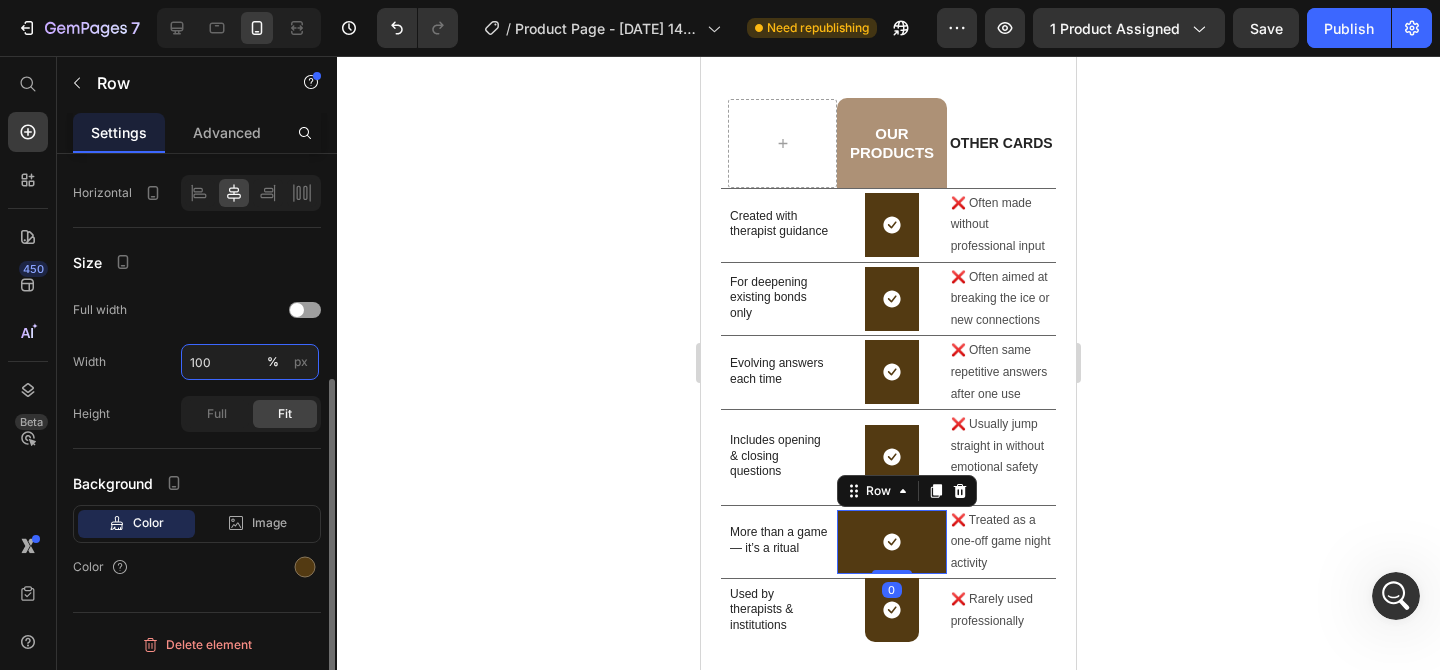 click on "100" at bounding box center [250, 362] 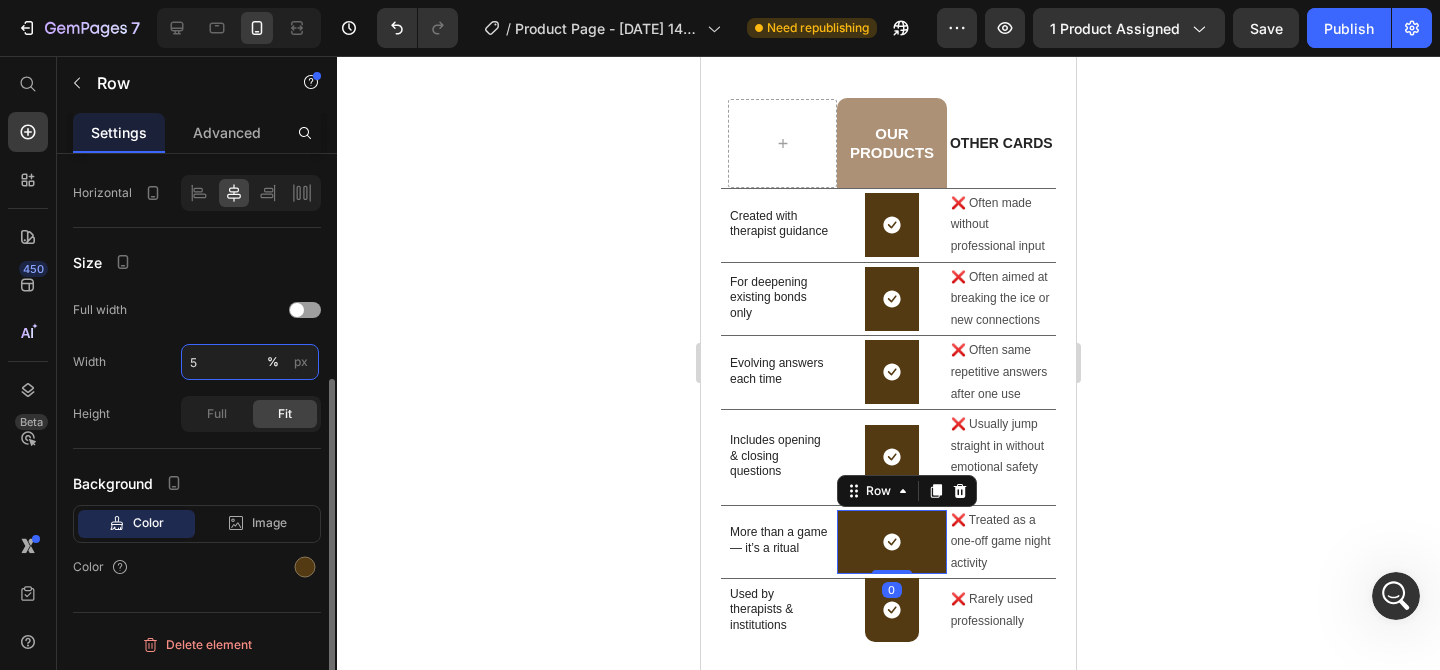 type on "50" 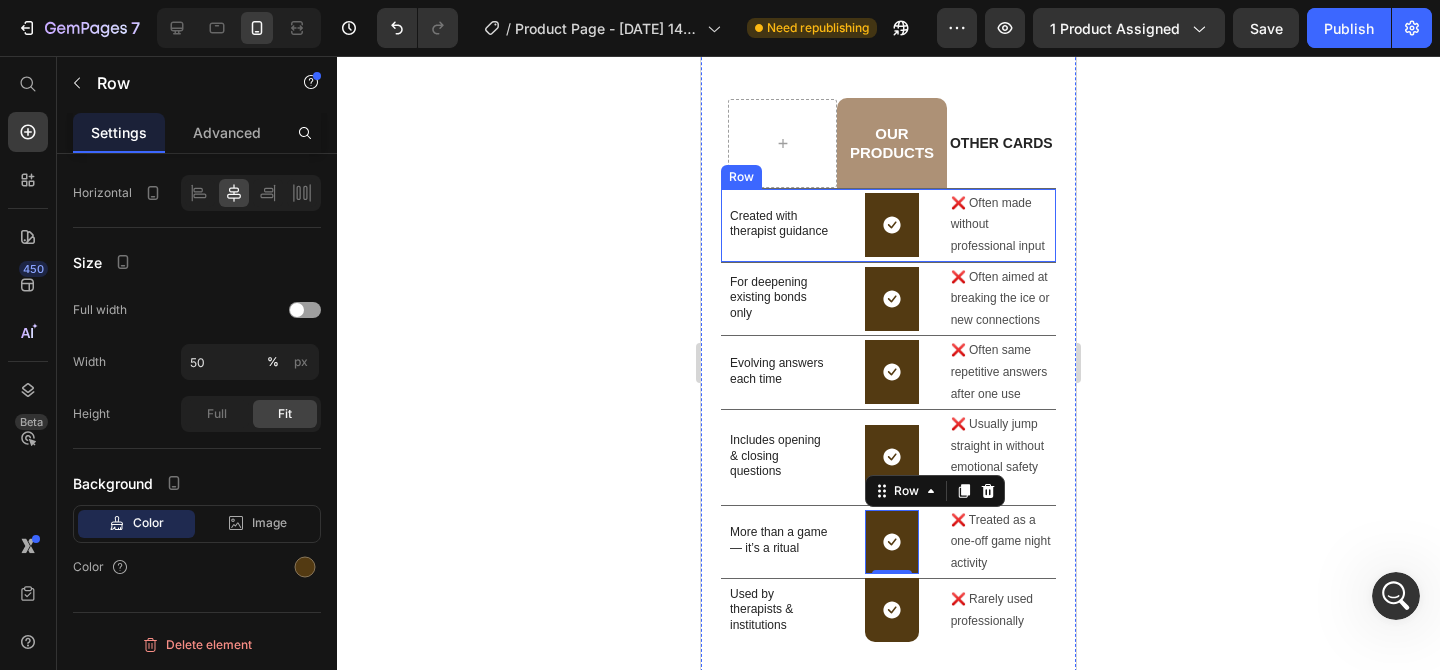 click on "Created with therapist guidance" at bounding box center [779, 224] 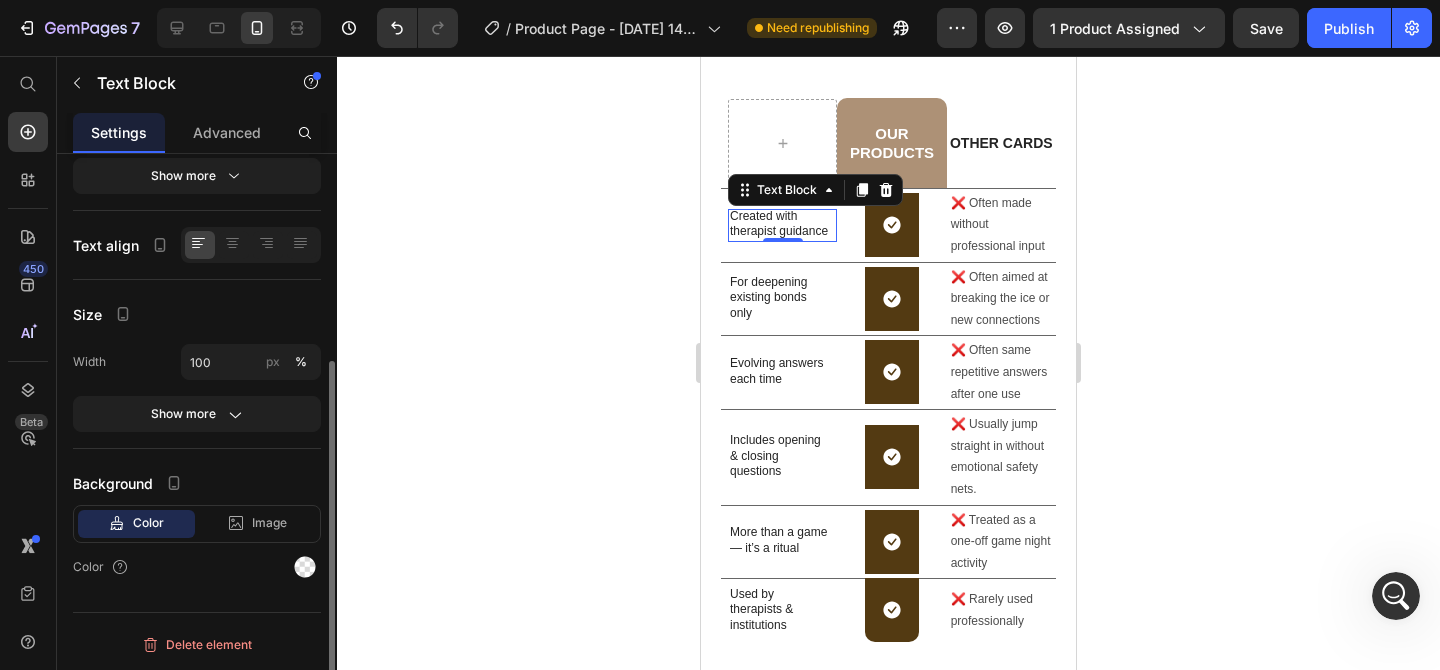 scroll, scrollTop: 0, scrollLeft: 0, axis: both 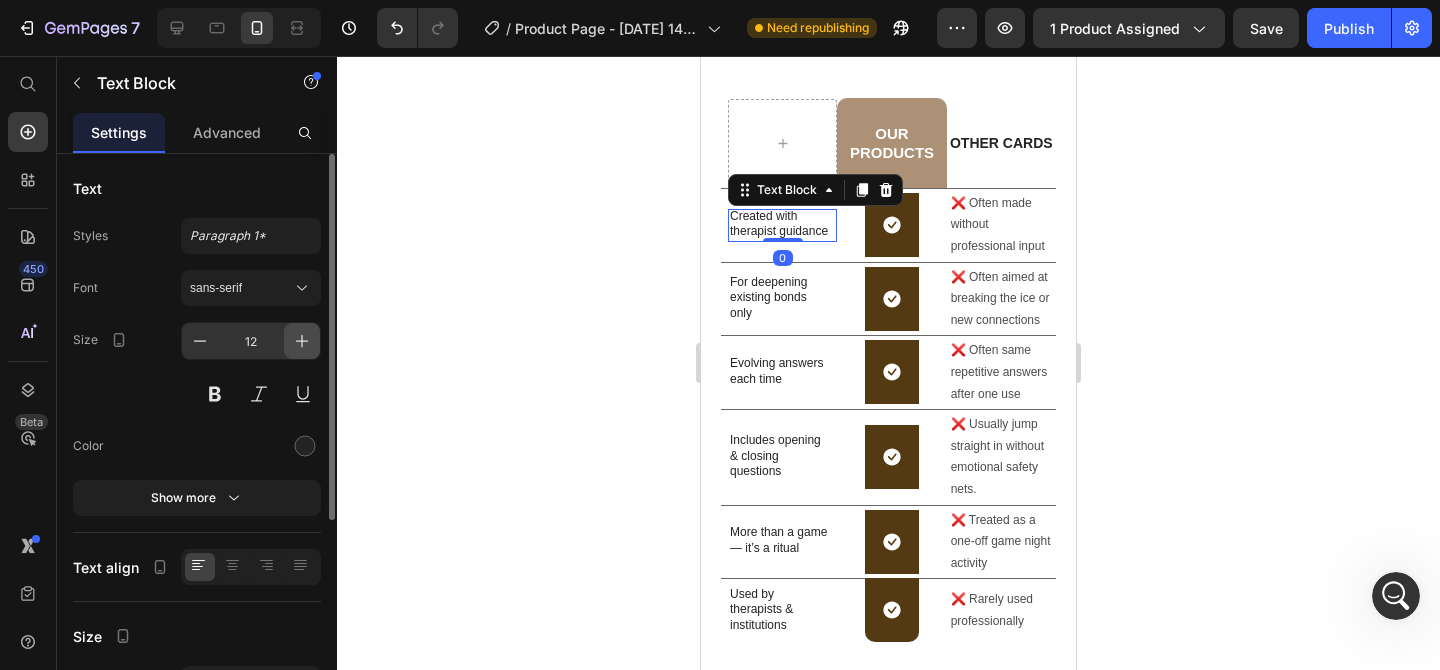 click 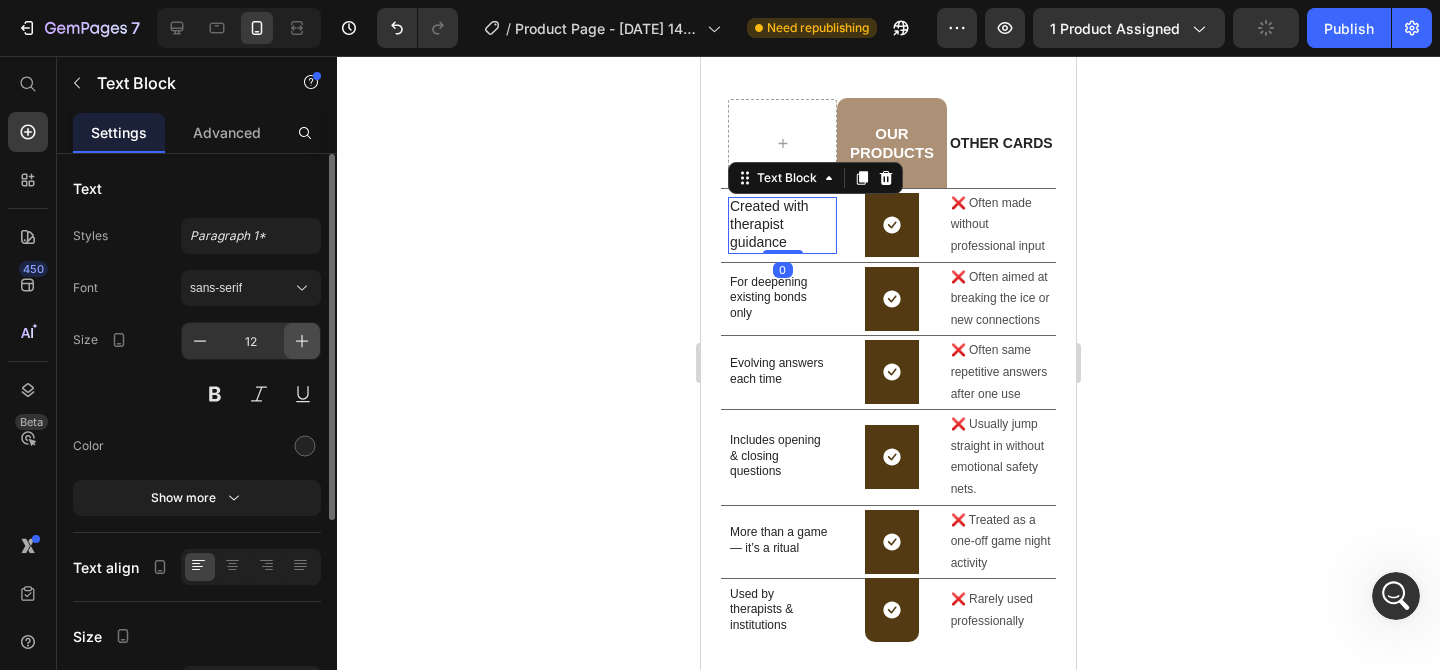 type on "14" 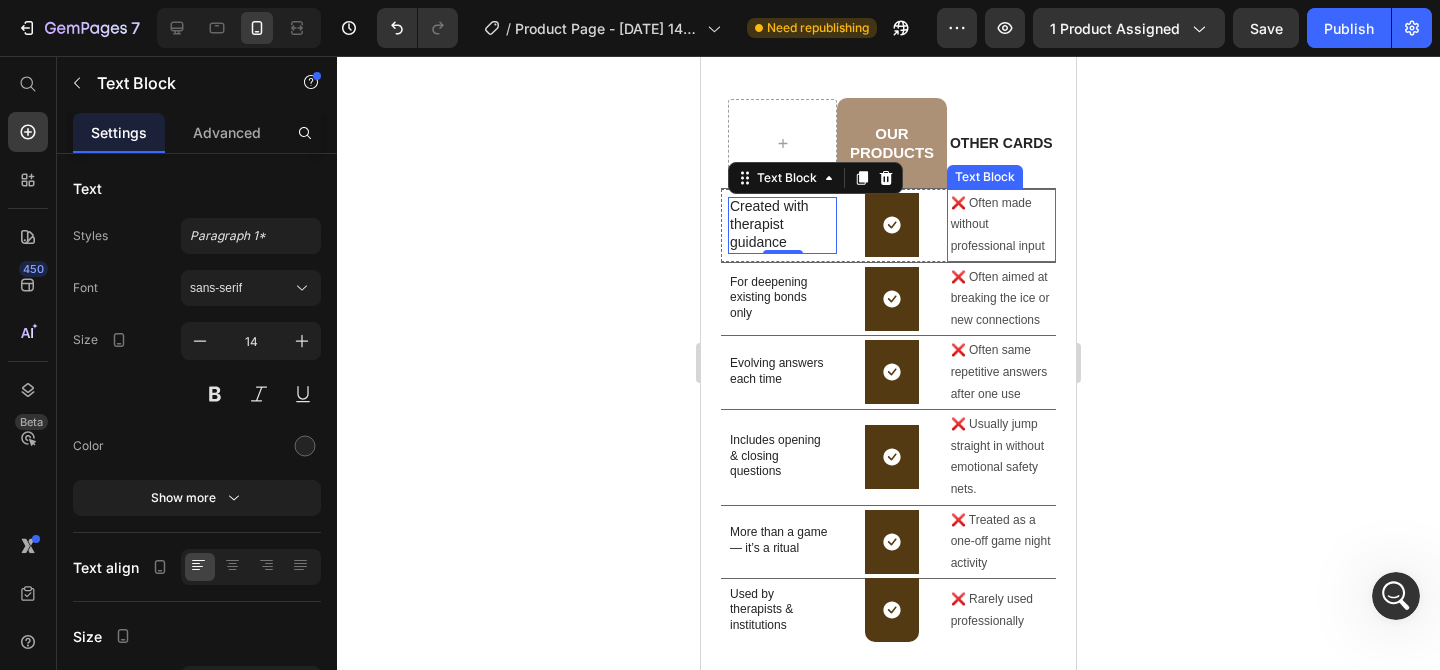 click on "❌ Often made without professional input" at bounding box center (1001, 225) 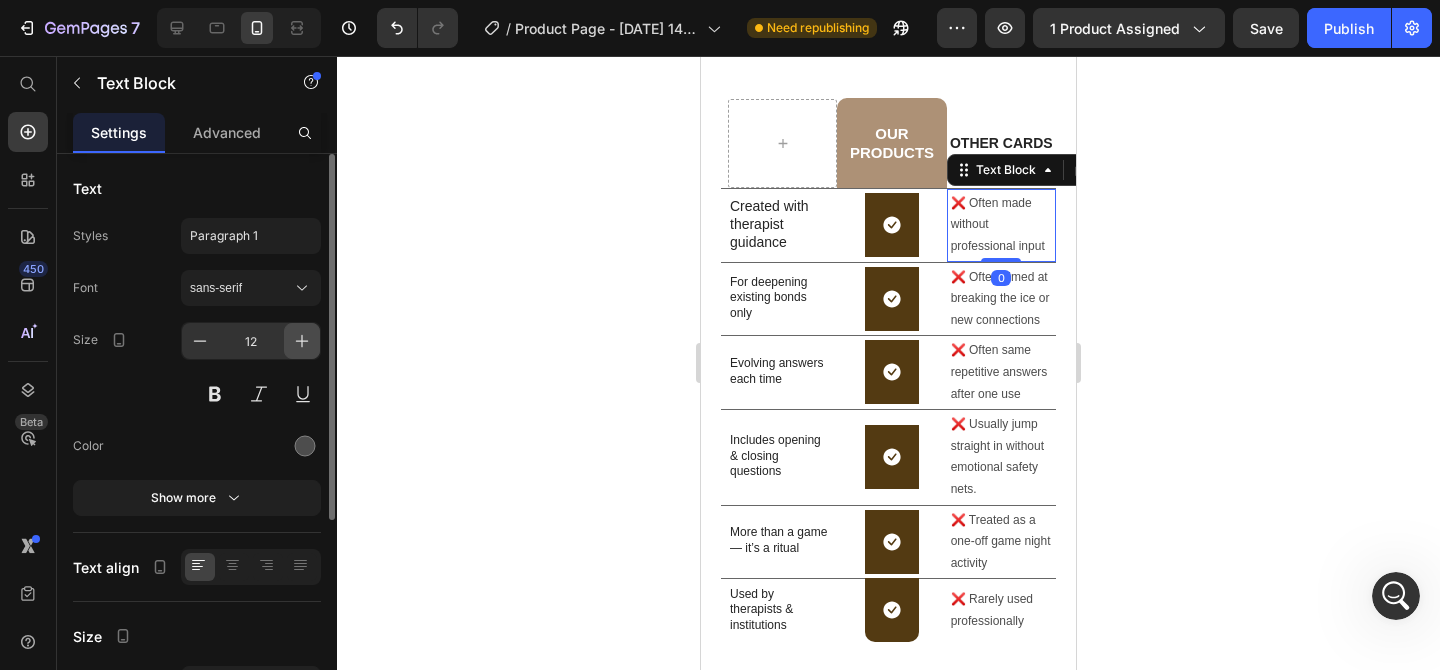 click 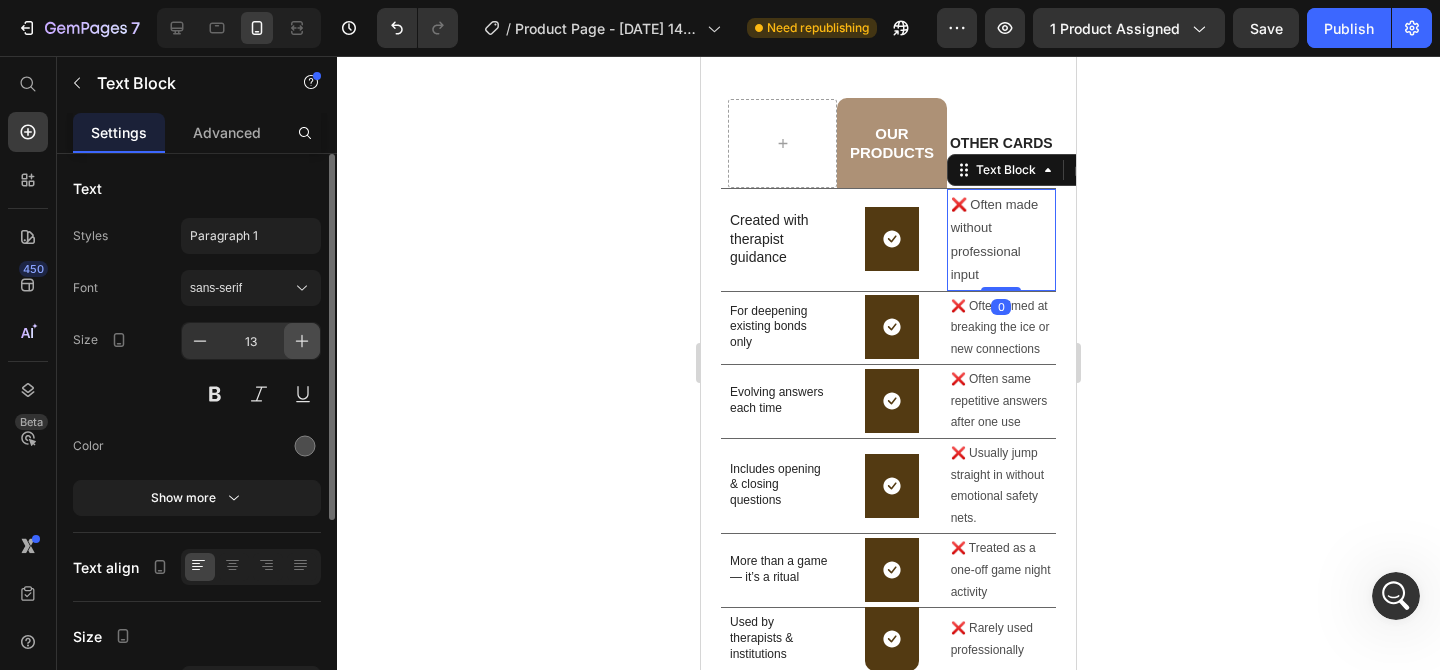click 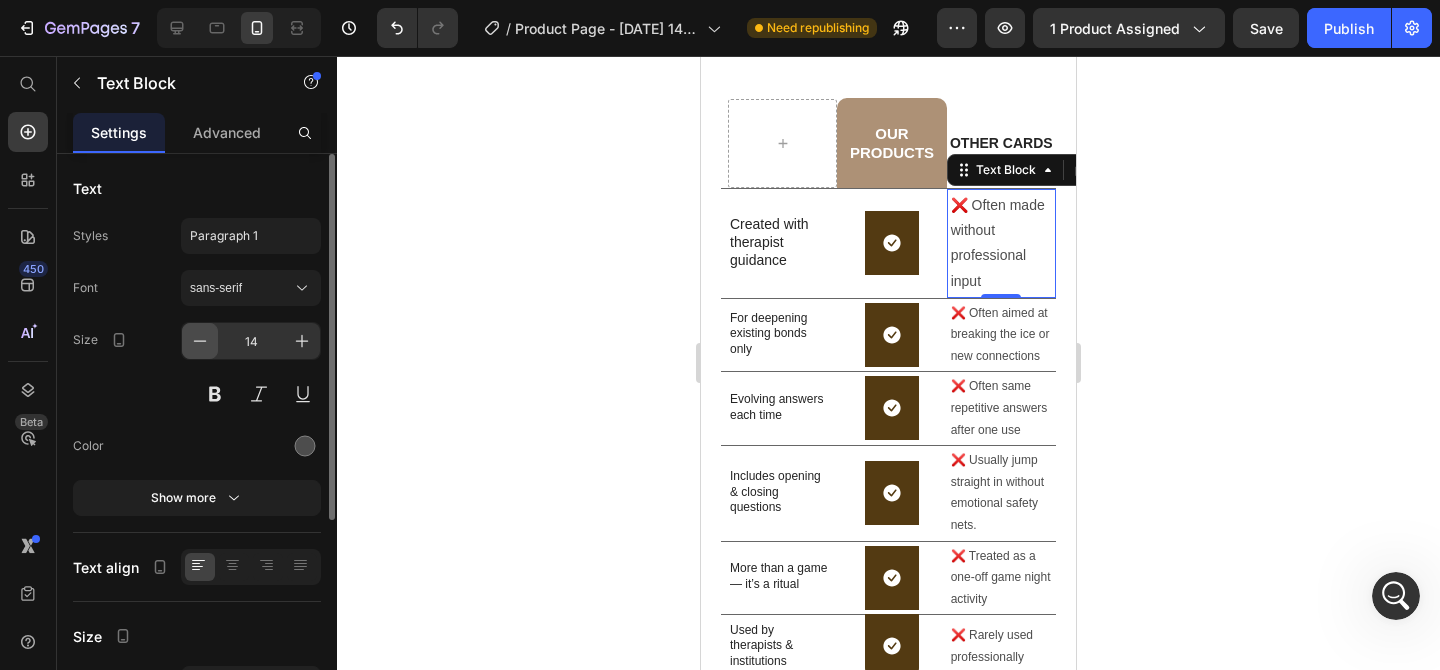 click 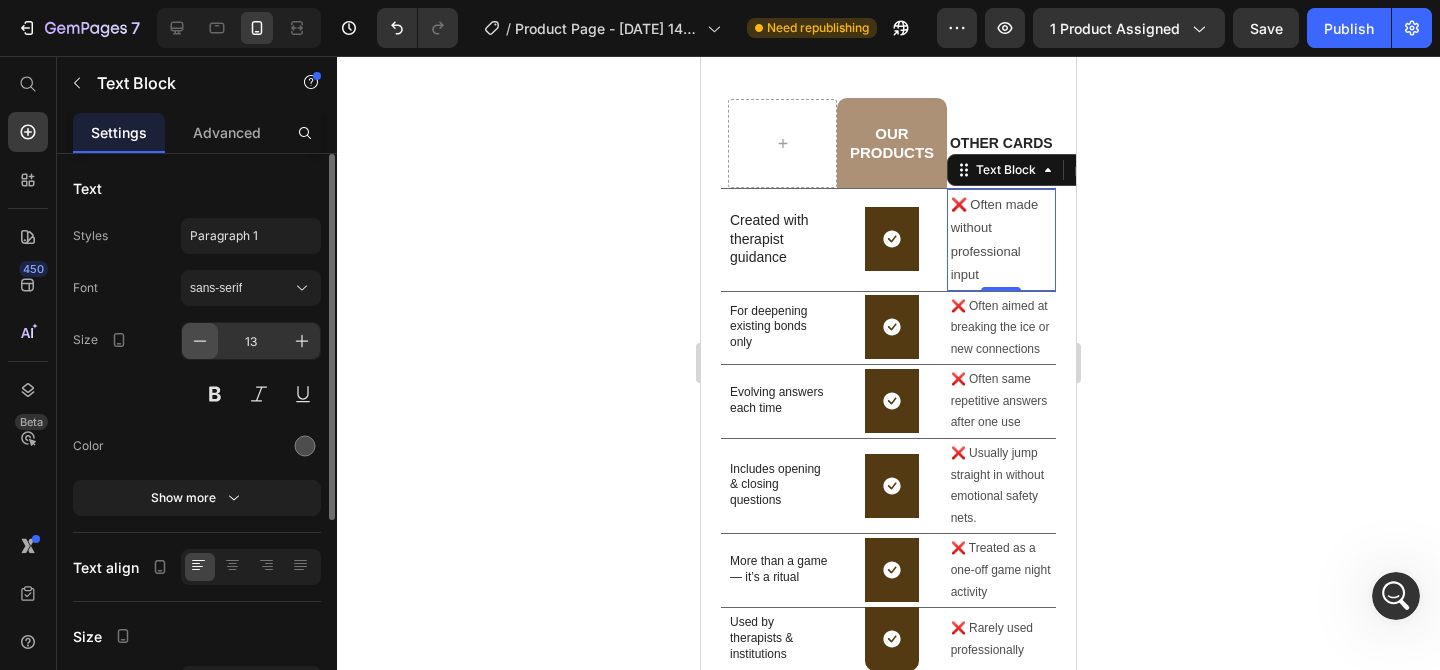 click 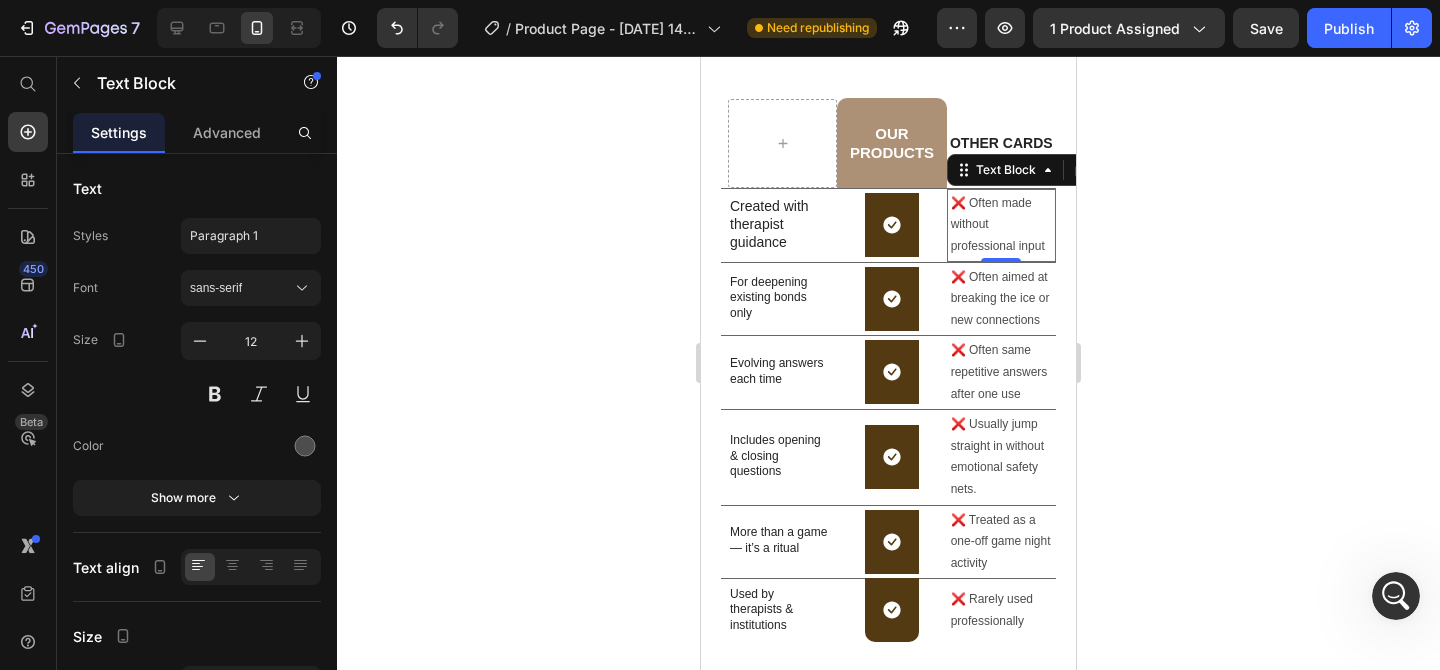 click 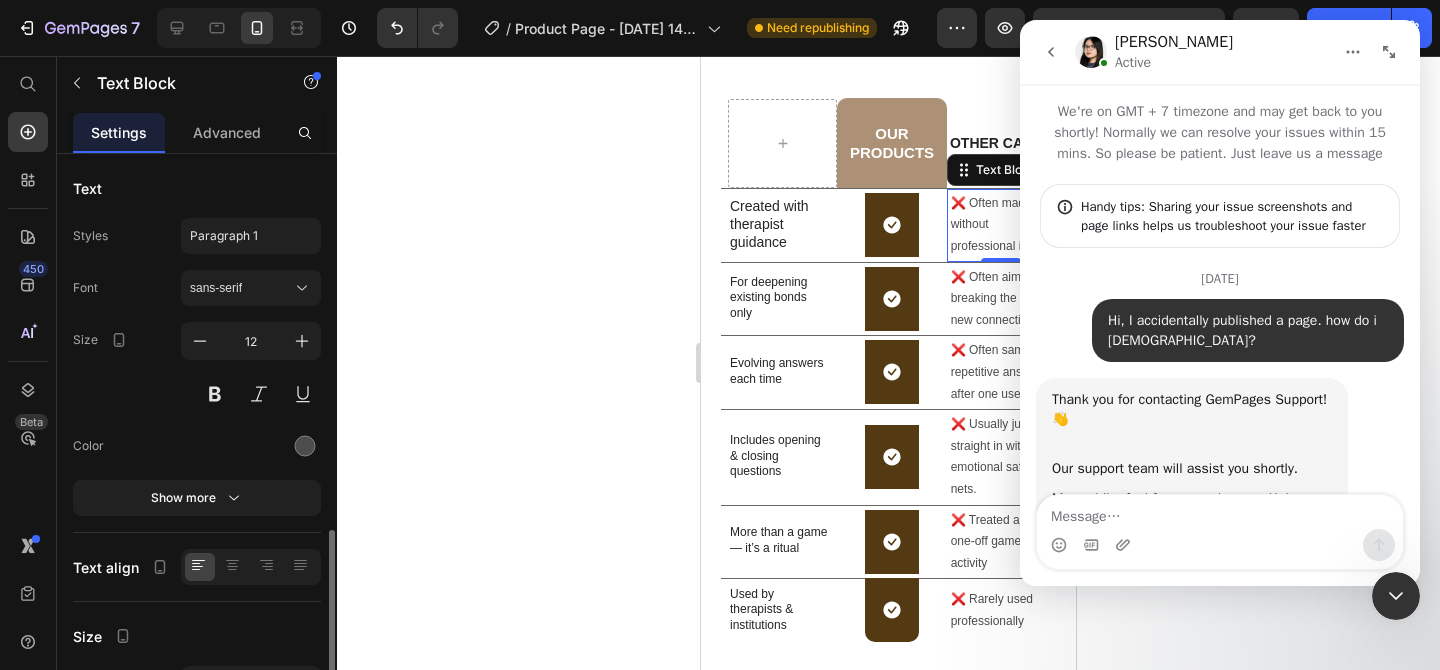 scroll, scrollTop: 229, scrollLeft: 0, axis: vertical 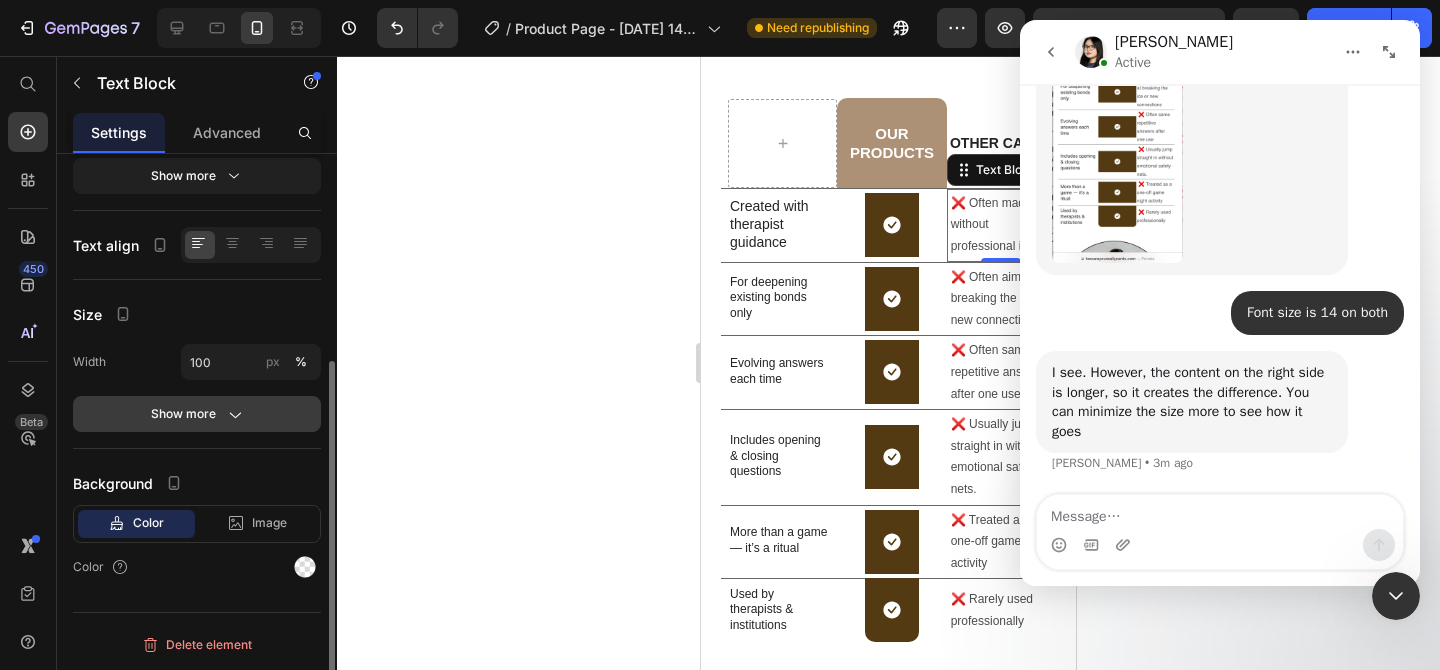 click 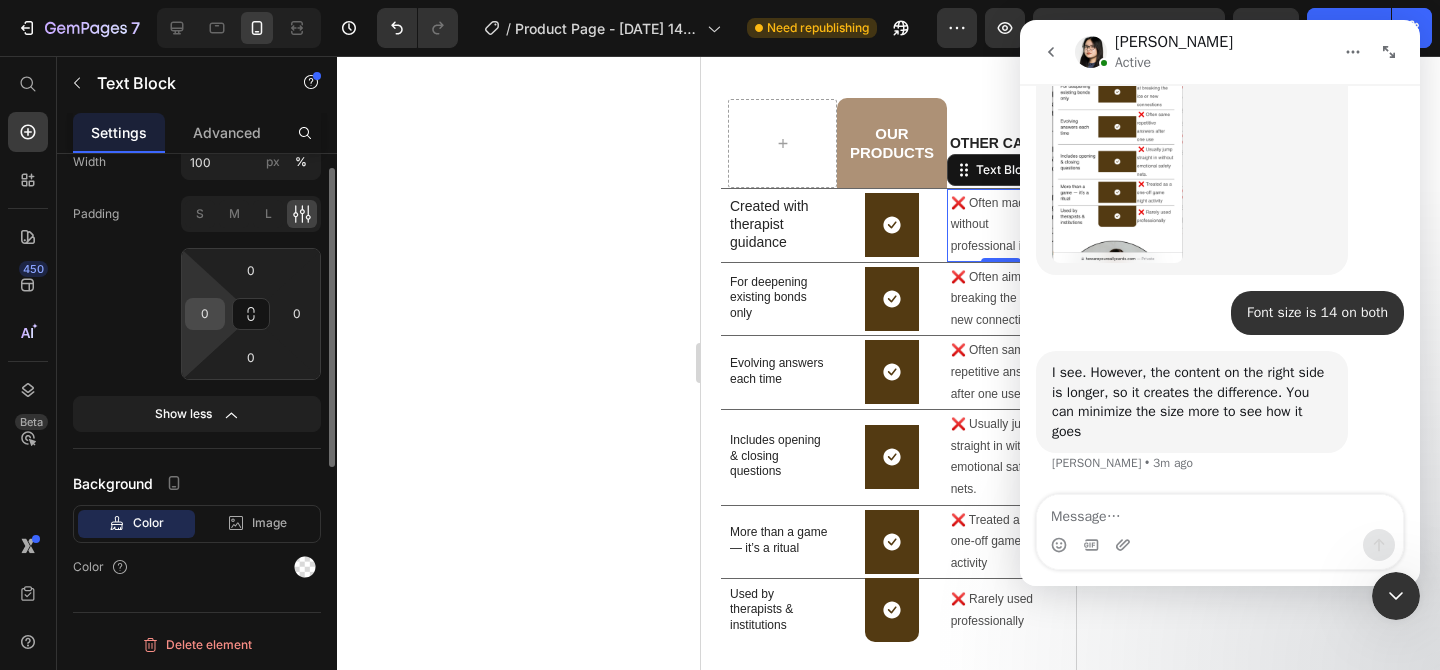 scroll, scrollTop: 322, scrollLeft: 0, axis: vertical 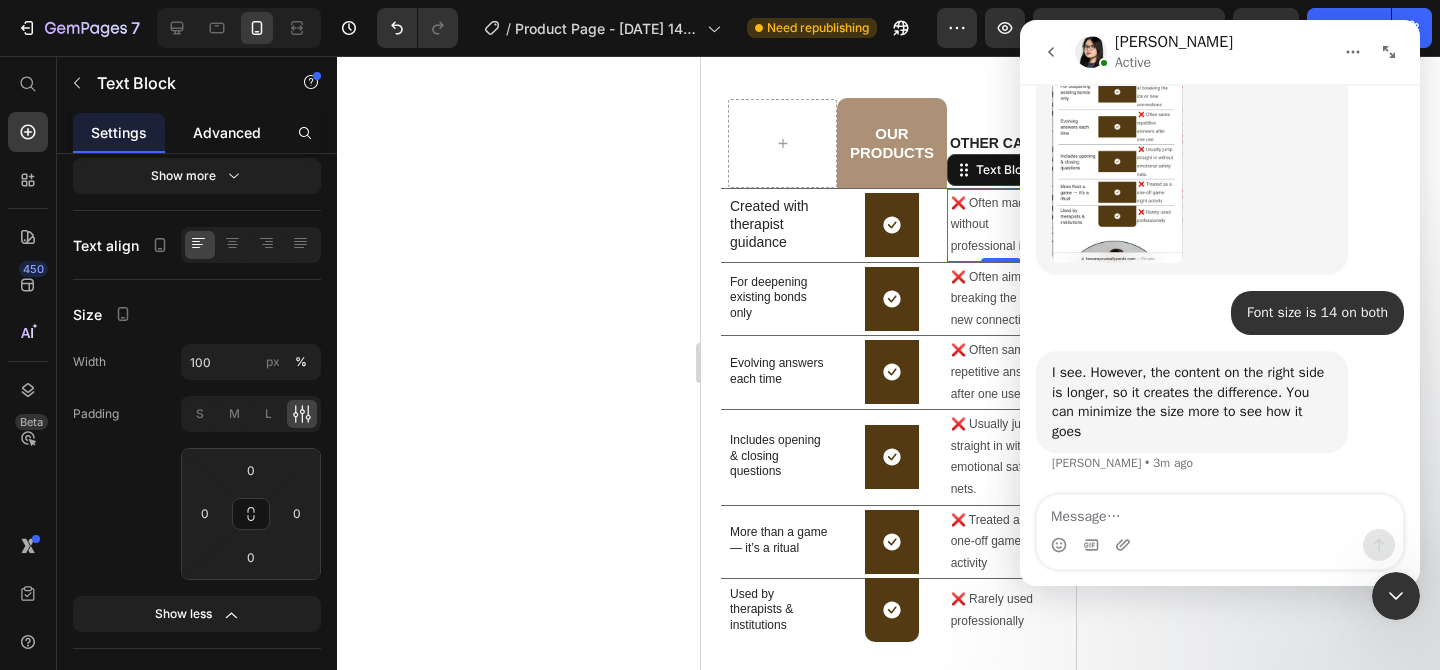 click on "Advanced" at bounding box center [227, 132] 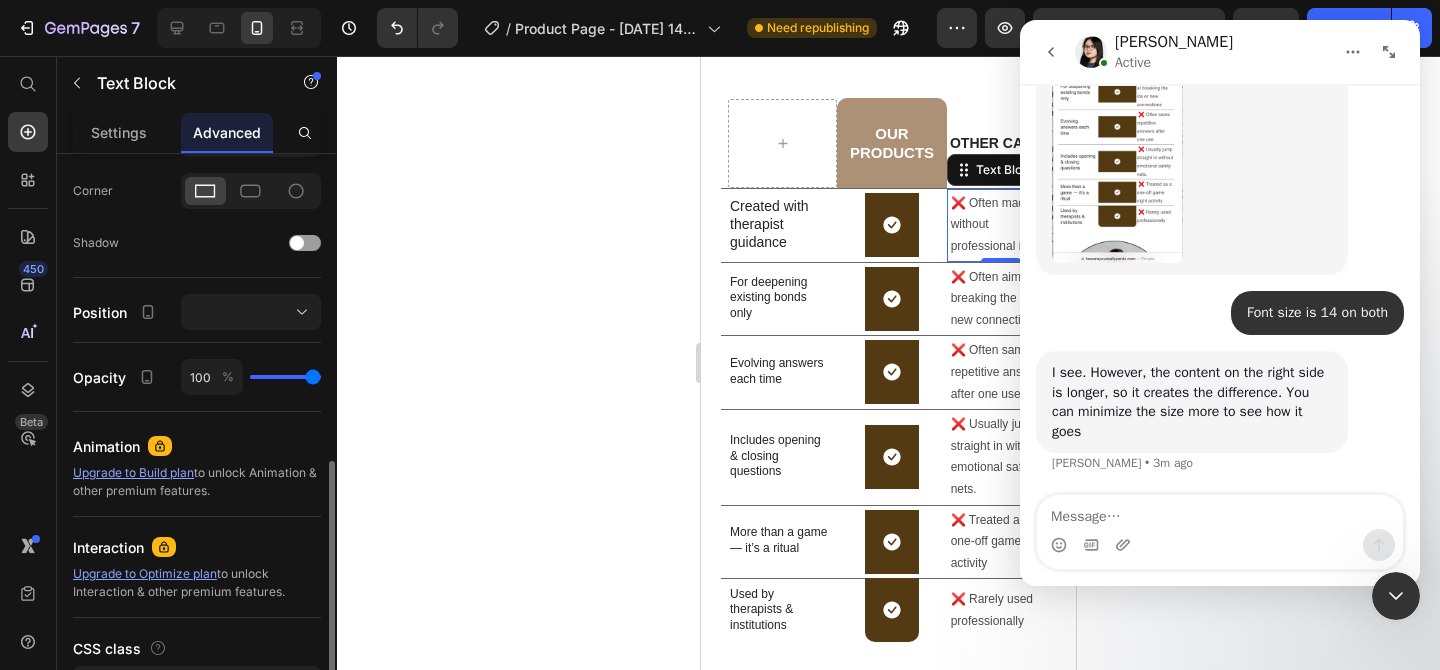 scroll, scrollTop: 732, scrollLeft: 0, axis: vertical 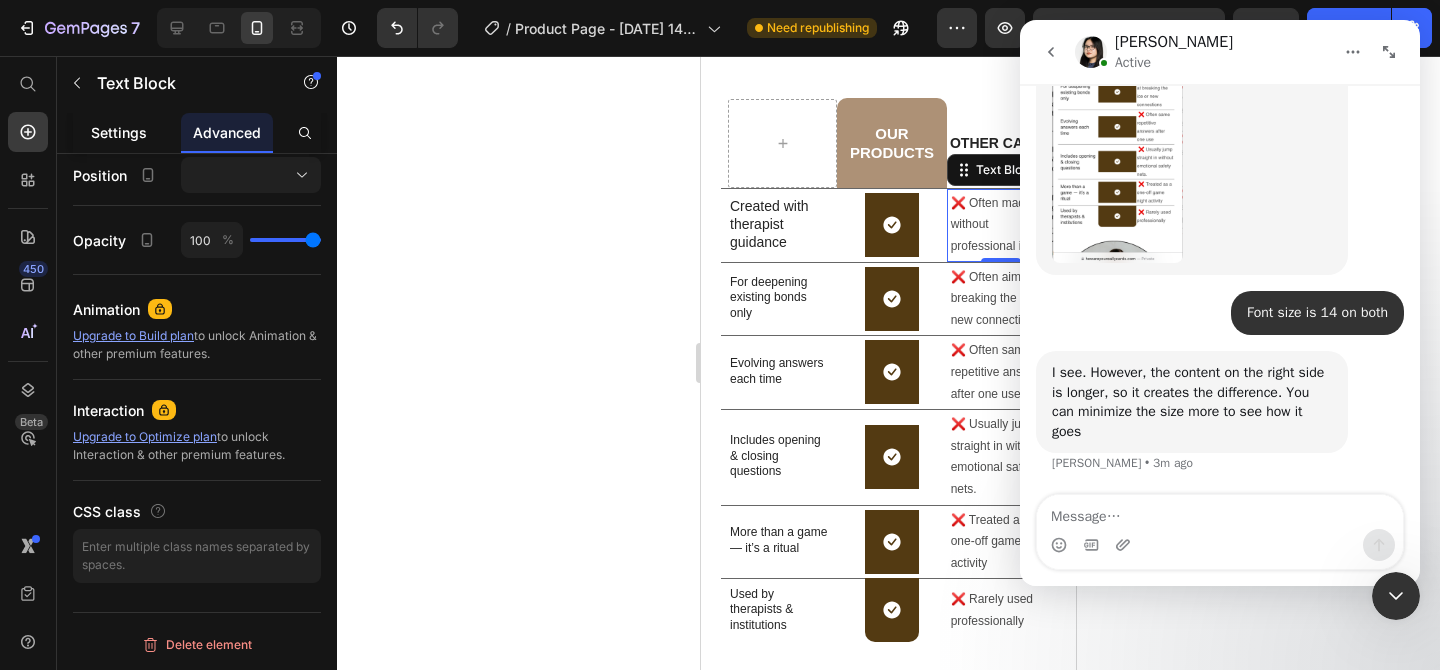 click on "Settings" at bounding box center (119, 132) 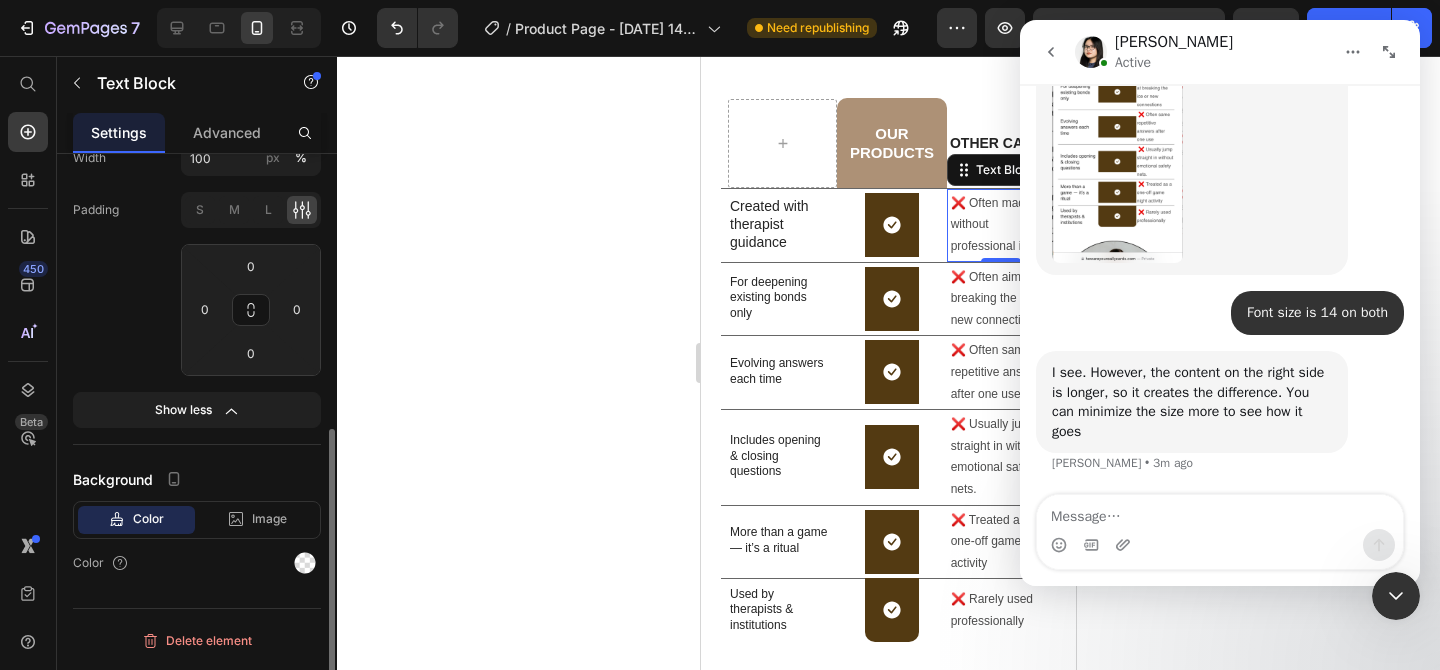 scroll, scrollTop: 0, scrollLeft: 0, axis: both 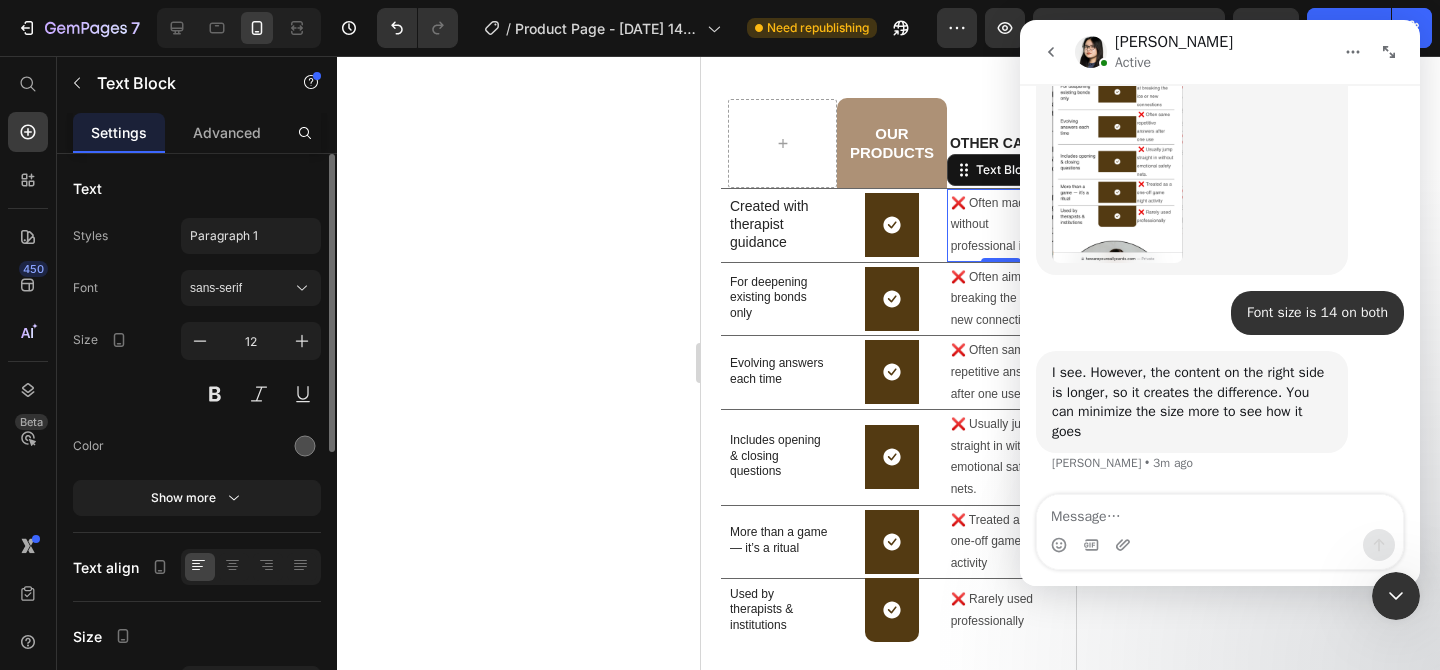 click at bounding box center [1220, 545] 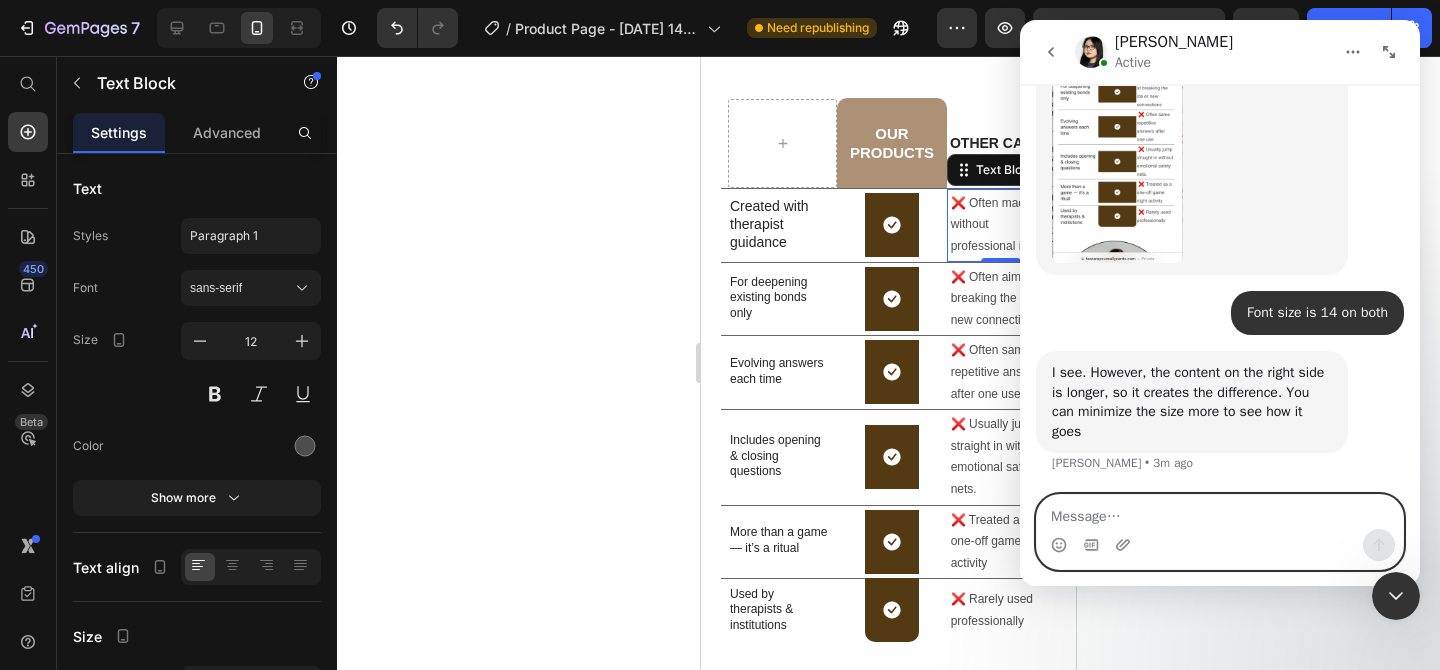 click at bounding box center [1220, 512] 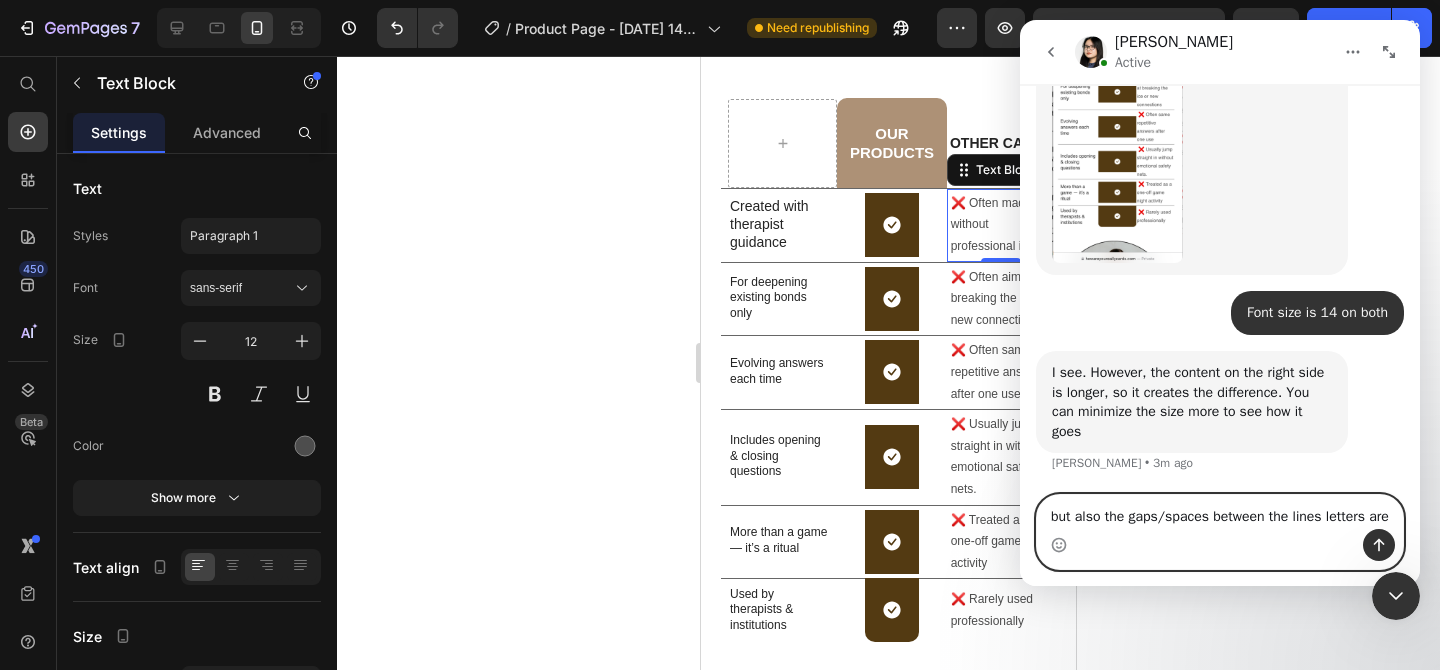 scroll, scrollTop: 4615, scrollLeft: 0, axis: vertical 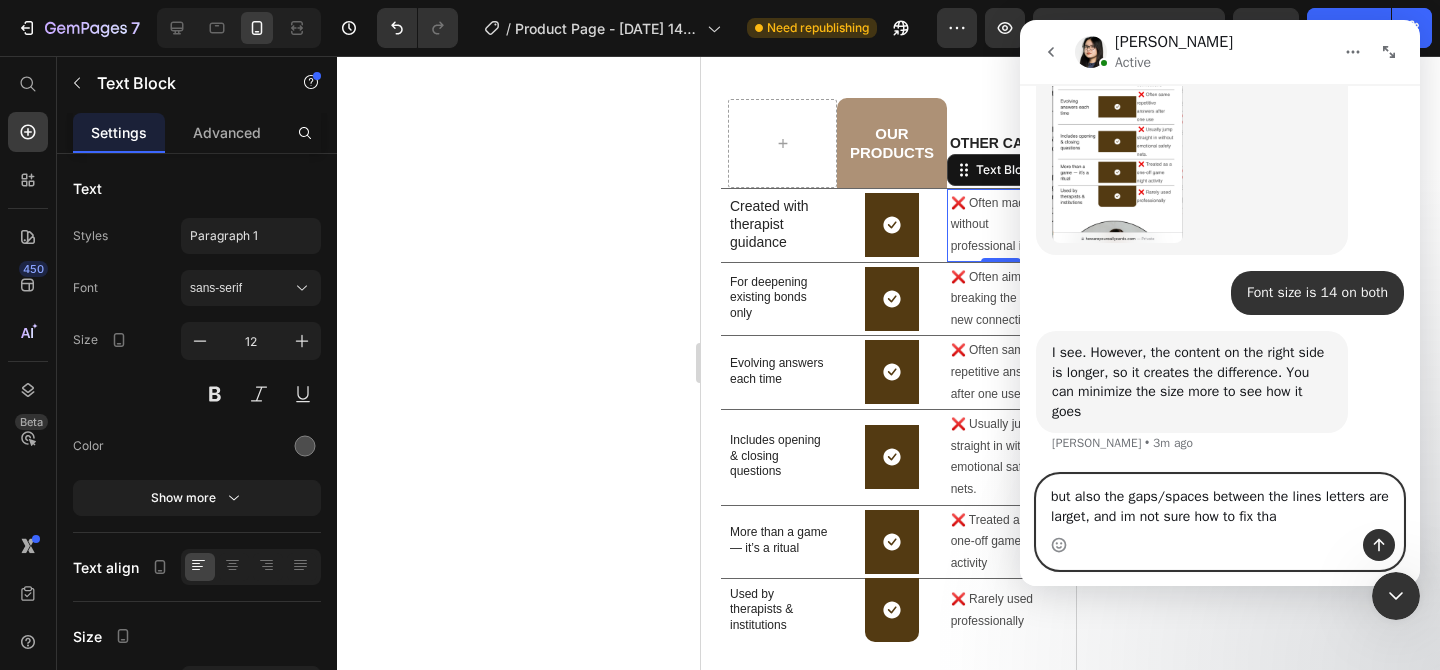 type on "but also the gaps/spaces between the lines letters are larget, and im not sure how to fix that" 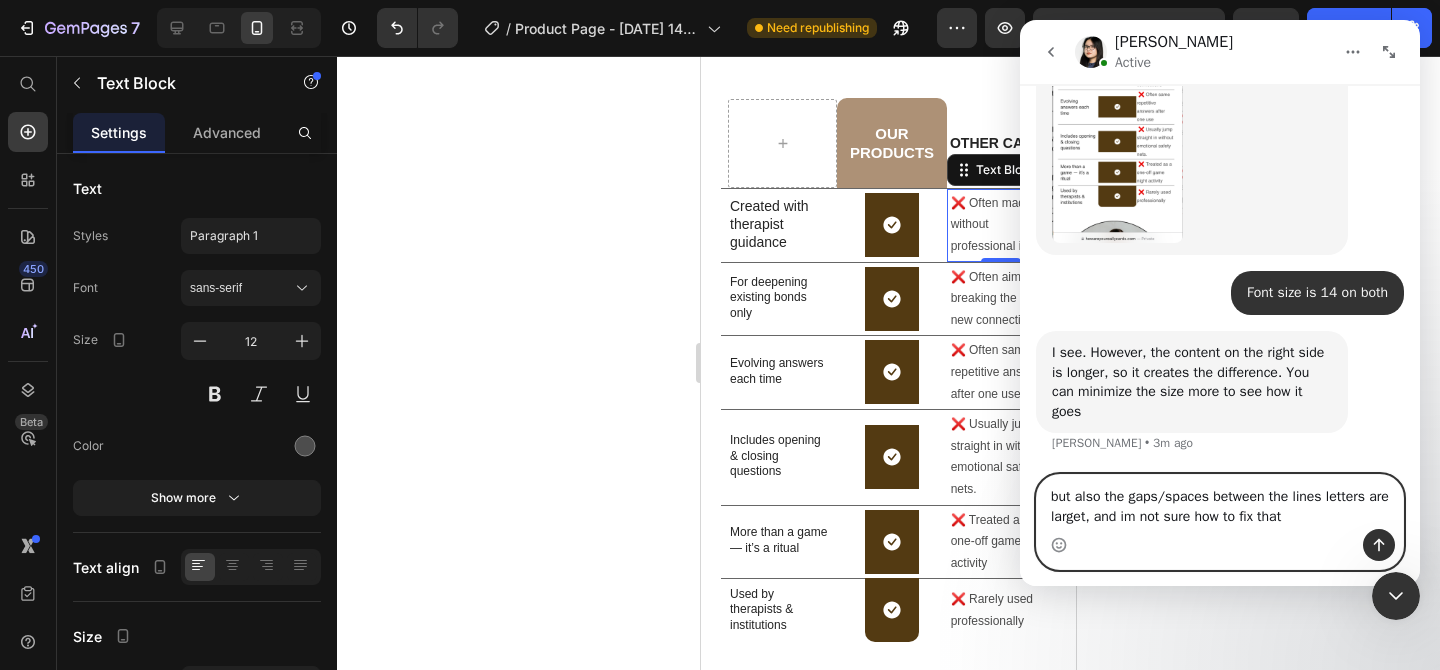 type 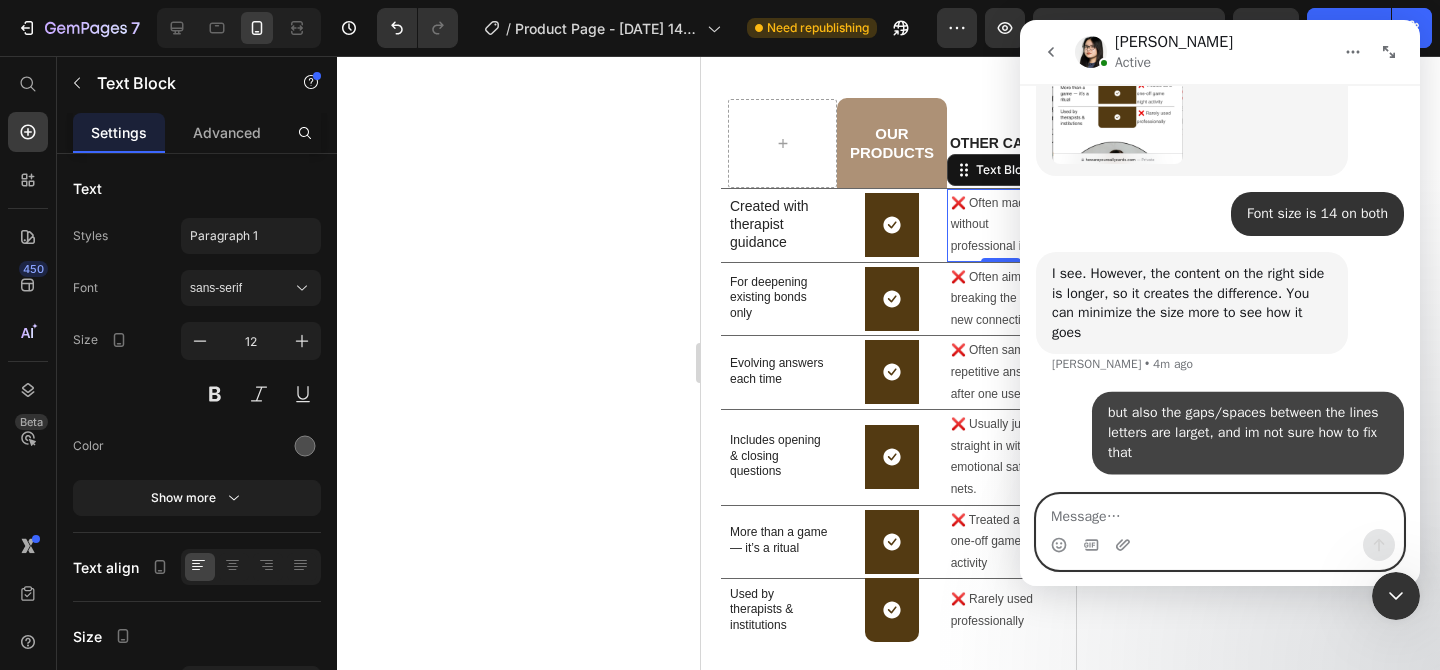 scroll, scrollTop: 4693, scrollLeft: 0, axis: vertical 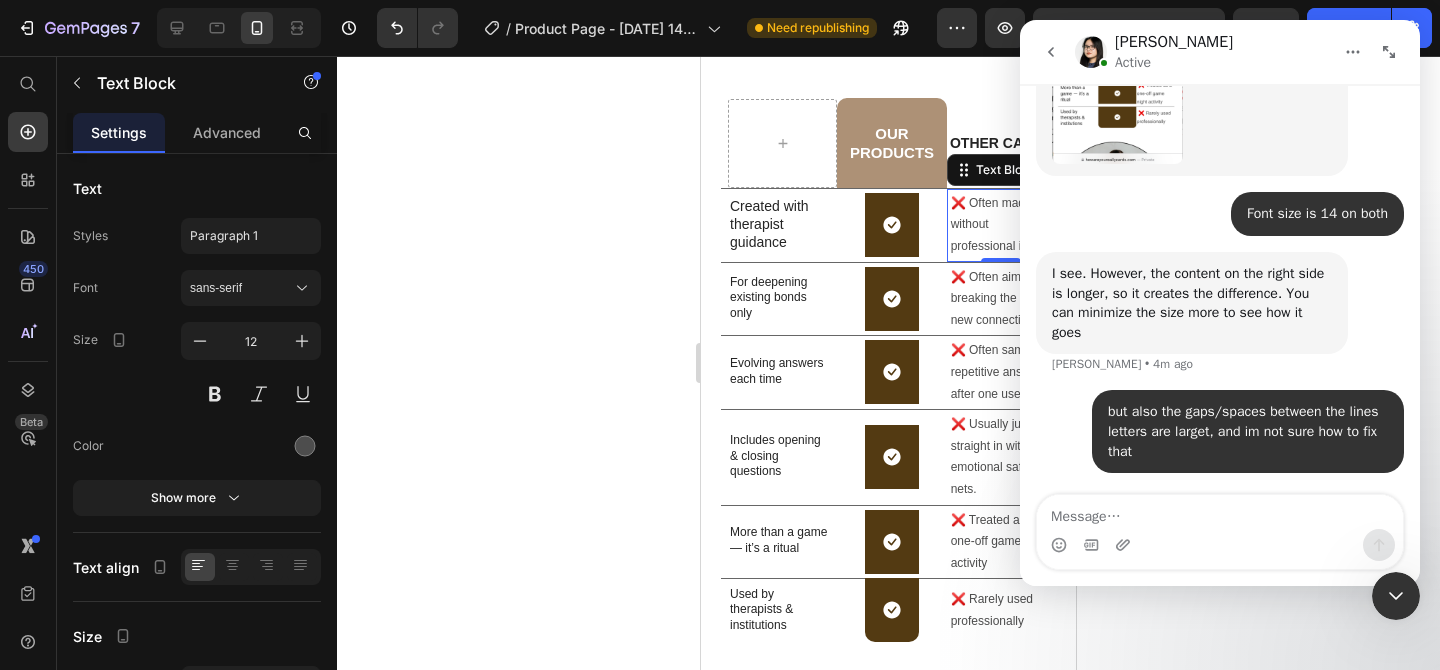 click 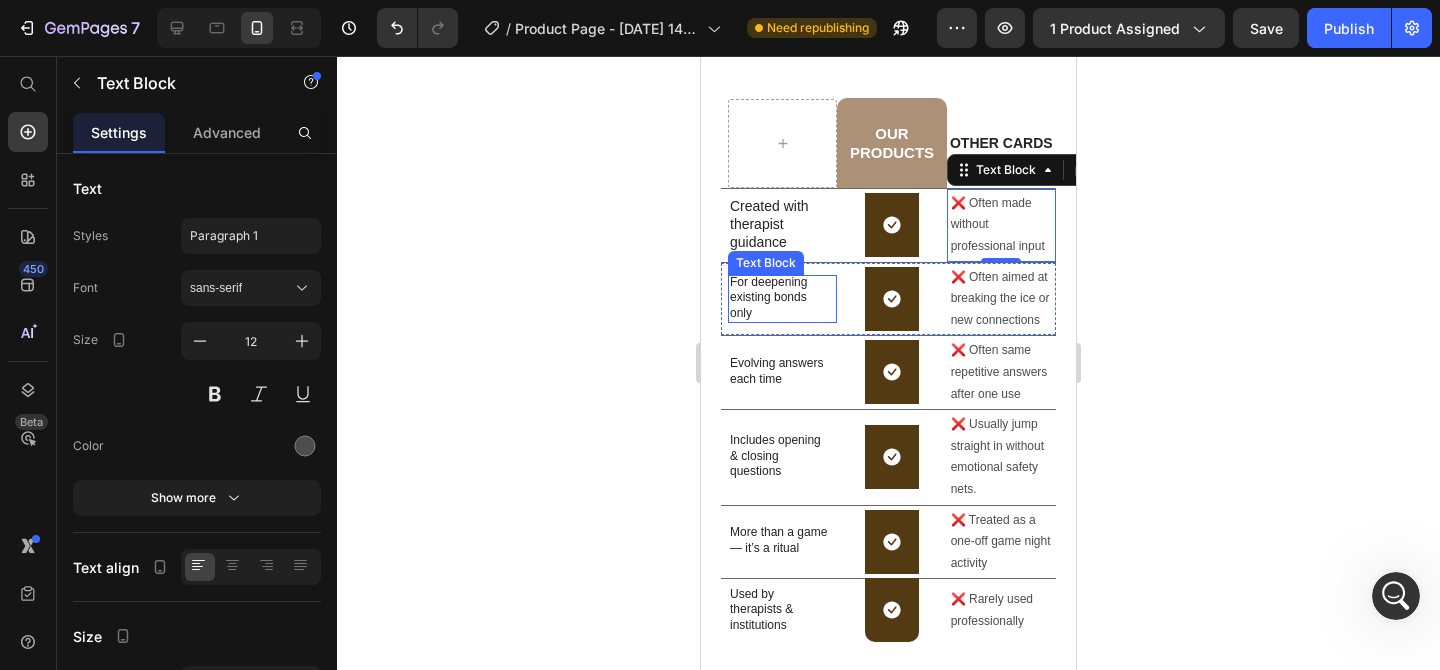 click on "For deepening existing bonds only" at bounding box center [779, 298] 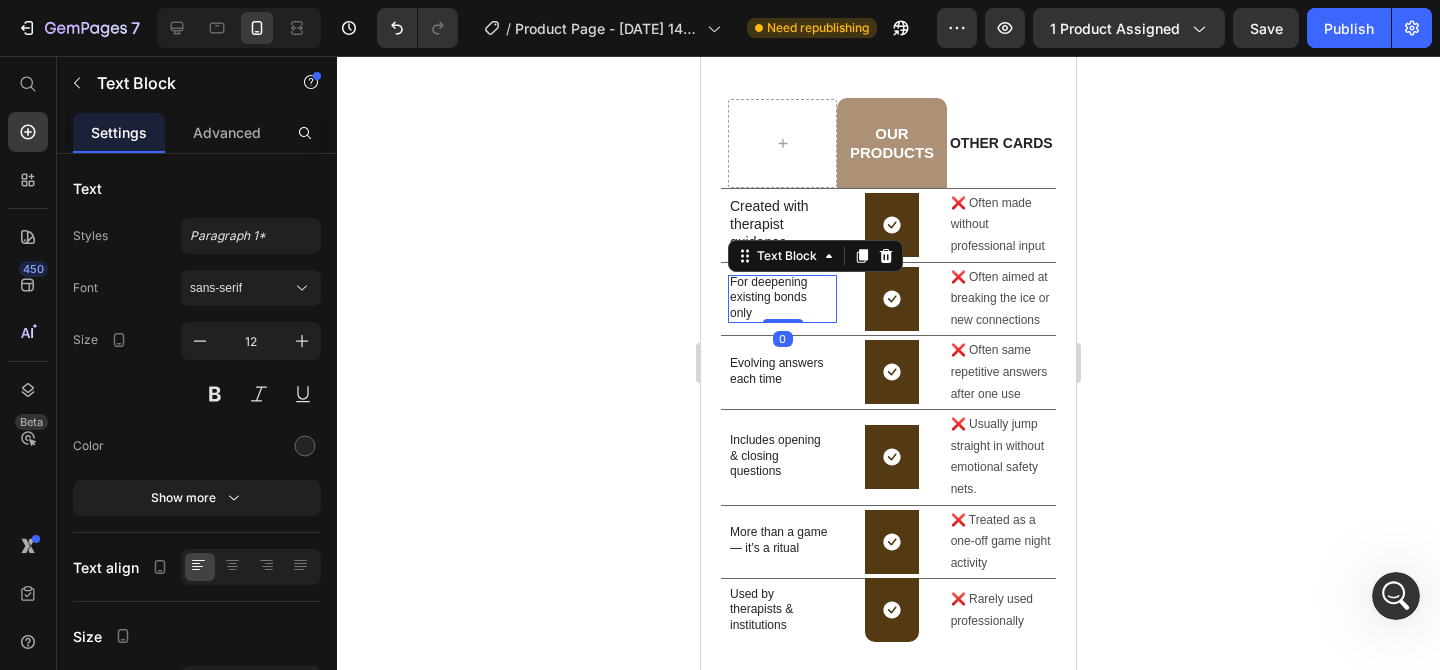 click 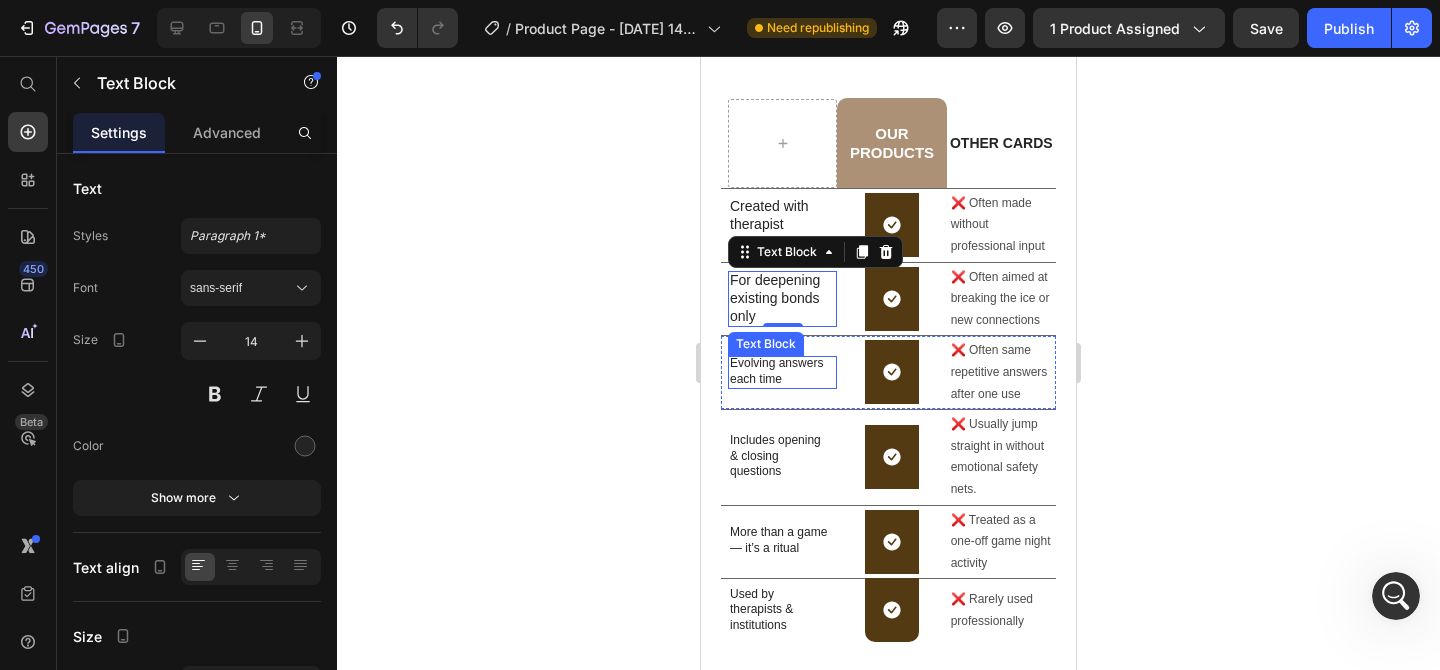 click on "Evolving answers each time" at bounding box center [779, 371] 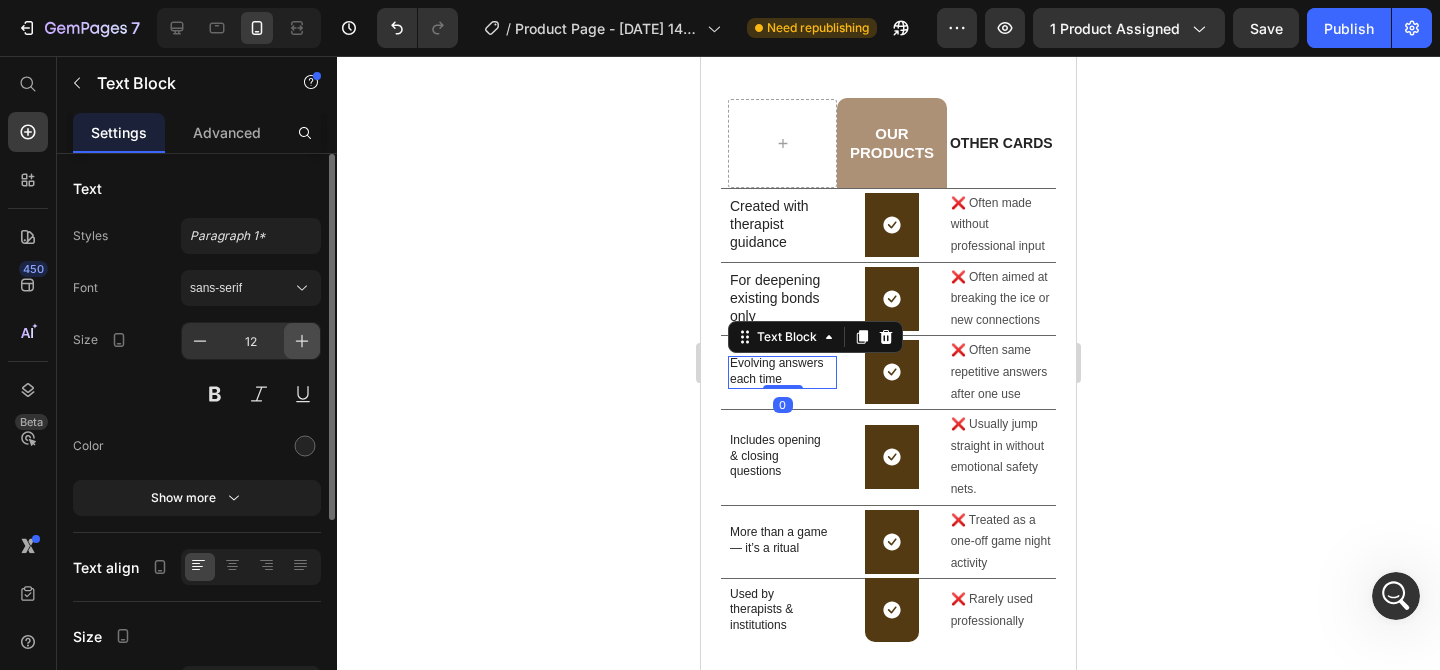 click 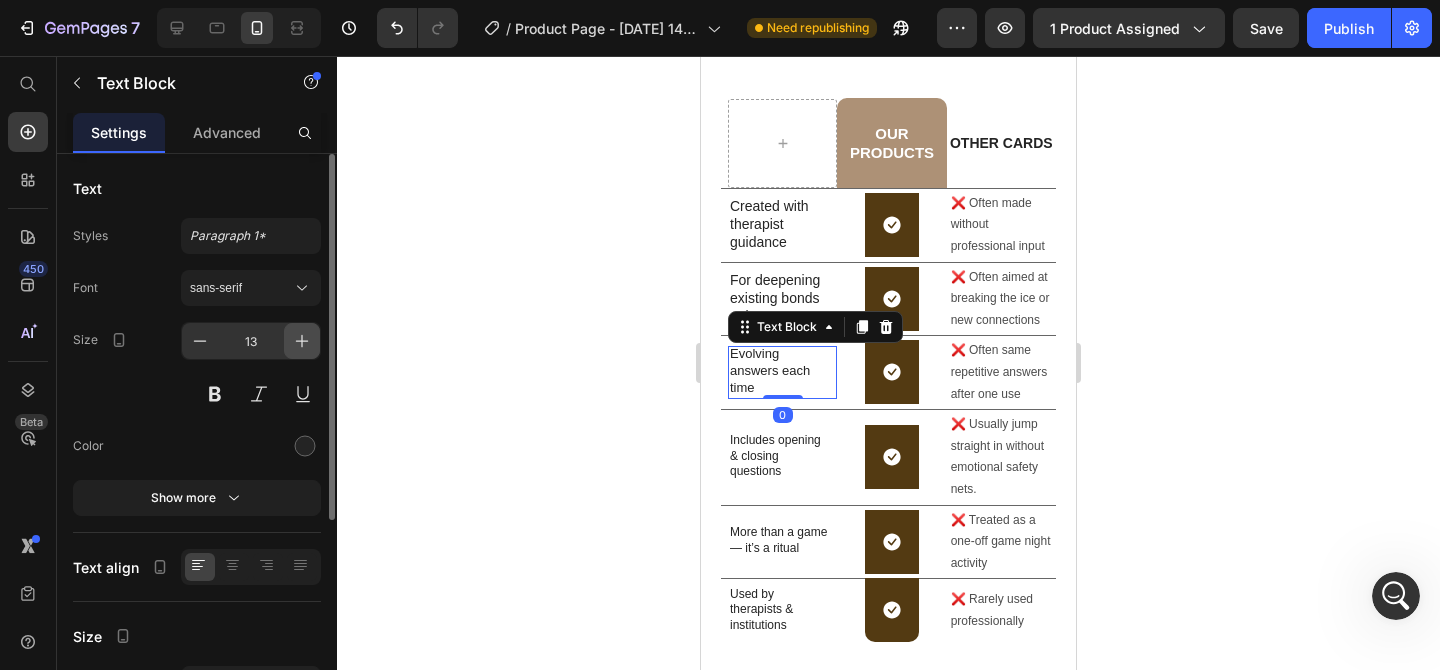 click 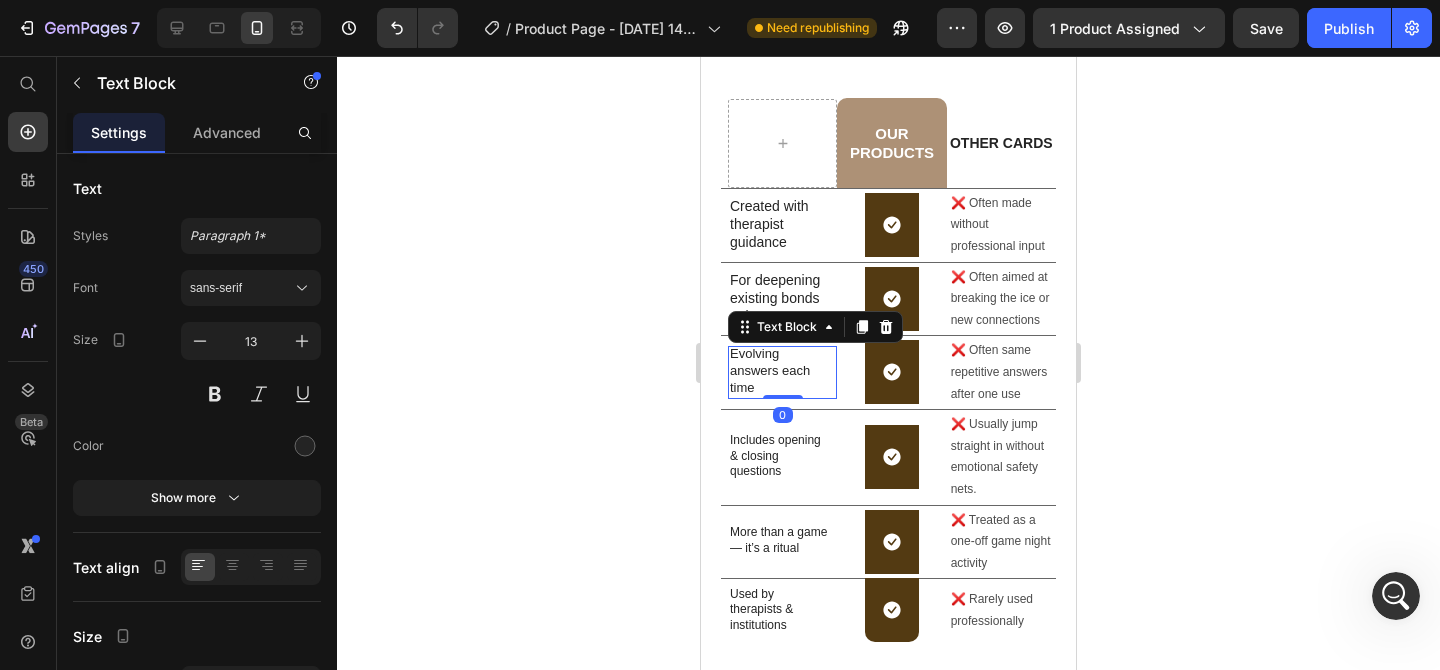 type on "14" 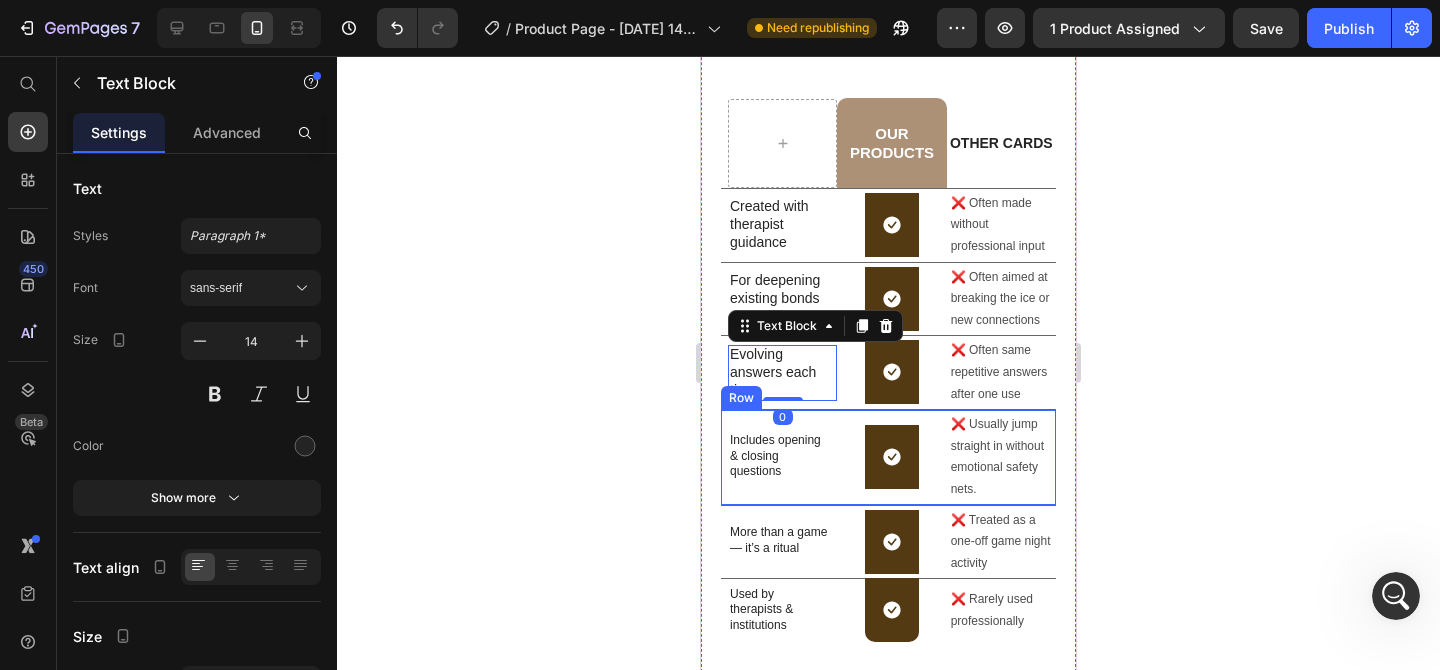 click on "Includes opening & closing questions" at bounding box center (779, 456) 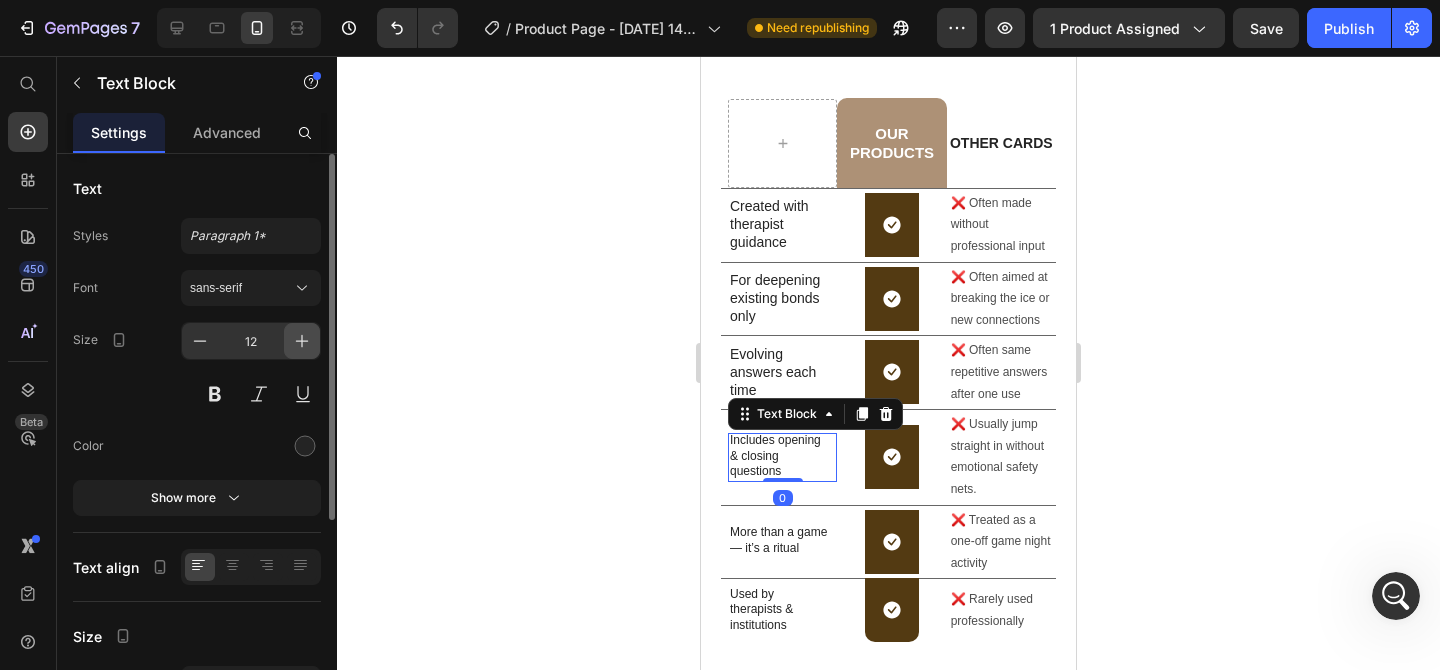 click 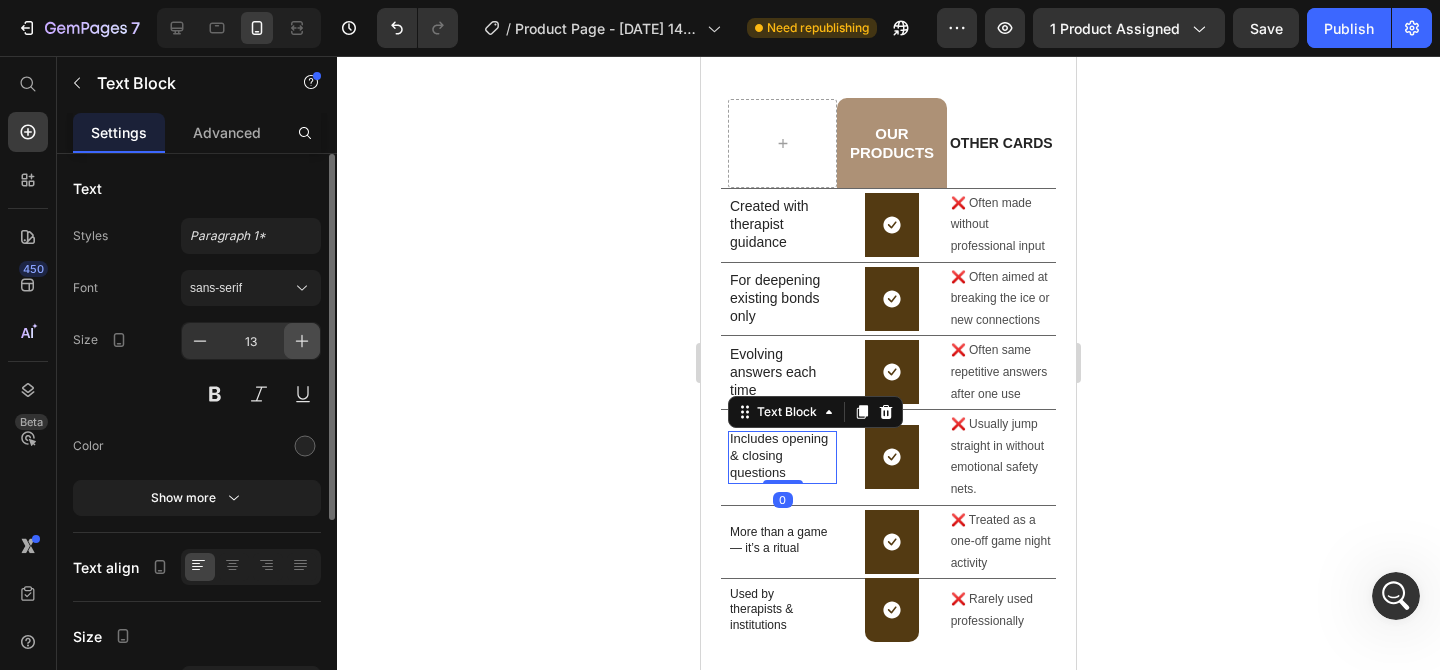click 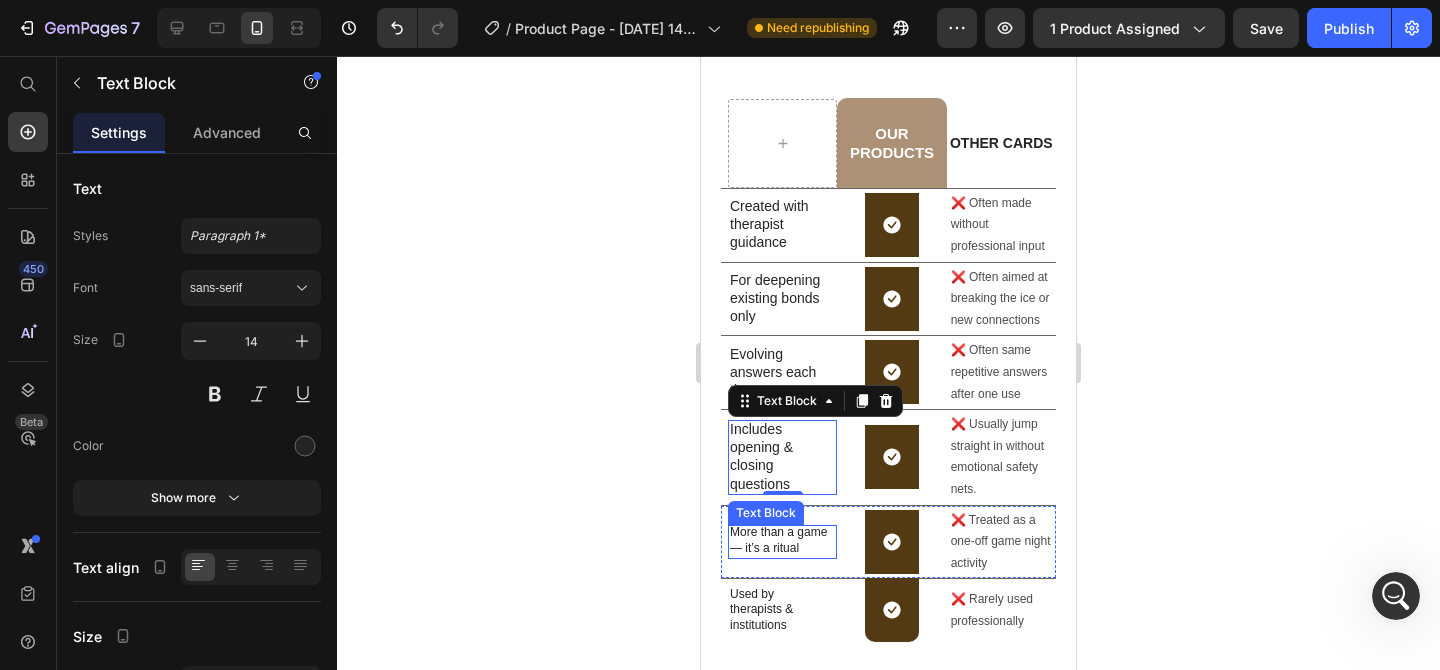 click on "More than a game — it’s a ritual" at bounding box center [779, 540] 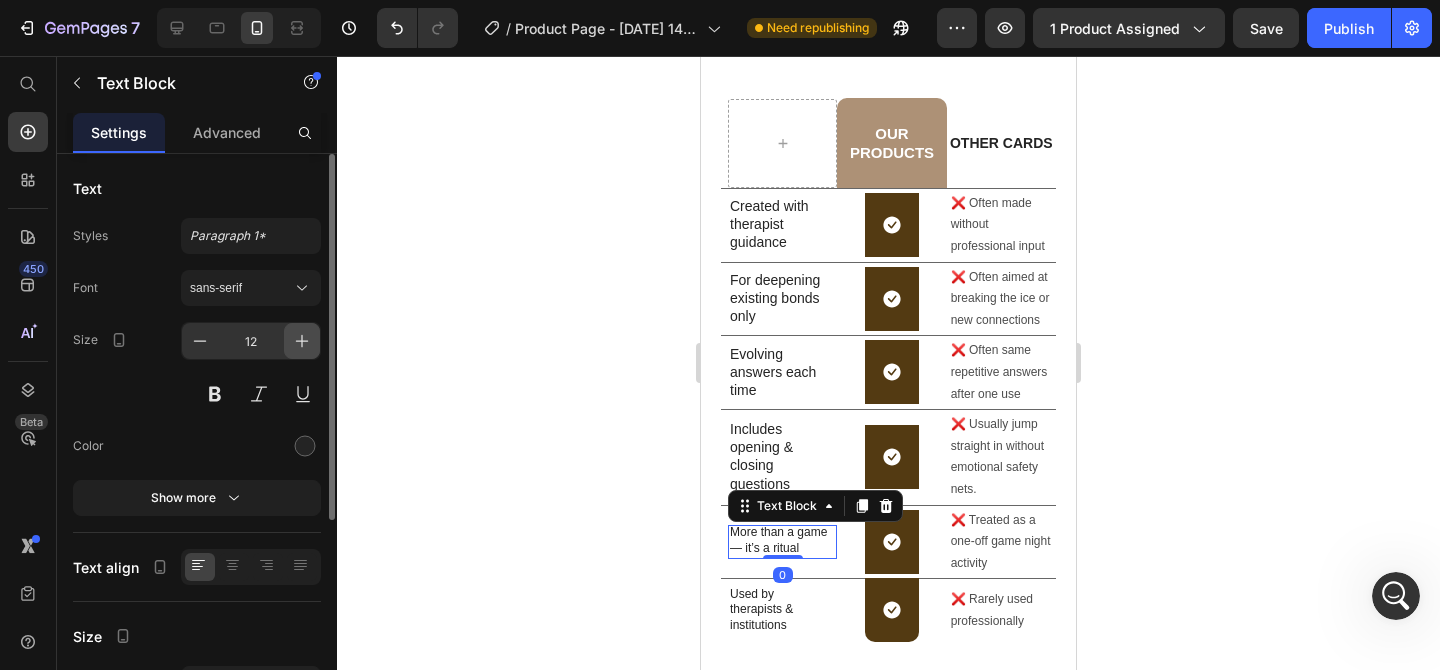 click 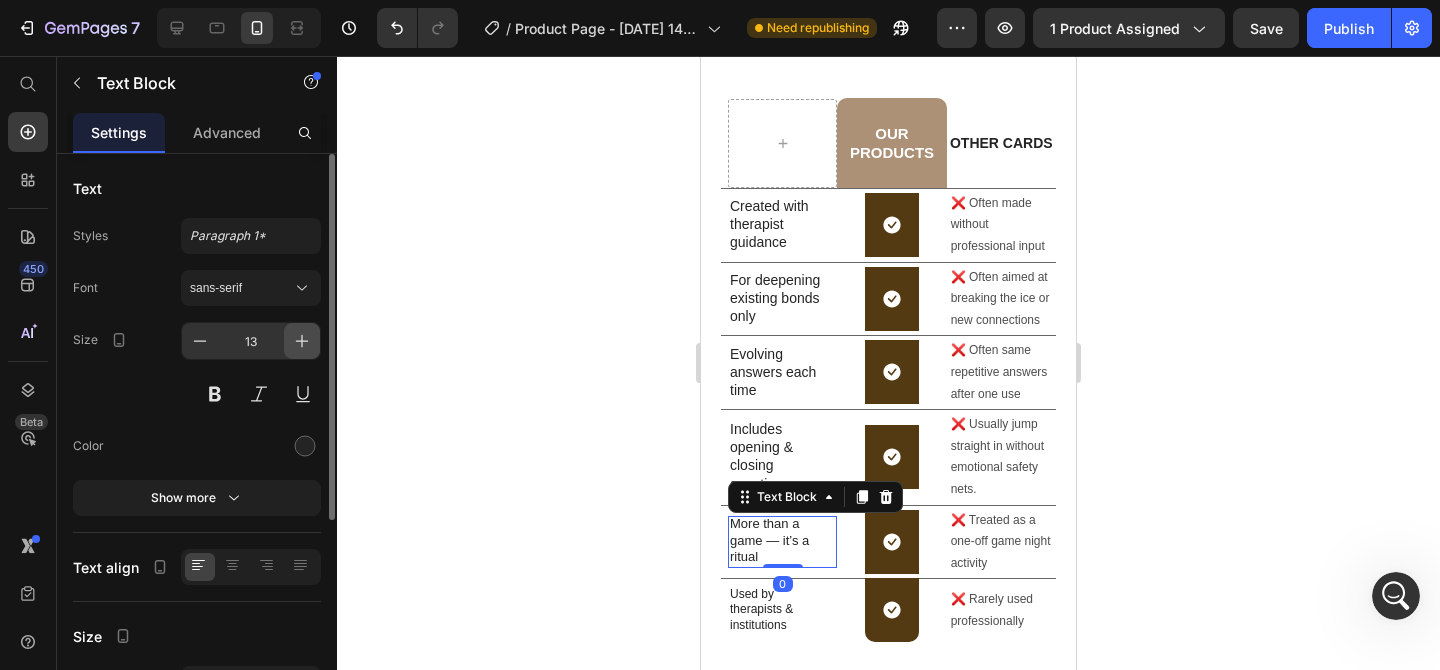 click 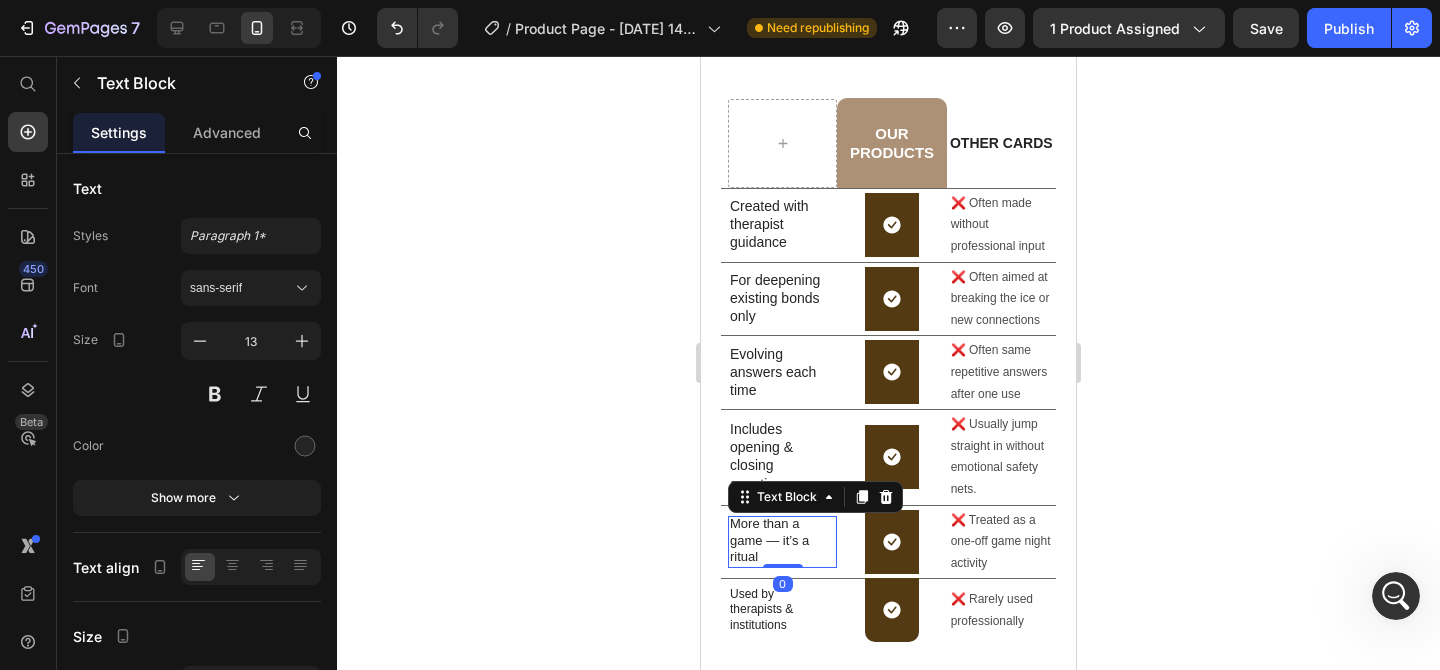 type on "14" 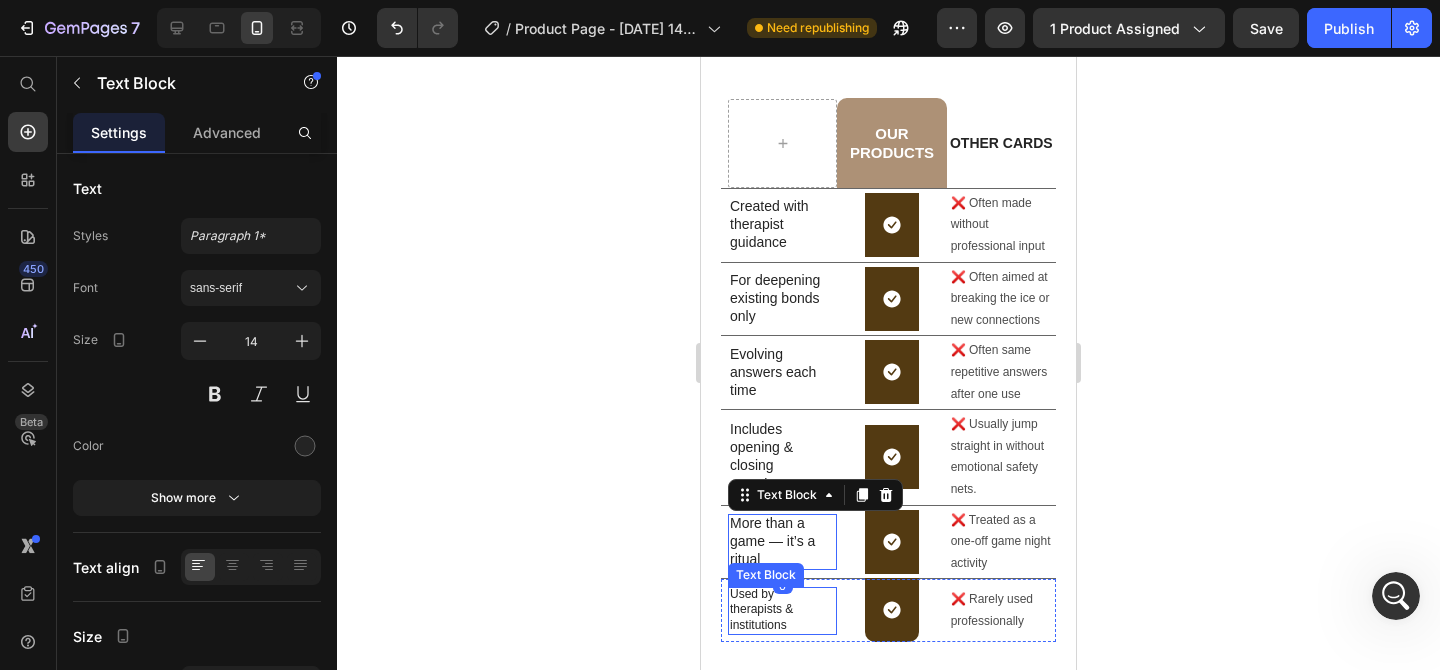 click on "Used by therapists & institutions" at bounding box center [779, 610] 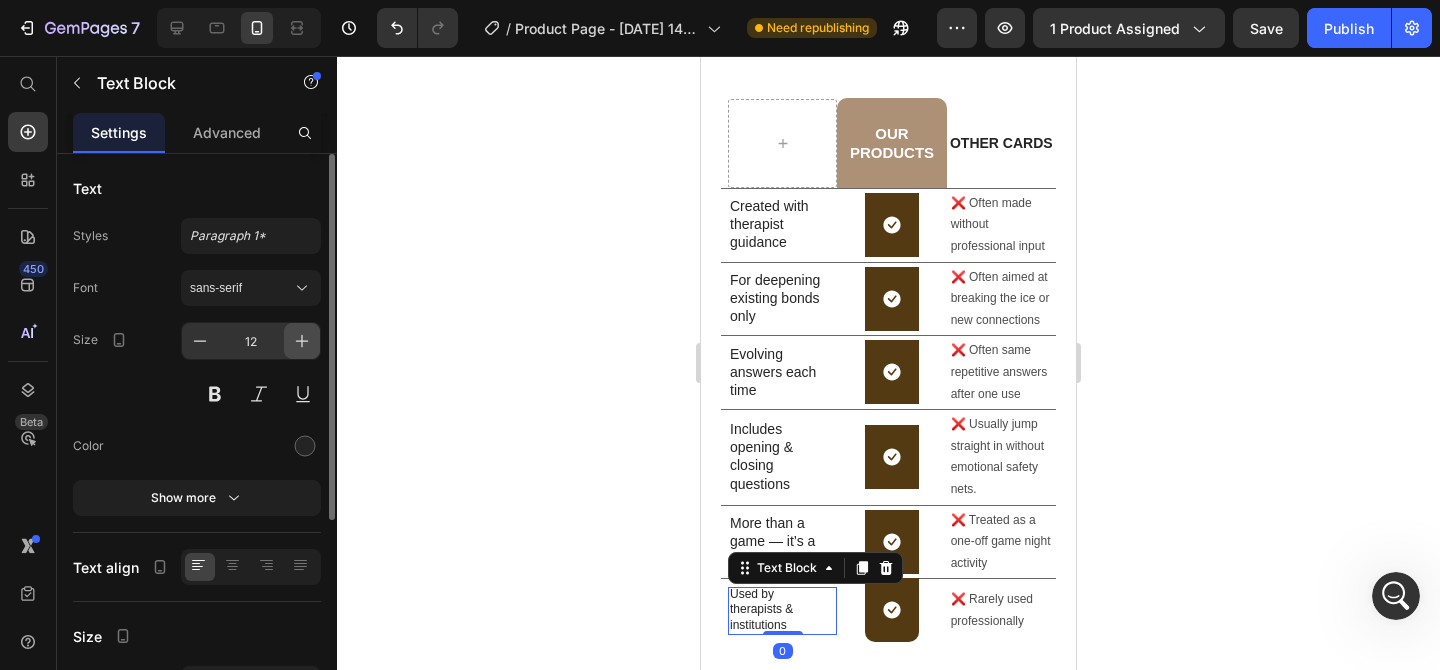 click 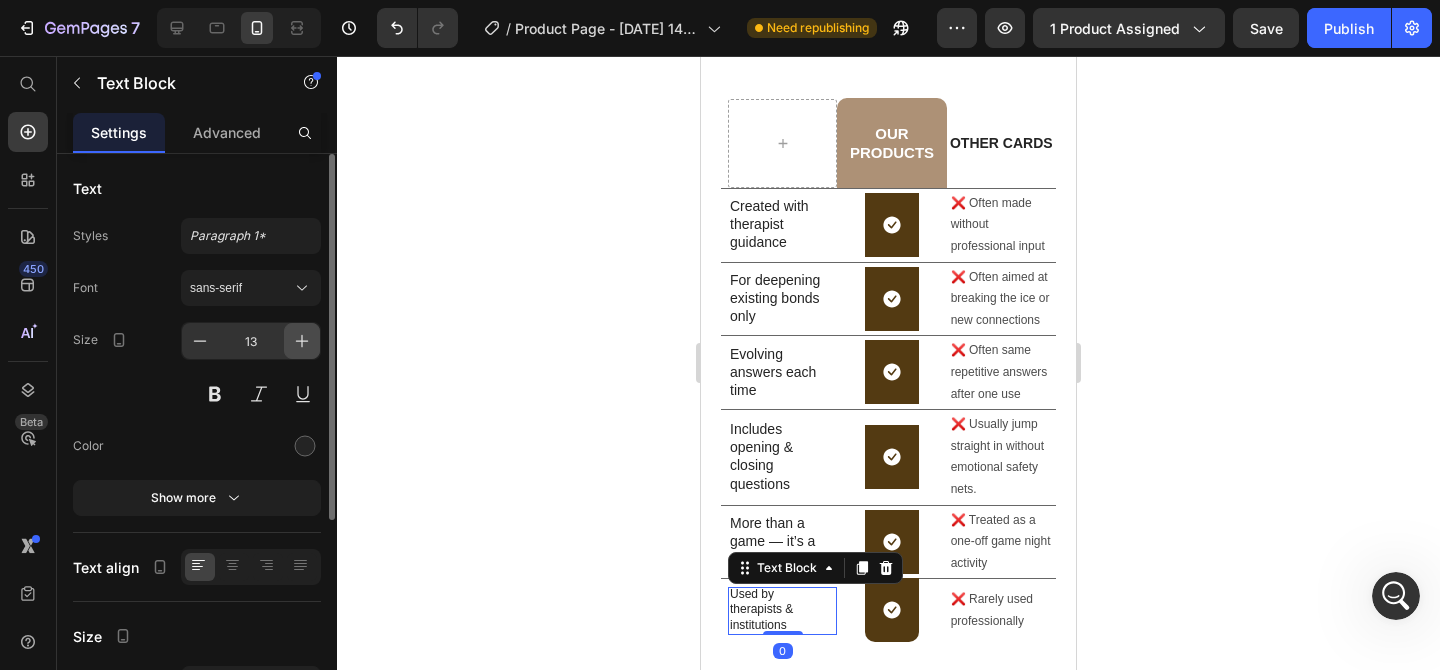 click 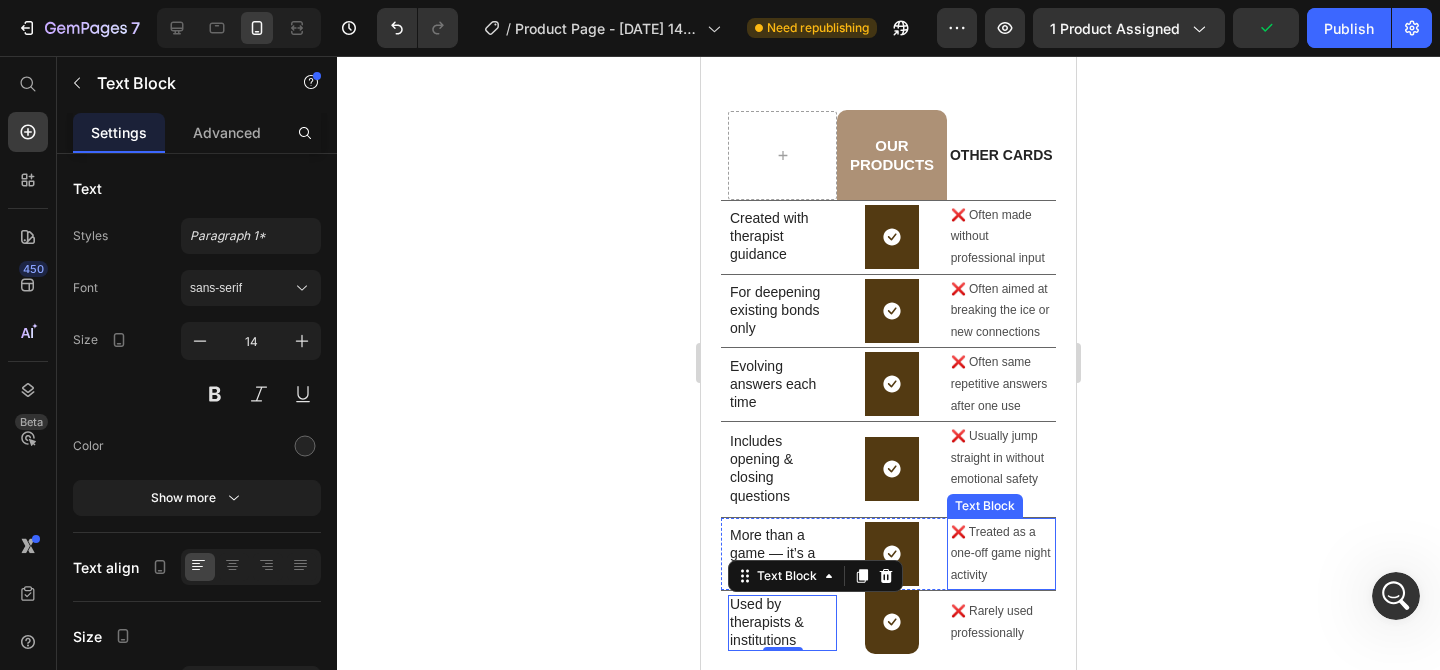 scroll, scrollTop: 4696, scrollLeft: 0, axis: vertical 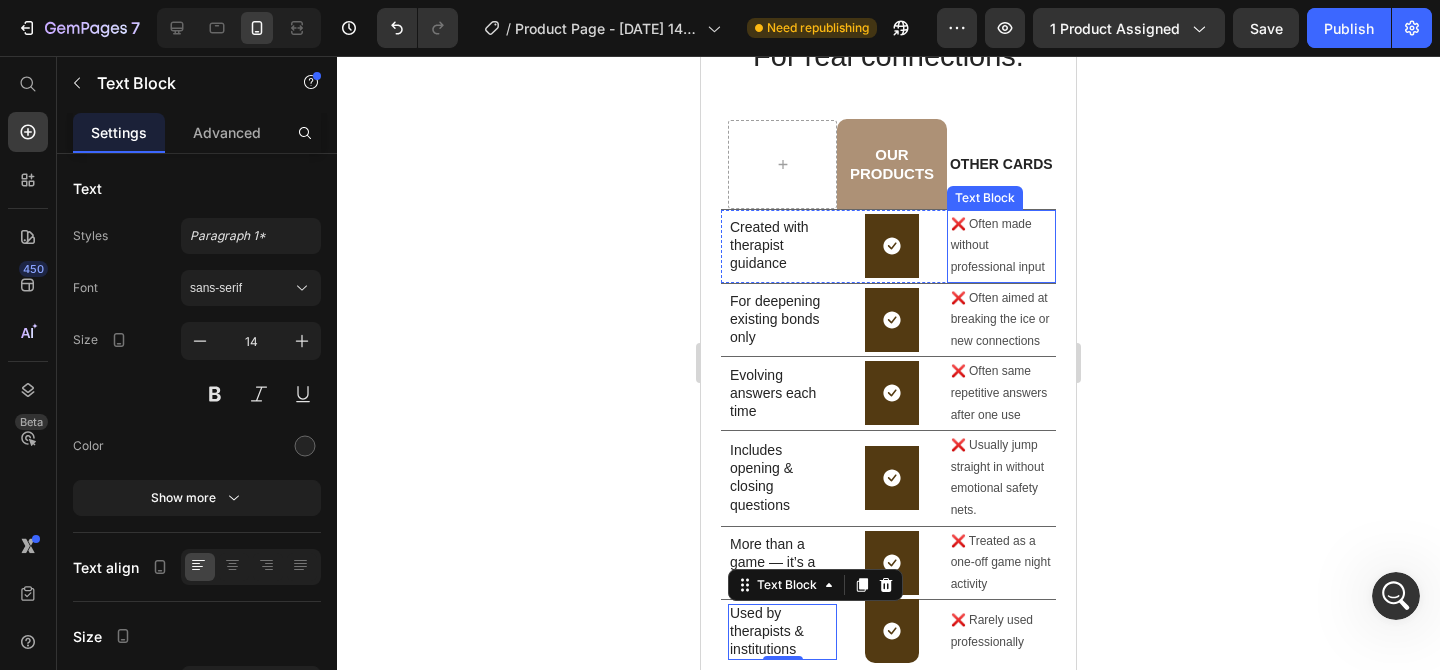 click on "❌ Often made without professional input" at bounding box center [1001, 246] 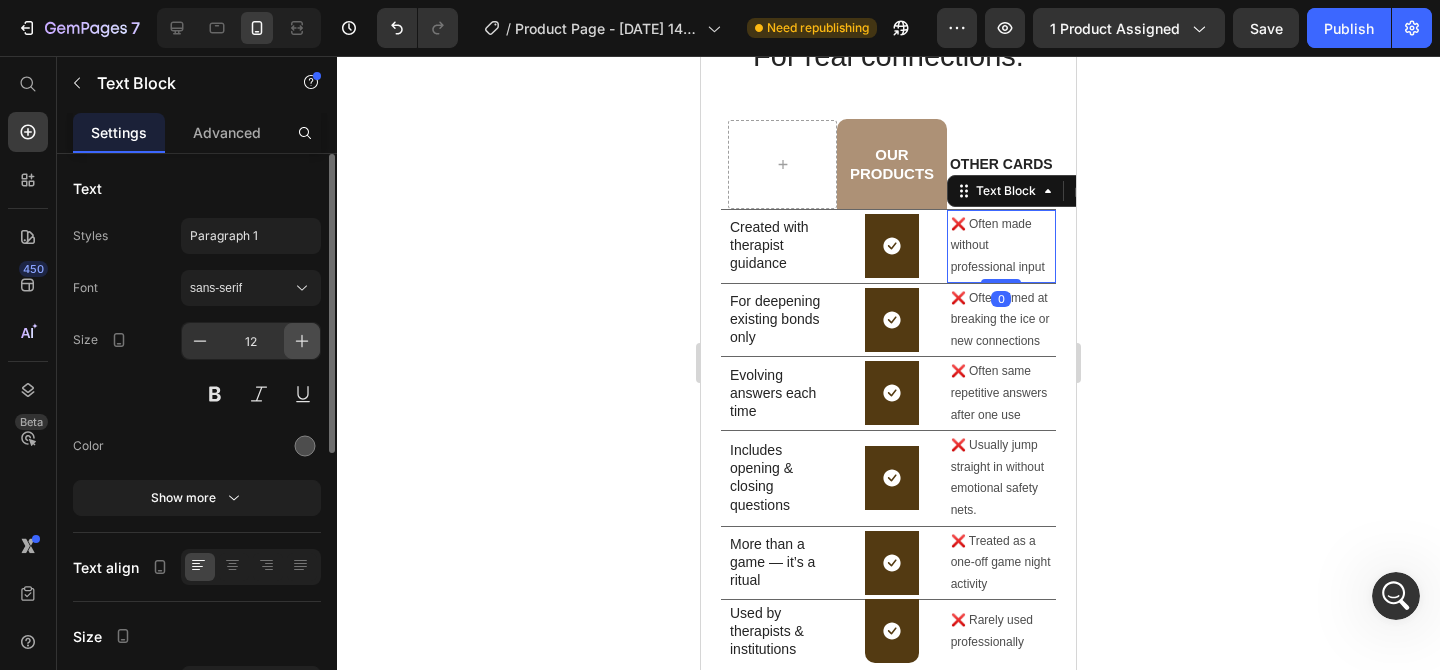 click 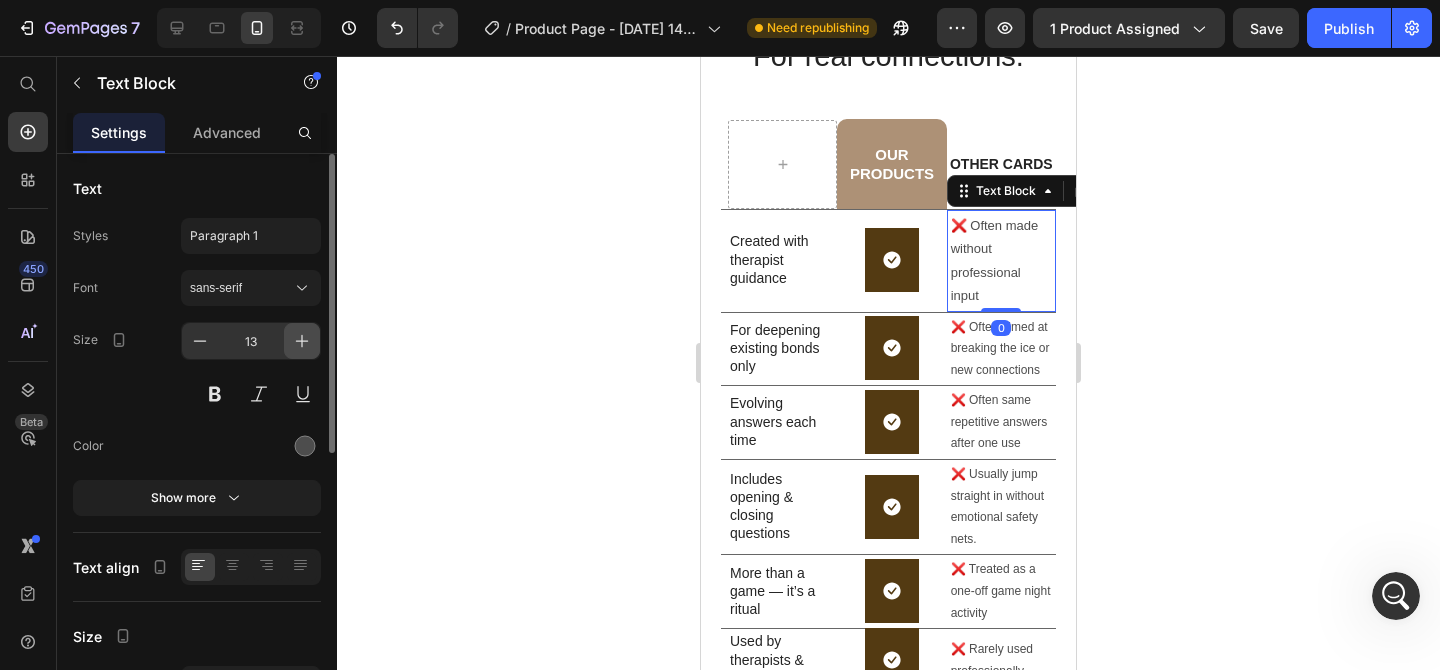 click 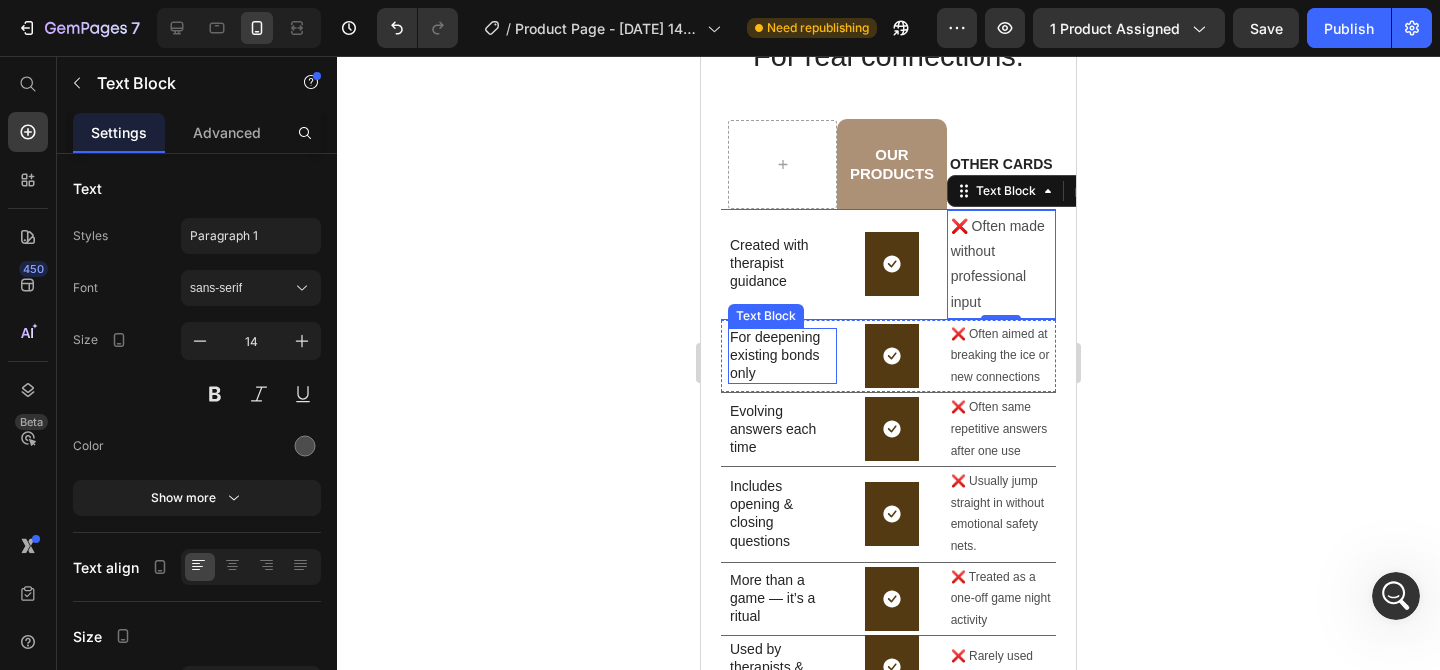 type 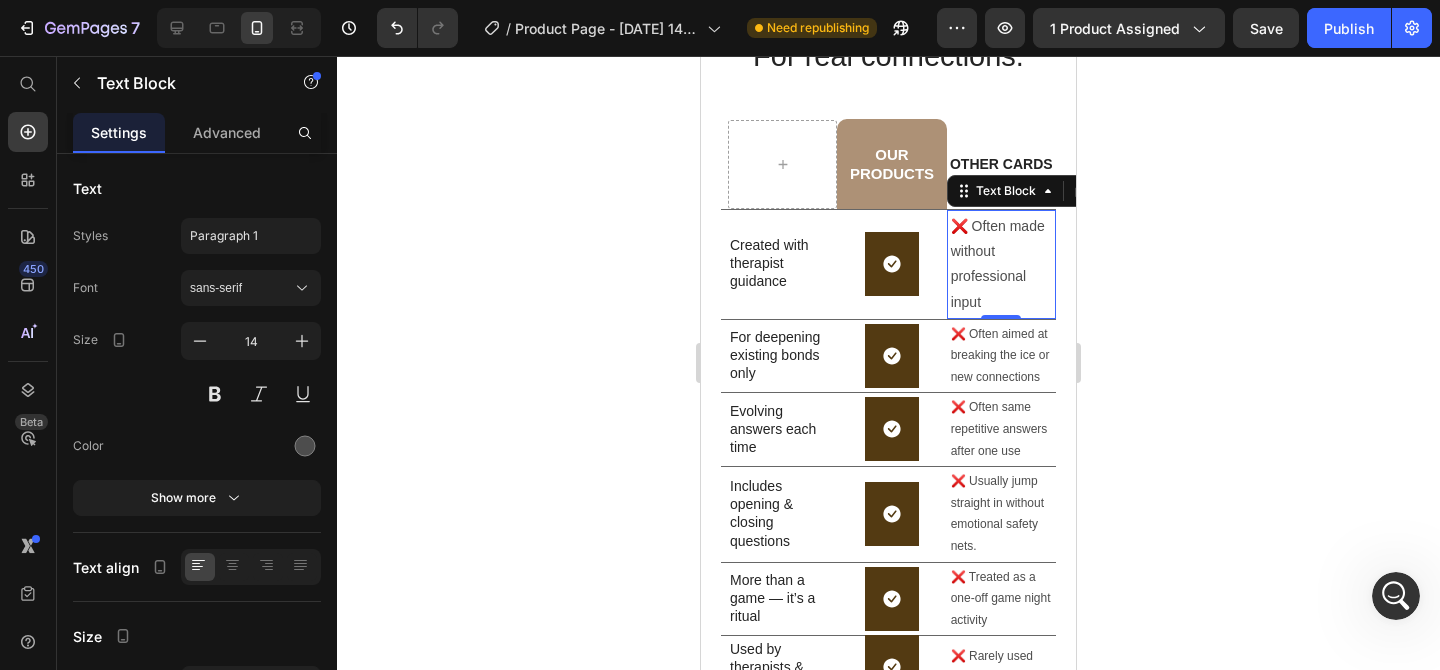 click 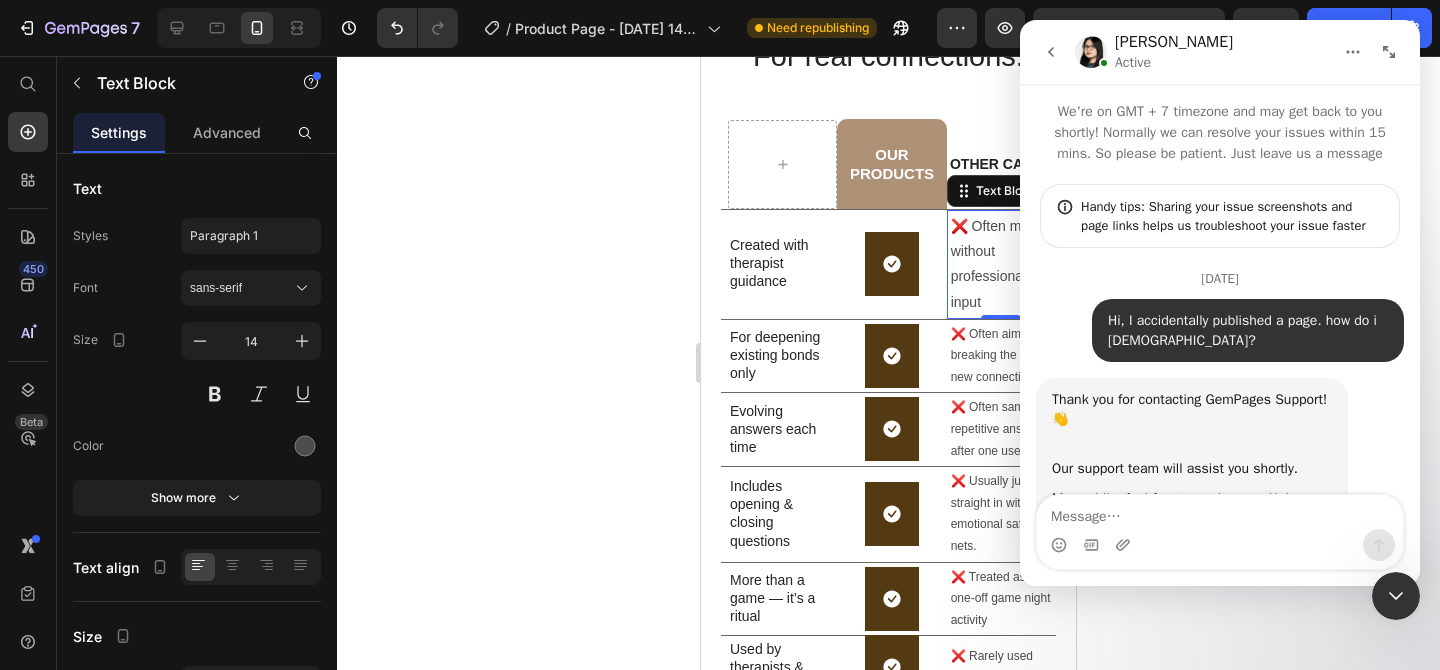 scroll, scrollTop: 3558, scrollLeft: 0, axis: vertical 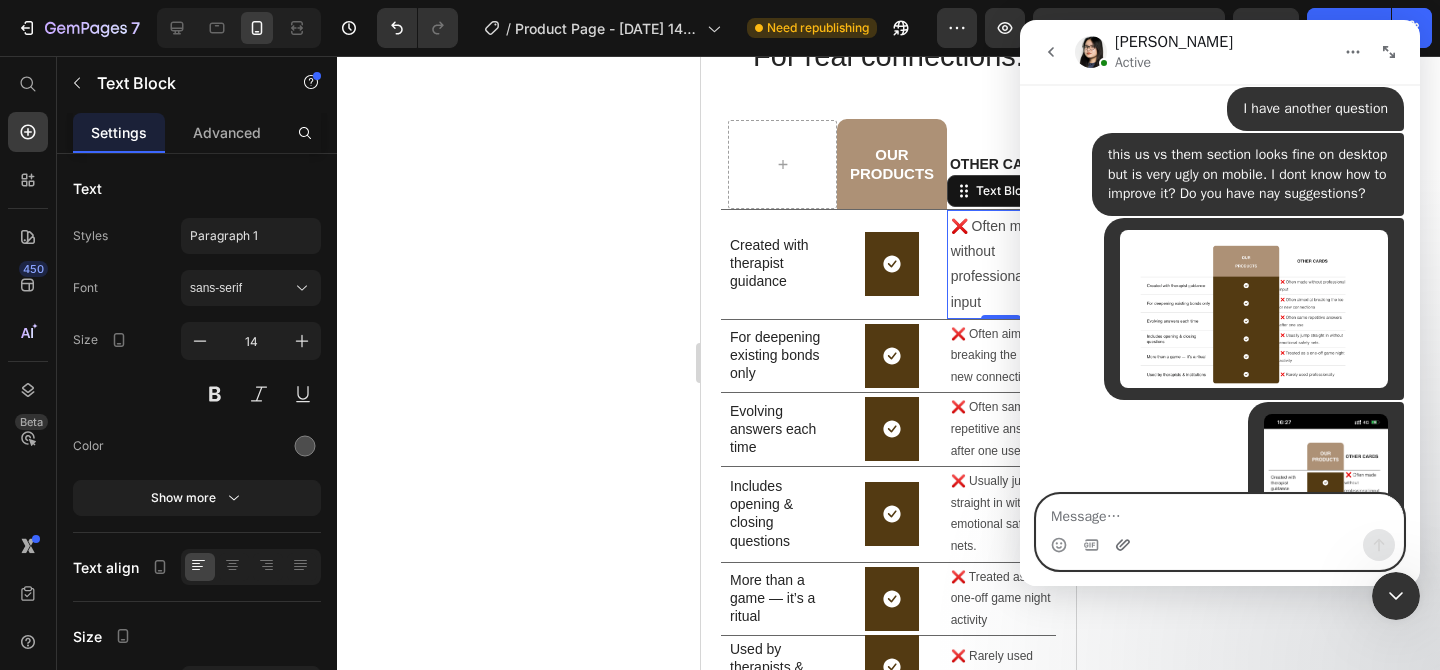 click 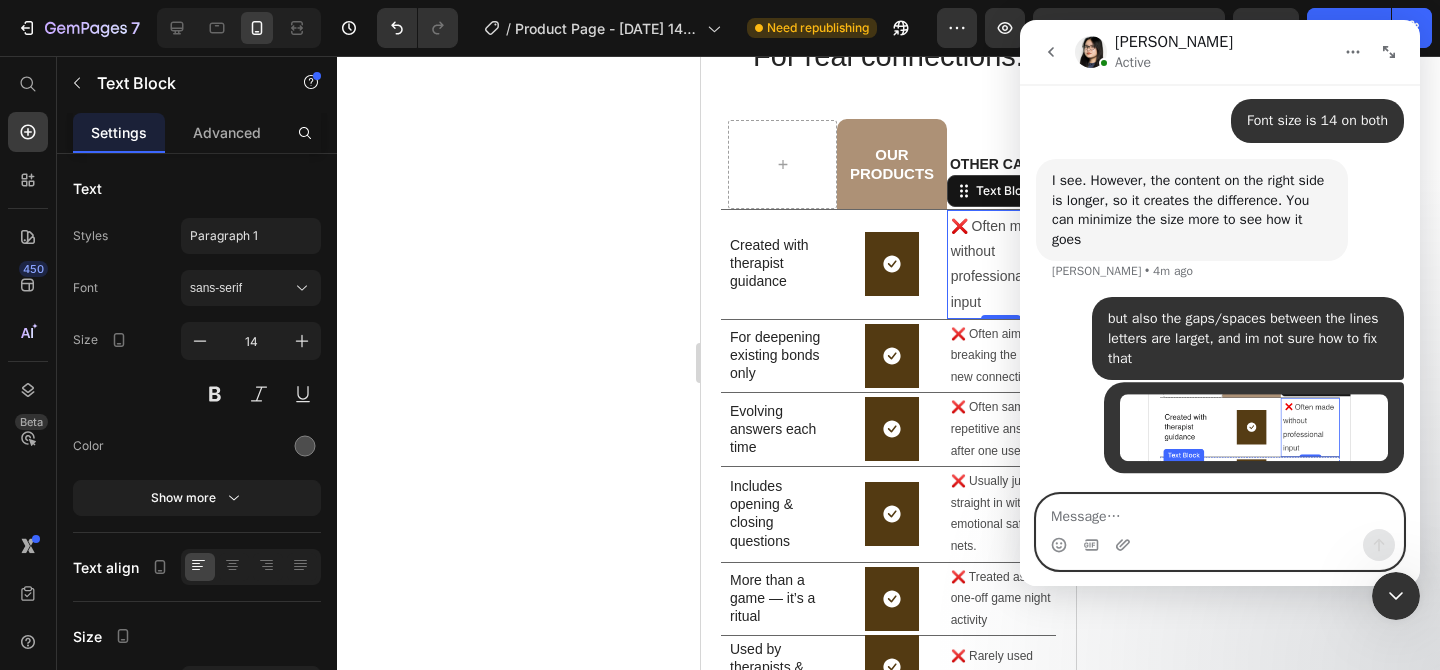 scroll, scrollTop: 4786, scrollLeft: 0, axis: vertical 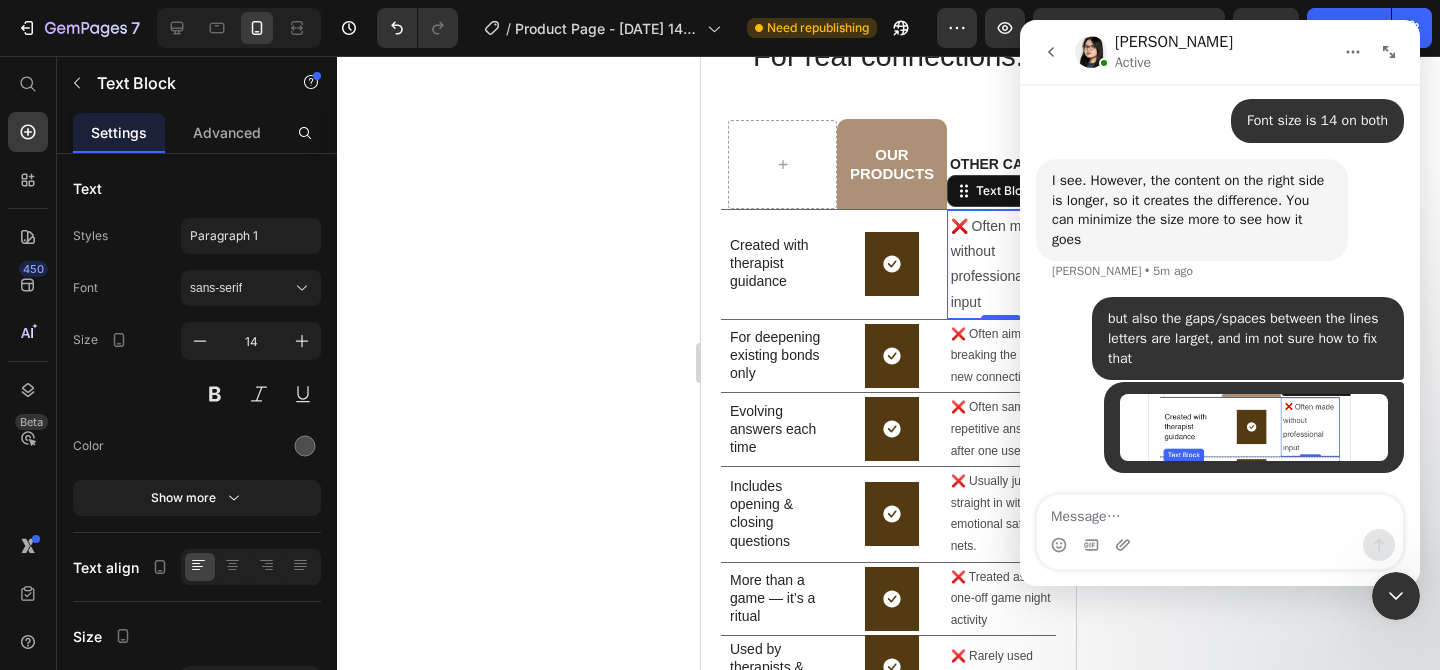 click 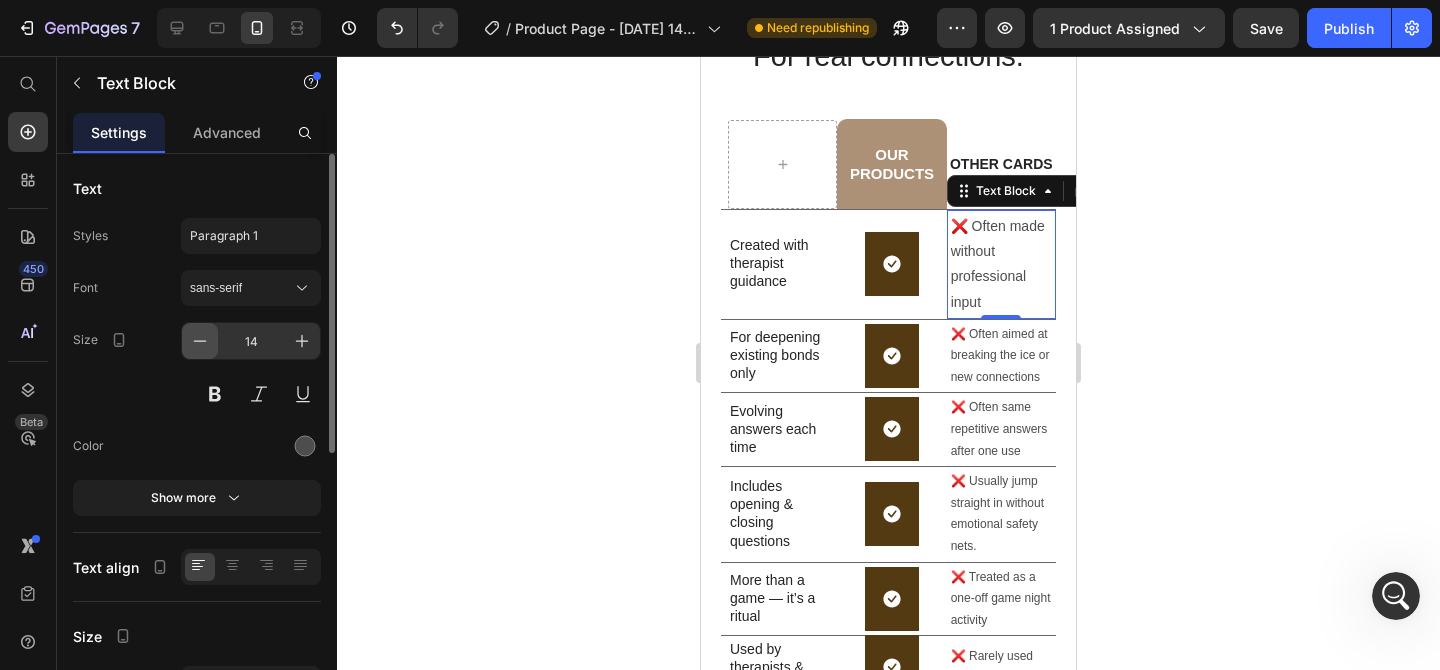 click 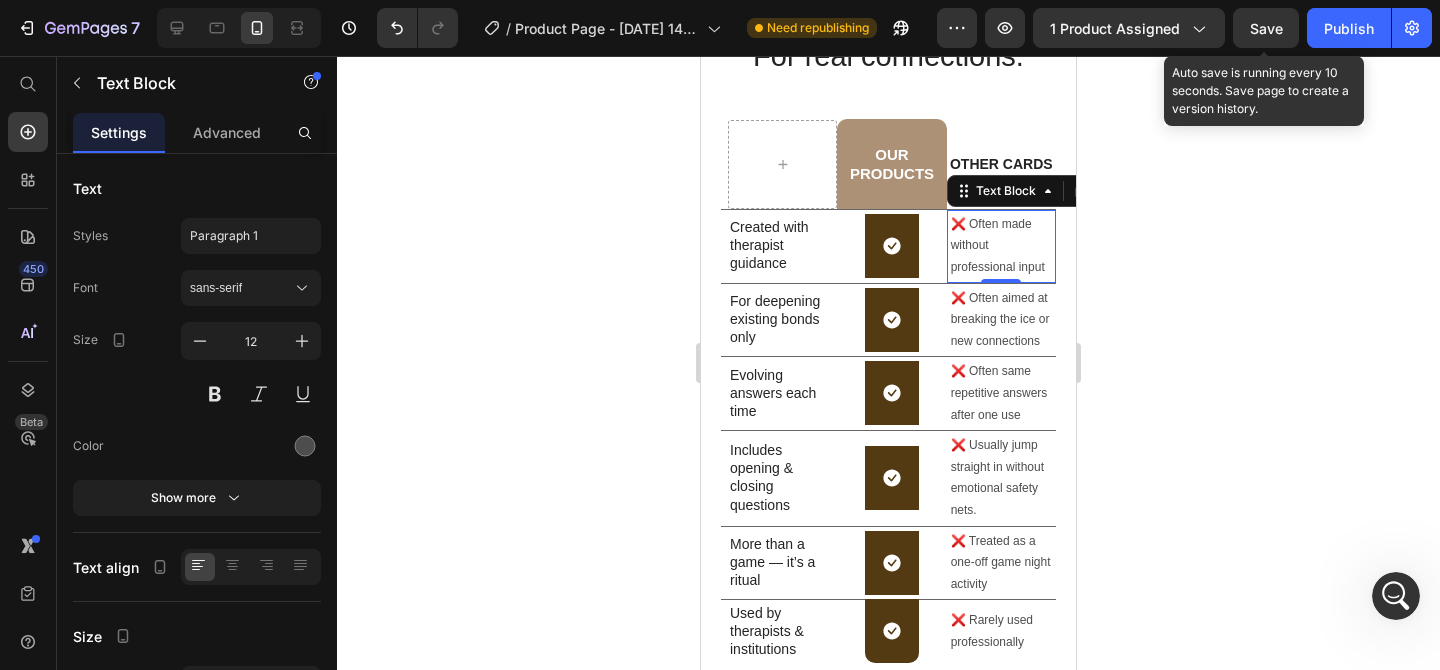click on "Save" at bounding box center (1266, 28) 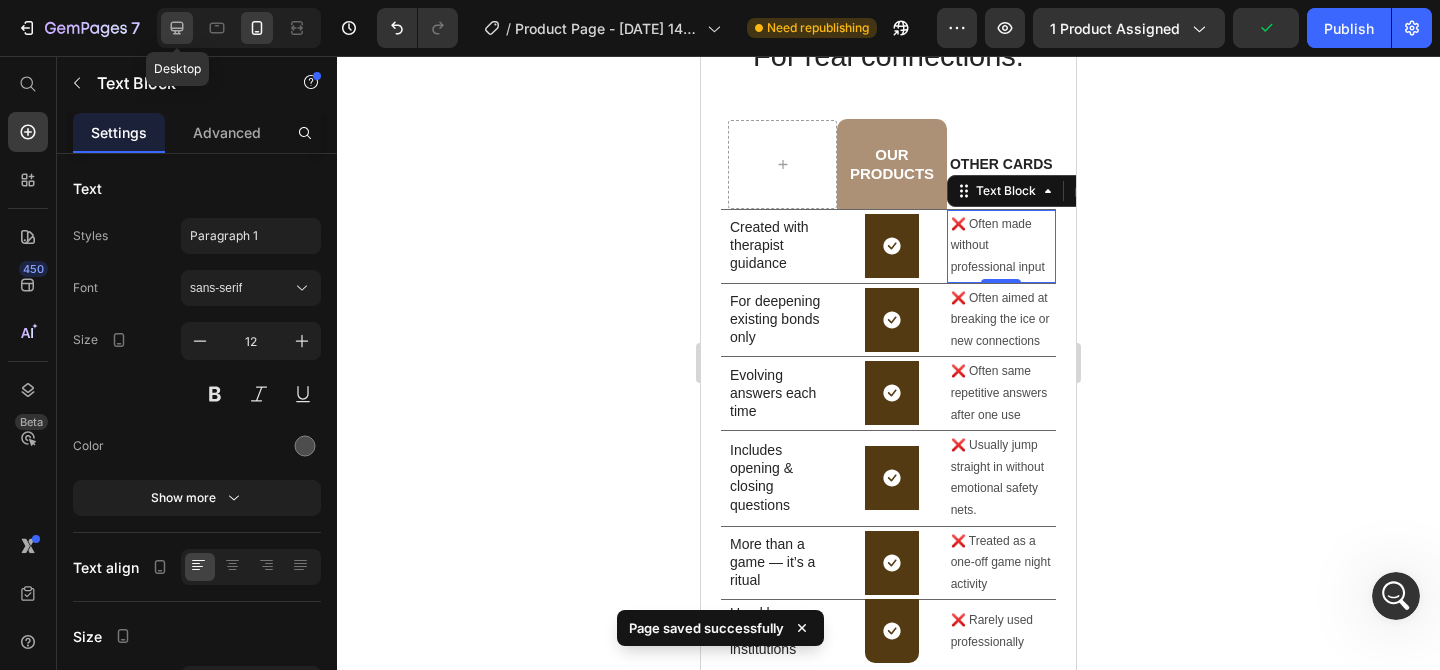 click 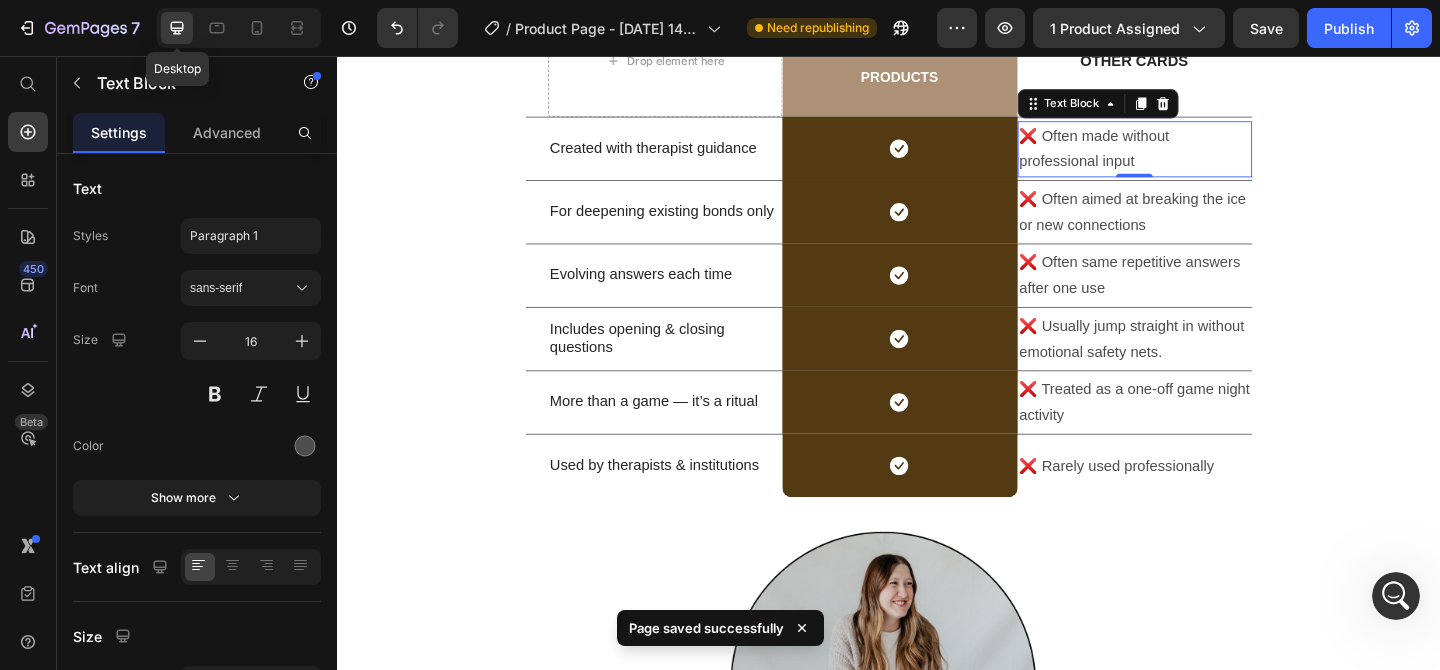 scroll, scrollTop: 4920, scrollLeft: 0, axis: vertical 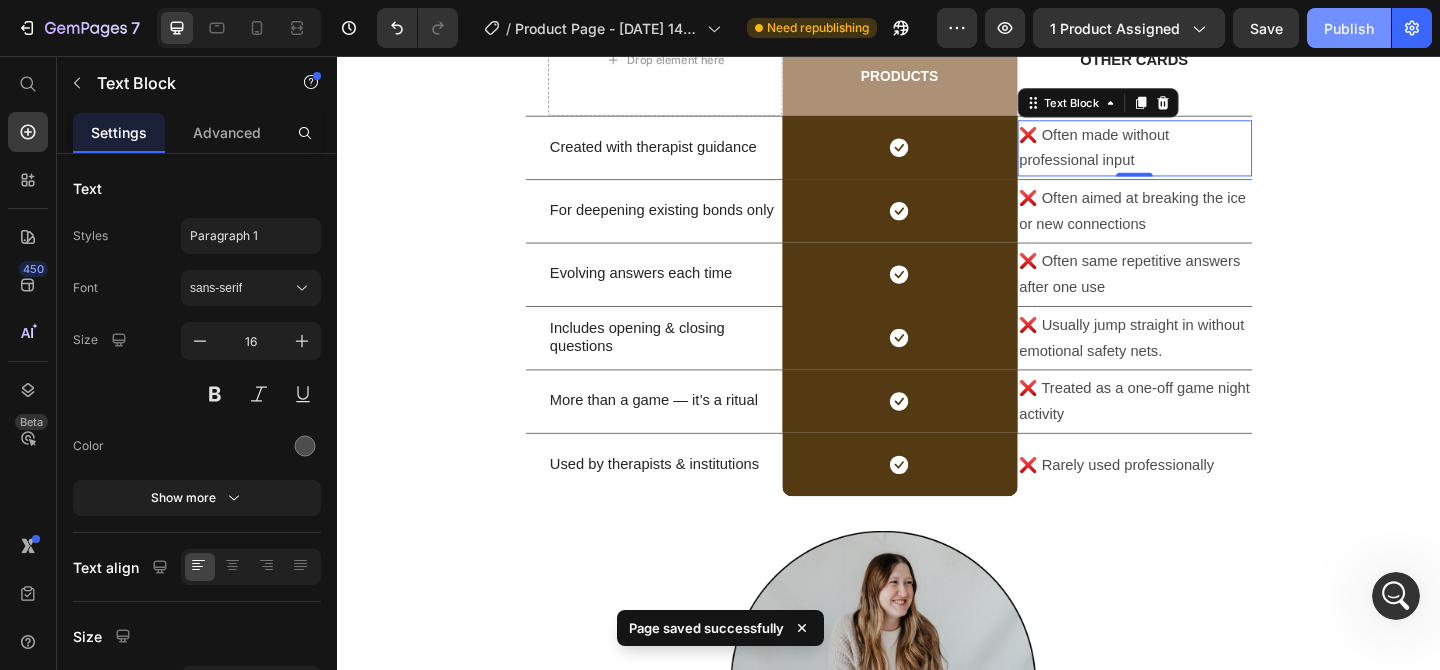 click on "Publish" 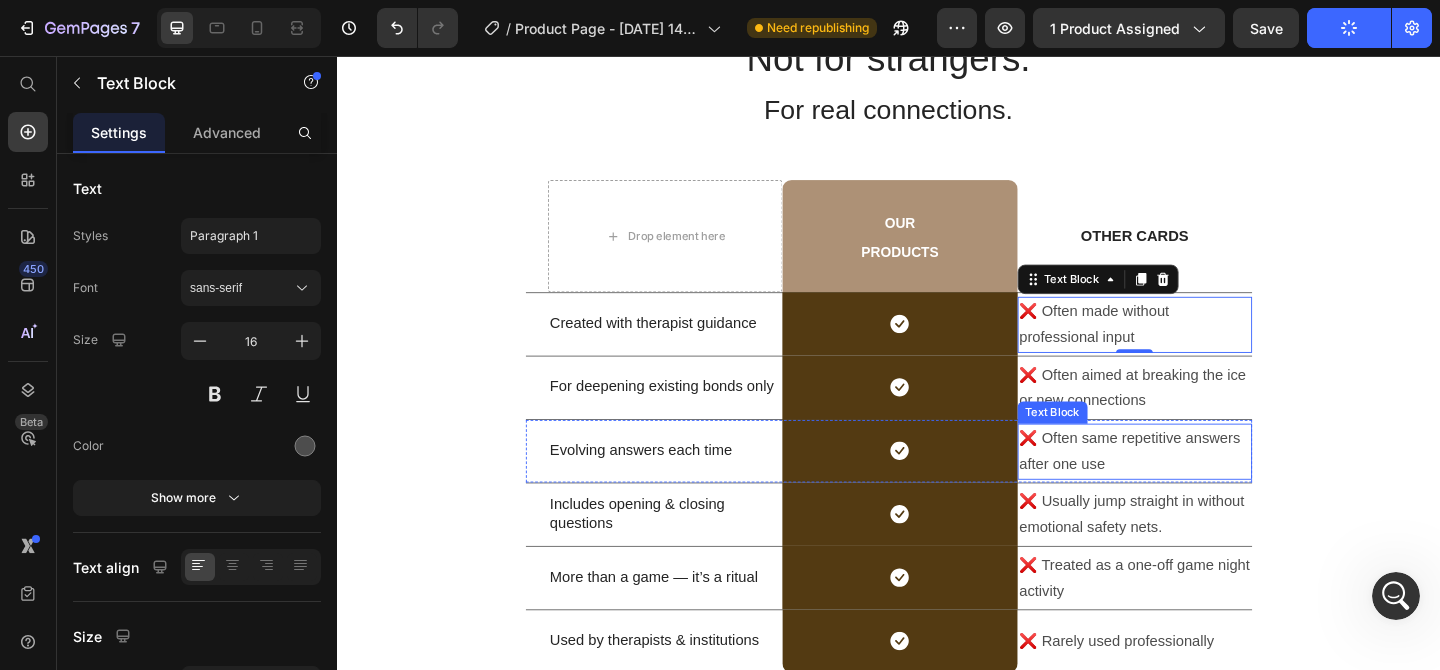 scroll, scrollTop: 4718, scrollLeft: 0, axis: vertical 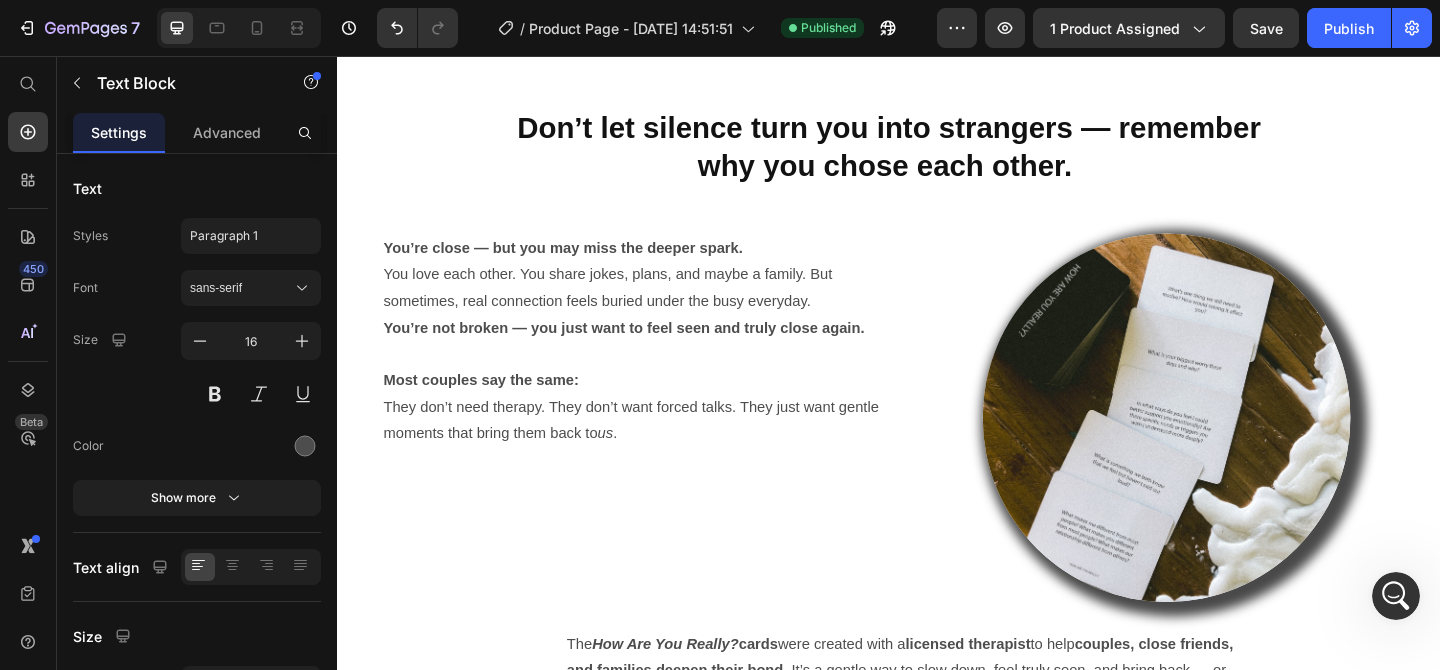 click 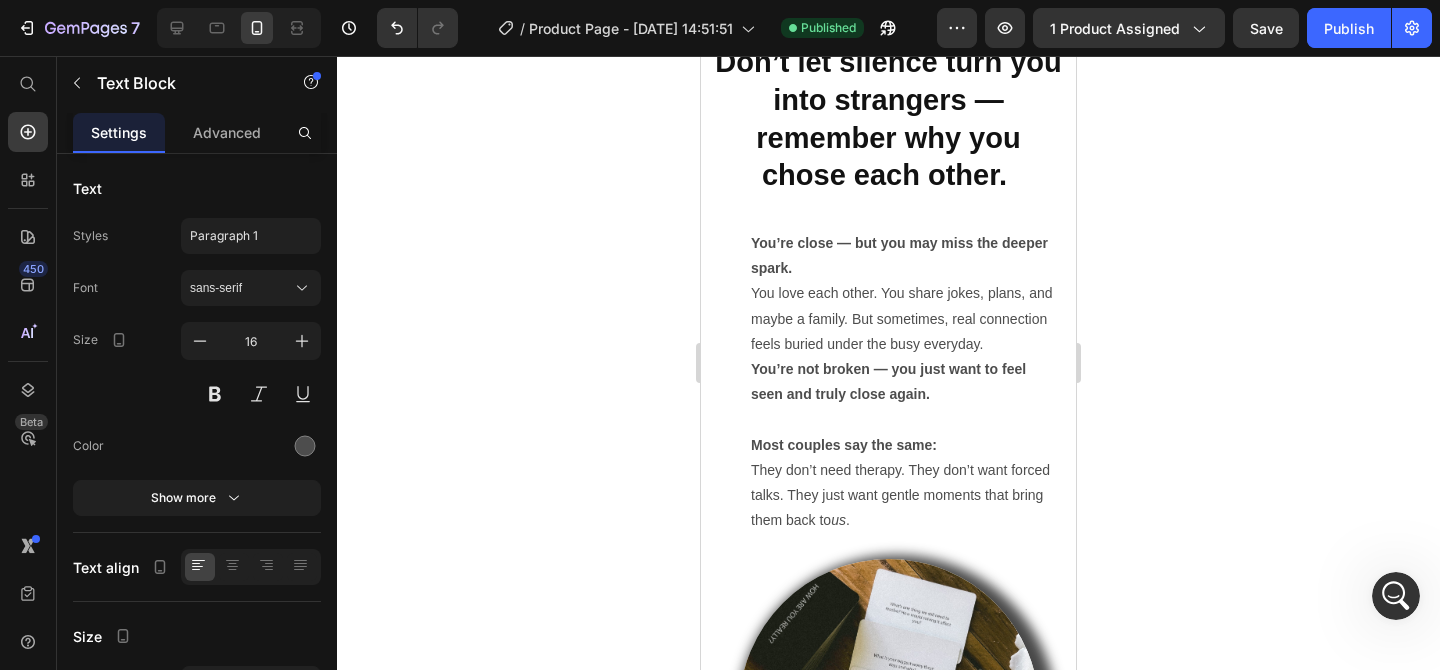 type on "12" 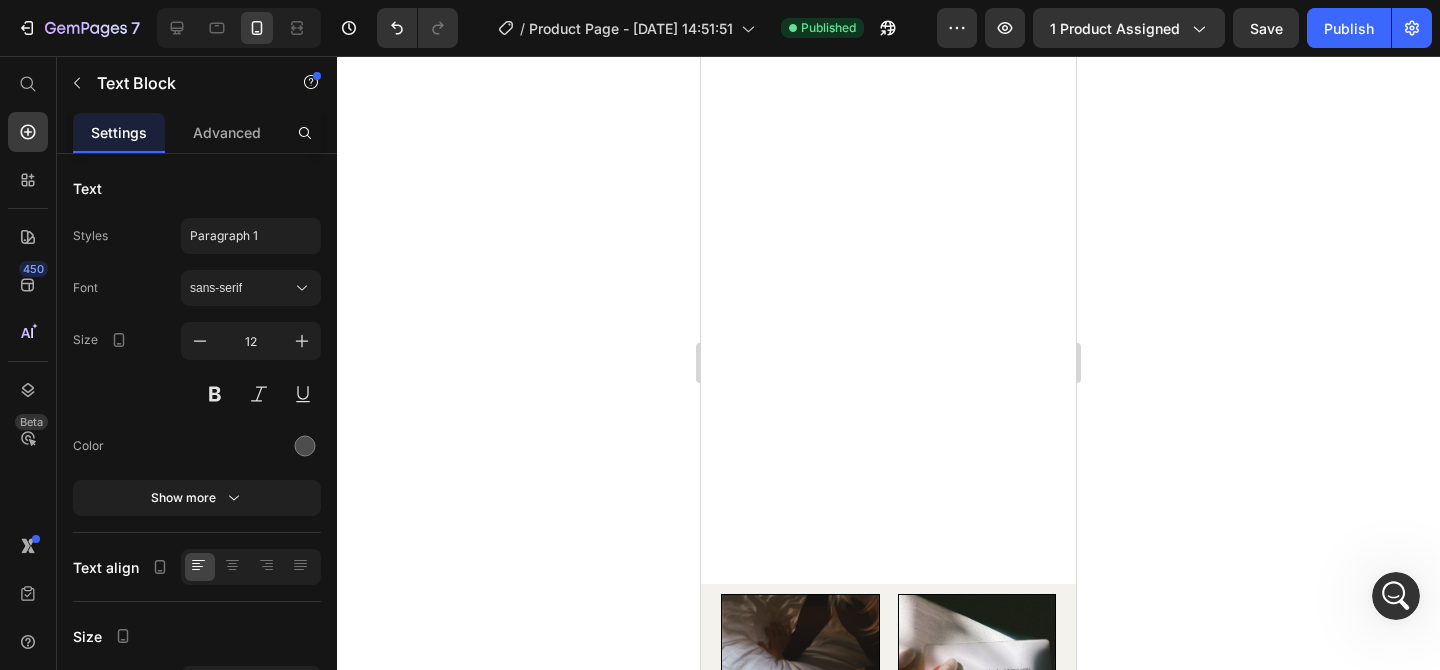 scroll, scrollTop: 4679, scrollLeft: 0, axis: vertical 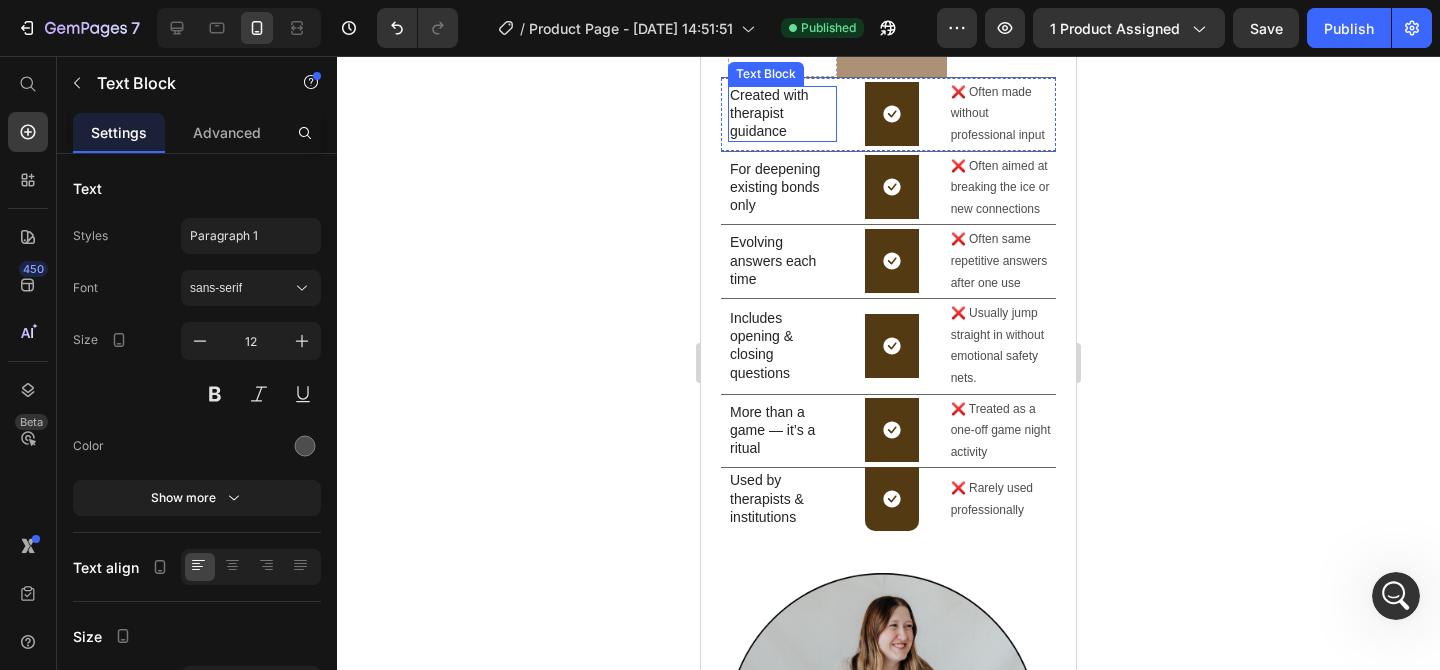click on "Created with therapist guidance" at bounding box center [779, 113] 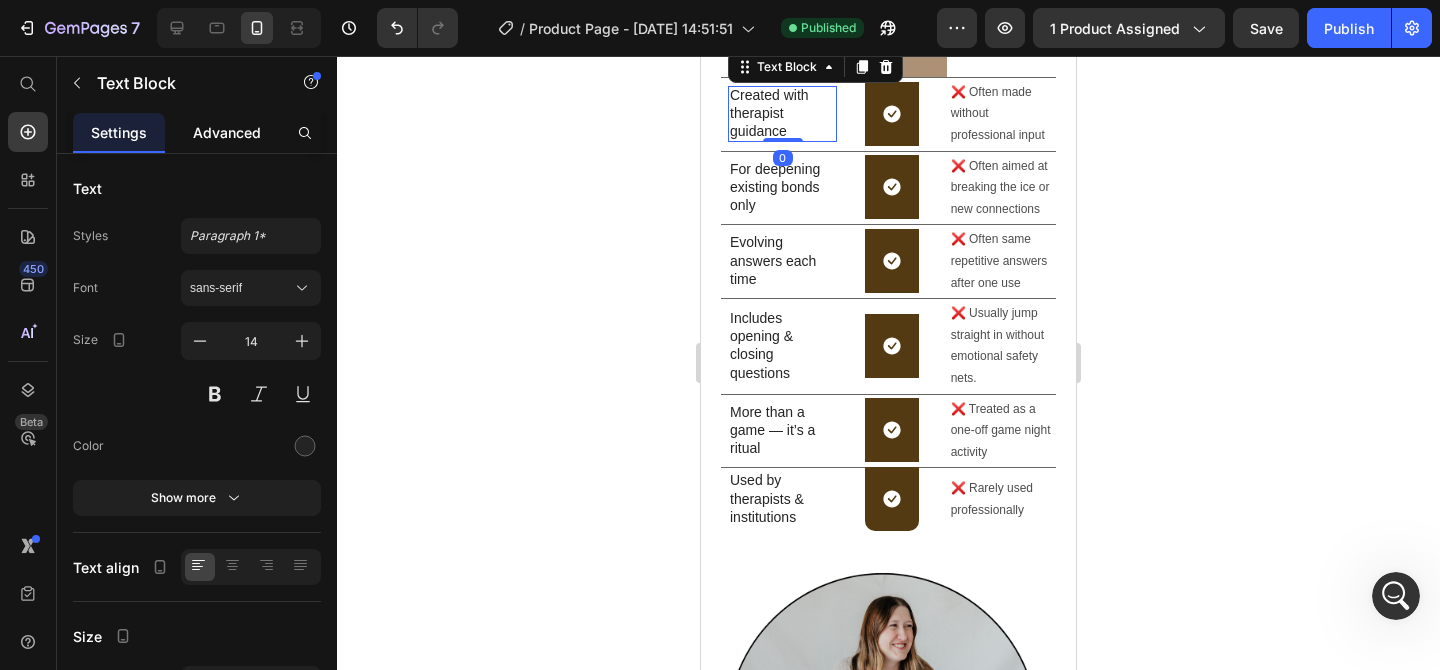click on "Advanced" at bounding box center [227, 132] 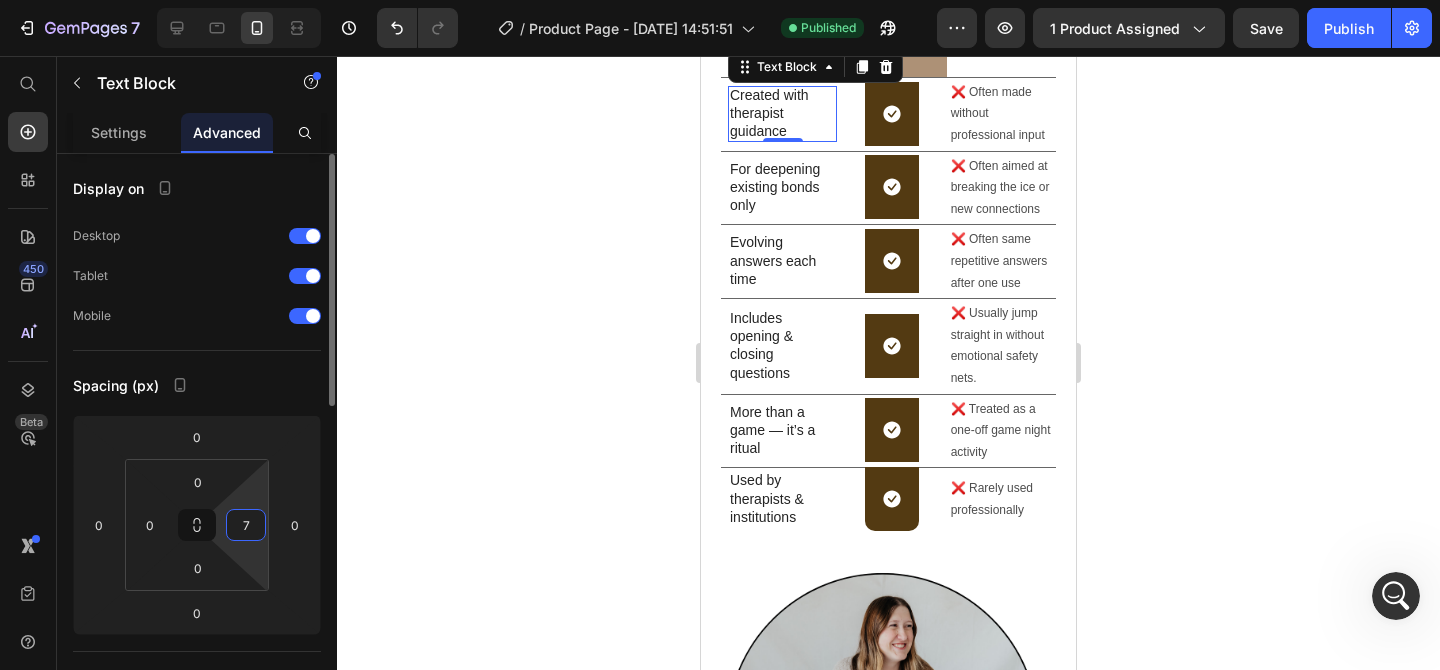 click on "7" at bounding box center (246, 525) 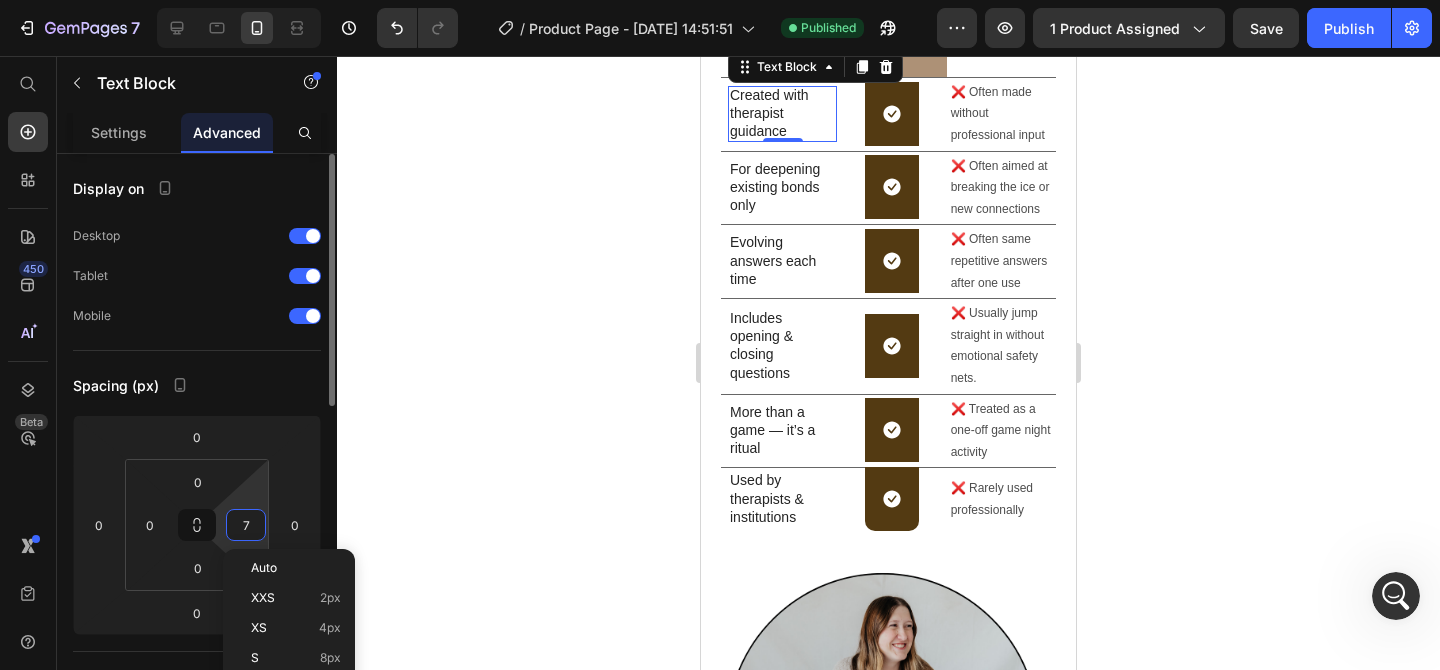 type on "0" 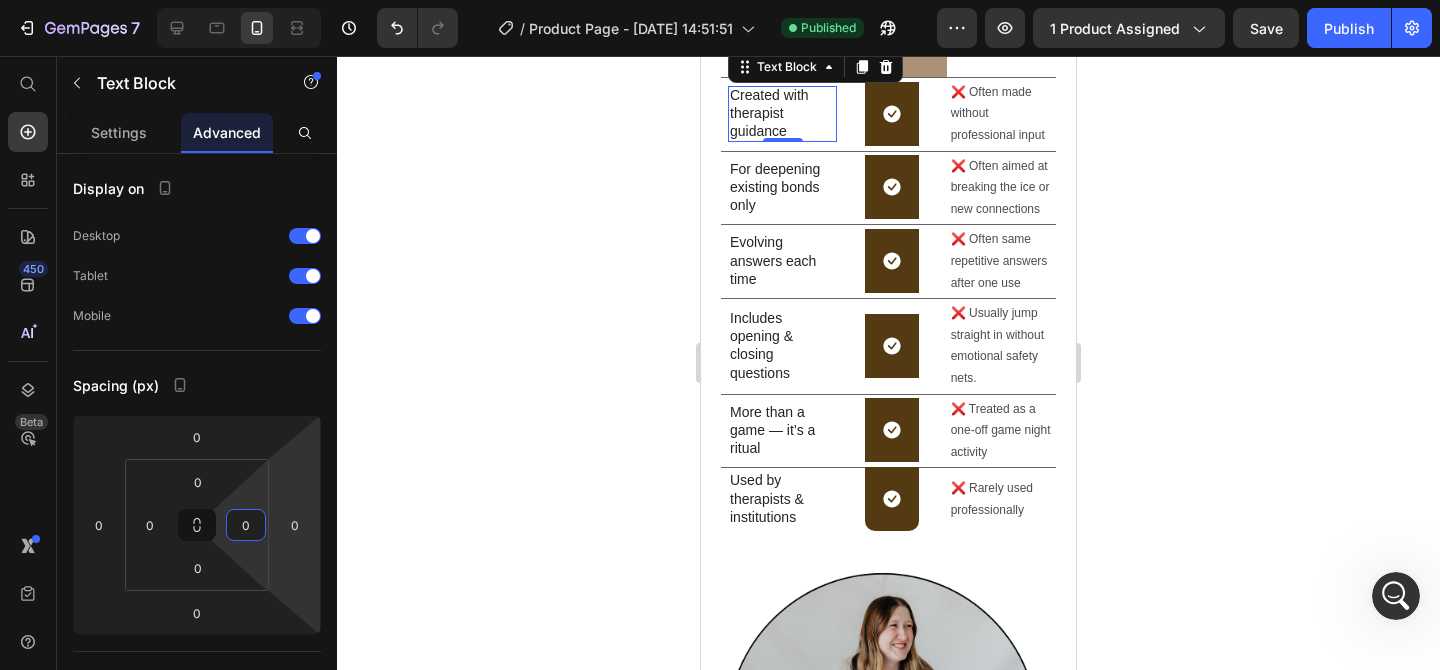 click 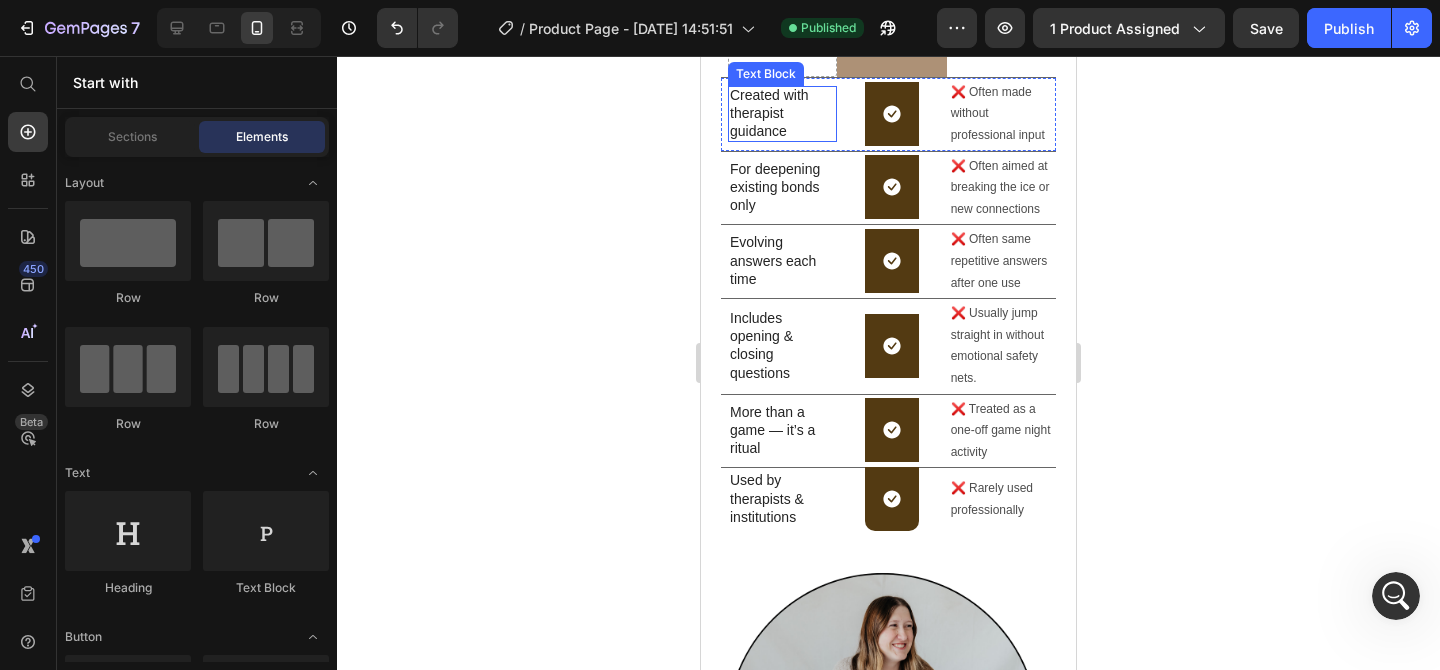 click on "Created with therapist guidance" at bounding box center (782, 113) 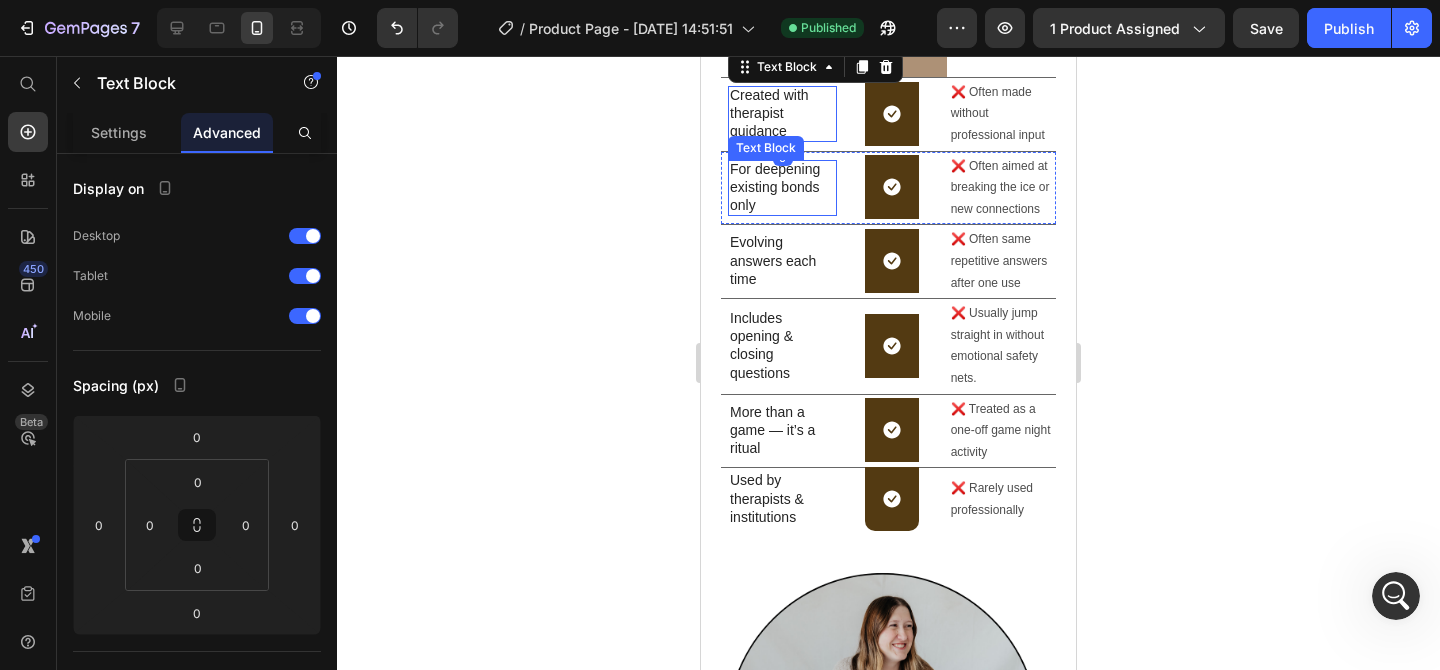click on "For deepening existing bonds only" at bounding box center [779, 187] 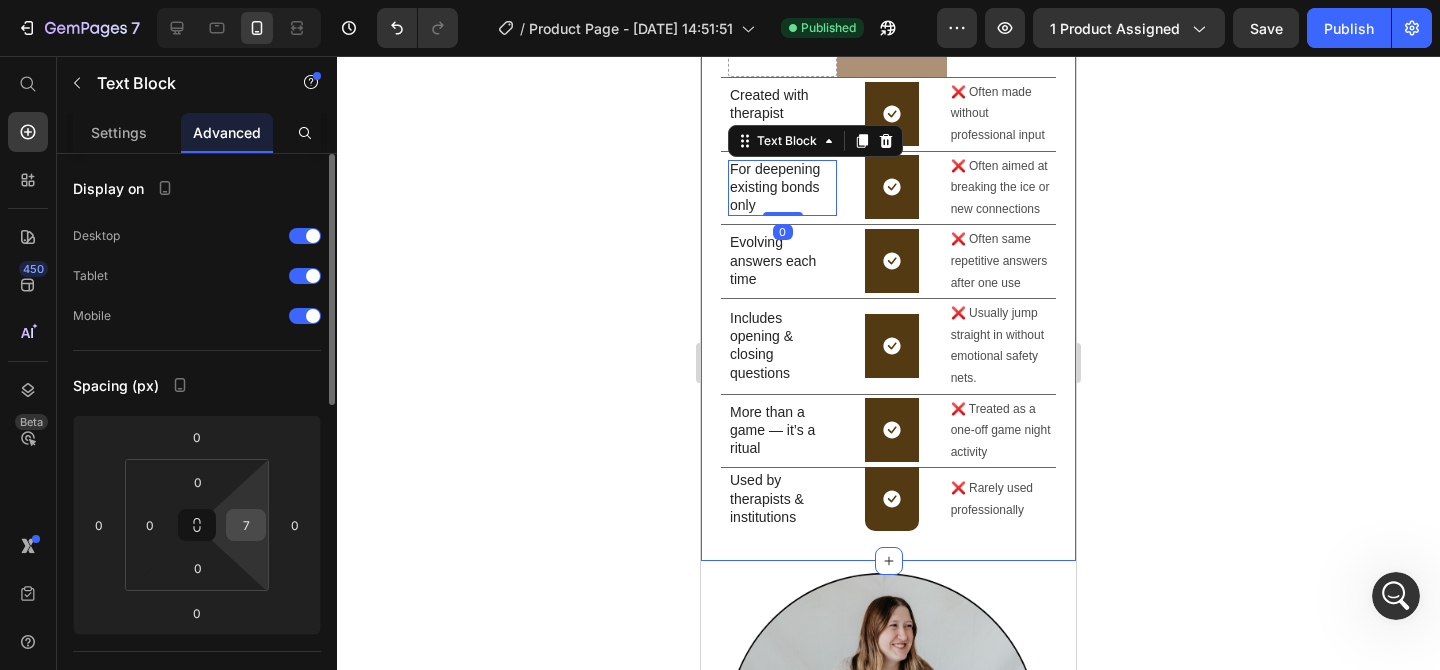 click on "7" at bounding box center (246, 525) 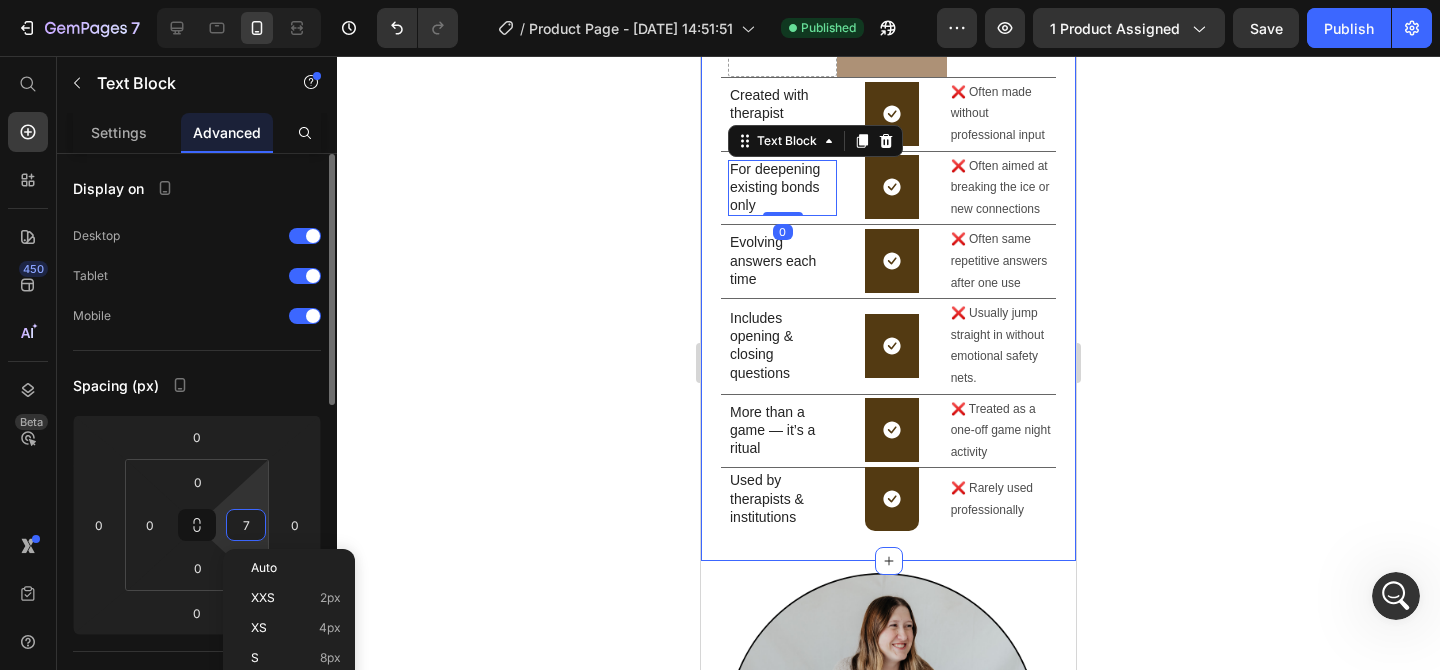 click on "7" at bounding box center (246, 525) 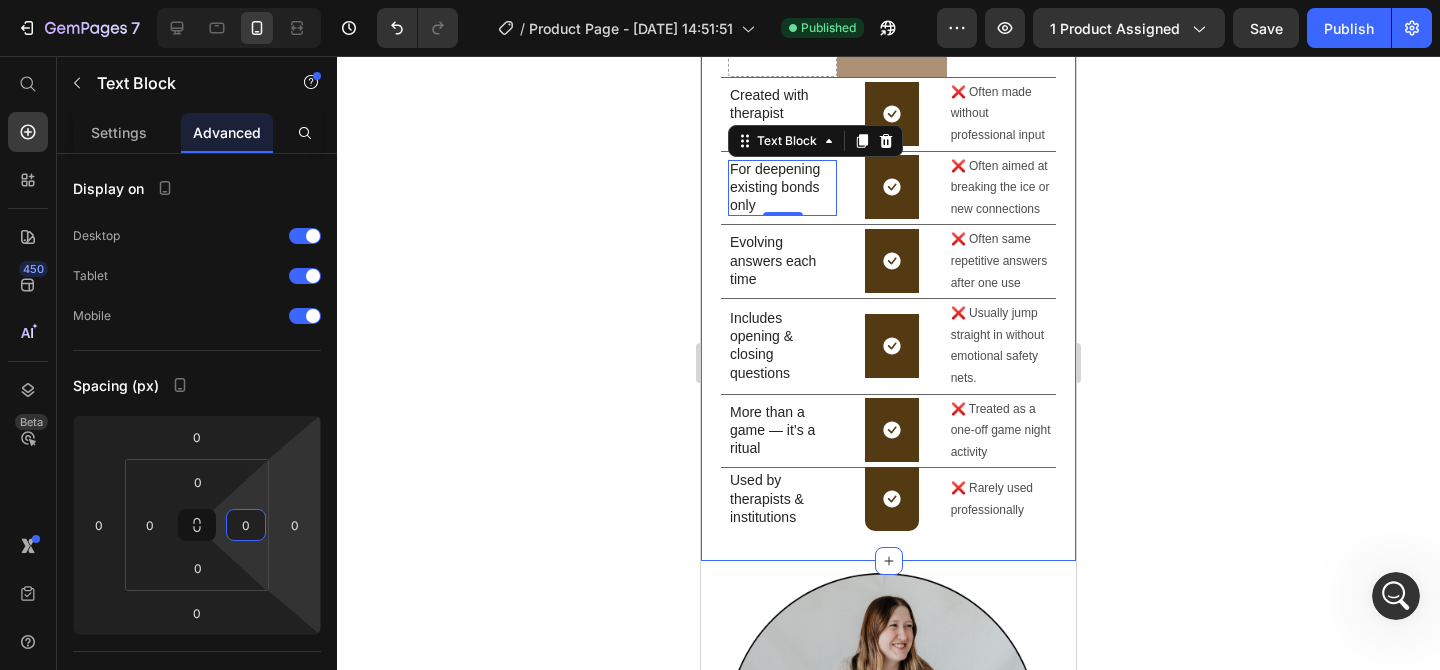 click on "Evolving answers each time" at bounding box center (779, 260) 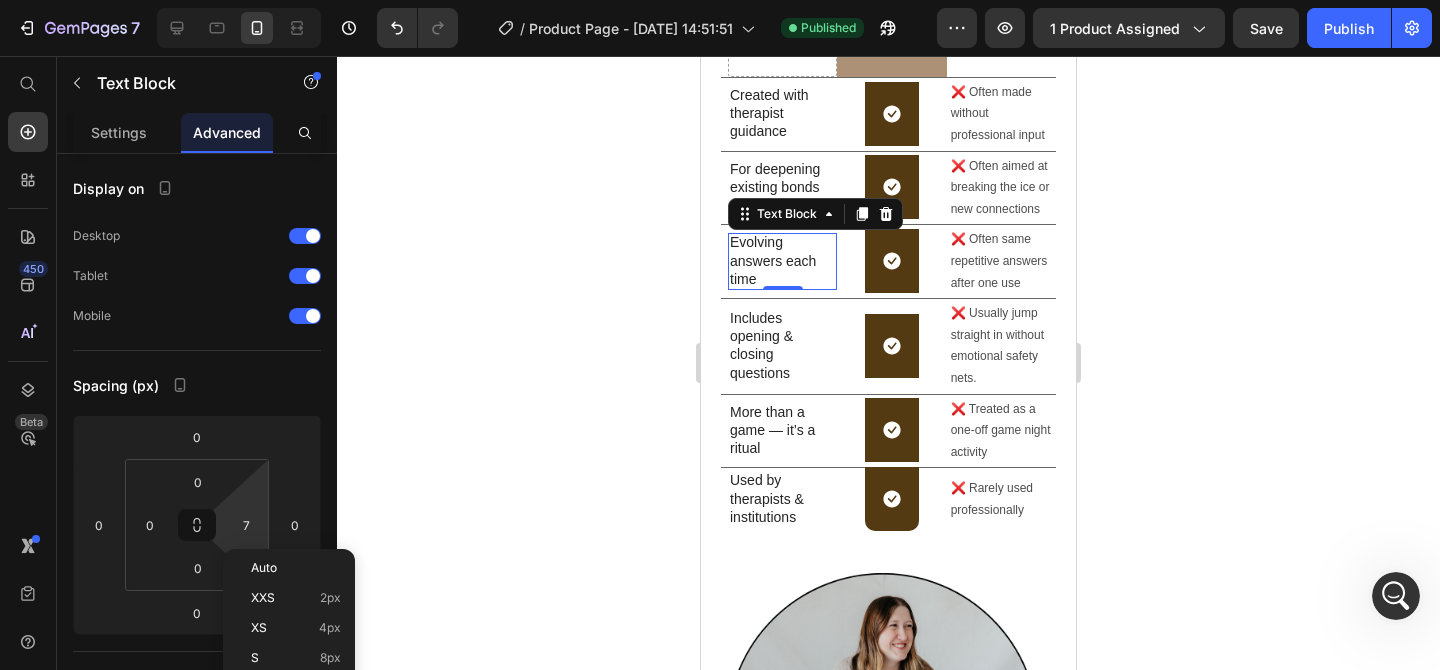 type on "0" 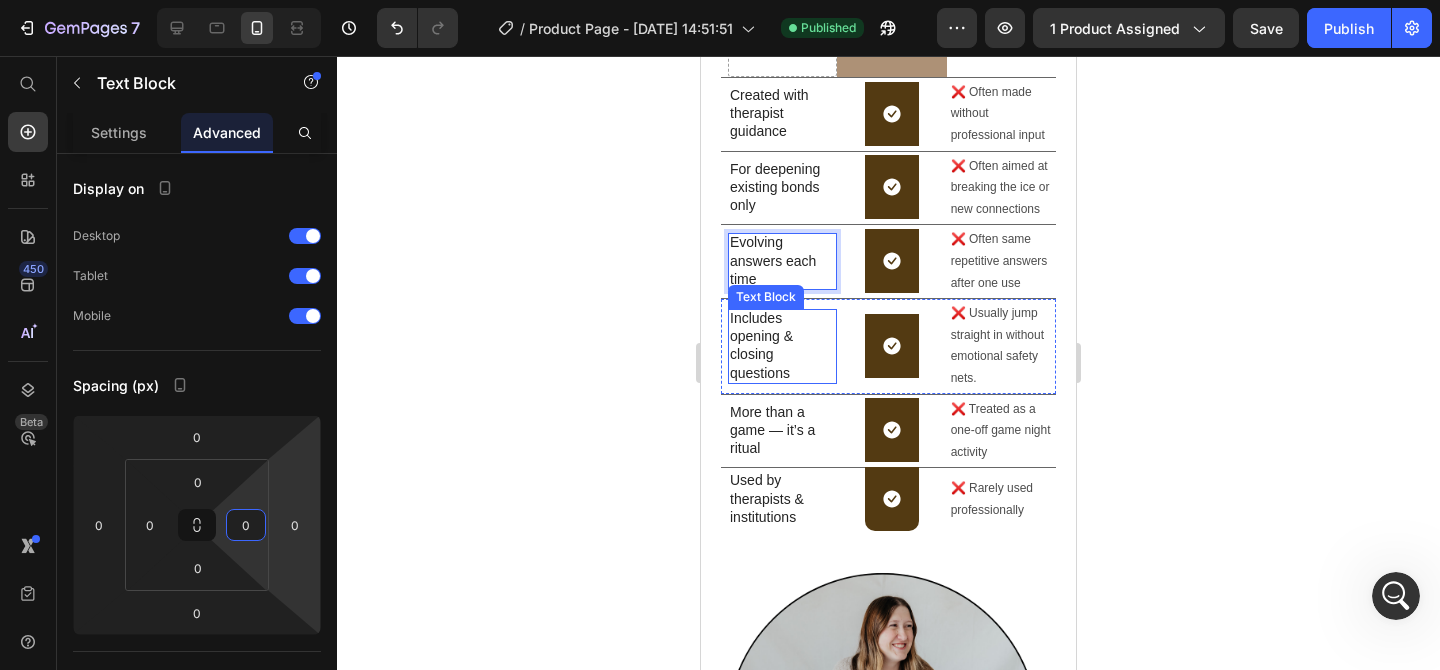 click on "Includes opening & closing questions" at bounding box center [779, 345] 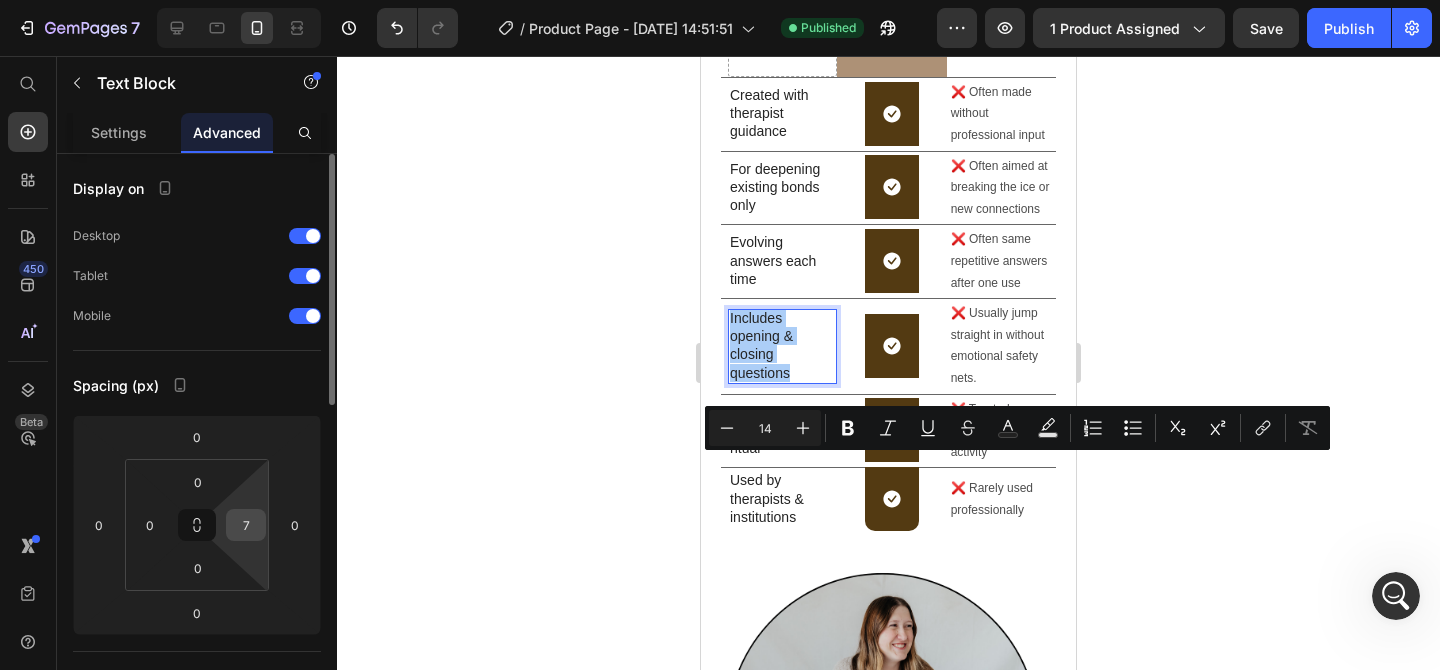 click on "7" at bounding box center [246, 525] 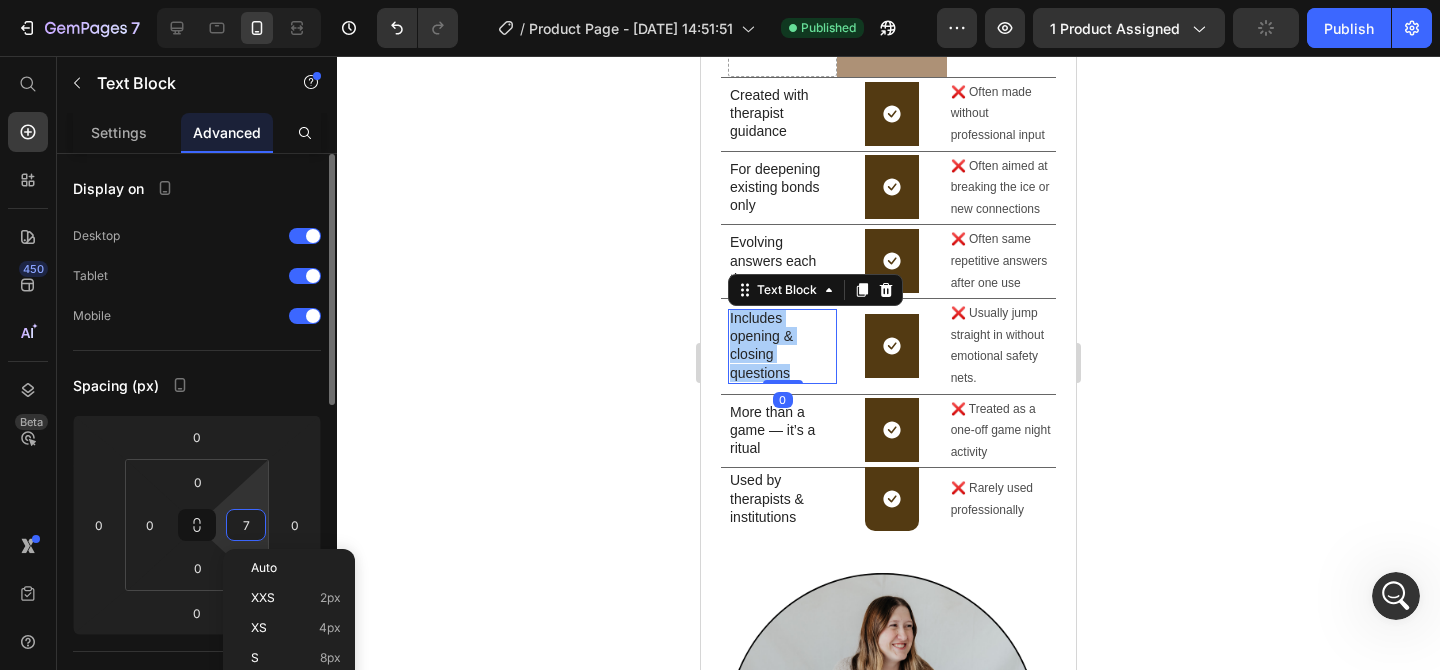 click on "7" at bounding box center [246, 525] 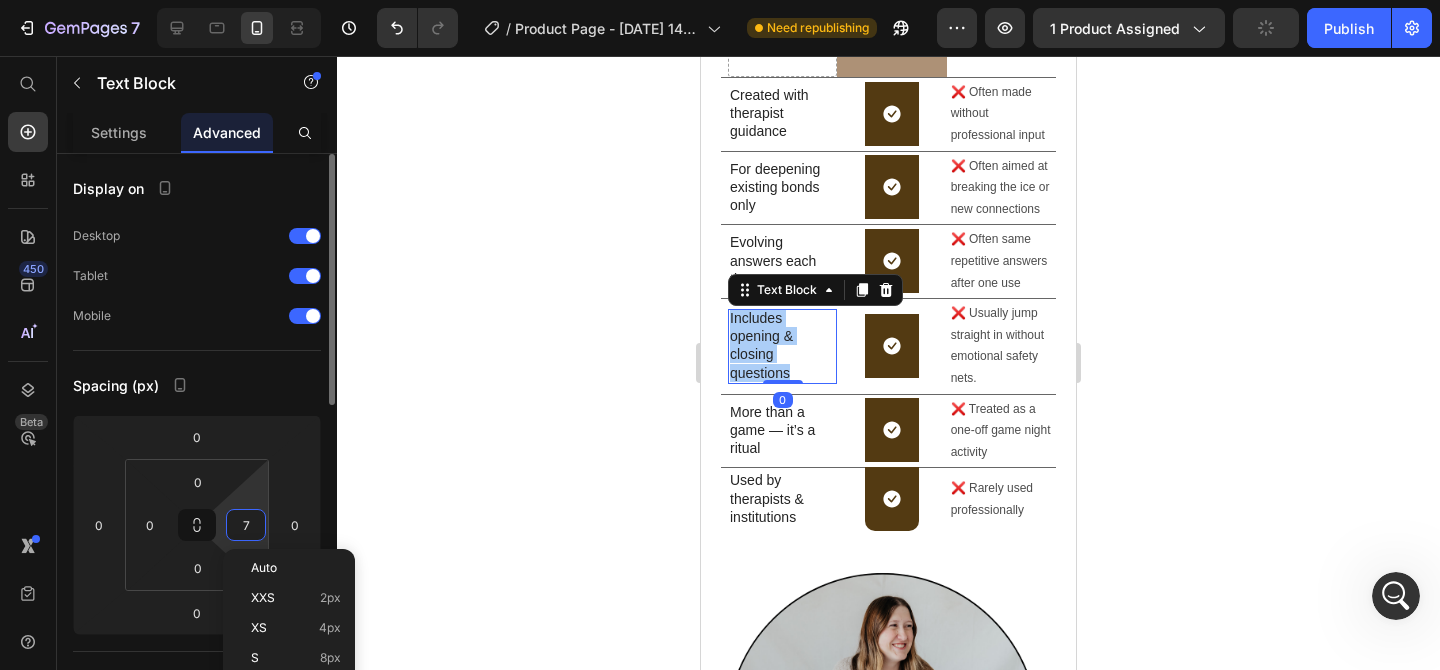 click on "7" at bounding box center (246, 525) 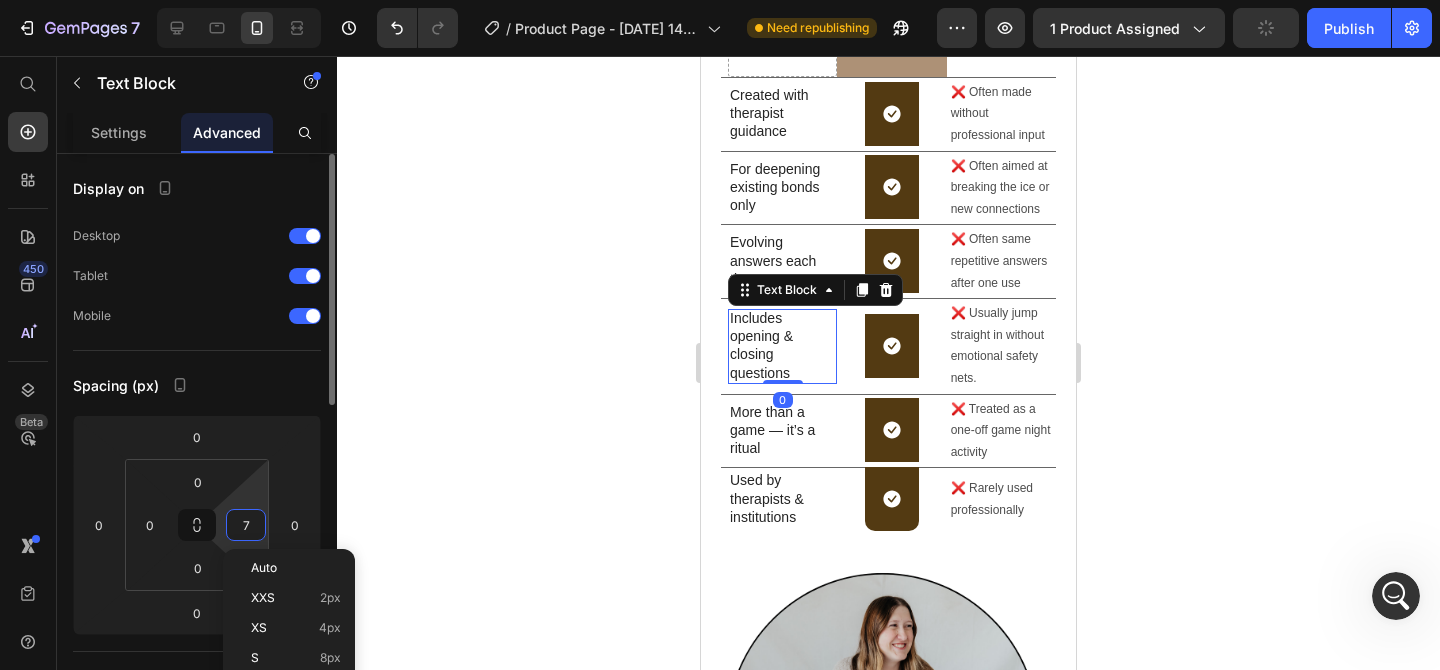 type on "0" 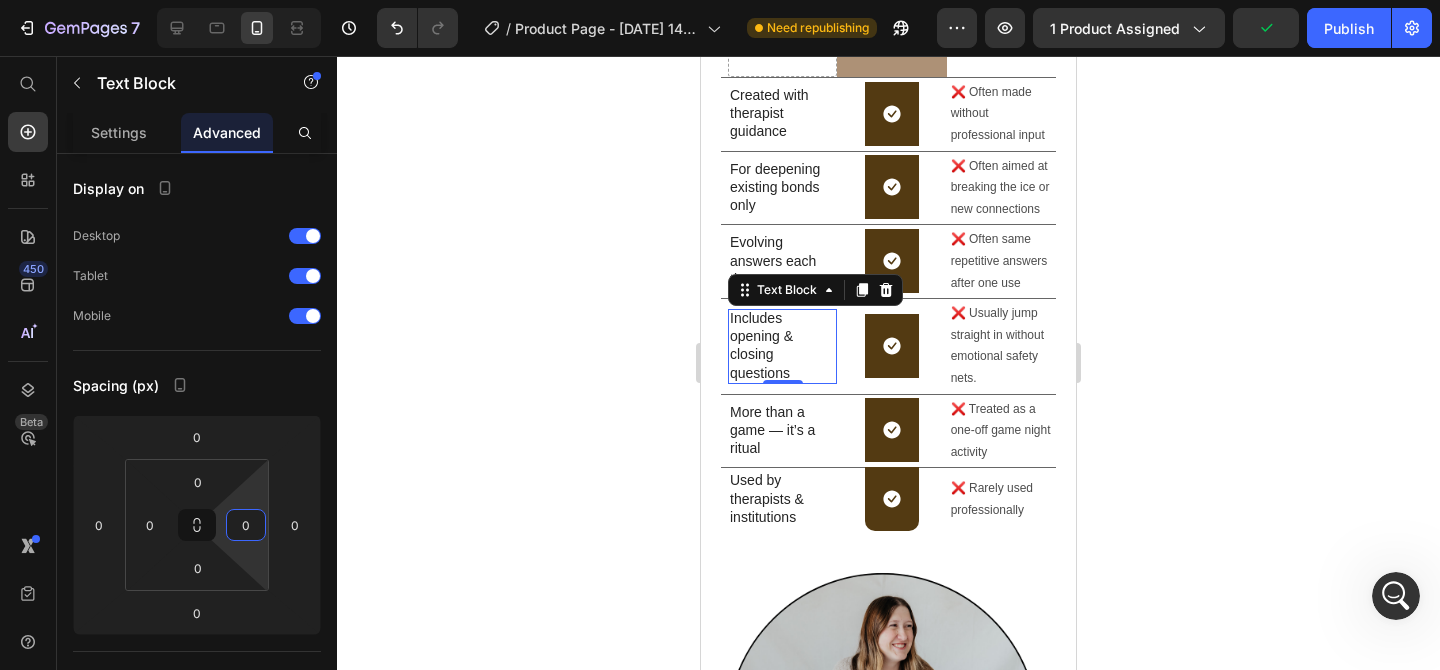 scroll, scrollTop: 4735, scrollLeft: 0, axis: vertical 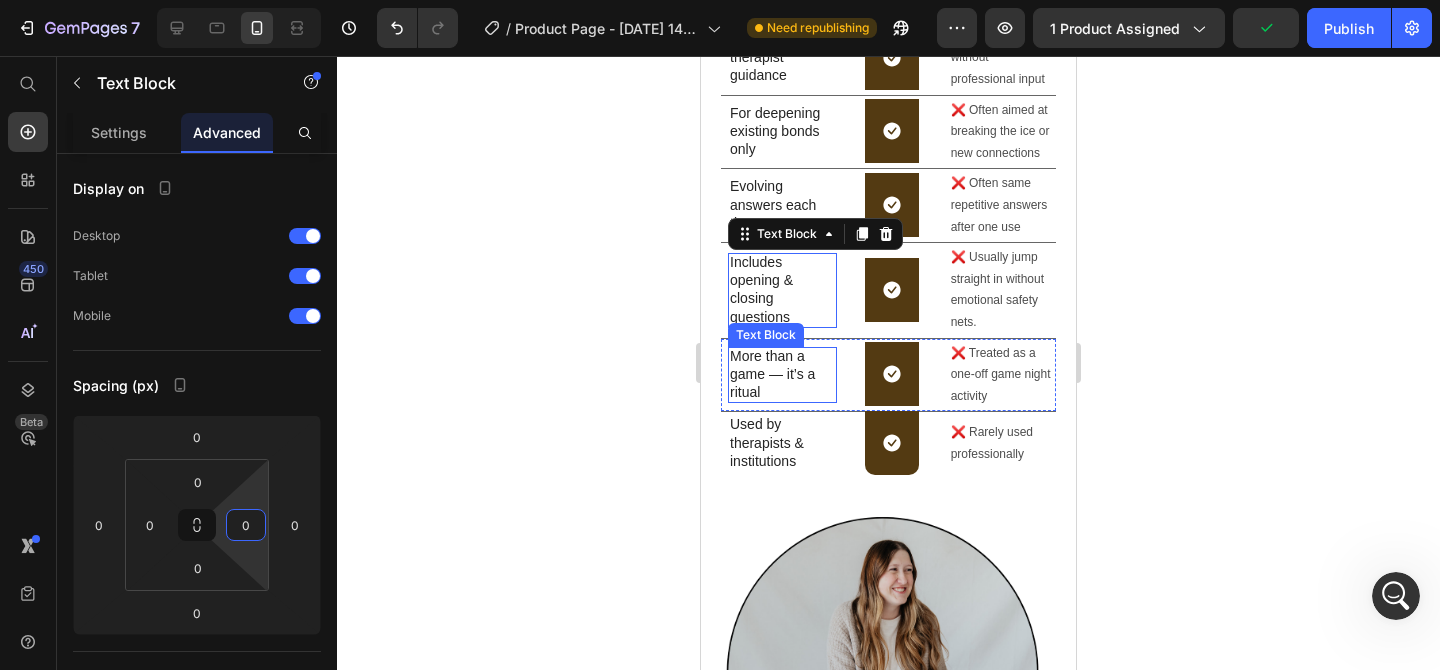 click on "More than a game — it’s a ritual" at bounding box center [779, 374] 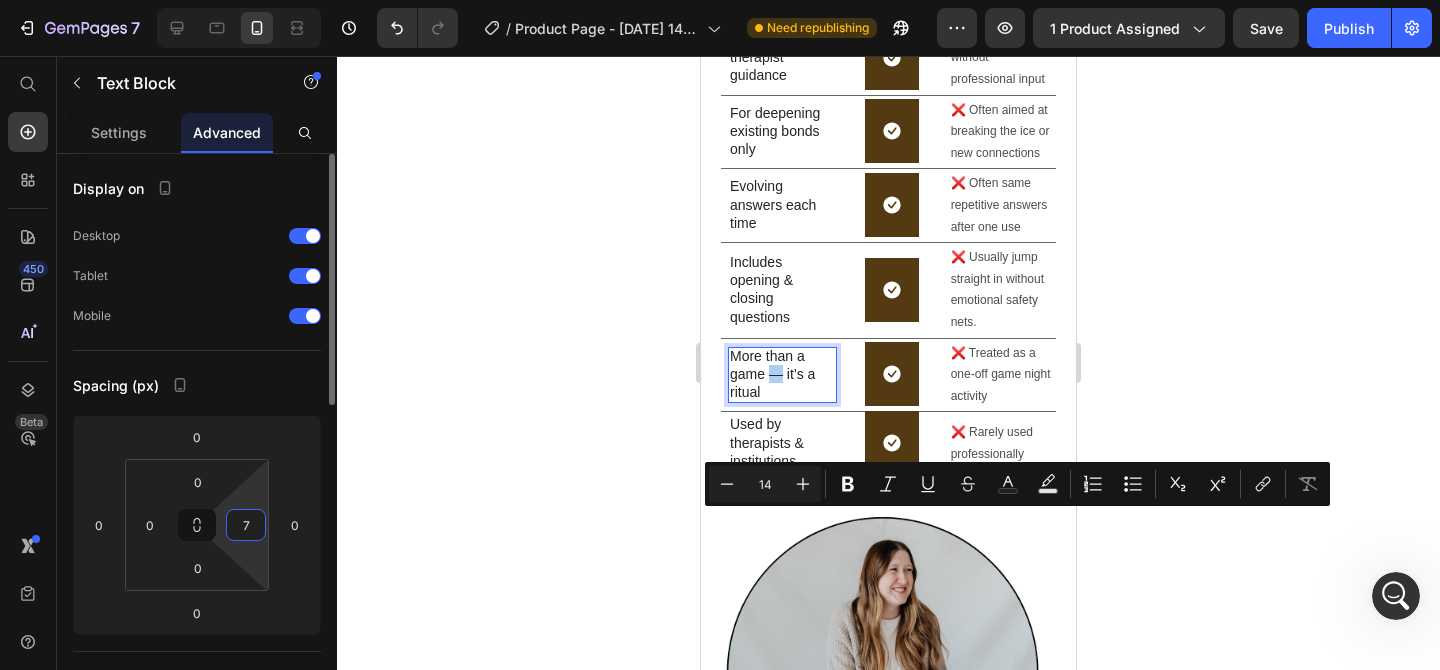 click on "7" at bounding box center [246, 525] 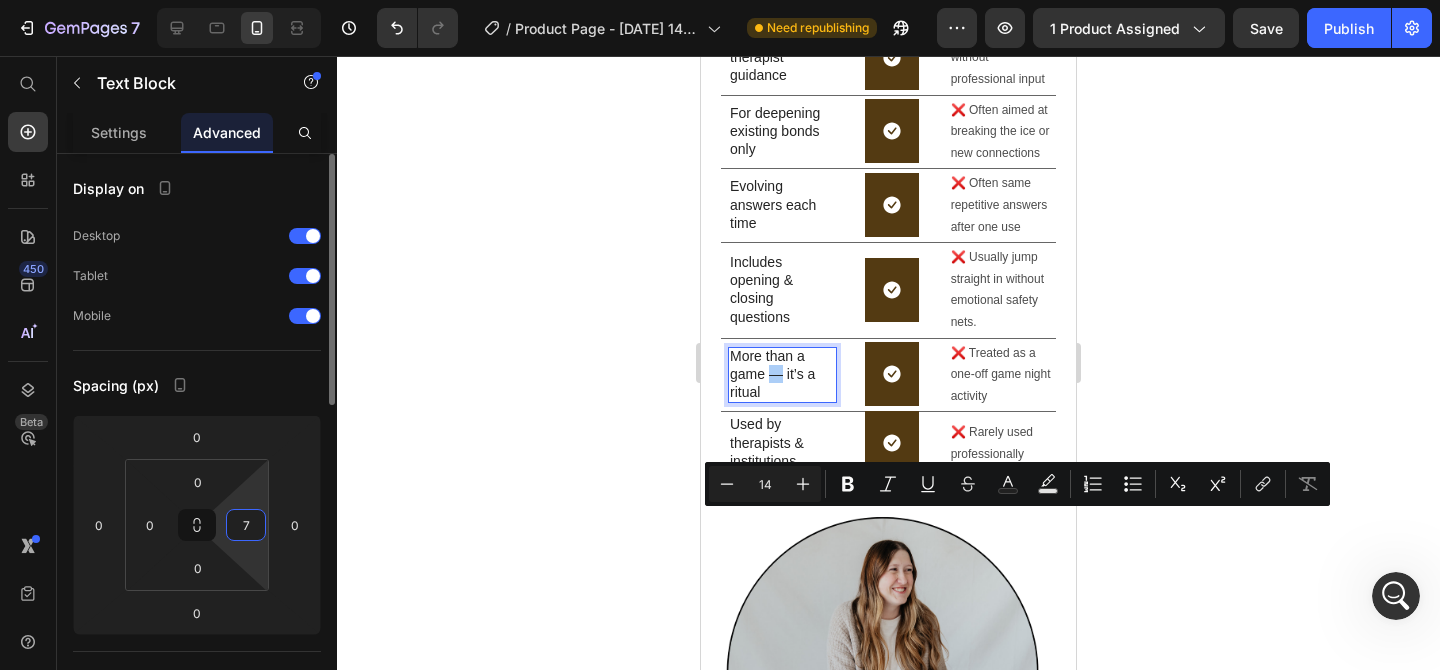 click on "7" at bounding box center [246, 525] 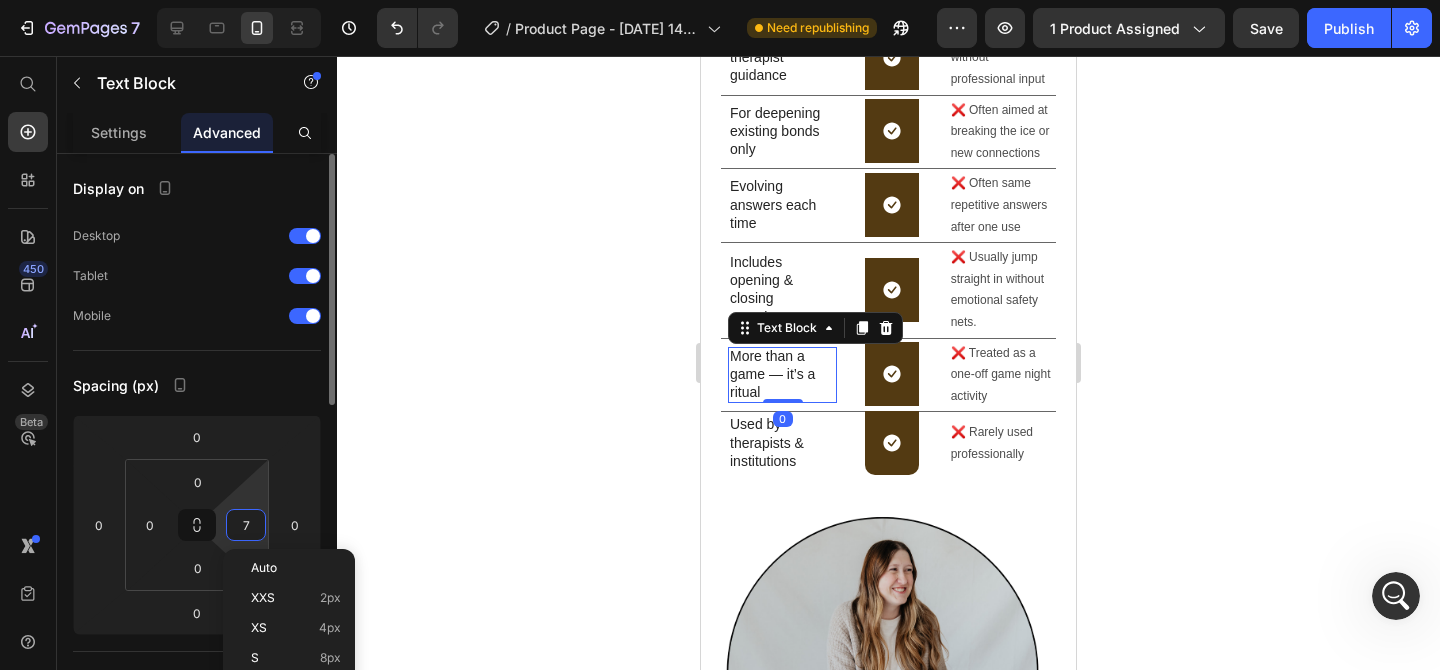 type on "0" 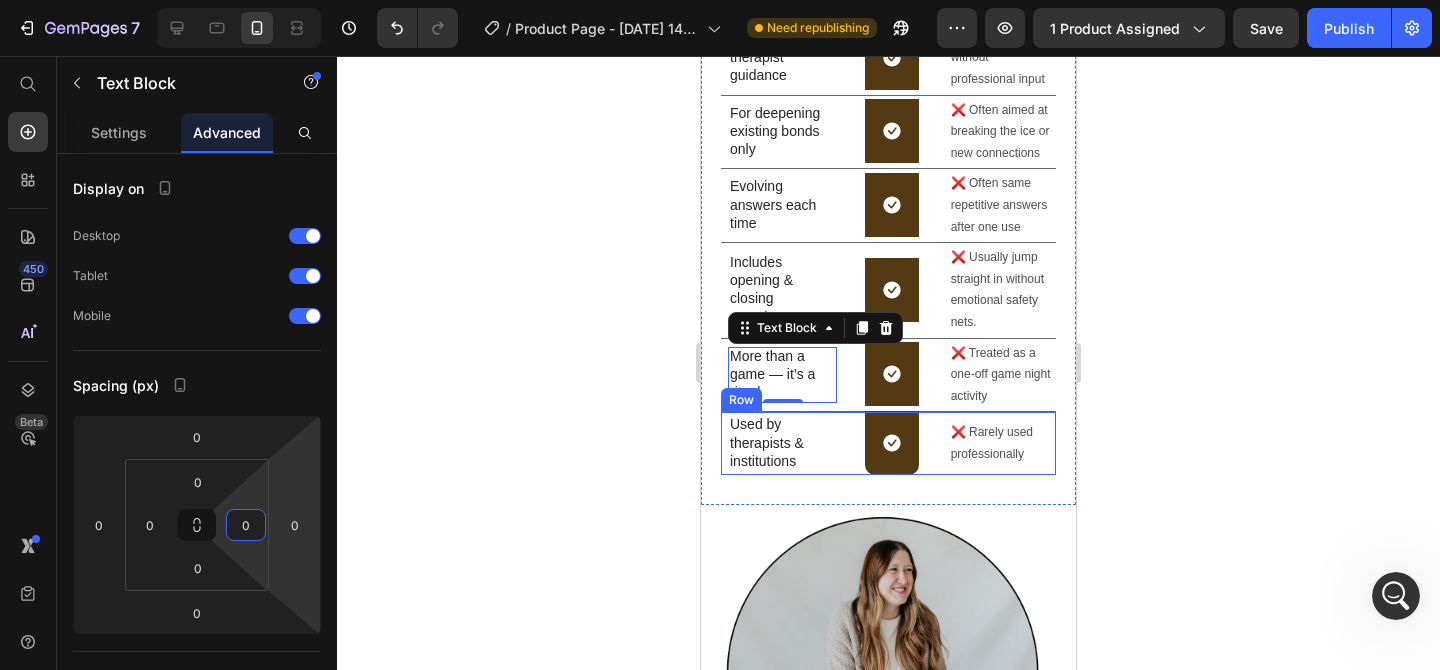 click on "Used by therapists & institutions" at bounding box center [779, 442] 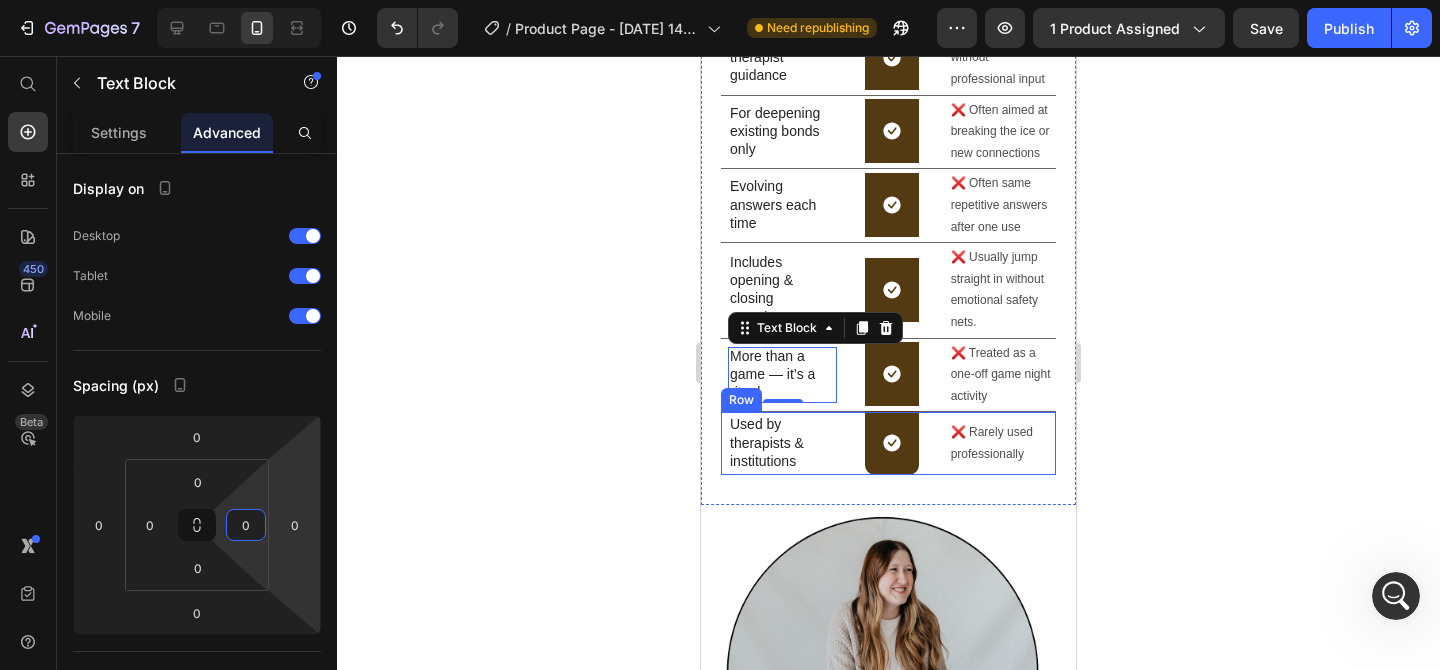 click on "Used by therapists & institutions" at bounding box center [779, 442] 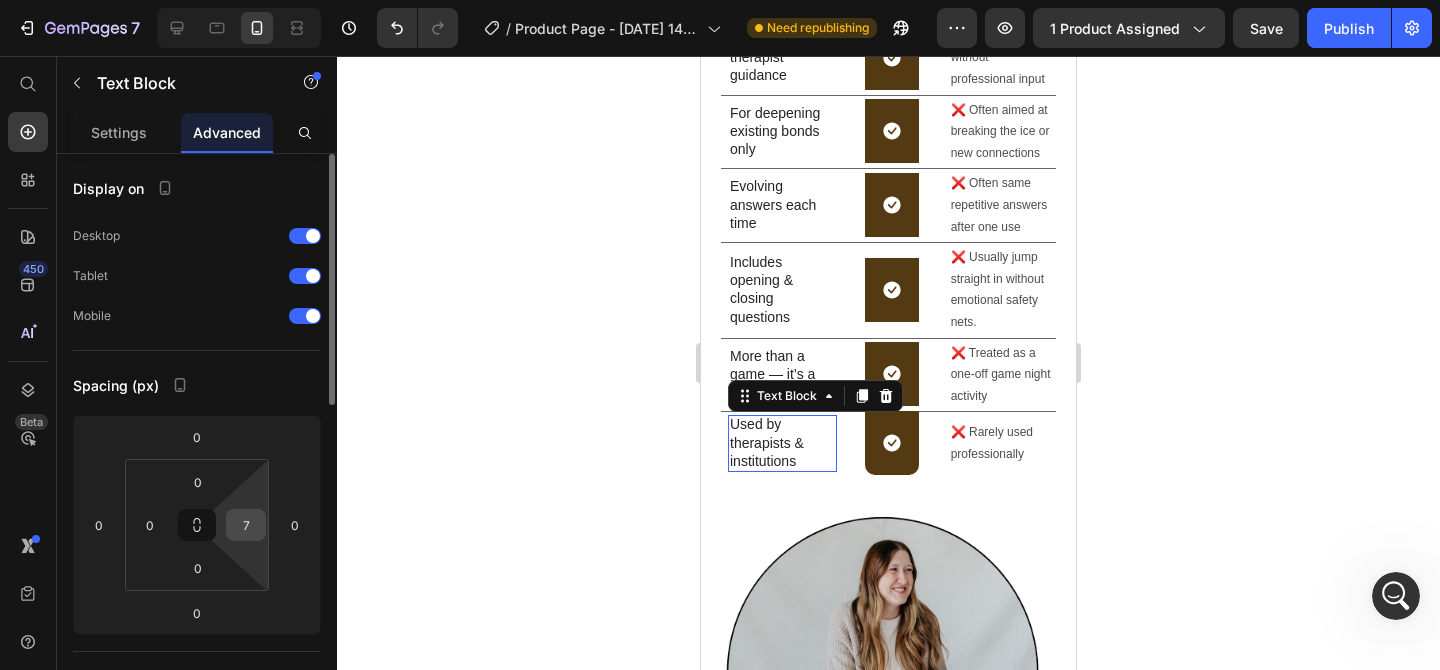 click on "7" at bounding box center [246, 525] 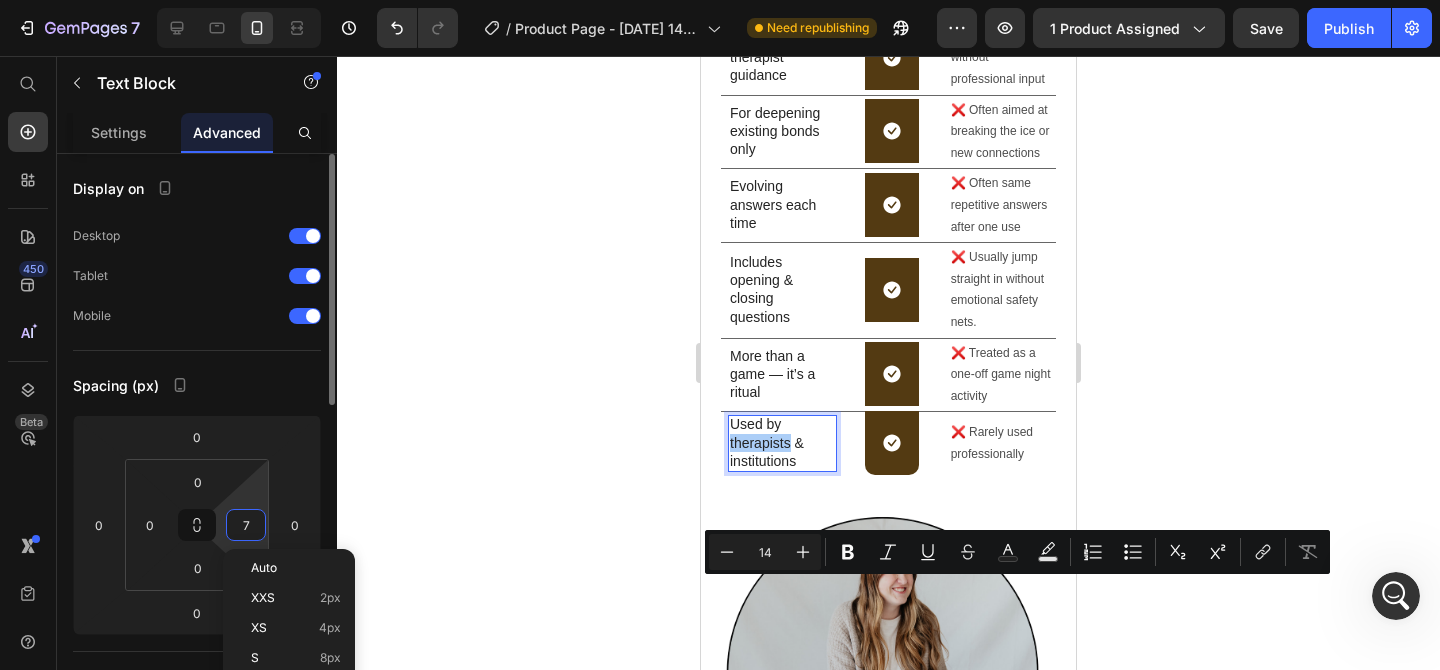 click on "7" at bounding box center [246, 525] 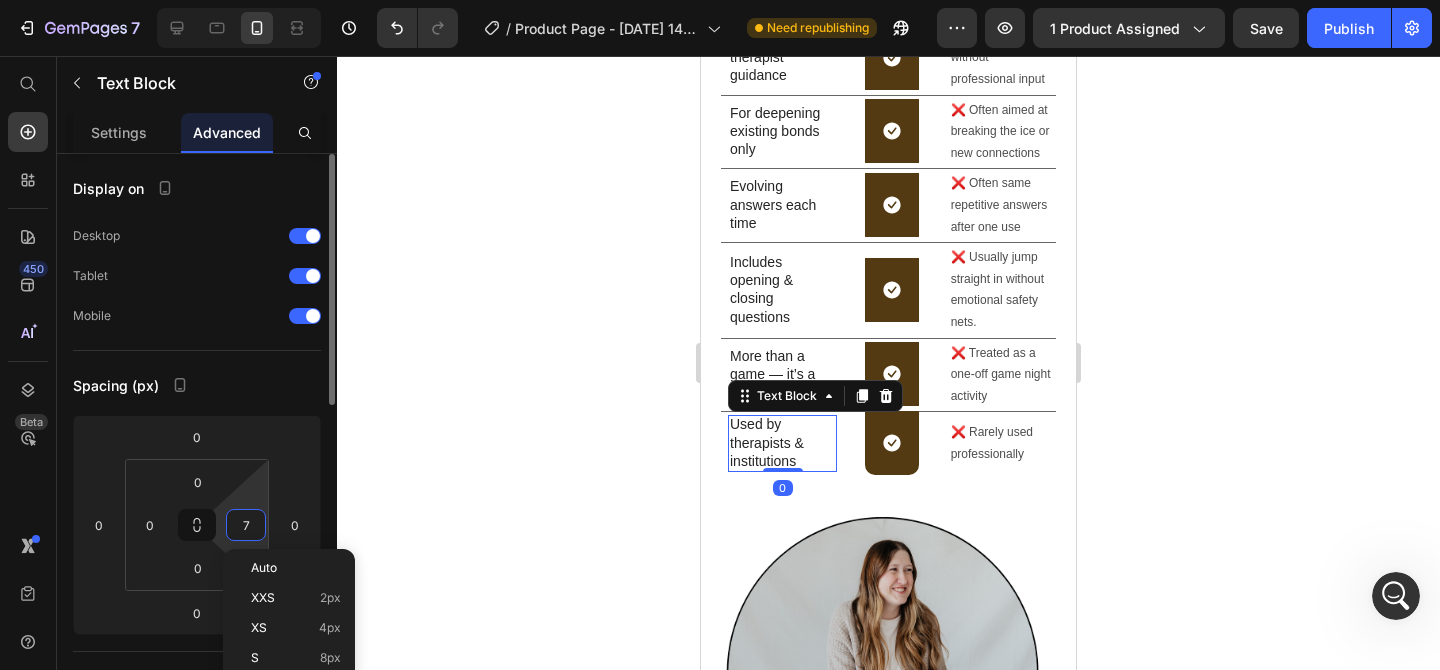 type on "0" 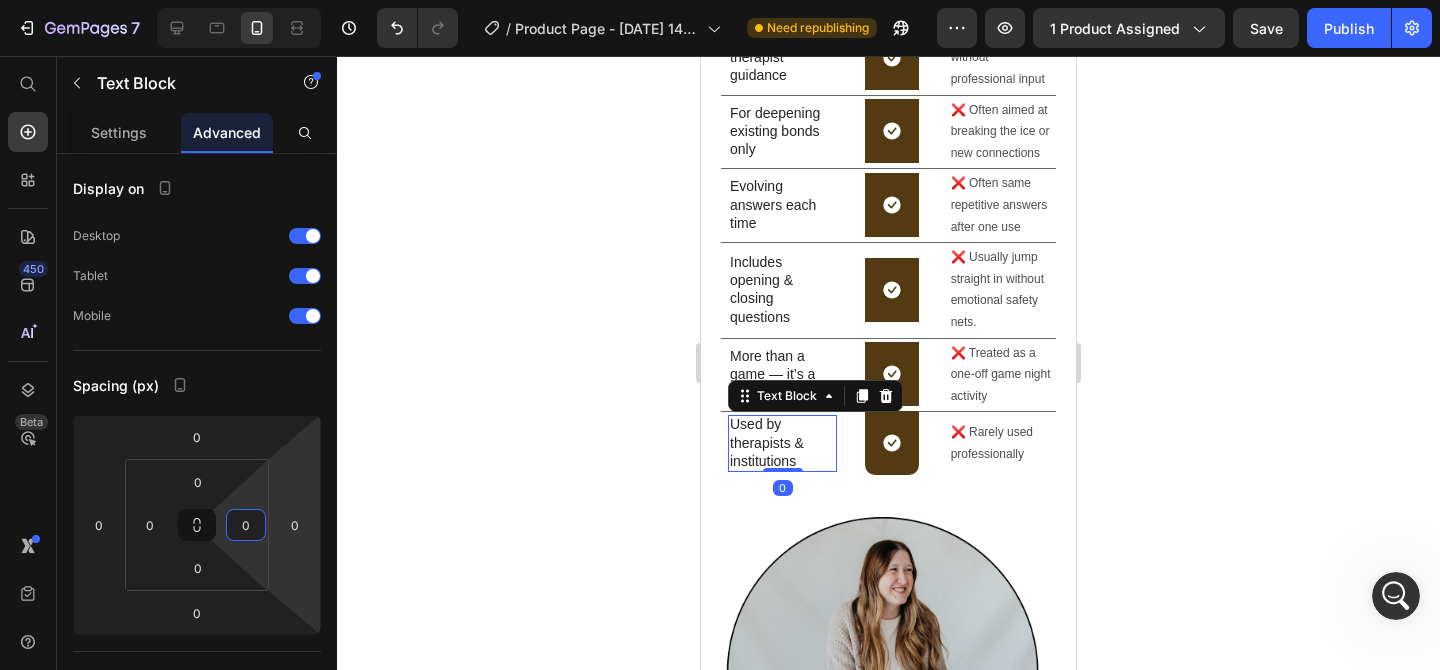 click 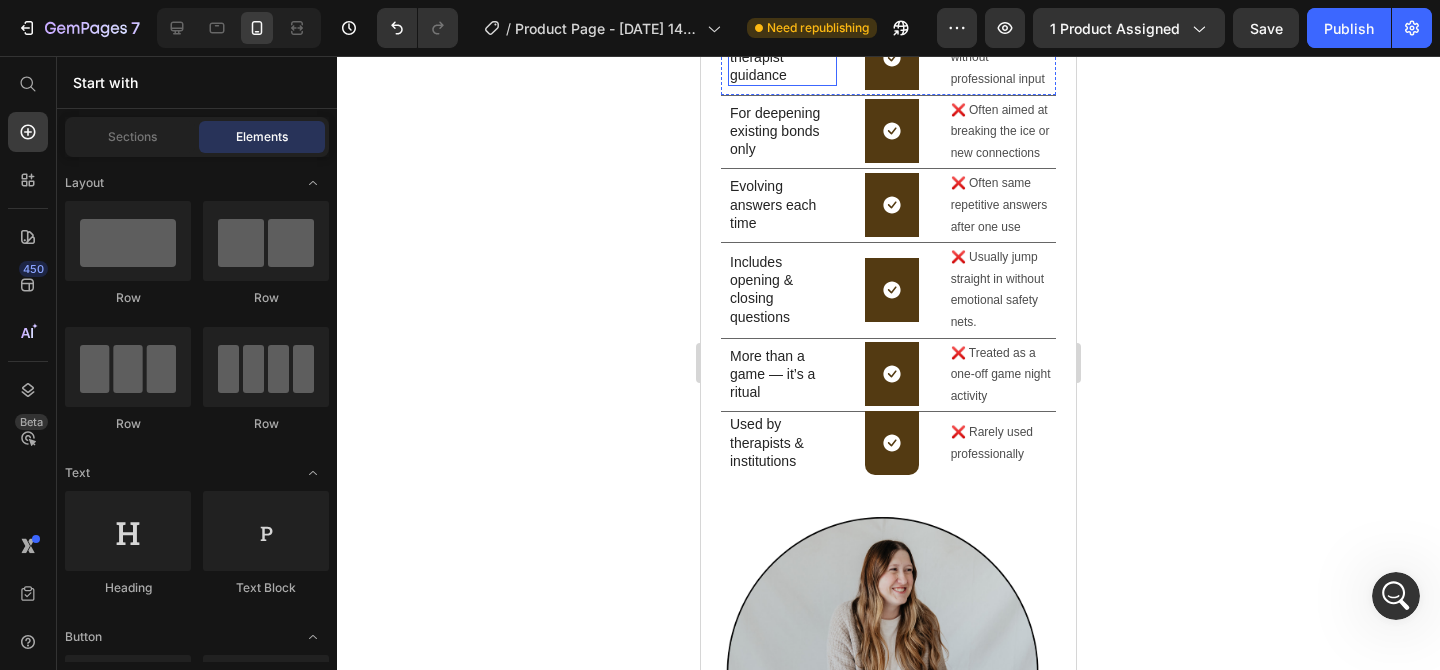 click on "Created with therapist guidance" at bounding box center (782, 57) 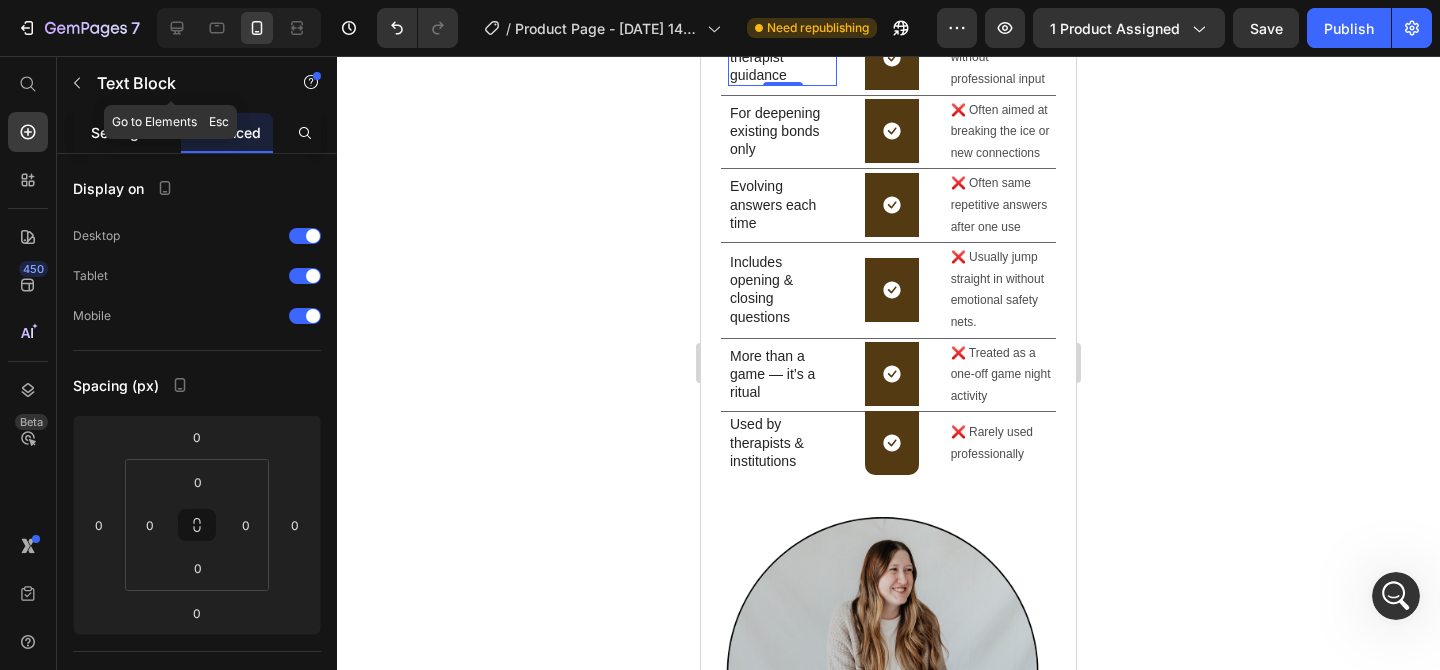 click on "Settings" 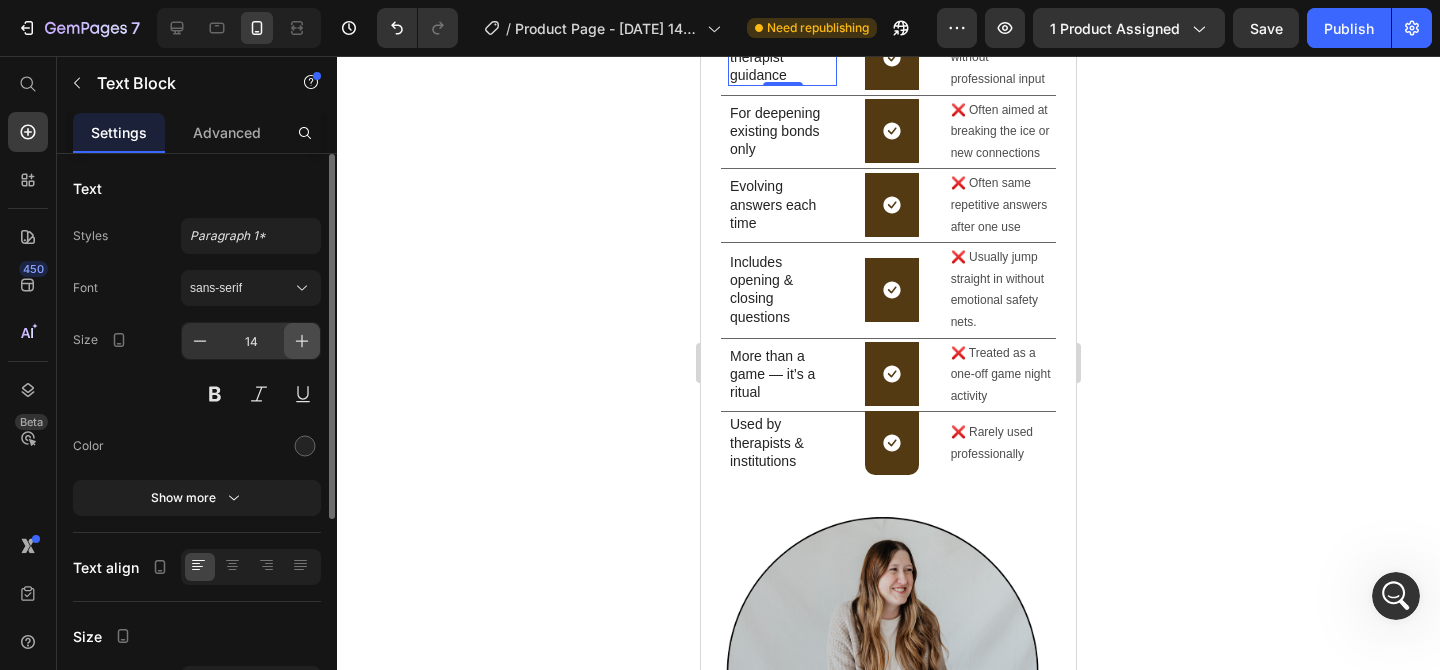 click 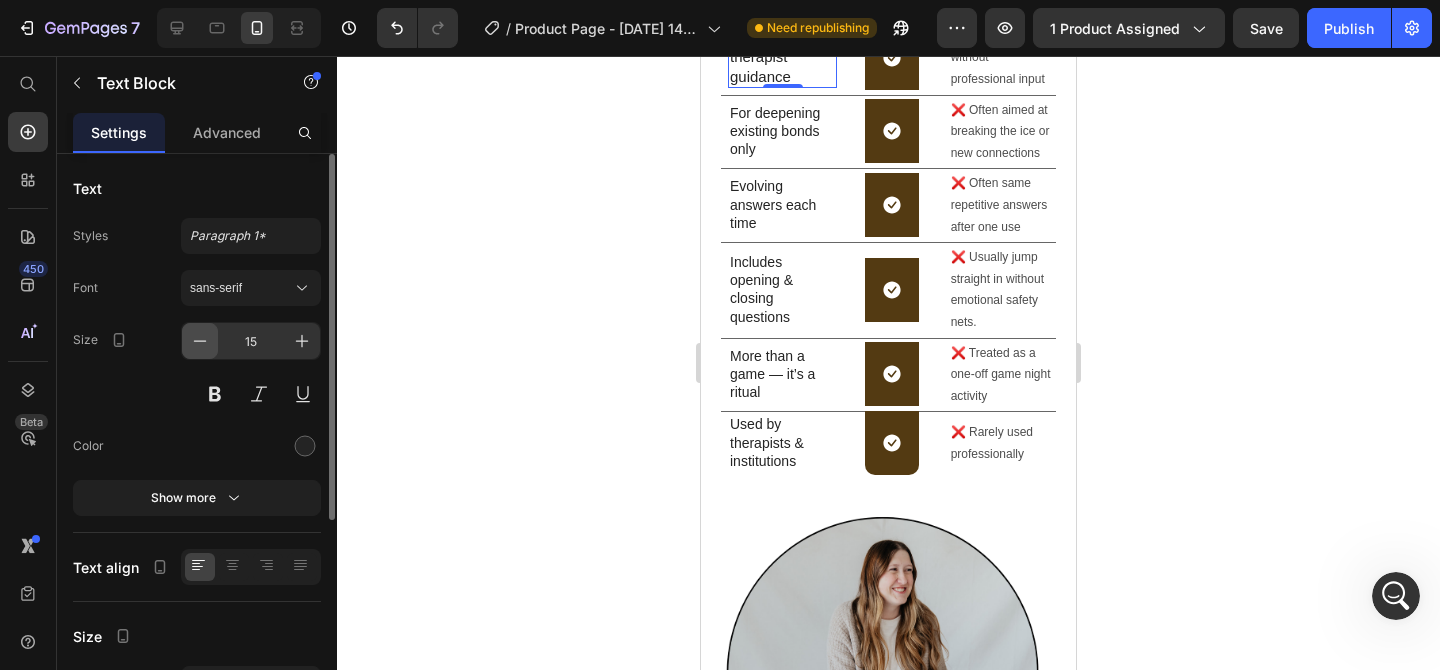 click 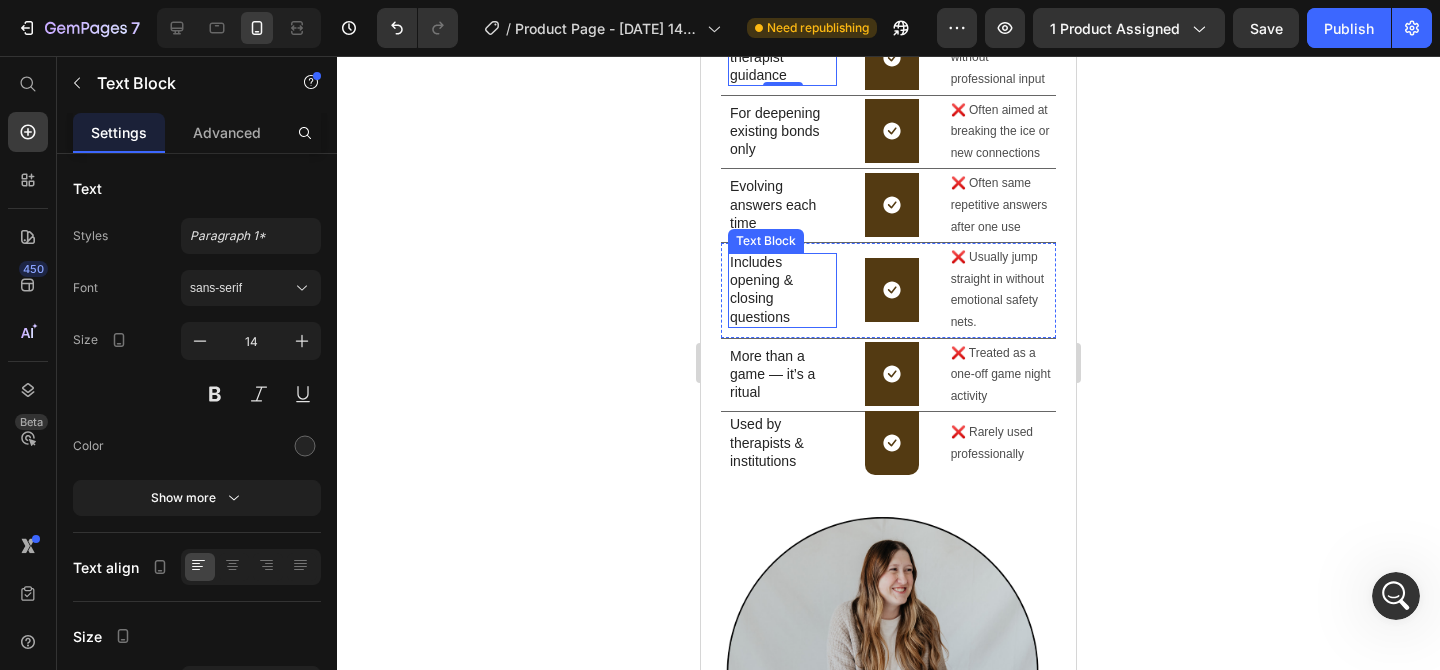 click on "Includes opening & closing questions" at bounding box center (782, 289) 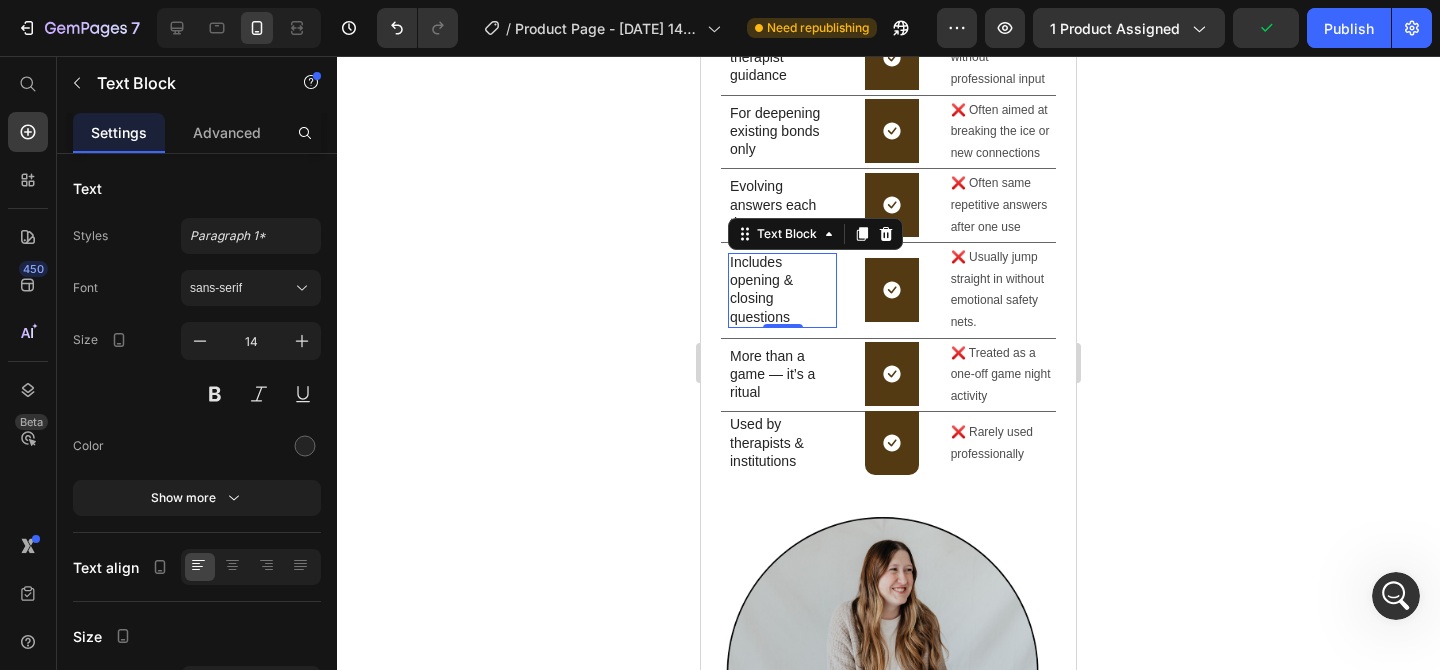 click 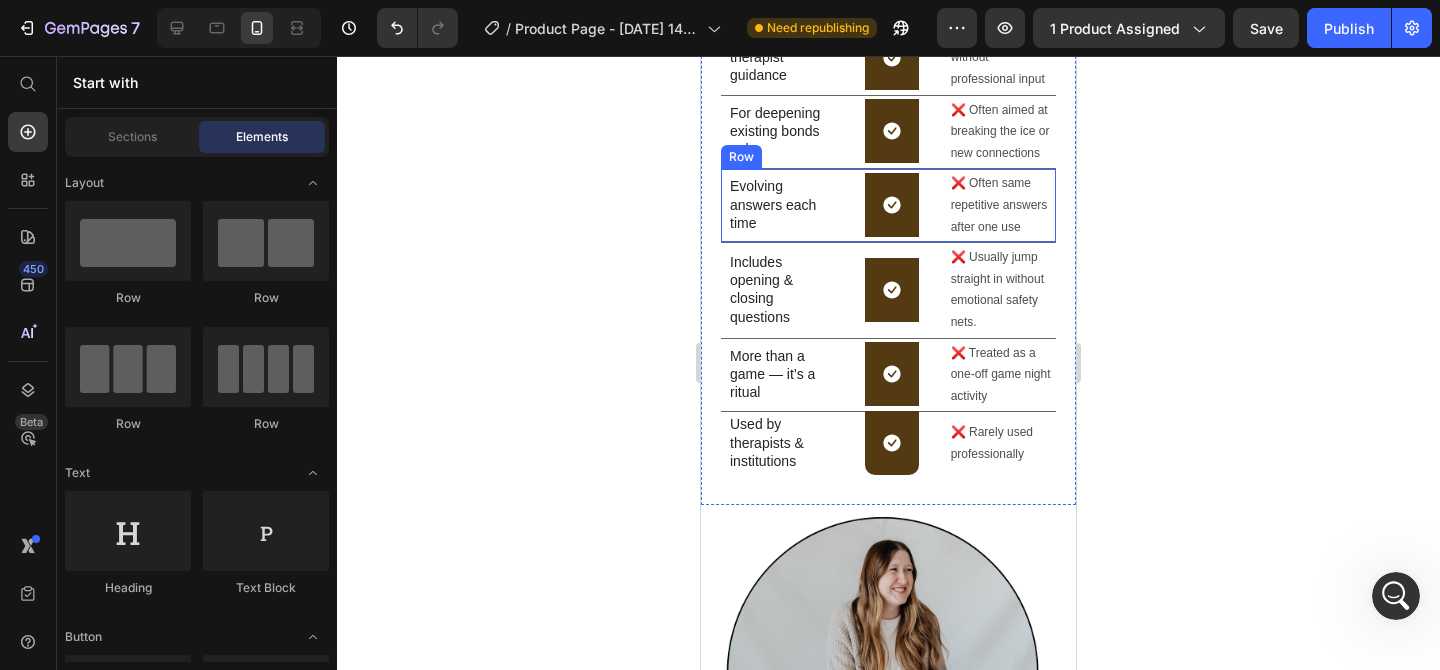 click on "Icon Row" at bounding box center [891, 205] 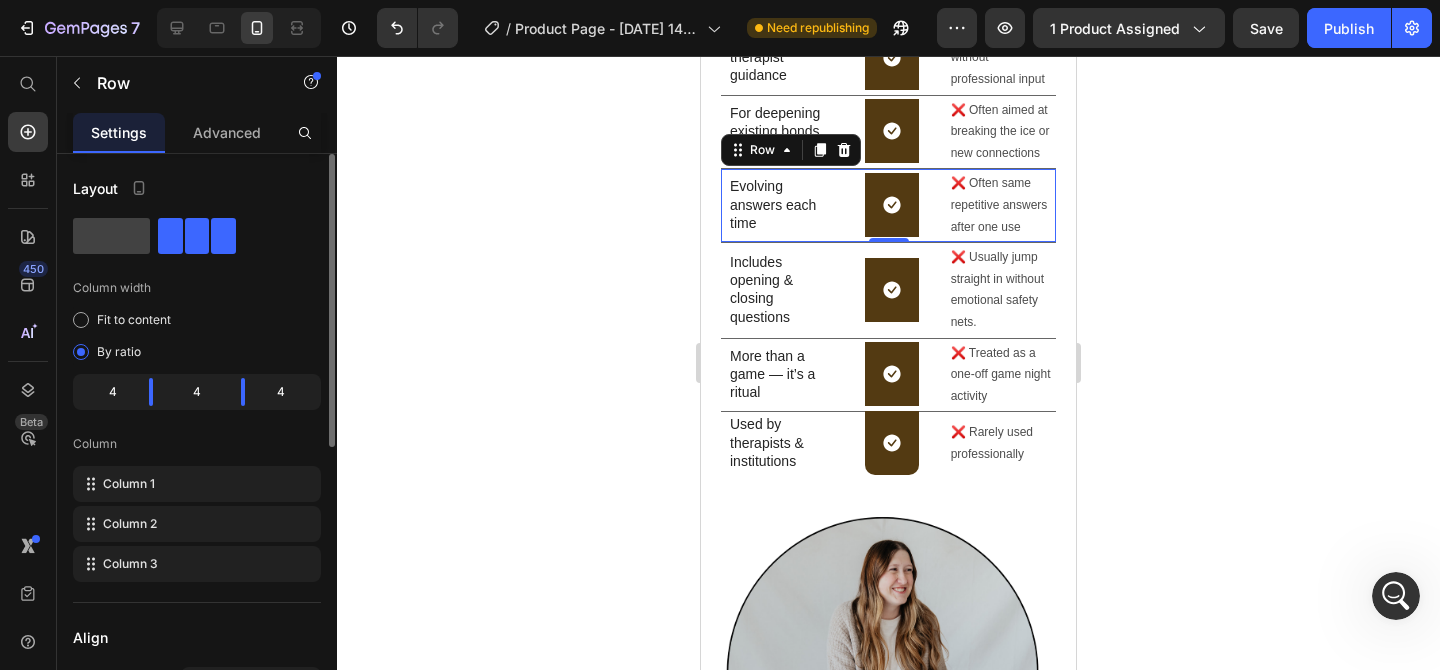 click on "4" 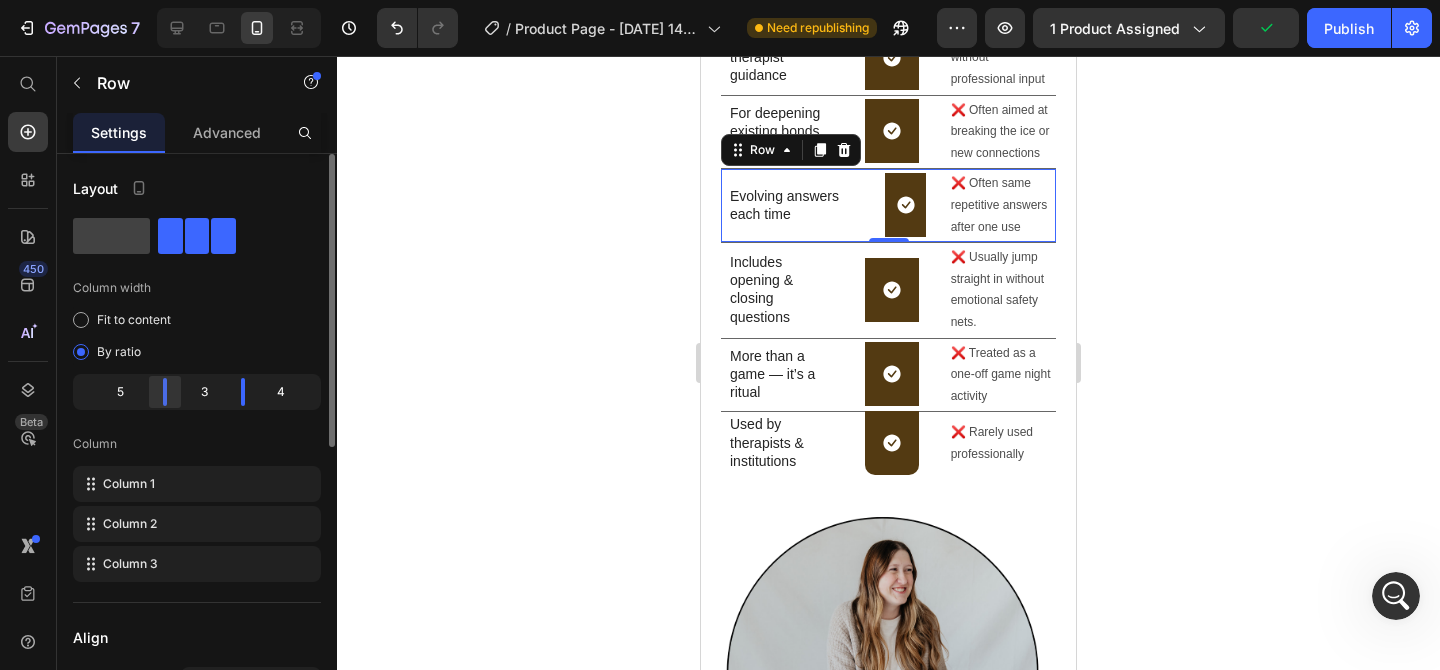 drag, startPoint x: 145, startPoint y: 389, endPoint x: 171, endPoint y: 393, distance: 26.305893 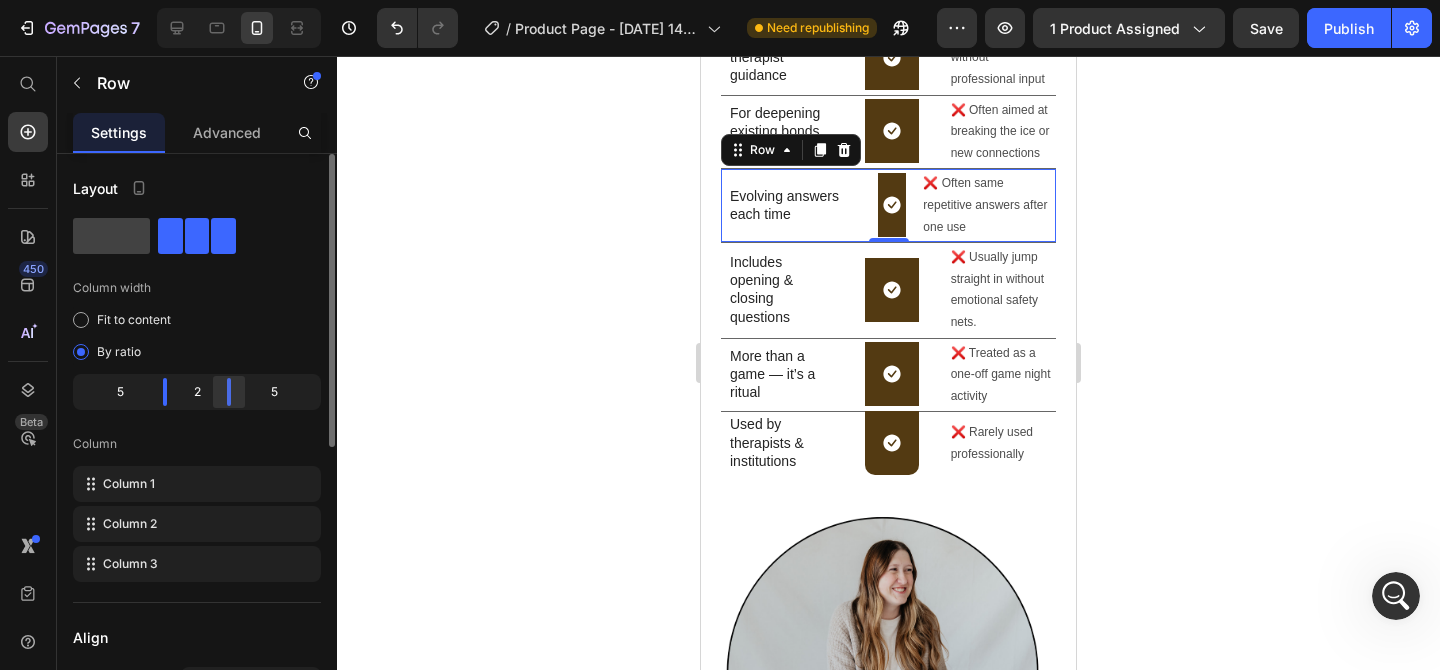 drag, startPoint x: 239, startPoint y: 396, endPoint x: 226, endPoint y: 397, distance: 13.038404 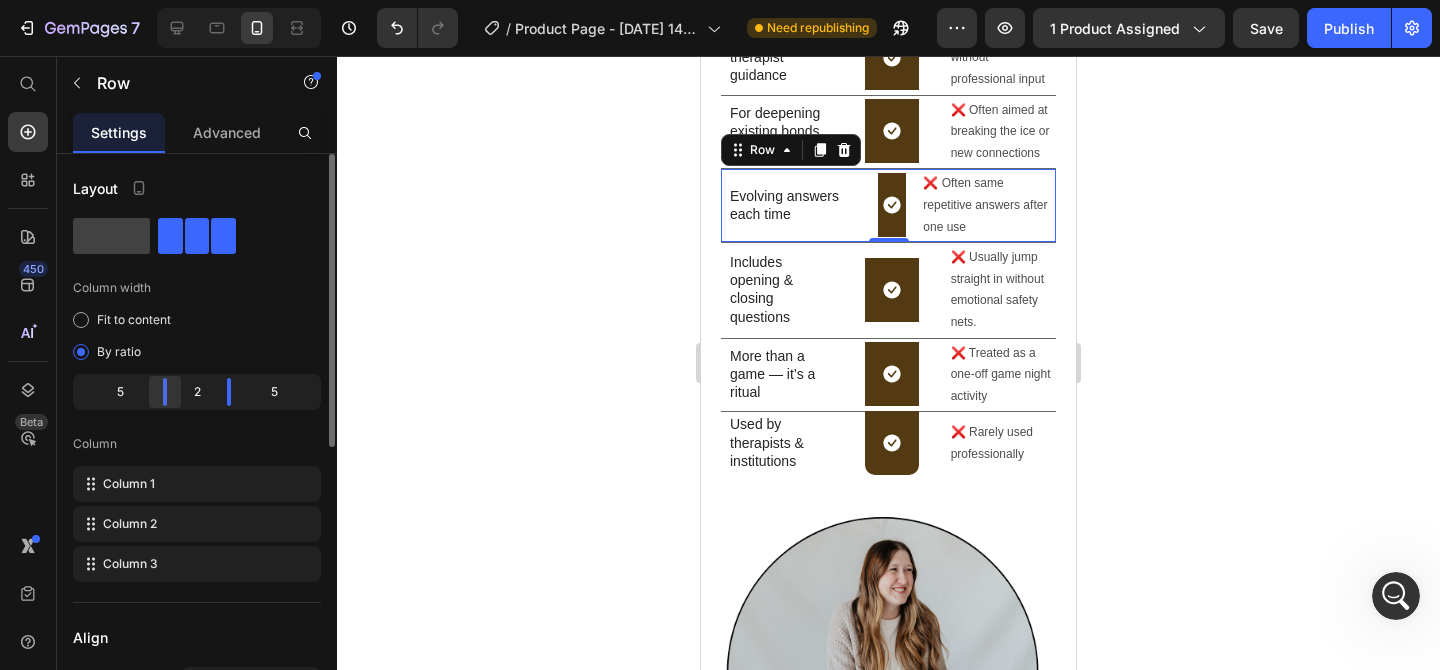 scroll, scrollTop: 4863, scrollLeft: 0, axis: vertical 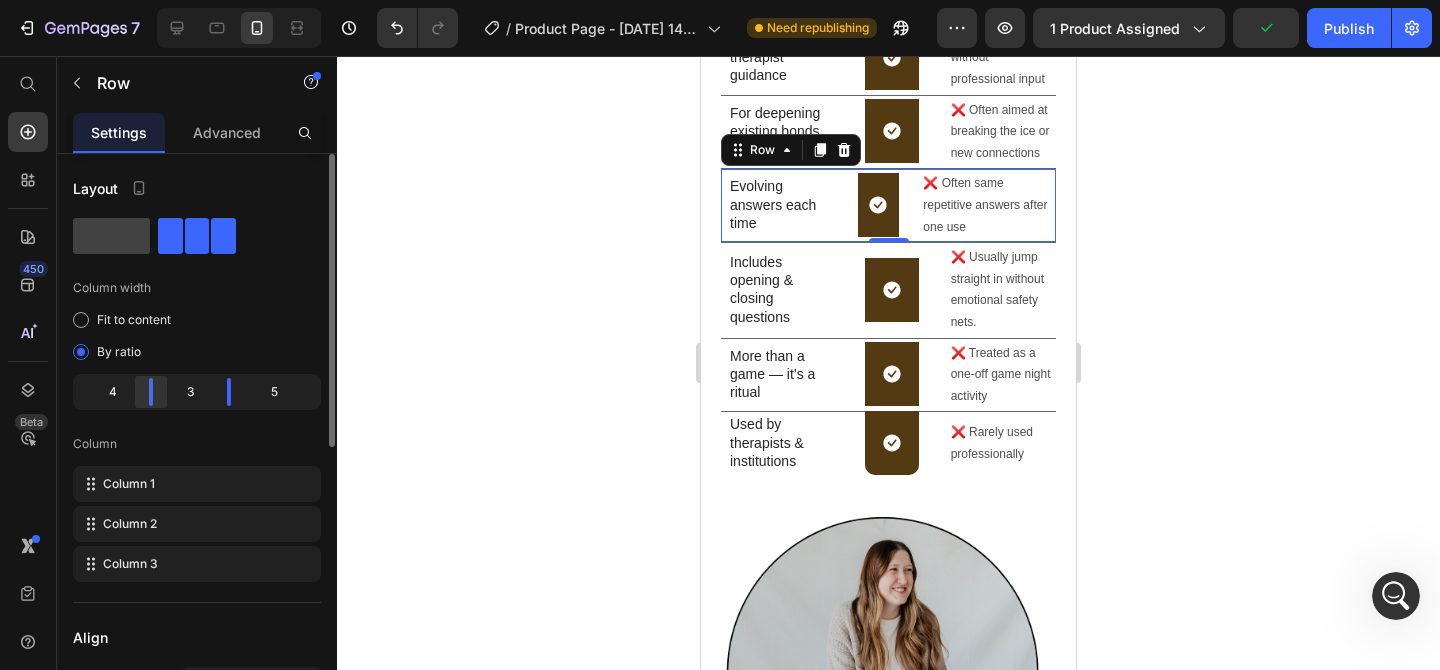 click 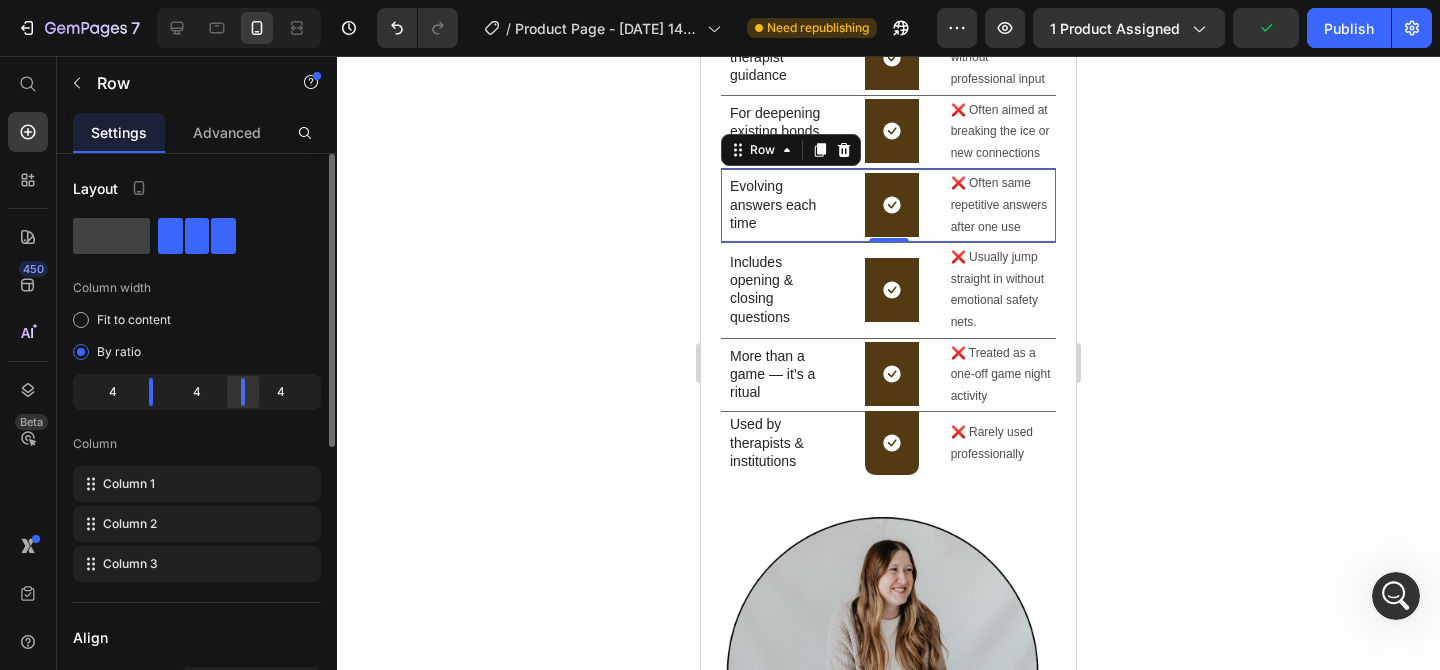 drag, startPoint x: 231, startPoint y: 392, endPoint x: 243, endPoint y: 392, distance: 12 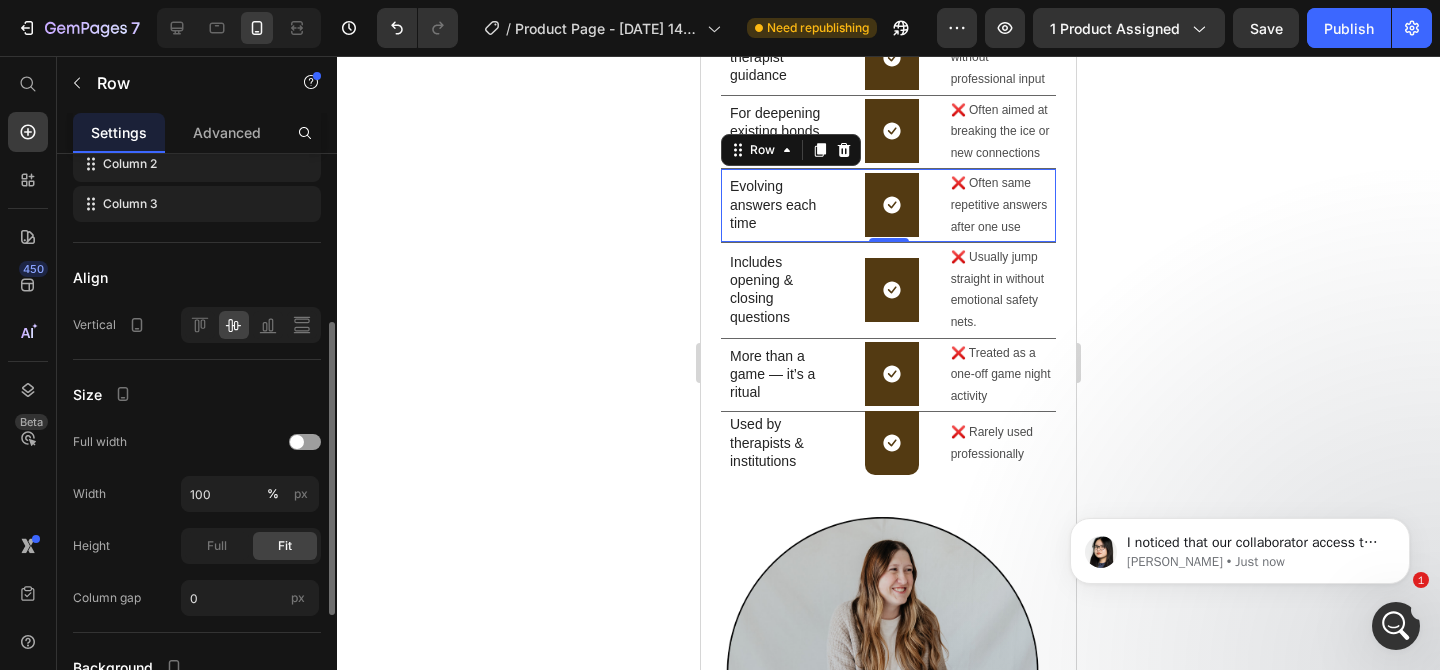 scroll, scrollTop: 0, scrollLeft: 0, axis: both 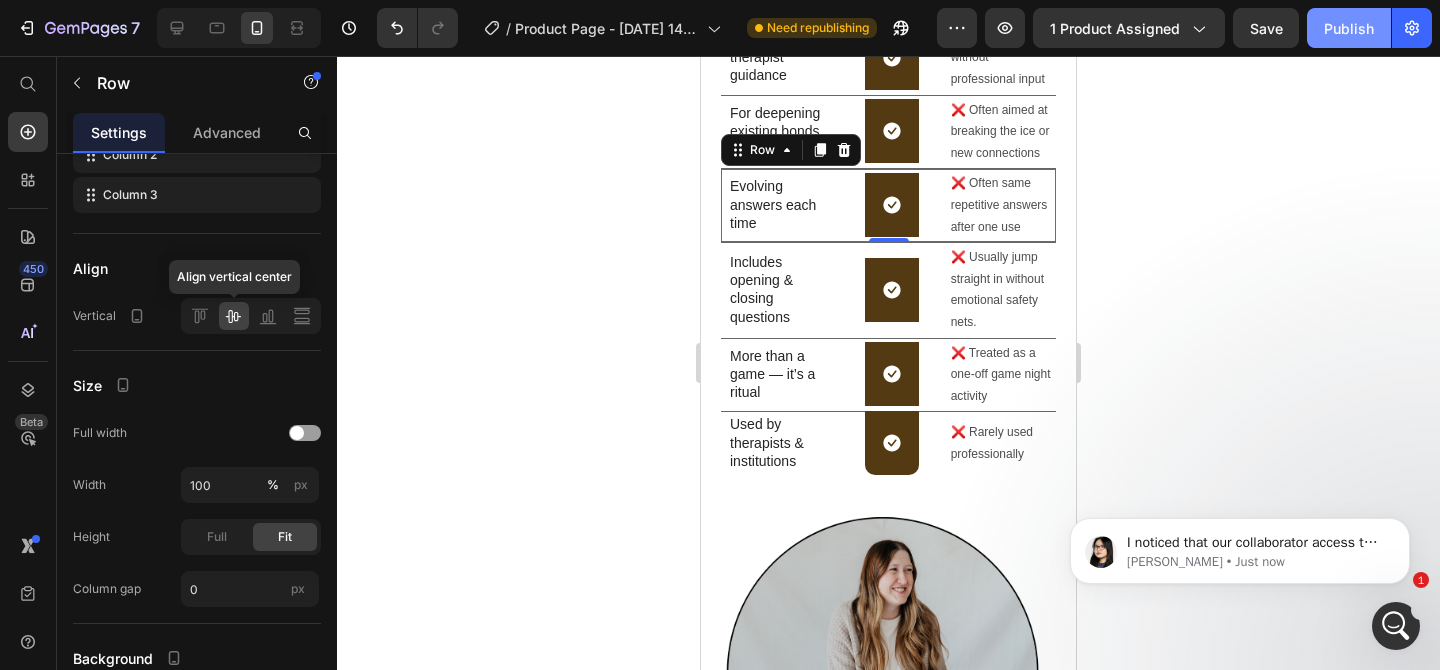 click on "Publish" at bounding box center [1349, 28] 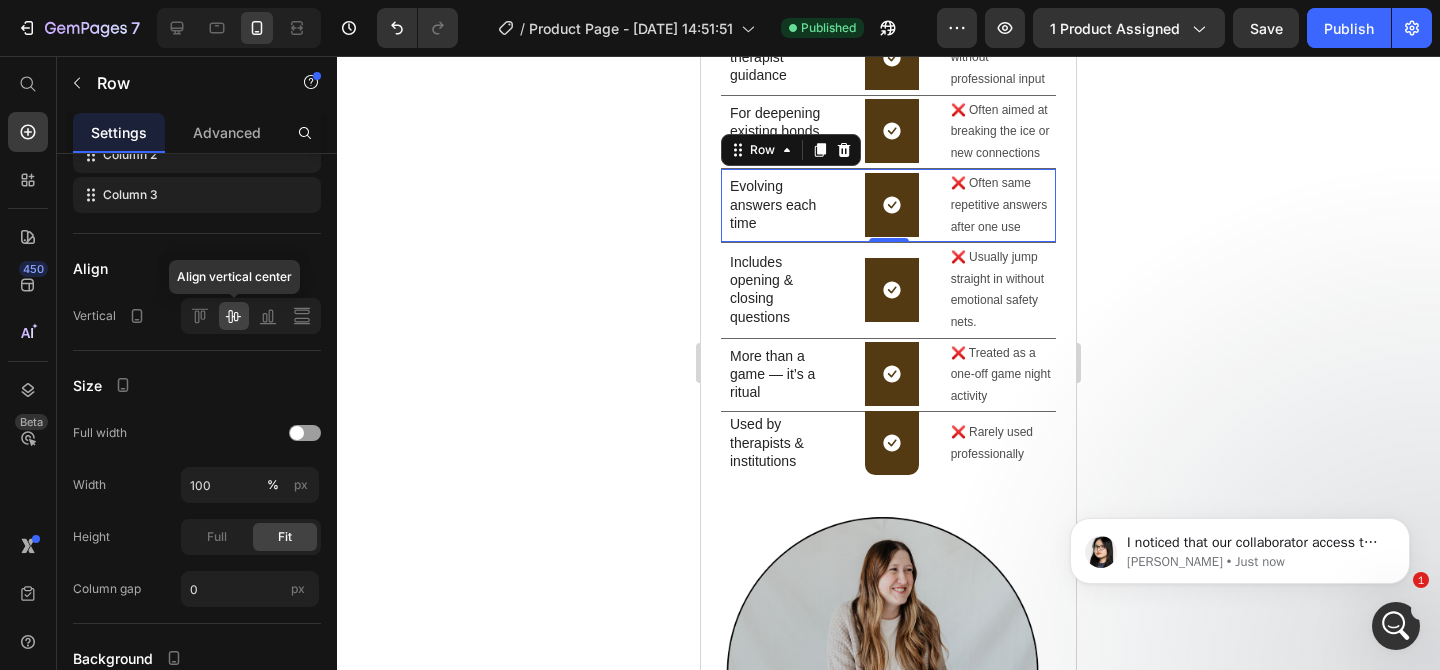 click on "OUR PRODUCTS Heading Row" at bounding box center (891, -24) 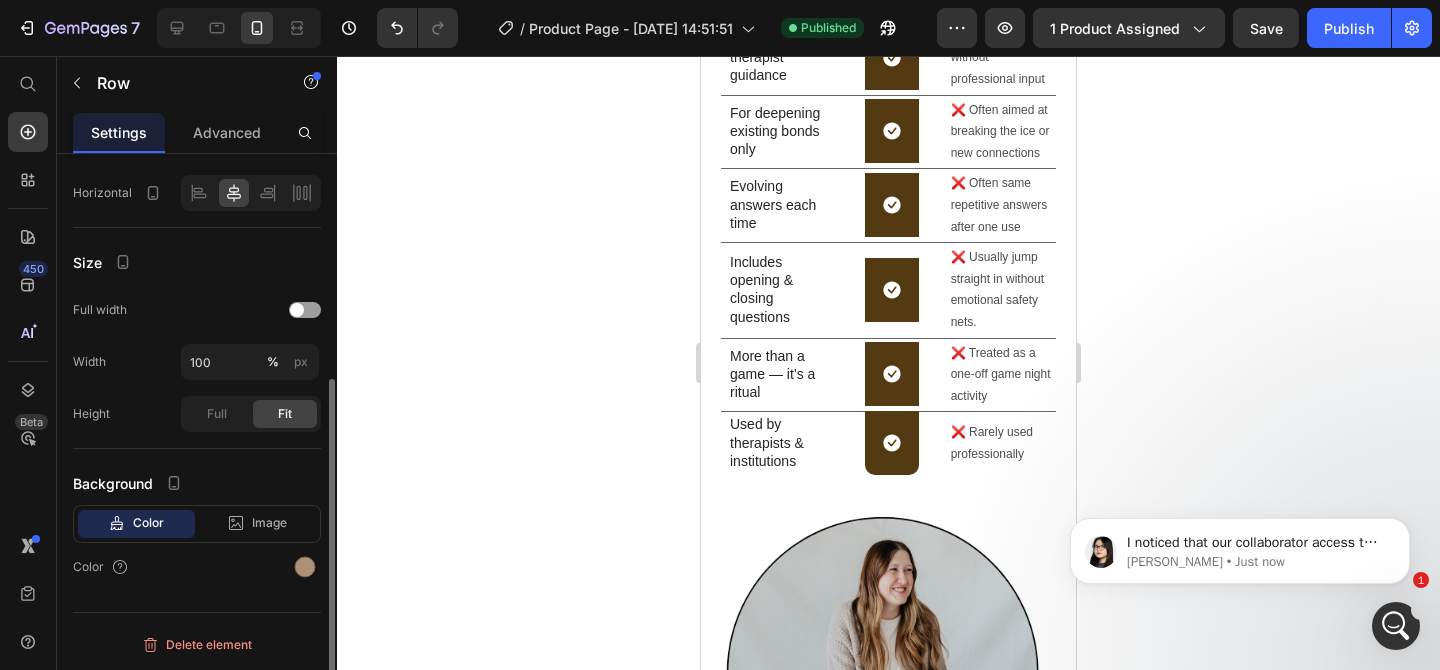 scroll, scrollTop: 368, scrollLeft: 0, axis: vertical 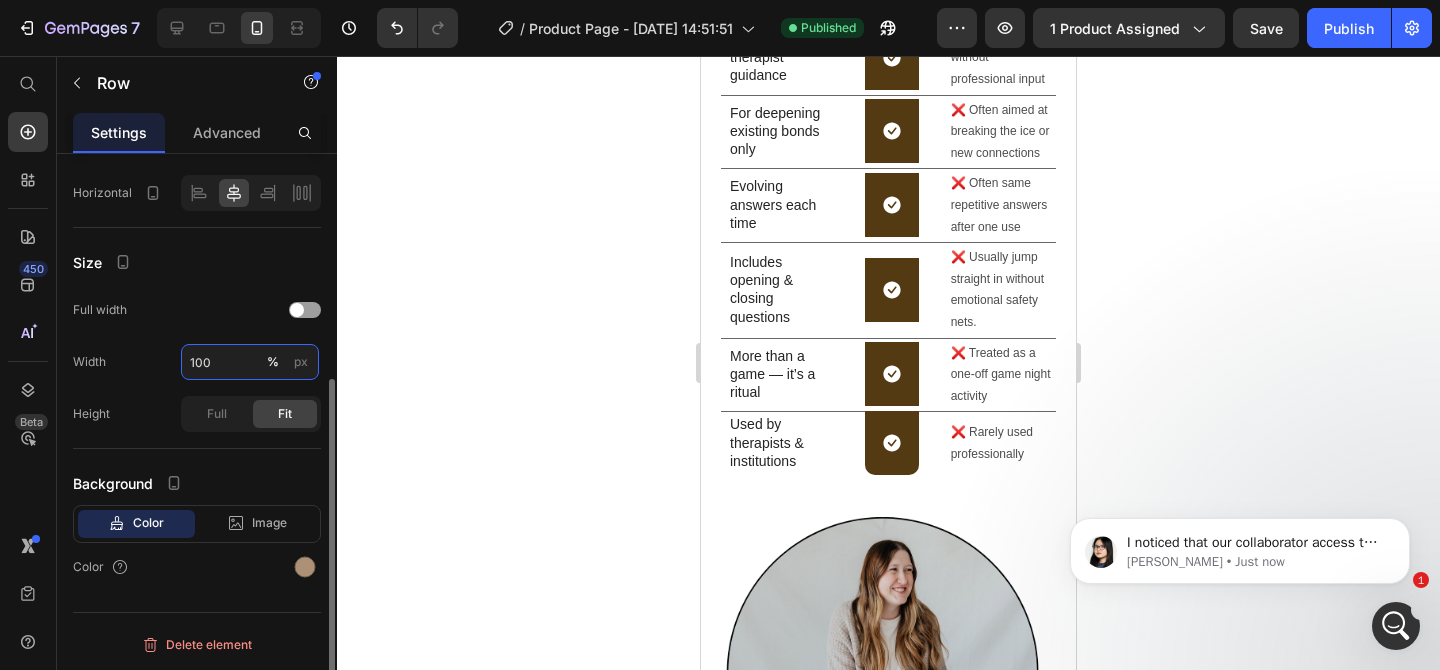 click on "100" at bounding box center (250, 362) 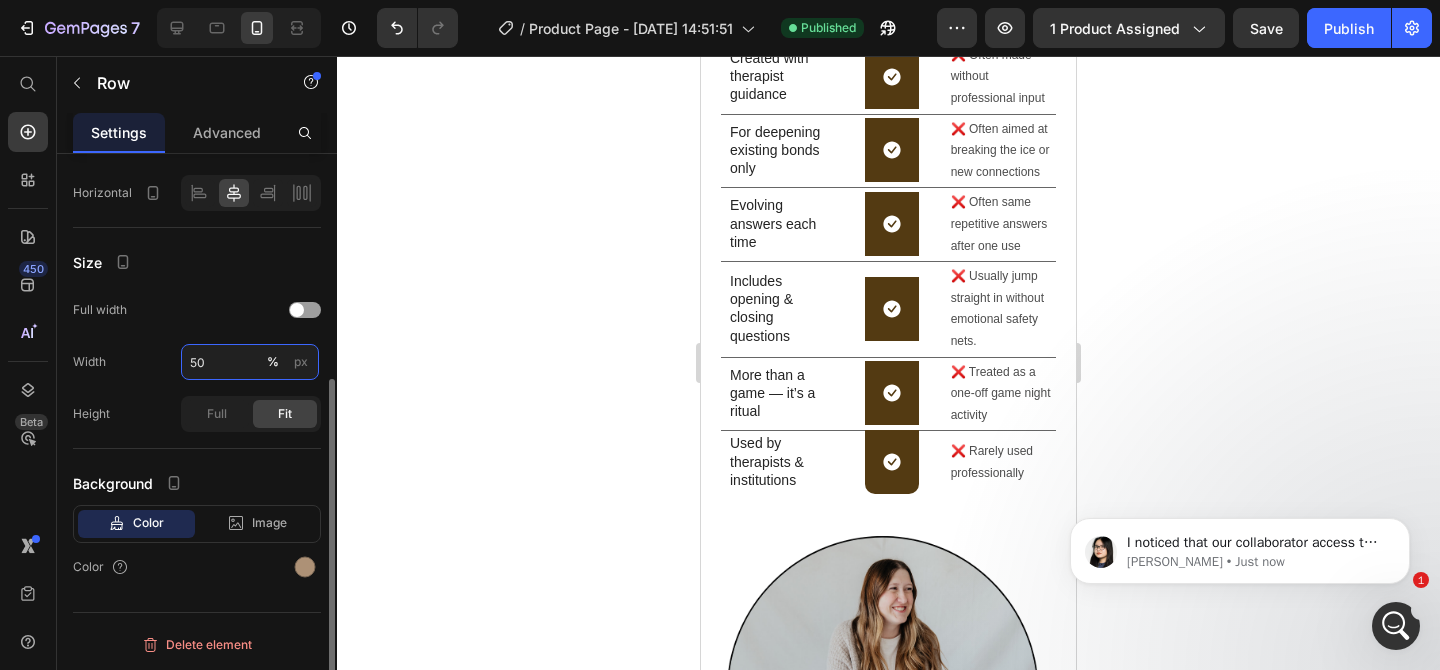 type on "5" 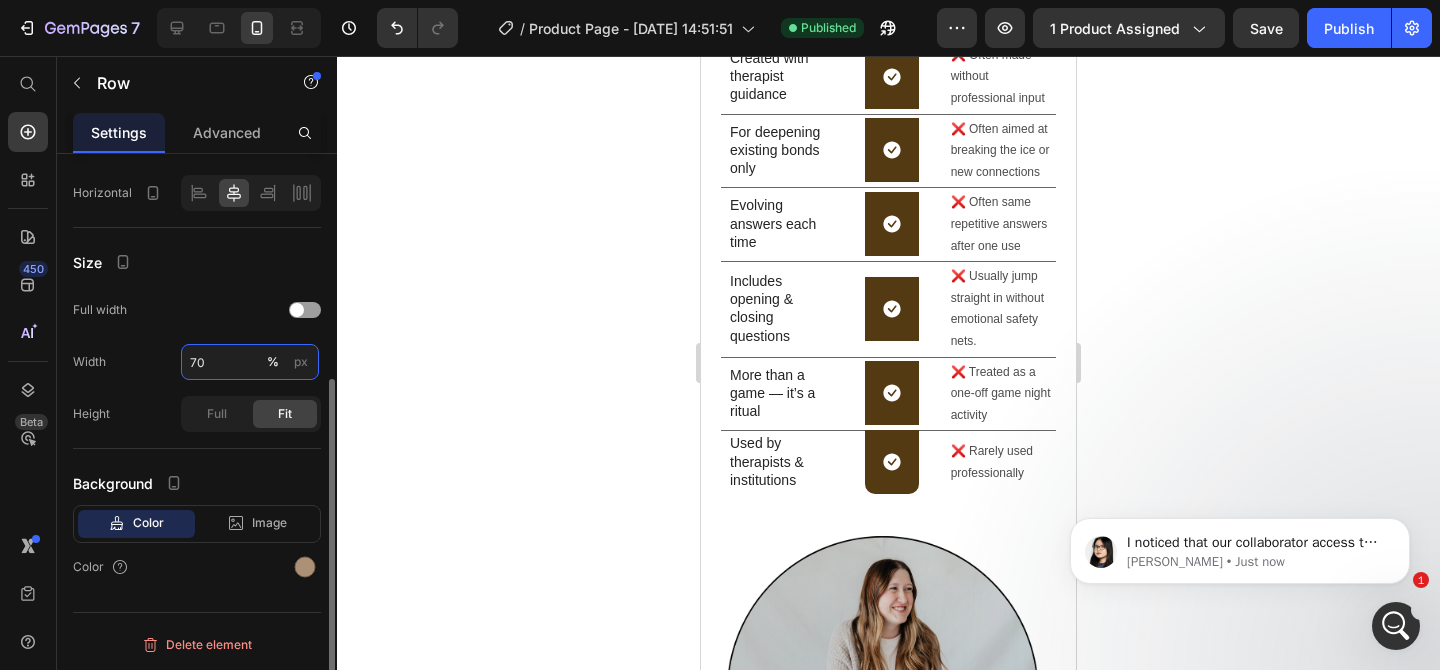 type on "7" 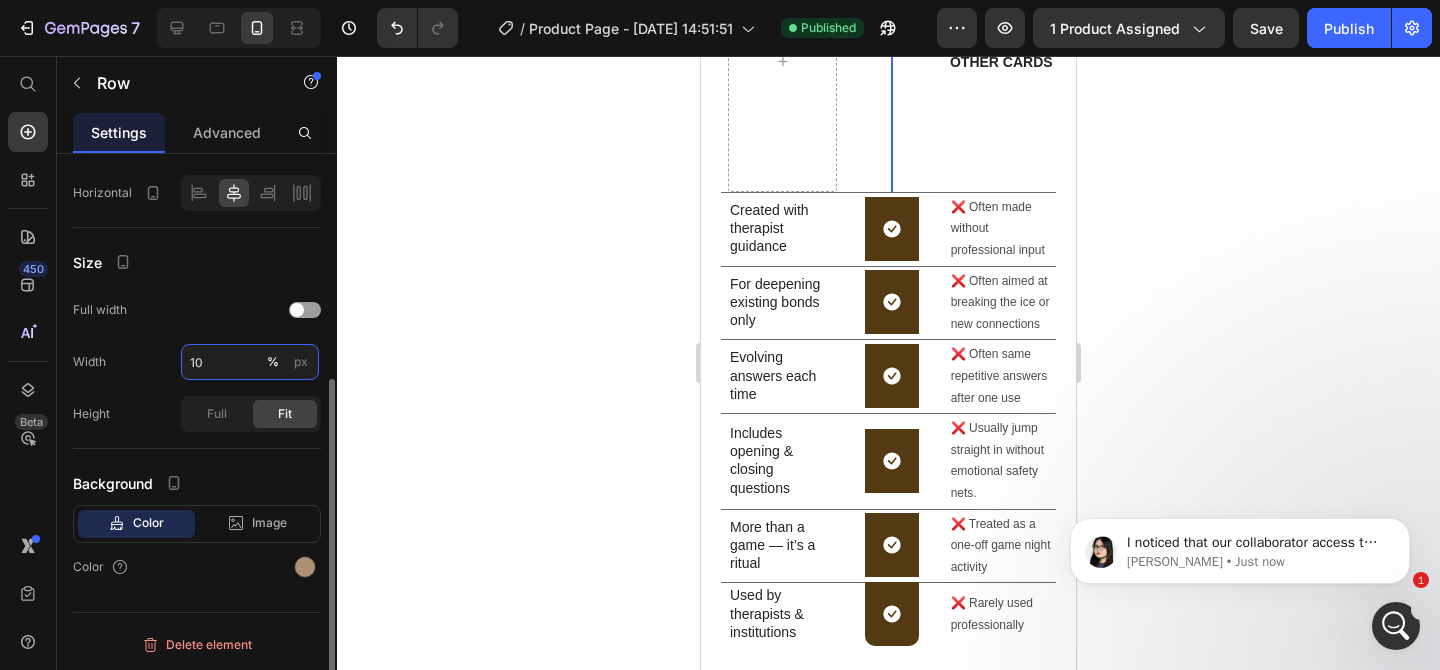 type on "100" 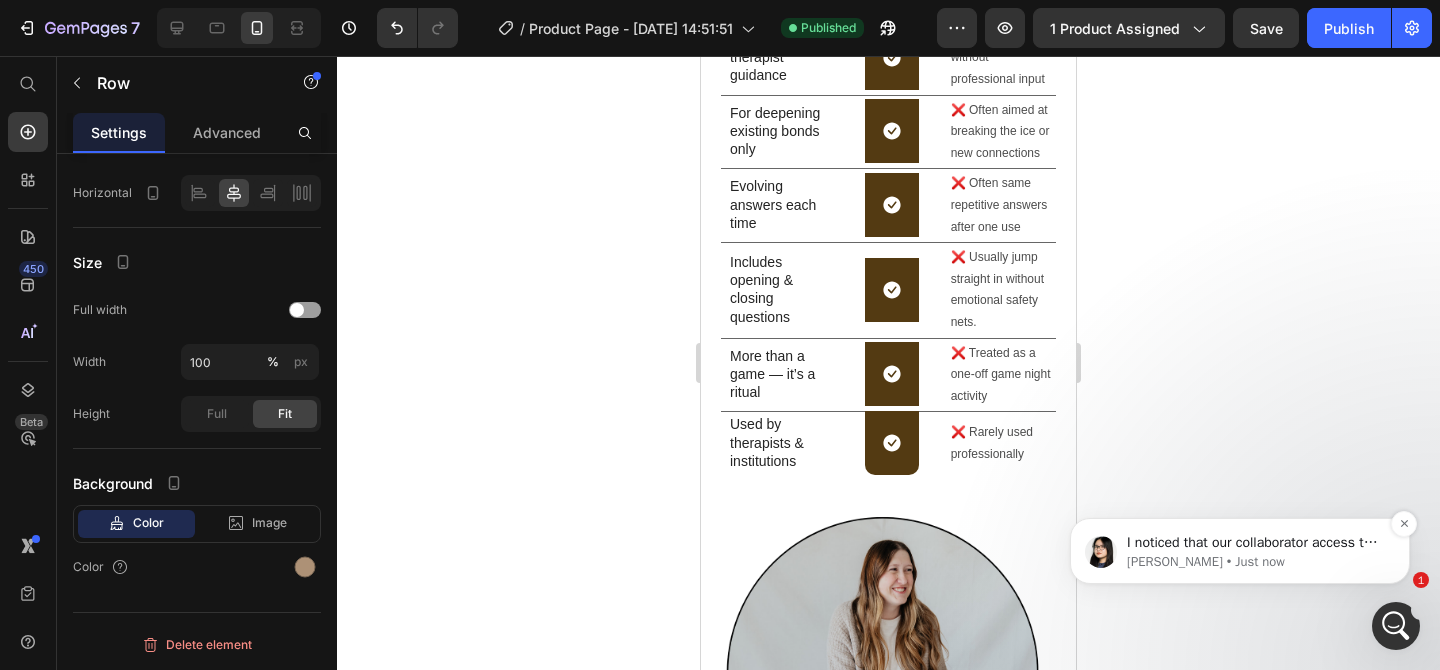 click on "I noticed that our collaborator access to your store is still active. I’ll investigate and provide further guidance shortly. Please rest assured, the access is strictly for support purposes and will be removed once the issue is resolved. Please refer here for our Data Privacy.   If you have any questions or concerns, feel free to let me know." at bounding box center [1256, 543] 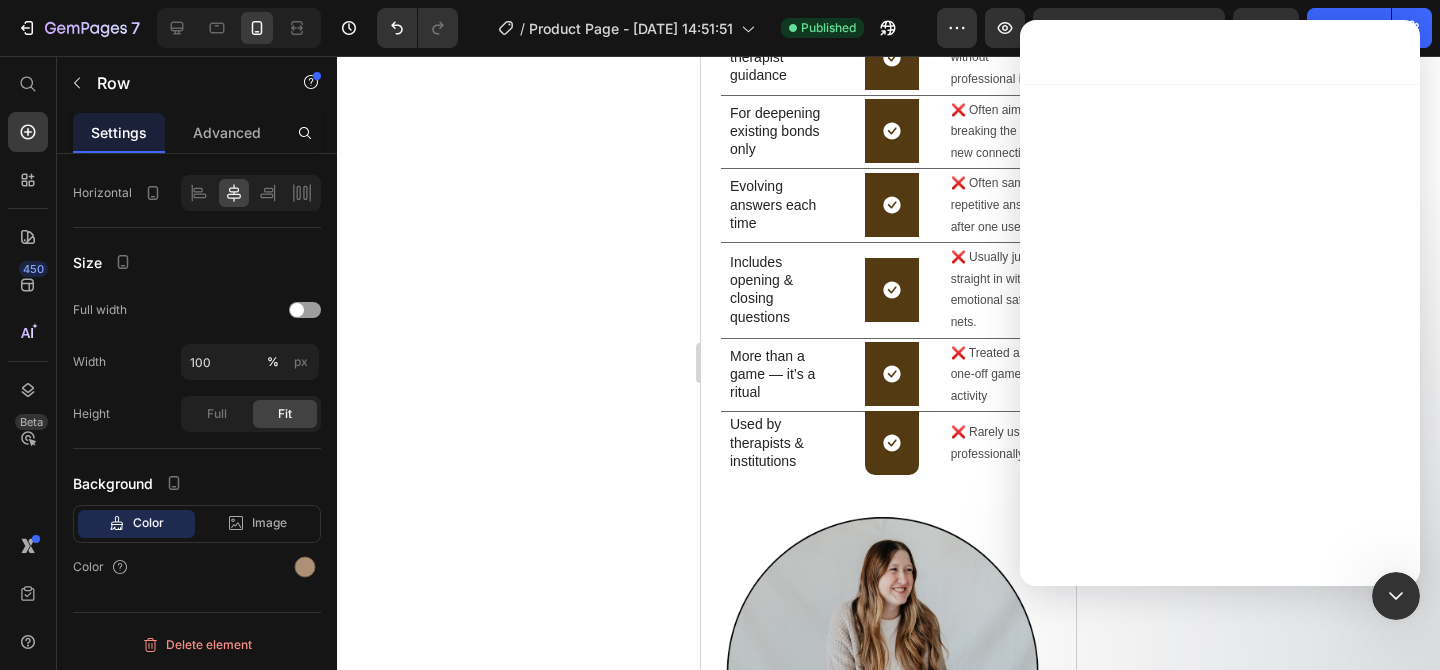 scroll, scrollTop: 0, scrollLeft: 0, axis: both 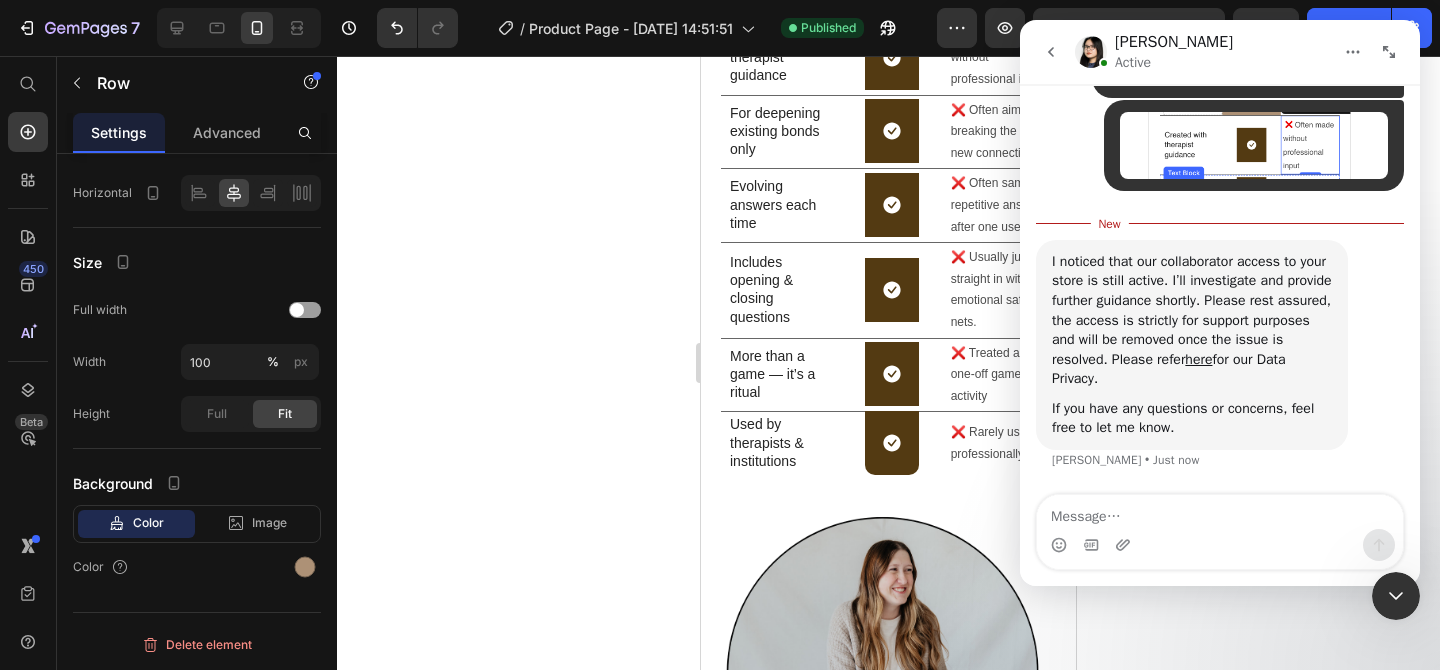 click at bounding box center (1220, 512) 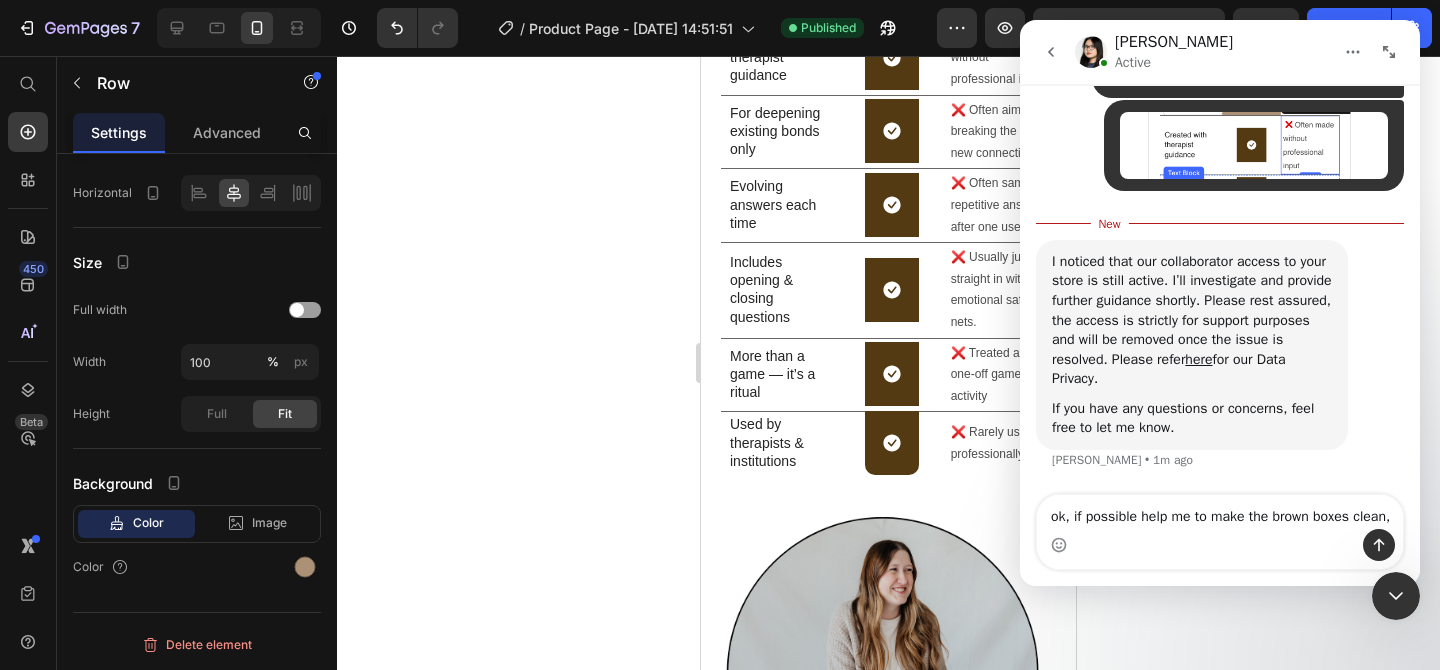 scroll, scrollTop: 5065, scrollLeft: 0, axis: vertical 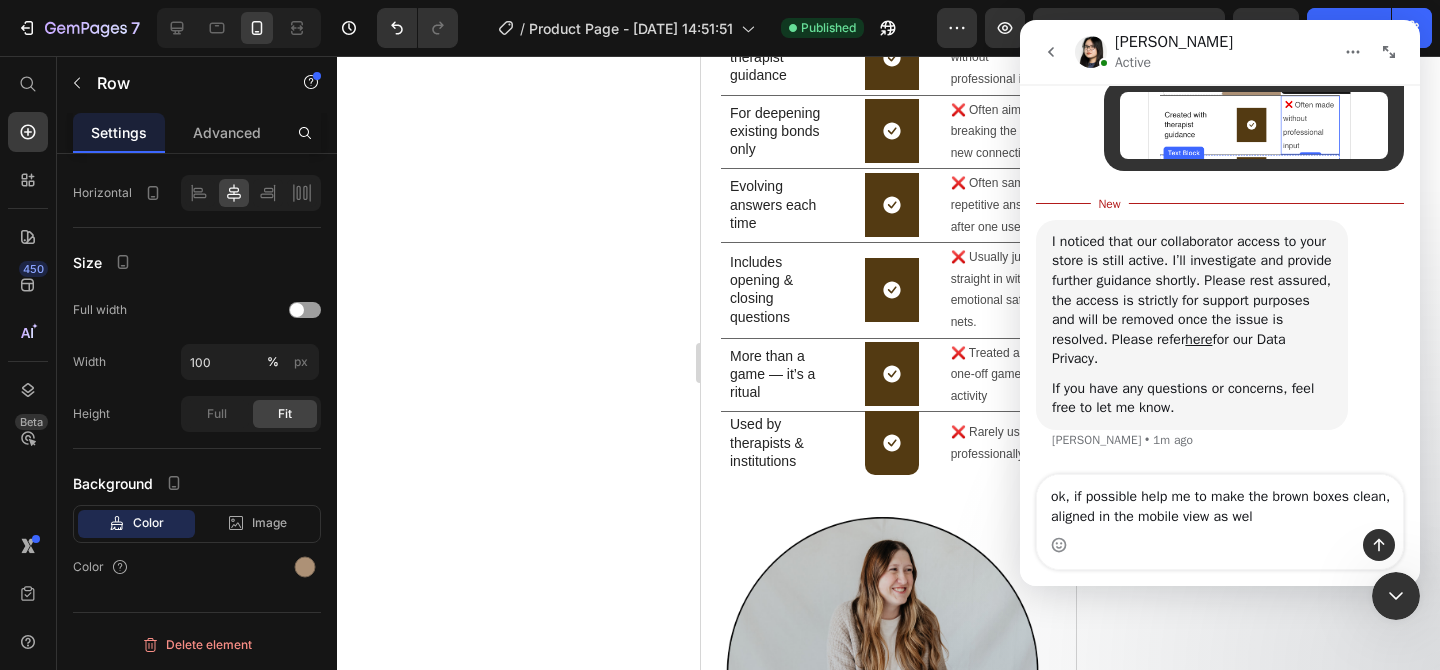 type on "ok, if possible help me to make the brown boxes clean, aligned in the mobile view as well" 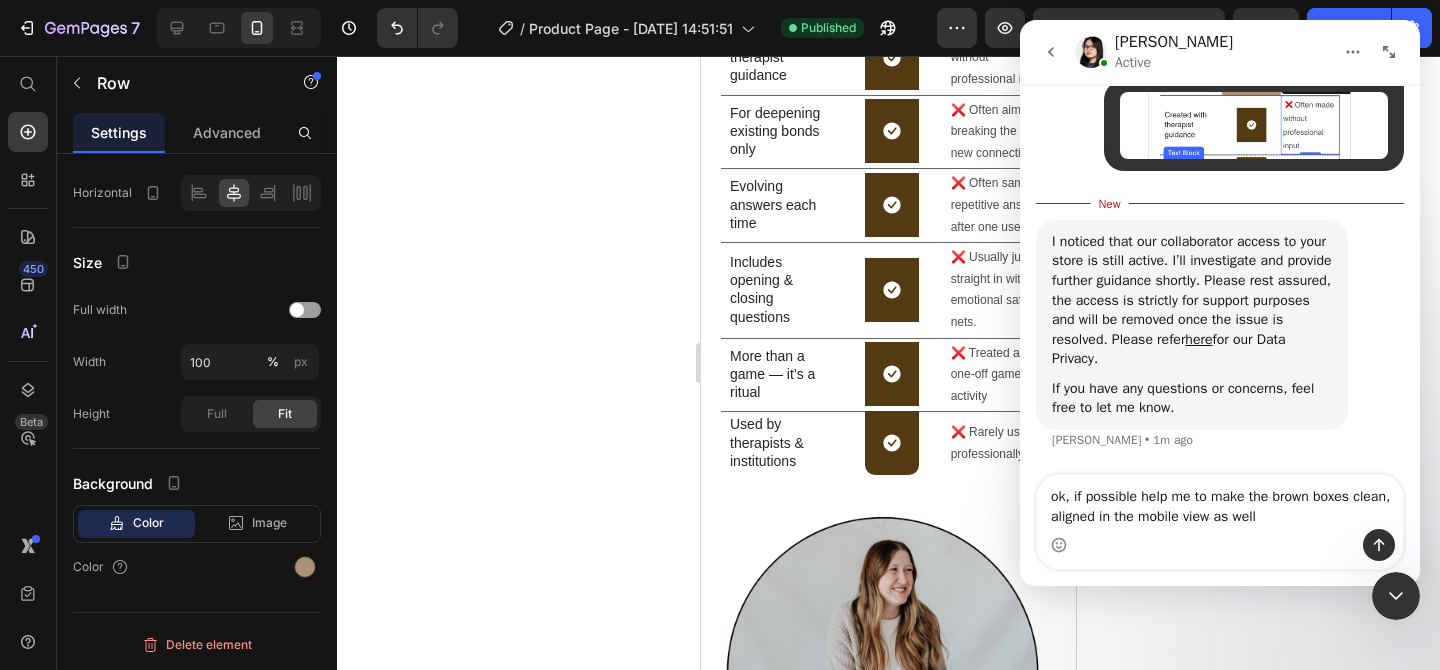 type 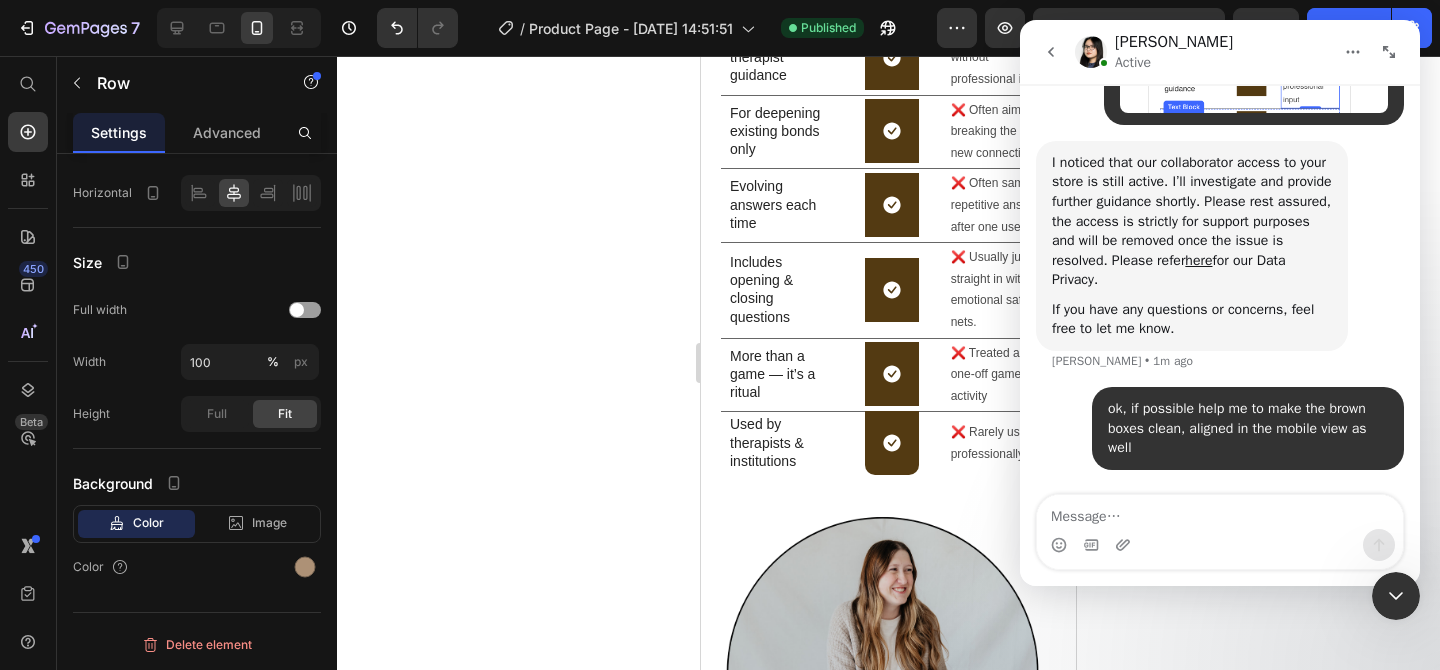 scroll, scrollTop: 5111, scrollLeft: 0, axis: vertical 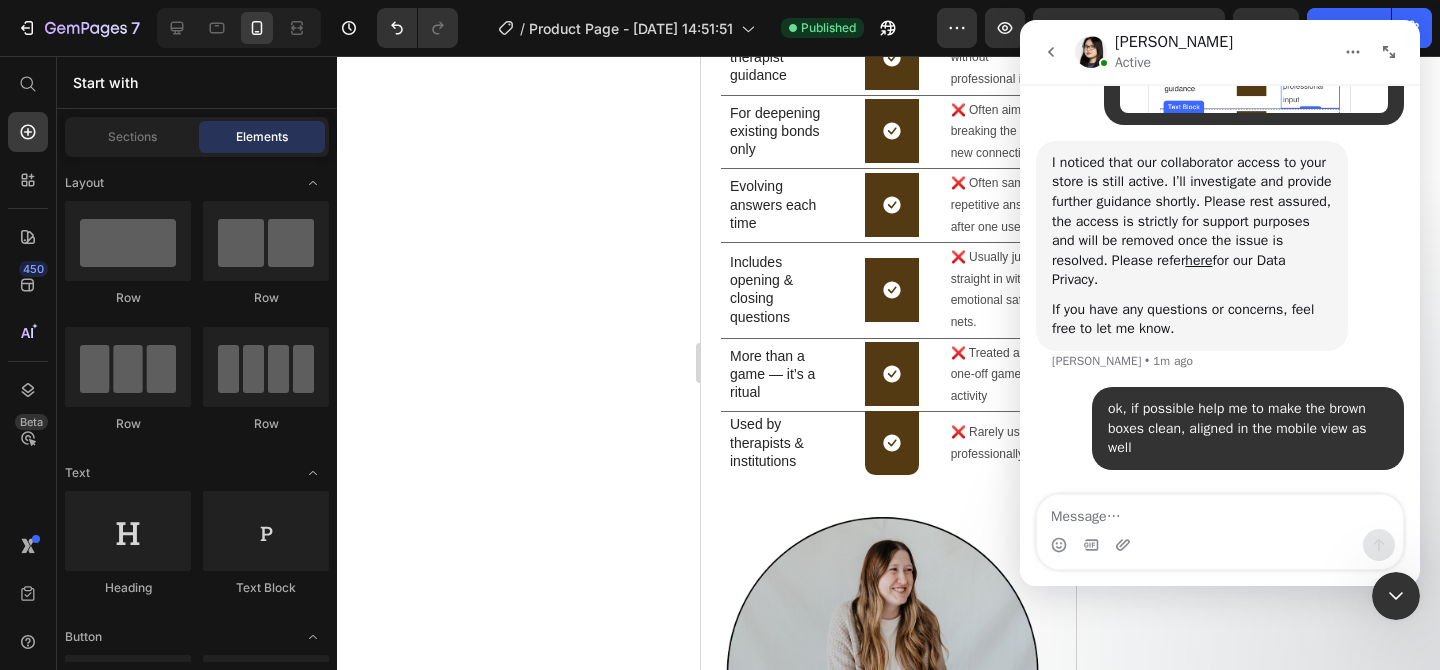 click 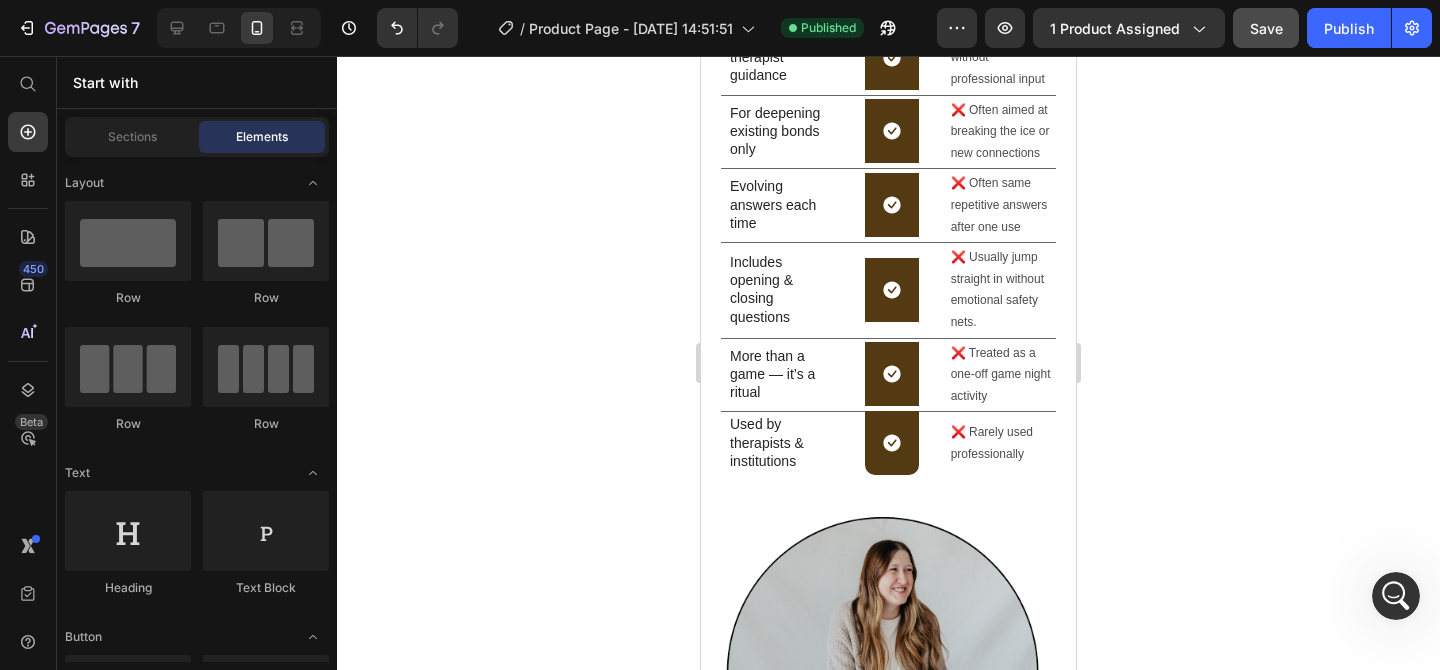 click on "Save" at bounding box center (1266, 28) 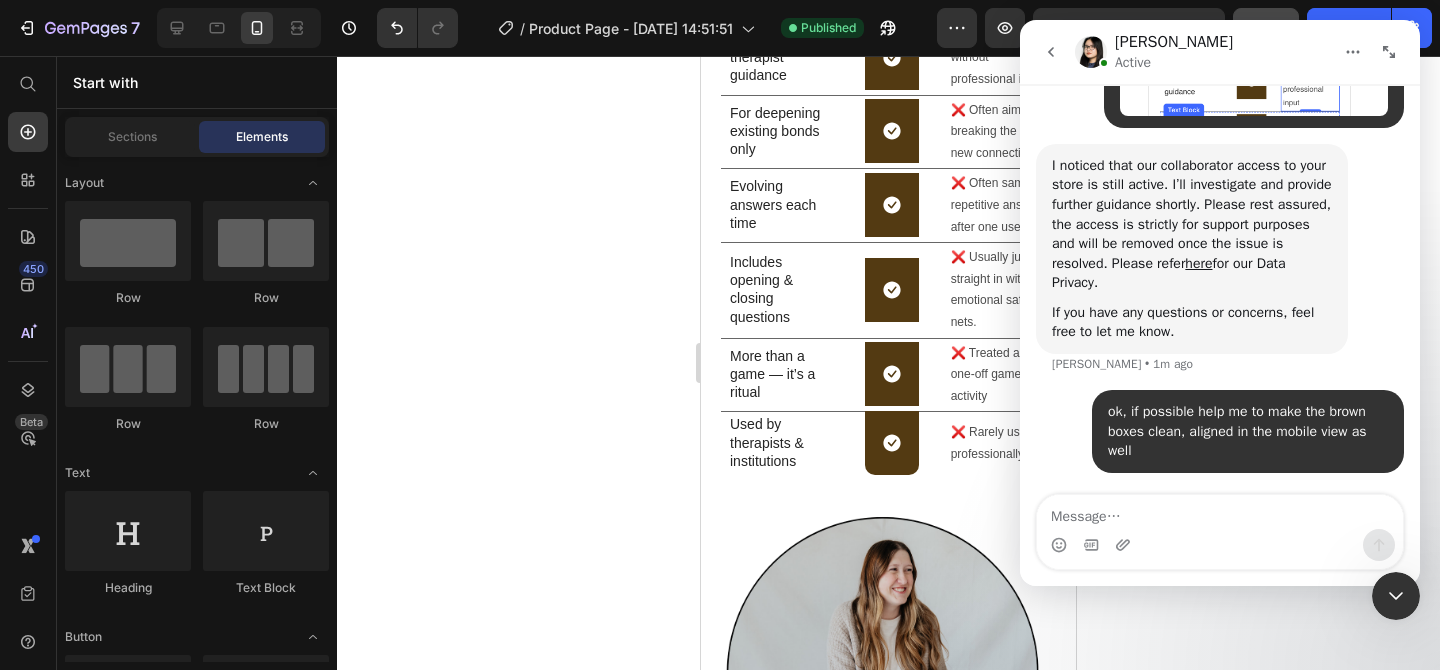 scroll, scrollTop: 5111, scrollLeft: 0, axis: vertical 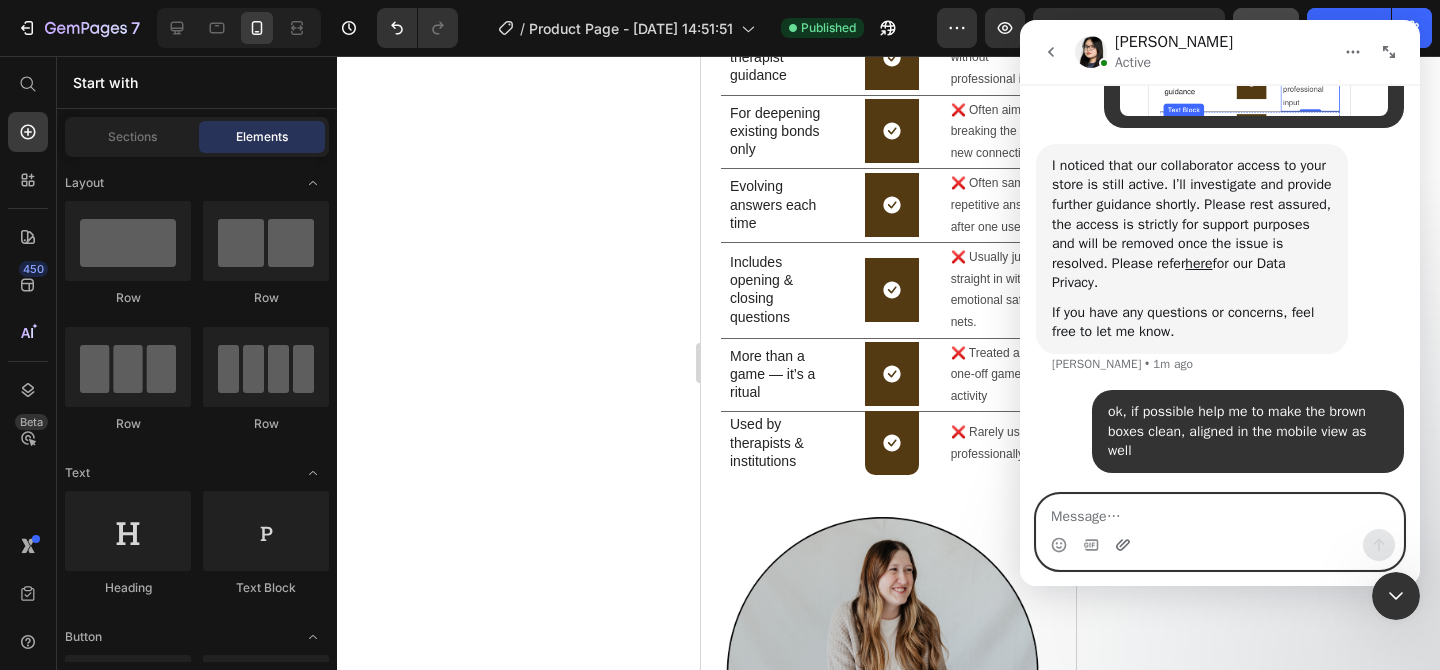 click 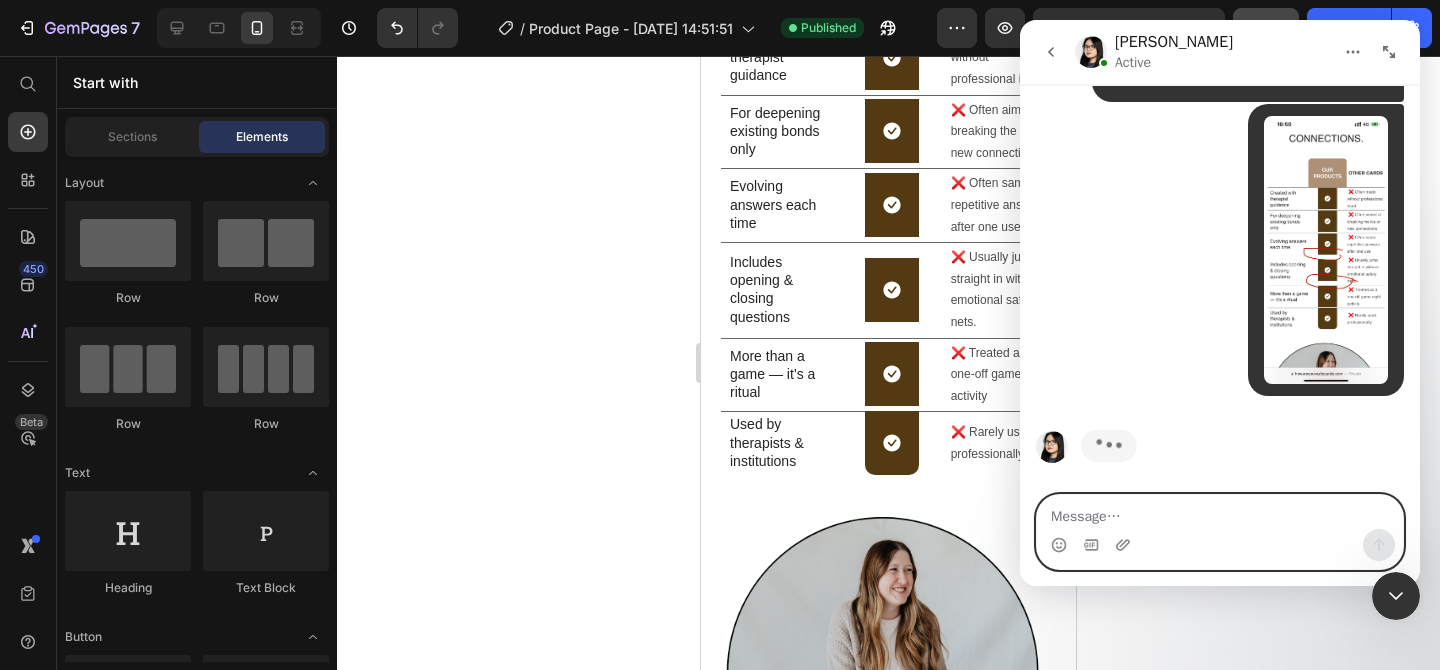 scroll, scrollTop: 5482, scrollLeft: 0, axis: vertical 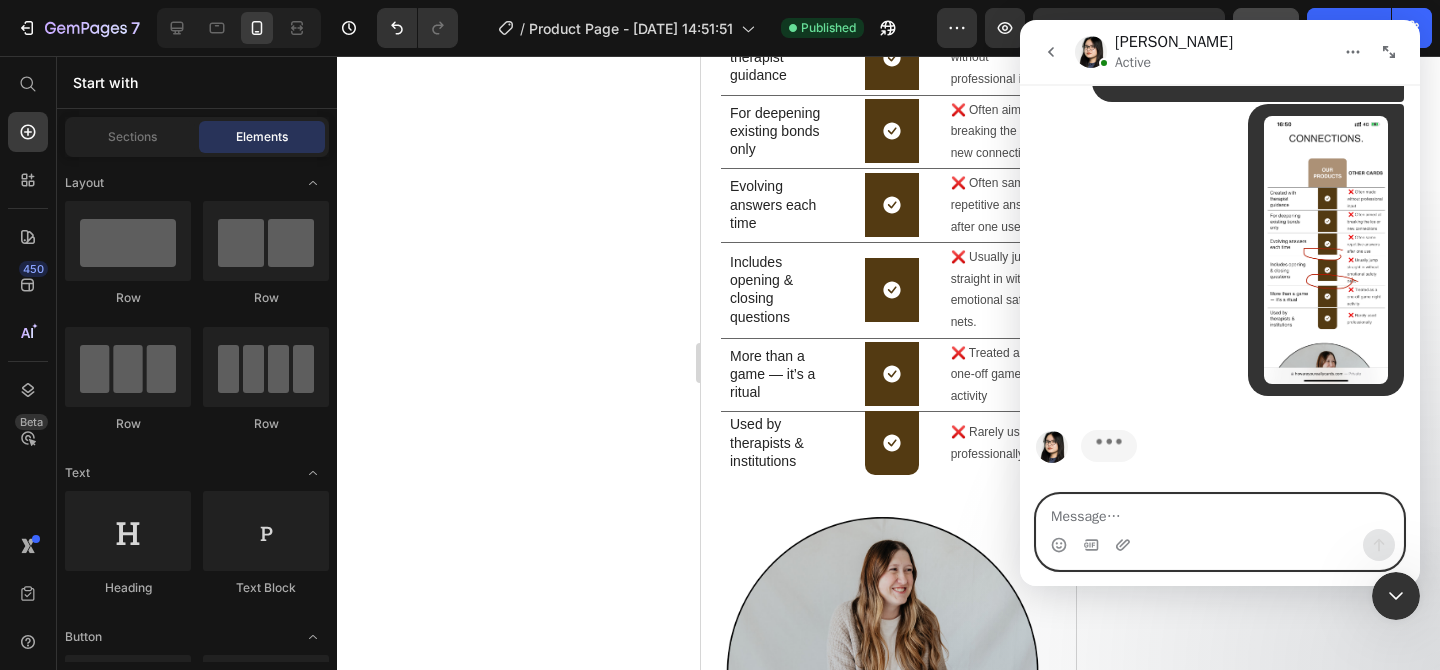 type on "I" 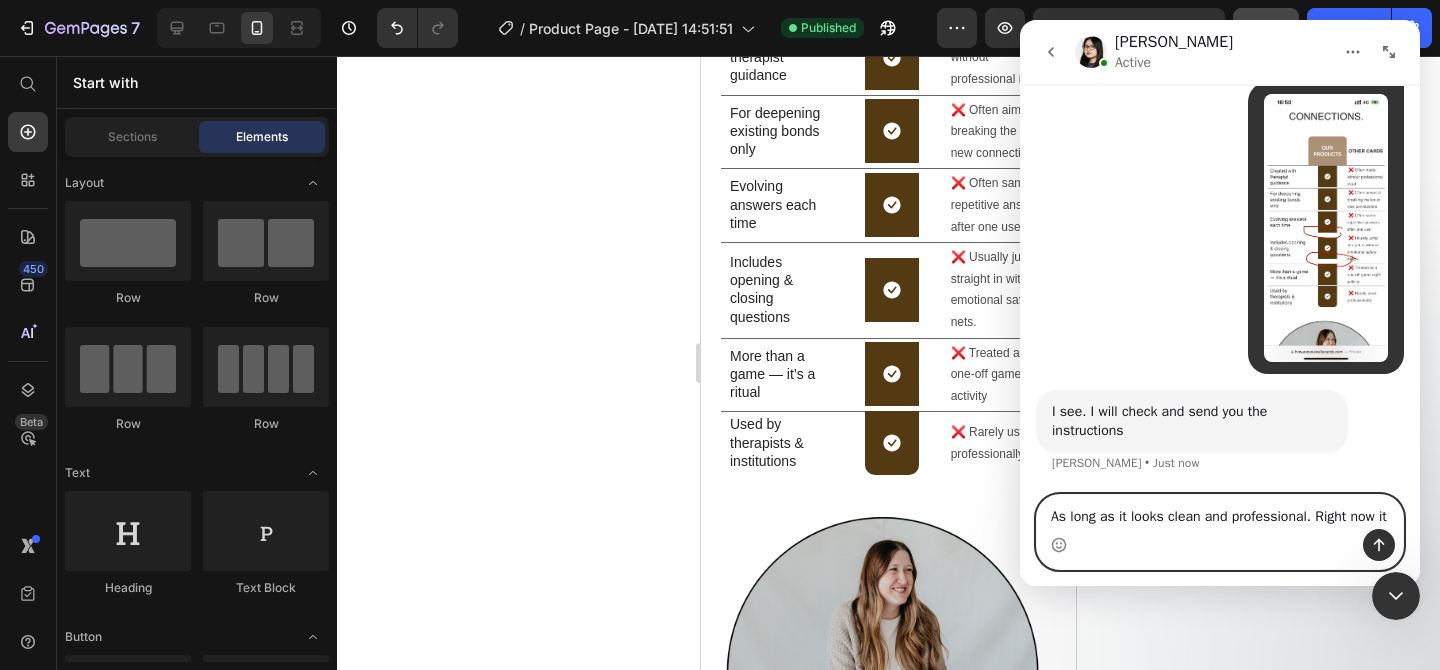 scroll, scrollTop: 5504, scrollLeft: 0, axis: vertical 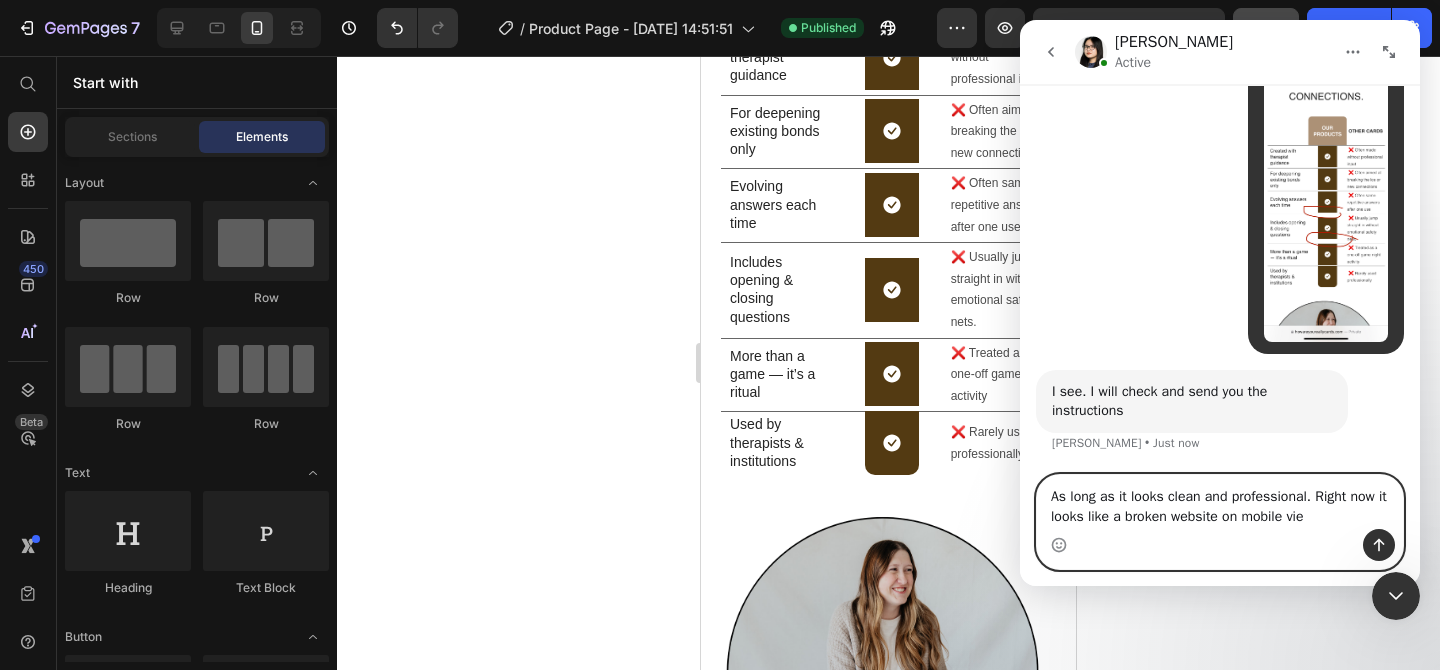type on "As long as it looks clean and professional. Right now it looks like a broken website on mobile view" 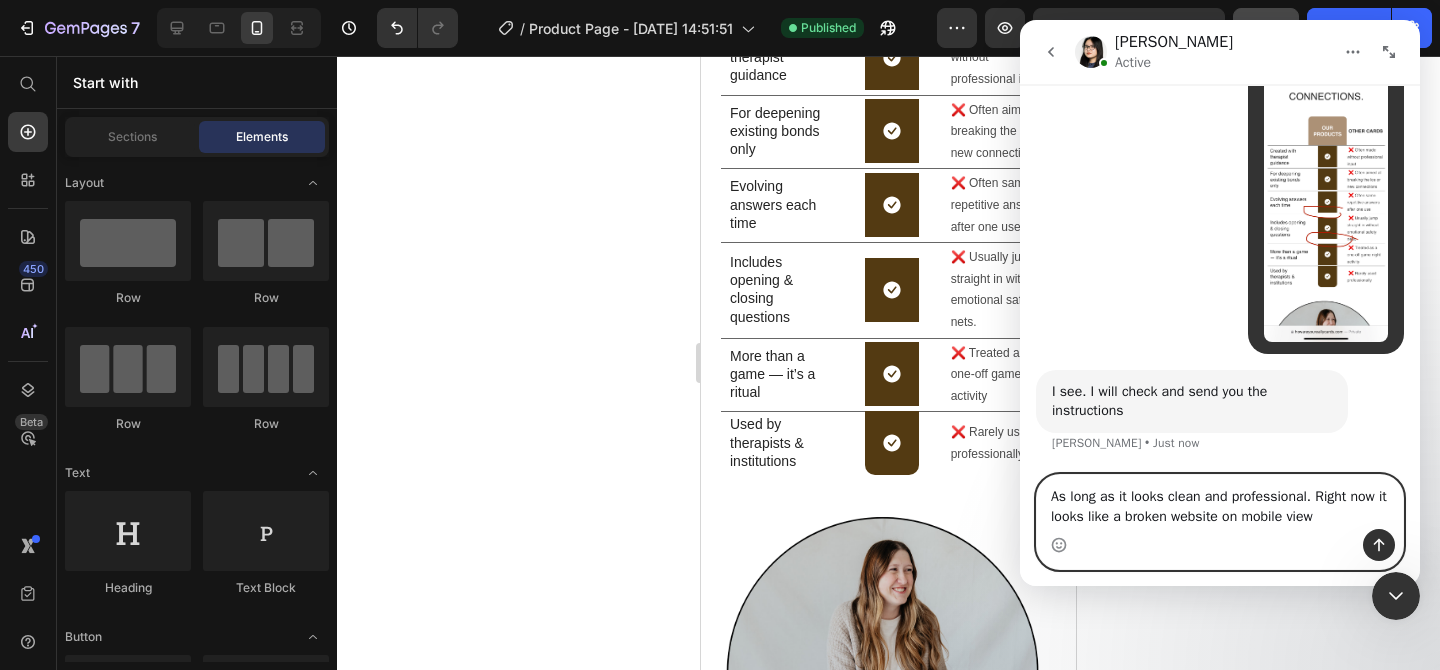 type 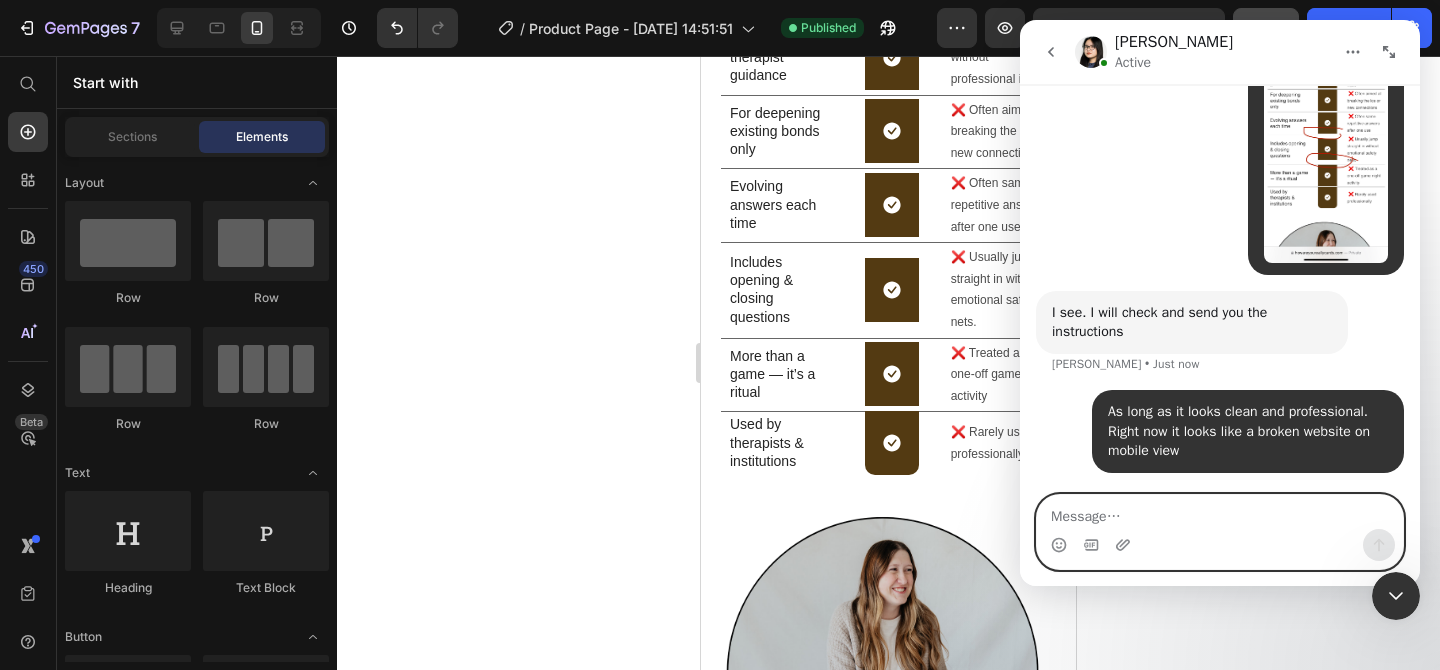 scroll, scrollTop: 5465, scrollLeft: 0, axis: vertical 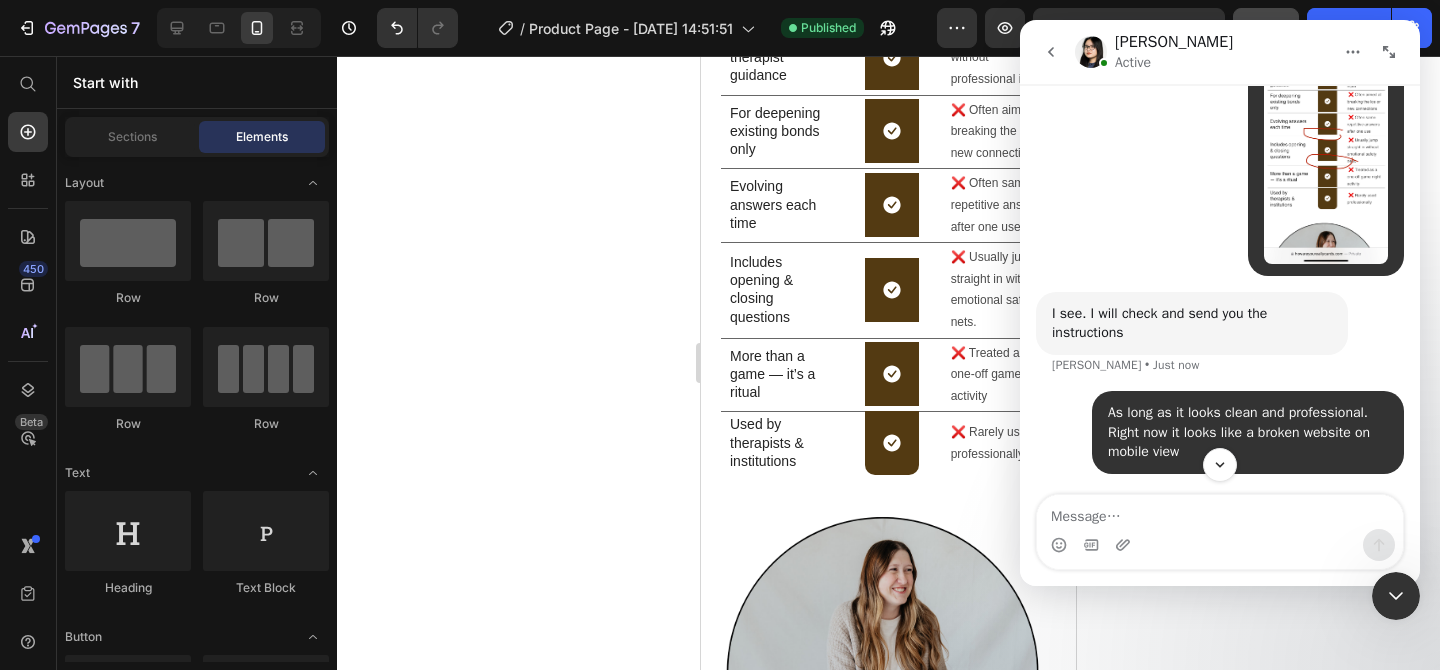 click at bounding box center (1396, 596) 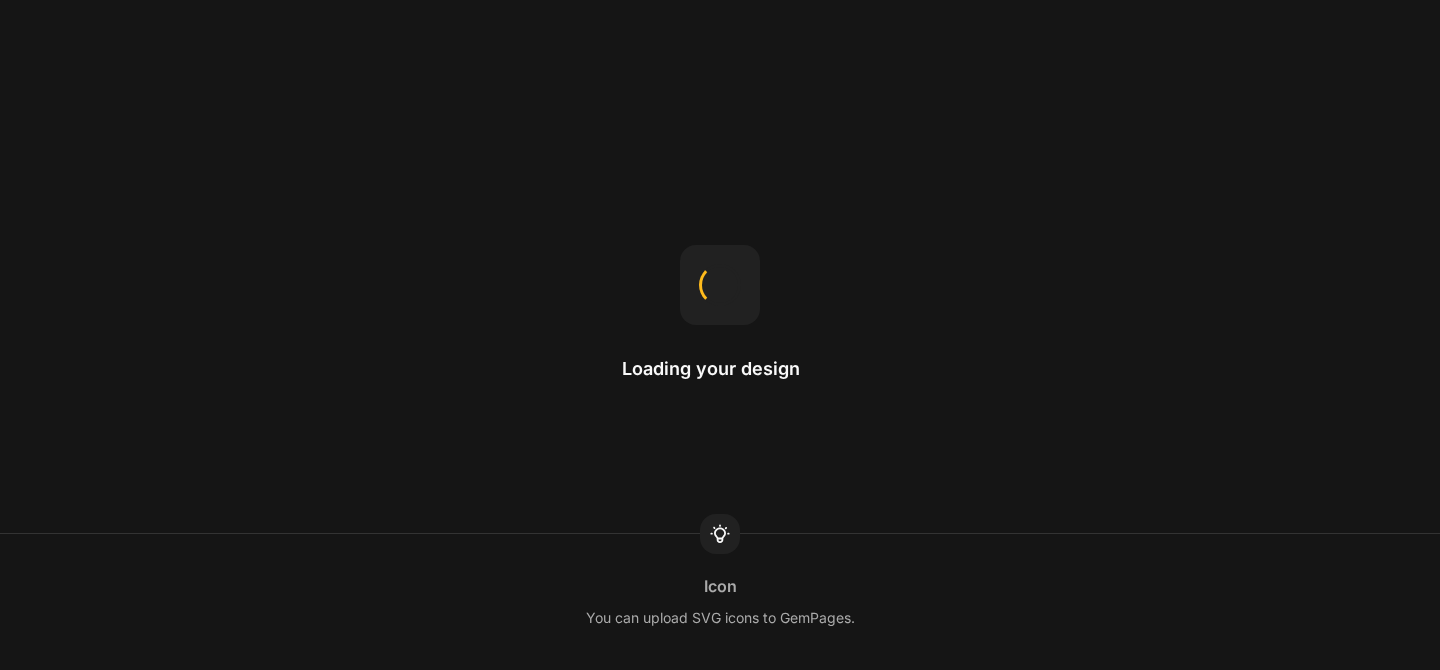 scroll, scrollTop: 0, scrollLeft: 0, axis: both 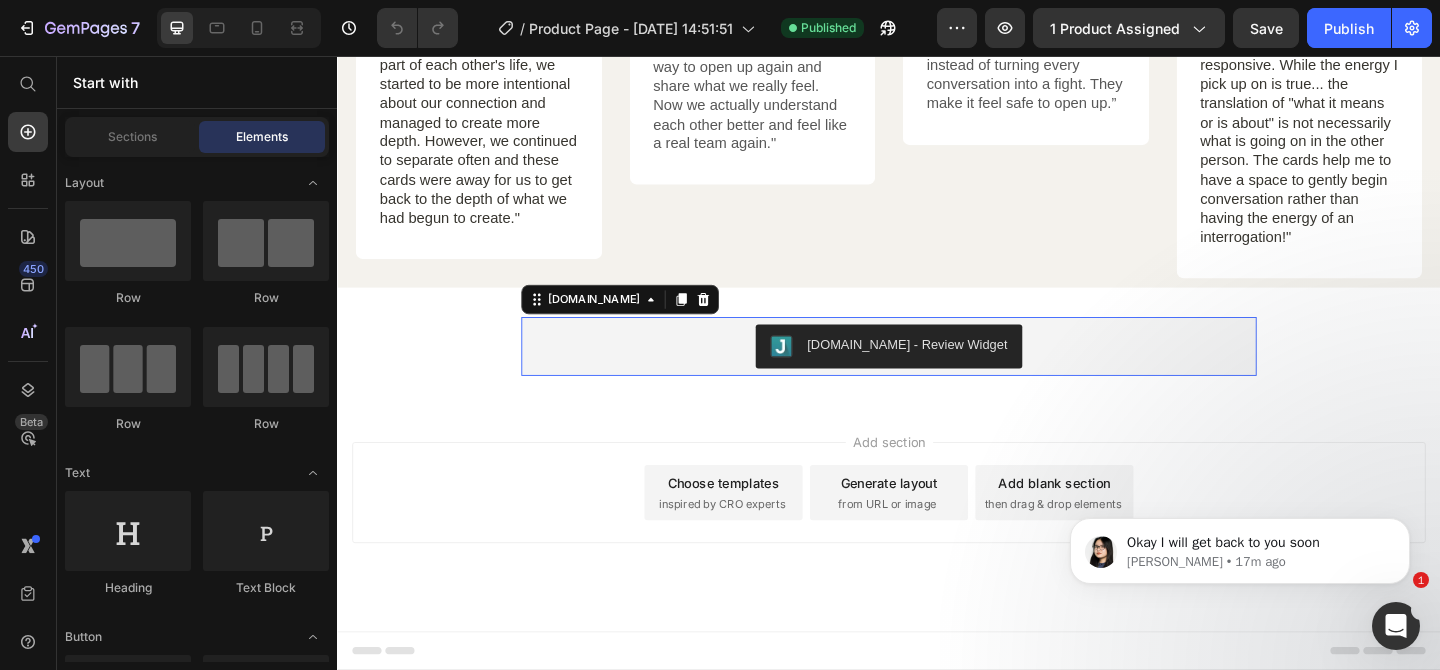 click on "[DOMAIN_NAME] - Review Widget" at bounding box center (937, 372) 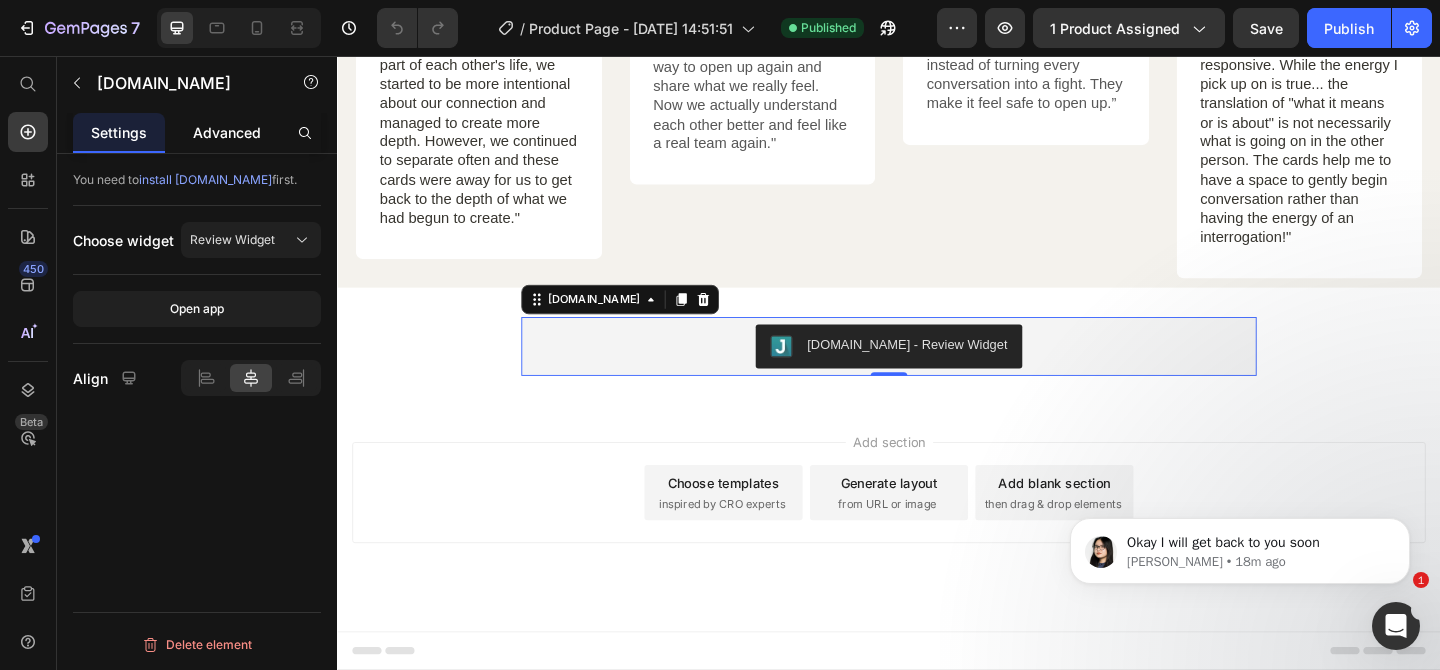 click on "Advanced" at bounding box center (227, 132) 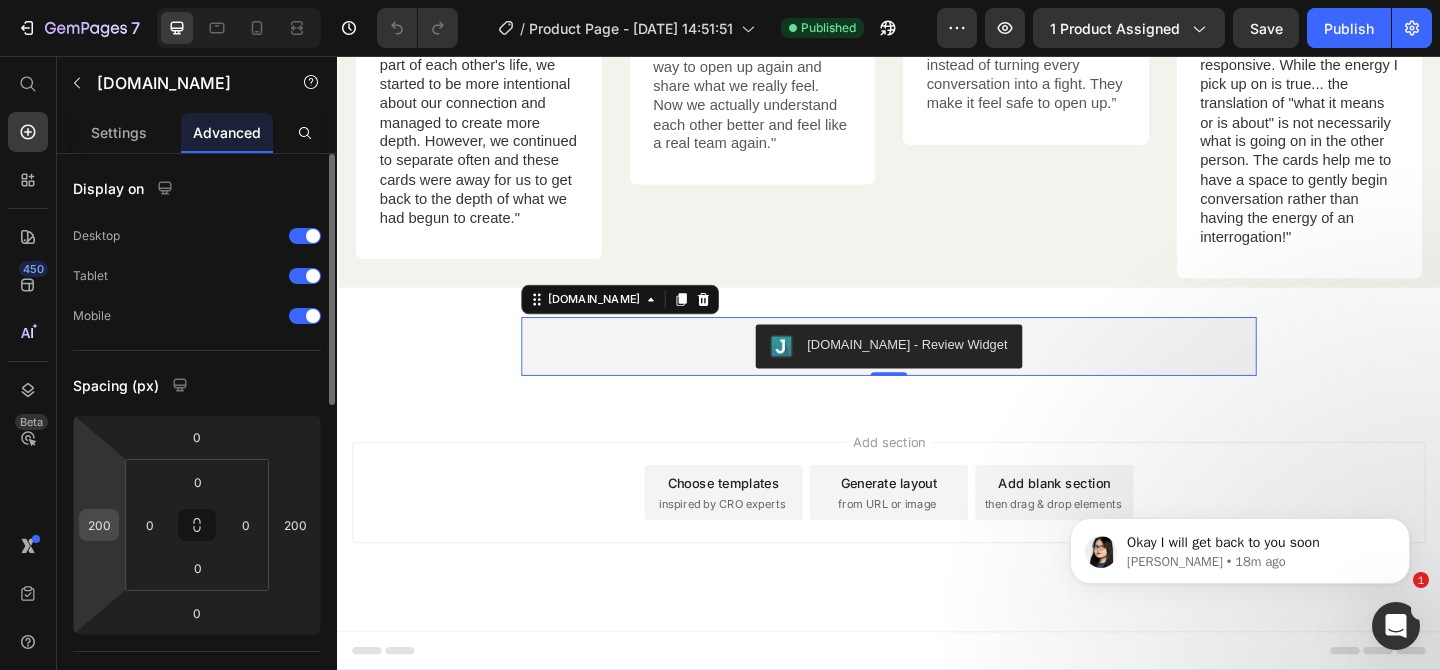 click on "200" at bounding box center [99, 525] 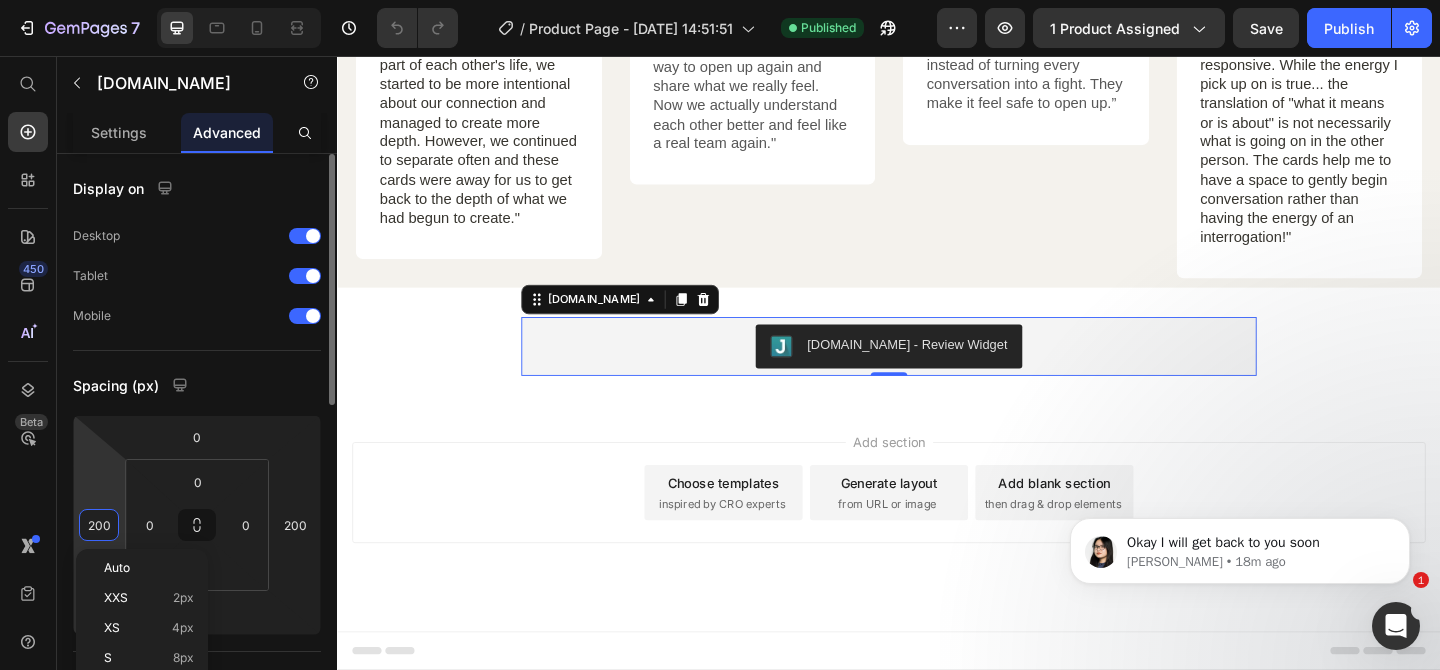 click on "200" at bounding box center (99, 525) 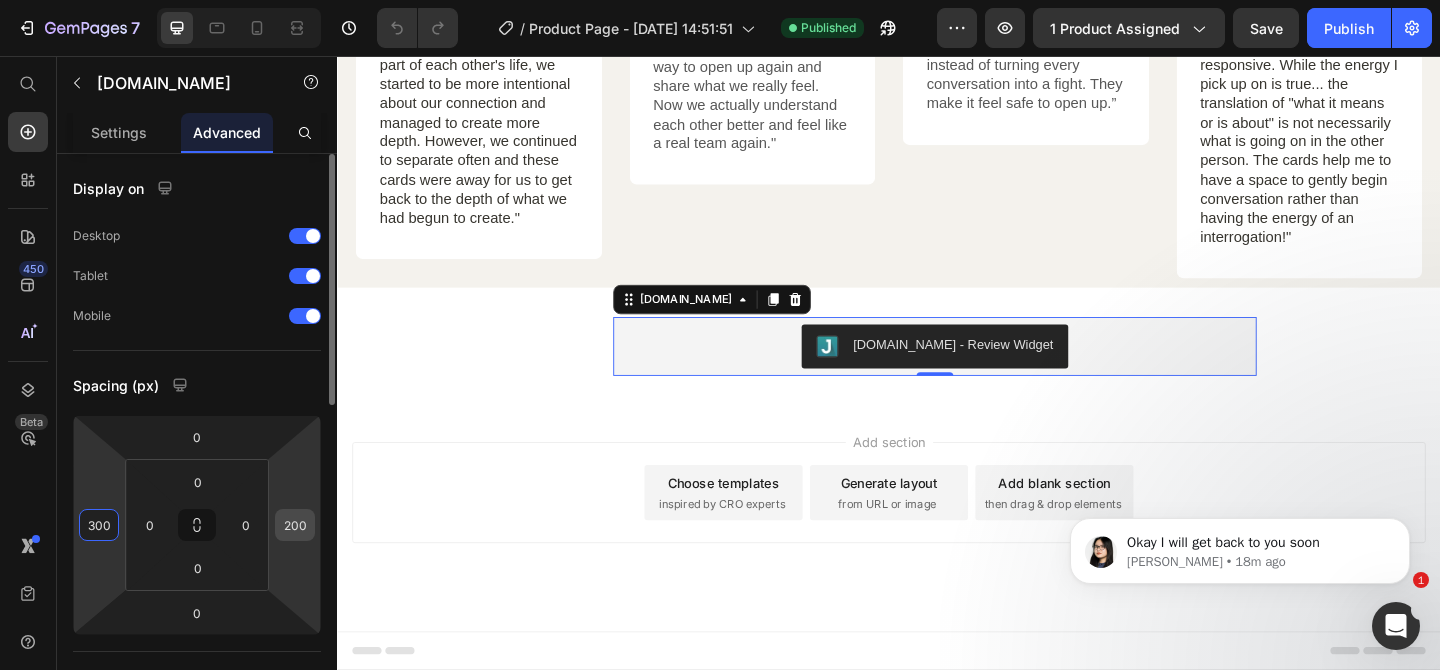 type on "300" 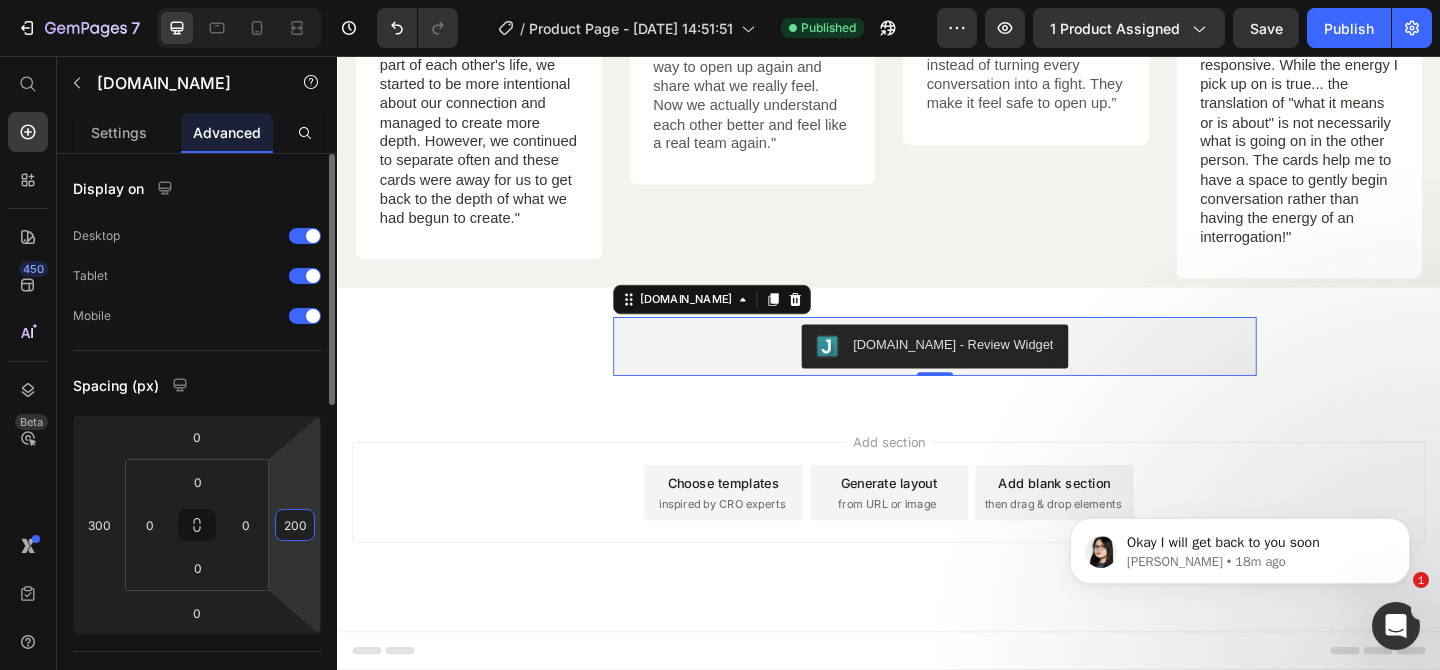click on "200" at bounding box center [295, 525] 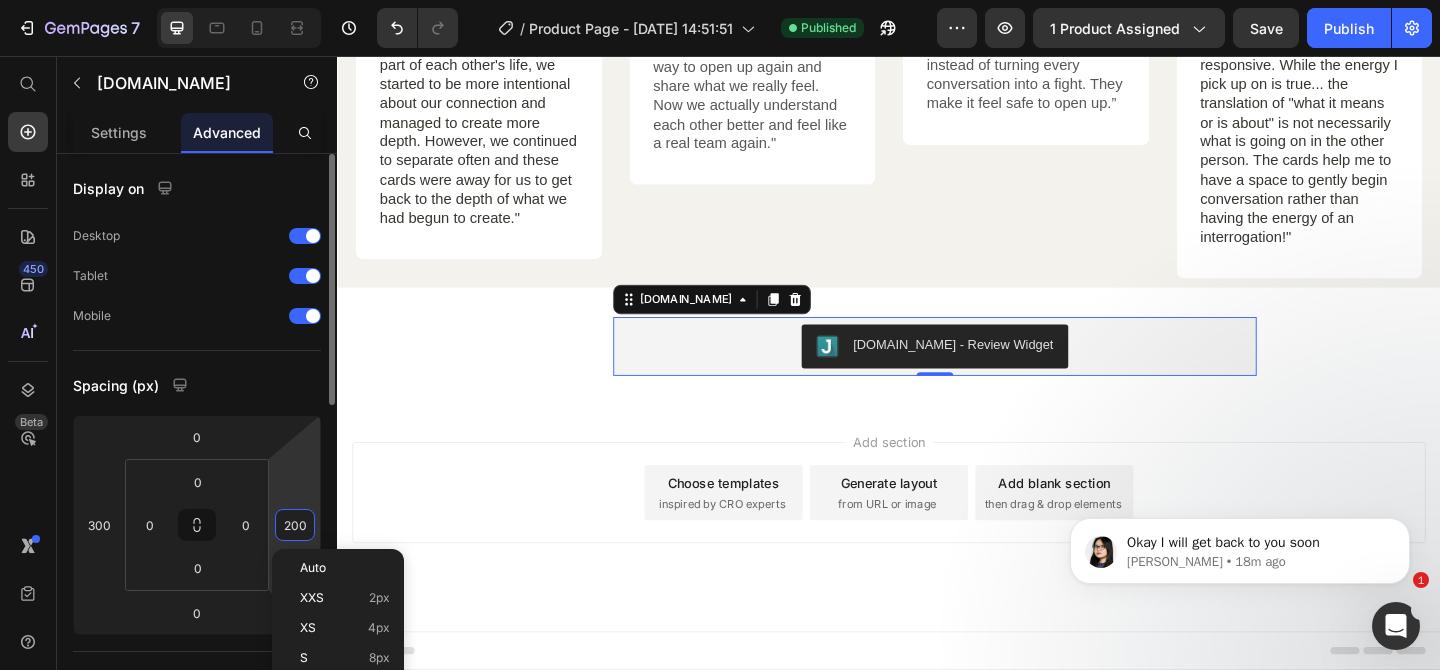 type on "3" 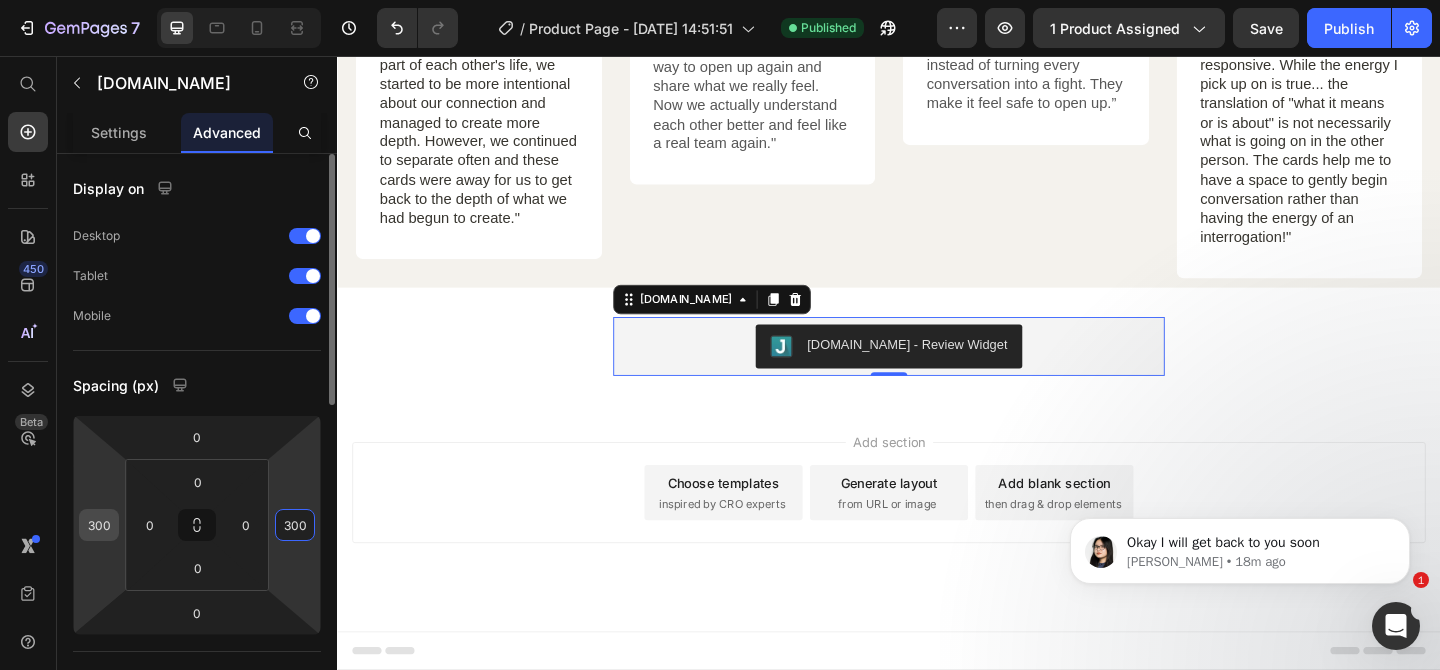 type on "300" 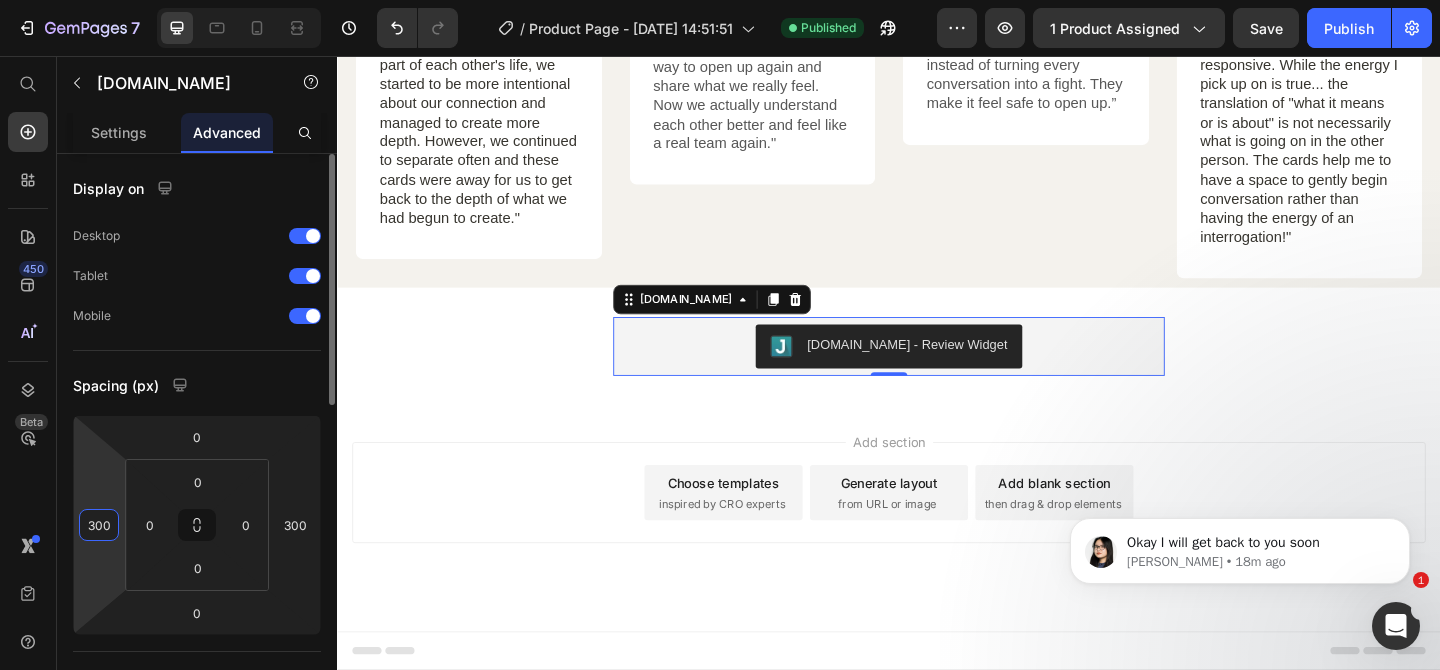 click on "300" at bounding box center [99, 525] 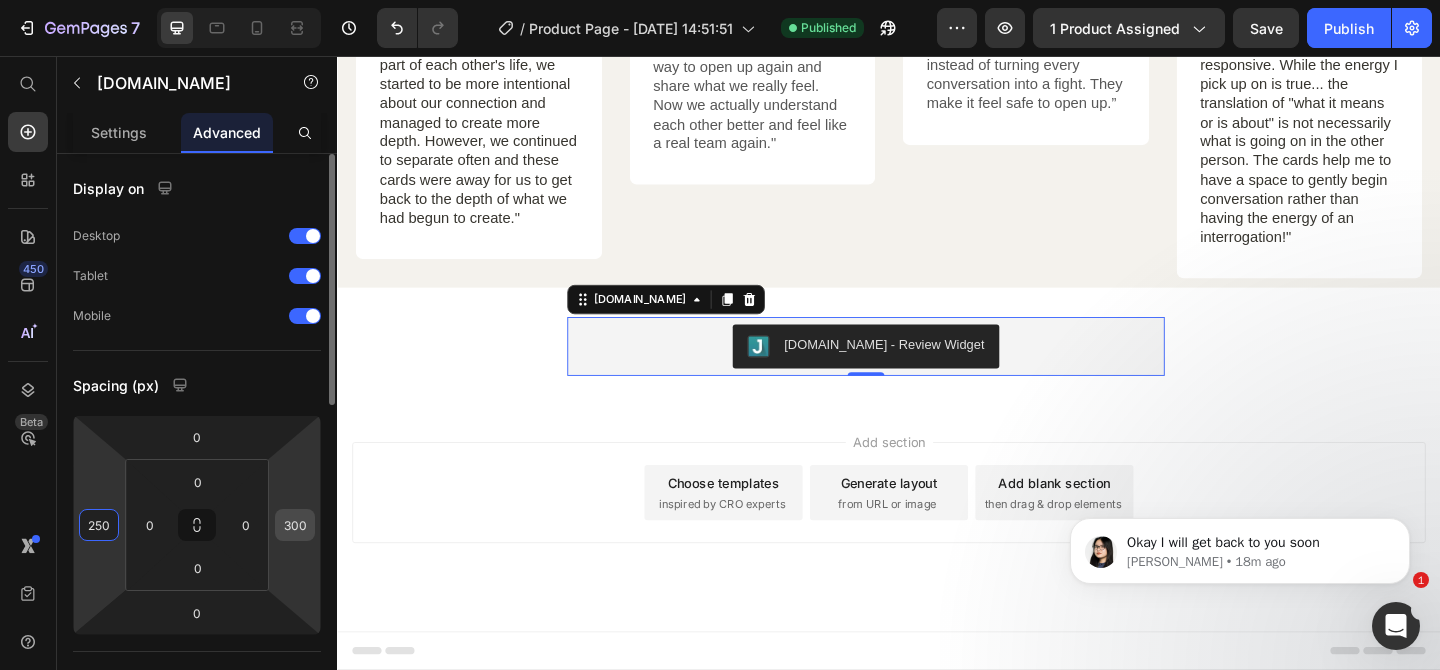 type on "250" 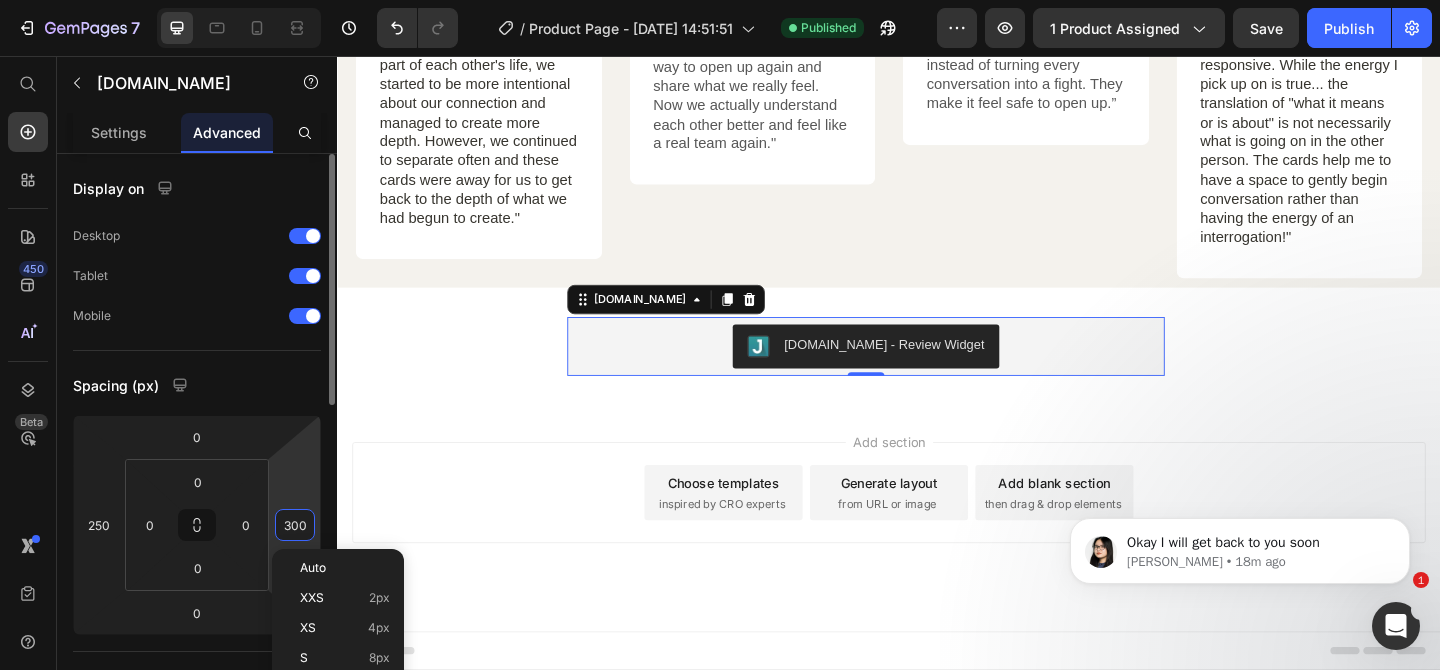 click on "300" at bounding box center [295, 525] 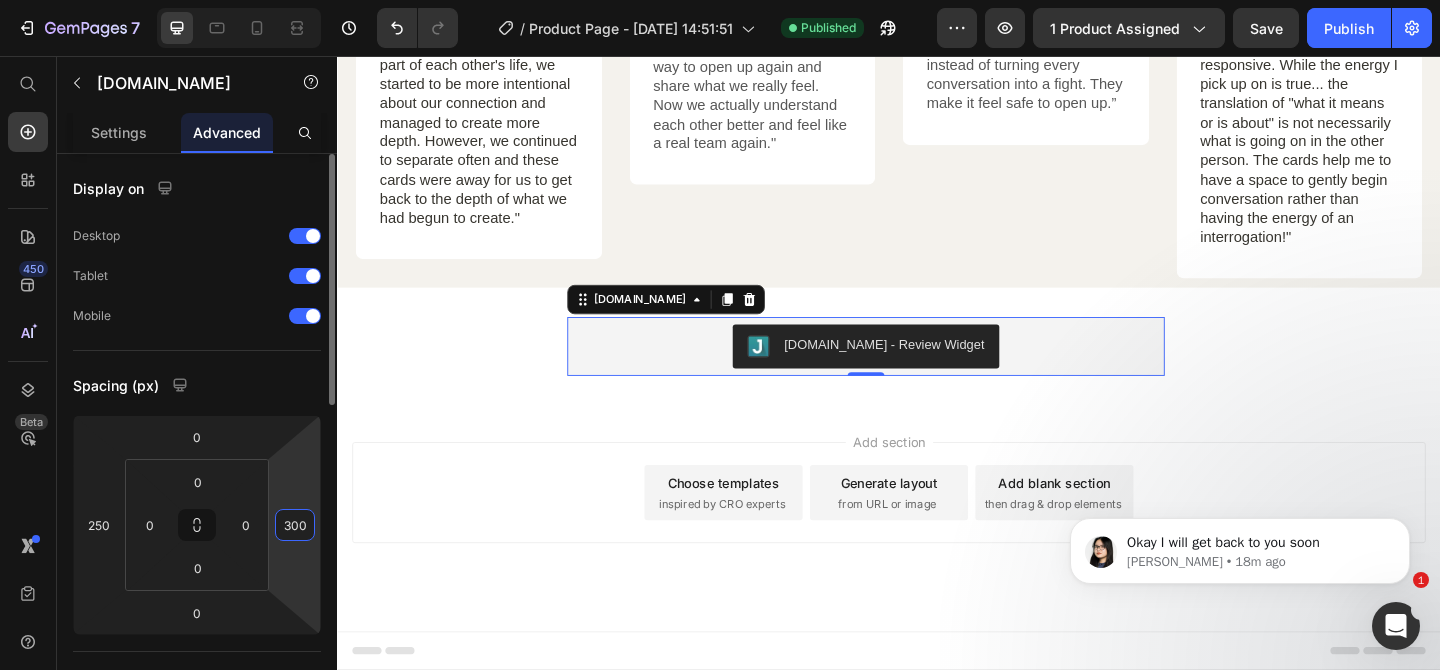 click on "300" at bounding box center (295, 525) 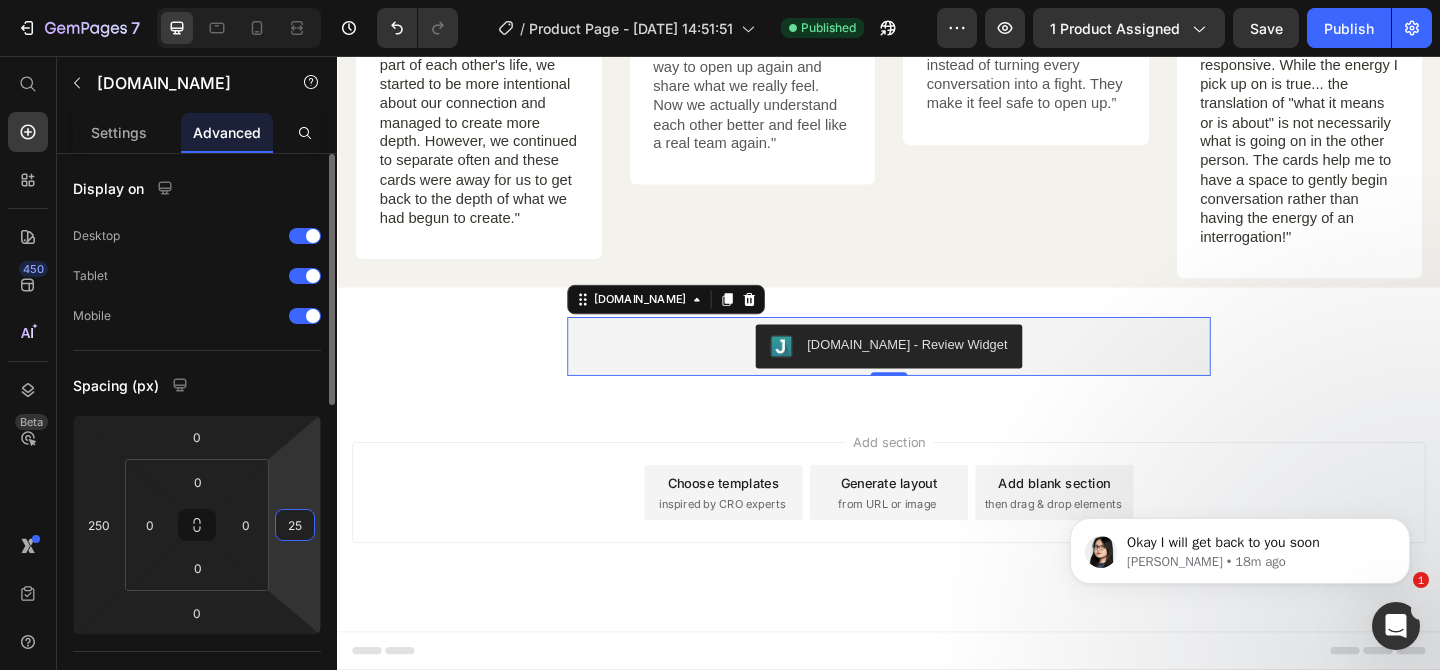 type on "250" 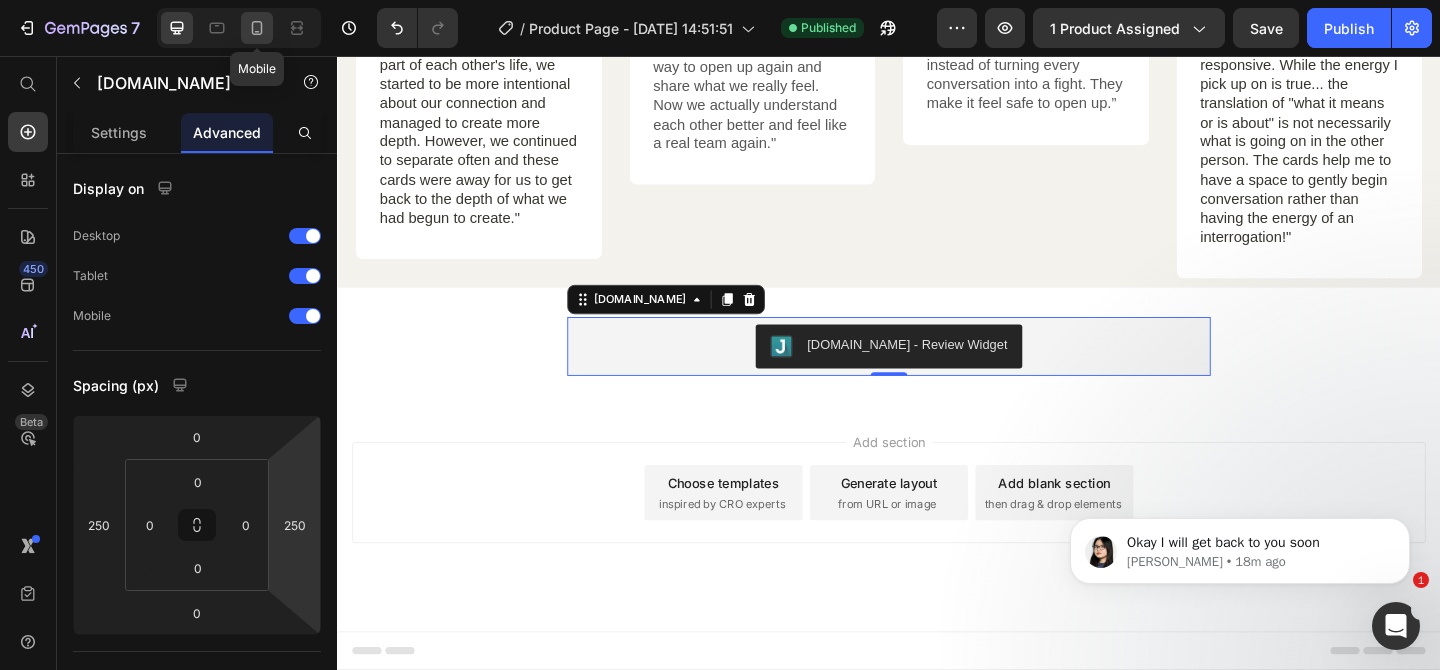 click 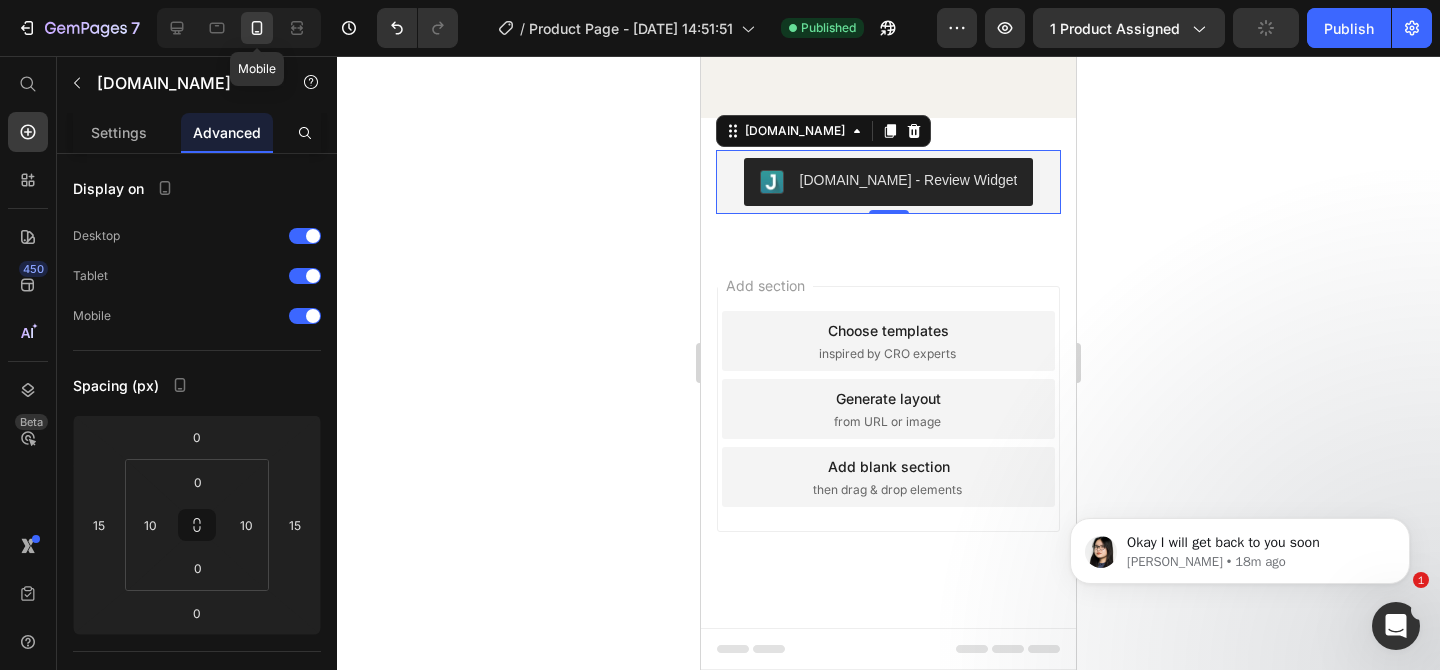 scroll, scrollTop: 7503, scrollLeft: 0, axis: vertical 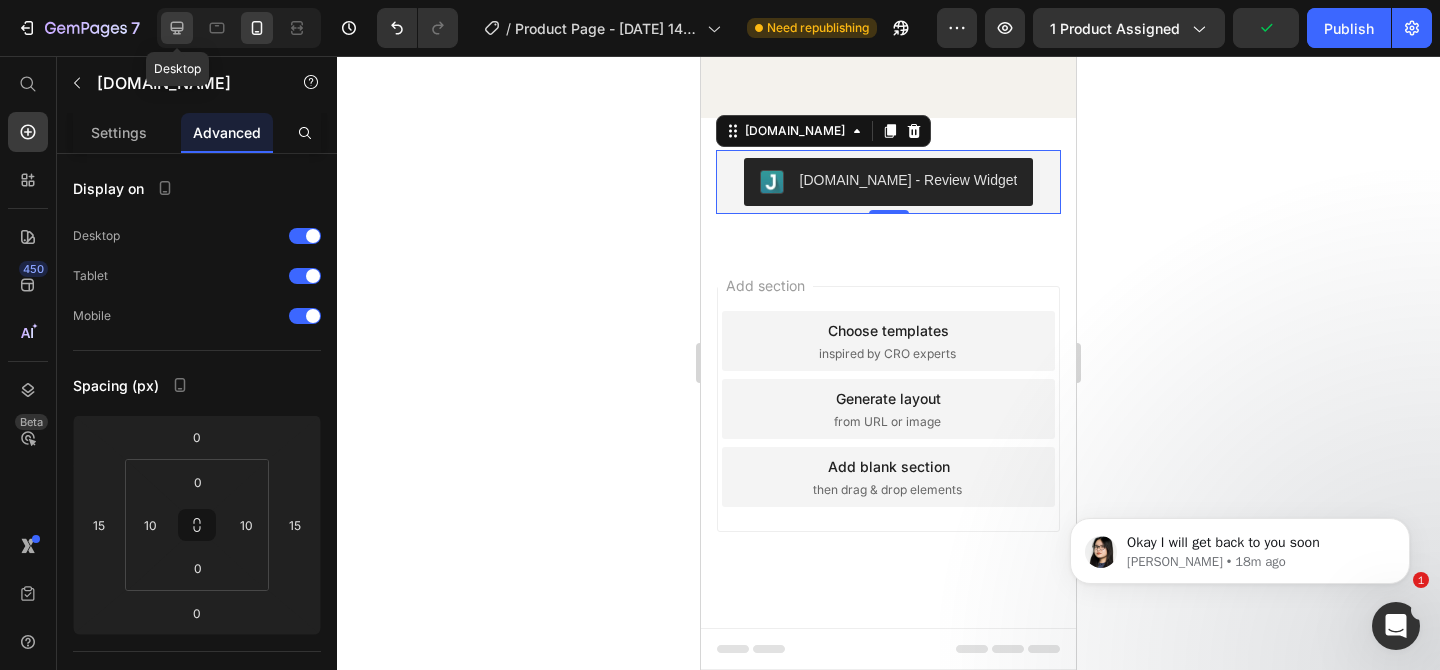 click 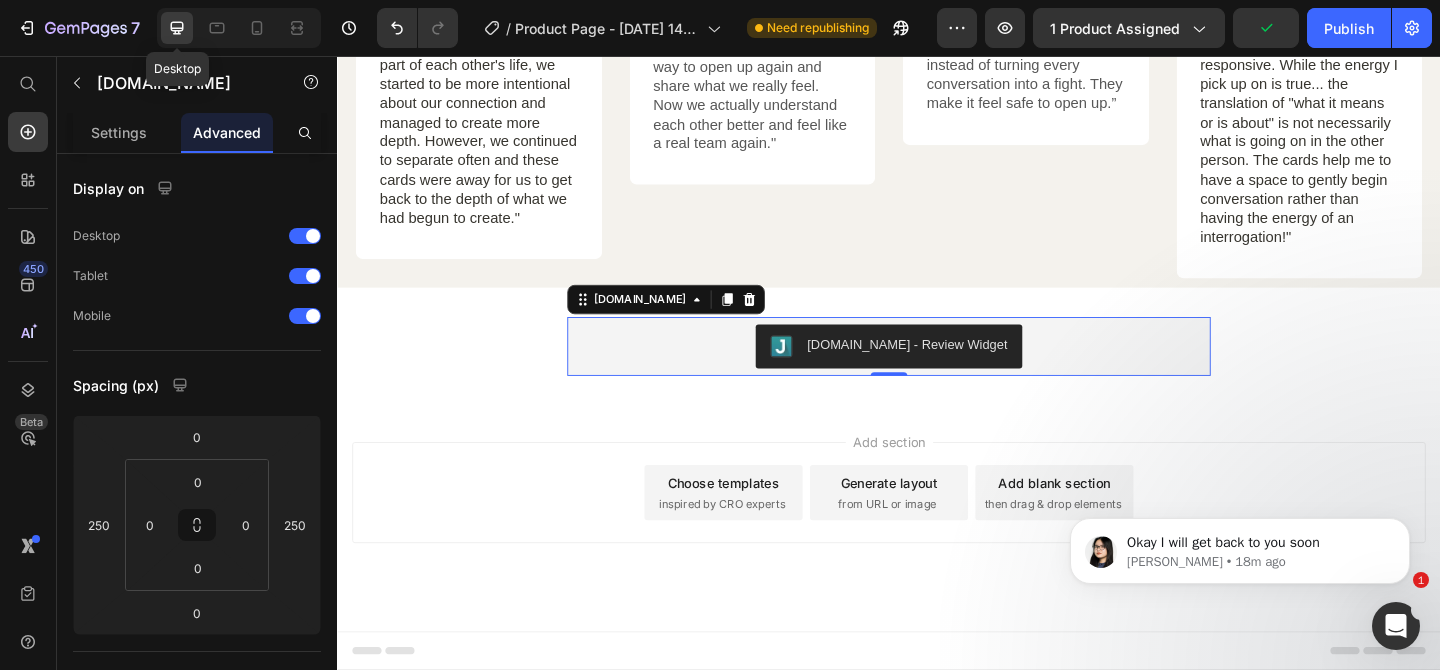 scroll, scrollTop: 6741, scrollLeft: 0, axis: vertical 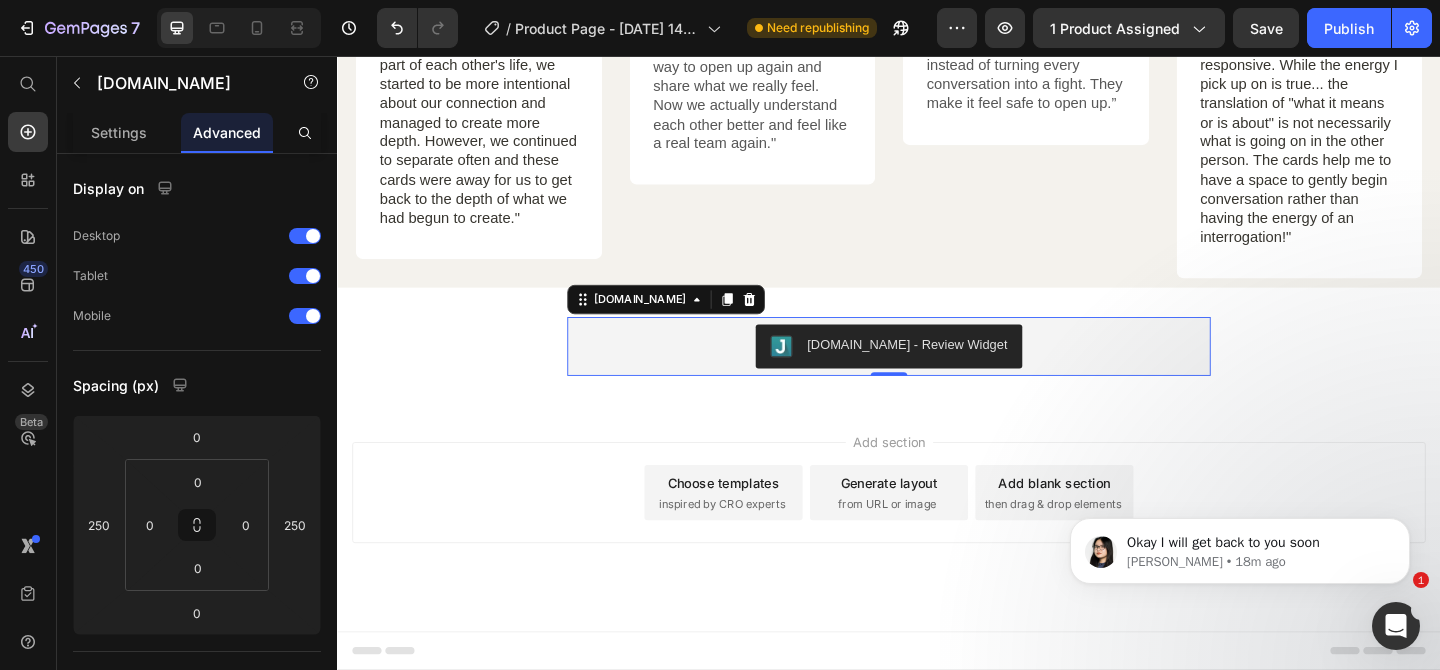 click on "7   /  Product Page - [DATE] 14:51:51 Need republishing Preview 1 product assigned  Save   Publish" 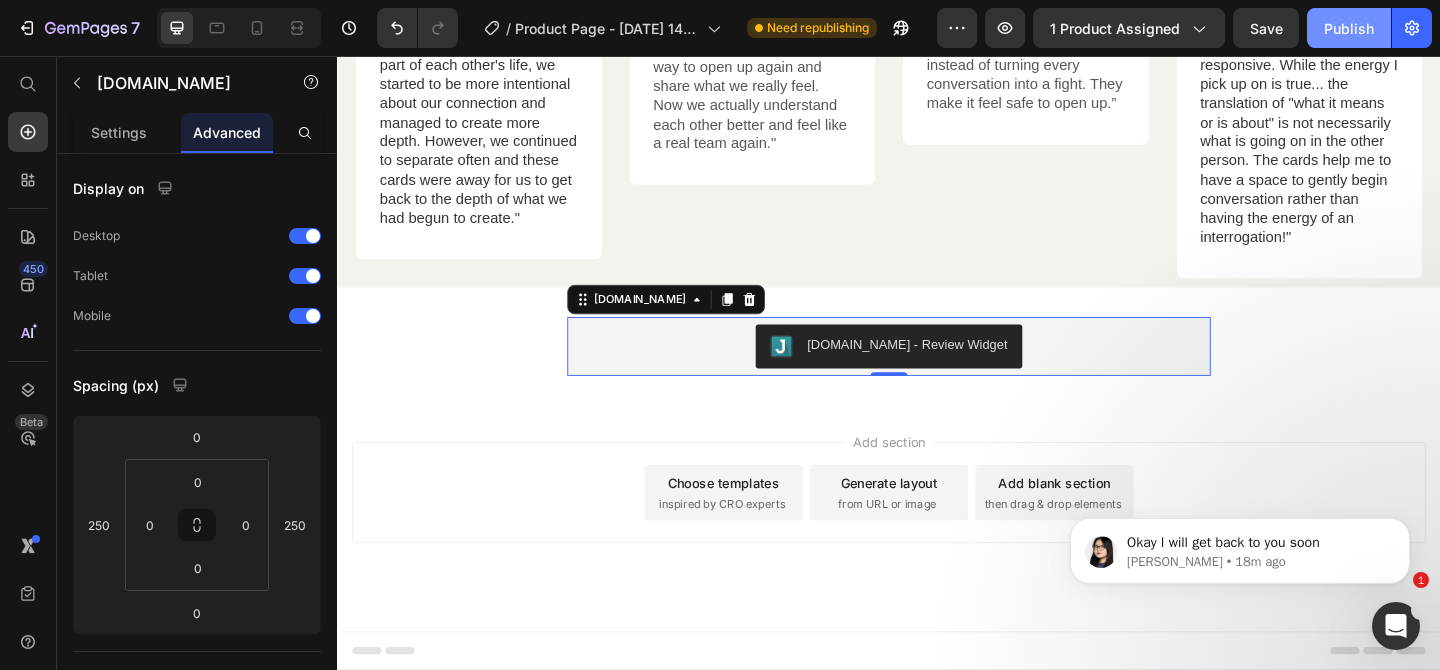 click on "Publish" at bounding box center [1349, 28] 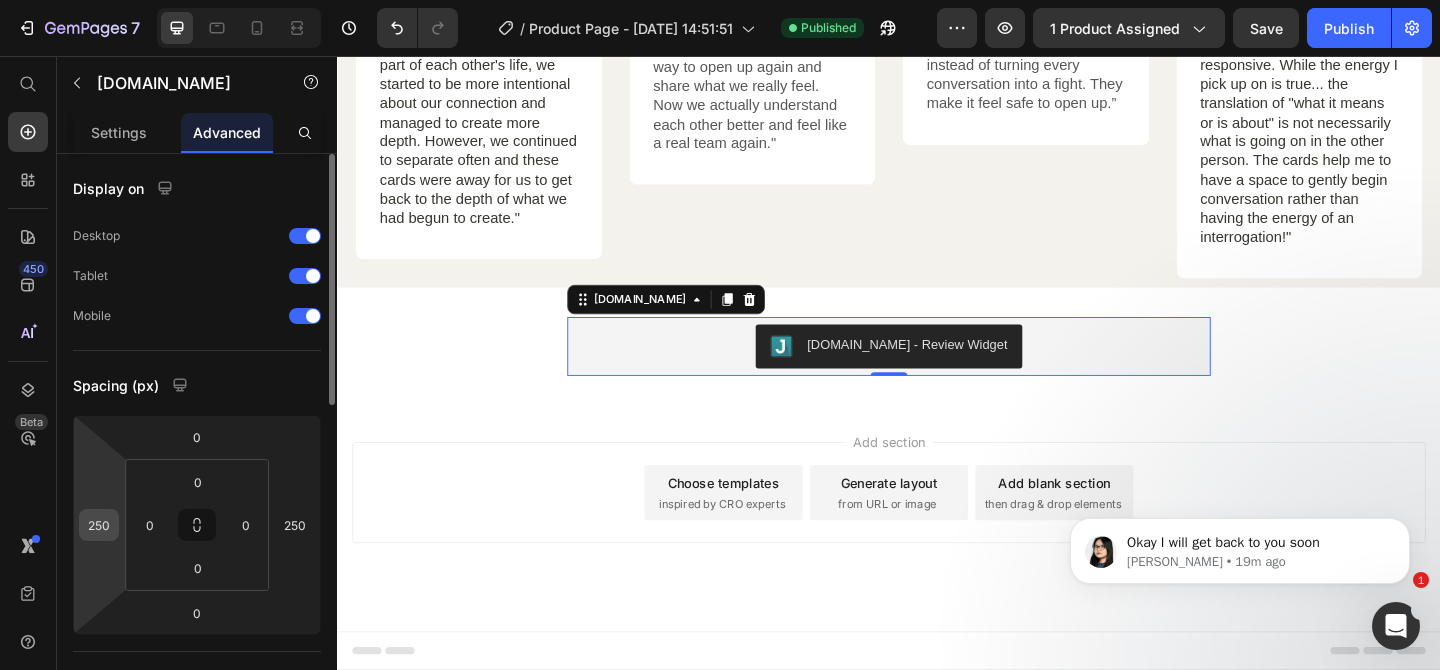 click on "250" at bounding box center [99, 525] 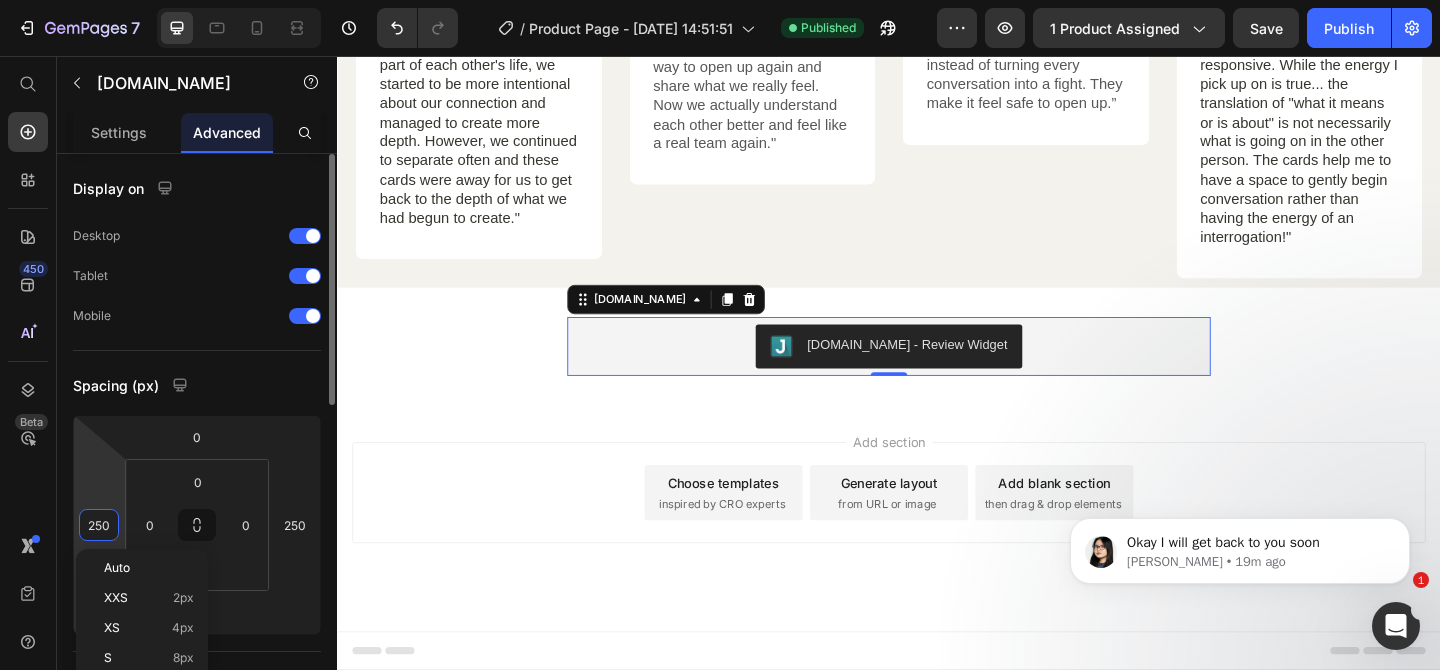 click on "250" at bounding box center [99, 525] 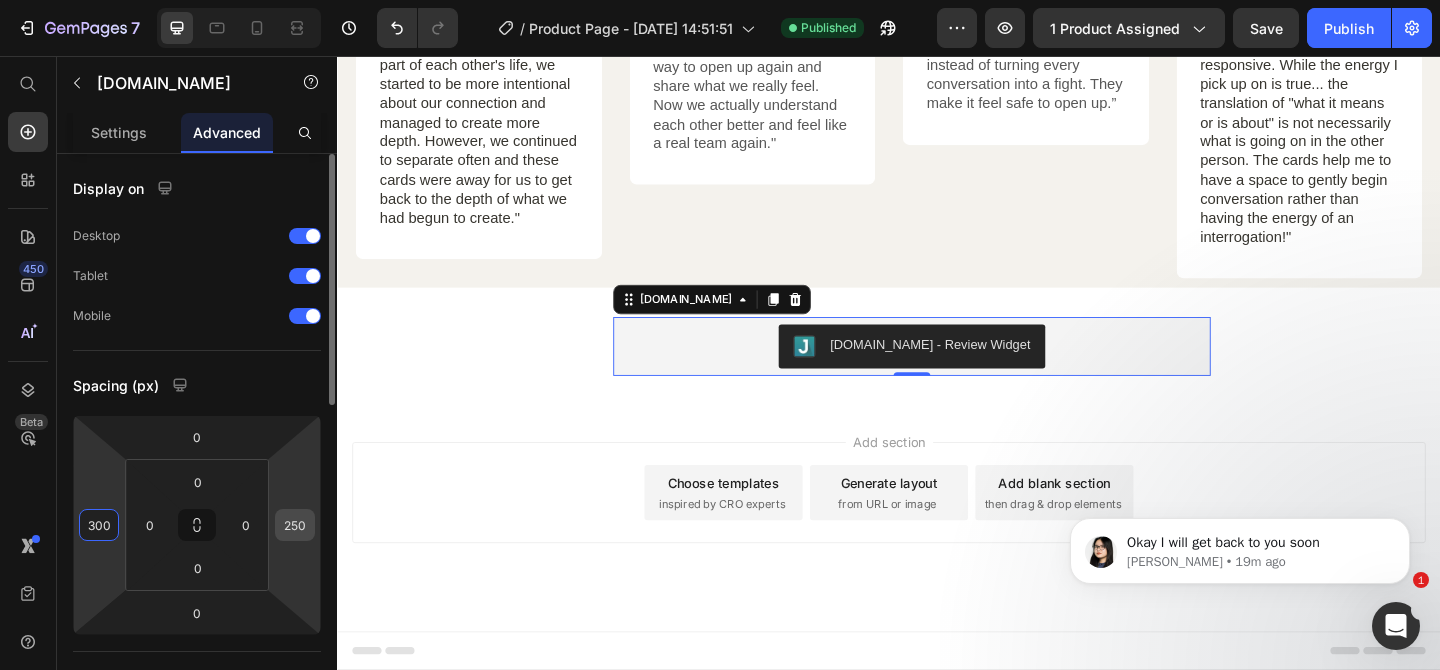 type on "300" 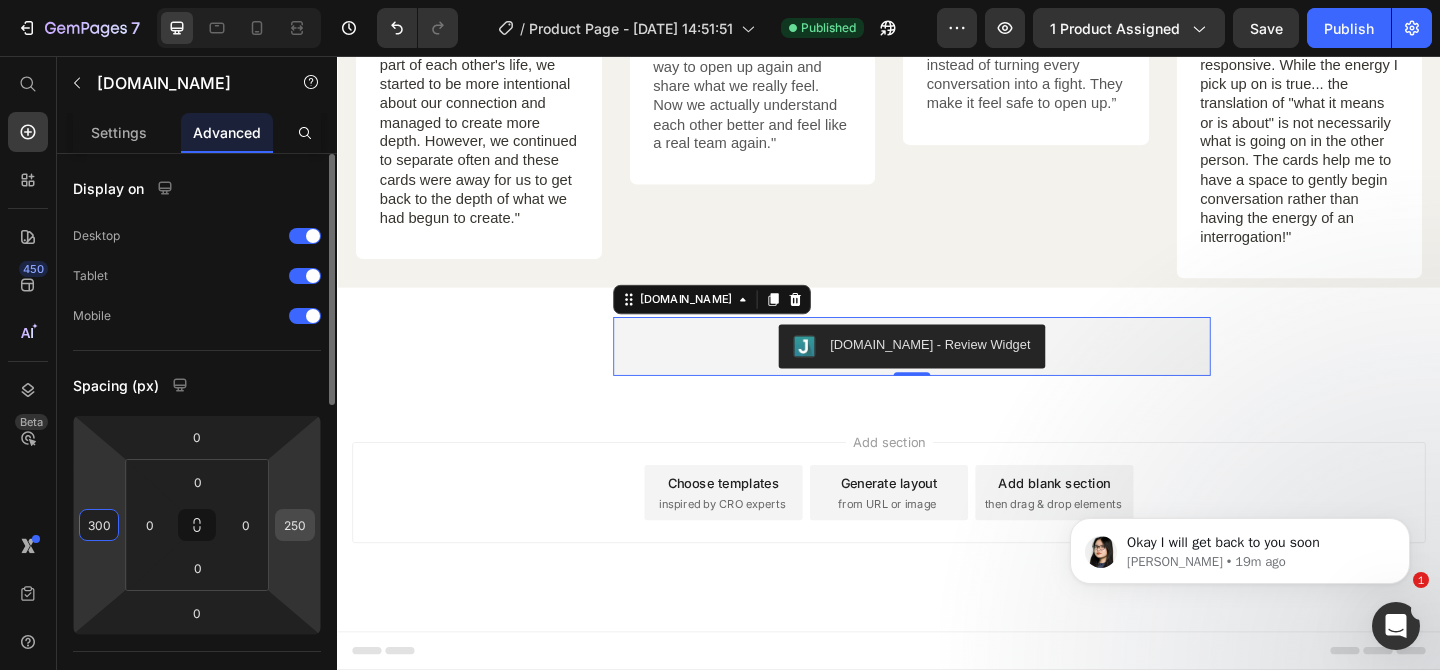 click on "250" at bounding box center [295, 525] 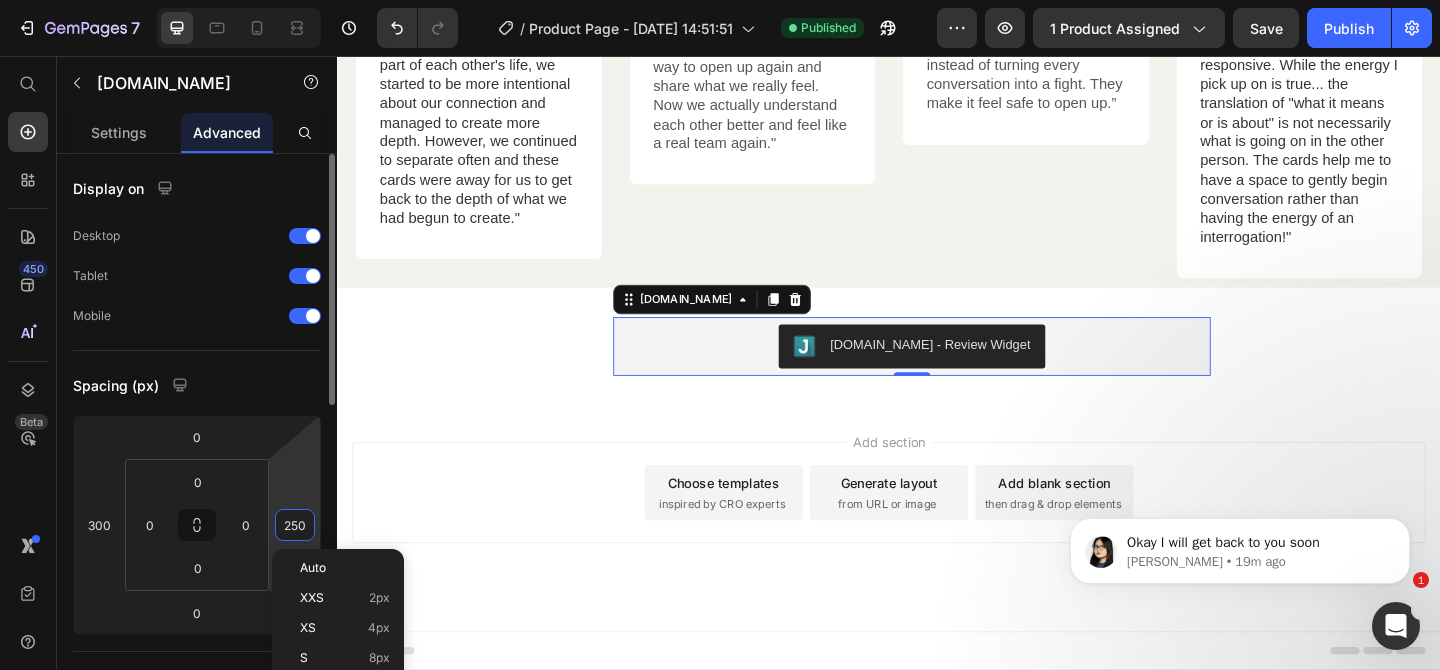 click on "250" at bounding box center (295, 525) 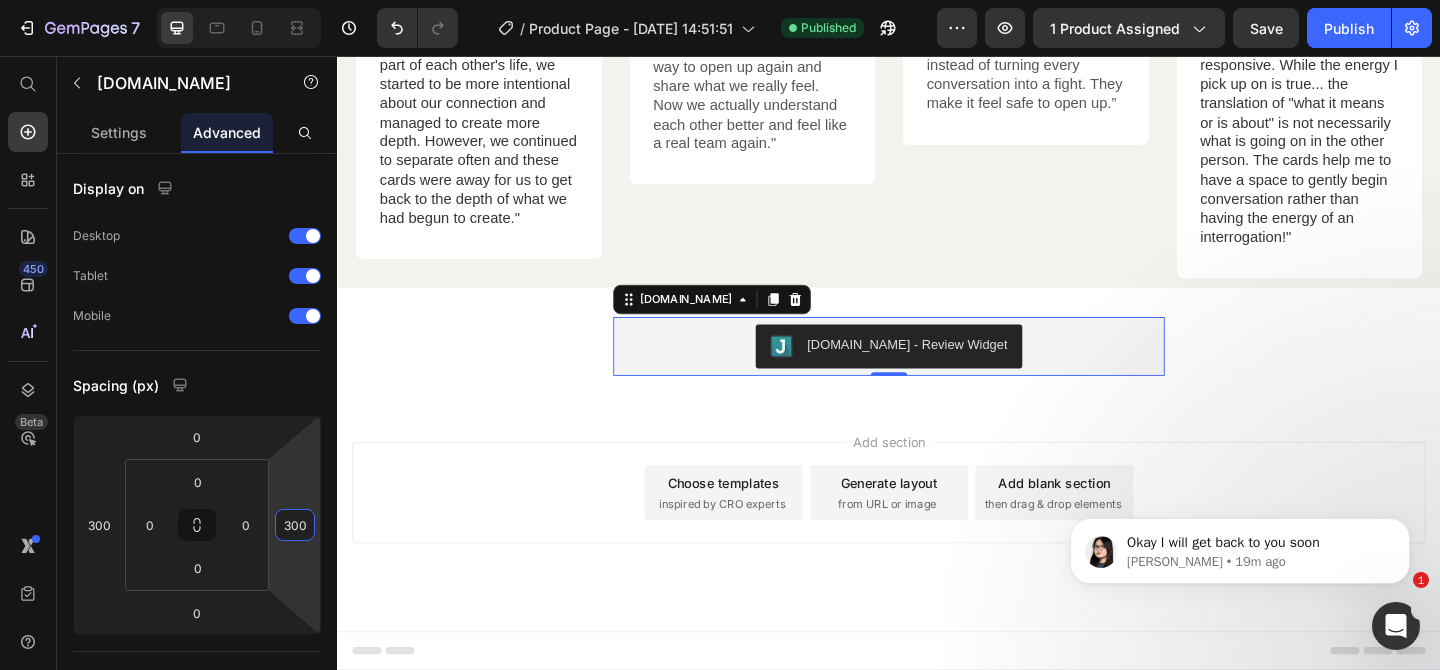 type on "300" 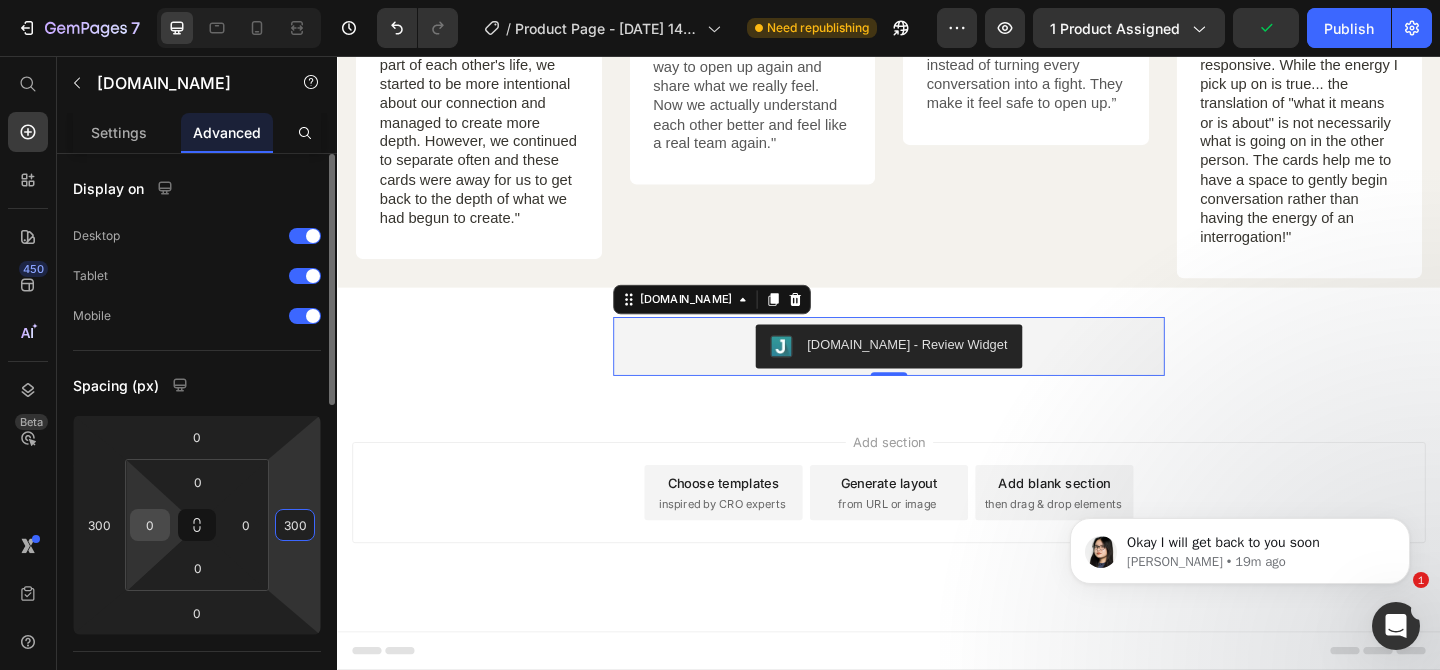 click on "0" at bounding box center [150, 525] 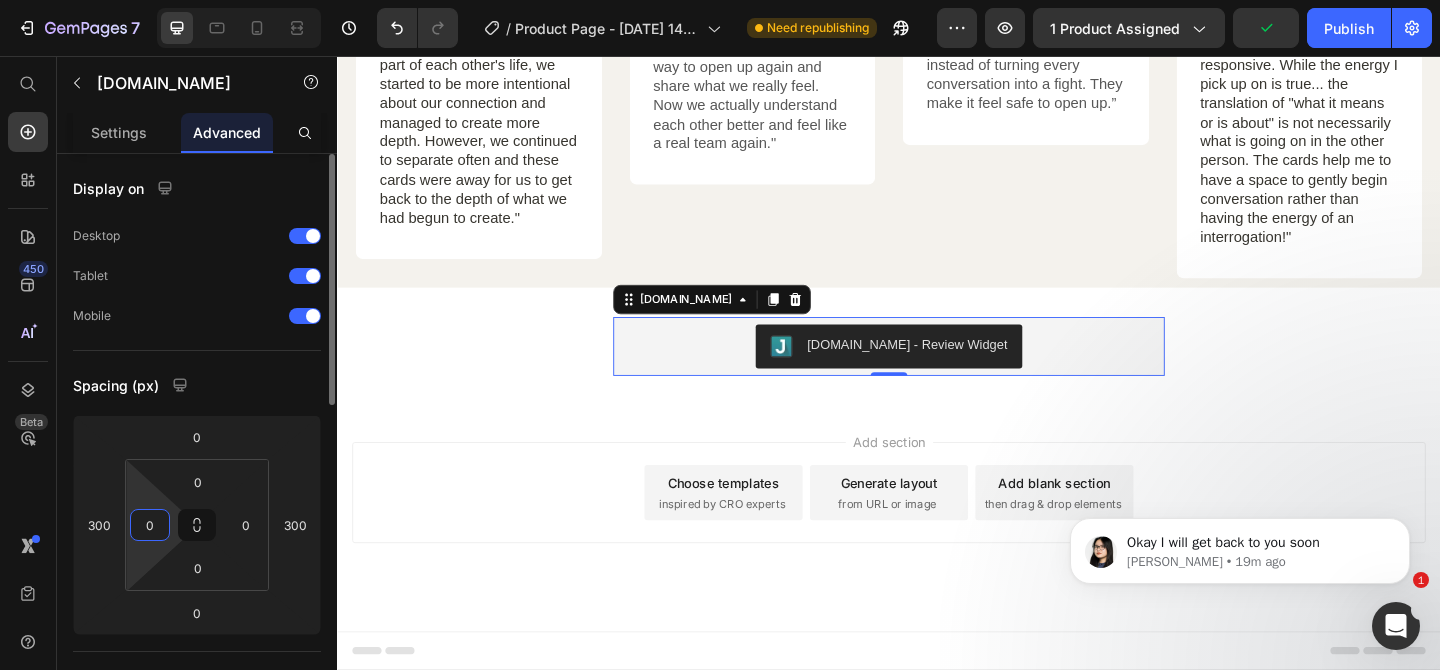 click on "0" at bounding box center [150, 525] 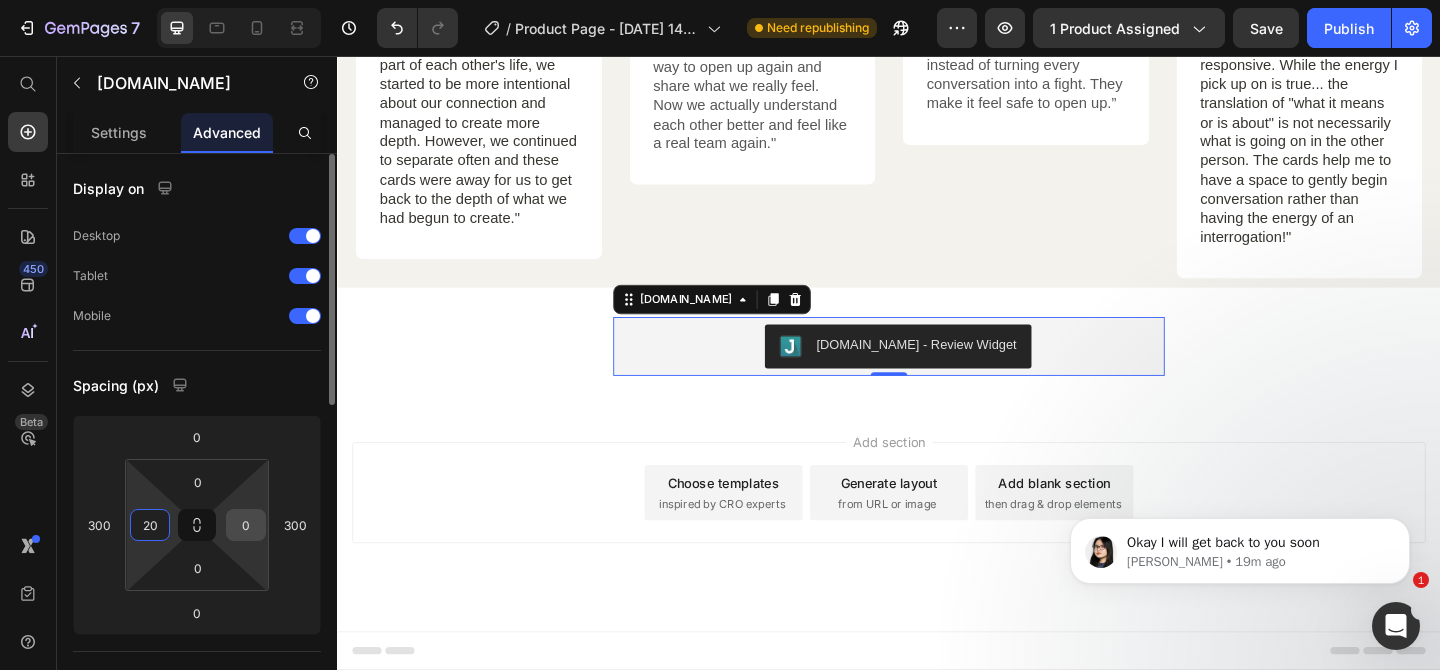 type on "20" 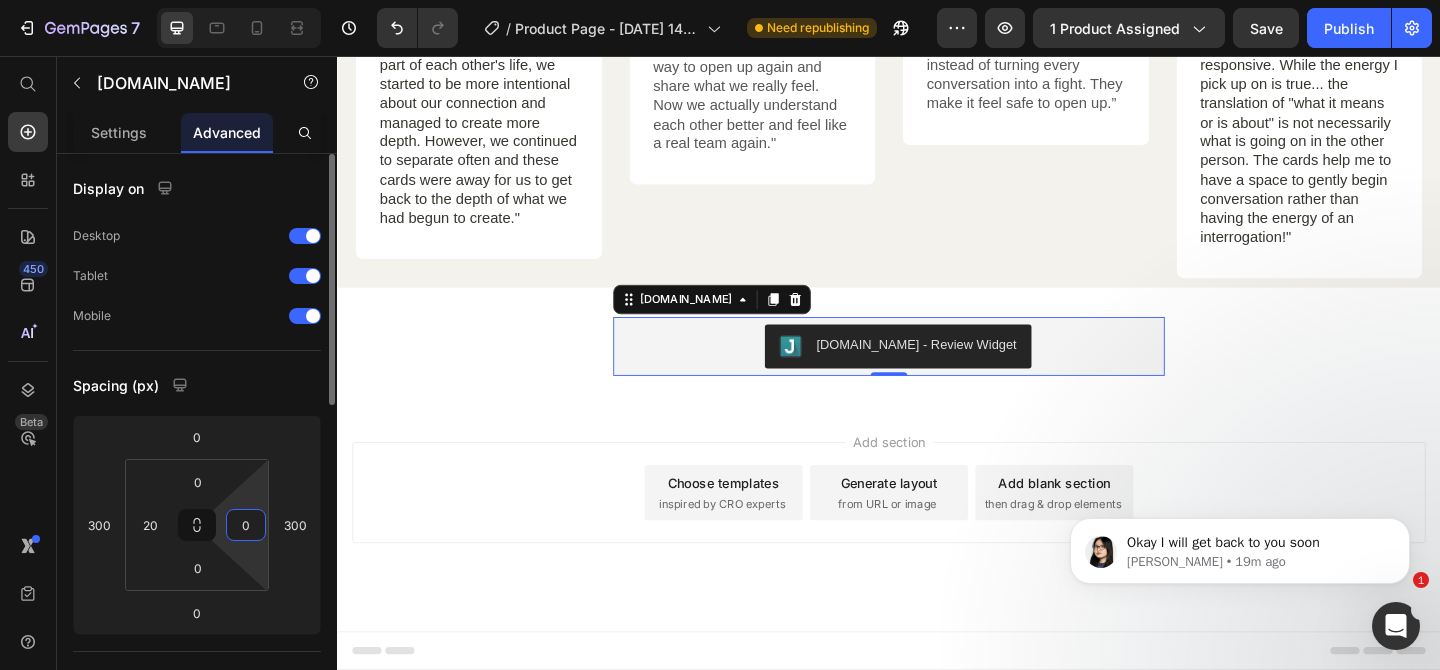 click on "0" at bounding box center [246, 525] 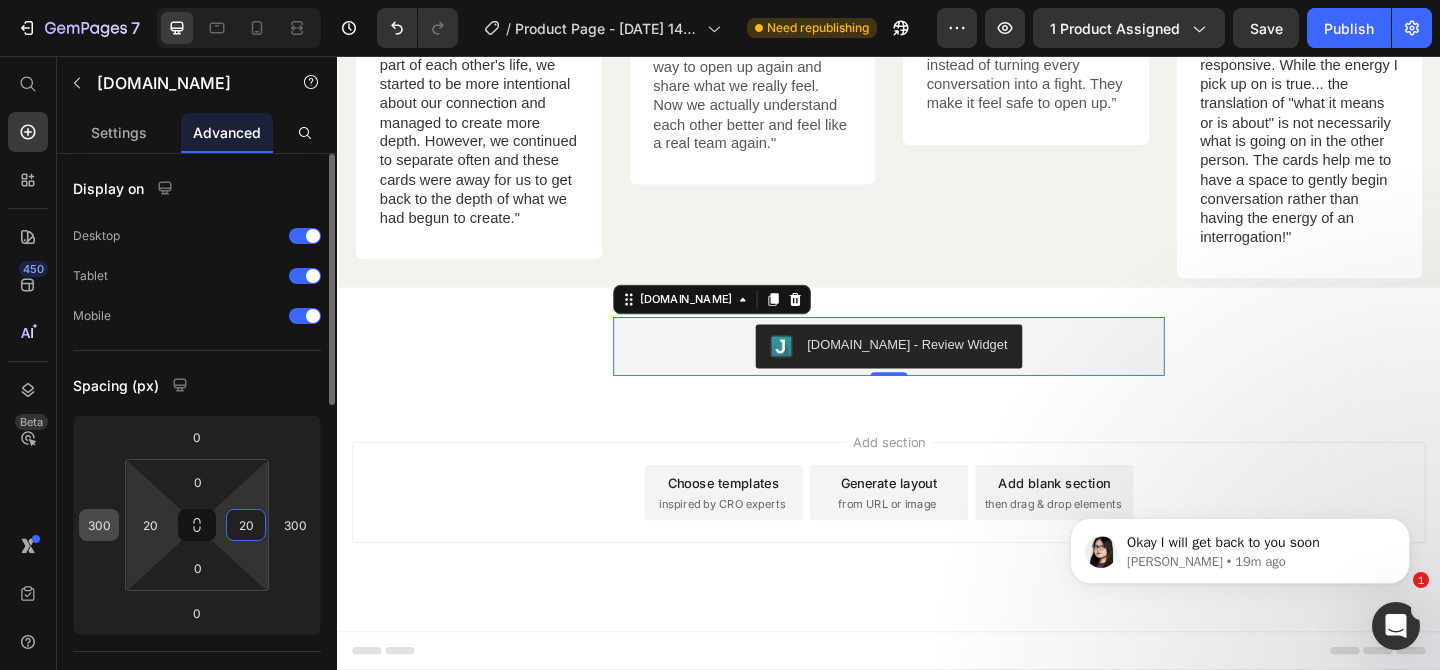 type on "20" 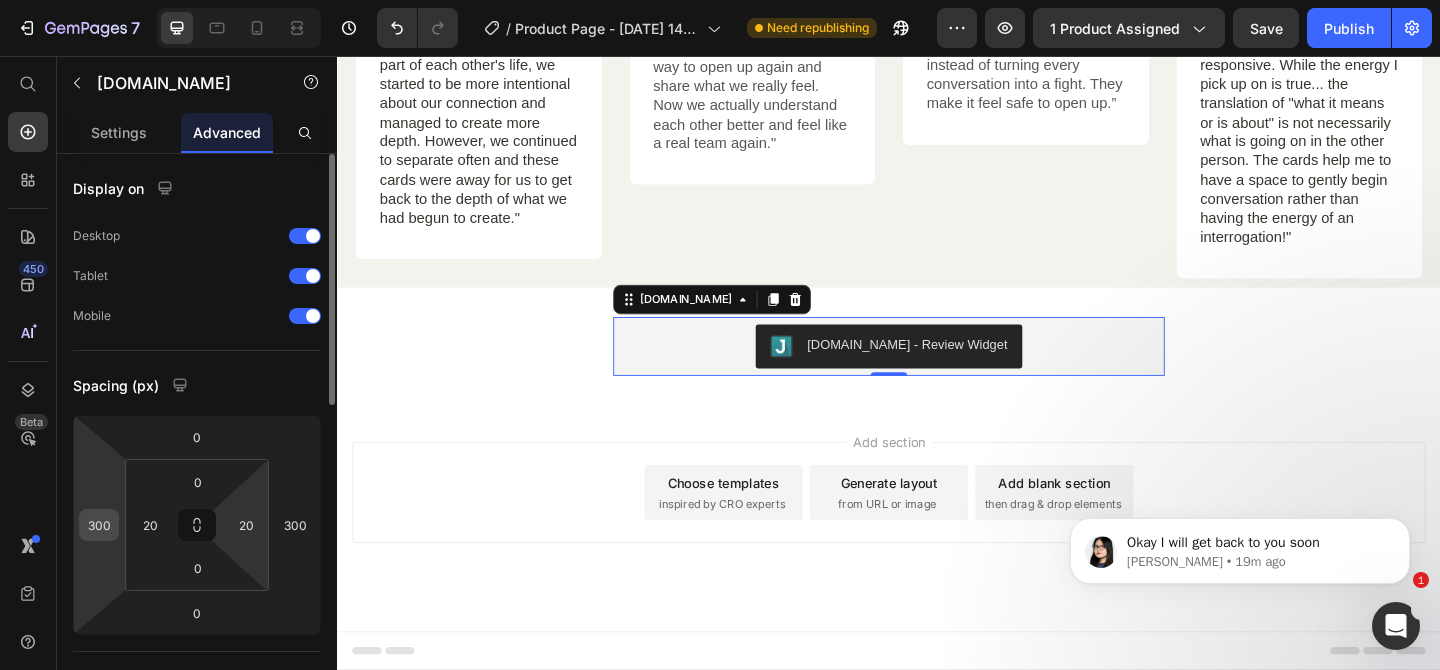 click on "300" at bounding box center [99, 525] 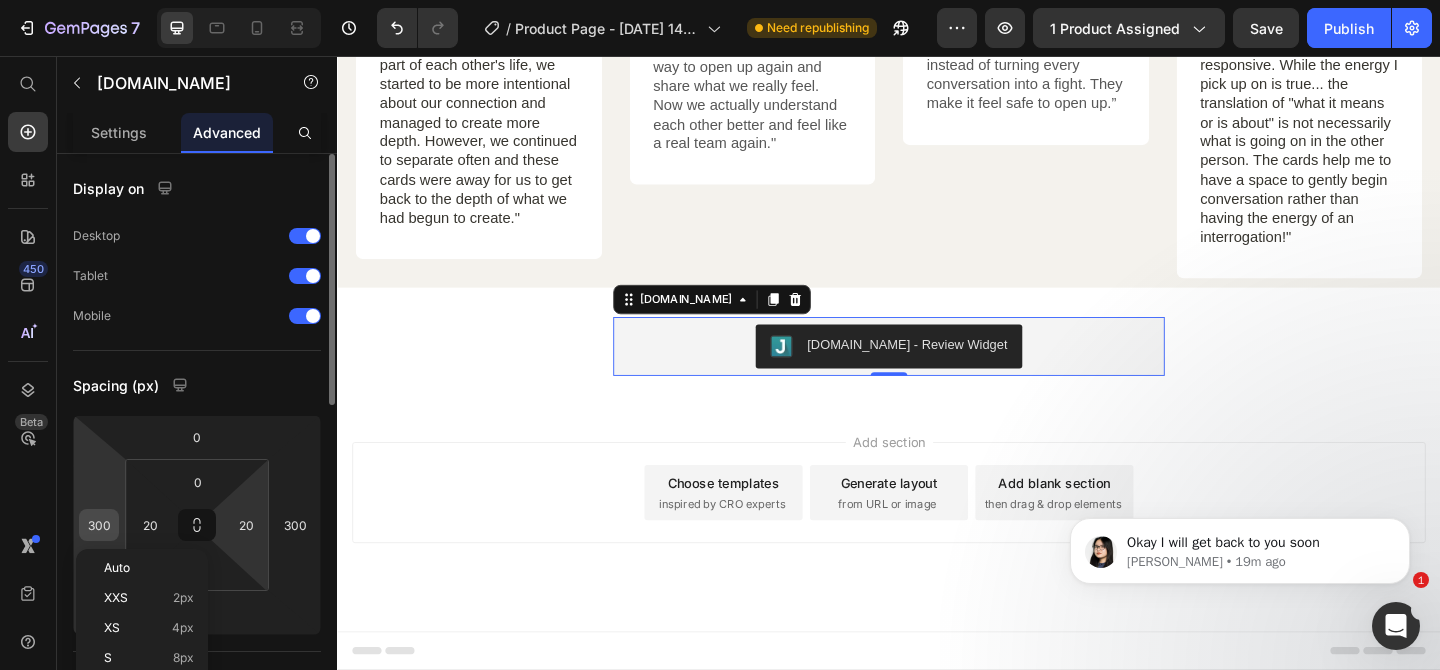 click on "300" at bounding box center [99, 525] 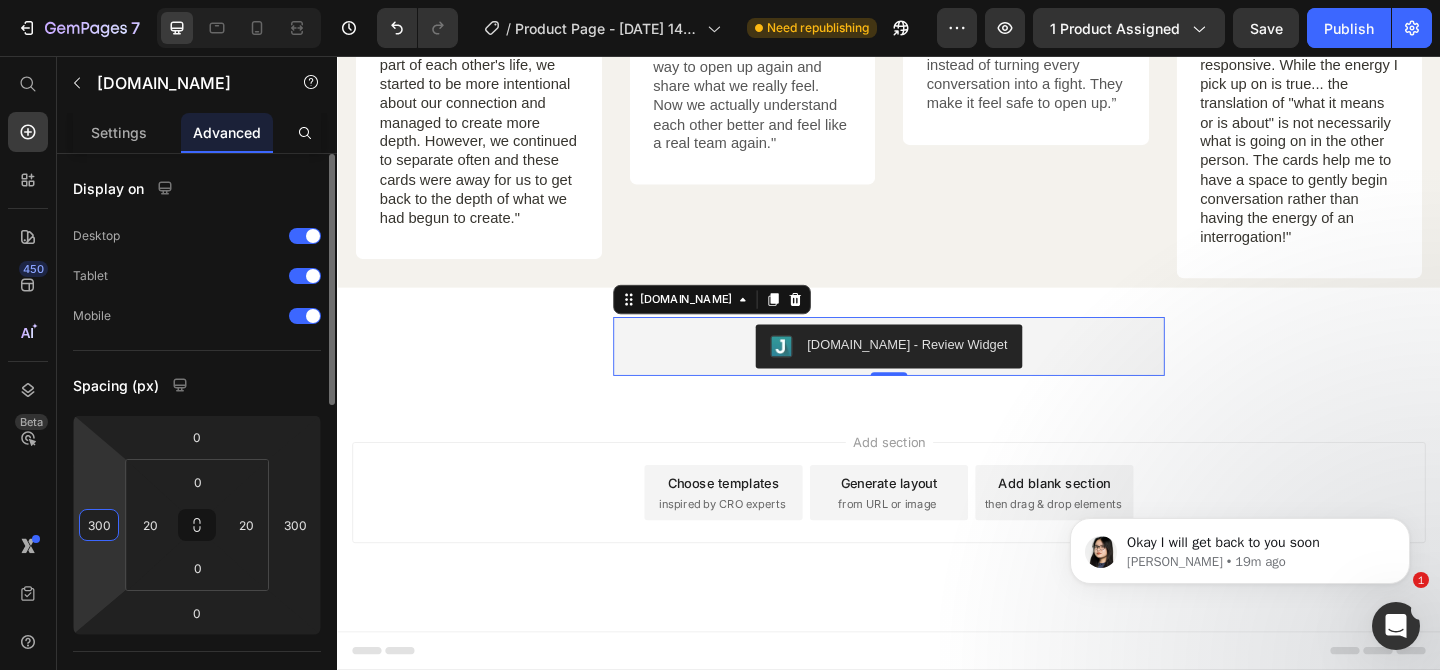 click on "300" at bounding box center (99, 525) 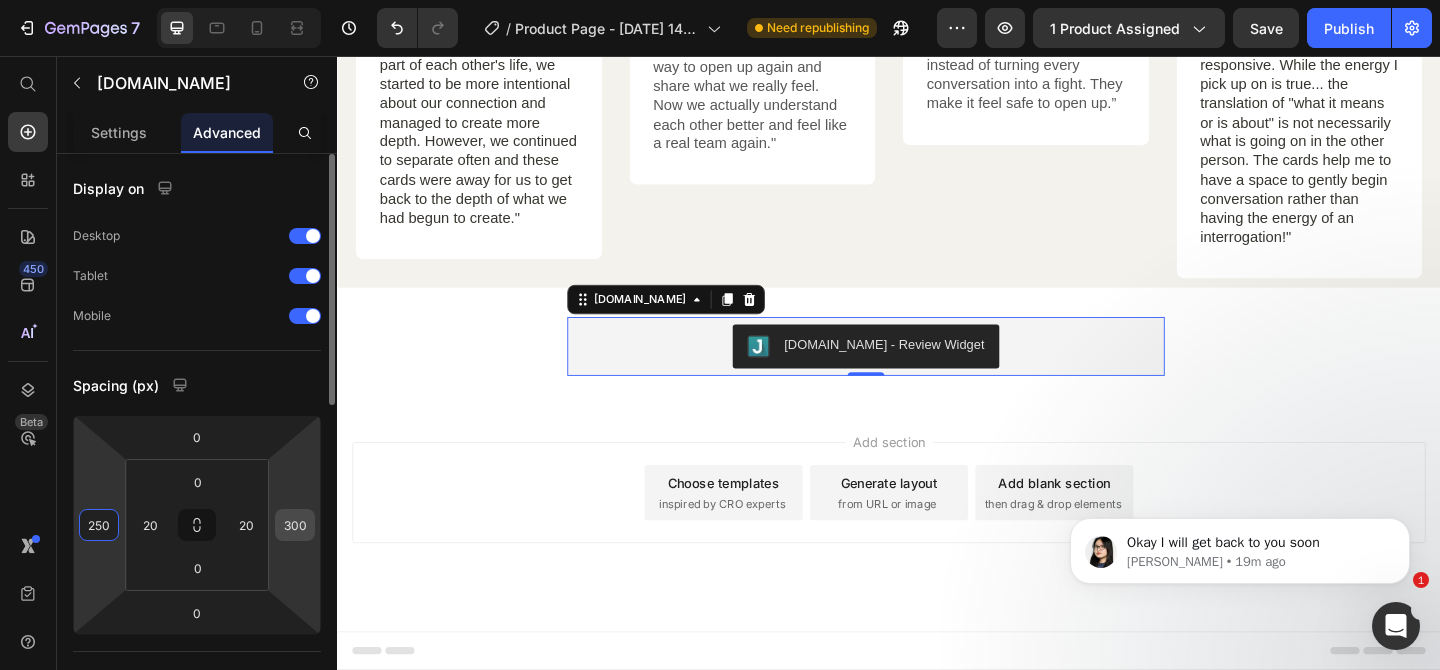 type on "250" 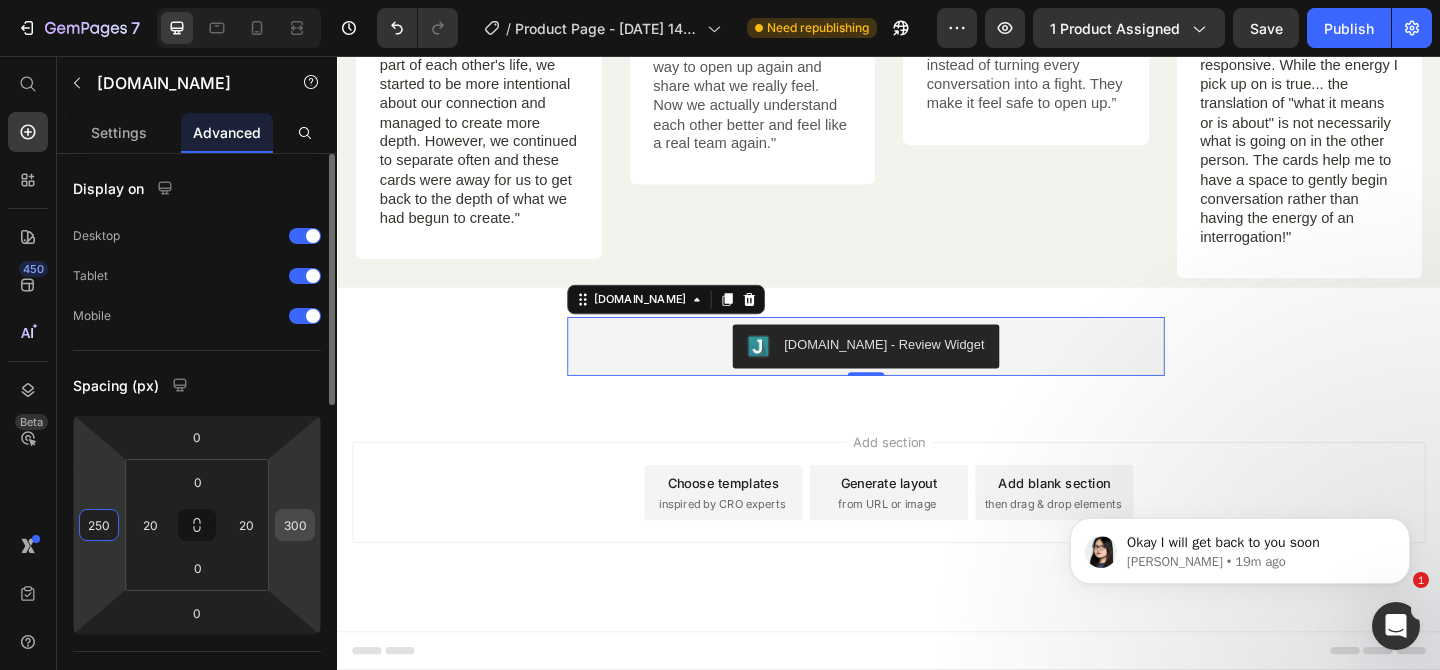 click on "300" at bounding box center [295, 525] 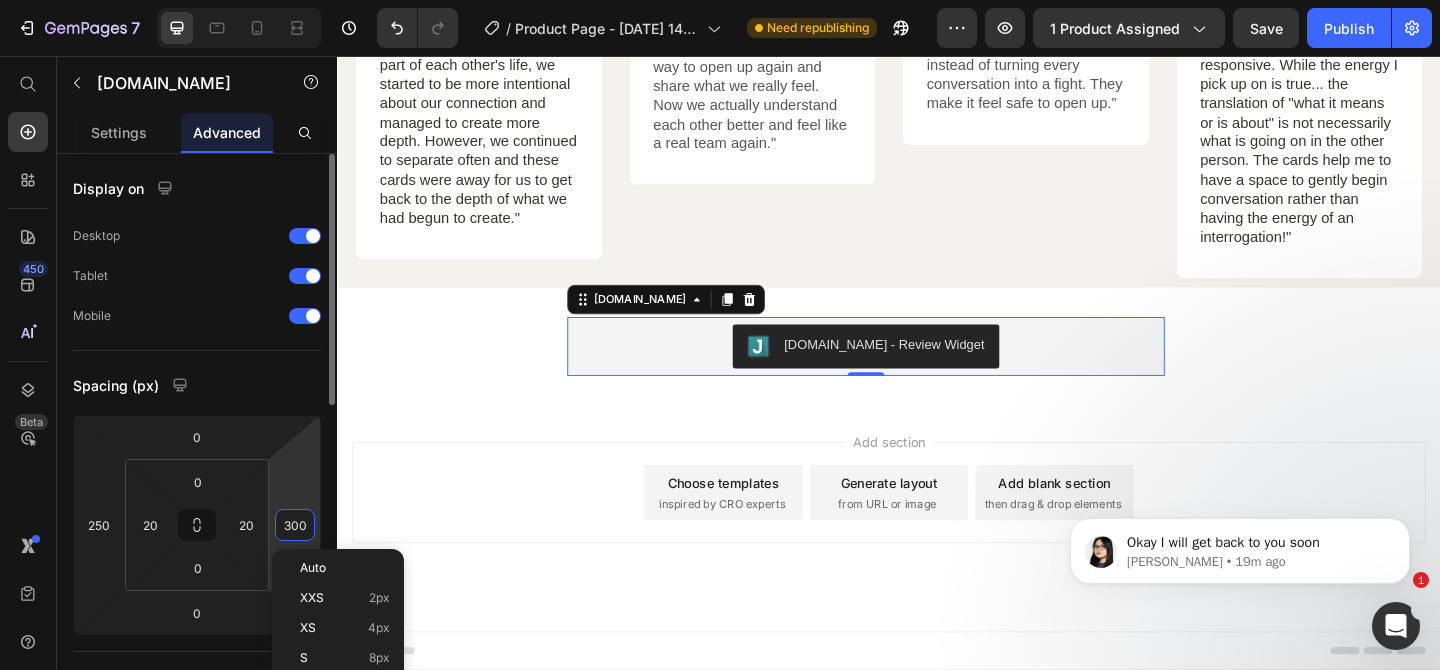 click on "300" at bounding box center [295, 525] 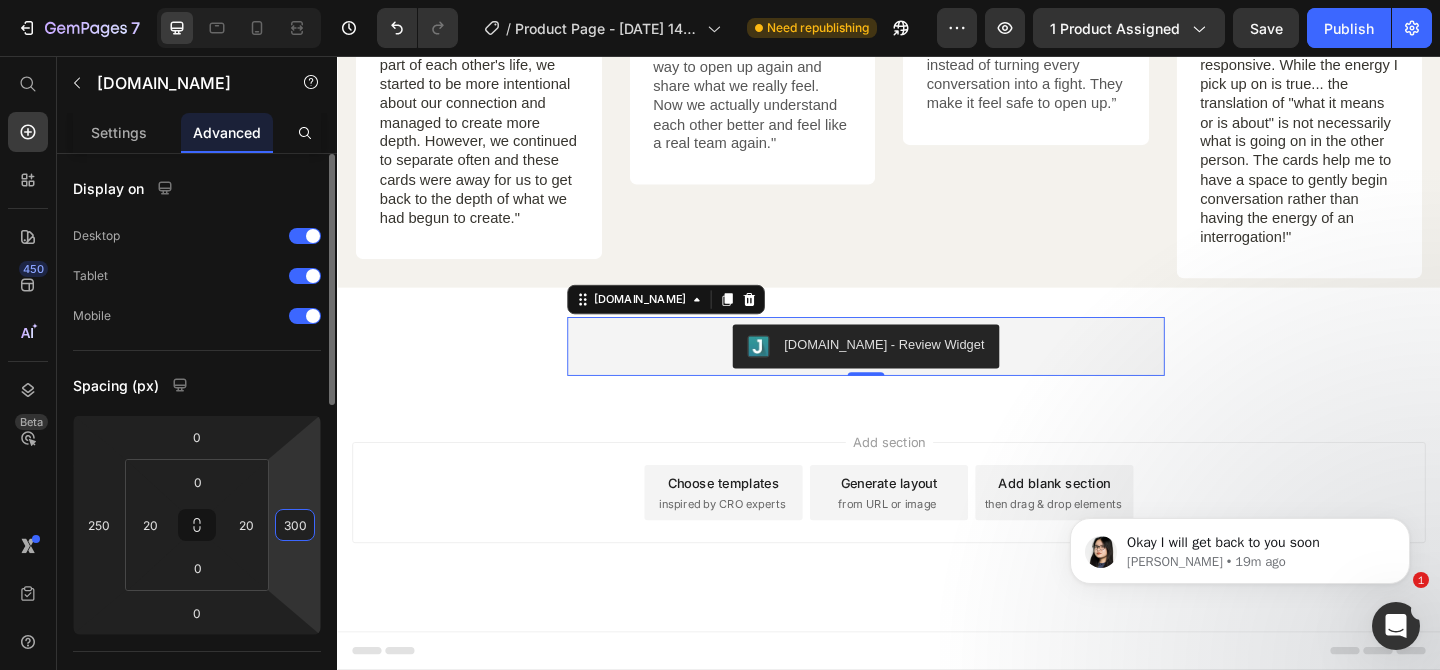 click on "300" at bounding box center (295, 525) 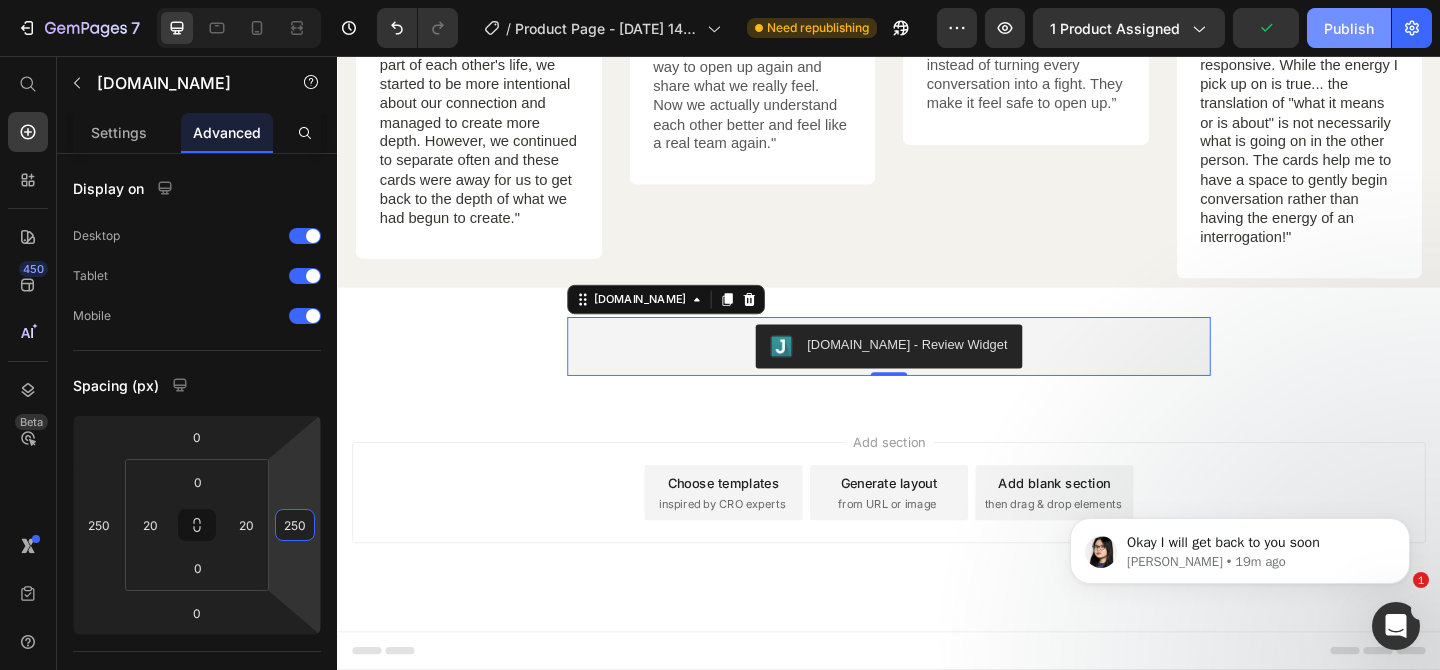 type on "250" 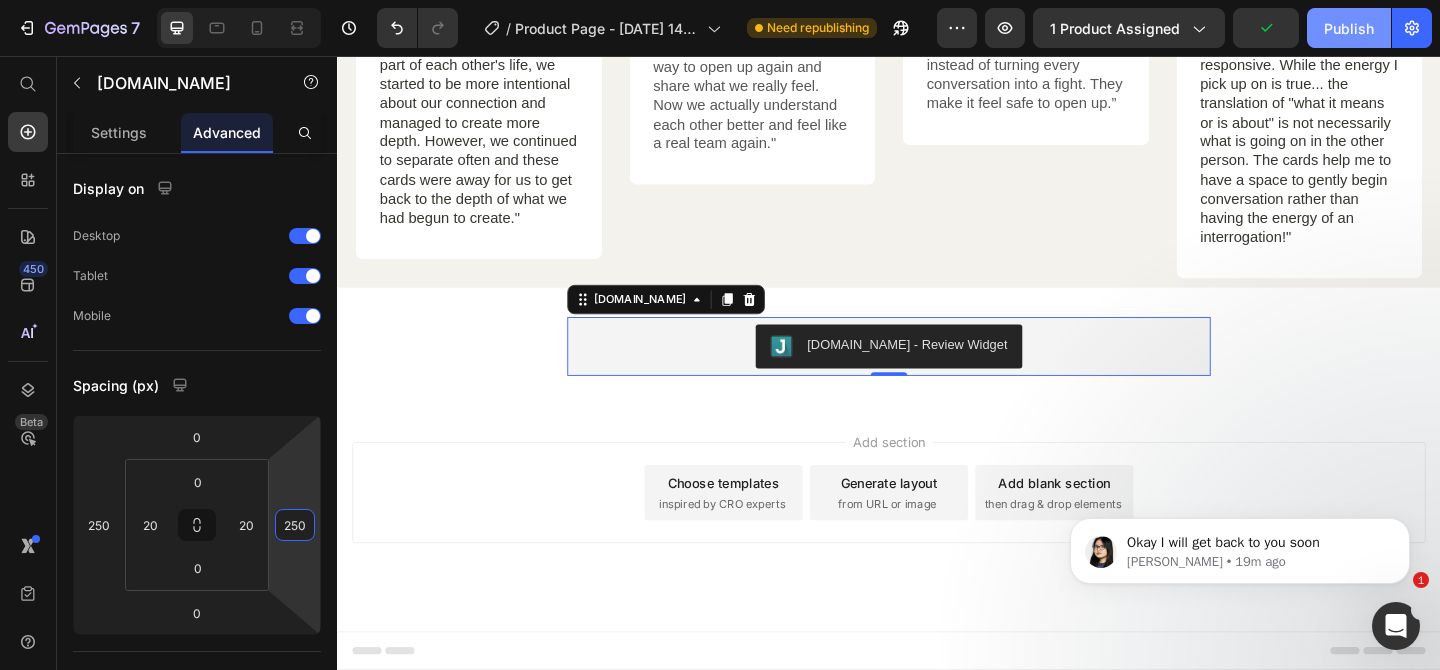 click on "Publish" at bounding box center (1349, 28) 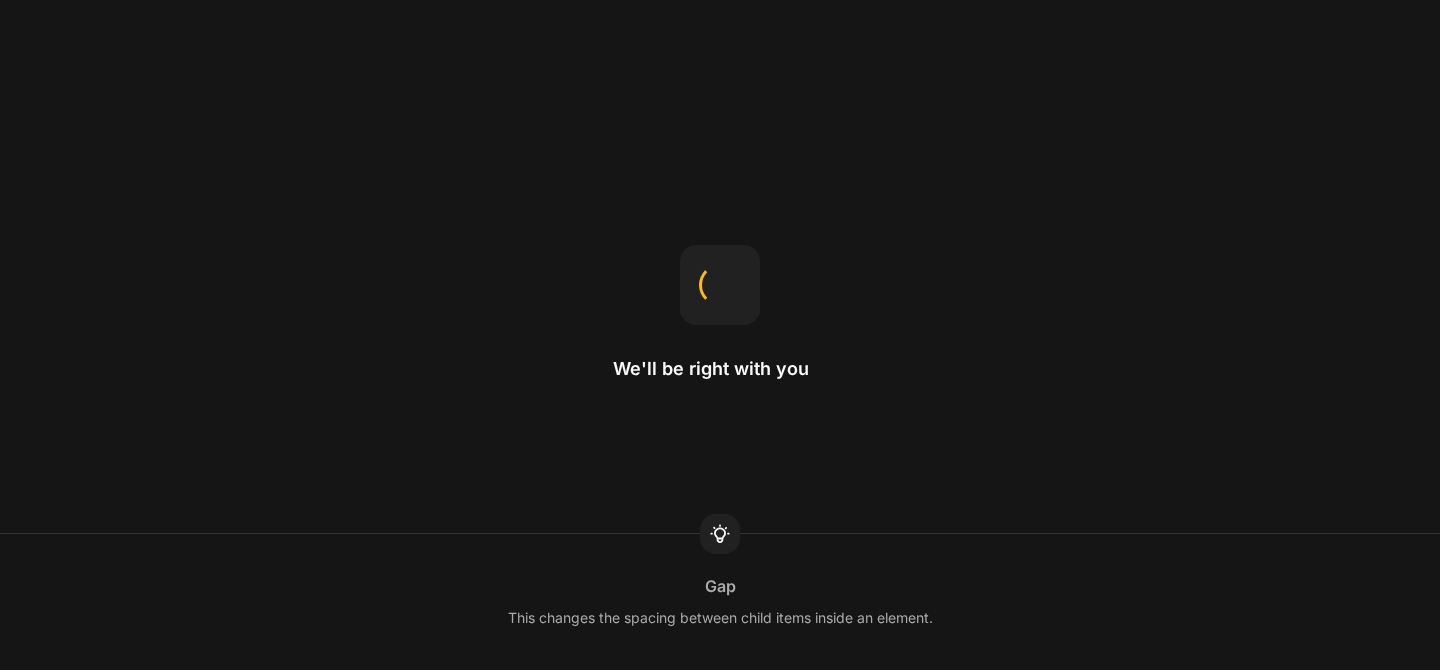 scroll, scrollTop: 0, scrollLeft: 0, axis: both 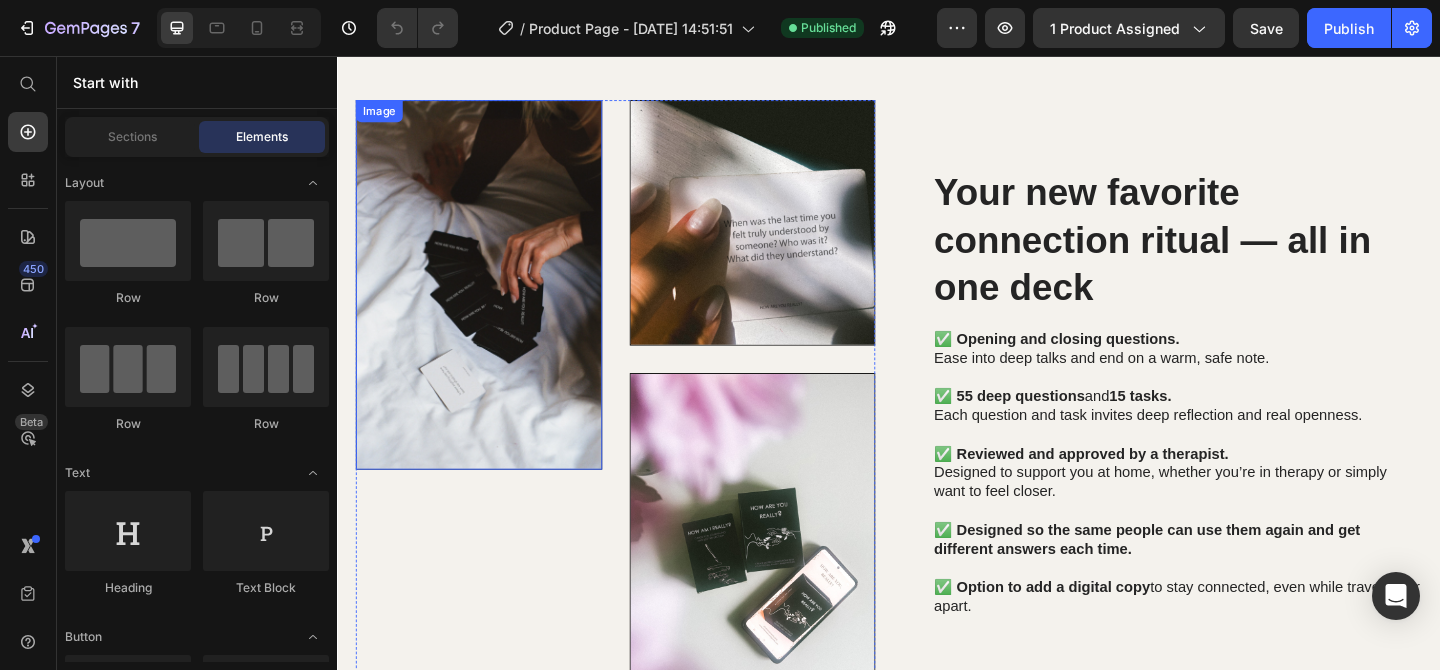 click at bounding box center (491, 305) 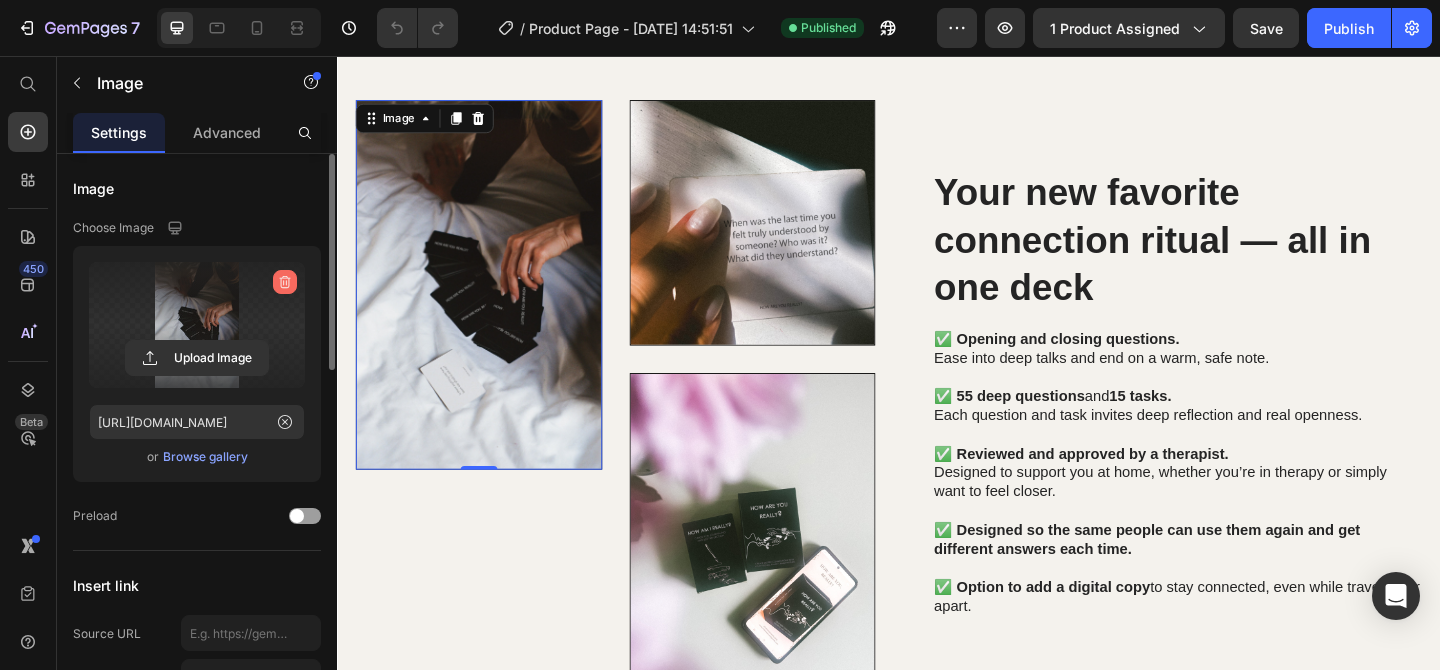 click 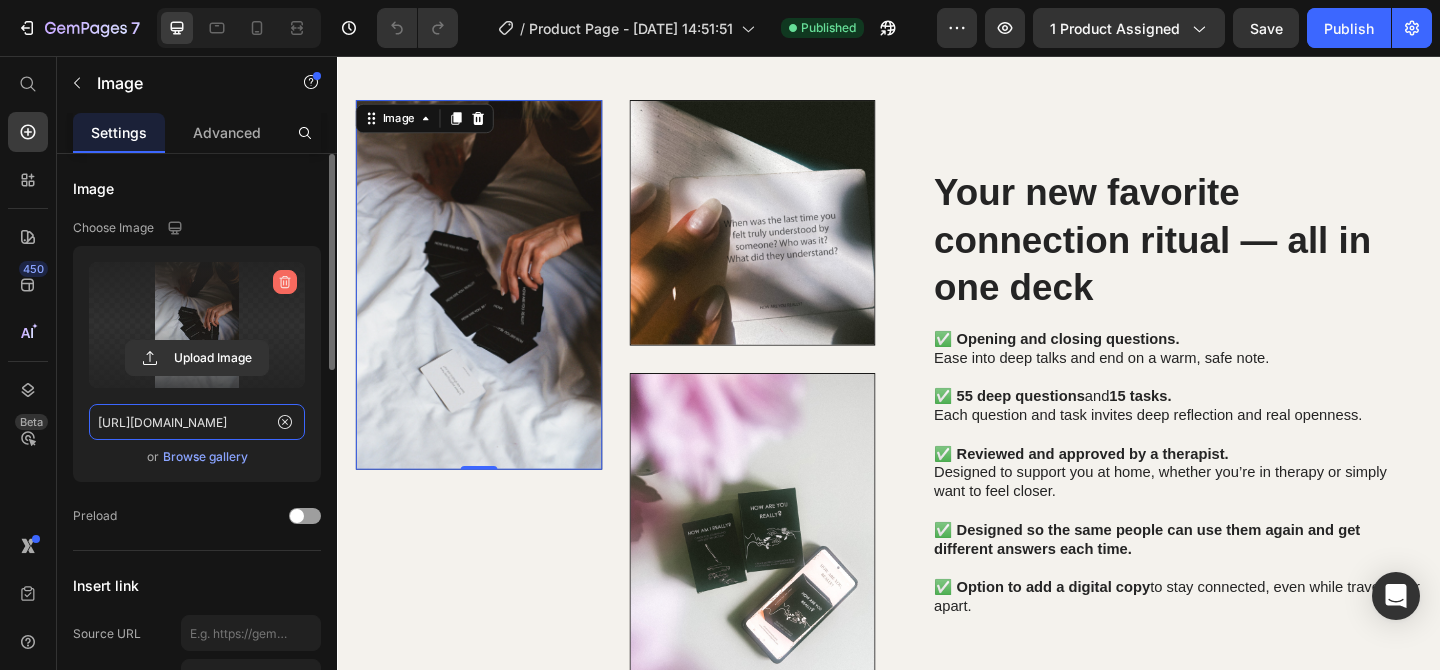 type 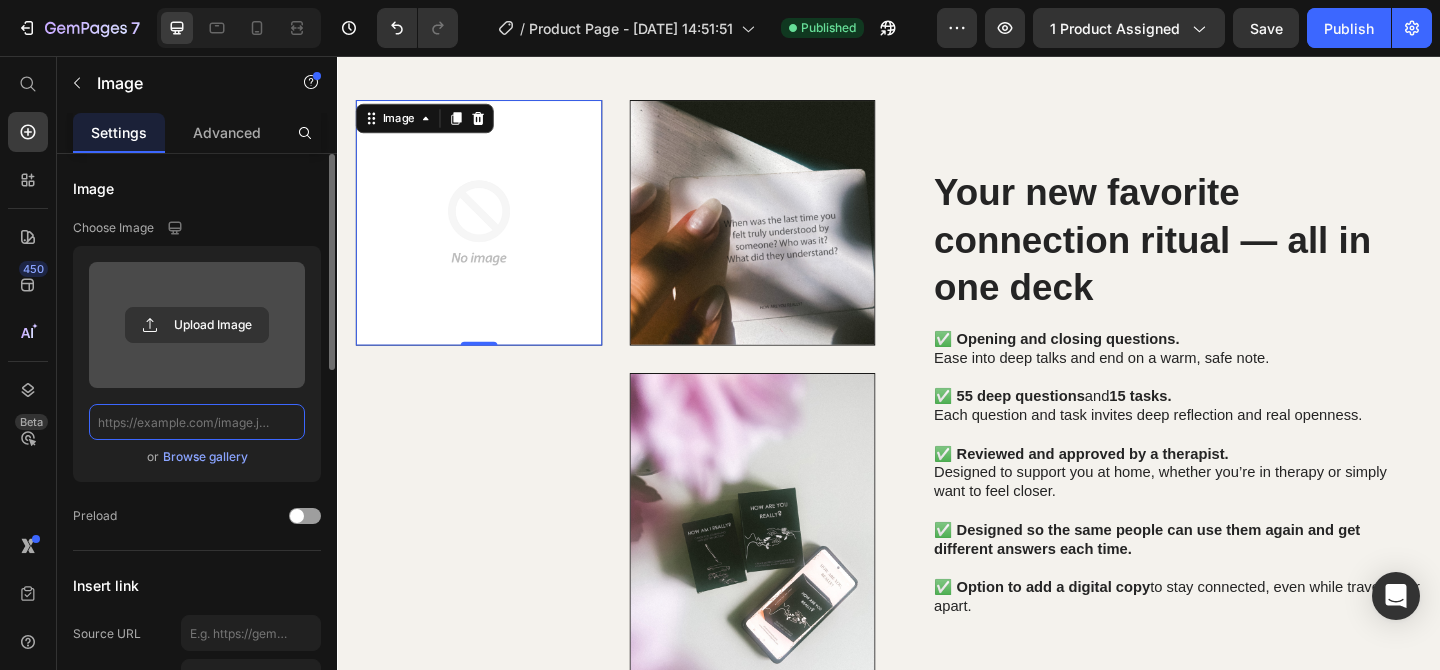 scroll, scrollTop: 0, scrollLeft: 0, axis: both 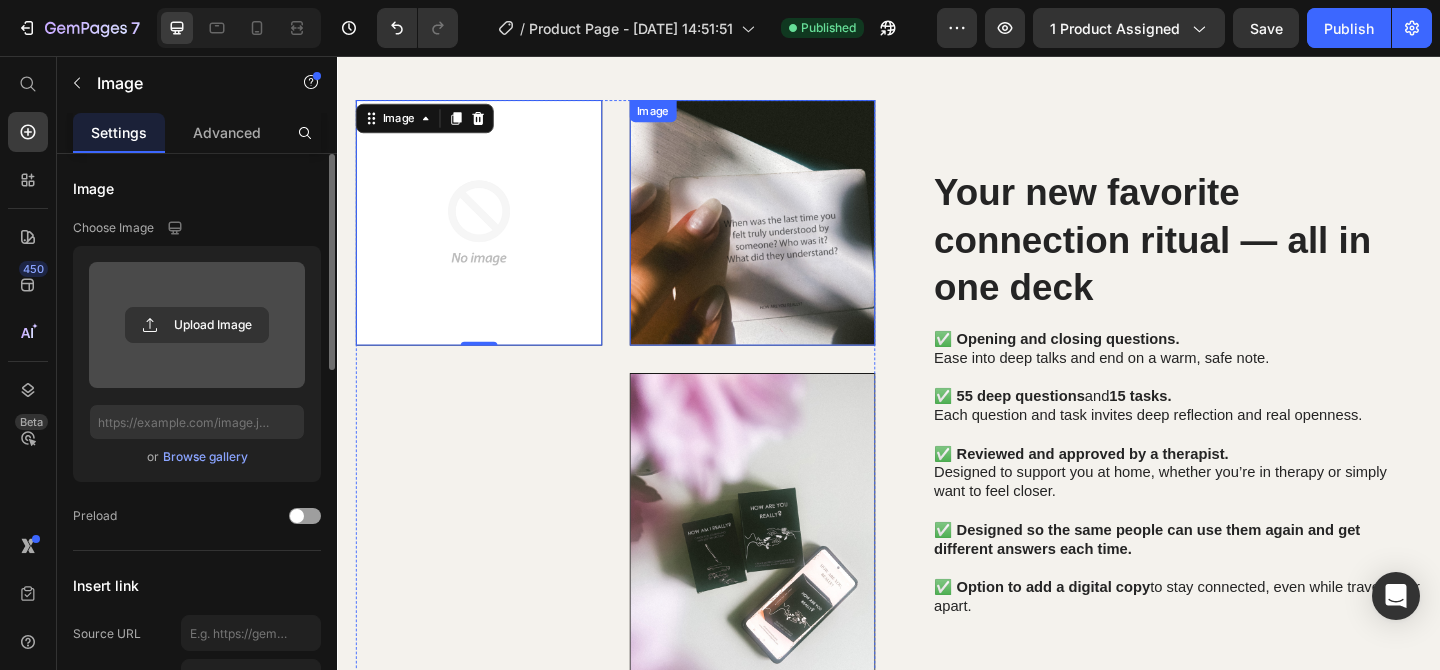 click at bounding box center [789, 238] 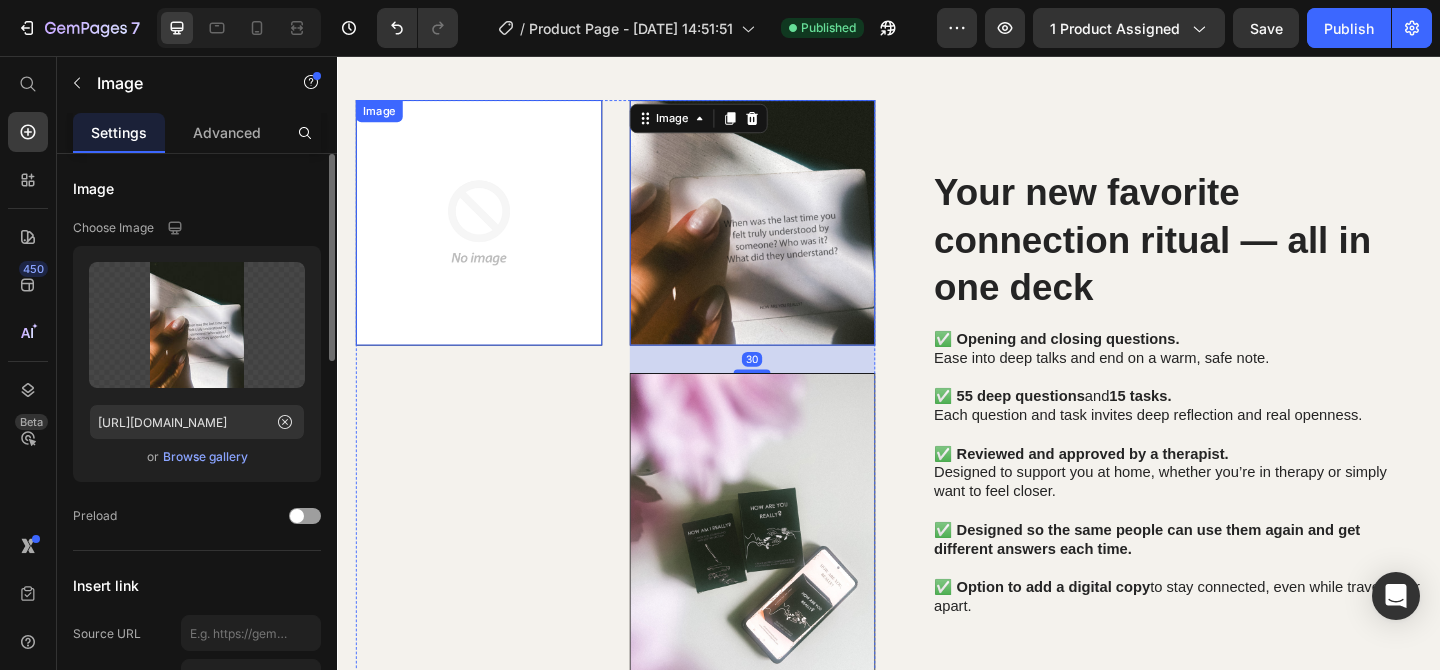 click at bounding box center (491, 238) 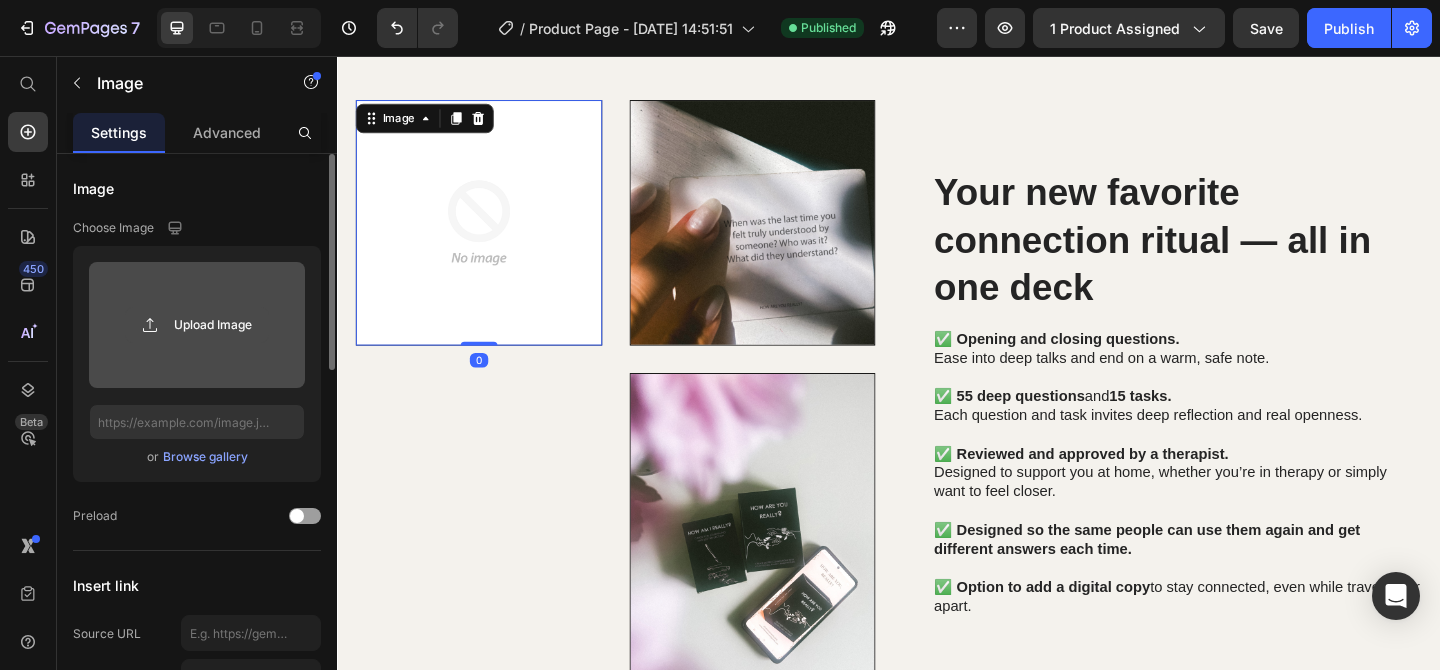 click 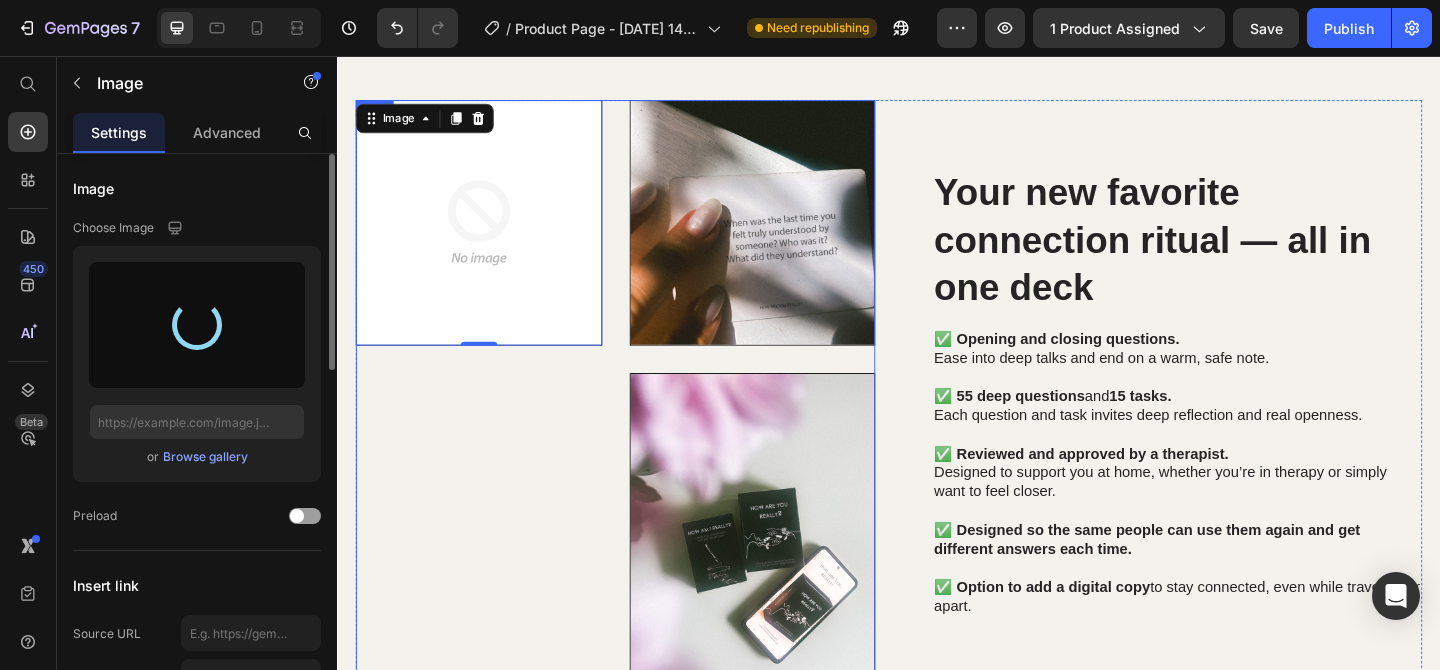 type on "[URL][DOMAIN_NAME]" 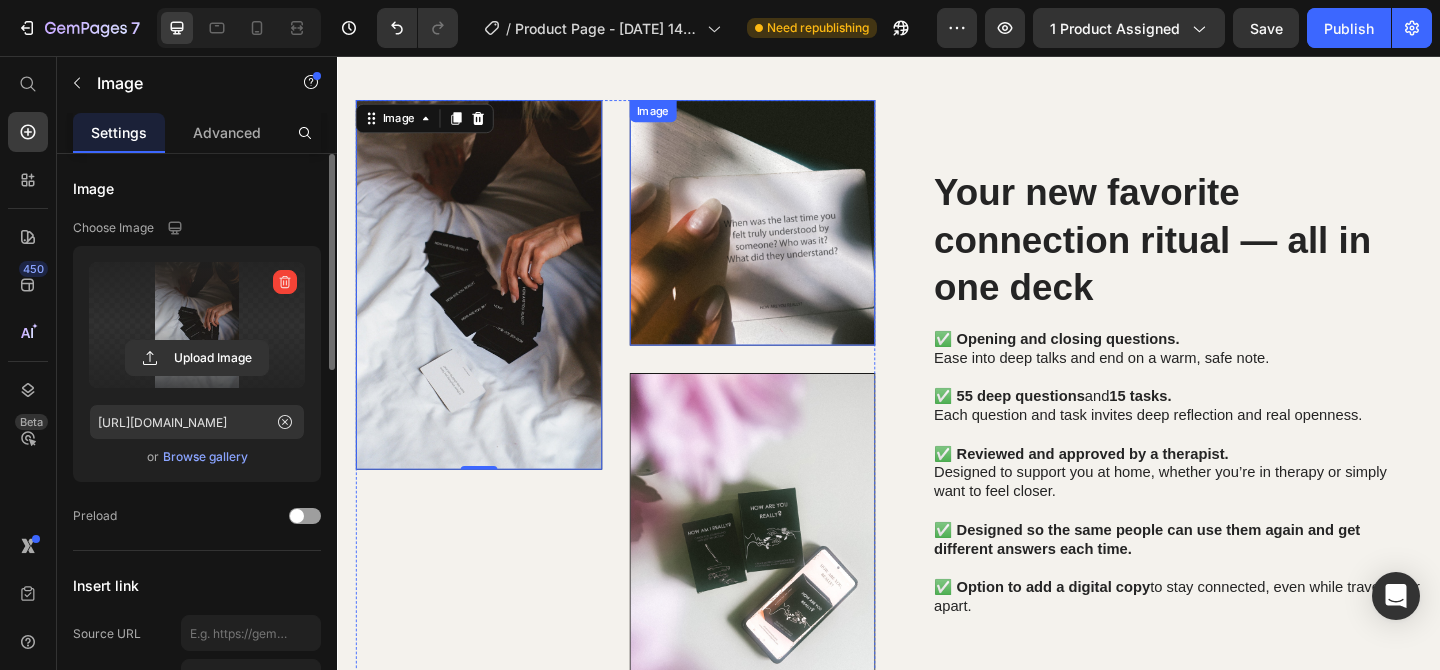 click at bounding box center (789, 238) 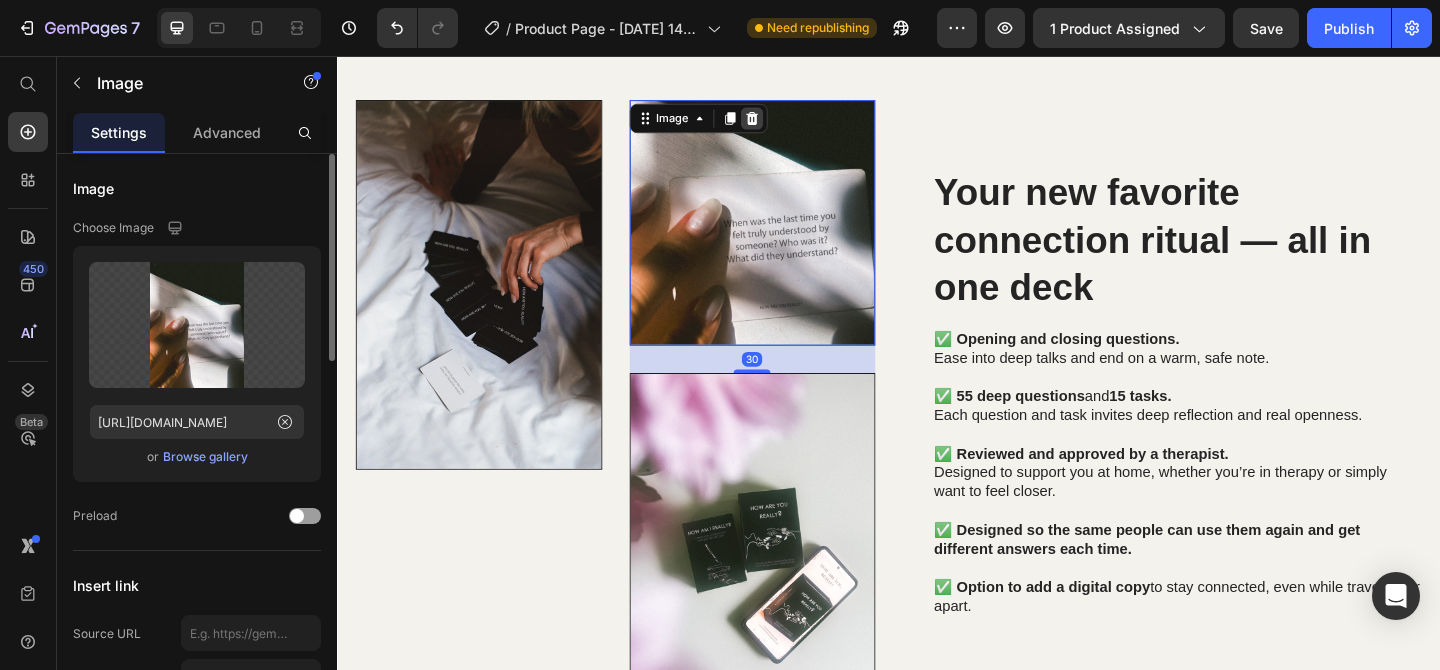 click 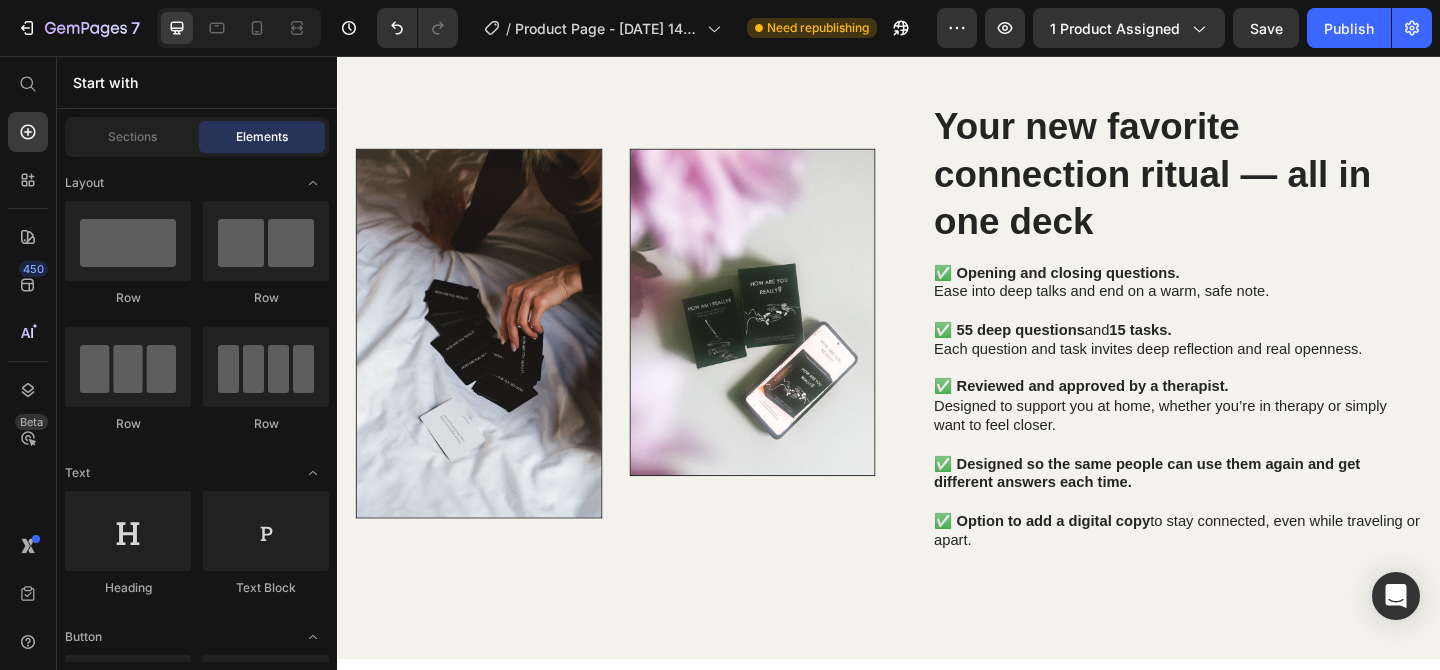 scroll, scrollTop: 3166, scrollLeft: 0, axis: vertical 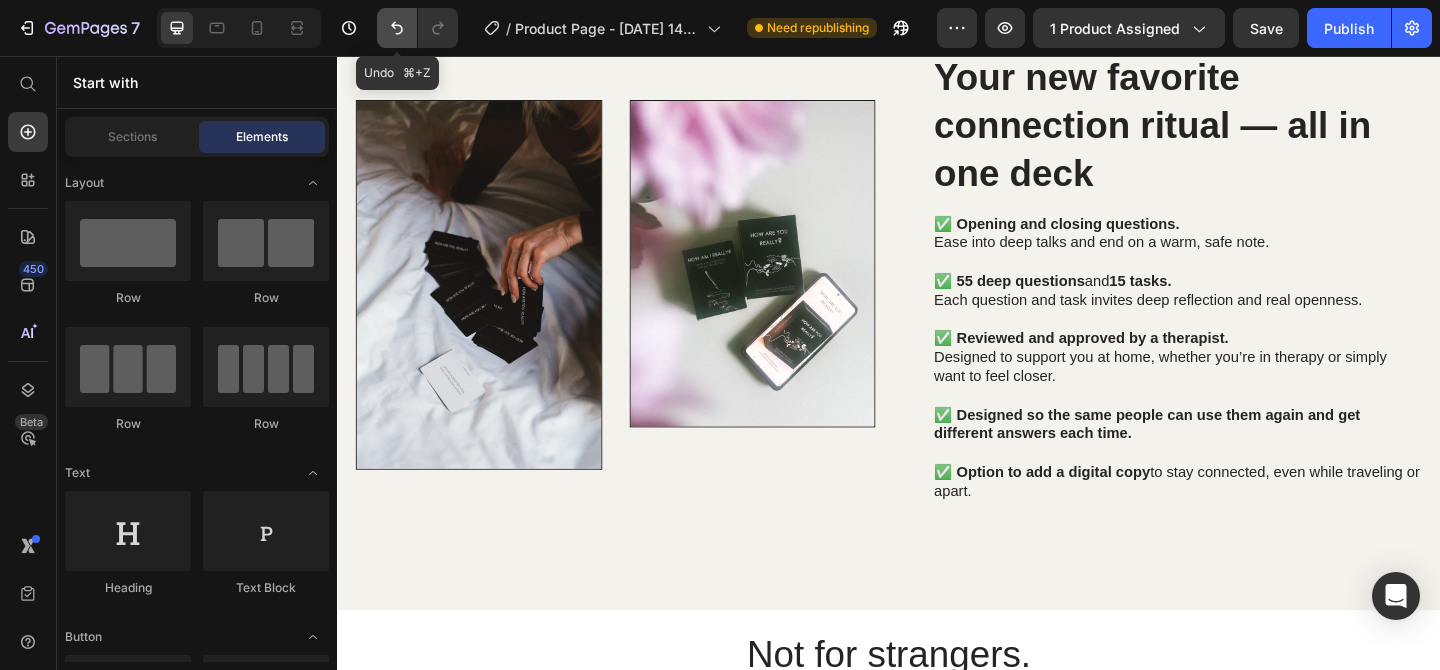 click 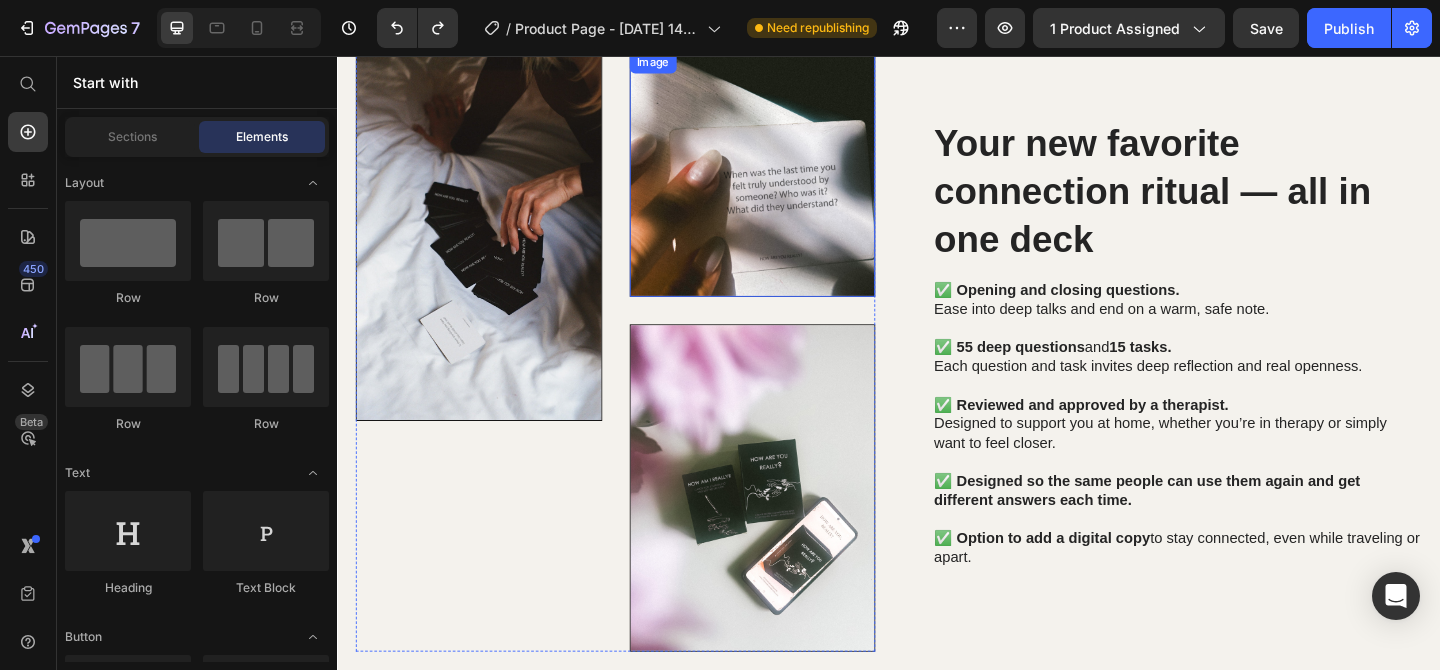 scroll, scrollTop: 3113, scrollLeft: 0, axis: vertical 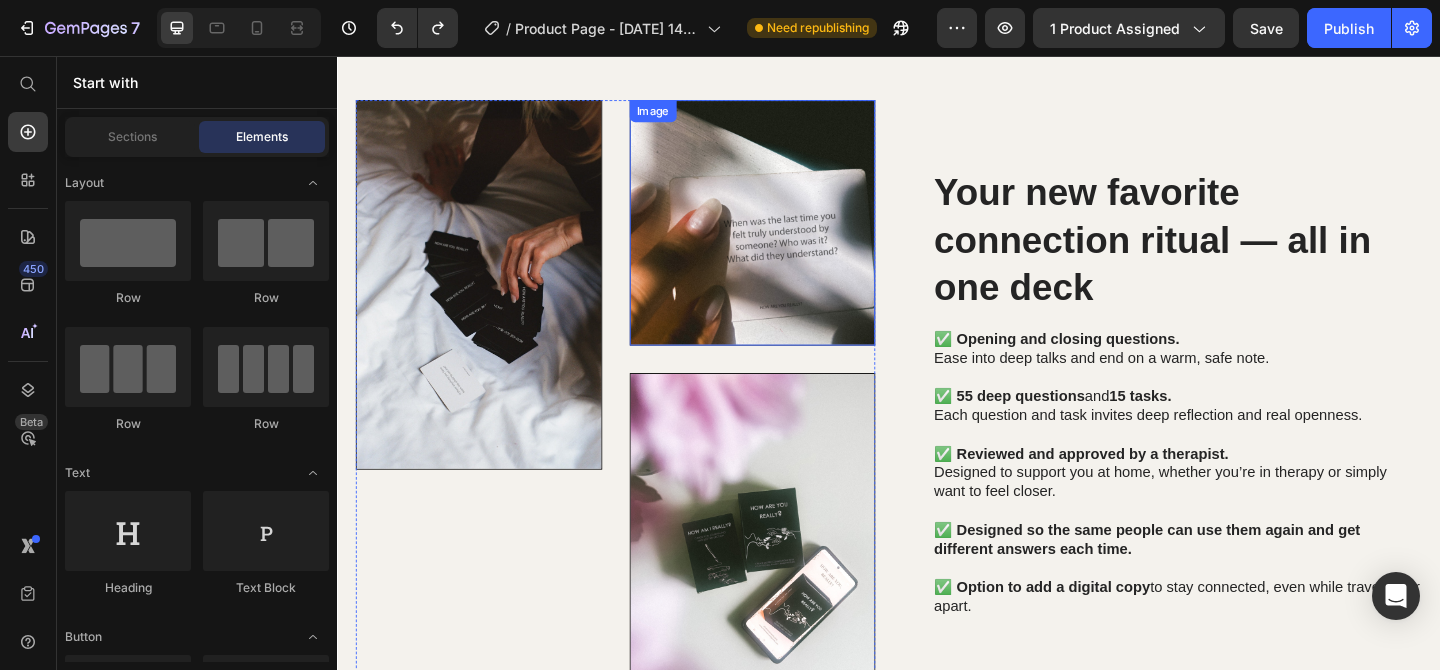 click at bounding box center (789, 238) 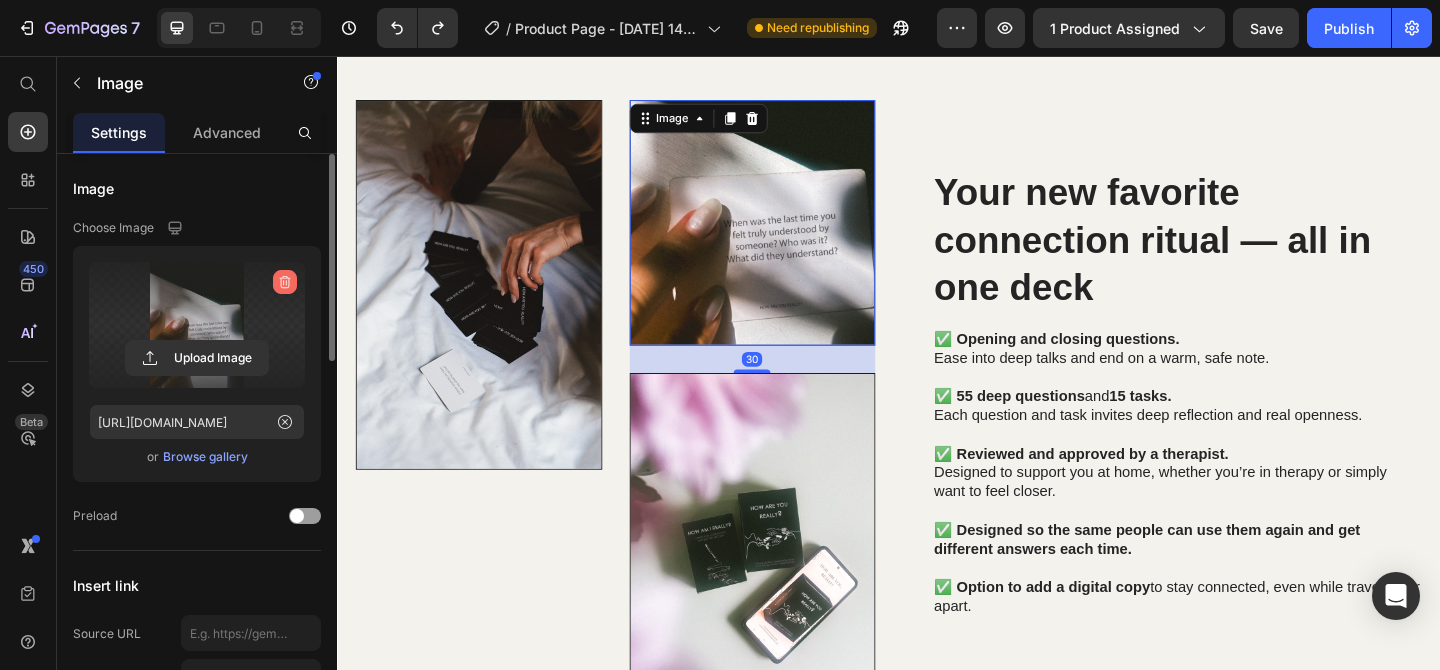 click 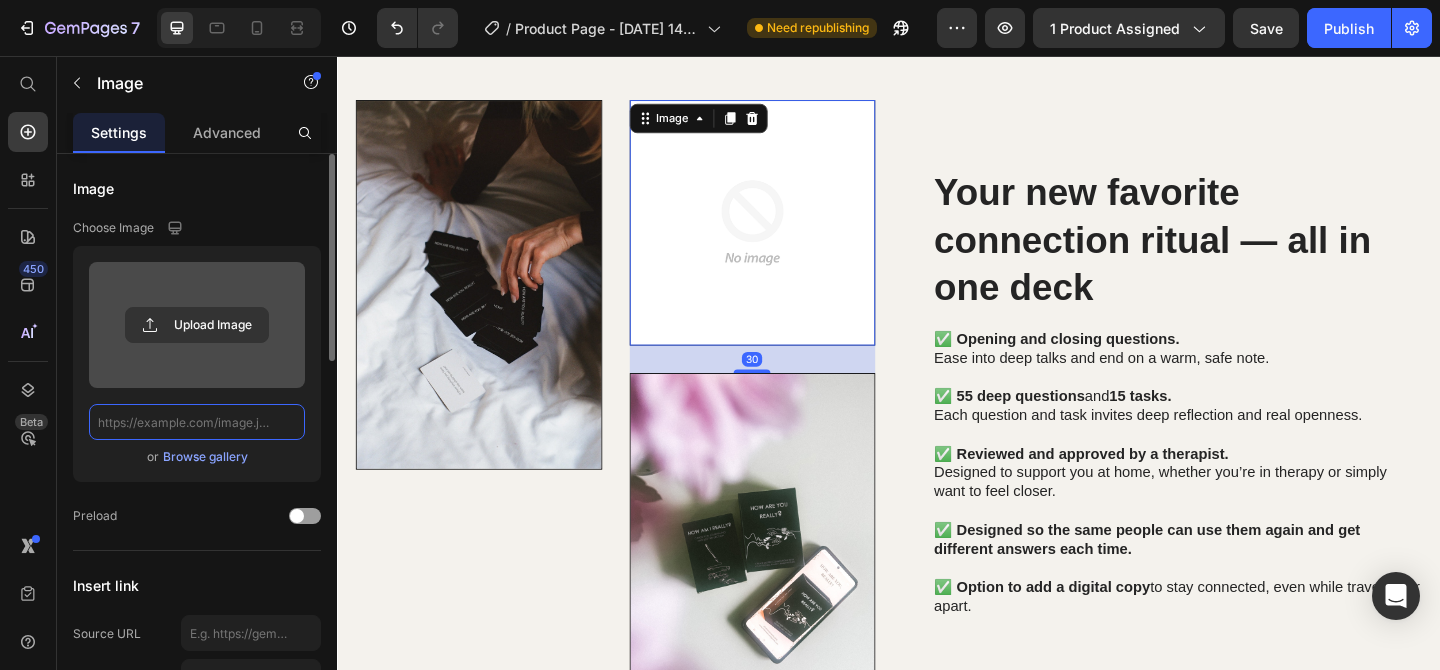 scroll, scrollTop: 0, scrollLeft: 0, axis: both 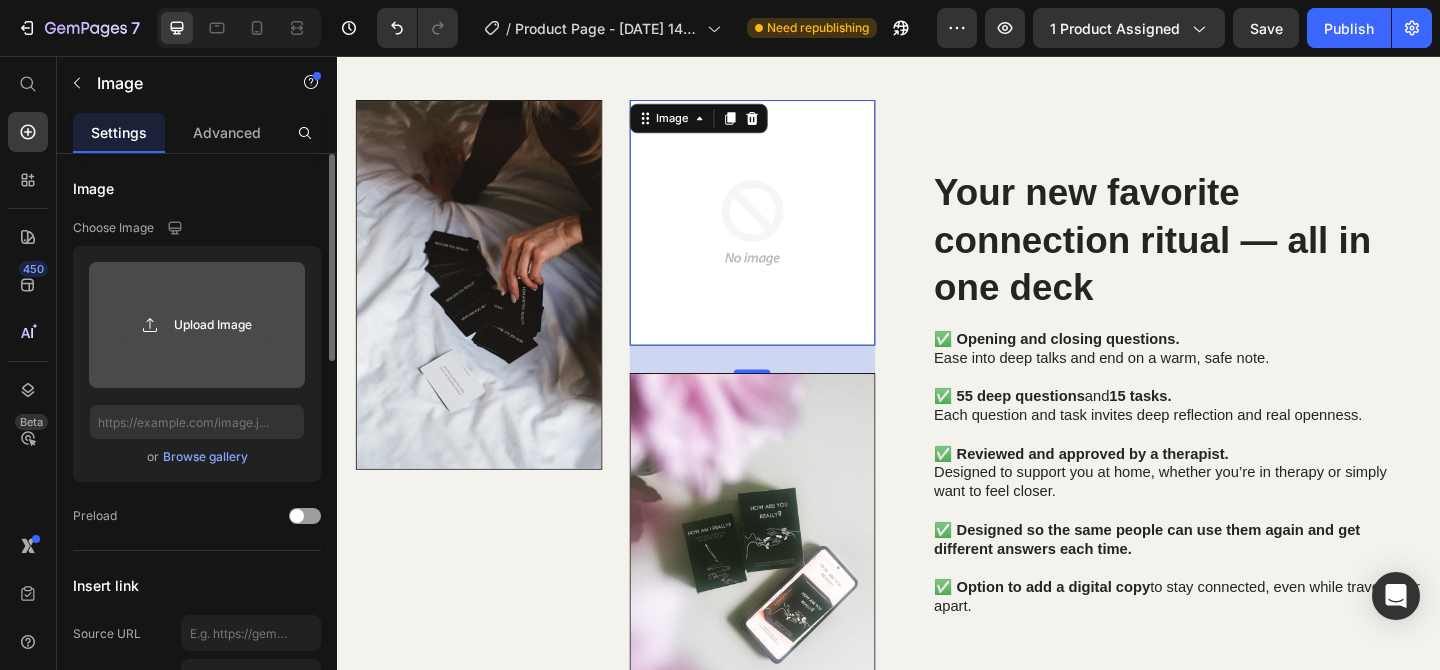 click 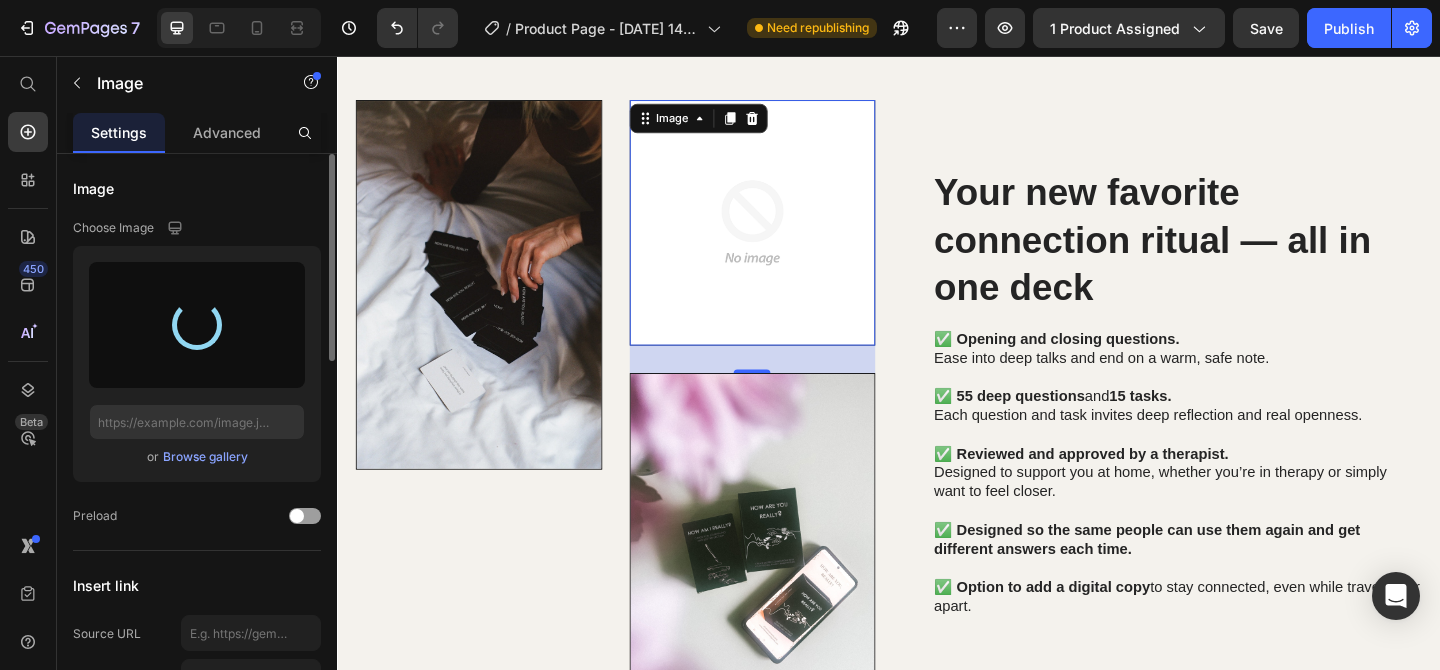 type on "[URL][DOMAIN_NAME]" 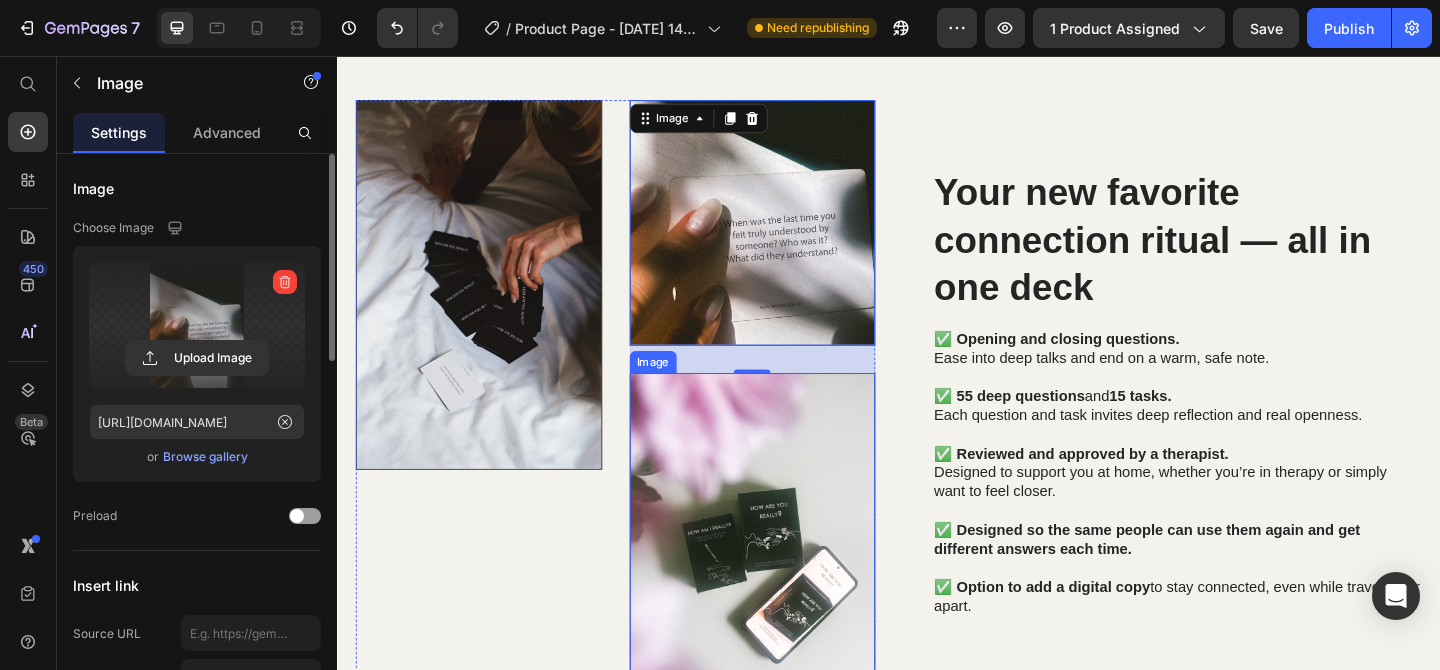 click at bounding box center [789, 579] 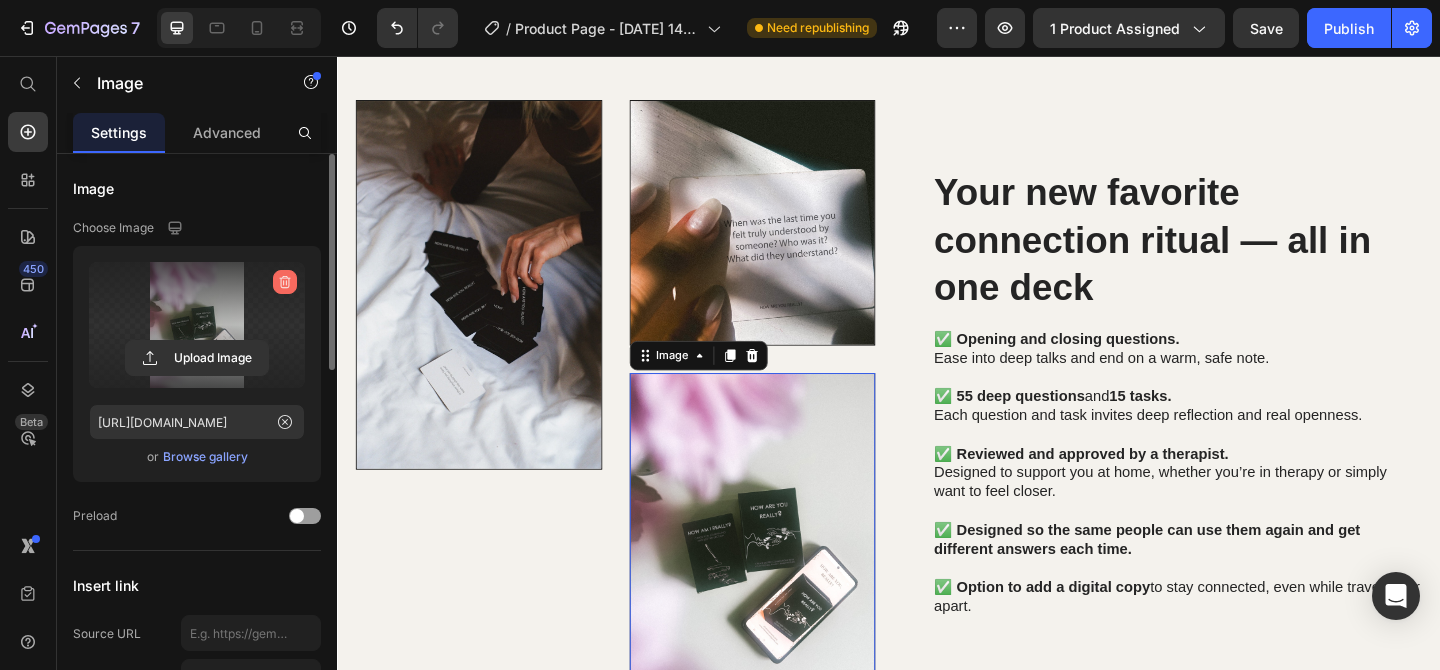 click at bounding box center (285, 282) 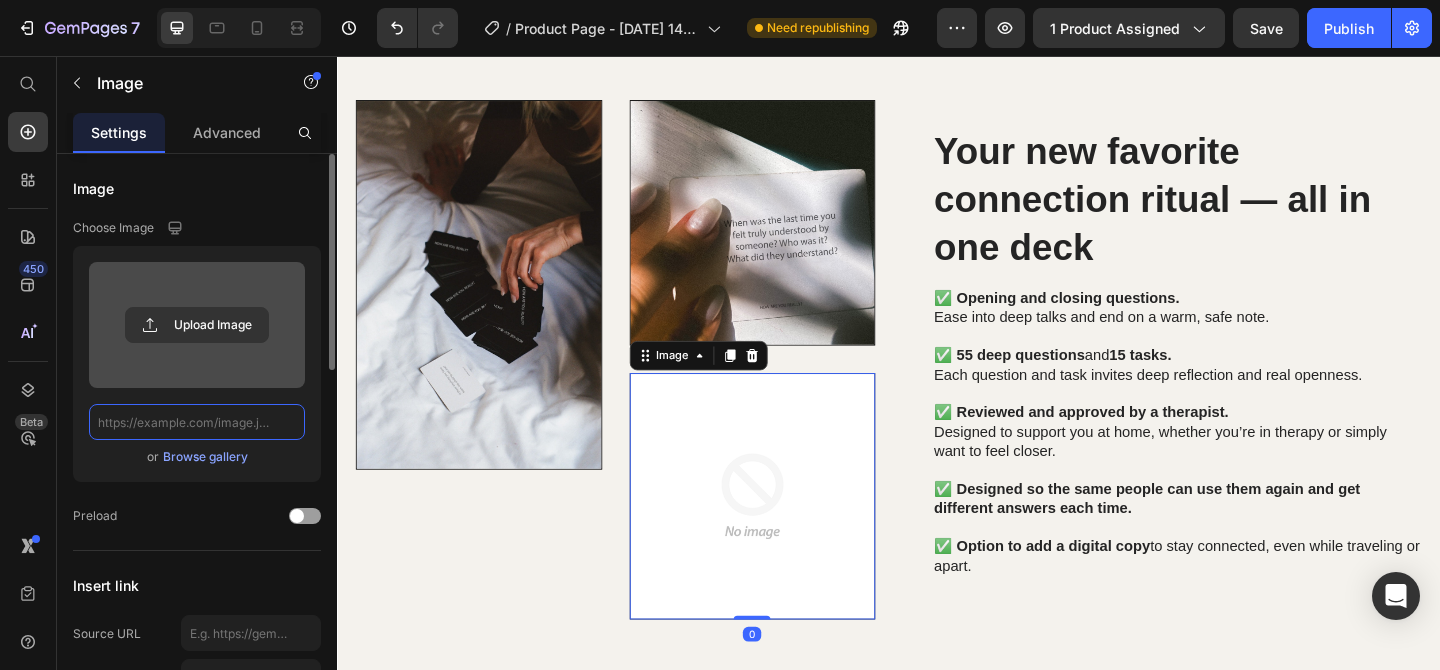 scroll, scrollTop: 0, scrollLeft: 0, axis: both 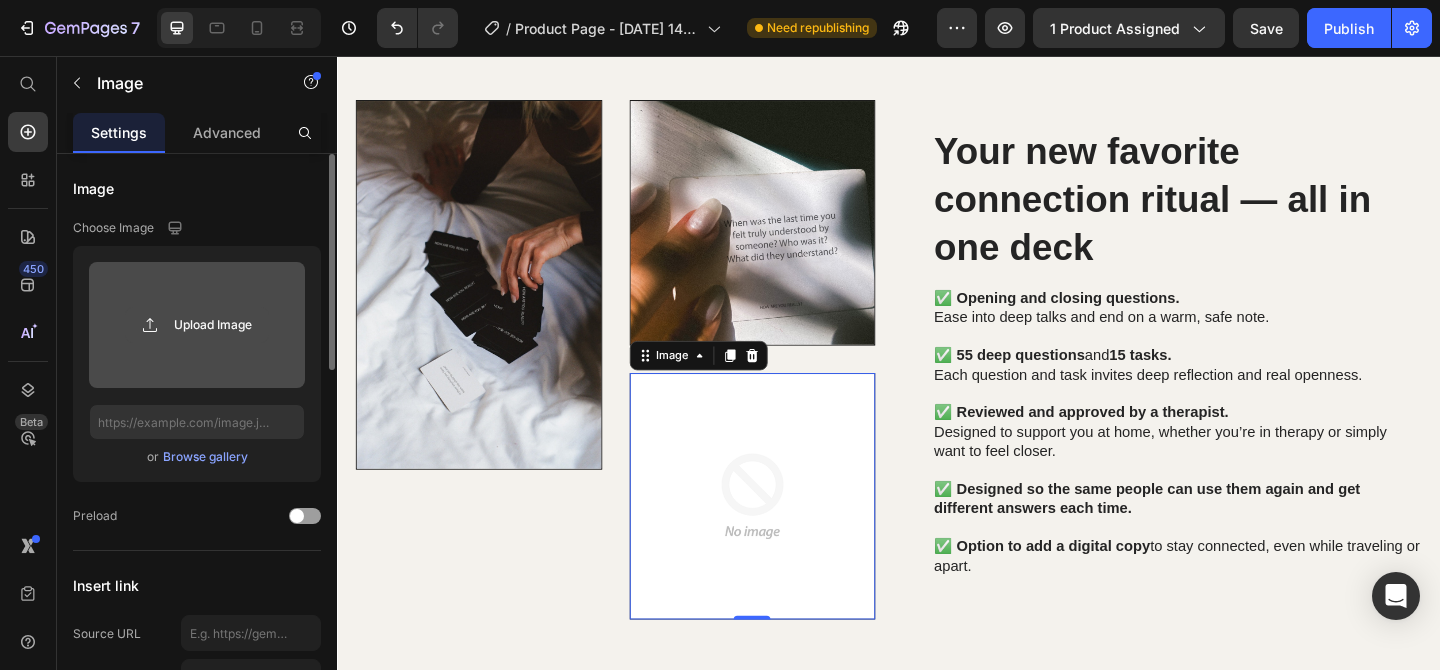 click 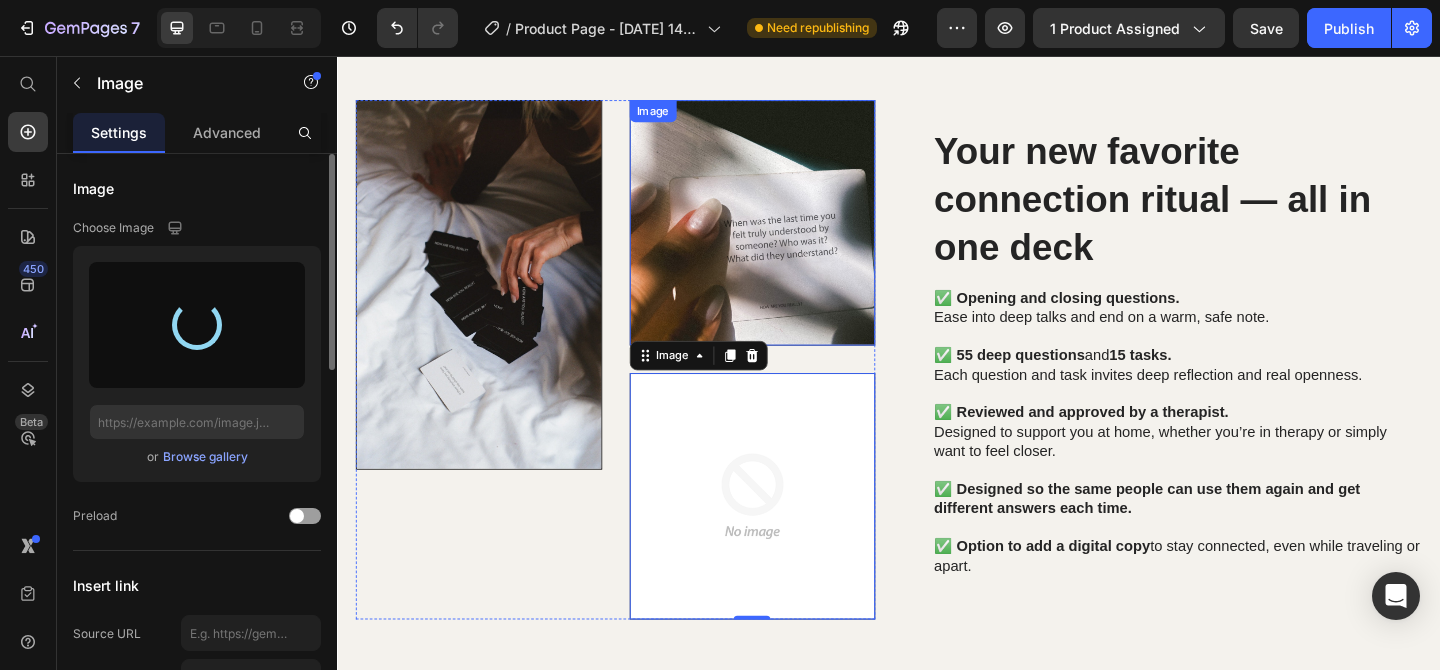 type on "[URL][DOMAIN_NAME]" 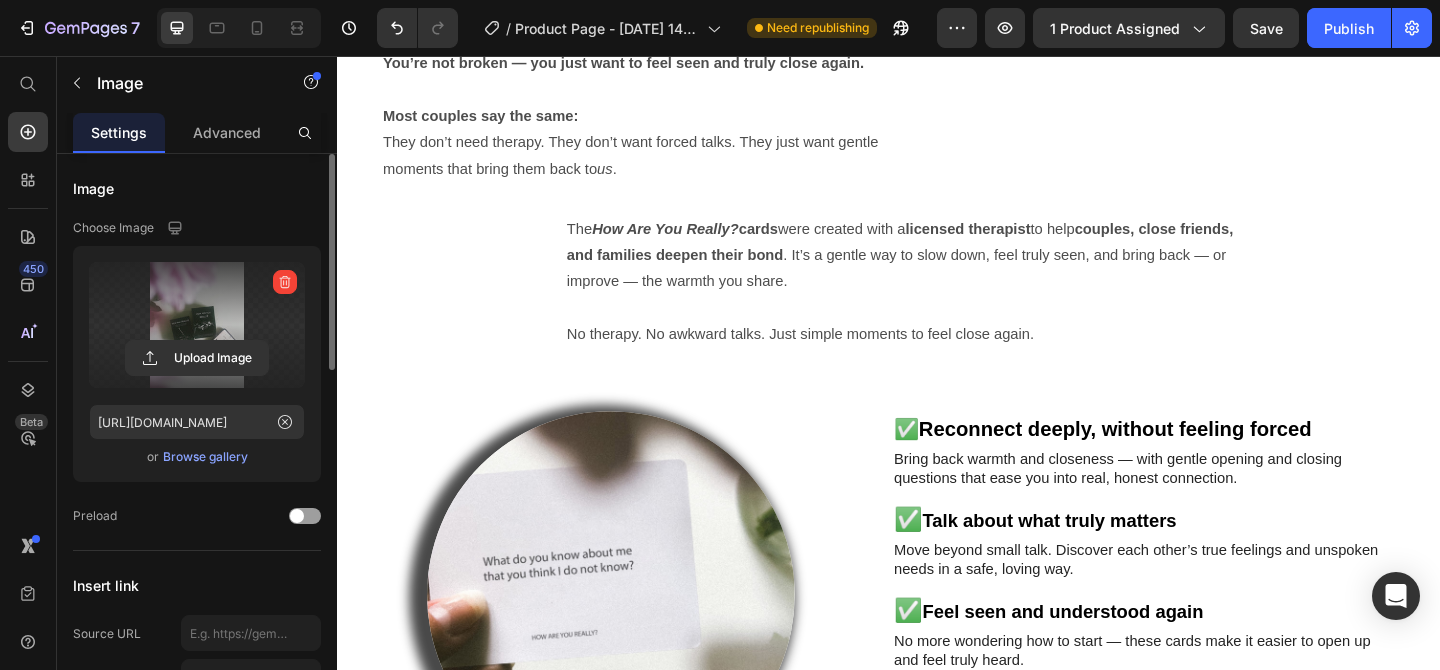 scroll, scrollTop: 2028, scrollLeft: 0, axis: vertical 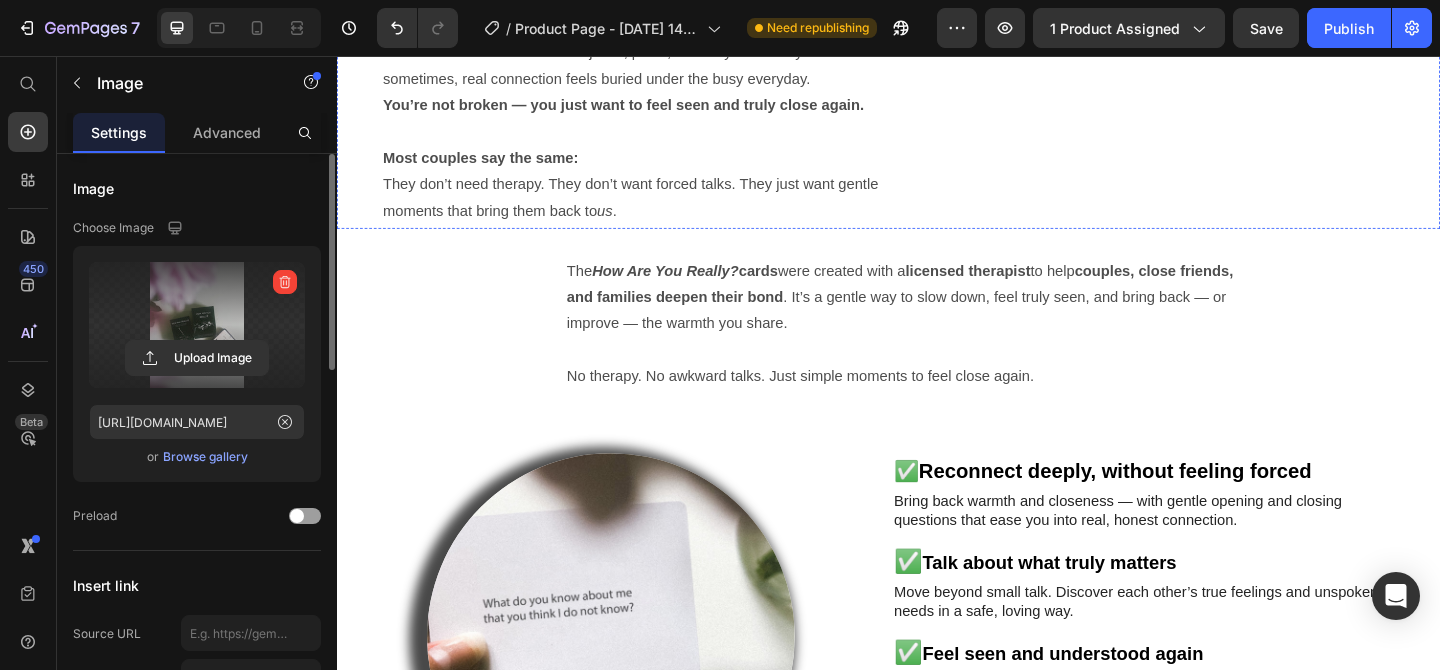 click at bounding box center (1239, 7) 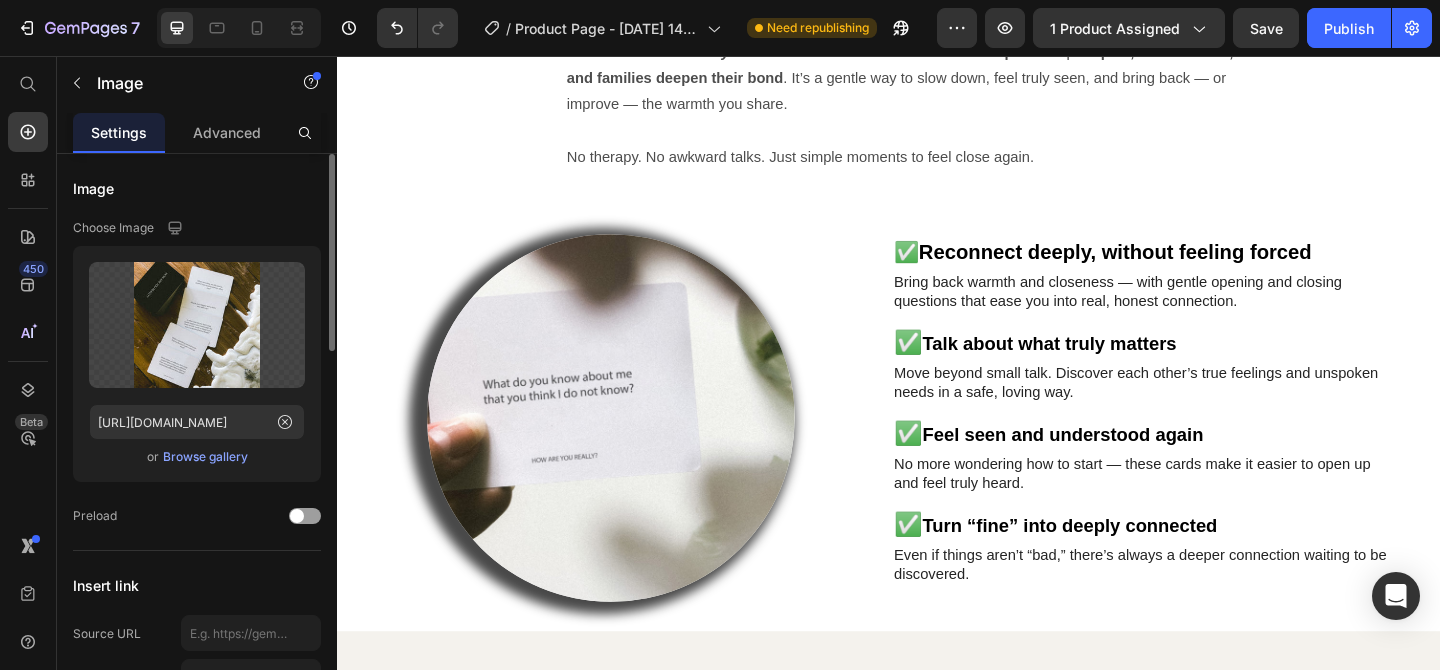 scroll, scrollTop: 2263, scrollLeft: 0, axis: vertical 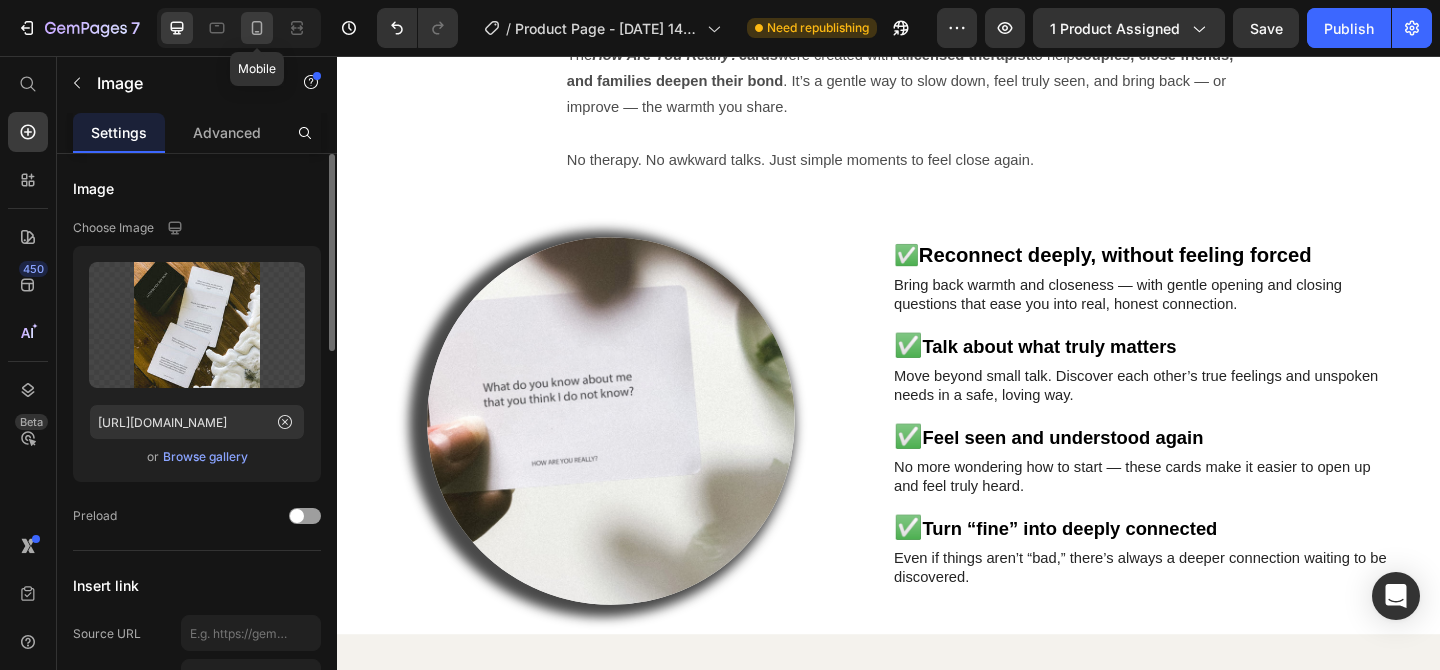 click 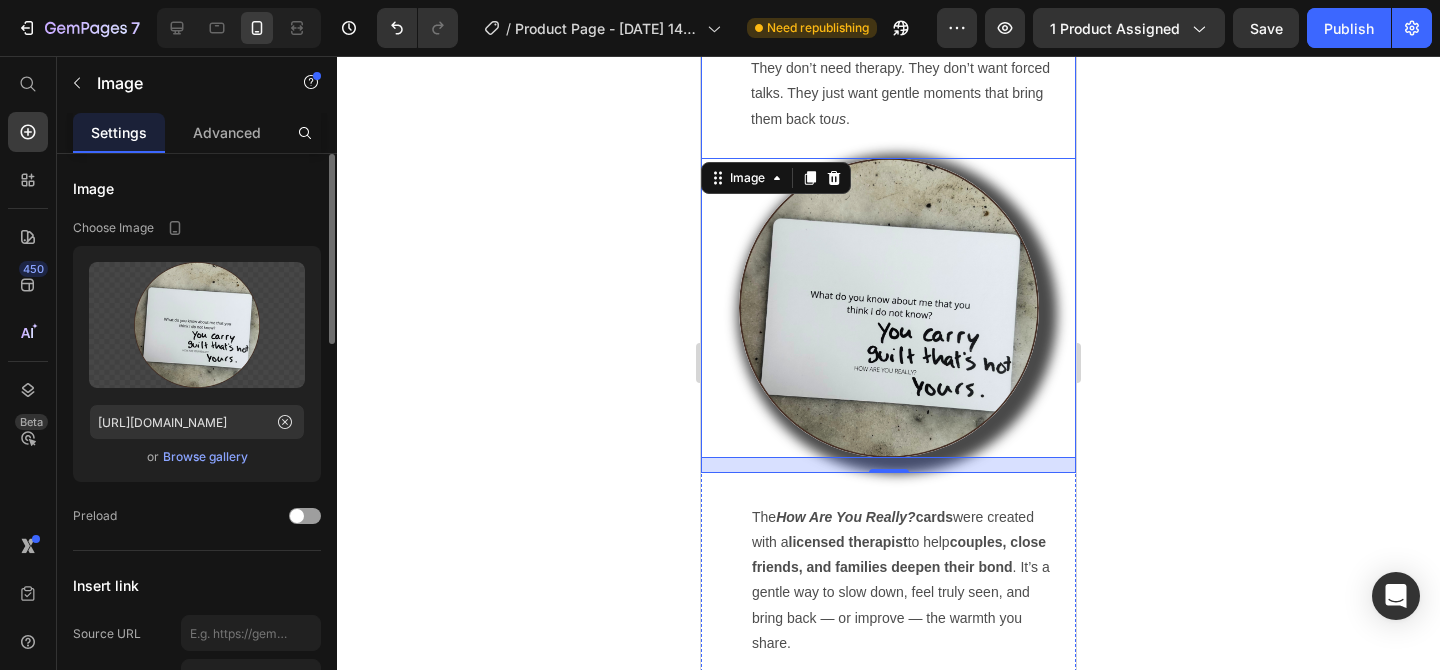 scroll, scrollTop: 2307, scrollLeft: 0, axis: vertical 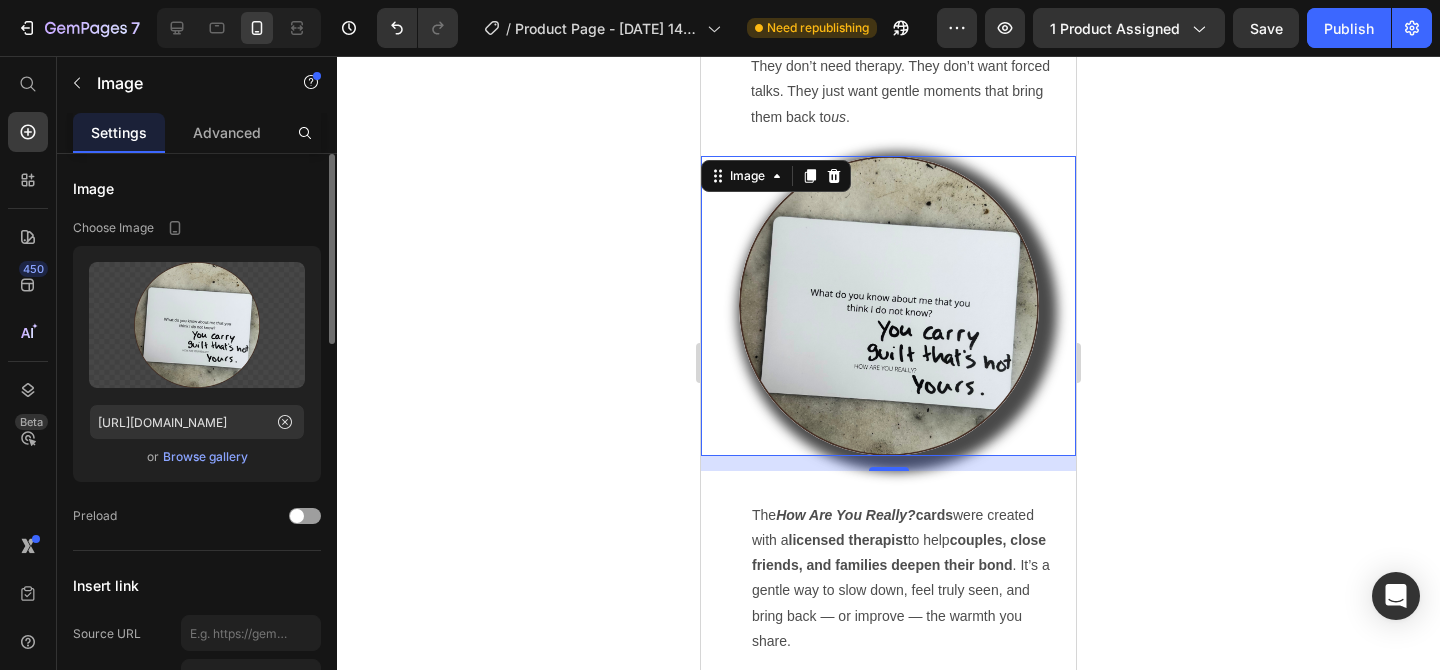 click at bounding box center [888, 306] 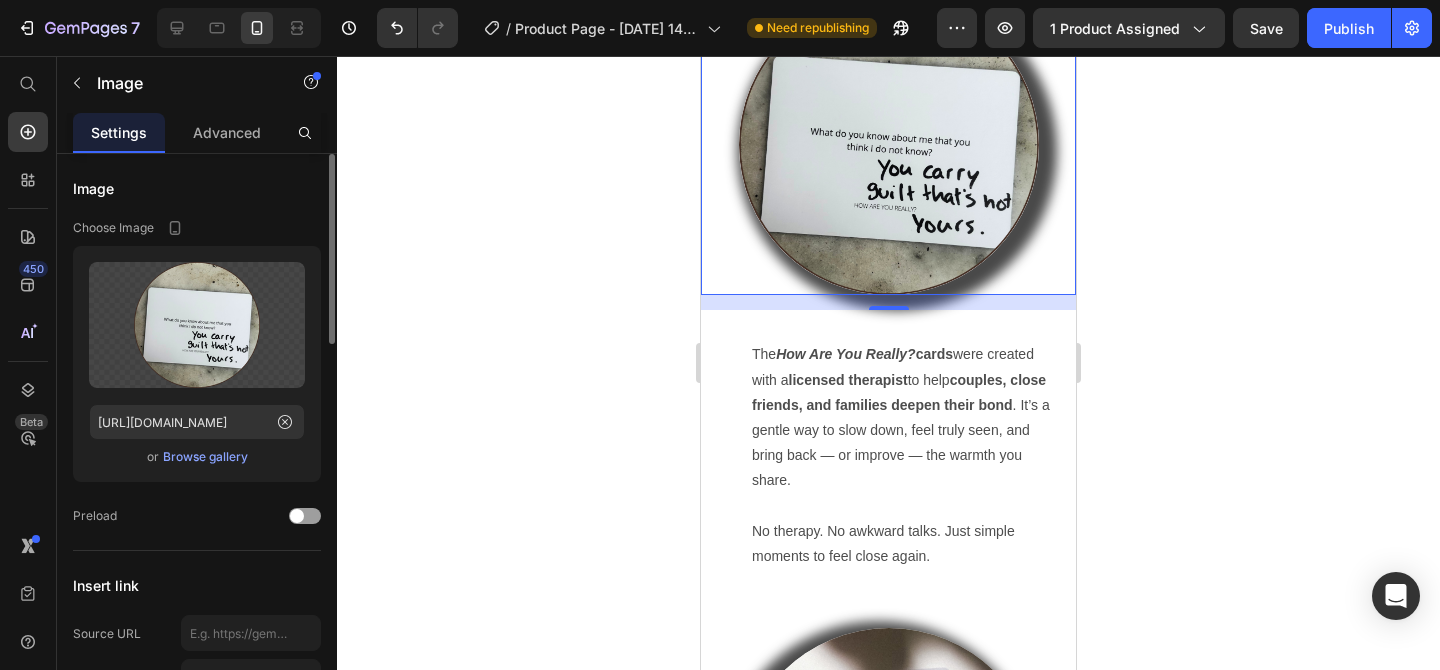 scroll, scrollTop: 2435, scrollLeft: 0, axis: vertical 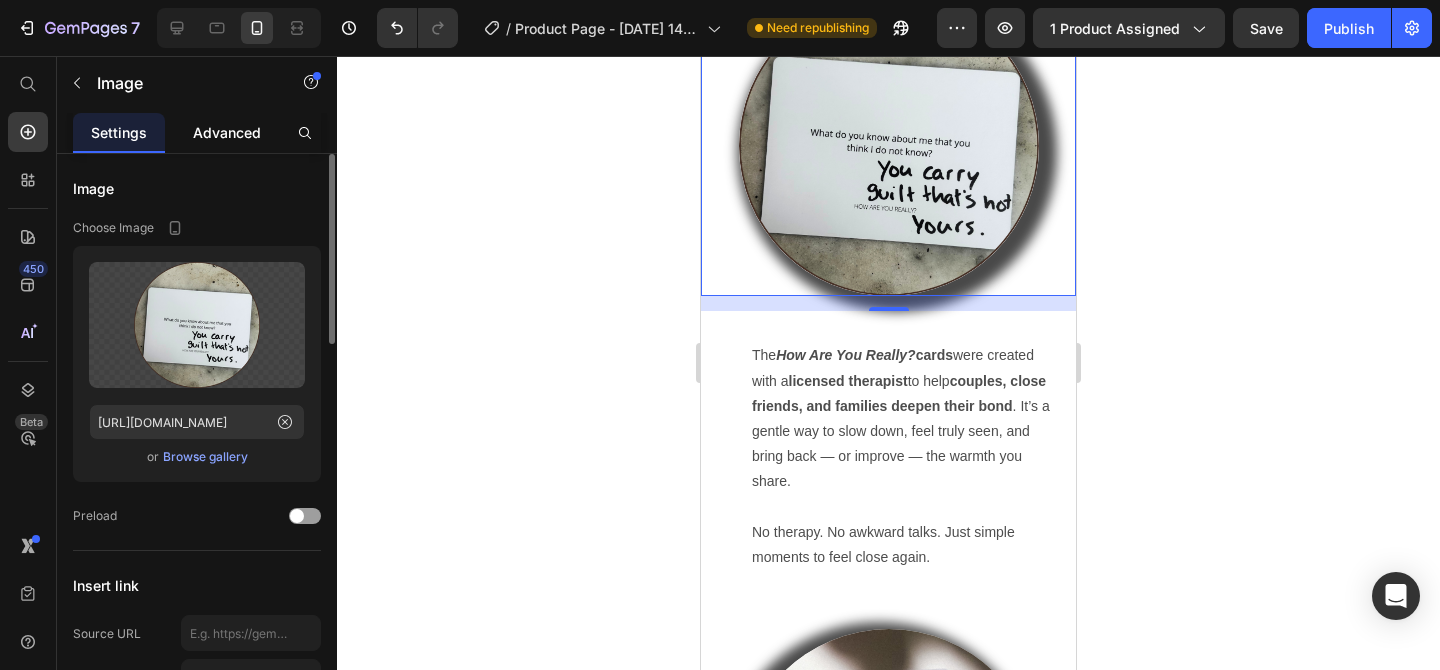 click on "Advanced" at bounding box center [227, 132] 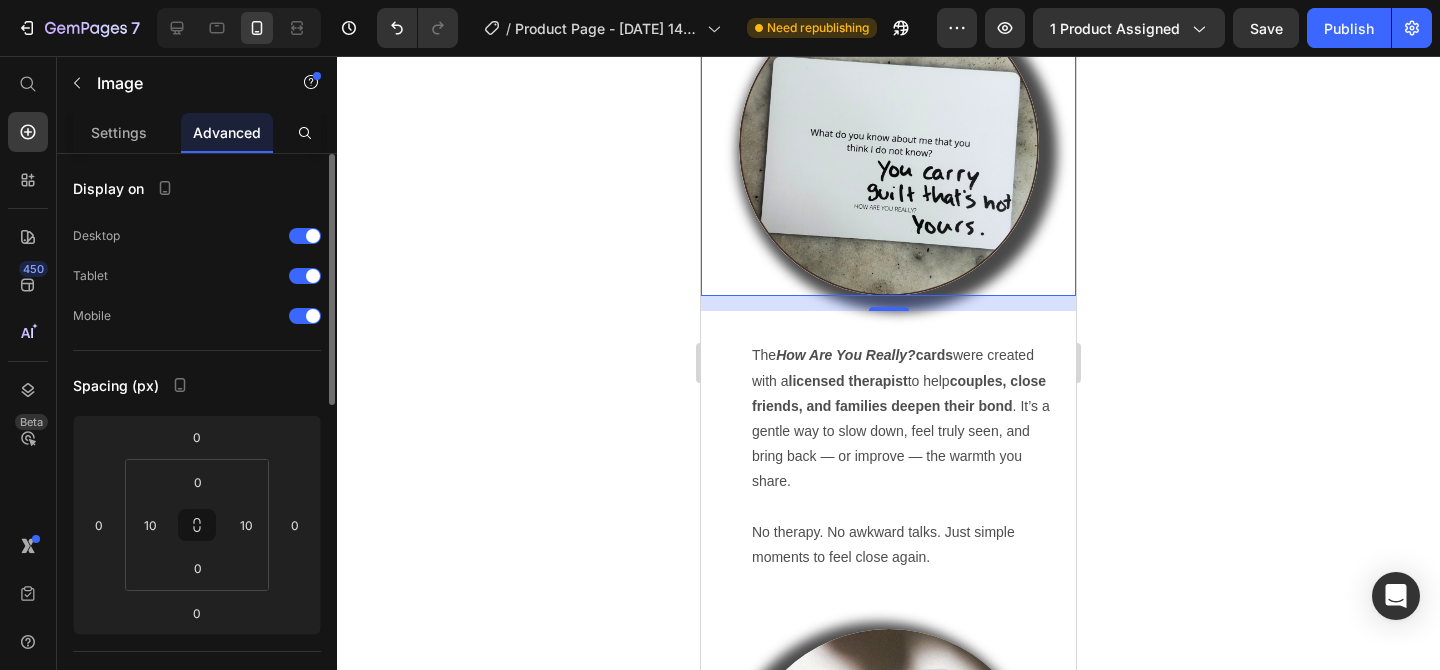 click at bounding box center [888, 146] 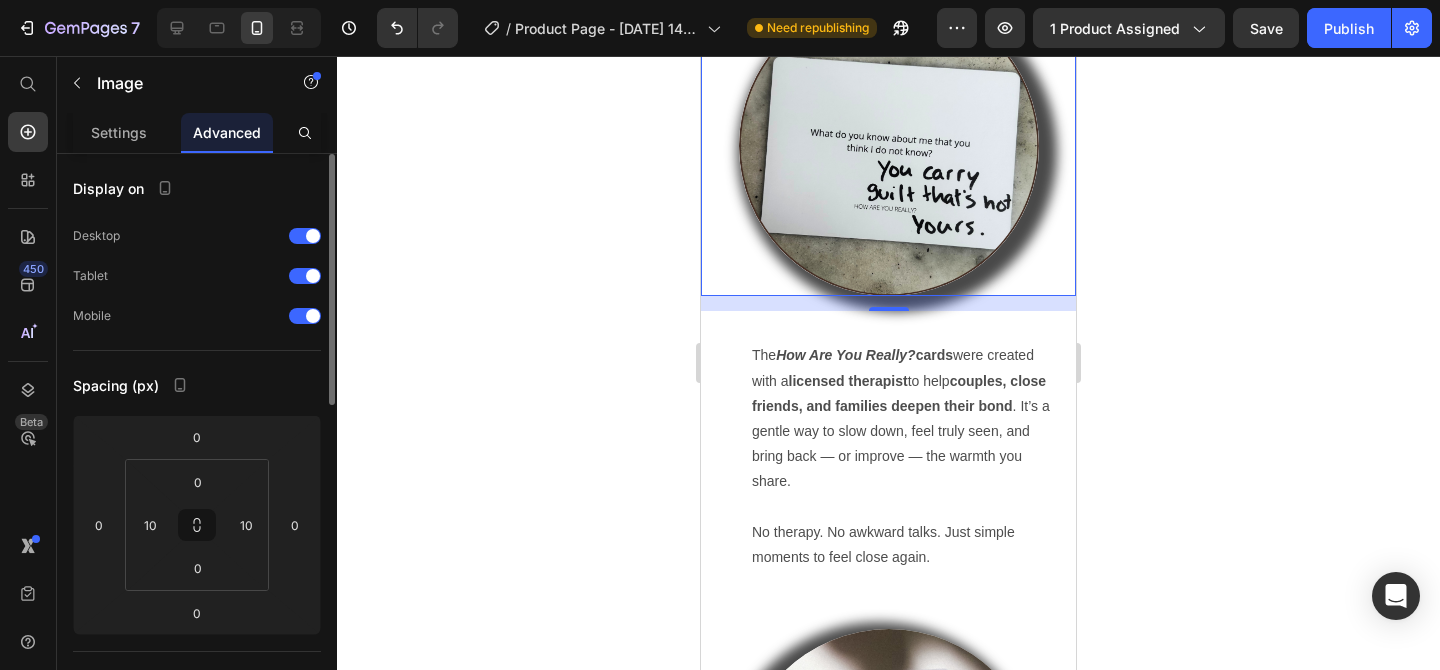 click 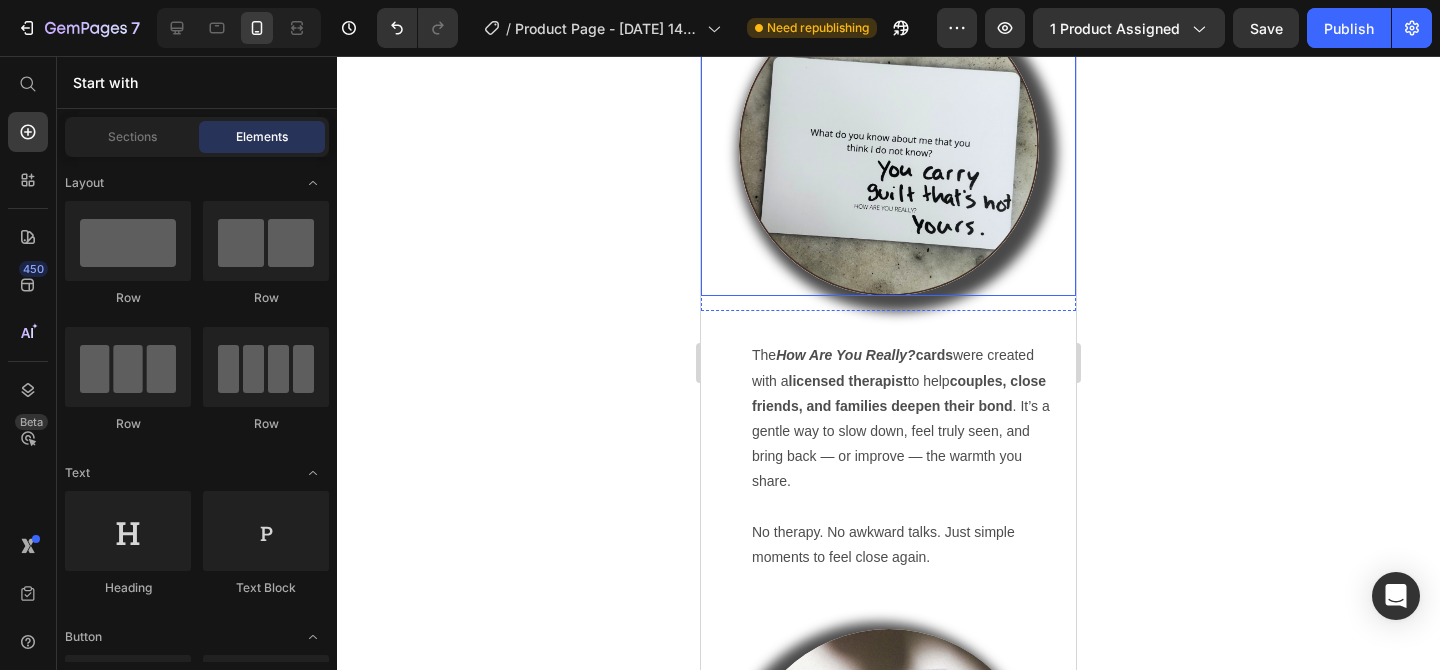 click at bounding box center (888, 146) 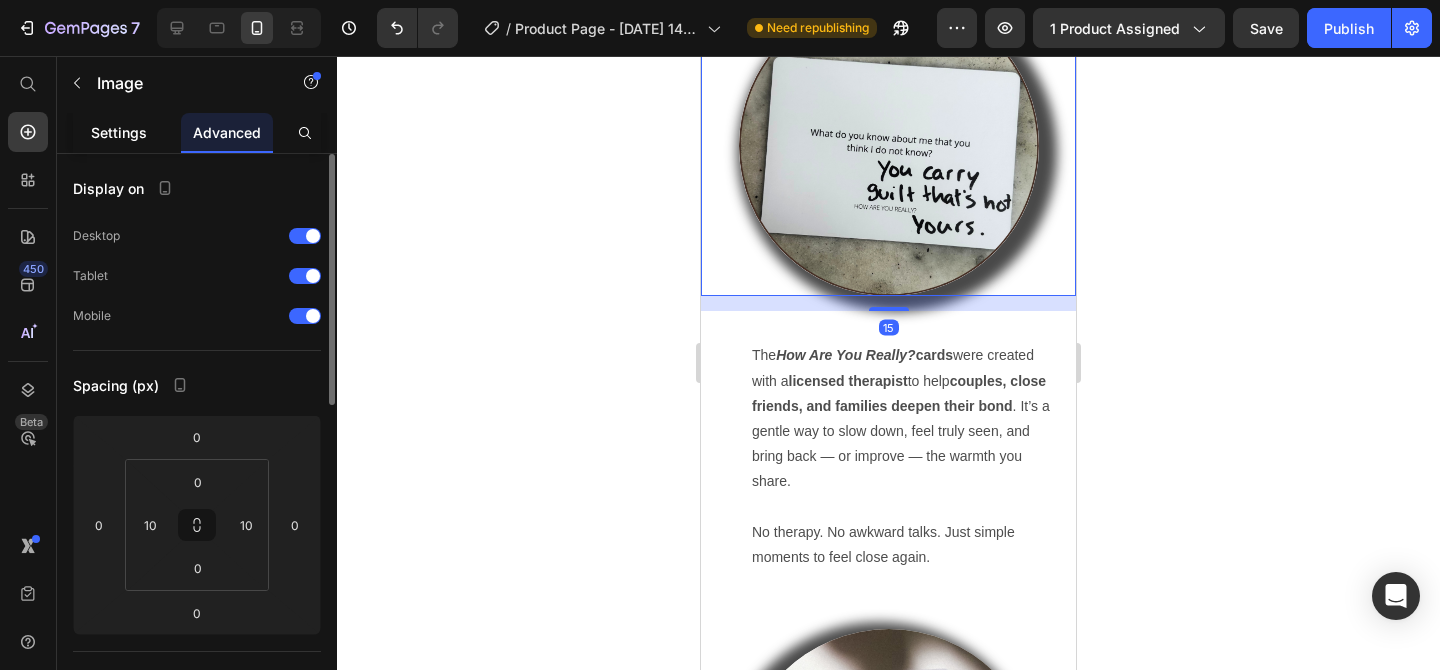 click on "Settings" at bounding box center (119, 132) 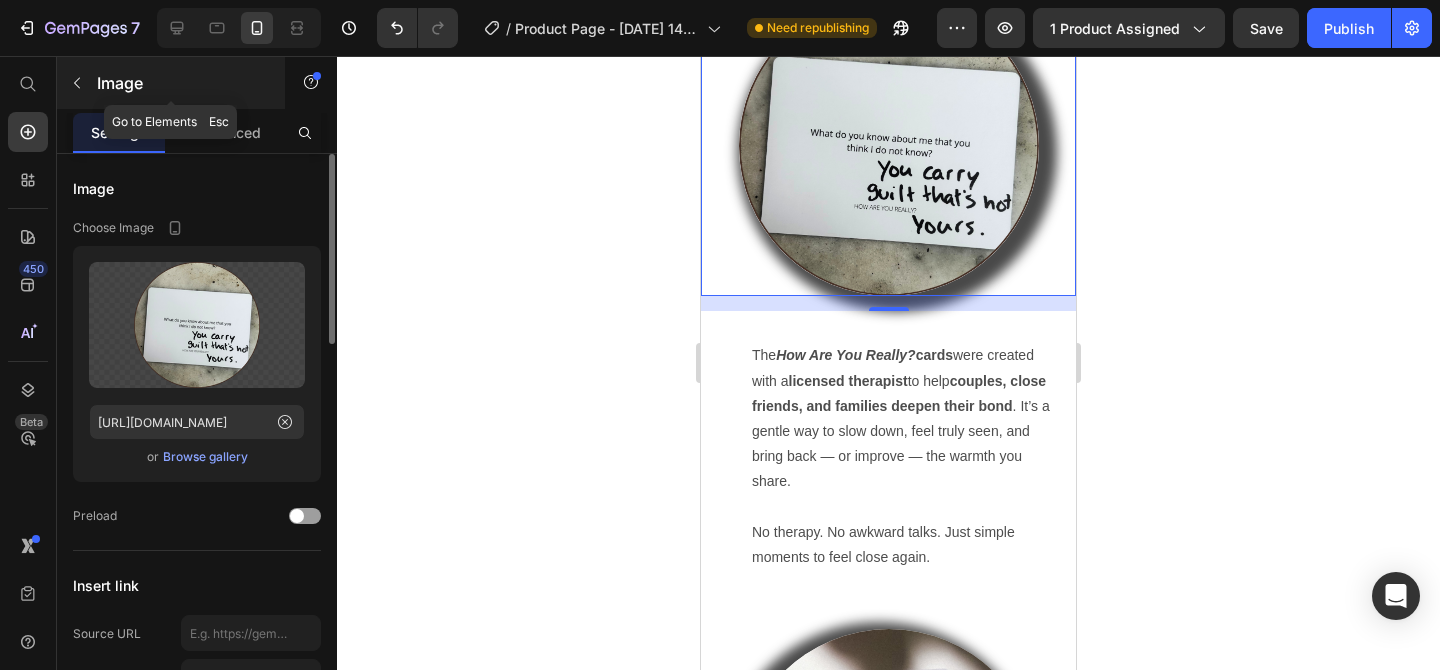 click on "Image" at bounding box center [182, 83] 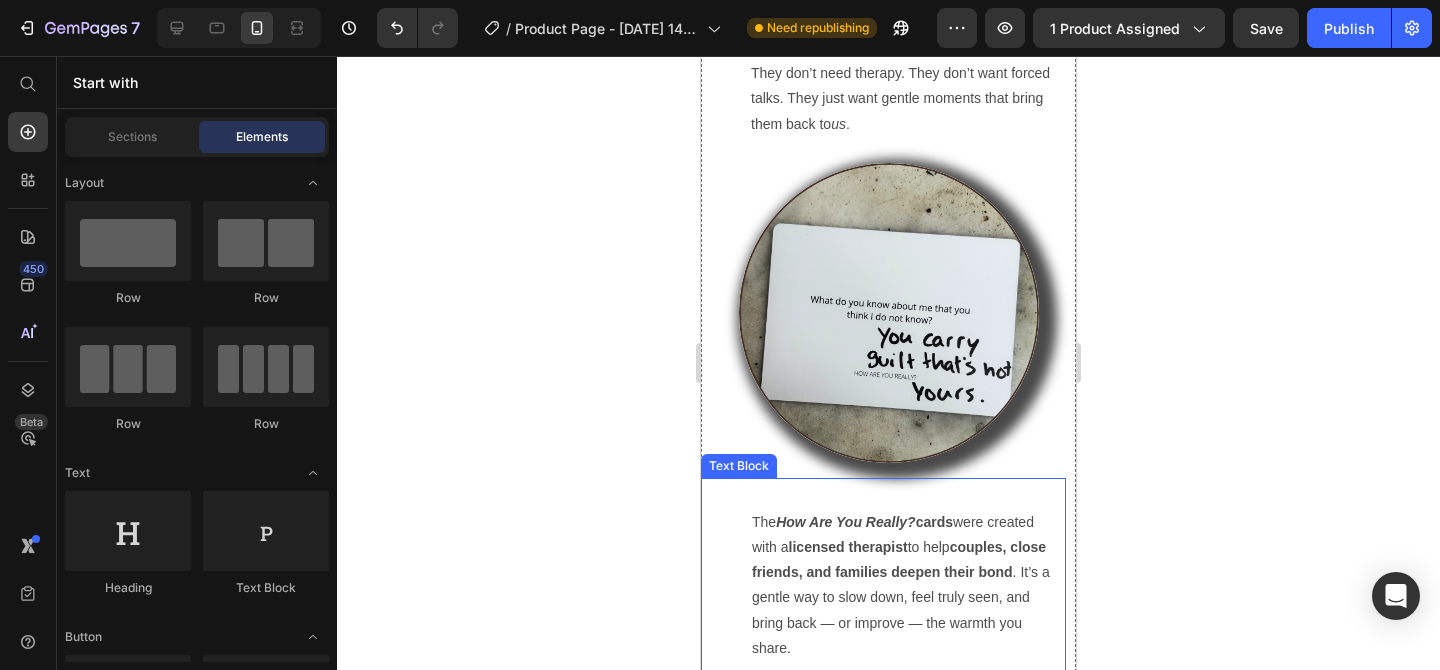 scroll, scrollTop: 2206, scrollLeft: 0, axis: vertical 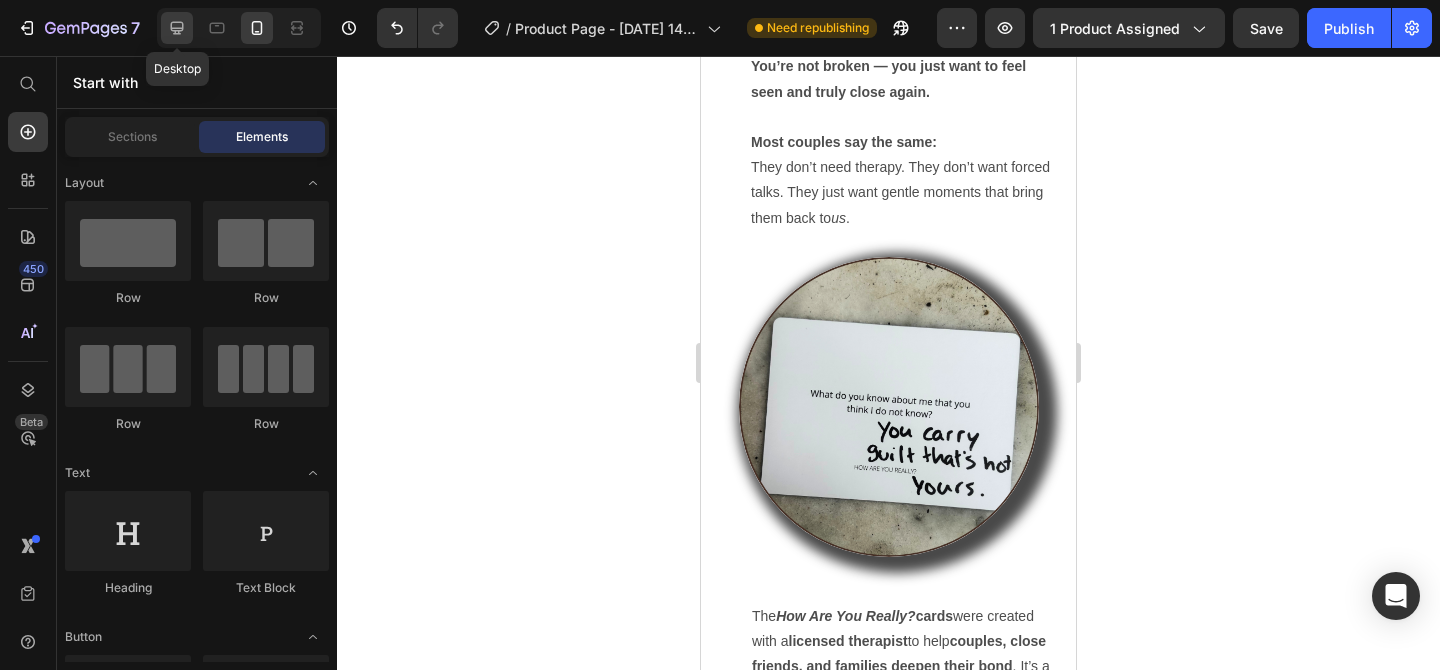 click 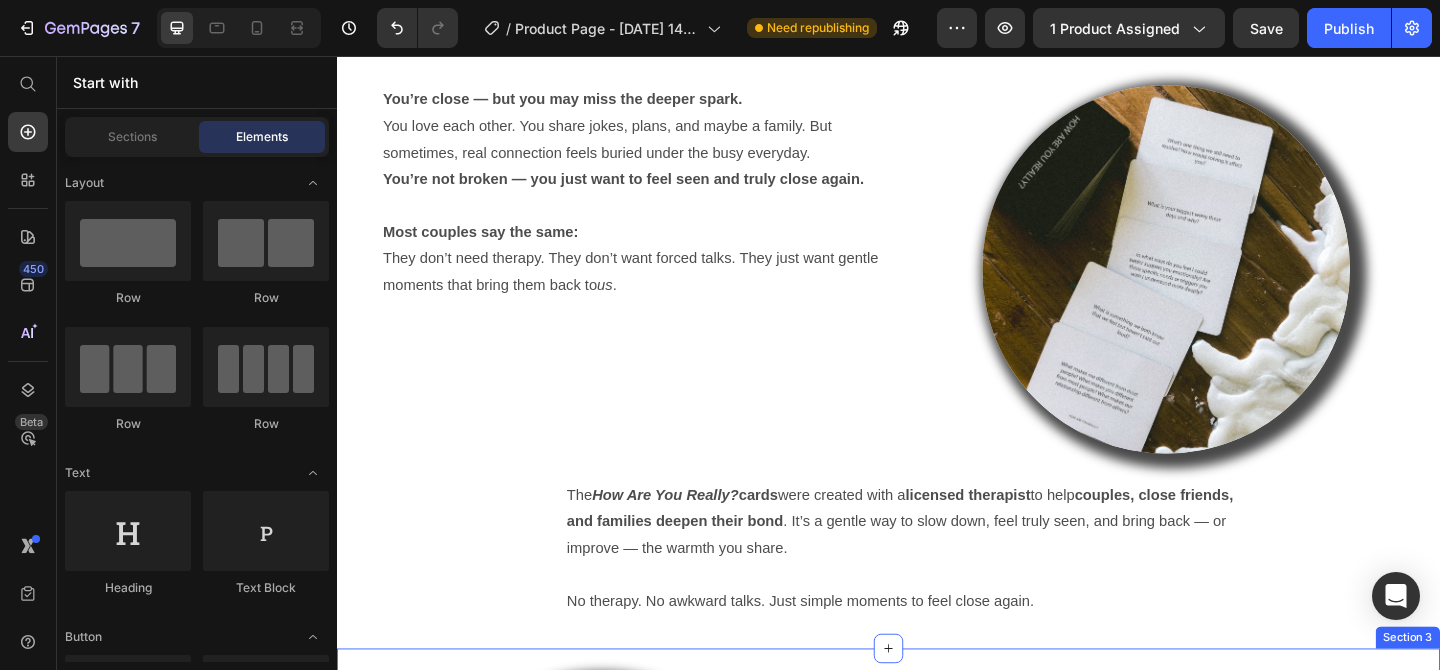 scroll, scrollTop: 1949, scrollLeft: 0, axis: vertical 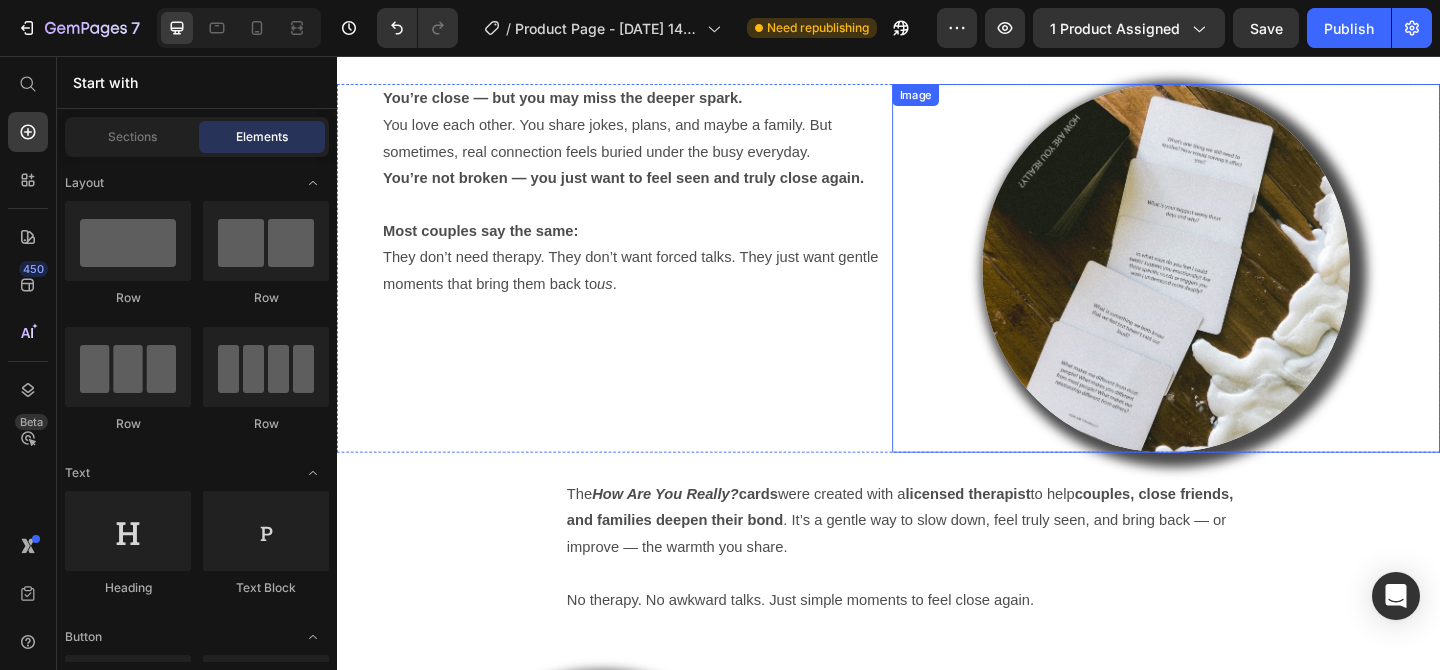 click at bounding box center (1239, 286) 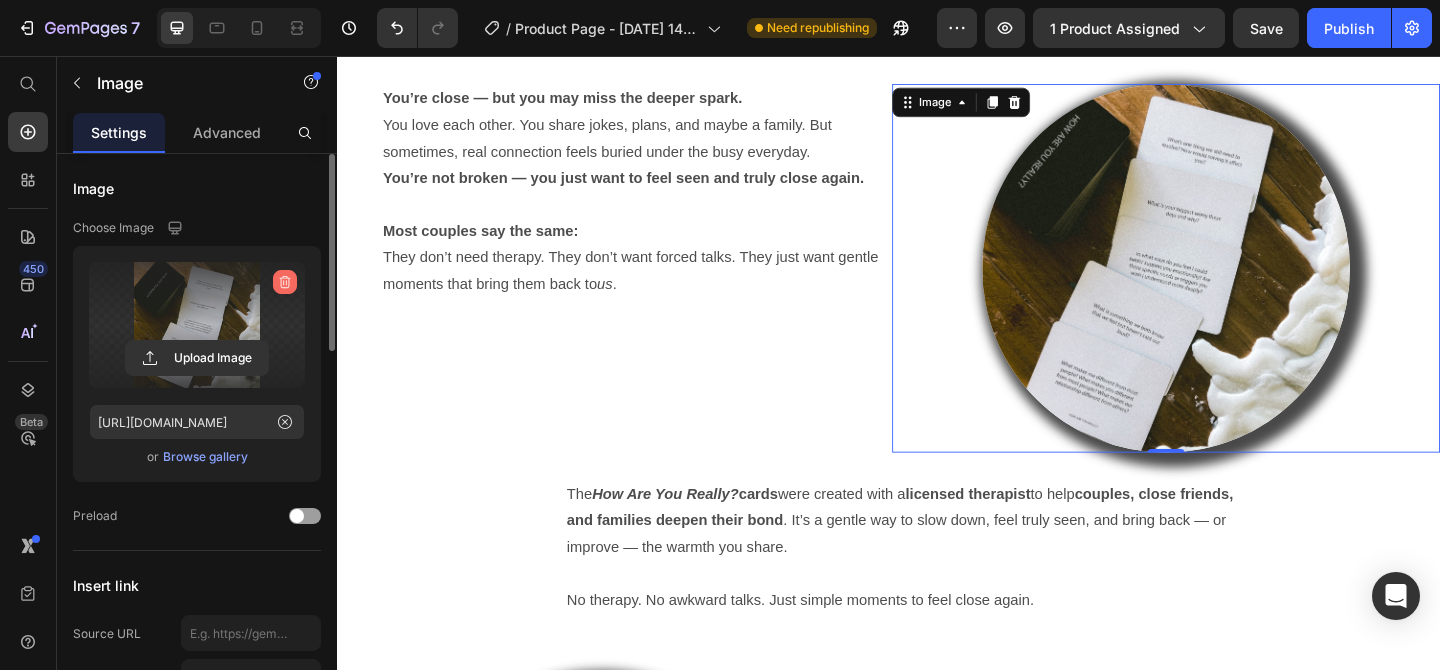 click 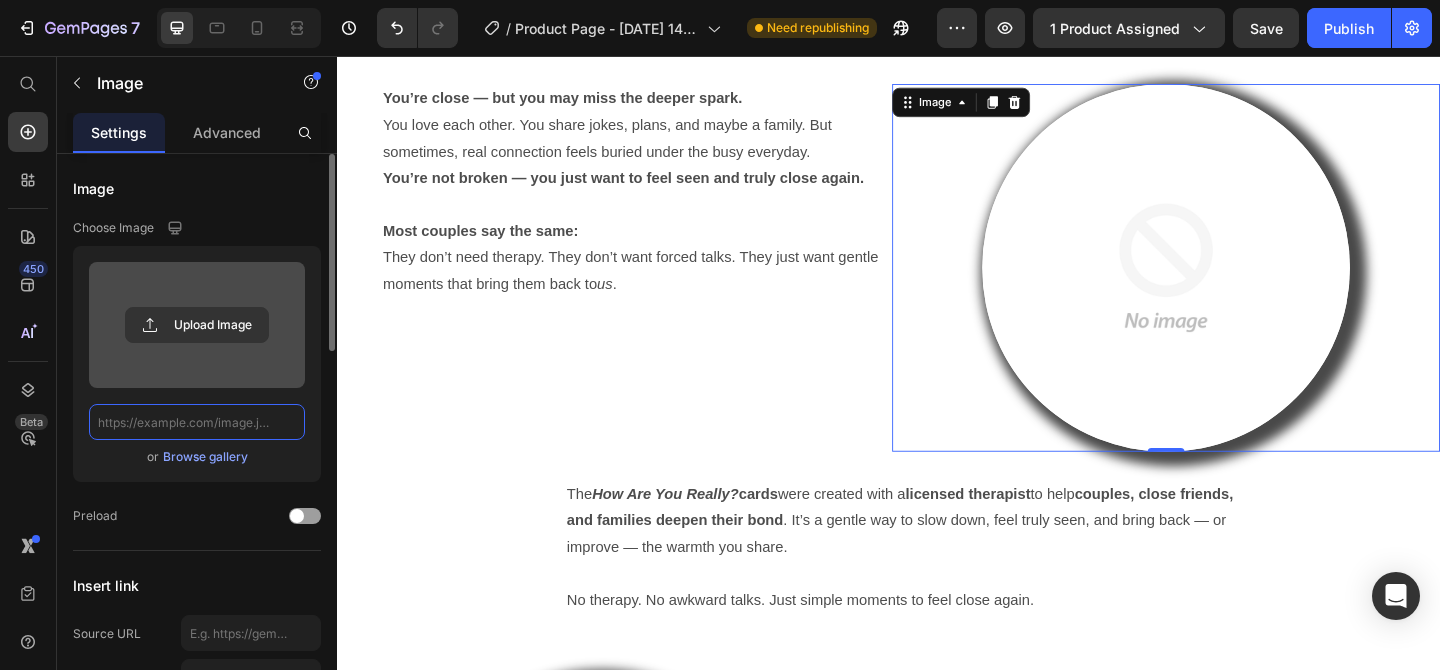 scroll, scrollTop: 0, scrollLeft: 0, axis: both 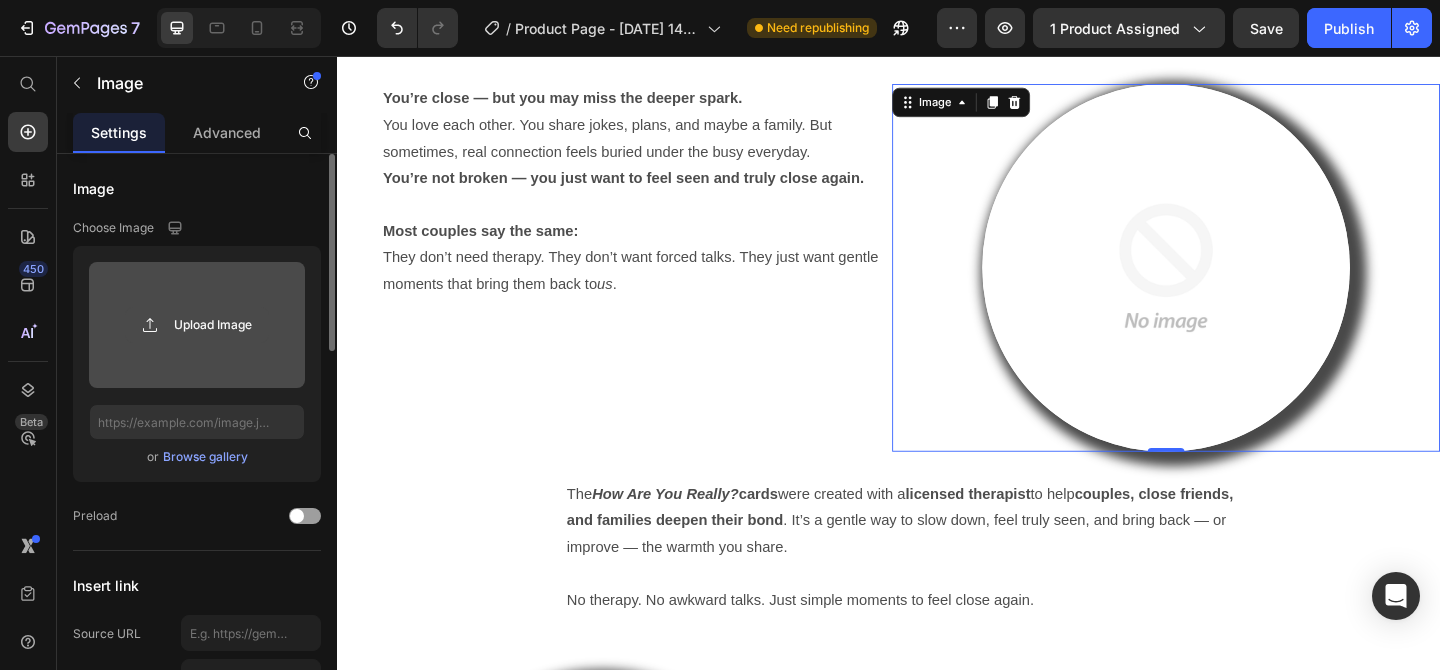 click 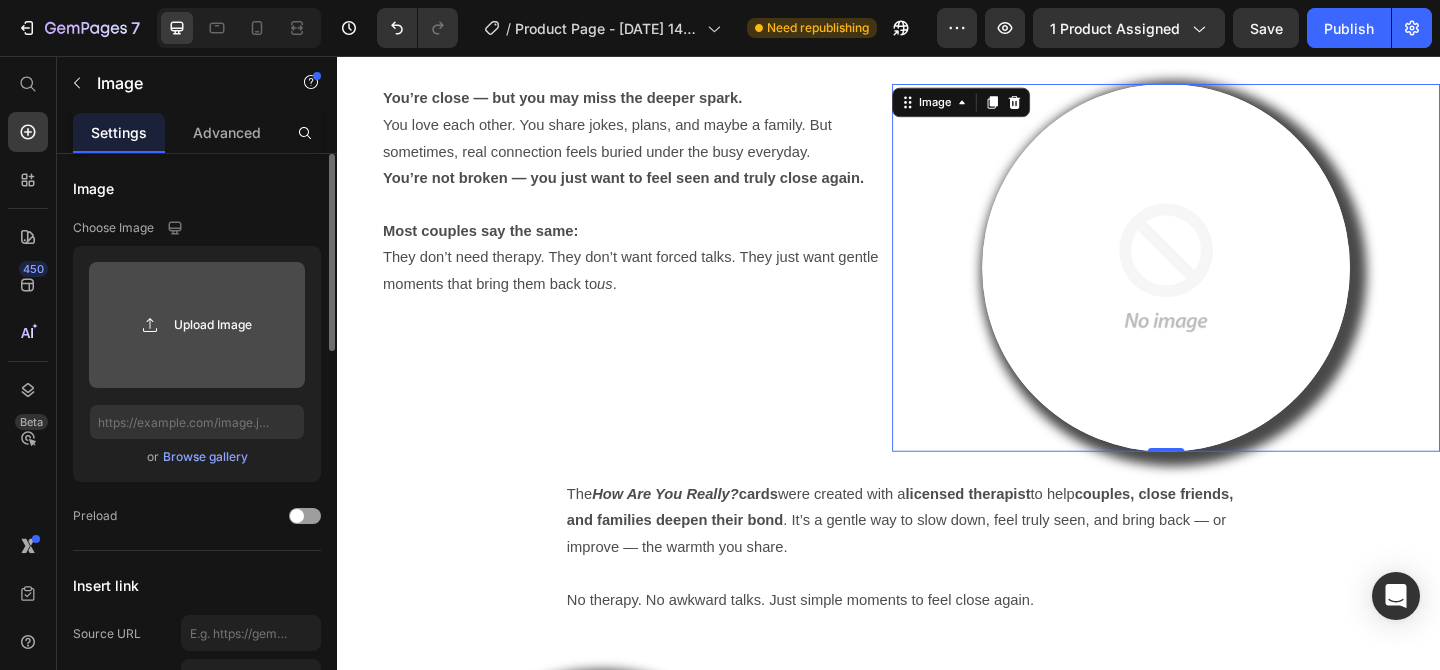click 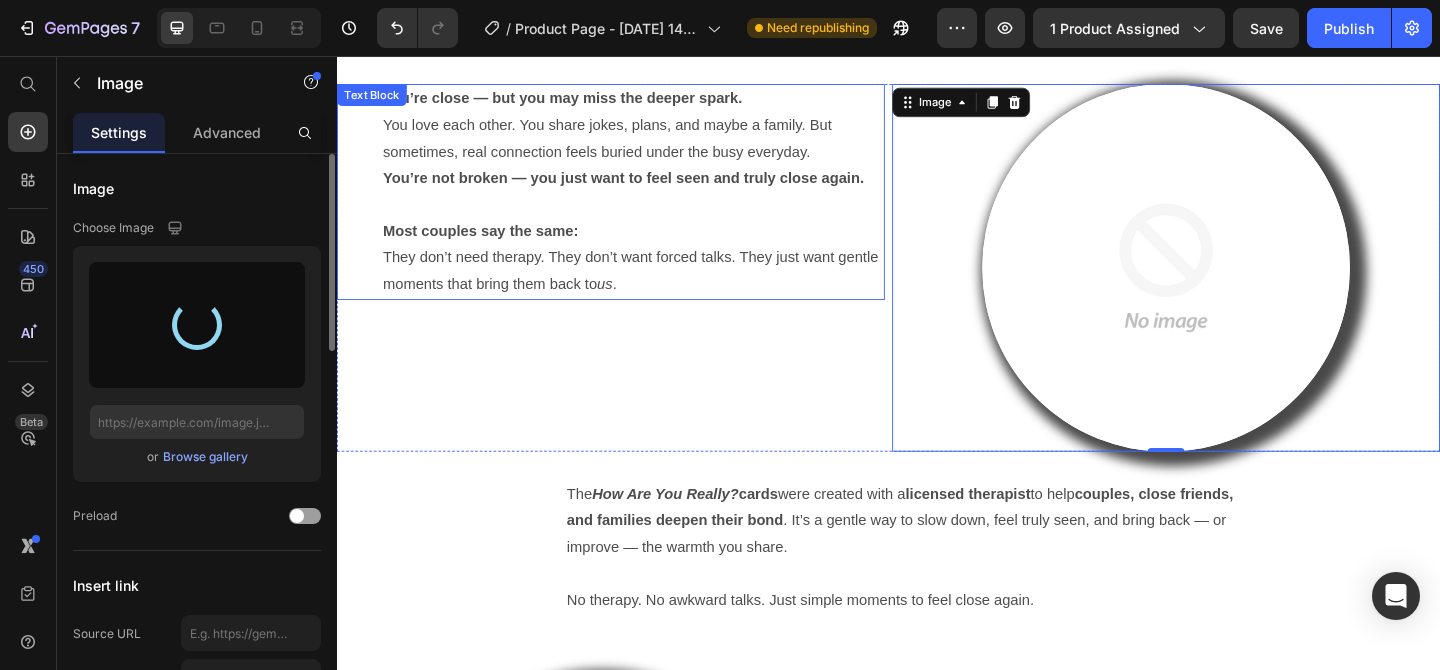 type on "[URL][DOMAIN_NAME]" 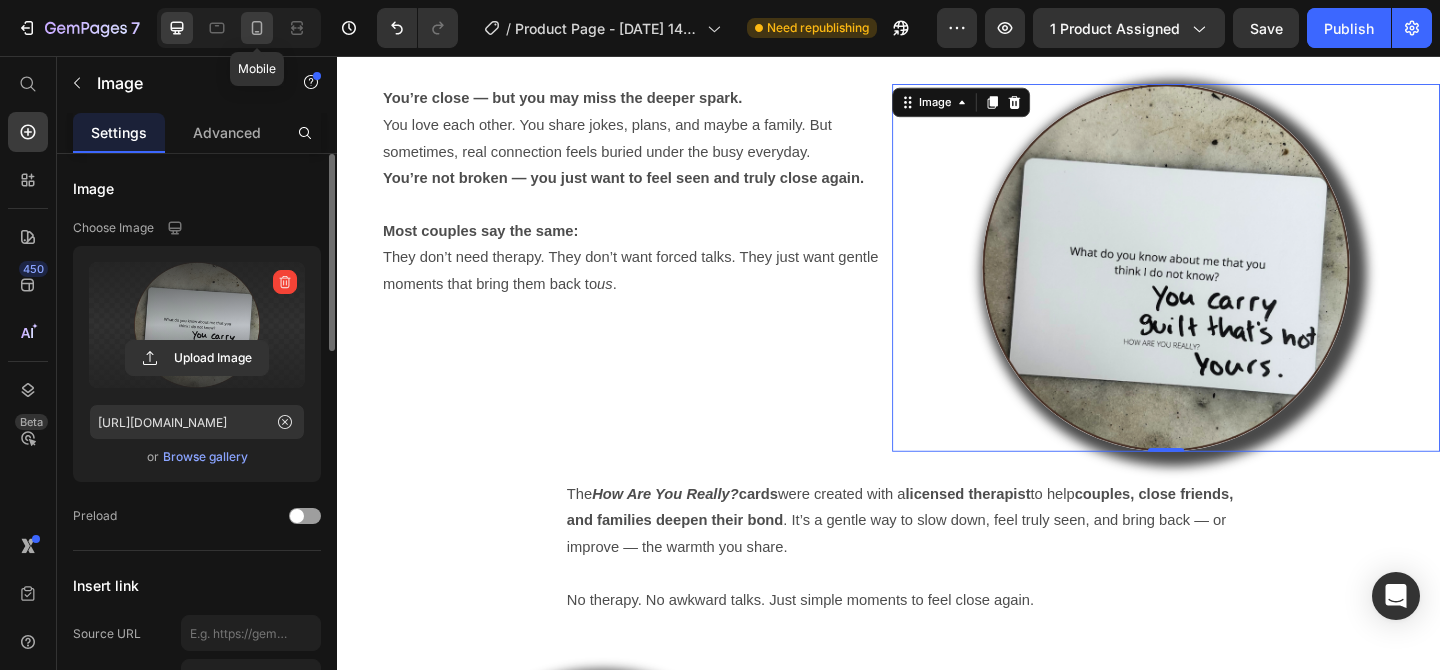 click 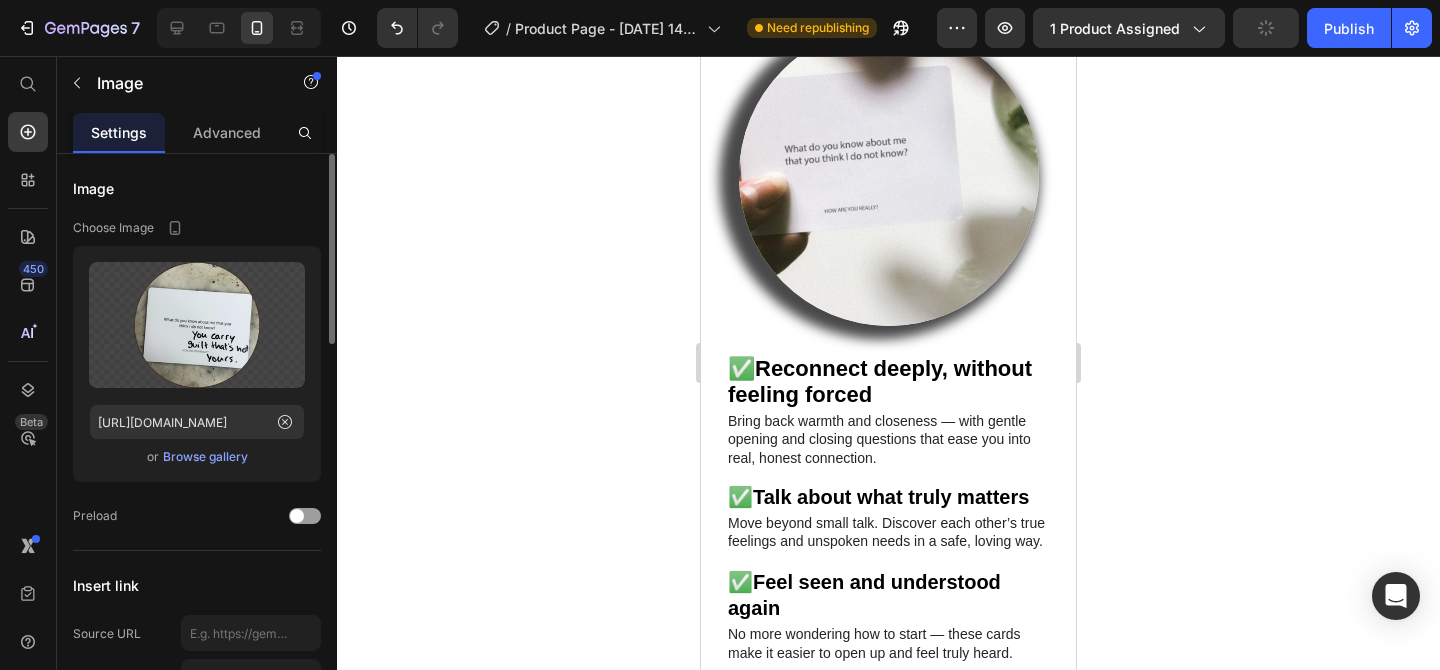 scroll, scrollTop: 2958, scrollLeft: 0, axis: vertical 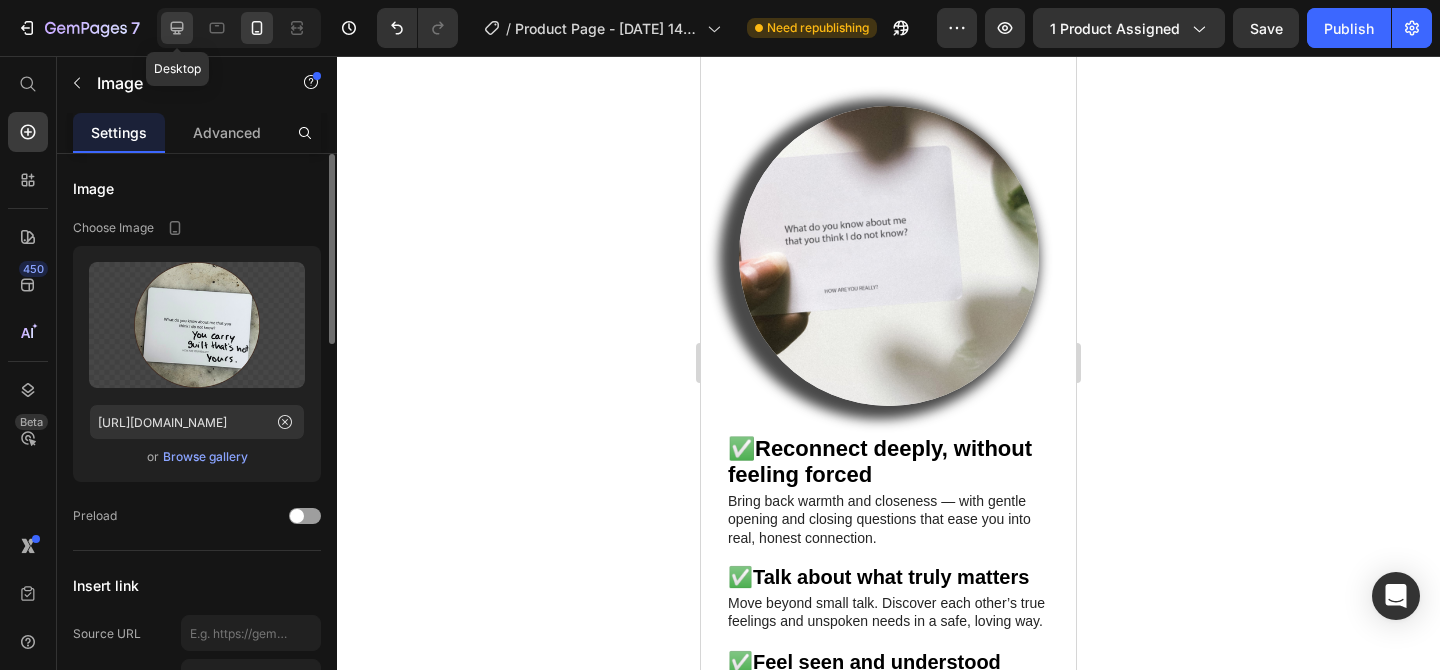 click 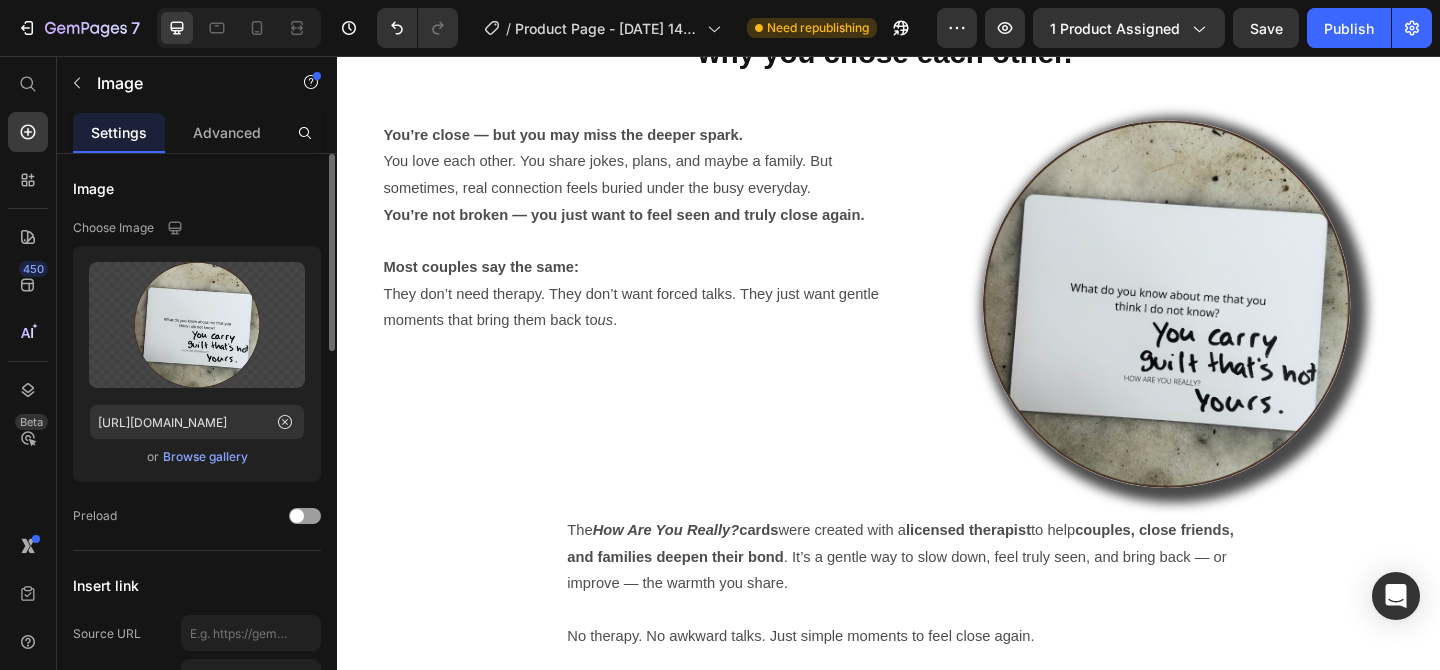 scroll, scrollTop: 2374, scrollLeft: 0, axis: vertical 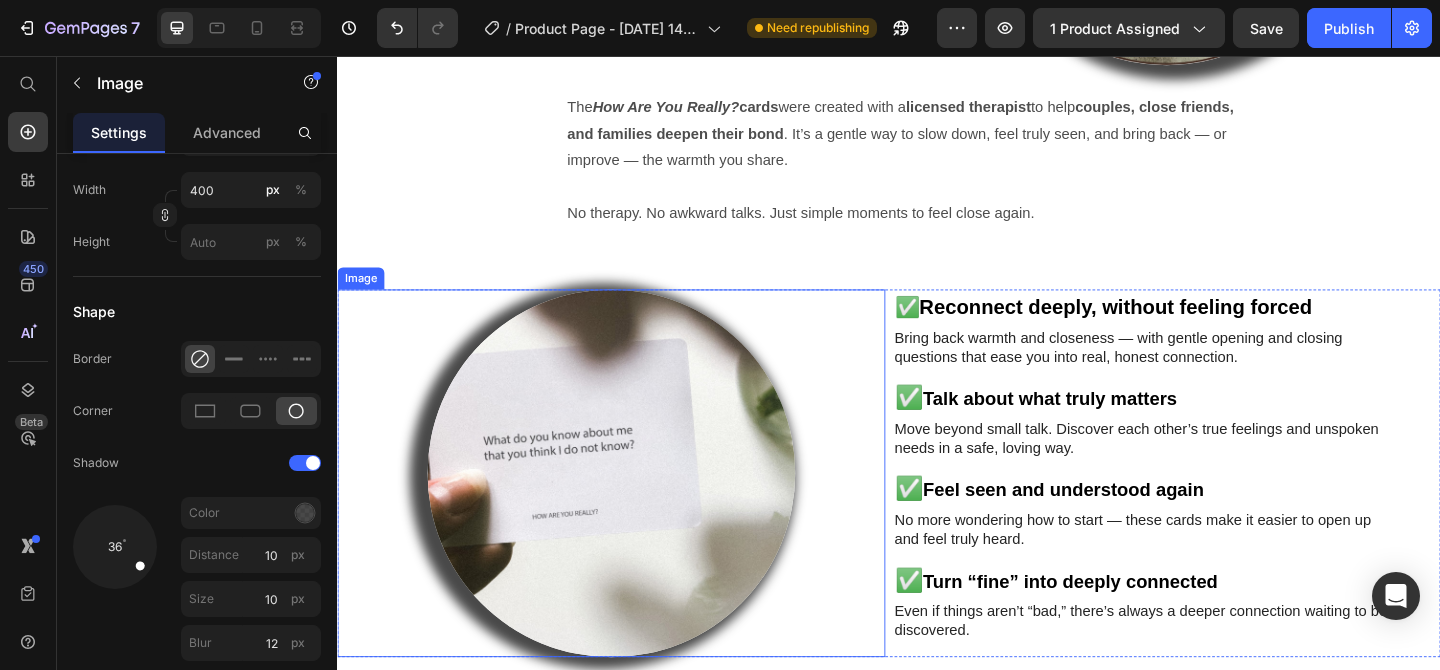 click at bounding box center [635, 510] 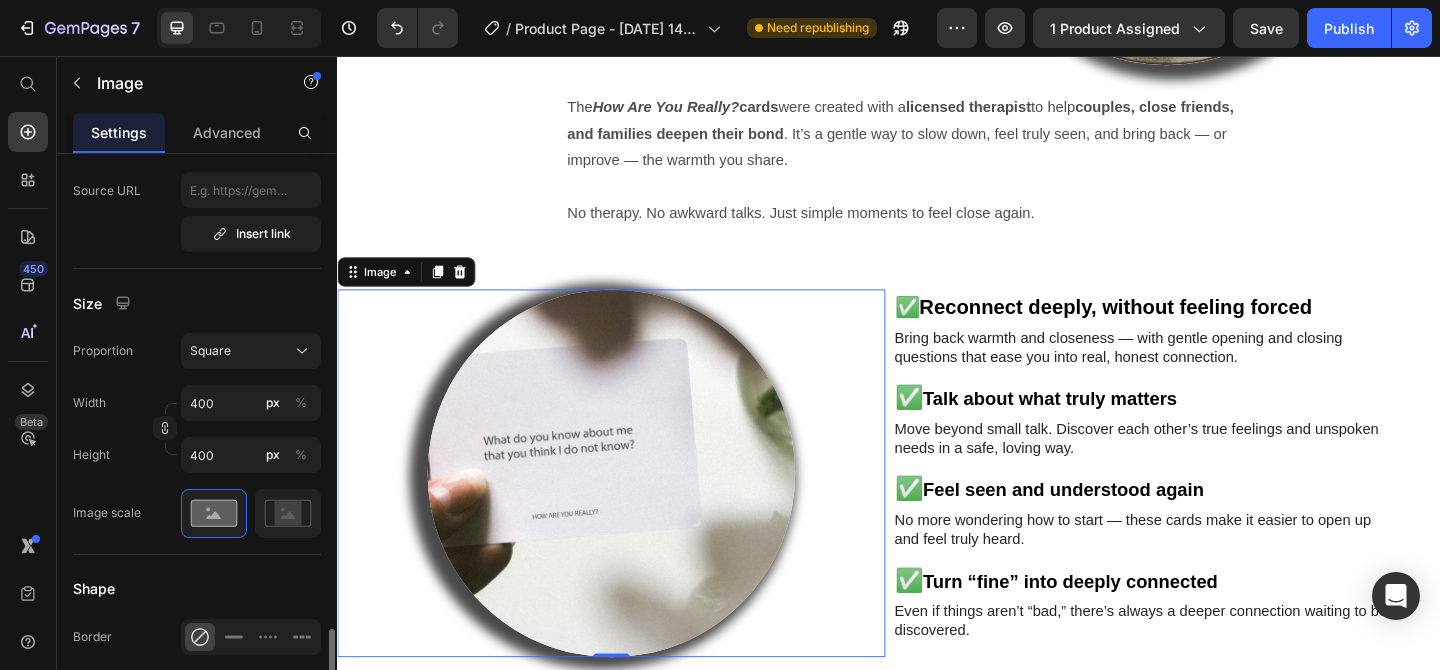 scroll, scrollTop: 0, scrollLeft: 0, axis: both 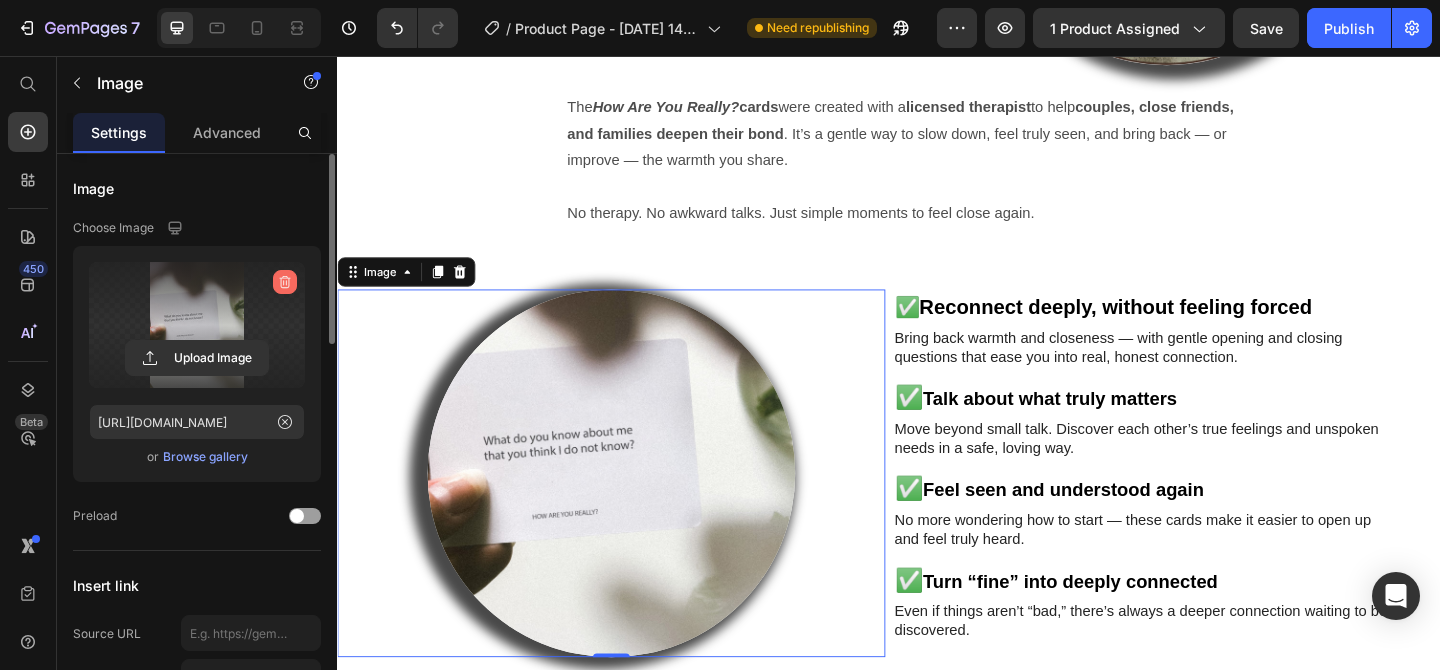 click 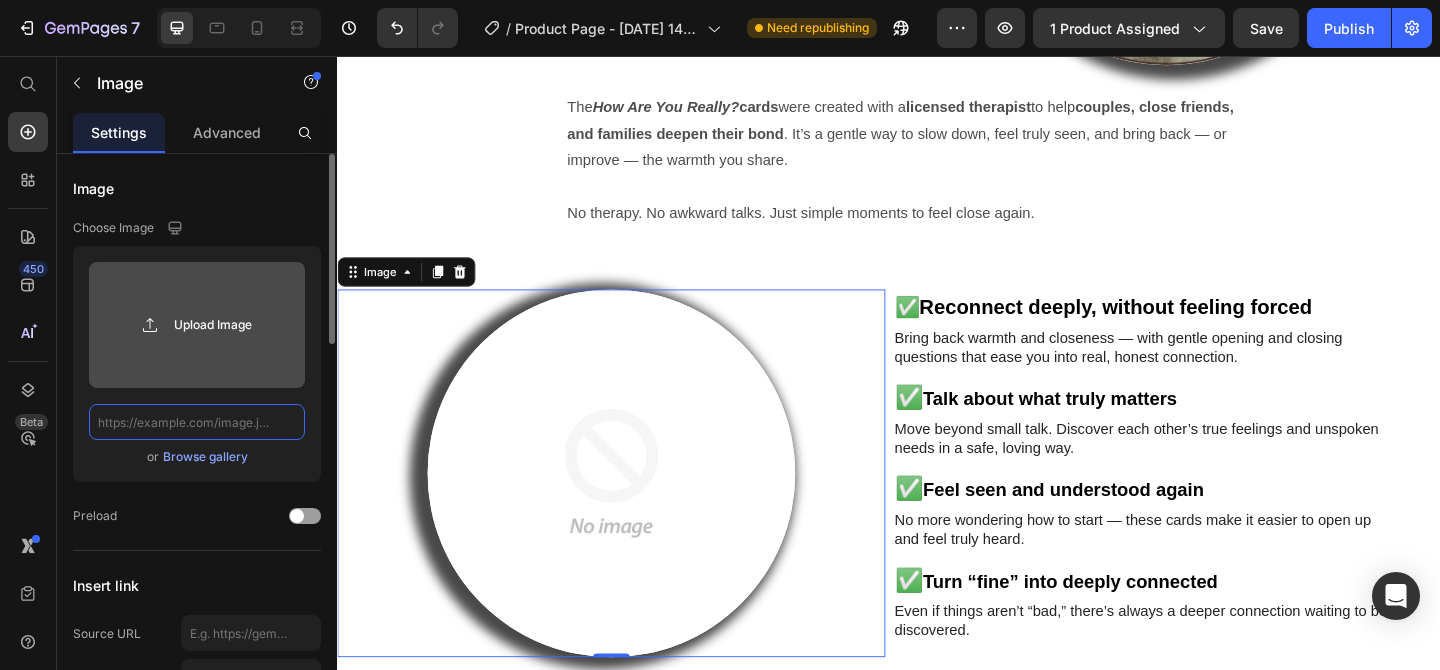 scroll, scrollTop: 0, scrollLeft: 0, axis: both 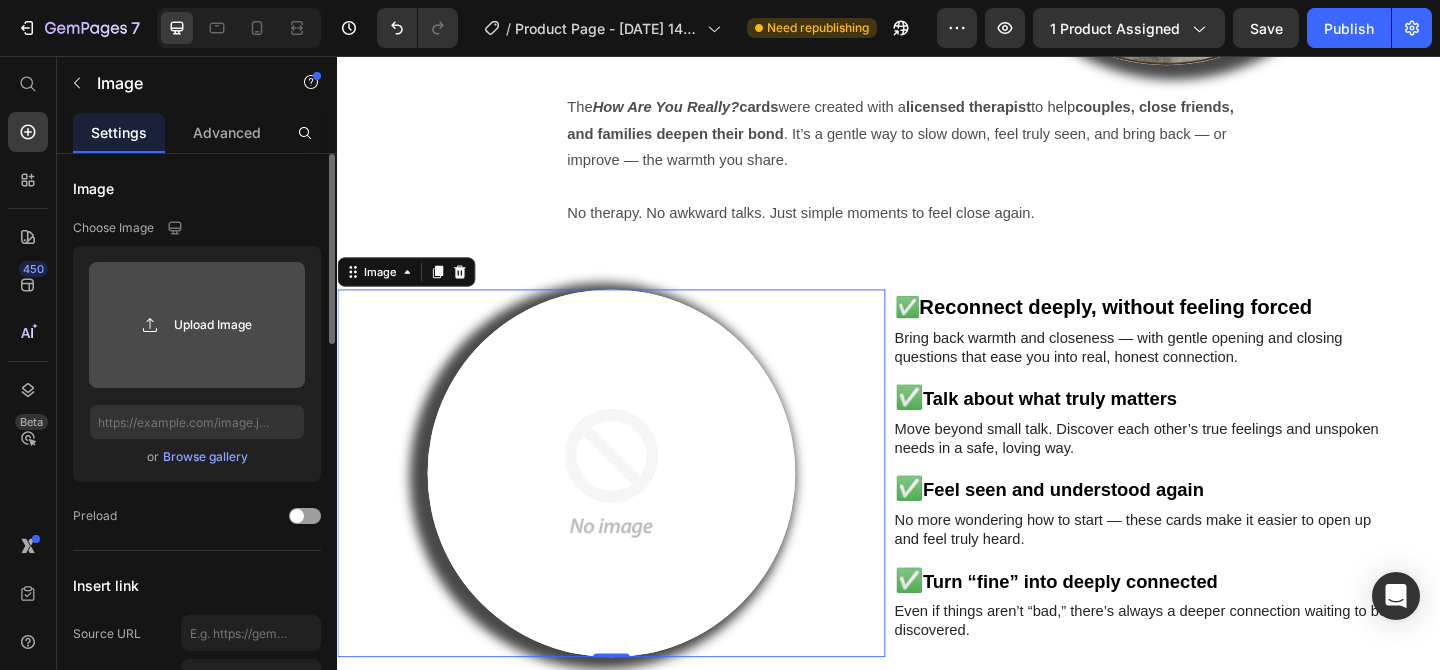 click 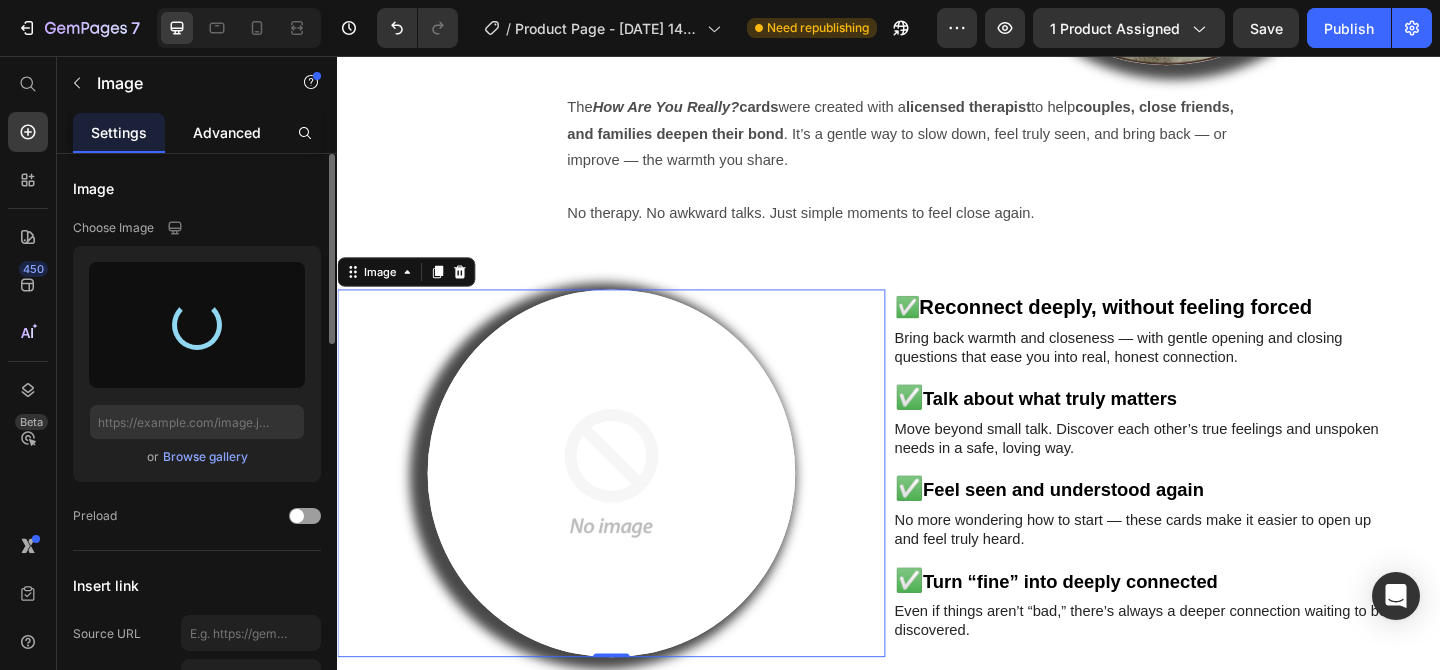 type on "[URL][DOMAIN_NAME]" 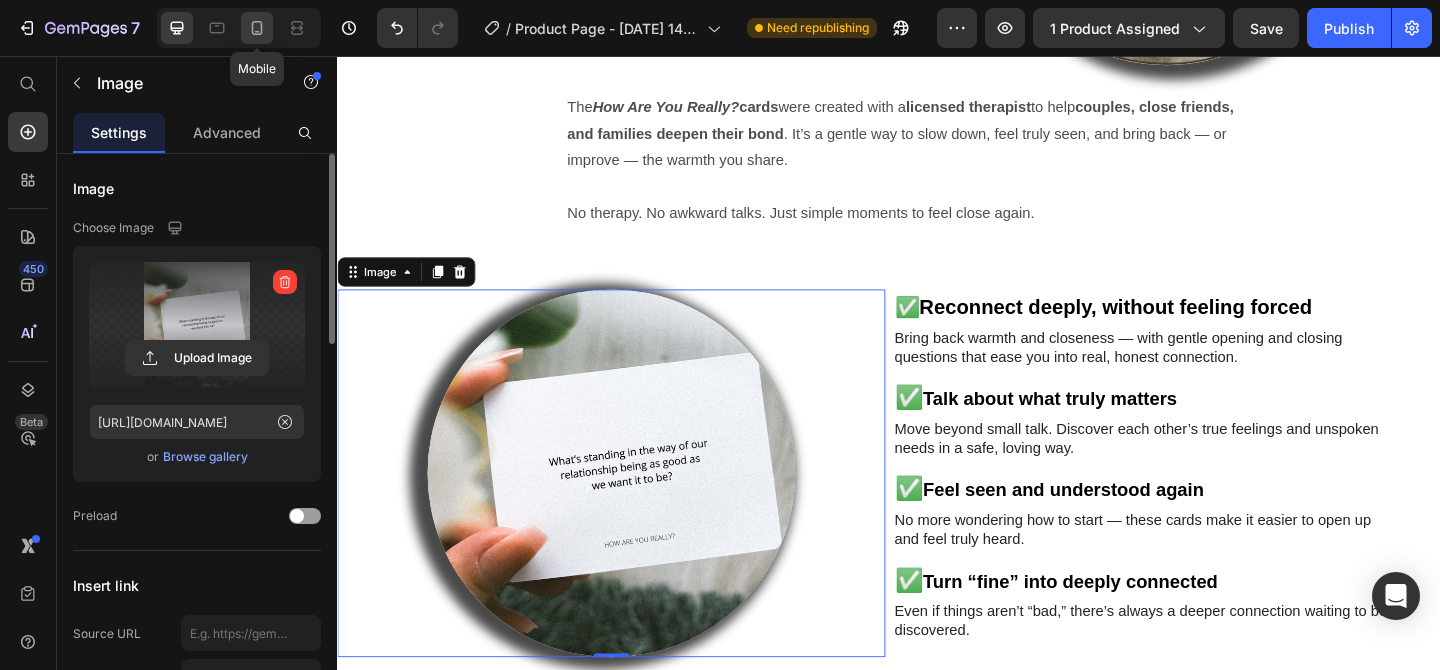 click 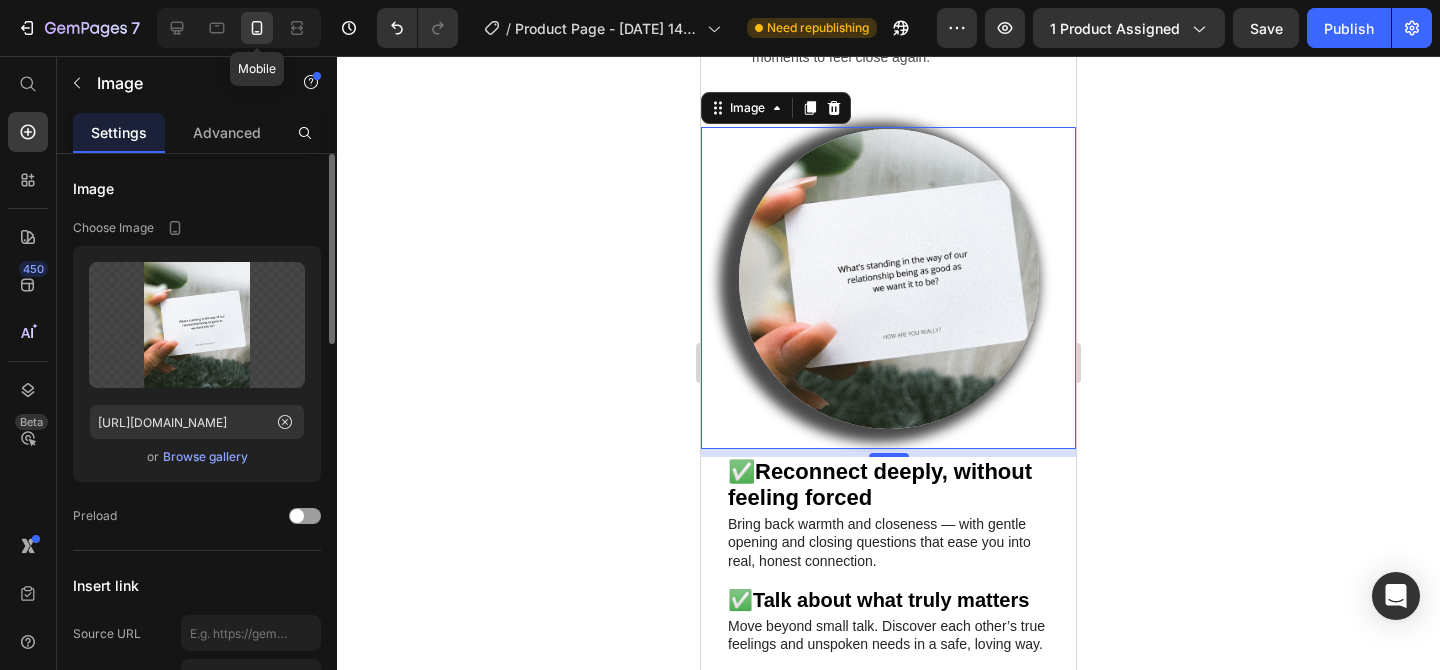 scroll, scrollTop: 2855, scrollLeft: 0, axis: vertical 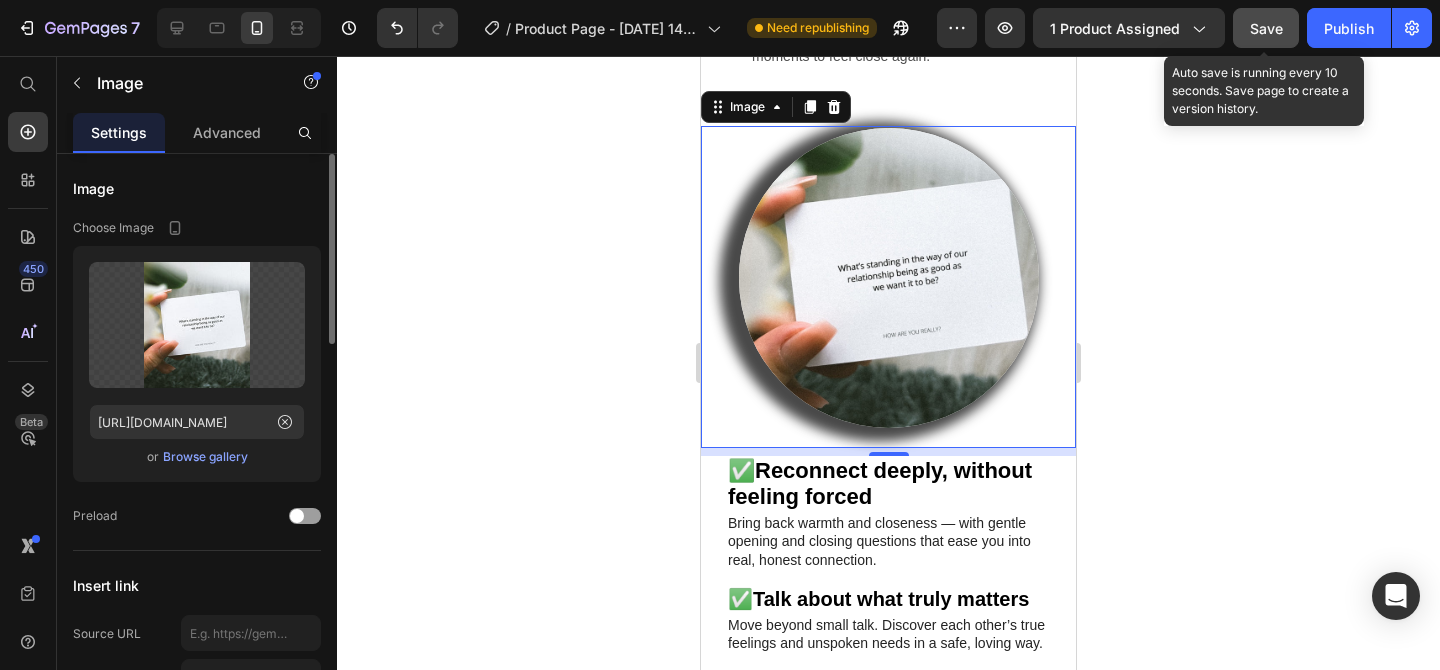 click on "Save" 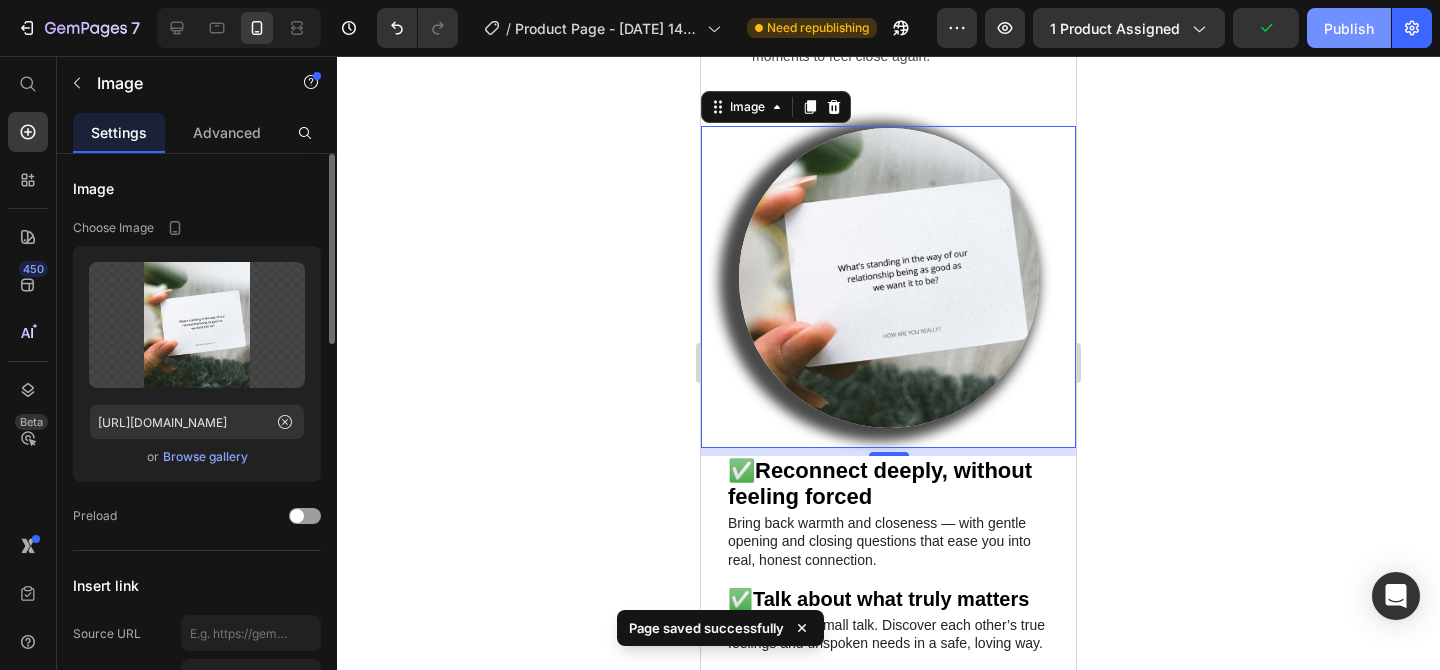 click on "Publish" at bounding box center (1349, 28) 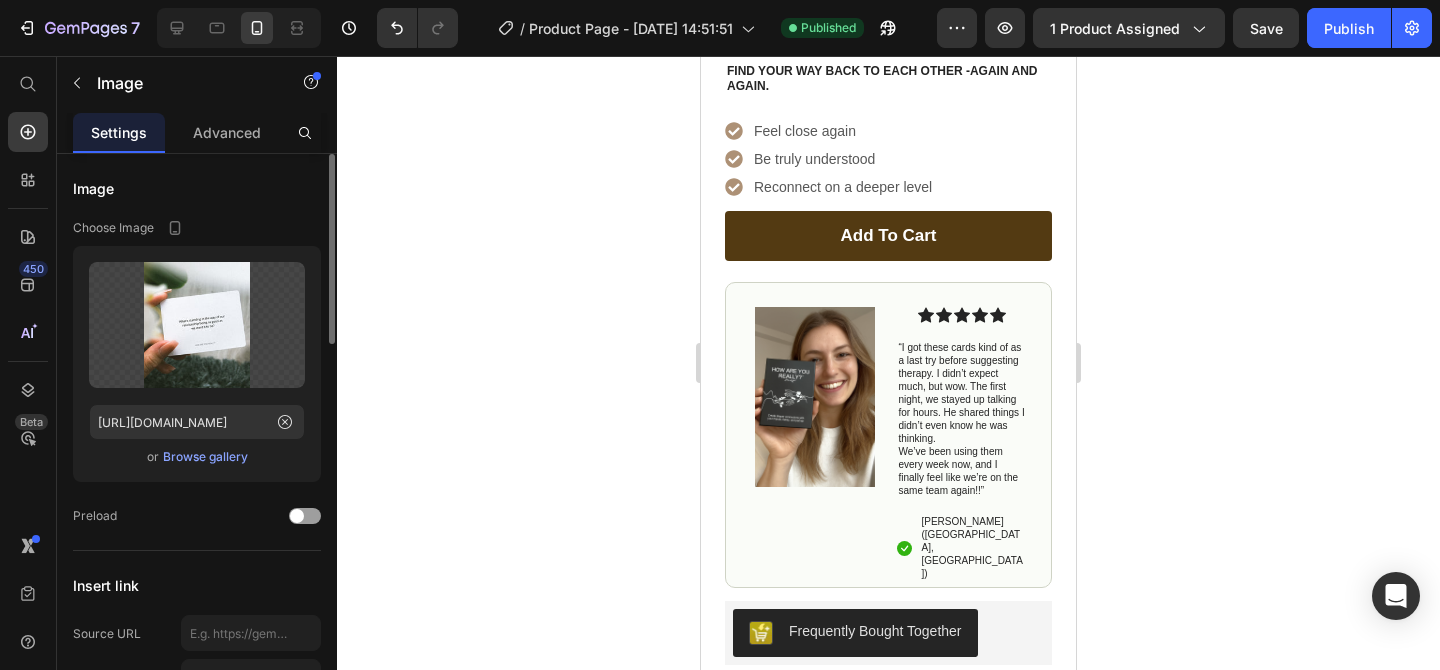 scroll, scrollTop: 366, scrollLeft: 0, axis: vertical 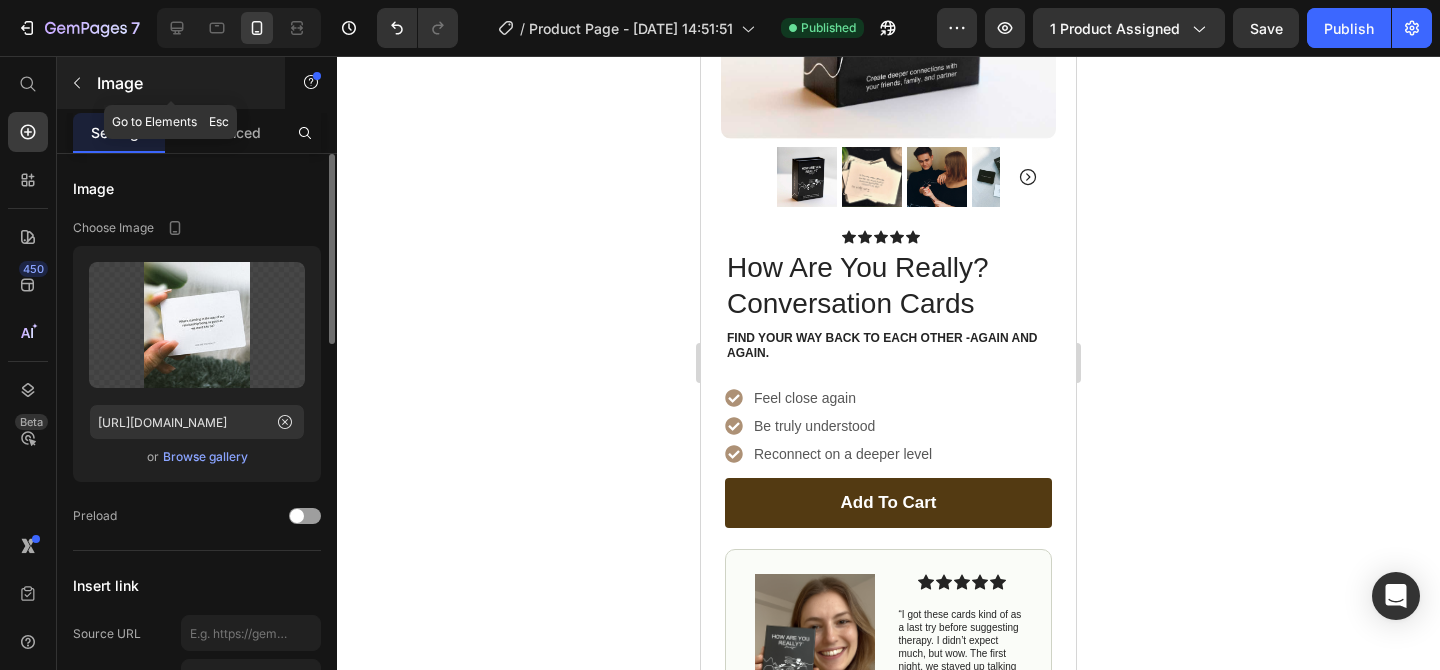 click 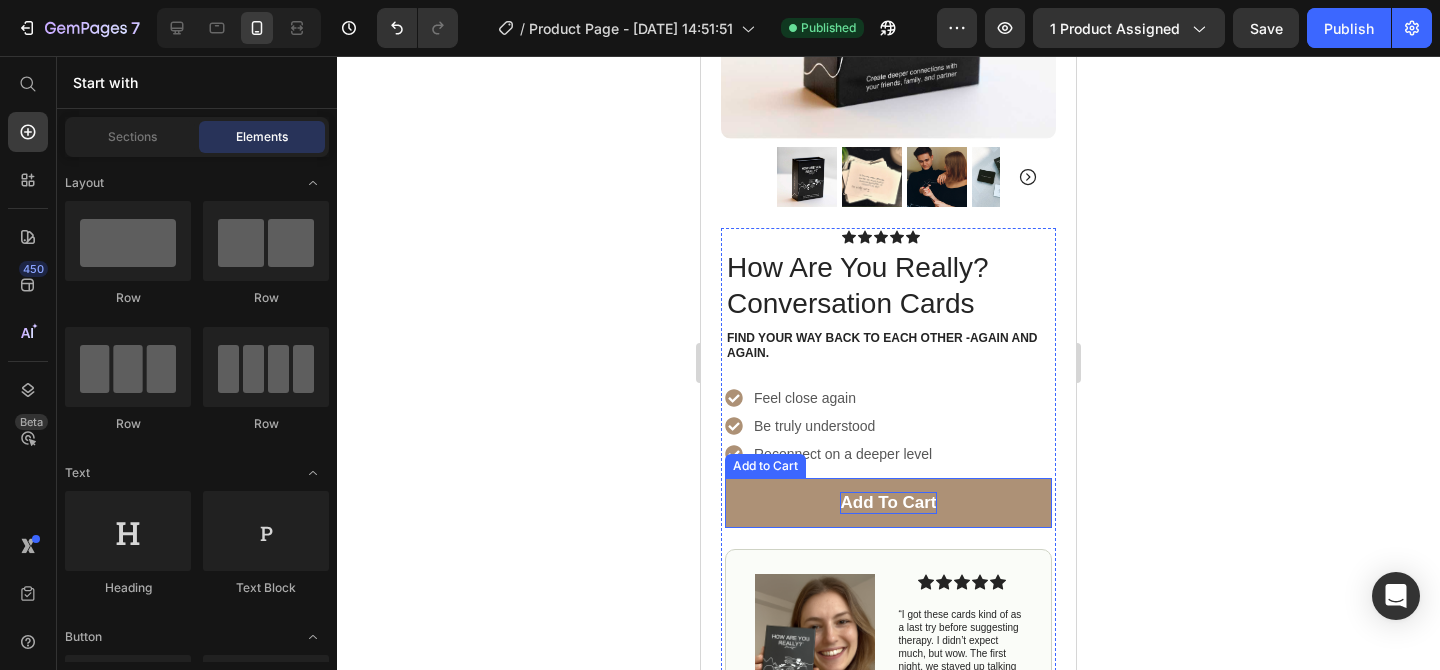 click on "add to cart" at bounding box center (888, 503) 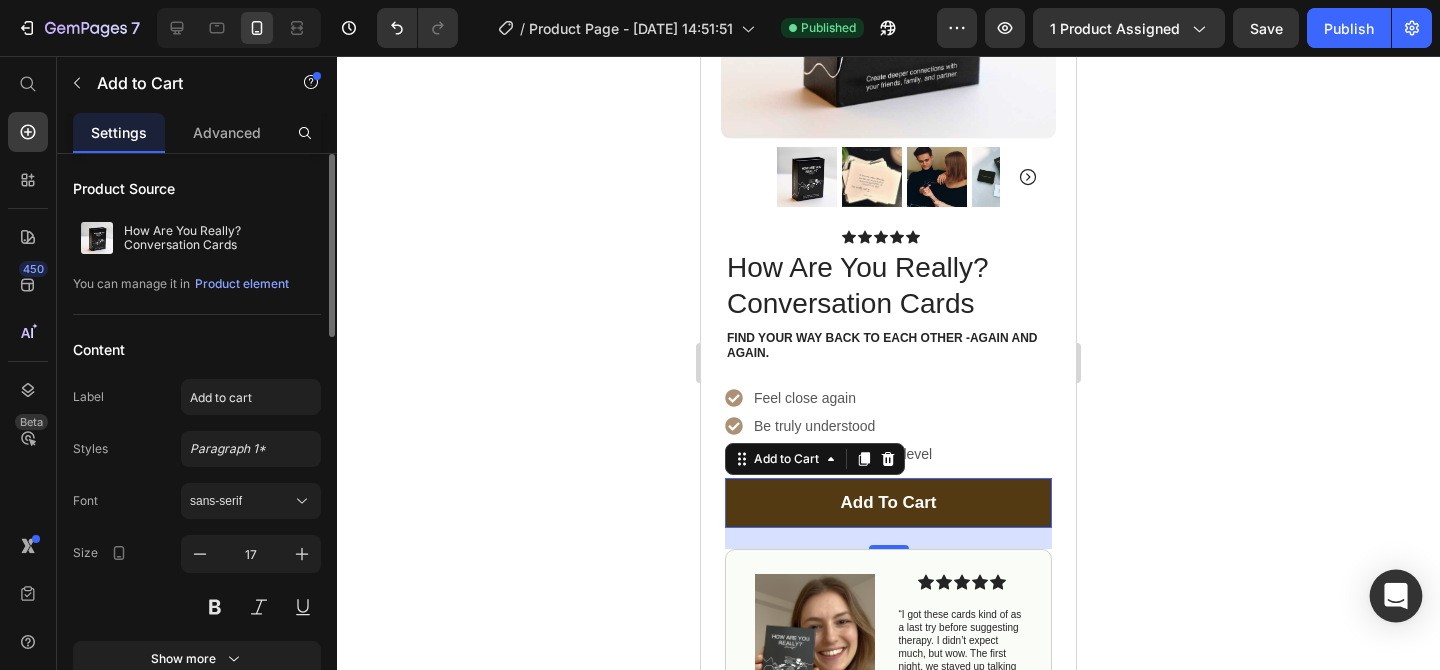 click 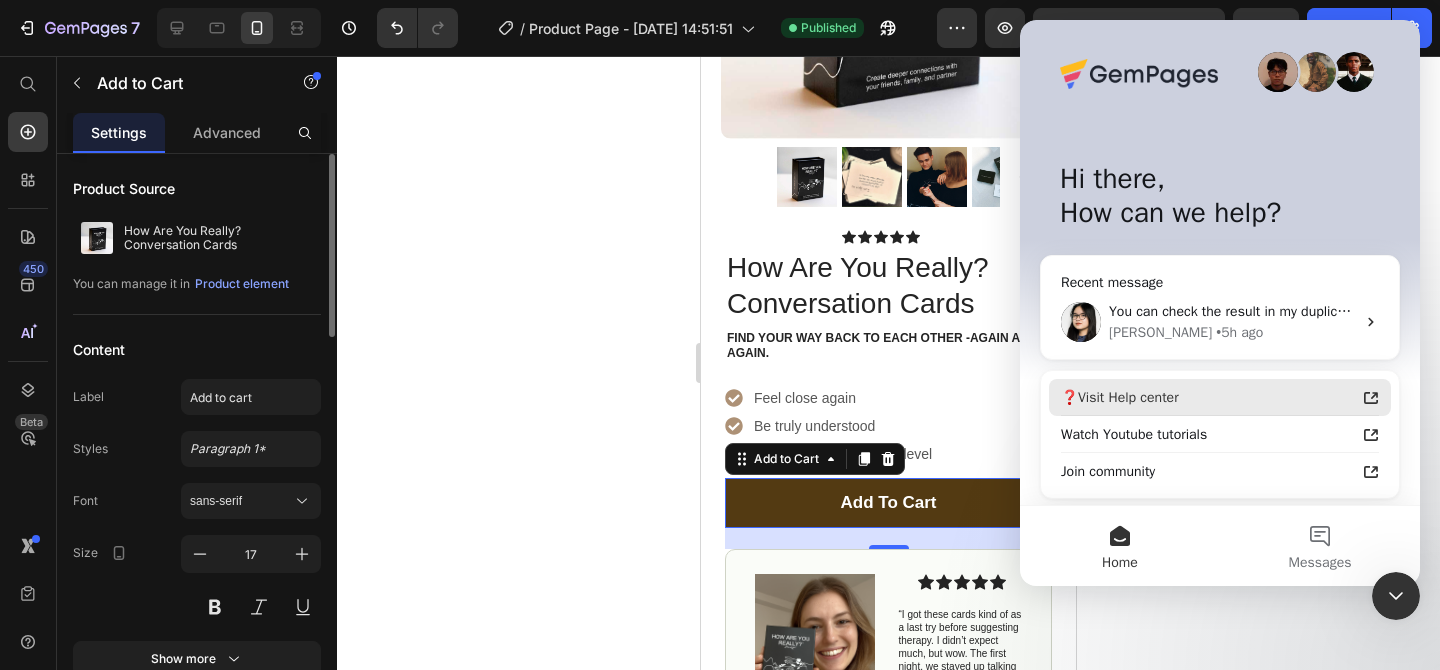 scroll, scrollTop: 0, scrollLeft: 0, axis: both 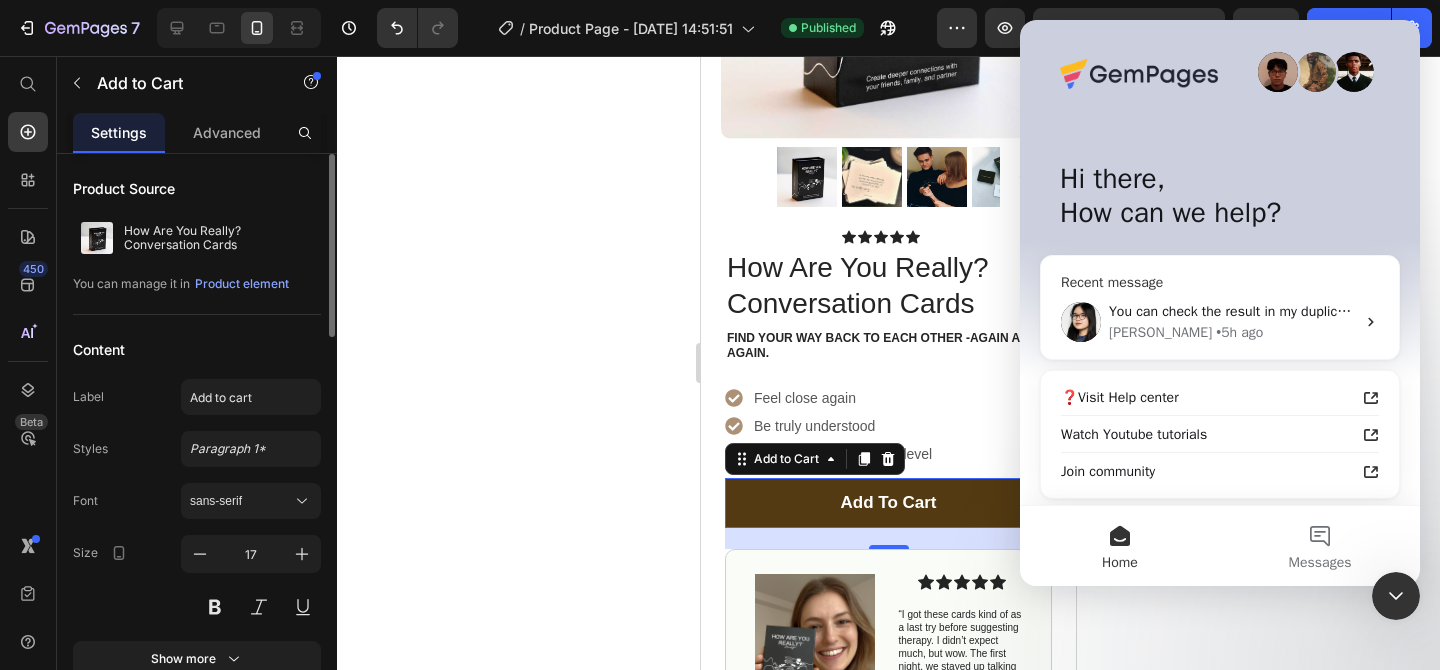 click on "You can check the result in my duplicate page here:  Editor: [URL][DOMAIN_NAME][DOMAIN_NAME]" at bounding box center (1410, 311) 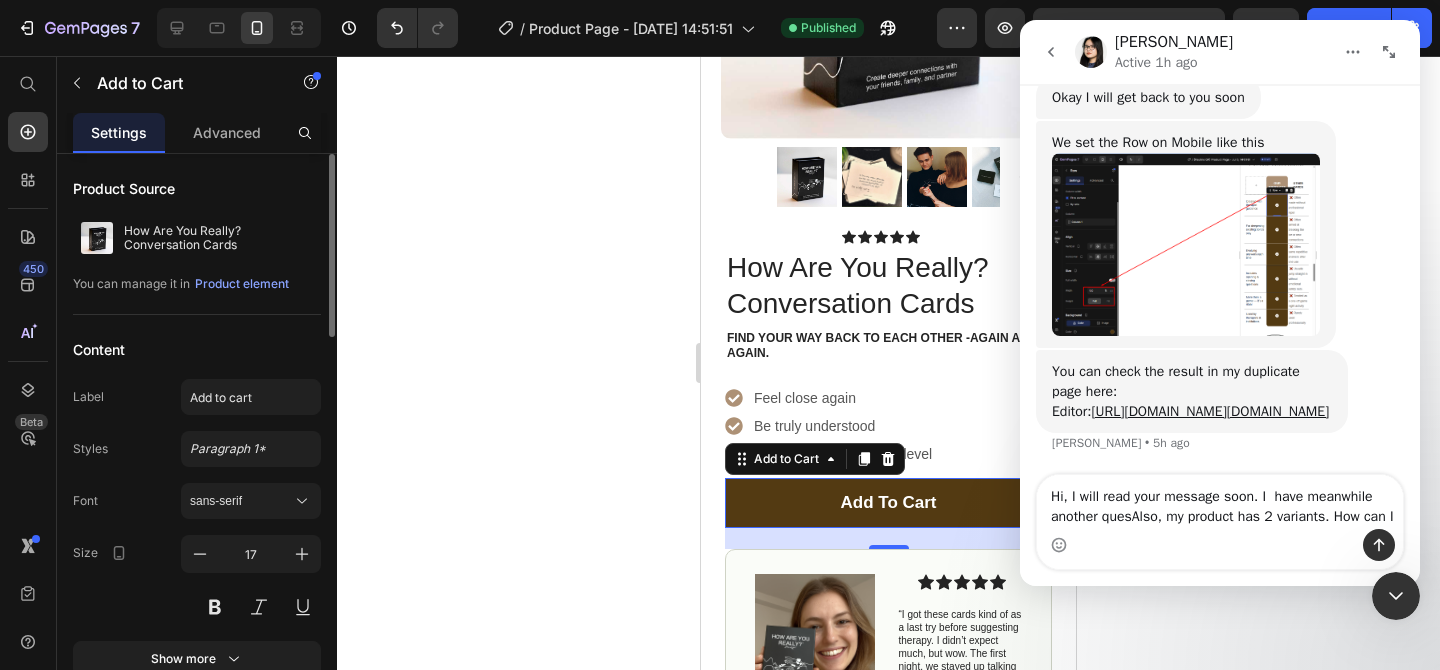 scroll, scrollTop: 6094, scrollLeft: 0, axis: vertical 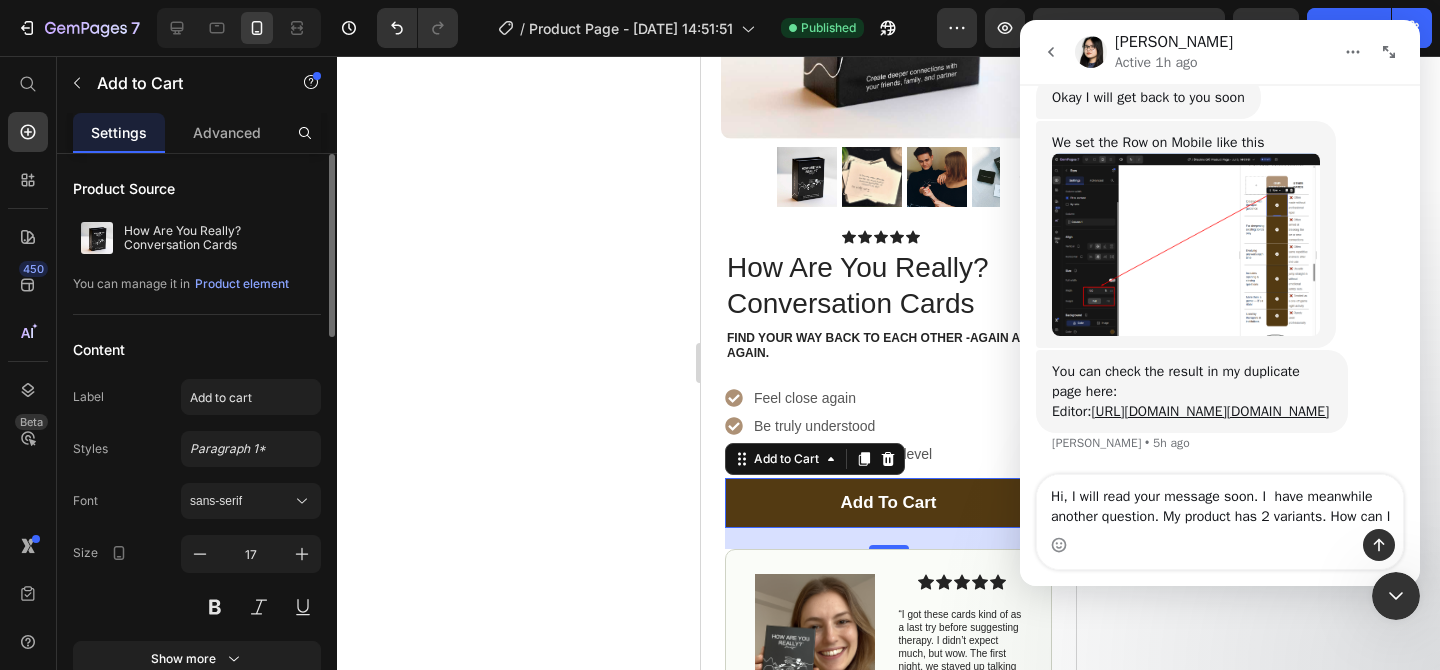 click on "Hi, I will read your message soon. I  have meanwhile another question. My product has 2 variants. How can I" at bounding box center (1220, 502) 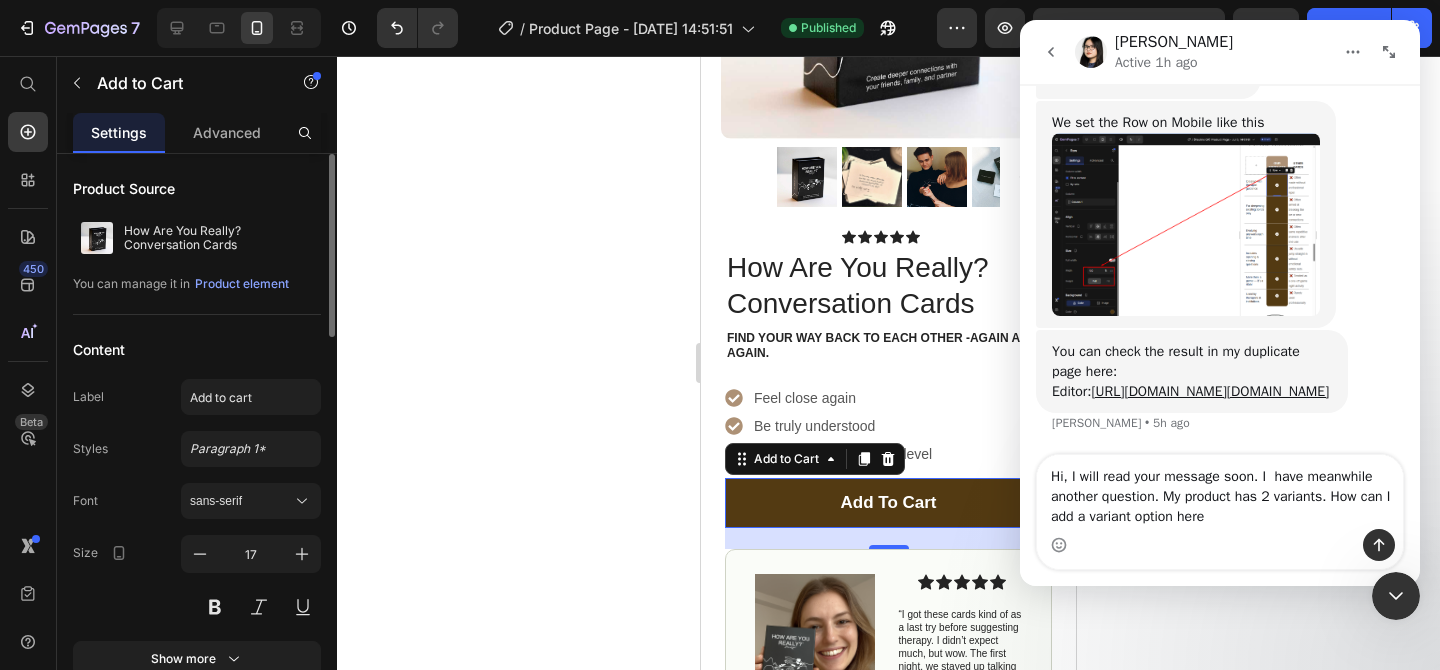 type on "Hi, I will read your message soon. I  have meanwhile another question. My product has 2 variants. How can I add a variant option here?" 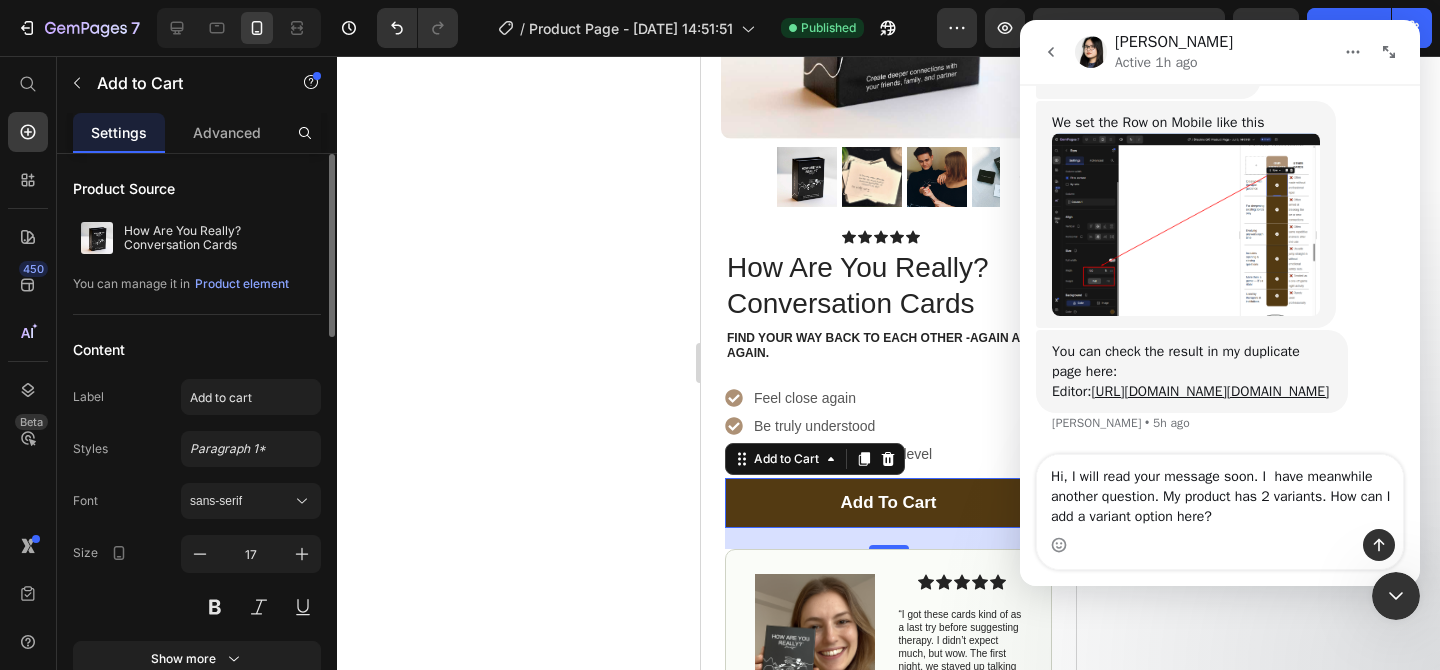 type 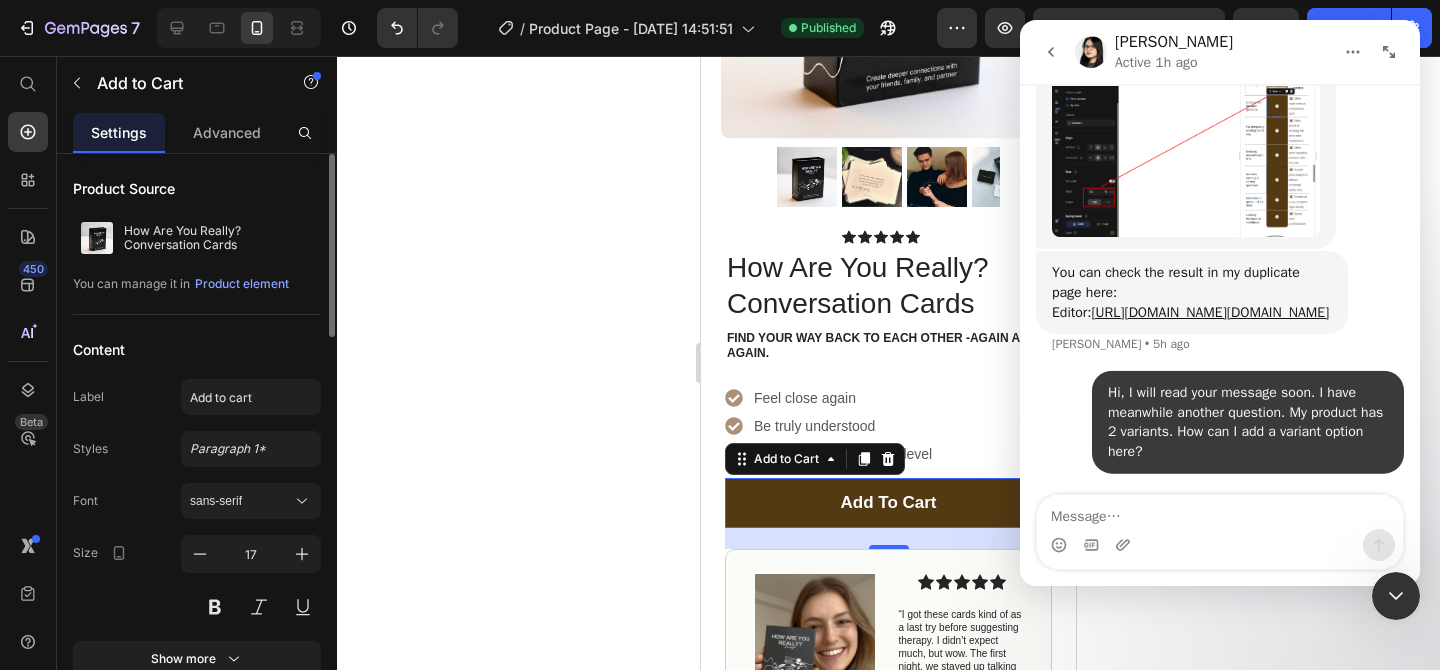 scroll, scrollTop: 6173, scrollLeft: 0, axis: vertical 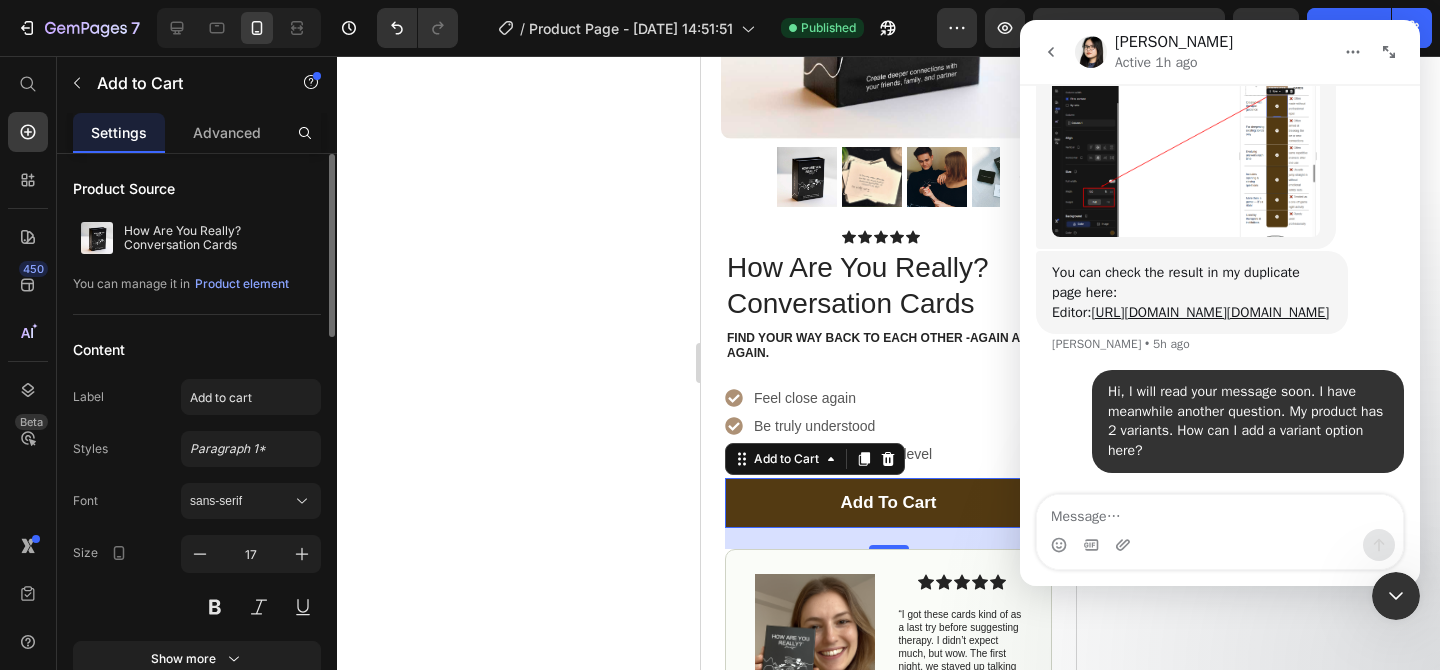 click 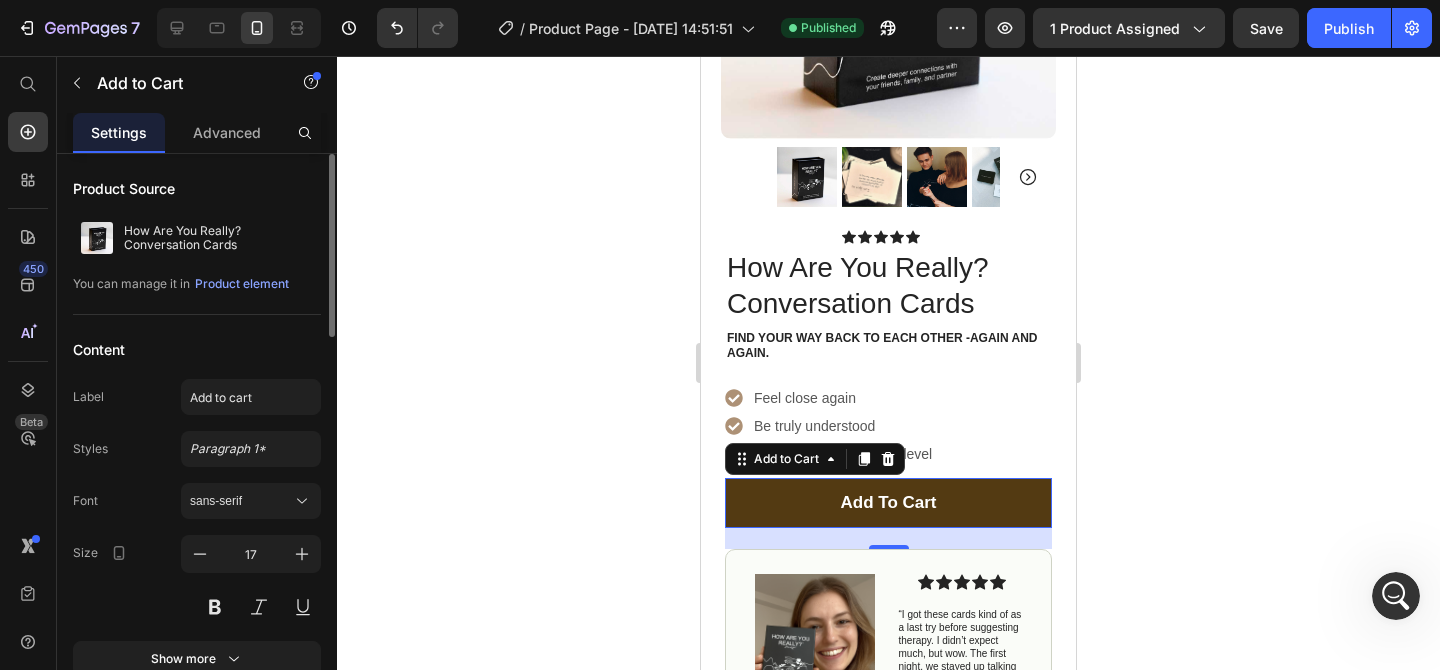 click 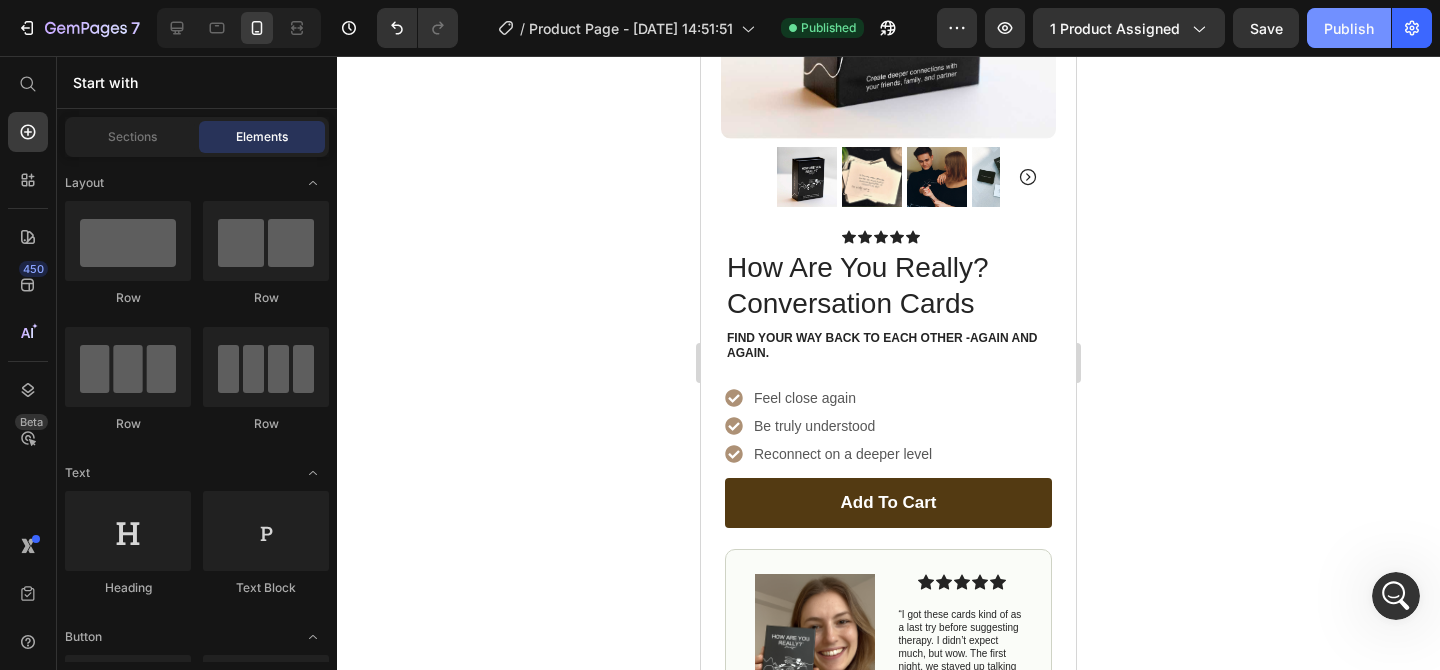 scroll, scrollTop: 0, scrollLeft: 0, axis: both 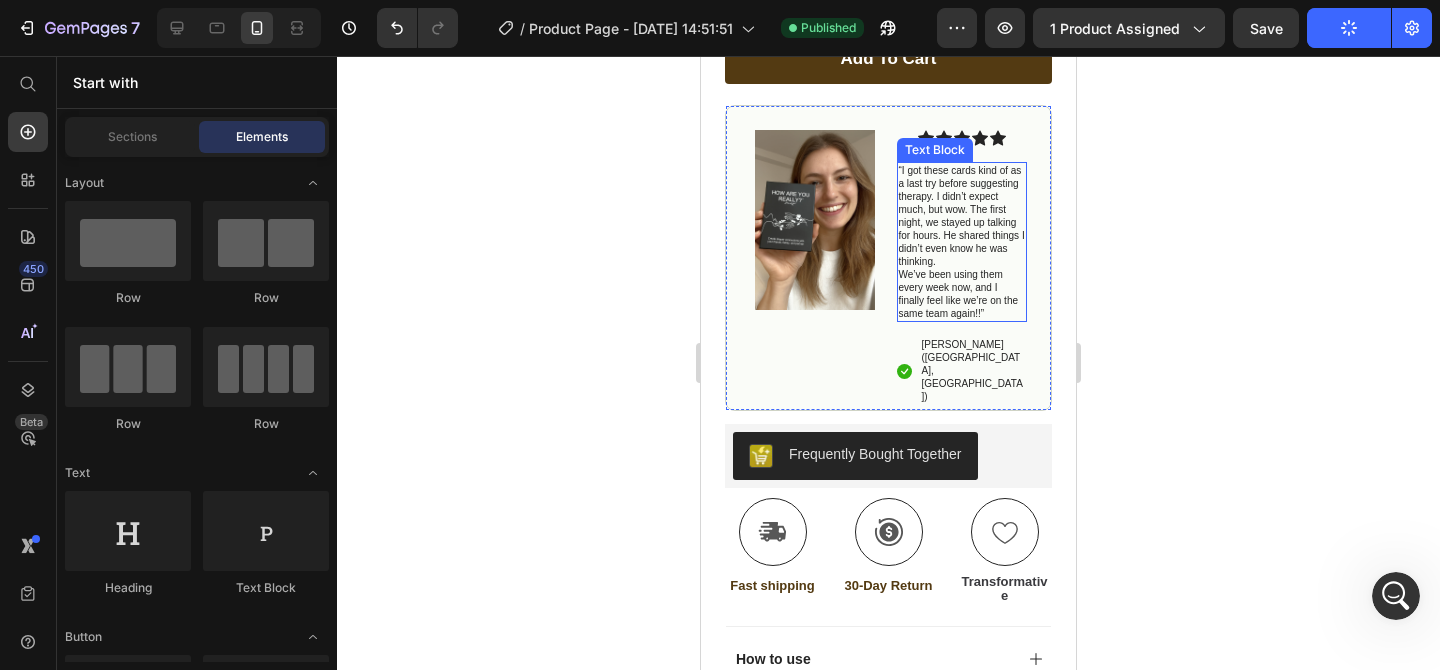 click on "“I got these cards kind of as a last try before suggesting therapy. I didn’t expect much, but wow. The first night, we stayed up talking for hours. He shared things I didn’t even know he was thinking." at bounding box center [962, 216] 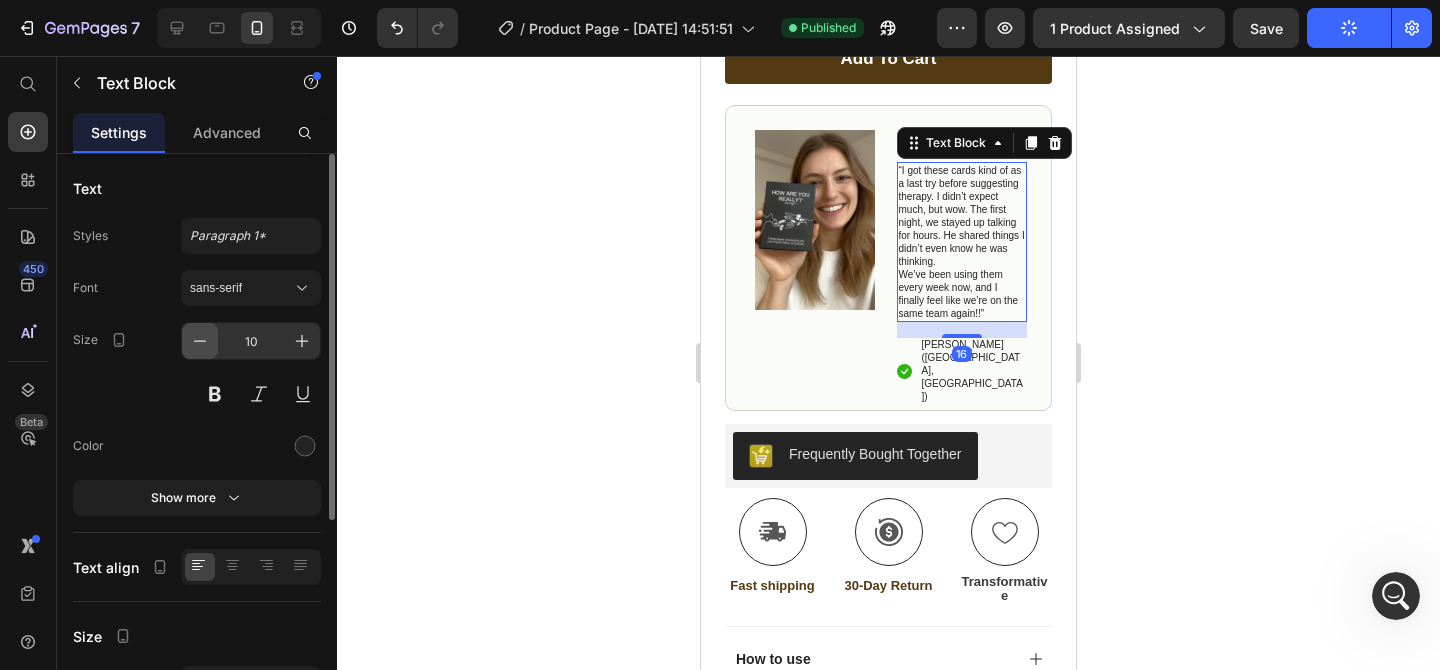 click 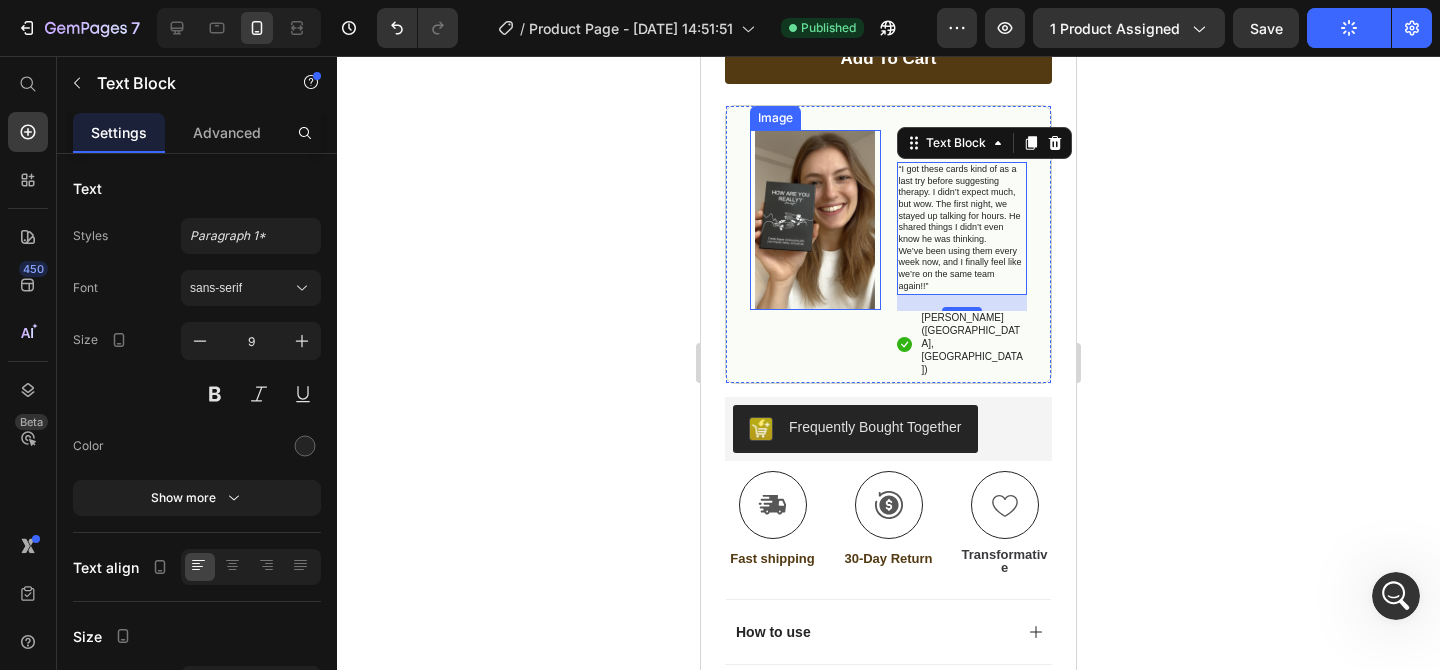 click at bounding box center [815, 220] 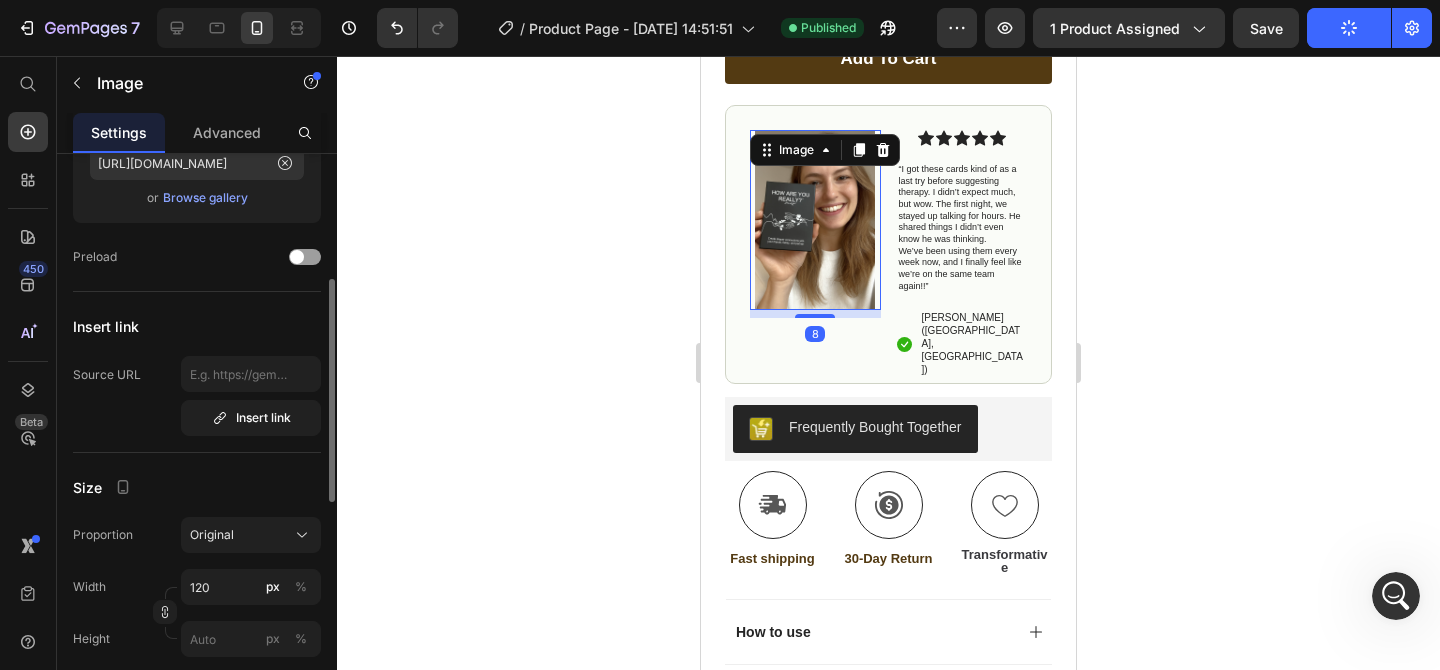 scroll, scrollTop: 281, scrollLeft: 0, axis: vertical 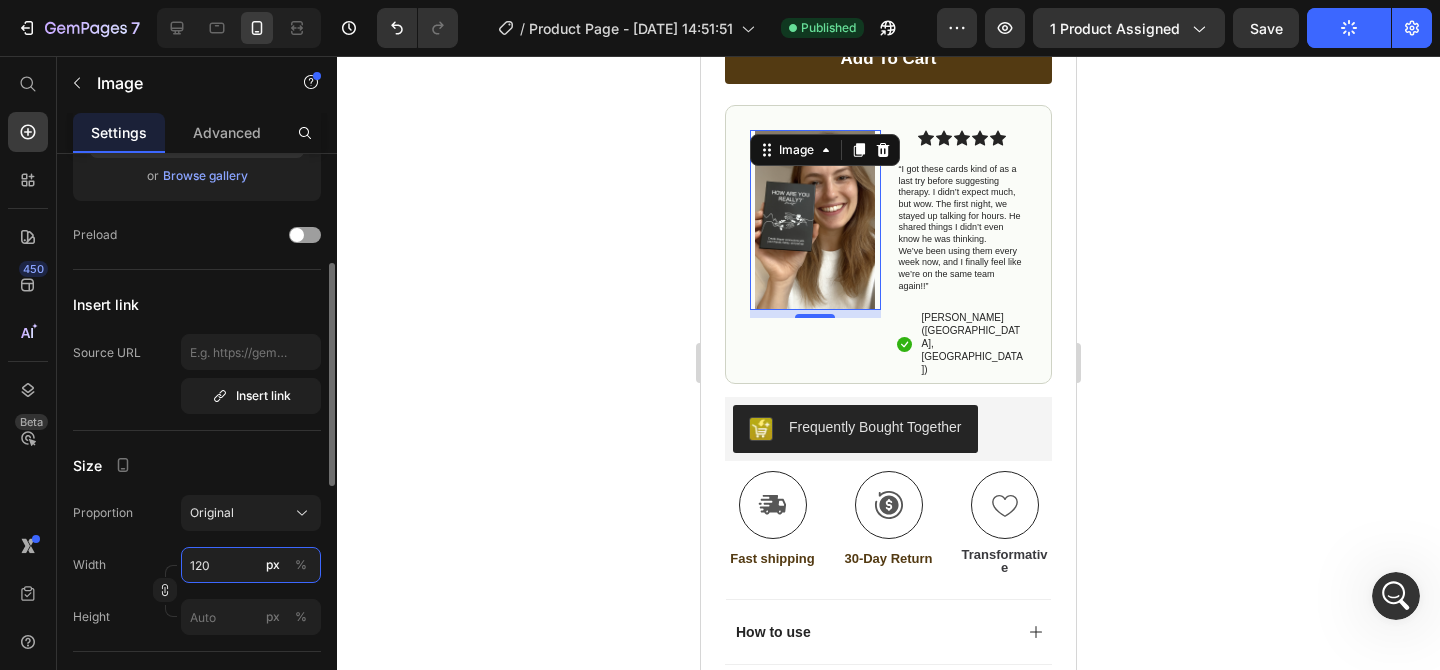click on "120" at bounding box center (251, 565) 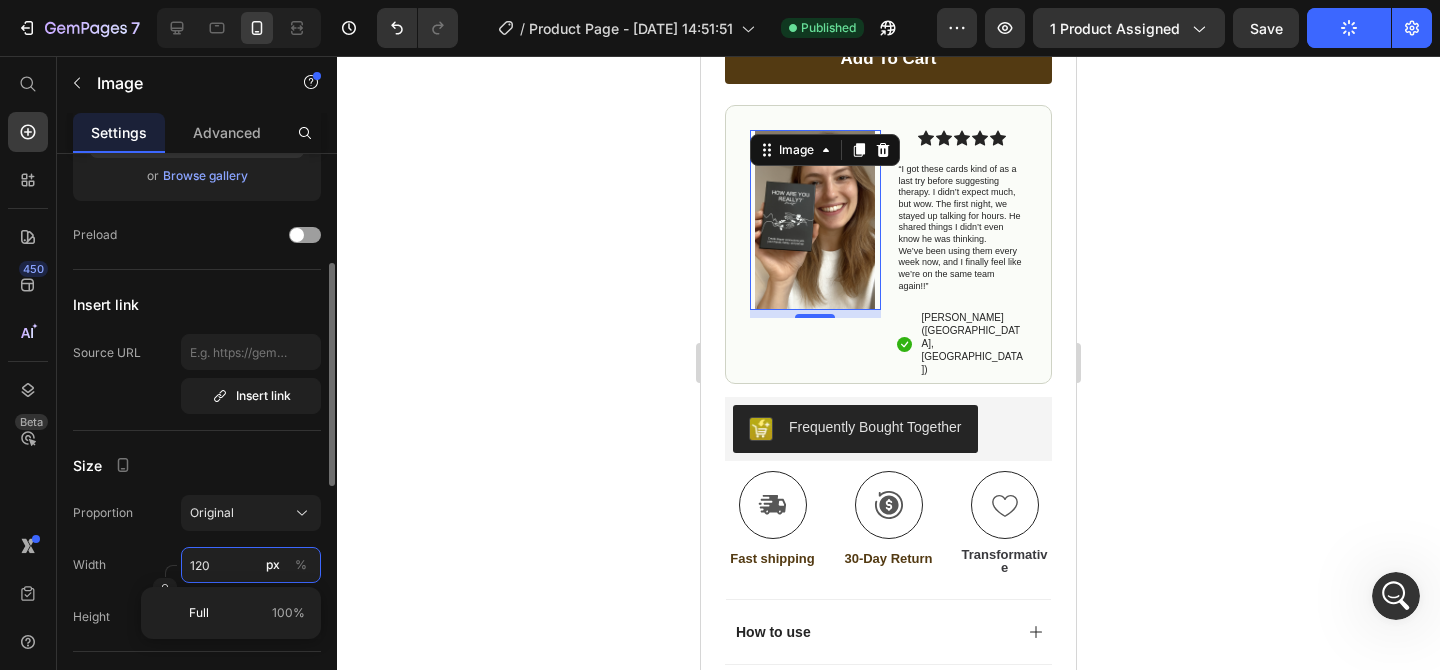 click on "120" at bounding box center (251, 565) 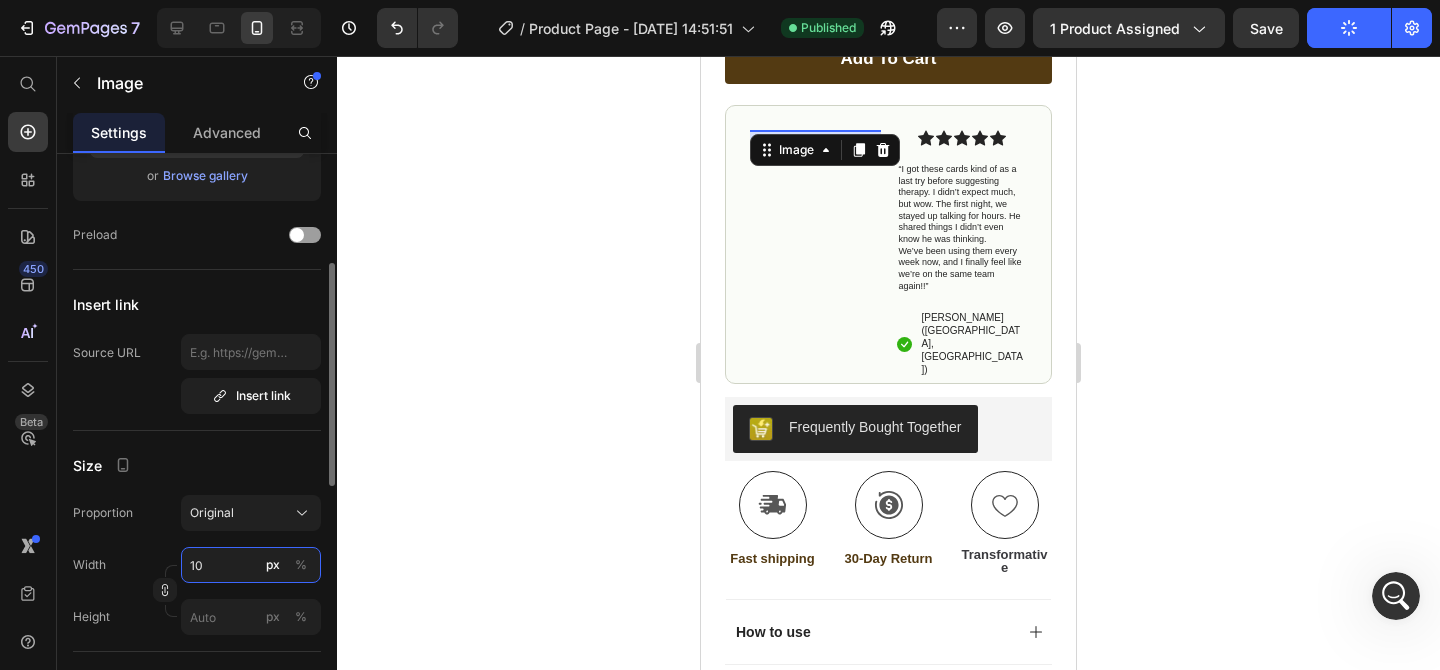 type on "100" 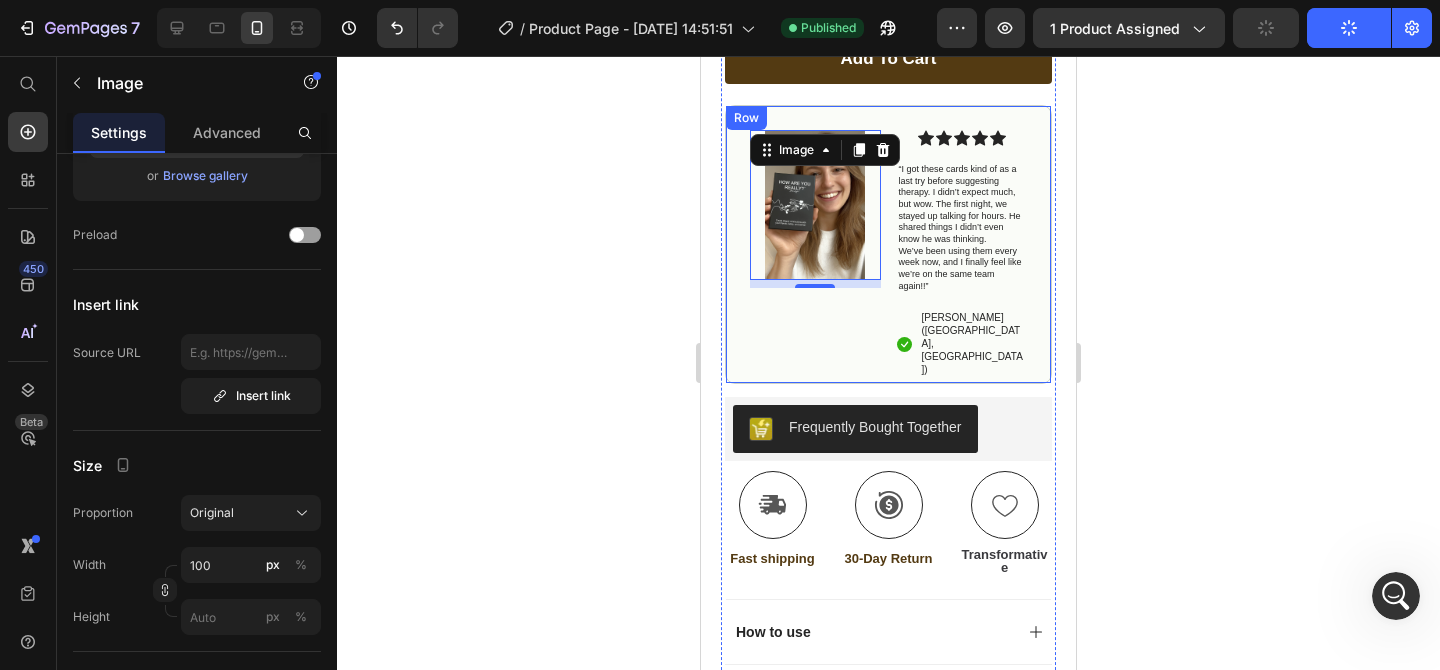 drag, startPoint x: 962, startPoint y: 299, endPoint x: 836, endPoint y: 342, distance: 133.13527 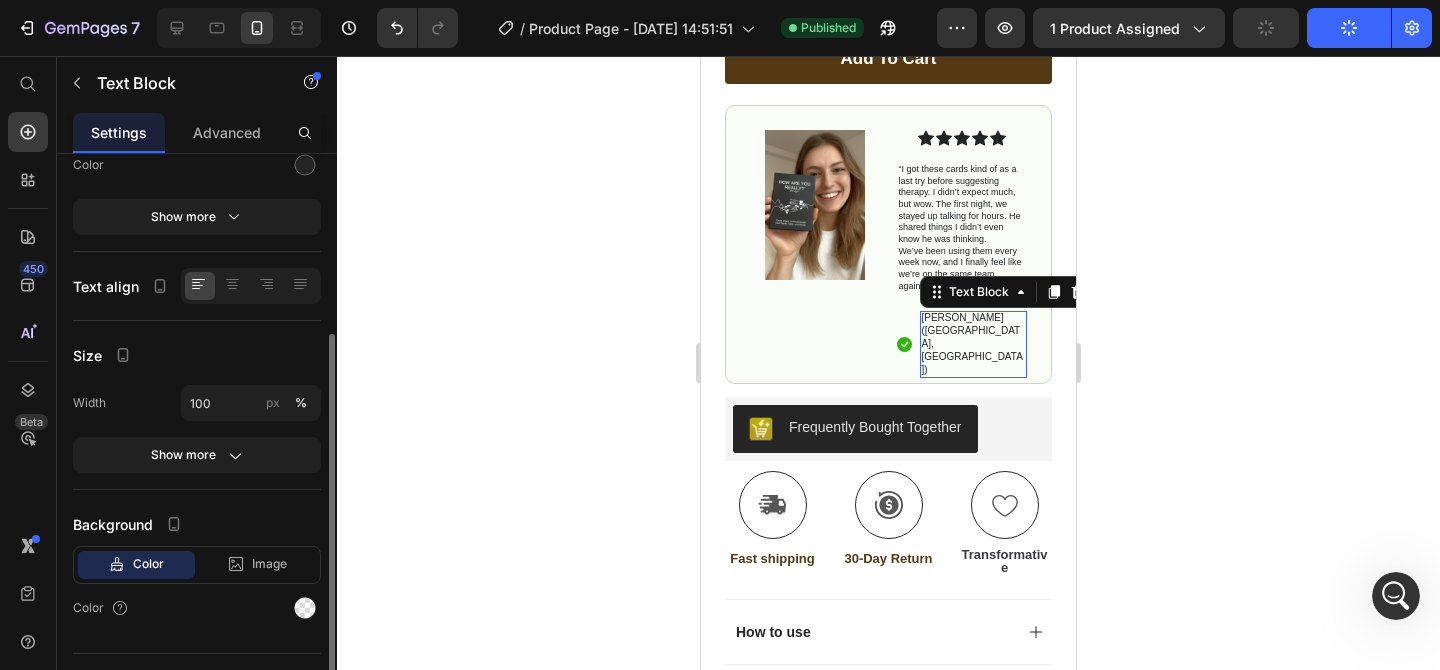 scroll, scrollTop: 0, scrollLeft: 0, axis: both 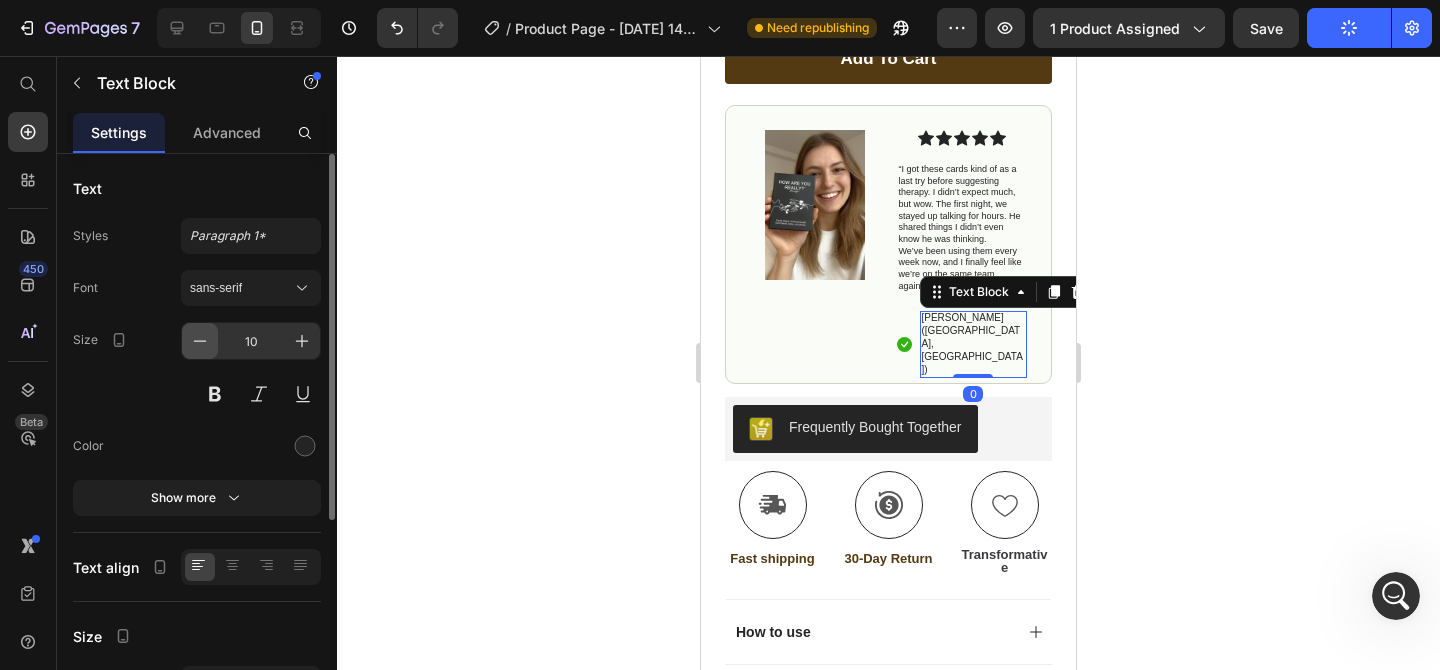 click 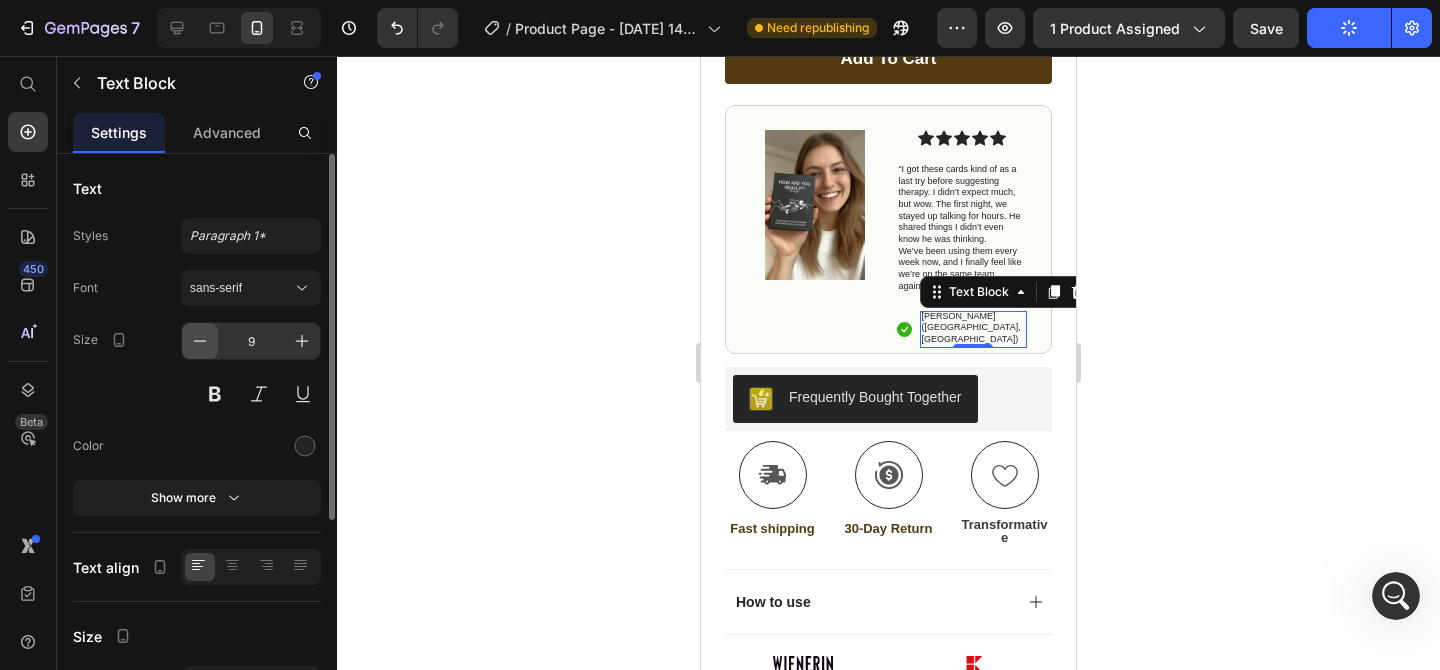 click 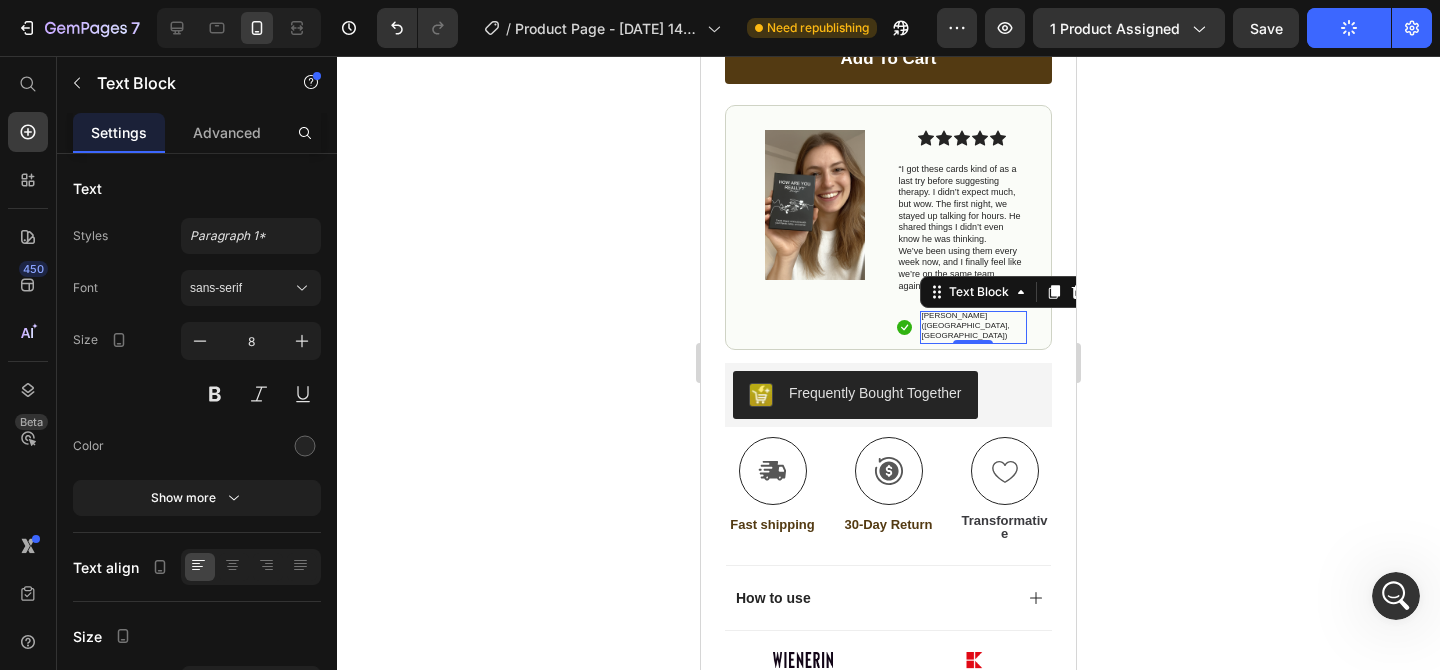 click 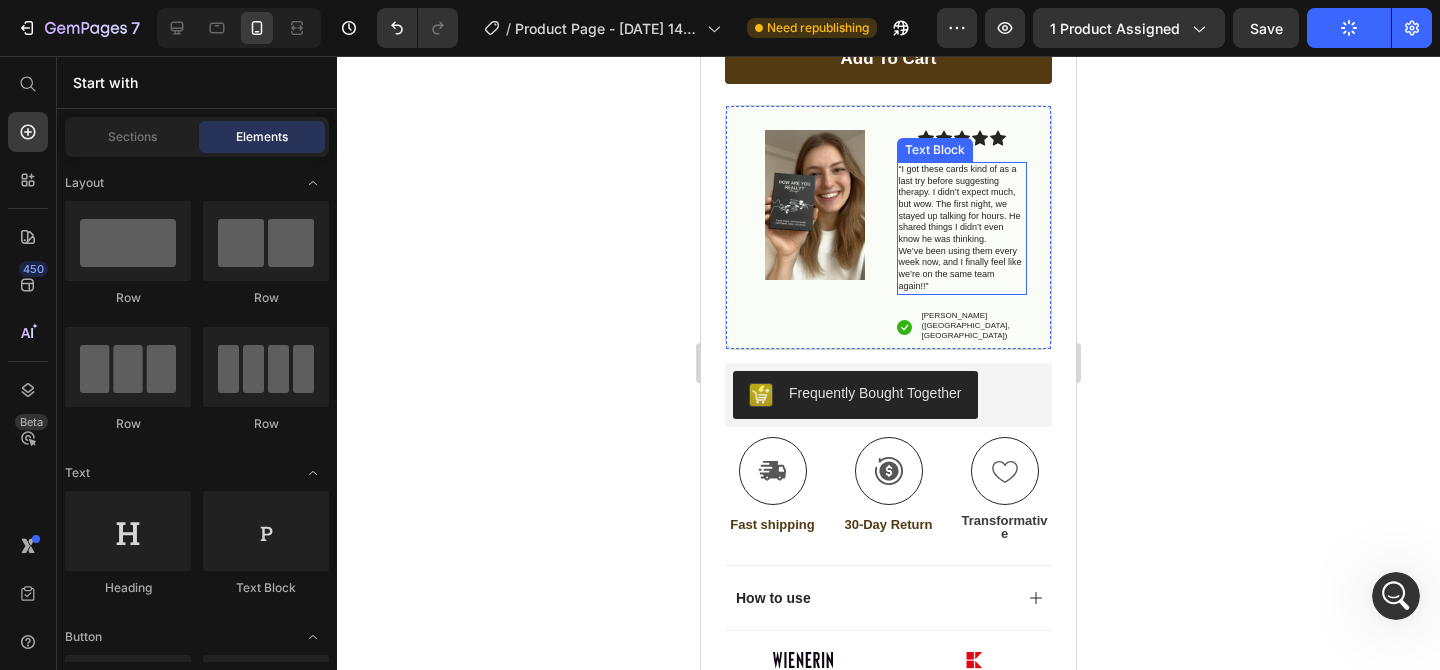 click on "Icon Icon Icon Icon Icon Icon List “I got these cards kind of as a last try before suggesting therapy. I didn’t expect much, but wow. The first night, we stayed up talking for hours. He shared things I didn’t even know he was thinking.  We’ve been using them every week now, and I finally feel like we’re on the same team again!!” Text Block
Icon [PERSON_NAME] ([GEOGRAPHIC_DATA], [GEOGRAPHIC_DATA]) Text Block Row" at bounding box center [962, 237] 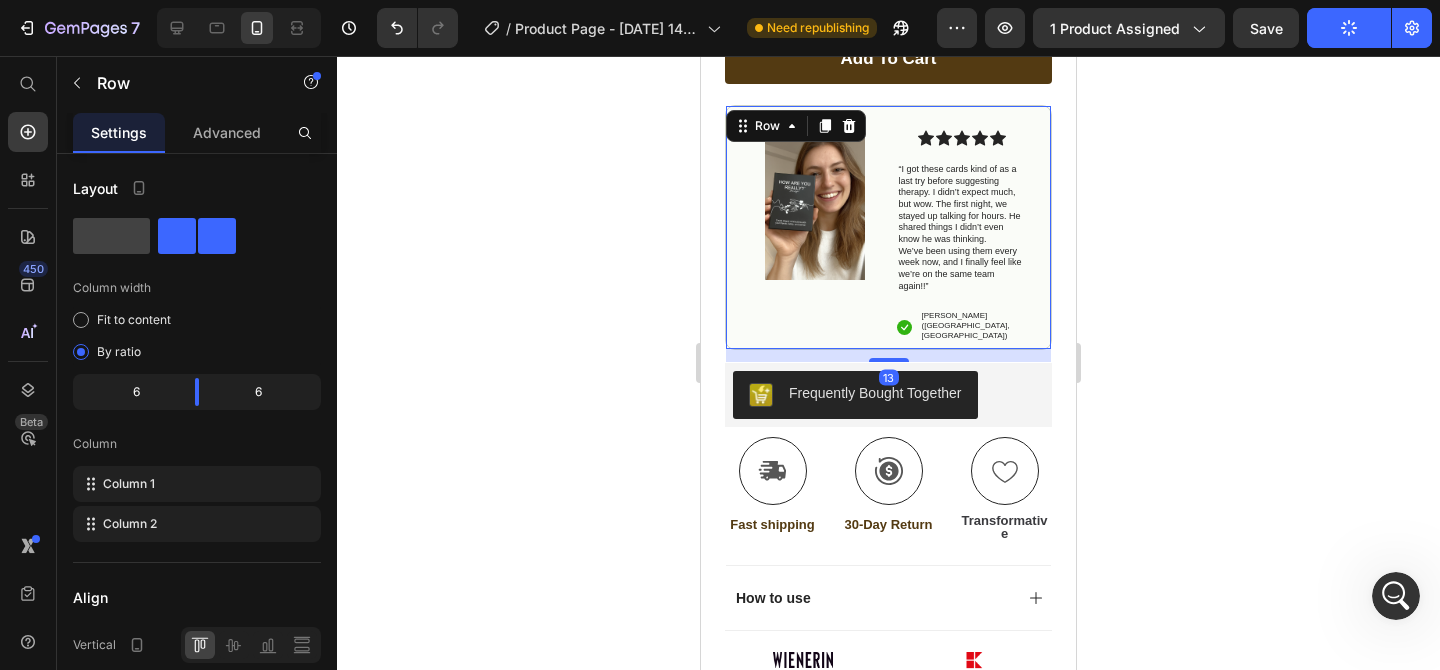 click on "Icon Icon Icon Icon Icon Icon List “I got these cards kind of as a last try before suggesting therapy. I didn’t expect much, but wow. The first night, we stayed up talking for hours. He shared things I didn’t even know he was thinking.  We’ve been using them every week now, and I finally feel like we’re on the same team again!!” Text Block
Icon [PERSON_NAME] ([GEOGRAPHIC_DATA], [GEOGRAPHIC_DATA]) Text Block Row" at bounding box center (962, 237) 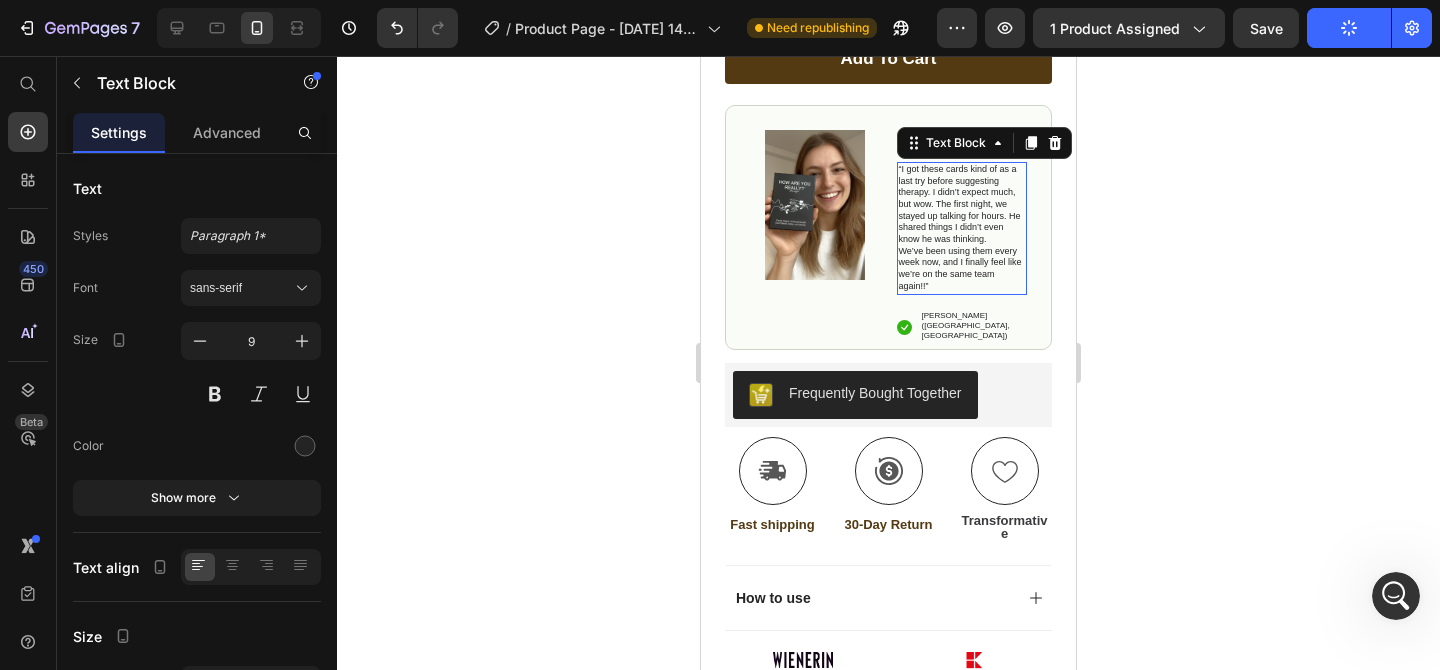 click on "We’ve been using them every week now, and I finally feel like we’re on the same team again!!”" at bounding box center [962, 269] 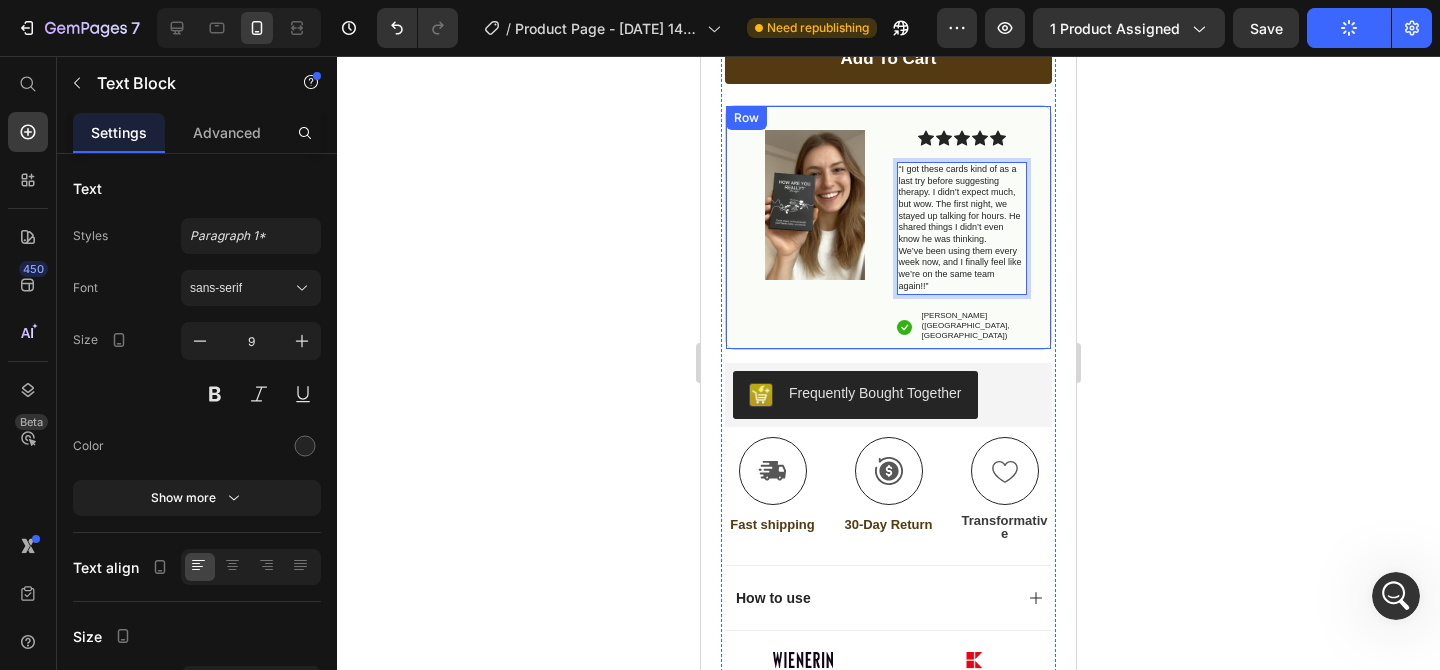 click on "We’ve been using them every week now, and I finally feel like we’re on the same team again!!”" at bounding box center [962, 269] 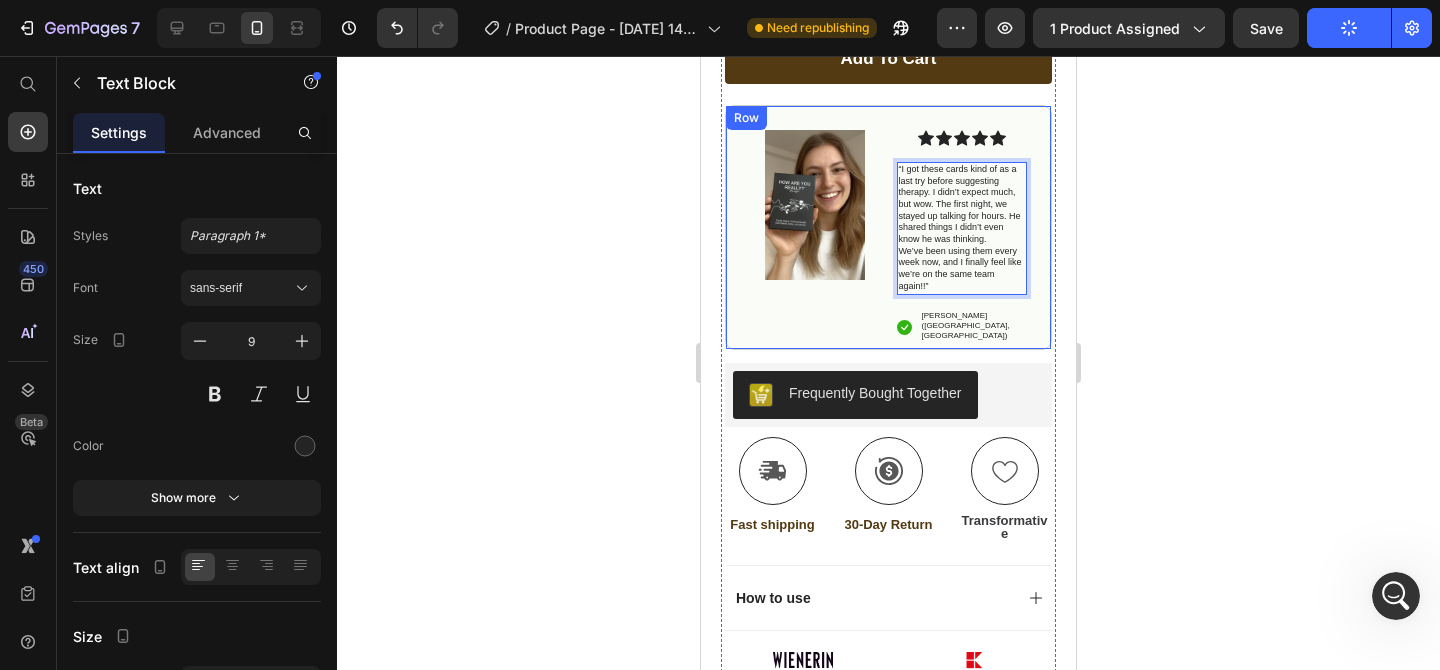 click on "Icon Icon Icon Icon Icon Icon List “I got these cards kind of as a last try before suggesting therapy. I didn’t expect much, but wow. The first night, we stayed up talking for hours. He shared things I didn’t even know he was thinking.  We’ve been using them every week now, and I finally feel like we’re on the same team again!!” Text Block   16
Icon [PERSON_NAME] ([GEOGRAPHIC_DATA], [GEOGRAPHIC_DATA]) Text Block Row" at bounding box center [962, 237] 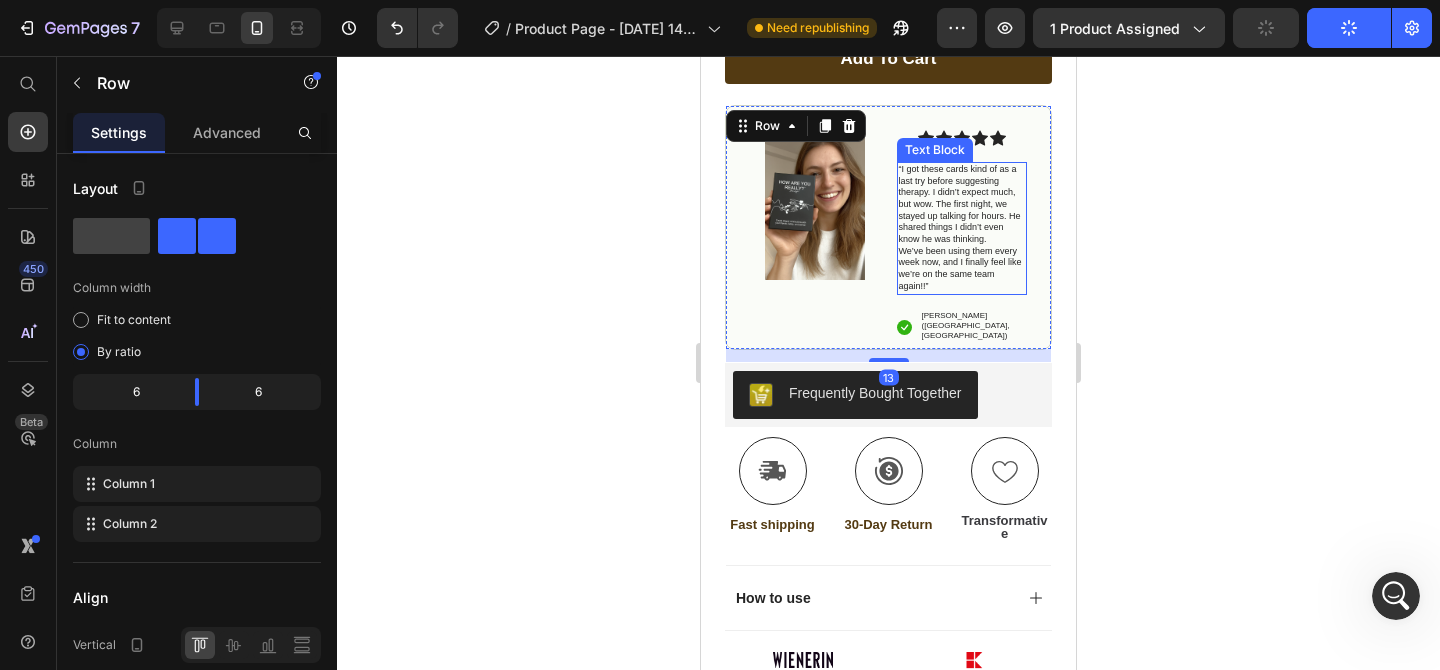 click on "We’ve been using them every week now, and I finally feel like we’re on the same team again!!”" at bounding box center (962, 269) 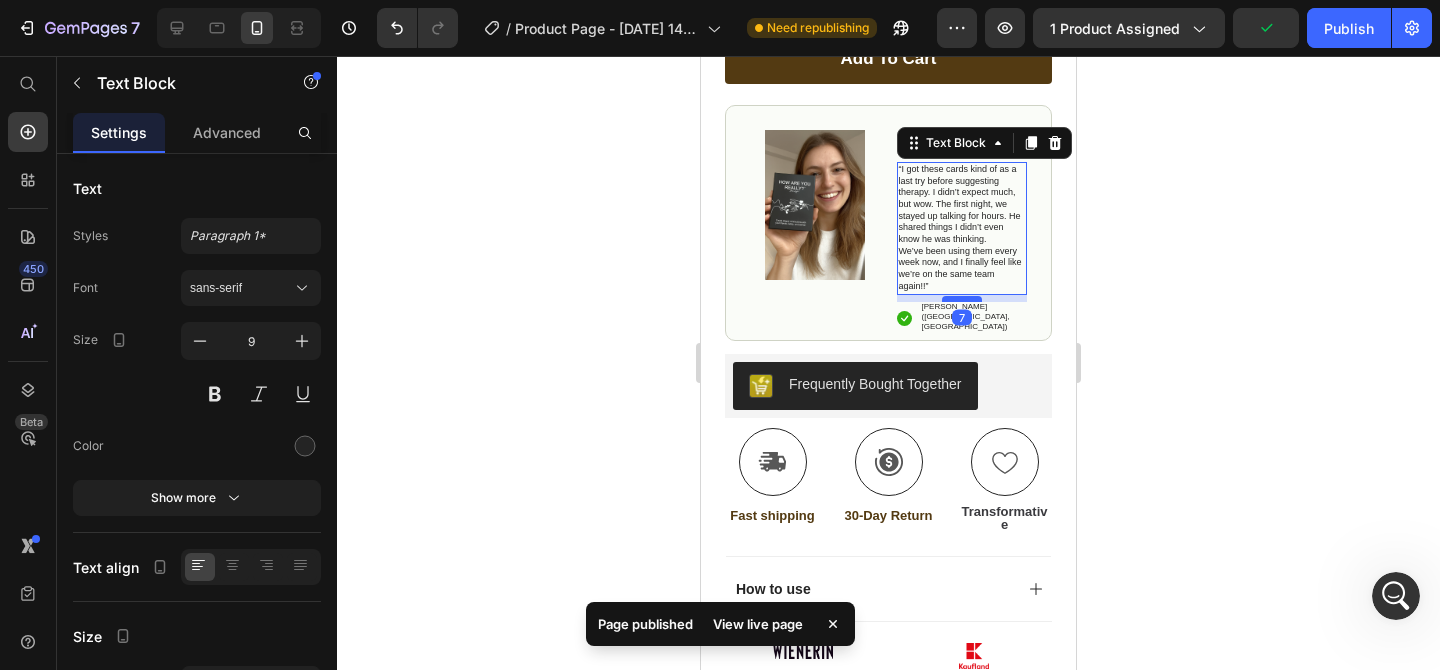 click at bounding box center [962, 299] 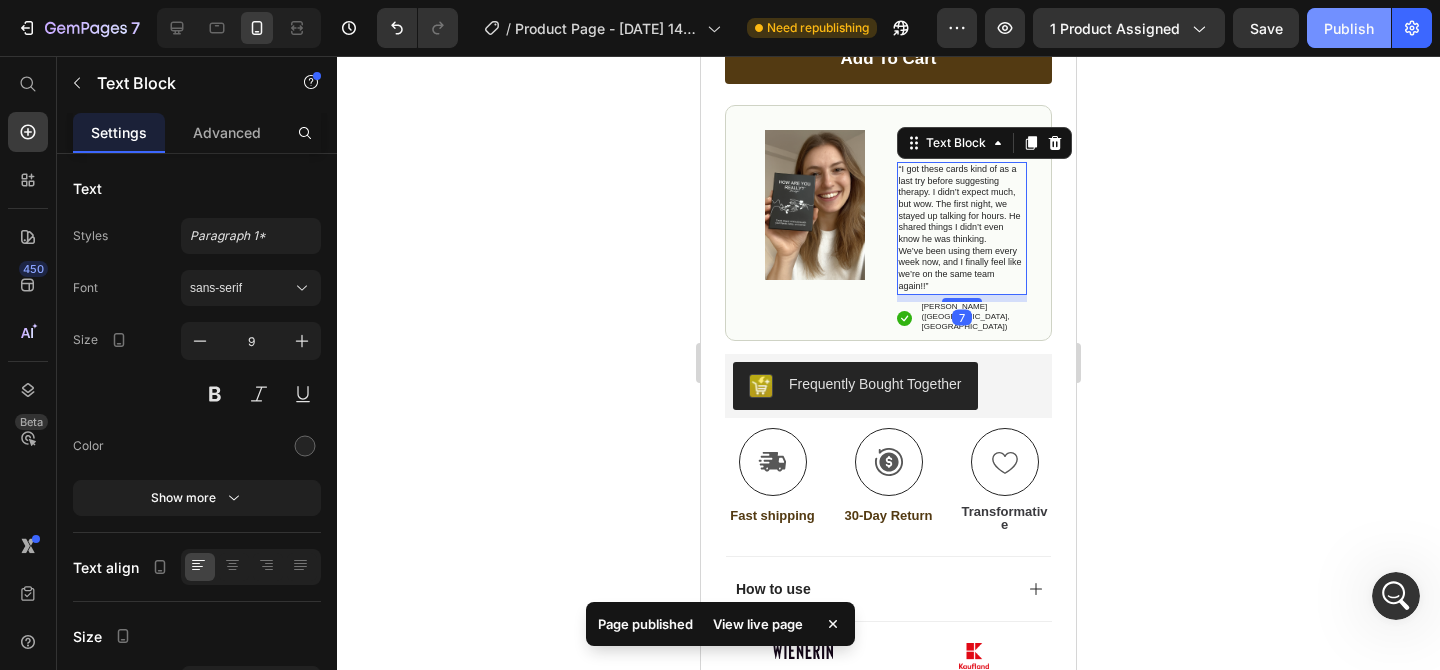 click on "Publish" at bounding box center (1349, 28) 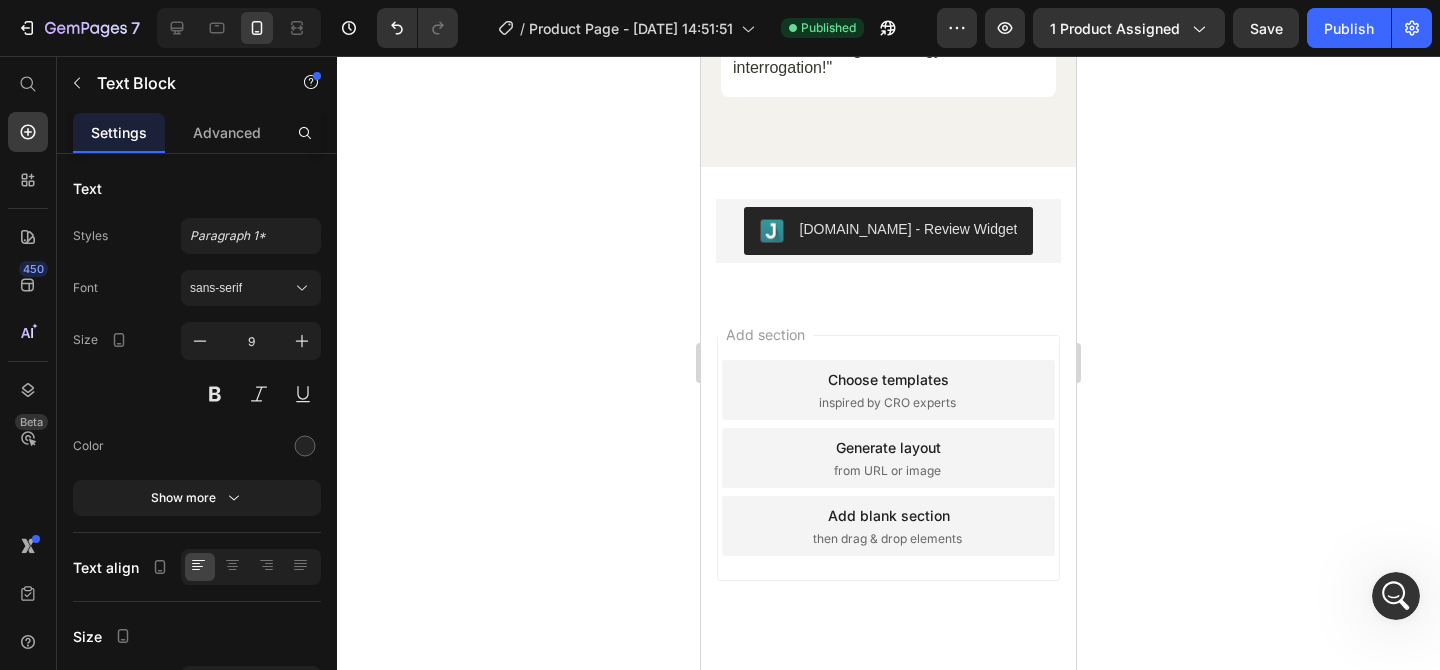 scroll, scrollTop: 8788, scrollLeft: 0, axis: vertical 